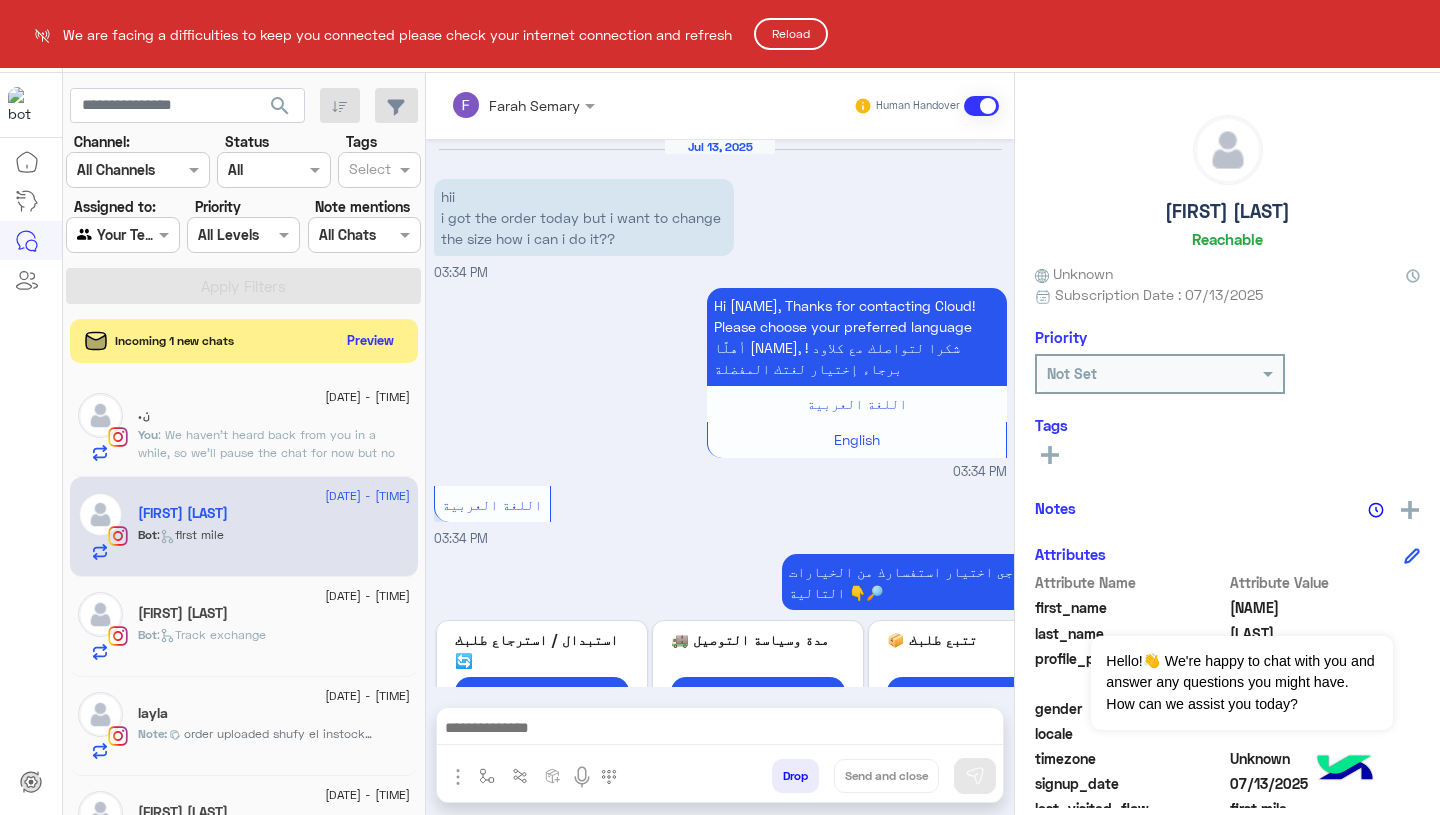scroll, scrollTop: 0, scrollLeft: 0, axis: both 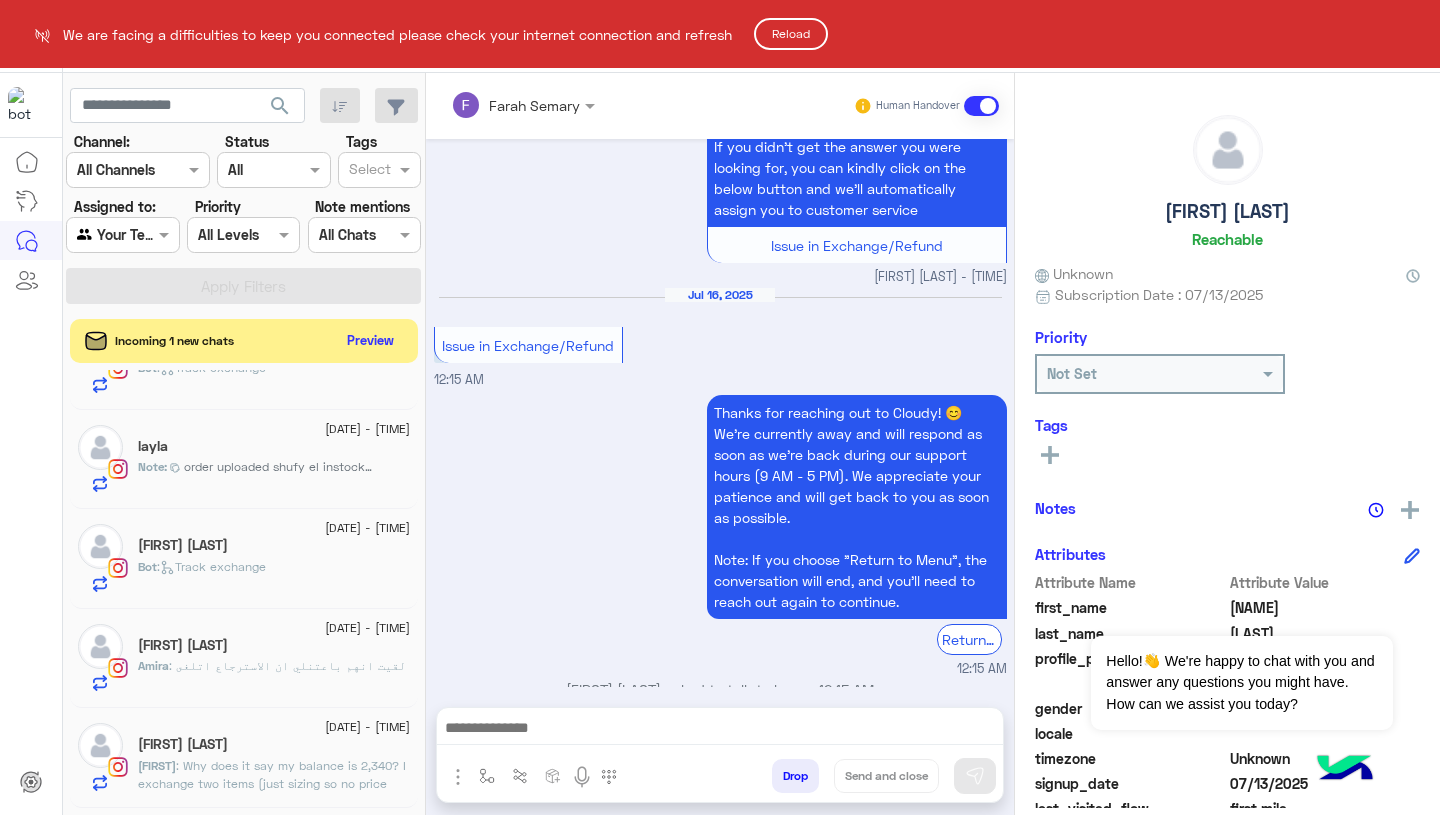 click on "Reload" 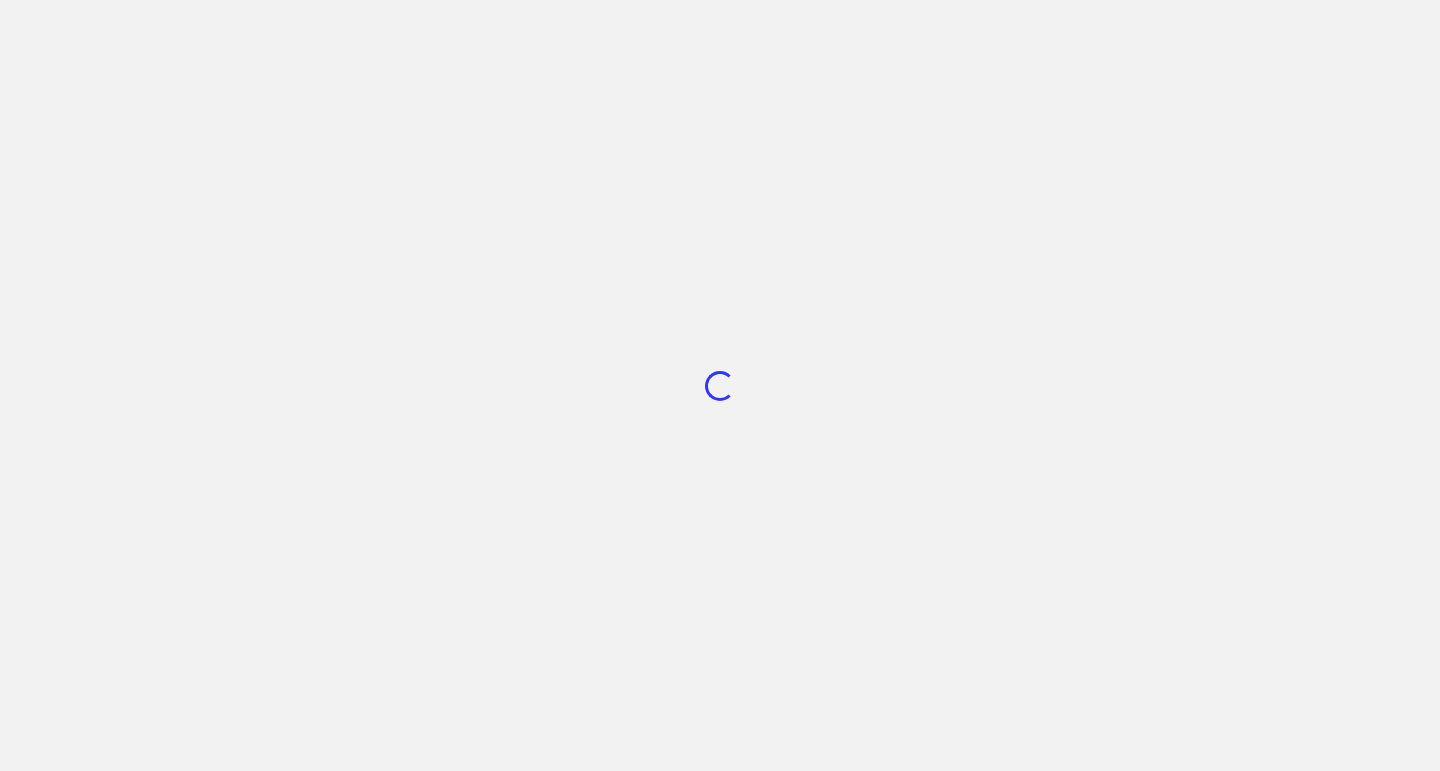 scroll, scrollTop: 0, scrollLeft: 0, axis: both 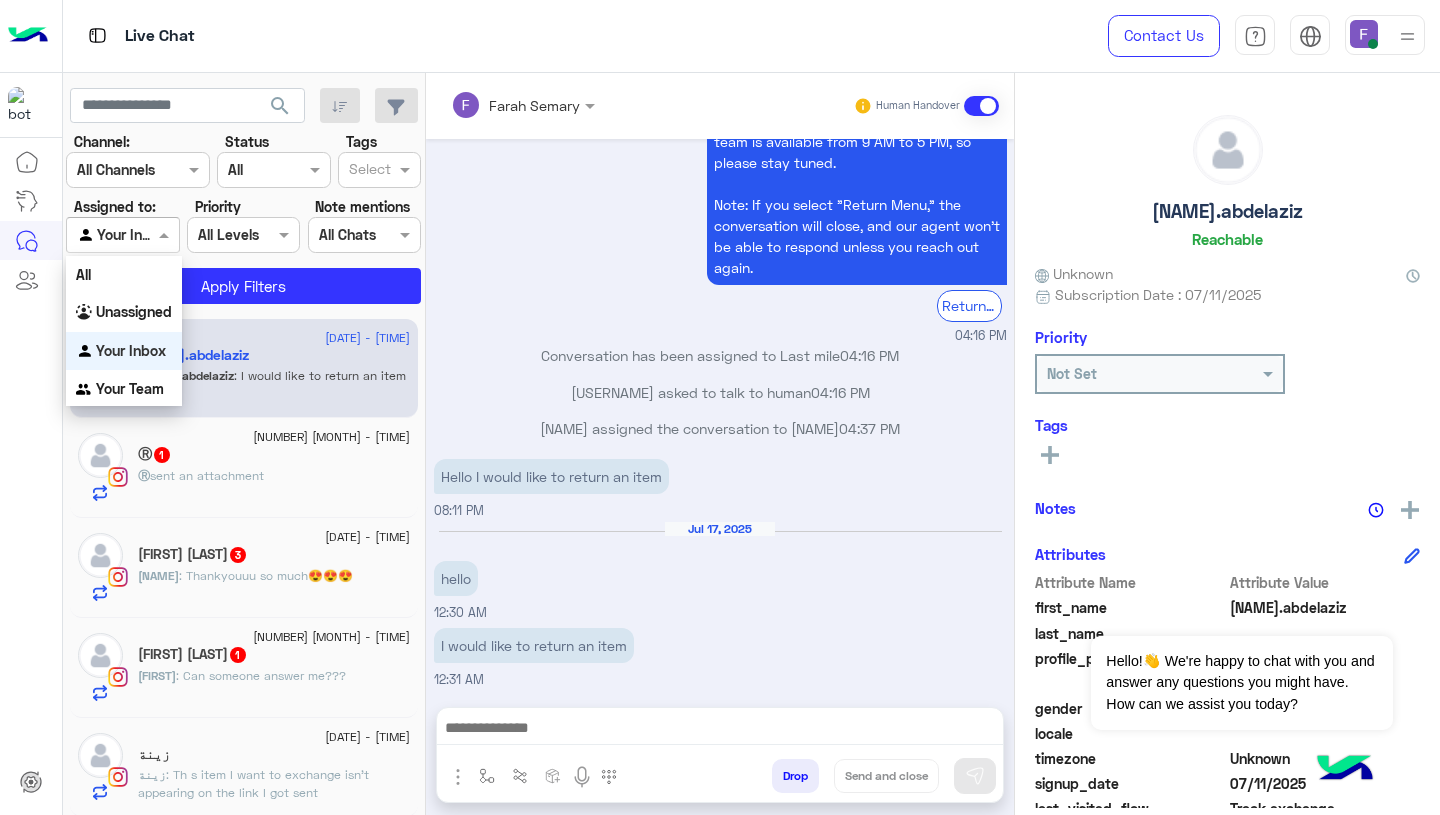 click at bounding box center [100, 235] 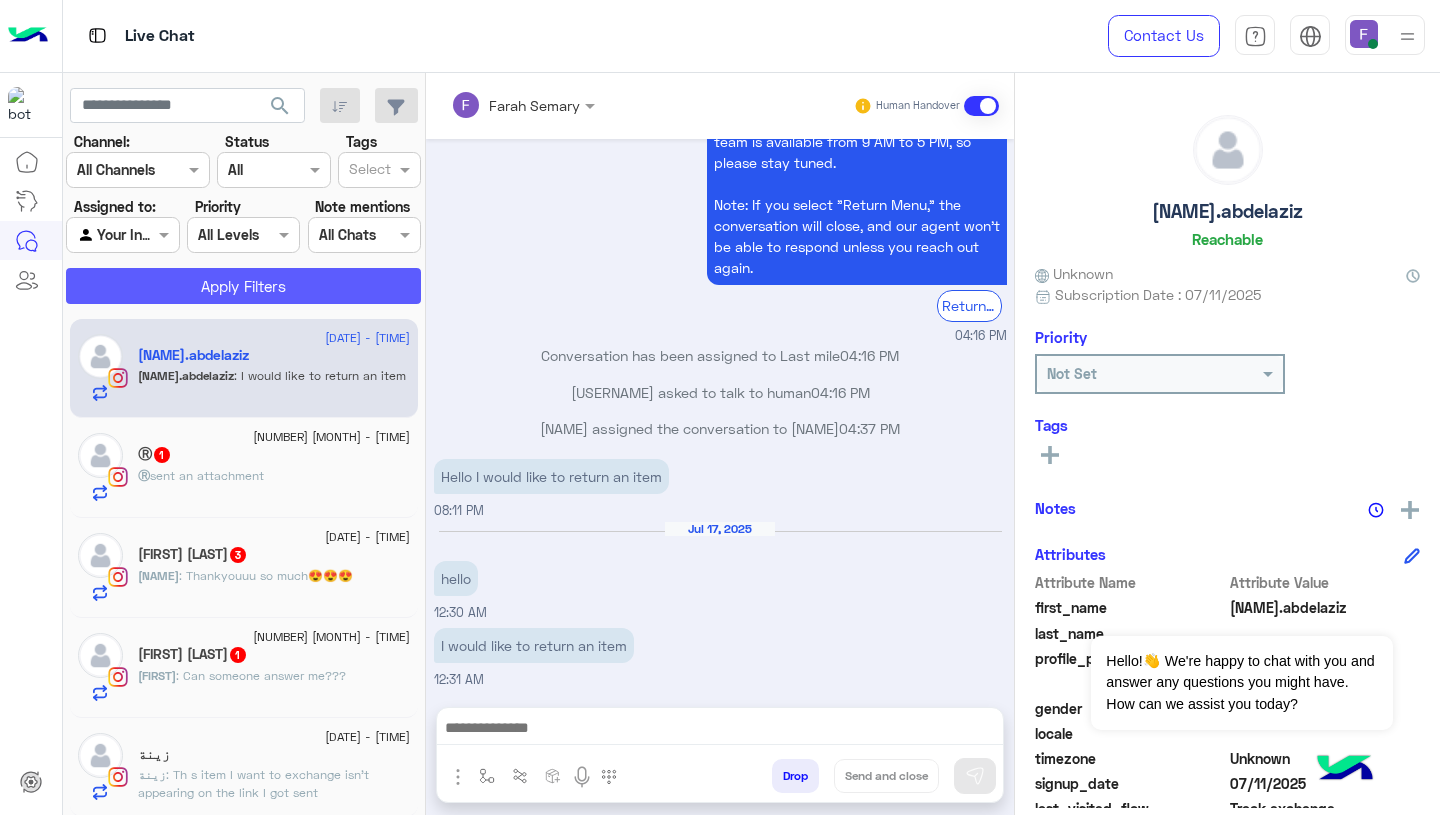 click on "Apply Filters" 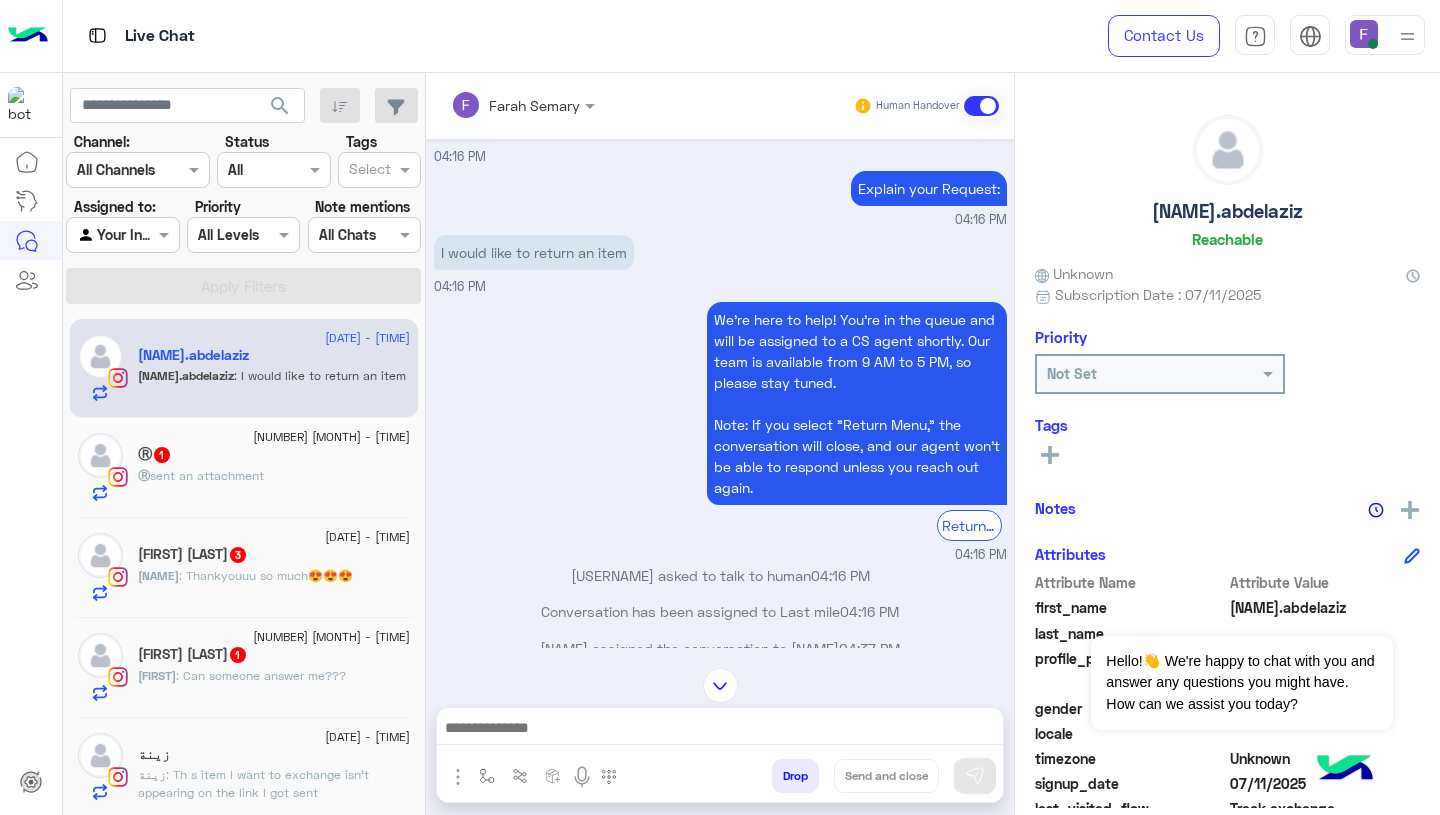 scroll, scrollTop: 4489, scrollLeft: 0, axis: vertical 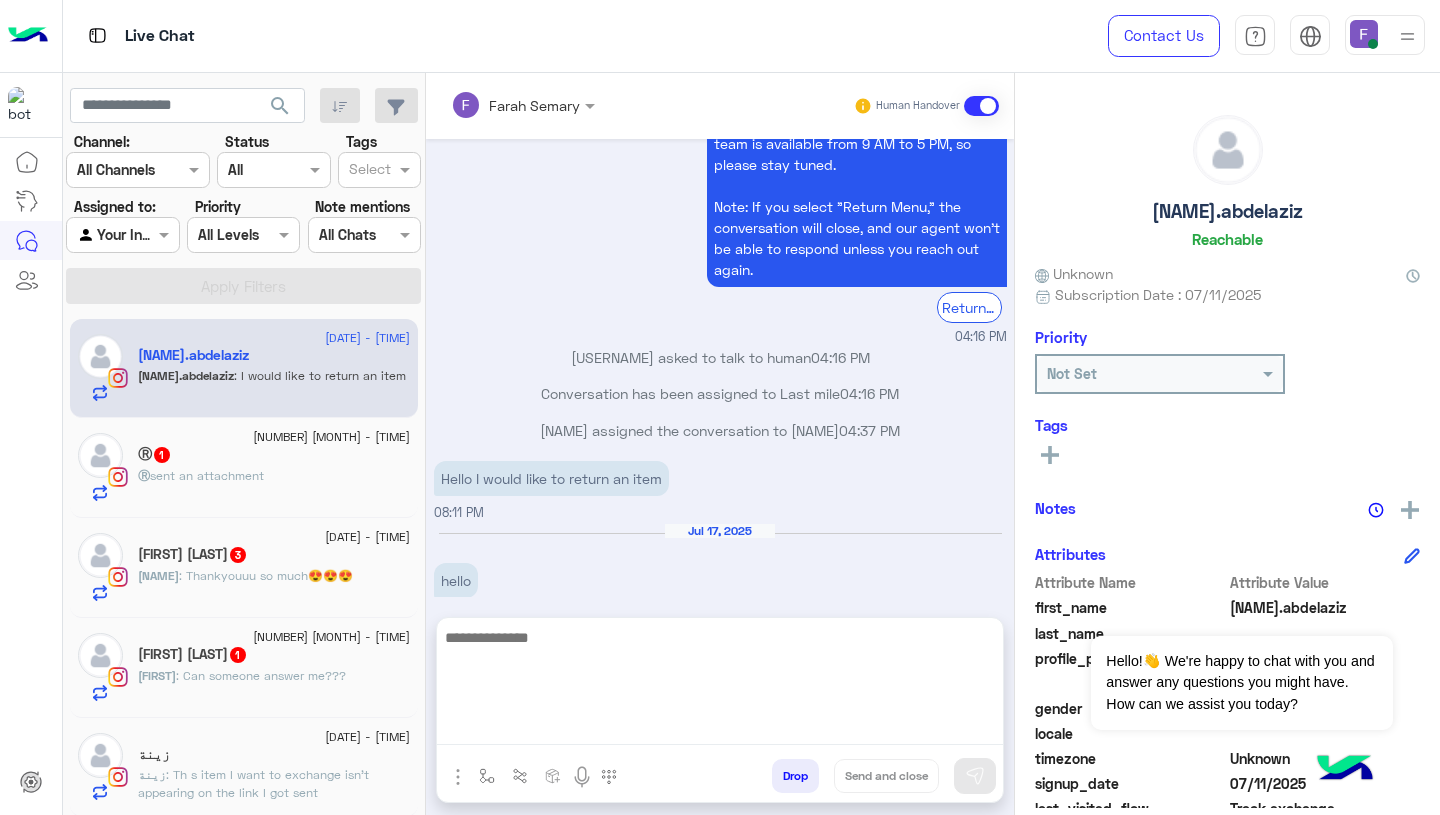 click at bounding box center [720, 685] 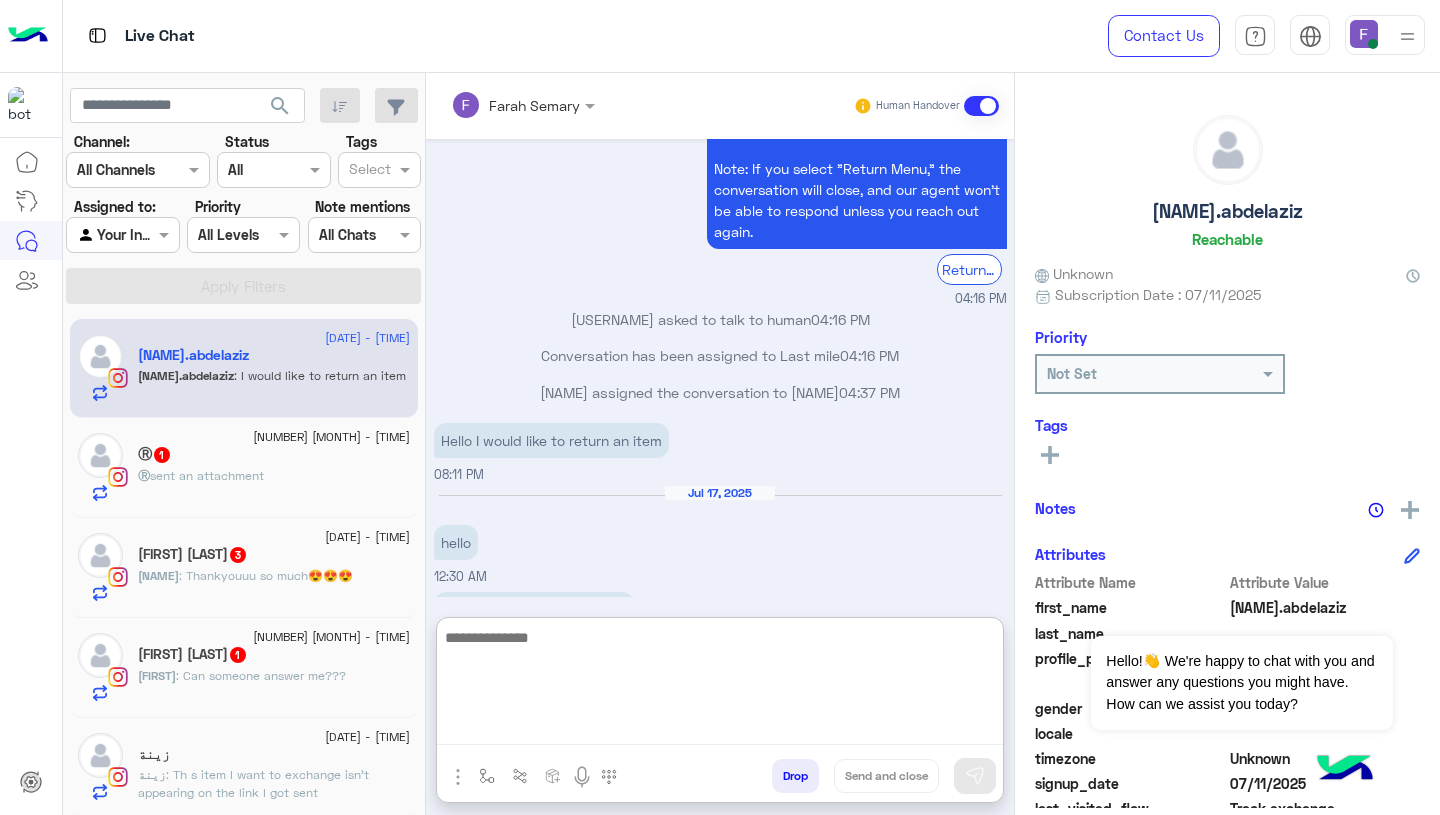 paste on "**********" 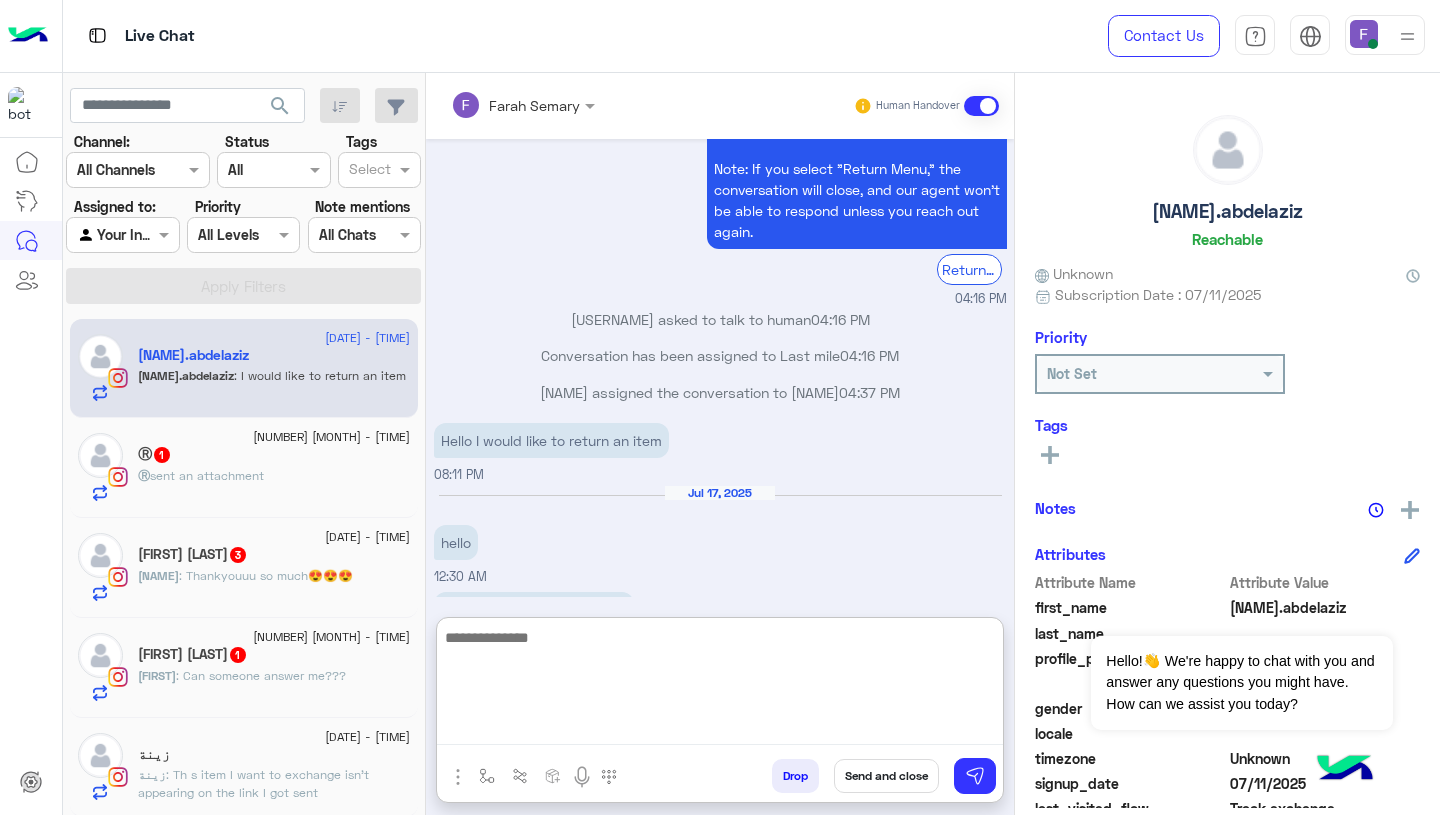 scroll, scrollTop: 0, scrollLeft: 0, axis: both 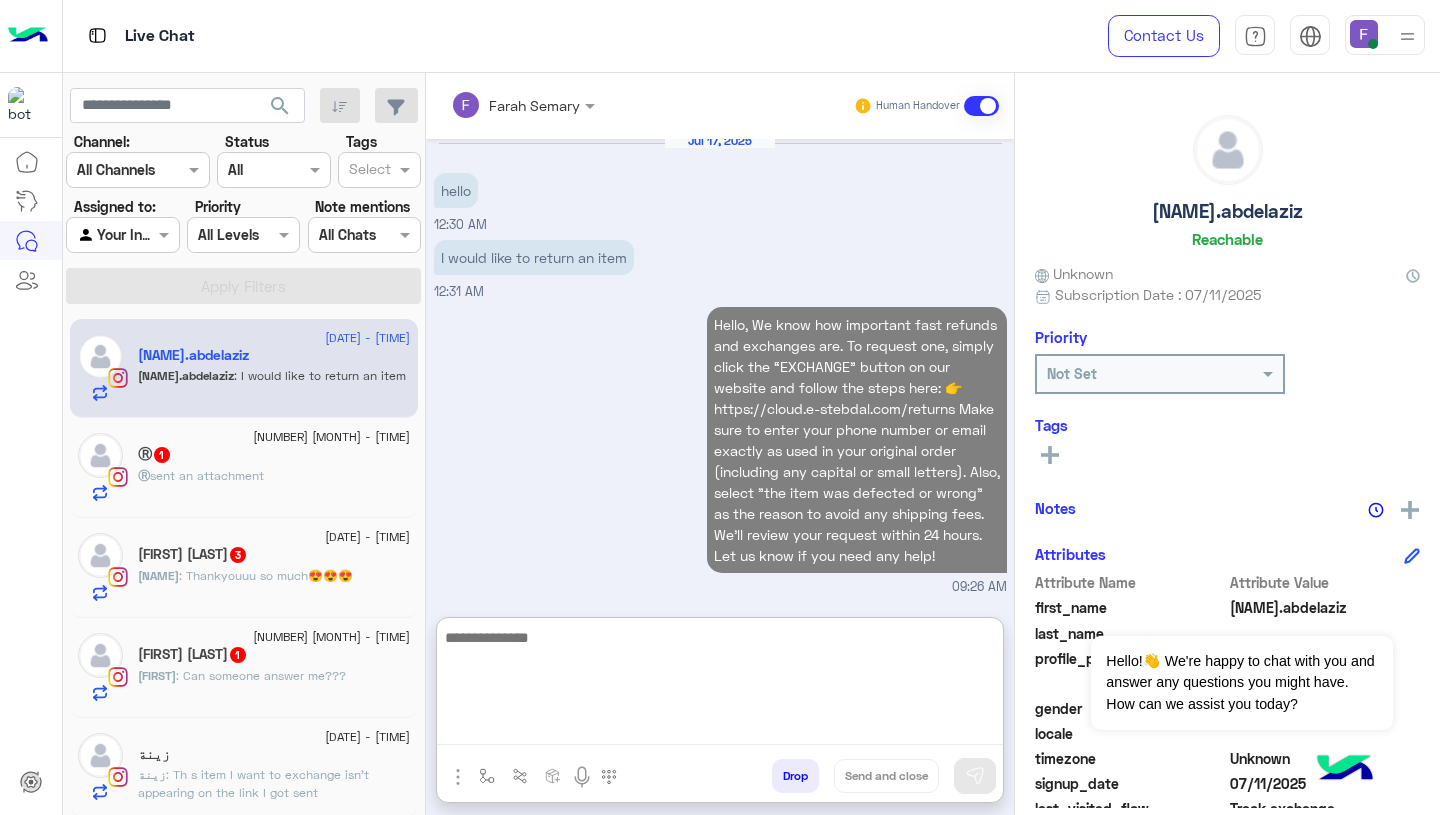 click on "Hello,
We know how important fast refunds and exchanges are.
To request one, simply click the “EXCHANGE” button on our website and follow the steps here:
👉 https://cloud.e-stebdal.com/returns
Make sure to enter your phone number or email exactly as used in your original order (including any capital or small letters).
Also, select "the item was defected or wrong" as the reason to avoid any shipping fees.
We’ll review your request within 24 hours. Let us know if you need any help!      09:26 AM" at bounding box center (720, 449) 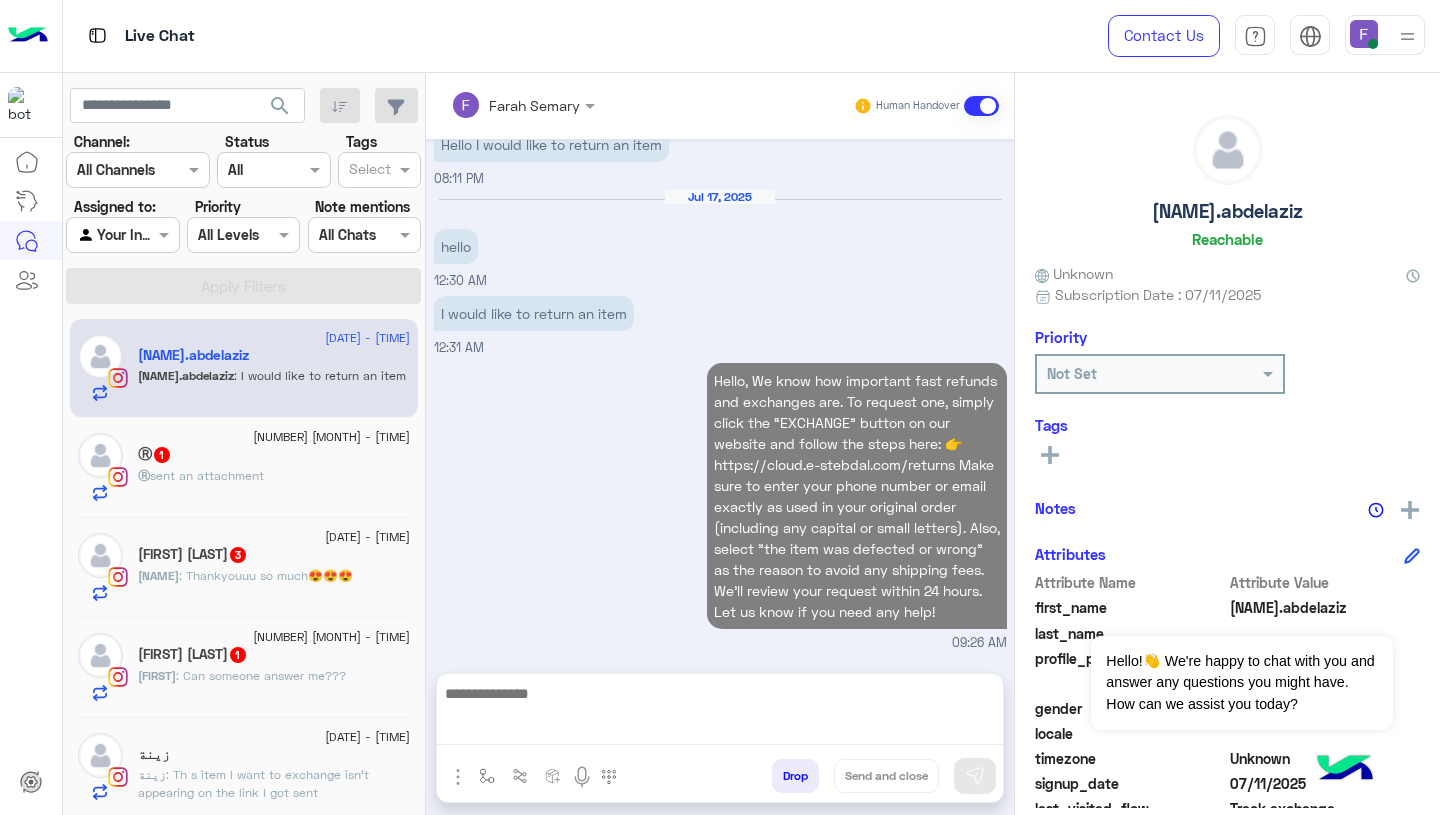 scroll, scrollTop: 4804, scrollLeft: 0, axis: vertical 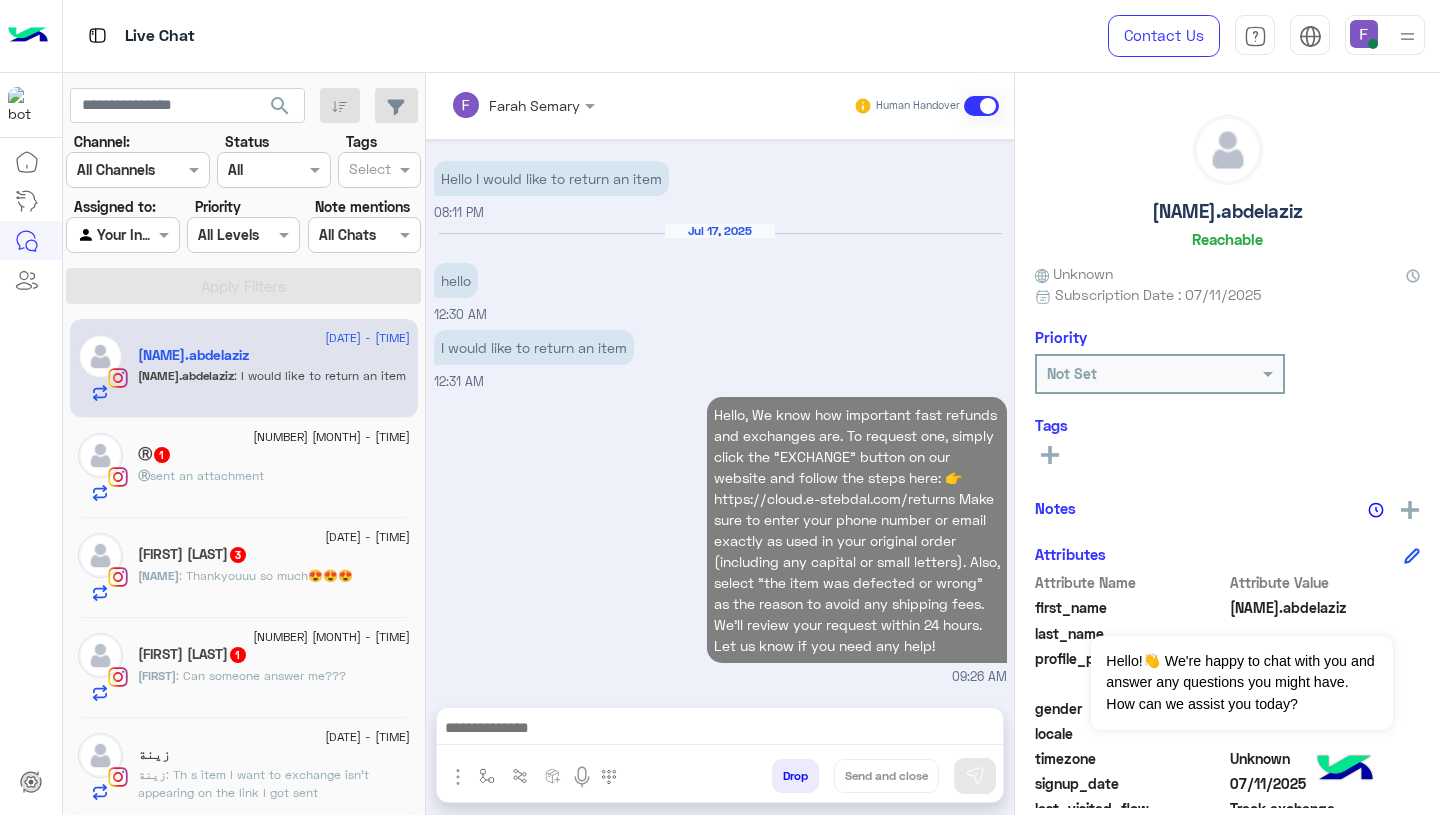 click on "شيرين : Thankyouuu so much😍😍😍" 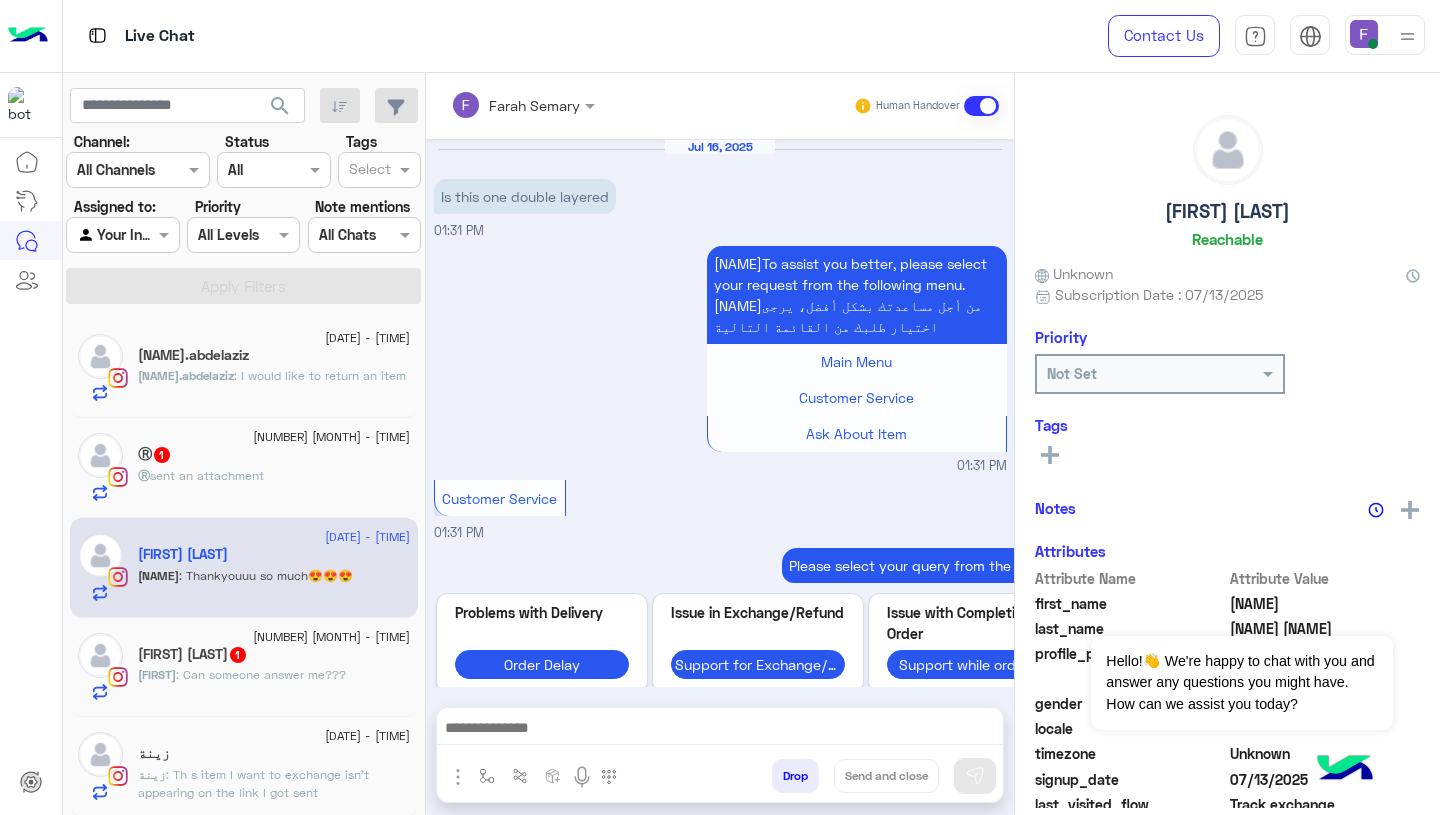 scroll, scrollTop: 1980, scrollLeft: 0, axis: vertical 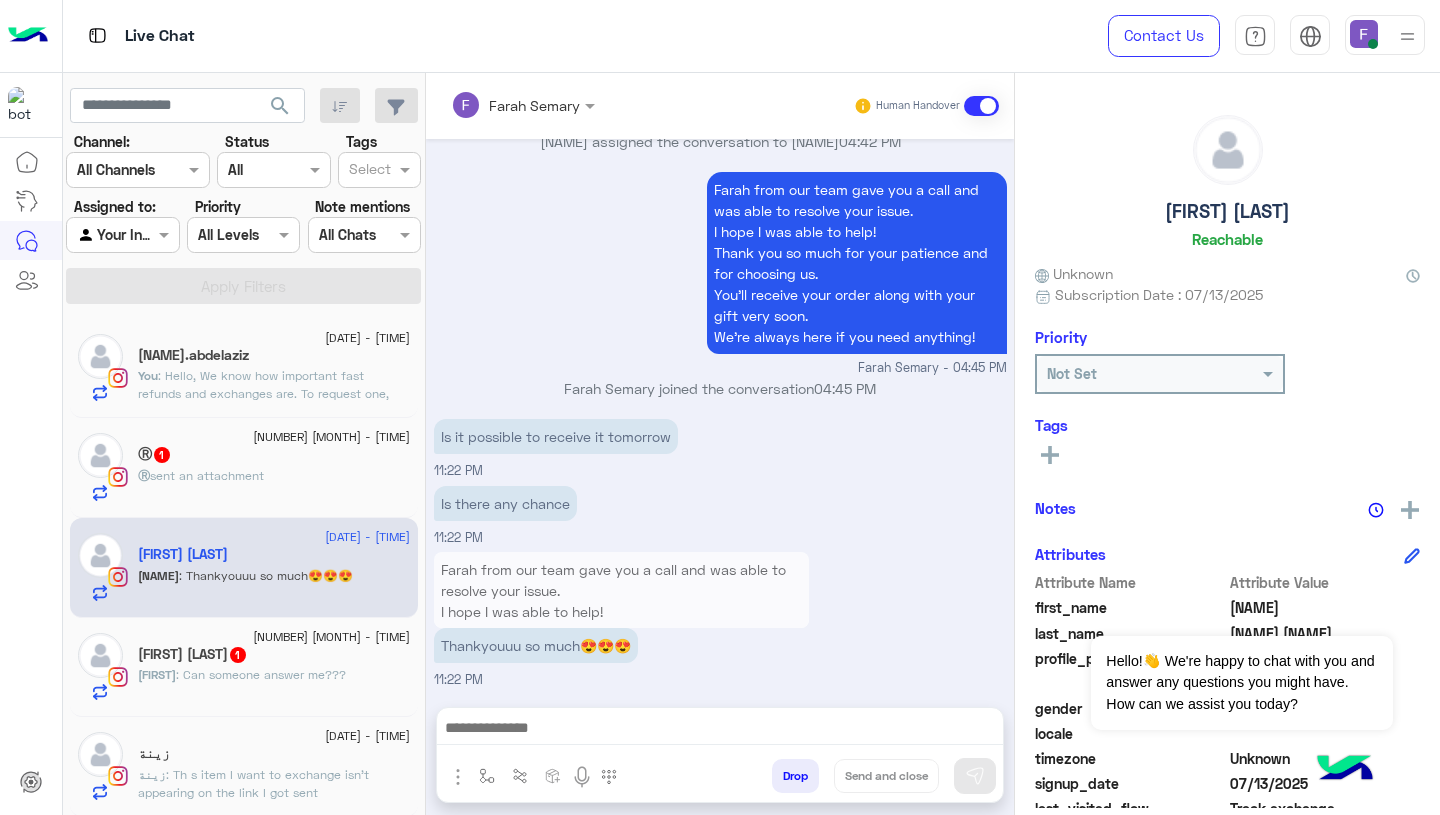 click on "Is it possible to receive it tomorrow" at bounding box center [556, 436] 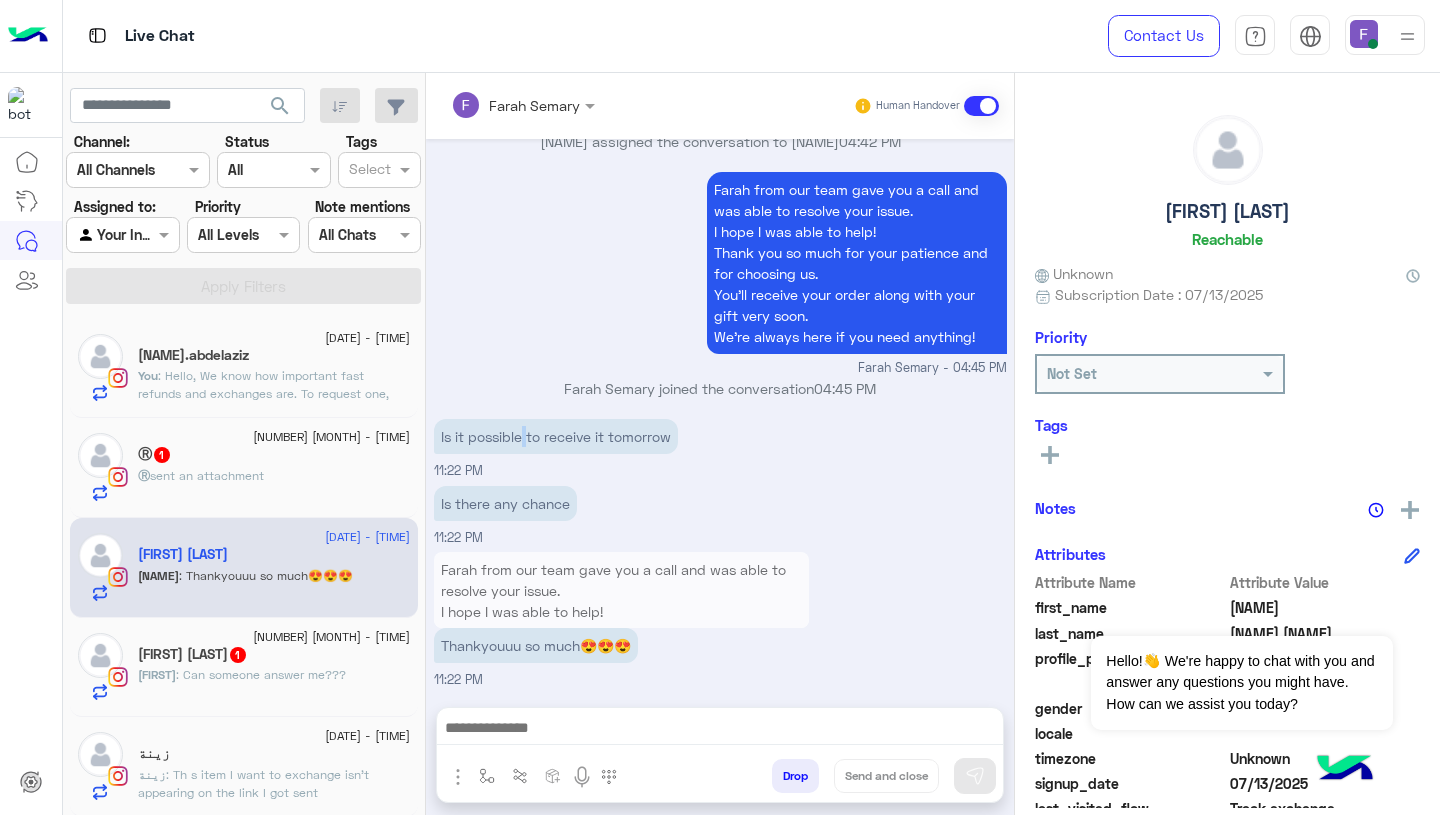 click on "Is it possible to receive it tomorrow" at bounding box center [556, 436] 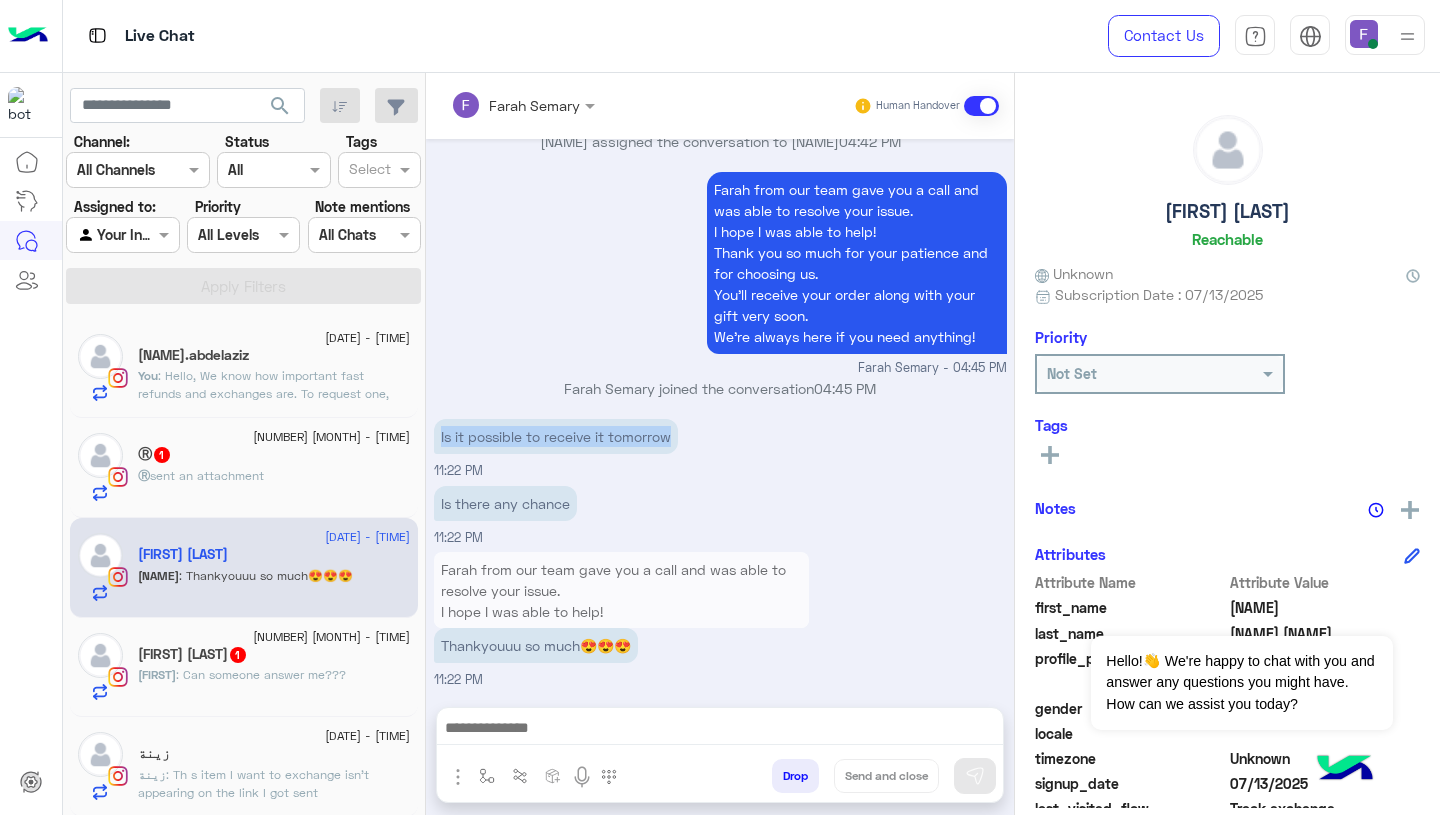 click on "Is it possible to receive it tomorrow" at bounding box center (556, 436) 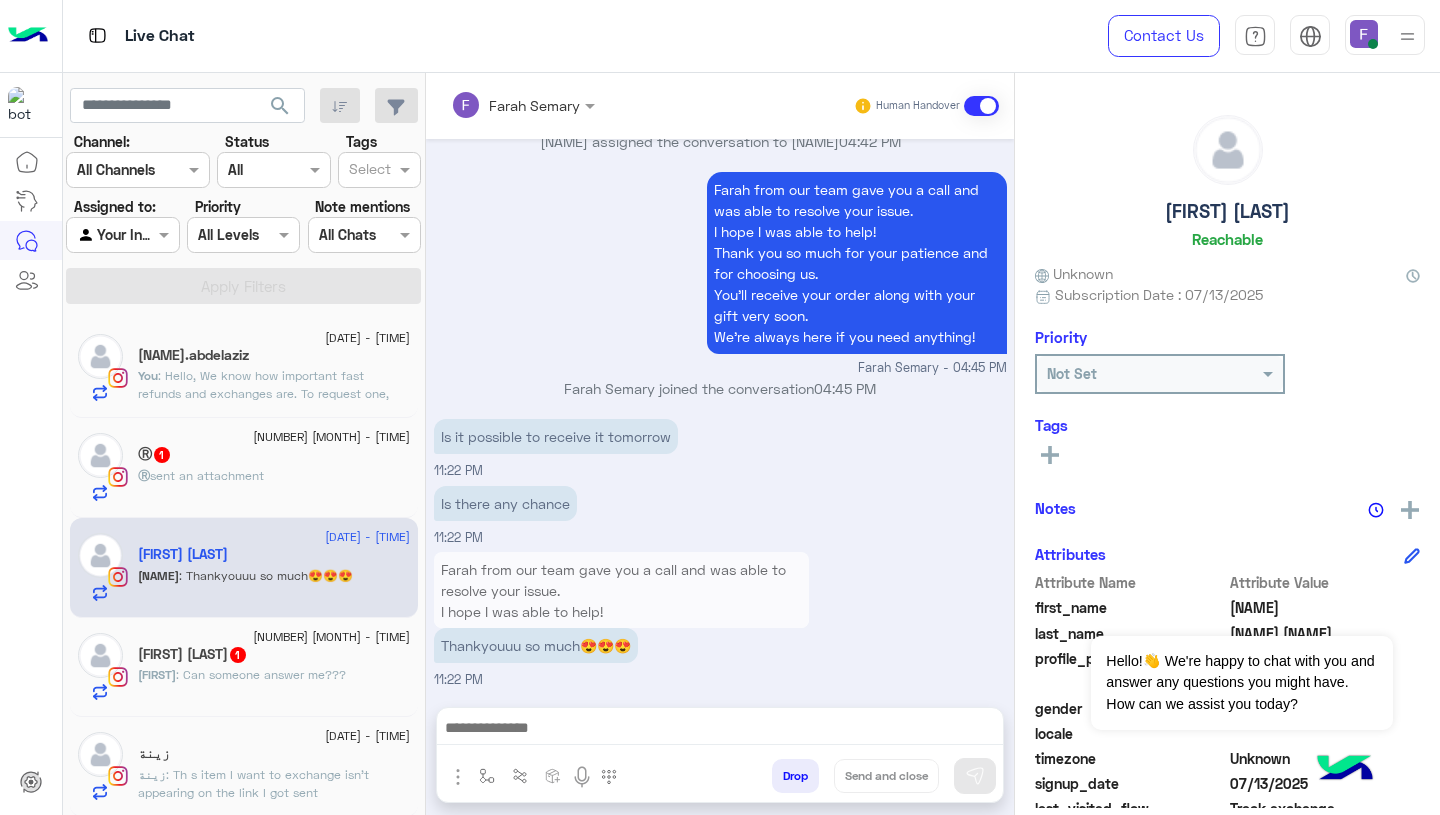 click at bounding box center (720, 730) 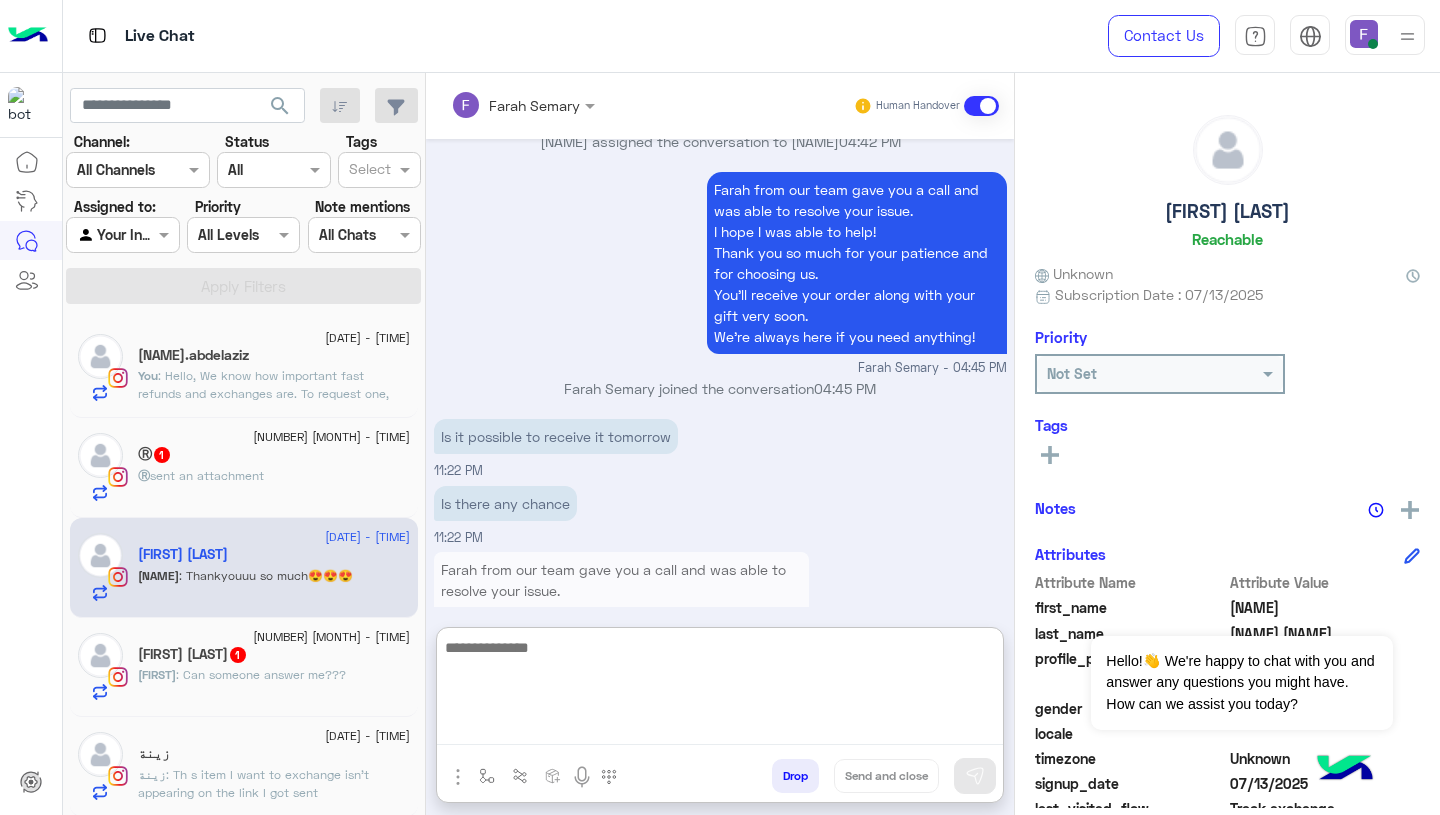 paste on "**********" 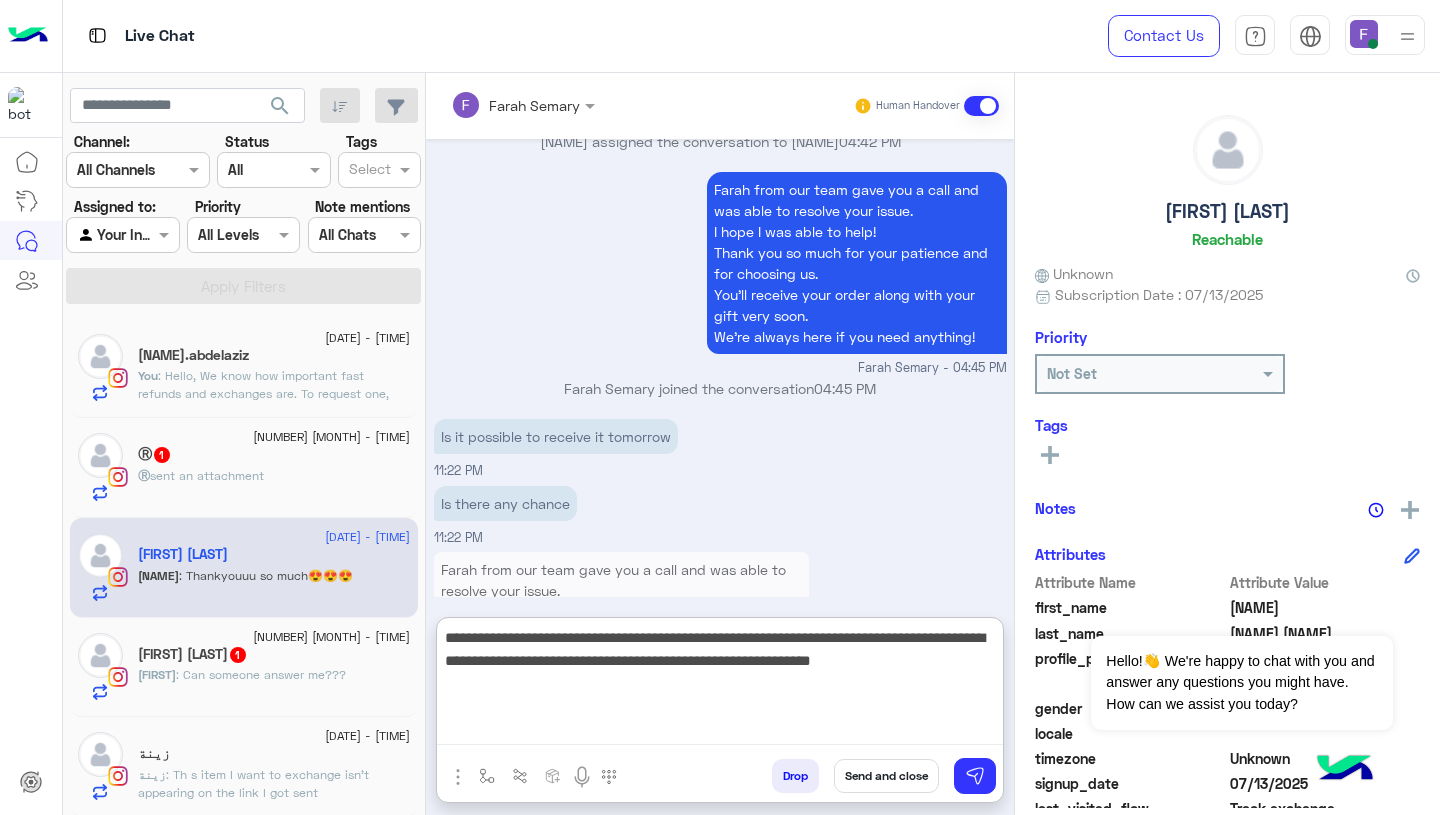 scroll, scrollTop: 61, scrollLeft: 0, axis: vertical 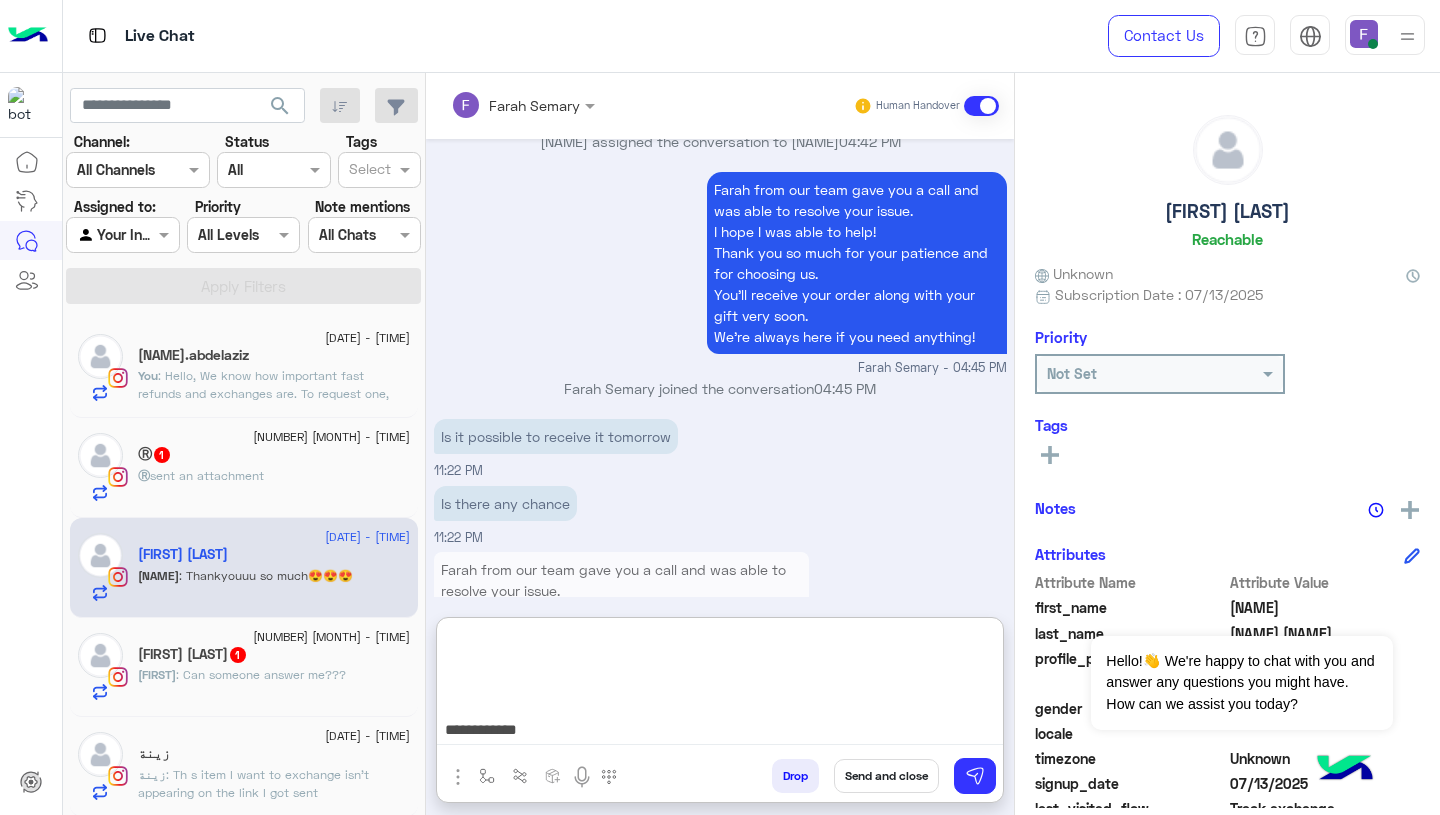 click on "**********" at bounding box center [720, 685] 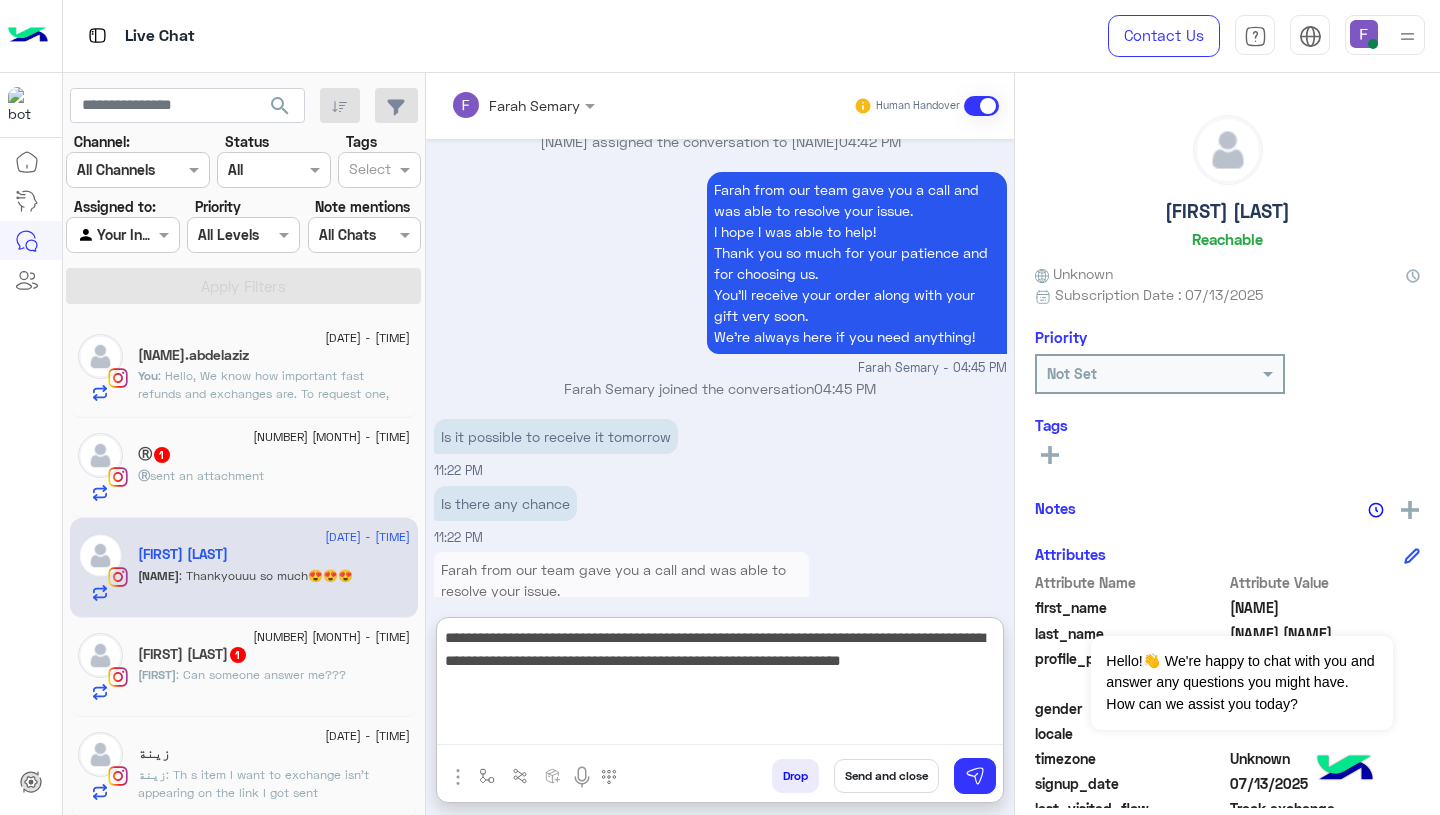 type on "**********" 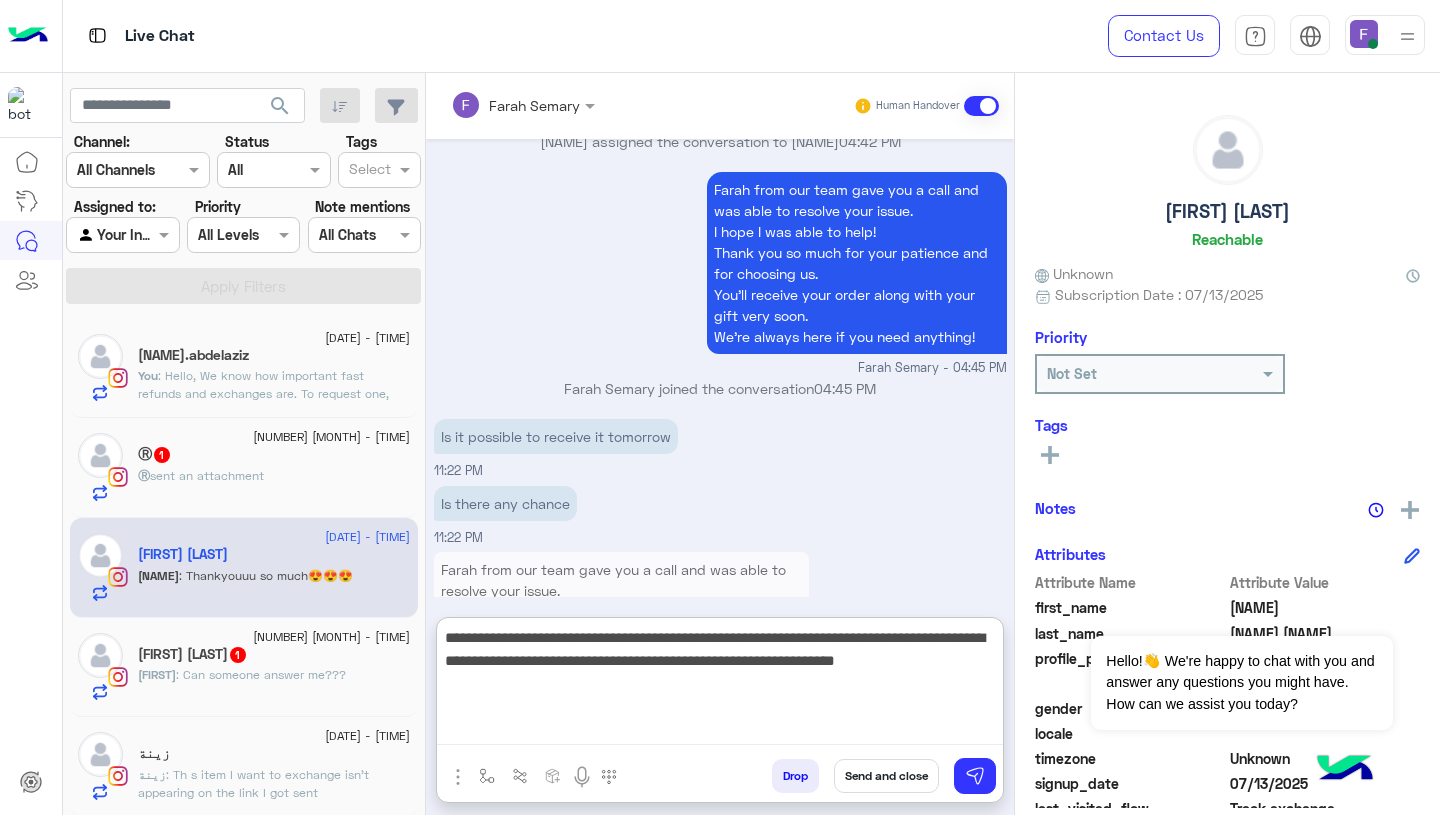 scroll, scrollTop: 0, scrollLeft: 0, axis: both 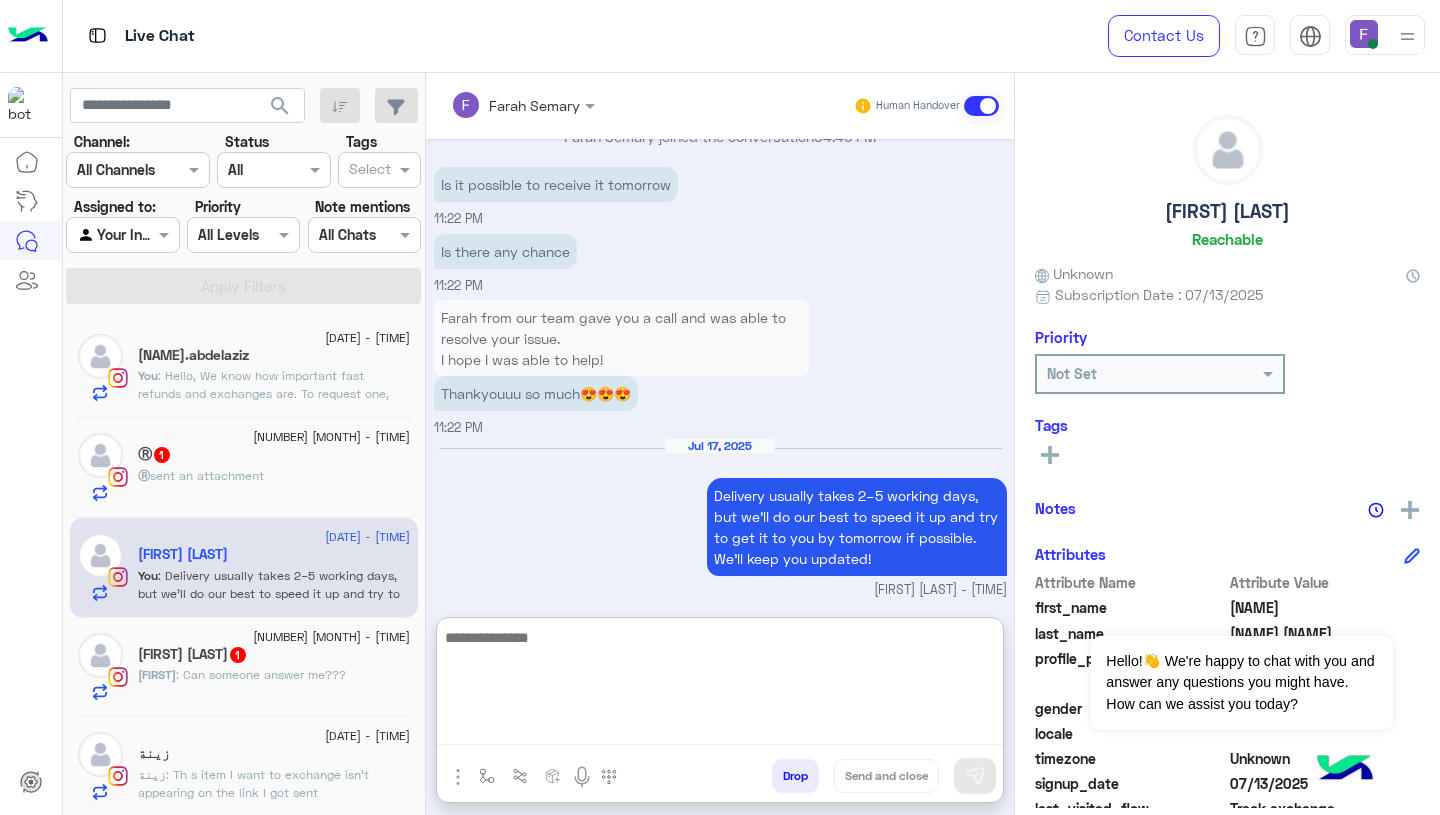 paste on "**********" 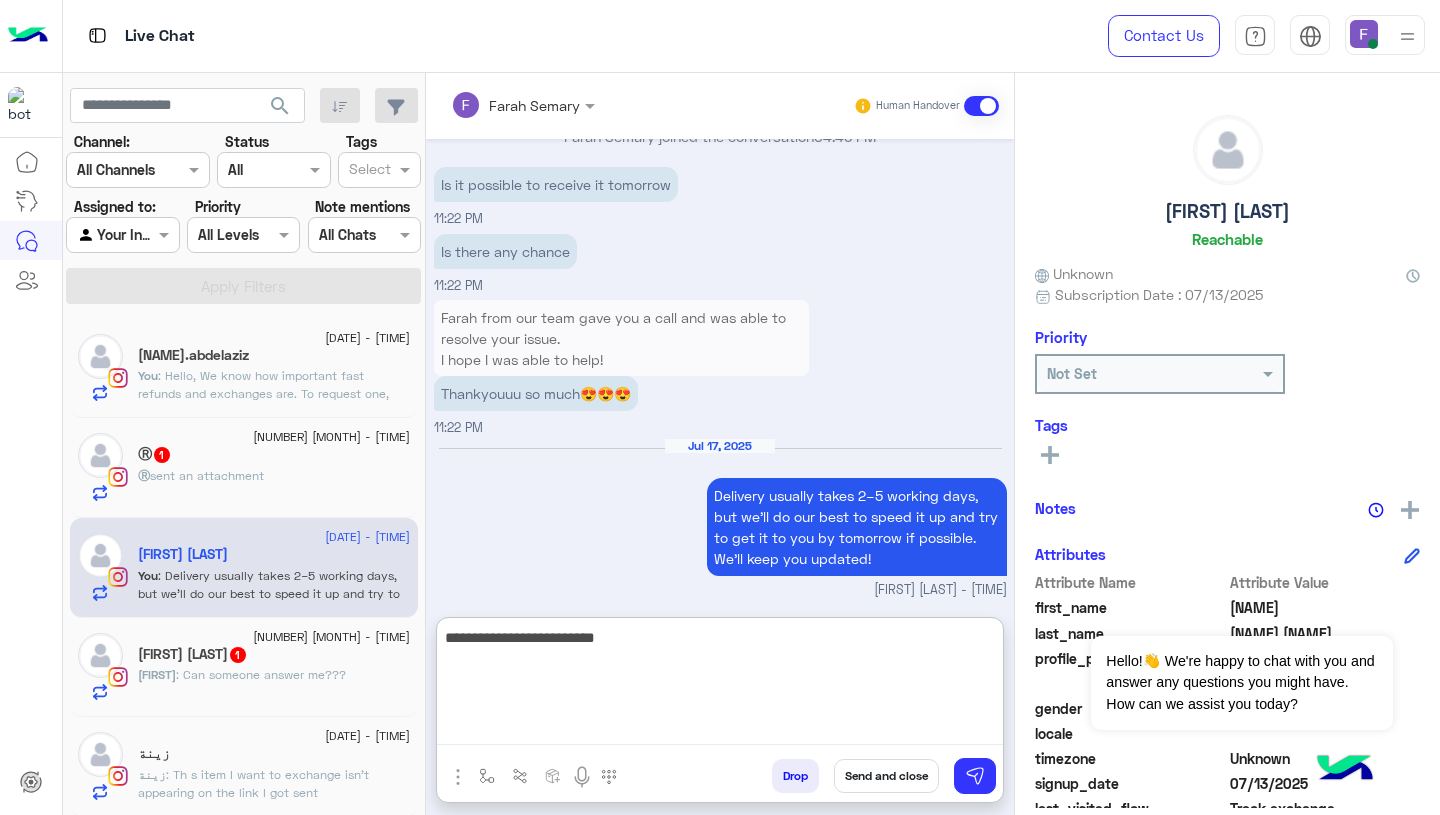 type 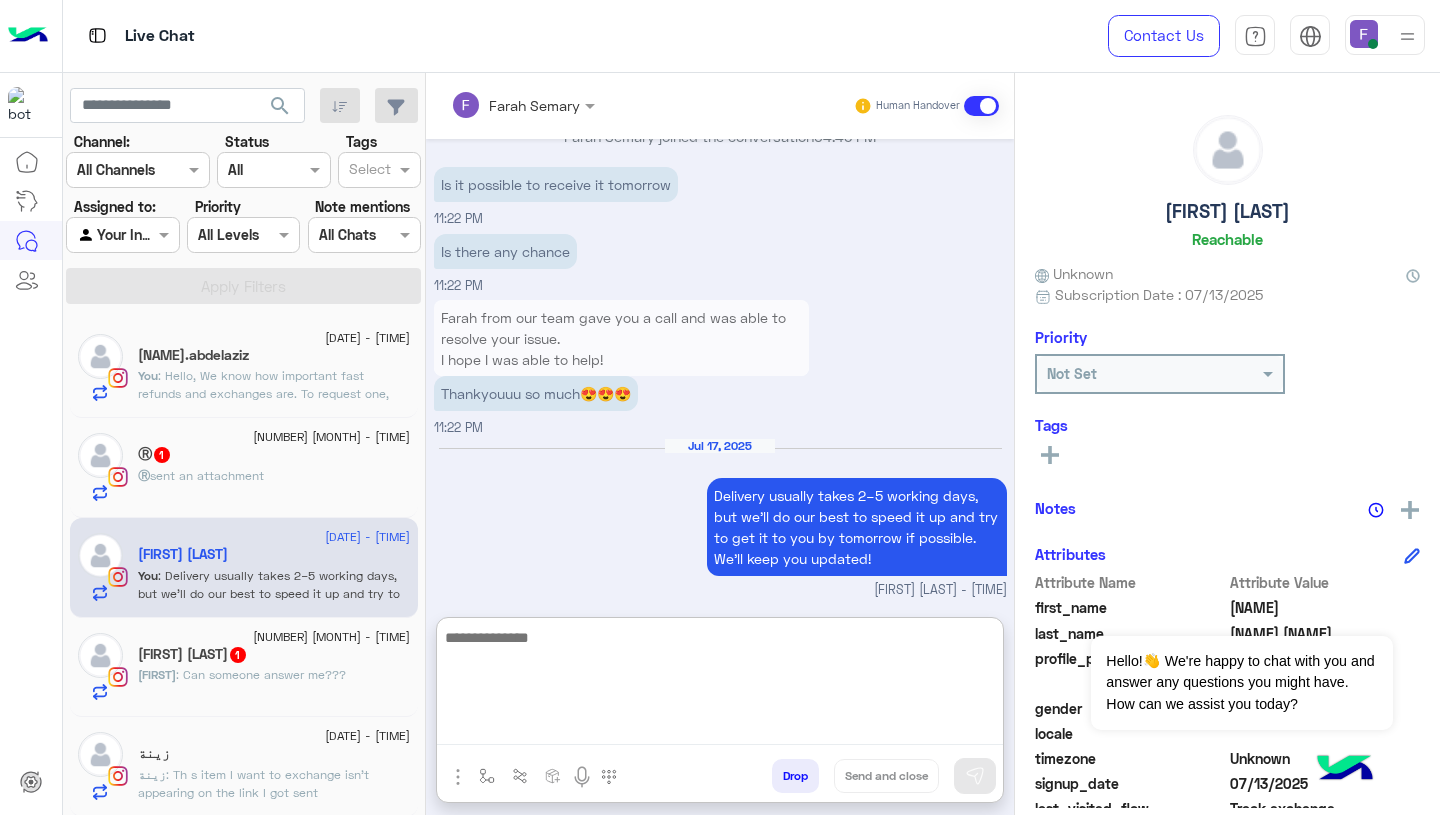 scroll, scrollTop: 2296, scrollLeft: 0, axis: vertical 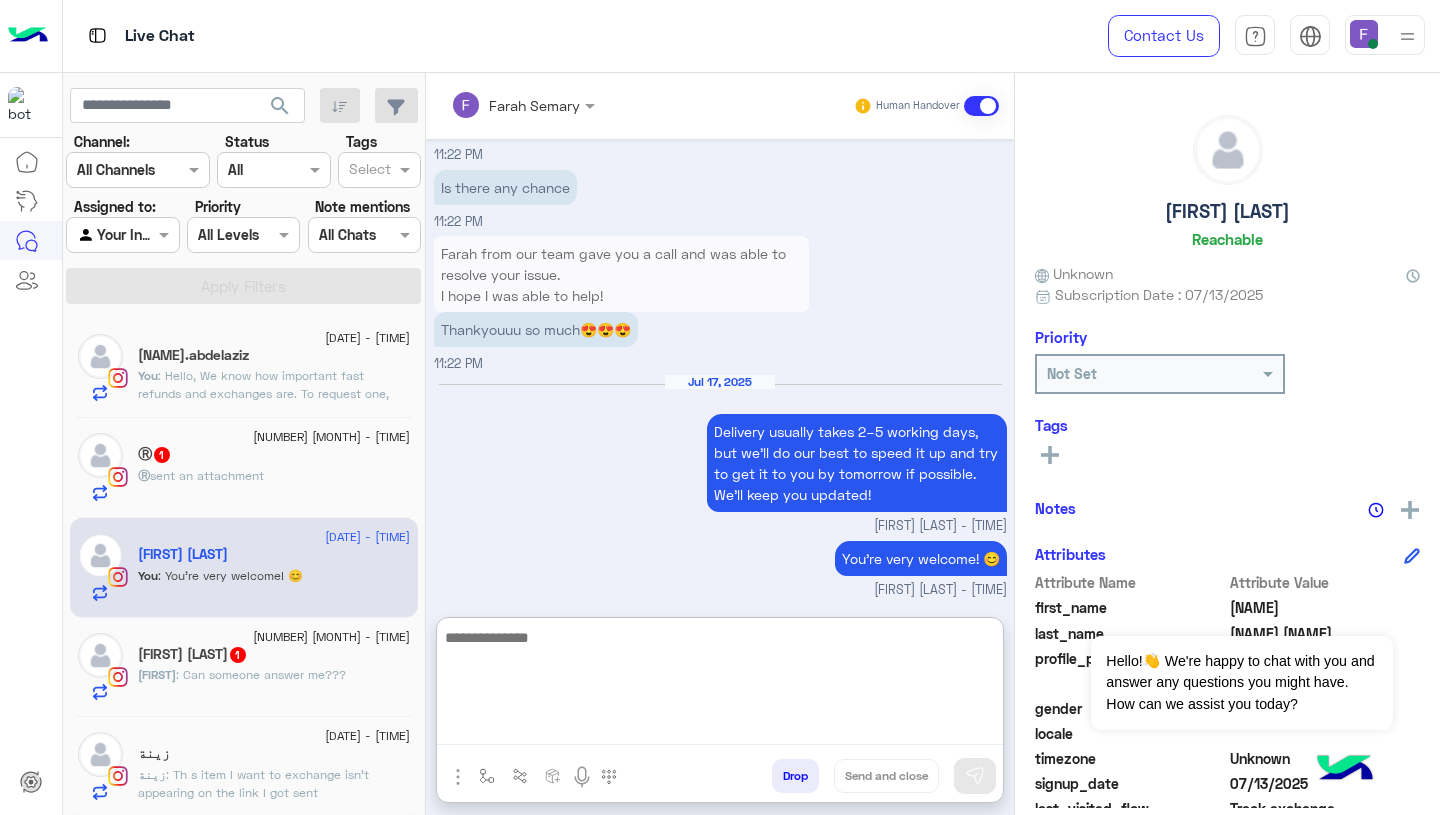 click on "Farah Semary -  09:27 AM" at bounding box center [720, 526] 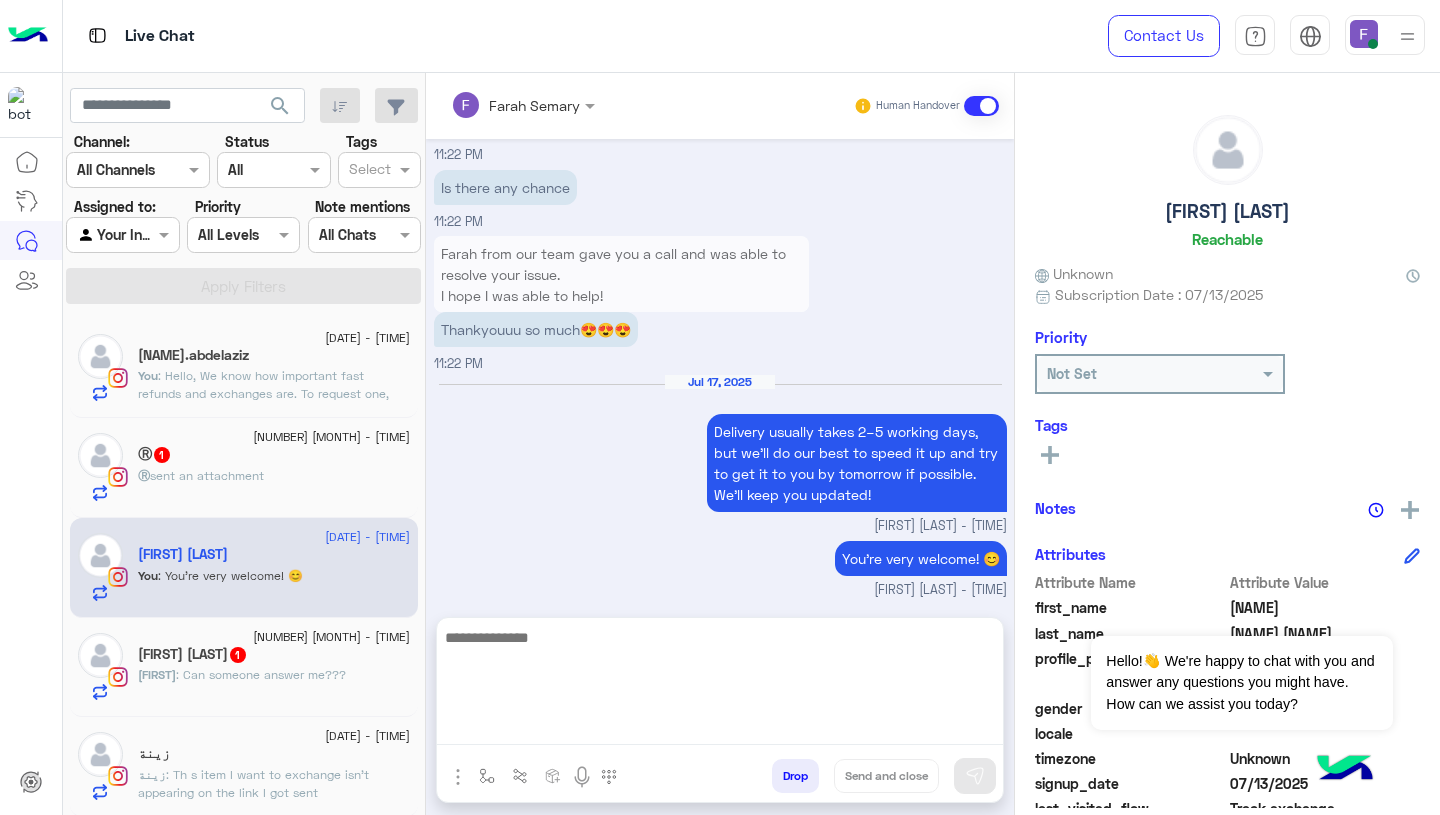 scroll, scrollTop: 2206, scrollLeft: 0, axis: vertical 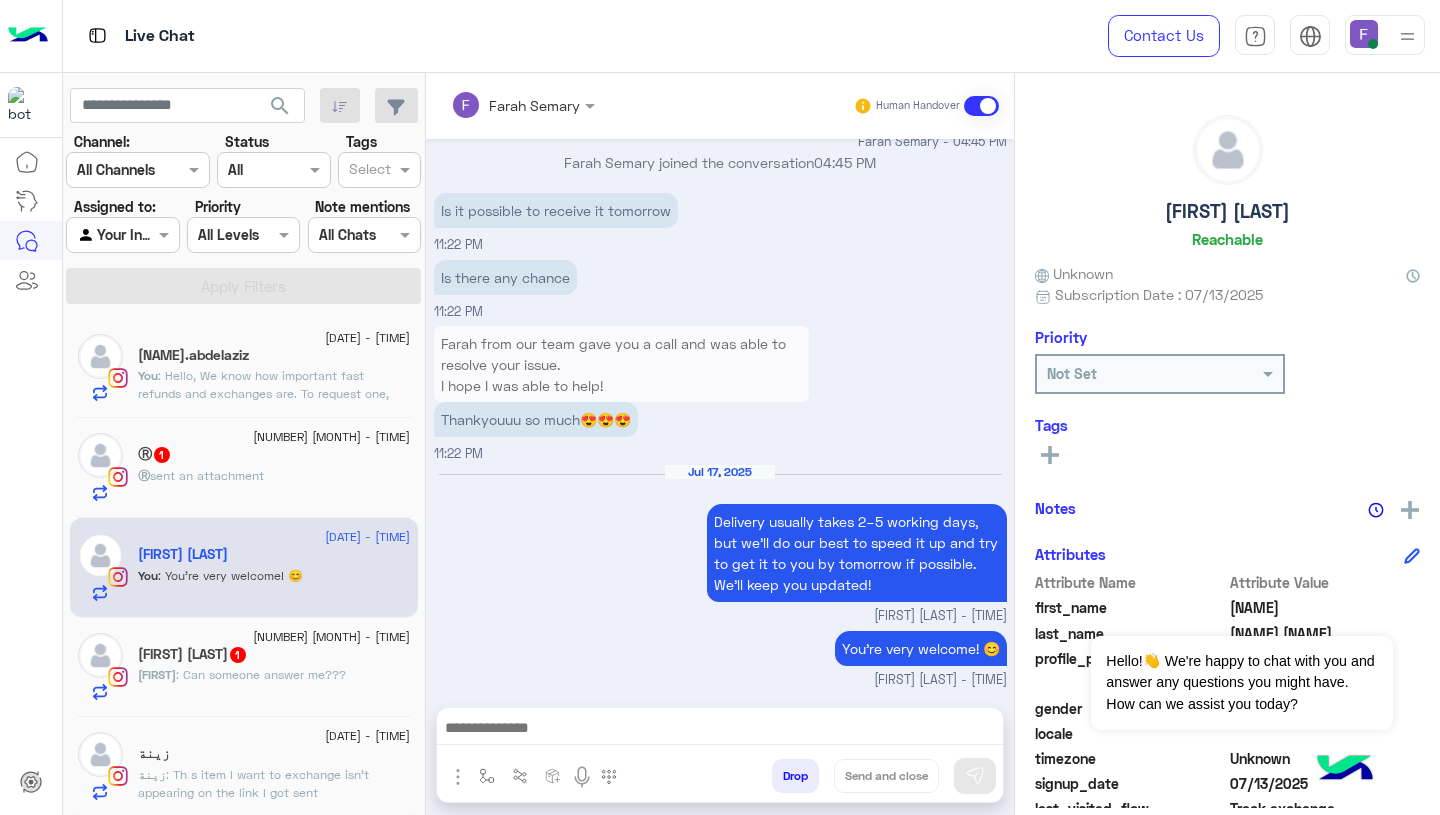click on "Drop" at bounding box center [795, 776] 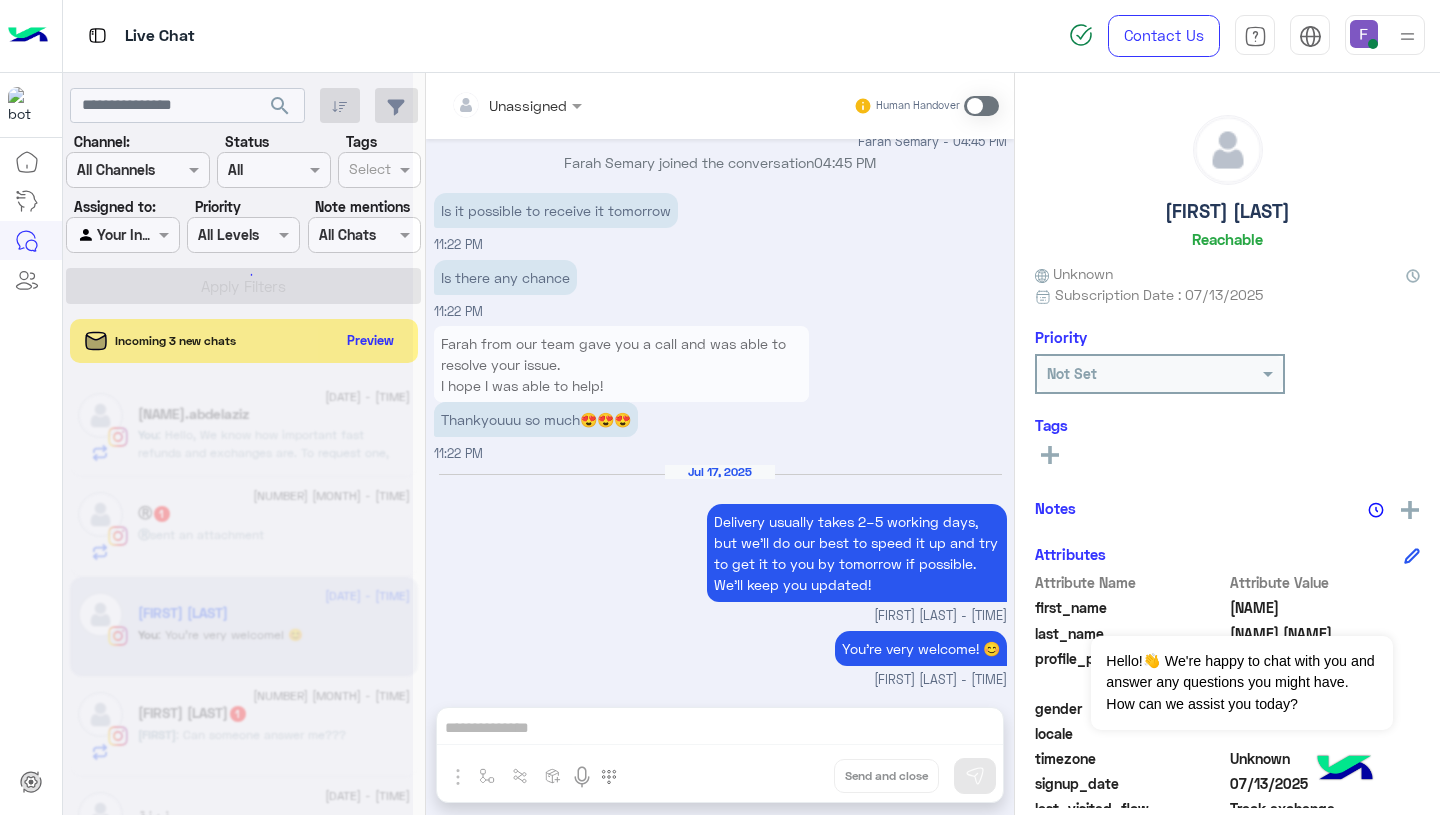 click on "Unassigned Human Handover     Jul 16, 2025  Is this one double layered   01:31 PM  شيرينTo assist you better, please select your request from the following menu. شيرينمن أجل مساعدتك بشكل أفضل، يرجى اختيار طلبك من القائمة التالية  Main Menu   Customer Service   Ask About Item     01:31 PM   Customer Service    01:31 PM  Please select your query from the below 👇 Previous Problems with Delivery  Order Delay  Issue in Exchange/Refund  Support for Exchange/Refund  Issue with Completing Order  Support while ordering  Other Inquirey  Other Inquirey  Main Menu  Main Menu  Next 1 2 3    01:31 PM   Support for Exchange/Refund    01:31 PM  We are here to help! You are now in the queue and will be assigned to CS agent. Please provide the following: Please share your phone number 📱 \order number 📦    01:31 PM  01114224349   01:32 PM  Explain your Request:    01:32 PM    01:32 PM   Return to main menu     01:32 PM   01:32 PM       01:32 PM      04:42 PM" at bounding box center (720, 448) 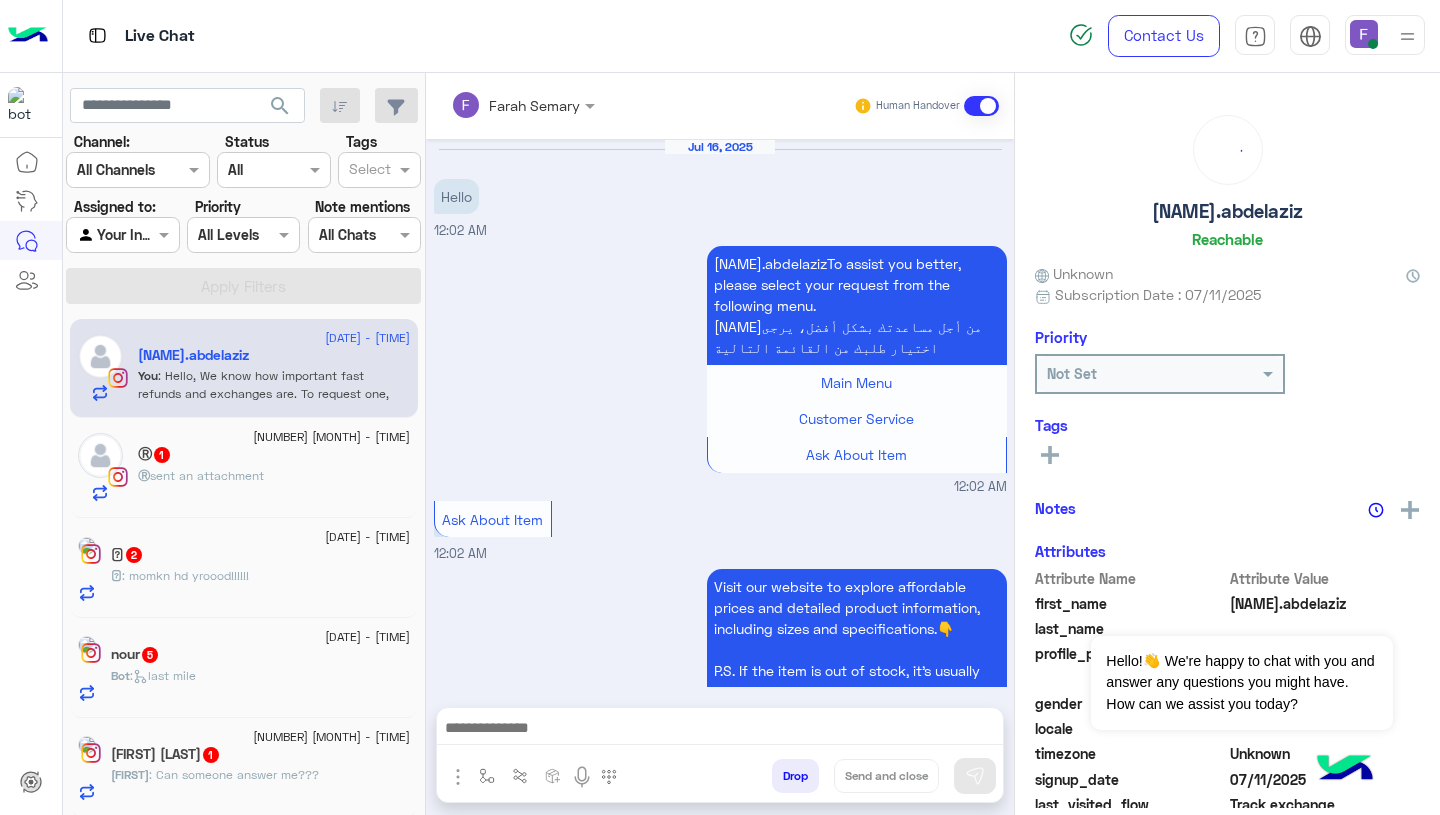 scroll, scrollTop: 1832, scrollLeft: 0, axis: vertical 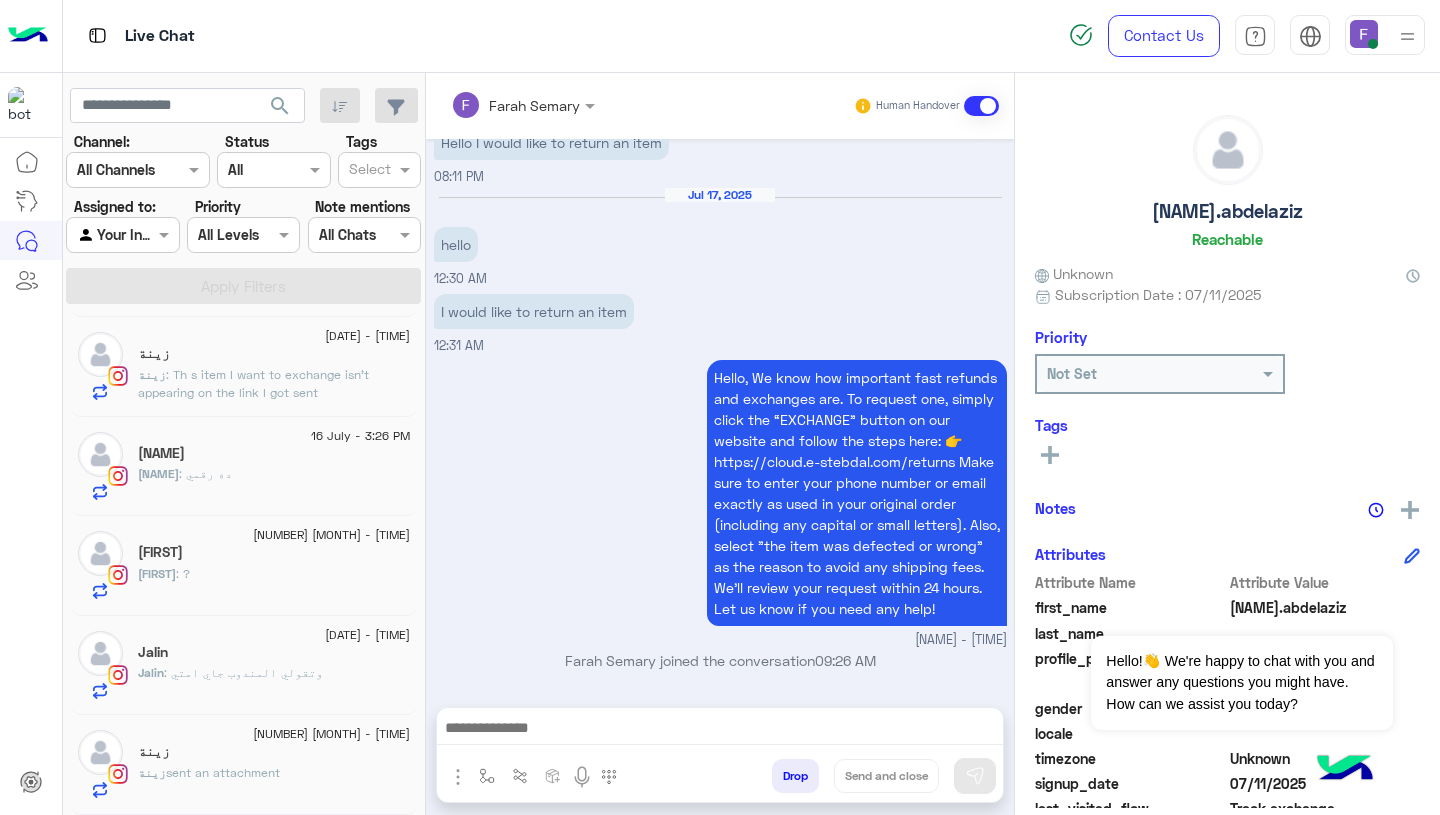 click on "زينة" 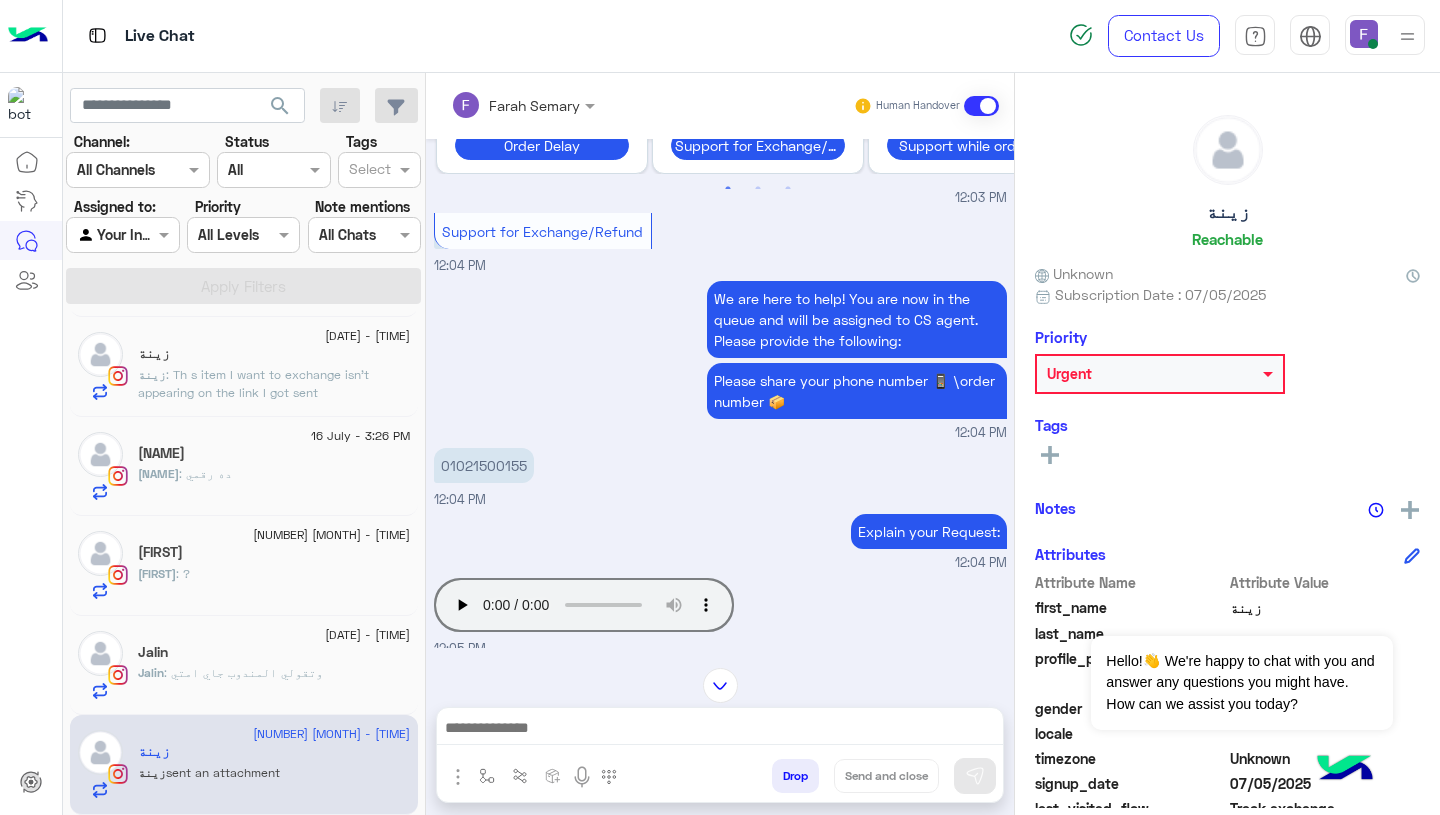 scroll, scrollTop: 1630, scrollLeft: 0, axis: vertical 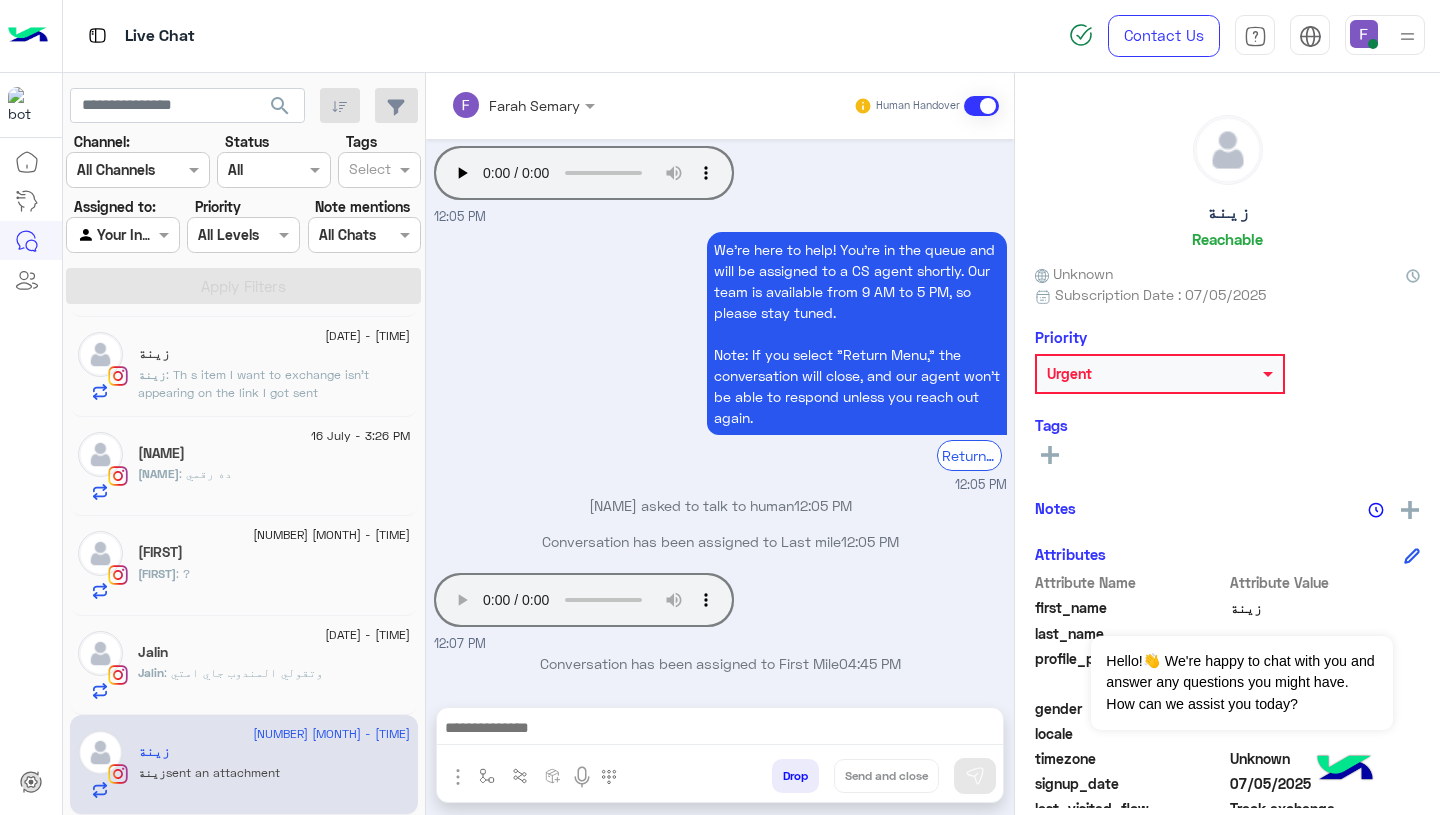 type 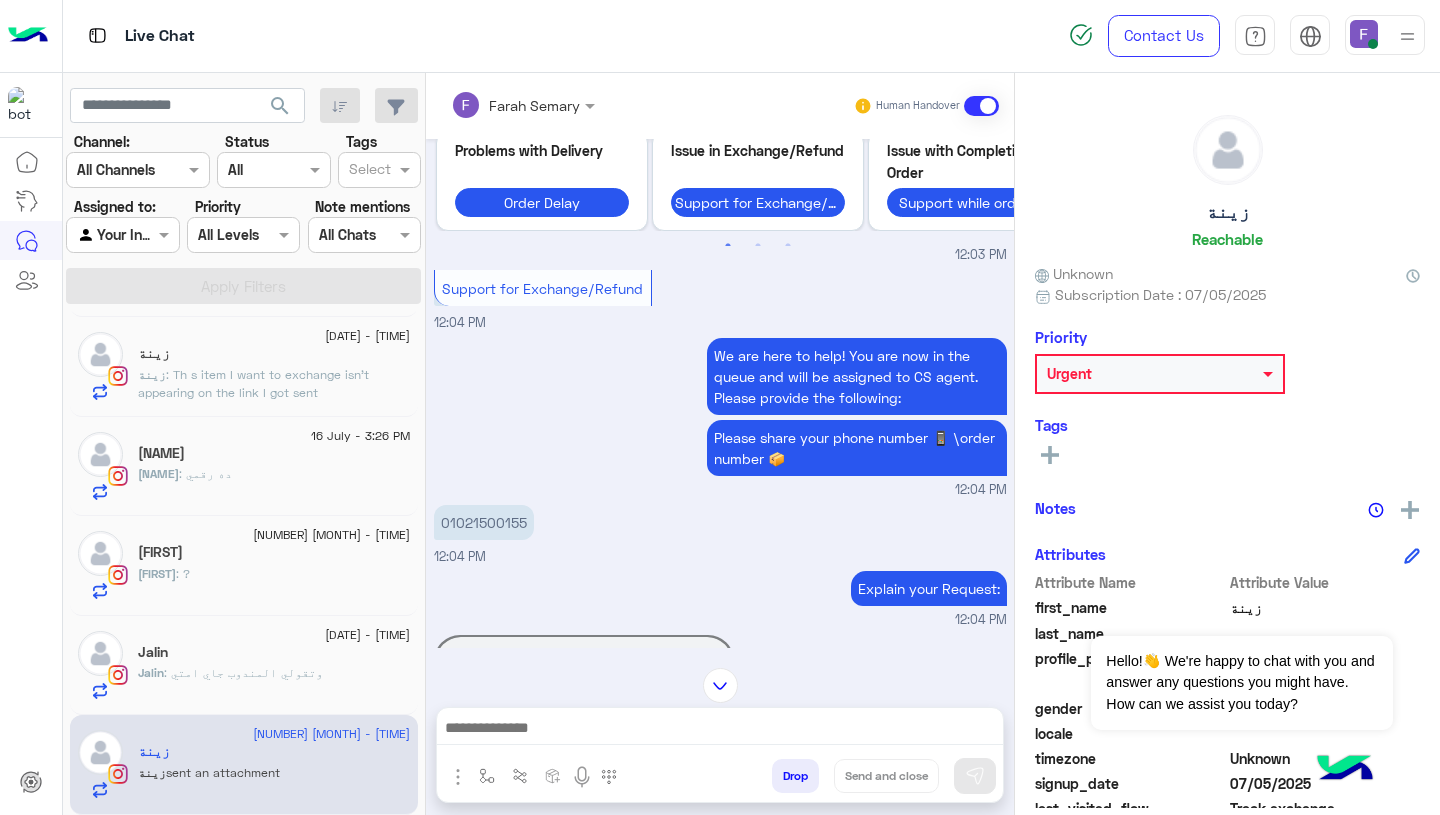 scroll, scrollTop: 1127, scrollLeft: 0, axis: vertical 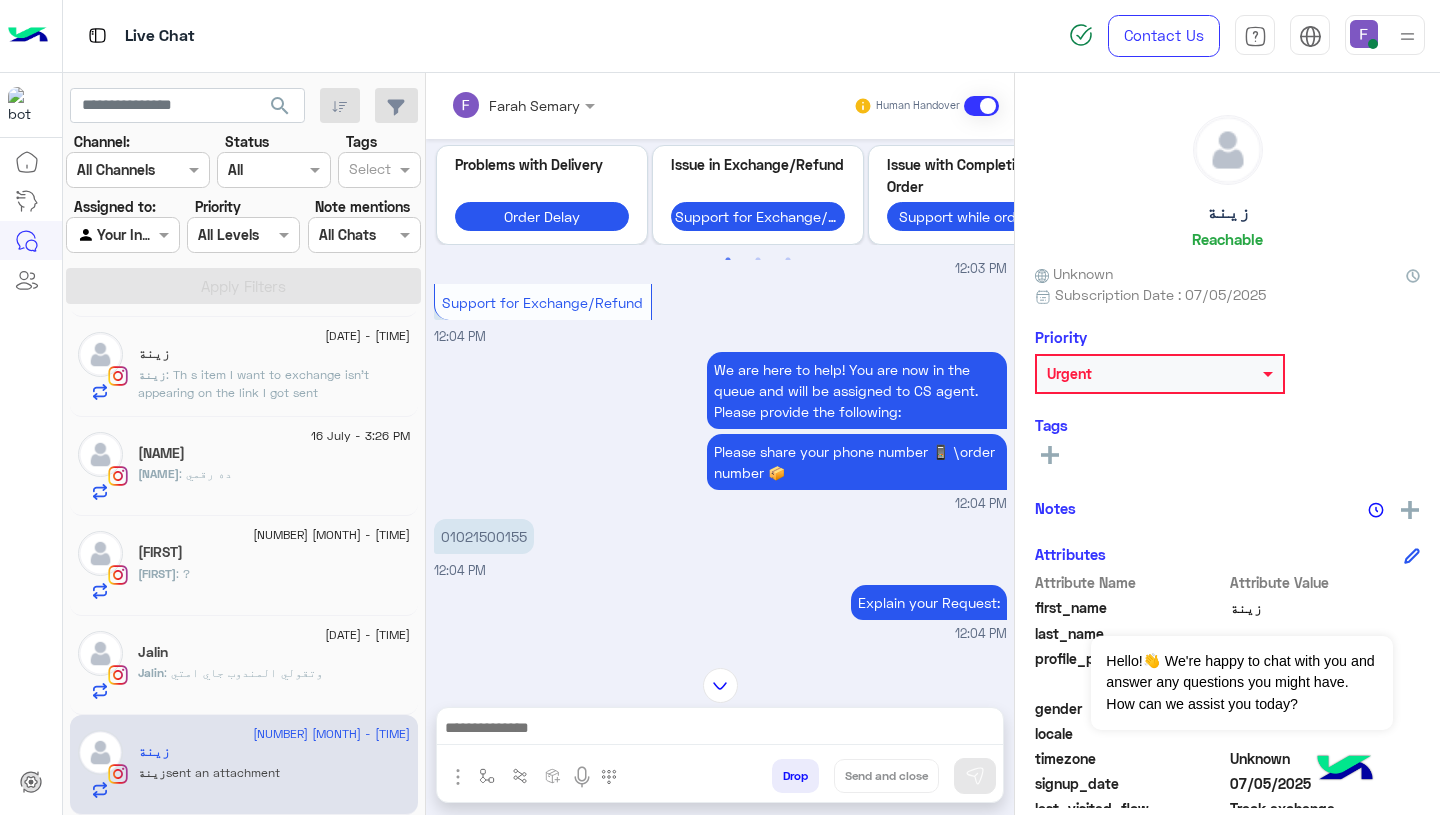 click on "01021500155" at bounding box center (484, 536) 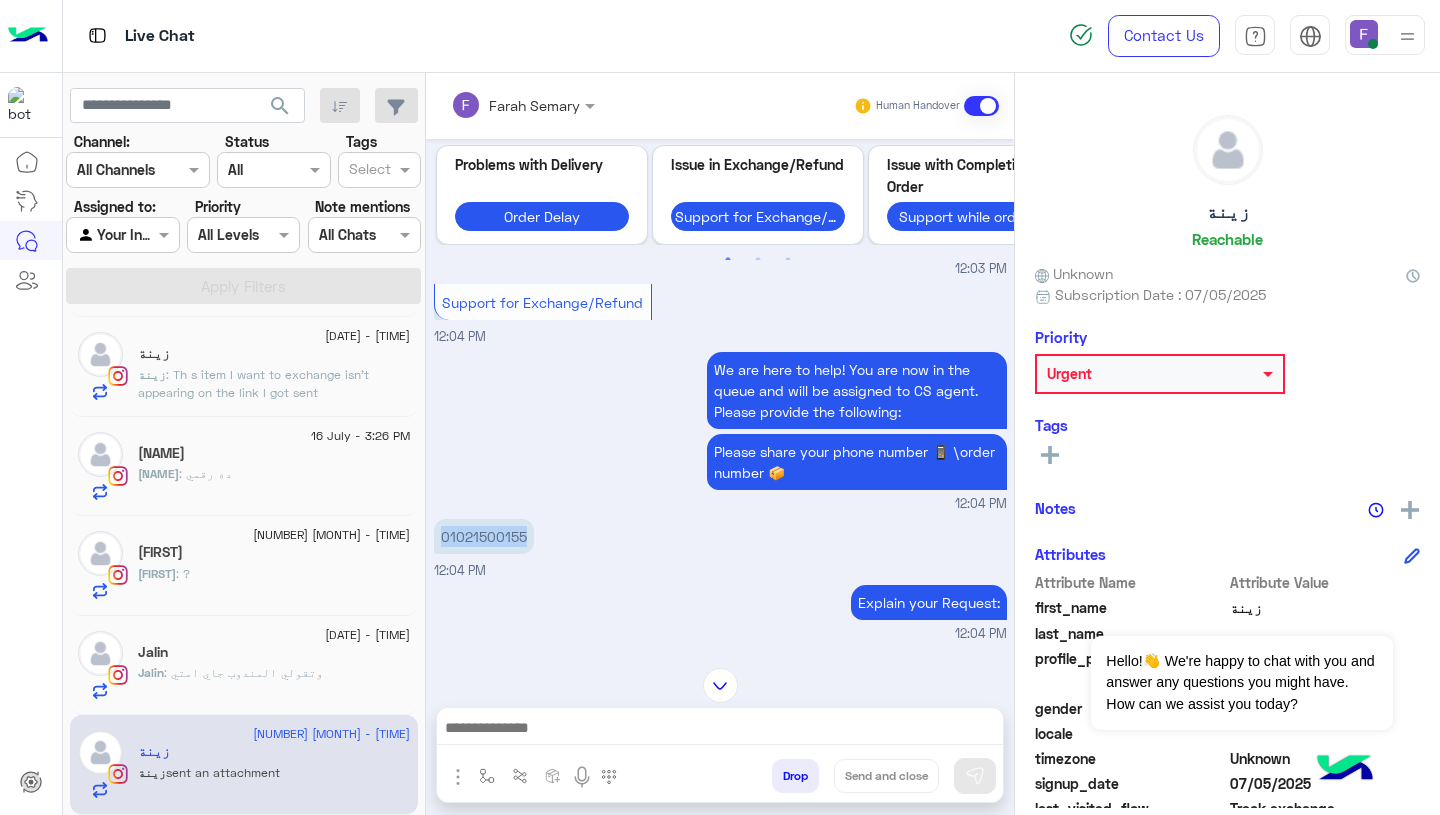 click on "01021500155" at bounding box center (484, 536) 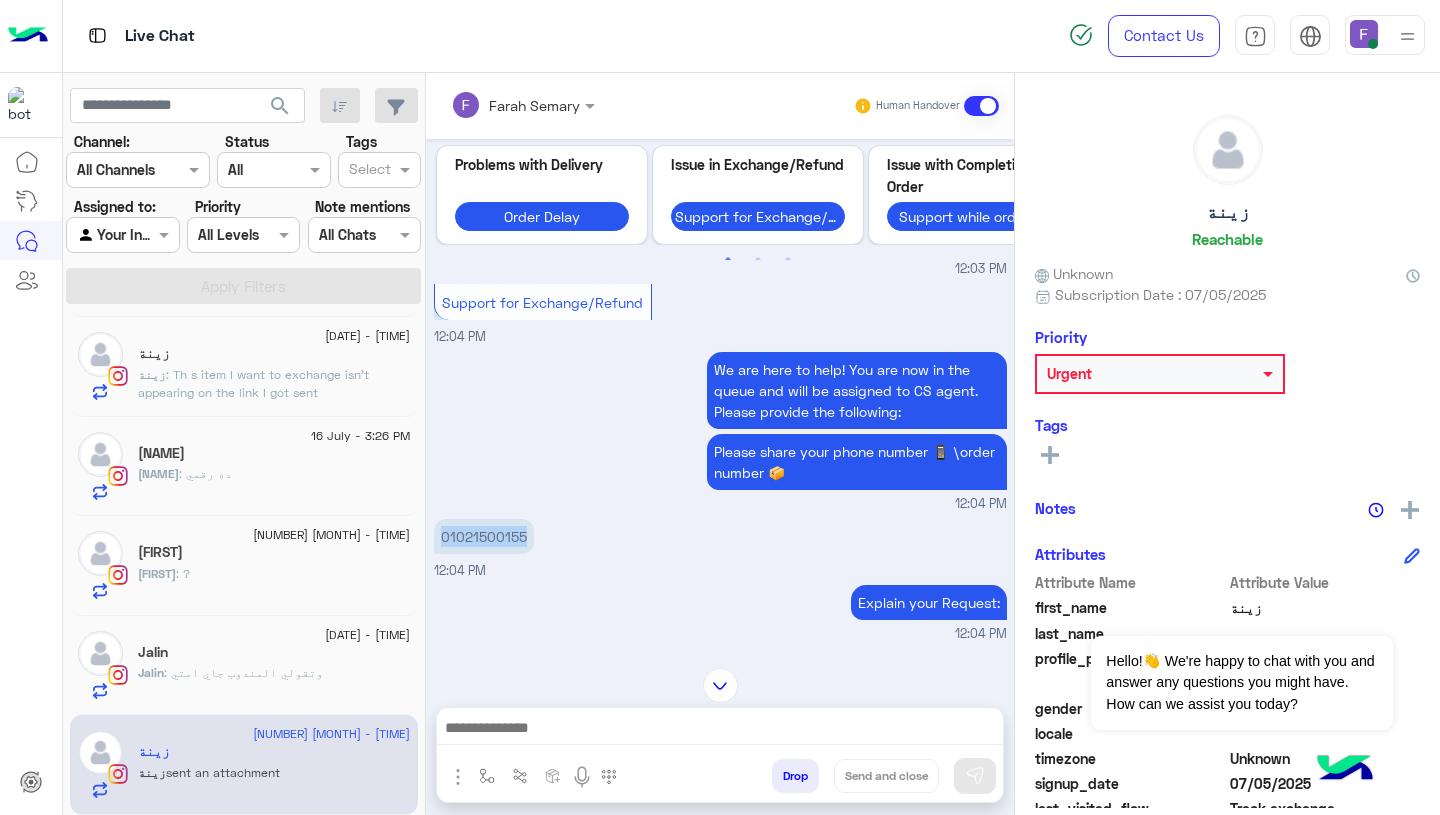 click on "We are here to help! You are now in the queue and will be assigned to CS agent. Please provide the following: Please share your phone number 📱 \order number 📦    12:04 PM" at bounding box center [720, 430] 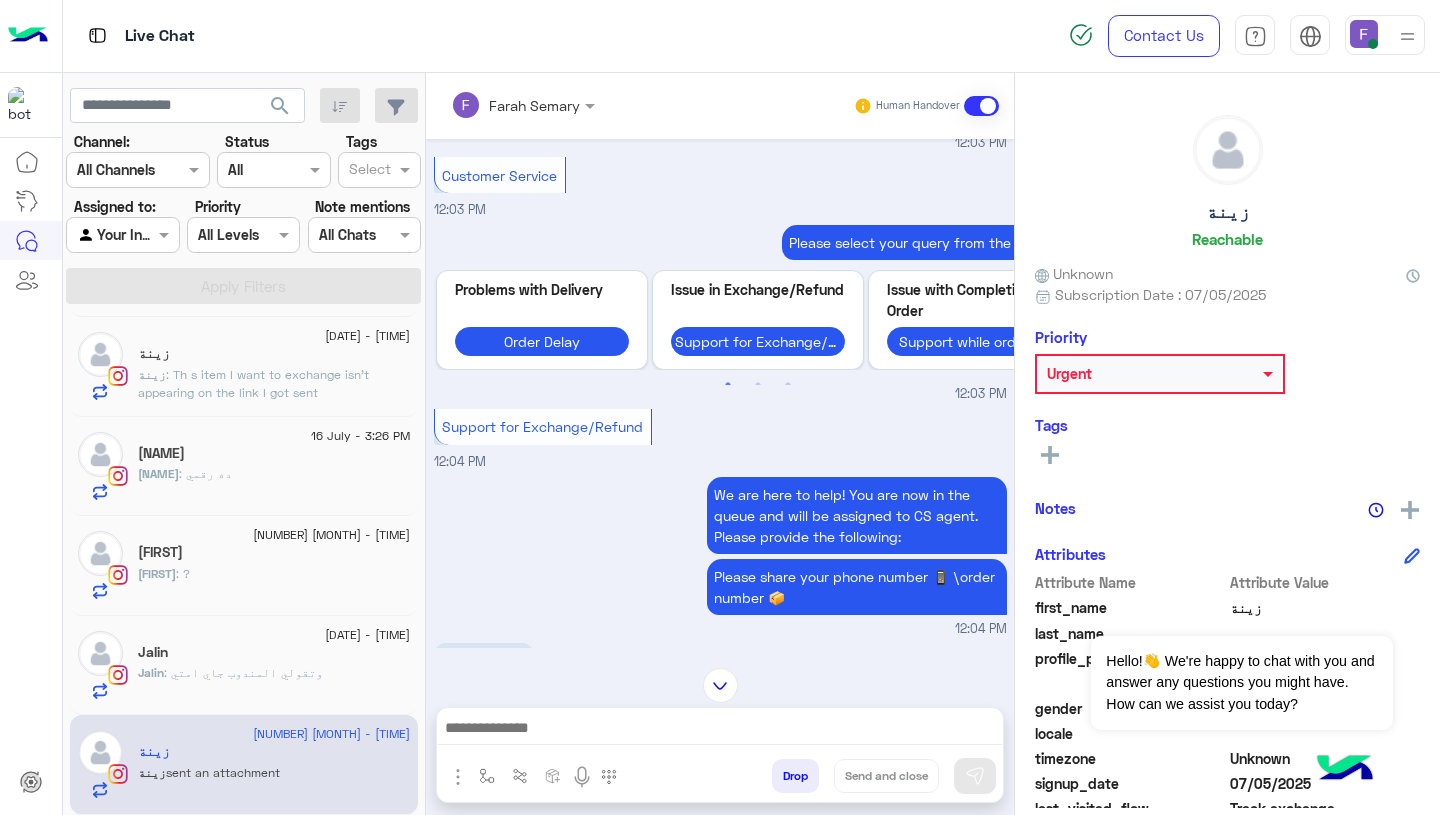 scroll, scrollTop: 4092, scrollLeft: 0, axis: vertical 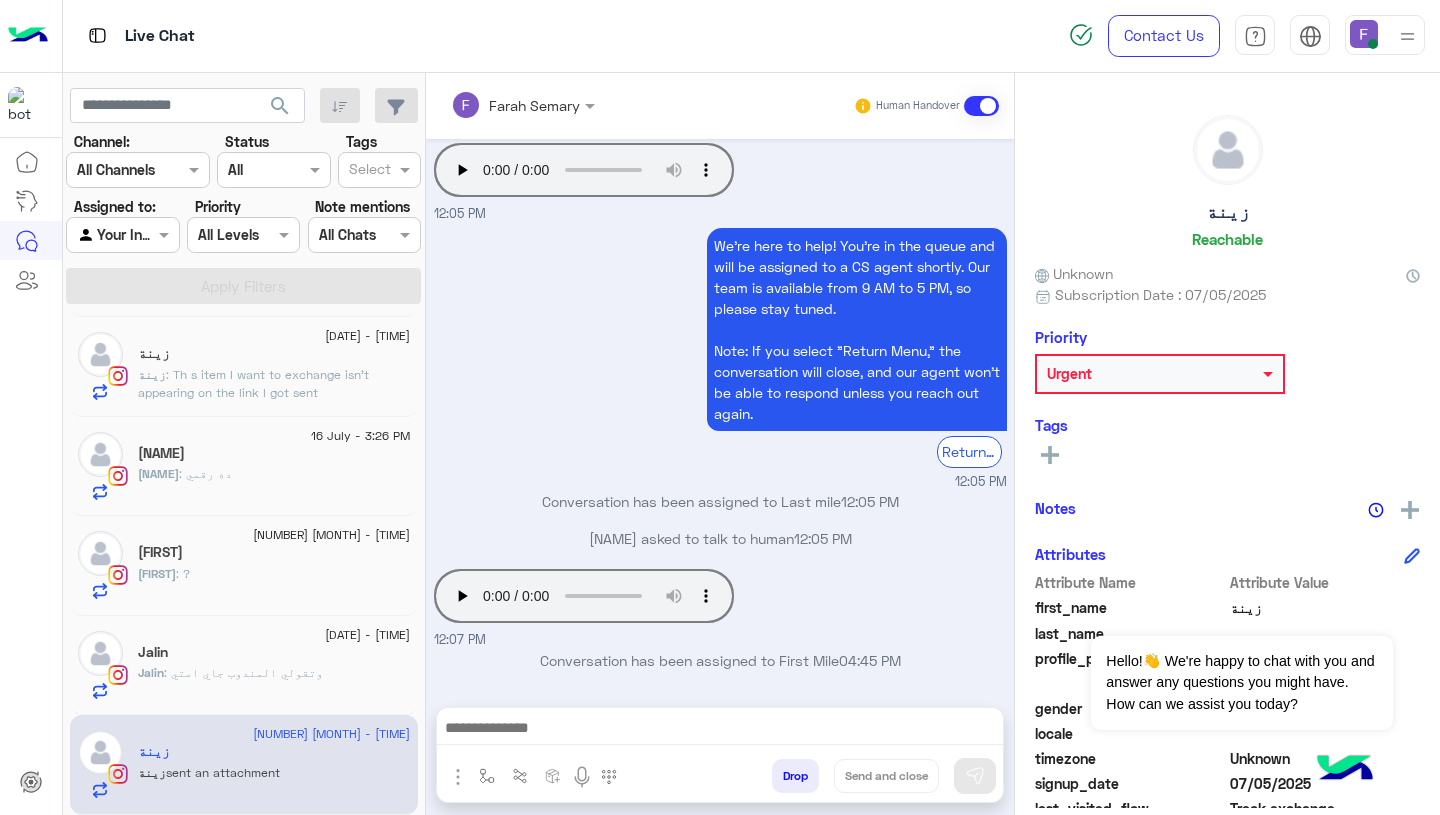 click at bounding box center [720, 730] 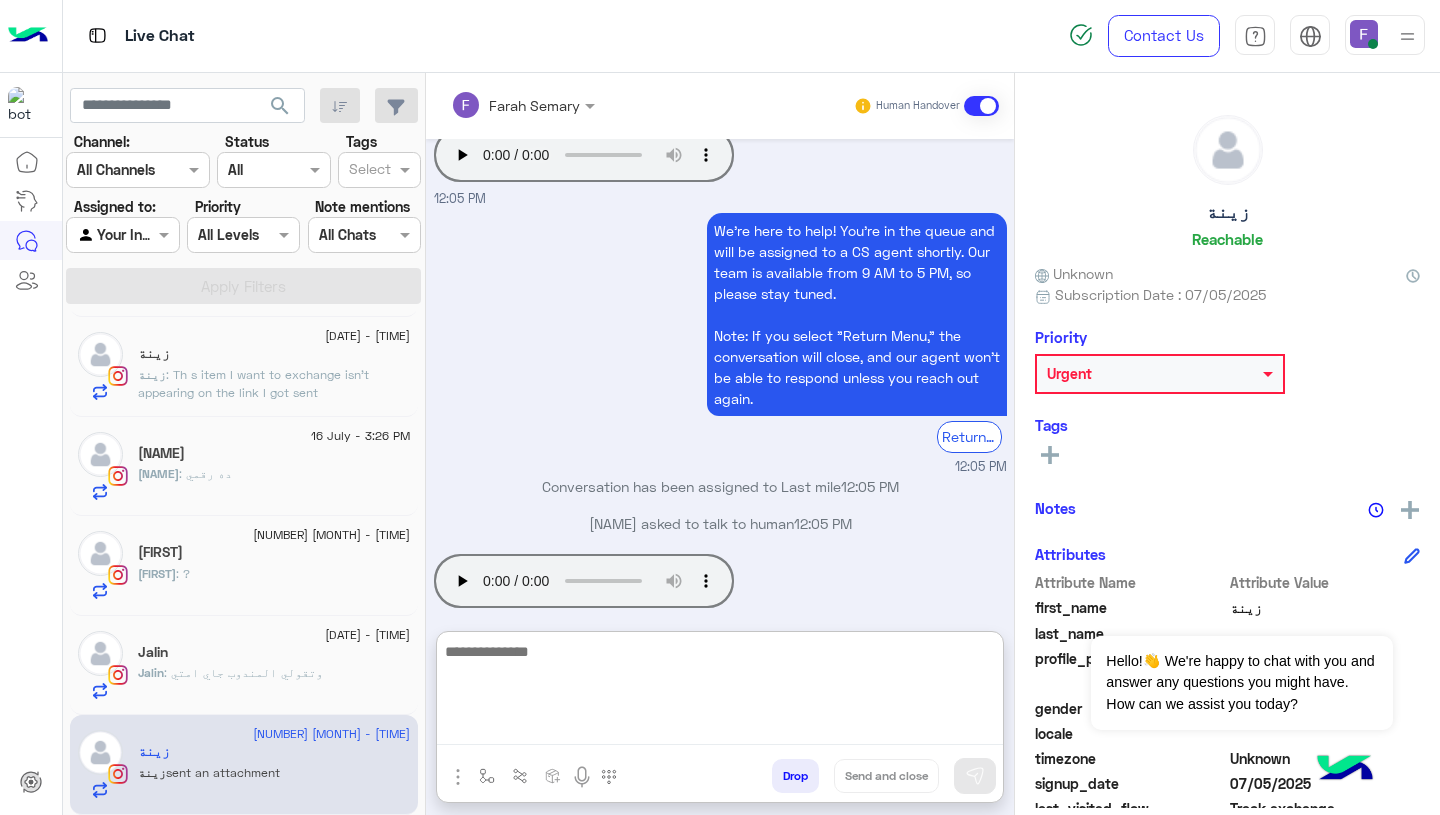 paste on "**********" 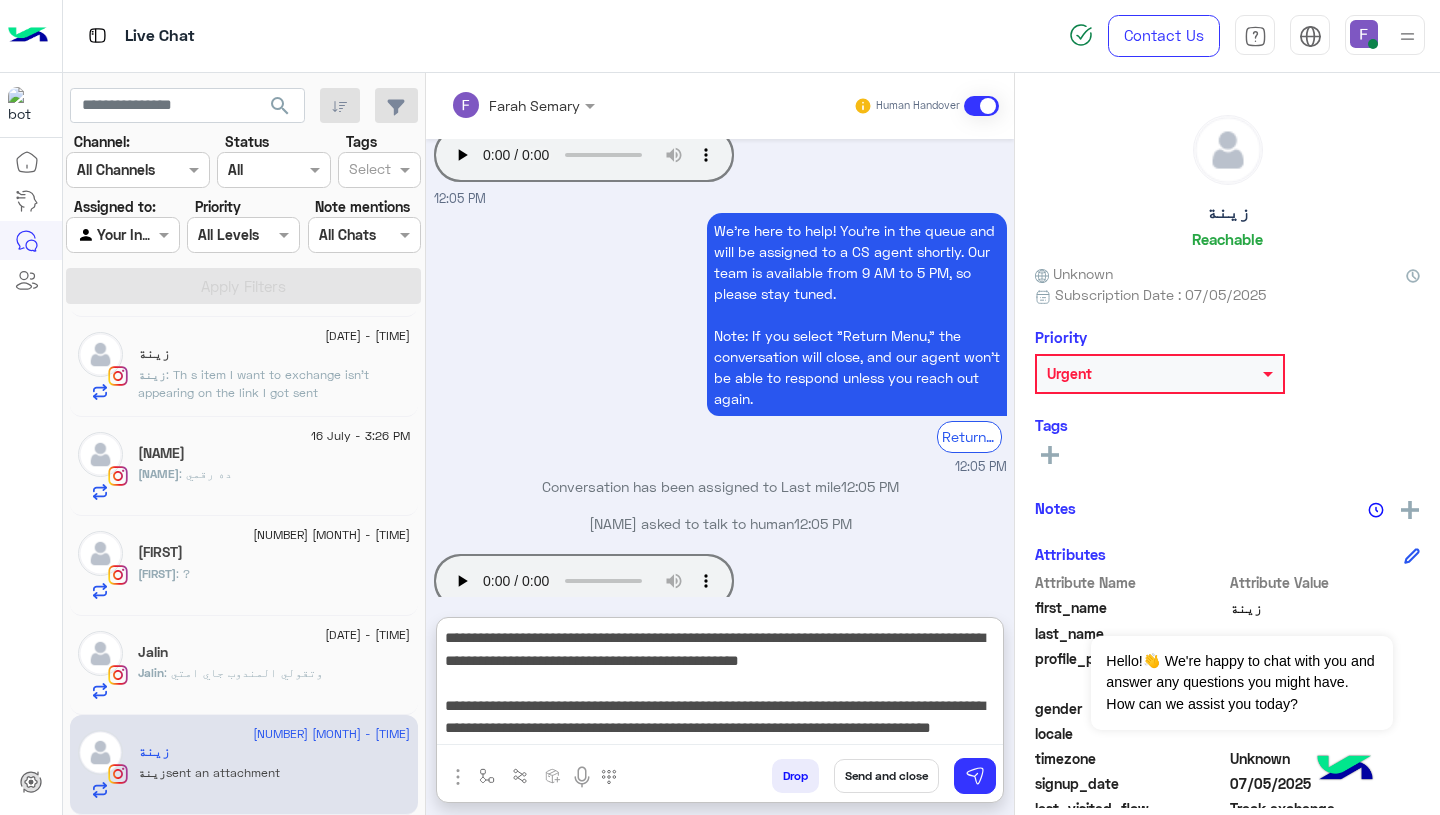 scroll, scrollTop: 151, scrollLeft: 0, axis: vertical 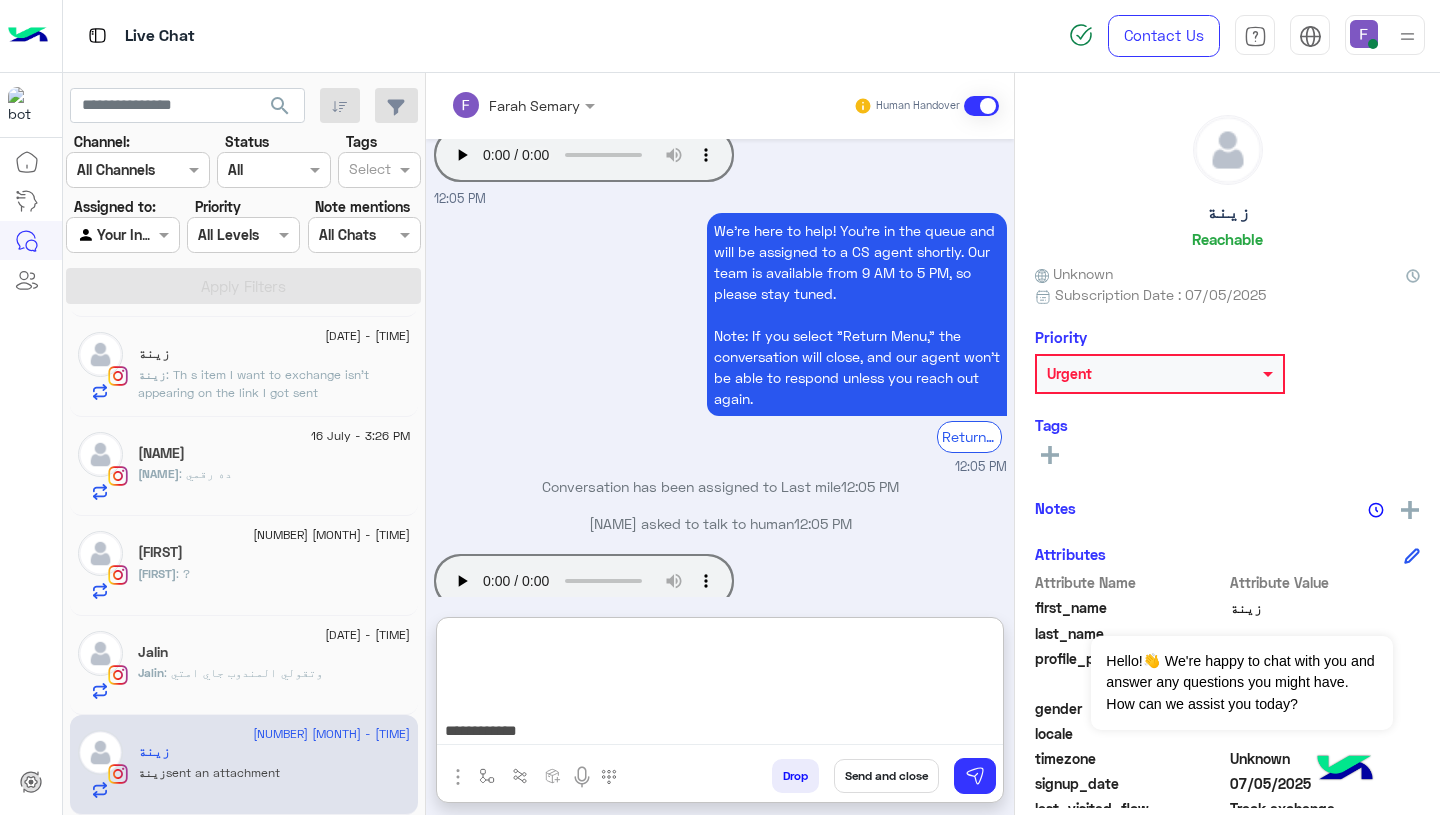 click on "**********" at bounding box center (720, 685) 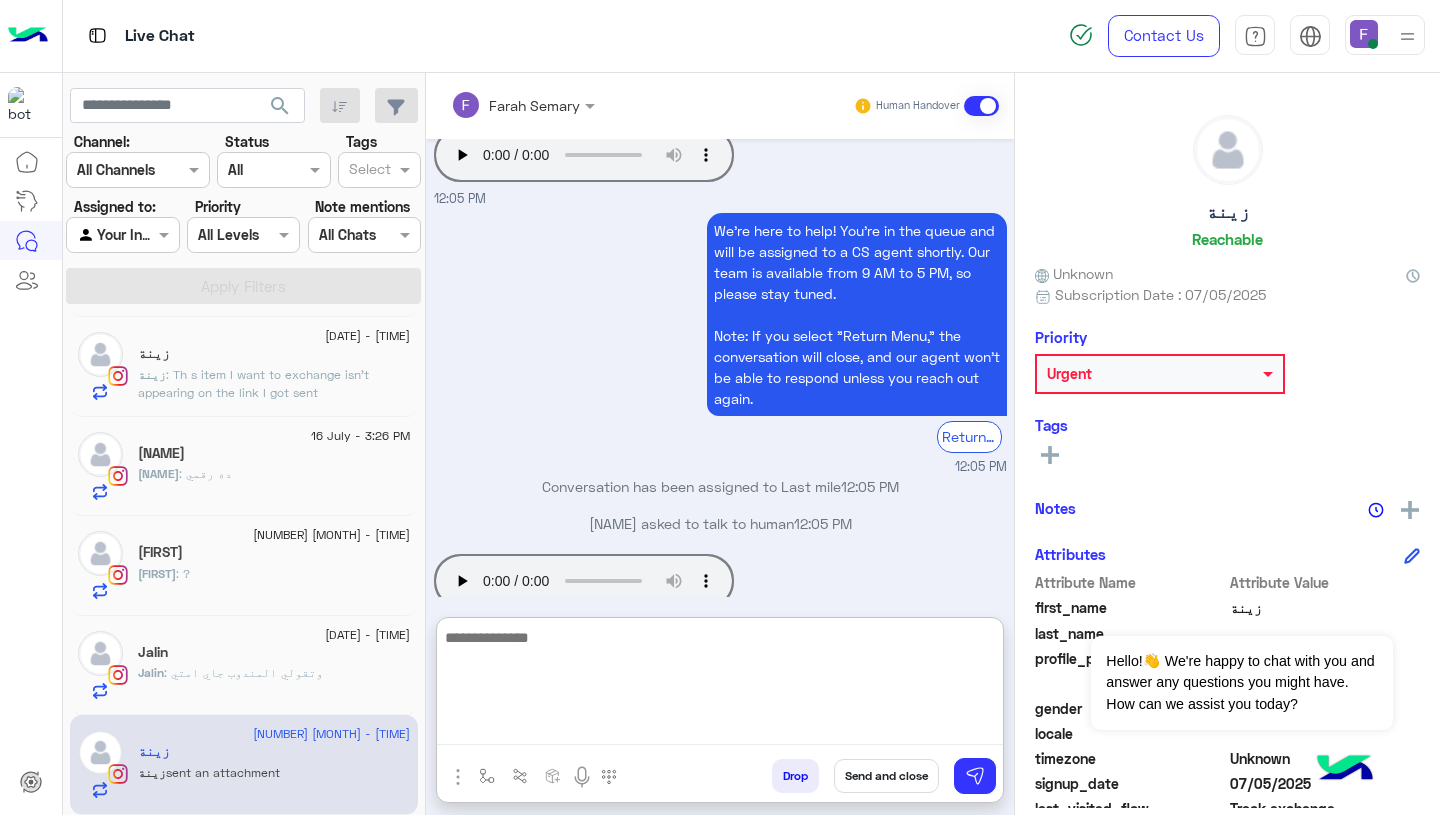scroll, scrollTop: 0, scrollLeft: 0, axis: both 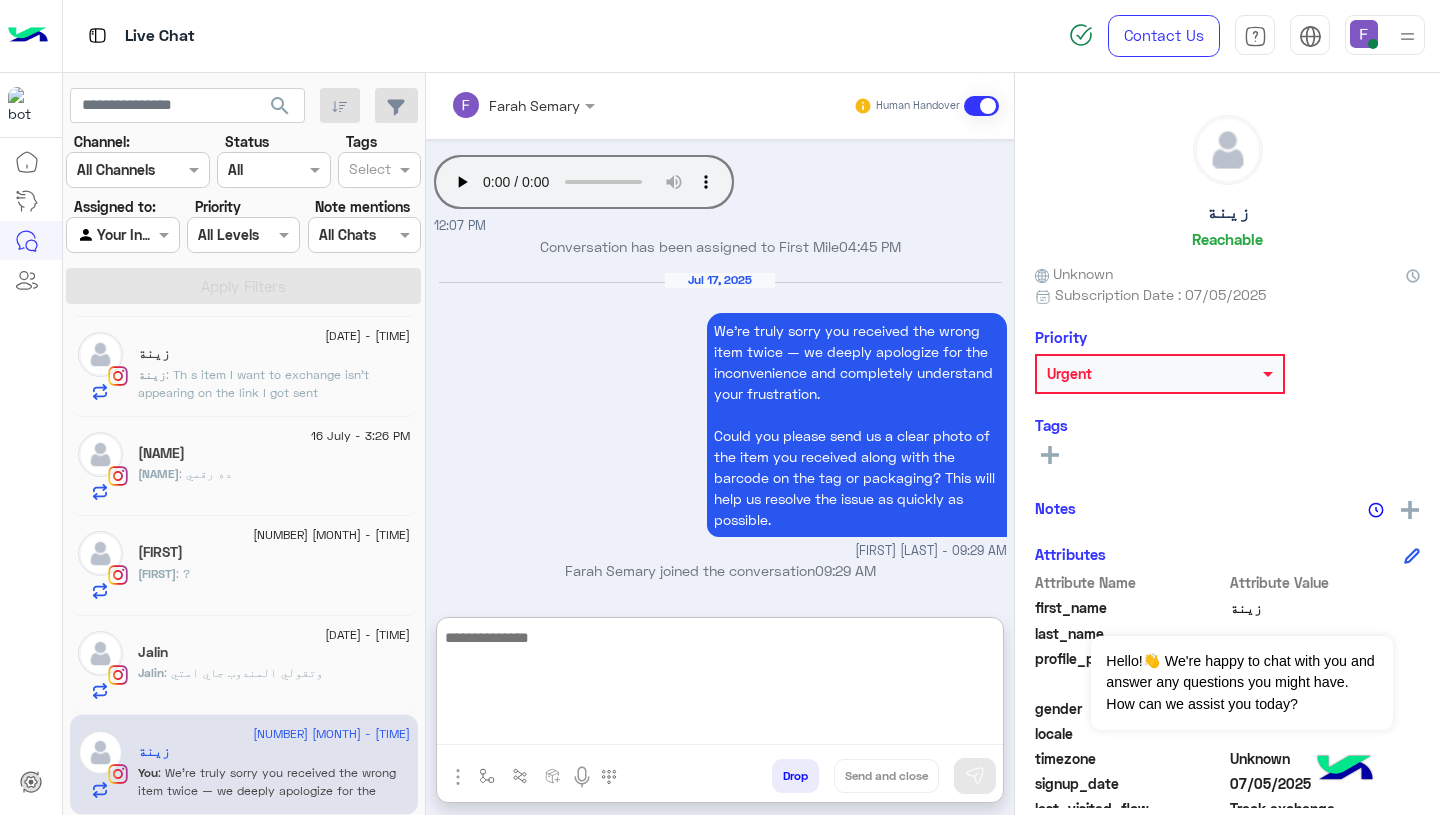 click on "Jalin : وتقولي المندوب جاي امتي" 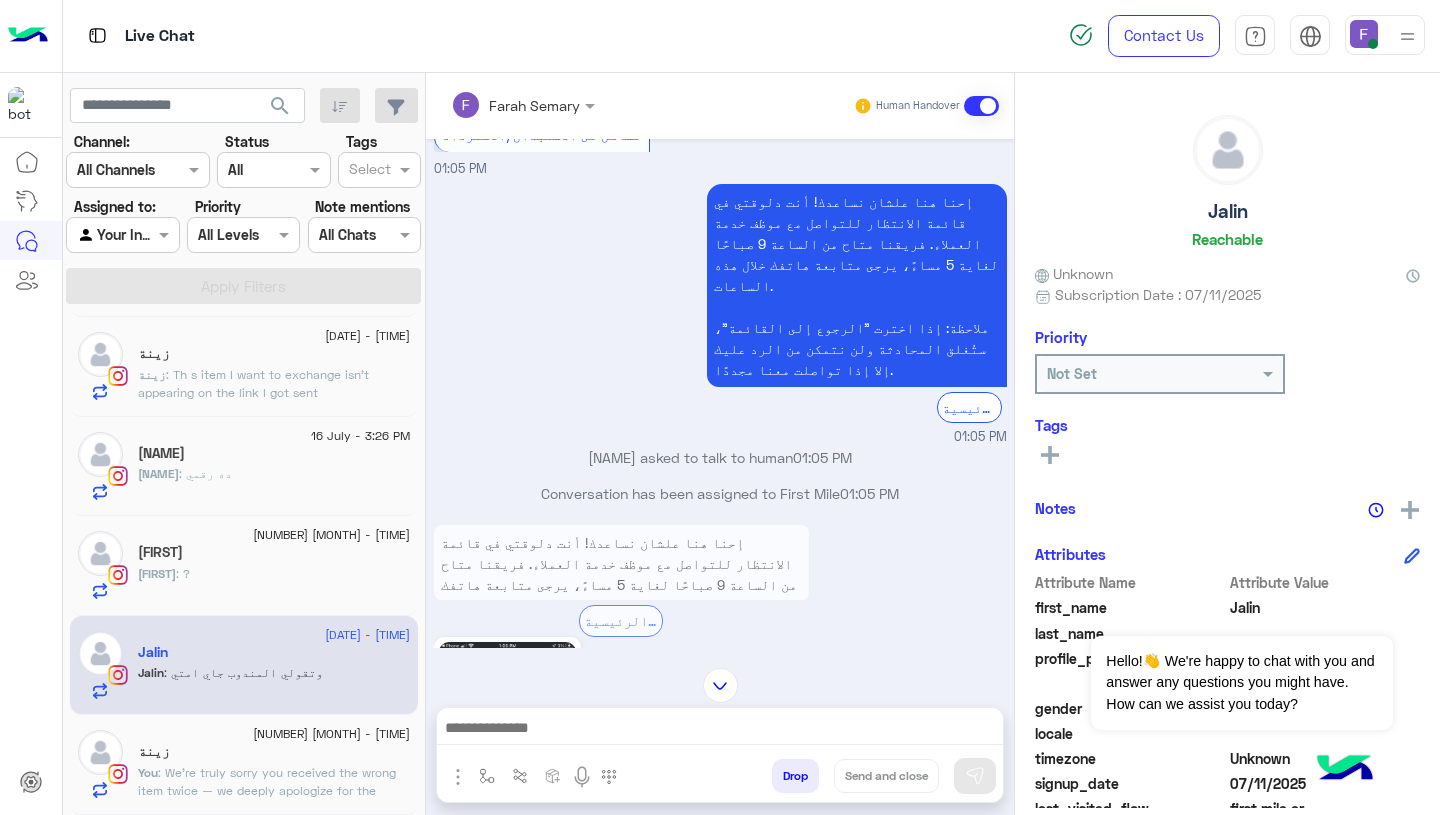 scroll, scrollTop: 1690, scrollLeft: 0, axis: vertical 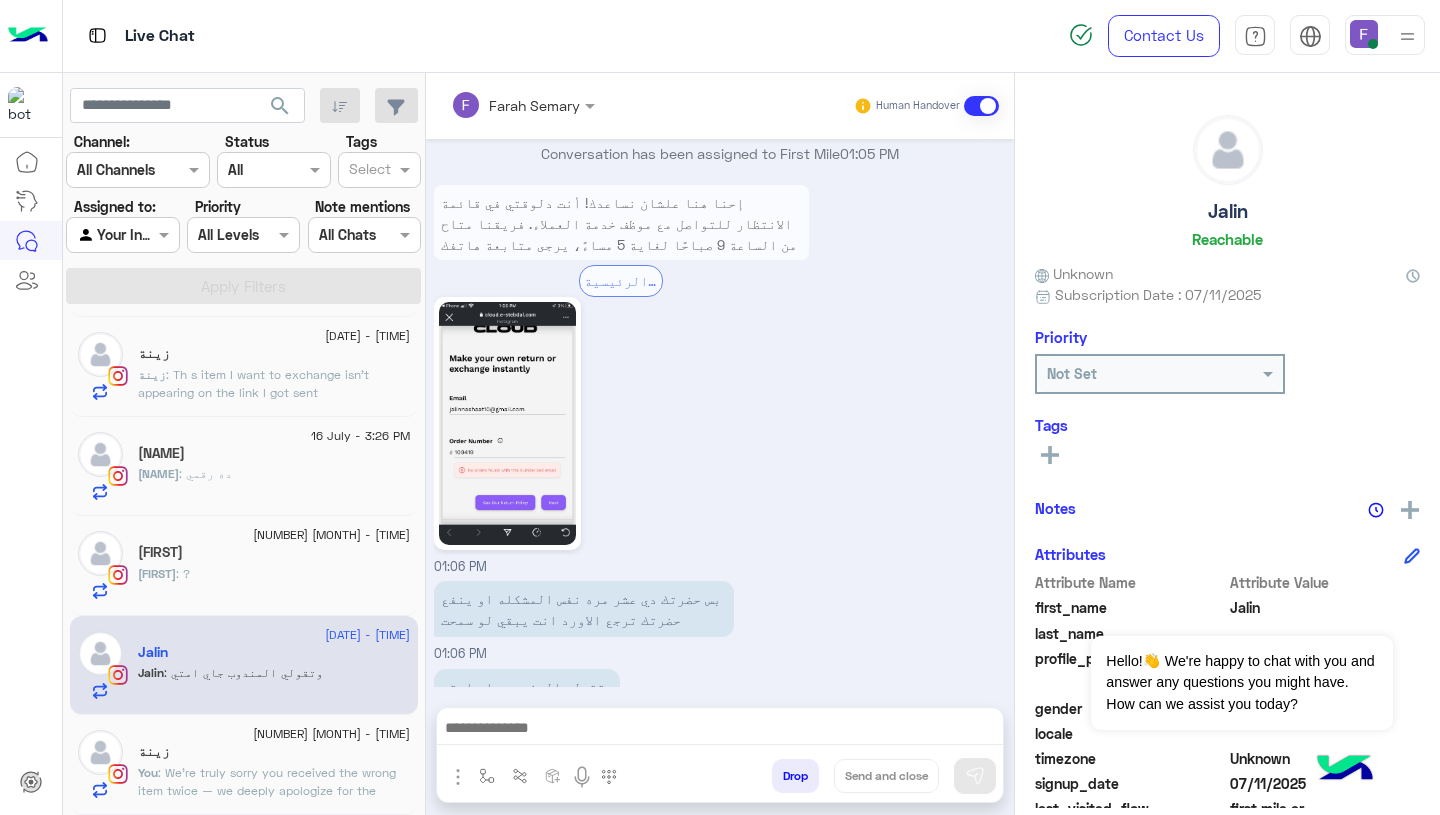 click on "habiba : ?" 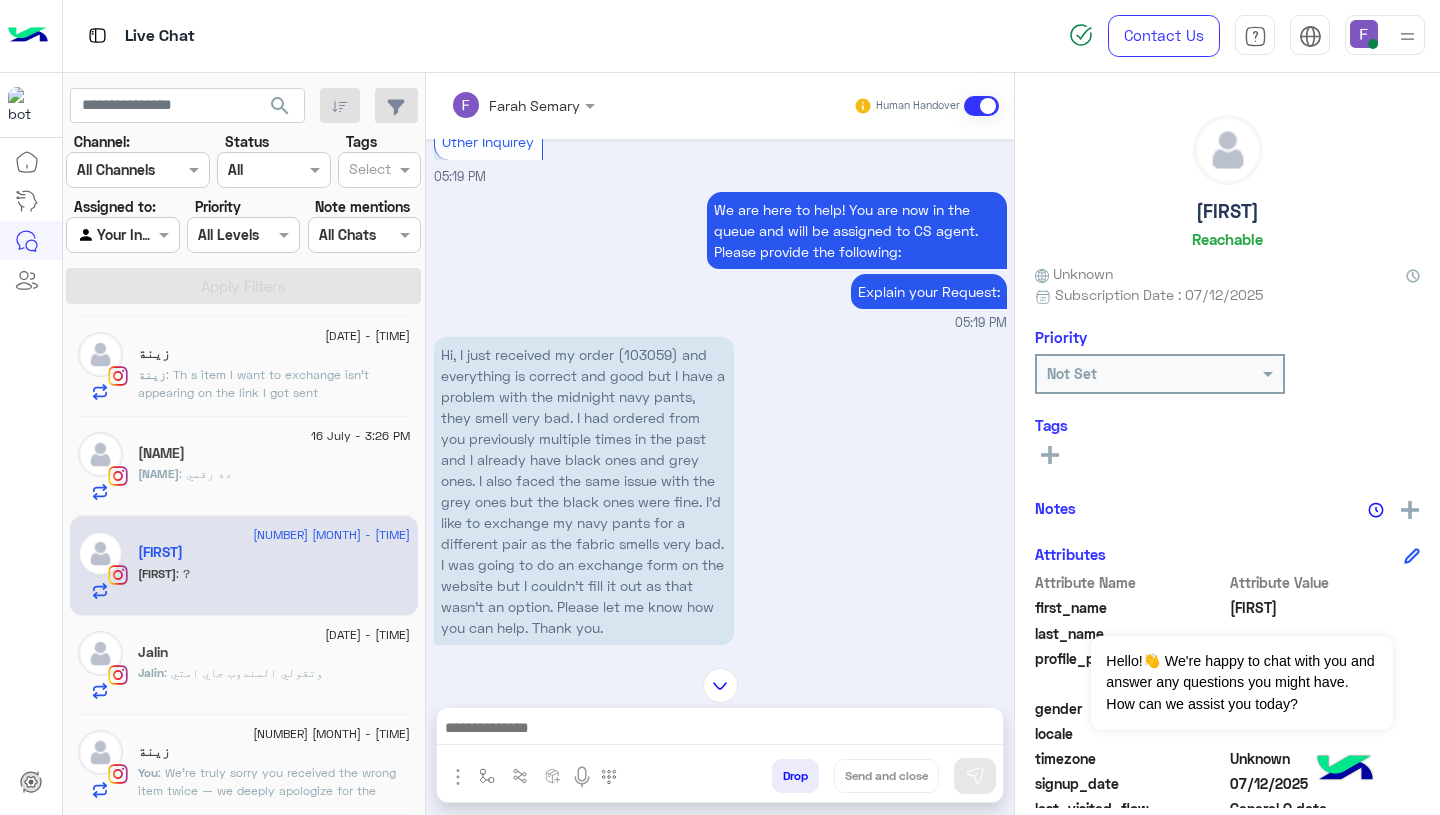 scroll, scrollTop: 1363, scrollLeft: 0, axis: vertical 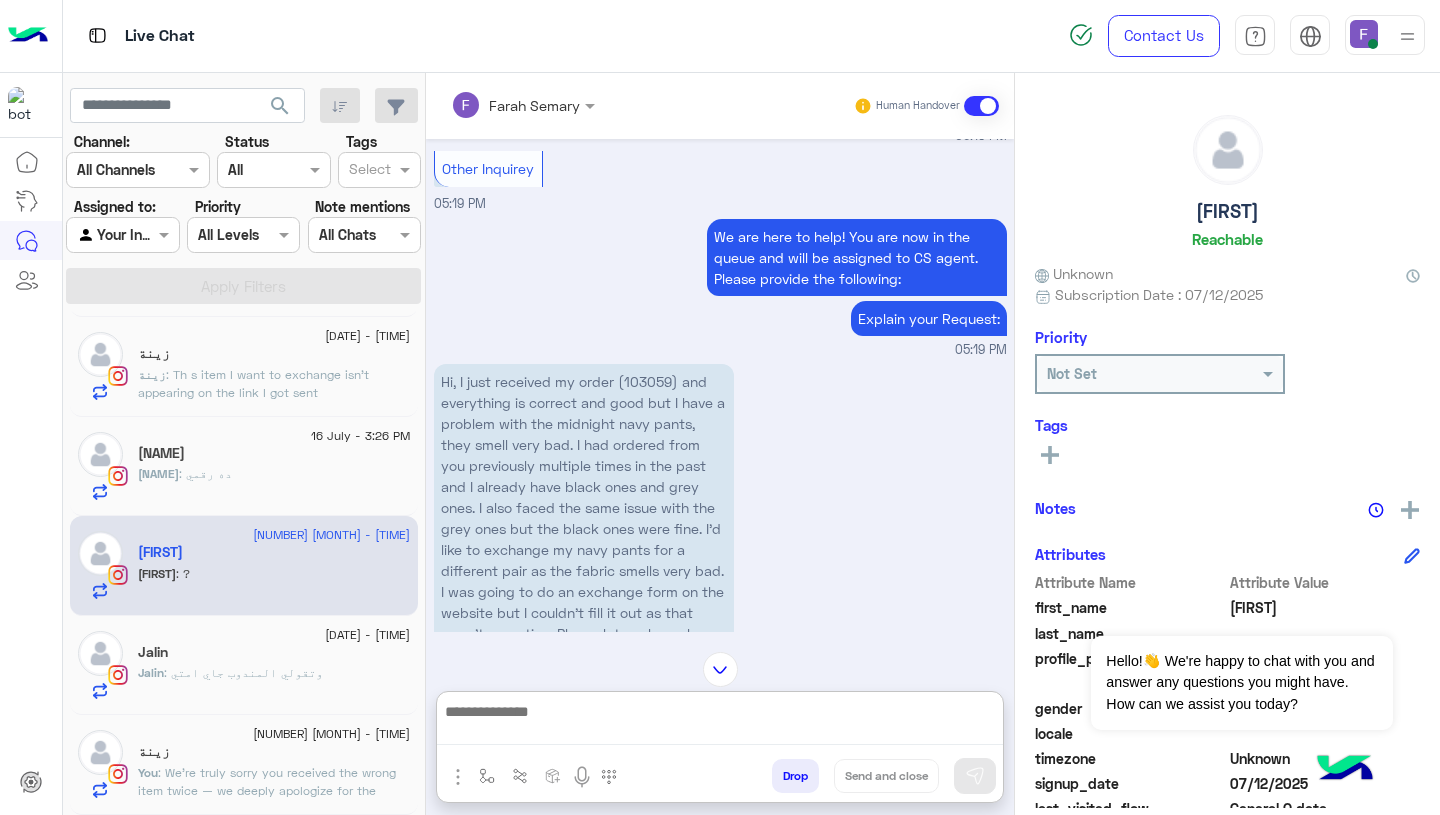 click at bounding box center [720, 722] 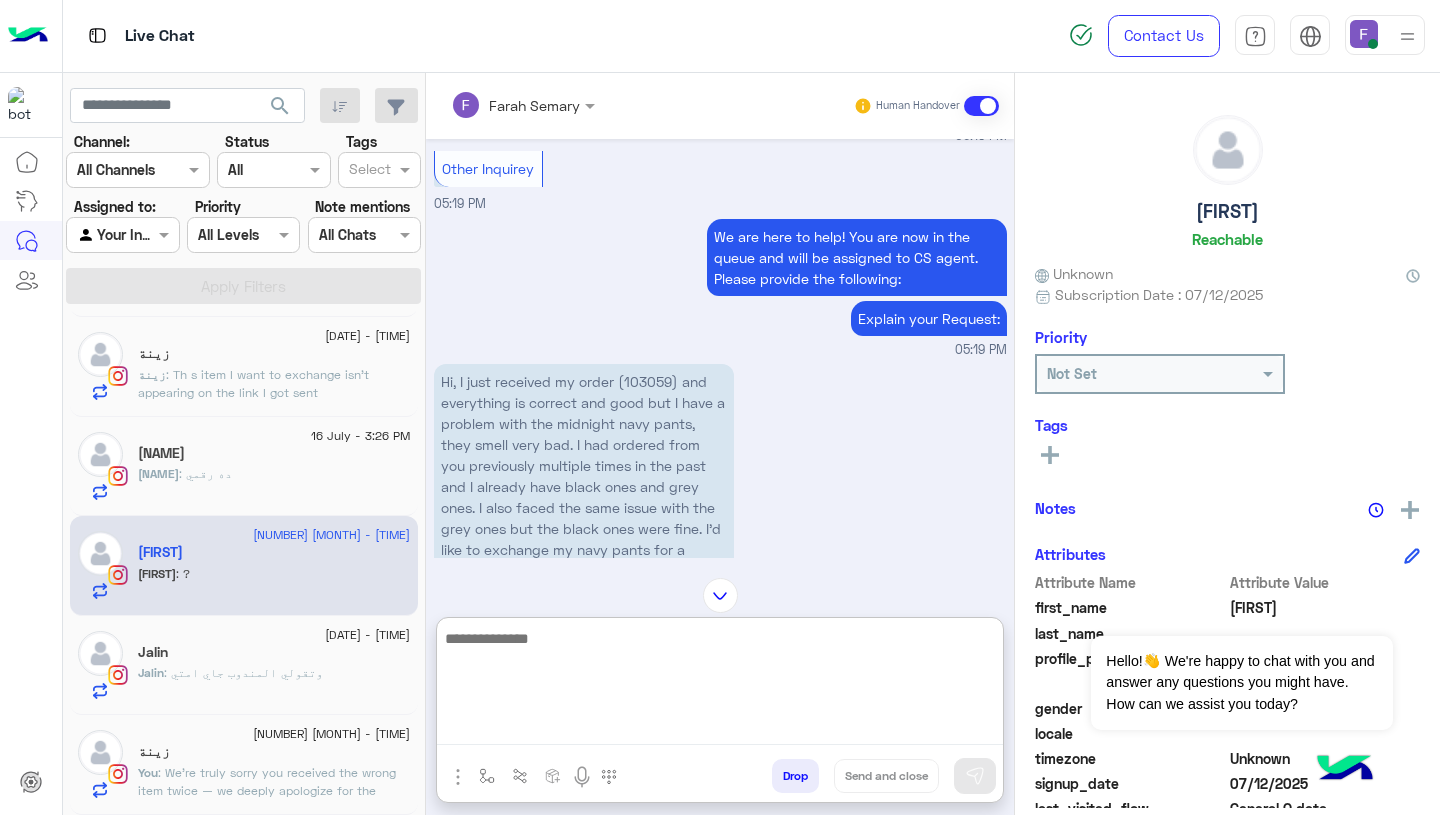 paste on "**********" 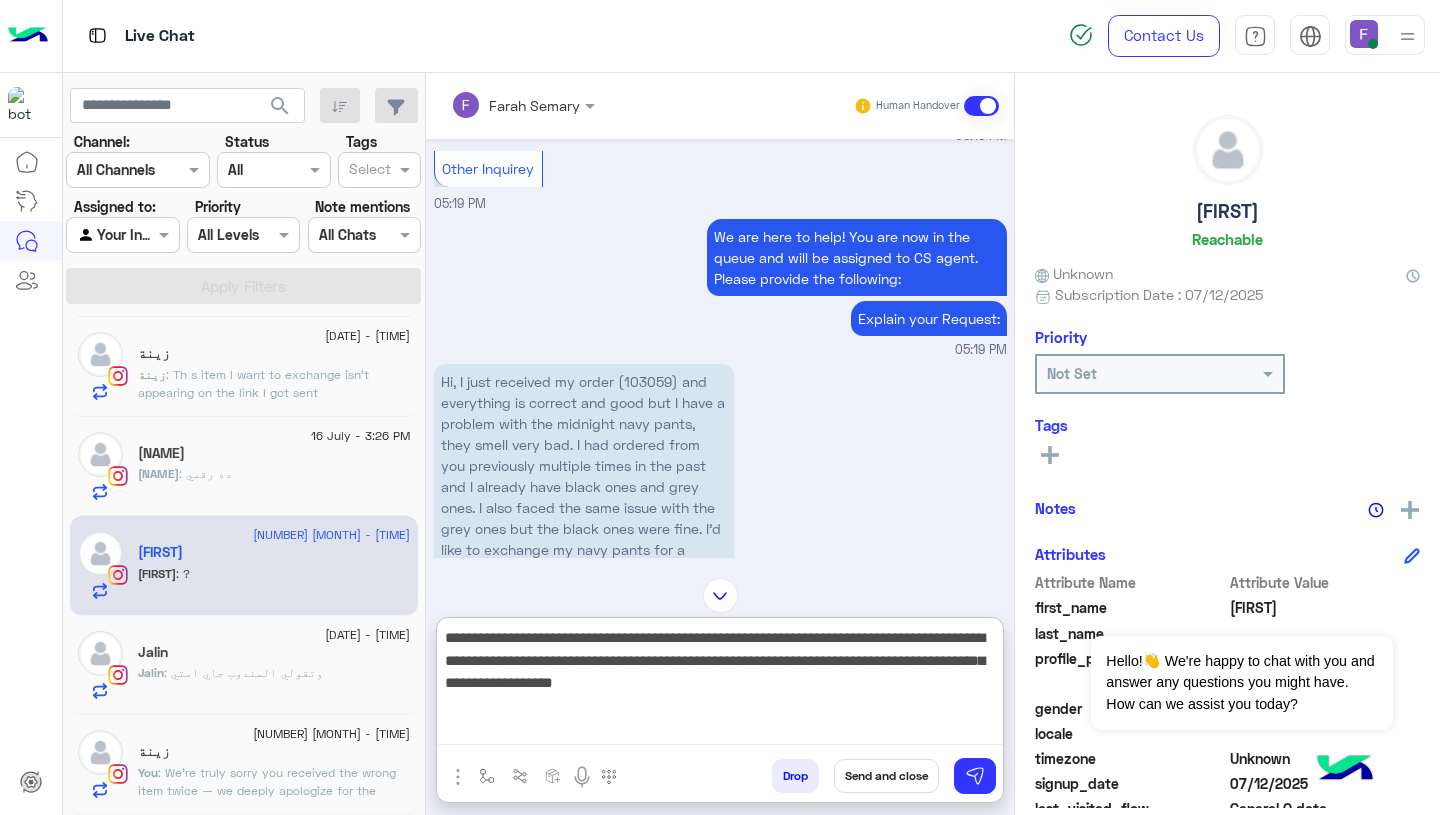 scroll, scrollTop: 83, scrollLeft: 0, axis: vertical 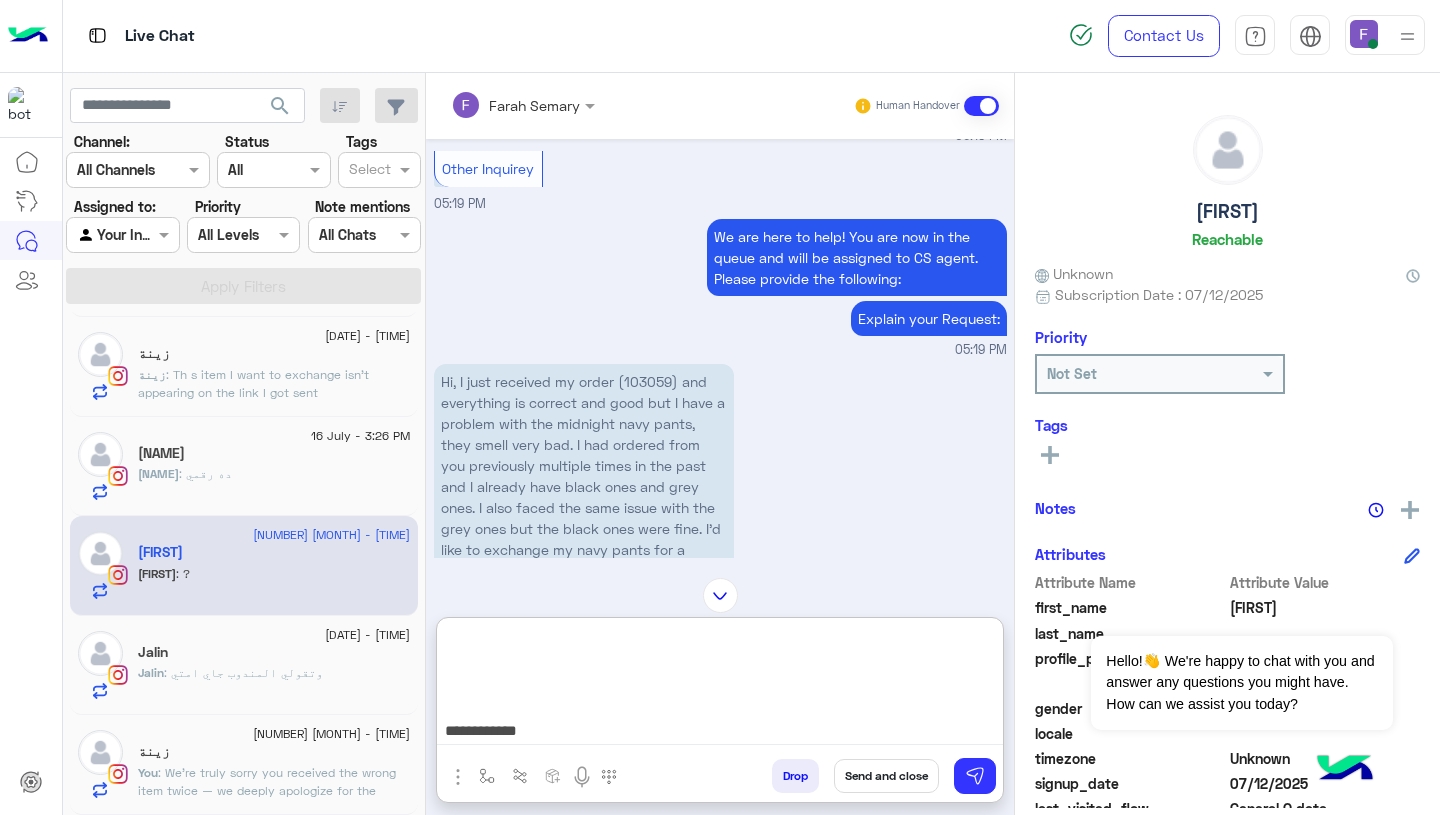 click on "**********" at bounding box center [720, 685] 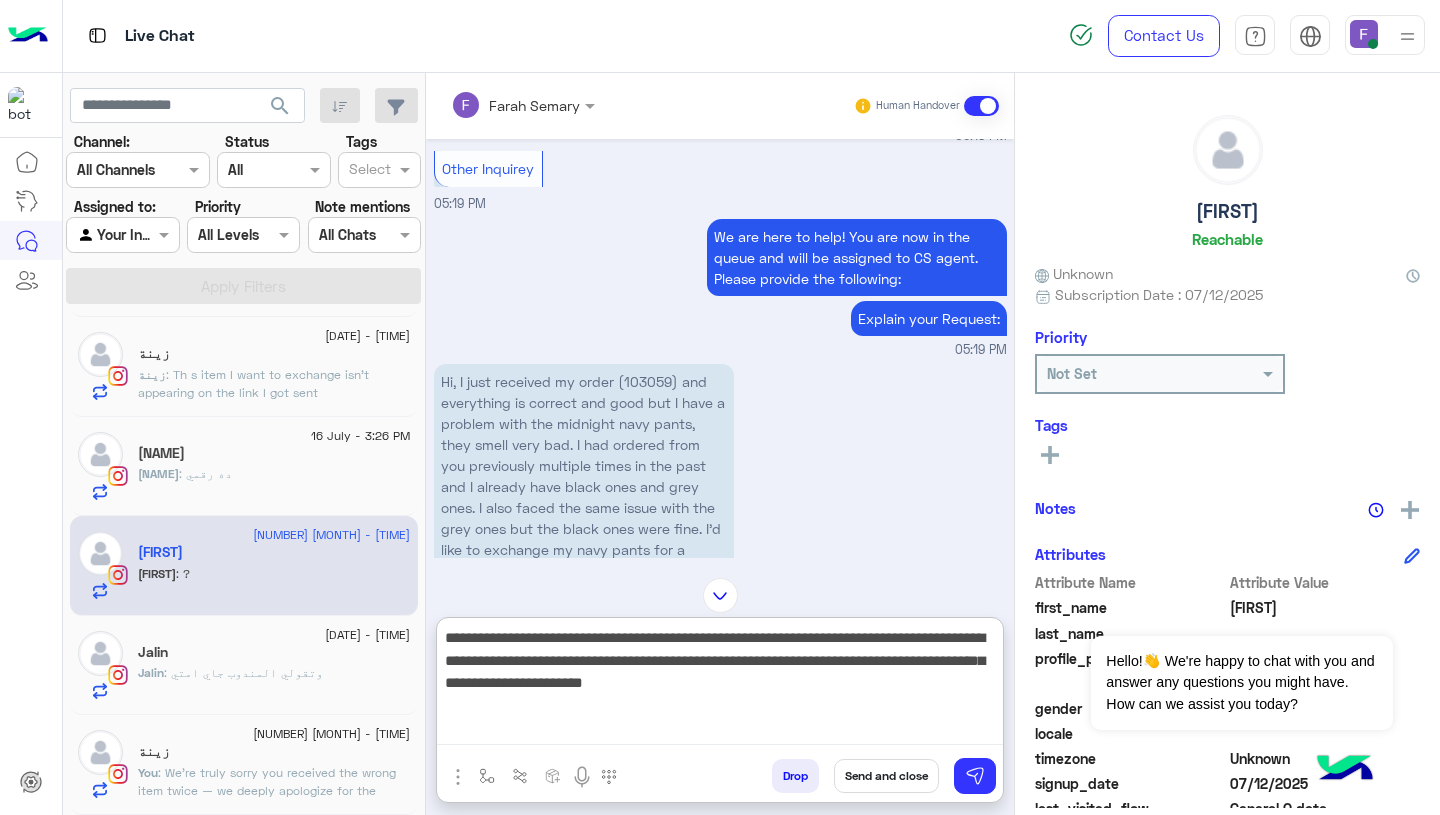 scroll, scrollTop: 0, scrollLeft: 0, axis: both 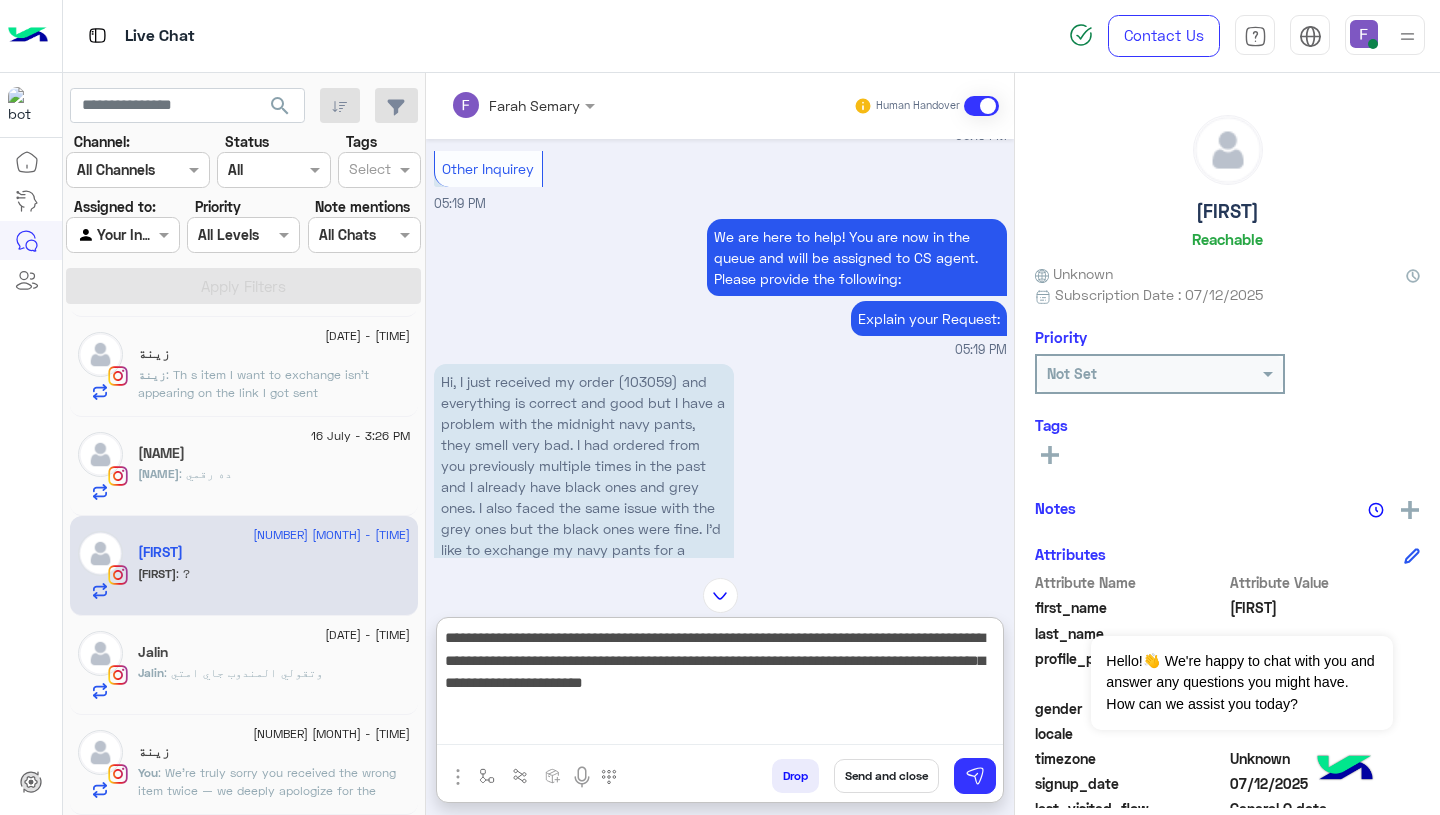 click on "**********" at bounding box center [720, 685] 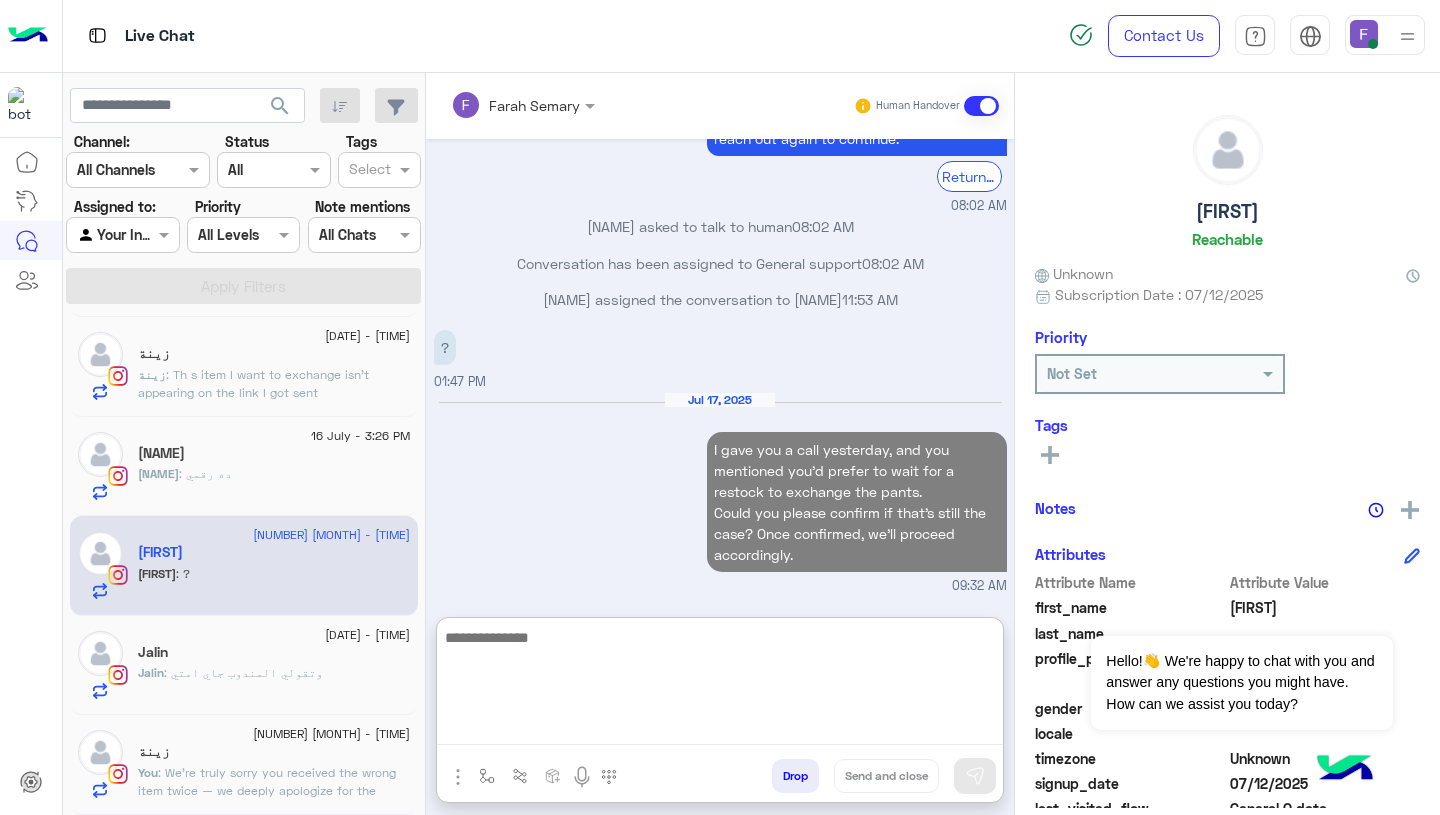 scroll, scrollTop: 6484, scrollLeft: 0, axis: vertical 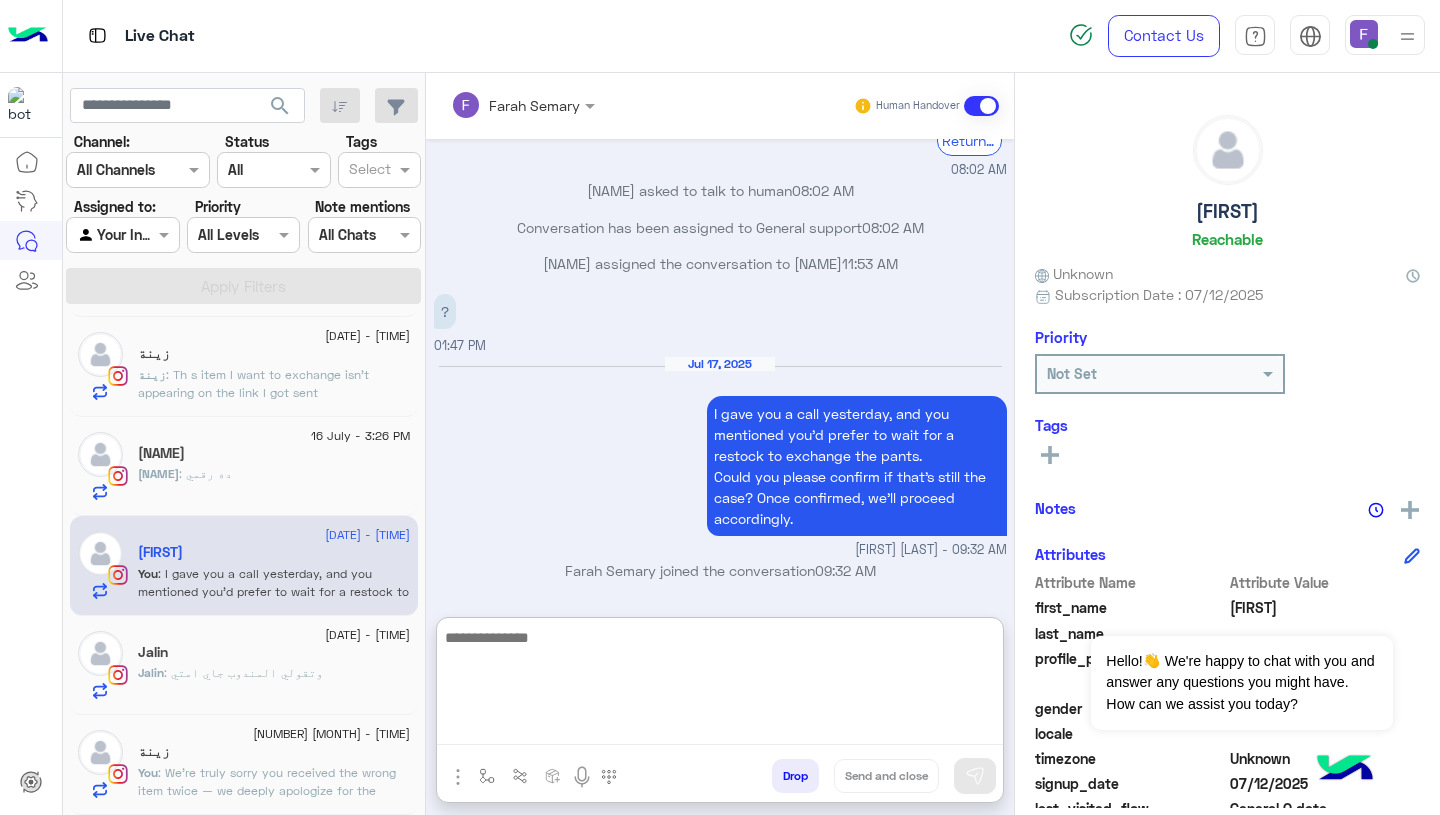 click on "Jul 17, 2025  I gave you a call yesterday, and you mentioned you'd prefer to wait for a restock to exchange the pants.  Could you please confirm if that’s still the case? Once confirmed, we’ll proceed accordingly.  Farah Semary -  09:32 AM" at bounding box center [720, 458] 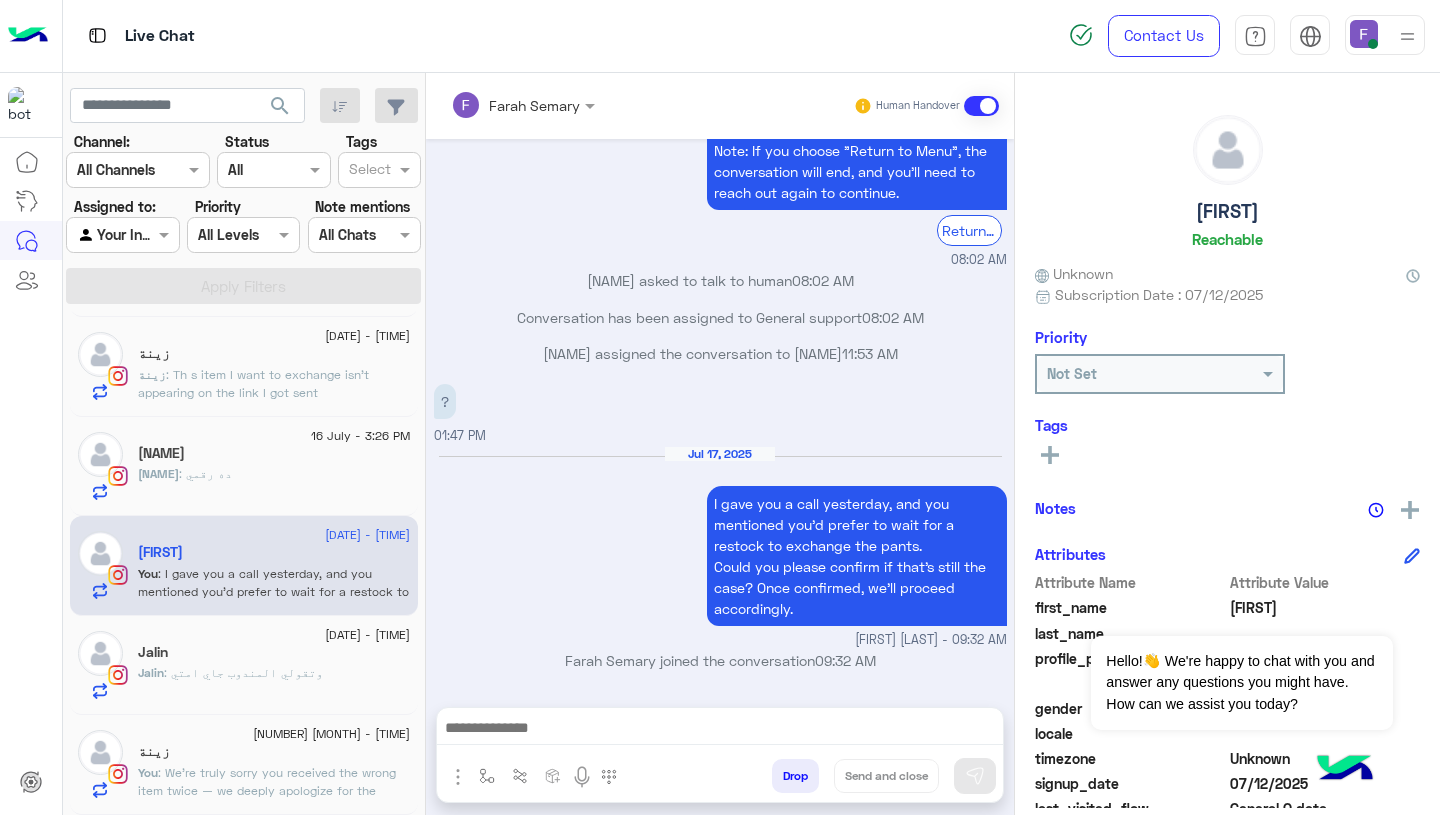 scroll, scrollTop: 6394, scrollLeft: 0, axis: vertical 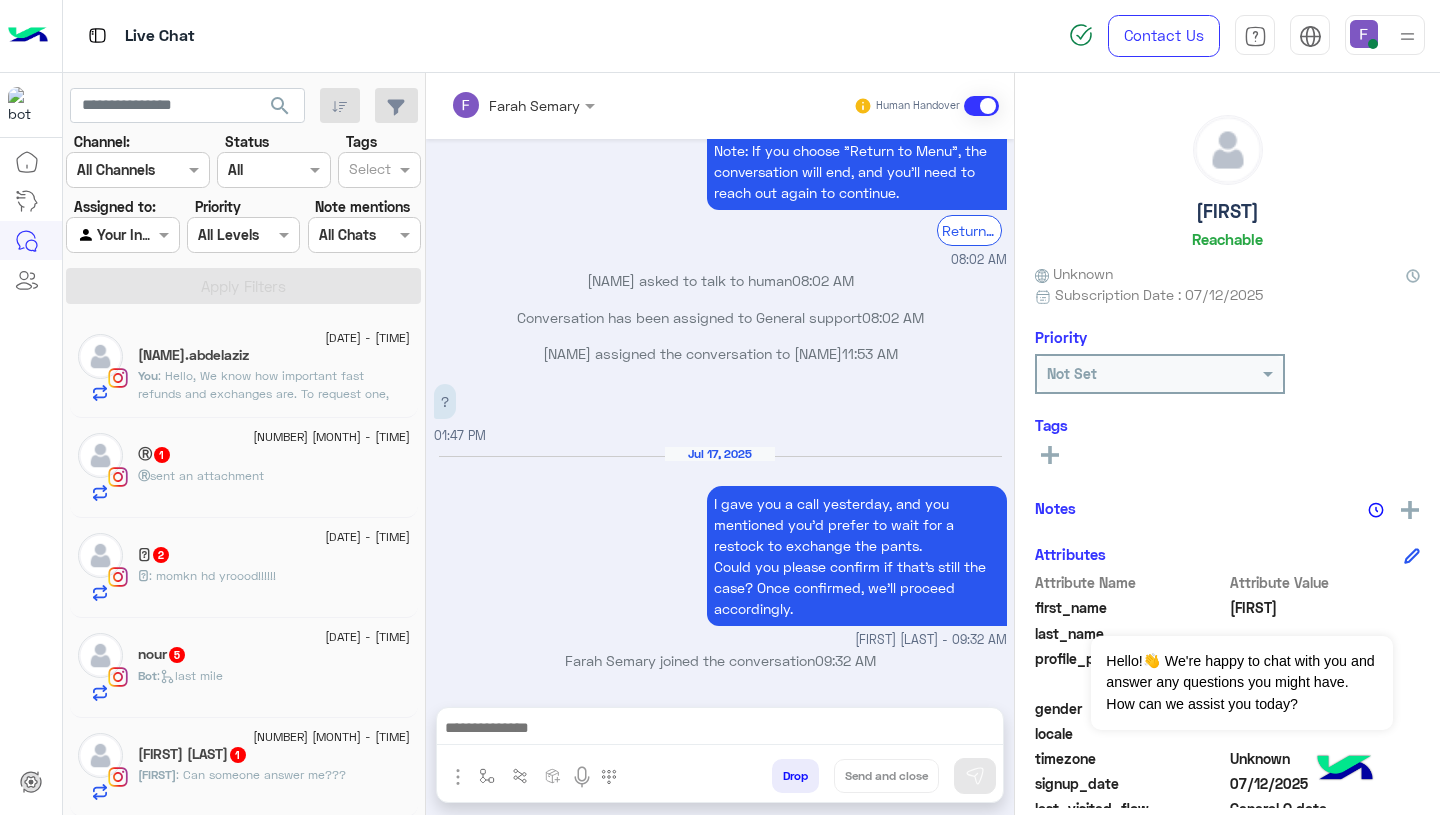 click on ": Hello,
We know how important fast refunds and exchanges are.
To request one, simply click the “EXCHANGE” button on our website and follow the steps here:
👉 https://cloud.e-stebdal.com/returns
Make sure to enter your phone number or email exactly as used in your original order (including any capital or small letters).
Also, select "the item was defected or wrong" as the reason to avoid any shipping fees.
We’ll review your request within 24 hours. Let us know if you need any help!" 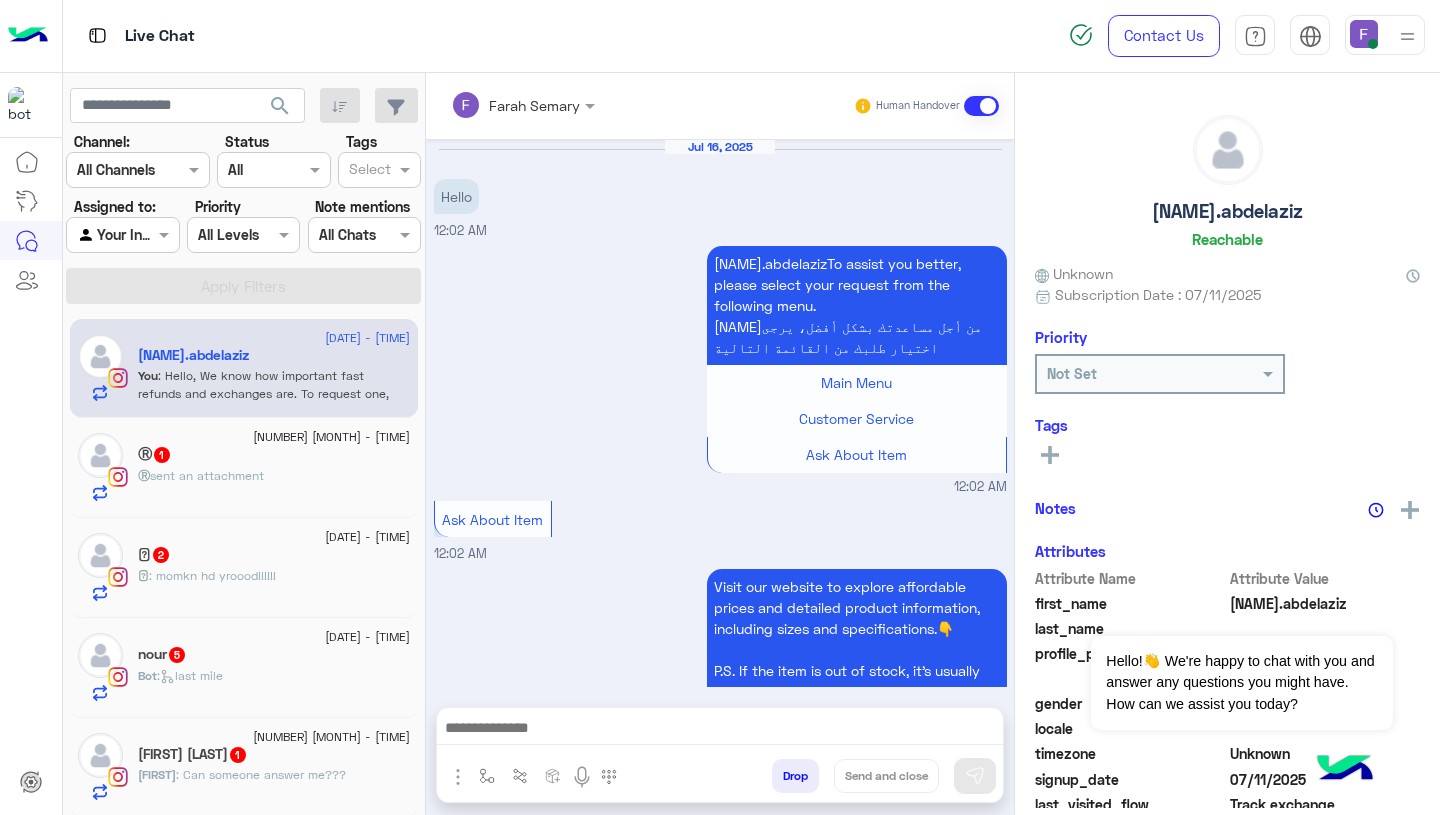scroll, scrollTop: 1832, scrollLeft: 0, axis: vertical 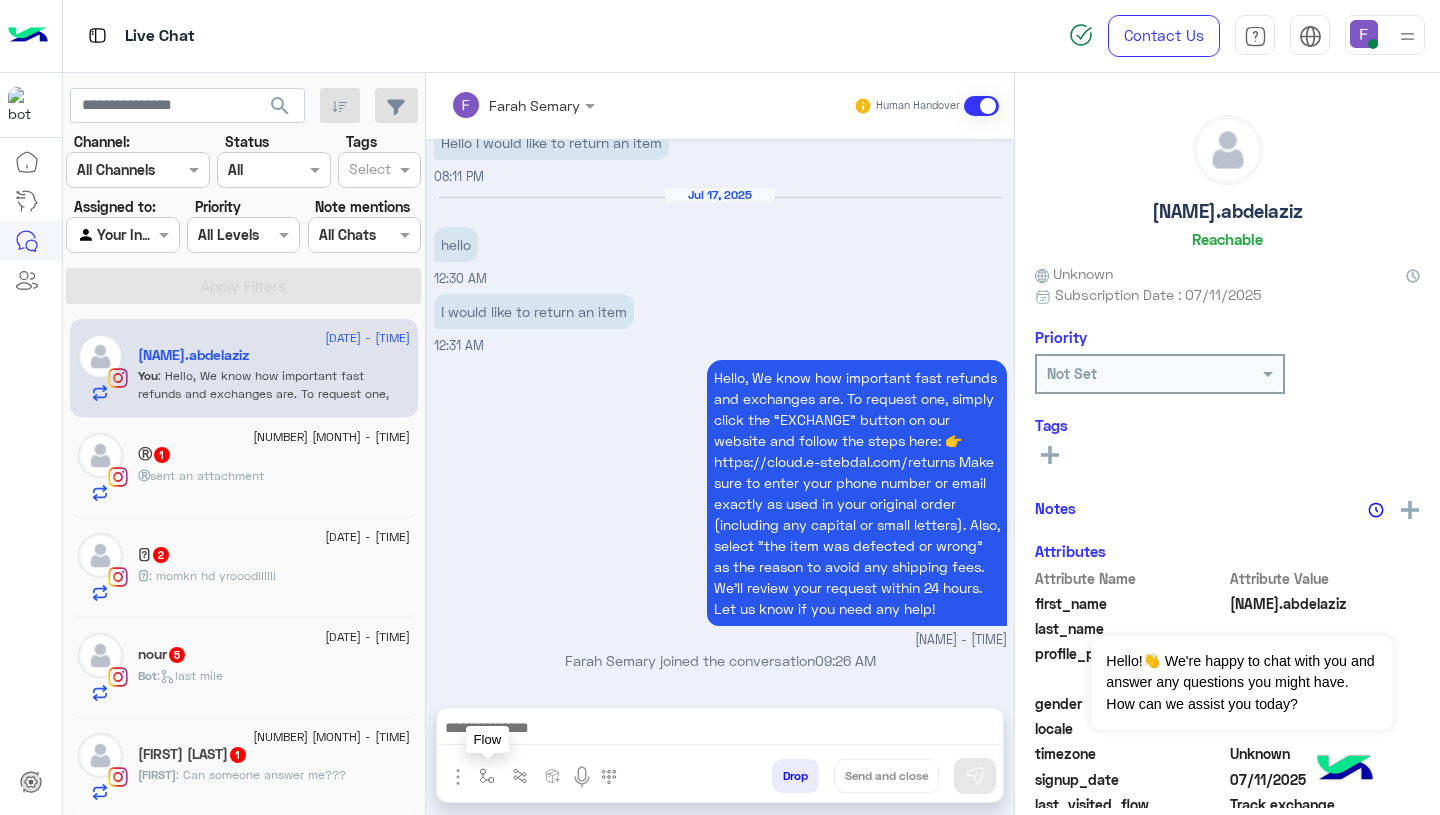 click at bounding box center [487, 776] 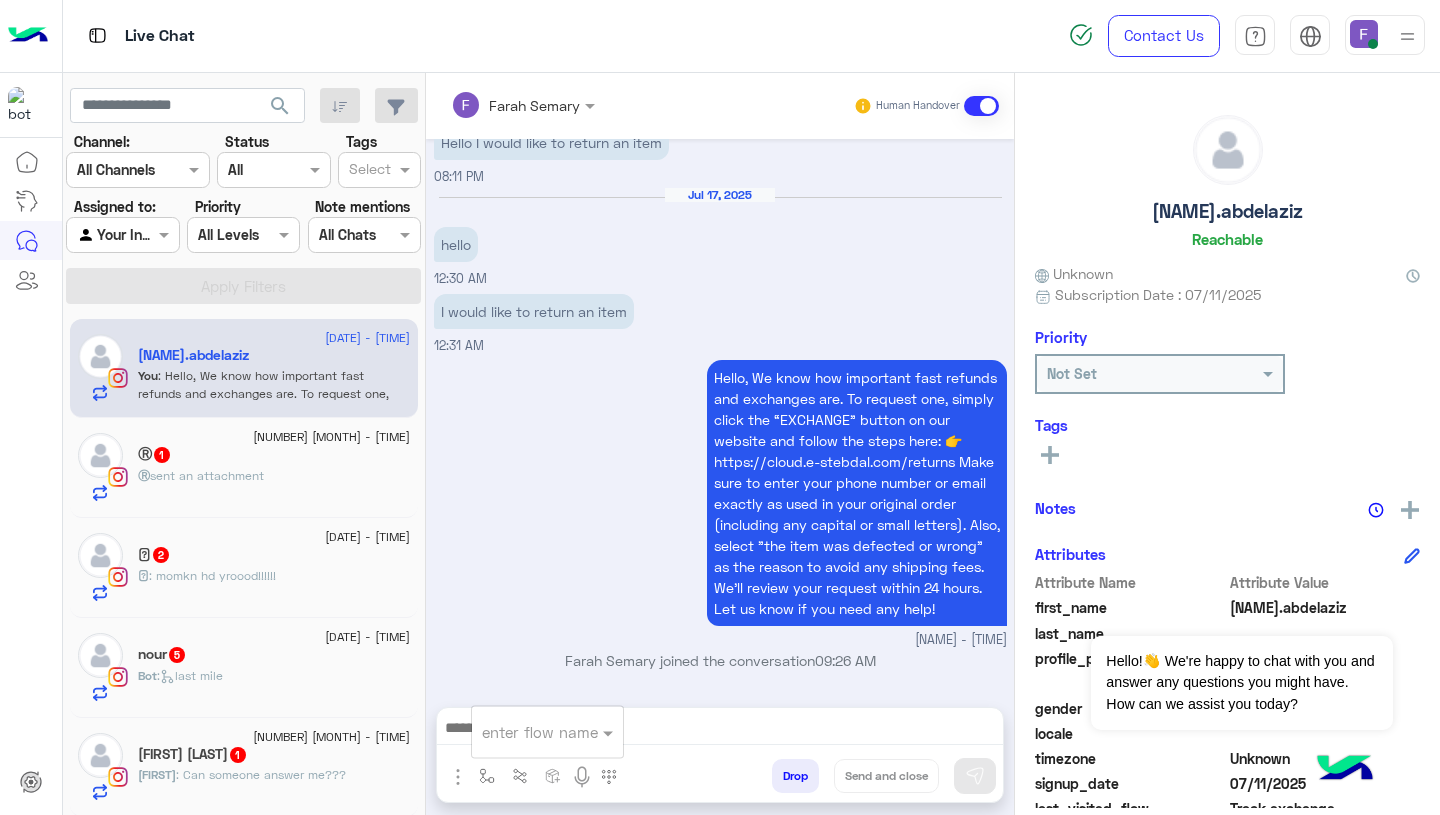 click at bounding box center (523, 732) 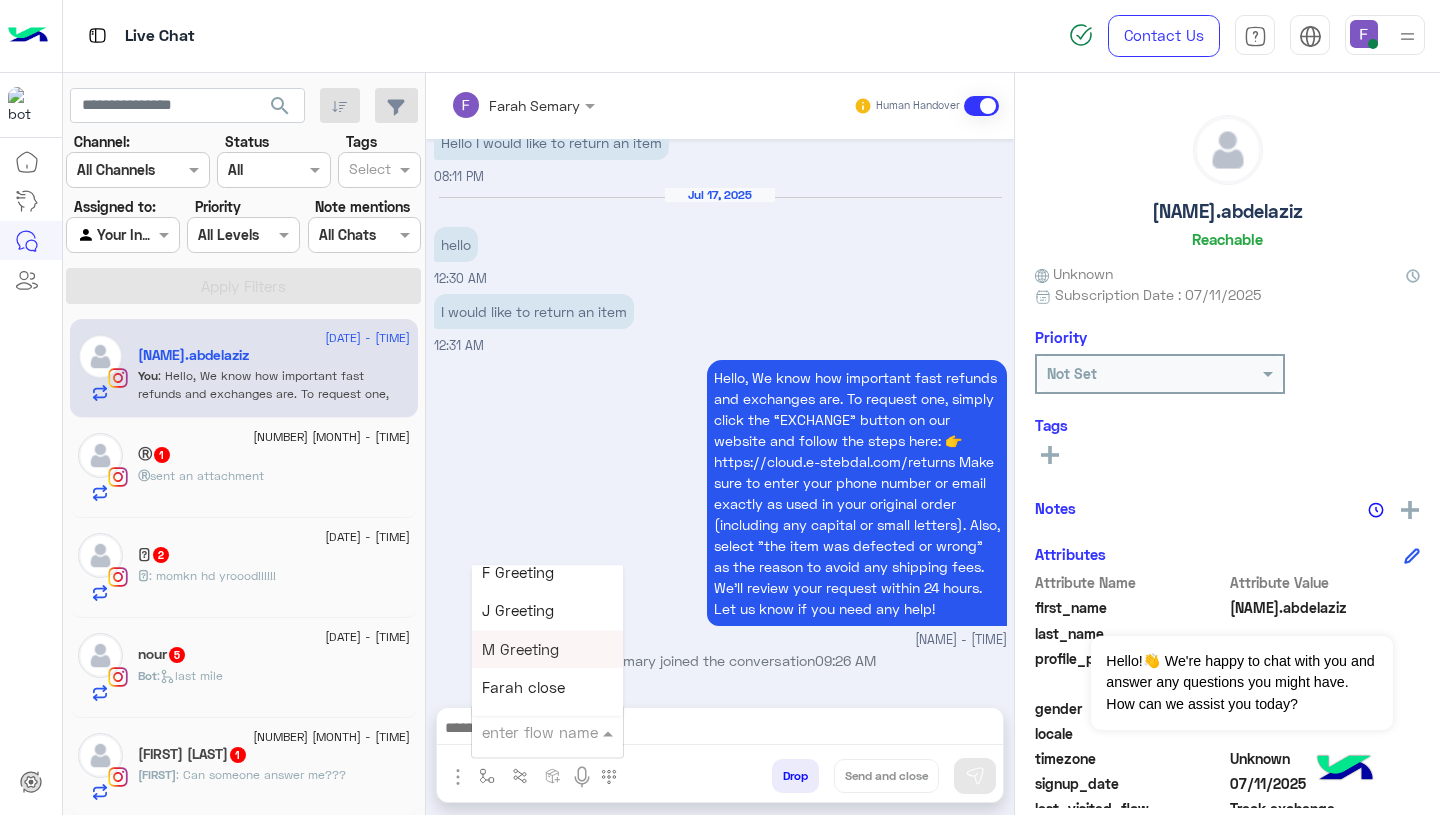 scroll, scrollTop: 2477, scrollLeft: 0, axis: vertical 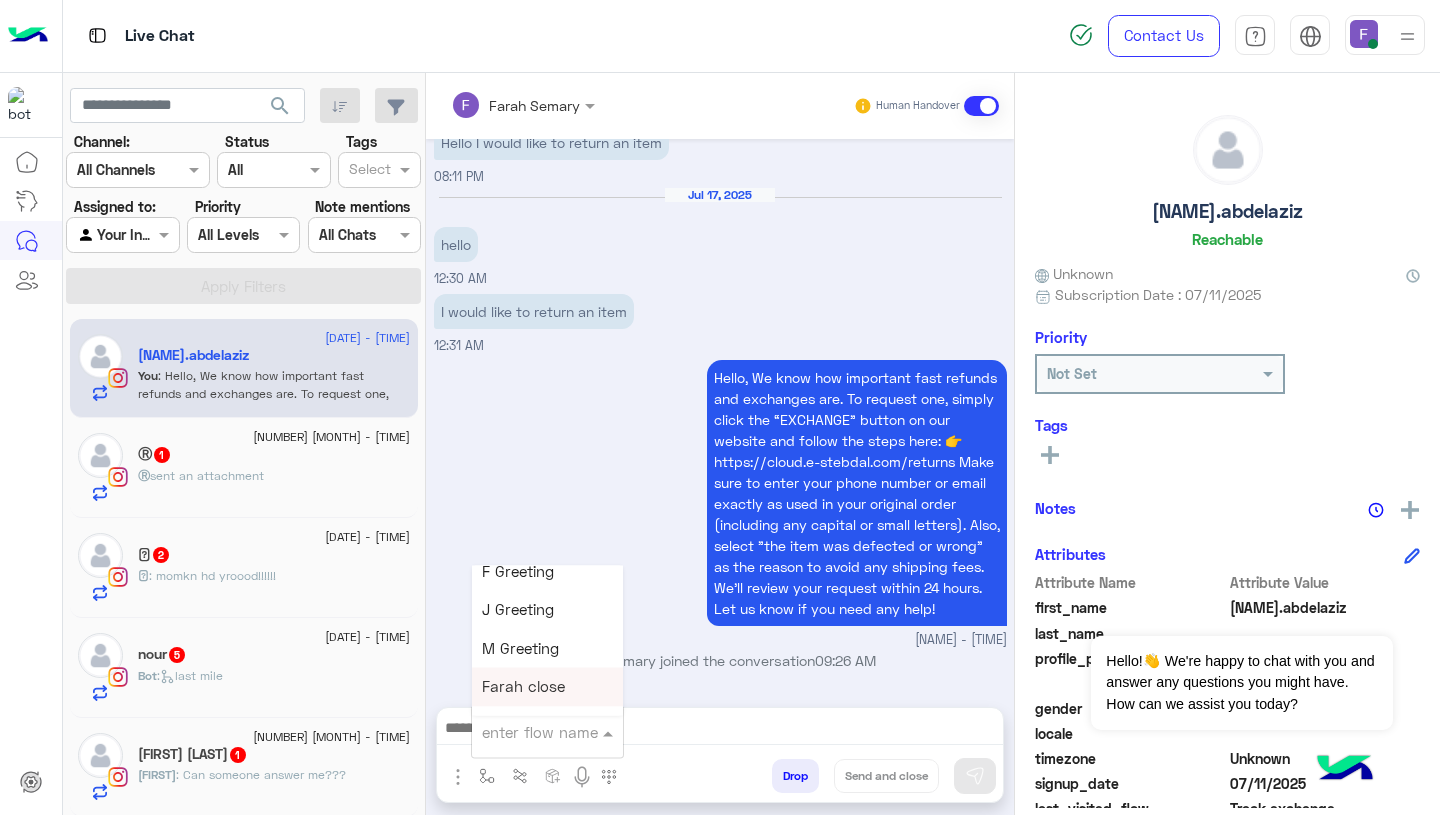 click on "Farah close" at bounding box center [523, 687] 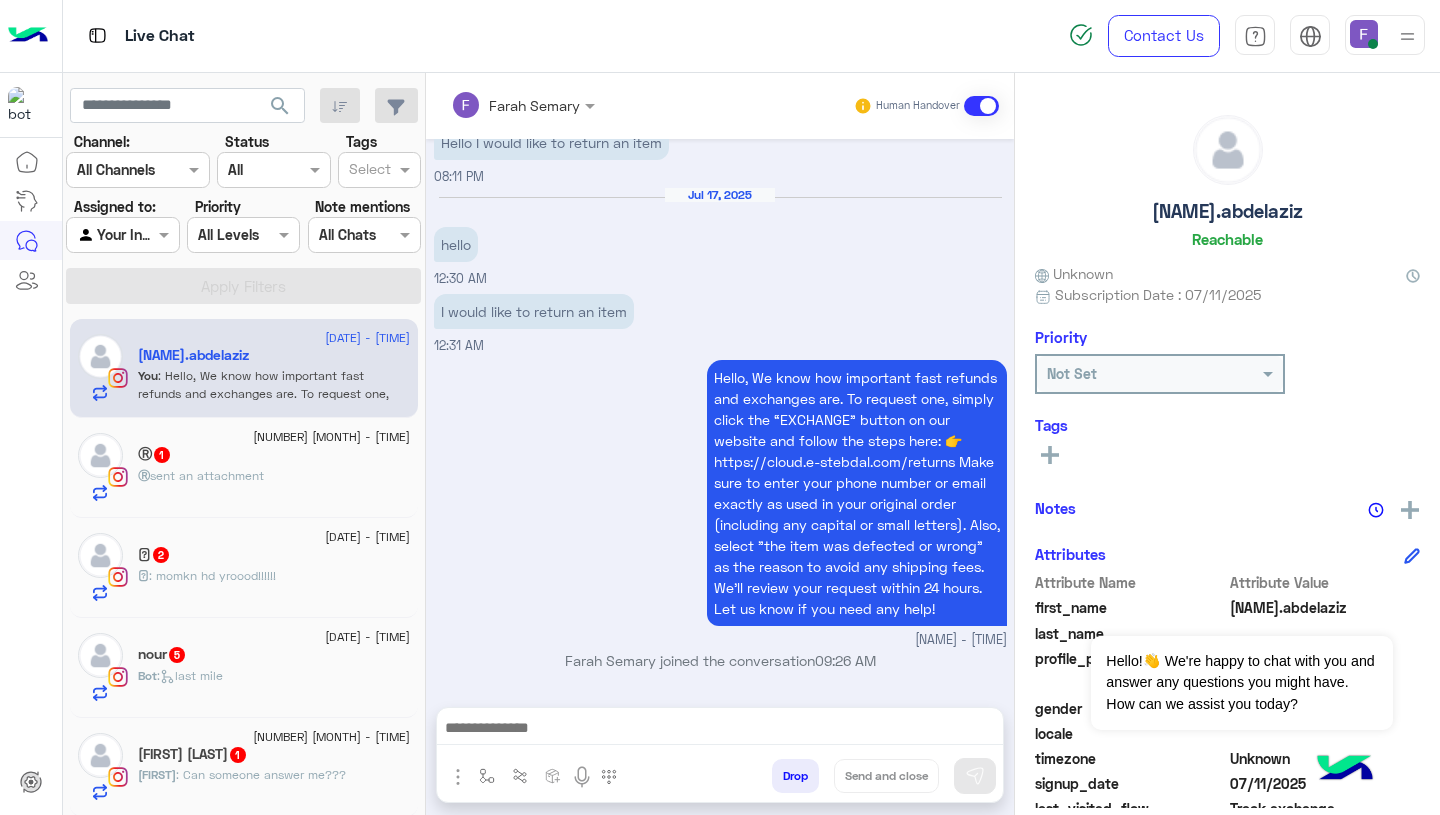 type on "**********" 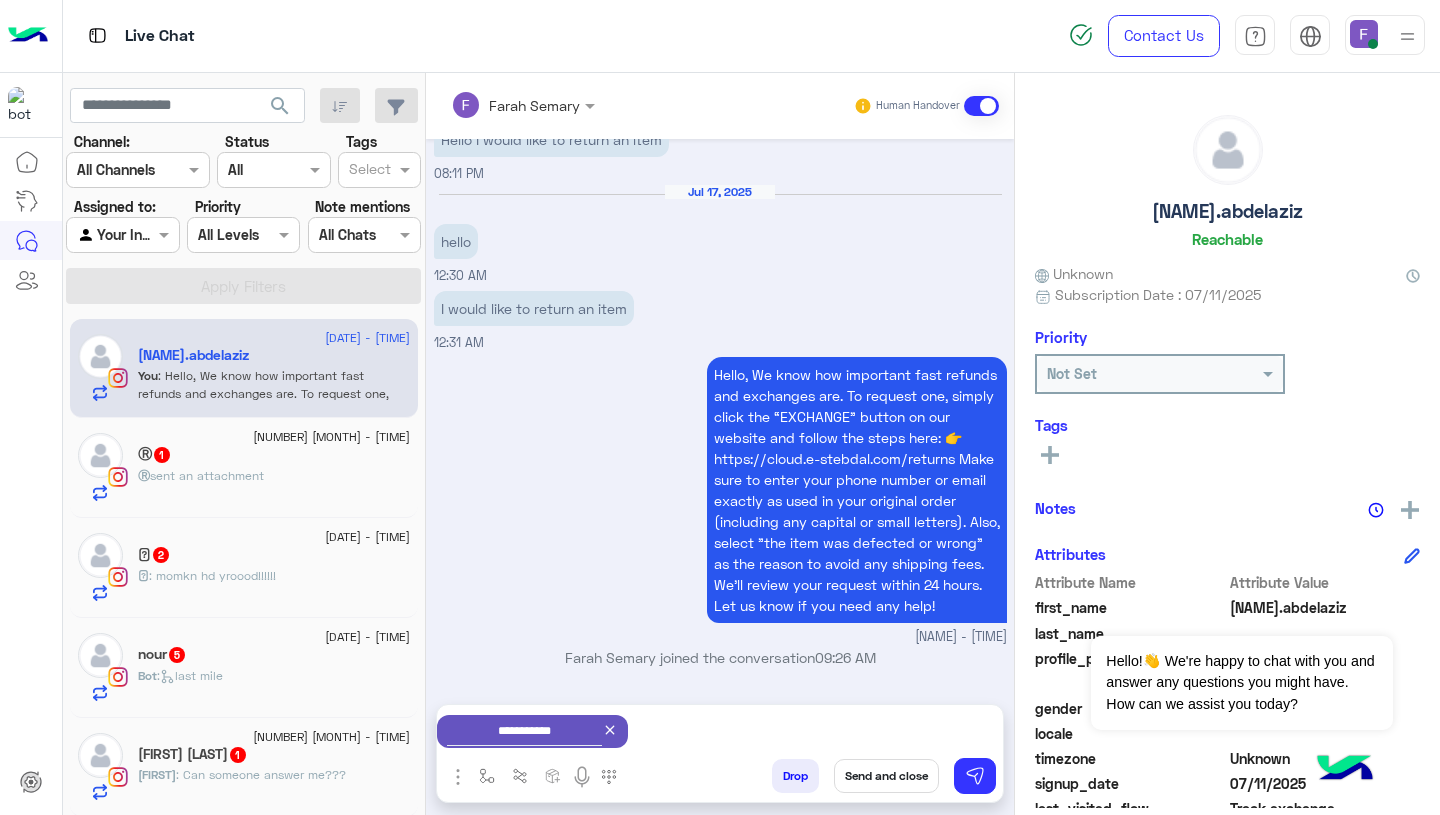 click on "Send and close" at bounding box center [886, 776] 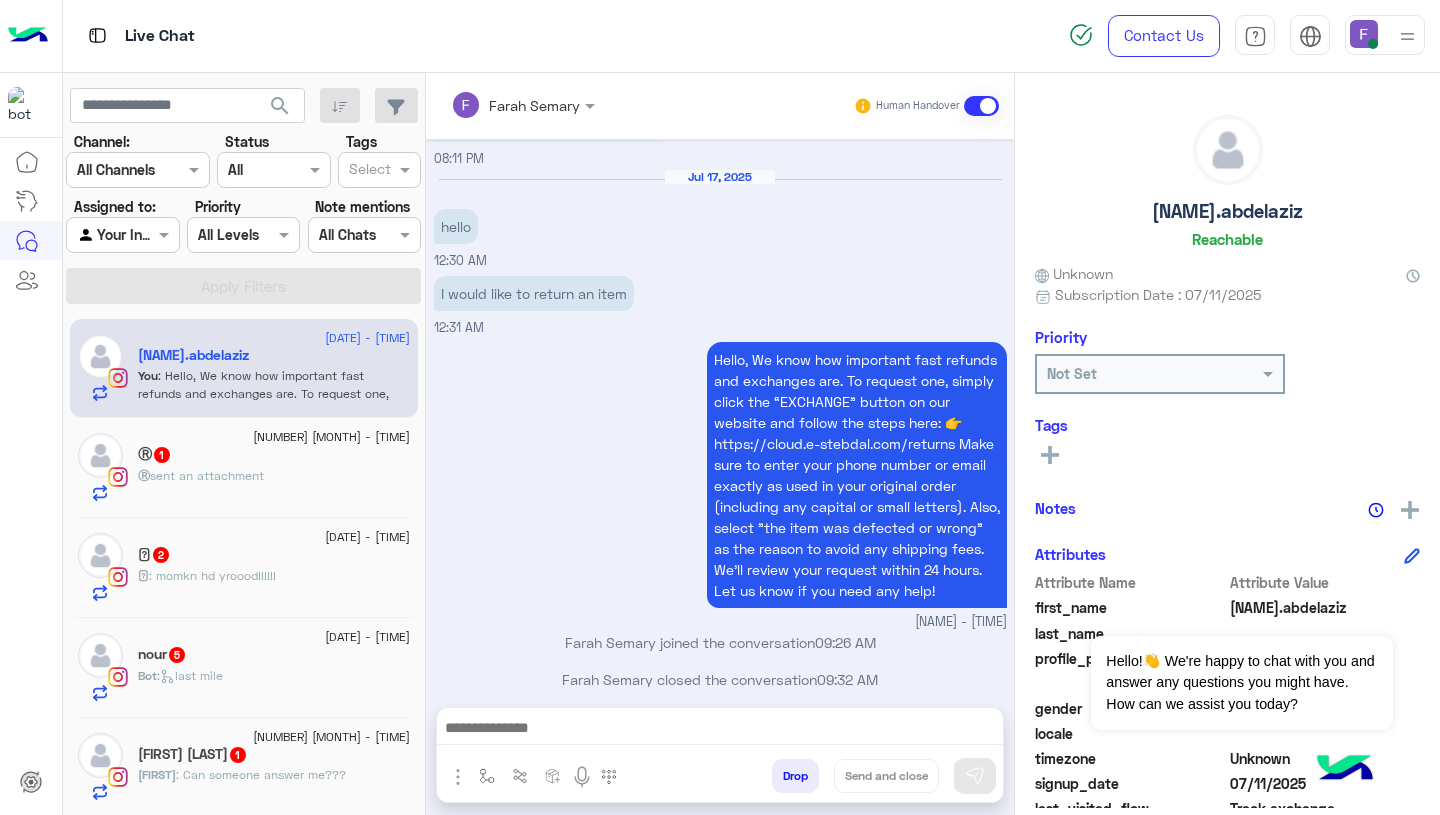 scroll, scrollTop: 1869, scrollLeft: 0, axis: vertical 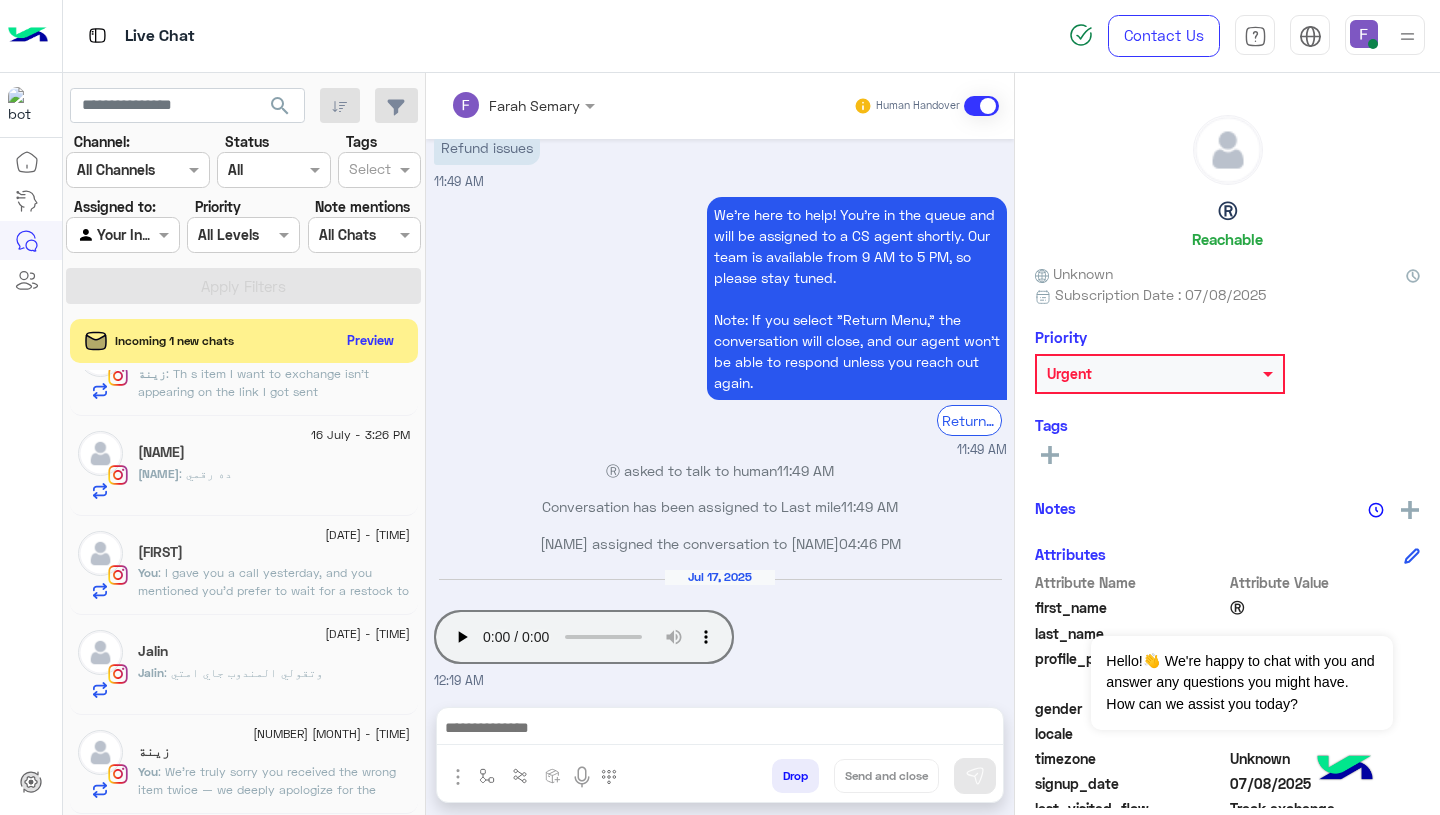 click on "زينة" 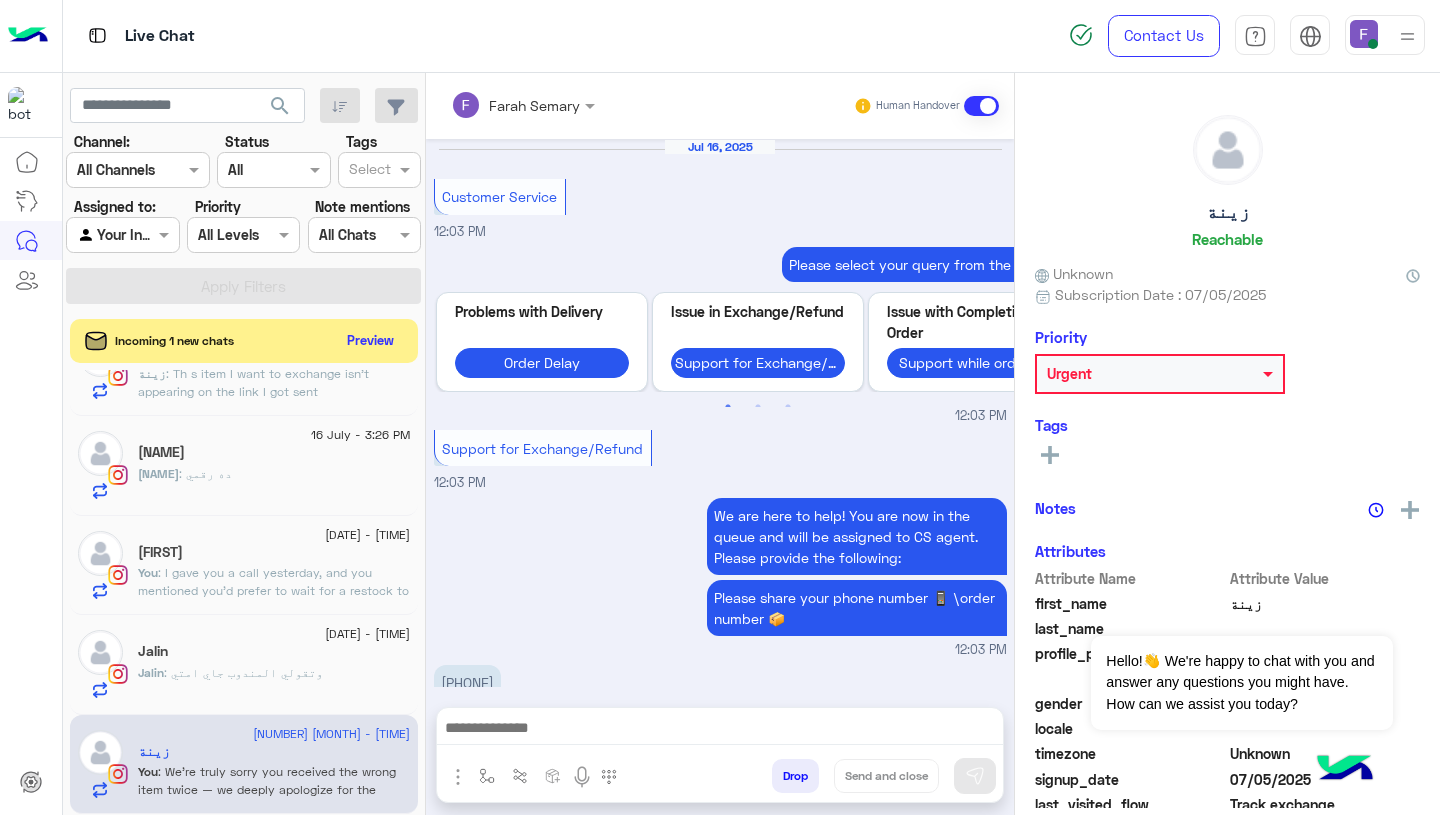 scroll, scrollTop: 1591, scrollLeft: 0, axis: vertical 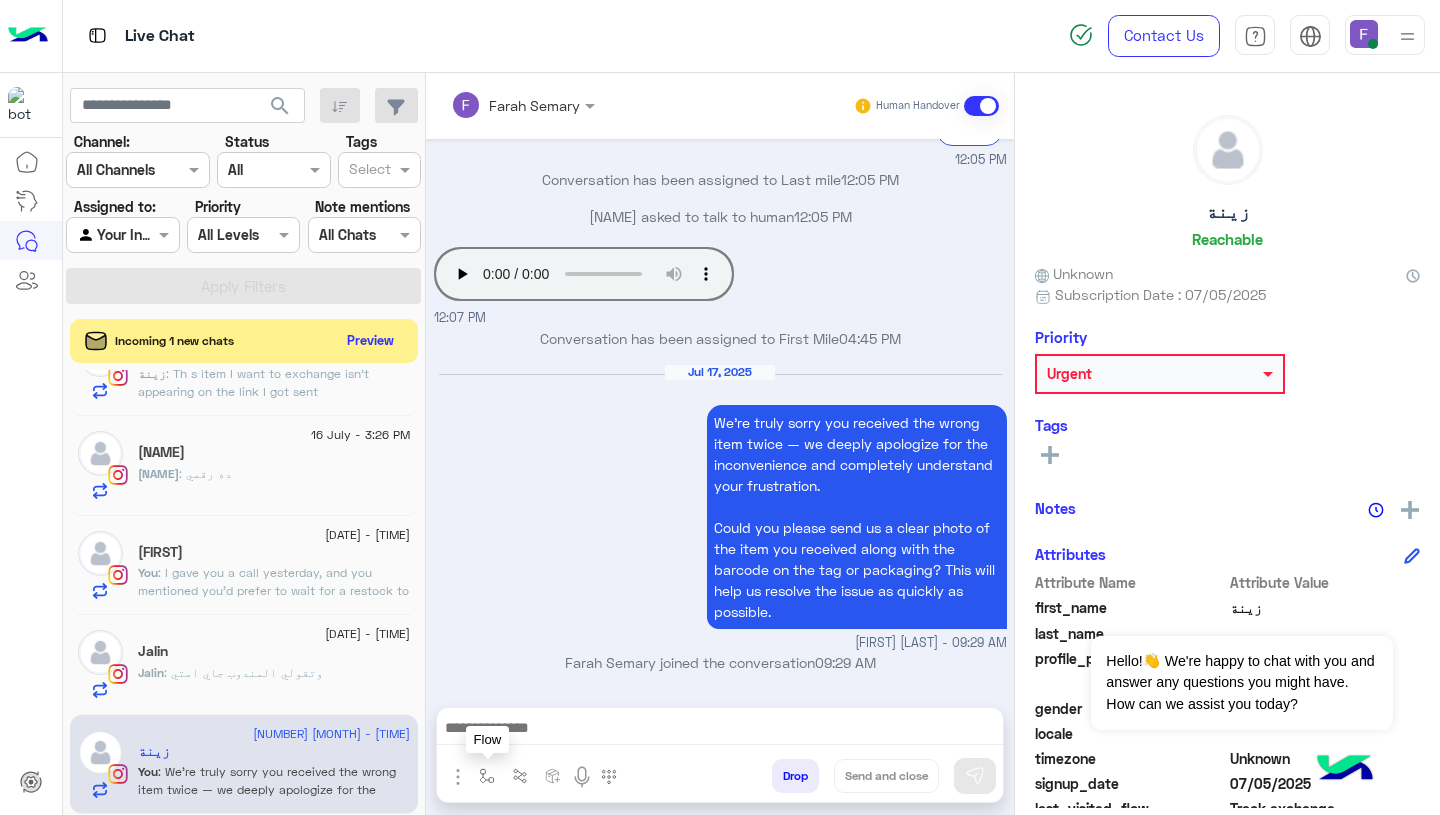 click at bounding box center [487, 776] 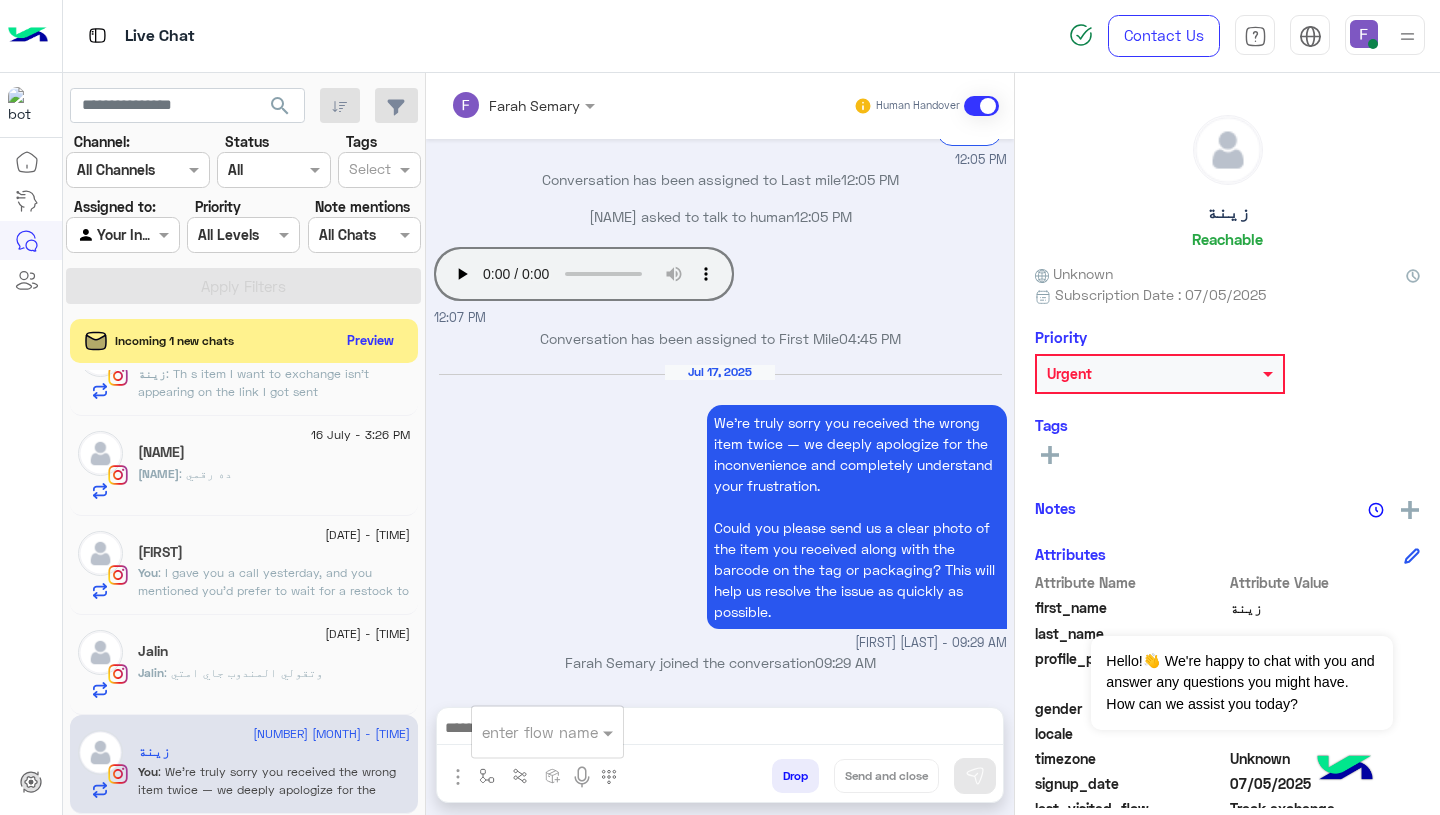 click on "Jul 17, 2025  We’re truly sorry you received the wrong item twice — we deeply apologize for the inconvenience and completely understand your frustration. Could you please send us a clear photo of the item you received along with the barcode on the tag or packaging? This will help us resolve the issue as quickly as possible.  Farah Semary -  09:29 AM" at bounding box center (720, 508) 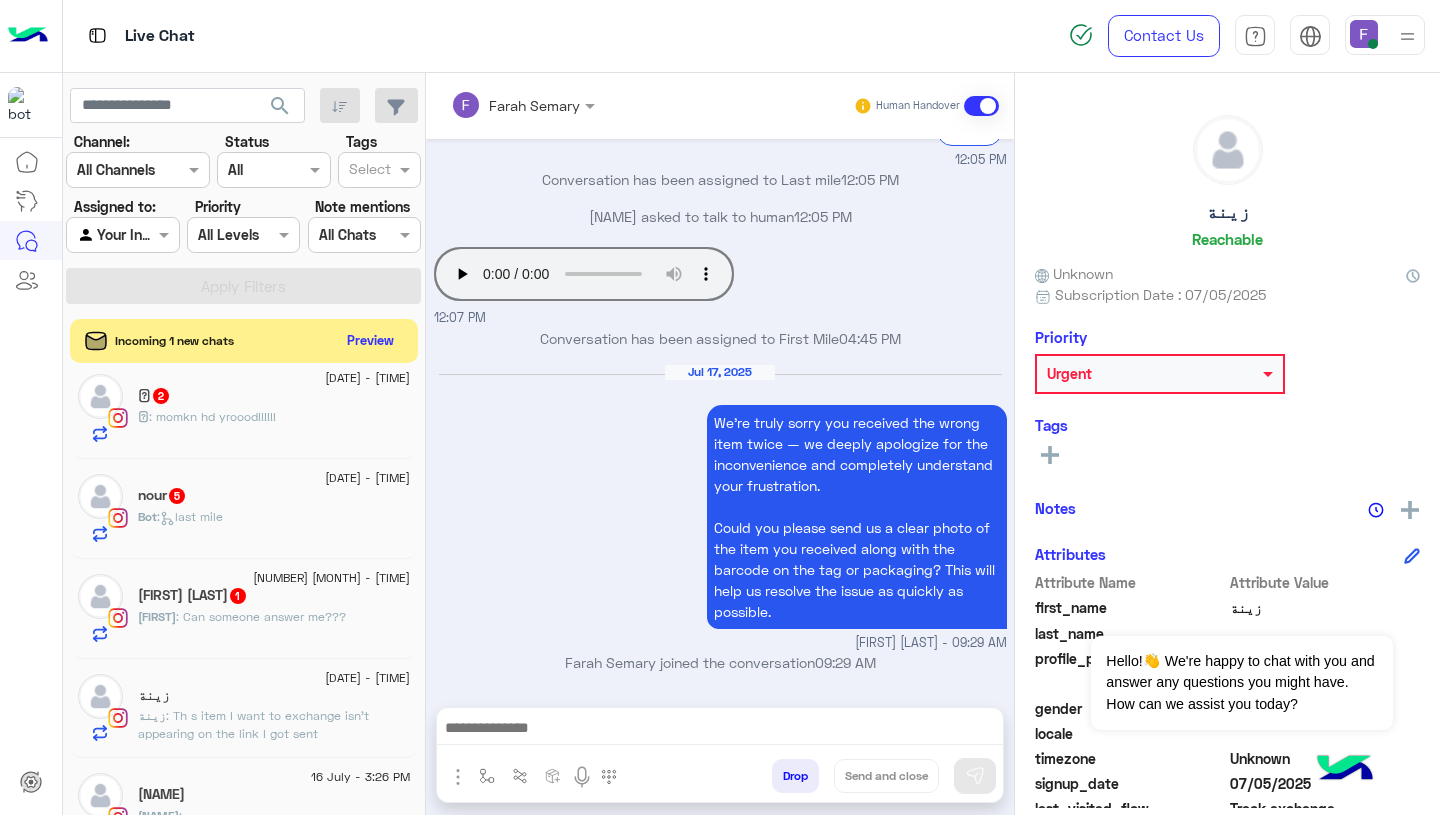 scroll, scrollTop: 110, scrollLeft: 0, axis: vertical 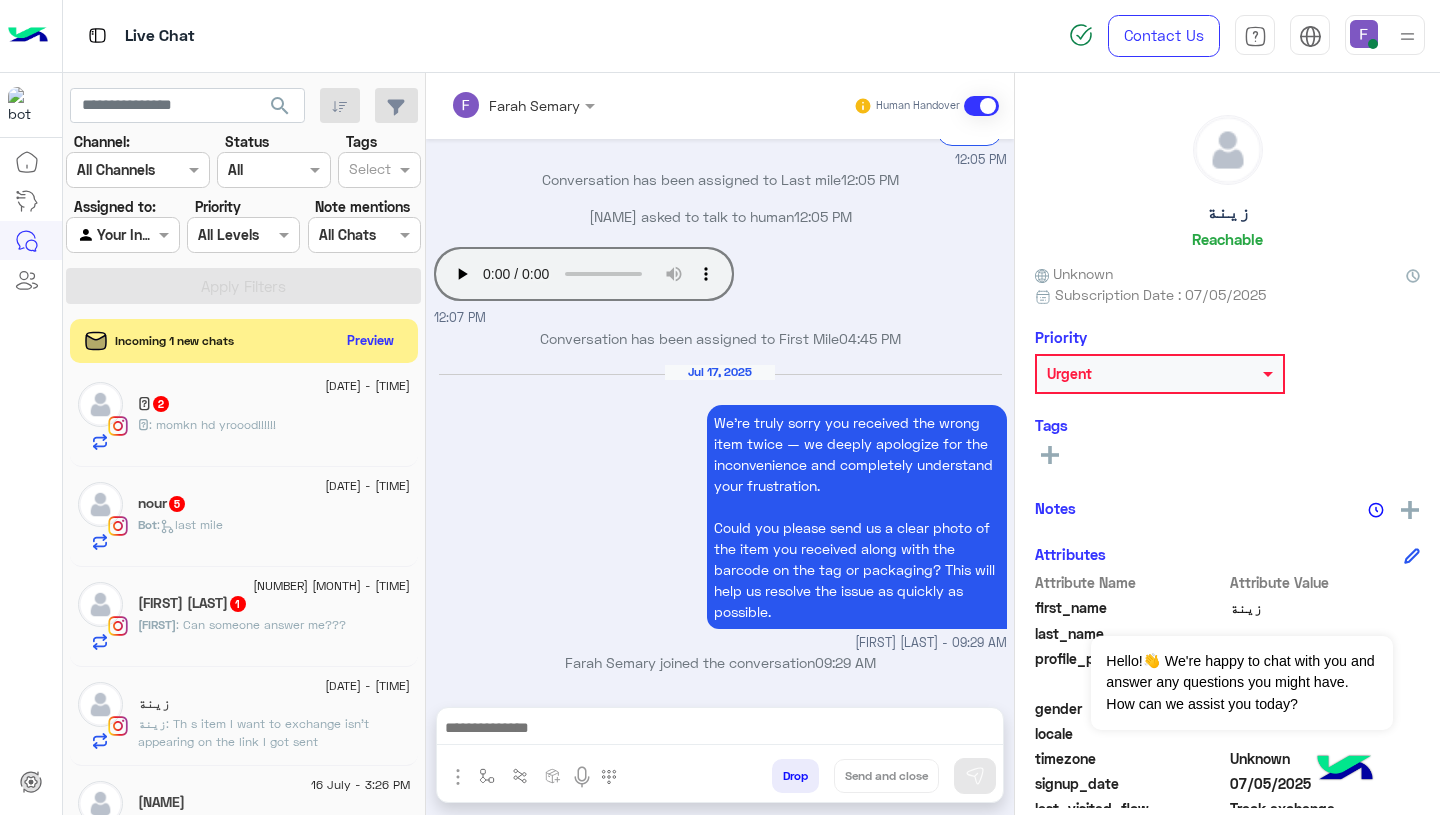 click on ": Can someone answer me???" 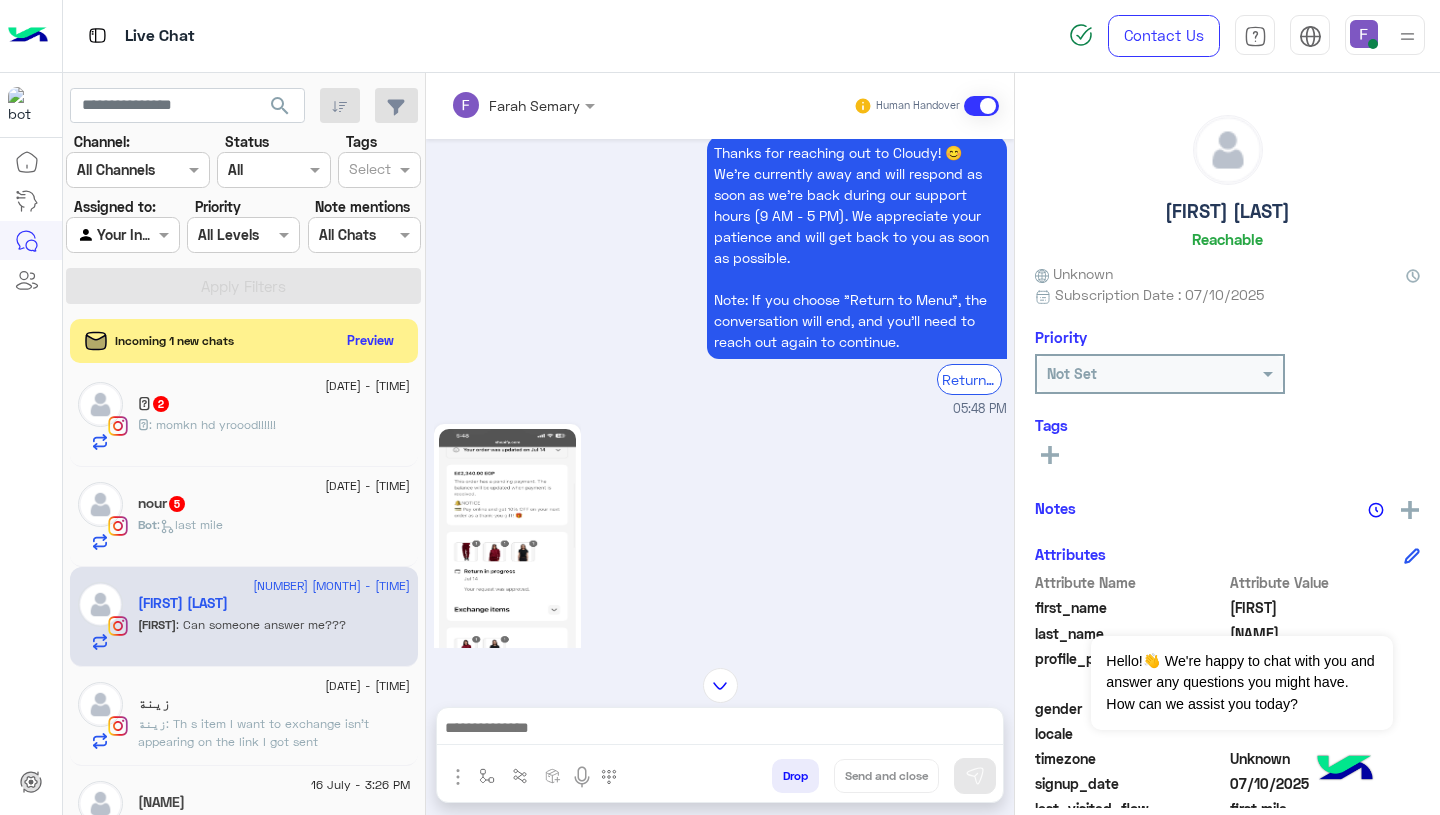 scroll, scrollTop: 1887, scrollLeft: 0, axis: vertical 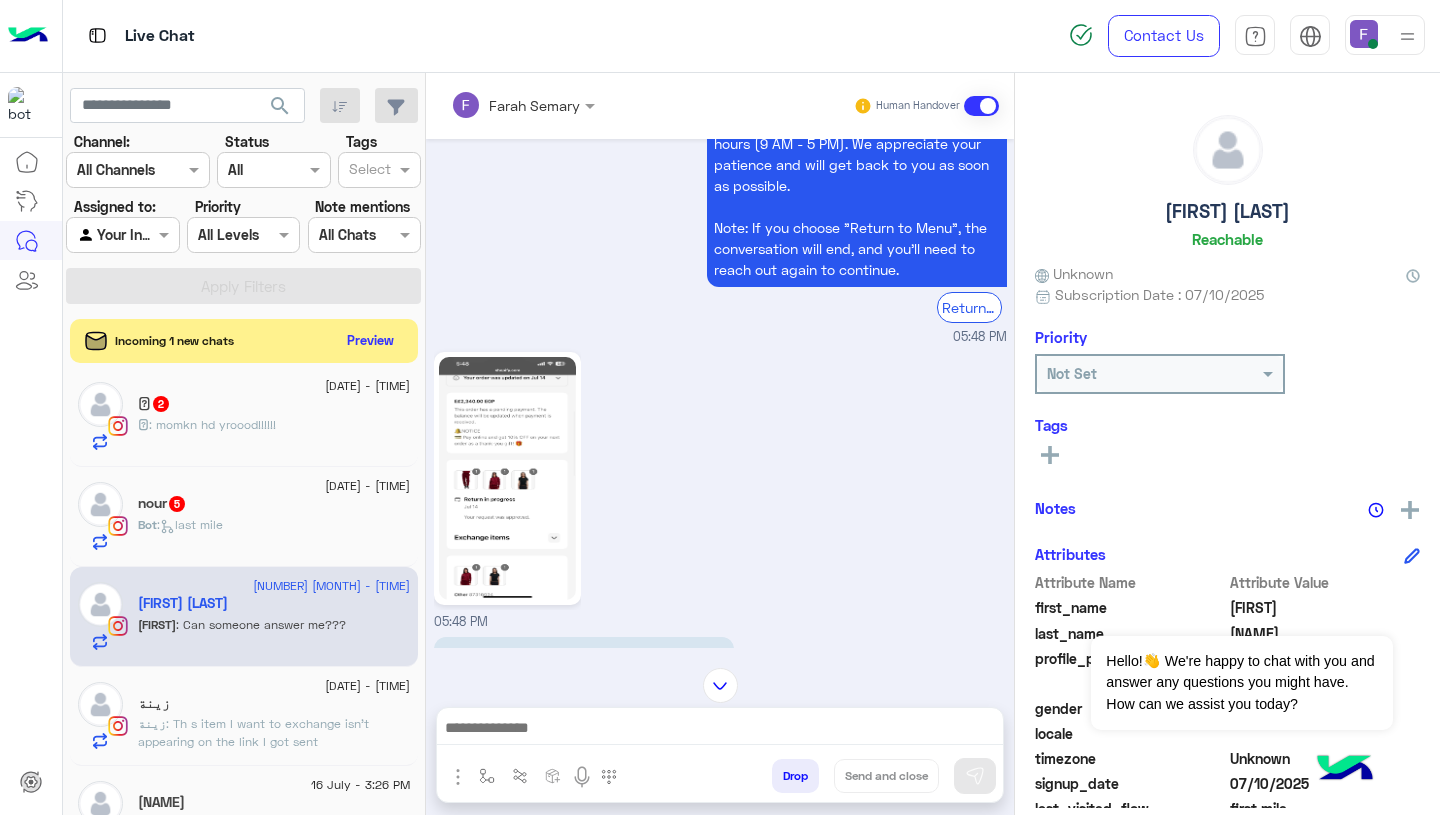 click 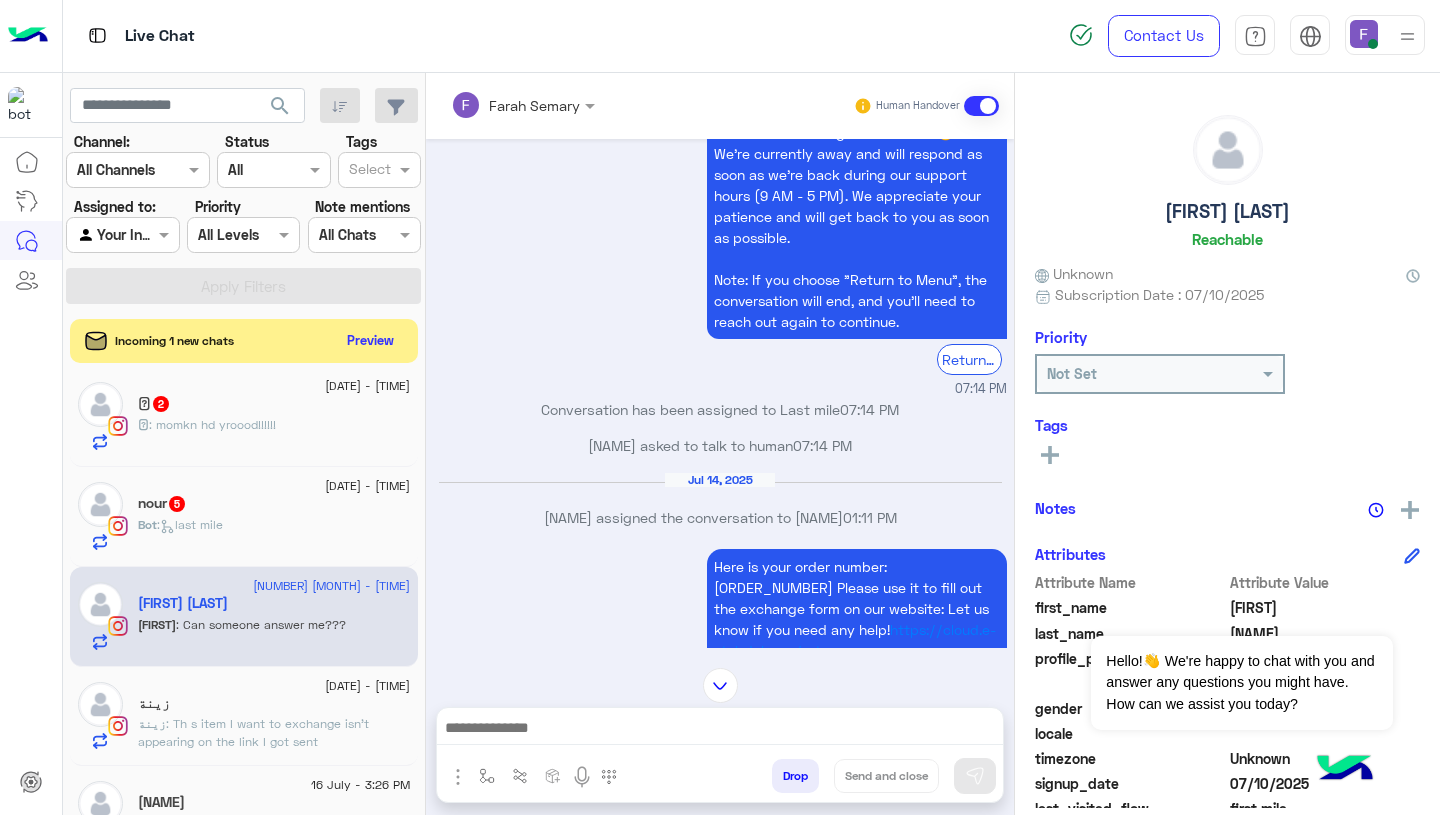 scroll, scrollTop: 929, scrollLeft: 0, axis: vertical 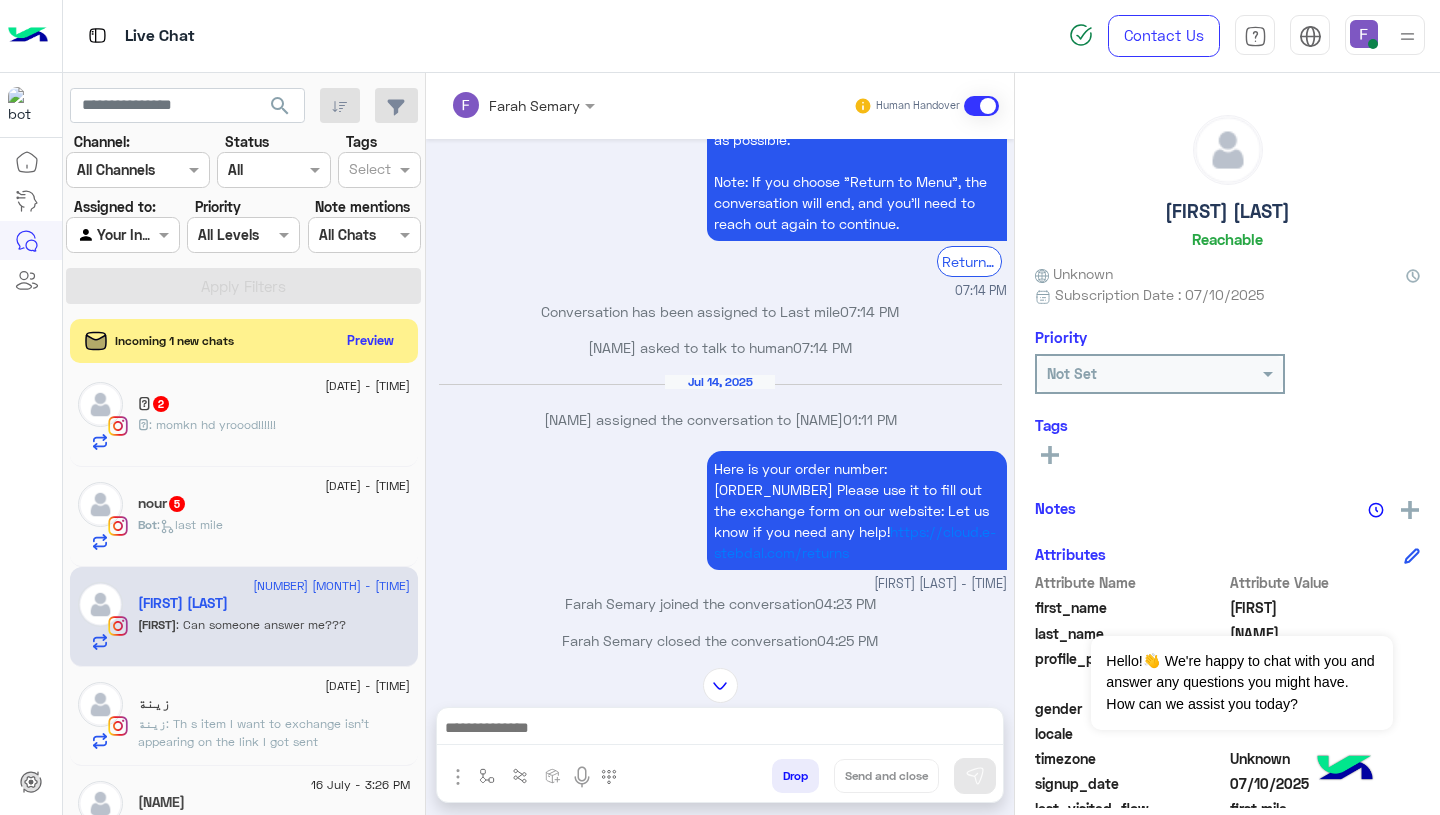 click on "Here is your order number: 110293
Please use it to fill out the exchange form on our website: Let us know if you need any help!" at bounding box center (851, 500) 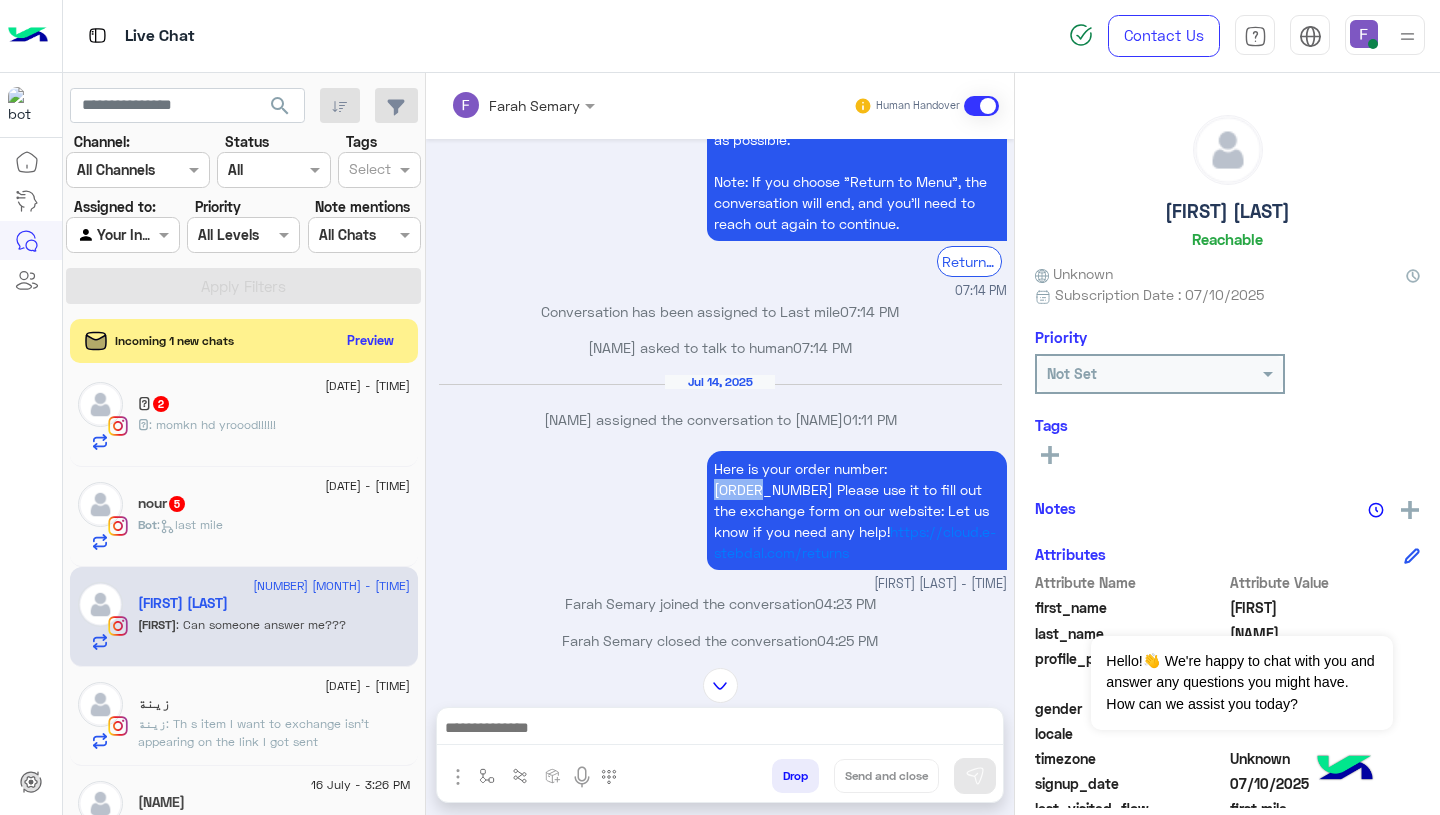 copy on "110293" 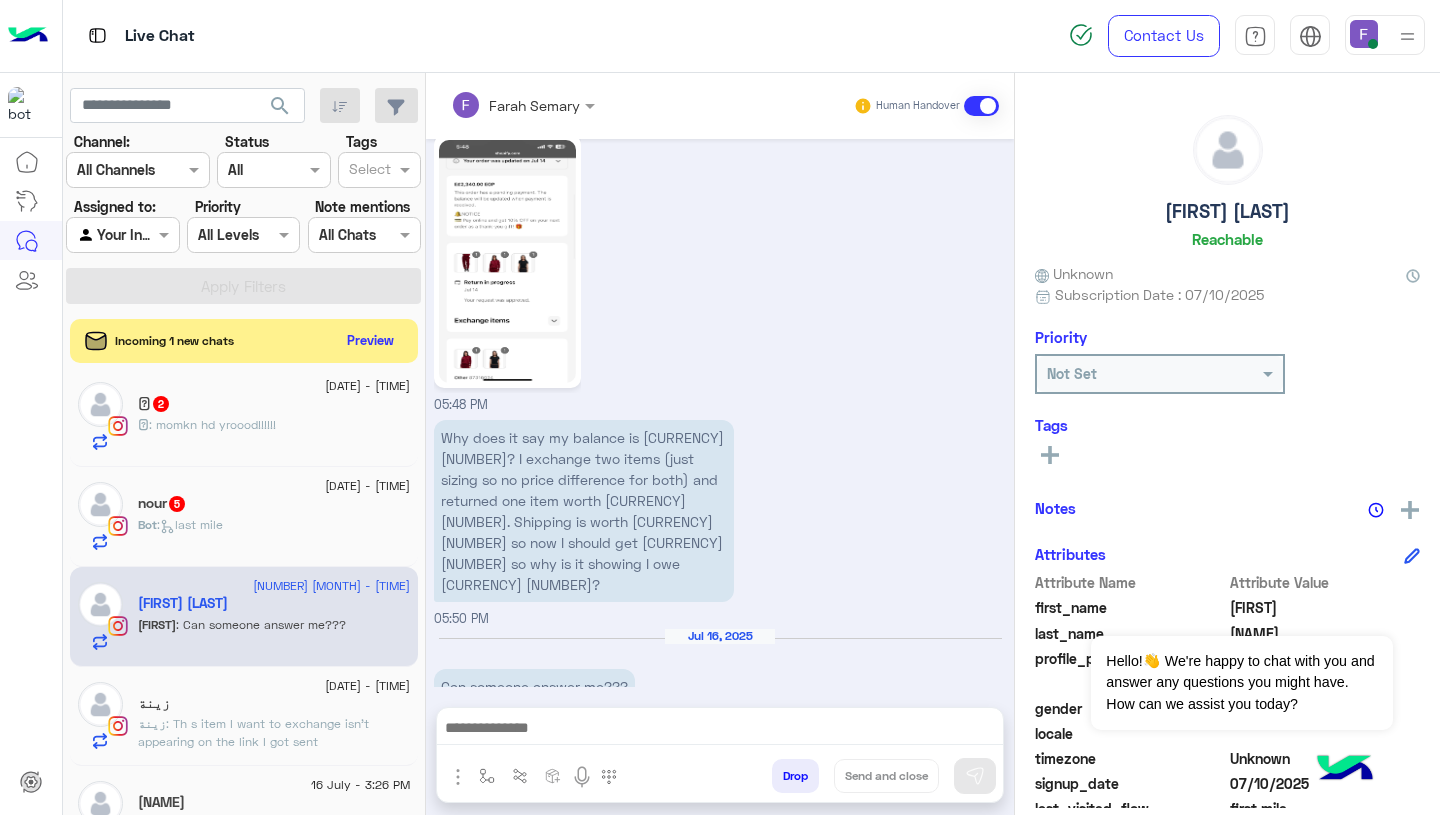 click on "Why does it say my balance is 2,340? I exchange two items (just sizing so no price difference for both) and returned one item worth 350. Shipping is worth 80 so now I should get 270 so why is it showing I owe 2,340?" at bounding box center (584, 511) 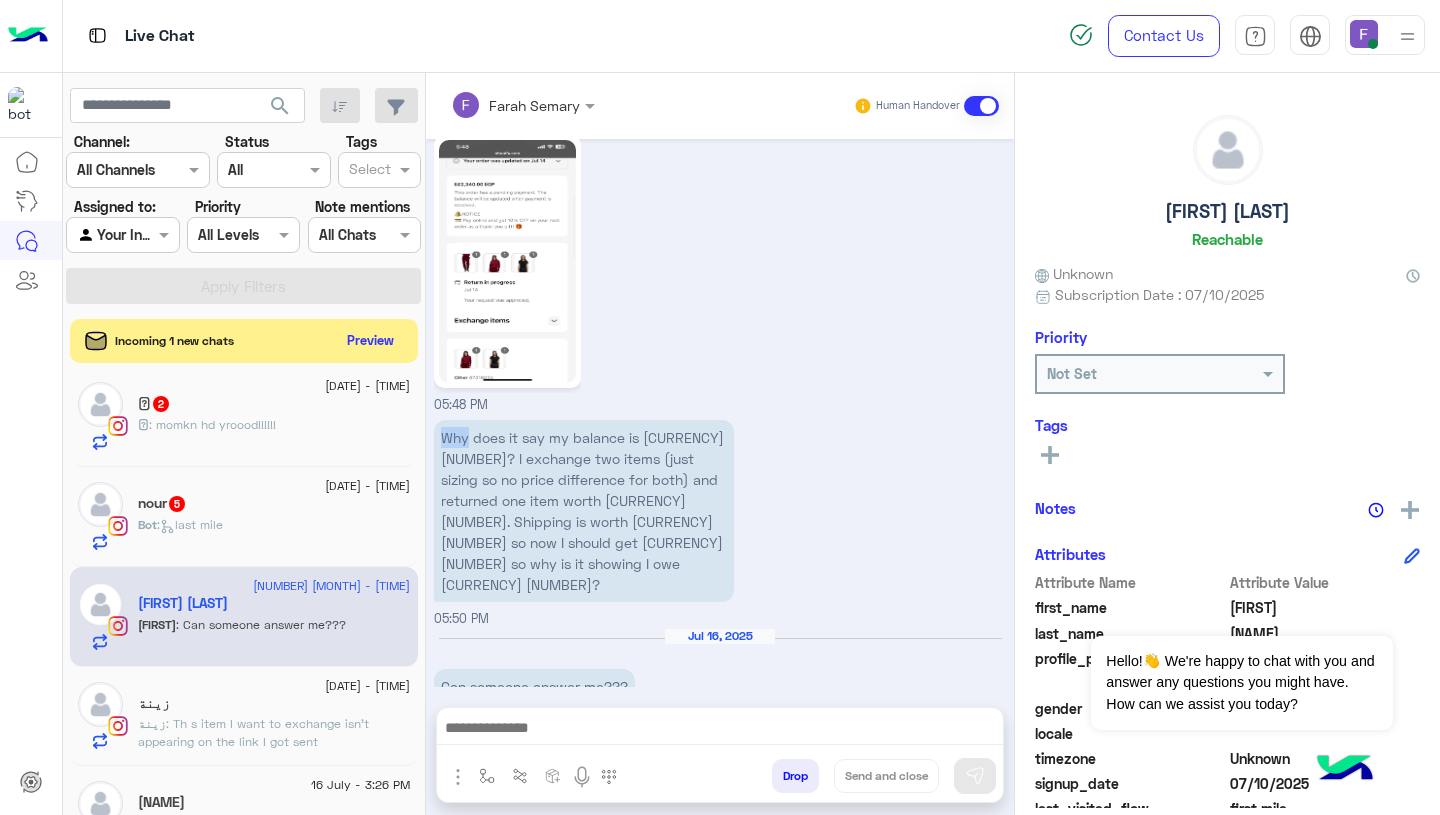 click on "Why does it say my balance is 2,340? I exchange two items (just sizing so no price difference for both) and returned one item worth 350. Shipping is worth 80 so now I should get 270 so why is it showing I owe 2,340?" at bounding box center [584, 511] 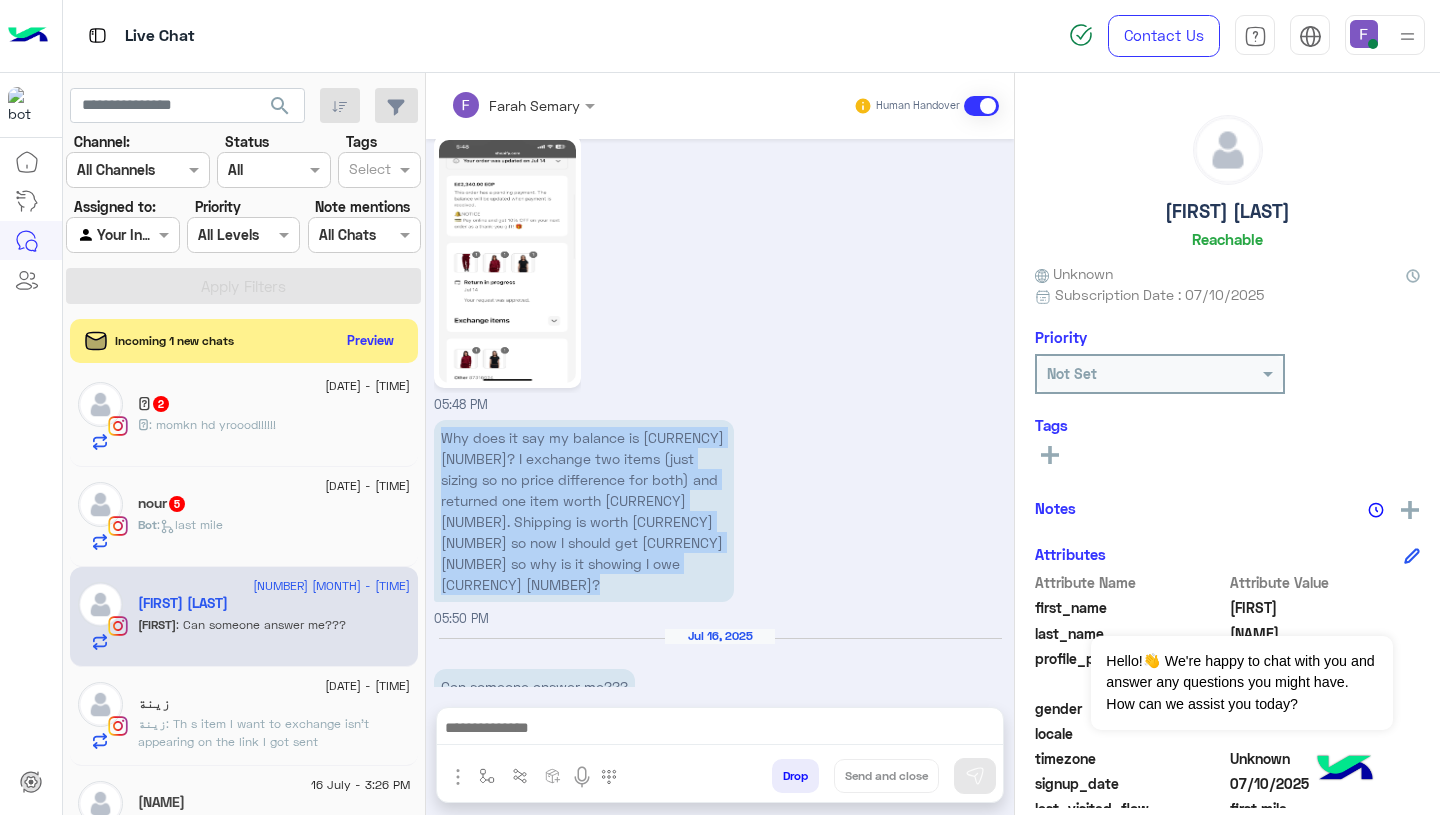 drag, startPoint x: 442, startPoint y: 437, endPoint x: 455, endPoint y: 489, distance: 53.600372 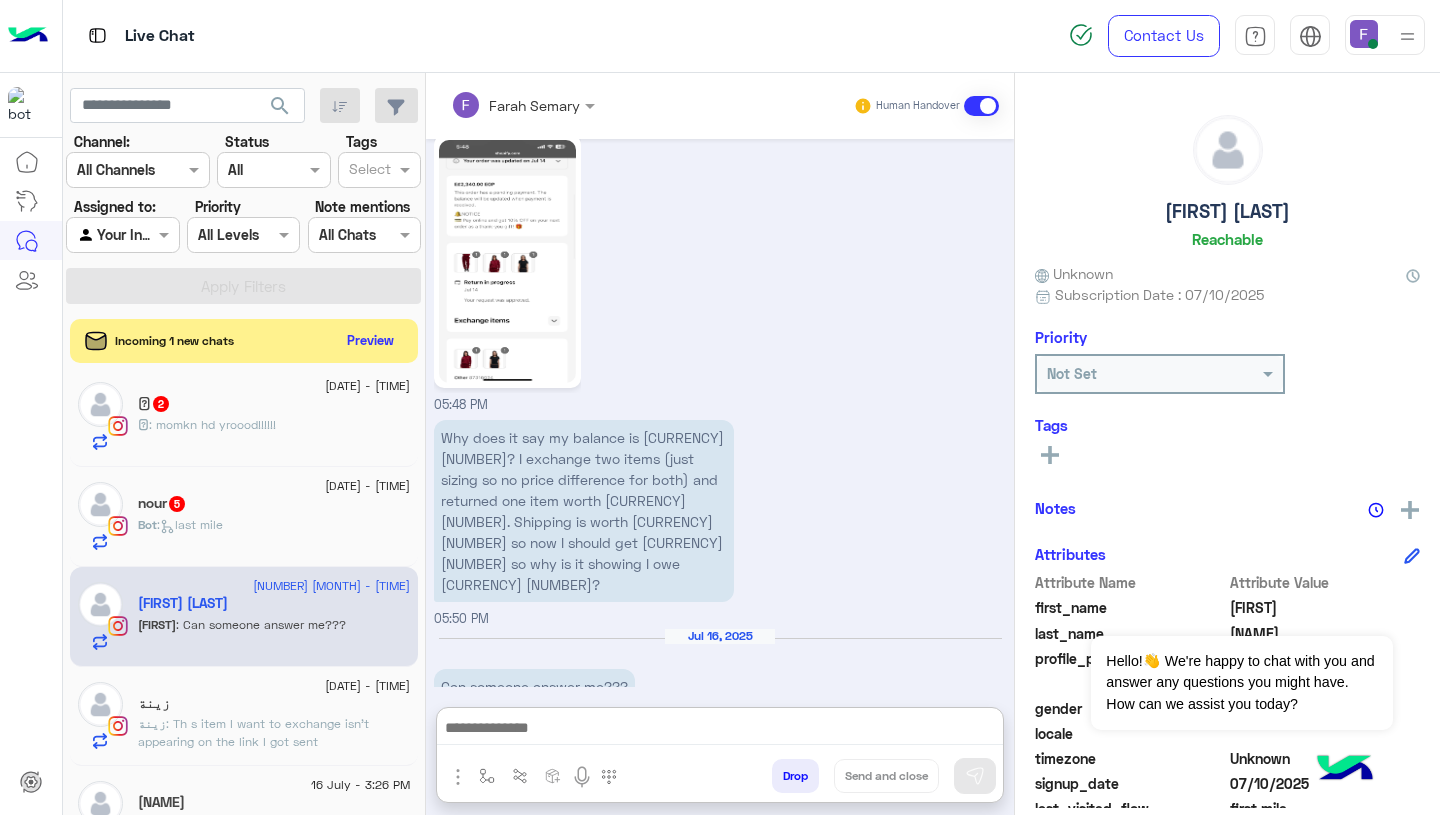 click at bounding box center [720, 730] 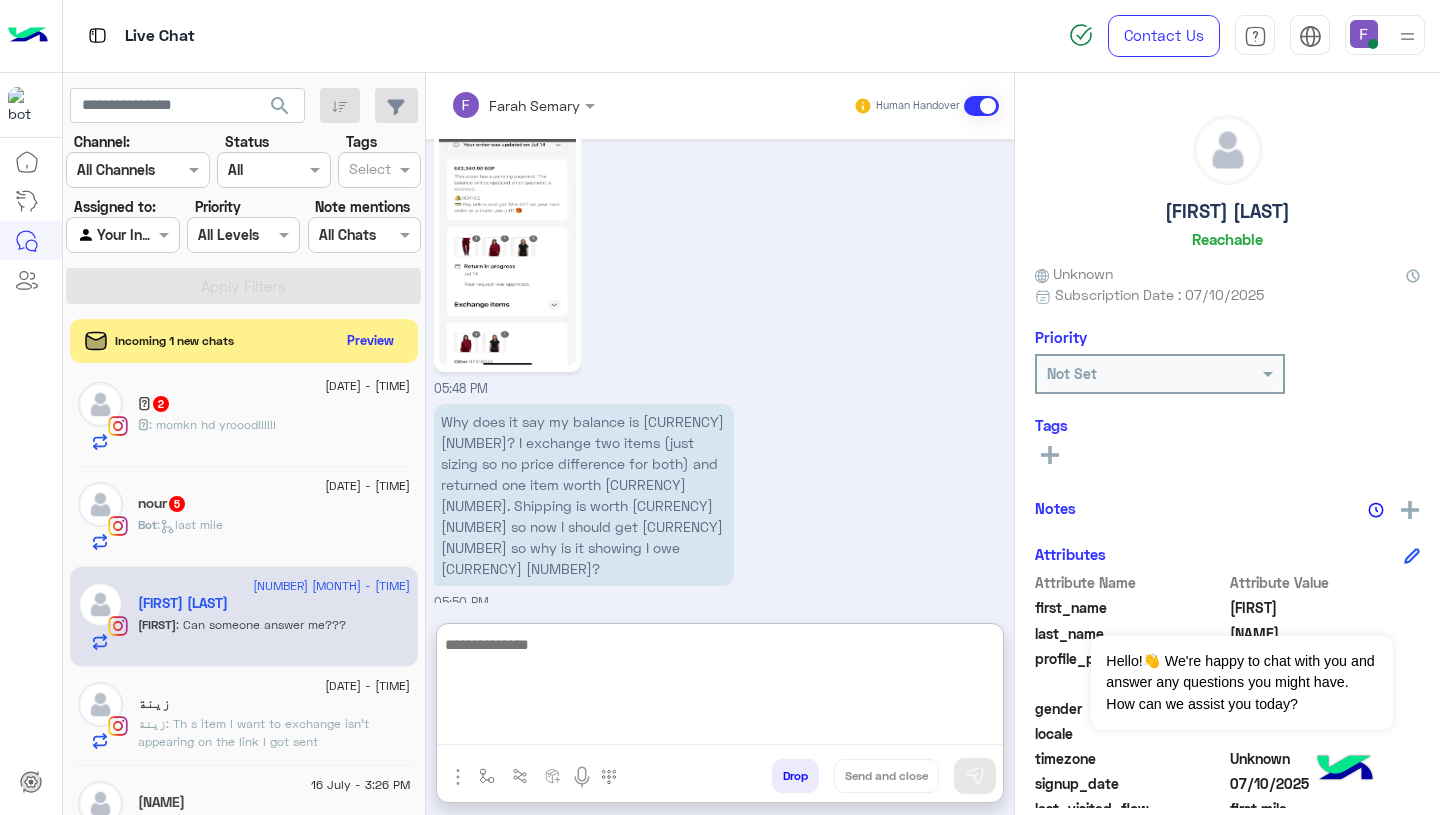 paste on "**********" 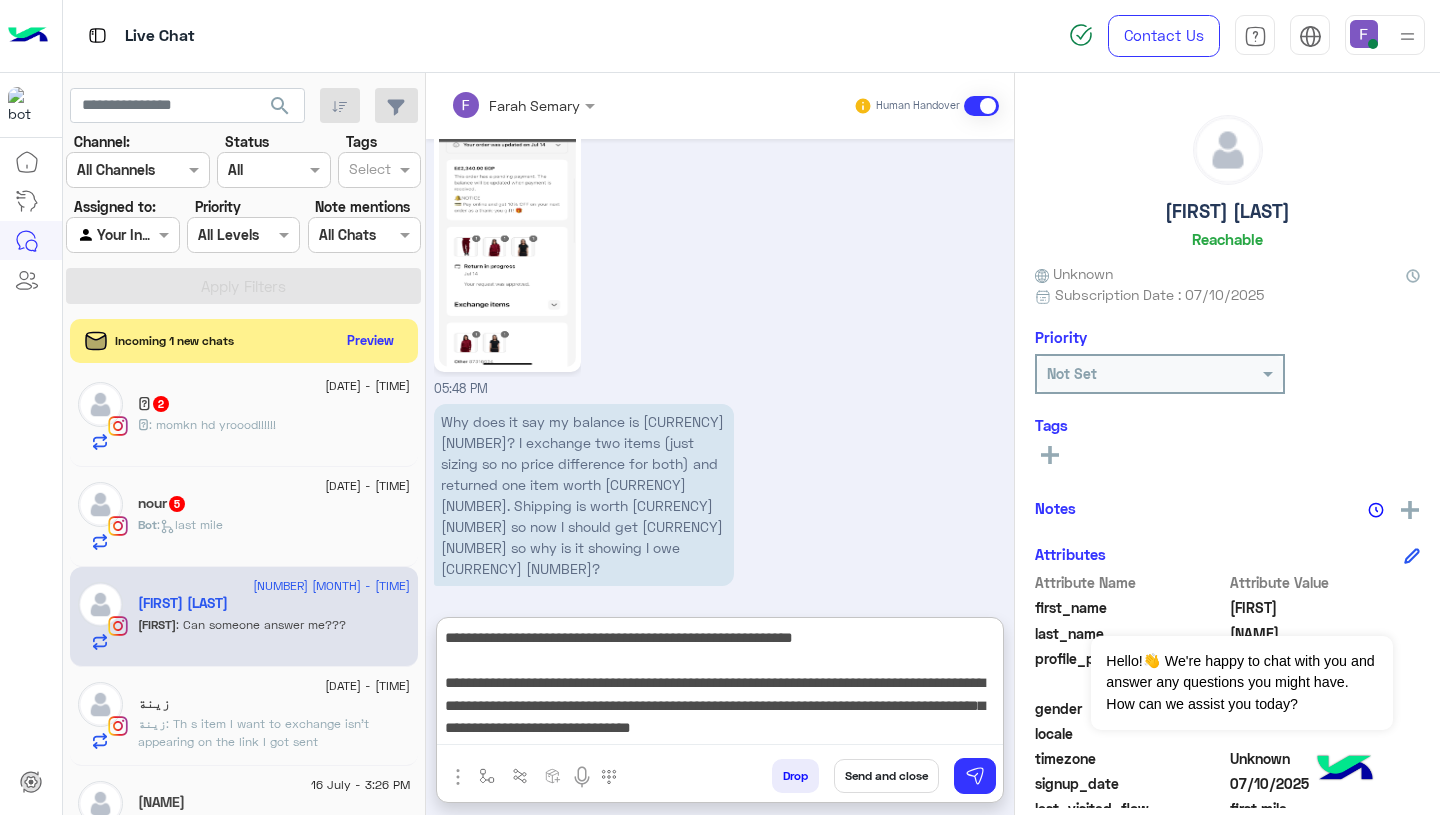 scroll, scrollTop: 128, scrollLeft: 0, axis: vertical 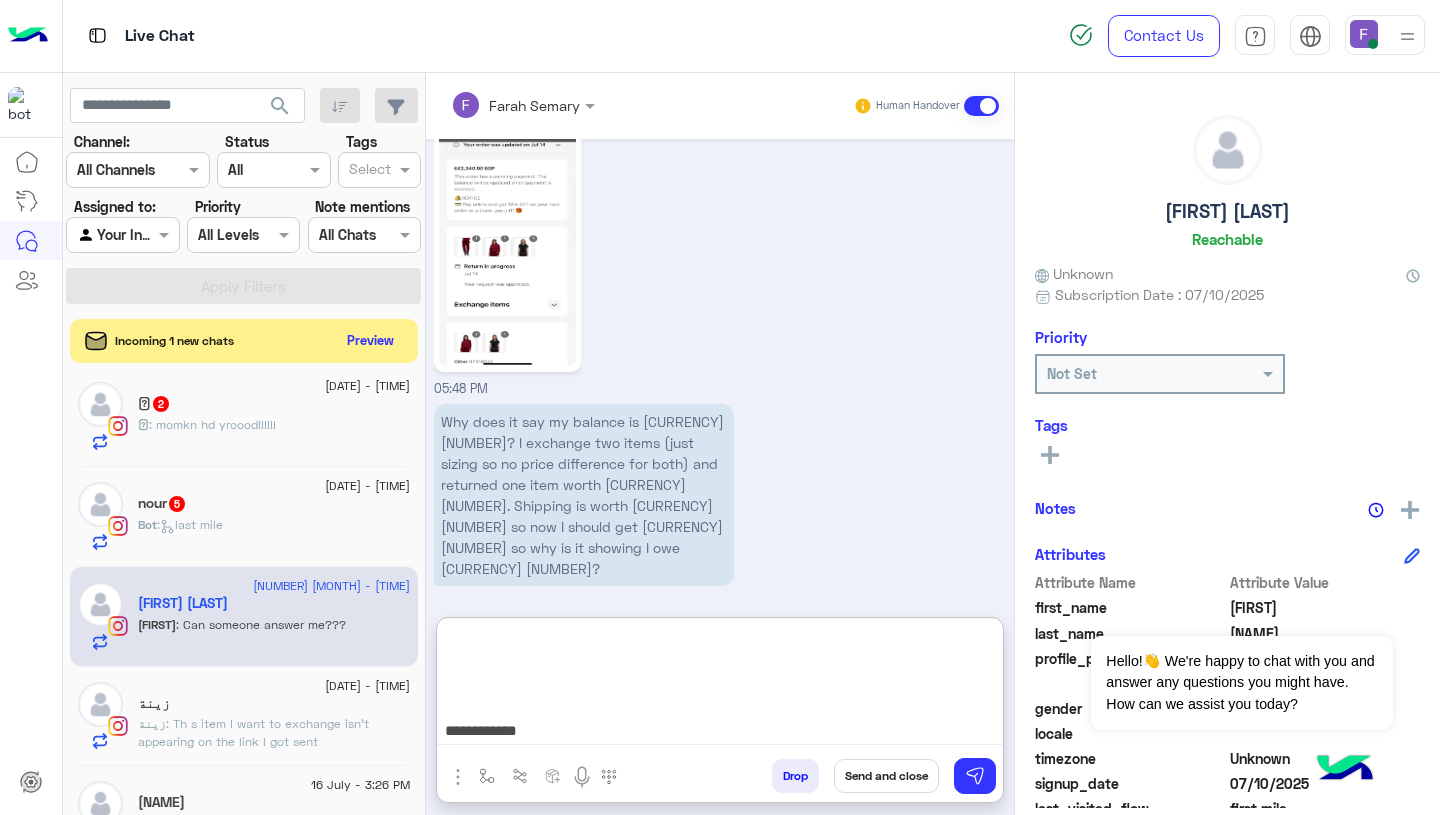 click on "**********" at bounding box center [720, 685] 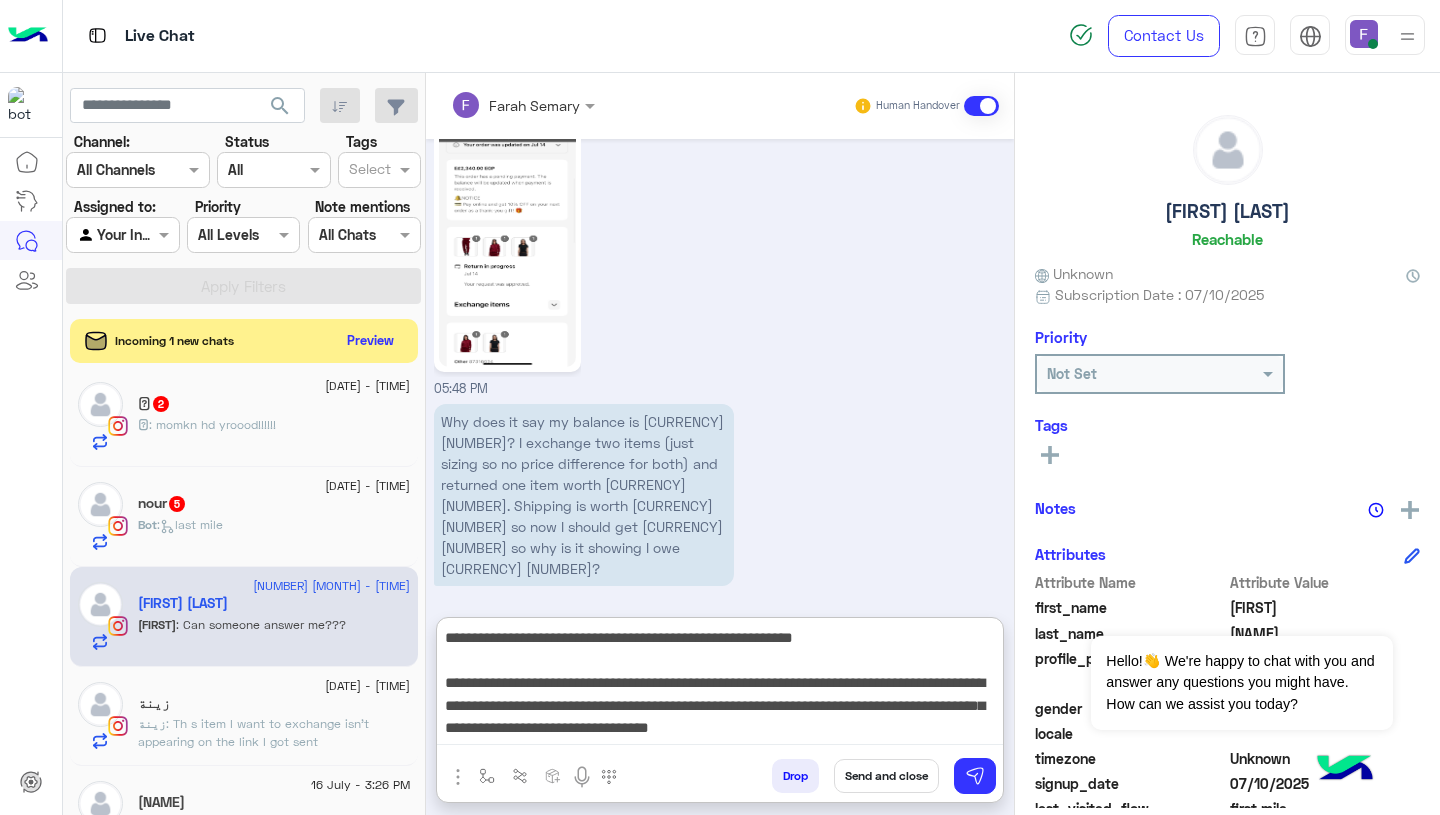 scroll, scrollTop: 0, scrollLeft: 0, axis: both 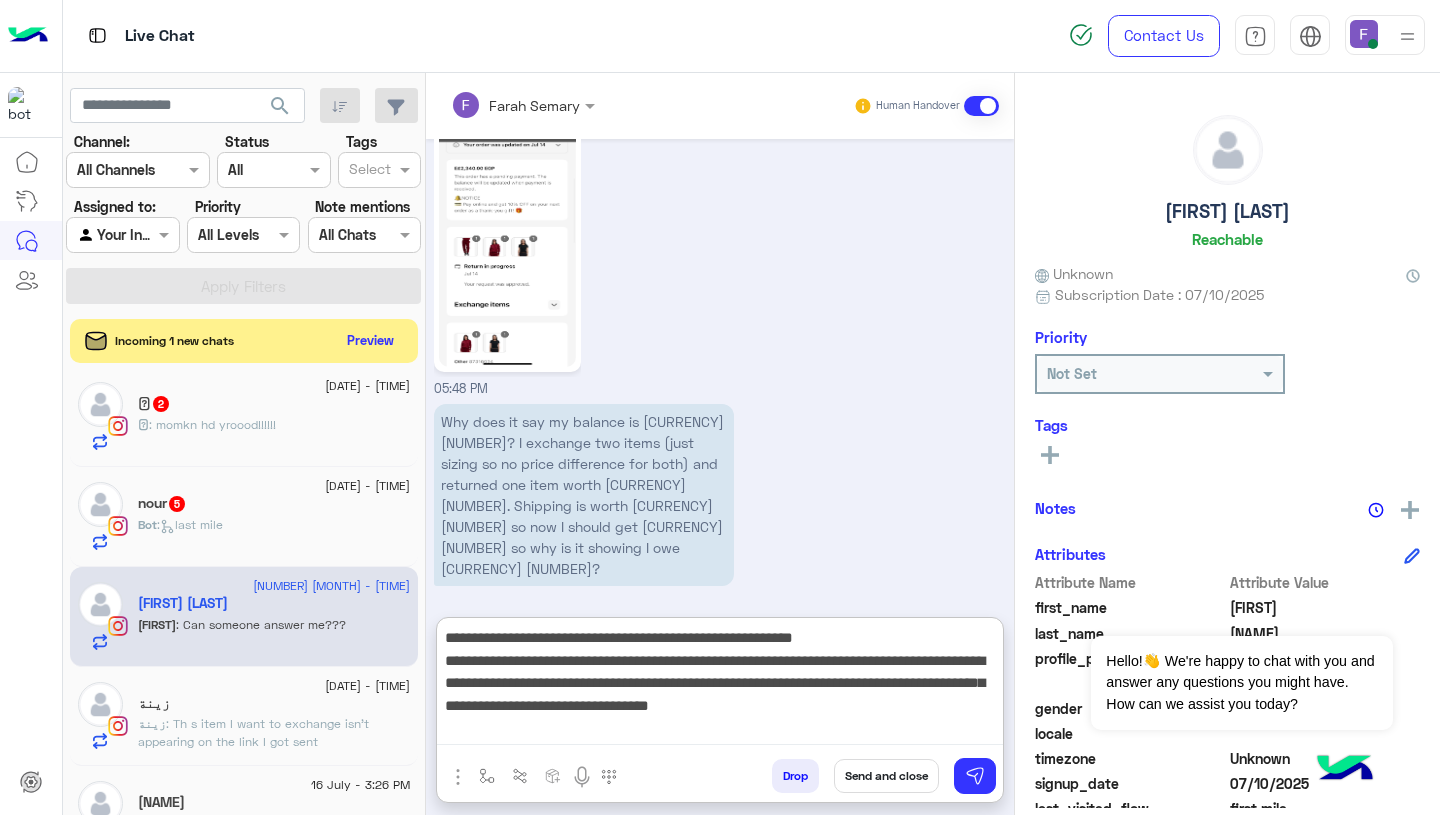 click on "**********" at bounding box center (720, 685) 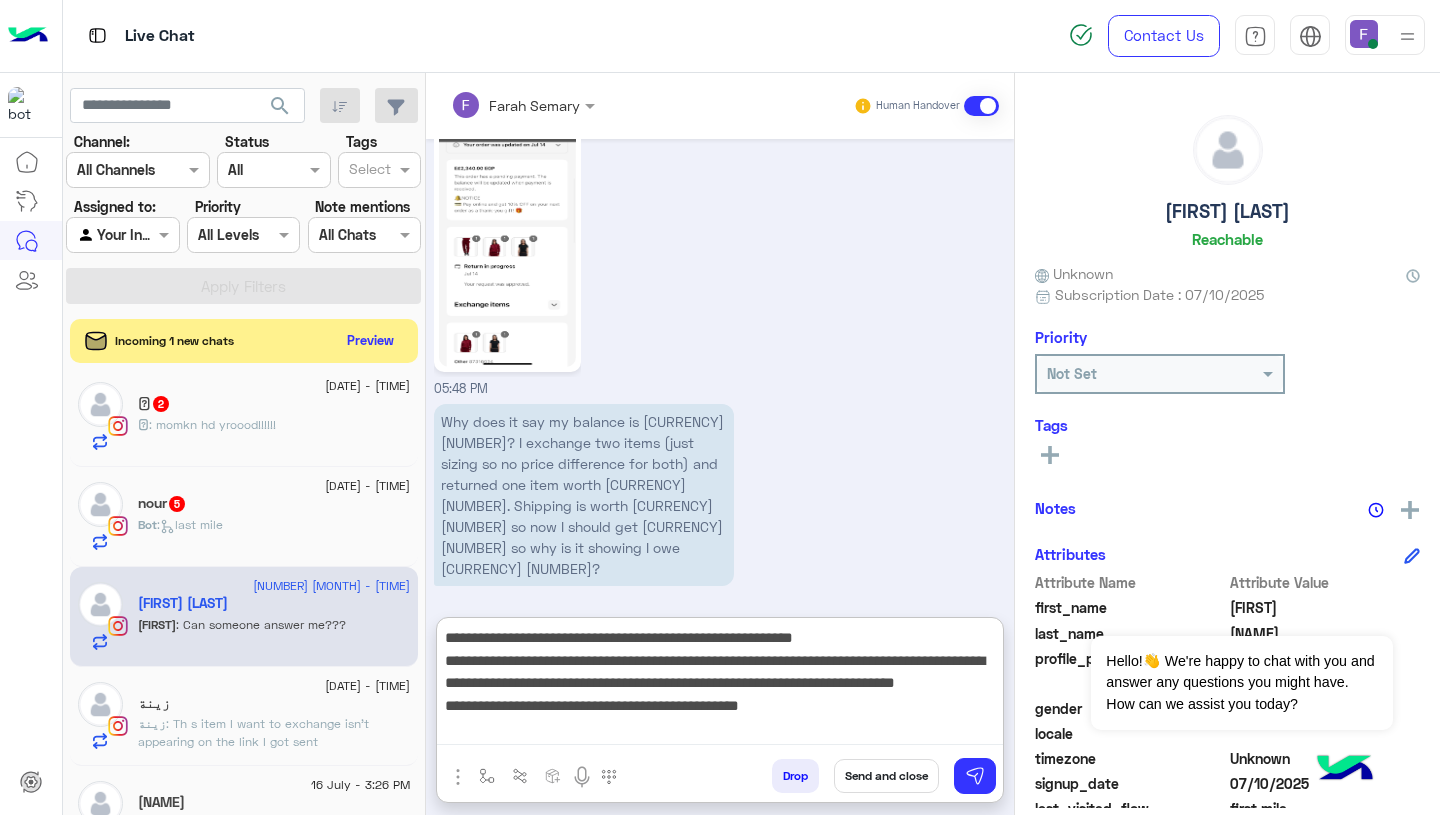 scroll, scrollTop: 11, scrollLeft: 0, axis: vertical 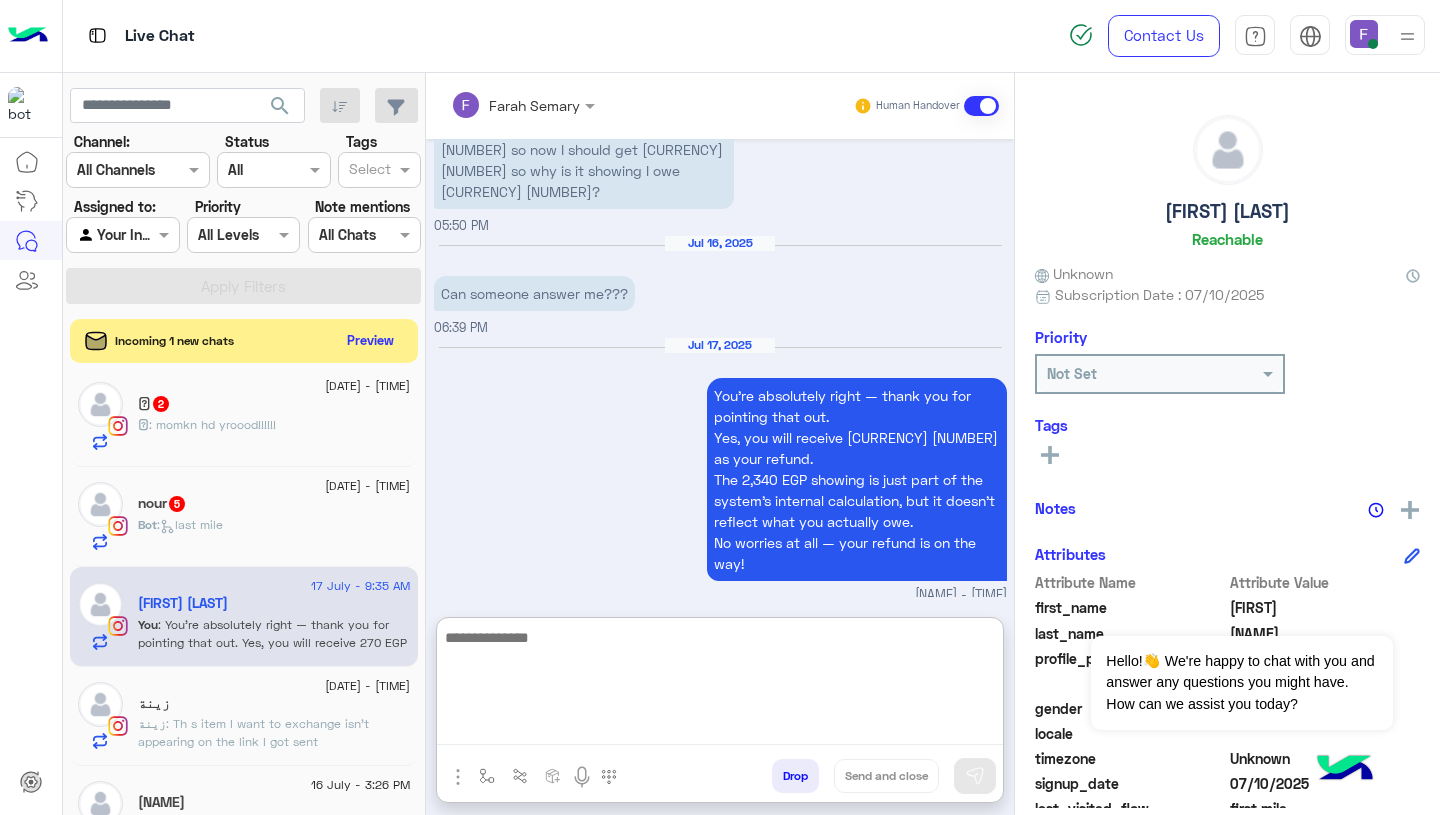 click on "Bot :   last mile" 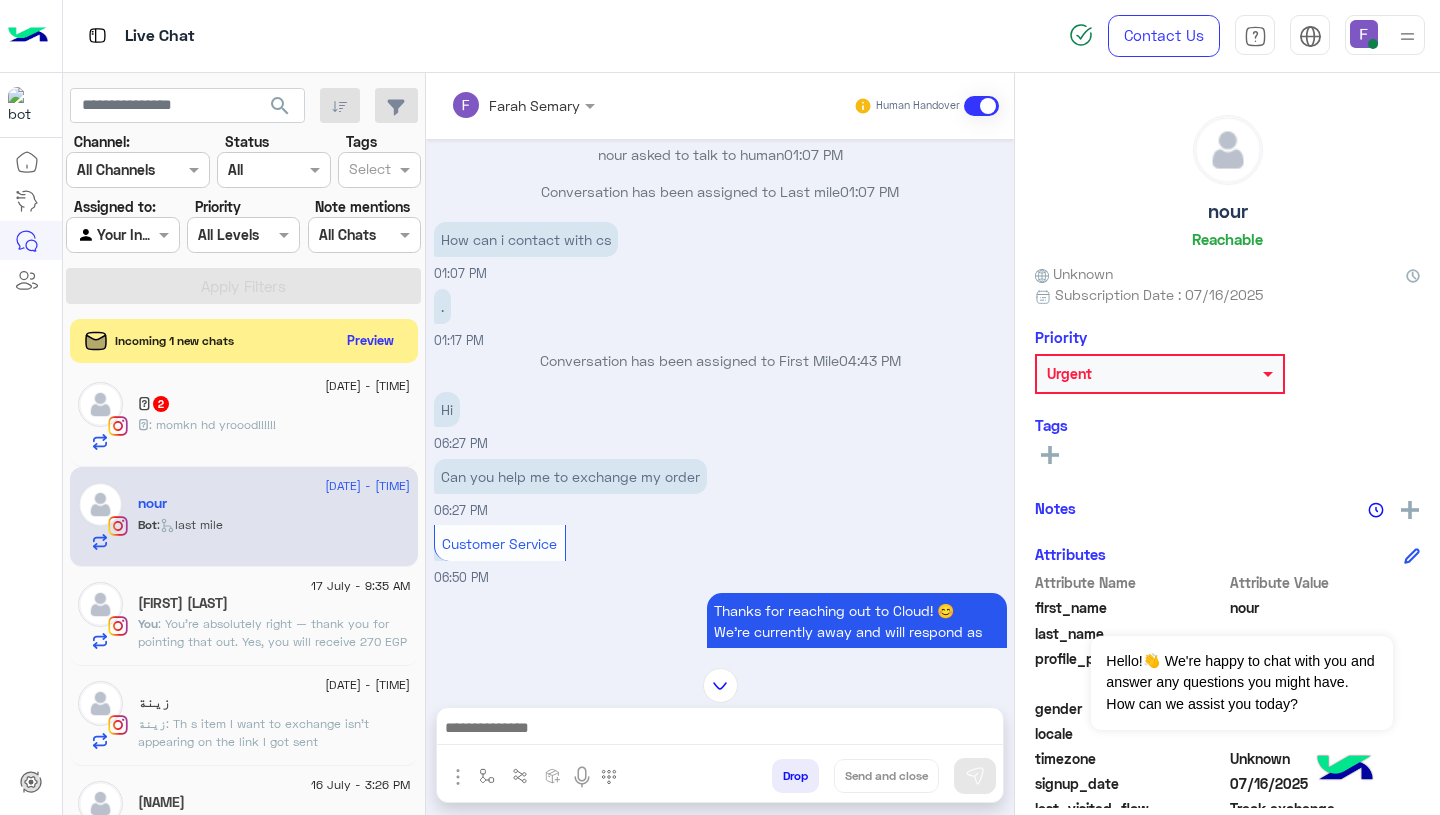 scroll, scrollTop: 914, scrollLeft: 0, axis: vertical 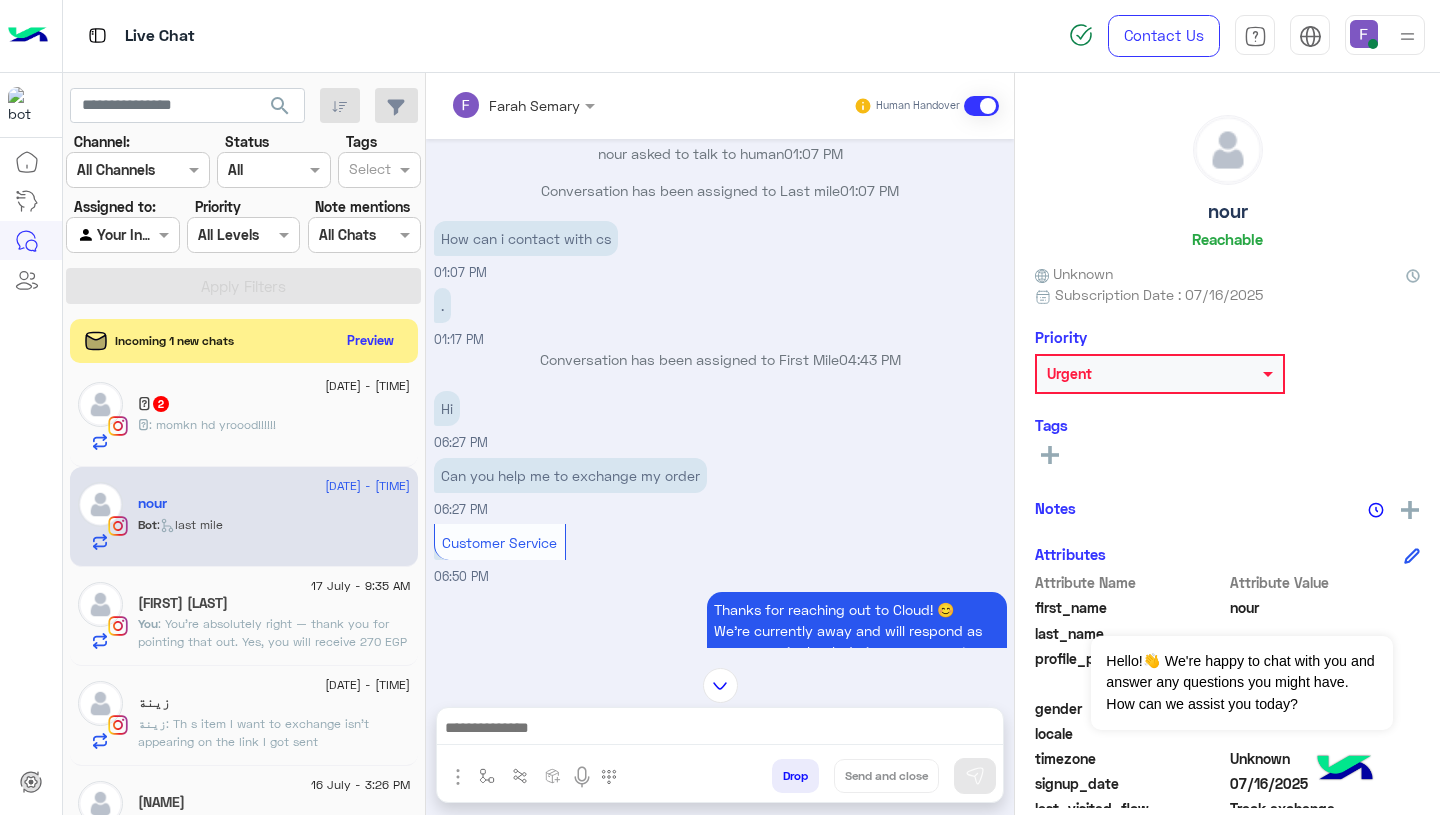 click on "Can you help me to exchange my order" at bounding box center [570, 475] 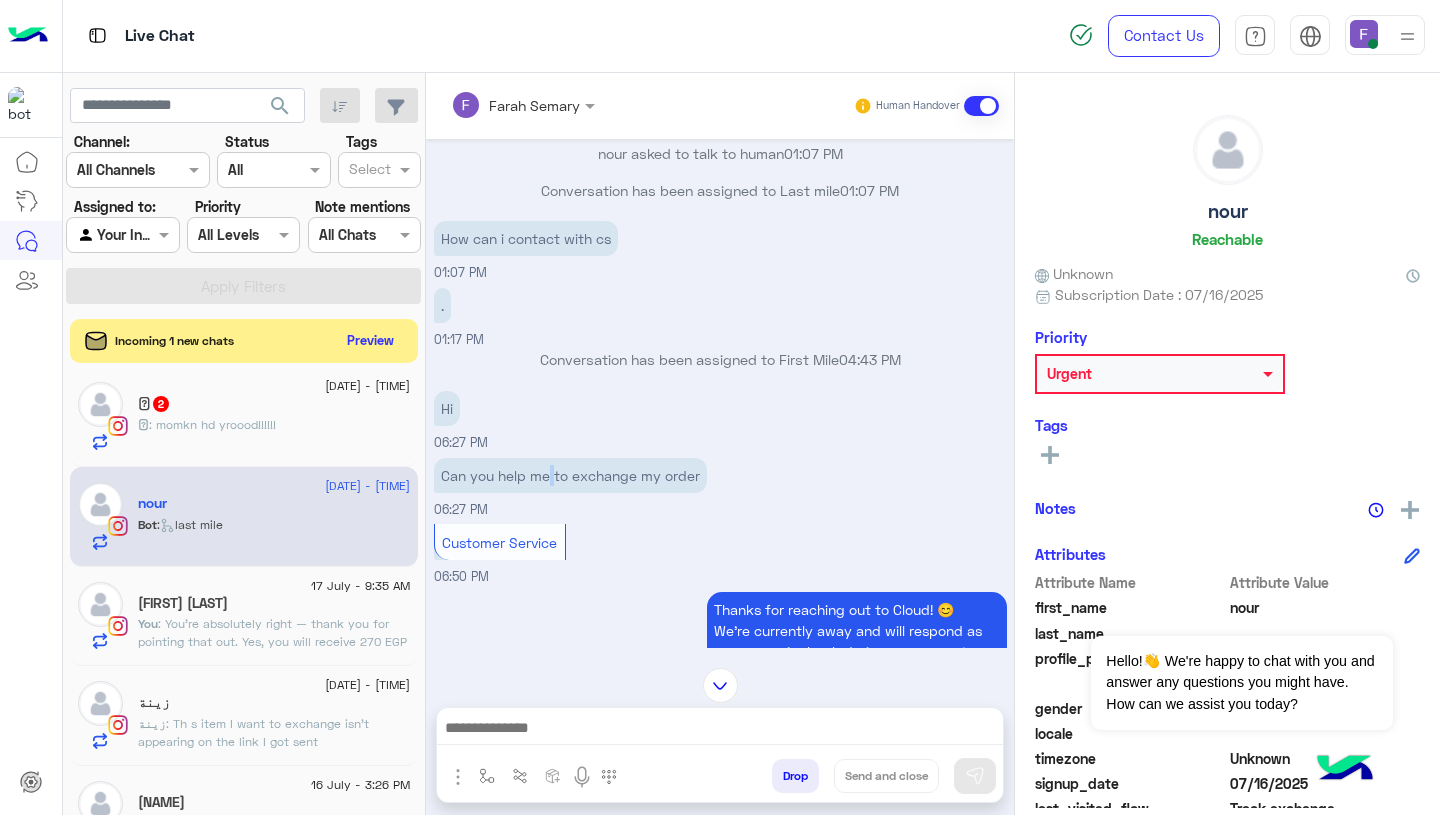click on "Can you help me to exchange my order" at bounding box center (570, 475) 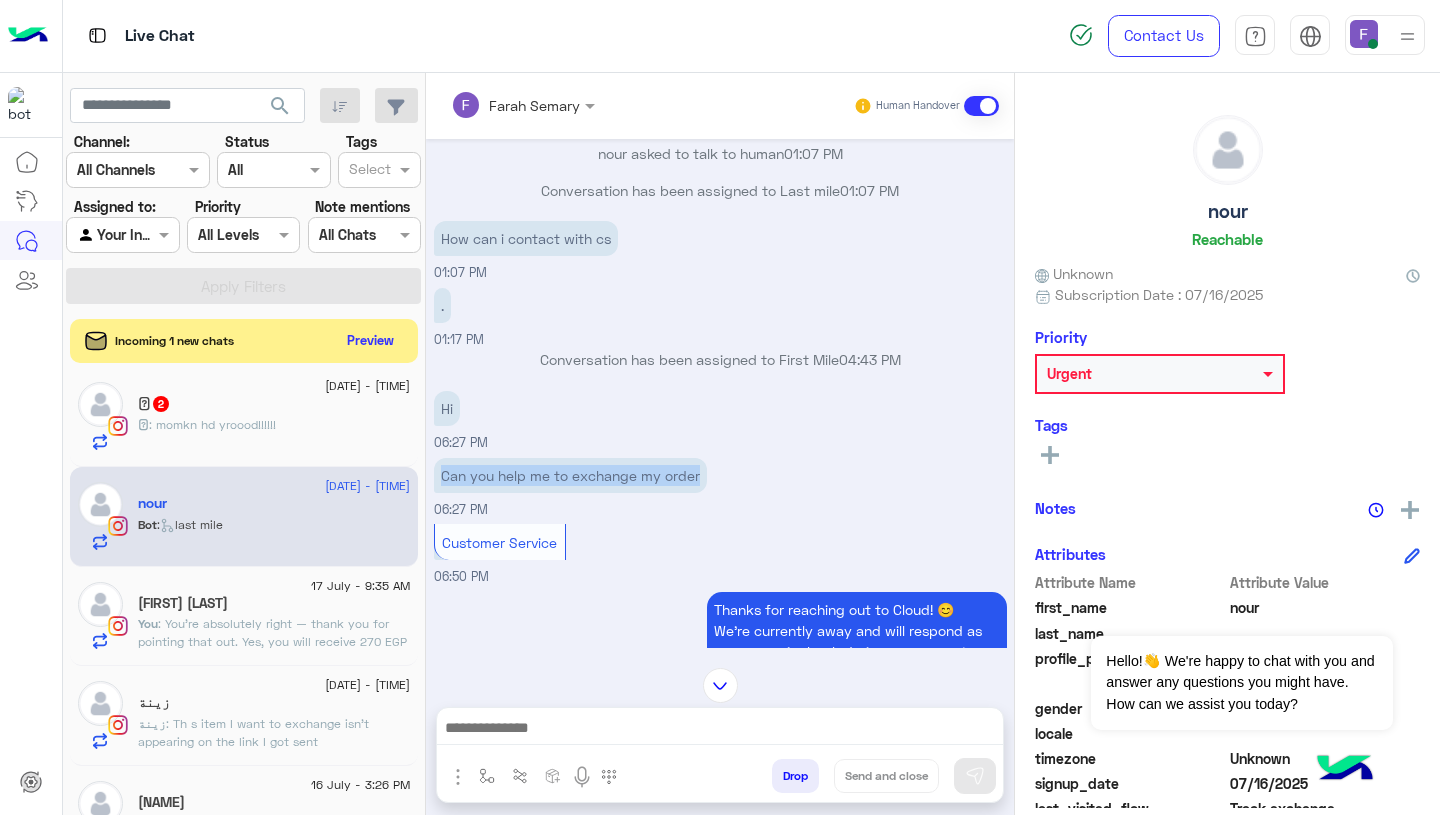 copy on "Can you help me to exchange my order" 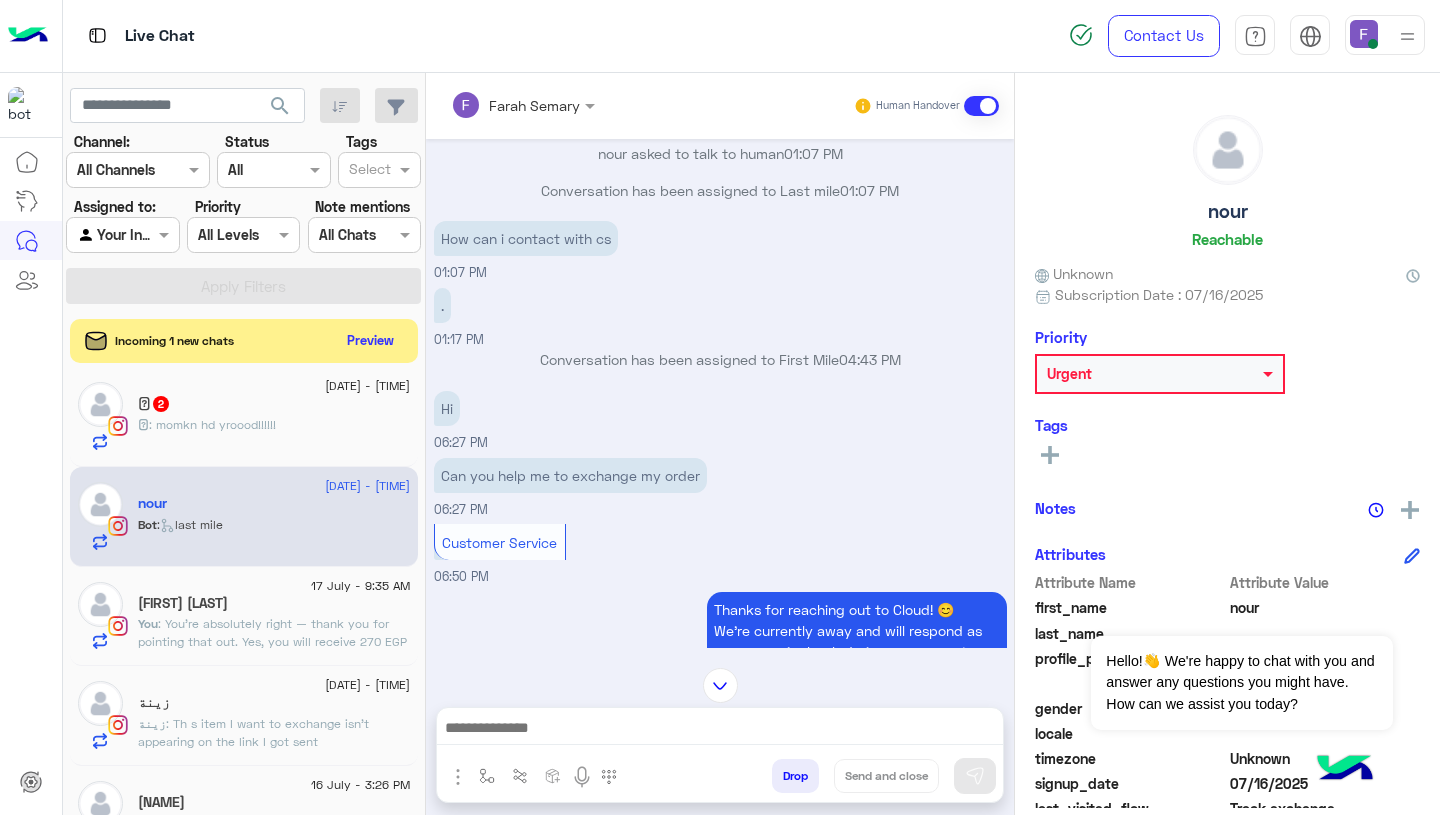 click at bounding box center [720, 730] 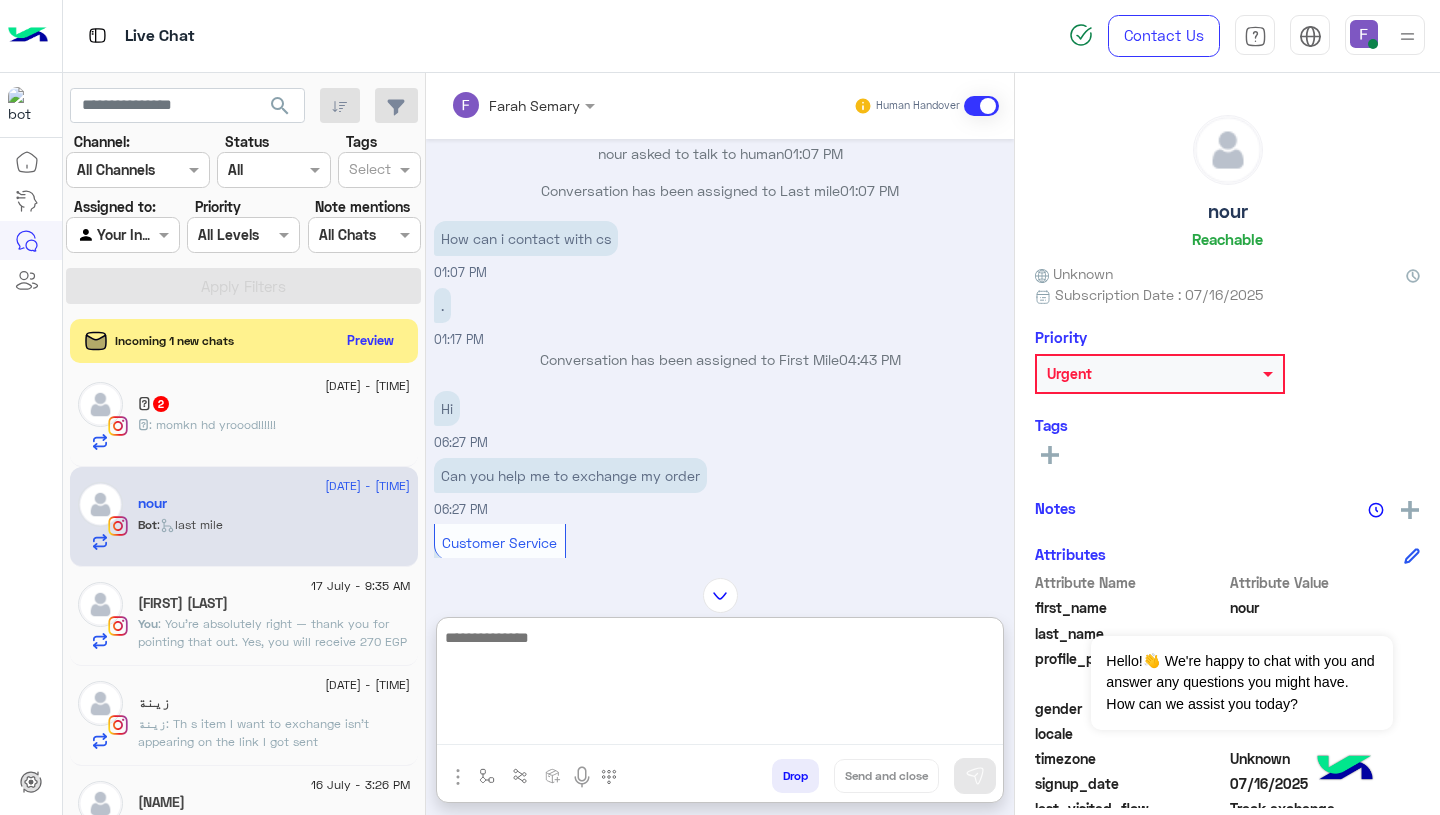 paste on "**********" 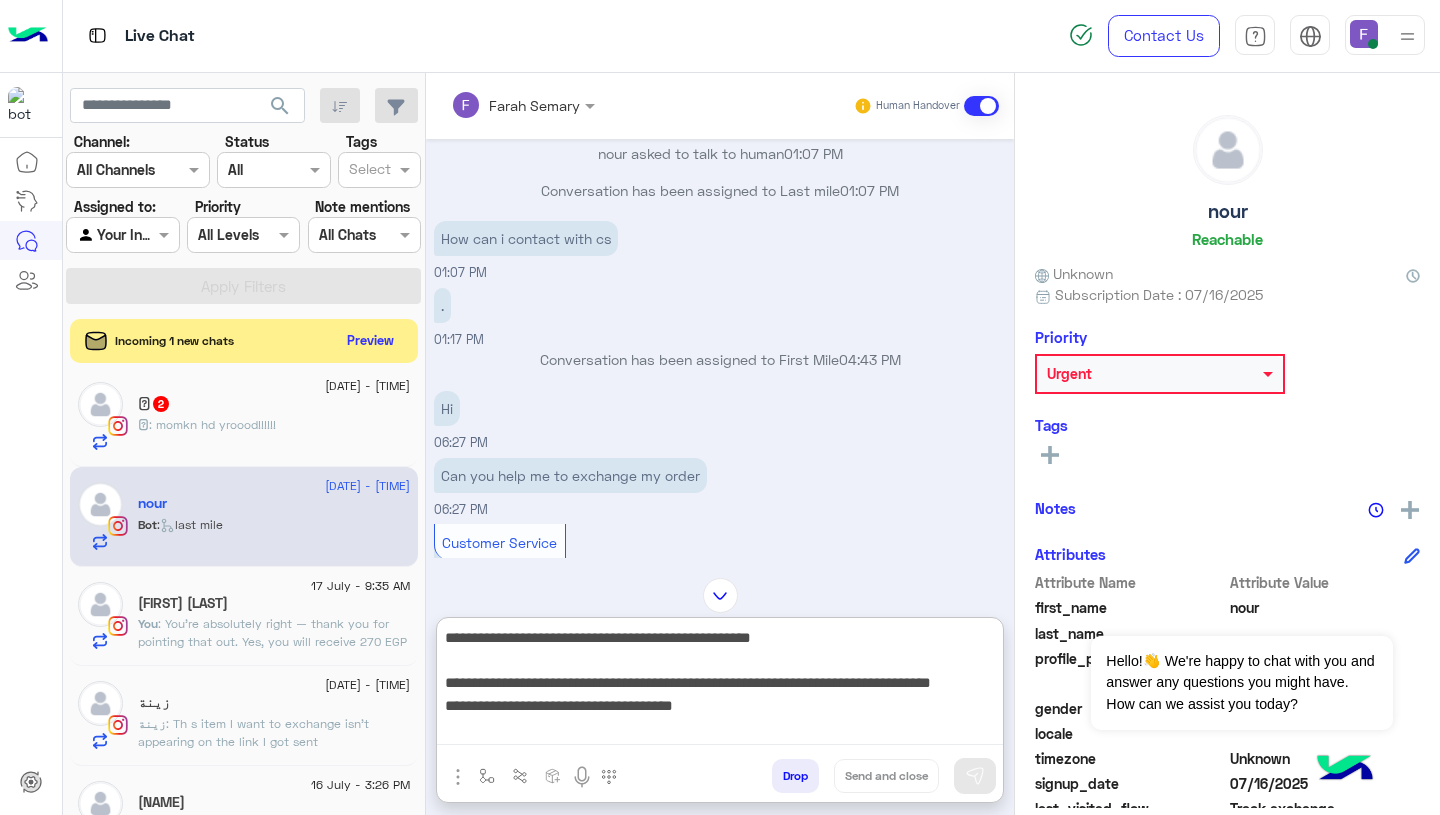 scroll, scrollTop: 173, scrollLeft: 0, axis: vertical 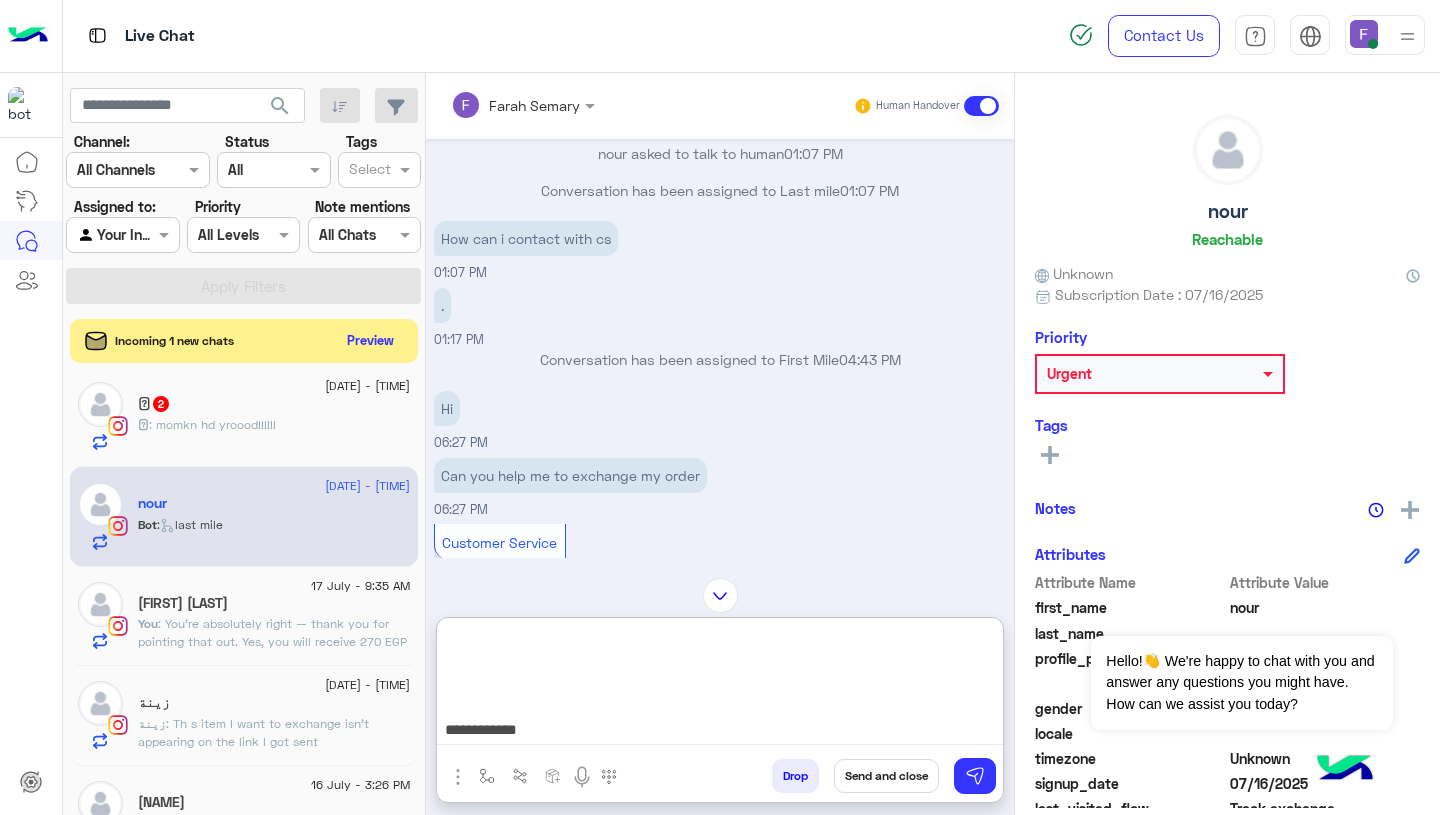 click on "**********" at bounding box center [720, 685] 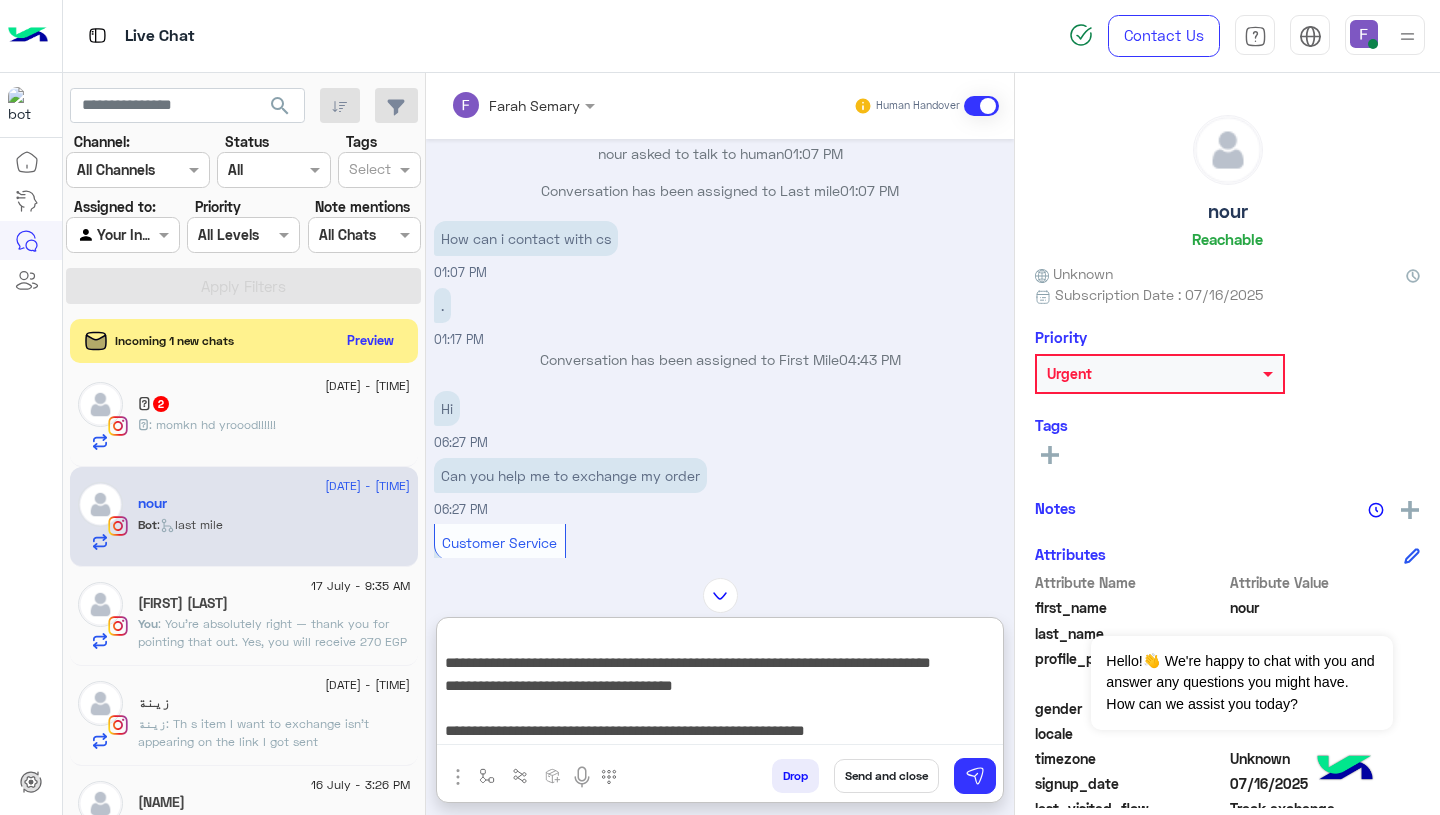 scroll, scrollTop: 0, scrollLeft: 0, axis: both 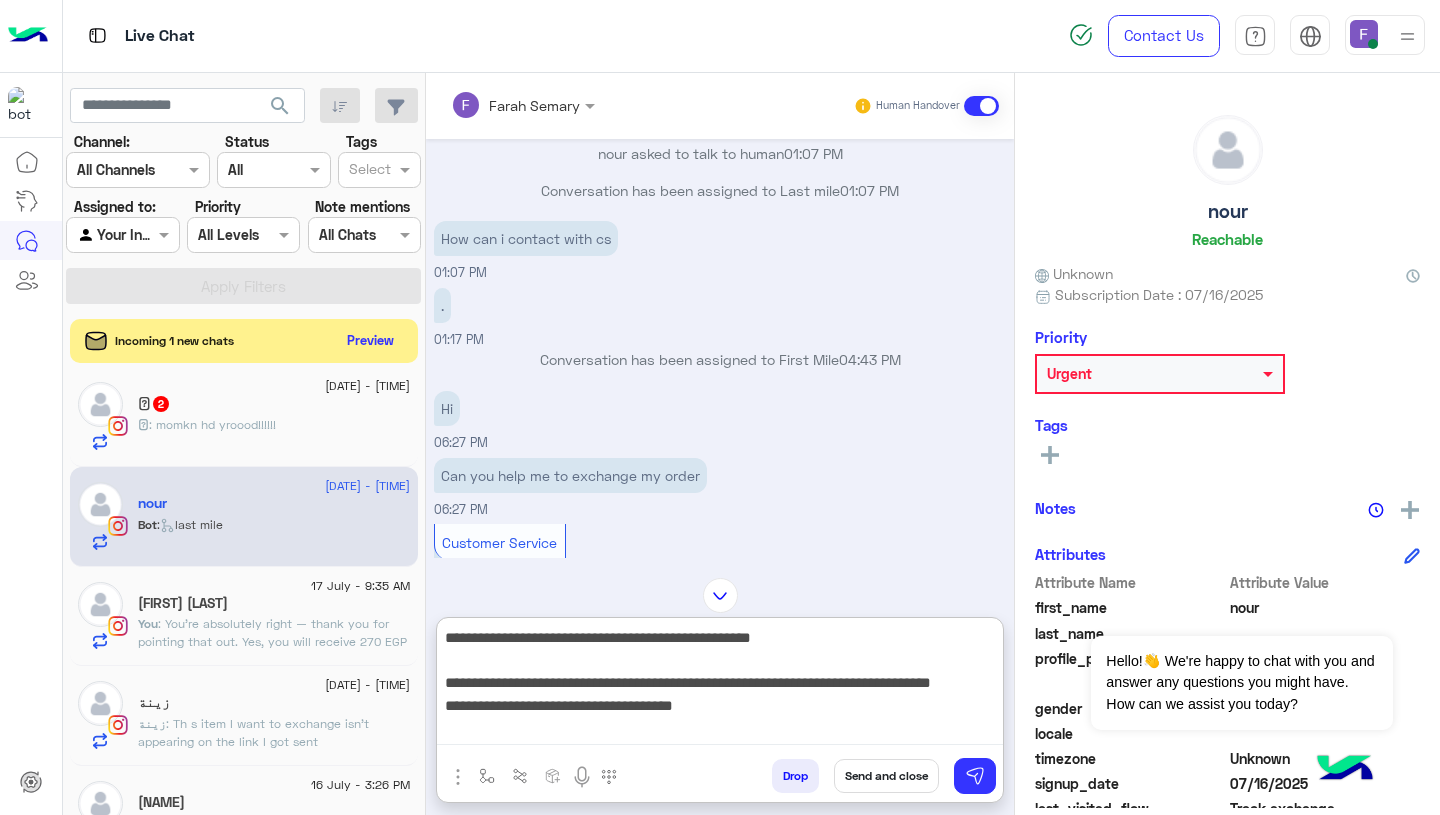 type on "**********" 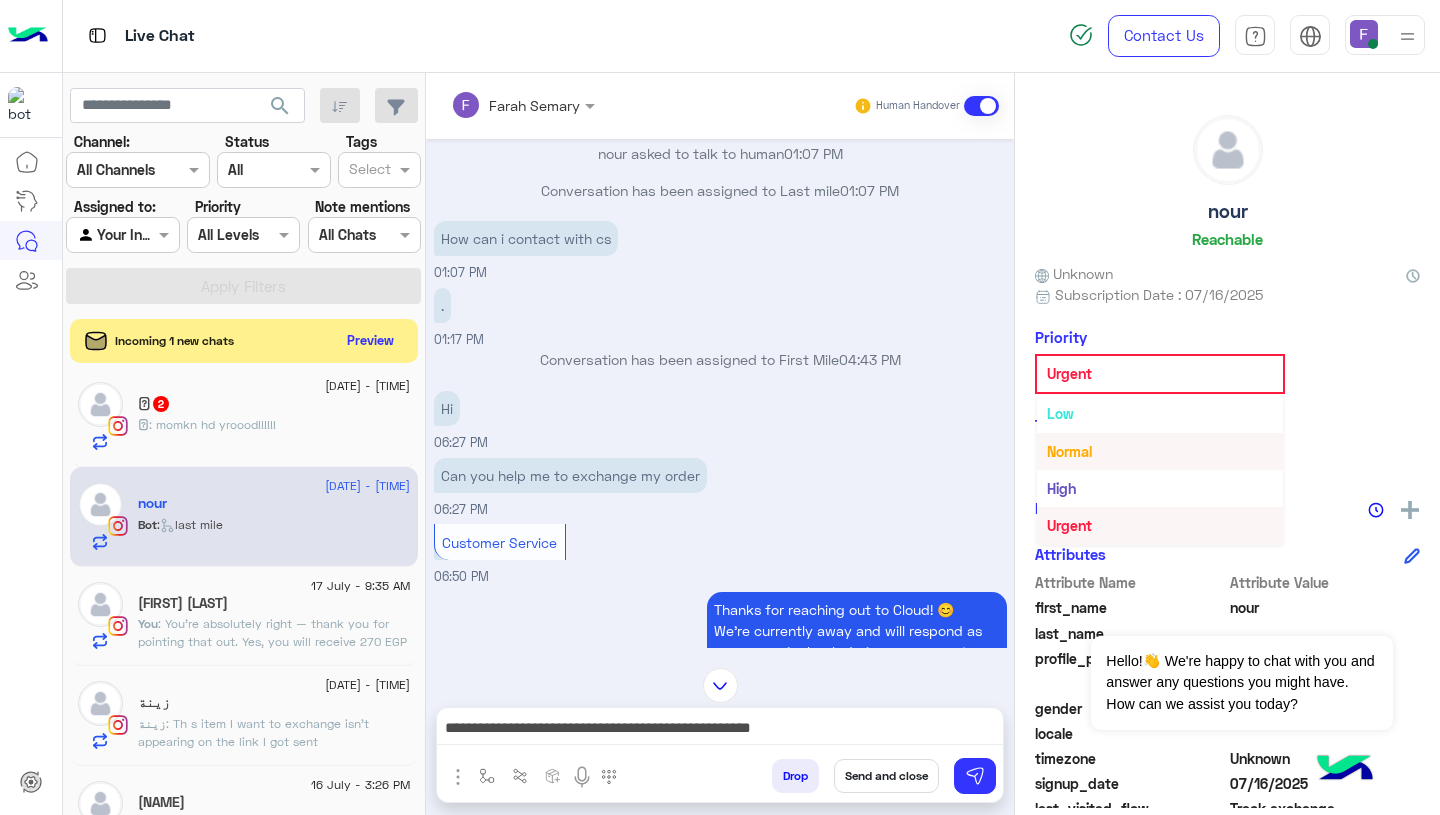 scroll, scrollTop: 0, scrollLeft: 0, axis: both 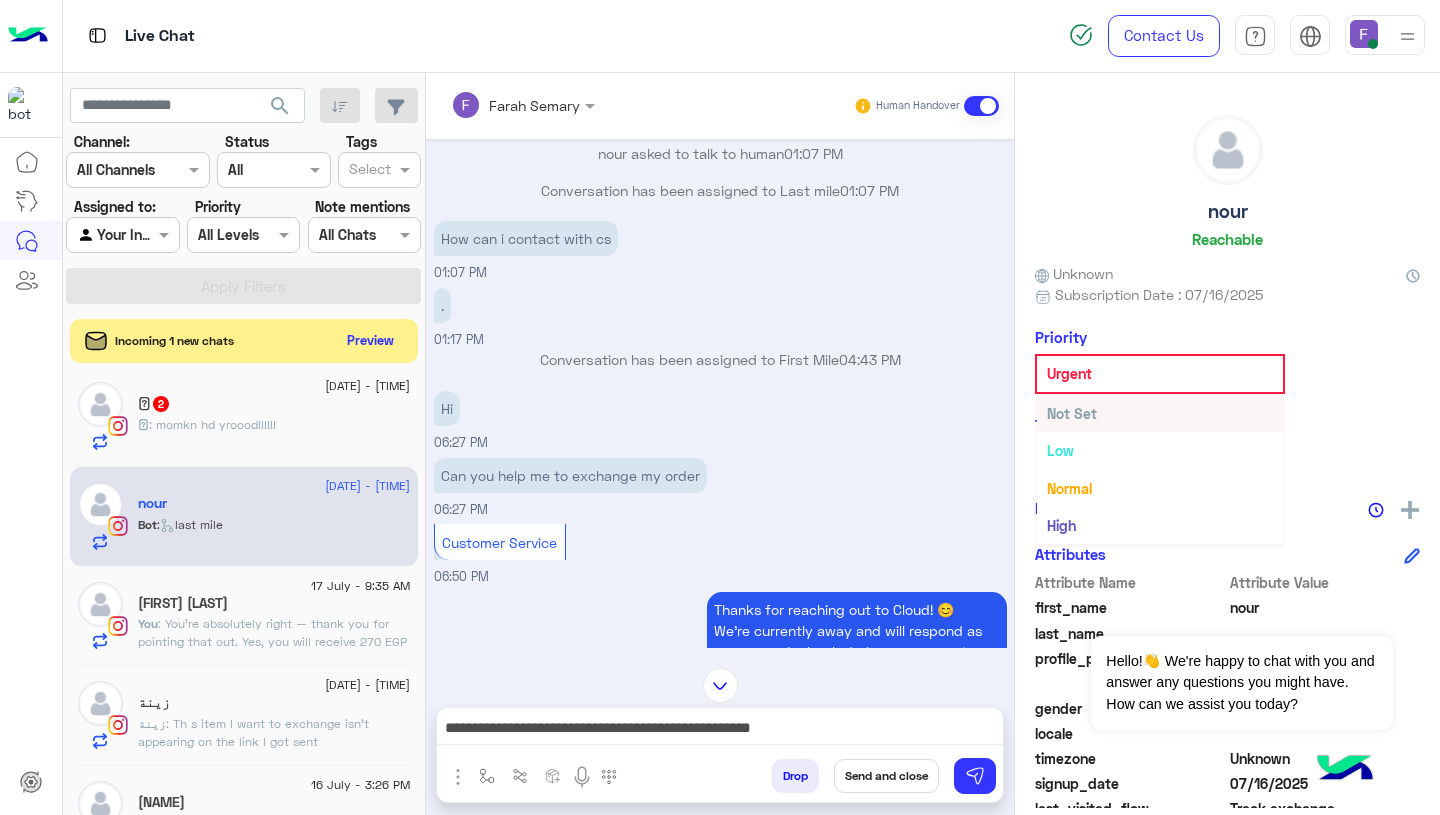 click on "Not Set" at bounding box center [1072, 413] 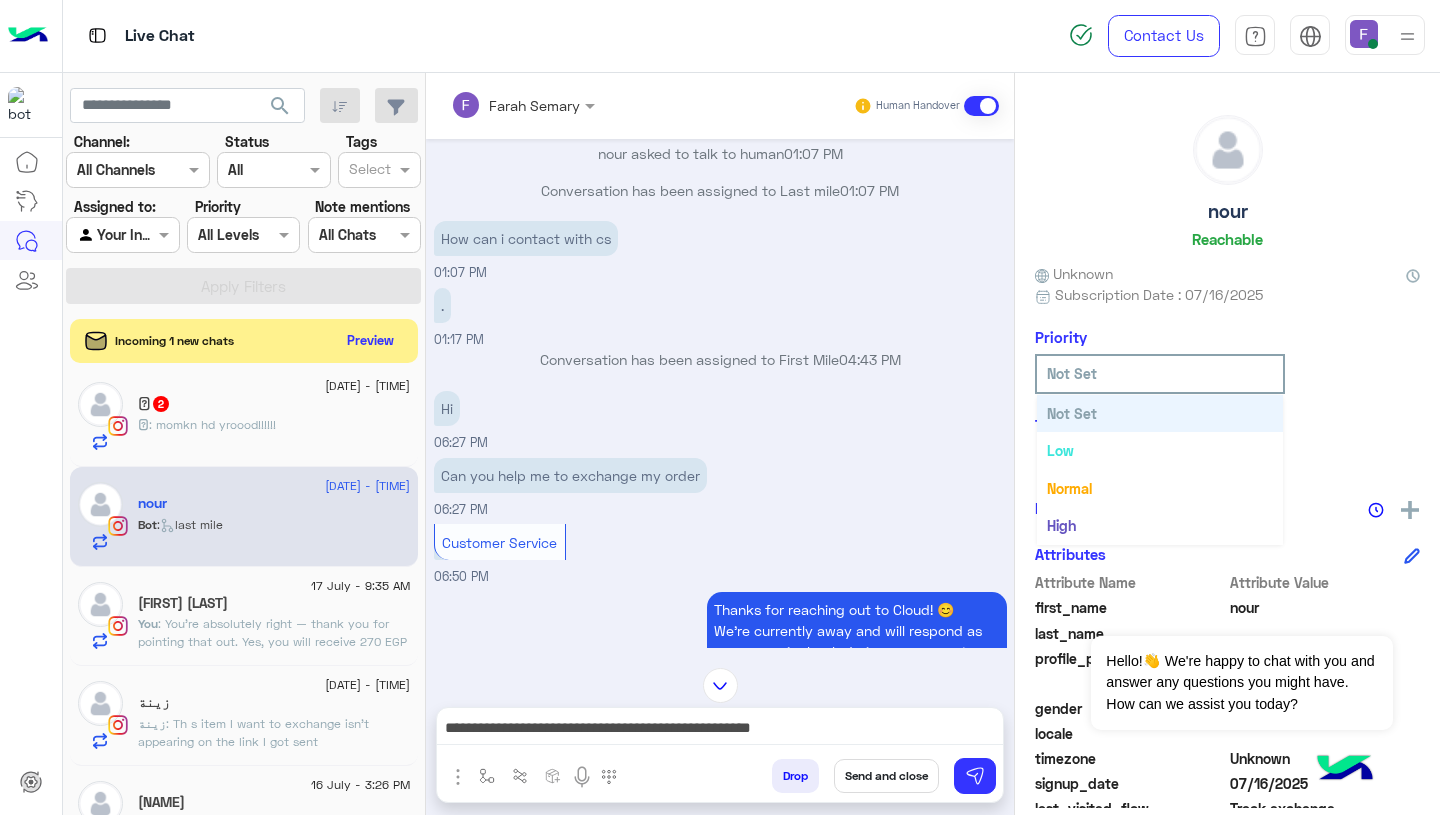 click on "**********" at bounding box center [720, 730] 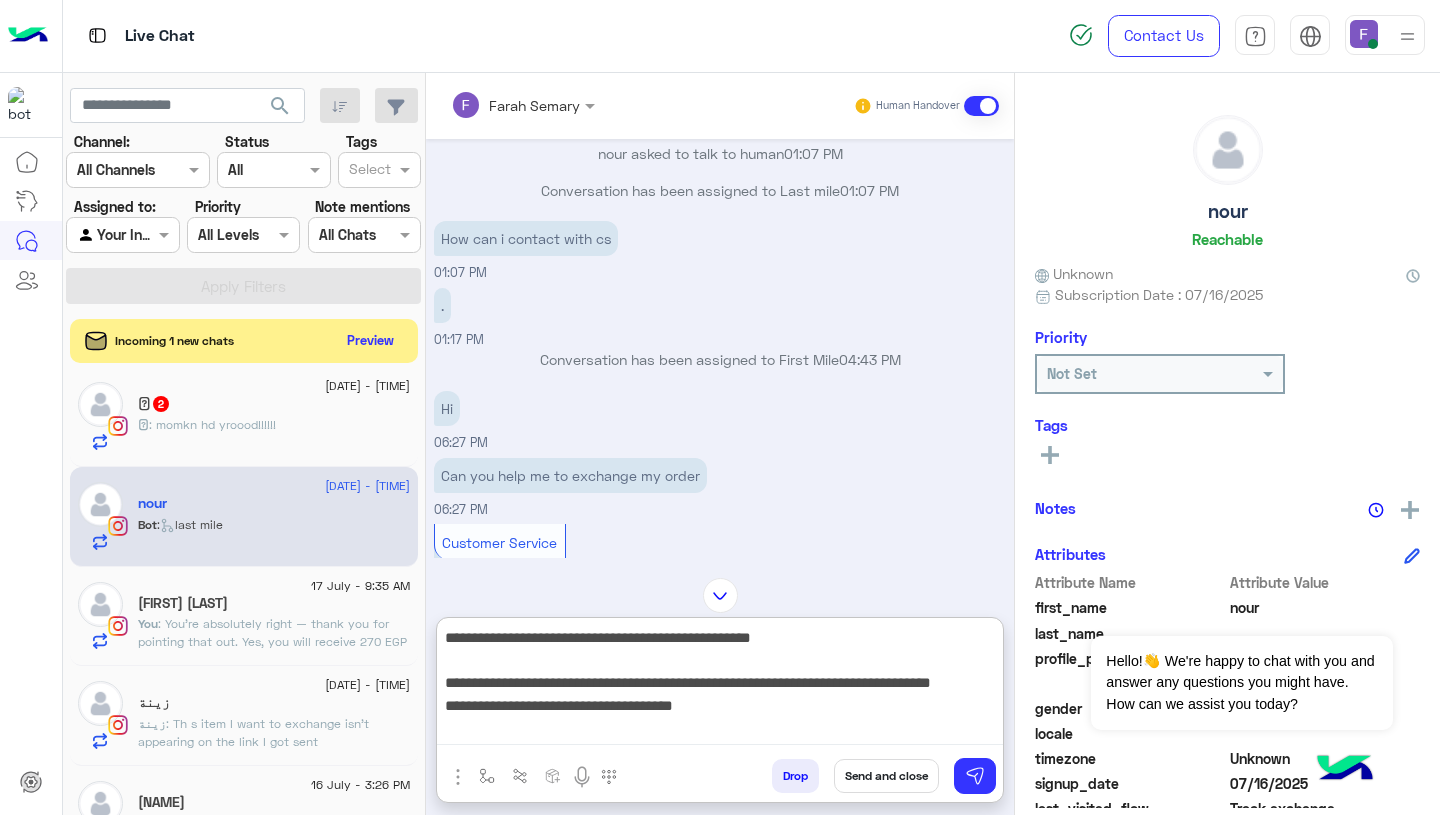 type 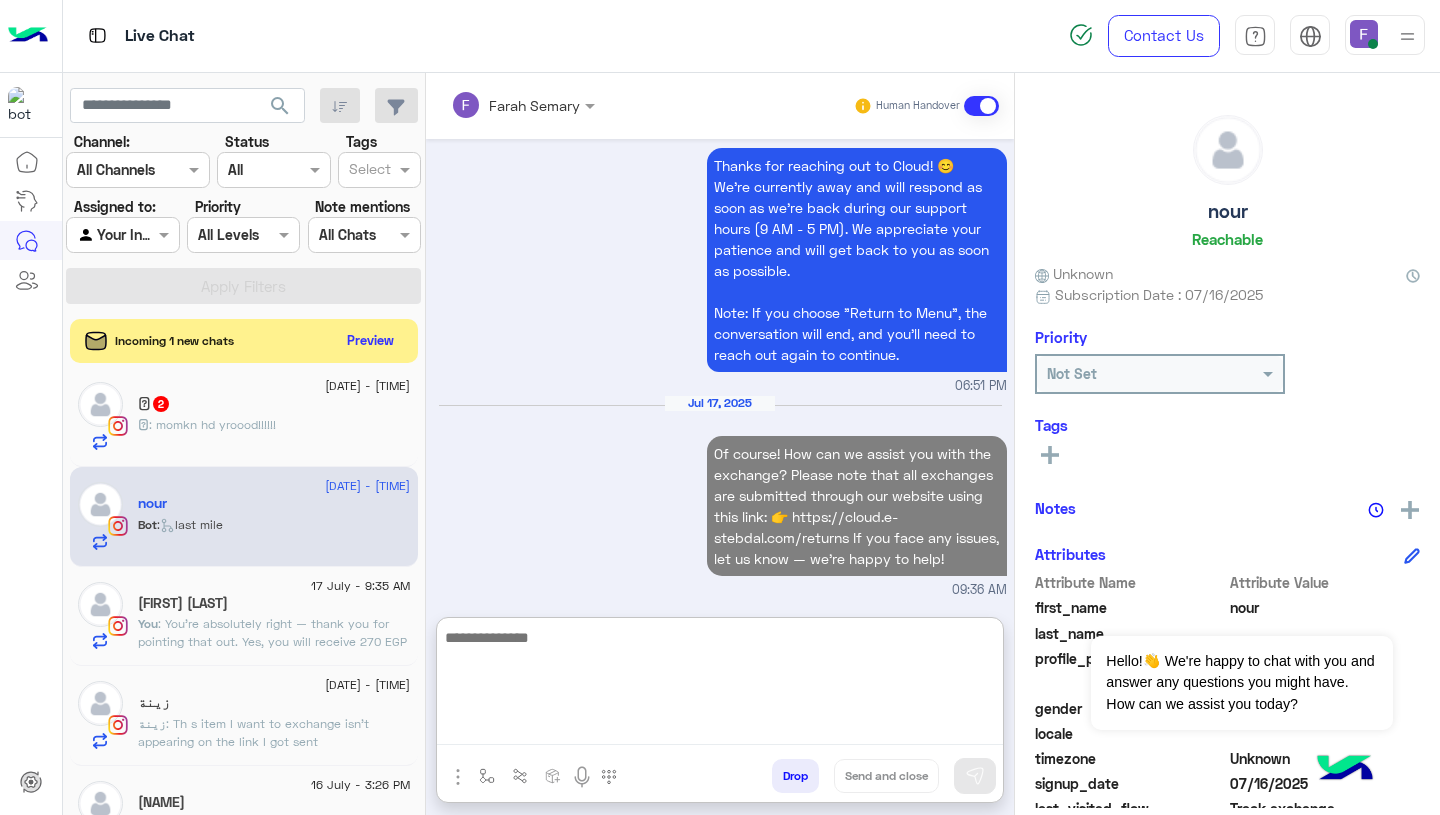 scroll, scrollTop: 2035, scrollLeft: 0, axis: vertical 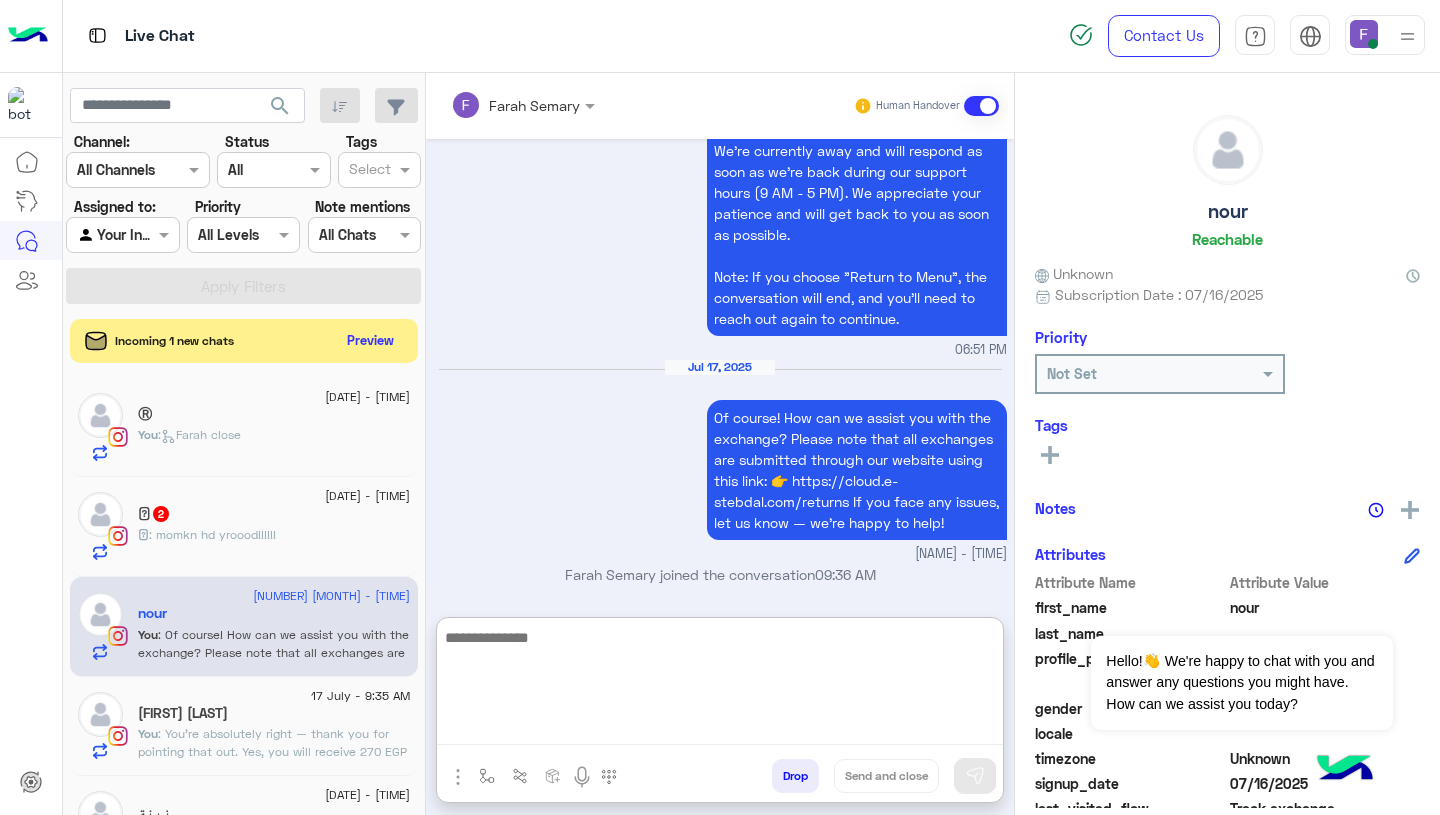 click on "𓅂 : momkn hd yroood!!!!!!" 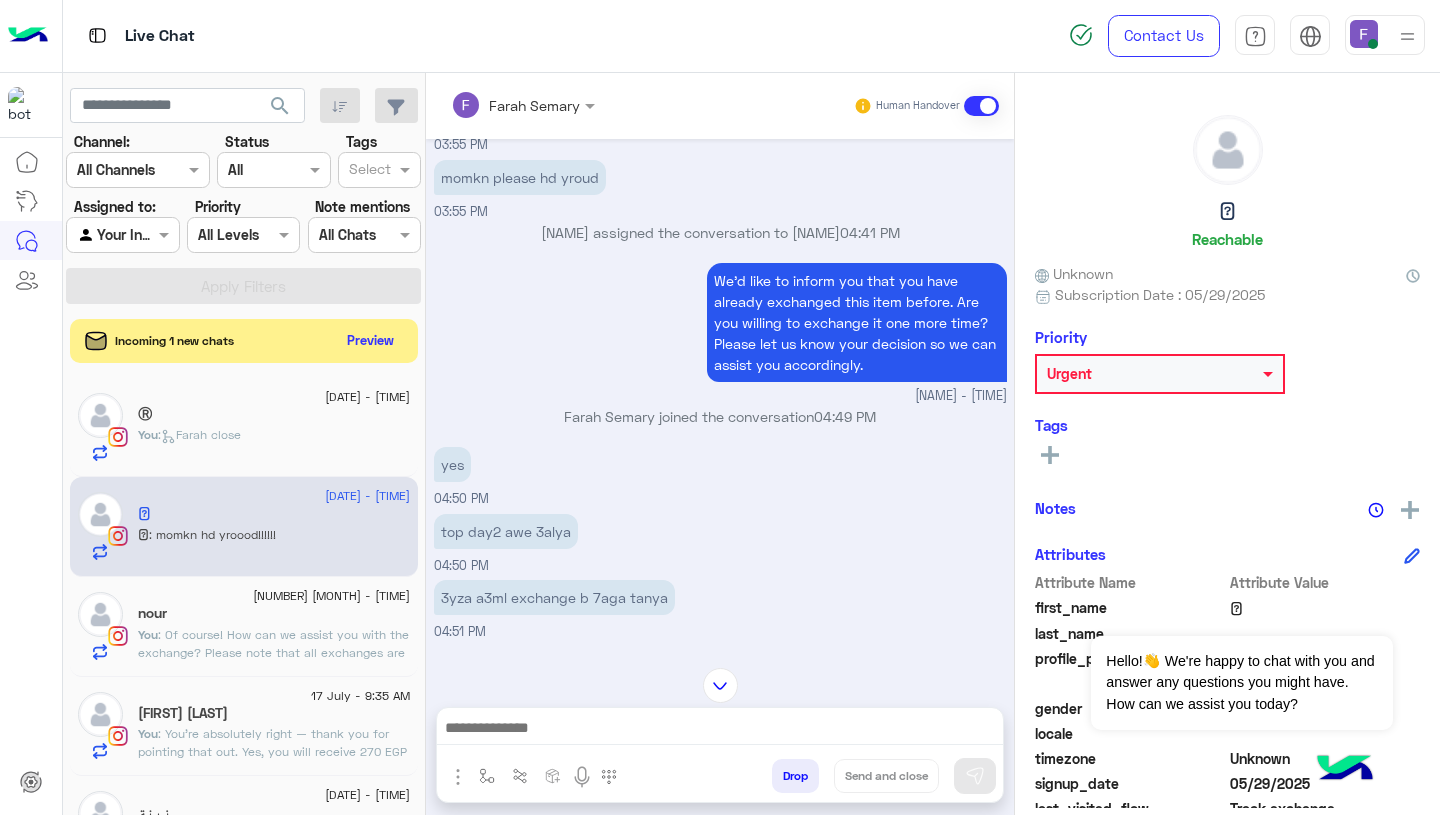 scroll, scrollTop: 1206, scrollLeft: 0, axis: vertical 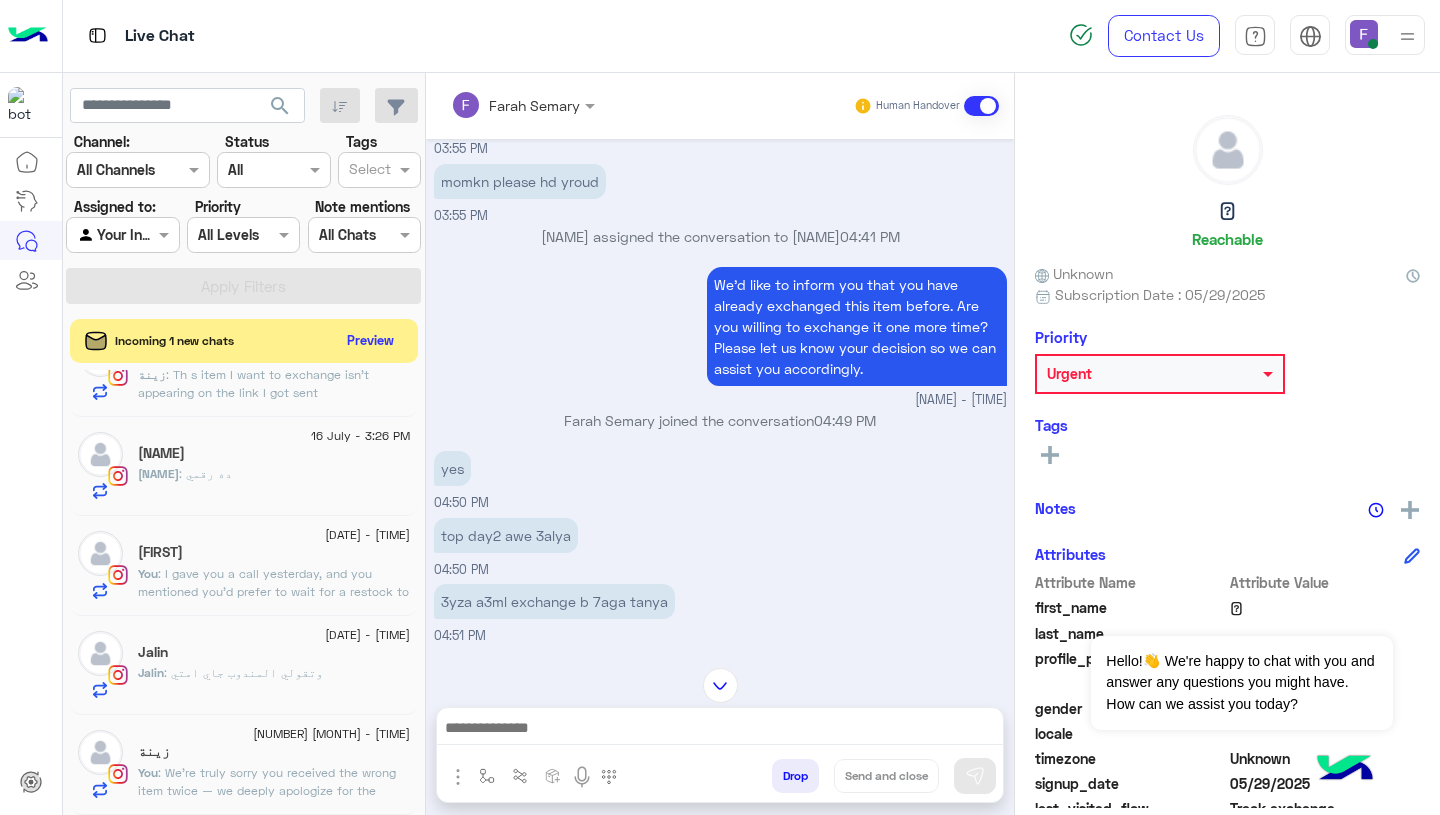 click on "زينة" 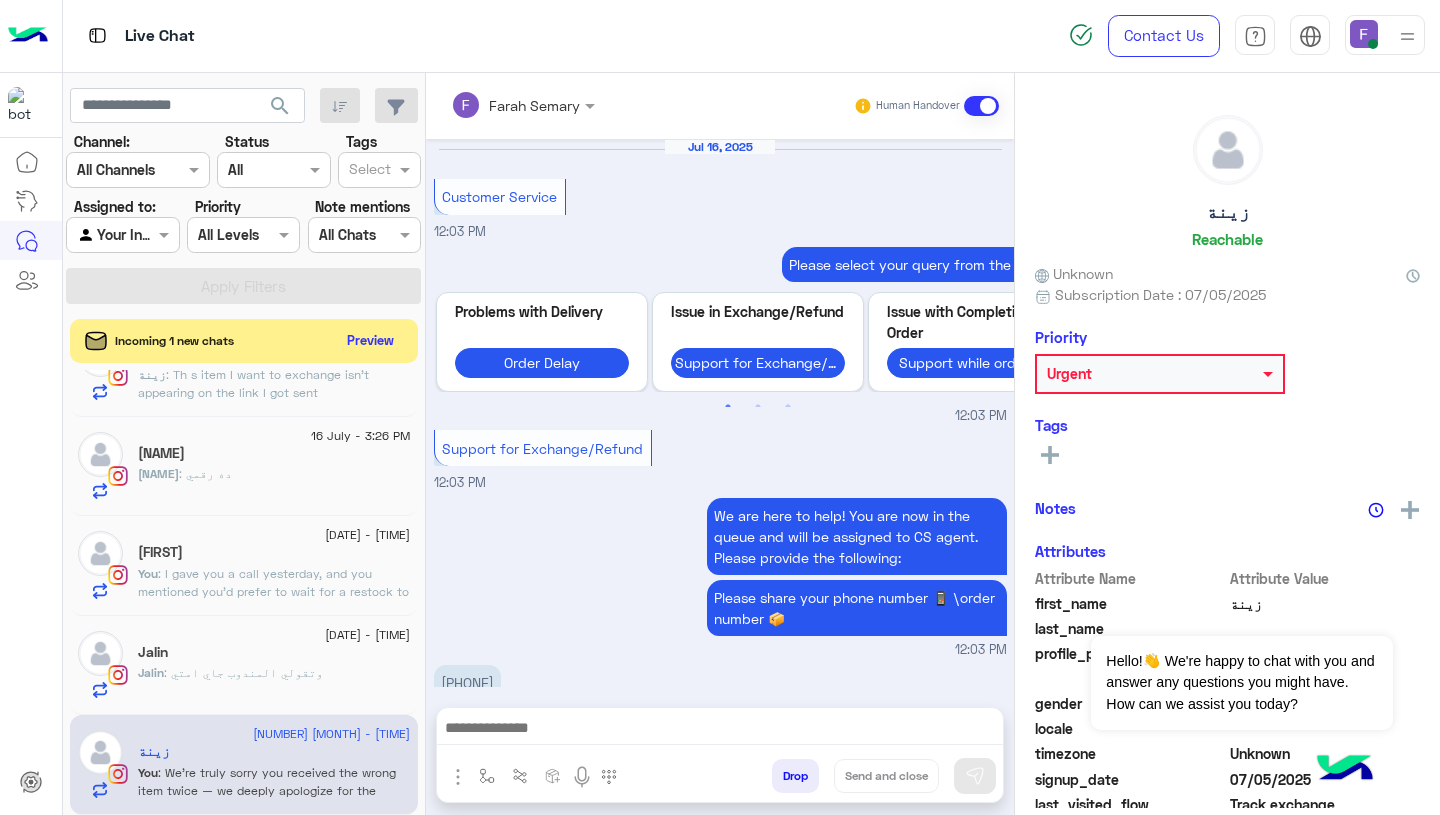 scroll, scrollTop: 1591, scrollLeft: 0, axis: vertical 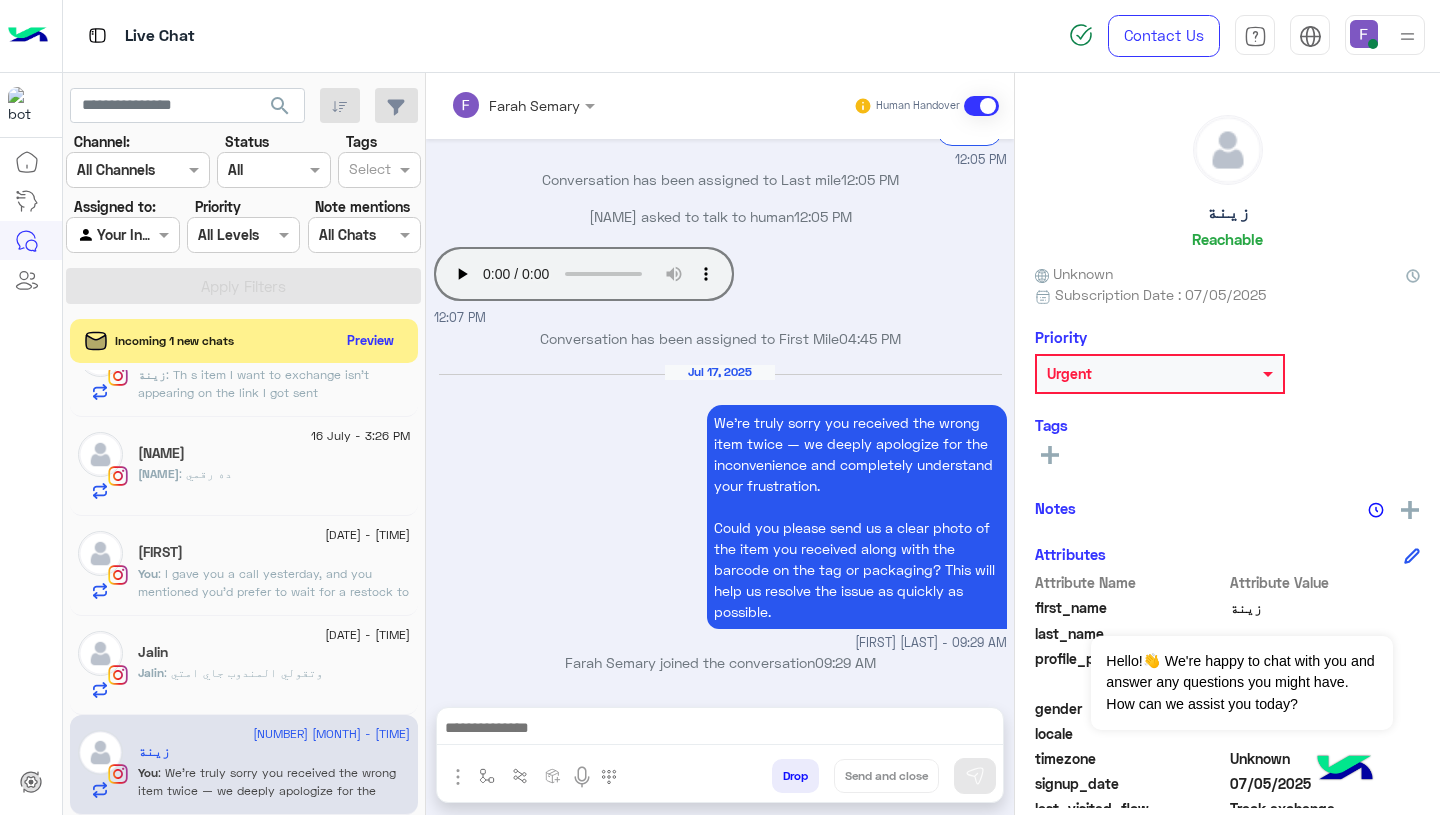 click on "17 July - 9:32 AM" 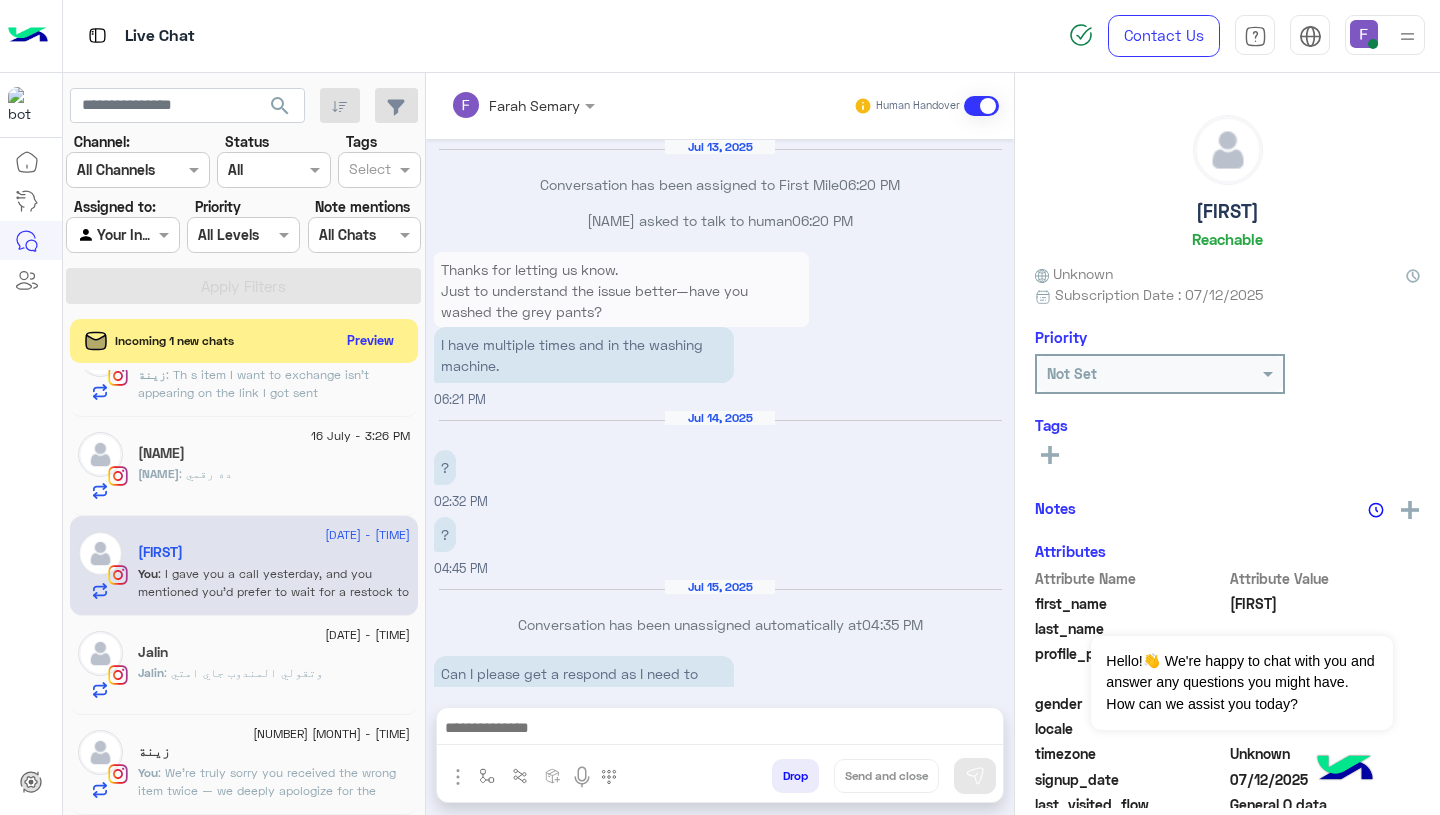 scroll, scrollTop: 1577, scrollLeft: 0, axis: vertical 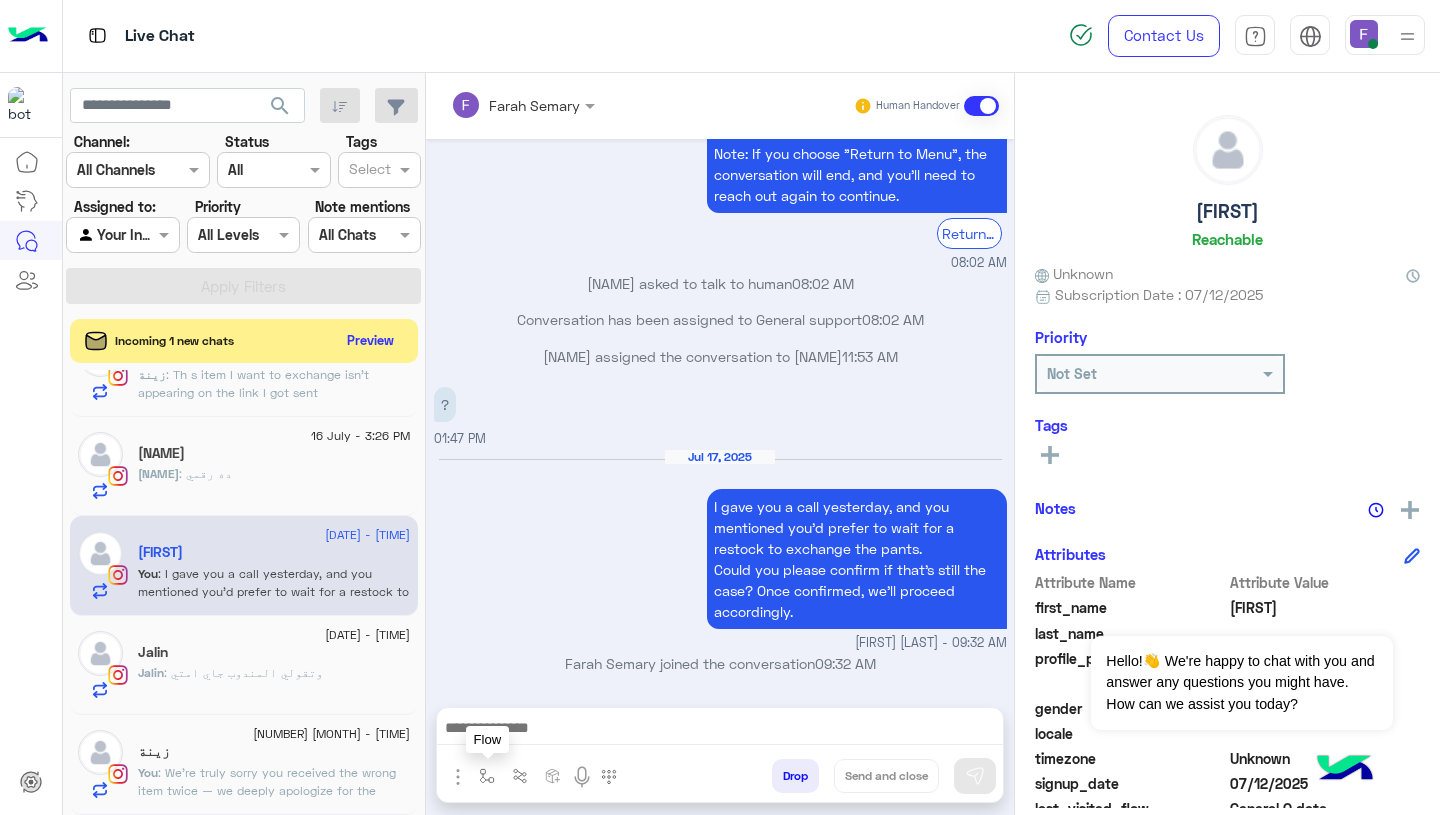 click at bounding box center (487, 776) 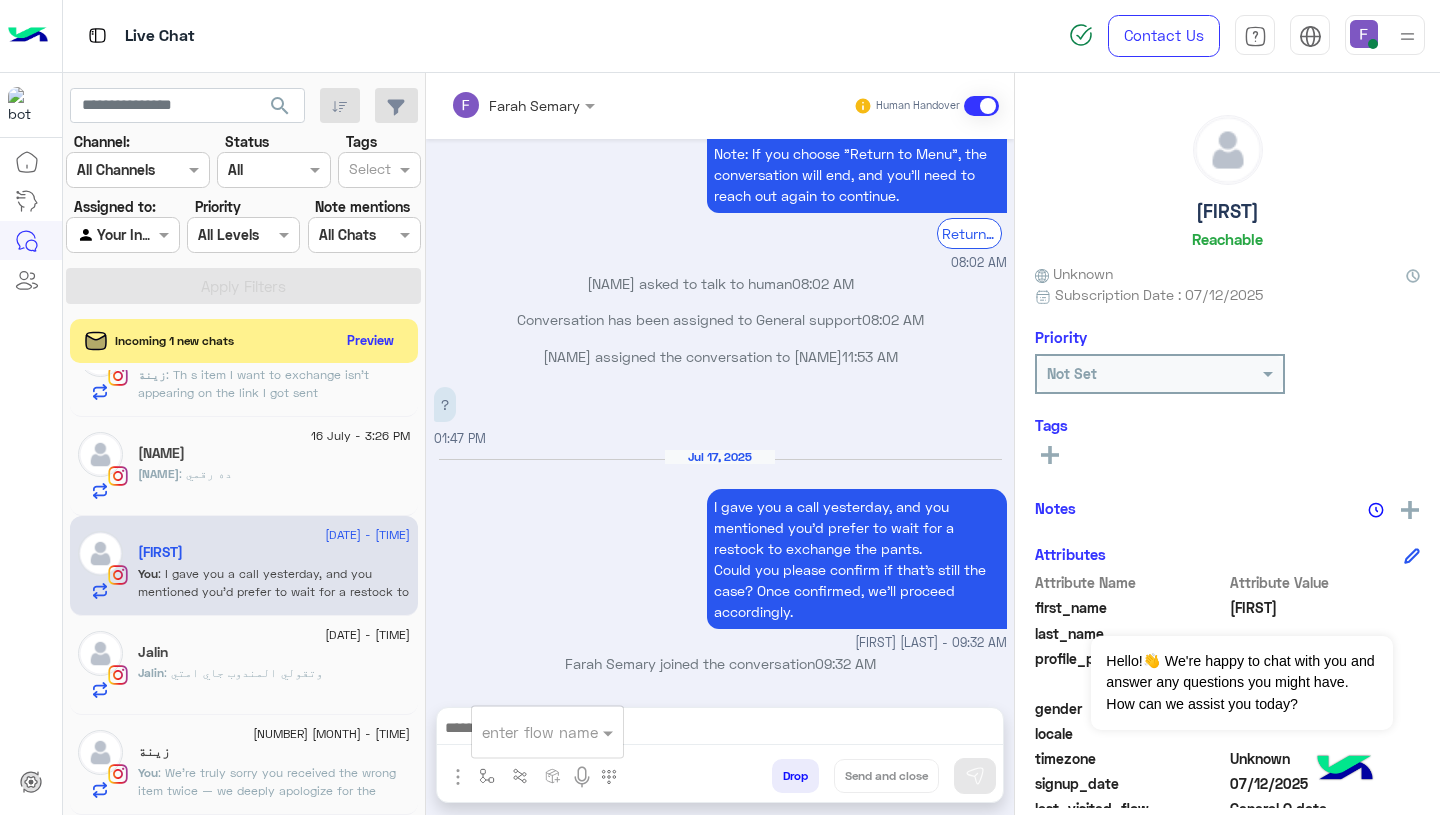 click on "enter flow name" at bounding box center (547, 732) 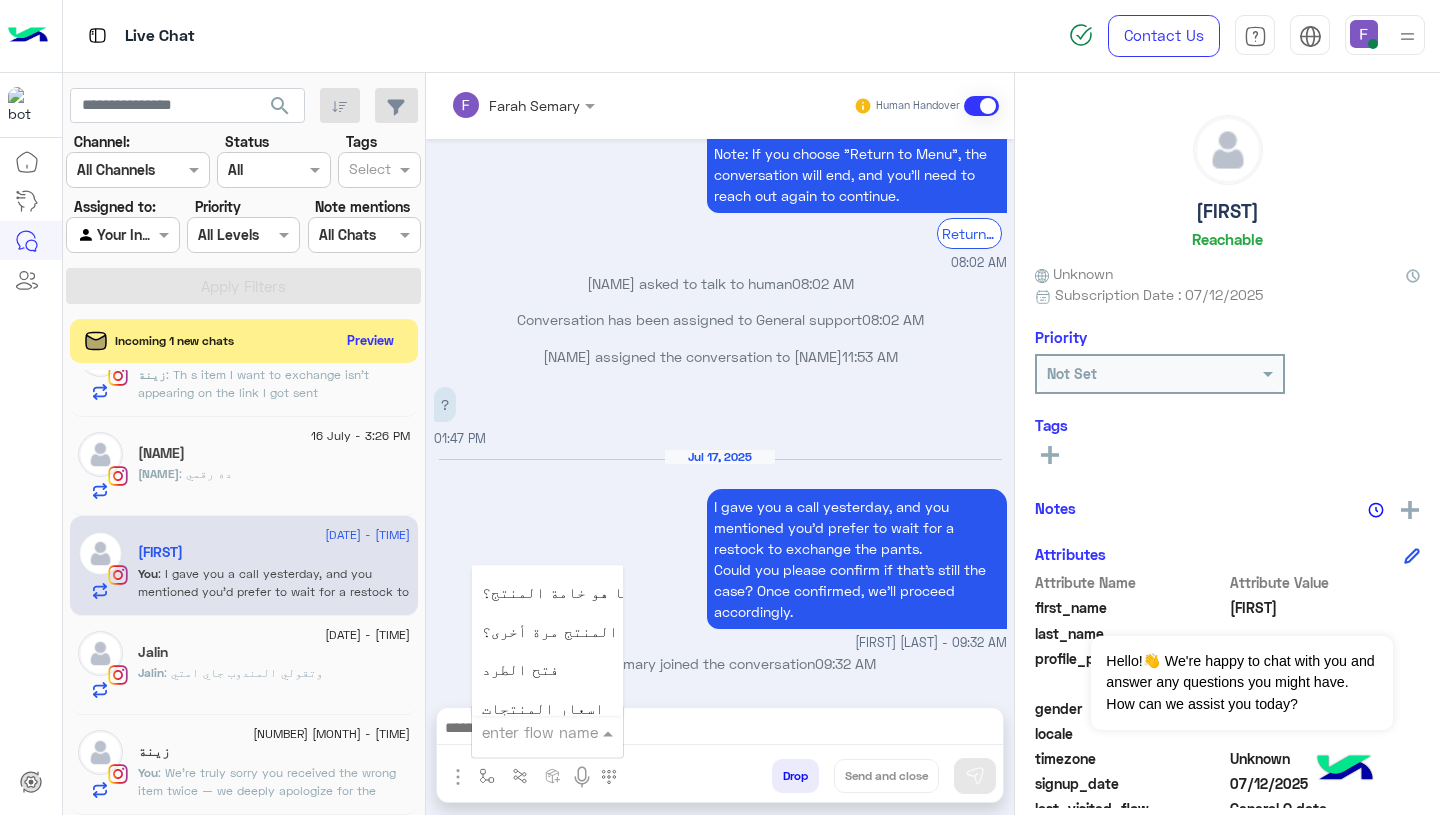 scroll, scrollTop: 2814, scrollLeft: 0, axis: vertical 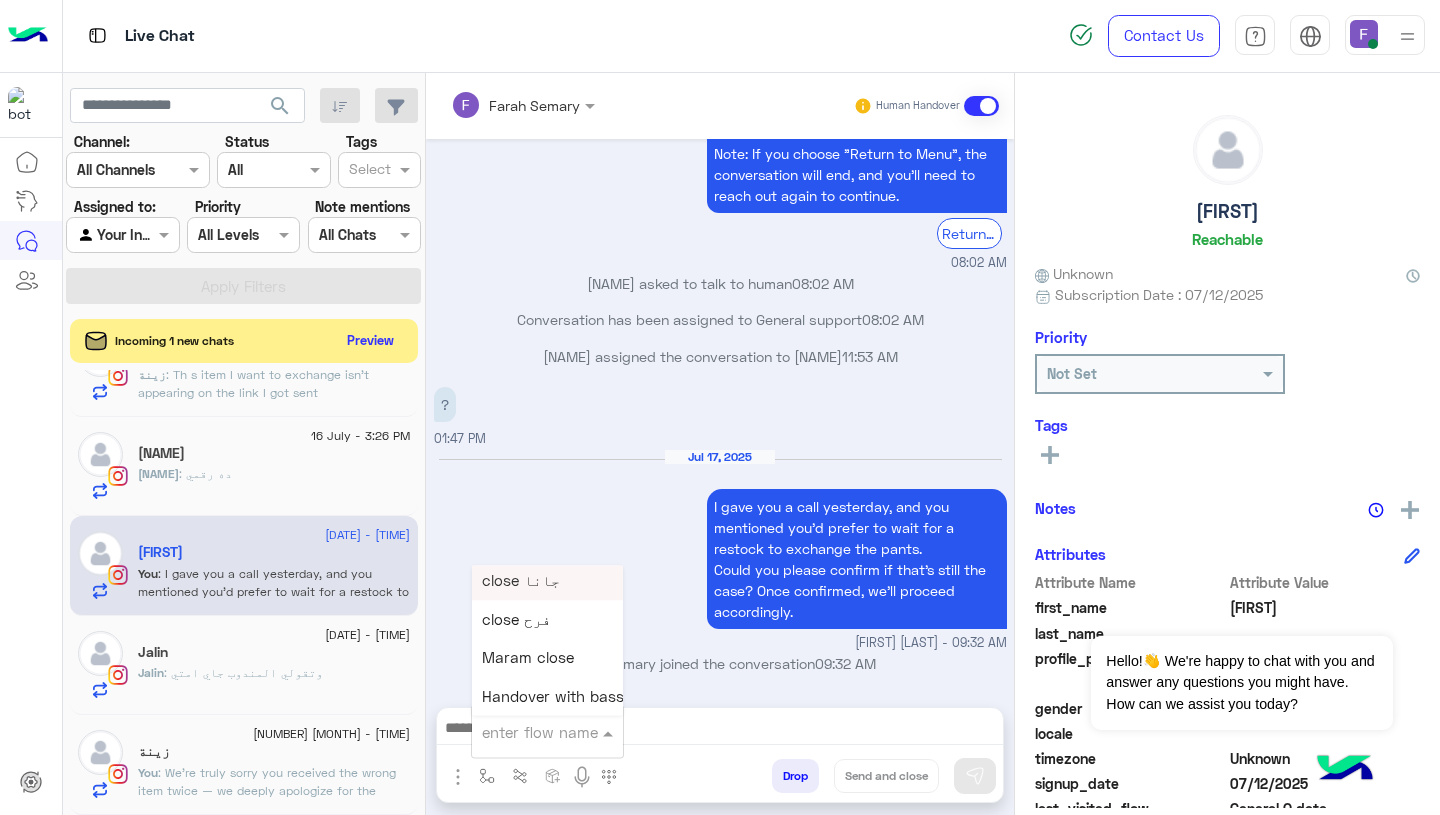click on "Jul 17, 2025  I gave you a call yesterday, and you mentioned you'd prefer to wait for a restock to exchange the pants.  Could you please confirm if that’s still the case? Once confirmed, we’ll proceed accordingly.  Farah Semary -  09:32 AM" at bounding box center [720, 551] 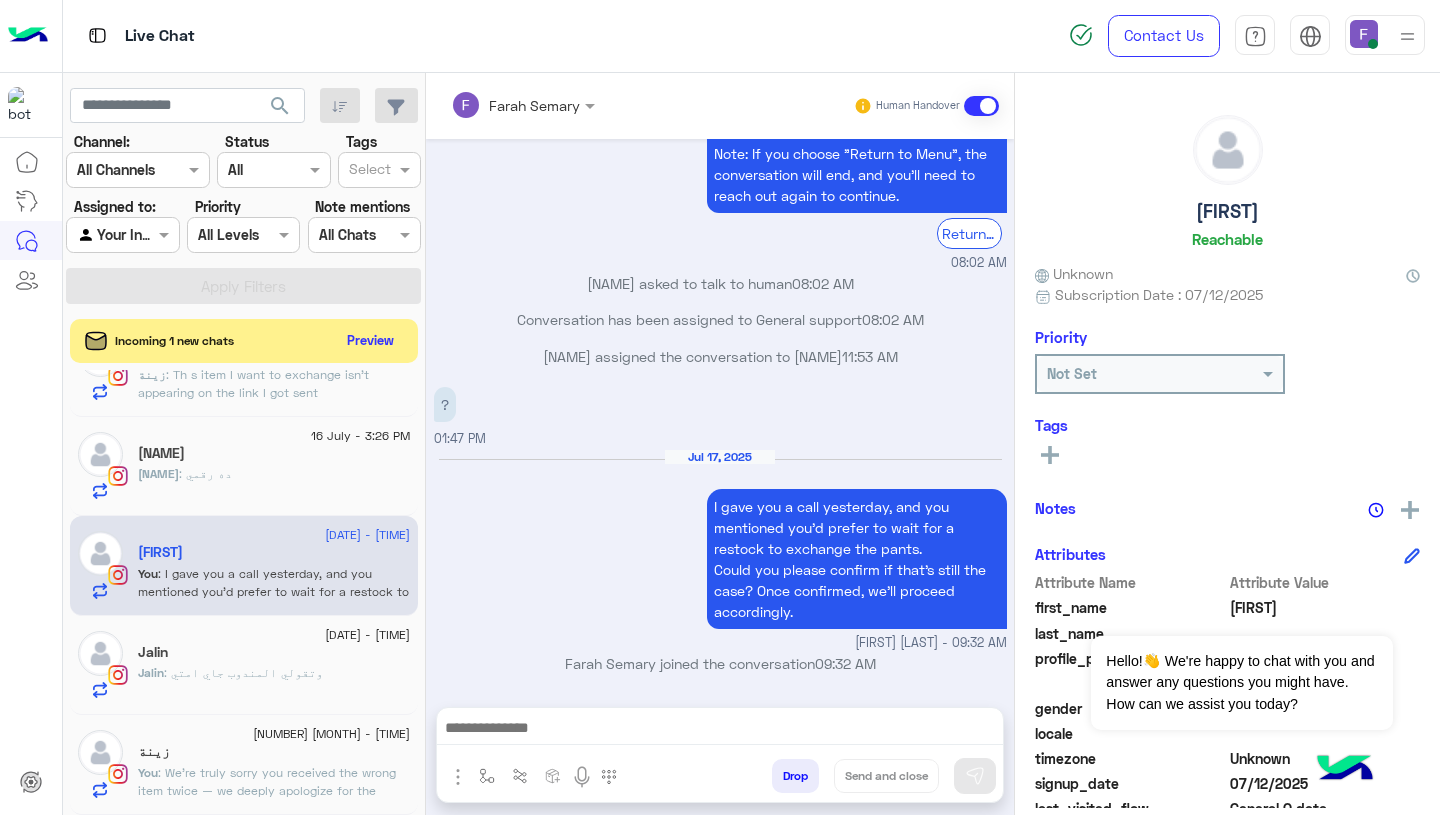 scroll, scrollTop: 0, scrollLeft: 0, axis: both 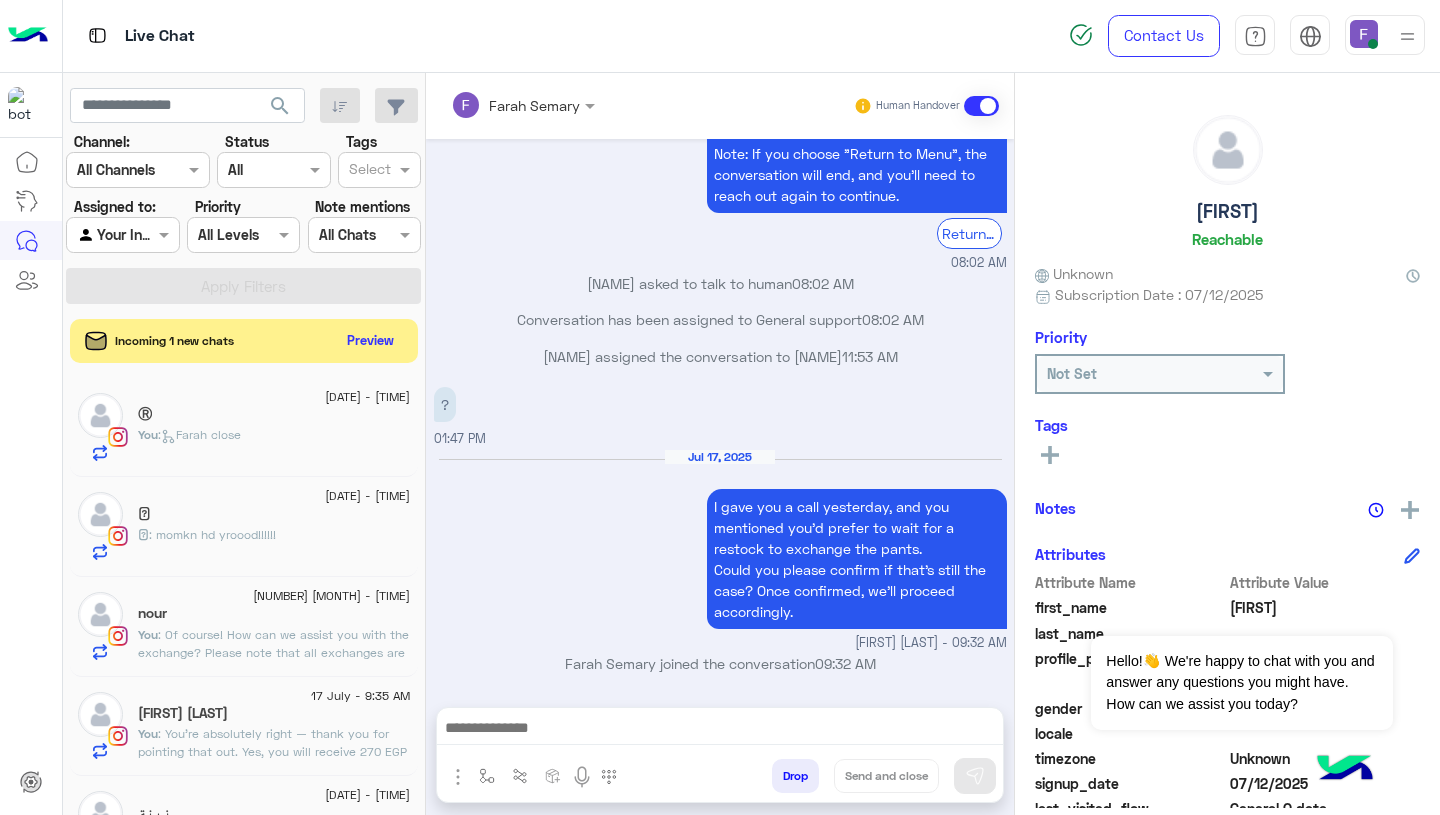 click on "You  :   Farah close" 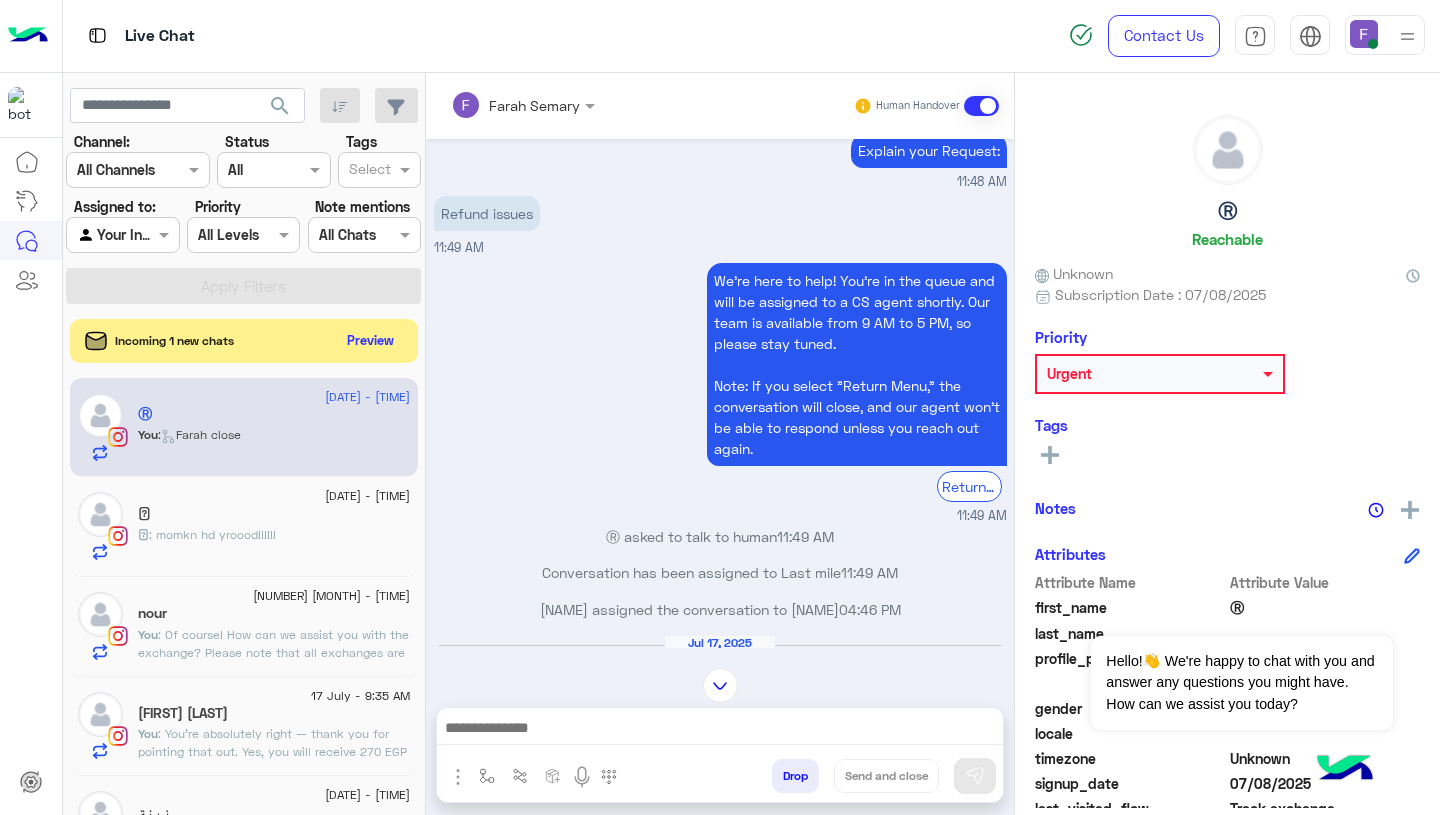 scroll, scrollTop: 1703, scrollLeft: 0, axis: vertical 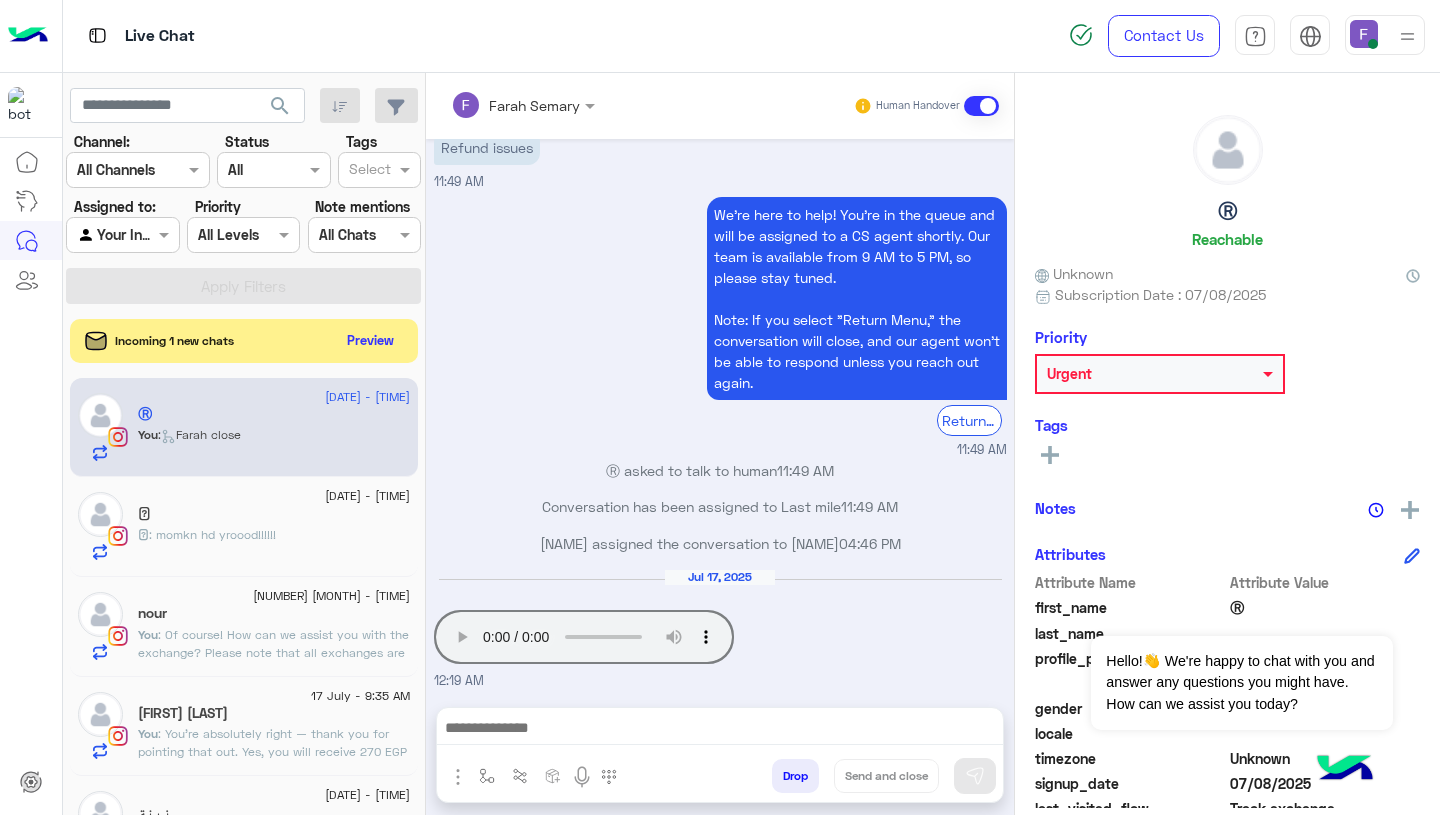 type 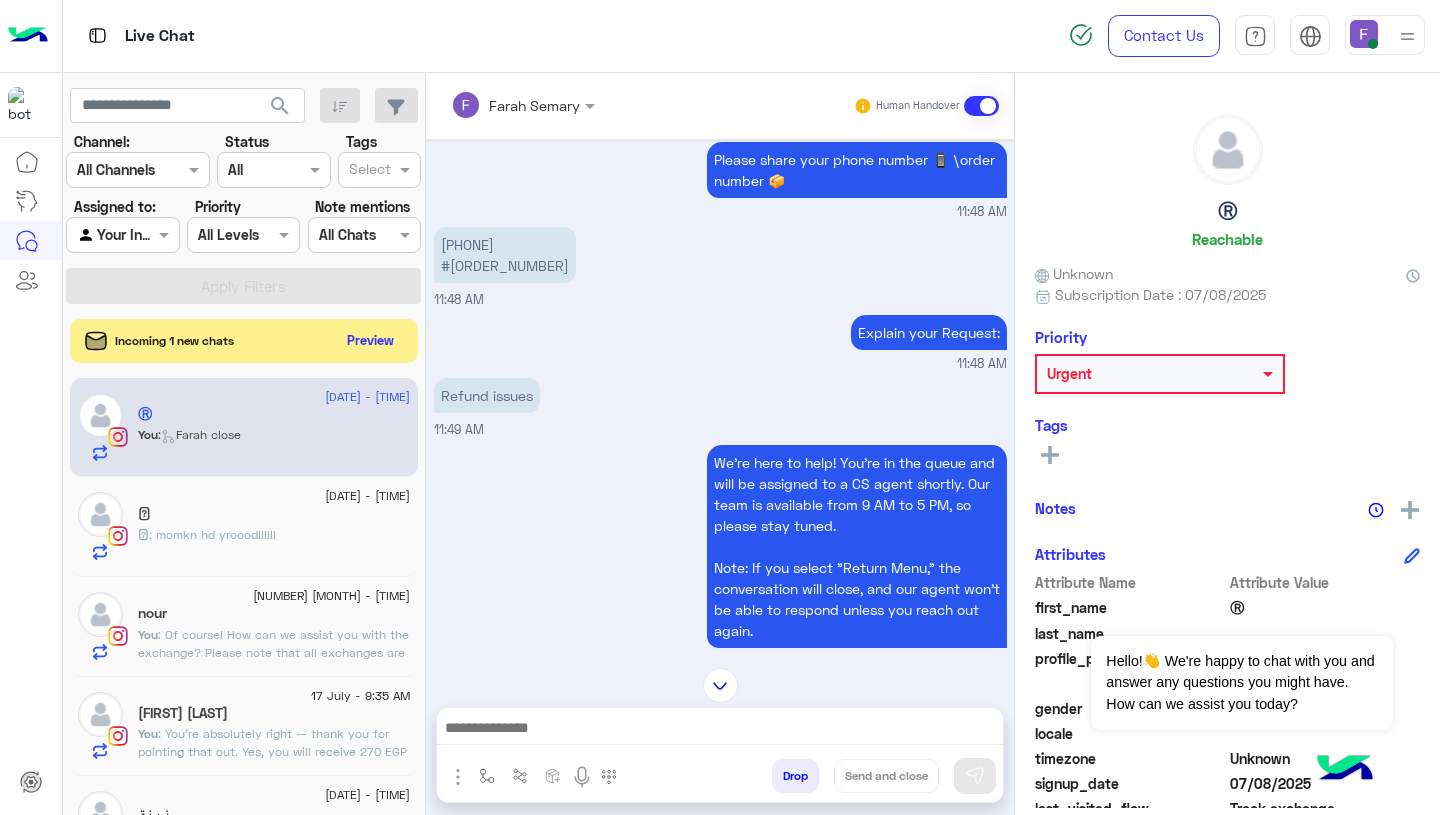 scroll, scrollTop: 1432, scrollLeft: 0, axis: vertical 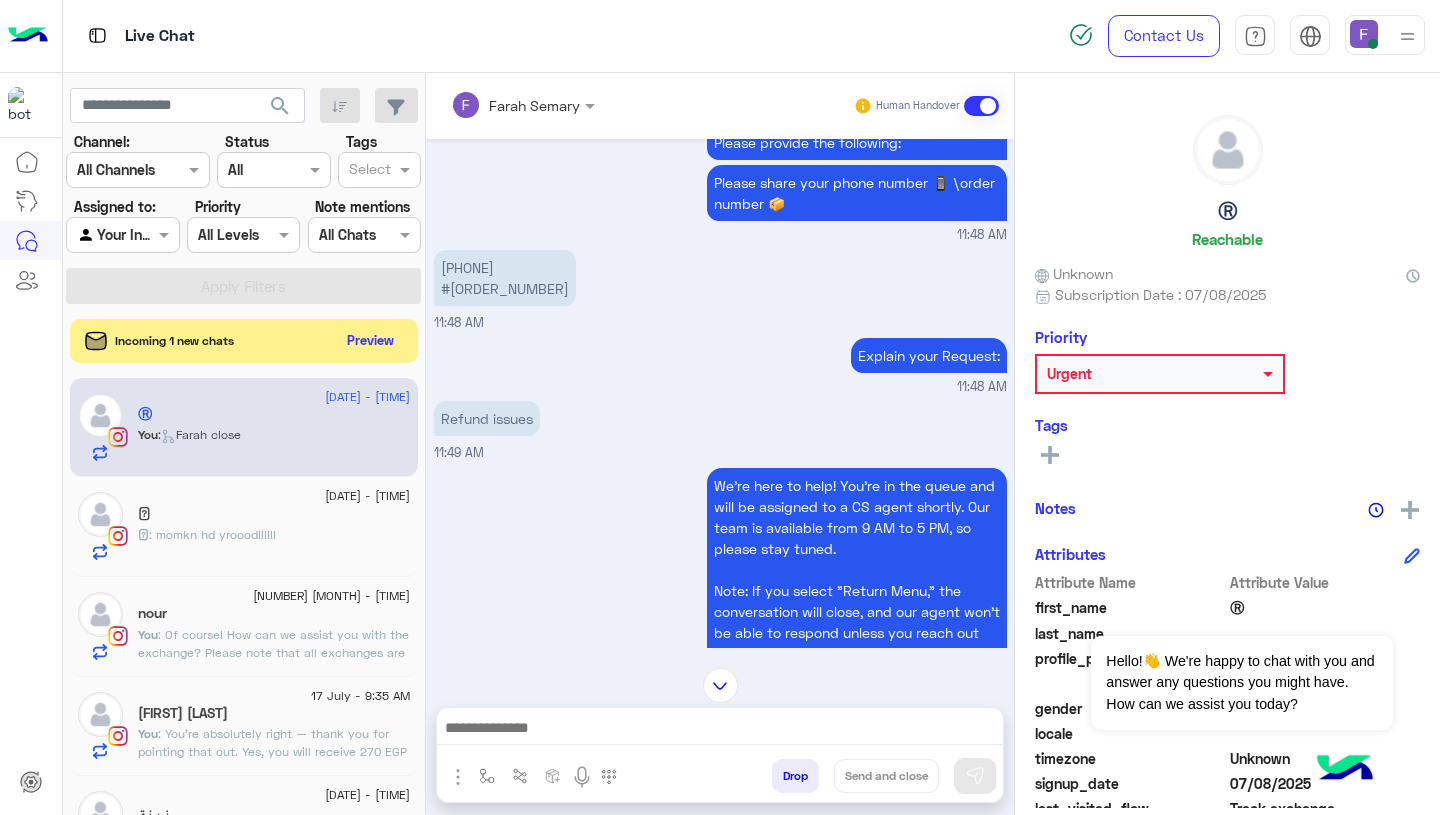 click on "01020640546 #106120" at bounding box center (505, 278) 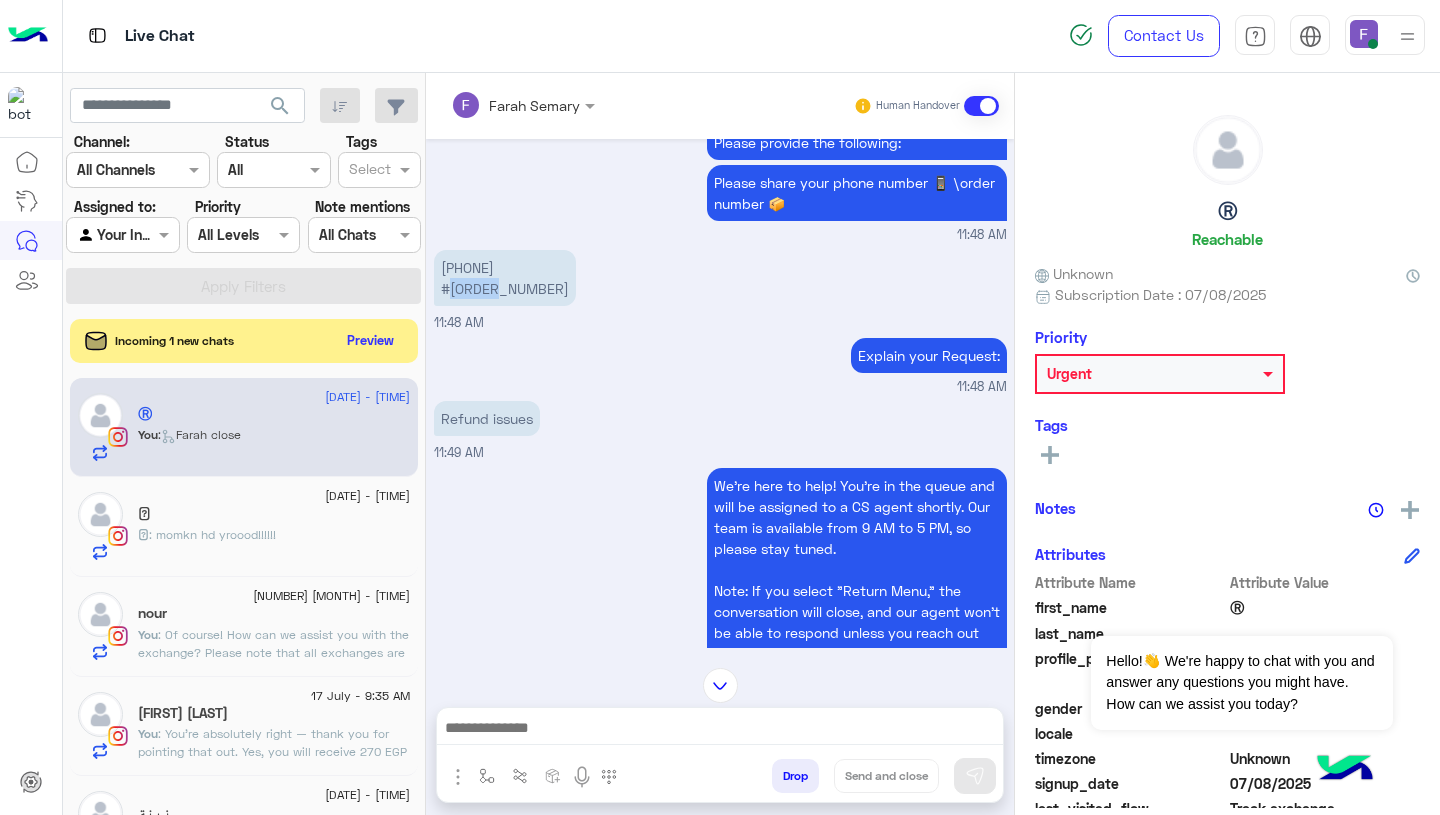 click on "01020640546 #106120" at bounding box center (505, 278) 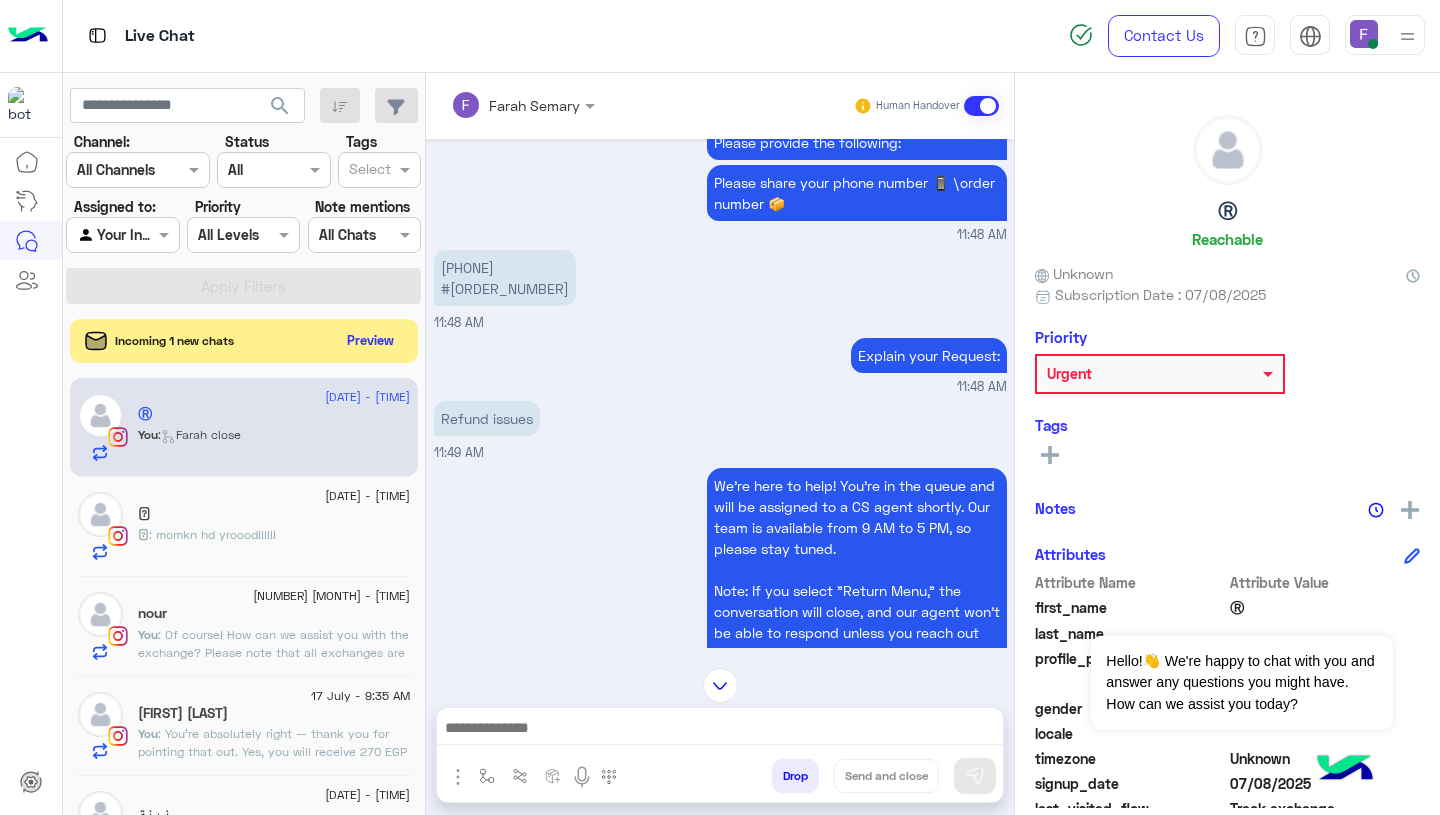 click on "Explain your Request:    11:48 AM" at bounding box center [720, 365] 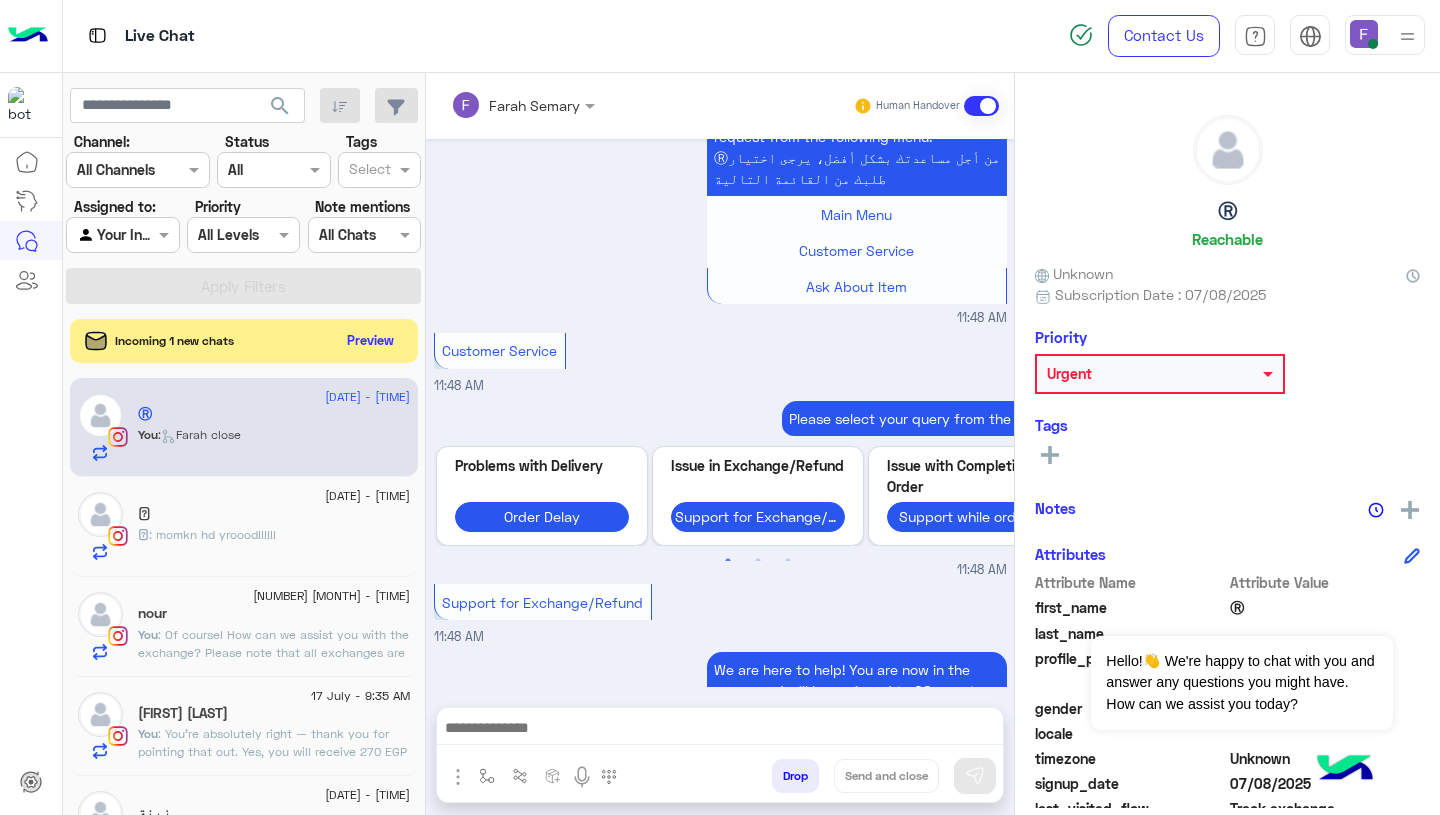 scroll, scrollTop: 1703, scrollLeft: 0, axis: vertical 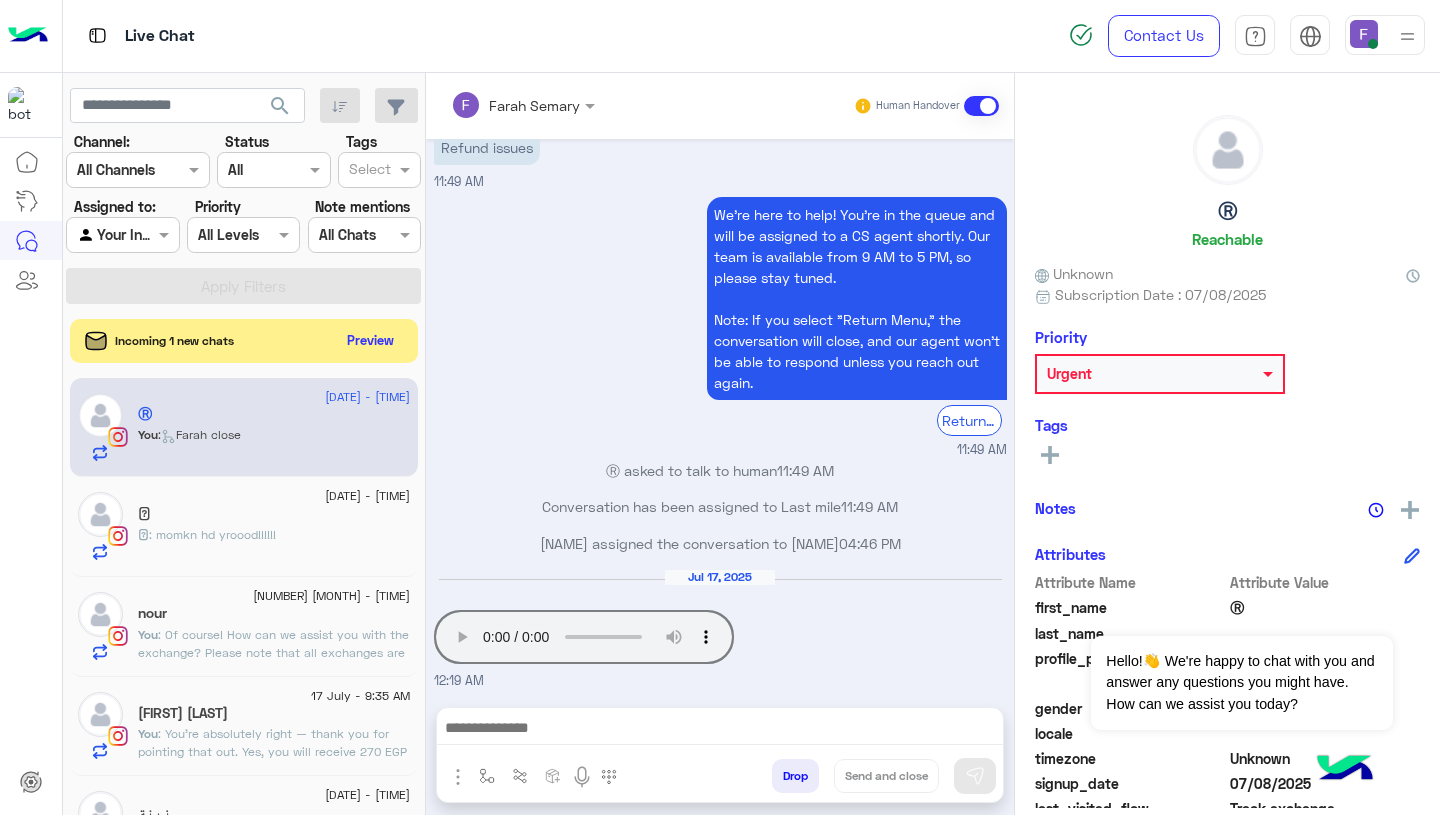 click at bounding box center (720, 730) 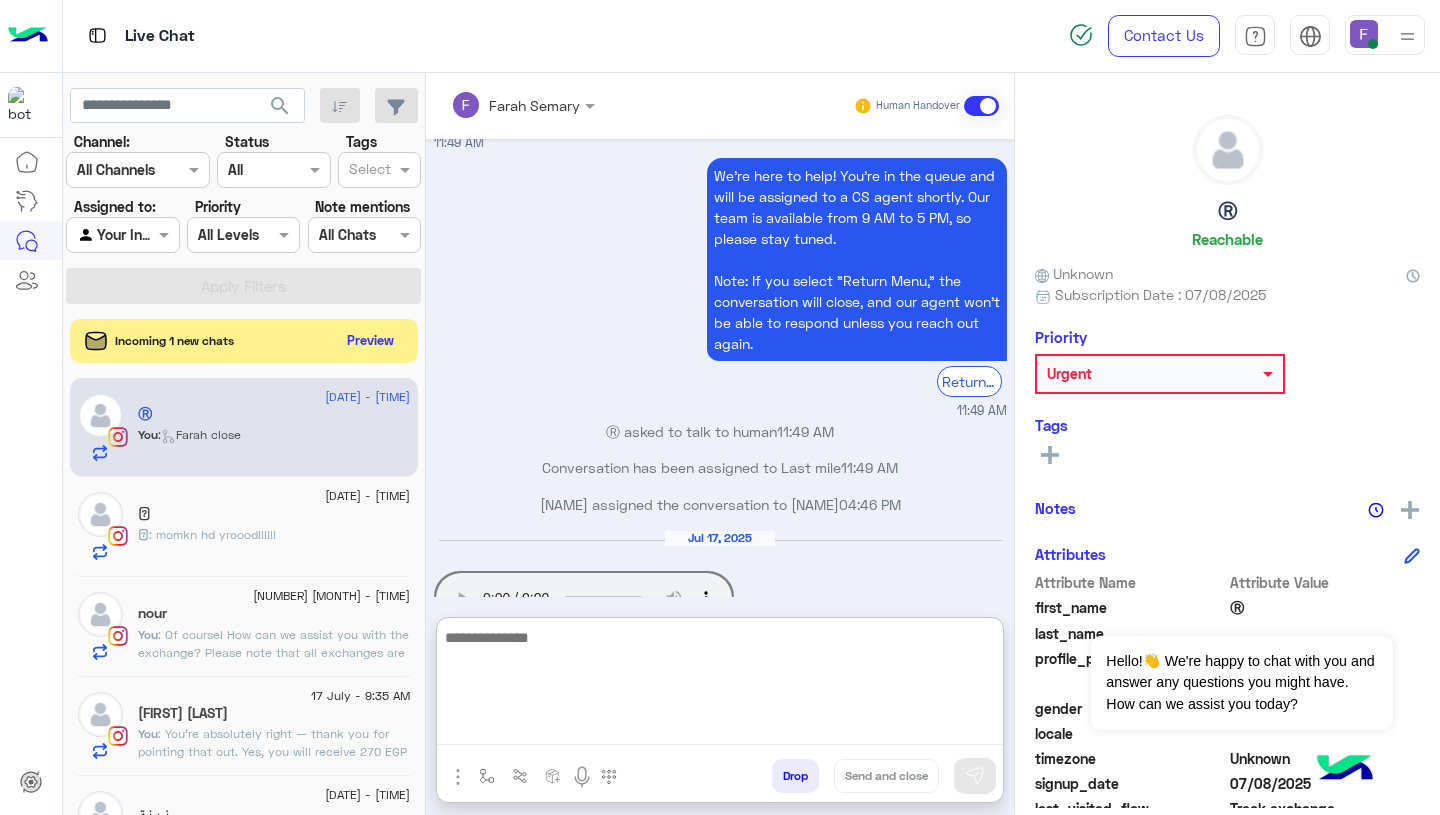 paste on "**********" 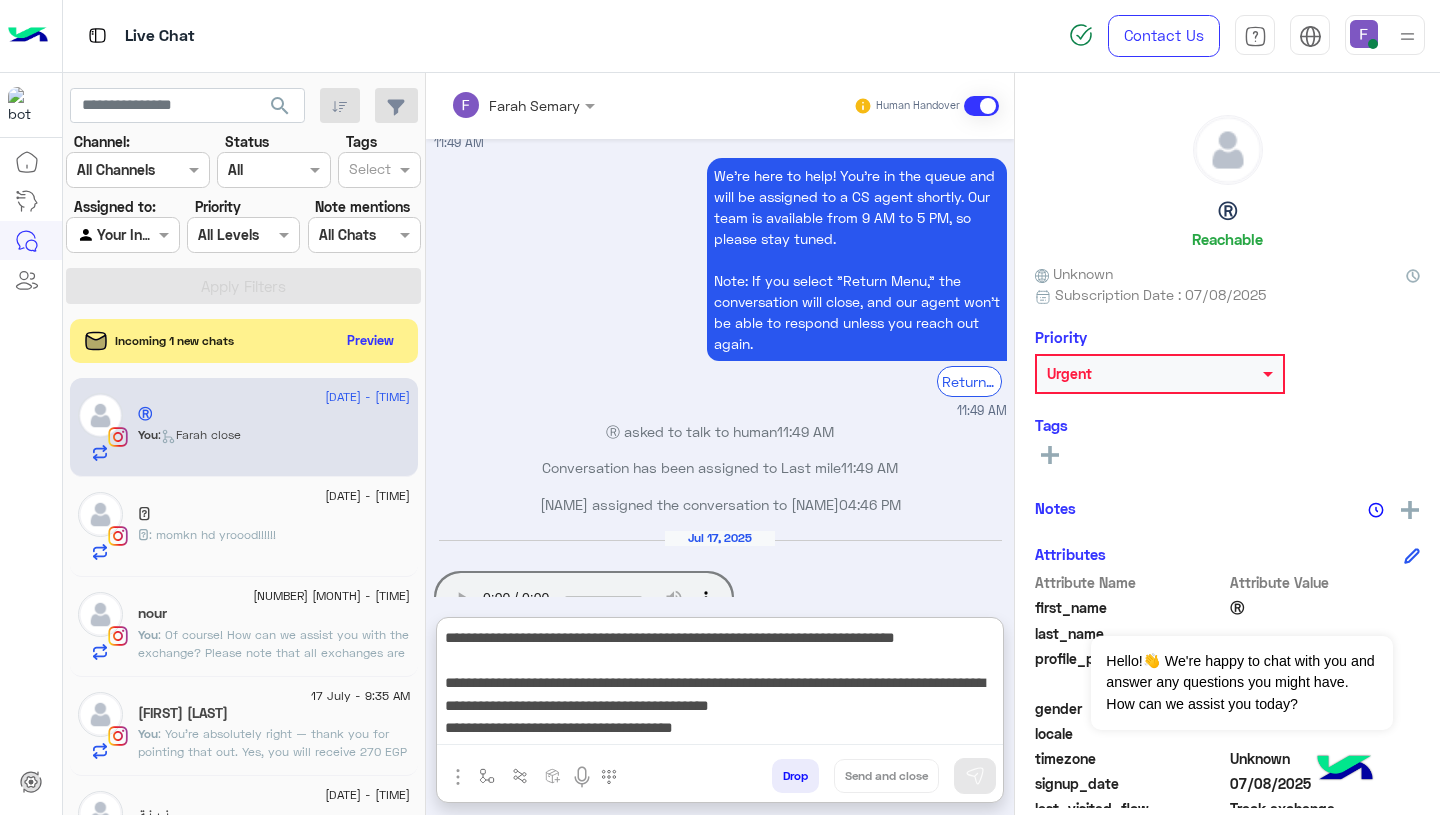 scroll, scrollTop: 218, scrollLeft: 0, axis: vertical 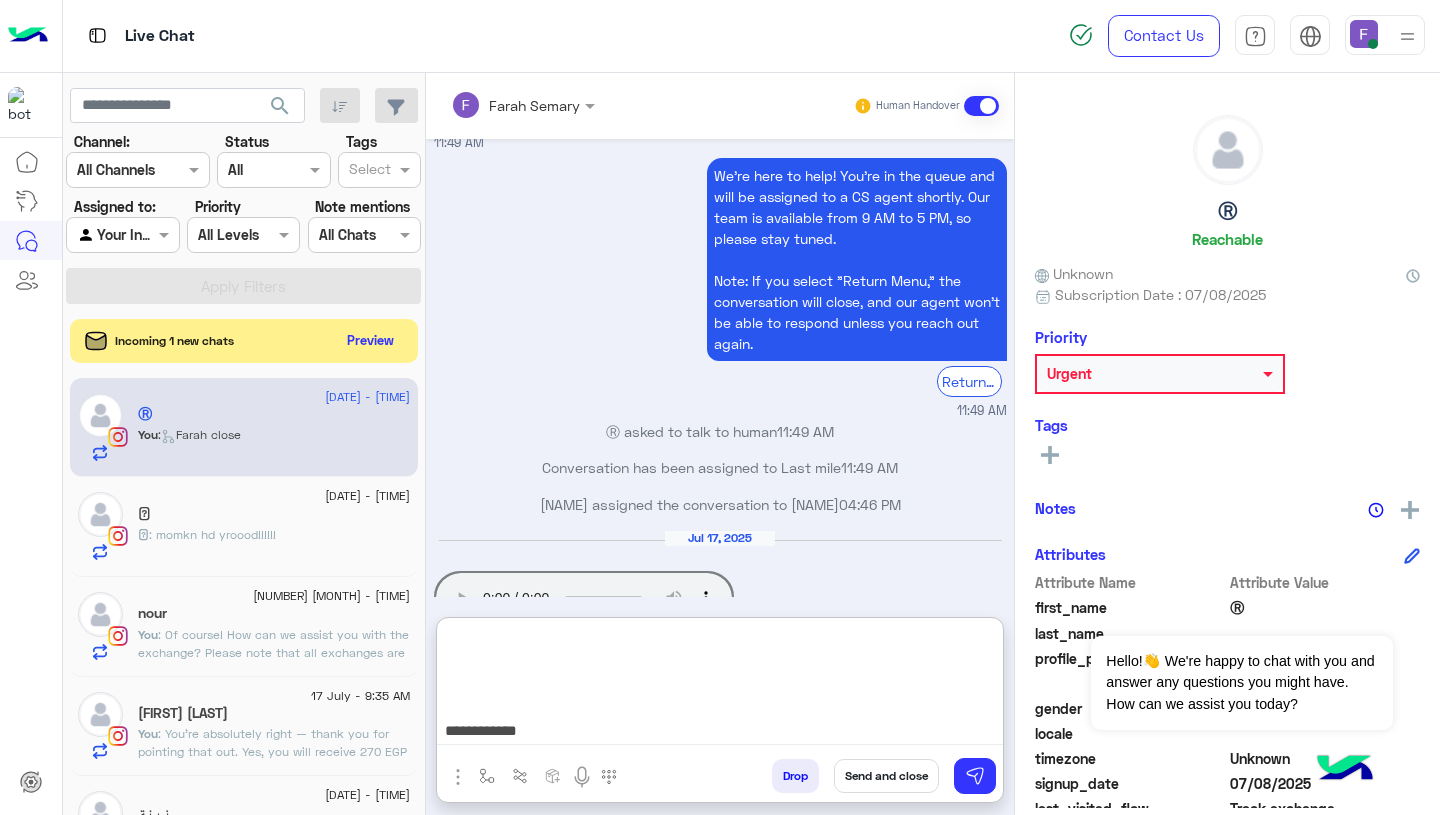 click on "**********" at bounding box center [720, 685] 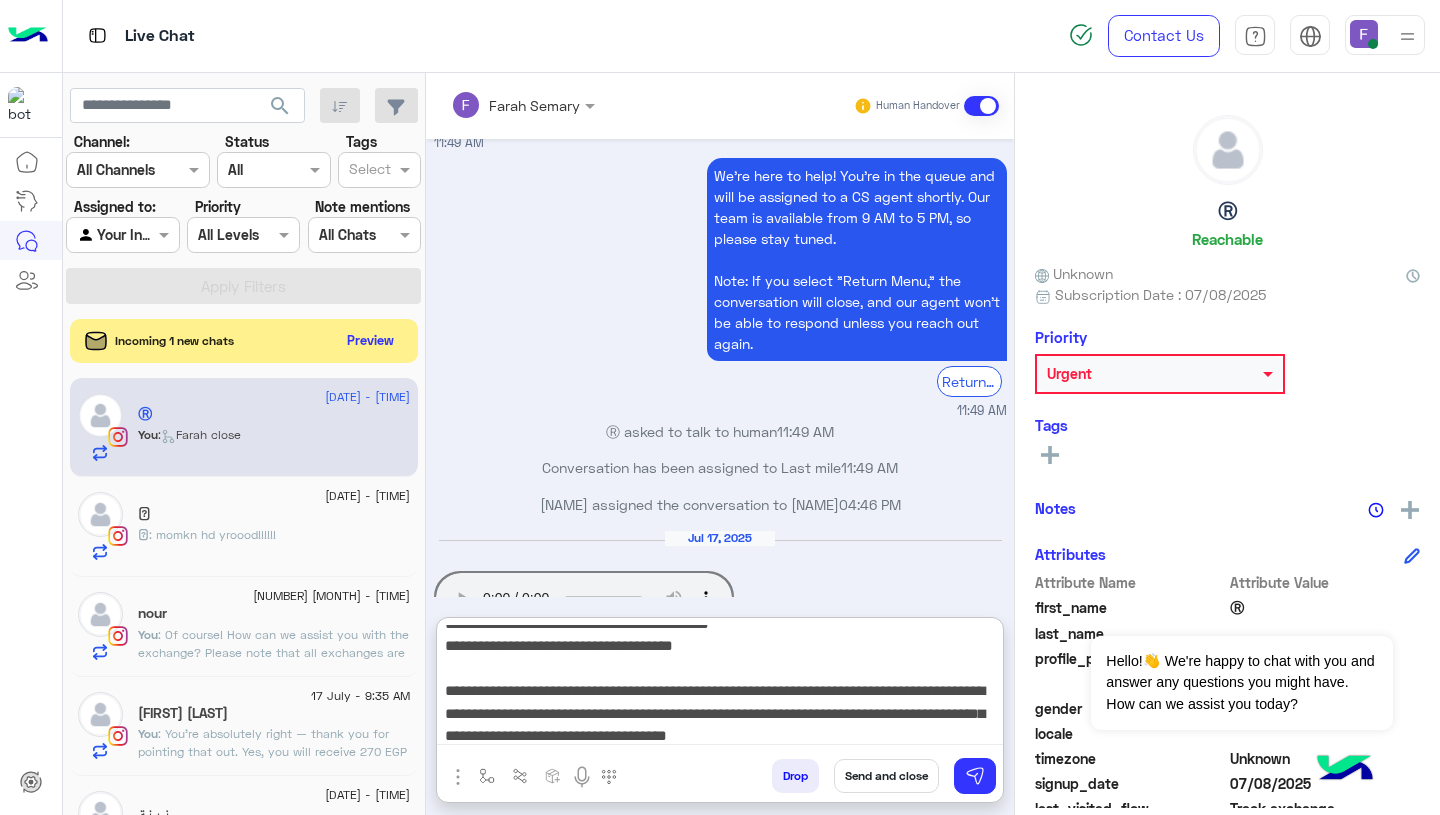 scroll, scrollTop: 0, scrollLeft: 0, axis: both 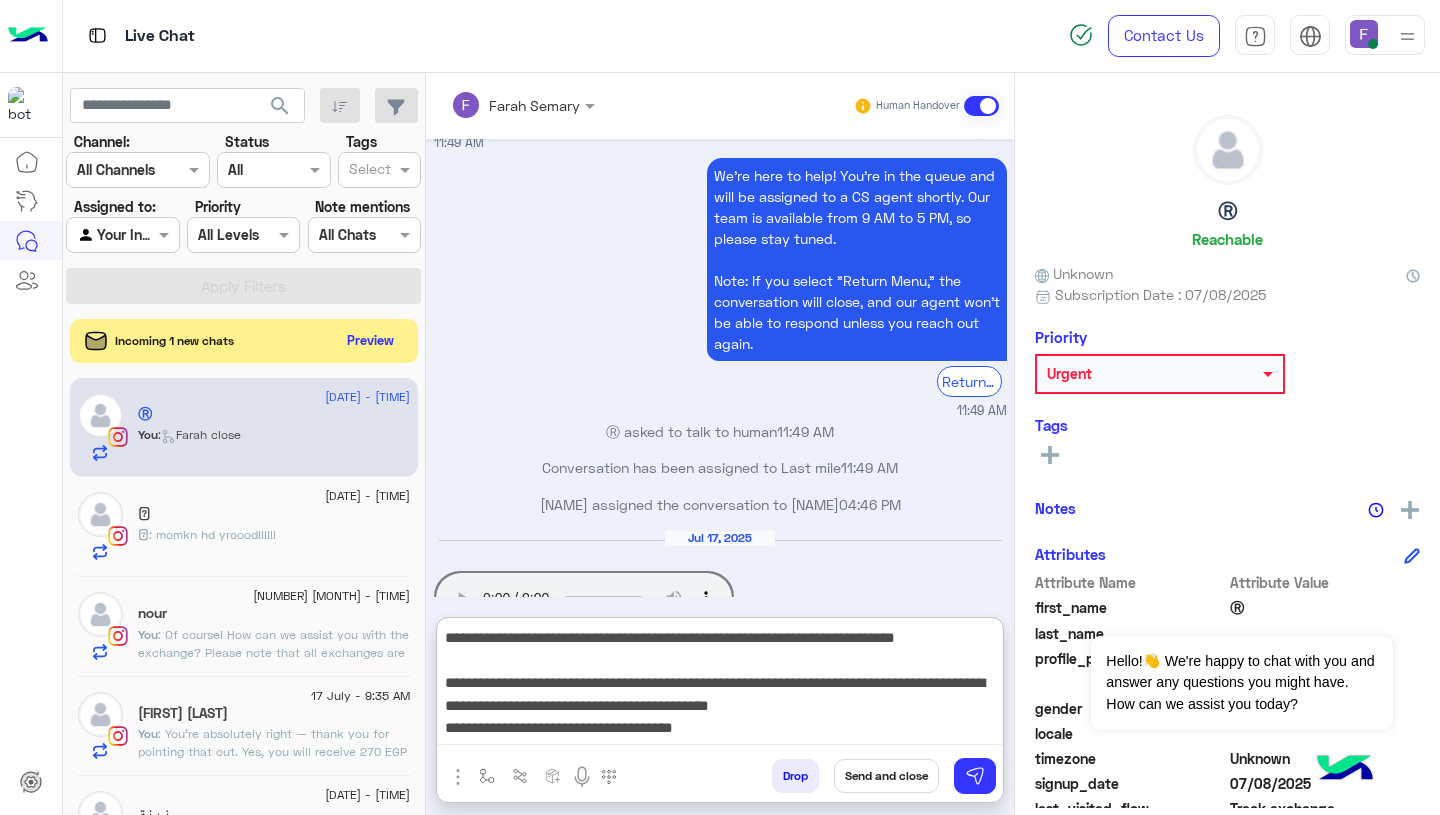 click on "**********" at bounding box center (720, 685) 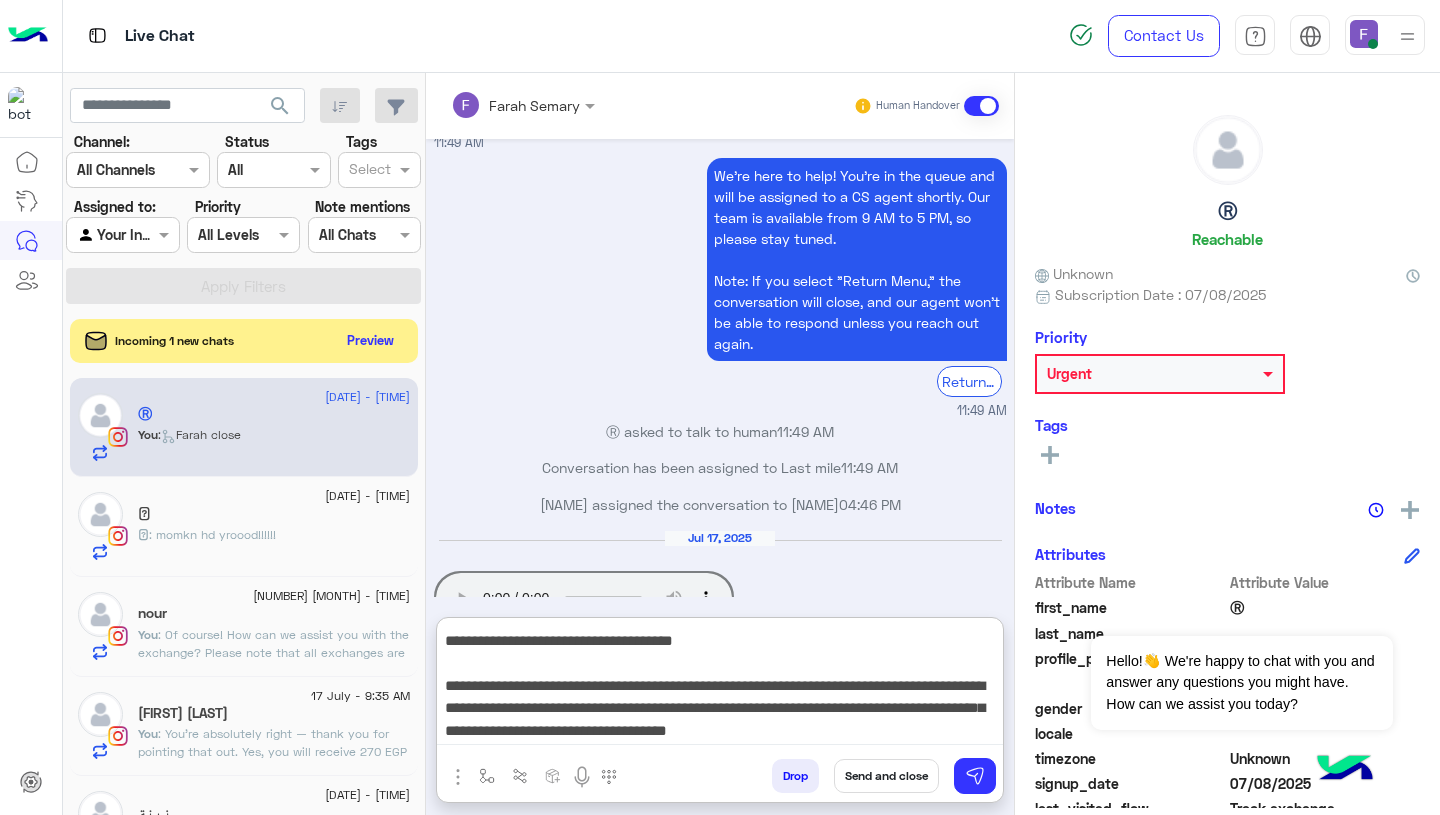 scroll, scrollTop: 118, scrollLeft: 0, axis: vertical 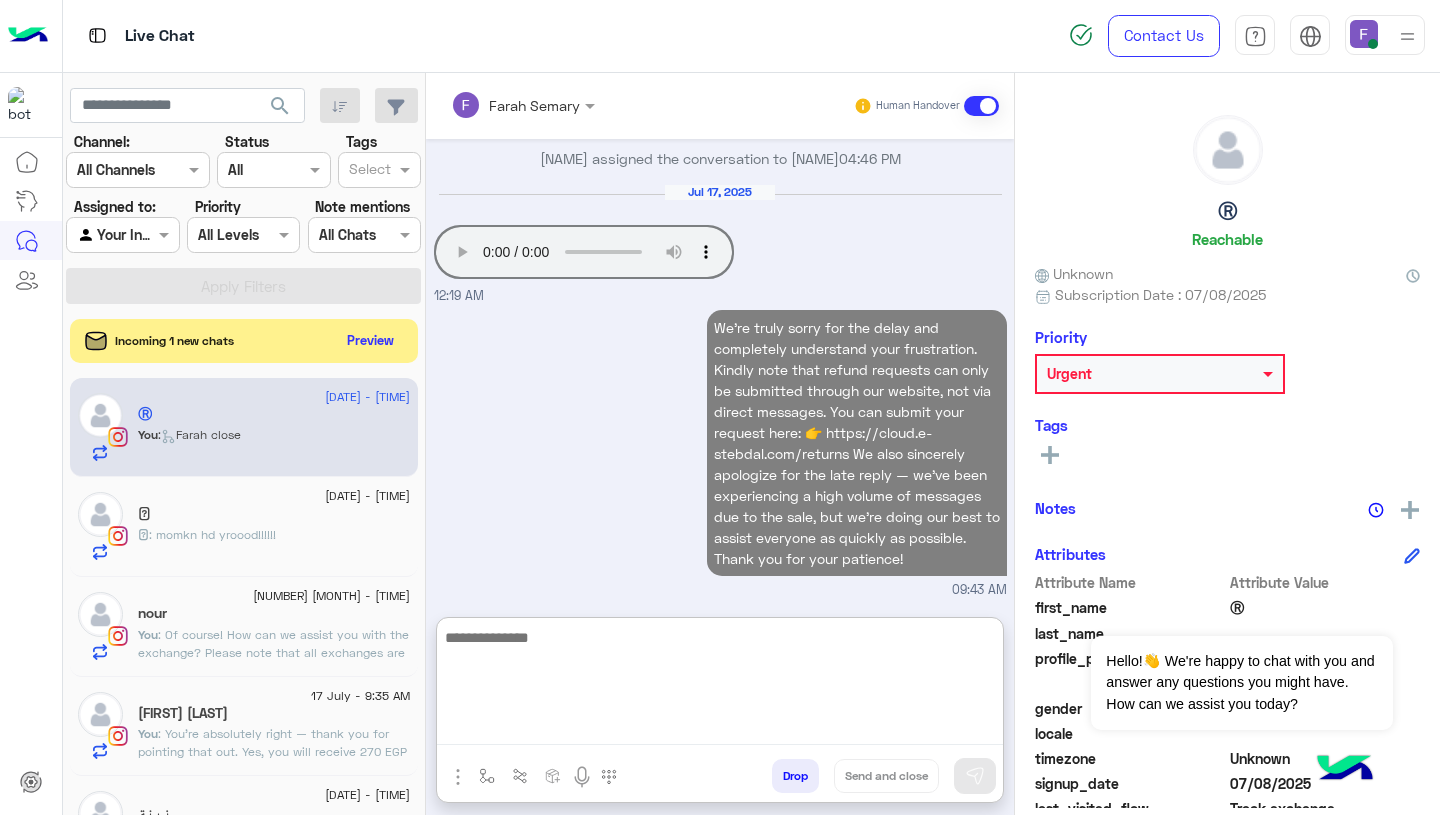 click on "We’re truly sorry for the delay and completely understand your frustration.
Kindly note that refund requests can only be submitted through our website, not via direct messages. You can submit your request here:
👉 https://cloud.e-stebdal.com/returns
We also sincerely apologize for the late reply — we’ve been experiencing a high volume of messages due to the sale, but we’re doing our best to assist everyone as quickly as possible.
Thank you for your patience!      09:43 AM" at bounding box center [720, 452] 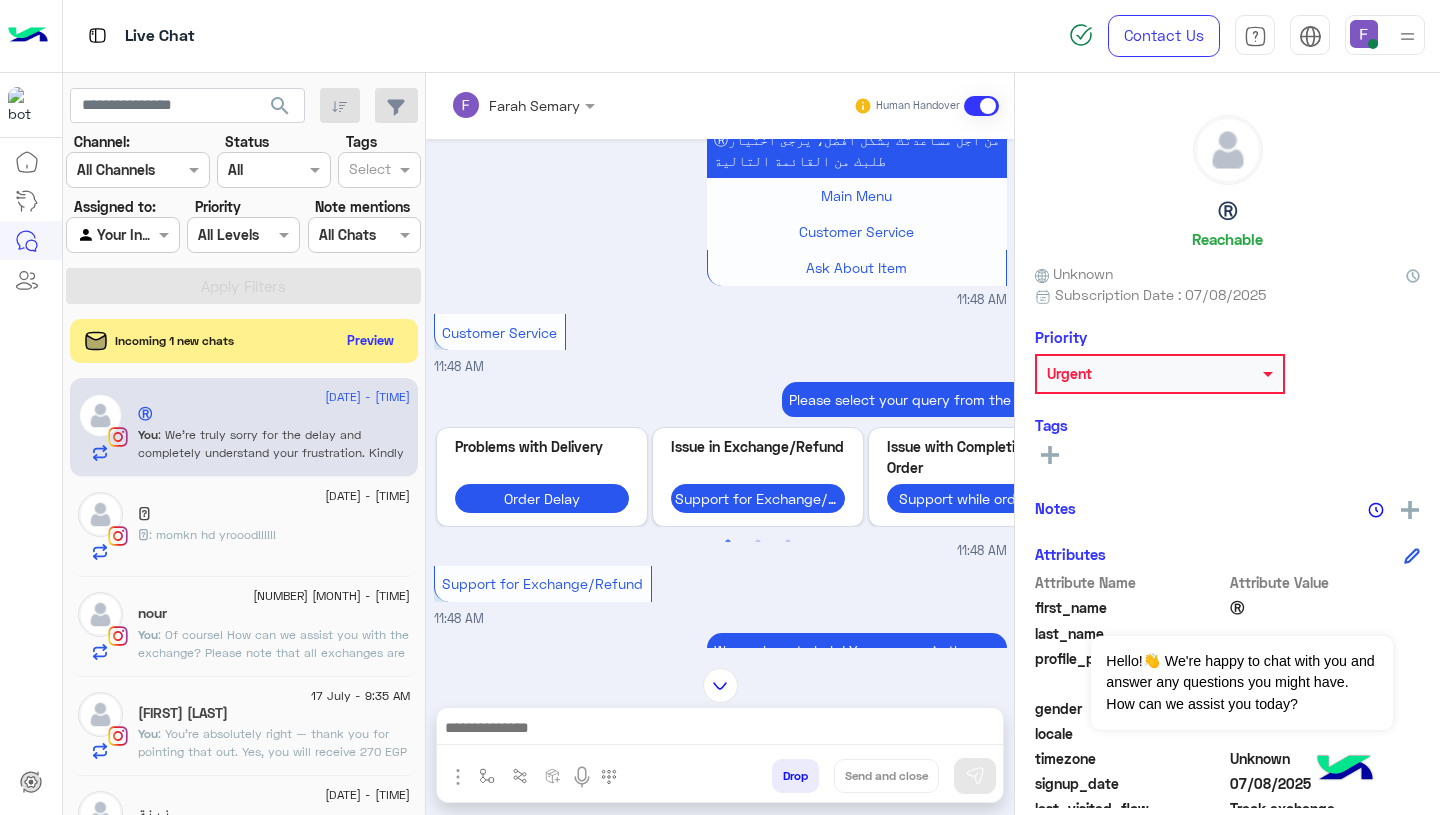 scroll, scrollTop: 2598, scrollLeft: 0, axis: vertical 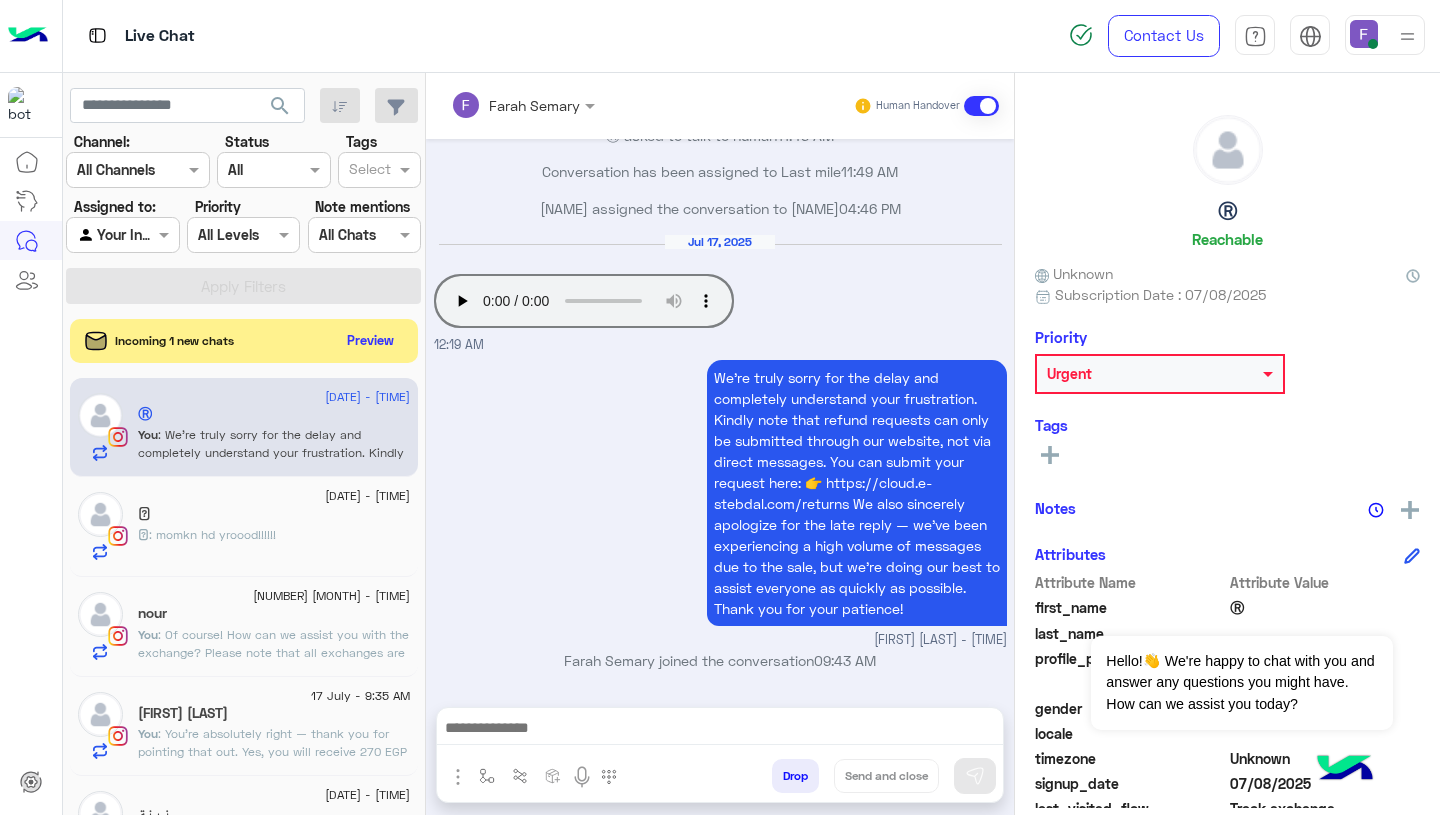 click on ": Of course! How can we assist you with the exchange?
Please note that all exchanges are submitted through our website using this link:
👉 https://cloud.e-stebdal.com/returns
If you face any issues, let us know — we’re happy to help!" 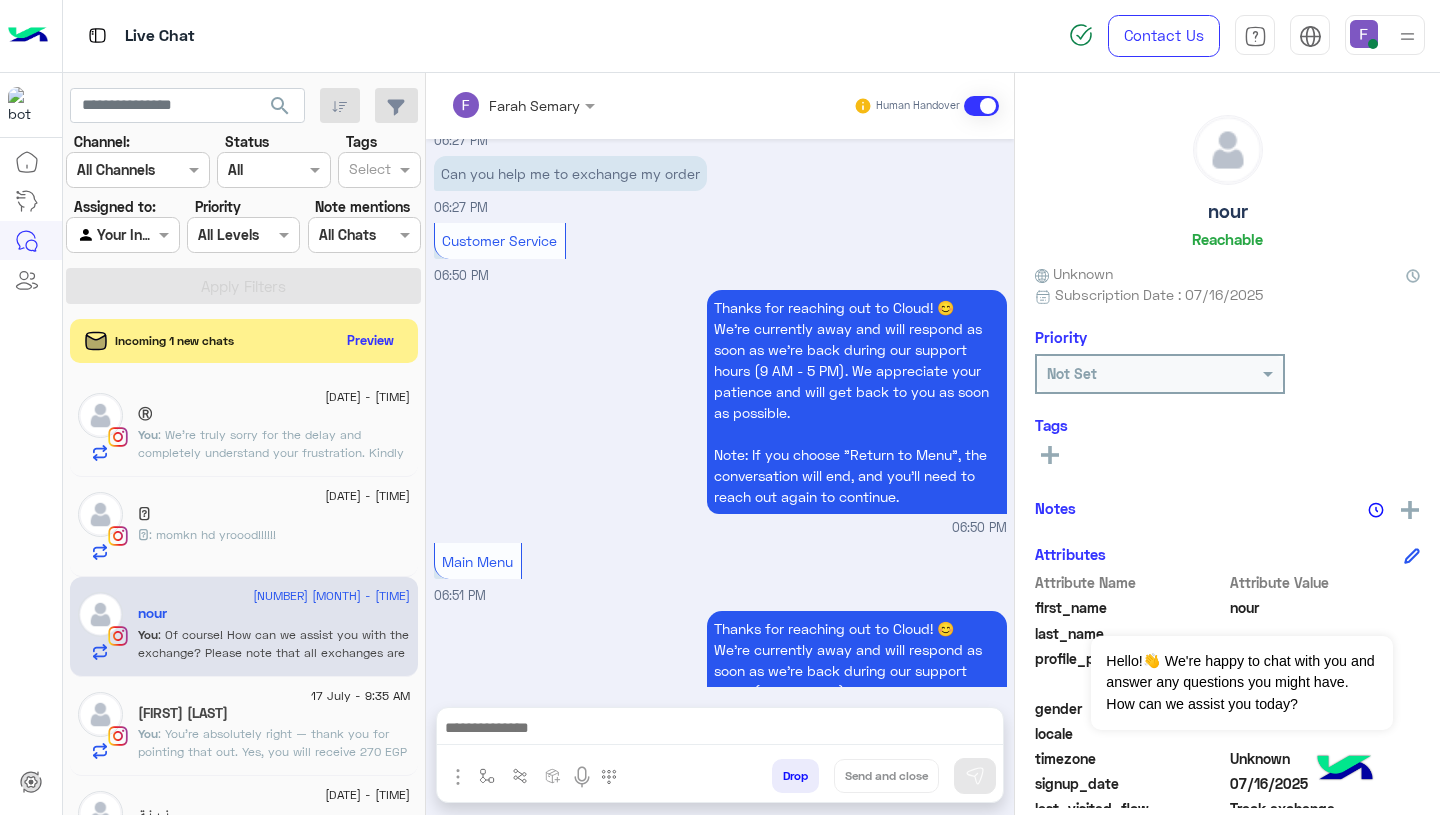 scroll, scrollTop: 1694, scrollLeft: 0, axis: vertical 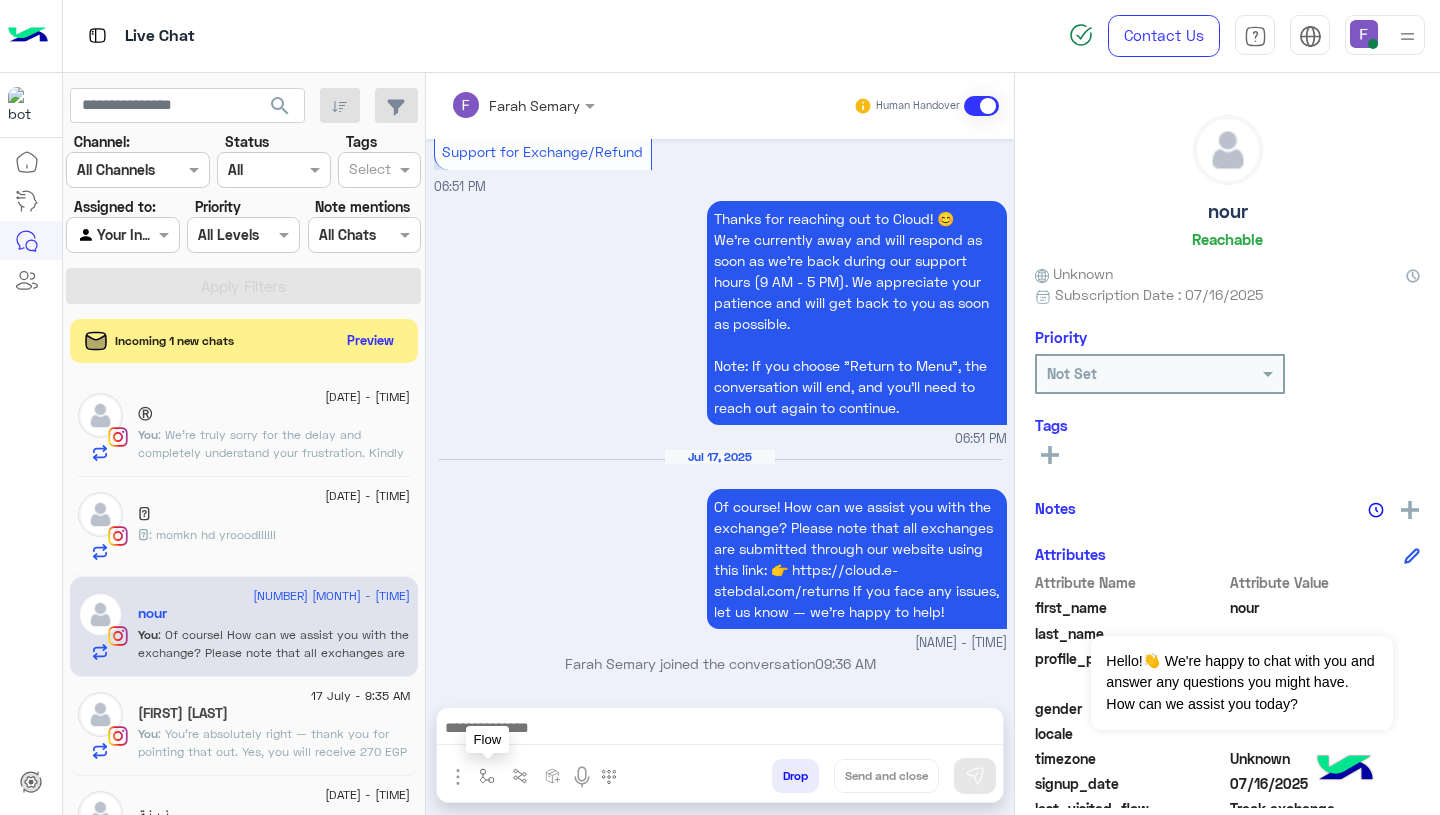 click at bounding box center (487, 776) 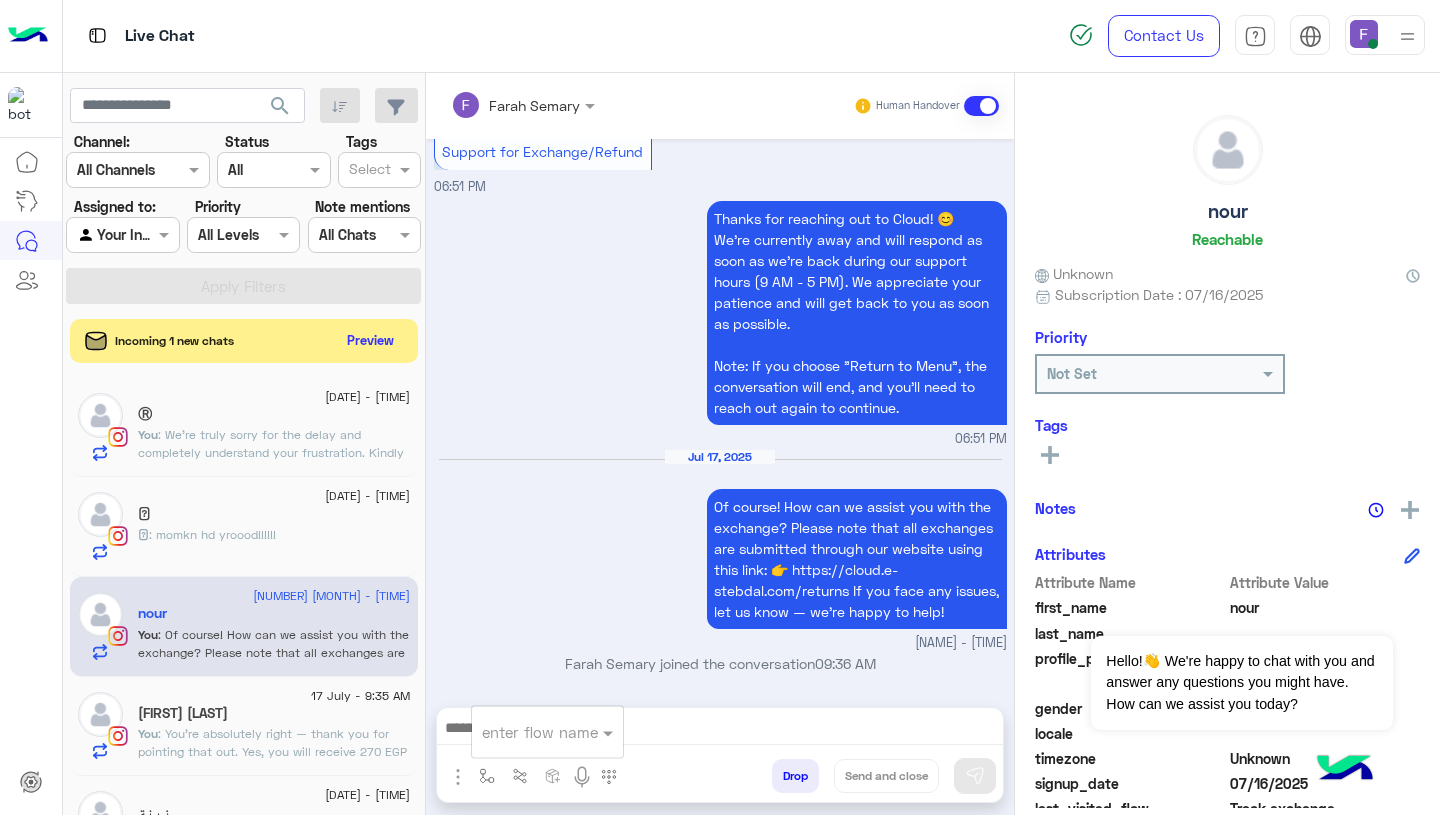click at bounding box center (523, 732) 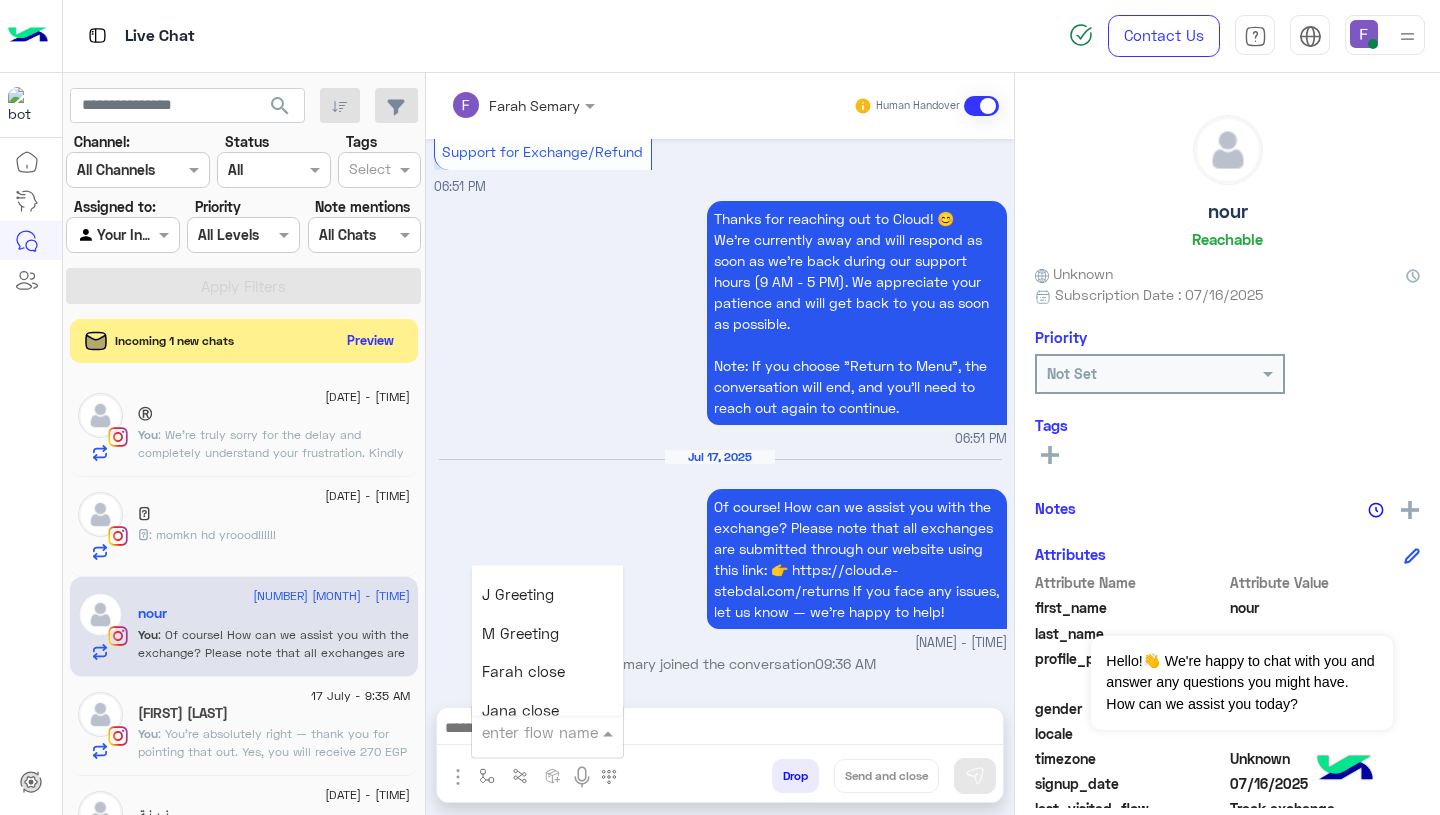 scroll, scrollTop: 2499, scrollLeft: 0, axis: vertical 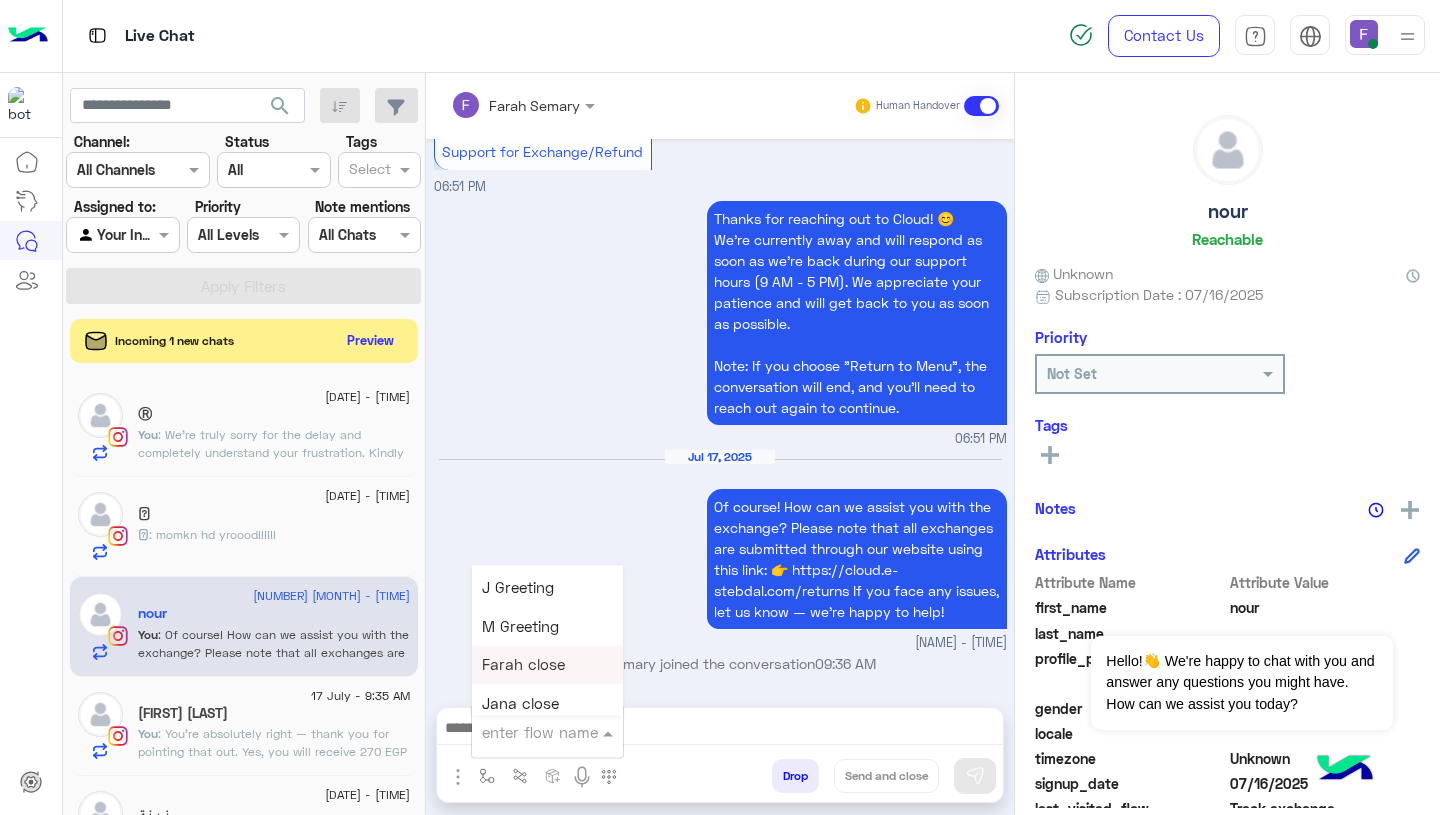 click on "Farah close" at bounding box center [523, 665] 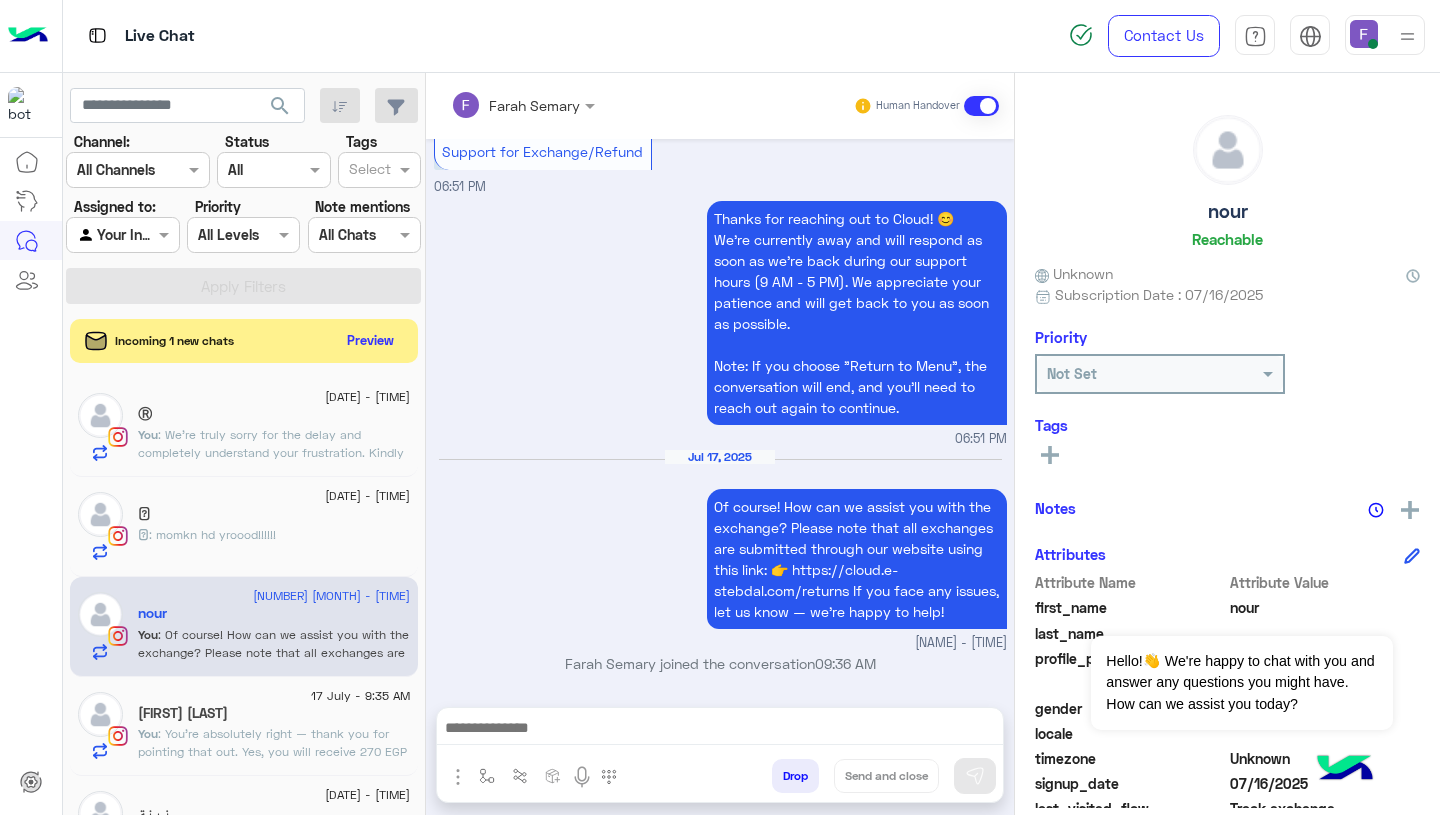 type on "**********" 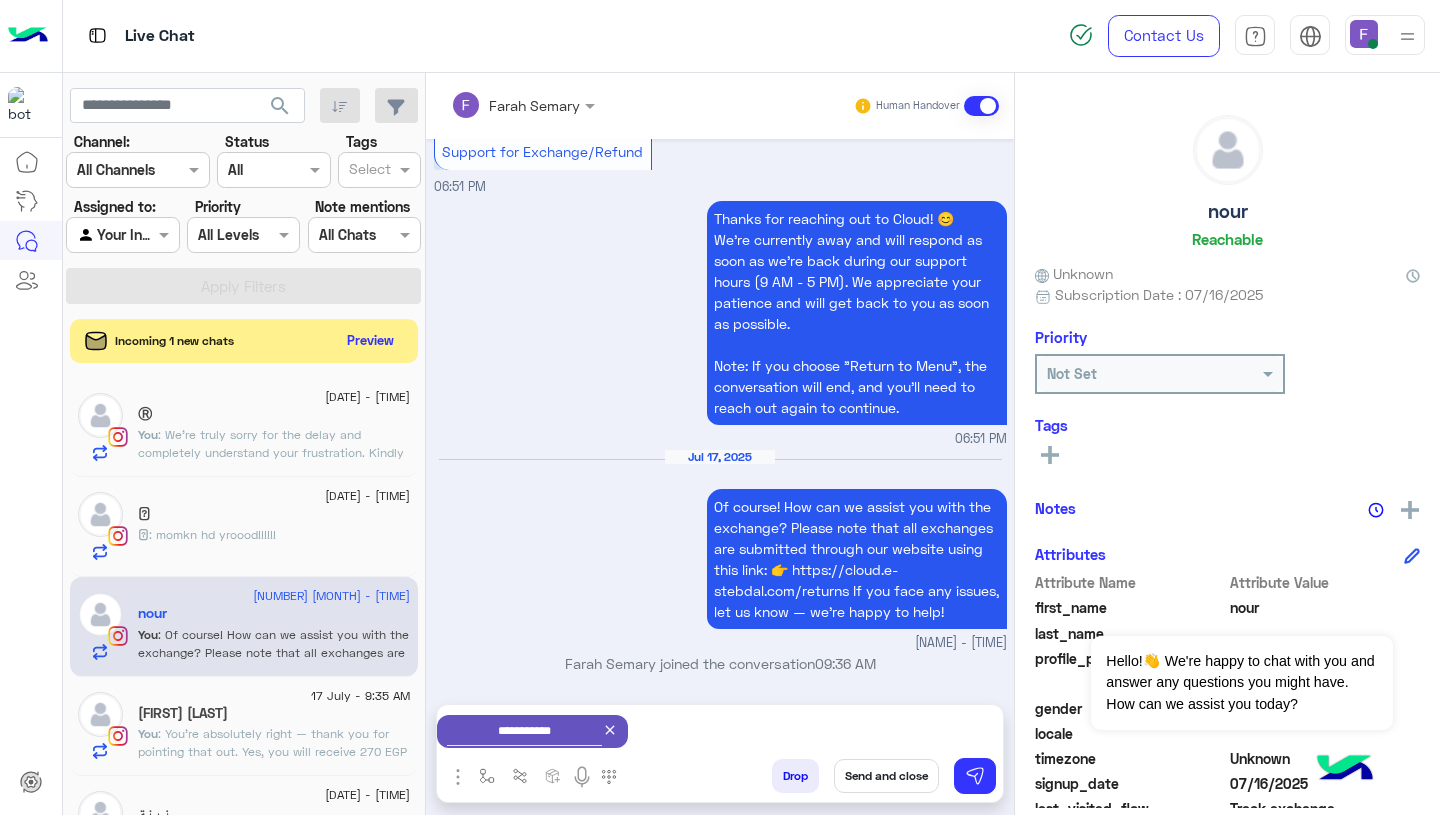 click on "Send and close" at bounding box center (886, 776) 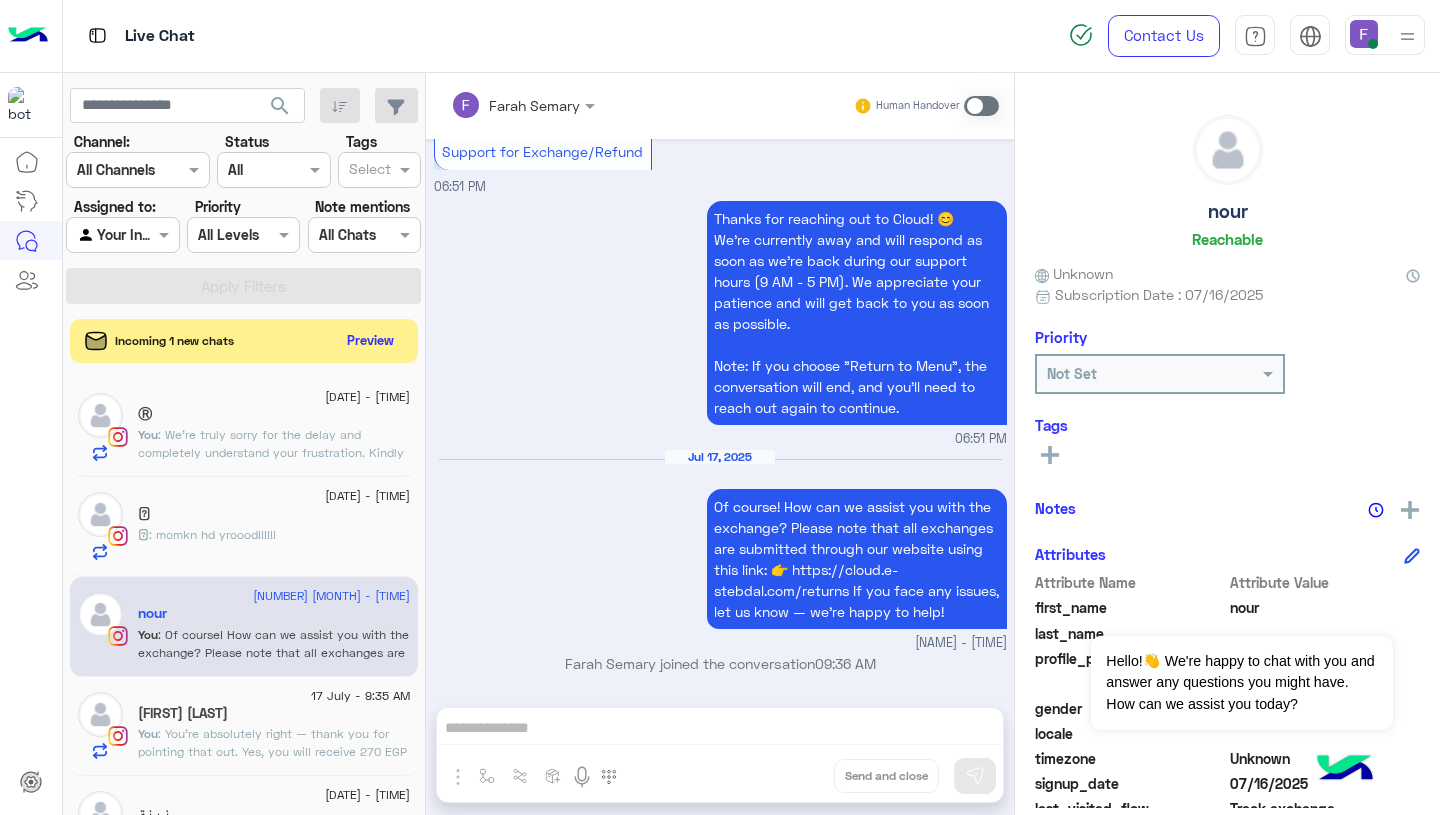 scroll, scrollTop: 1731, scrollLeft: 0, axis: vertical 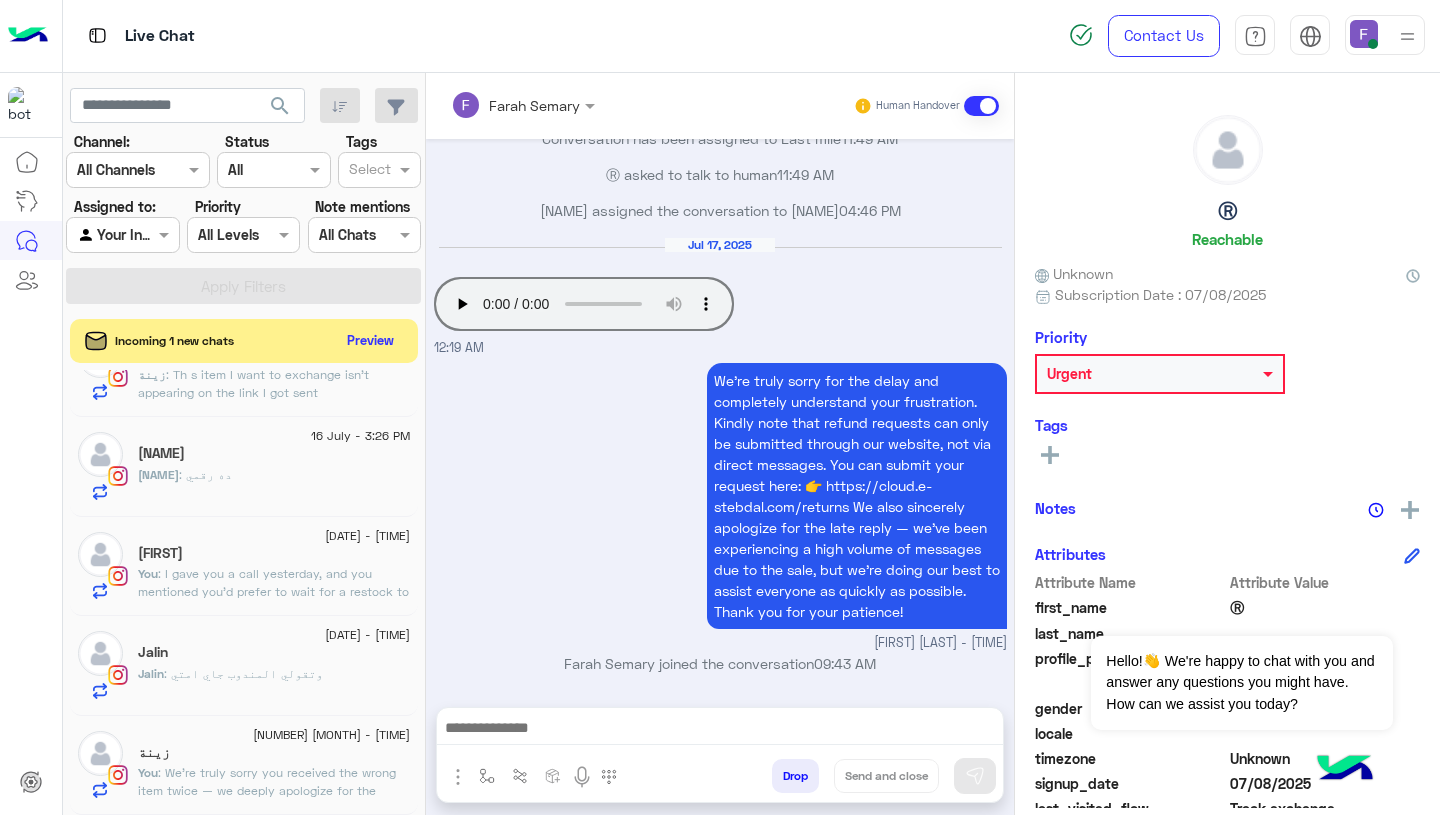 click on ": We’re truly sorry you received the wrong item twice — we deeply apologize for the inconvenience and completely understand your frustration.
Could you please send us a clear photo of the item you received along with the barcode on the tag or packaging? This will help us resolve the issue as quickly as possible." 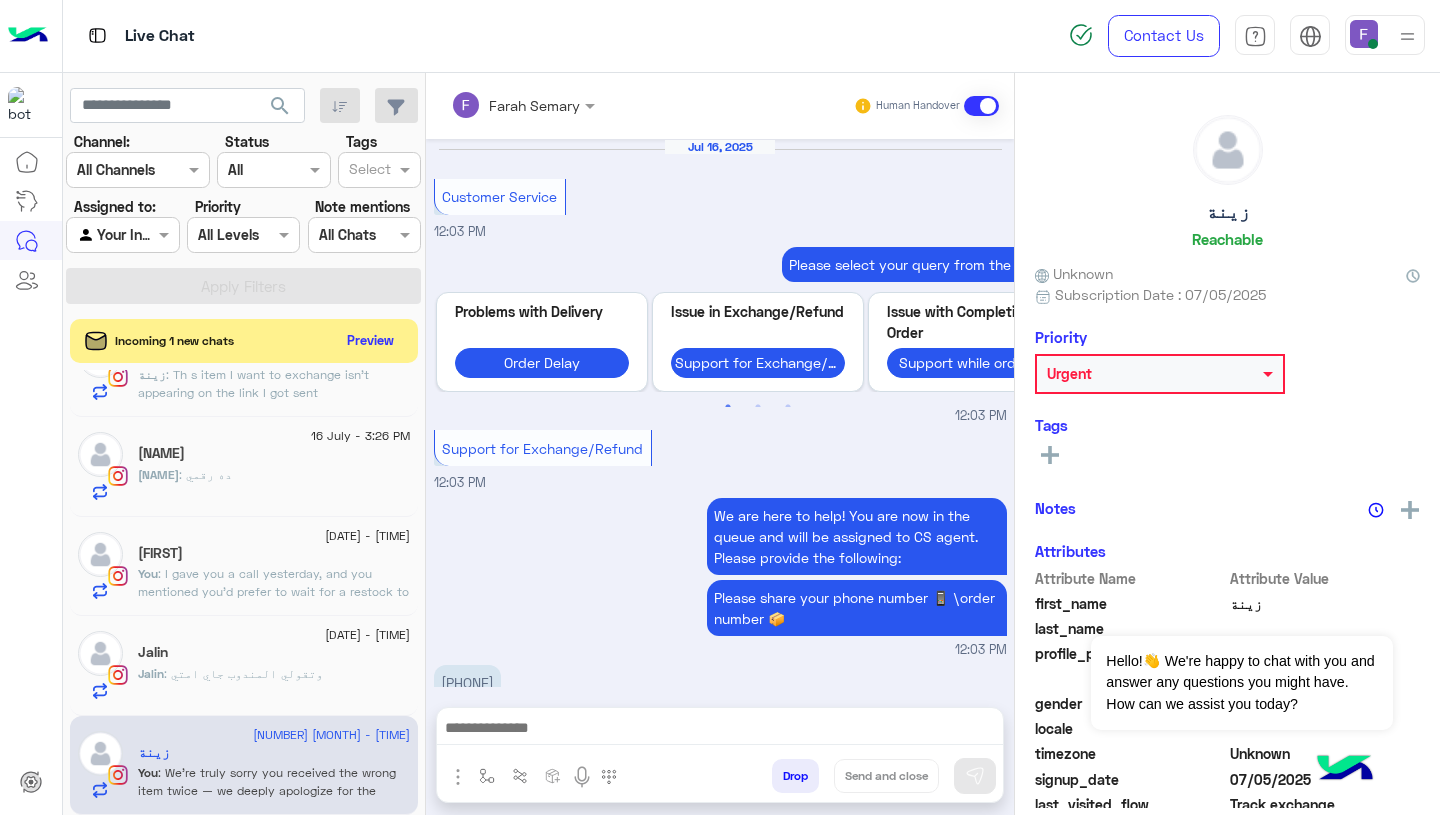 scroll, scrollTop: 1591, scrollLeft: 0, axis: vertical 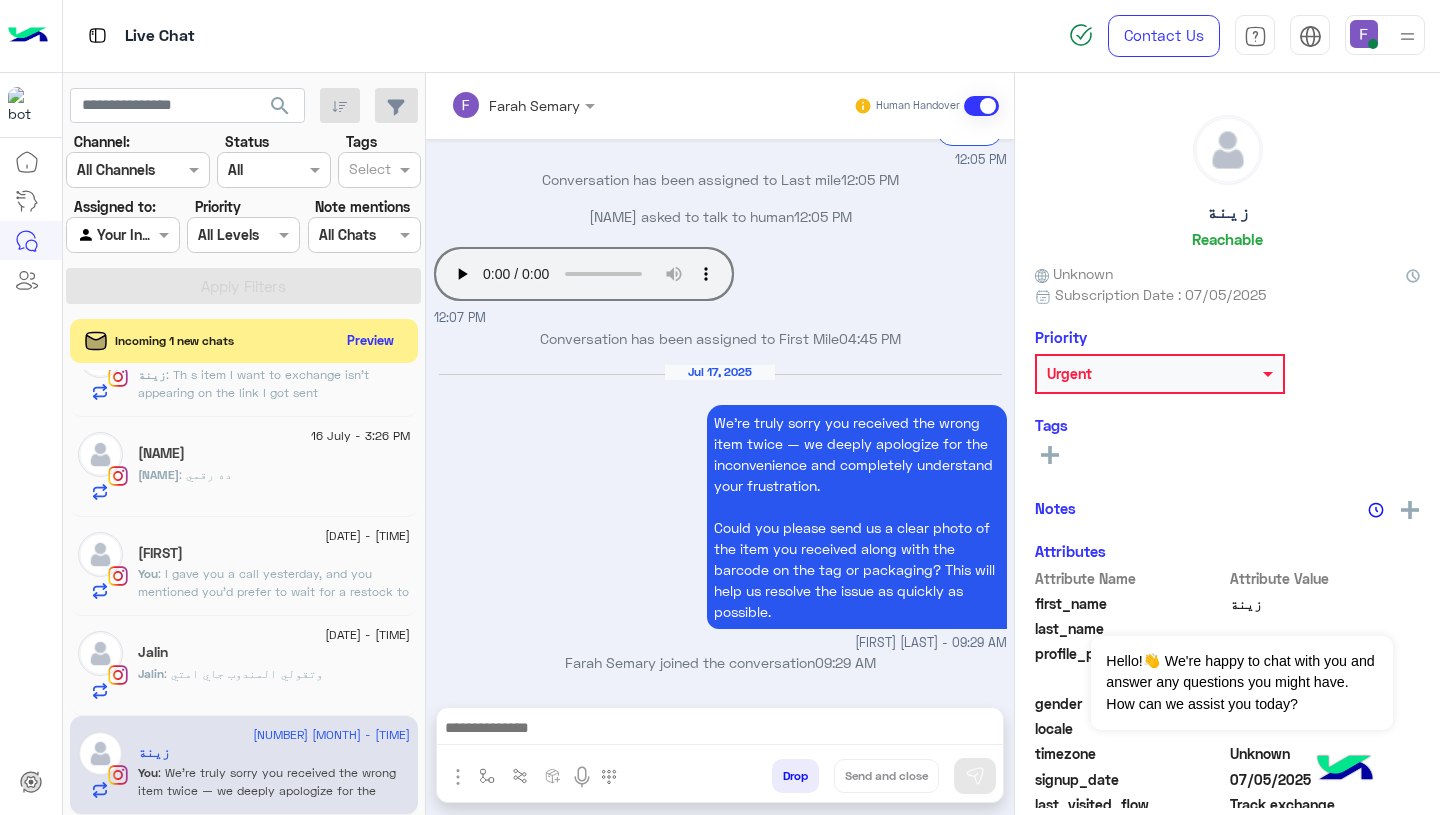 click on ": وتقولي المندوب جاي امتي" 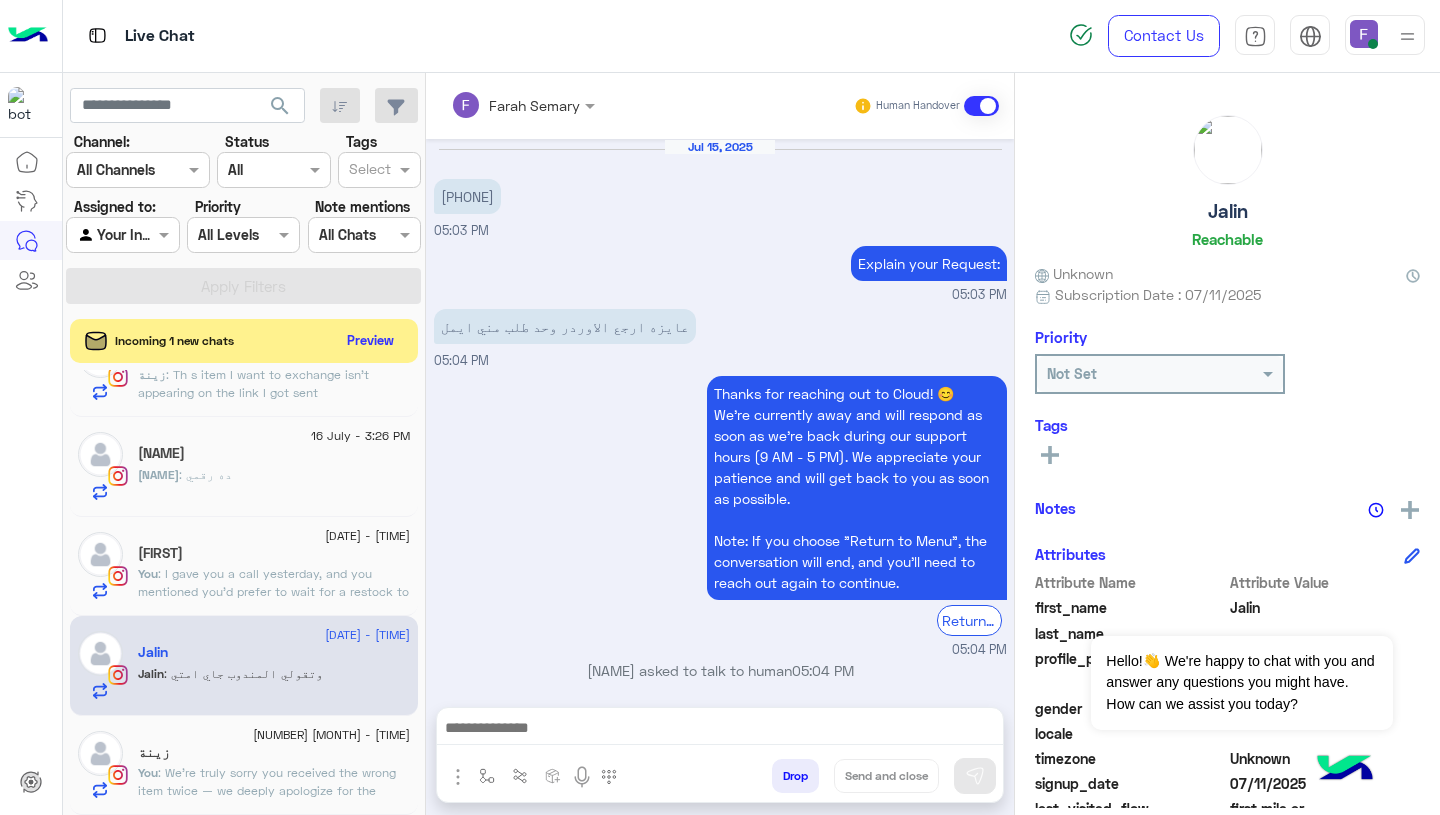 scroll, scrollTop: 1690, scrollLeft: 0, axis: vertical 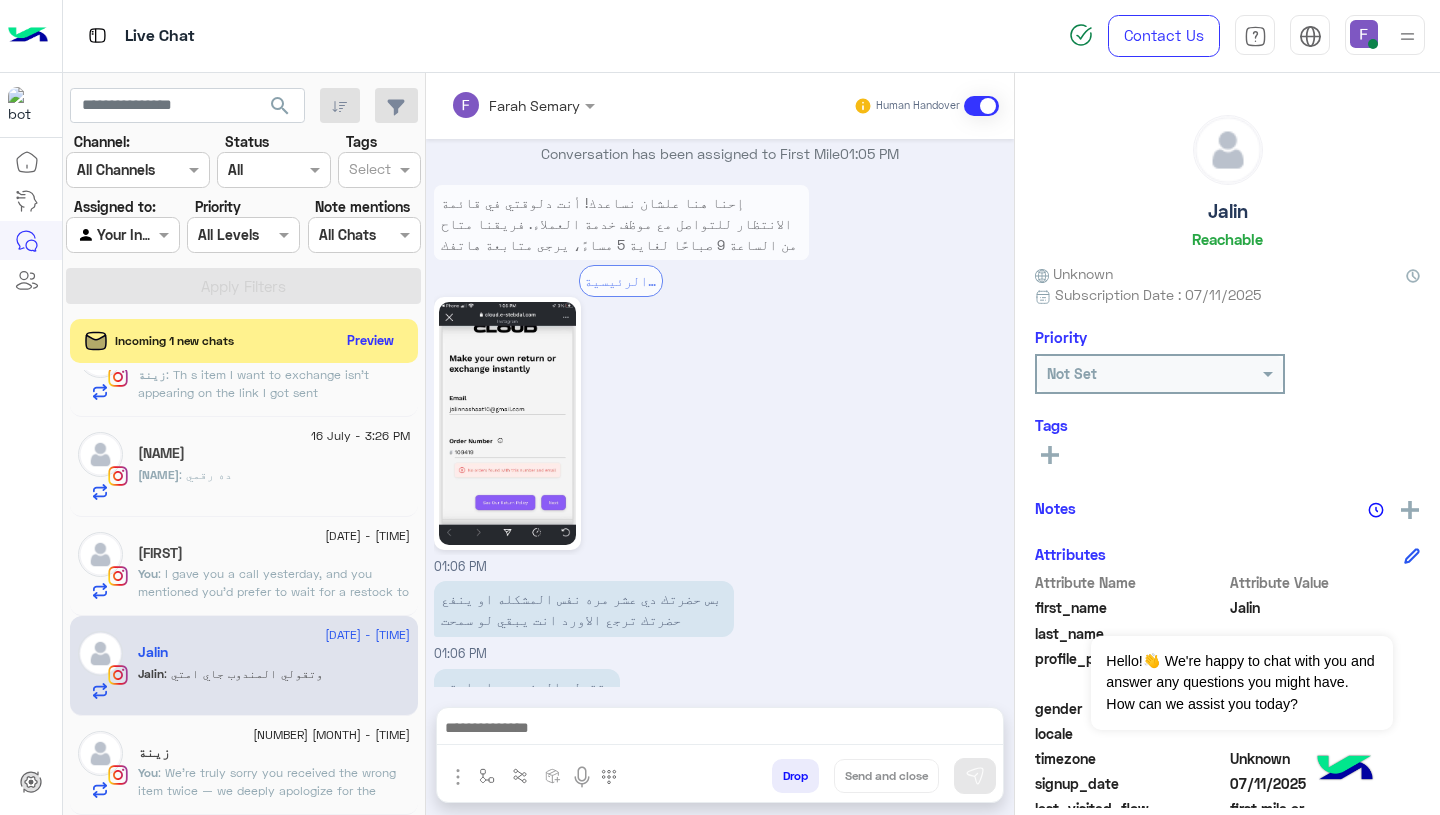 click on ": I gave you a call yesterday, and you mentioned you'd prefer to wait for a restock to exchange the pants.
Could you please confirm if that’s still the case? Once confirmed, we’ll proceed accordingly." 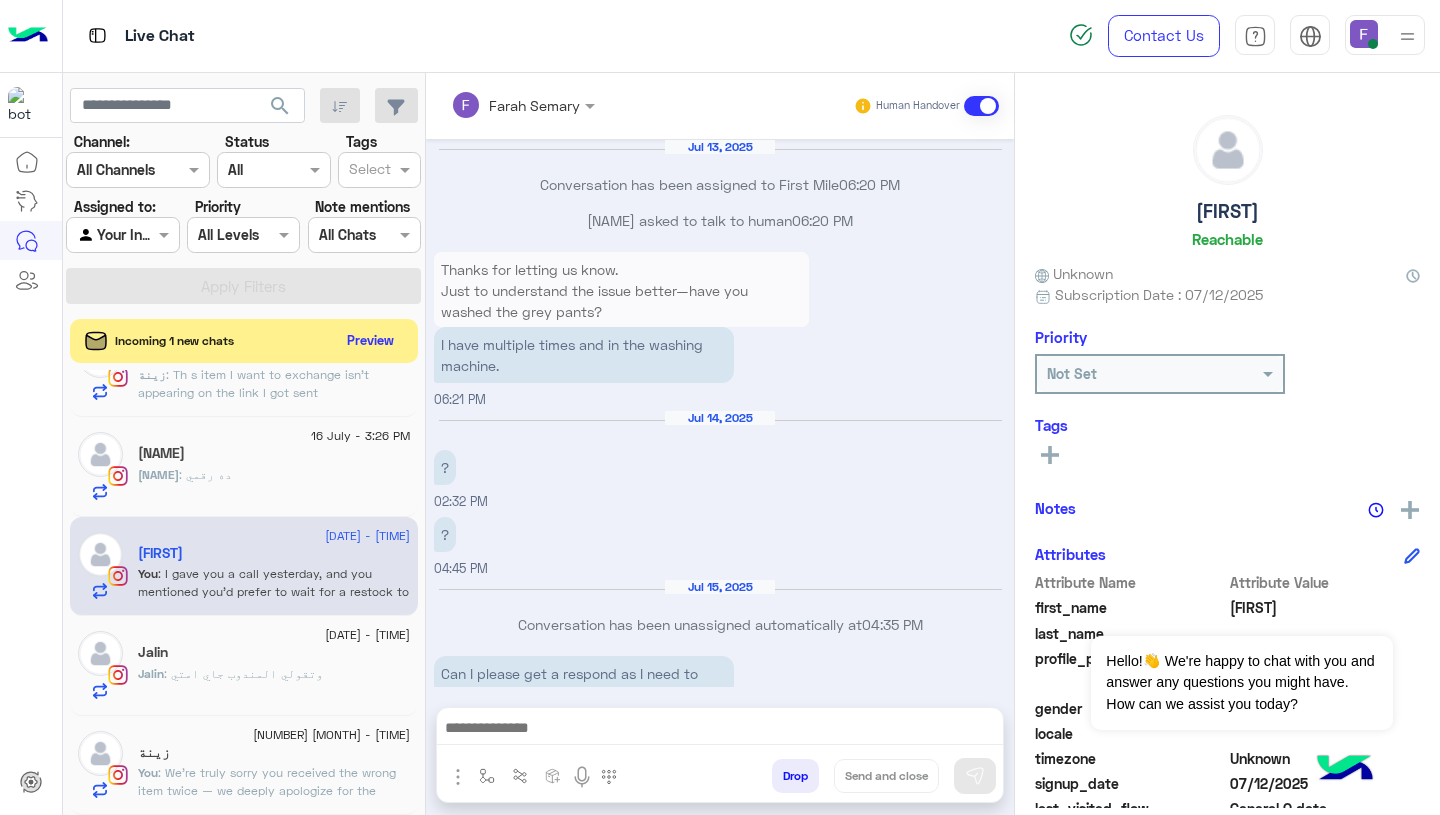scroll, scrollTop: 1577, scrollLeft: 0, axis: vertical 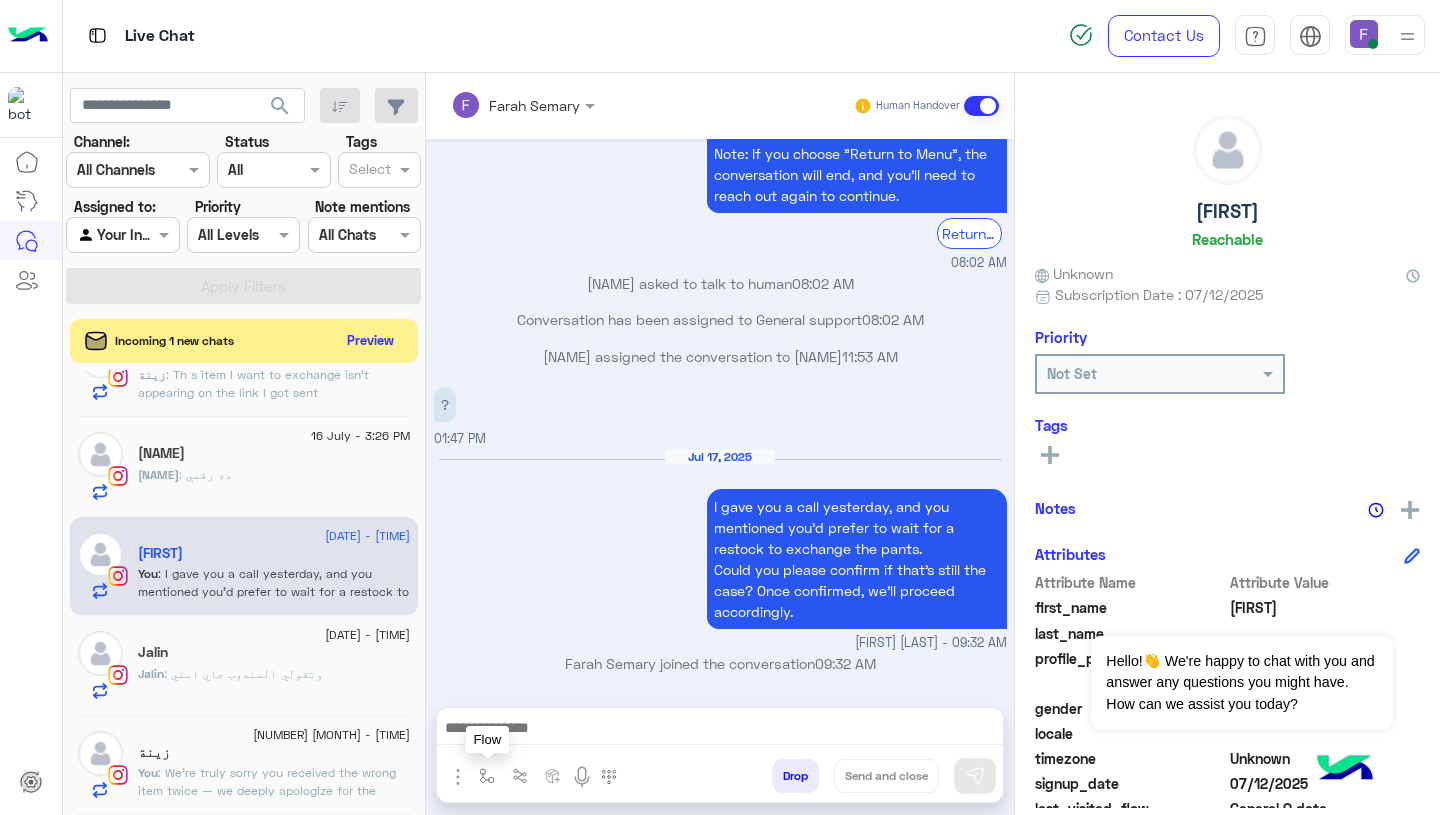 click at bounding box center [487, 776] 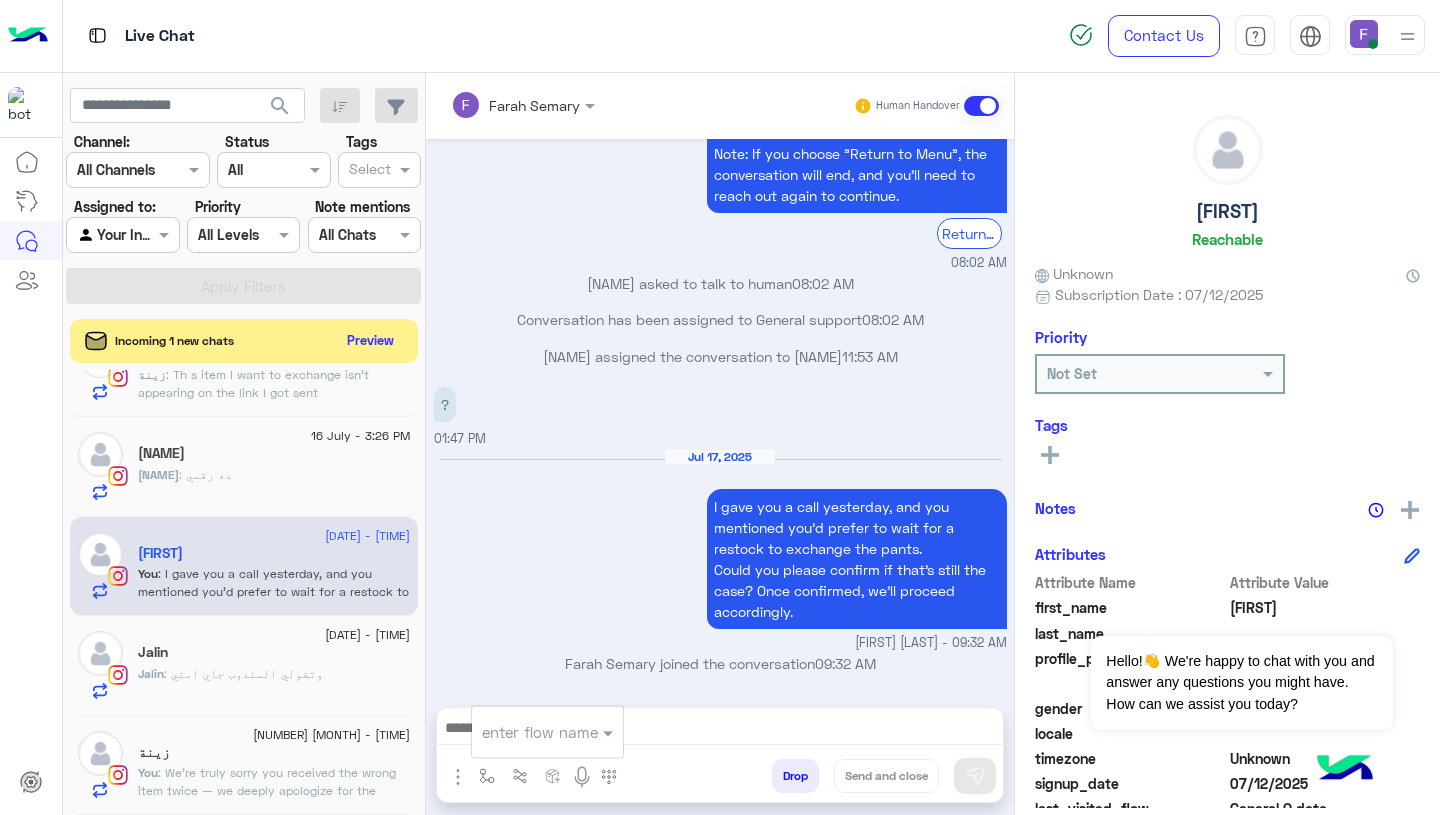 click at bounding box center (523, 732) 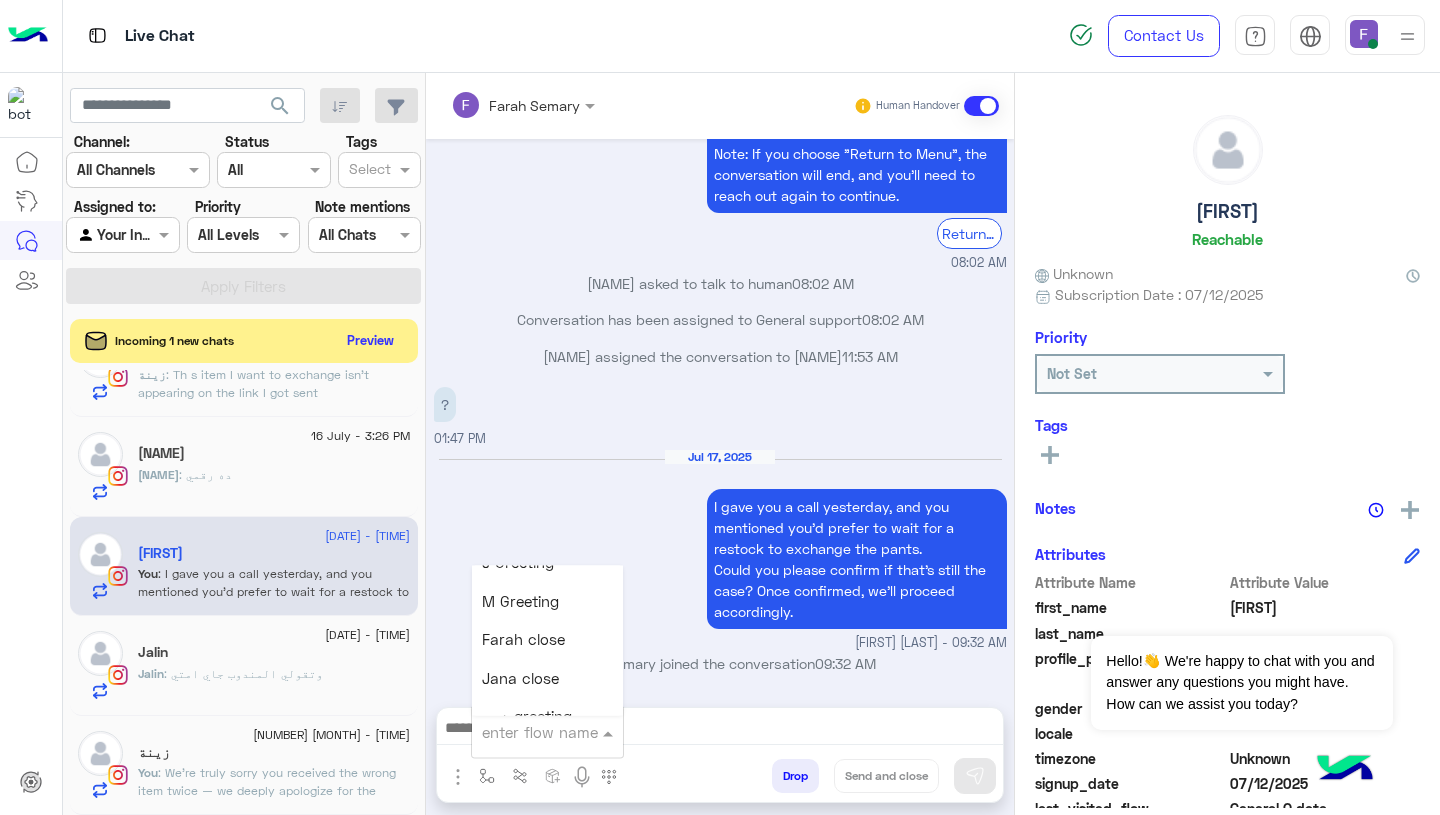 scroll, scrollTop: 2506, scrollLeft: 0, axis: vertical 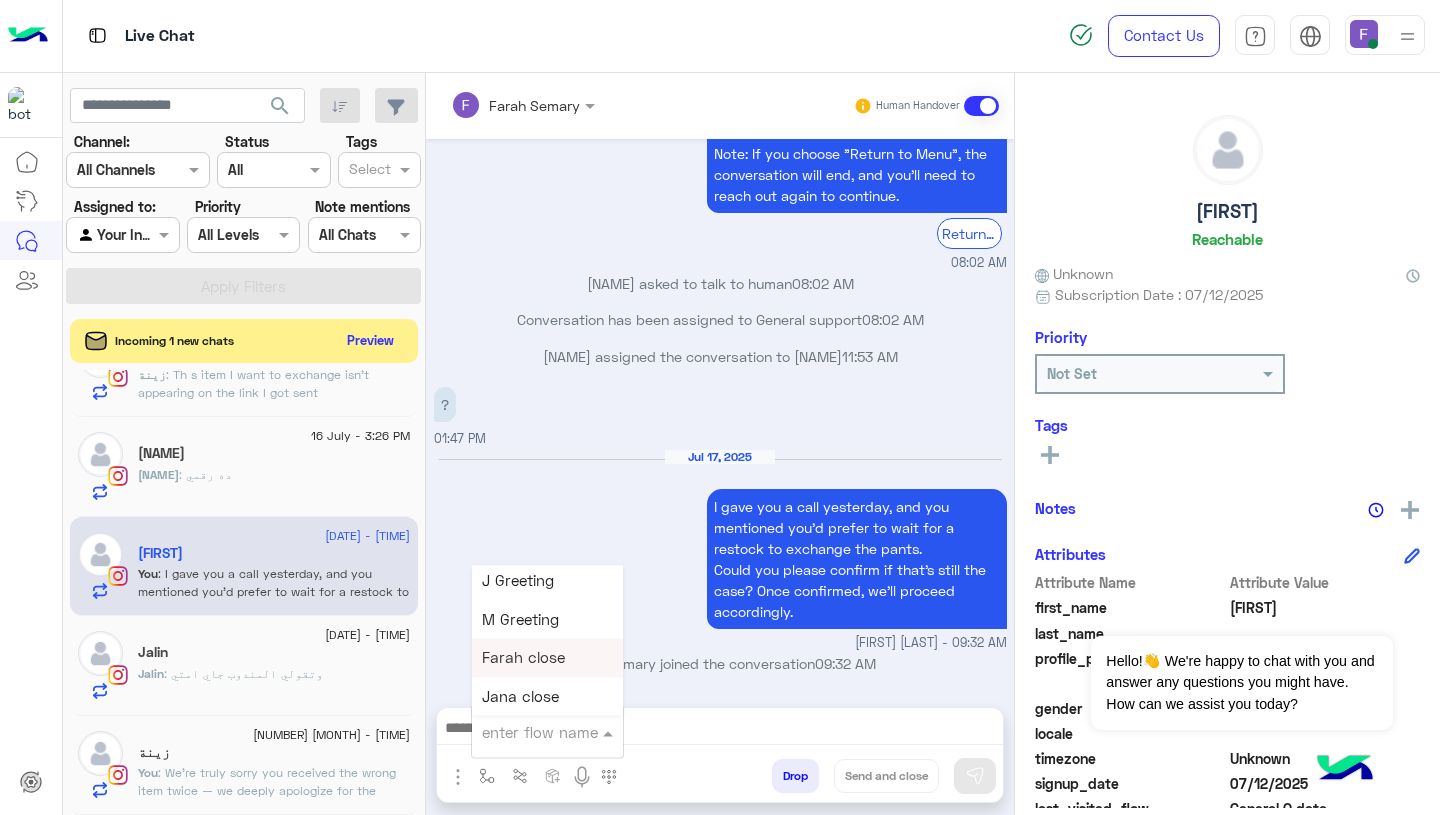 click on "Farah close" at bounding box center (547, 658) 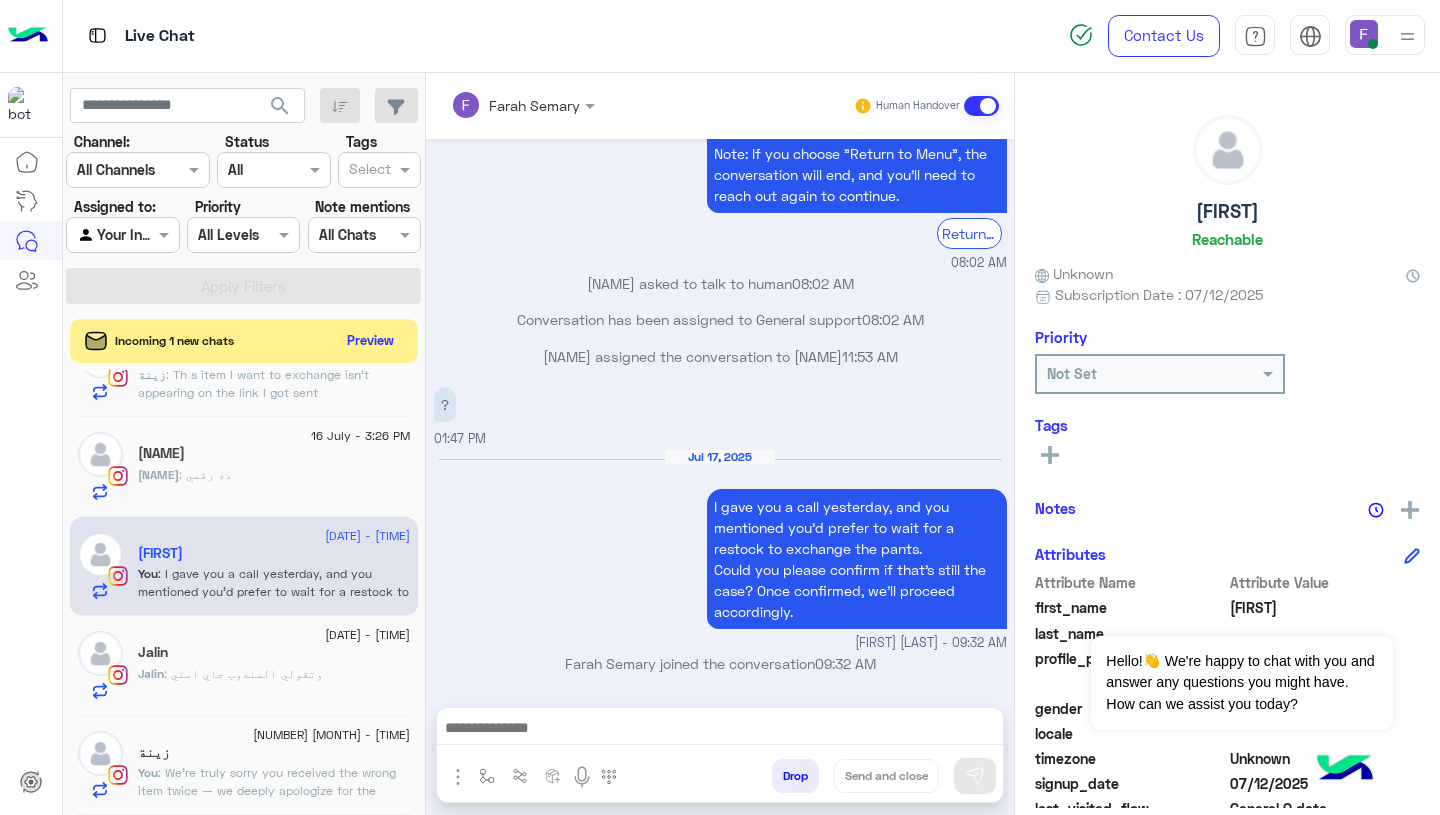 type on "**********" 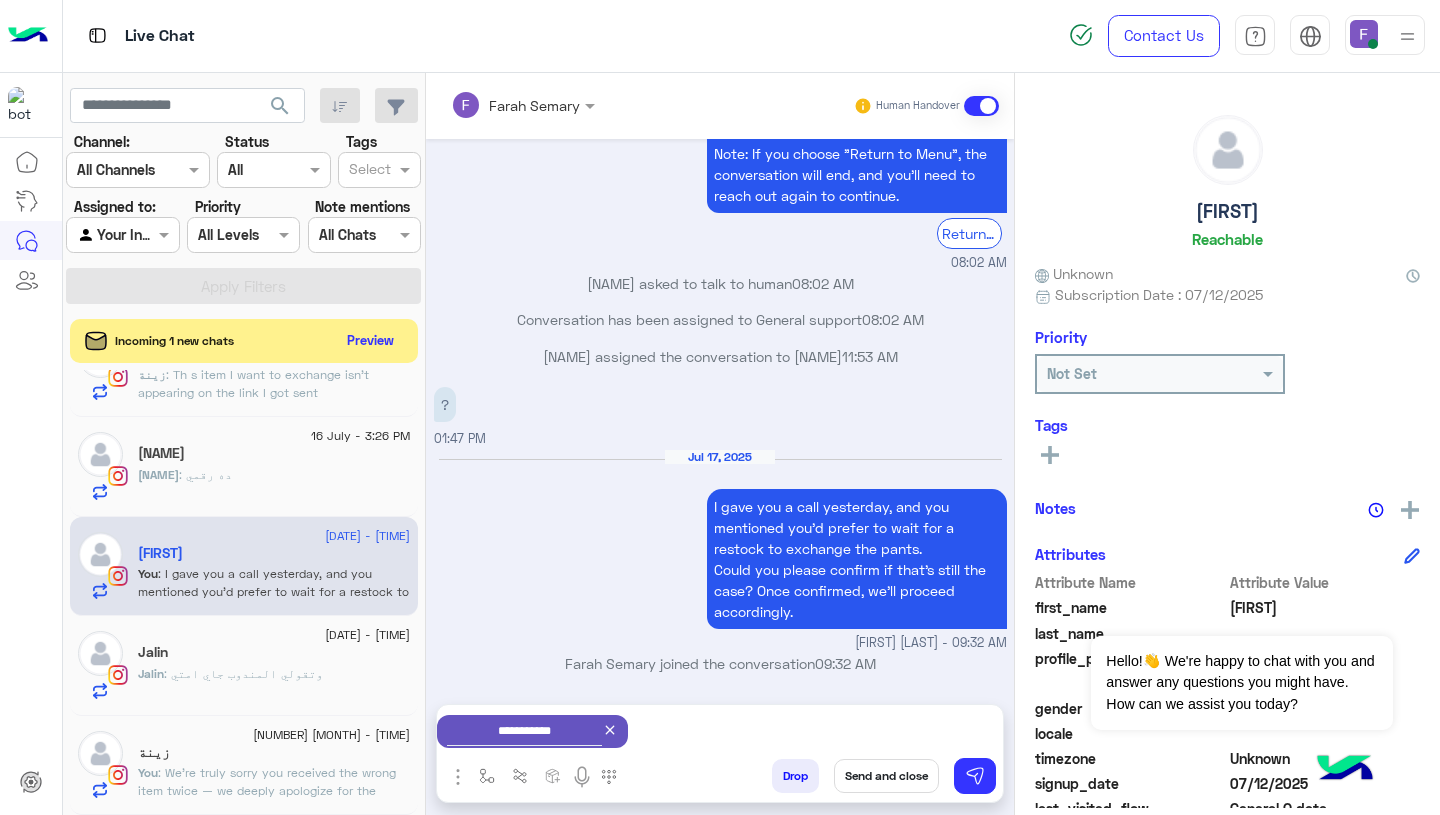 click on "Send and close" at bounding box center [886, 776] 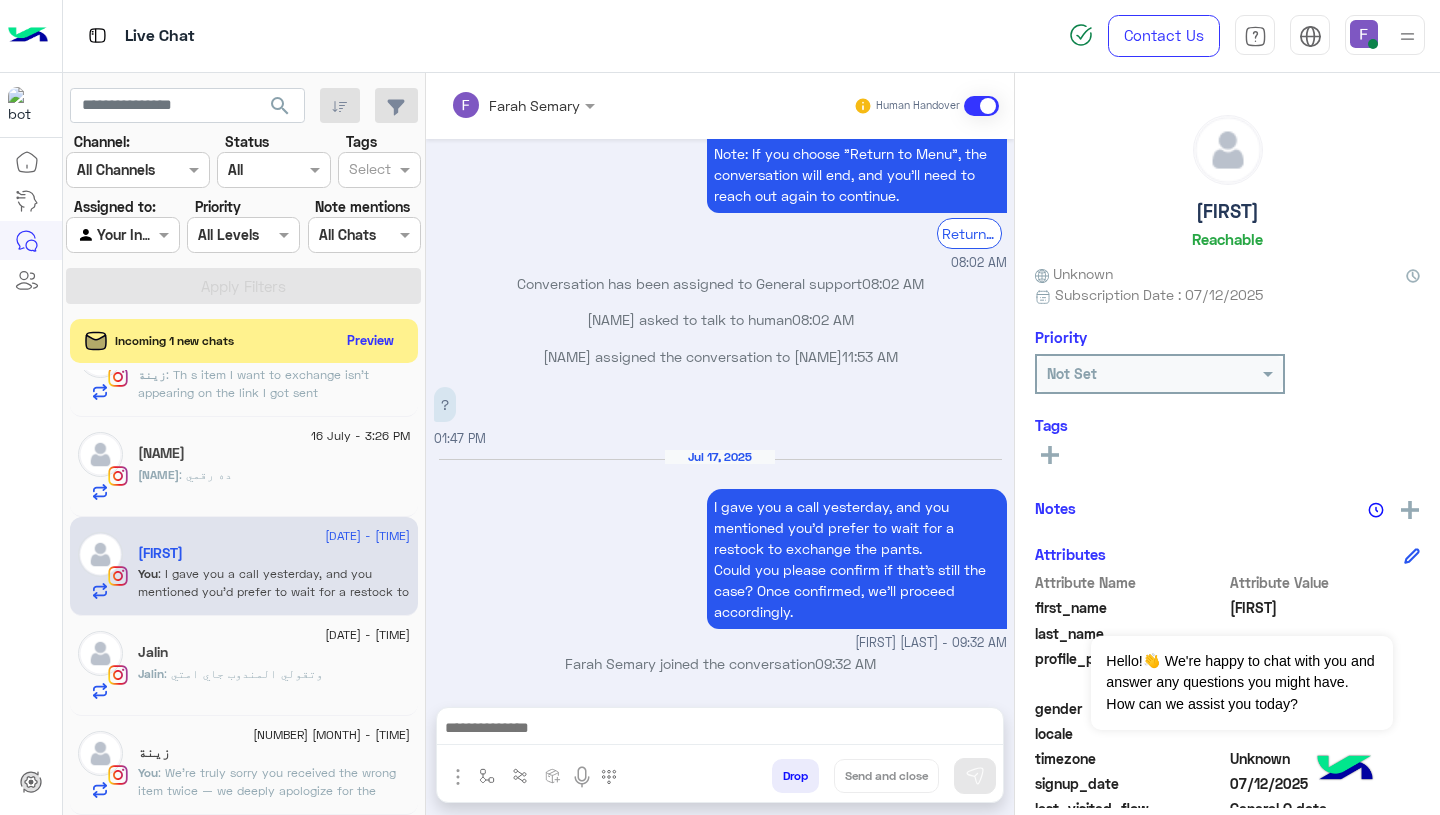 scroll, scrollTop: 1614, scrollLeft: 0, axis: vertical 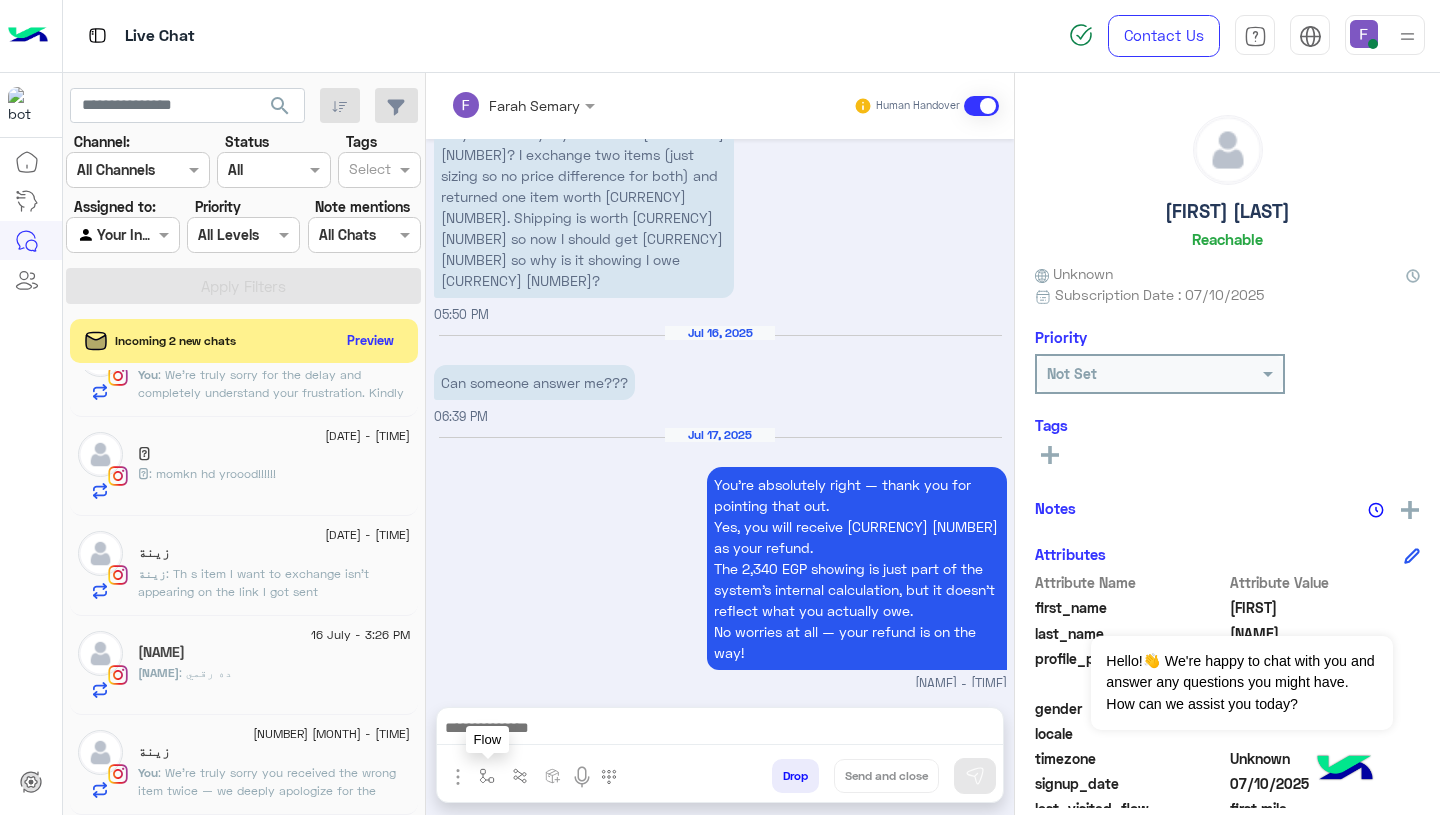 click at bounding box center [487, 776] 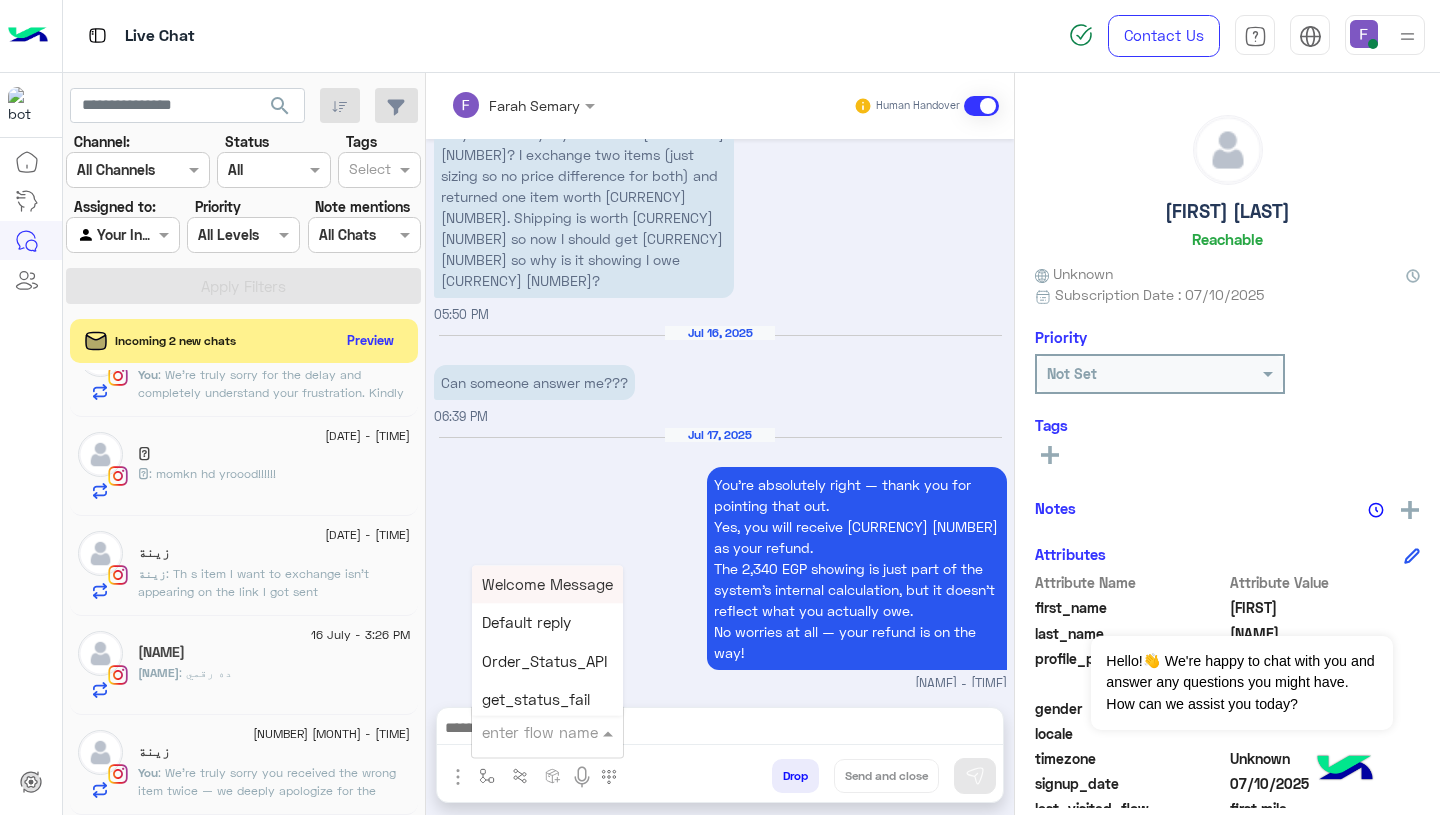 click at bounding box center [523, 732] 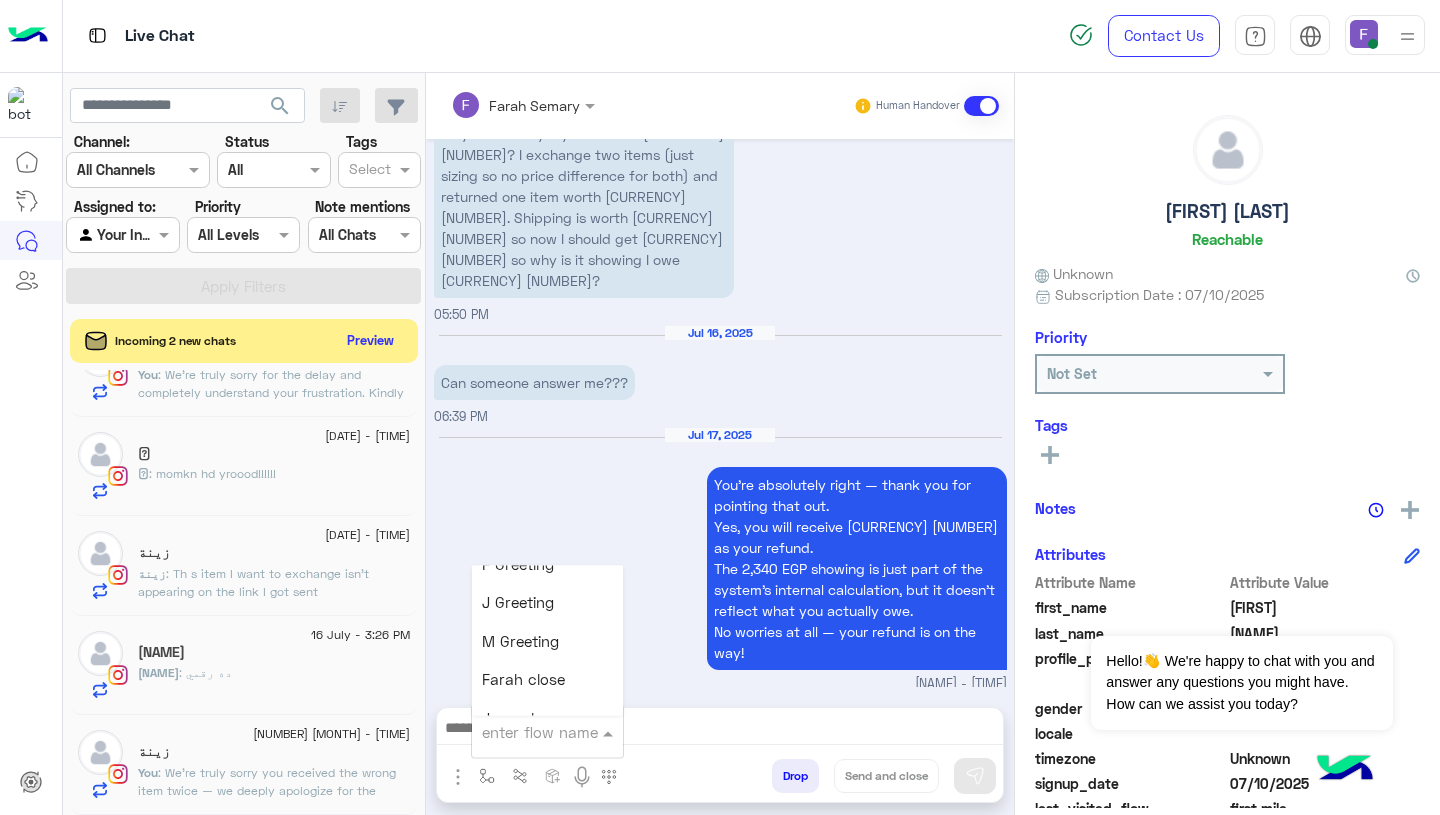 scroll, scrollTop: 2493, scrollLeft: 0, axis: vertical 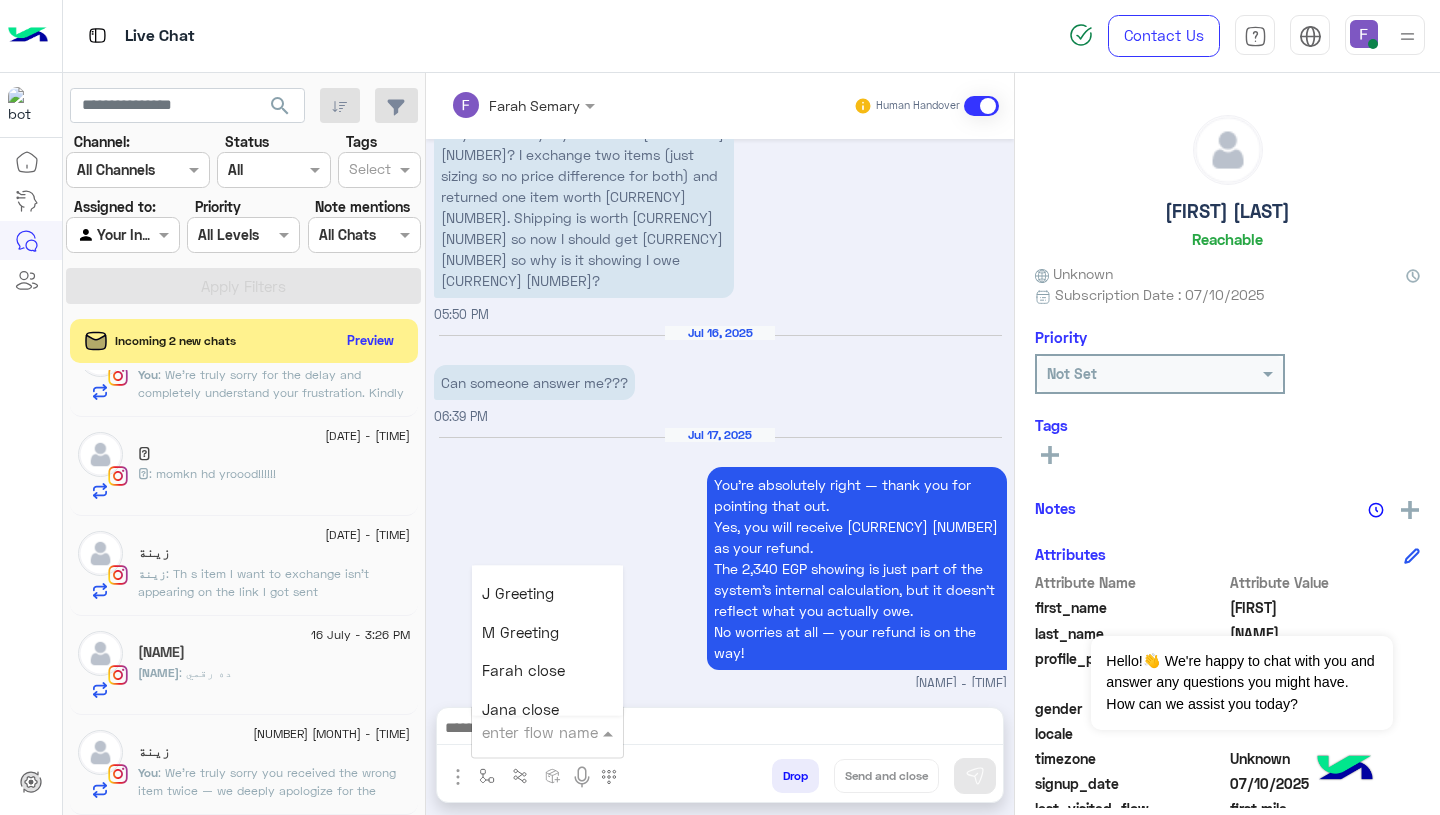 click on "Farah close" at bounding box center [523, 671] 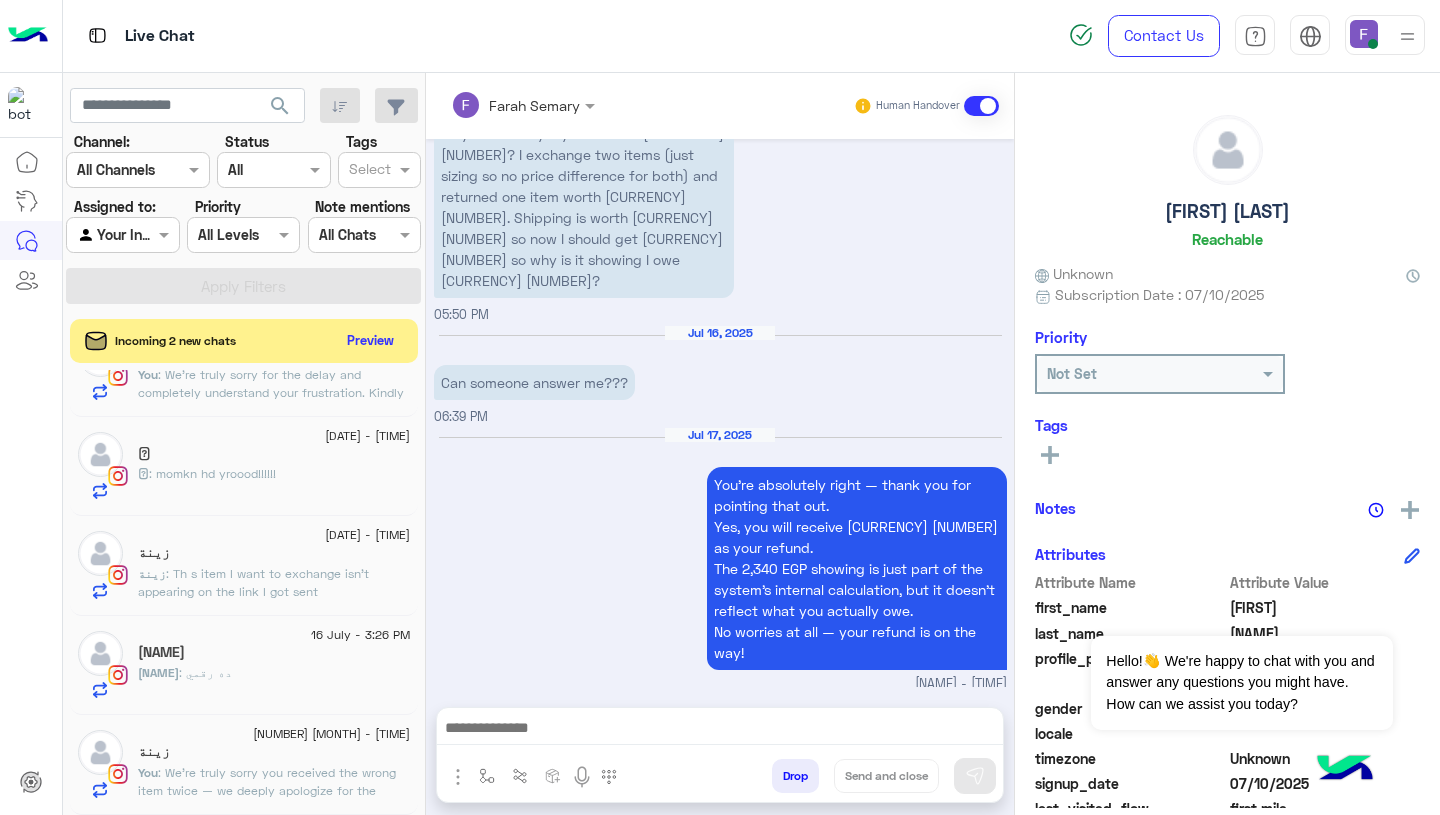 type on "**********" 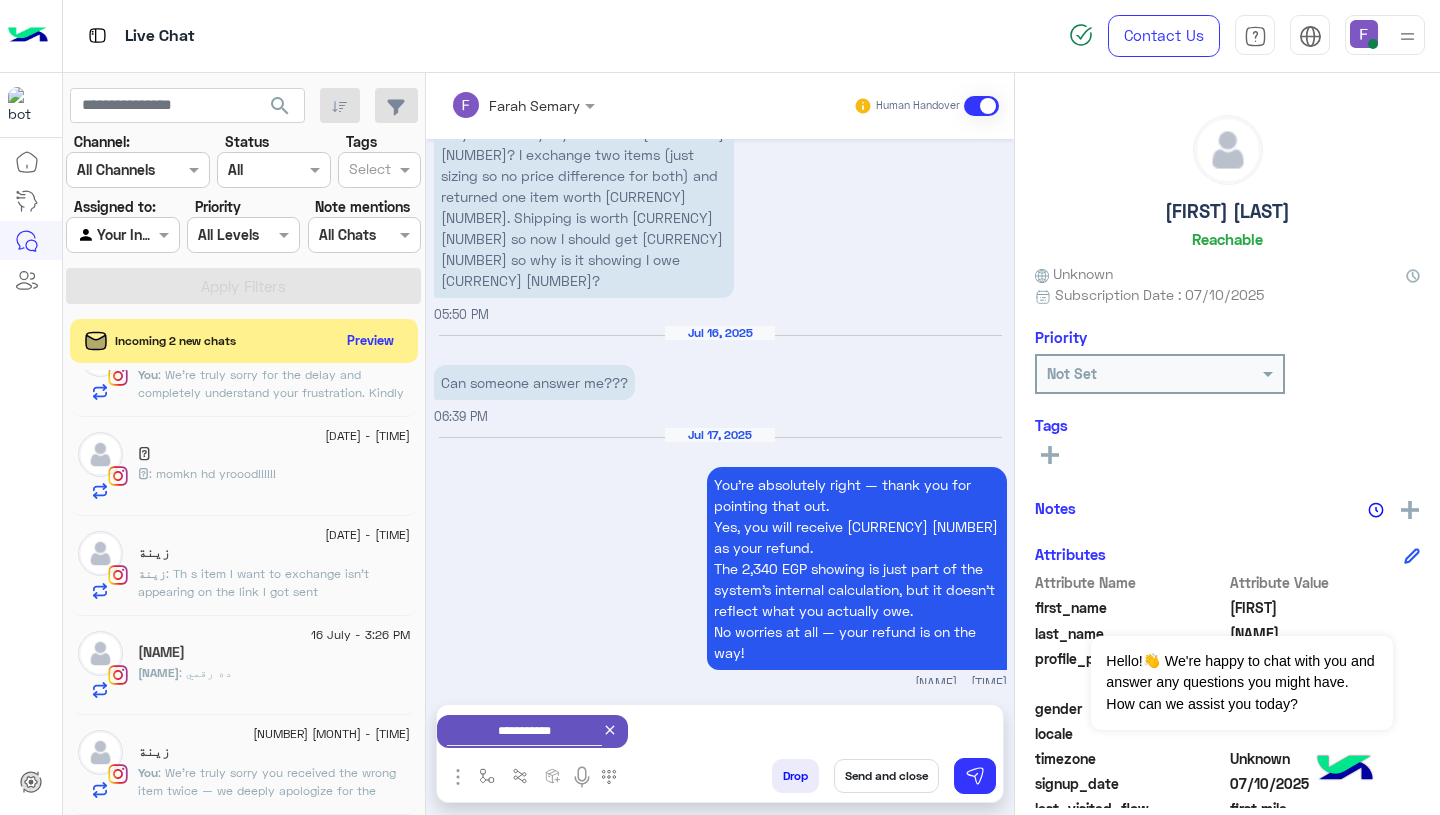 click on "Send and close" at bounding box center (886, 776) 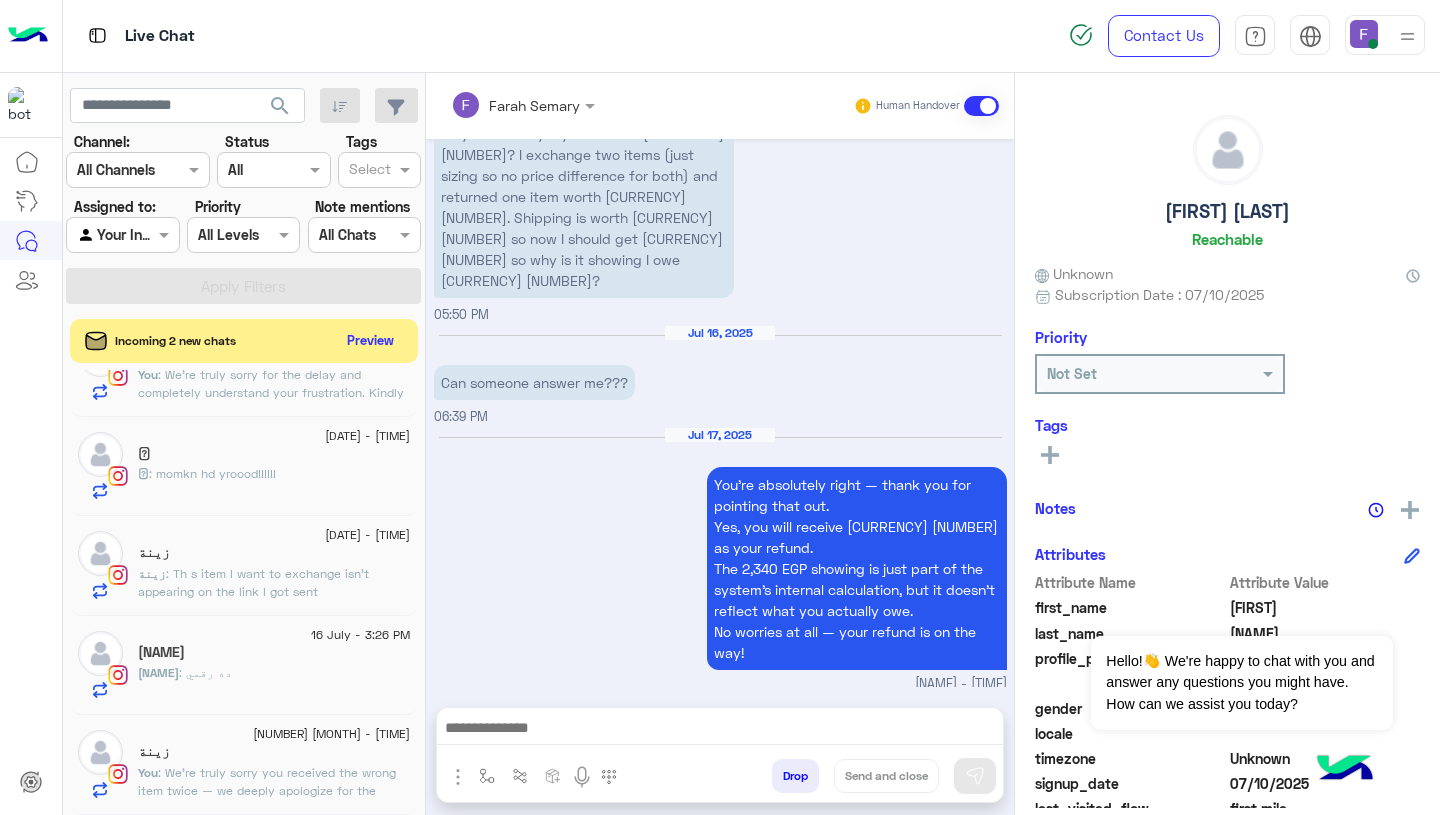 scroll, scrollTop: 2192, scrollLeft: 0, axis: vertical 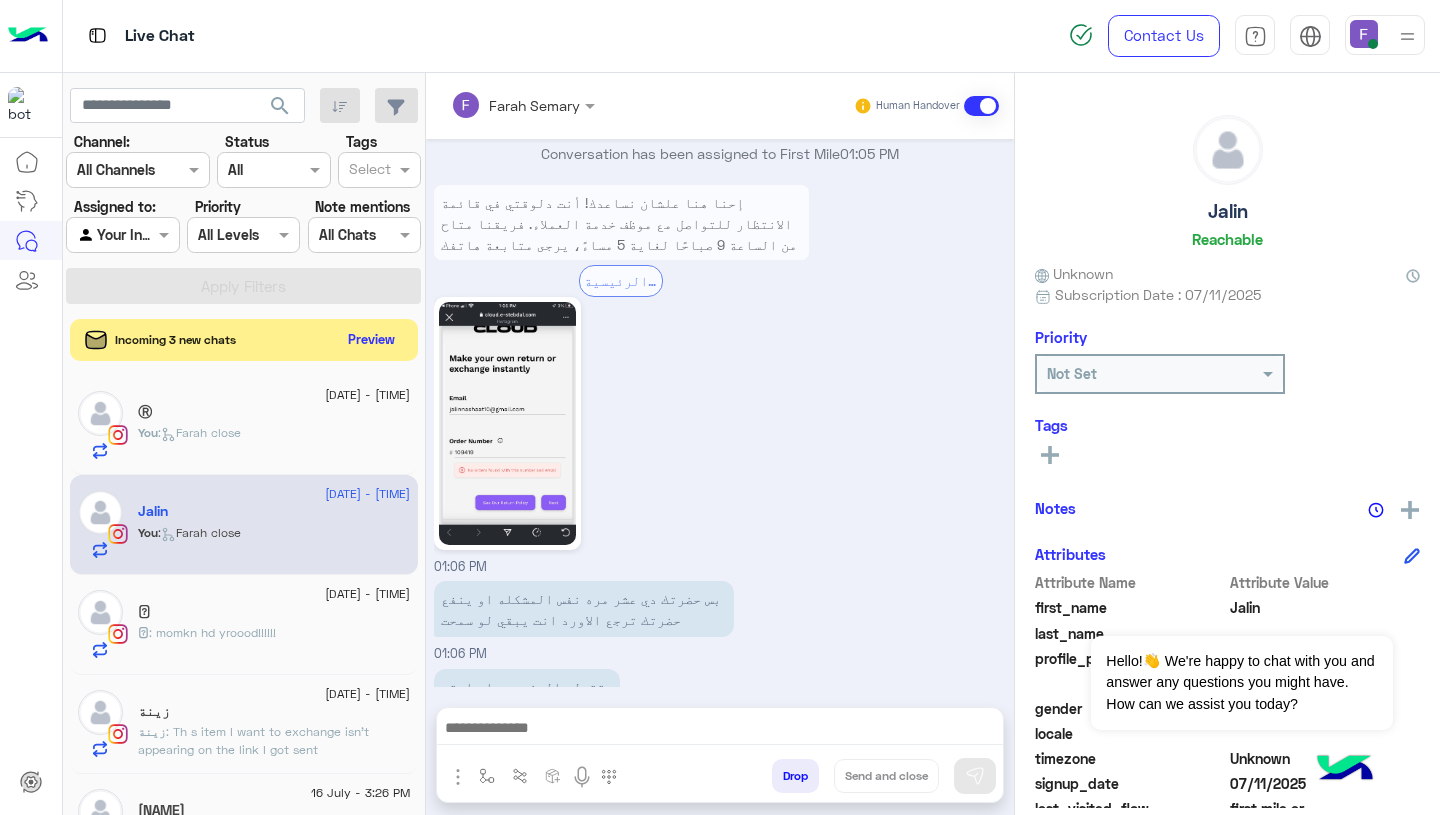 click on "Preview" 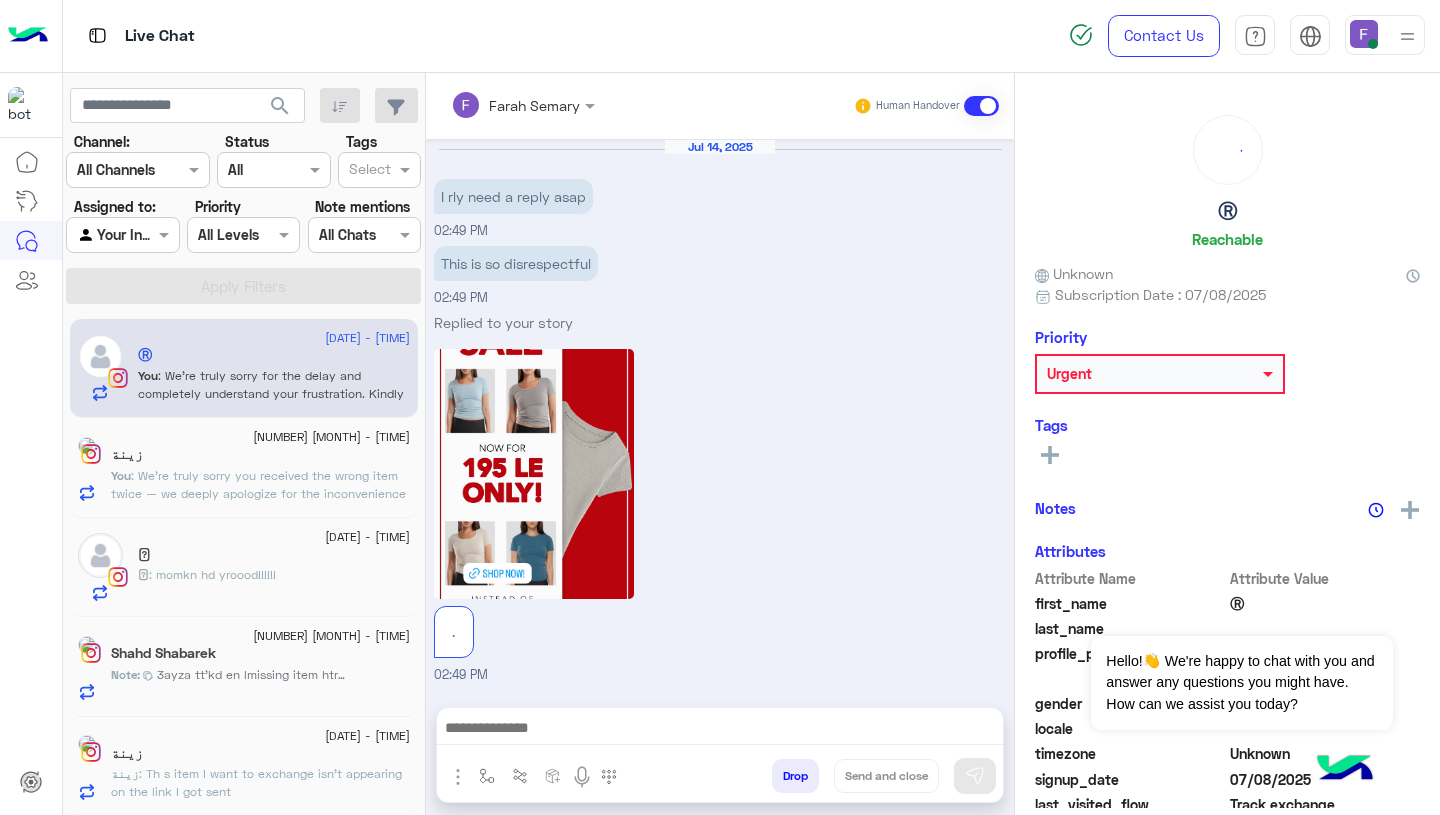 scroll, scrollTop: 1902, scrollLeft: 0, axis: vertical 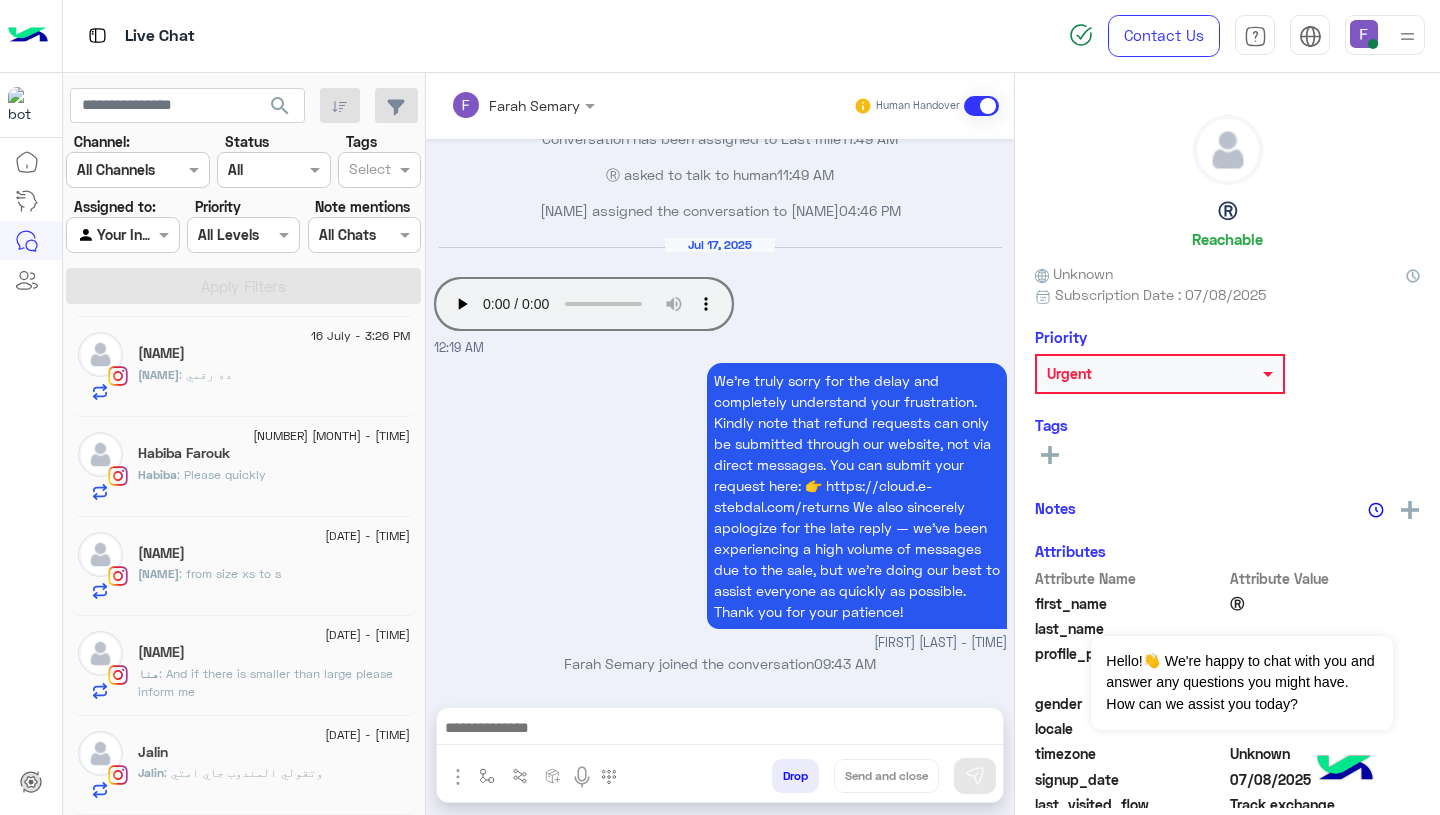 click on "Jalin" 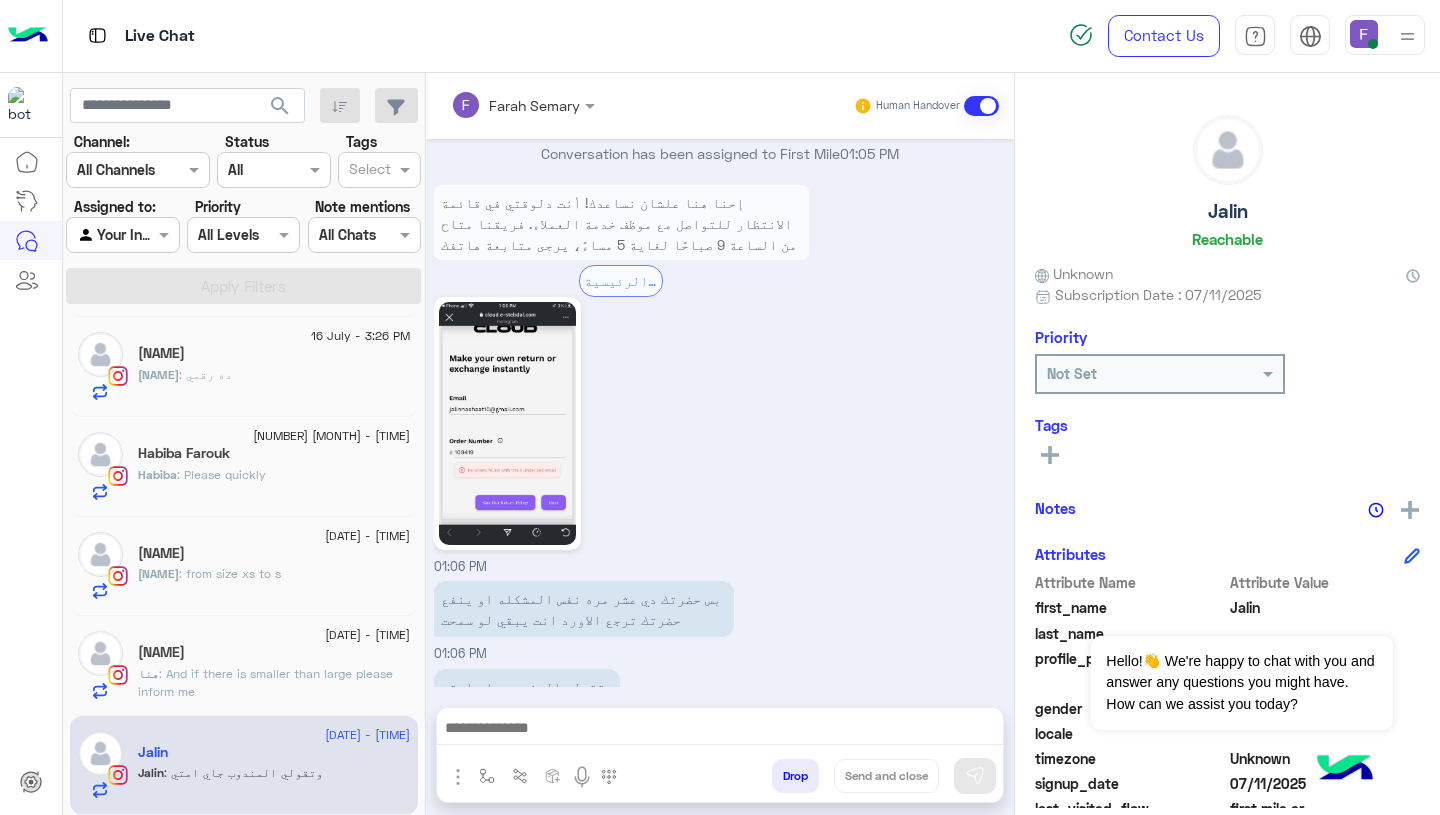 click on ": And if there is smaller than large please inform me" 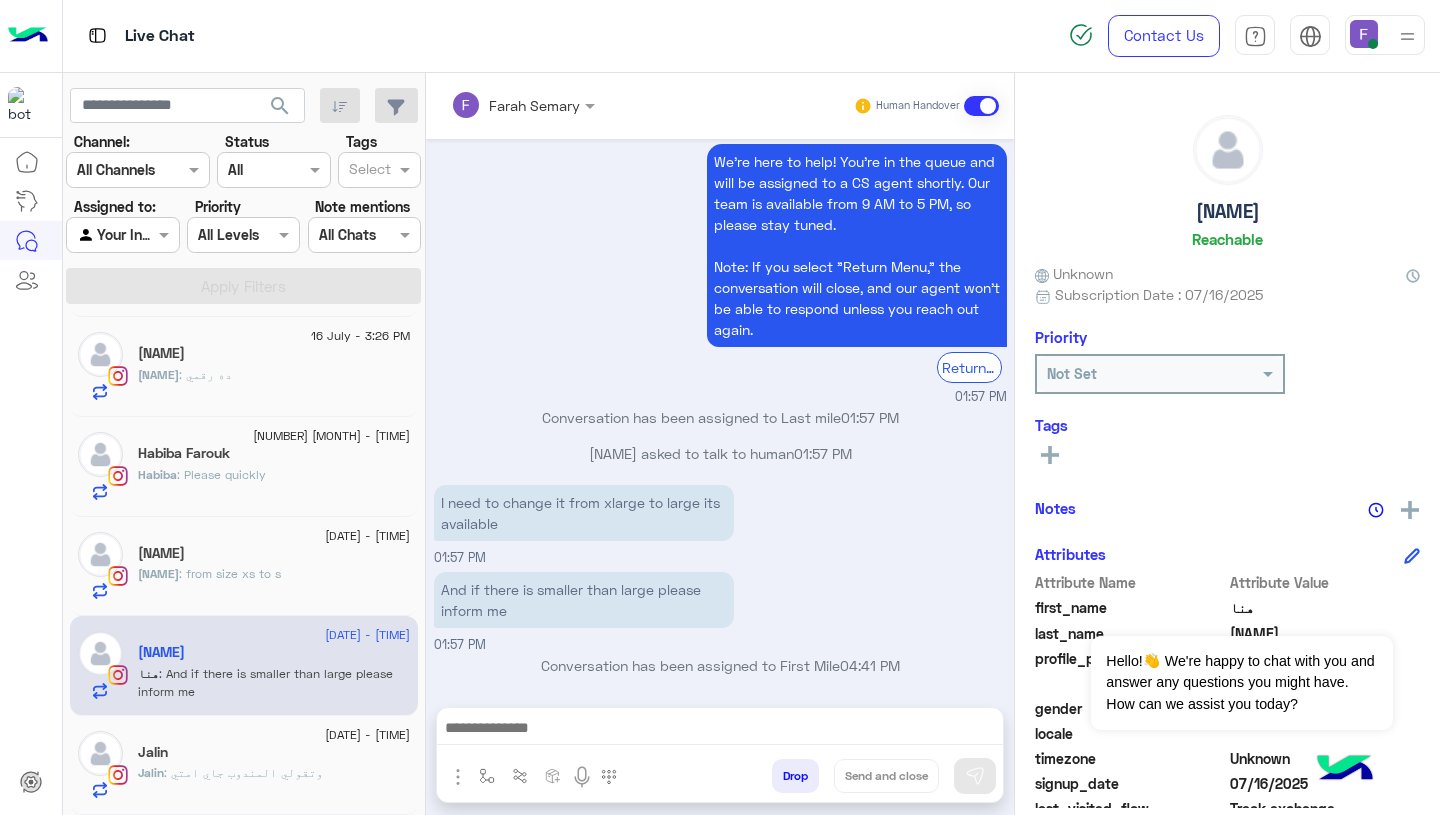 click at bounding box center (720, 730) 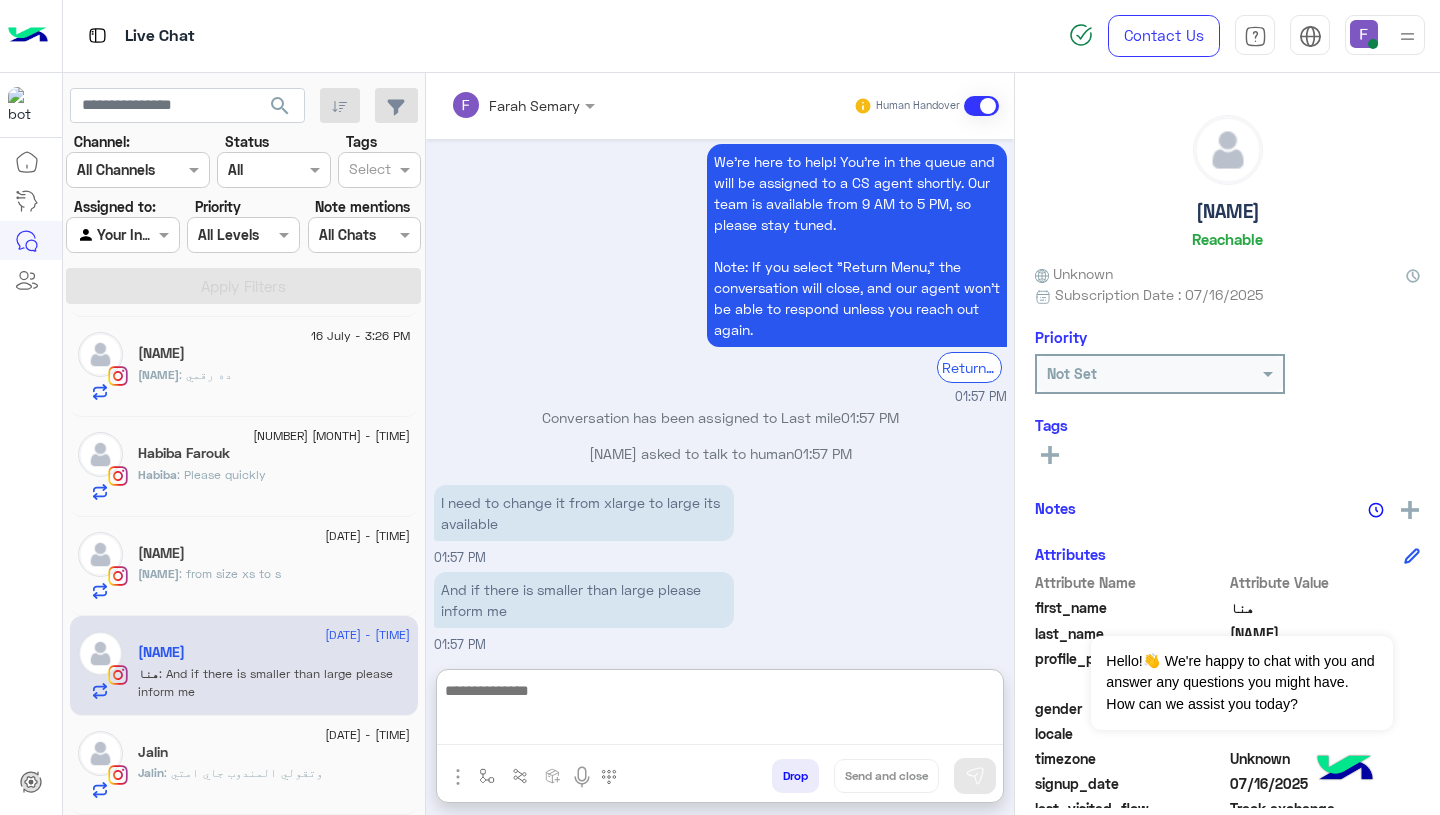 scroll, scrollTop: 3391, scrollLeft: 0, axis: vertical 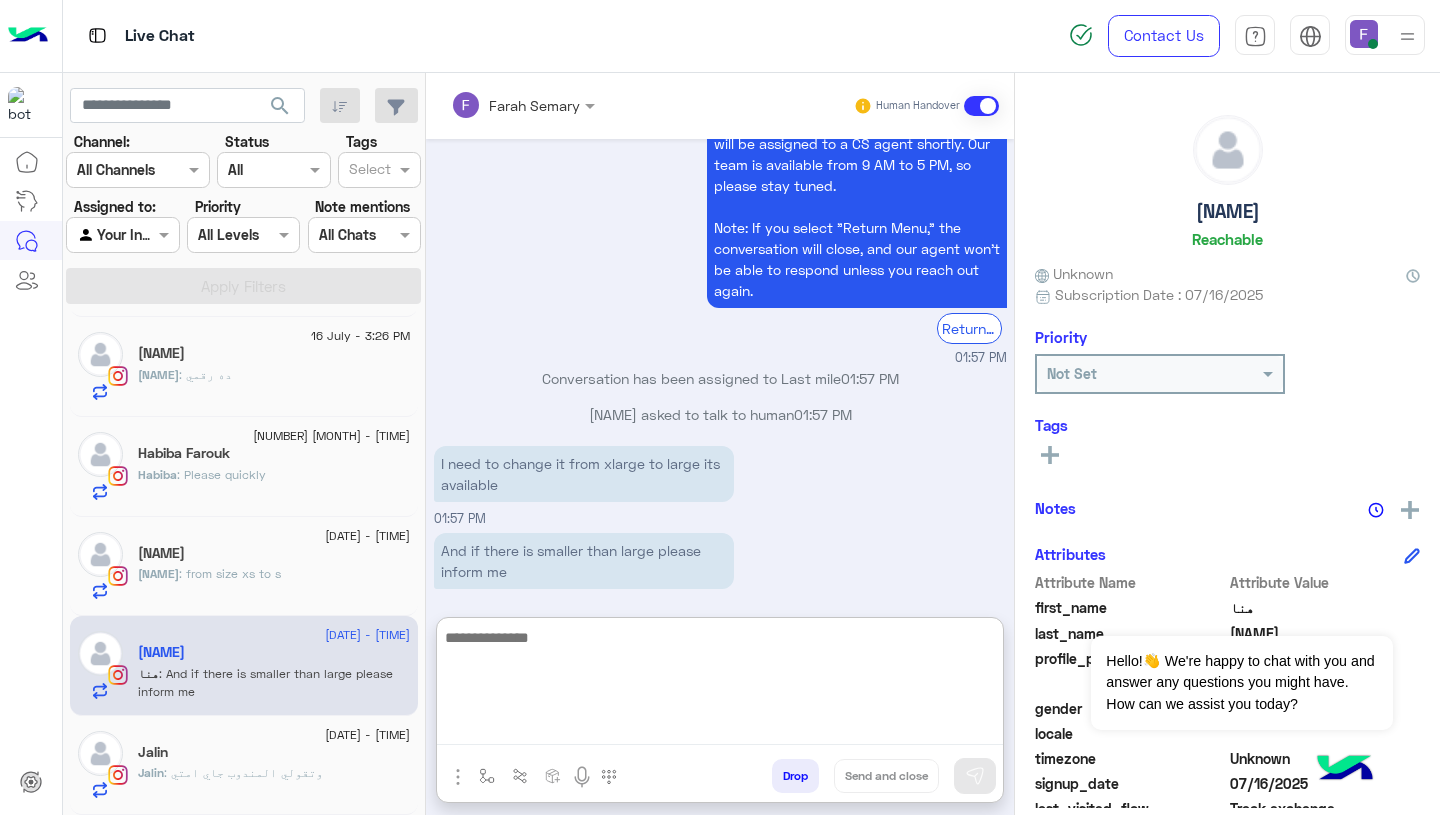 paste on "**********" 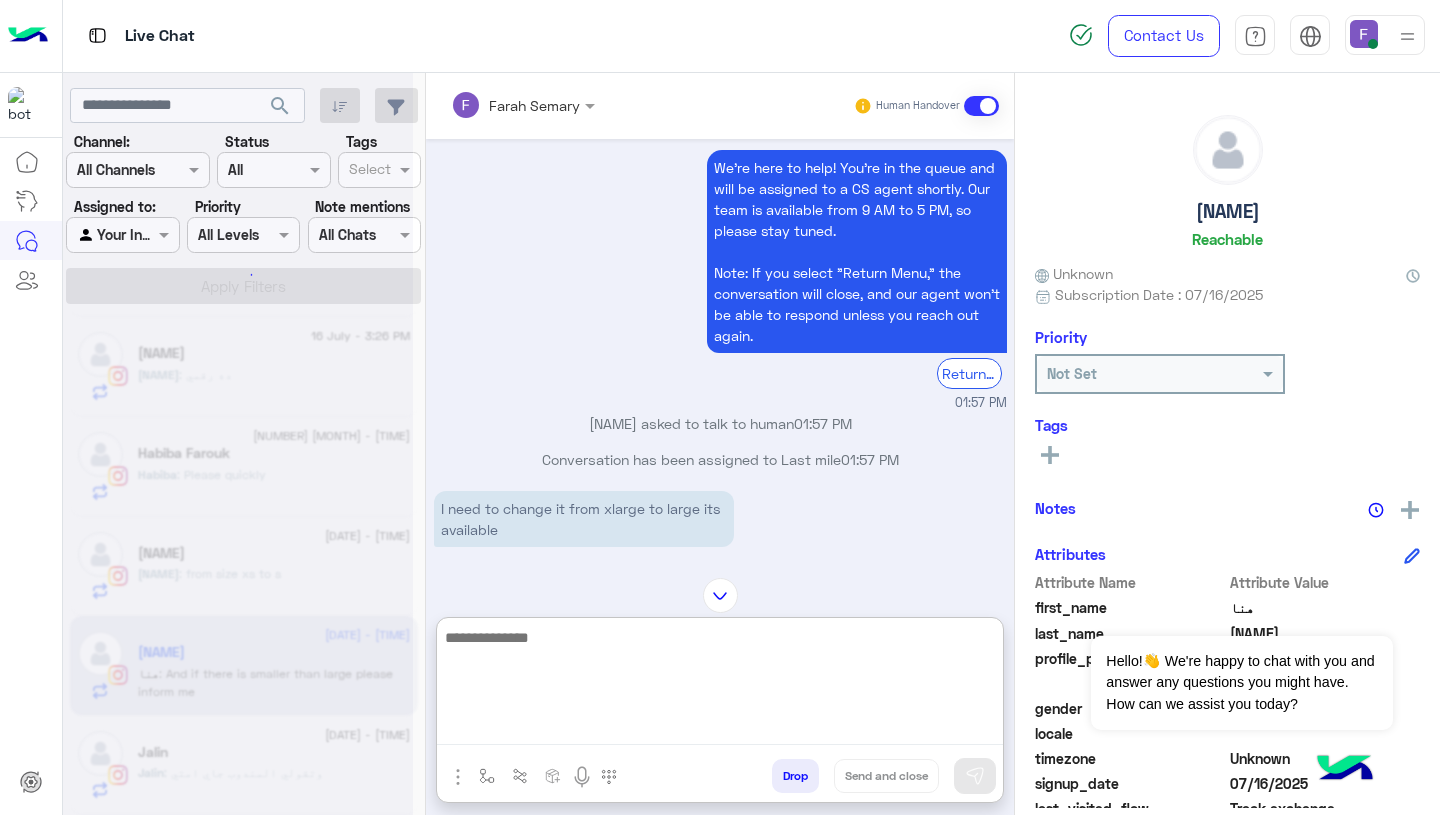 scroll, scrollTop: 0, scrollLeft: 0, axis: both 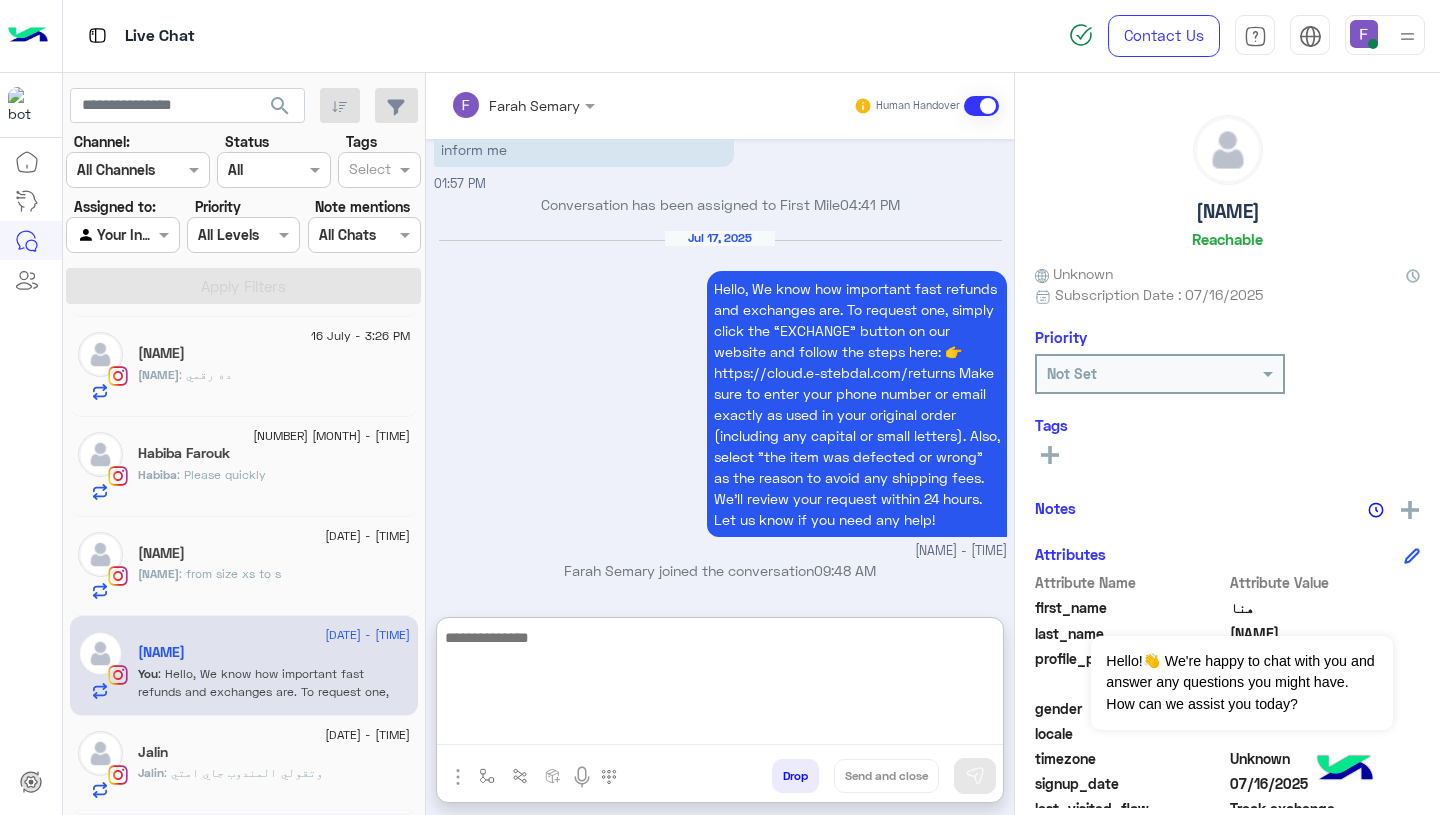 click on "Natalie" 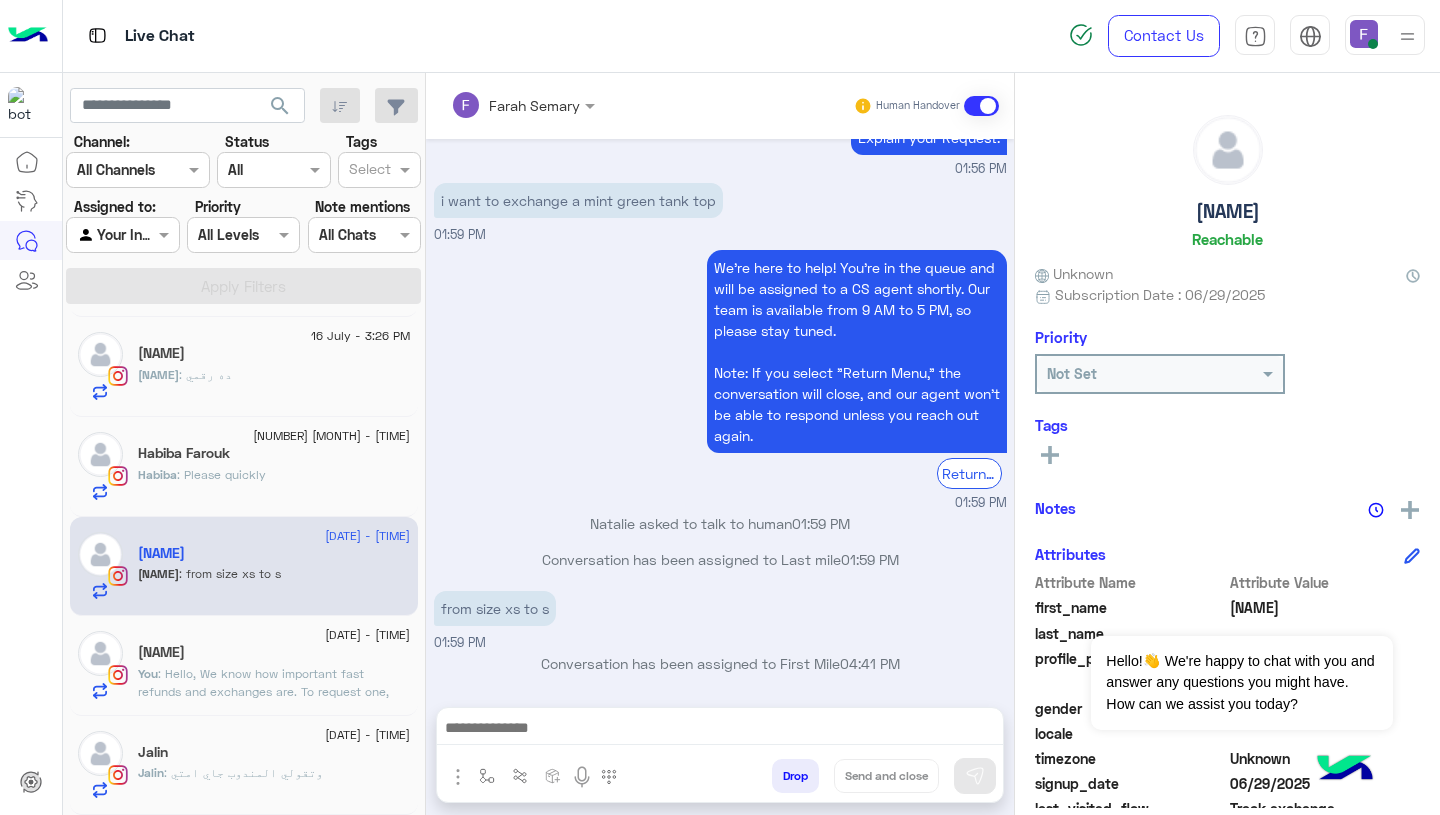 click at bounding box center [720, 730] 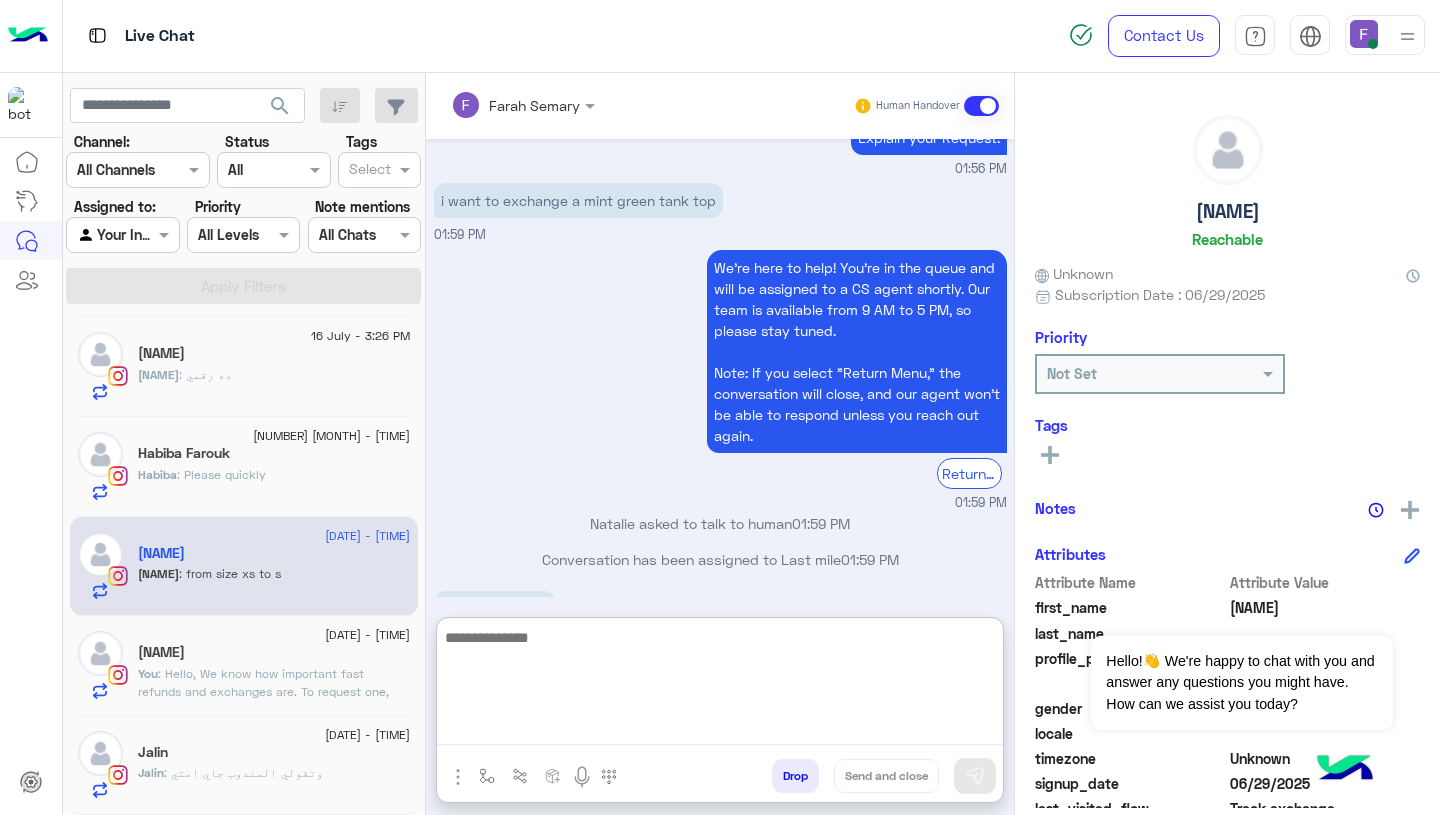paste on "**********" 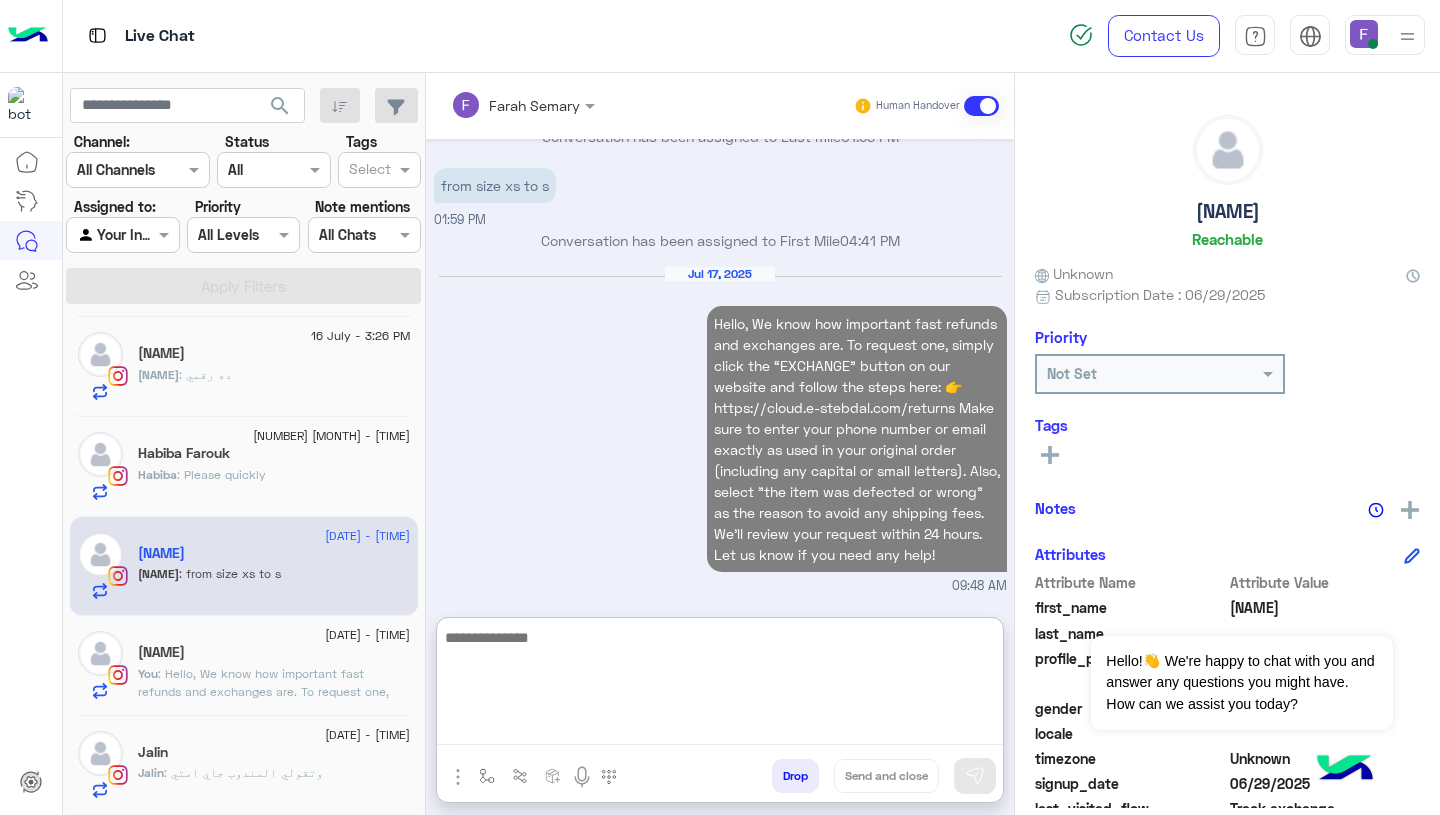 click on "Jul 17, 2025  Hello,
We know how important fast refunds and exchanges are.
To request one, simply click the “EXCHANGE” button on our website and follow the steps here:
👉 https://cloud.e-stebdal.com/returns
Make sure to enter your phone number or email exactly as used in your original order (including any capital or small letters).
Also, select "the item was defected or wrong" as the reason to avoid any shipping fees.
We’ll review your request within 24 hours. Let us know if you need any help!      09:48 AM" at bounding box center (720, 431) 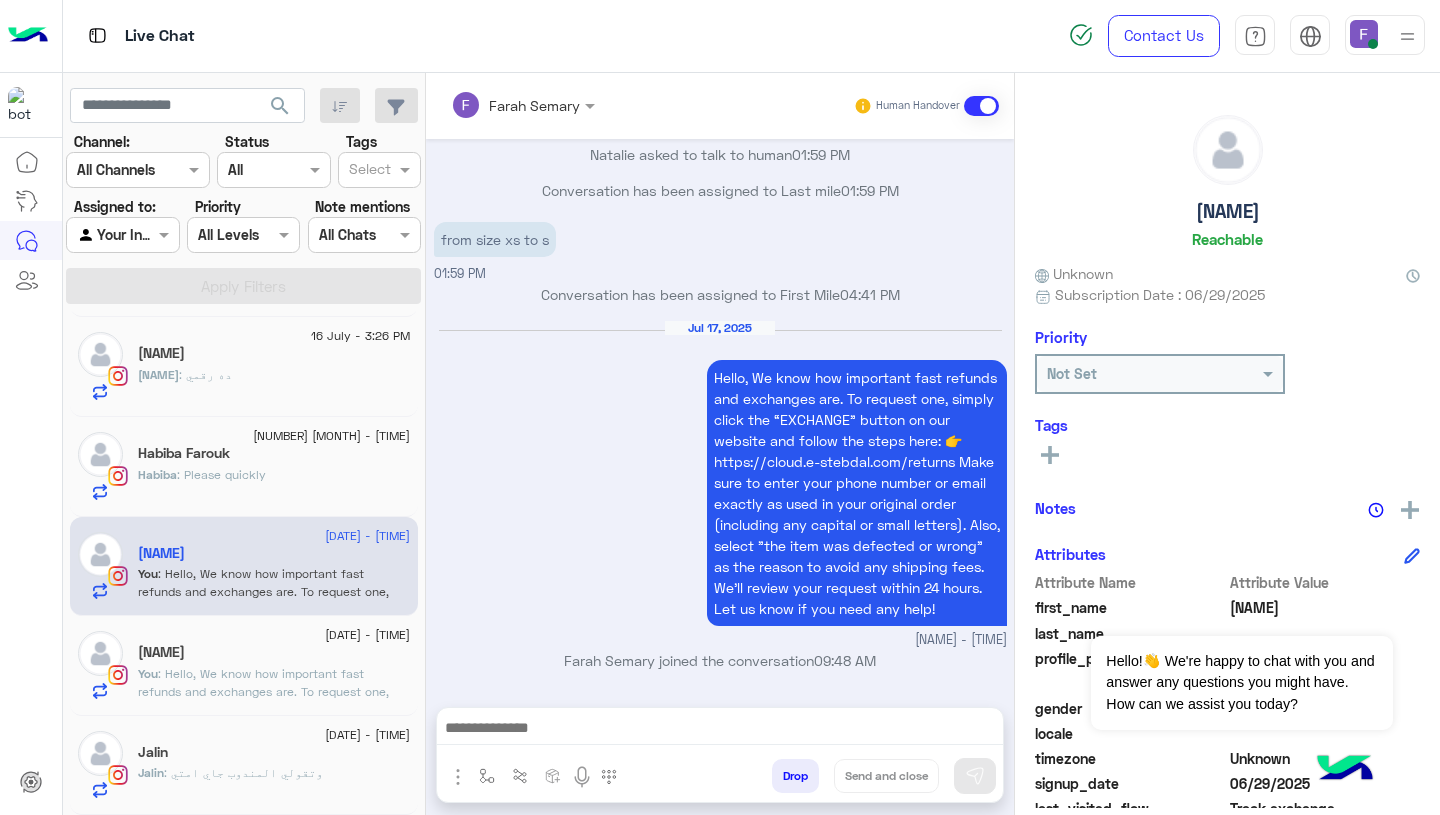 click on "Habiba : Please quickly" 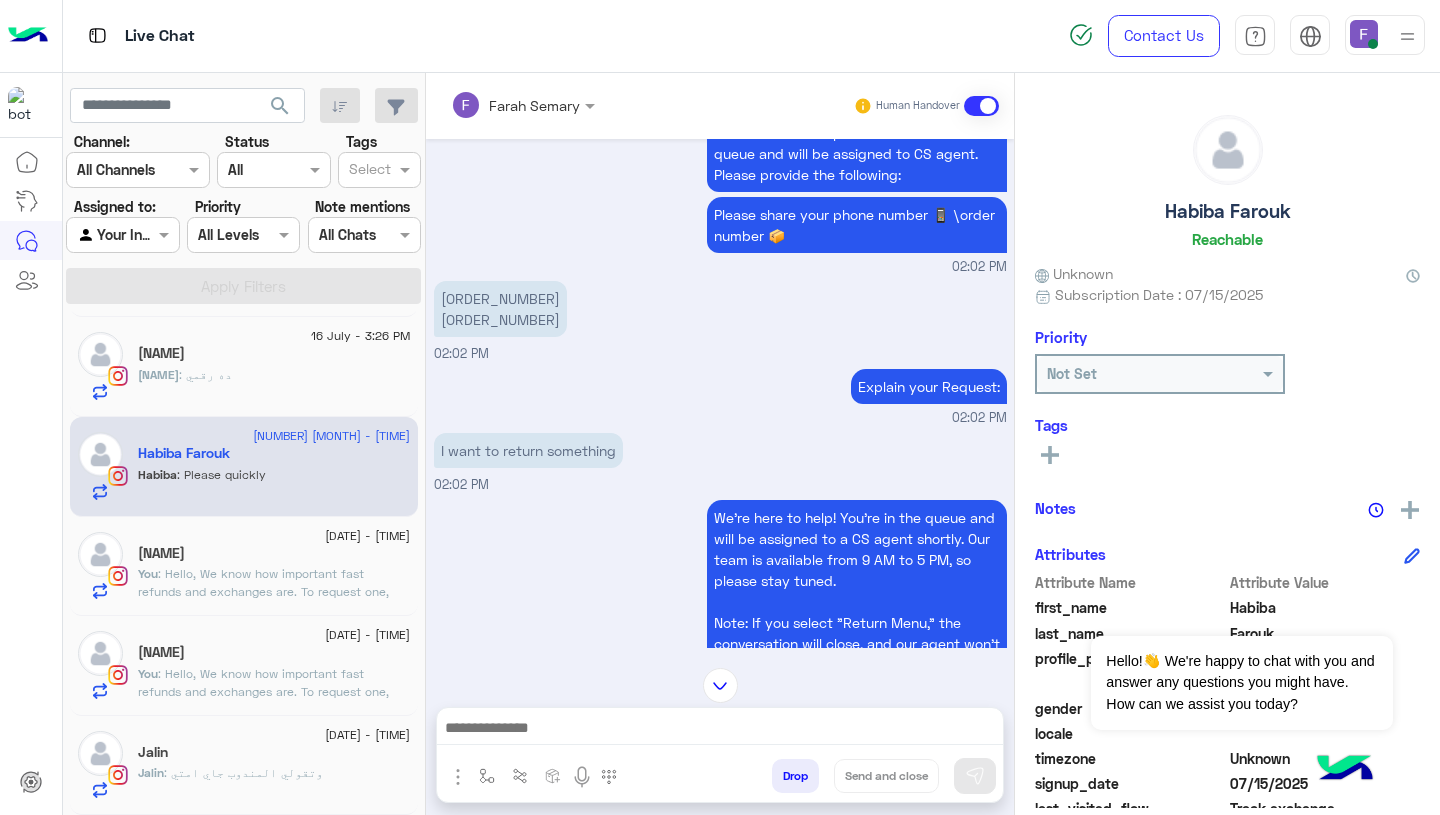 click on "01062880064  #0CZ40QYHP" at bounding box center (500, 309) 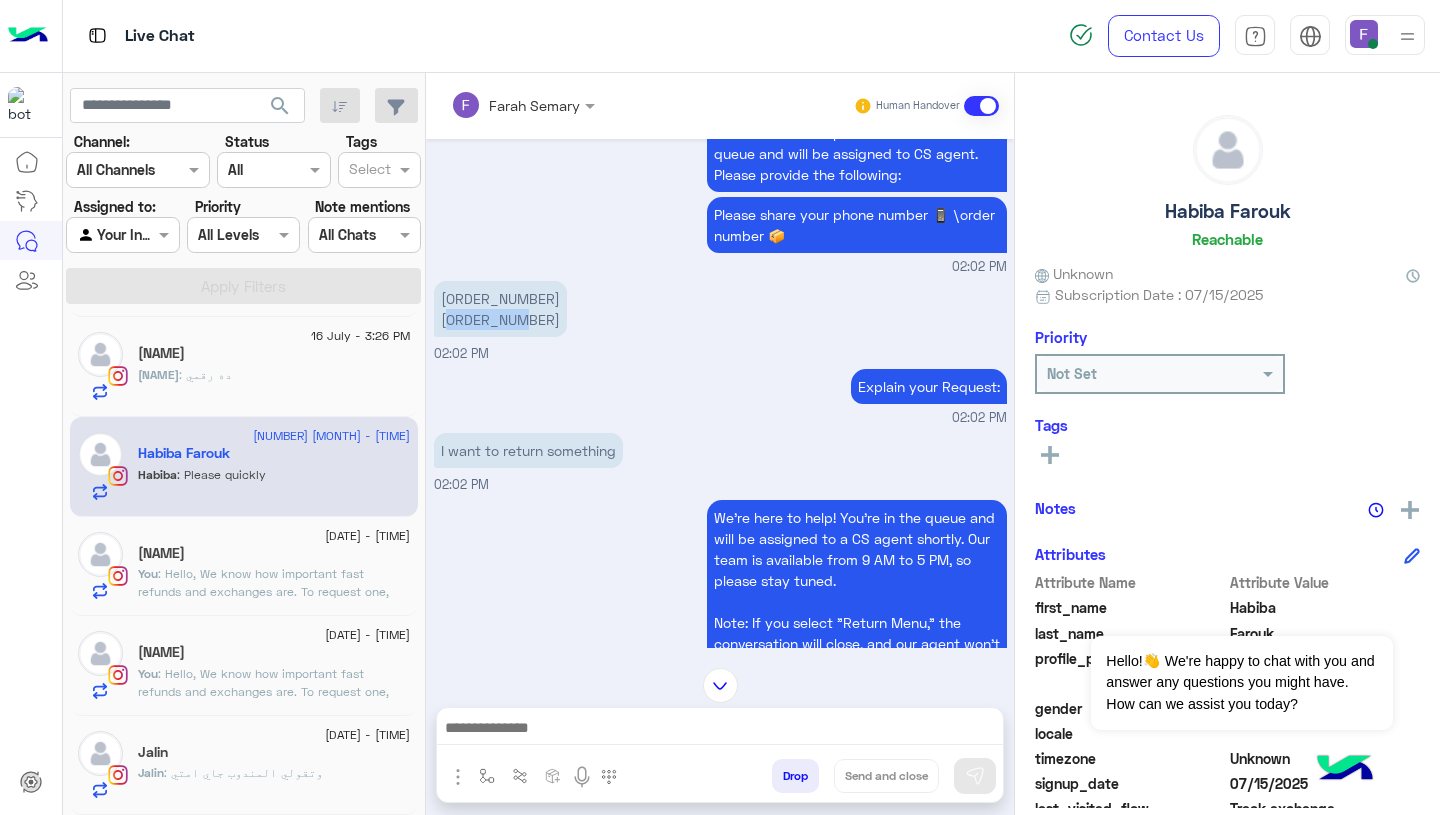 click on "01062880064  #0CZ40QYHP" at bounding box center [500, 309] 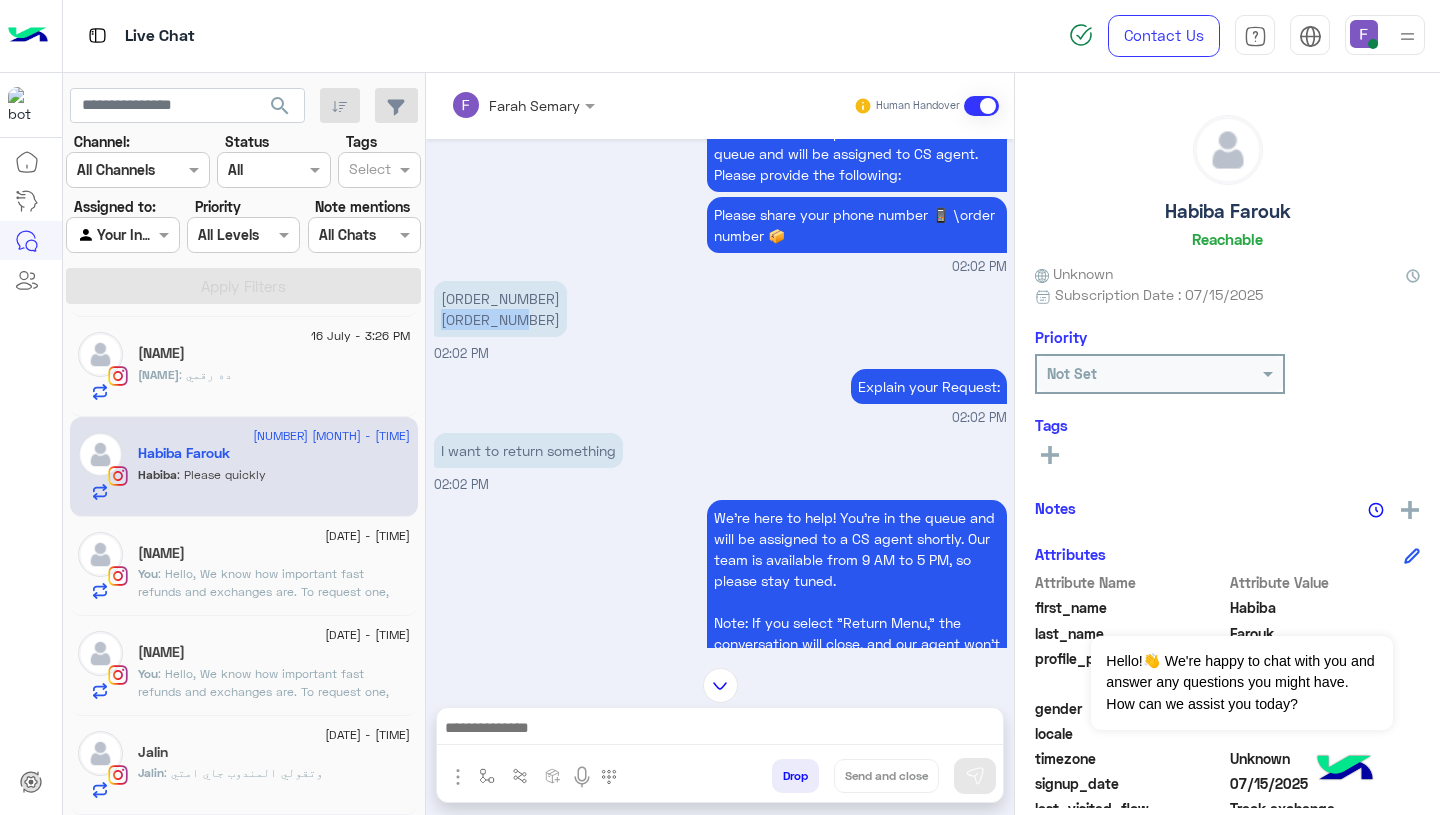 click on "01062880064  #0CZ40QYHP" at bounding box center (500, 309) 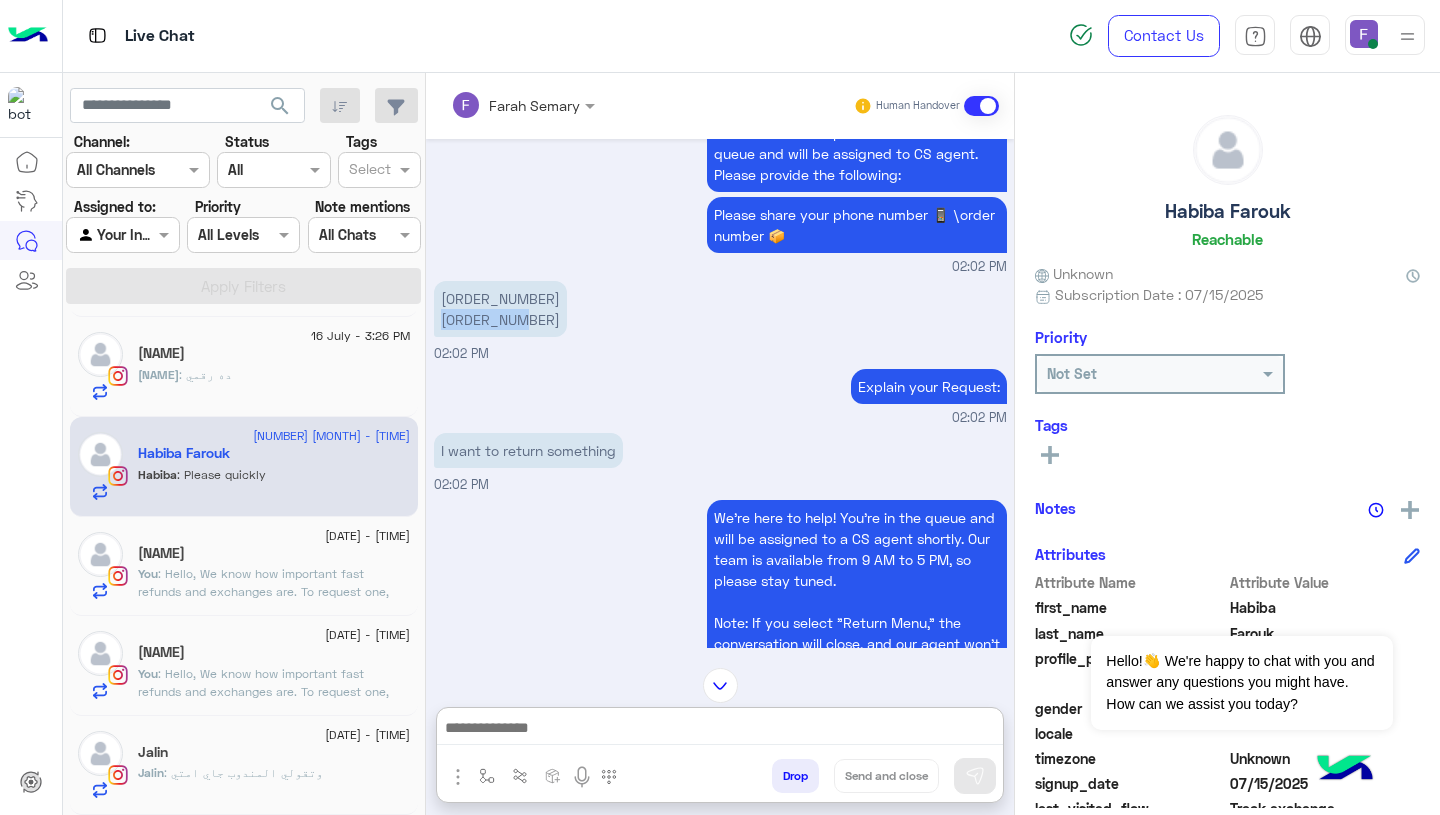 click at bounding box center [720, 730] 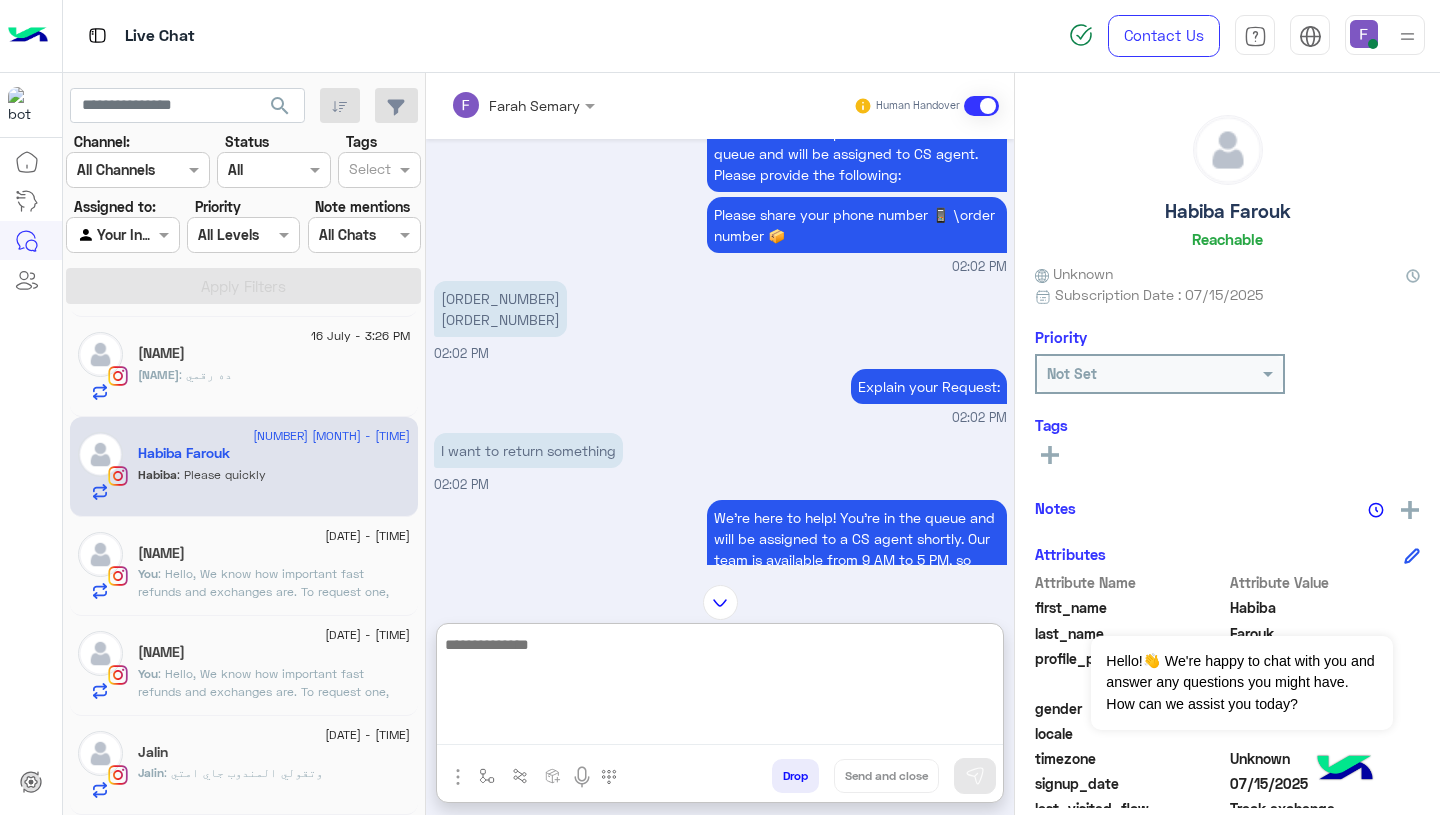 paste on "**********" 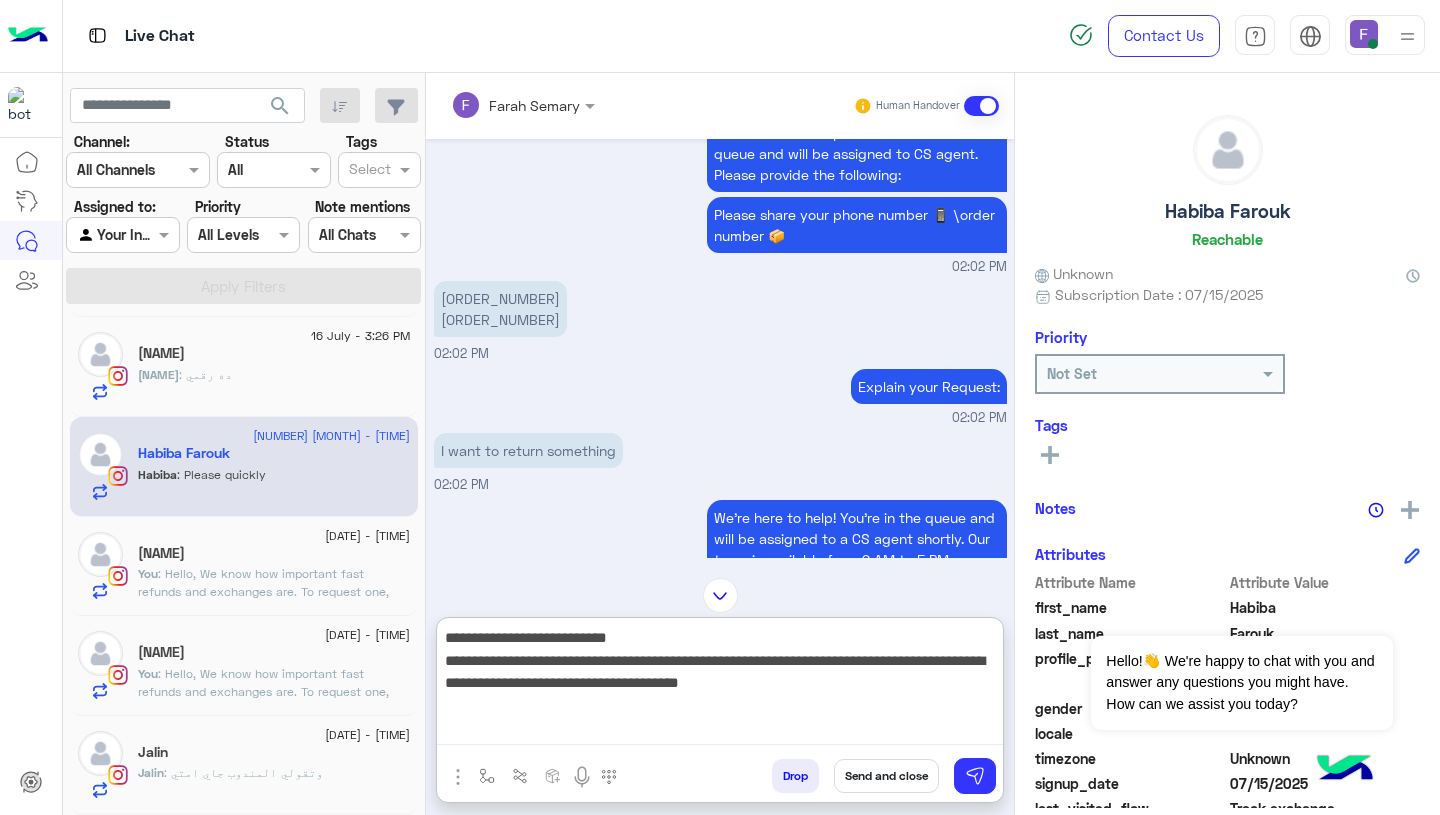 click on "**********" at bounding box center (720, 685) 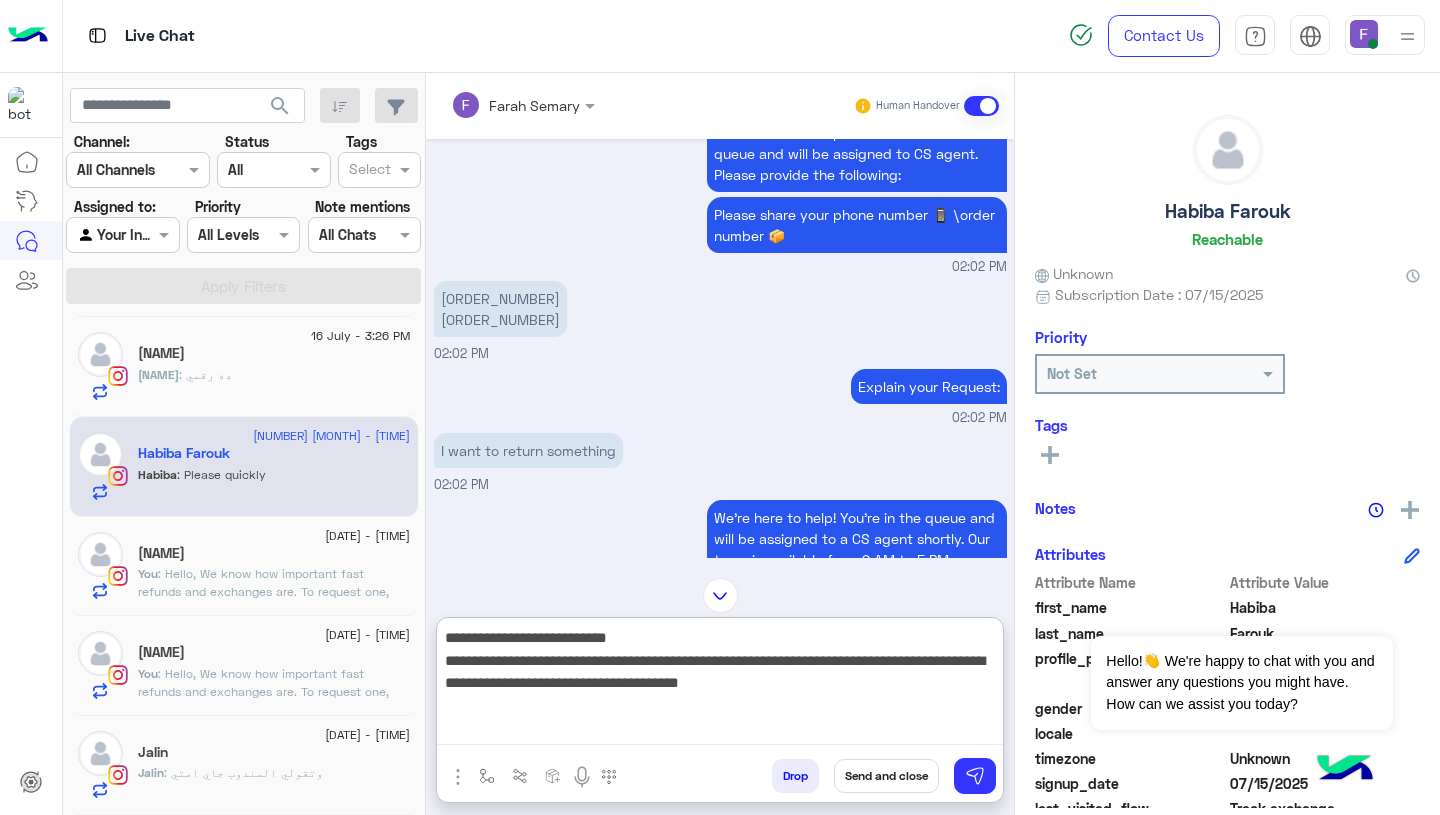 paste on "******" 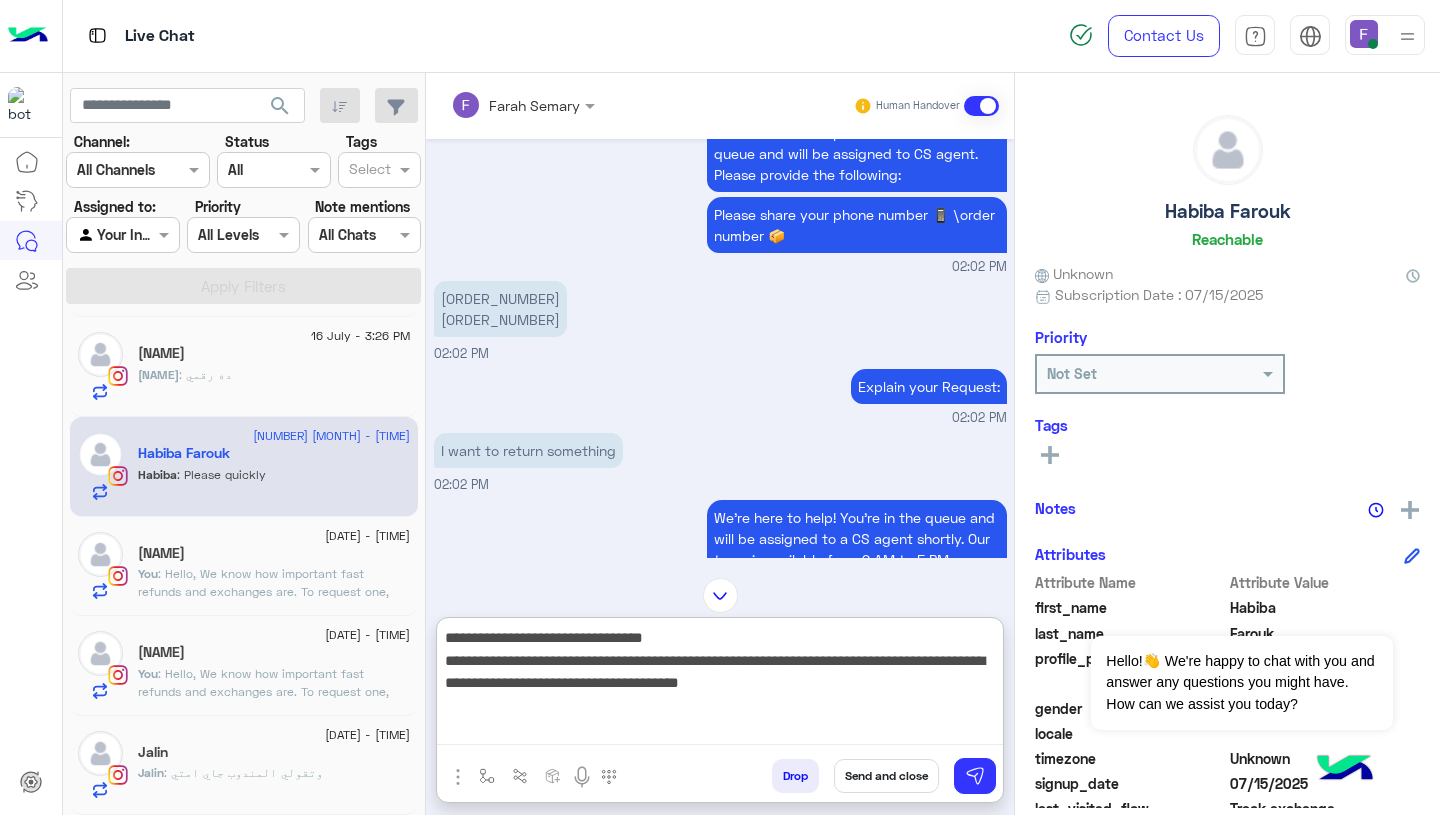click on "**********" at bounding box center [720, 685] 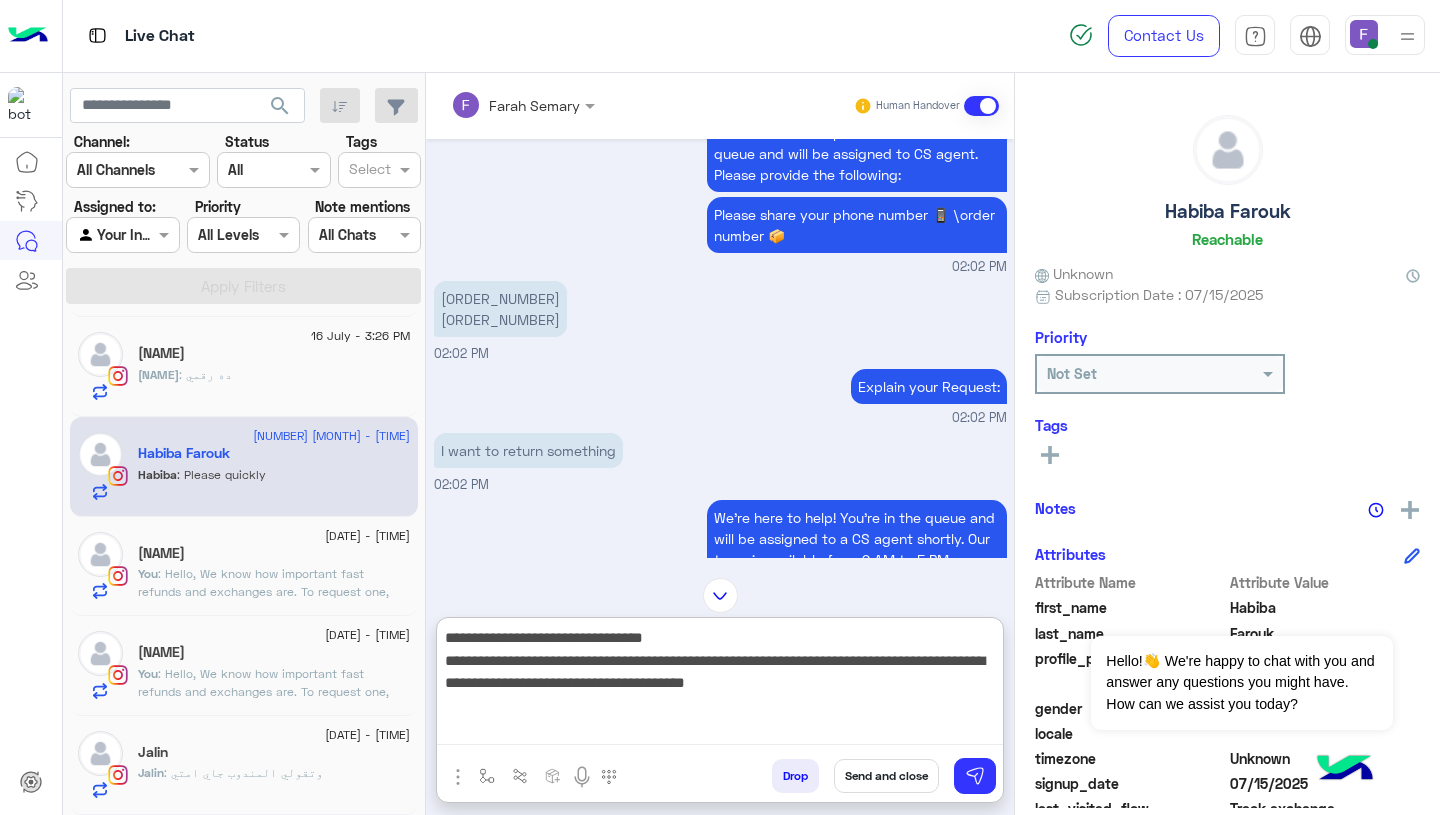 type on "**********" 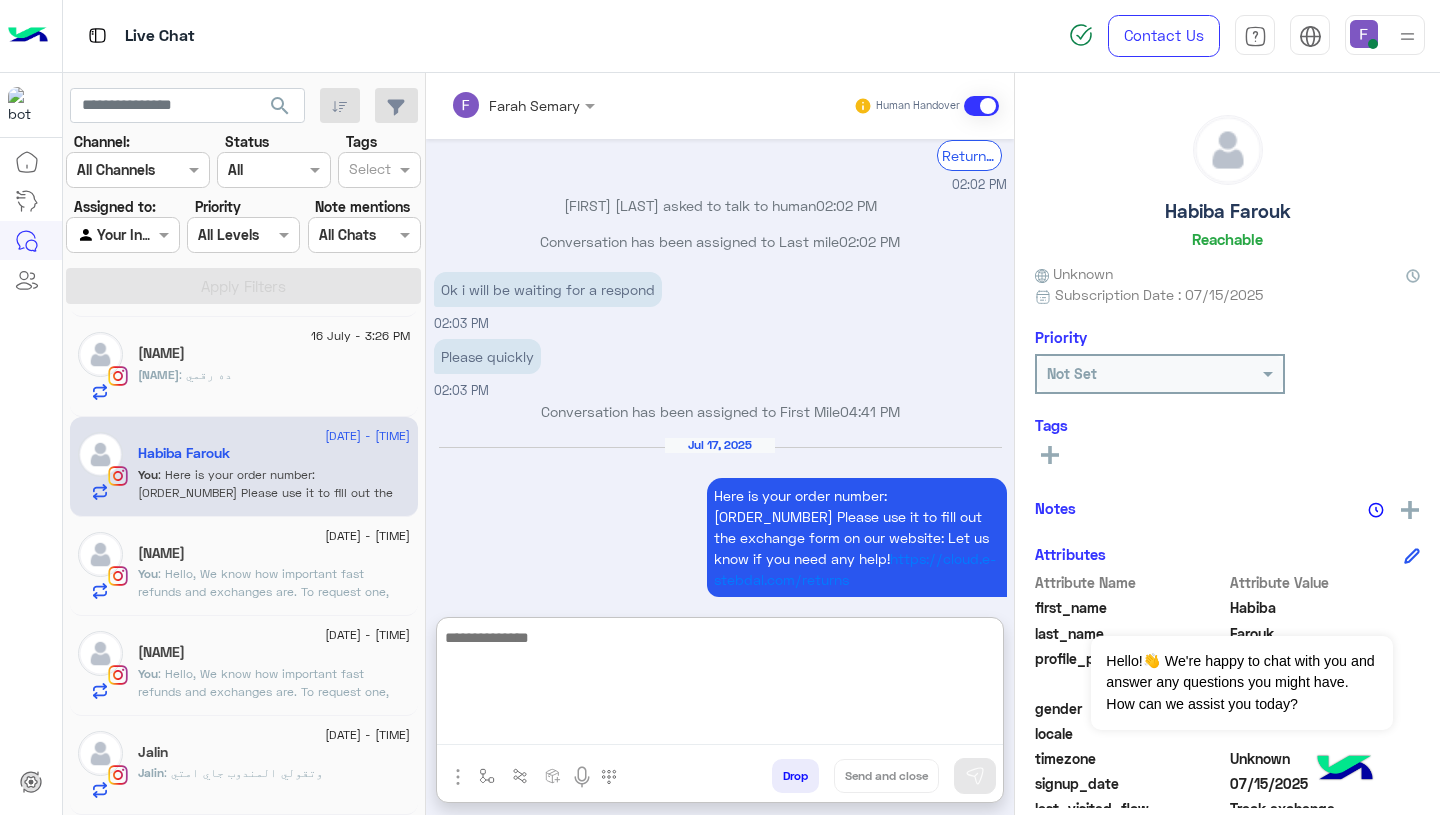 scroll, scrollTop: 1784, scrollLeft: 0, axis: vertical 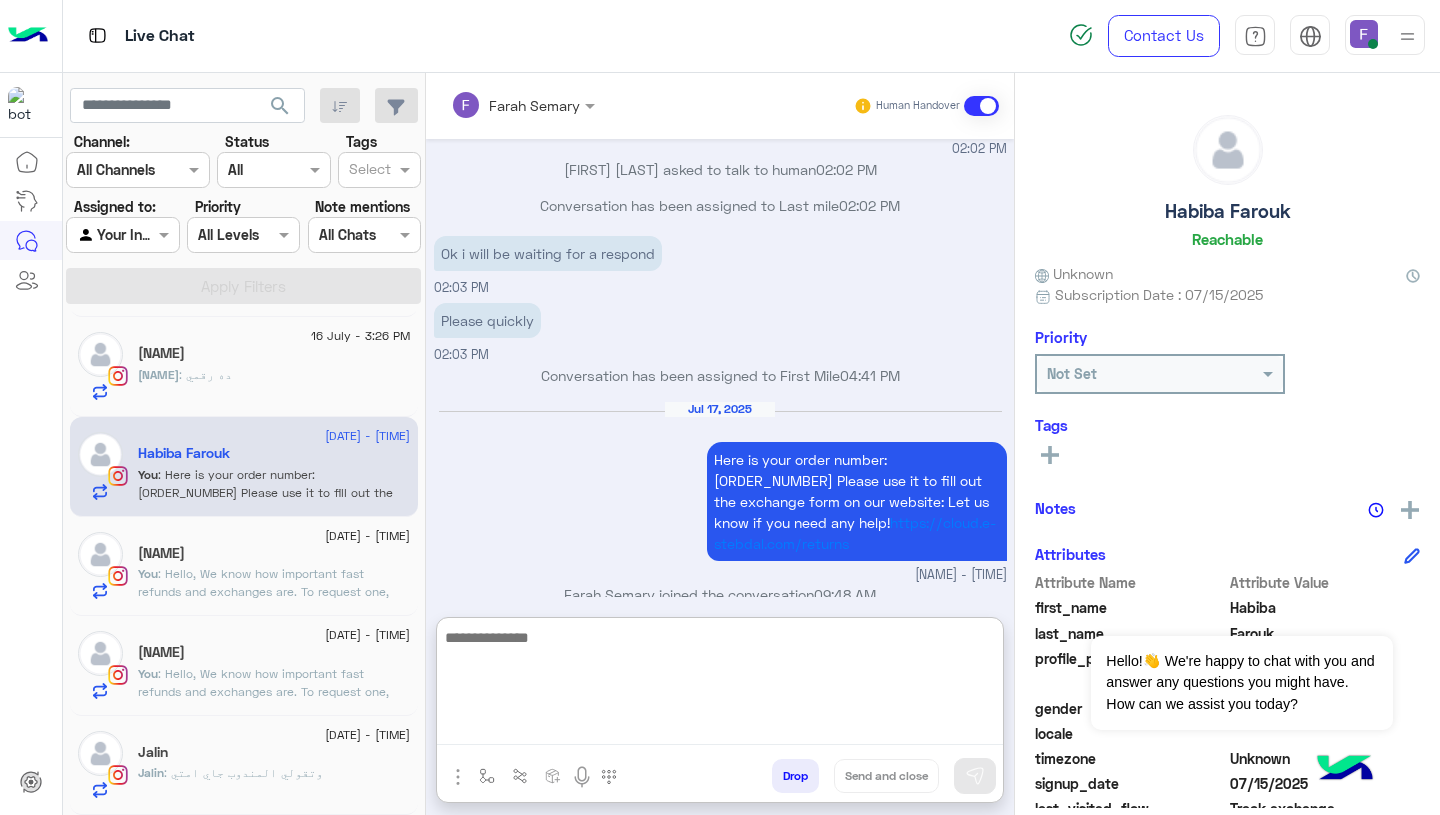 click on "Jul 17, 2025  Here is your order number: 110163
Please use it to fill out the exchange form on our website: Let us know if you need any help!   https://cloud.e-stebdal.com/returns  Farah Semary -  09:48 AM" at bounding box center (720, 492) 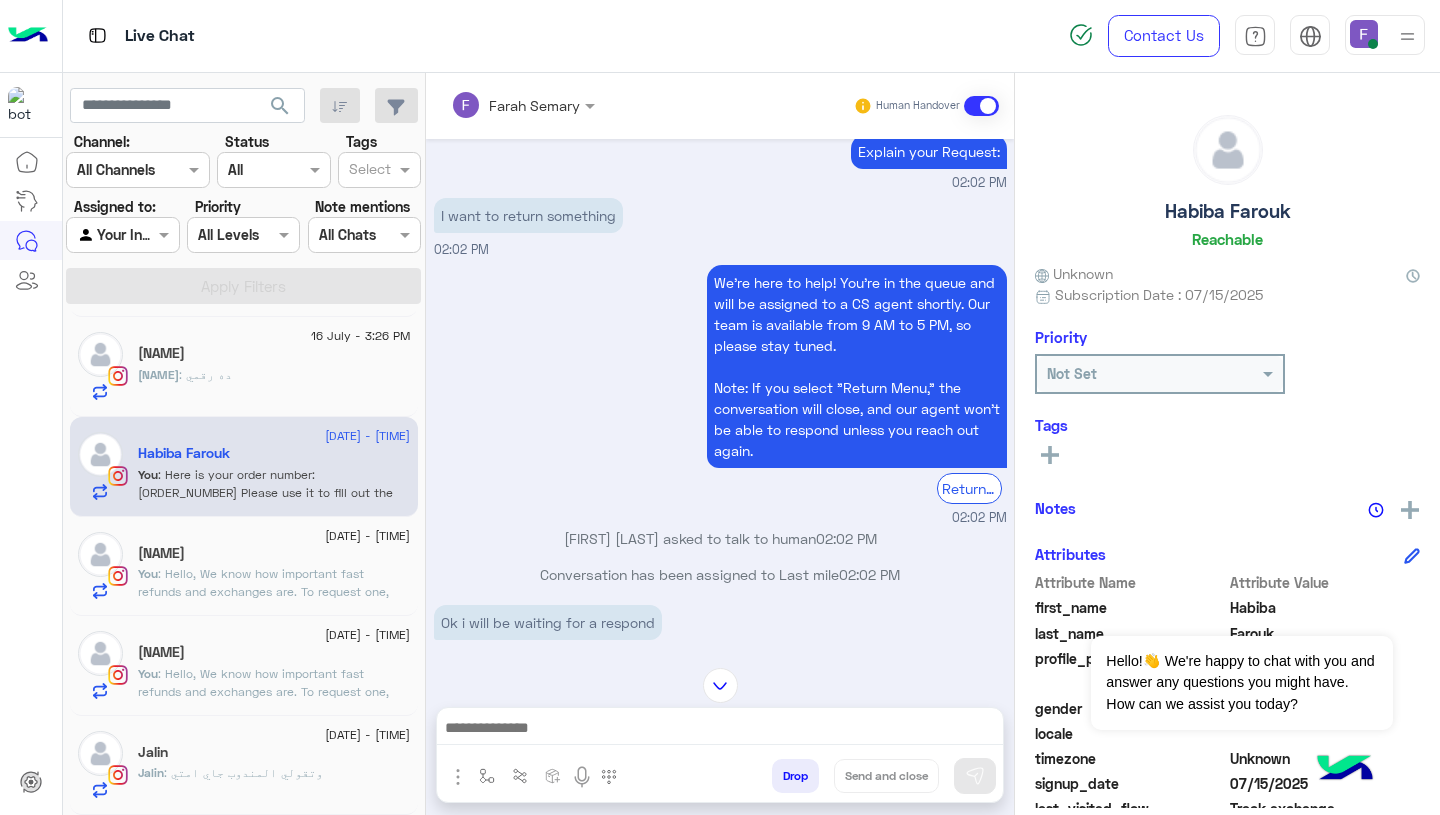 scroll, scrollTop: 1694, scrollLeft: 0, axis: vertical 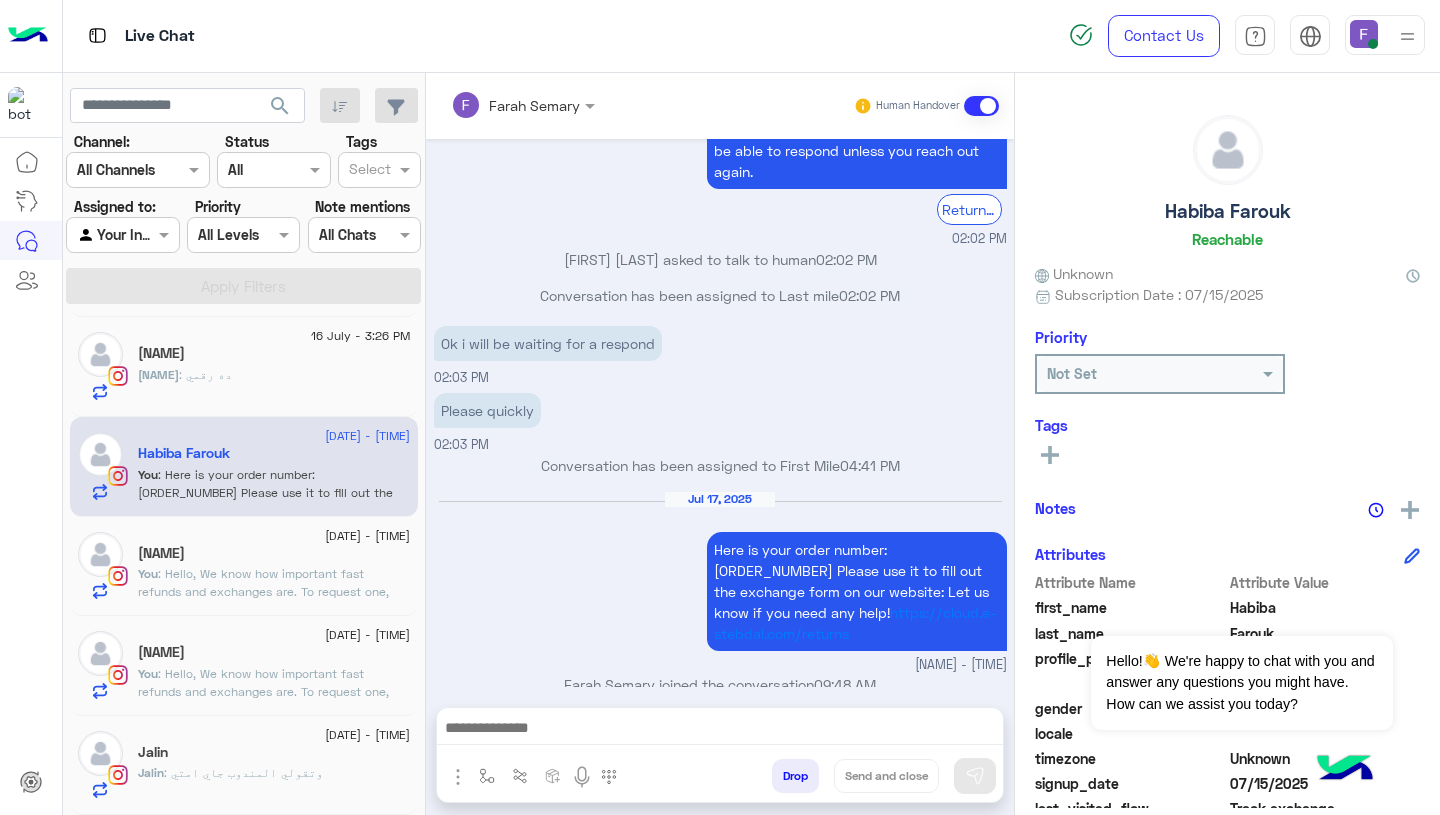 click on "Here is your order number: 110163
Please use it to fill out the exchange form on our website: Let us know if you need any help!   https://cloud.e-stebdal.com/returns" at bounding box center [857, 591] 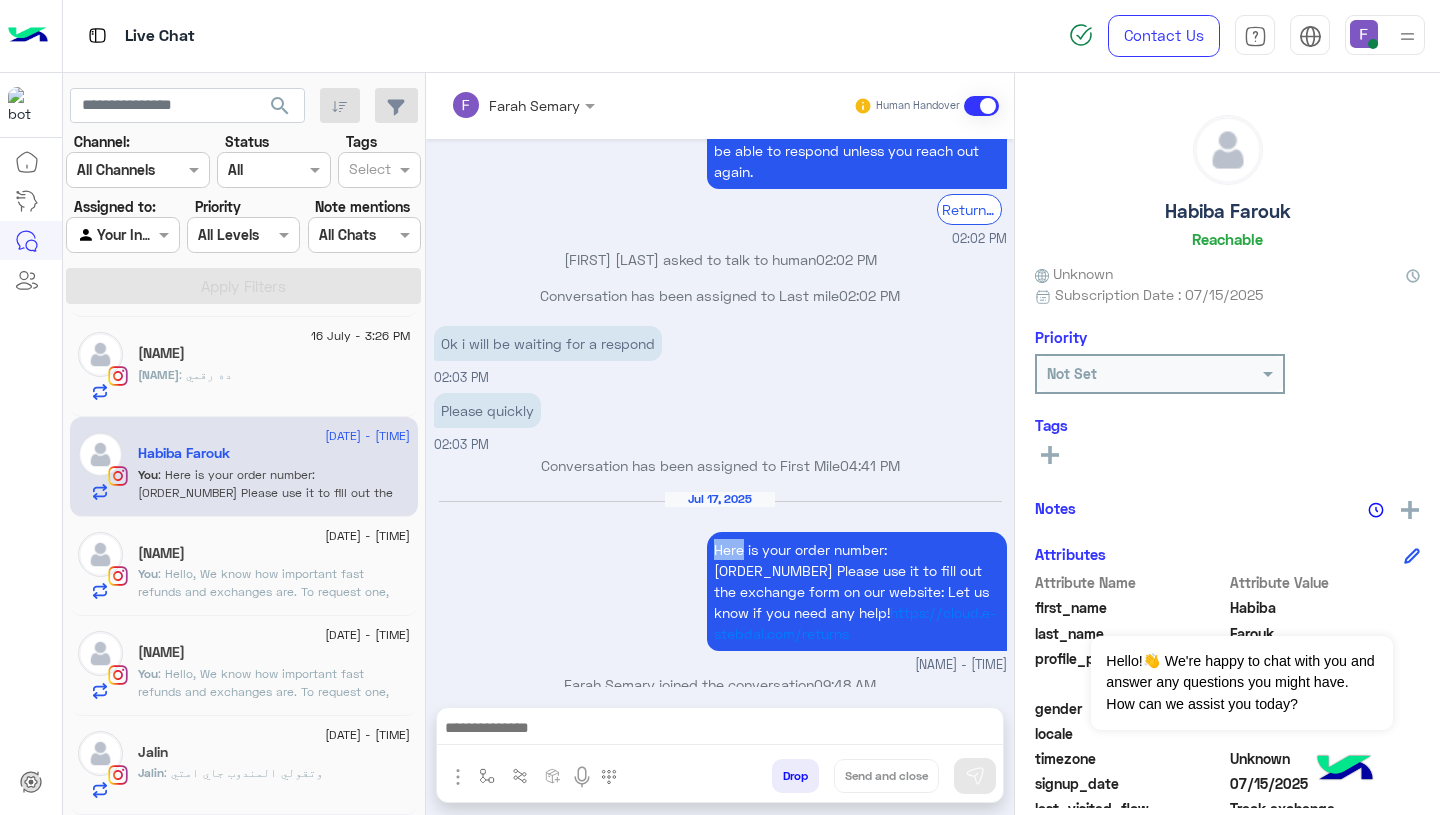 click on "Here is your order number: 110163
Please use it to fill out the exchange form on our website: Let us know if you need any help!   https://cloud.e-stebdal.com/returns" at bounding box center (857, 591) 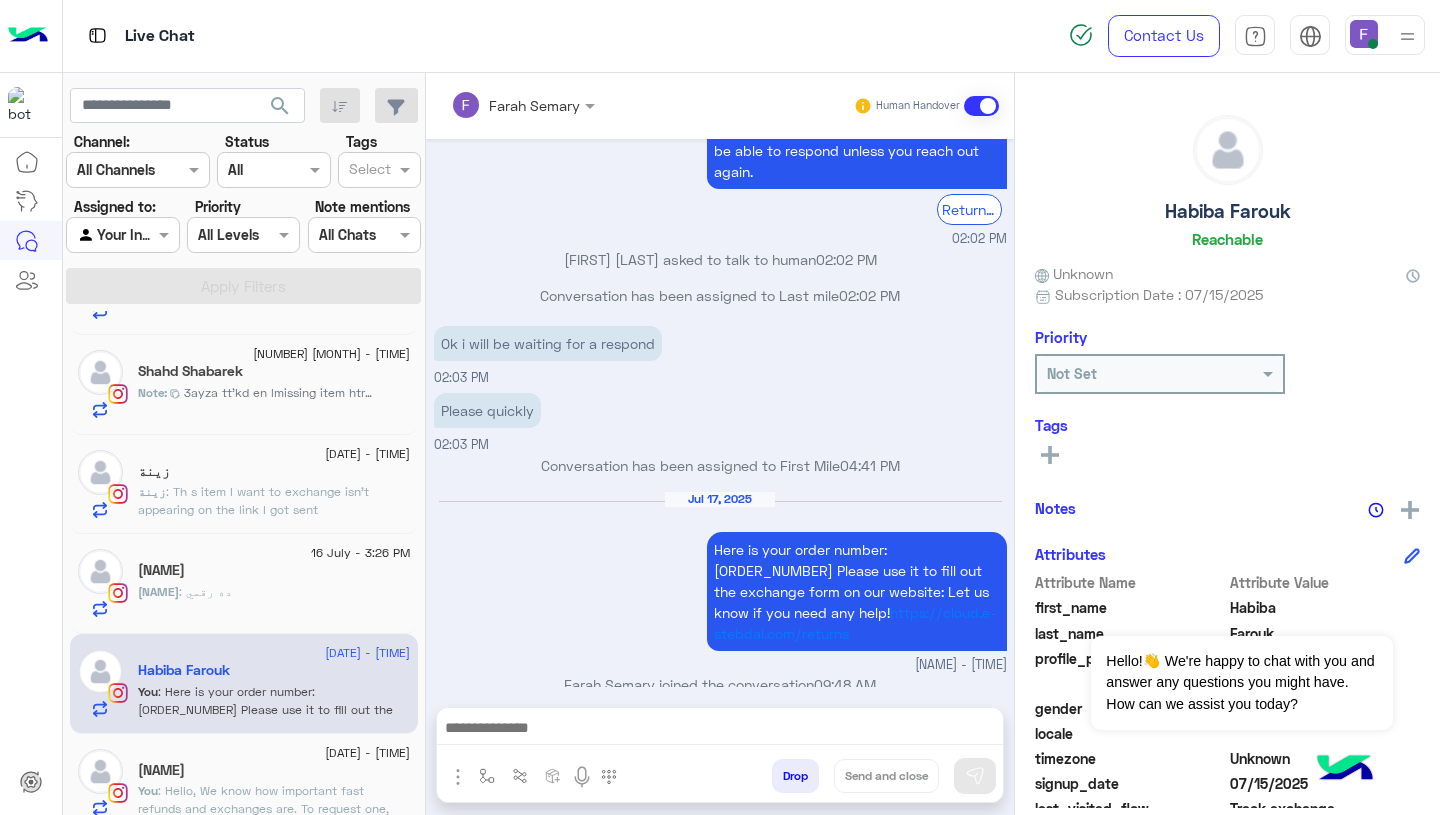 scroll, scrollTop: 272, scrollLeft: 0, axis: vertical 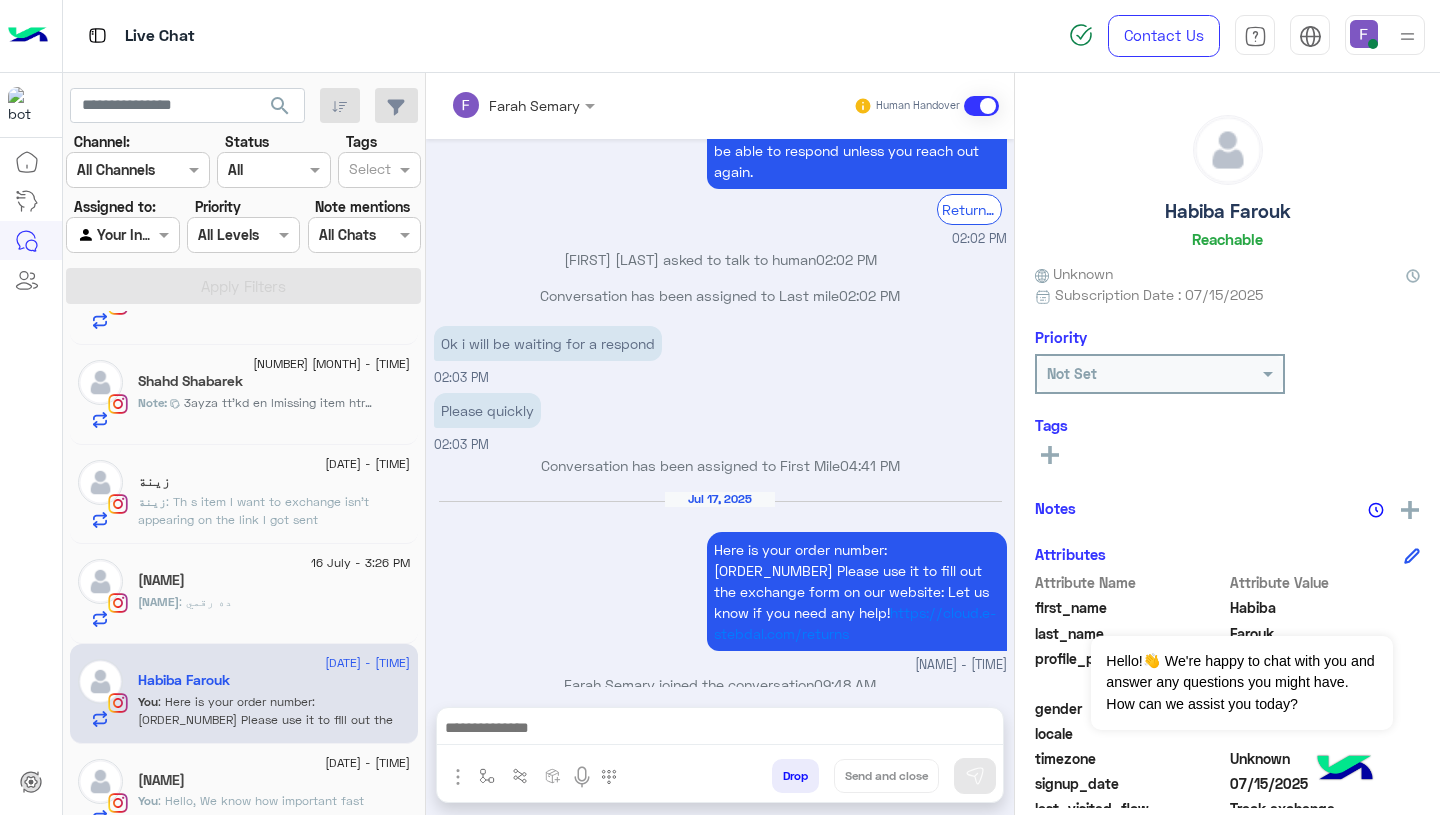 click on "luchii : ده رقمي" 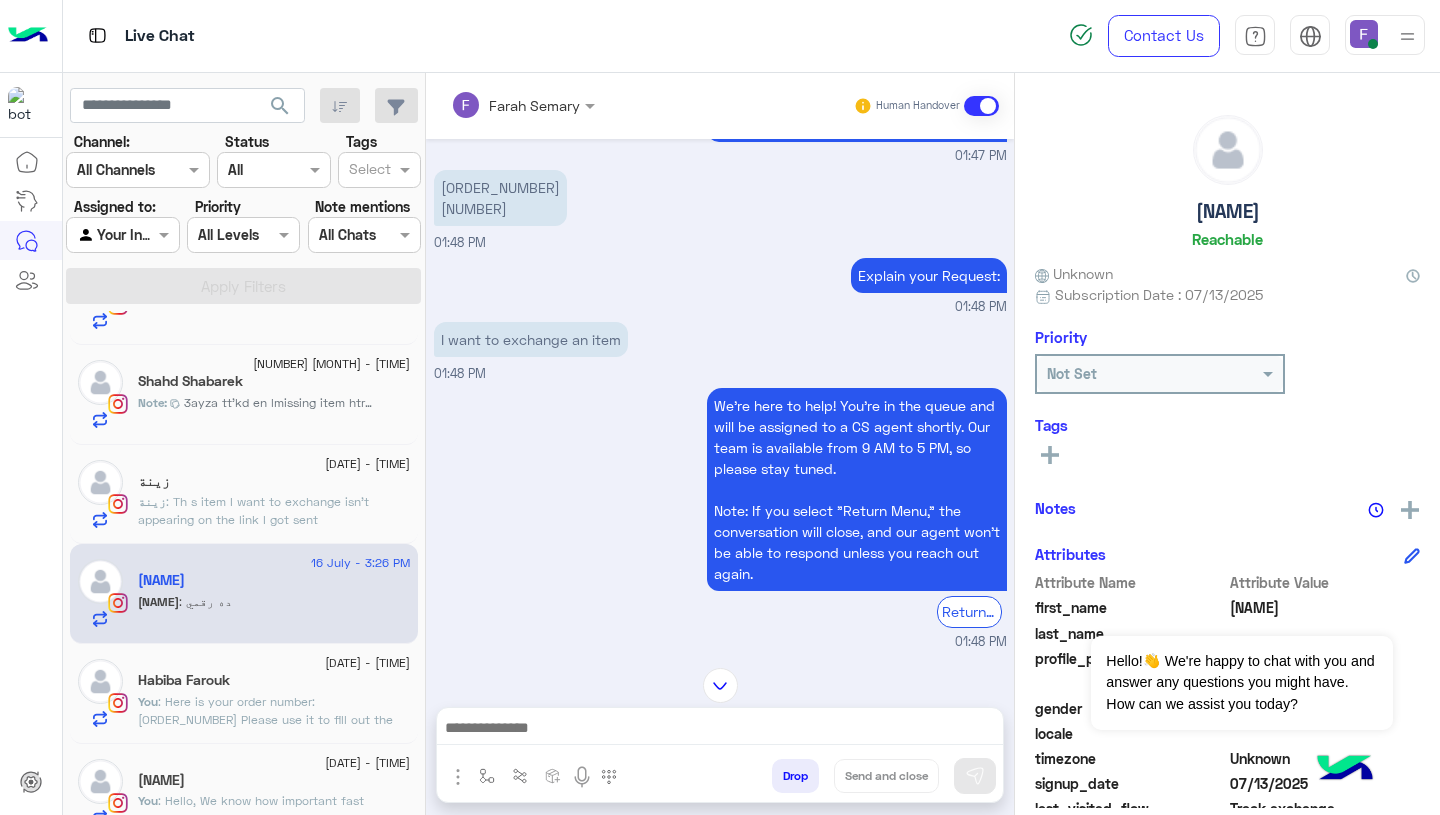 scroll, scrollTop: 1579, scrollLeft: 0, axis: vertical 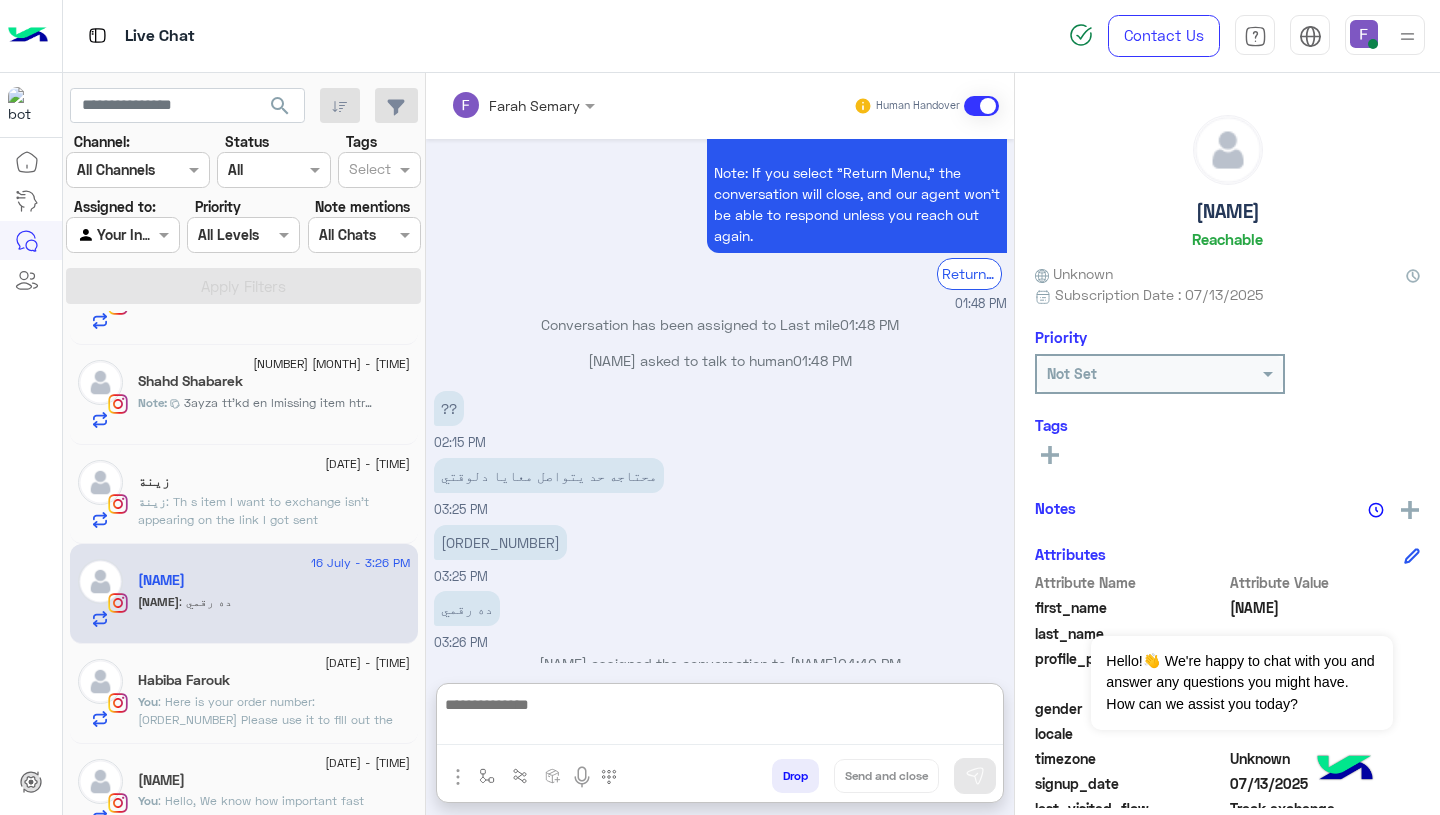 click at bounding box center [720, 718] 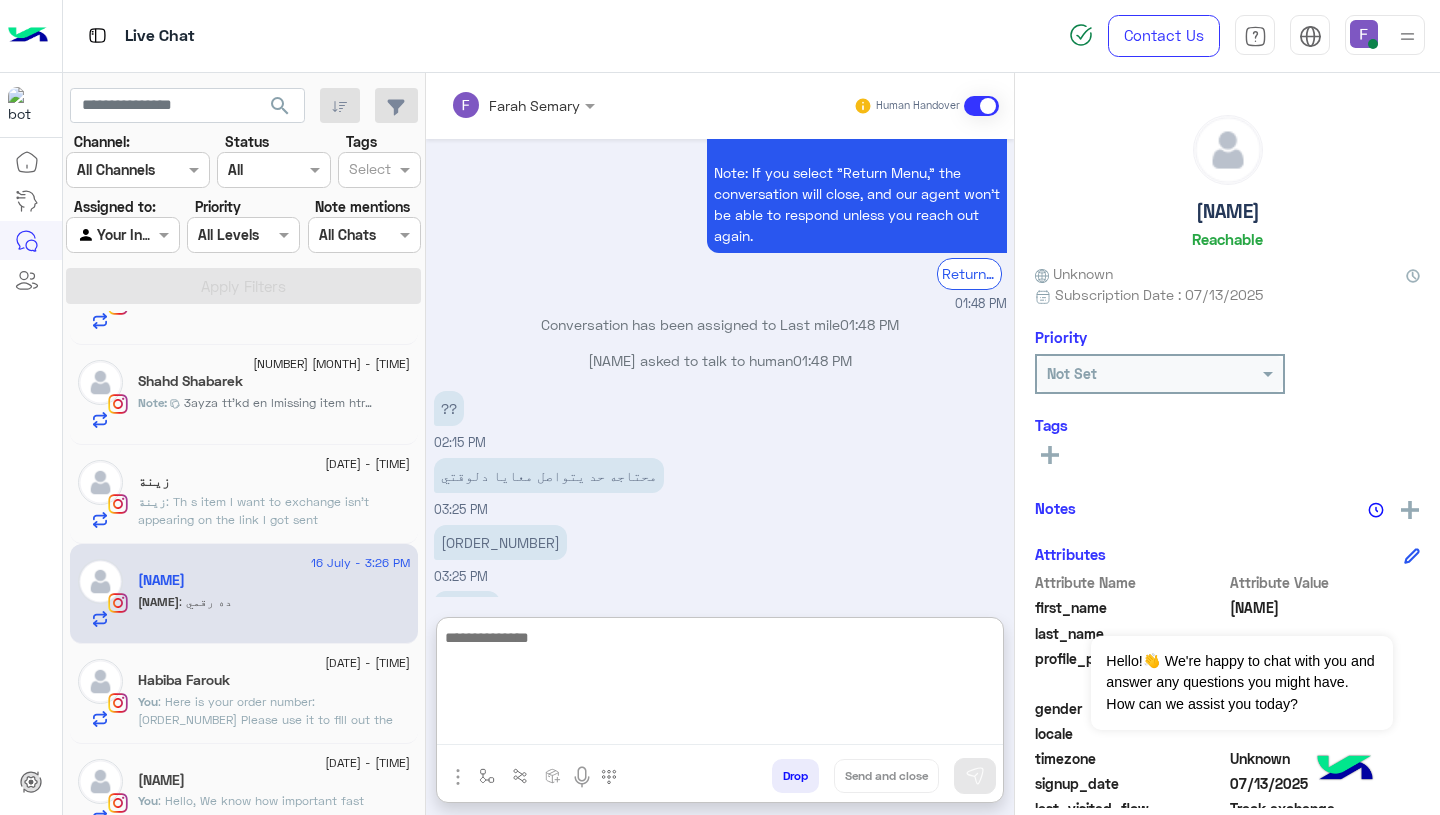 paste on "**********" 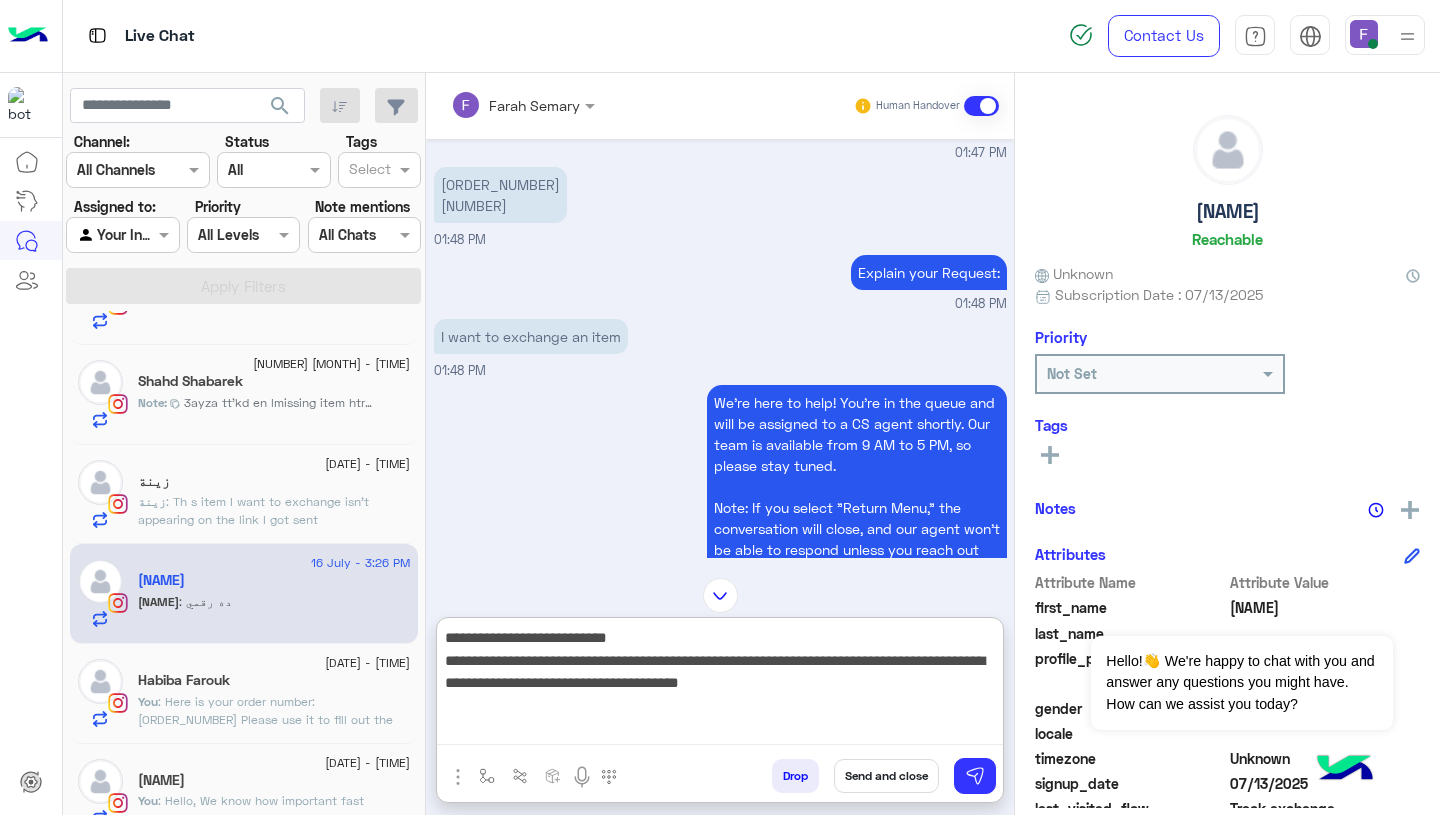 scroll, scrollTop: 1112, scrollLeft: 0, axis: vertical 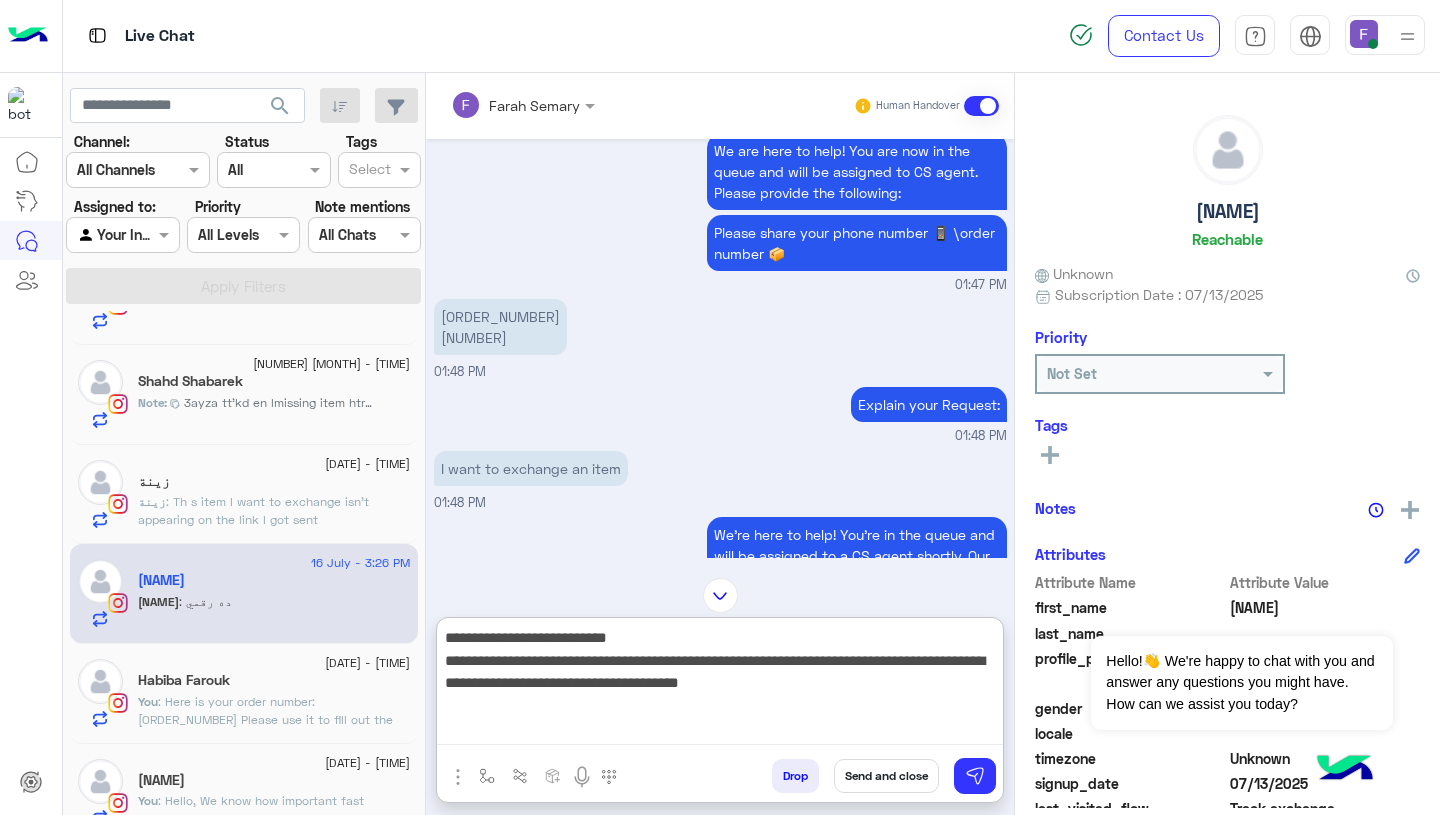 click on "01023915482 102858" at bounding box center (500, 327) 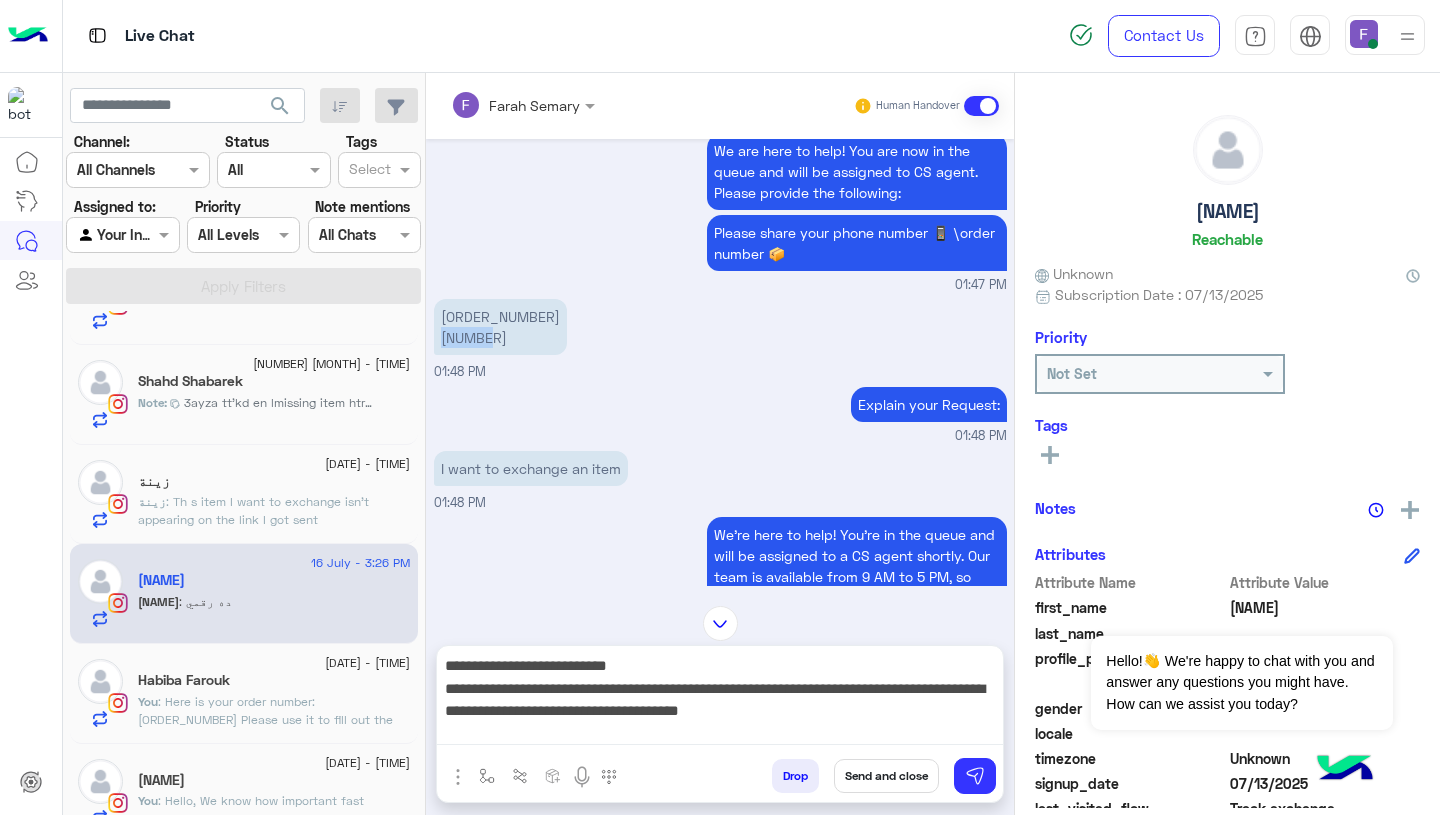 click on "01023915482 102858" at bounding box center (500, 327) 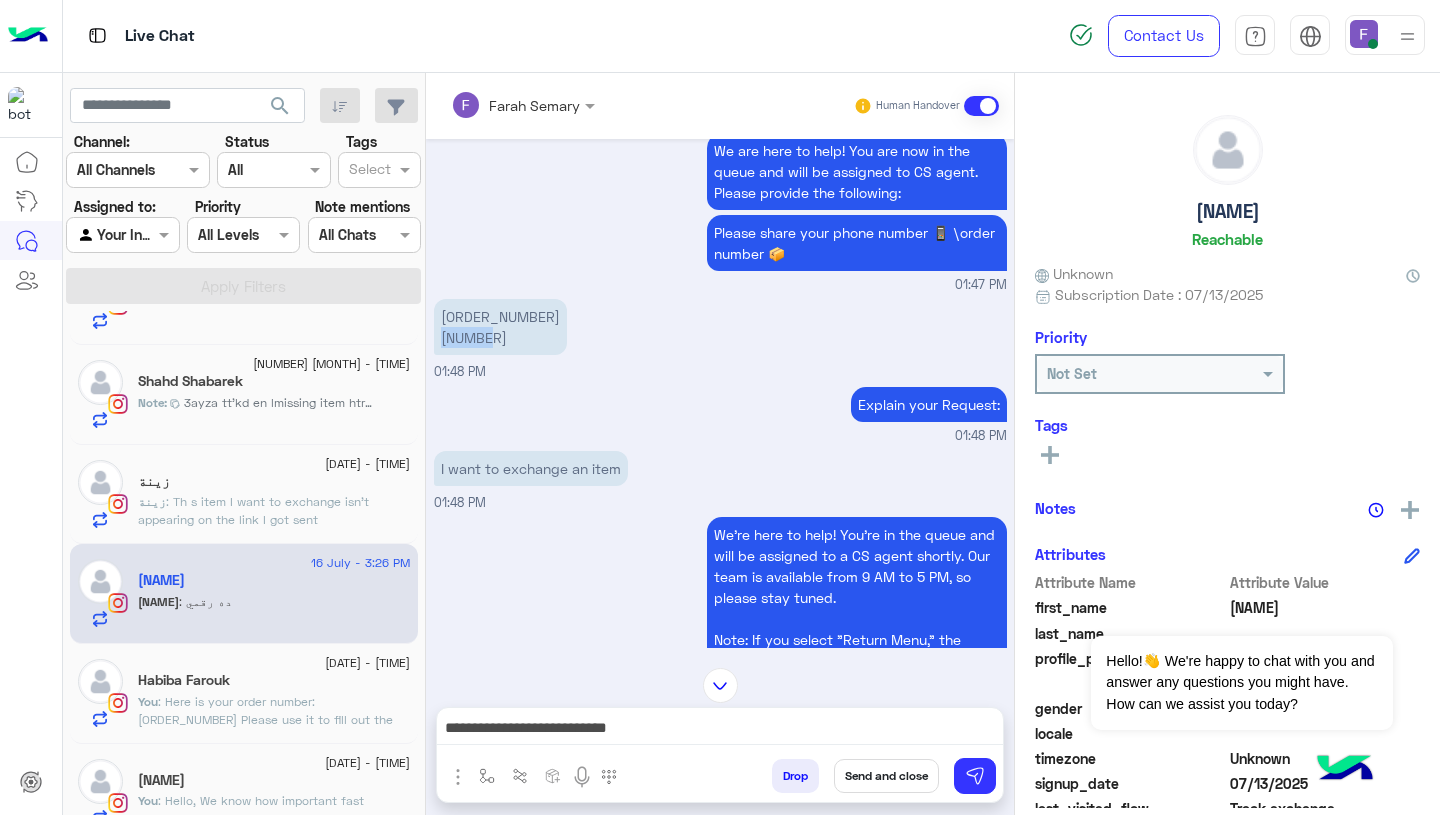 copy on "102858" 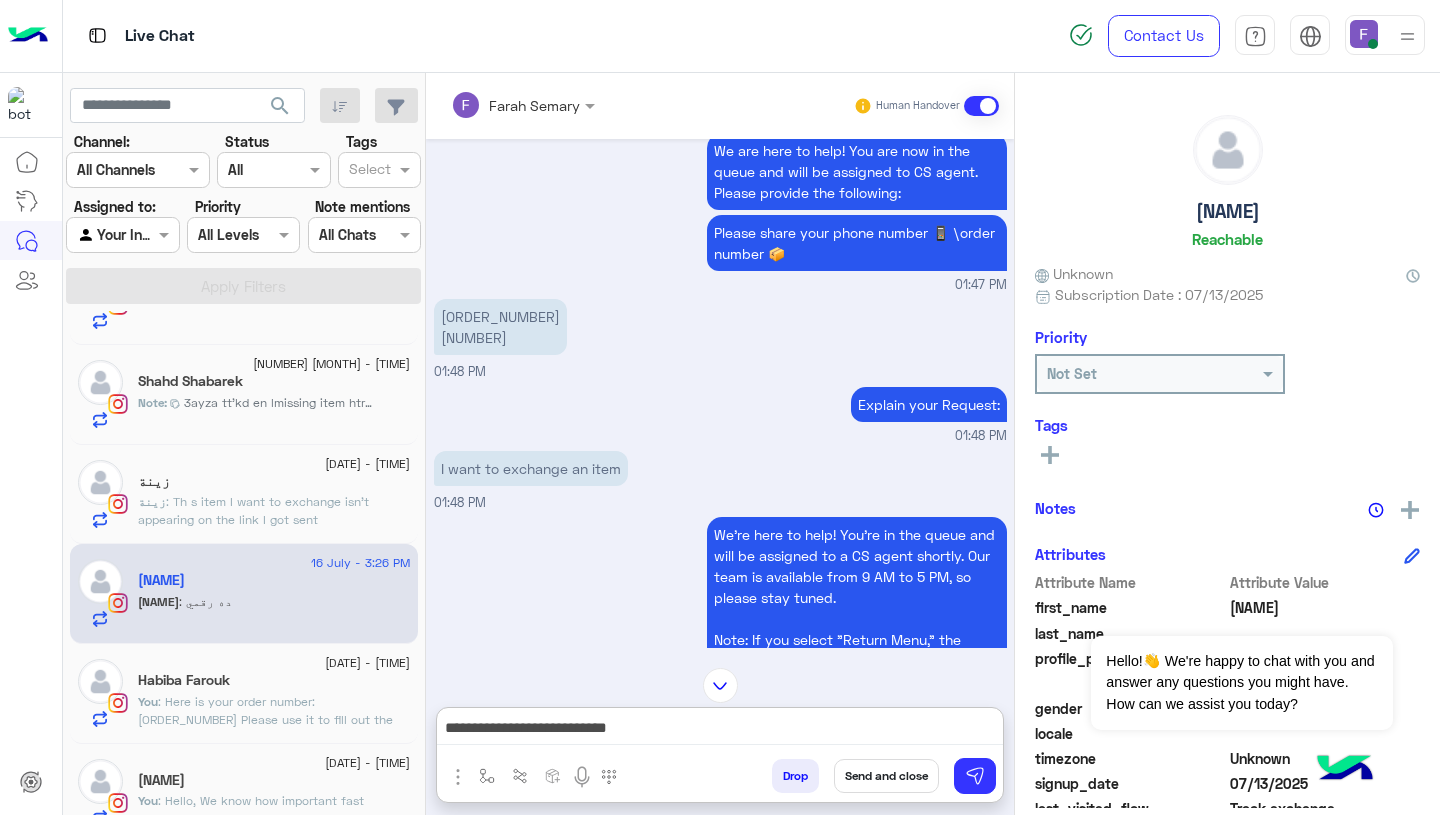 click on "**********" at bounding box center [720, 730] 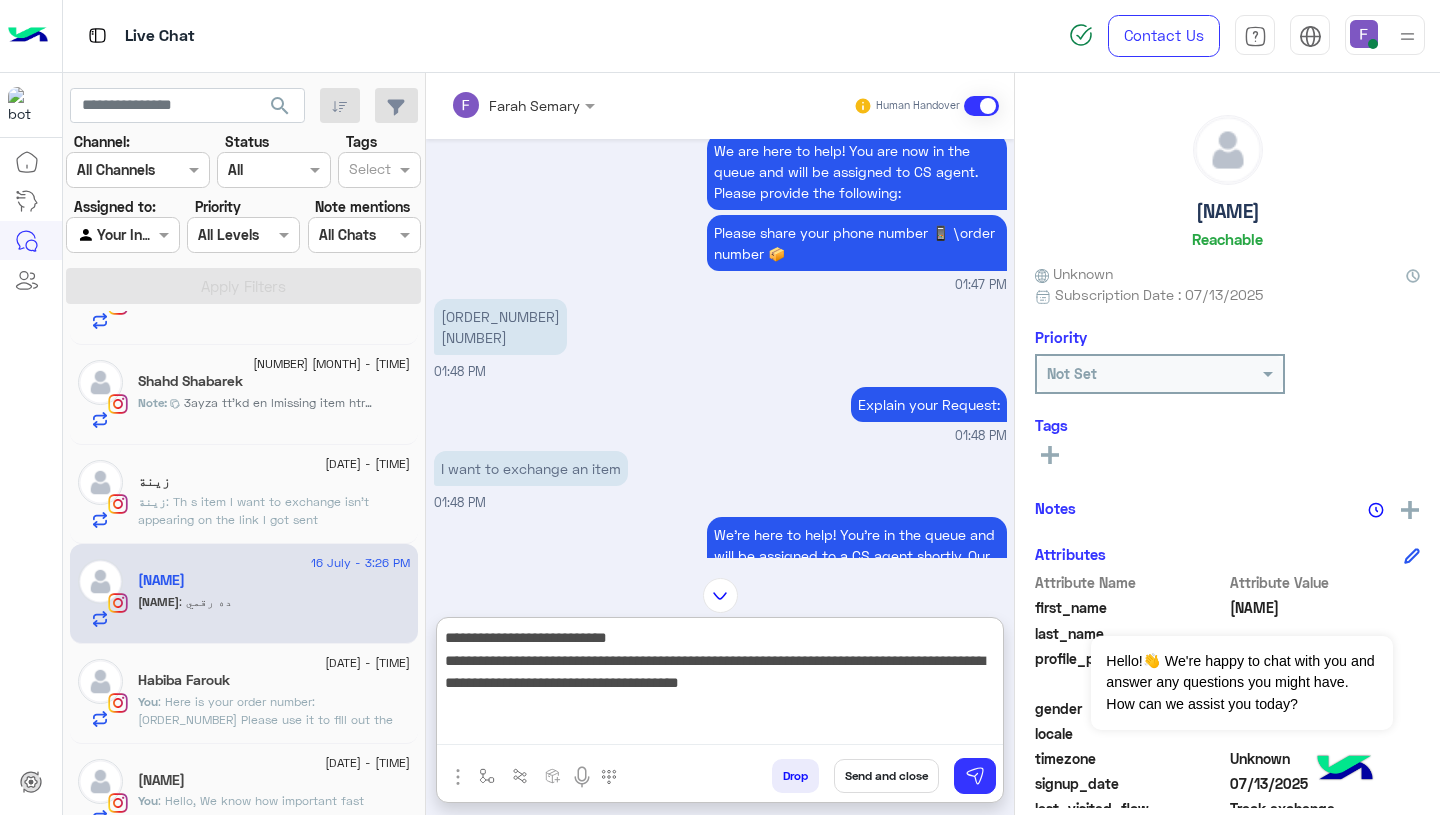 click on "**********" at bounding box center [720, 685] 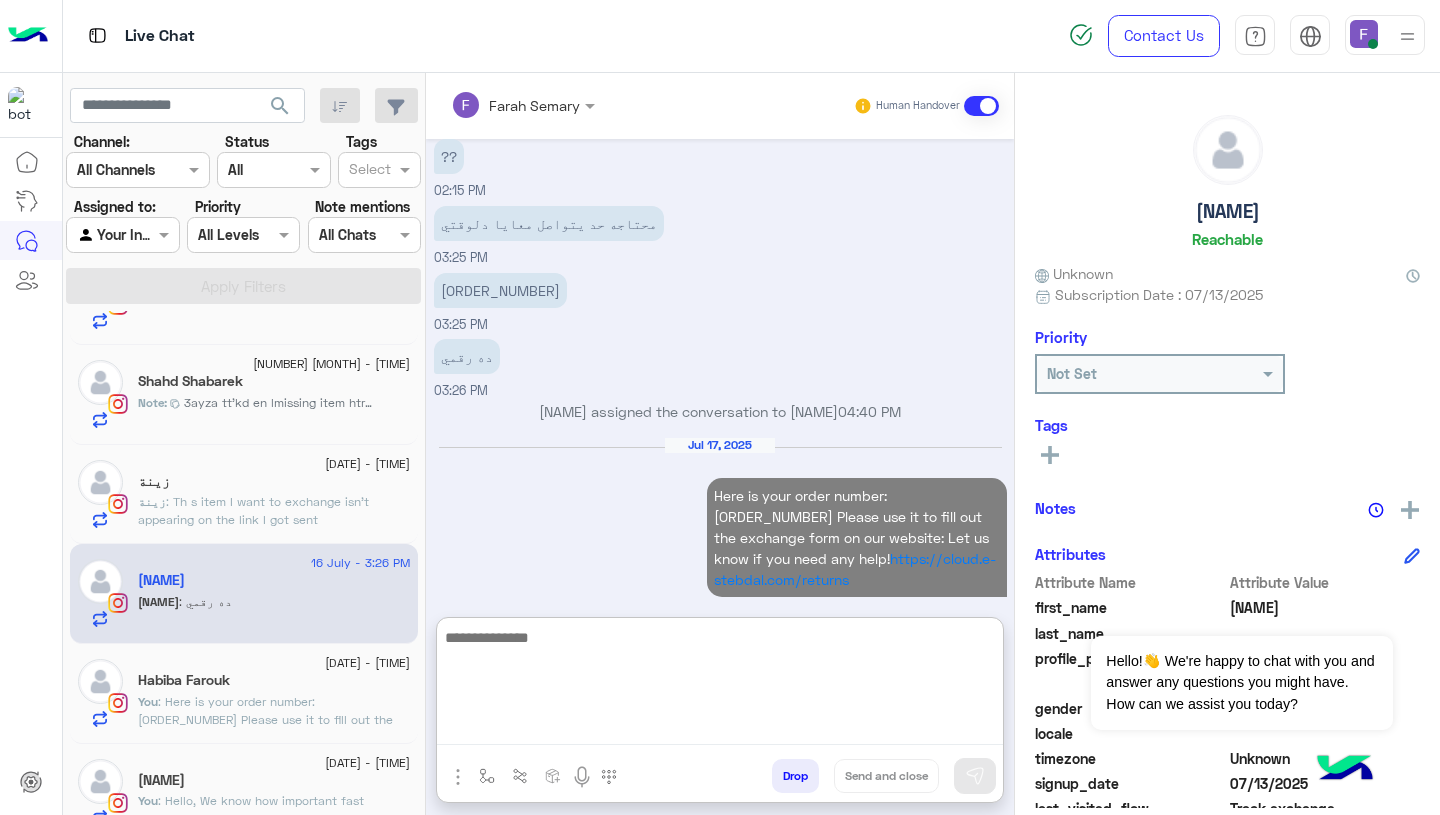 click on "Maram Ahmed assigned the conversation to Farah Semary  04:40 PM" at bounding box center [720, 411] 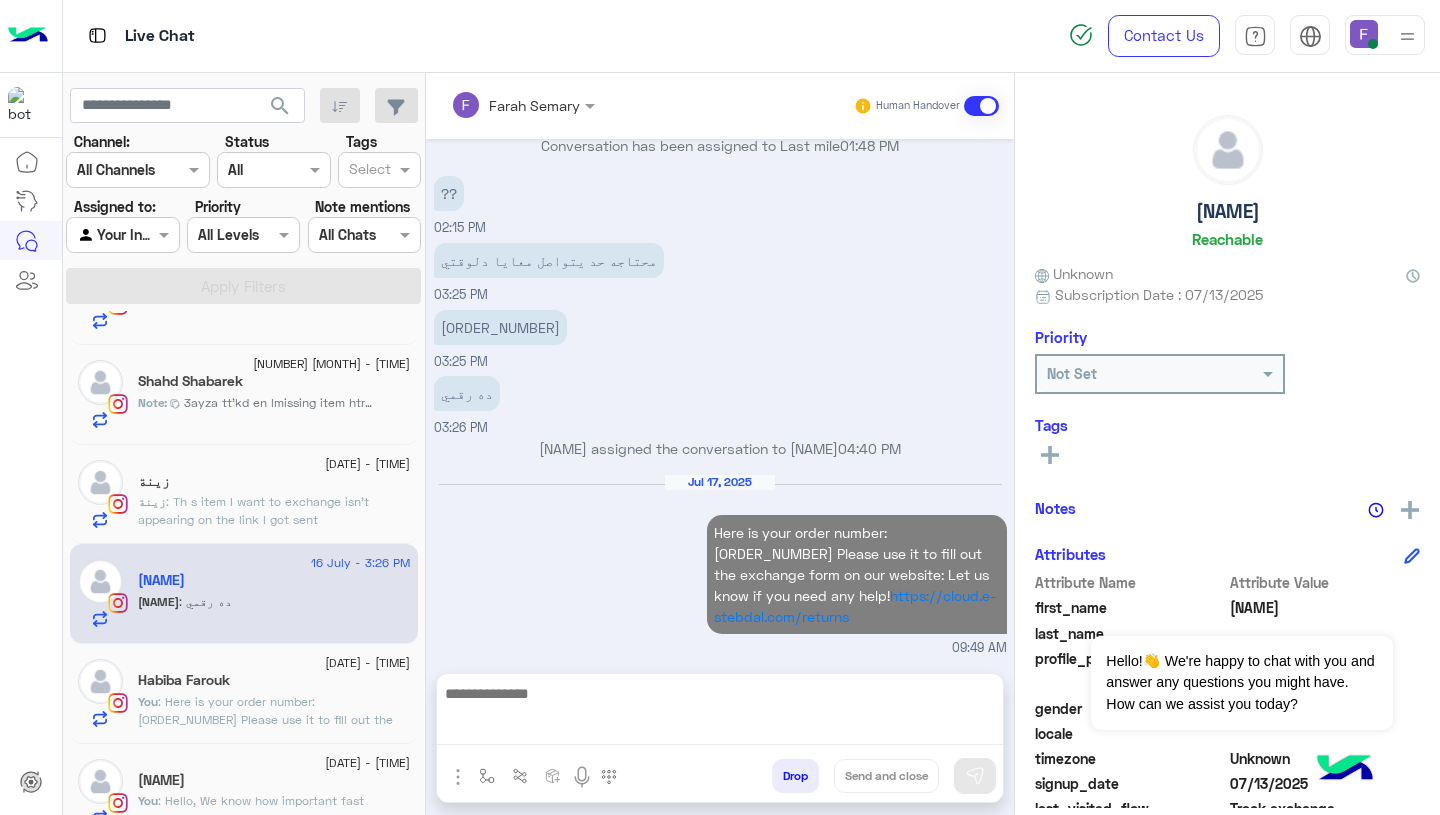 scroll, scrollTop: 1741, scrollLeft: 0, axis: vertical 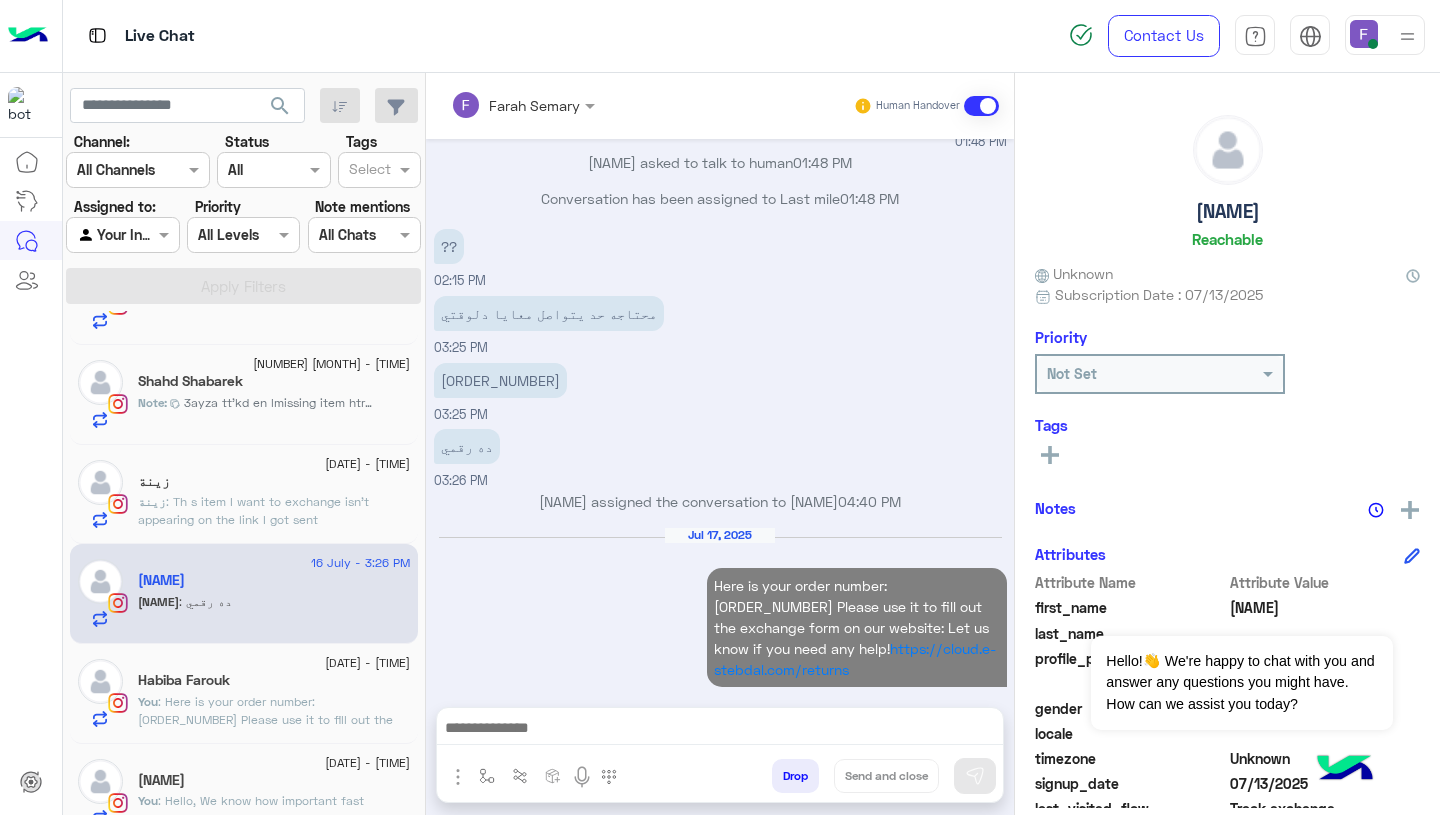 click on ": Th s item I want to exchange isn’t appearing on the link I got sent" 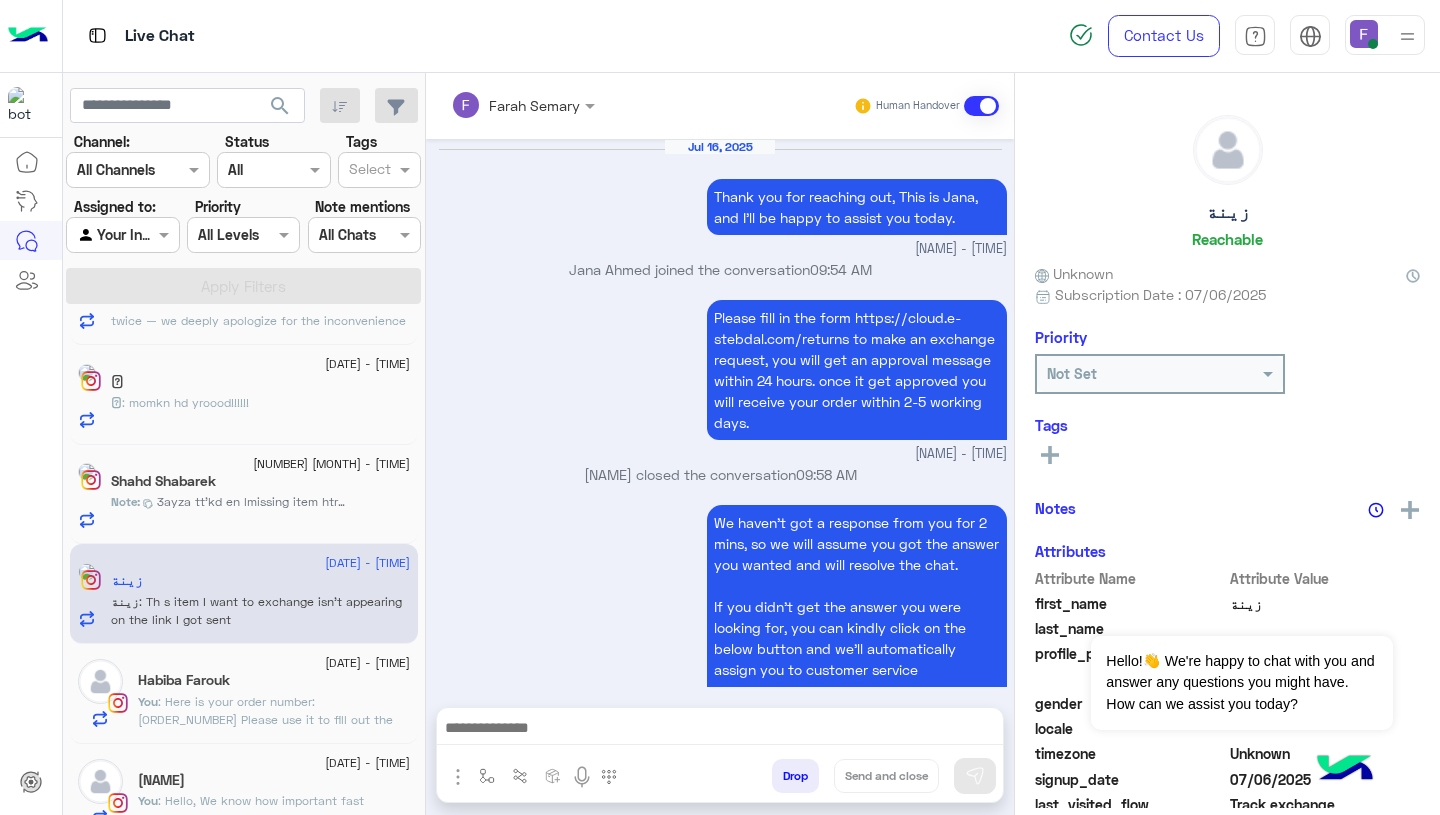 scroll, scrollTop: 1637, scrollLeft: 0, axis: vertical 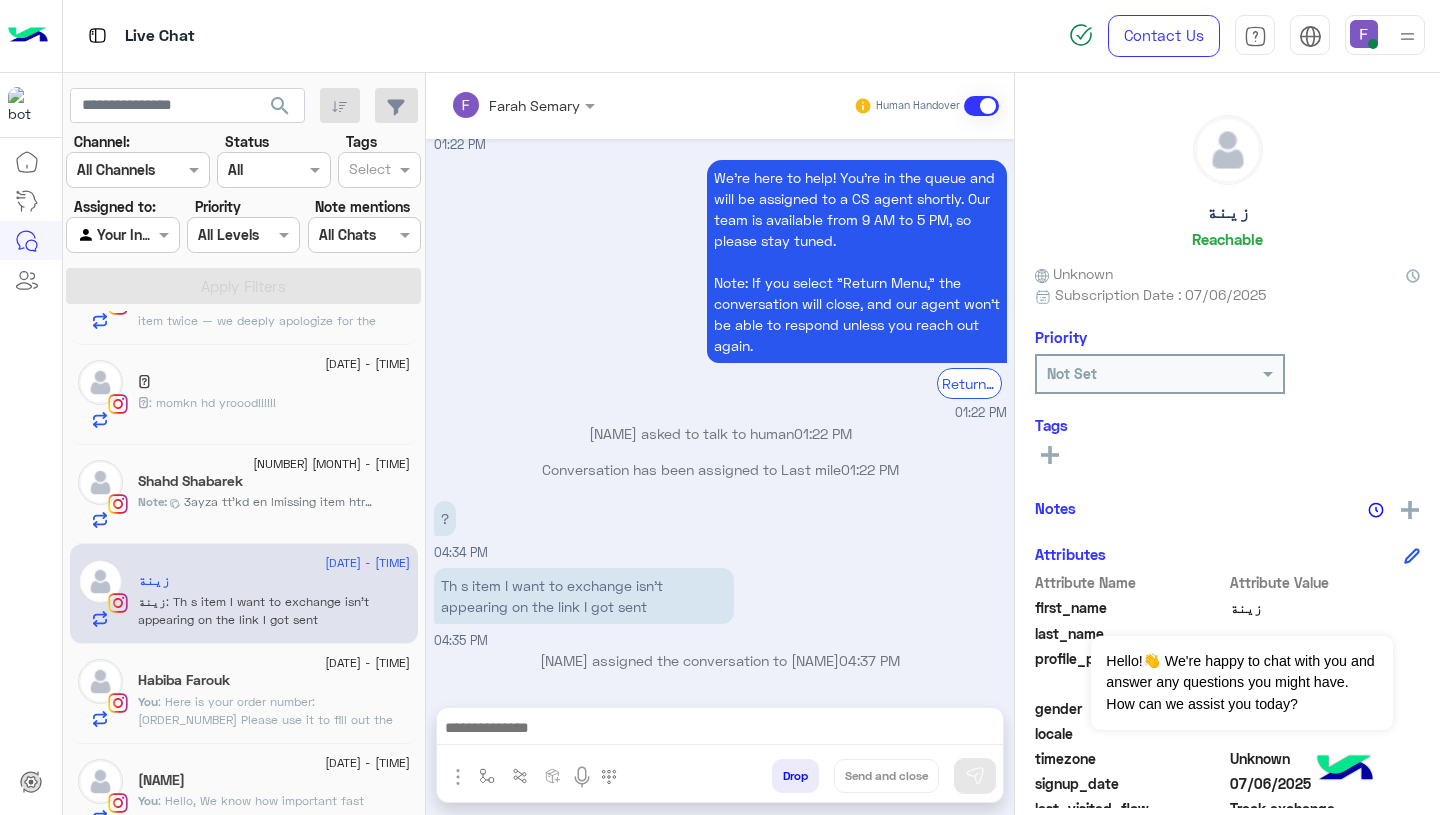 click on "Th s item I want to exchange isn’t appearing on the link I got sent" at bounding box center (582, -3675) 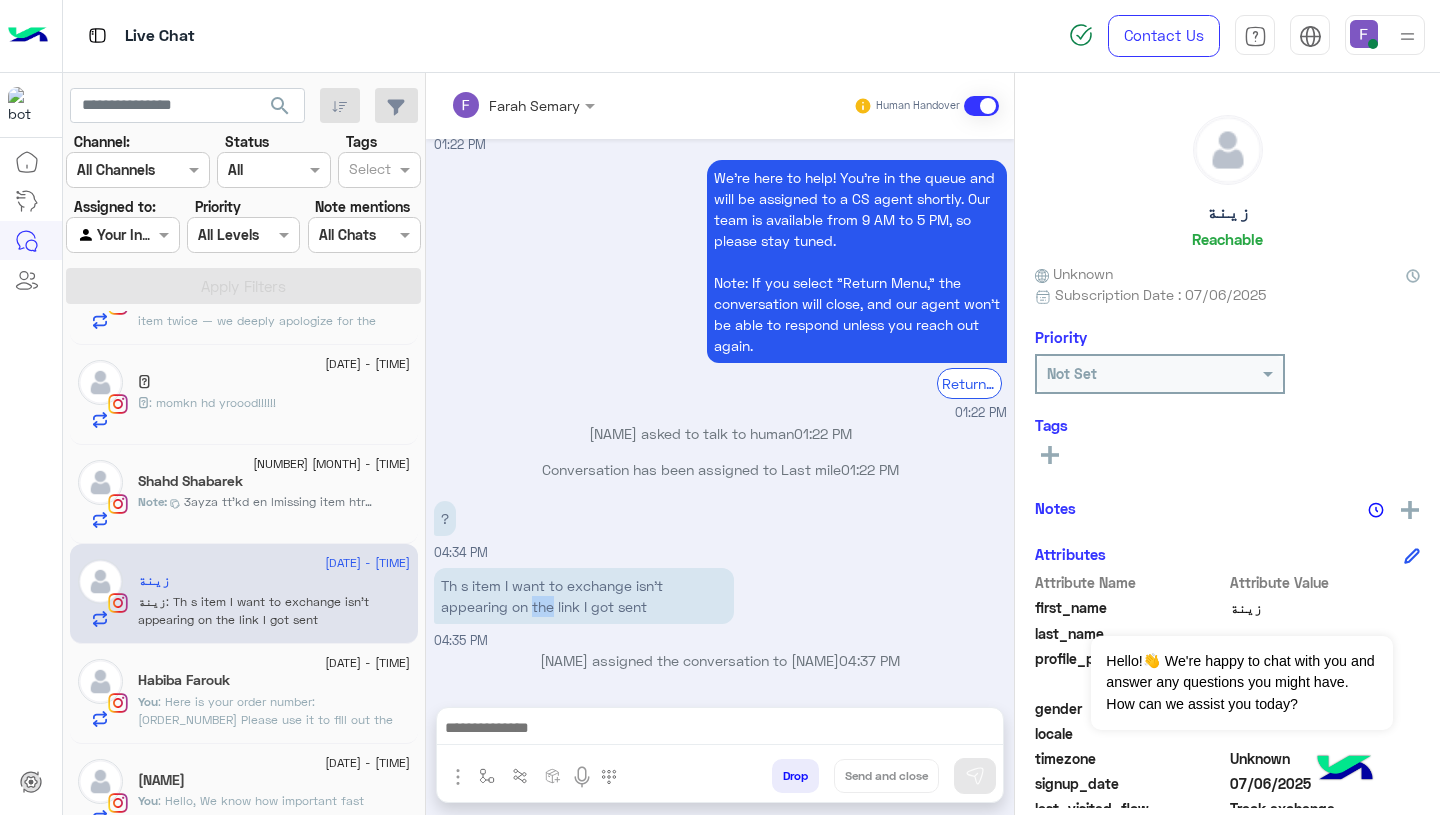 click on "Th s item I want to exchange isn’t appearing on the link I got sent" at bounding box center [584, 596] 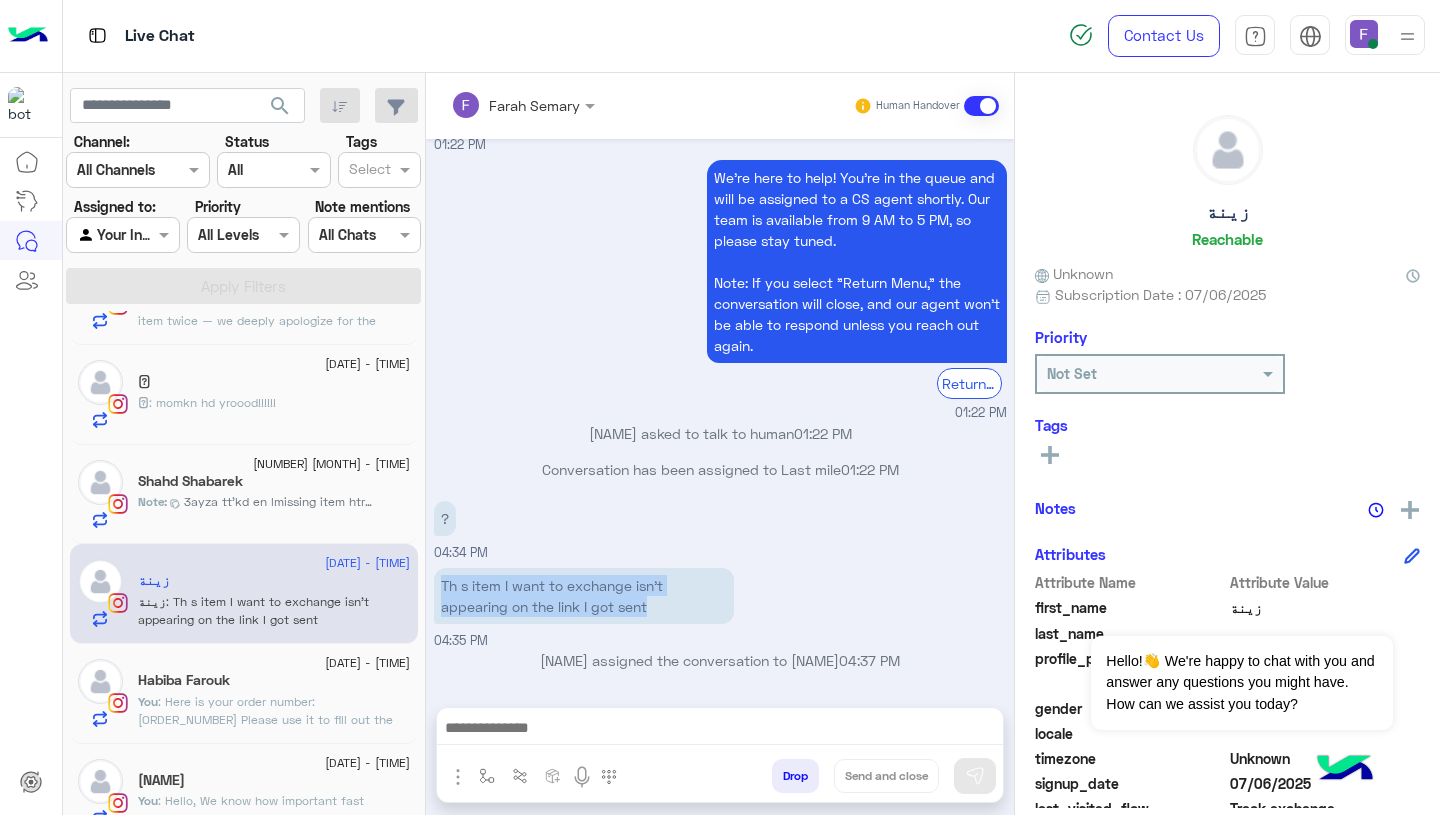 click on "Th s item I want to exchange isn’t appearing on the link I got sent" at bounding box center (584, 596) 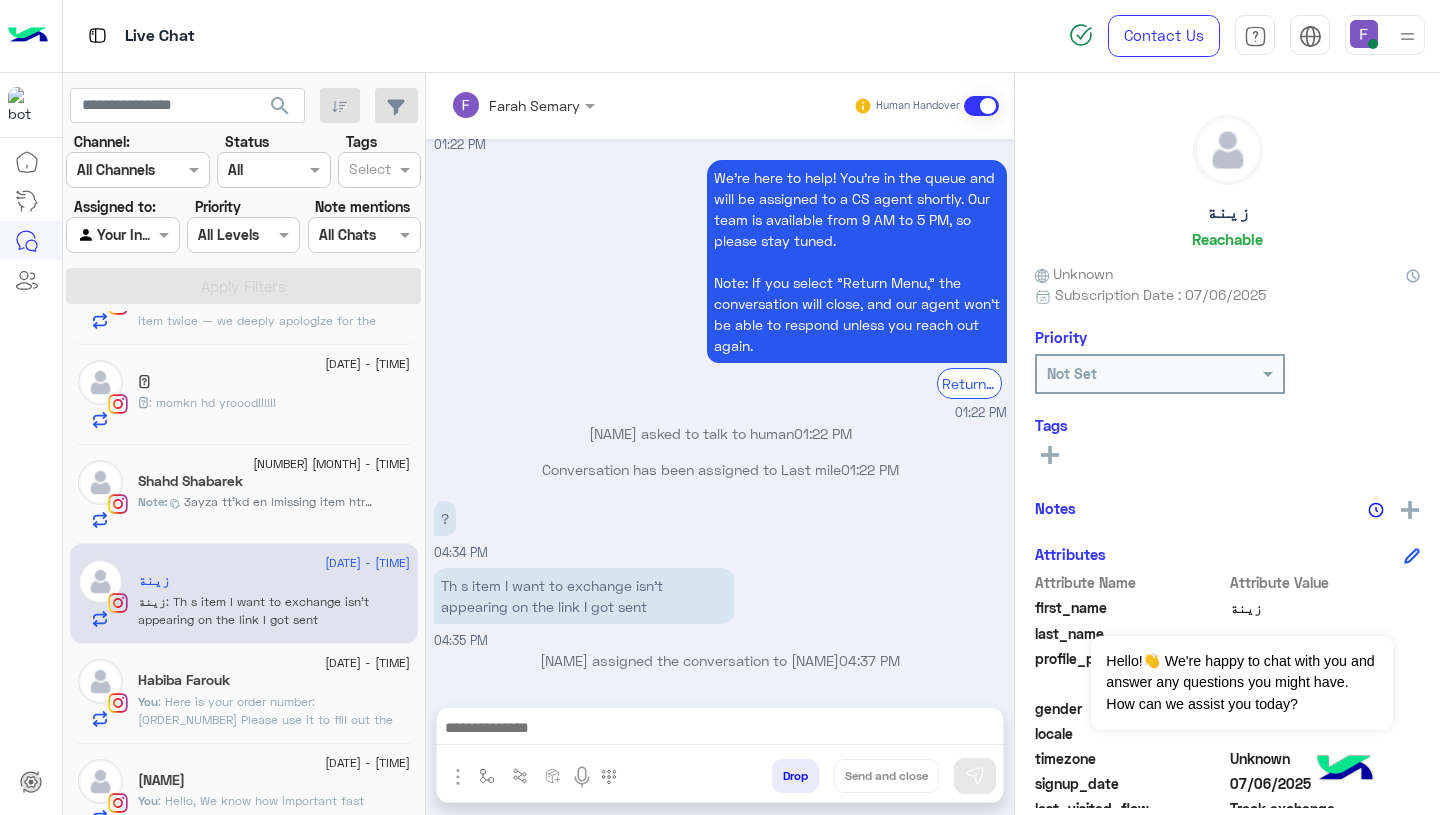 click at bounding box center (720, 730) 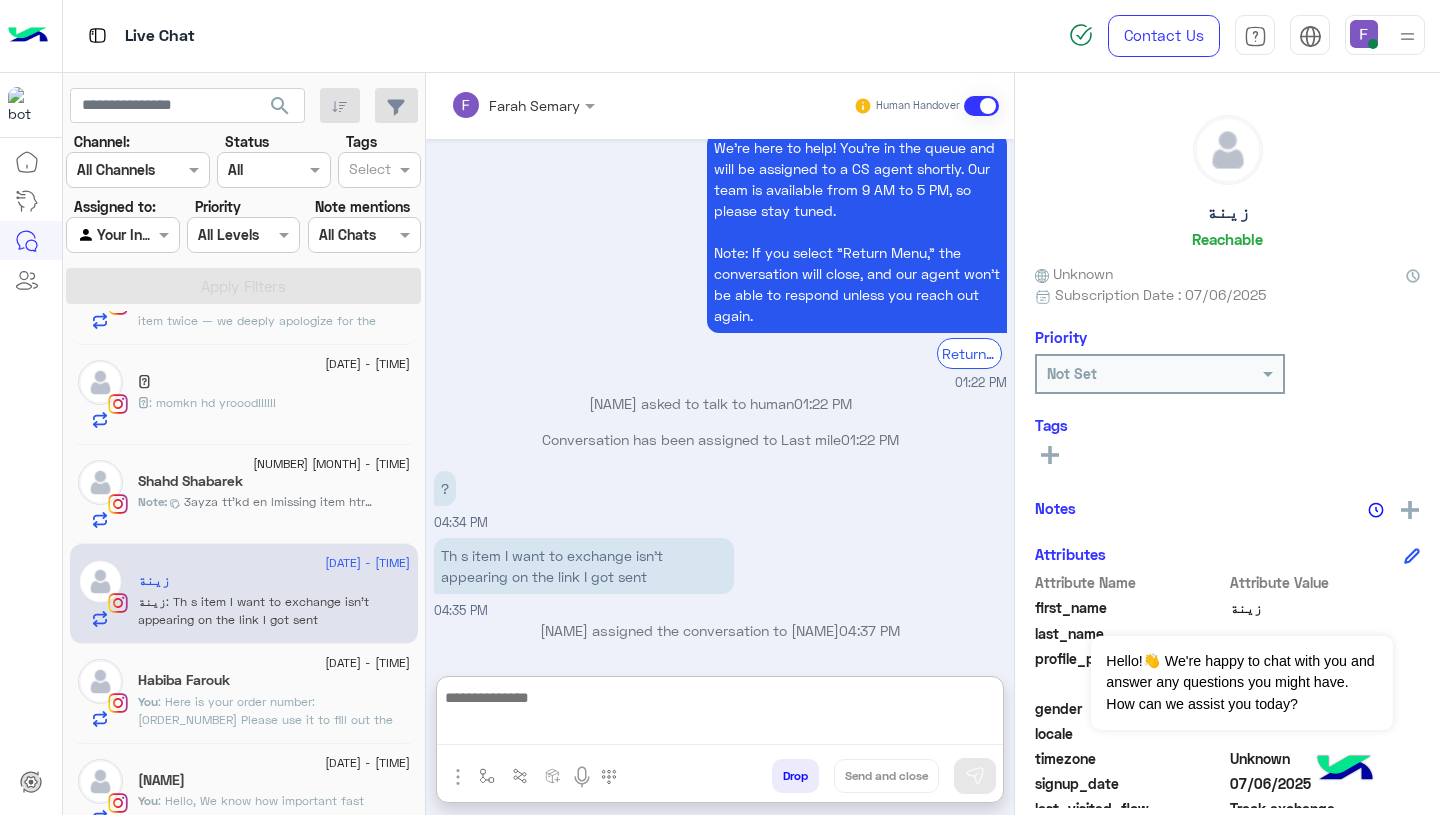 scroll, scrollTop: 4091, scrollLeft: 0, axis: vertical 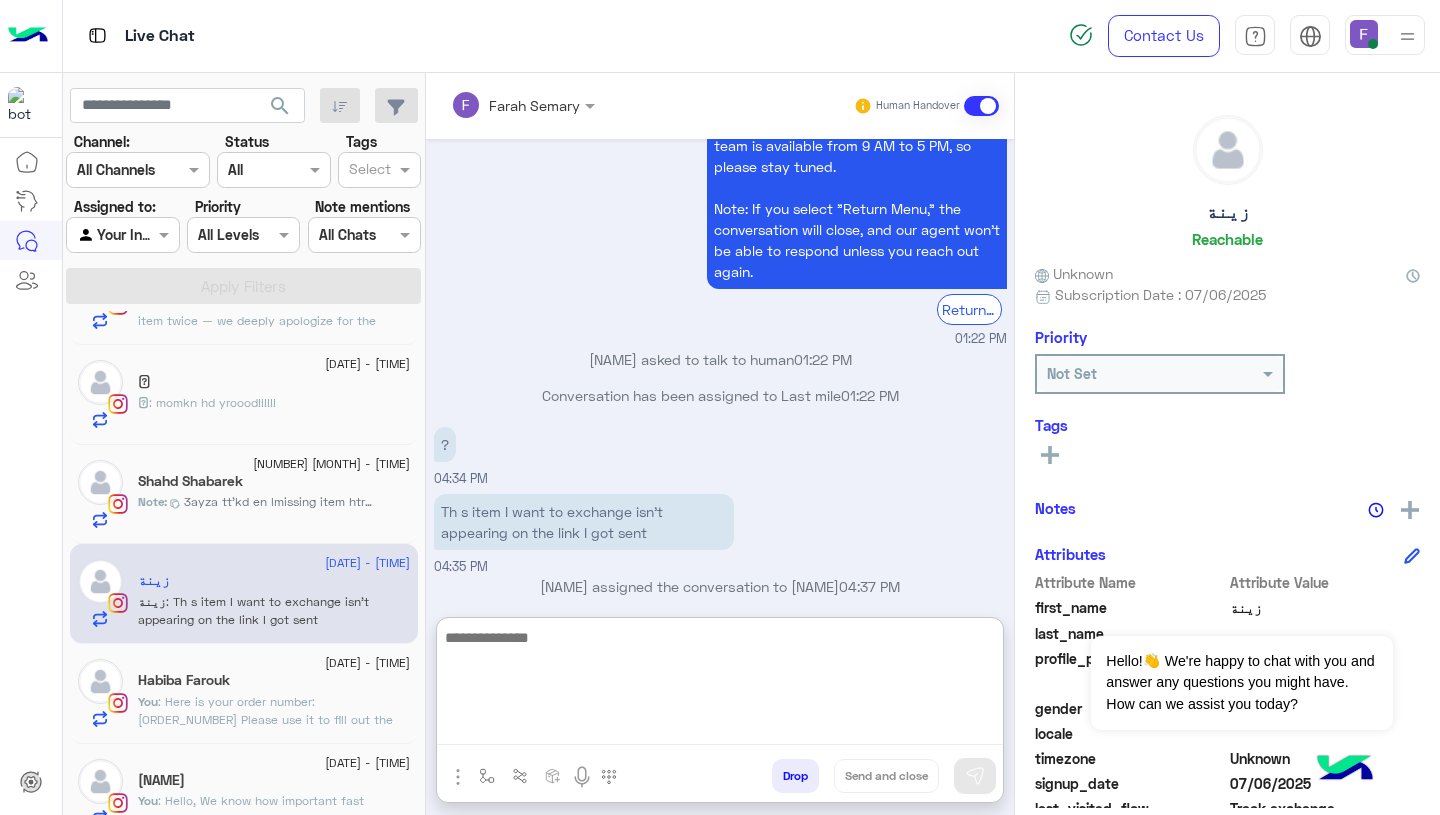 paste on "**********" 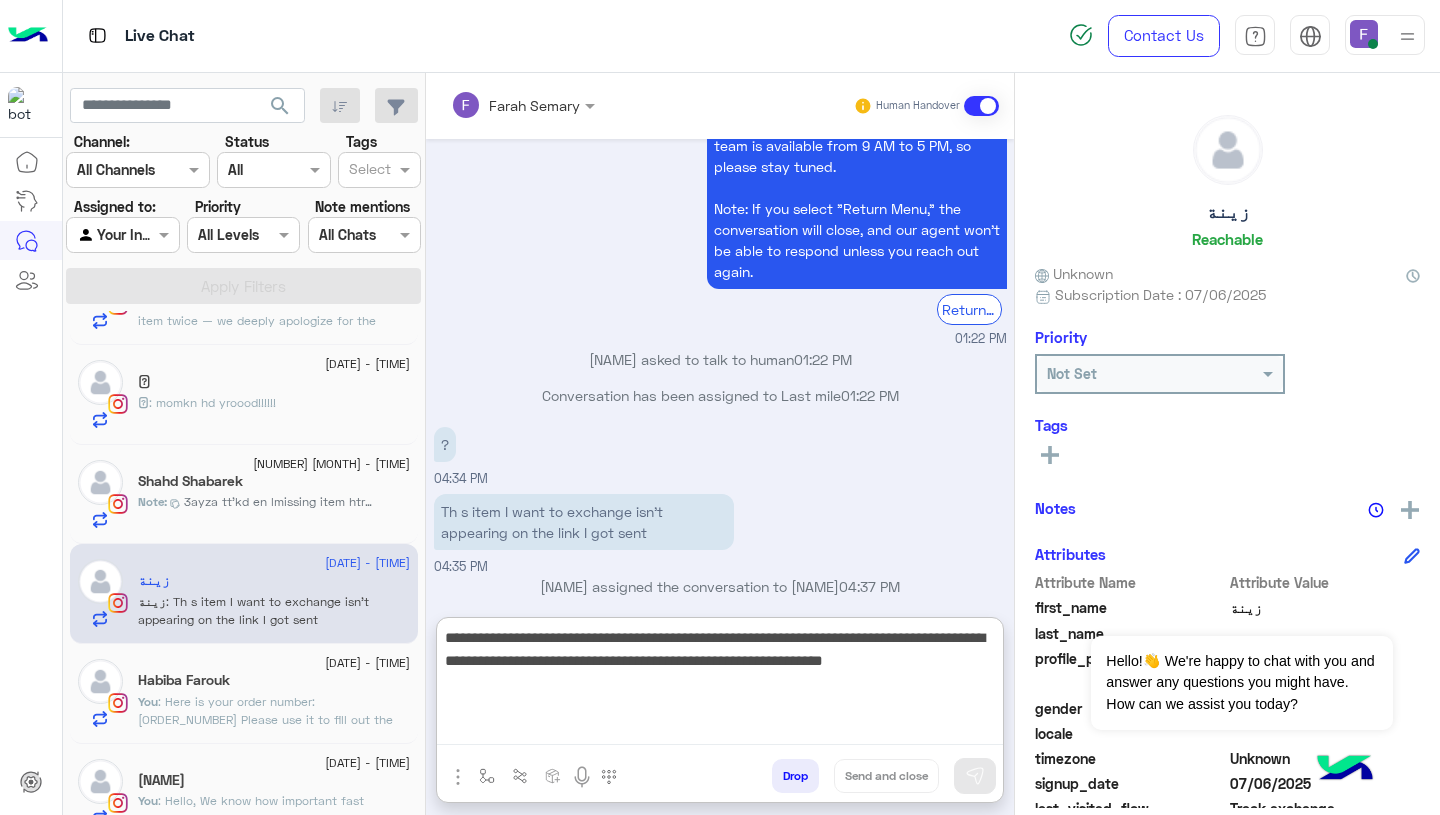 scroll, scrollTop: 83, scrollLeft: 0, axis: vertical 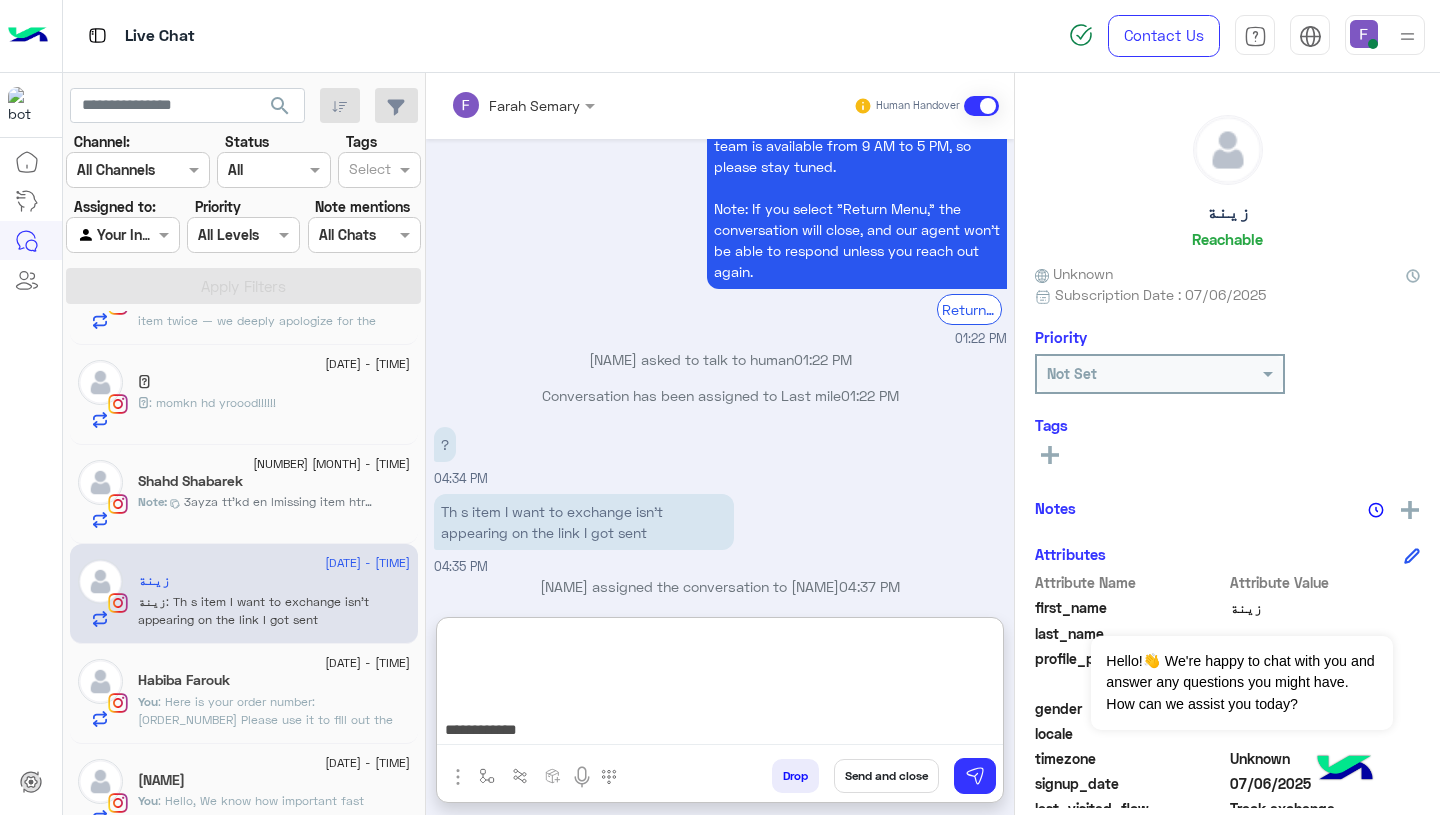 click on "**********" at bounding box center [720, 685] 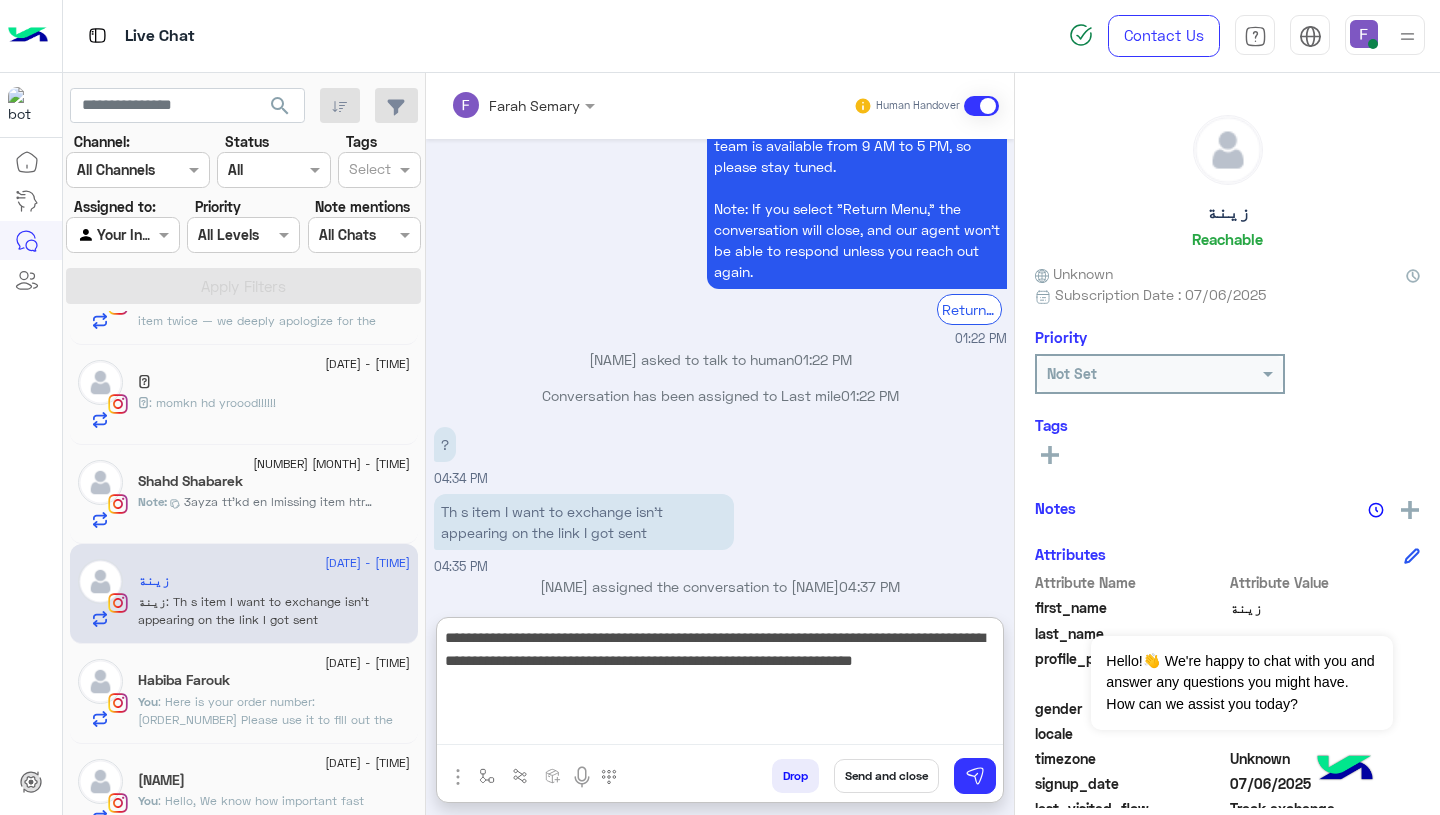 scroll, scrollTop: 0, scrollLeft: 0, axis: both 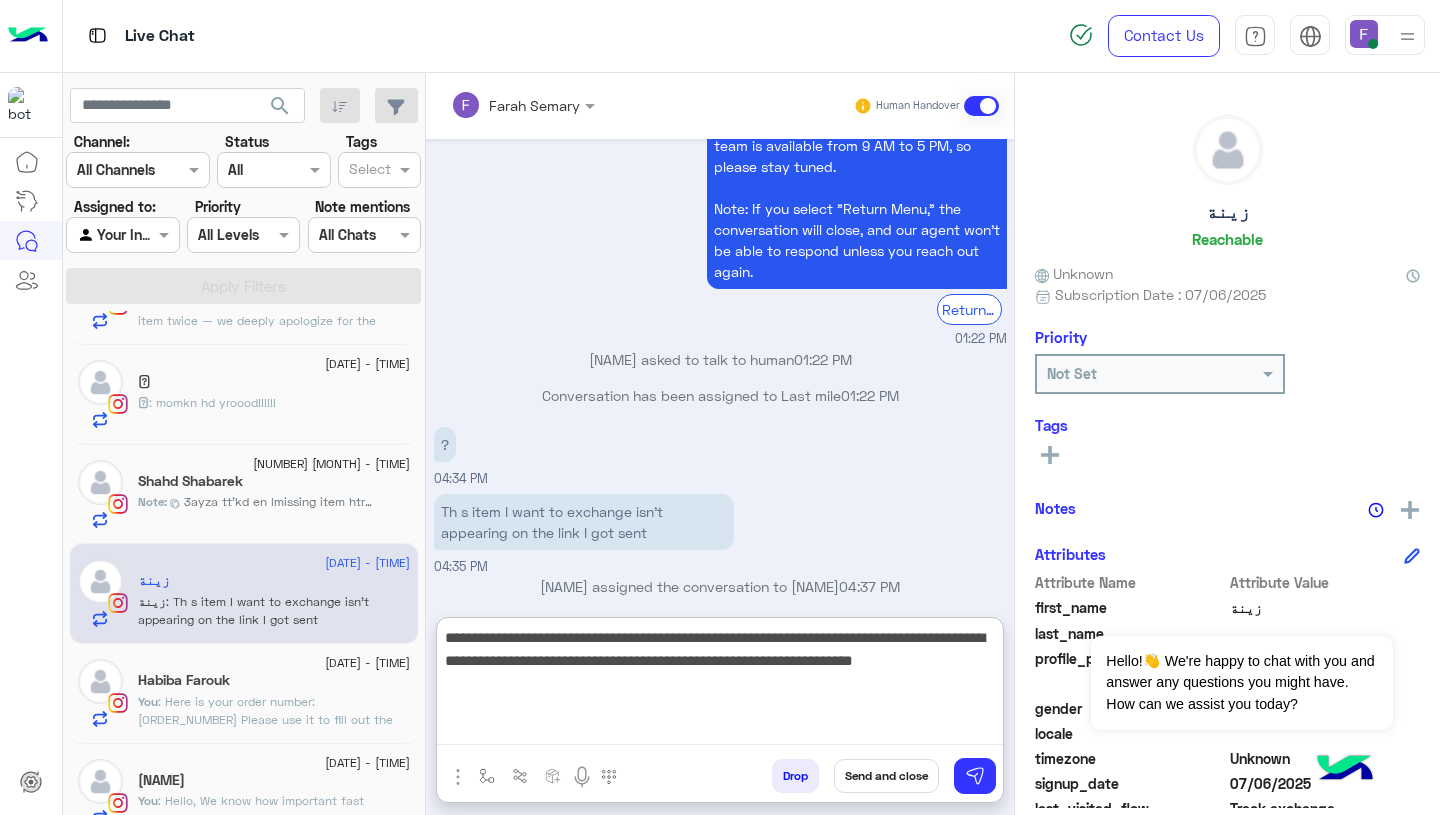 click on "**********" at bounding box center (720, 685) 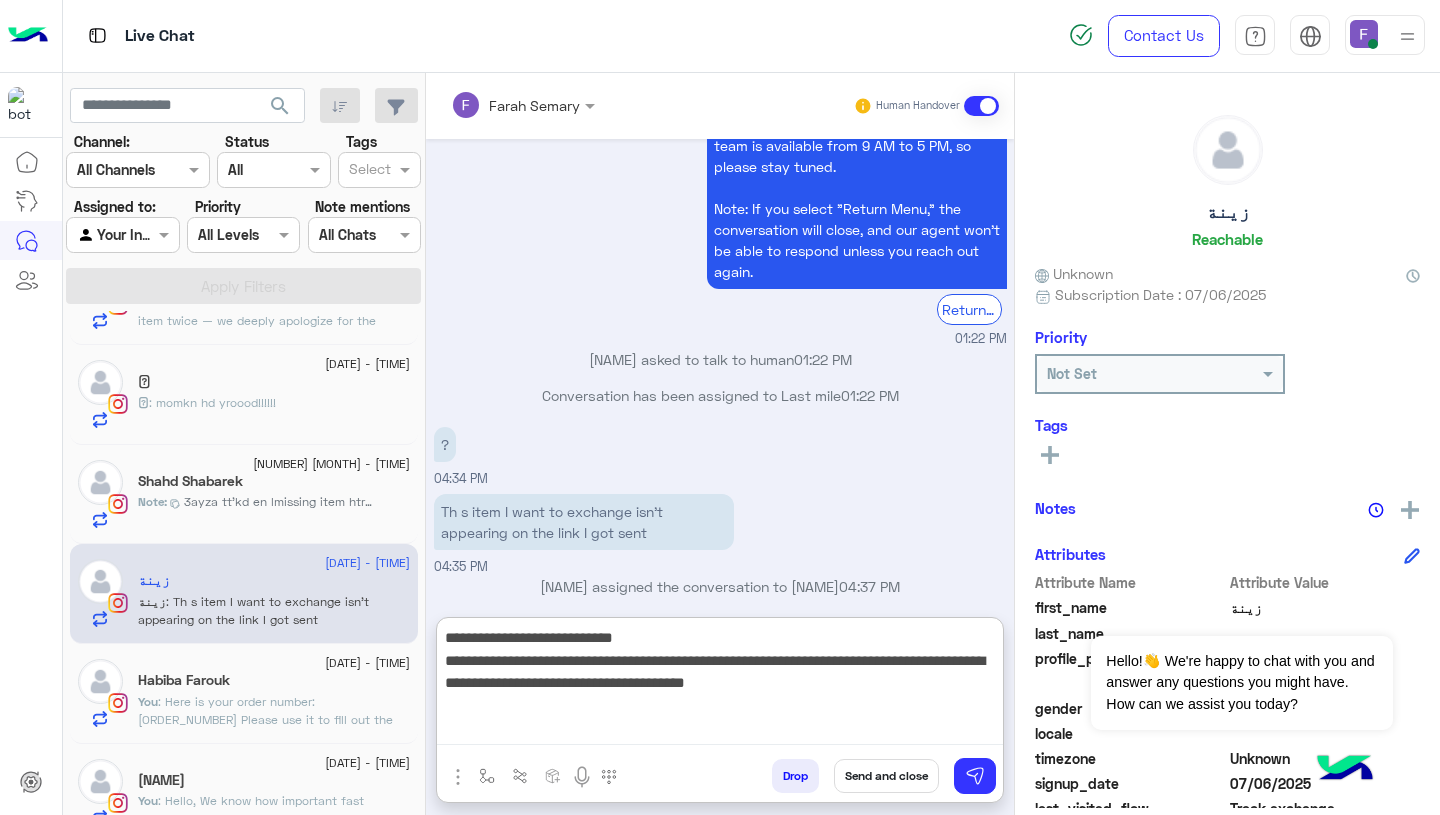 click on "**********" at bounding box center (720, 685) 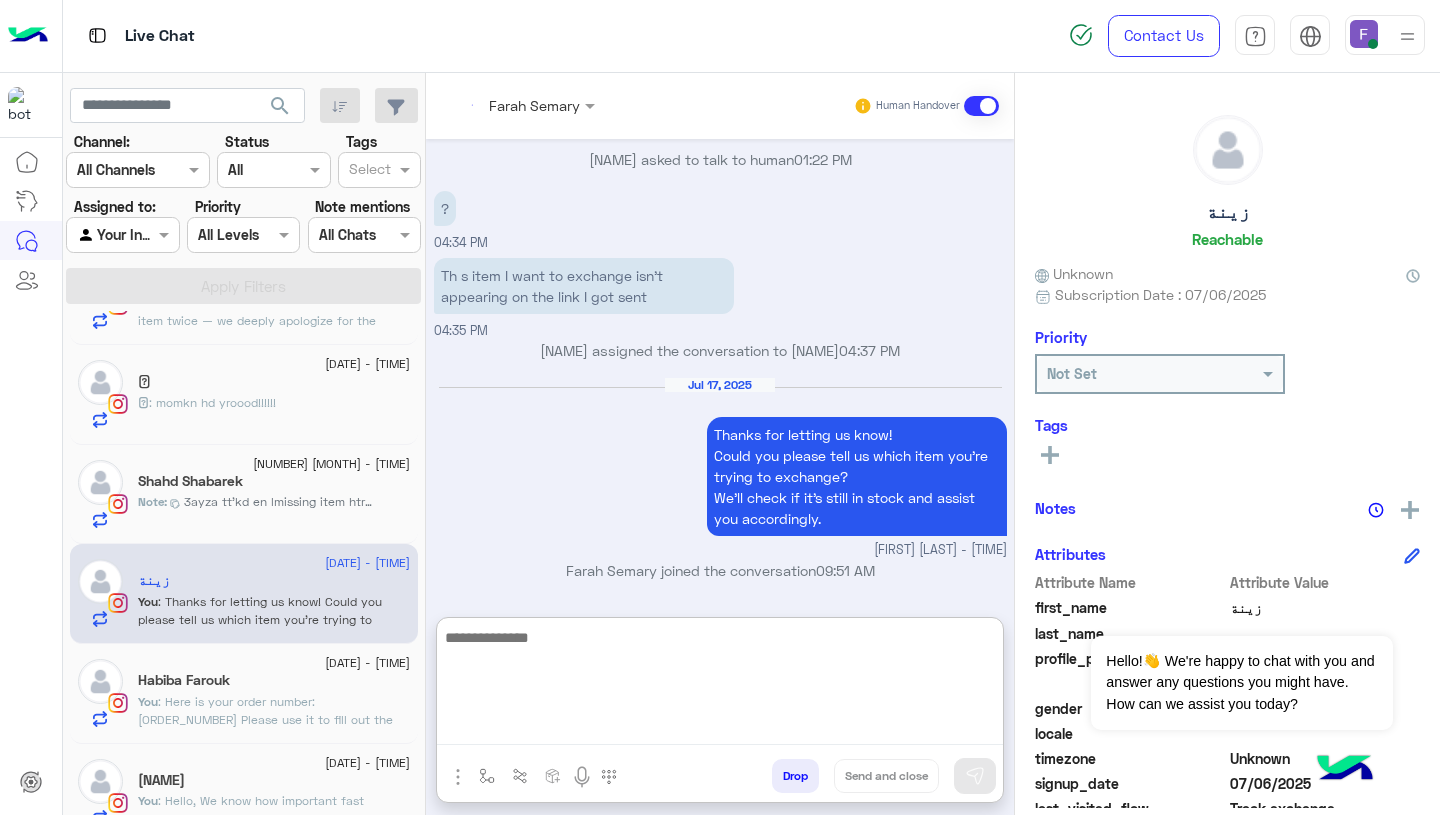 scroll, scrollTop: 4365, scrollLeft: 0, axis: vertical 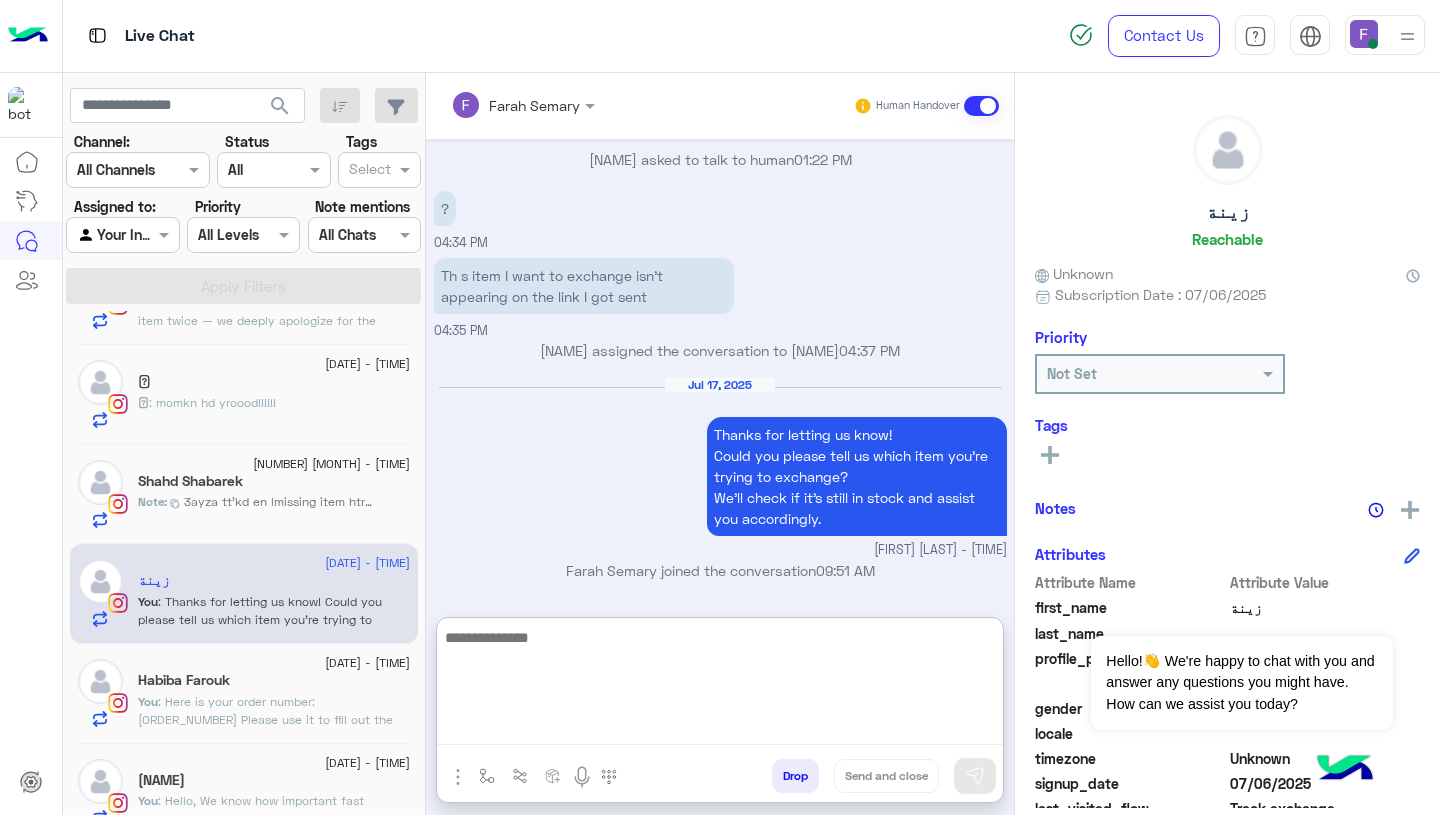 click on "Jul 17, 2025  Thanks for letting us know!  Could you please tell us which item you’re trying to exchange?  We’ll check if it’s still in stock and assist you accordingly.  Farah Semary -  09:51 AM" at bounding box center [720, 468] 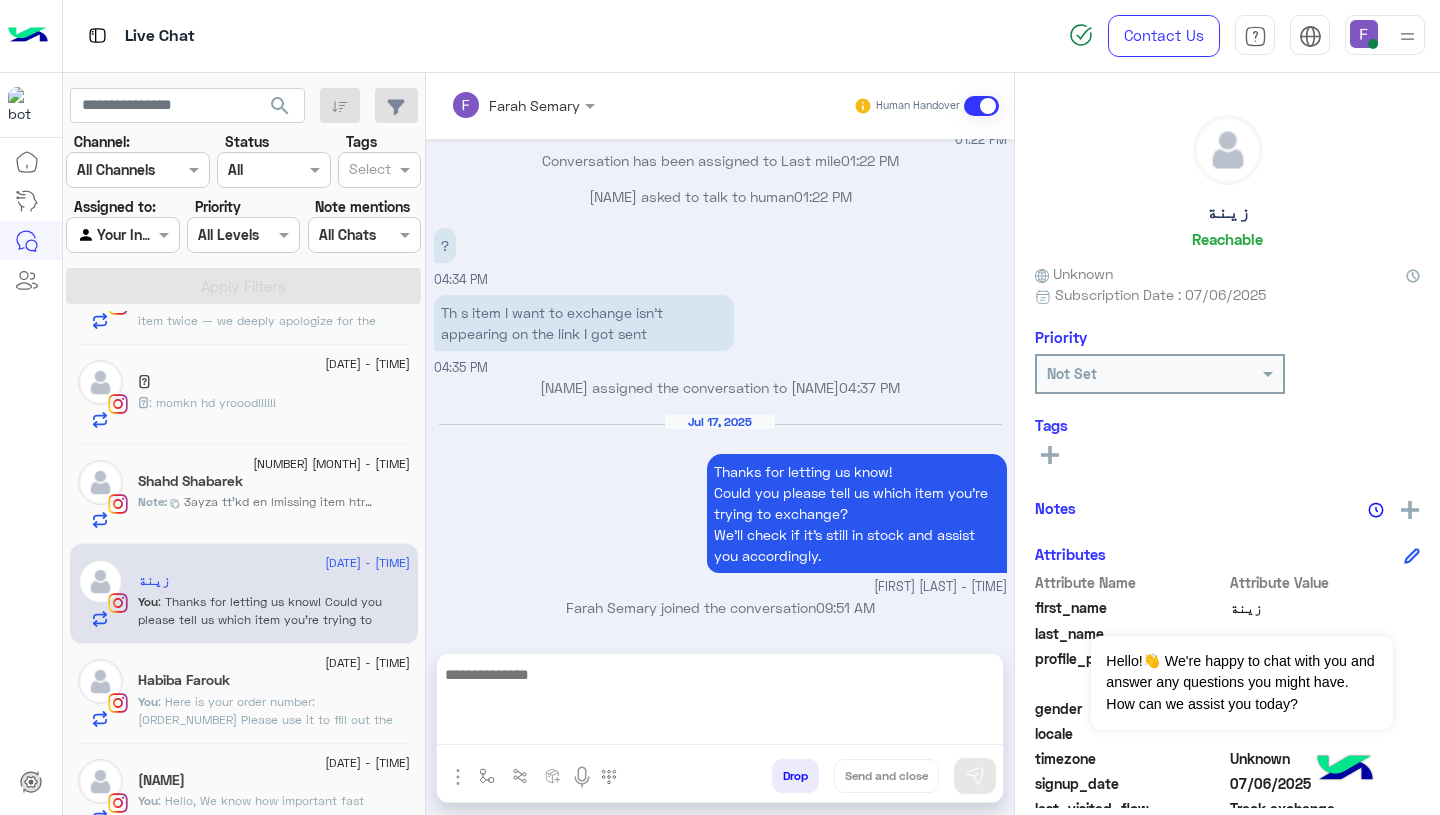 scroll, scrollTop: 4275, scrollLeft: 0, axis: vertical 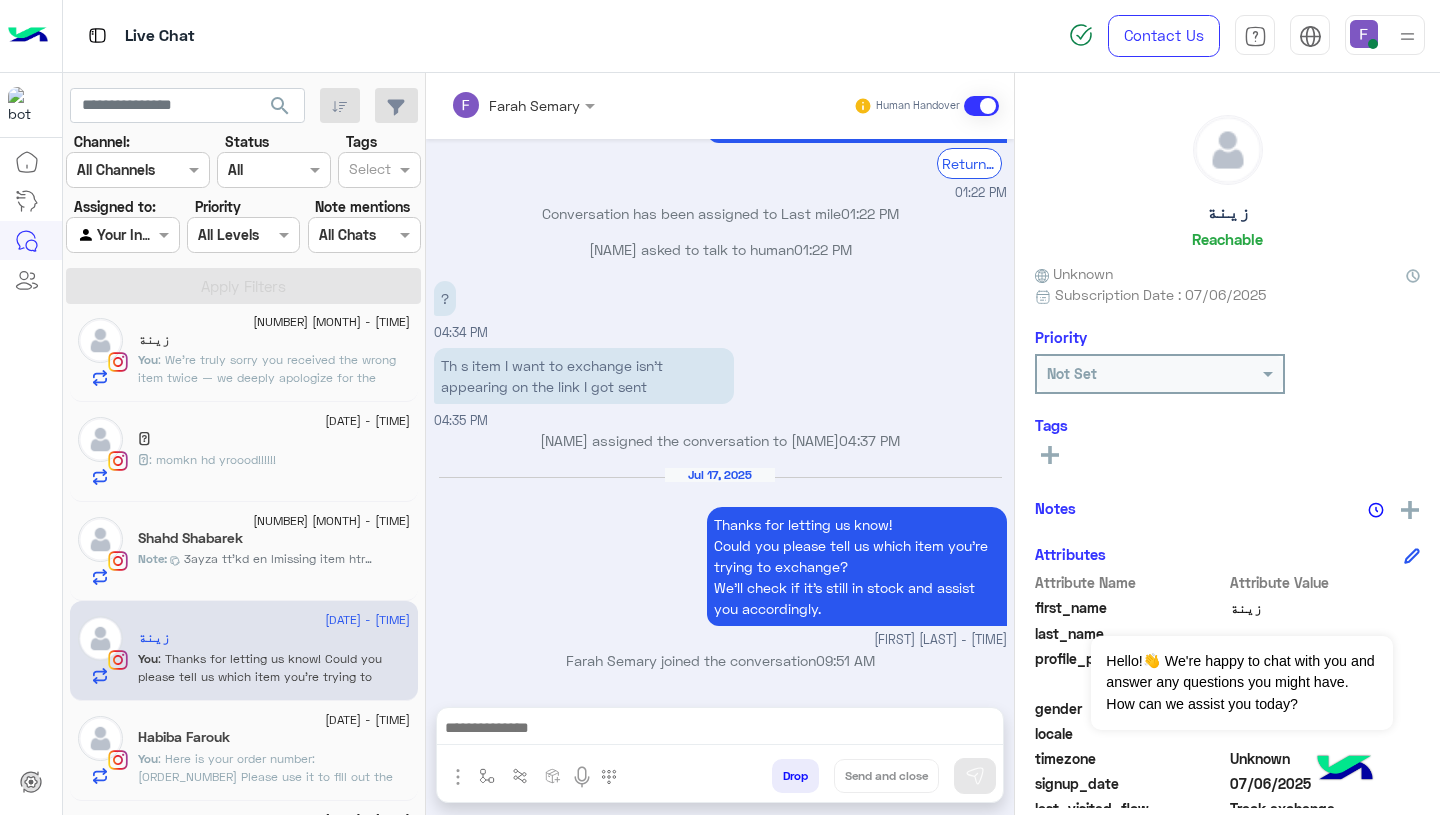 click on "Note :  3ayza tt'kd en lmissing item htruhlhaa" 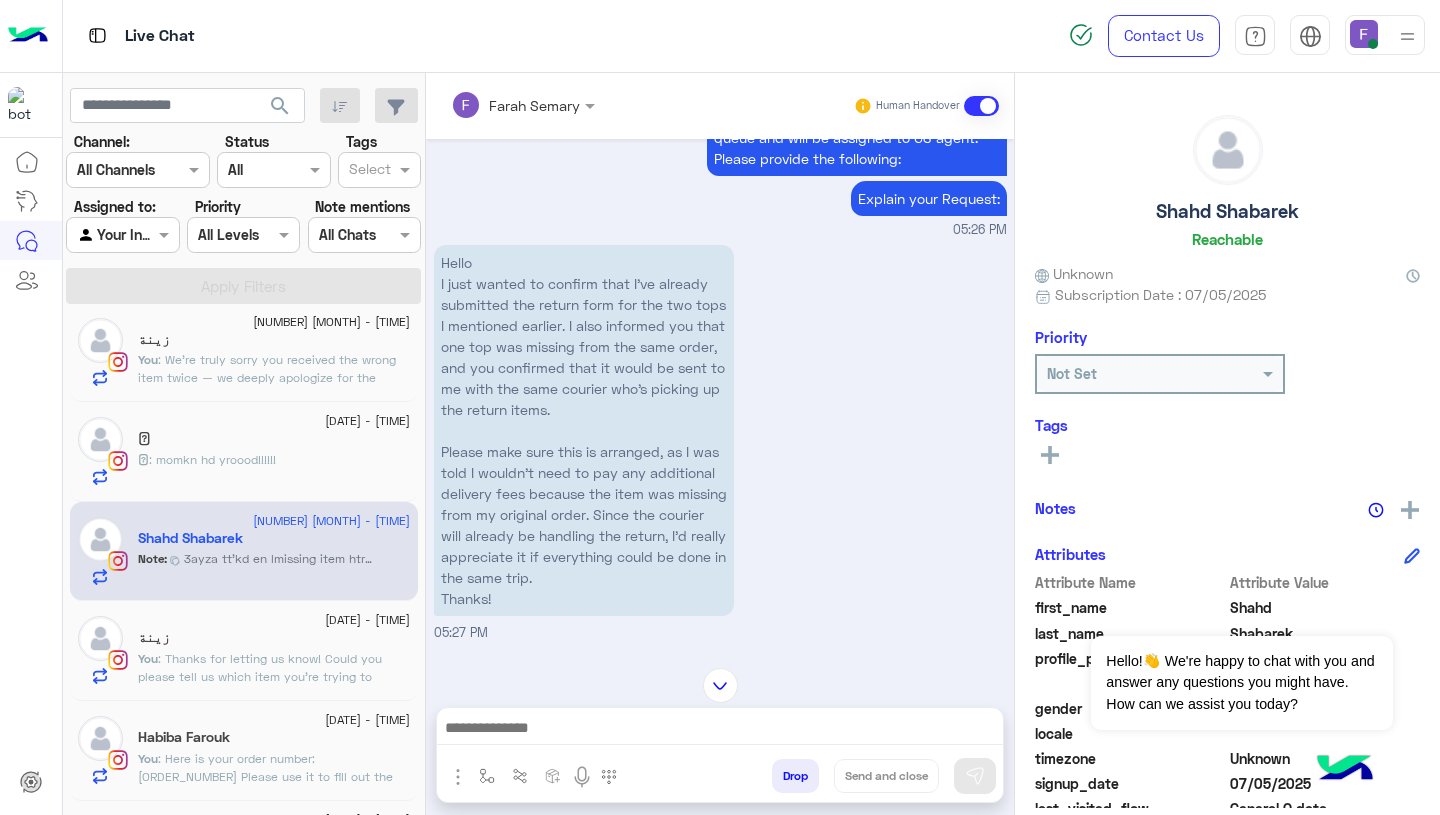scroll, scrollTop: 2043, scrollLeft: 0, axis: vertical 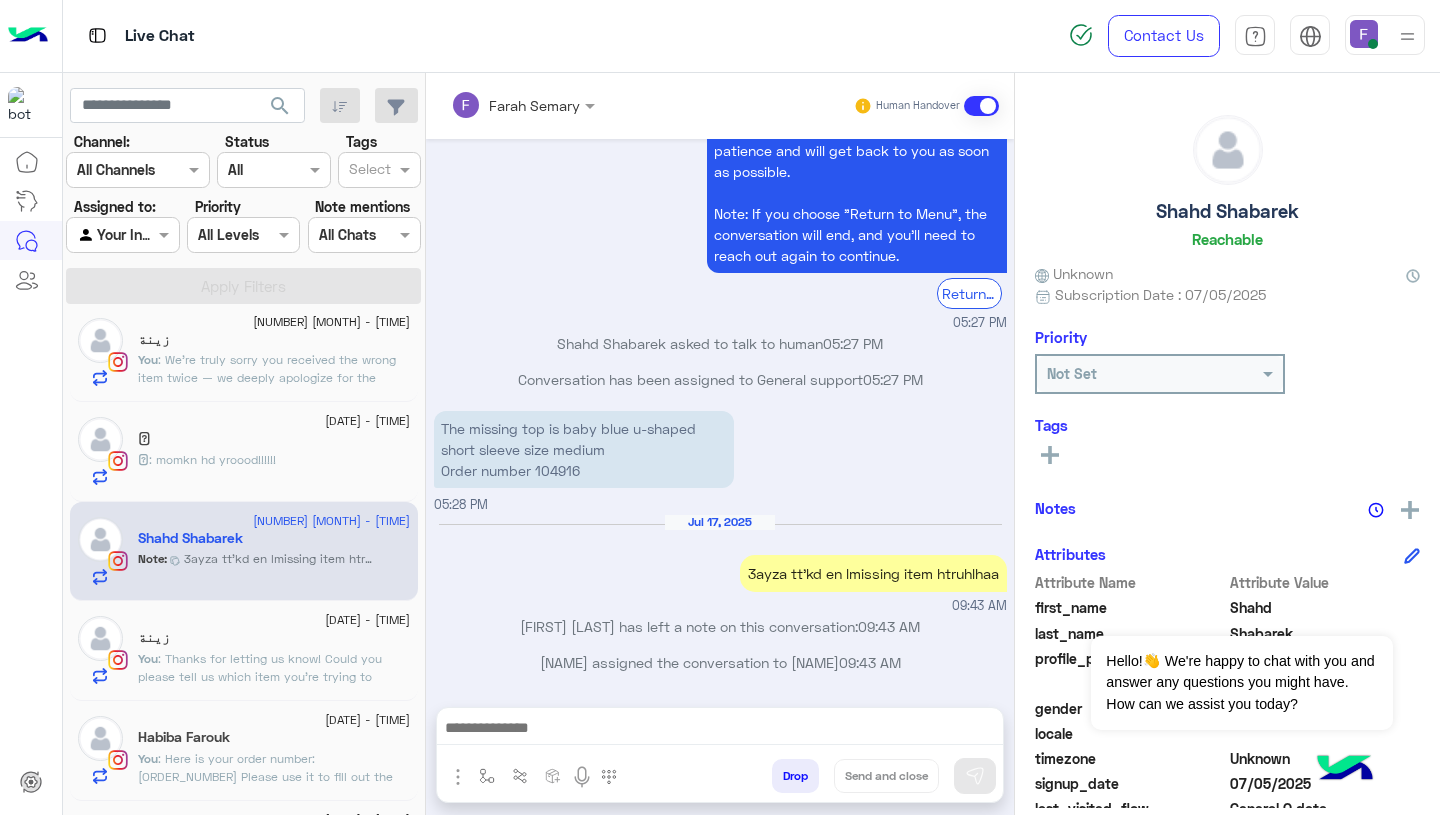 click on "The missing top is baby blue u-shaped short sleeve size medium  Order number 104916" at bounding box center (584, 449) 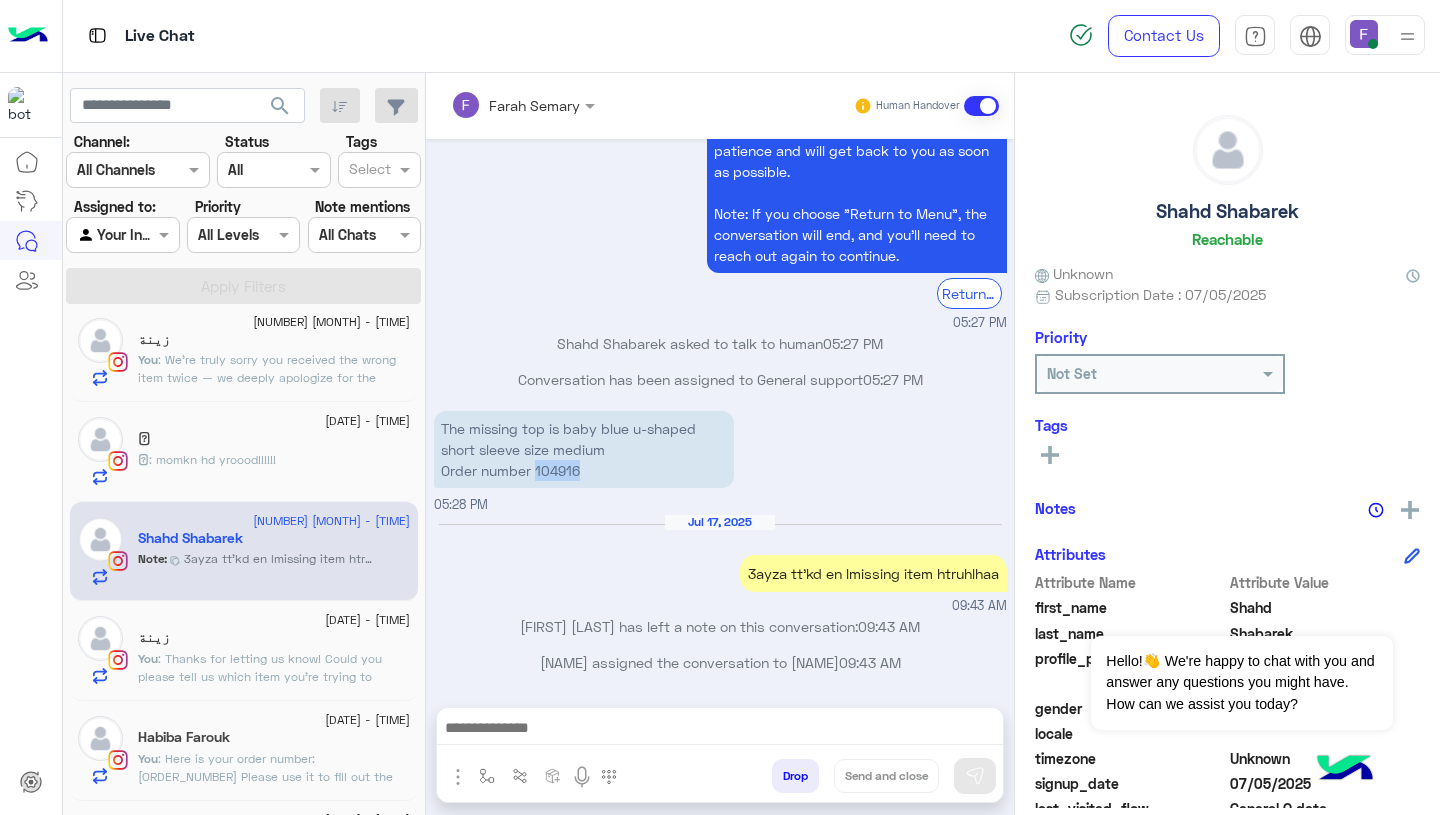 click on "The missing top is baby blue u-shaped short sleeve size medium  Order number 104916" at bounding box center (584, 449) 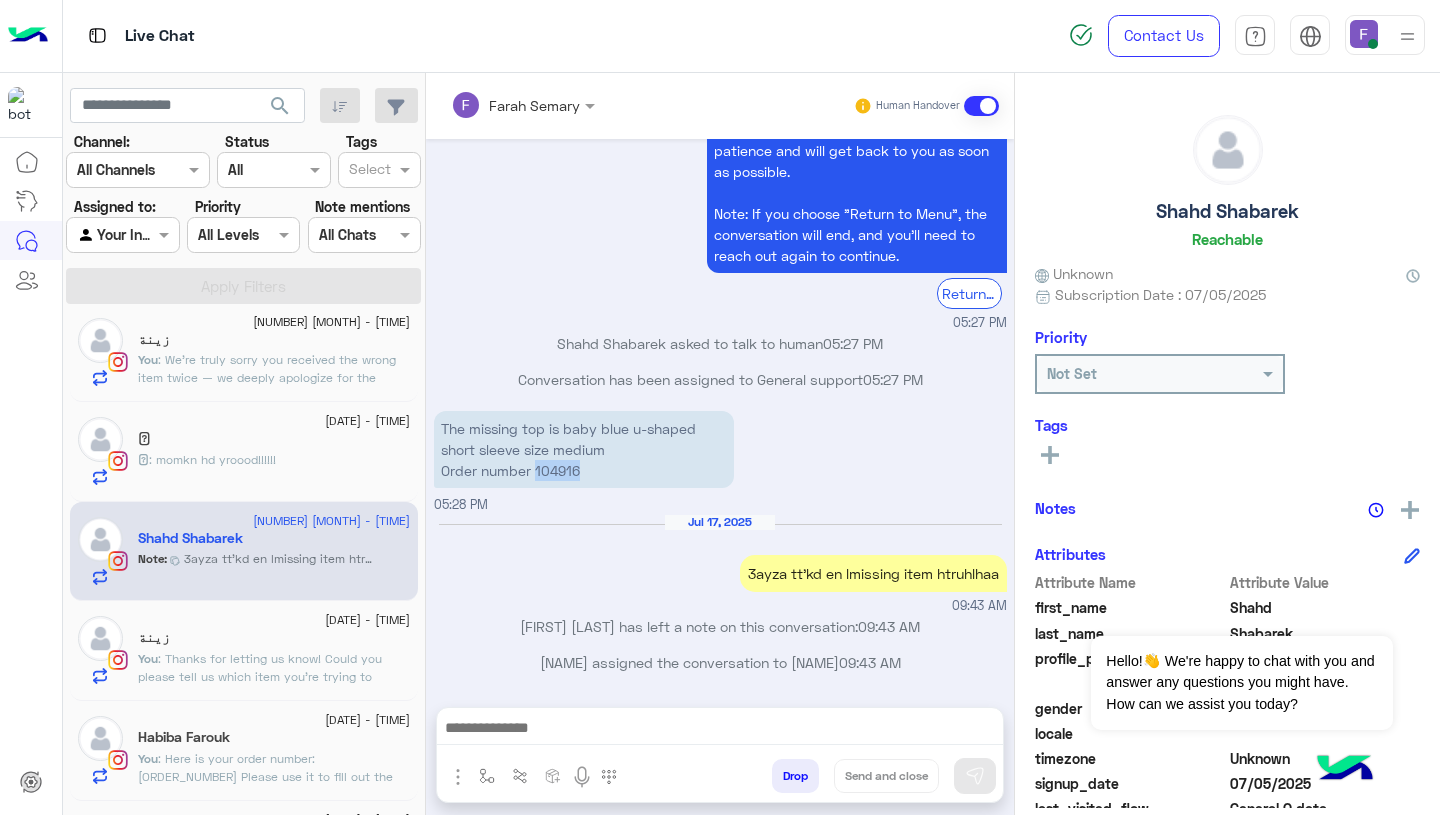 click on "09:43 AM" at bounding box center [720, 606] 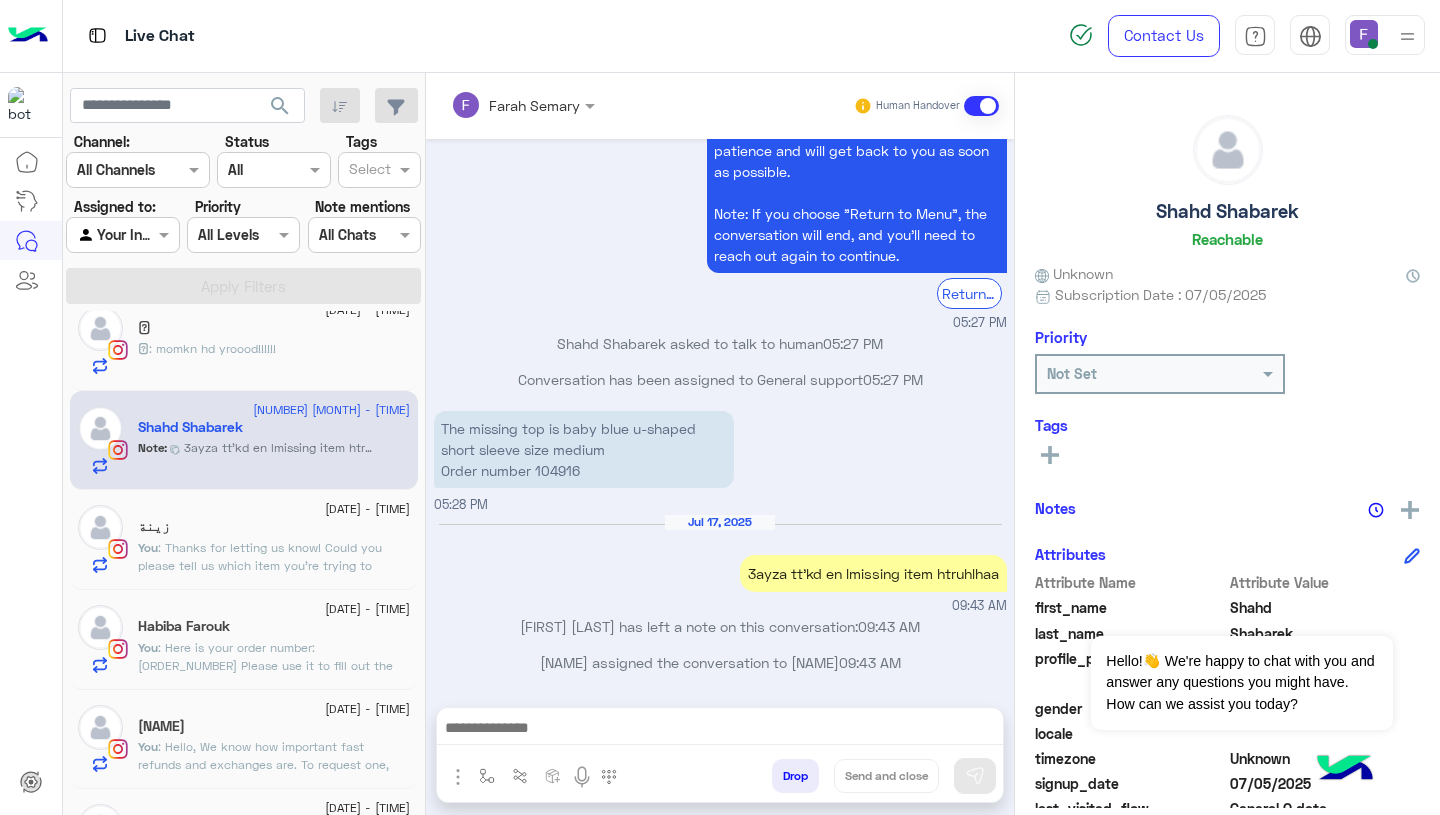 scroll, scrollTop: 499, scrollLeft: 0, axis: vertical 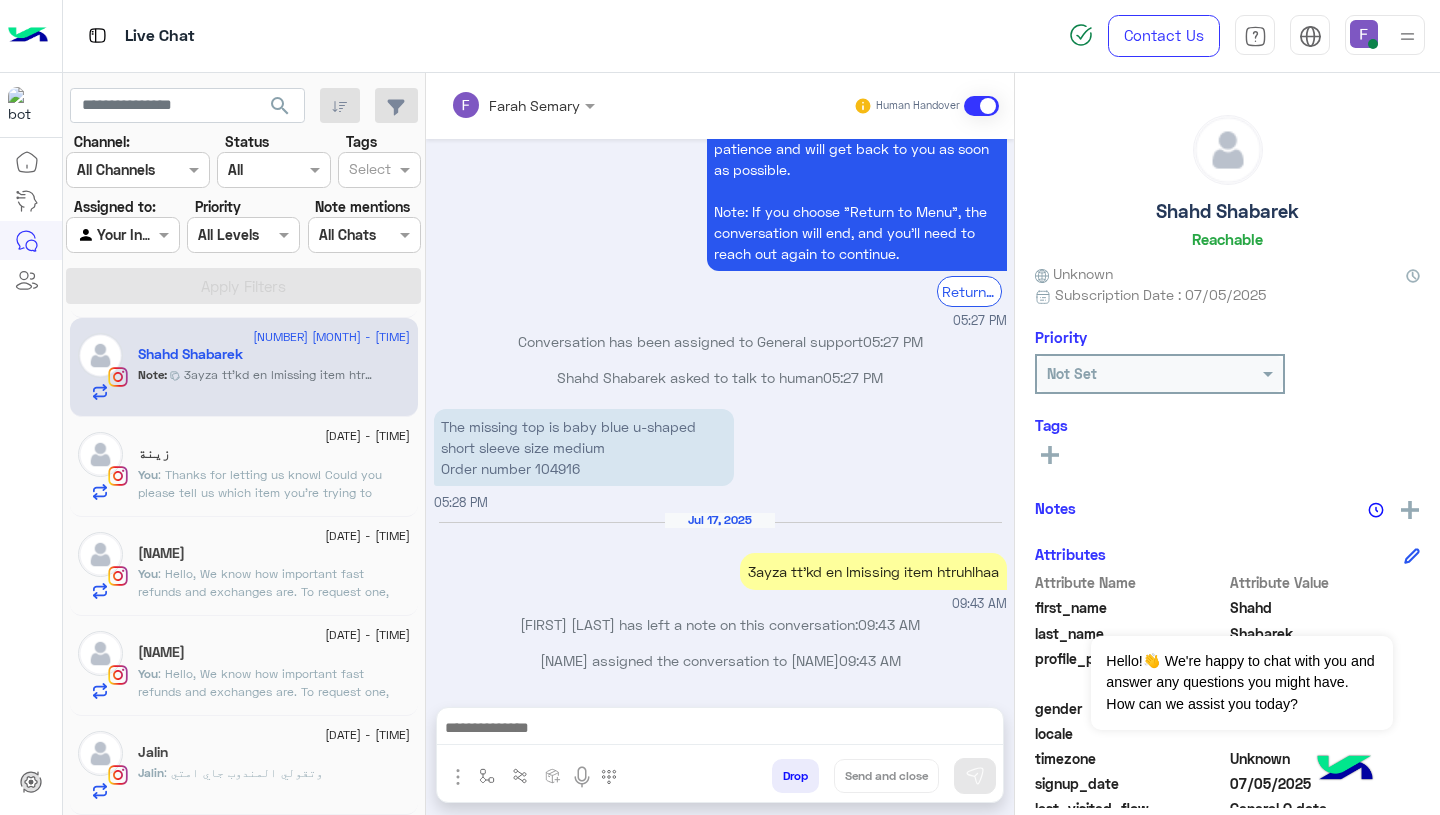 click on "The missing top is baby blue u-shaped short sleeve size medium  Order number 104916" at bounding box center (584, 447) 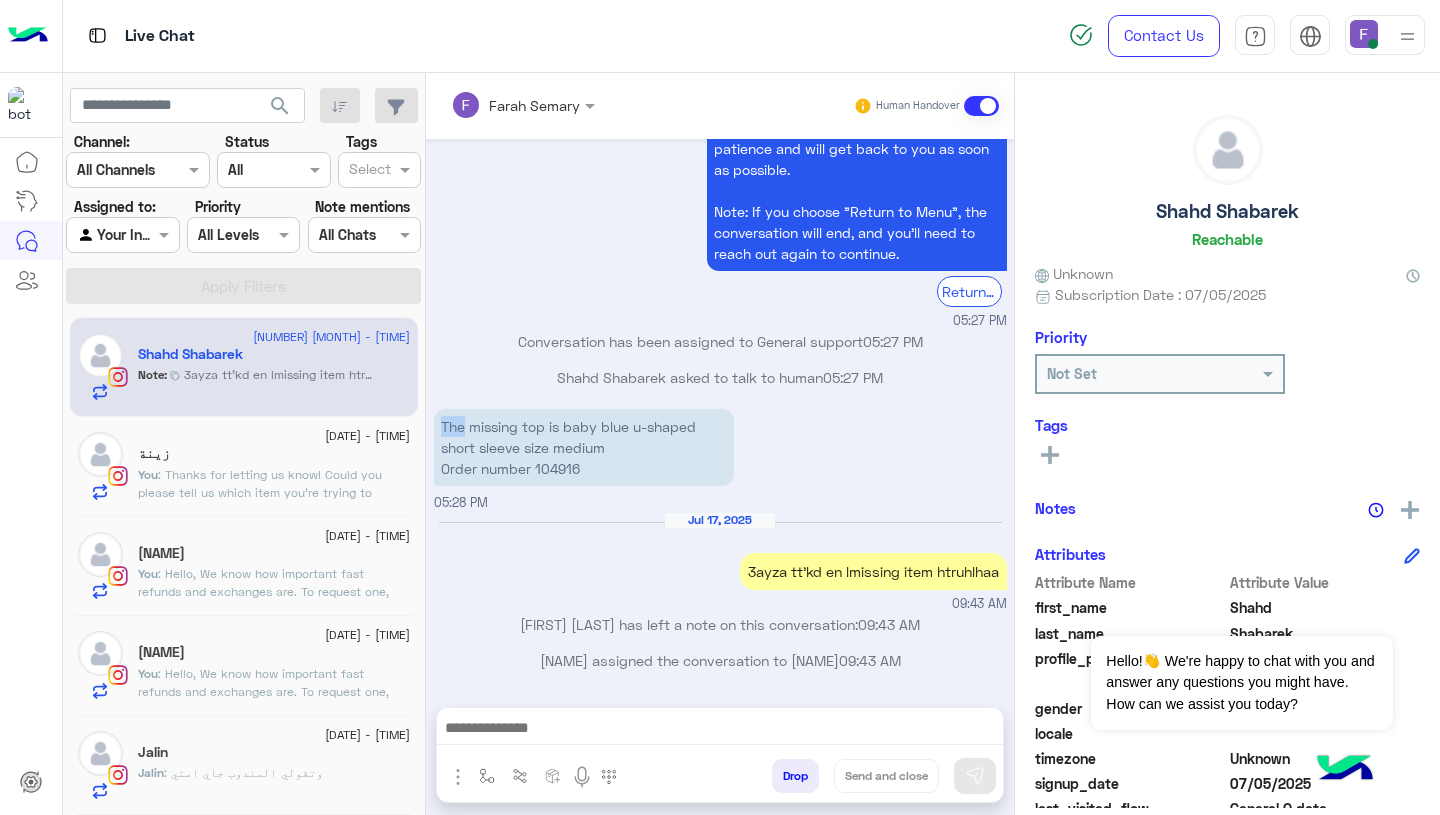 click on "The missing top is baby blue u-shaped short sleeve size medium  Order number 104916" at bounding box center [584, 447] 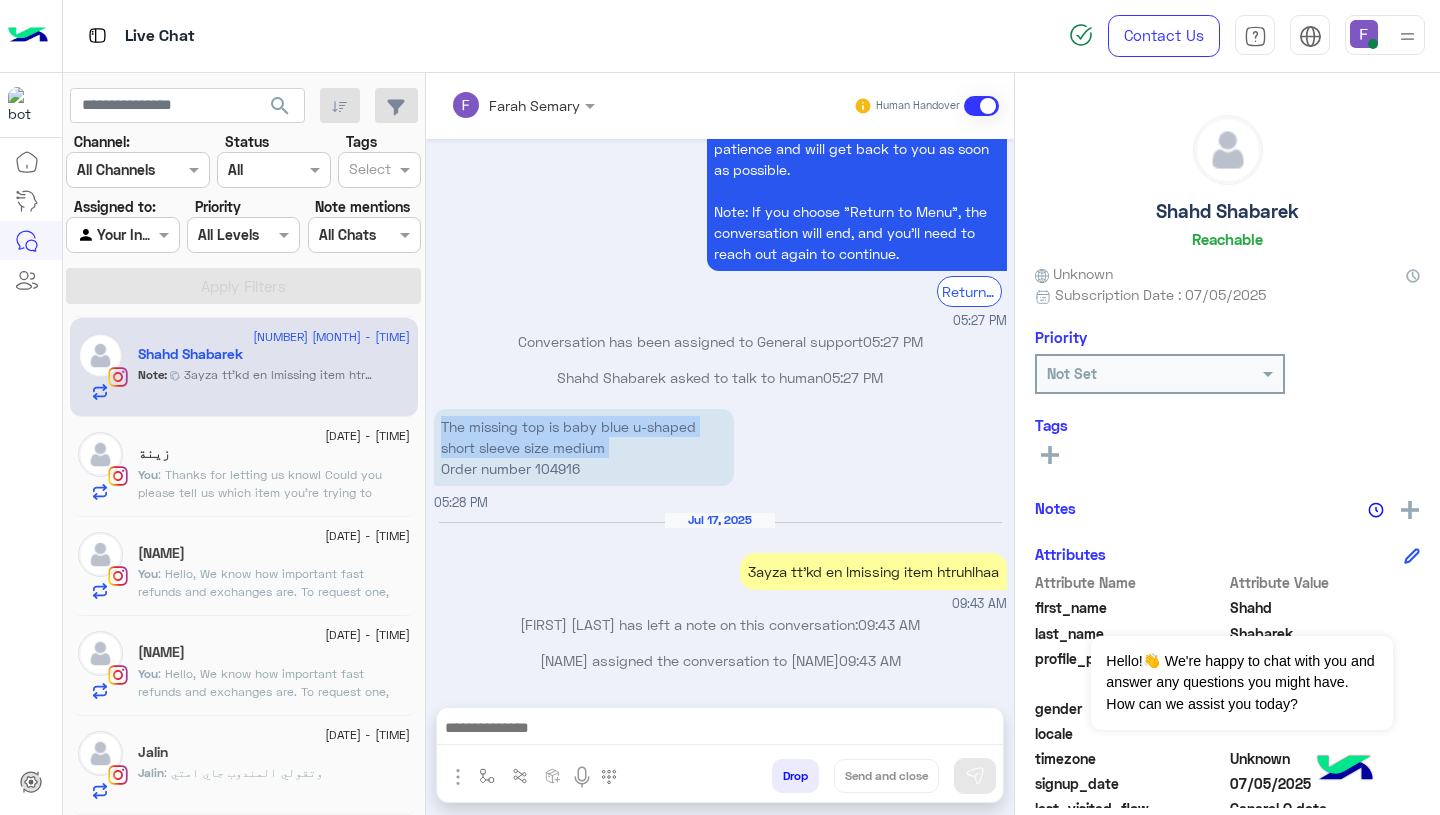 click on "The missing top is baby blue u-shaped short sleeve size medium  Order number 104916" at bounding box center [584, 447] 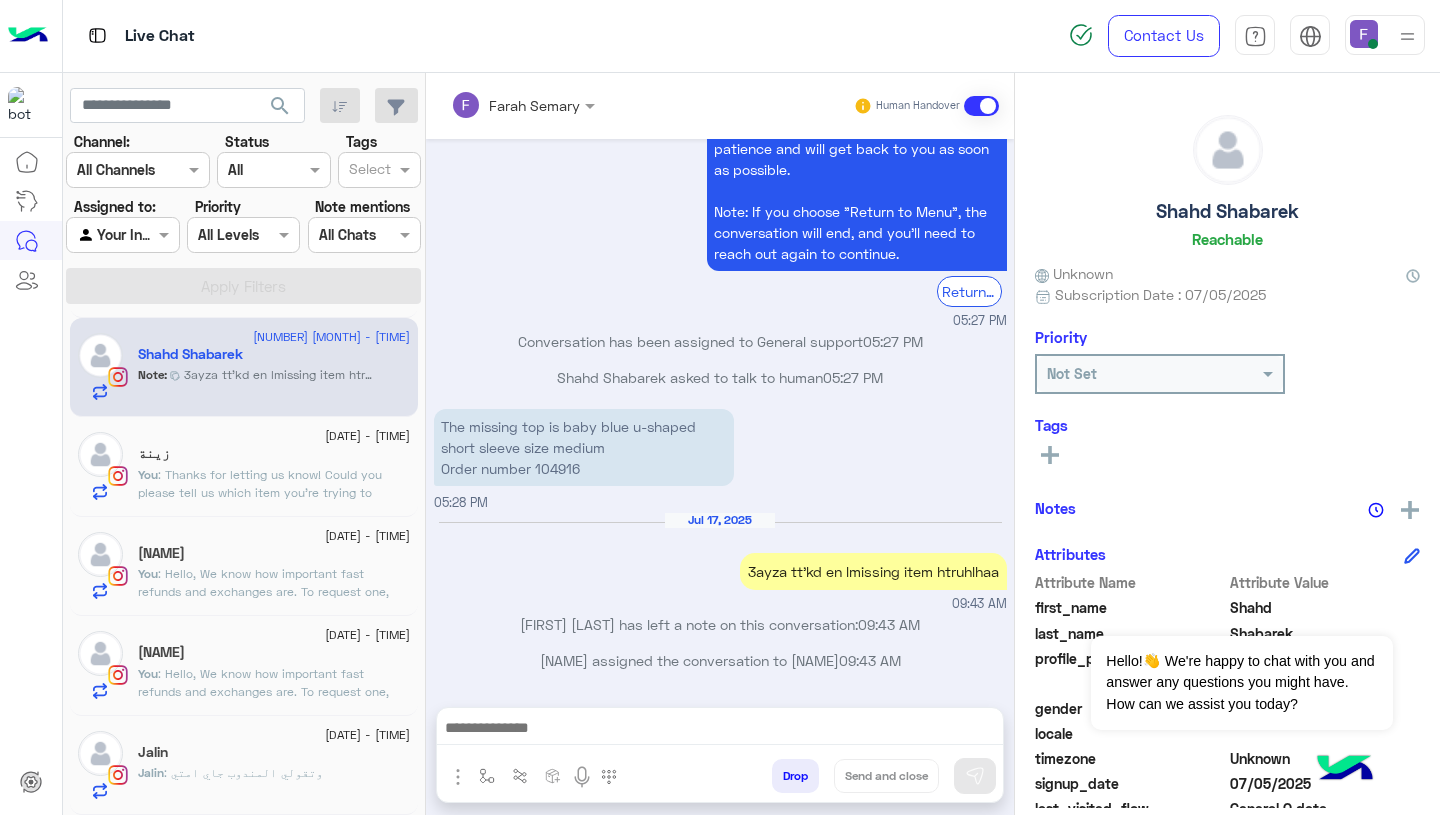 click on "Conversation has been assigned to General support   05:27 PM" at bounding box center [720, 341] 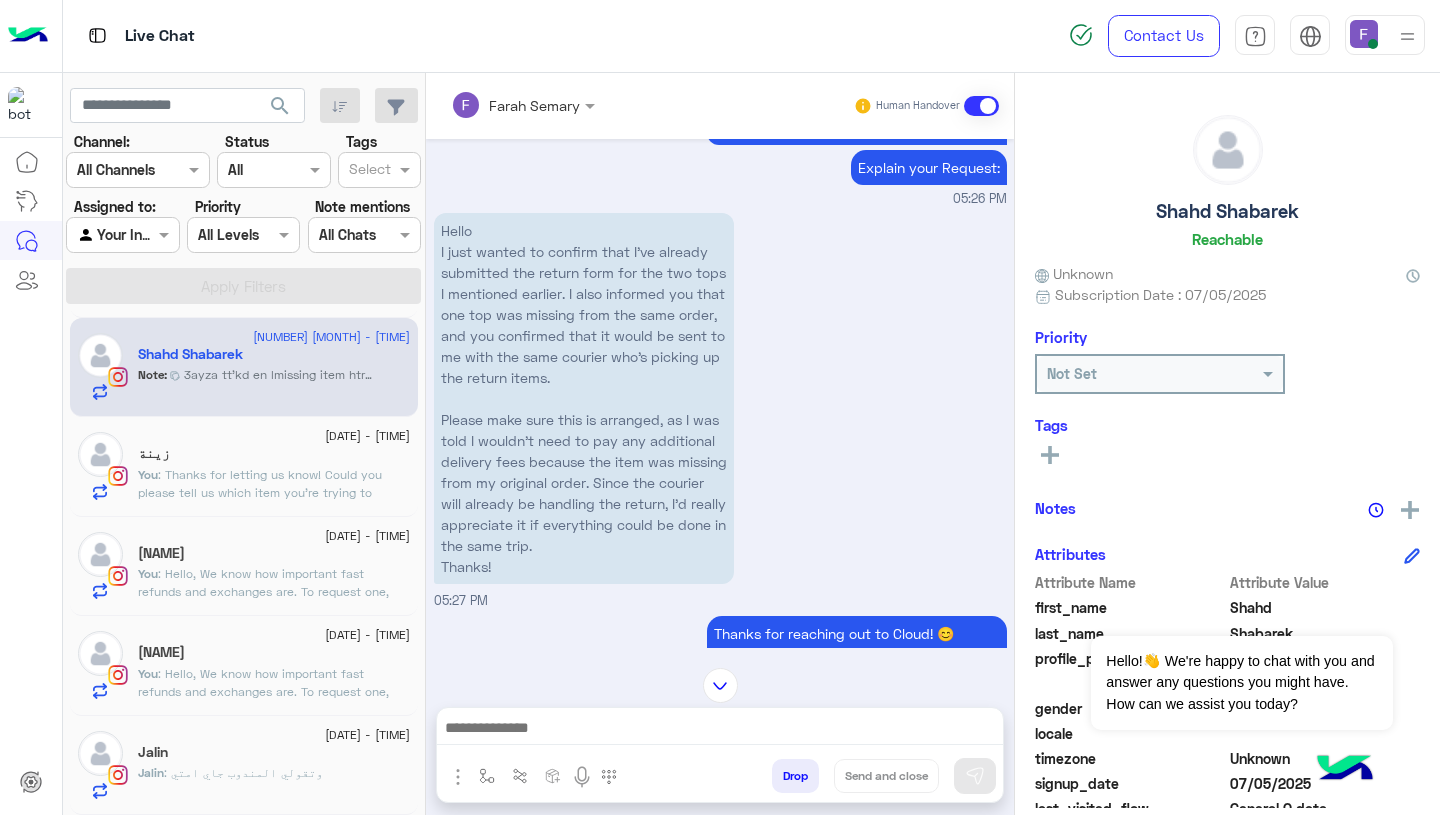 scroll, scrollTop: 3982, scrollLeft: 0, axis: vertical 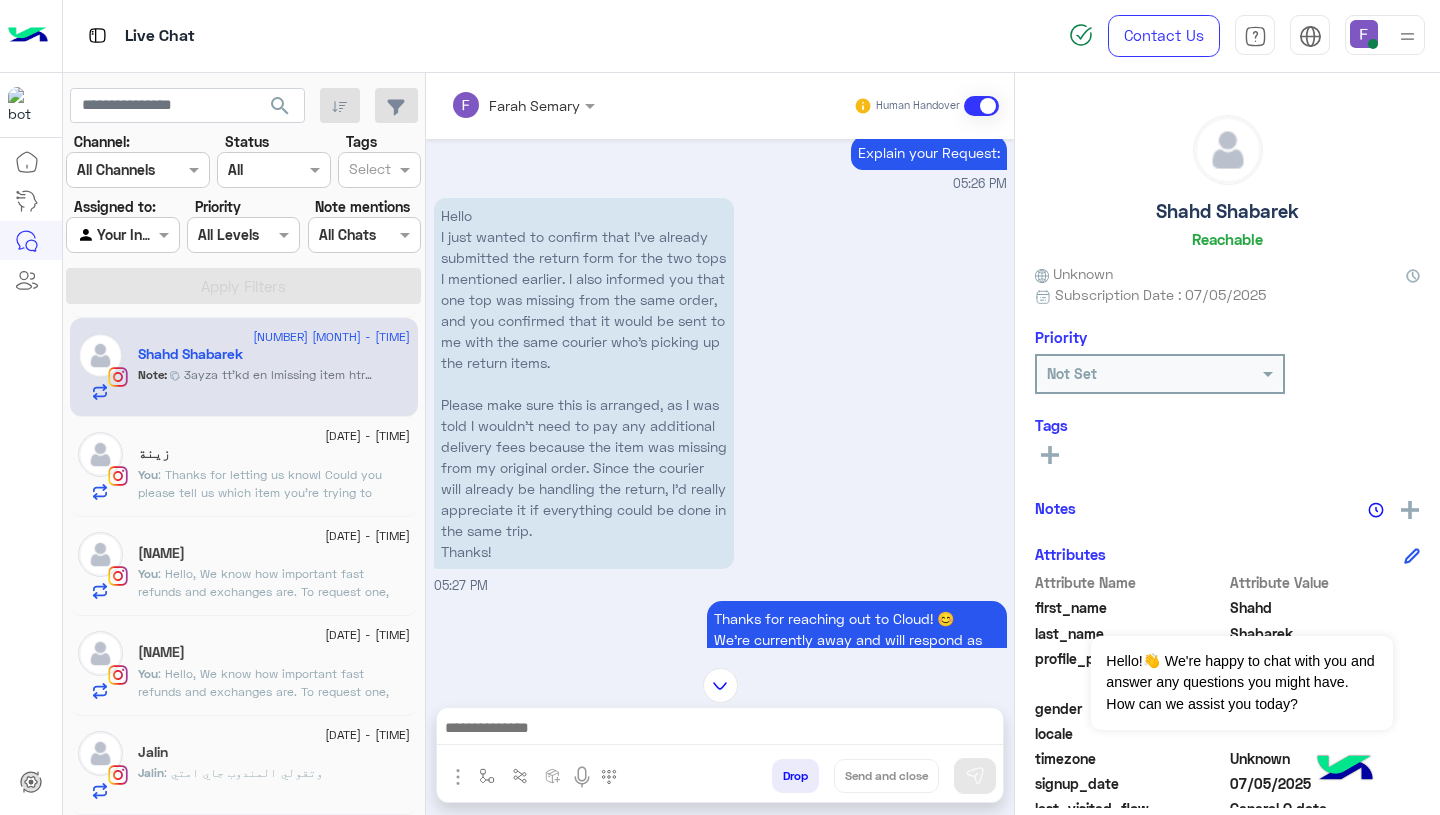 click on "Hello  I just wanted to confirm that I’ve already submitted the return form for the two tops I mentioned earlier. I also informed you that one top was missing from the same order, and you confirmed that it would be sent to me with the same courier who’s picking up the return items. Please make sure this is arranged, as I was told I wouldn’t need to pay any additional delivery fees because the item was missing from my original order. Since the courier will already be handling the return, I’d really appreciate it if everything could be done in the same trip. Thanks!" at bounding box center (584, 383) 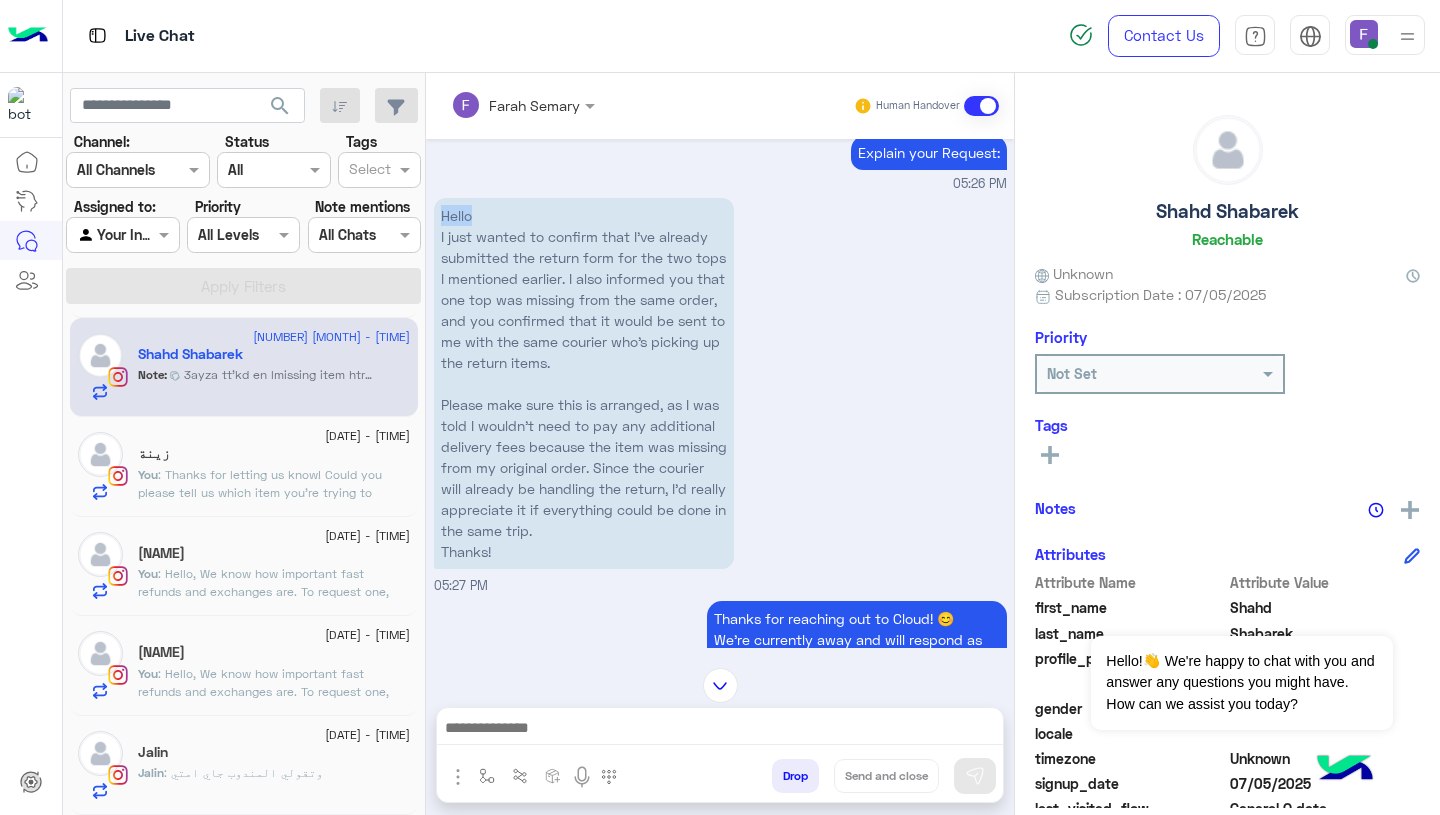 click on "Hello  I just wanted to confirm that I’ve already submitted the return form for the two tops I mentioned earlier. I also informed you that one top was missing from the same order, and you confirmed that it would be sent to me with the same courier who’s picking up the return items. Please make sure this is arranged, as I was told I wouldn’t need to pay any additional delivery fees because the item was missing from my original order. Since the courier will already be handling the return, I’d really appreciate it if everything could be done in the same trip. Thanks!" at bounding box center [584, 383] 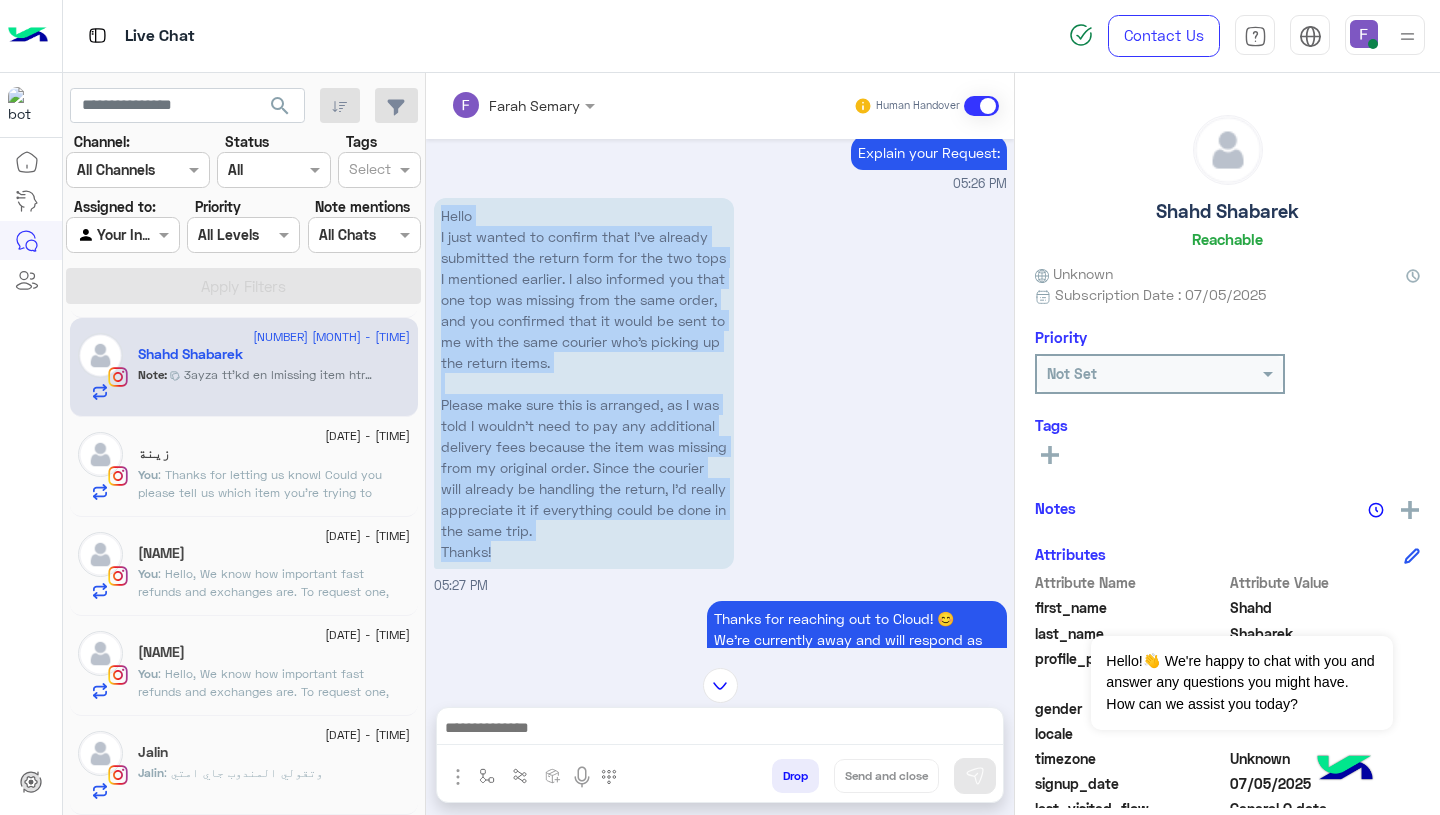 drag, startPoint x: 440, startPoint y: 235, endPoint x: 580, endPoint y: 558, distance: 352.03552 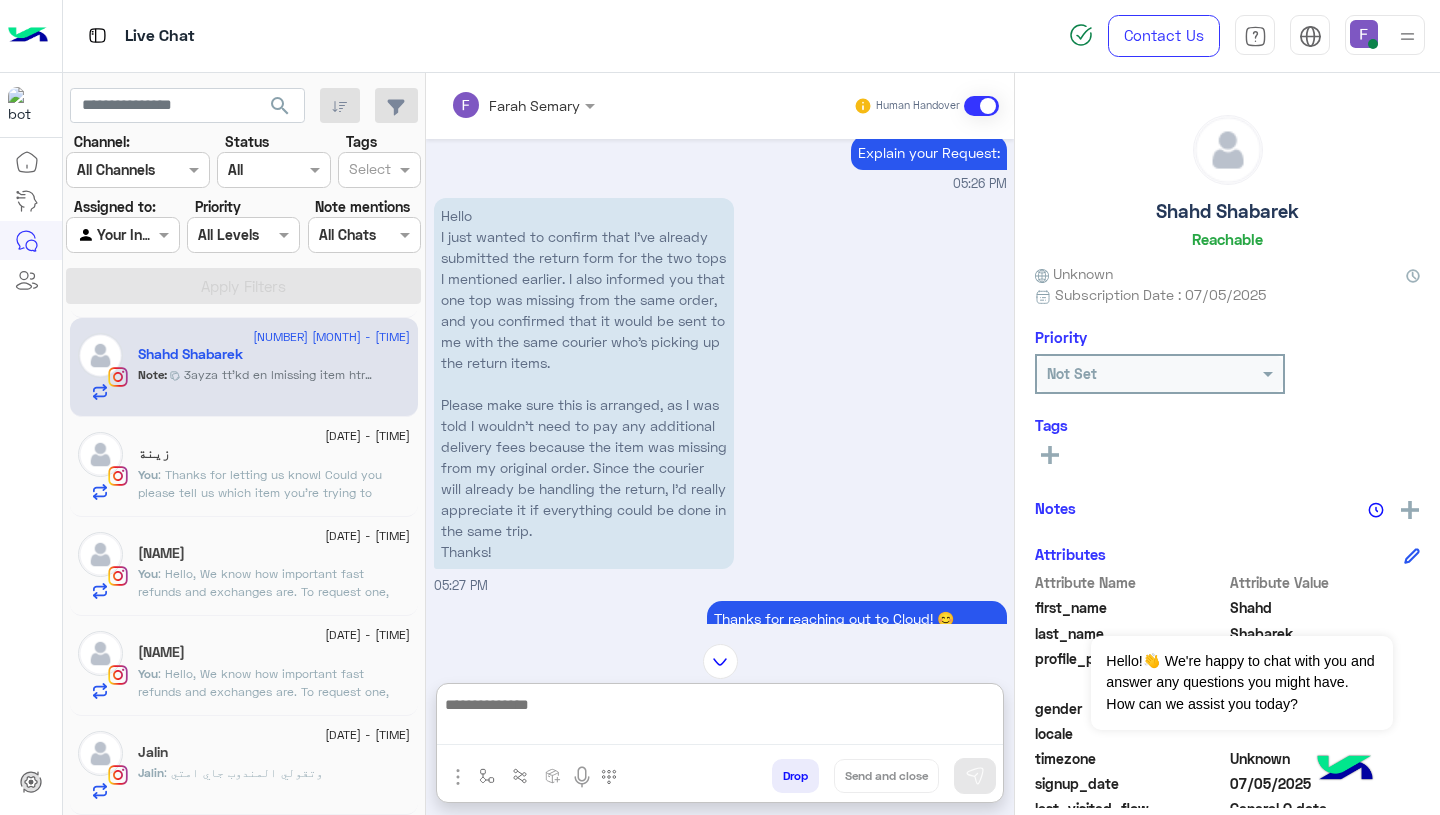 click at bounding box center (720, 718) 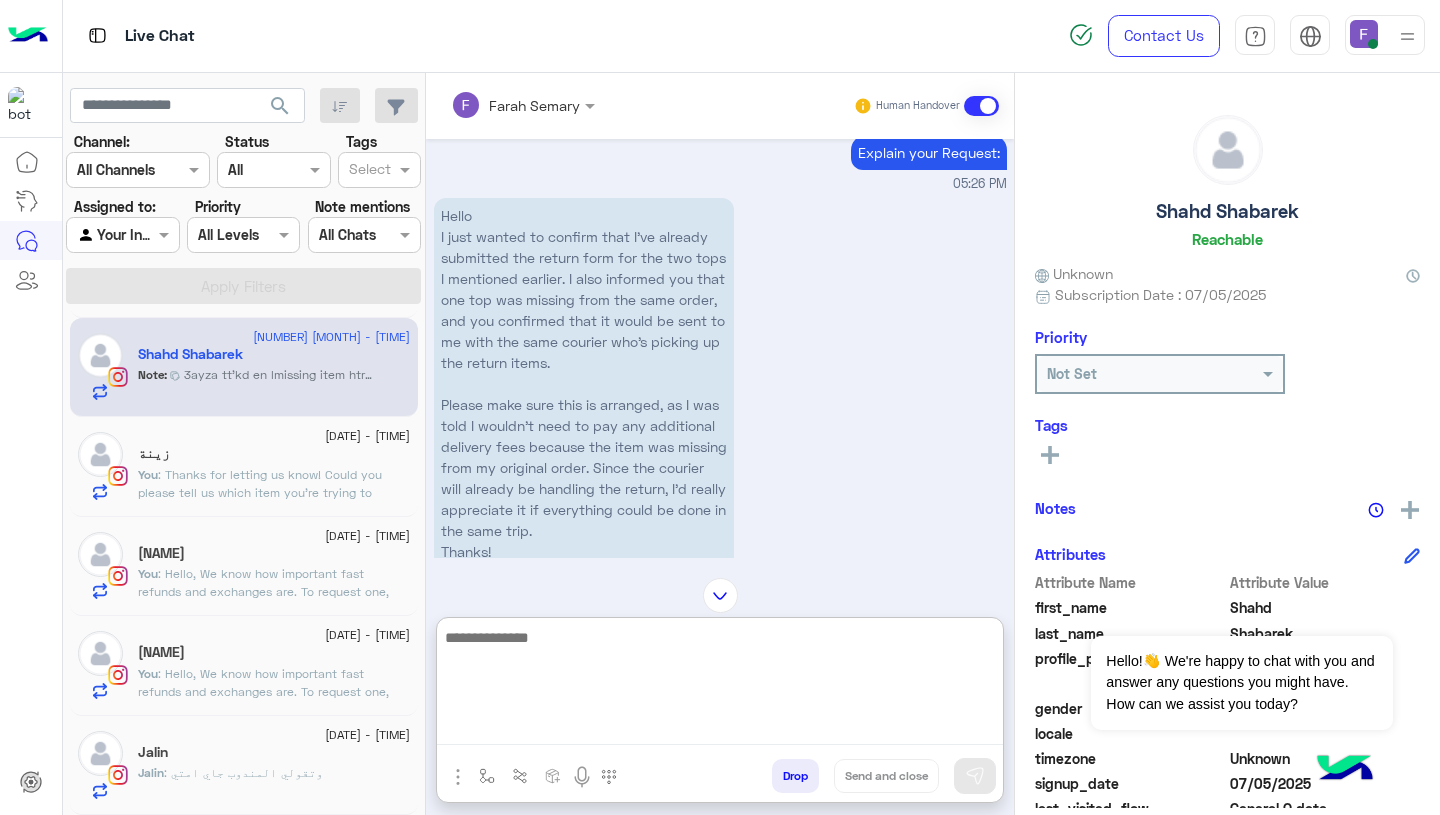 paste on "**********" 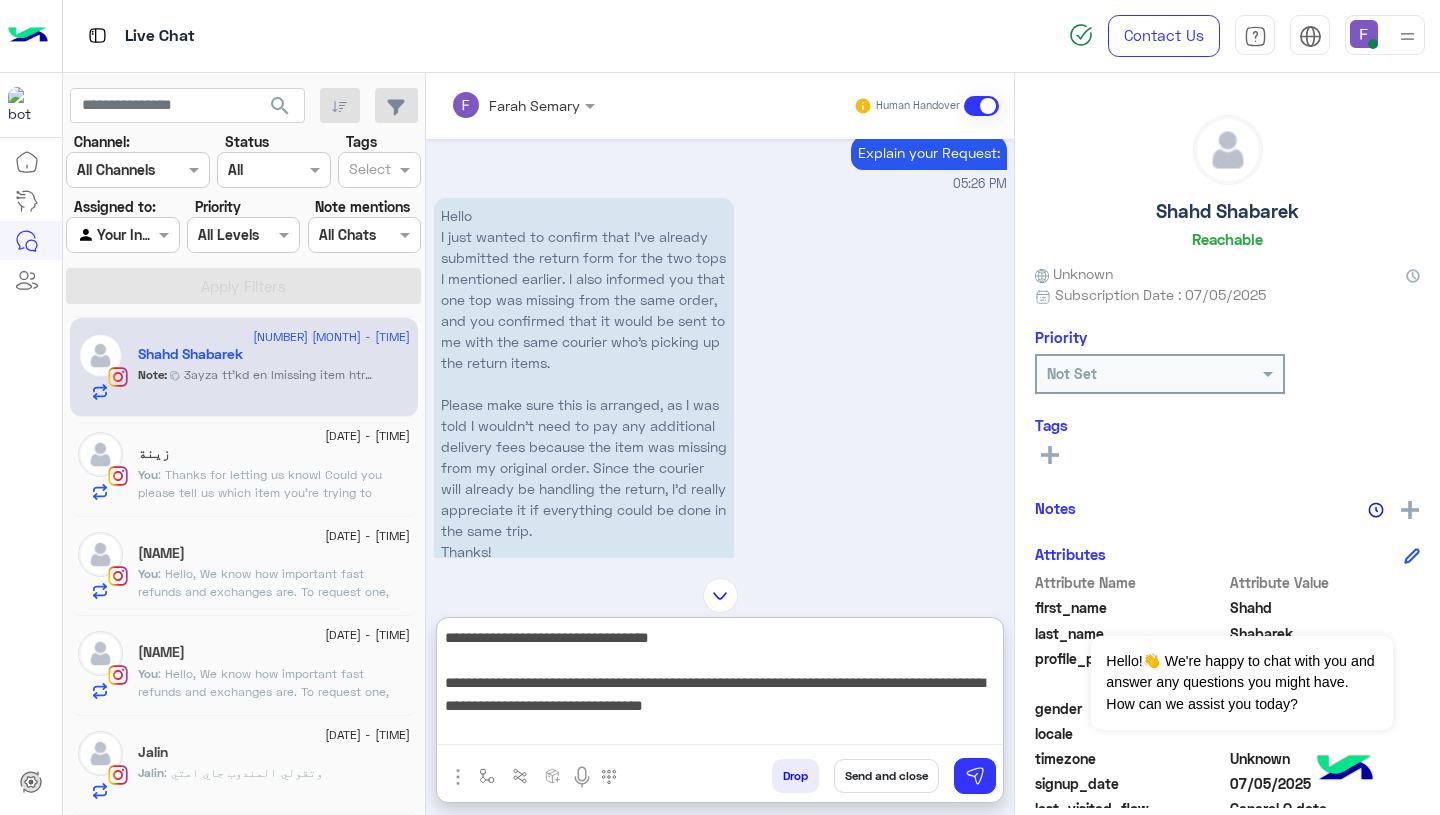 scroll, scrollTop: 173, scrollLeft: 0, axis: vertical 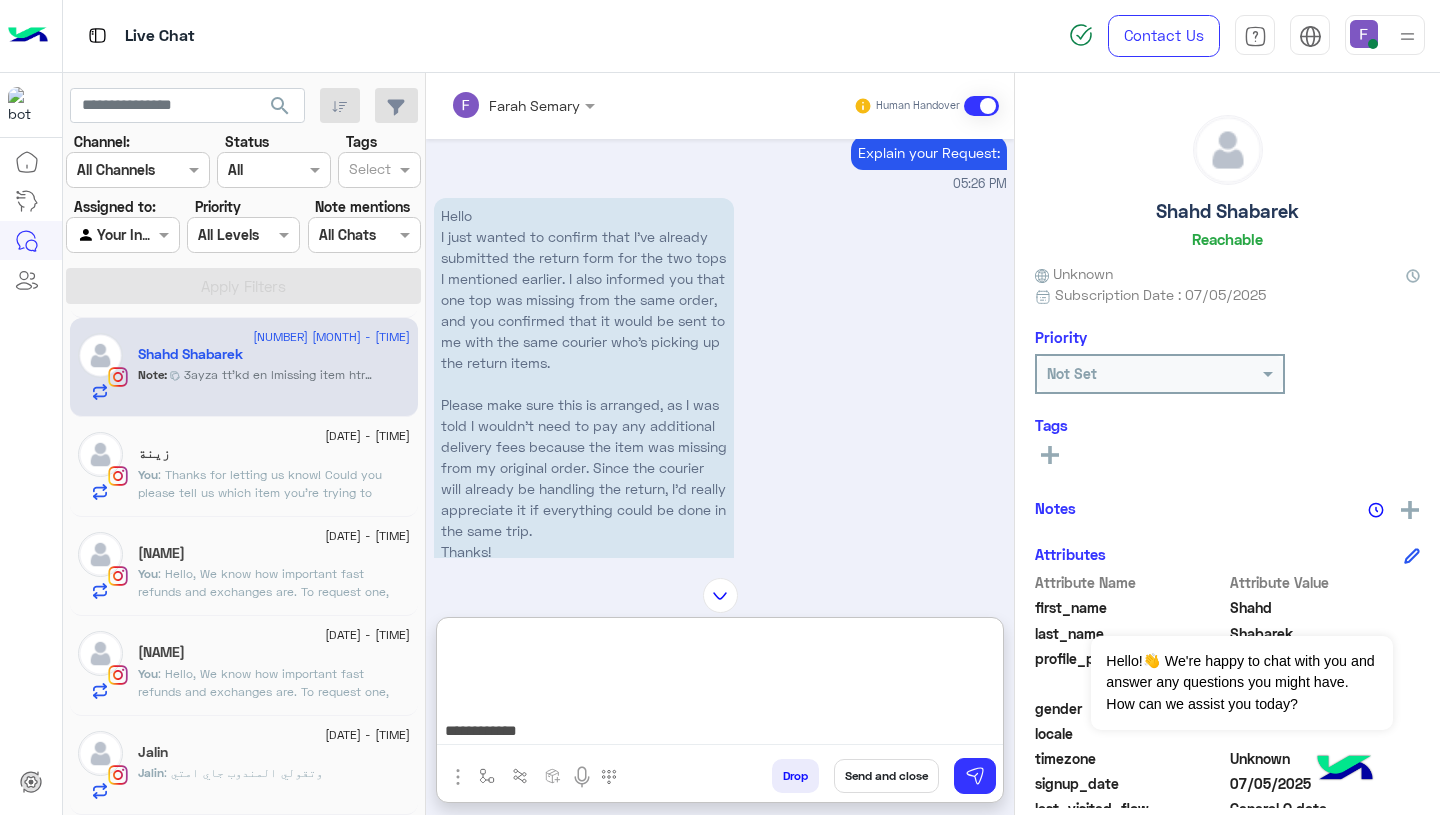 click on "**********" at bounding box center [720, 685] 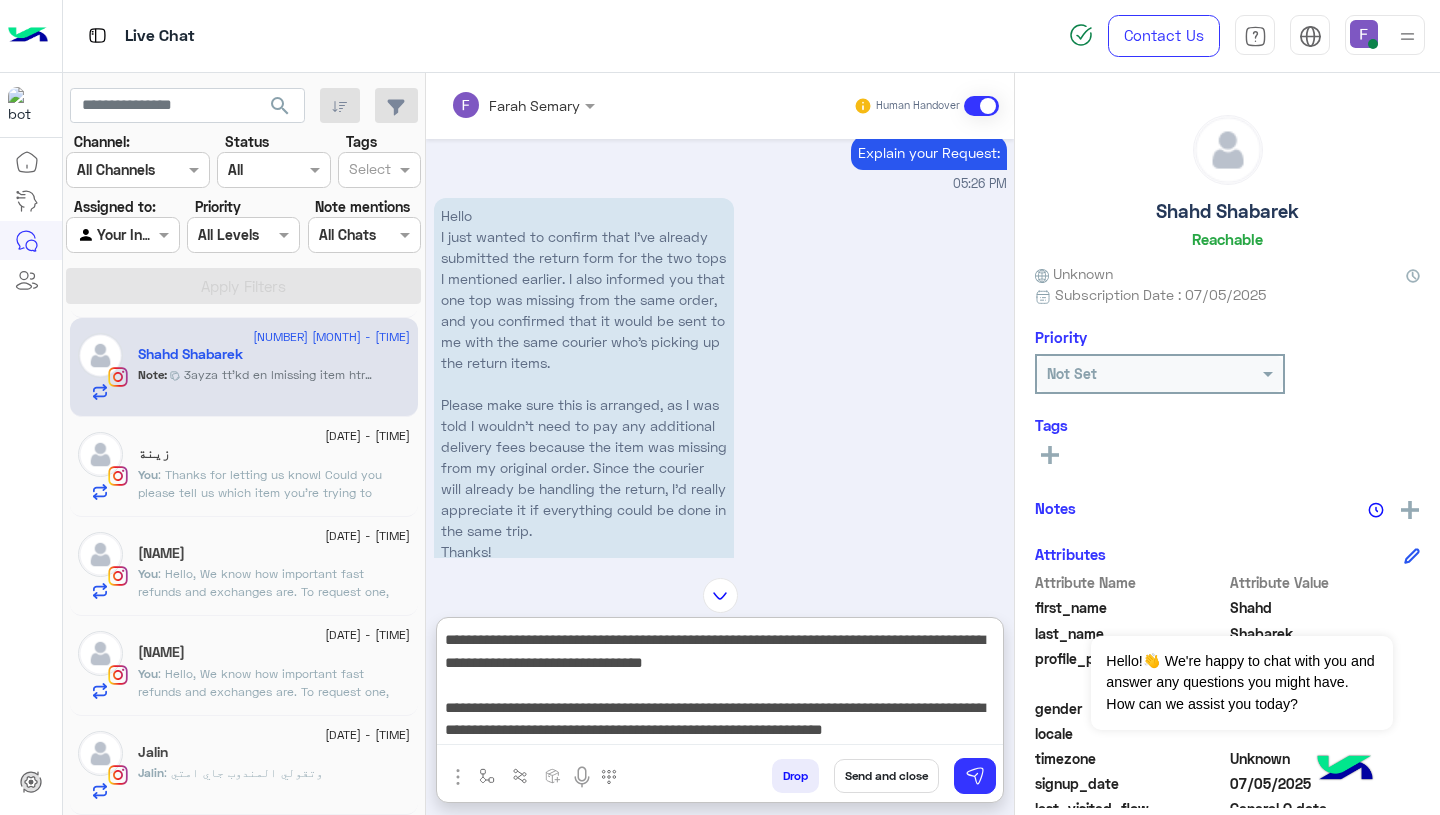 scroll, scrollTop: 0, scrollLeft: 0, axis: both 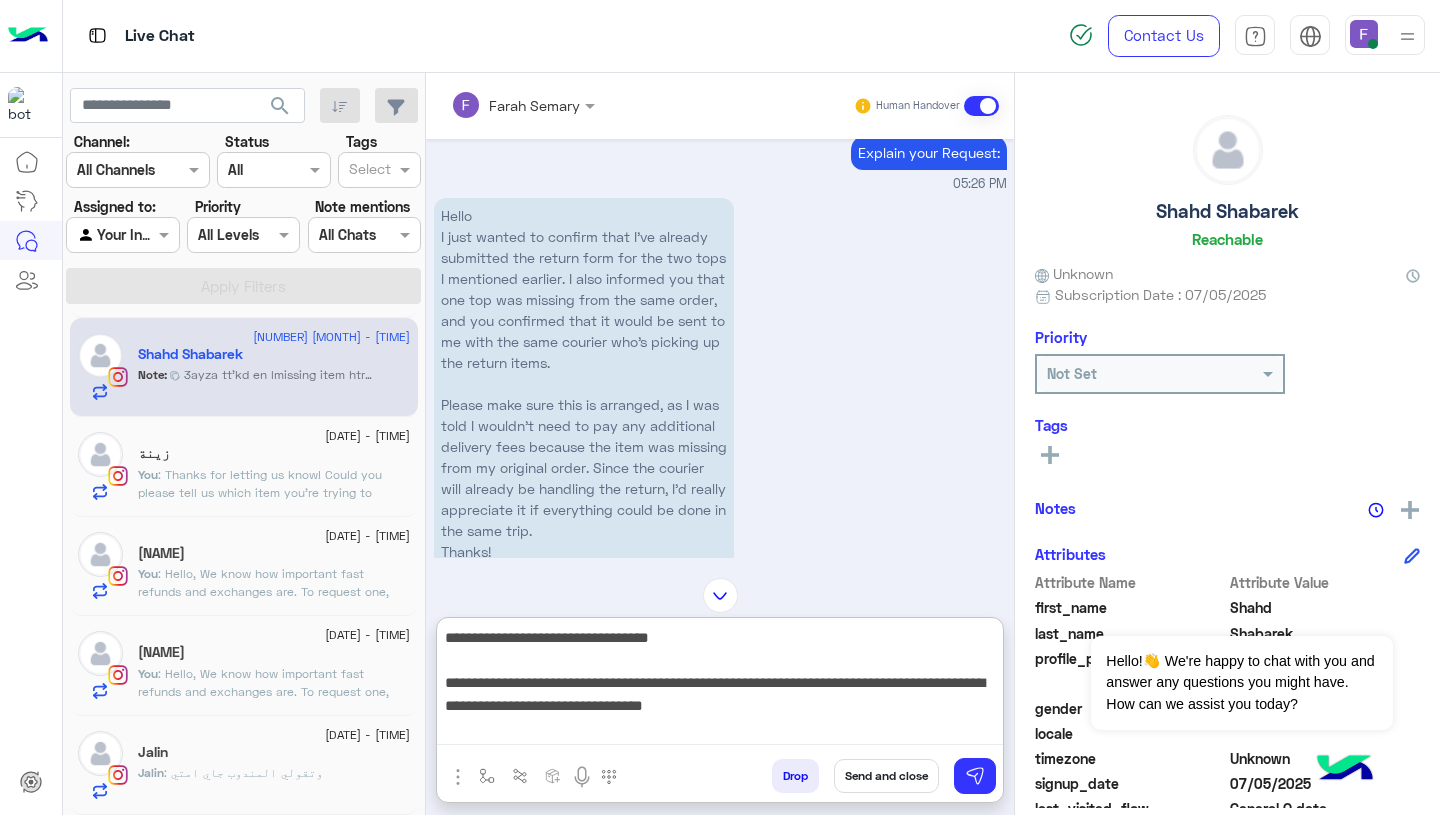 click on "**********" at bounding box center [720, 685] 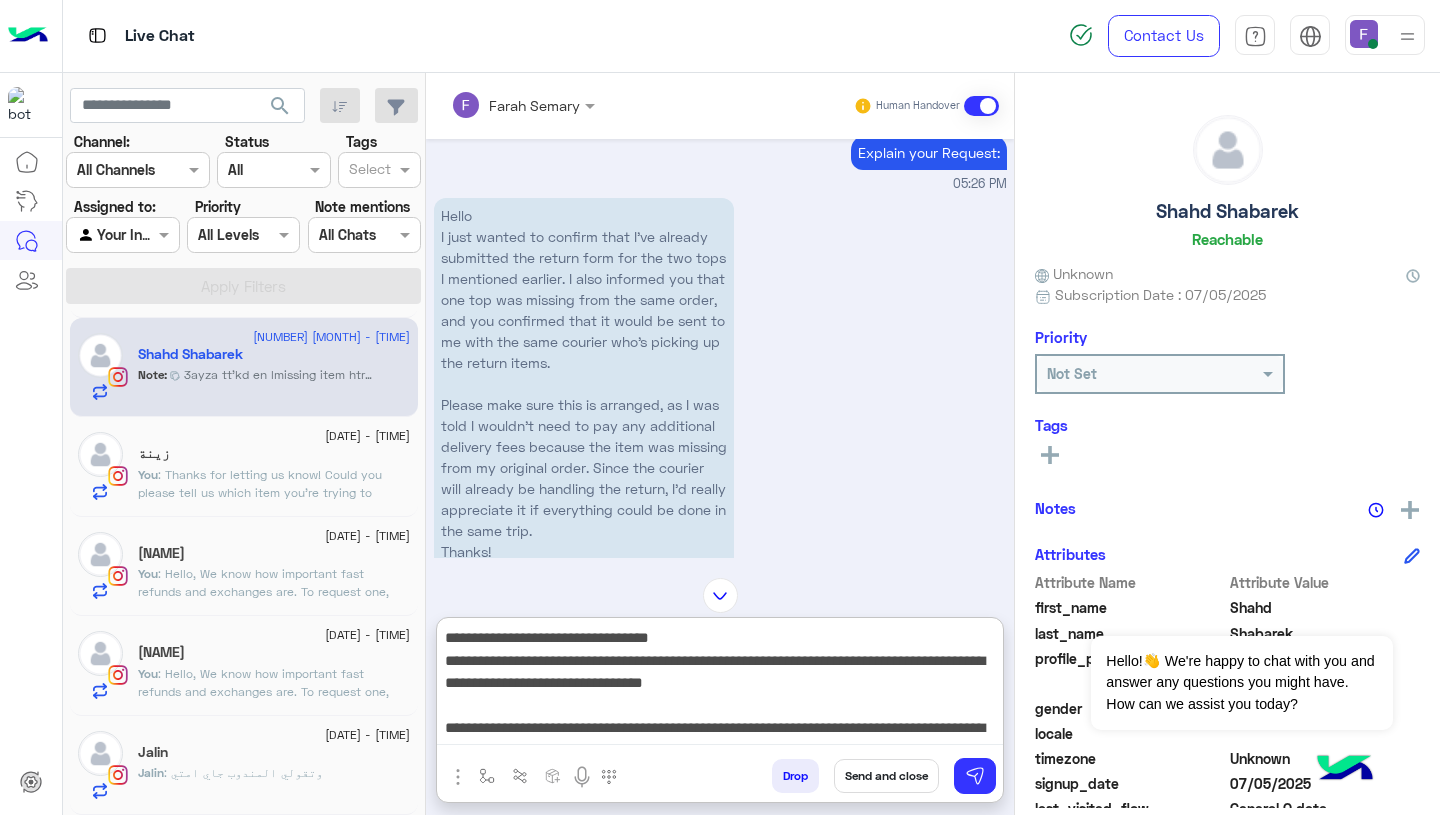 click on "**********" at bounding box center [720, 685] 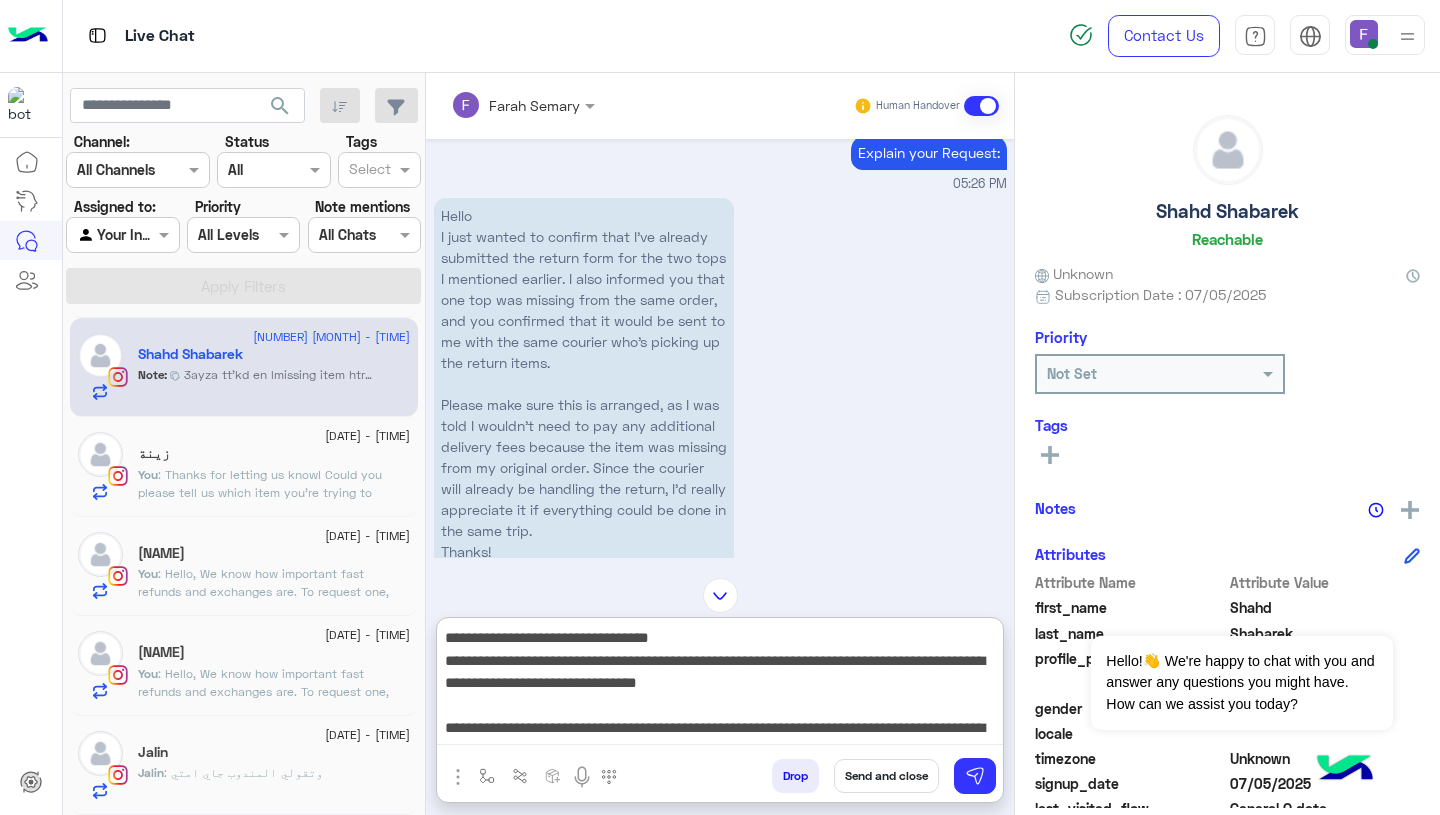 click on "**********" at bounding box center [720, 685] 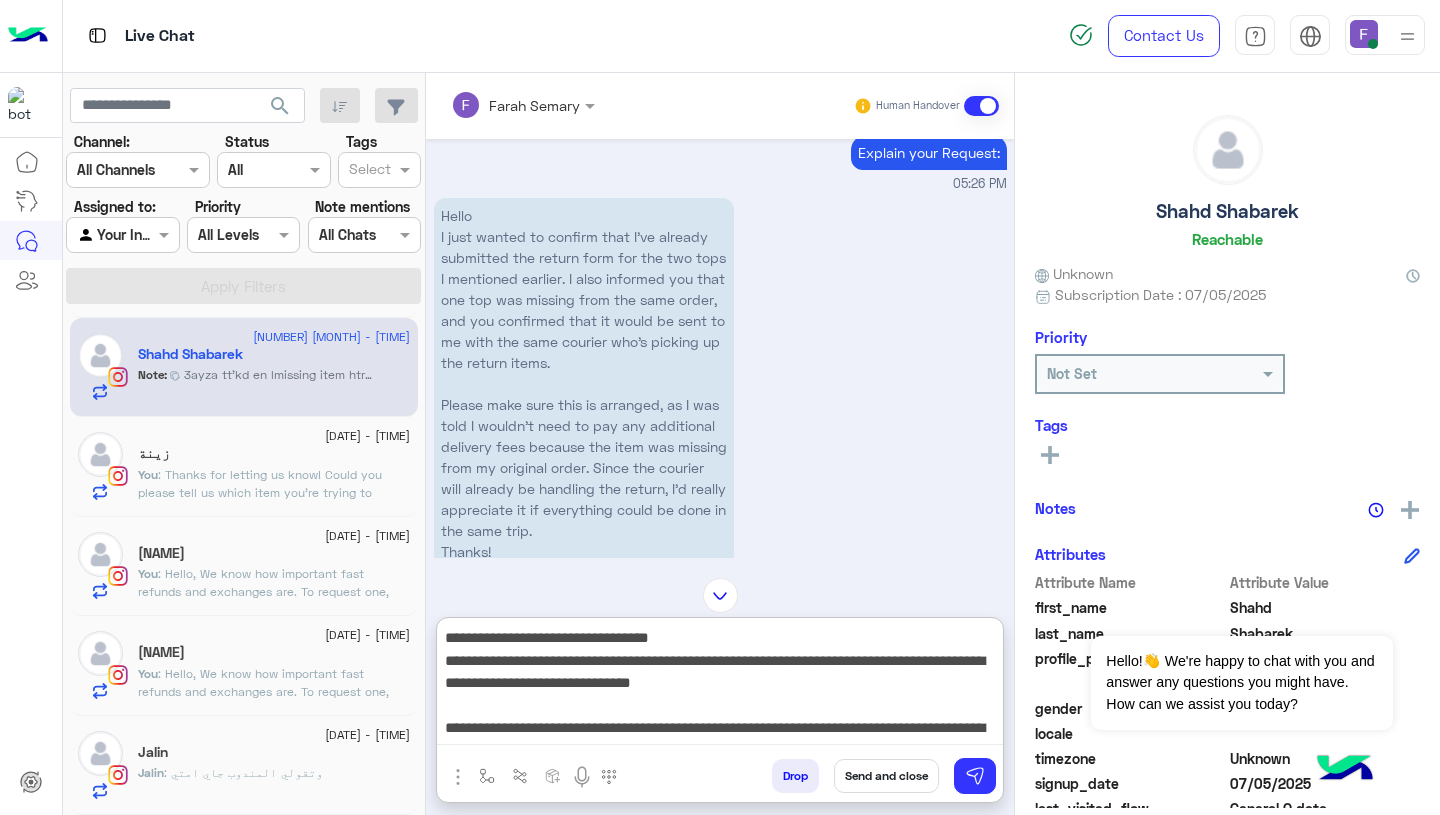 click on "**********" at bounding box center [720, 685] 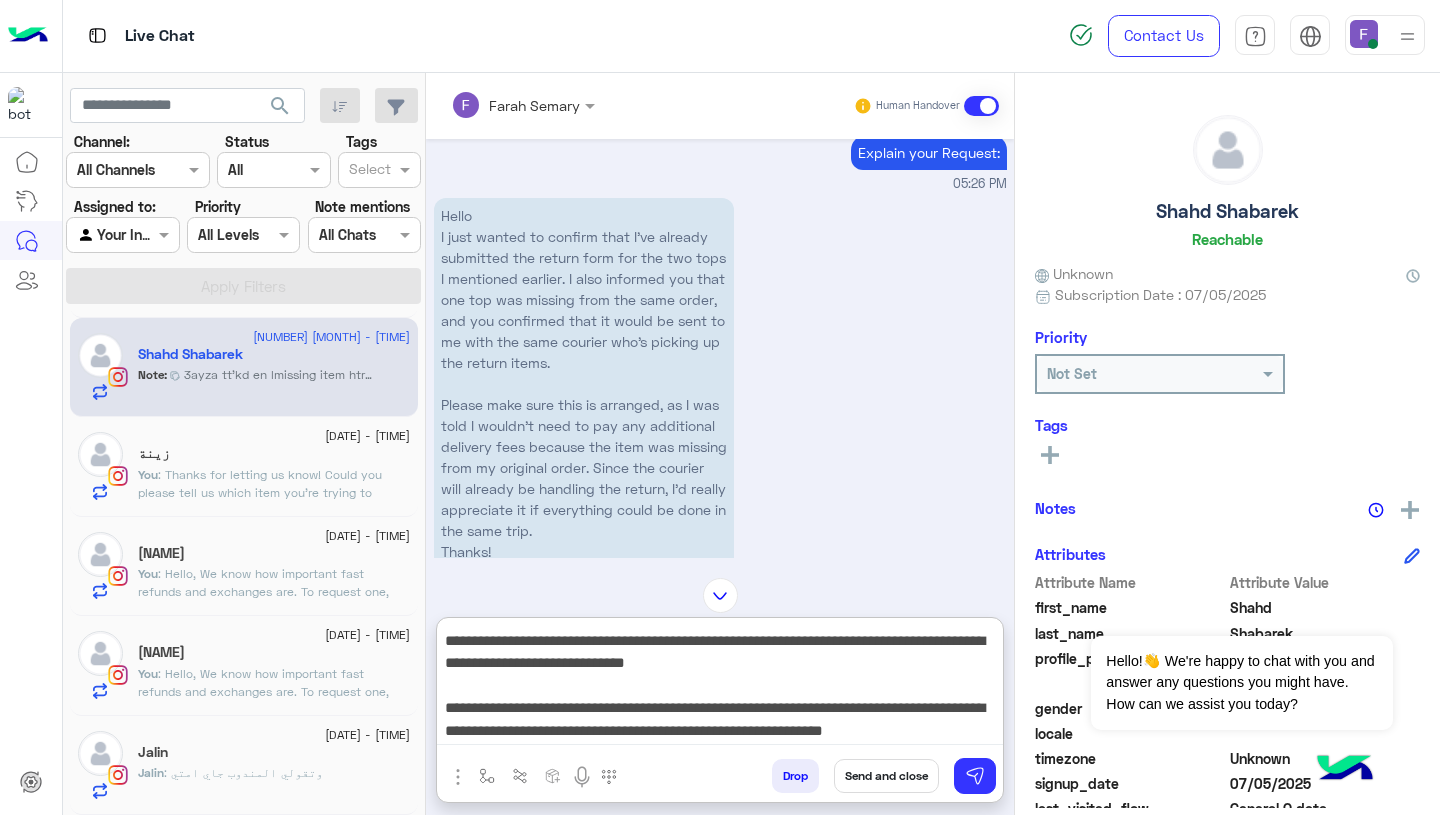 scroll, scrollTop: 96, scrollLeft: 0, axis: vertical 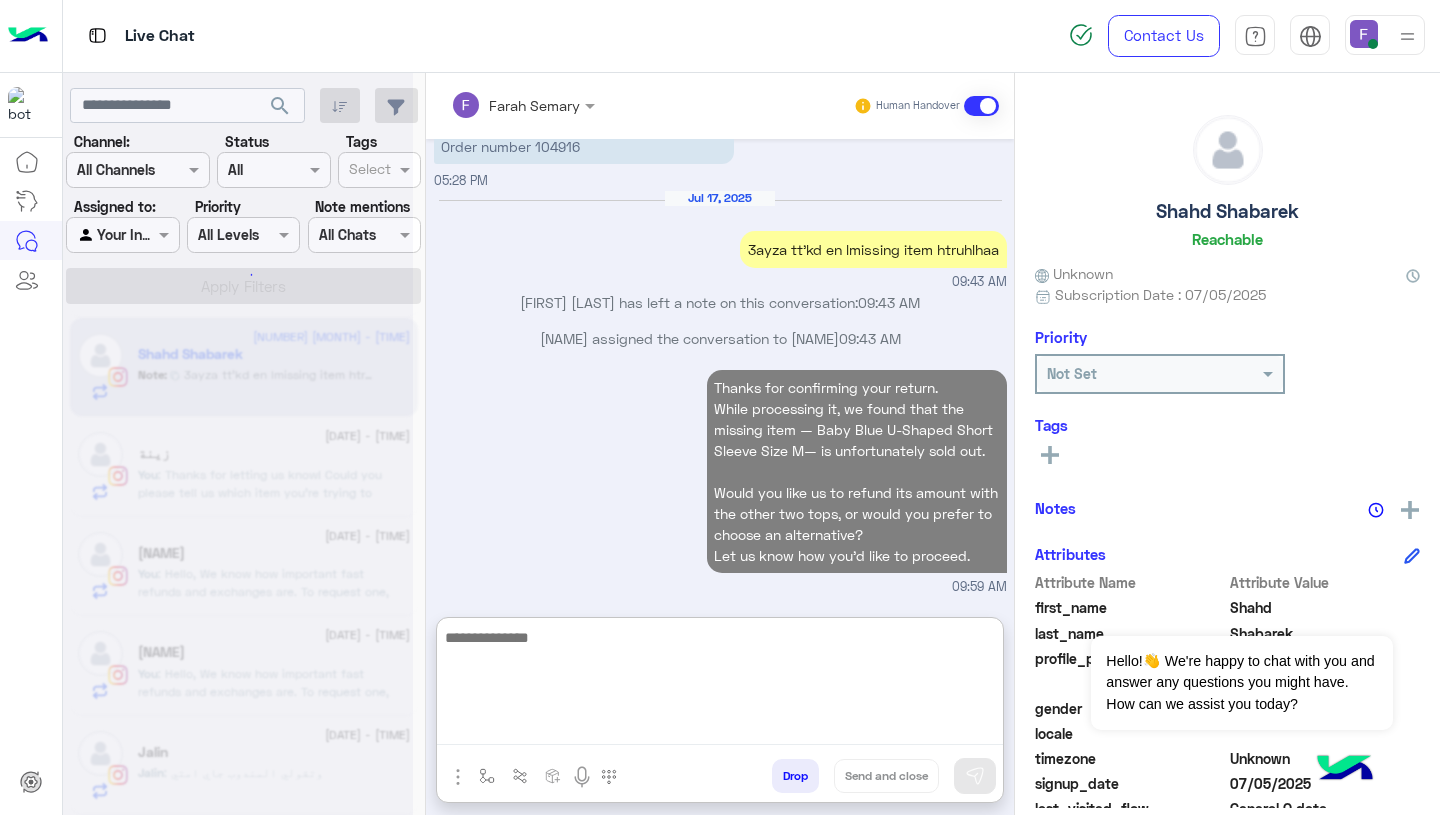click on "Thanks for confirming your return. While processing it, we found that the missing item — Baby Blue U-Shaped Short Sleeve Size M— is unfortunately sold out. Would you like us to refund its amount with the other two tops, or would you prefer to choose an alternative?  Let us know how you'd like to proceed.   09:59 AM" at bounding box center [720, 481] 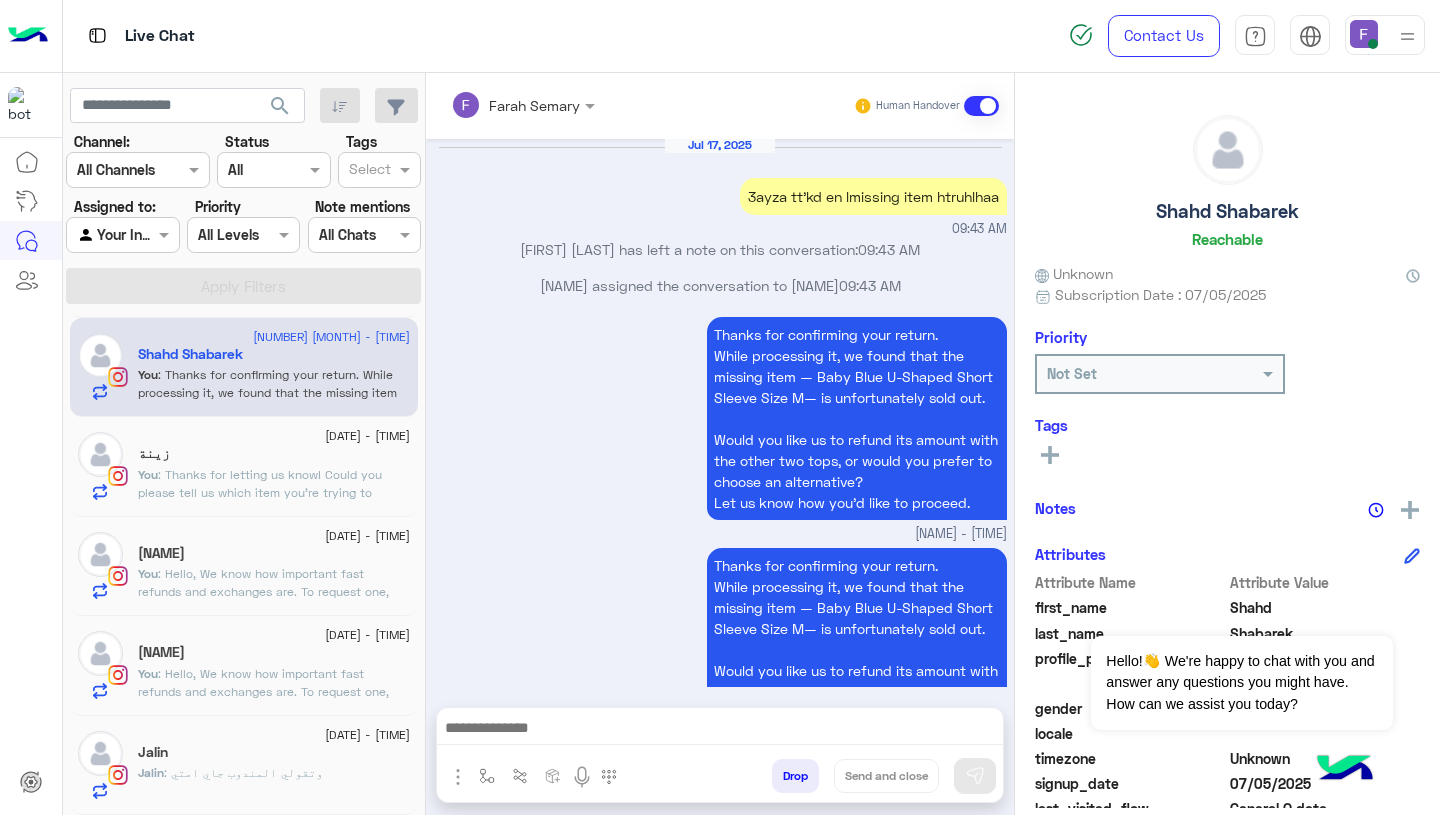 scroll, scrollTop: 5090, scrollLeft: 0, axis: vertical 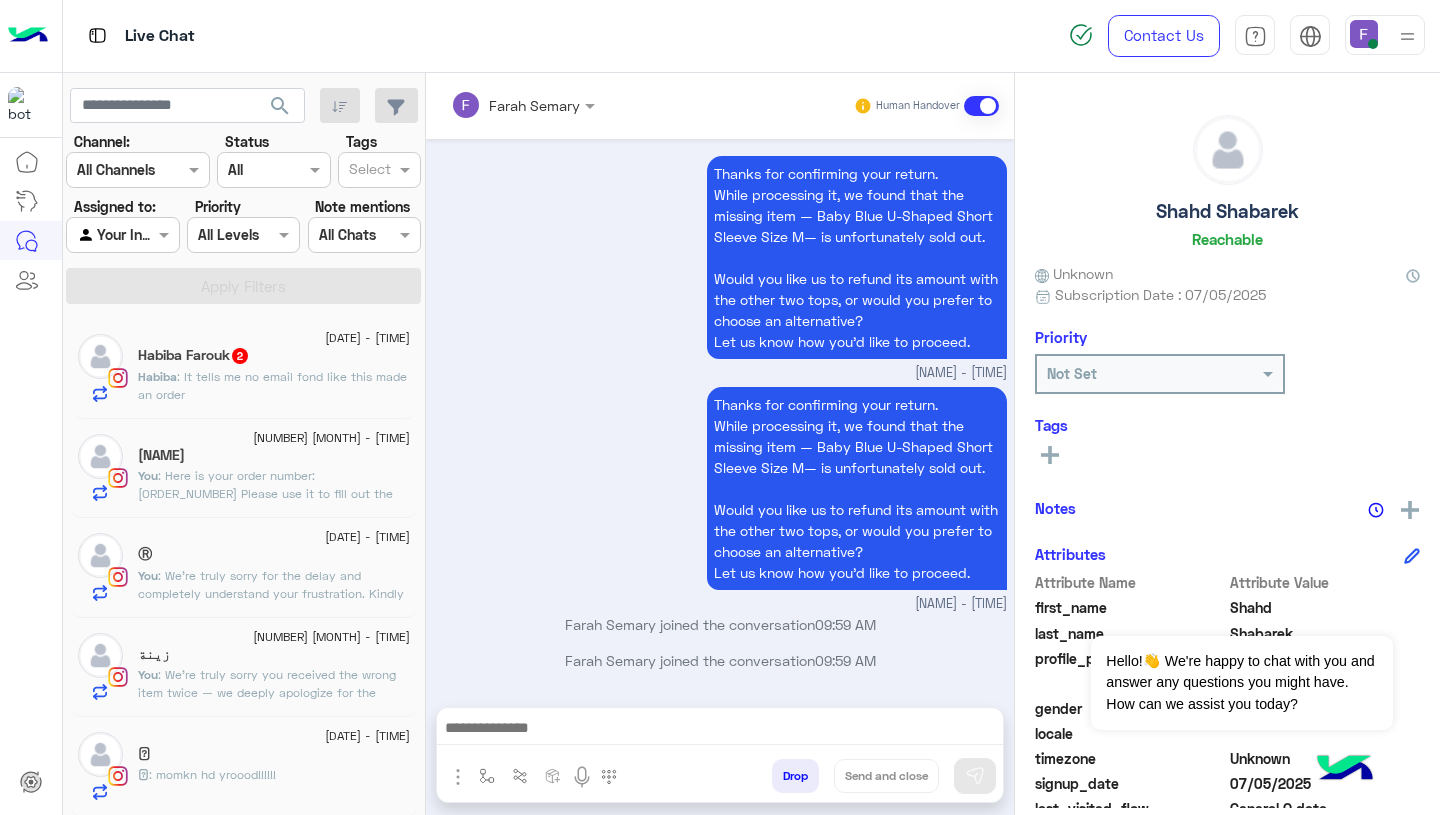 click on ": It tells me no email fond like this made an order" 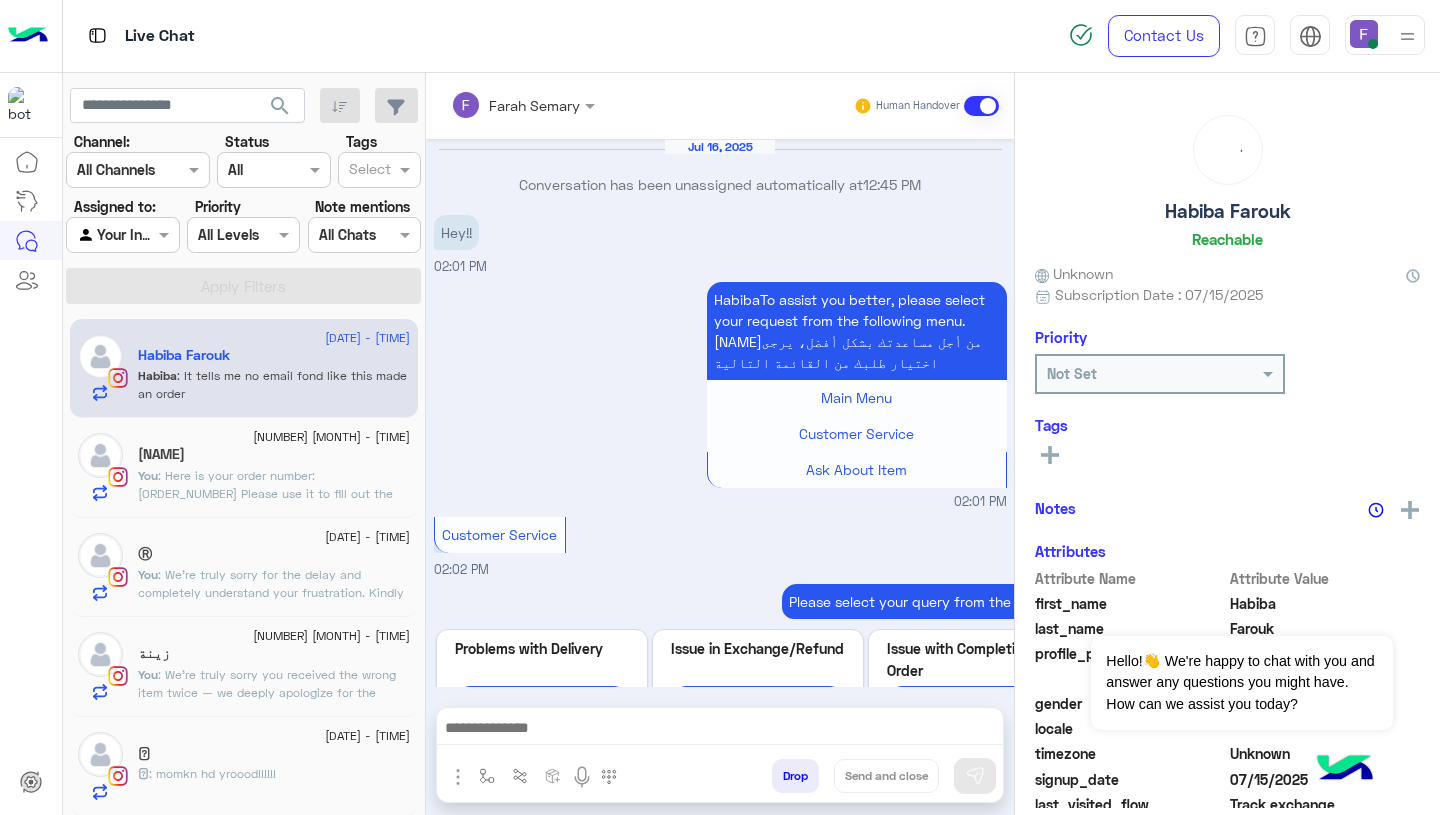 scroll, scrollTop: 1390, scrollLeft: 0, axis: vertical 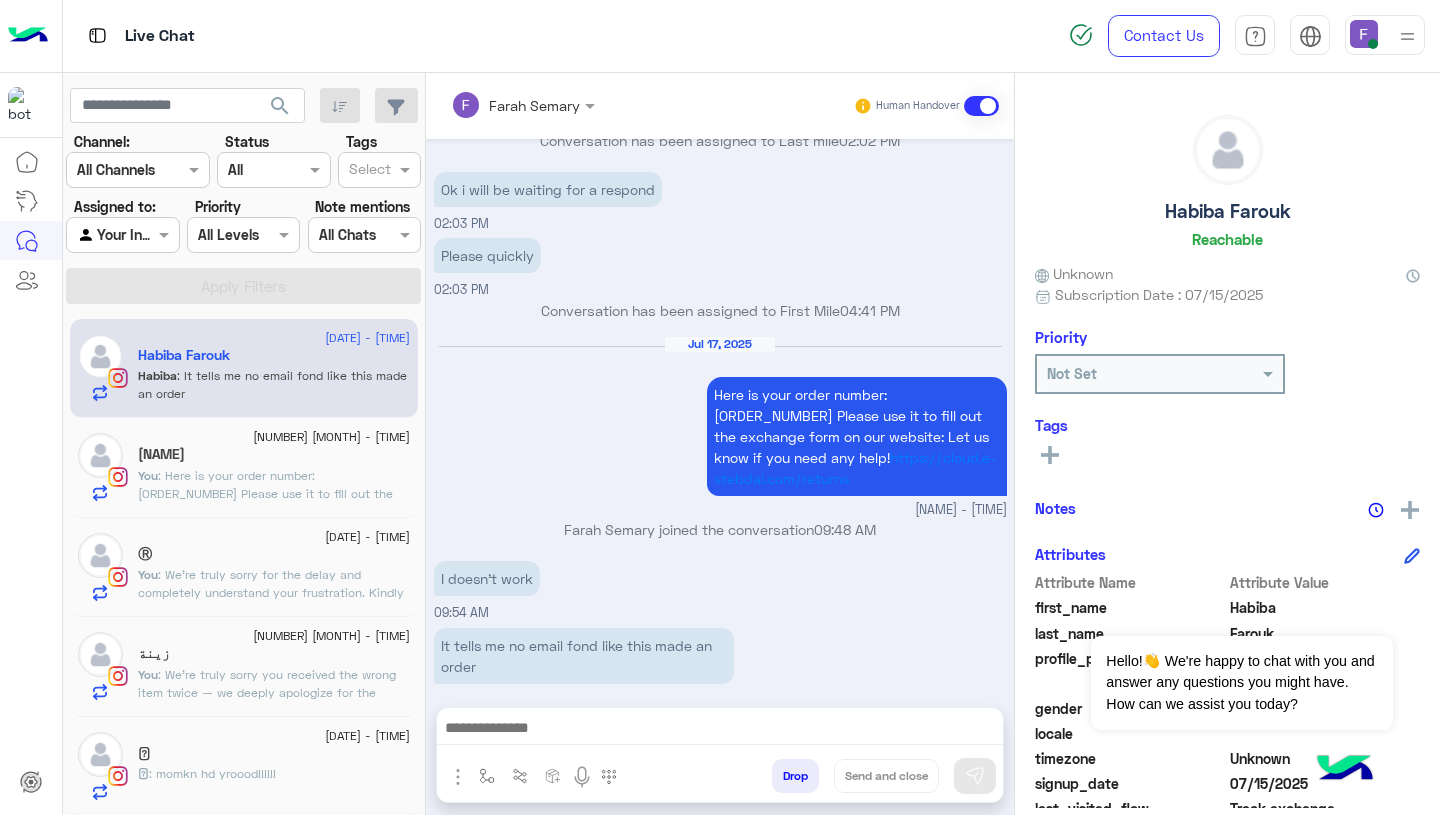 click on "Here is your order number: 110163
Please use it to fill out the exchange form on our website: Let us know if you need any help!" at bounding box center [851, 426] 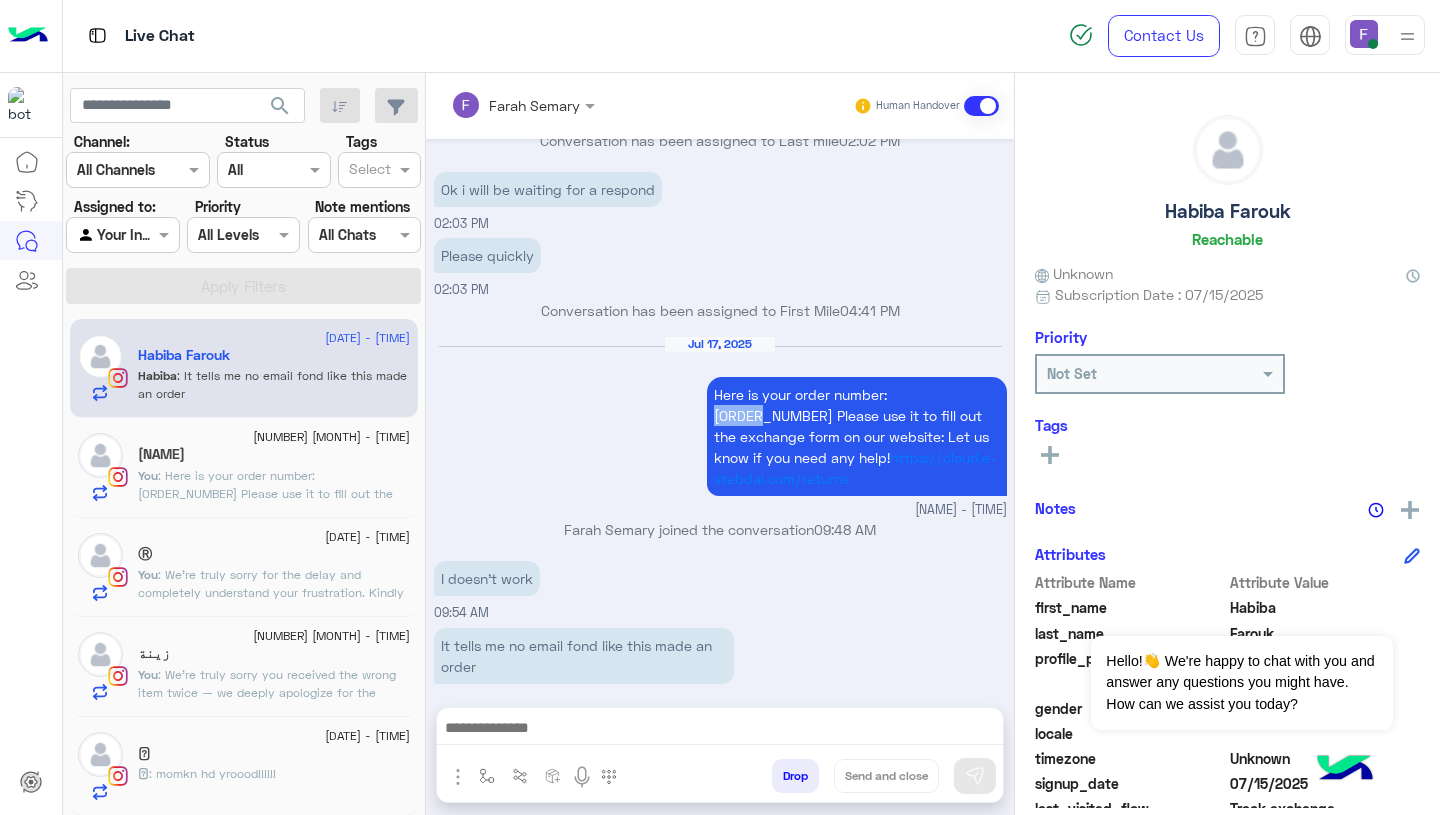 click on "Here is your order number: 110163
Please use it to fill out the exchange form on our website: Let us know if you need any help!" at bounding box center (851, 426) 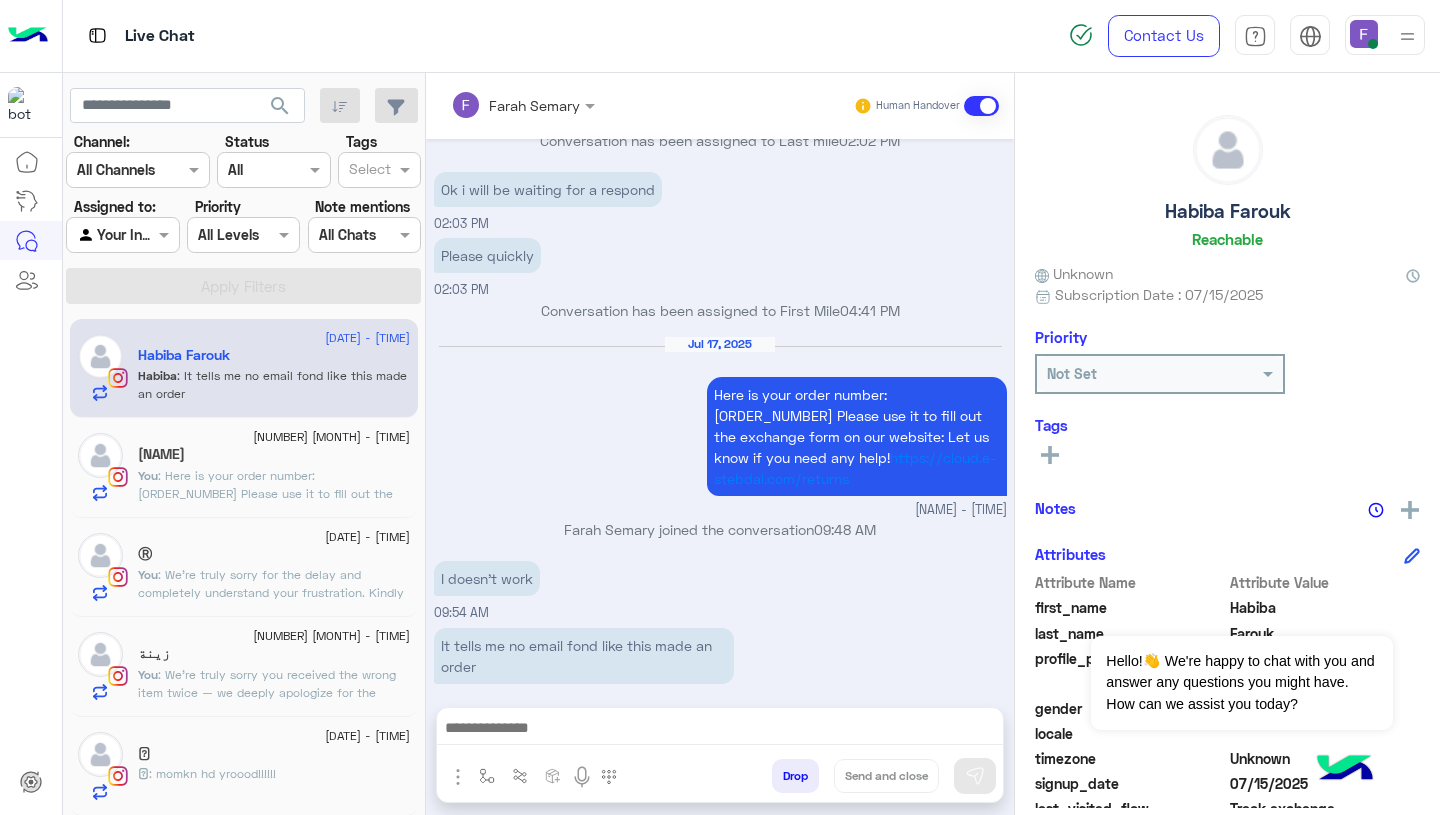 click on "It tells me no email fond like this made an order" at bounding box center [584, 656] 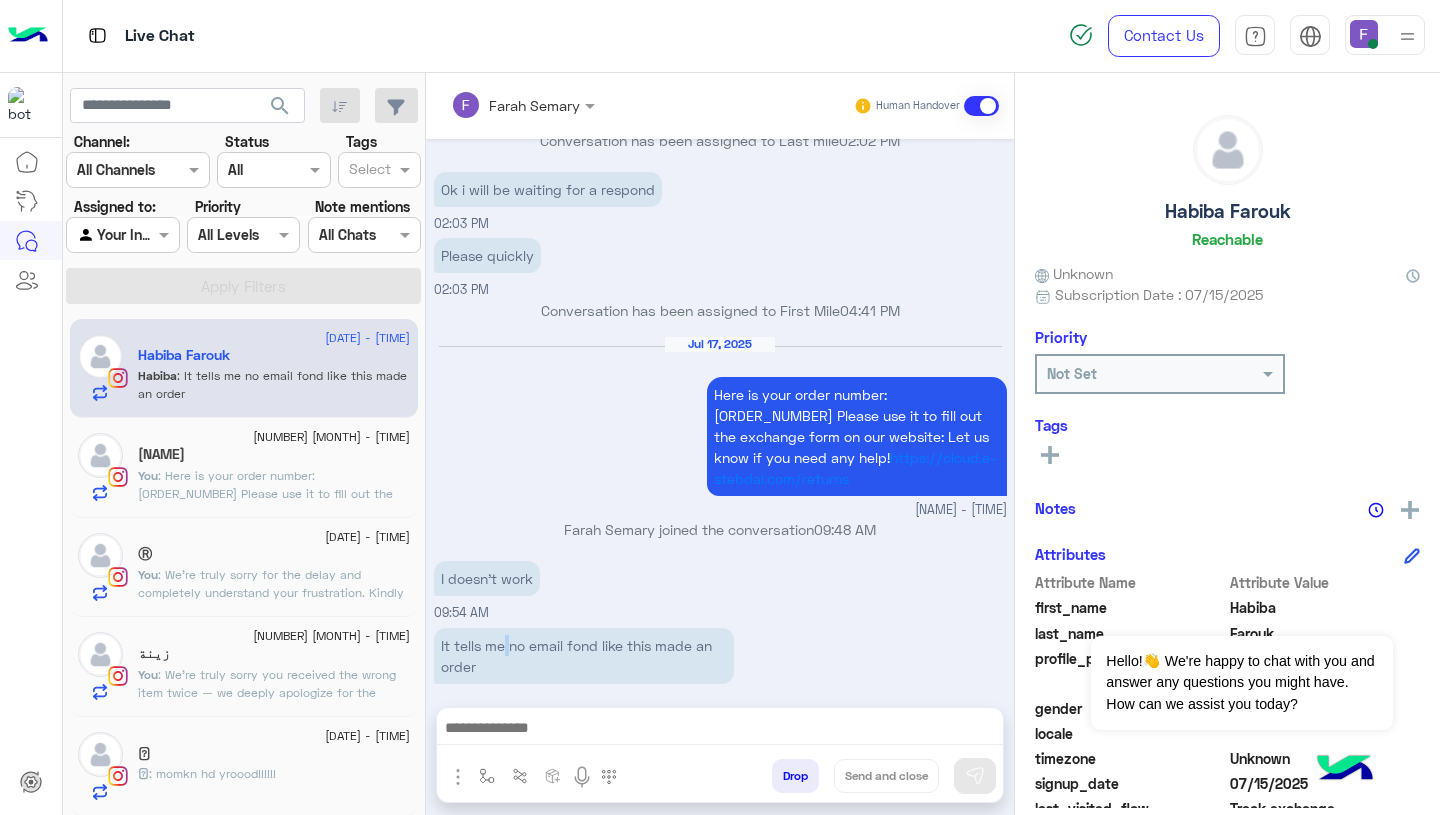 click on "It tells me no email fond like this made an order" at bounding box center [584, 656] 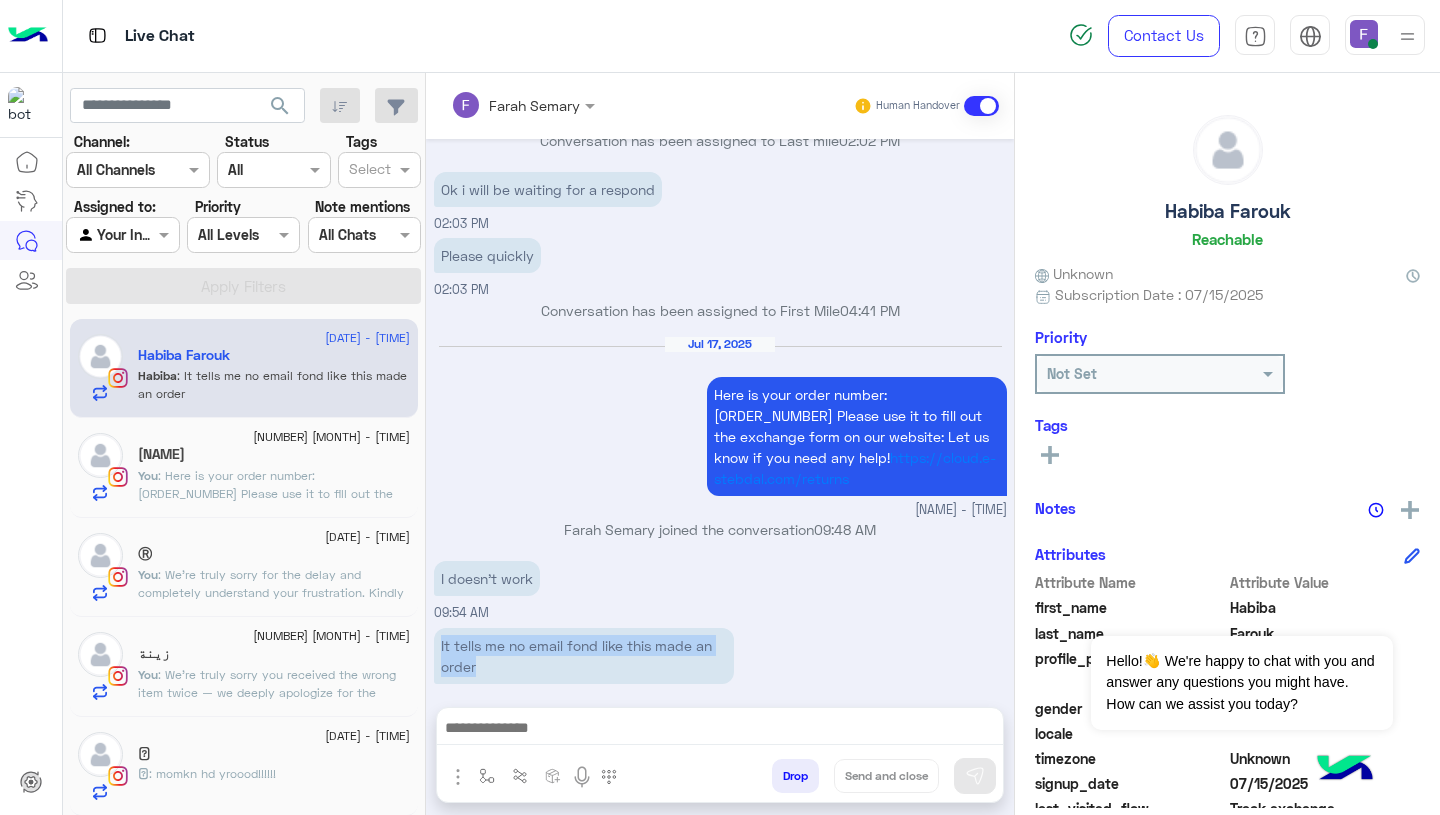 click on "It tells me no email fond like this made an order" at bounding box center (584, 656) 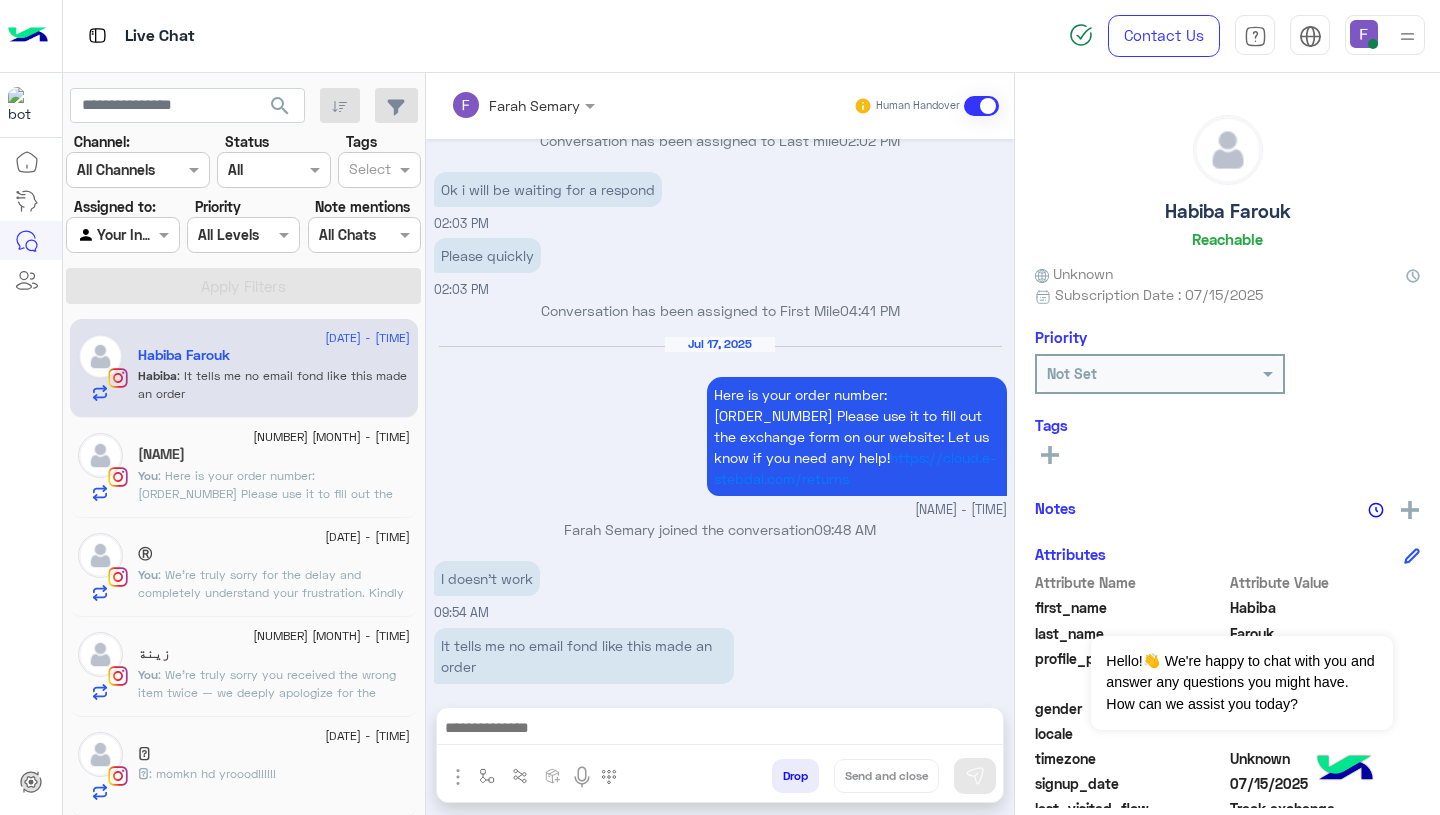 click at bounding box center (720, 730) 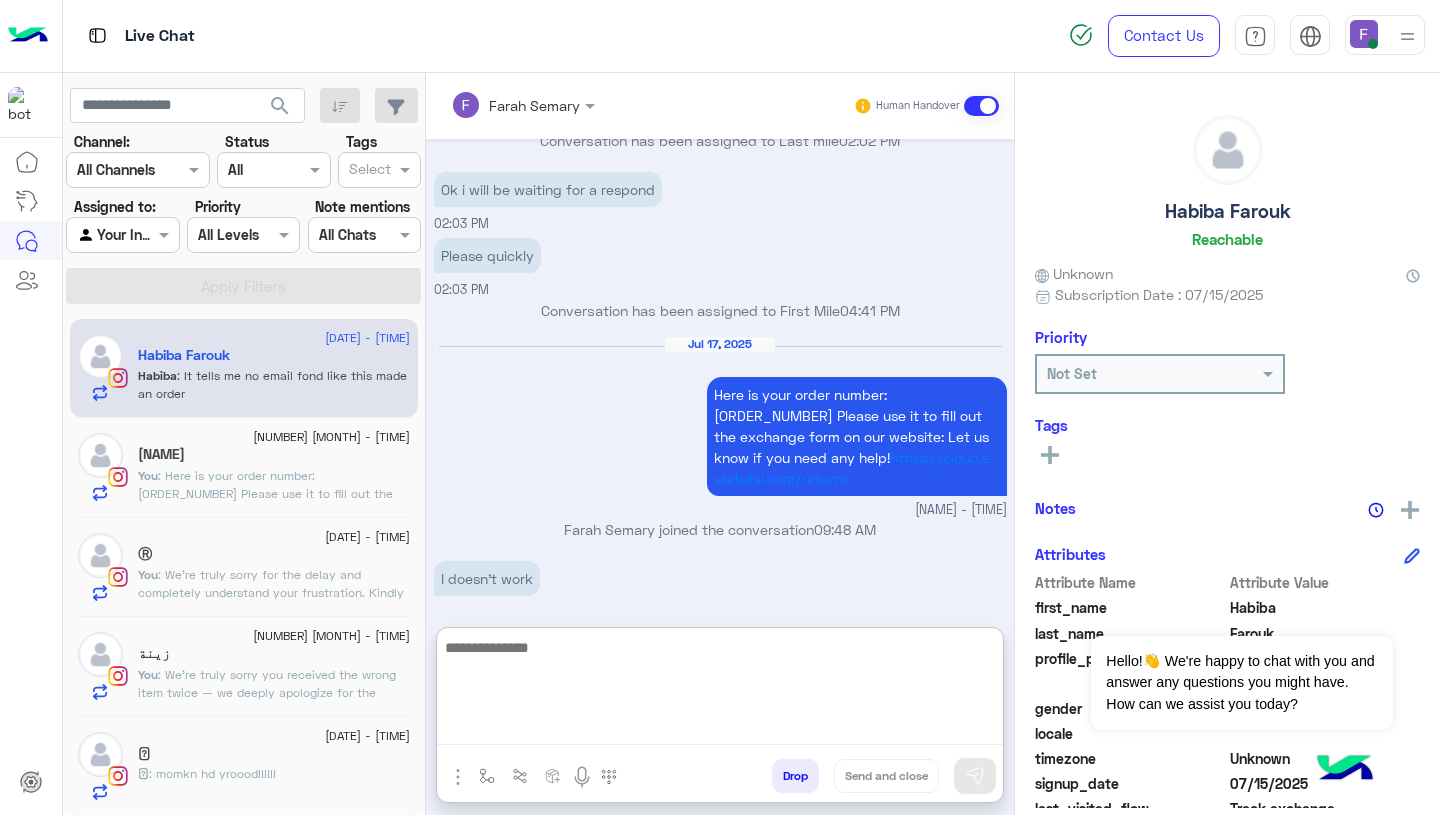 paste on "**********" 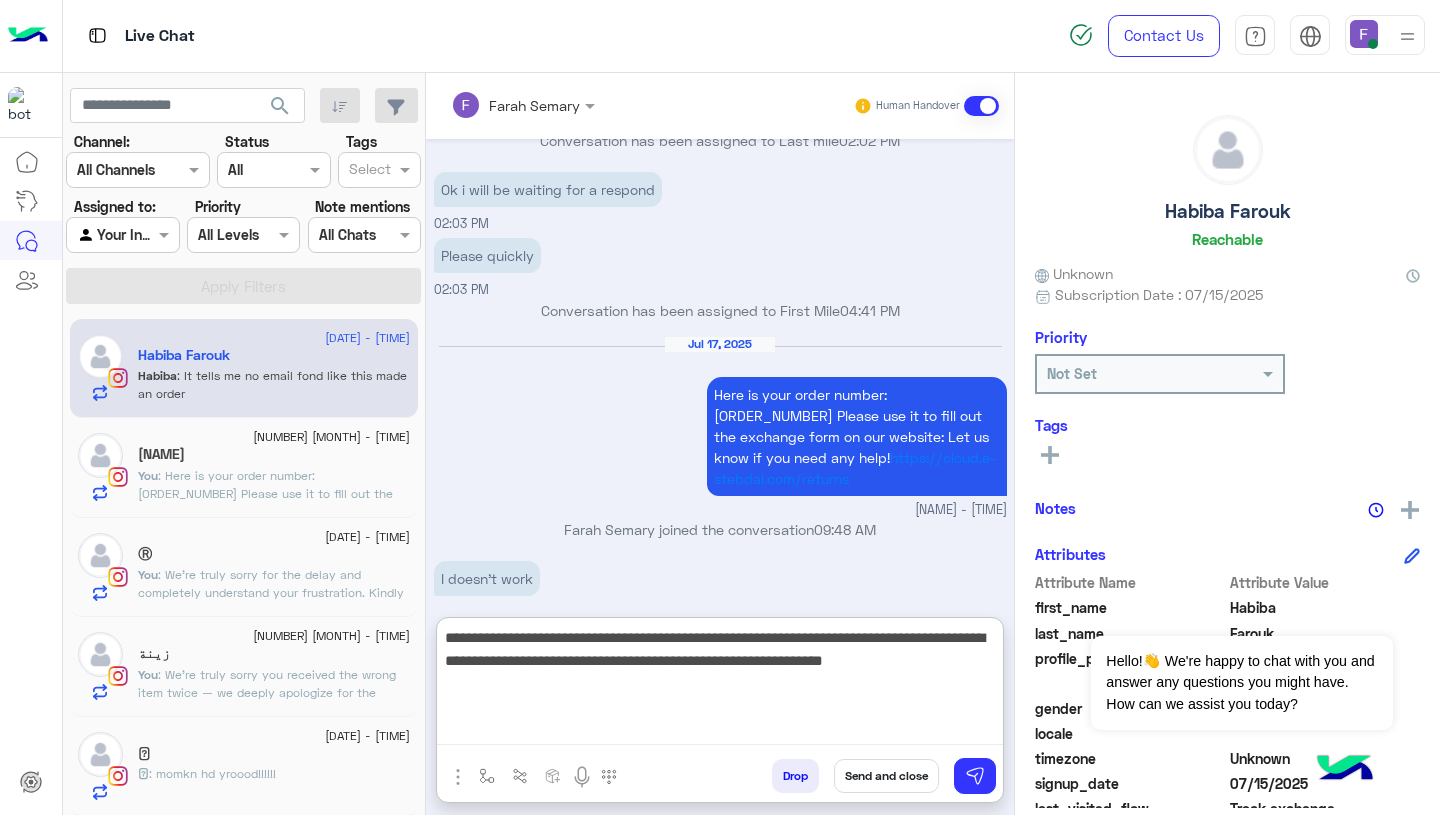 scroll, scrollTop: 83, scrollLeft: 0, axis: vertical 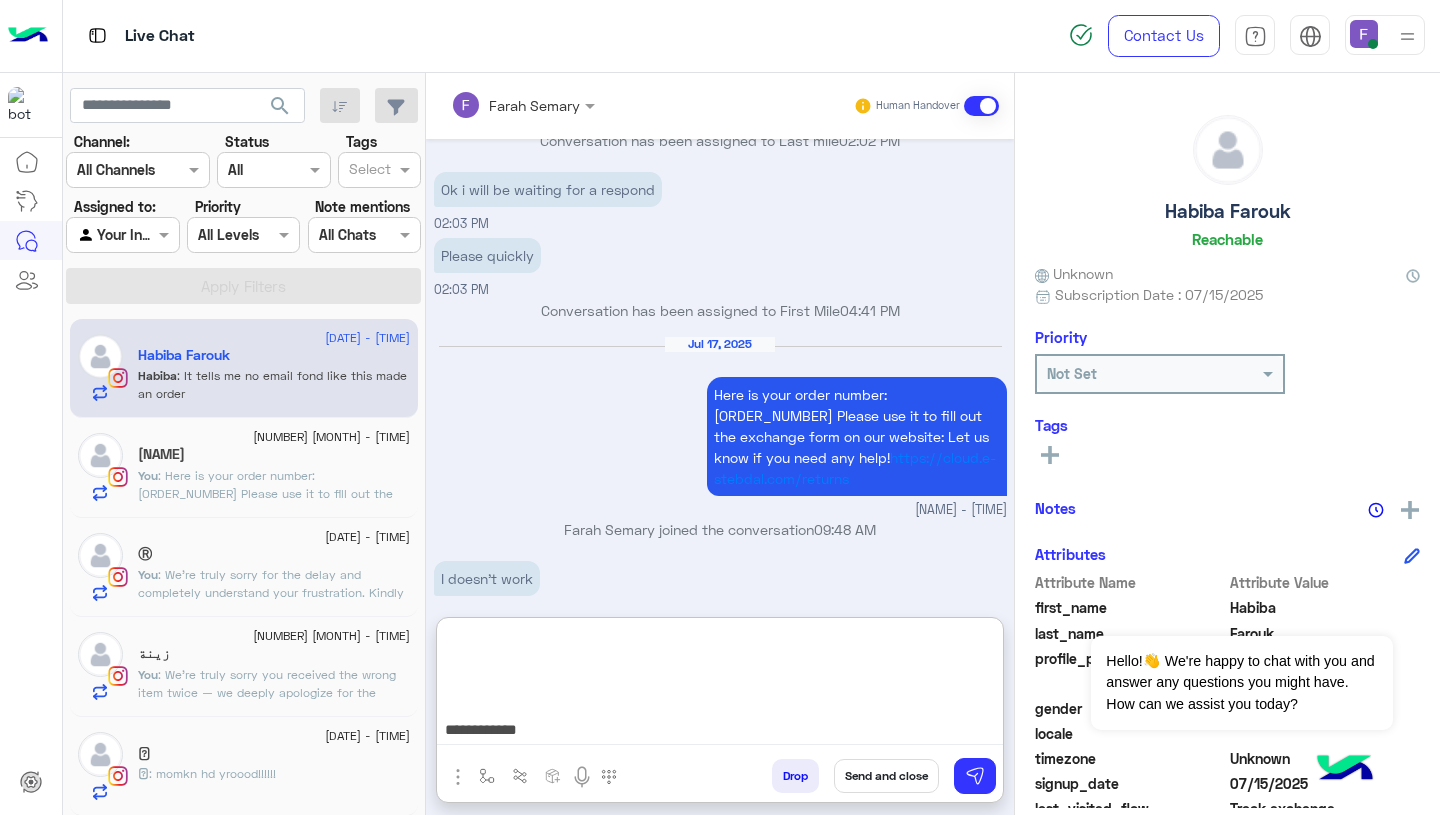 click on "**********" at bounding box center (720, 685) 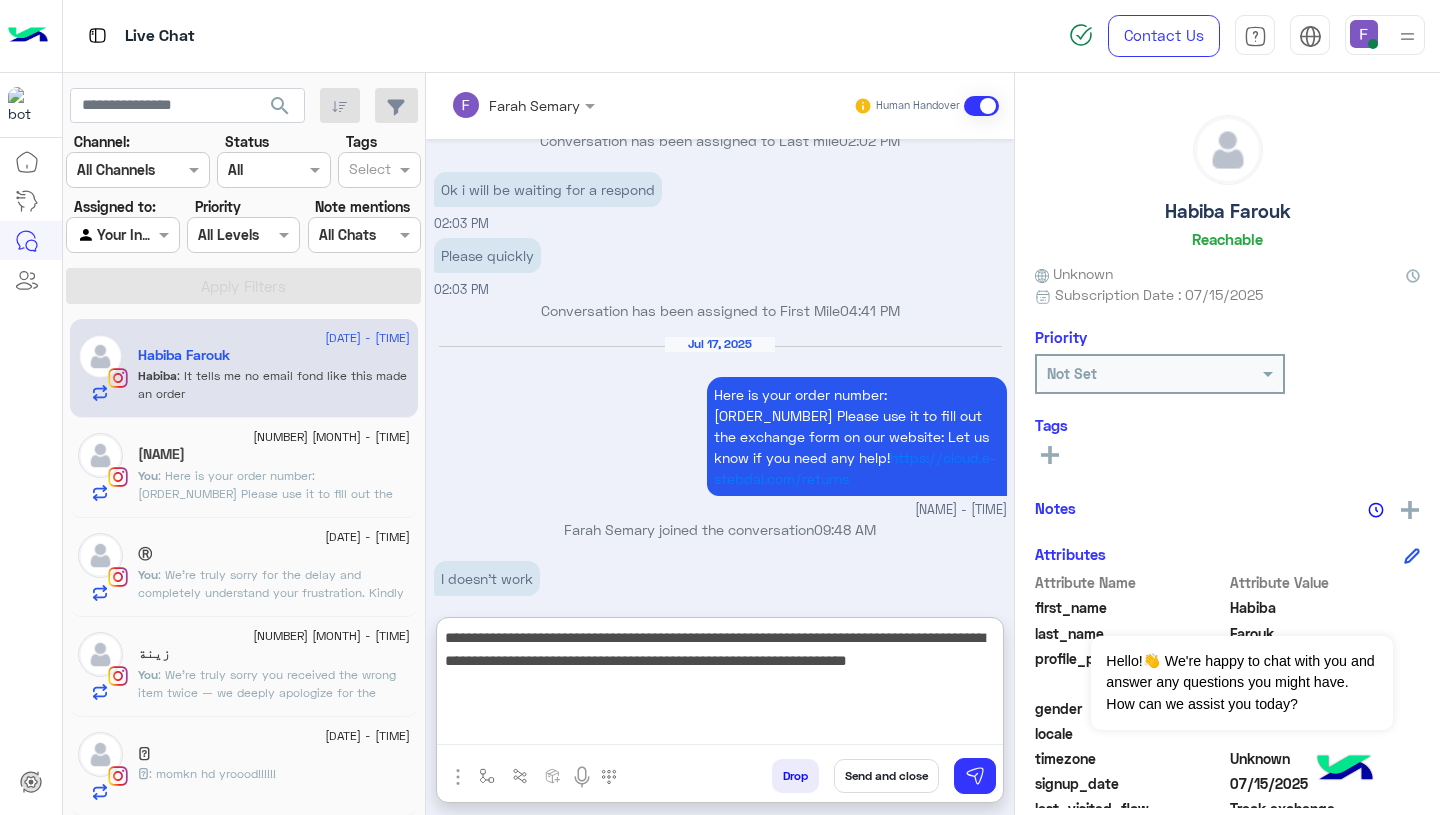 scroll, scrollTop: 0, scrollLeft: 0, axis: both 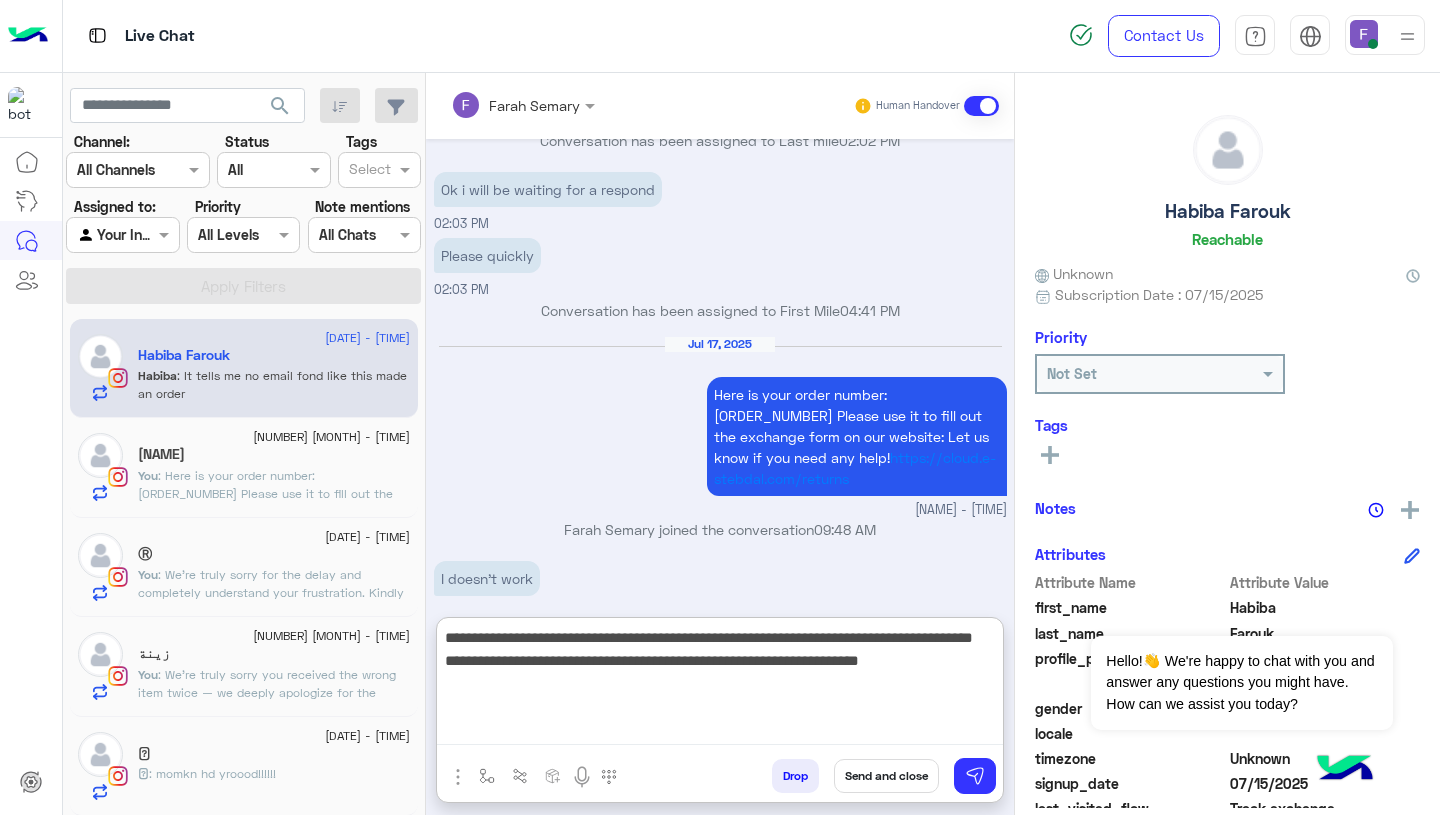 type 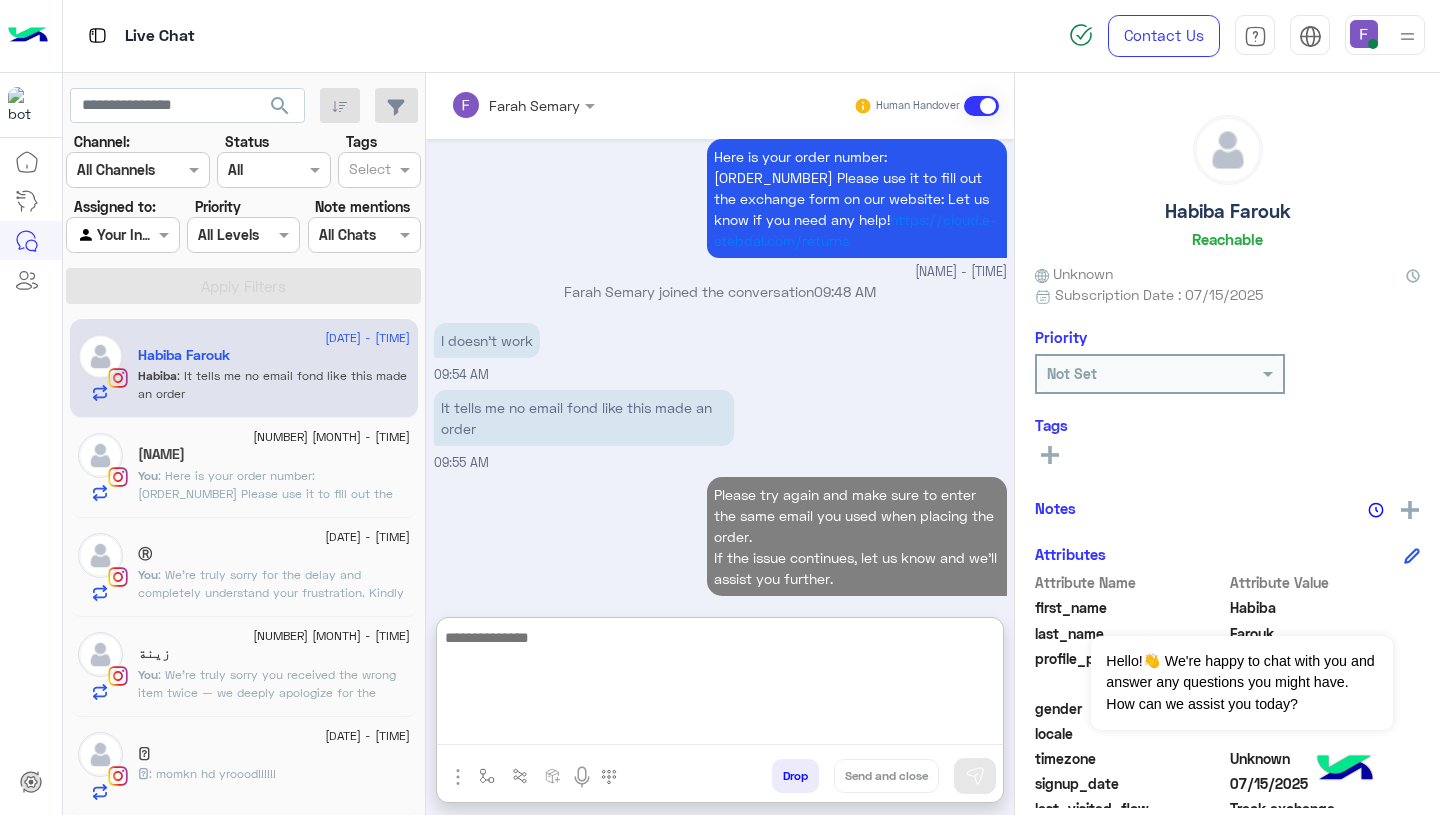 click on "Please try again and make sure to enter the same email you used when placing the order.  If the issue continues, let us know and we’ll assist you further.   10:00 AM" at bounding box center (720, 546) 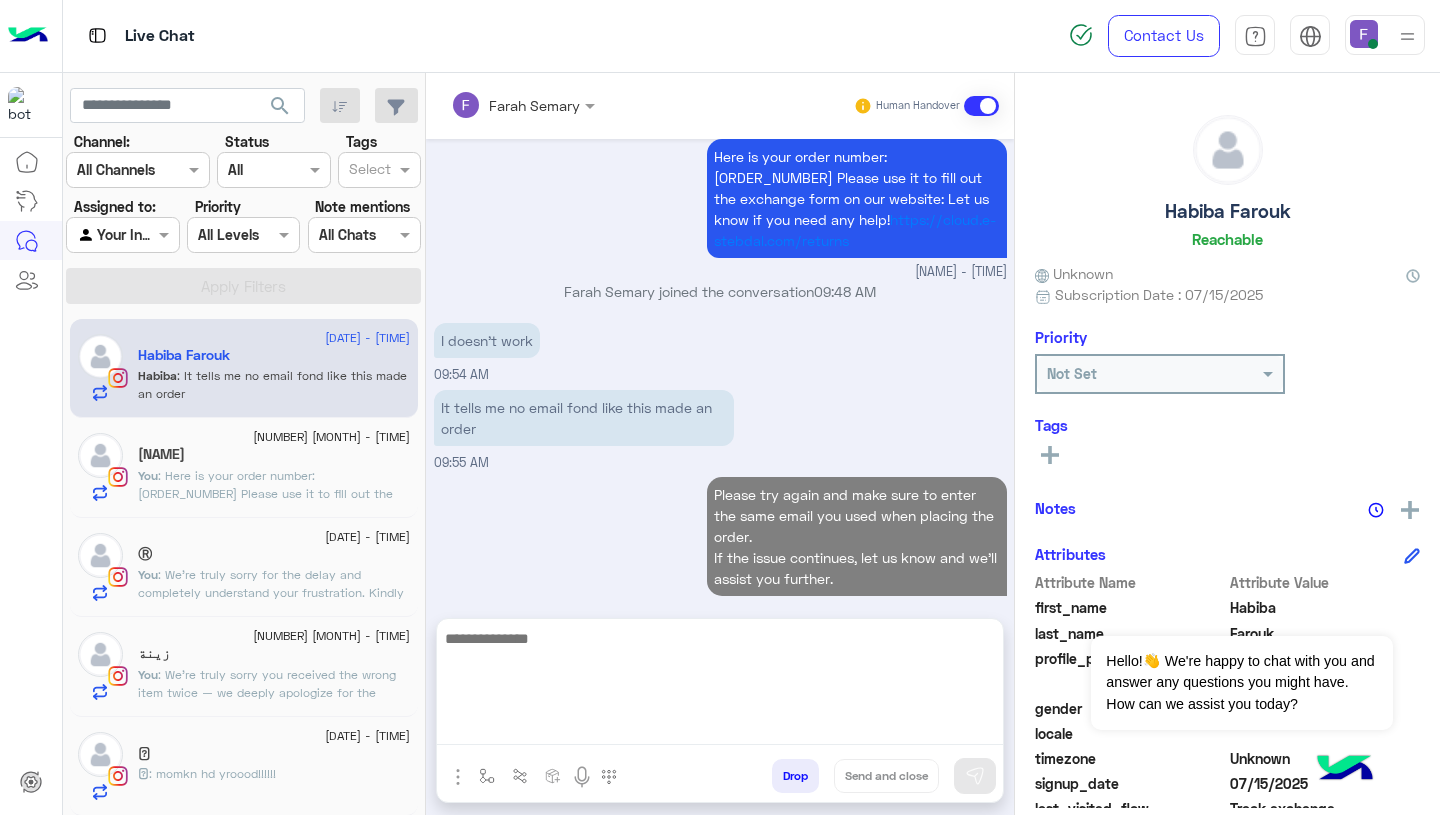 scroll, scrollTop: 1538, scrollLeft: 0, axis: vertical 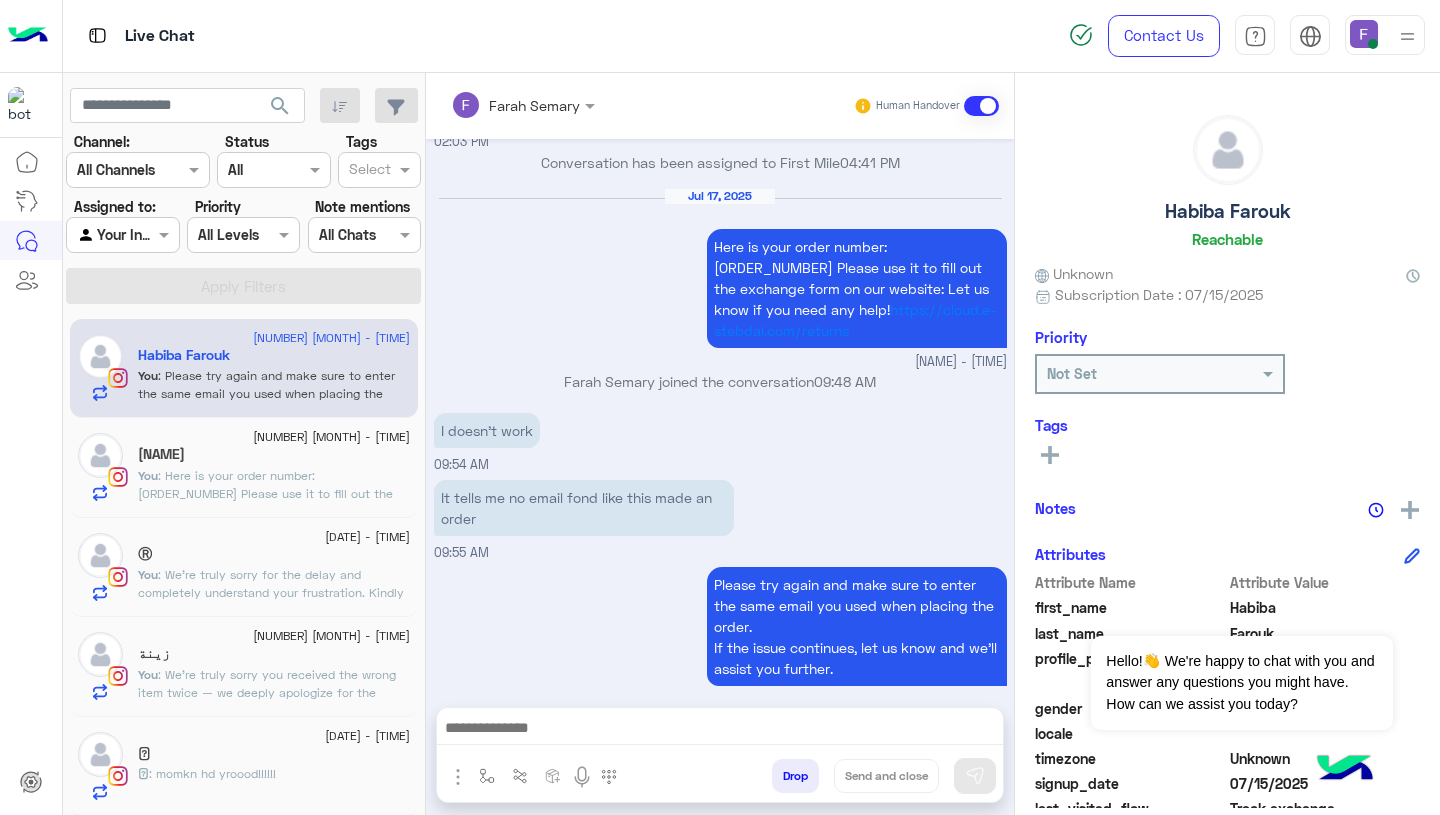 click on ": We’re truly sorry for the delay and completely understand your frustration.
Kindly note that refund requests can only be submitted through our website, not via direct messages. You can submit your request here:
👉 https://cloud.e-stebdal.com/returns
We also sincerely apologize for the late reply — we’ve been experiencing a high volume of messages due to the sale, but we’re doing our best to assist everyone as quickly as possible.
Thank you for your patience!" 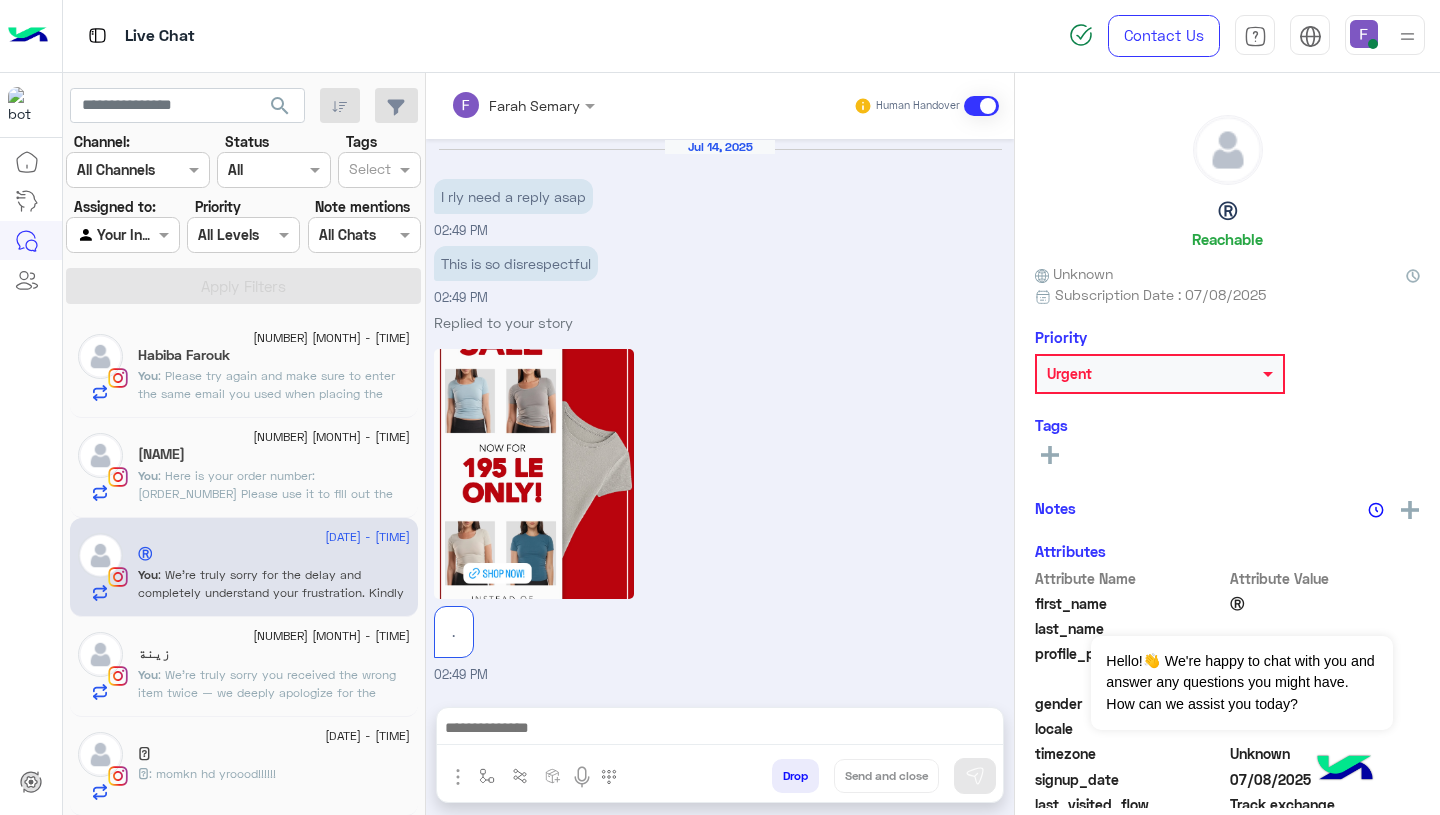 scroll, scrollTop: 1902, scrollLeft: 0, axis: vertical 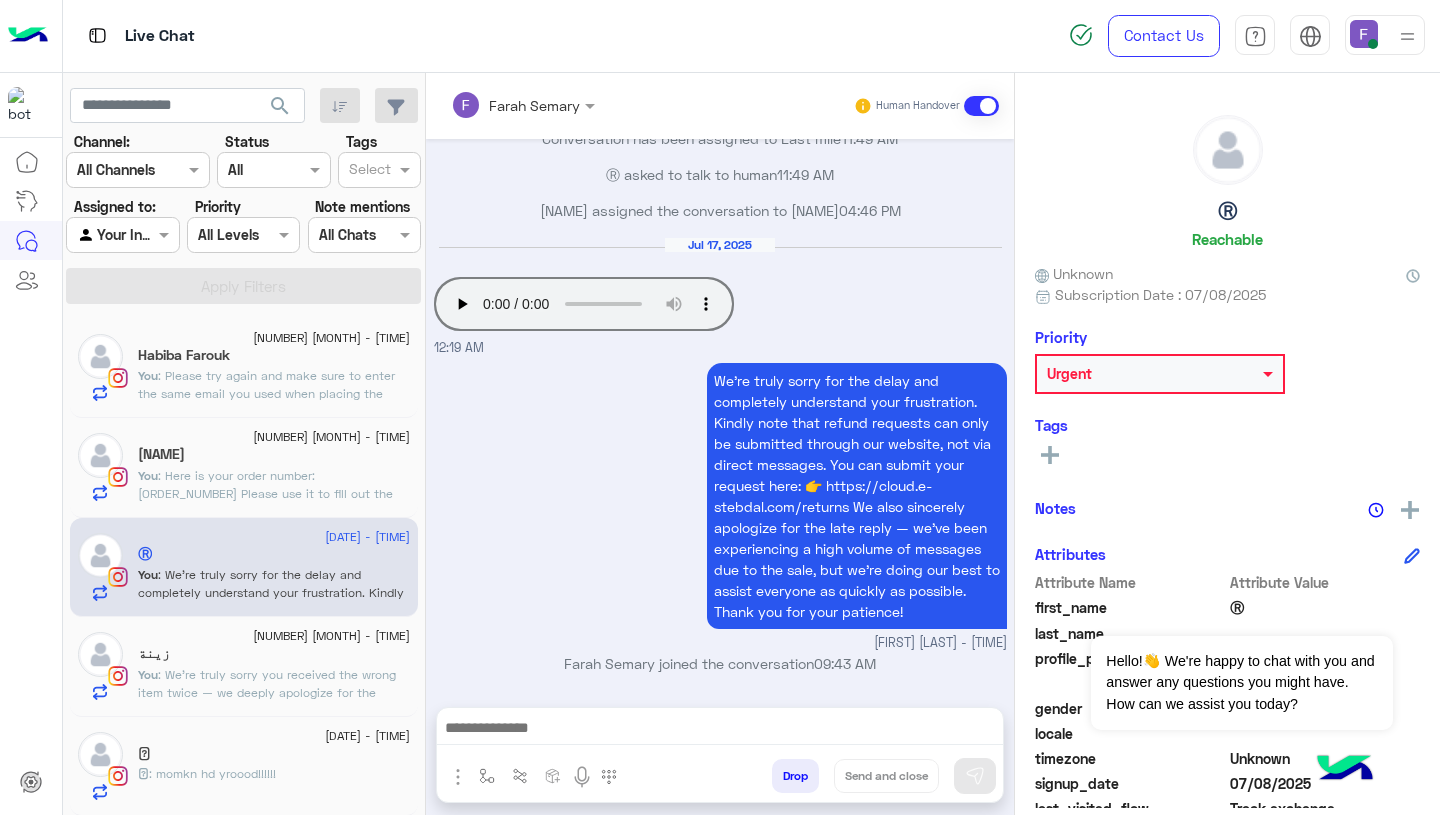 click on ": Here is your order number: 102858
Please use it to fill out the exchange form on our website: https://cloud.e-stebdal.com/returns Let us know if you need any help!" 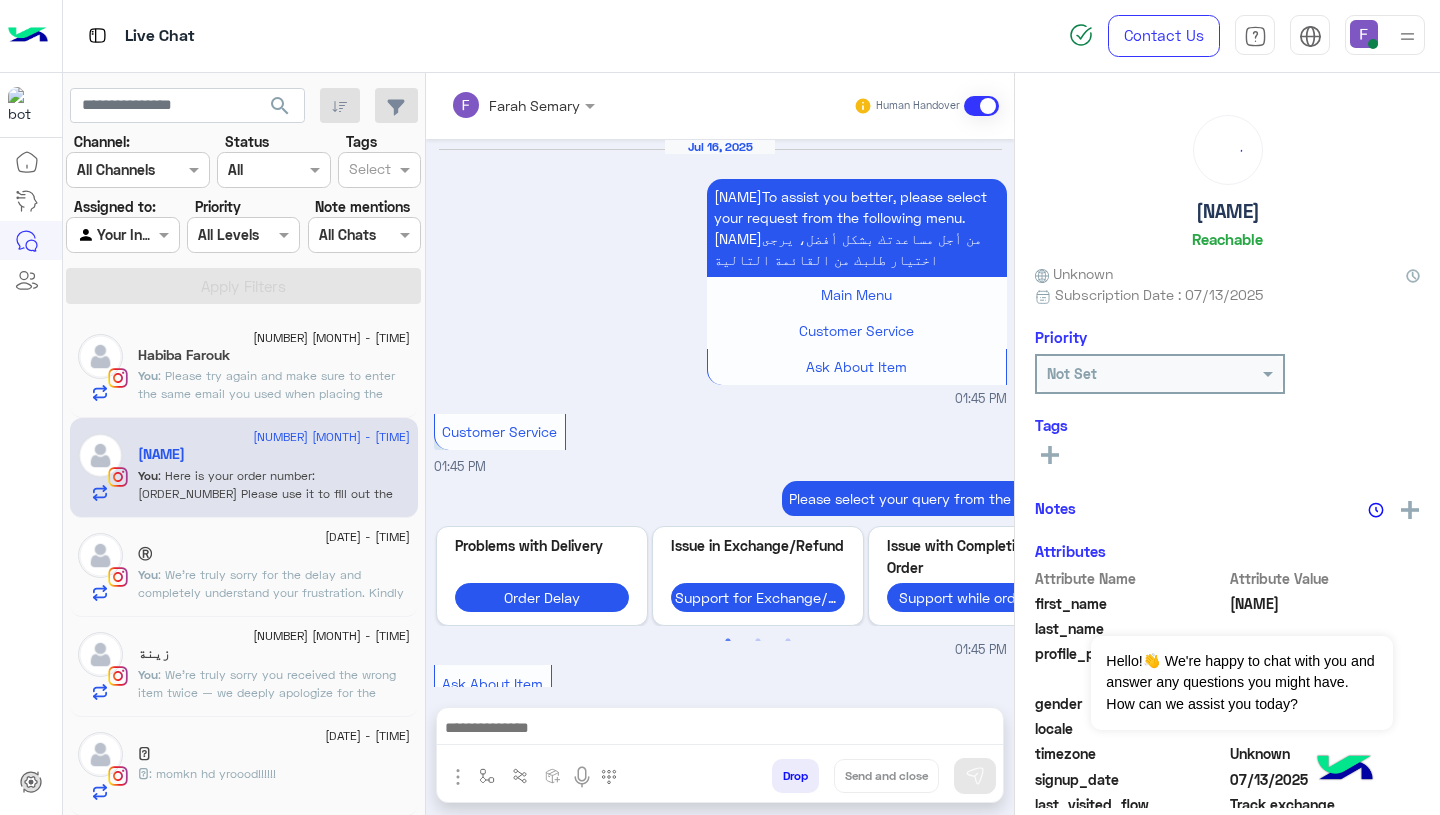 scroll, scrollTop: 1643, scrollLeft: 0, axis: vertical 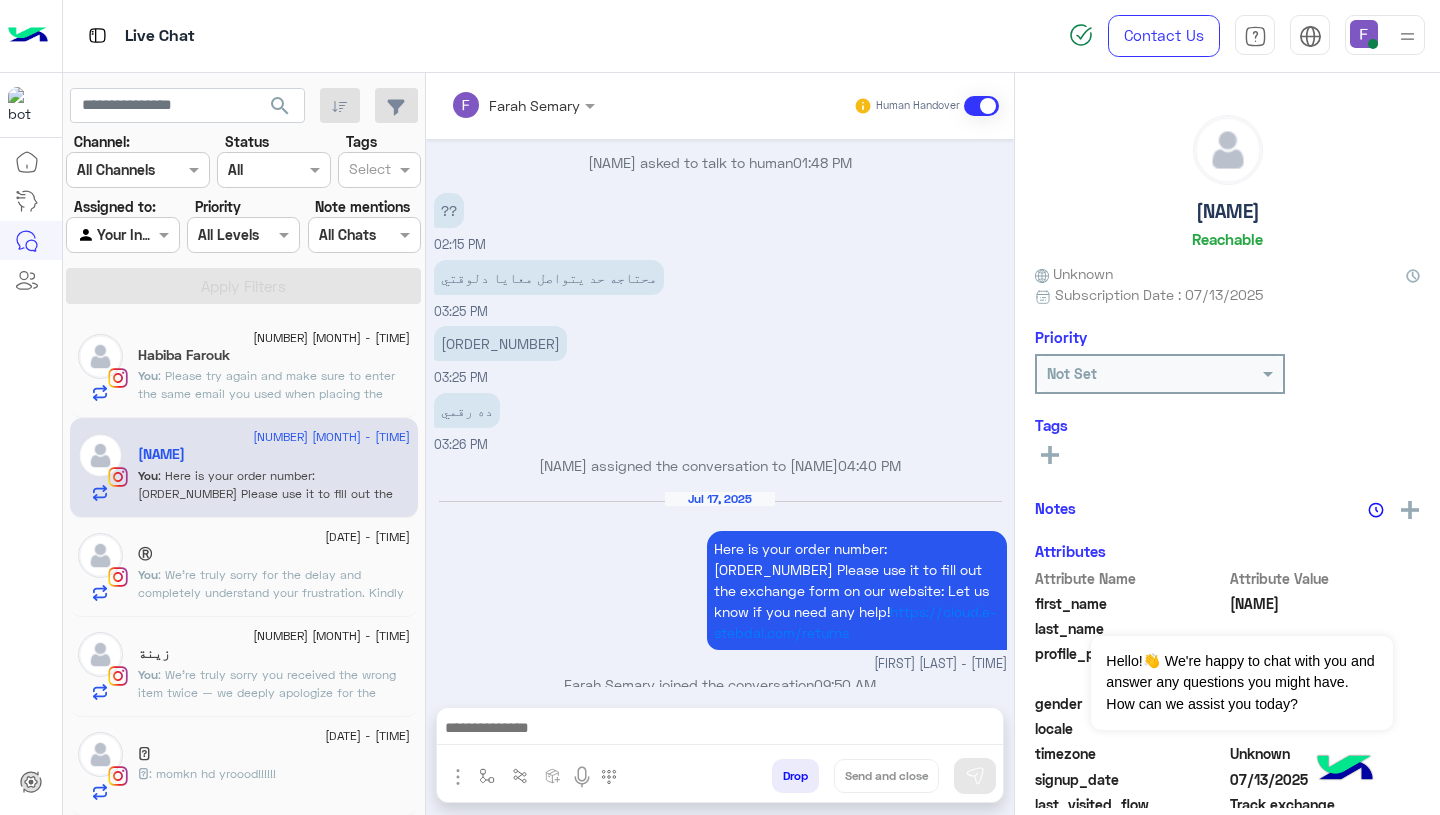 click on "17 July - 9:43 AM" 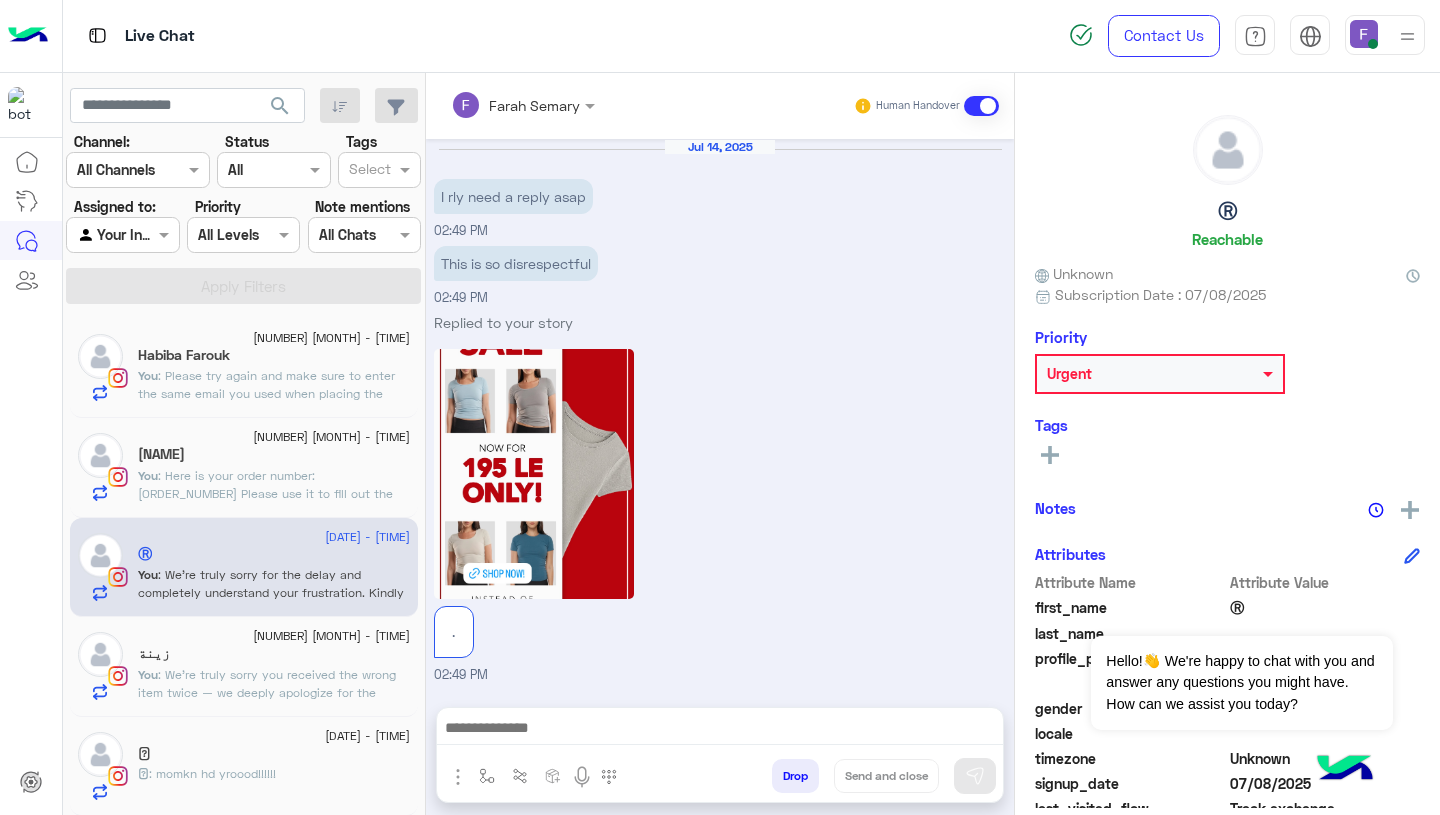 scroll, scrollTop: 1902, scrollLeft: 0, axis: vertical 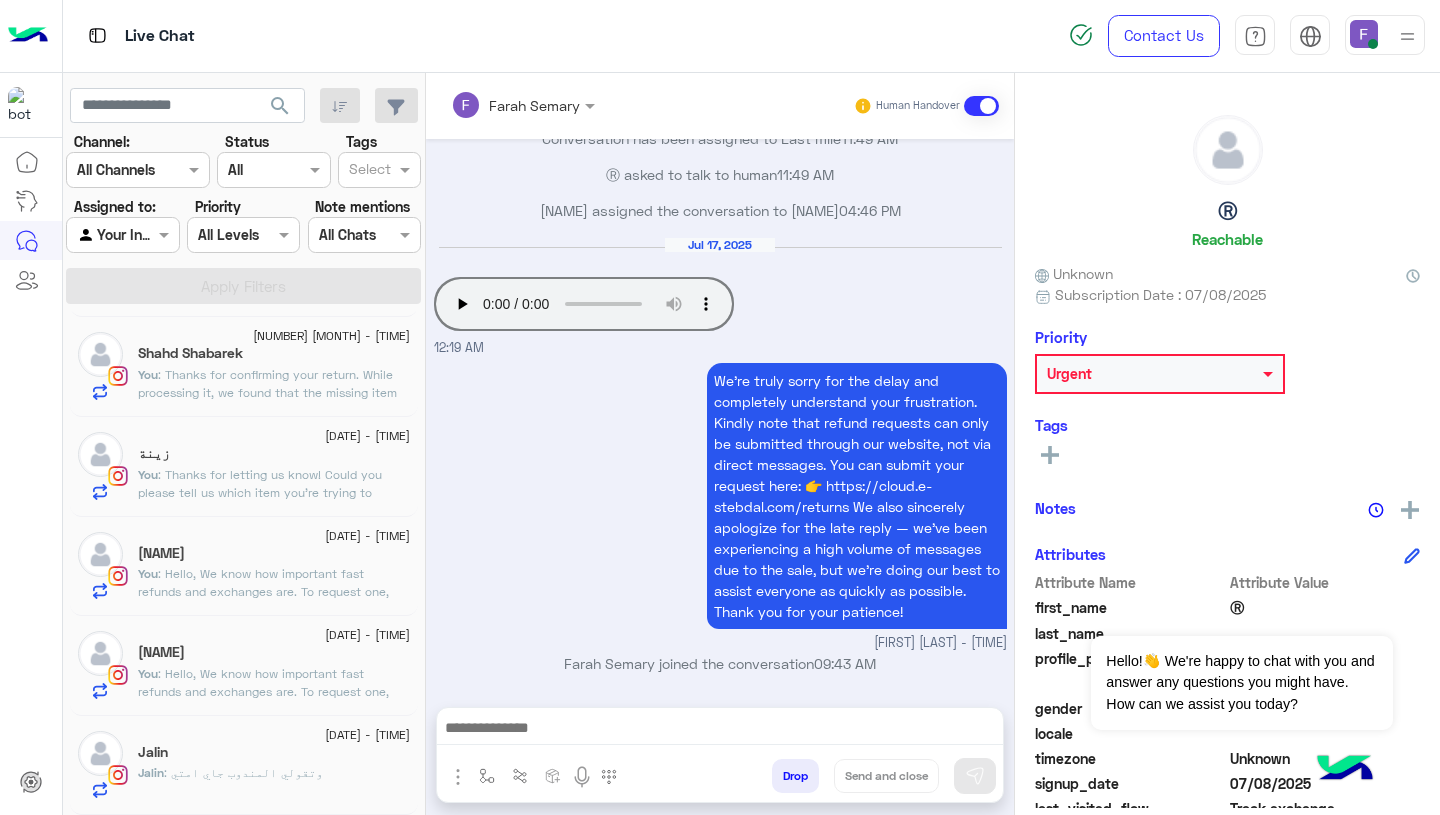 click on ": وتقولي المندوب جاي امتي" 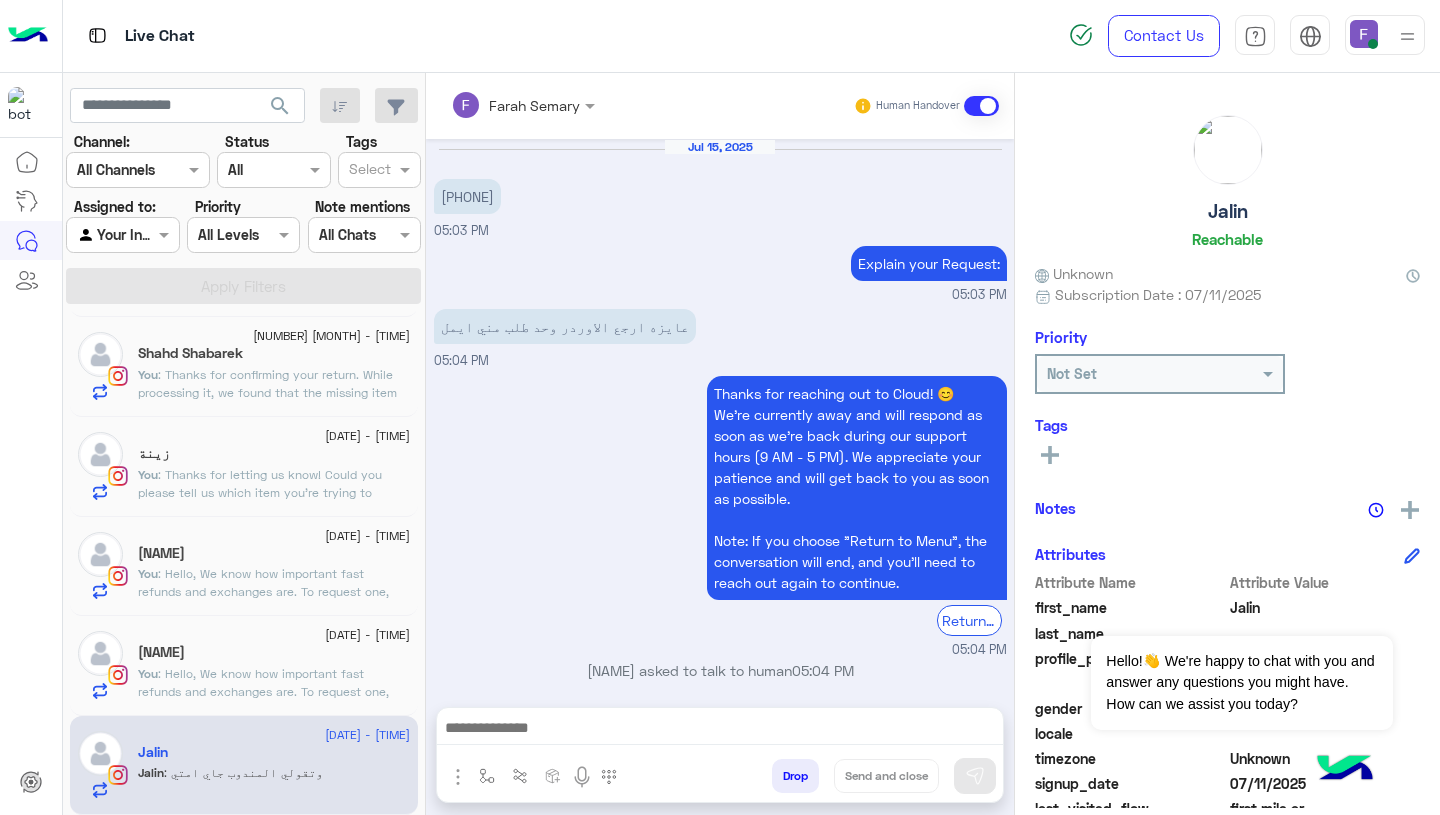 scroll, scrollTop: 1690, scrollLeft: 0, axis: vertical 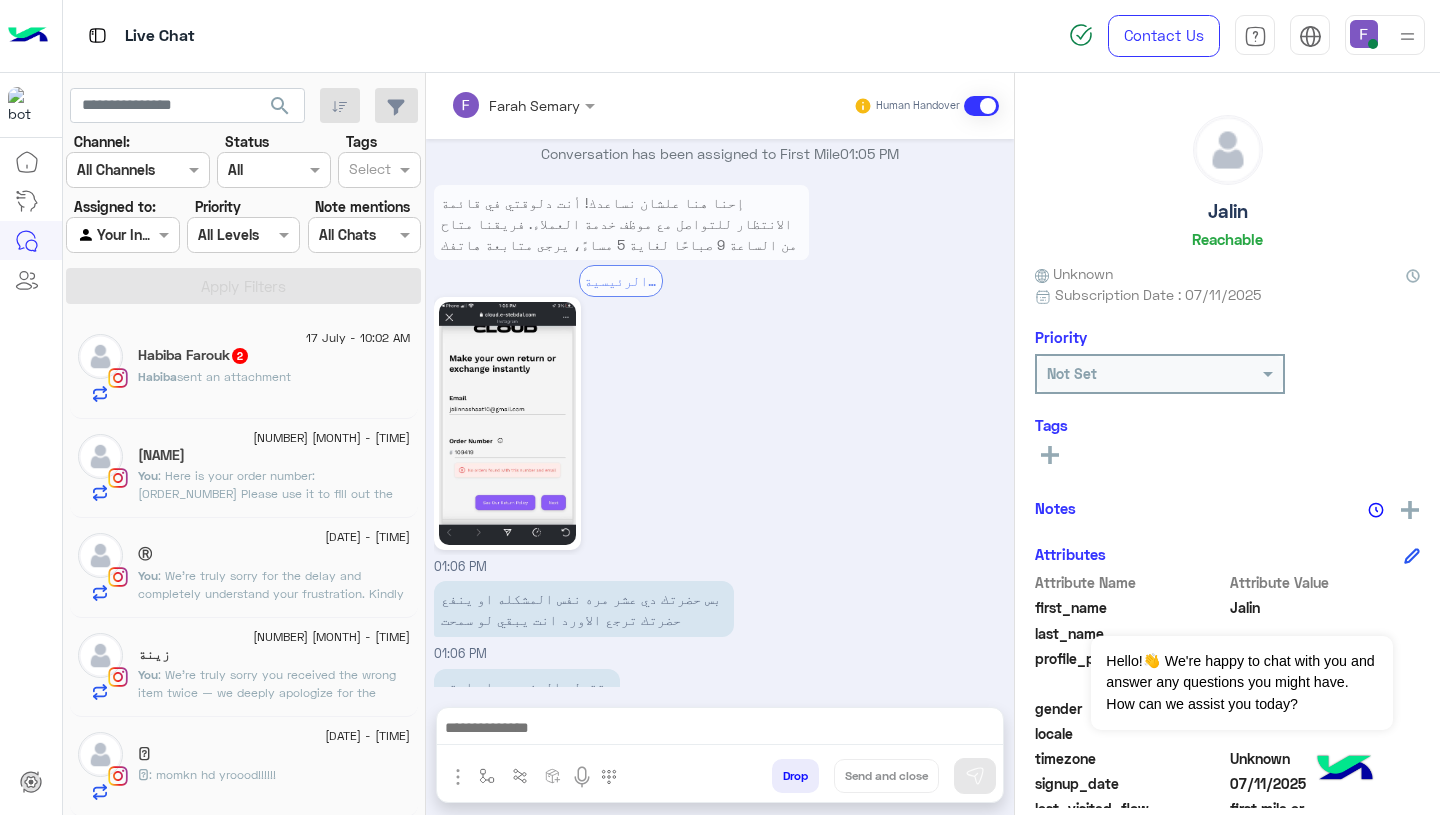 click on "Habiba  sent an attachment" 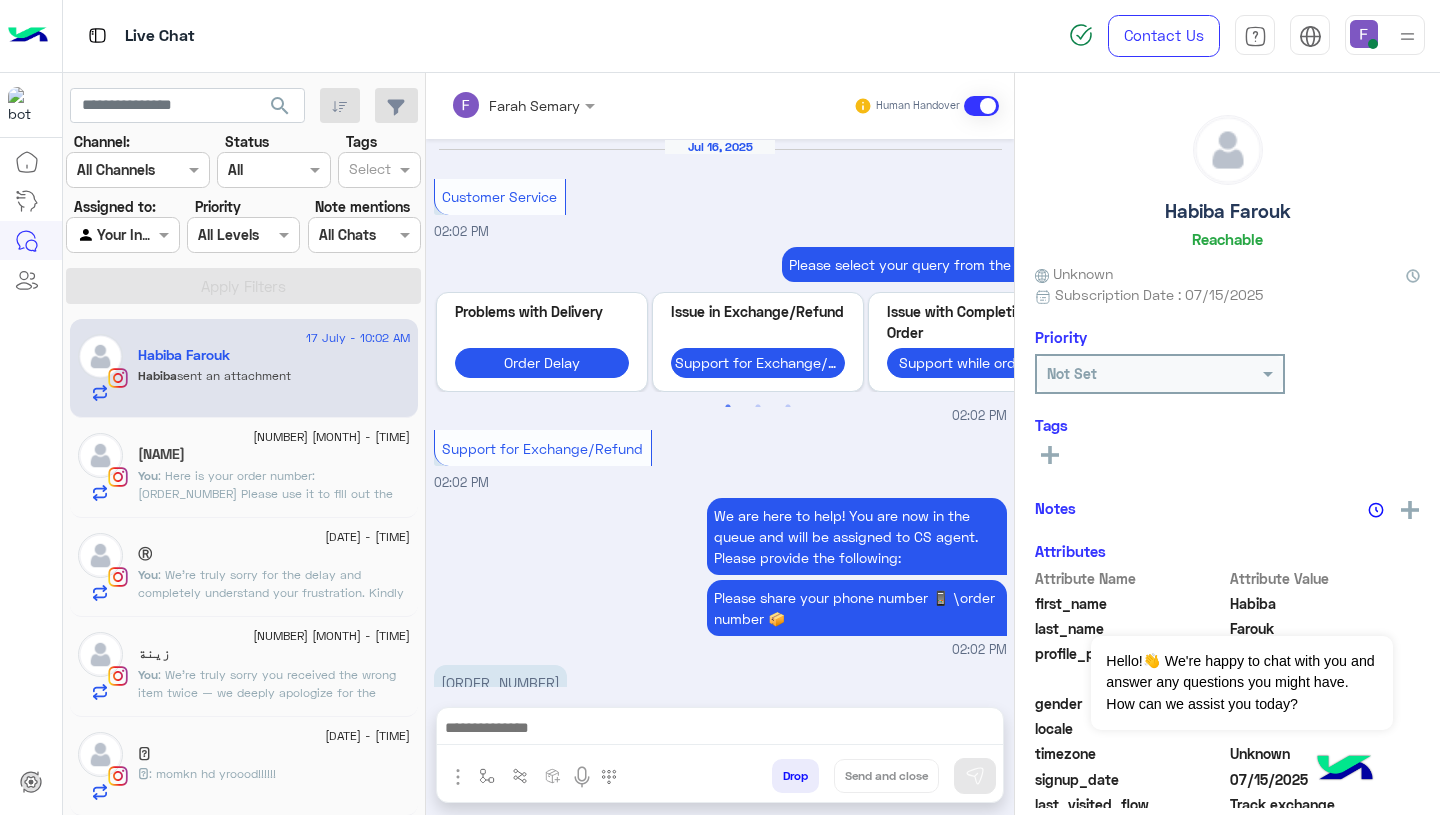 scroll, scrollTop: 1371, scrollLeft: 0, axis: vertical 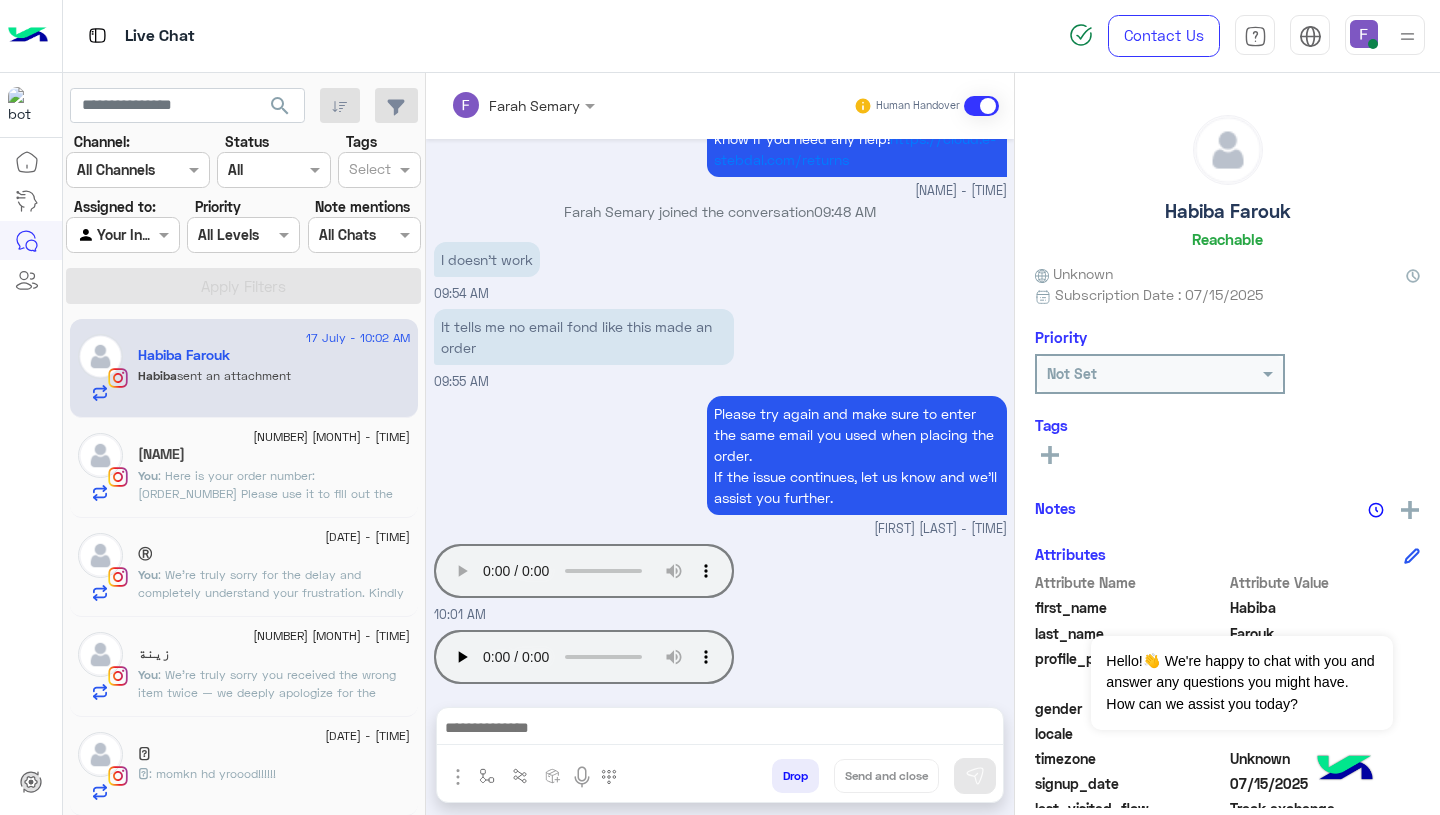 type 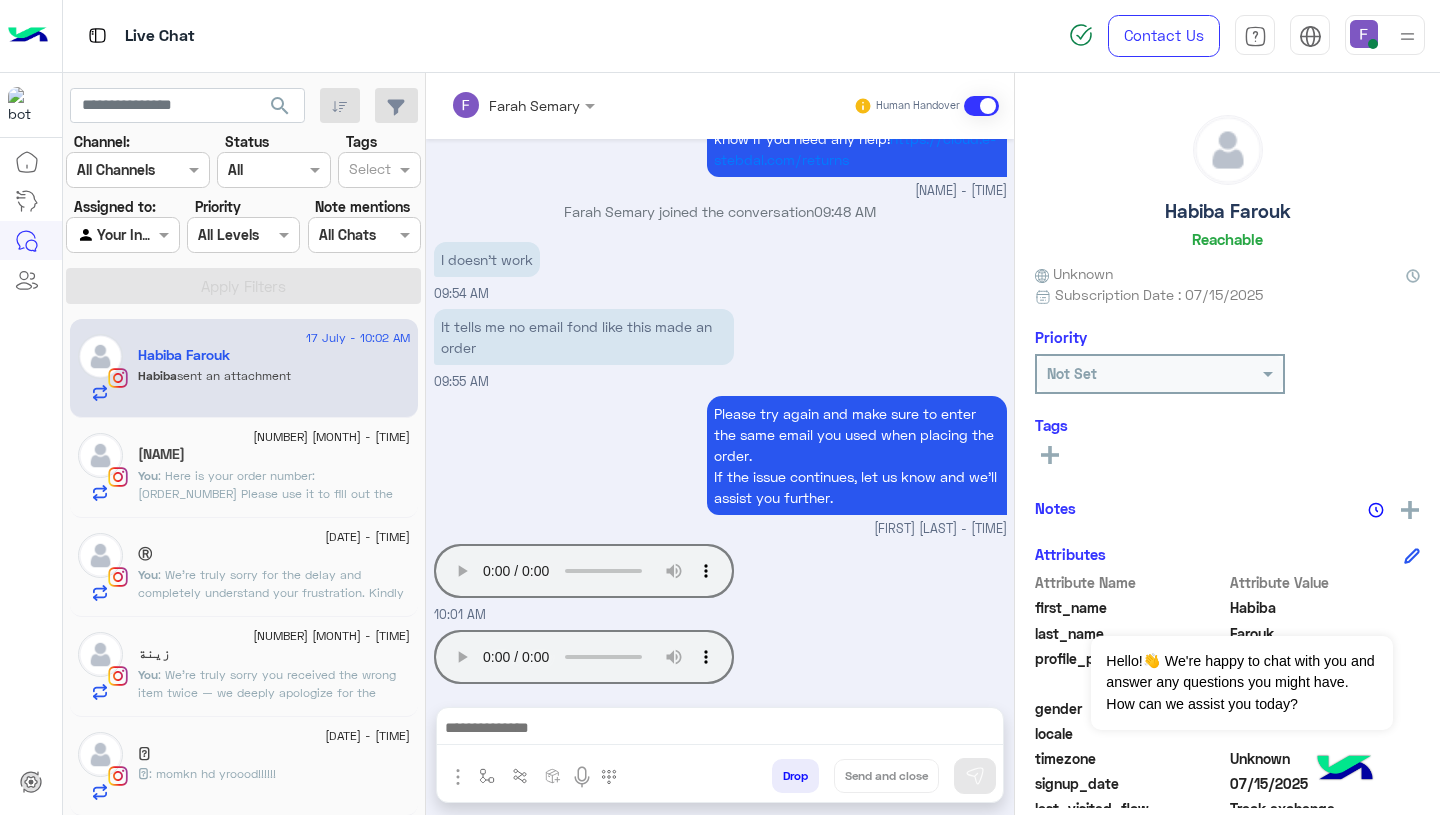 type 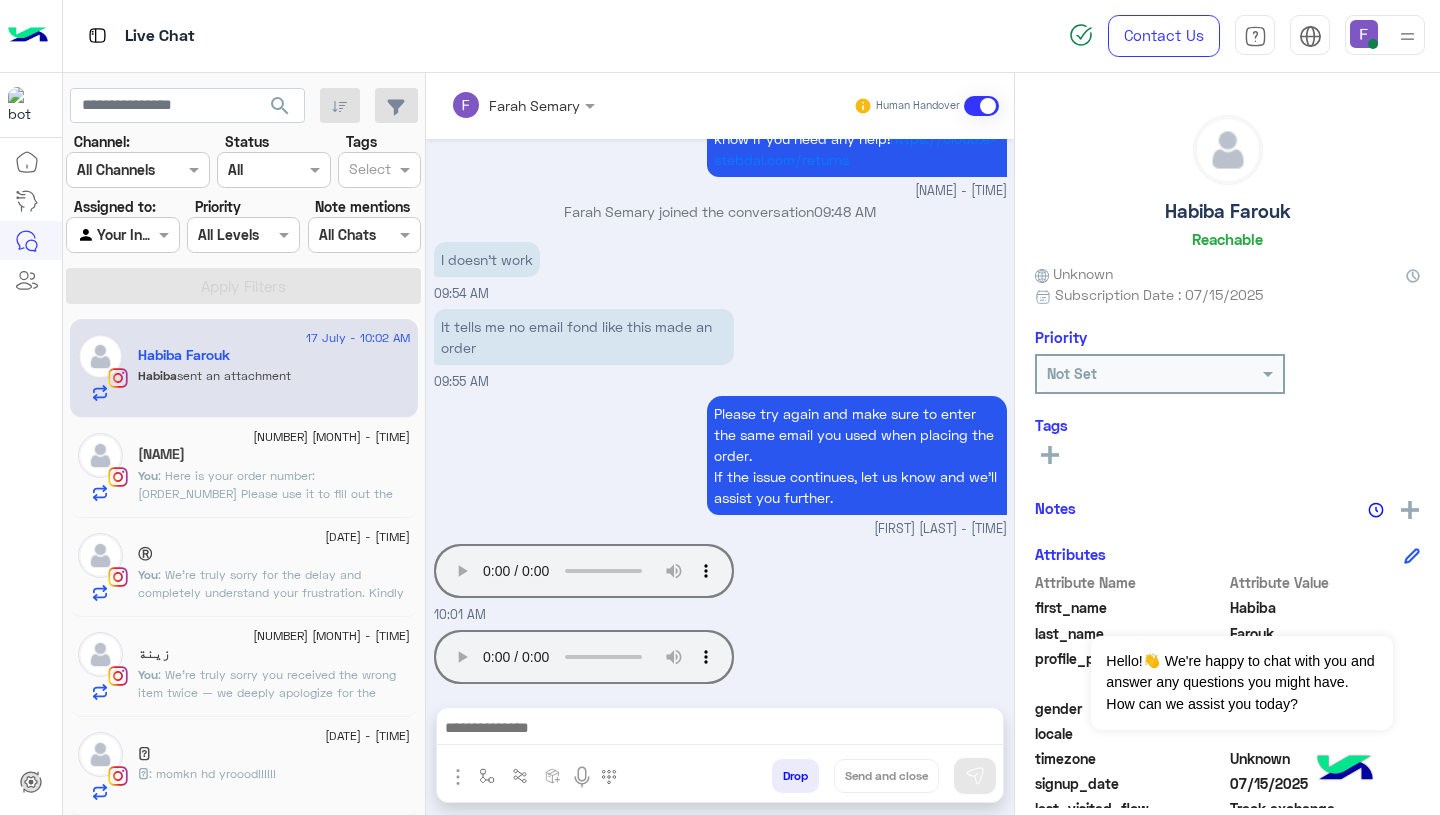 click at bounding box center [720, 730] 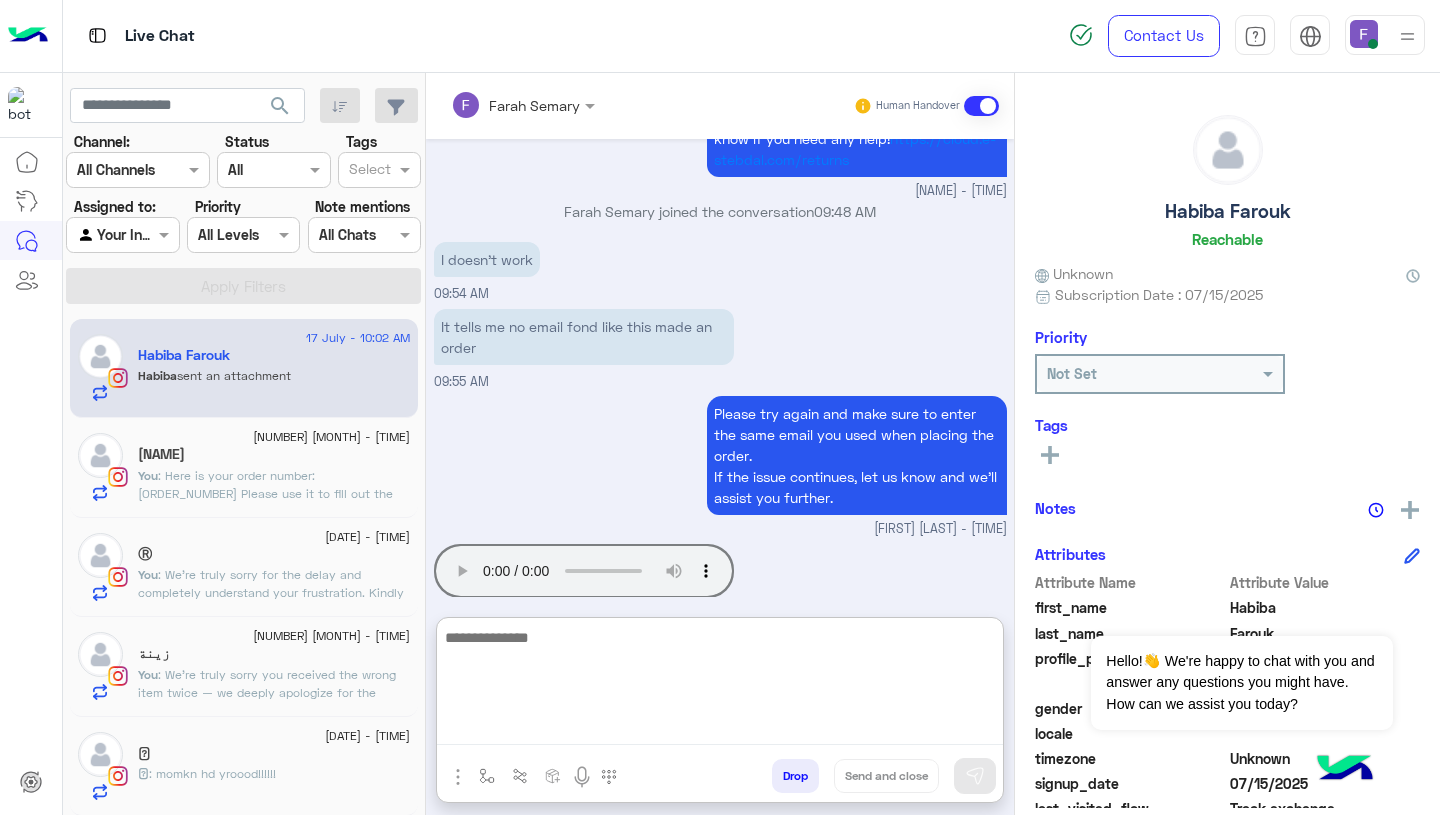 paste on "**********" 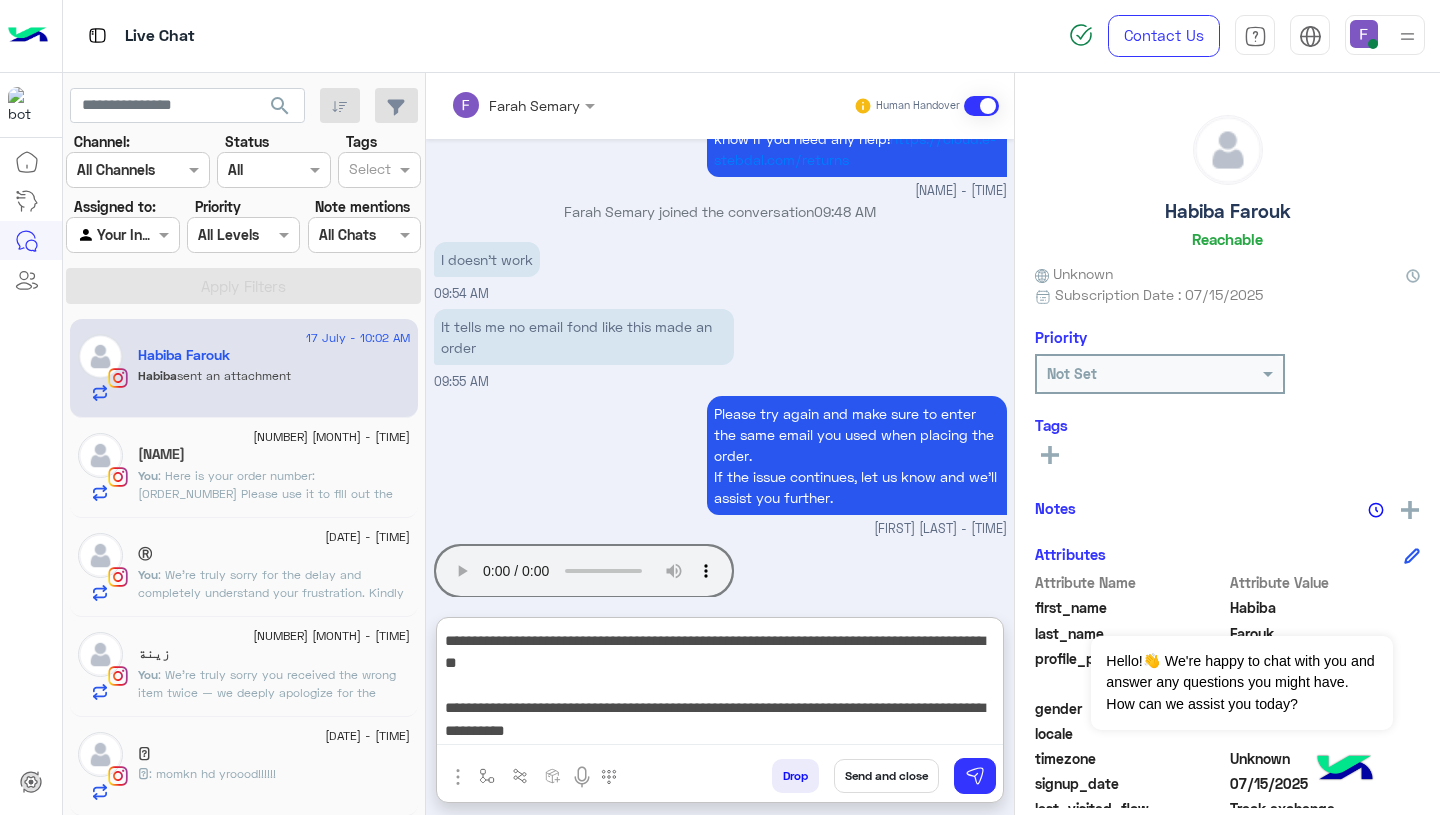 scroll, scrollTop: 0, scrollLeft: 0, axis: both 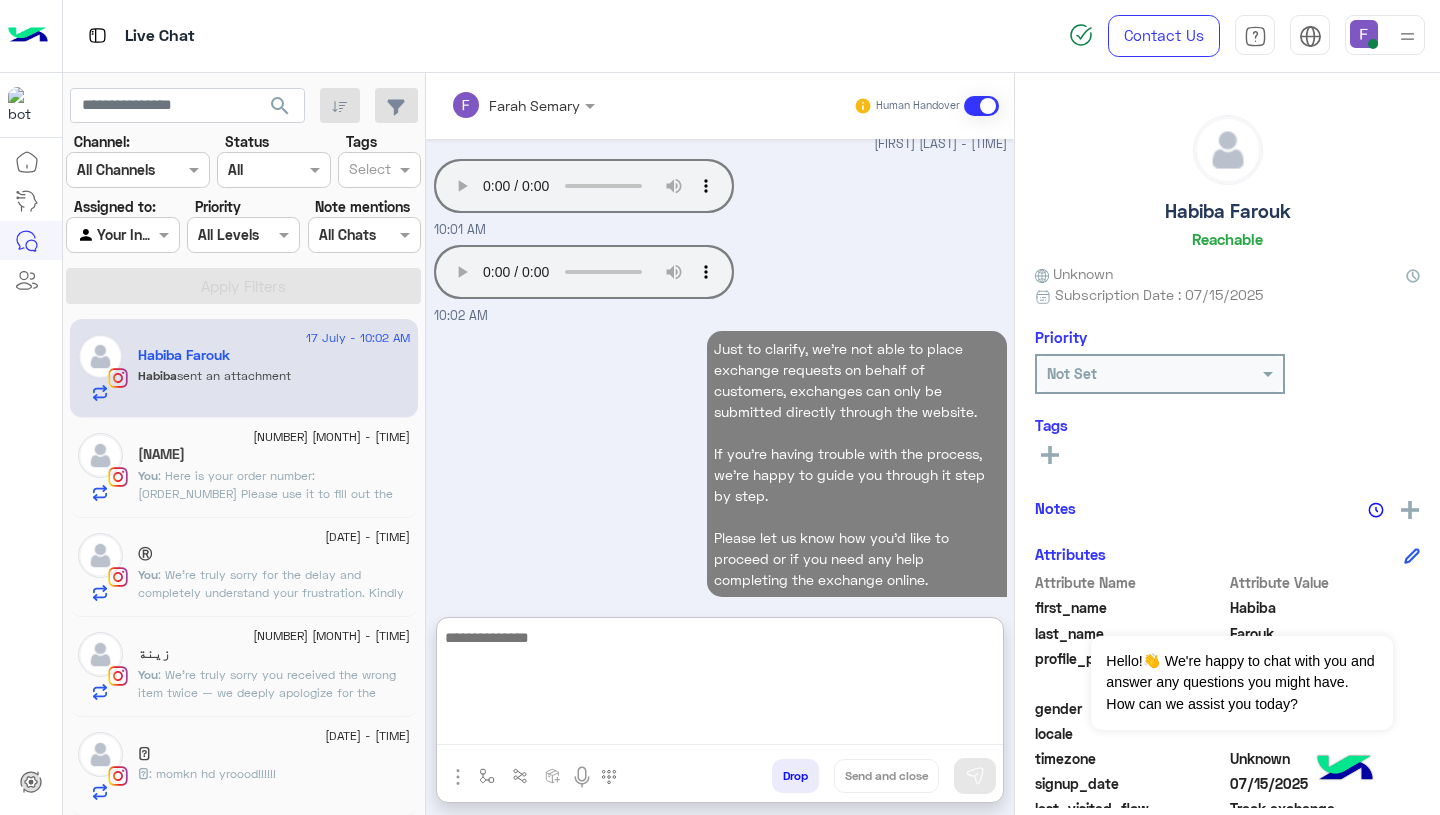 click on "Just to clarify, we’re not able to place exchange requests on behalf of customers, exchanges can only be submitted directly through the website.  If you're having trouble with the process, we’re happy to guide you through it step by step. Please let us know how you’d like to proceed or if you need any help completing the exchange online.   10:05 AM" at bounding box center (720, 473) 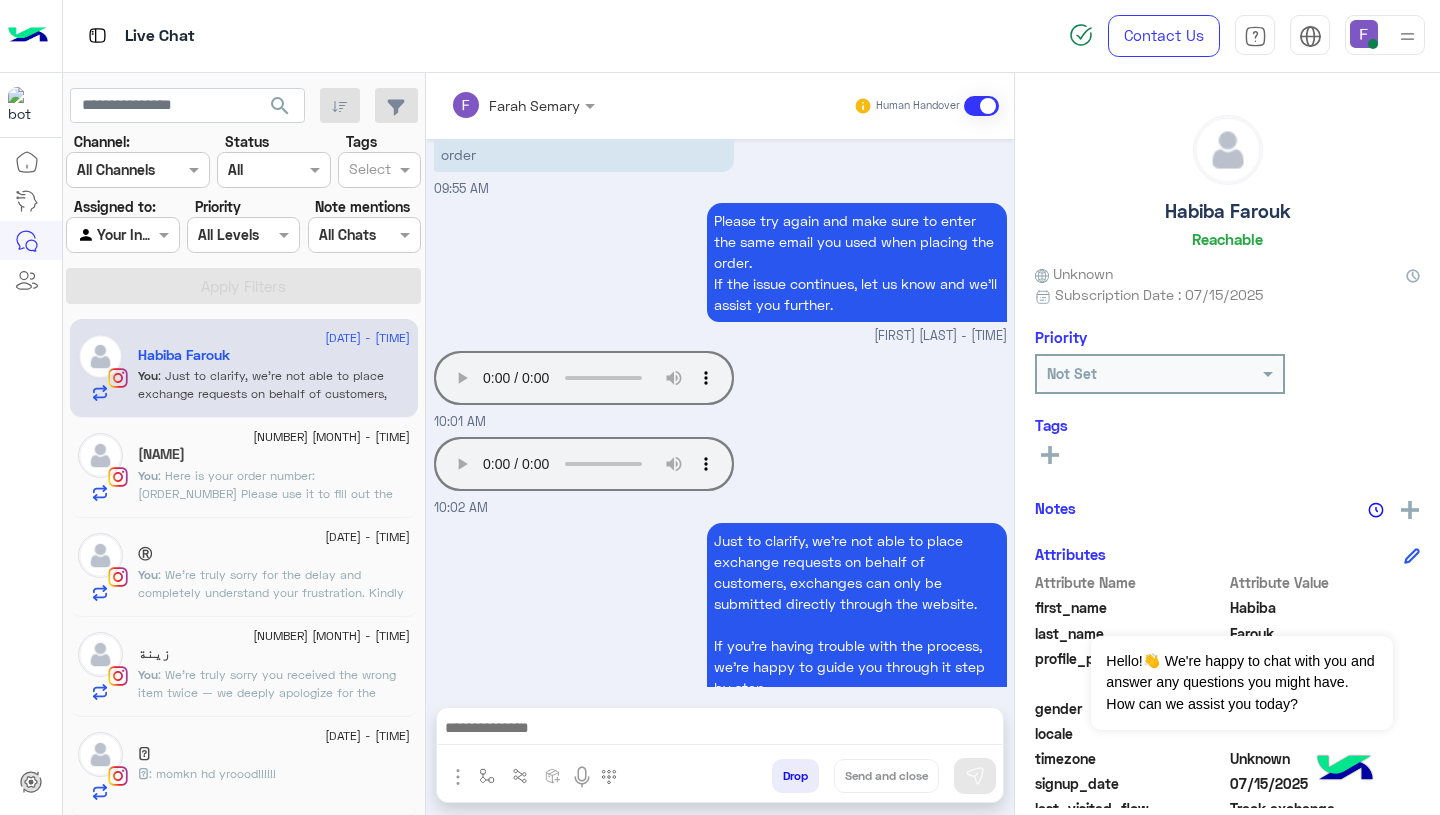 scroll, scrollTop: 1666, scrollLeft: 0, axis: vertical 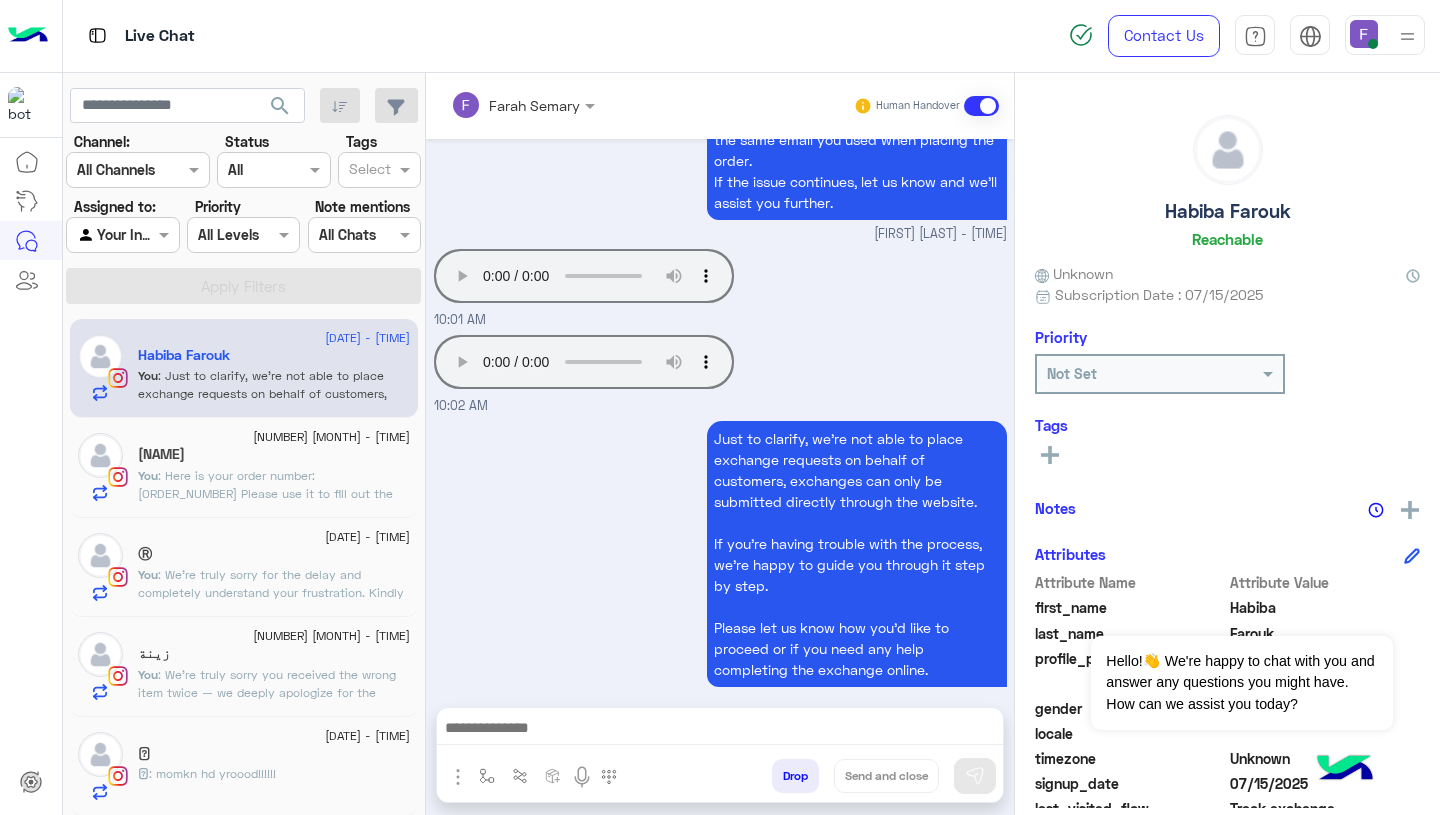 click on "luchii" 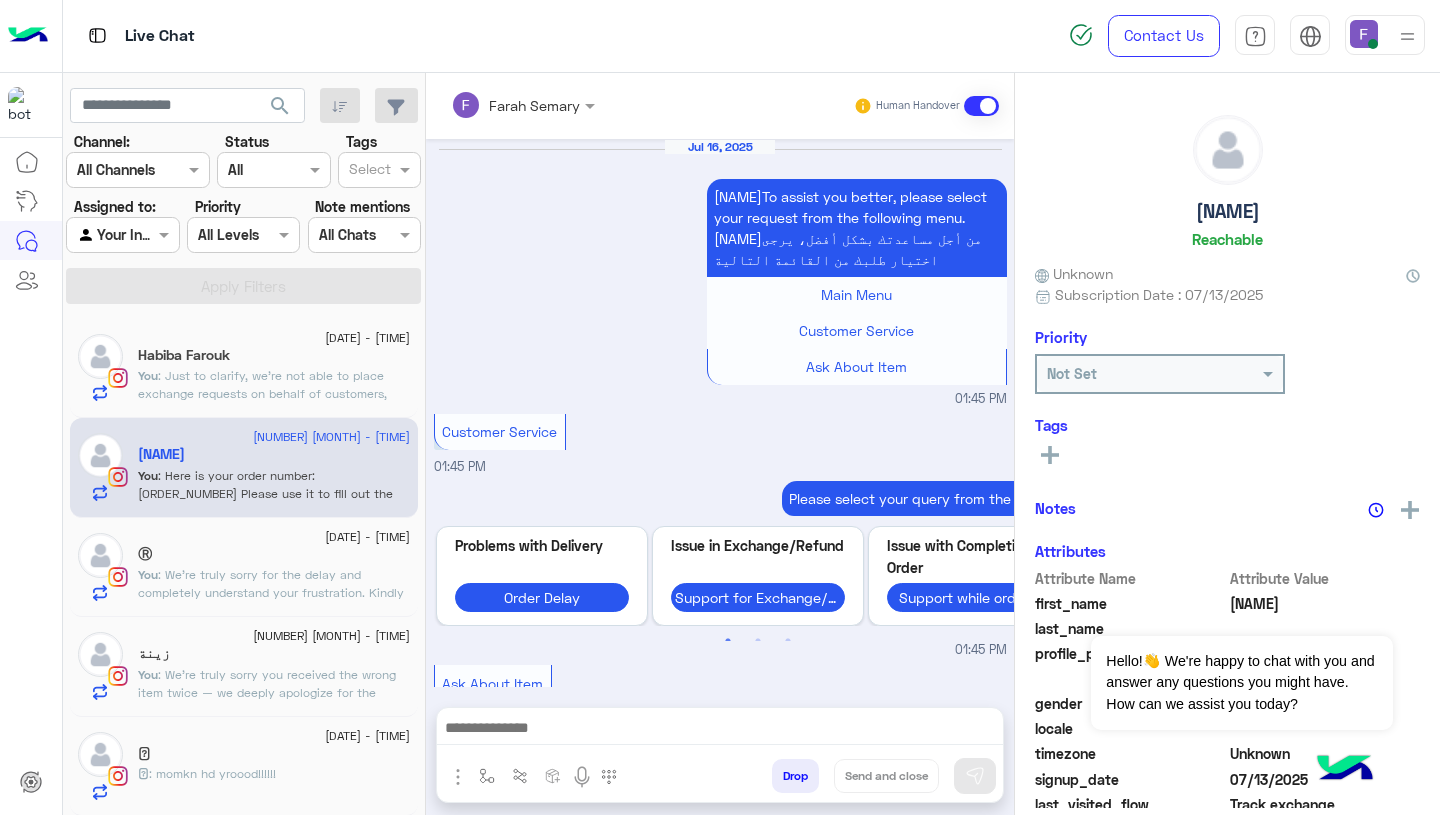 scroll, scrollTop: 1643, scrollLeft: 0, axis: vertical 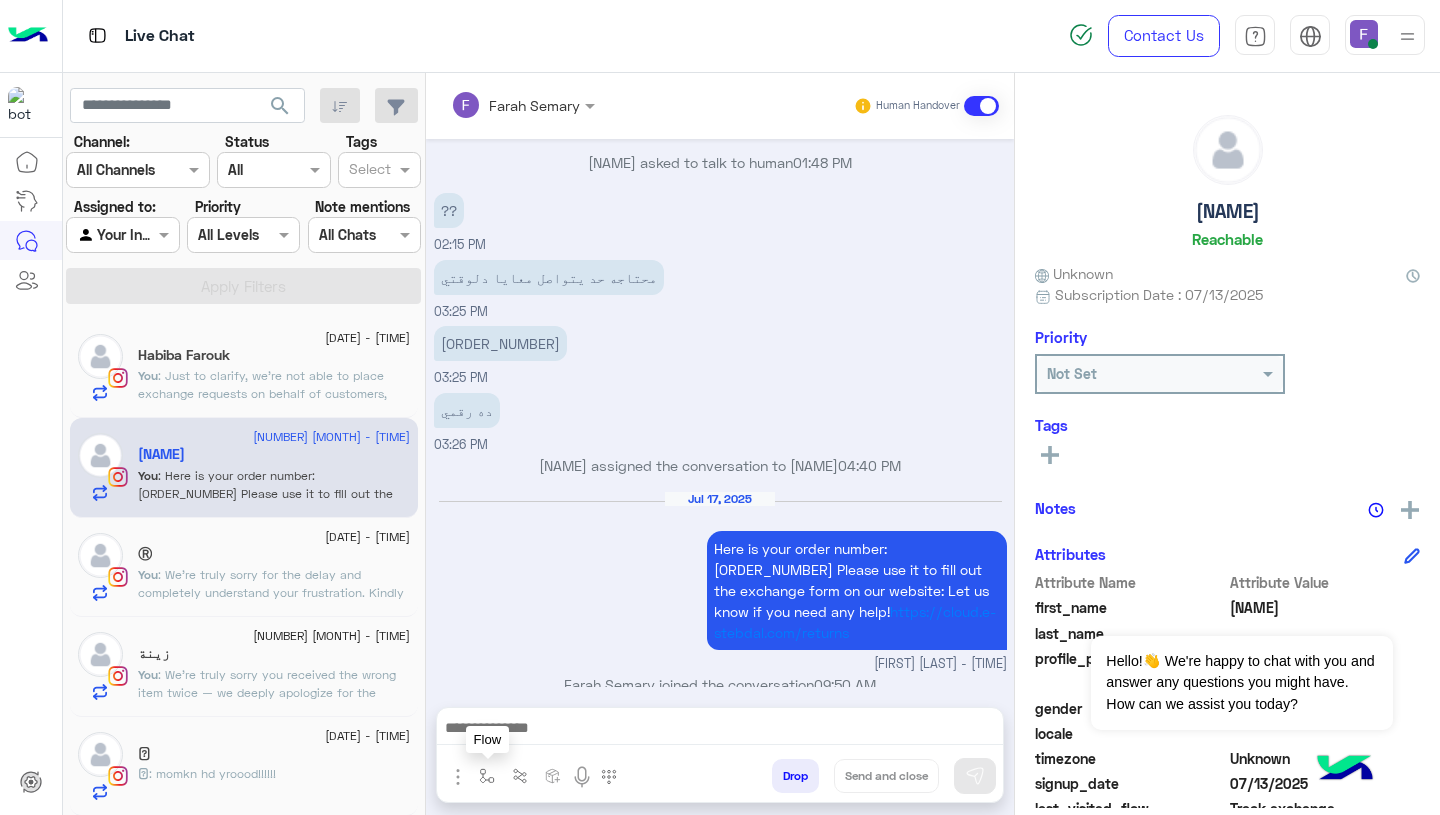 click at bounding box center [487, 776] 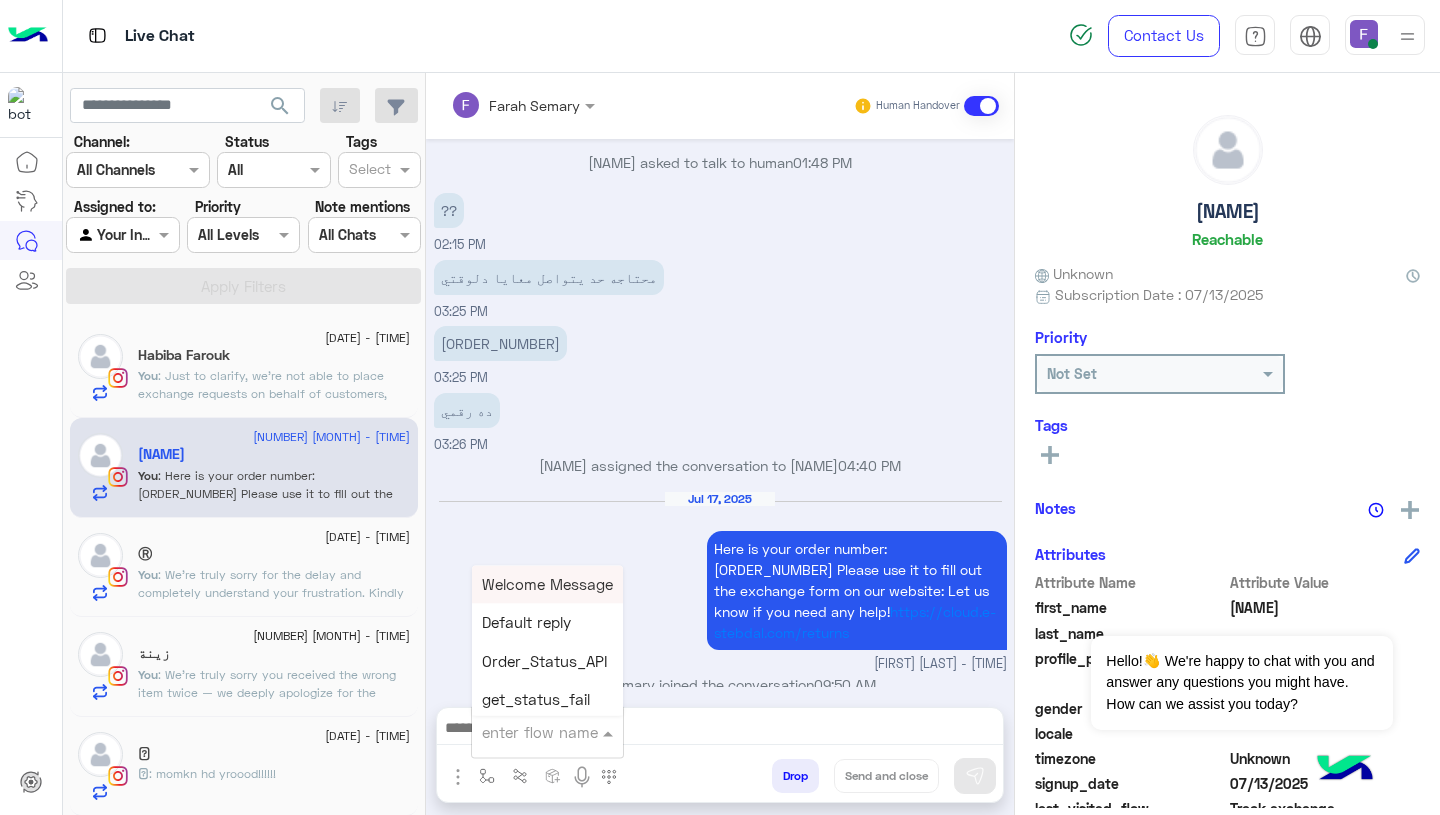 click at bounding box center (523, 732) 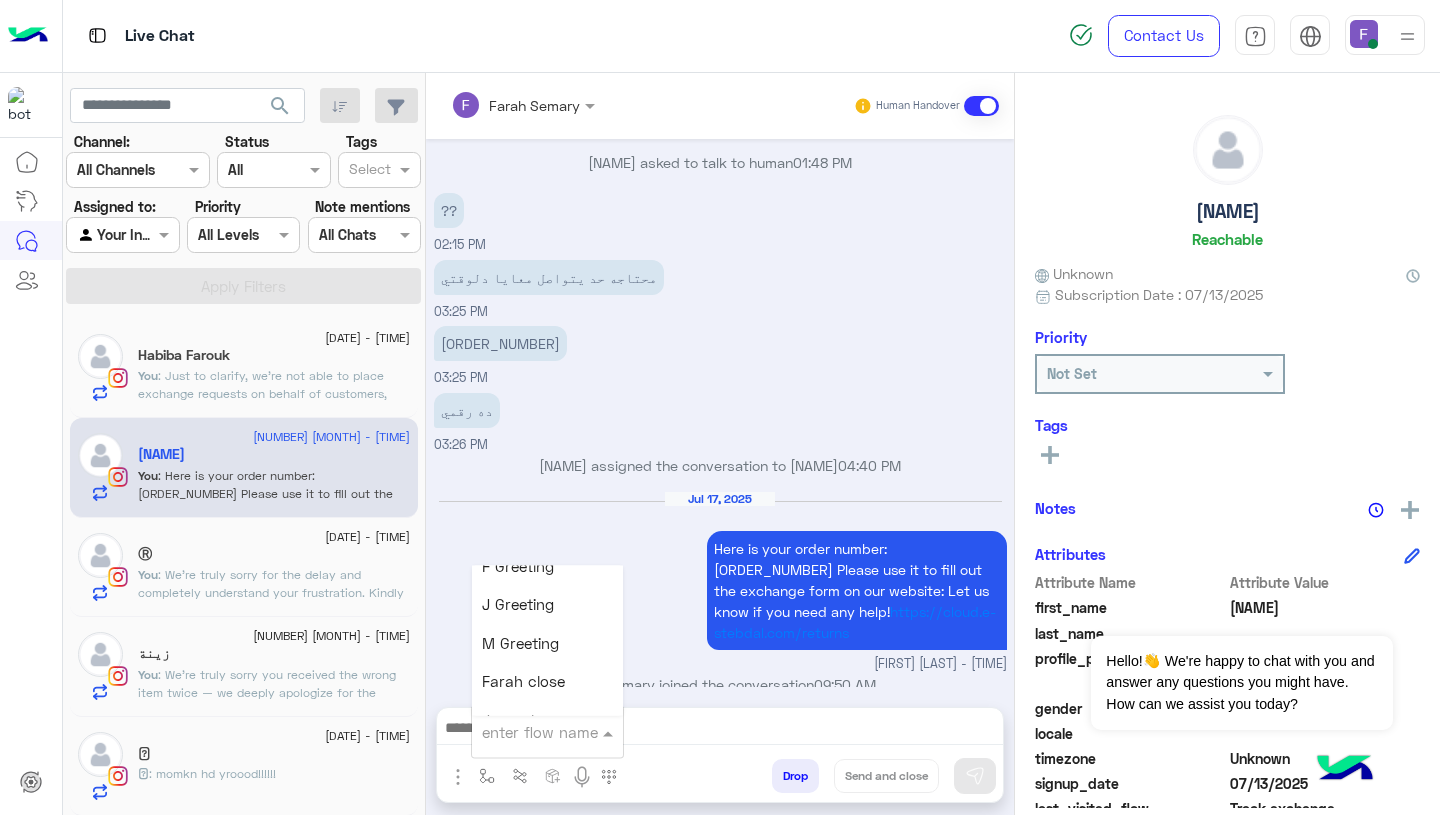 scroll, scrollTop: 2476, scrollLeft: 0, axis: vertical 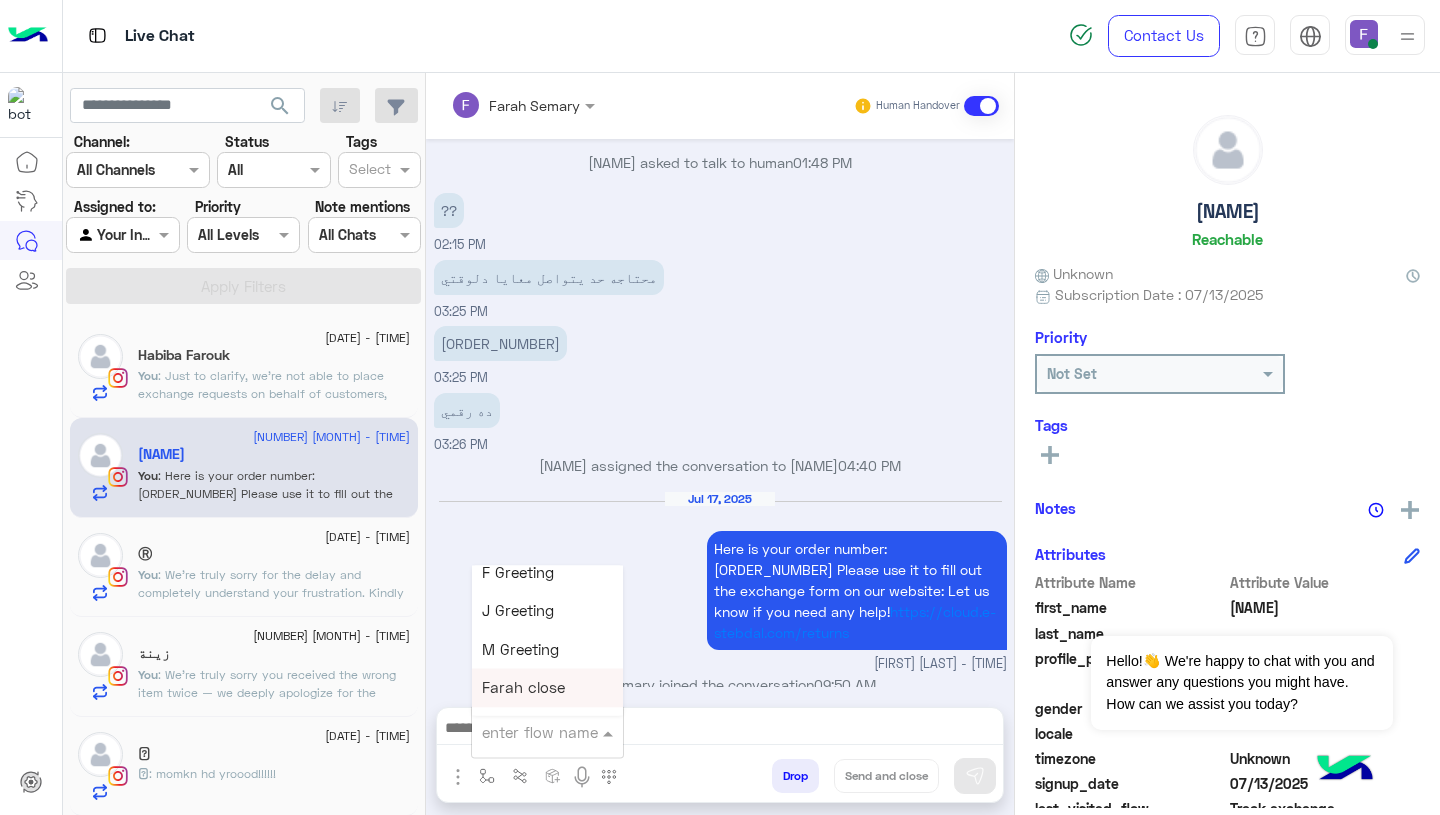 click on "Farah close" at bounding box center [523, 688] 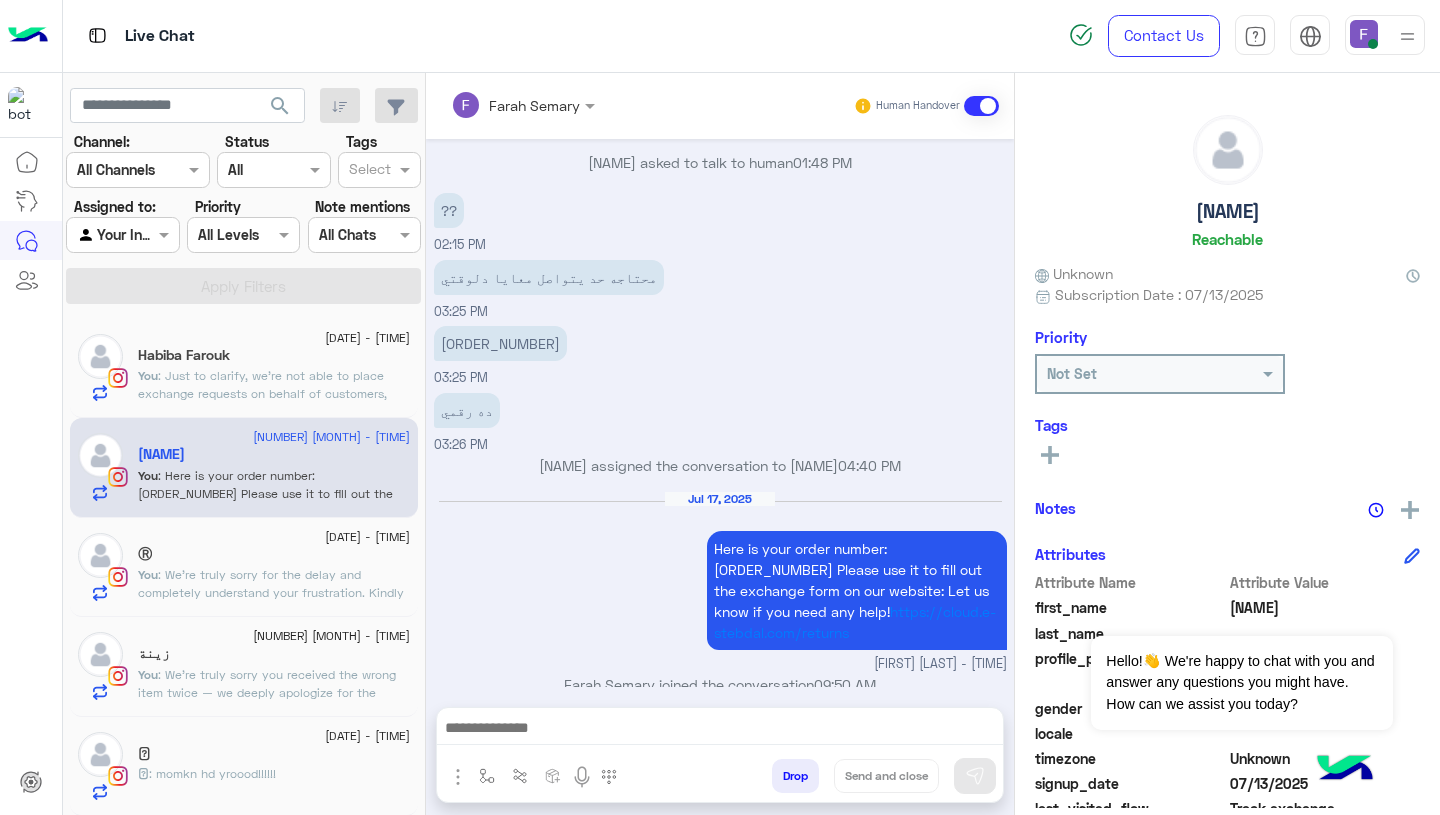 type on "**********" 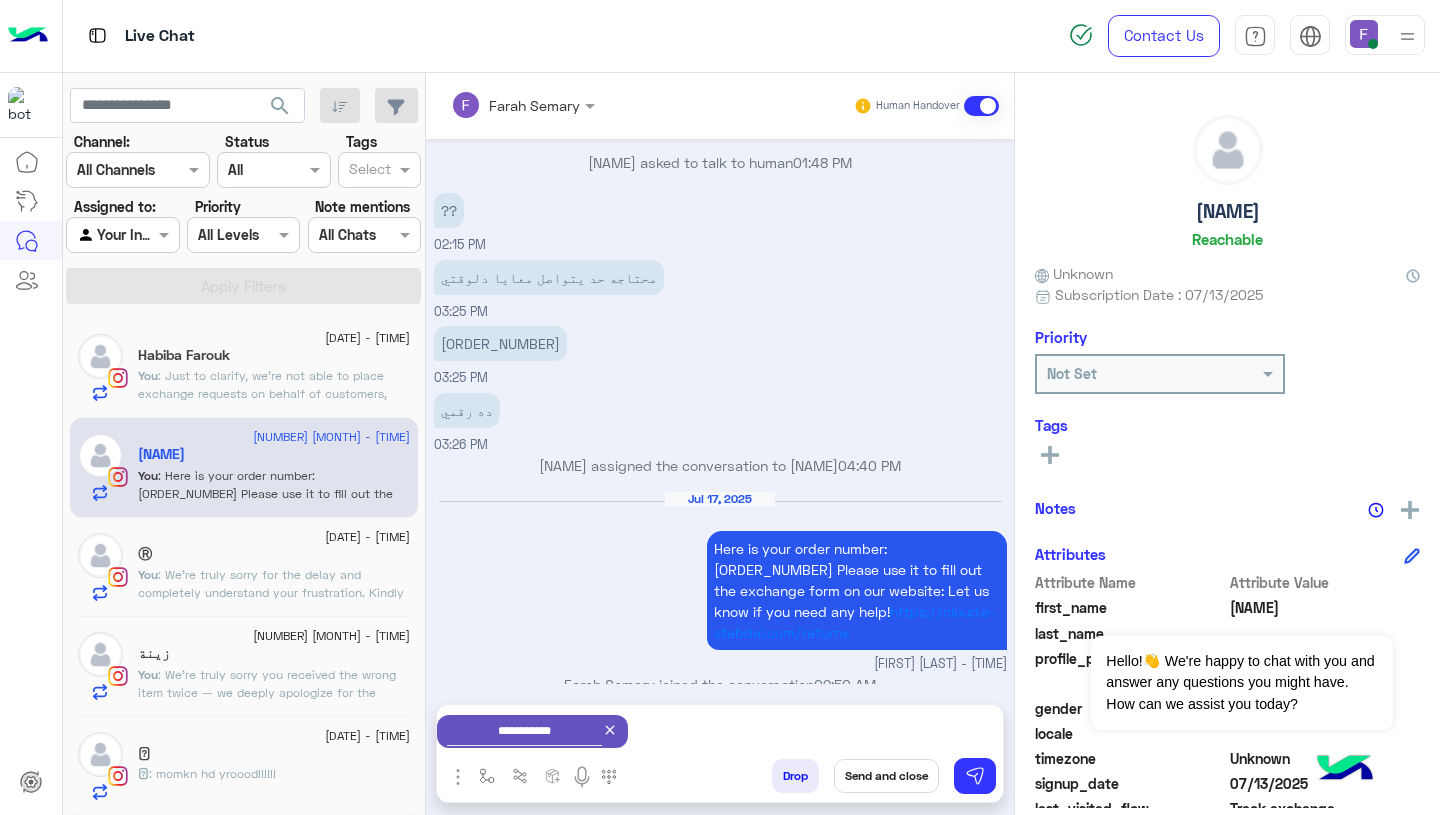 click on "Send and close" at bounding box center (886, 776) 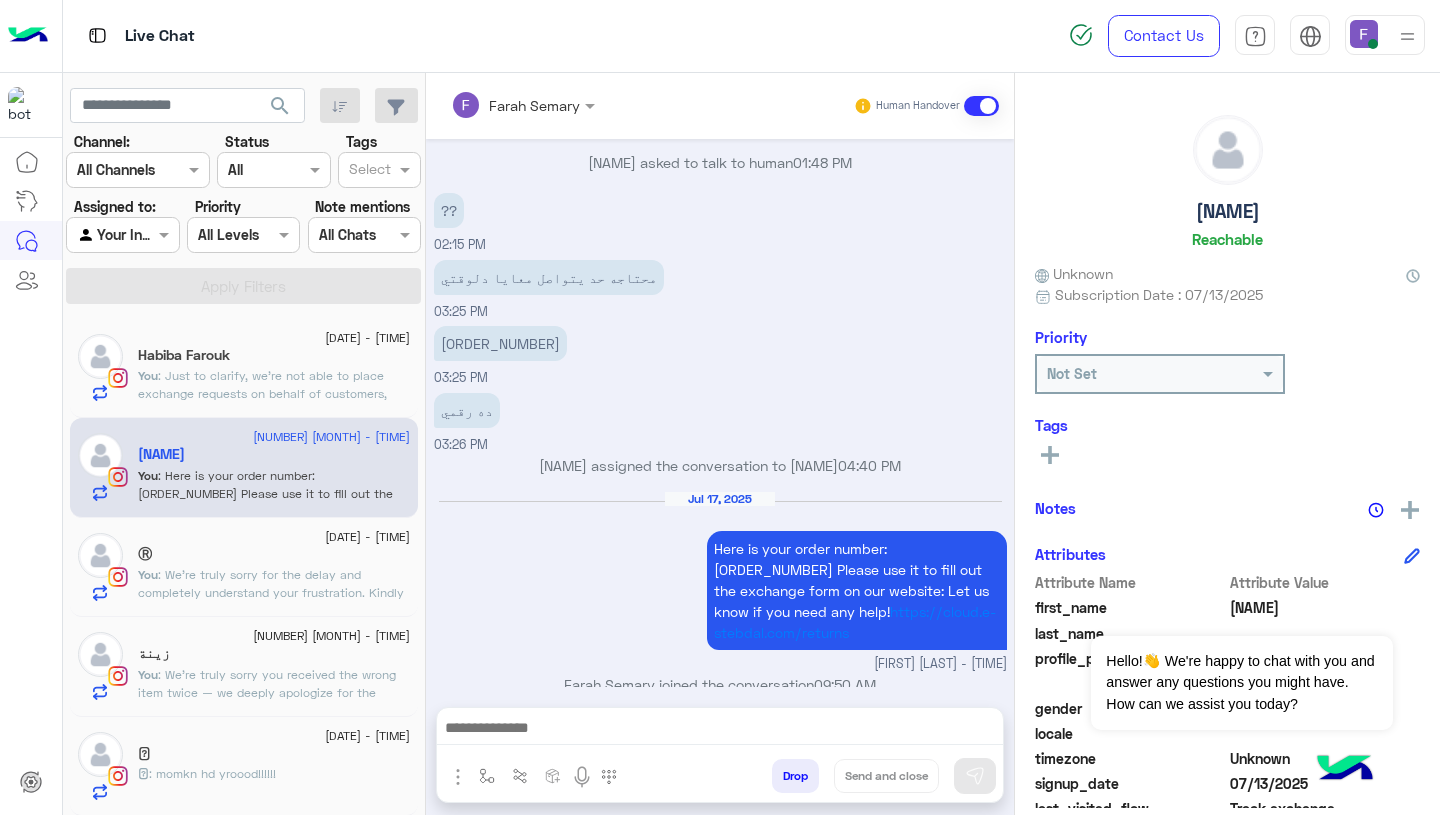 scroll, scrollTop: 1680, scrollLeft: 0, axis: vertical 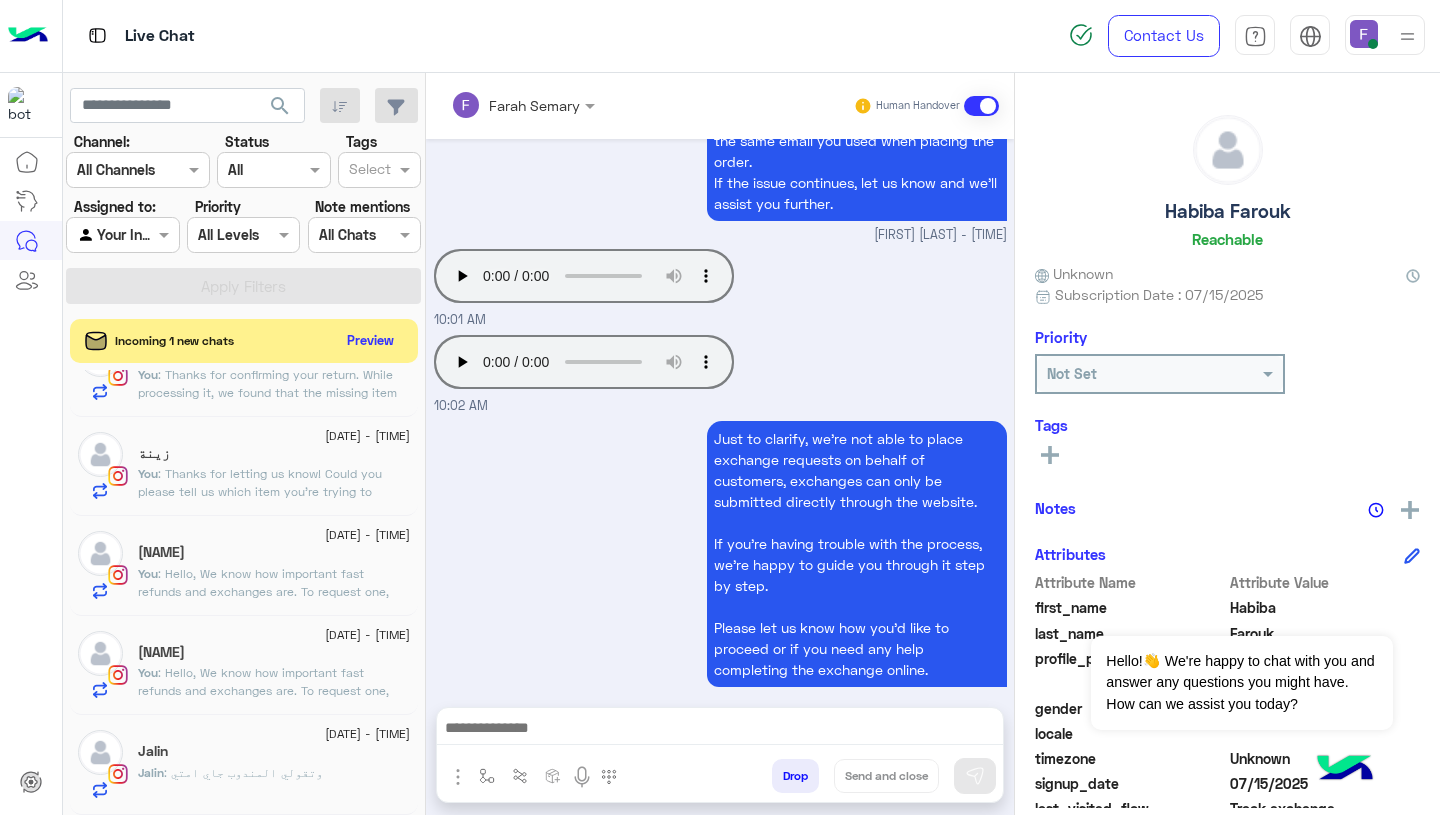 click on ": Hello,
We know how important fast refunds and exchanges are.
To request one, simply click the “EXCHANGE” button on our website and follow the steps here:
👉 https://cloud.e-stebdal.com/returns
Make sure to enter your phone number or email exactly as used in your original order (including any capital or small letters).
Also, select "the item was defected or wrong" as the reason to avoid any shipping fees.
We’ll review your request within 24 hours. Let us know if you need any help!" 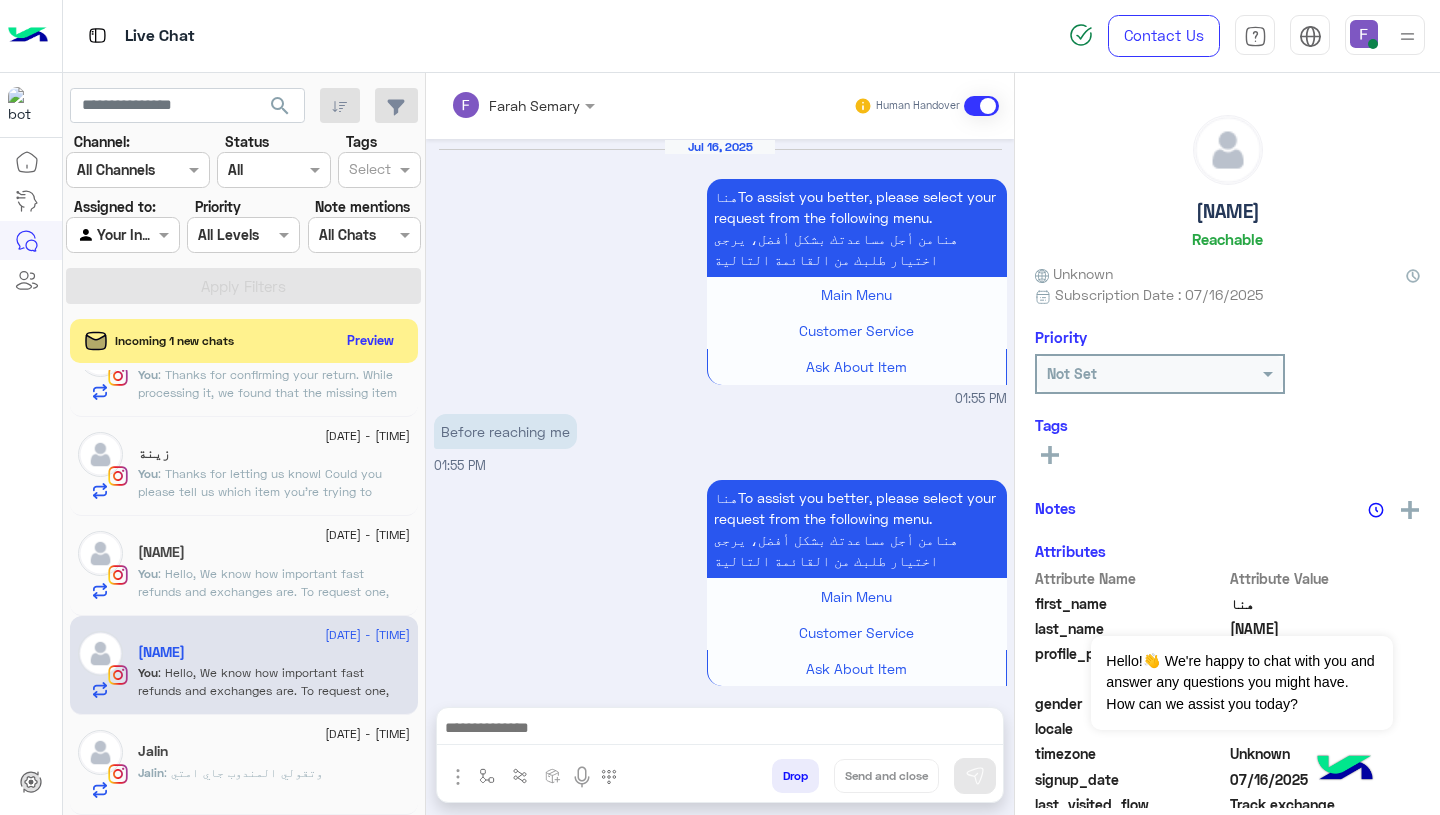 scroll, scrollTop: 2031, scrollLeft: 0, axis: vertical 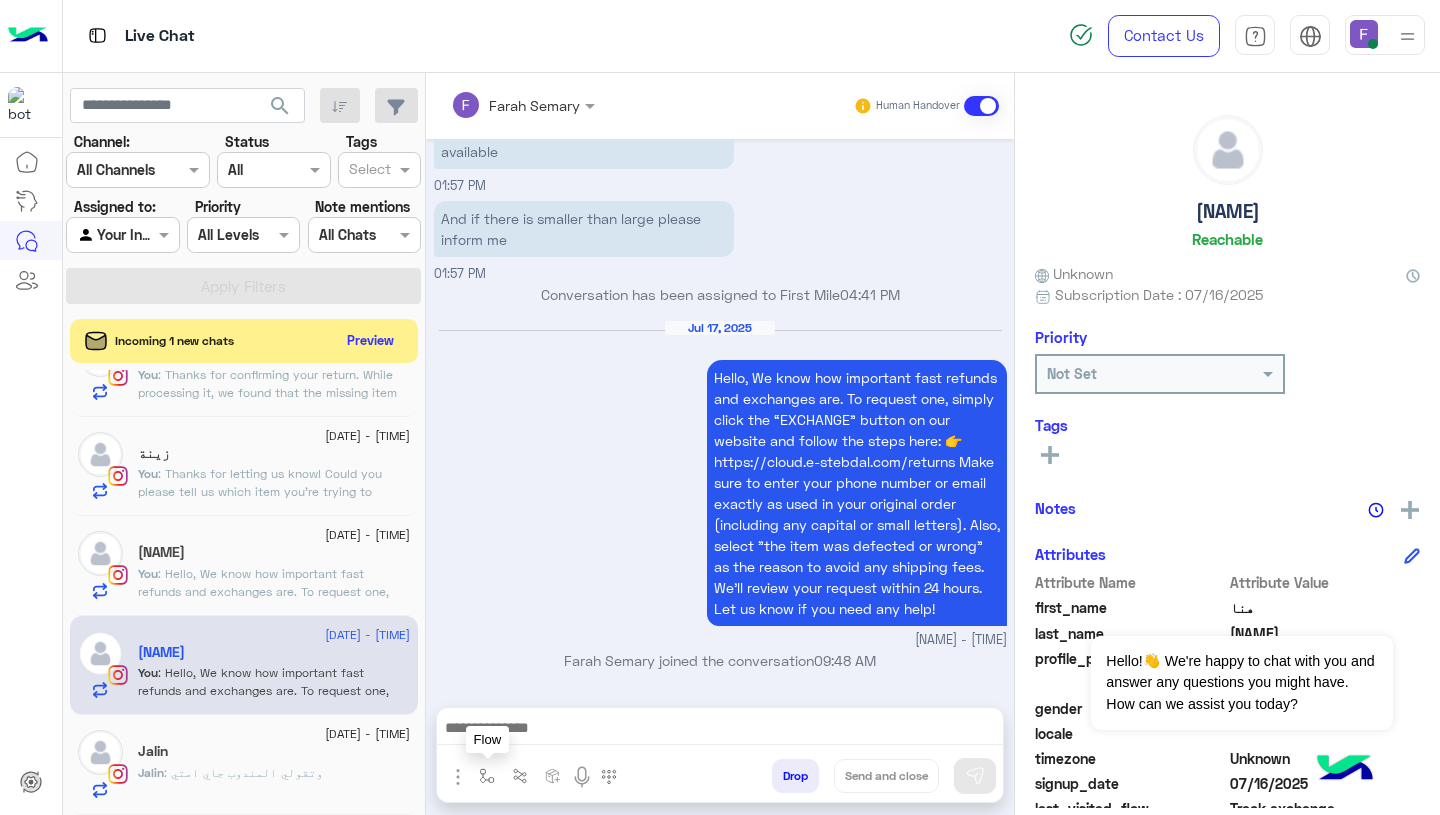 click at bounding box center (487, 776) 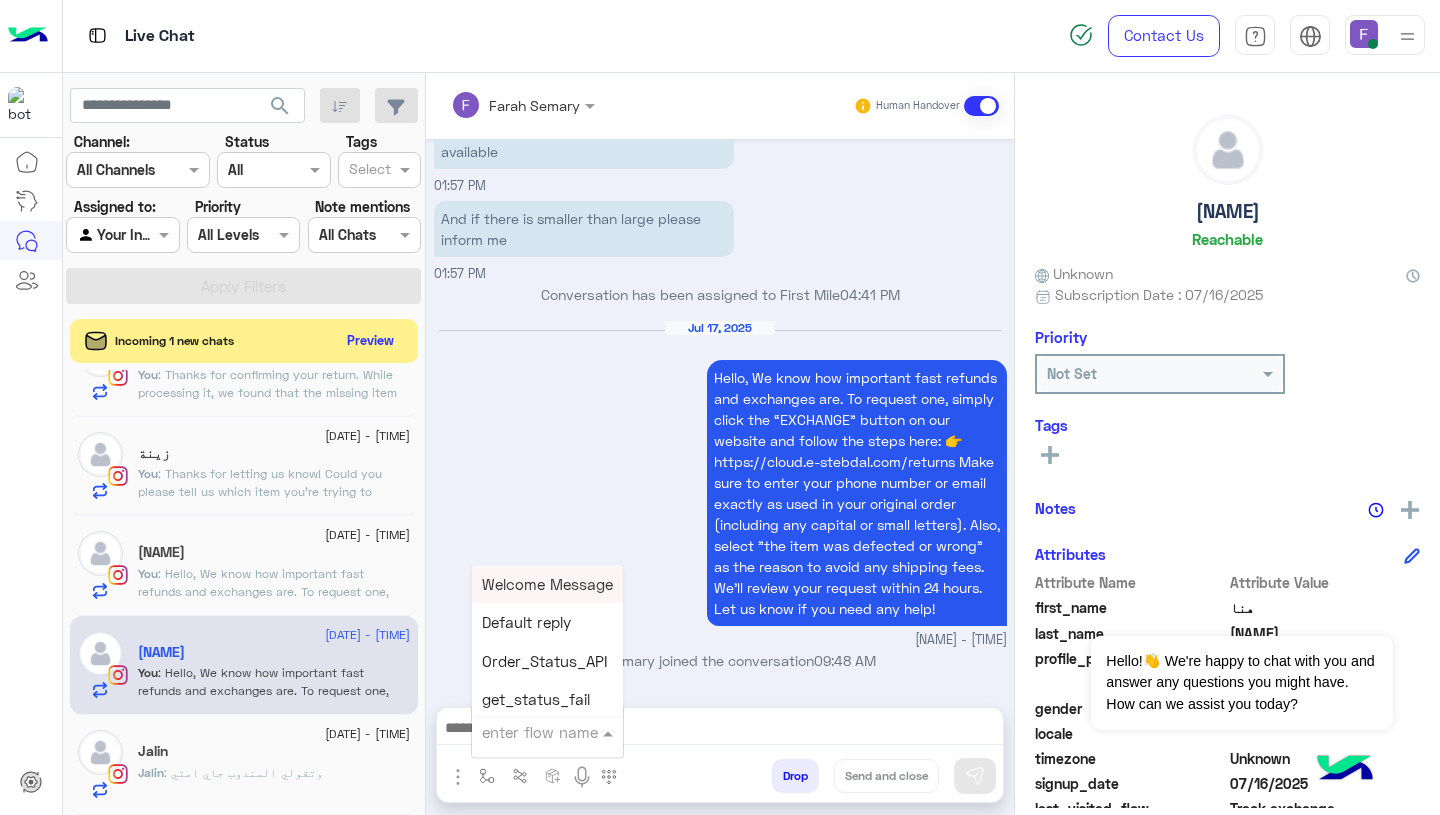 click at bounding box center (523, 732) 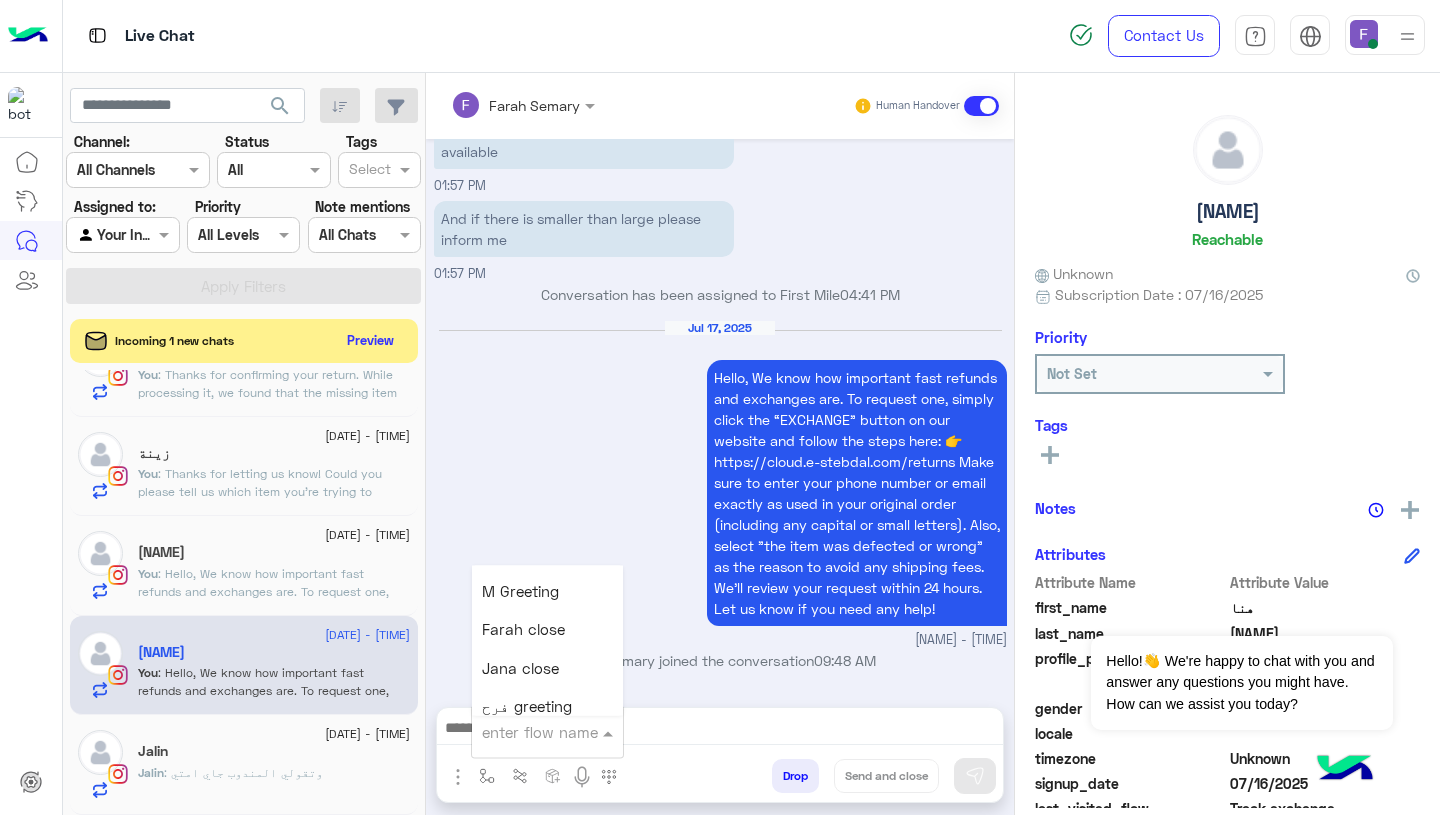 scroll, scrollTop: 2522, scrollLeft: 0, axis: vertical 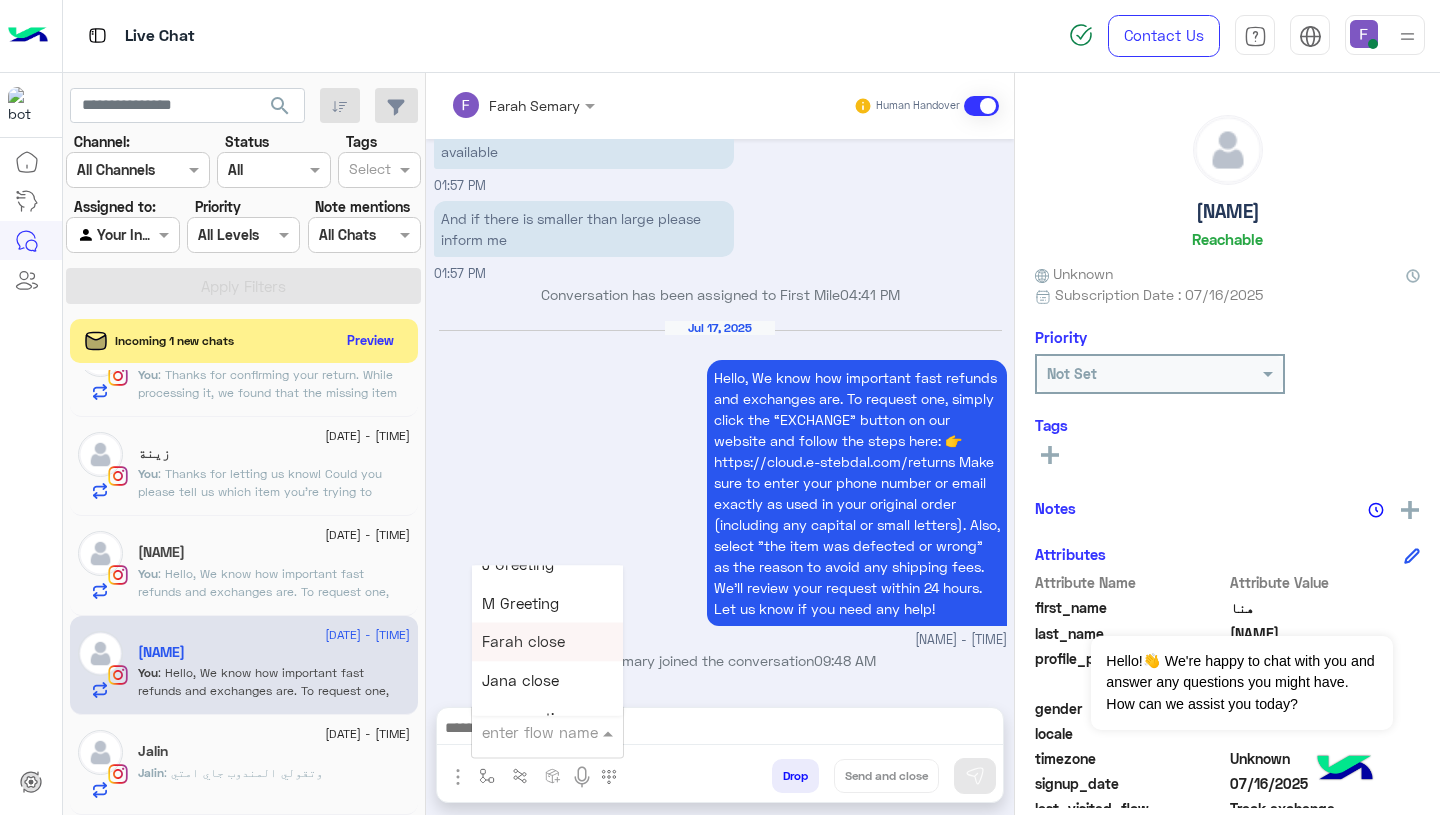 click on "Farah close" at bounding box center [523, 642] 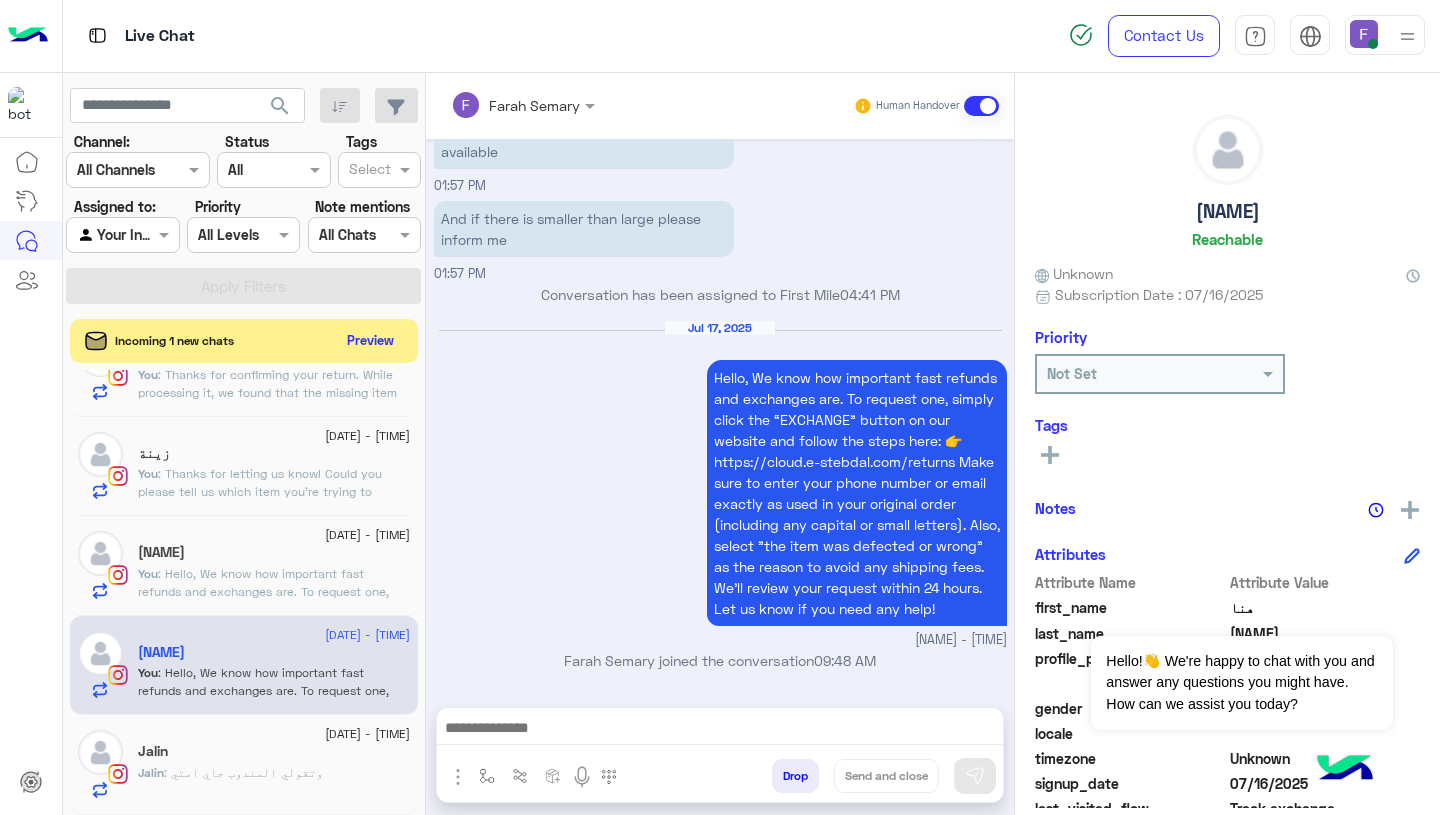 type on "**********" 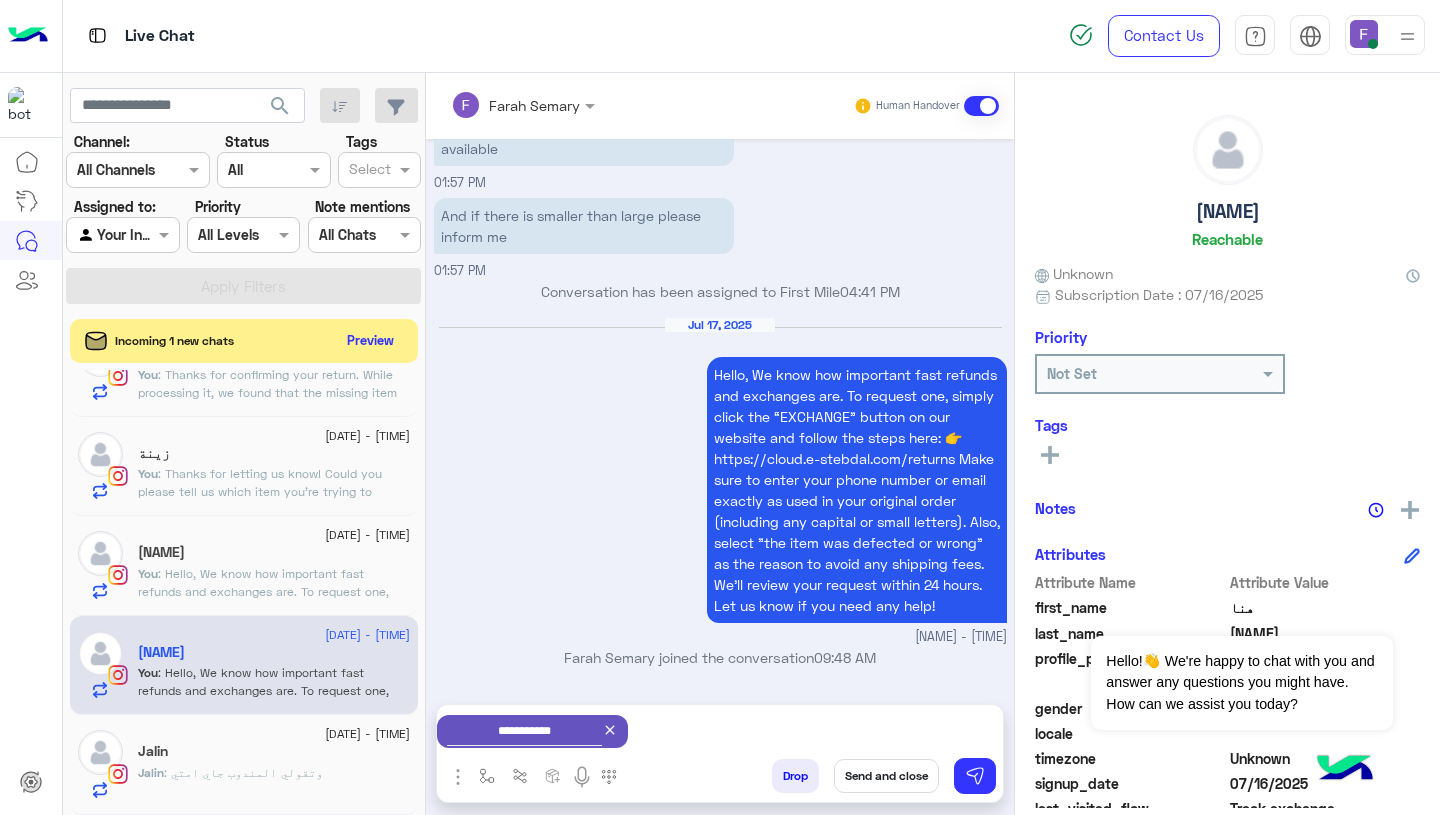 click on "Send and close" at bounding box center [886, 776] 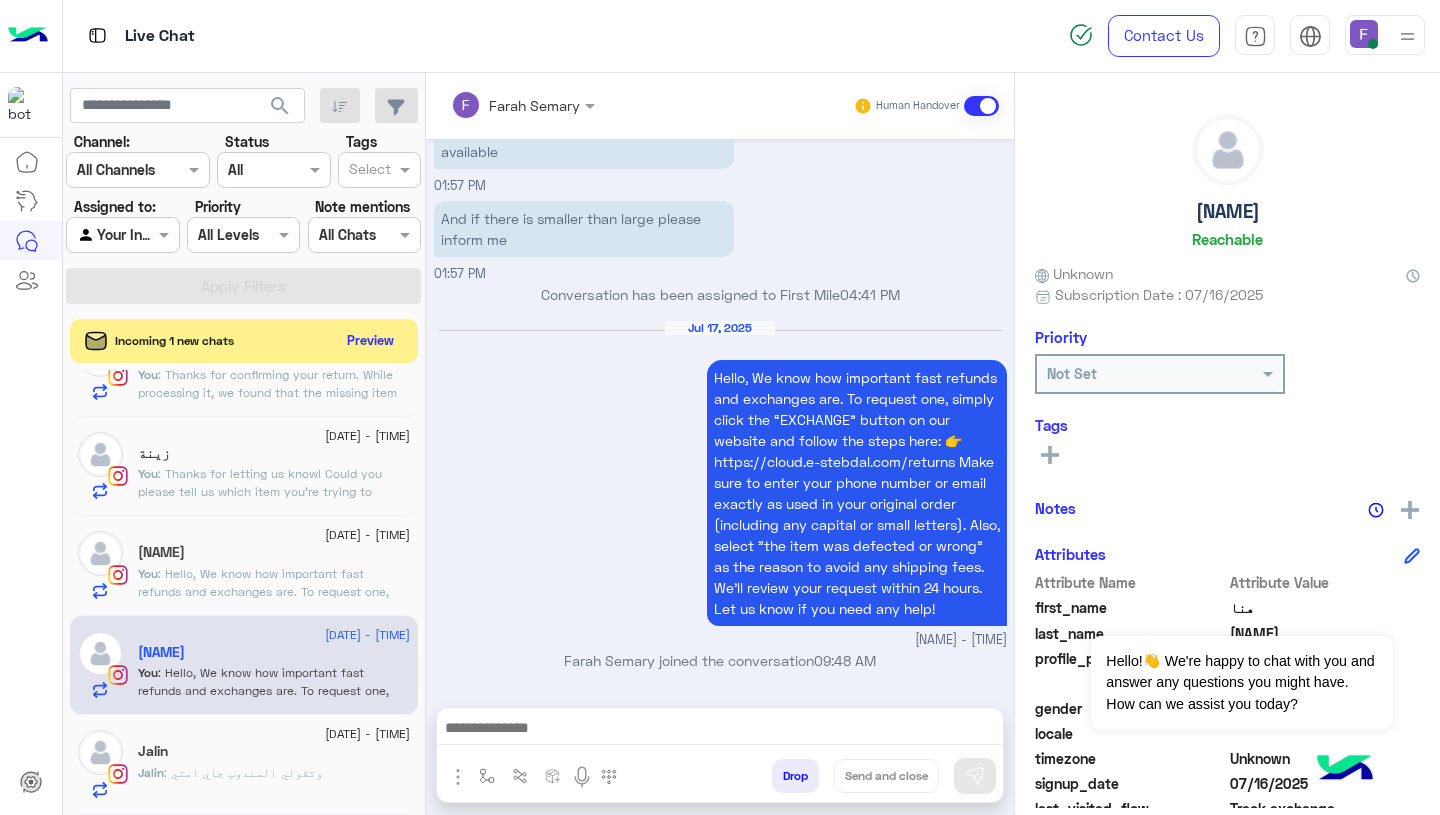 scroll, scrollTop: 2067, scrollLeft: 0, axis: vertical 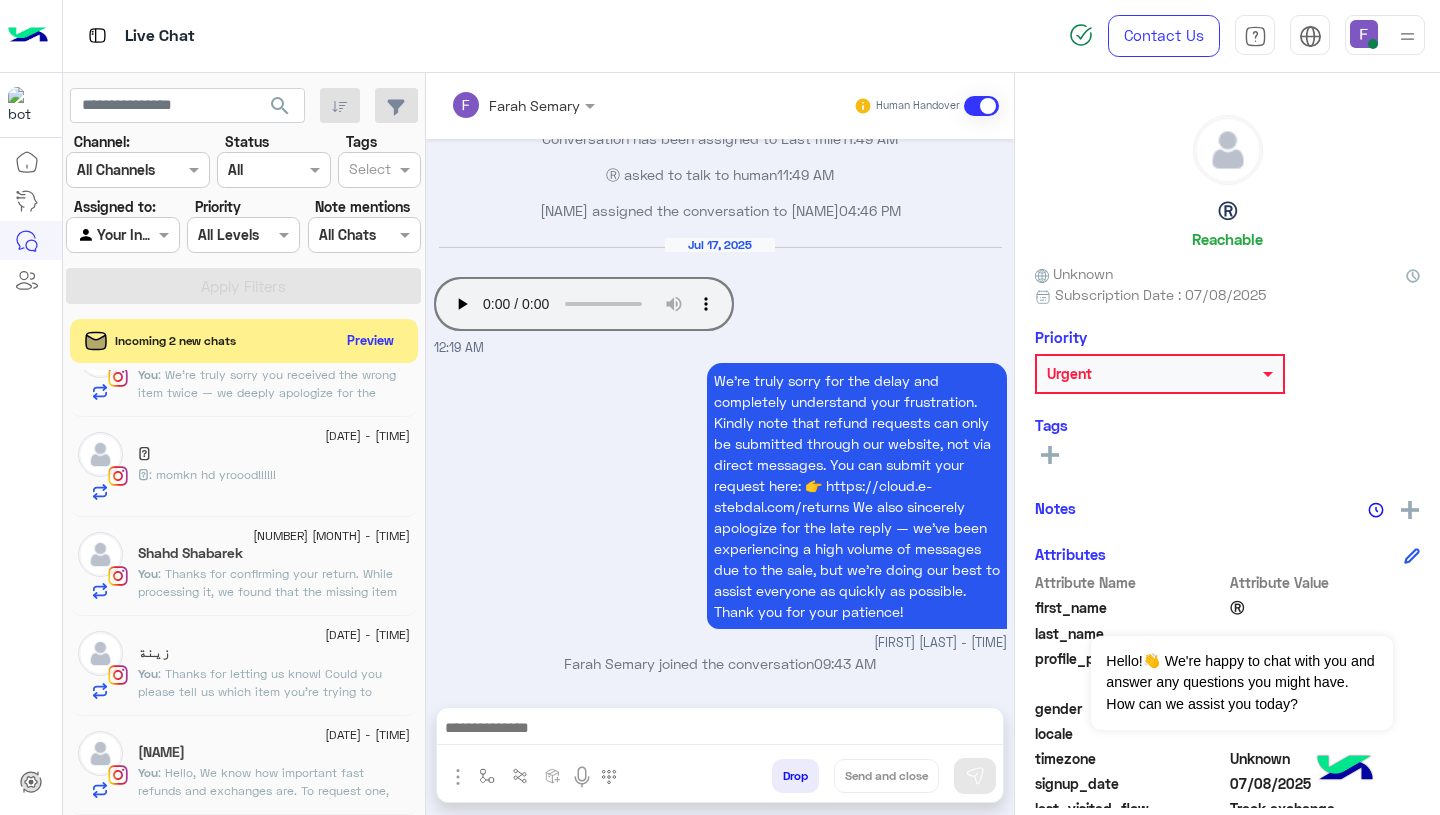 click on "Natalie" 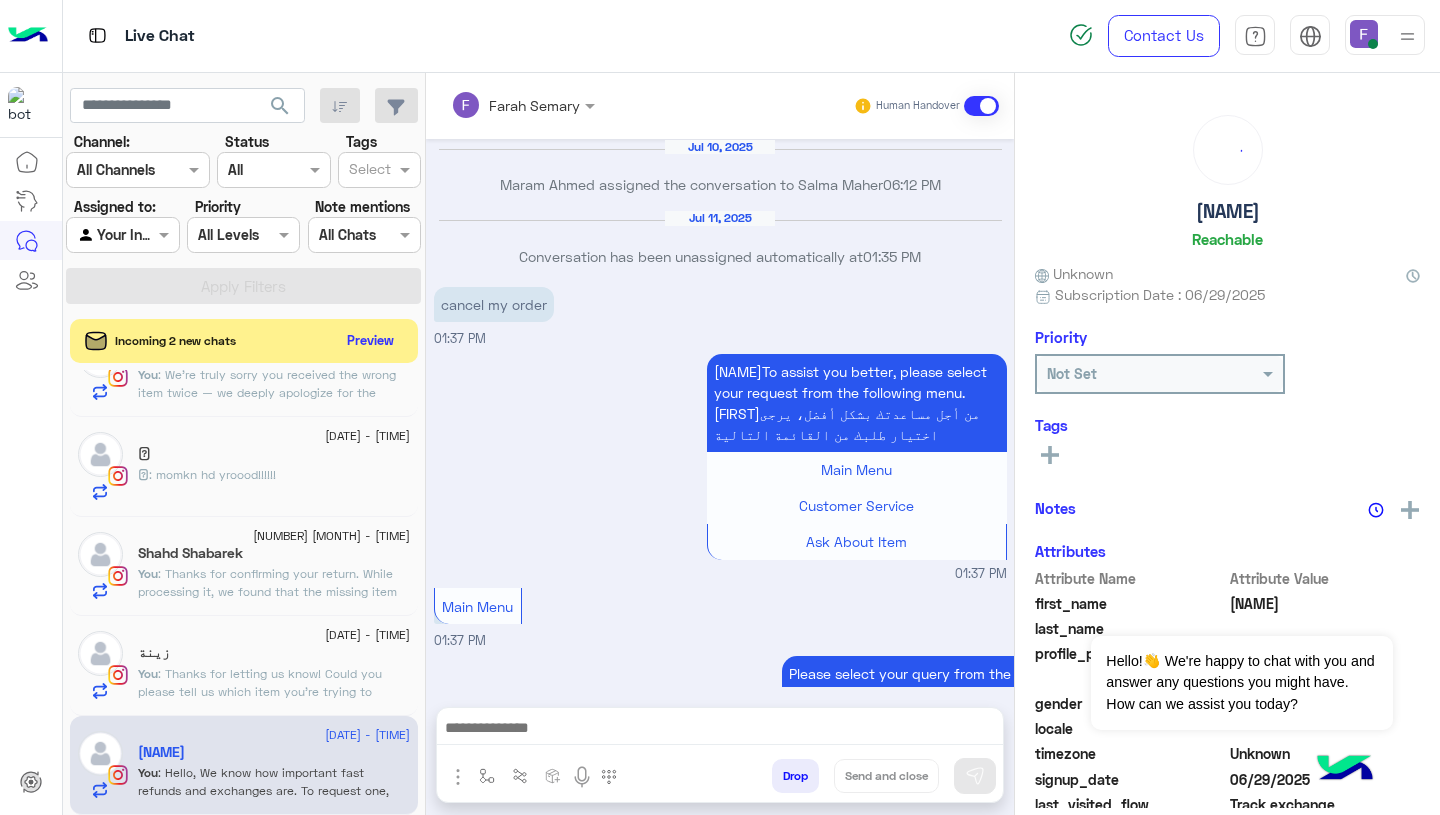 scroll, scrollTop: 1732, scrollLeft: 0, axis: vertical 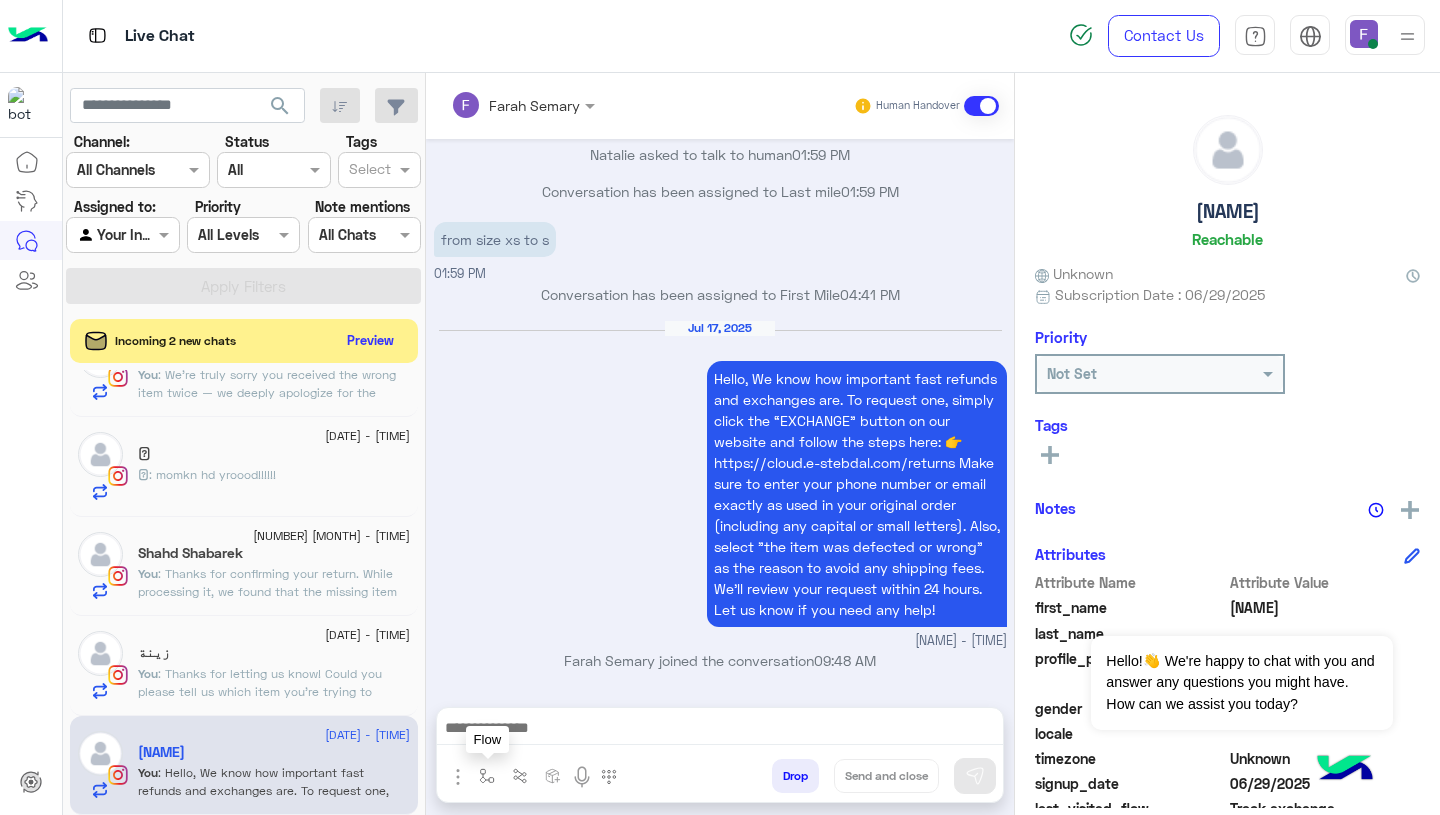 click at bounding box center (487, 776) 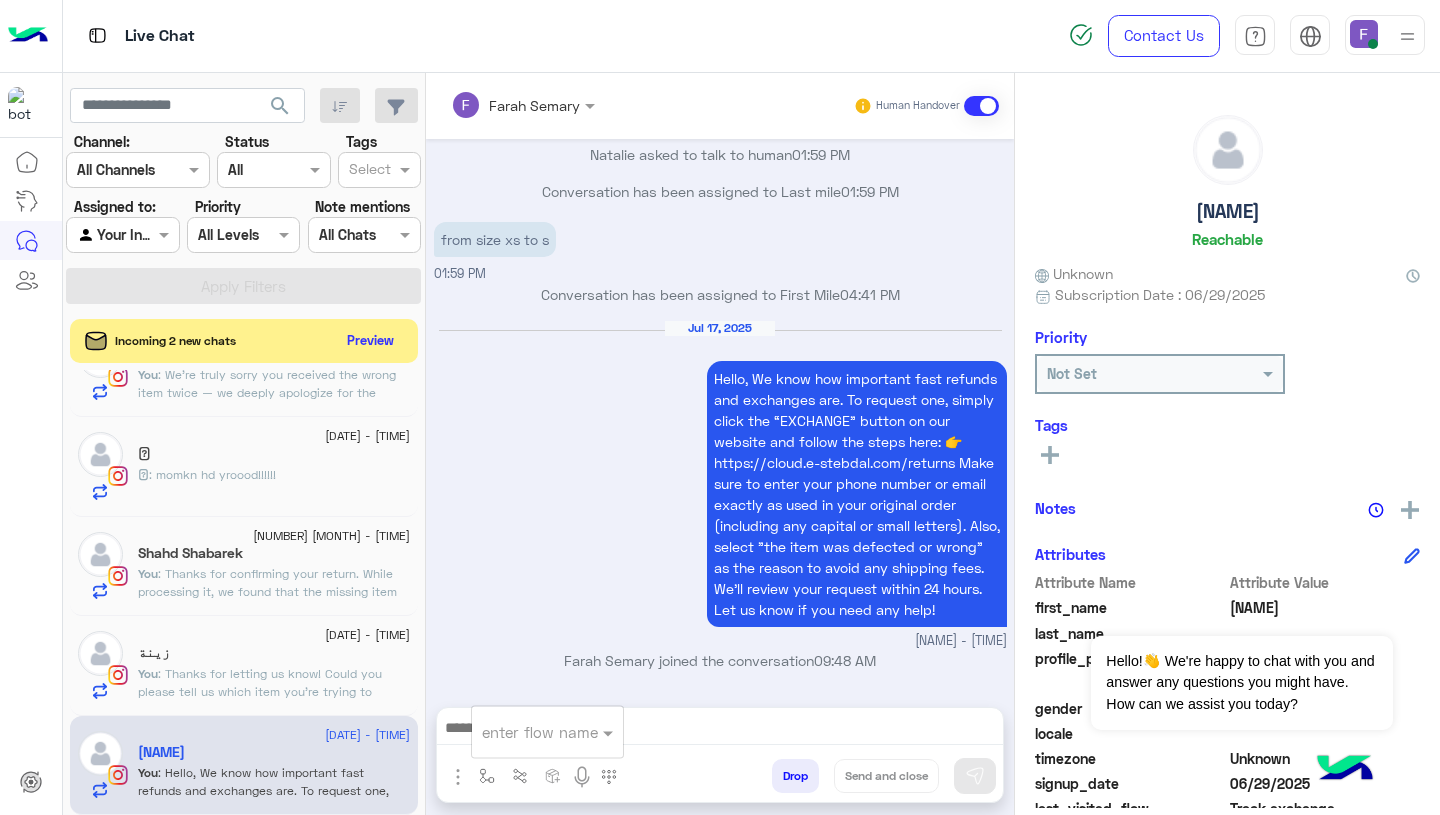 click at bounding box center [523, 732] 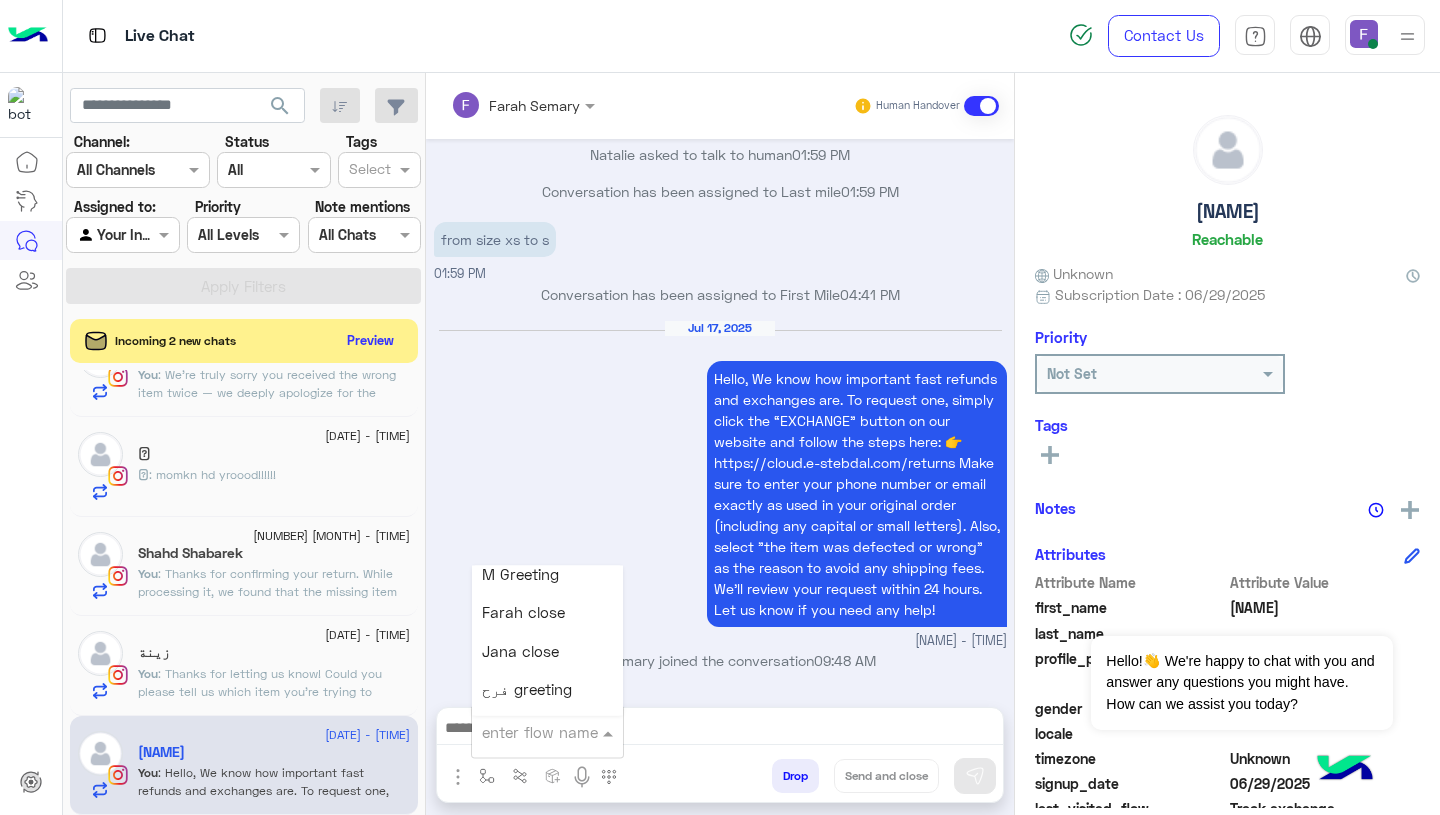 scroll, scrollTop: 2538, scrollLeft: 0, axis: vertical 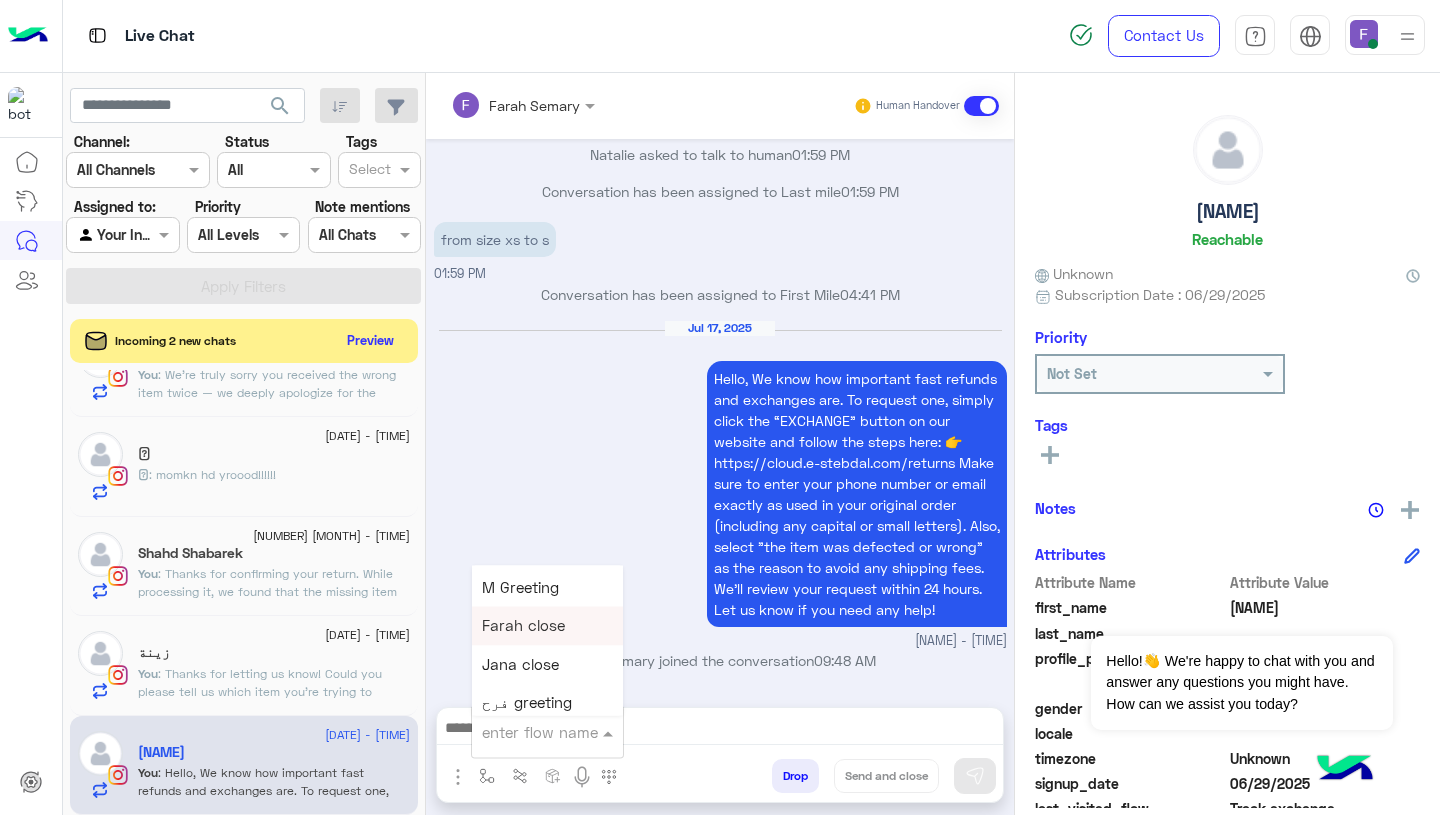 click on "Farah close" at bounding box center [523, 626] 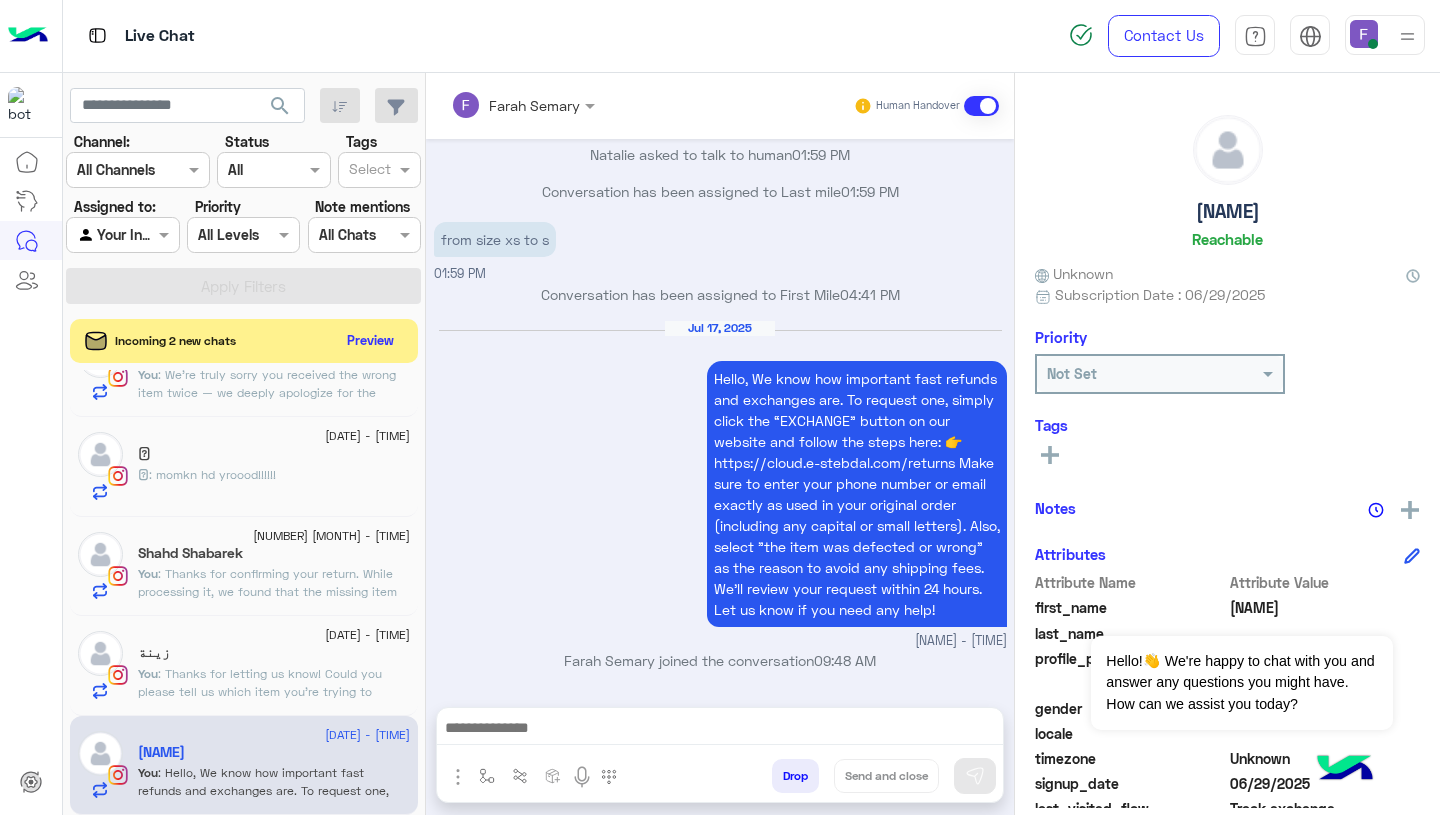 type on "**********" 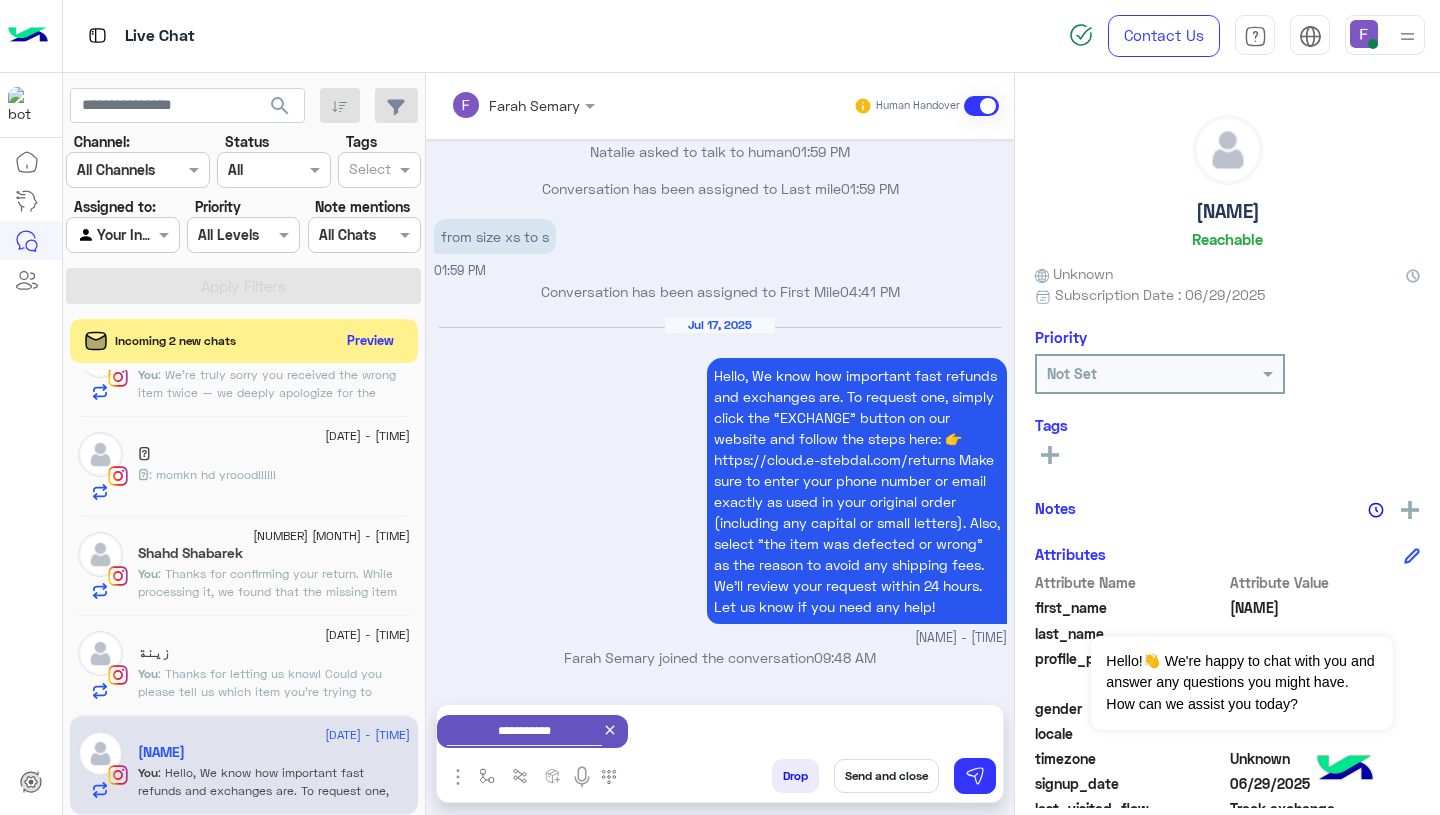 click on "Send and close" at bounding box center [886, 776] 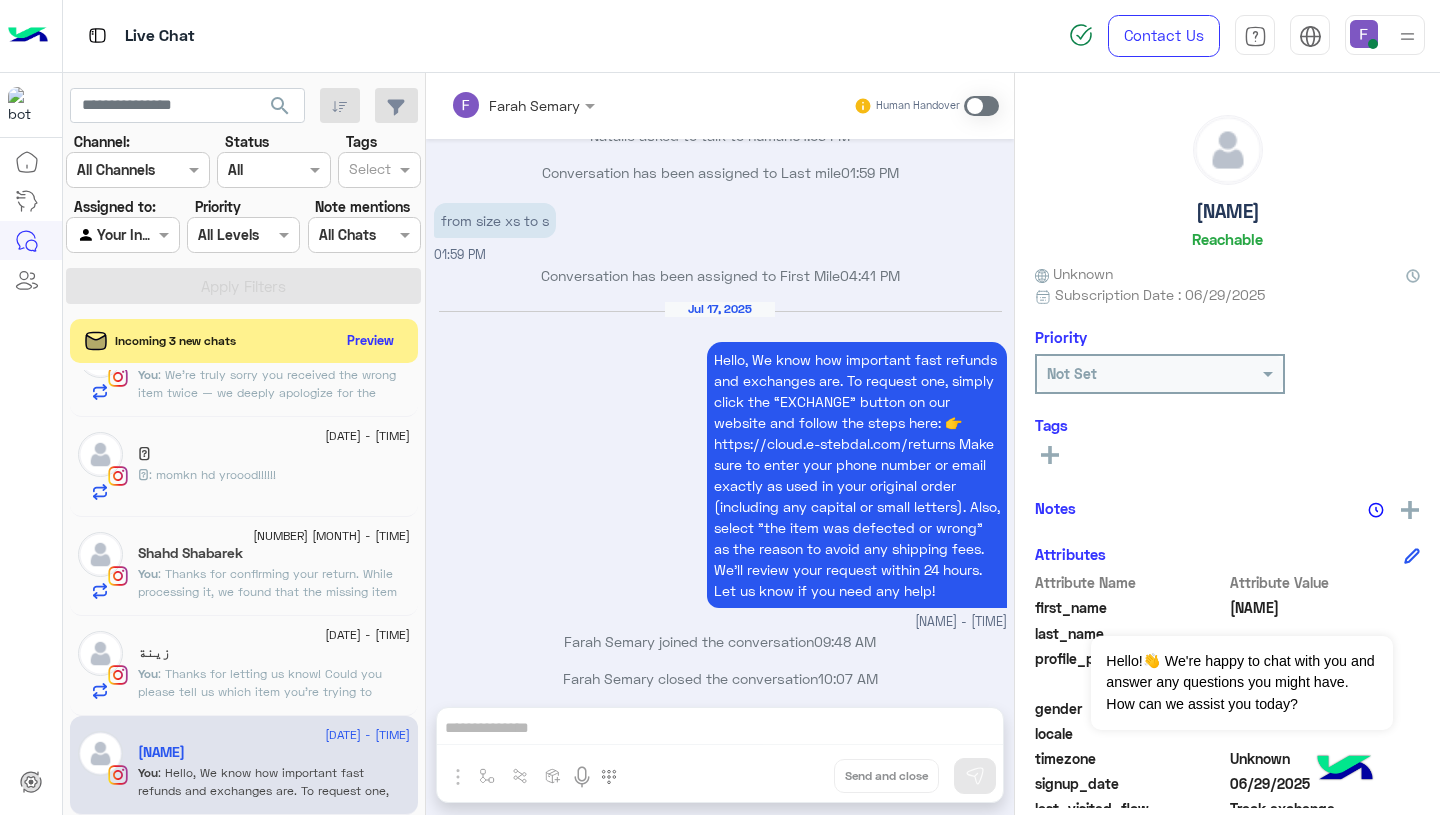 scroll, scrollTop: 1769, scrollLeft: 0, axis: vertical 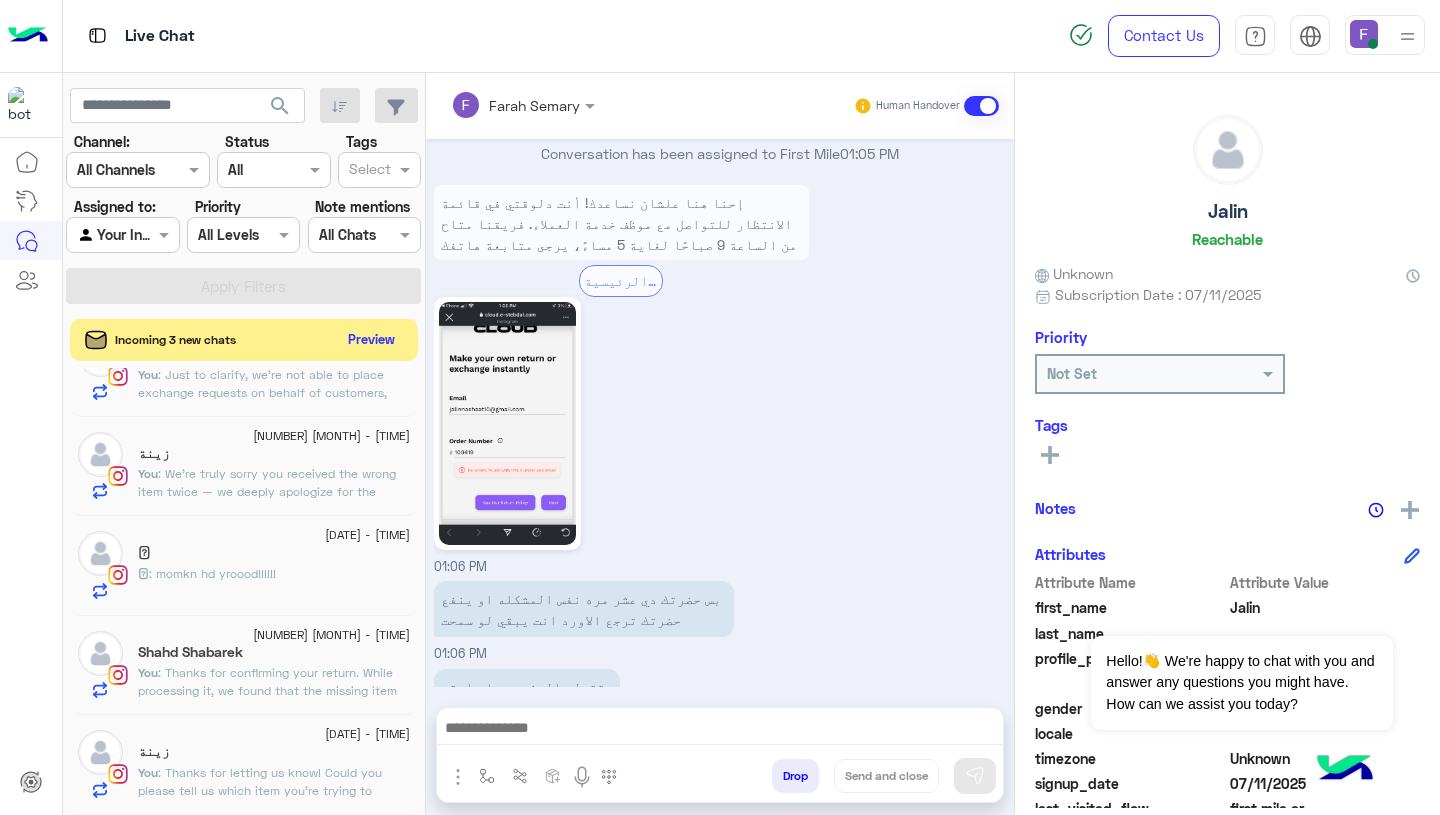 click on "Preview" 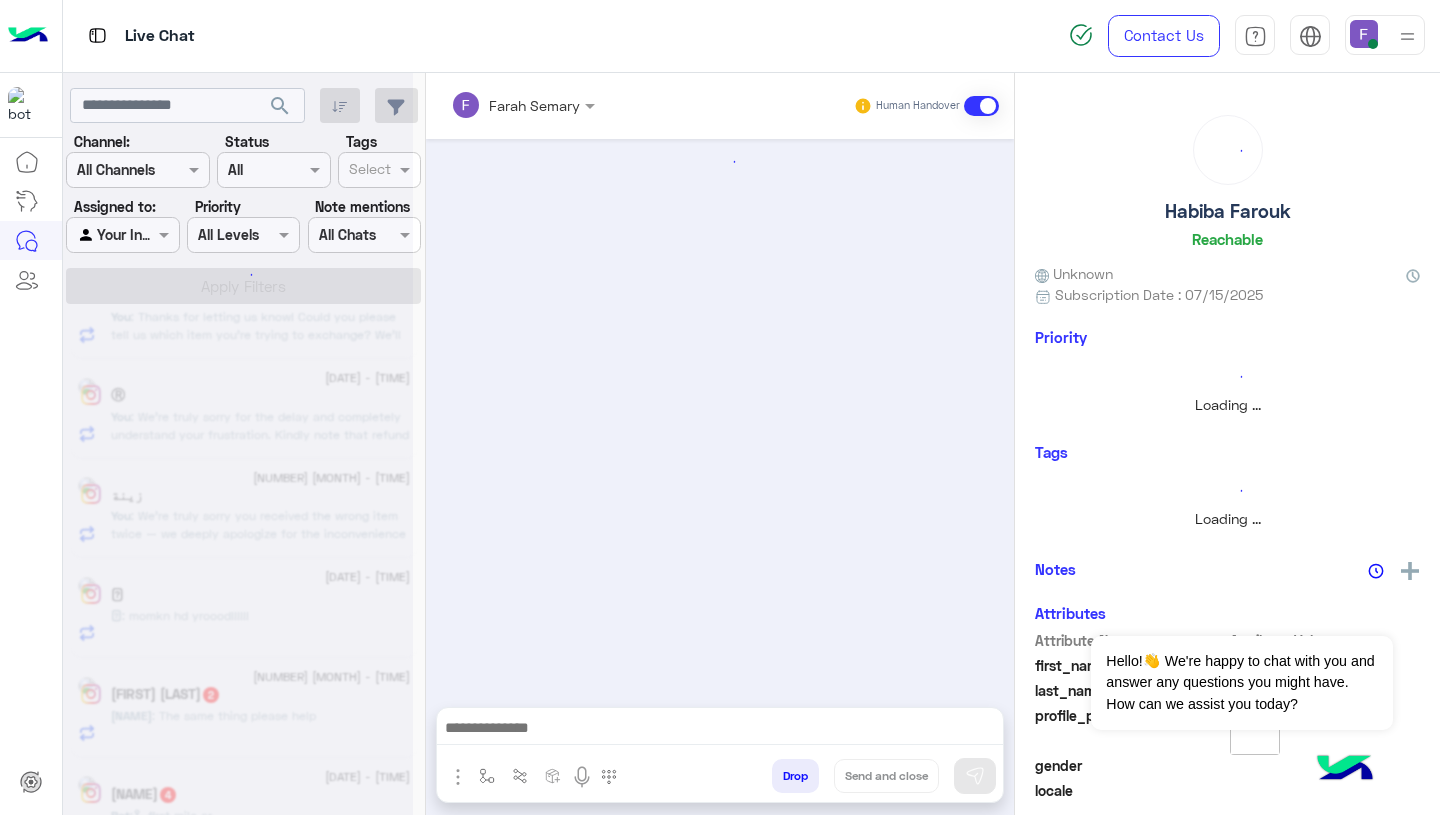 scroll, scrollTop: 0, scrollLeft: 0, axis: both 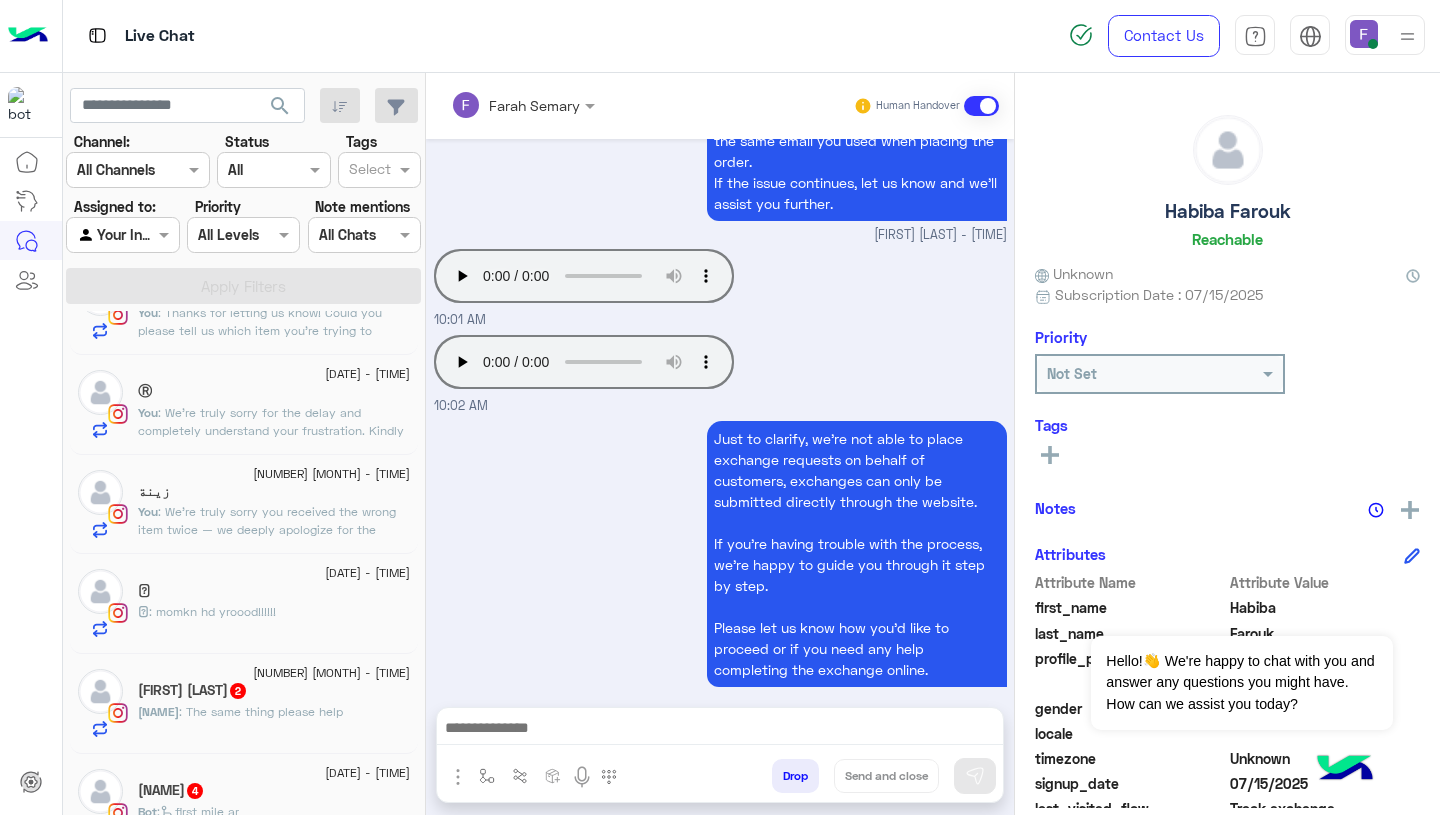 click on ": We’re truly sorry you received the wrong item twice — we deeply apologize for the inconvenience and completely understand your frustration.
Could you please send us a clear photo of the item you received along with the barcode on the tag or packaging? This will help us resolve the issue as quickly as possible." 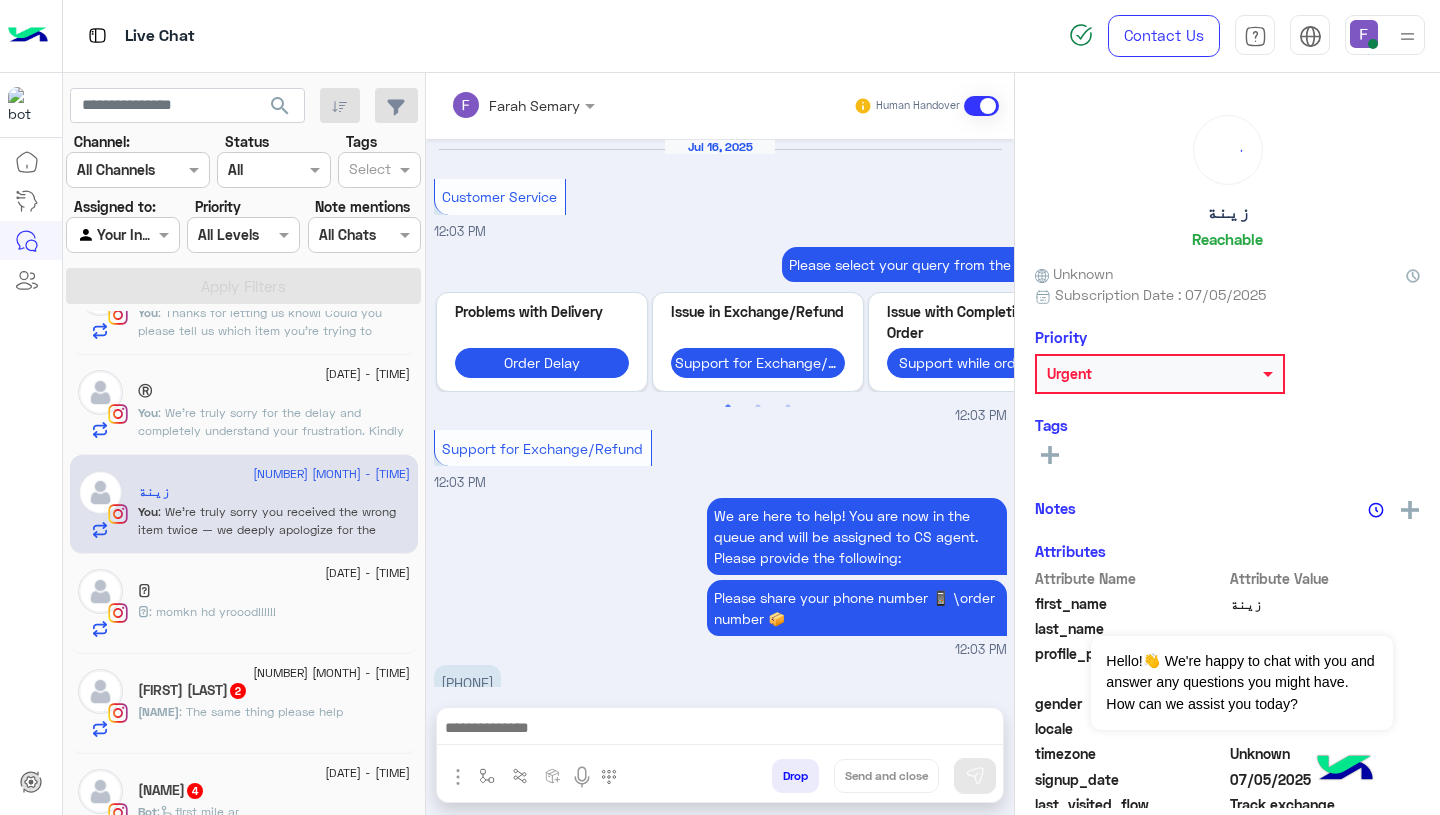 scroll, scrollTop: 1591, scrollLeft: 0, axis: vertical 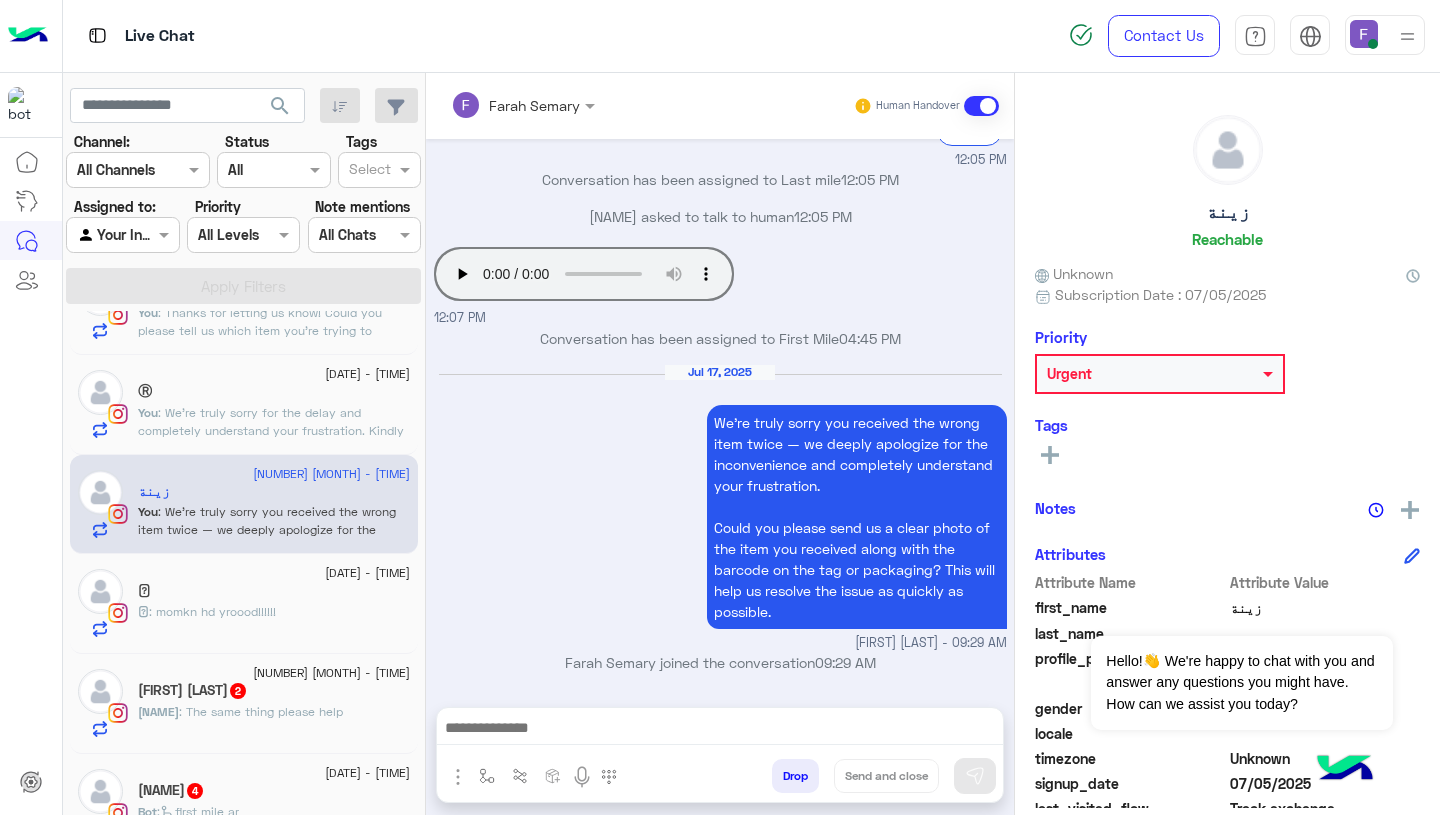 click on ": We’re truly sorry for the delay and completely understand your frustration.
Kindly note that refund requests can only be submitted through our website, not via direct messages. You can submit your request here:
👉 https://cloud.e-stebdal.com/returns
We also sincerely apologize for the late reply — we’ve been experiencing a high volume of messages due to the sale, but we’re doing our best to assist everyone as quickly as possible.
Thank you for your patience!" 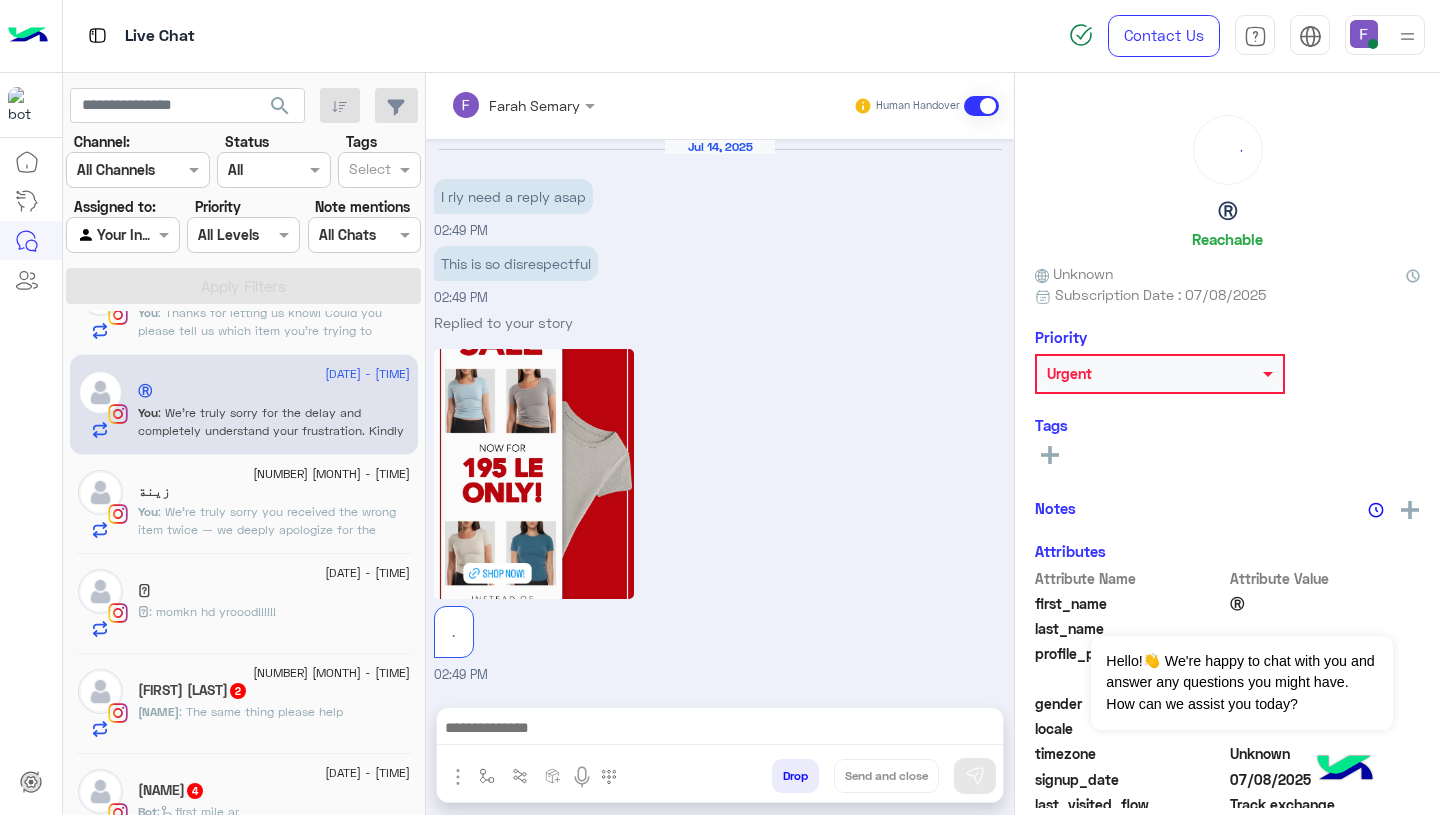 scroll, scrollTop: 1902, scrollLeft: 0, axis: vertical 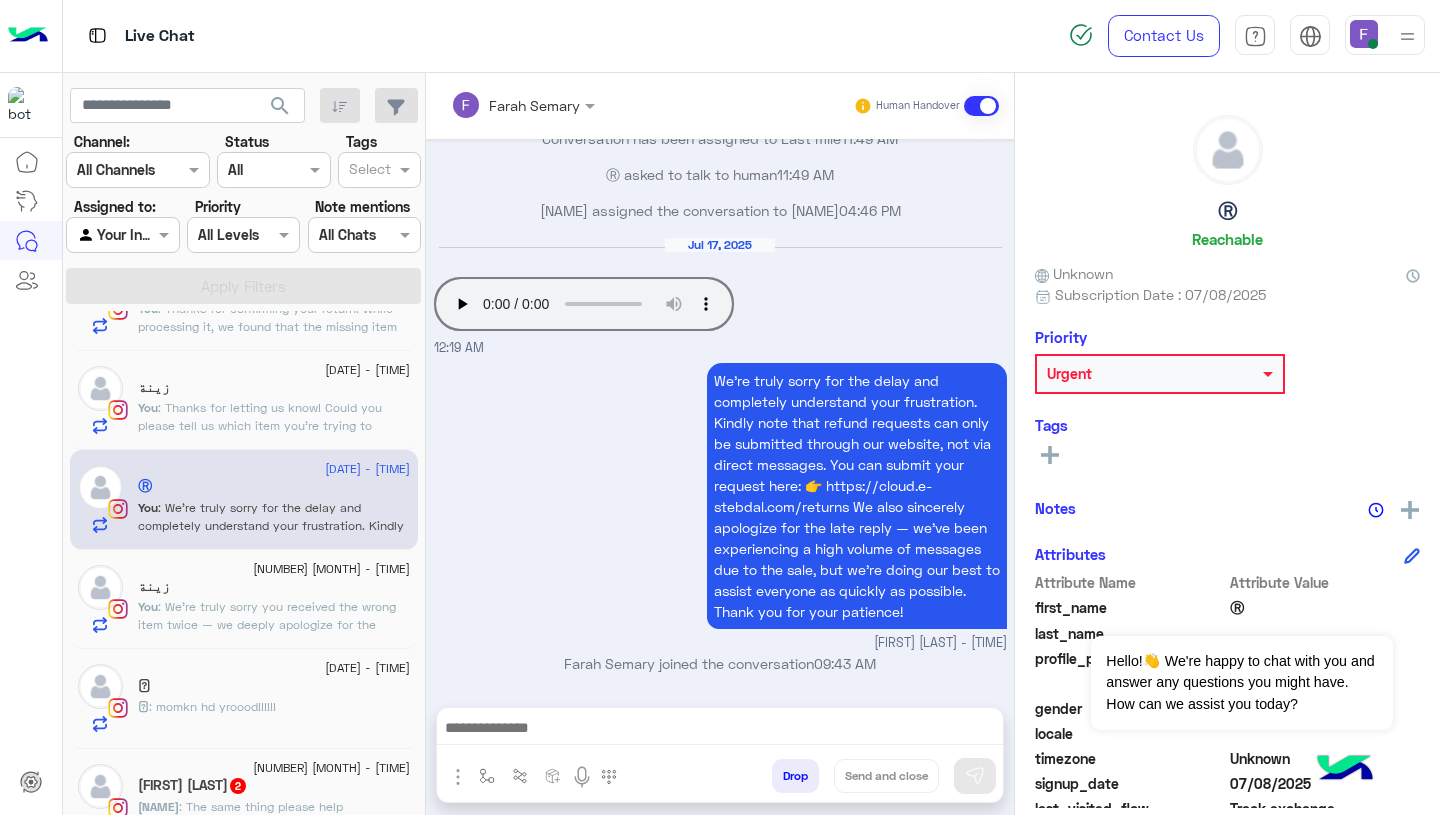 click on ": Thanks for letting us know!
Could you please tell us which item you’re trying to exchange?
We’ll check if it’s still in stock and assist you accordingly." 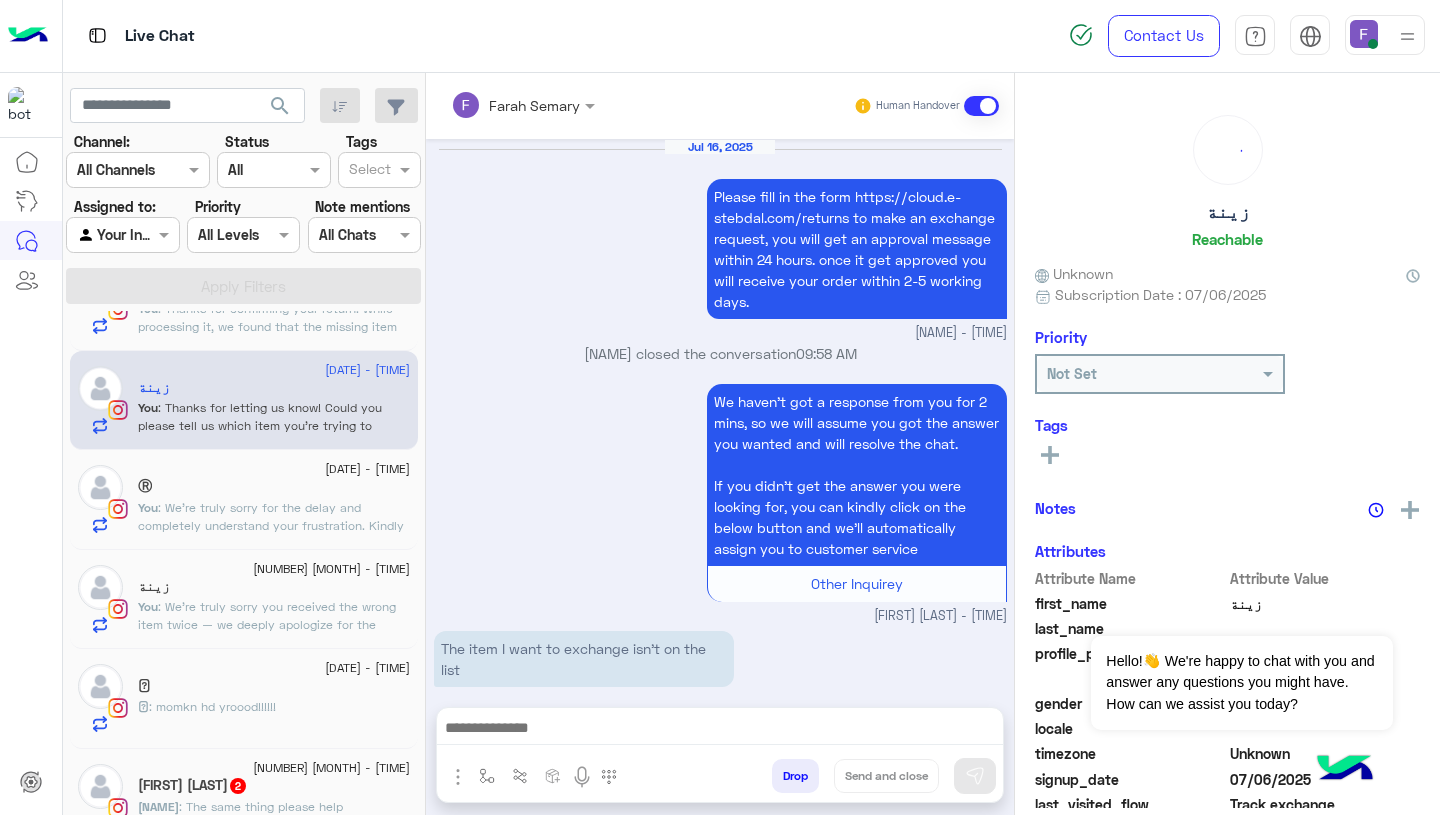 scroll, scrollTop: 1736, scrollLeft: 0, axis: vertical 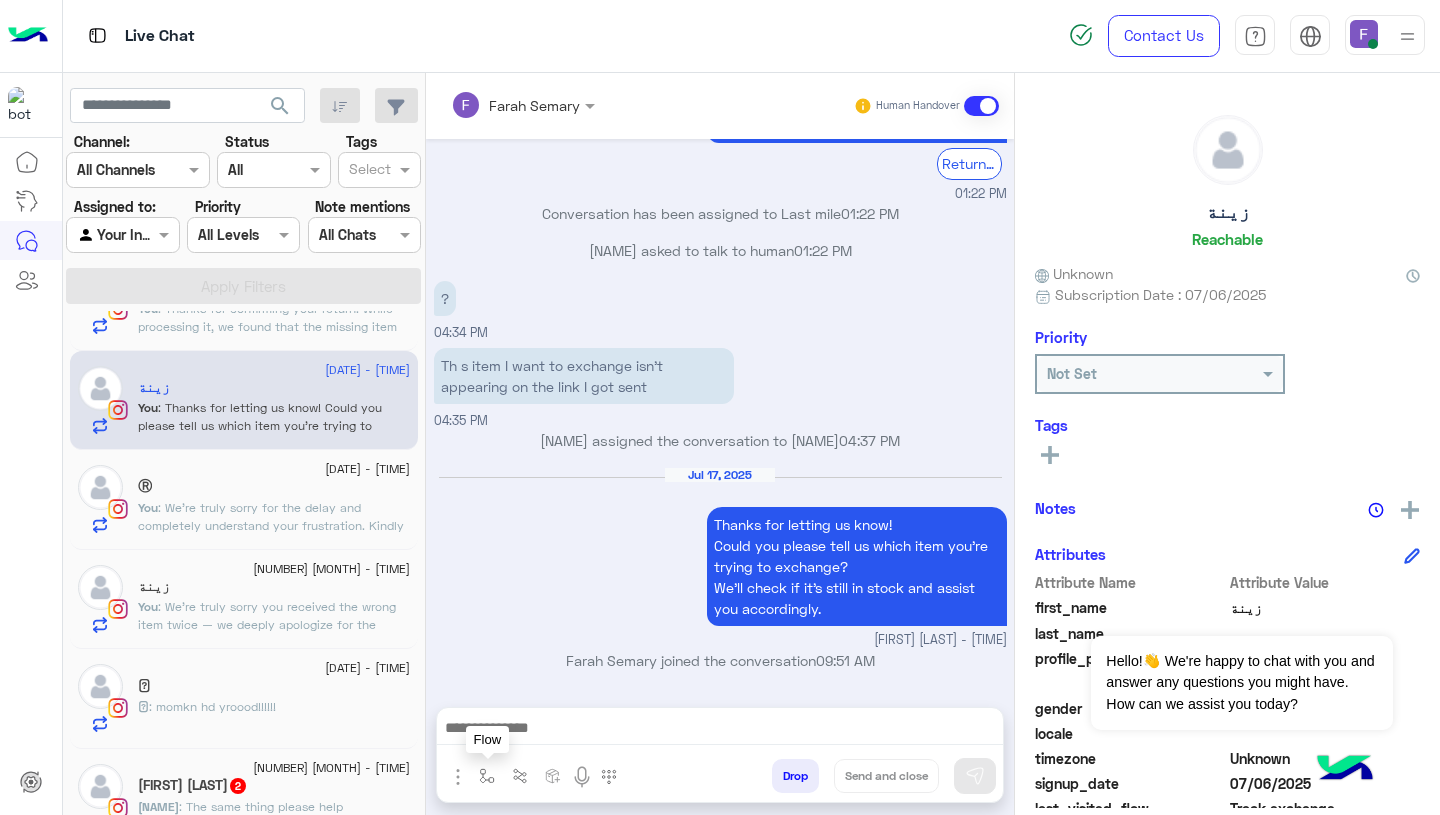 click at bounding box center [487, 776] 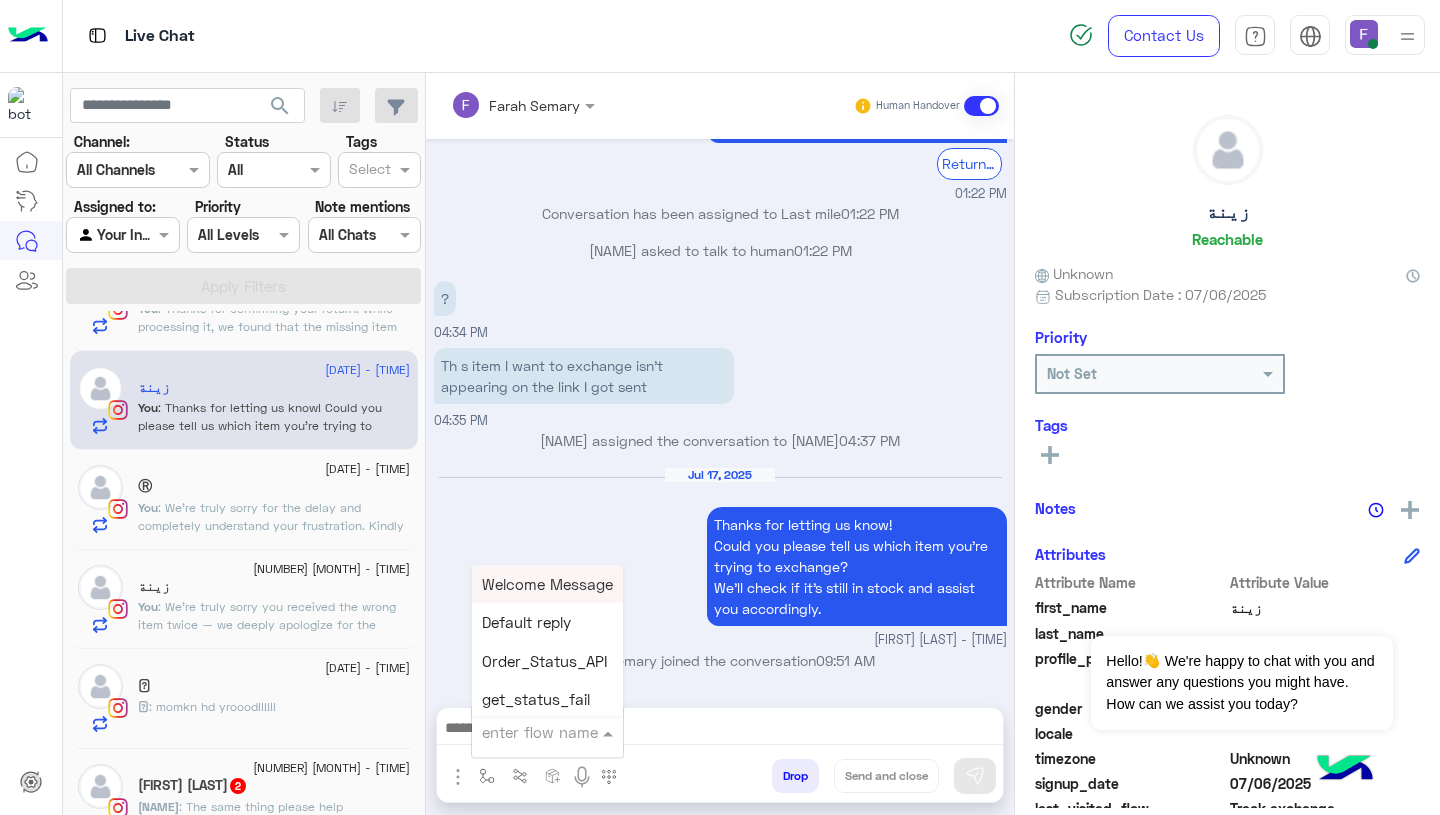 click at bounding box center (523, 732) 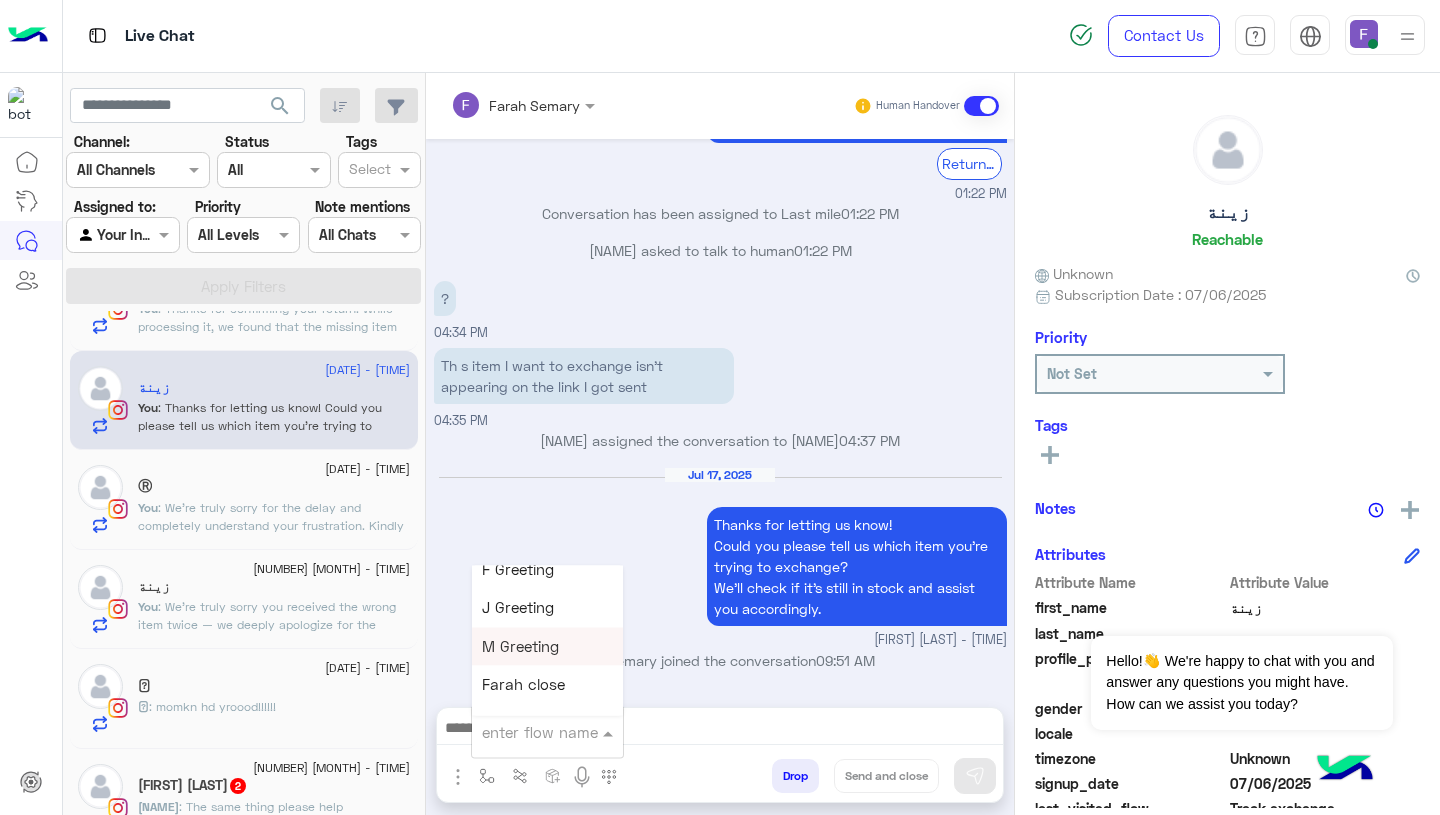 scroll, scrollTop: 2482, scrollLeft: 0, axis: vertical 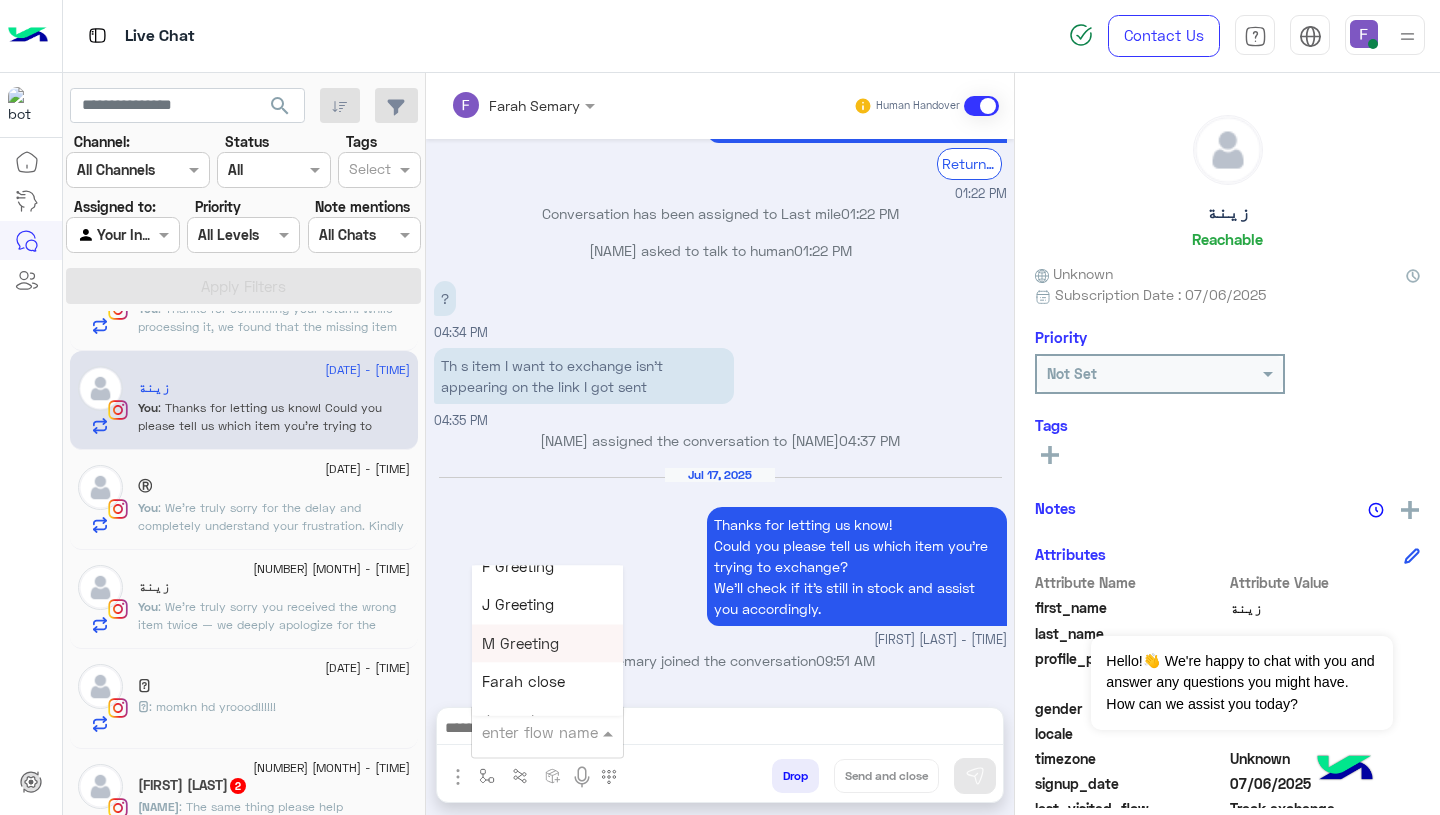 click on "Farah close" at bounding box center (523, 682) 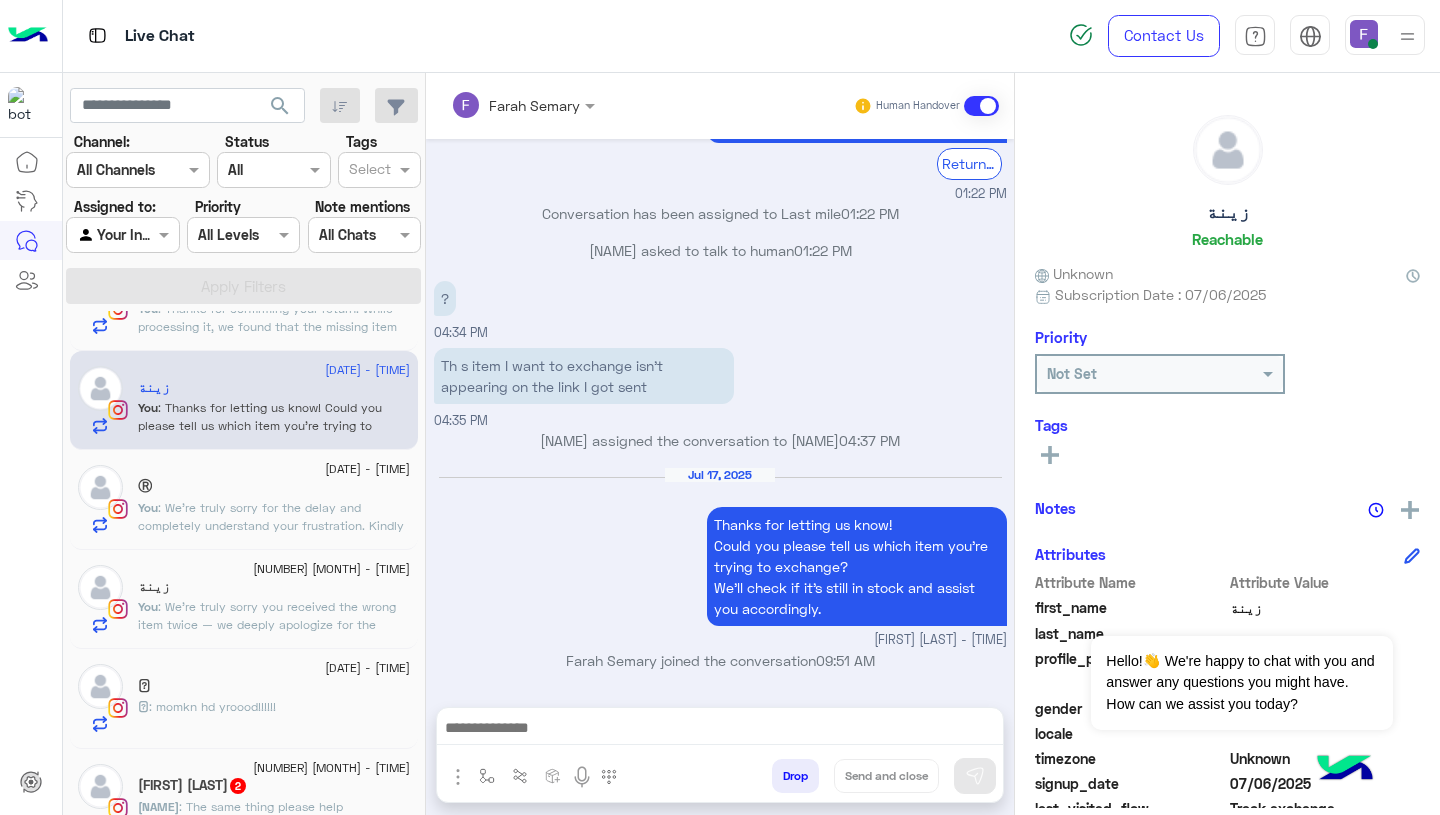 type on "**********" 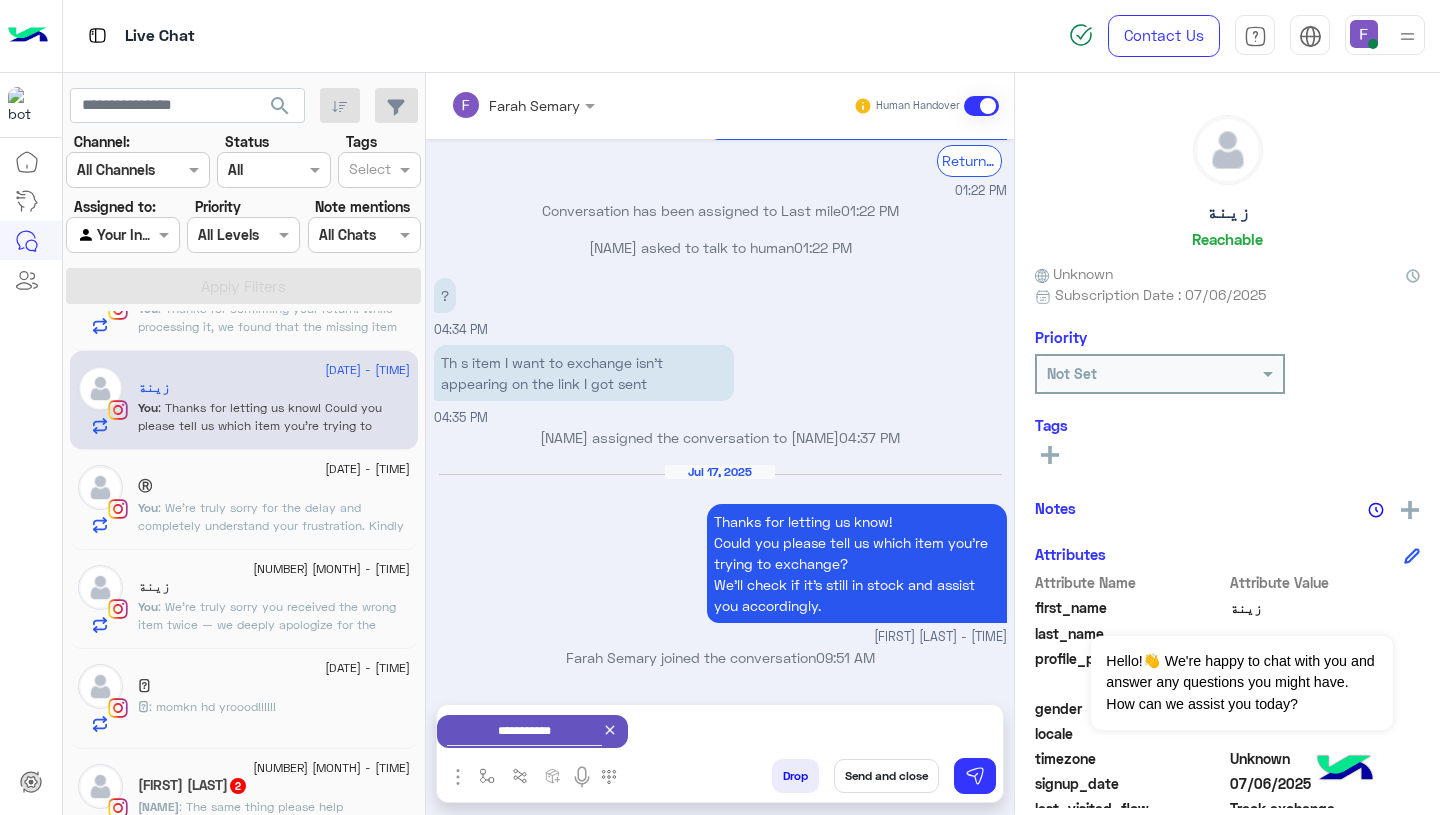 click on "Send and close" at bounding box center (886, 776) 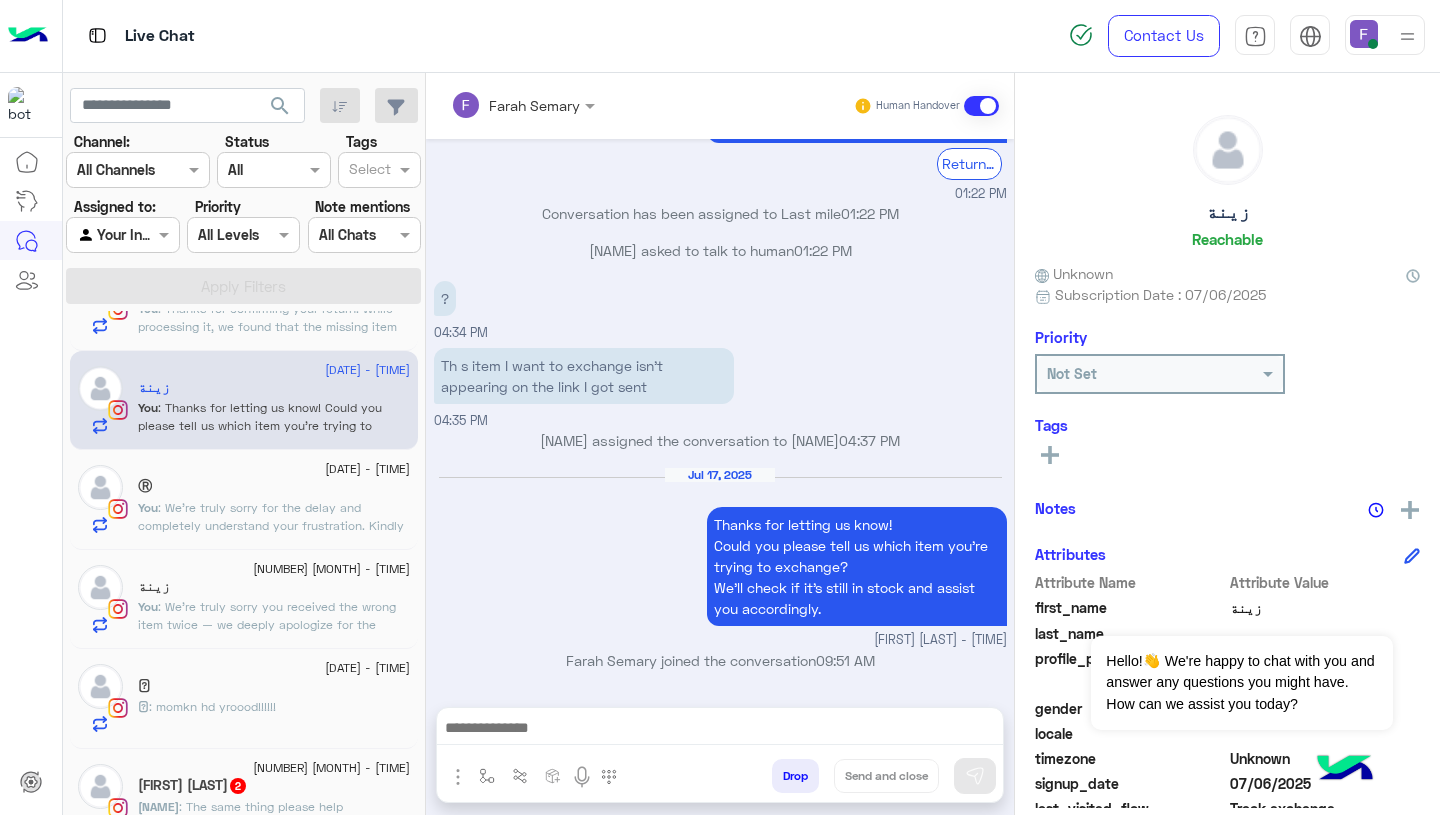 scroll, scrollTop: 1772, scrollLeft: 0, axis: vertical 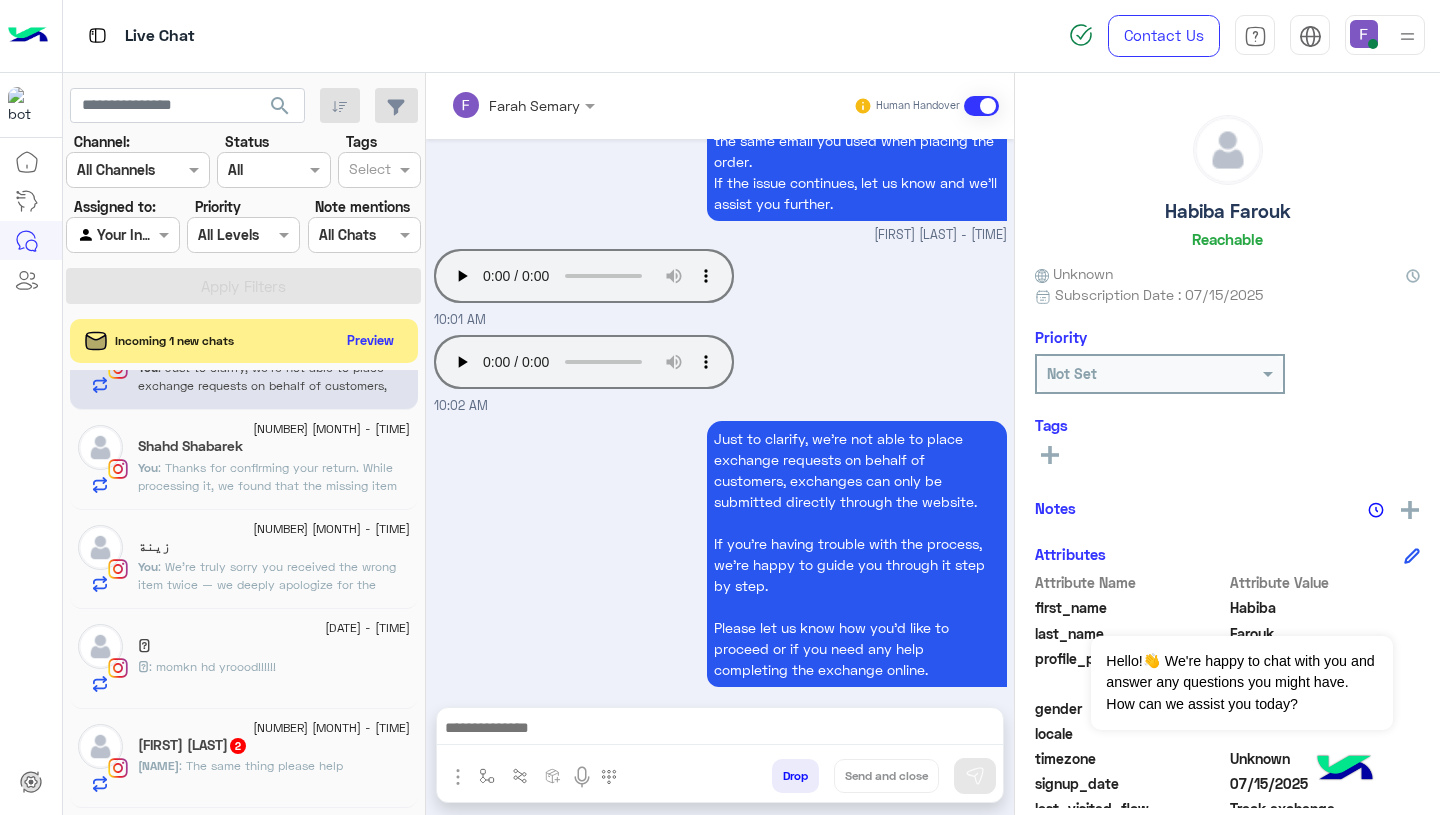 click on ": Thanks for confirming your return.
While processing it, we found that the missing item — Baby Blue U-Shaped Short Sleeve Size M— is unfortunately sold out.
Would you like us to refund its amount with the other two tops, or would you prefer to choose an alternative?
Let us know how you'd like to proceed." 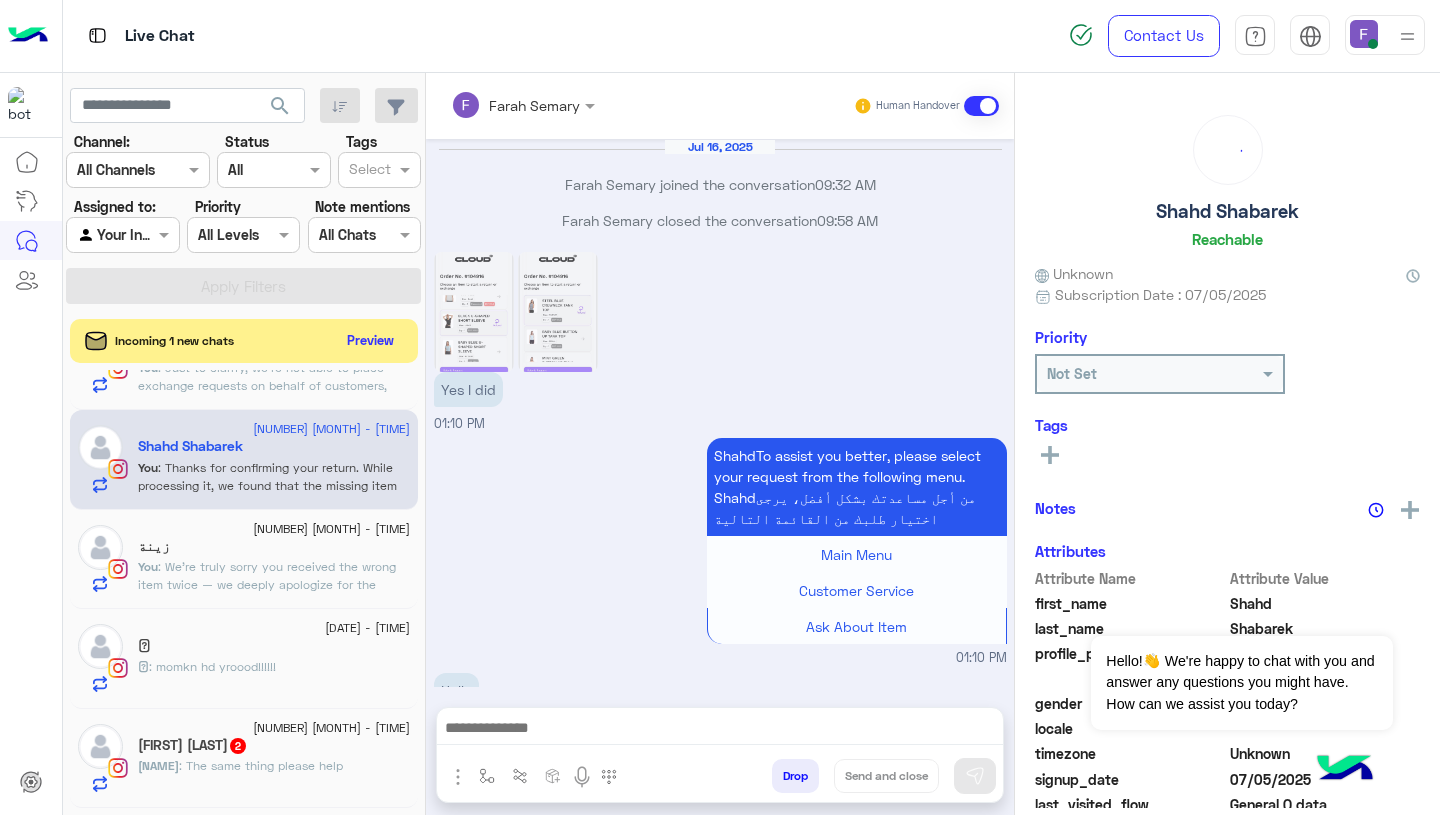 scroll, scrollTop: 2062, scrollLeft: 0, axis: vertical 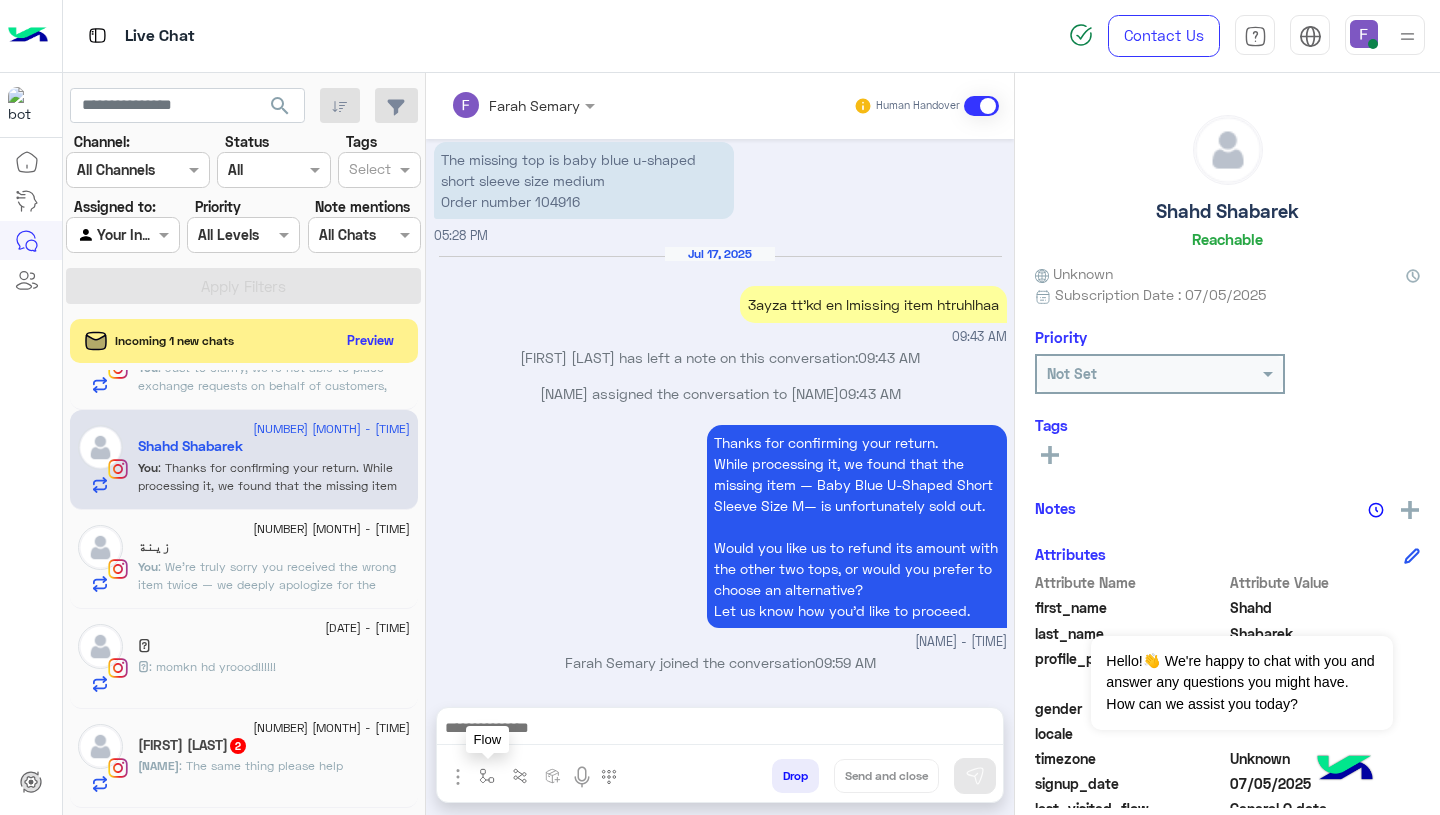 click at bounding box center (487, 776) 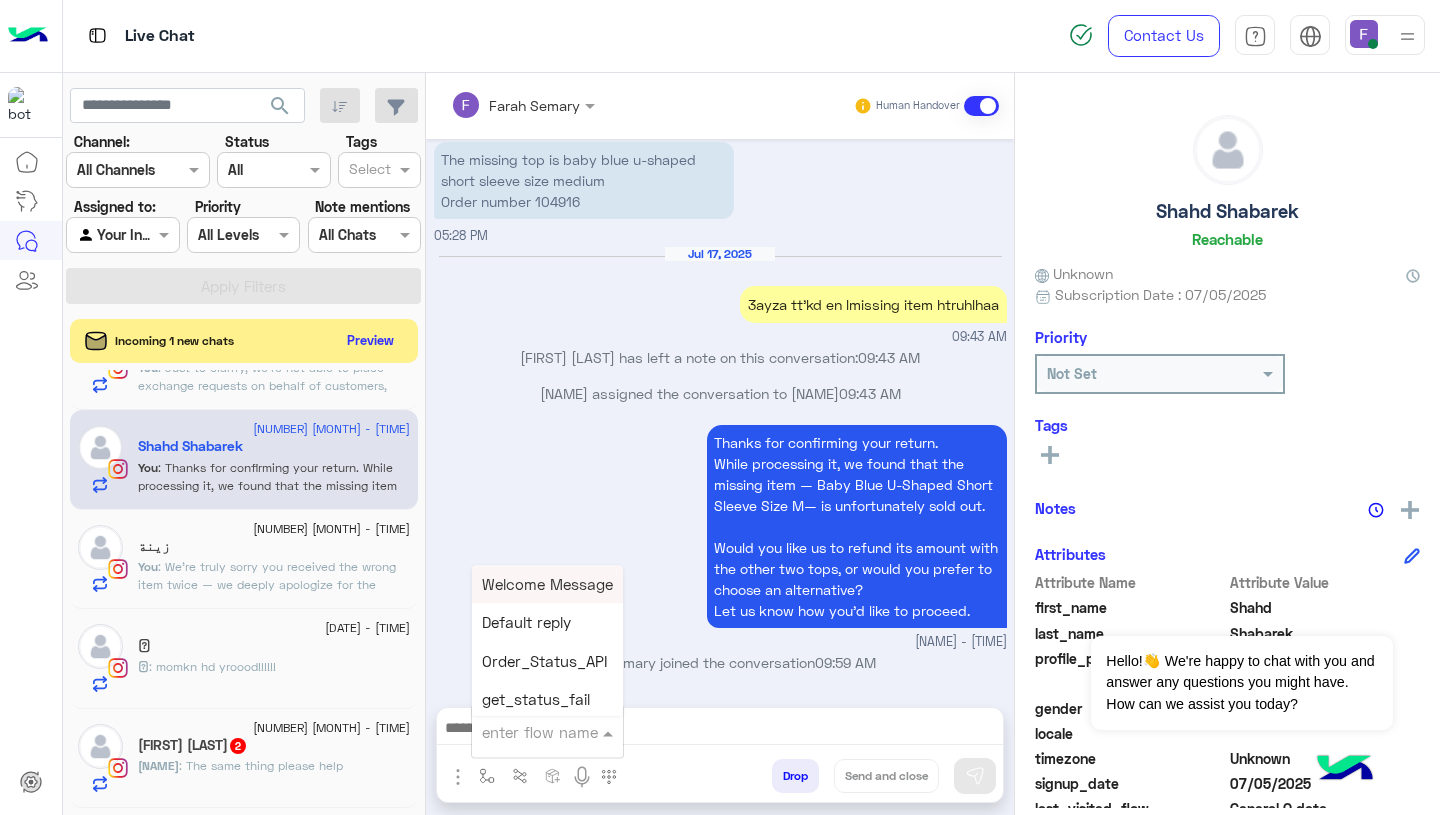 click at bounding box center (523, 732) 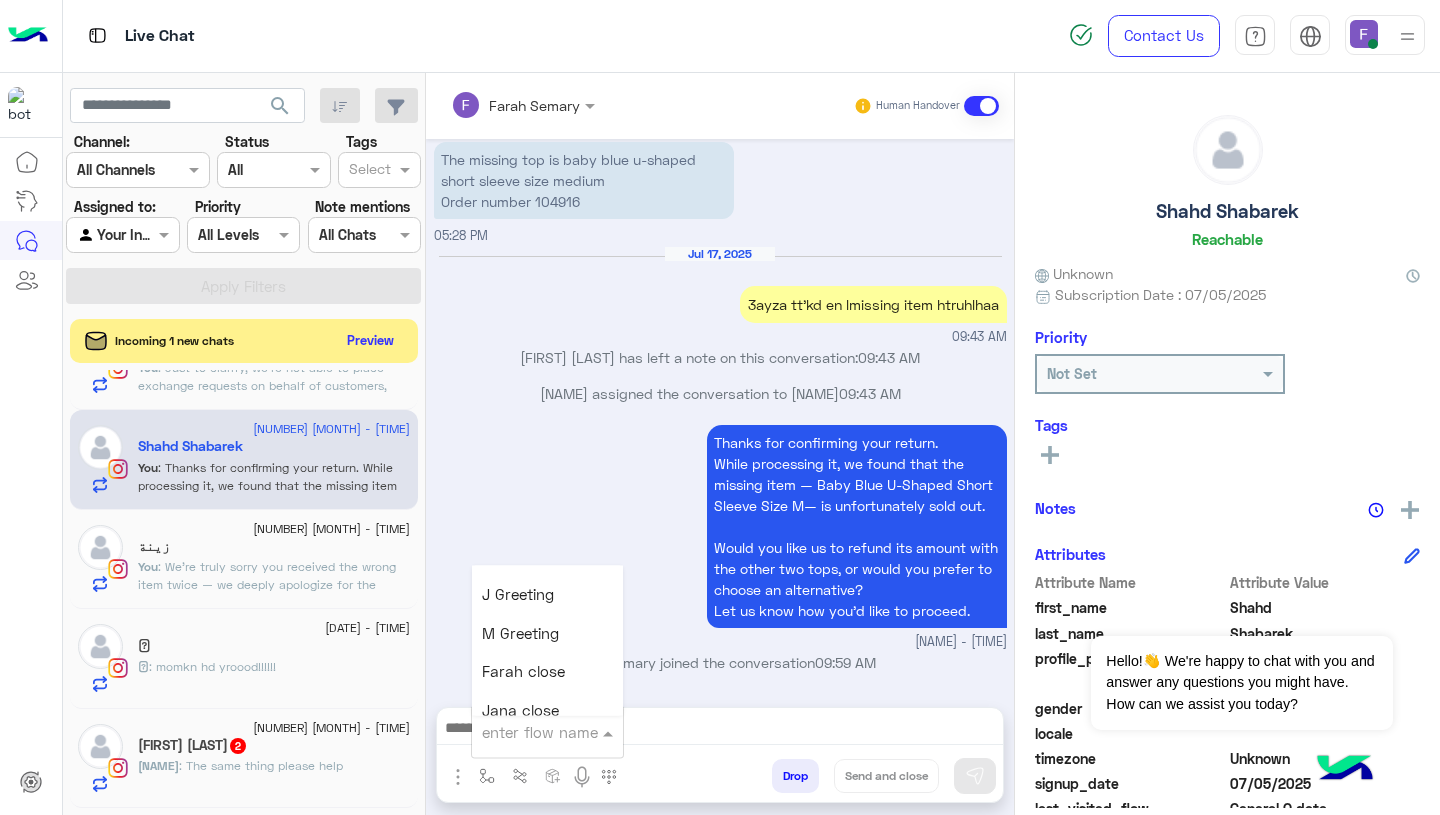 scroll, scrollTop: 2486, scrollLeft: 0, axis: vertical 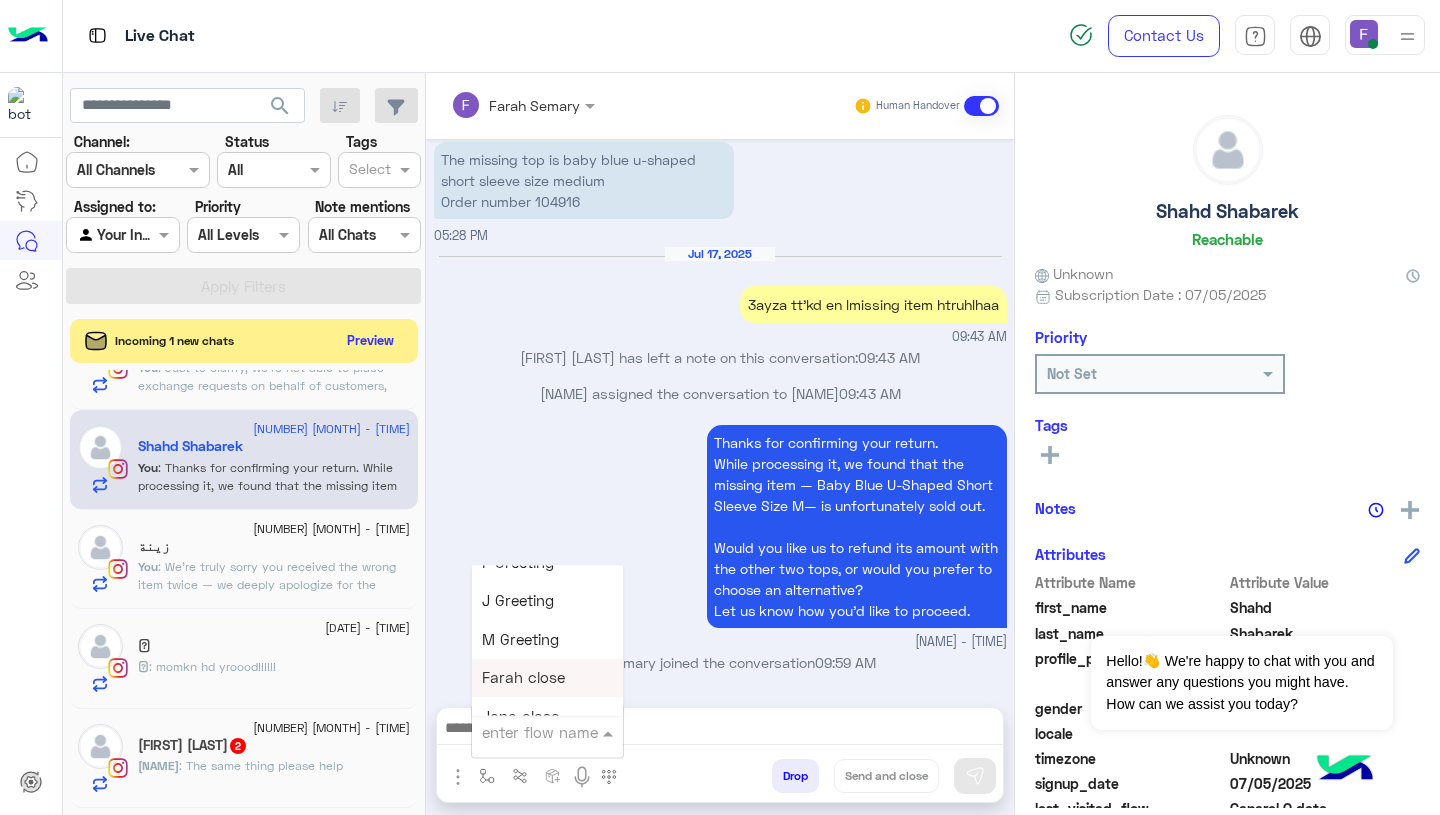 click on "Farah close" at bounding box center (523, 678) 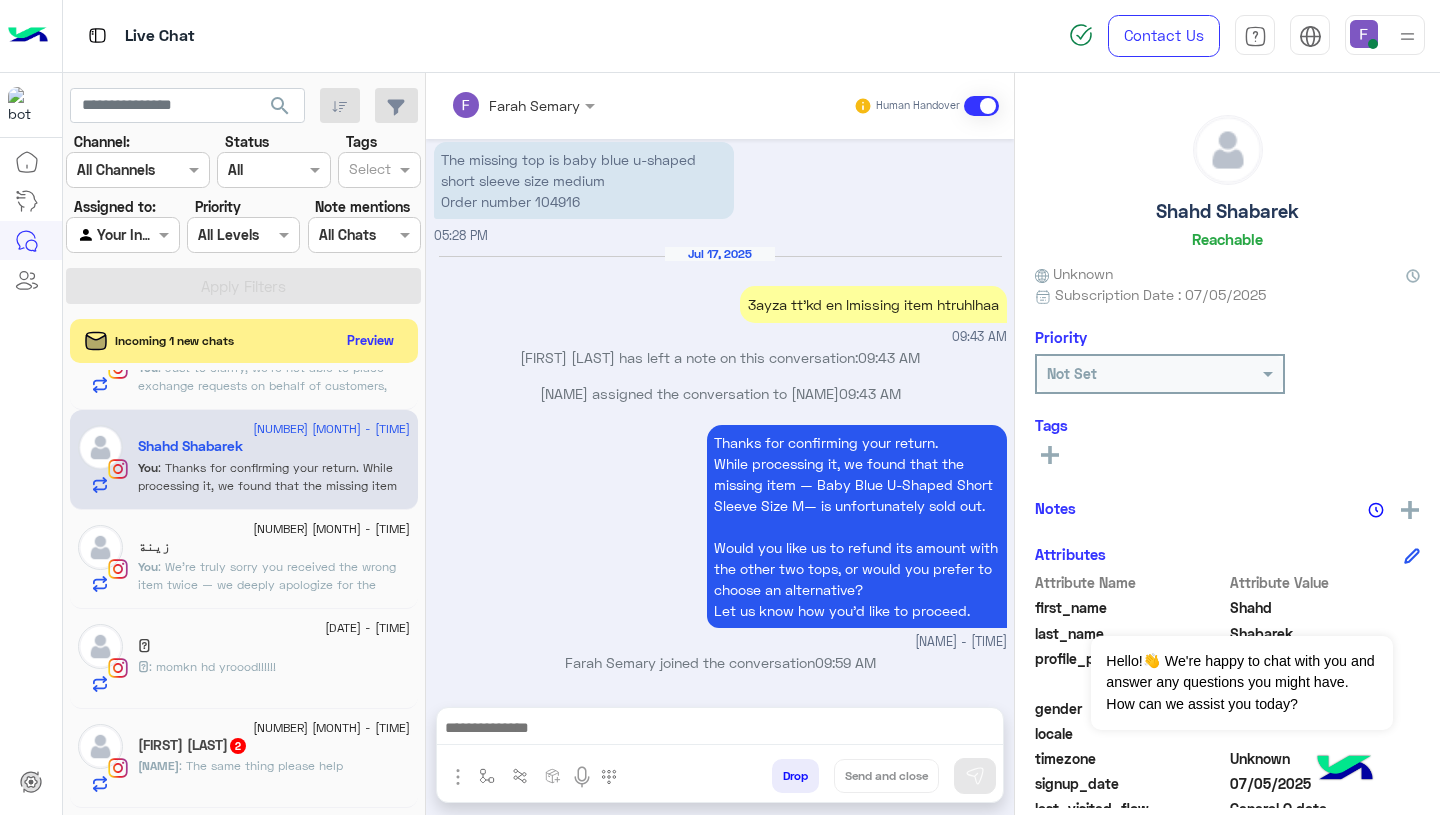 type on "**********" 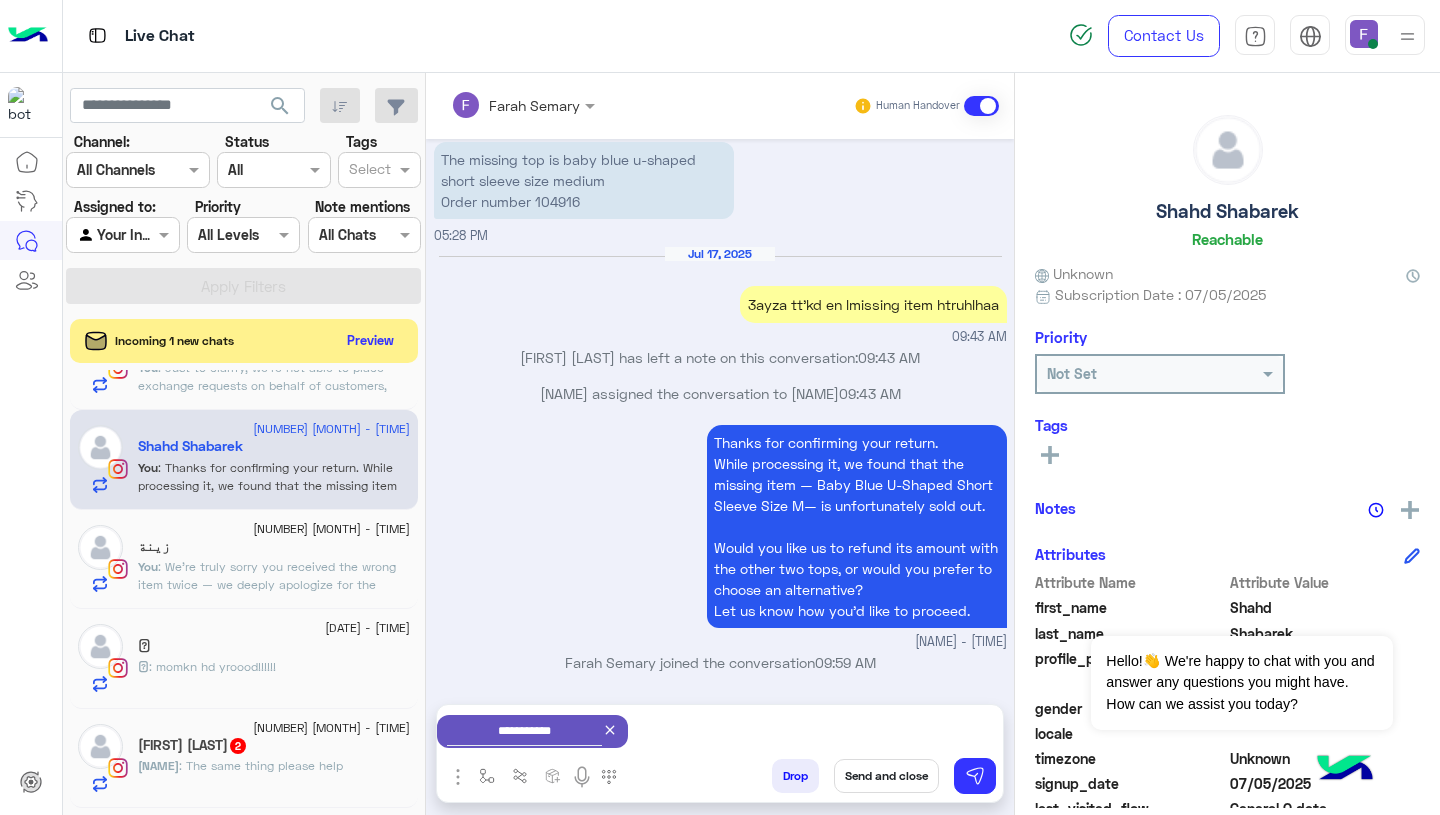 click on "Send and close" at bounding box center (886, 776) 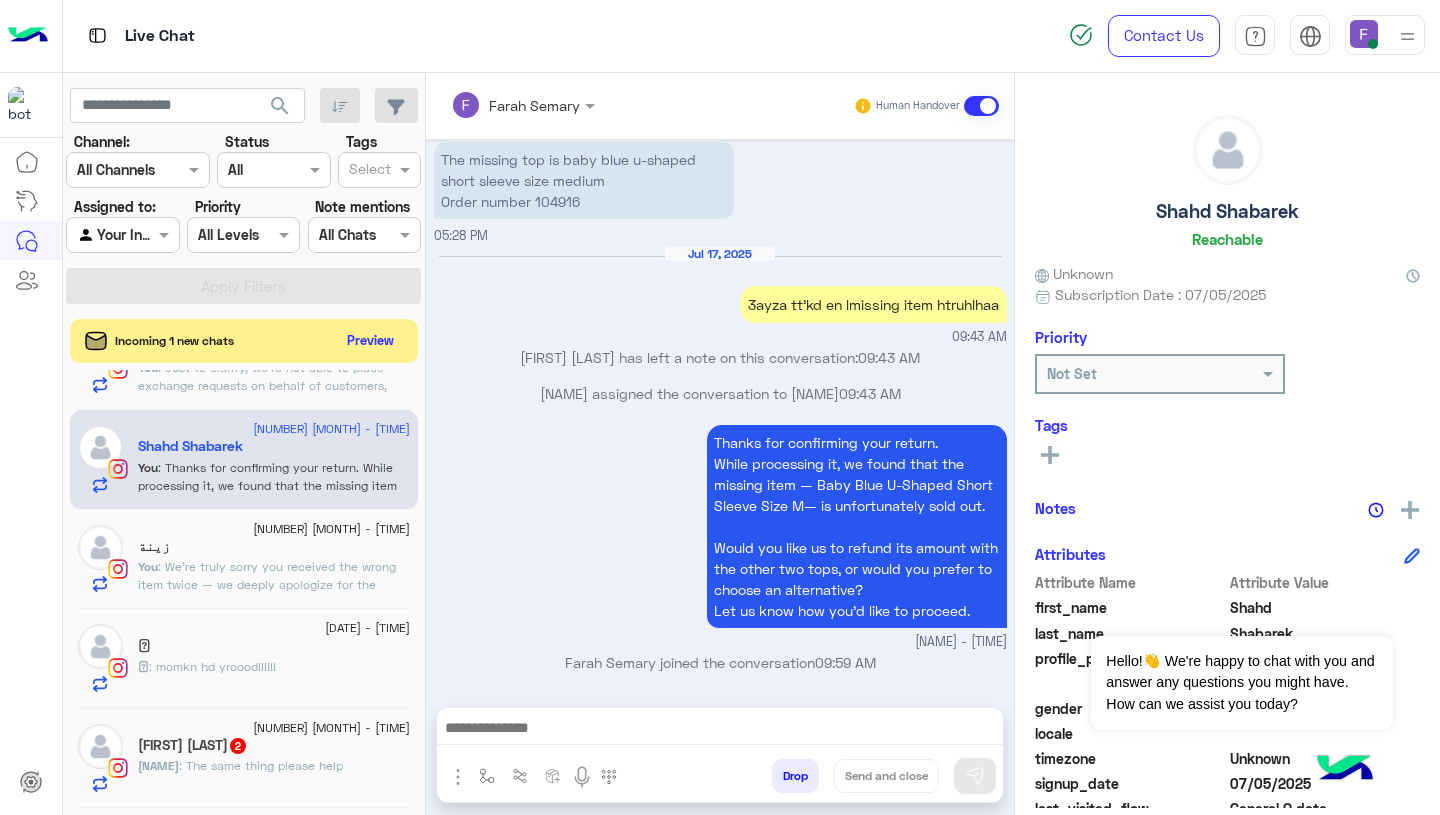 scroll, scrollTop: 2098, scrollLeft: 0, axis: vertical 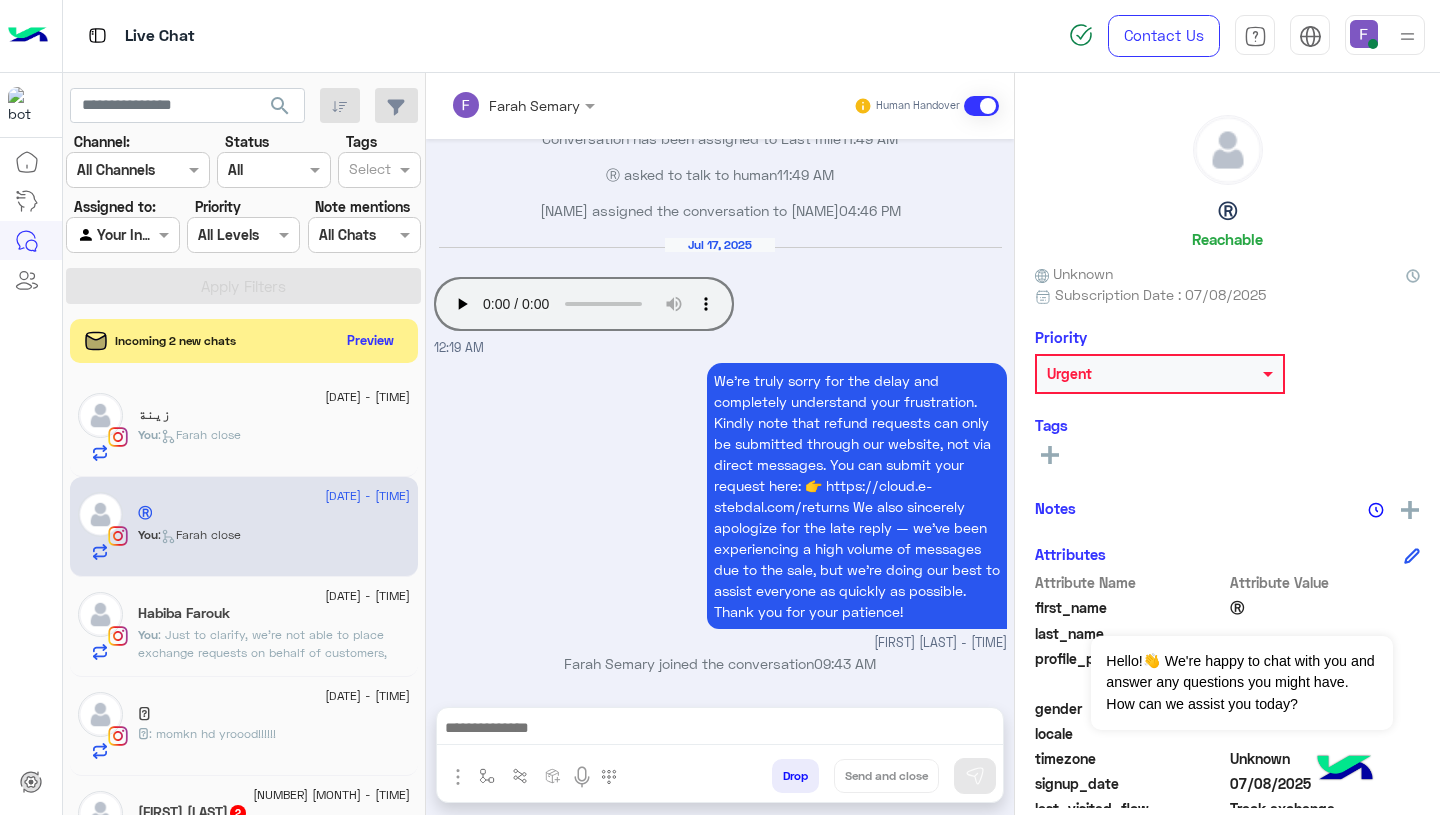 click on "You  :   Farah close" 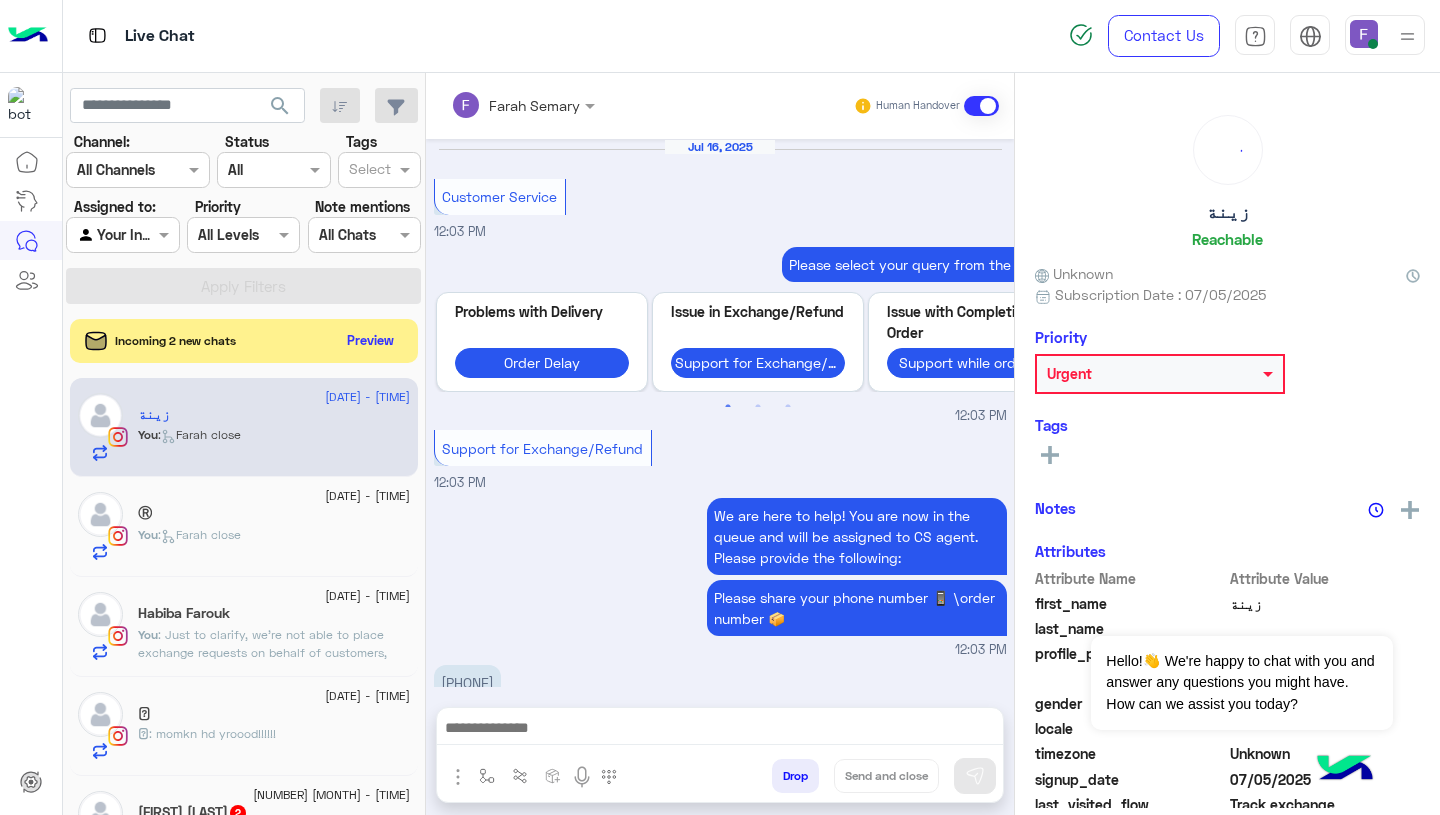 scroll, scrollTop: 1591, scrollLeft: 0, axis: vertical 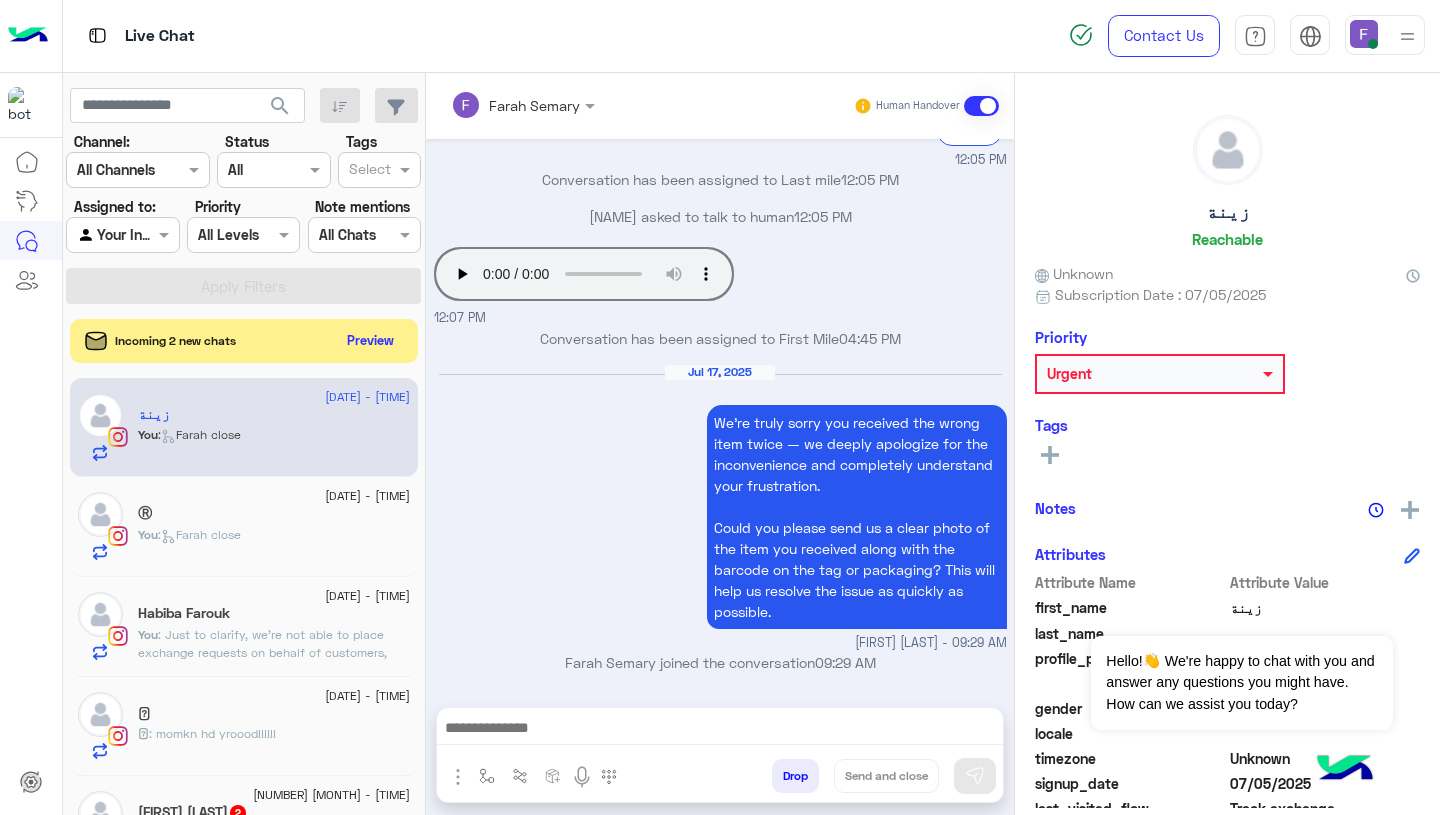 click on "17 July - 10:08 AM" 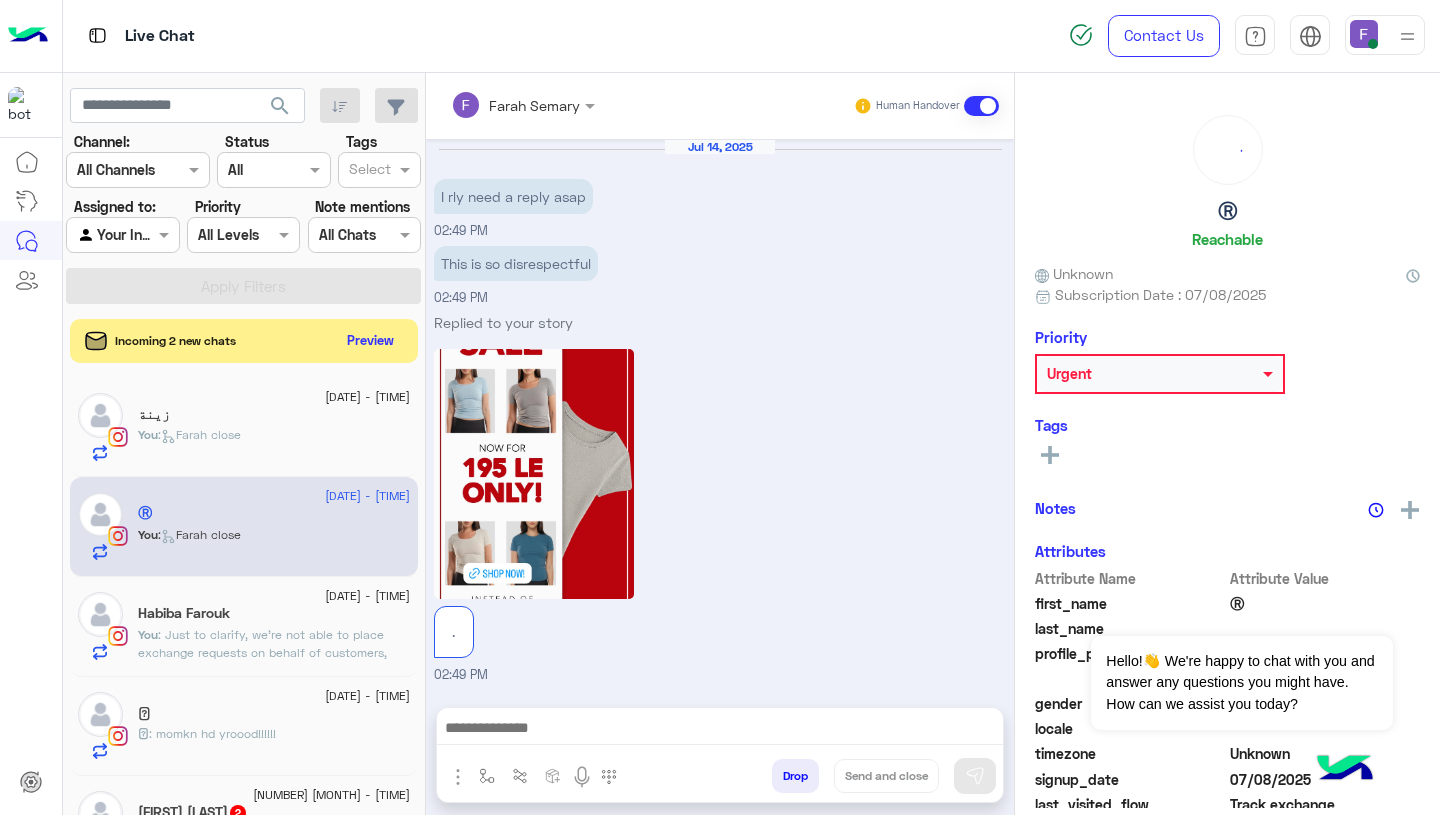 scroll, scrollTop: 1902, scrollLeft: 0, axis: vertical 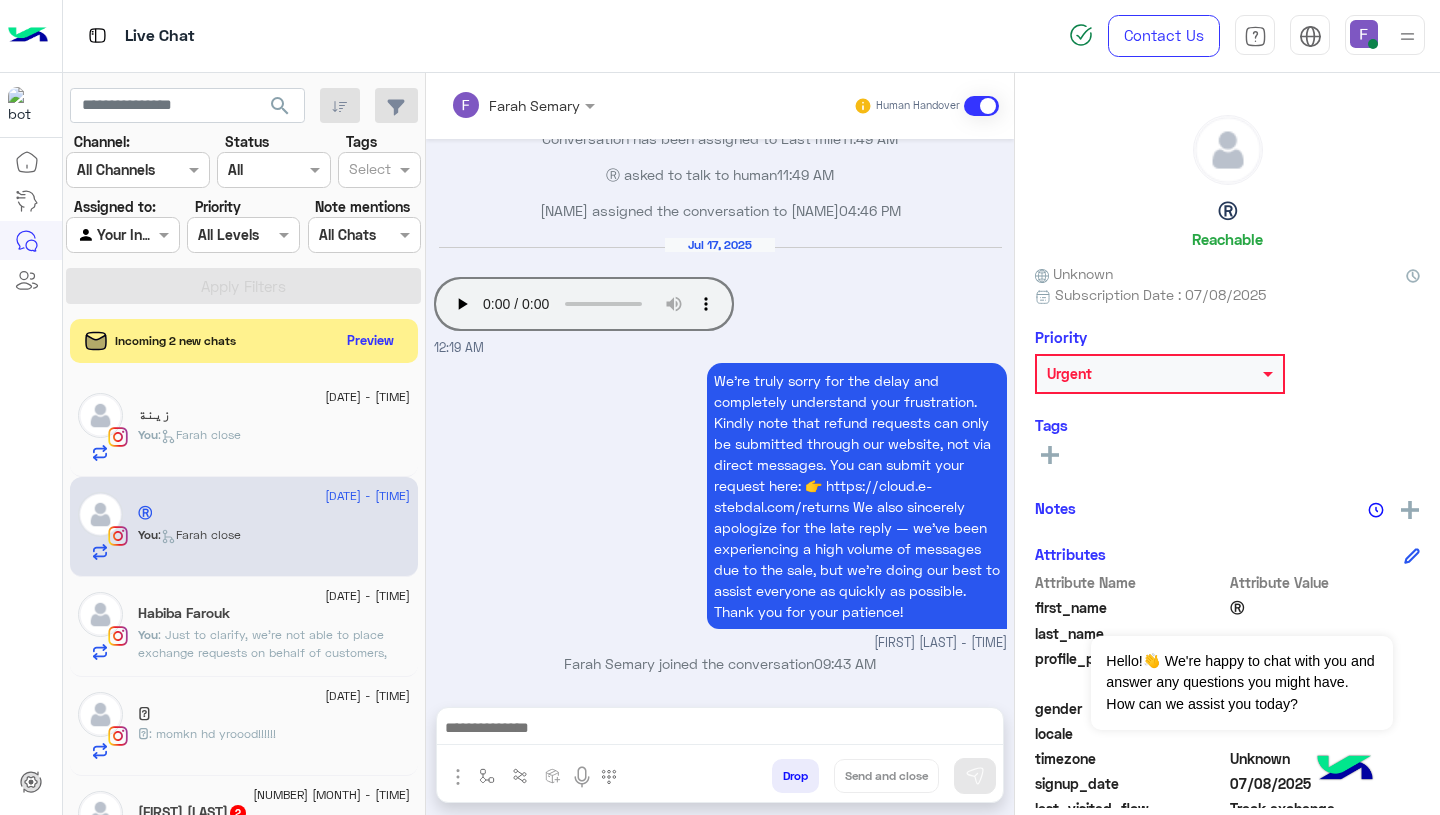 click on "17 July - 10:05 AM" 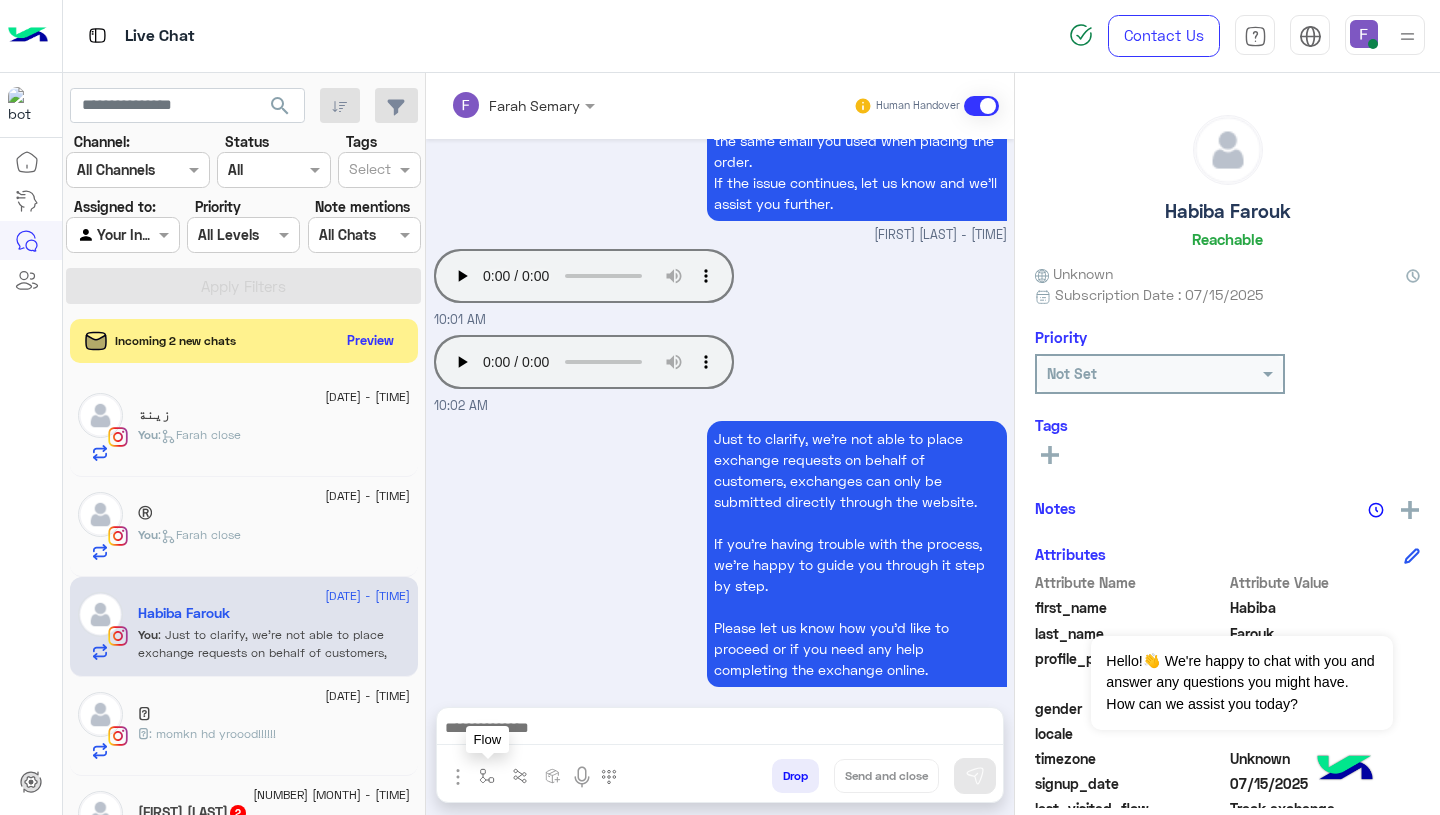click at bounding box center (487, 776) 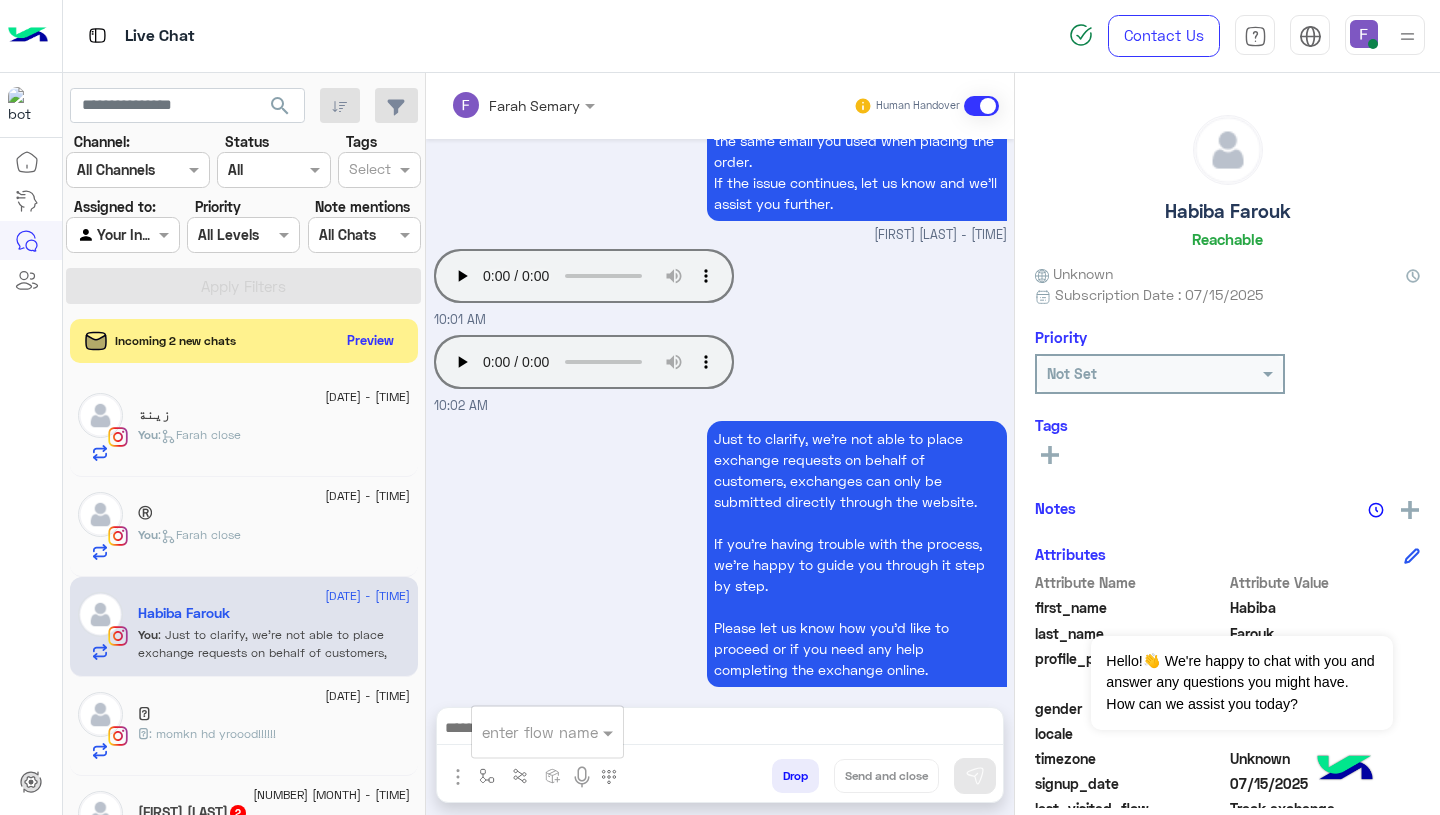 click at bounding box center (523, 732) 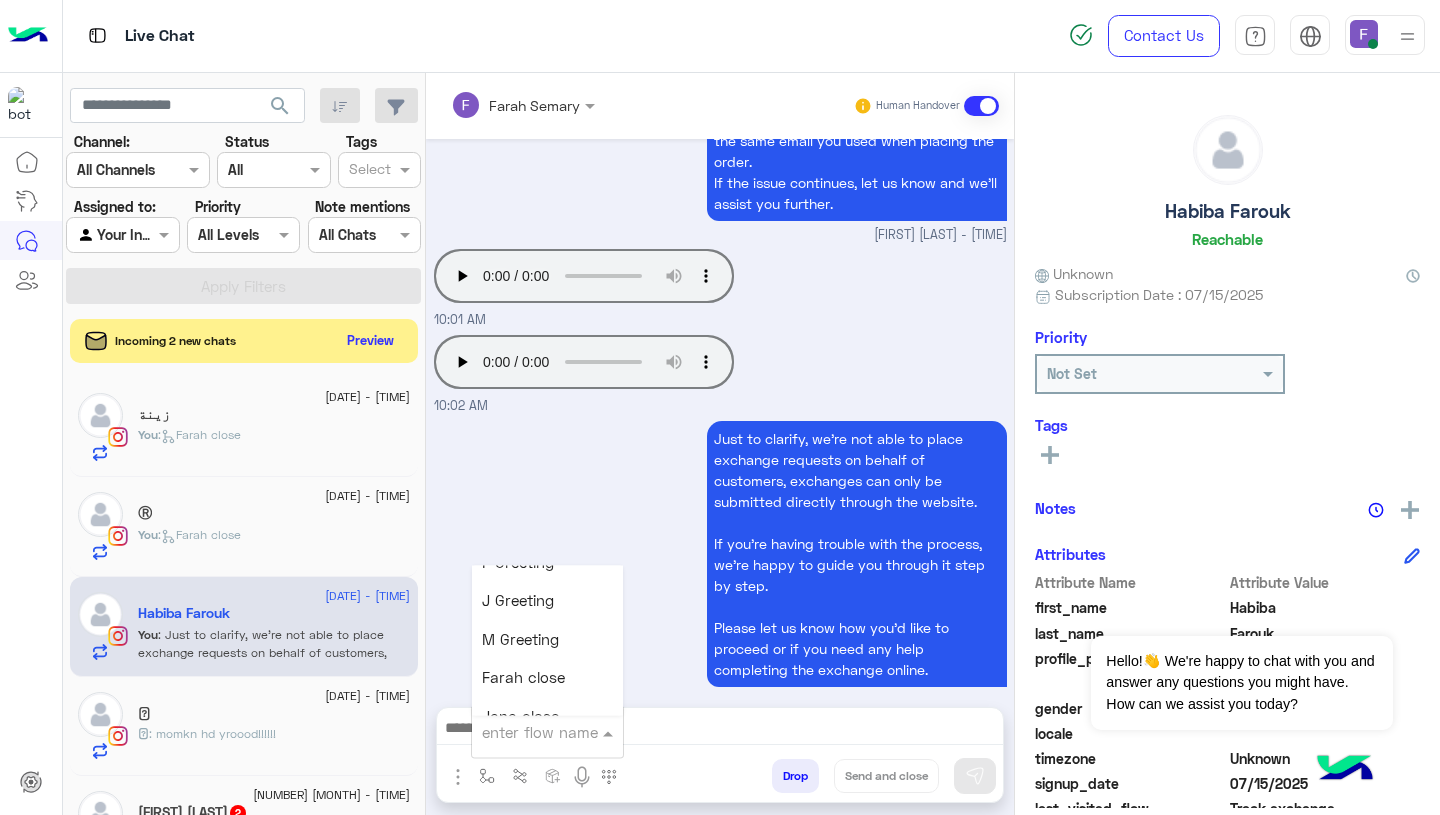click on "Farah close" at bounding box center (523, 678) 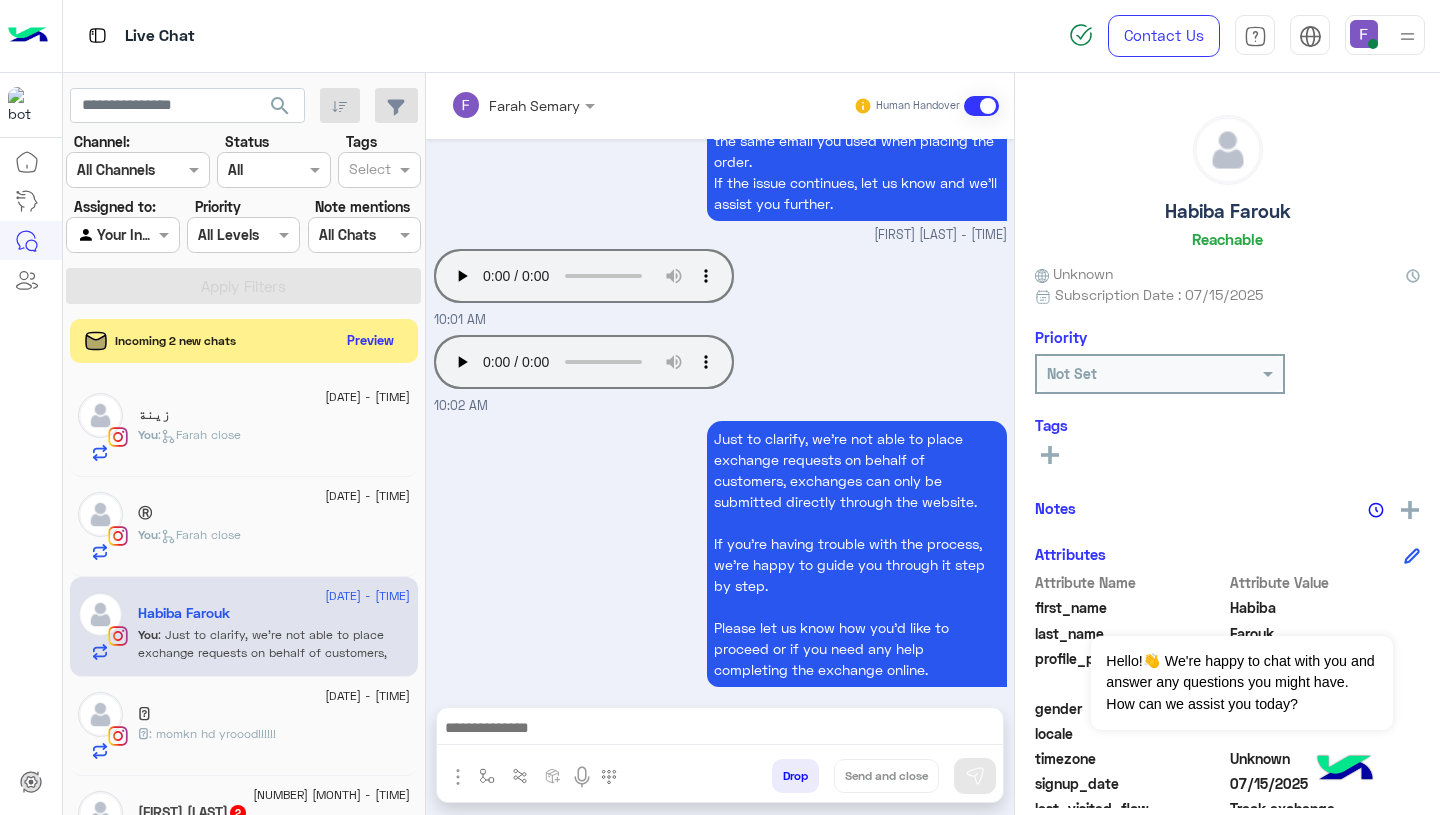type on "**********" 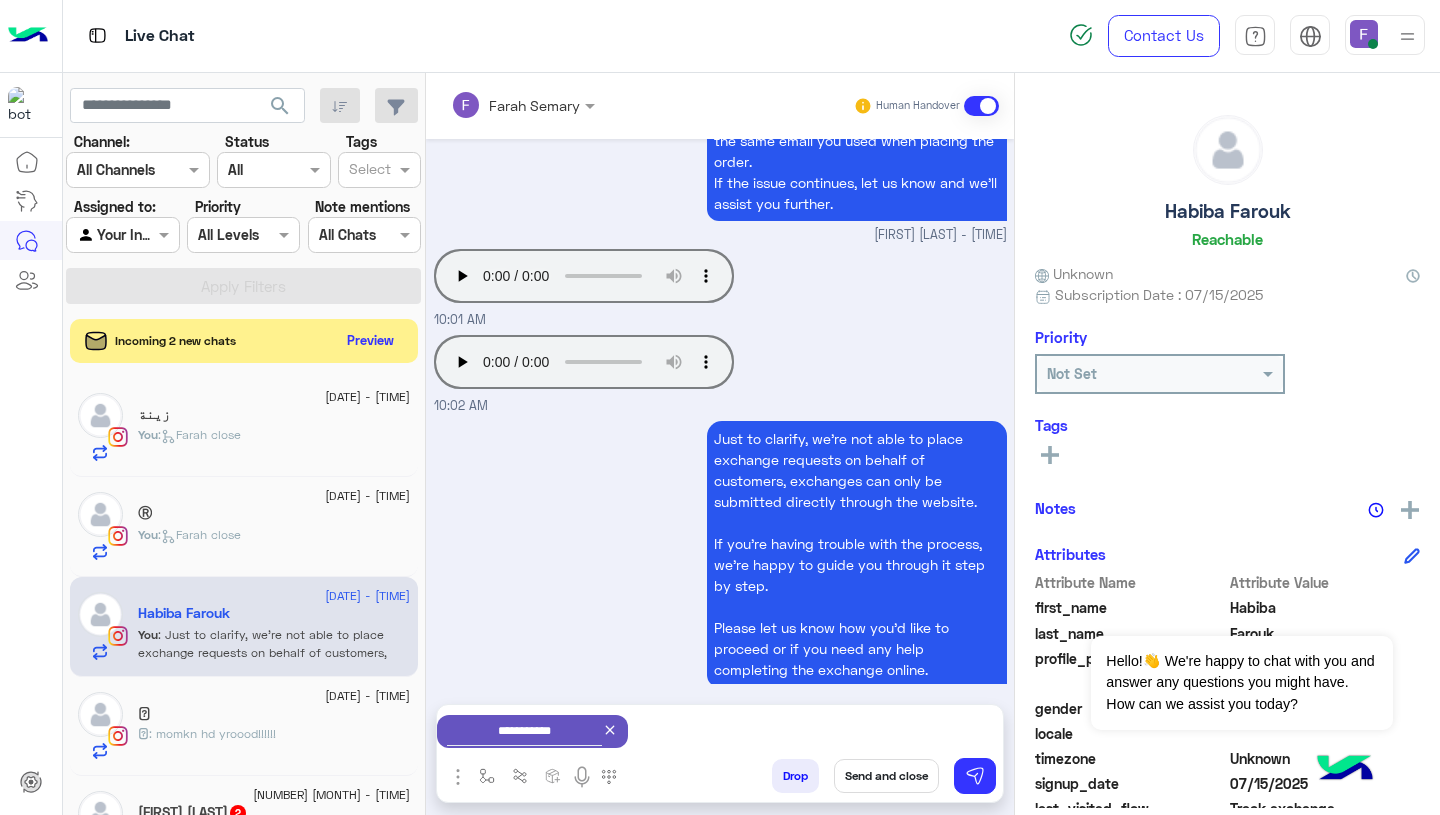 click on "Send and close" at bounding box center [886, 776] 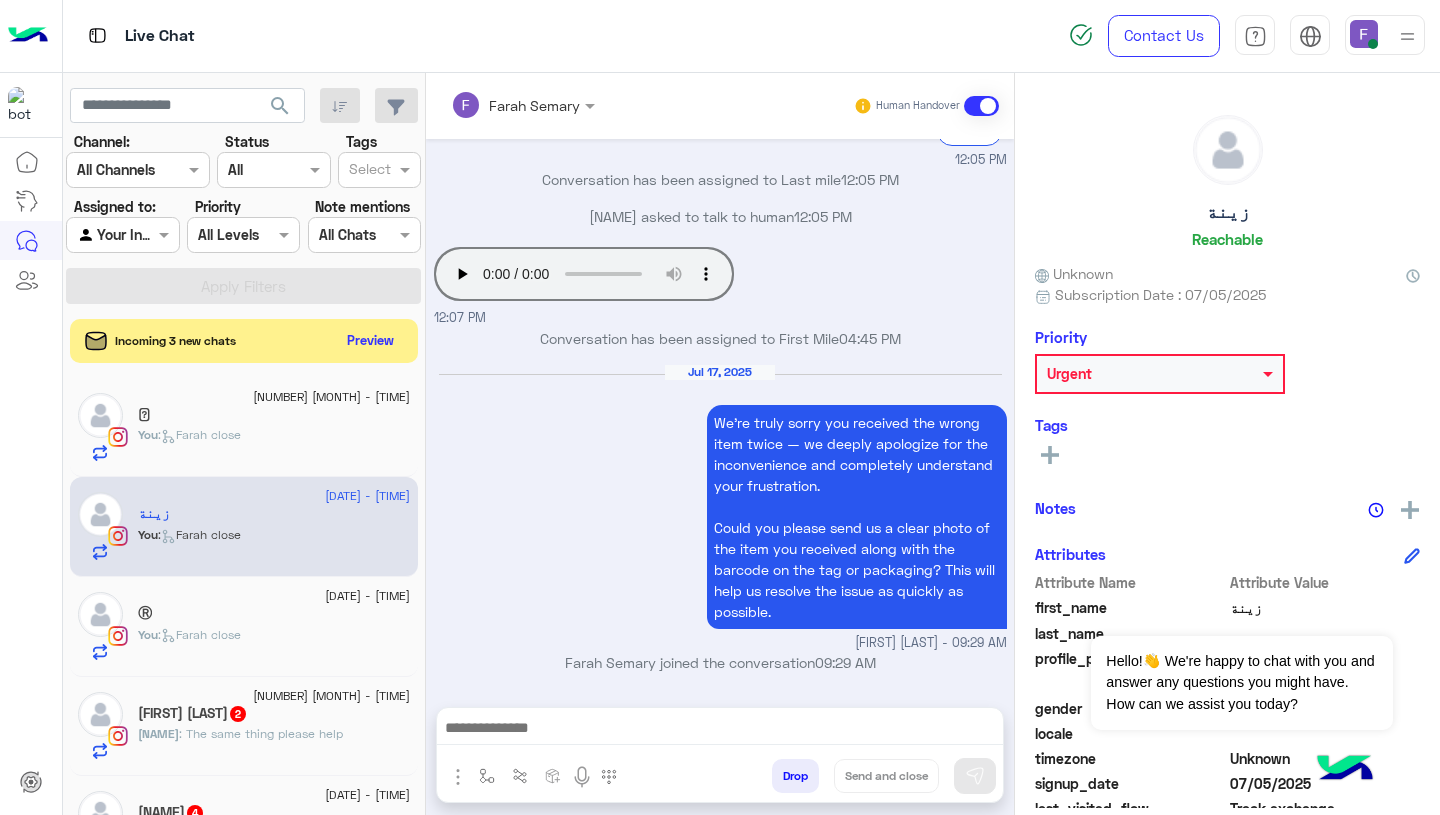 click on "Ⓡ︎" 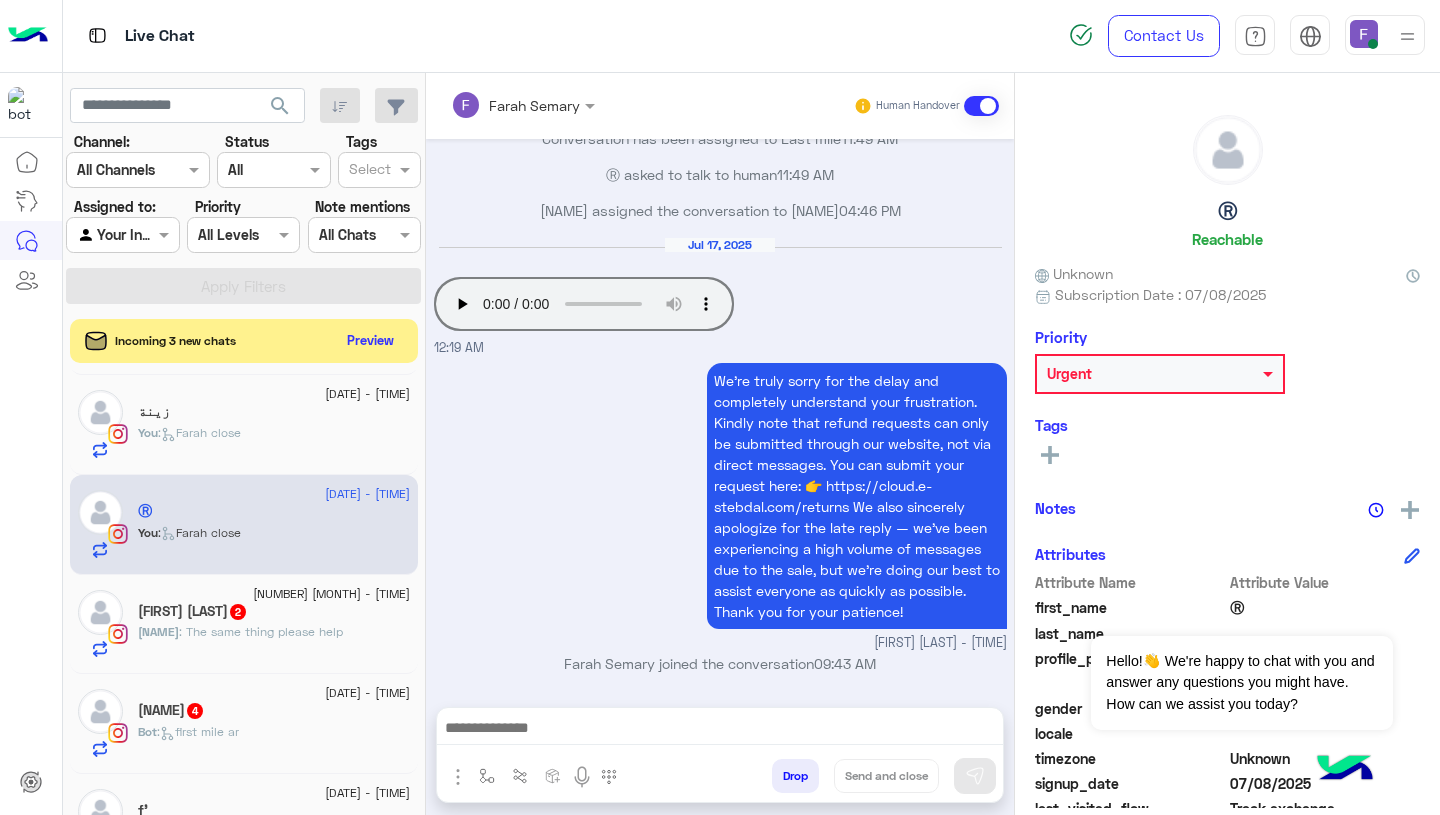 click on "Mehrail Romany  2" 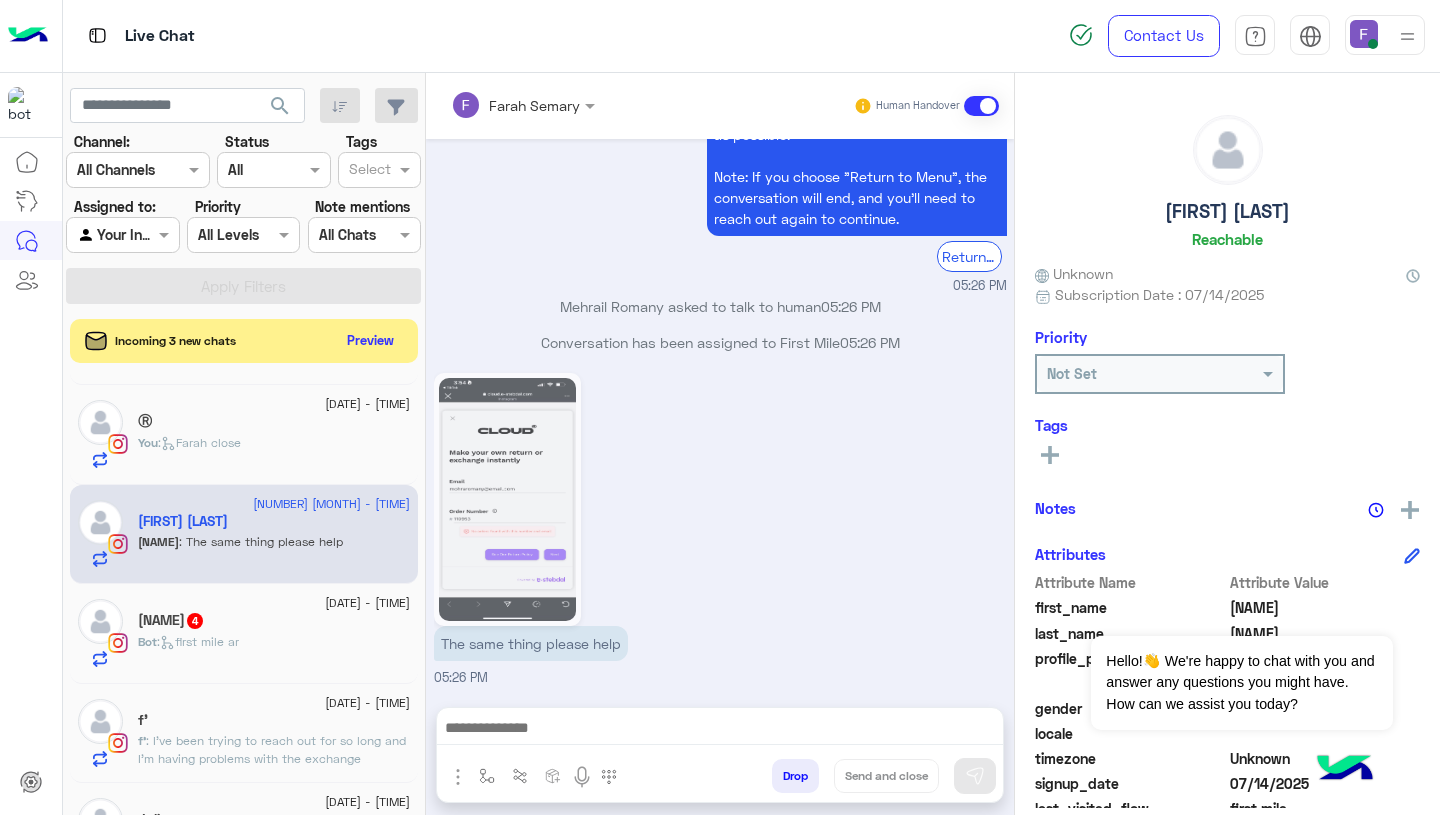click on "Bot :   first mile ar" 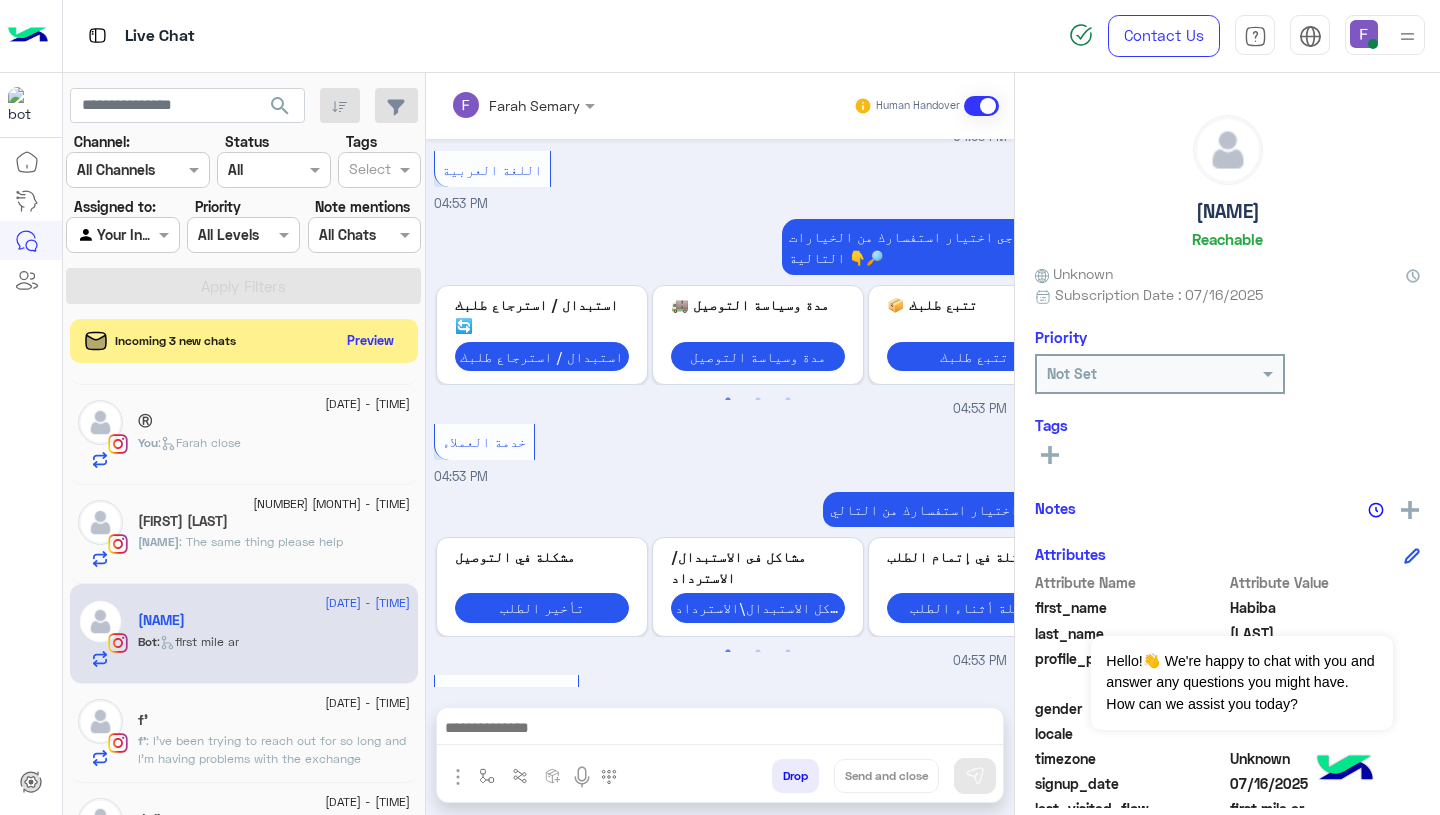 scroll, scrollTop: 621, scrollLeft: 0, axis: vertical 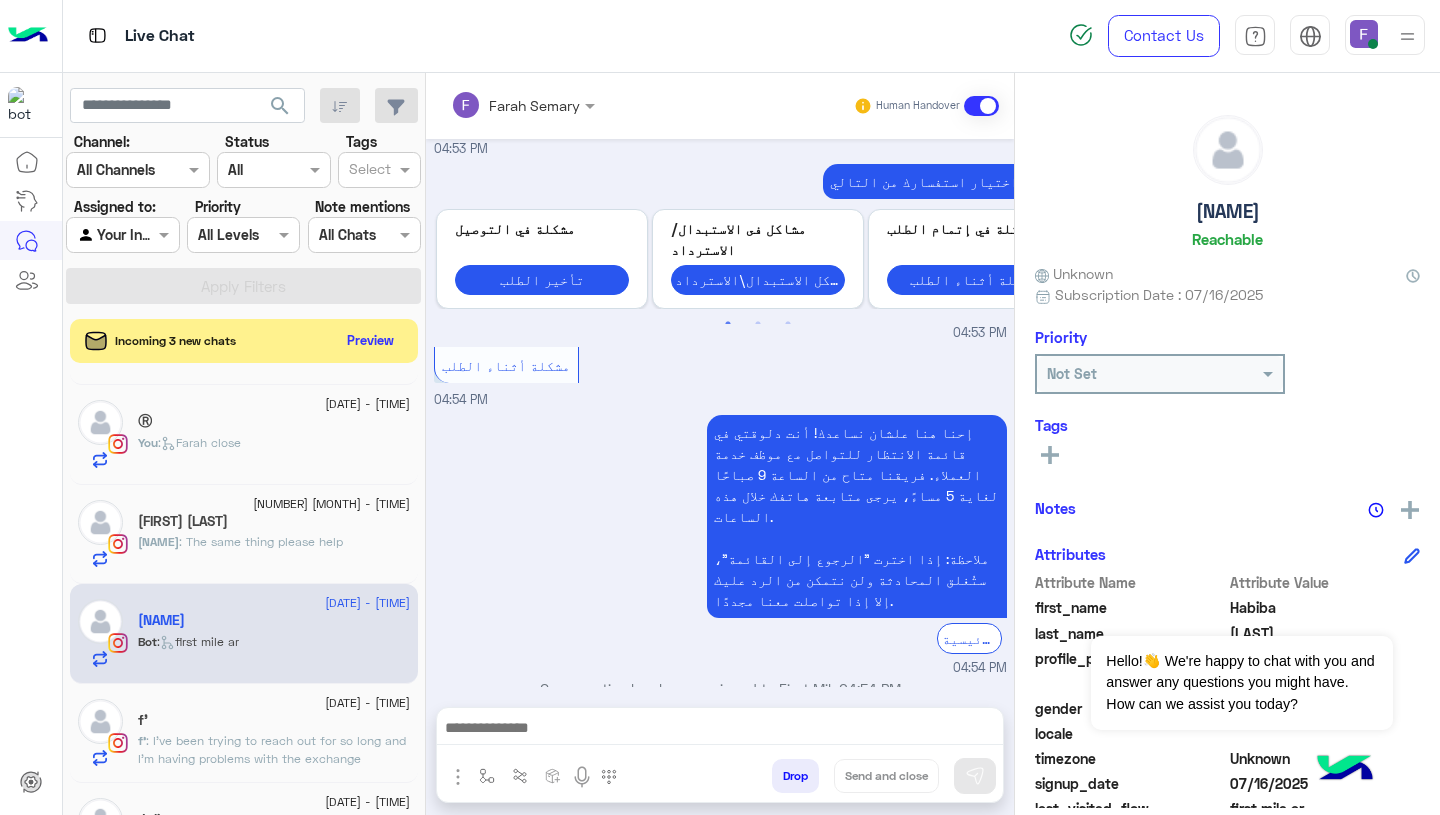 click at bounding box center [523, 104] 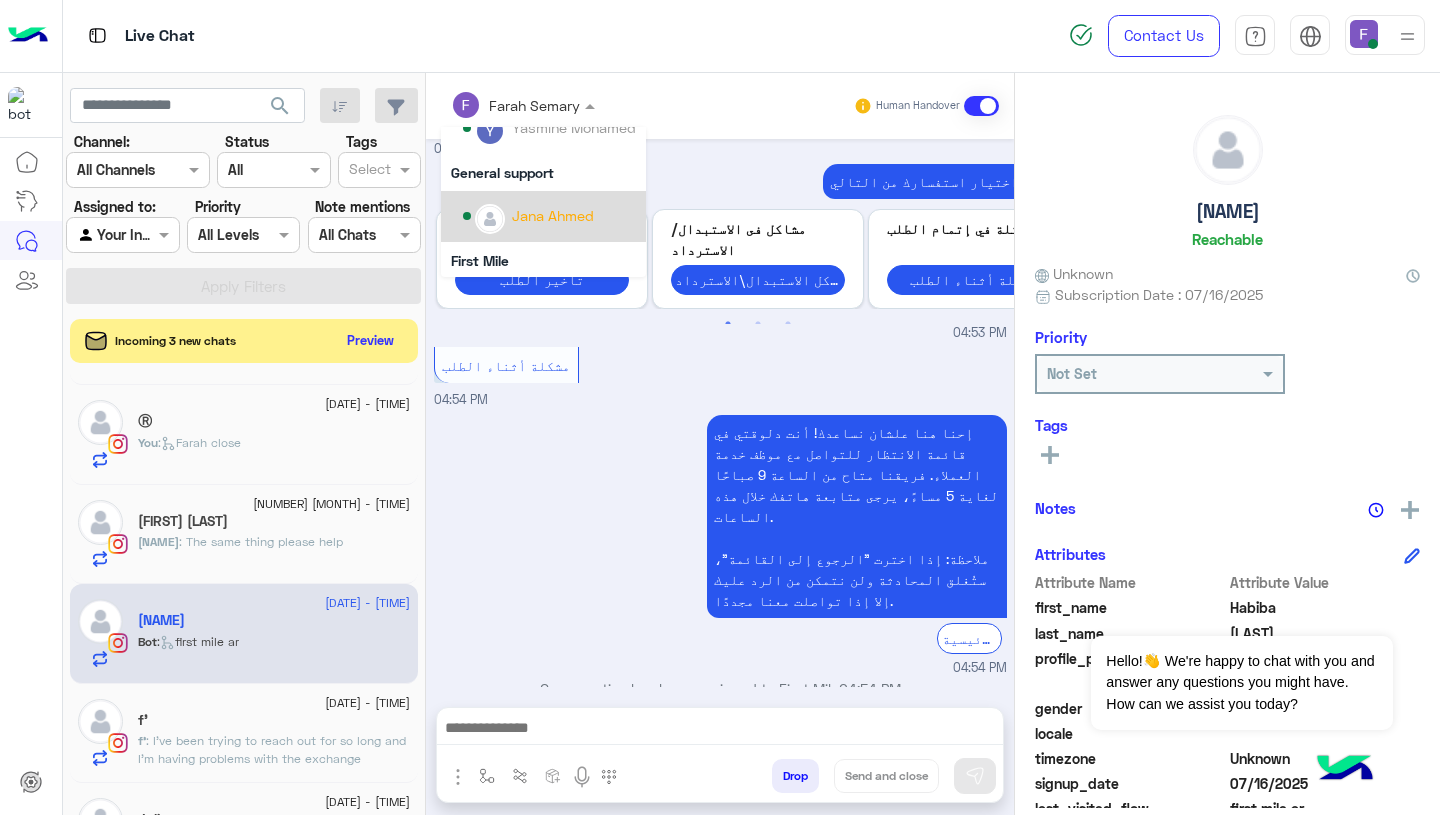 scroll, scrollTop: 215, scrollLeft: 0, axis: vertical 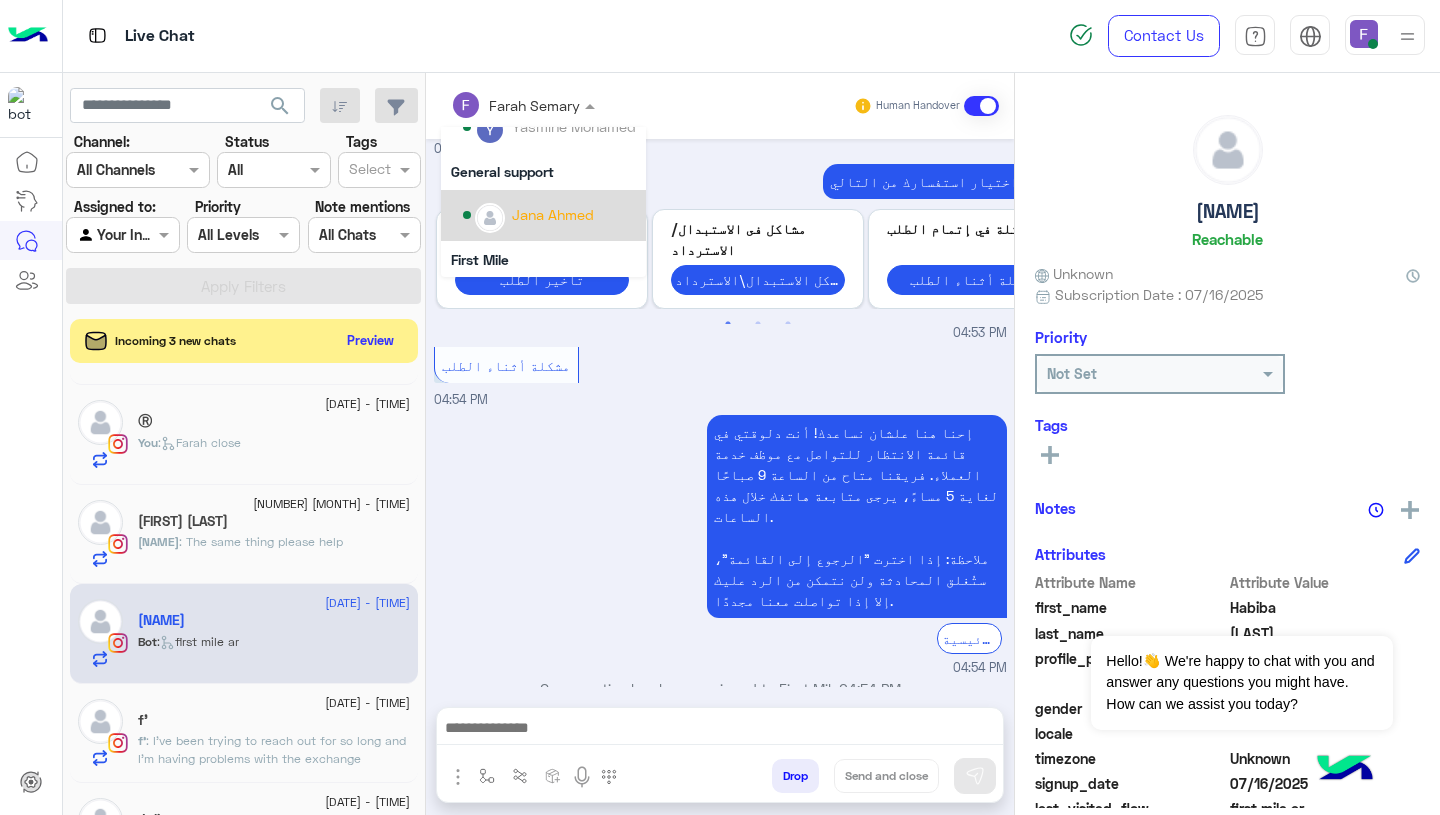 click on "Jana Ahmed" at bounding box center [553, 214] 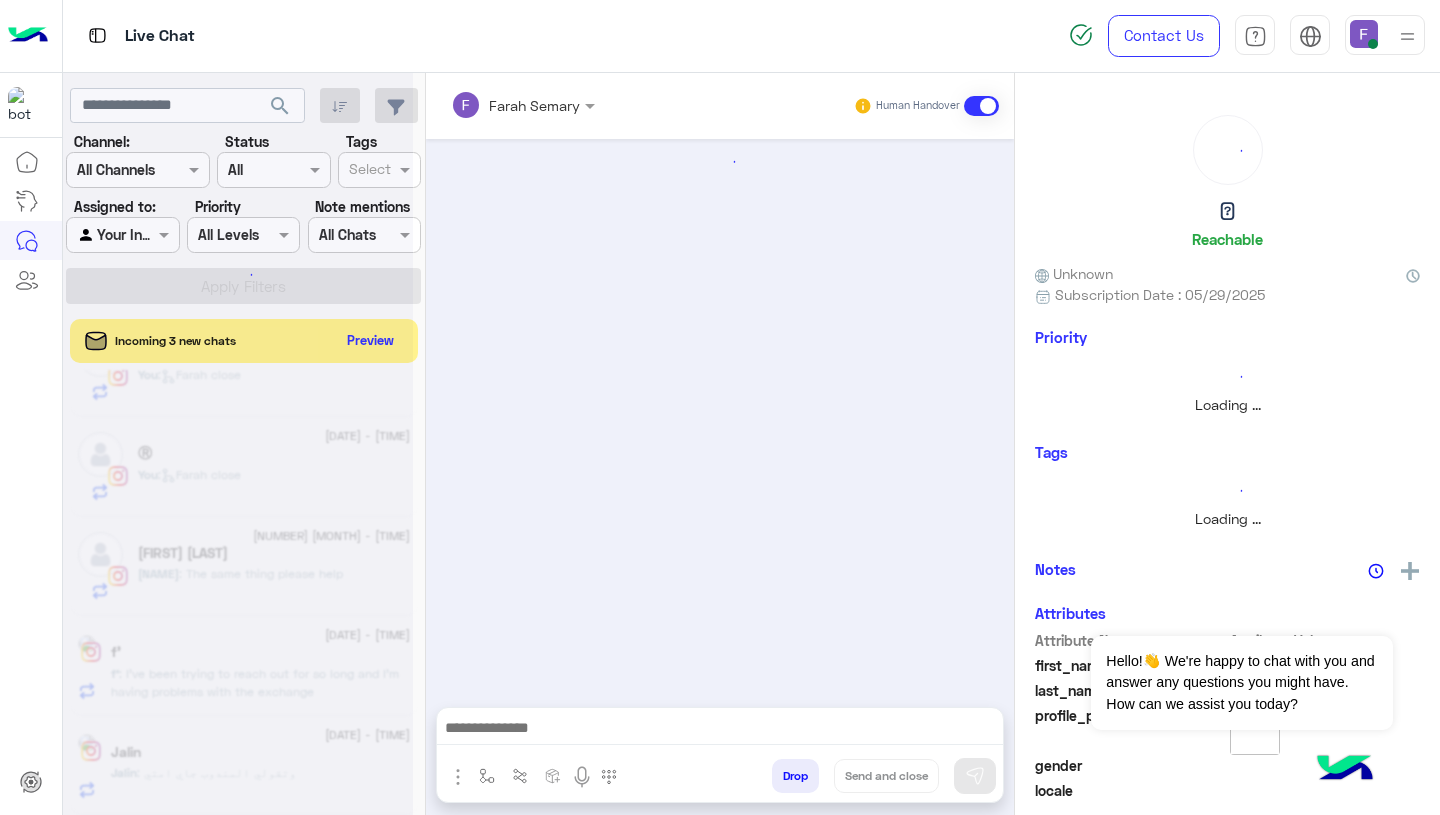 scroll, scrollTop: 160, scrollLeft: 0, axis: vertical 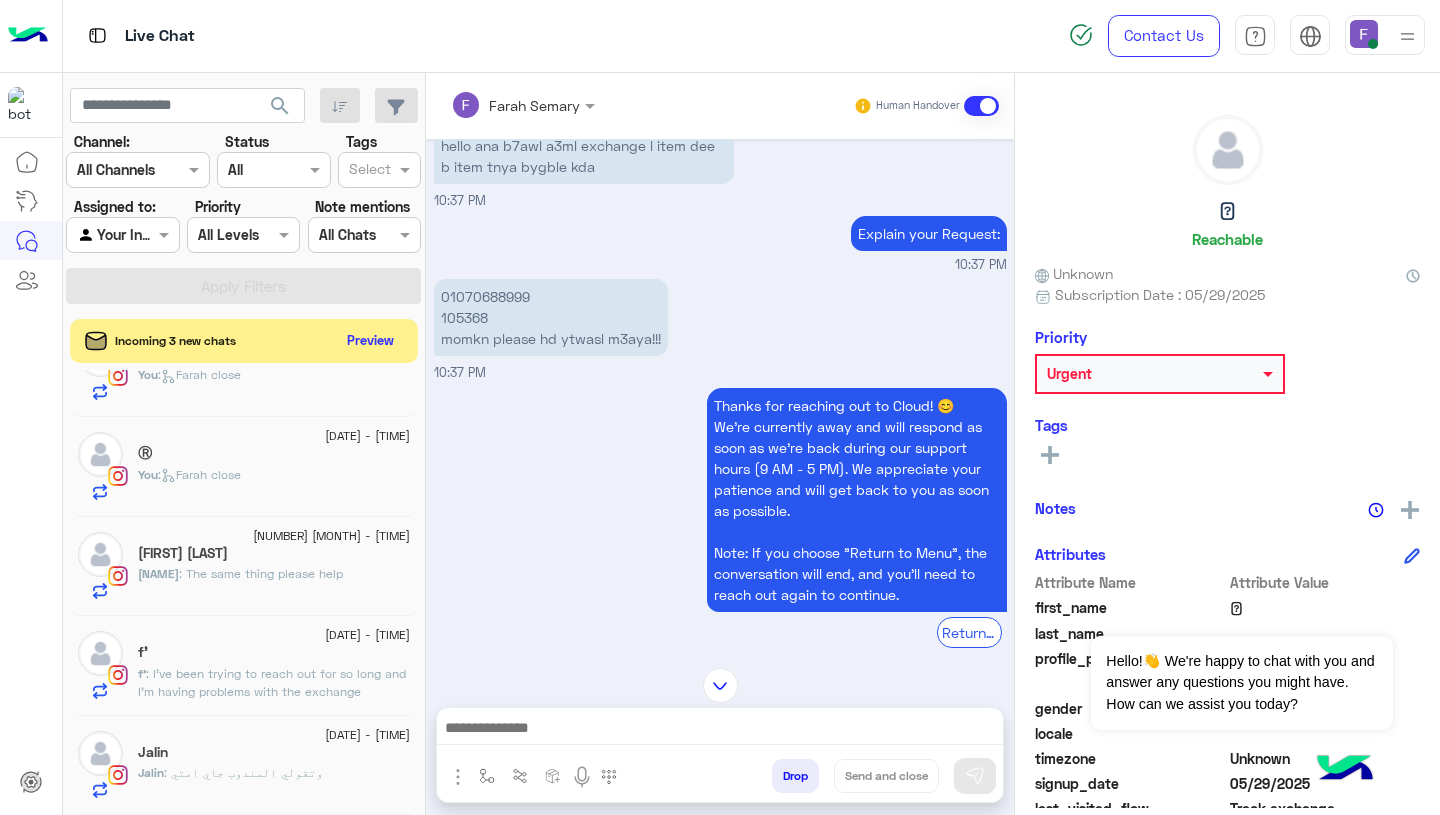 click on "01070688999 105368 momkn please hd ytwasl m3aya!!!" at bounding box center (551, 317) 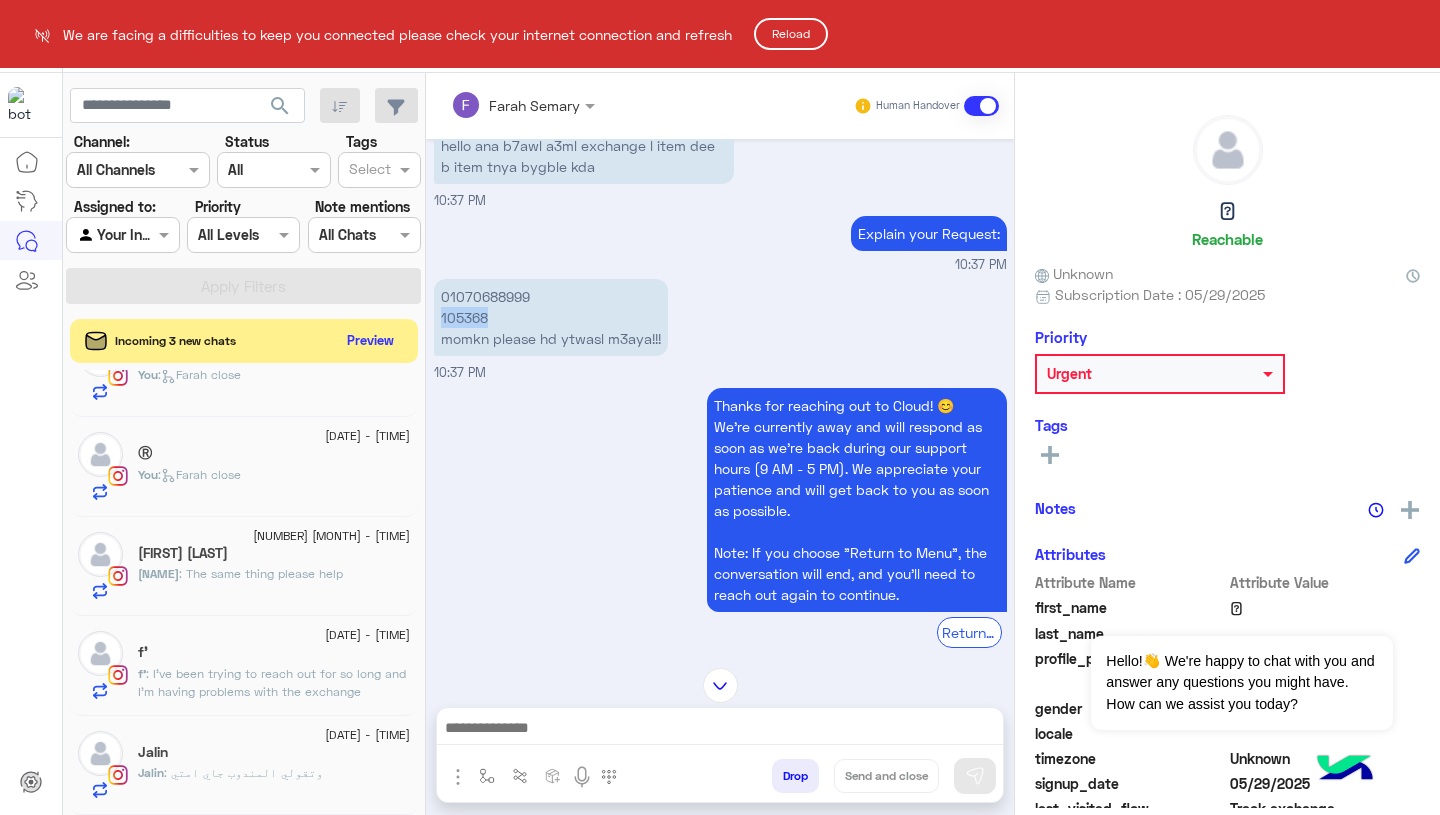 click on "We are facing a difficulties to keep you connected please check your internet connection and refresh Reload  Live Chat   Contact Us  Help Center عربي English search Channel: Channel All Channels Status Channel All Tags Select Assigned to: Agent Filter Your Inbox Priority All Levels All Levels Note mentions Select All Chats Apply Filters  Incoming 3 new chats    Preview  17 July - 10:09 AM  𓅂    You  :   Farah close  17 July - 10:08 AM  زينة    You  :   Farah close  17 July - 10:08 AM  Ⓡ︎    You  :   Farah close  16 July - 5:26 PM  Mehrail Romany  Mehrail : The same thing please help 16 July - 4:06 PM  f’   f’ : I’ve been trying to reach out for so long and I’m having problems with the exchange 16 July - 1:07 PM  Jalin   Jalin : وتقولي المندوب جاي امتي Farah Semary Human Handover     Jul 14, 2025  hello ana b7awl a3ml exchange l item dee b item tnya bygble kda   10:37 PM  Explain your Request:    10:37 PM  01070688999 105368 momkn please hd ytwasl m3aya!!!" at bounding box center (720, 407) 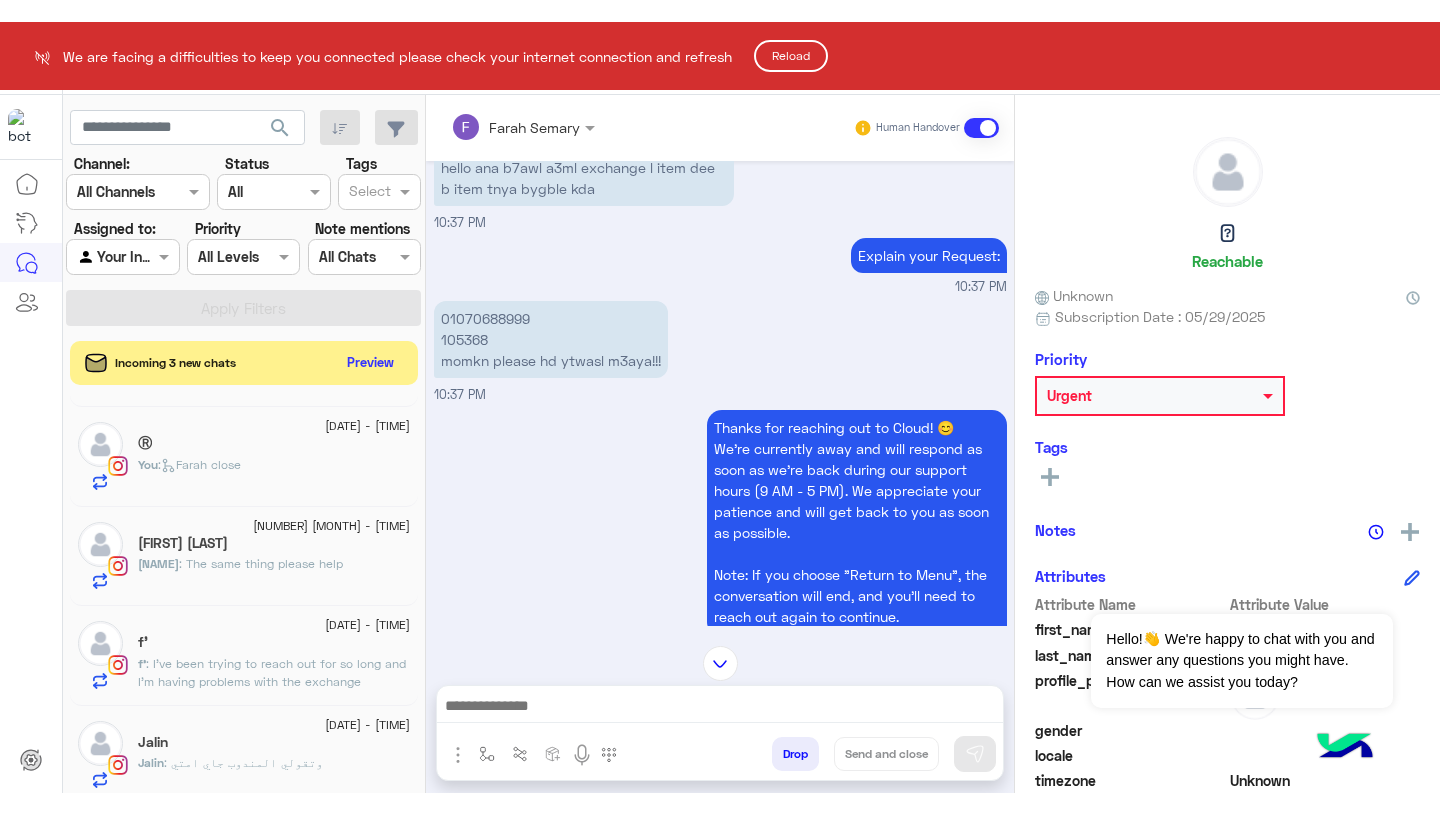 scroll, scrollTop: 160, scrollLeft: 0, axis: vertical 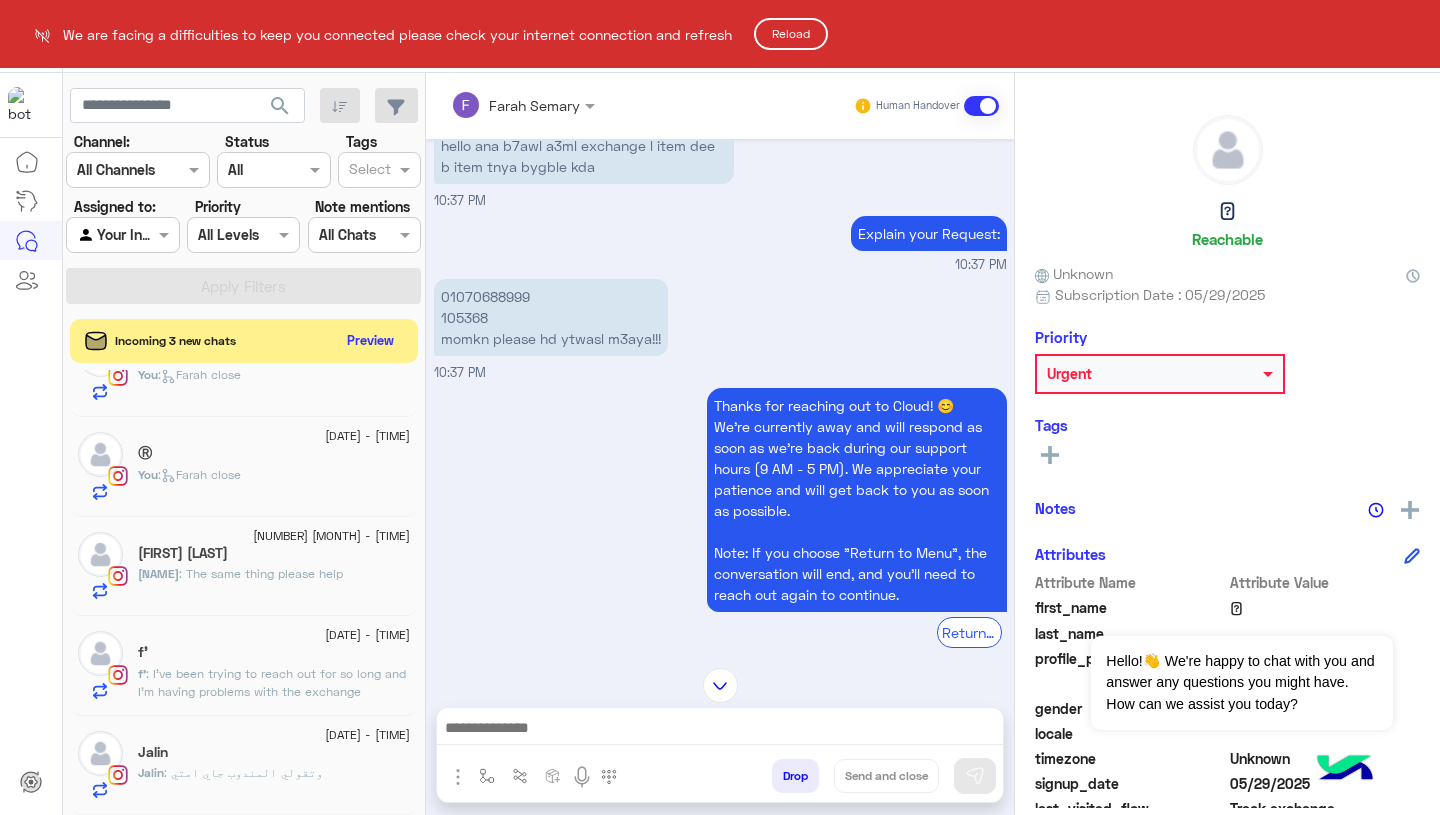 click on "Reload" 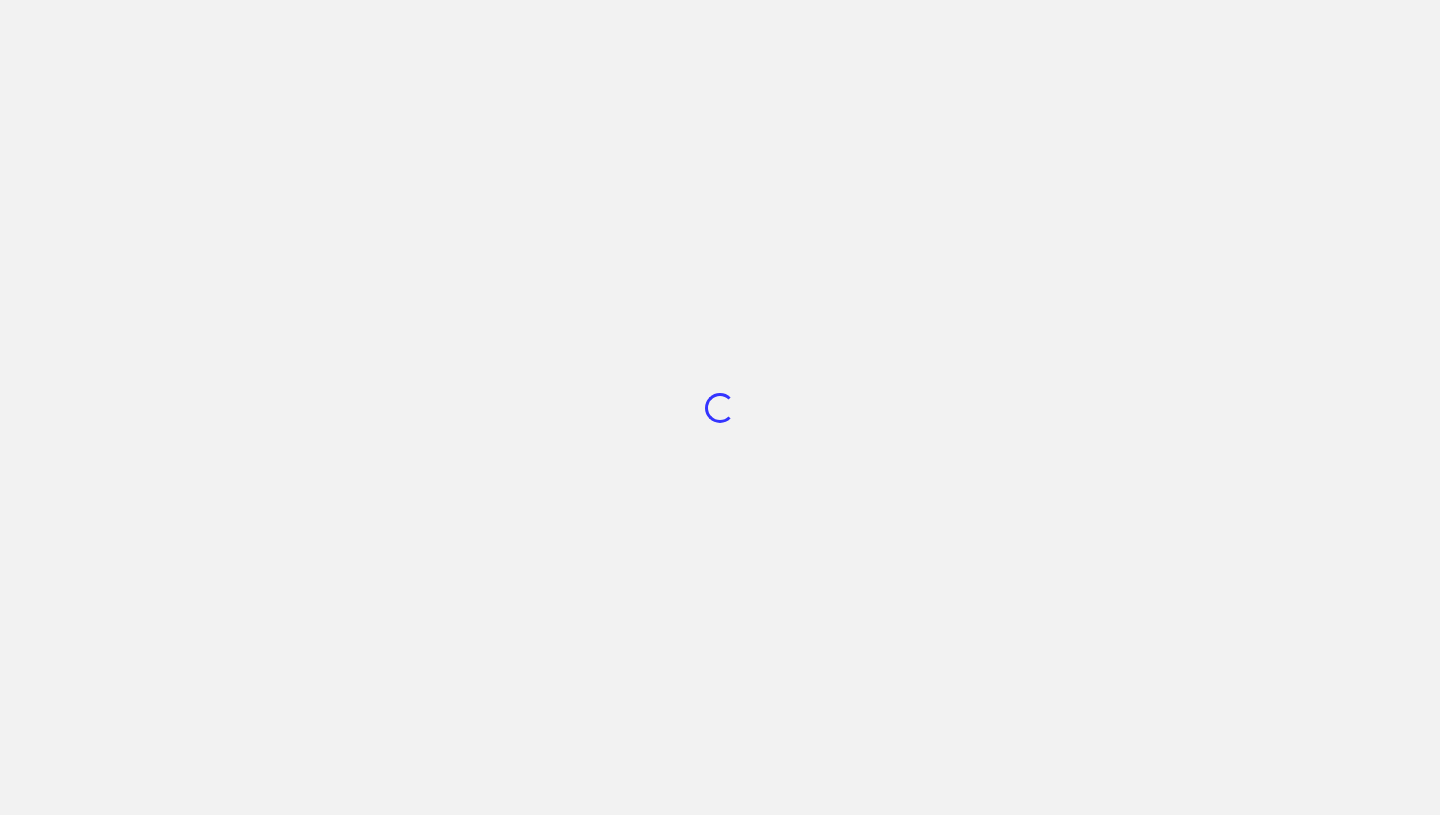 scroll, scrollTop: 0, scrollLeft: 0, axis: both 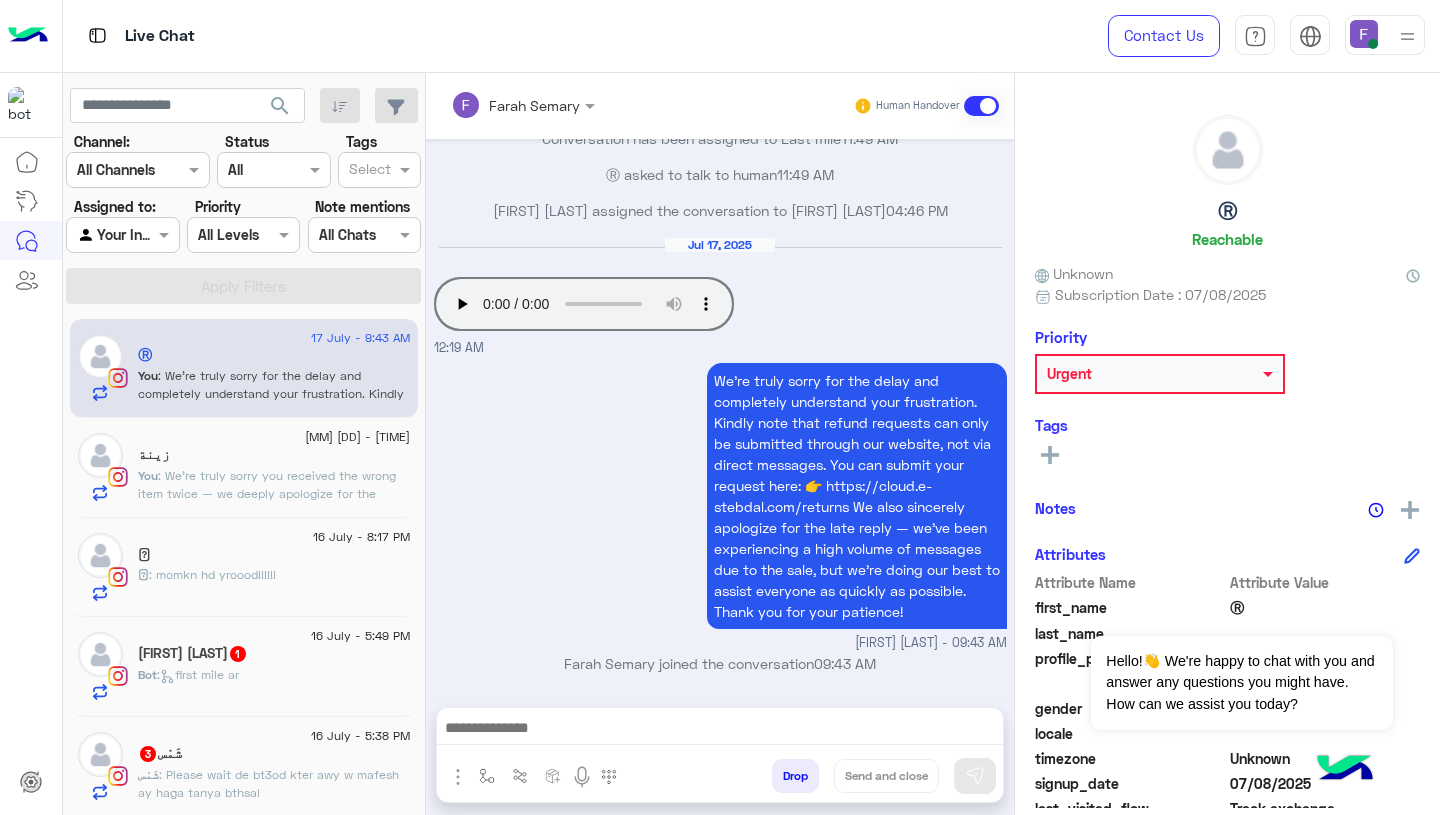 click on "𓅂 : momkn hd yroood!!!!!!" 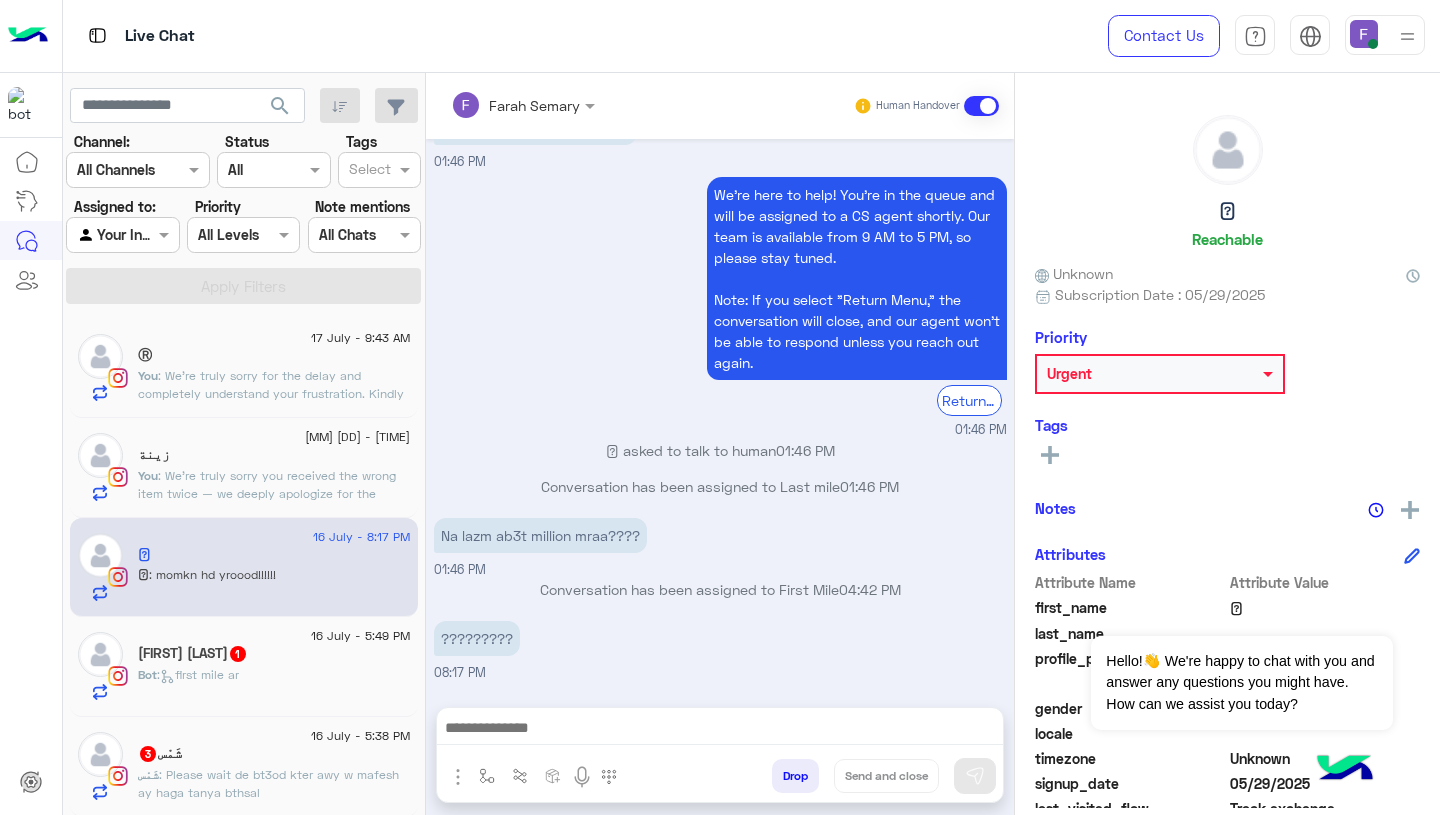 scroll, scrollTop: 3093, scrollLeft: 0, axis: vertical 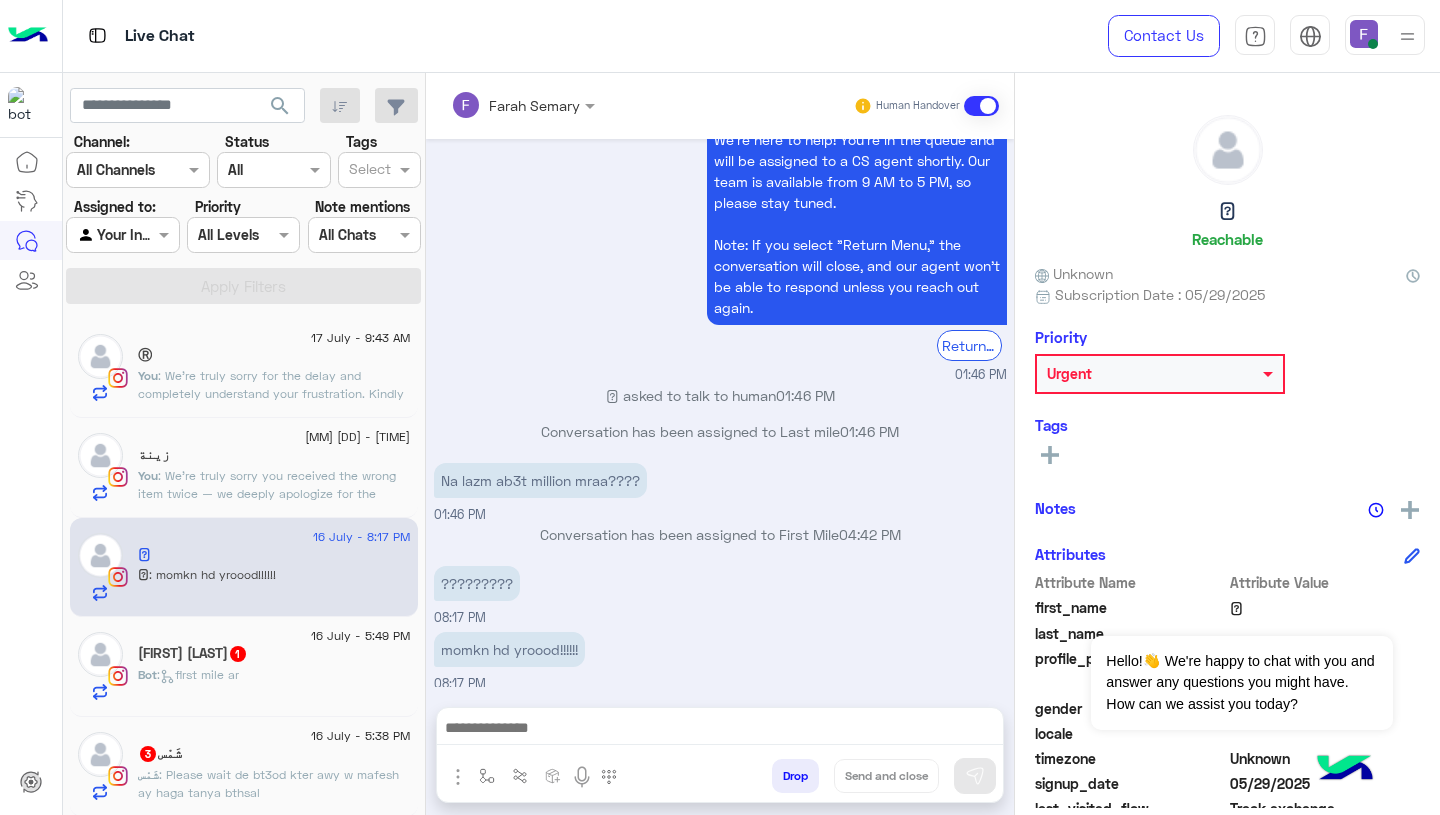 click on "Bot :   first mile ar" 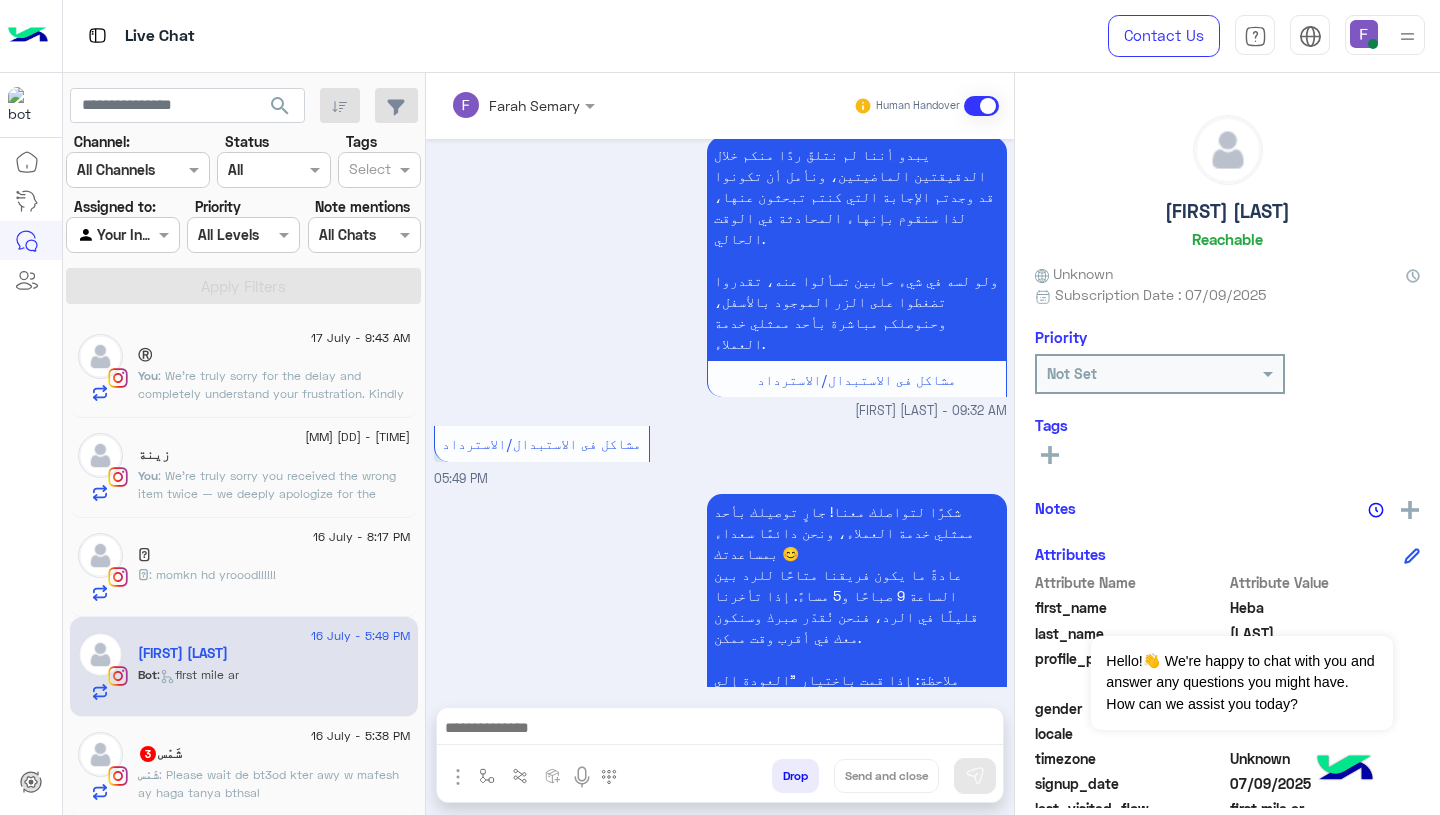 scroll, scrollTop: 1398, scrollLeft: 0, axis: vertical 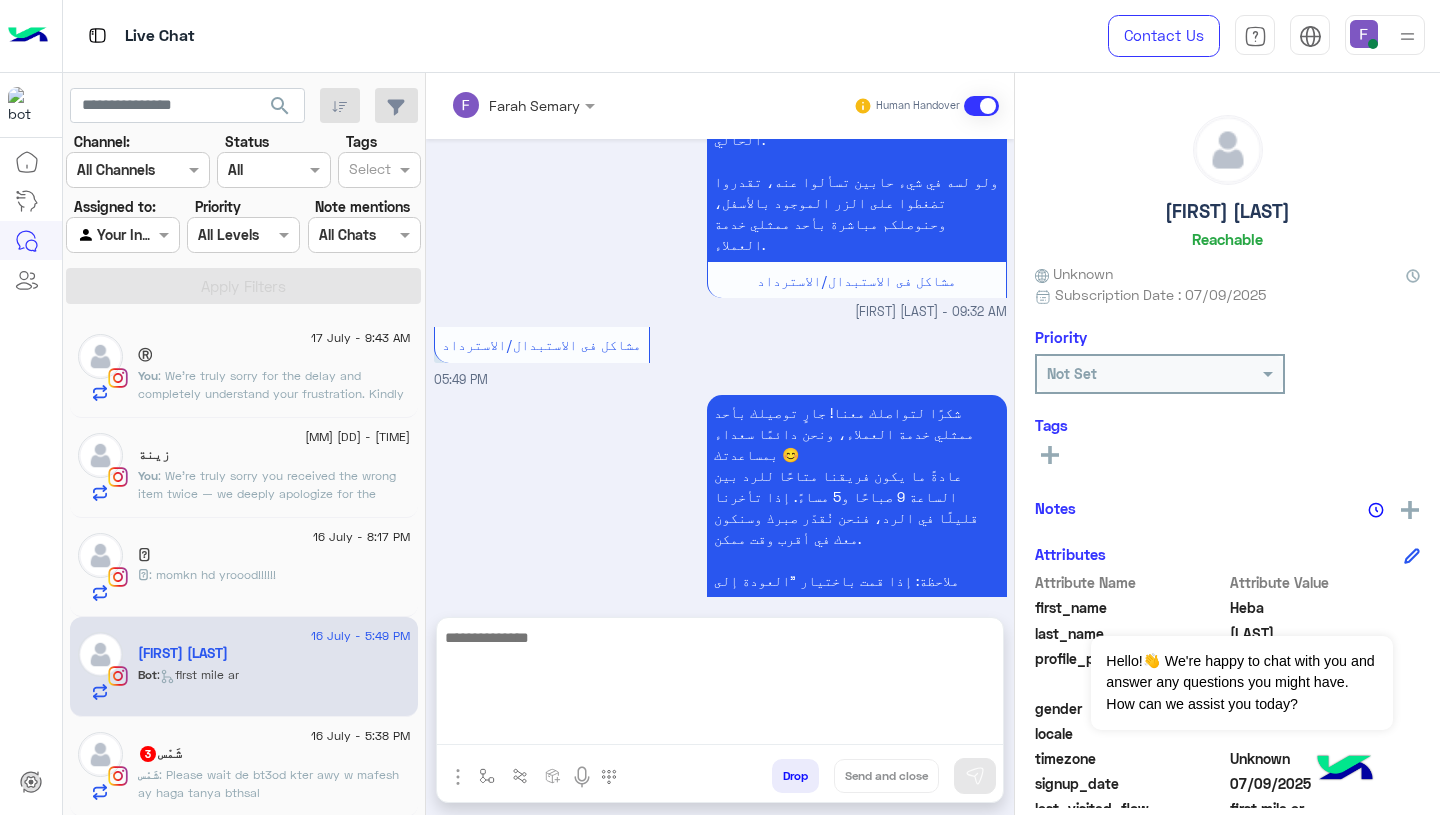 click at bounding box center [720, 685] 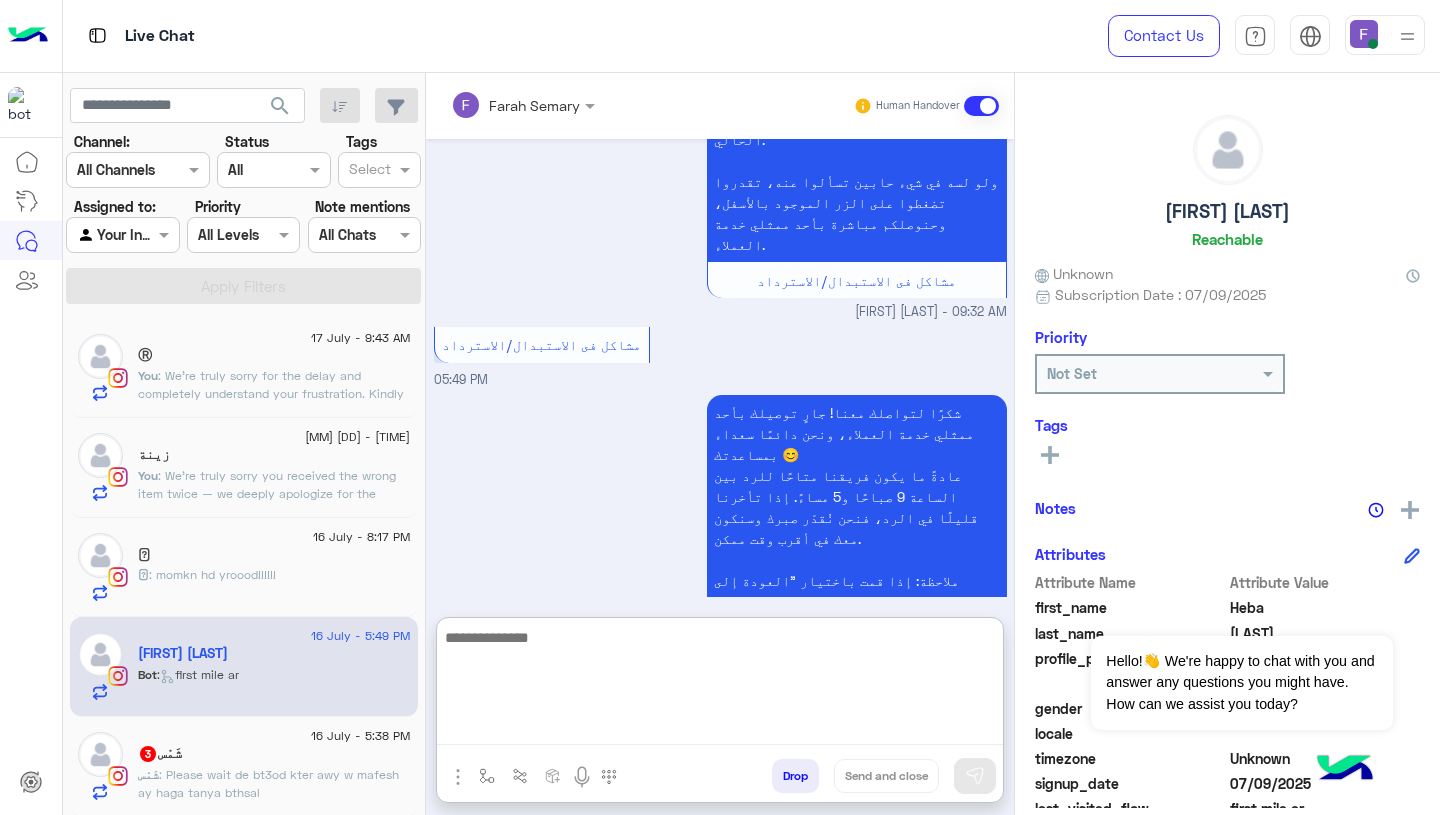 paste on "**********" 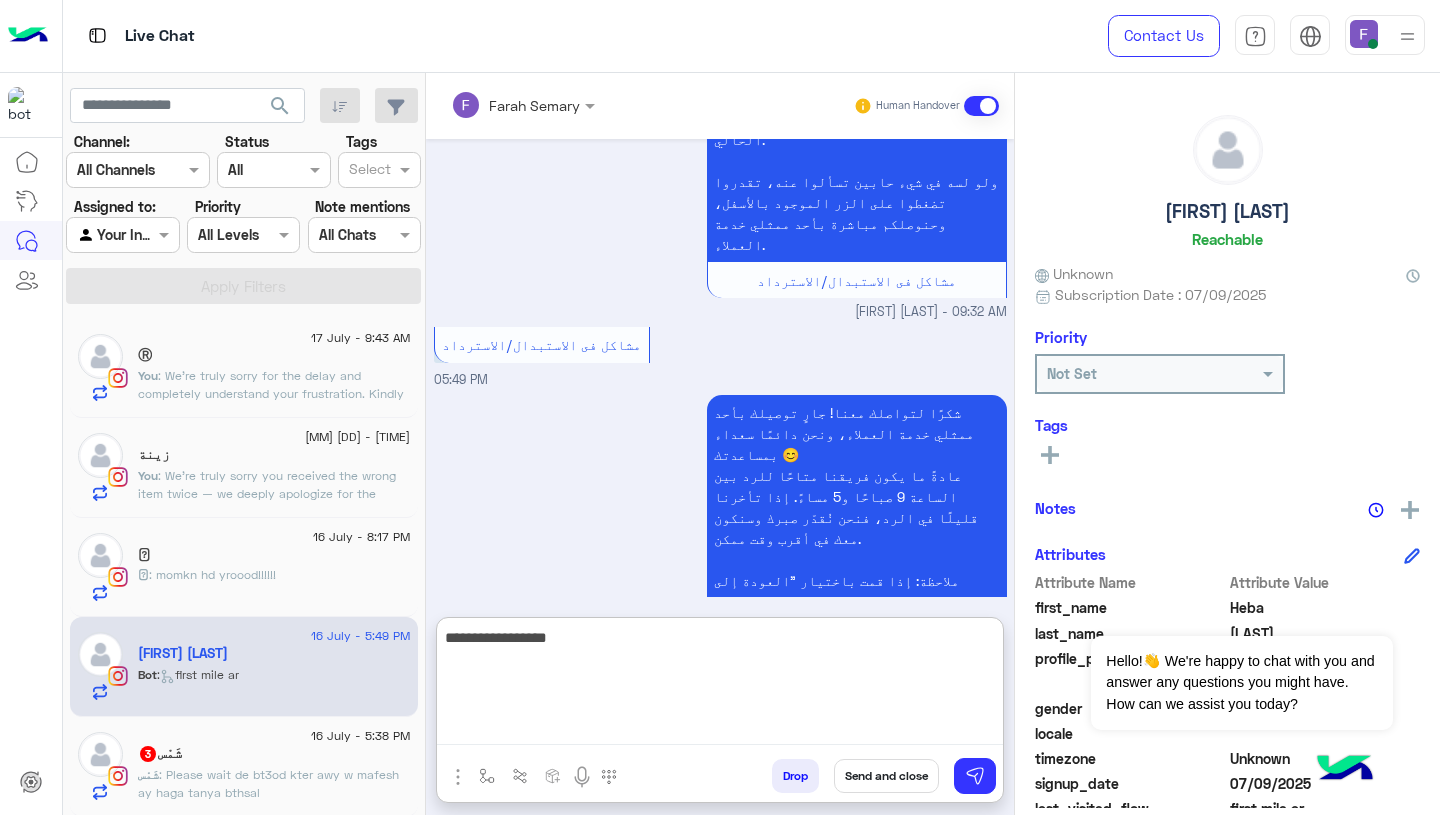 scroll, scrollTop: 38, scrollLeft: 0, axis: vertical 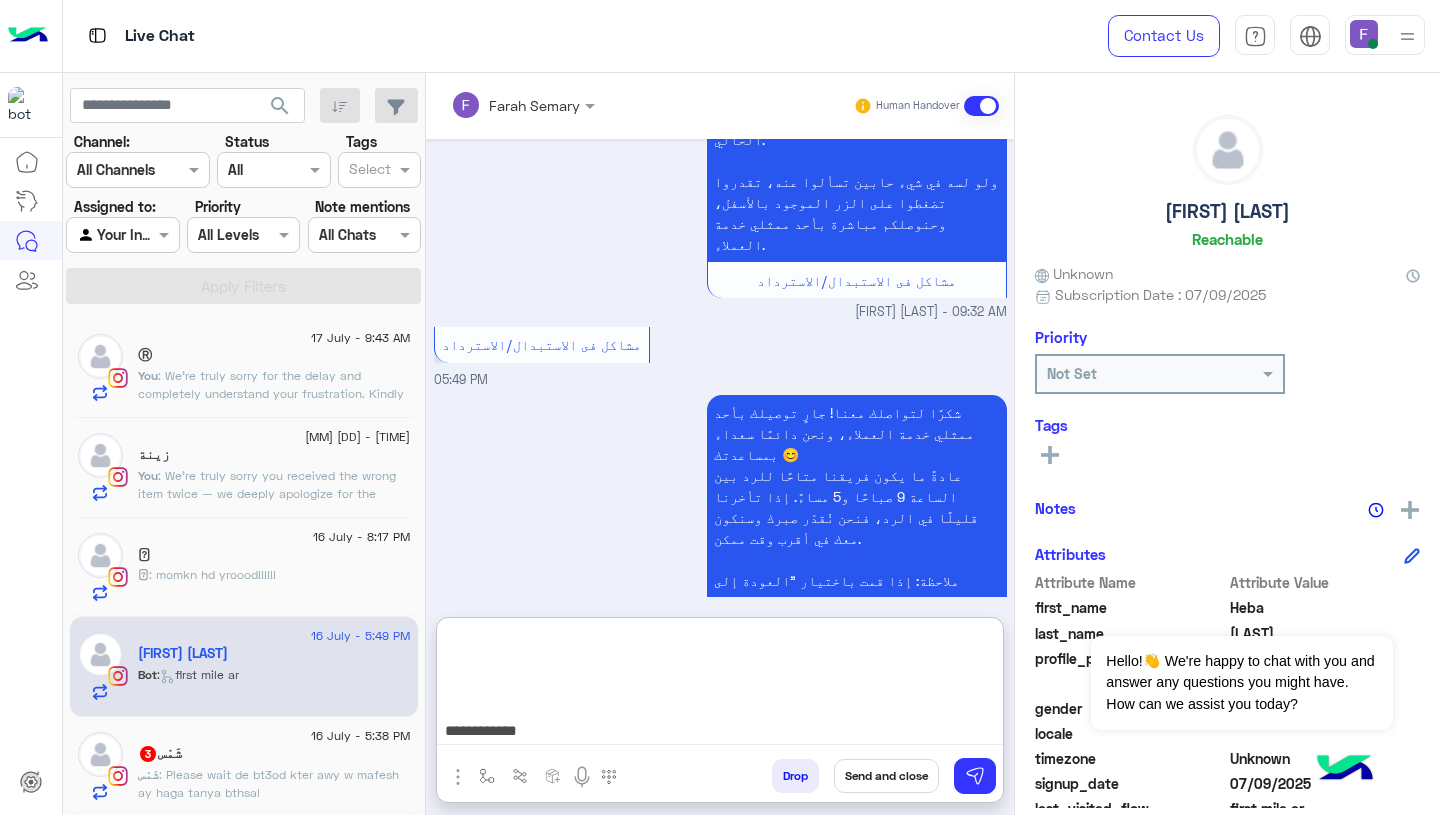 click on "**********" at bounding box center (720, 685) 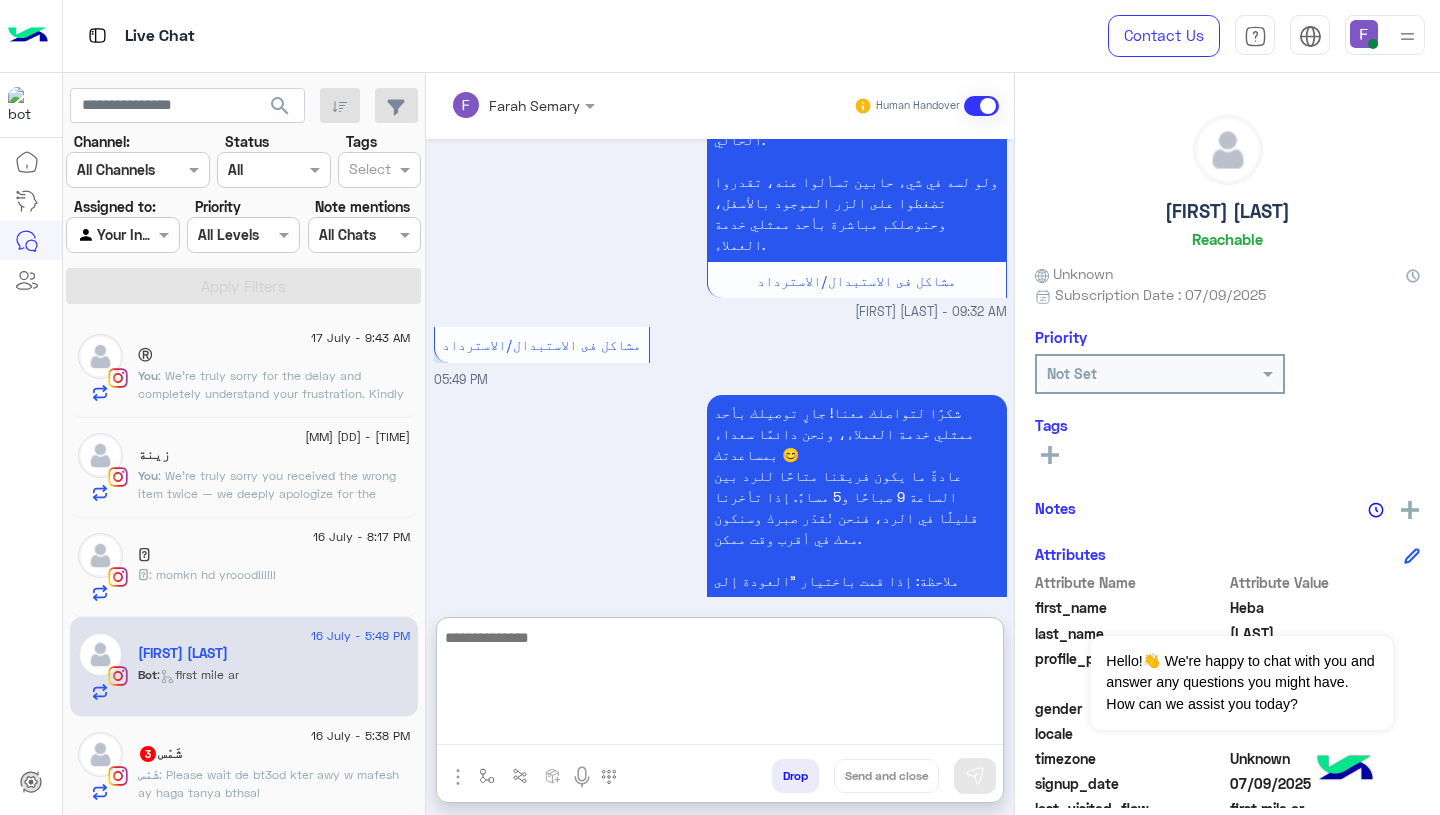 scroll, scrollTop: 0, scrollLeft: 0, axis: both 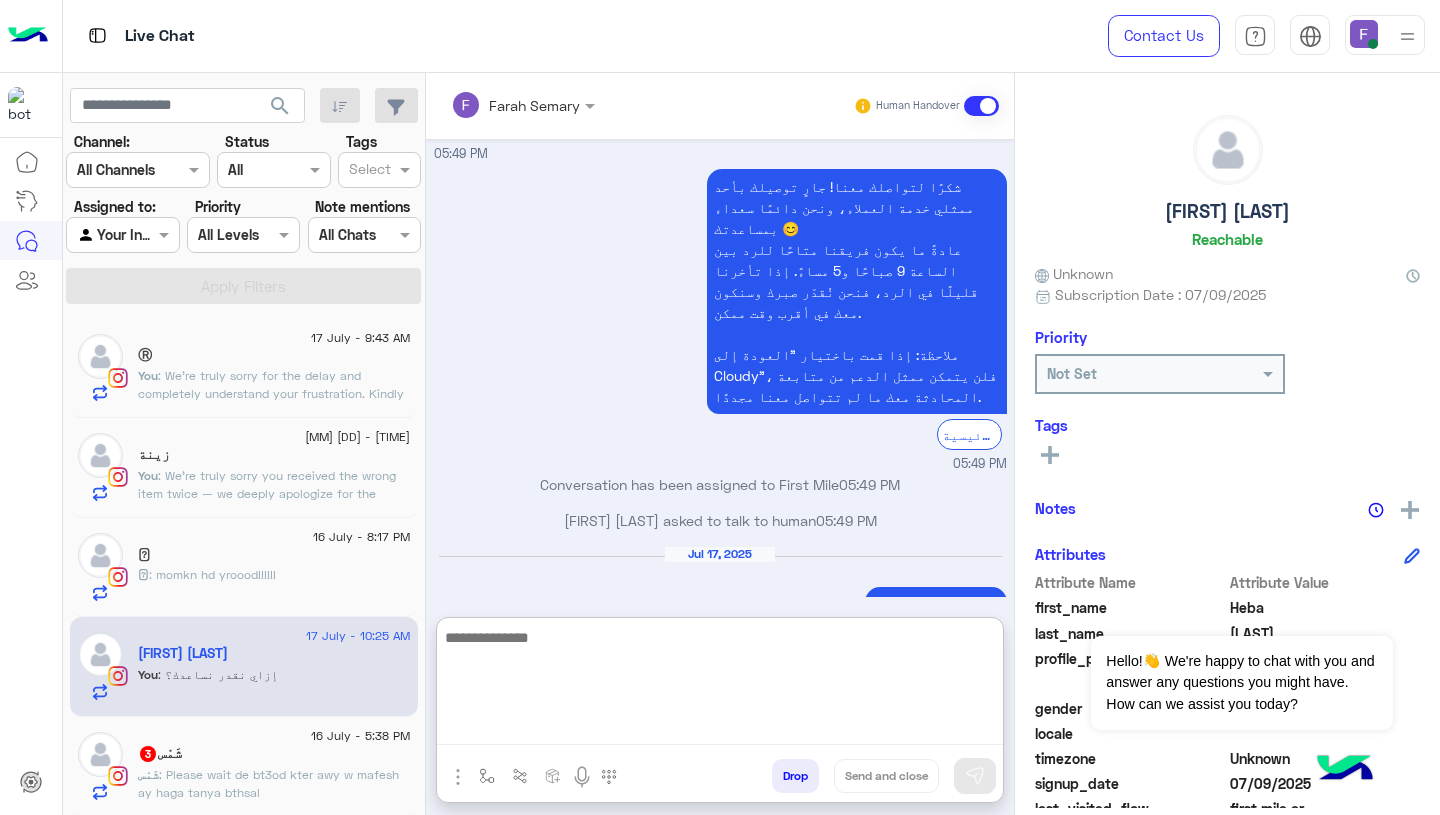 click on "شَمْس   3" 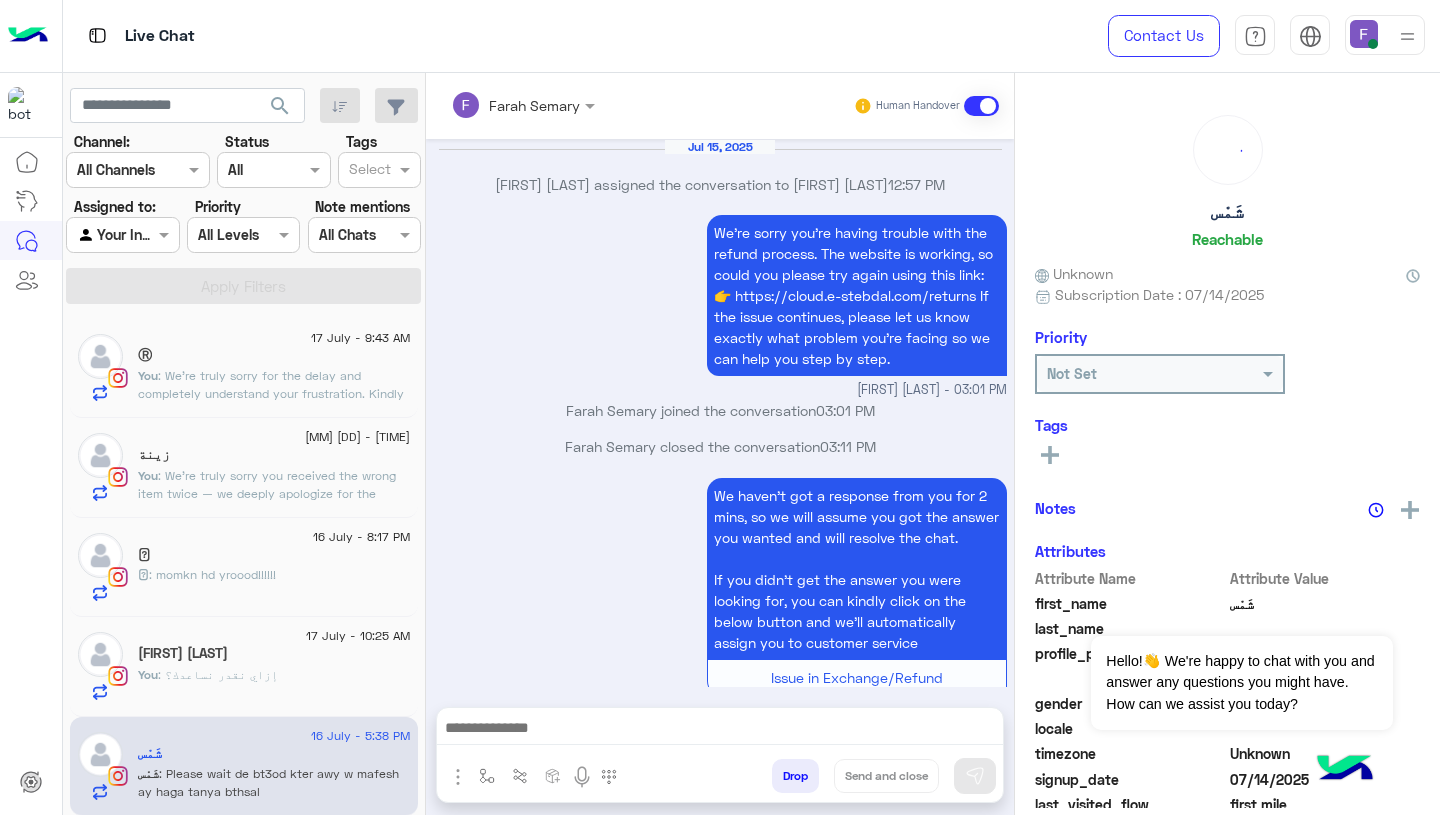 scroll, scrollTop: 2013, scrollLeft: 0, axis: vertical 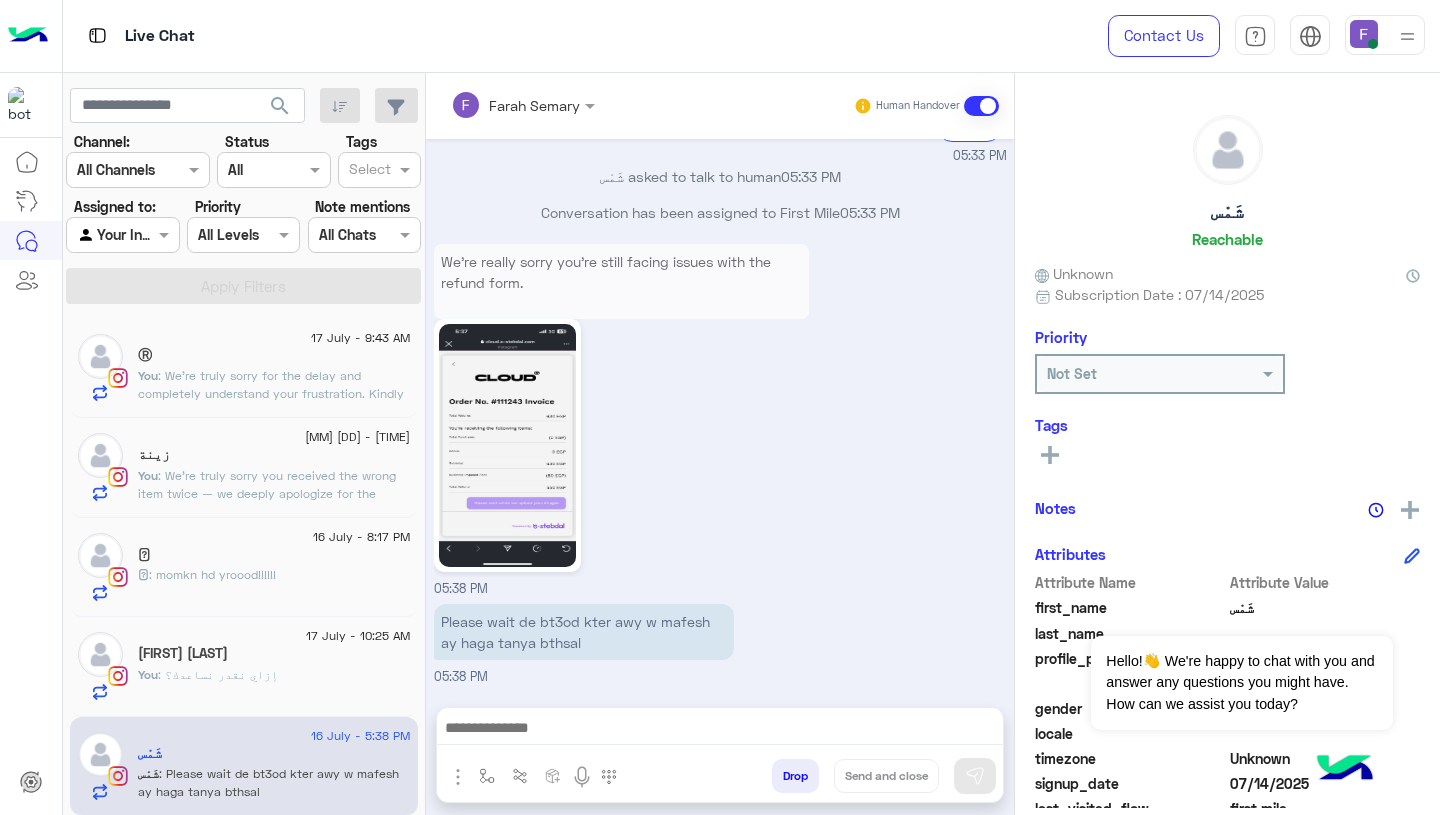 click 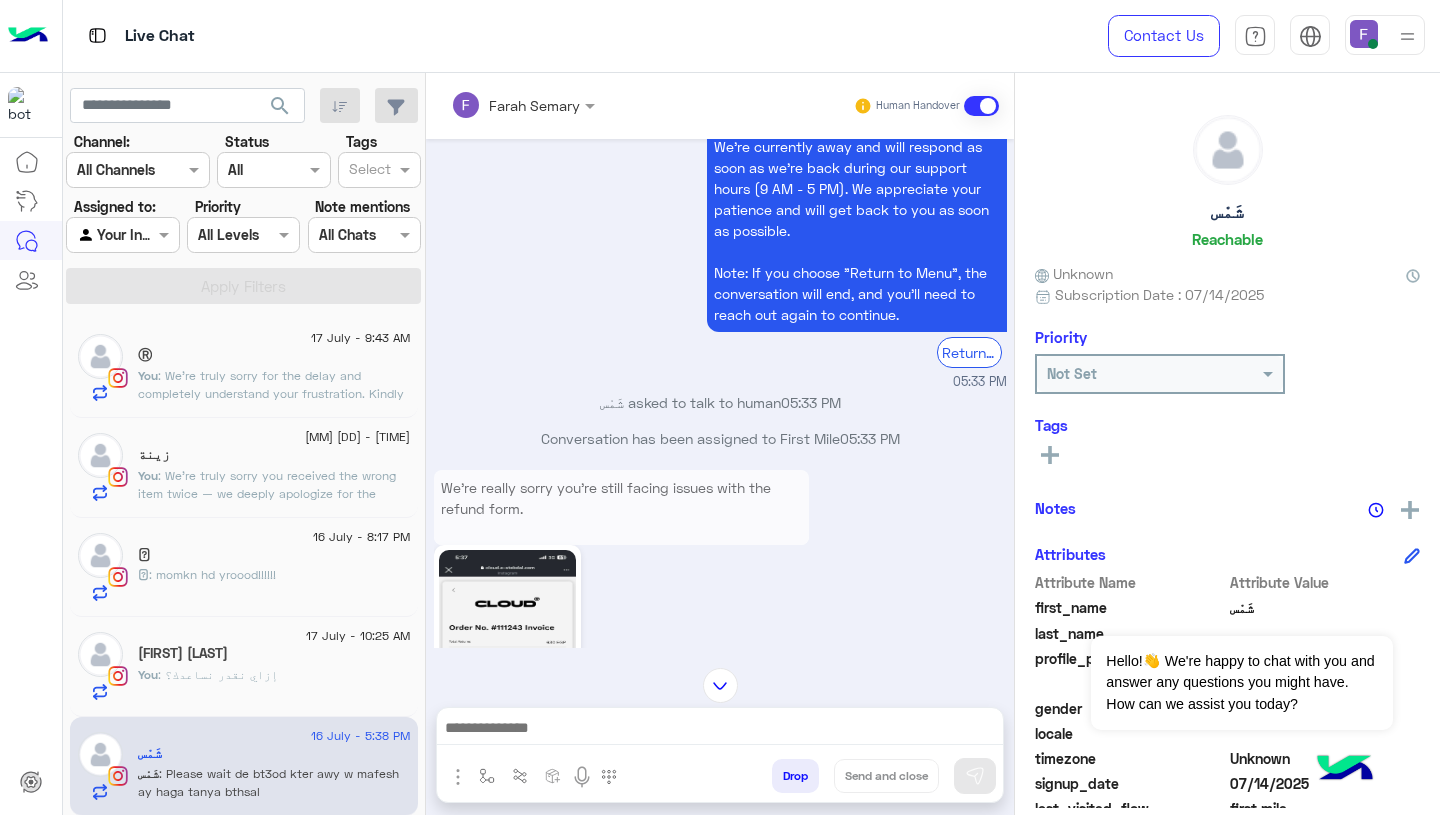scroll, scrollTop: 1769, scrollLeft: 0, axis: vertical 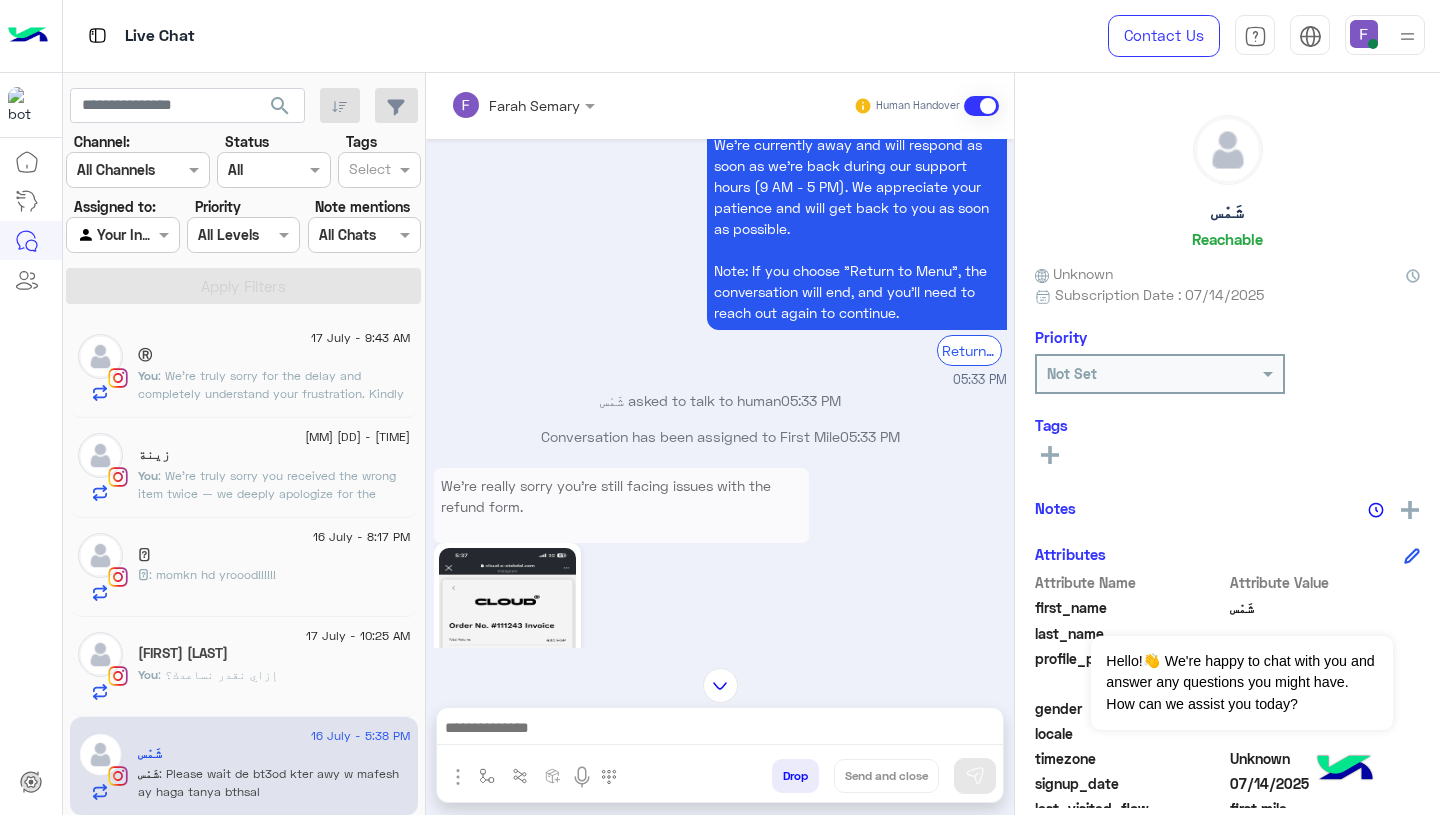 click on "We’re really sorry you’re still facing issues with the refund form. Could you please send us a screenshot of the error or problem you're seeing?  This will help us understand the issue and assist you more quickly. We're here to sort it out for you!" at bounding box center (621, 548) 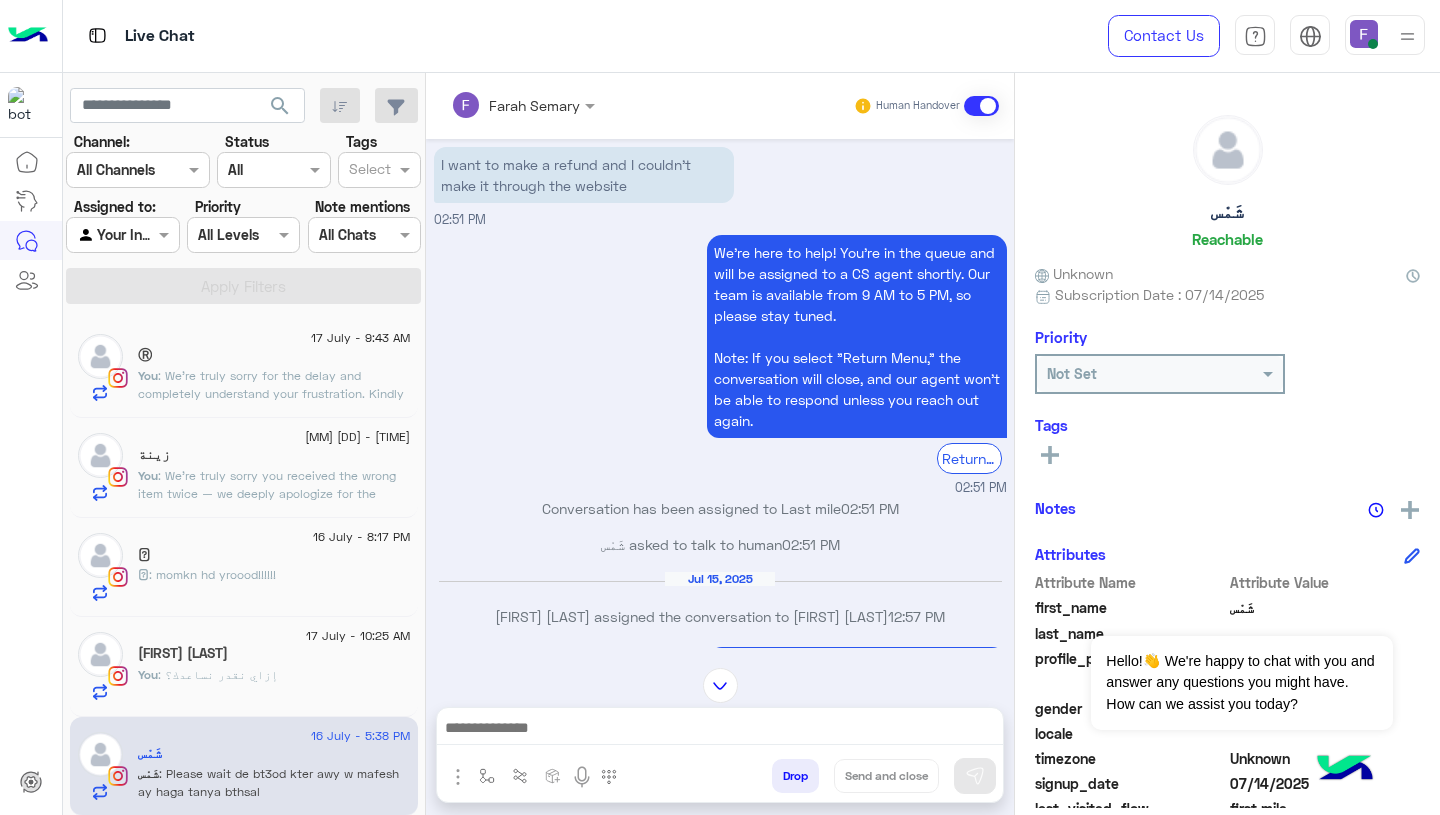 scroll, scrollTop: 1116, scrollLeft: 0, axis: vertical 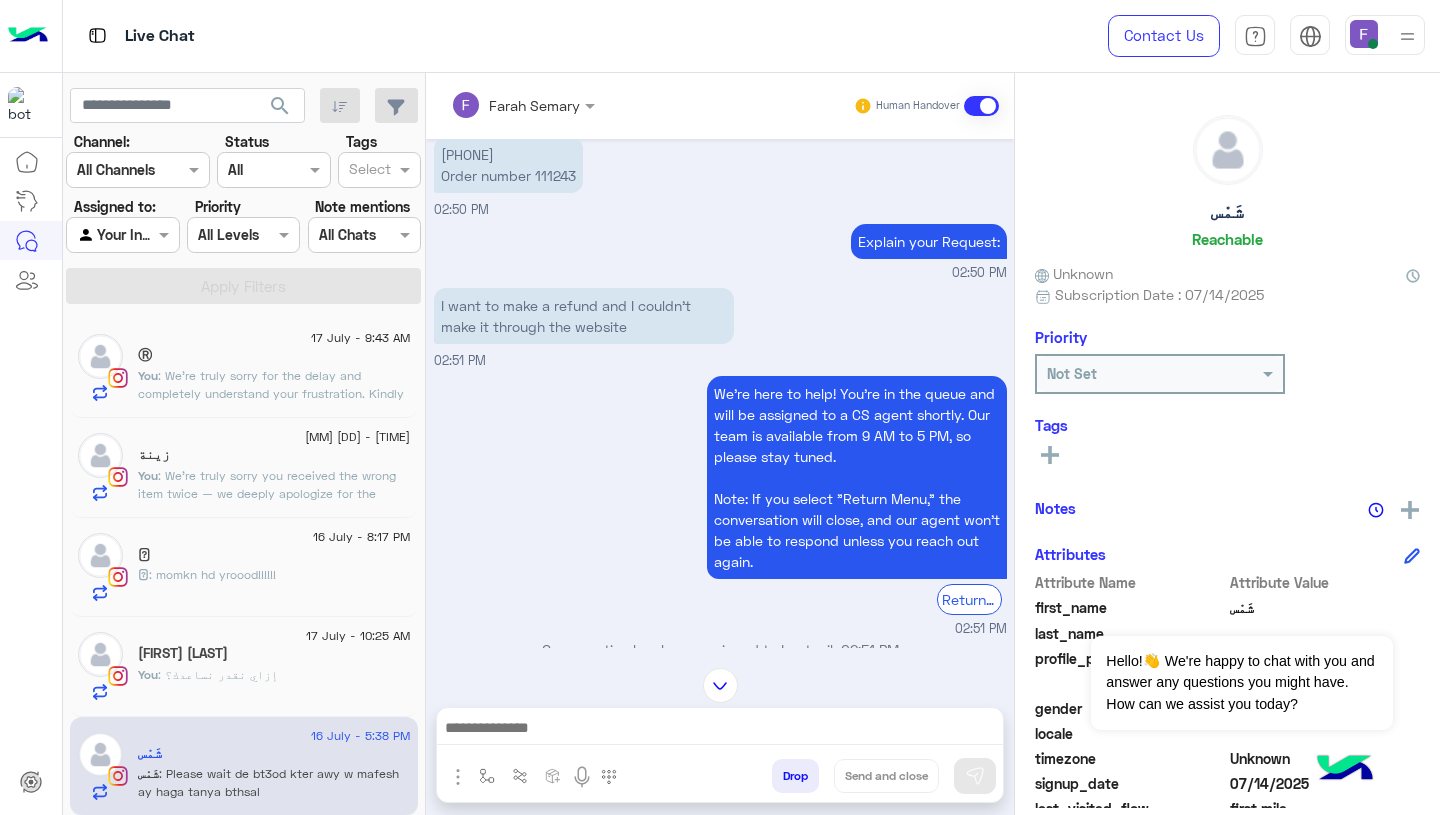 click on "01100677282 Order number 111243" at bounding box center [508, 165] 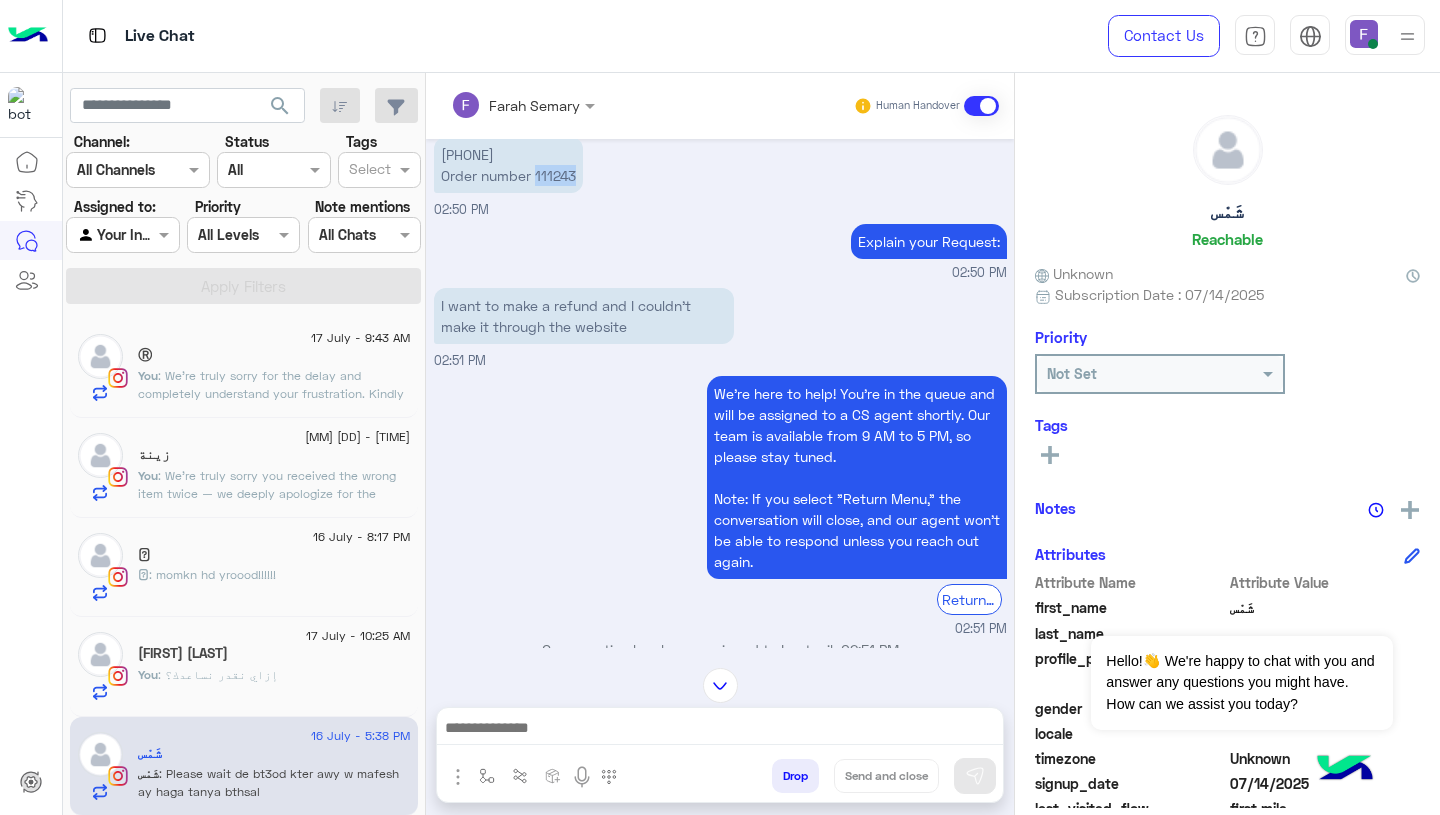 copy on "111243" 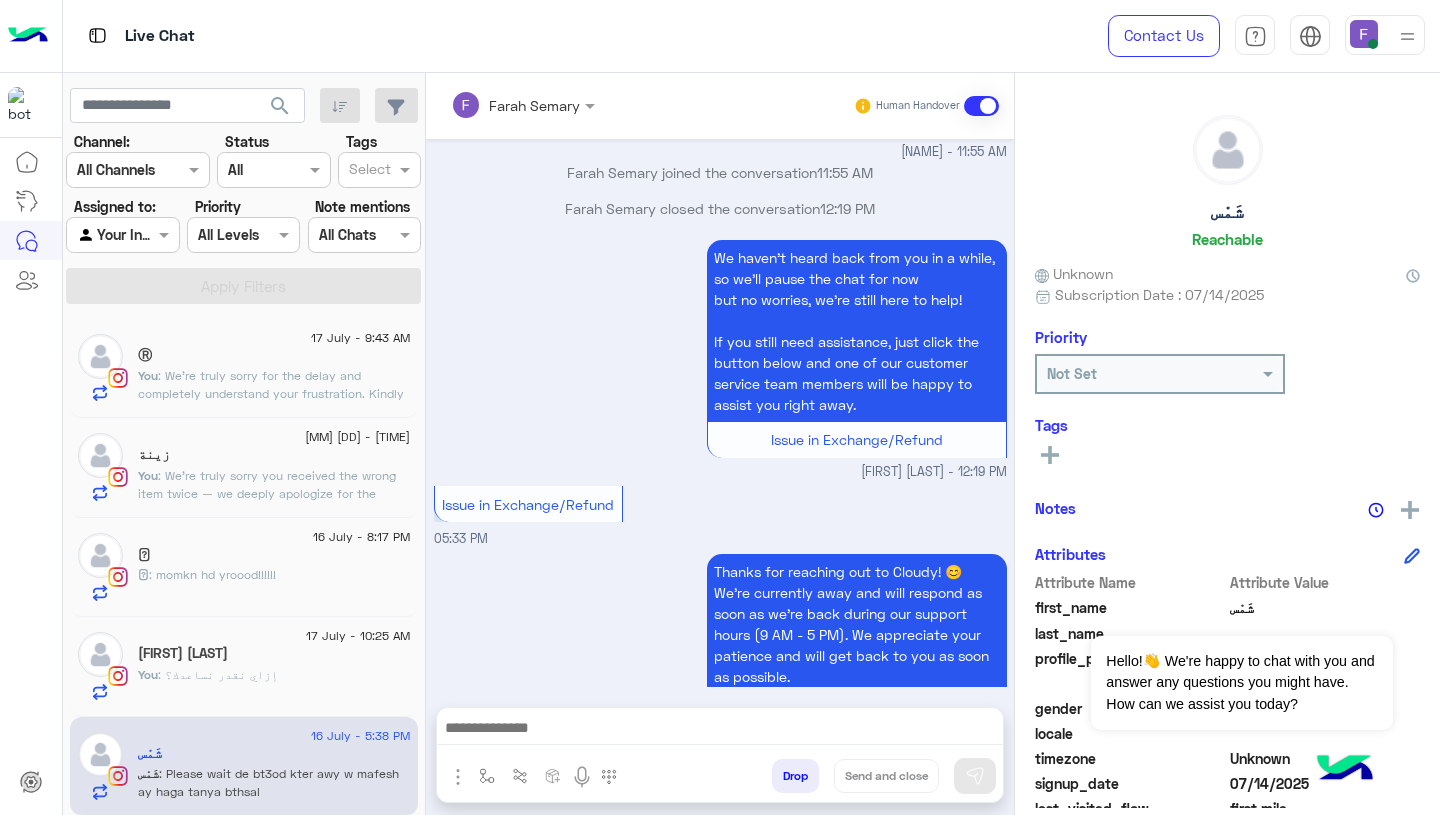 scroll, scrollTop: 3700, scrollLeft: 0, axis: vertical 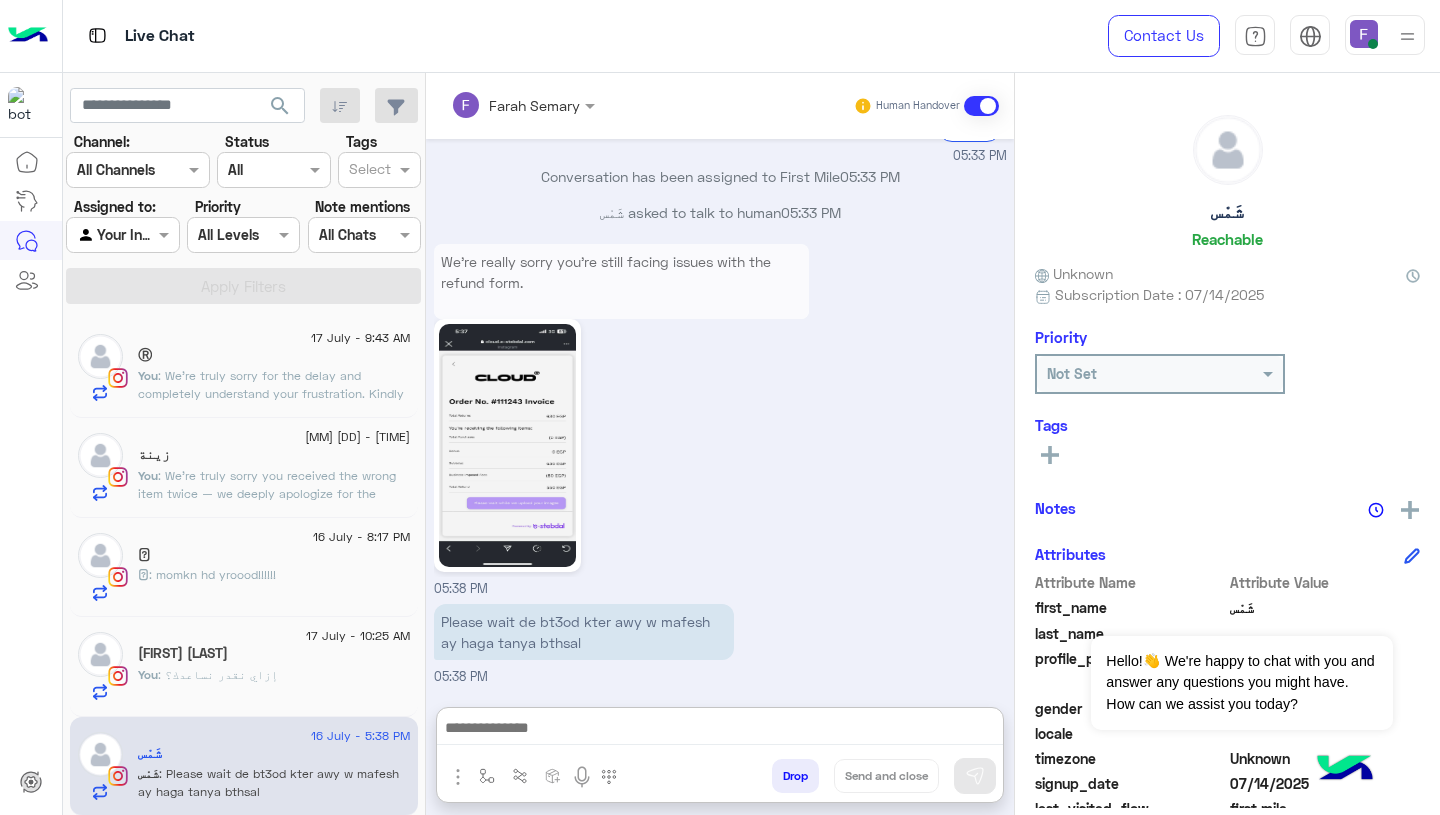 click at bounding box center (720, 730) 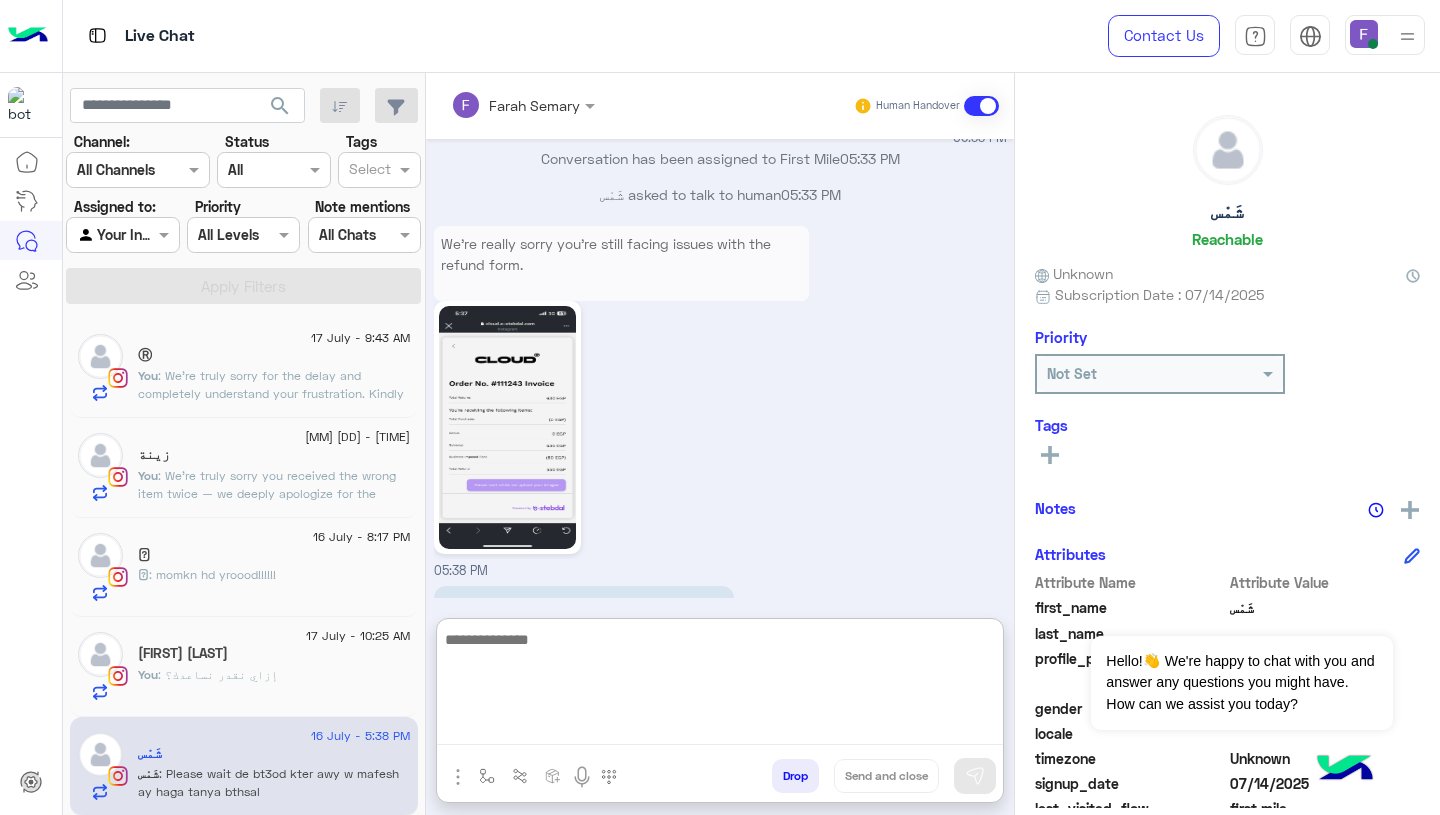 paste on "**********" 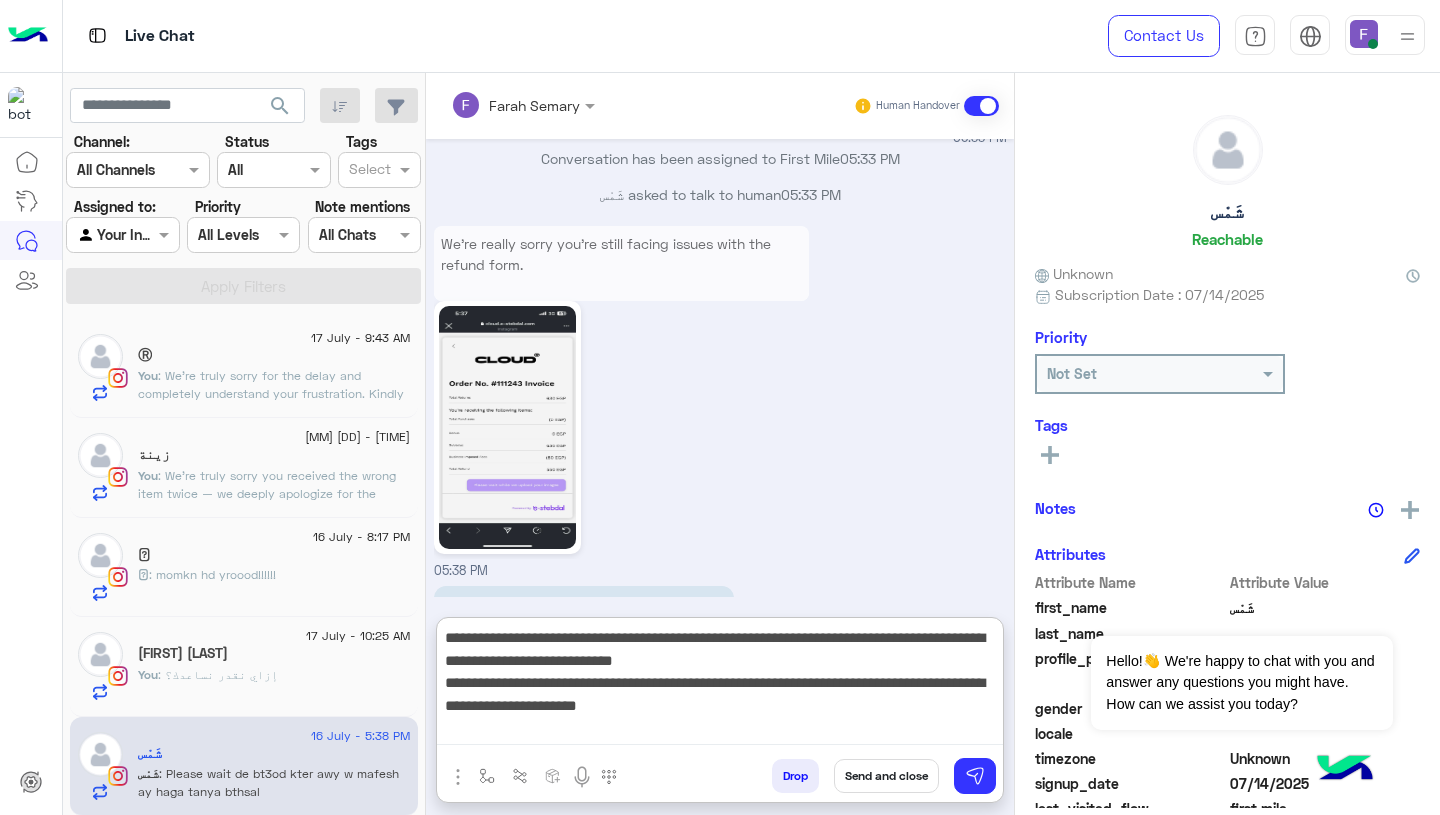 scroll, scrollTop: 106, scrollLeft: 0, axis: vertical 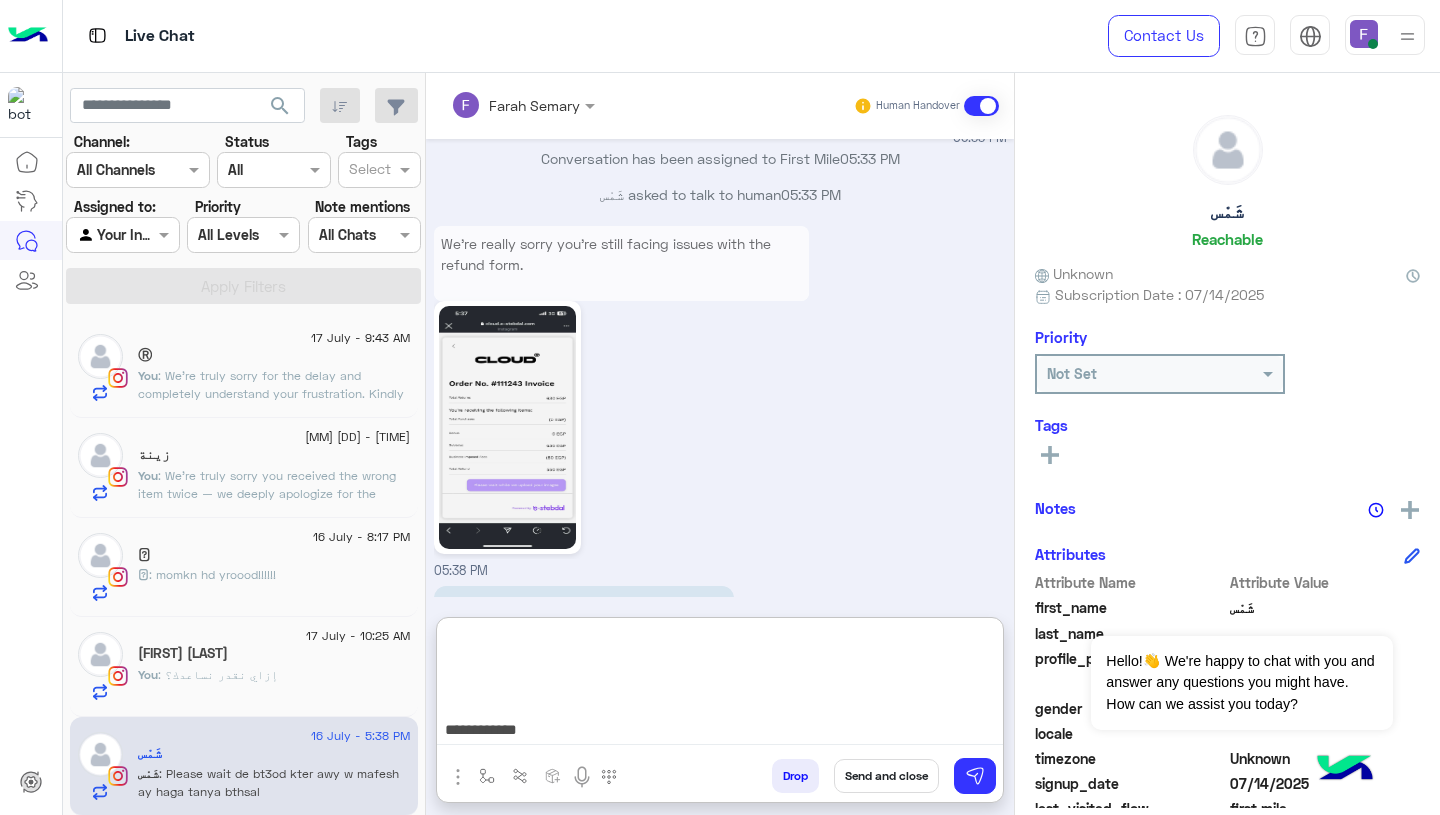 click on "**********" at bounding box center [720, 685] 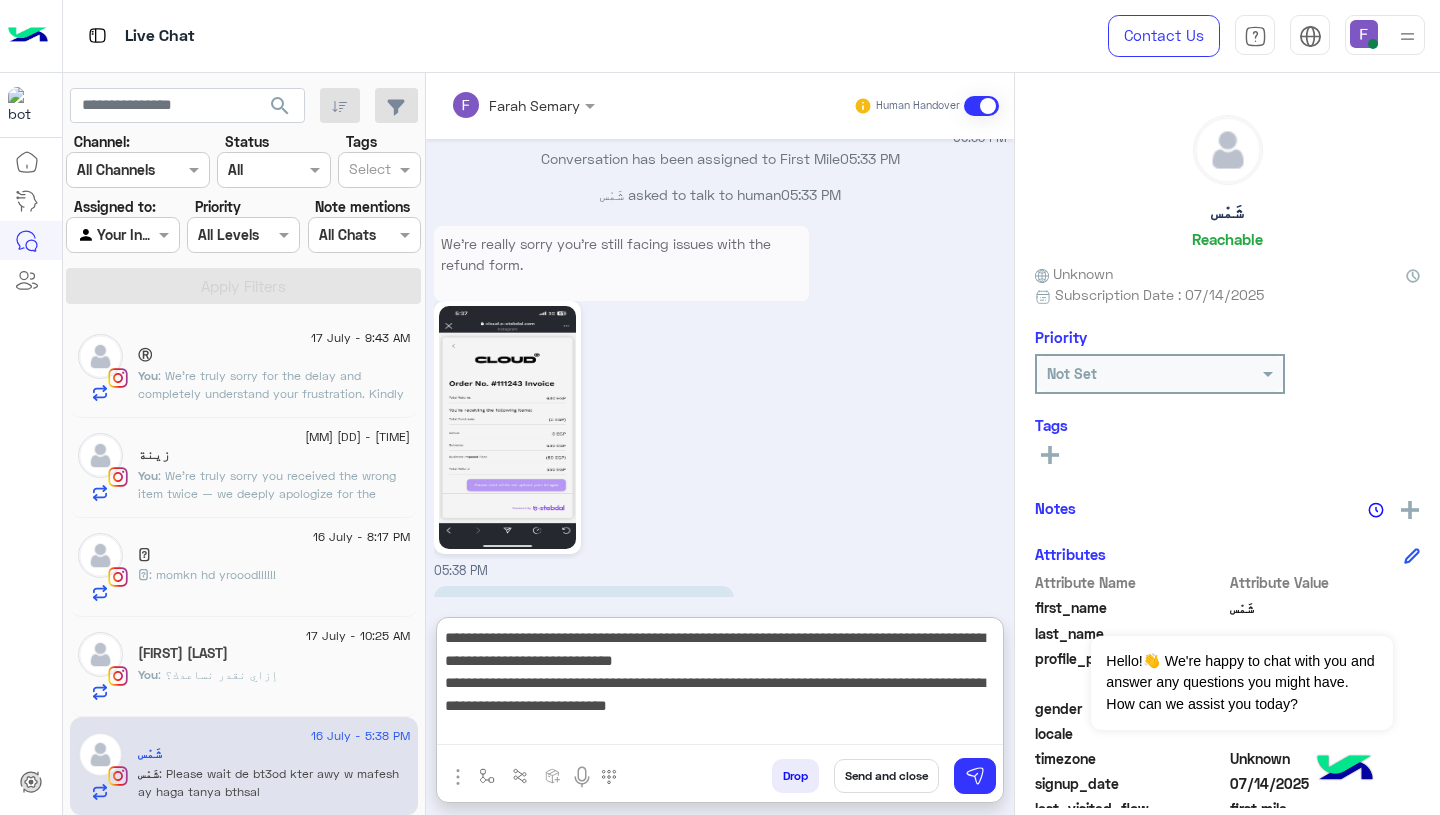 scroll, scrollTop: 0, scrollLeft: 0, axis: both 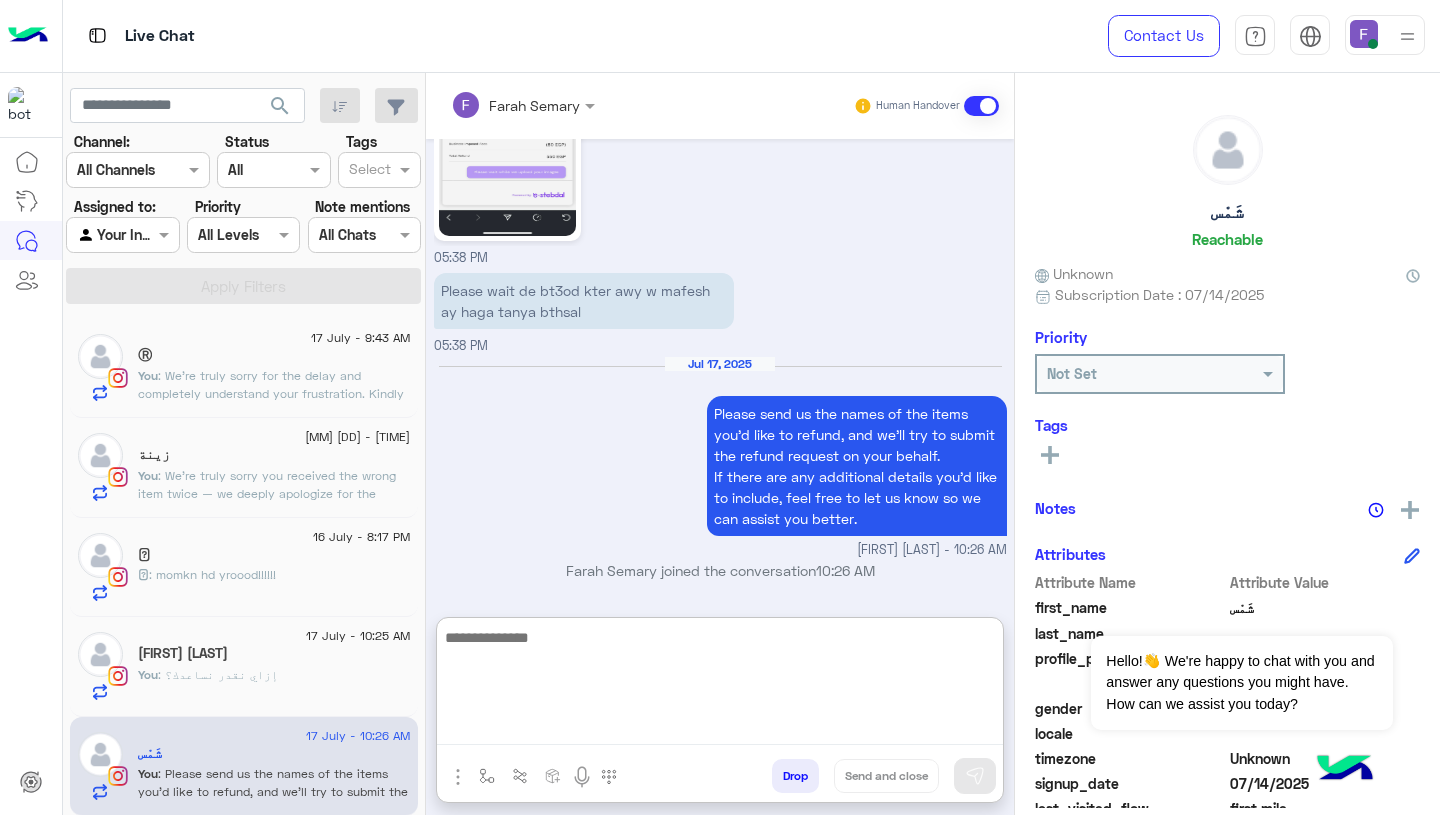 click on "You  : إزاي نقدر نساعدك؟" 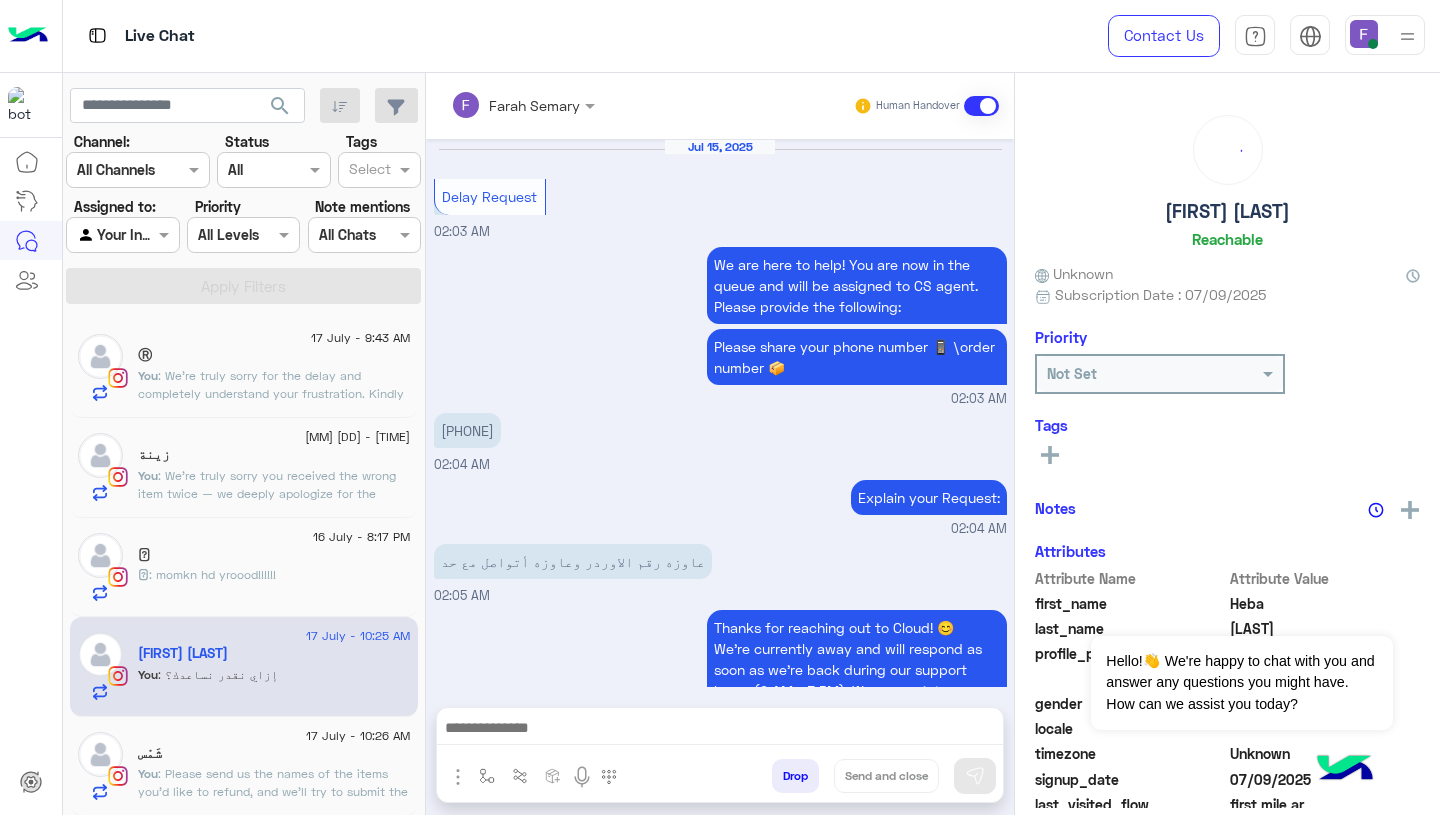 scroll, scrollTop: 1399, scrollLeft: 0, axis: vertical 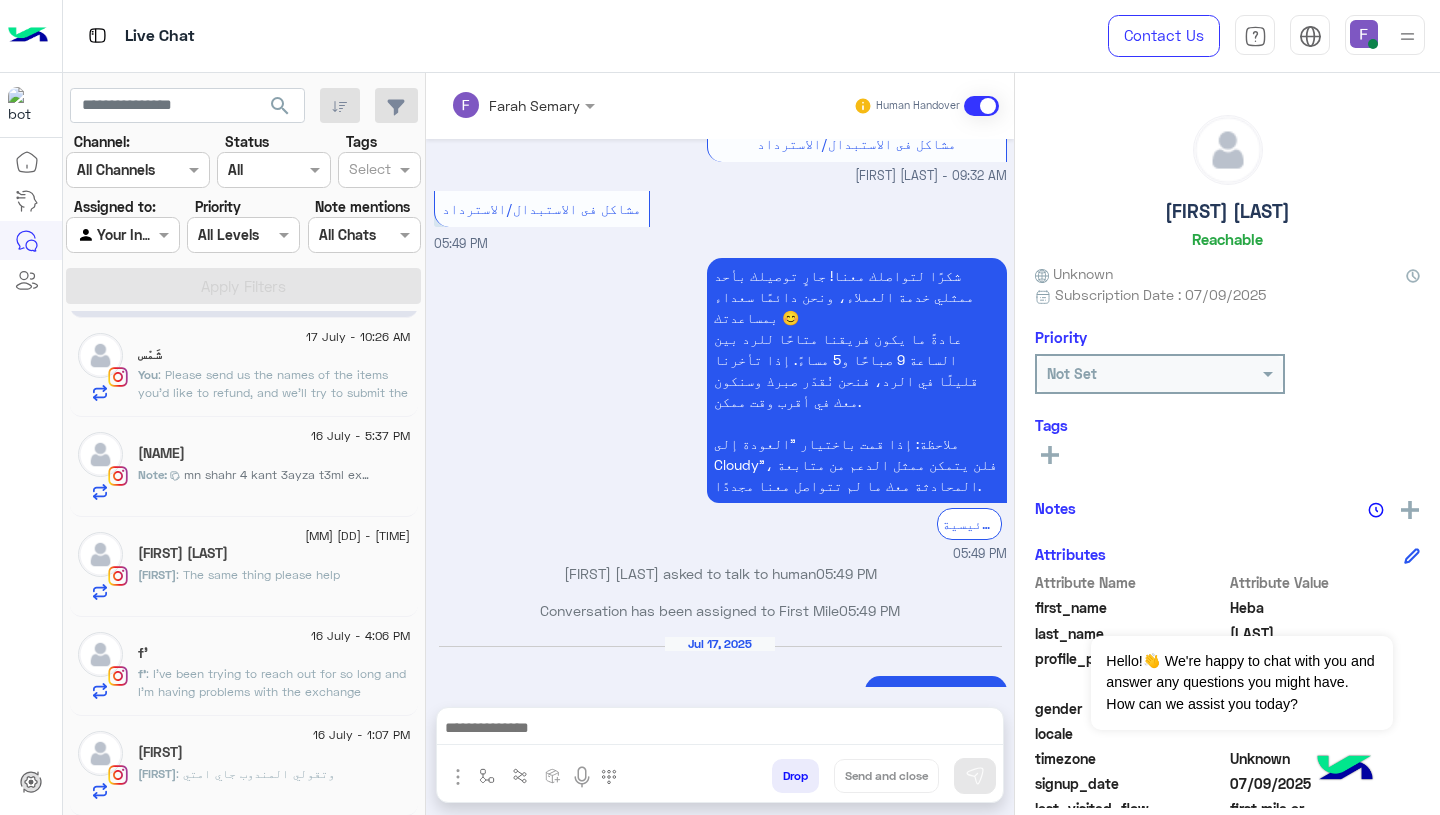 click on "Jalin : وتقولي المندوب جاي امتي" 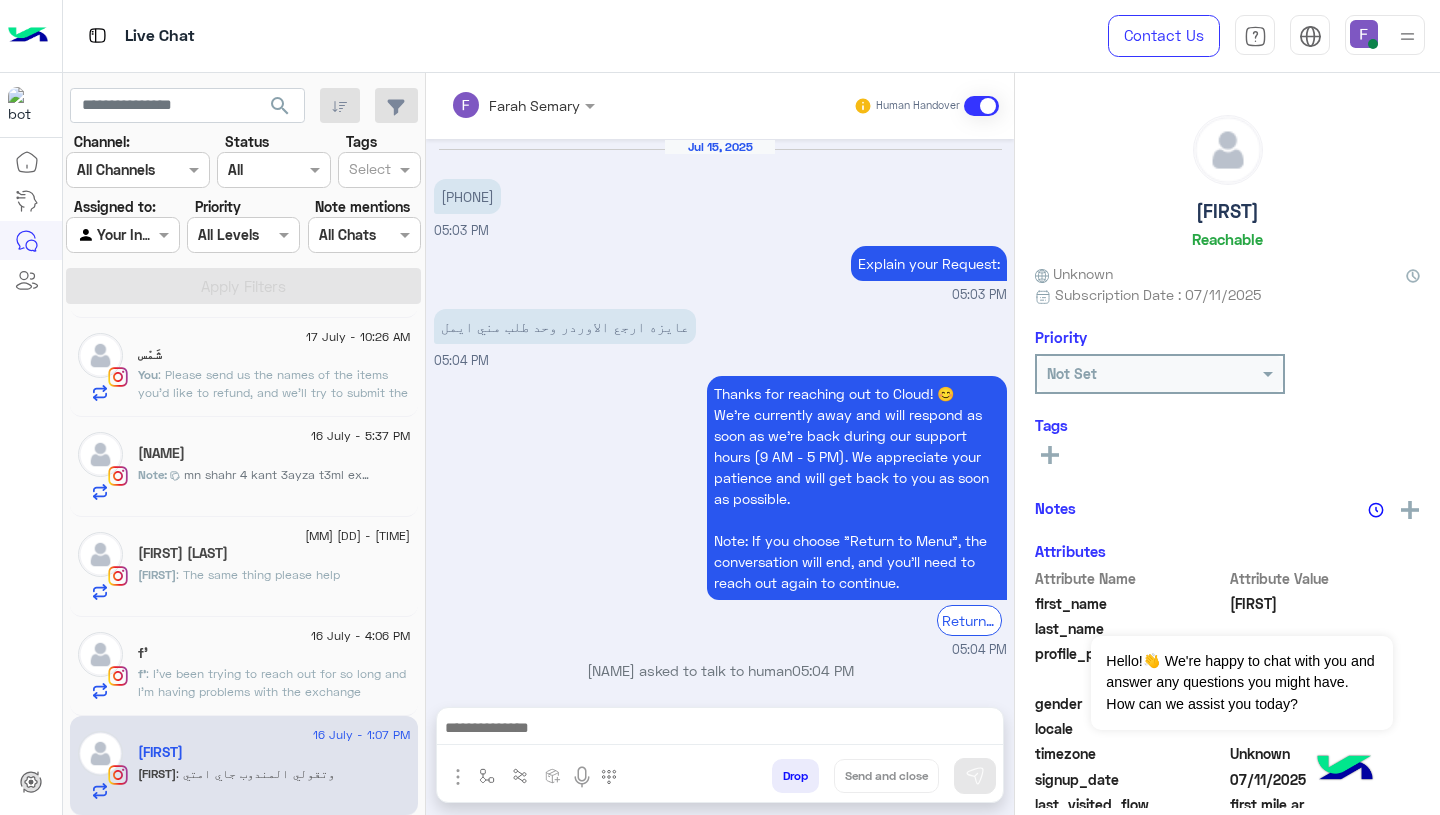 scroll, scrollTop: 1690, scrollLeft: 0, axis: vertical 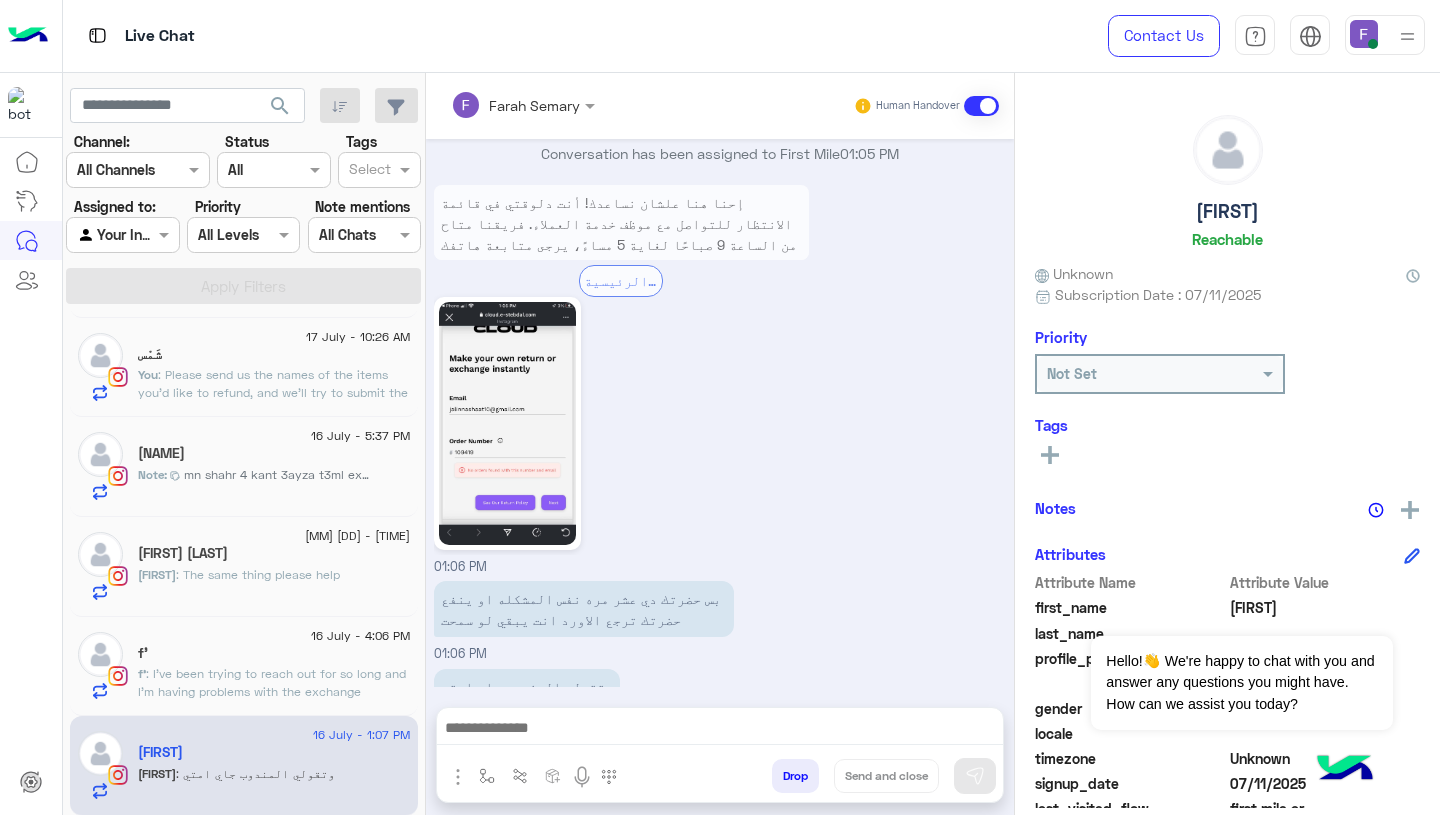 click on "f’ : I’ve been trying to reach out for so long and I’m having problems with the exchange" 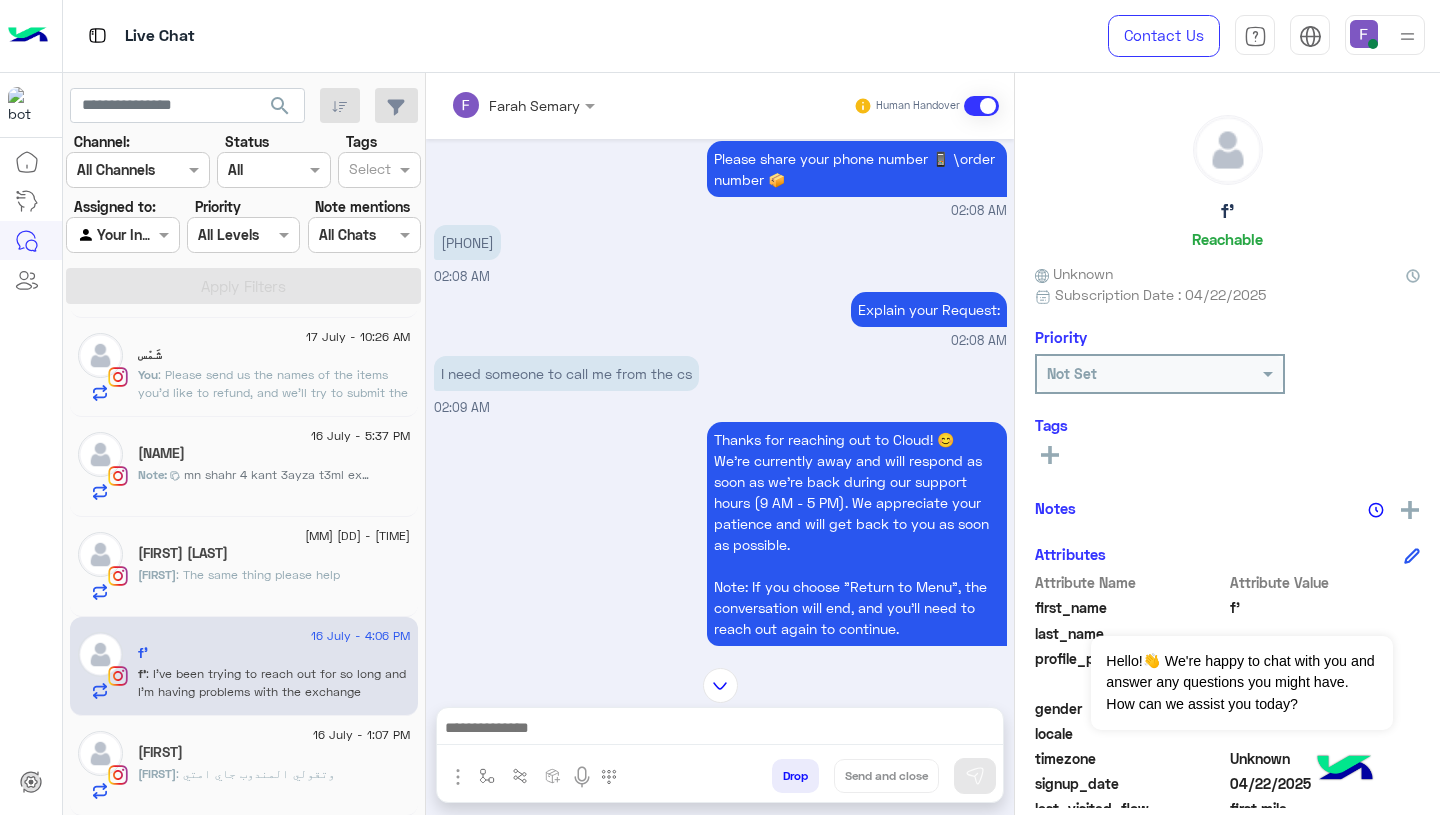 scroll, scrollTop: 700, scrollLeft: 0, axis: vertical 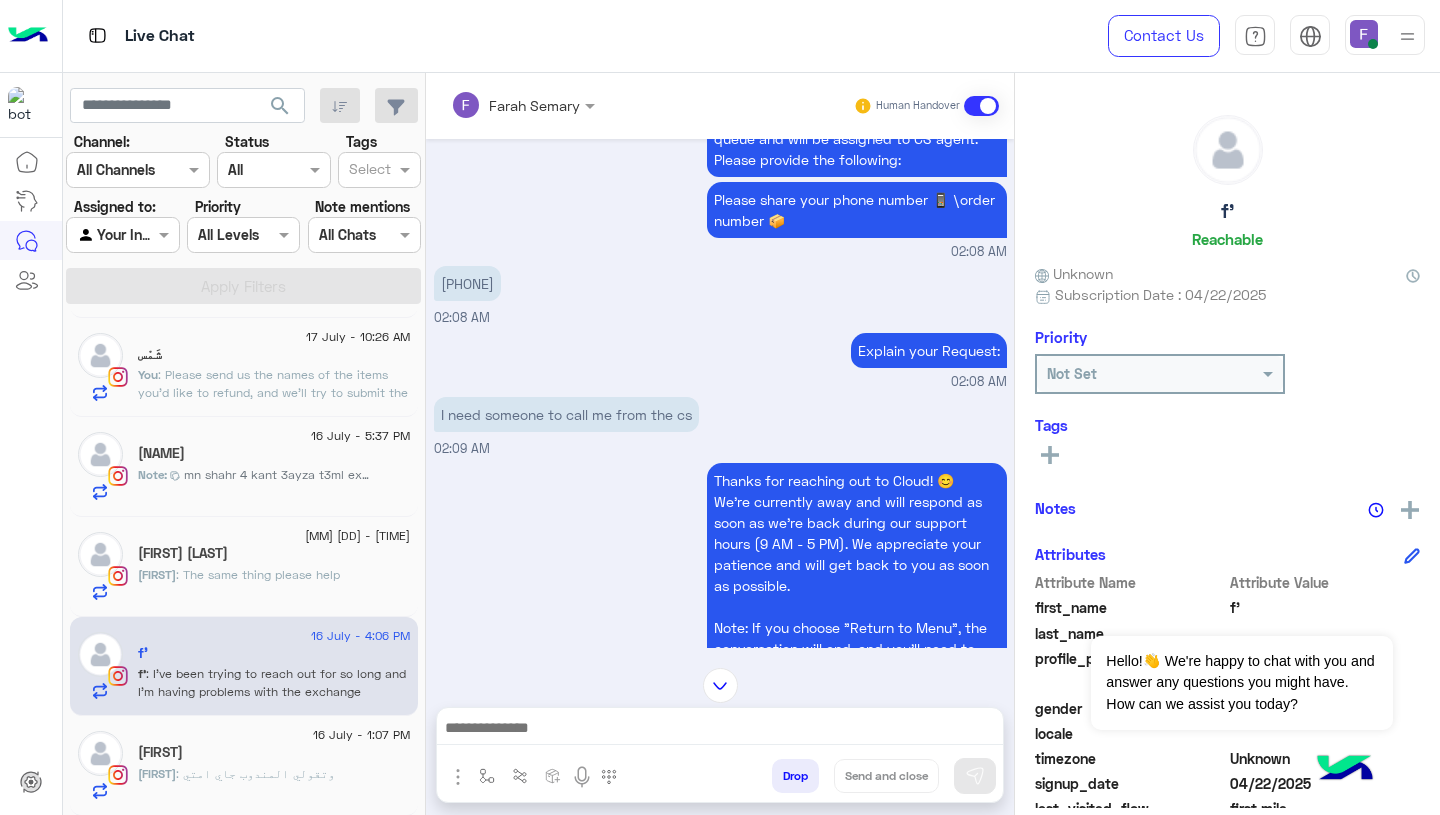 click at bounding box center (720, 685) 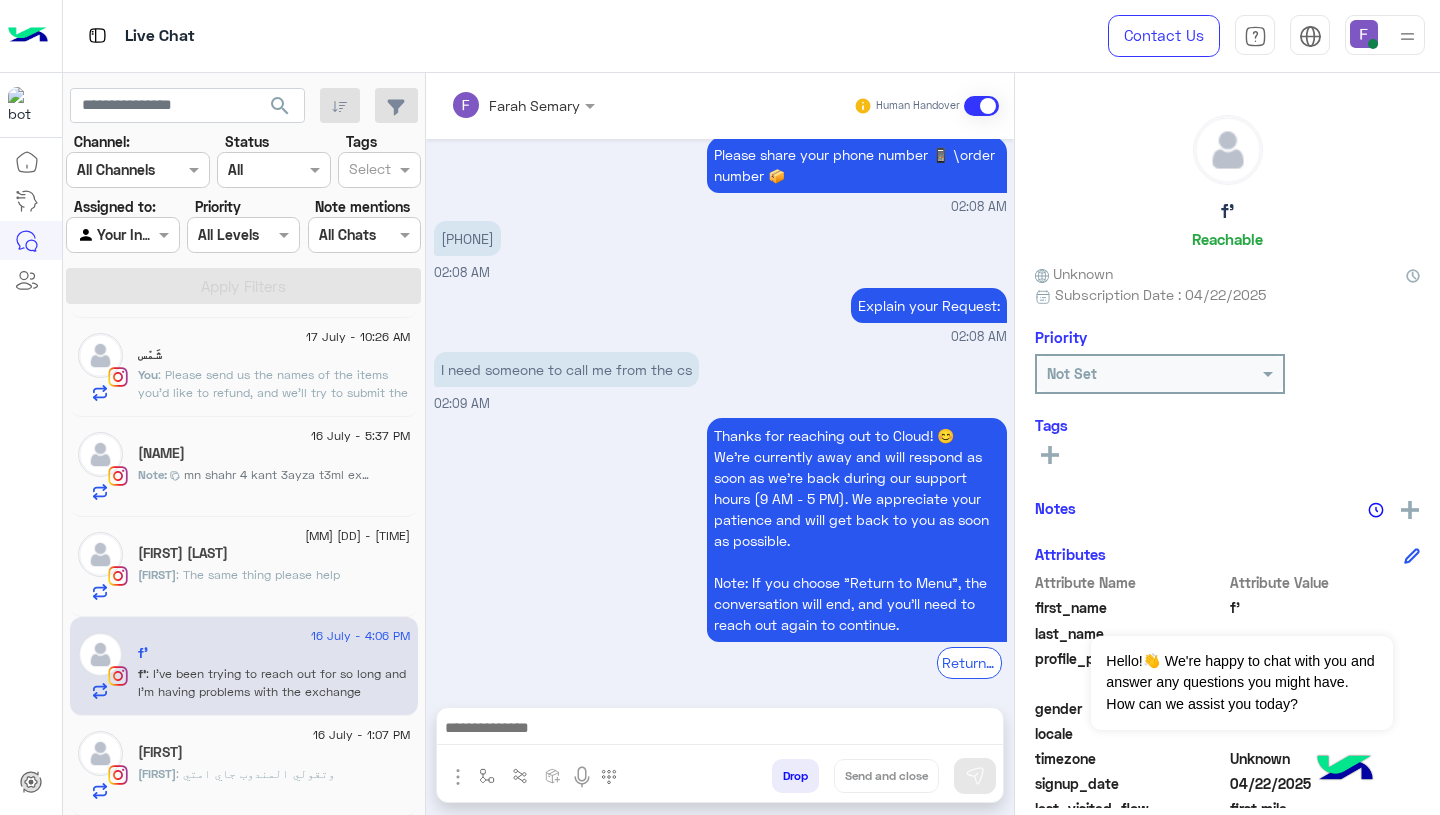 scroll, scrollTop: 5409, scrollLeft: 0, axis: vertical 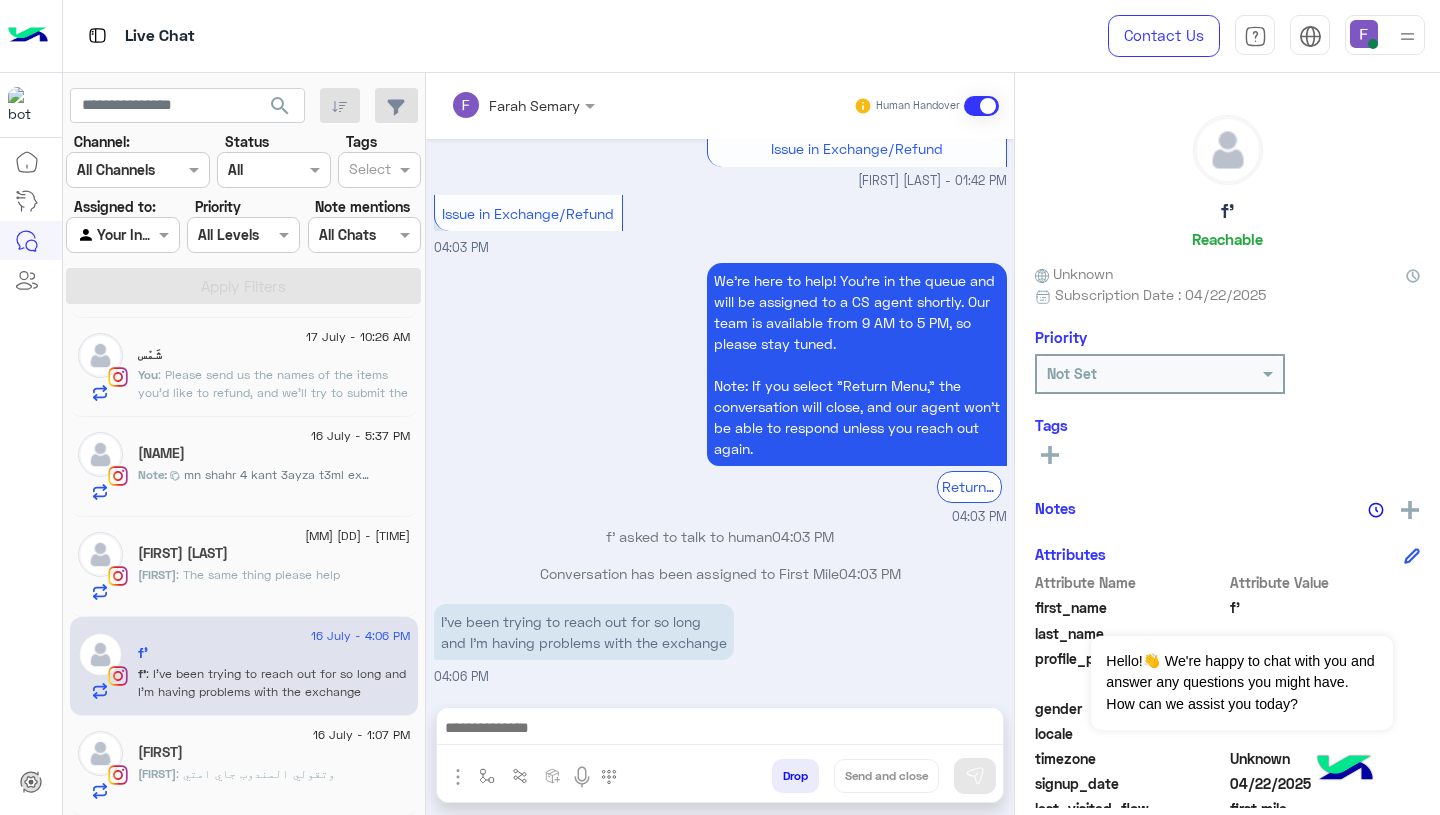click on "I’ve been trying to reach out for so long and I’m having problems with the exchange" at bounding box center [584, 632] 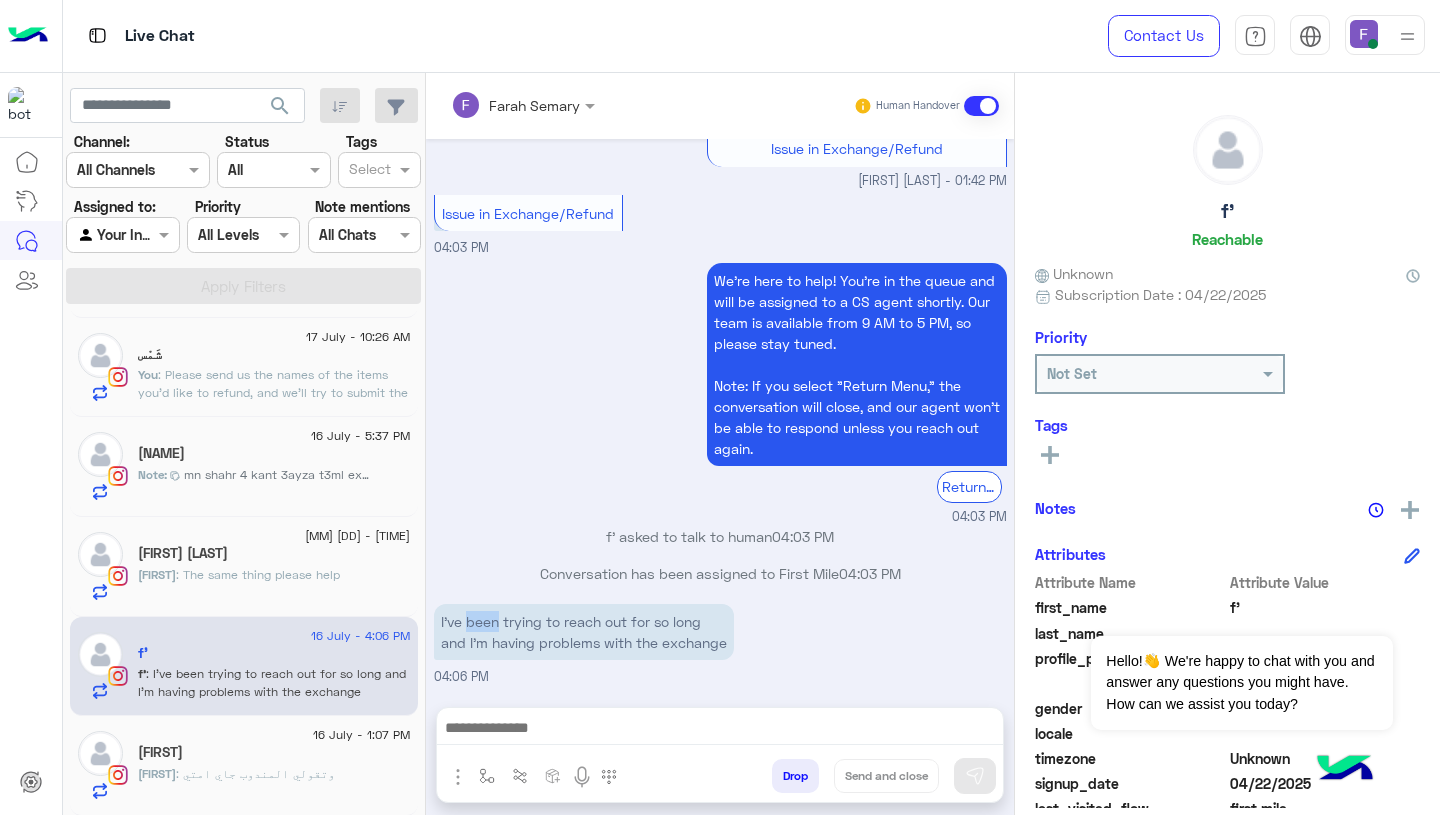 click on "I’ve been trying to reach out for so long and I’m having problems with the exchange" at bounding box center (584, 632) 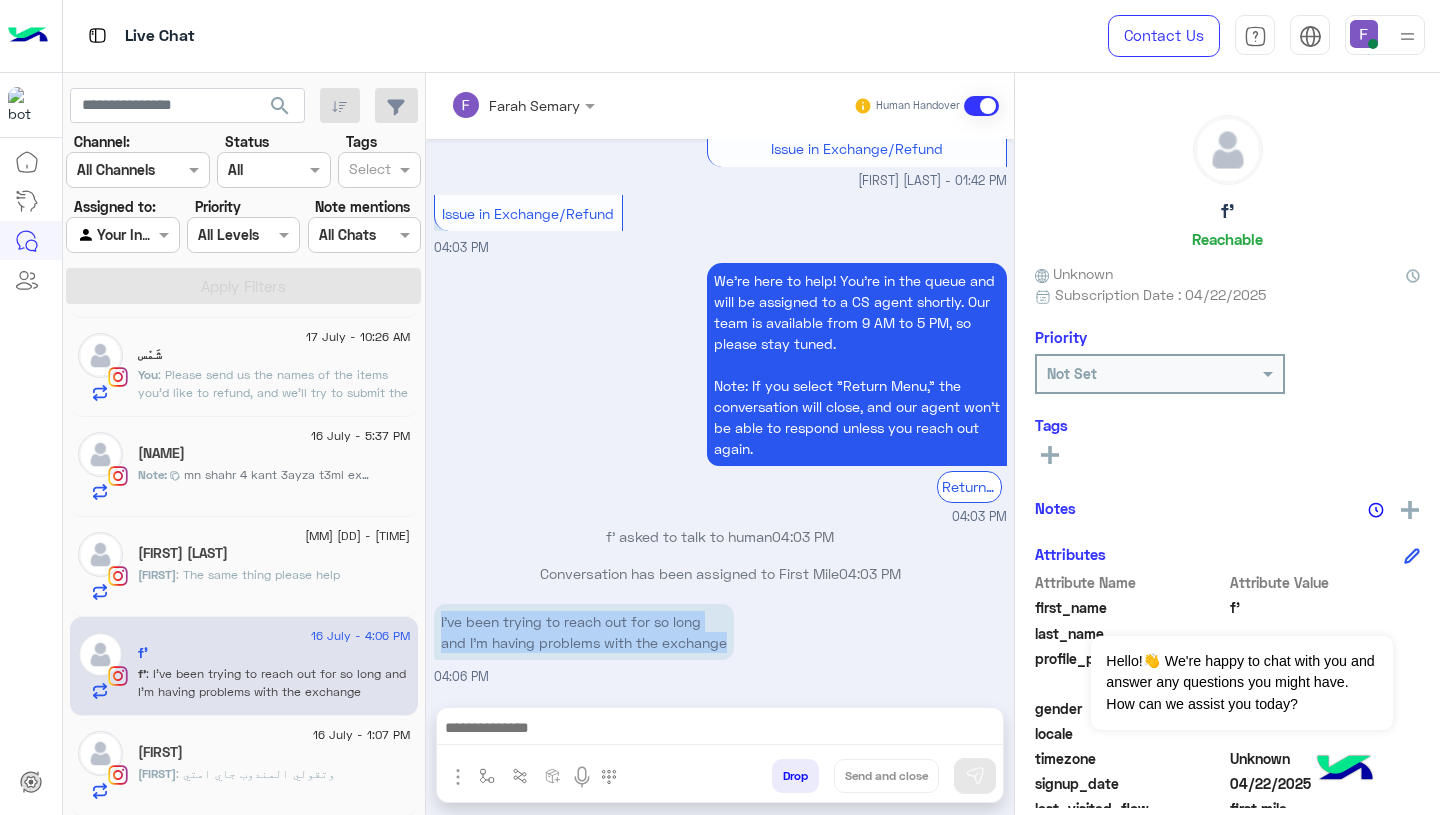 click on "I’ve been trying to reach out for so long and I’m having problems with the exchange" at bounding box center [584, 632] 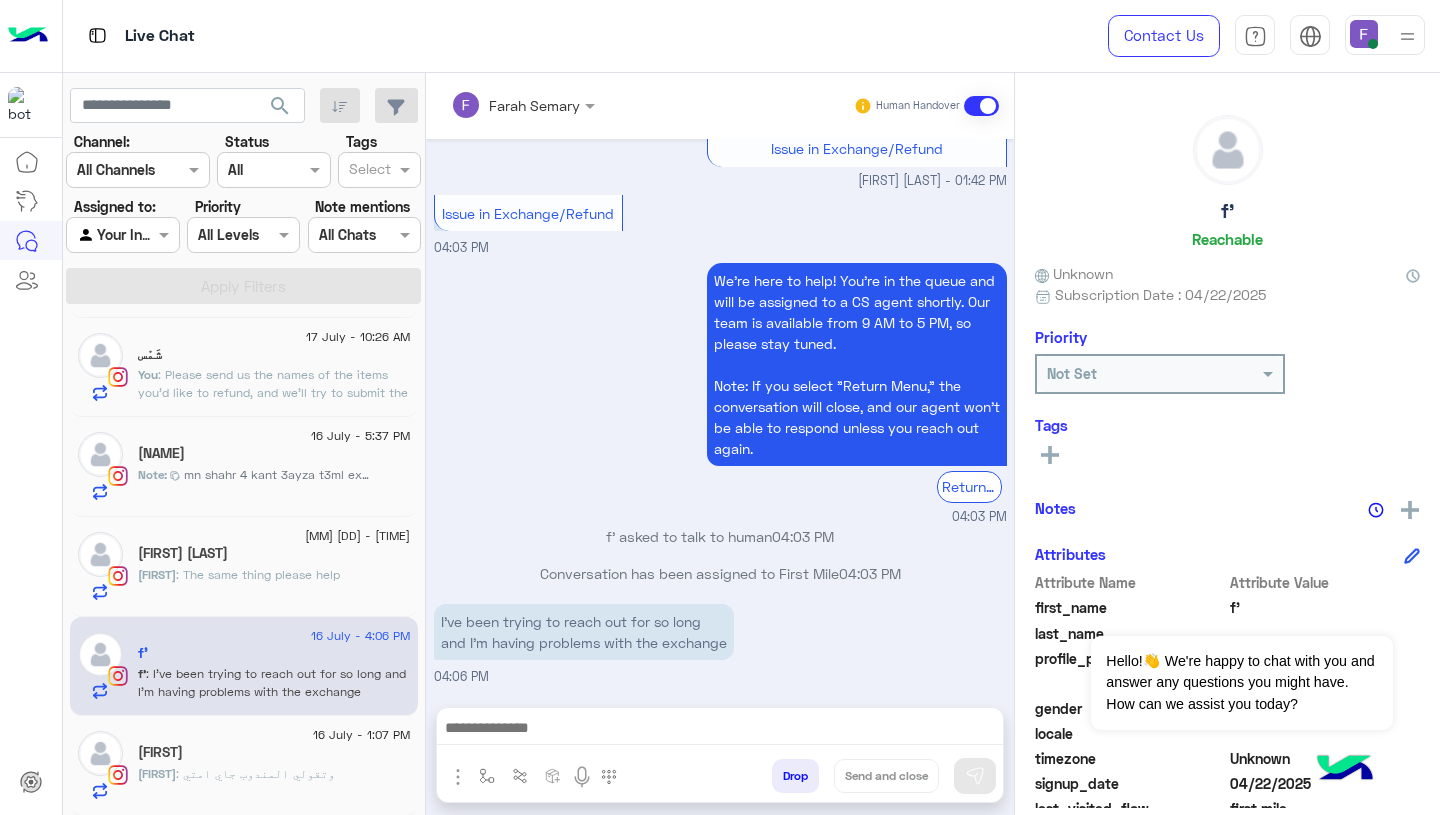click at bounding box center (720, 730) 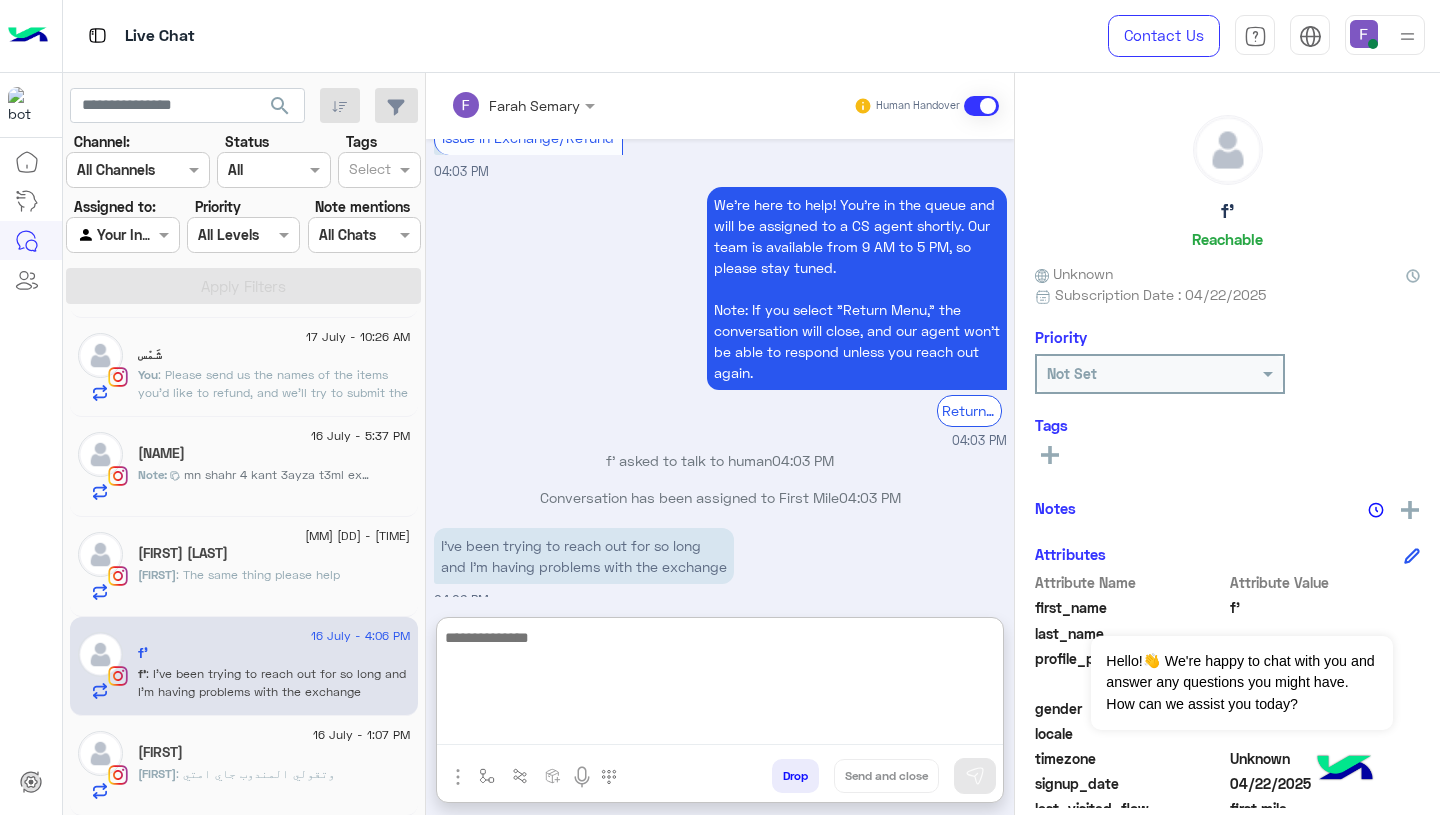 paste on "**********" 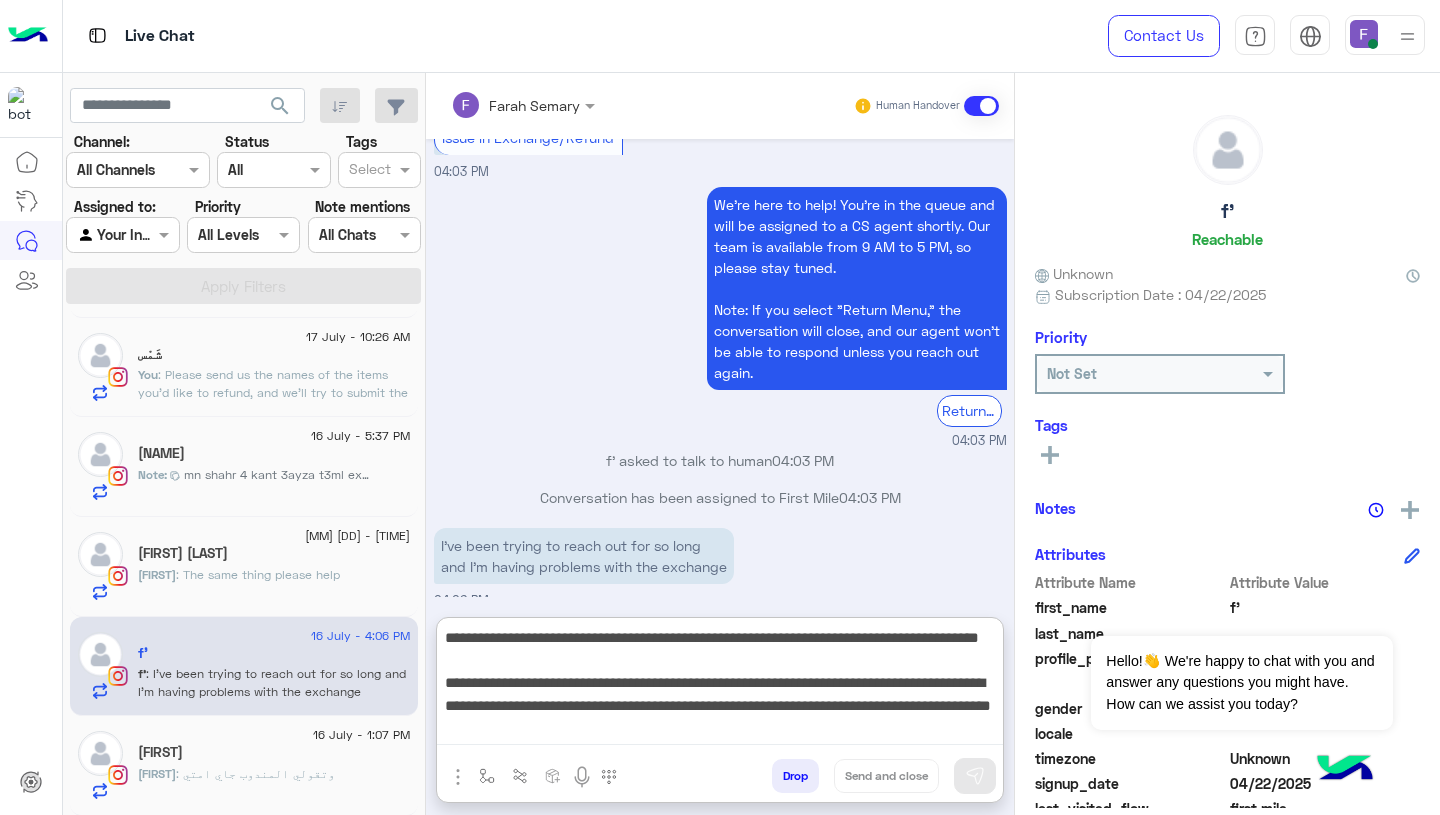 scroll, scrollTop: 151, scrollLeft: 0, axis: vertical 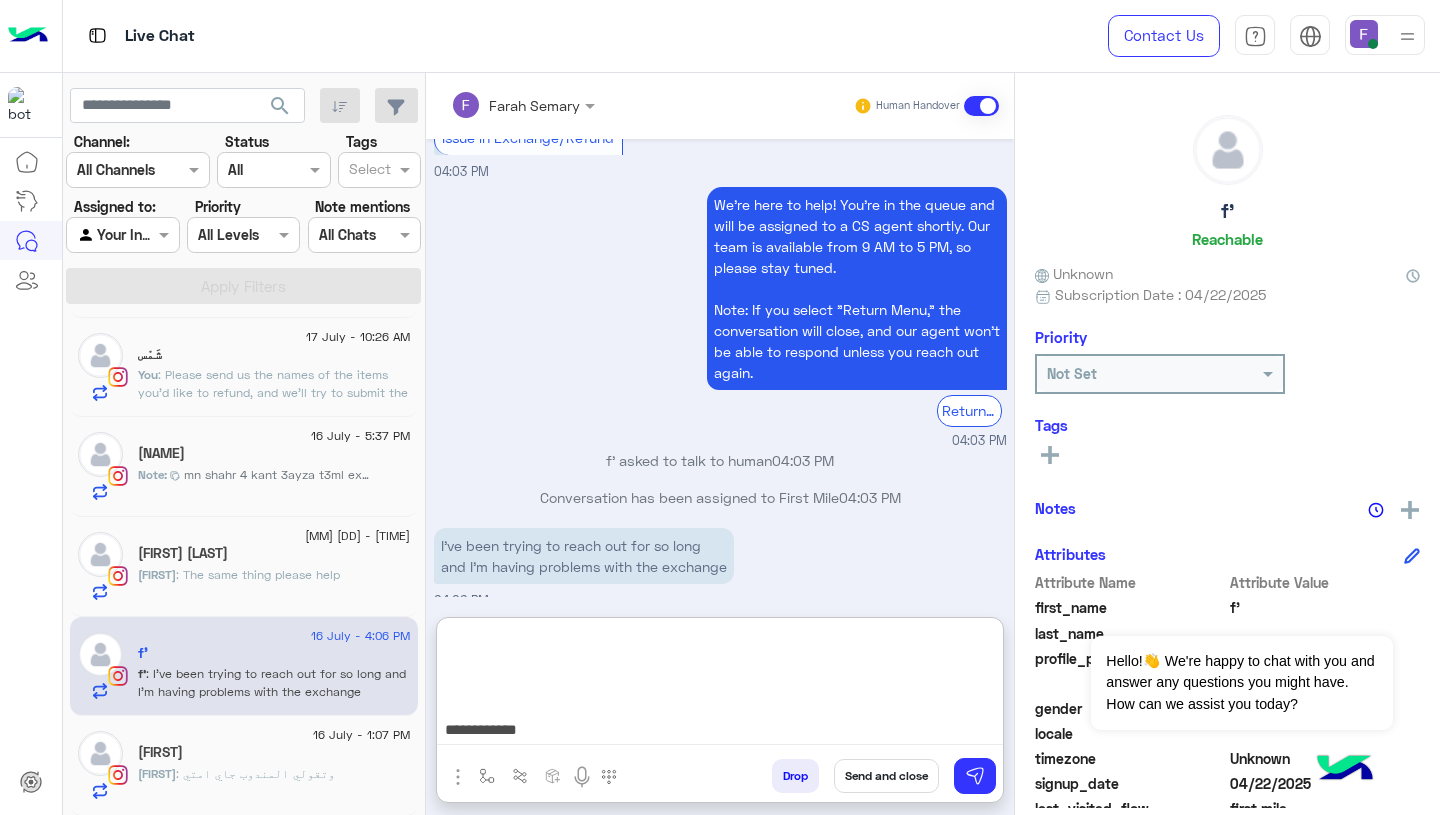 click on "**********" at bounding box center (720, 685) 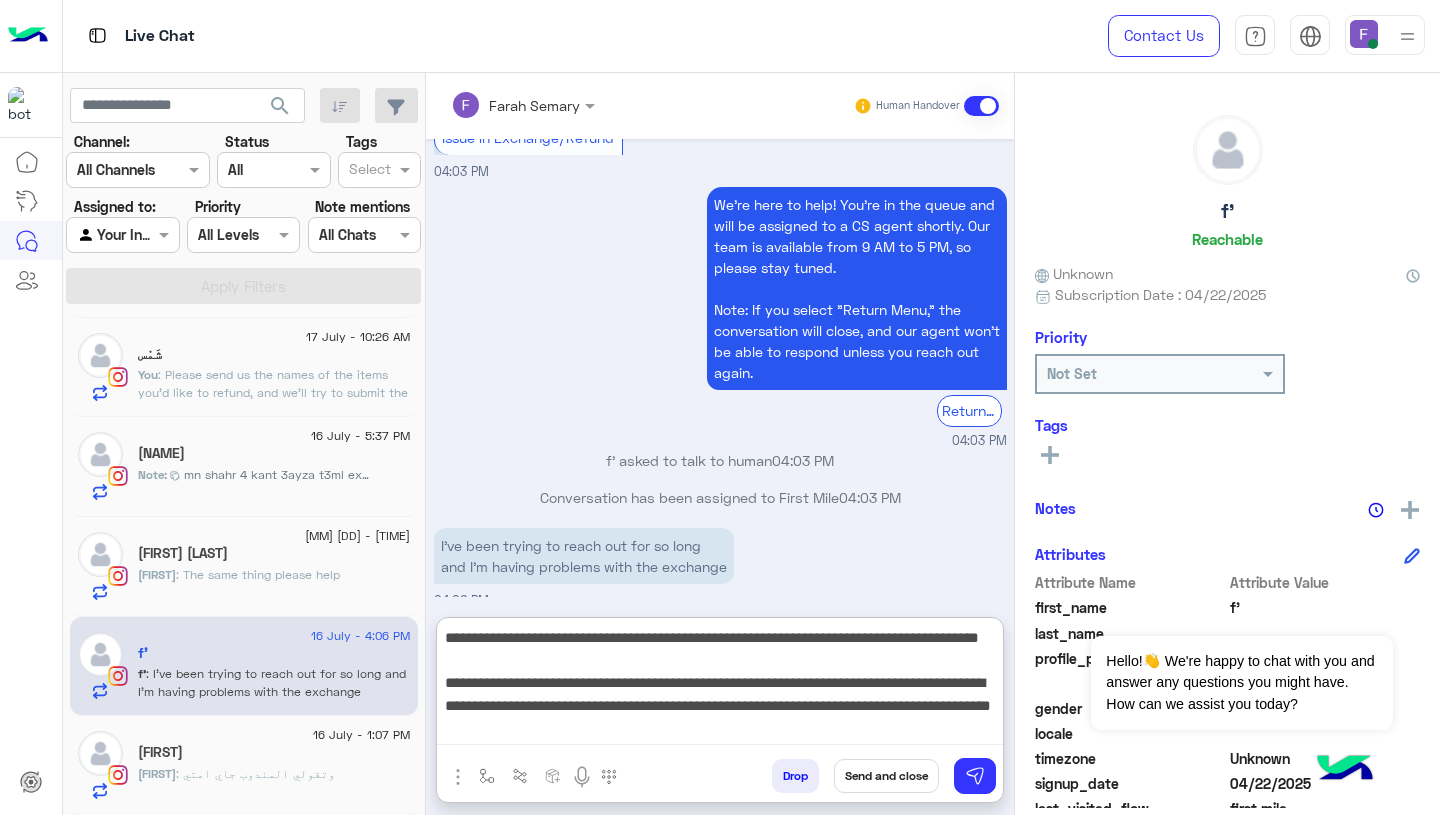 type on "**********" 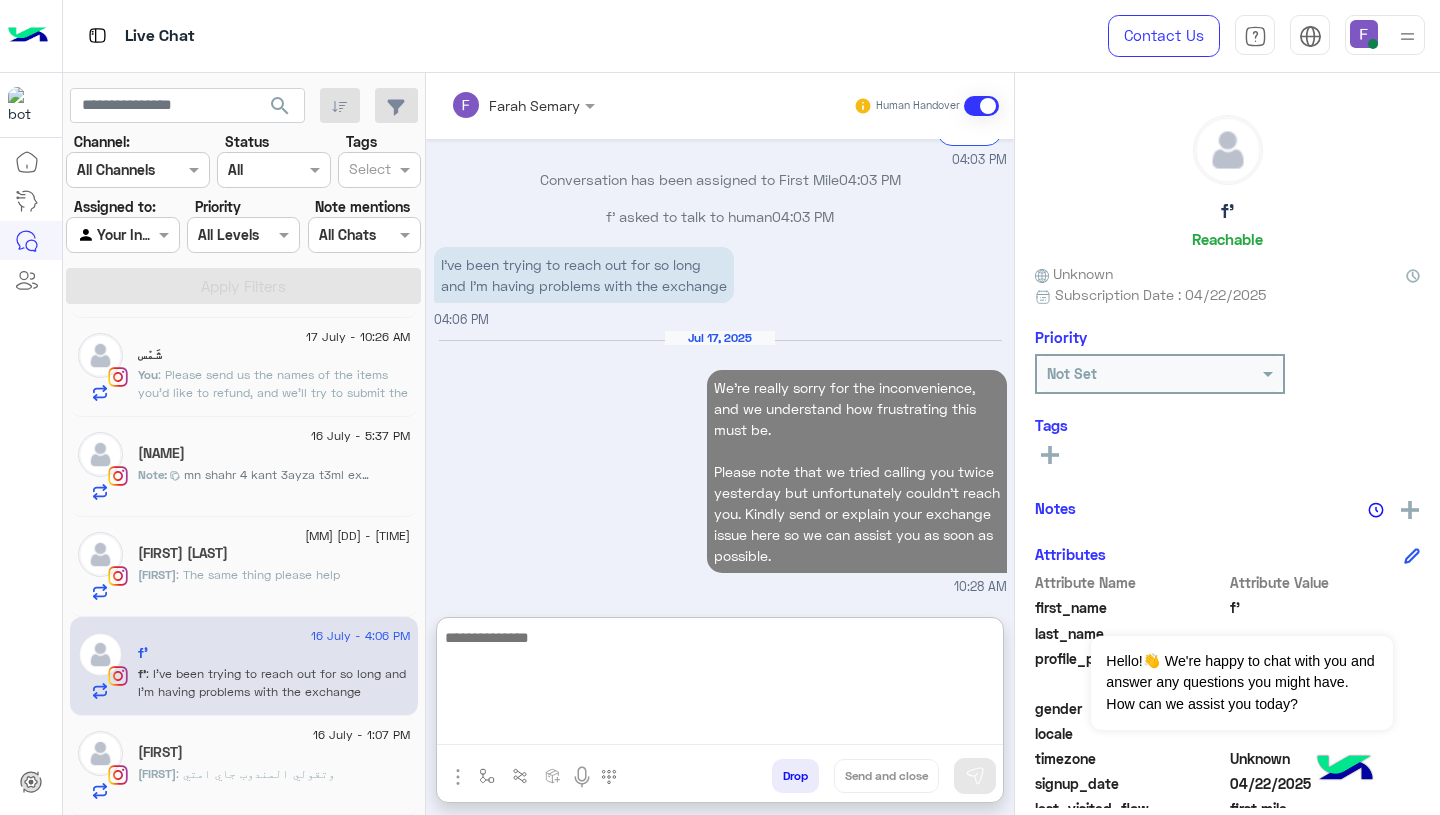 click on "Jul 17, 2025  We’re really sorry for the inconvenience, and we understand how frustrating this must be. Please note that we tried calling you twice yesterday but unfortunately couldn’t reach you. Kindly send or explain your exchange issue here so we can assist you as soon as possible.   10:28 AM" at bounding box center (720, 463) 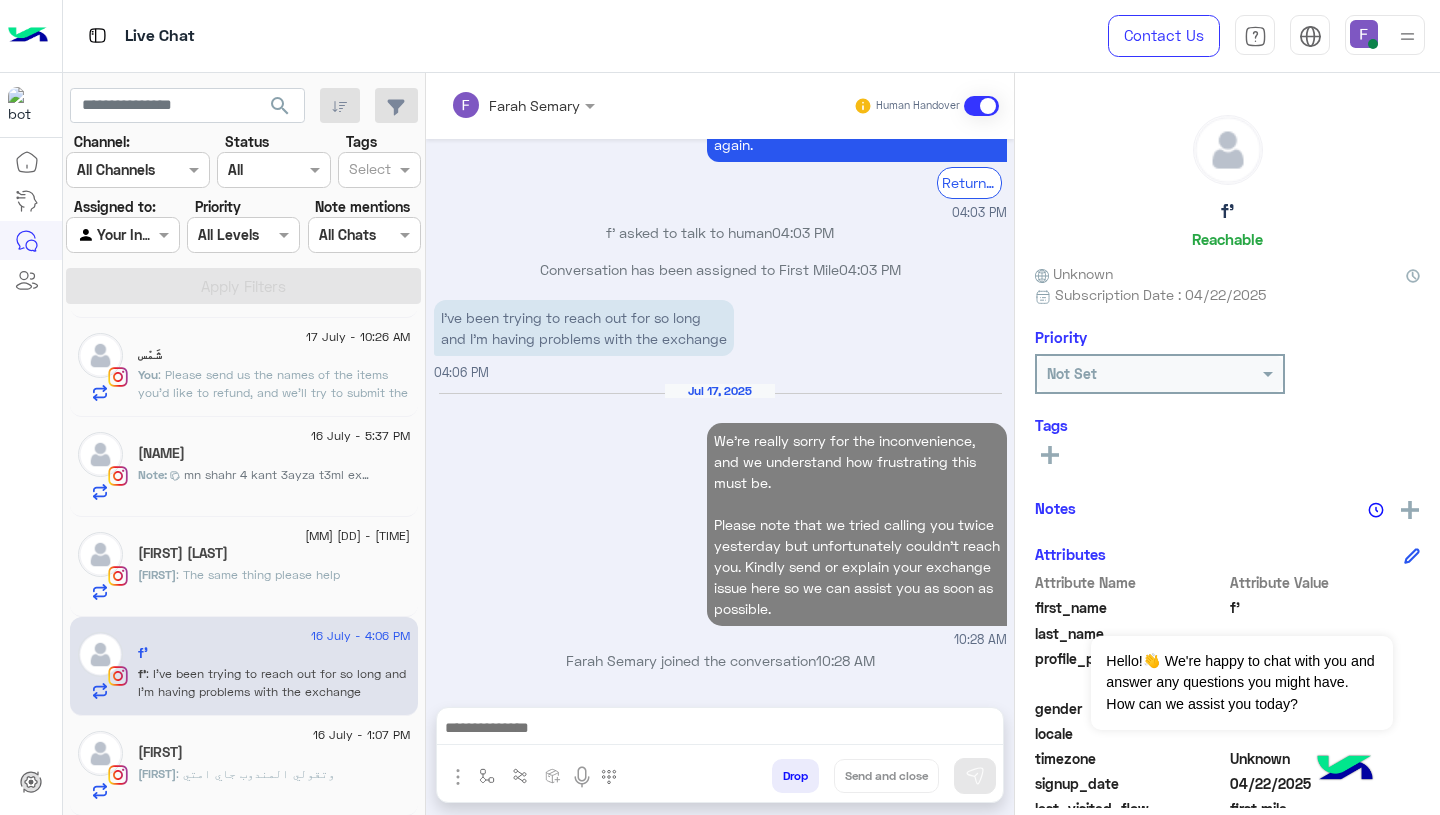 scroll, scrollTop: 5713, scrollLeft: 0, axis: vertical 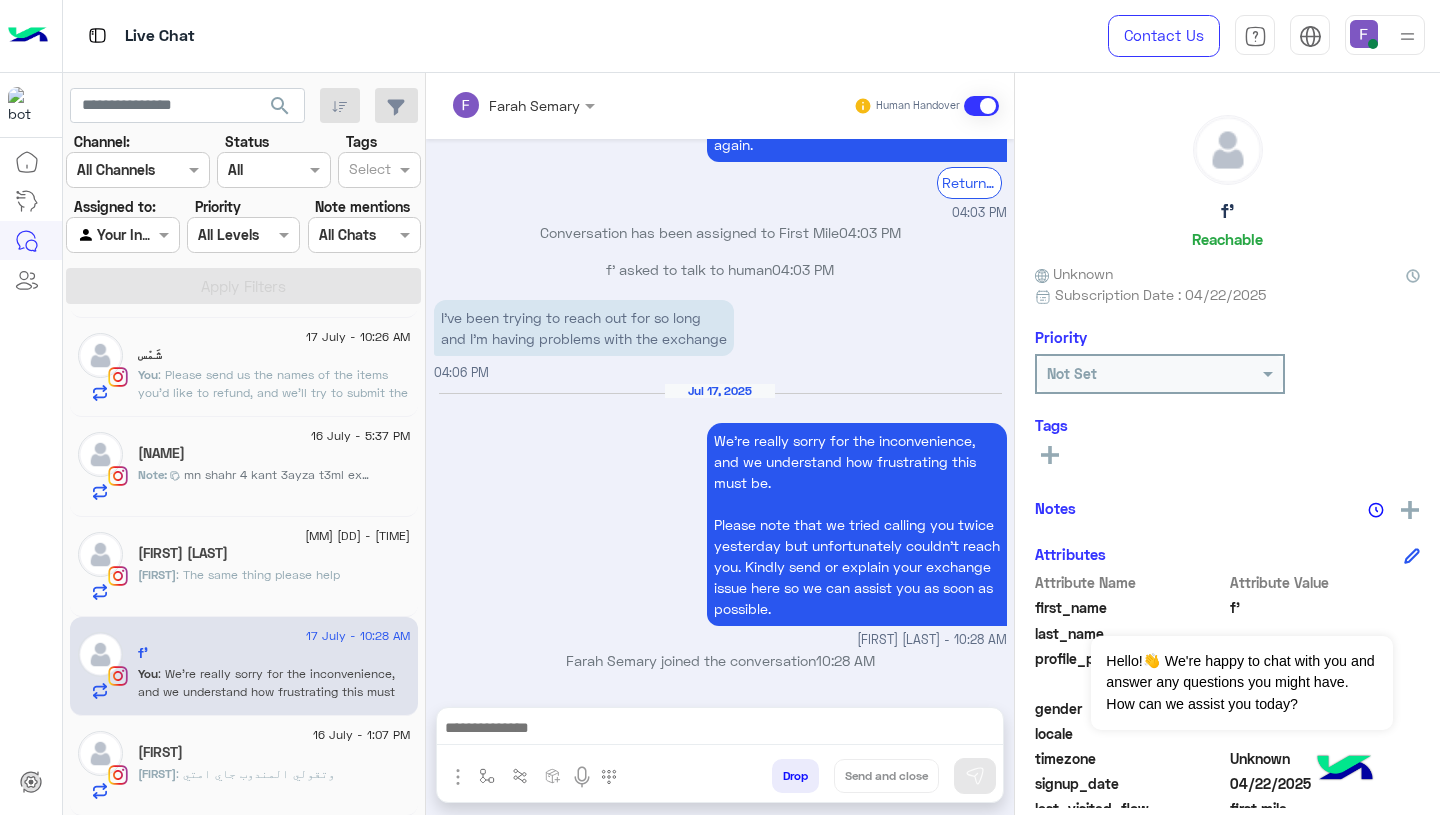 click on "Mehrail : The same thing please help" 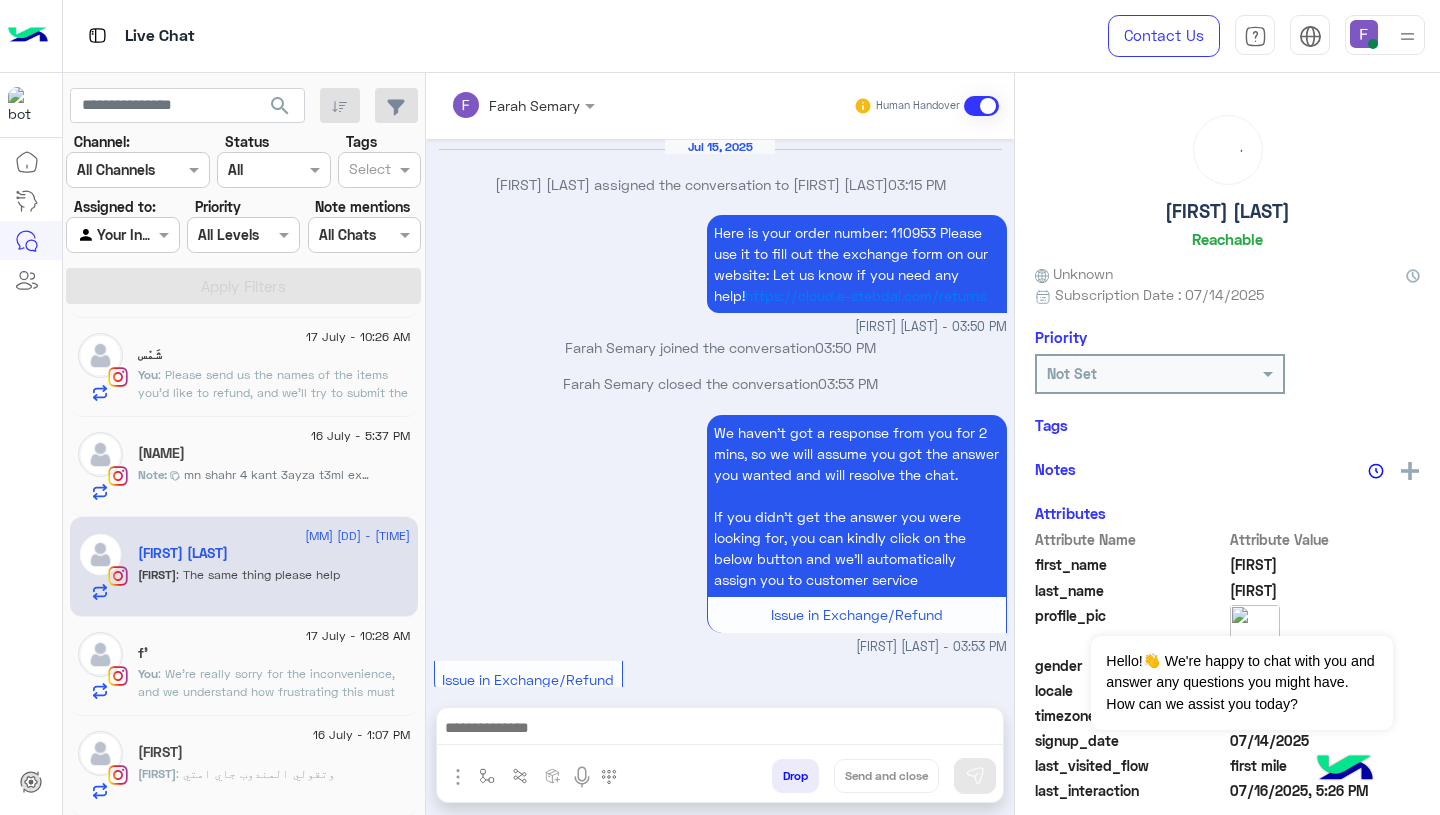 scroll, scrollTop: 1980, scrollLeft: 0, axis: vertical 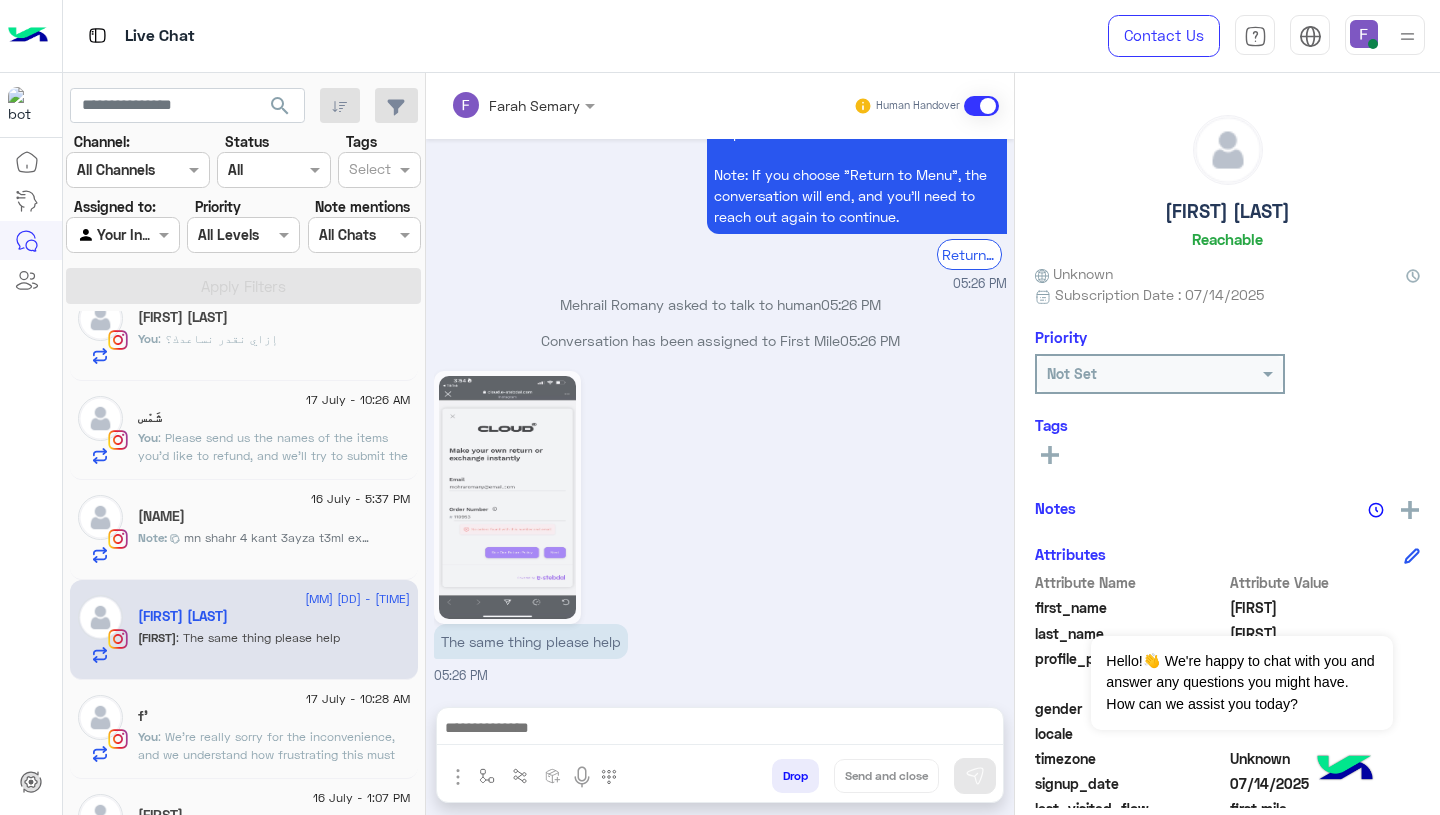 click on "Note :  mn shahr 4 kant 3ayza t3ml exchange le size out of stock" 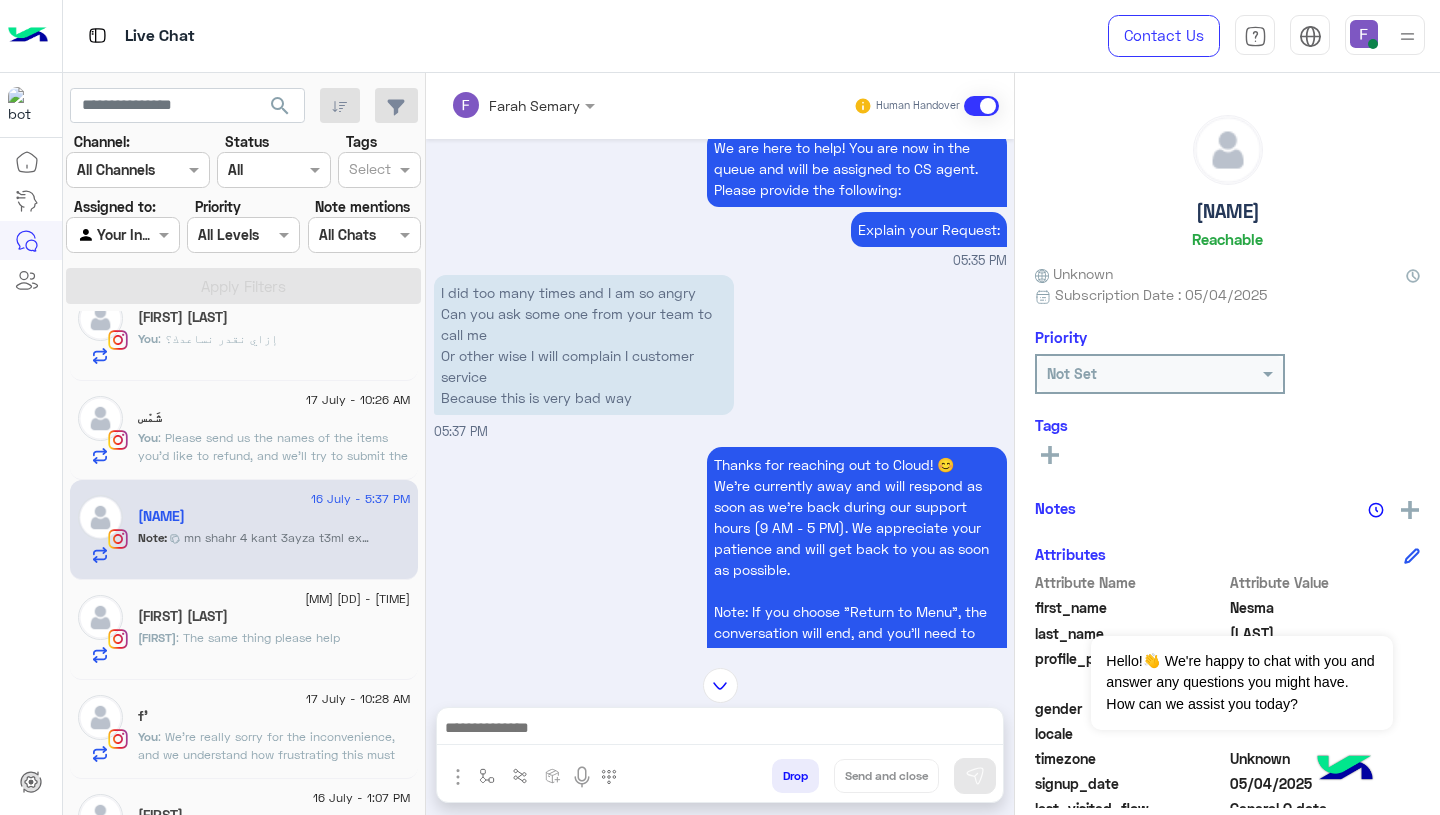 scroll, scrollTop: 987, scrollLeft: 0, axis: vertical 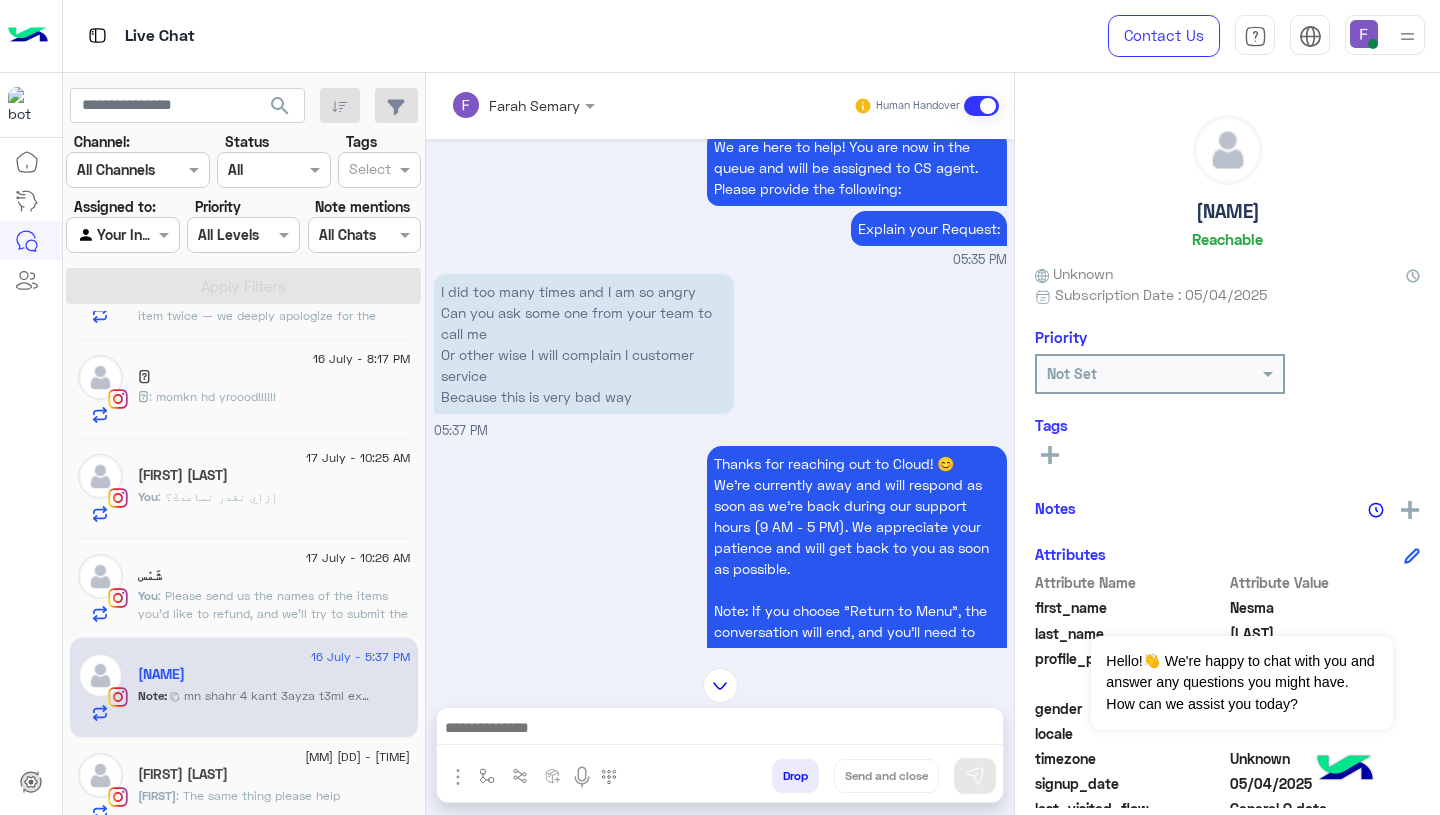 click on "17 July - 10:26 AM" 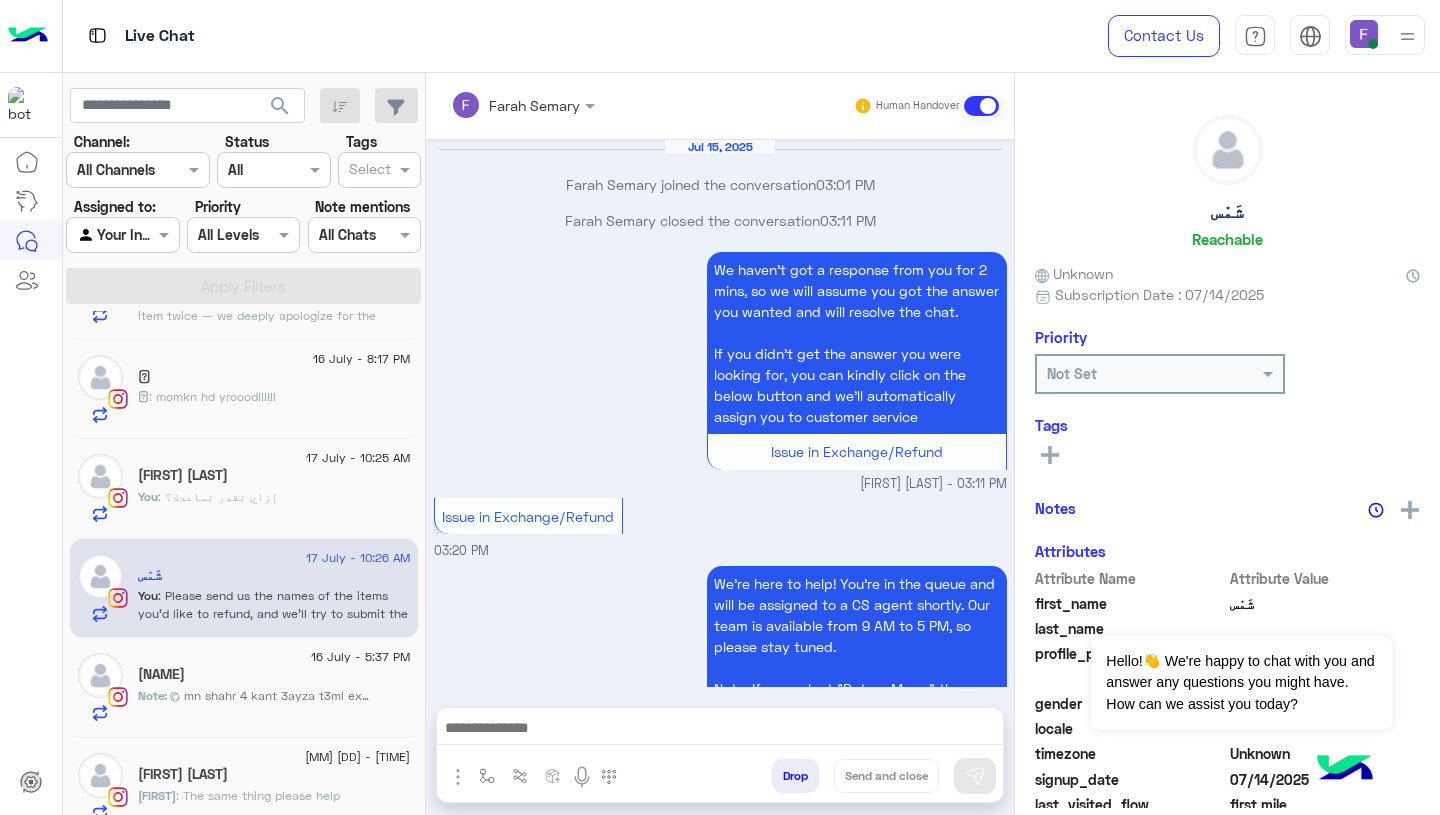 scroll, scrollTop: 2027, scrollLeft: 0, axis: vertical 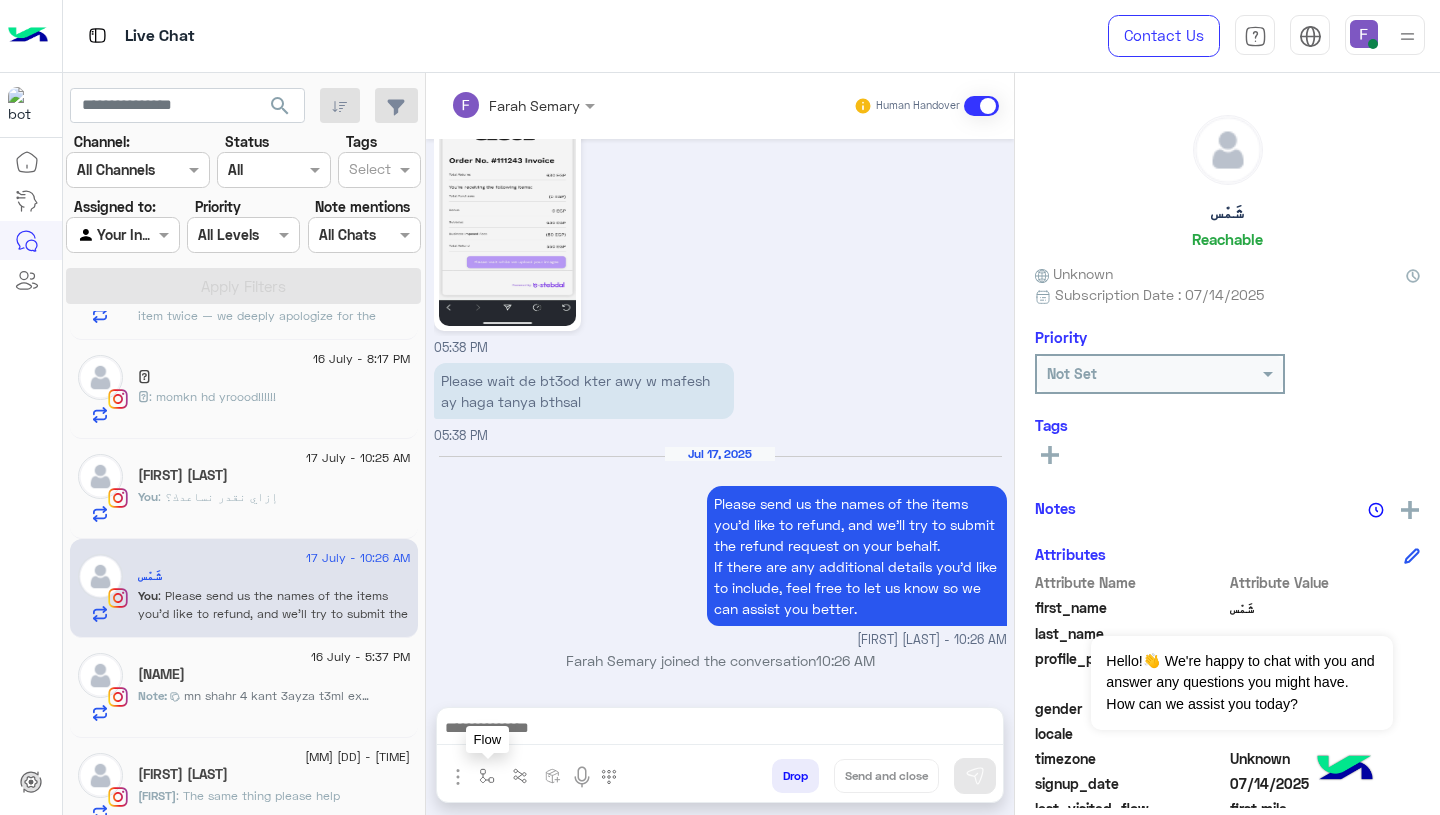 click at bounding box center [487, 775] 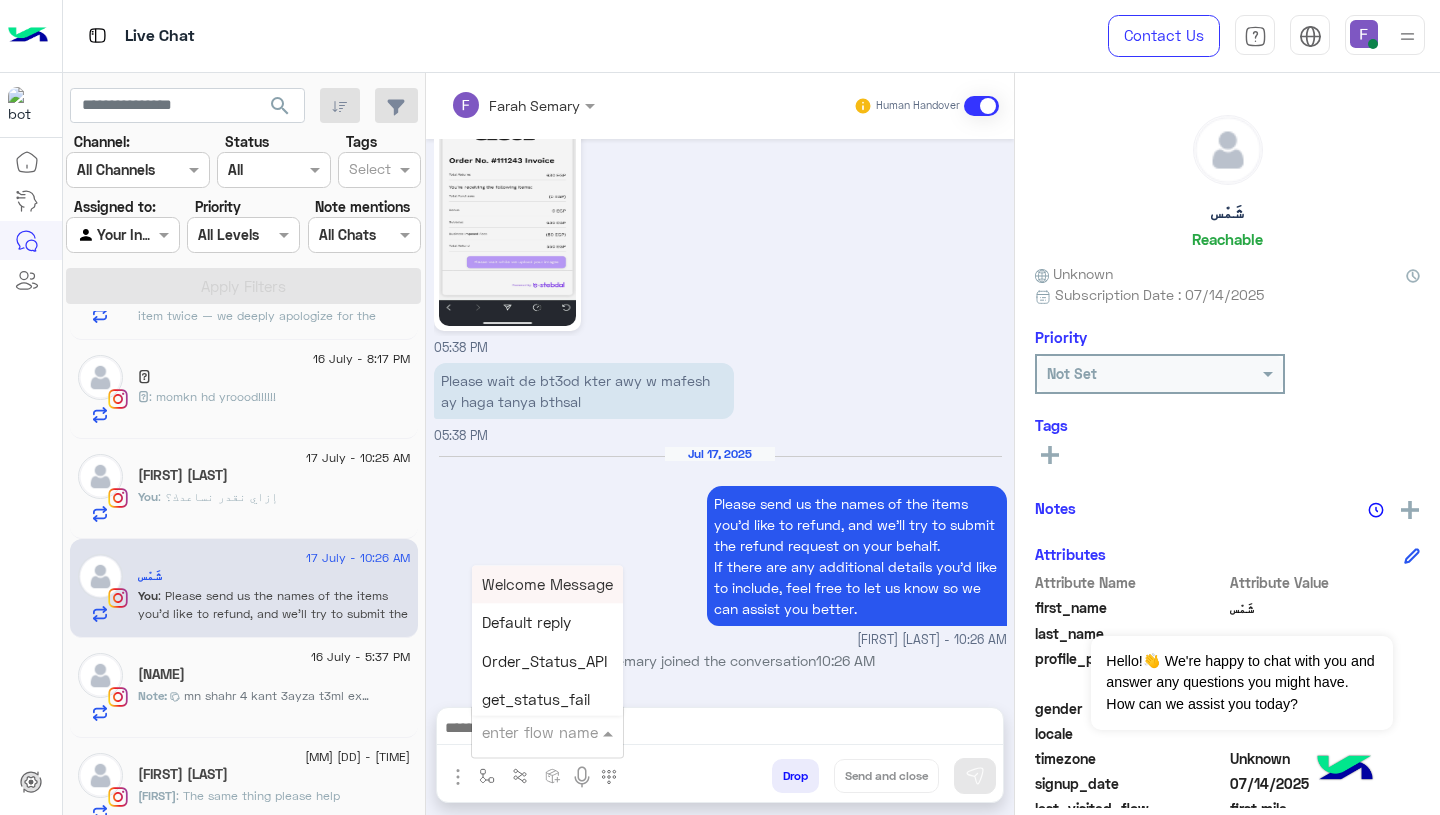 click at bounding box center (523, 732) 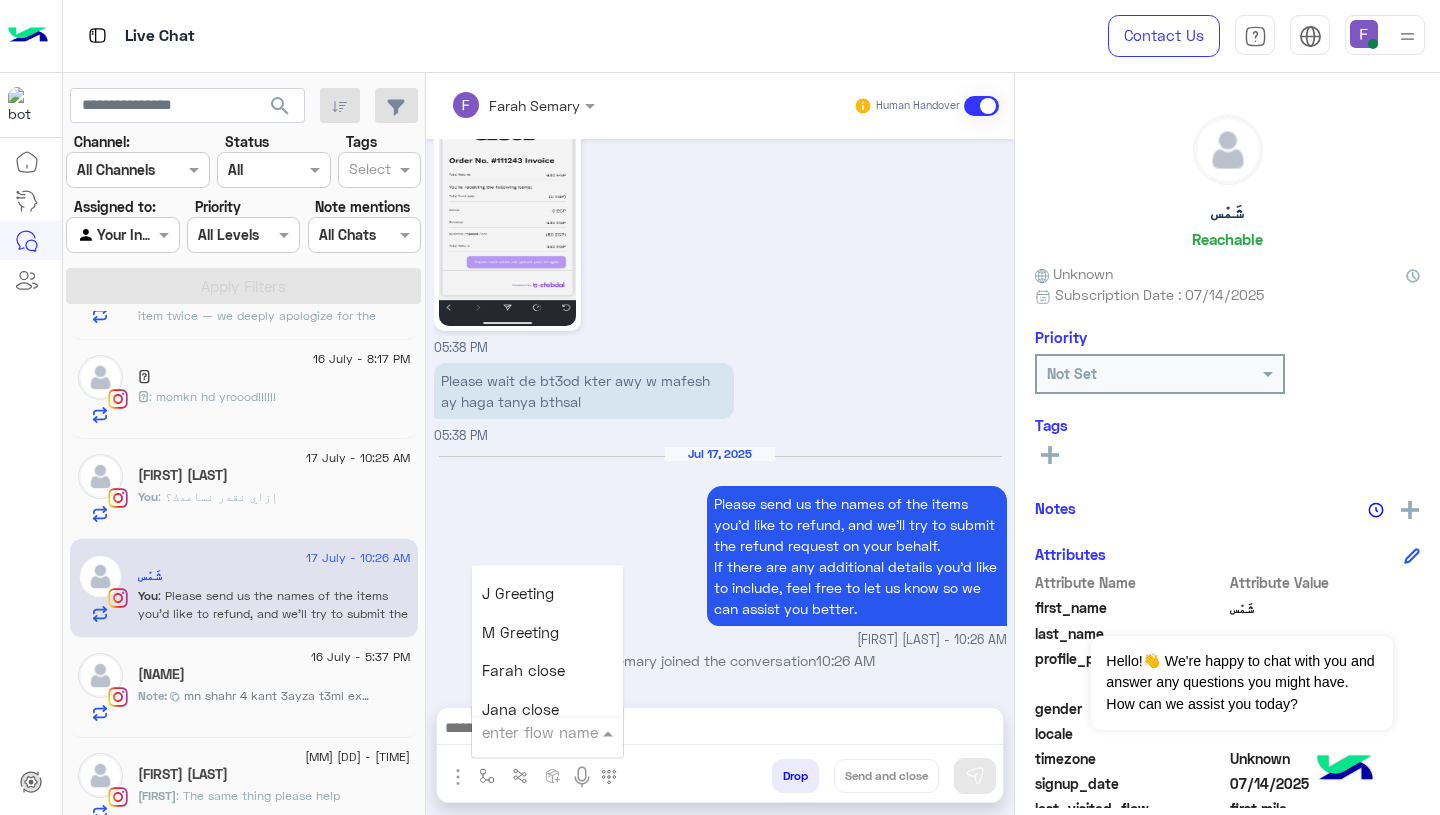 scroll, scrollTop: 2482, scrollLeft: 0, axis: vertical 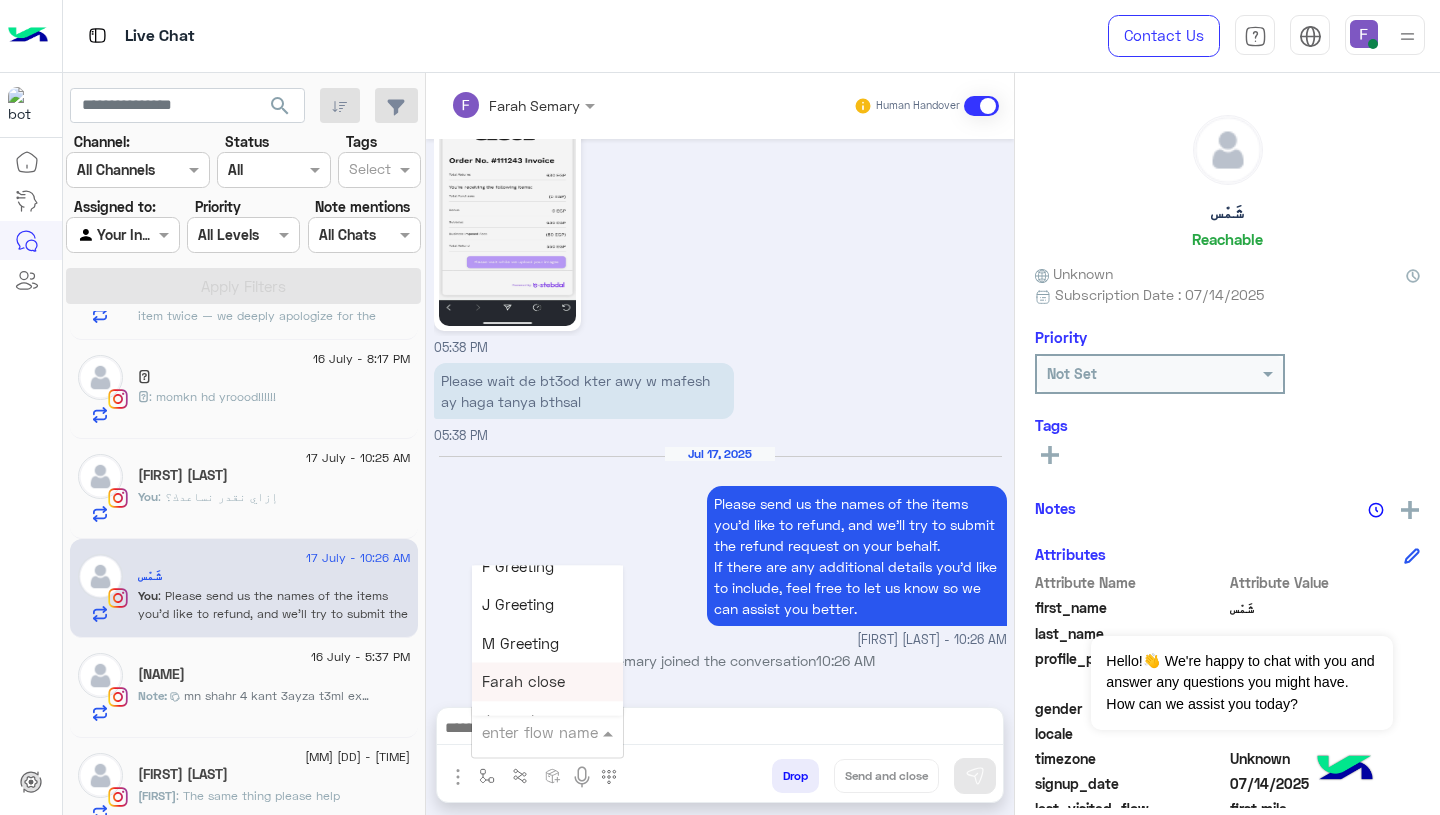 click on "Farah close" at bounding box center (523, 682) 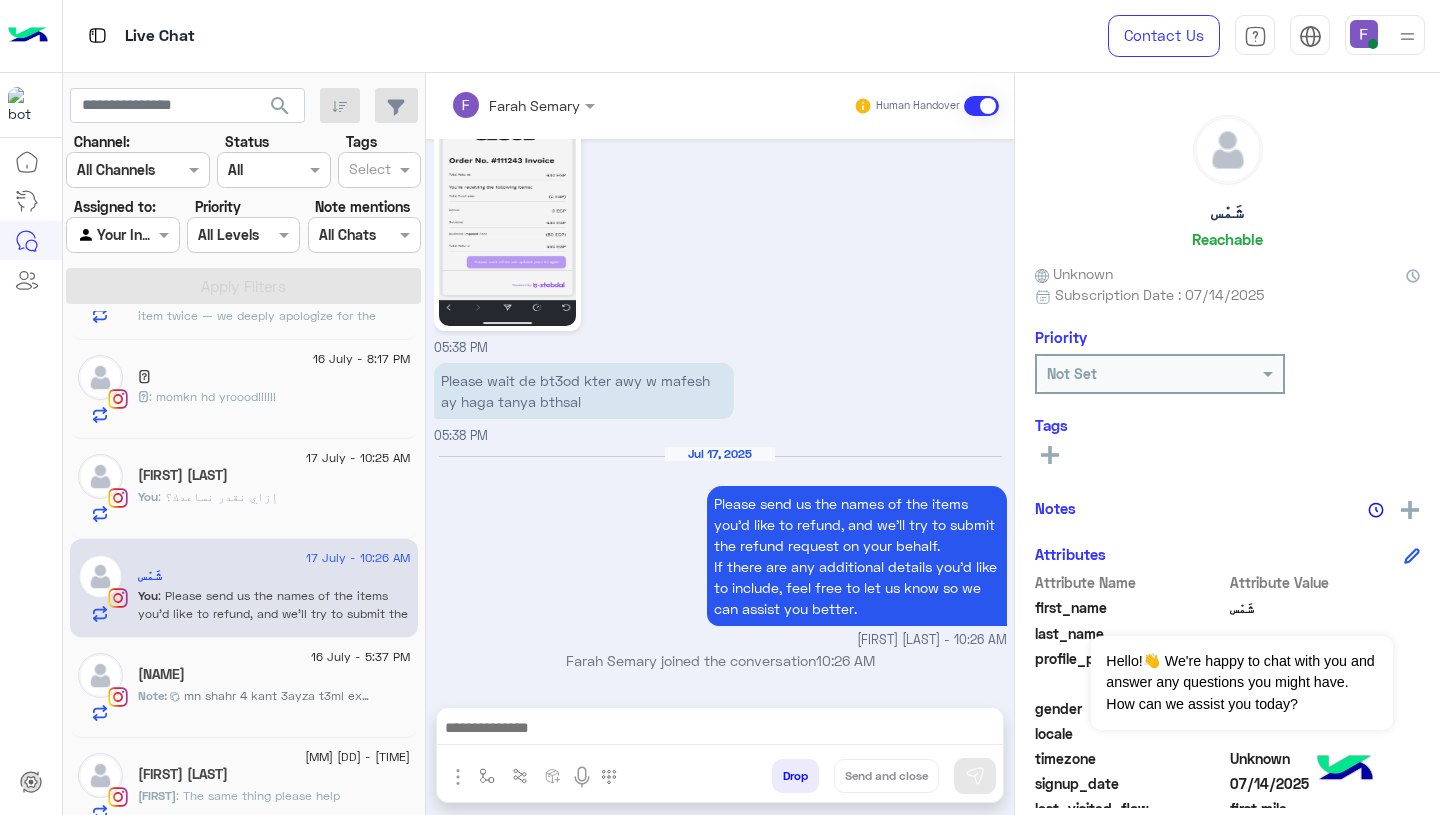 type on "**********" 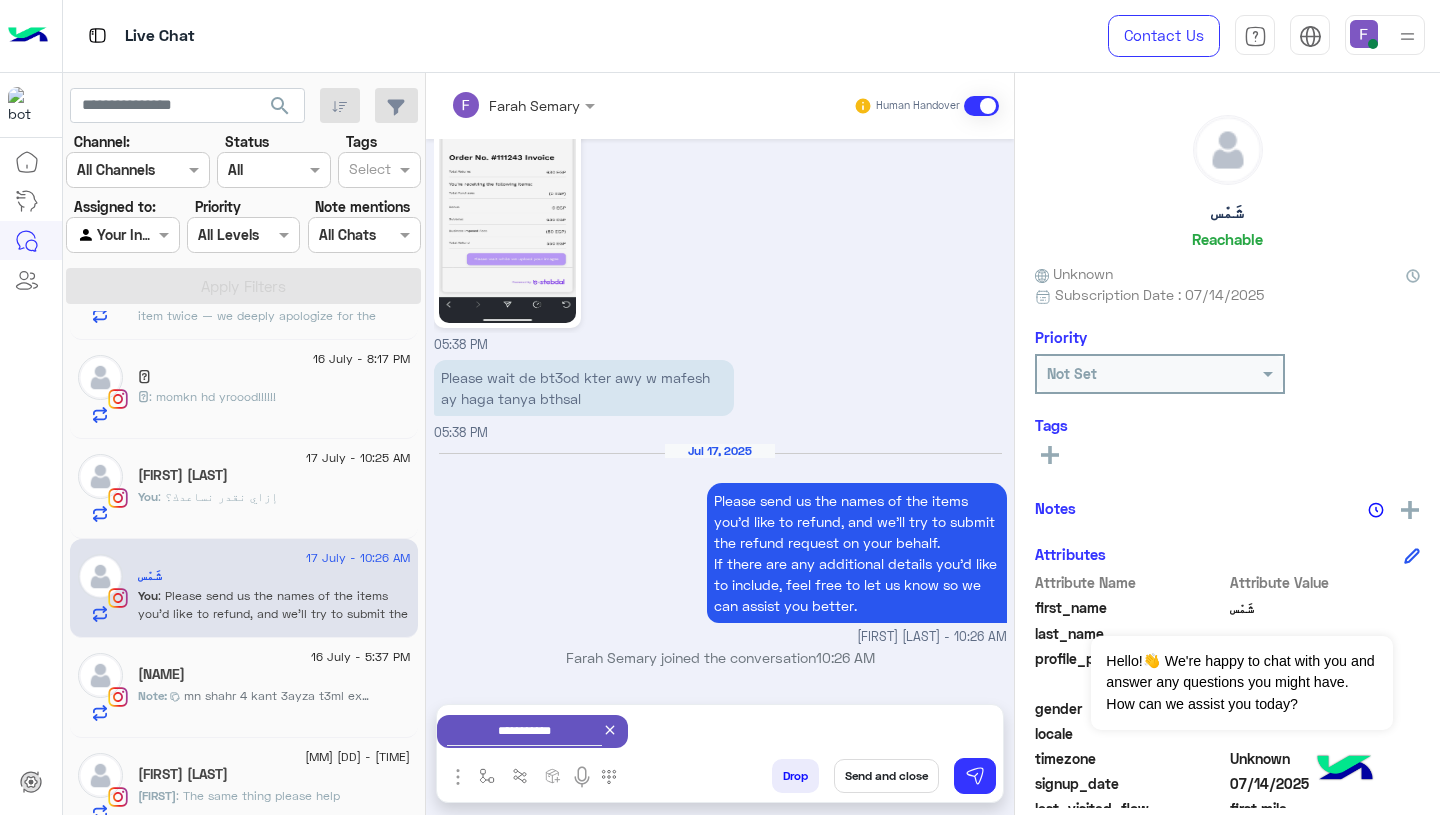 click on "Send and close" at bounding box center [886, 776] 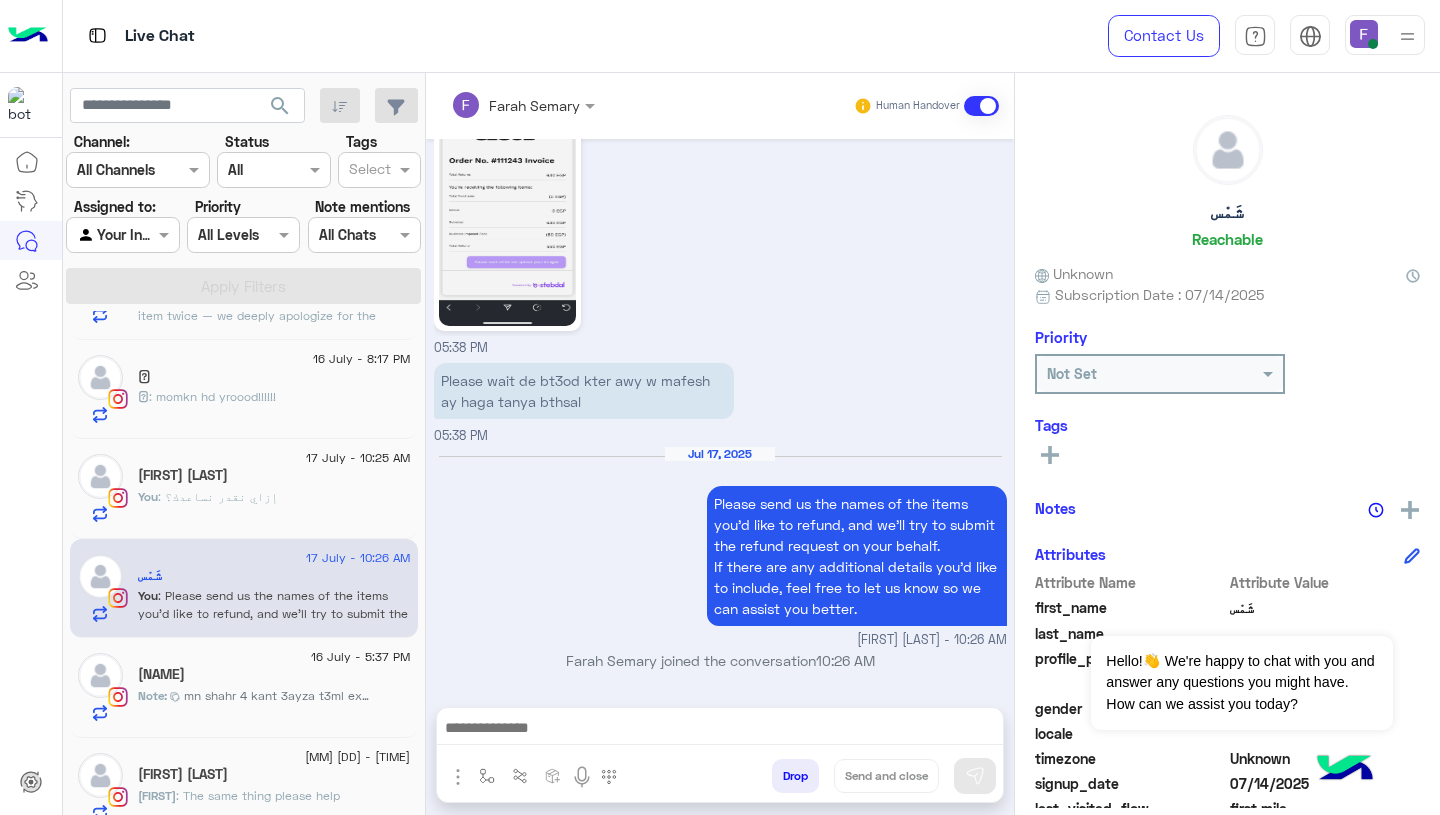 scroll, scrollTop: 2064, scrollLeft: 0, axis: vertical 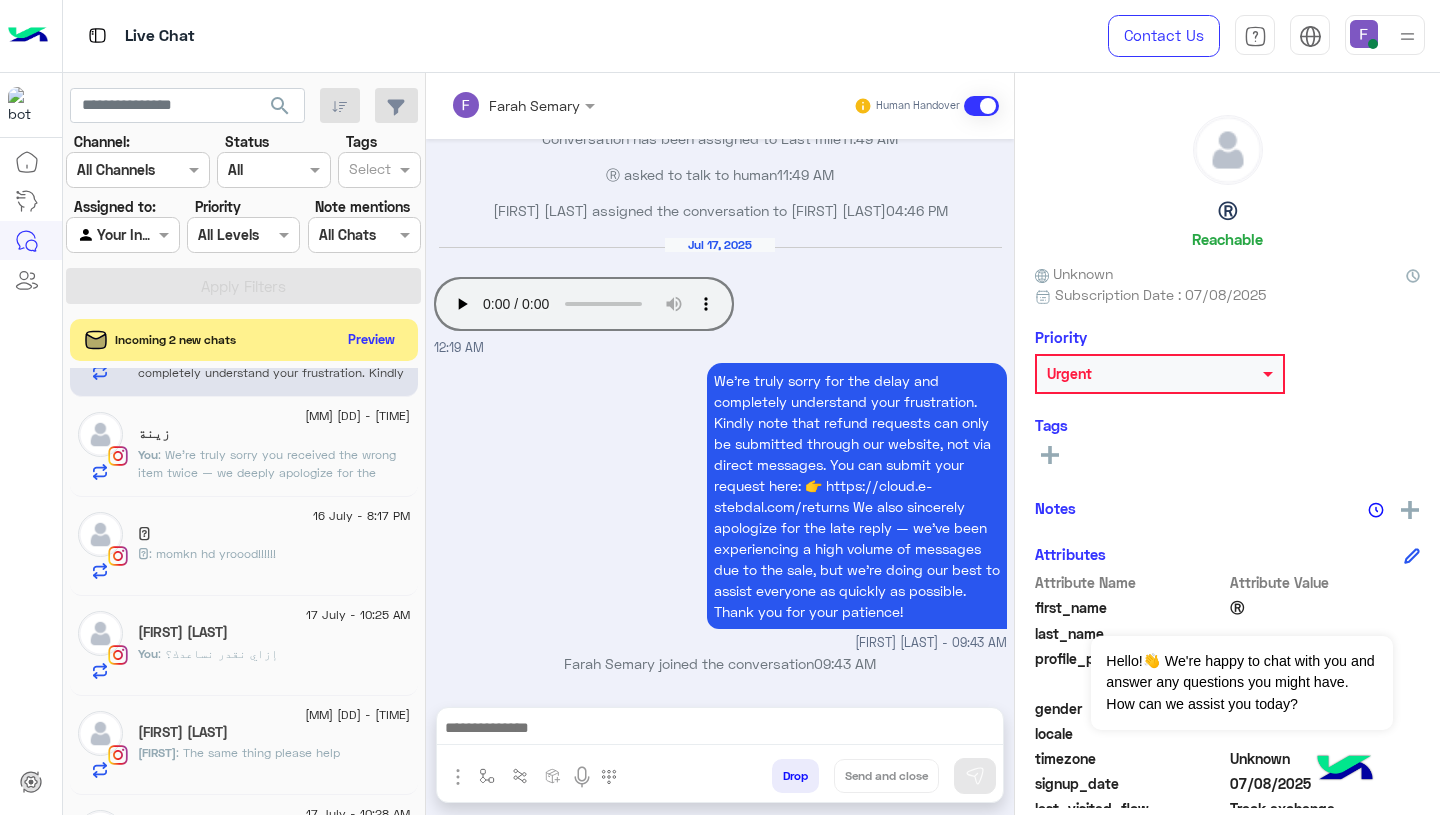 click on "Preview" 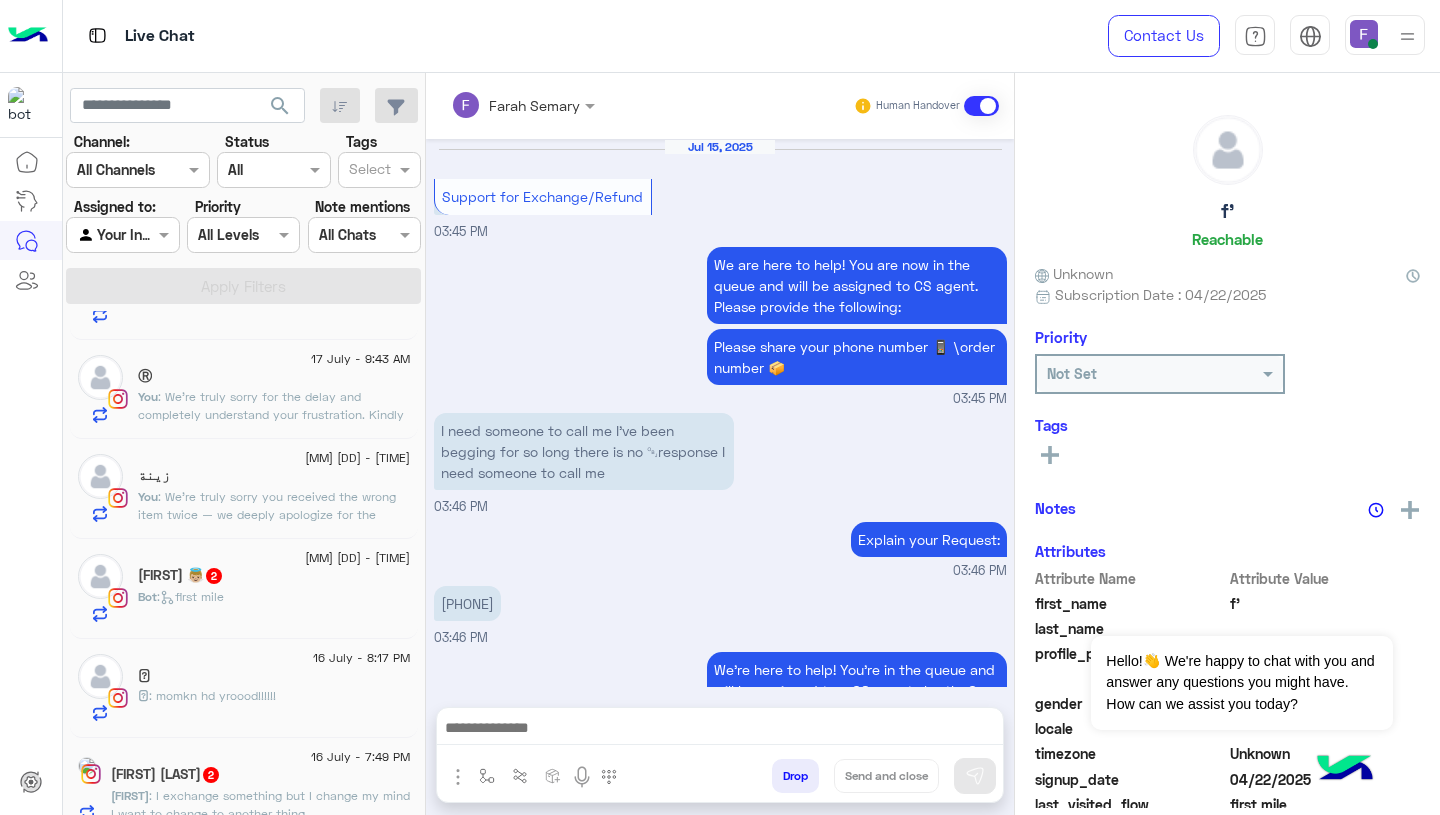 scroll, scrollTop: 1702, scrollLeft: 0, axis: vertical 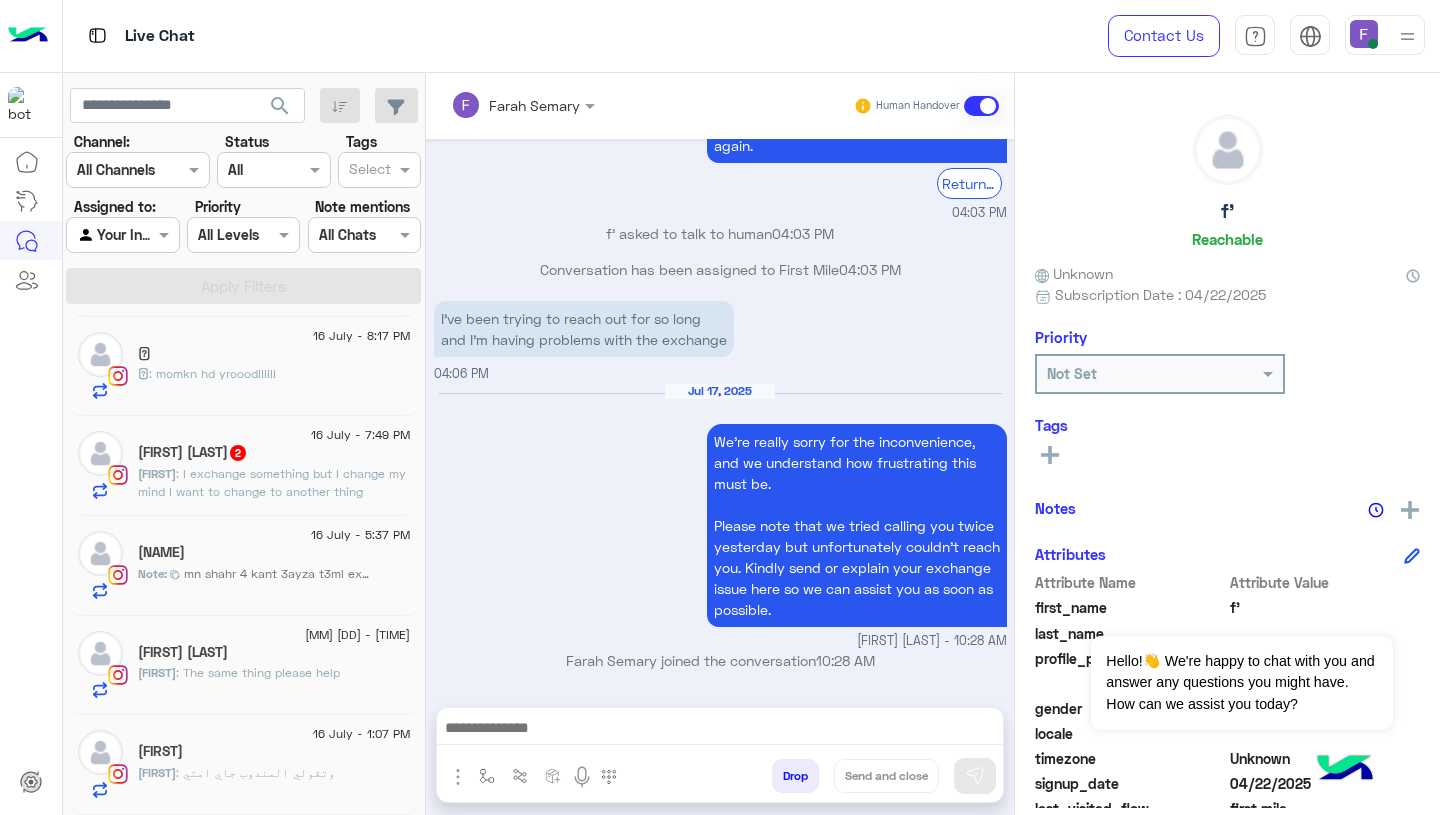 click on "Lamar Ahmed  2" 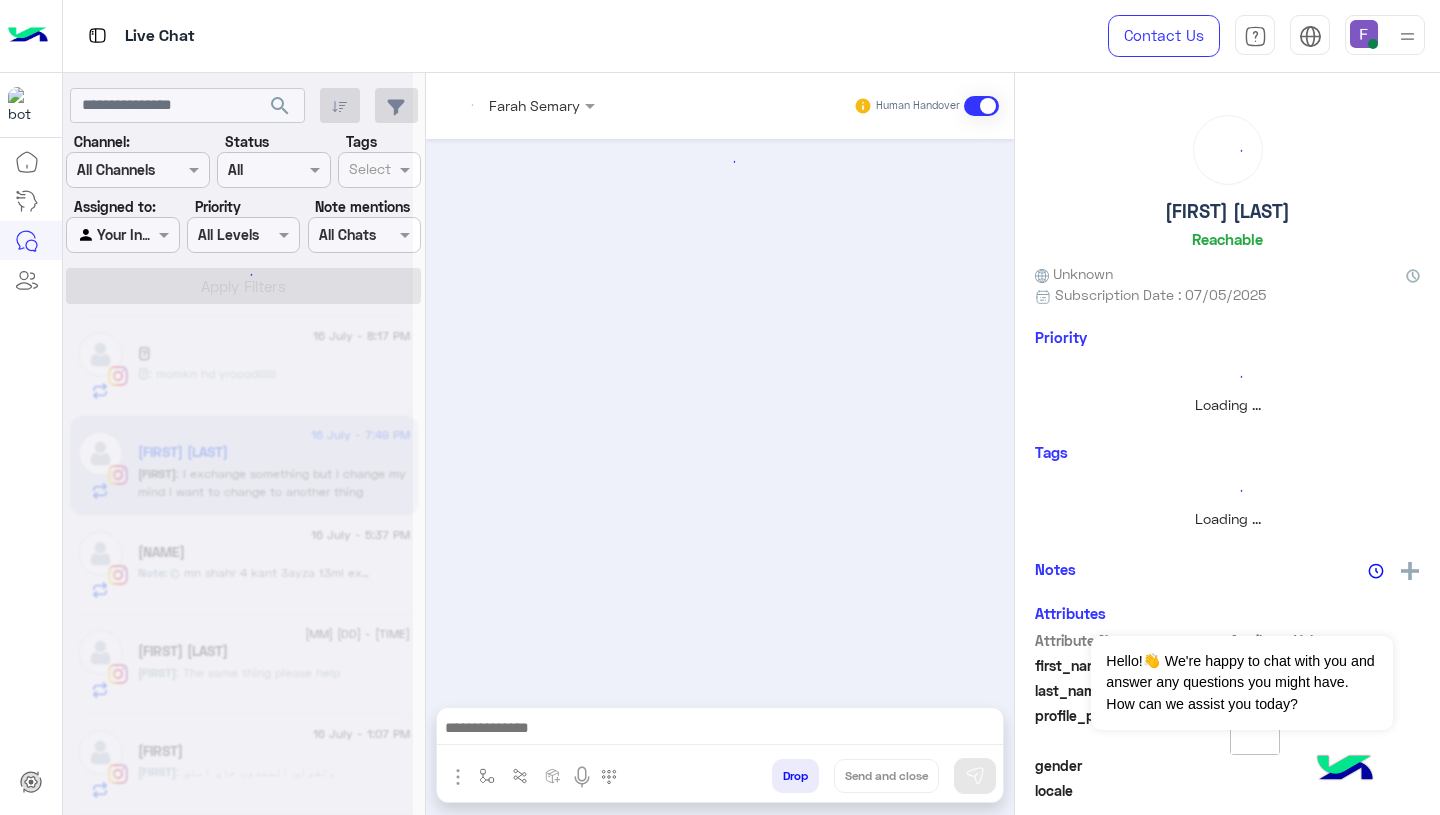 scroll, scrollTop: 499, scrollLeft: 0, axis: vertical 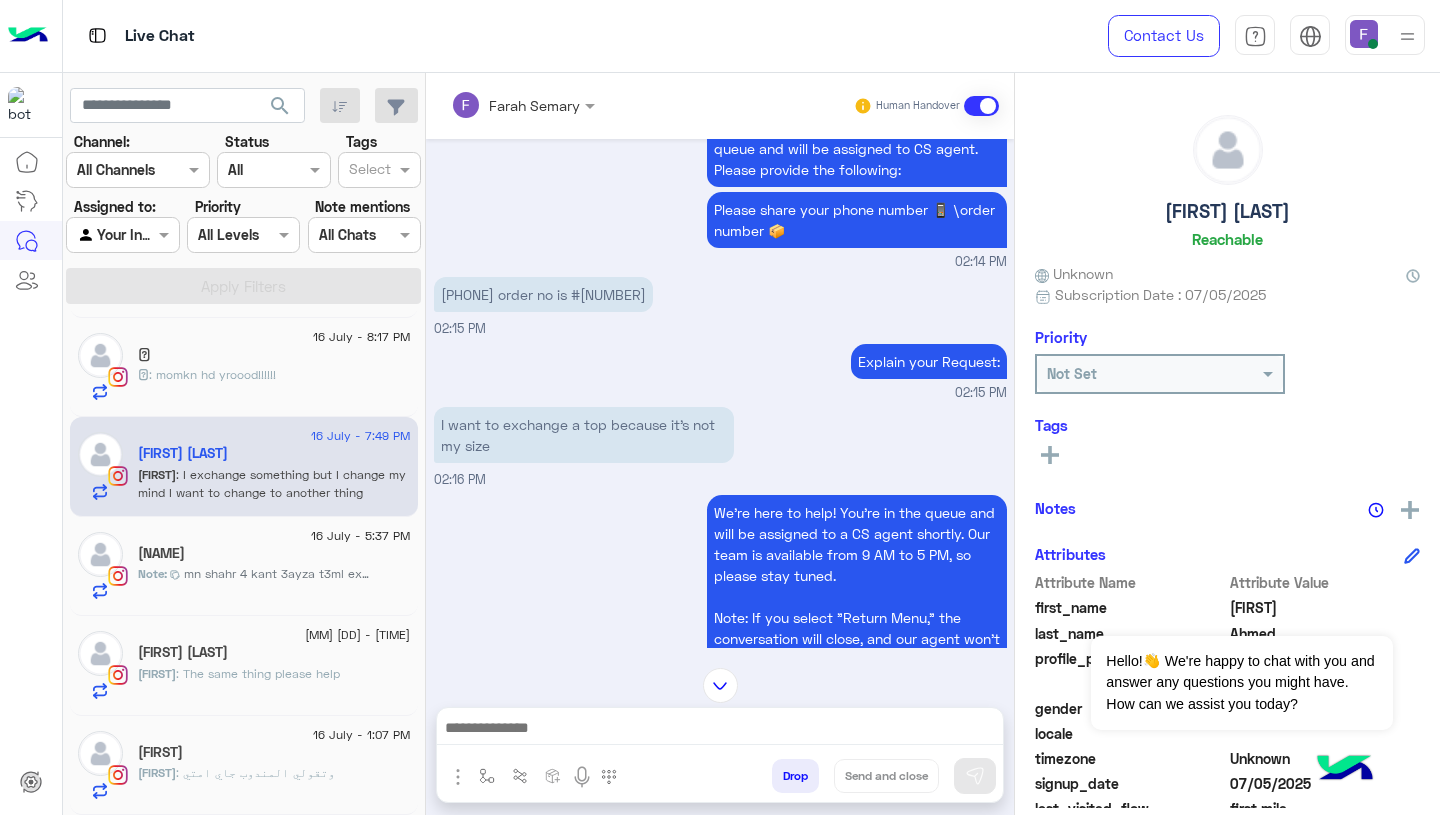 click on "01152248866  order no is #105897" at bounding box center (543, 294) 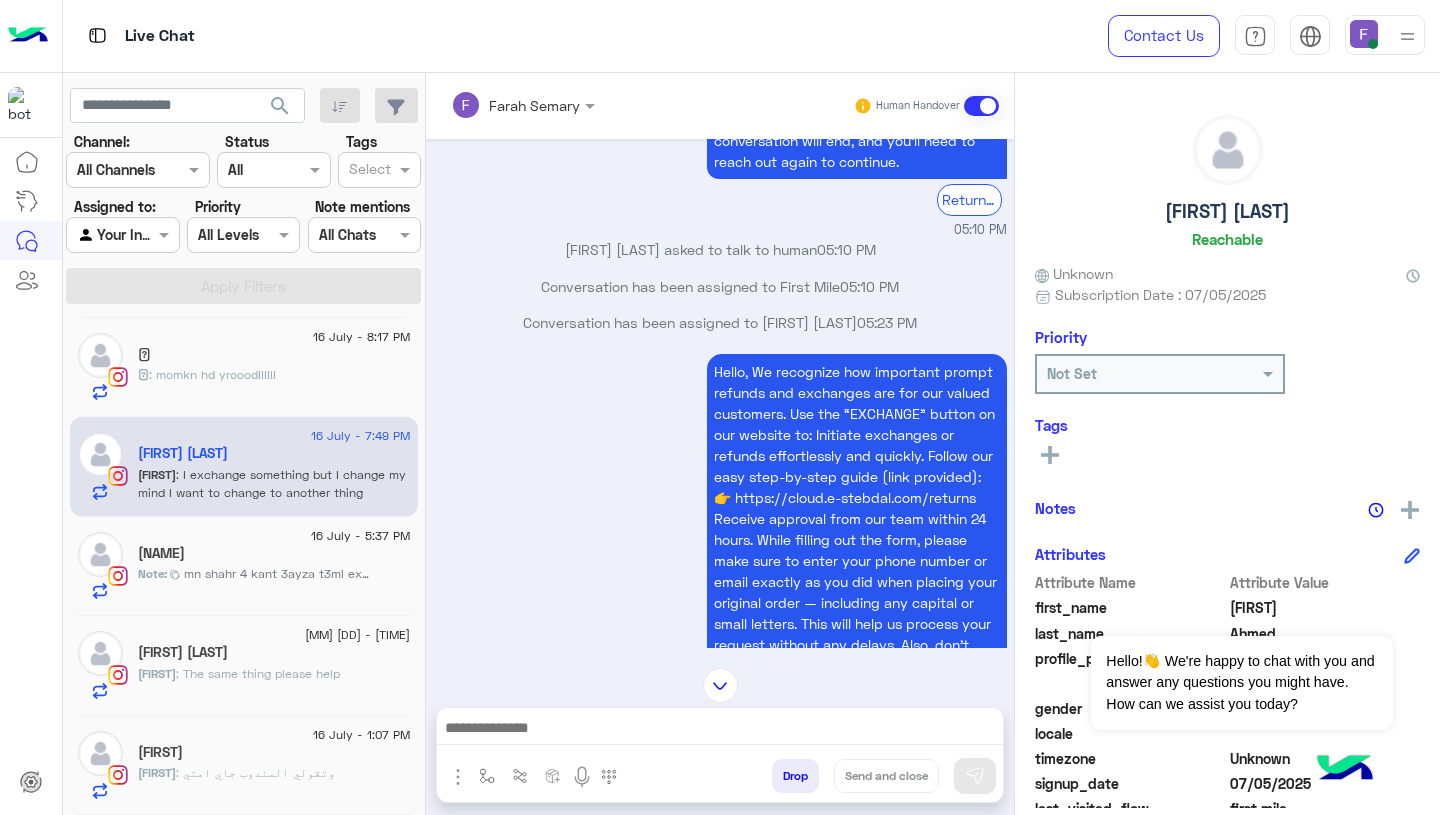 scroll, scrollTop: 4268, scrollLeft: 0, axis: vertical 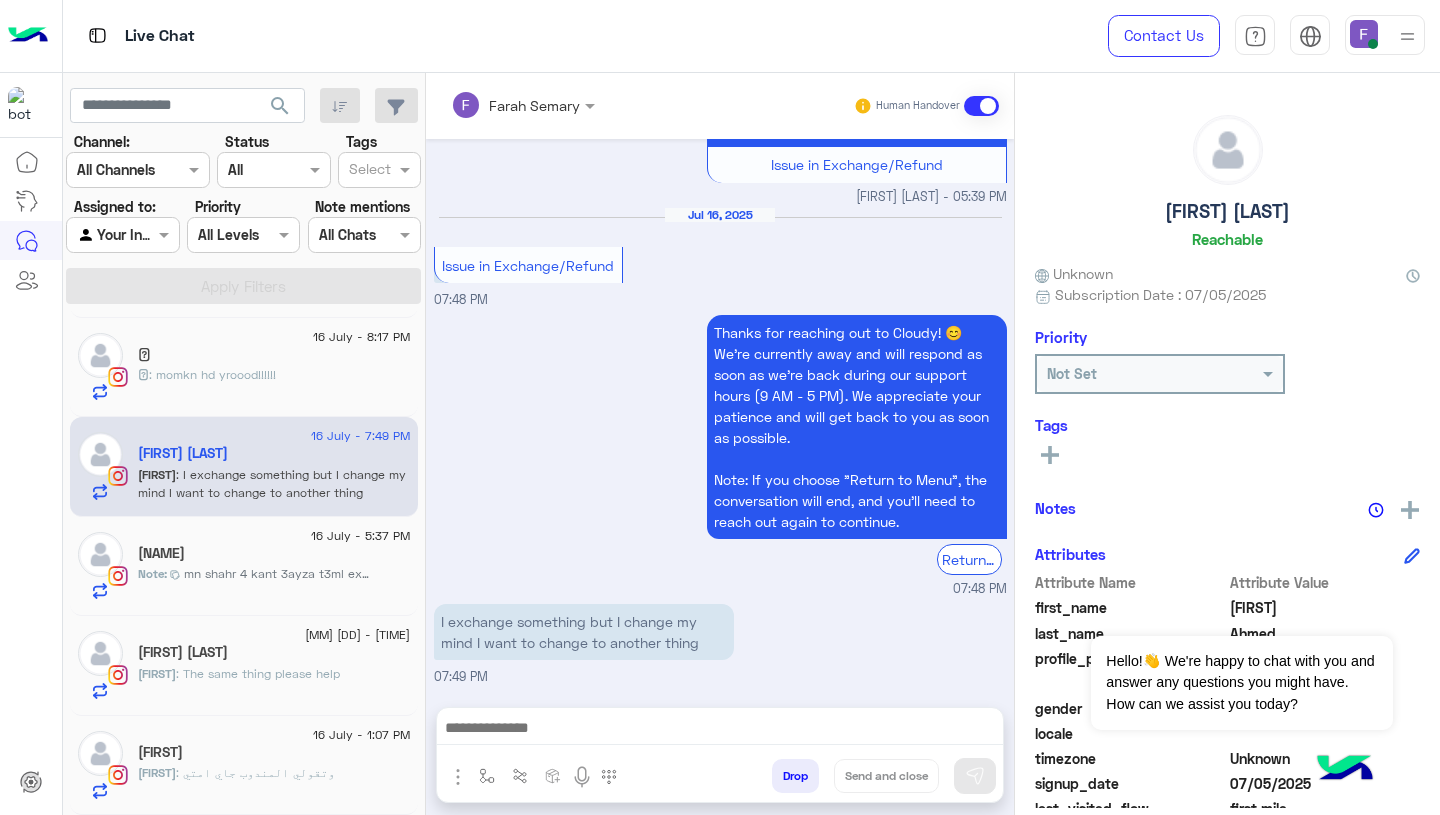click on "I exchange something but I change my mind I want to change to another thing" at bounding box center [584, 632] 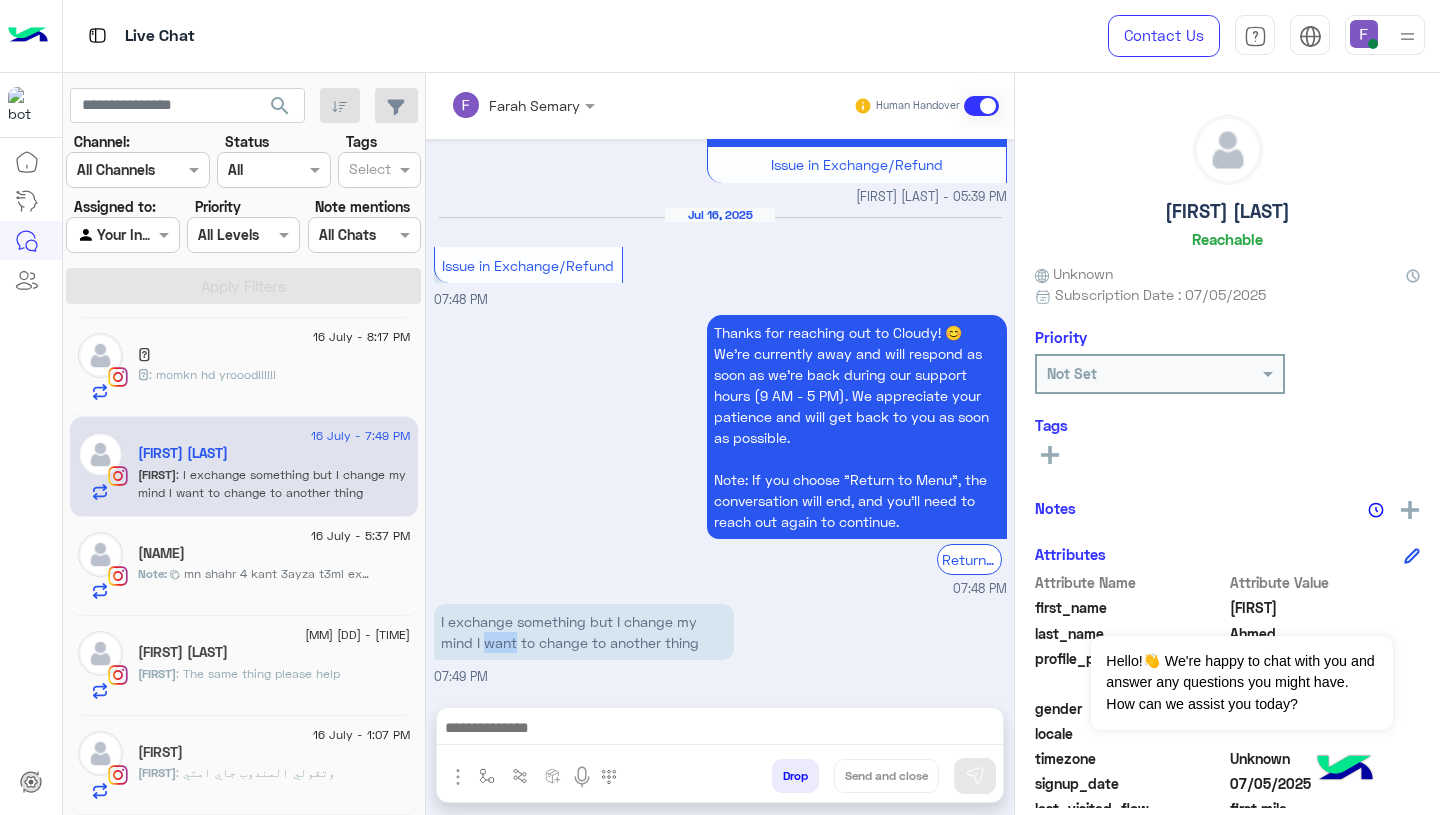 click on "I exchange something but I change my mind I want to change to another thing" at bounding box center [584, 632] 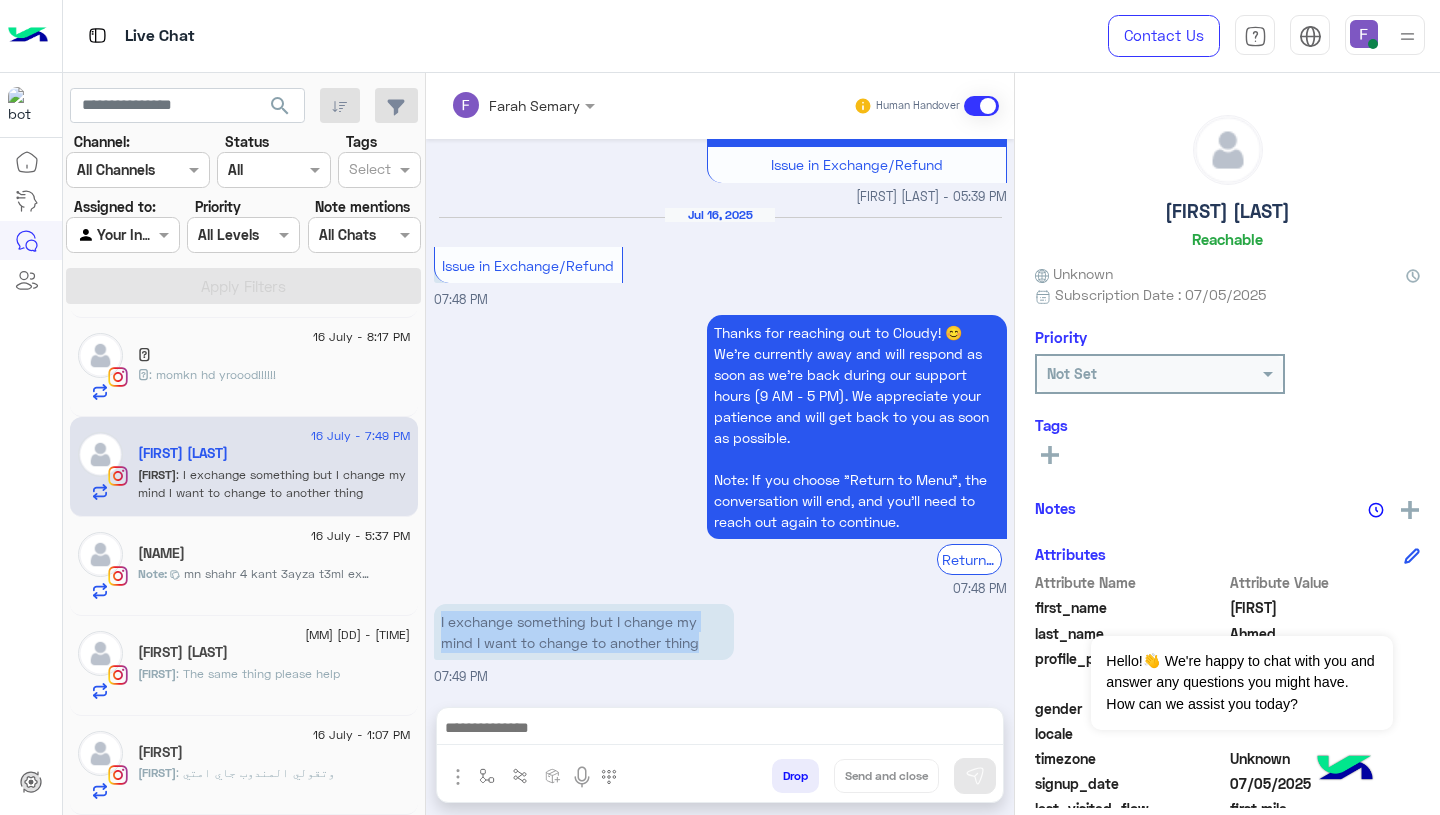 click on "I exchange something but I change my mind I want to change to another thing" at bounding box center [584, 632] 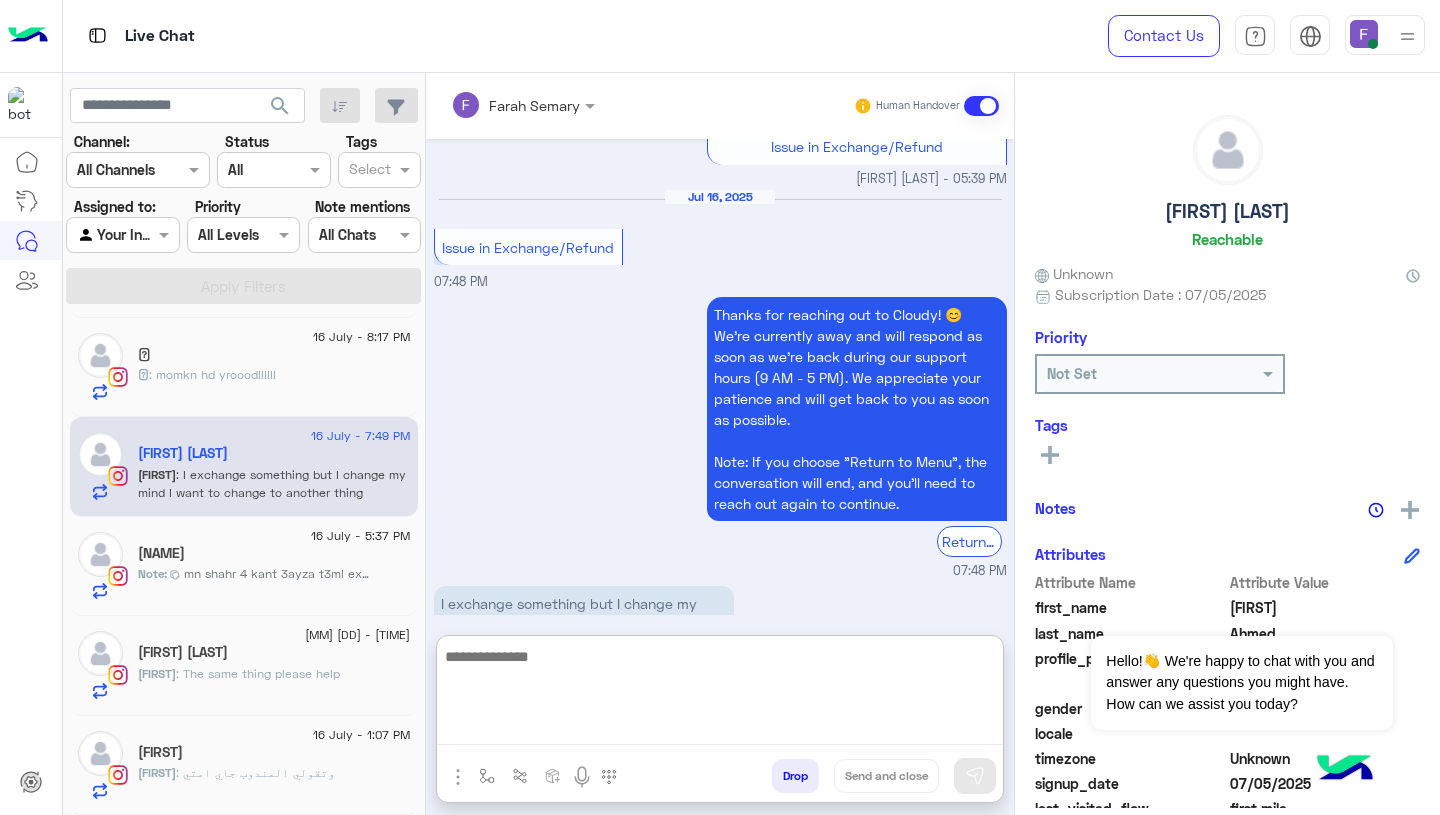 paste on "**********" 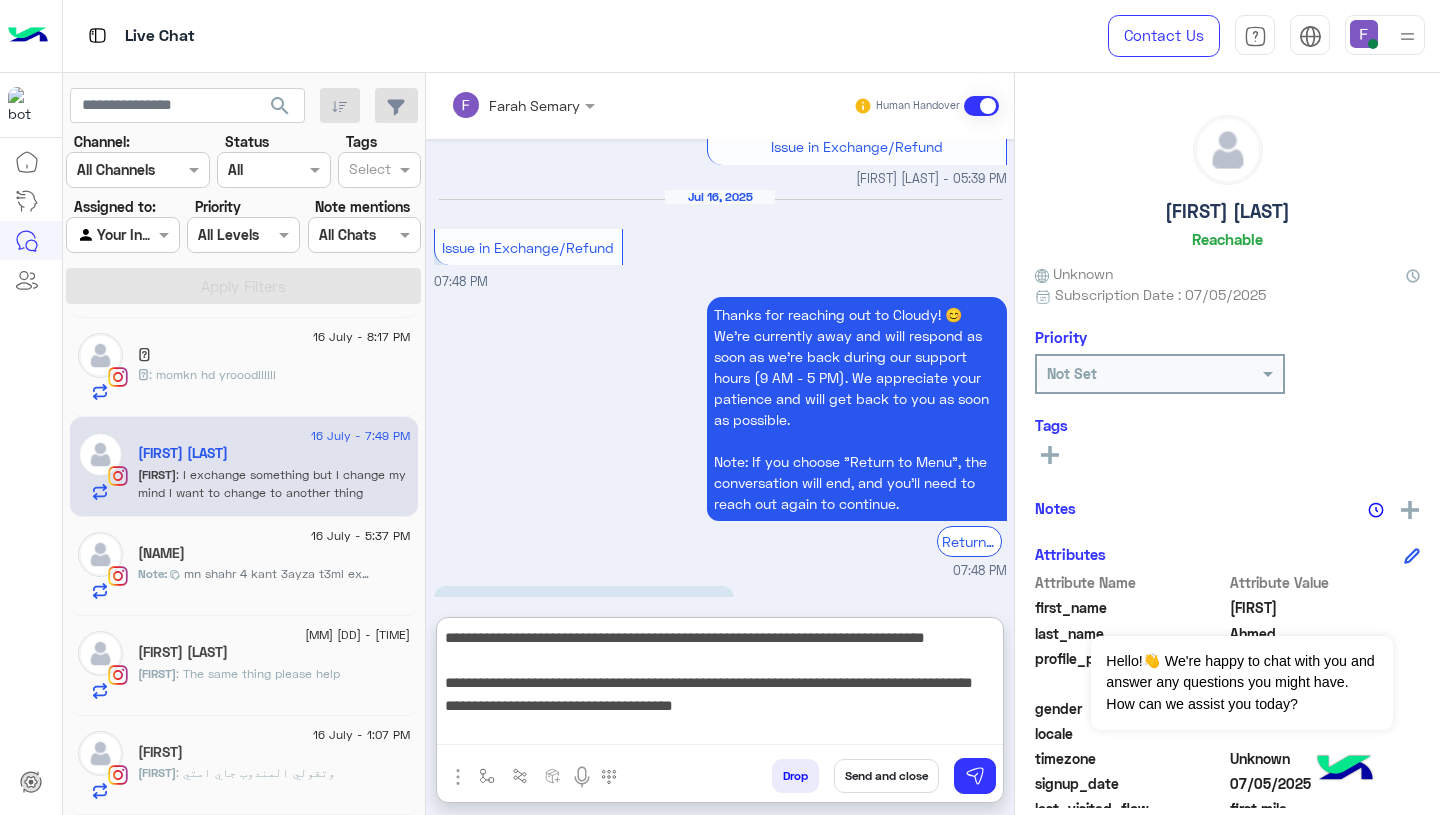 scroll, scrollTop: 196, scrollLeft: 0, axis: vertical 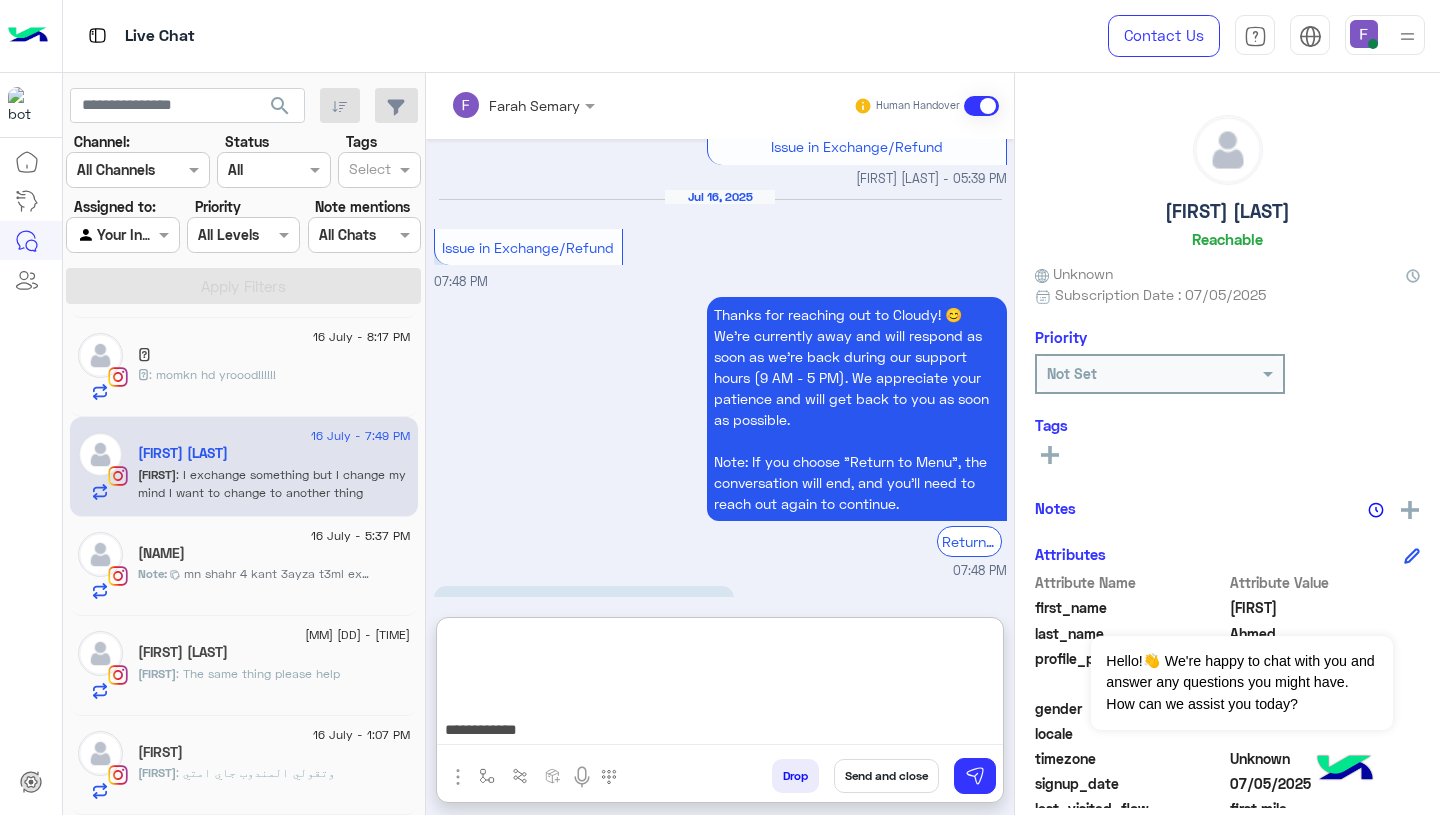 click on "**********" at bounding box center (720, 685) 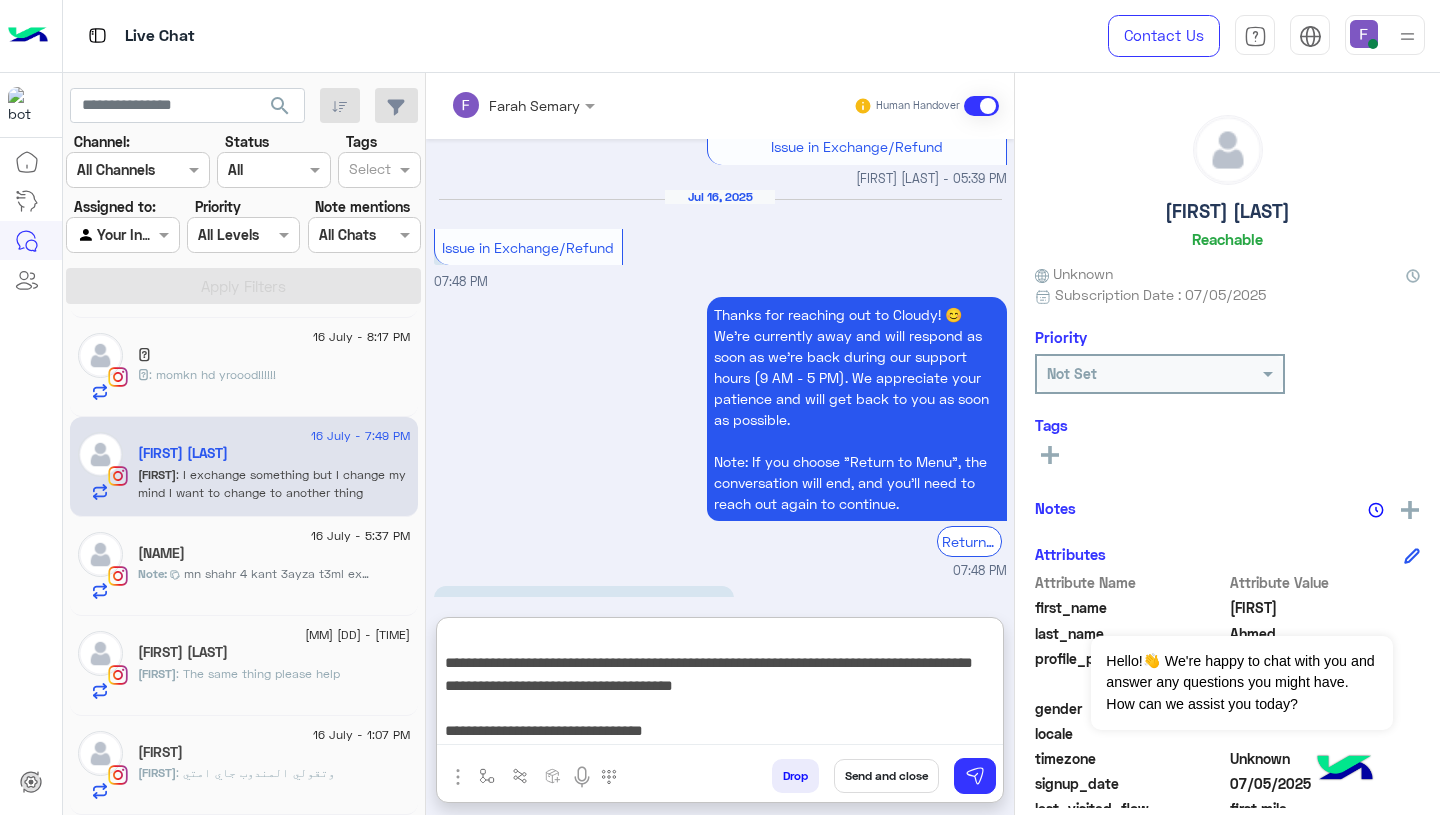 scroll, scrollTop: 65, scrollLeft: 0, axis: vertical 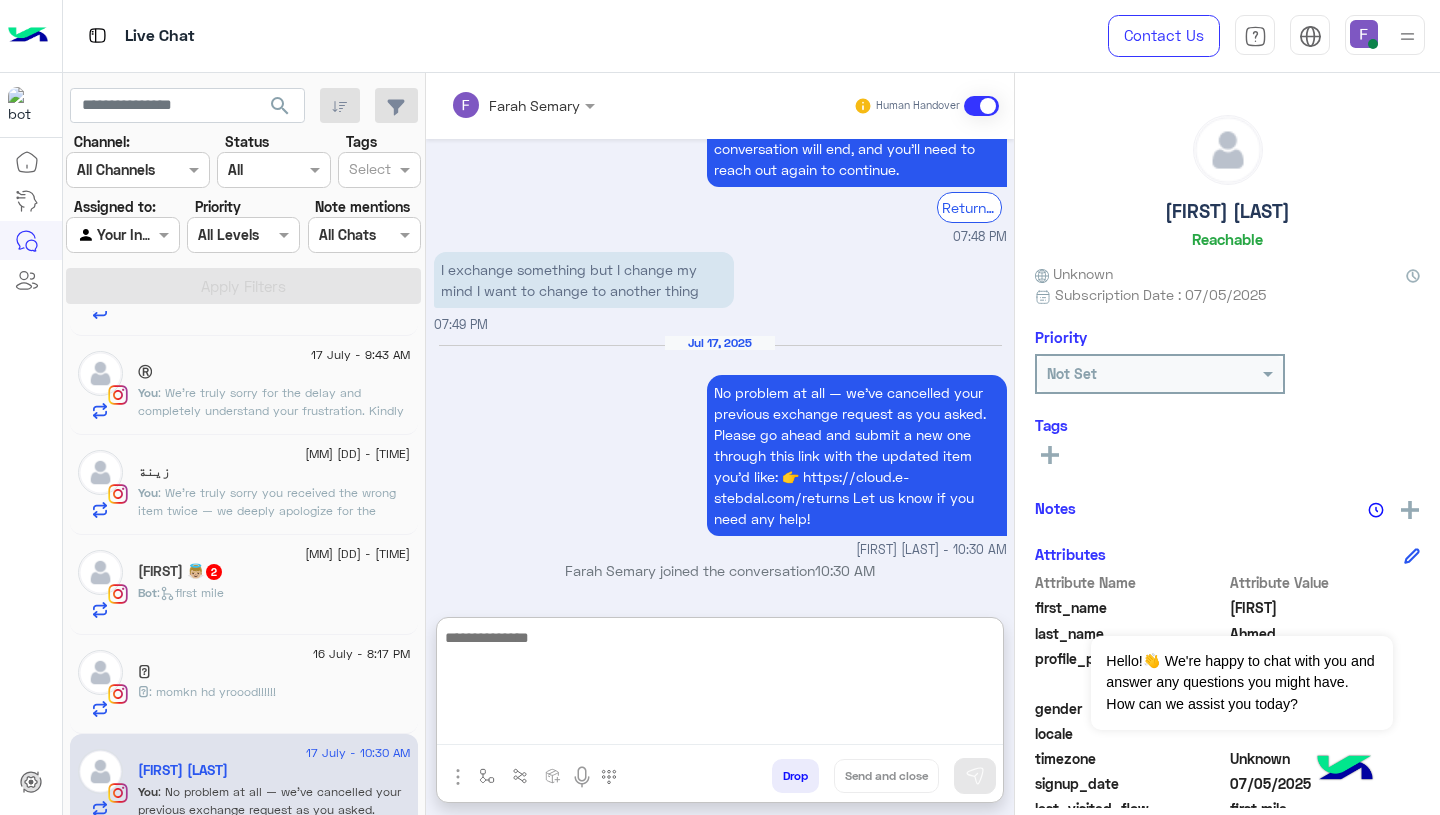 click on "Nicholas 👼🏼  2" 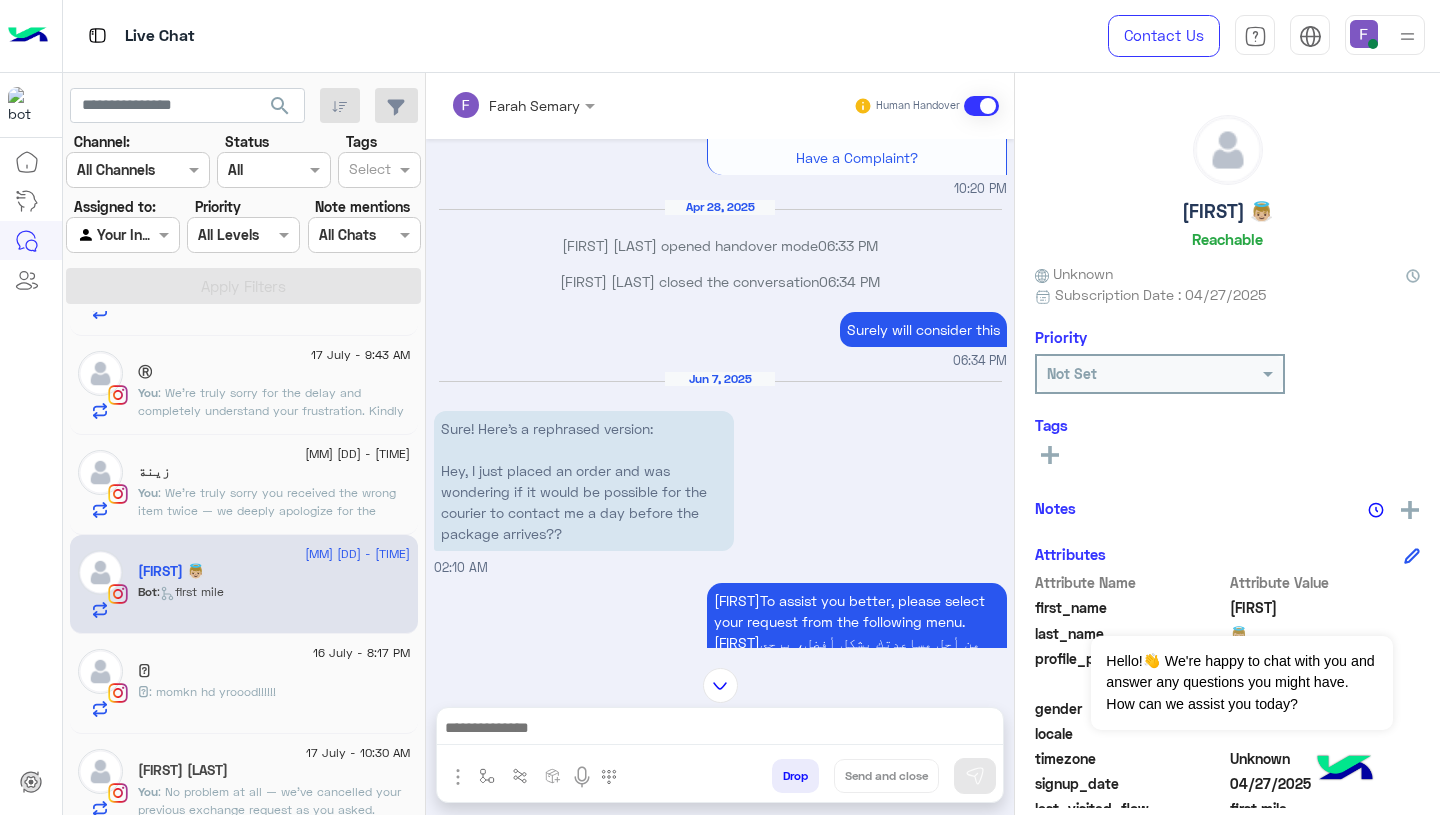 scroll, scrollTop: 1806, scrollLeft: 0, axis: vertical 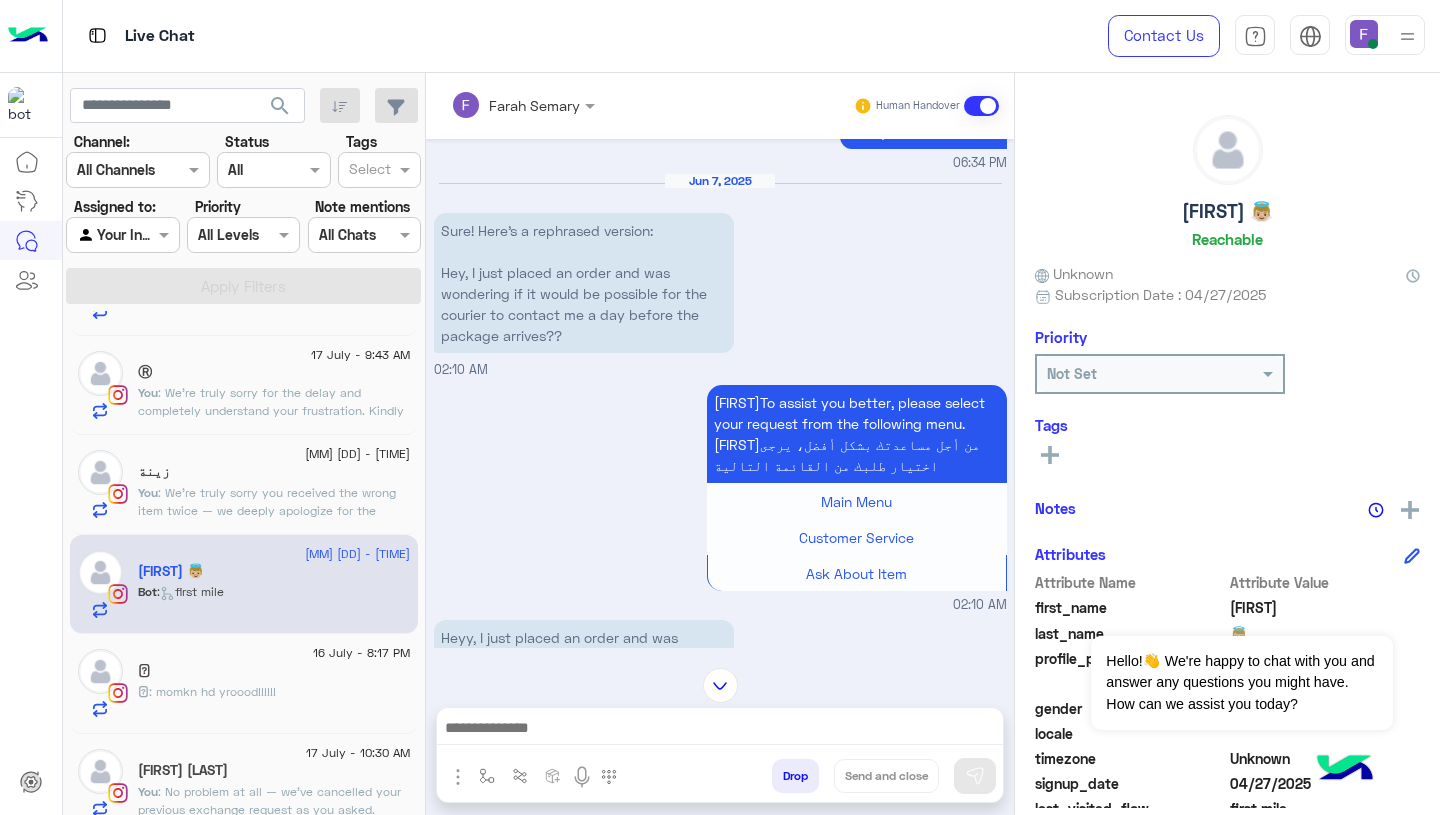 click at bounding box center (720, 685) 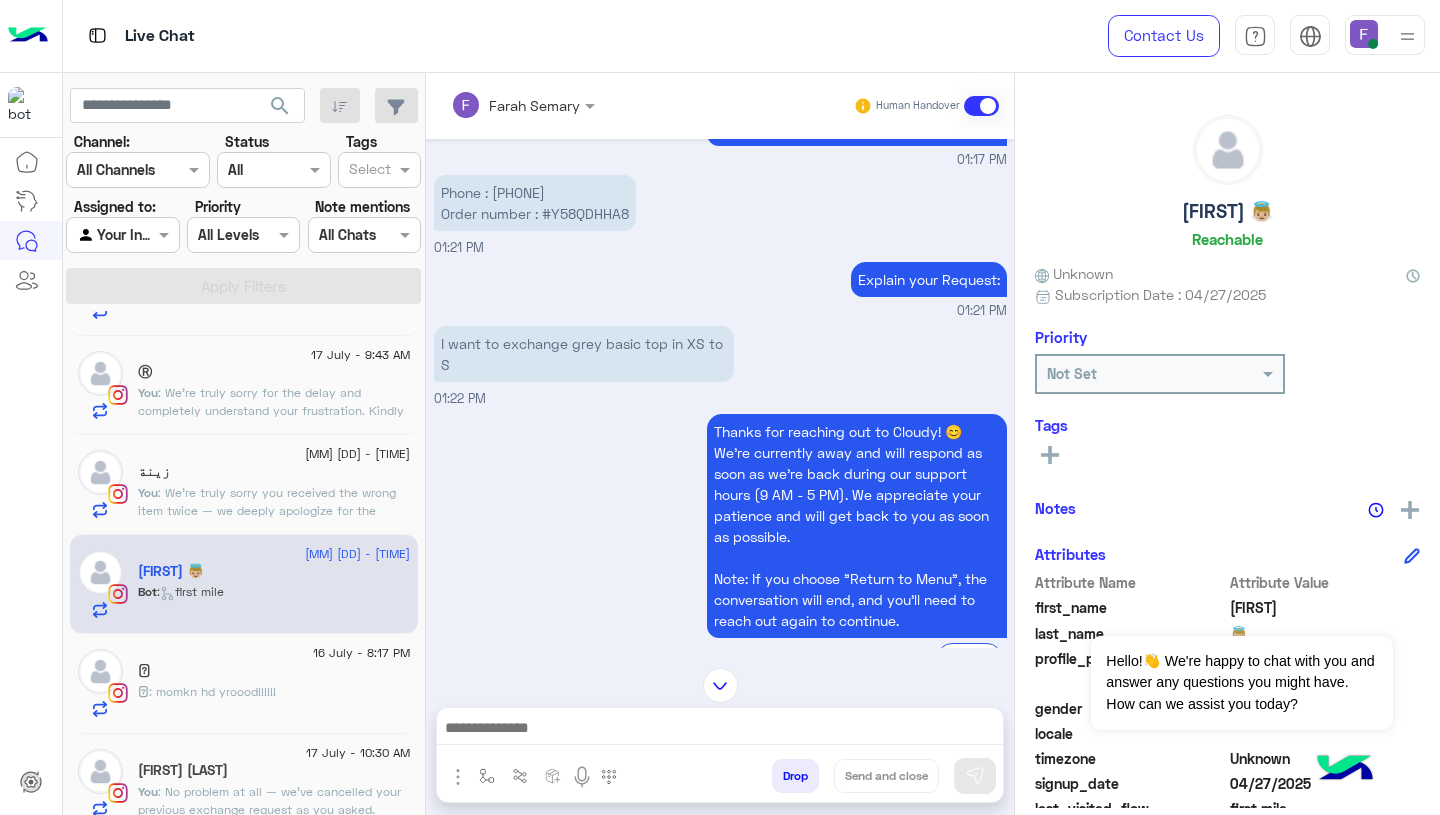 scroll, scrollTop: 4060, scrollLeft: 0, axis: vertical 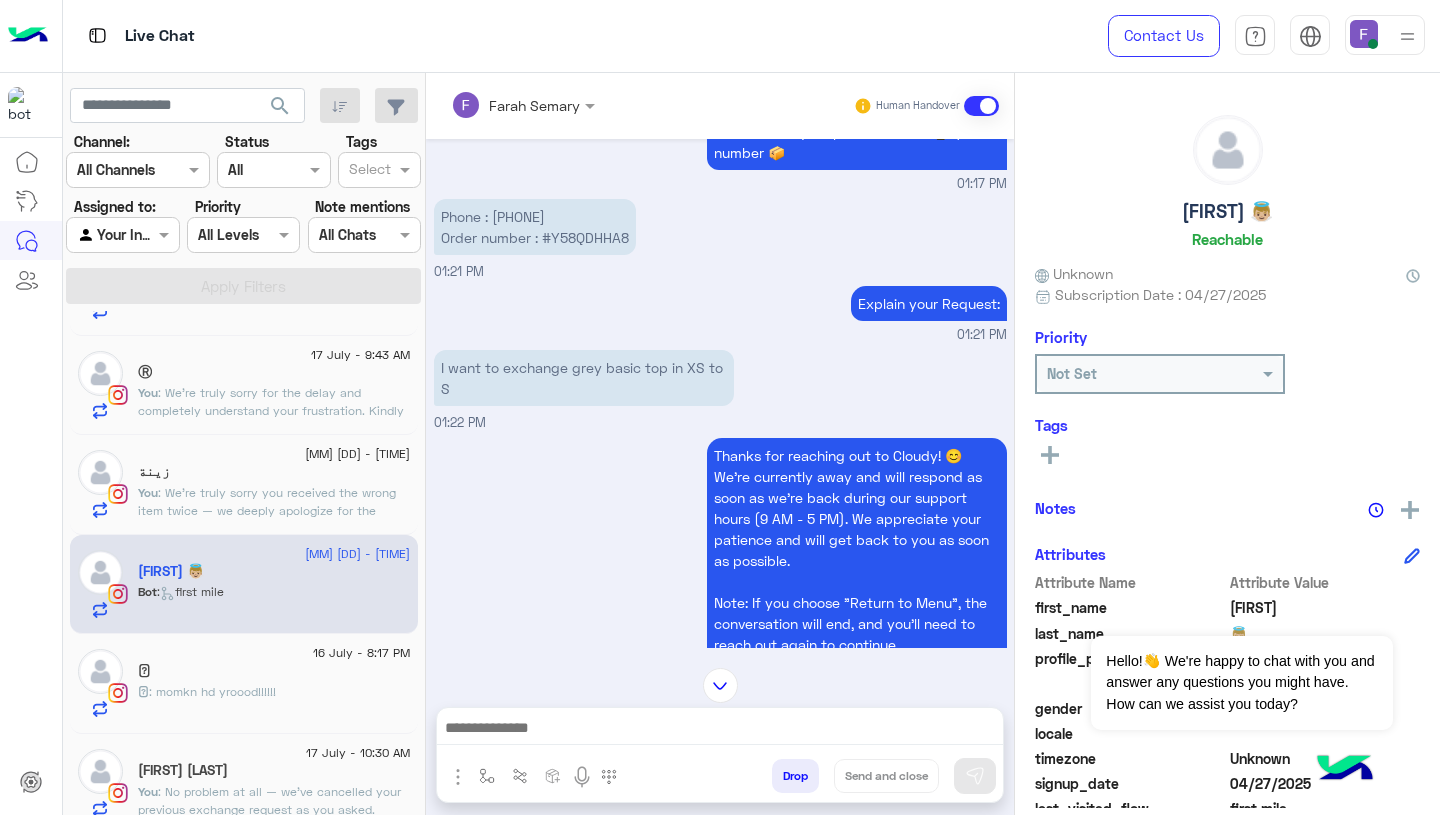 click at bounding box center [720, 685] 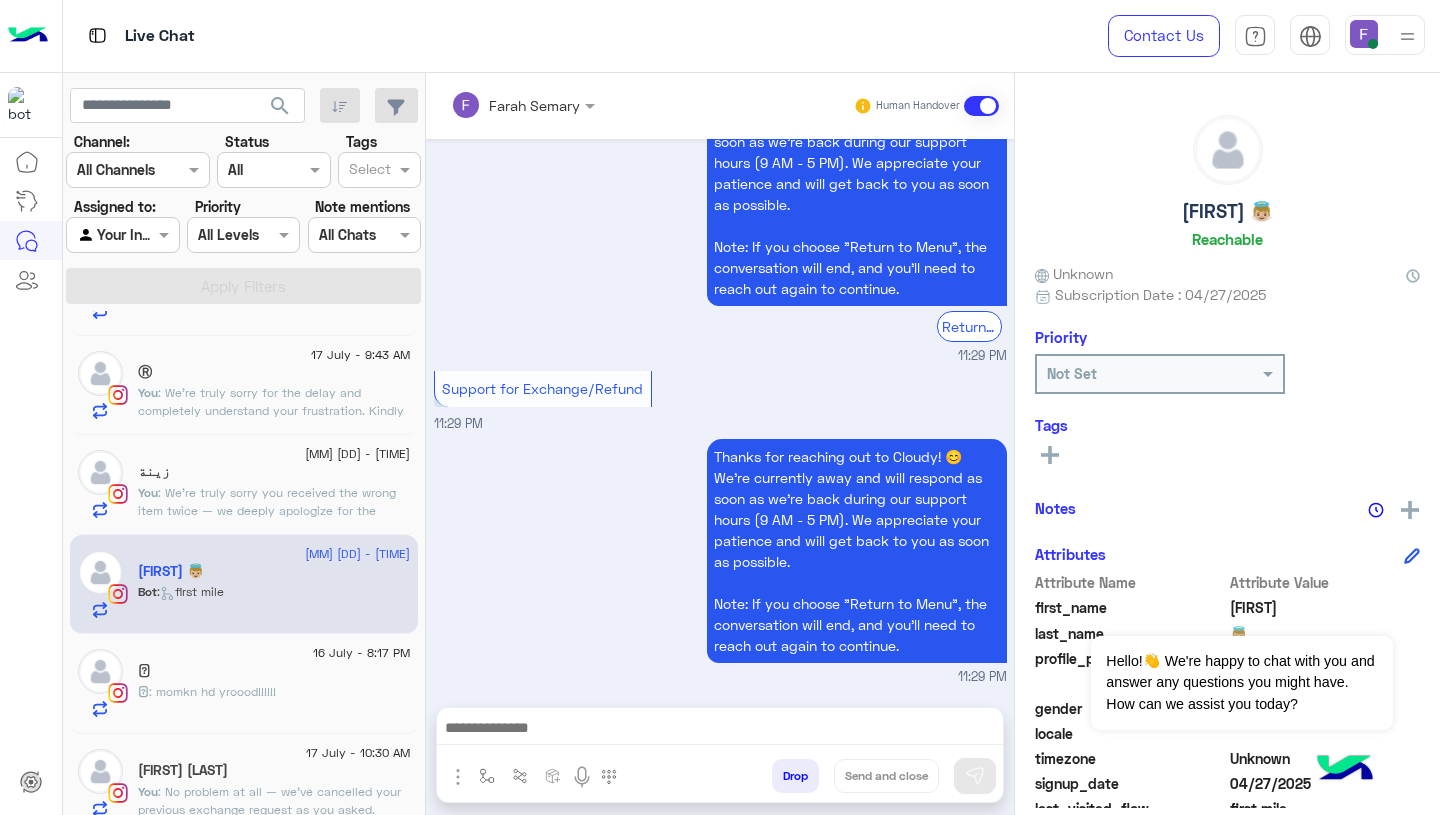 click on "Thanks for reaching out to Cloudy! 😊 We're currently away and will respond as soon as we’re back during our support hours (9 AM - 5 PM). We appreciate your patience and will get back to you as soon as possible. Note: If you choose "Return to Menu", the conversation will end, and you’ll need to reach out again to continue." at bounding box center (857, 551) 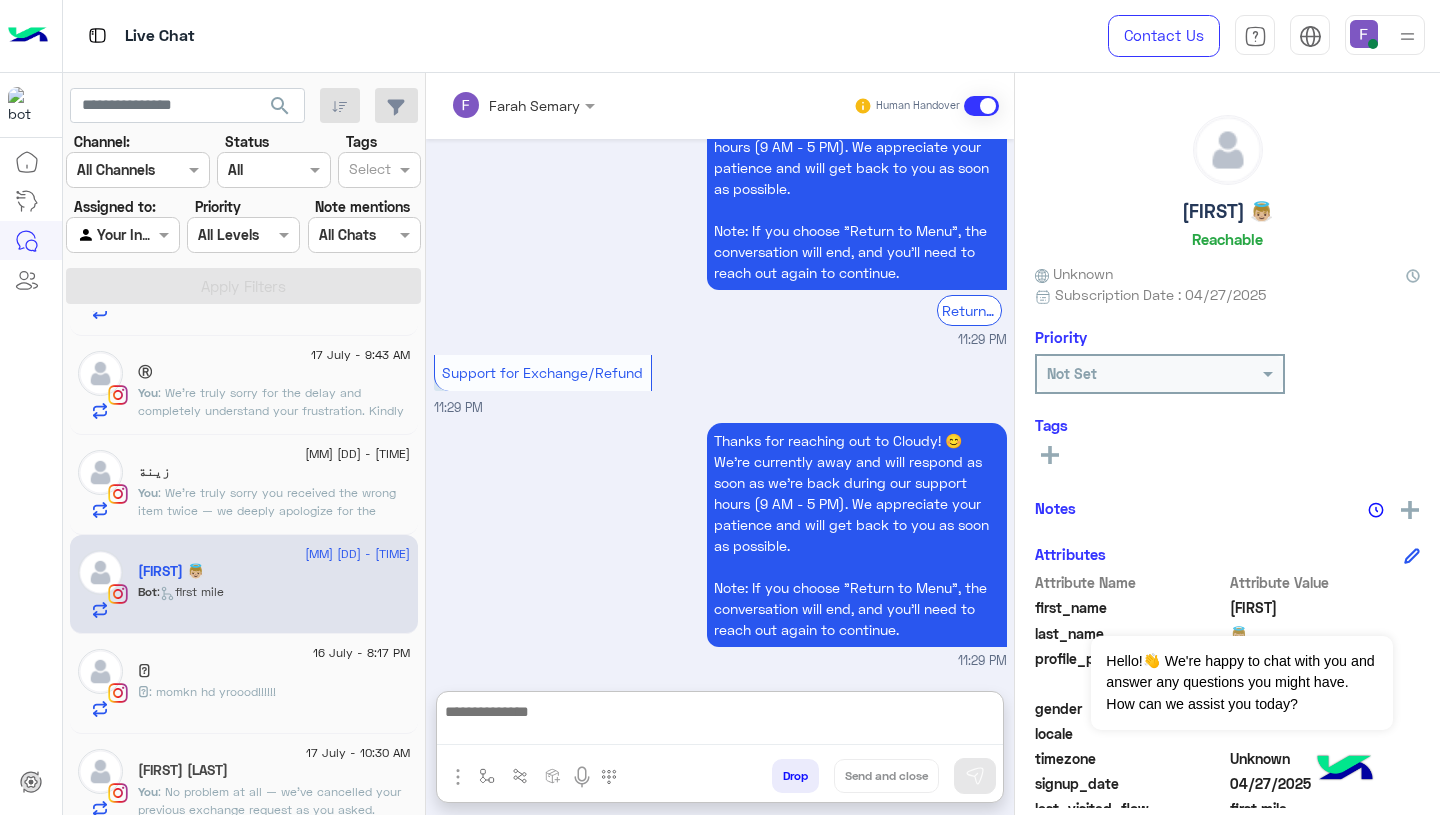 click at bounding box center (720, 722) 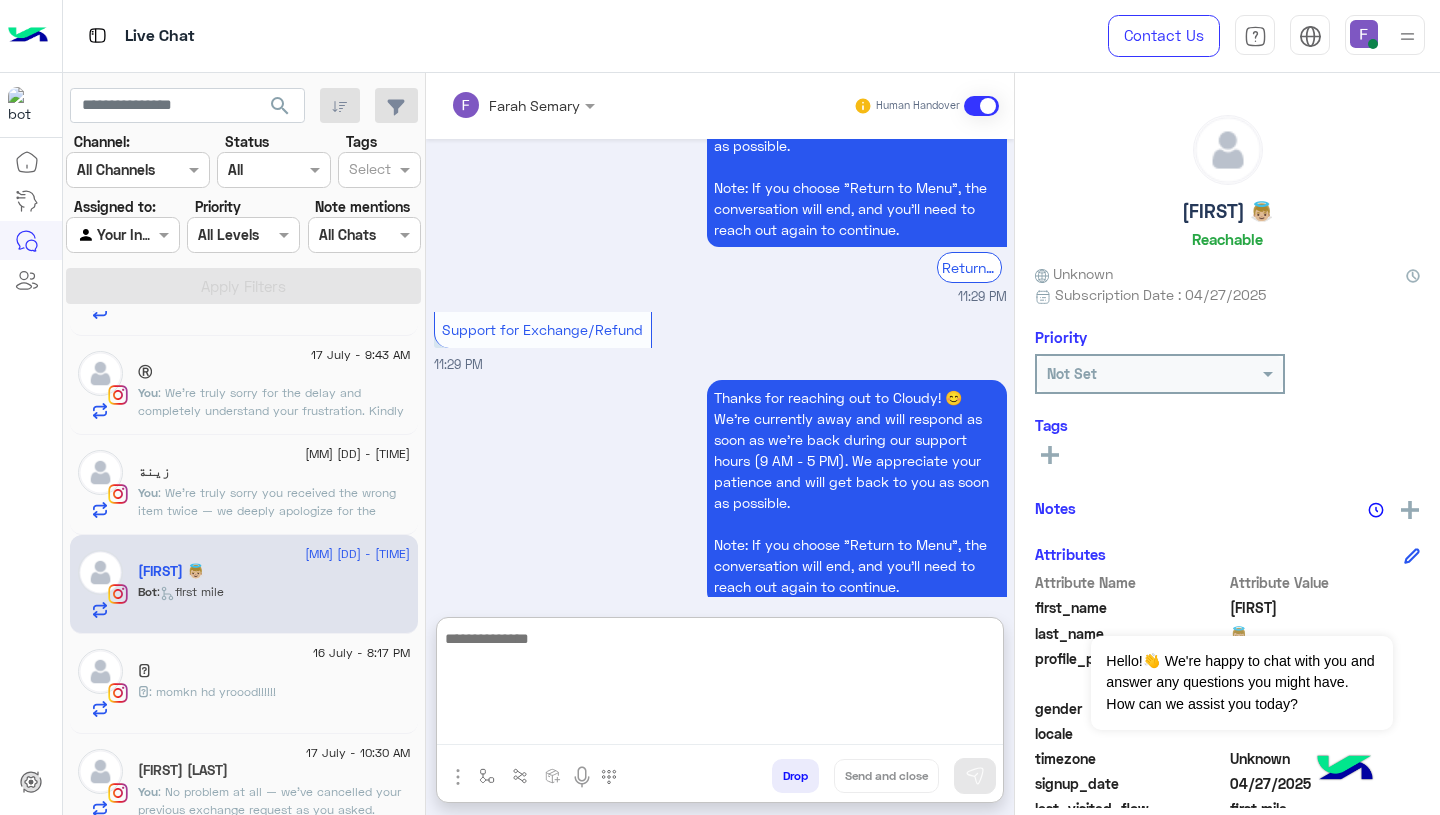 paste on "**********" 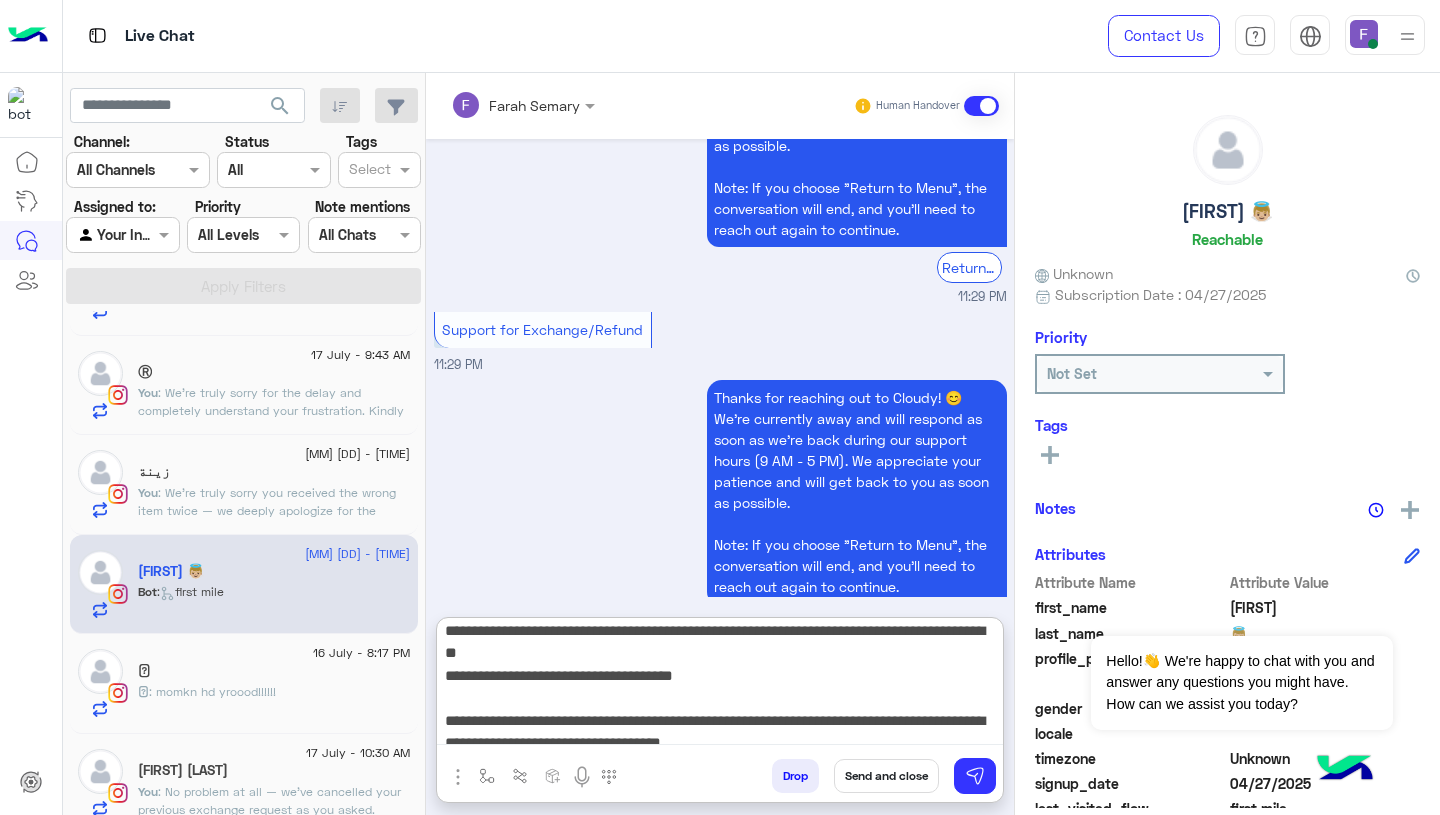scroll, scrollTop: 0, scrollLeft: 0, axis: both 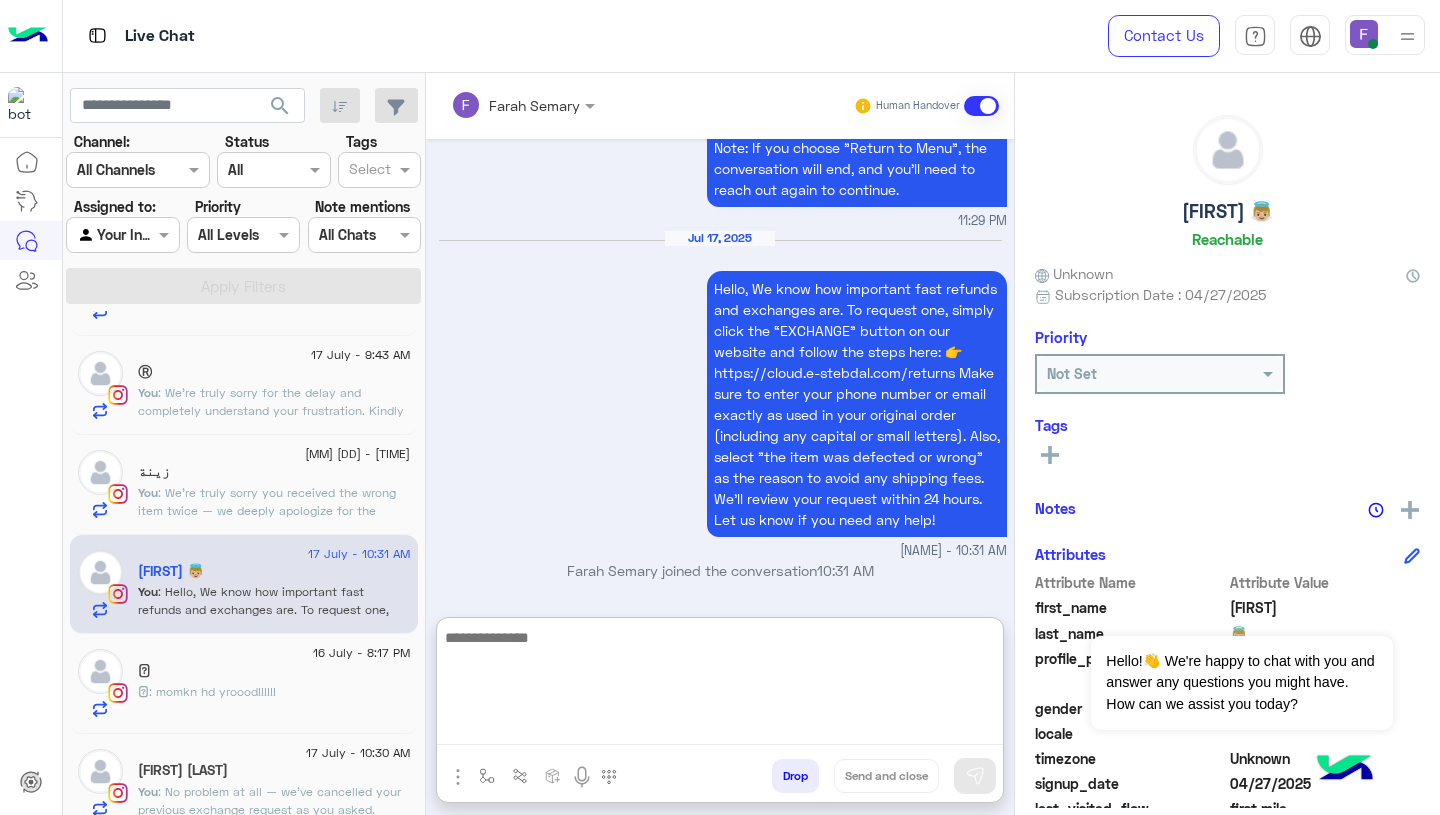 click on "Jul 17, 2025  Hello,
We know how important fast refunds and exchanges are.
To request one, simply click the “EXCHANGE” button on our website and follow the steps here:
👉 https://cloud.e-stebdal.com/returns
Make sure to enter your phone number or email exactly as used in your original order (including any capital or small letters).
Also, select "the item was defected or wrong" as the reason to avoid any shipping fees.
We’ll review your request within 24 hours. Let us know if you need any help!     Farah Semary -  10:31 AM" at bounding box center (720, 395) 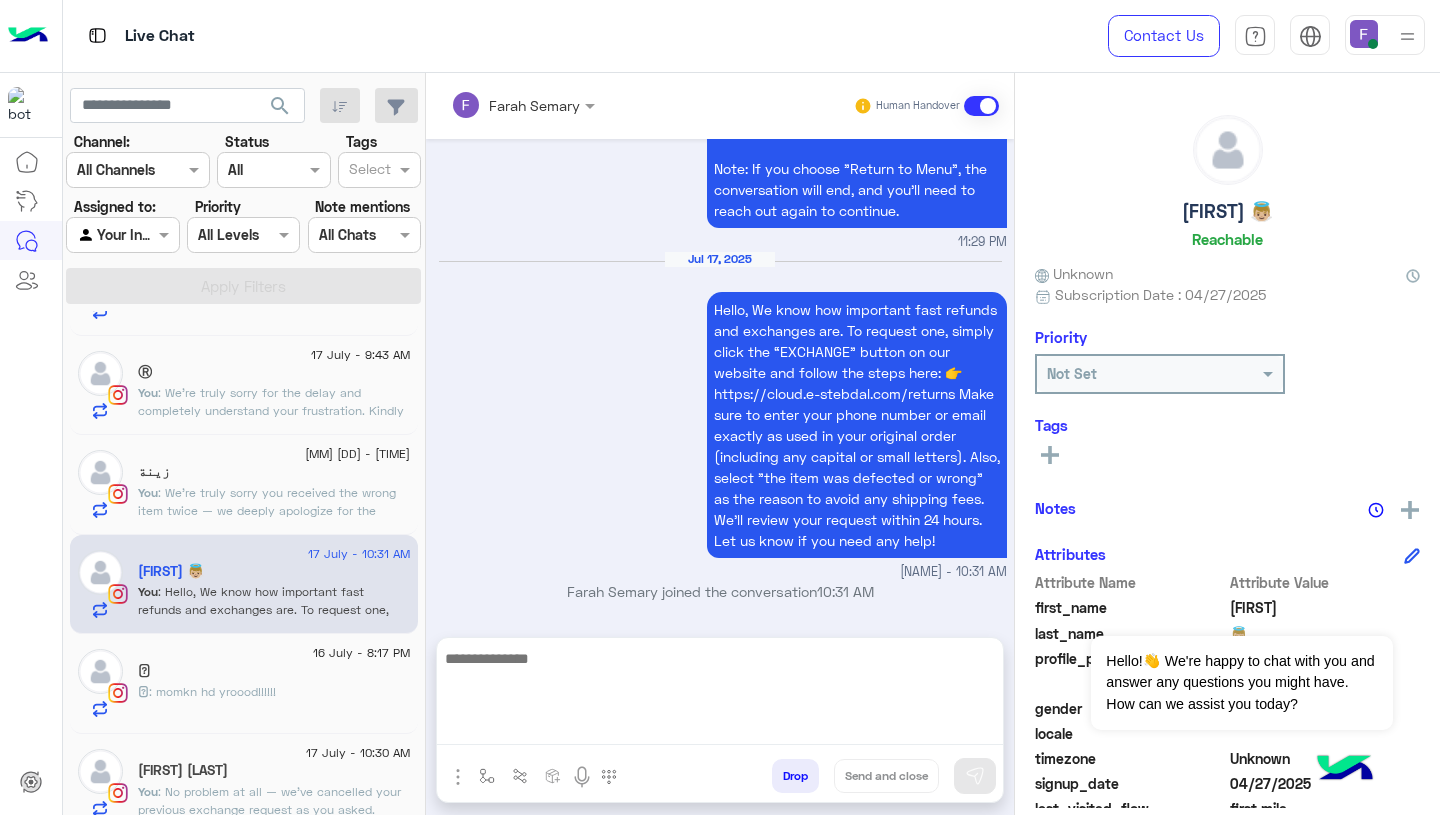 scroll, scrollTop: 6843, scrollLeft: 0, axis: vertical 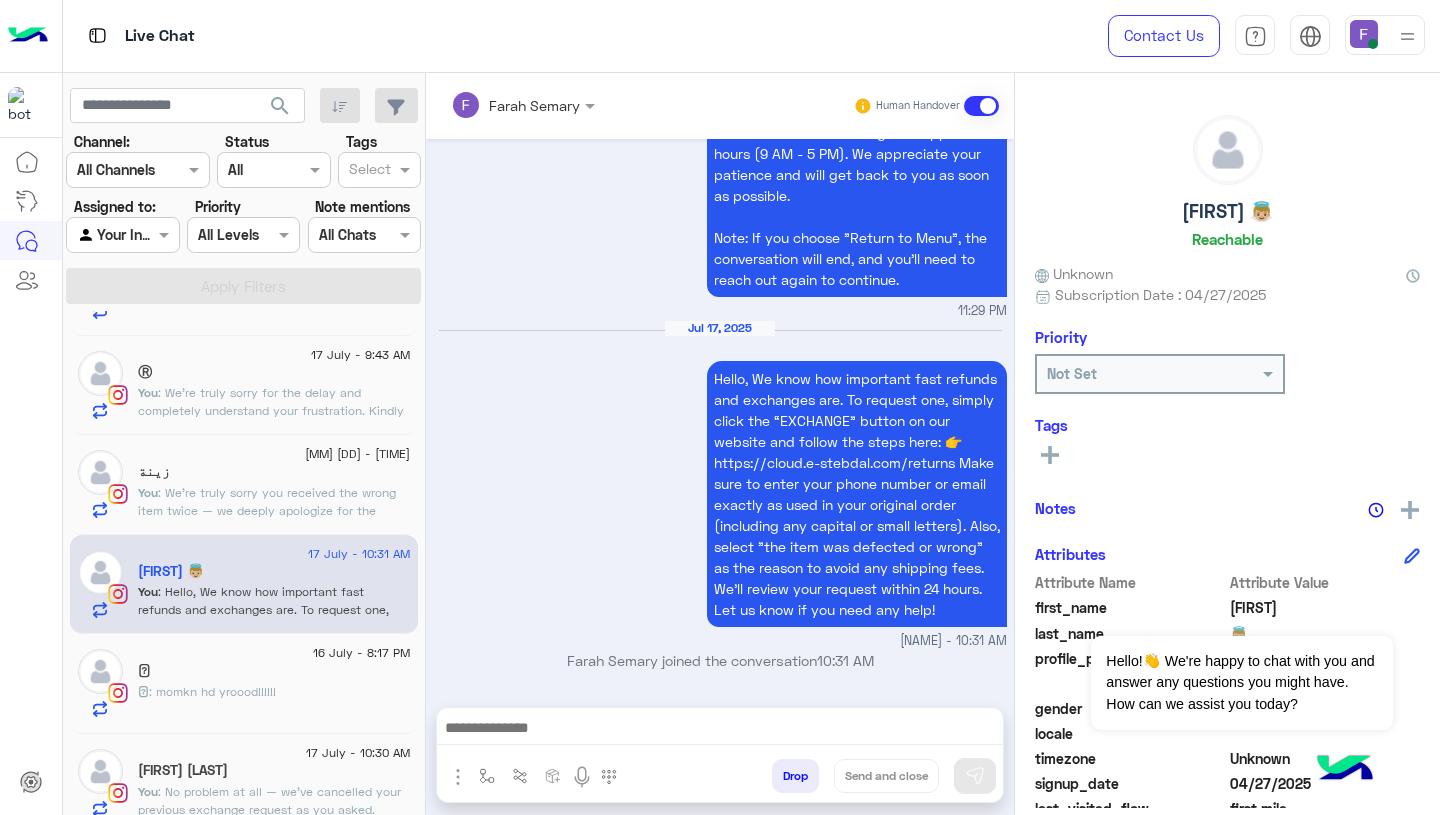 click on "𓅂 : momkn hd yroood!!!!!!" 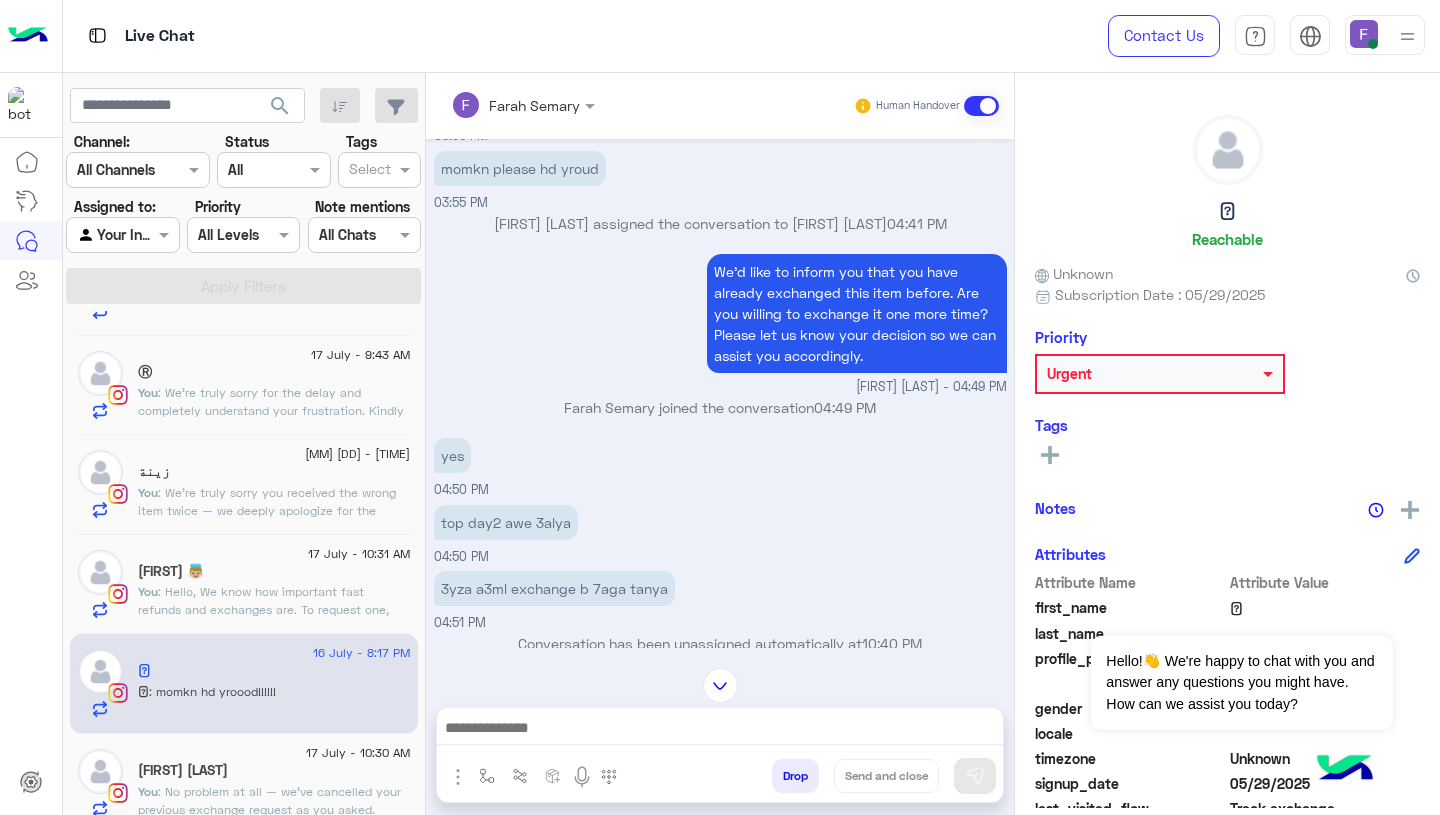 scroll, scrollTop: 1216, scrollLeft: 0, axis: vertical 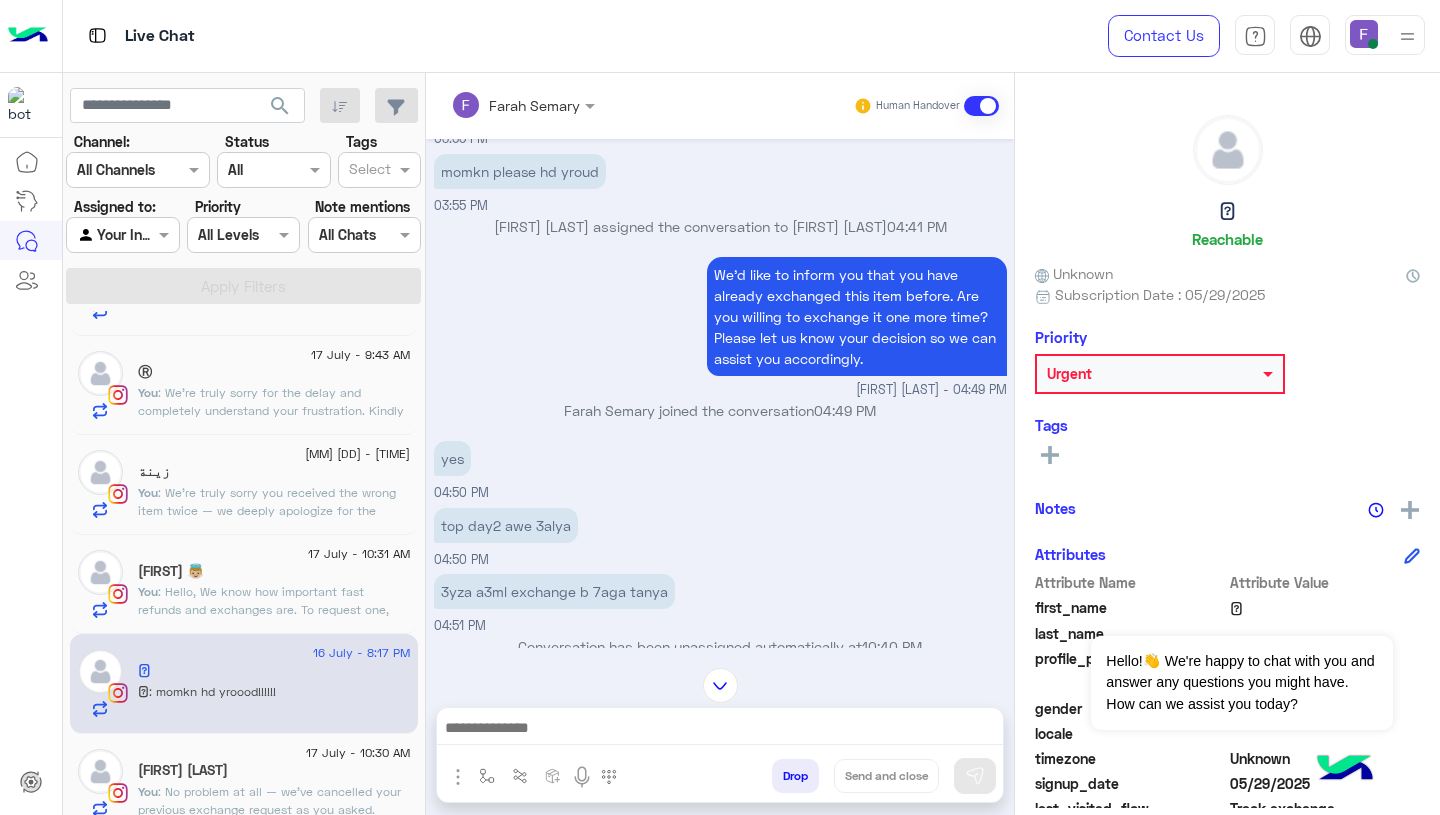 click on "We’d like to inform you that you have already exchanged this item before. Are you willing to exchange it one more time? Please let us know your decision so we can assist you accordingly." at bounding box center (857, 316) 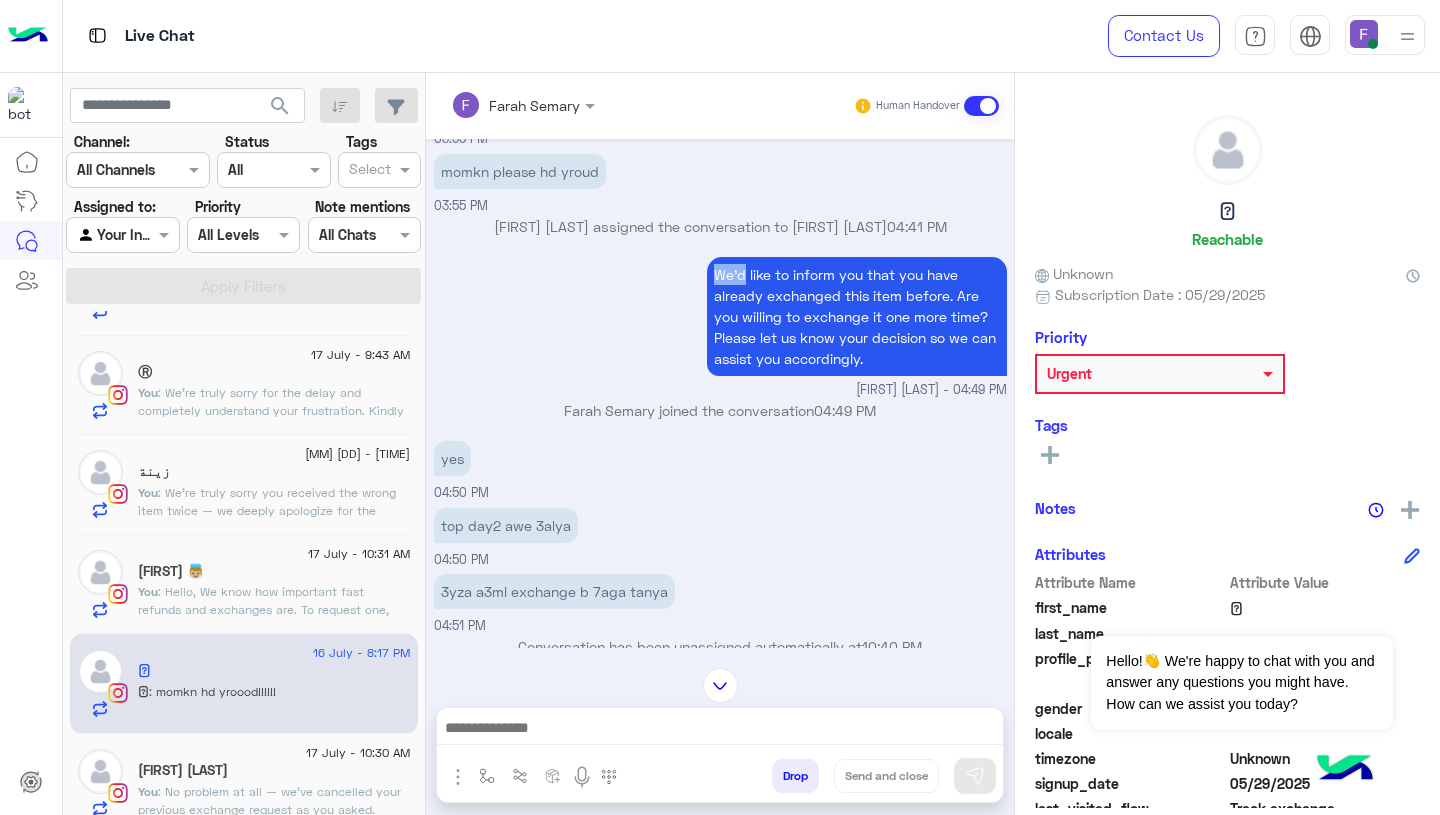 click on "We’d like to inform you that you have already exchanged this item before. Are you willing to exchange it one more time? Please let us know your decision so we can assist you accordingly." at bounding box center [857, 316] 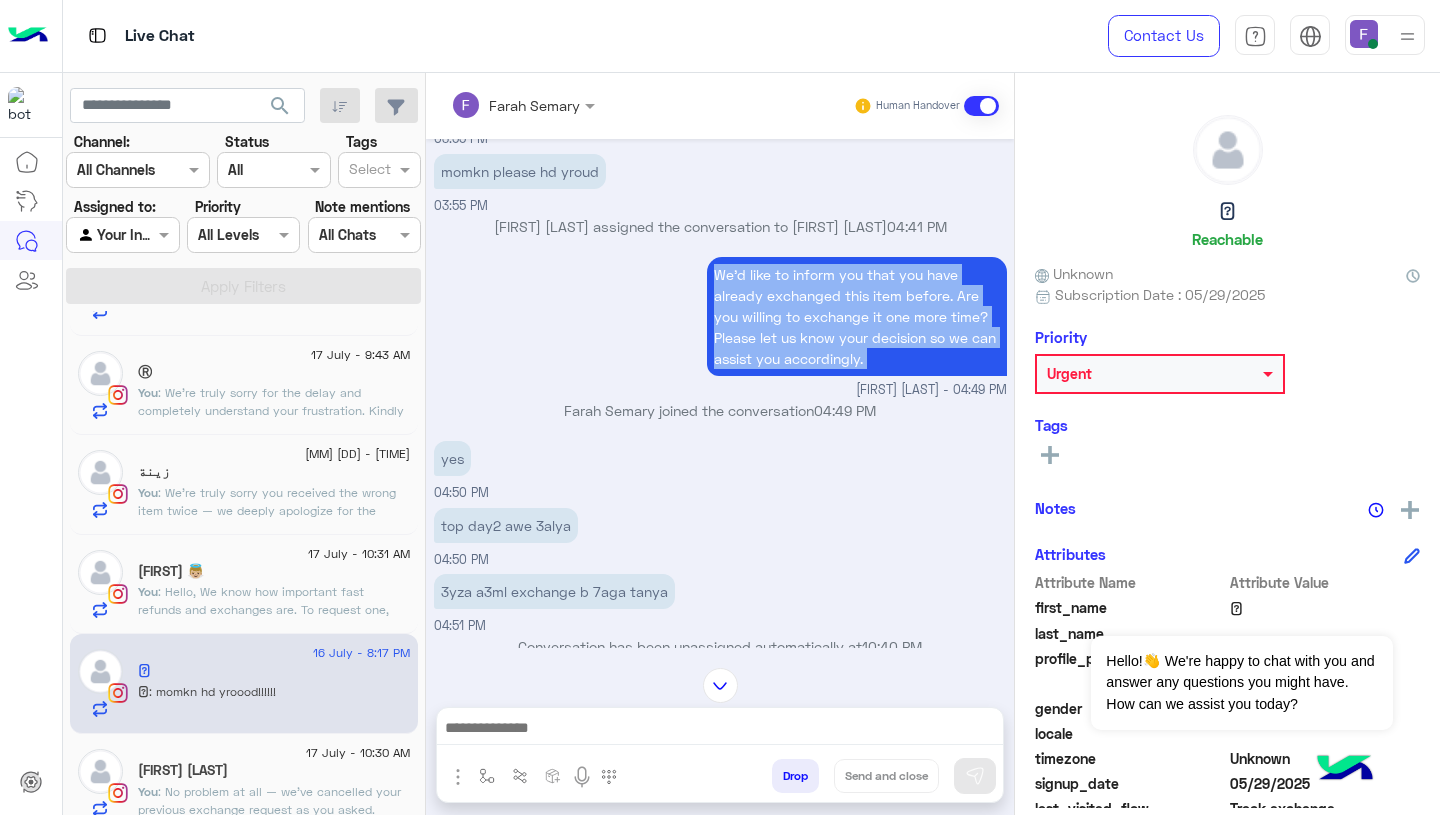 drag, startPoint x: 709, startPoint y: 277, endPoint x: 711, endPoint y: 331, distance: 54.037025 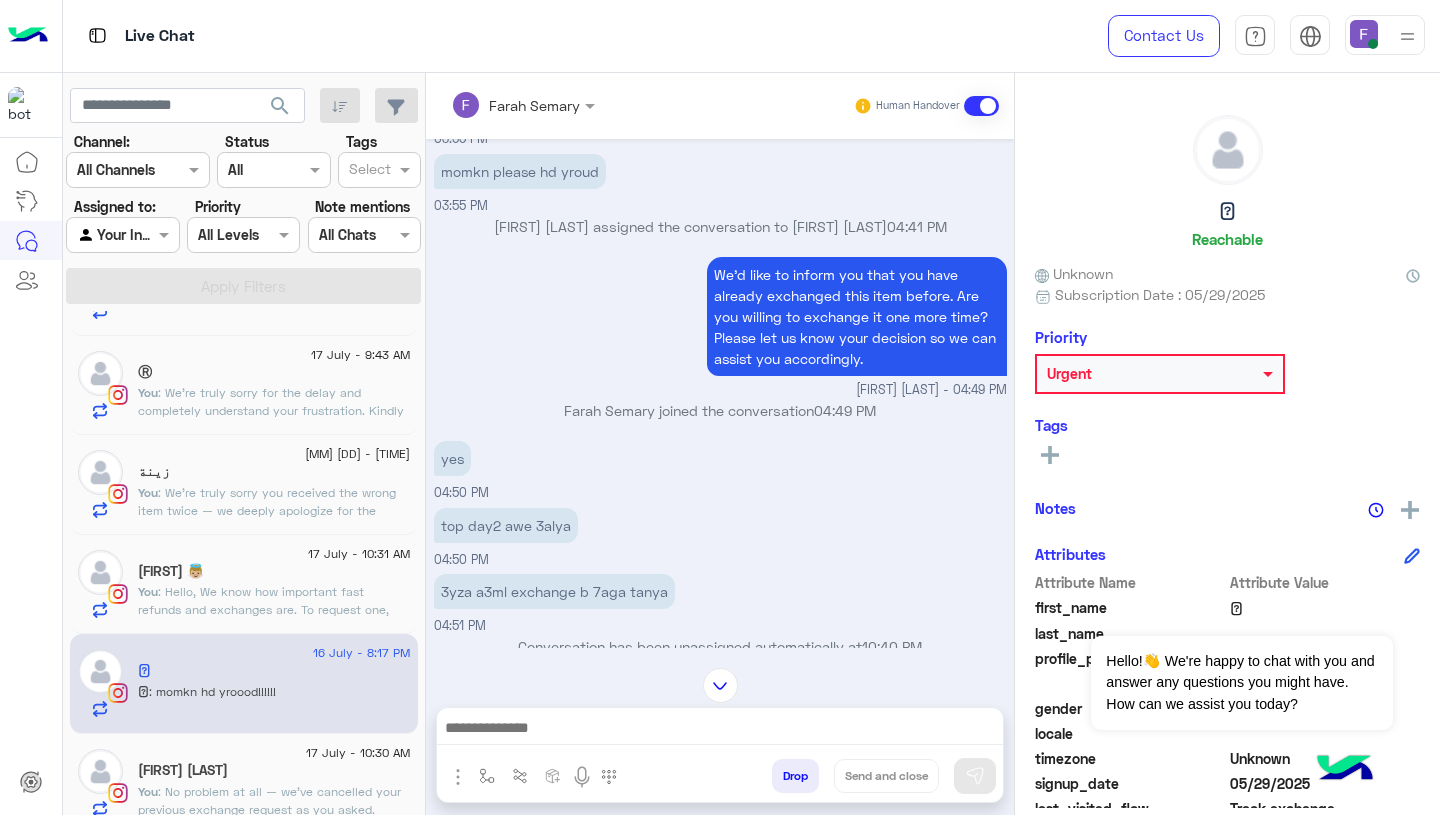 click on "Farah Semary -  04:49 PM" at bounding box center (720, 390) 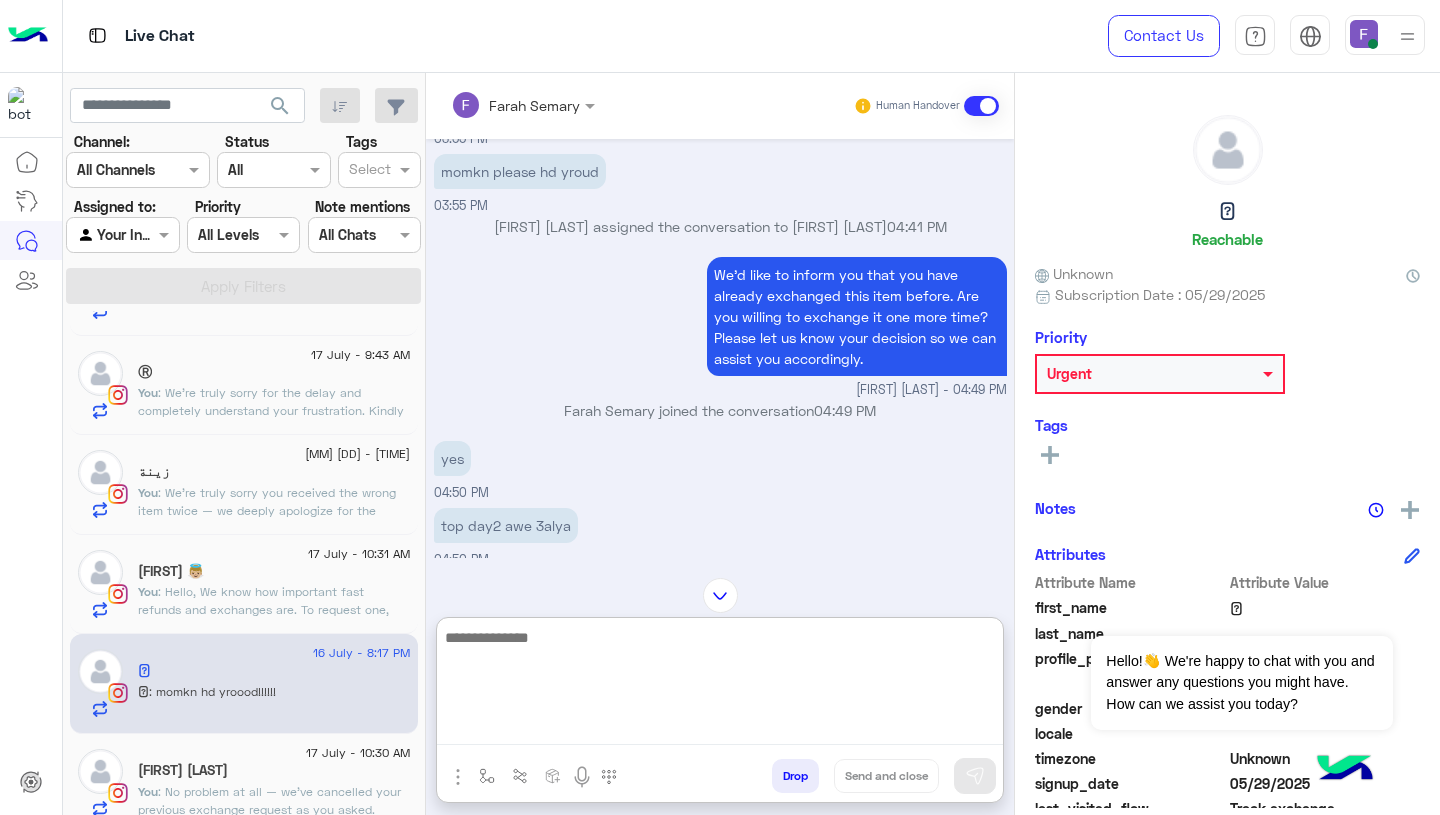 paste on "**********" 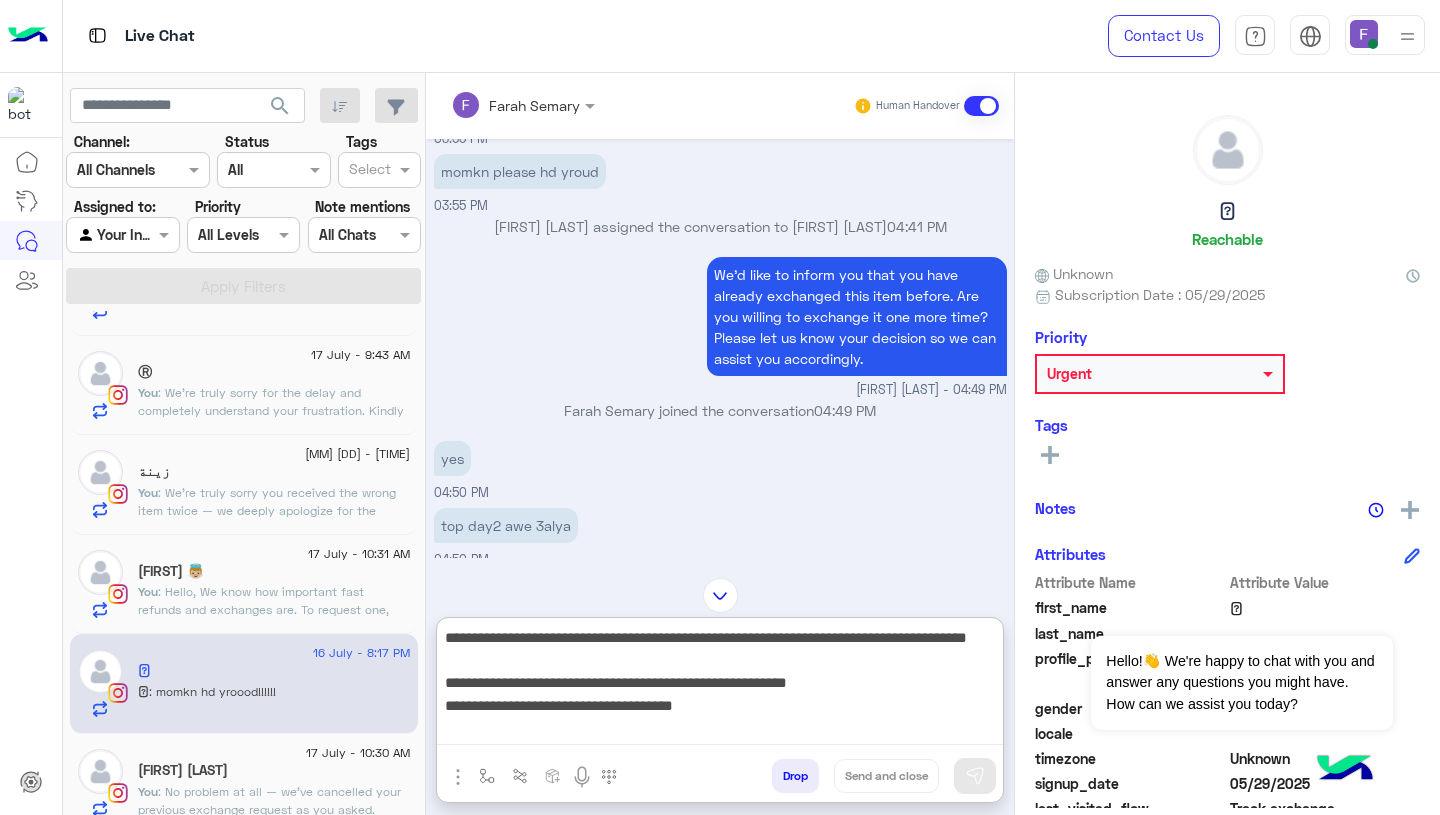 scroll, scrollTop: 173, scrollLeft: 0, axis: vertical 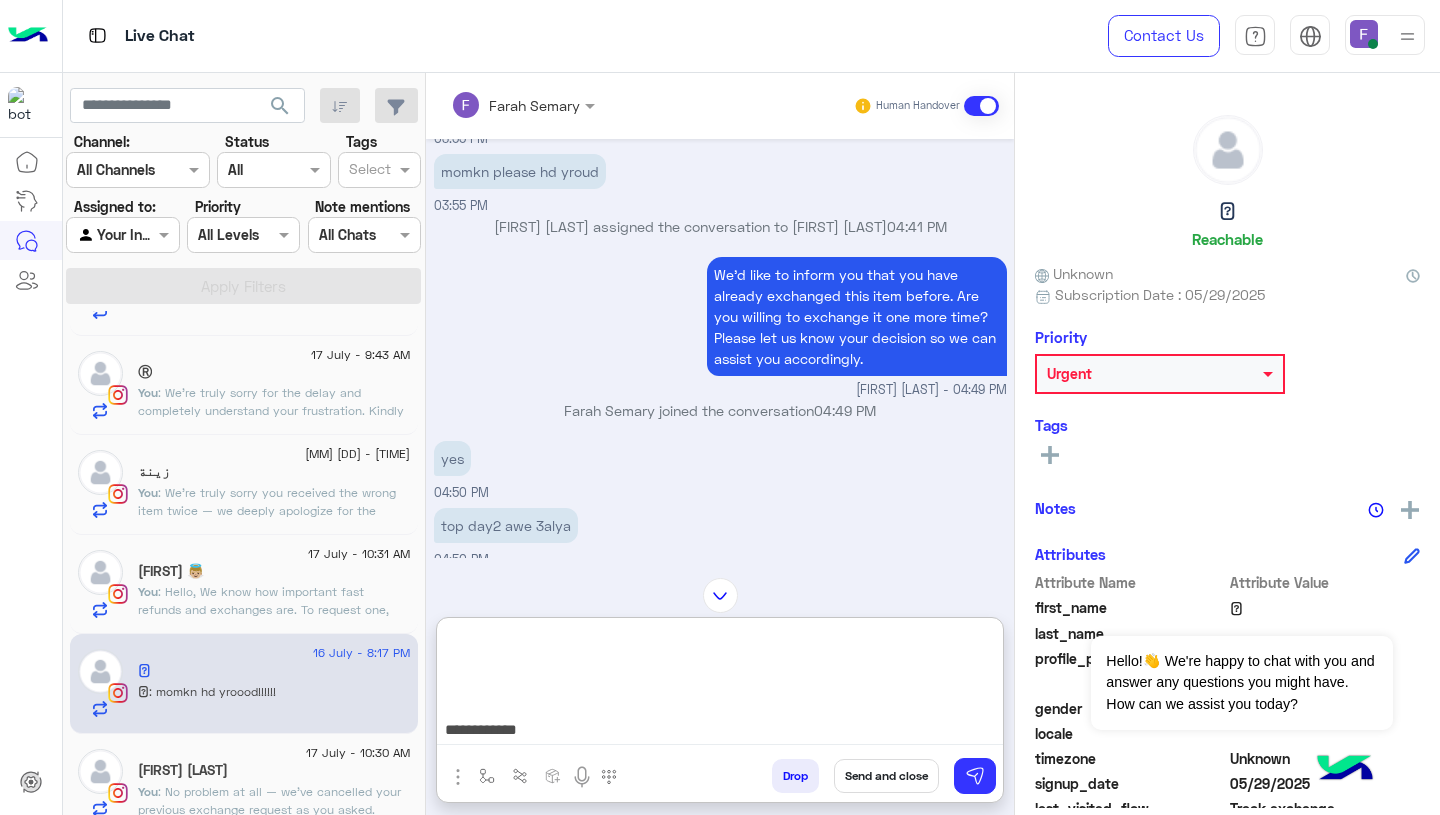 click on "**********" at bounding box center (720, 685) 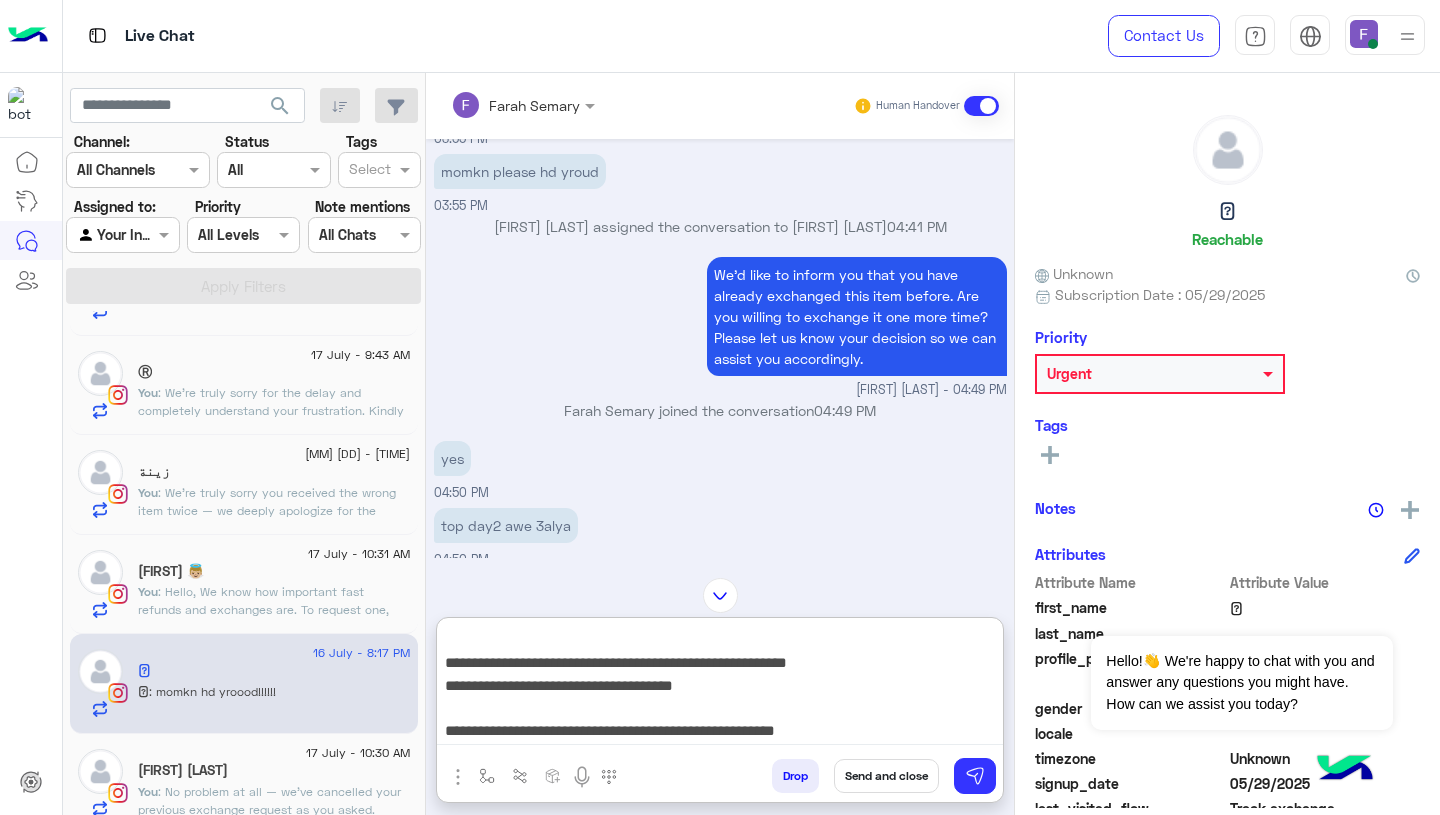 scroll, scrollTop: 42, scrollLeft: 0, axis: vertical 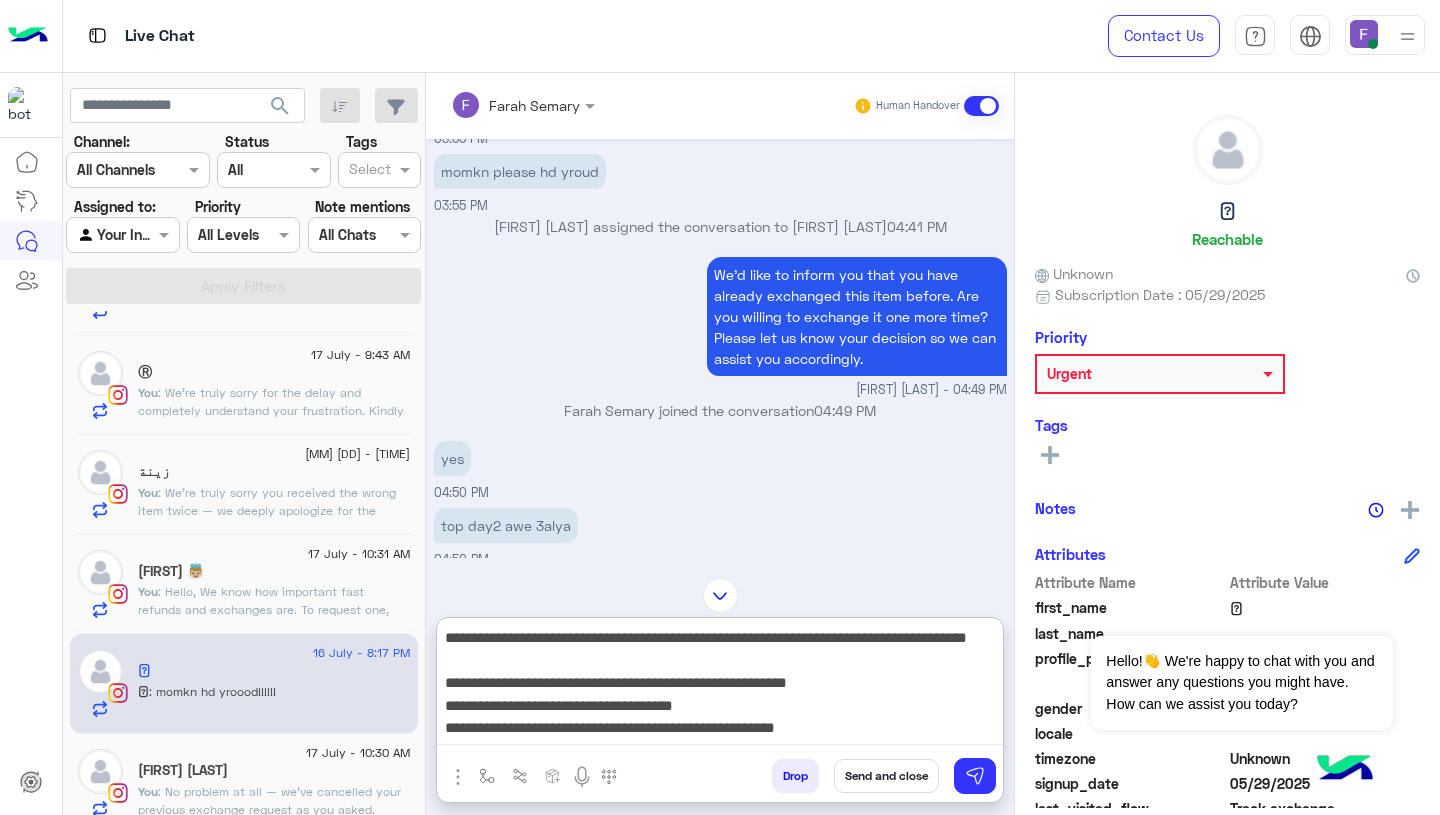 type on "**********" 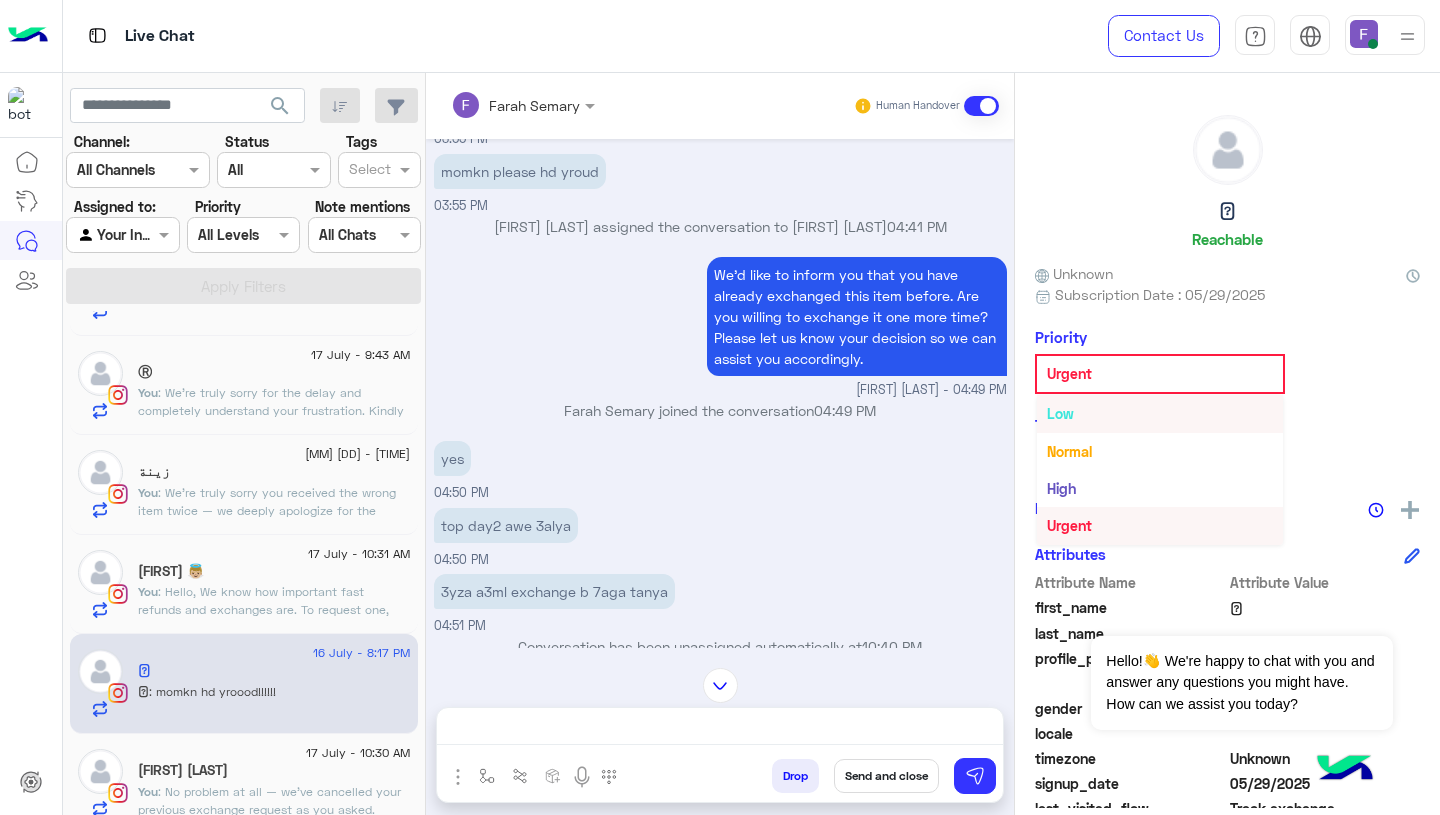scroll, scrollTop: 0, scrollLeft: 0, axis: both 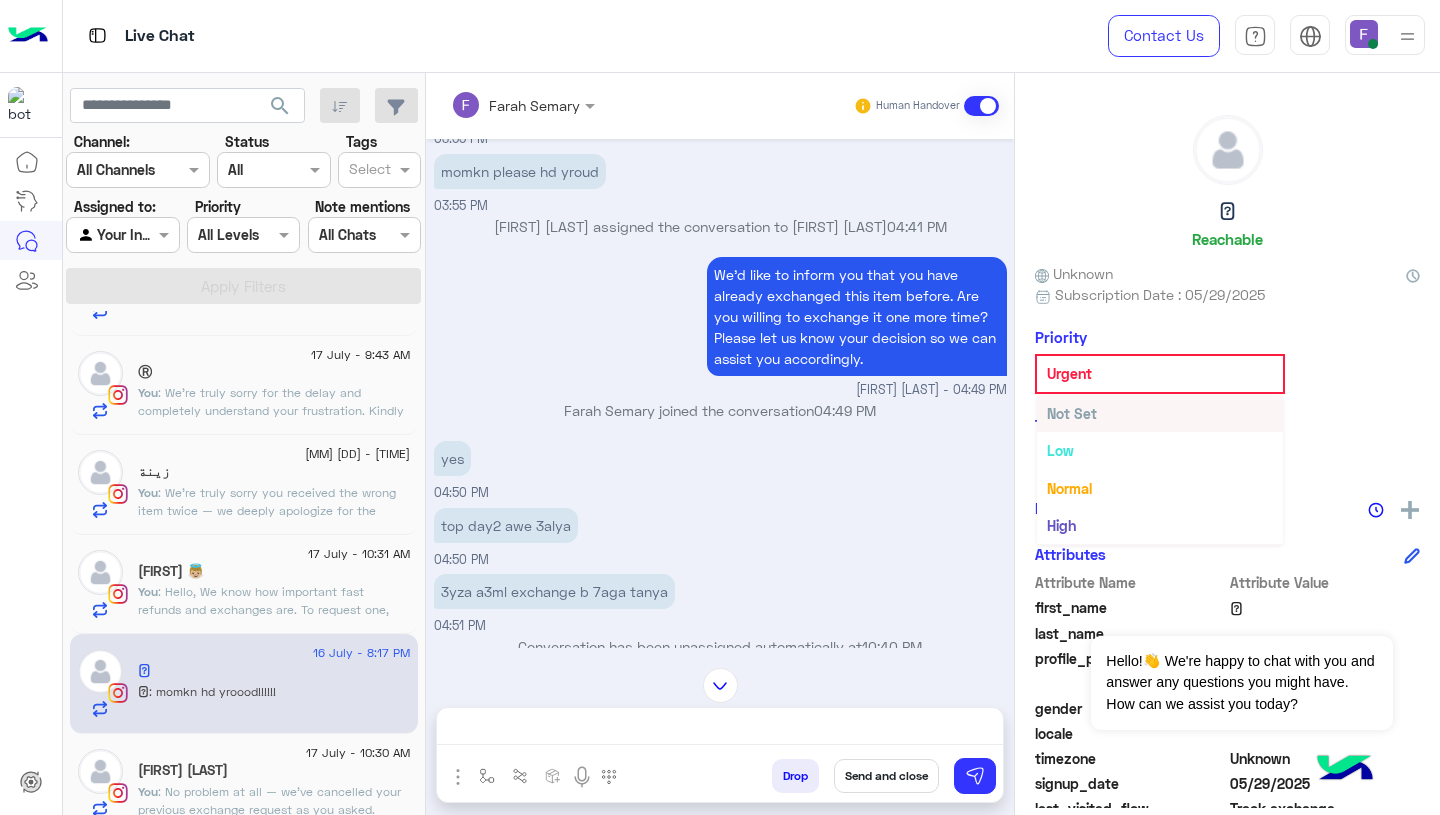 click on "Not Set" at bounding box center (1072, 413) 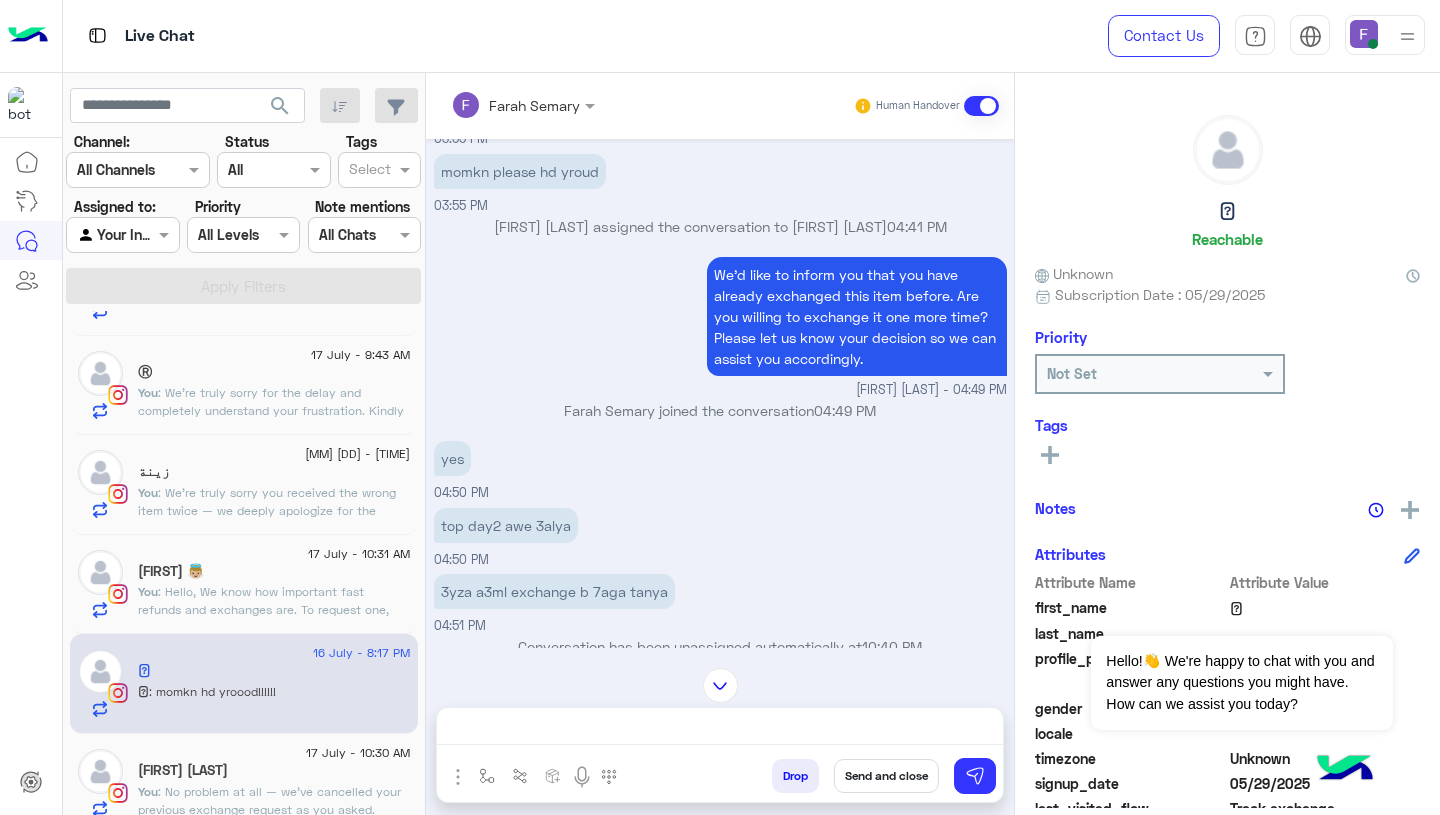 click on "**********" at bounding box center [720, 730] 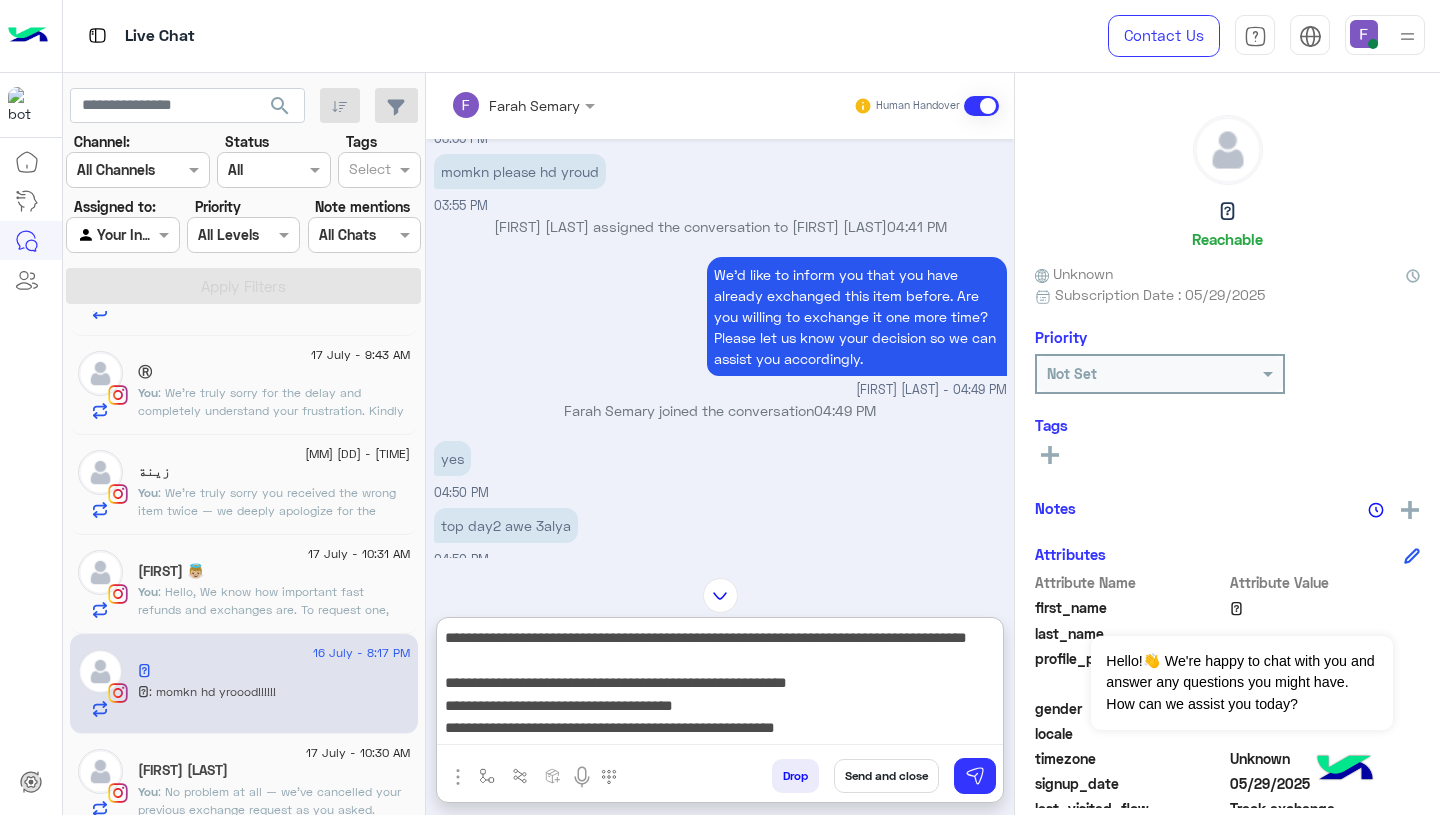 scroll, scrollTop: 0, scrollLeft: 0, axis: both 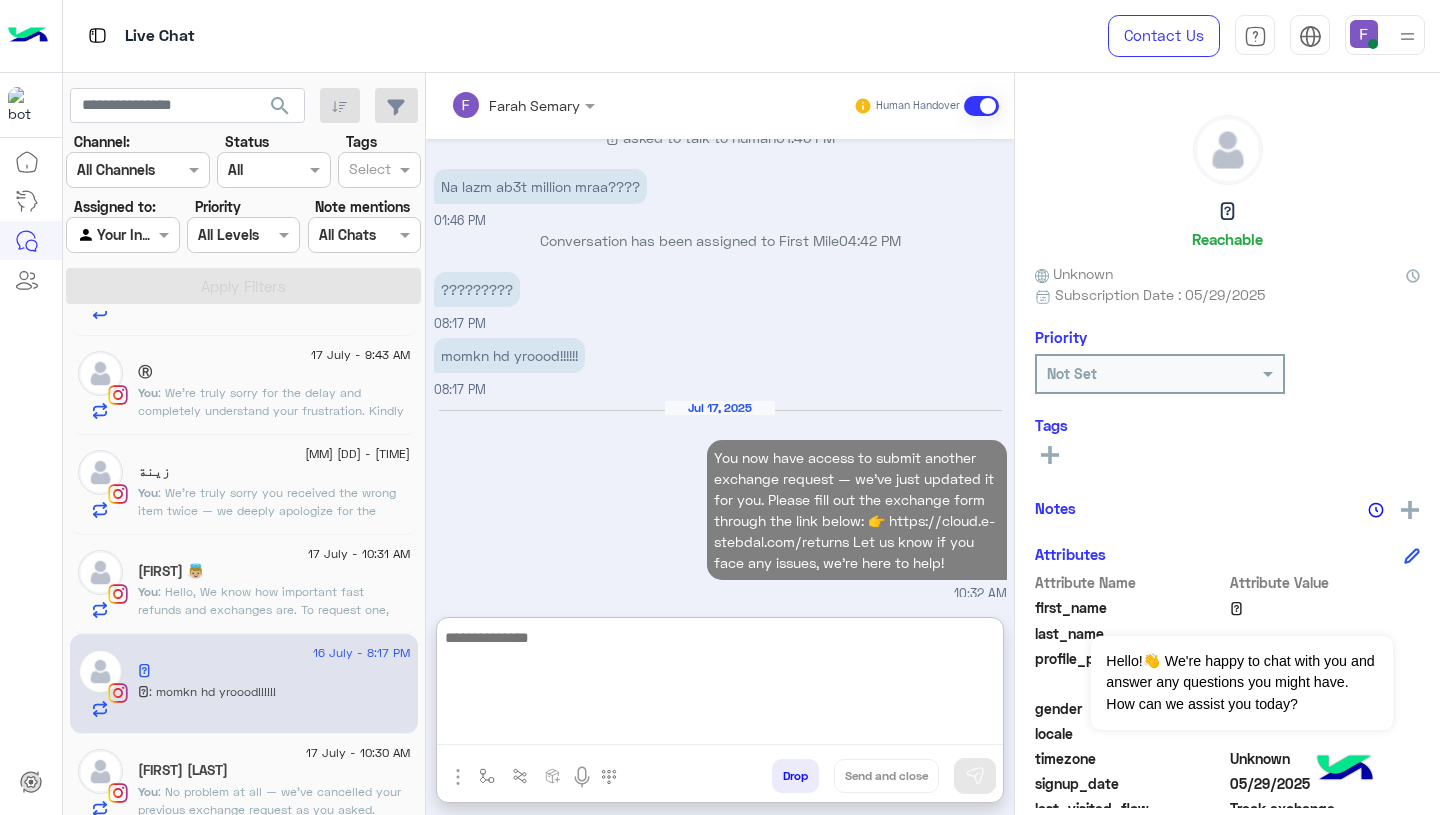 click on "Jul 17, 2025  You now have access to submit another exchange request — we’ve just updated it for you.
Please fill out the exchange form through the link below:
👉 https://cloud.e-stebdal.com/returns
Let us know if you face any issues, we’re here to help!      10:32 AM" at bounding box center (720, 502) 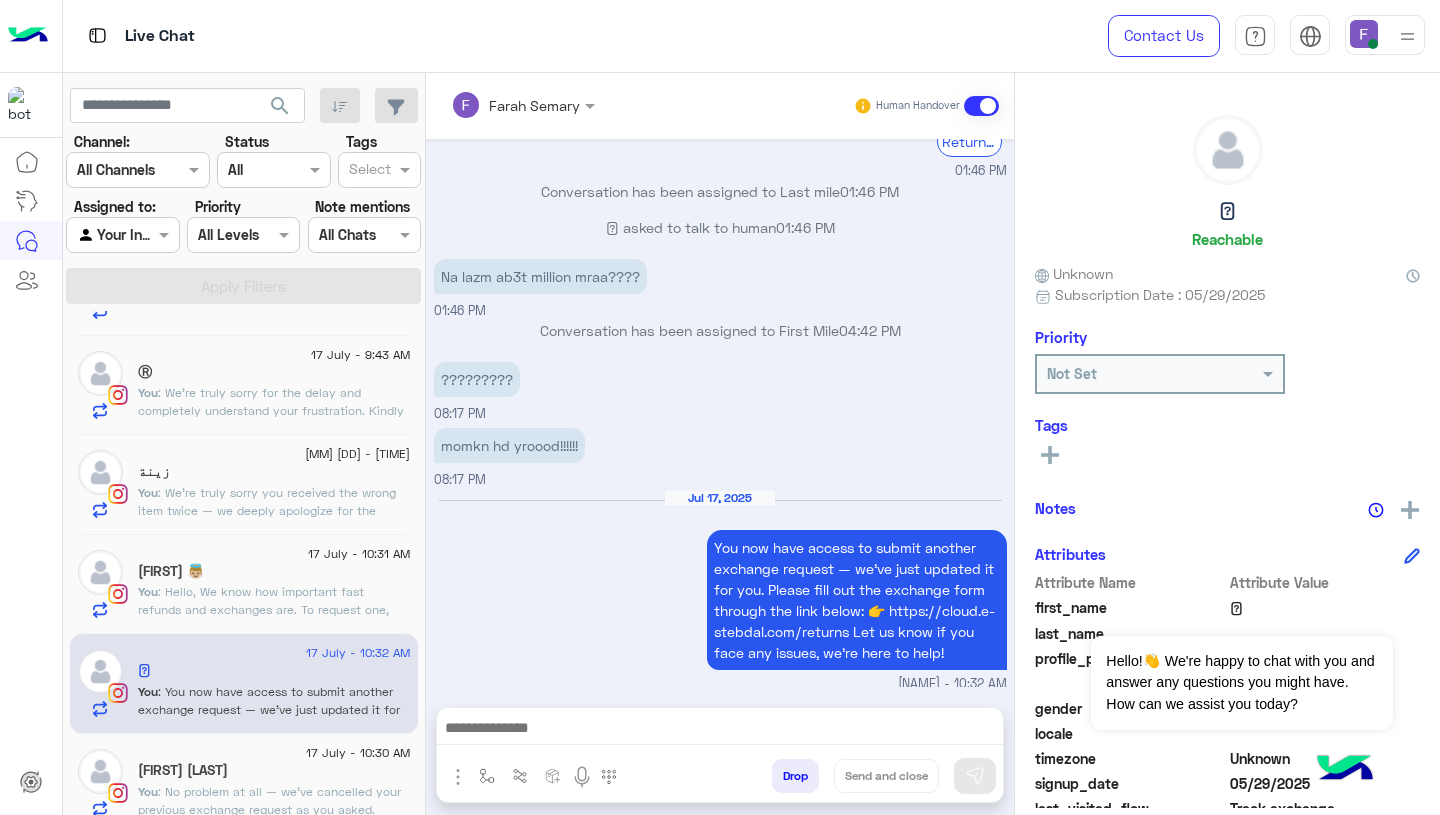 scroll, scrollTop: 3334, scrollLeft: 0, axis: vertical 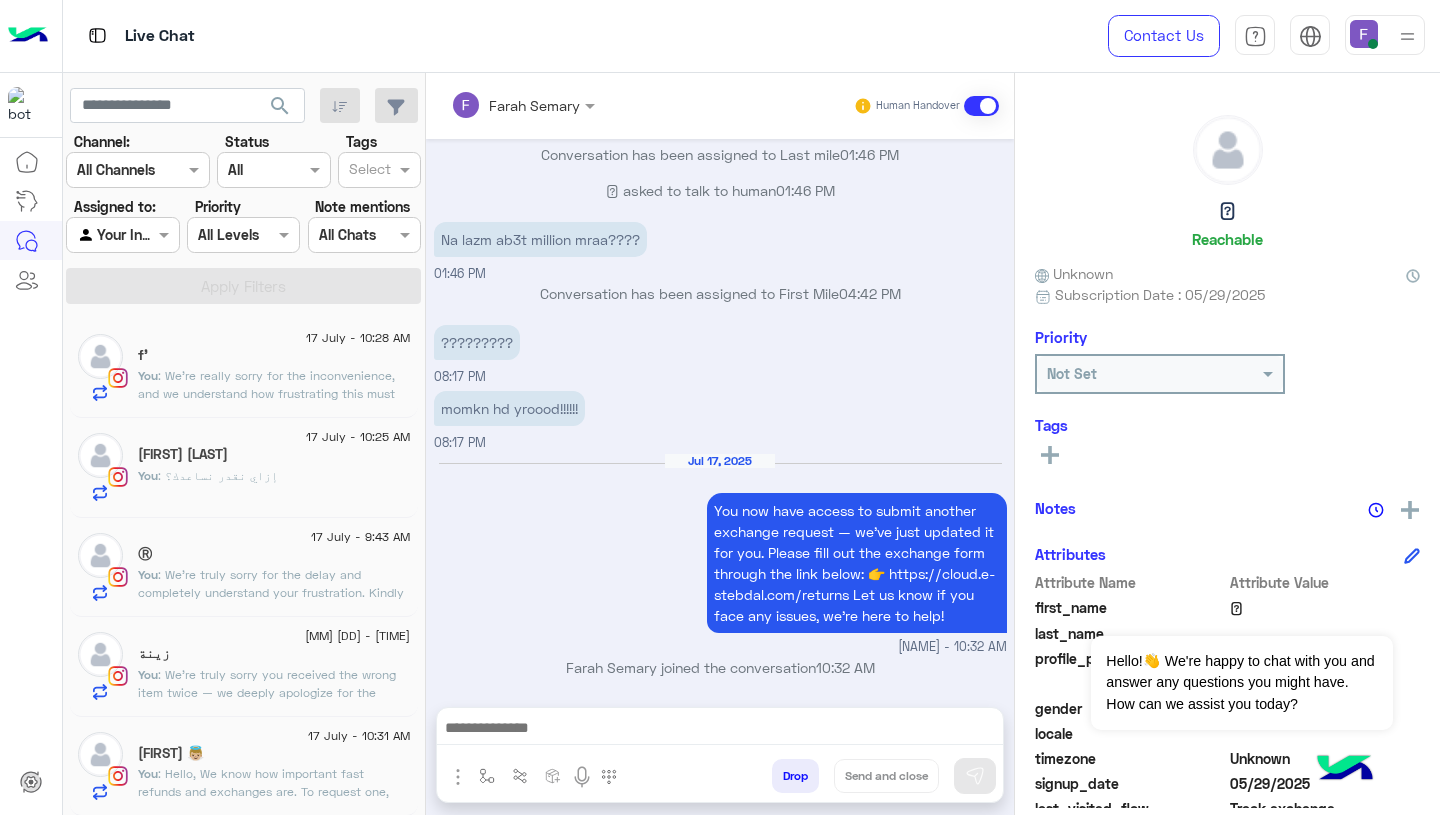 click on "You  : إزاي نقدر نساعدك؟" 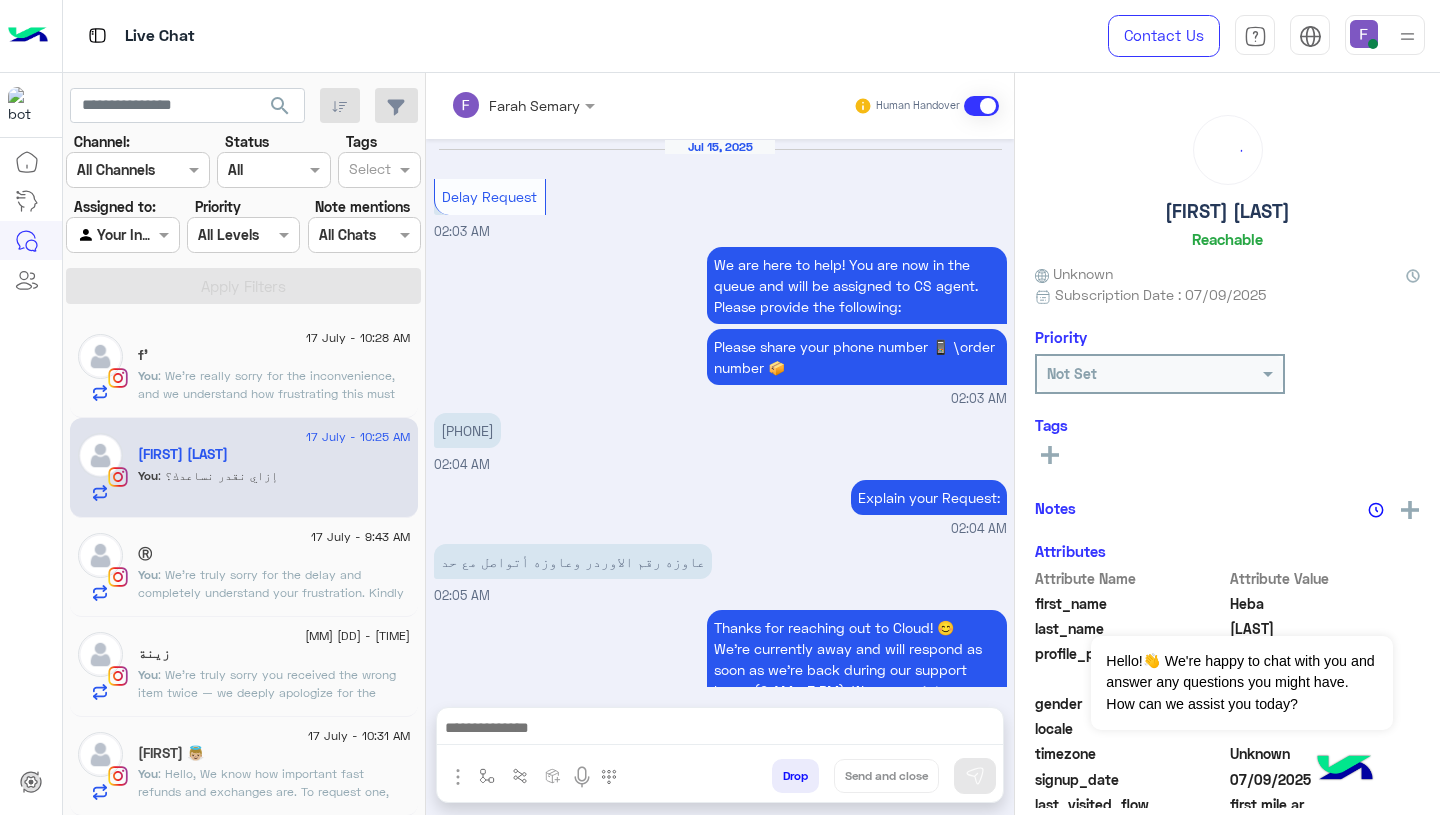 scroll, scrollTop: 1399, scrollLeft: 0, axis: vertical 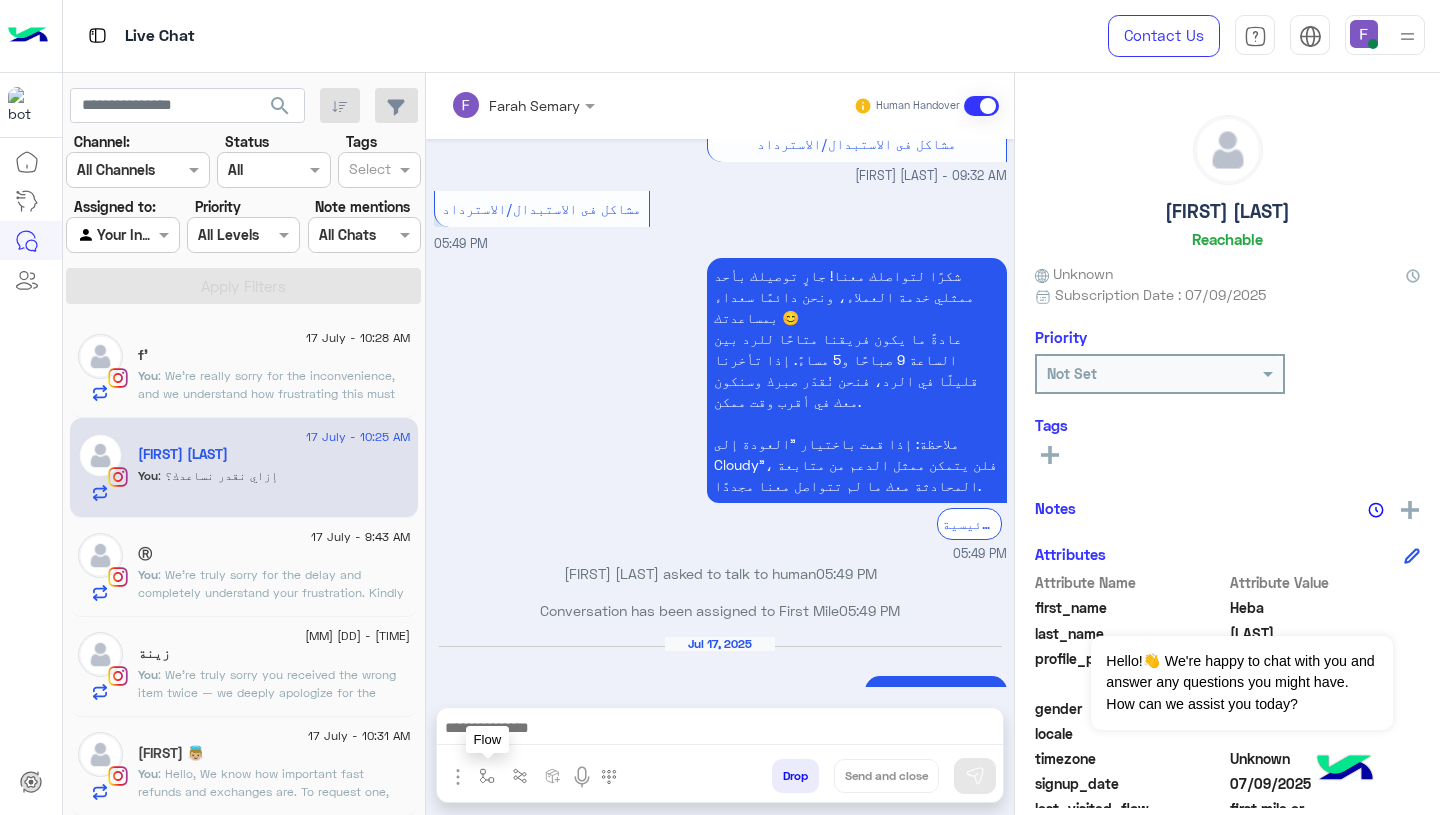 click at bounding box center [487, 776] 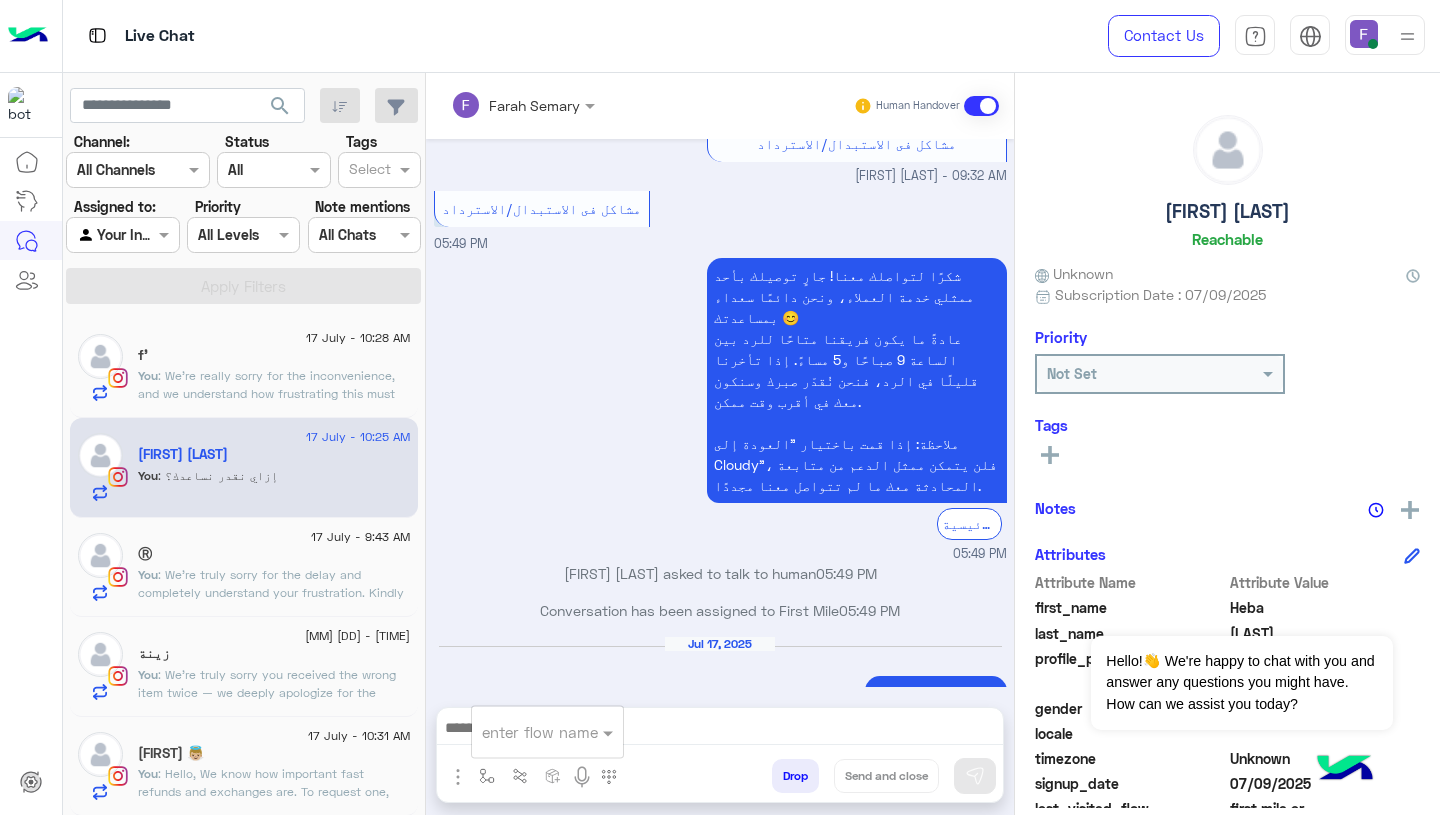 click on "enter flow name" at bounding box center (547, 732) 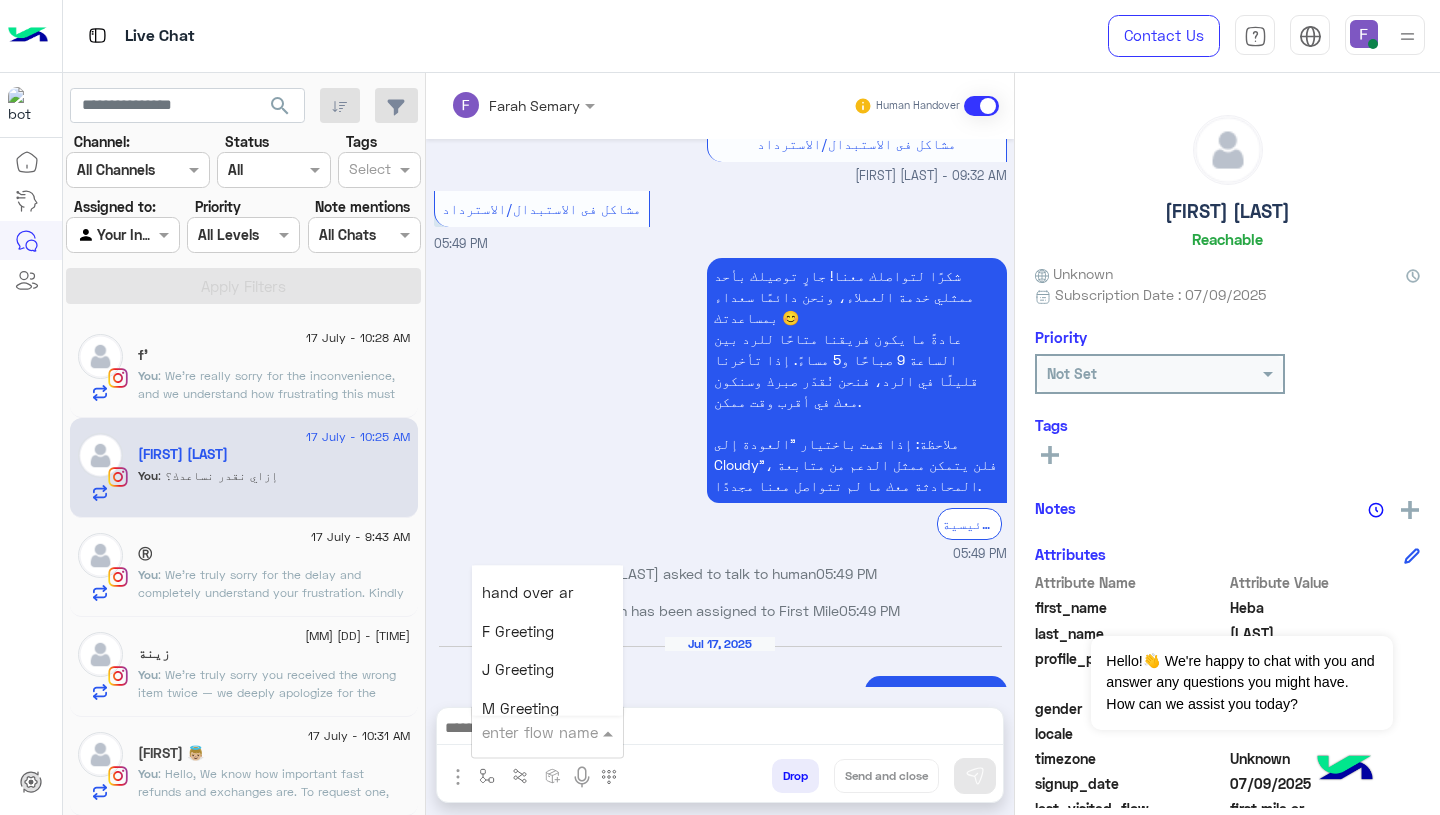 scroll, scrollTop: 2814, scrollLeft: 0, axis: vertical 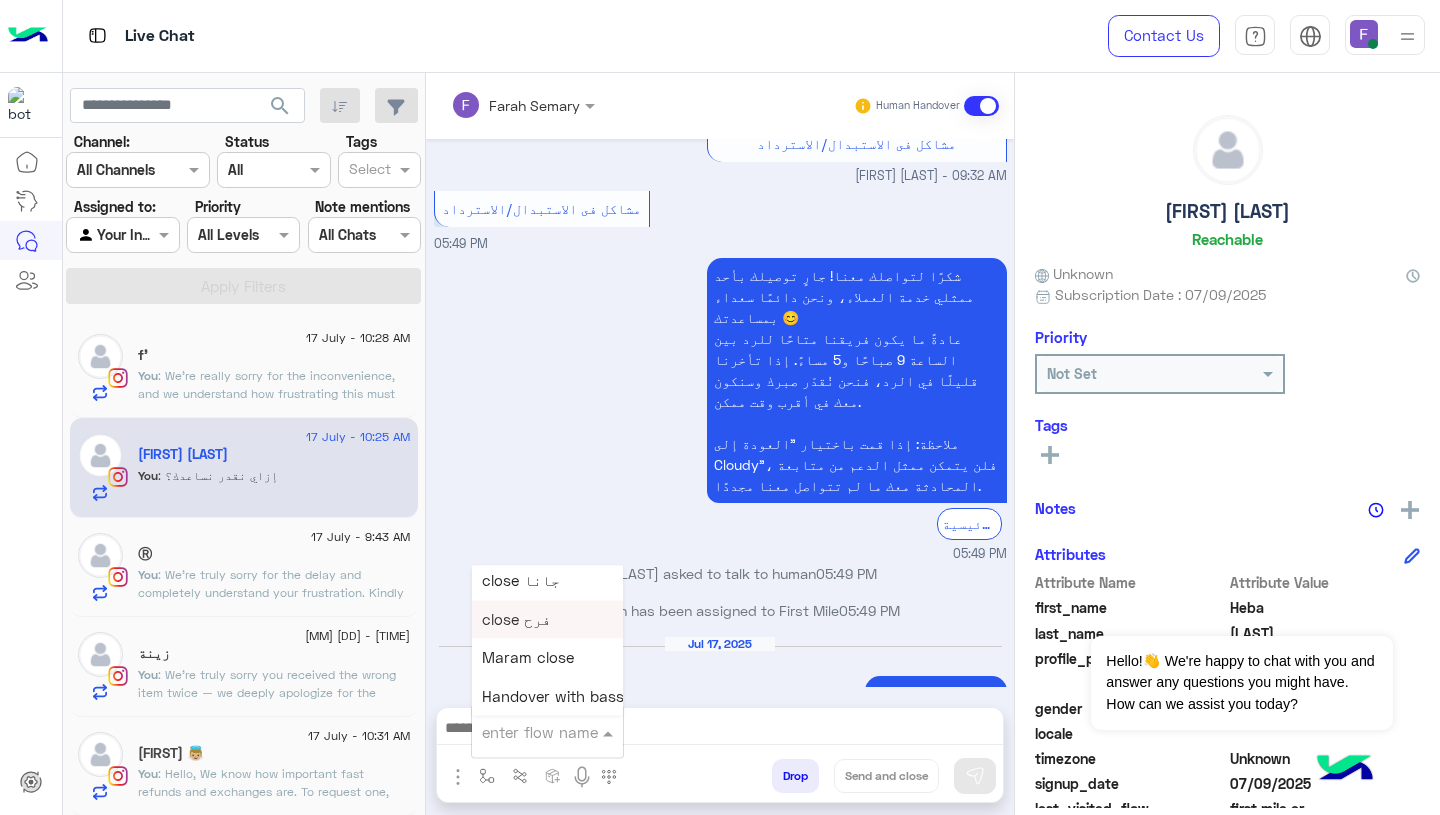 click on "close فرح" at bounding box center (547, 619) 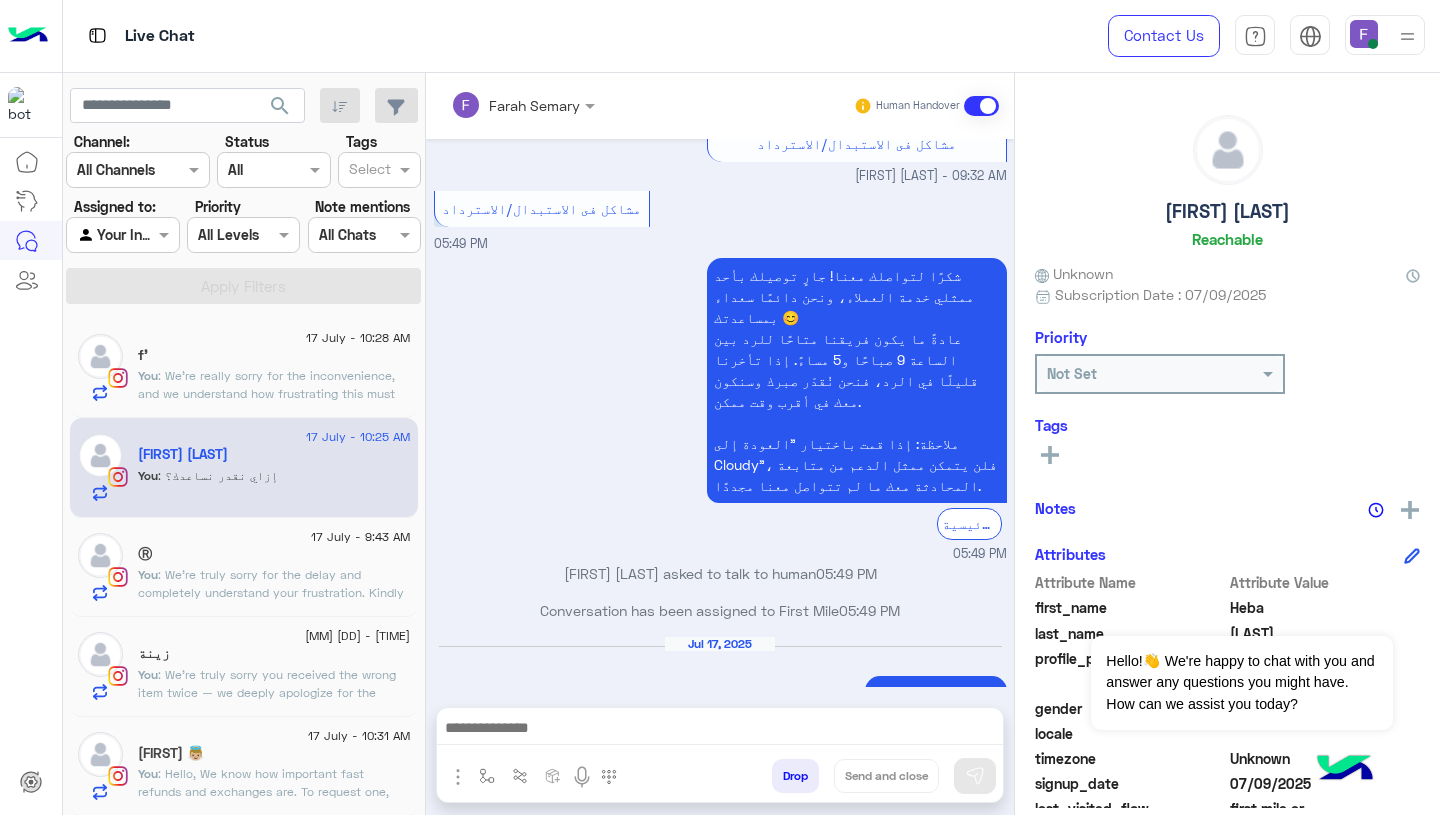 type on "*********" 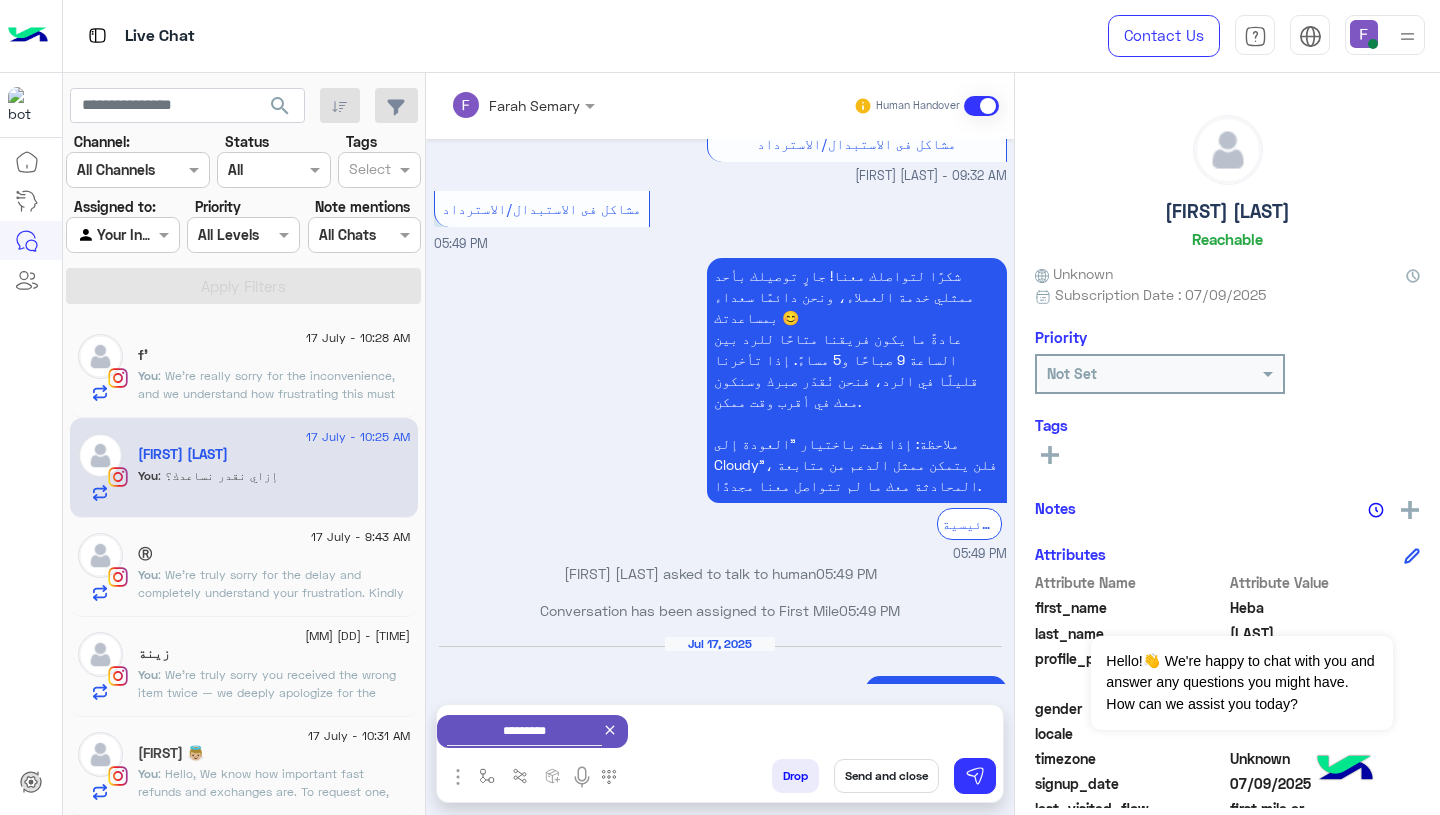 click on "Send and close" at bounding box center (886, 776) 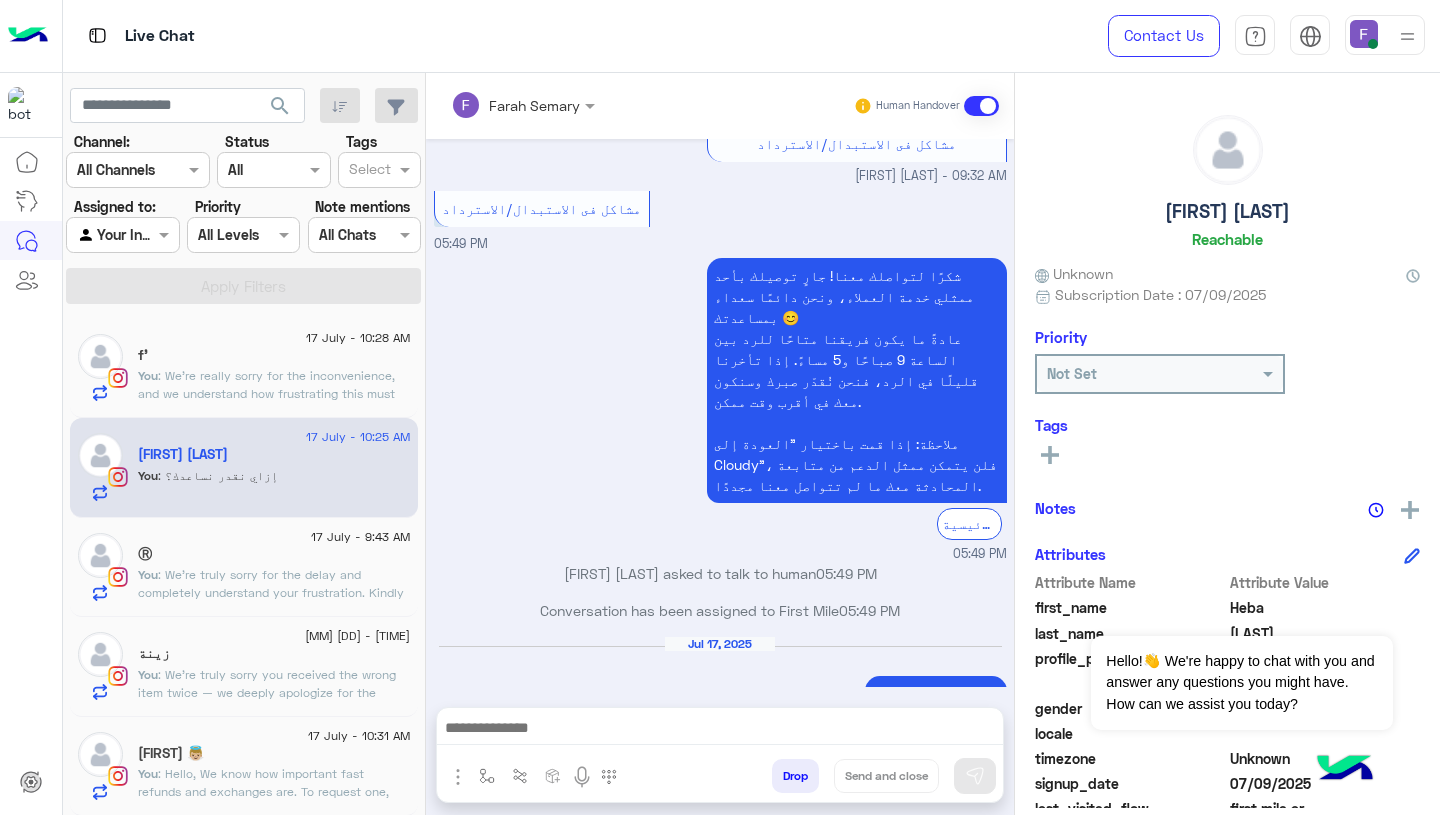 scroll, scrollTop: 1435, scrollLeft: 0, axis: vertical 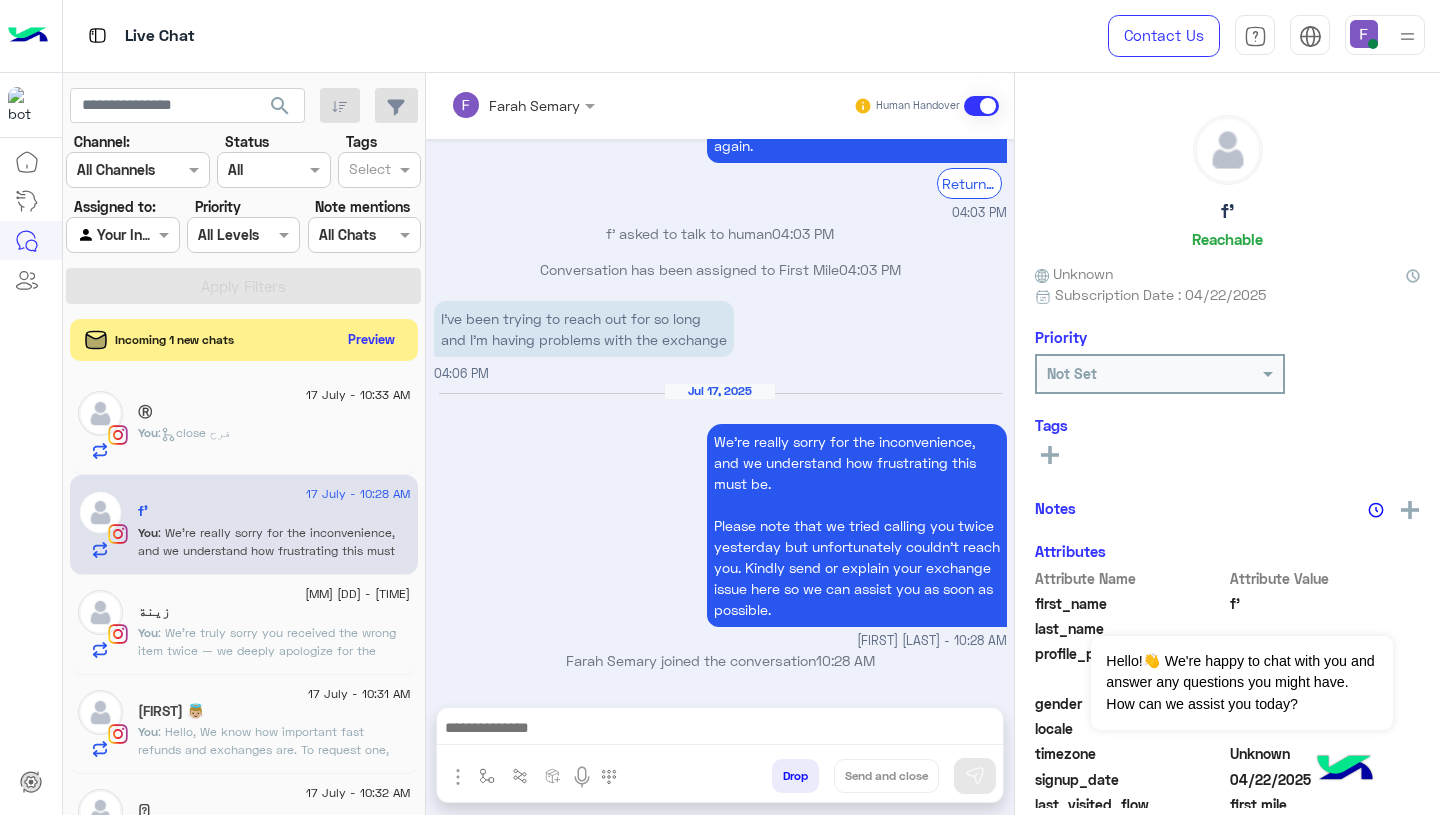 click on "Preview" 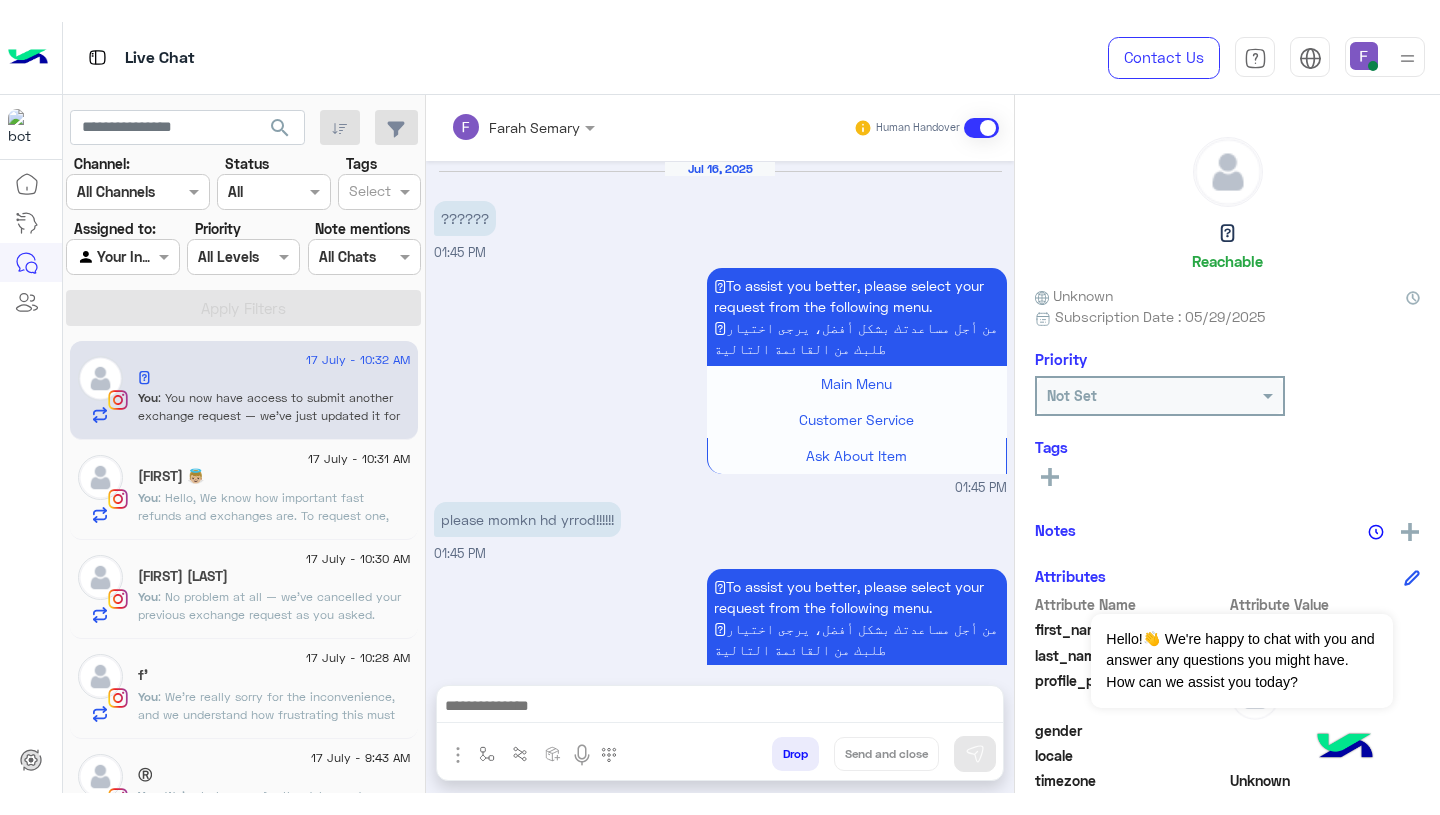scroll, scrollTop: 1588, scrollLeft: 0, axis: vertical 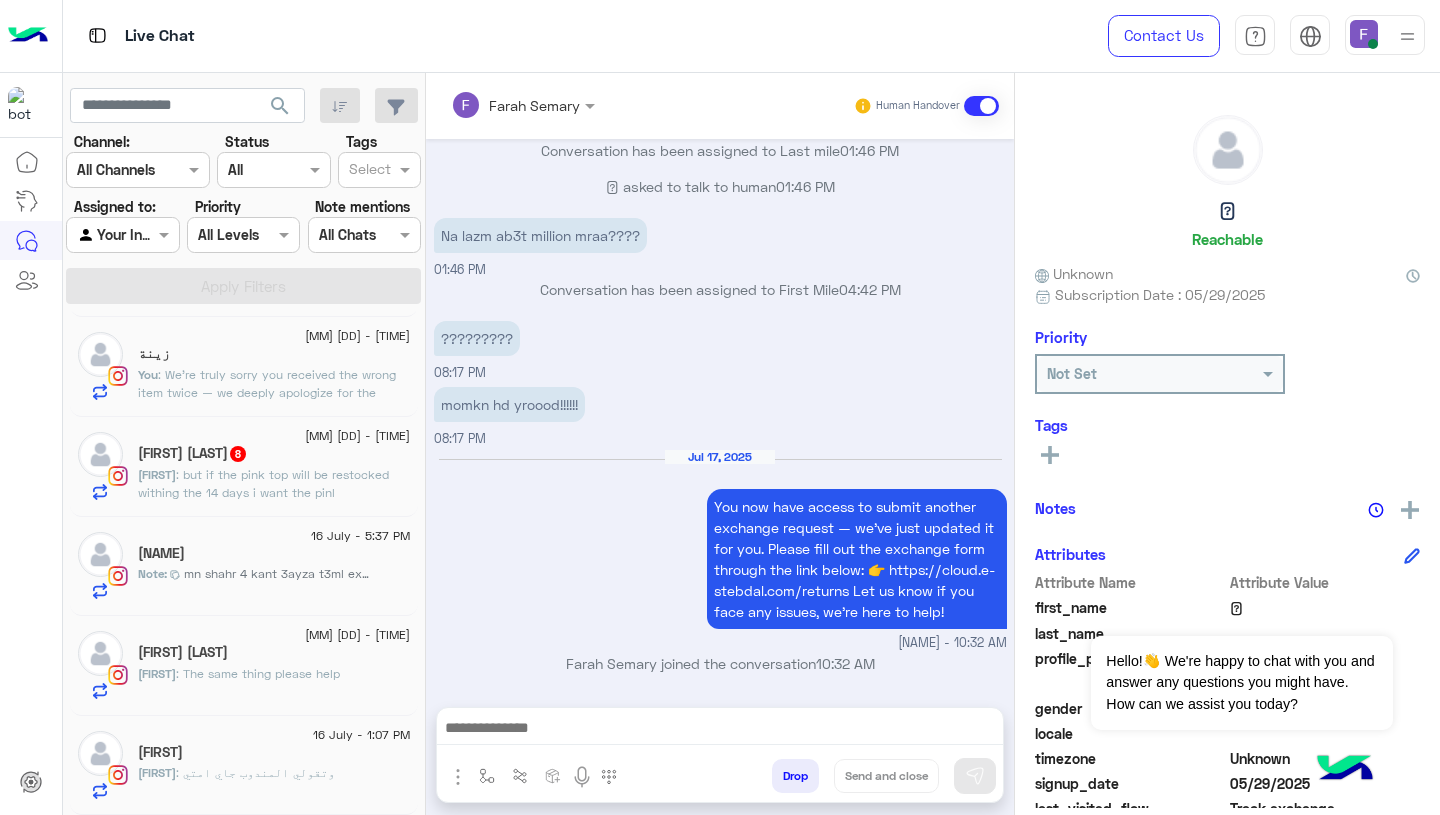 click on ": but if the pink top will be restocked withing the 14 days i want the pinl" 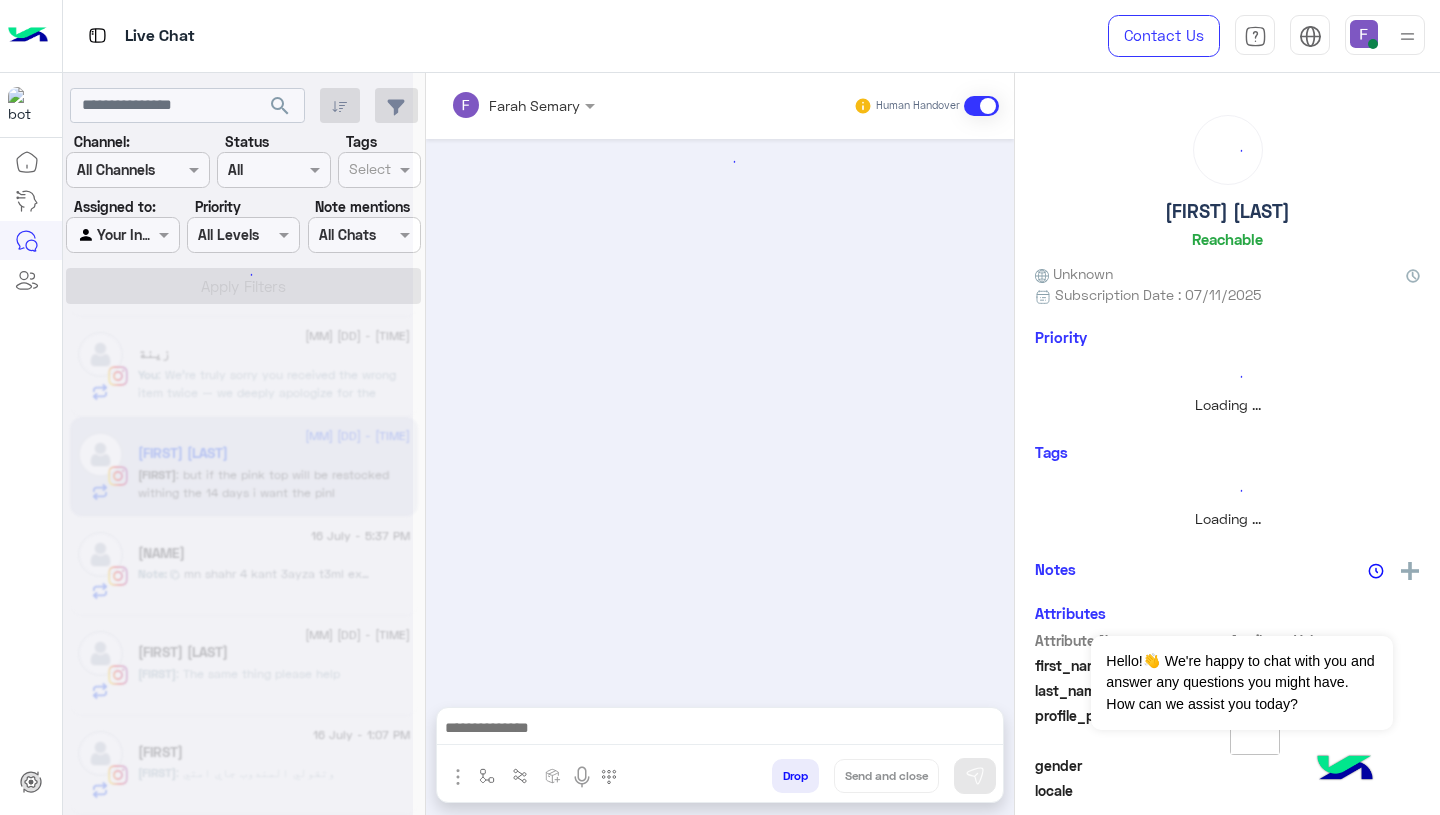 scroll, scrollTop: 499, scrollLeft: 0, axis: vertical 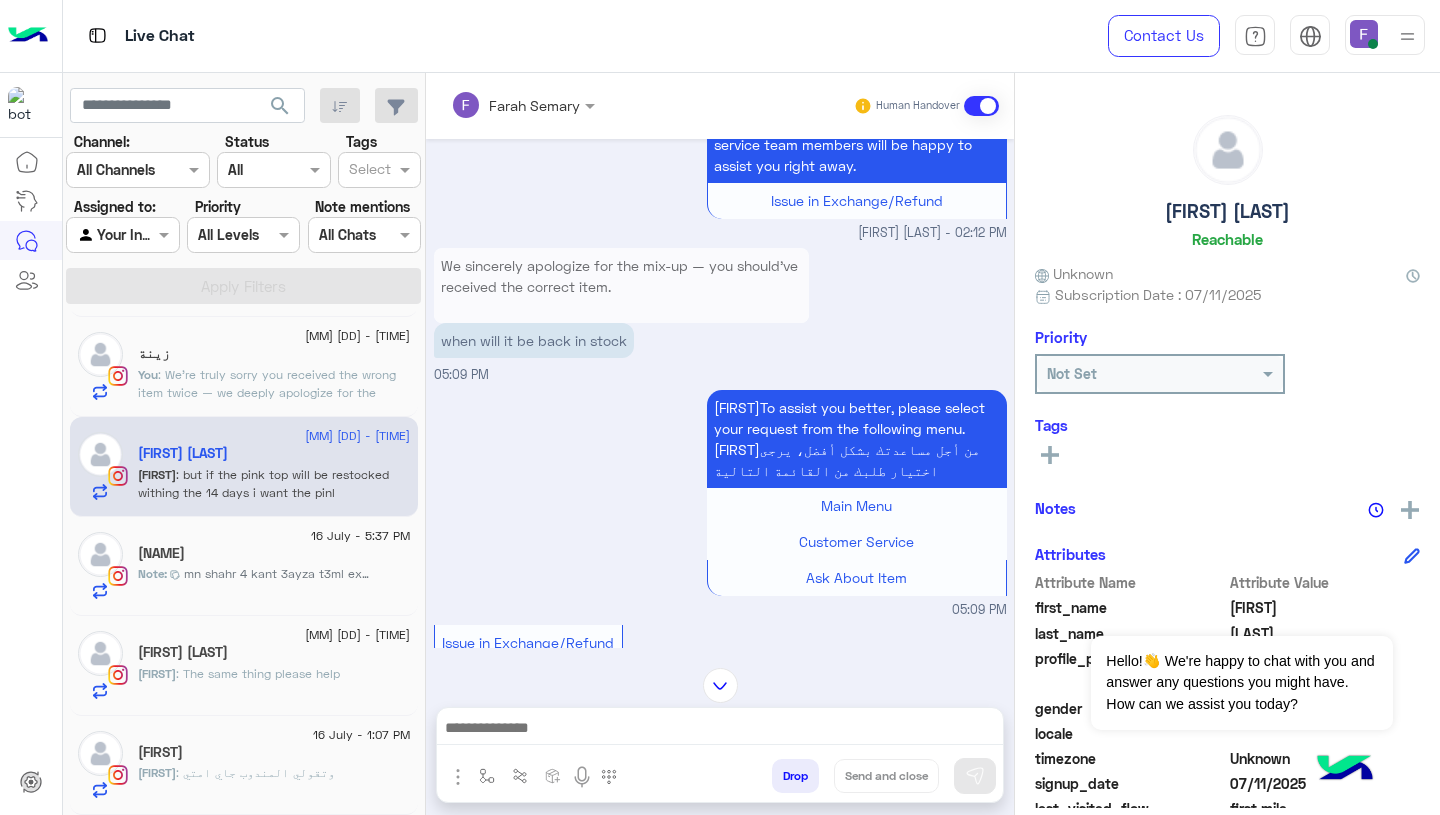 click on "when will it be back in stock" at bounding box center [534, 340] 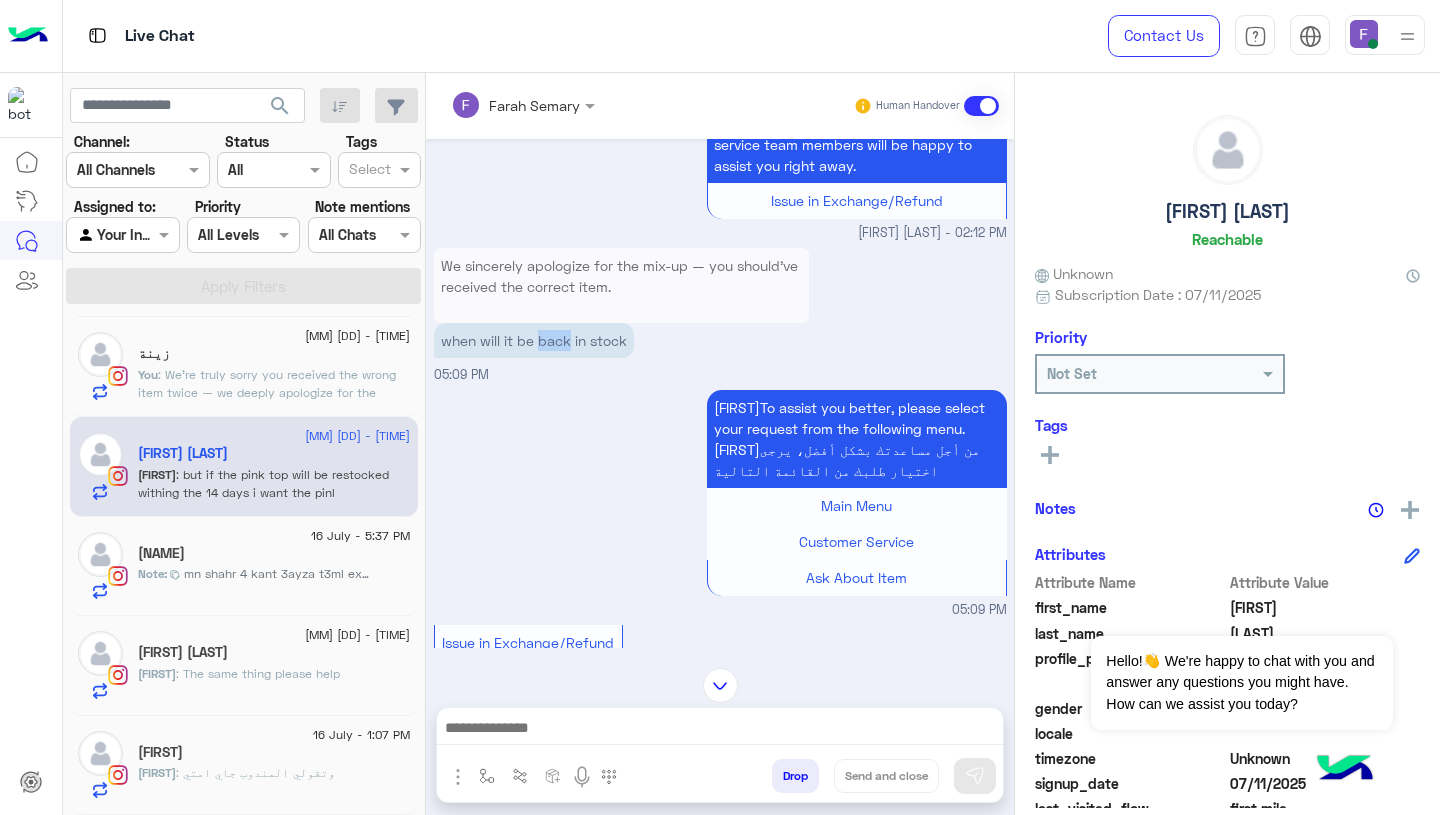 click on "when will it be back in stock" at bounding box center [534, 340] 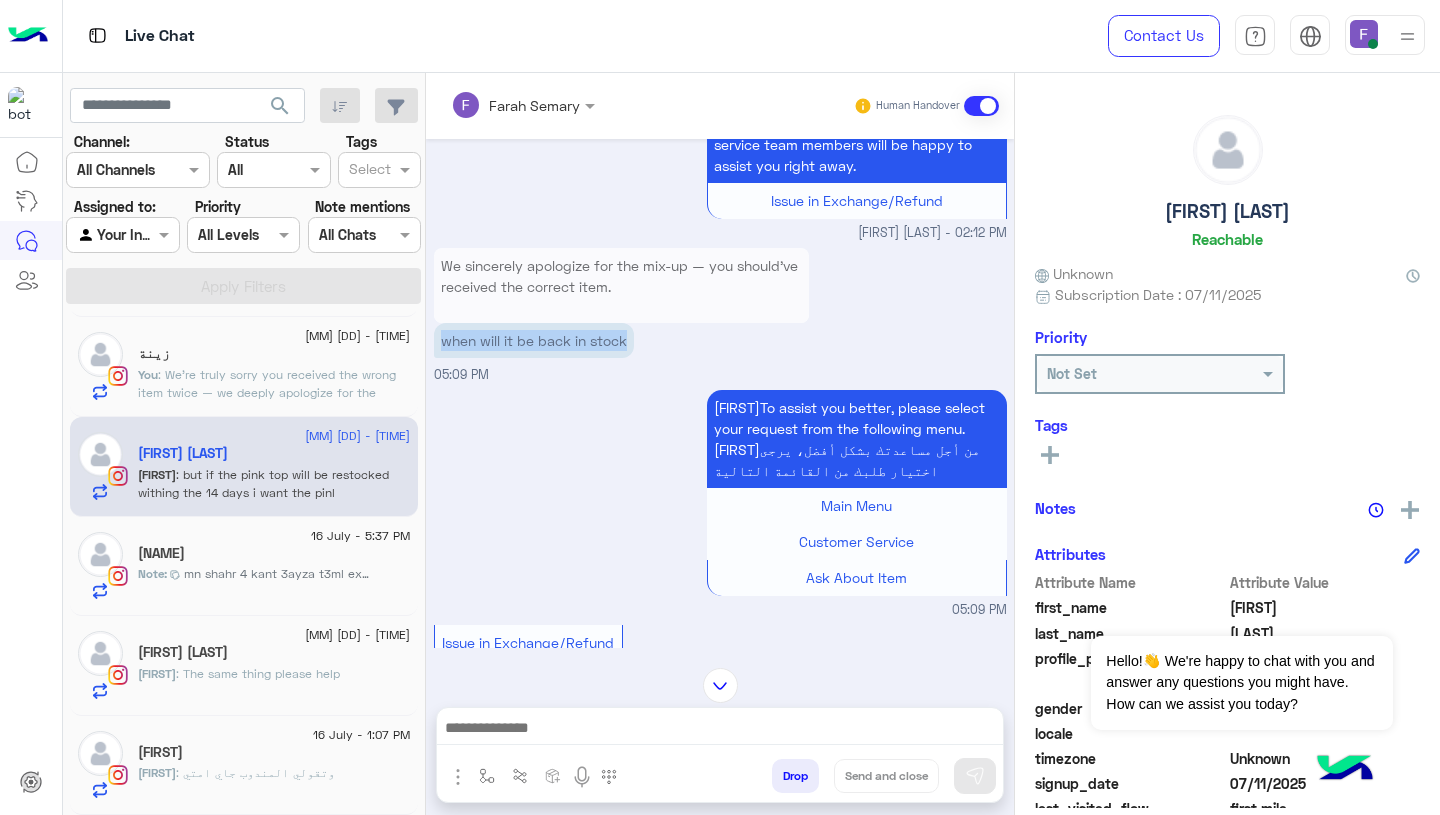 click on "when will it be back in stock" at bounding box center (534, 340) 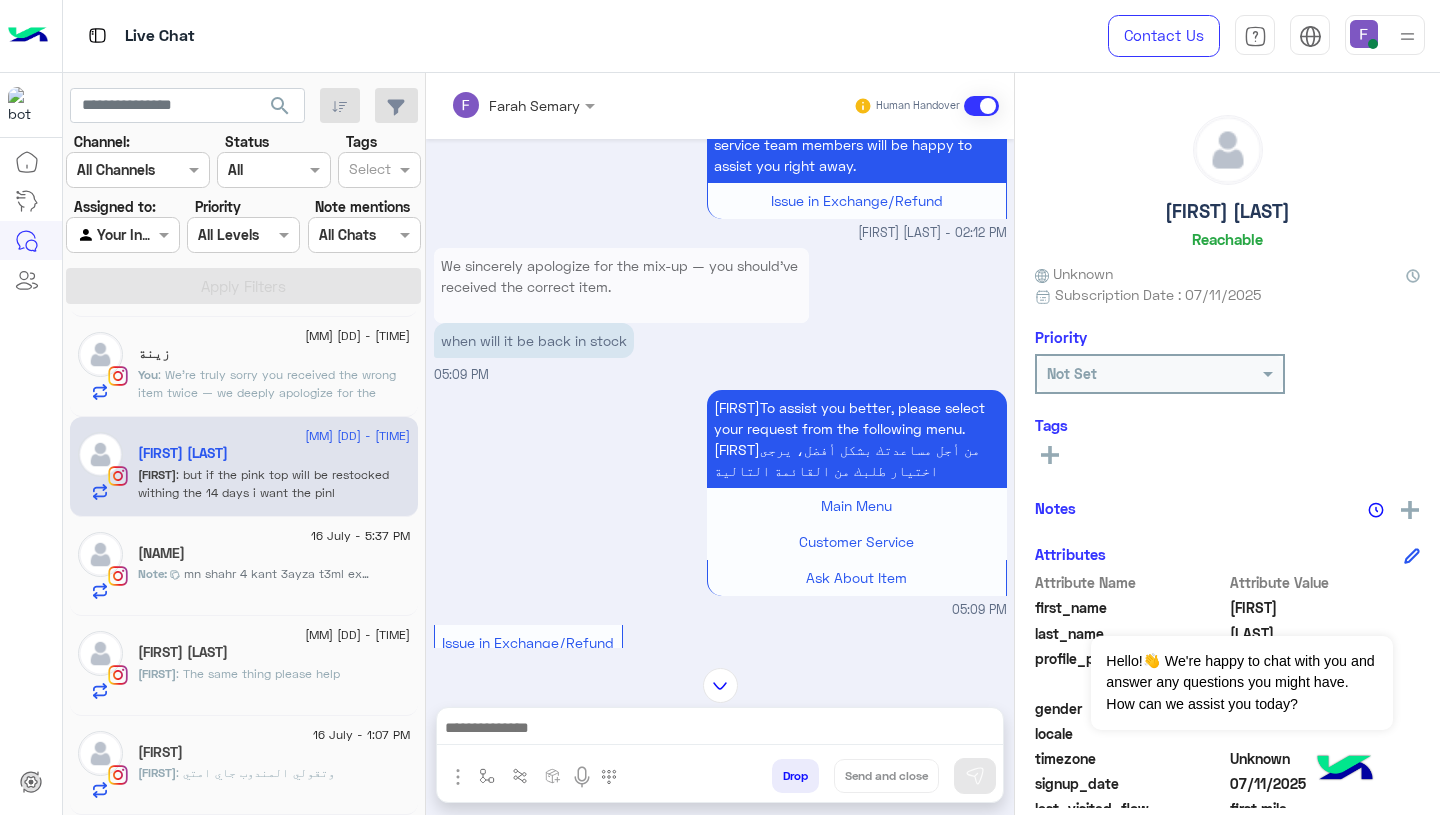 click at bounding box center (720, 730) 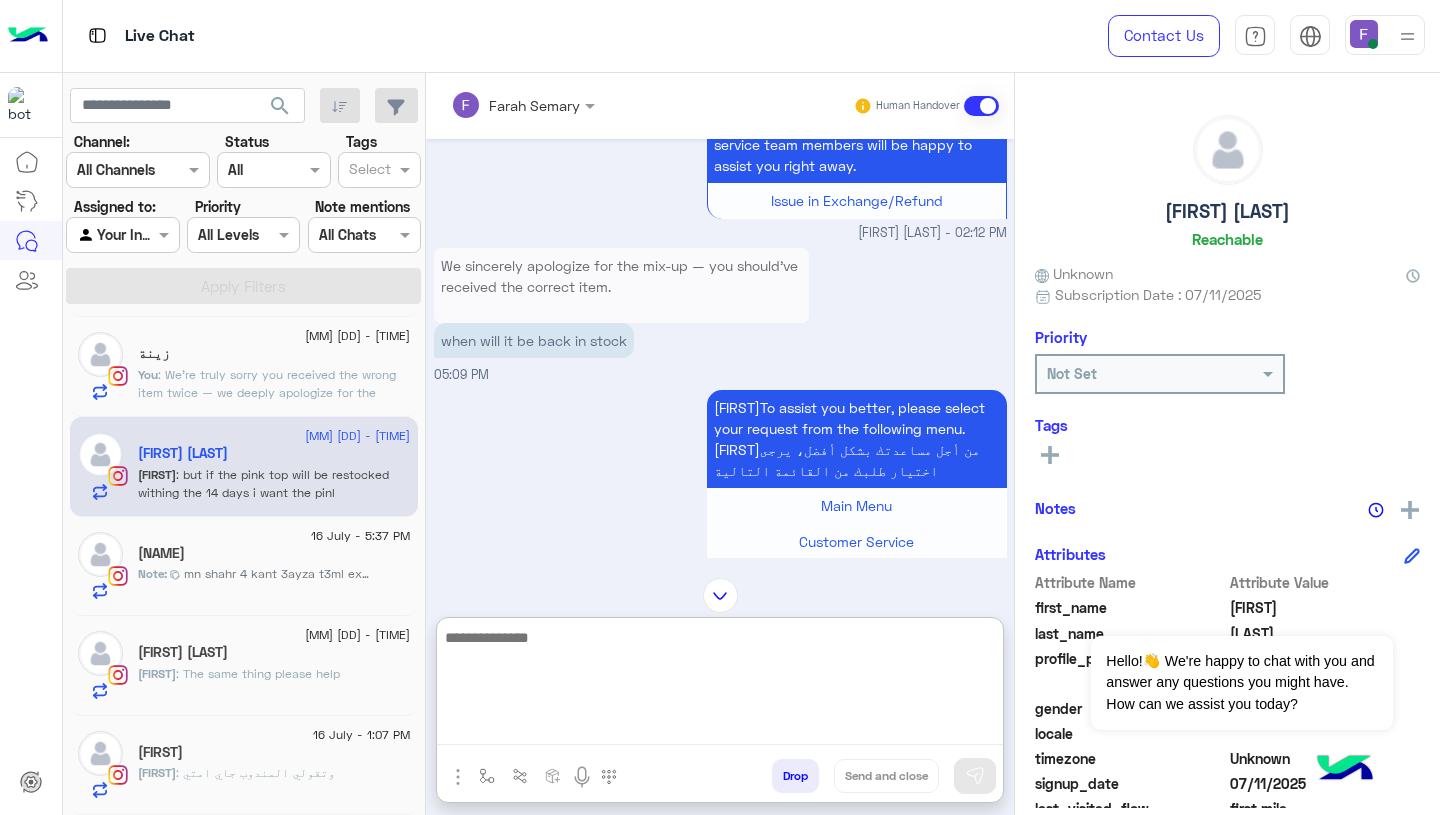 paste on "**********" 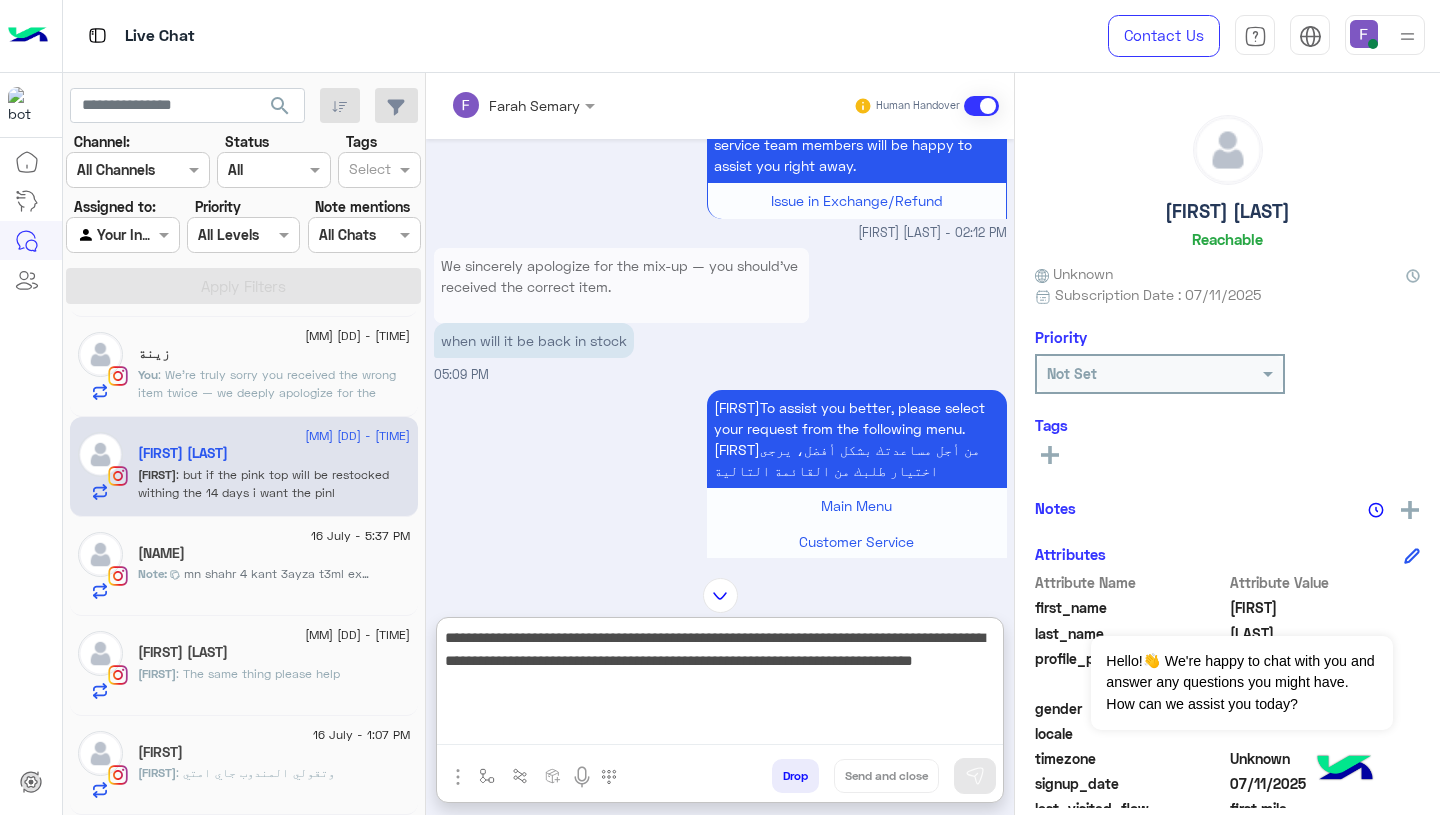 scroll, scrollTop: 83, scrollLeft: 0, axis: vertical 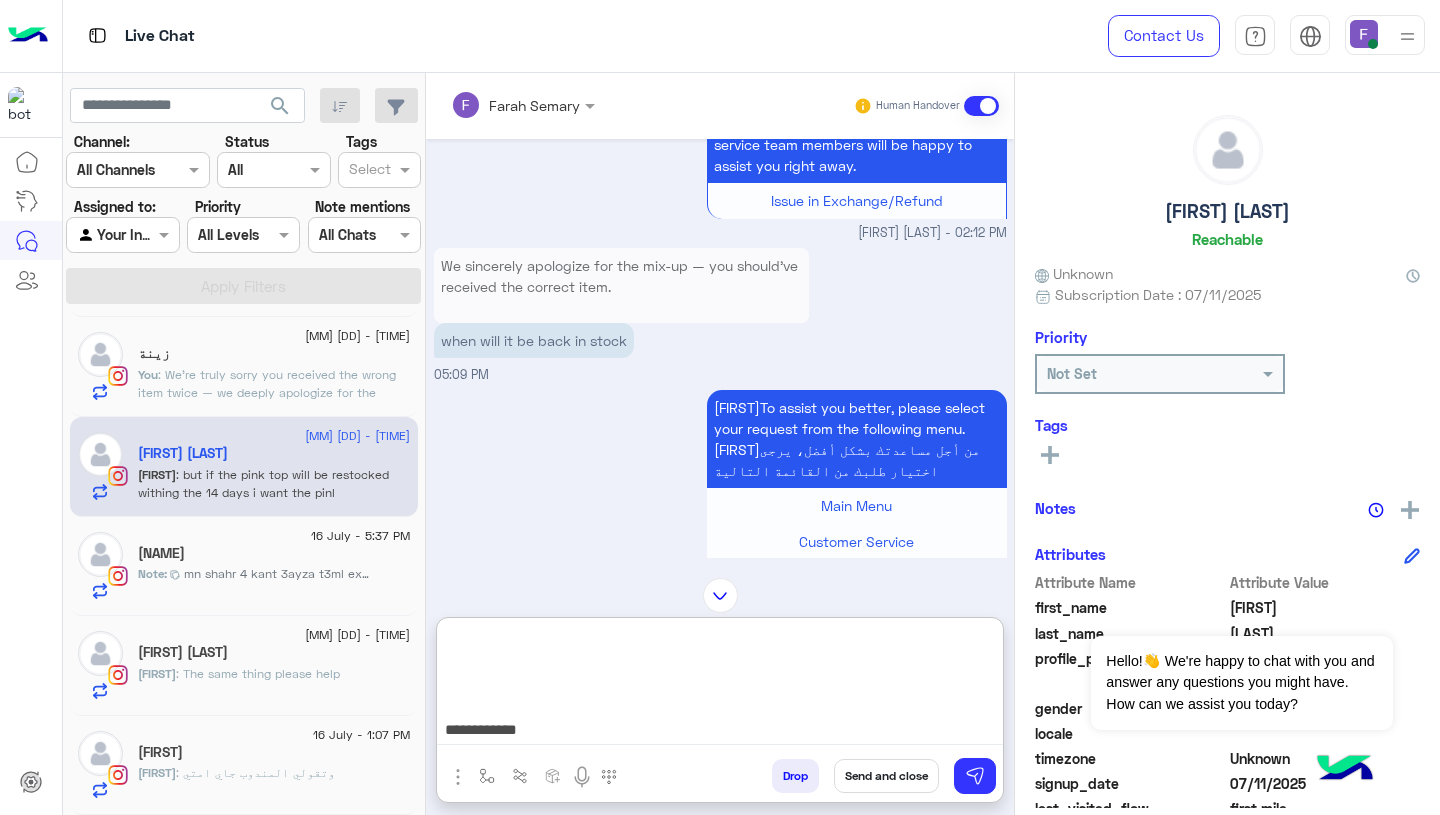 click on "**********" at bounding box center (720, 685) 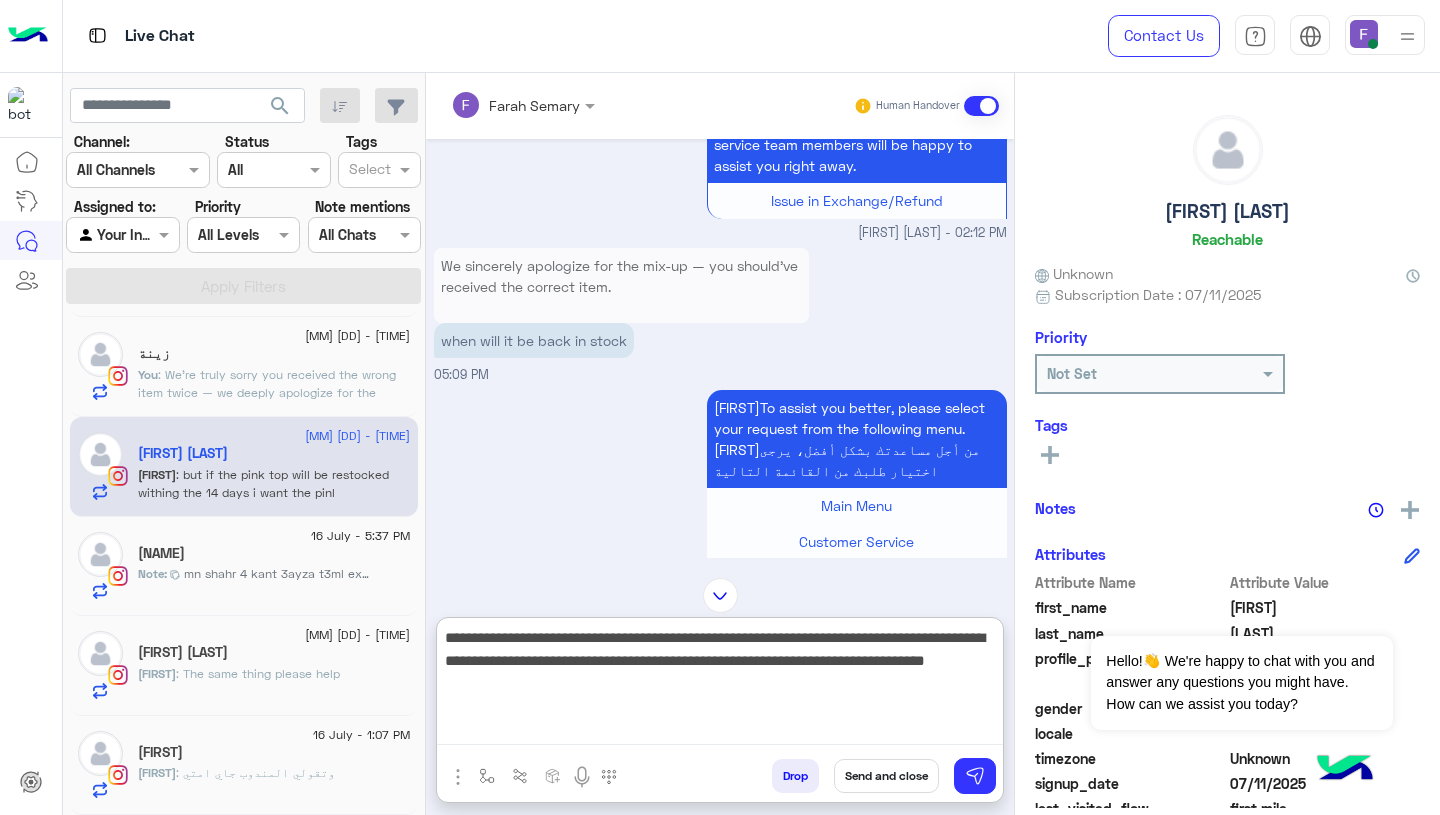 scroll, scrollTop: 0, scrollLeft: 0, axis: both 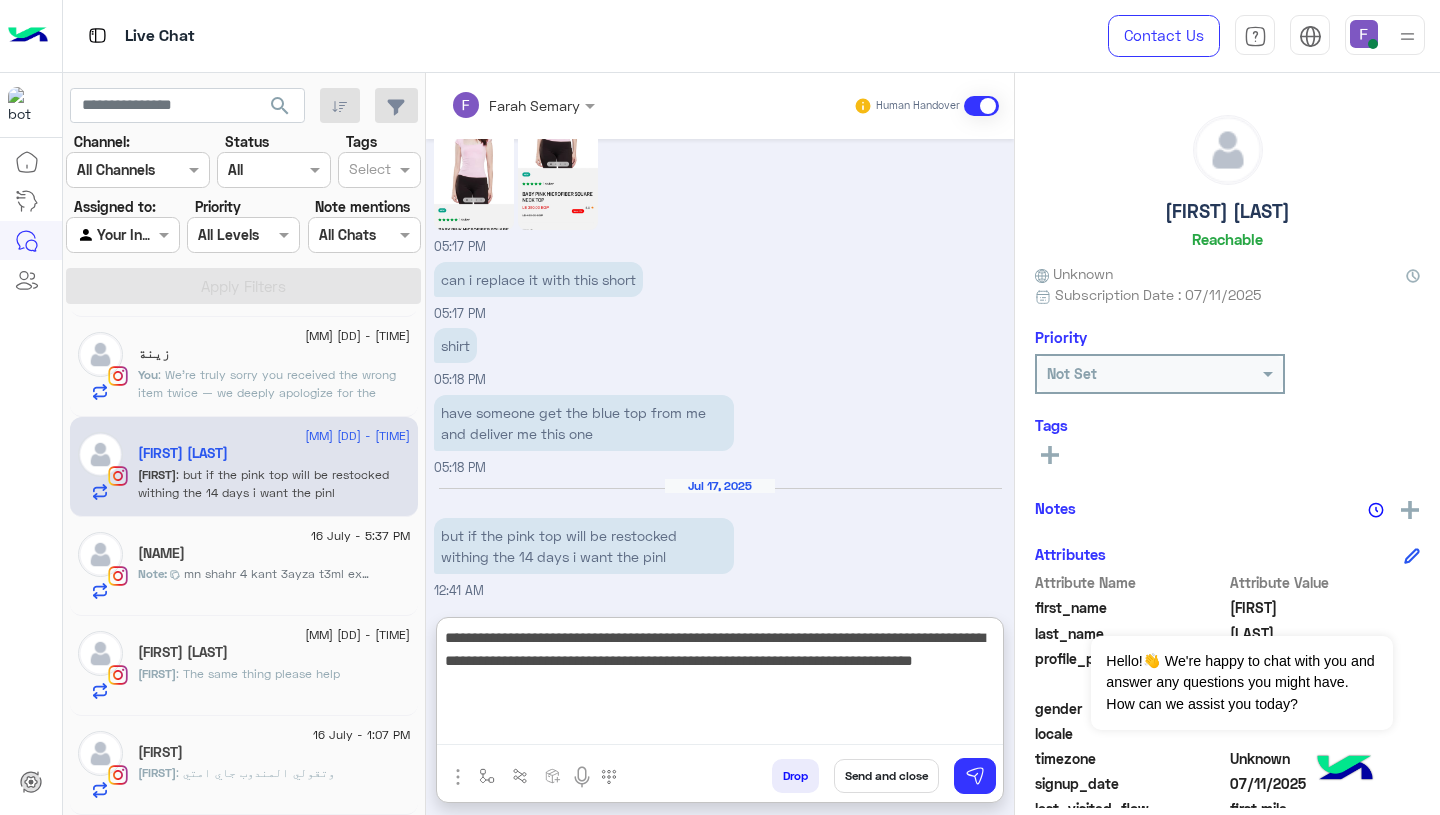drag, startPoint x: 597, startPoint y: 668, endPoint x: 708, endPoint y: 695, distance: 114.236595 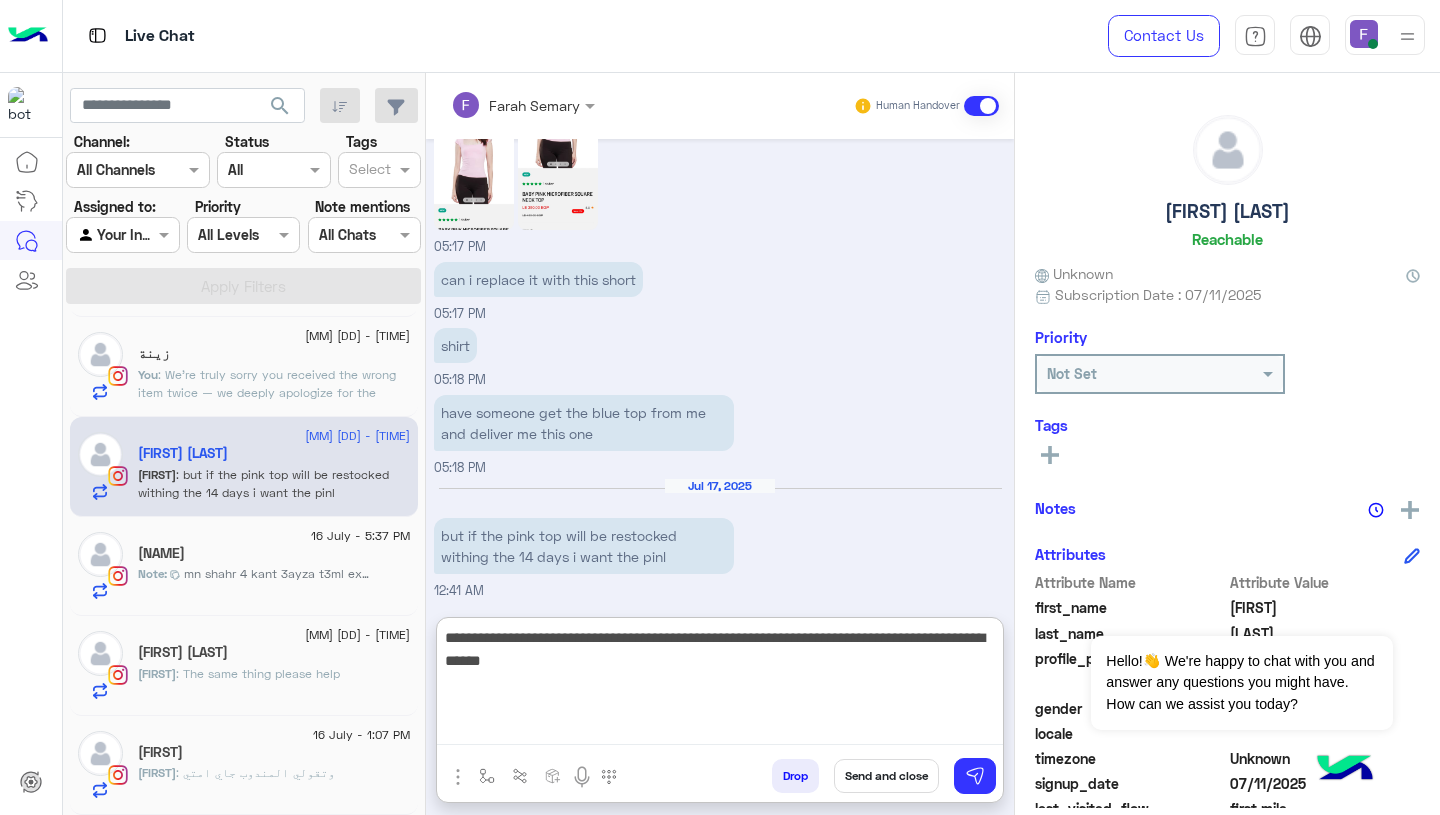click on "**********" at bounding box center (720, 685) 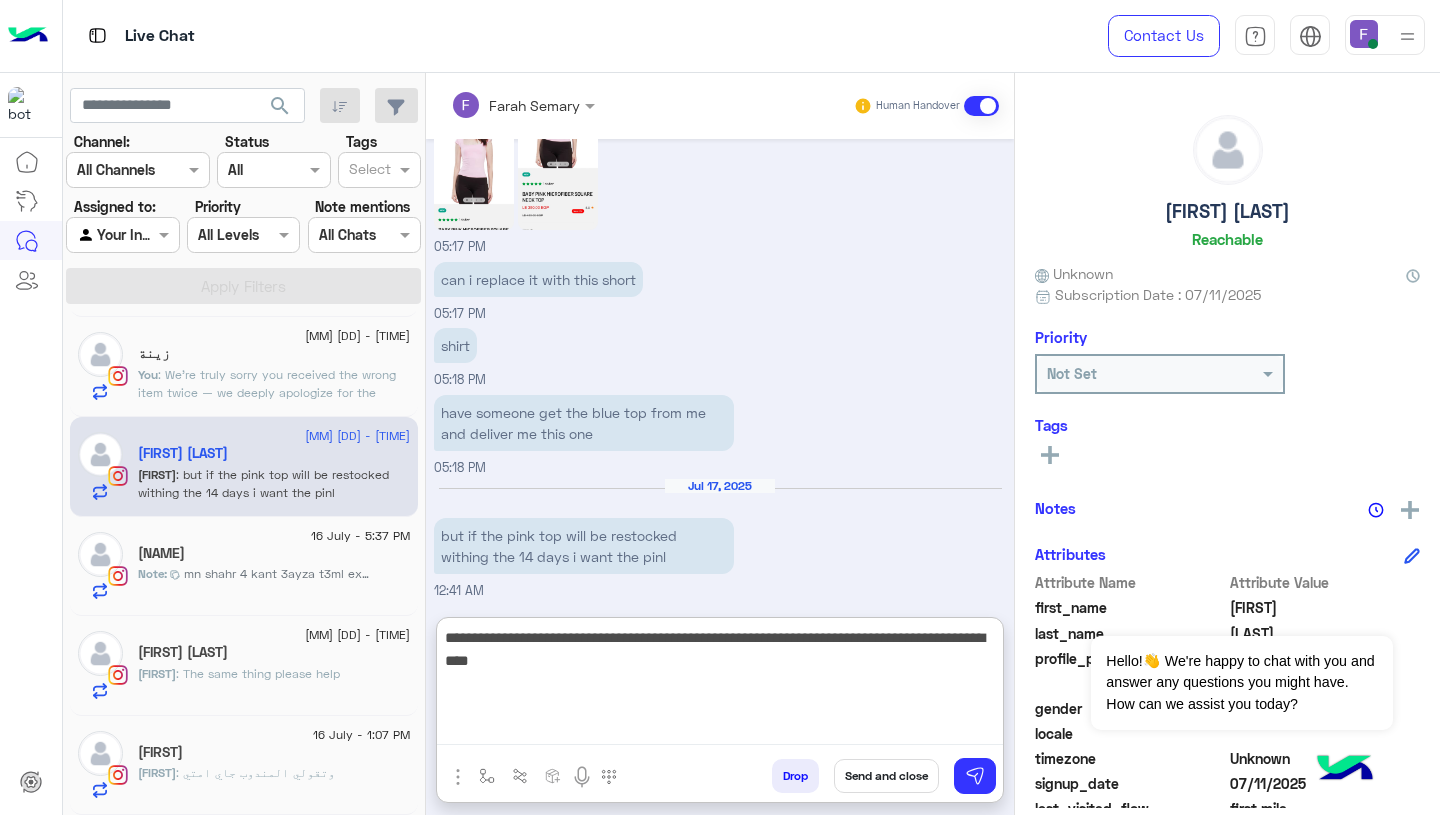 type on "**********" 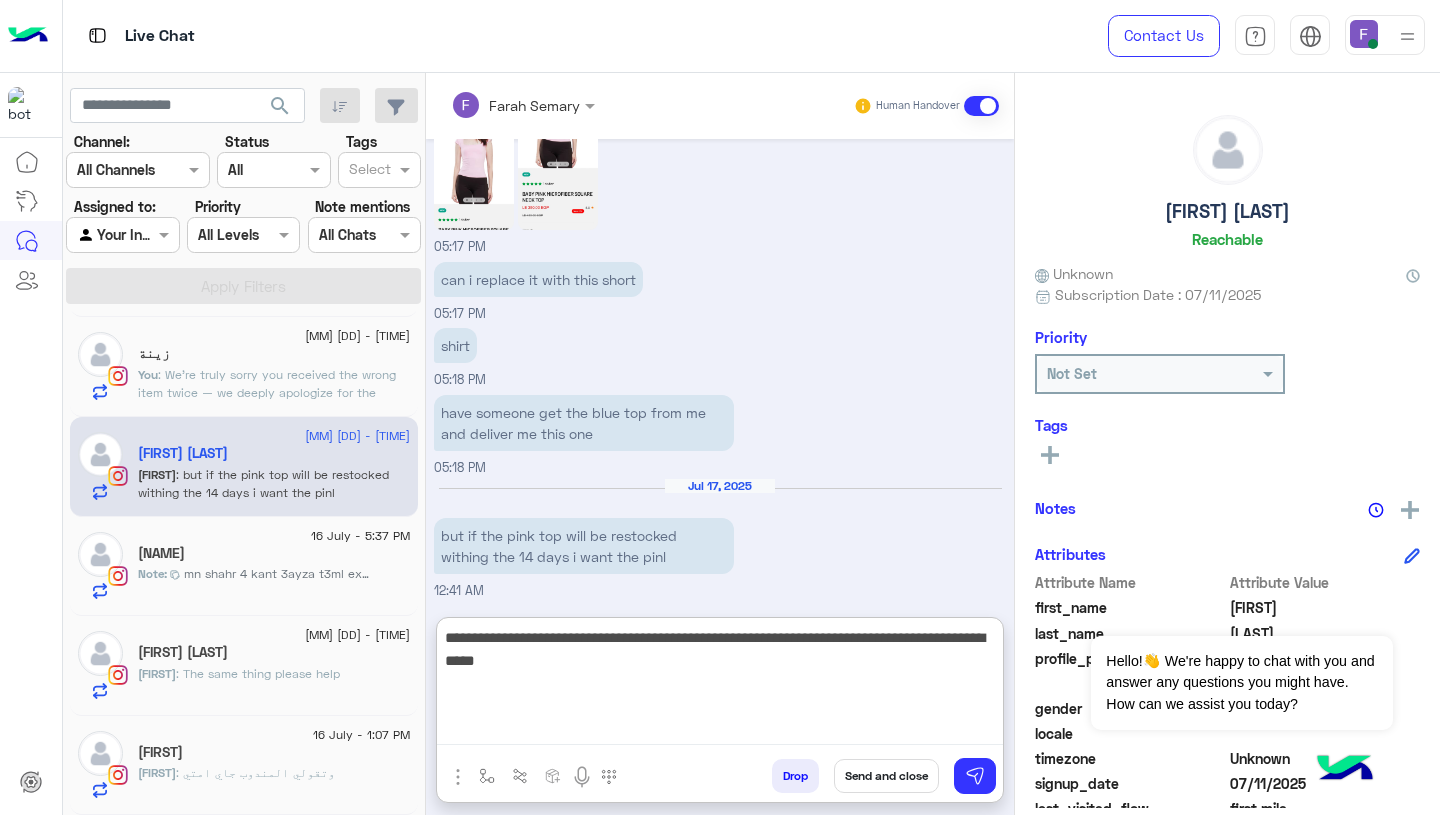 type 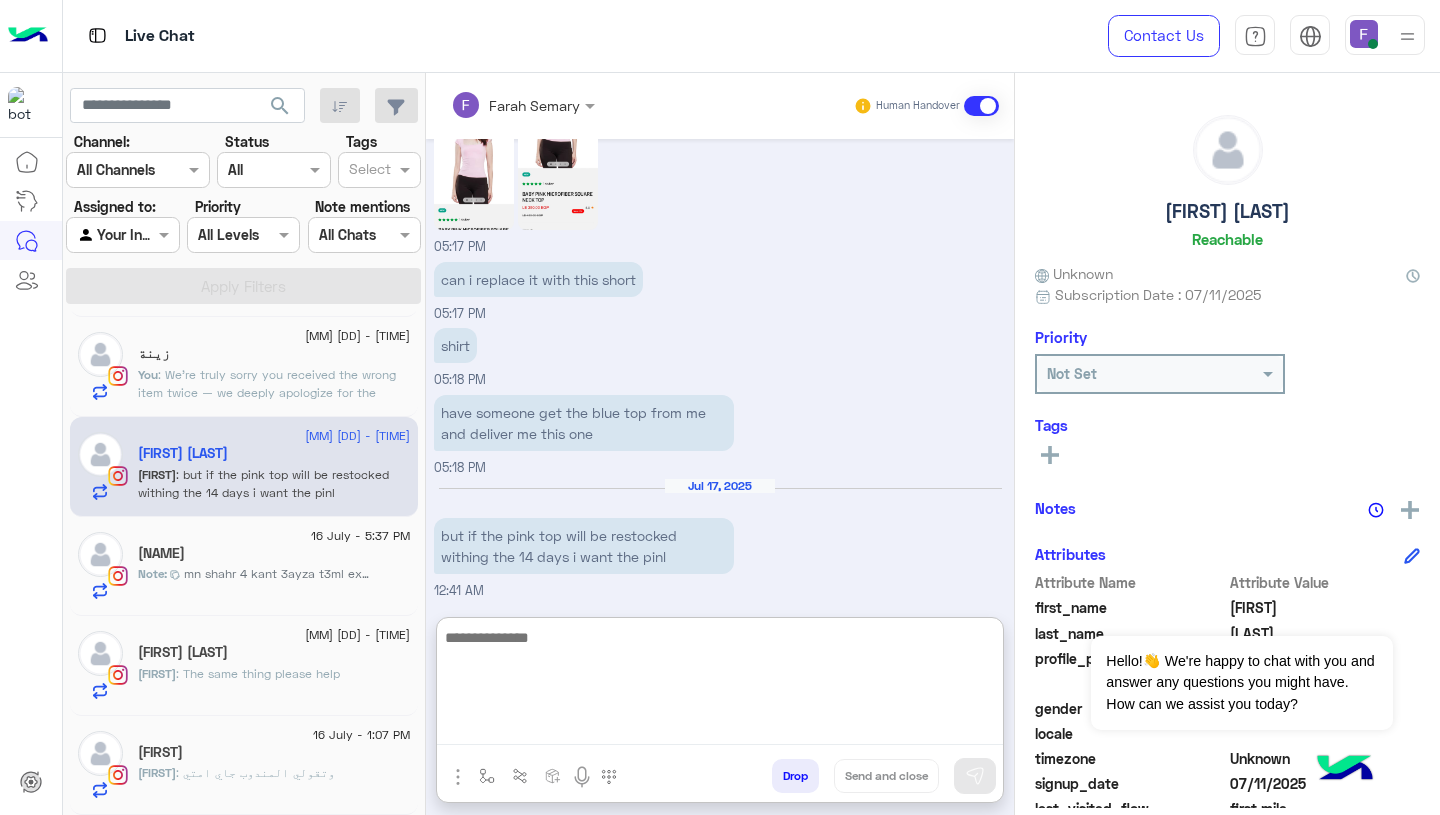 scroll, scrollTop: 2014, scrollLeft: 0, axis: vertical 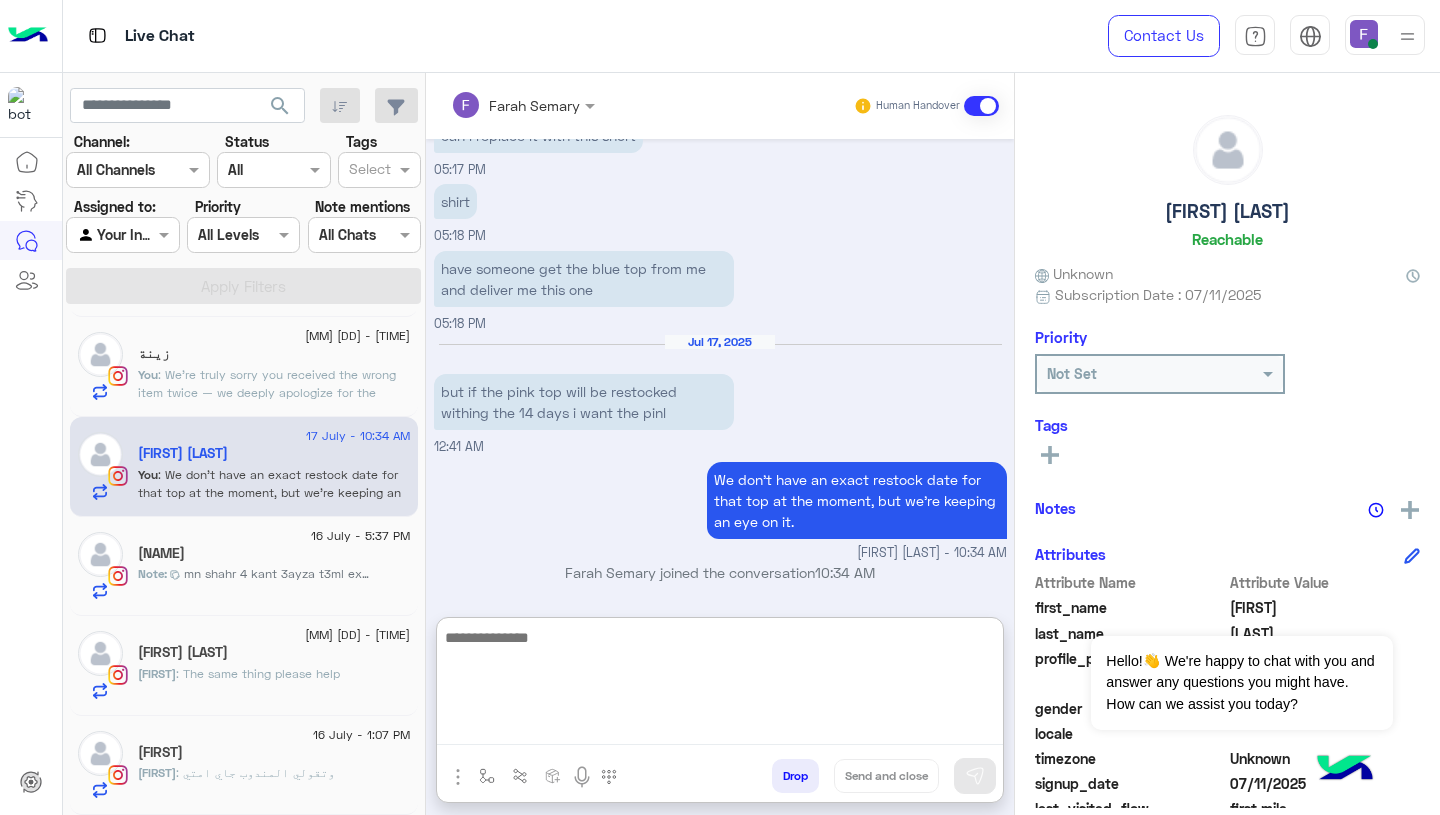 click on "Jul 17, 2025  but if the pink top will be restocked withing the 14 days i want the pinl   12:41 AM" at bounding box center [720, 395] 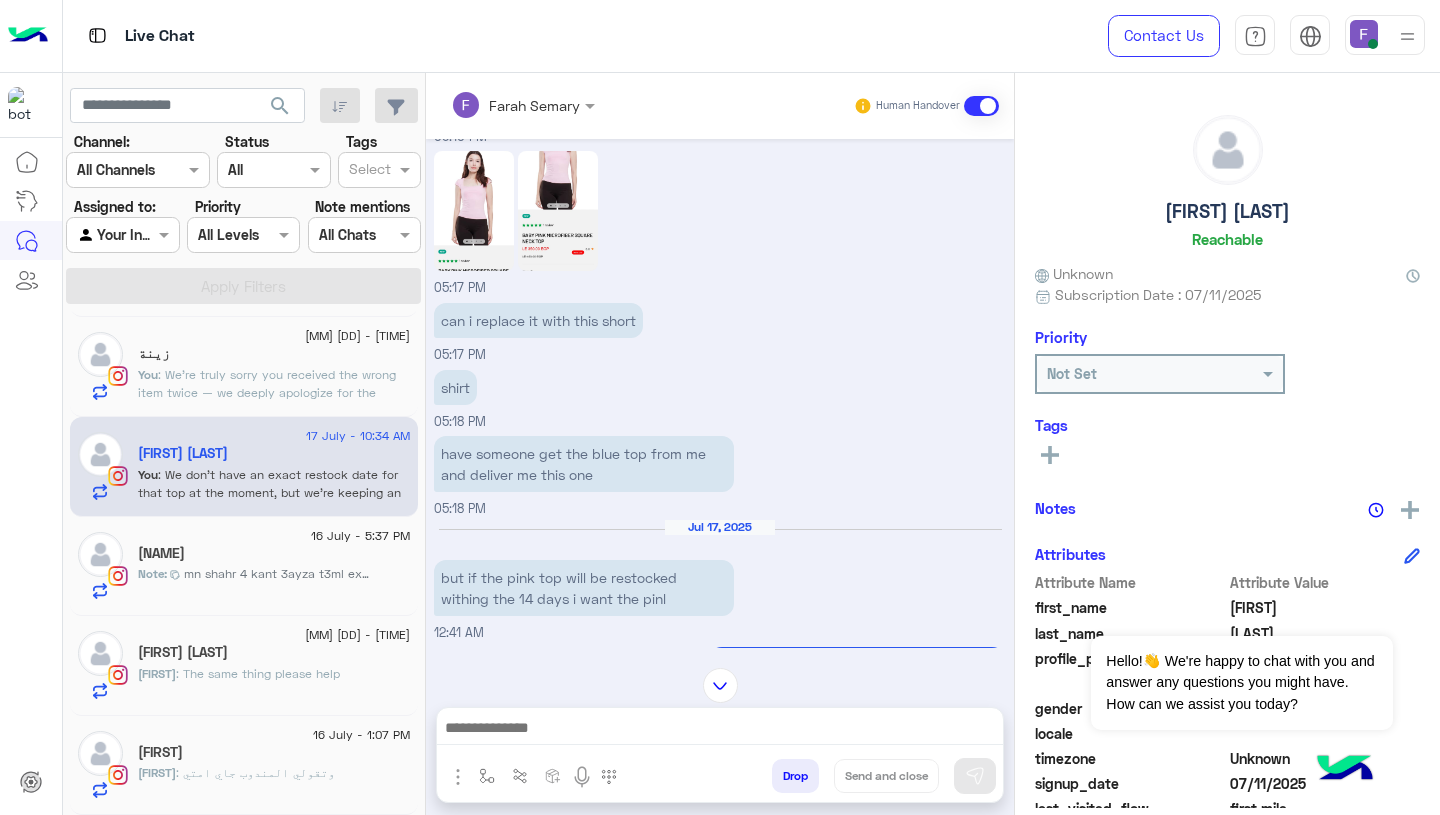 scroll, scrollTop: 4070, scrollLeft: 0, axis: vertical 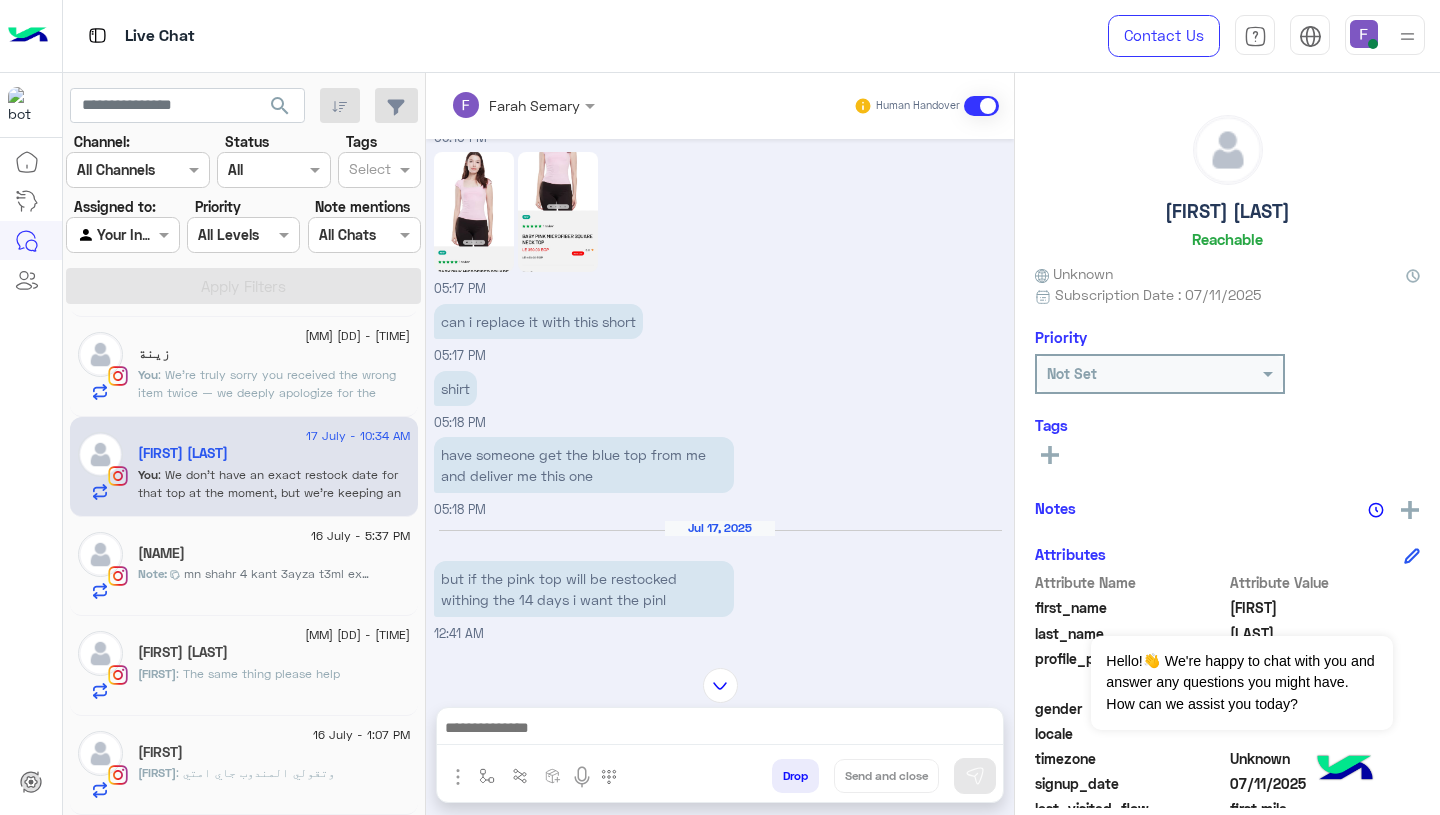 click 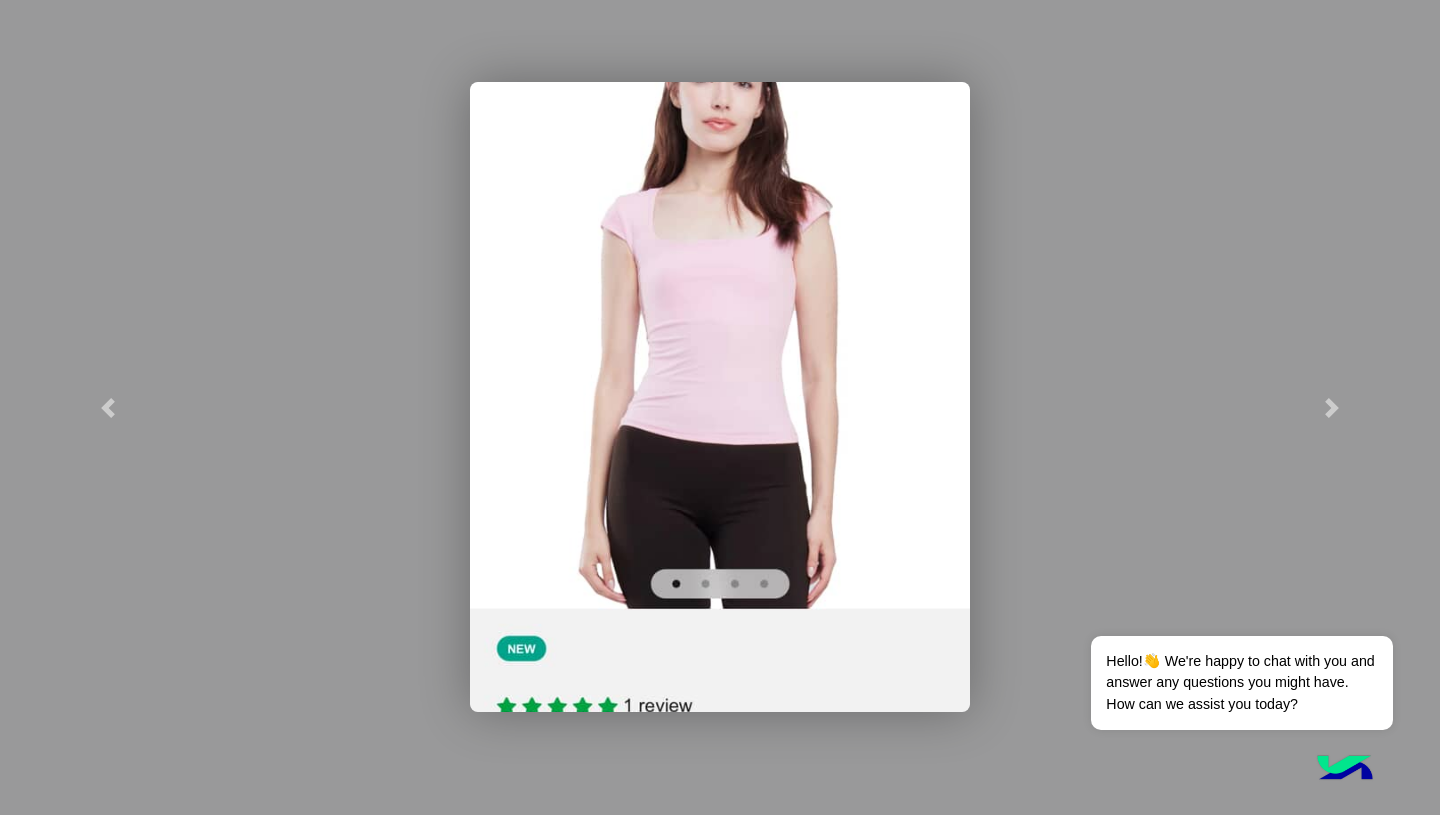 click 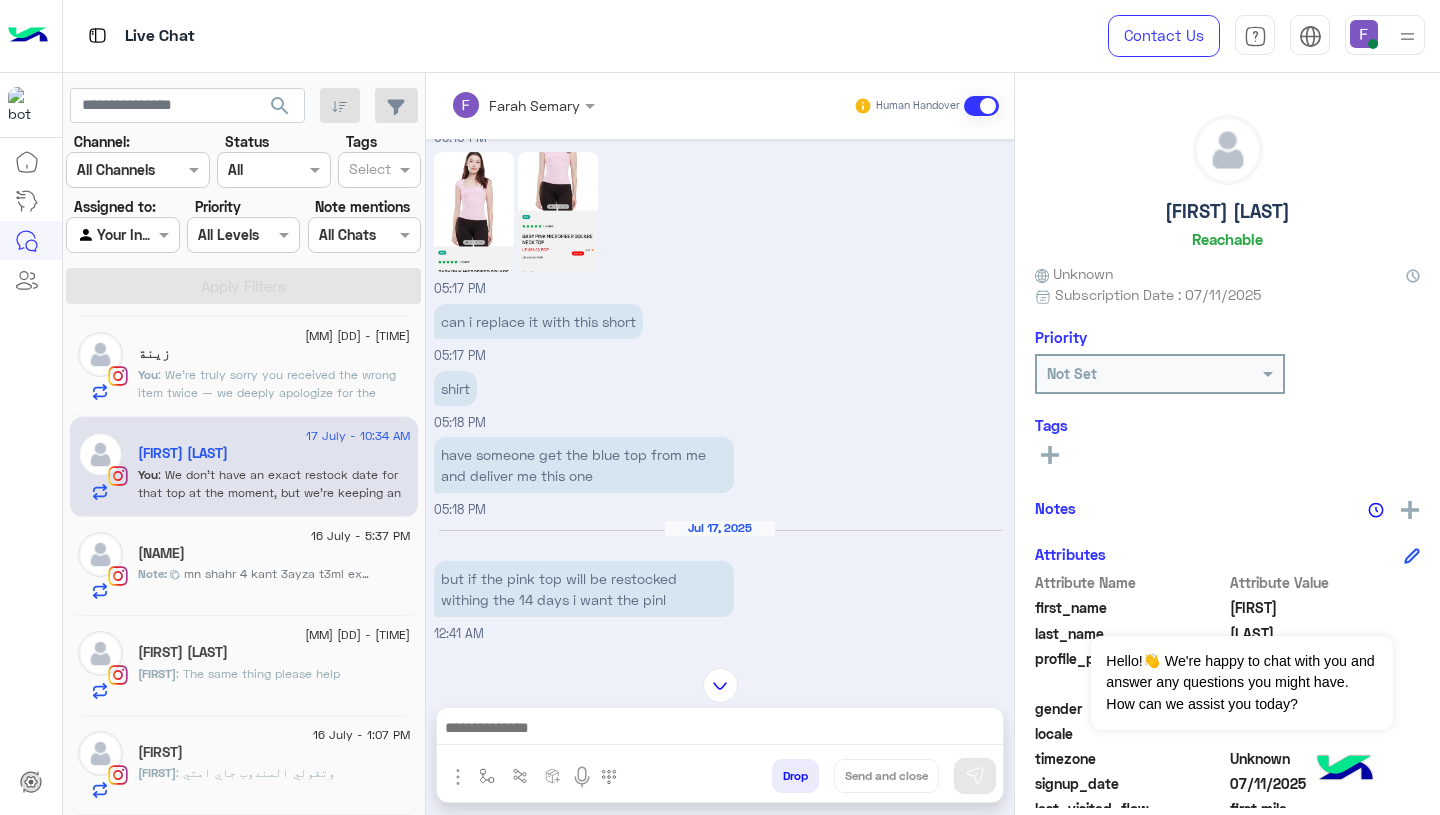click 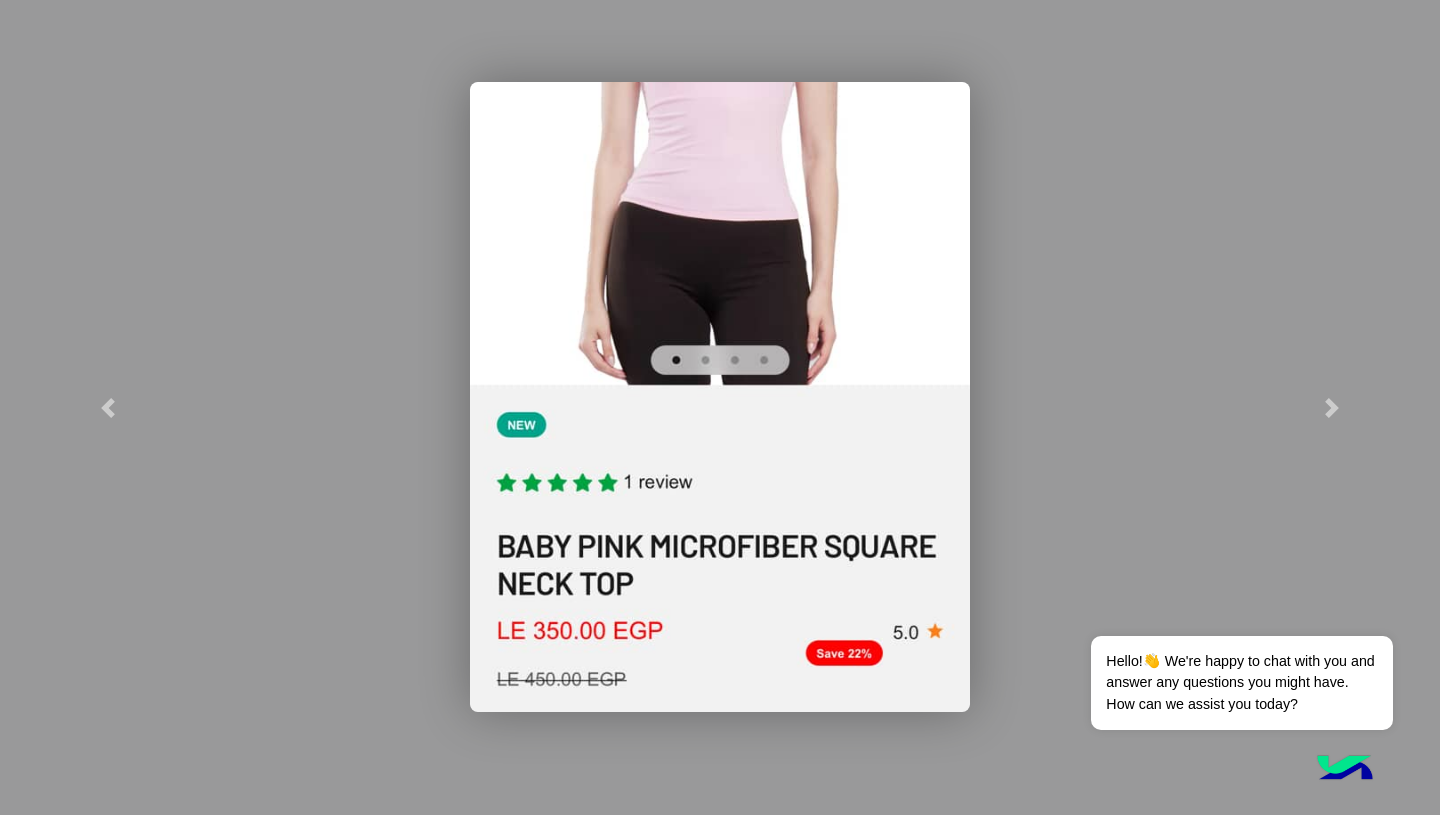 click 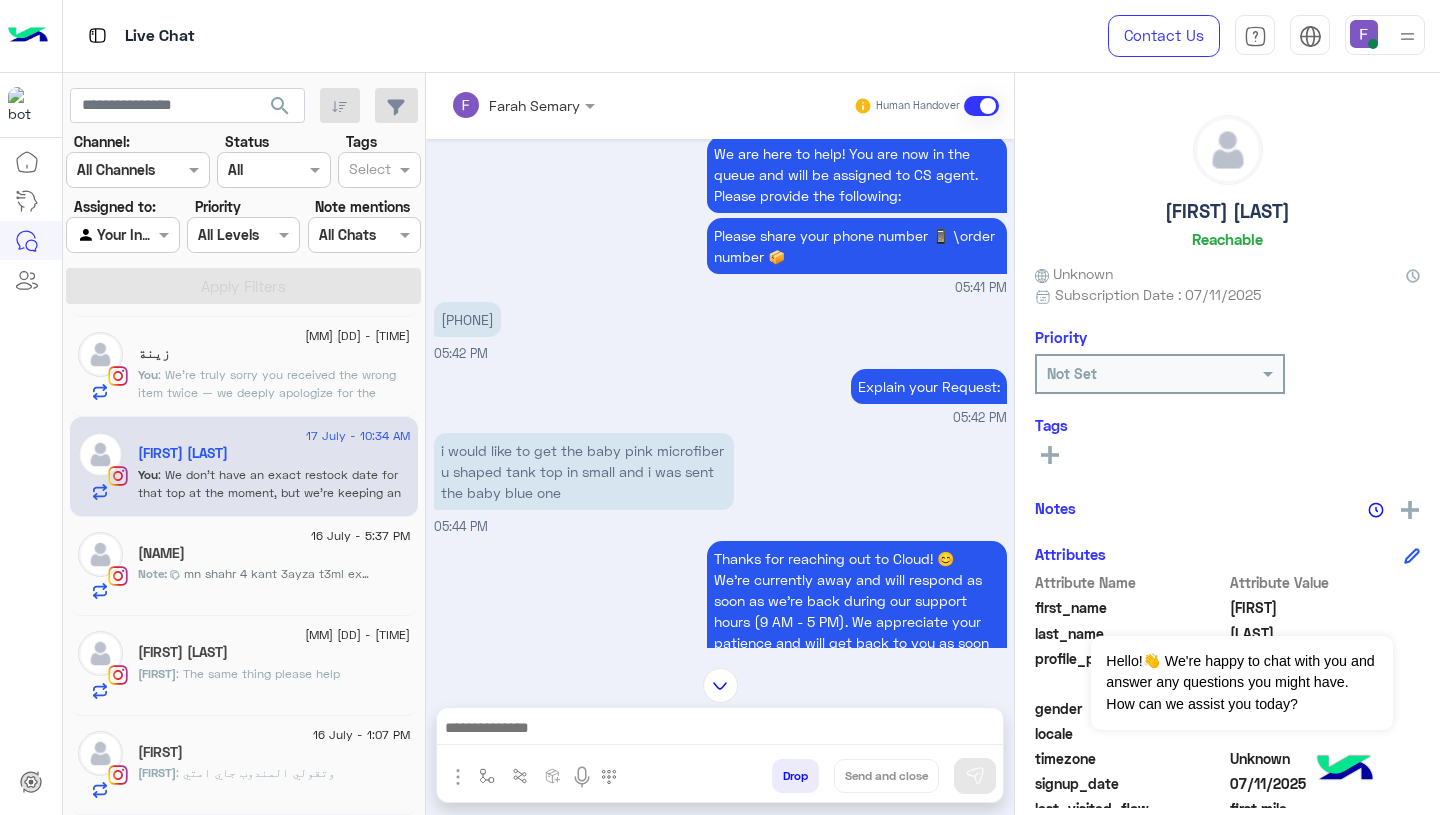 scroll, scrollTop: 1804, scrollLeft: 0, axis: vertical 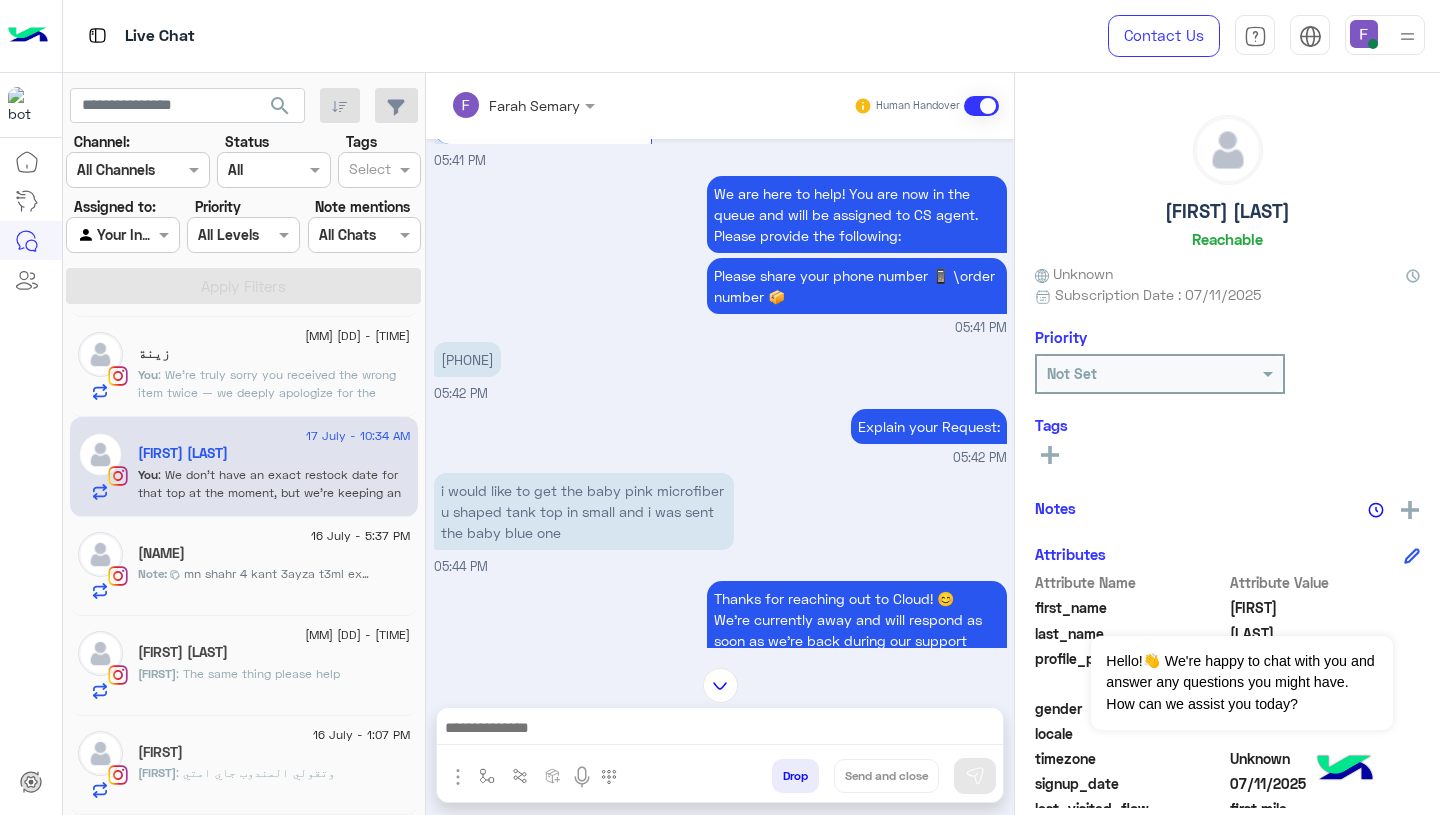 click on "01090751014" at bounding box center [467, 359] 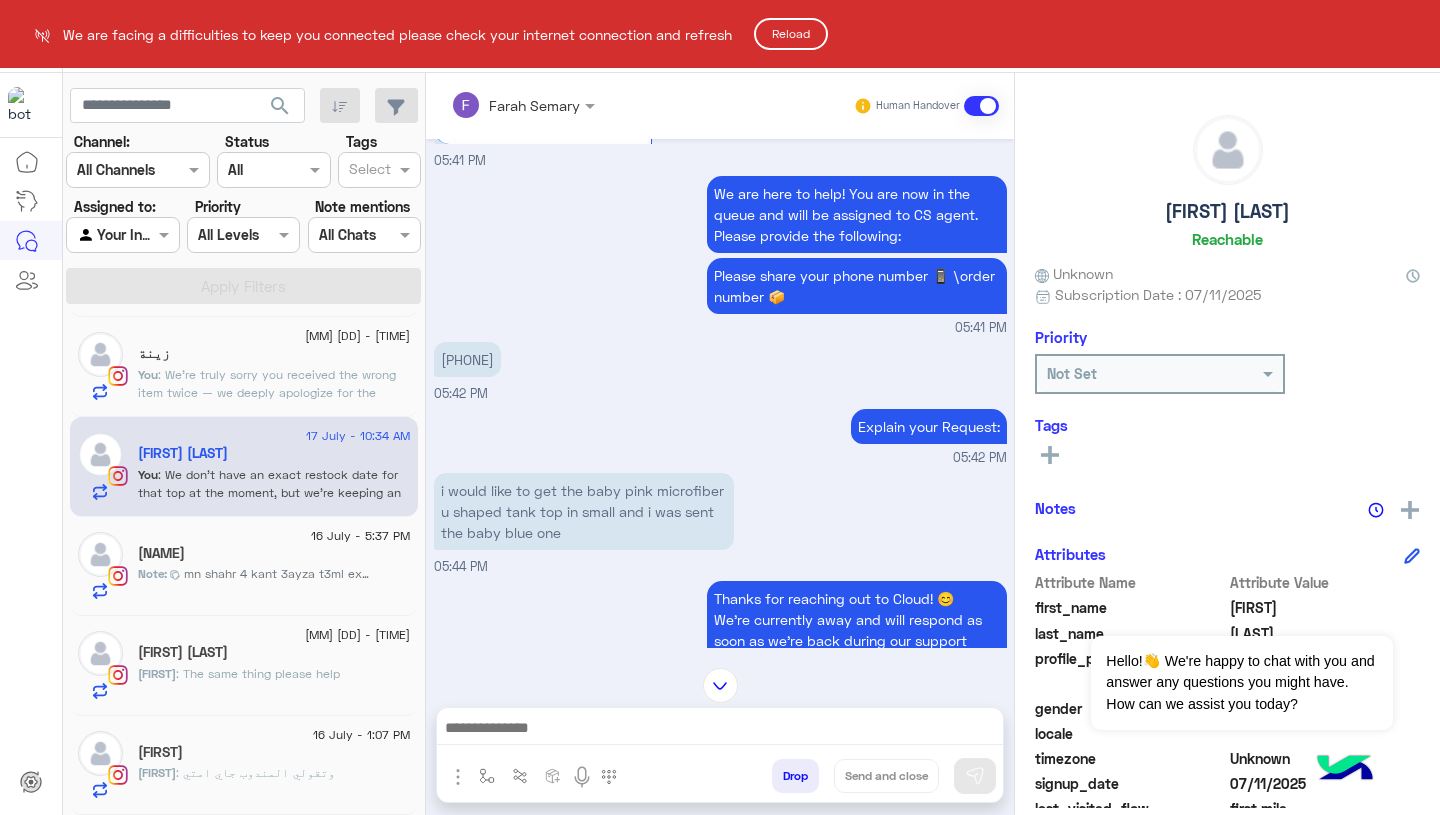 click on "We are facing a difficulties to keep you connected please check your internet connection and refresh Reload  Live Chat   Contact Us  Help Center عربي English search Channel: Channel All Channels Status Channel All Tags Select Assigned to: Agent Filter Your Inbox Priority All Levels All Levels Note mentions Select All Chats Apply Filters 17 July - 10:32 AM  𓅂    You  : You now have access to submit another exchange request — we’ve just updated it for you.
Please fill out the exchange form through the link below:
👉 https://cloud.e-stebdal.com/returns
Let us know if you face any issues, we’re here to help! 17 July - 10:31 AM  Nicholas 👼🏼   You  17 July - 10:30 AM  Lamar Ahmed   You  : No problem at all — we’ve cancelled your previous exchange request as you asked.
Please go ahead and submit a new one through this link with the updated item you’d like:
👉 https://cloud.e-stebdal.com/returns
Let us know if you need any help! 17 July - 10:28 AM  f’    You   Ⓡ︎   Note" at bounding box center (720, 407) 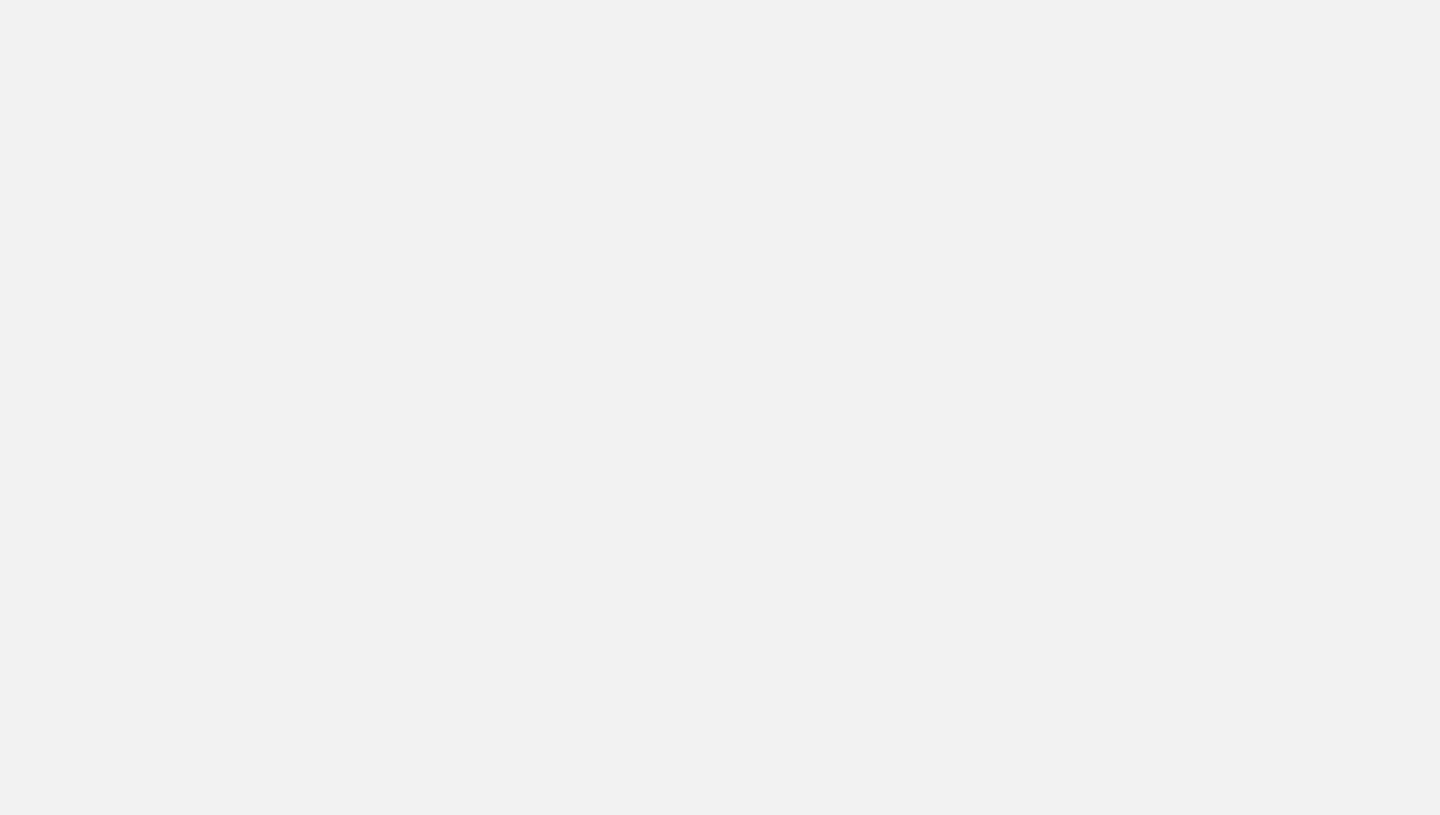scroll, scrollTop: 0, scrollLeft: 0, axis: both 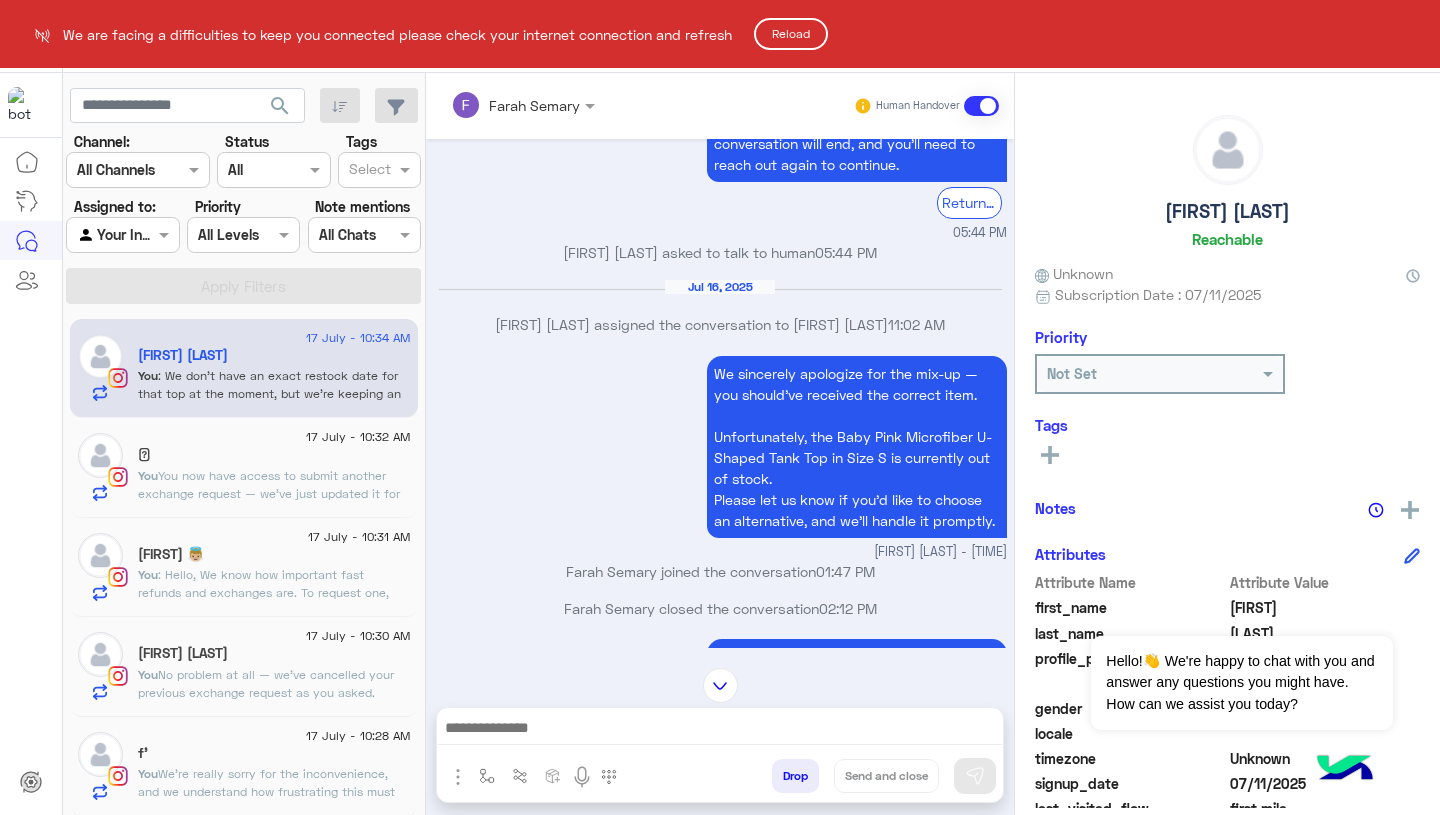click on "We are facing a difficulties to keep you connected please check your internet connection and refresh Reload  Live Chat   Contact Us  Help Center عربي English search Channel: Channel All Channels Status Channel All Tags Select Assigned to: Agent Filter Your Inbox Priority All Levels All Levels Note mentions Select All Chats Apply Filters 17 July - 10:34 AM  Lojina Awadalla   You  : We don’t have an exact restock date for that top at the moment, but we’re keeping an eye on it. 17 July - 10:32 AM  𓅂    You  : You now have access to submit another exchange request — we’ve just updated it for you.
Please fill out the exchange form through the link below:
👉 https://cloud.e-stebdal.com/returns
Let us know if you face any issues, we’re here to help! 17 July - 10:31 AM  Nicholas 👼🏼   You  17 July - 10:30 AM  Lamar Ahmed   You  17 July - 10:28 AM  f’    You  17 July - 9:43 AM  Ⓡ︎    You  17 July - 9:29 AM  زينة    You  16 July - 5:37 PM  Nesma Rafet  Note :  Mehrail Jalin" at bounding box center [720, 407] 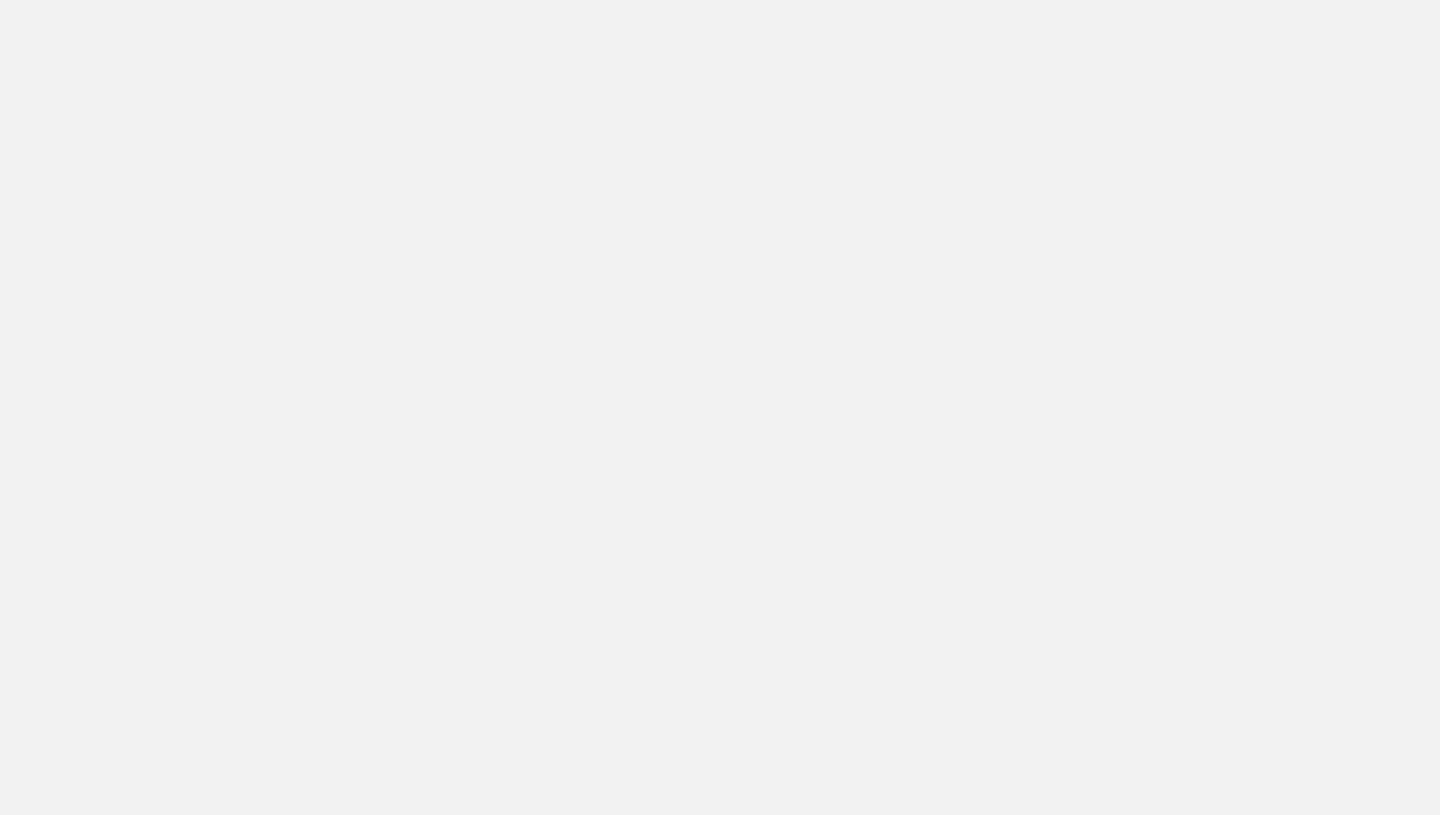 scroll, scrollTop: 0, scrollLeft: 0, axis: both 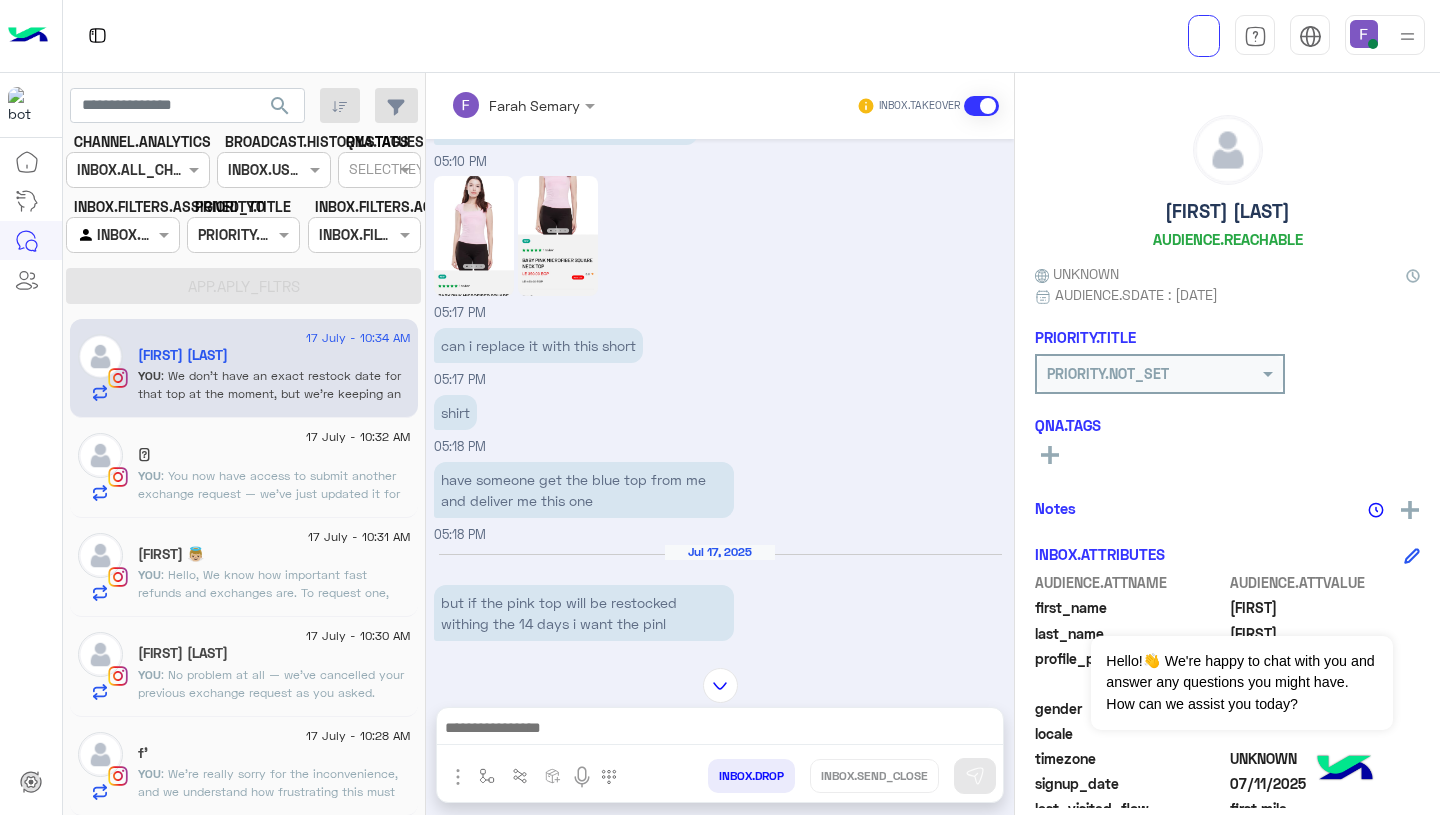 click on "can i replace it with this short" at bounding box center (538, 345) 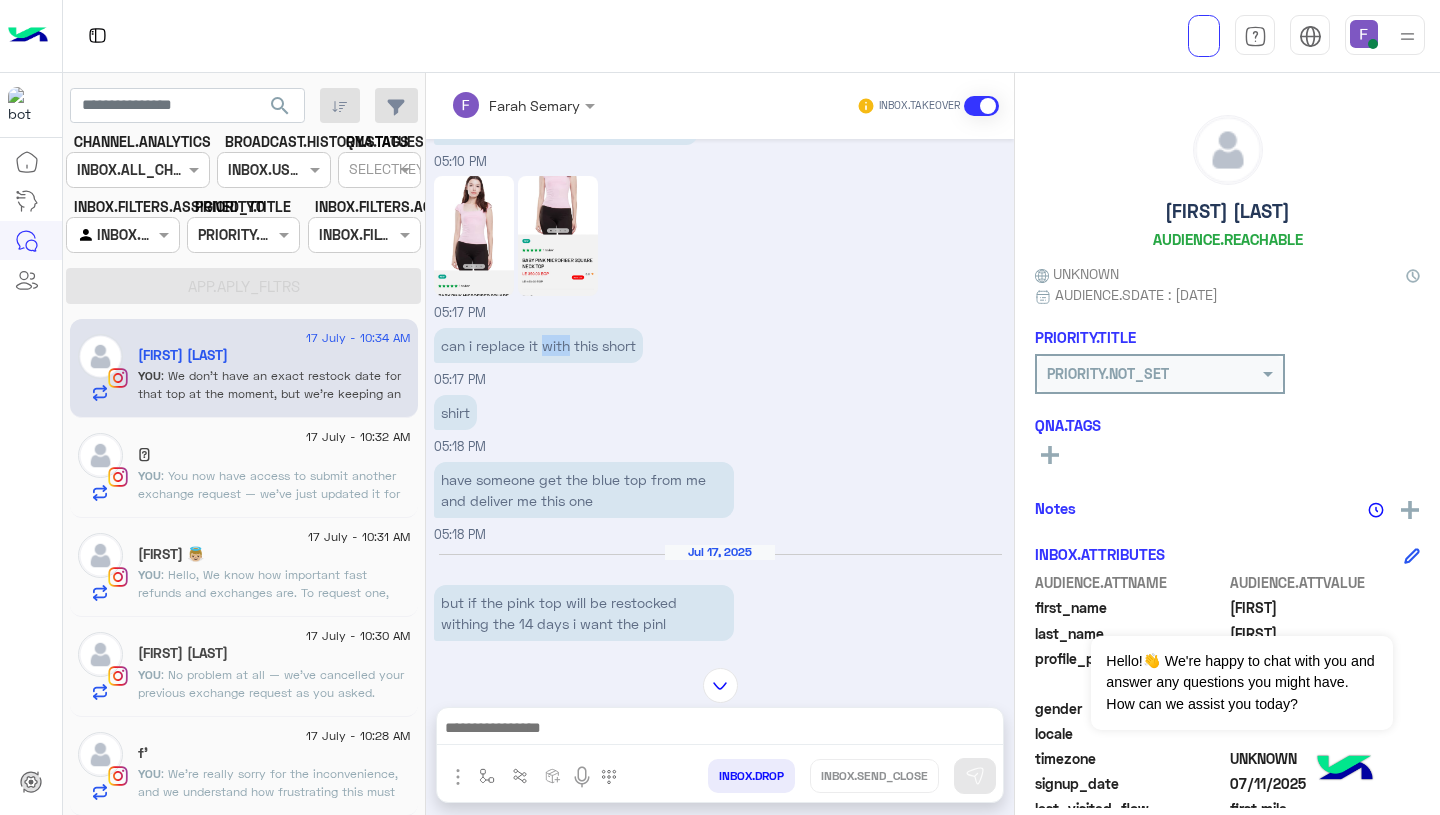 click on "can i replace it with this short" at bounding box center (538, 345) 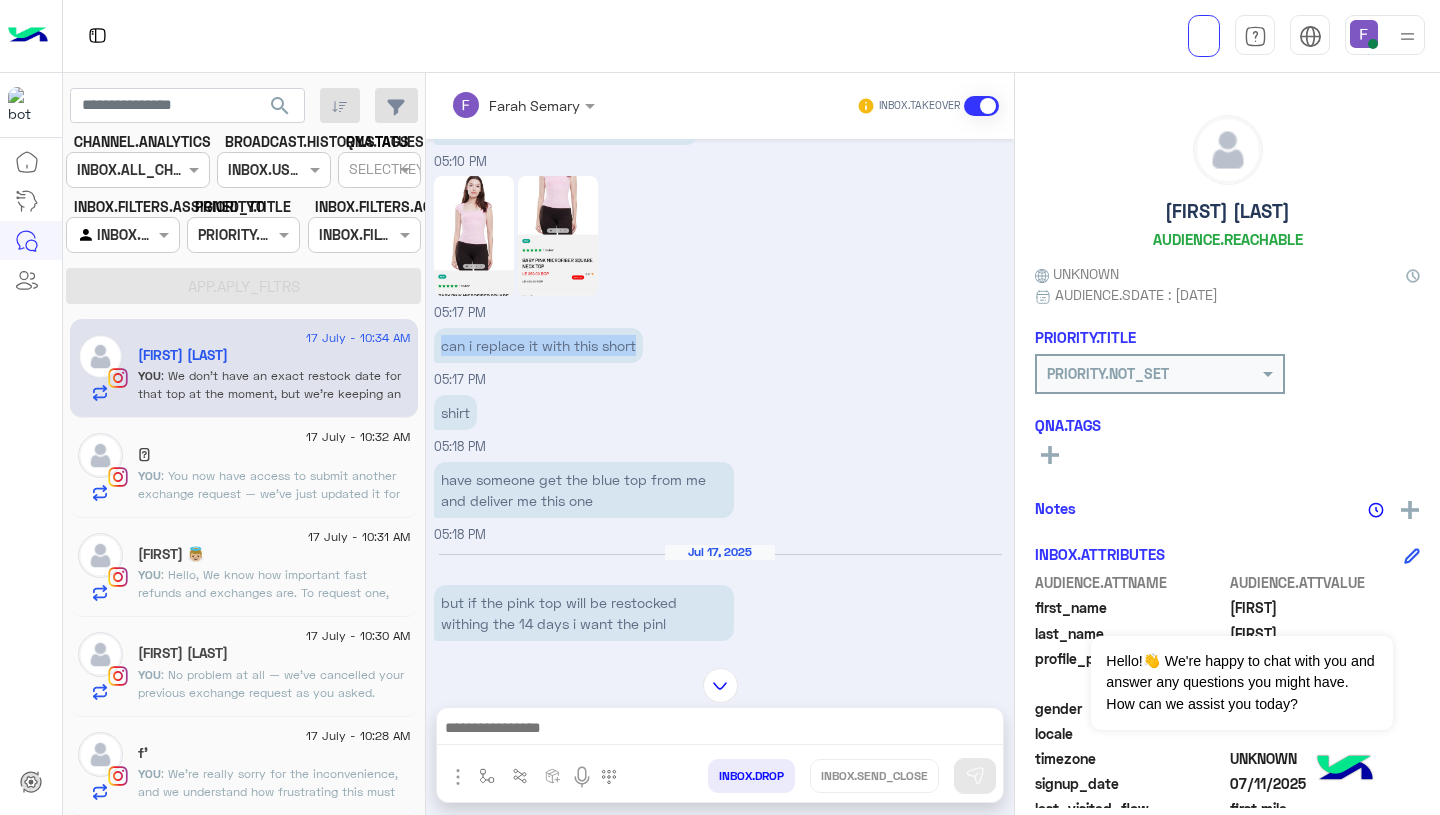 click on "can i replace it with this short" at bounding box center (538, 345) 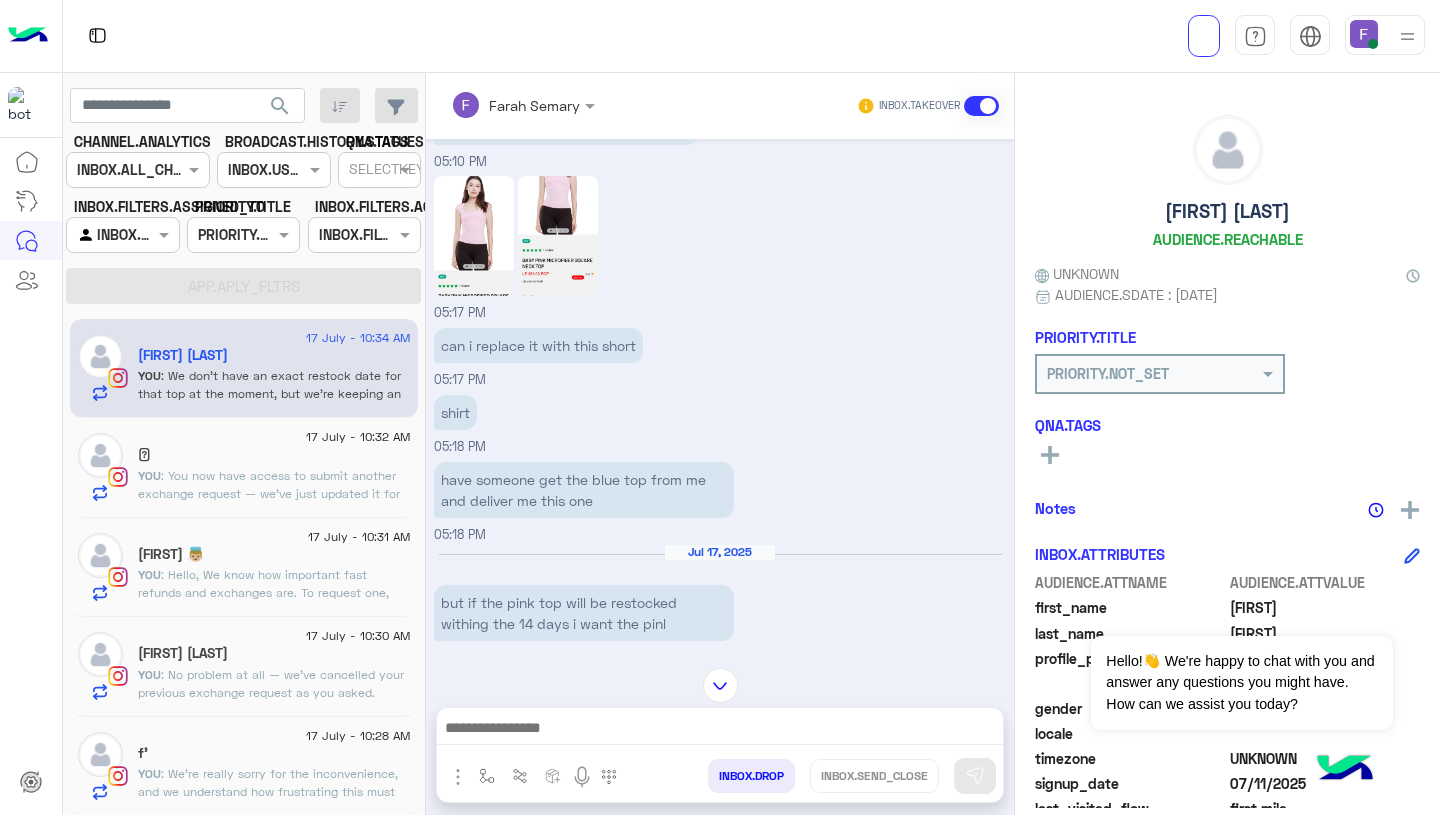 click on "shirt   05:18 PM" at bounding box center (720, 423) 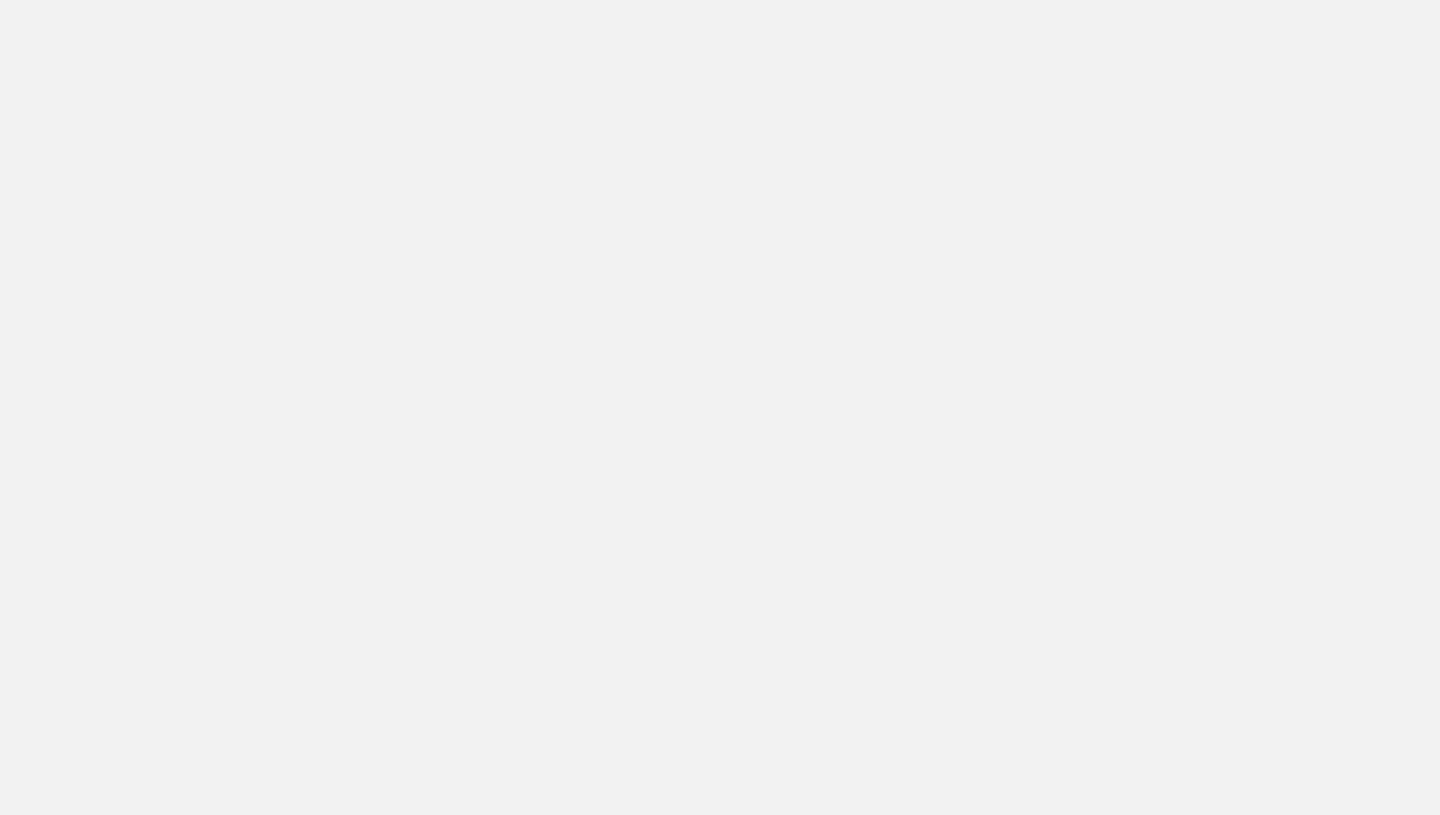 scroll, scrollTop: 0, scrollLeft: 0, axis: both 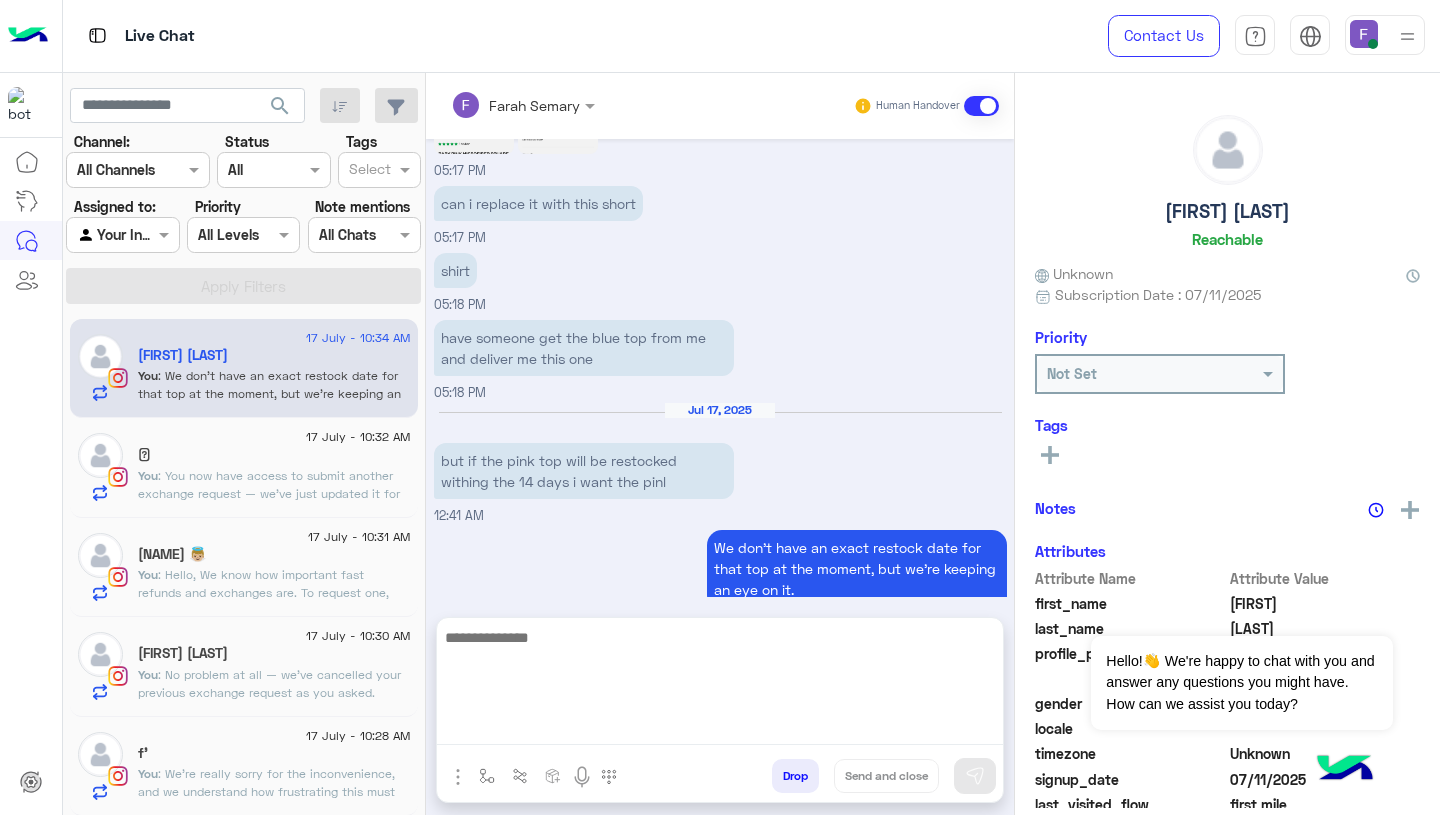 click at bounding box center [720, 685] 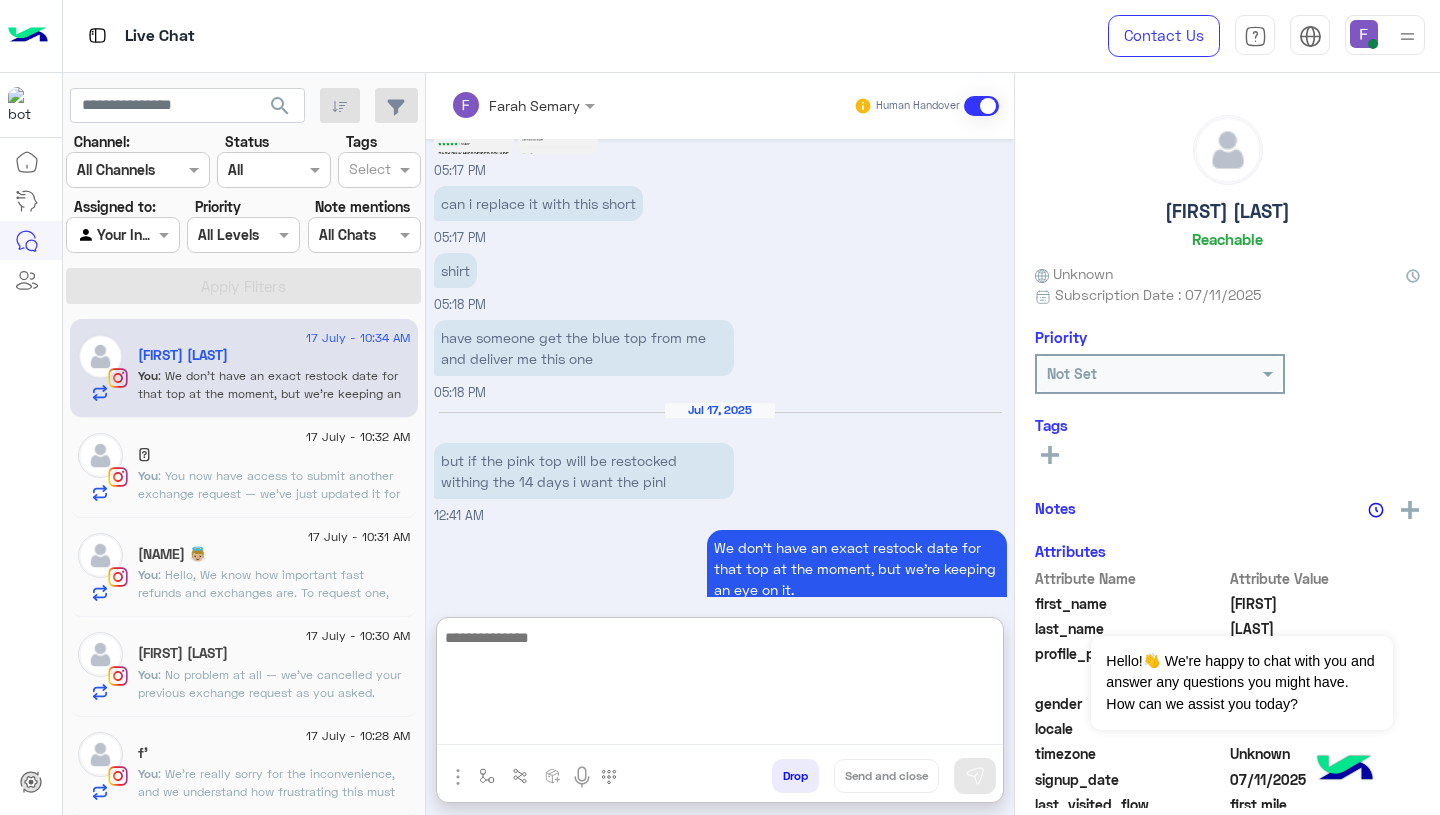 paste on "**********" 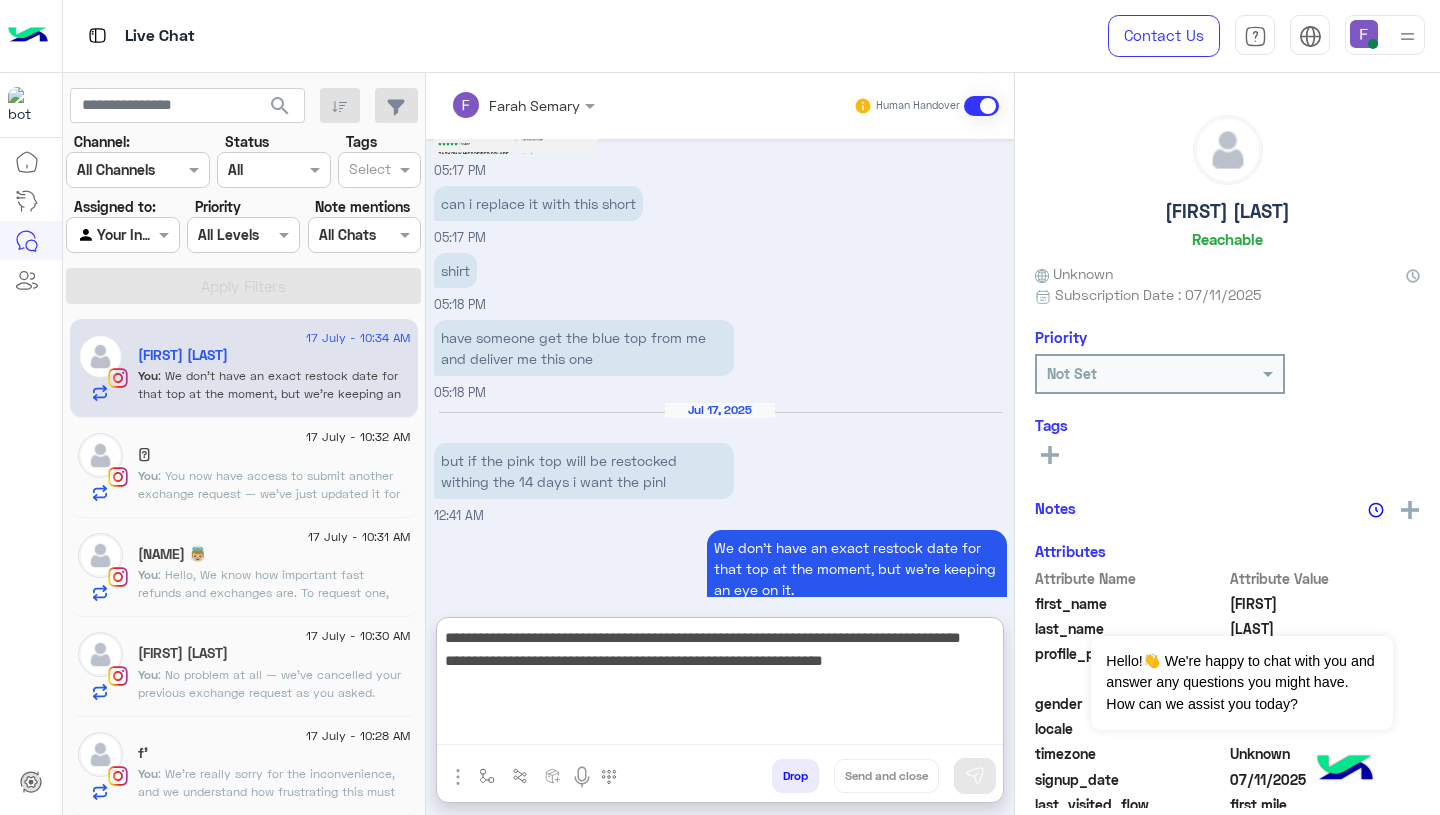 scroll, scrollTop: 83, scrollLeft: 0, axis: vertical 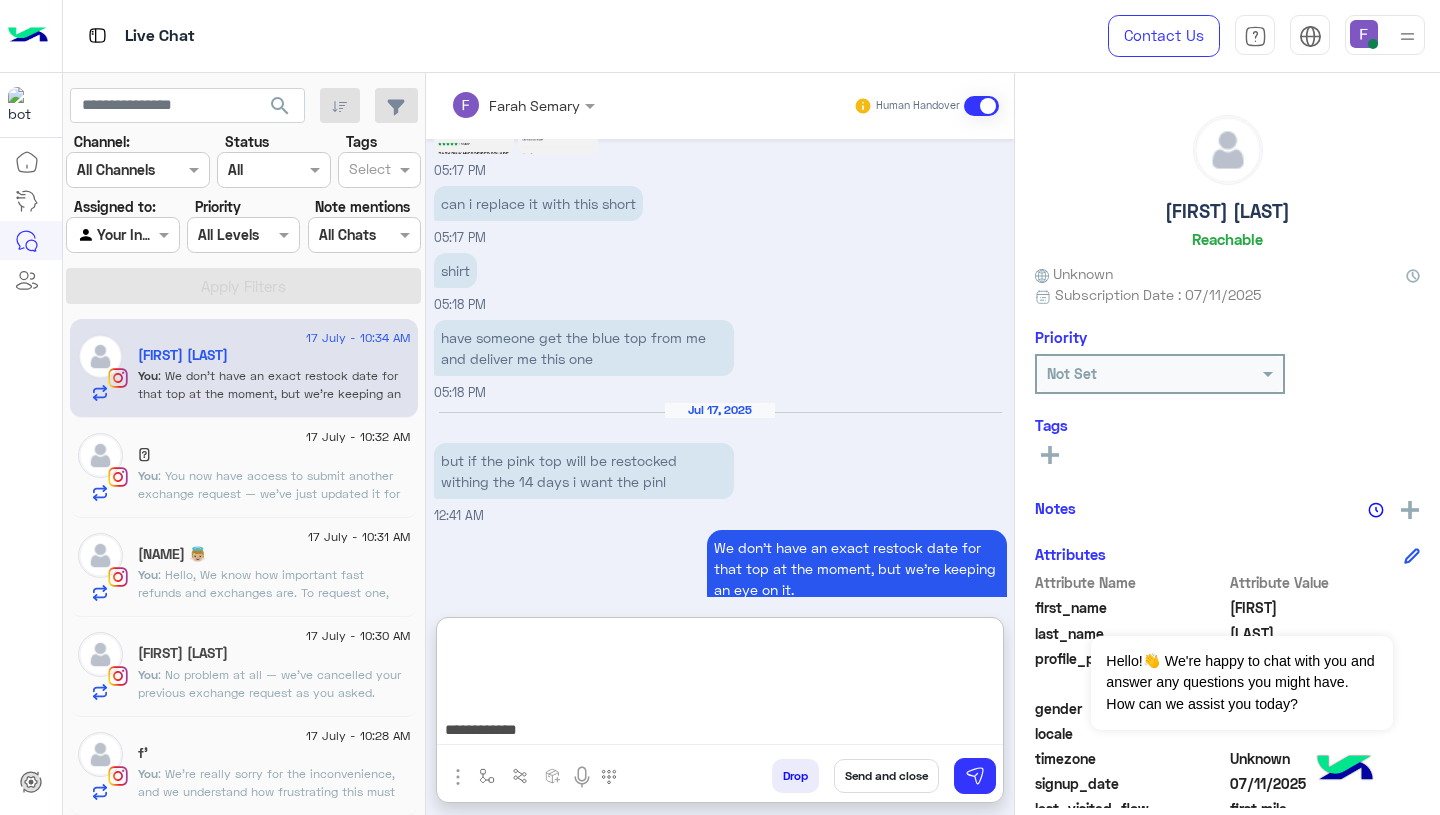 click on "**********" at bounding box center (720, 685) 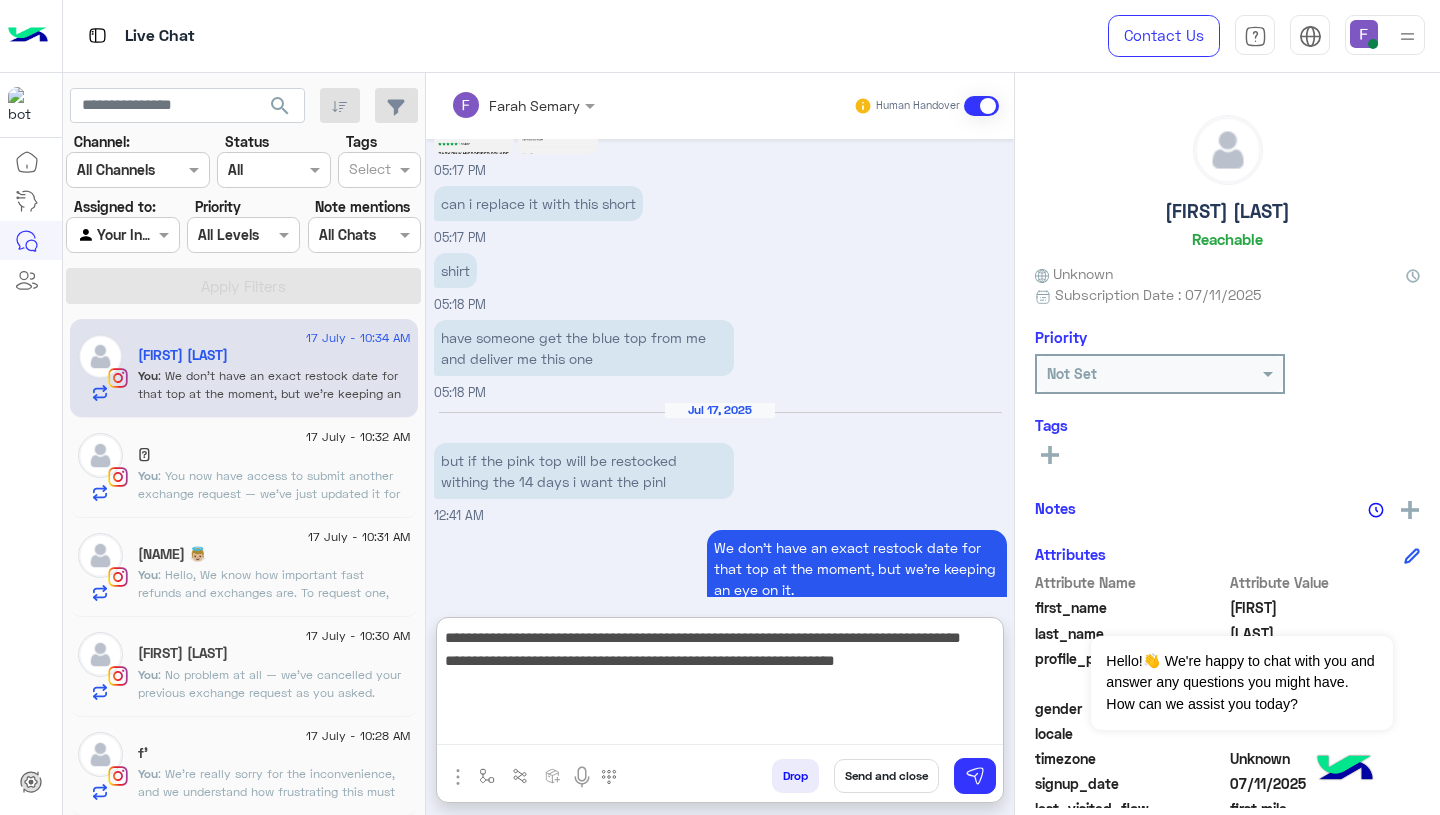 scroll, scrollTop: 0, scrollLeft: 0, axis: both 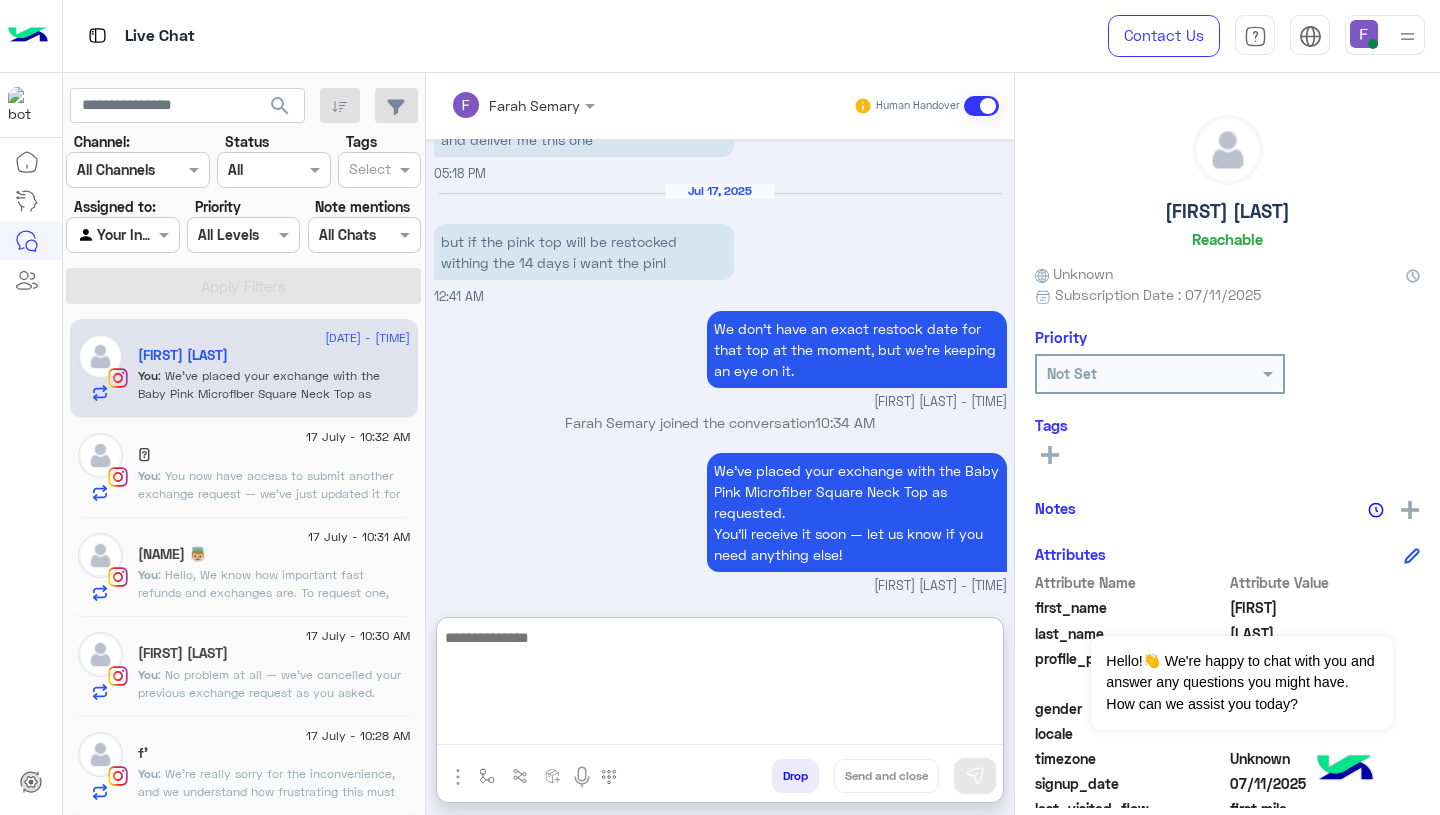 click on "[FIRST] [LAST] Human Handover [DATE] [FIRST] [LAST] asked to talk to human [TIME] [DATE] [LAST] assigned the conversation to [FIRST] [LAST] [TIME] We sincerely apologize for the mix-up — you should’ve received the correct item. Unfortunately, the Baby Pink Microfiber U-Shaped Tank Top in Size S is currently out of stock. Please let us know if you'd like to choose an alternative, and we’ll handle it promptly. [FIRST] [LAST] - [TIME] [FIRST] [LAST] joined the conversation [TIME] [FIRST] [LAST] closed the conversation [TIME] We haven’t heard back from you in a while, so we’ll pause the chat for now but no worries, we’re still here to help! If you still need assistance, just click the button below and one of our customer service team members will be happy to assist you right away. [ISSUE_TYPE] [FIRST] [LAST] - [TIME] We sincerely apologize for the mix-up — you should’ve received the correct item. [TIME] Main Menu" at bounding box center [720, 448] 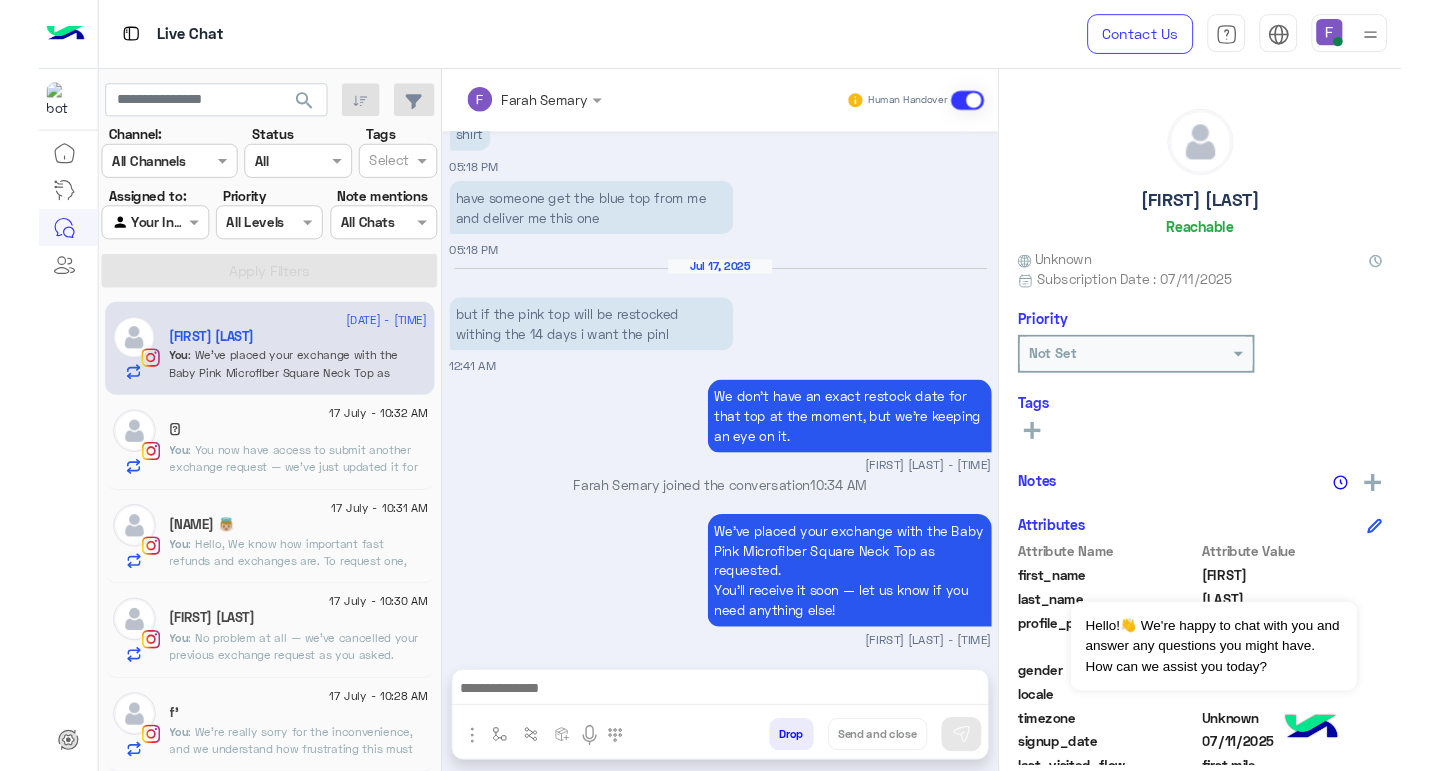 scroll, scrollTop: 1782, scrollLeft: 0, axis: vertical 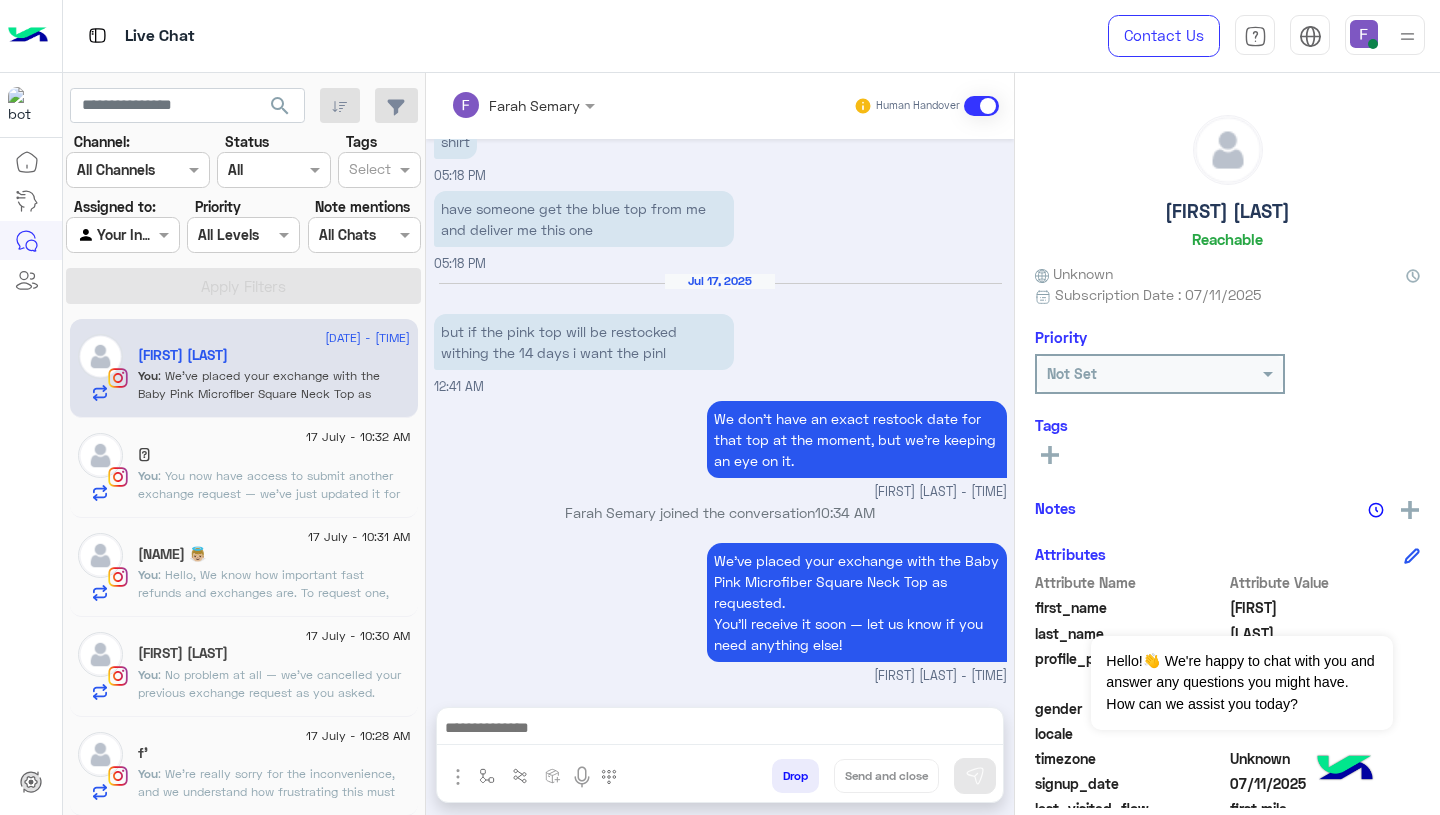 click on "We don’t have an exact restock date for that top at the moment, but we’re keeping an eye on it.  Farah Semary -  10:34 AM" at bounding box center (720, 449) 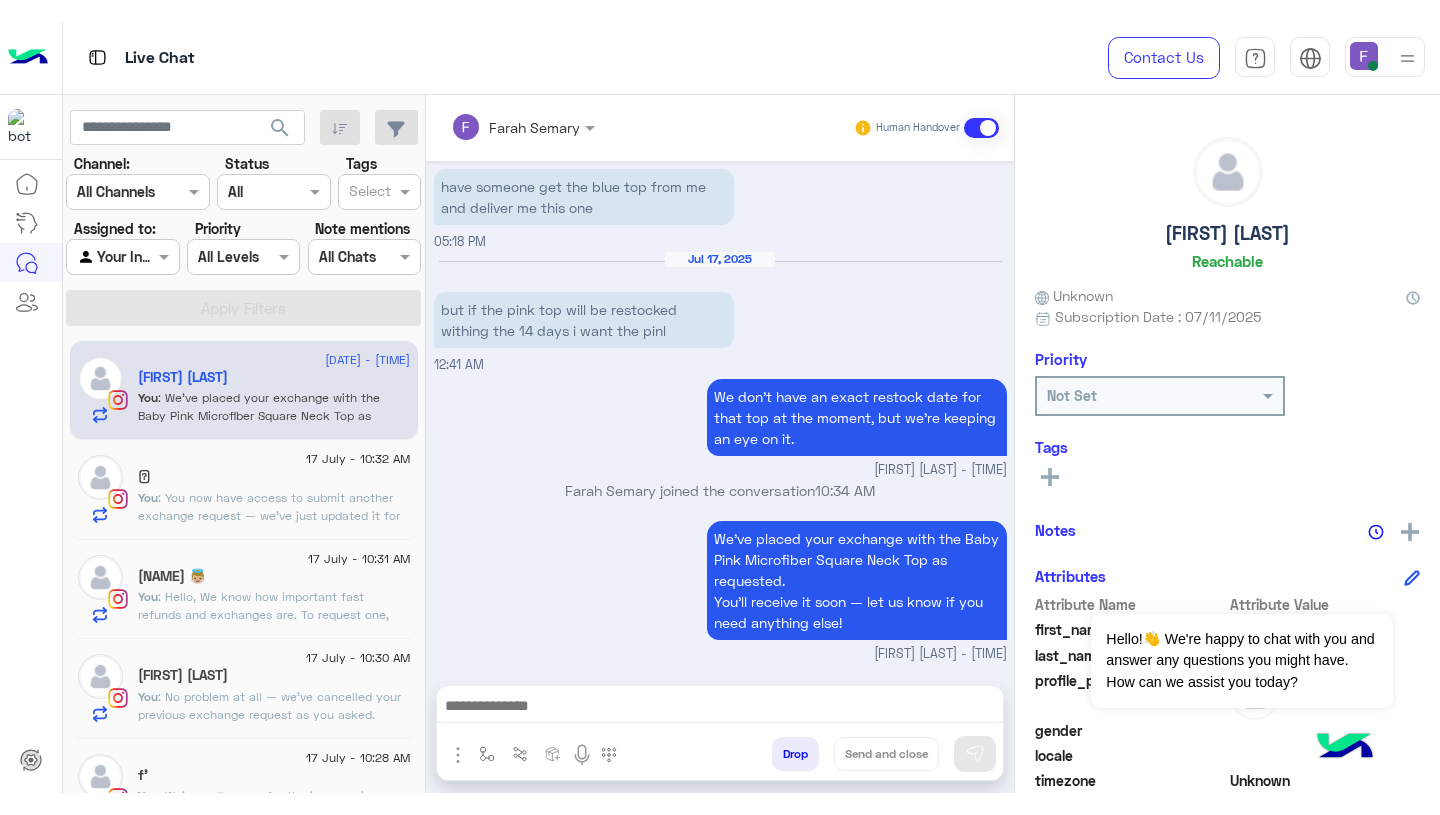 scroll, scrollTop: 1782, scrollLeft: 0, axis: vertical 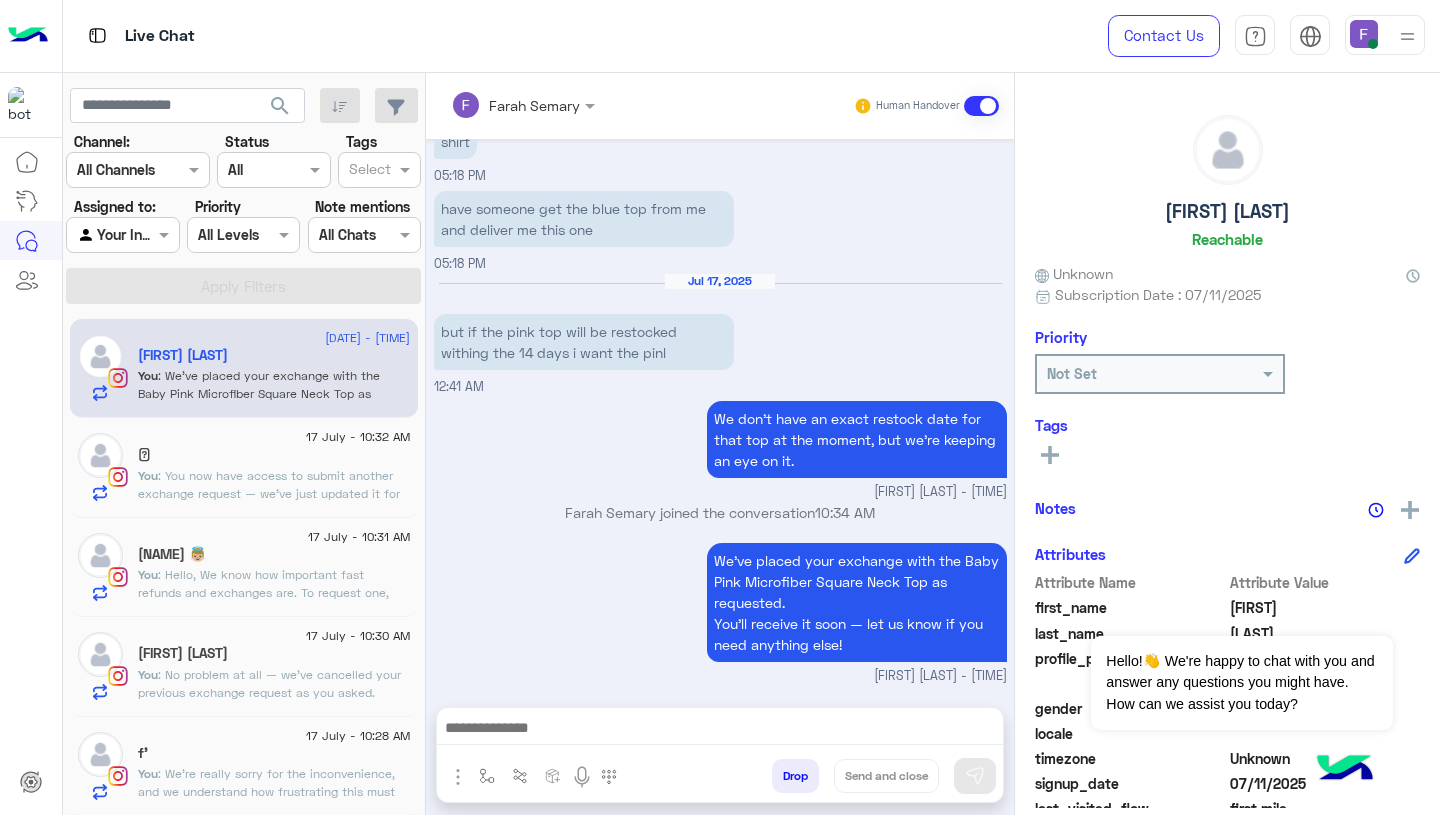 click on "𓅂" 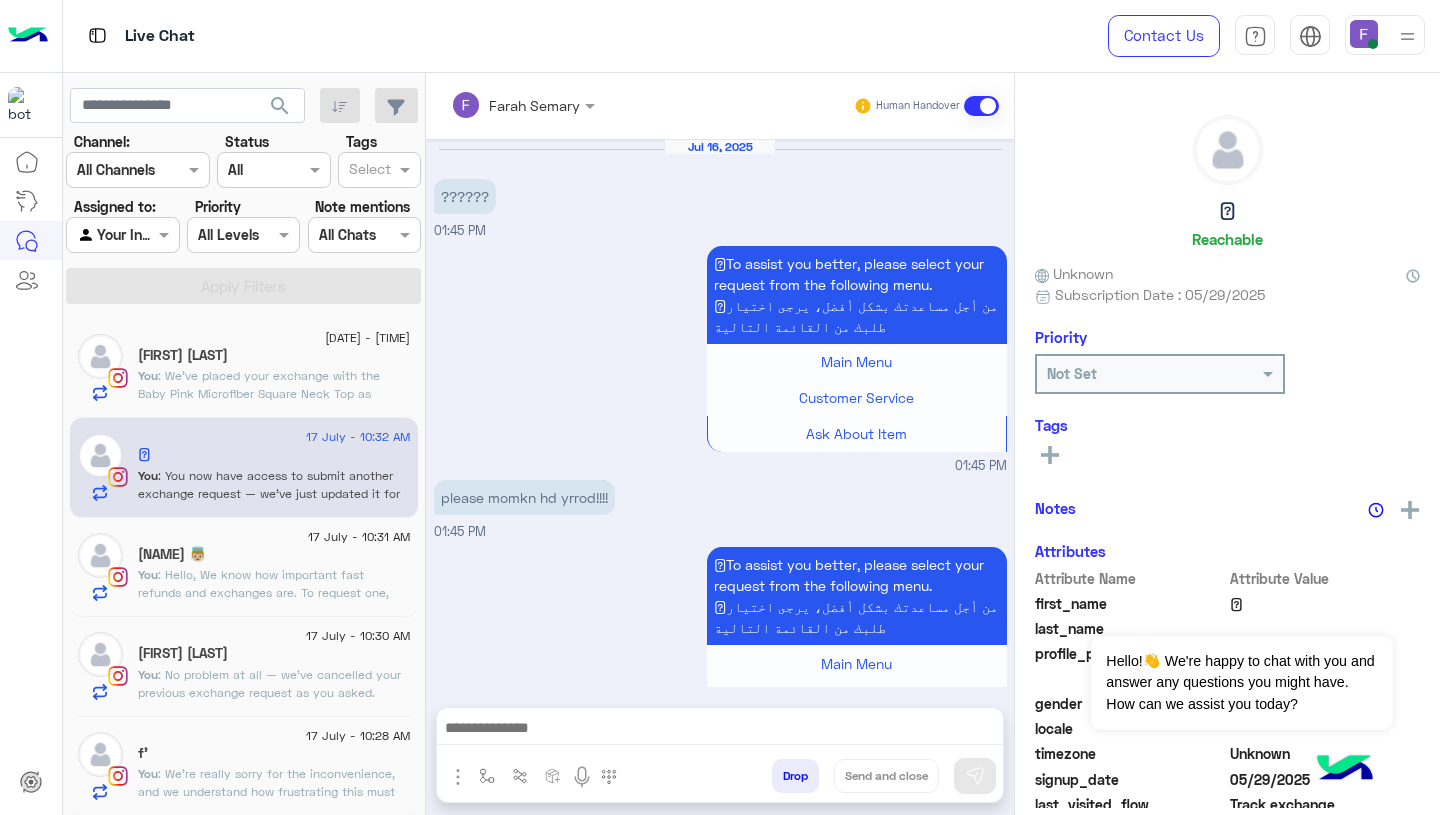 scroll, scrollTop: 1588, scrollLeft: 0, axis: vertical 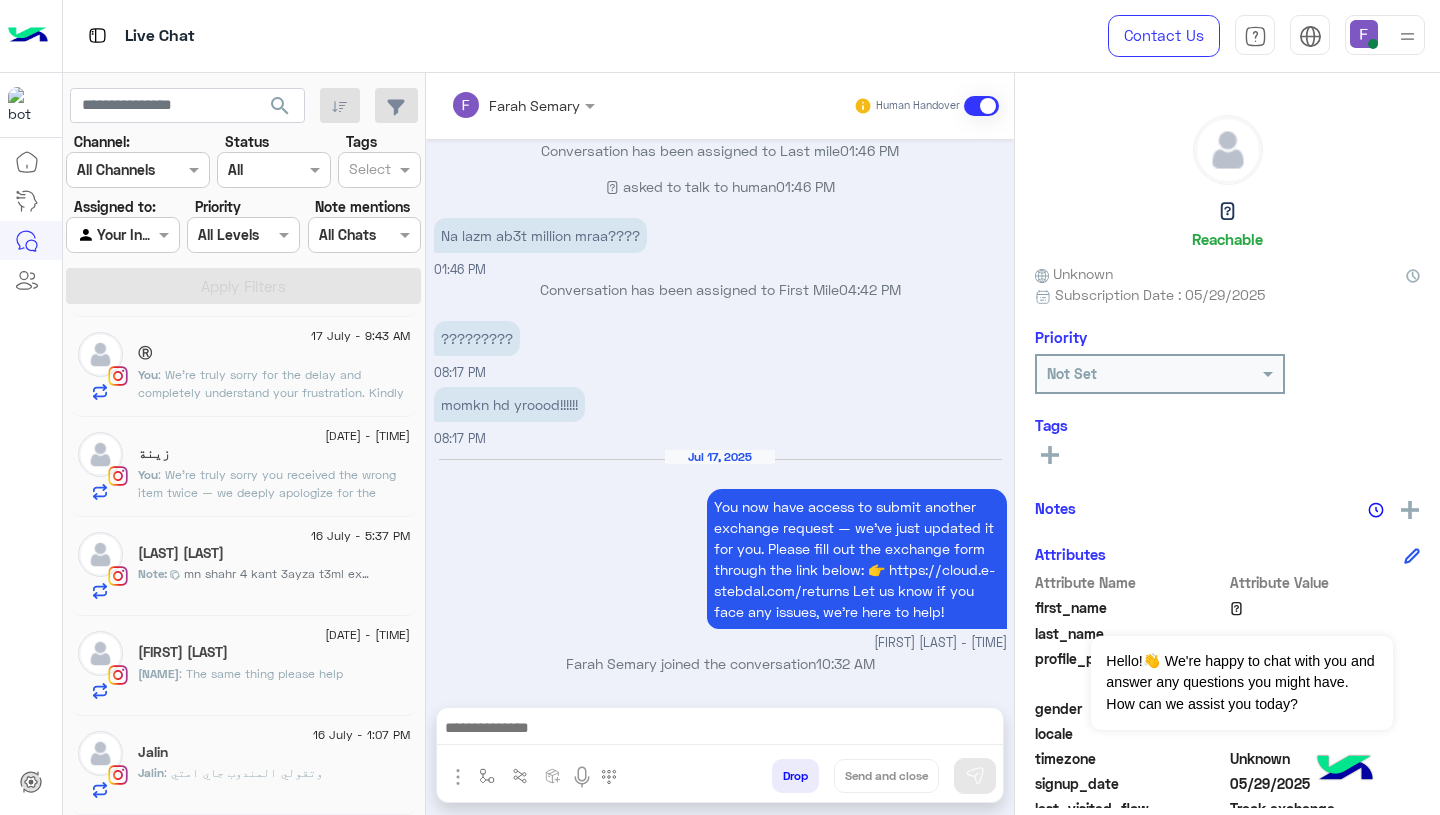 click on "[FIRST] : The same thing please help" 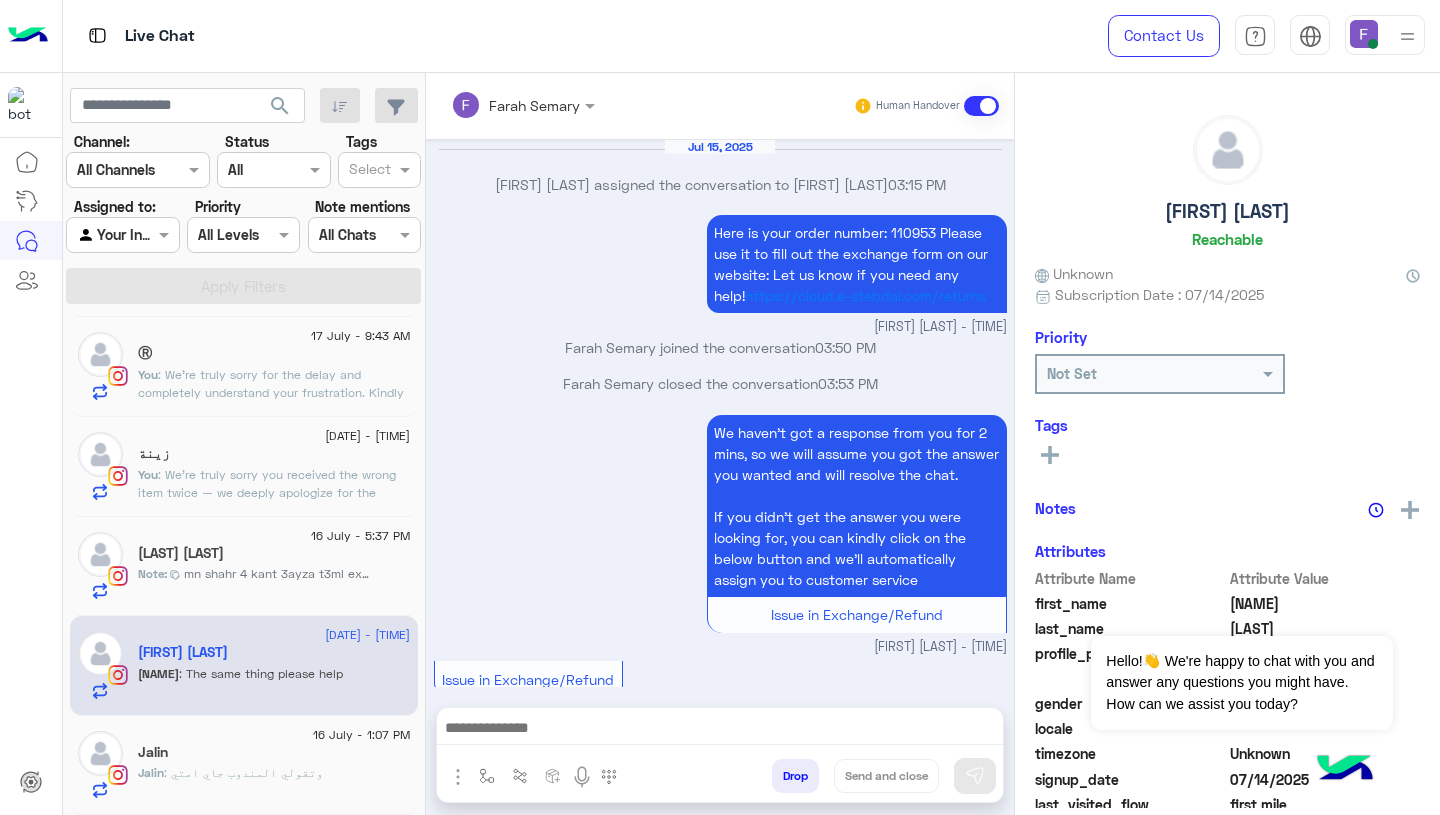 scroll, scrollTop: 1980, scrollLeft: 0, axis: vertical 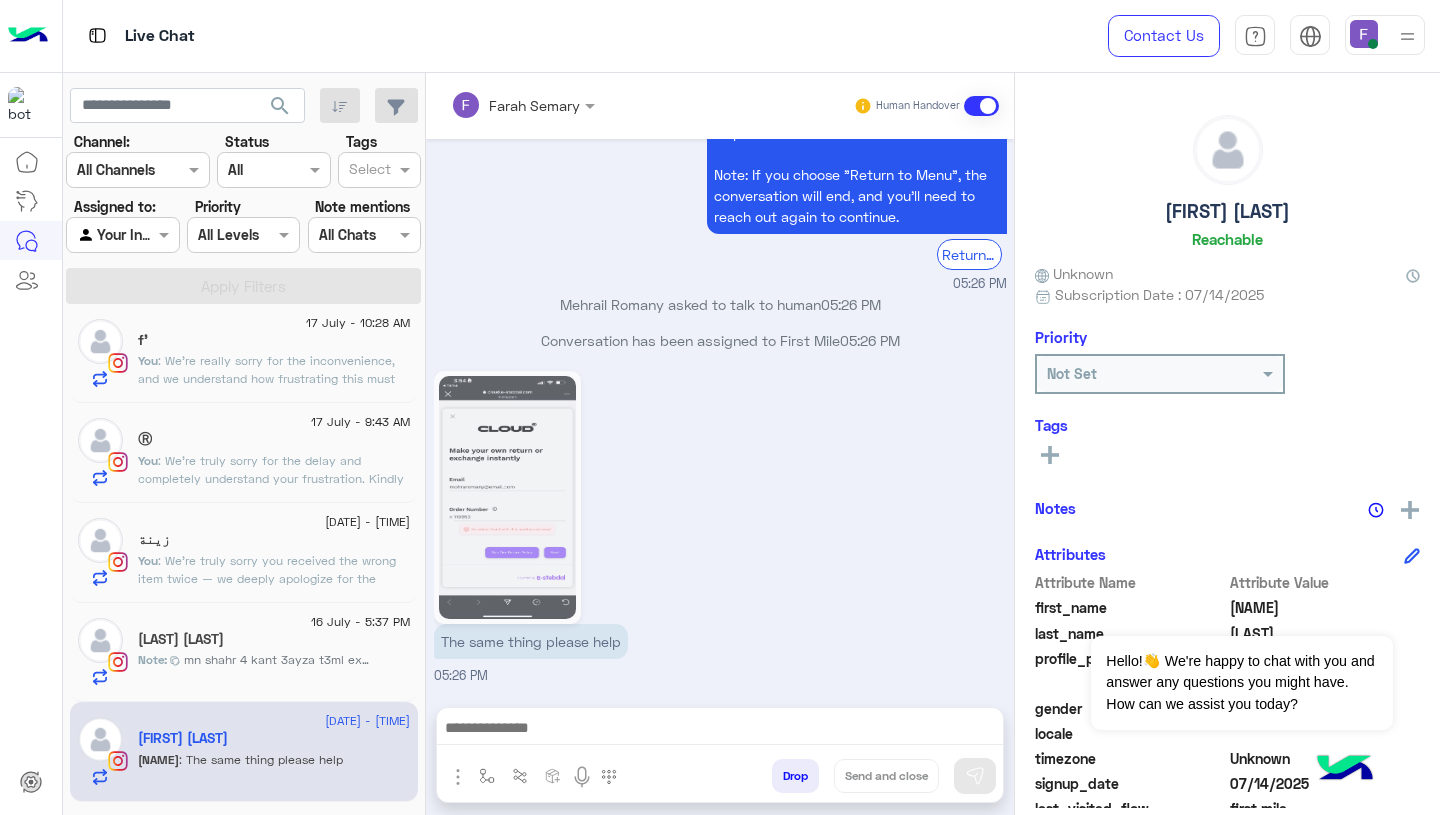 click on ": We’re truly sorry you received the wrong item twice — we deeply apologize for the inconvenience and completely understand your frustration.
Could you please send us a clear photo of the item you received along with the barcode on the tag or packaging? This will help us resolve the issue as quickly as possible." 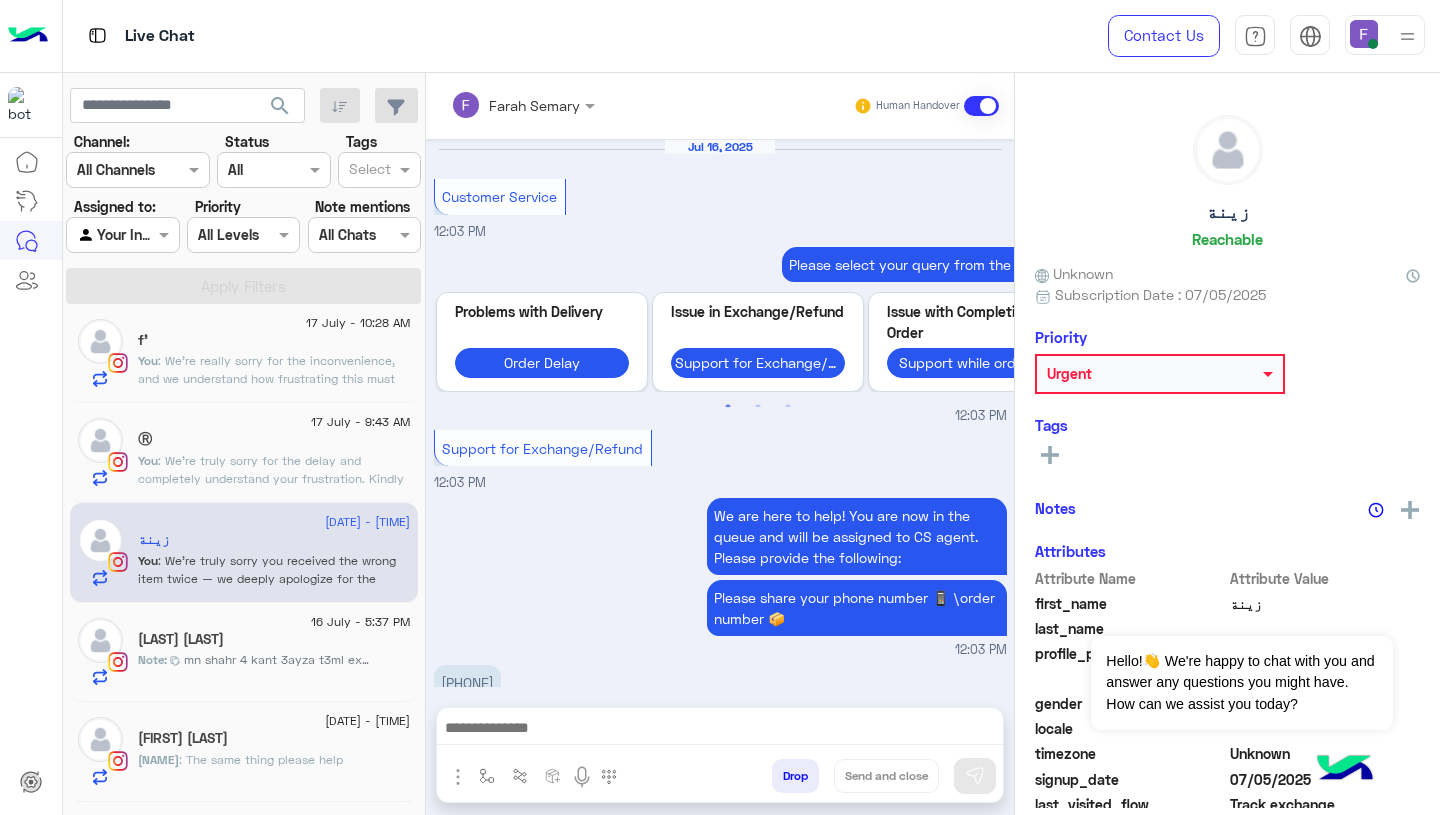scroll, scrollTop: 1591, scrollLeft: 0, axis: vertical 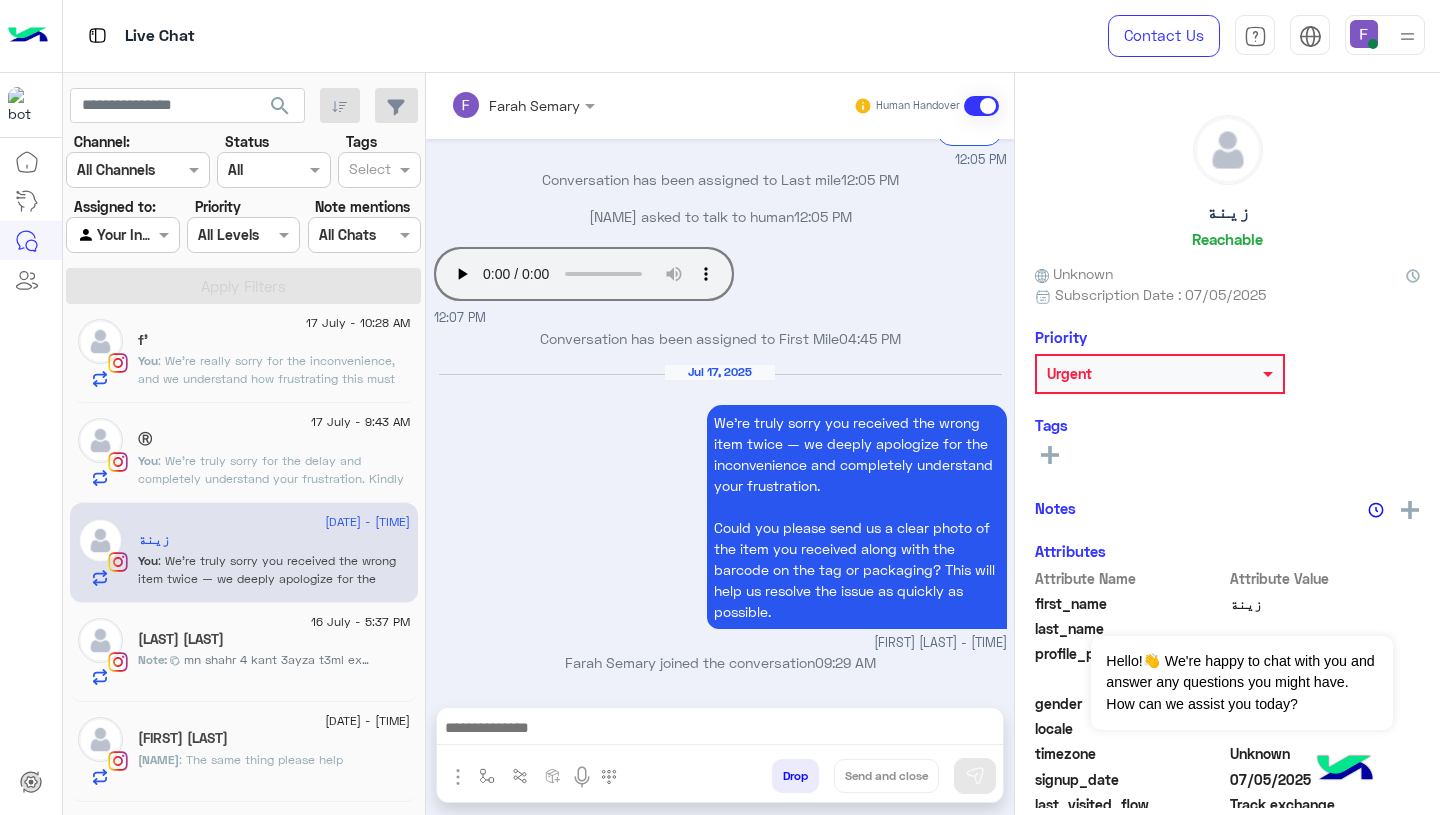 click on ": We’re truly sorry for the delay and completely understand your frustration.
Kindly note that refund requests can only be submitted through our website, not via direct messages. You can submit your request here:
👉 https://cloud.e-stebdal.com/returns
We also sincerely apologize for the late reply — we’ve been experiencing a high volume of messages due to the sale, but we’re doing our best to assist everyone as quickly as possible.
Thank you for your patience!" 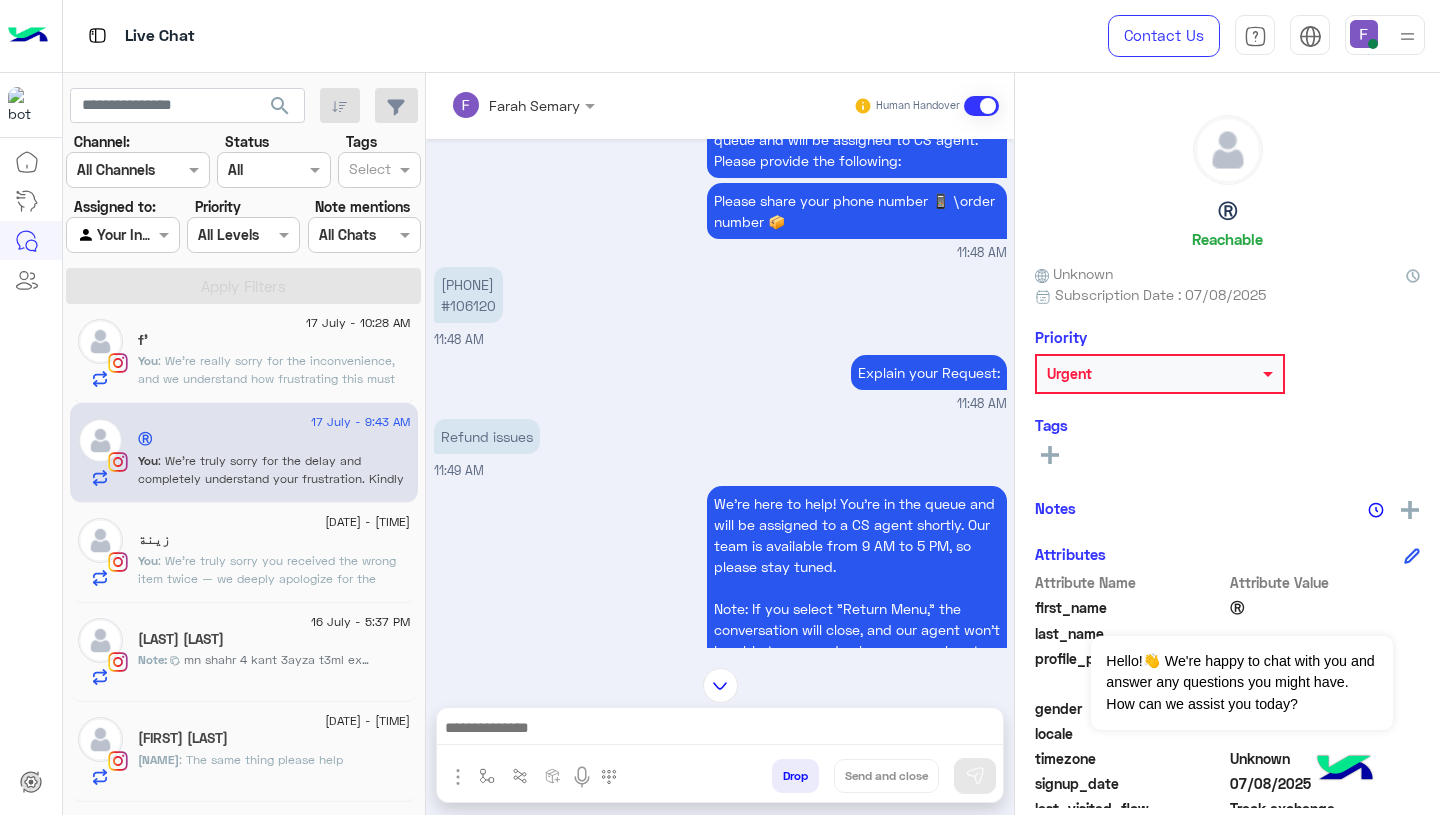 scroll, scrollTop: 1284, scrollLeft: 0, axis: vertical 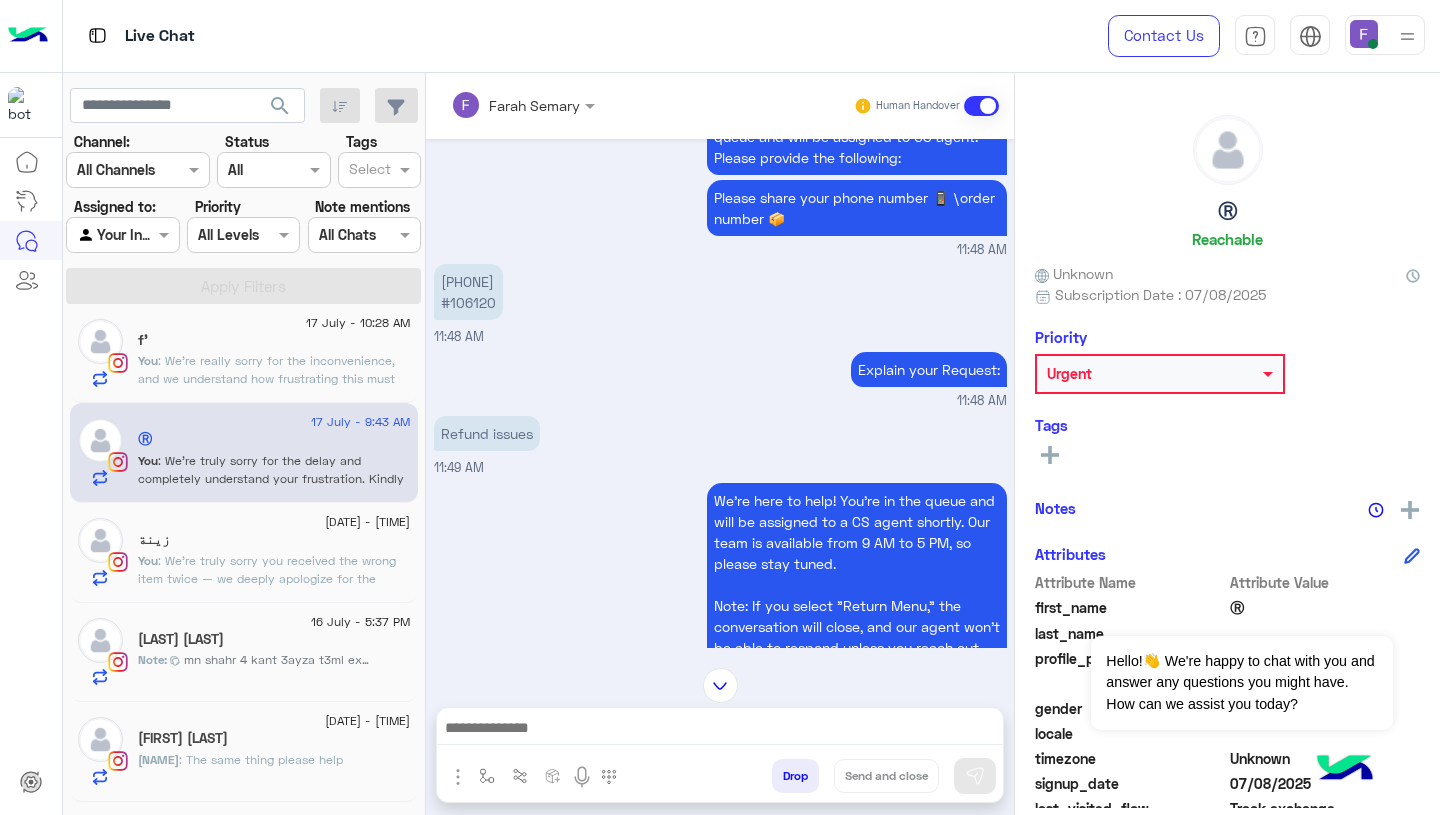 click on ": We’re really sorry for the inconvenience, and we understand how frustrating this must be.
Please note that we tried calling you twice yesterday but unfortunately couldn’t reach you. Kindly send or explain your exchange issue here so we can assist you as soon as possible." 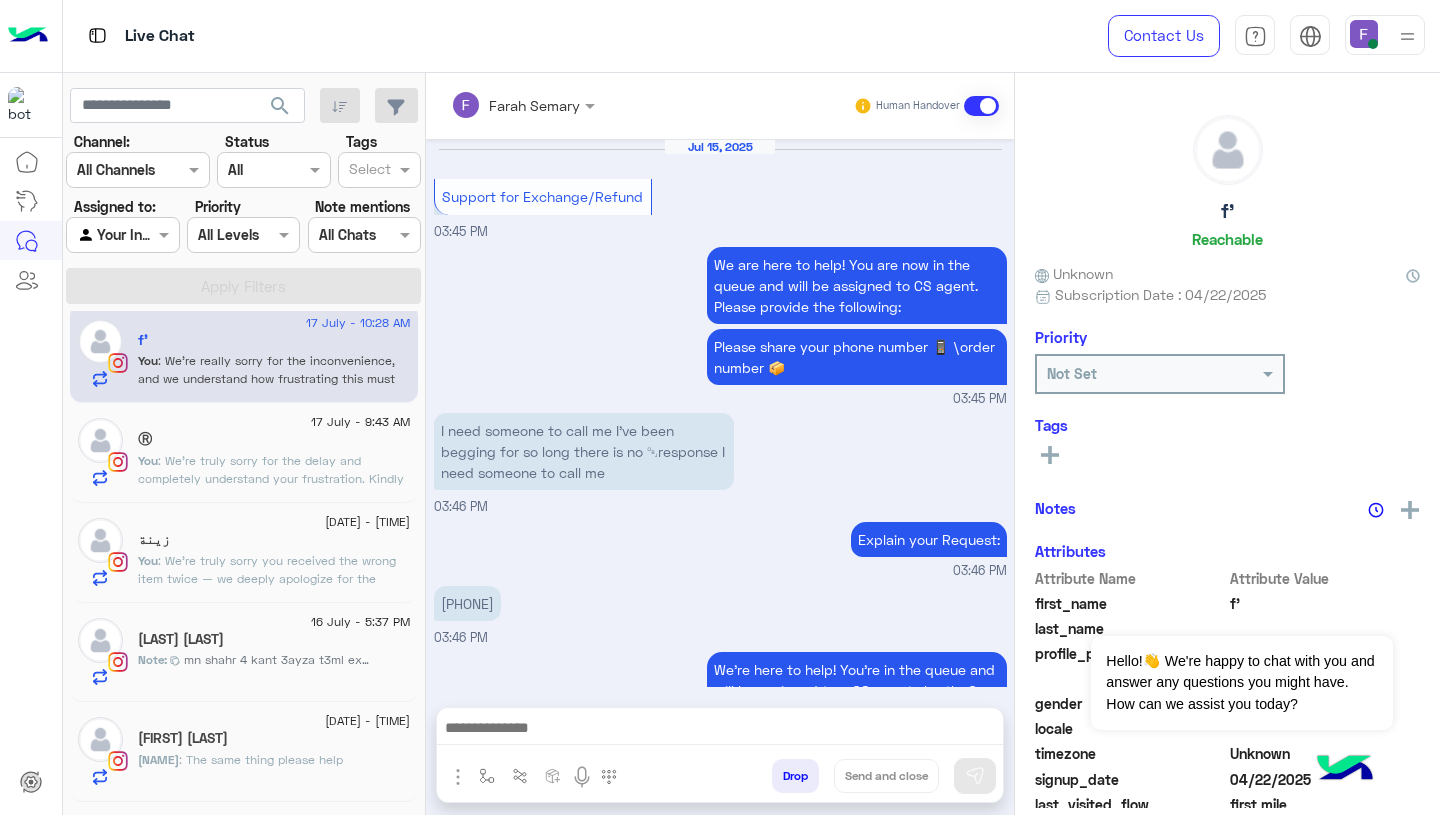 scroll, scrollTop: 1702, scrollLeft: 0, axis: vertical 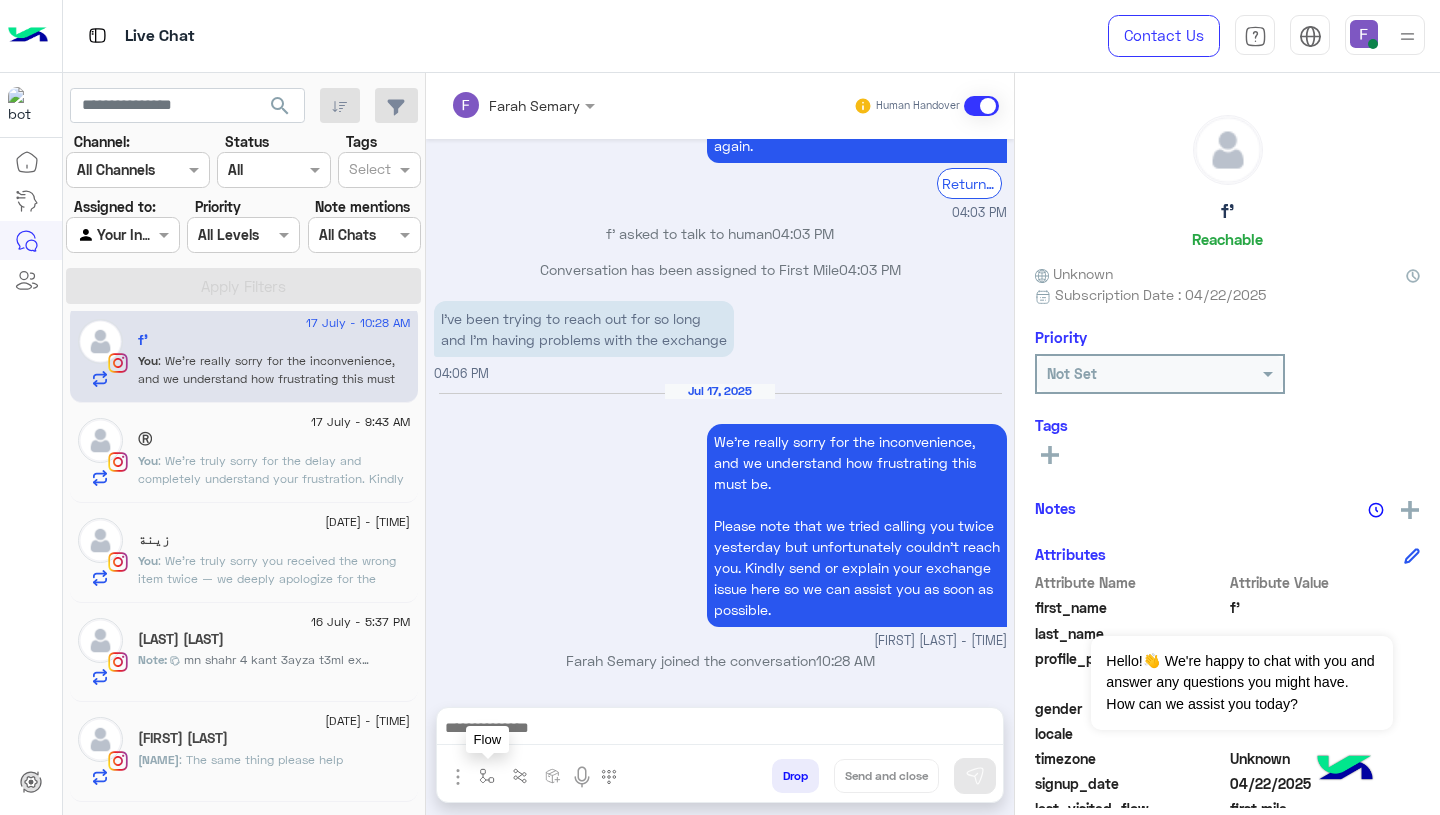 click at bounding box center (487, 776) 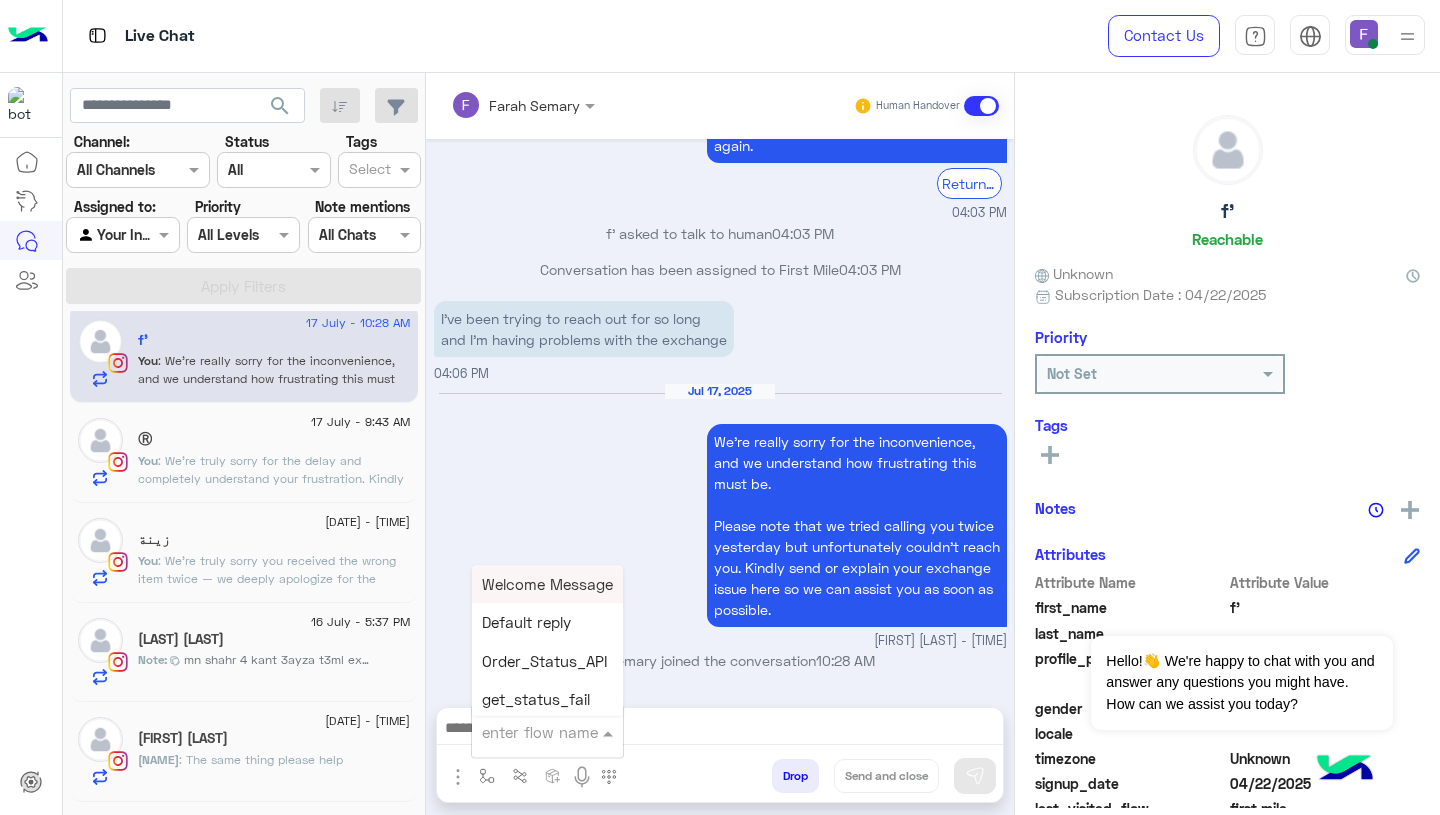 click on "enter flow name" at bounding box center [547, 732] 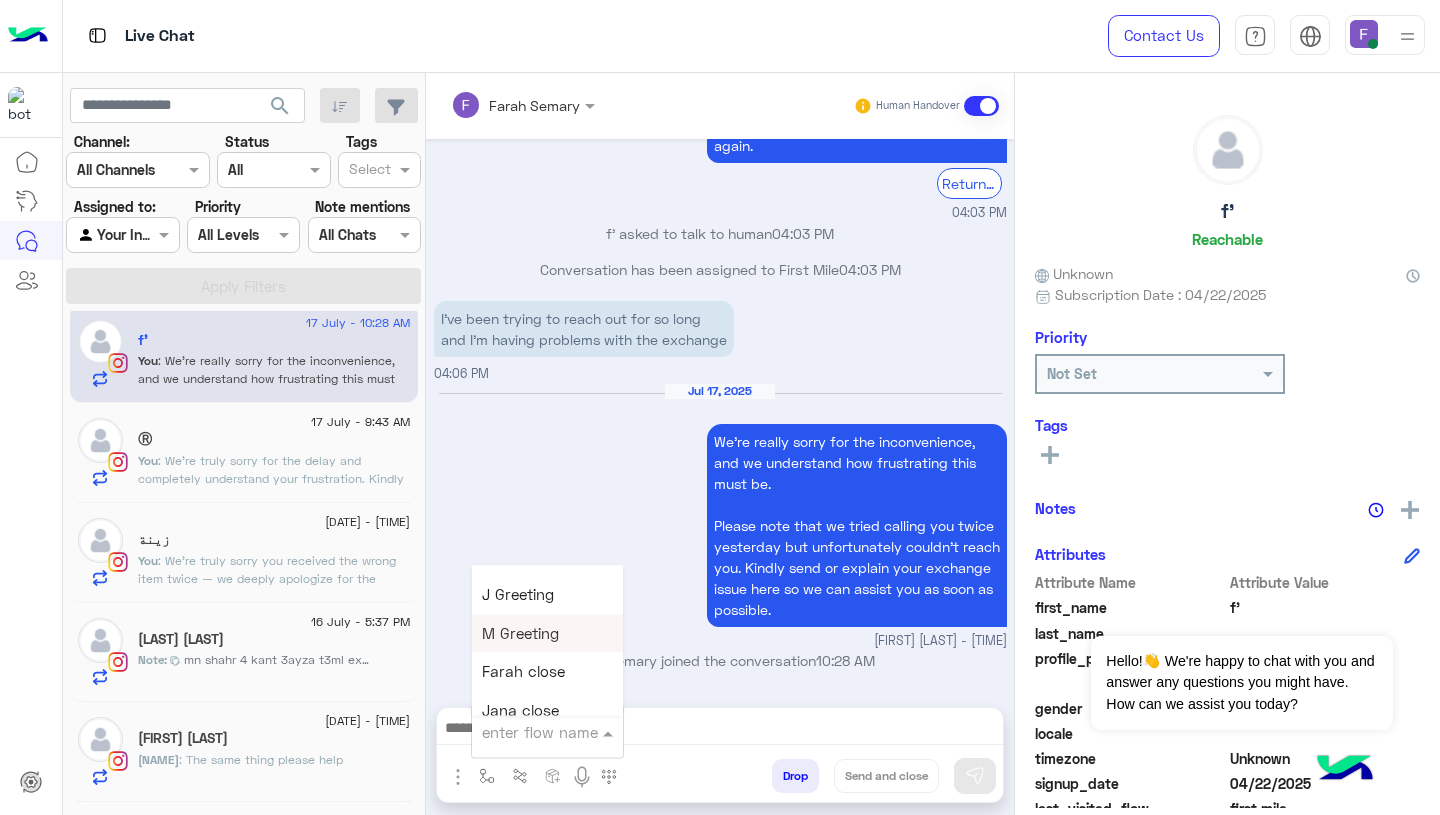 scroll, scrollTop: 2496, scrollLeft: 0, axis: vertical 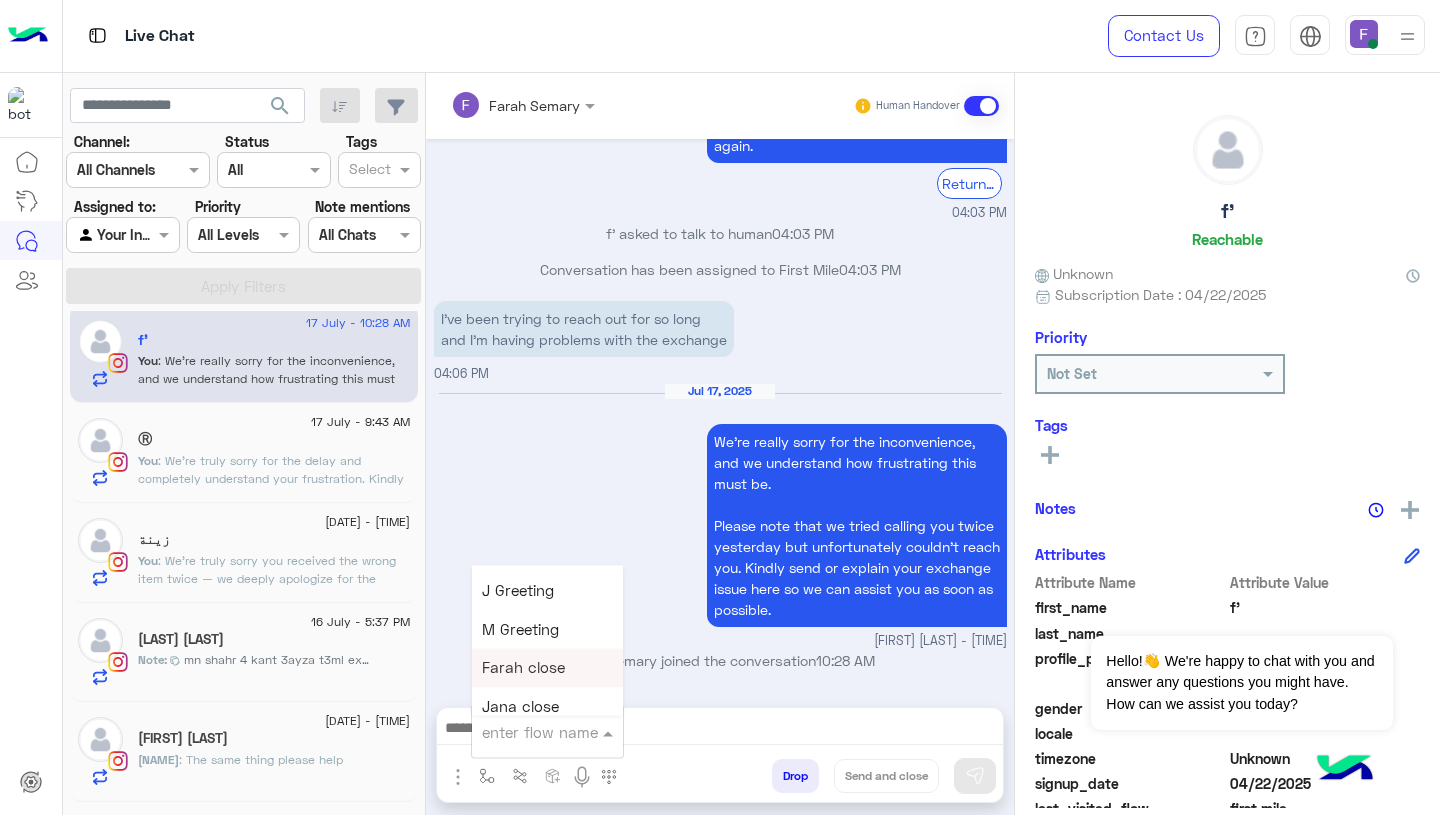 click on "Farah close" at bounding box center (523, 668) 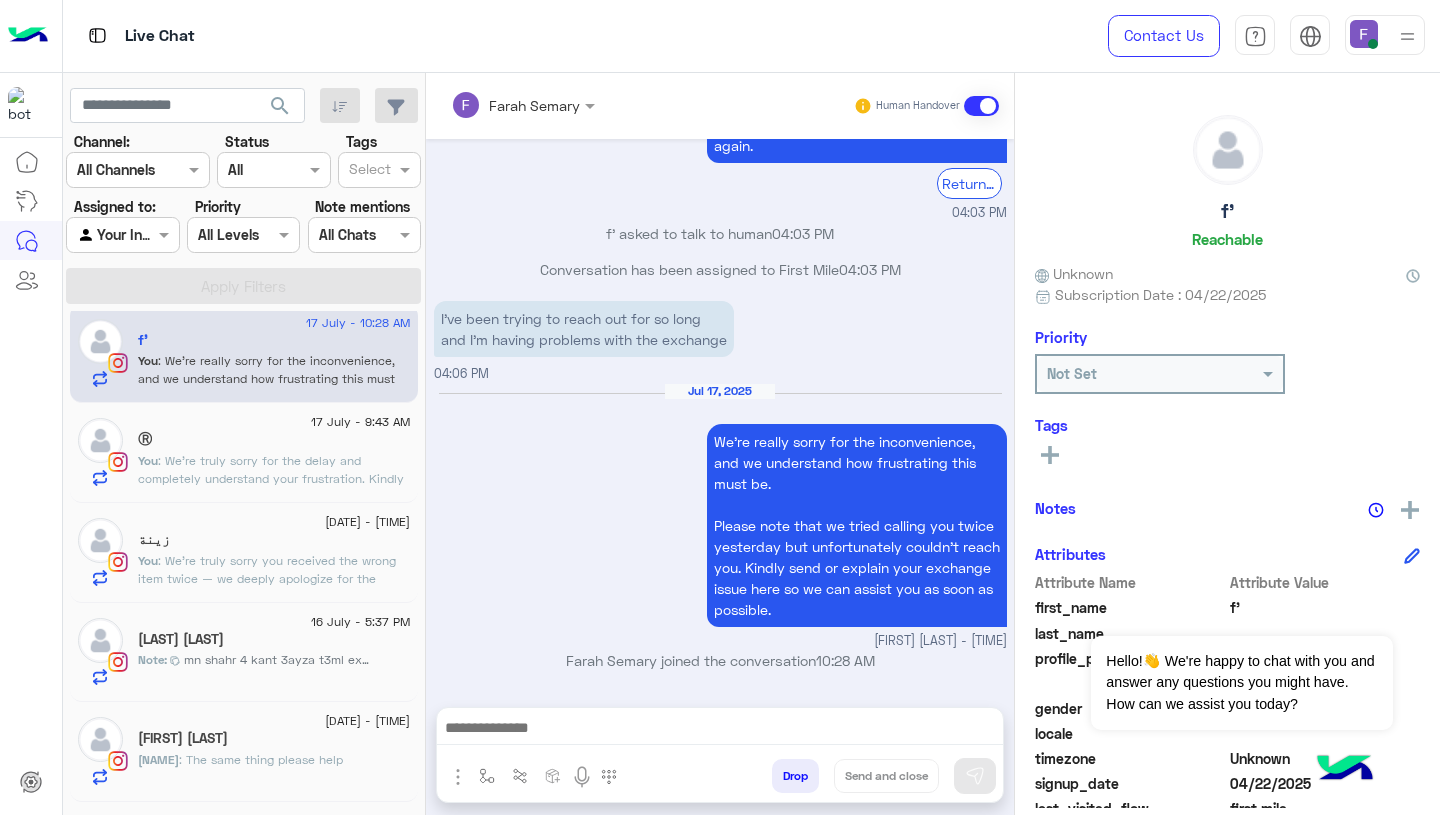 type on "**********" 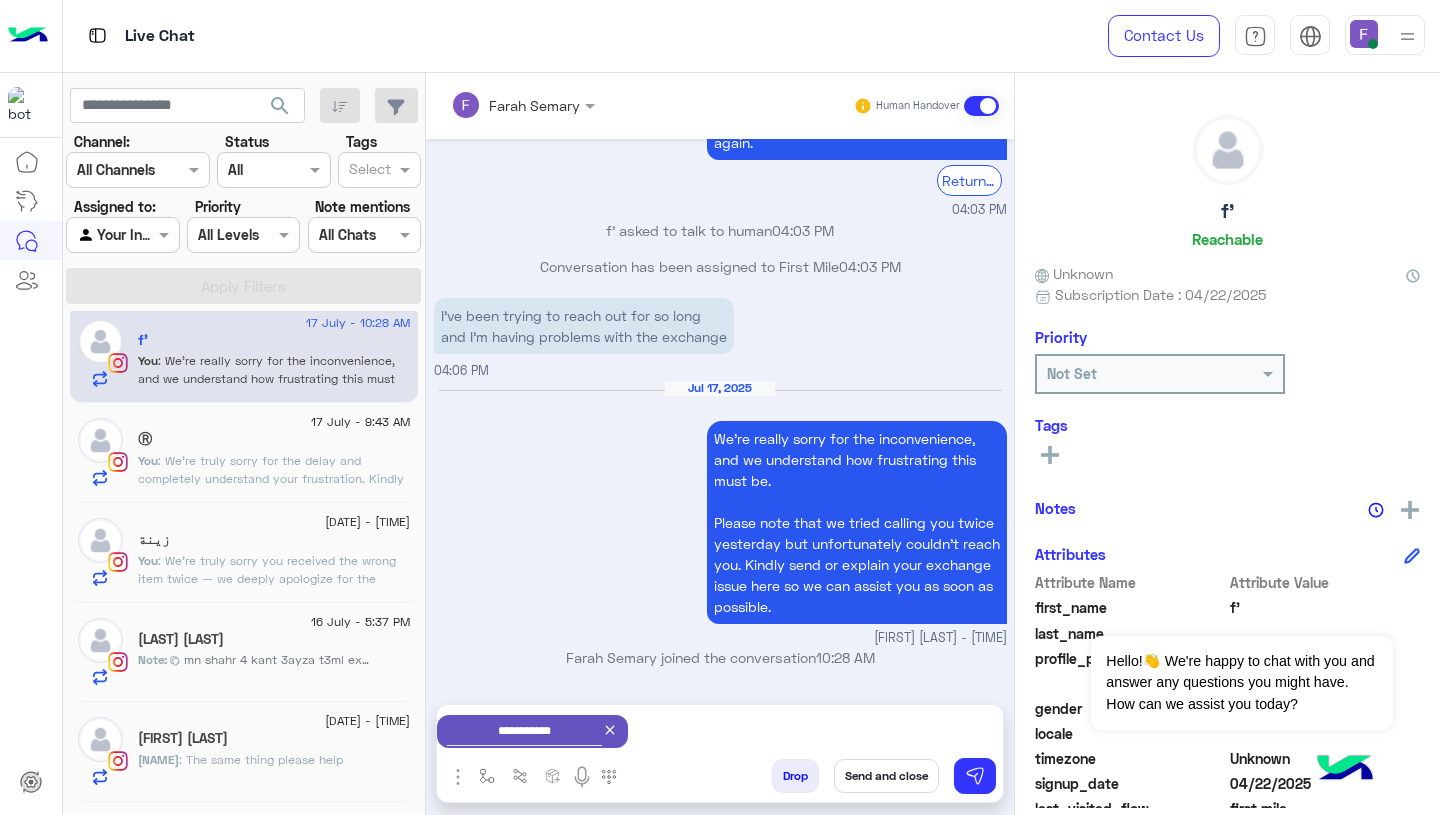 click on "Send and close" at bounding box center [886, 776] 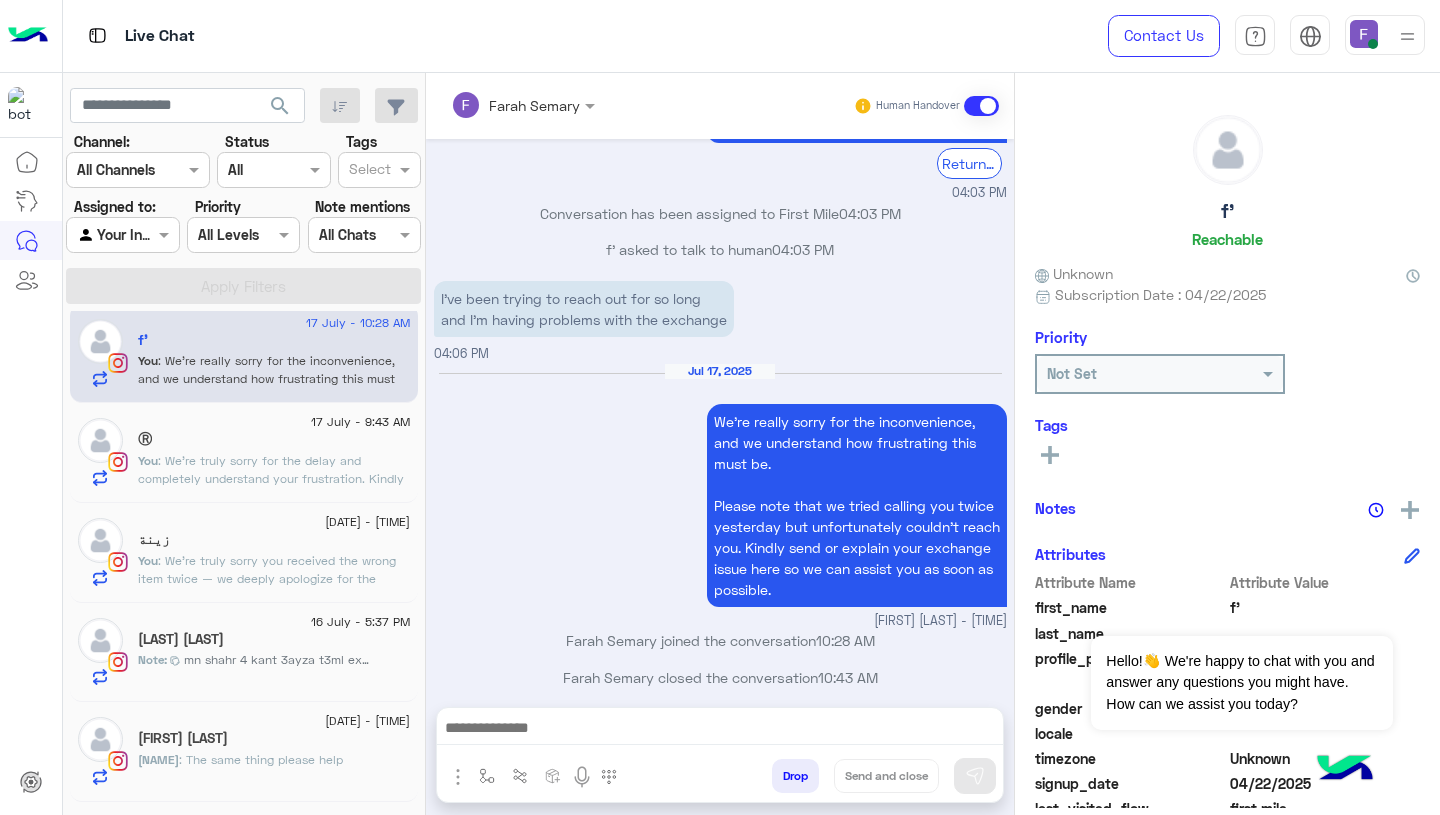 scroll, scrollTop: 1738, scrollLeft: 0, axis: vertical 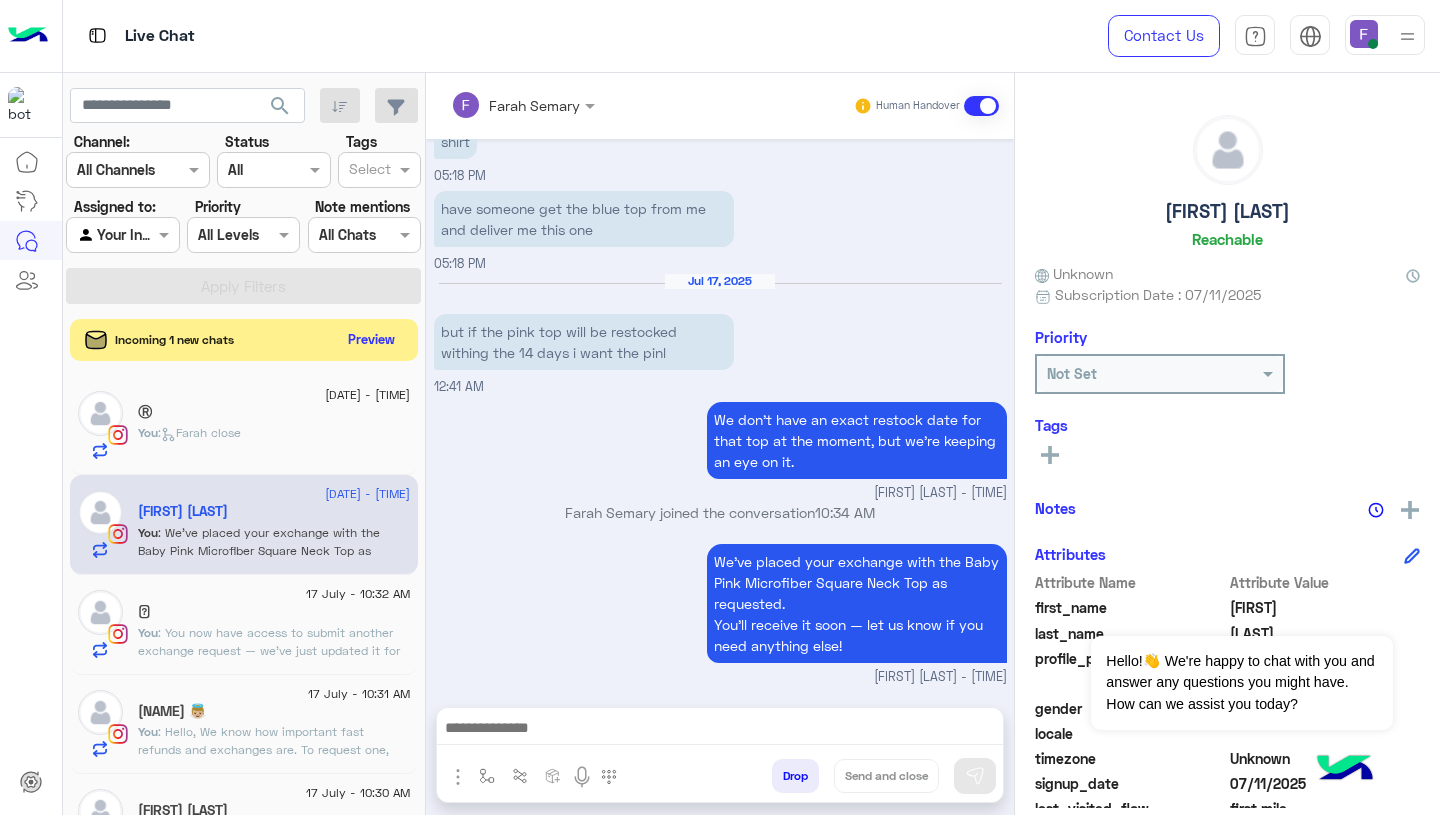 click on "Preview" 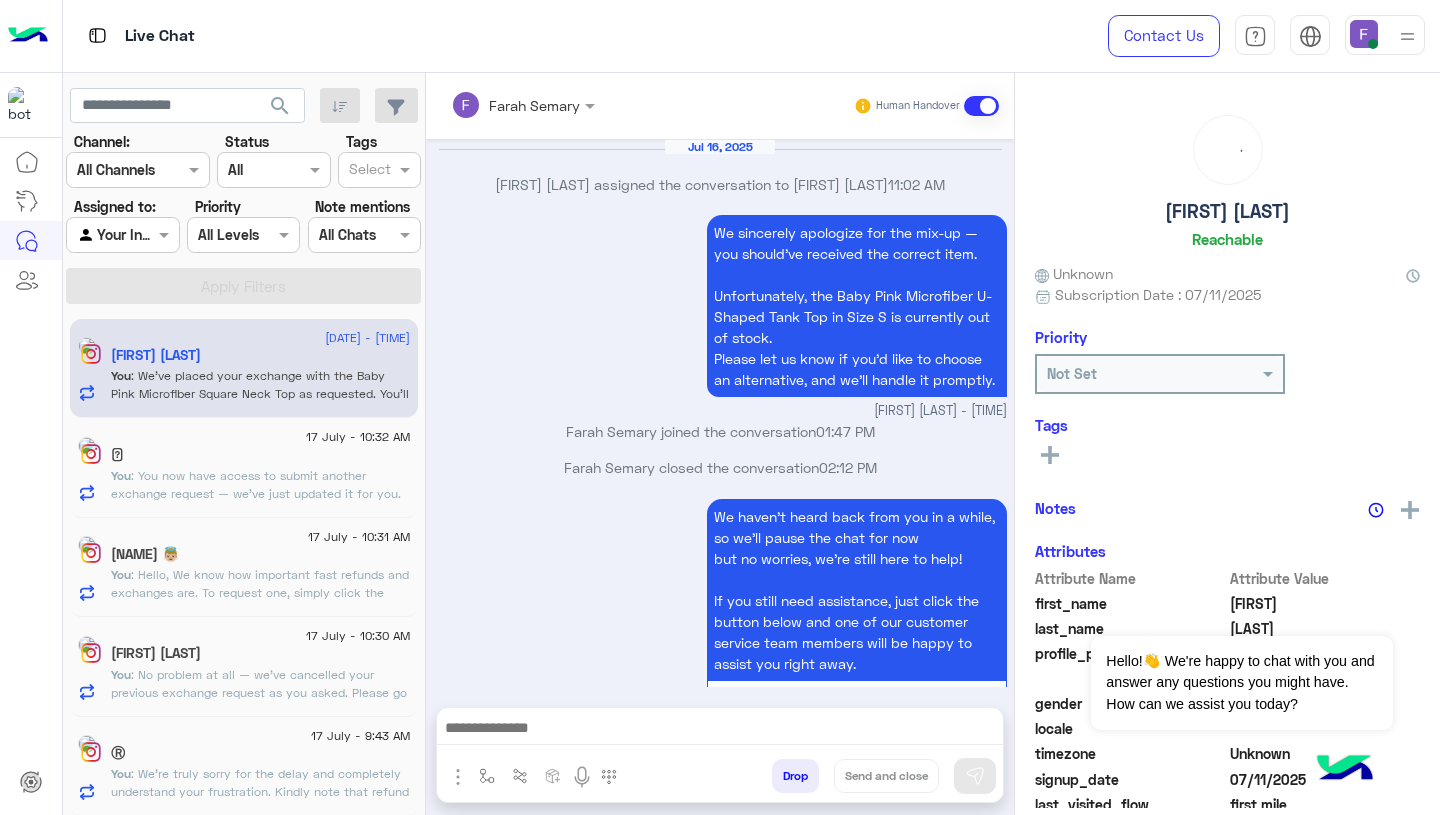 scroll, scrollTop: 1710, scrollLeft: 0, axis: vertical 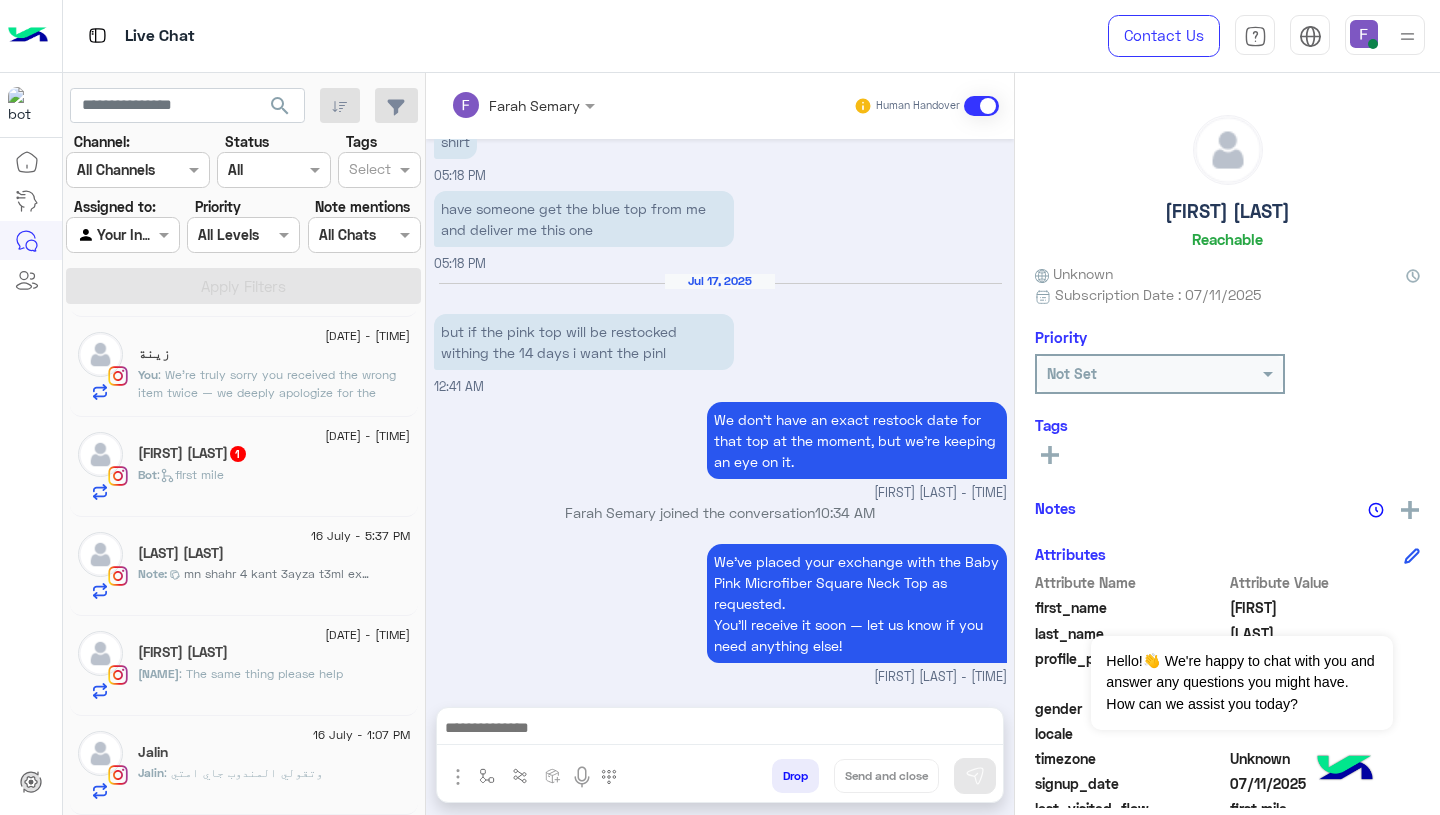 click on "Bot :   first mile" 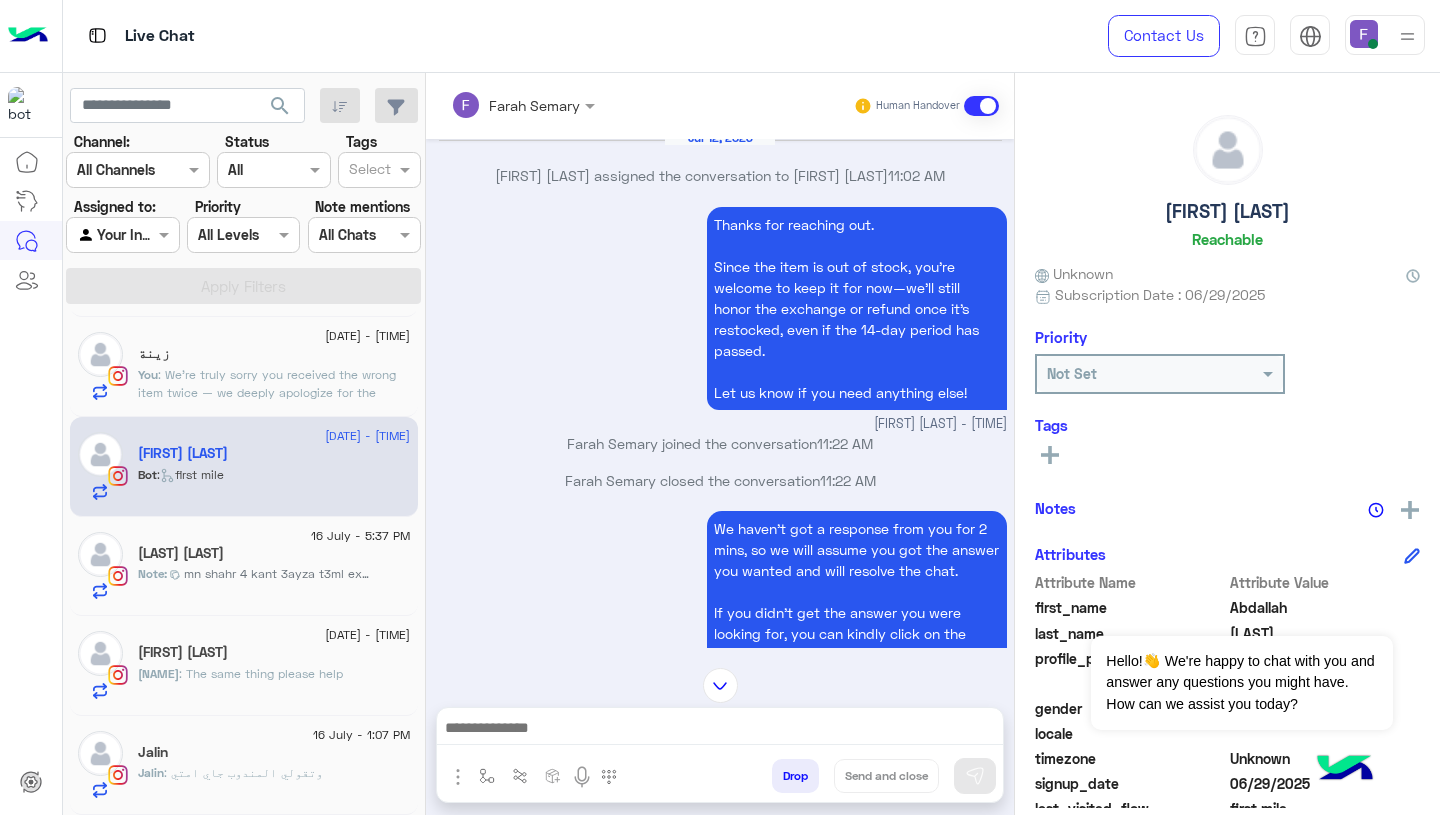 scroll, scrollTop: 1460, scrollLeft: 0, axis: vertical 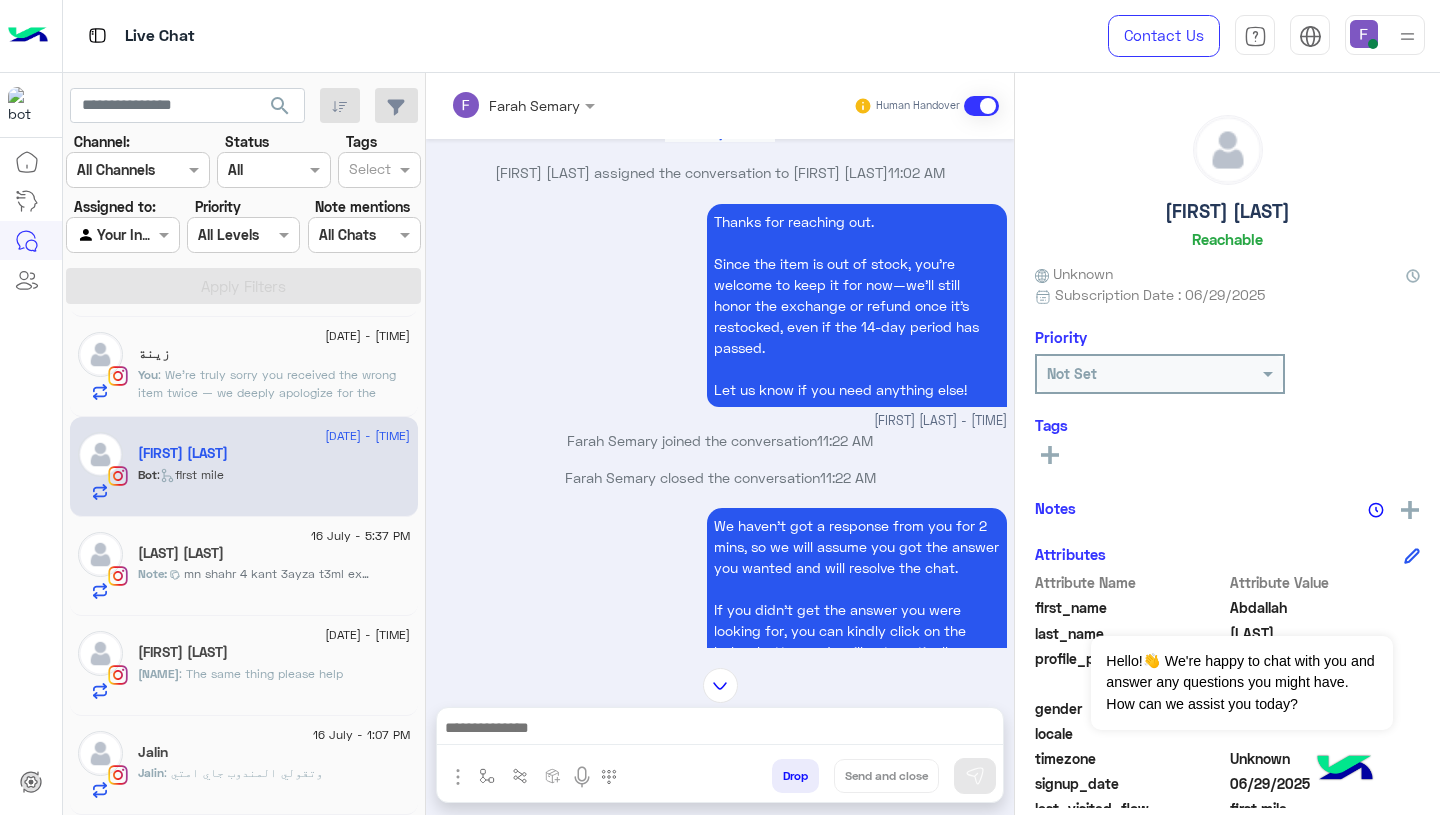 click on "Thanks for reaching out.  Since the item is out of stock, you're welcome to keep it for now—we'll still honor the exchange or refund once it's restocked, even if the 14-day period has passed.  Let us know if you need anything else!" at bounding box center [857, 305] 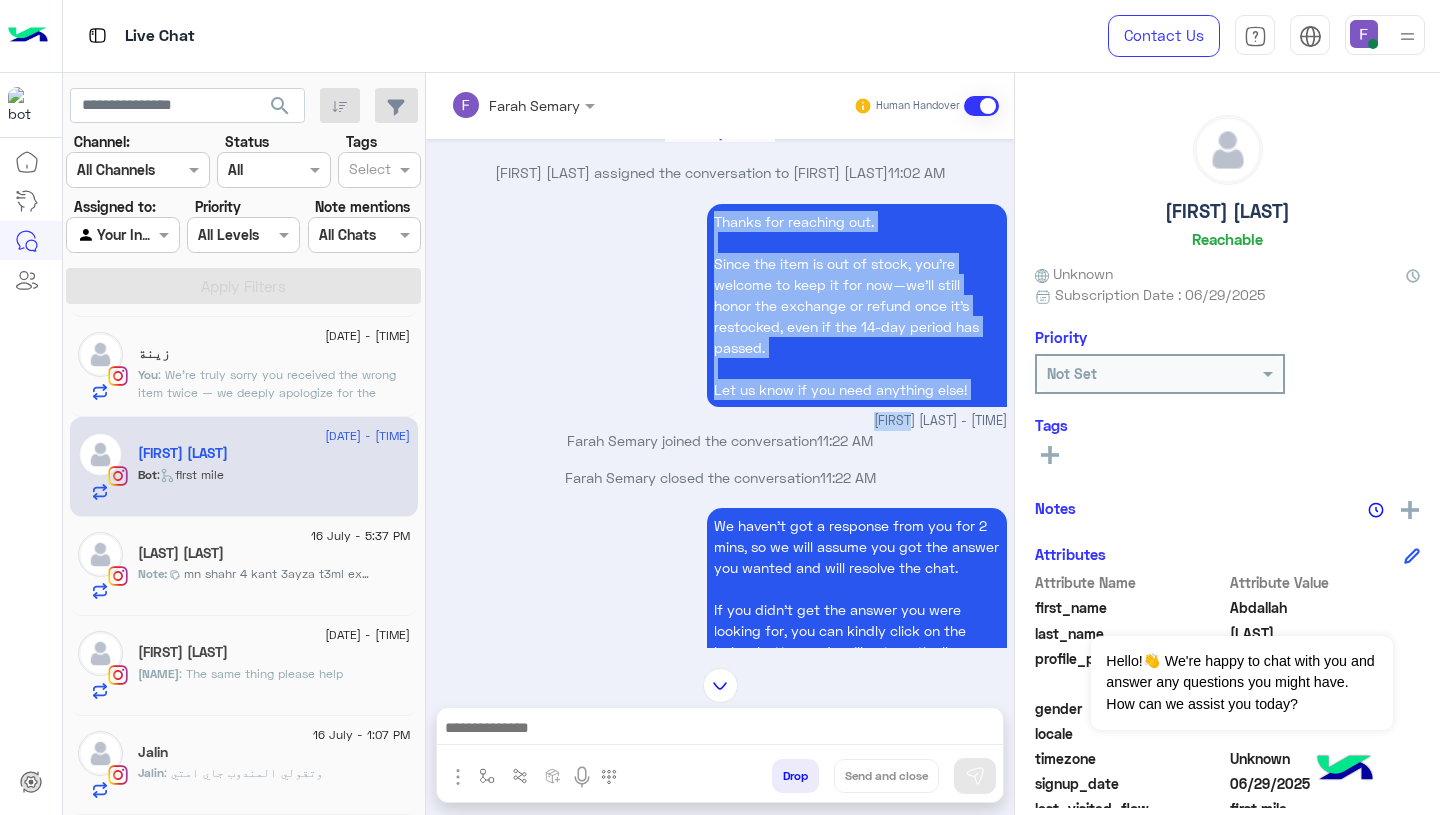 drag, startPoint x: 703, startPoint y: 217, endPoint x: 724, endPoint y: 418, distance: 202.09404 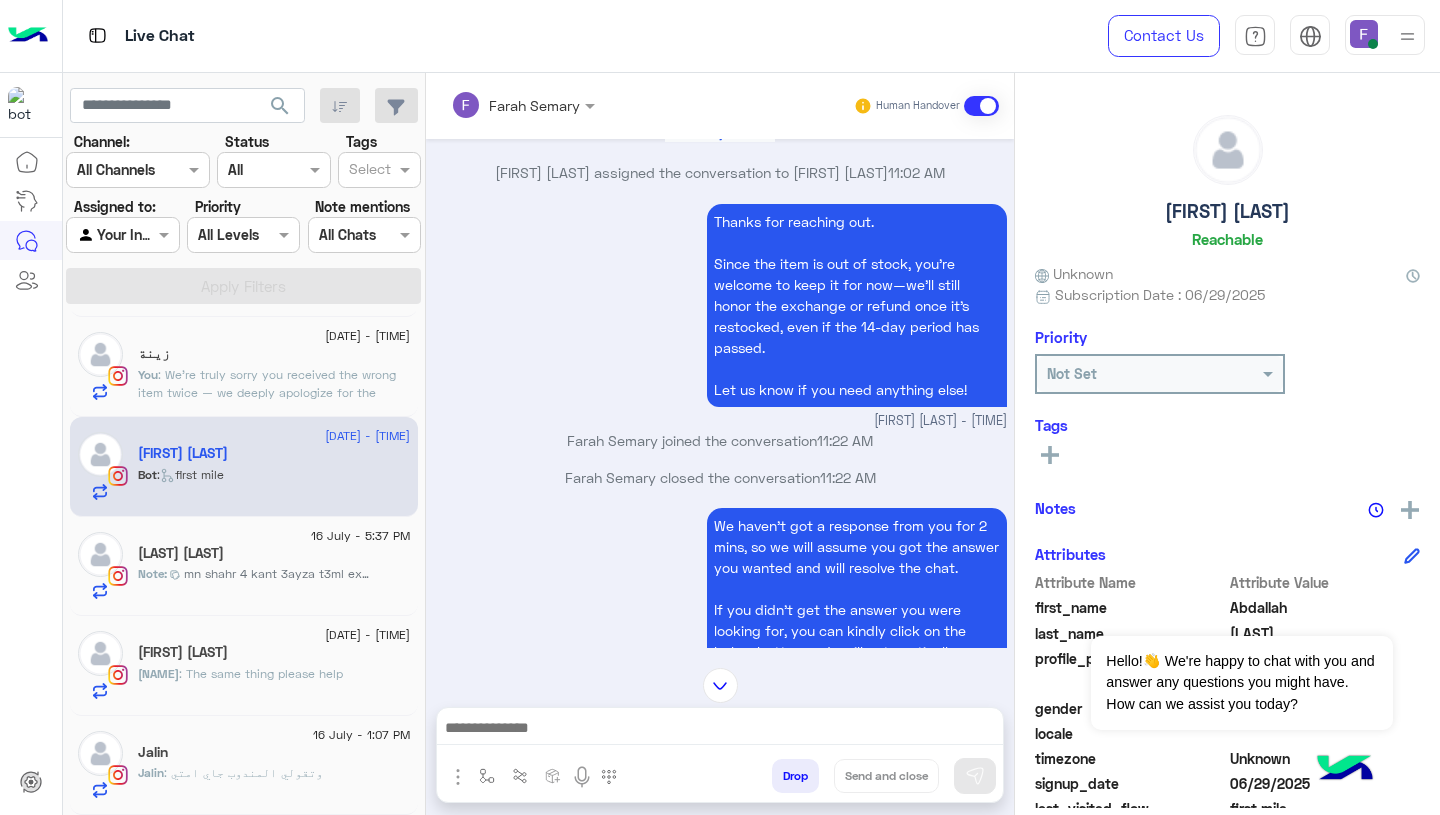 click on "Thanks for reaching out.  Since the item is out of stock, you're welcome to keep it for now—we'll still honor the exchange or refund once it's restocked, even if the 14-day period has passed.  Let us know if you need anything else!" at bounding box center [857, 305] 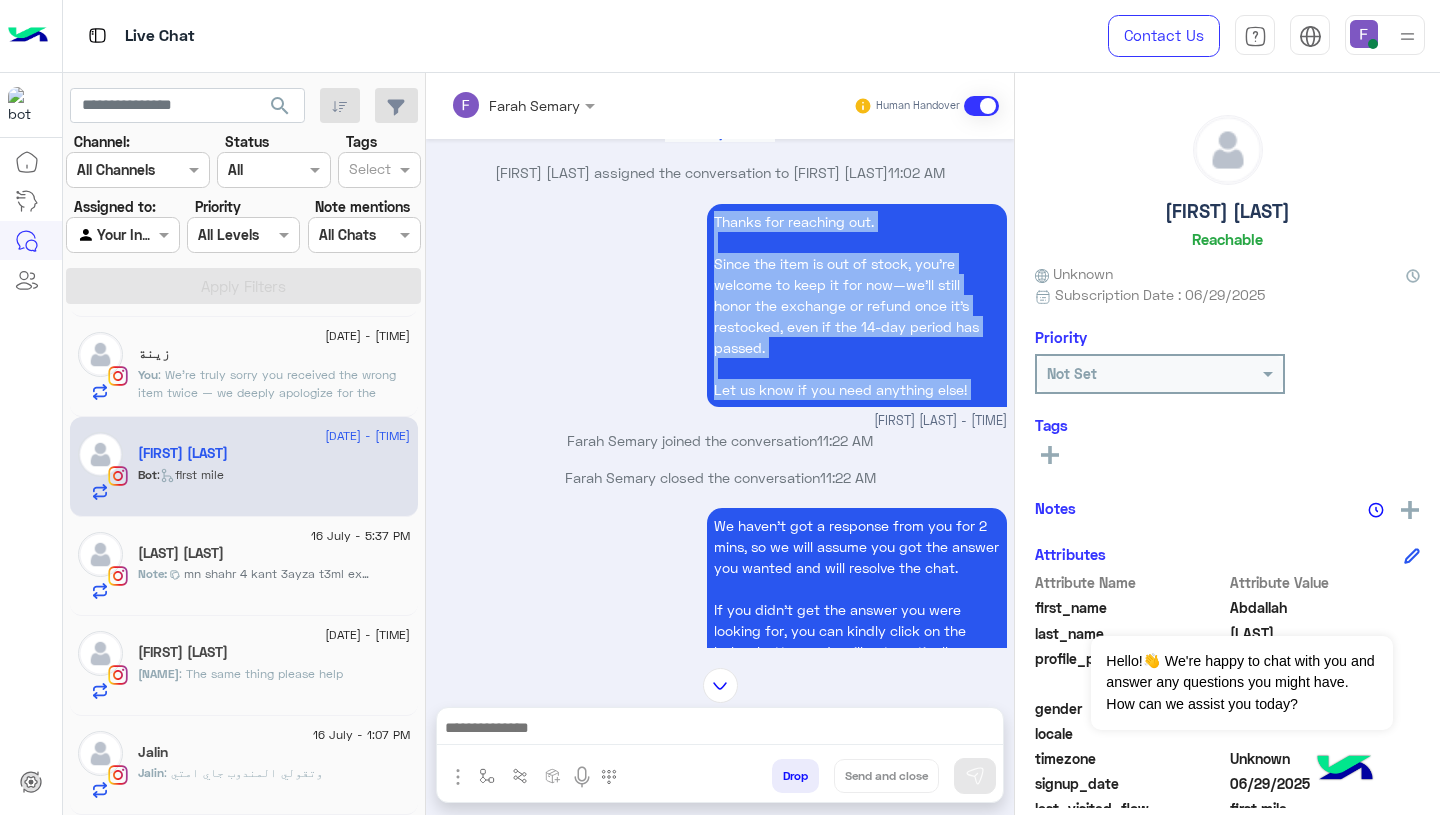 drag, startPoint x: 711, startPoint y: 219, endPoint x: 759, endPoint y: 401, distance: 188.22327 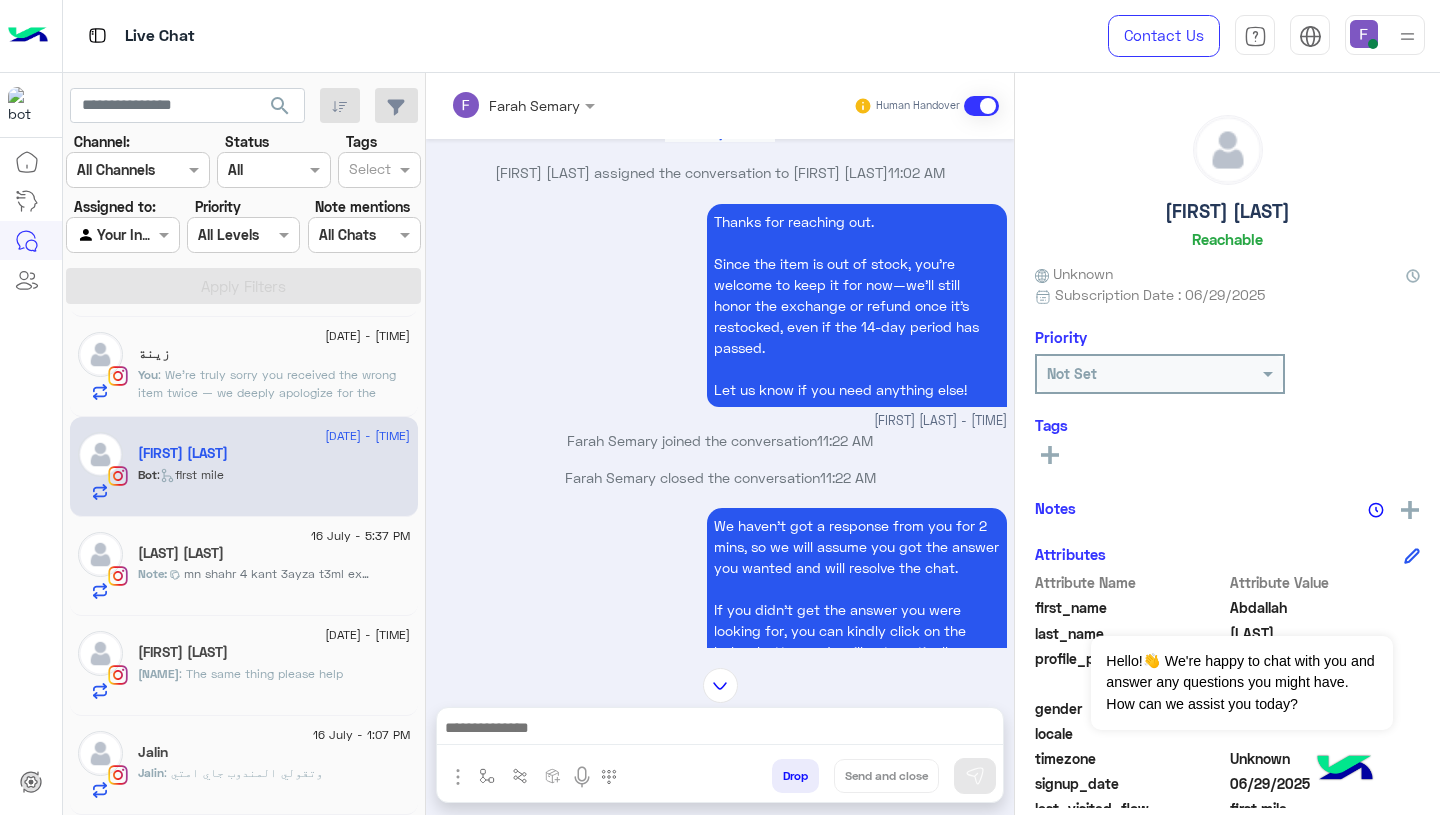 click at bounding box center (720, 733) 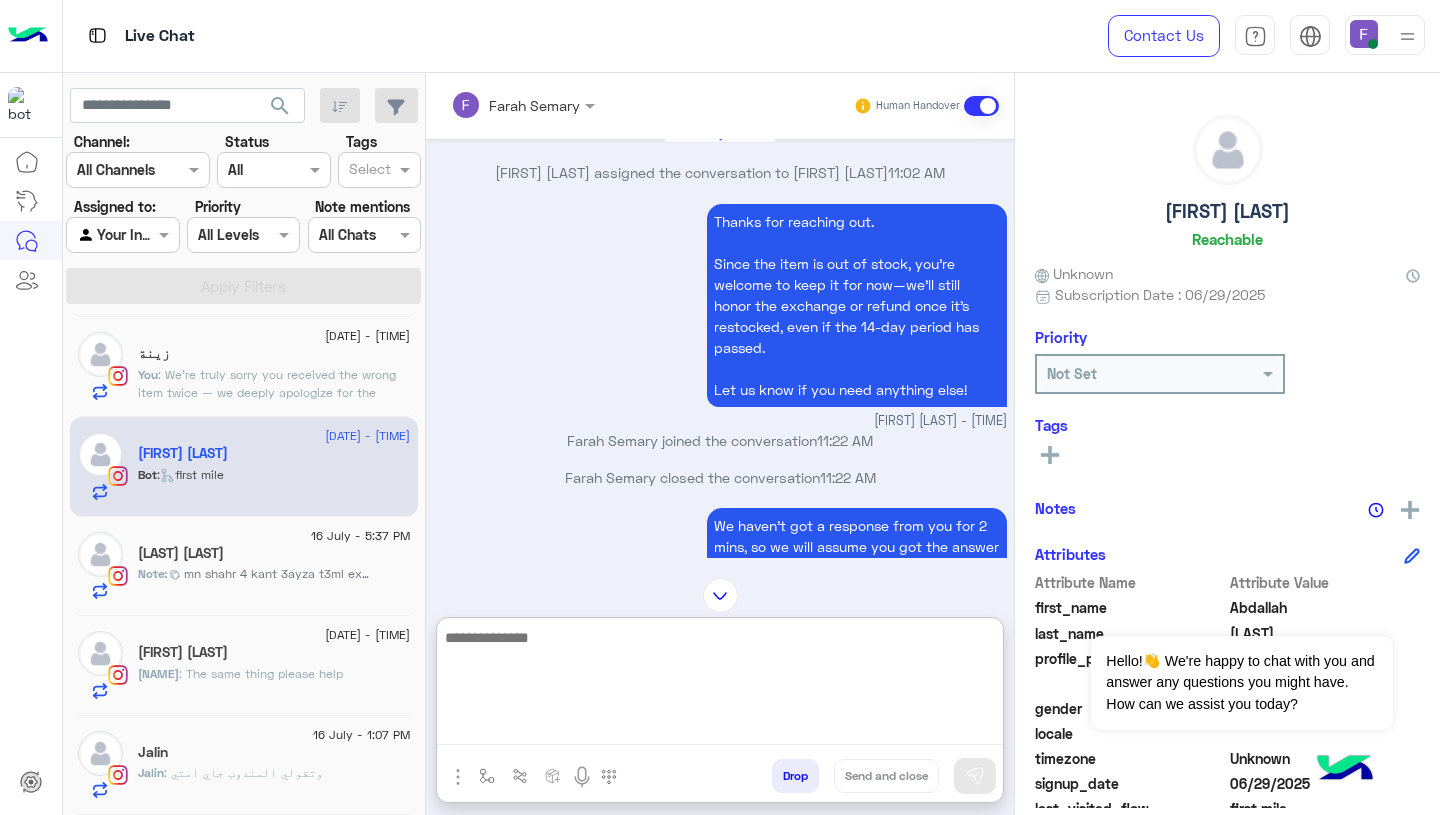 paste on "**********" 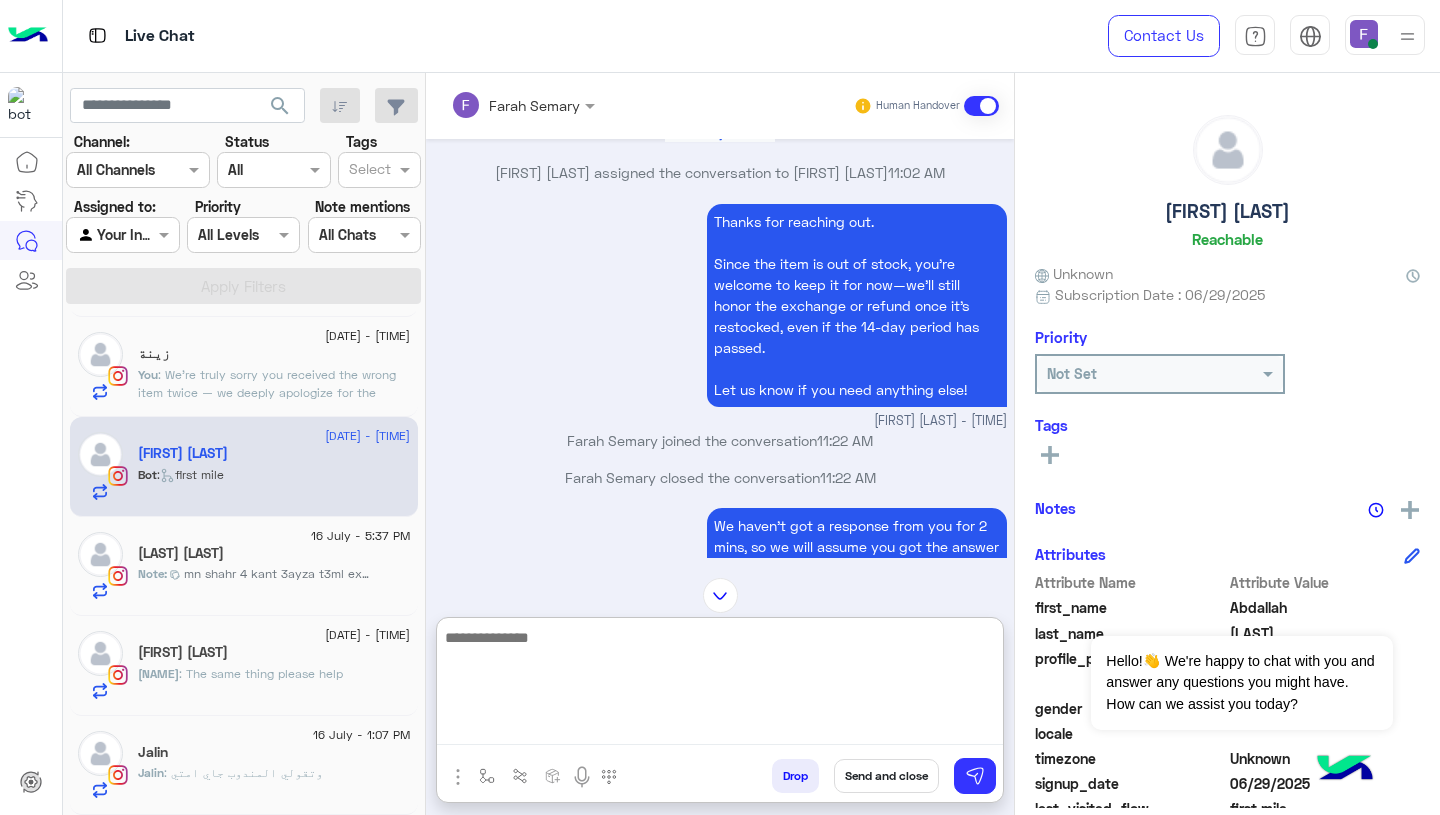 scroll, scrollTop: 0, scrollLeft: 0, axis: both 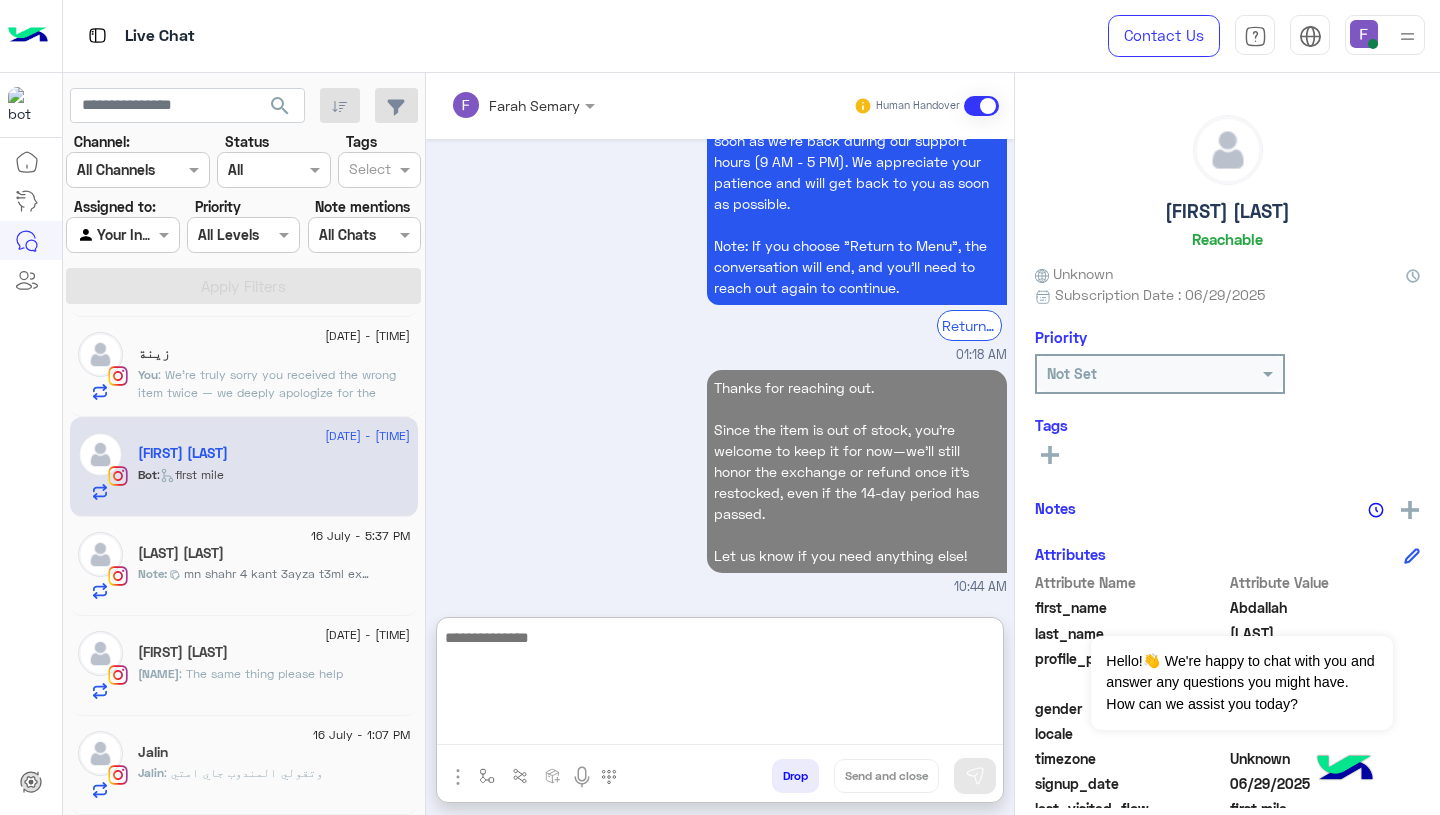 click on "Thanks for reaching out. Since the item is out of stock, you're welcome to keep it for now—we'll still honor the exchange or refund once it's restocked, even if the 14-day period has passed. Let us know if you need anything else!   10:44 AM" at bounding box center (720, 481) 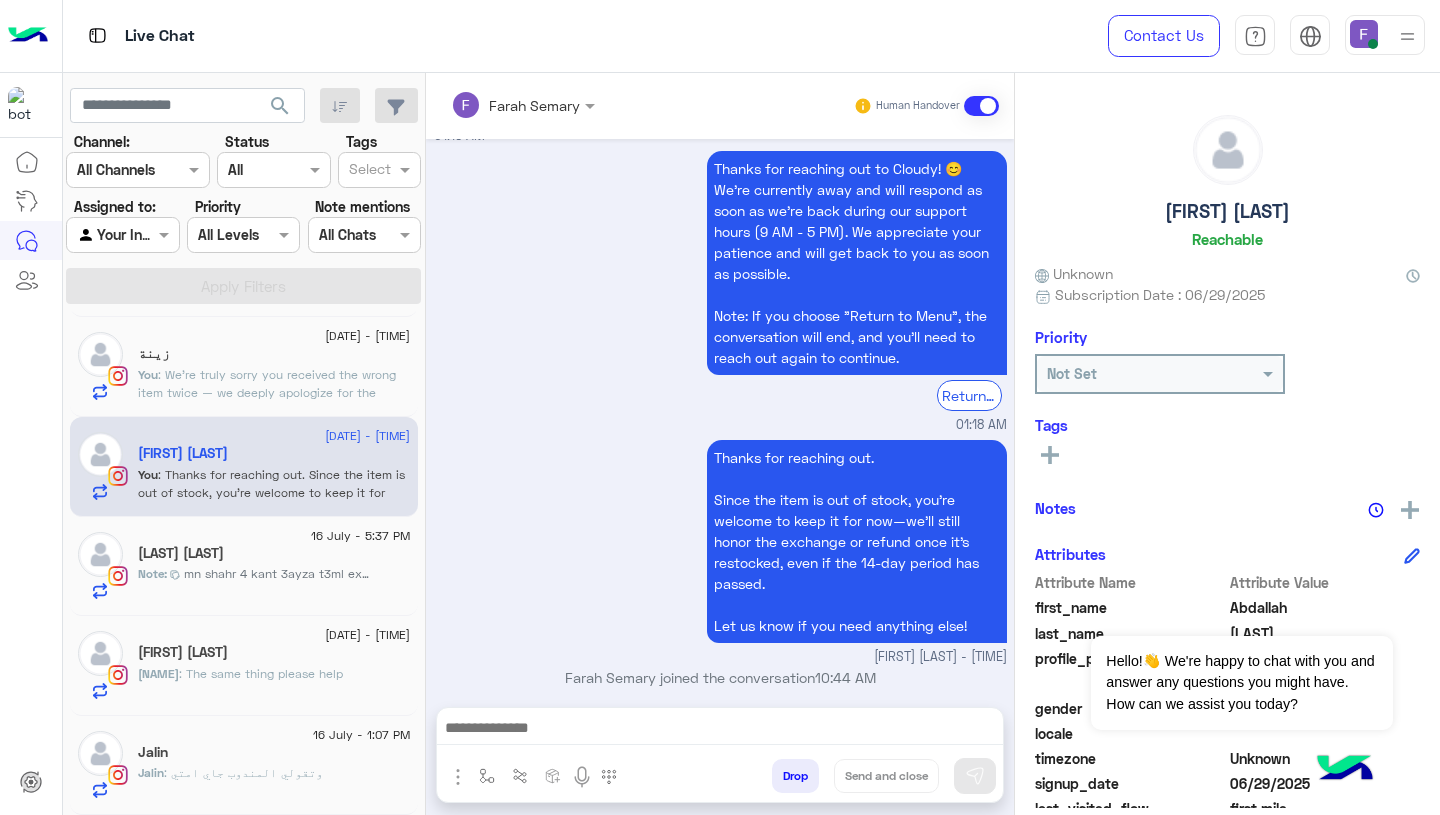 scroll, scrollTop: 2203, scrollLeft: 0, axis: vertical 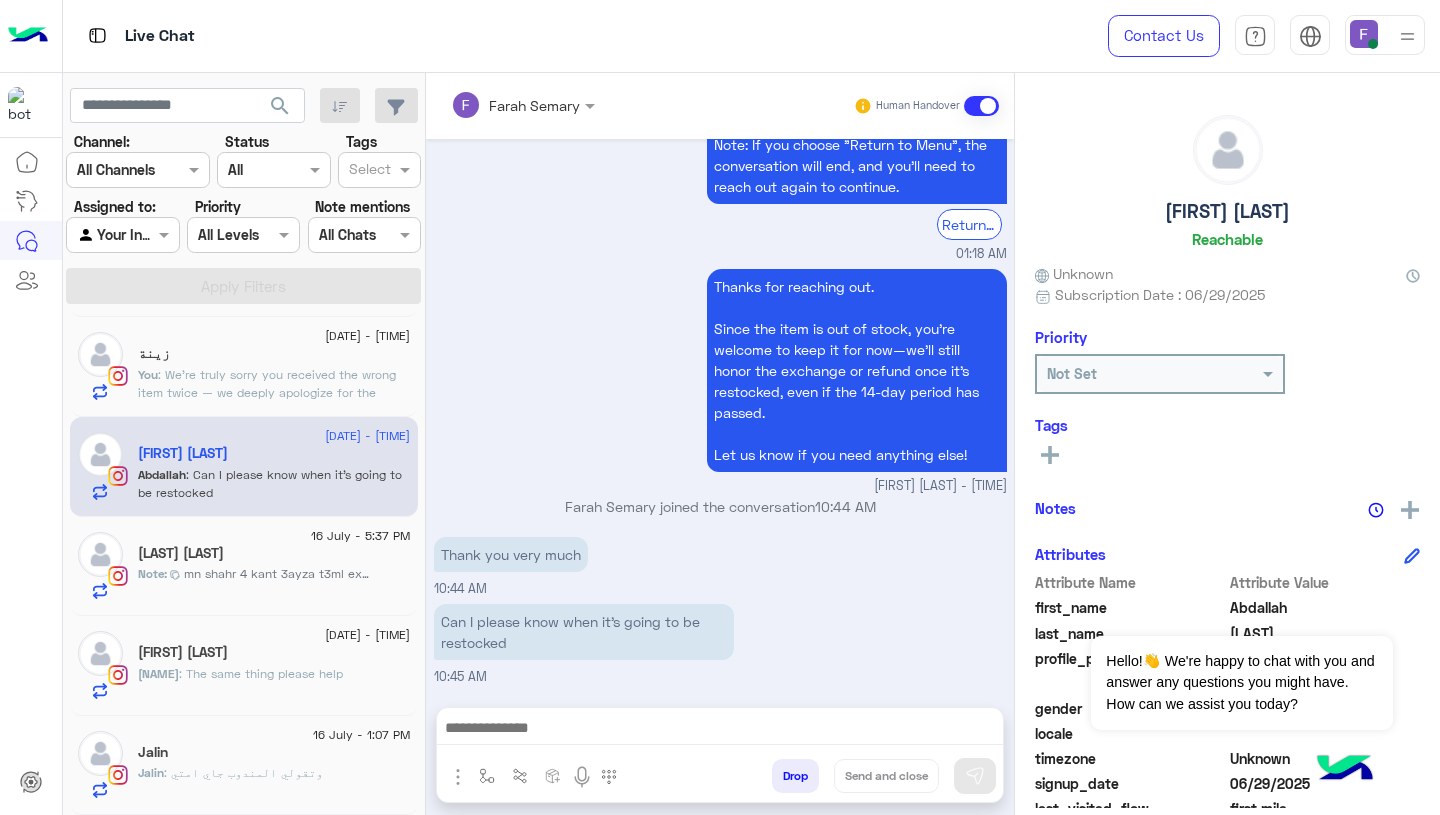 click at bounding box center [720, 730] 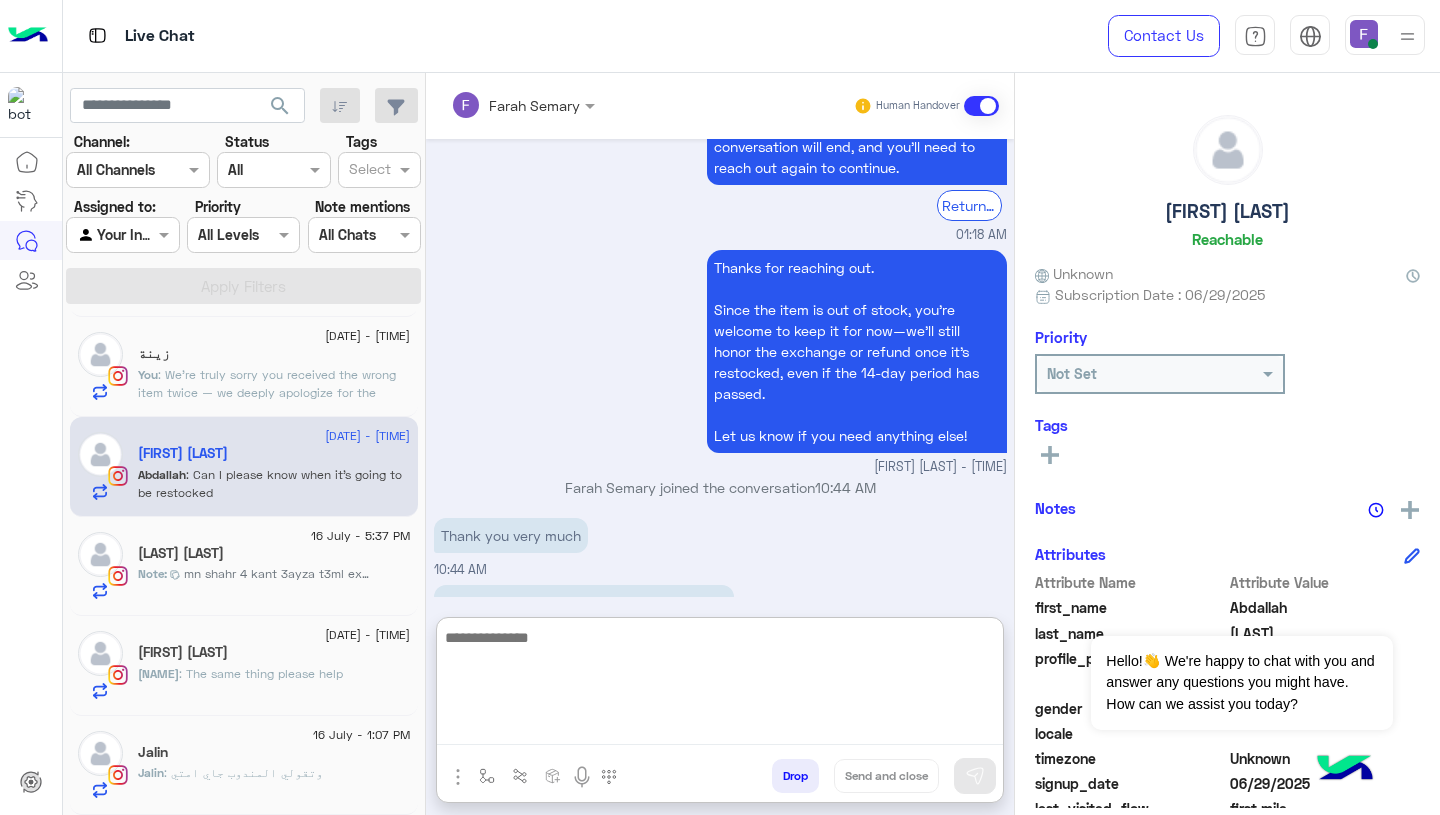 paste on "**********" 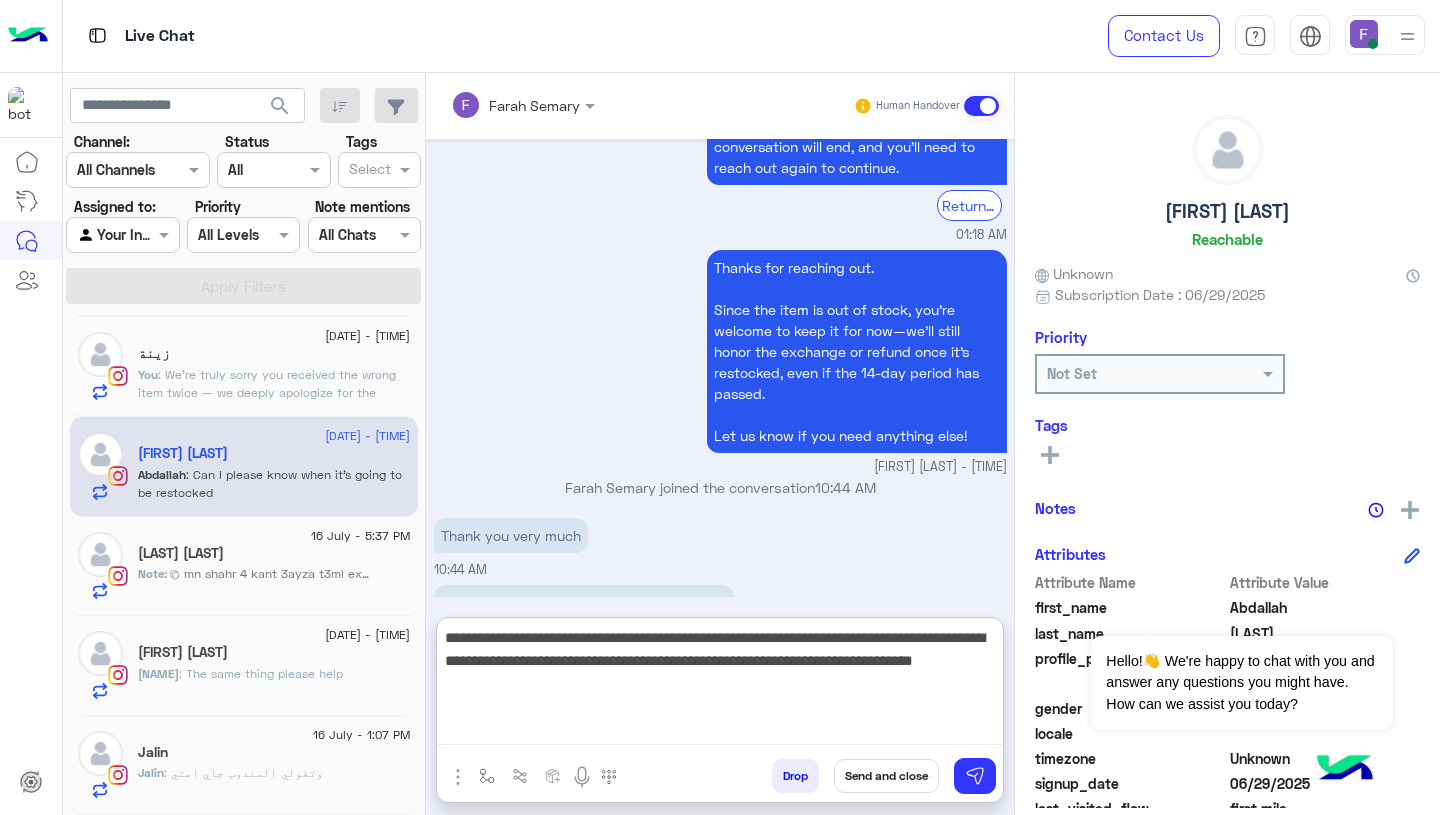scroll, scrollTop: 83, scrollLeft: 0, axis: vertical 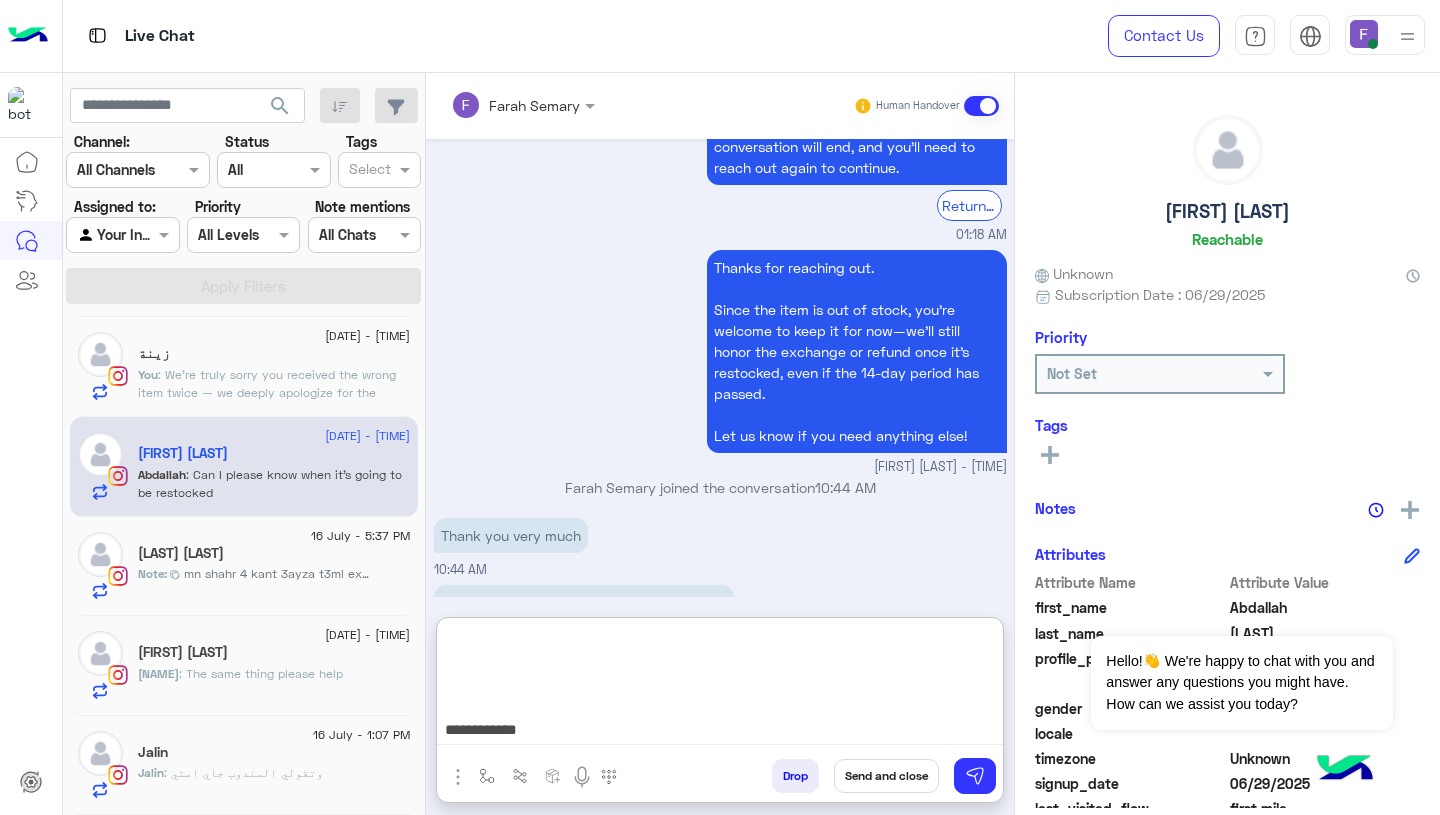 click on "**********" at bounding box center [720, 685] 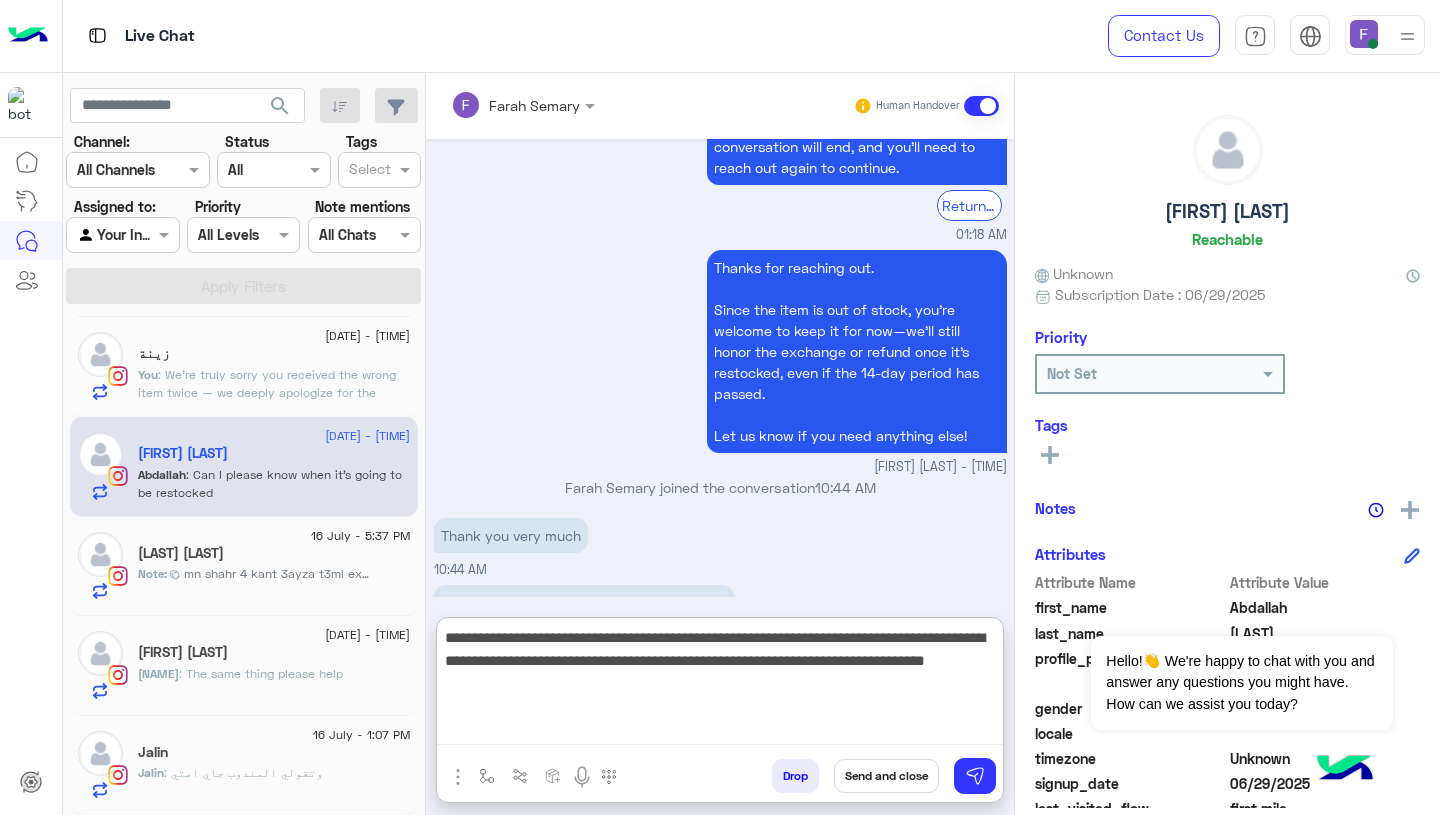 scroll, scrollTop: 0, scrollLeft: 0, axis: both 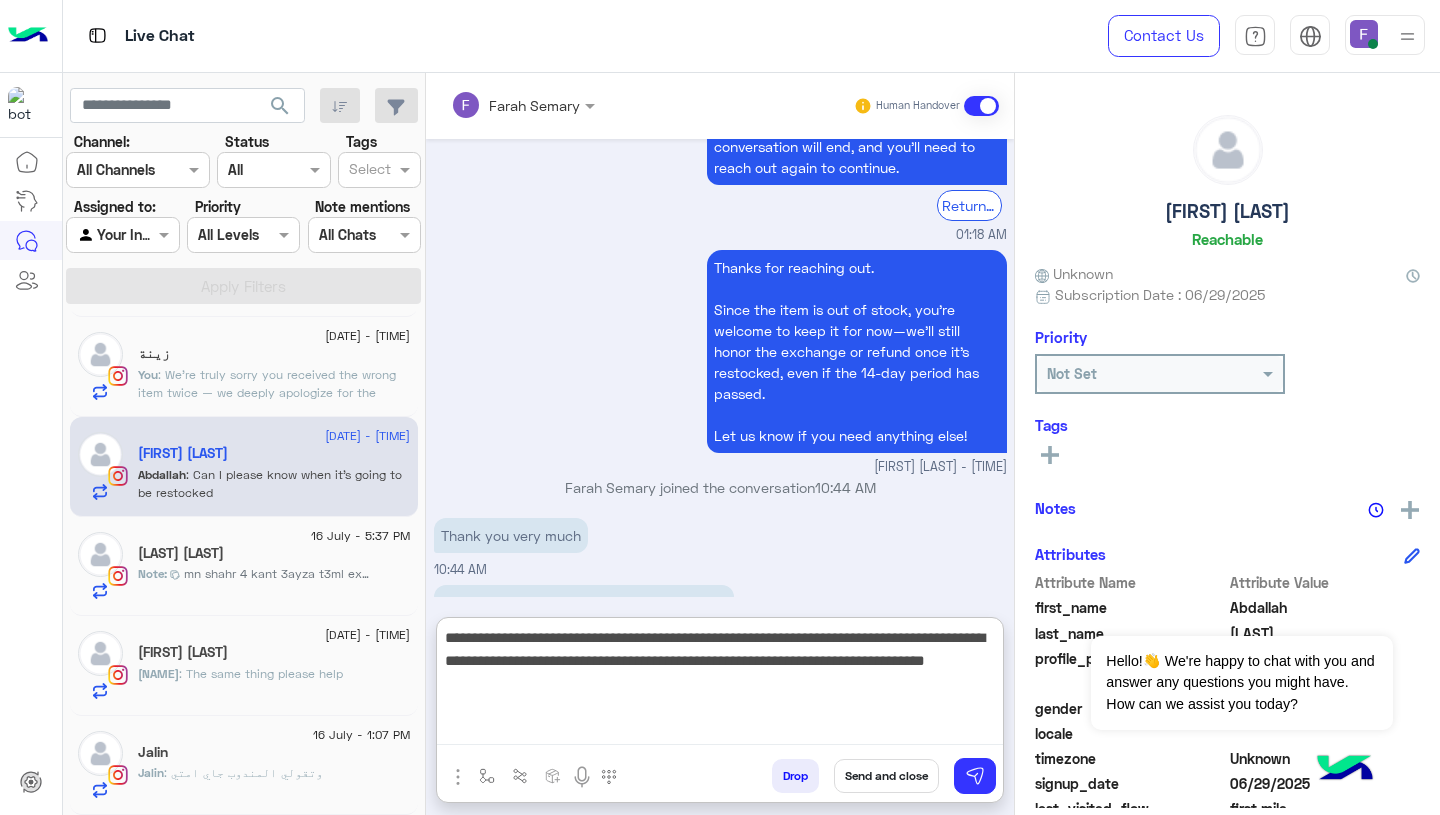 drag, startPoint x: 905, startPoint y: 662, endPoint x: 929, endPoint y: 693, distance: 39.20459 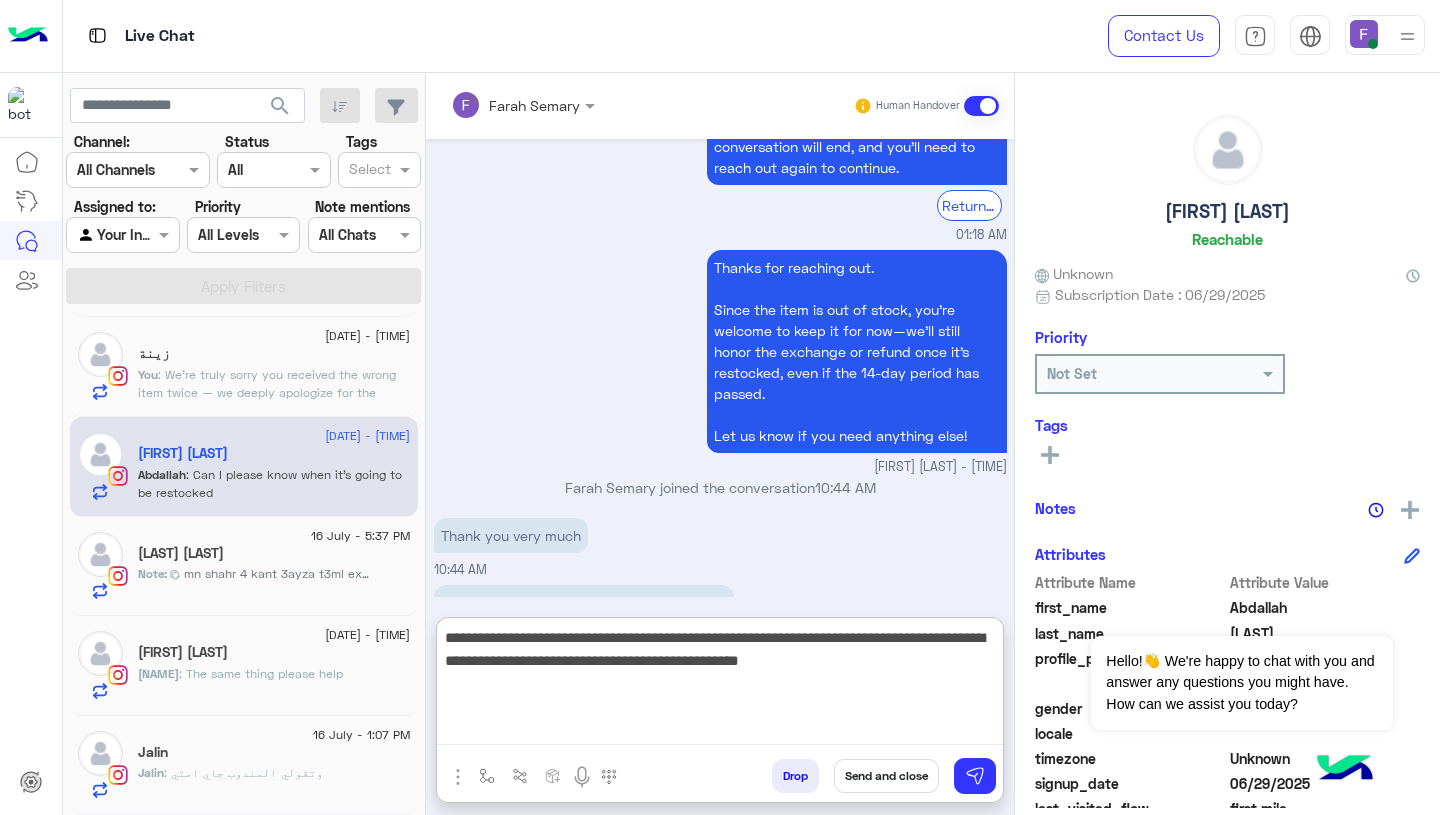 click on "**********" at bounding box center [720, 685] 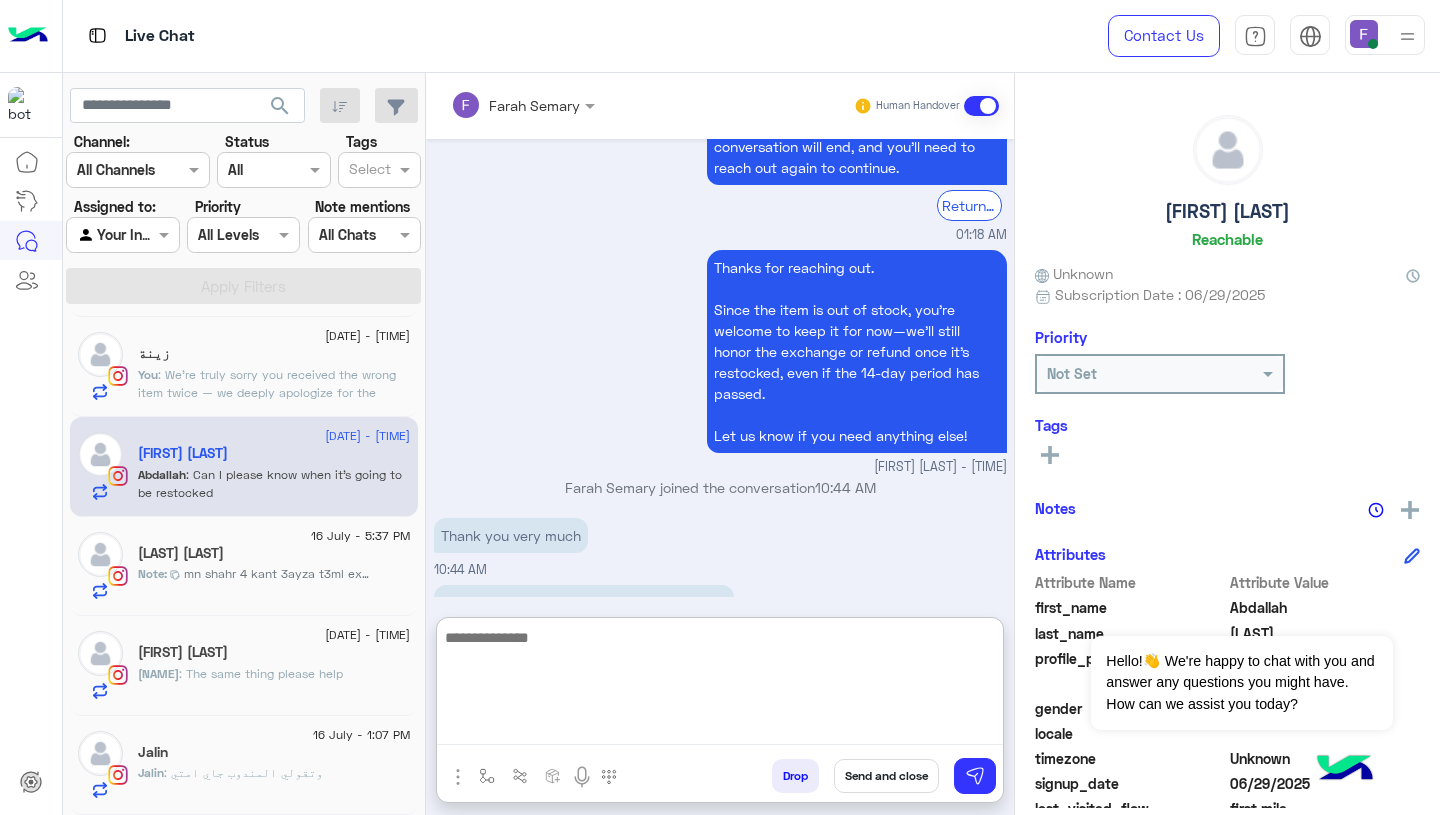scroll, scrollTop: 2574, scrollLeft: 0, axis: vertical 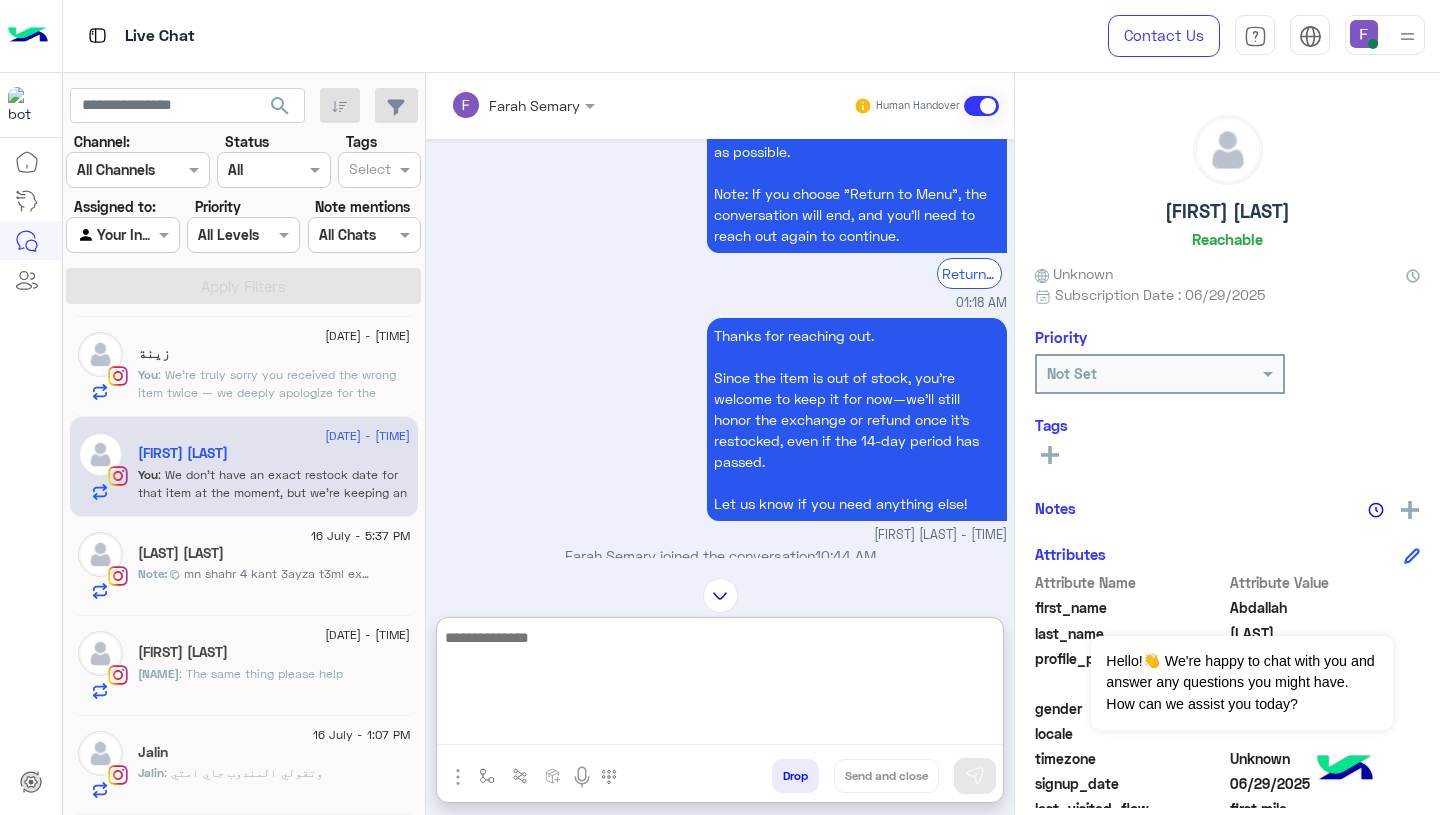 click on "Thanks for reaching out. Since the item is out of stock, you're welcome to keep it for now—we'll still honor the exchange or refund once it's restocked, even if the 14-day period has passed. Let us know if you need anything else!  Farah Semary -  10:44 AM" at bounding box center [720, 429] 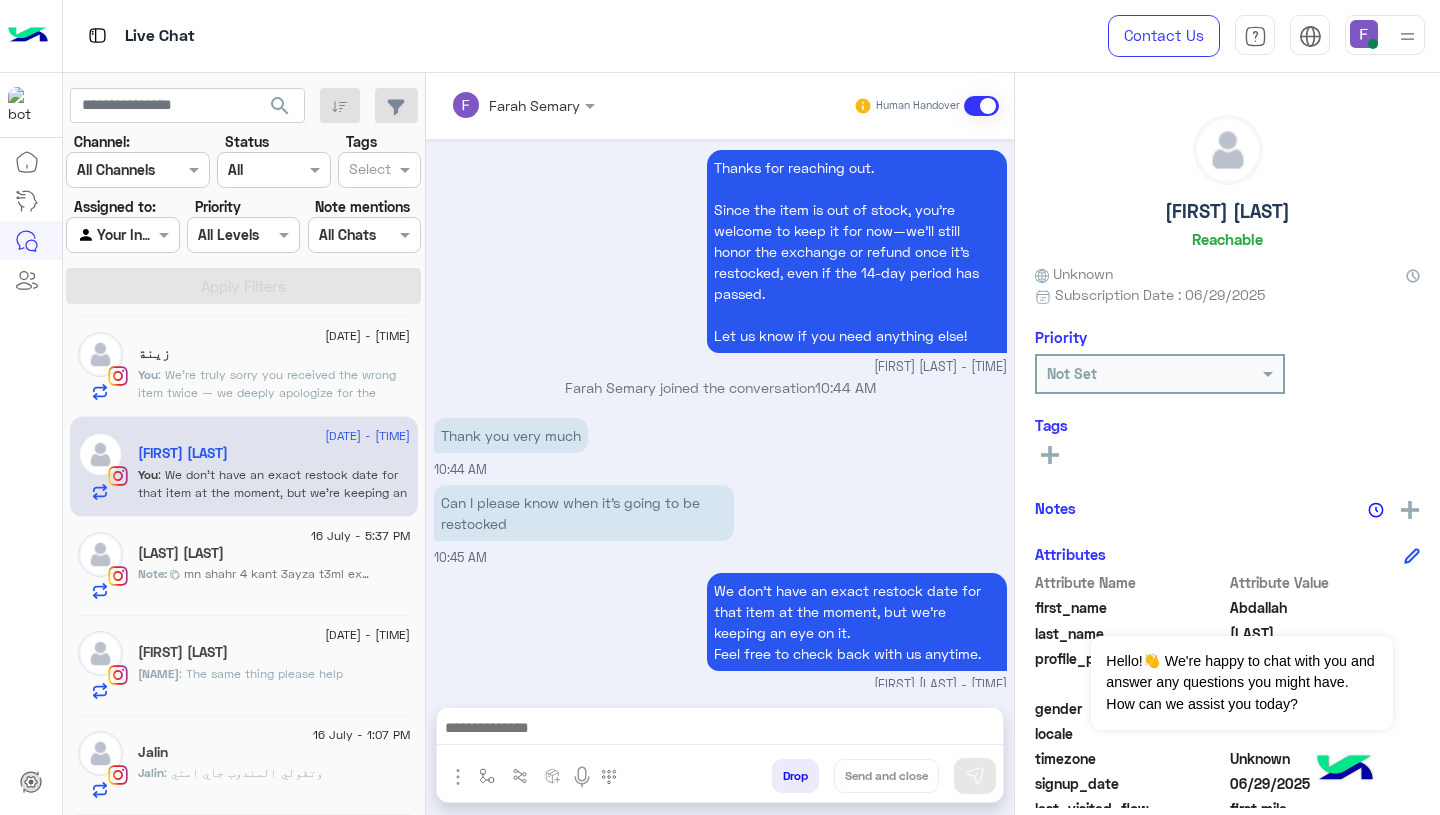 scroll, scrollTop: 2484, scrollLeft: 0, axis: vertical 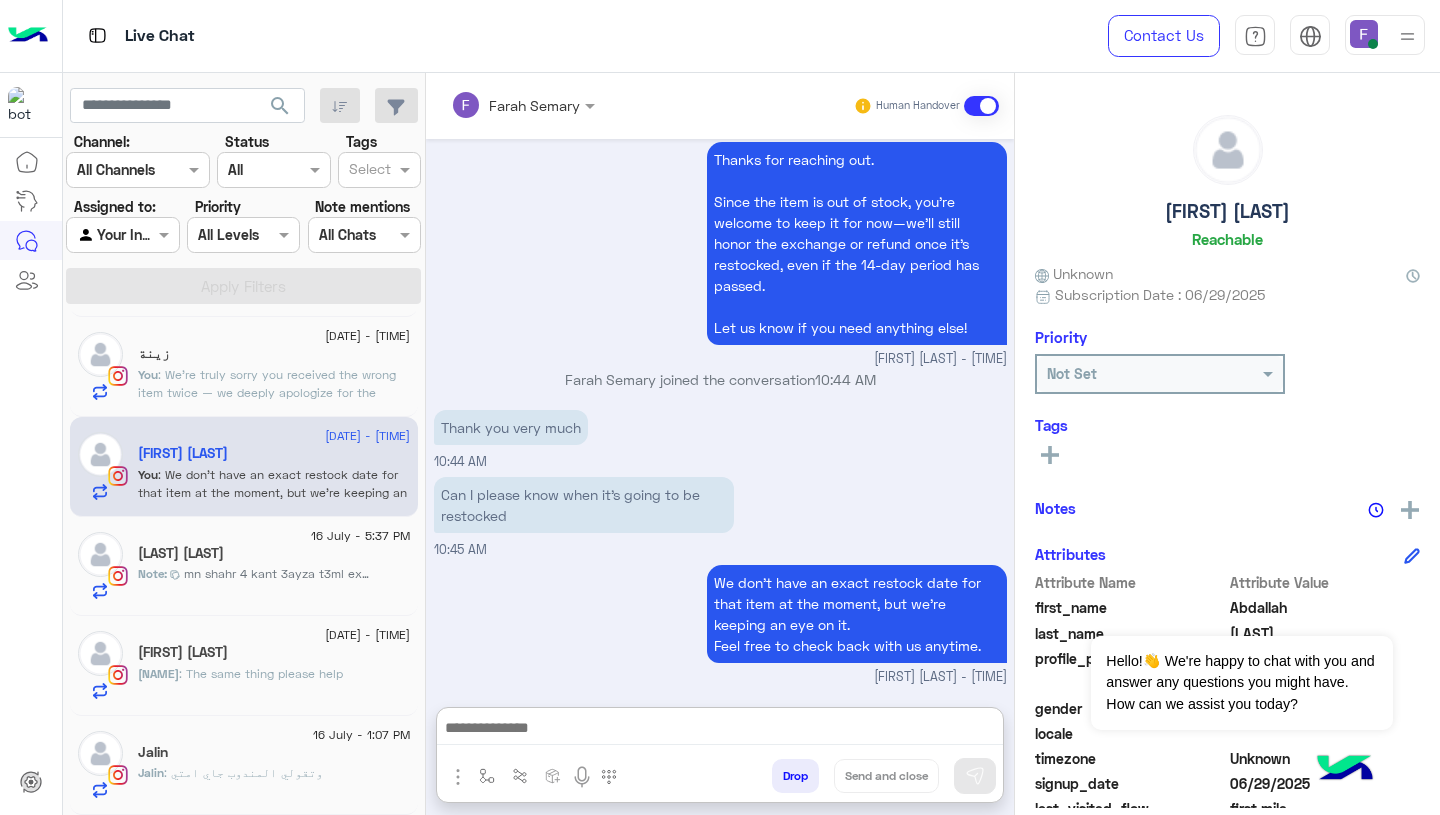 click at bounding box center [720, 730] 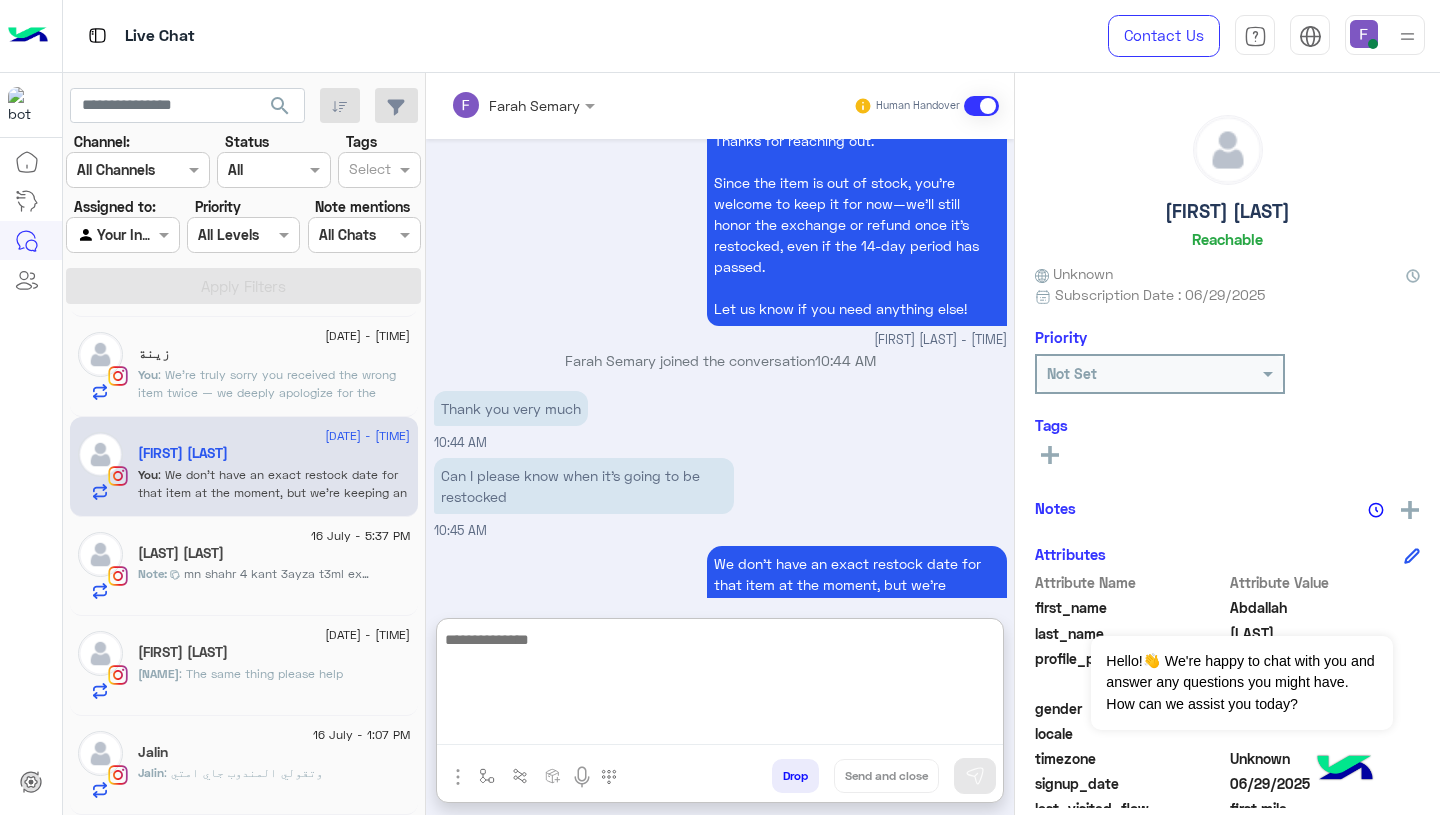 type on "*" 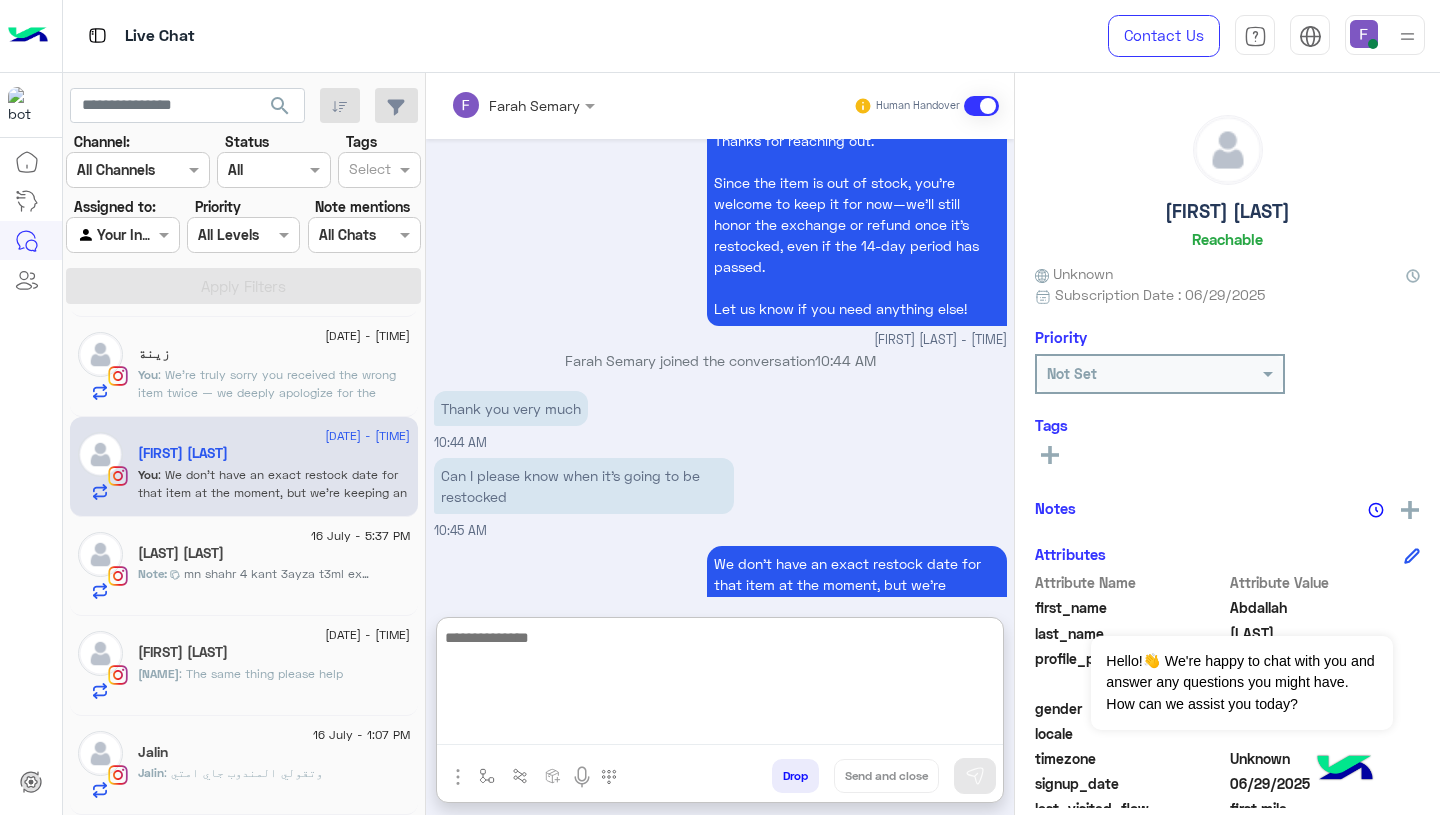 paste on "**********" 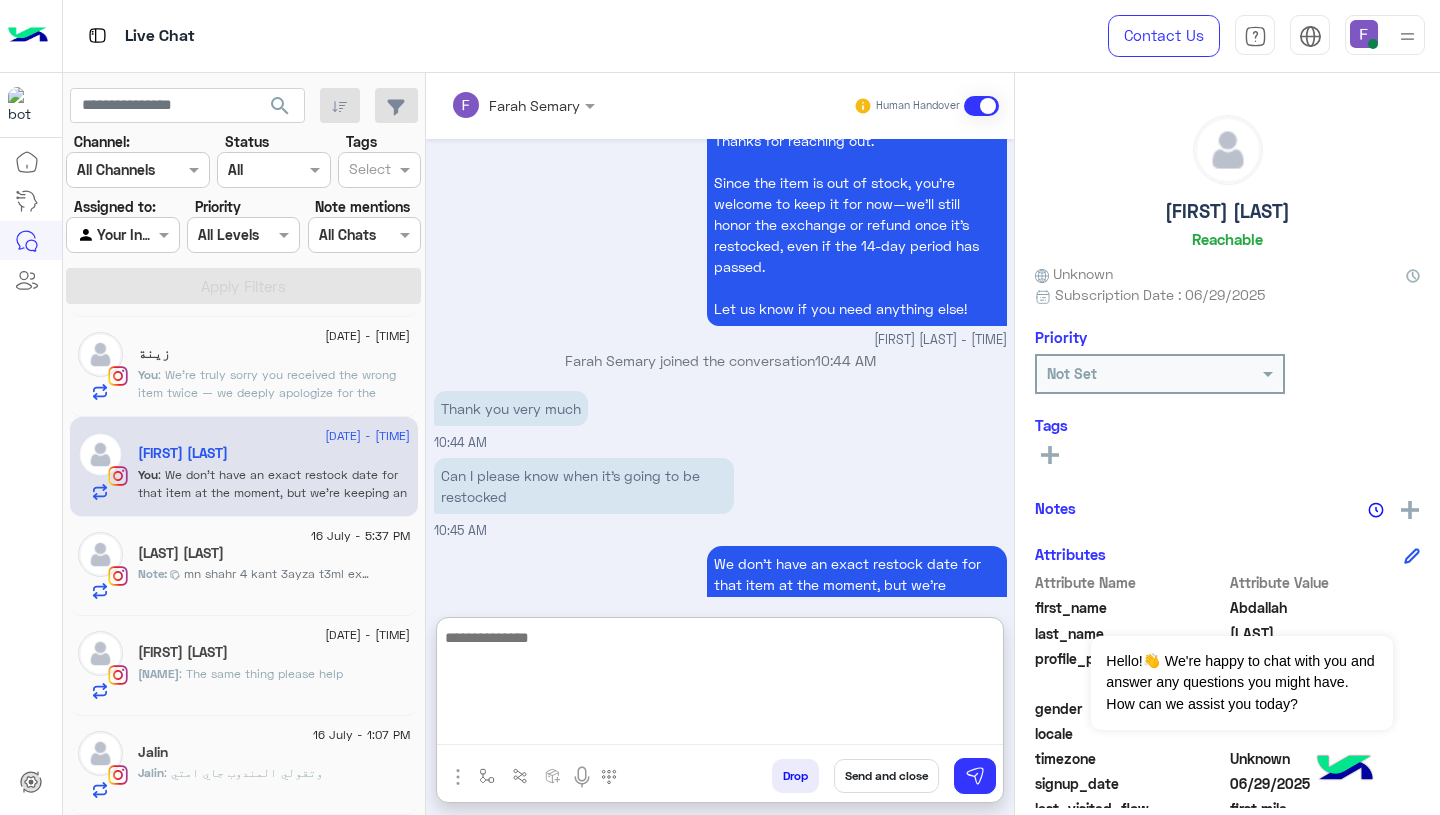 scroll, scrollTop: 2637, scrollLeft: 0, axis: vertical 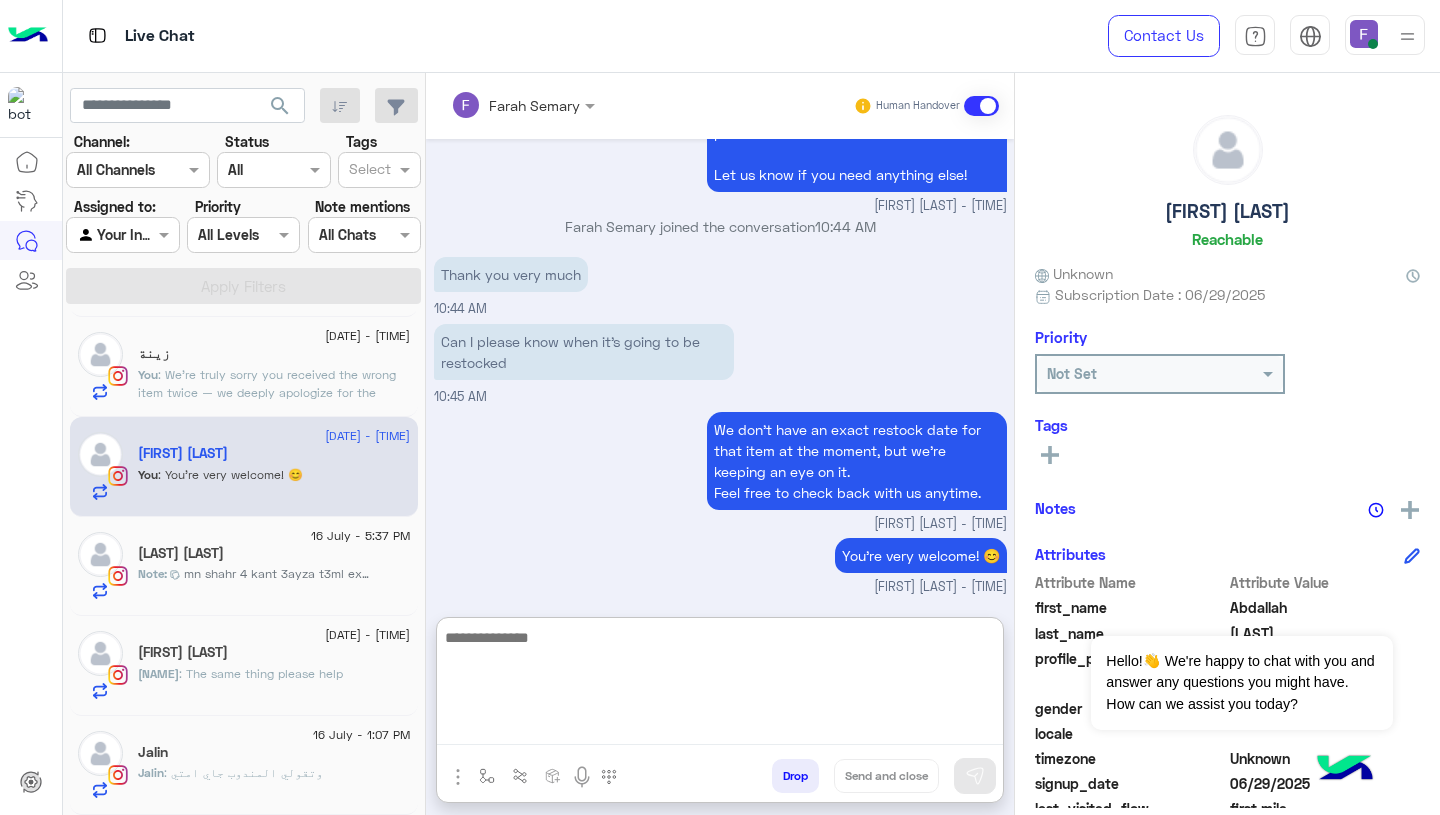 click on "Drop" at bounding box center [795, 776] 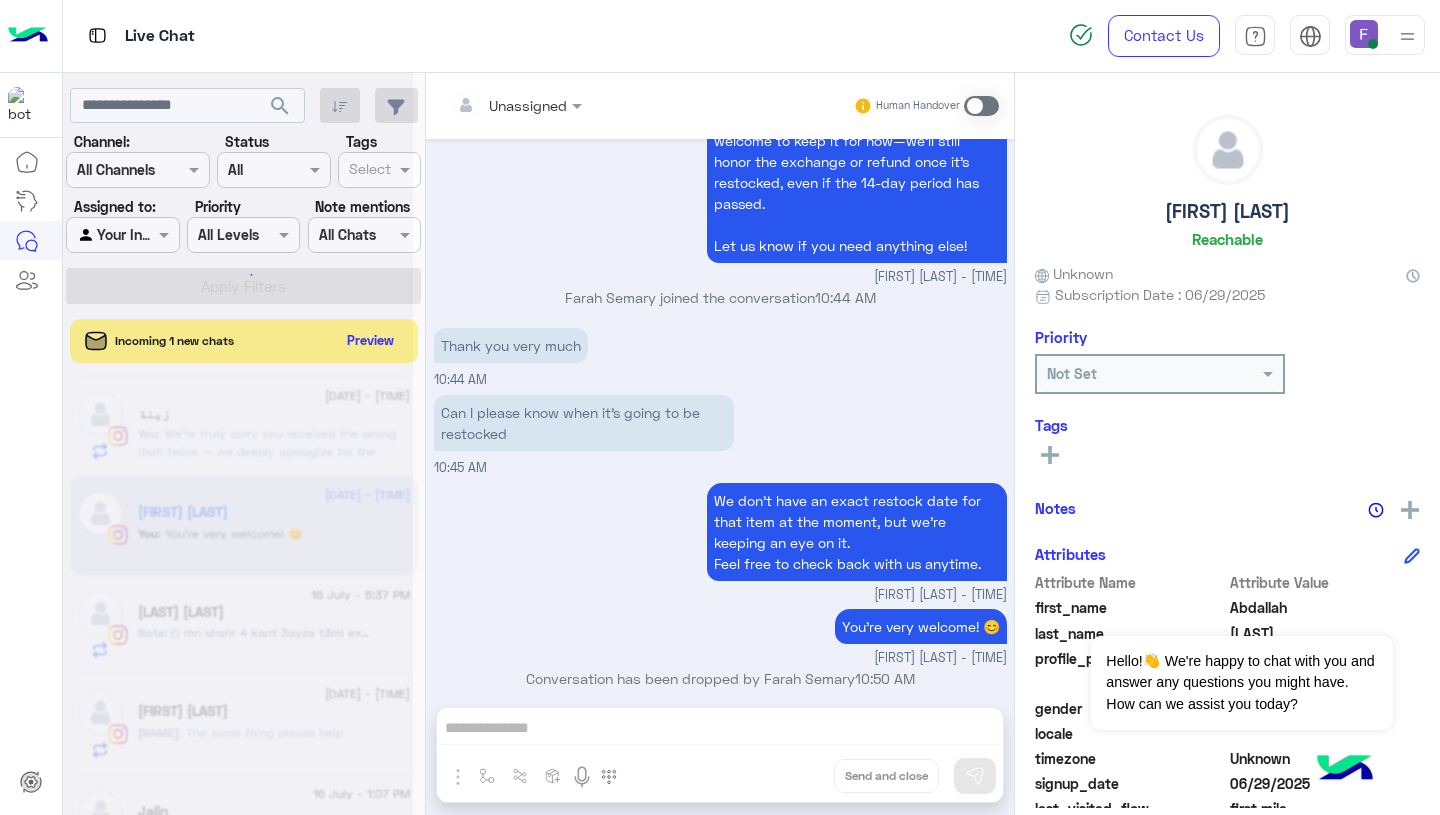 scroll, scrollTop: 2584, scrollLeft: 0, axis: vertical 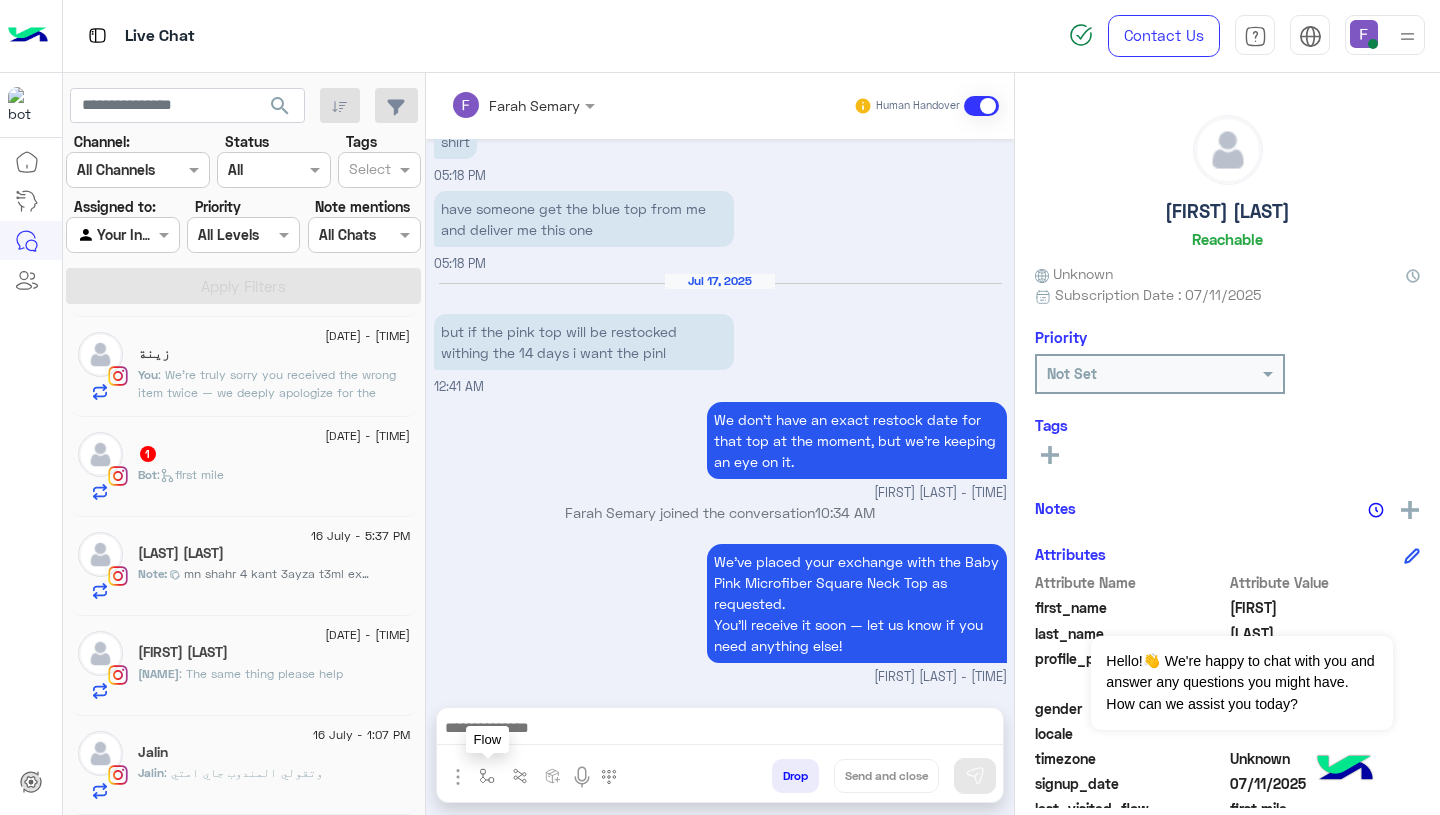 click at bounding box center [487, 776] 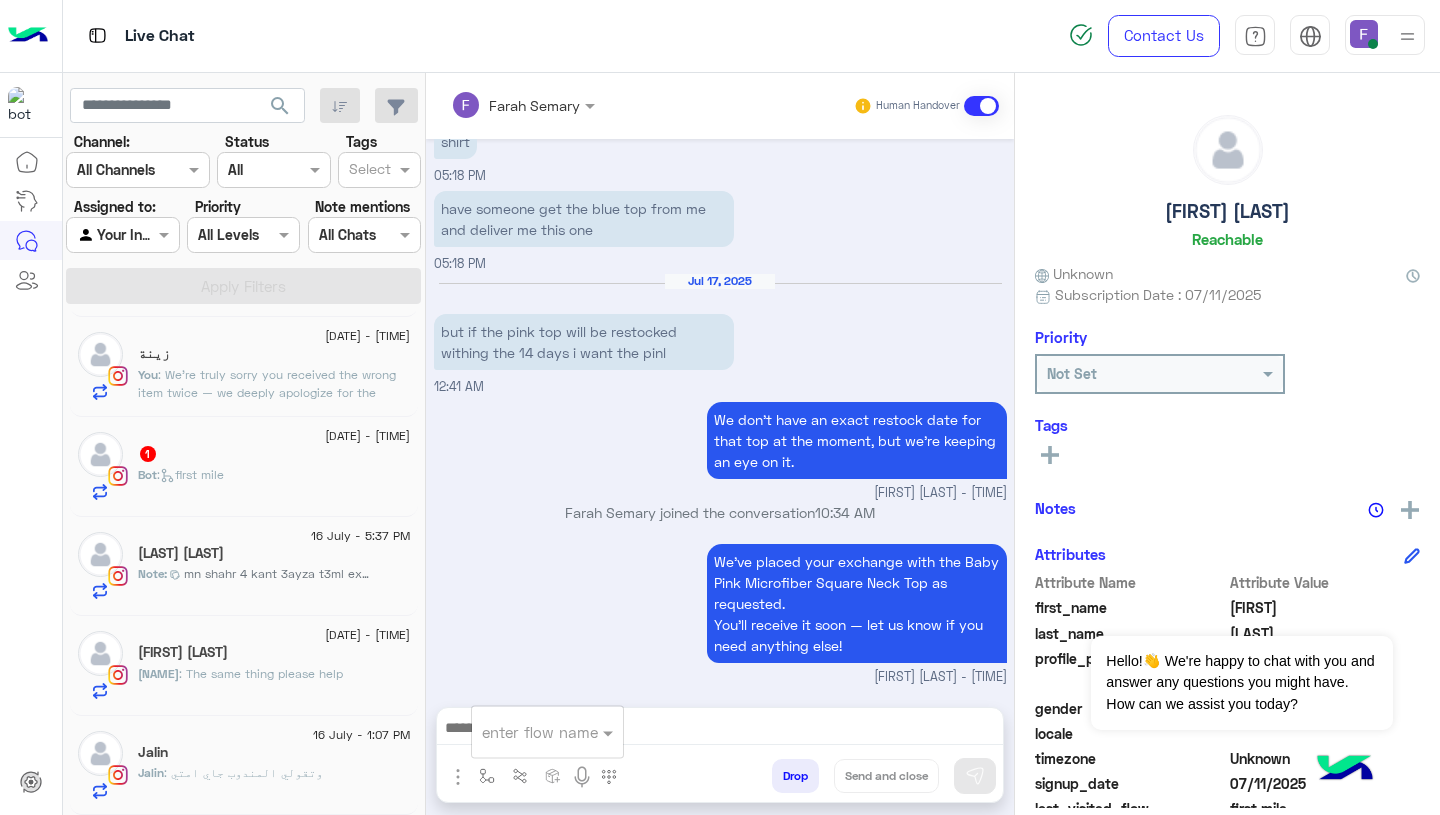 click at bounding box center (523, 732) 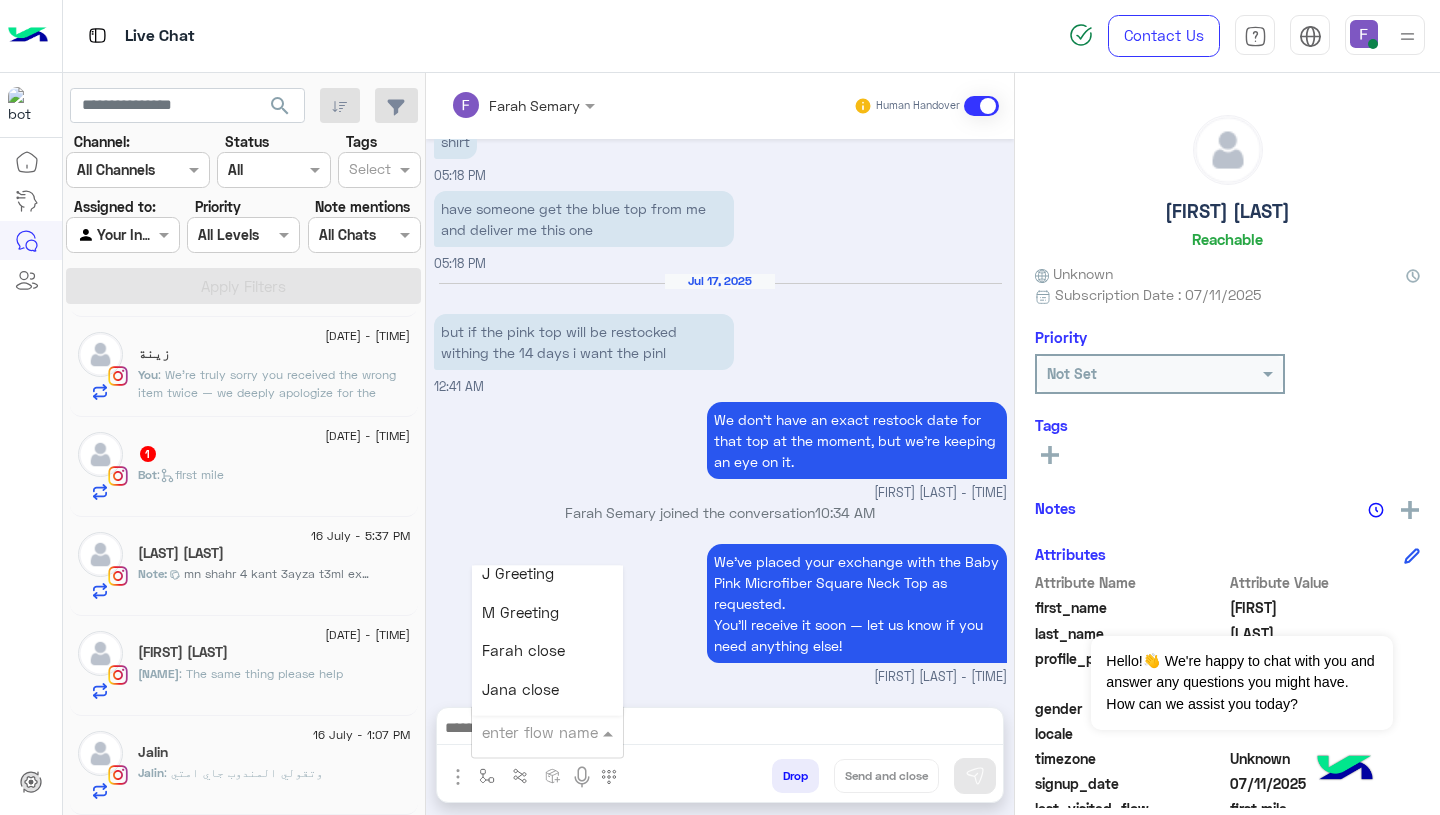 scroll, scrollTop: 2500, scrollLeft: 0, axis: vertical 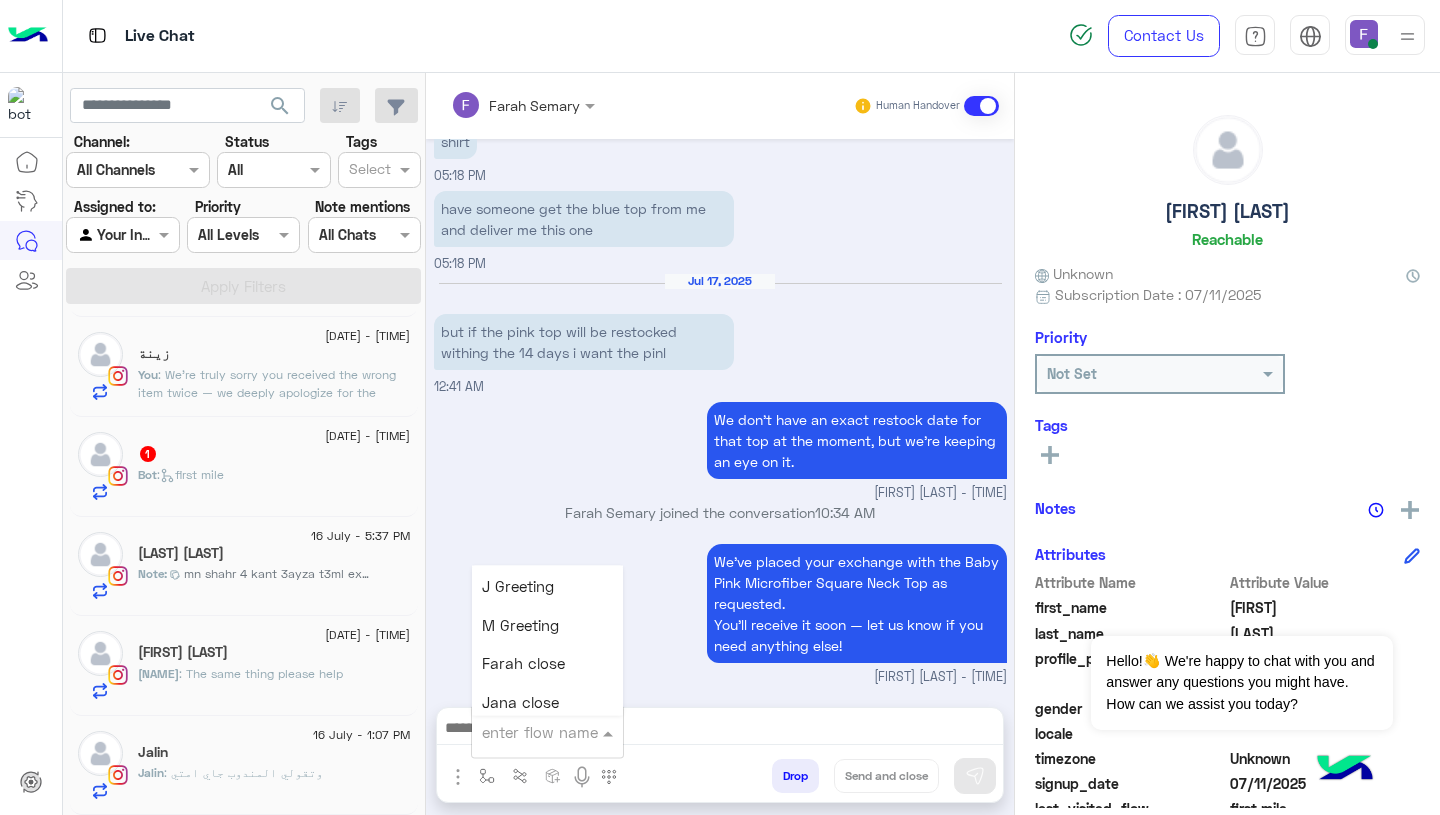 click on "Farah close" at bounding box center [523, 664] 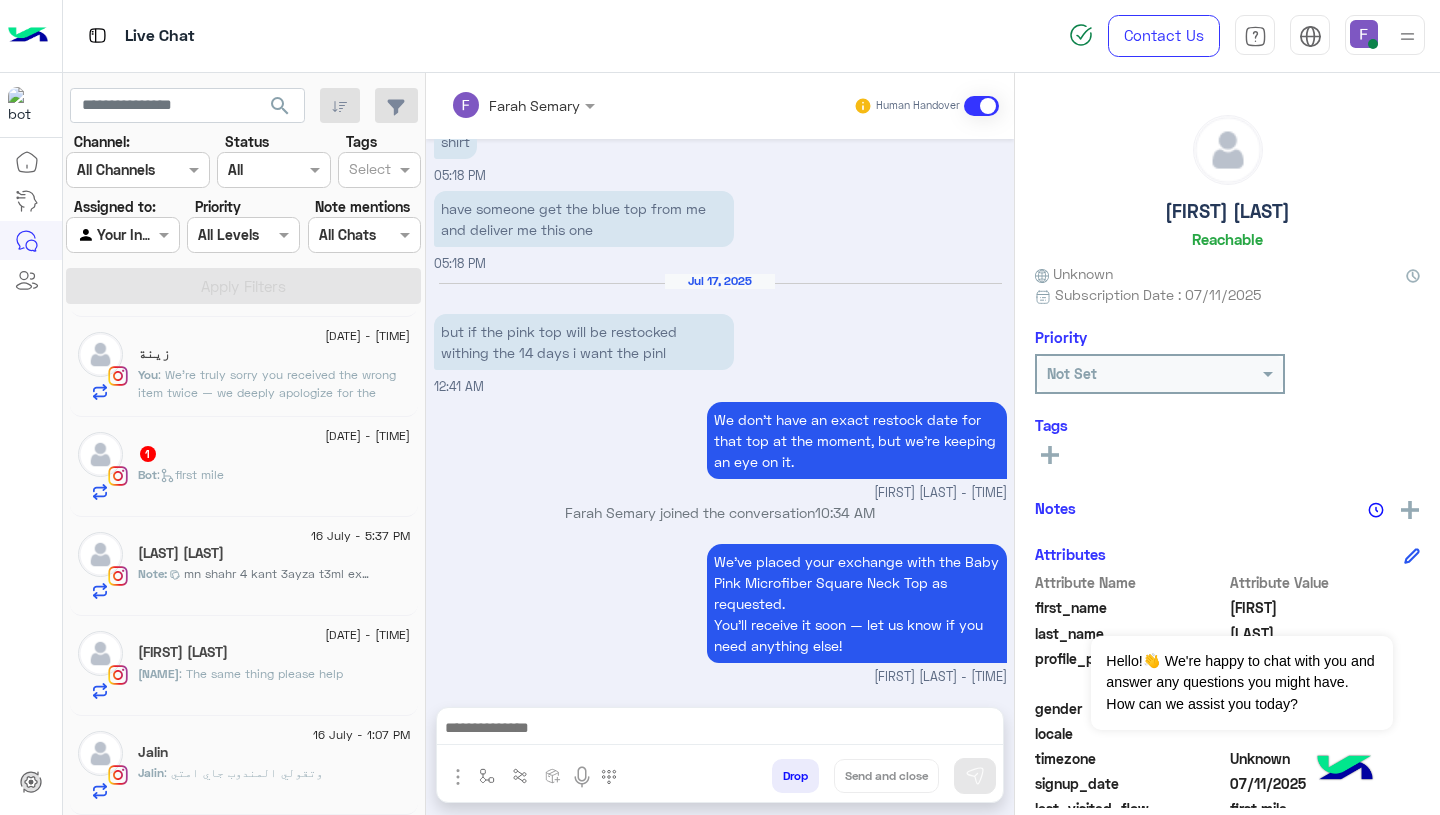 type on "**********" 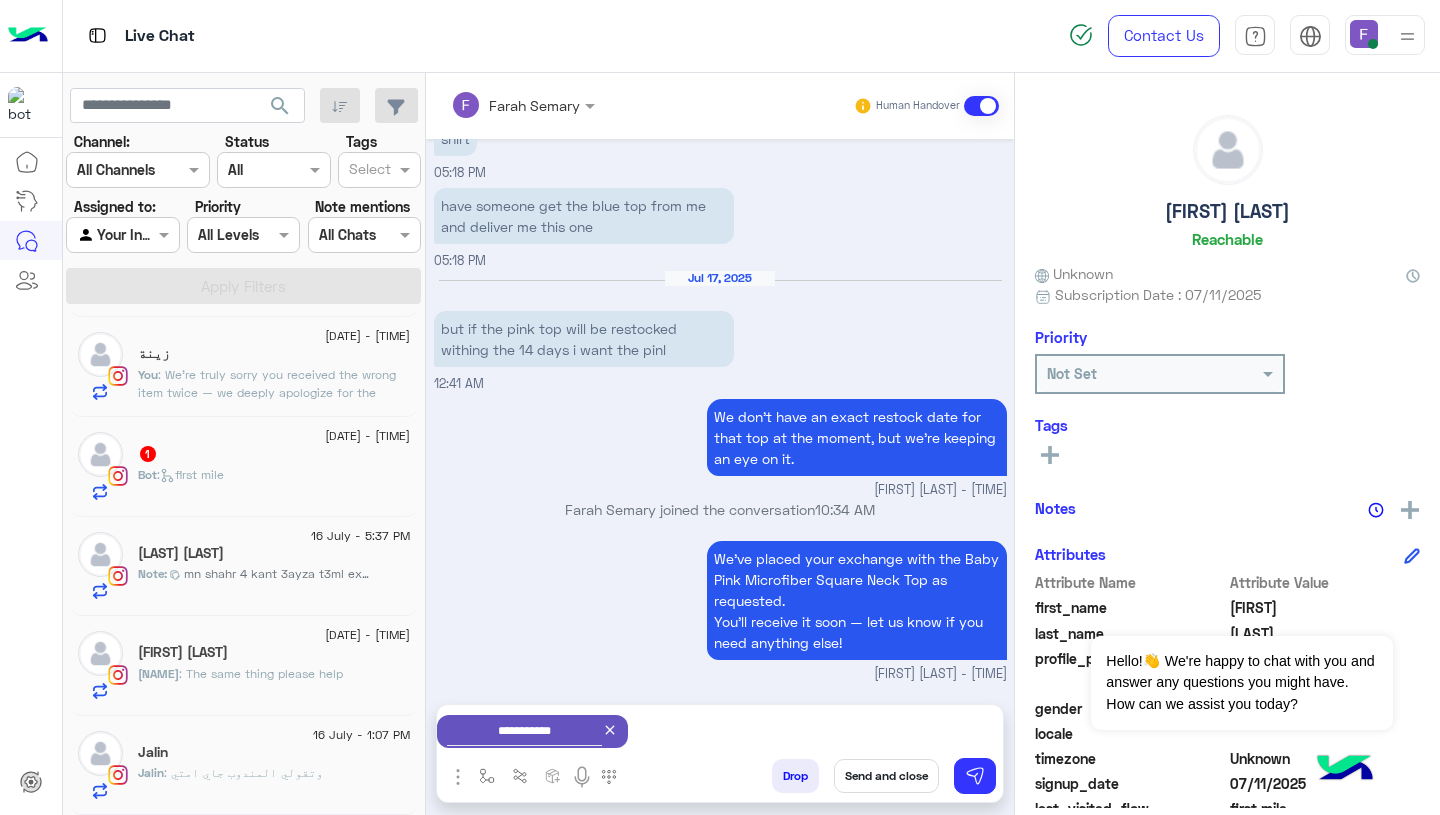 click on "Send and close" at bounding box center [886, 776] 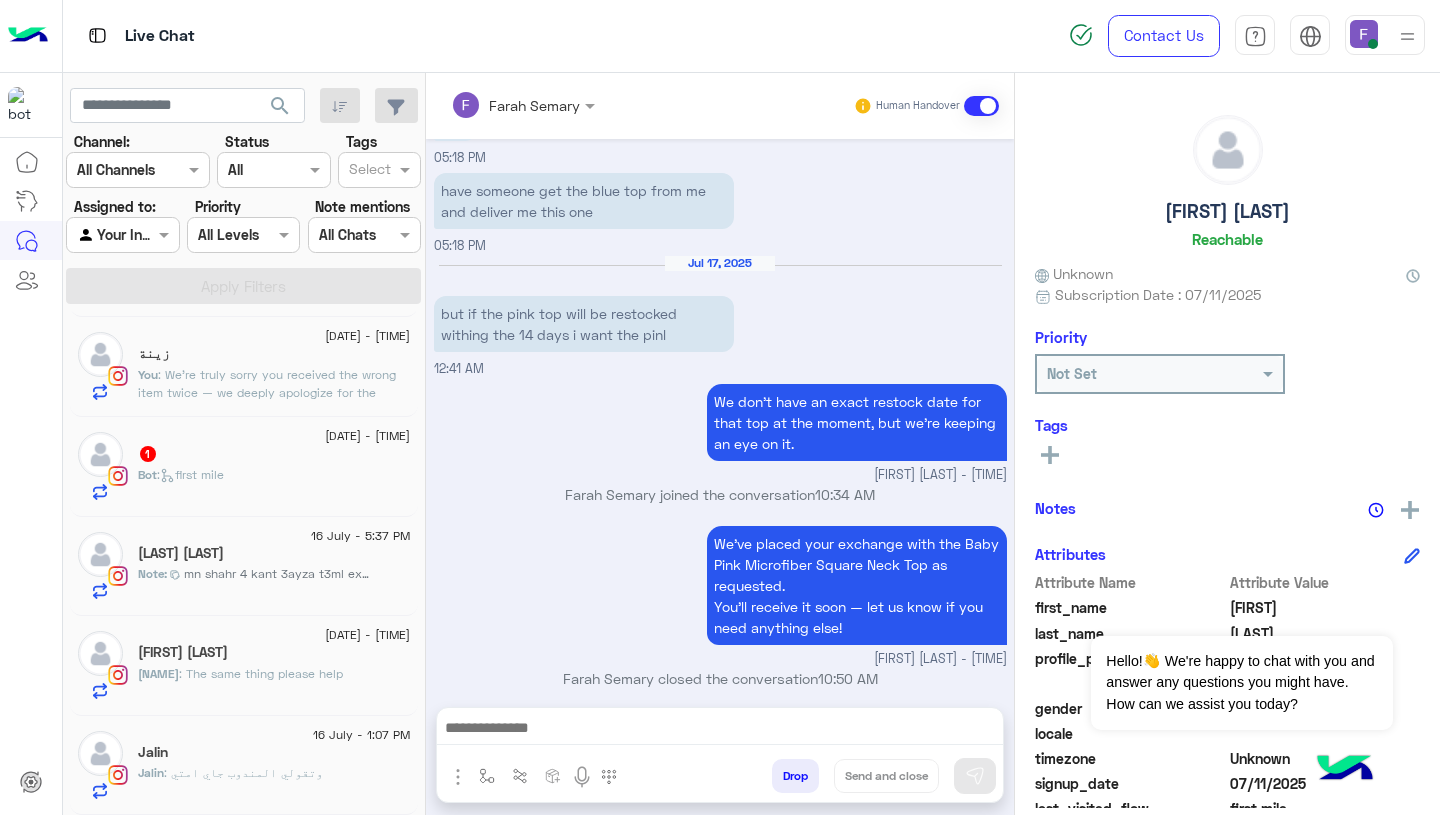 scroll, scrollTop: 1747, scrollLeft: 0, axis: vertical 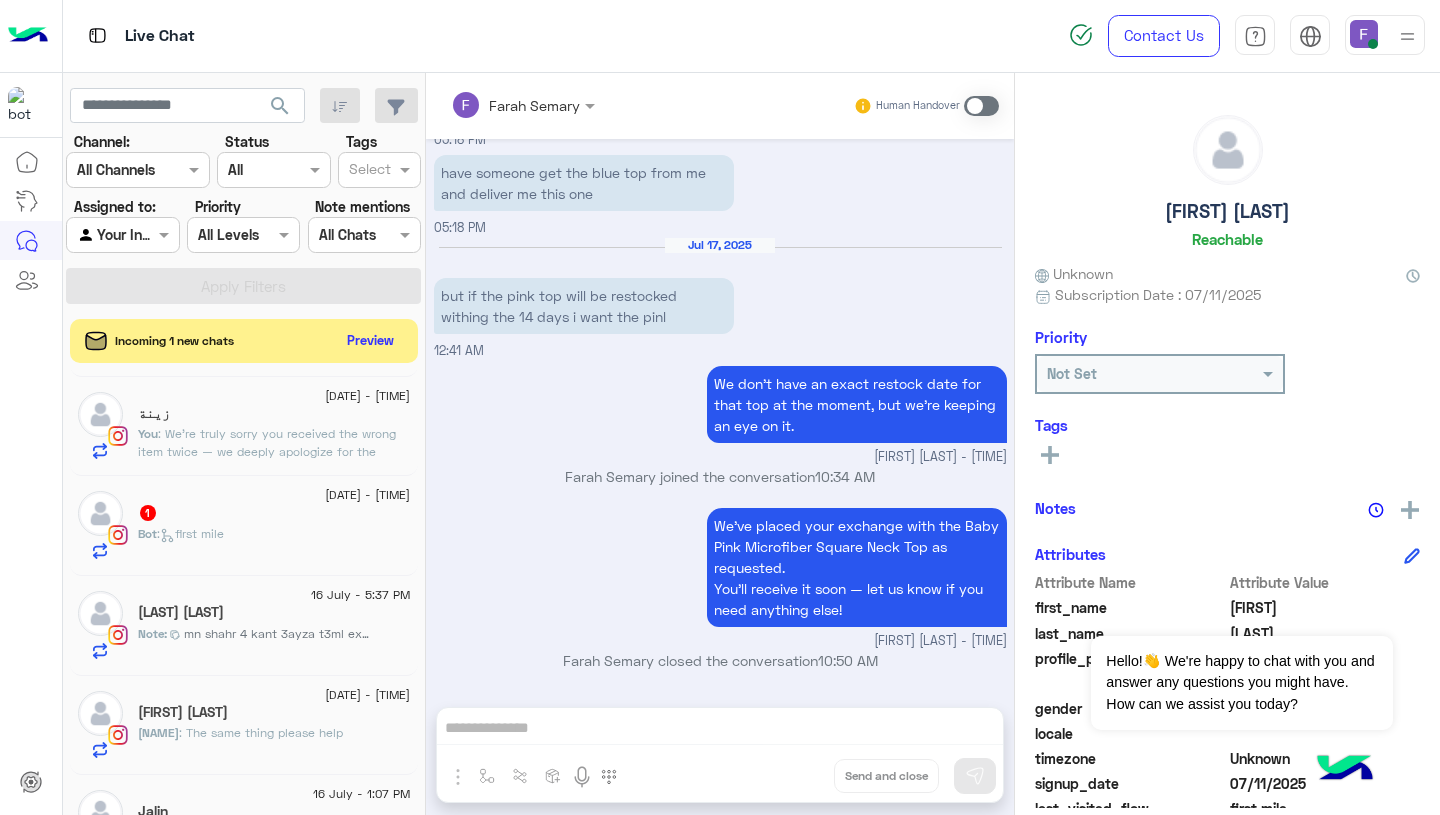 click on "17 July - 2:36 AM     1 Bot :   first mile" 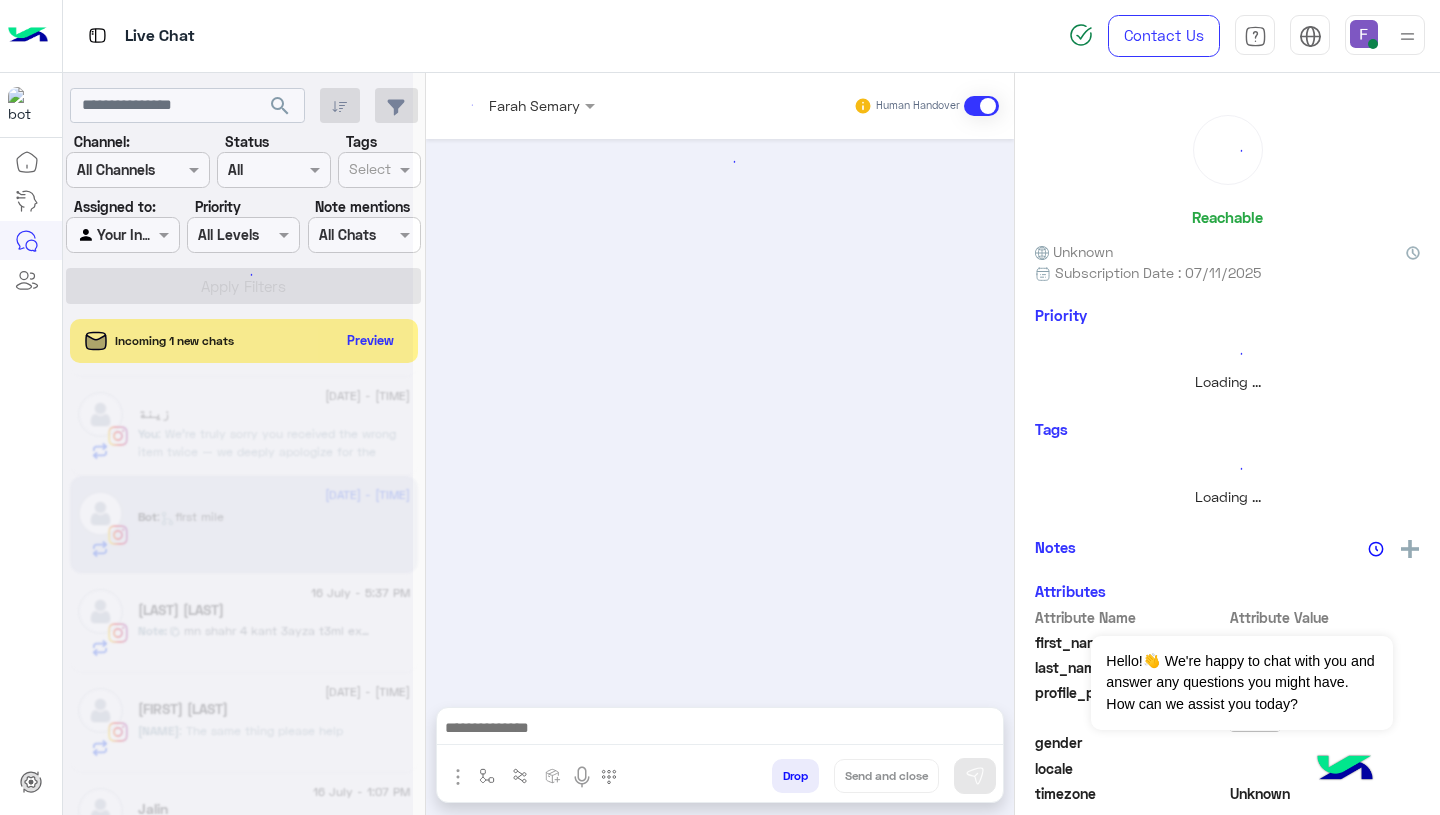 scroll, scrollTop: 0, scrollLeft: 0, axis: both 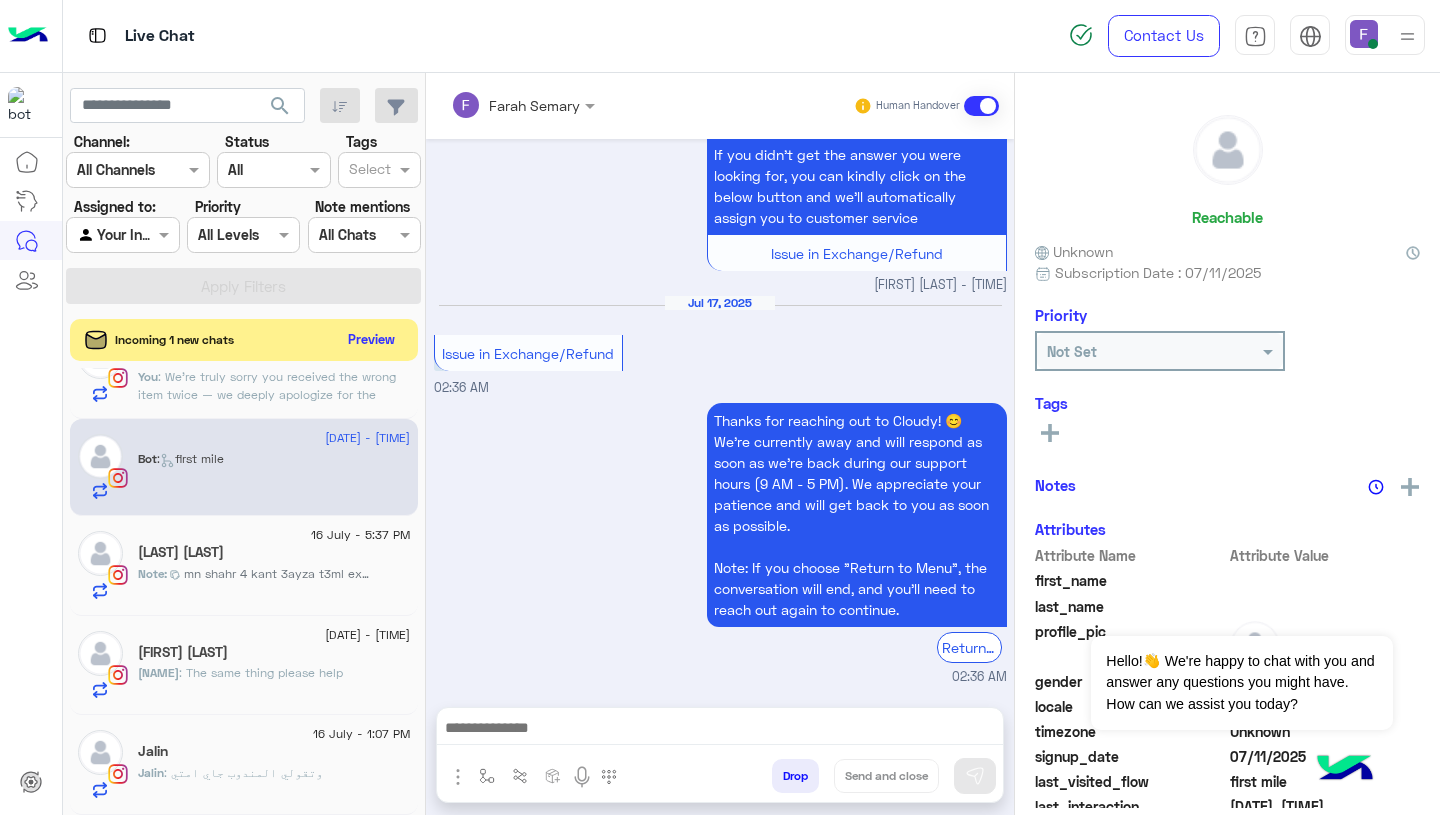 click on "Preview" 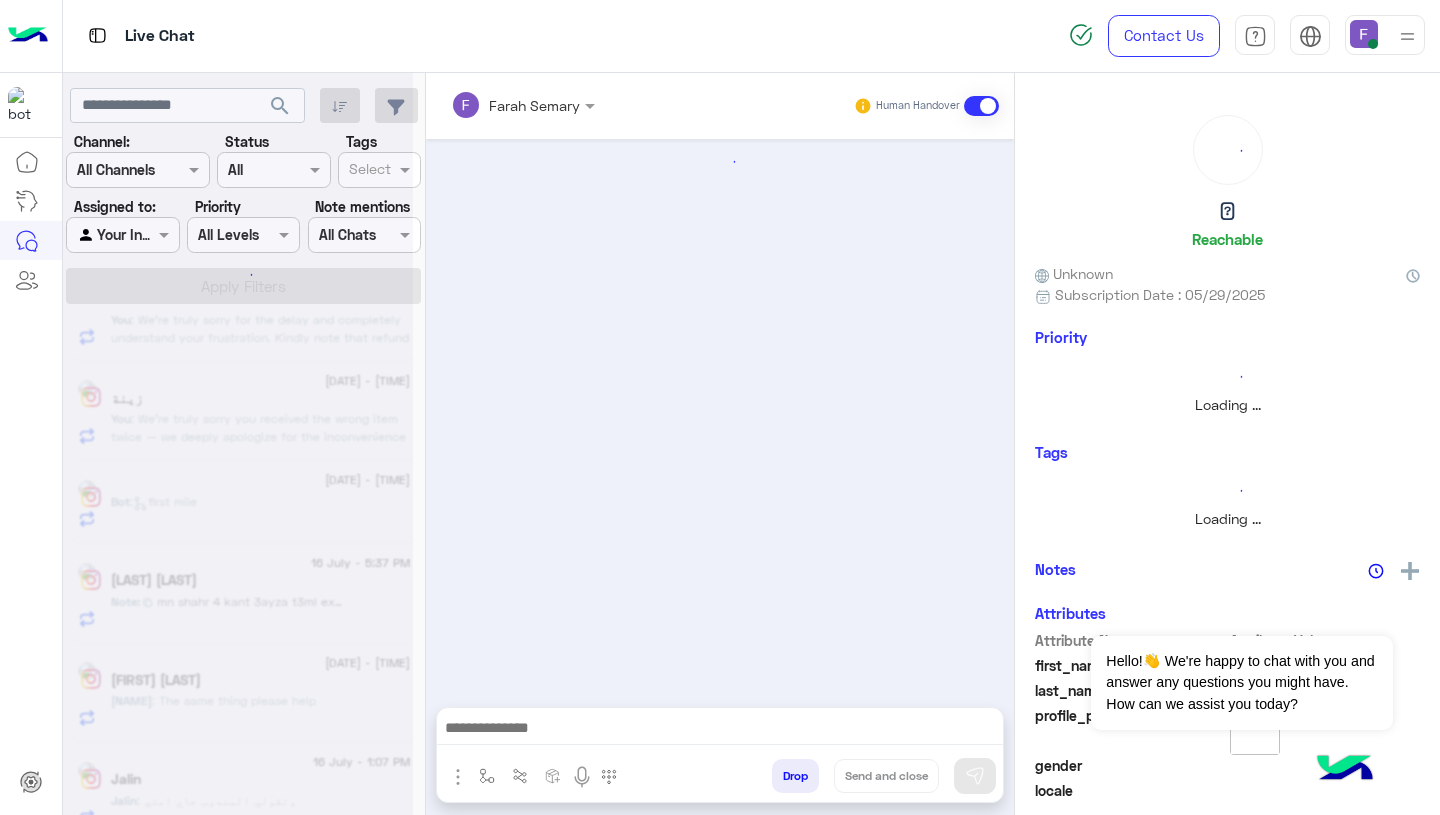 scroll, scrollTop: 0, scrollLeft: 0, axis: both 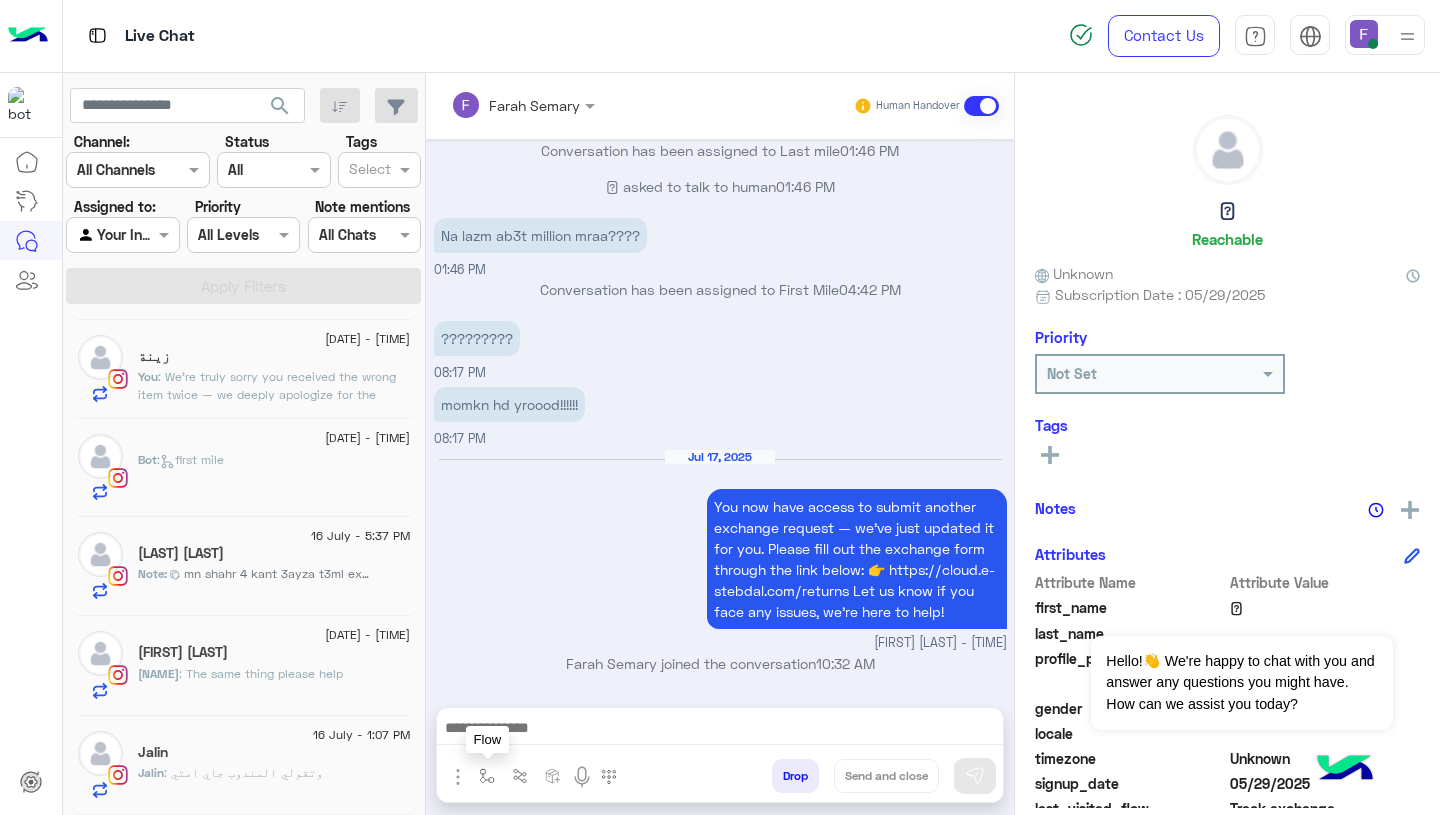 click at bounding box center (487, 776) 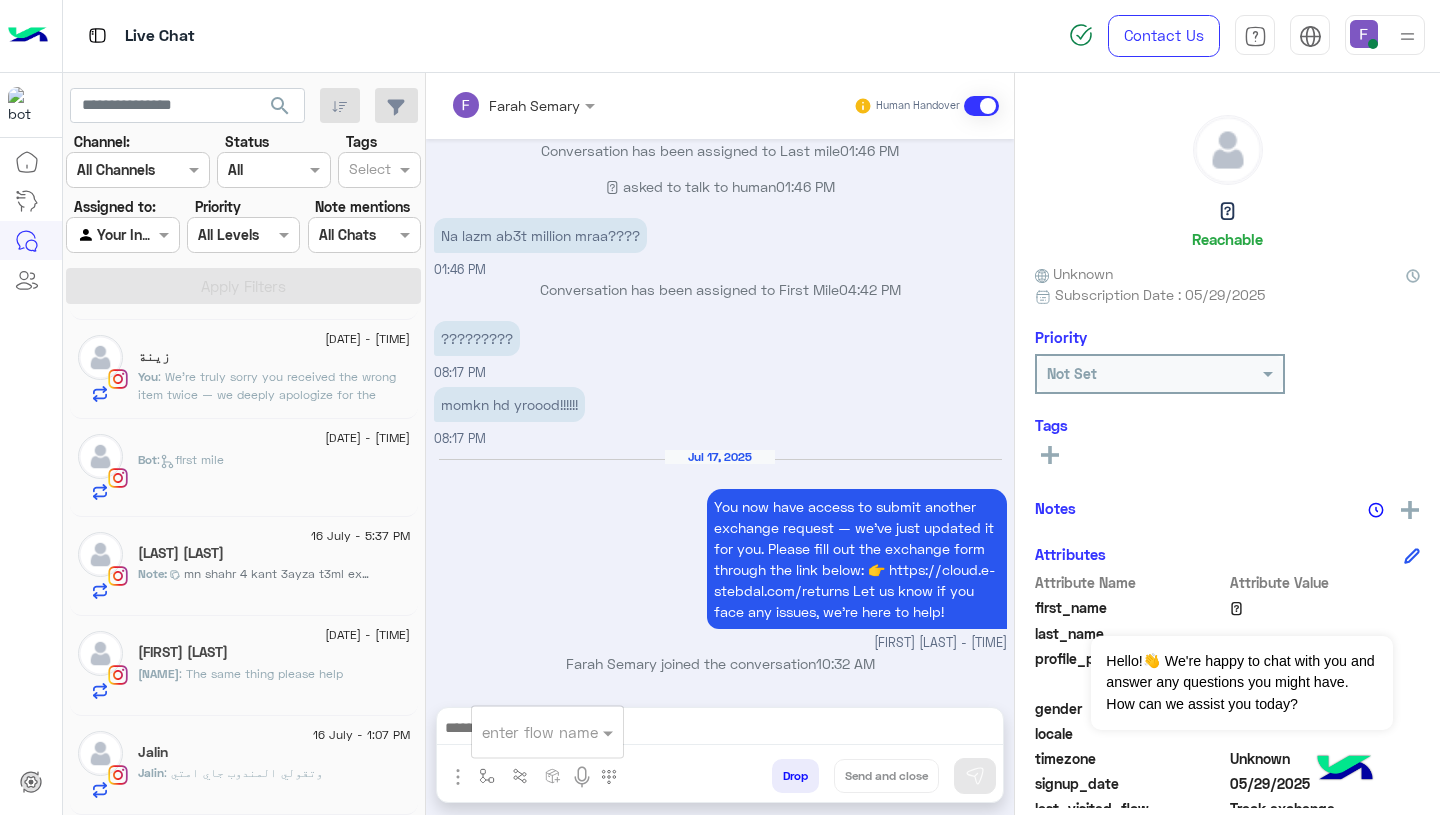 click on "enter flow name" at bounding box center [547, 732] 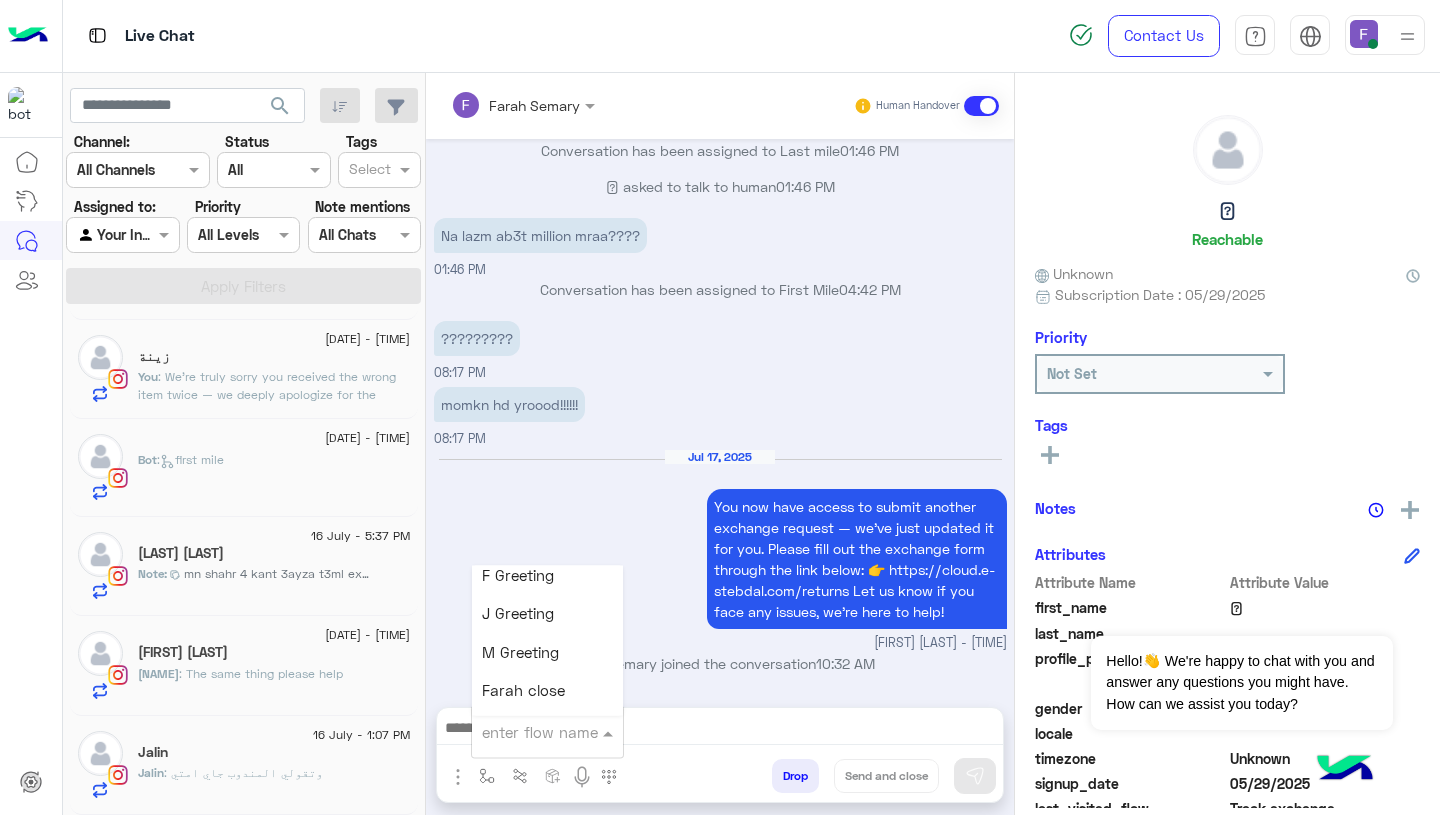 scroll, scrollTop: 2502, scrollLeft: 0, axis: vertical 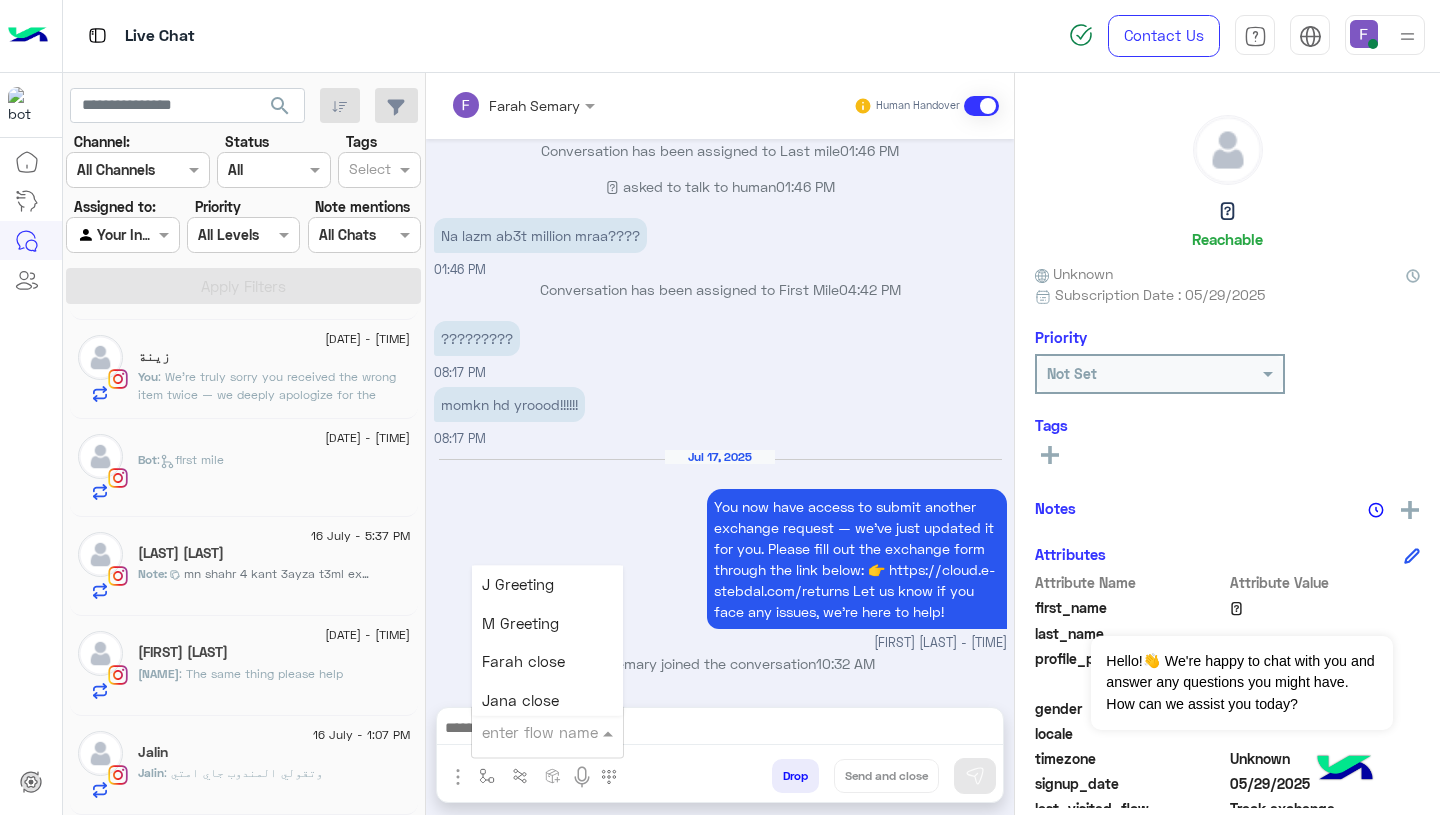 click on "Jana close" at bounding box center (547, 700) 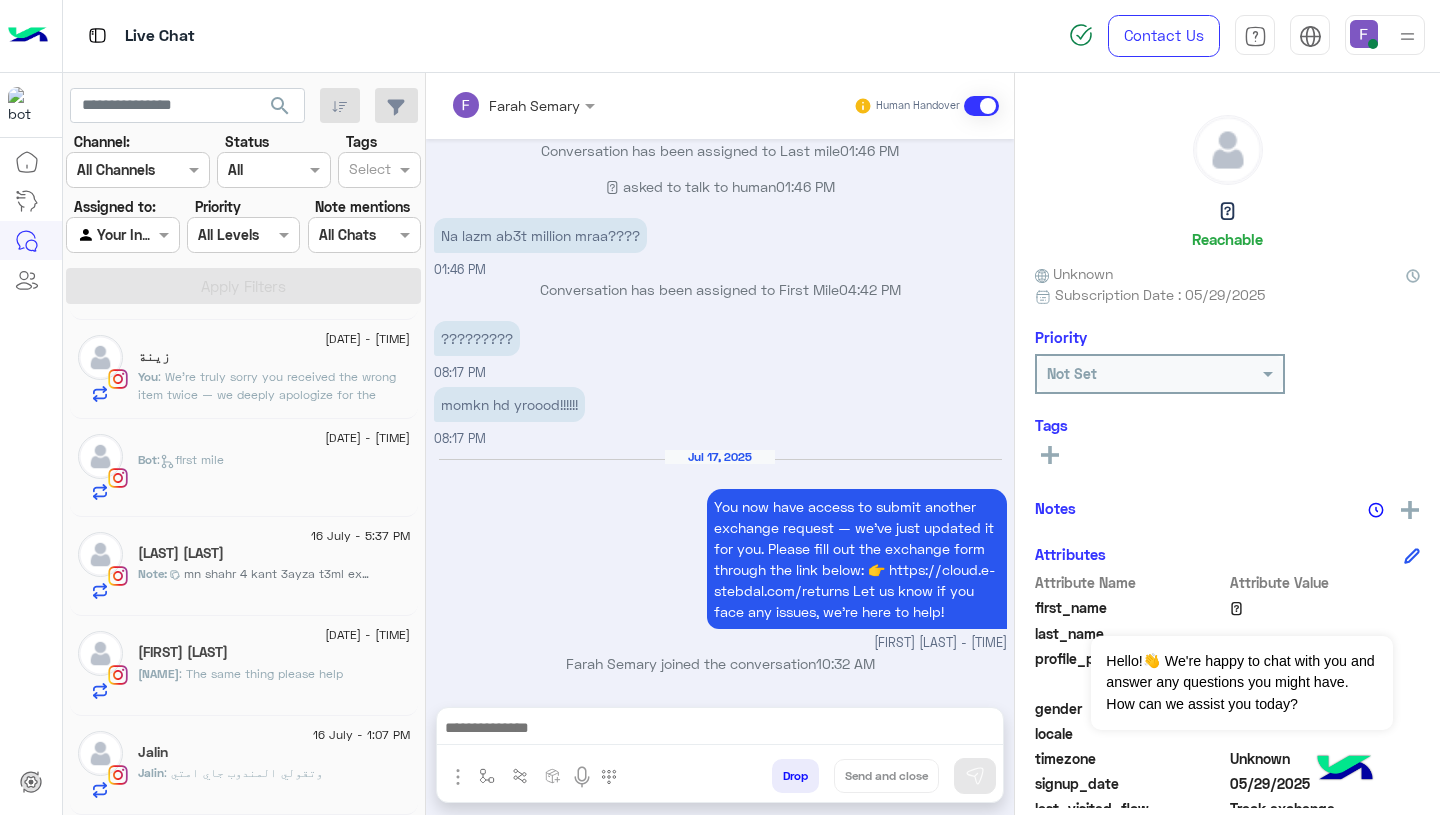 type on "**********" 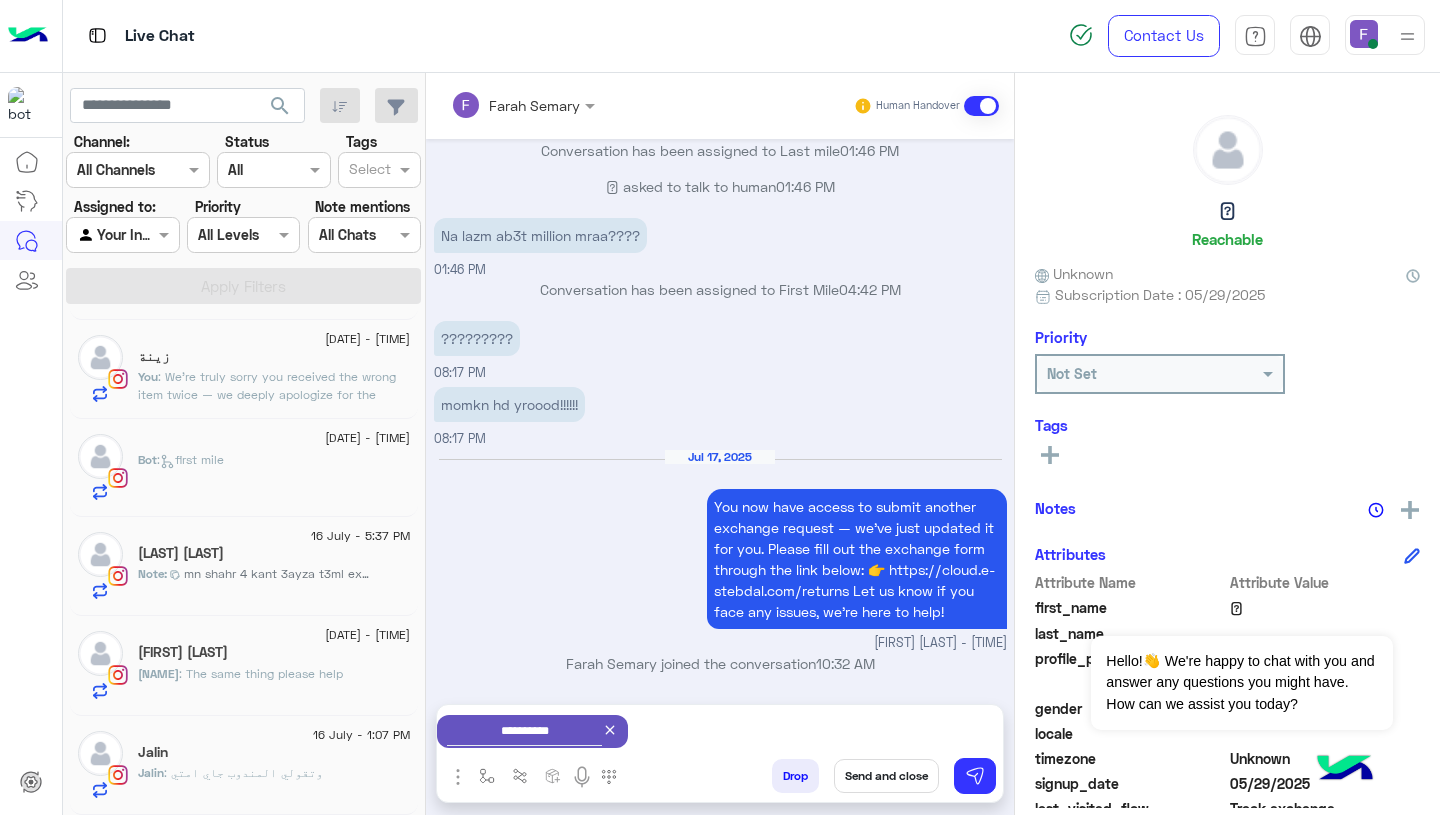 click 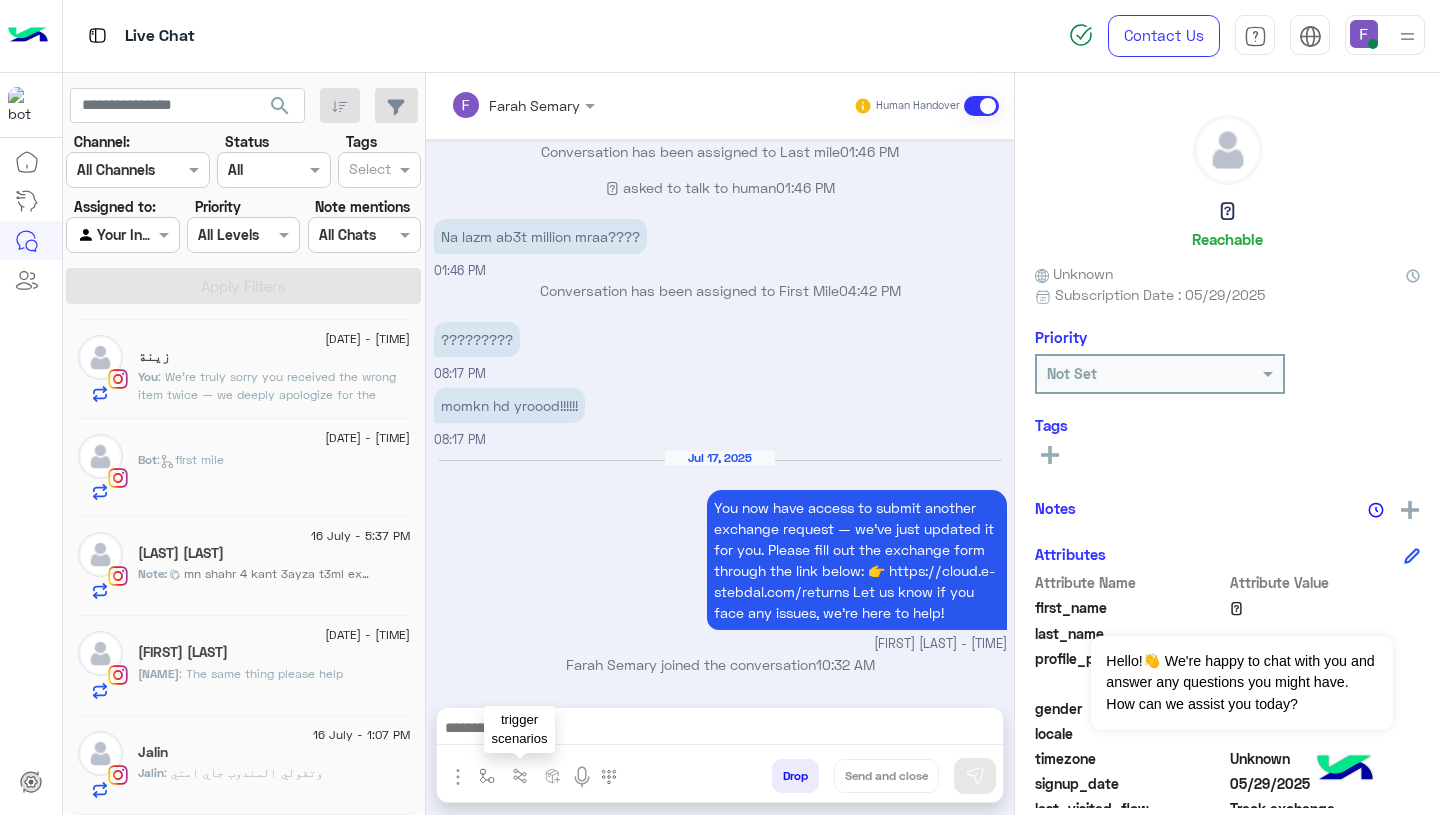 scroll, scrollTop: 1588, scrollLeft: 0, axis: vertical 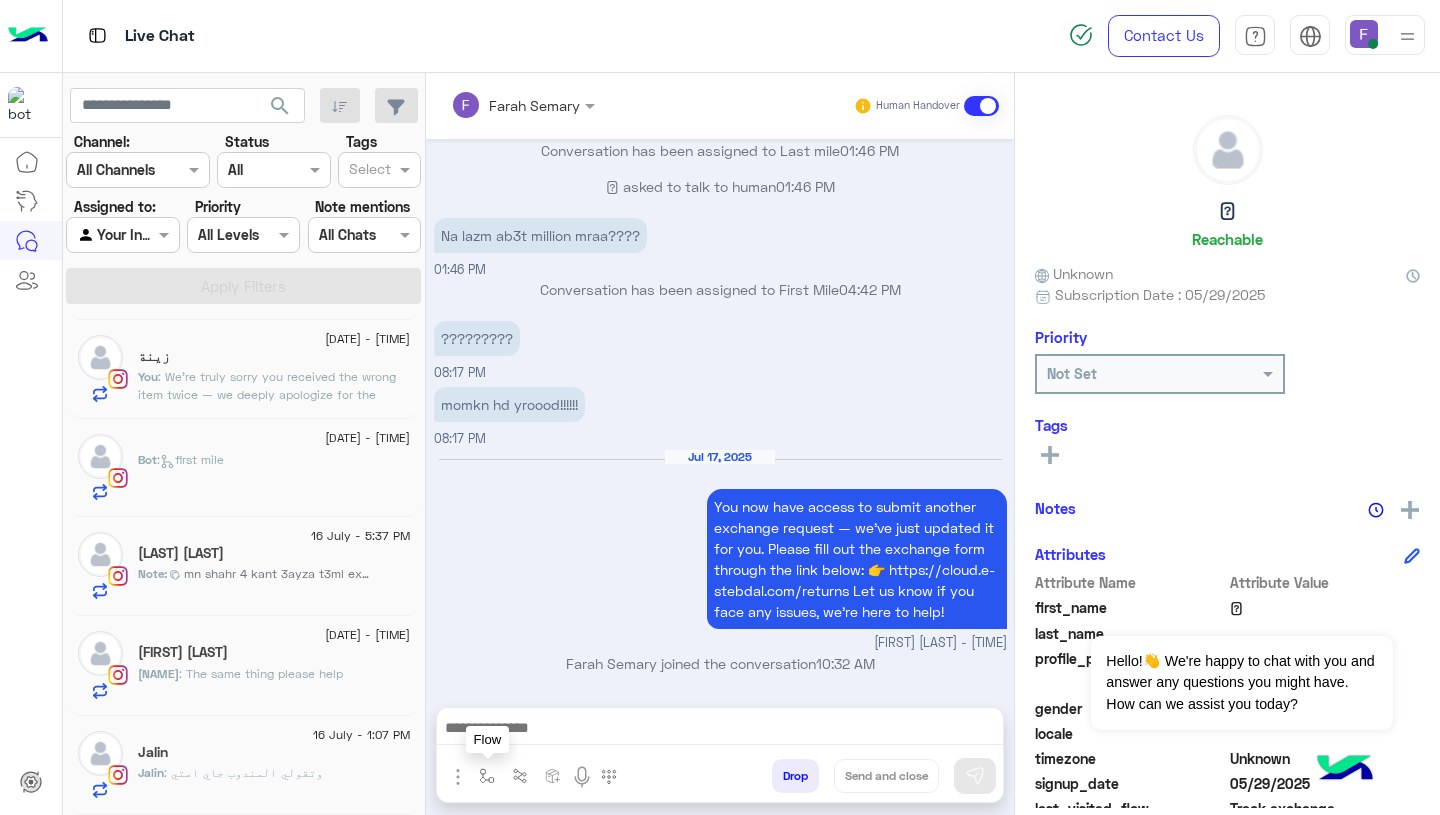 click at bounding box center (487, 776) 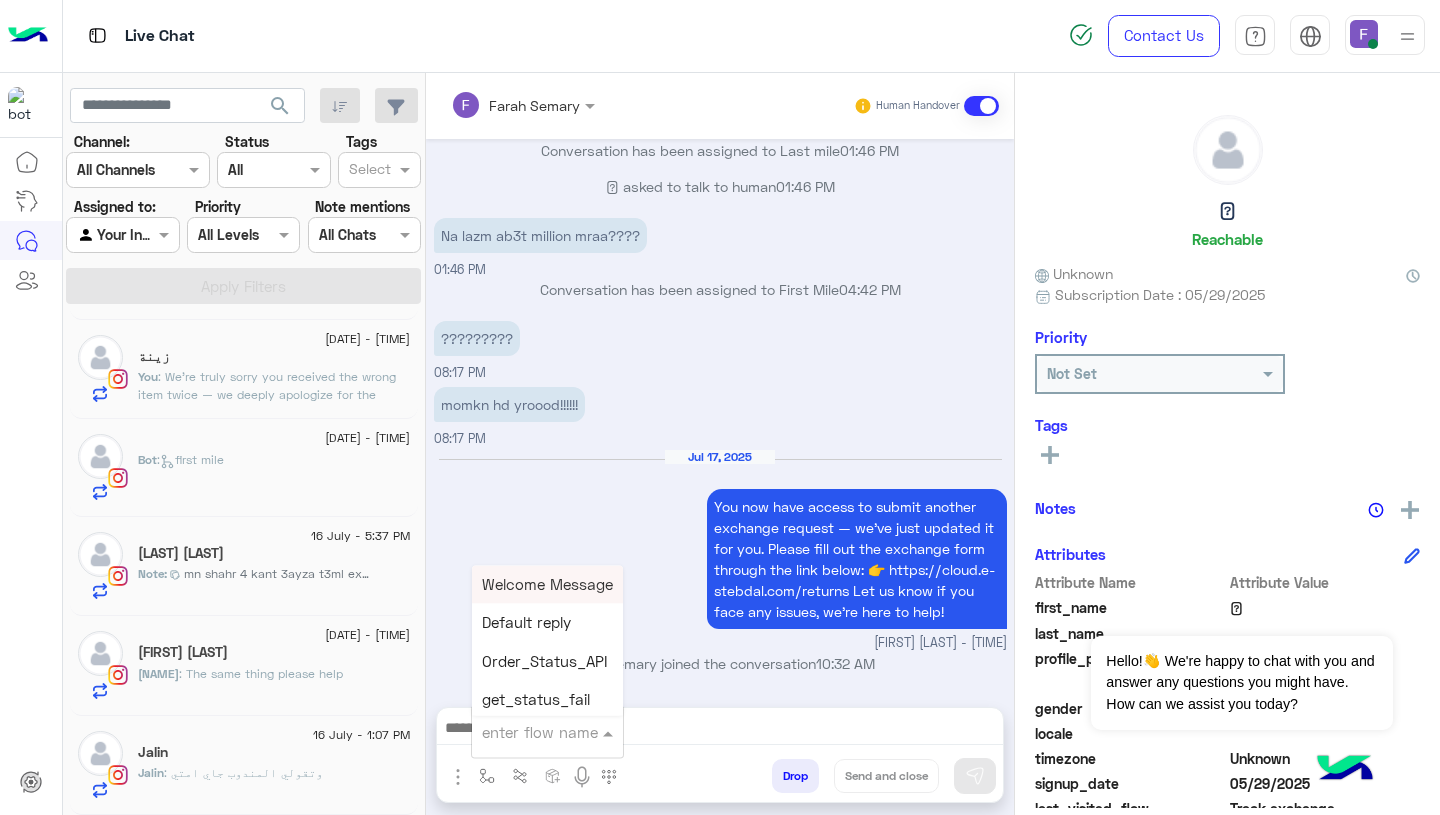 click at bounding box center [523, 732] 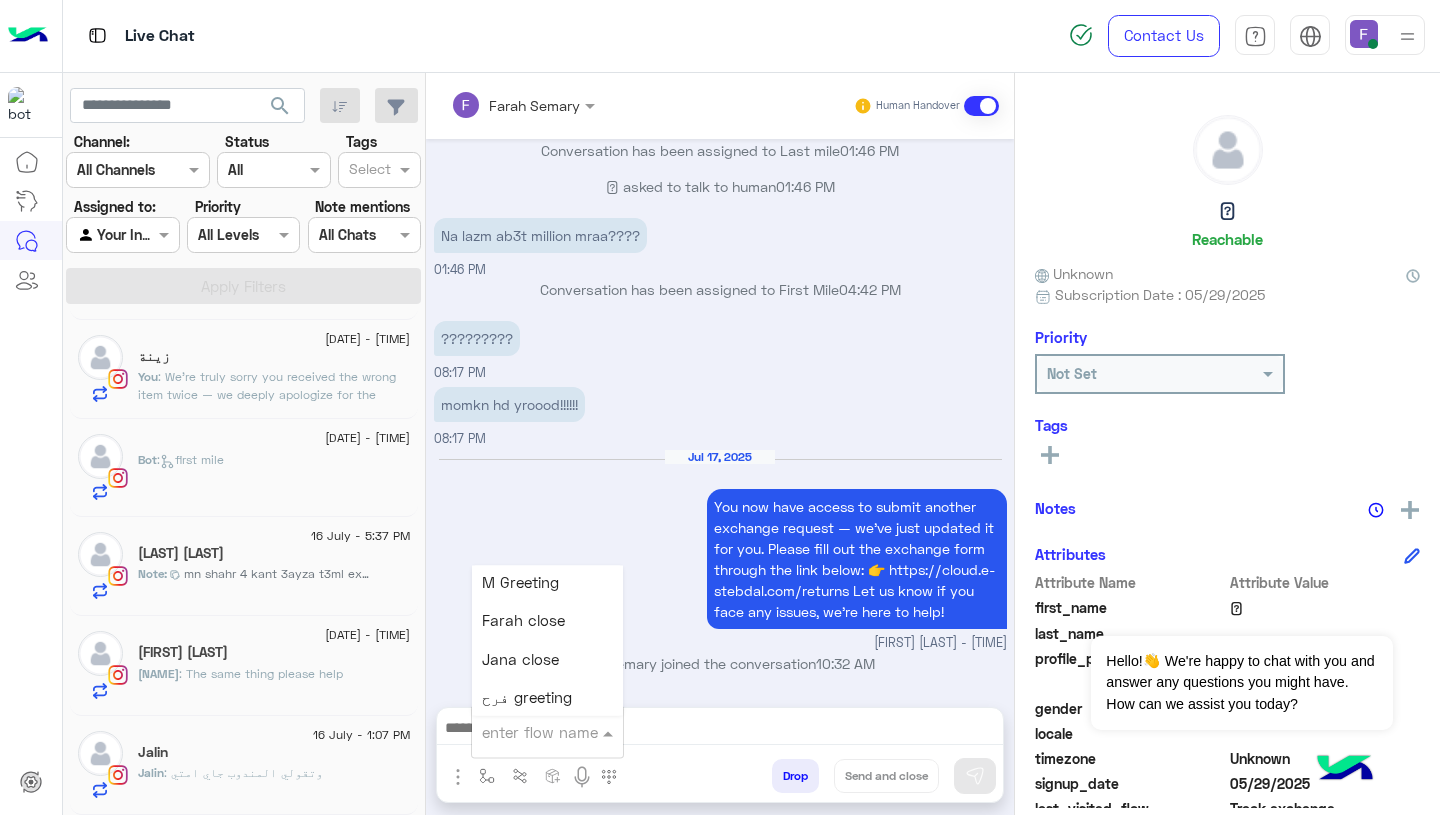 scroll, scrollTop: 2532, scrollLeft: 0, axis: vertical 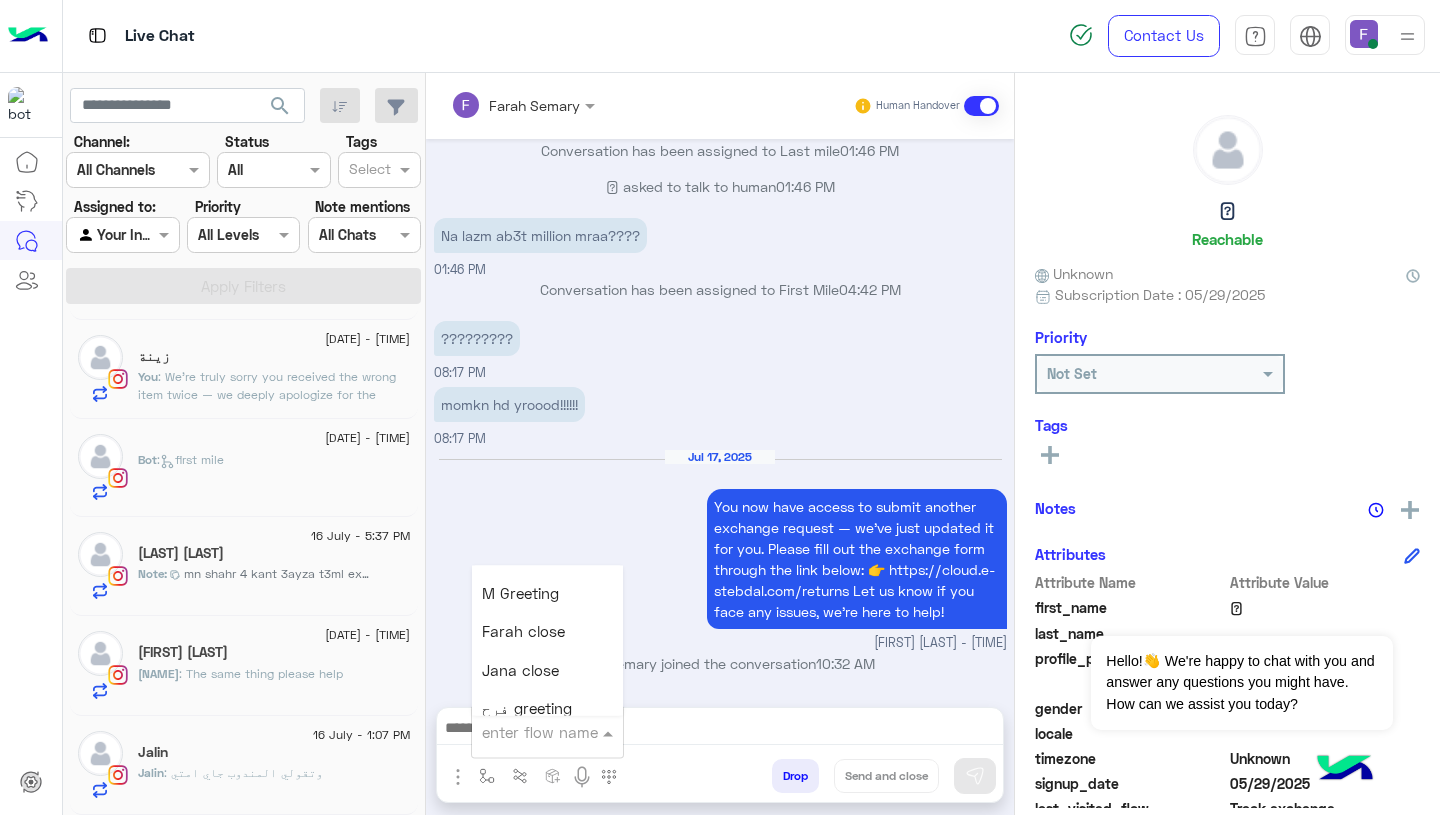 click on "Farah close" at bounding box center [523, 632] 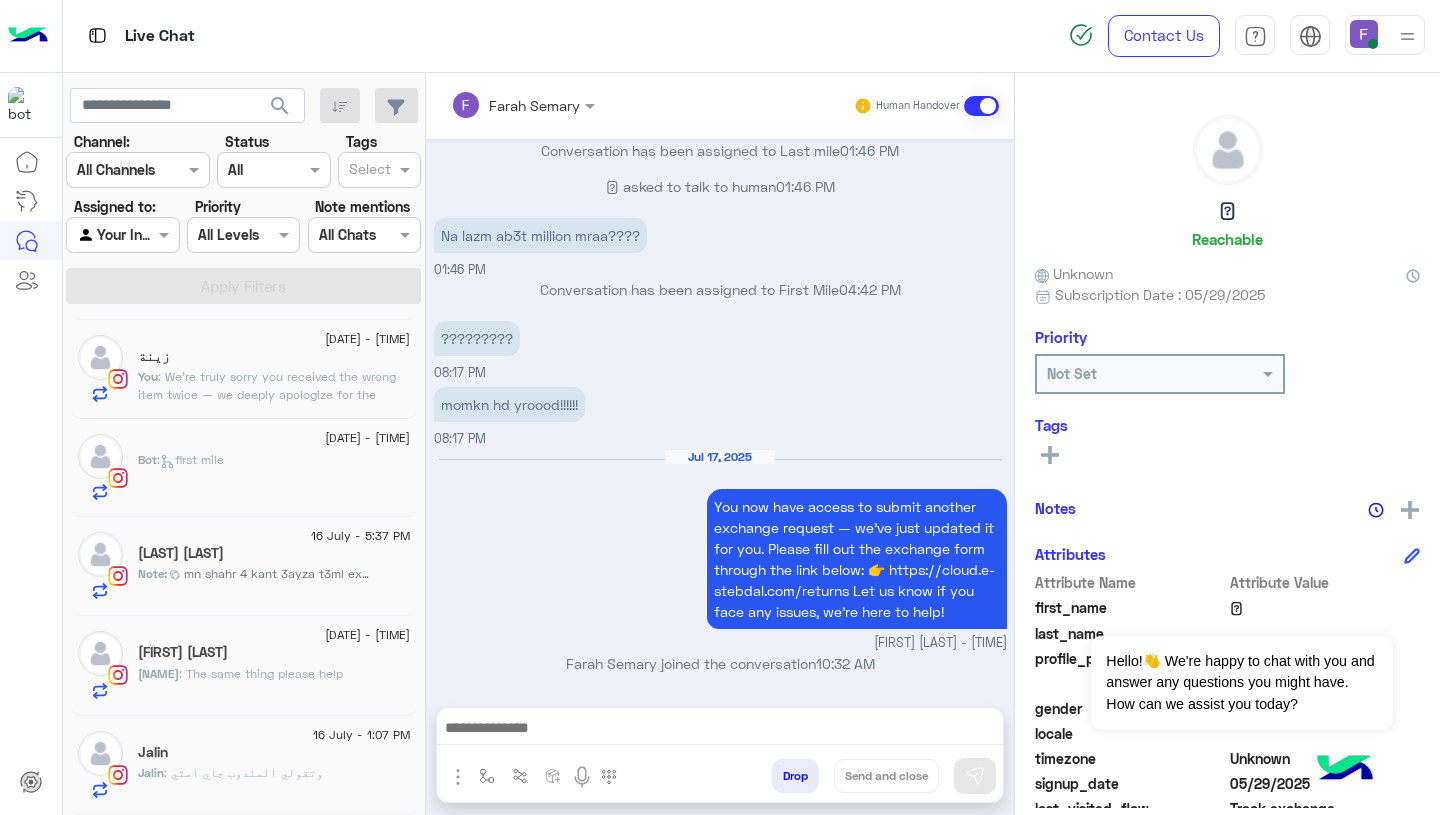 type on "**********" 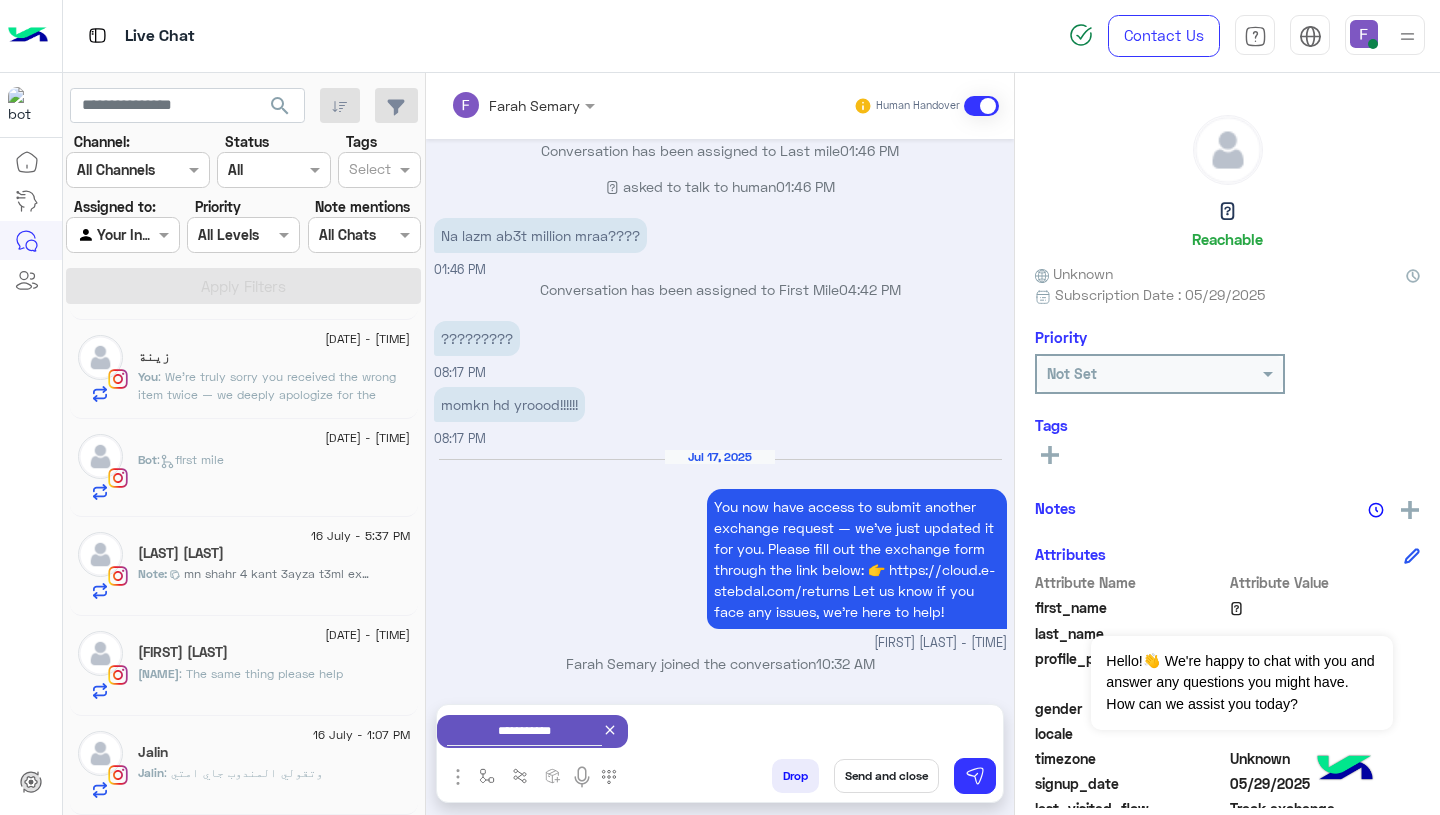 click on "Send and close" at bounding box center [886, 776] 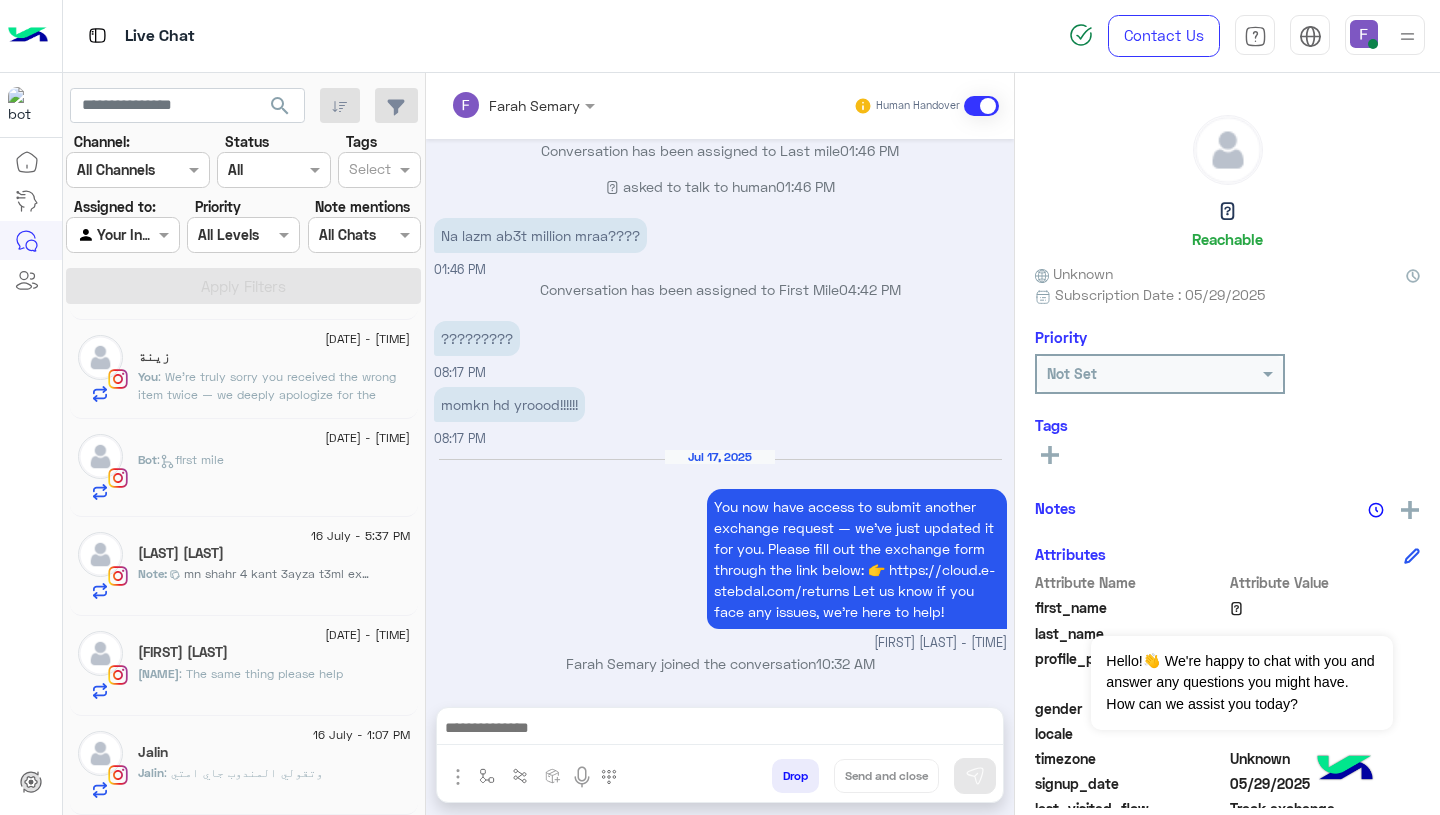 scroll, scrollTop: 1625, scrollLeft: 0, axis: vertical 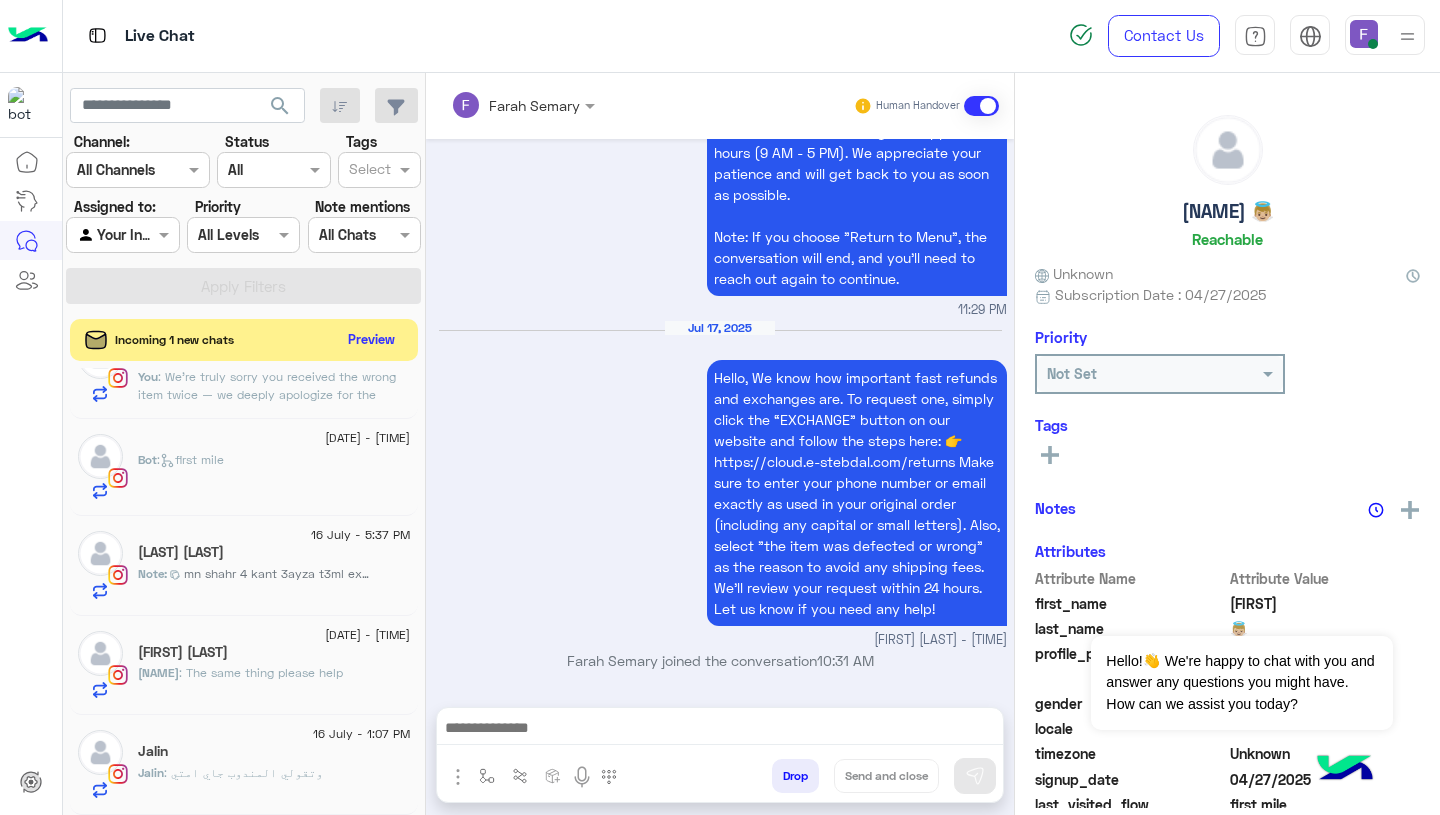 click on "Preview" 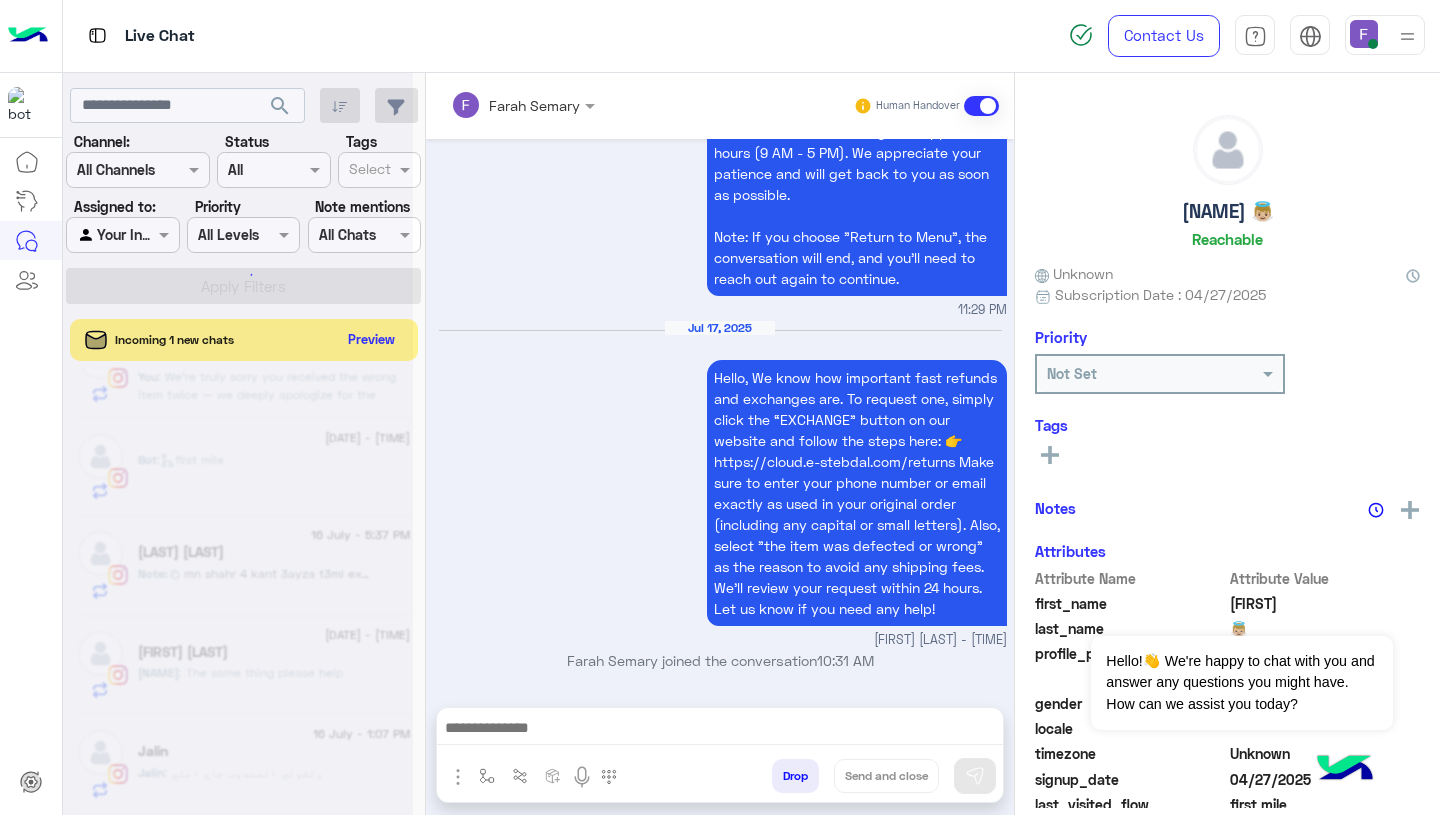 scroll, scrollTop: 455, scrollLeft: 0, axis: vertical 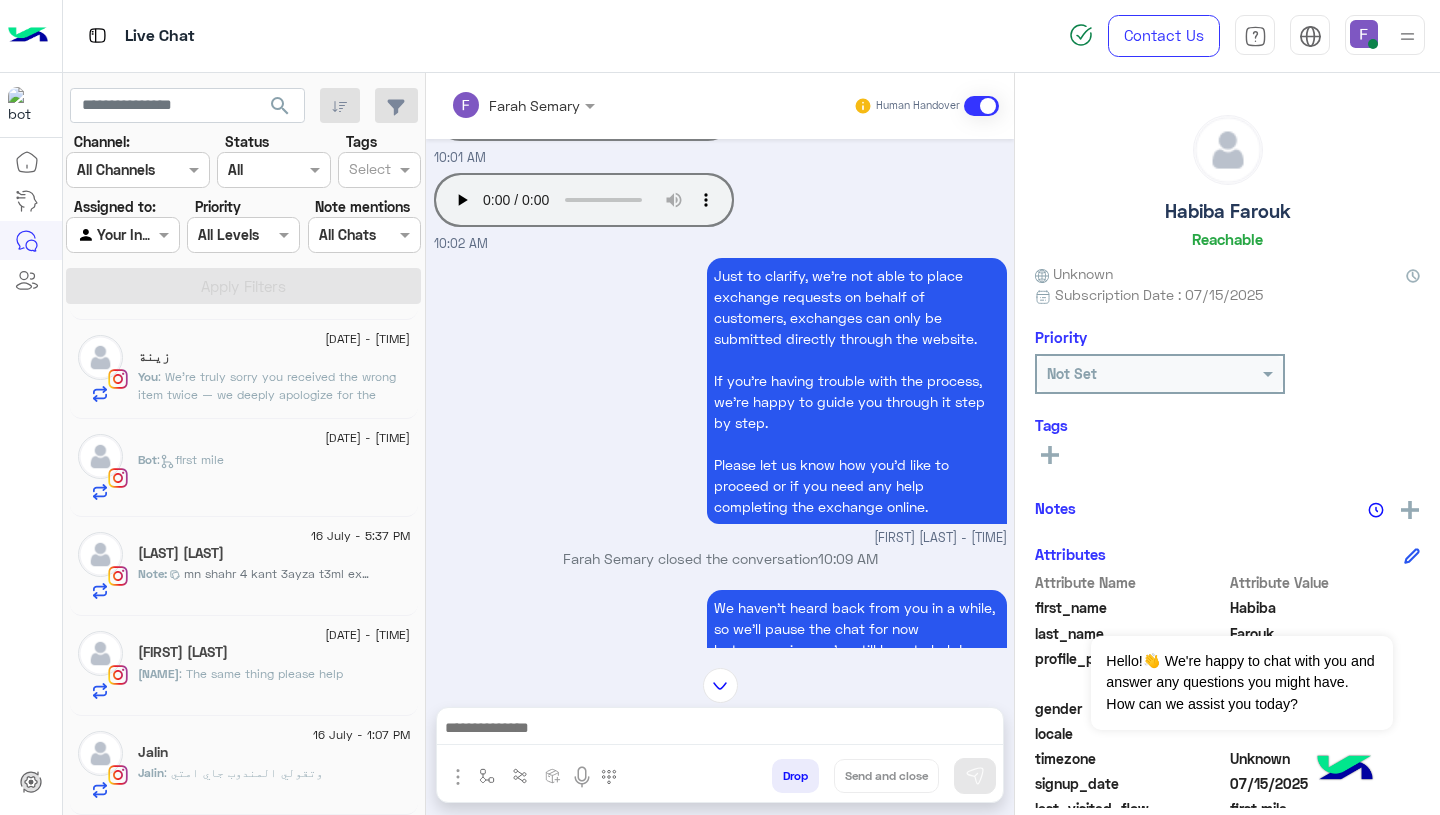 click on "Just to clarify, we’re not able to place exchange requests on behalf of customers, exchanges can only be submitted directly through the website.  If you're having trouble with the process, we’re happy to guide you through it step by step. Please let us know how you’d like to proceed or if you need any help completing the exchange online." at bounding box center [857, 391] 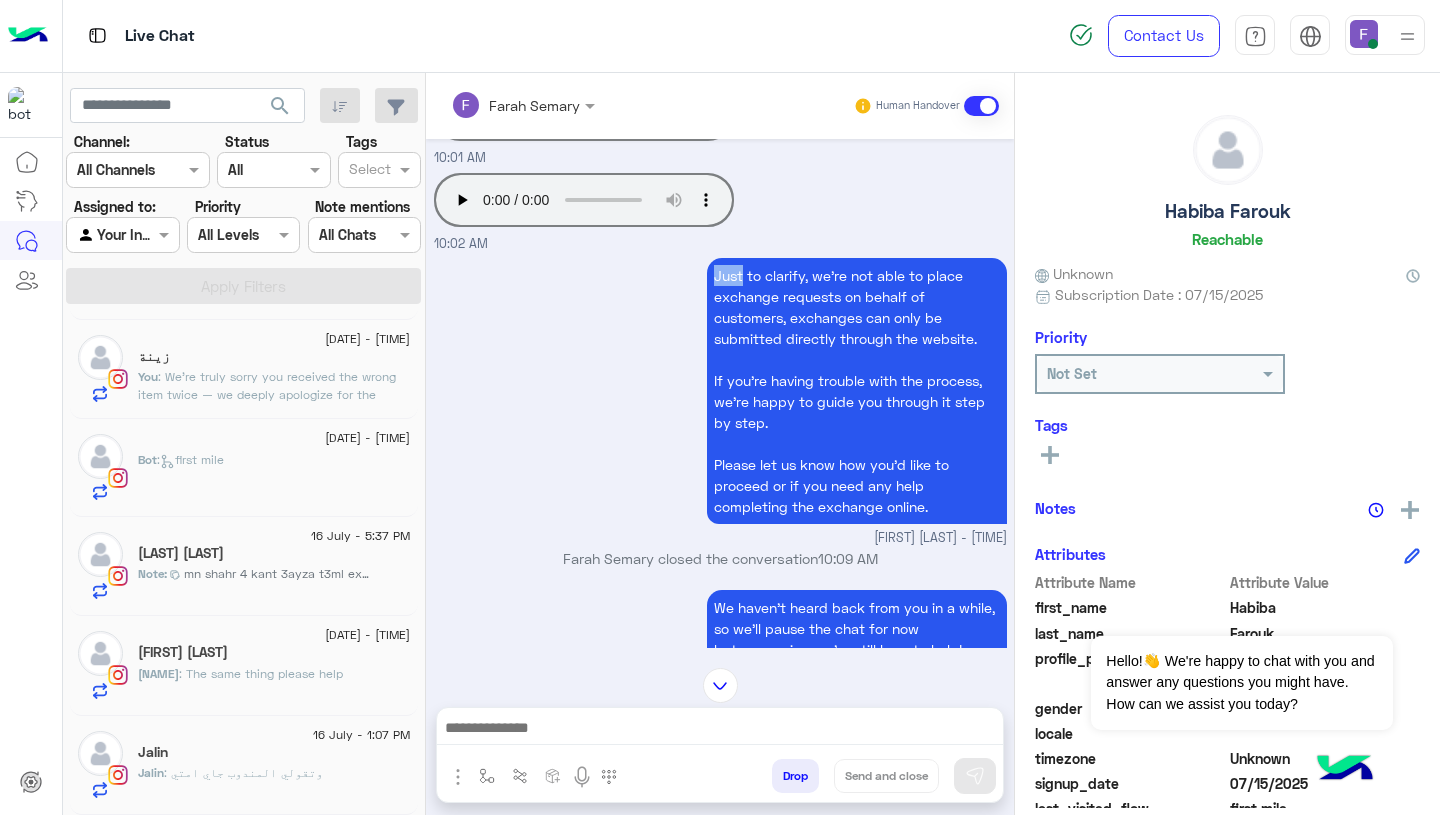 click on "Just to clarify, we’re not able to place exchange requests on behalf of customers, exchanges can only be submitted directly through the website.  If you're having trouble with the process, we’re happy to guide you through it step by step. Please let us know how you’d like to proceed or if you need any help completing the exchange online." at bounding box center (857, 391) 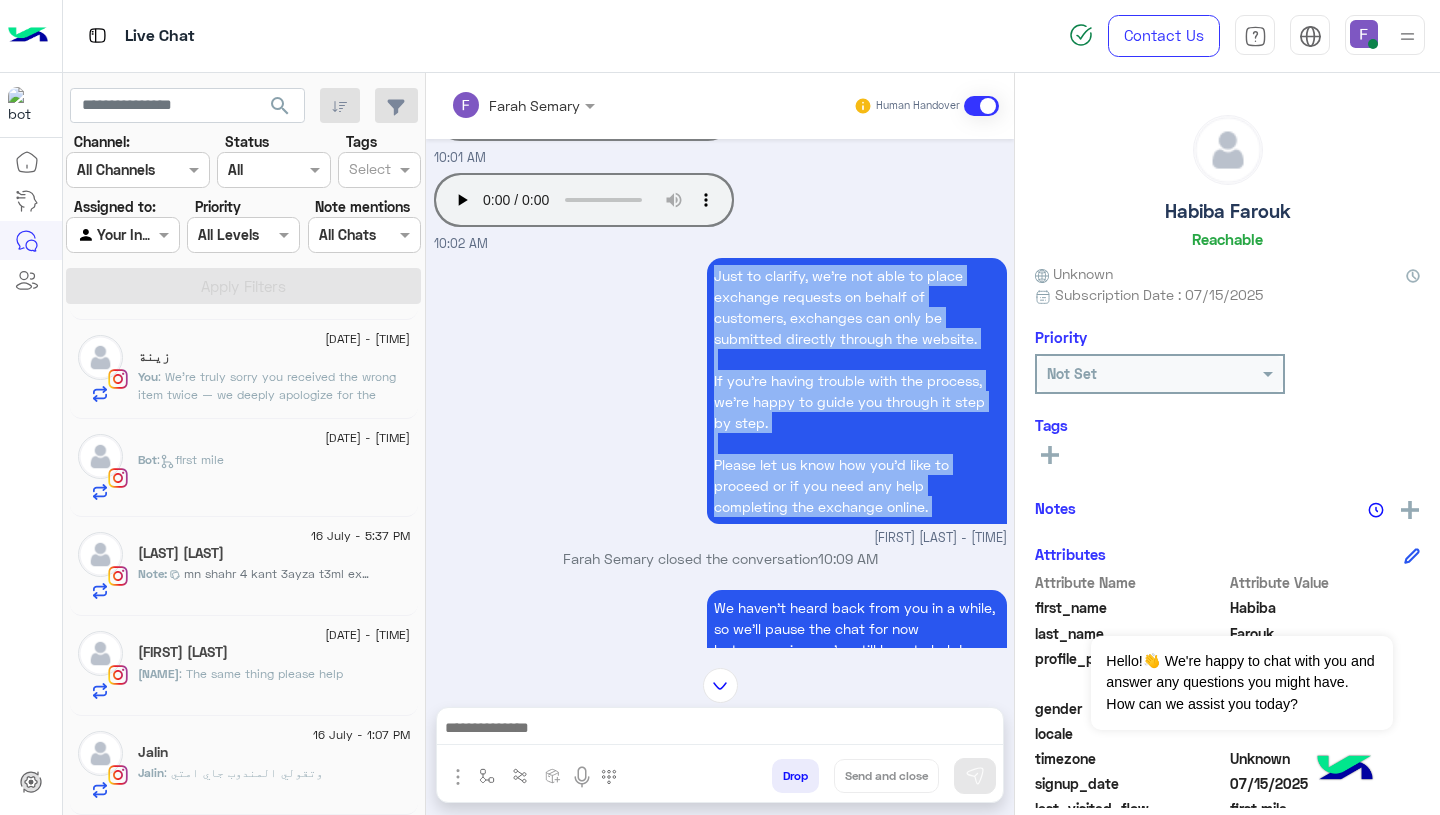 drag, startPoint x: 705, startPoint y: 275, endPoint x: 728, endPoint y: 501, distance: 227.16734 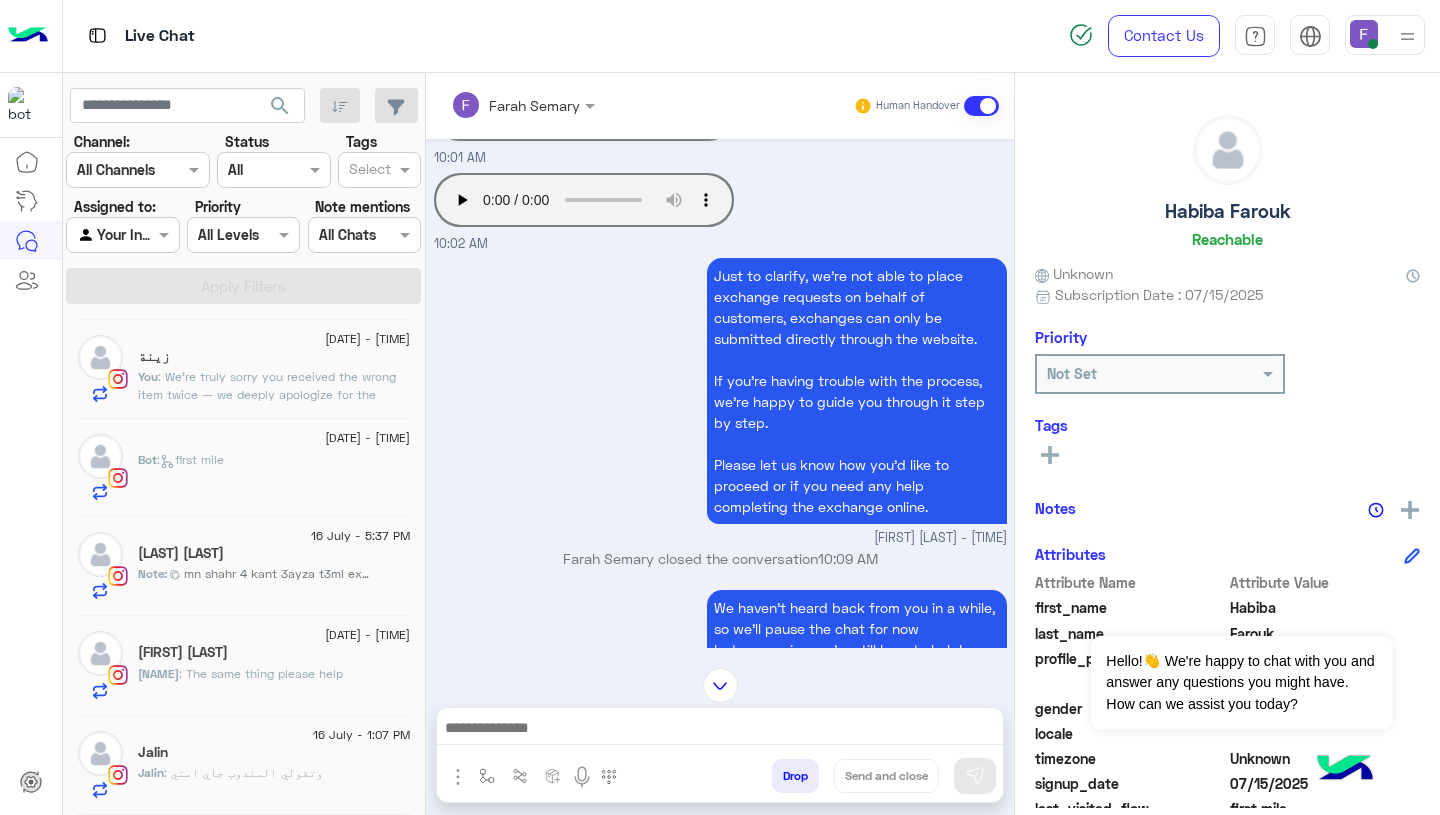 click at bounding box center [720, 730] 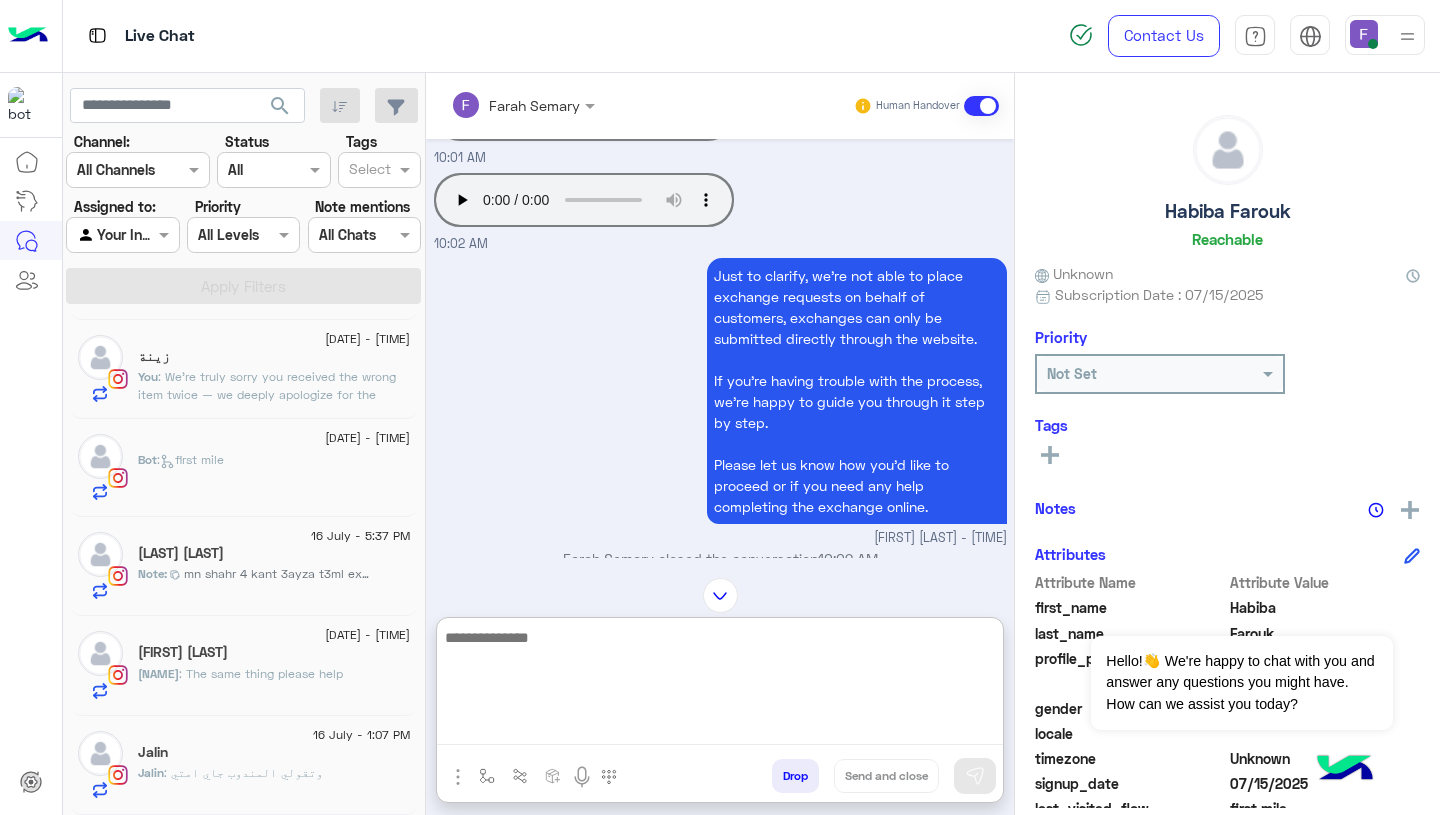 paste on "**********" 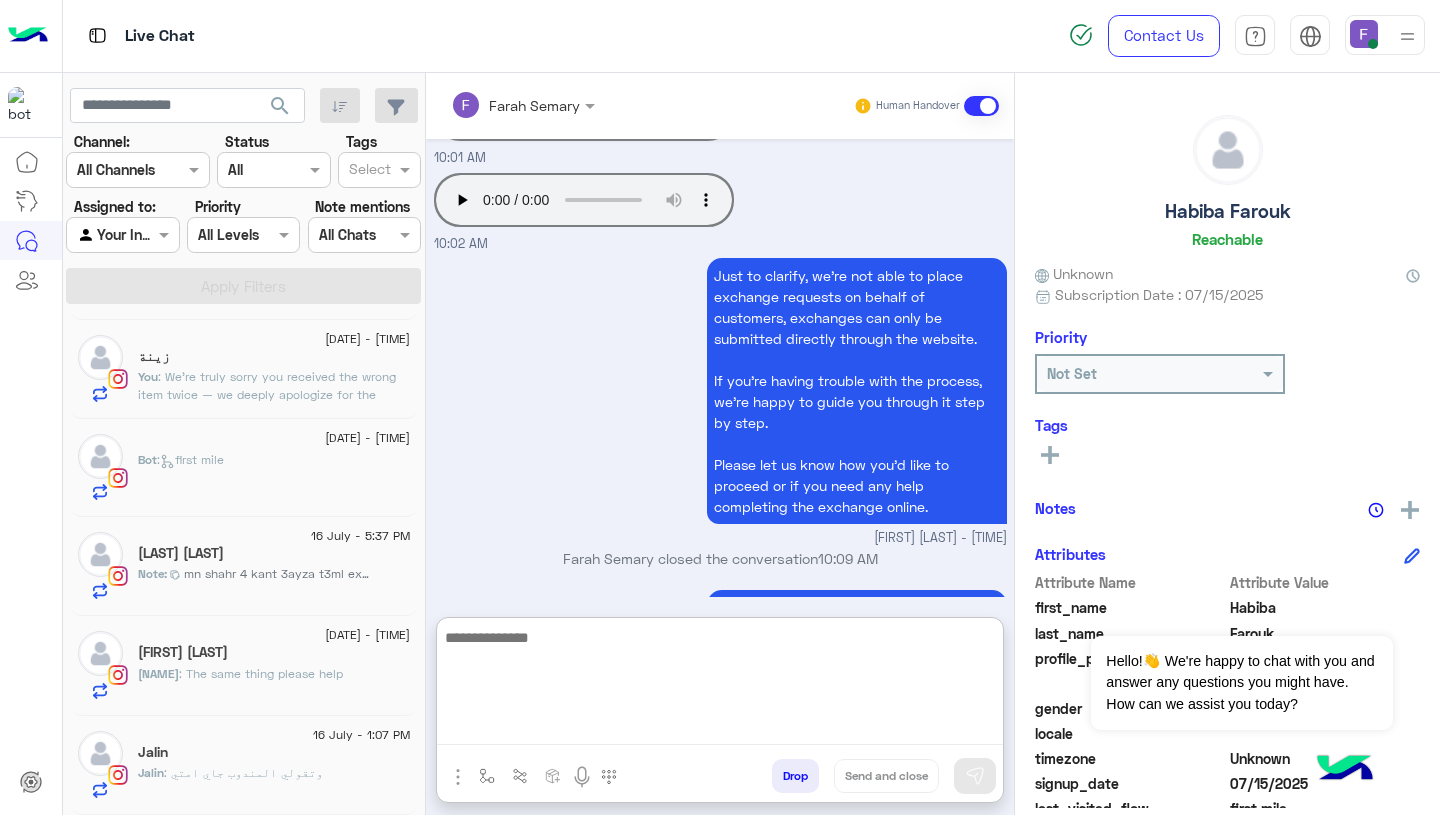 scroll, scrollTop: 0, scrollLeft: 0, axis: both 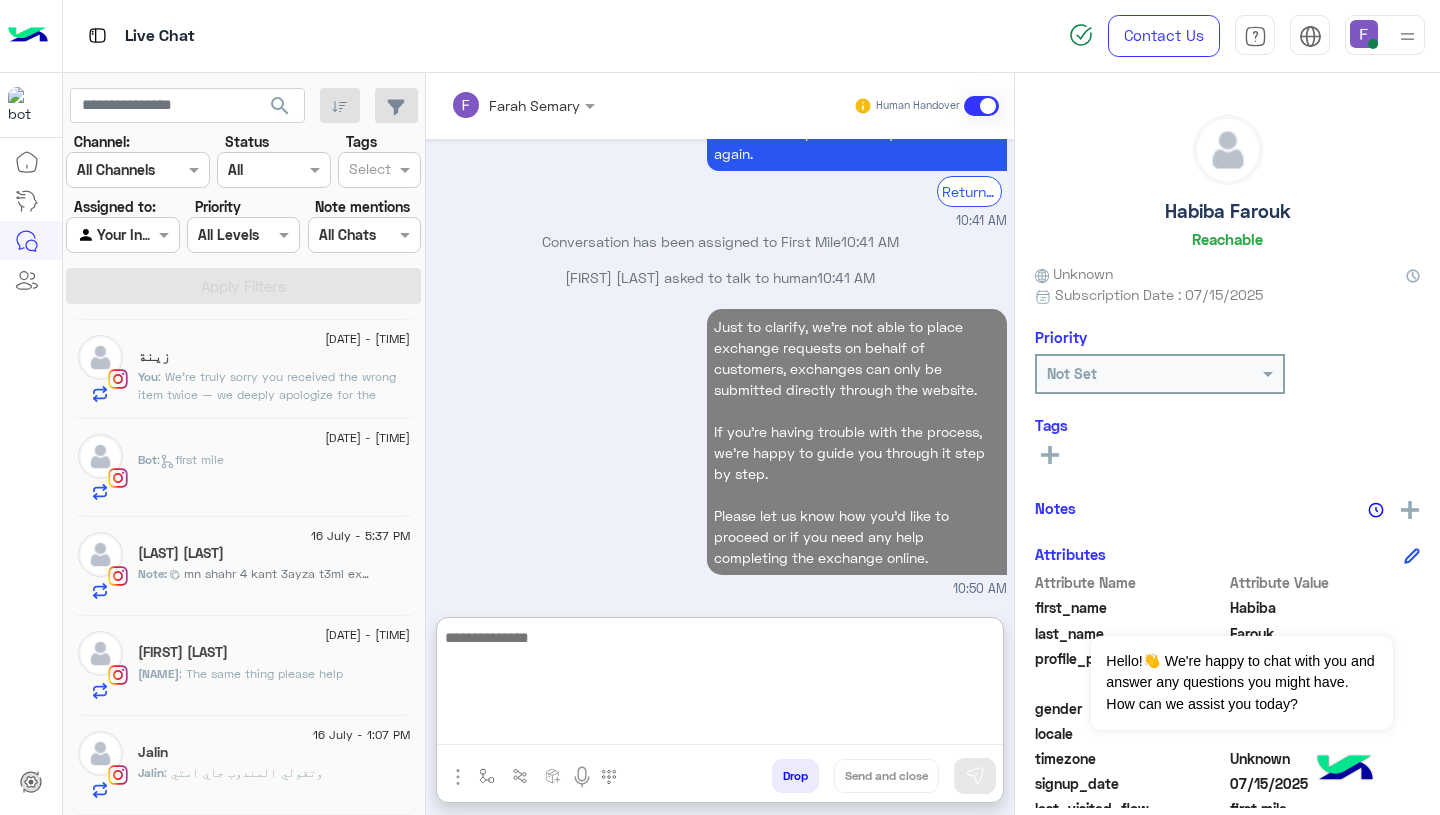 click on "Just to clarify, we’re not able to place exchange requests on behalf of customers, exchanges can only be submitted directly through the website. If you're having trouble with the process, we’re happy to guide you through it step by step. Please let us know how you’d like to proceed or if you need any help completing the exchange online.   10:50 AM" at bounding box center (720, 451) 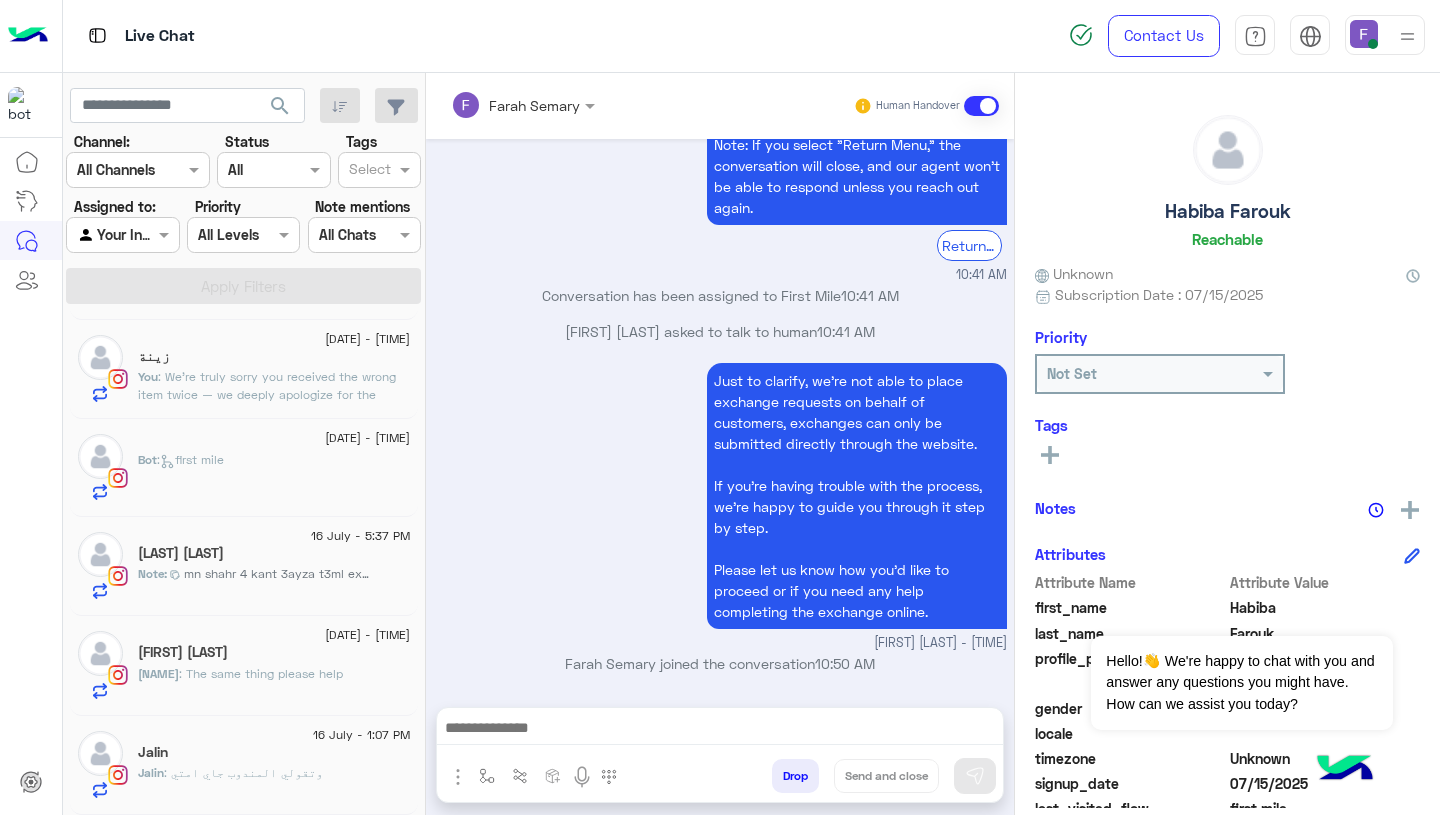 click on "Bot :   first mile" 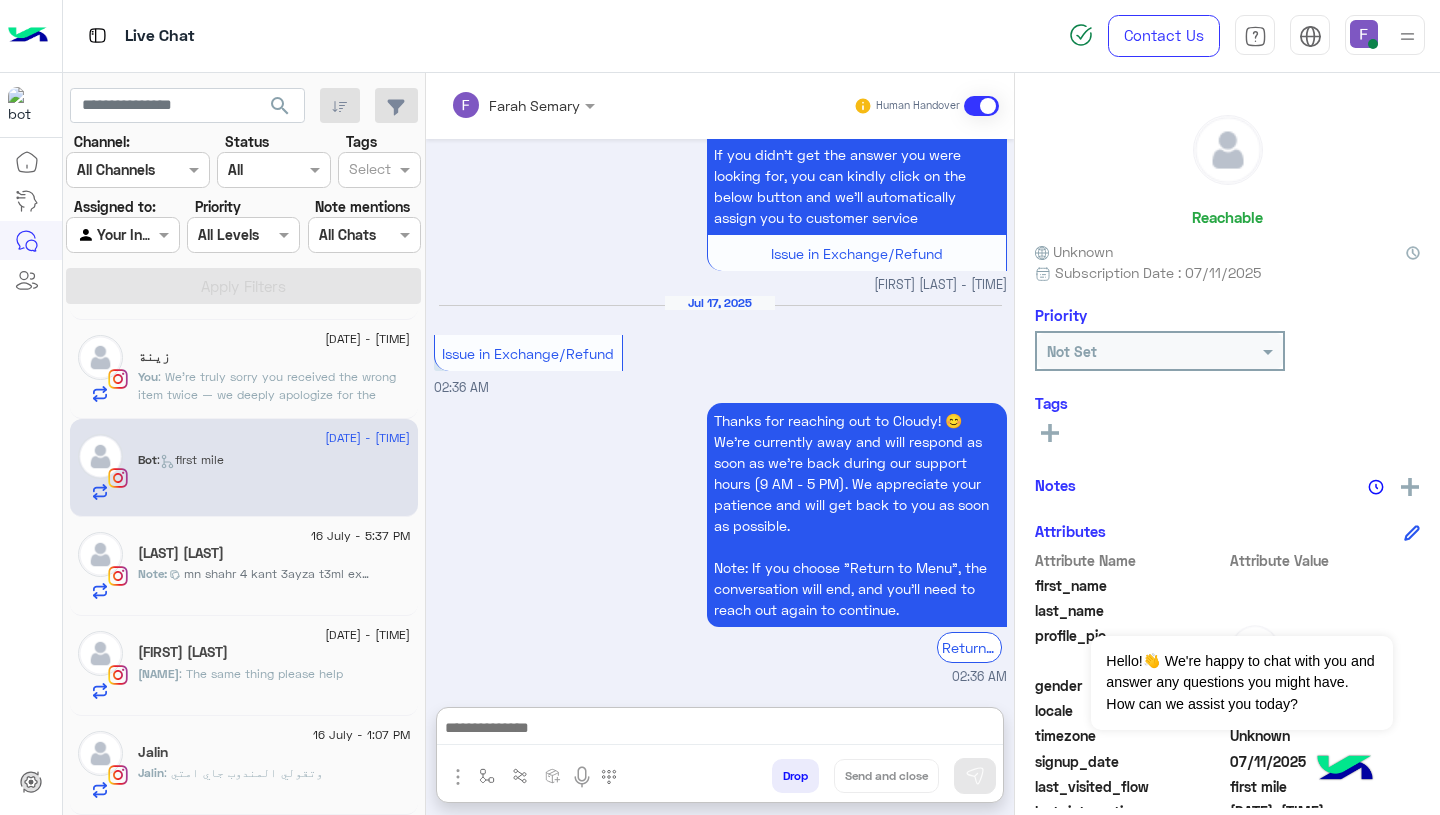 click at bounding box center [720, 730] 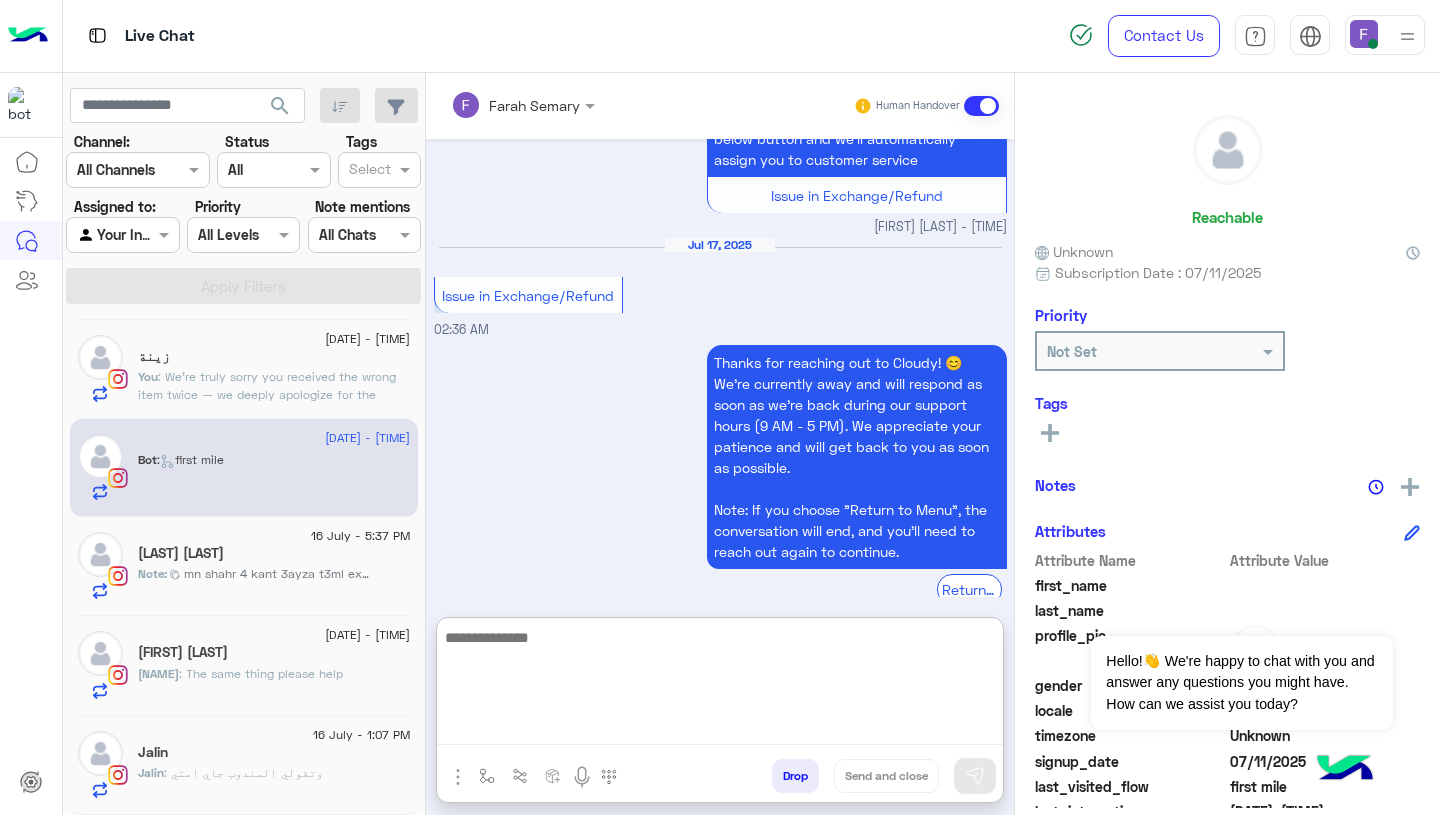 paste on "**********" 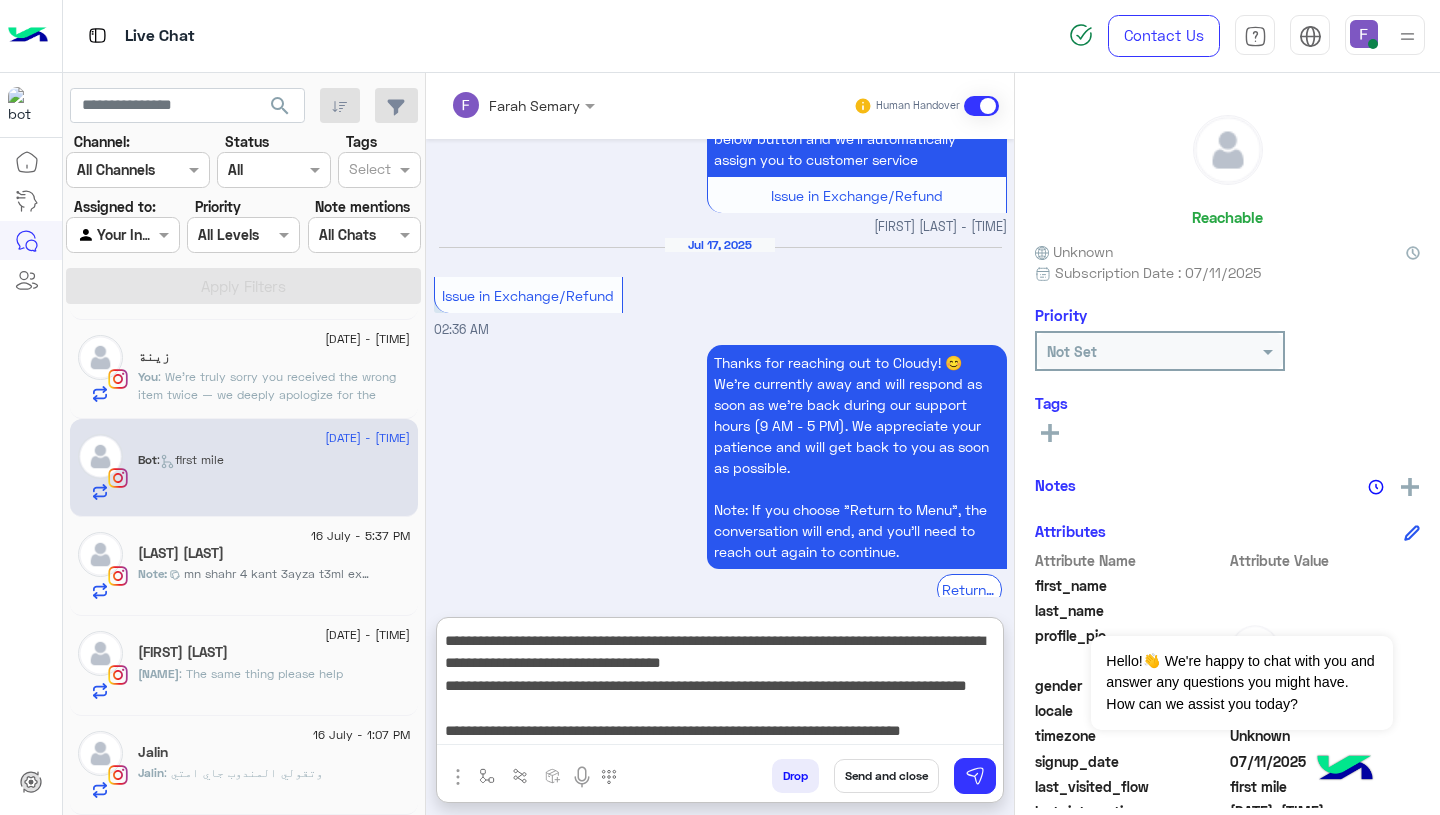 type 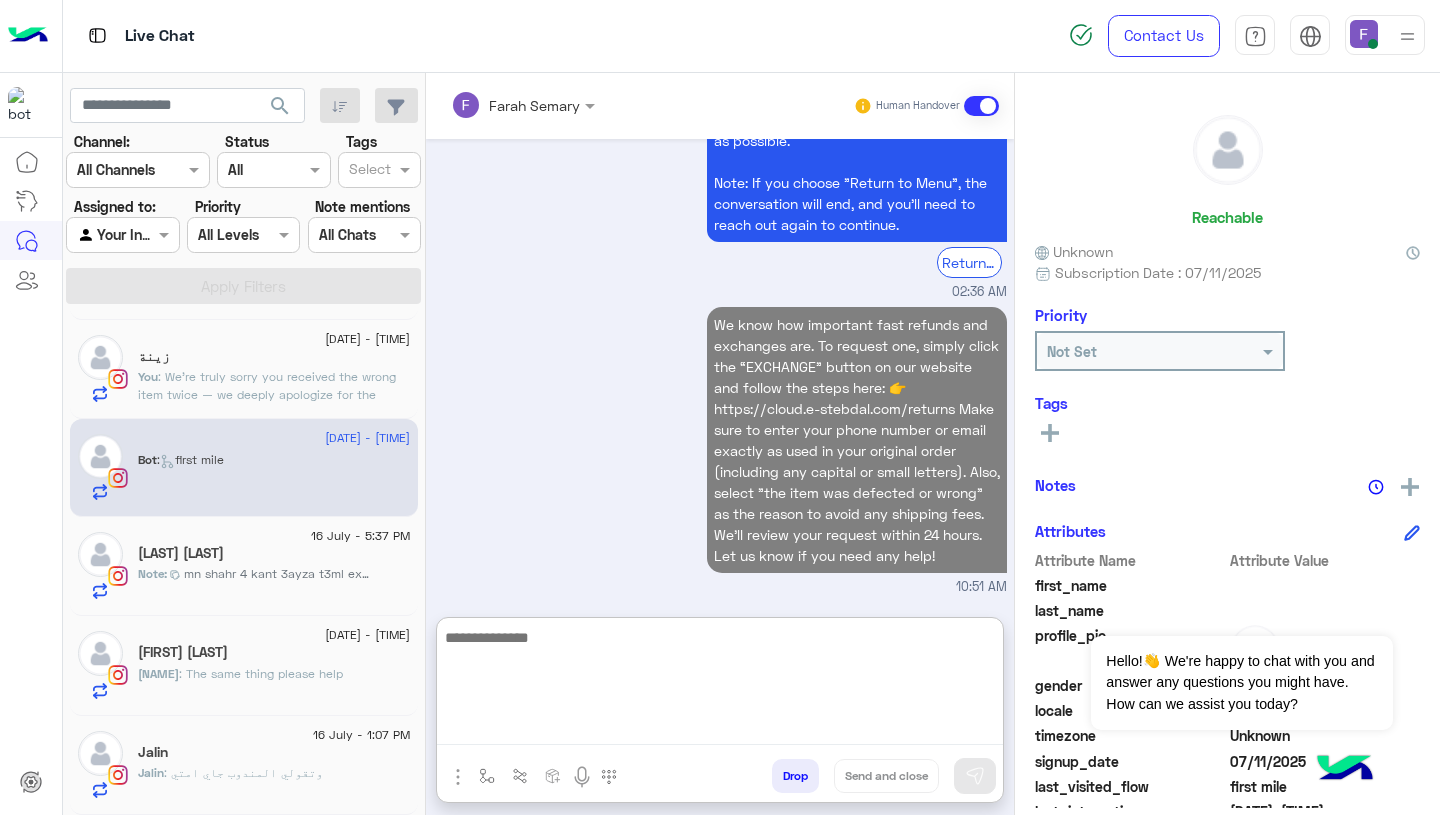 click on "We know how important fast refunds and exchanges are.
To request one, simply click the “EXCHANGE” button on our website and follow the steps here:
👉 https://cloud.e-stebdal.com/returns
Make sure to enter your phone number or email exactly as used in your original order (including any capital or small letters).
Also, select "the item was defected or wrong" as the reason to avoid any shipping fees.
We’ll review your request within 24 hours. Let us know if you need any help!      10:51 AM" at bounding box center (720, 449) 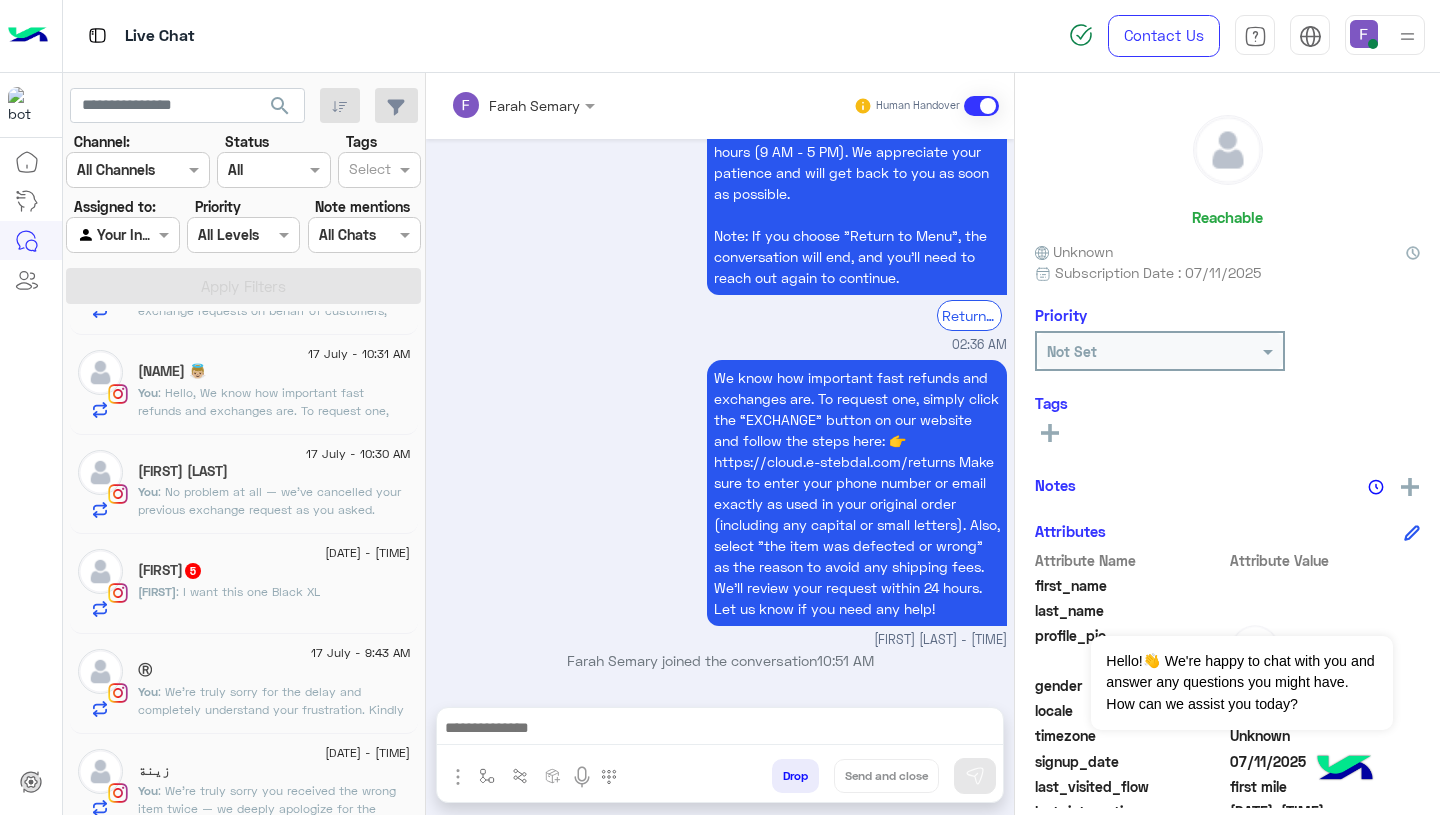 click on "Rika   5" 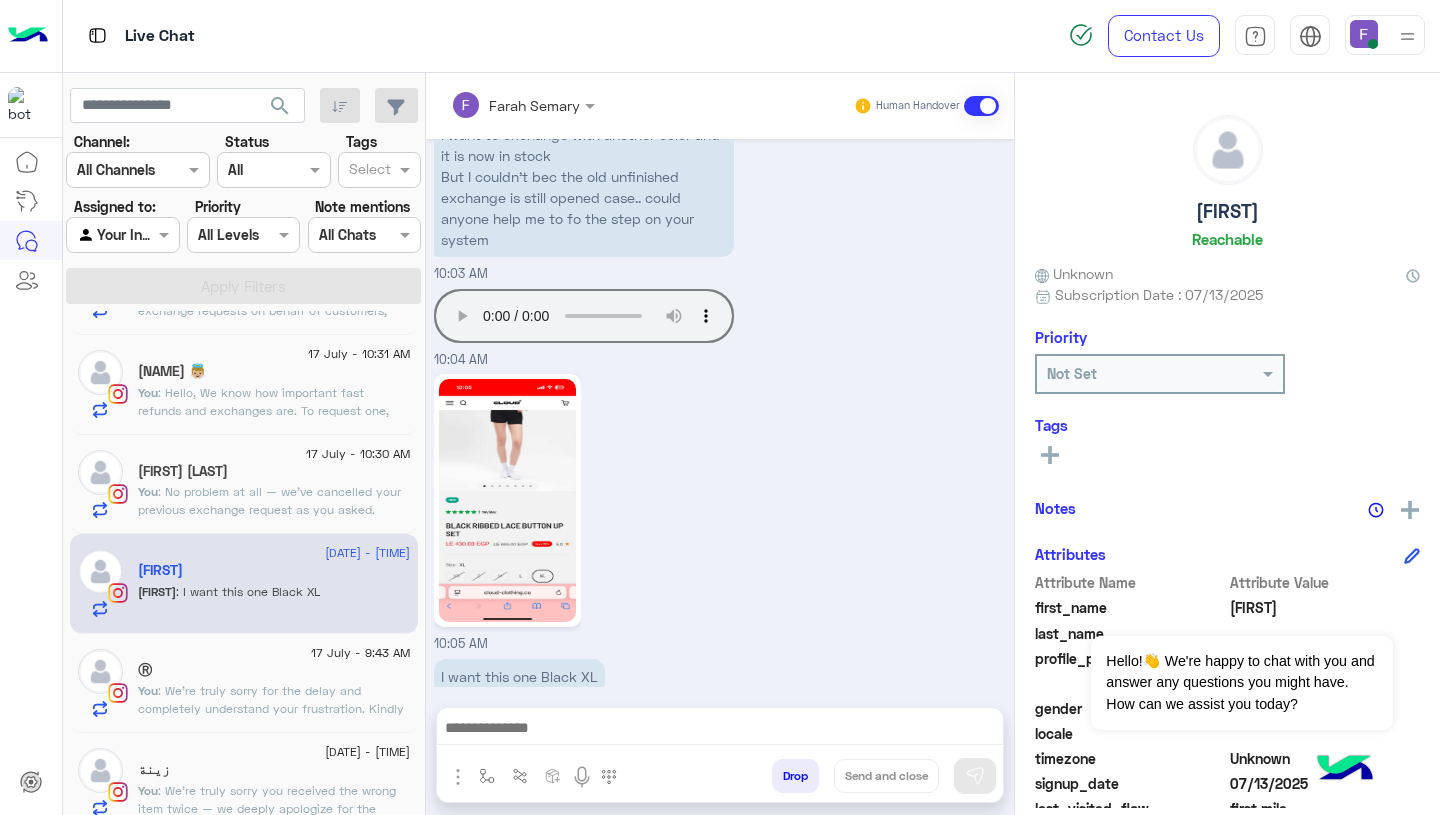 type 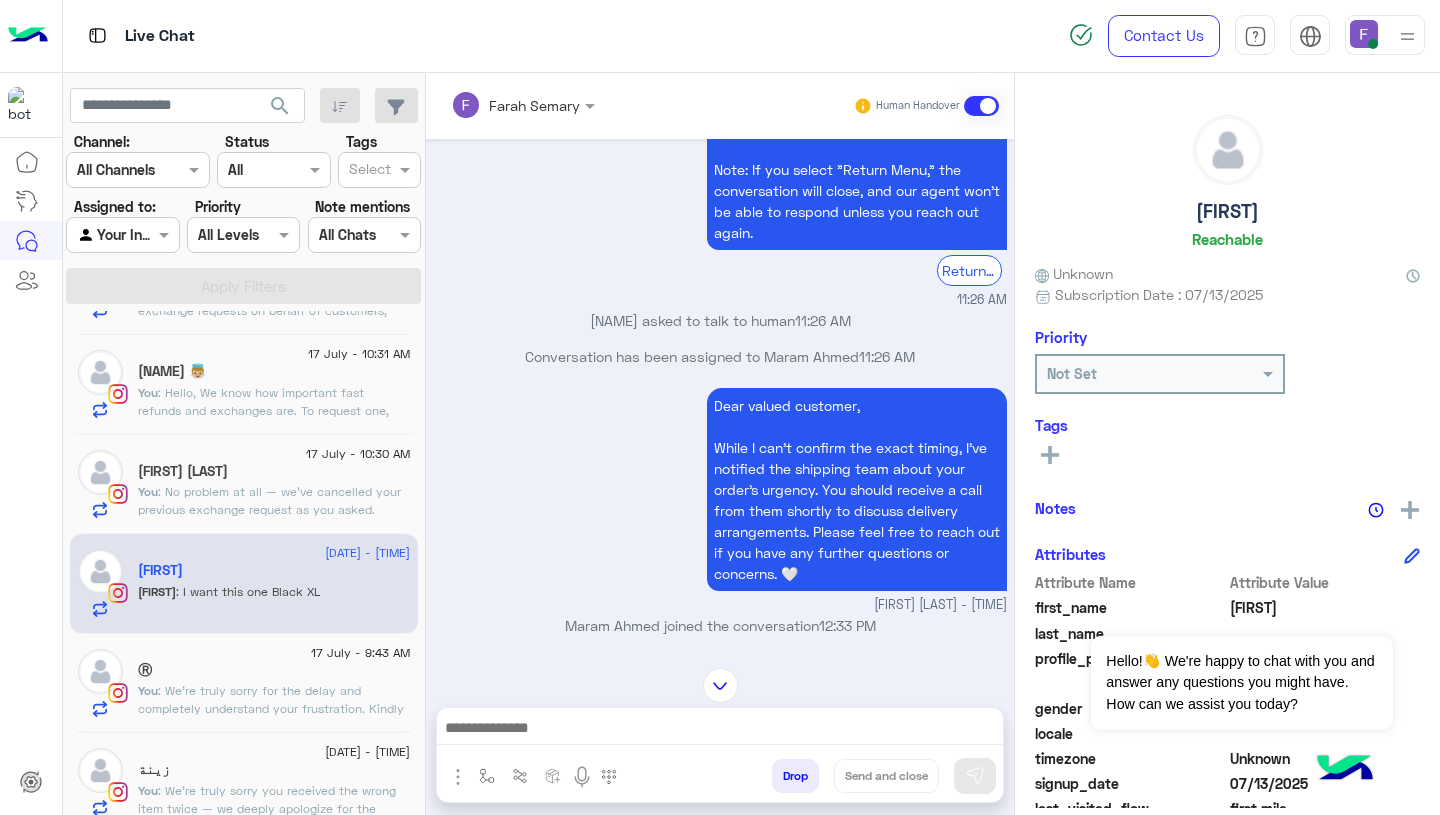 scroll, scrollTop: 1465, scrollLeft: 0, axis: vertical 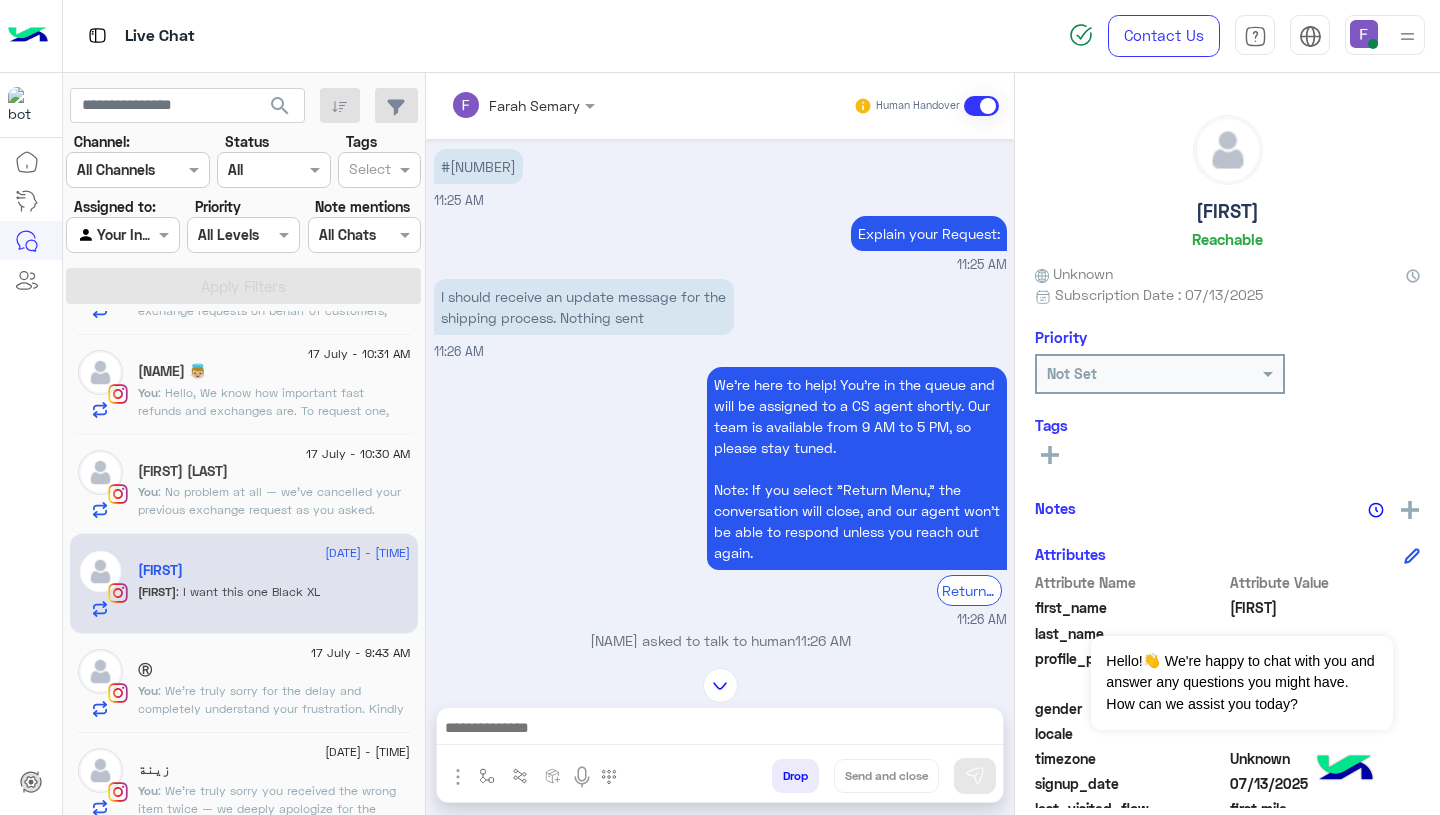 click on "#106416" at bounding box center (478, 166) 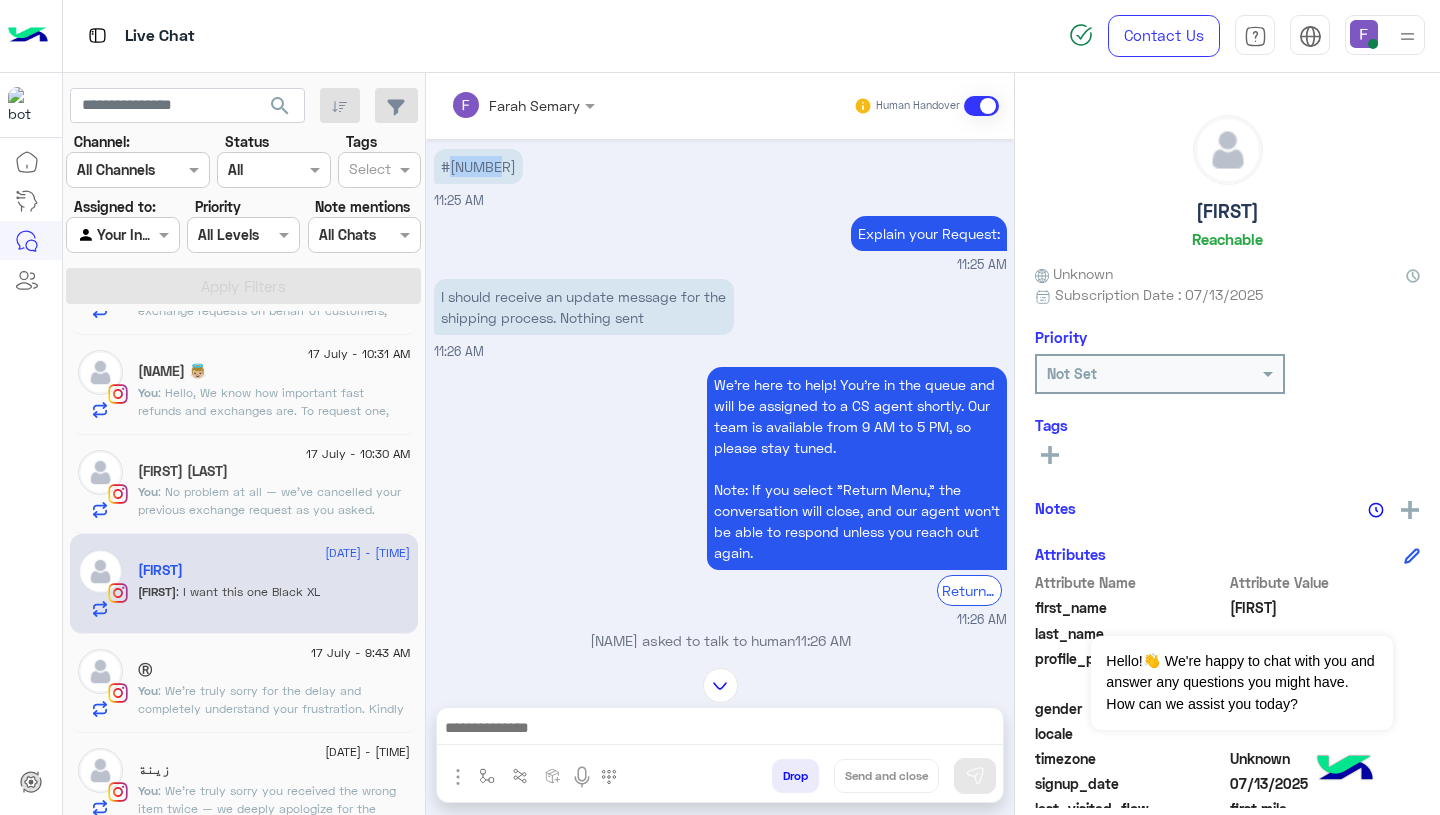 click on "#106416" at bounding box center (478, 166) 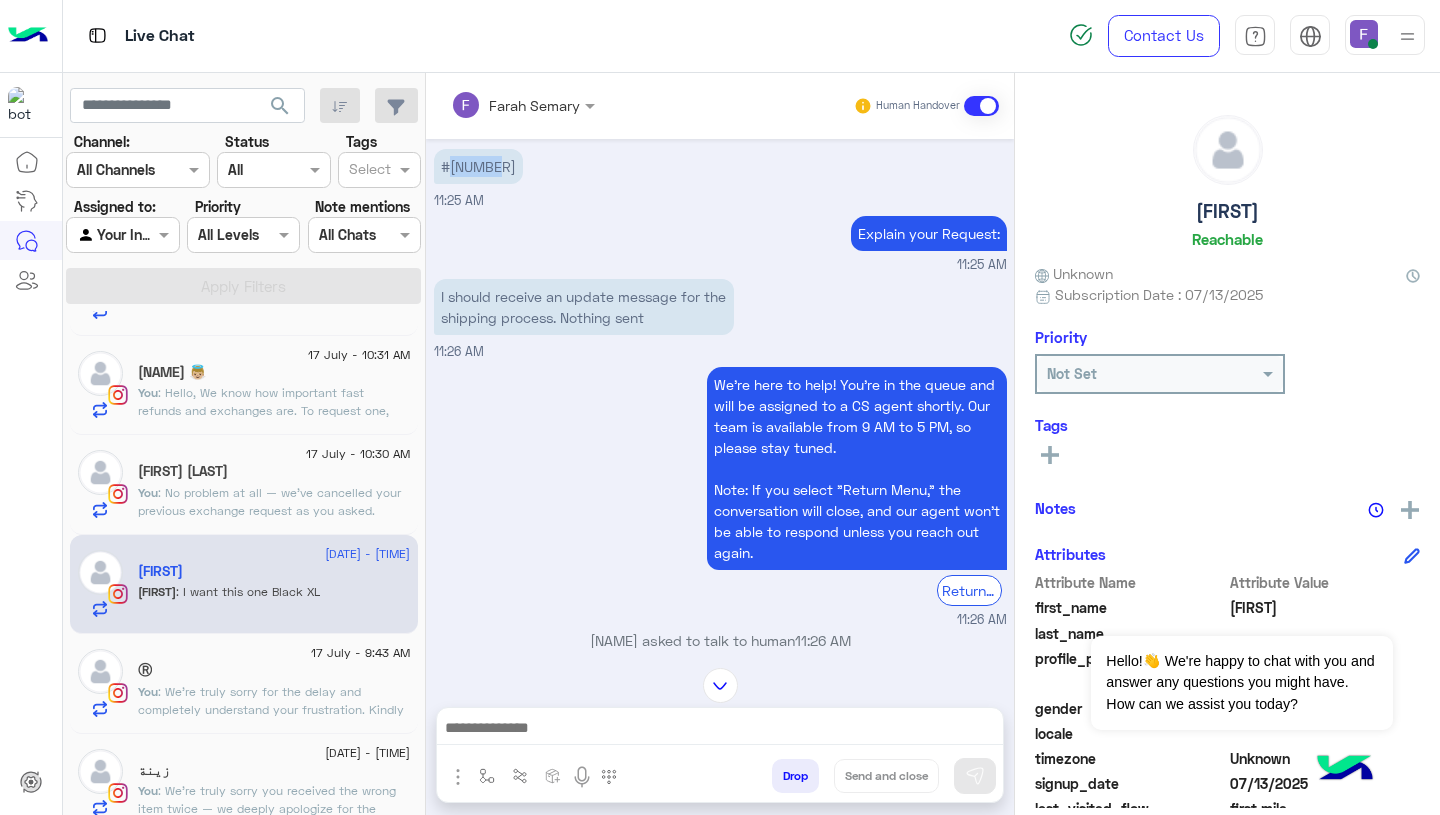 scroll, scrollTop: 84, scrollLeft: 0, axis: vertical 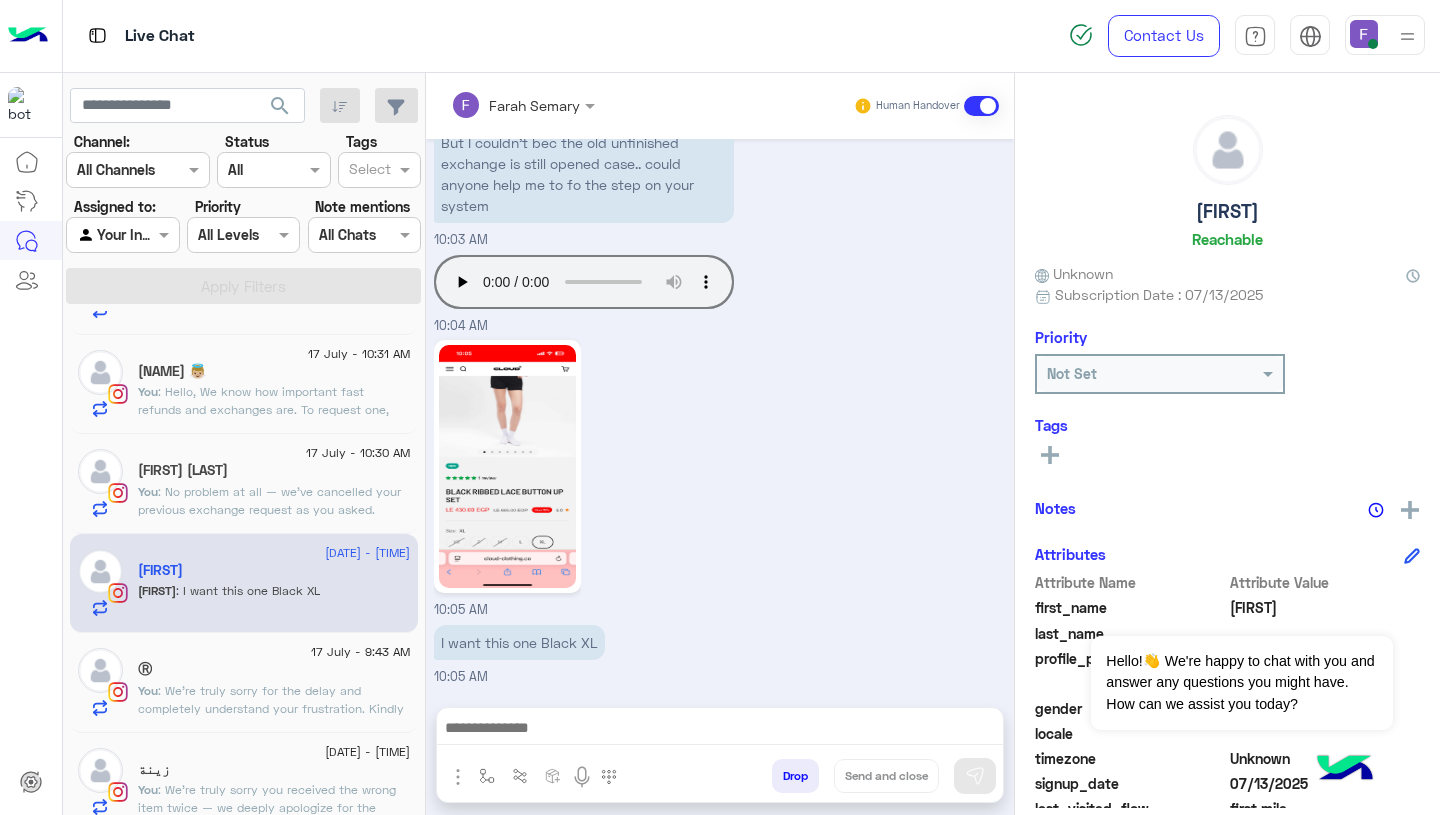 click at bounding box center [720, 730] 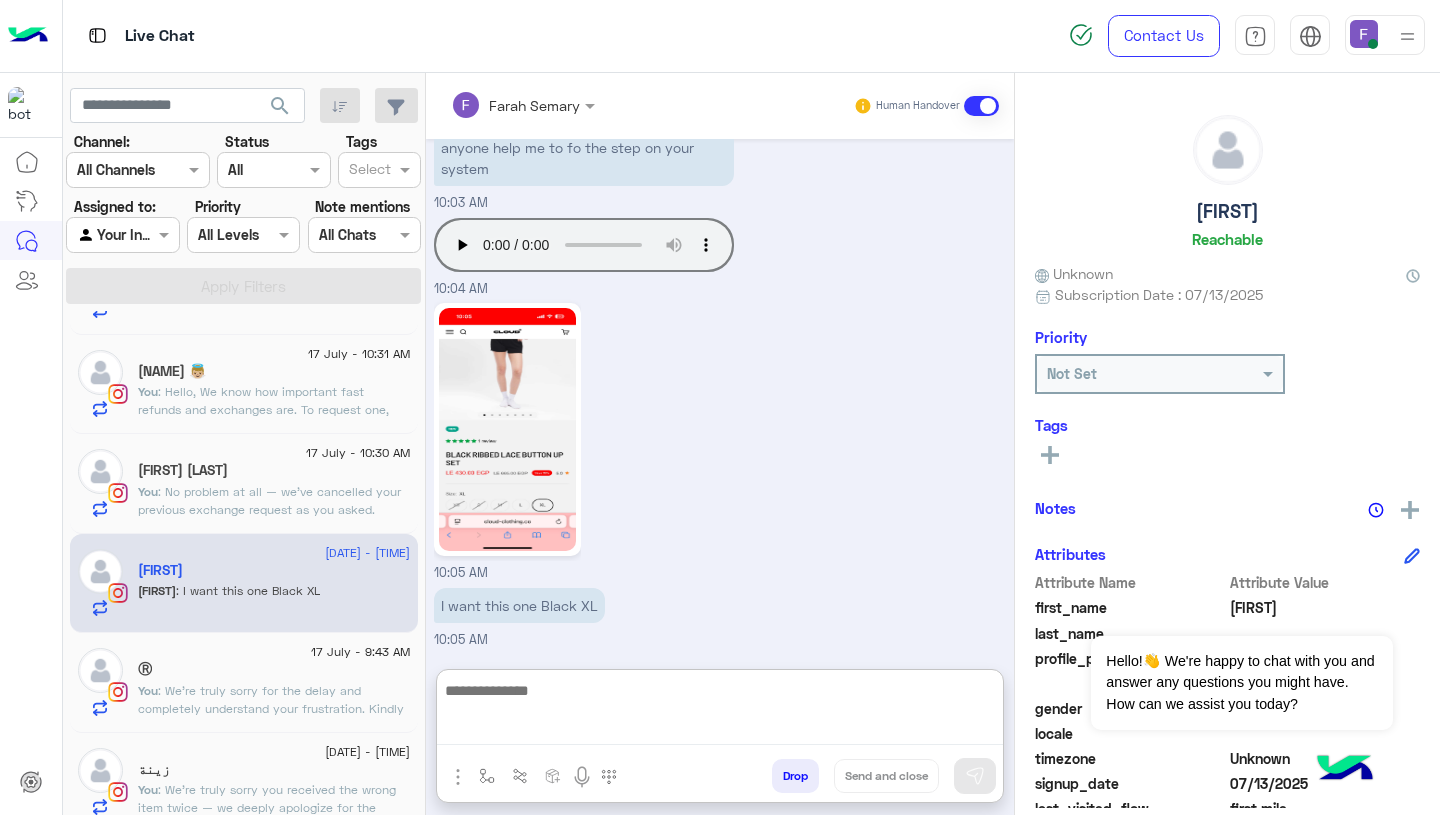 scroll, scrollTop: 4316, scrollLeft: 0, axis: vertical 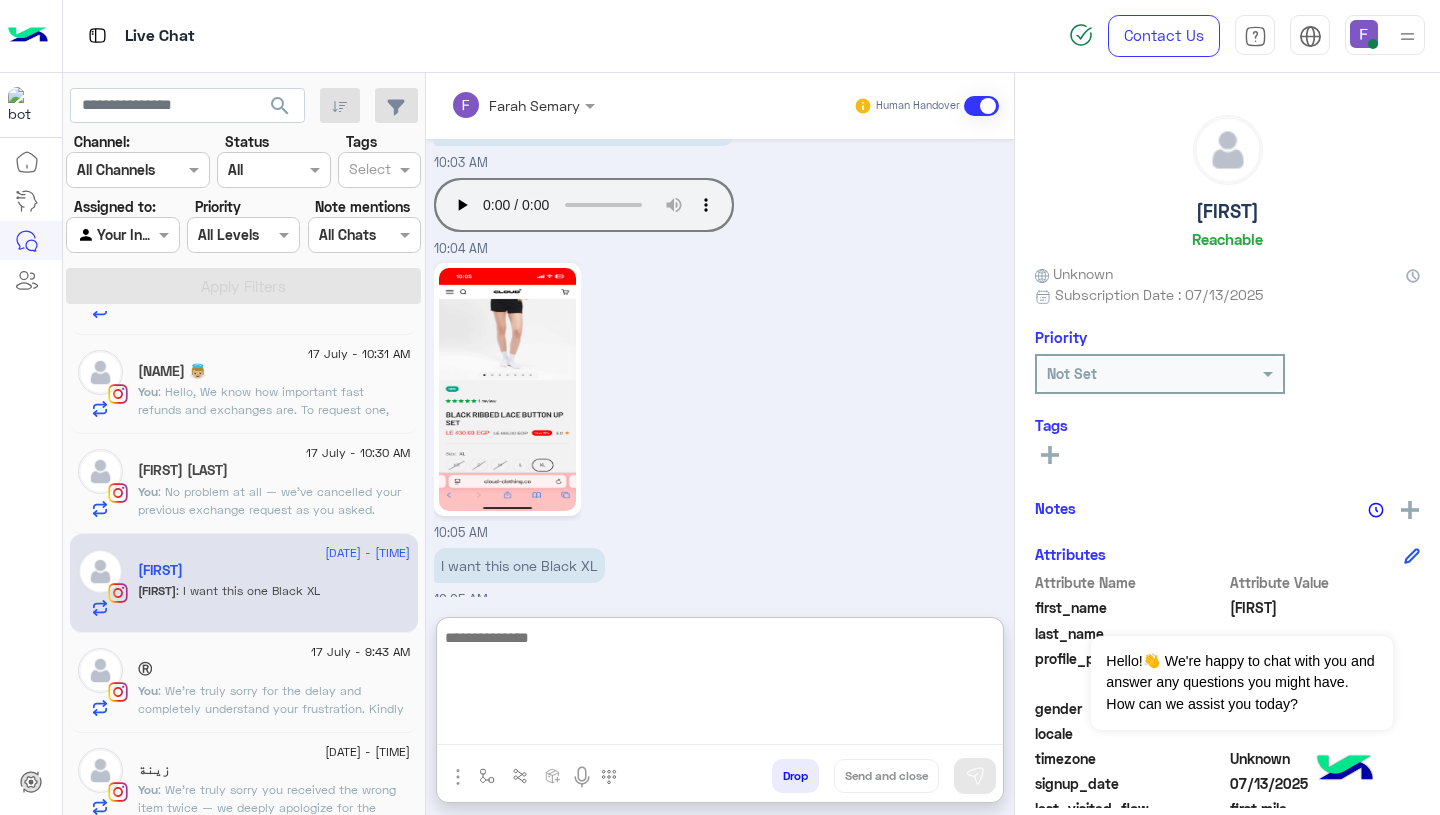 paste on "**********" 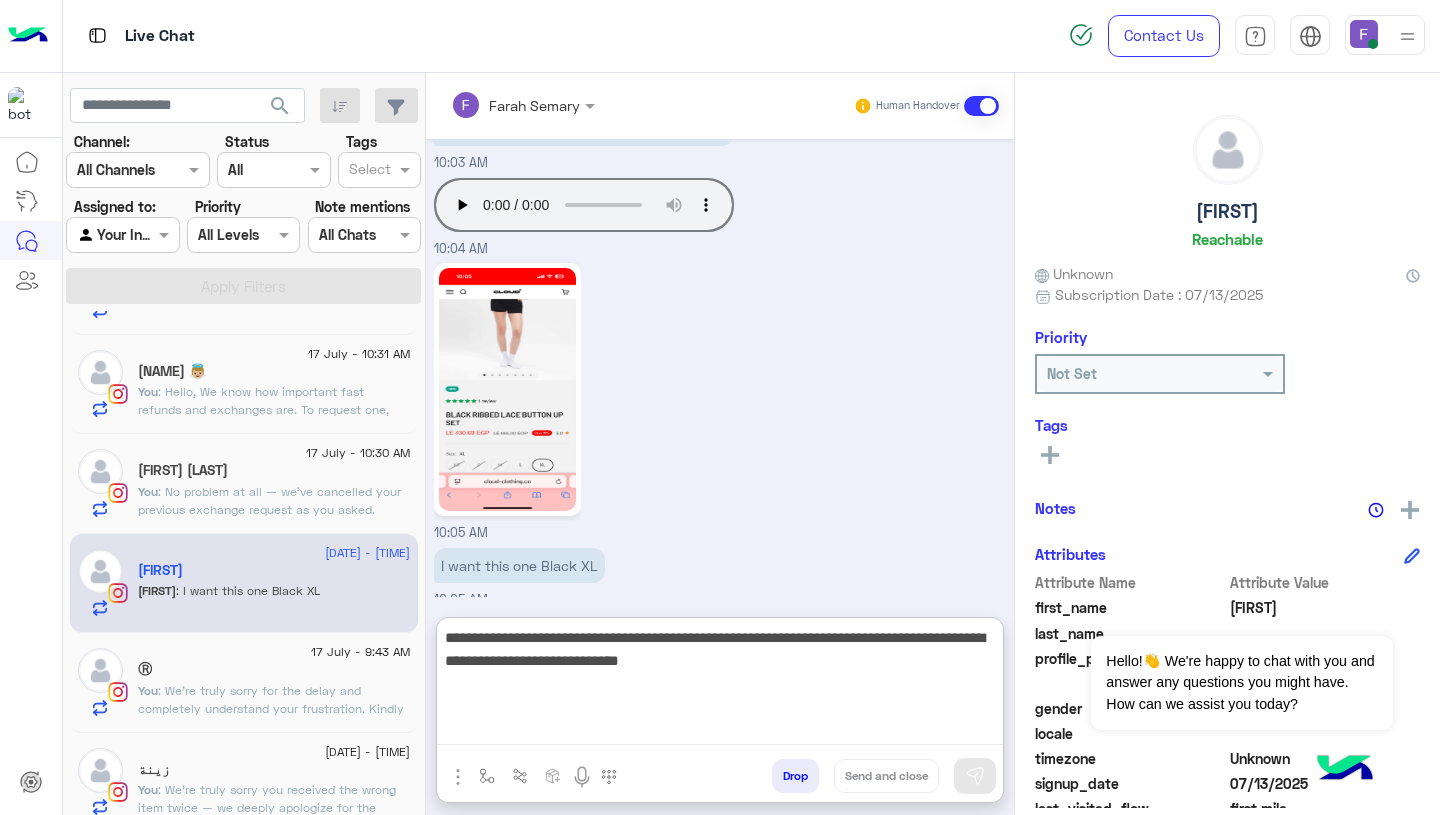 scroll, scrollTop: 61, scrollLeft: 0, axis: vertical 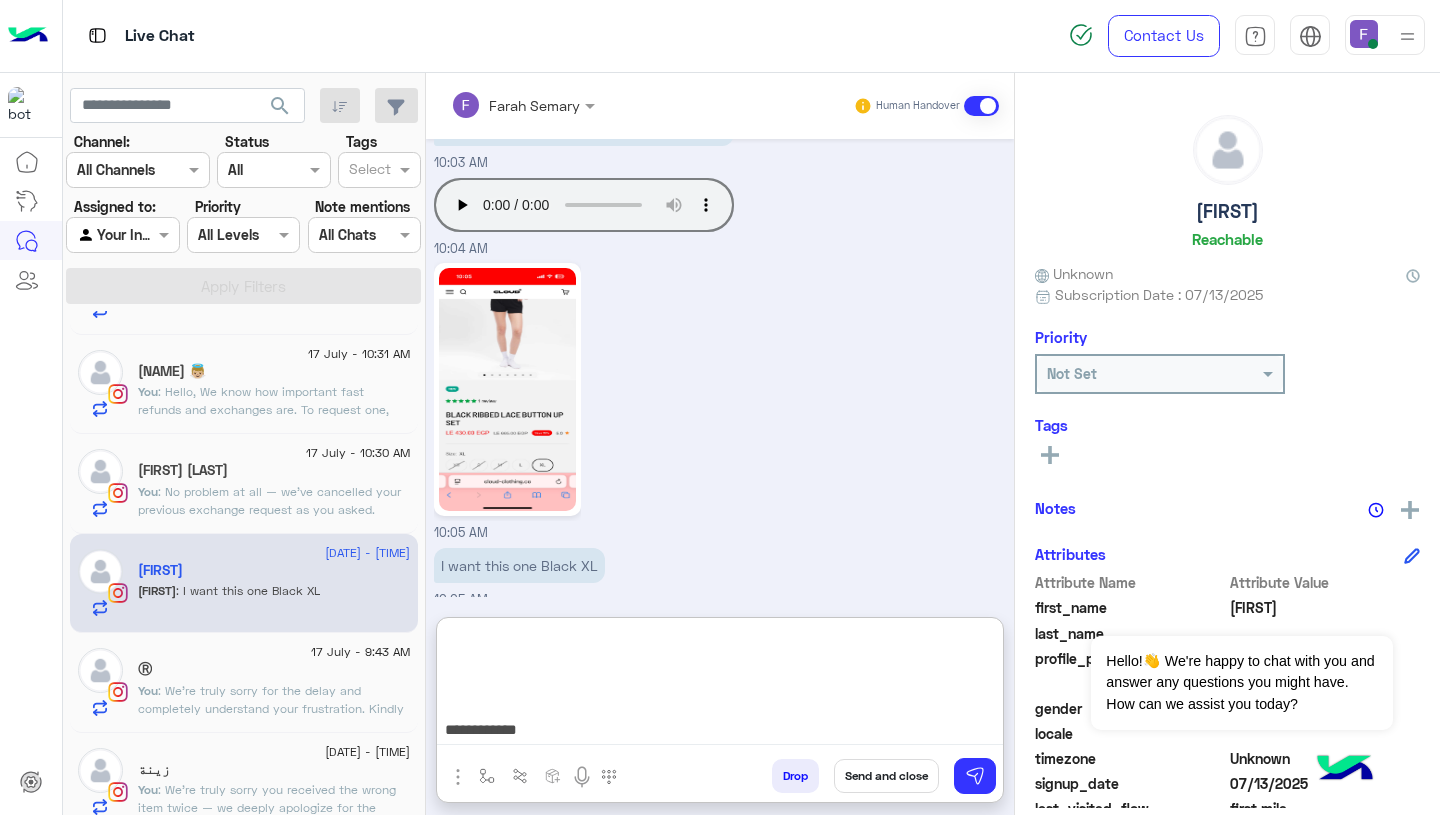 click on "**********" at bounding box center (720, 685) 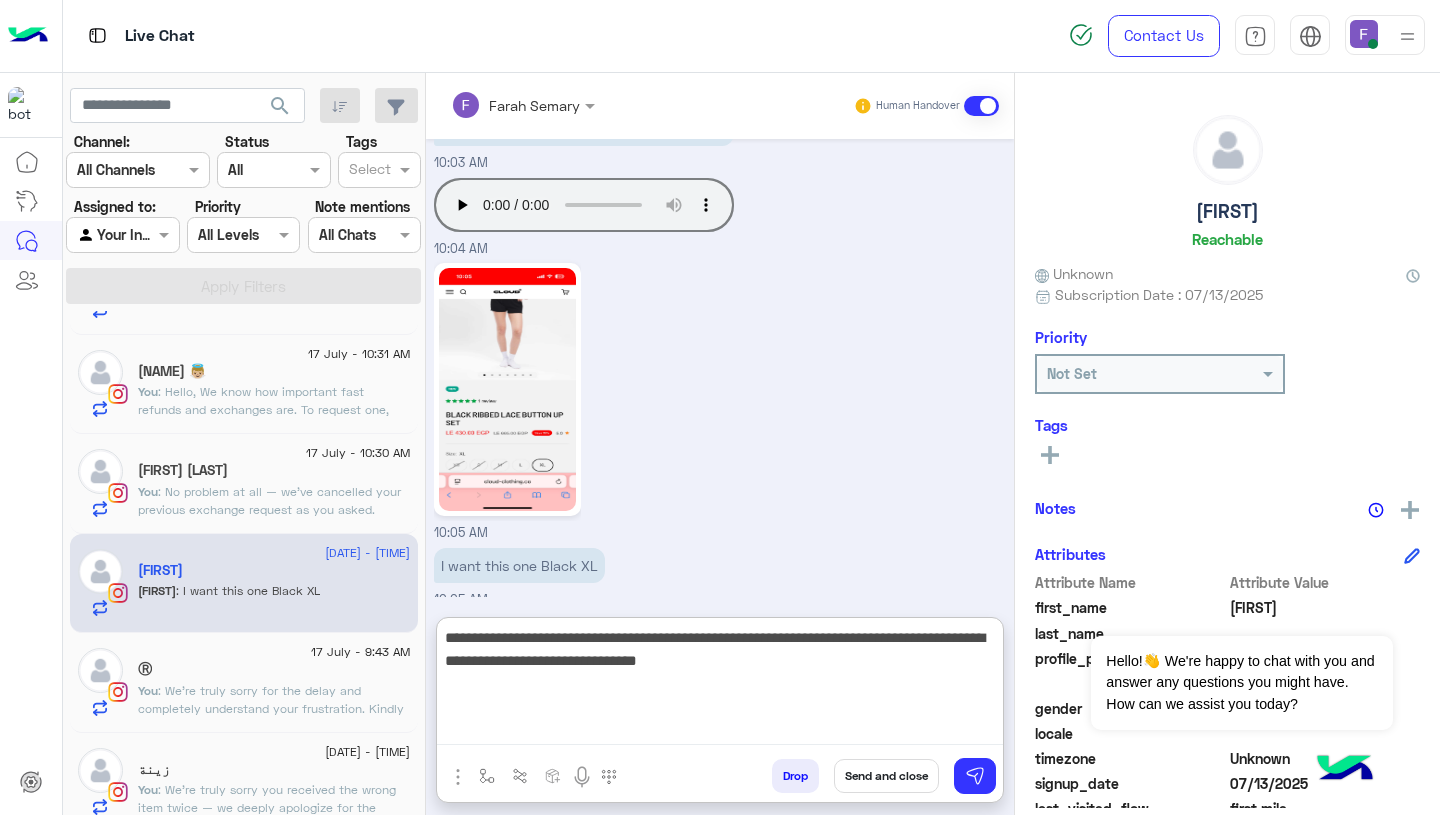 scroll, scrollTop: 0, scrollLeft: 0, axis: both 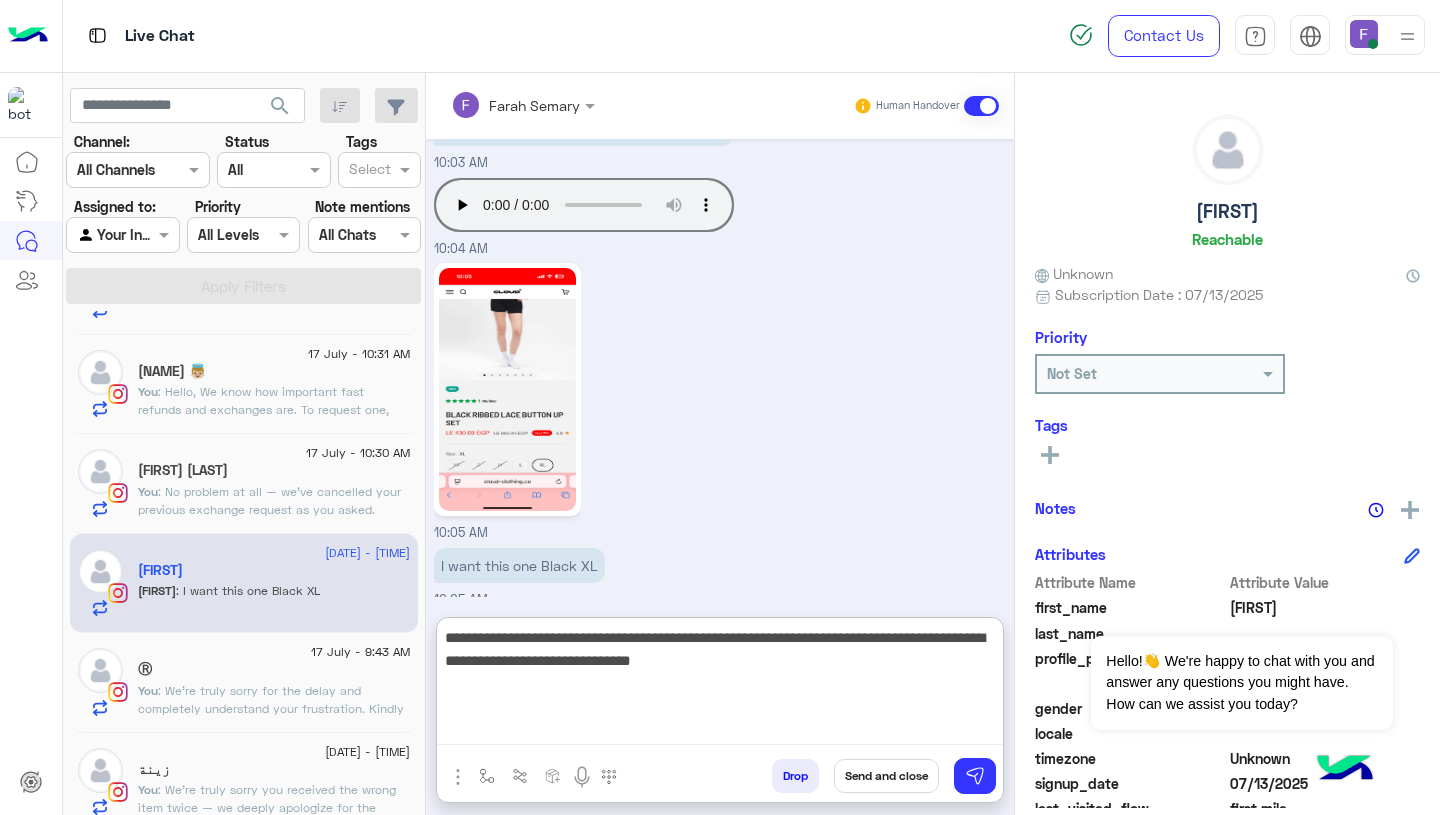 type on "**********" 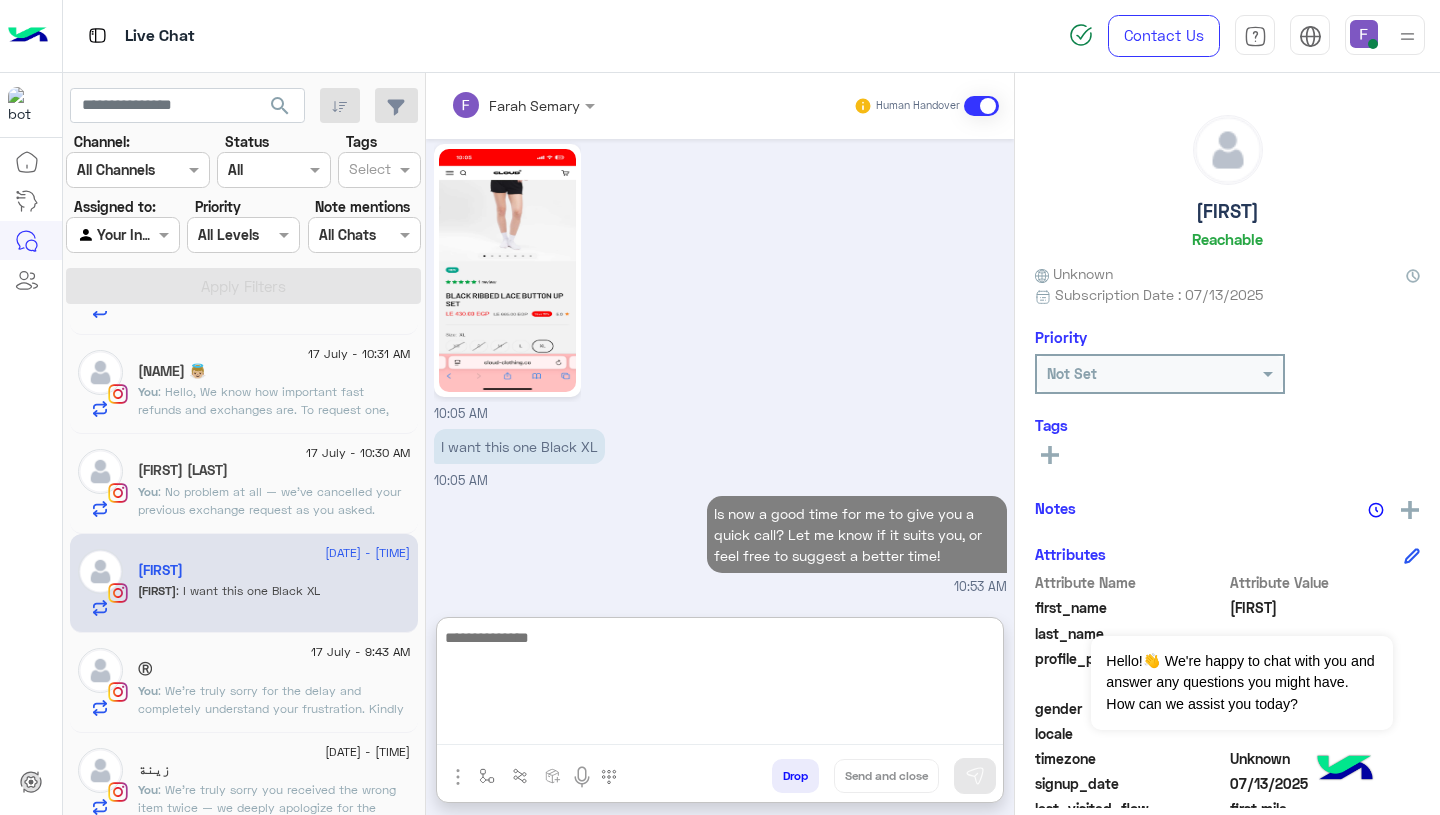 scroll, scrollTop: 4510, scrollLeft: 0, axis: vertical 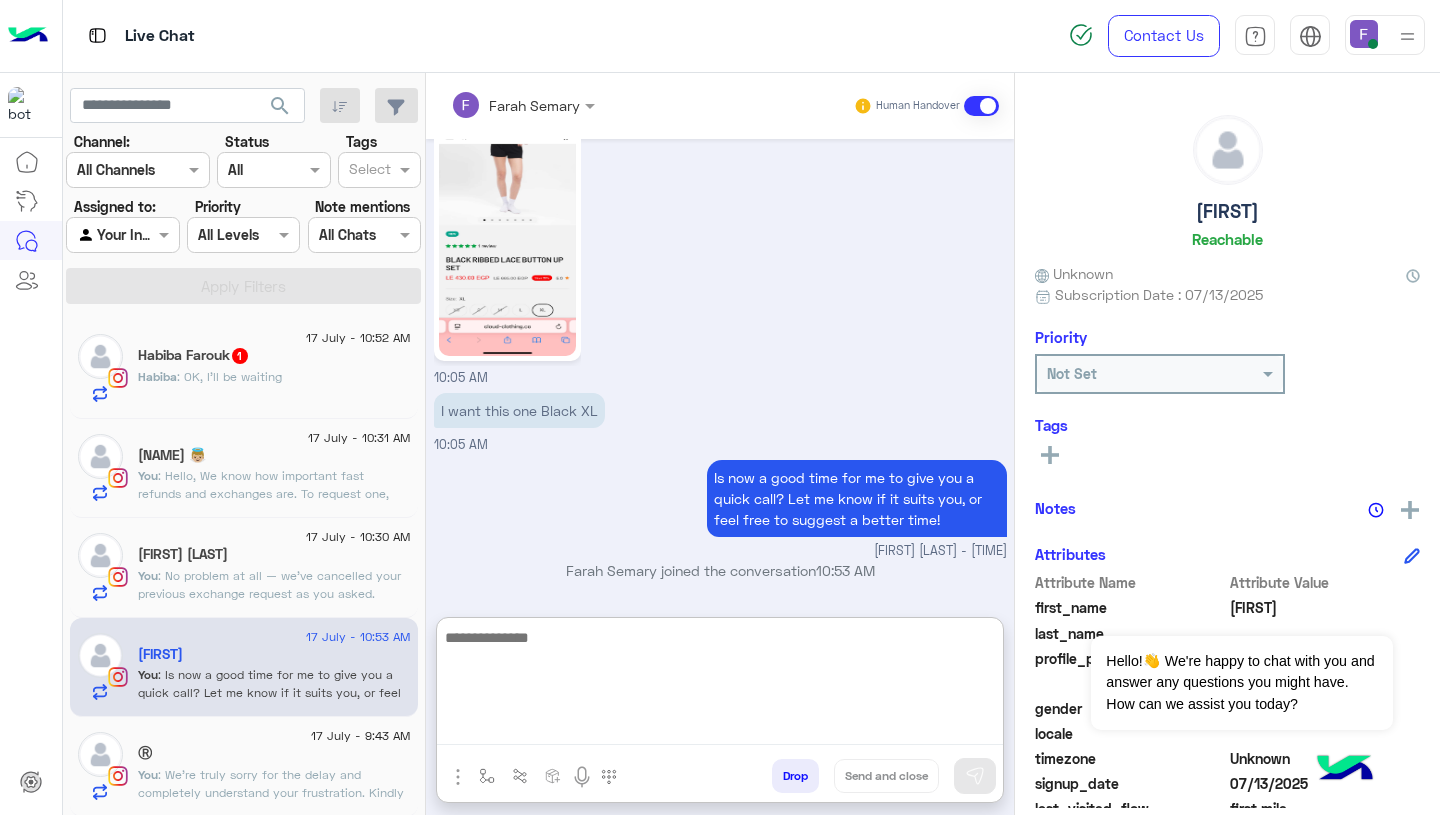 click on "Habiba : OK, I’ll be waiting" 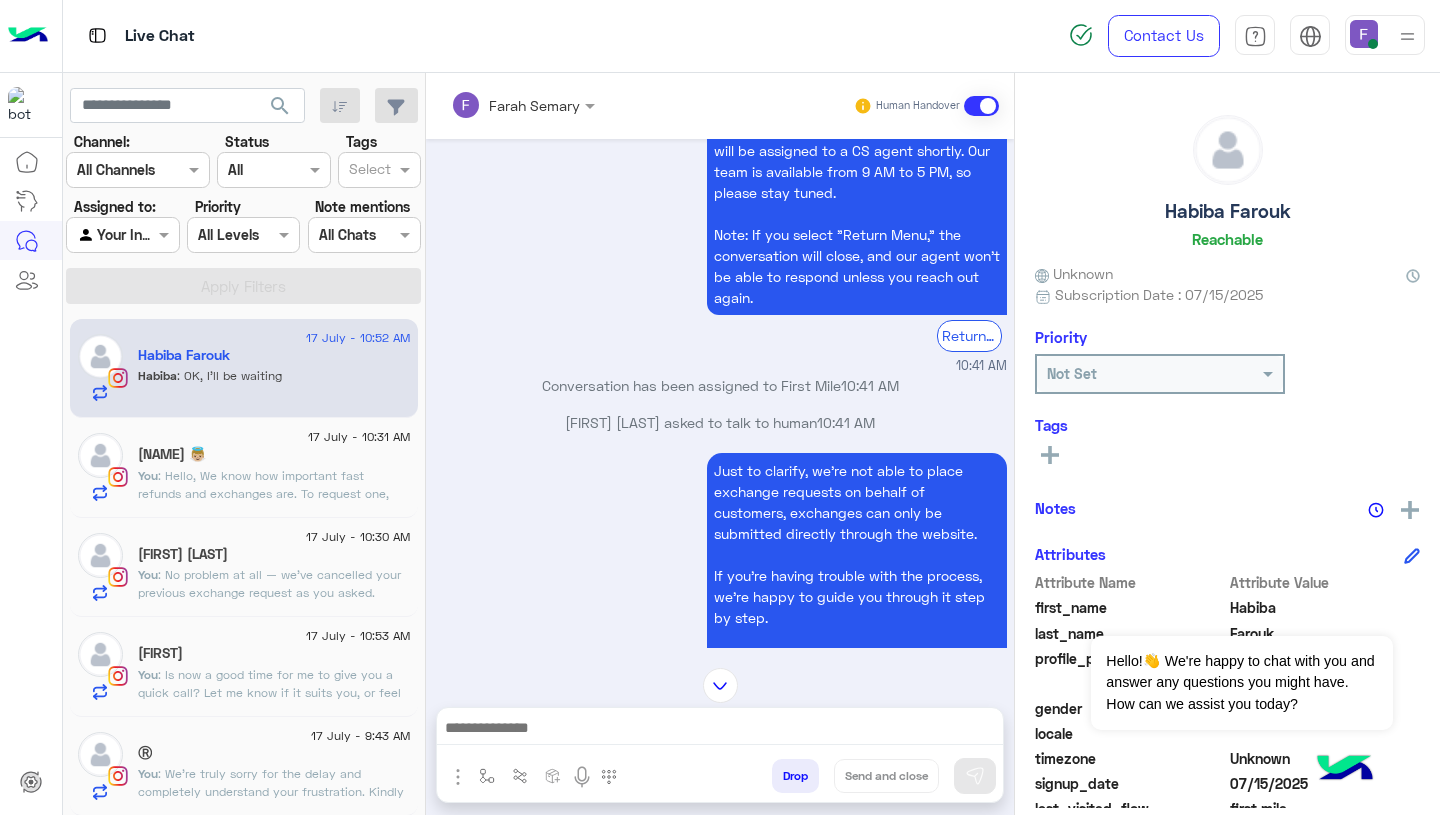 scroll, scrollTop: 1823, scrollLeft: 0, axis: vertical 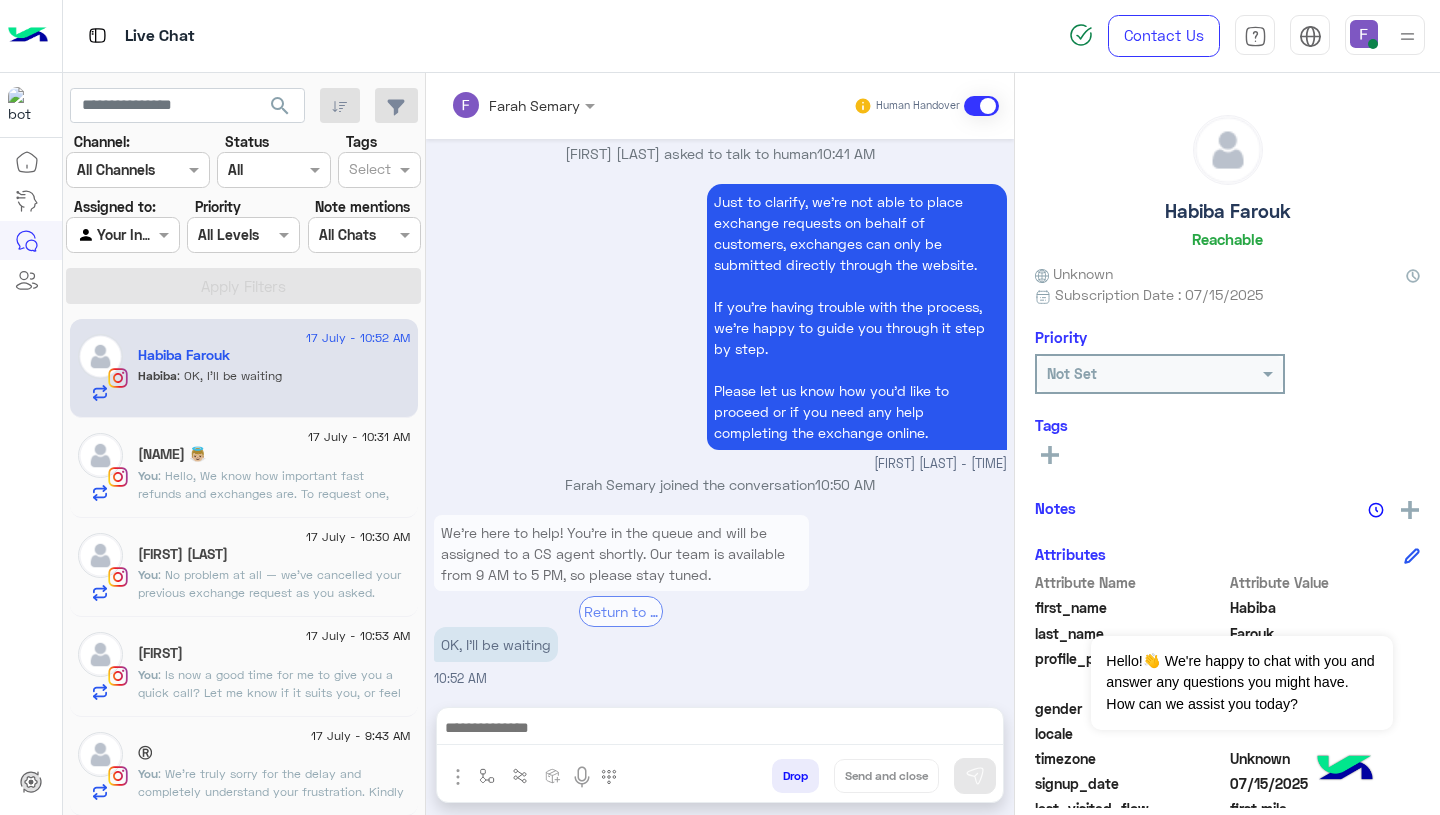 click on "We're here to help! You’re in the queue and will be assigned to a CS agent shortly. Our team is available from 9 AM to 5 PM, so please stay tuned. Note: If you select "Return Menu," the conversation will close, and our agent won’t be able to respond unless you reach out again." at bounding box center [621, 595] 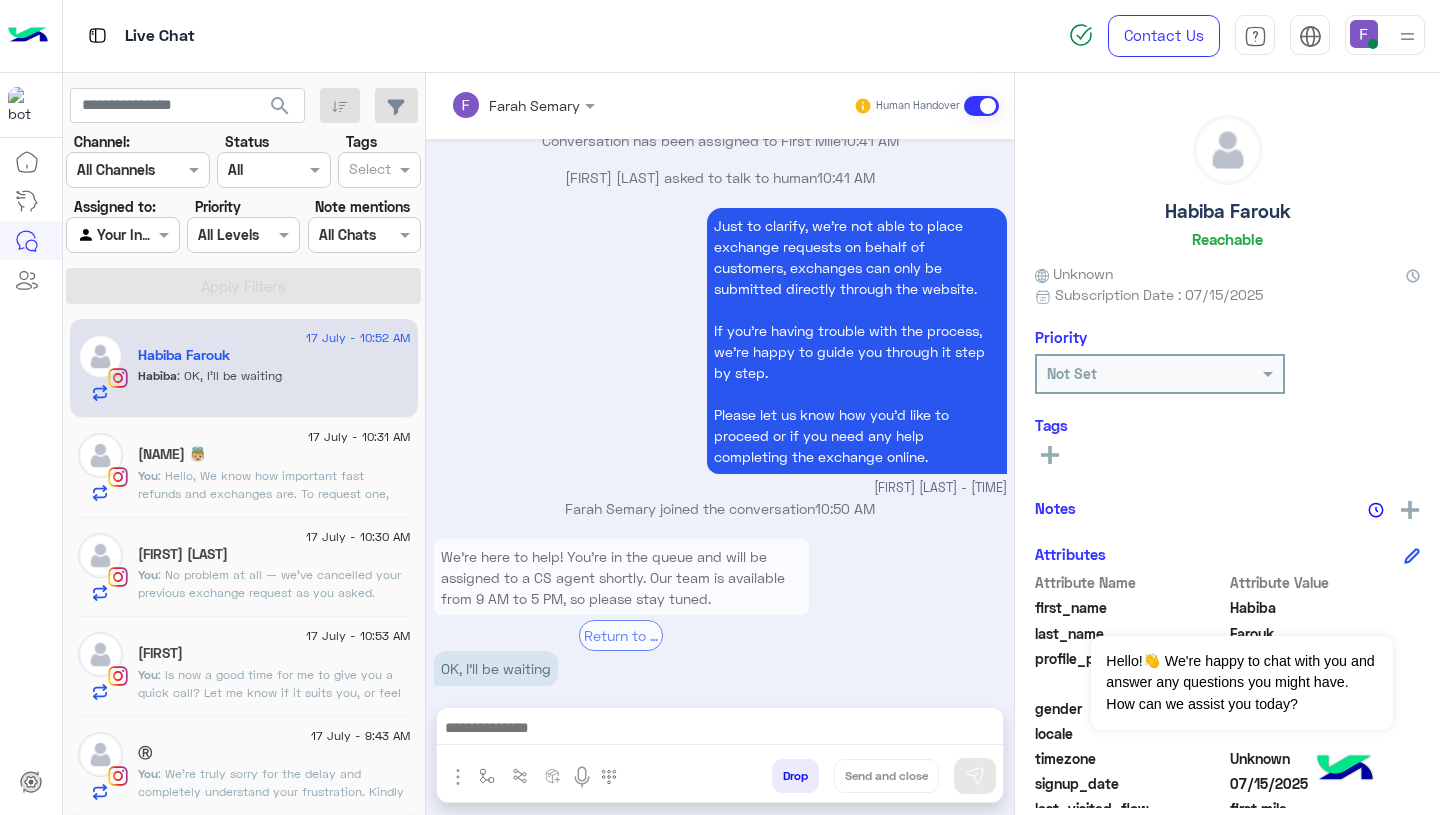 scroll, scrollTop: 1796, scrollLeft: 0, axis: vertical 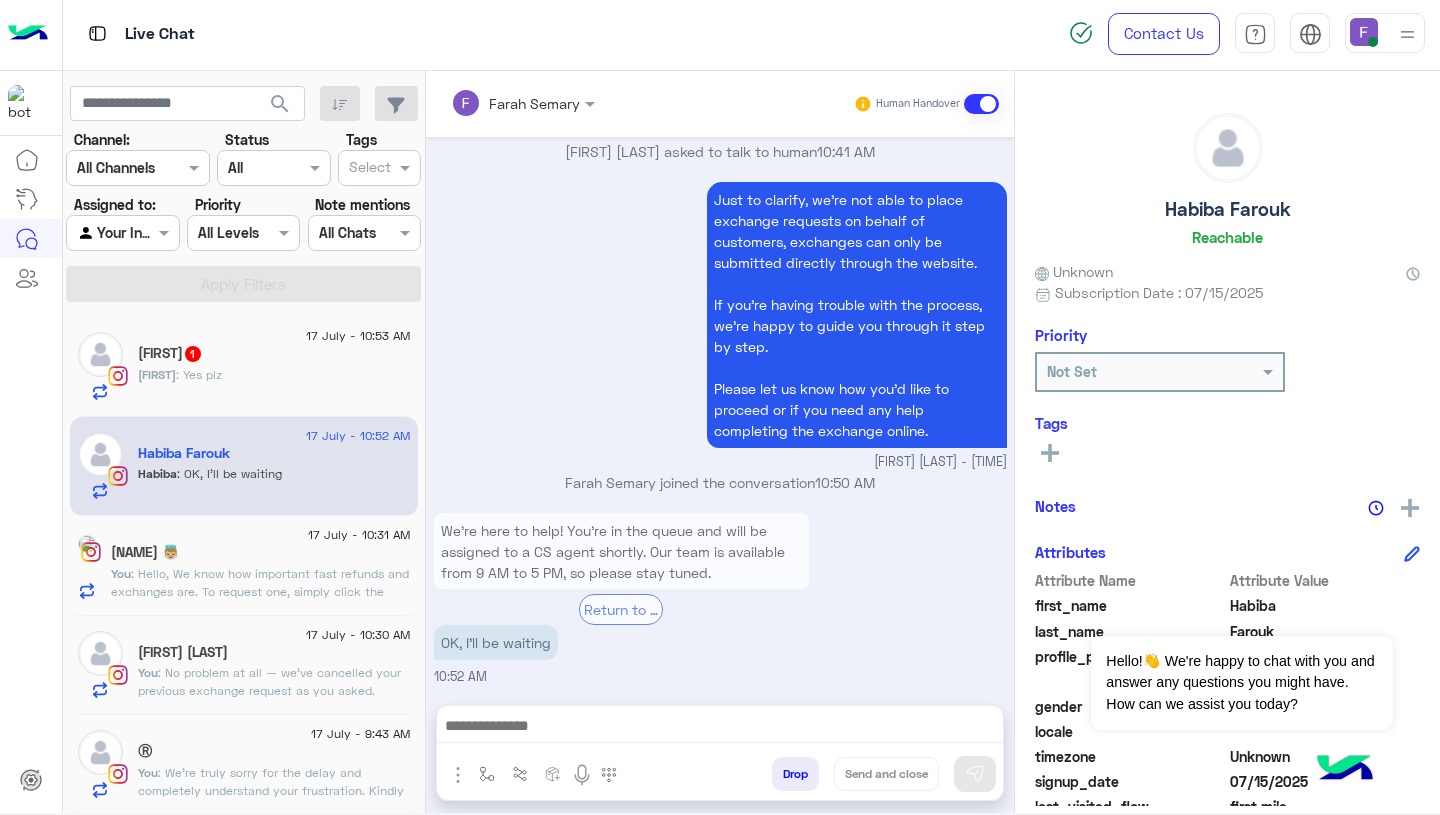 click on "Rika : Yes plz" 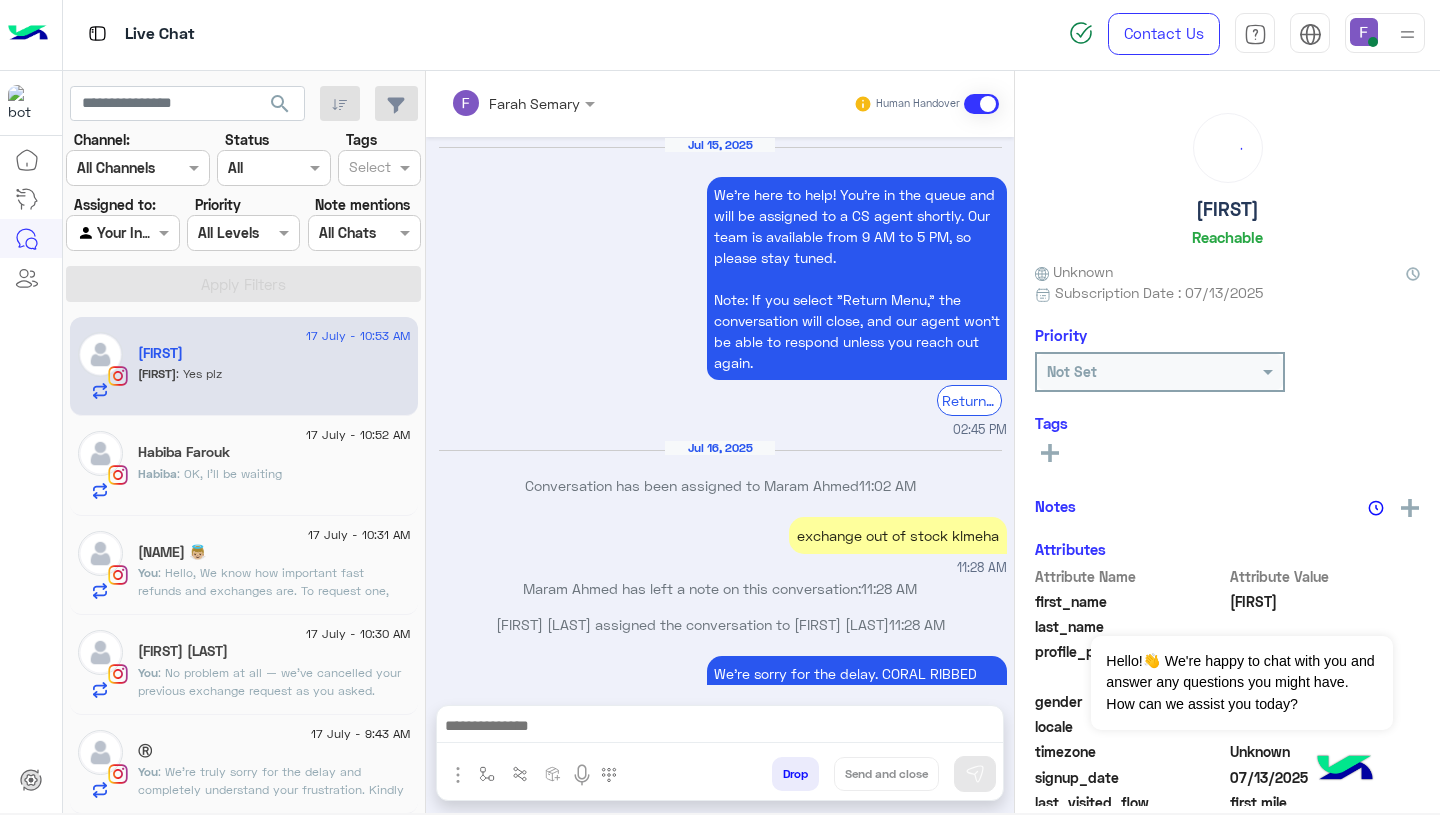 scroll, scrollTop: 1798, scrollLeft: 0, axis: vertical 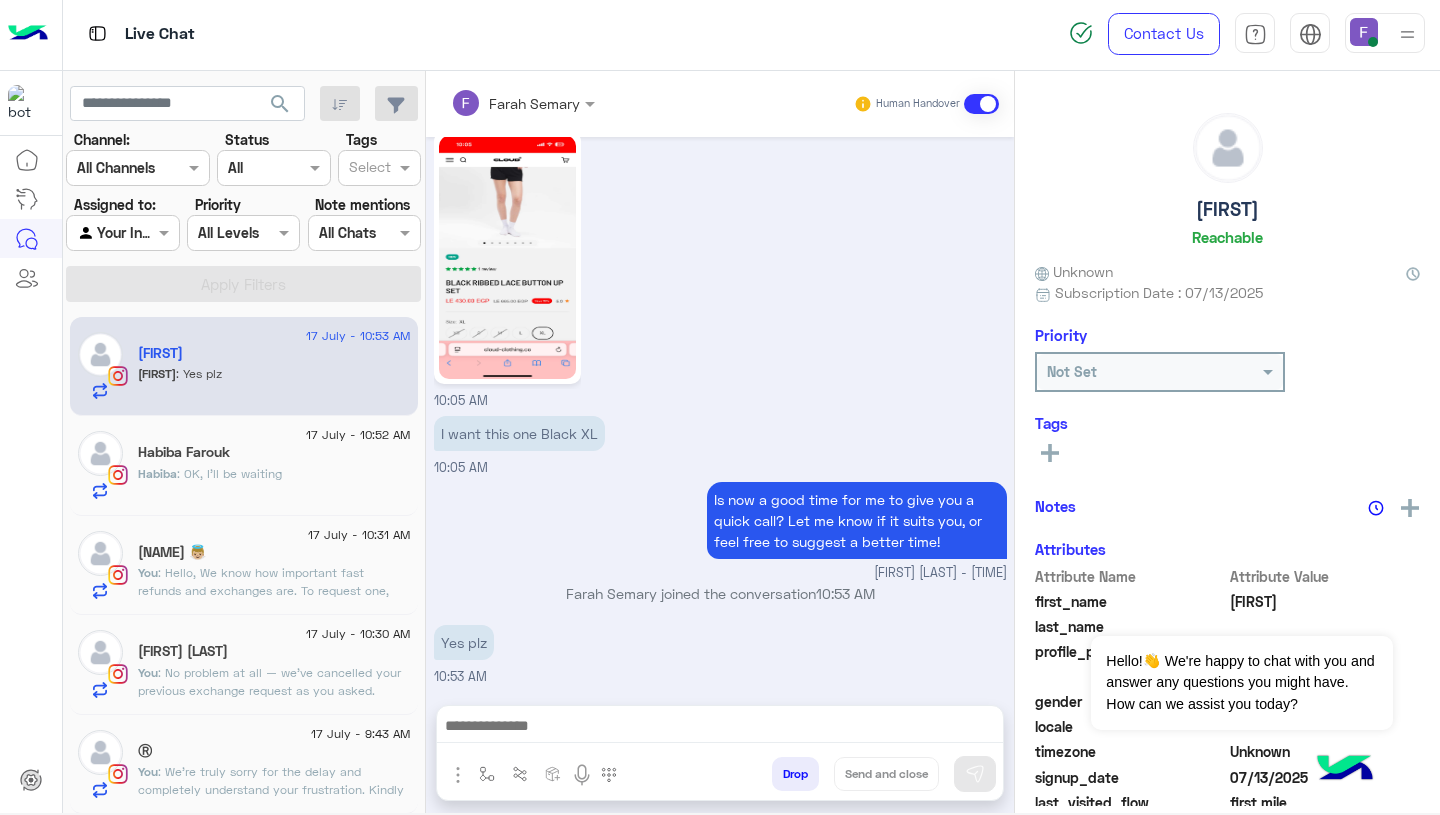 click on "Habiba Farouk" 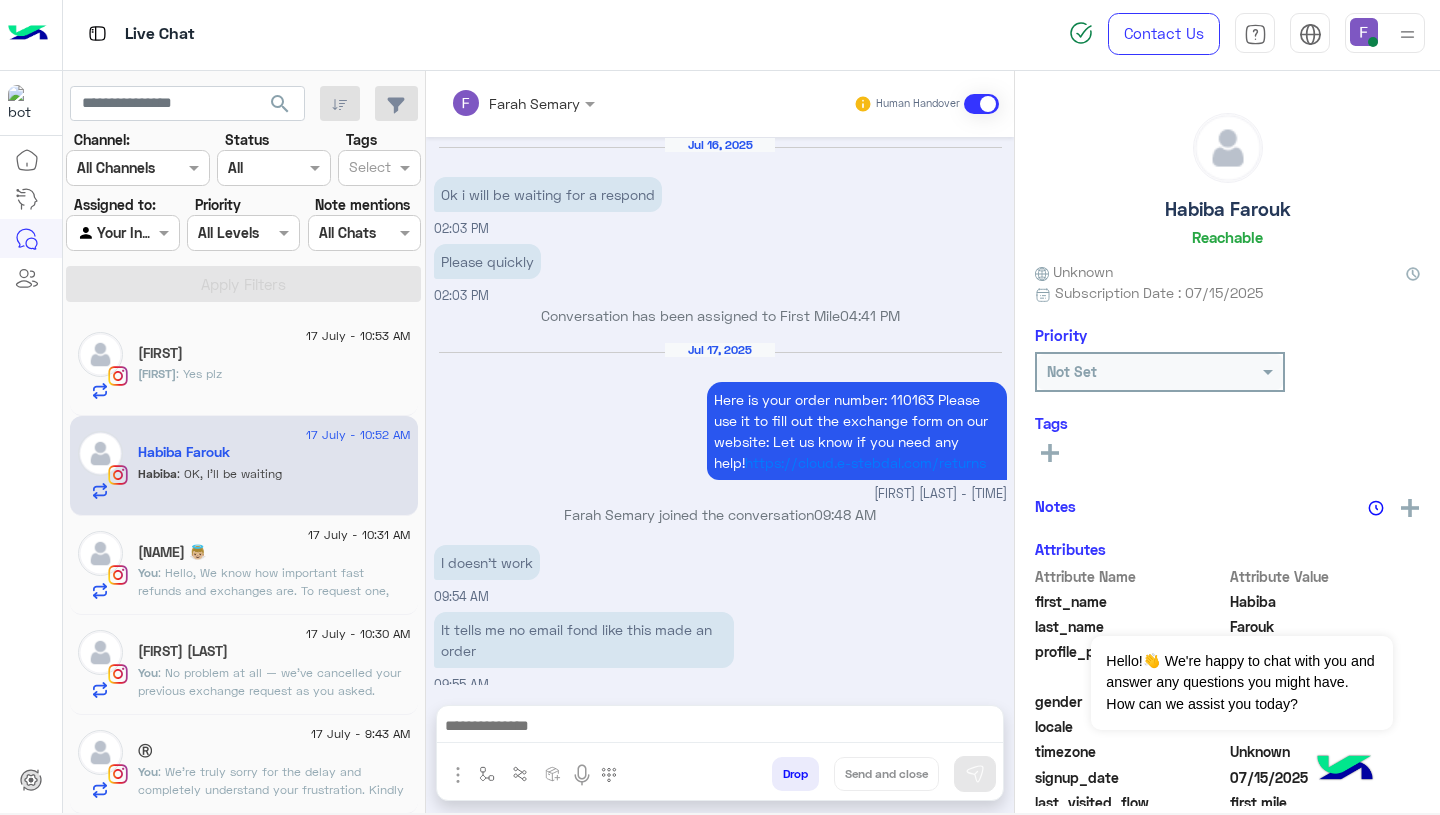 scroll, scrollTop: 1823, scrollLeft: 0, axis: vertical 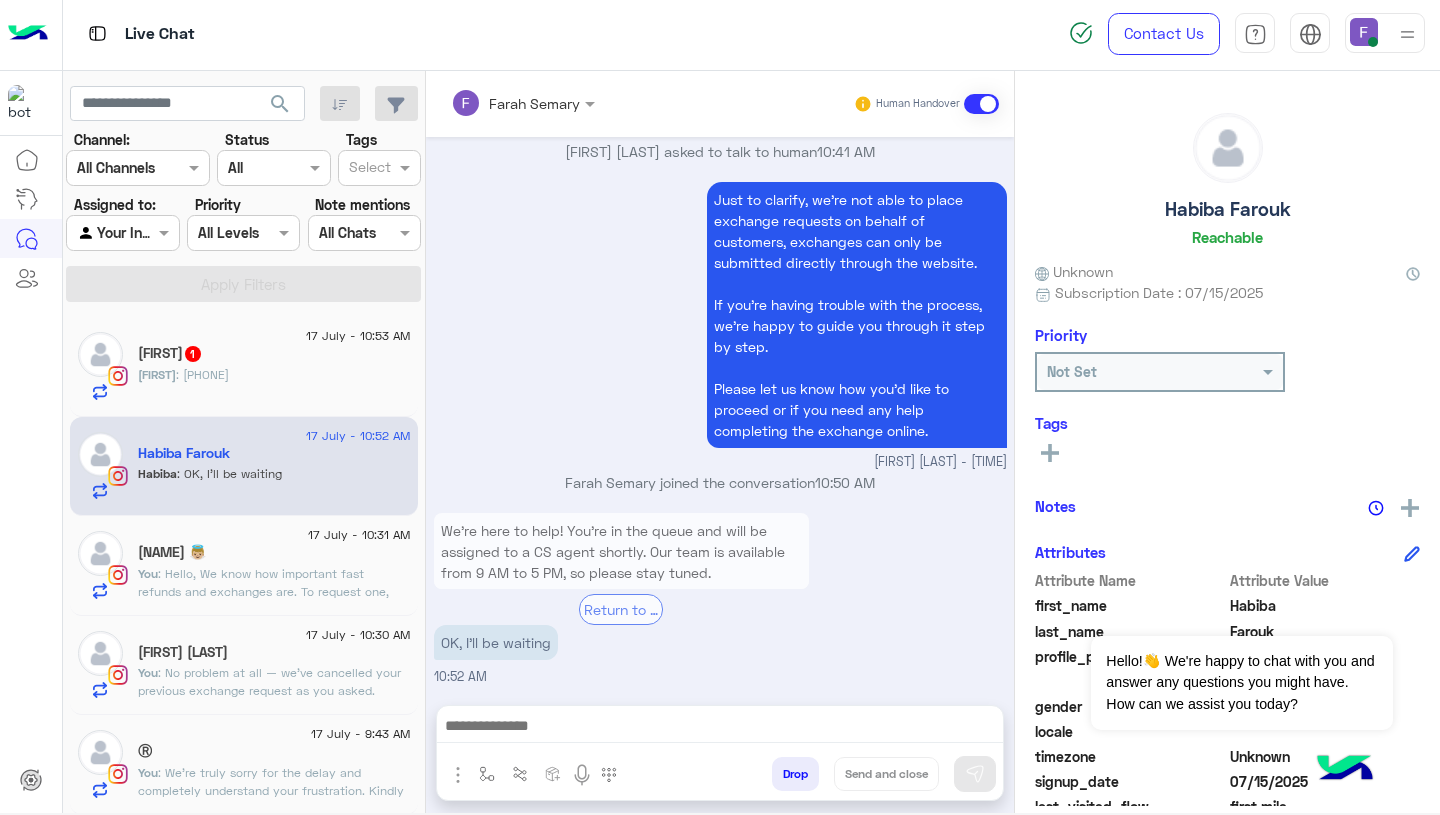 click on "Rika : 01201888930" 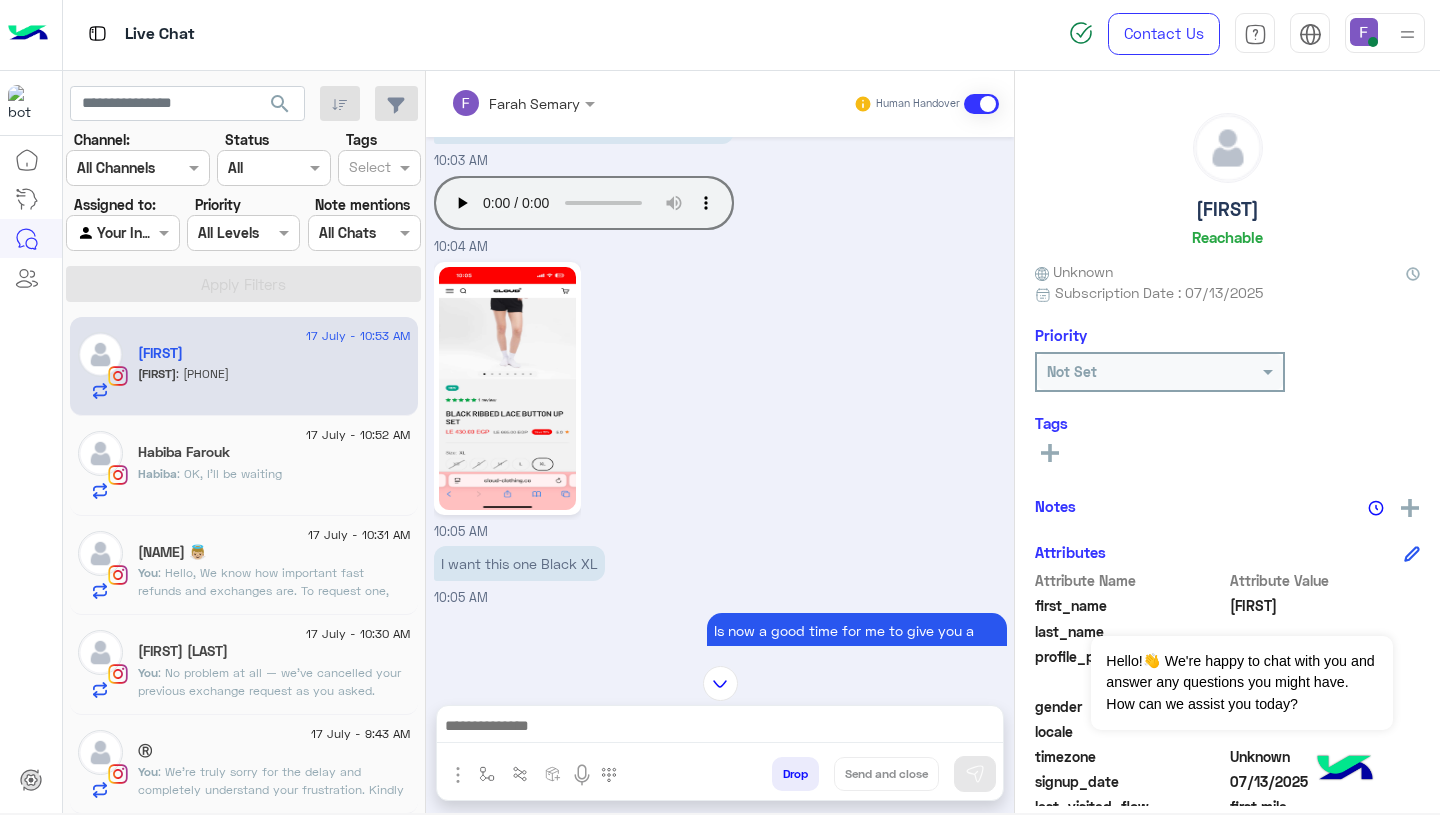 scroll, scrollTop: 1561, scrollLeft: 0, axis: vertical 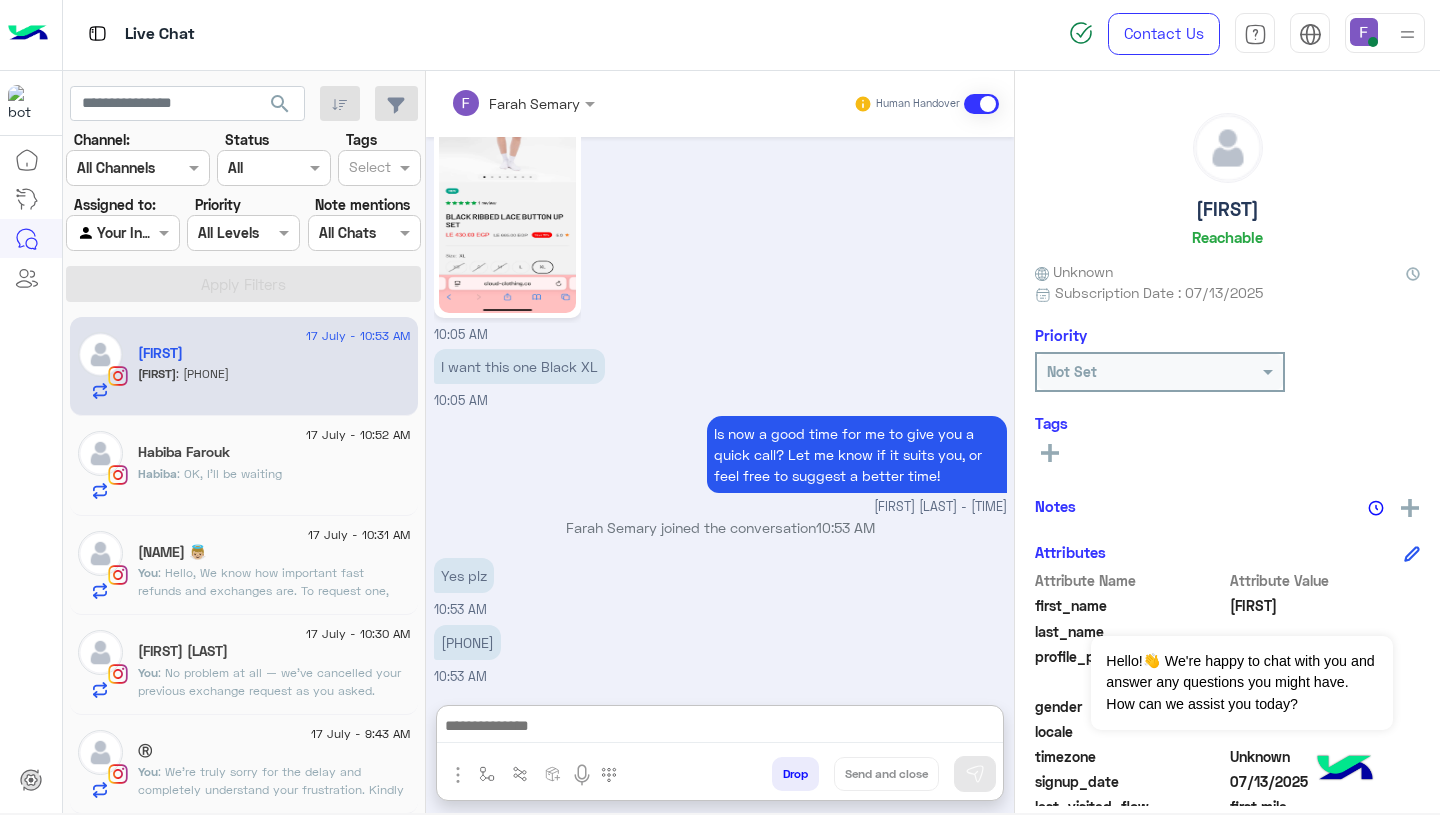 click at bounding box center (720, 728) 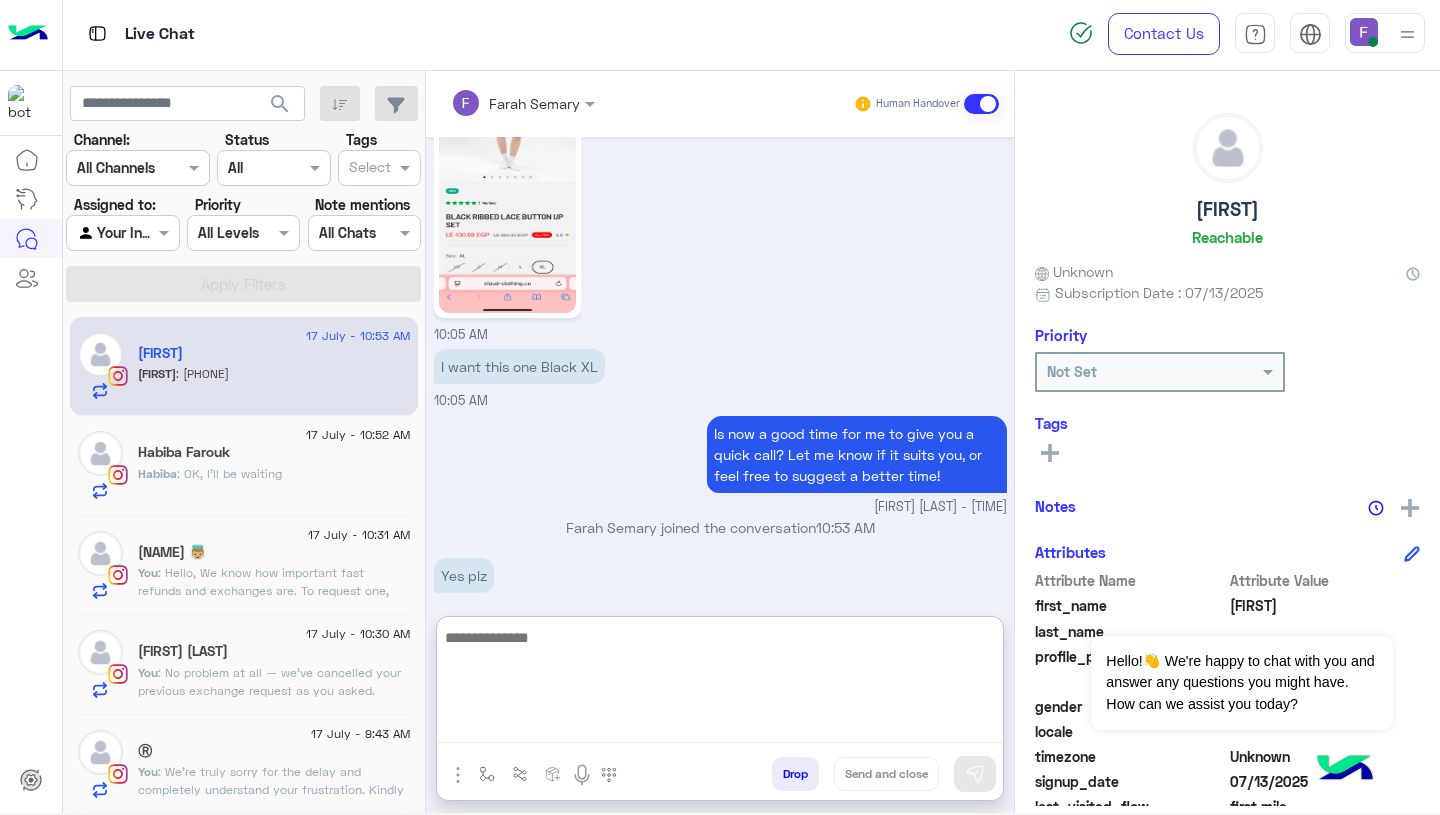 paste on "**********" 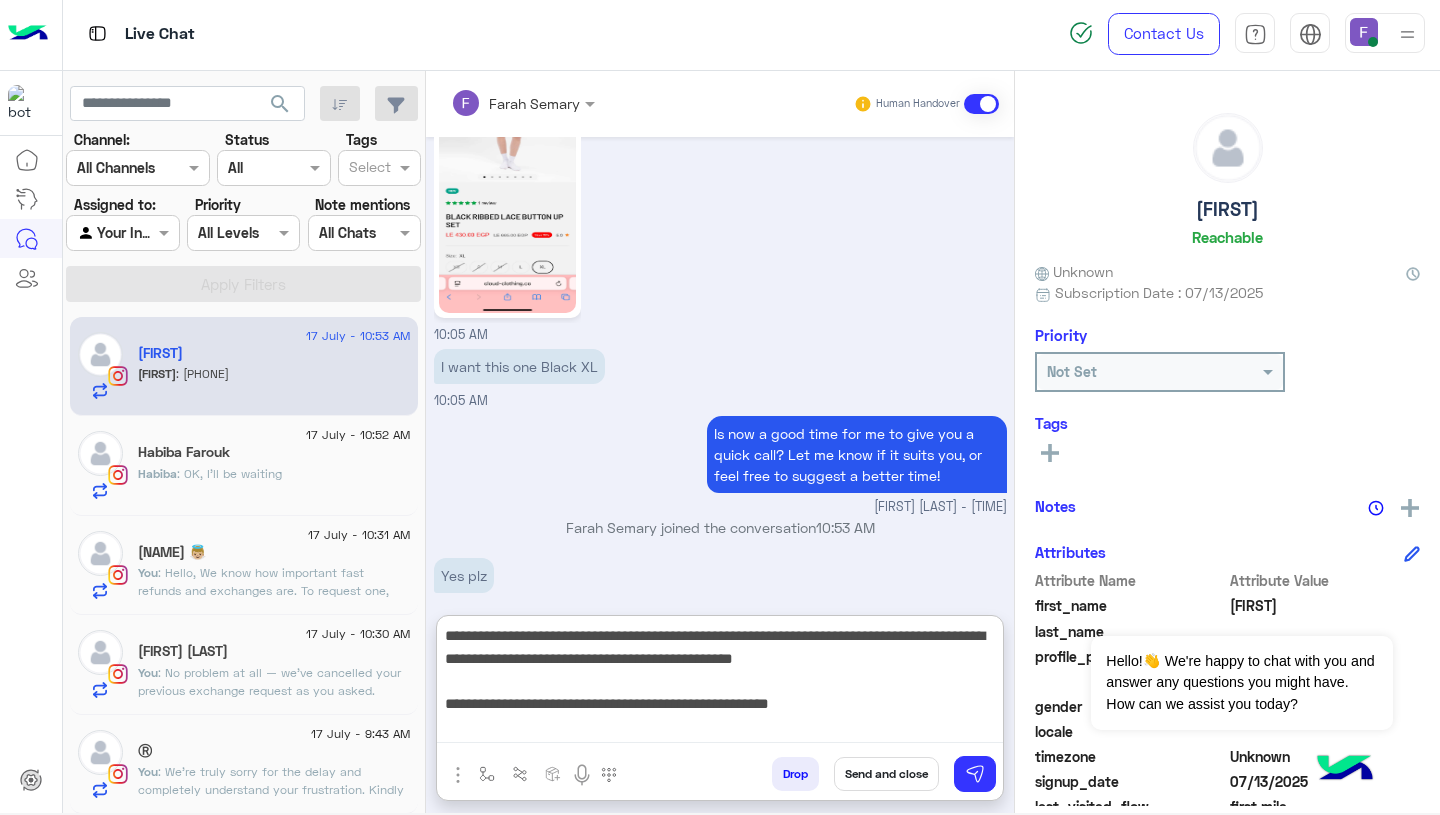 scroll, scrollTop: 106, scrollLeft: 0, axis: vertical 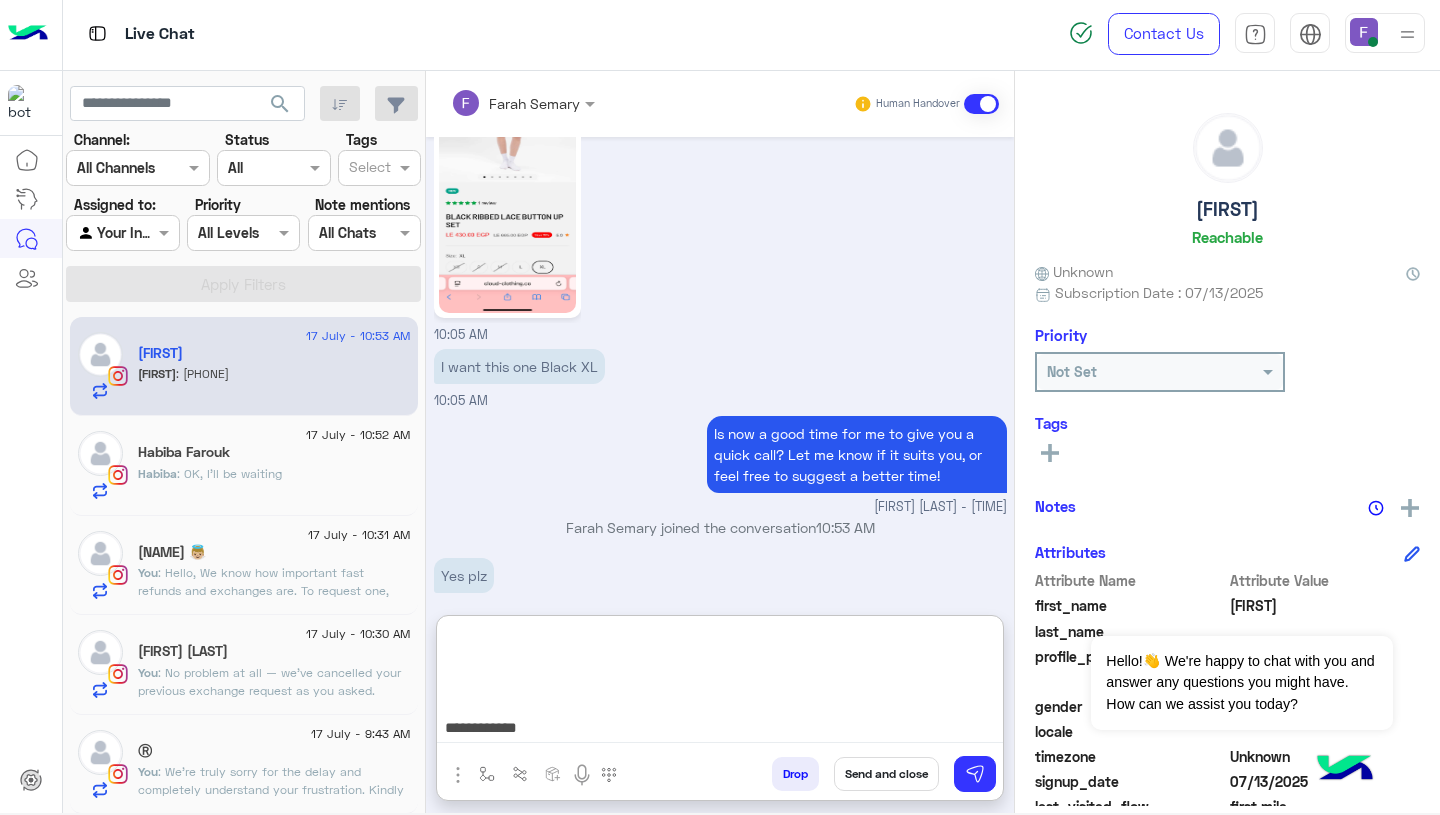 click on "**********" at bounding box center [720, 683] 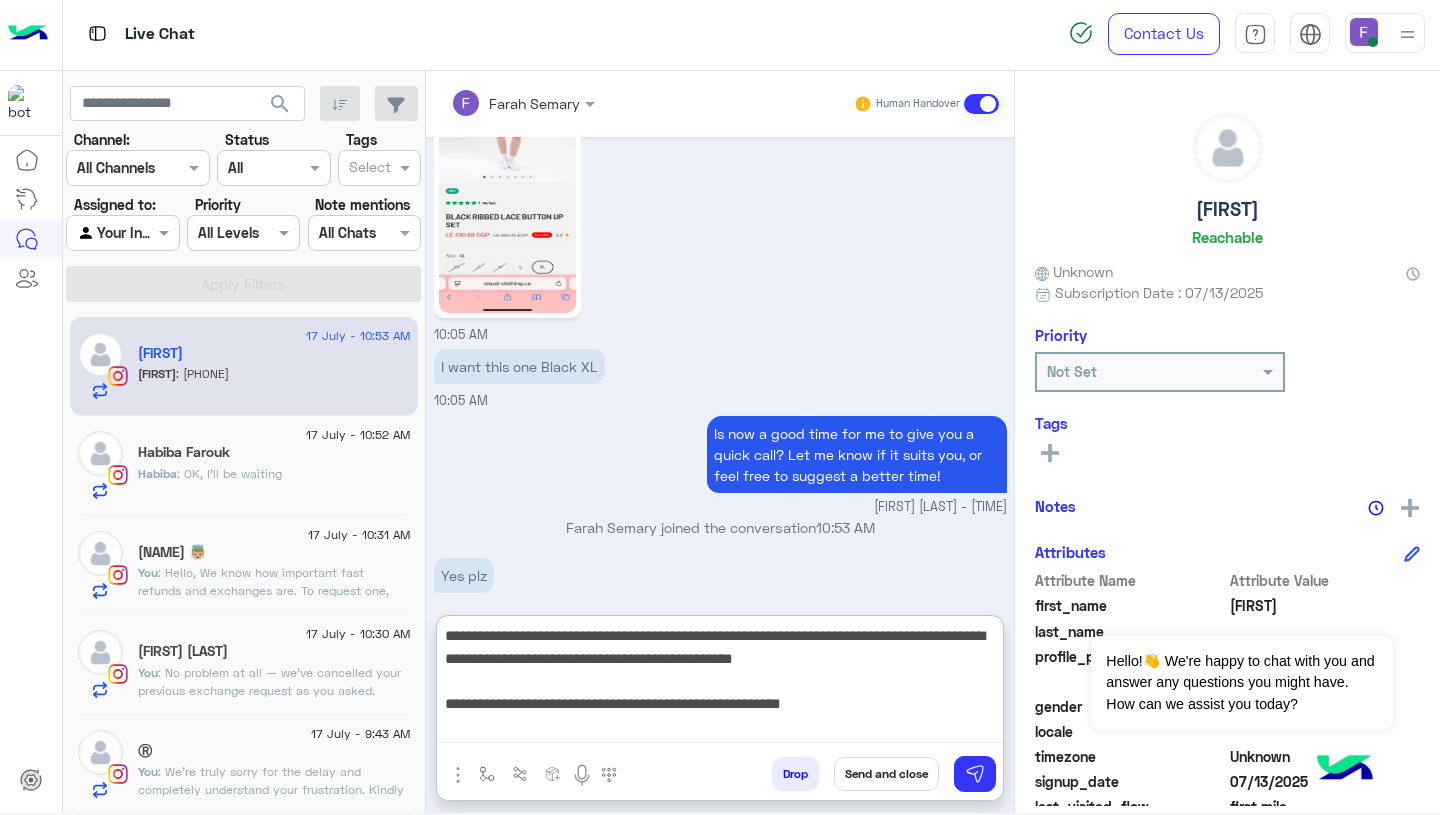 scroll, scrollTop: 0, scrollLeft: 0, axis: both 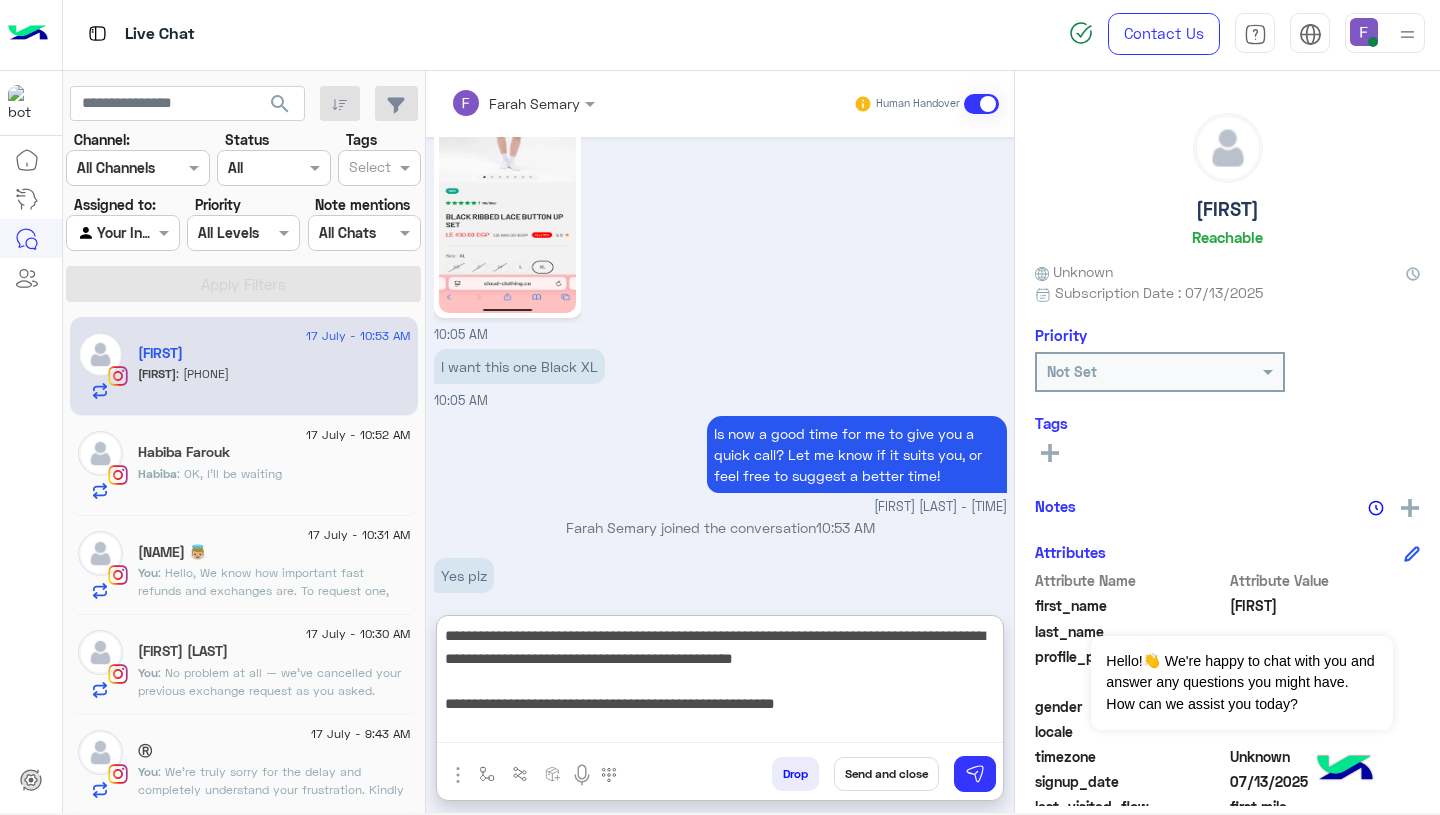 click on "**********" at bounding box center [720, 683] 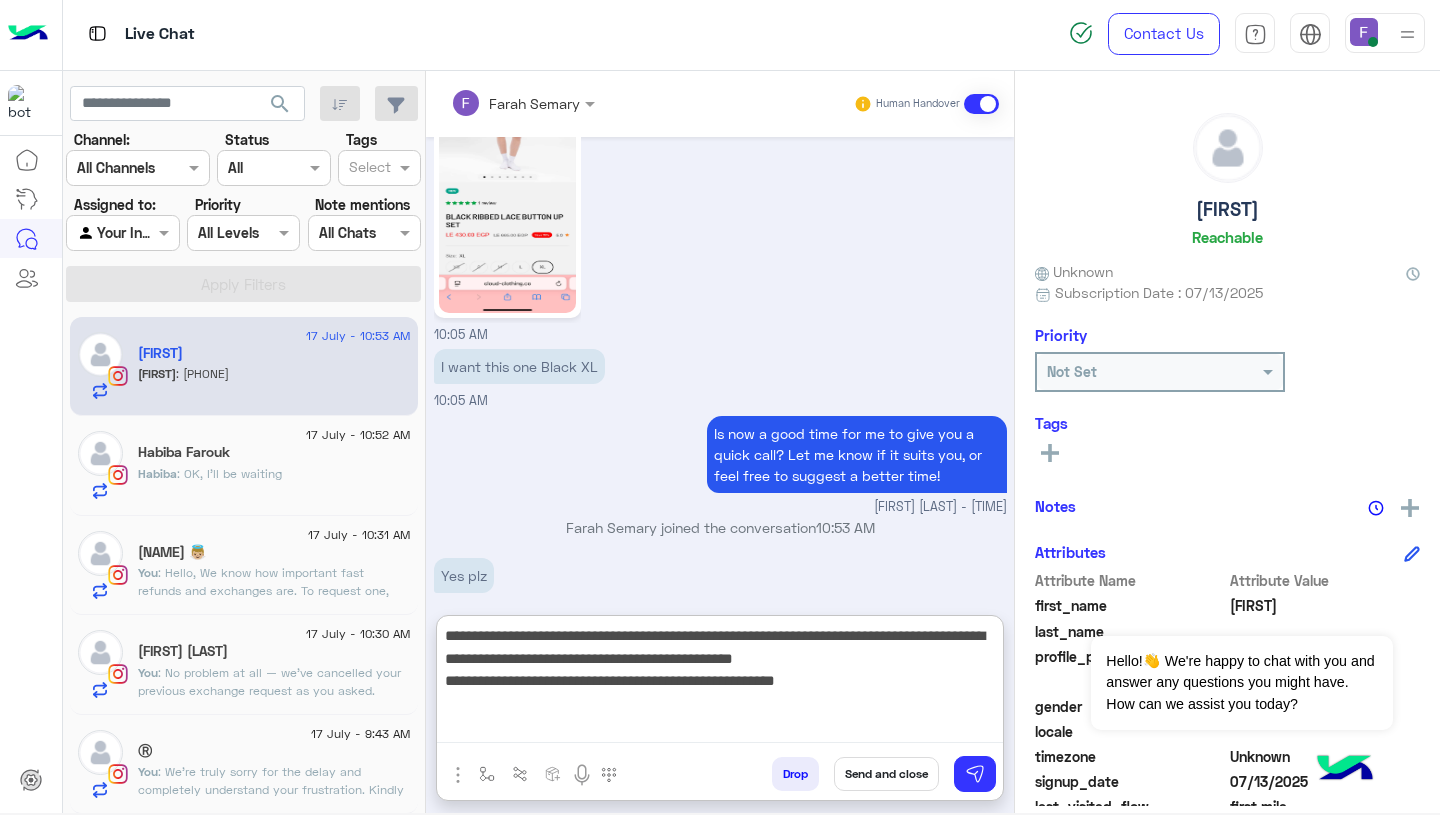 click on "**********" at bounding box center (720, 683) 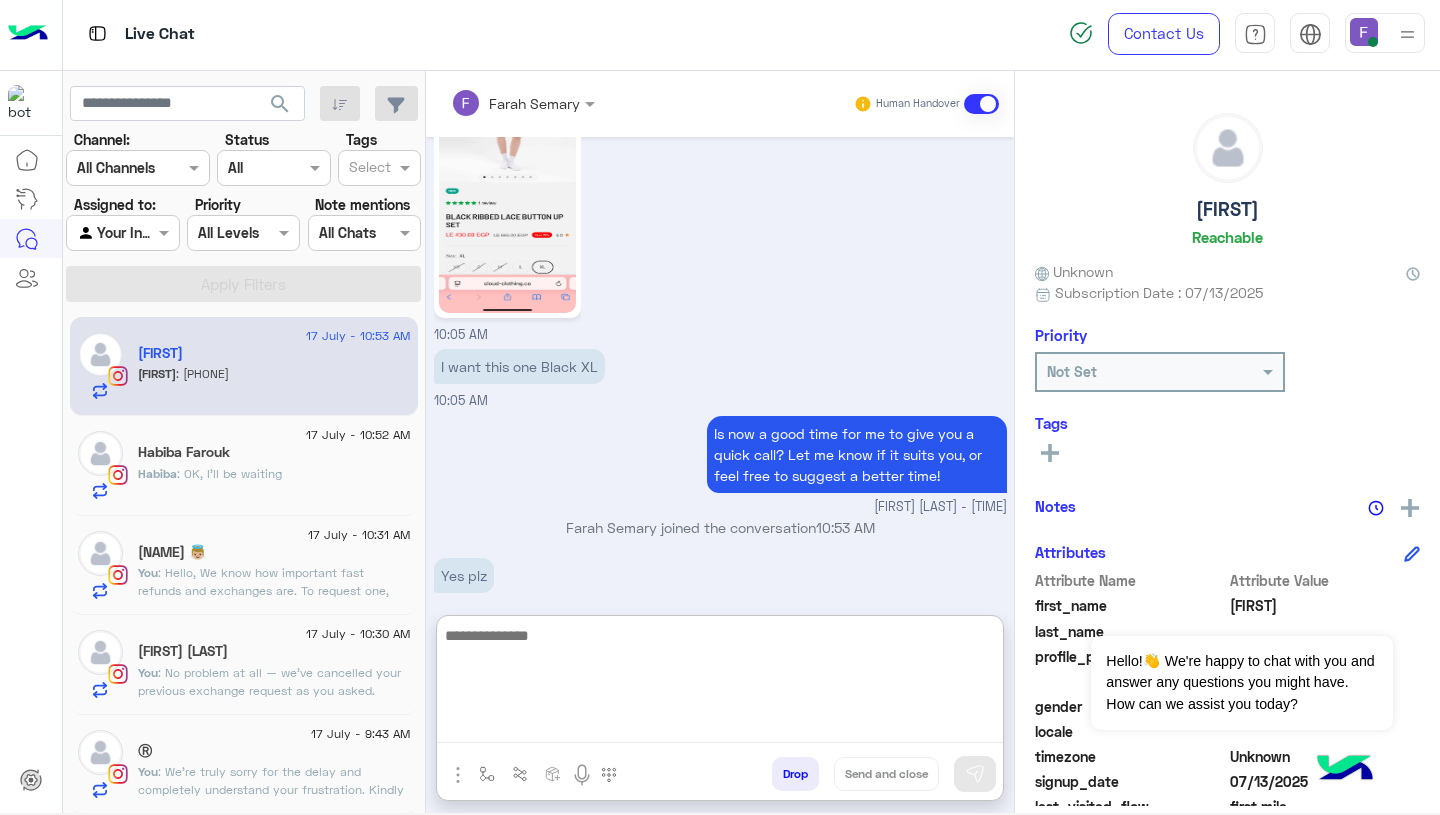 scroll, scrollTop: 1841, scrollLeft: 0, axis: vertical 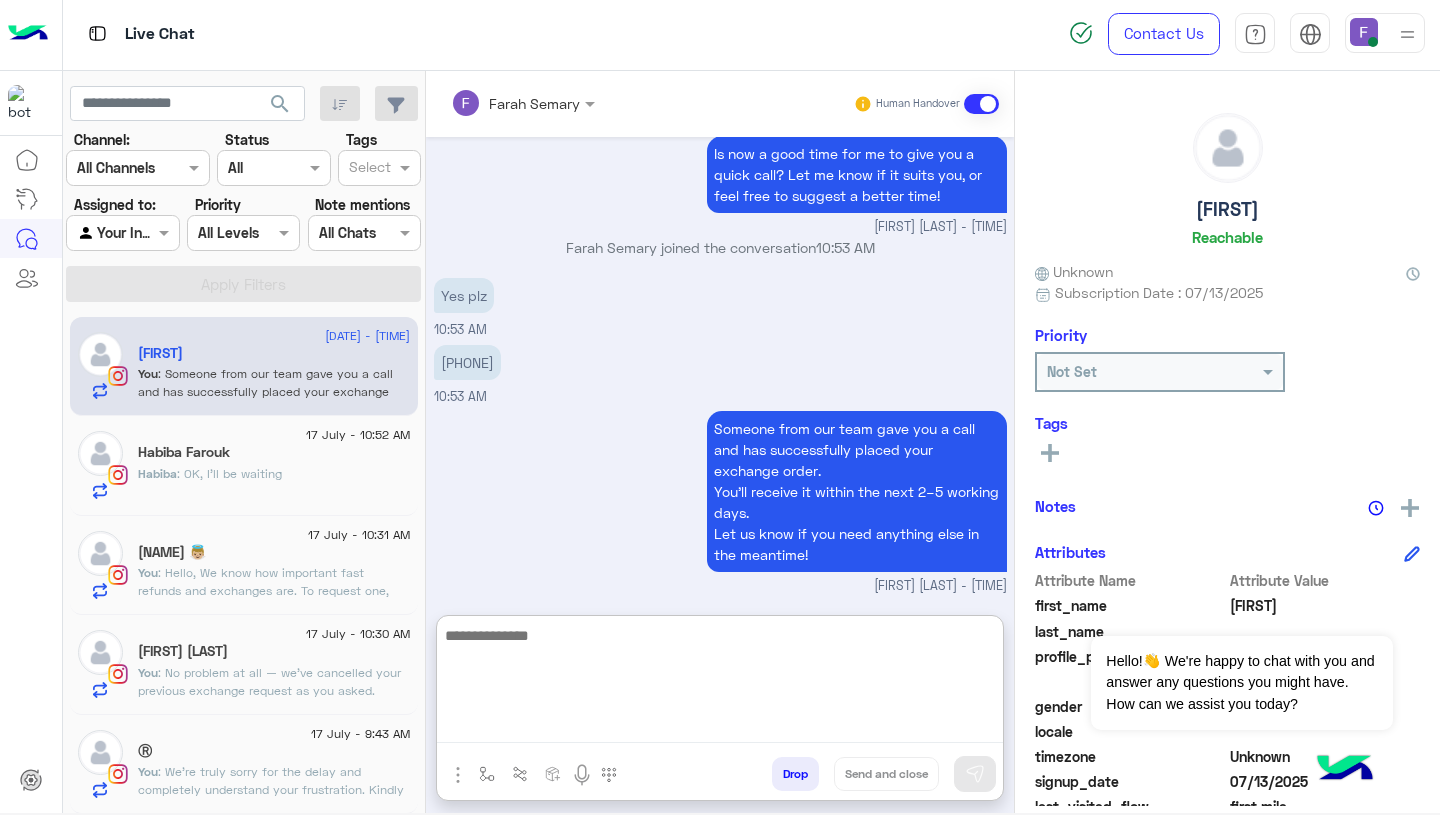 click on "Someone from our team gave you a call and has successfully placed your exchange order.  You’ll receive it within the next 2–5 working days. Let us know if you need anything else in the meantime!  Farah Semary -  11:11 AM" at bounding box center [720, 501] 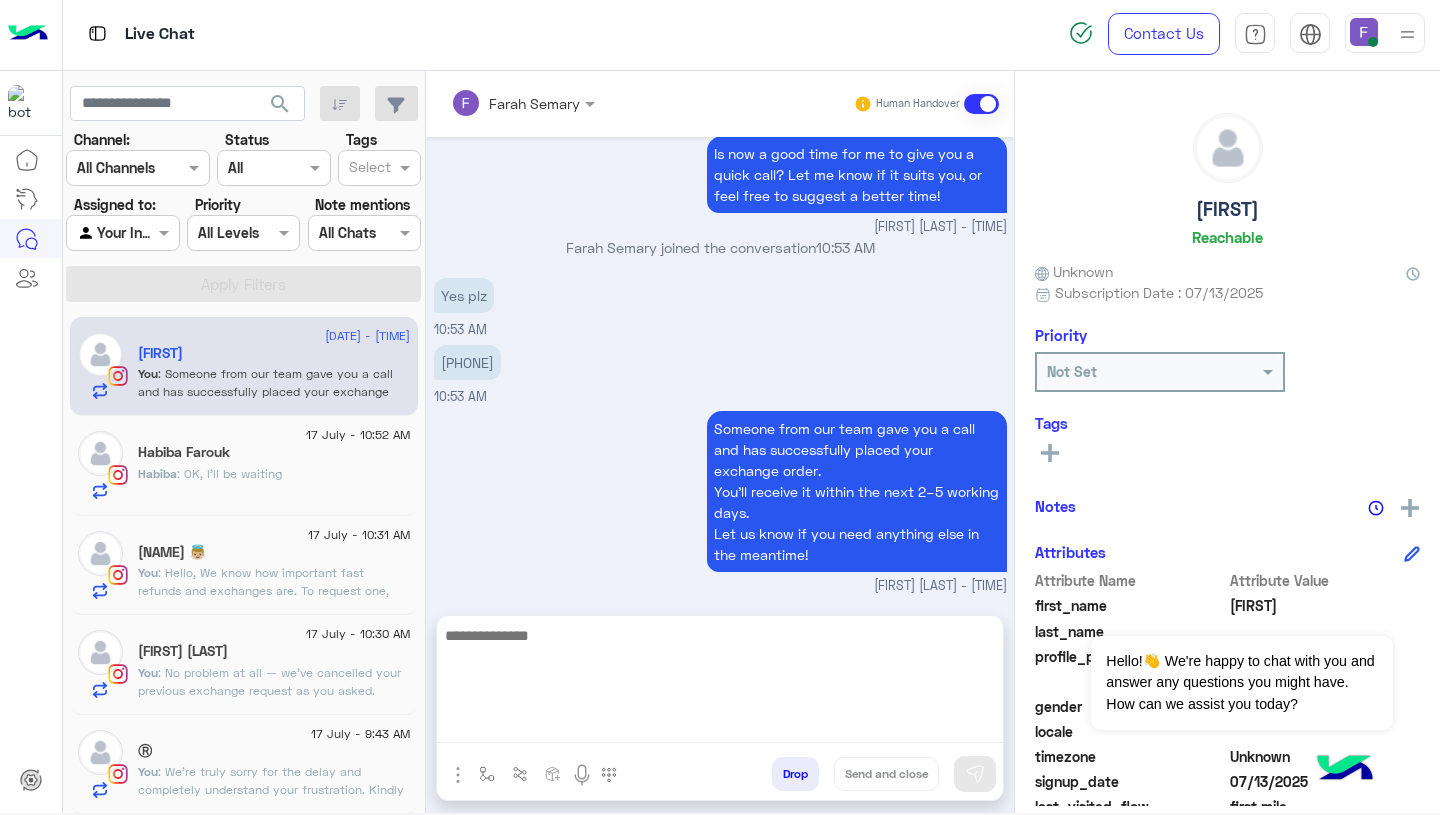 scroll, scrollTop: 1751, scrollLeft: 0, axis: vertical 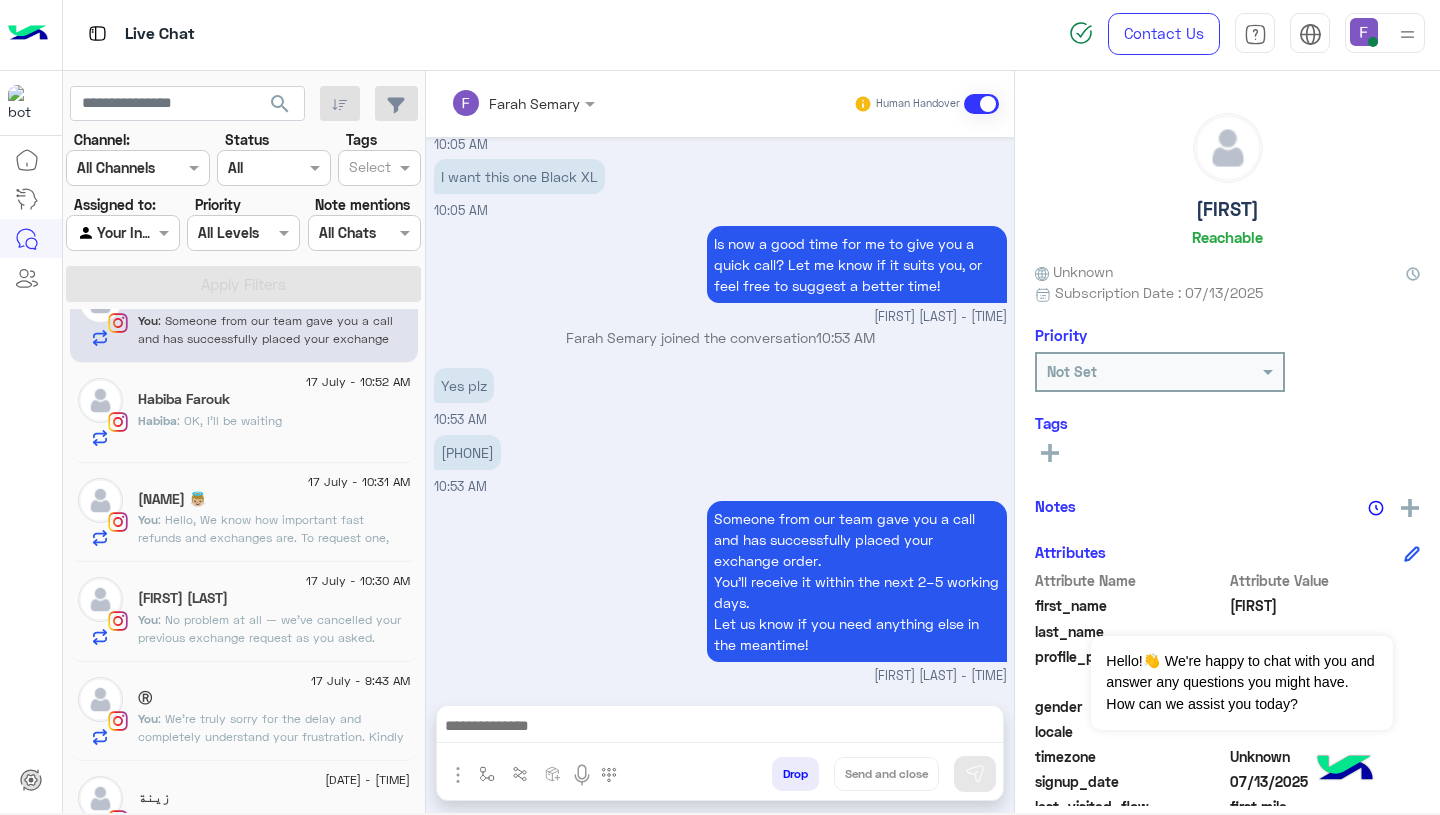 click on "Lamar Ahmed" 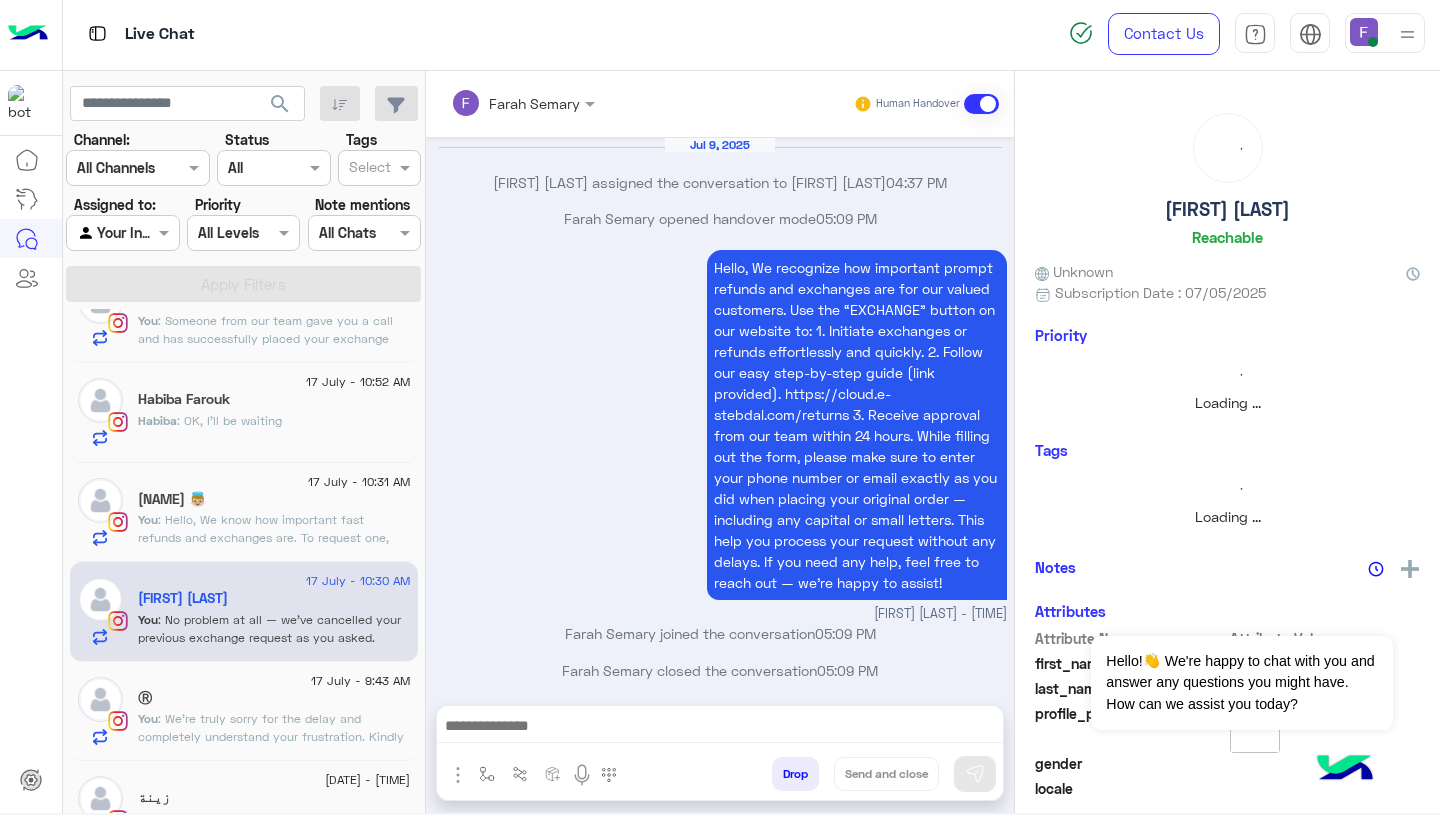 scroll, scrollTop: 2289, scrollLeft: 0, axis: vertical 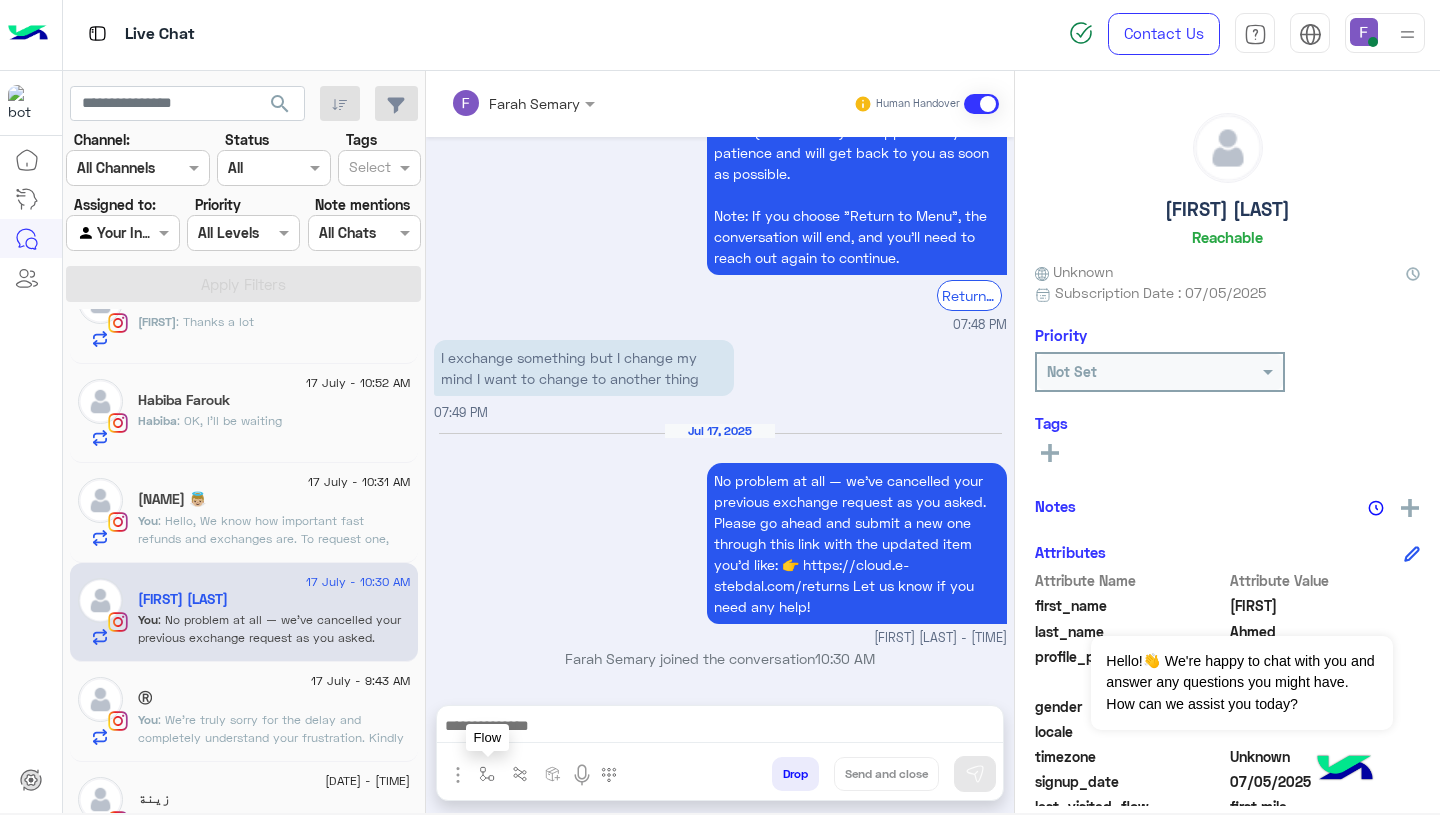 click at bounding box center (487, 774) 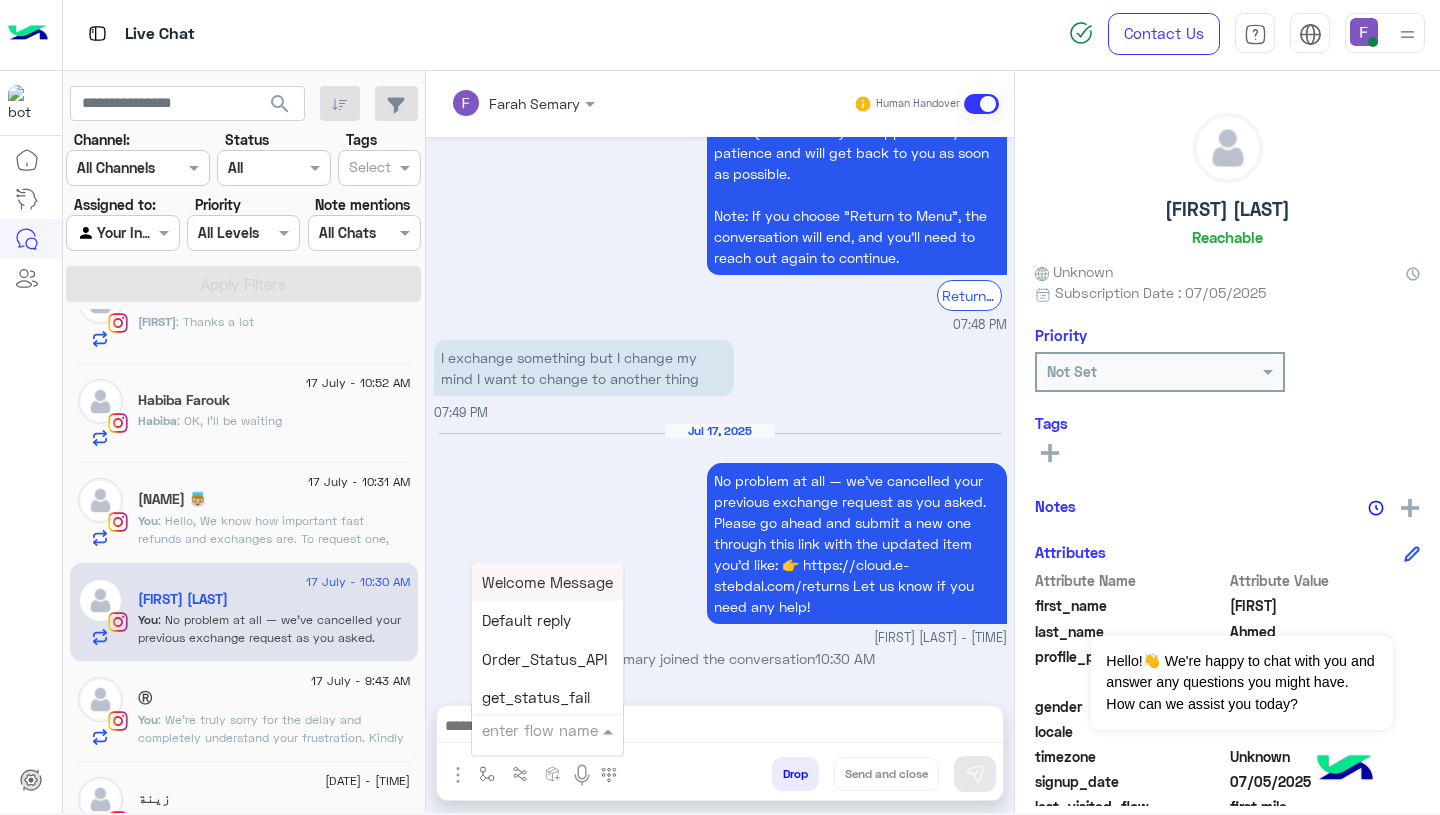 click at bounding box center (523, 730) 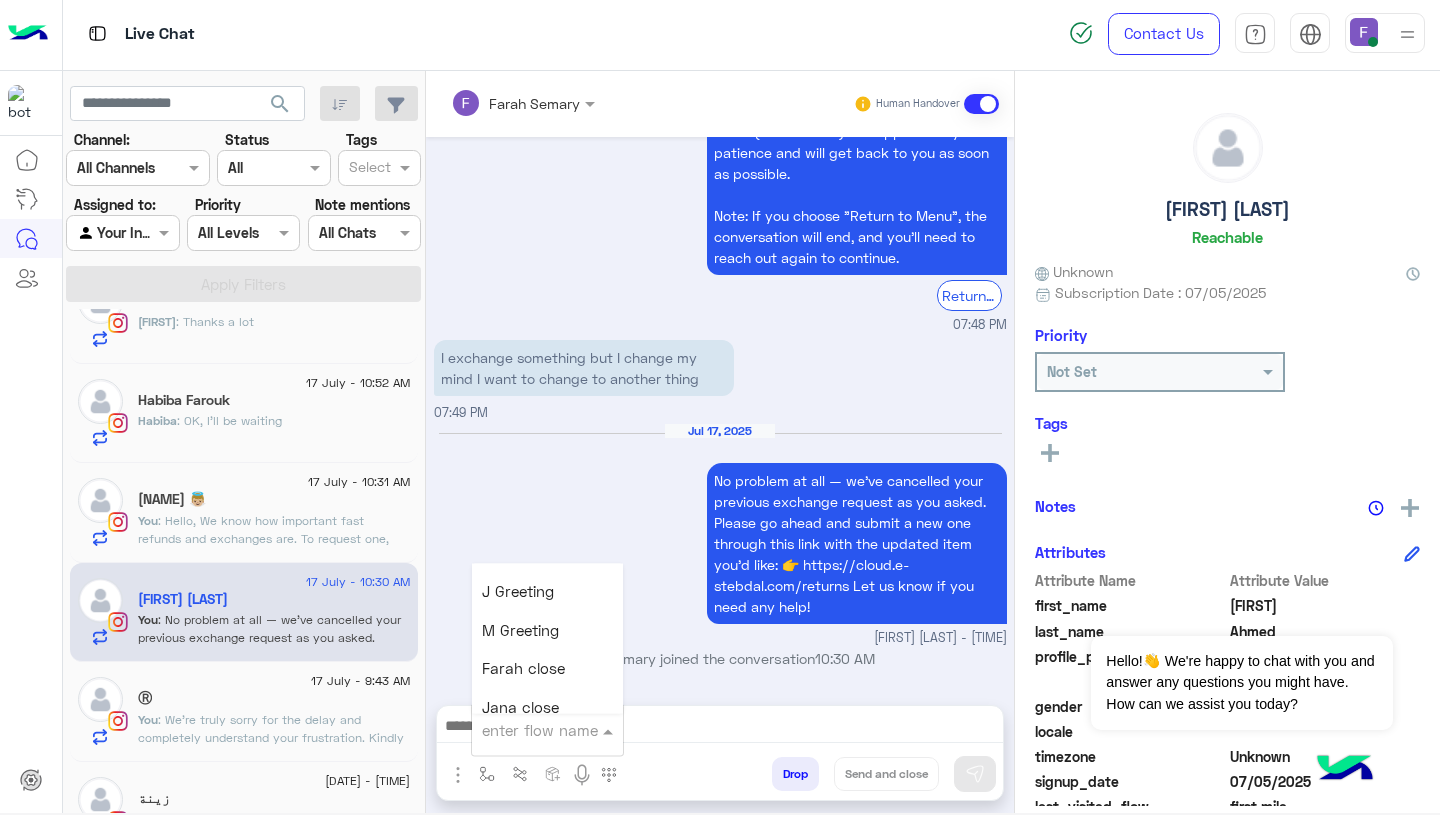scroll, scrollTop: 2491, scrollLeft: 0, axis: vertical 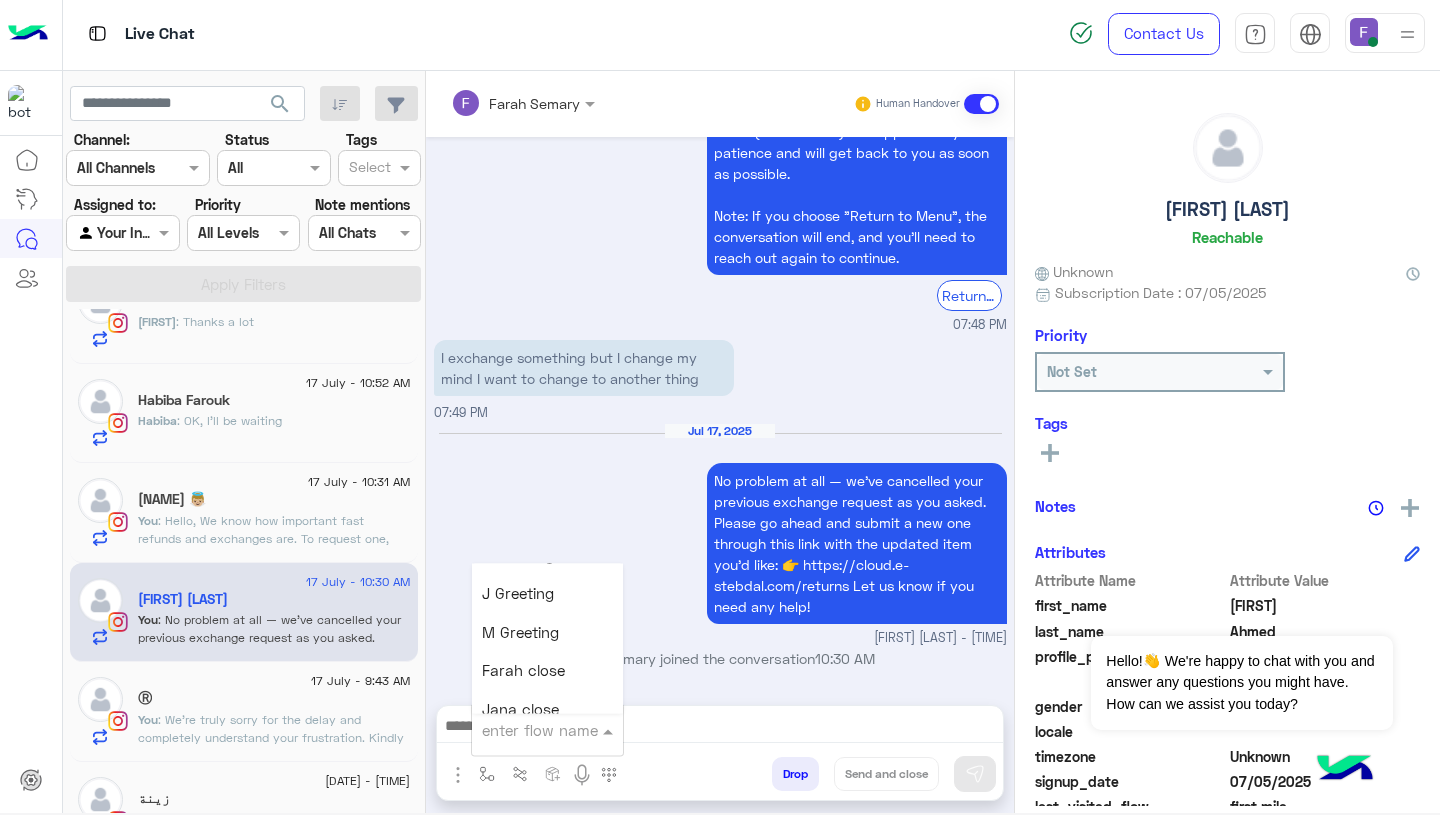 click on "Farah close" at bounding box center (523, 671) 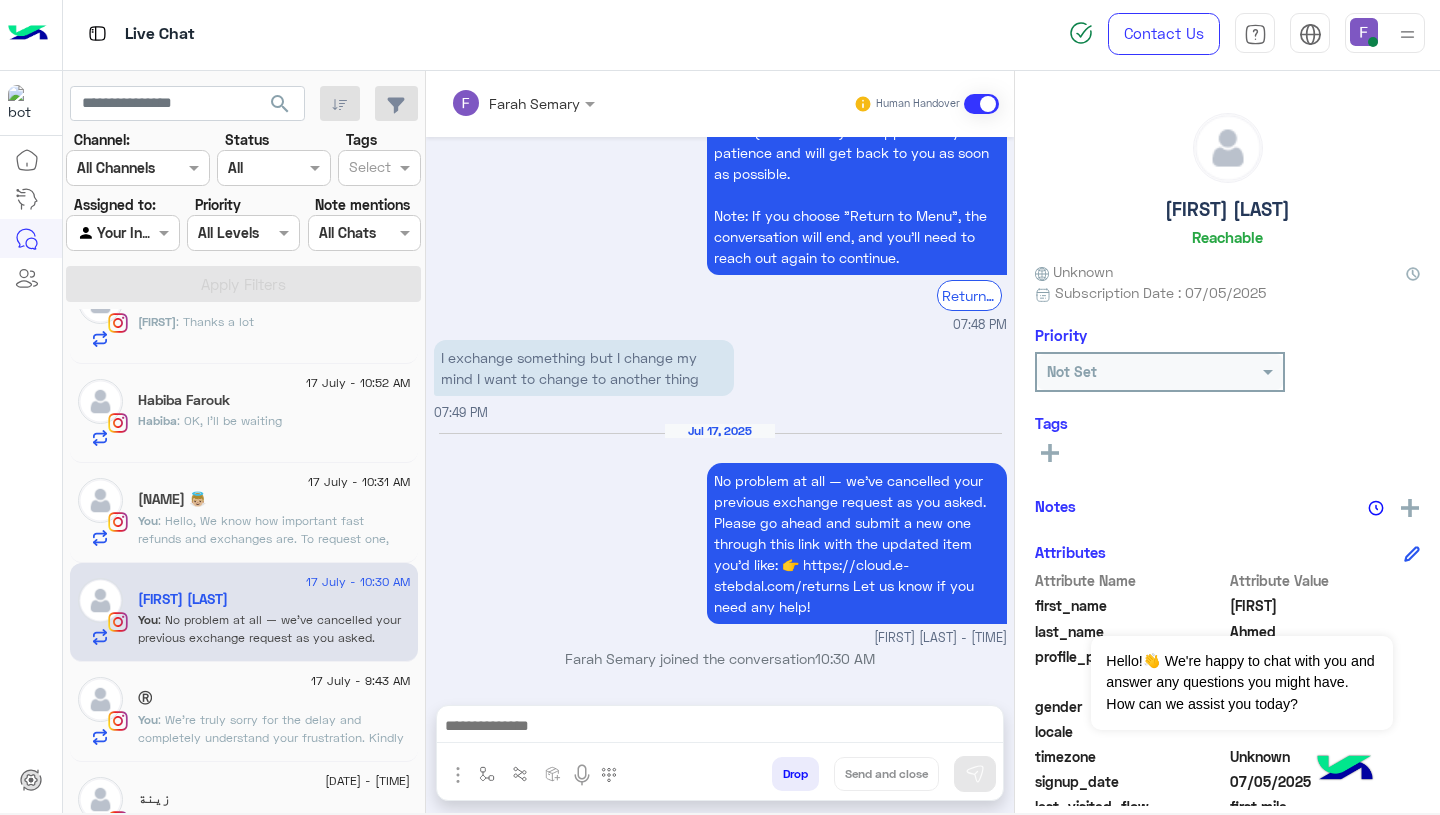 type on "**********" 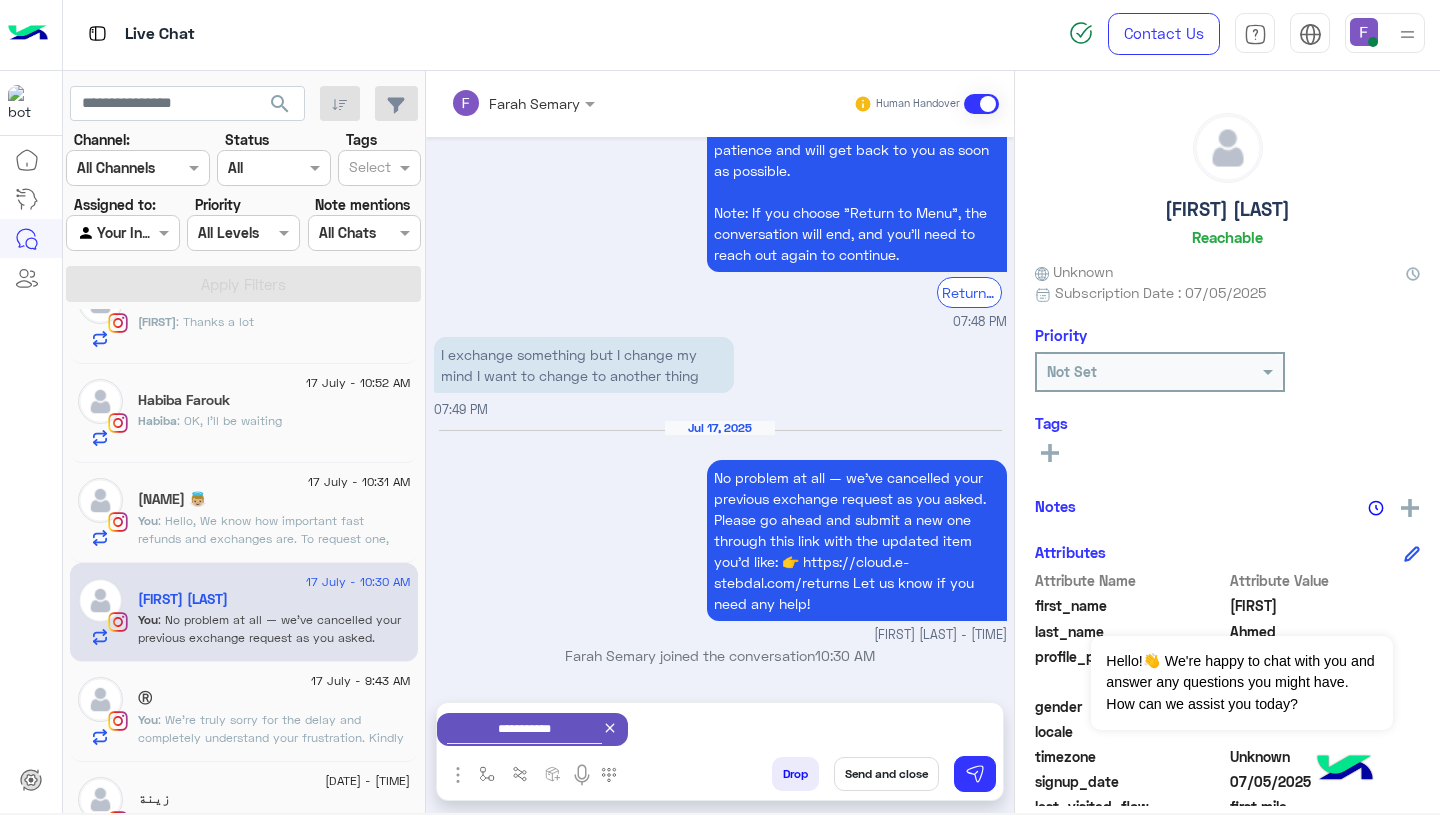 click on "Send and close" at bounding box center [886, 774] 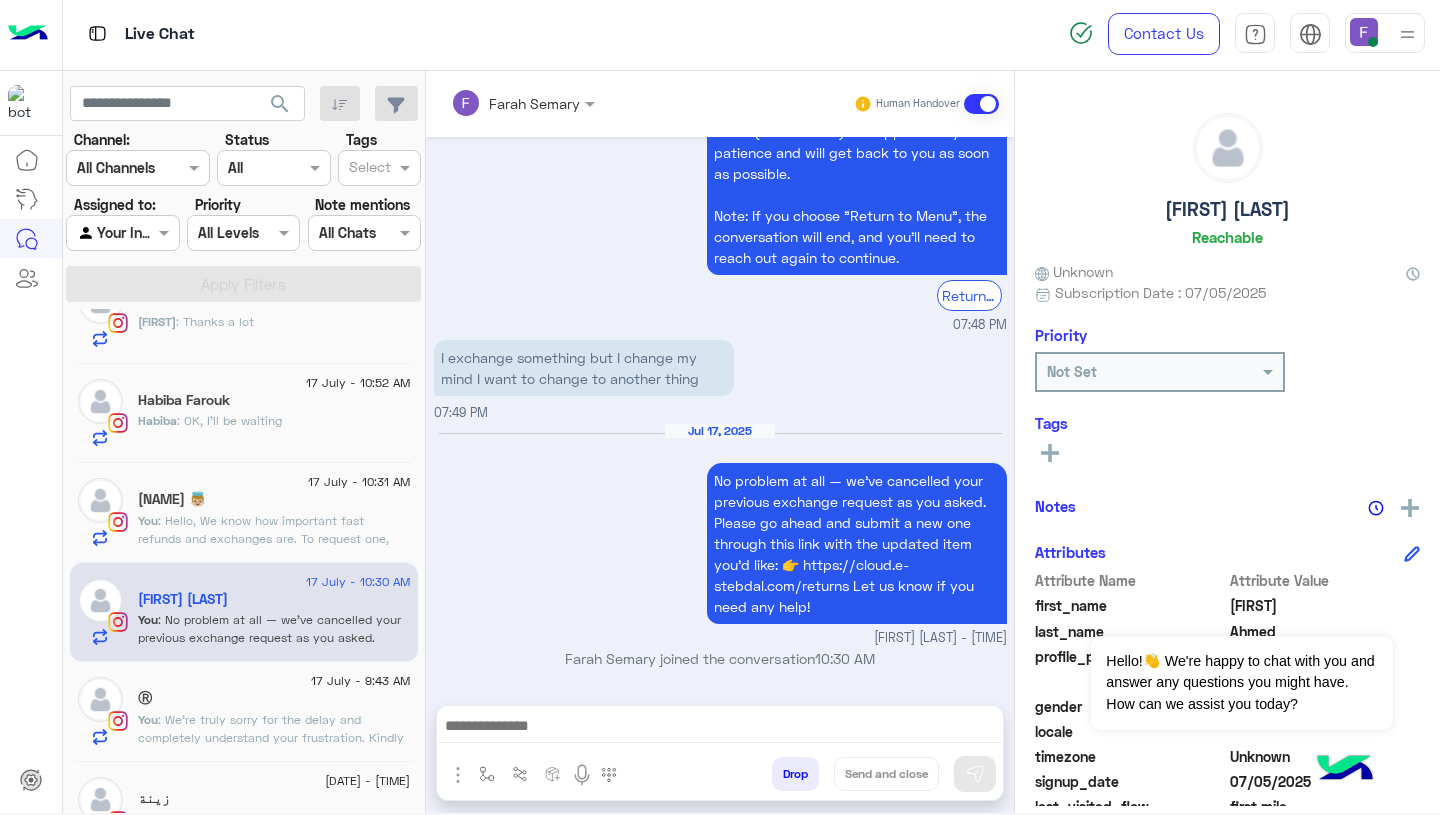 scroll, scrollTop: 2325, scrollLeft: 0, axis: vertical 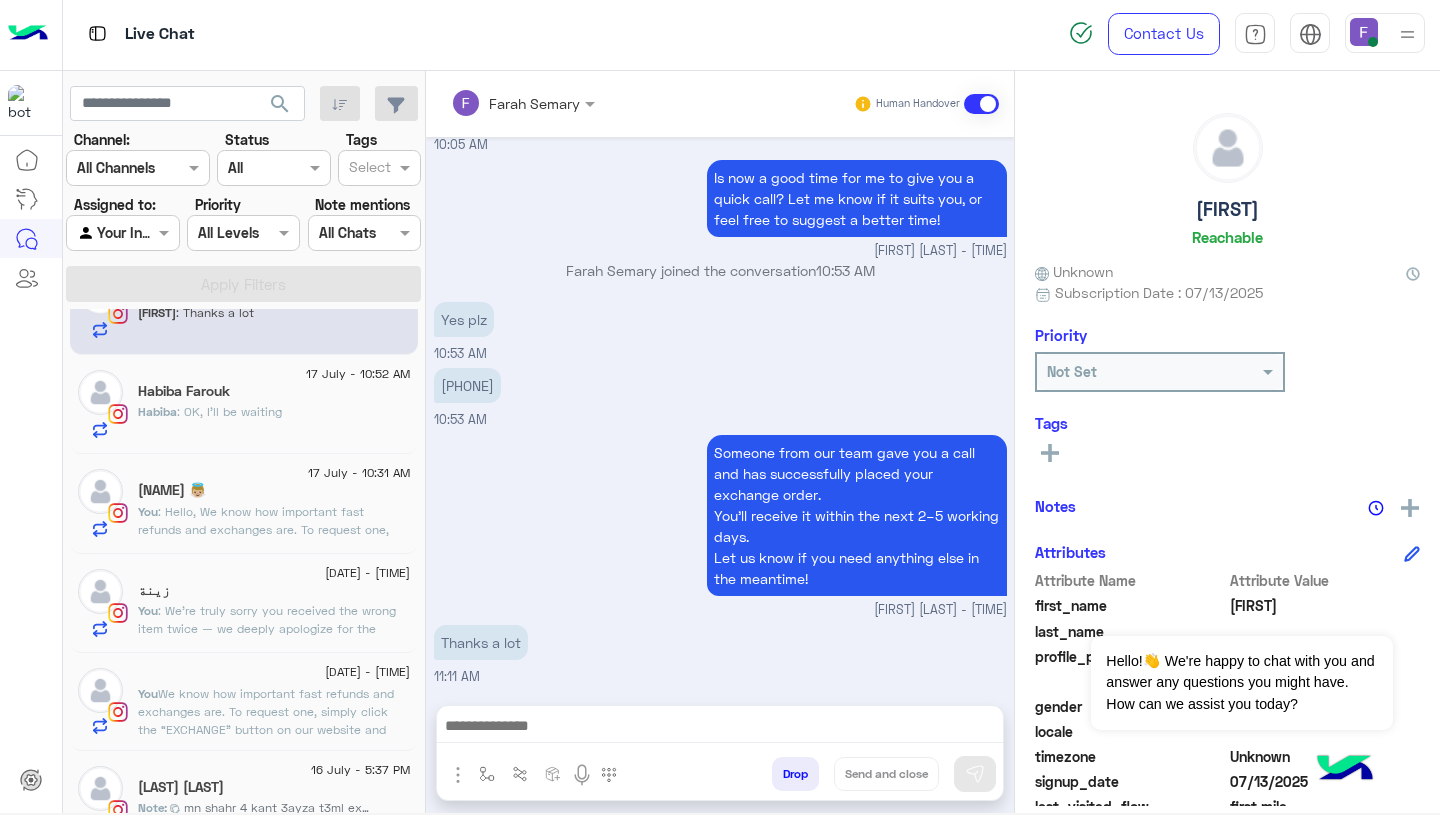 click on ": Hello,
We know how important fast refunds and exchanges are.
To request one, simply click the “EXCHANGE” button on our website and follow the steps here:
👉 https://cloud.e-stebdal.com/returns
Make sure to enter your phone number or email exactly as used in your original order (including any capital or small letters).
Also, select "the item was defected or wrong" as the reason to avoid any shipping fees.
We’ll review your request within 24 hours. Let us know if you need any help!" 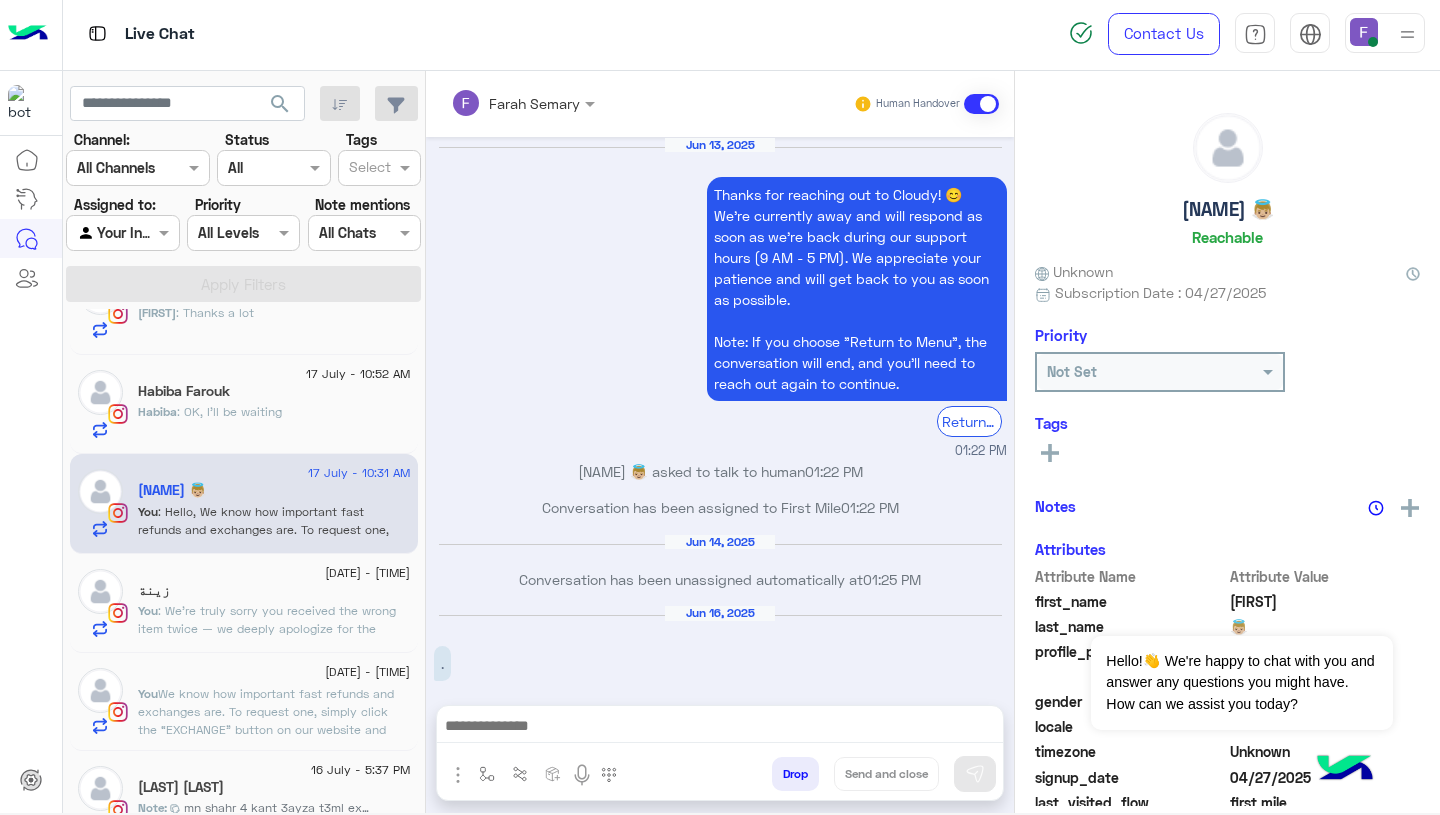 scroll, scrollTop: 2486, scrollLeft: 0, axis: vertical 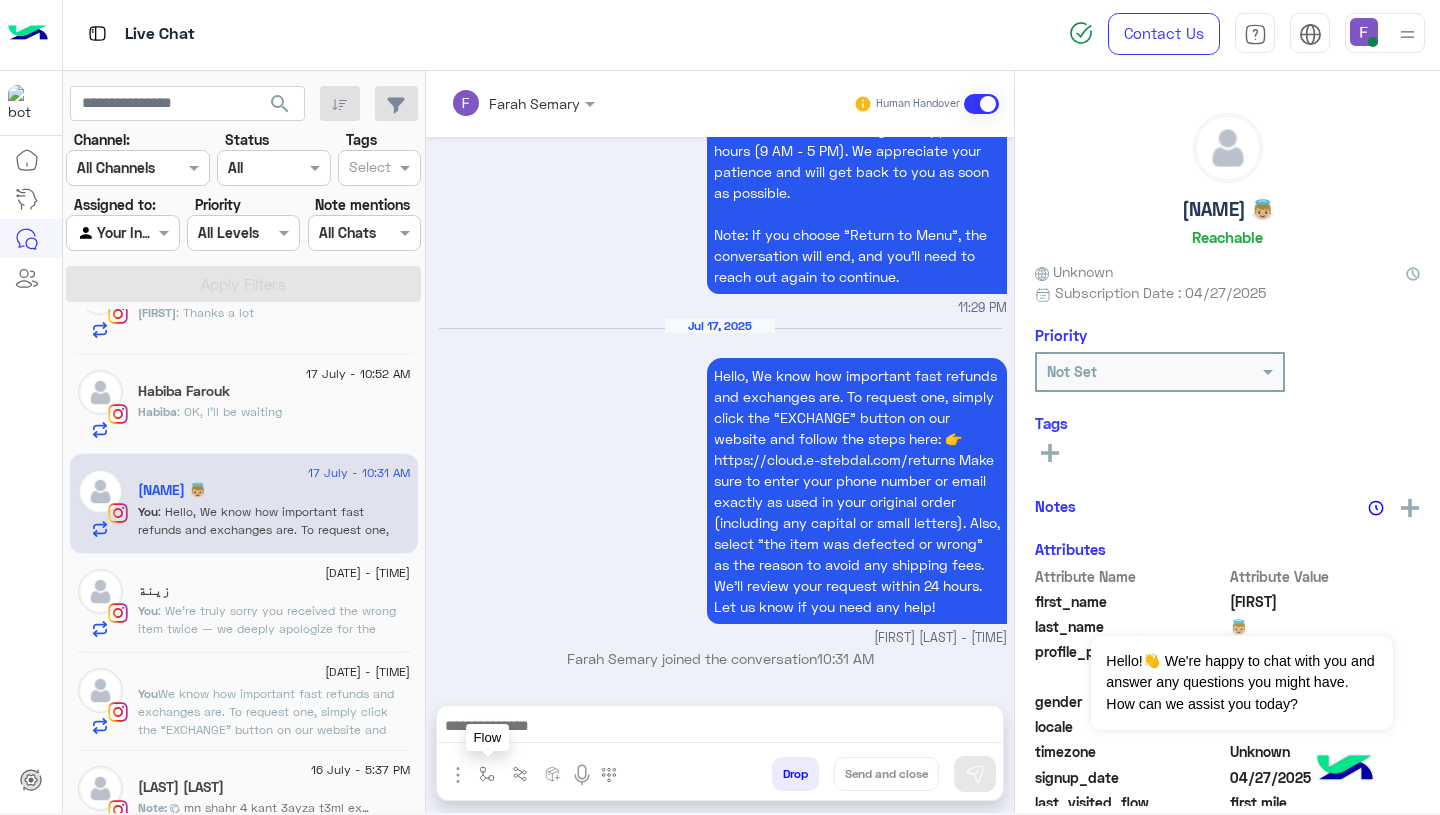 click at bounding box center (487, 774) 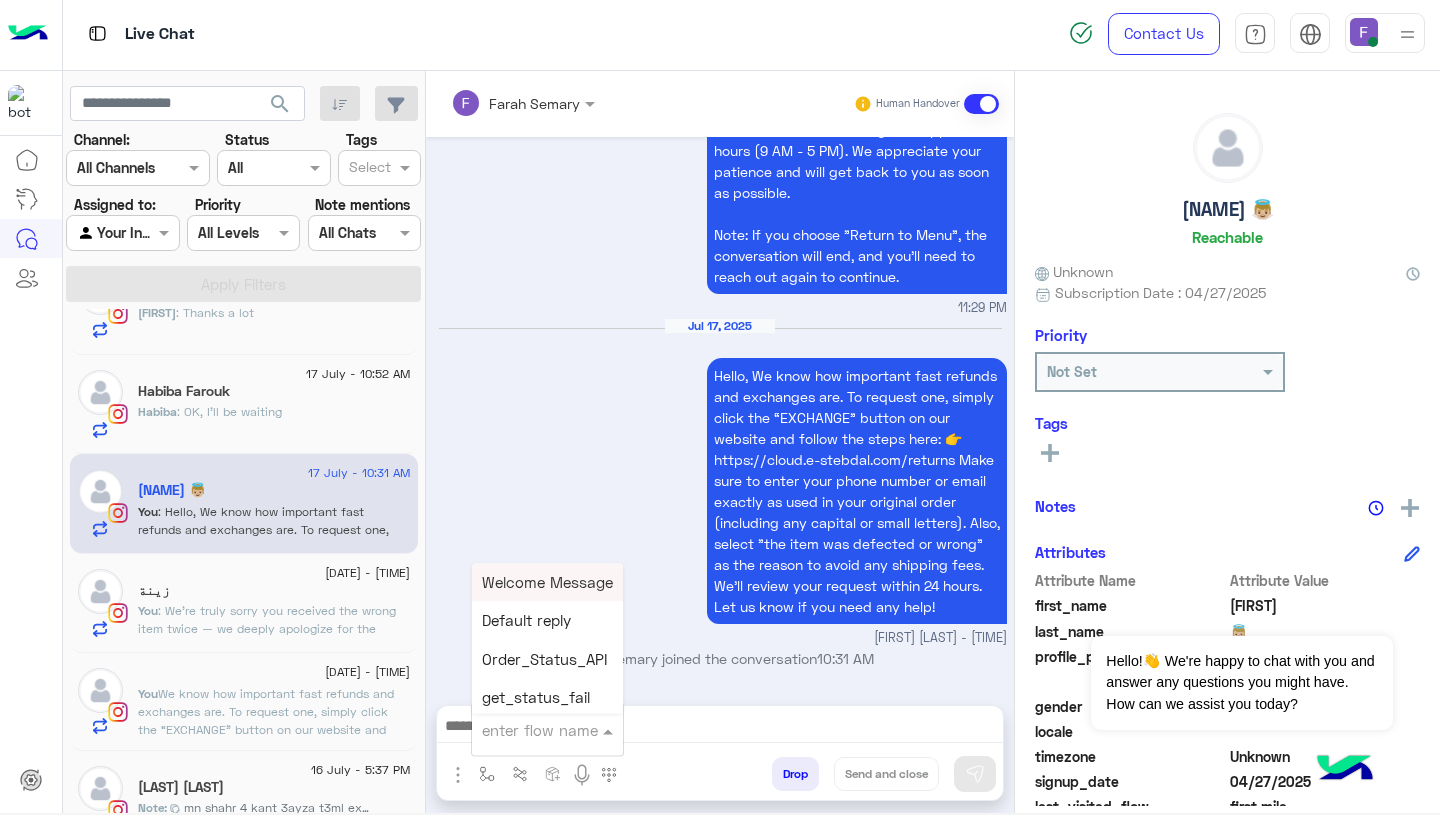 click at bounding box center (523, 730) 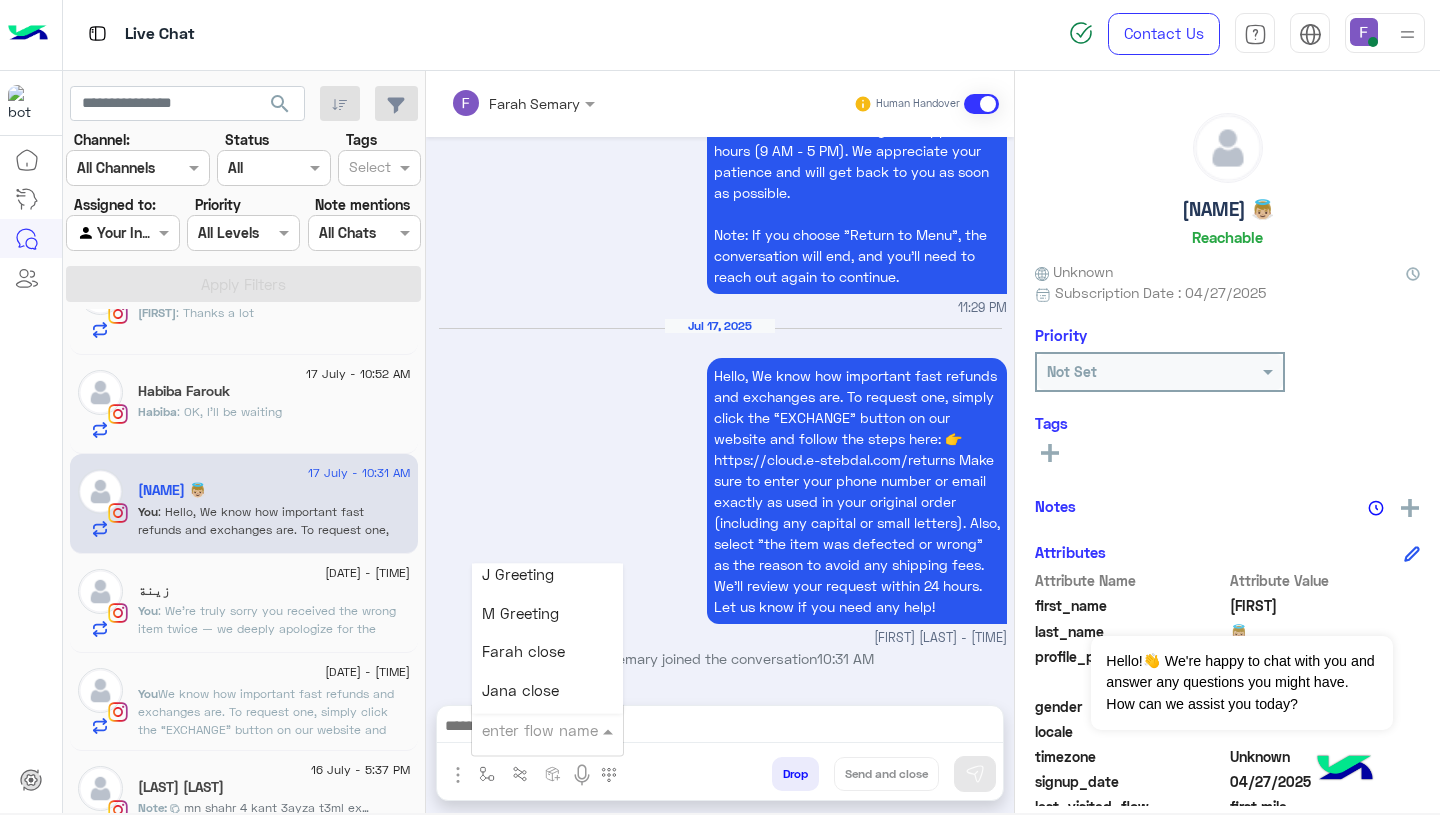 scroll, scrollTop: 2520, scrollLeft: 0, axis: vertical 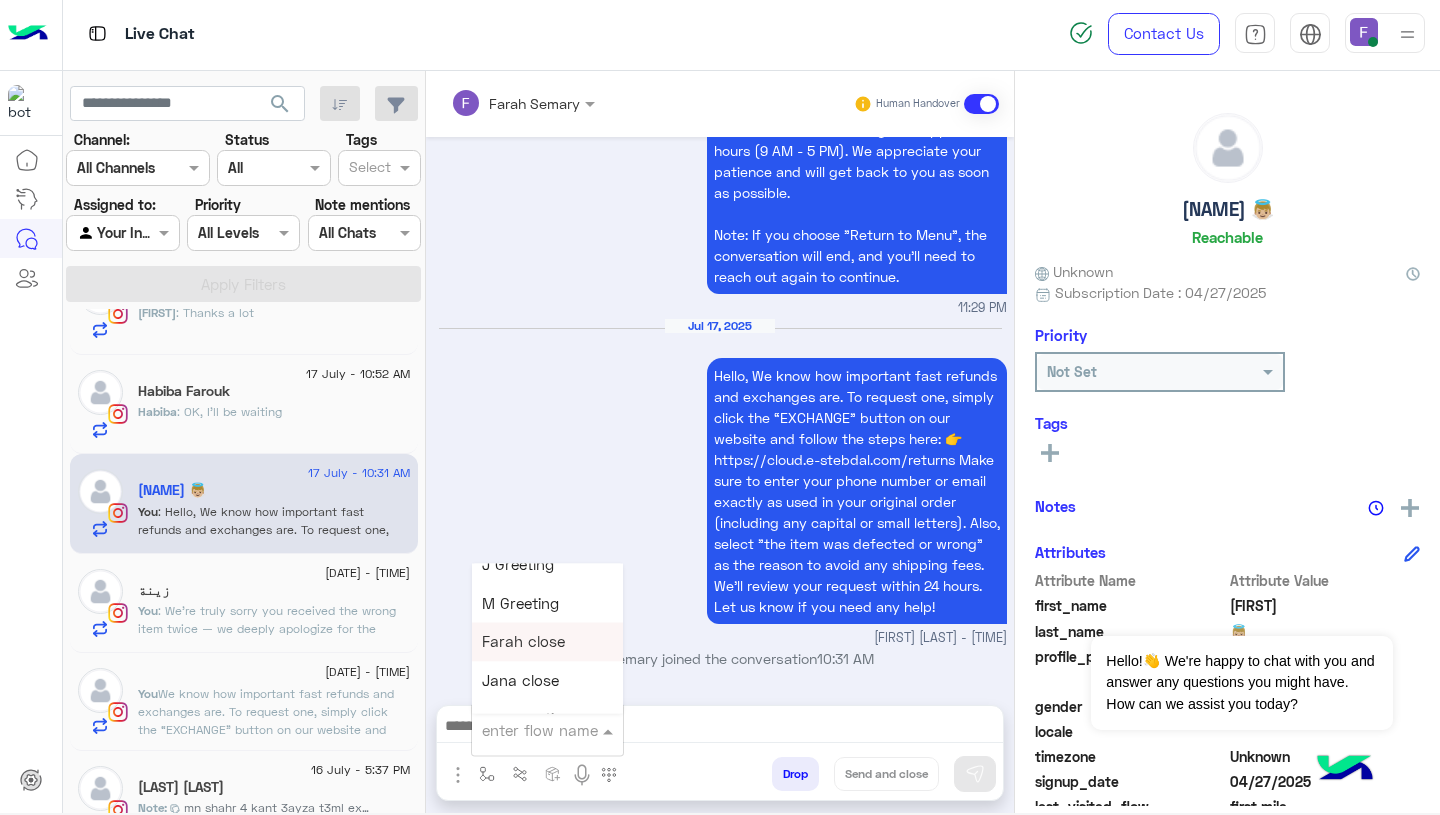 click on "Farah close" at bounding box center [523, 642] 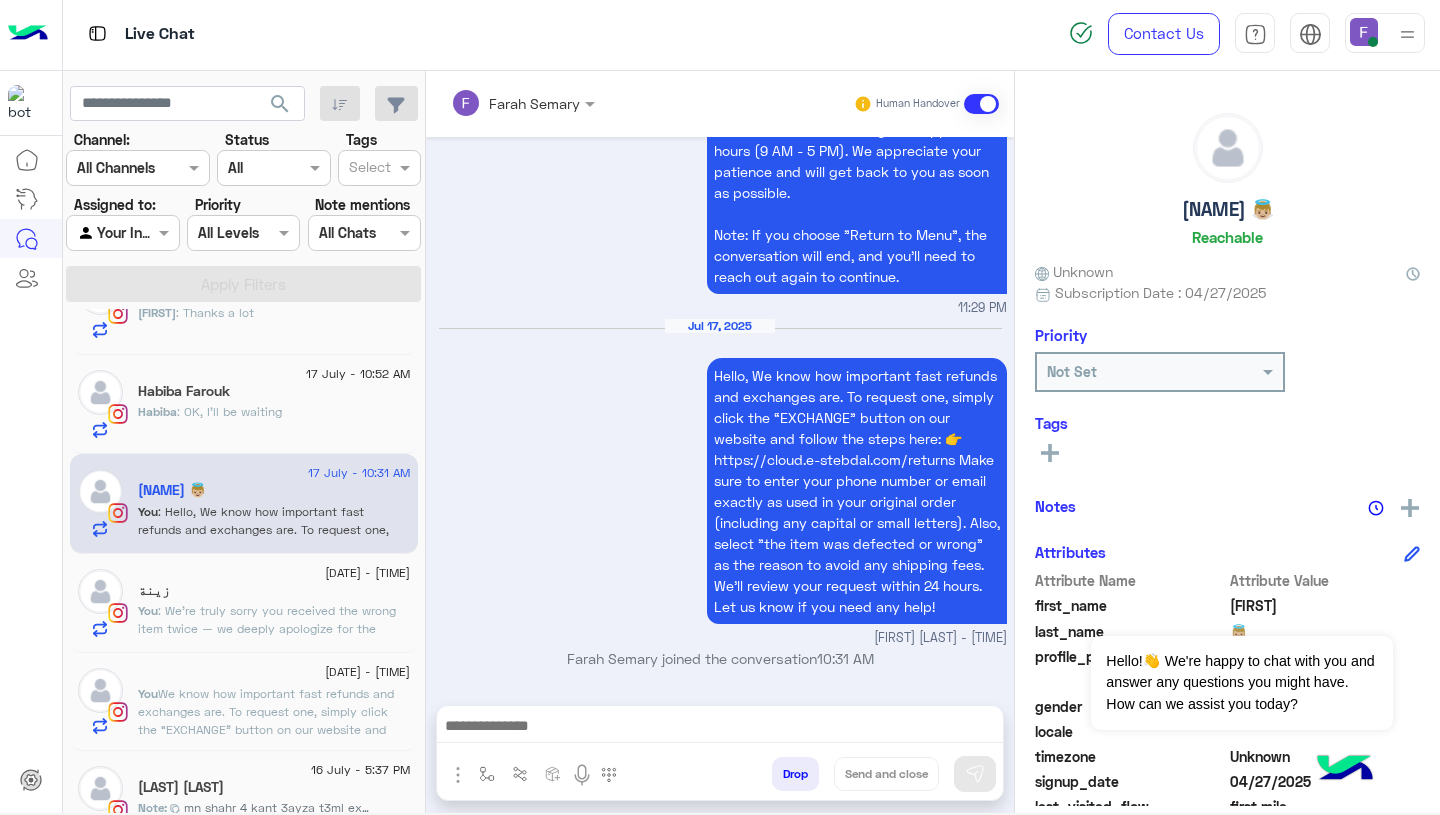 type on "**********" 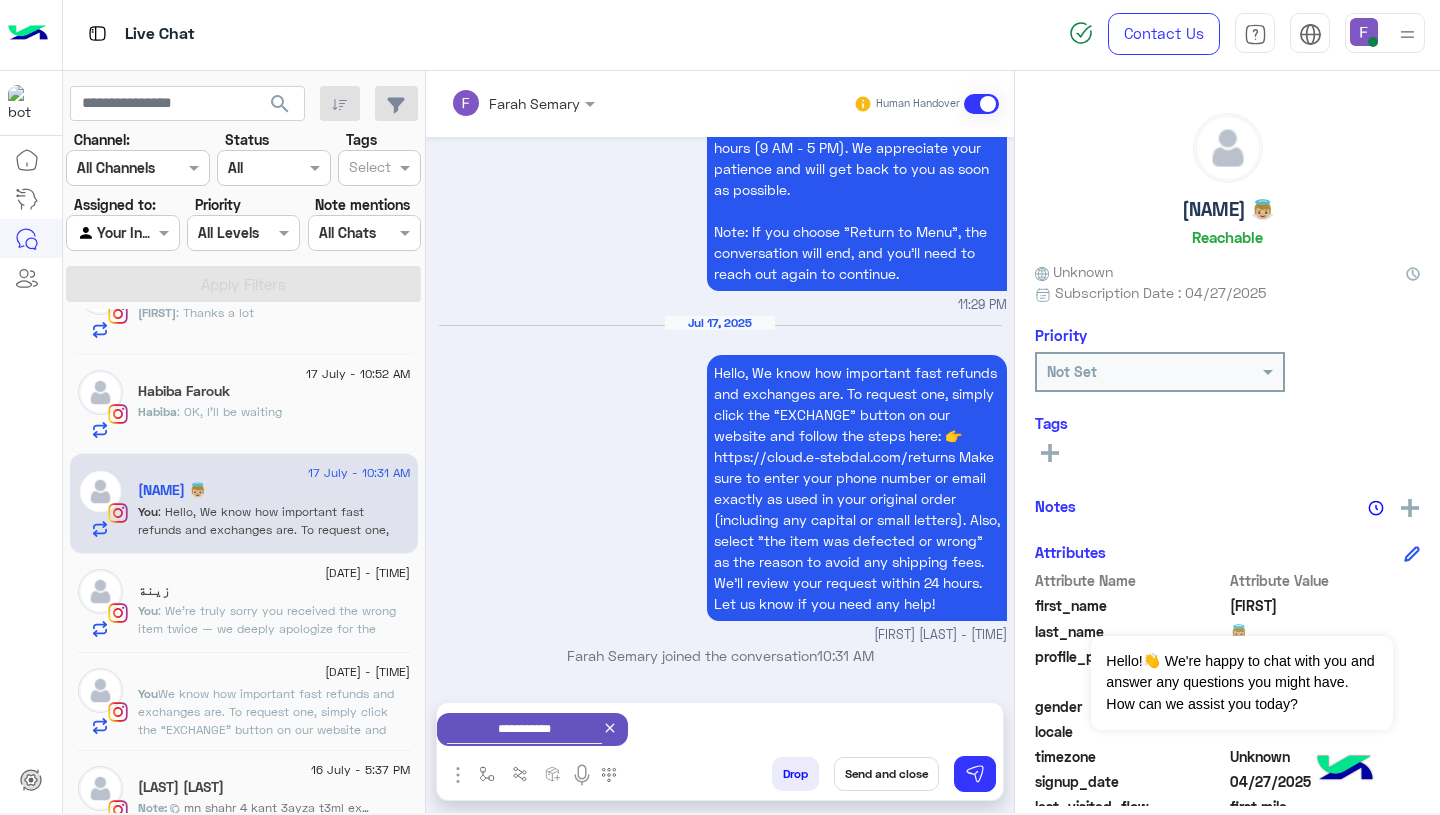 click on "Send and close" at bounding box center [886, 774] 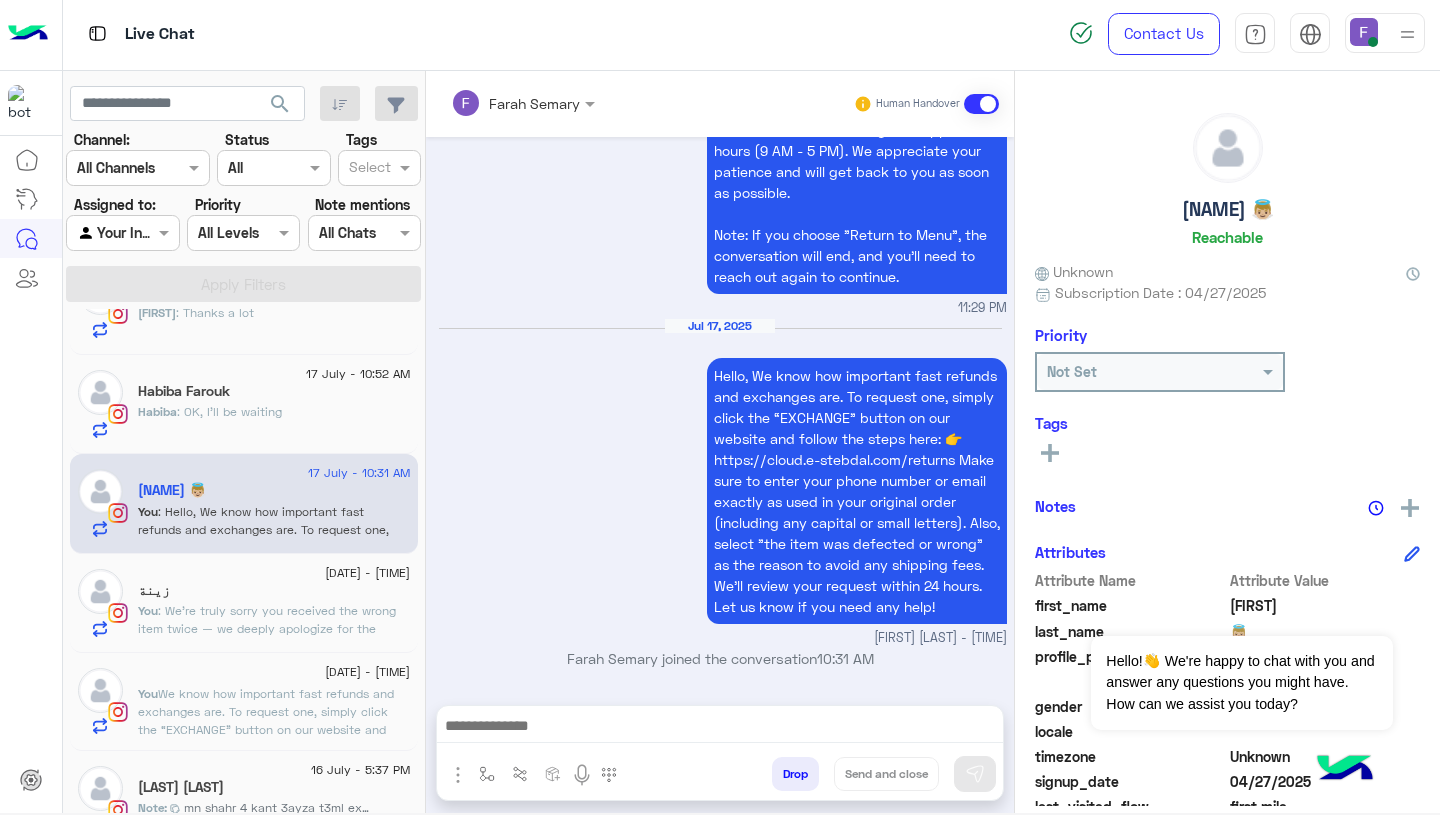 scroll, scrollTop: 2522, scrollLeft: 0, axis: vertical 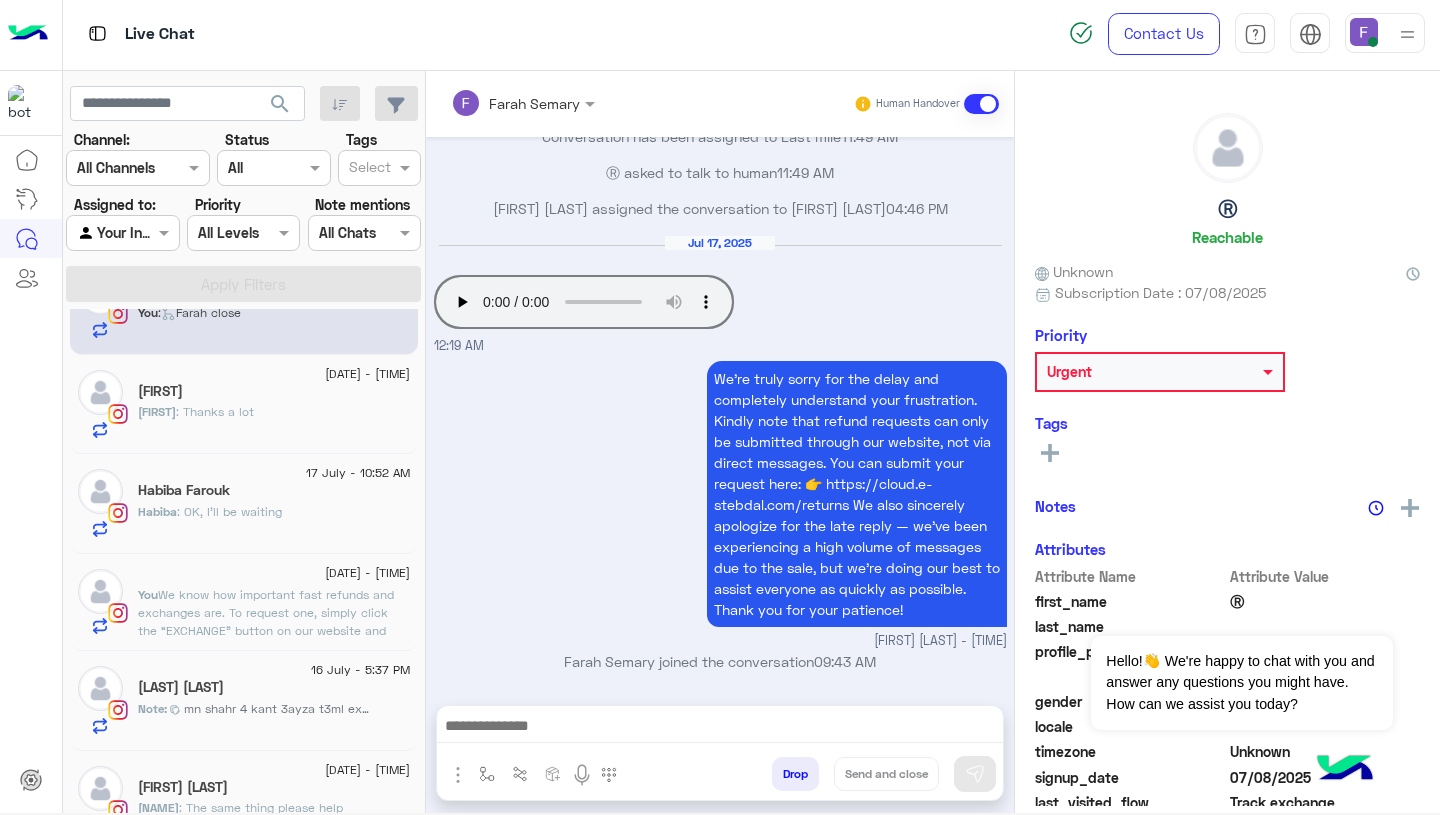 click on ": We know how important fast refunds and exchanges are.
To request one, simply click the “EXCHANGE” button on our website and follow the steps here:
👉 https://cloud.e-stebdal.com/returns
Make sure to enter your phone number or email exactly as used in your original order (including any capital or small letters).
Also, select "the item was defected or wrong" as the reason to avoid any shipping fees.
We’ll review your request within 24 hours. Let us know if you need any help!" 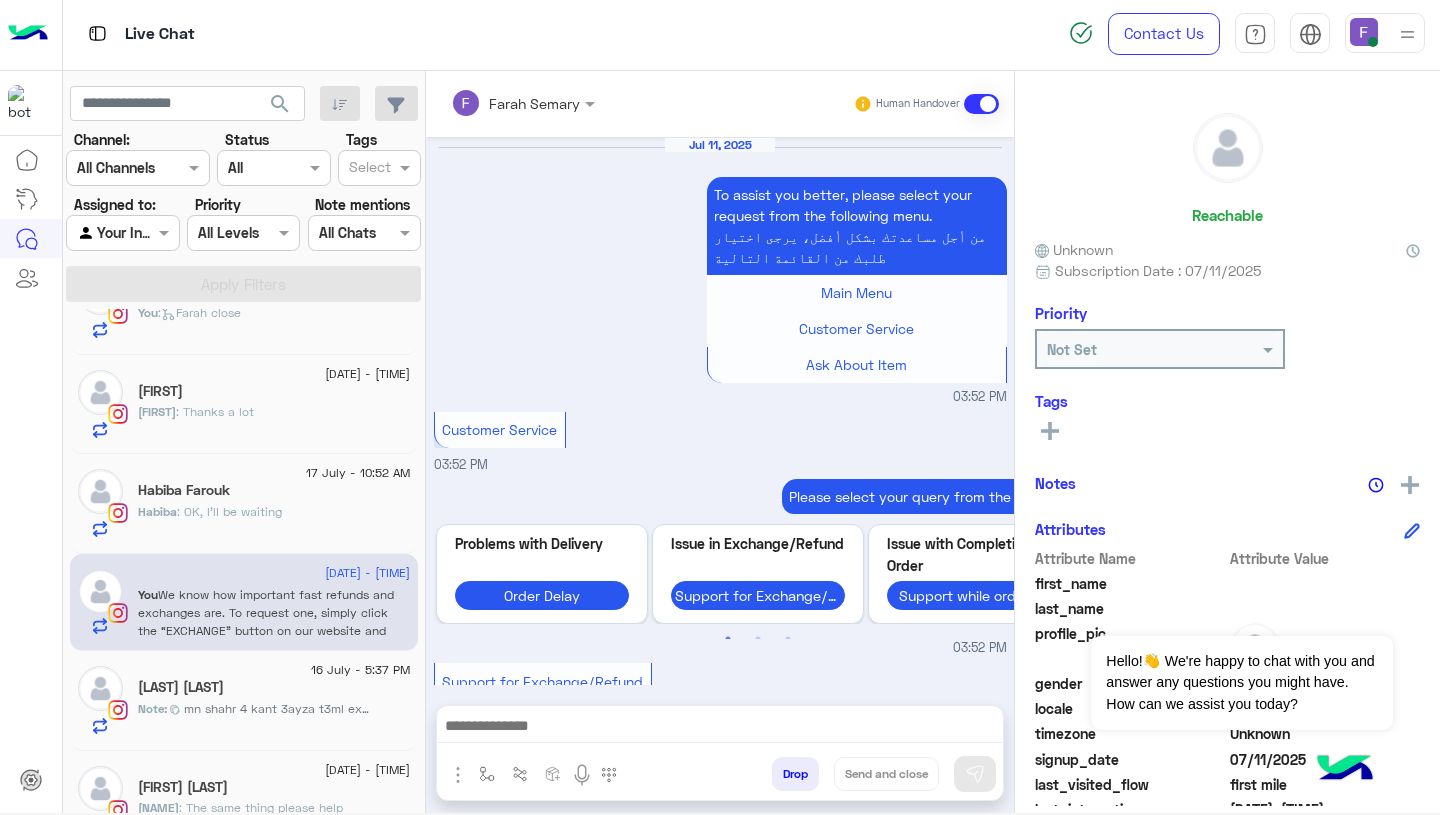 scroll, scrollTop: 2364, scrollLeft: 0, axis: vertical 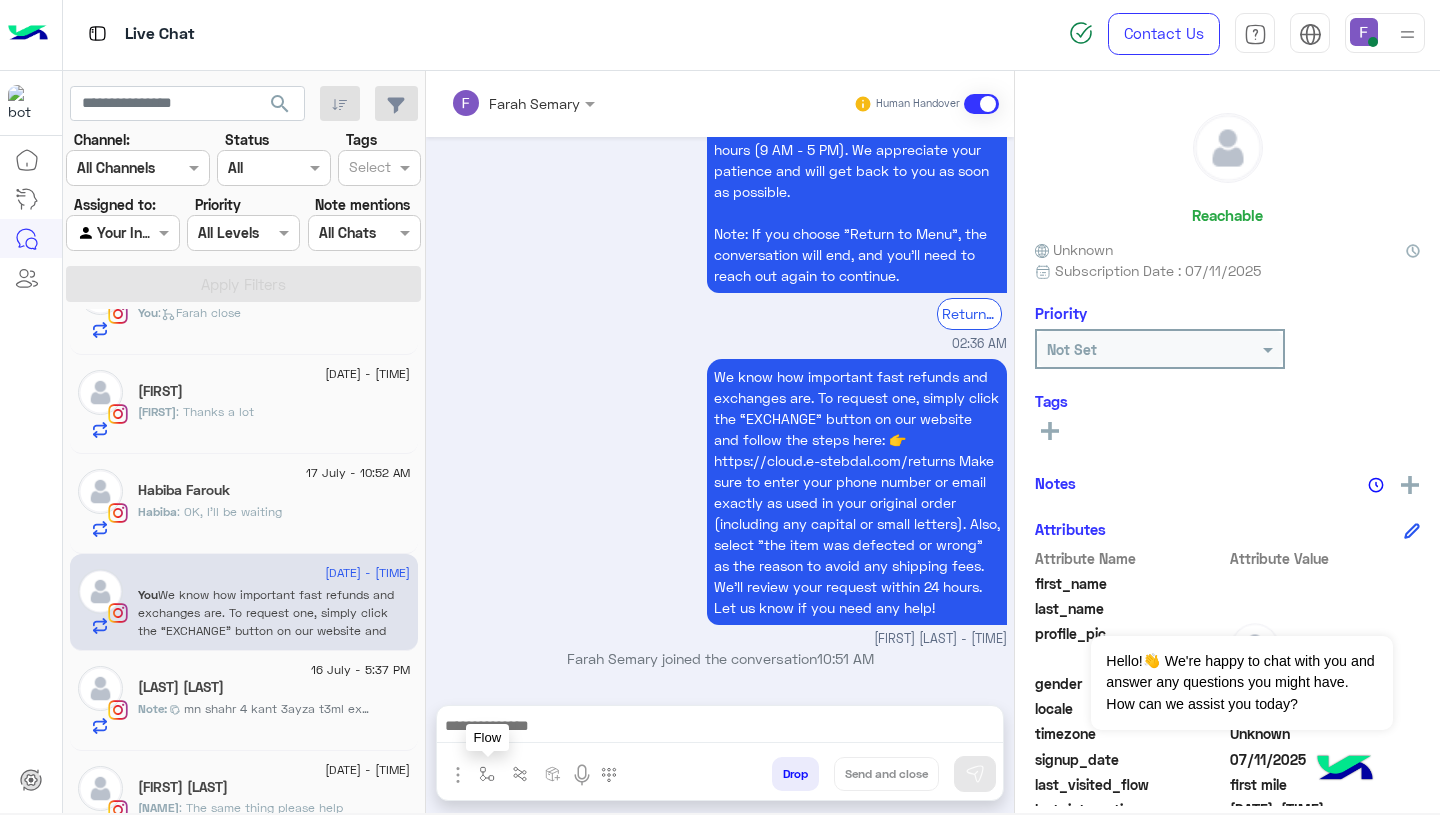 click at bounding box center (487, 774) 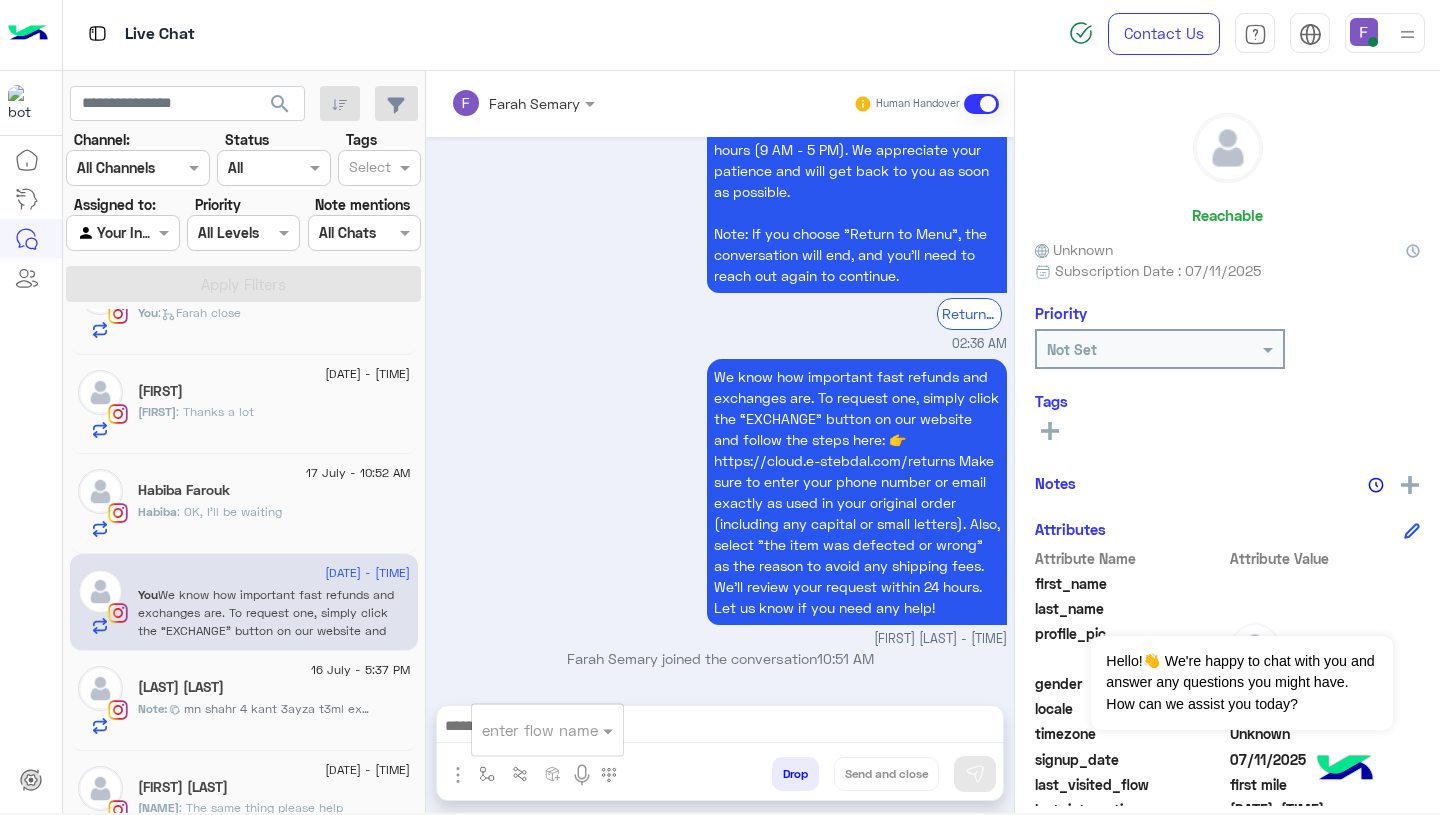 click at bounding box center [523, 730] 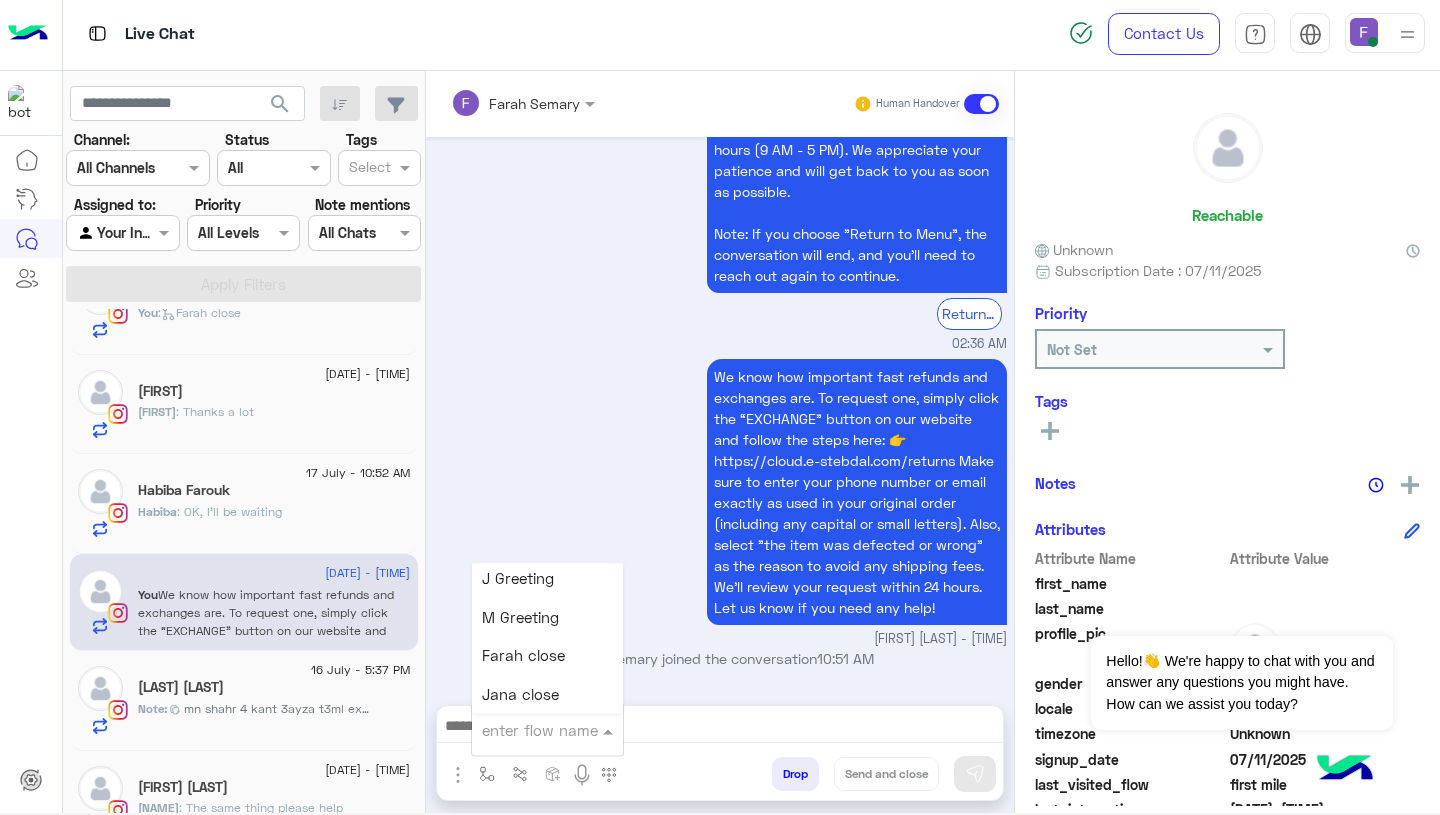 scroll, scrollTop: 2500, scrollLeft: 0, axis: vertical 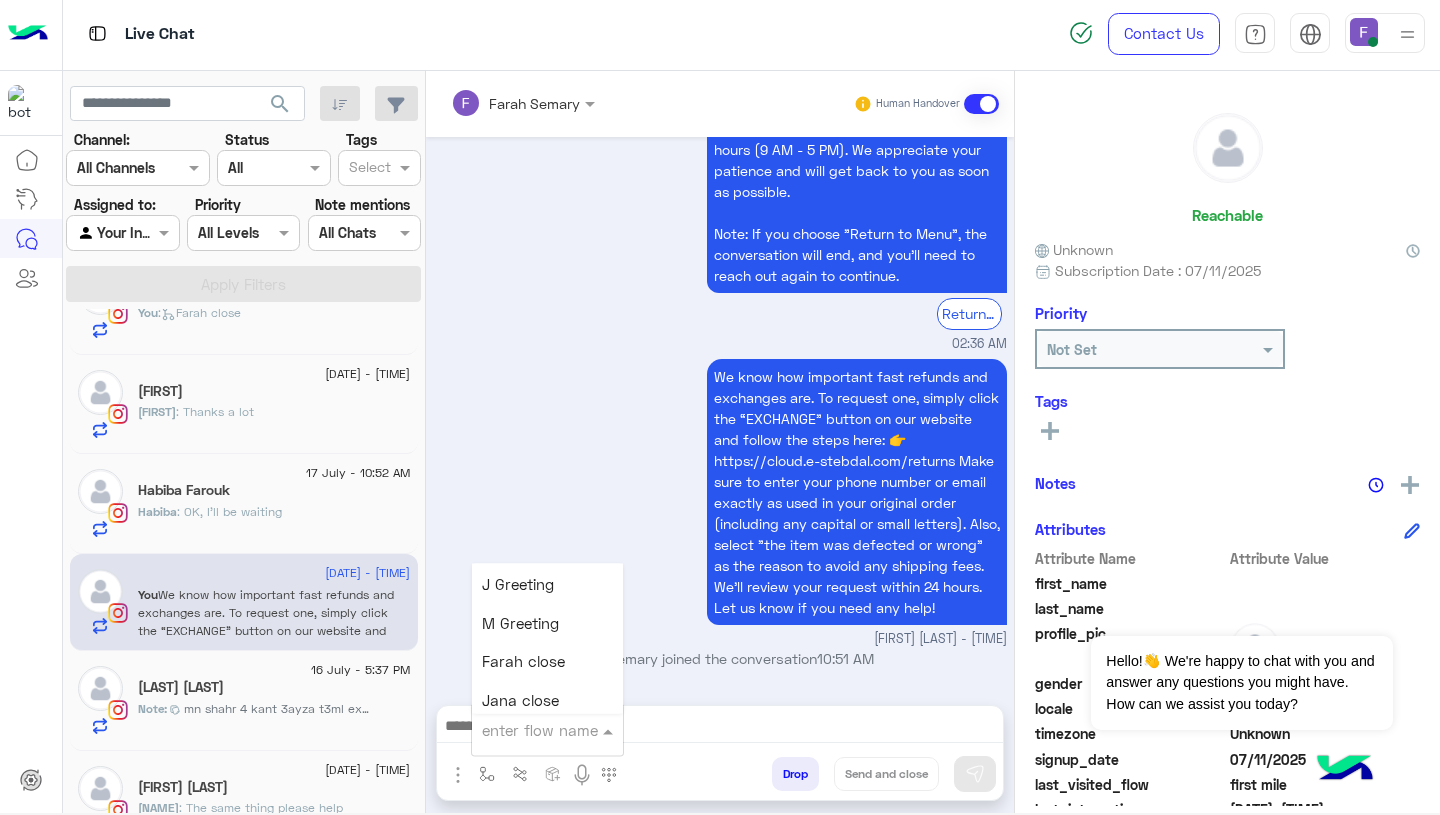 click on "Farah close" at bounding box center [523, 662] 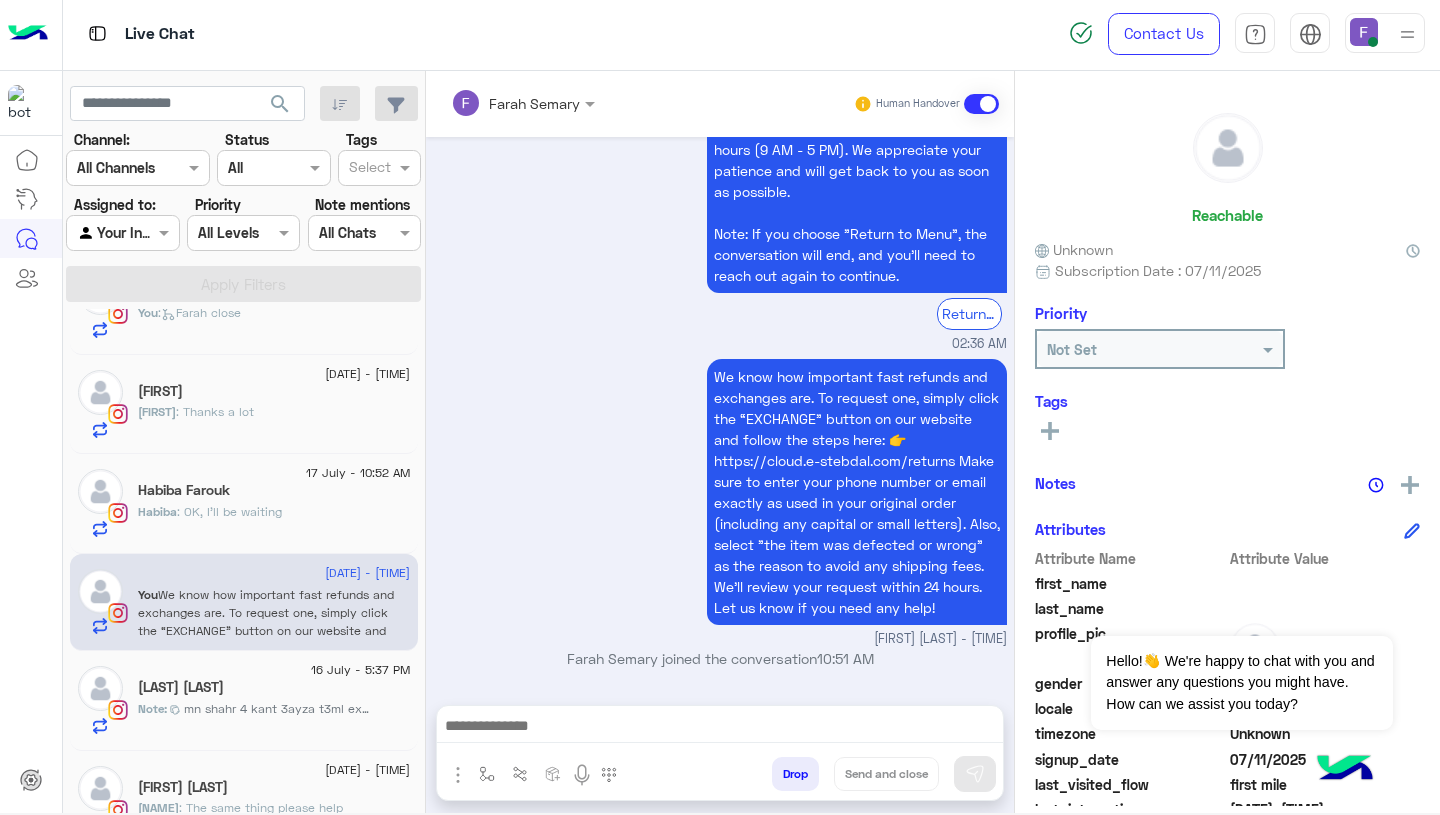 type on "**********" 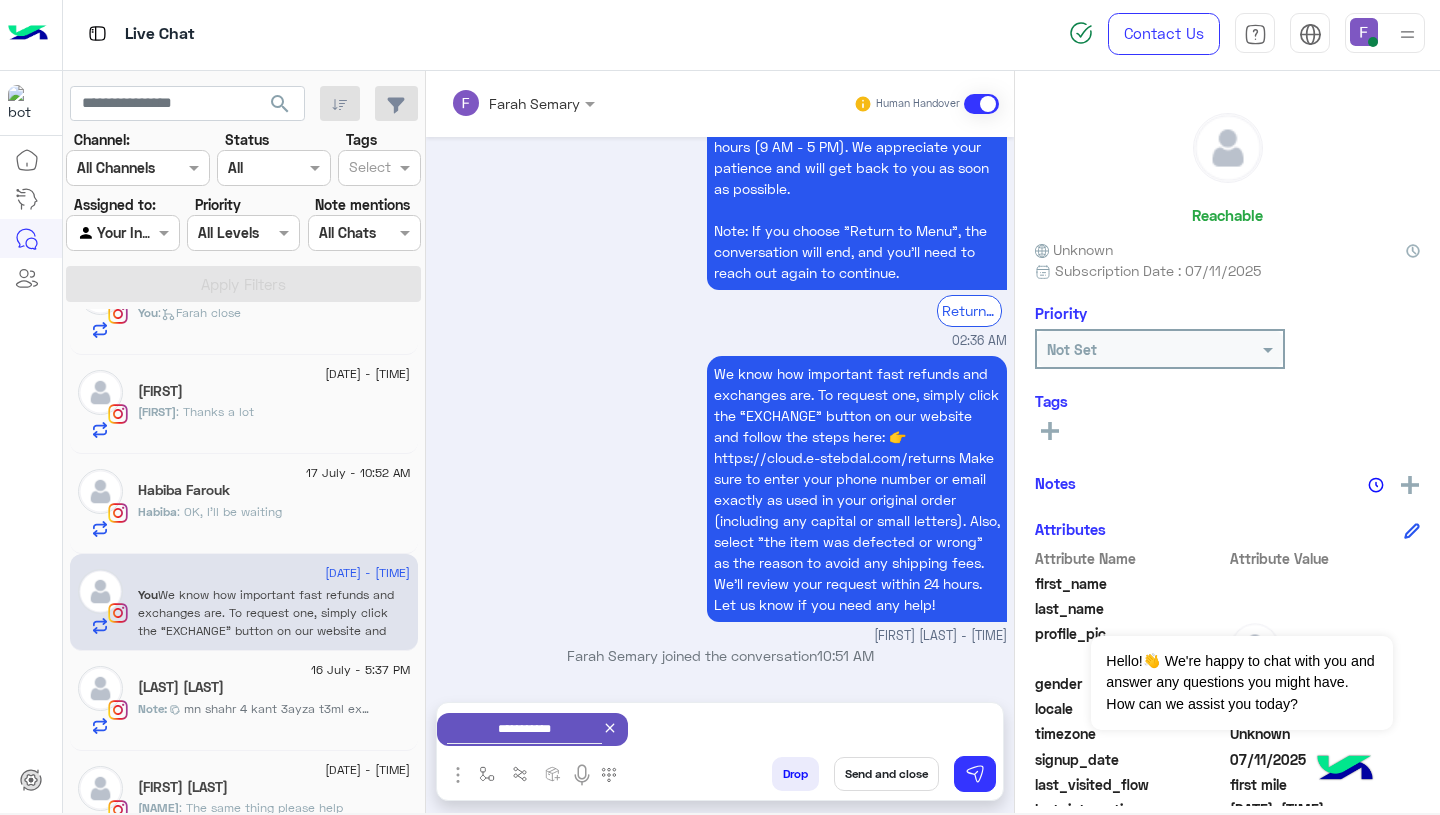 click on "Send and close" at bounding box center [886, 774] 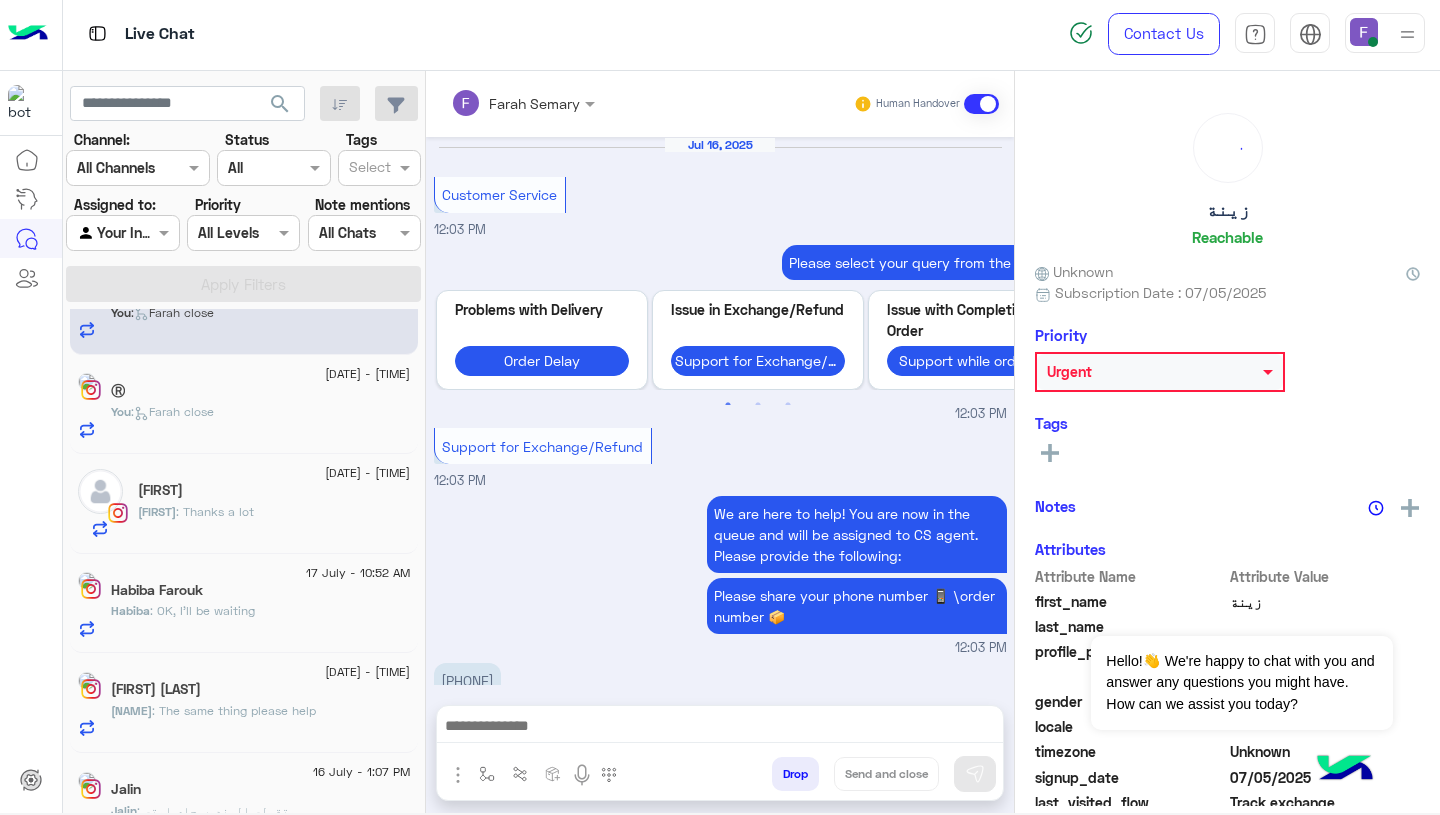 scroll, scrollTop: 161, scrollLeft: 0, axis: vertical 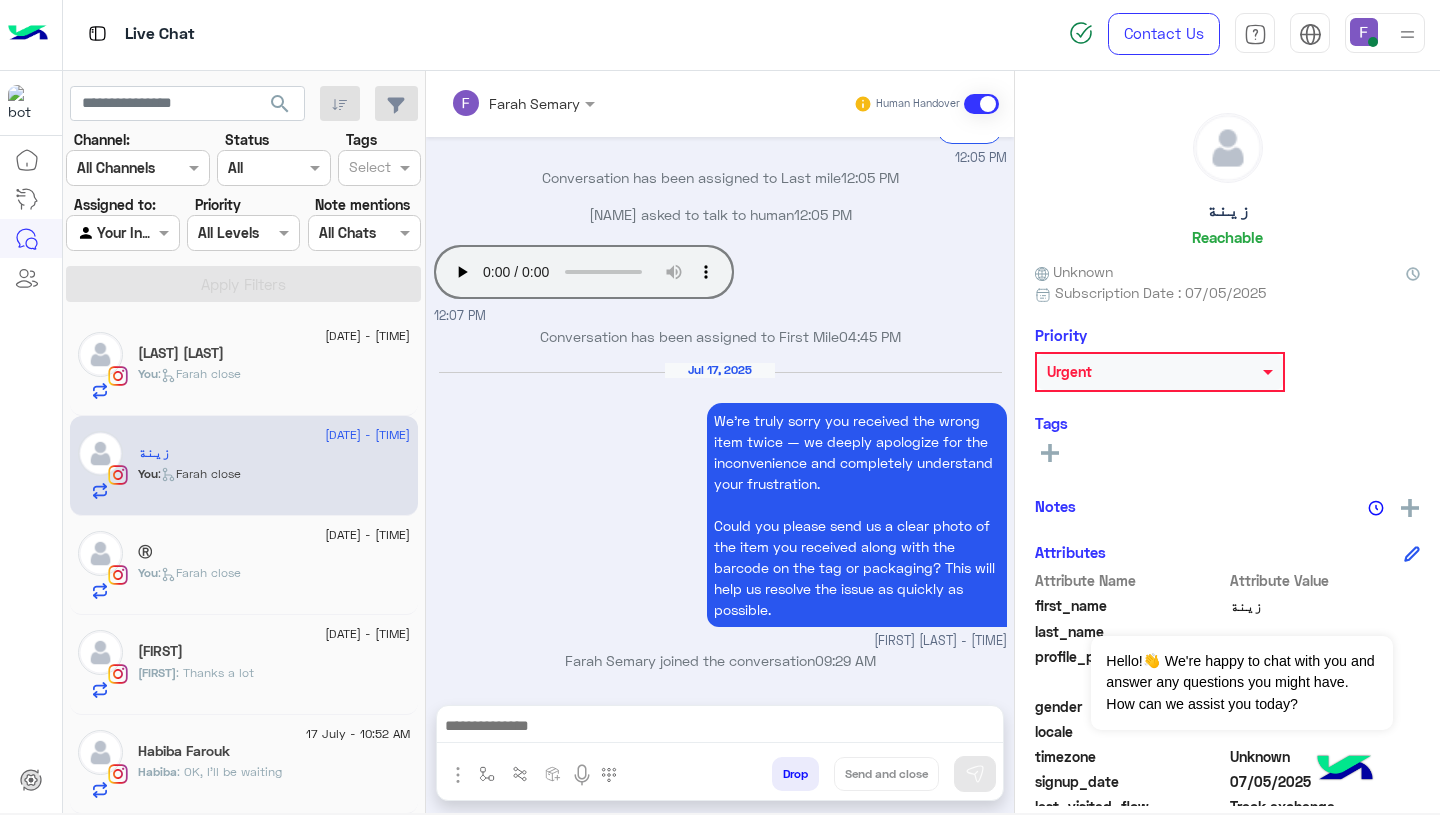 click on "17 July - 11:11 AM  Nesma Rafet   You  :   Farah close" 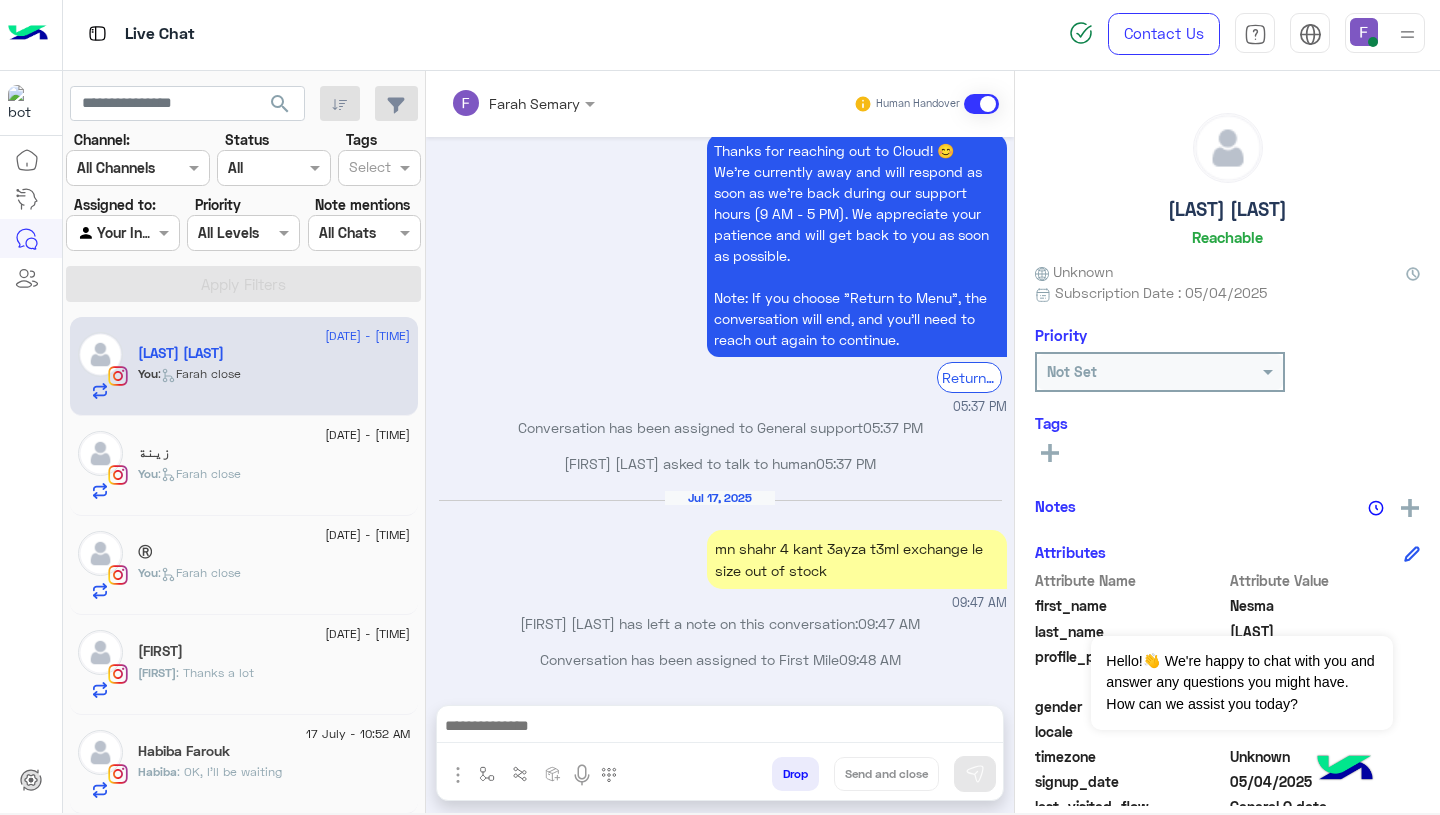 click on "You  :   Farah close" 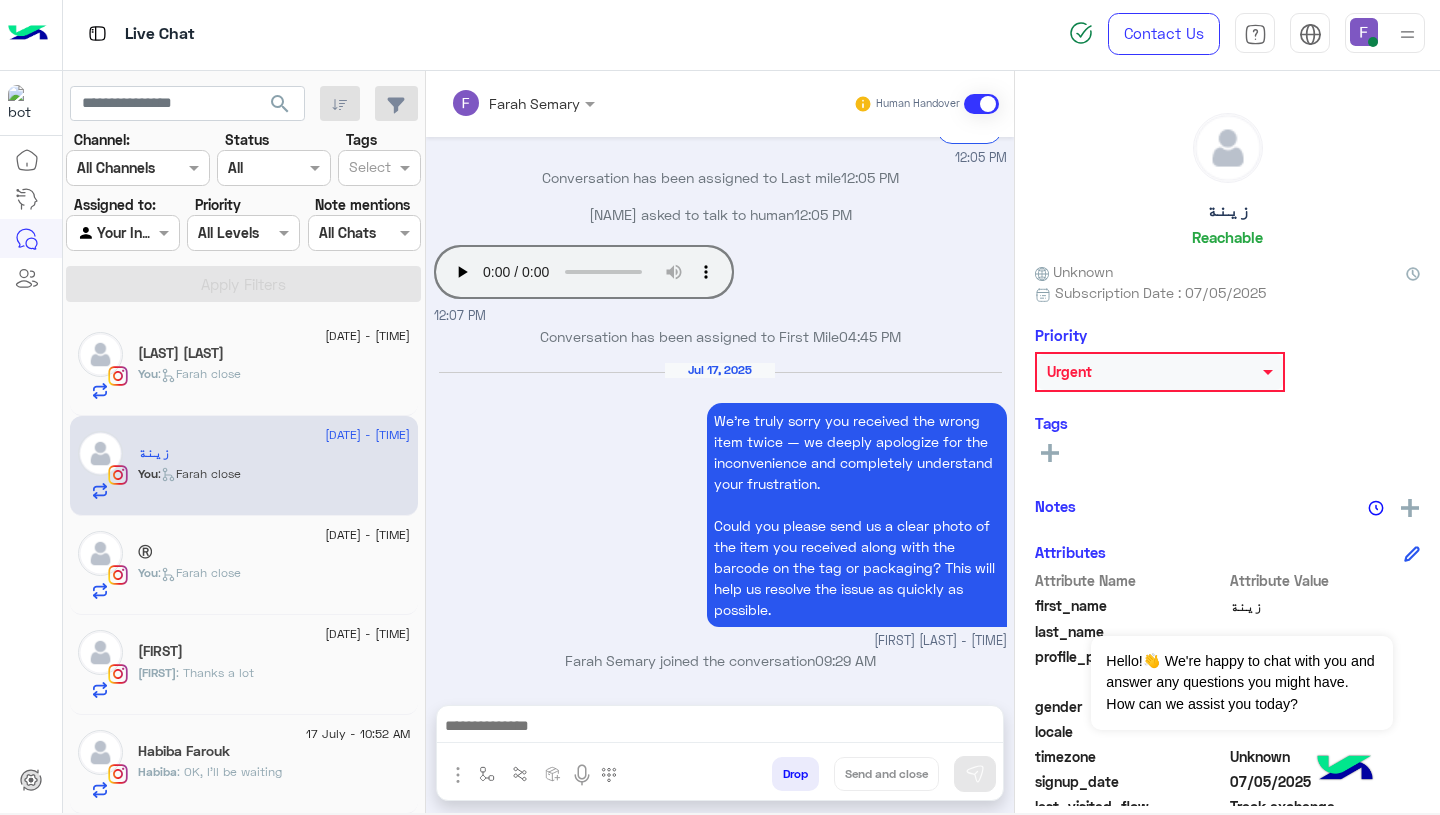 click on "You  :   Farah close" 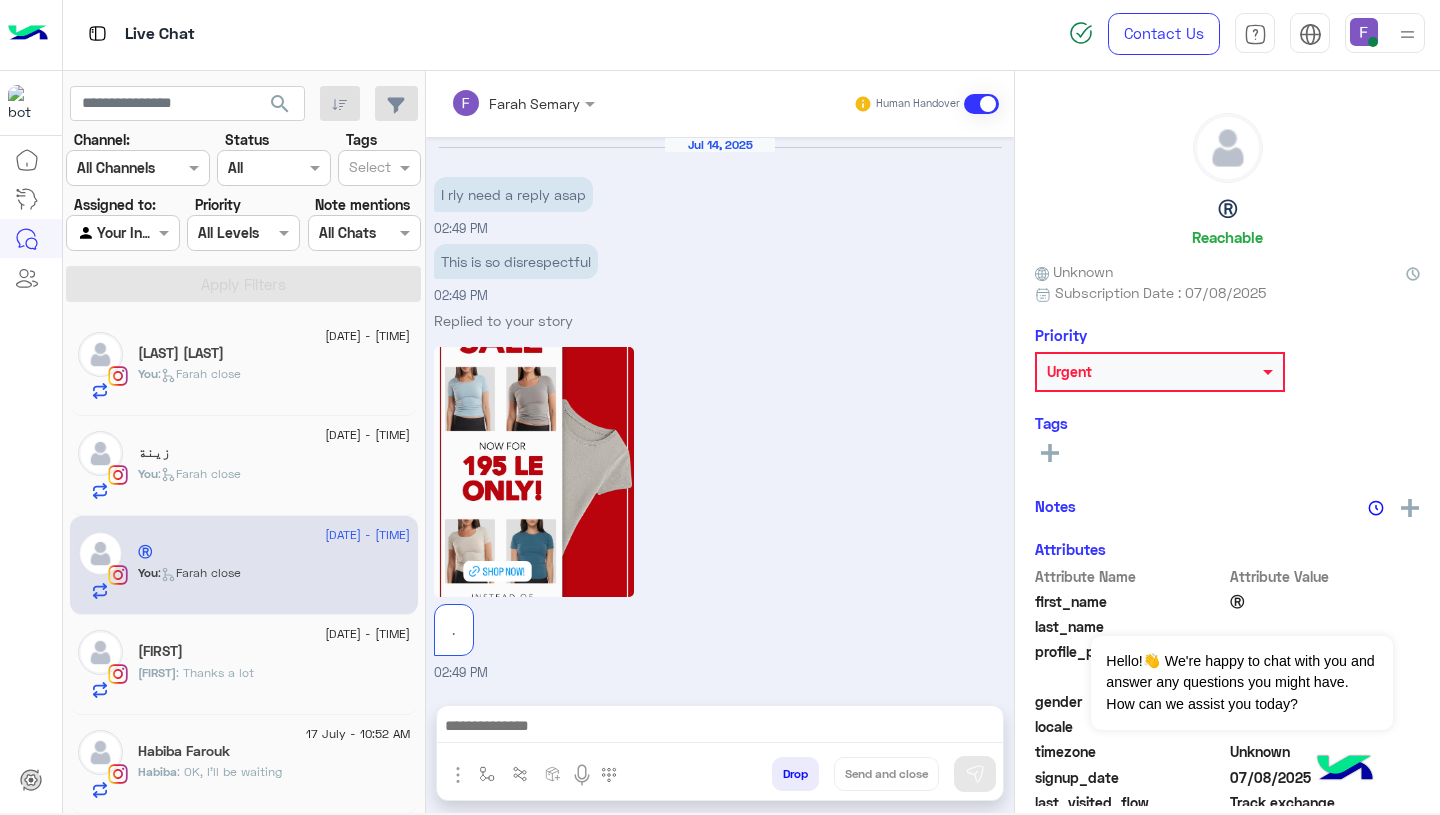 scroll, scrollTop: 1902, scrollLeft: 0, axis: vertical 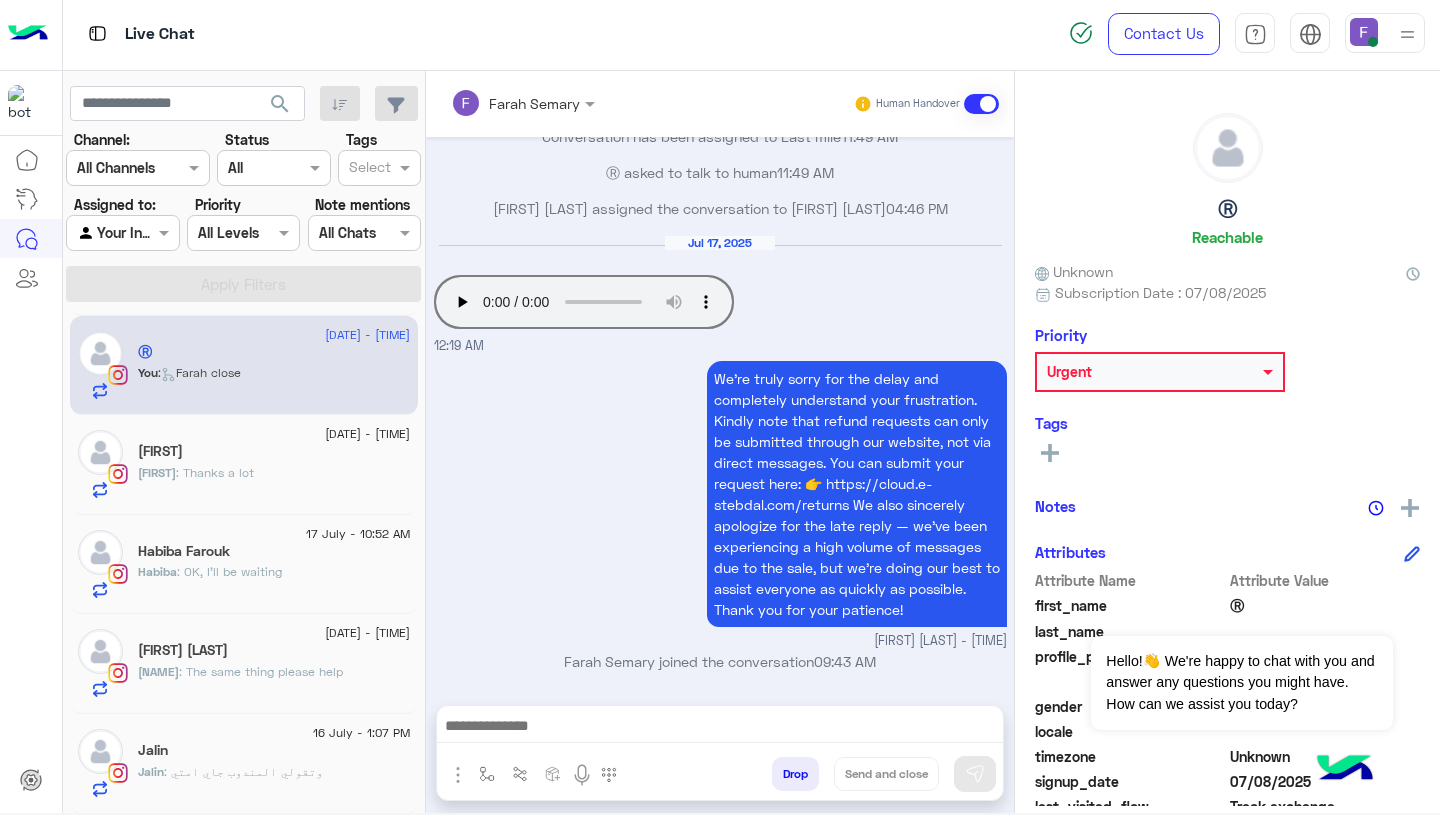 click on "Habiba : OK, I’ll be waiting" 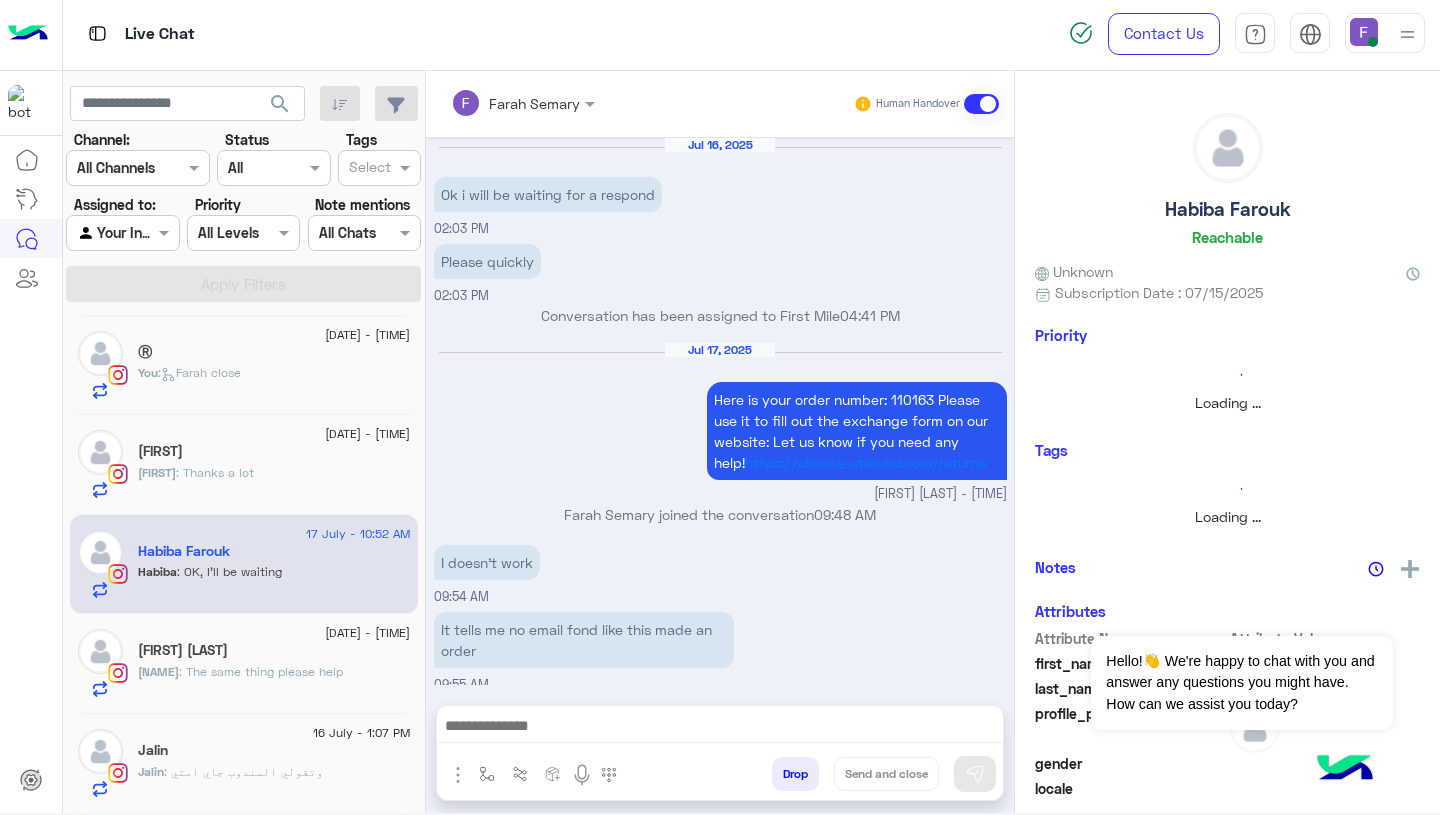 scroll, scrollTop: 1823, scrollLeft: 0, axis: vertical 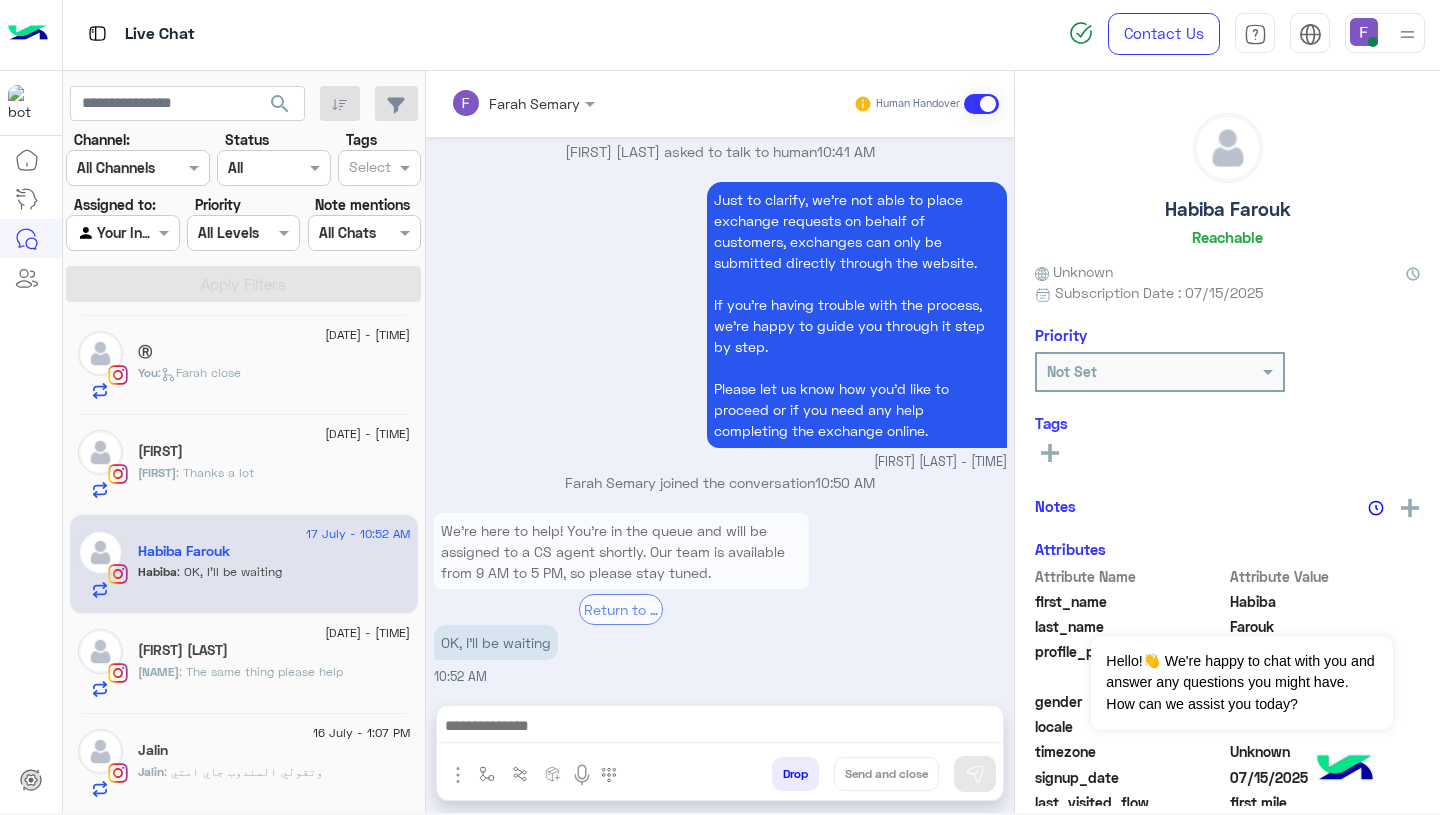 click on "Rika" 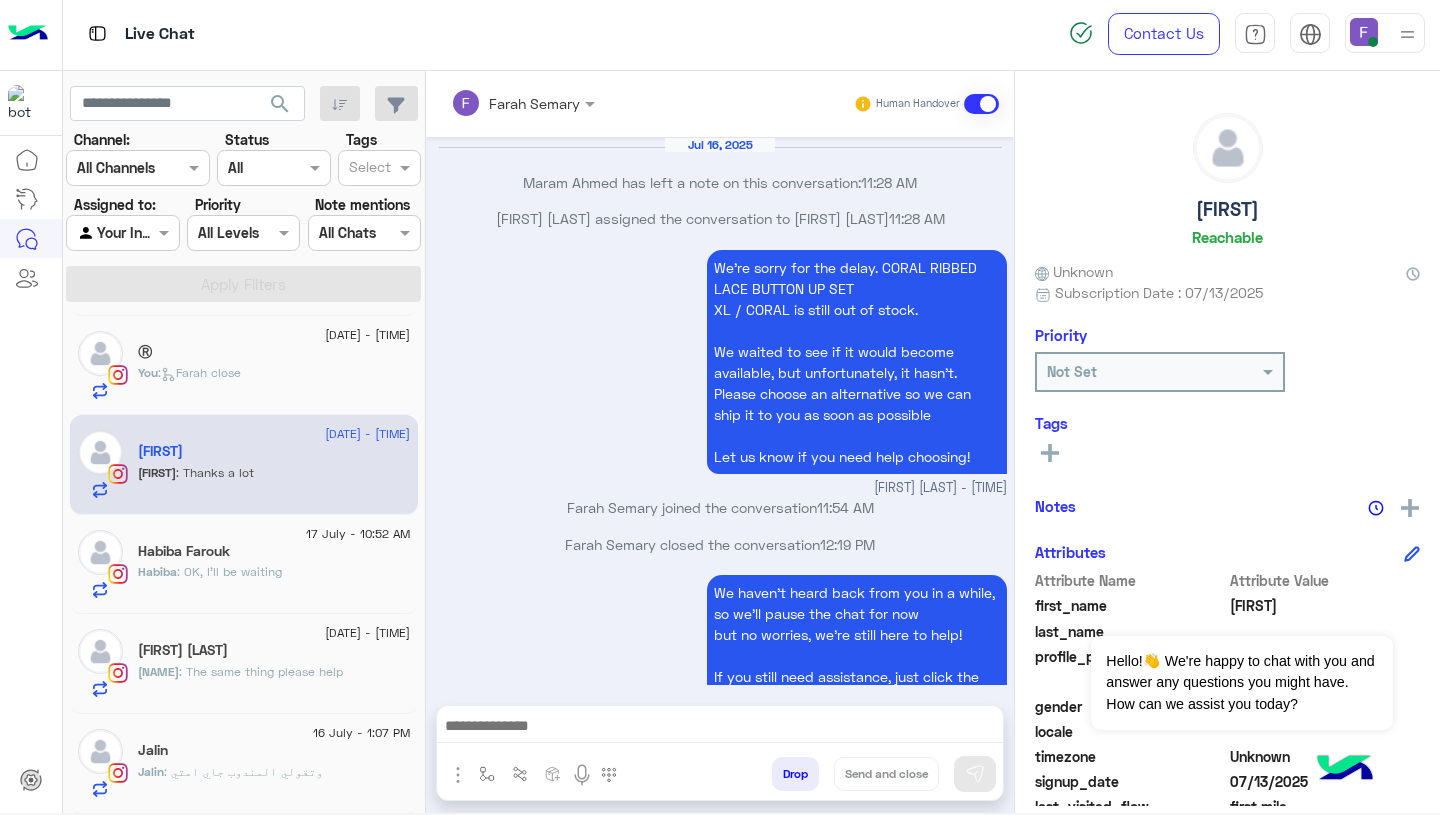 scroll, scrollTop: 1715, scrollLeft: 0, axis: vertical 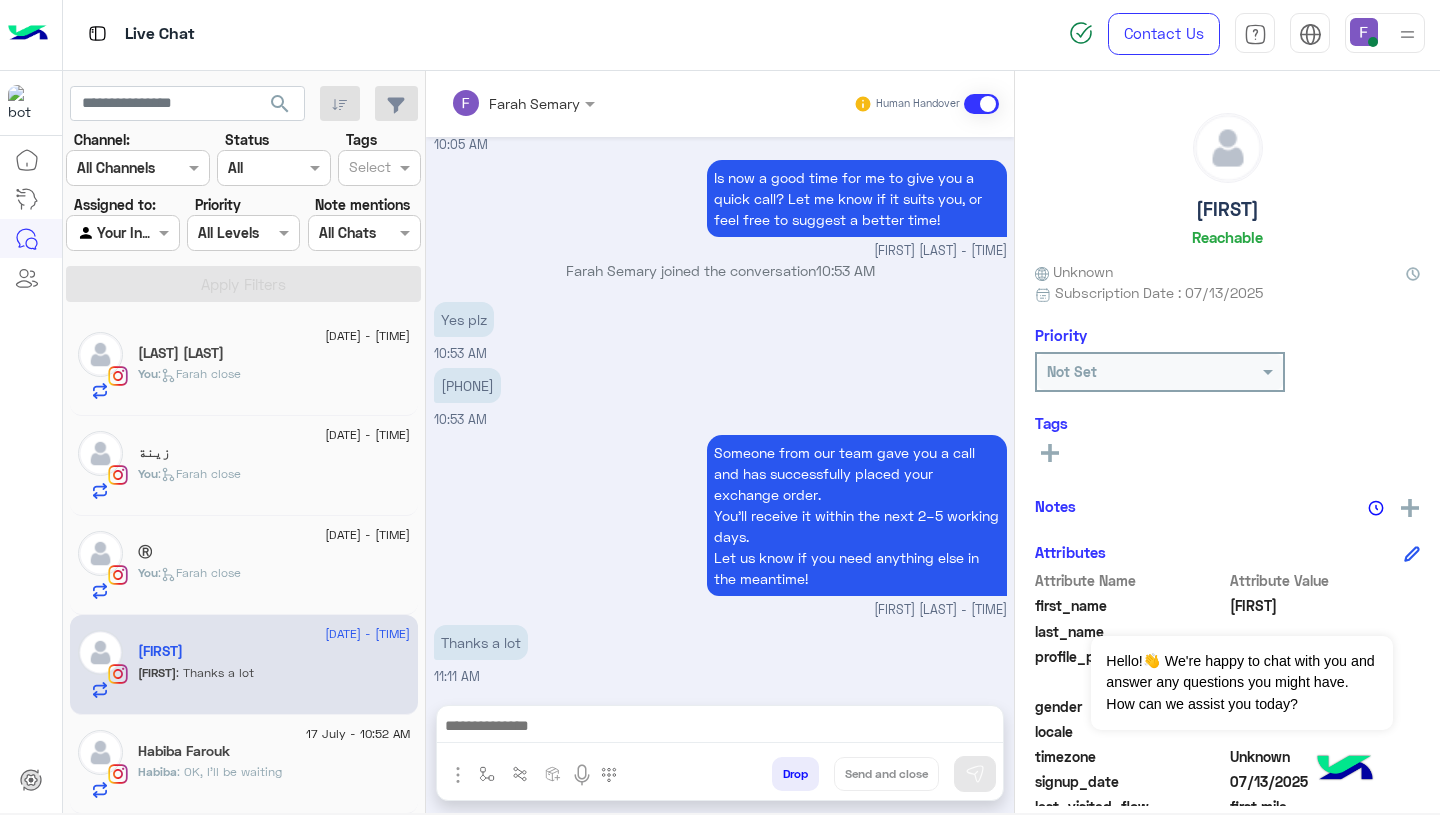 click at bounding box center [720, 728] 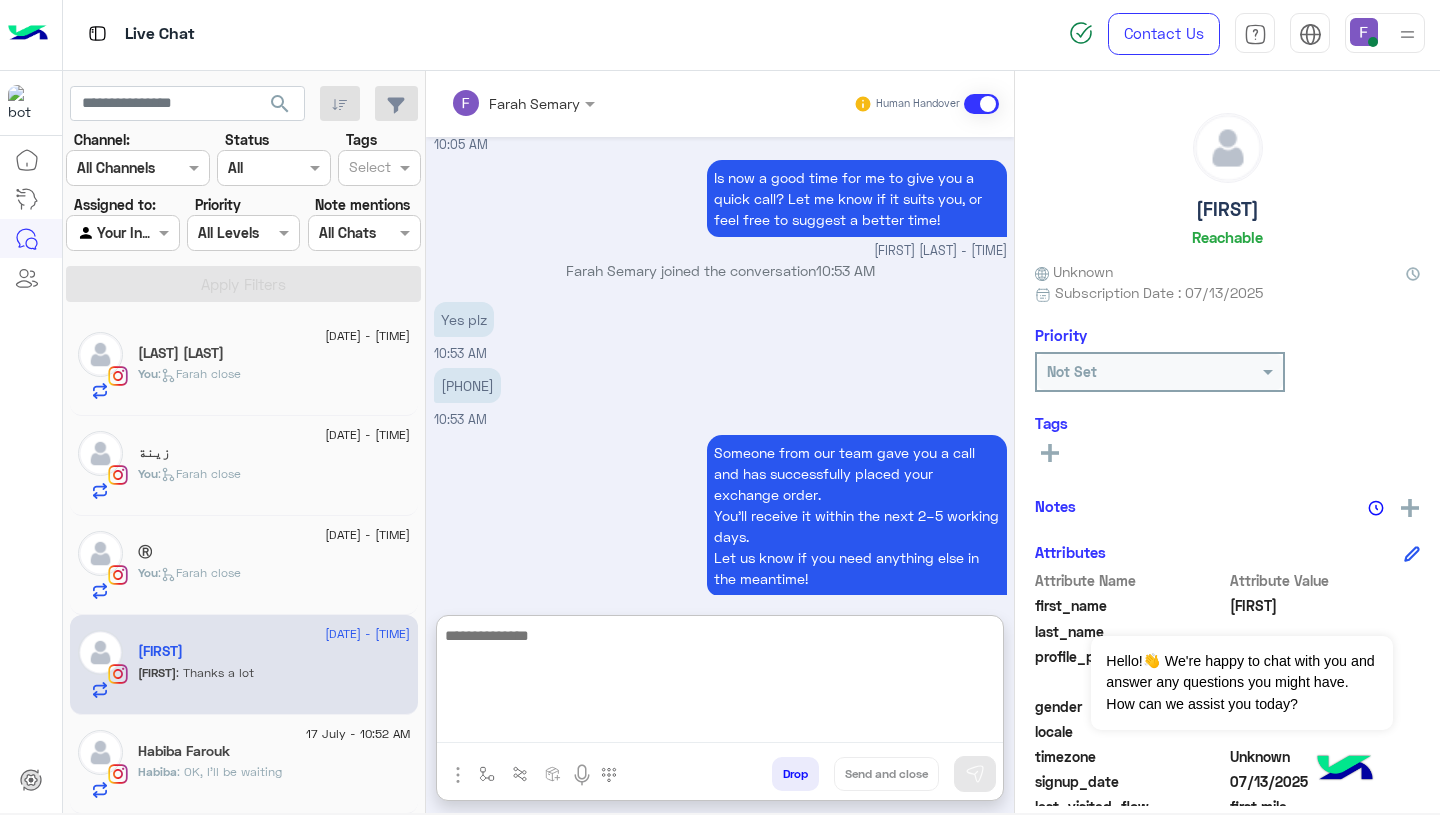 type on "*" 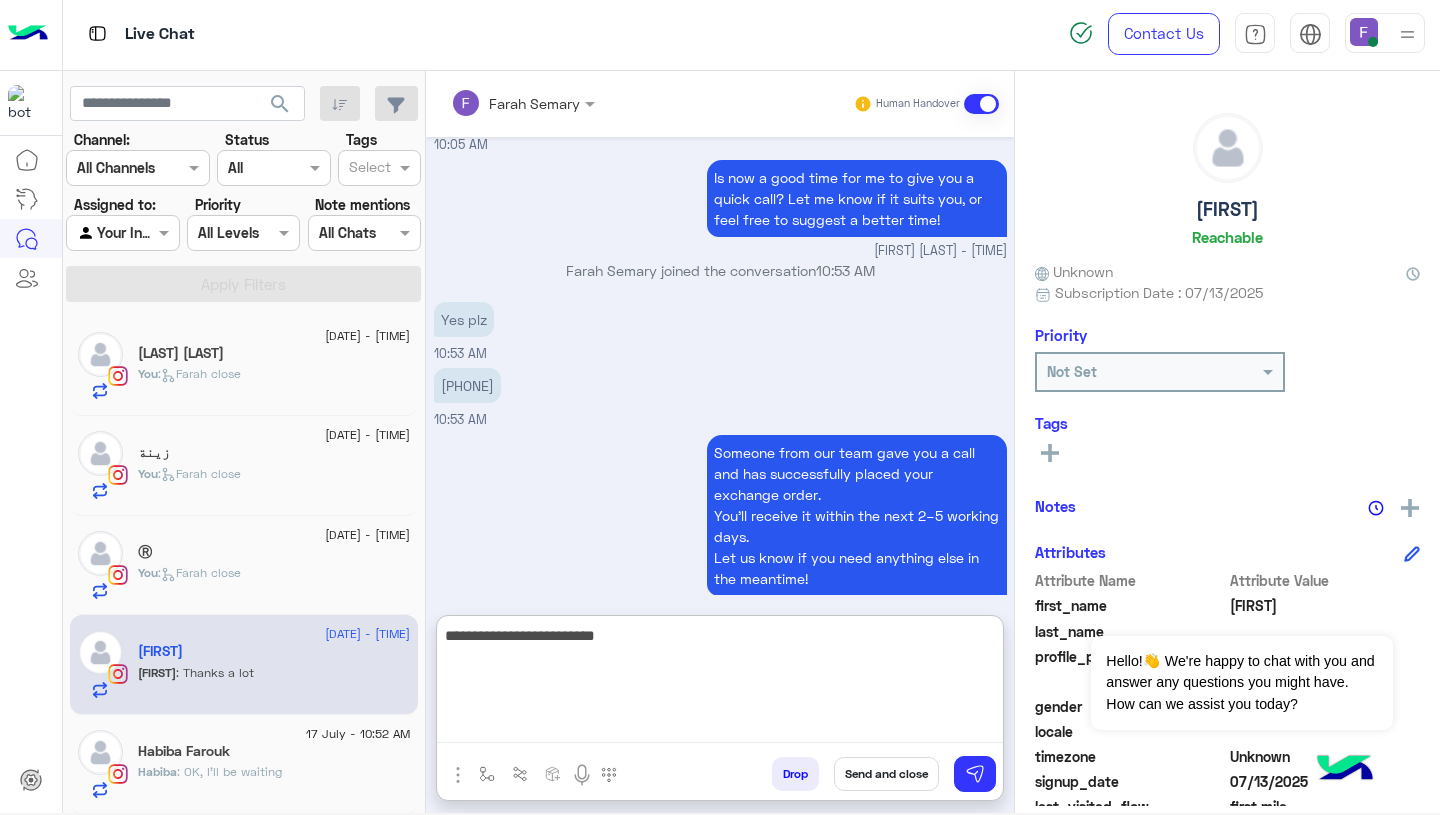 type on "**********" 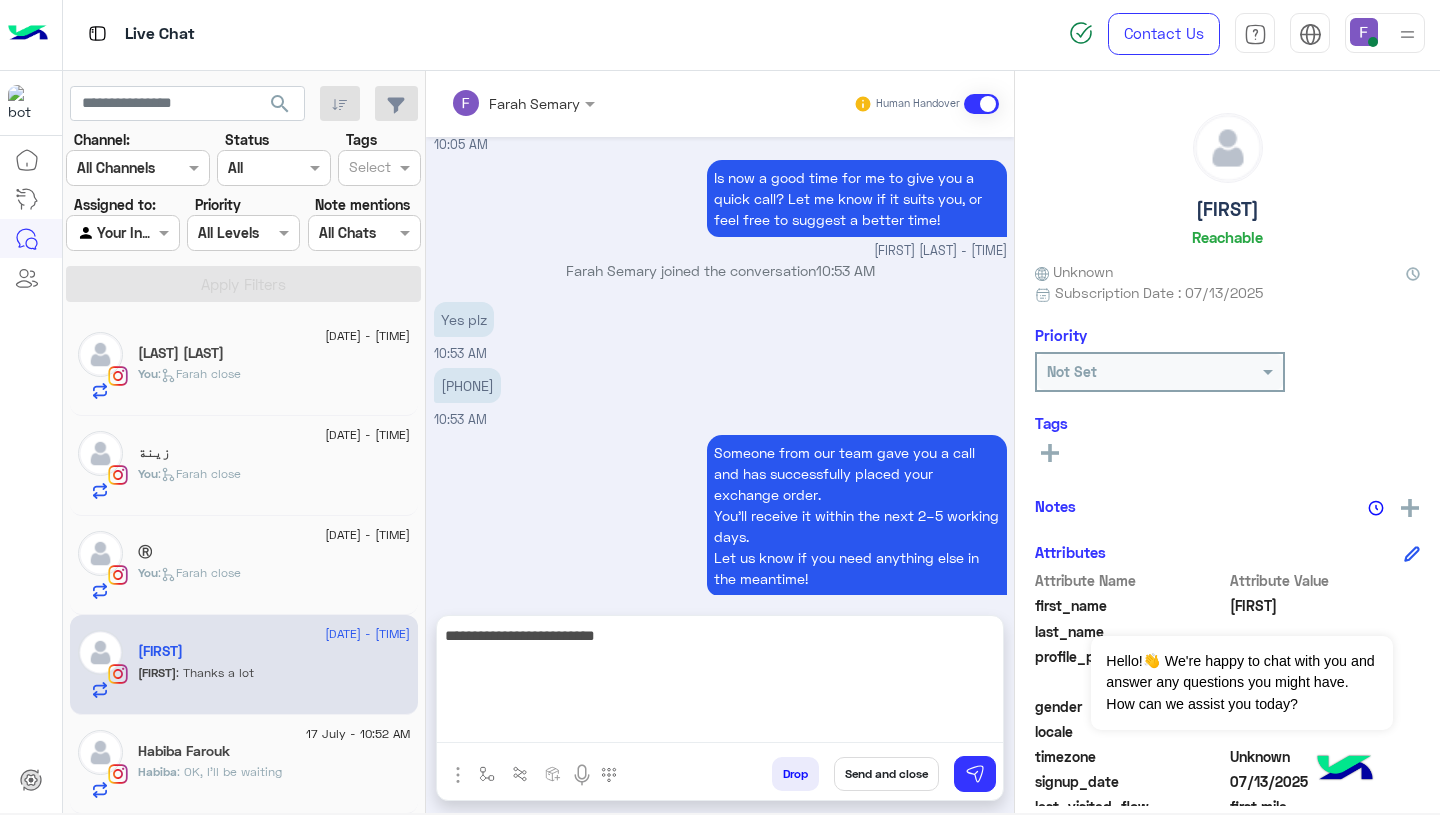 click on "Farah Semary Human Handover     Jul 16, 2025   Maram Ahmed has left a note on this conversation:   11:28 AM       Maram Ahmed assigned the conversation to Farah Semary  11:28 AM     We’re sorry for the delay. CORAL RIBBED LACE BUTTON UP SET XL / CORAL is still out of stock. We waited to see if it would become available, but unfortunately, it hasn’t. Please choose an alternative so we can ship it to you as soon as possible Let us know if you need help choosing!  Farah Semary -  11:54 AM   Farah Semary joined the conversation   11:54 AM       Farah Semary closed the conversation   12:19 PM      We haven’t heard back from you in a while, so we’ll pause the chat for now  but no worries, we’re still here to help! If you still need assistance, just click the button below and one of our customer service team members will be happy to assist you right away.  Issue in Exchange/Refund   Farah Semary -  12:19 PM   Jul 17, 2025   Issue in Exchange/Refund    10:01 AM   Return to Main Menu     10:01 AM   10:01 AM" at bounding box center [720, 446] 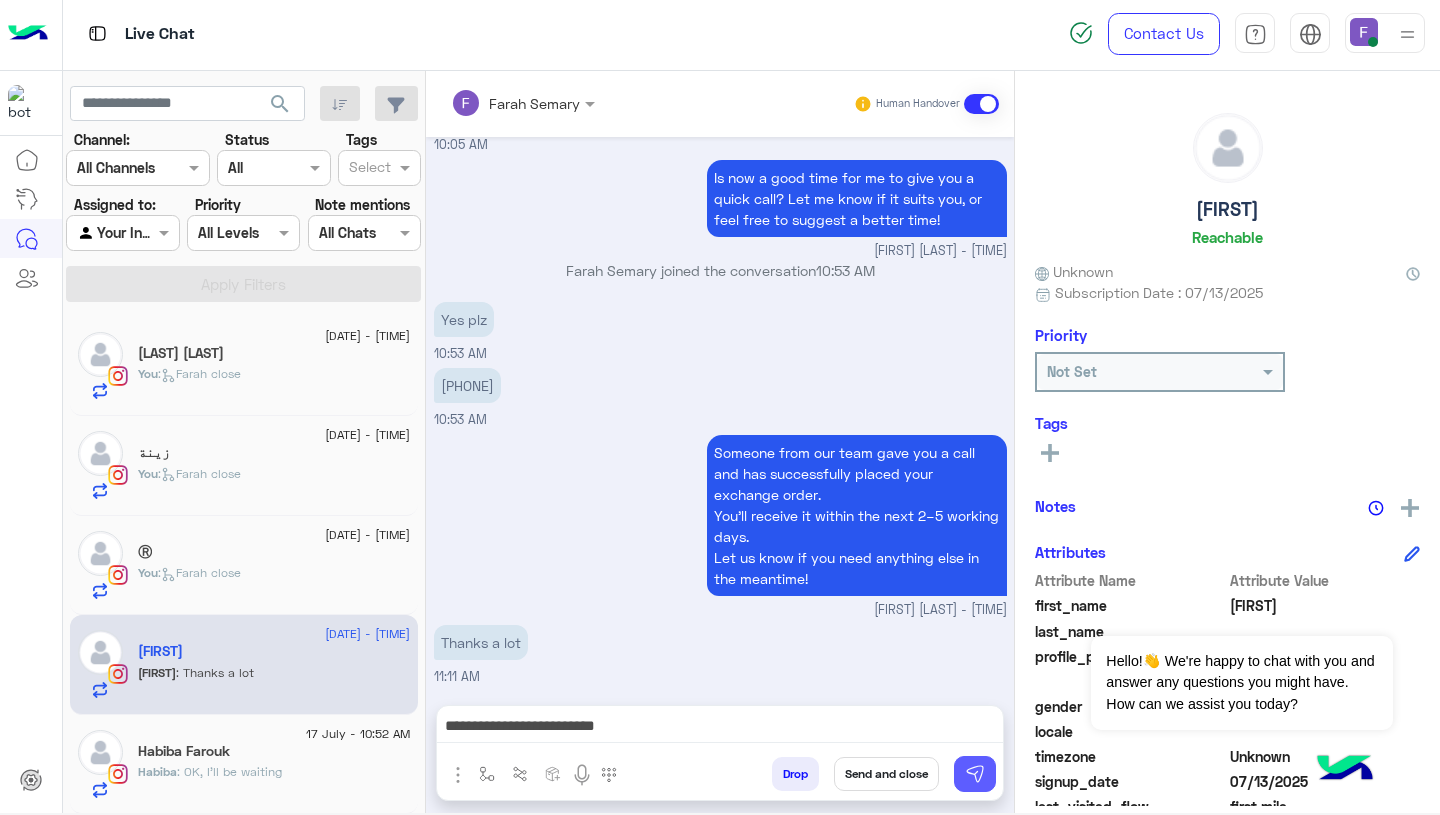 click at bounding box center [975, 774] 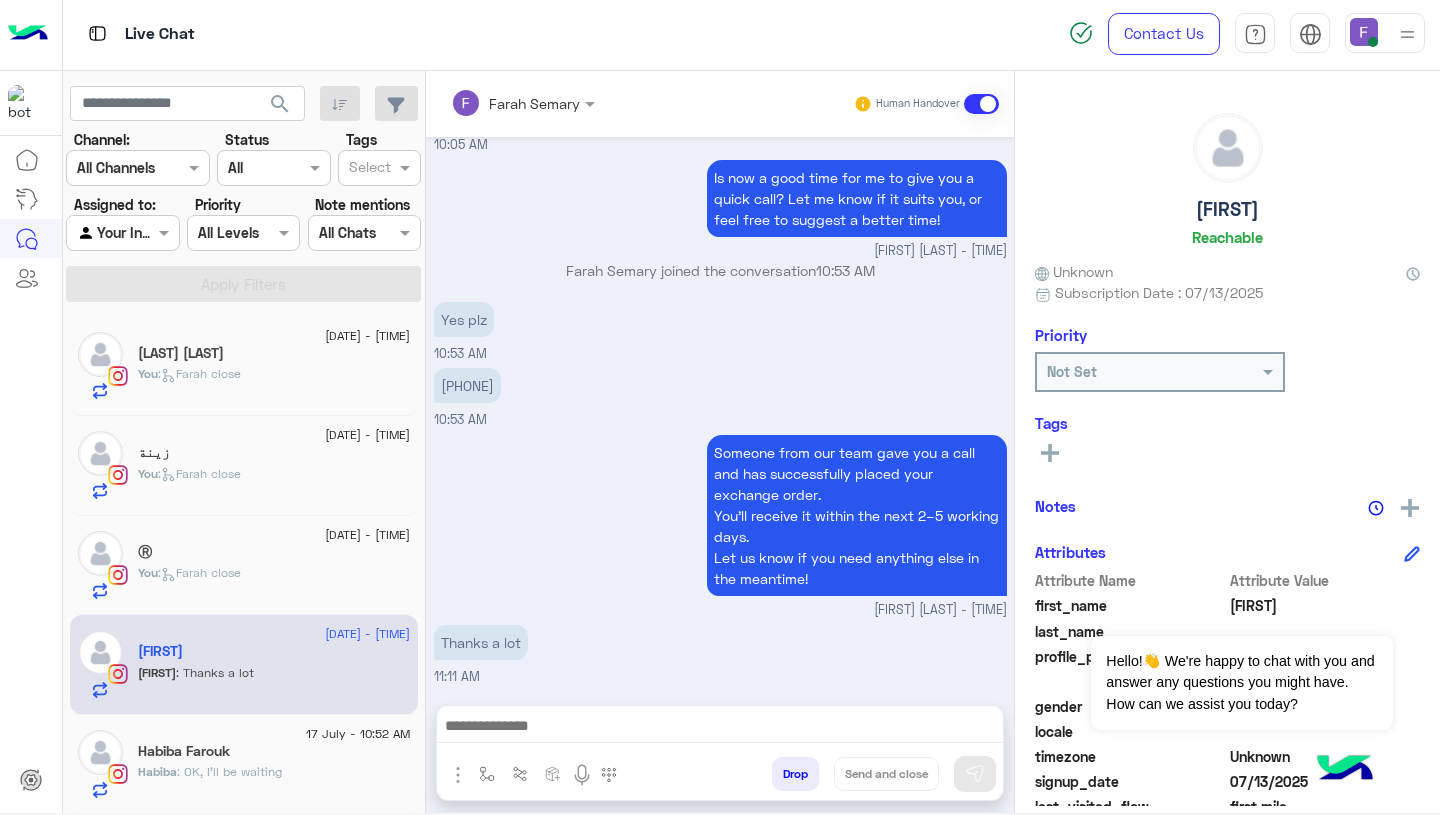 scroll, scrollTop: 1778, scrollLeft: 0, axis: vertical 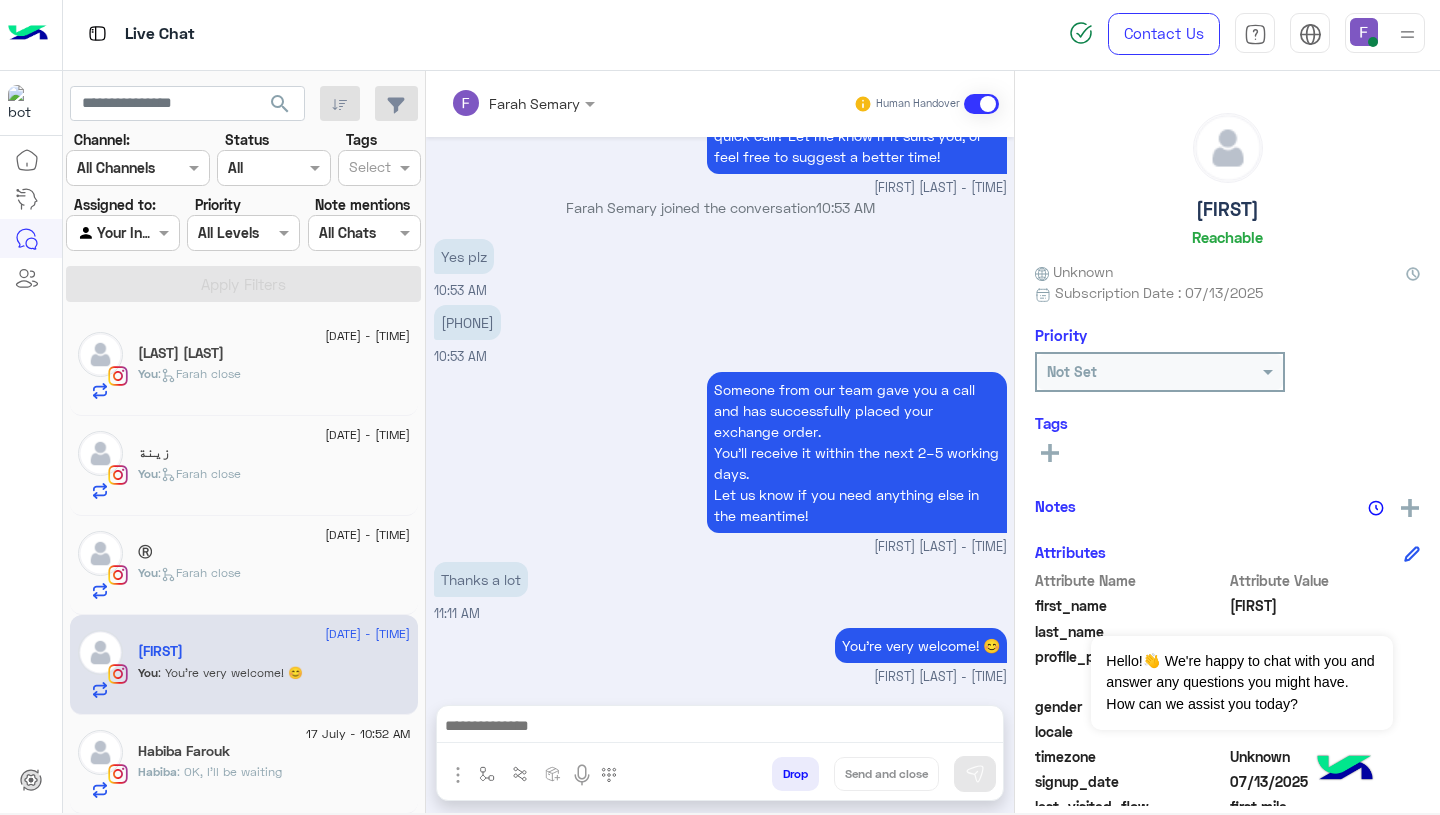 click on "Drop" at bounding box center [795, 774] 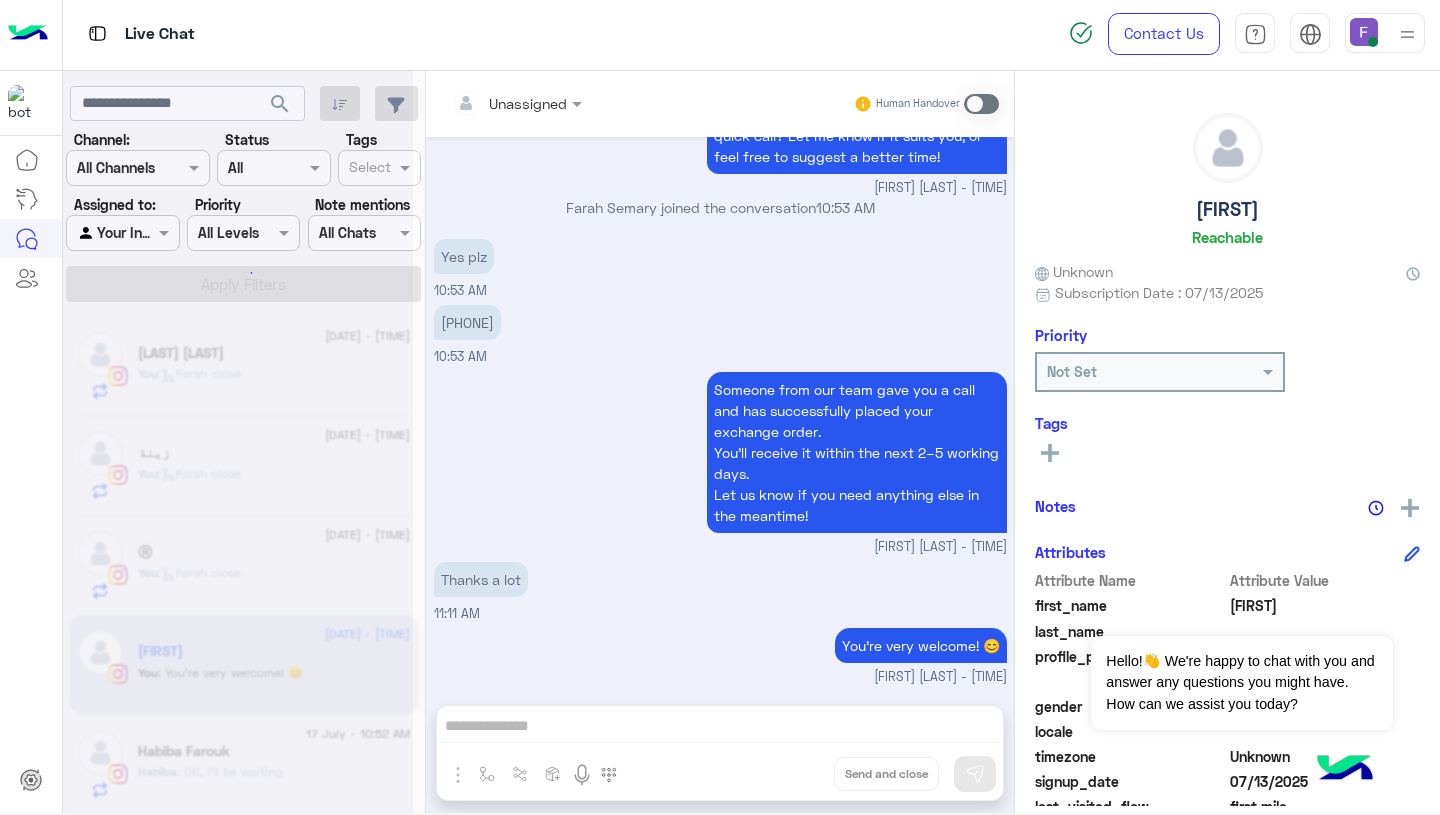 scroll, scrollTop: 1815, scrollLeft: 0, axis: vertical 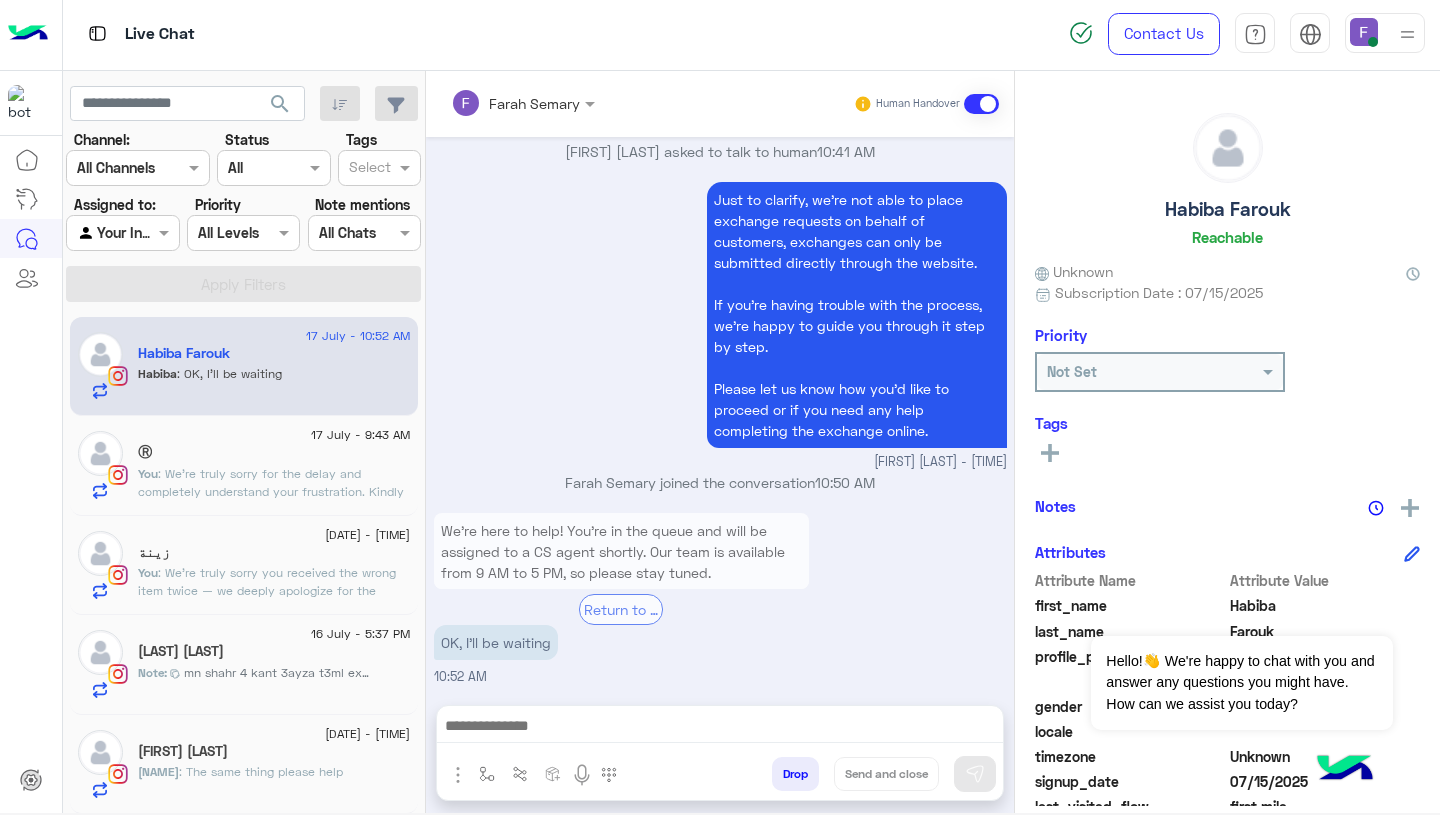 click on "Just to clarify, we’re not able to place exchange requests on behalf of customers, exchanges can only be submitted directly through the website. If you're having trouble with the process, we’re happy to guide you through it step by step. Please let us know how you’d like to proceed or if you need any help completing the exchange online." at bounding box center [857, 315] 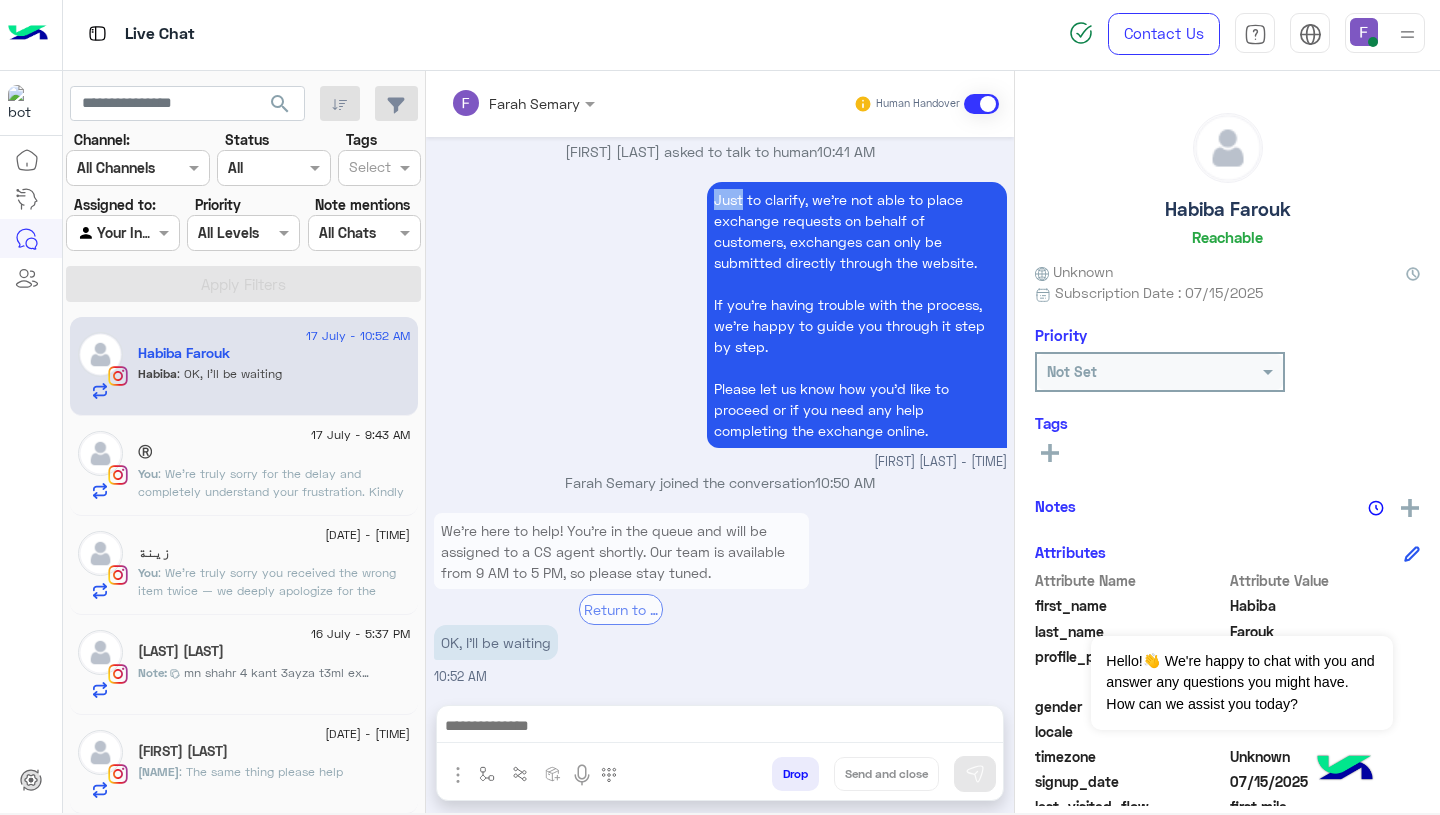 click on "Just to clarify, we’re not able to place exchange requests on behalf of customers, exchanges can only be submitted directly through the website. If you're having trouble with the process, we’re happy to guide you through it step by step. Please let us know how you’d like to proceed or if you need any help completing the exchange online." at bounding box center [857, 315] 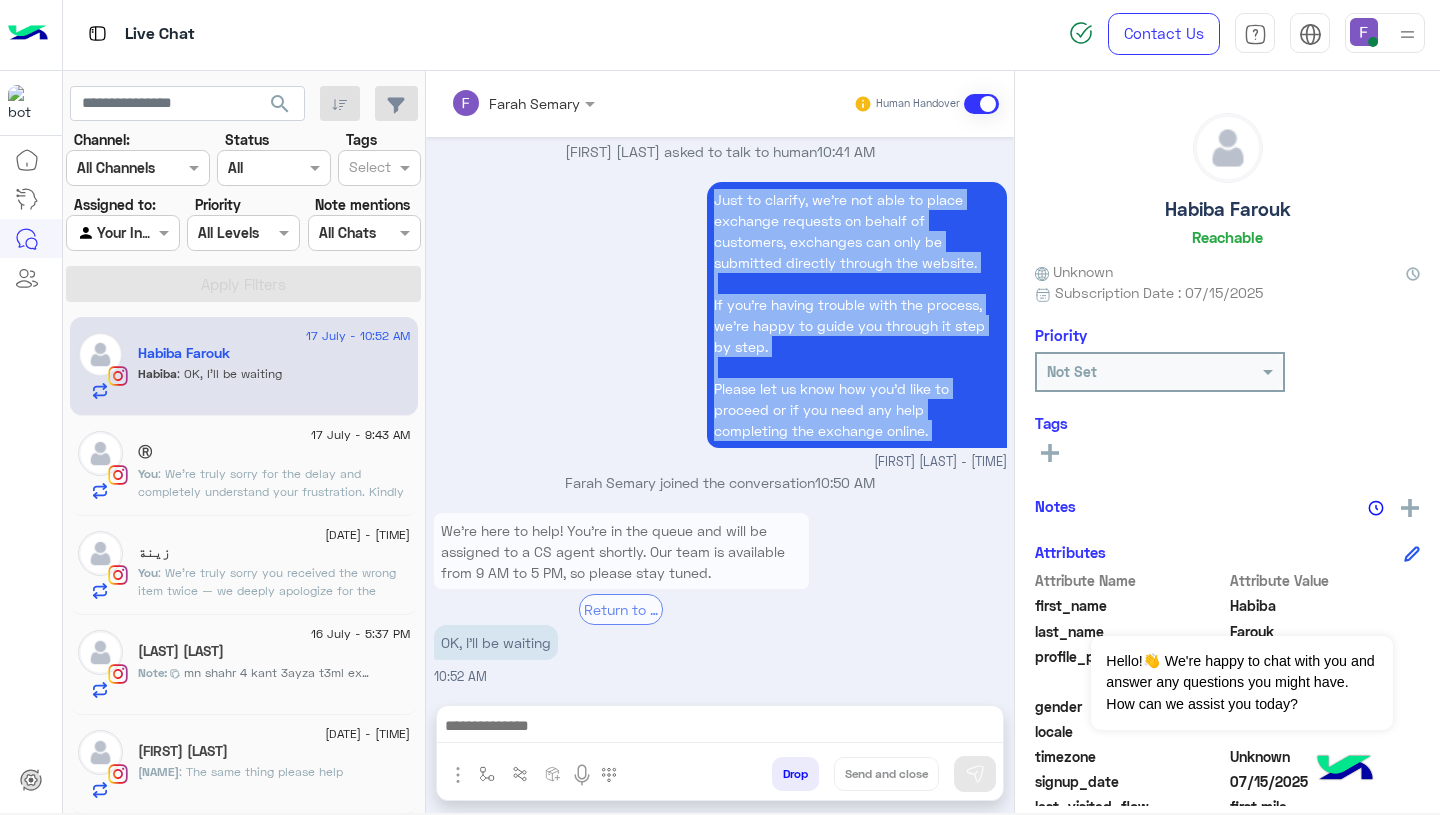 drag, startPoint x: 702, startPoint y: 206, endPoint x: 758, endPoint y: 419, distance: 220.23851 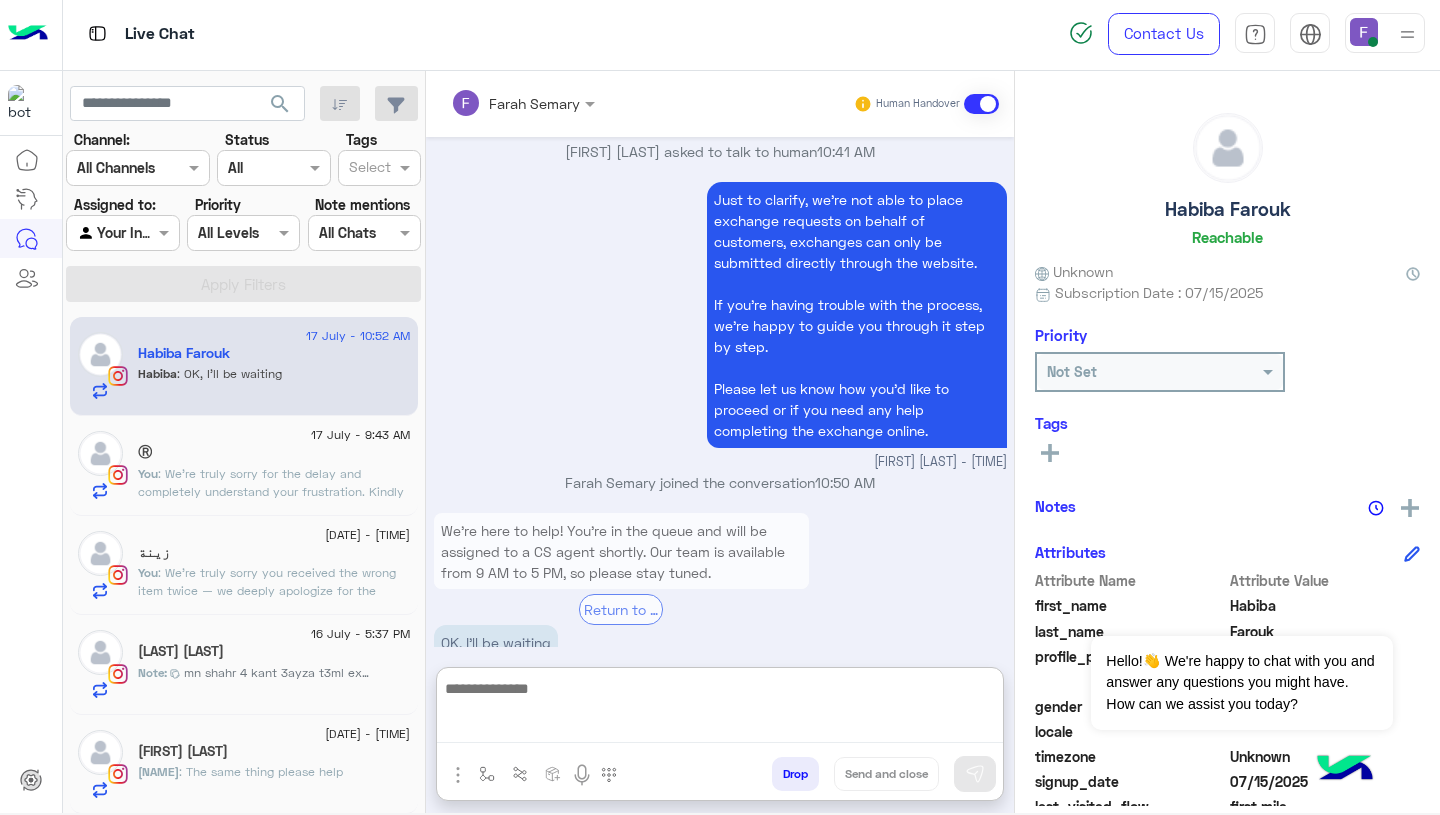 click at bounding box center [720, 709] 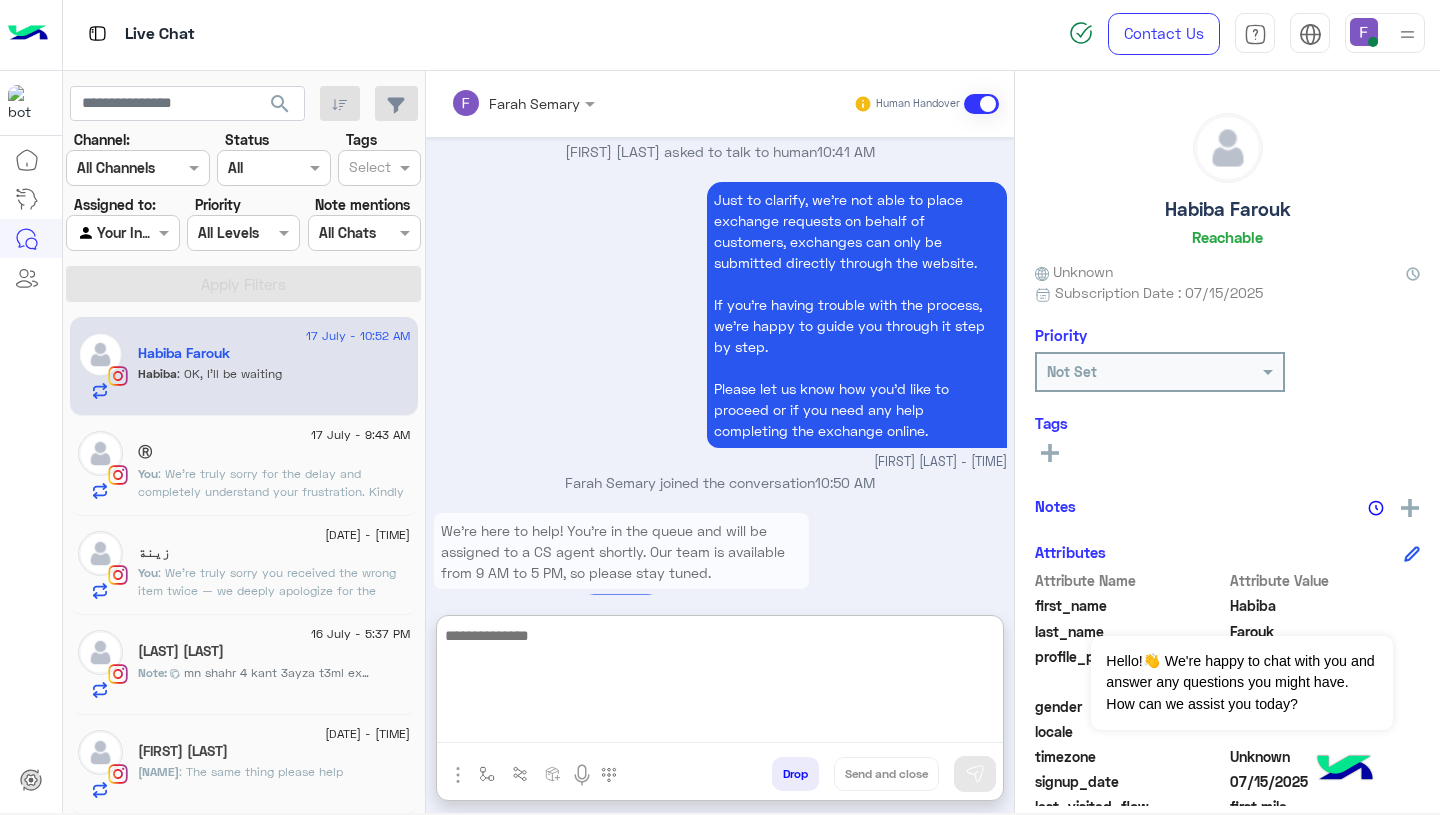 paste on "**********" 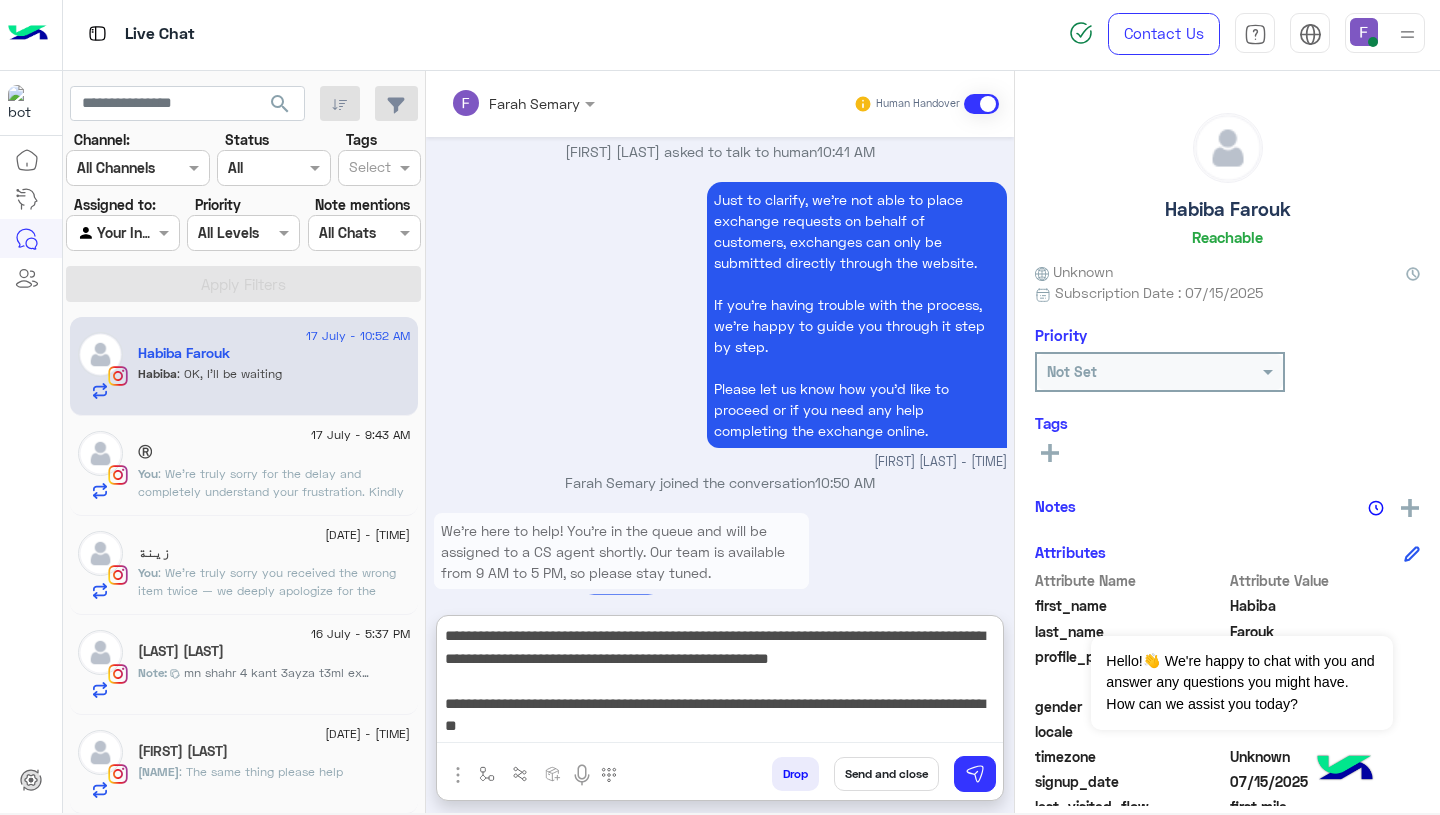 scroll, scrollTop: 106, scrollLeft: 0, axis: vertical 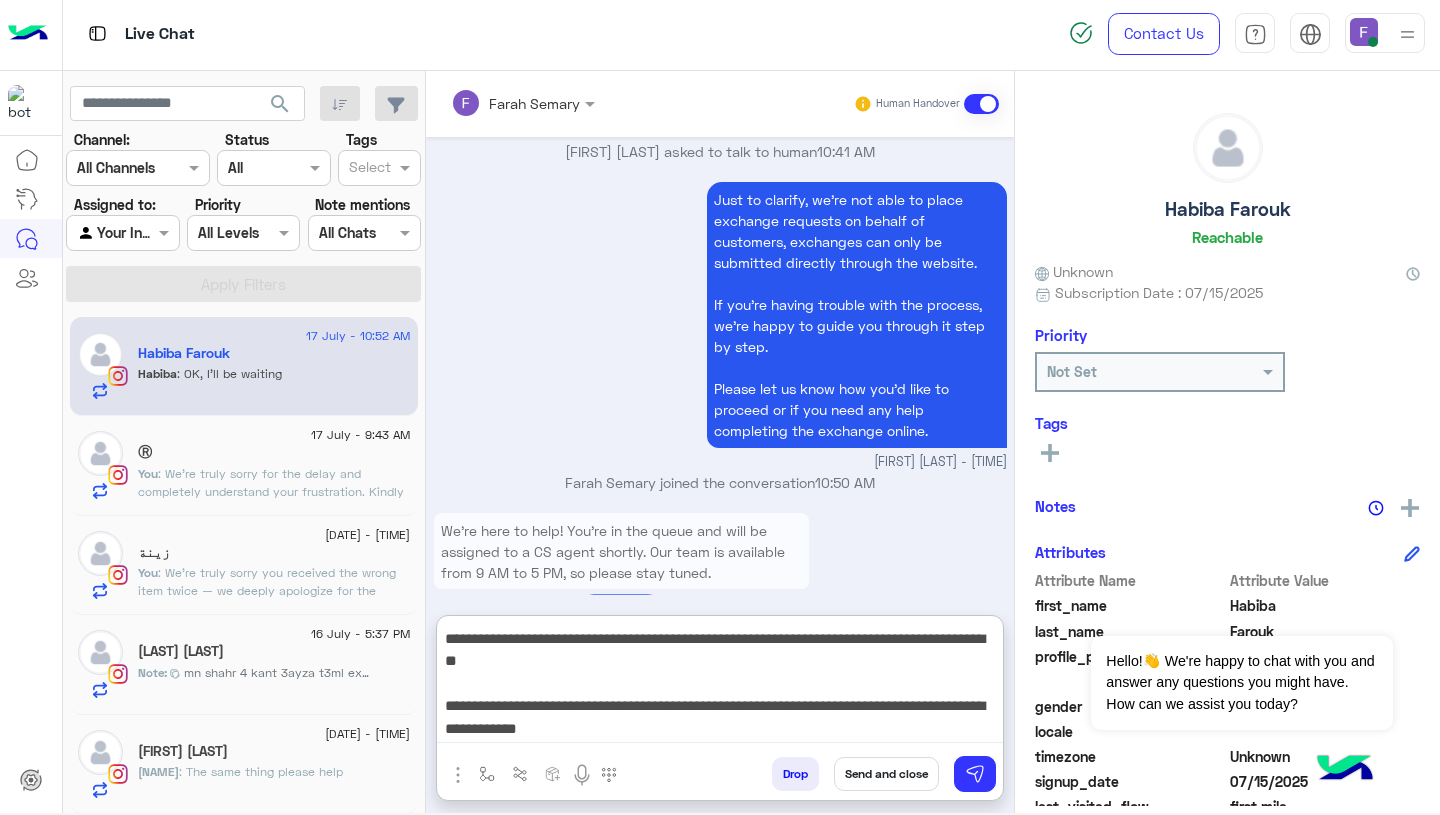 type 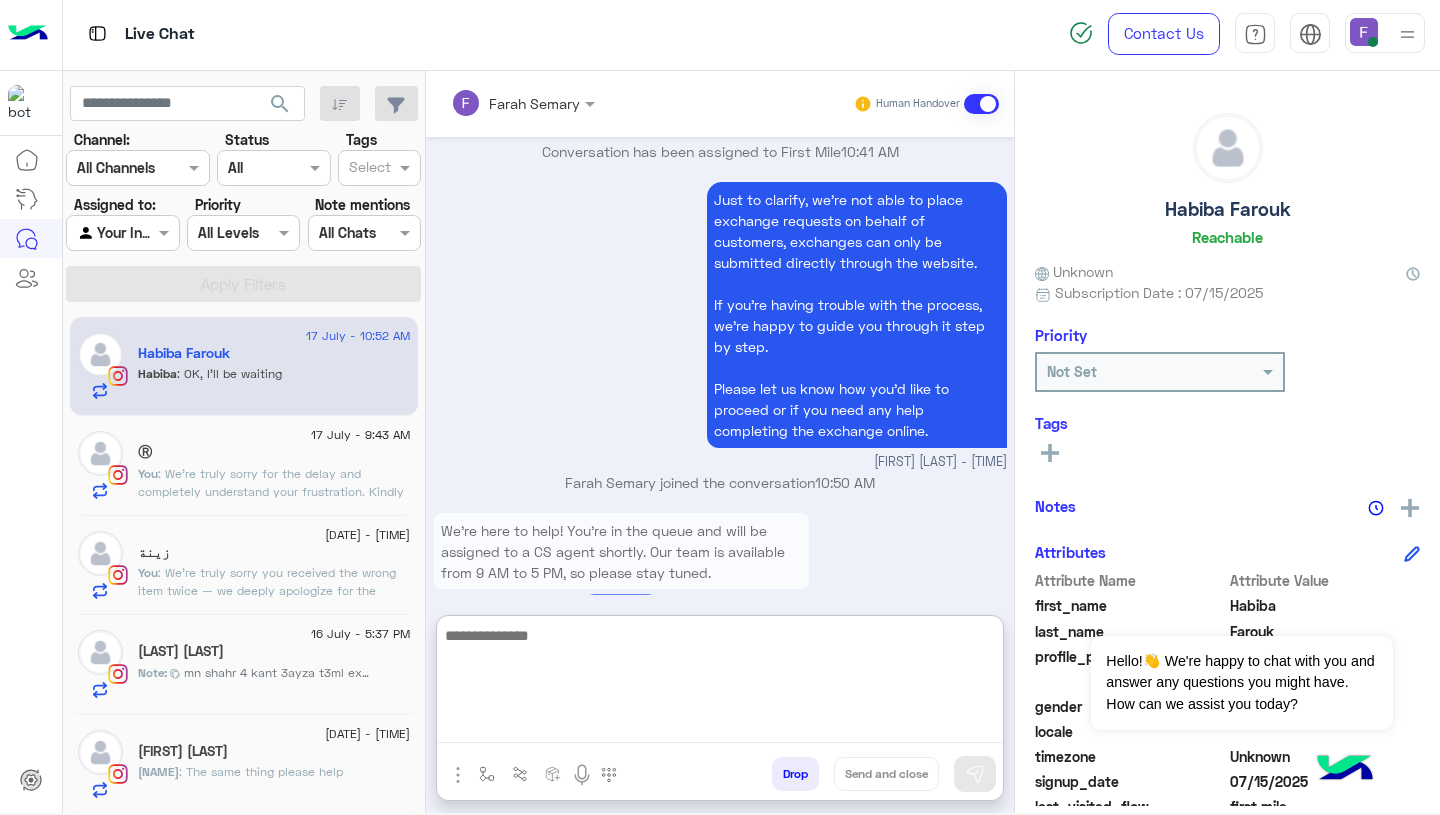scroll, scrollTop: 0, scrollLeft: 0, axis: both 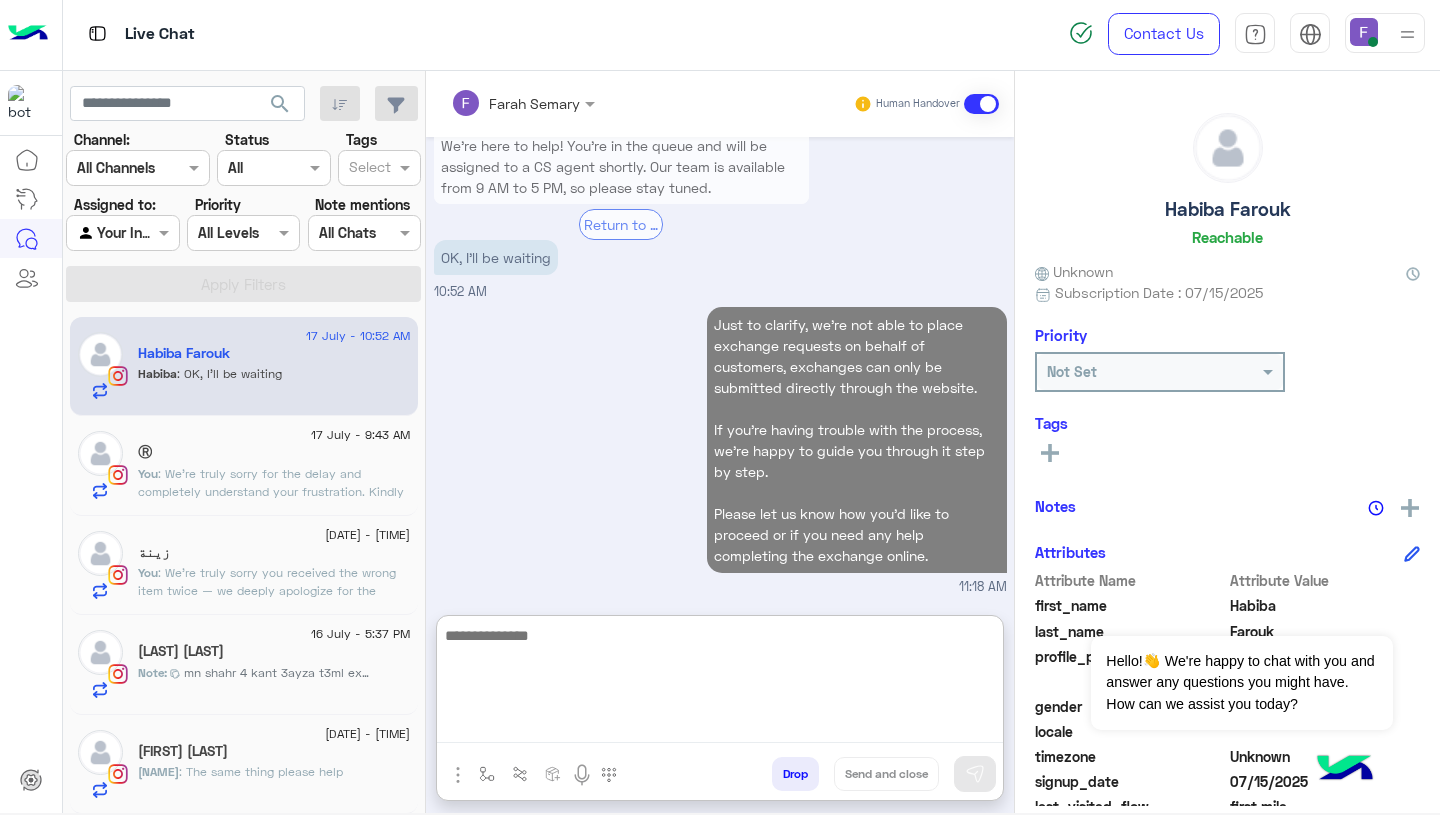 click on "Just to clarify, we’re not able to place exchange requests on behalf of customers, exchanges can only be submitted directly through the website. If you're having trouble with the process, we’re happy to guide you through it step by step. Please let us know how you’d like to proceed or if you need any help completing the exchange online.   11:18 AM" at bounding box center (720, 449) 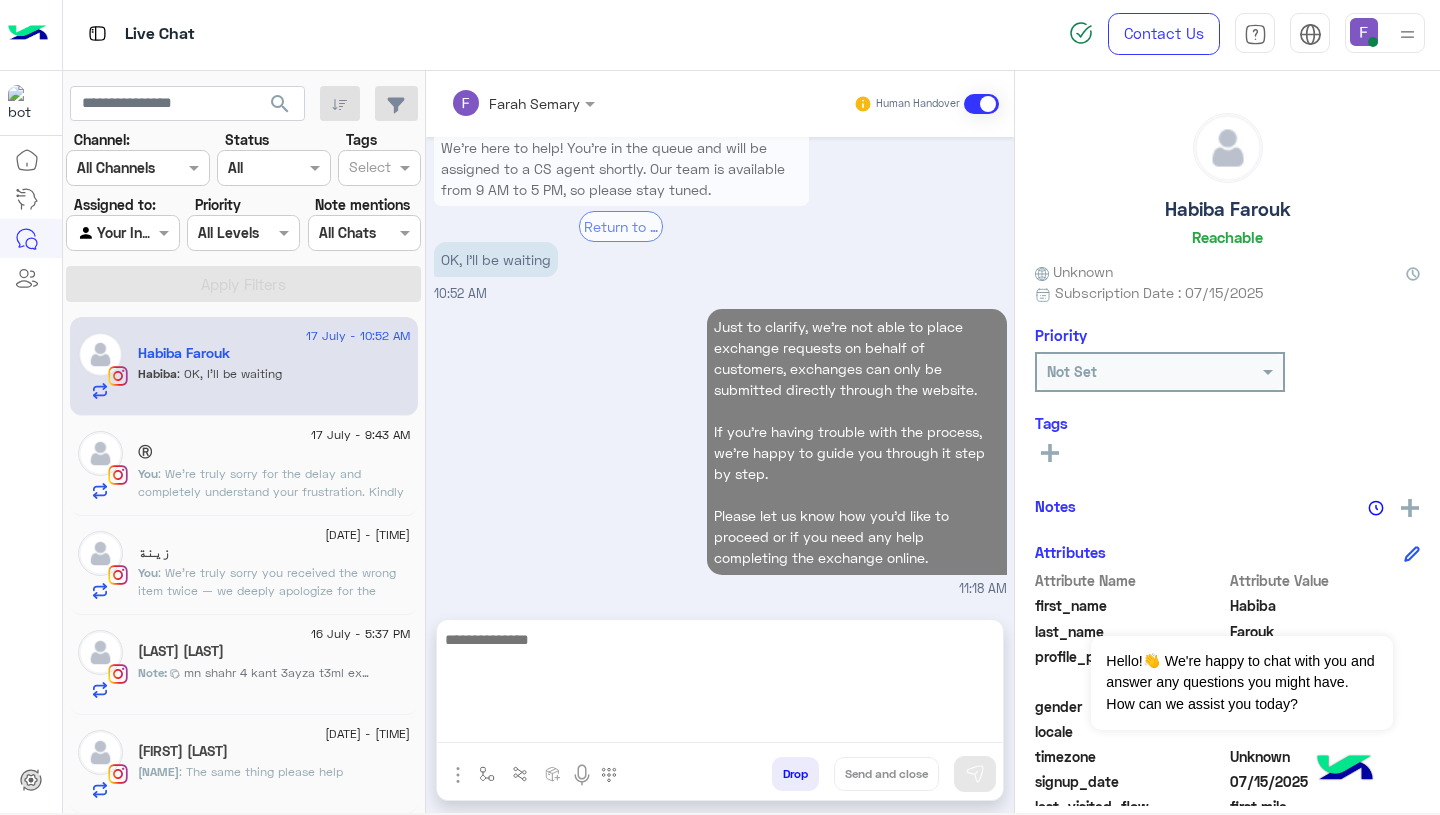 scroll, scrollTop: 2118, scrollLeft: 0, axis: vertical 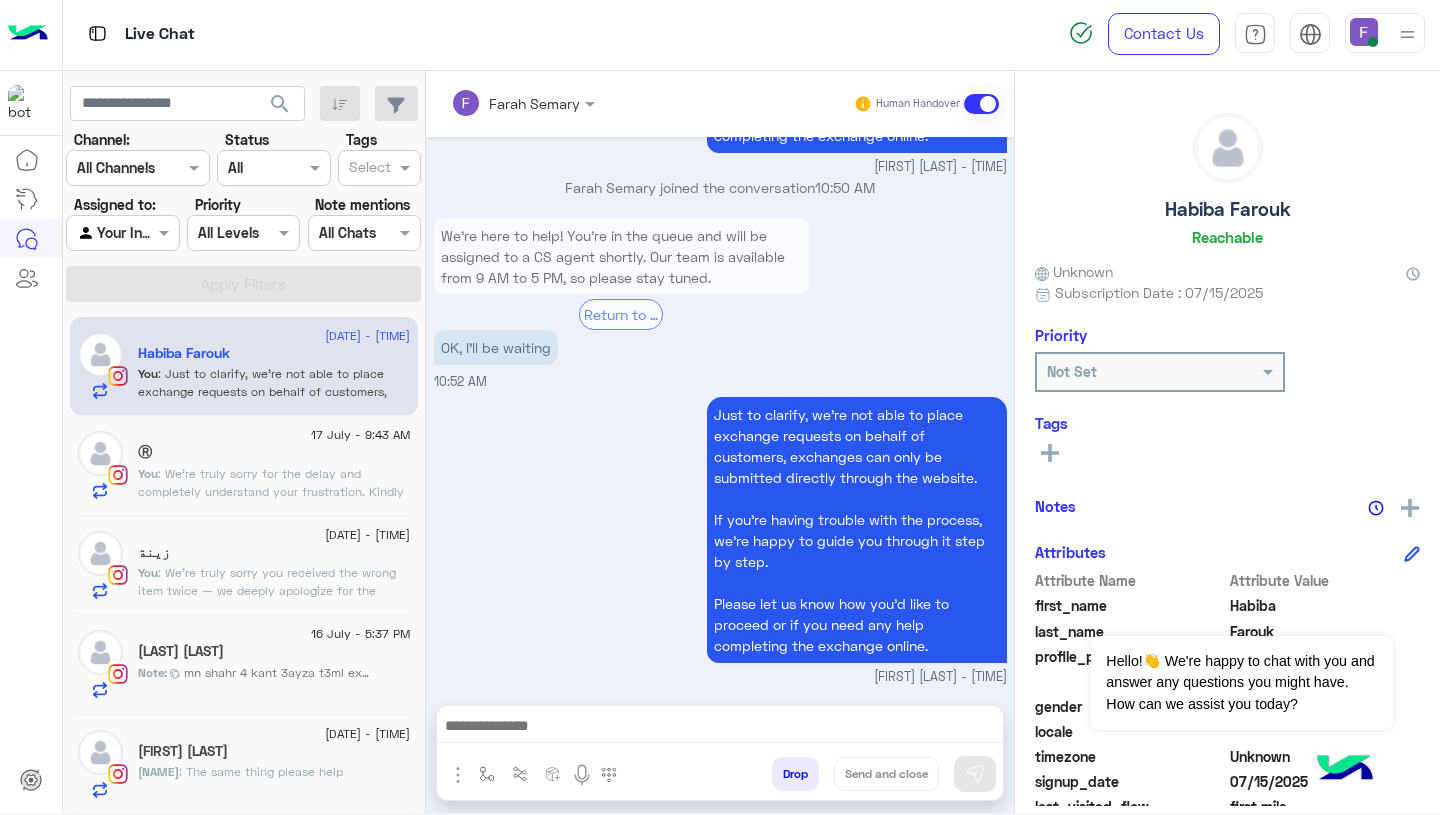 click on ": We’re truly sorry for the delay and completely understand your frustration.
Kindly note that refund requests can only be submitted through our website, not via direct messages. You can submit your request here:
👉 https://cloud.e-stebdal.com/returns
We also sincerely apologize for the late reply — we’ve been experiencing a high volume of messages due to the sale, but we’re doing our best to assist everyone as quickly as possible.
Thank you for your patience!" 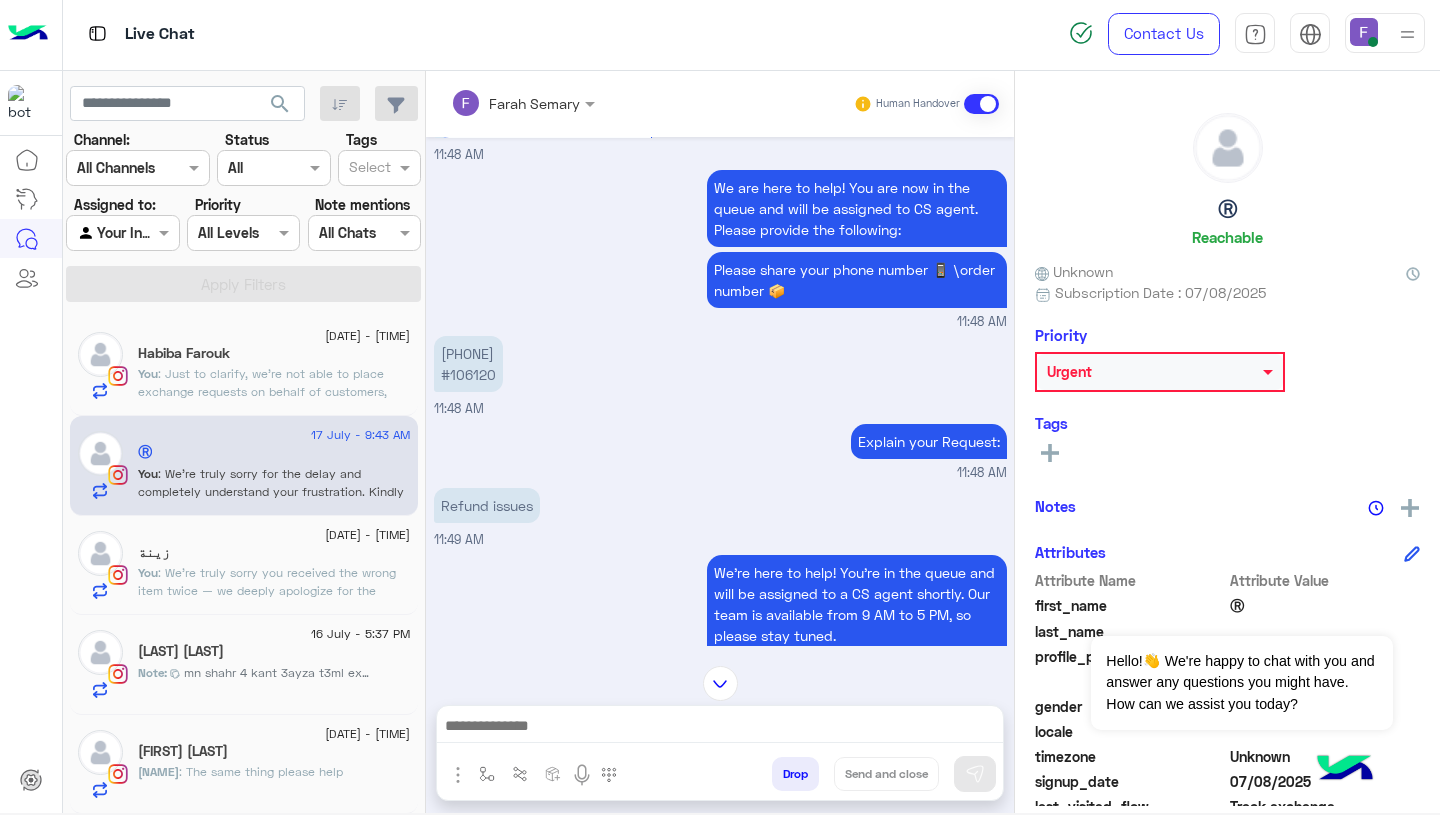 scroll, scrollTop: 1205, scrollLeft: 0, axis: vertical 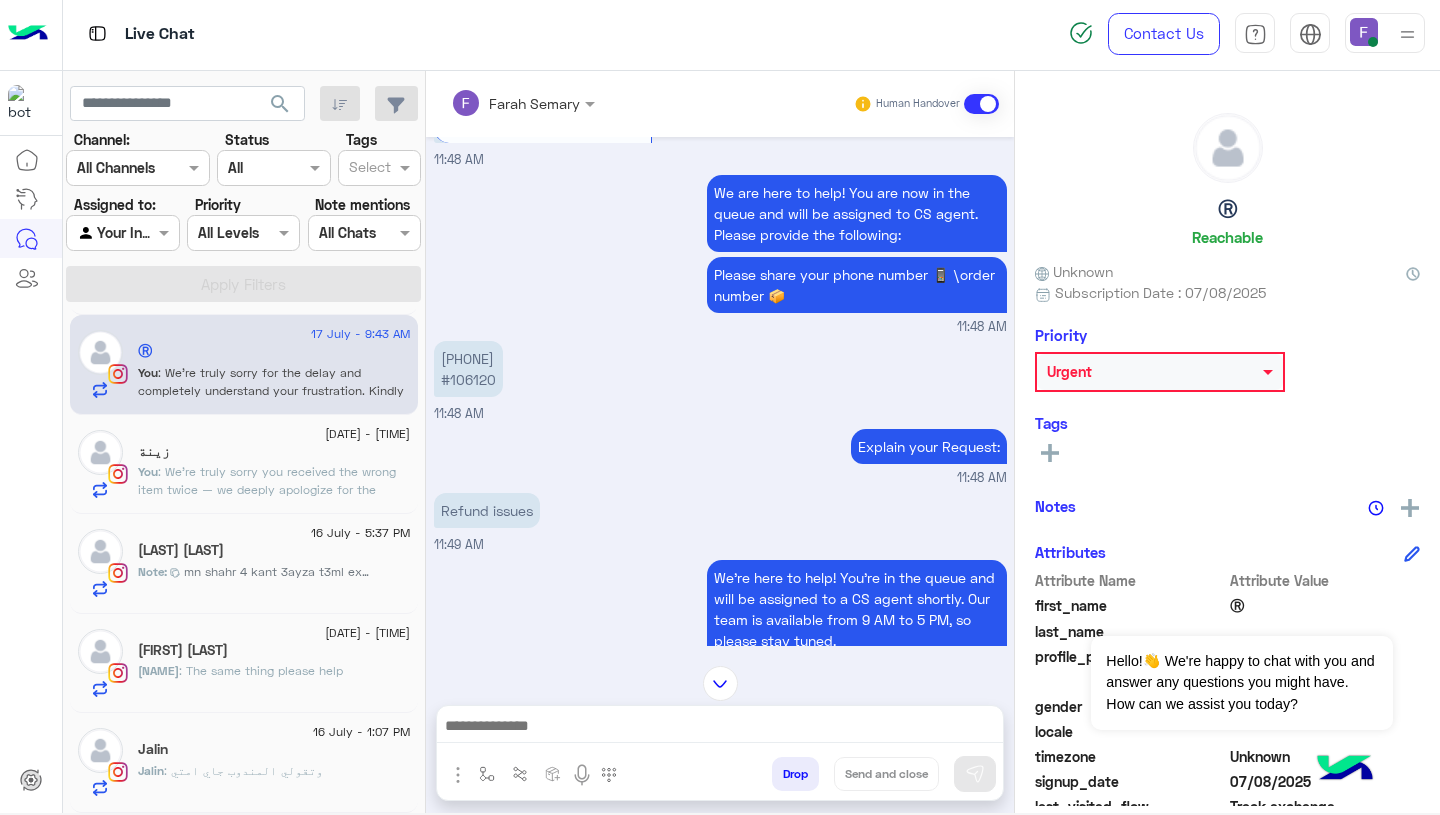 click on "mn shahr 4 kant 3ayza t3ml exchange le size out of stock" 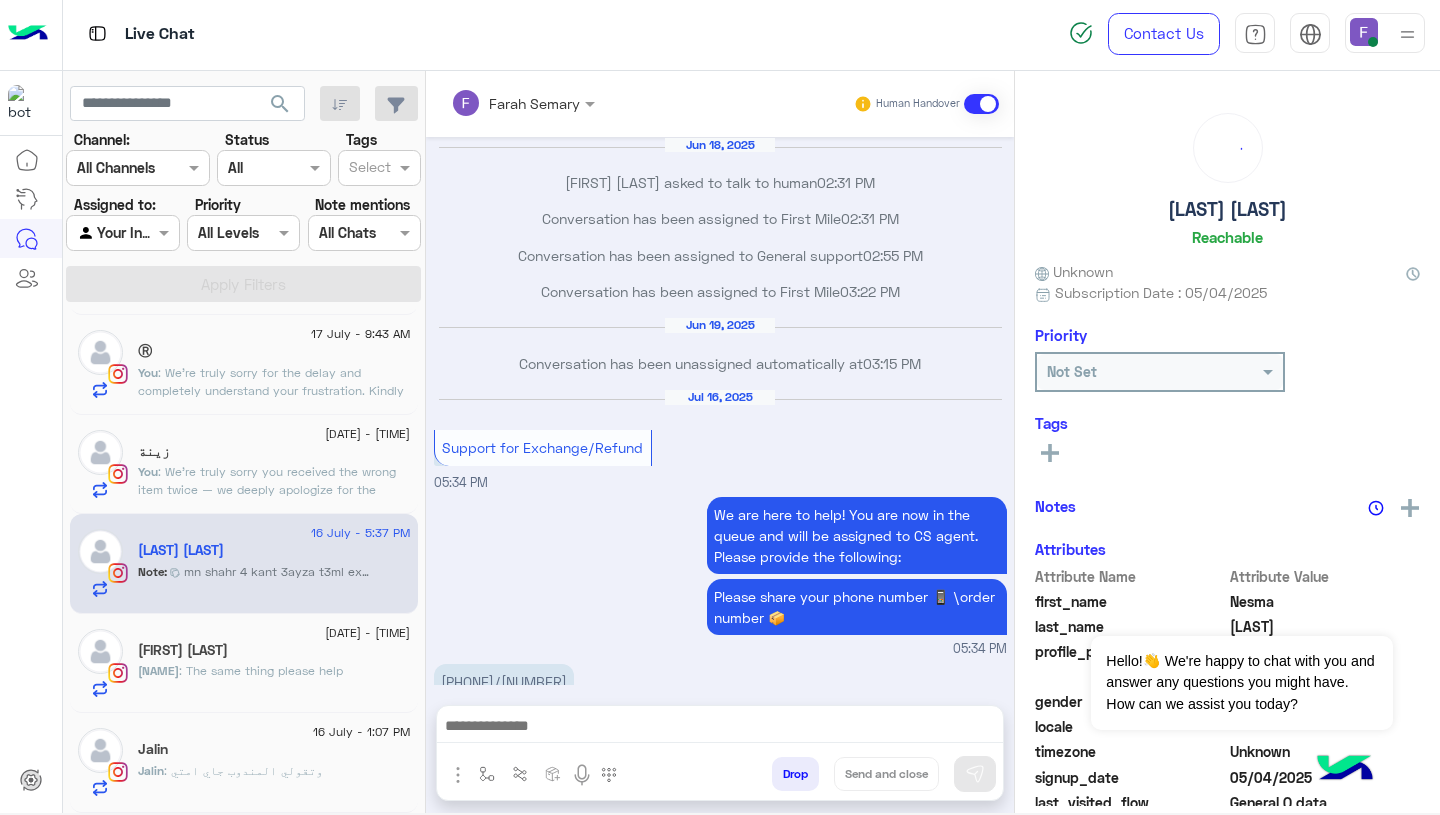 scroll, scrollTop: 1298, scrollLeft: 0, axis: vertical 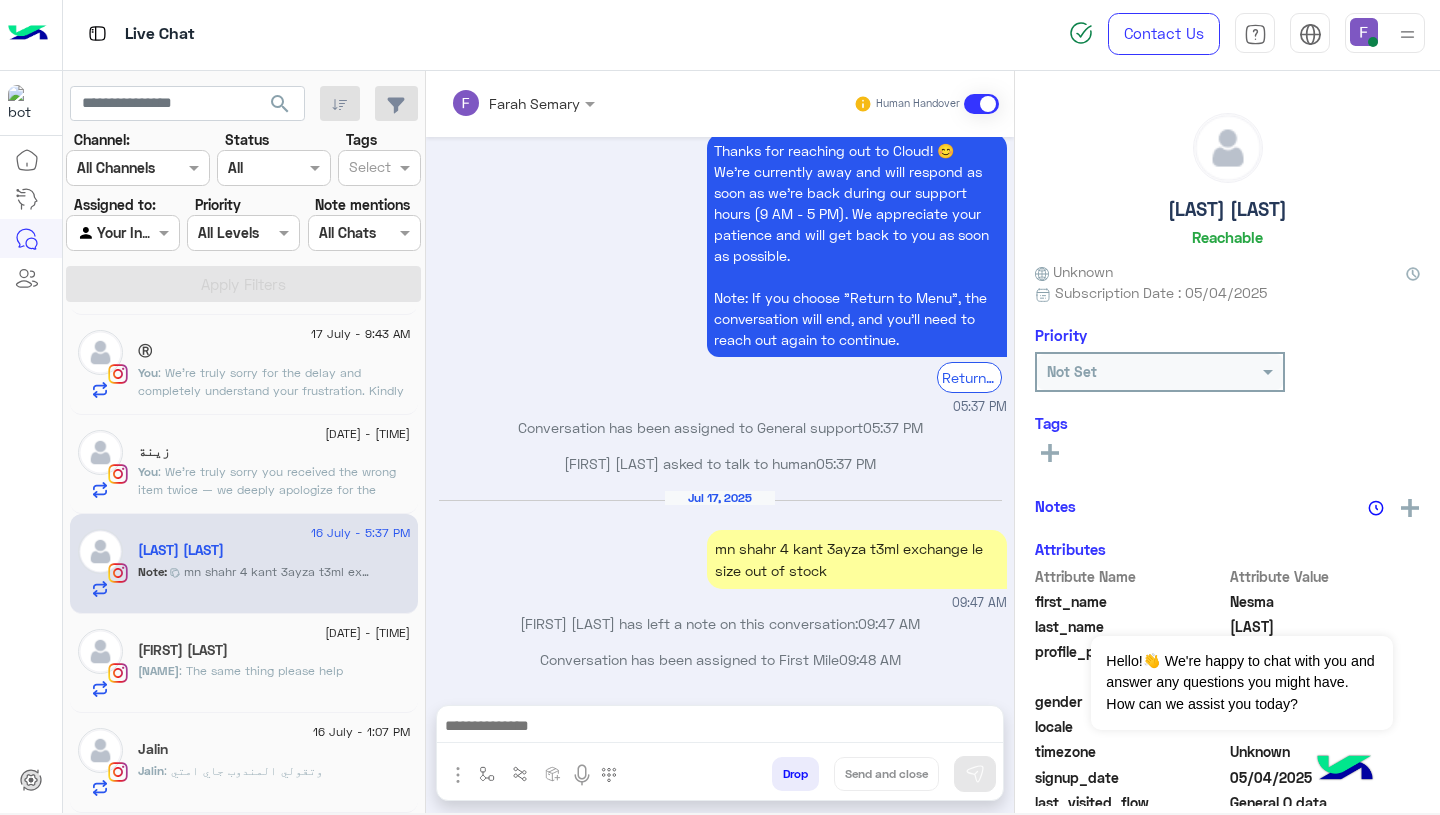 click on "Mehrail Romany" 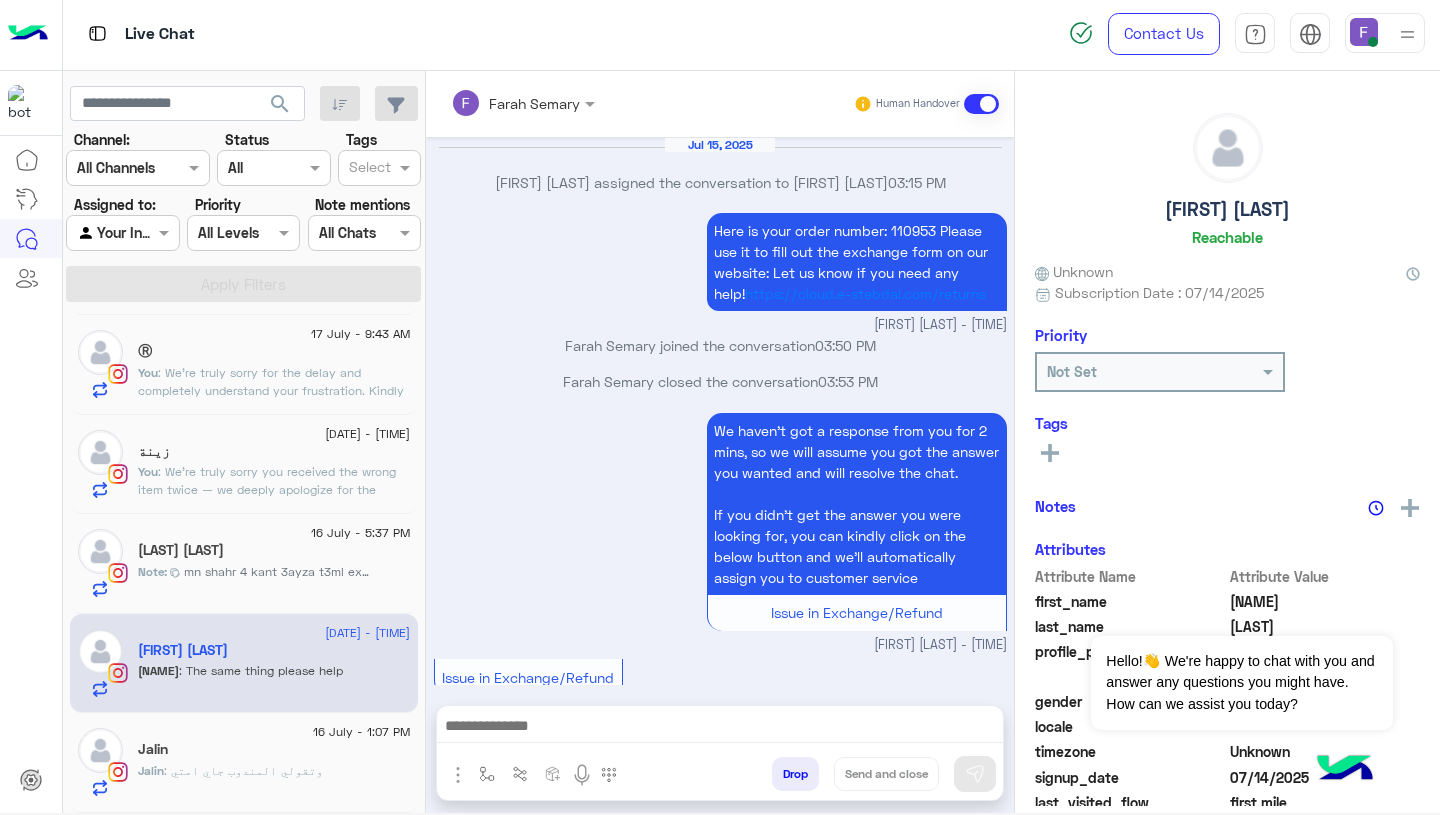 scroll, scrollTop: 1980, scrollLeft: 0, axis: vertical 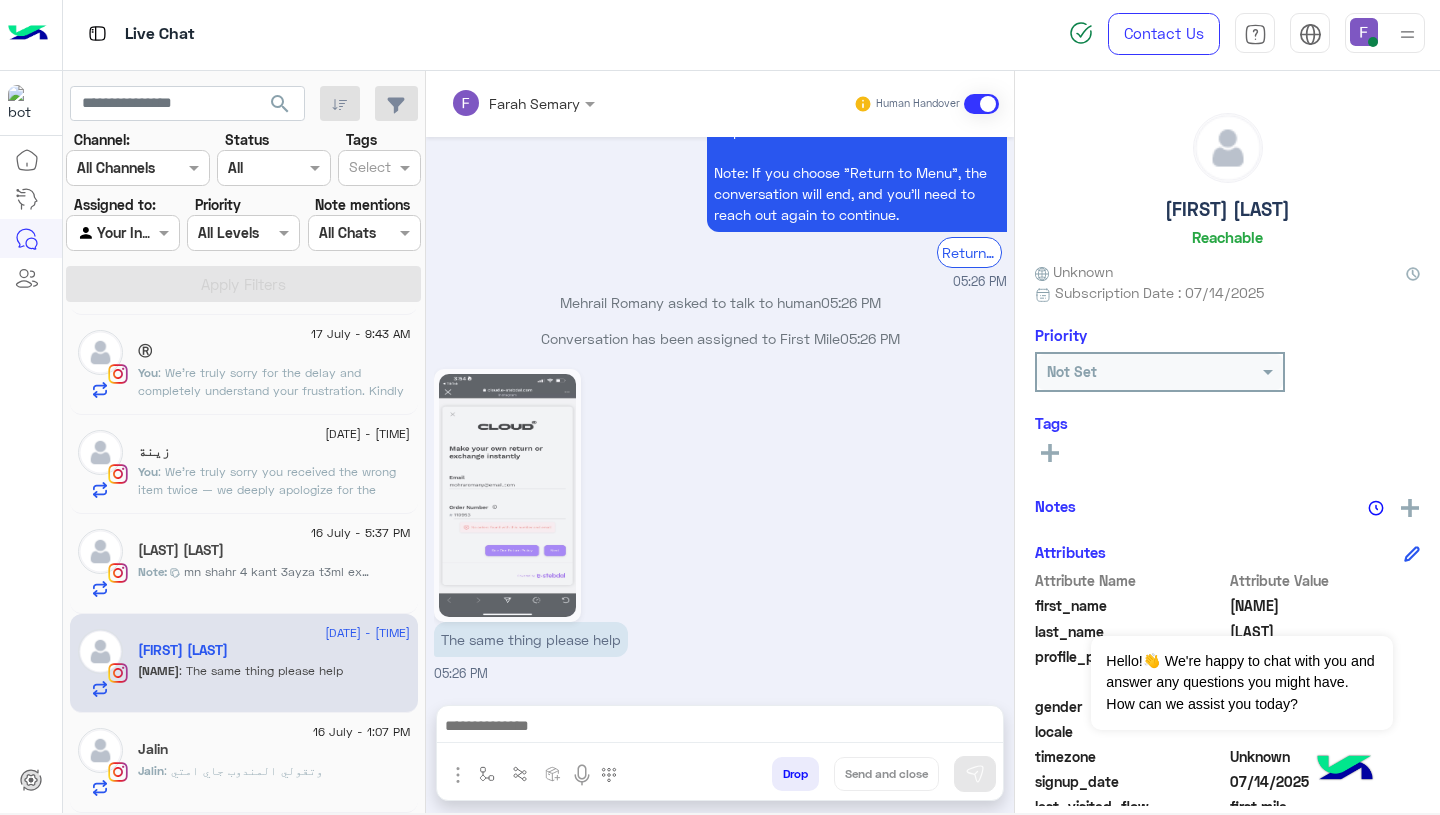 click 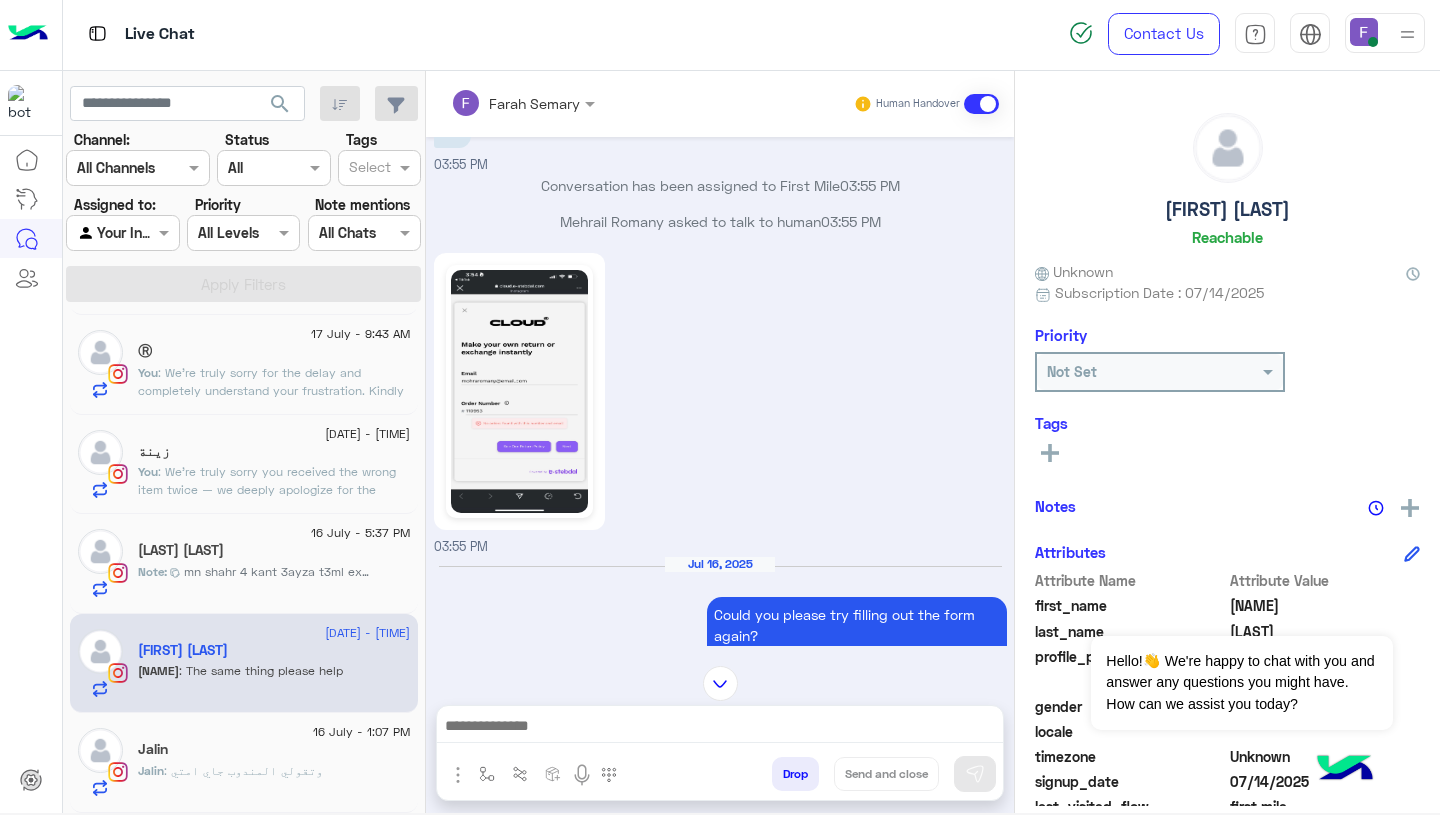 scroll, scrollTop: 871, scrollLeft: 0, axis: vertical 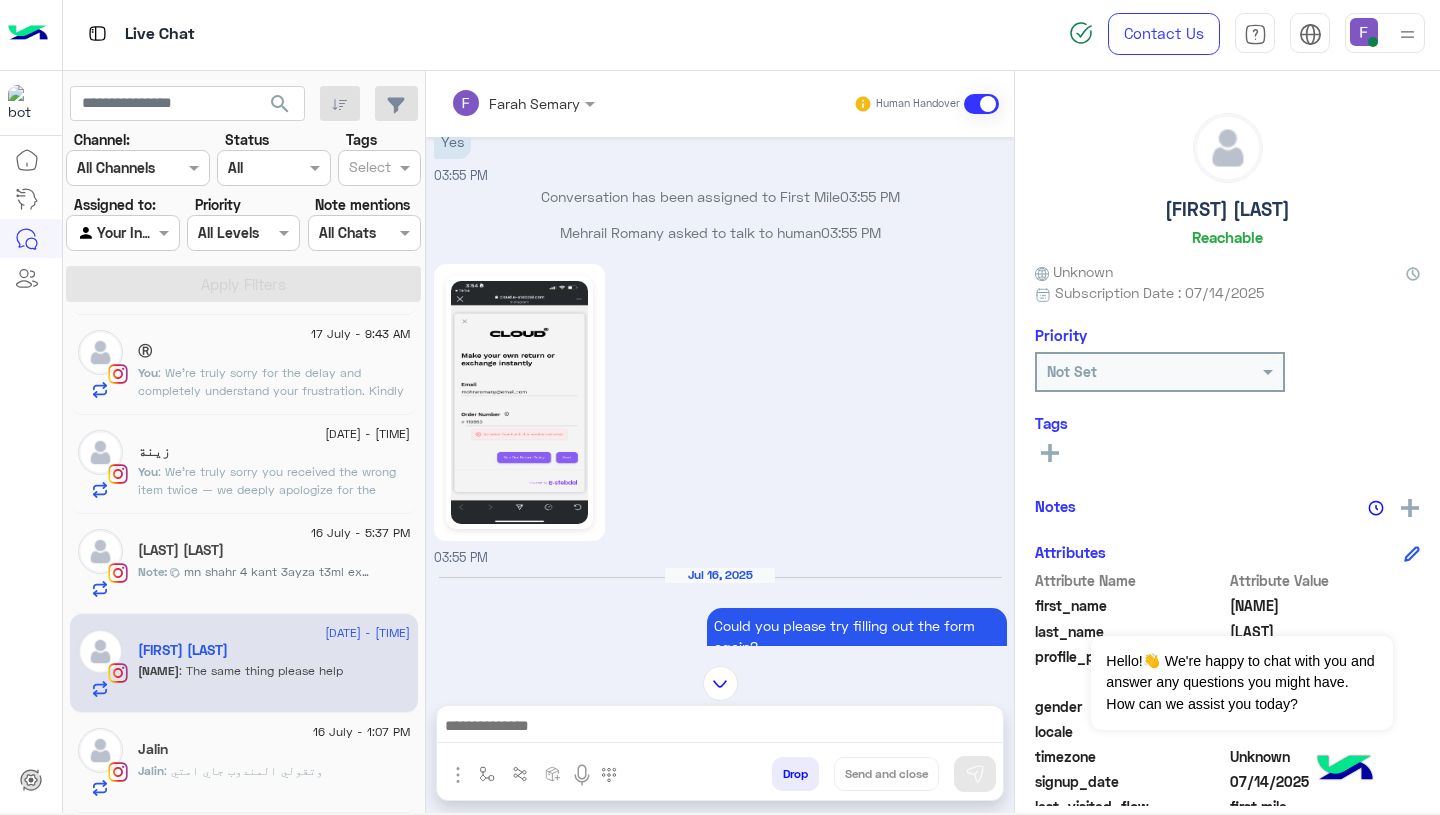 click 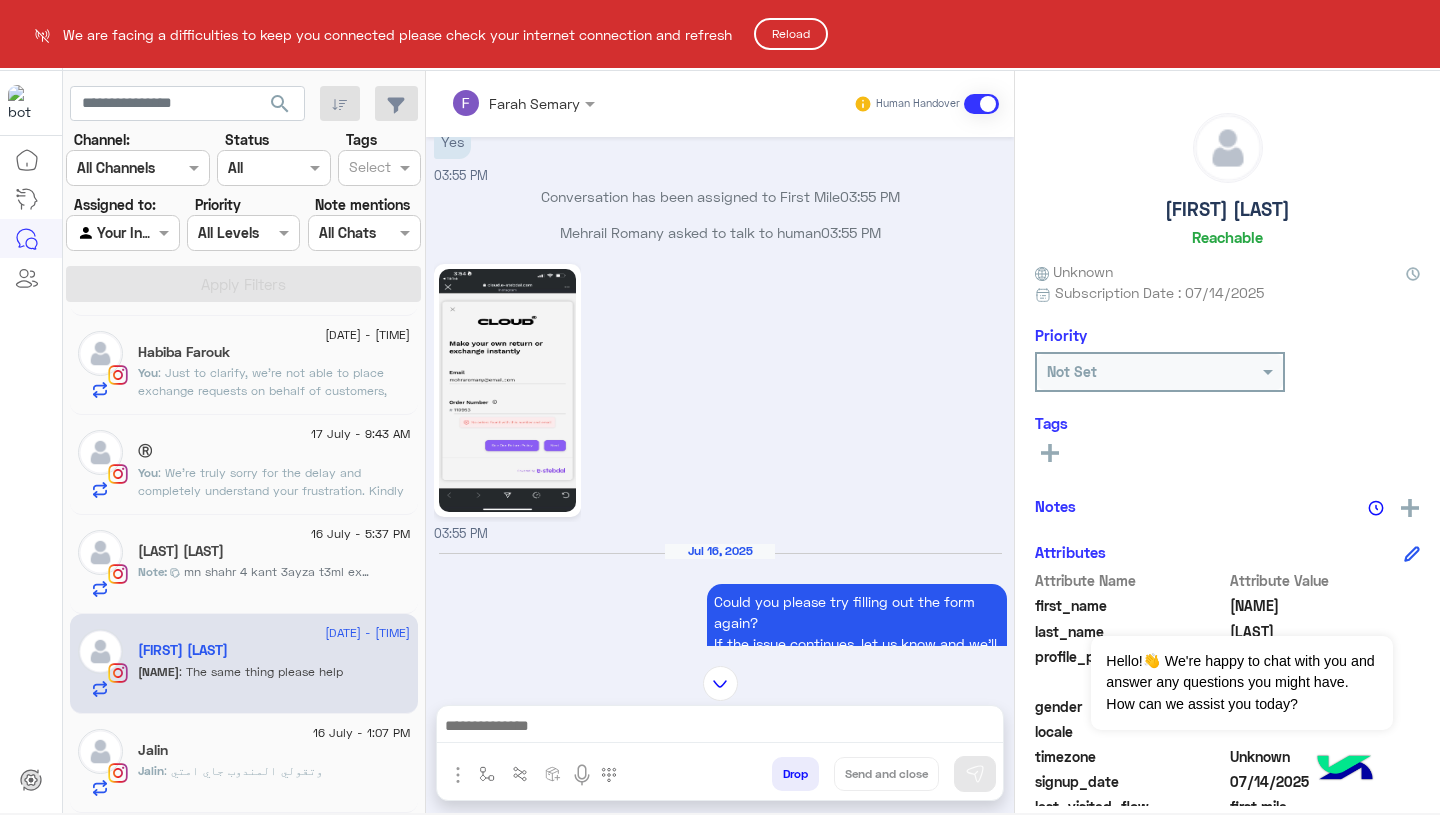 click on "Reload" 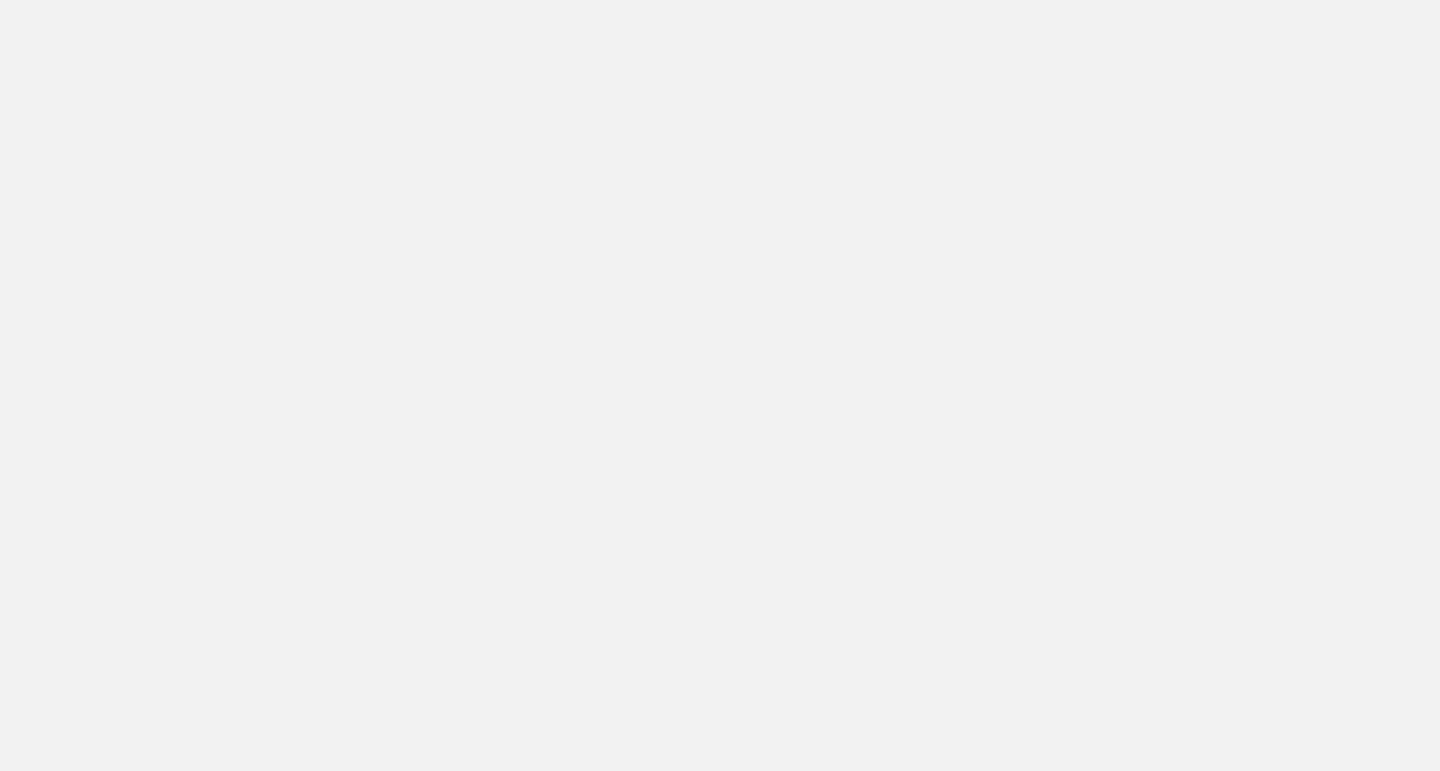 scroll, scrollTop: 0, scrollLeft: 0, axis: both 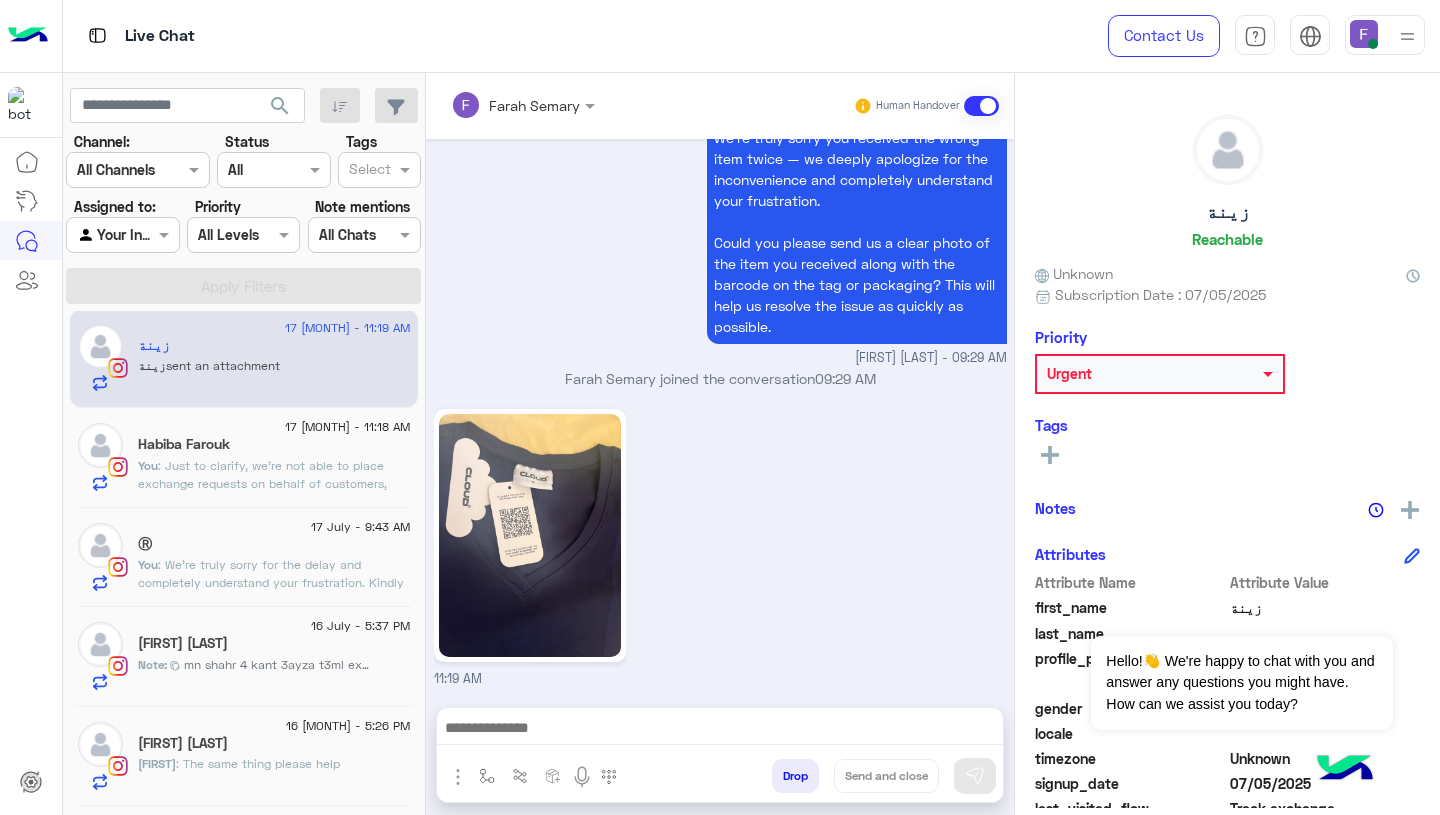 click on "[FIRST] : The same thing please help" 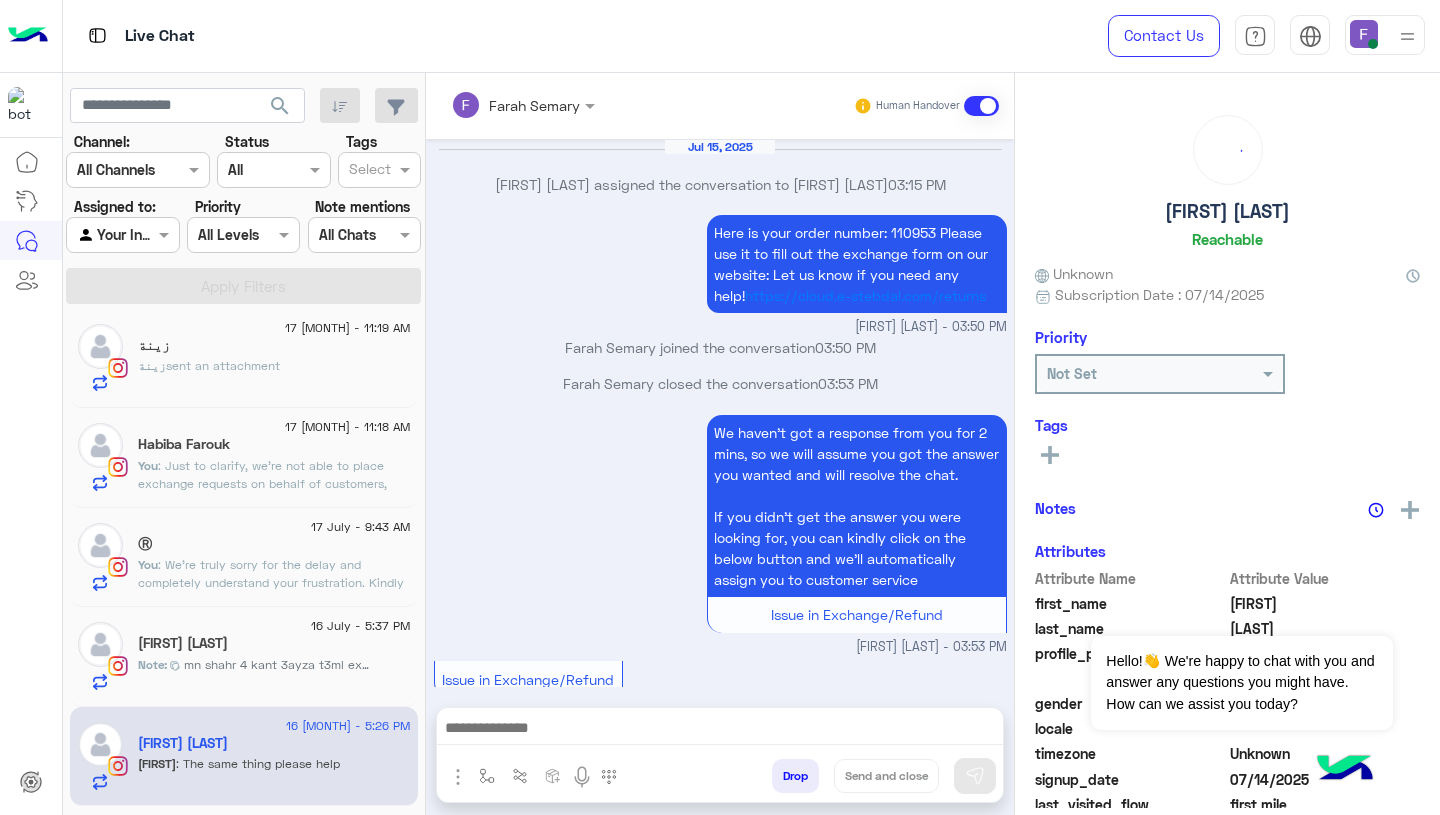 scroll, scrollTop: 1980, scrollLeft: 0, axis: vertical 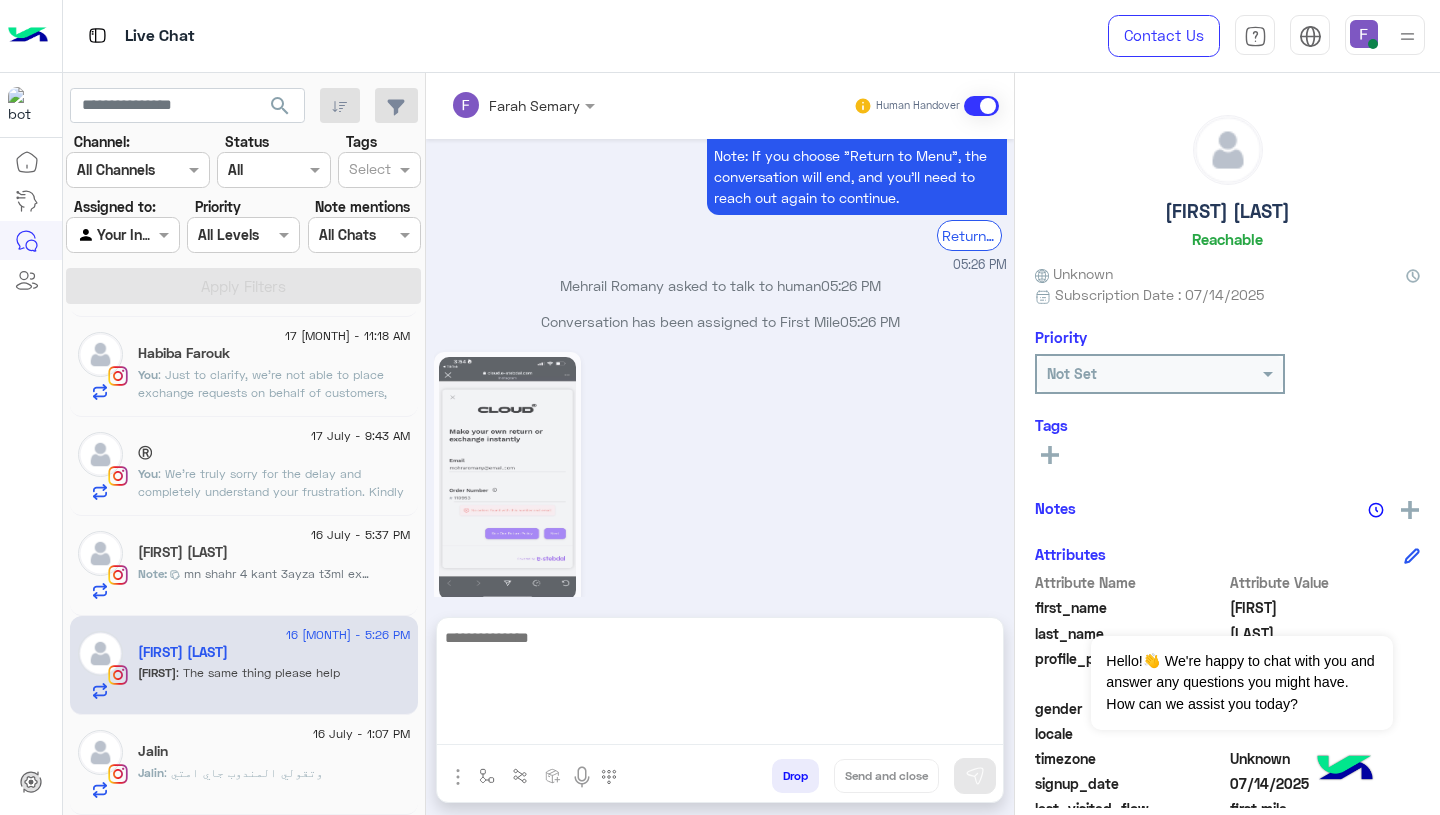 click at bounding box center (720, 685) 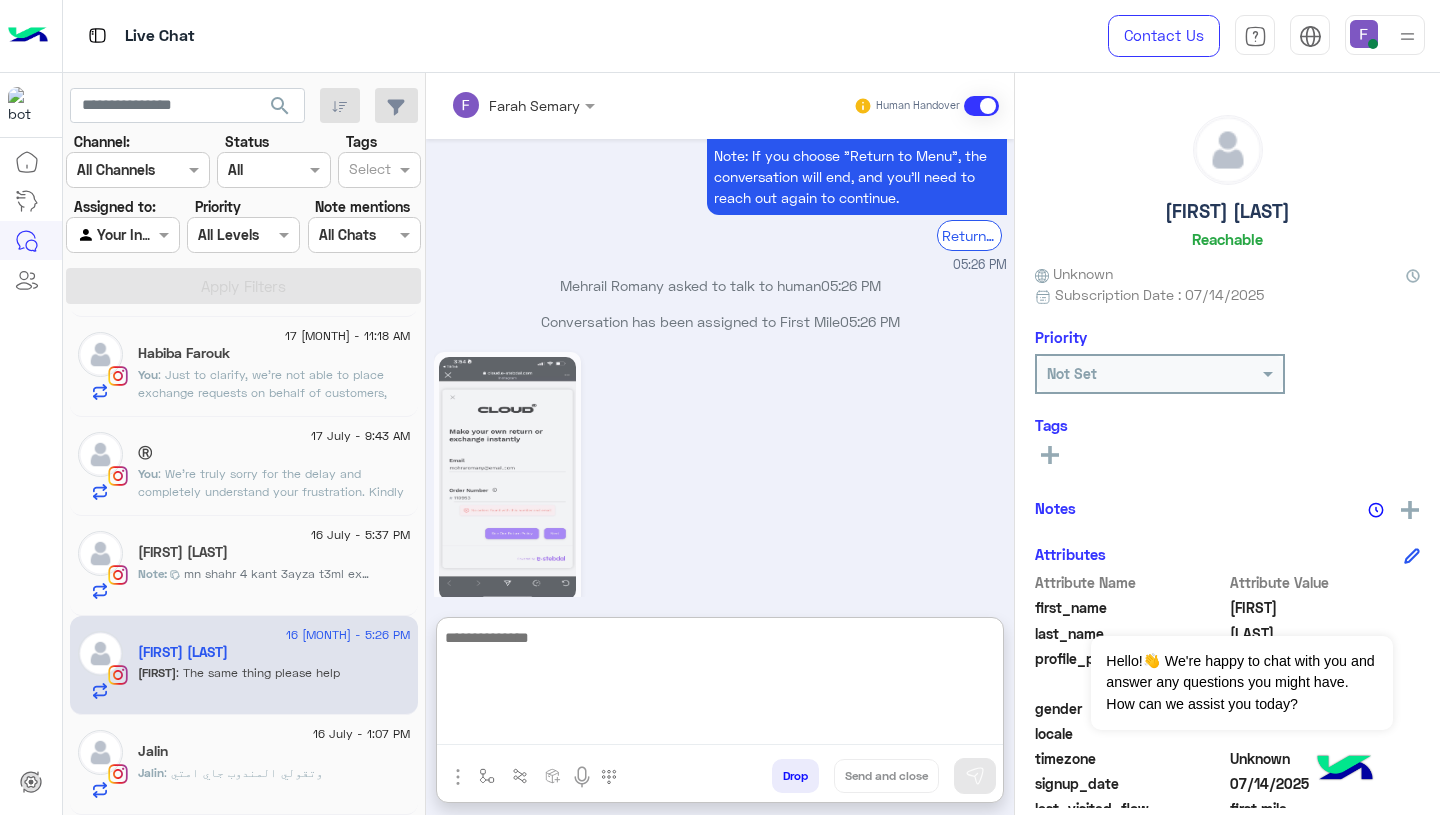 paste on "**********" 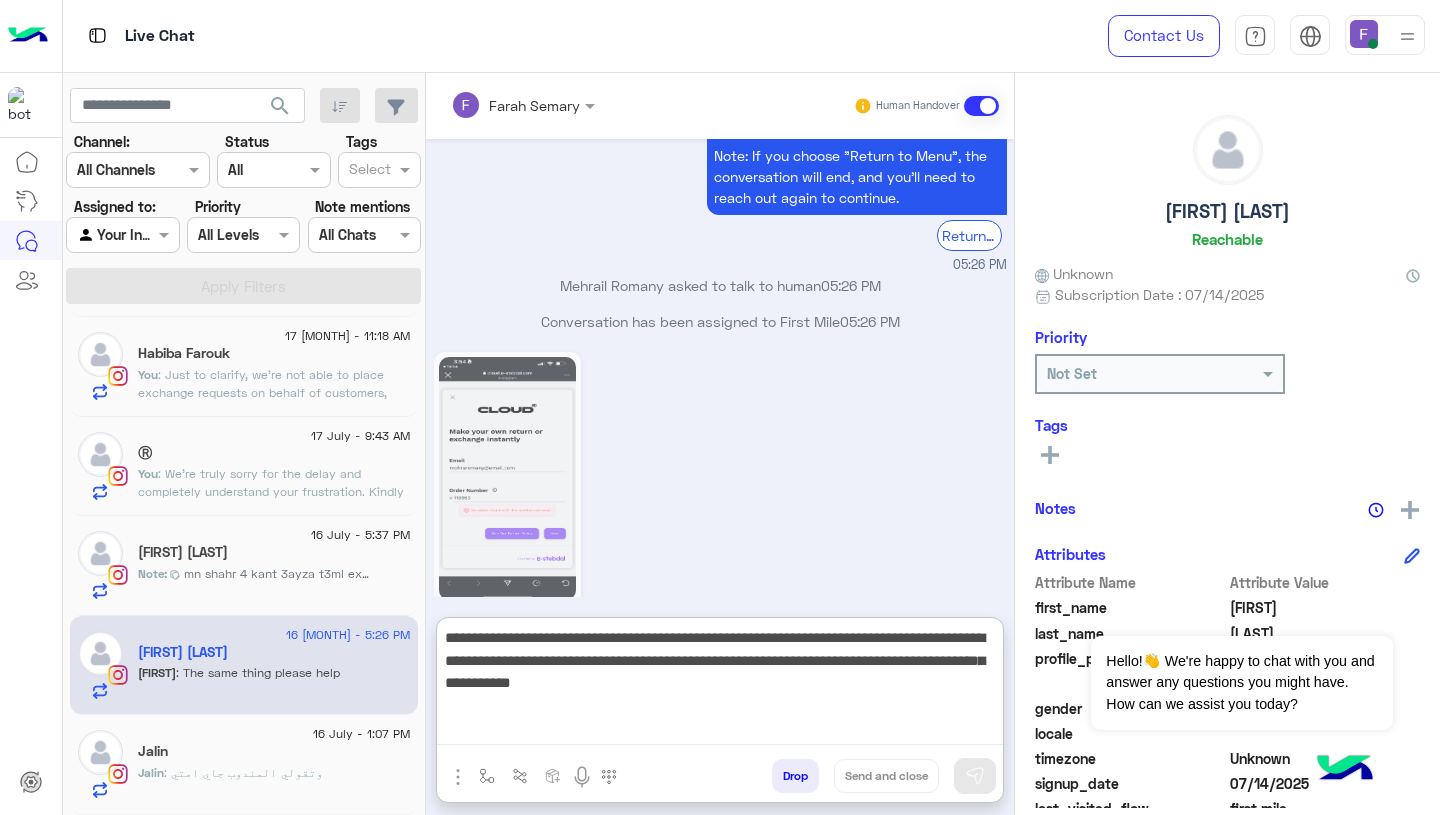 scroll, scrollTop: 83, scrollLeft: 0, axis: vertical 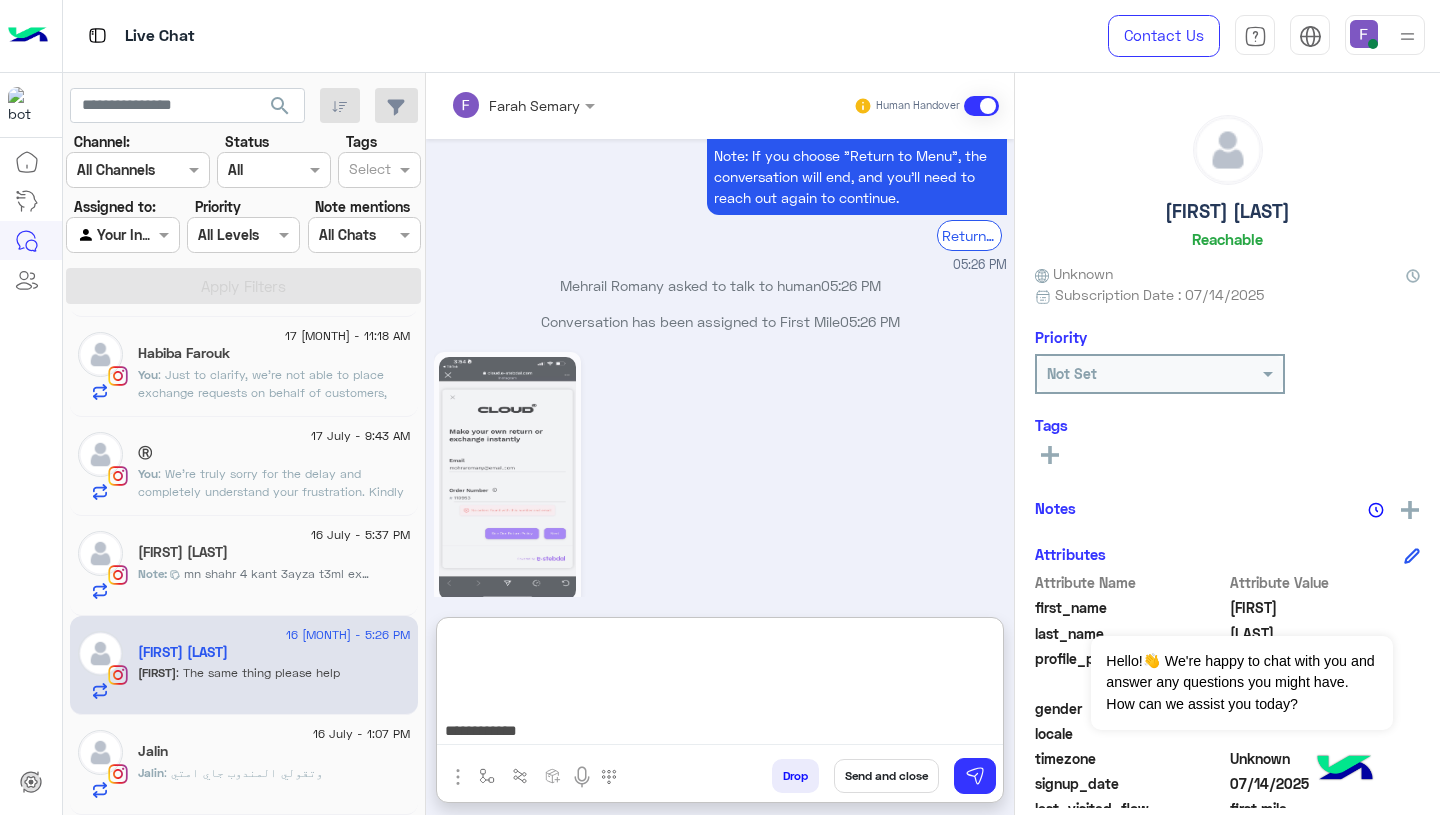 click on "**********" at bounding box center (720, 685) 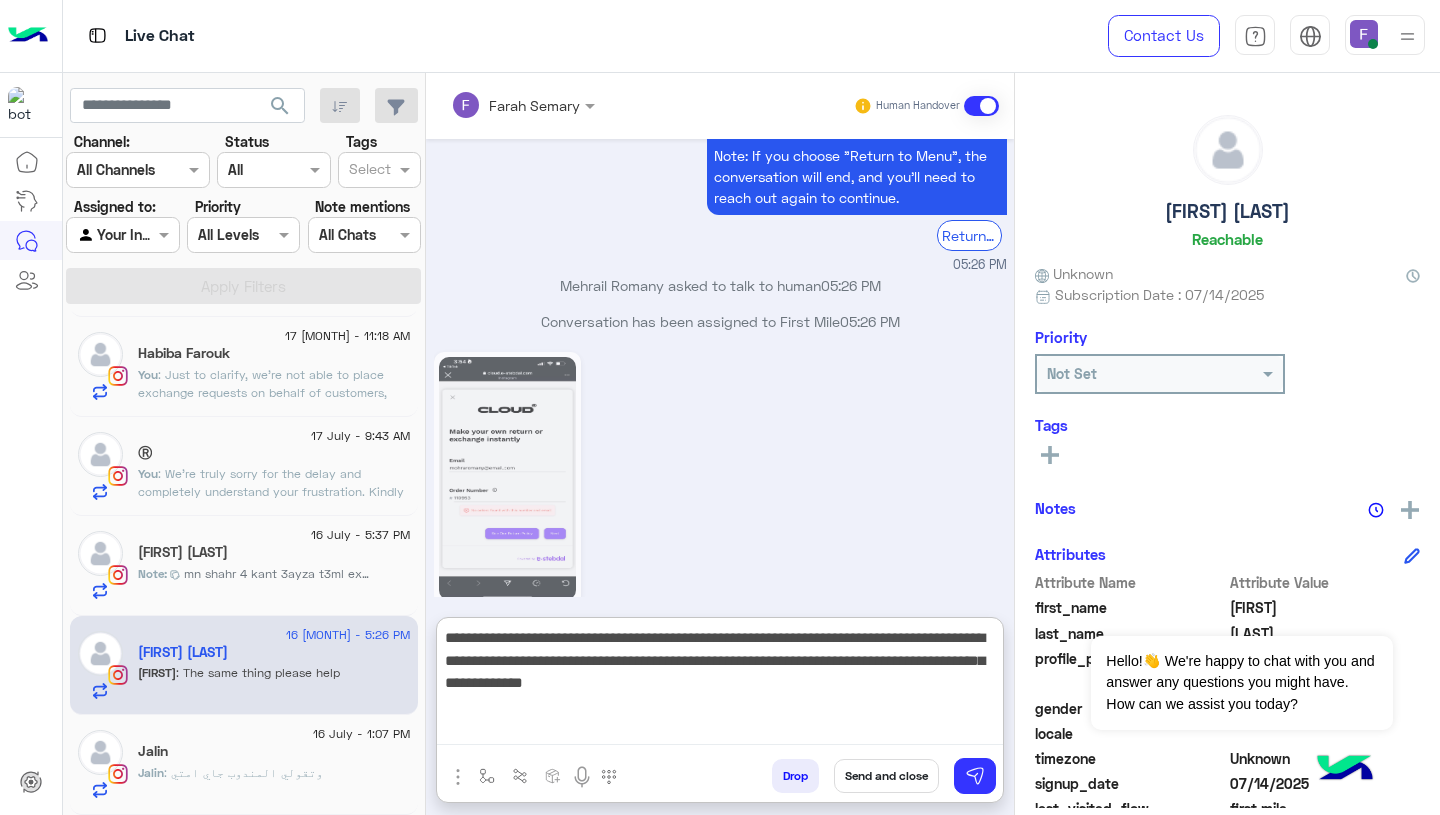 scroll, scrollTop: 0, scrollLeft: 0, axis: both 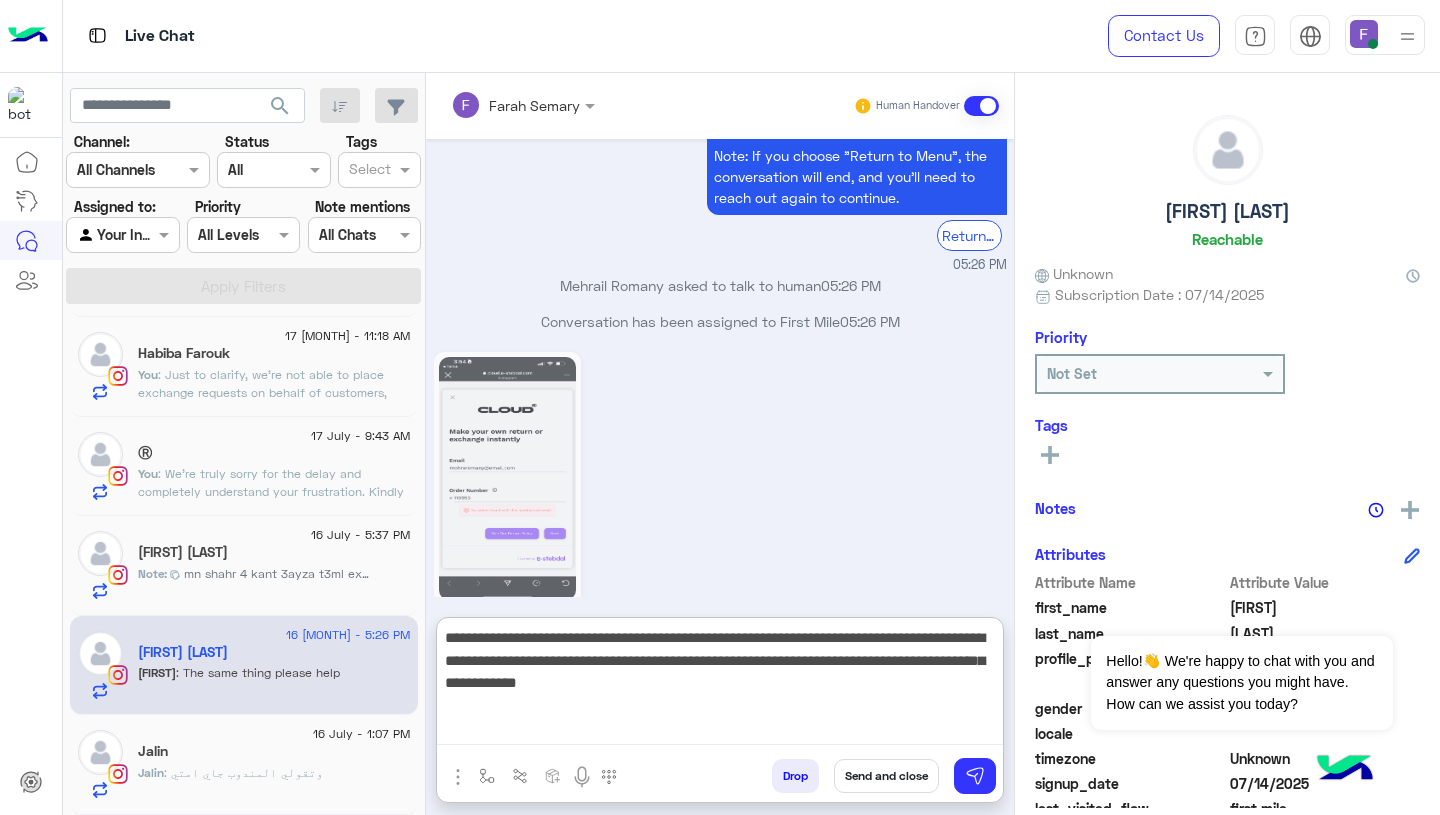 click on "**********" at bounding box center [720, 685] 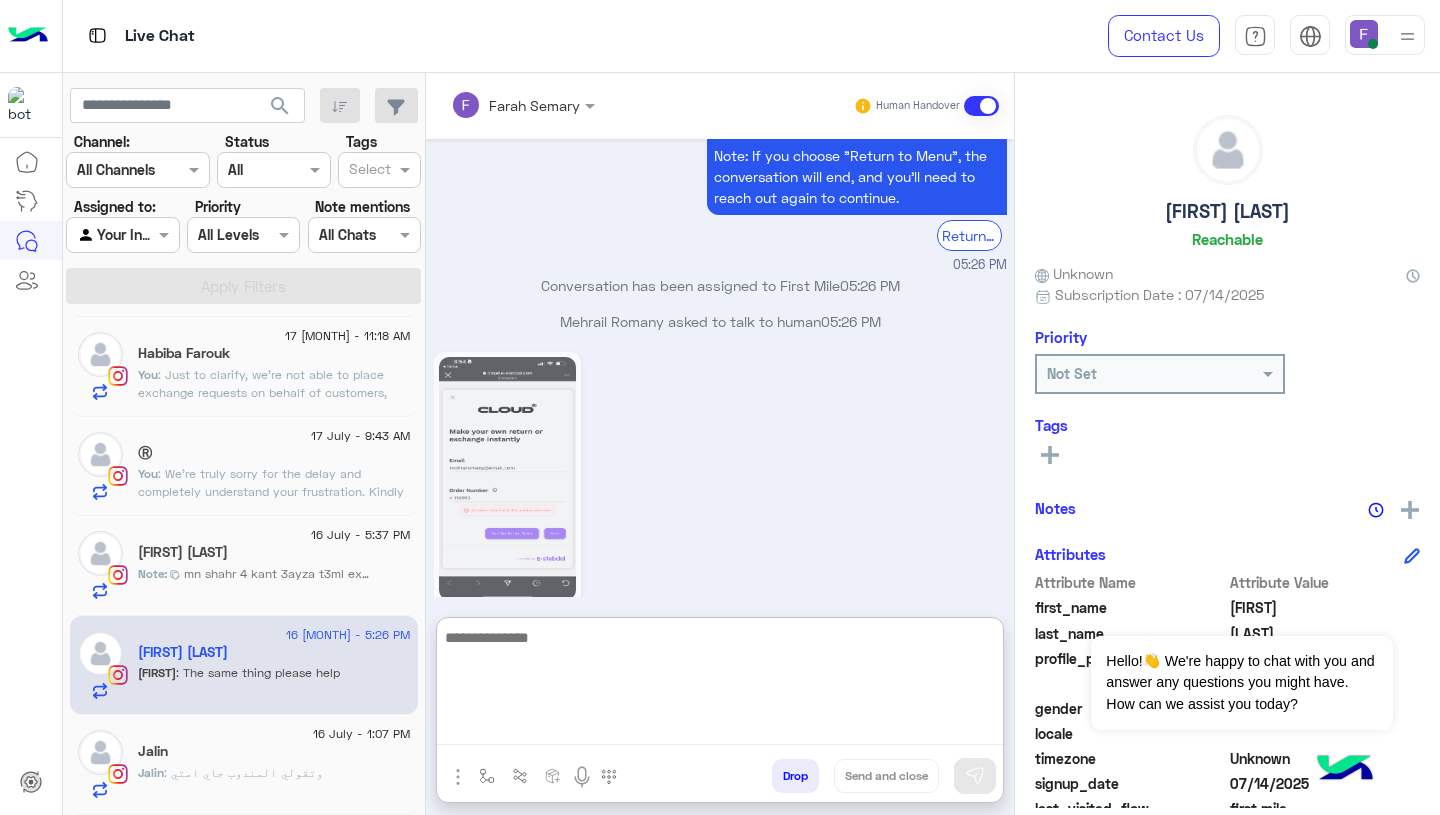 scroll, scrollTop: 2253, scrollLeft: 0, axis: vertical 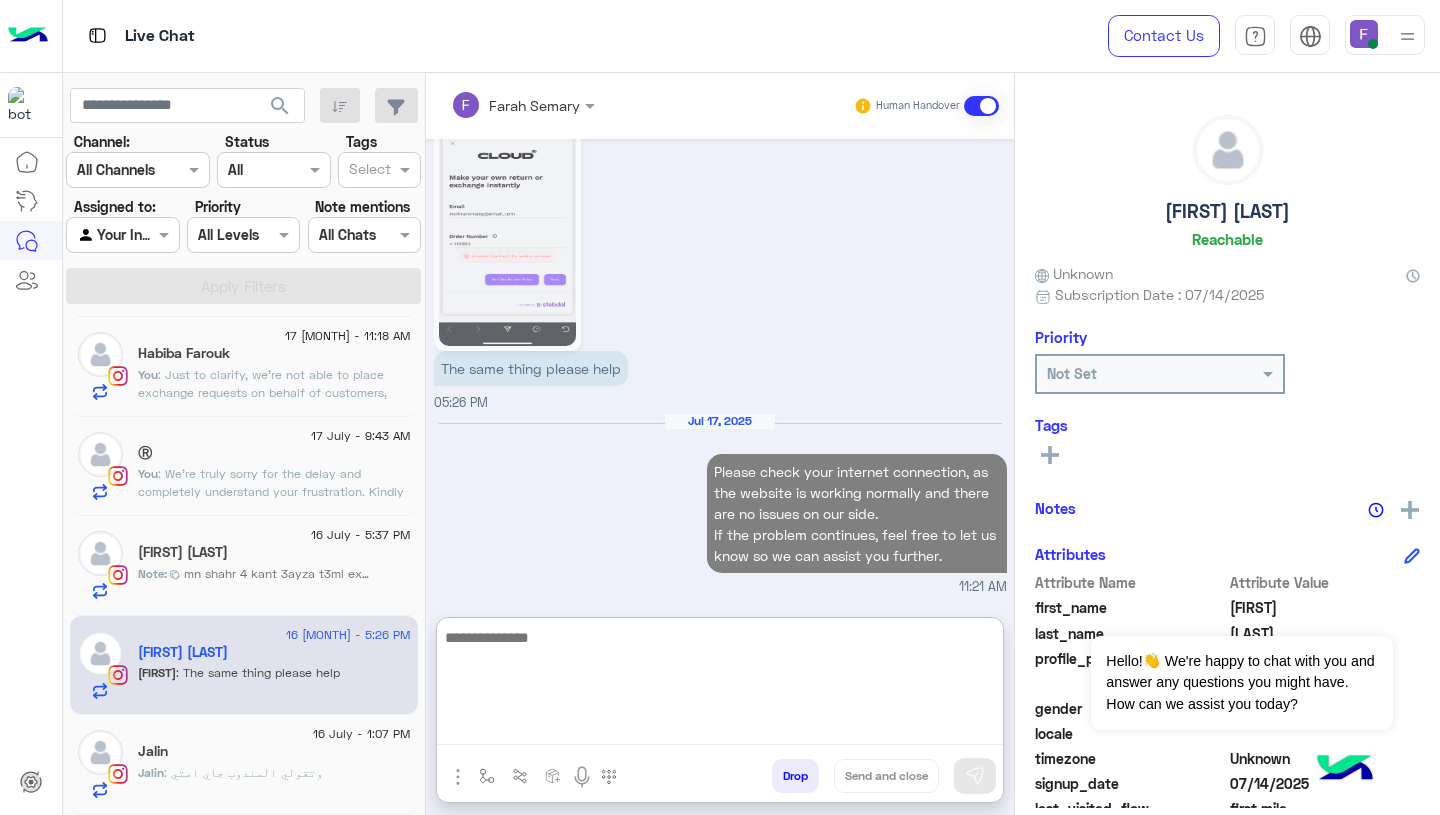 click on "The same thing please help 05:26 PM" at bounding box center (720, 253) 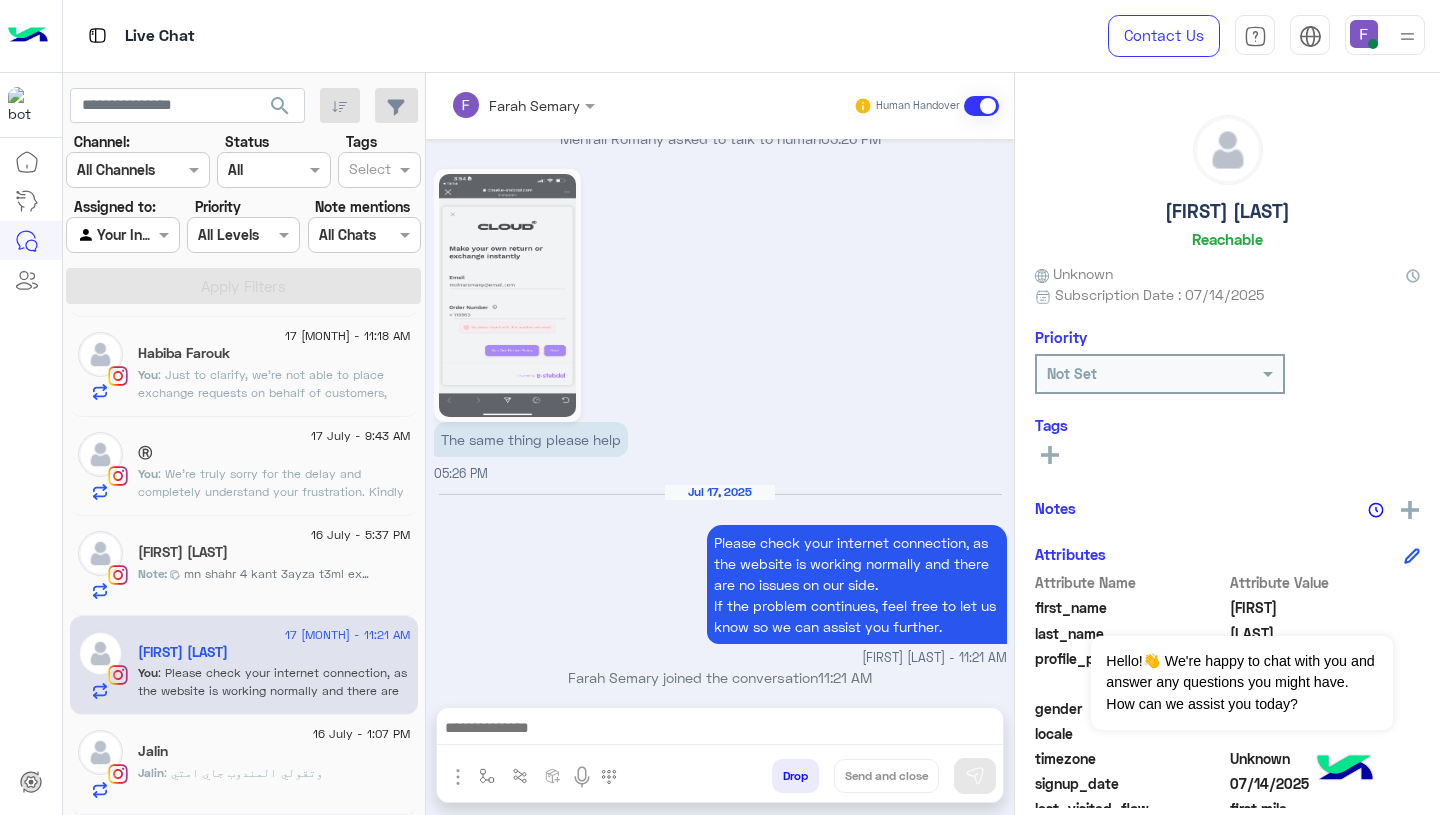 scroll, scrollTop: 2200, scrollLeft: 0, axis: vertical 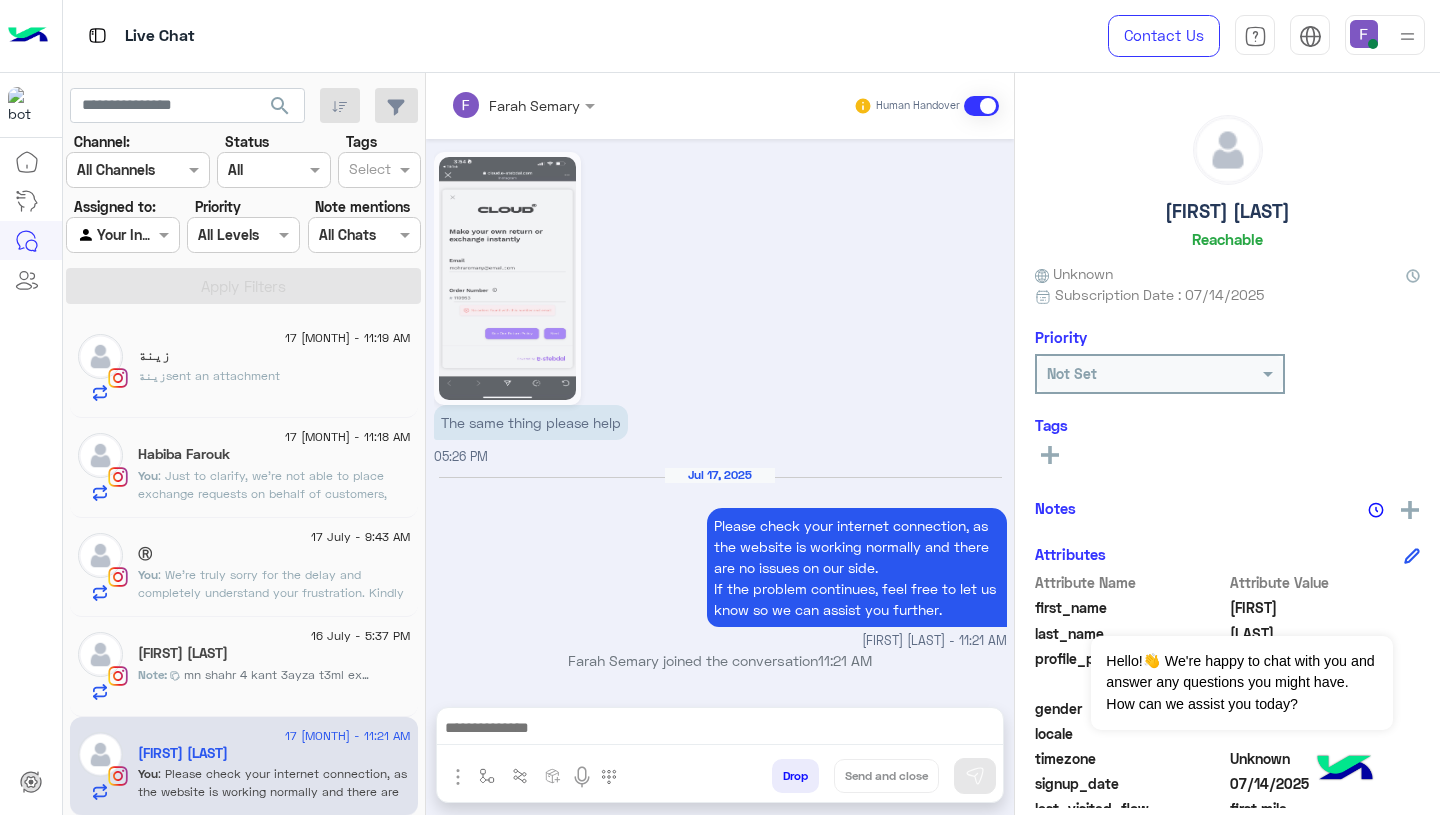 click on "Habiba Farouk" 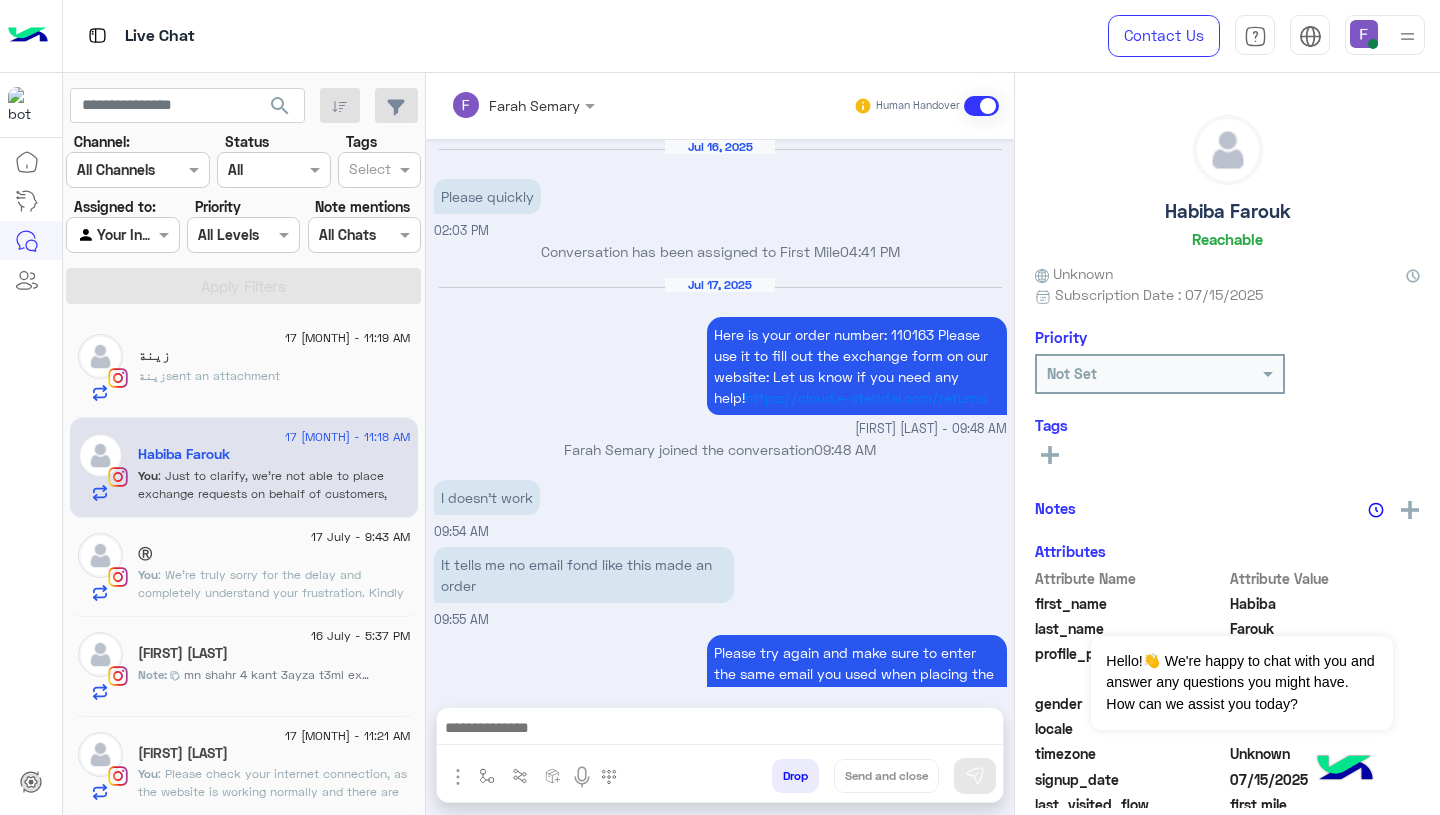scroll, scrollTop: 2051, scrollLeft: 0, axis: vertical 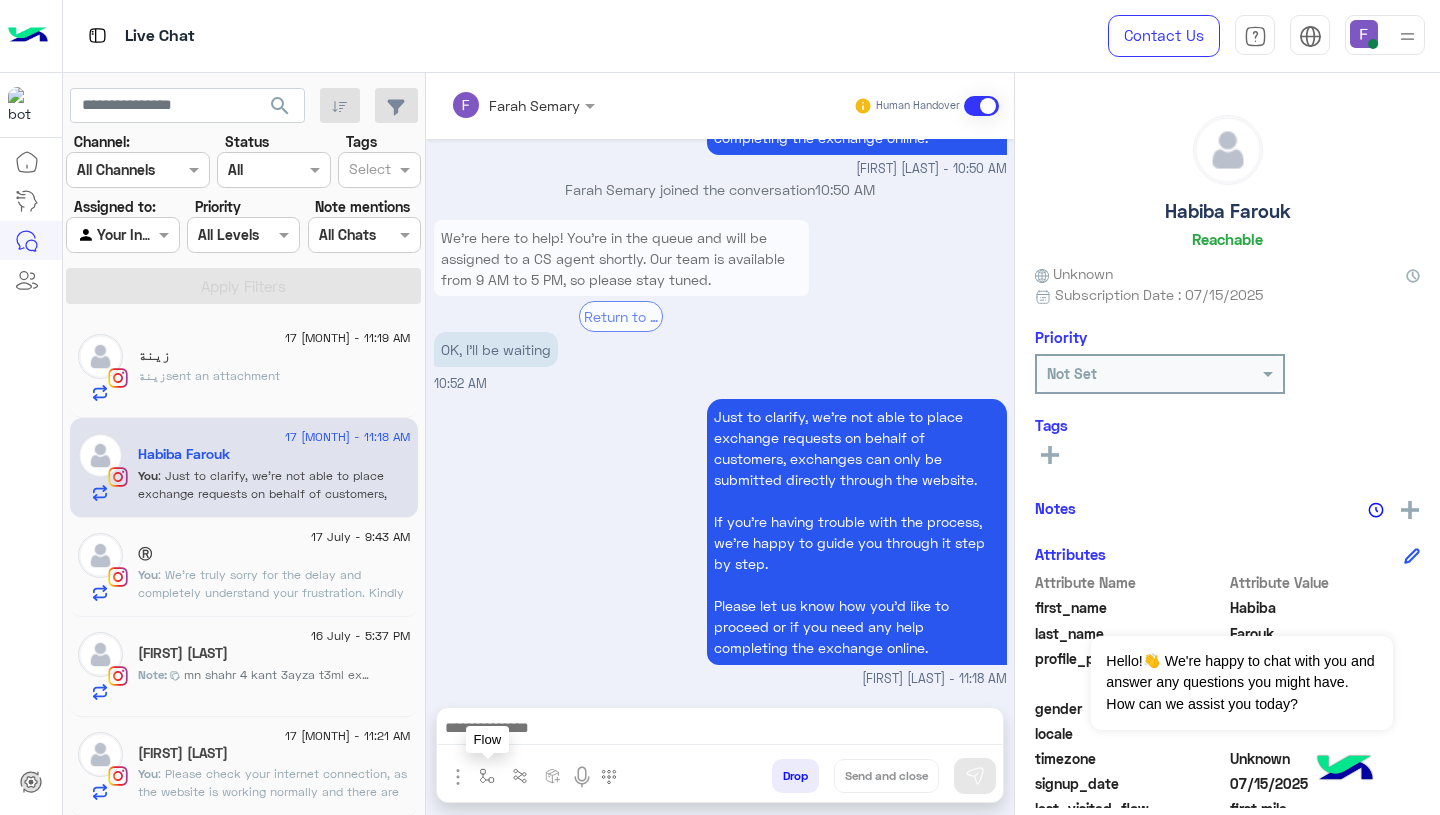 click at bounding box center [487, 776] 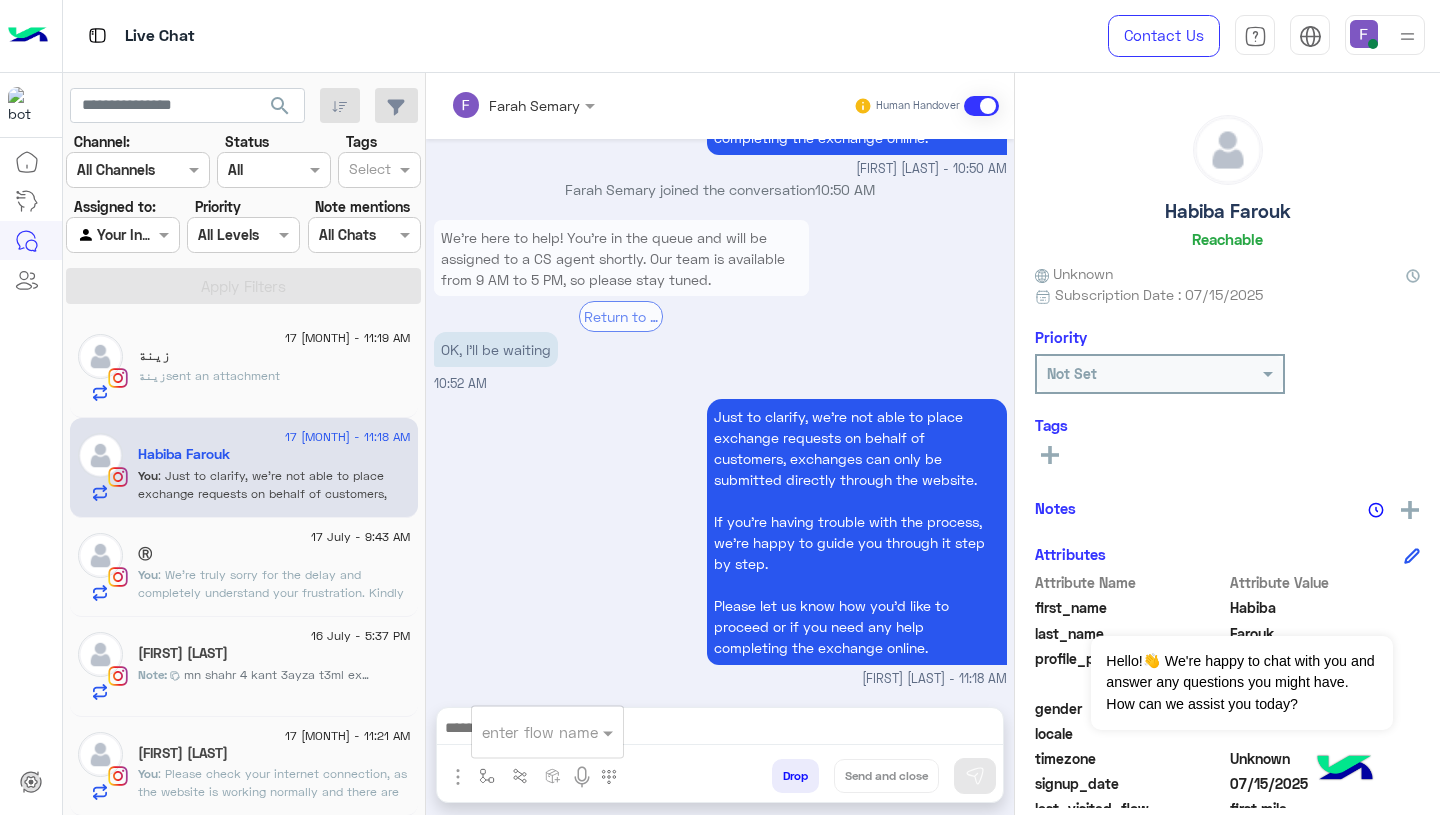 click at bounding box center (523, 732) 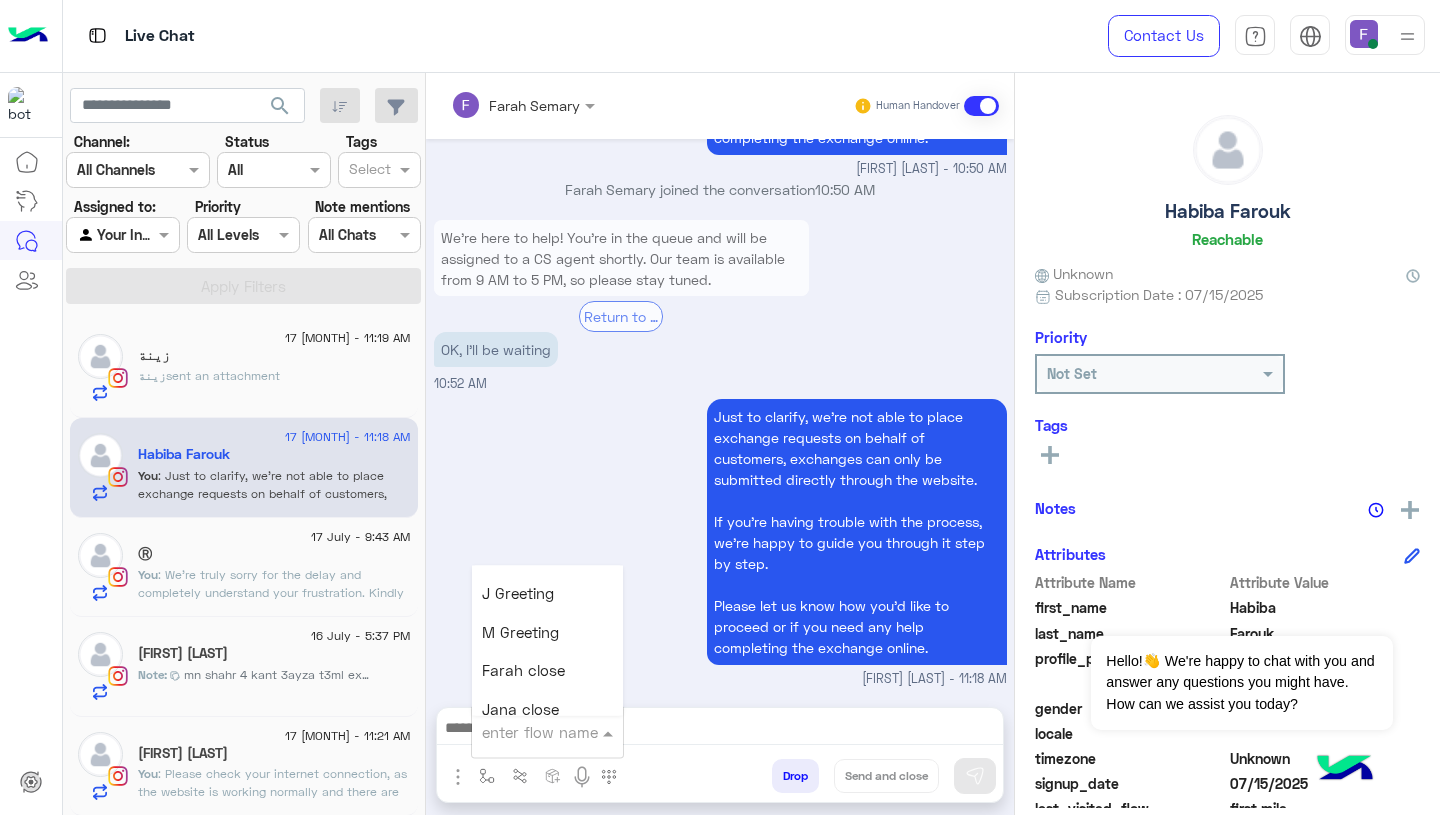 scroll, scrollTop: 2486, scrollLeft: 0, axis: vertical 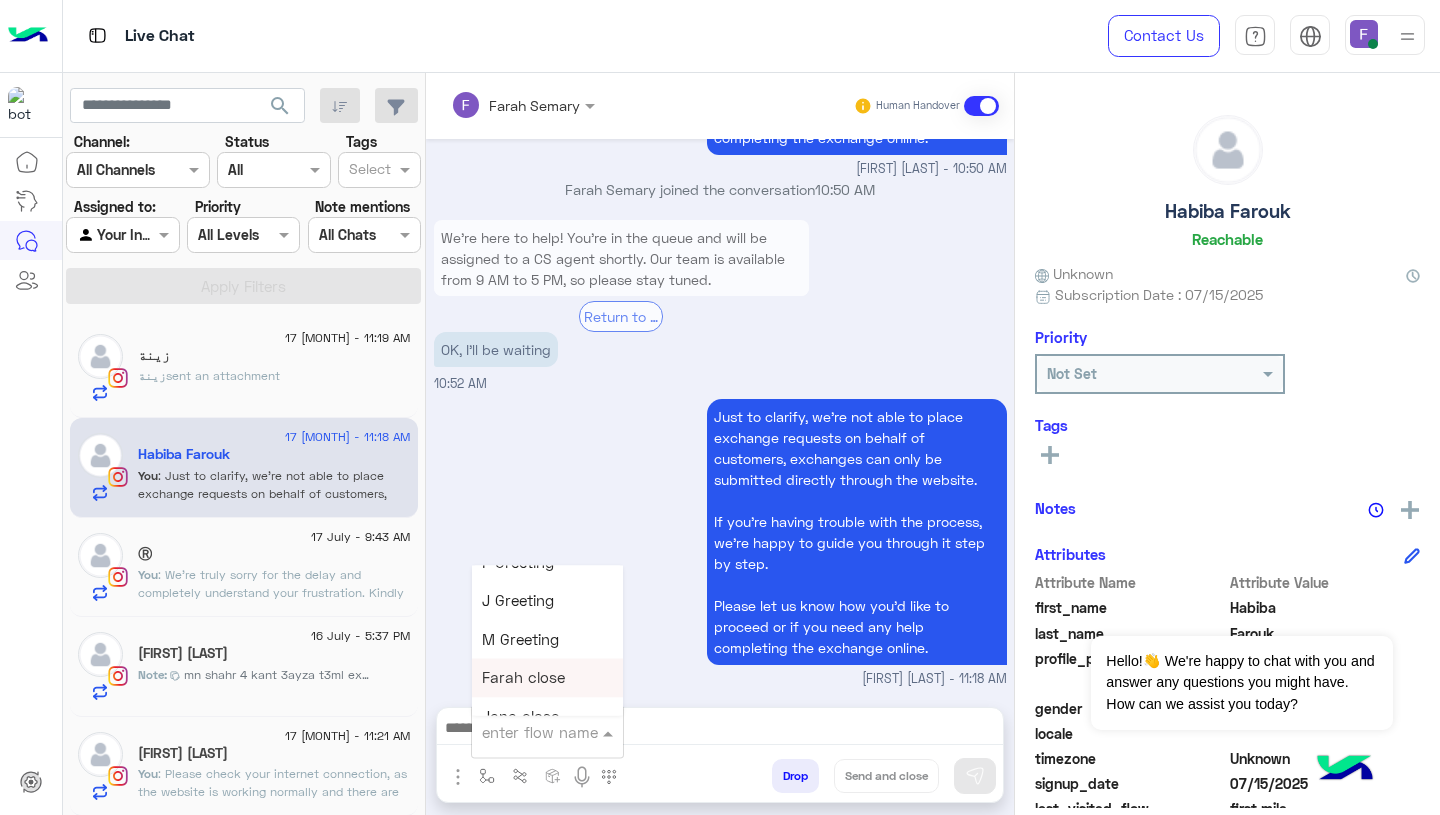 click on "Farah close" at bounding box center (523, 678) 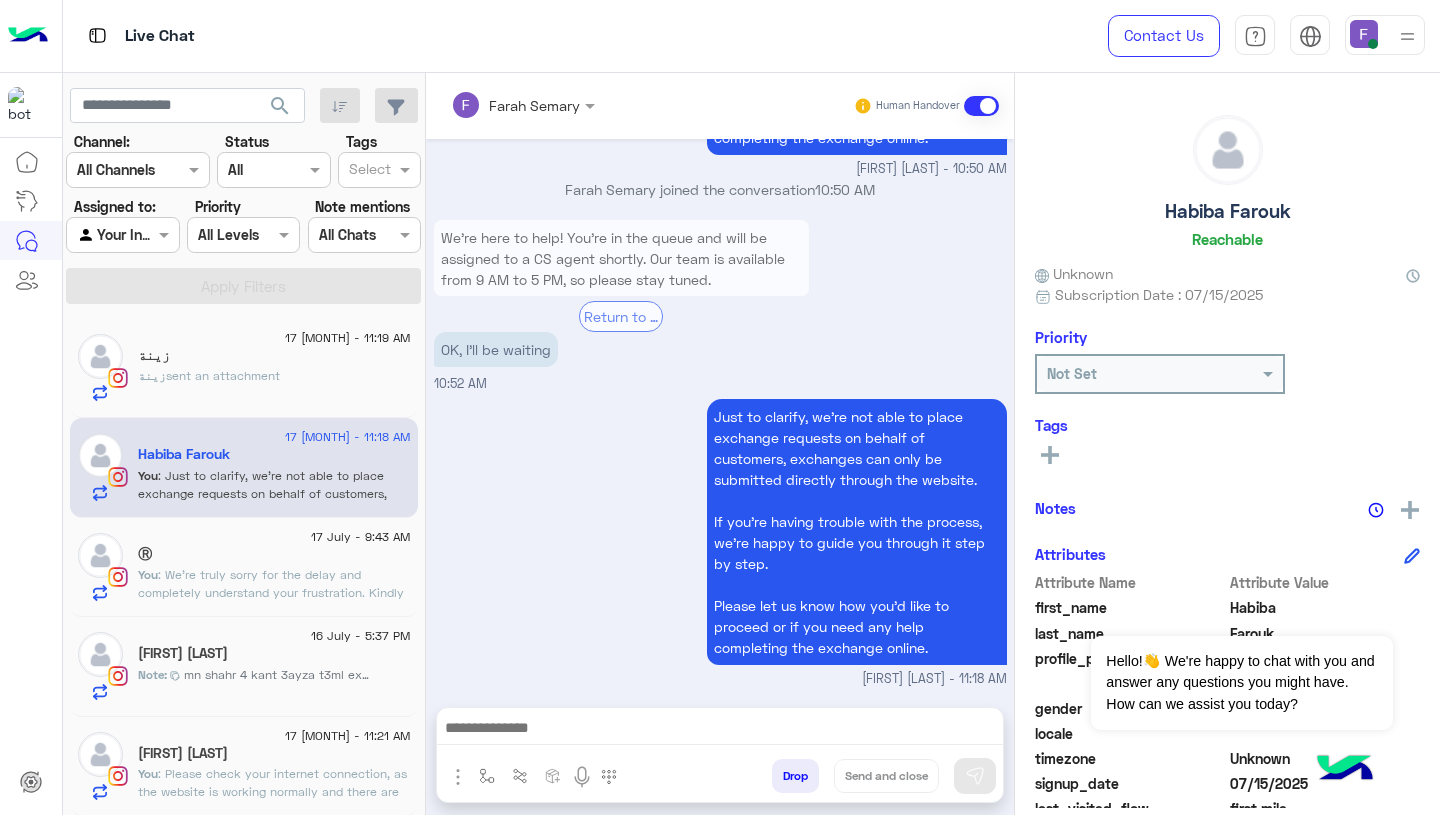 type on "**********" 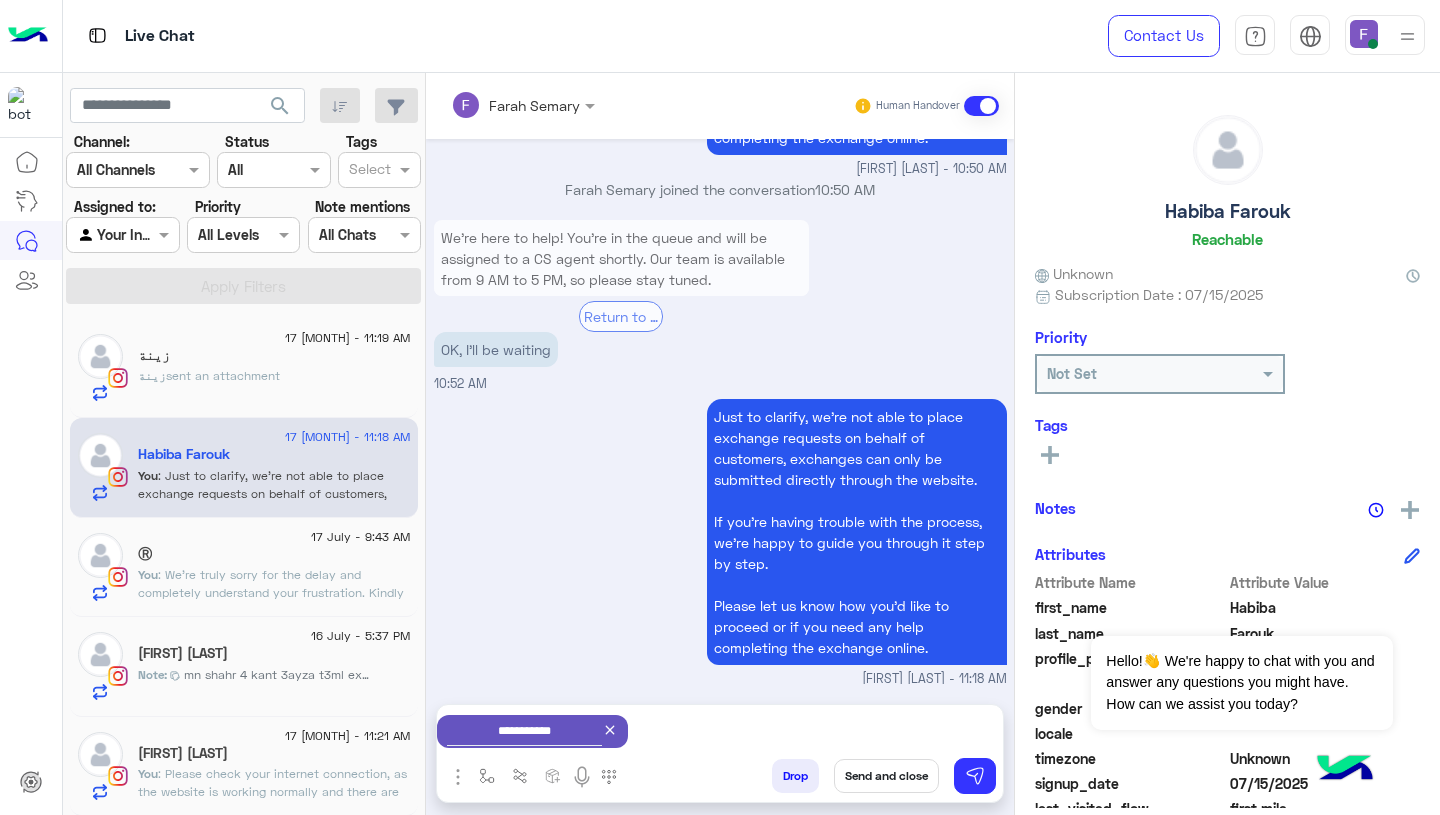 click on "Send and close" at bounding box center [886, 776] 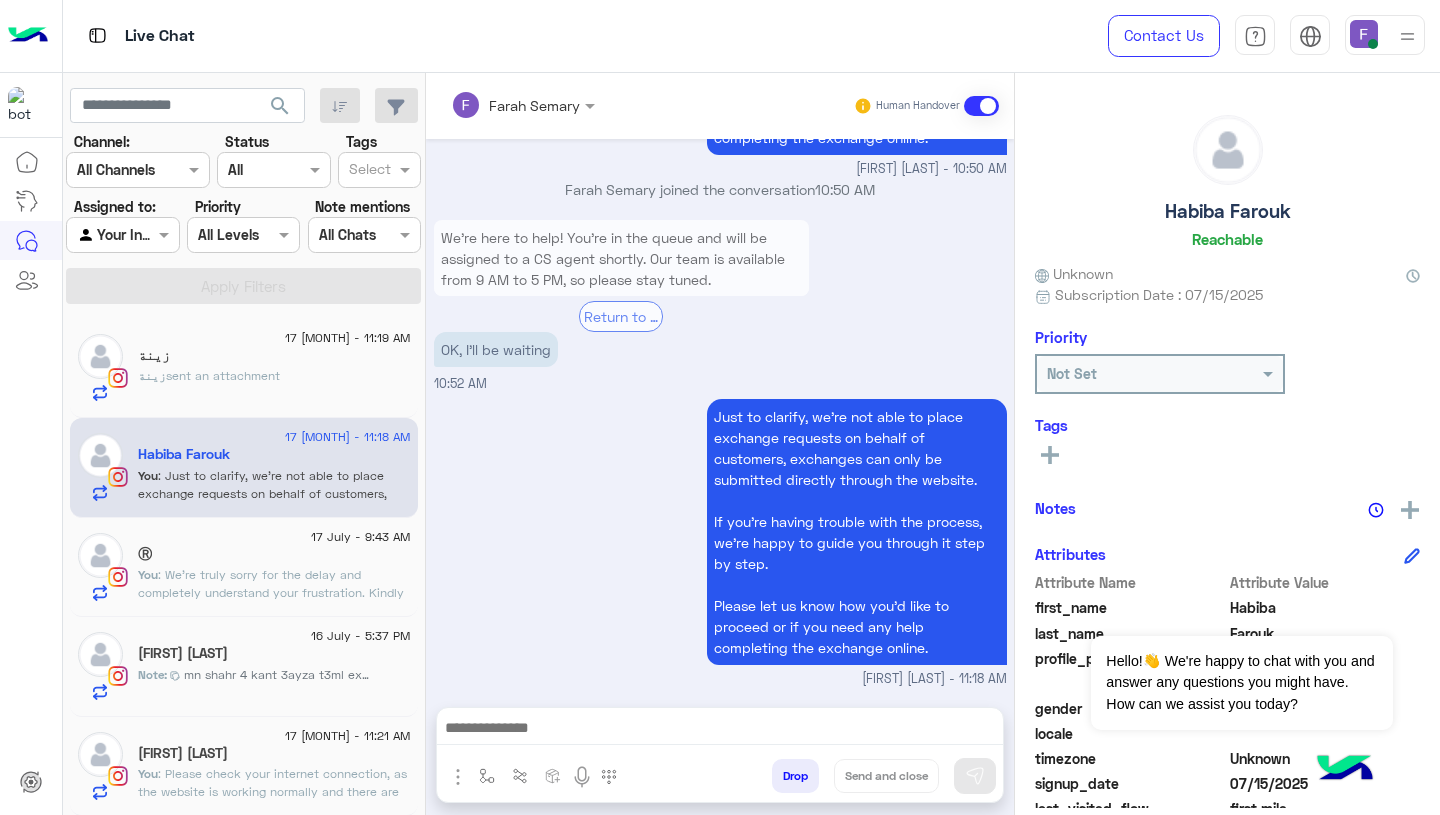scroll, scrollTop: 2088, scrollLeft: 0, axis: vertical 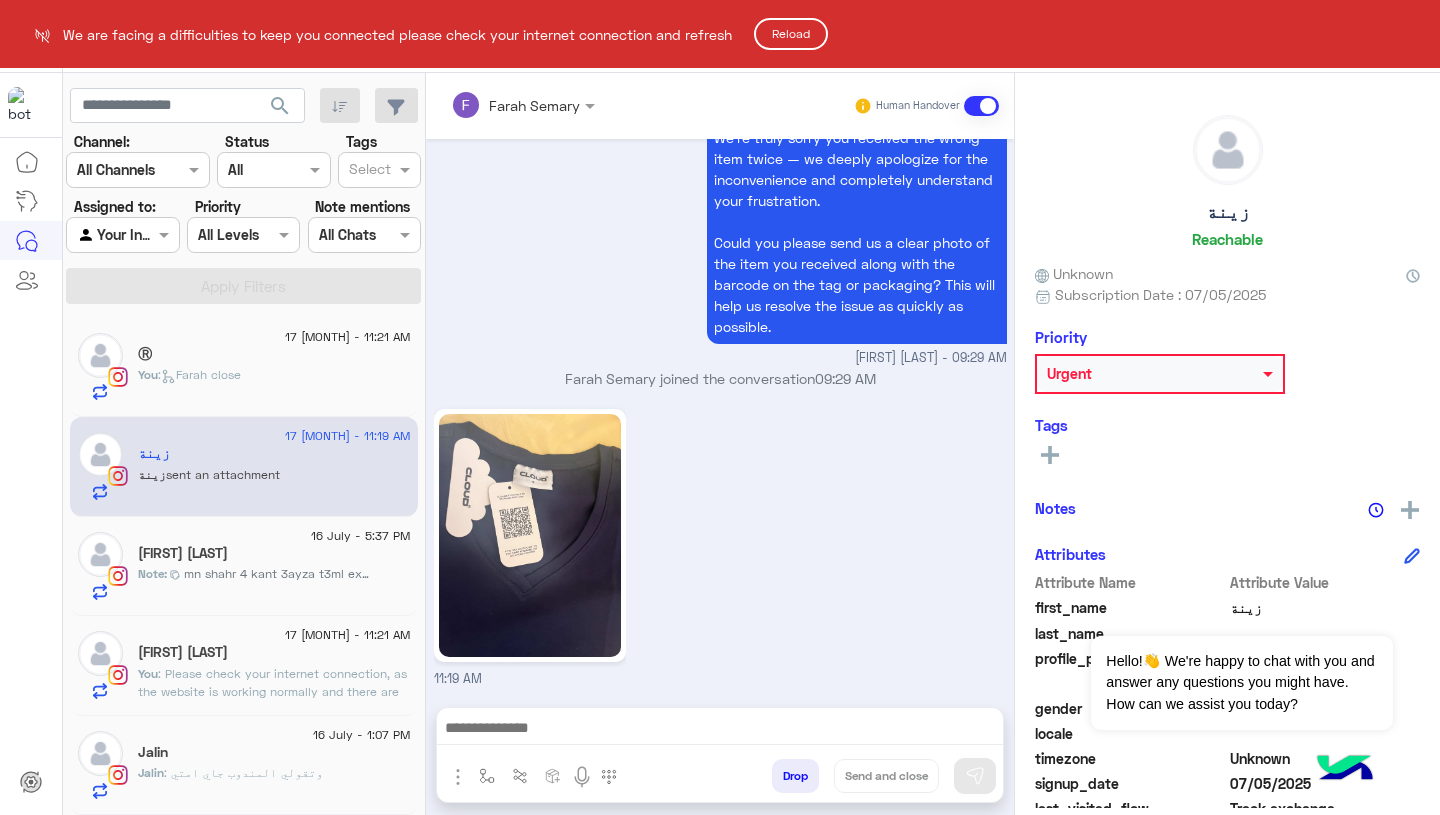 click on "Reload" 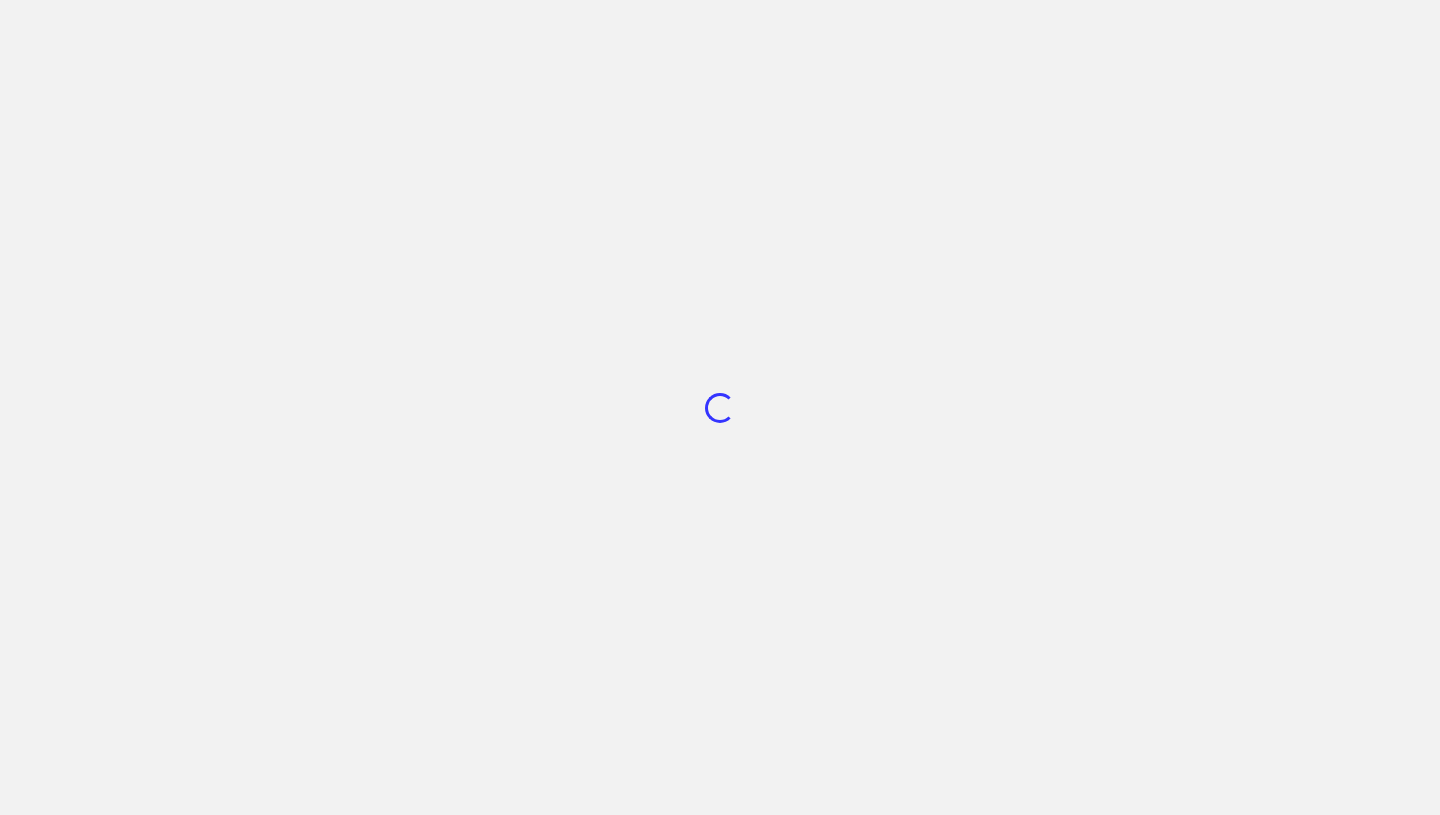 scroll, scrollTop: 0, scrollLeft: 0, axis: both 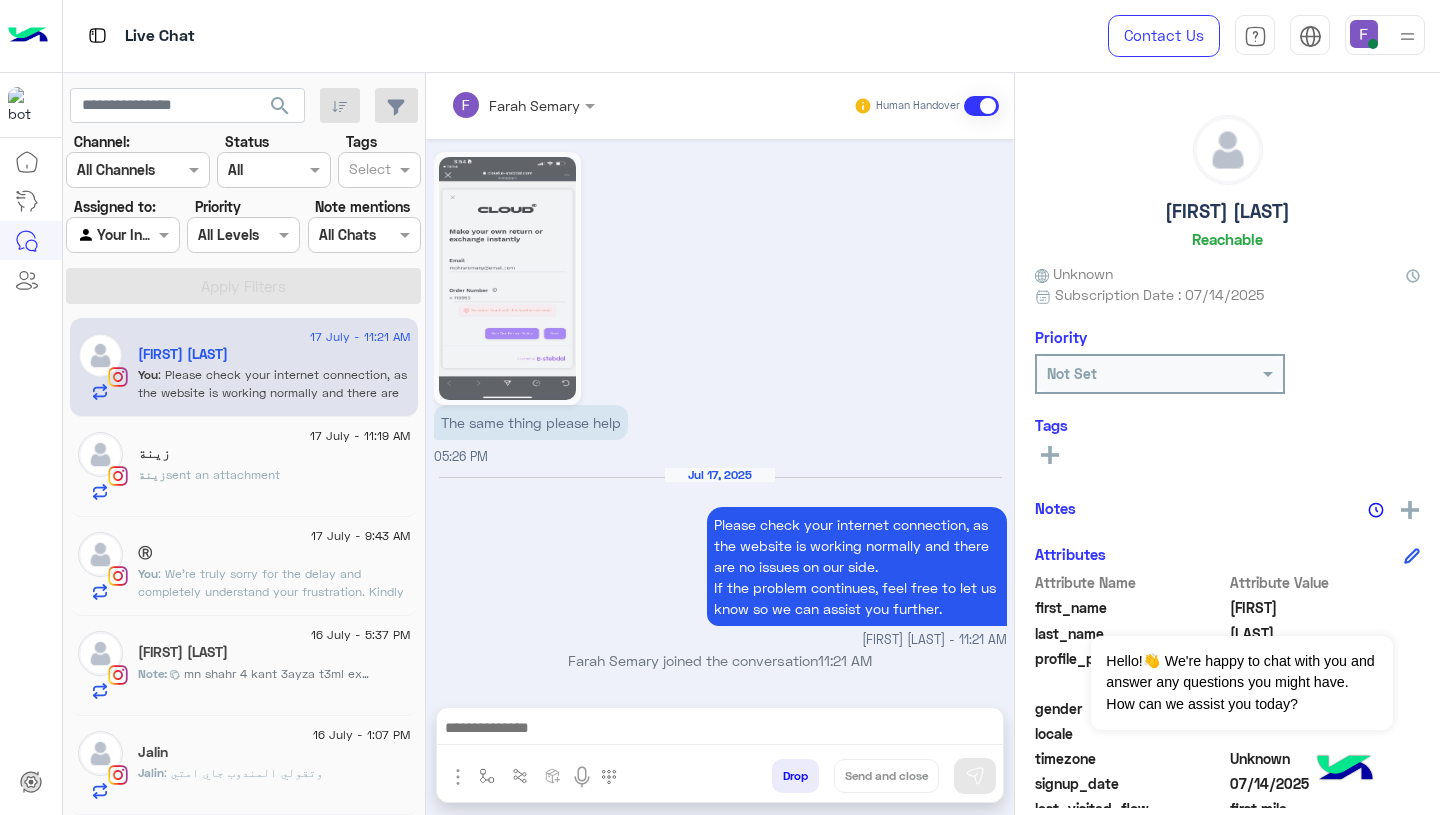 click on ": We’re truly sorry for the delay and completely understand your frustration.
Kindly note that refund requests can only be submitted through our website, not via direct messages. You can submit your request here:
👉 https://cloud.e-stebdal.com/returns
We also sincerely apologize for the late reply — we’ve been experiencing a high volume of messages due to the sale, but we’re doing our best to assist everyone as quickly as possible.
Thank you for your patience!" 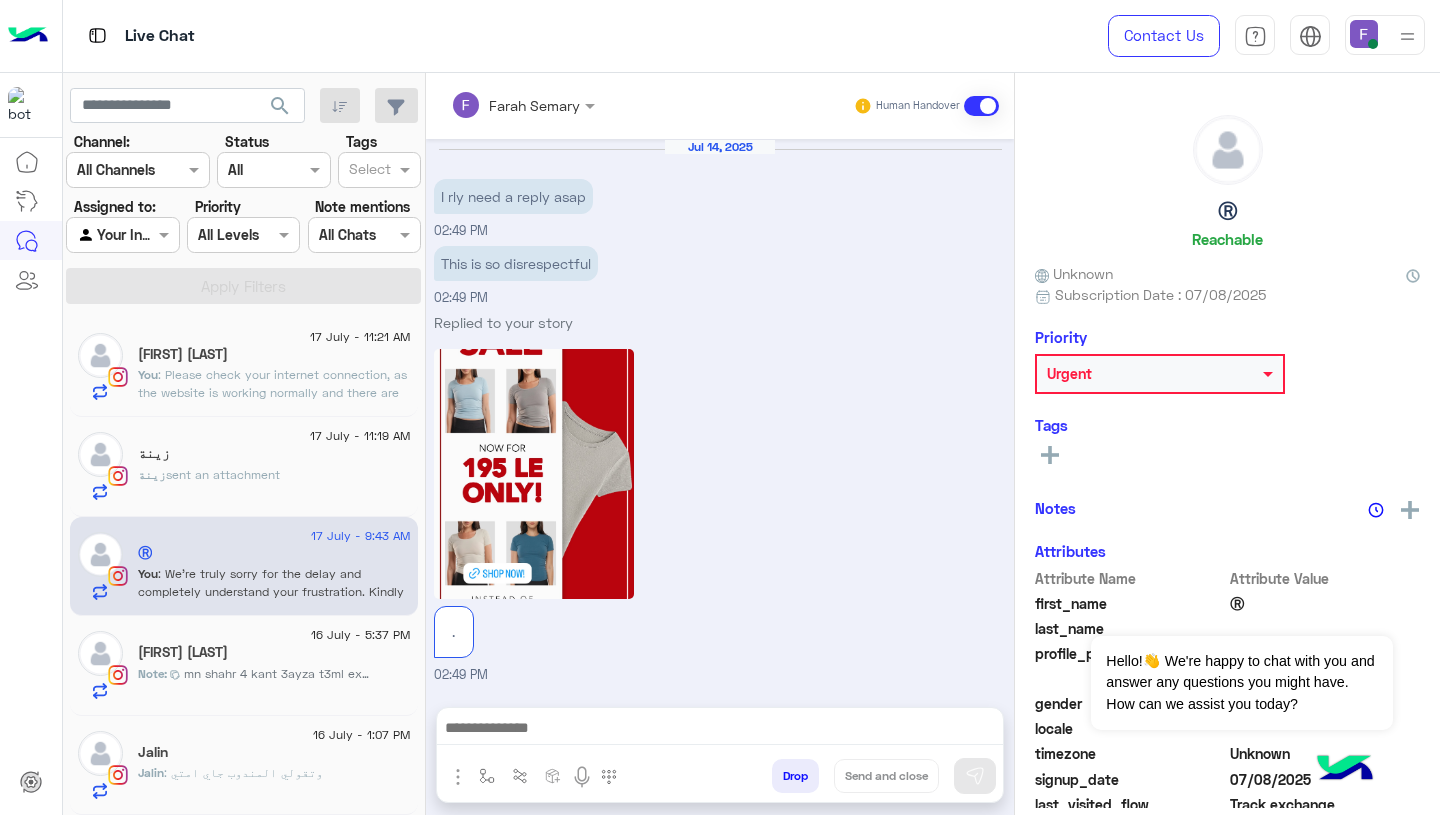 scroll, scrollTop: 1902, scrollLeft: 0, axis: vertical 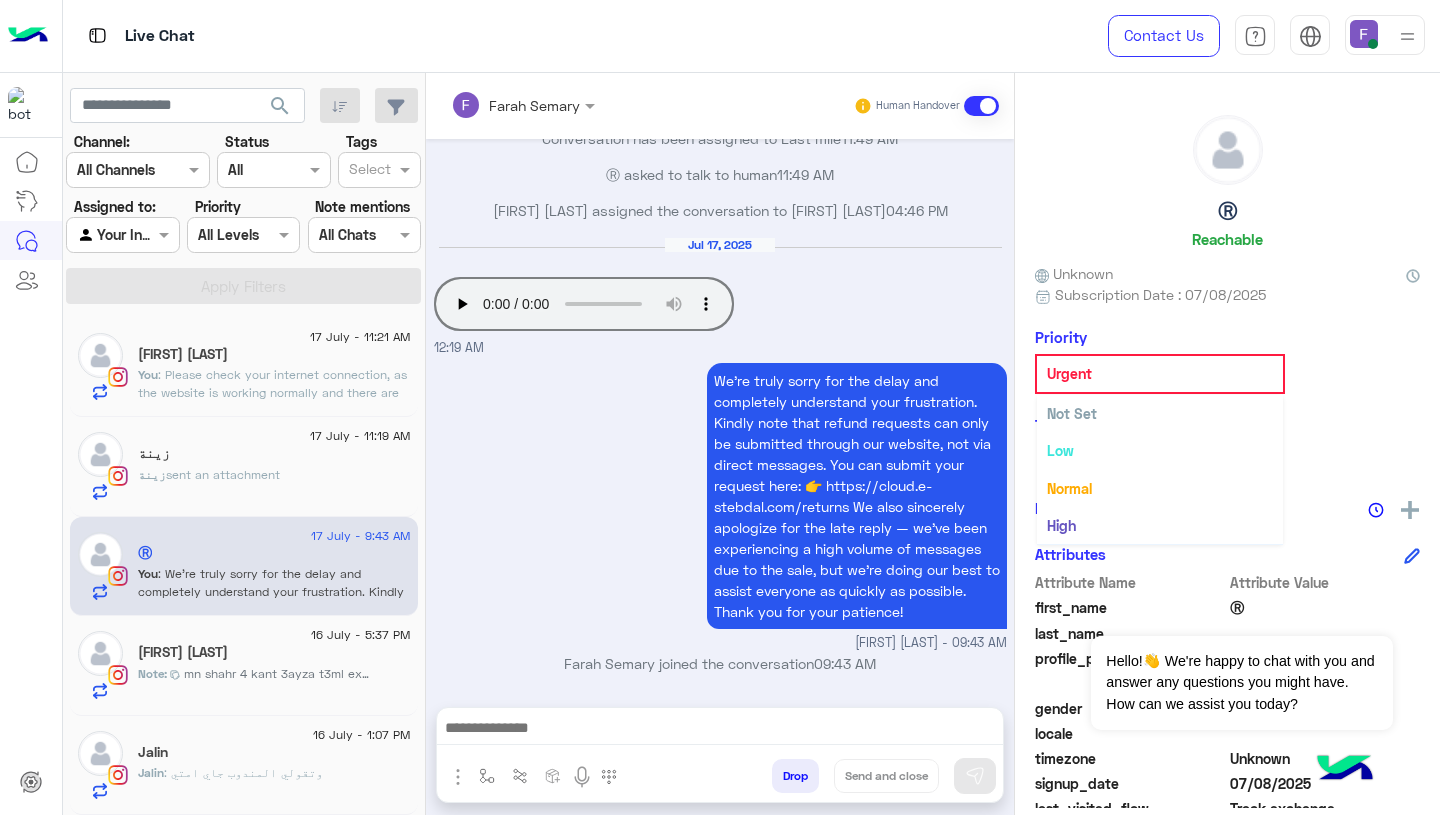 click 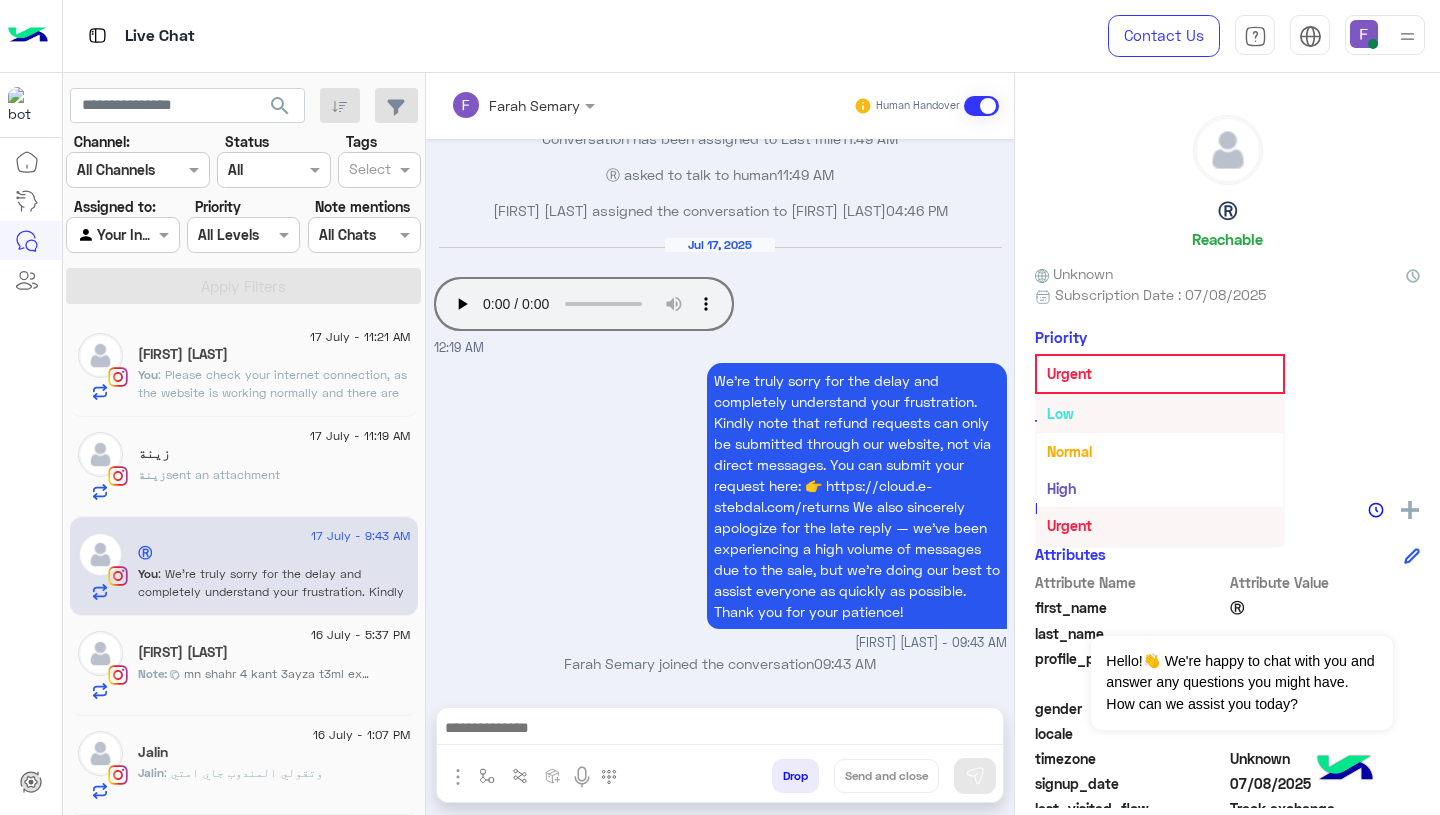 scroll, scrollTop: 0, scrollLeft: 0, axis: both 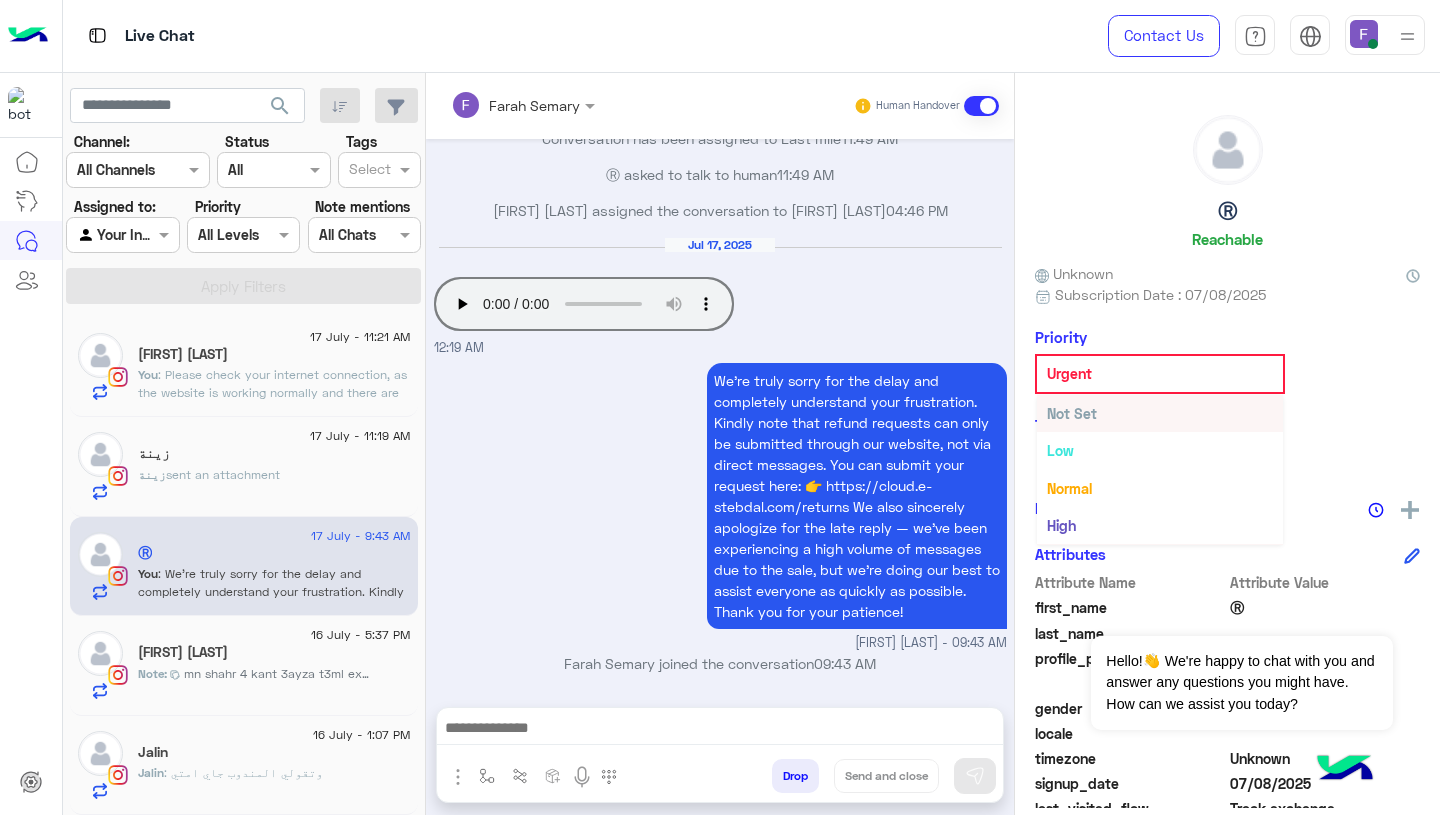 click on "Not Set" at bounding box center (1072, 413) 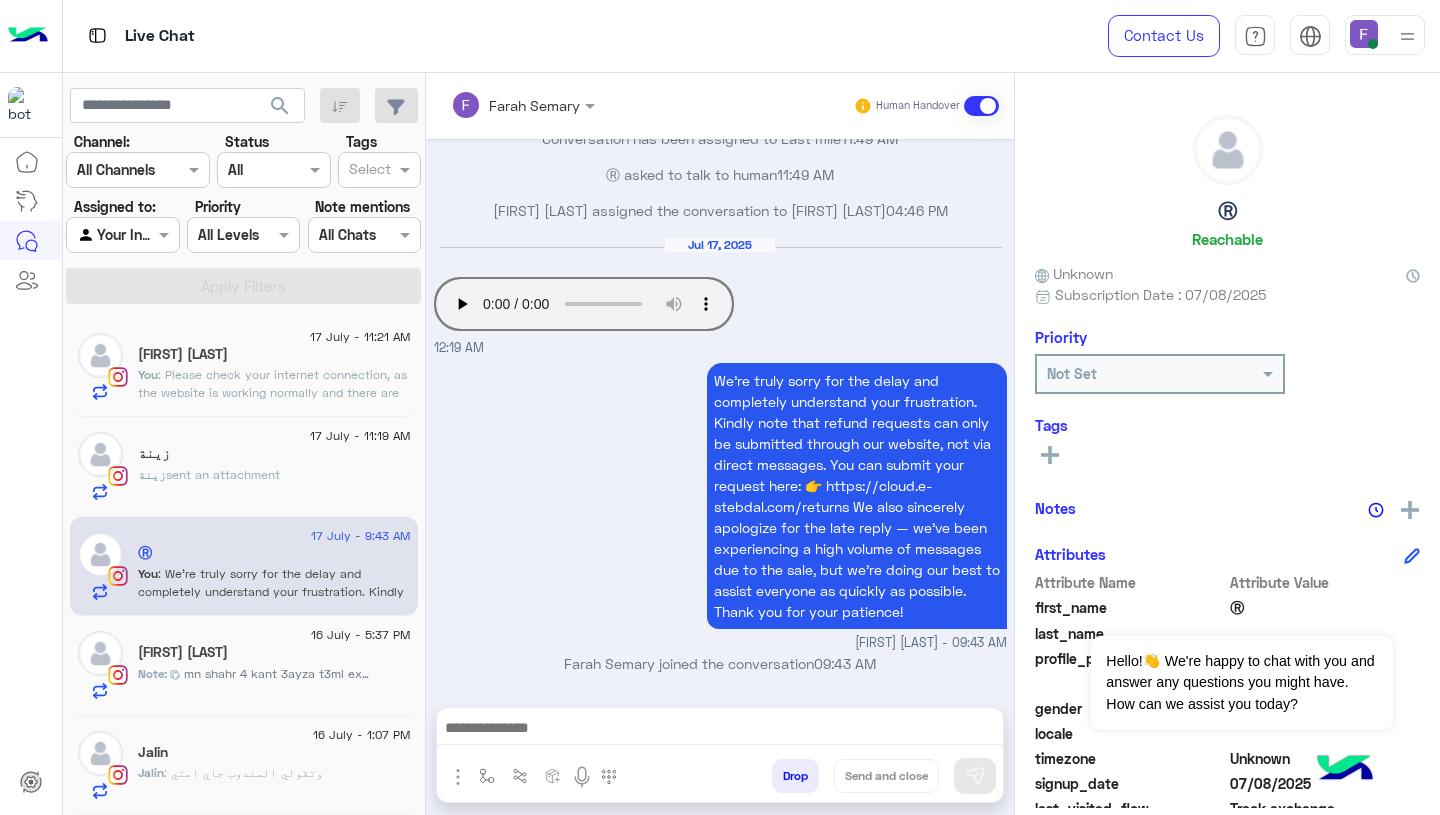 click on "Jul 17, 2025   Your browser does not support the audio tag.
12:19 AM" at bounding box center [720, 297] 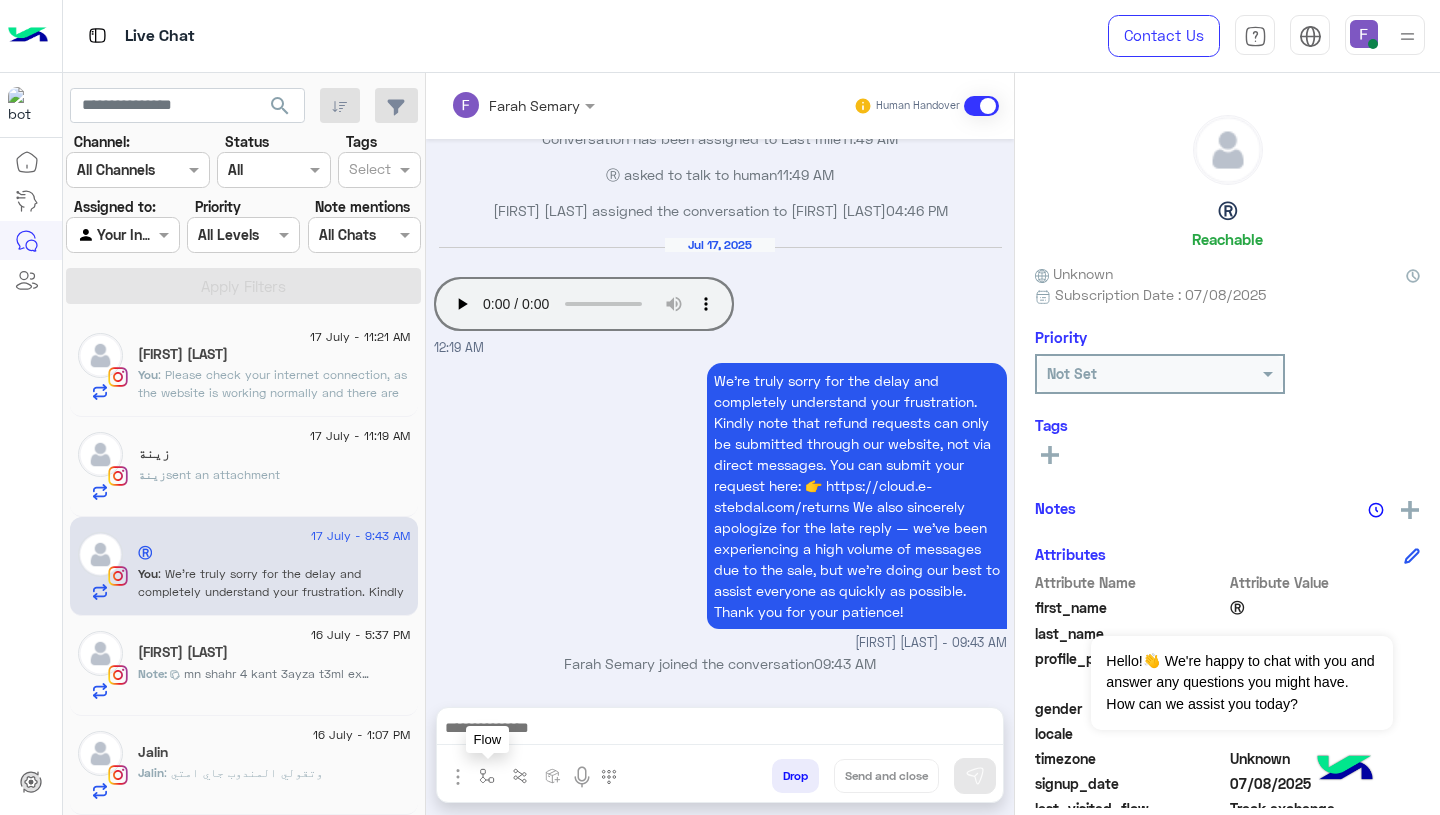 click at bounding box center [487, 776] 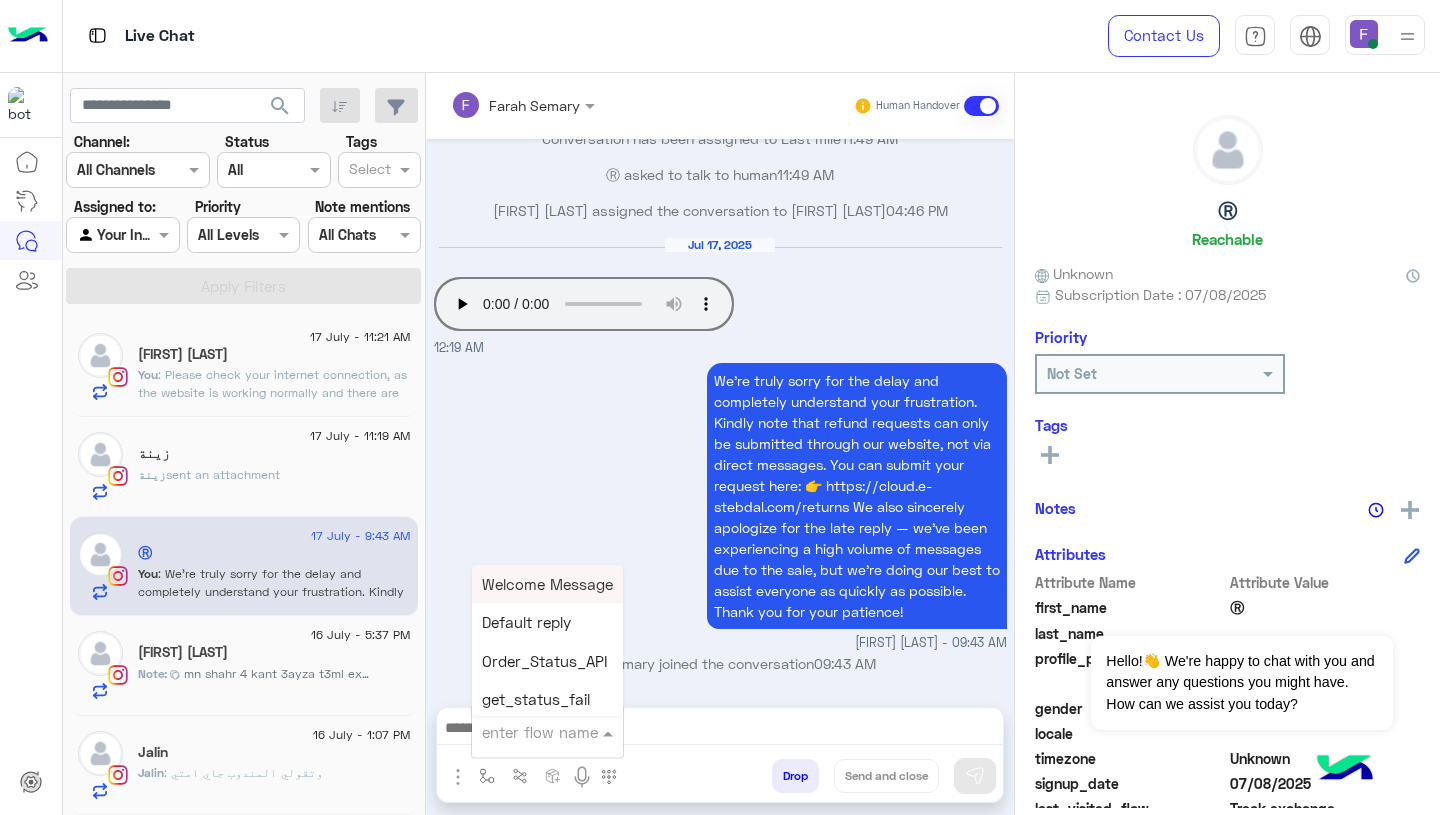 click at bounding box center (523, 732) 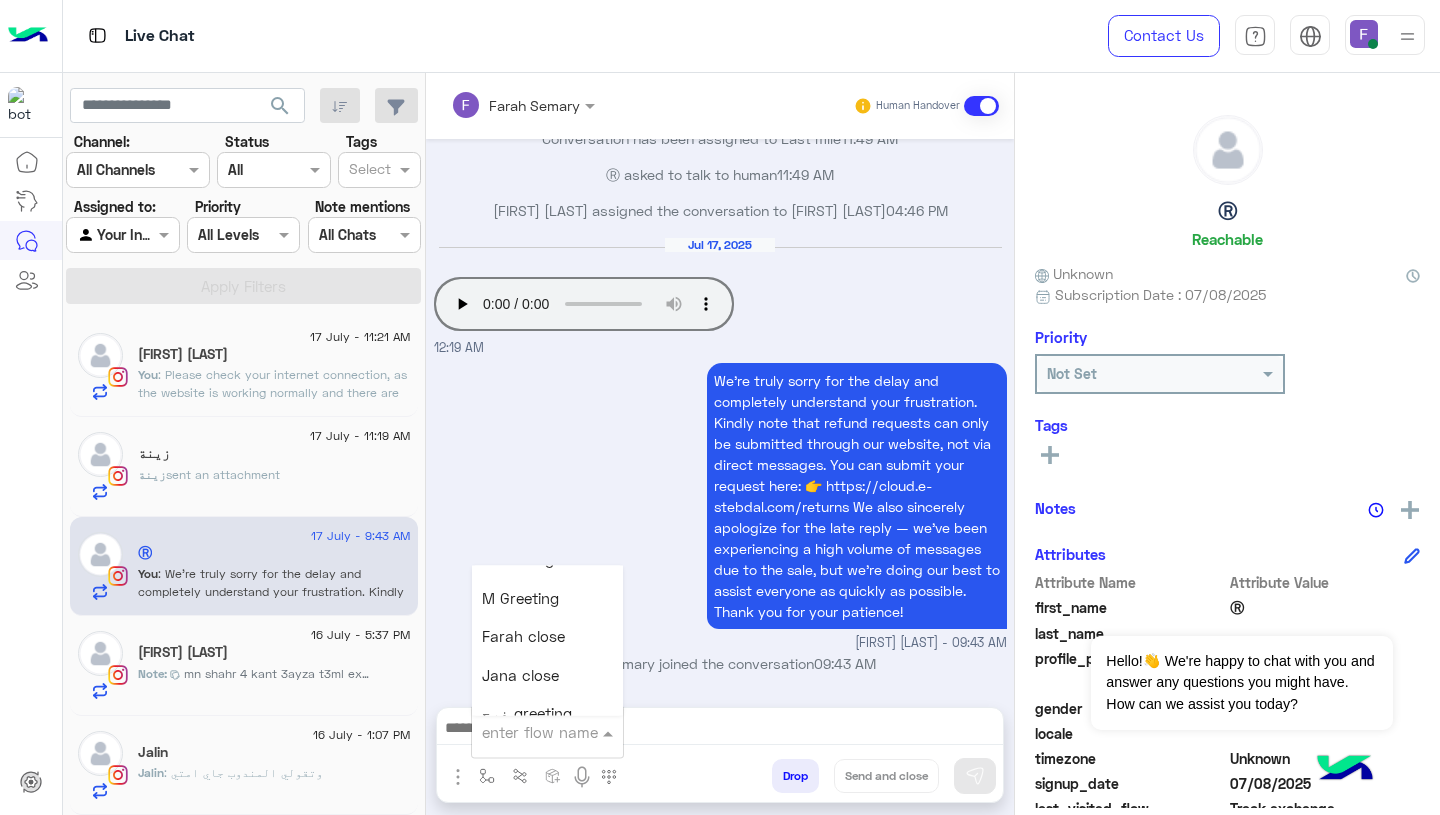 scroll, scrollTop: 2519, scrollLeft: 0, axis: vertical 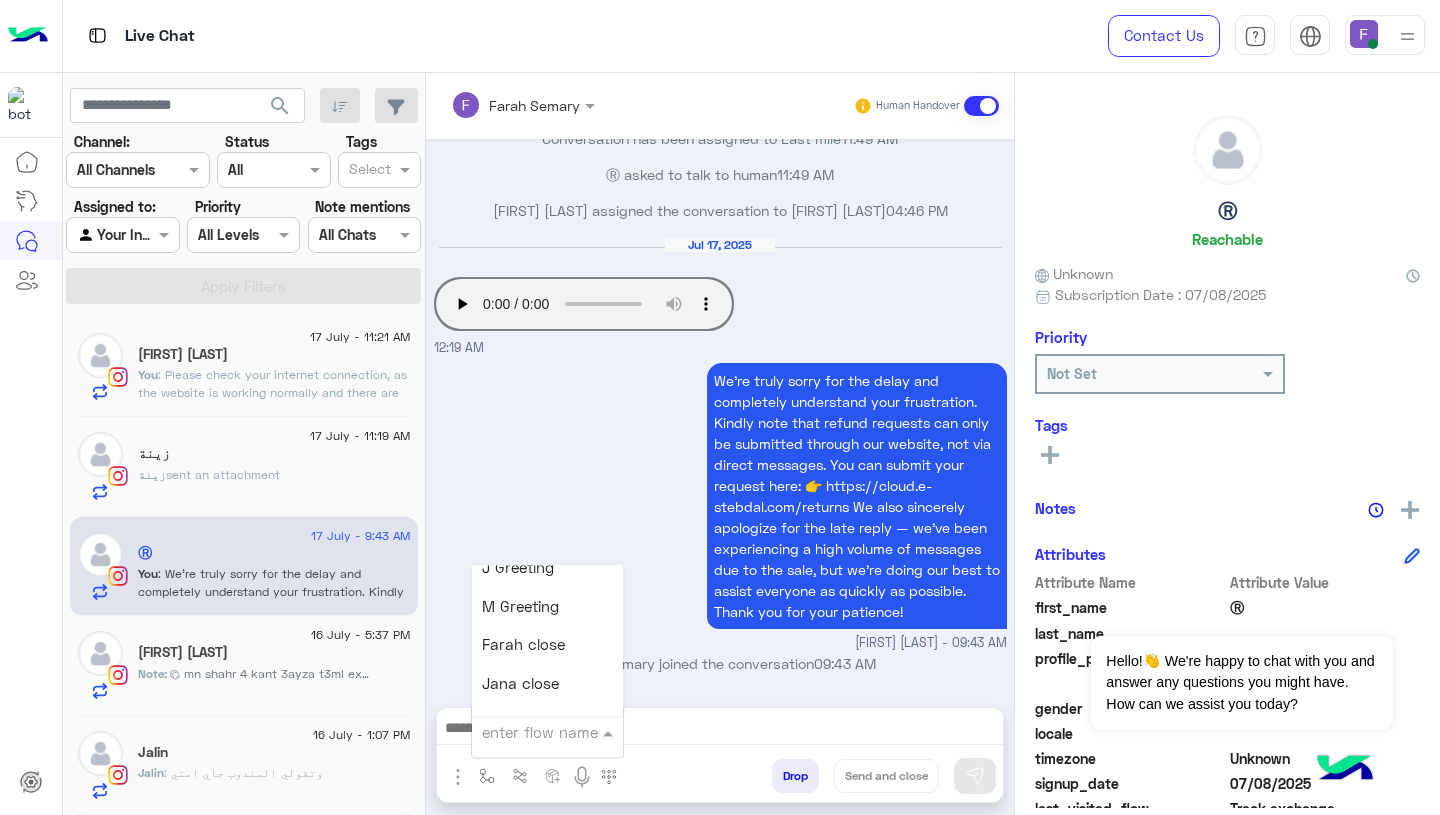 click on "Farah close" at bounding box center (523, 645) 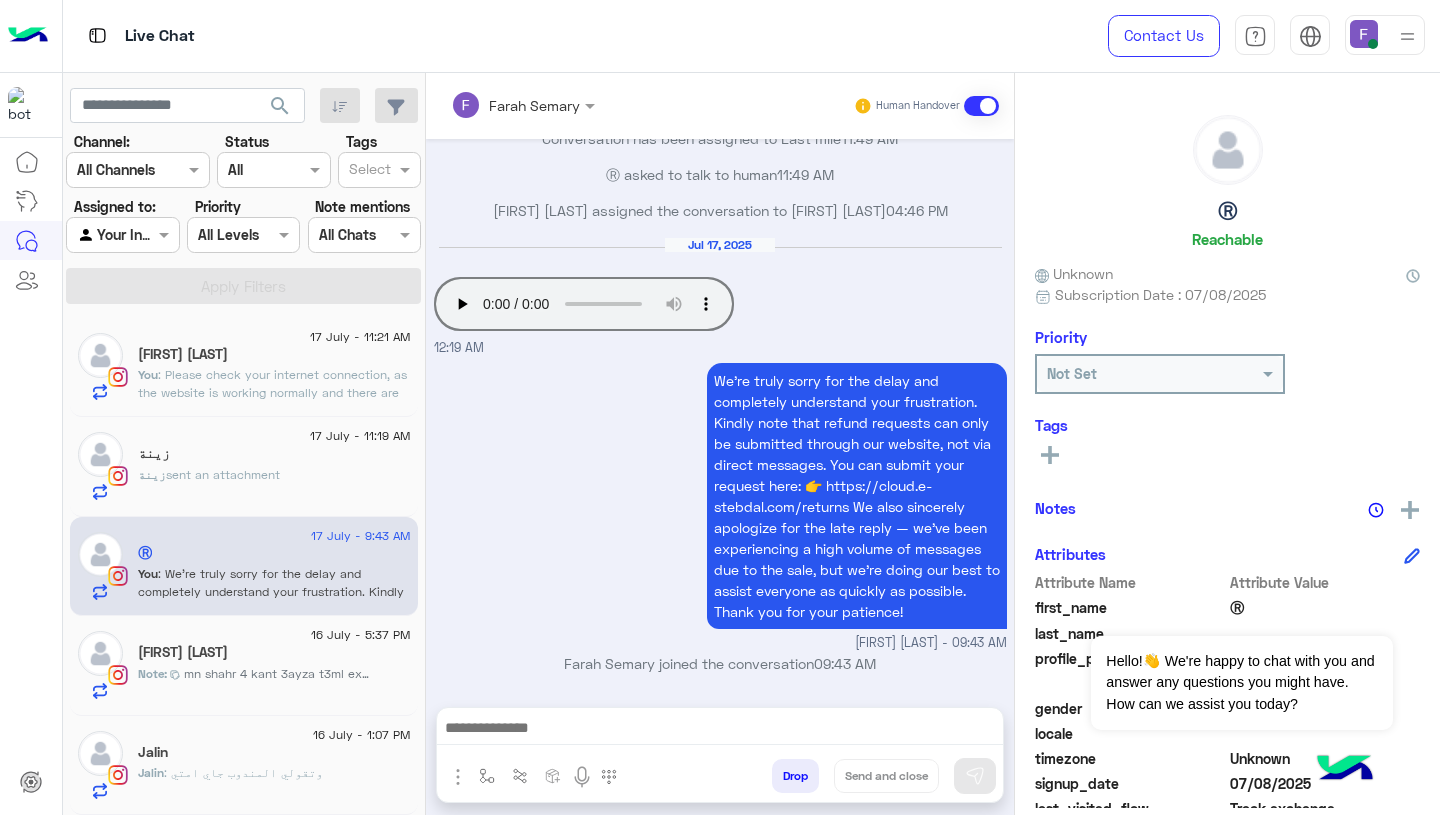 type on "**********" 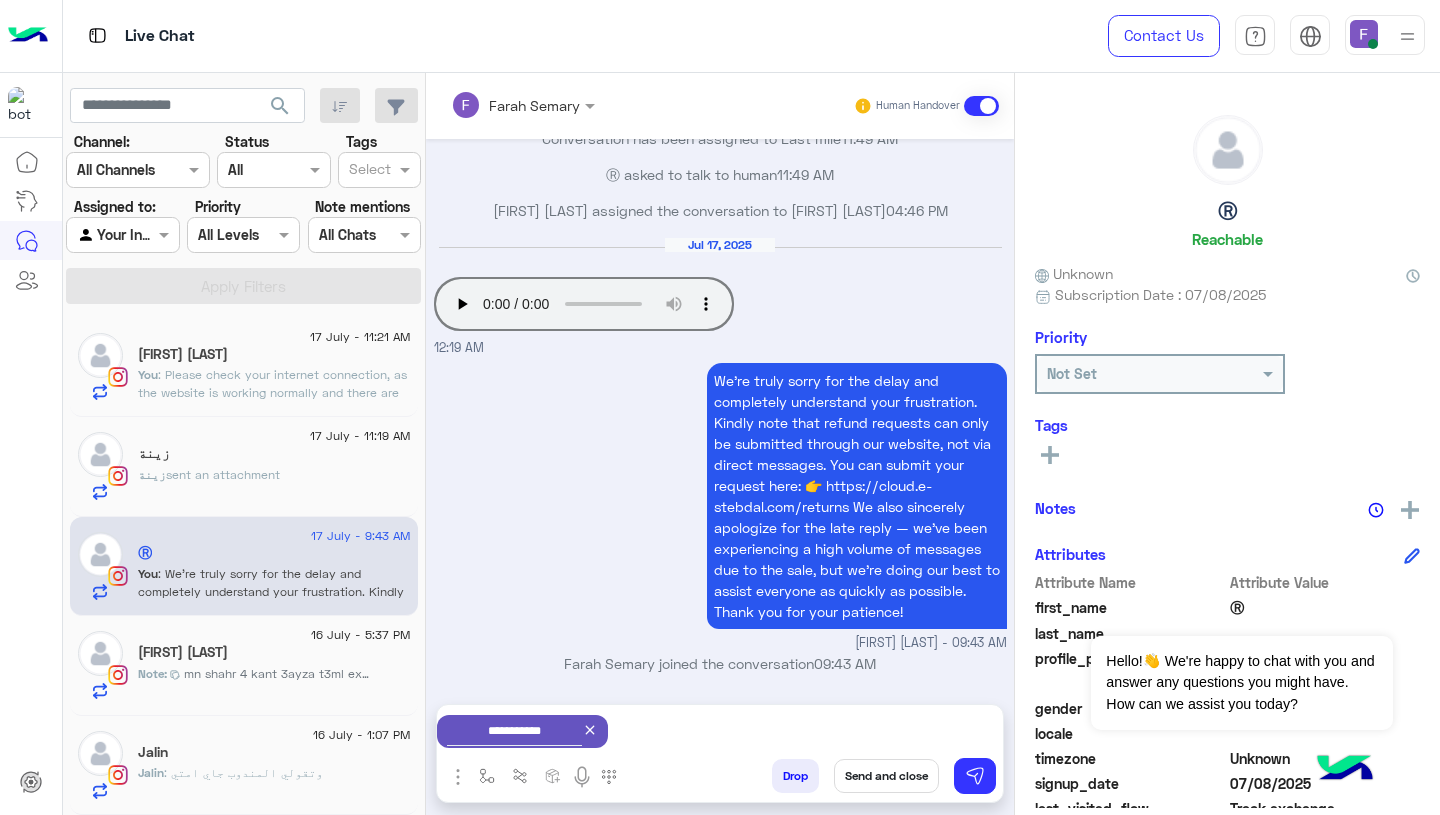 click on "Send and close" at bounding box center (886, 776) 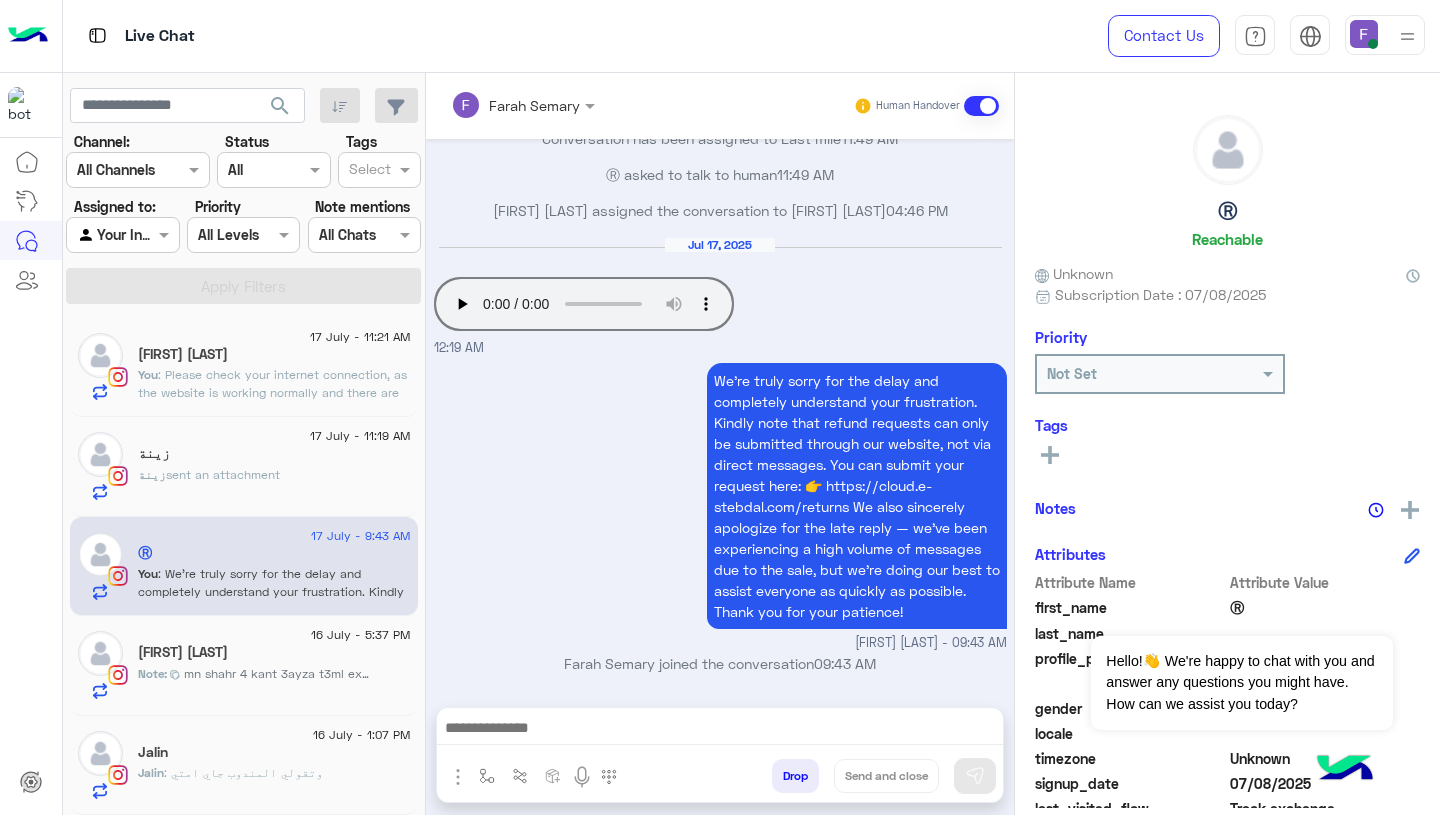 scroll, scrollTop: 1938, scrollLeft: 0, axis: vertical 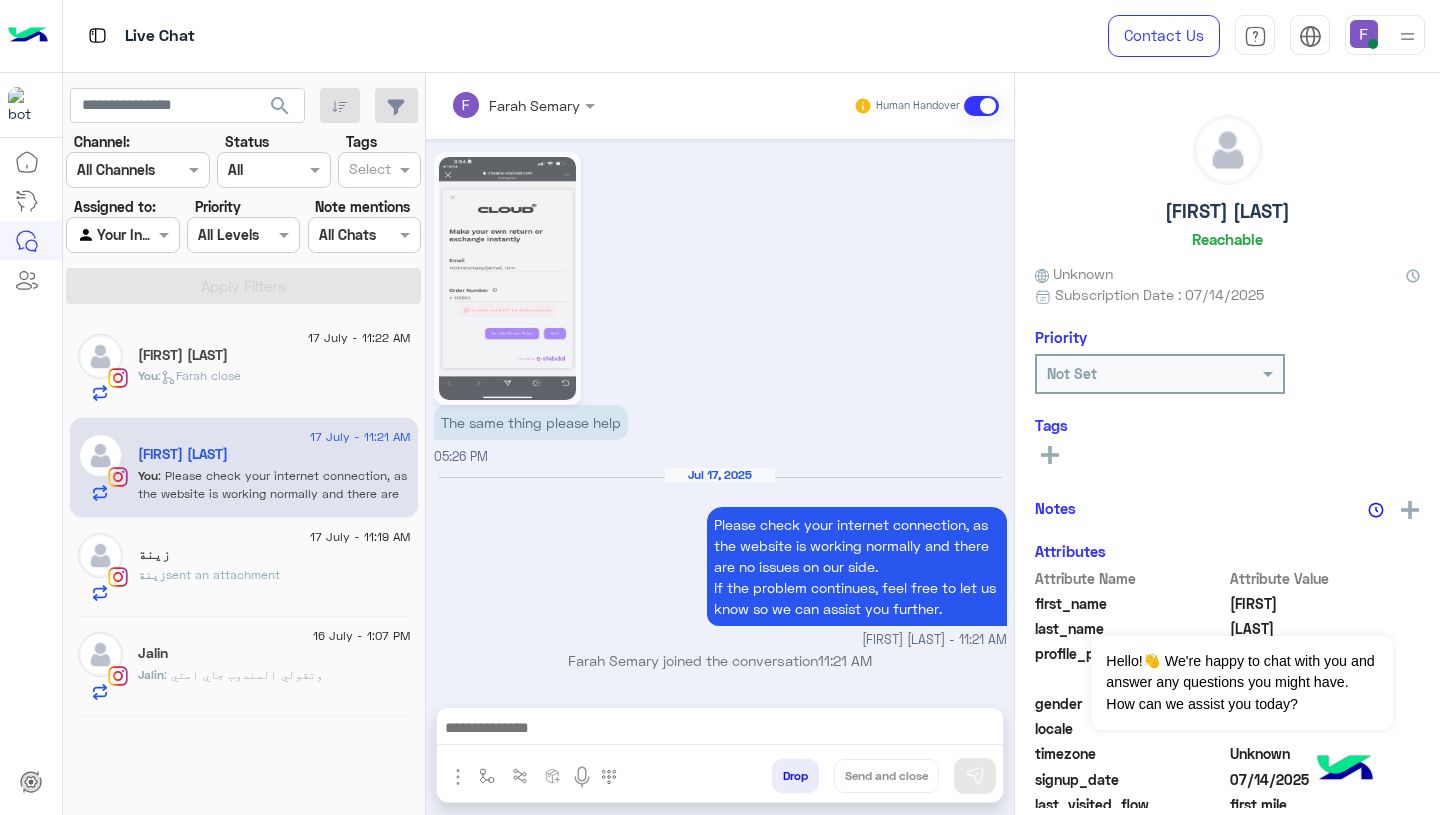 click on "[FIRST] sent an attachment" 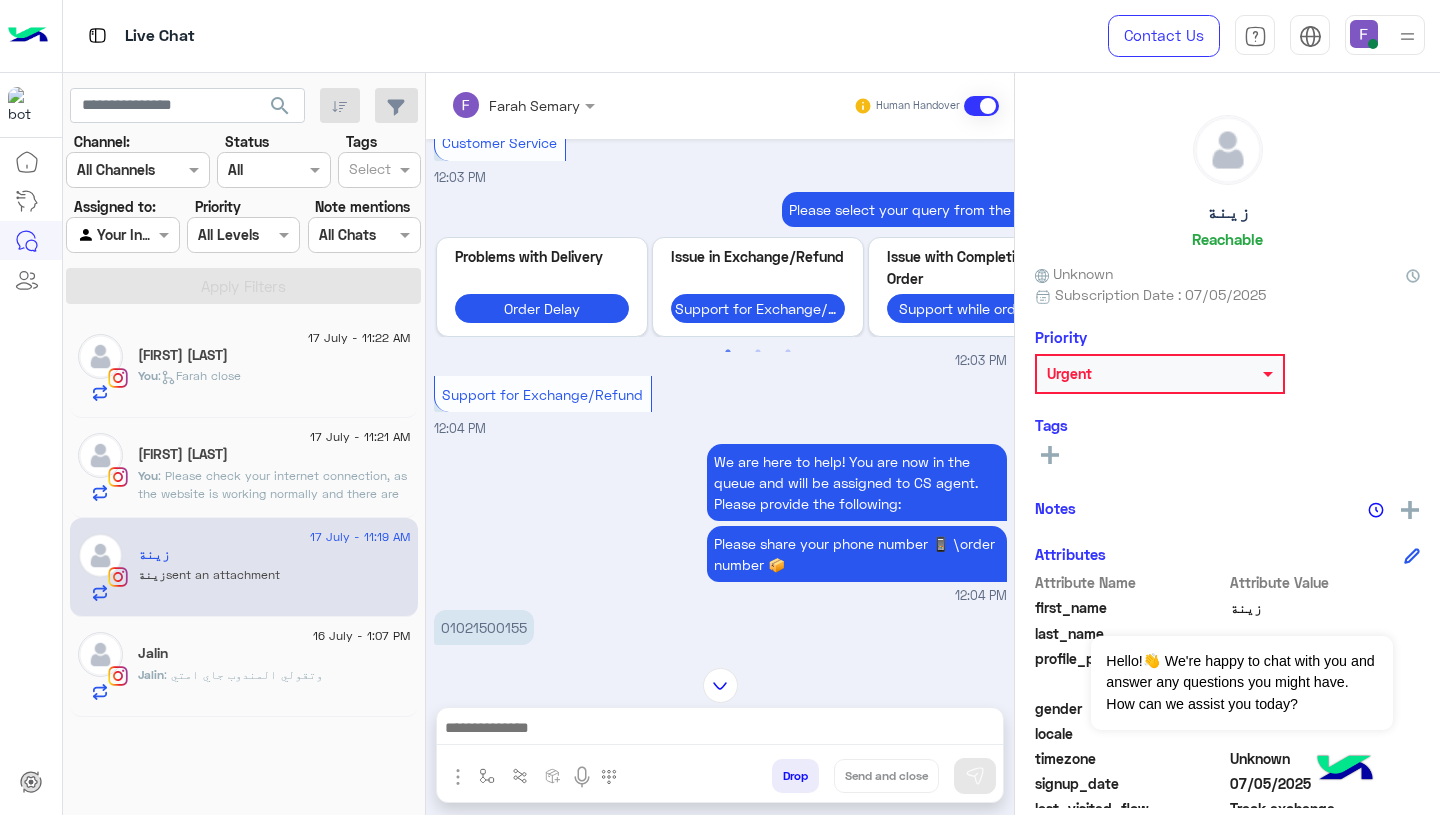 scroll, scrollTop: 574, scrollLeft: 0, axis: vertical 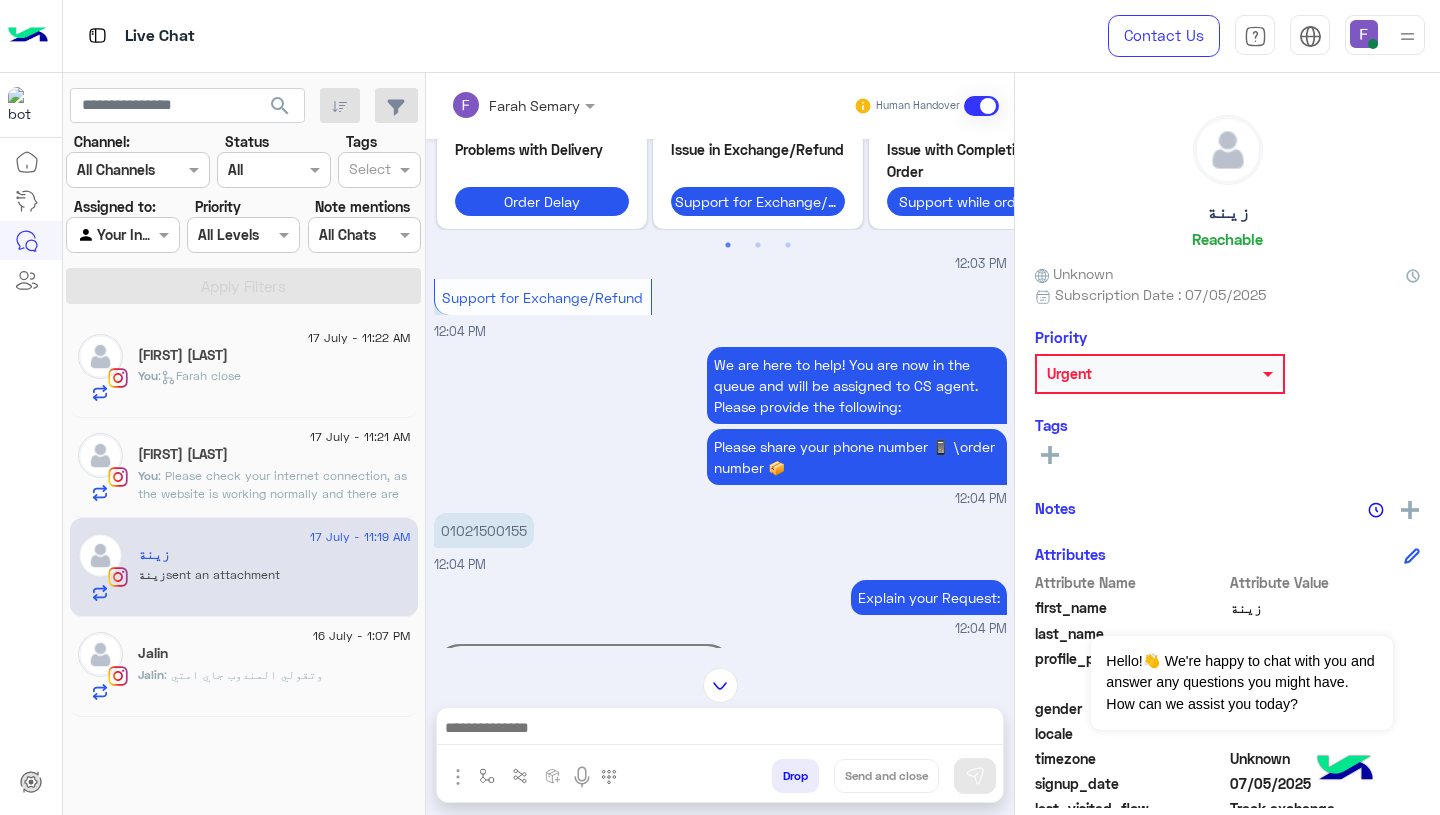click on "01021500155" at bounding box center (484, 530) 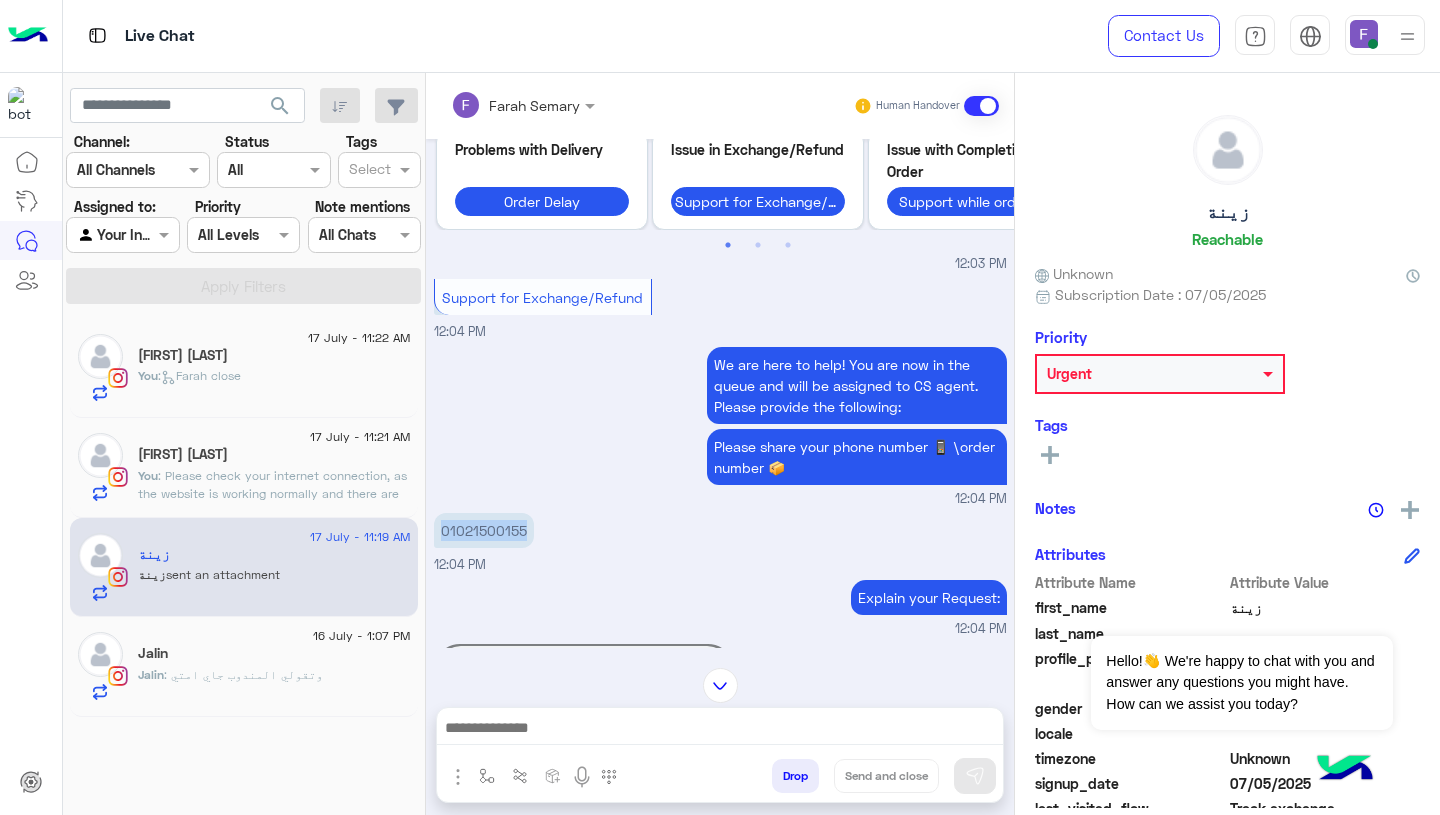 click on "01021500155" at bounding box center [484, 530] 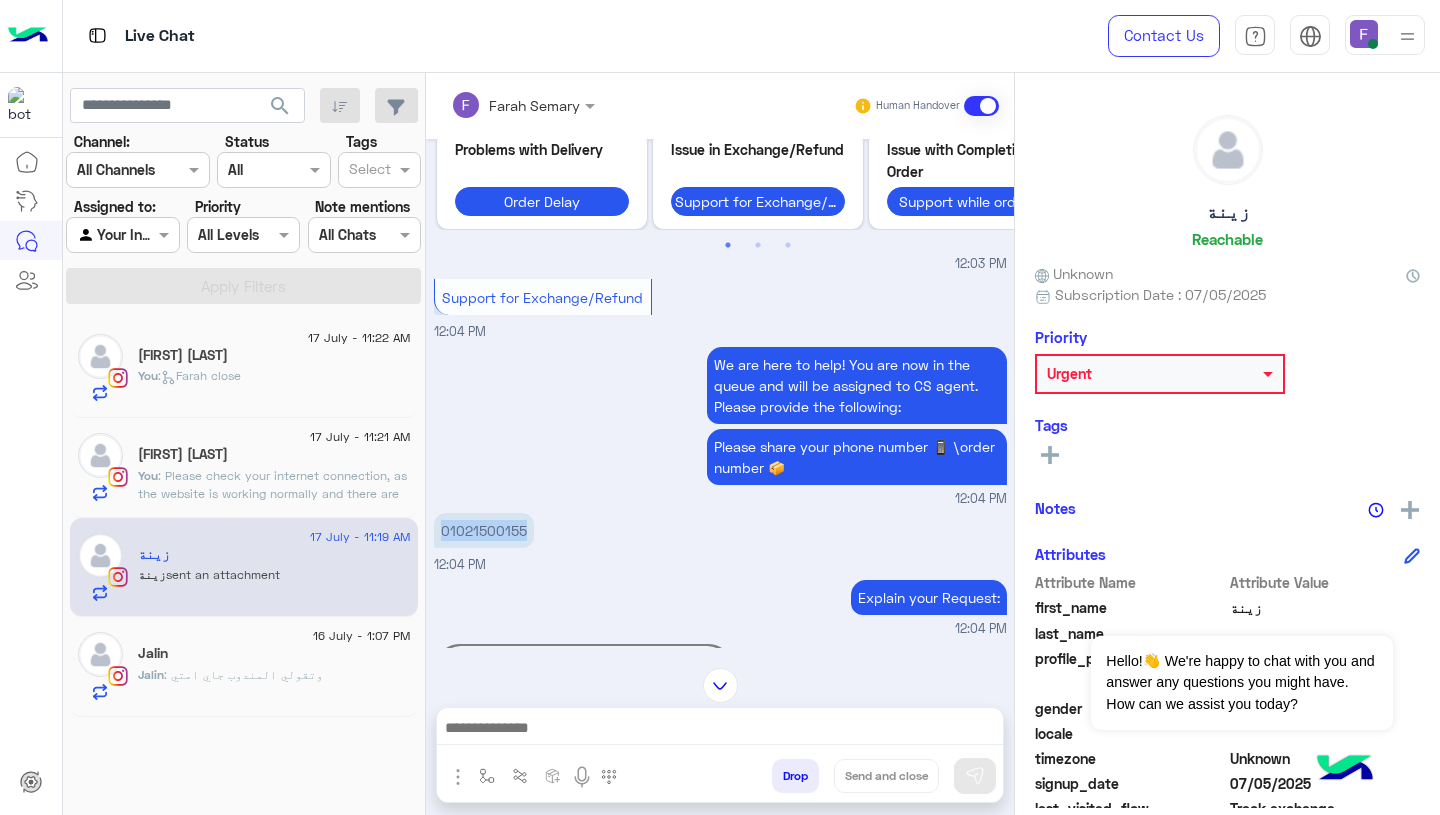 scroll, scrollTop: 1808, scrollLeft: 0, axis: vertical 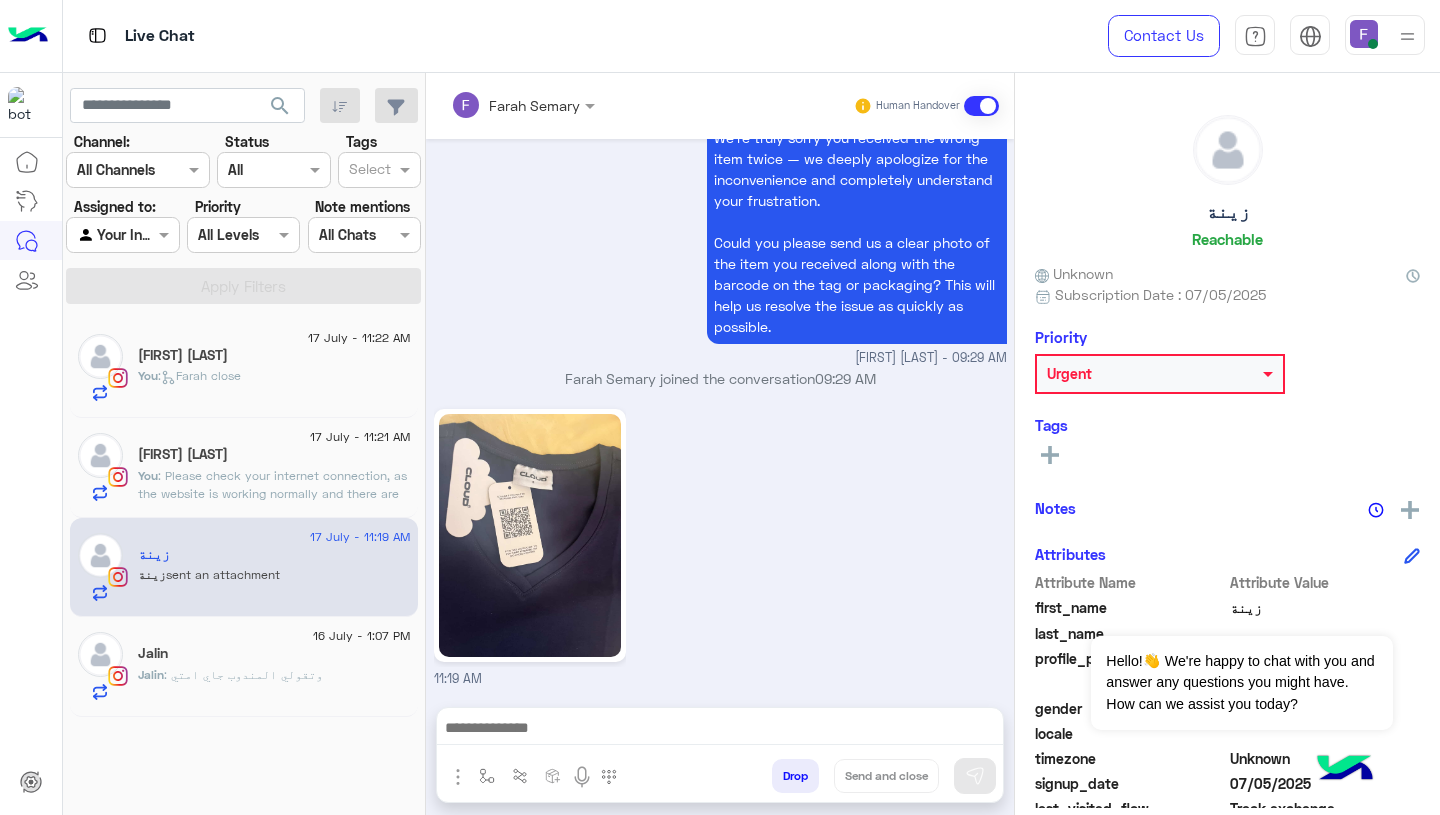 click on "11:19 AM" at bounding box center (720, 546) 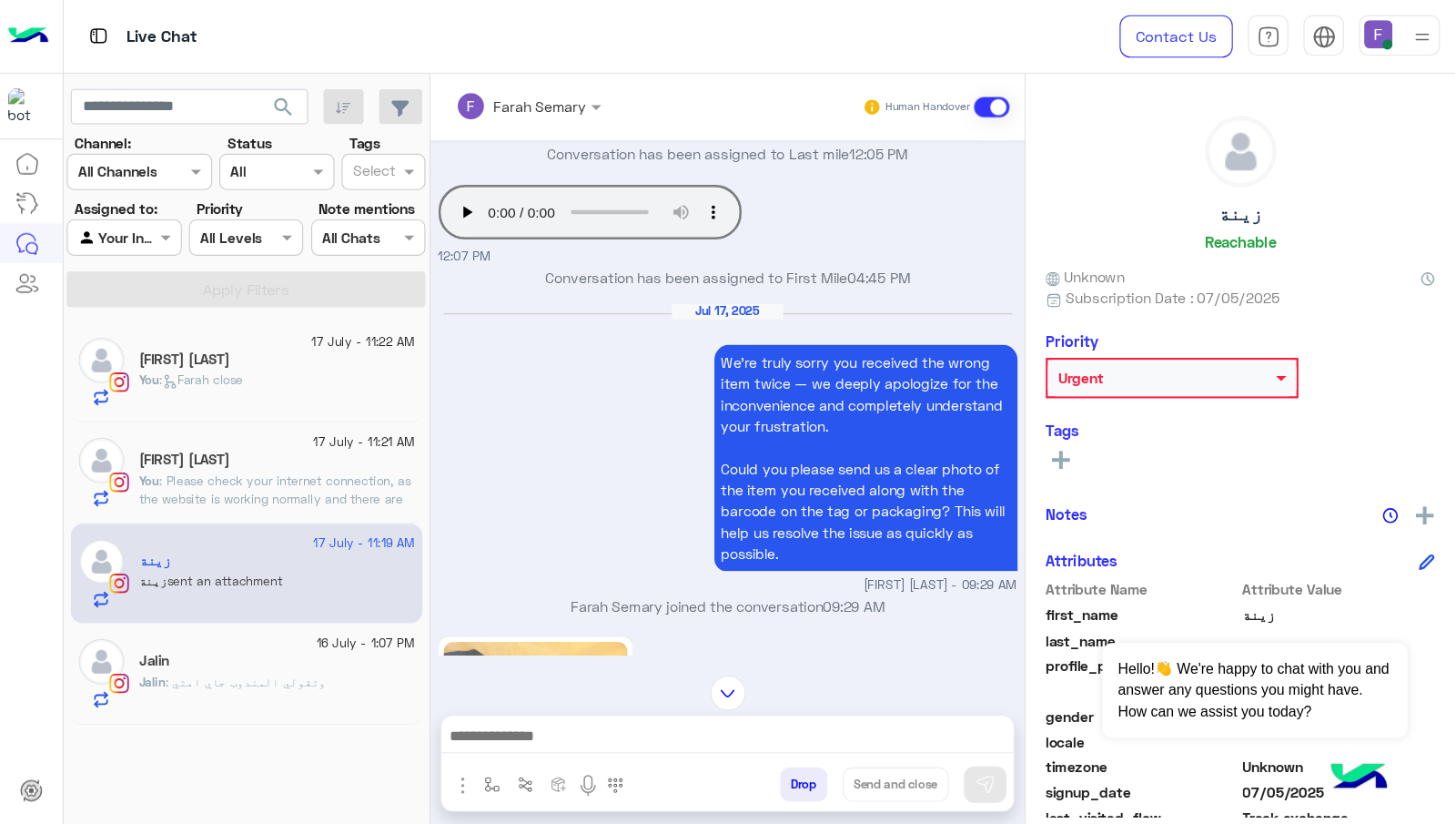 scroll, scrollTop: 1646, scrollLeft: 0, axis: vertical 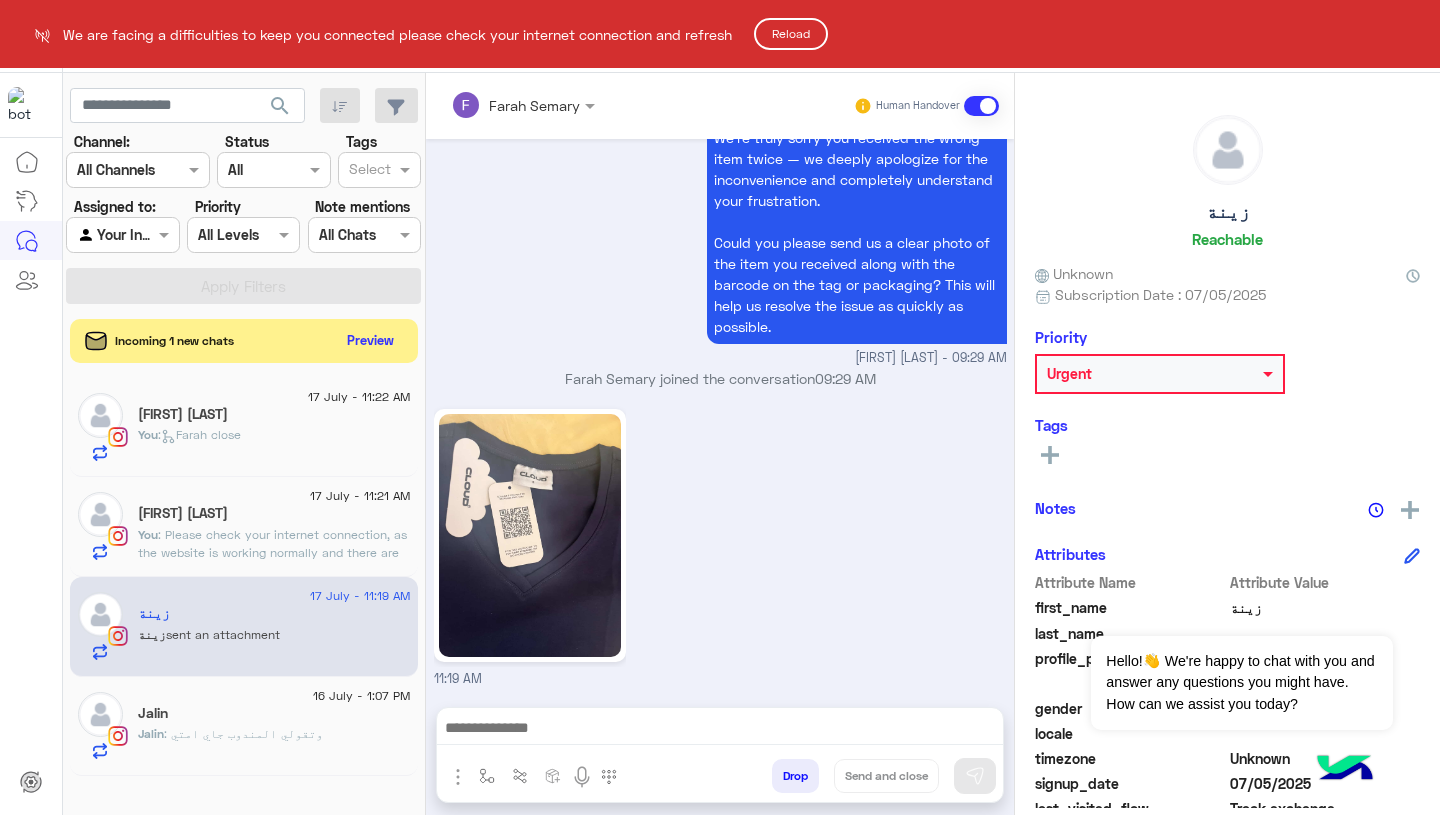 click on "We are facing a difficulties to keep you connected please check your internet connection and refresh Reload Live Chat Contact Us Help Center عربي English search Channel: Channel All Channels Status Channel All Tags Select Assigned to: Agent Filter Your Inbox Priority All Levels All Levels Note mentions Select All Chats Apply Filters Incoming 1 new chats Preview 17 July - 11:22 AM [FIRST] [LAST] You : [FIRST] close 17 July - 11:21 AM [FIRST] [LAST] You : Please check your internet connection, as the website is working normally and there are no issues on our side.
If the problem continues, feel free to let us know so we can assist you further.
17 July - 11:19 AM [FIRST] [FIRST] sent an attachment 16 July - 1:07 PM [FIRST] [FIRST] : وتقولي المندوب جاي امتي [FIRST] [LAST] Human Handover Jul 16, 2025 Please select your query from the below 👇 Previous Problems with Delivery Order Delay Issue in Exchange/Refund Support for Exchange/Refund Main Menu 1" at bounding box center [720, 407] 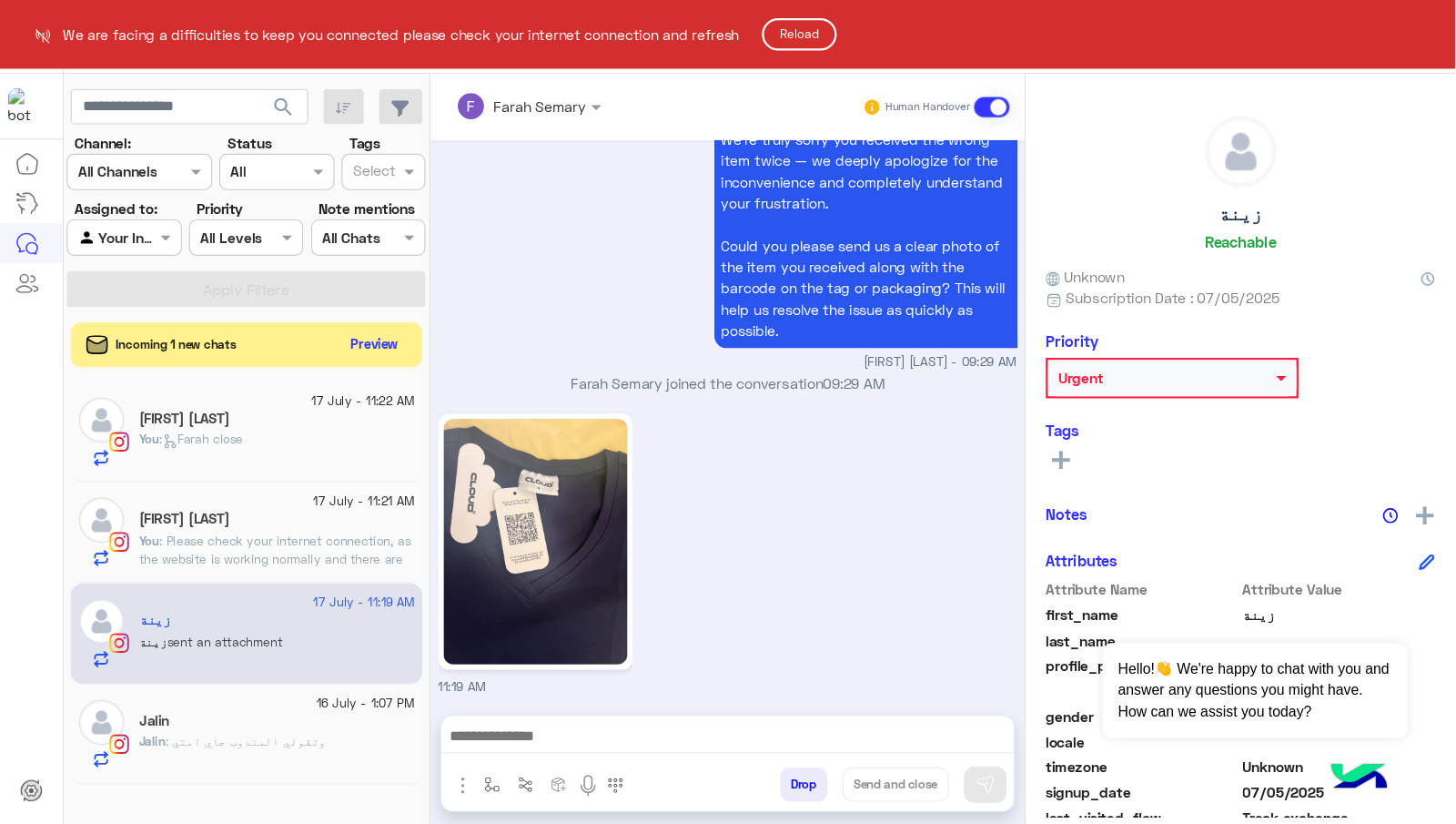 scroll, scrollTop: 1557, scrollLeft: 0, axis: vertical 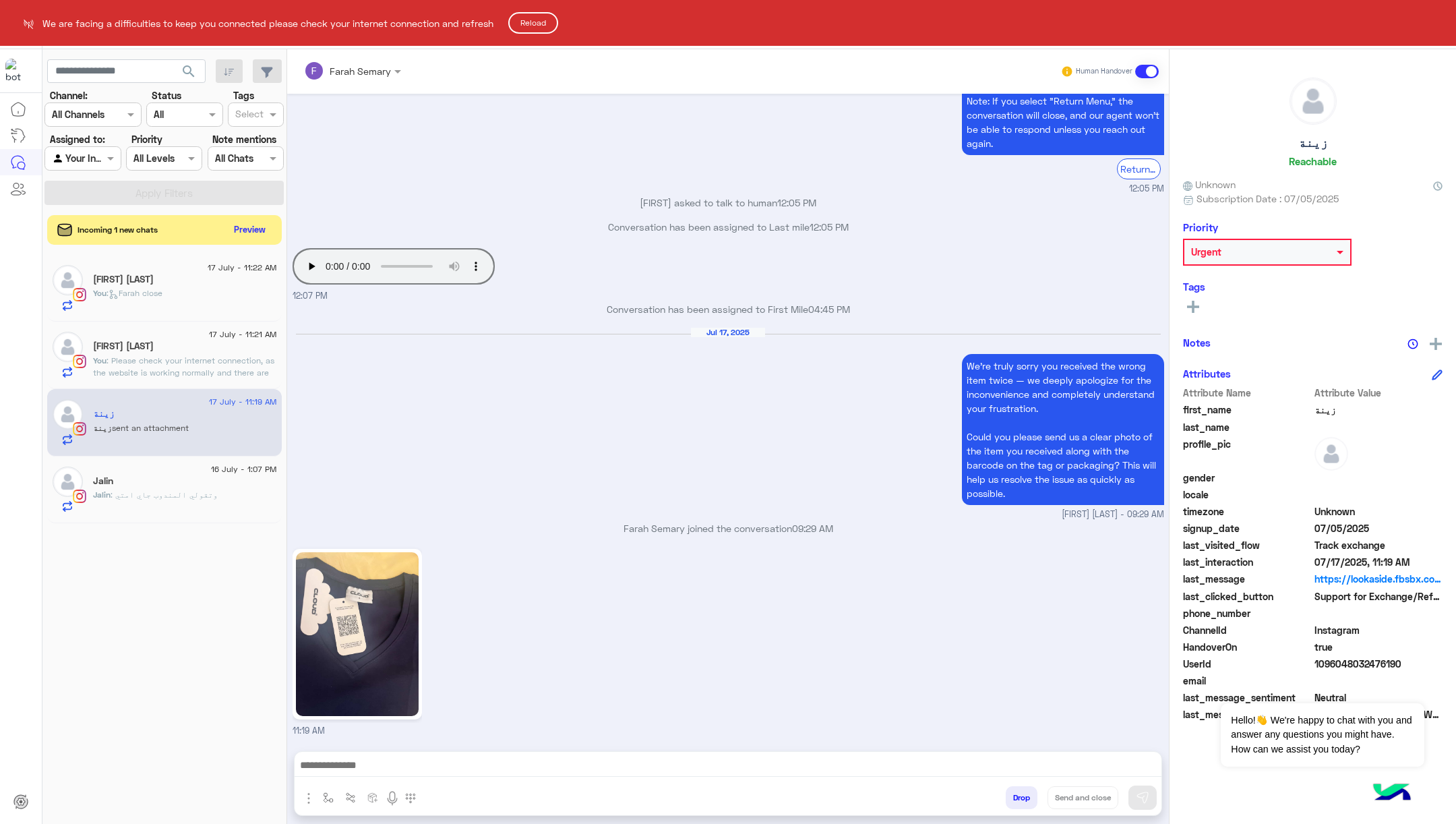 click on "We are facing a difficulties to keep you connected please check your internet connection and refresh Reload Live Chat Contact Us Help Center عربي English search Channel: Channel All Channels Status Channel All Tags Select Assigned to: Agent Filter Your Inbox Priority All Levels All Levels Note mentions Select All Chats Apply Filters Incoming 1 new chats Preview 17 July - 11:22 AM [FIRST] [LAST] You : [FIRST] close 17 July - 11:21 AM [FIRST] [LAST] You : Please check your internet connection, as the website is working normally and there are no issues on our side.
If the problem continues, feel free to let us know so we can assist you further.
17 July - 11:19 AM [FIRST] [FIRST] sent an attachment 16 July - 1:07 PM [FIRST] [FIRST] : وتقولي المندوب جاي امتي [FIRST] [LAST] Human Handover Jul 16, 2025 Please select your query from the below 👇 Previous Problems with Delivery Order Delay Issue in Exchange/Refund Support for Exchange/Refund Main Menu 1" at bounding box center [728, 412] 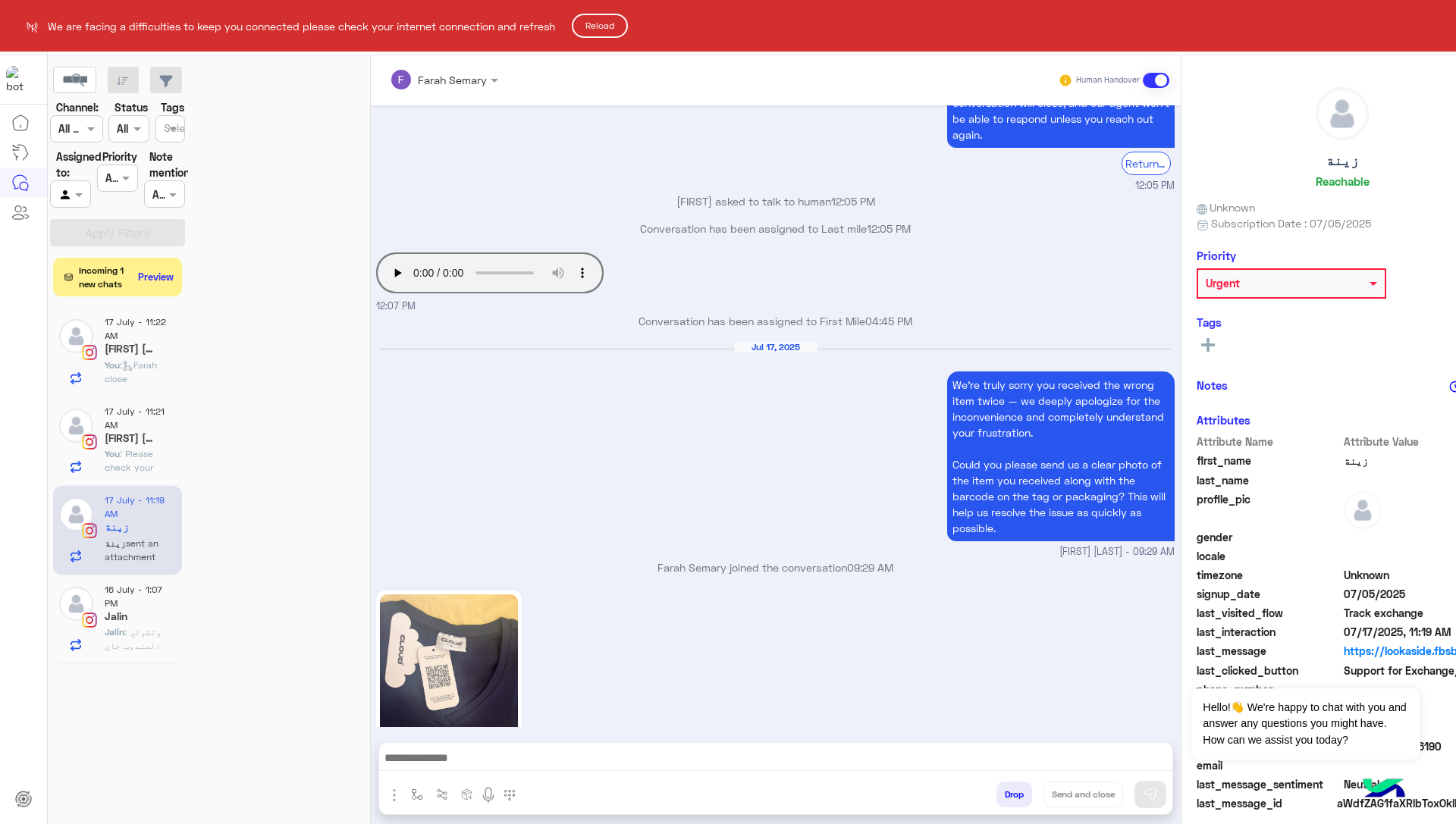 scroll, scrollTop: 1057, scrollLeft: 0, axis: vertical 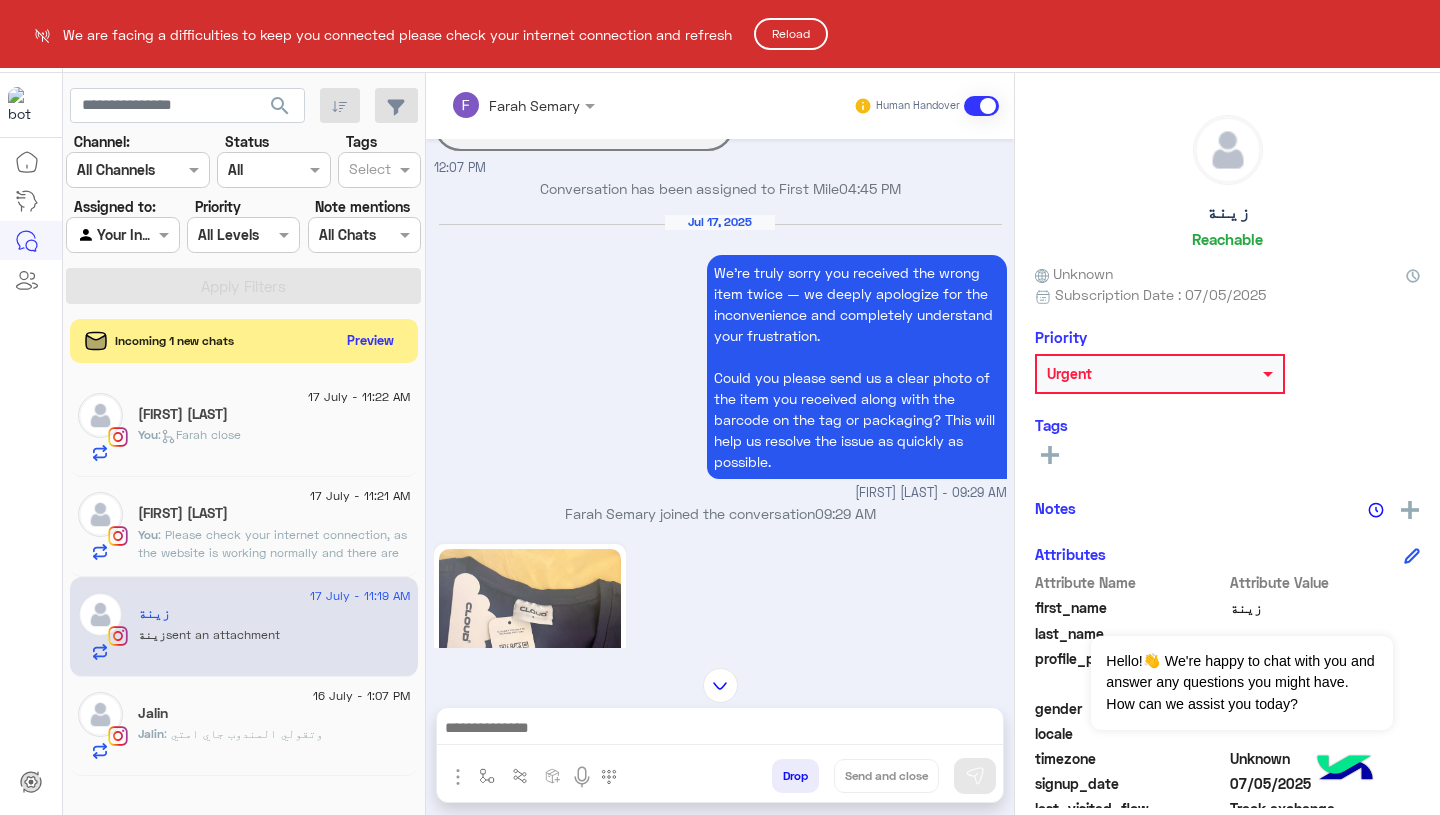 click on "Reload" 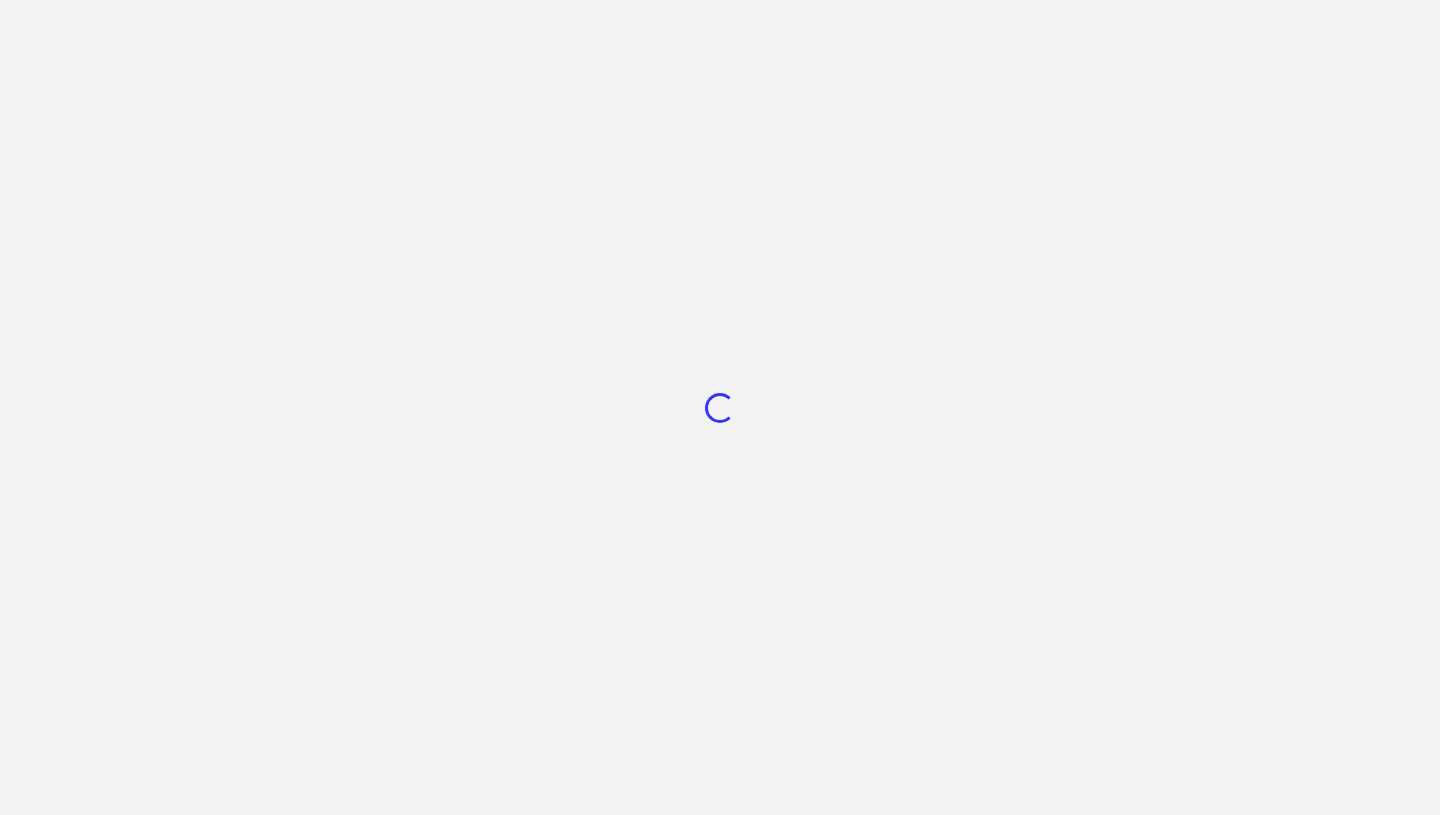 scroll, scrollTop: 0, scrollLeft: 0, axis: both 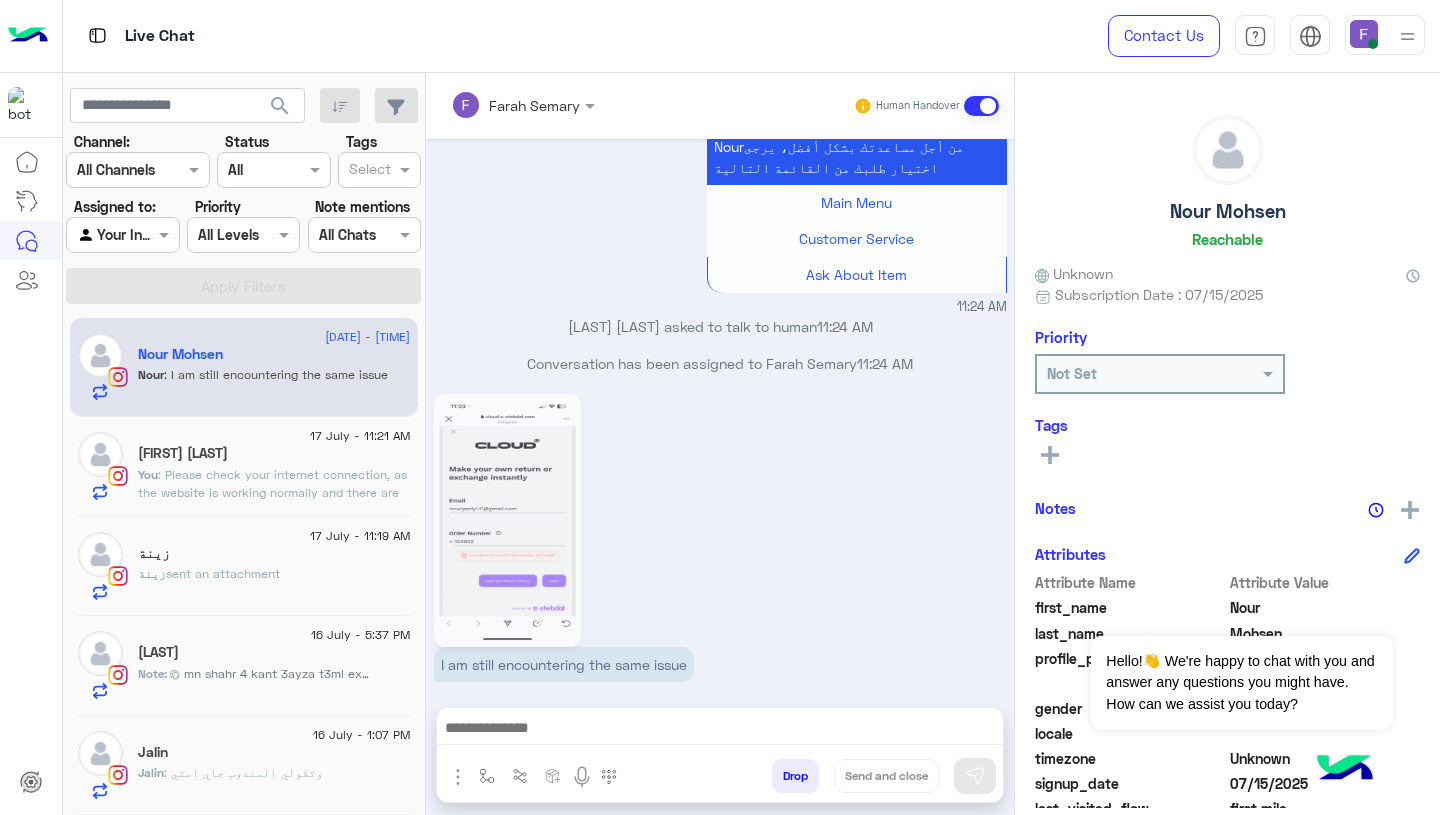 click on "You  : Please check your internet connection, as the website is working normally and there are no issues on our side.
If the problem continues, feel free to let us know so we can assist you further." 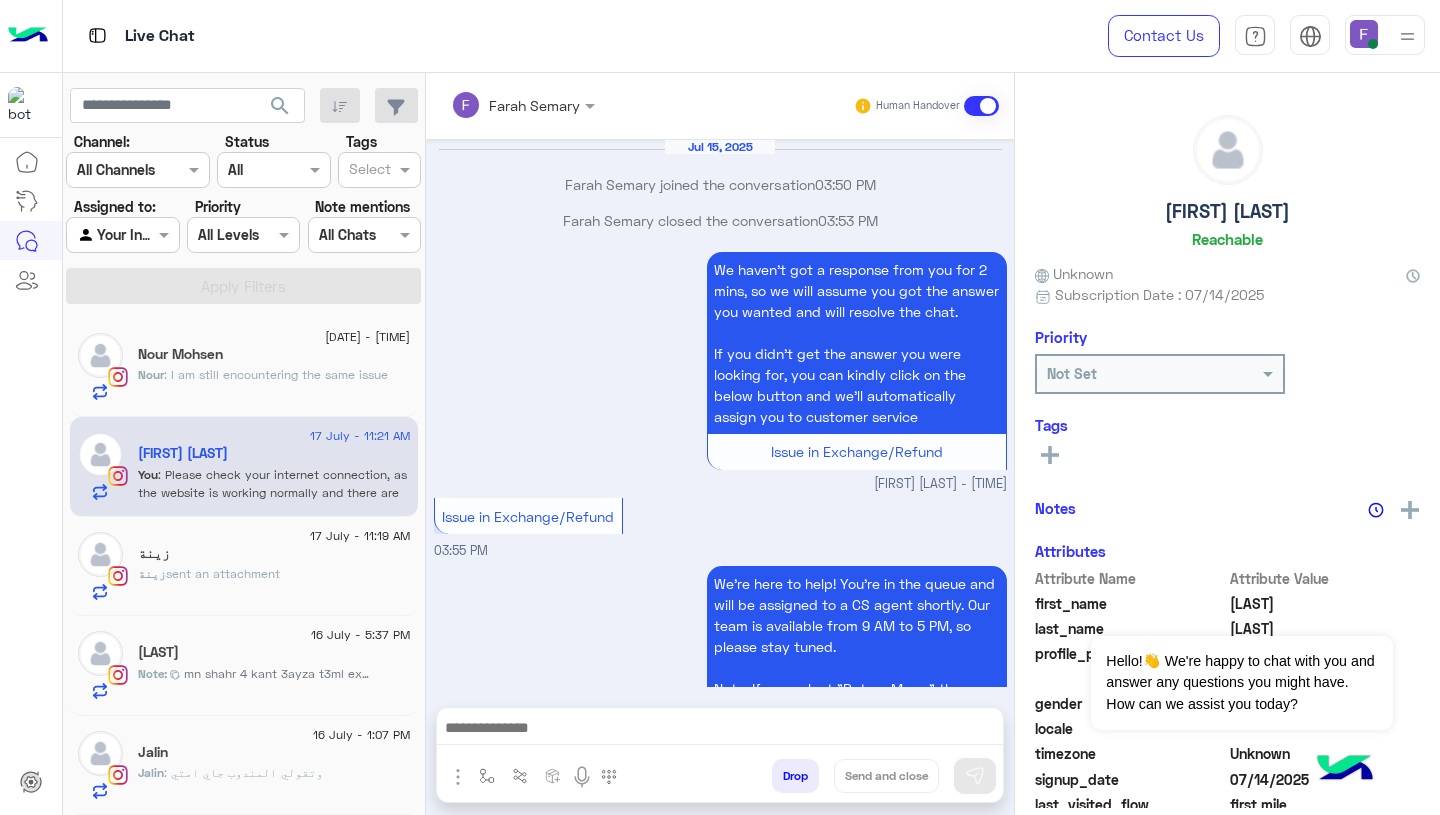 scroll, scrollTop: 2037, scrollLeft: 0, axis: vertical 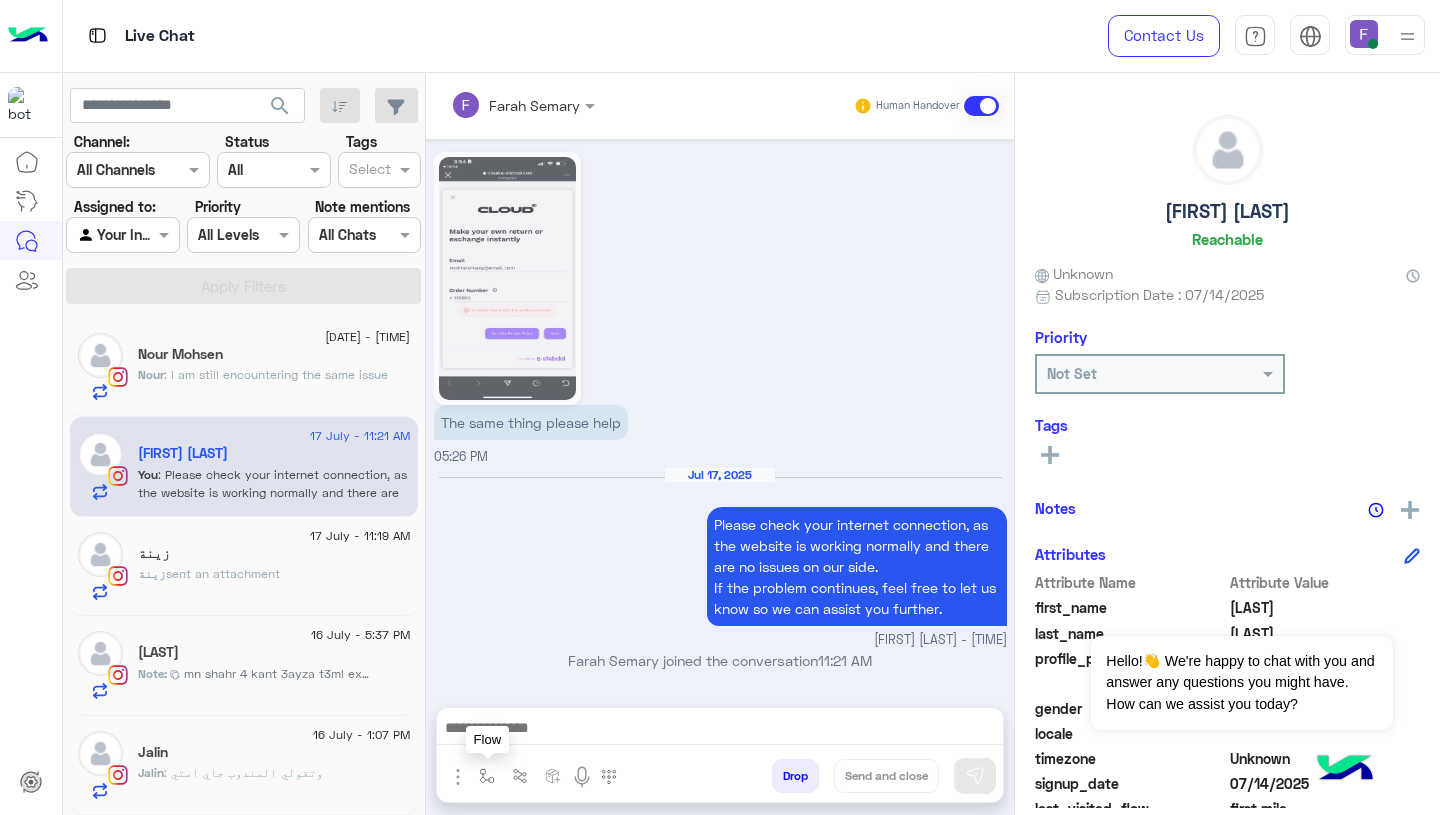 click at bounding box center (487, 775) 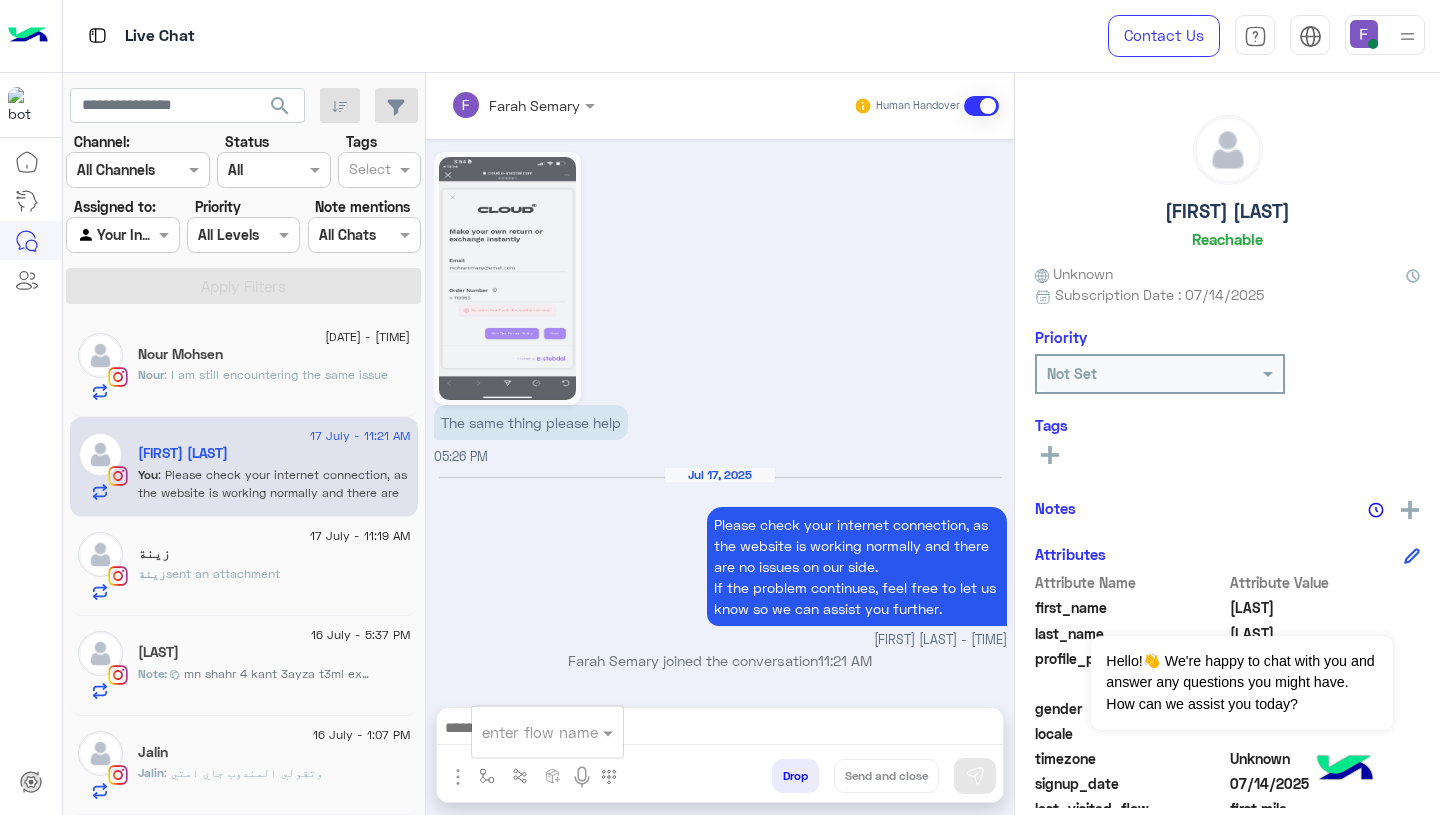 click at bounding box center [523, 732] 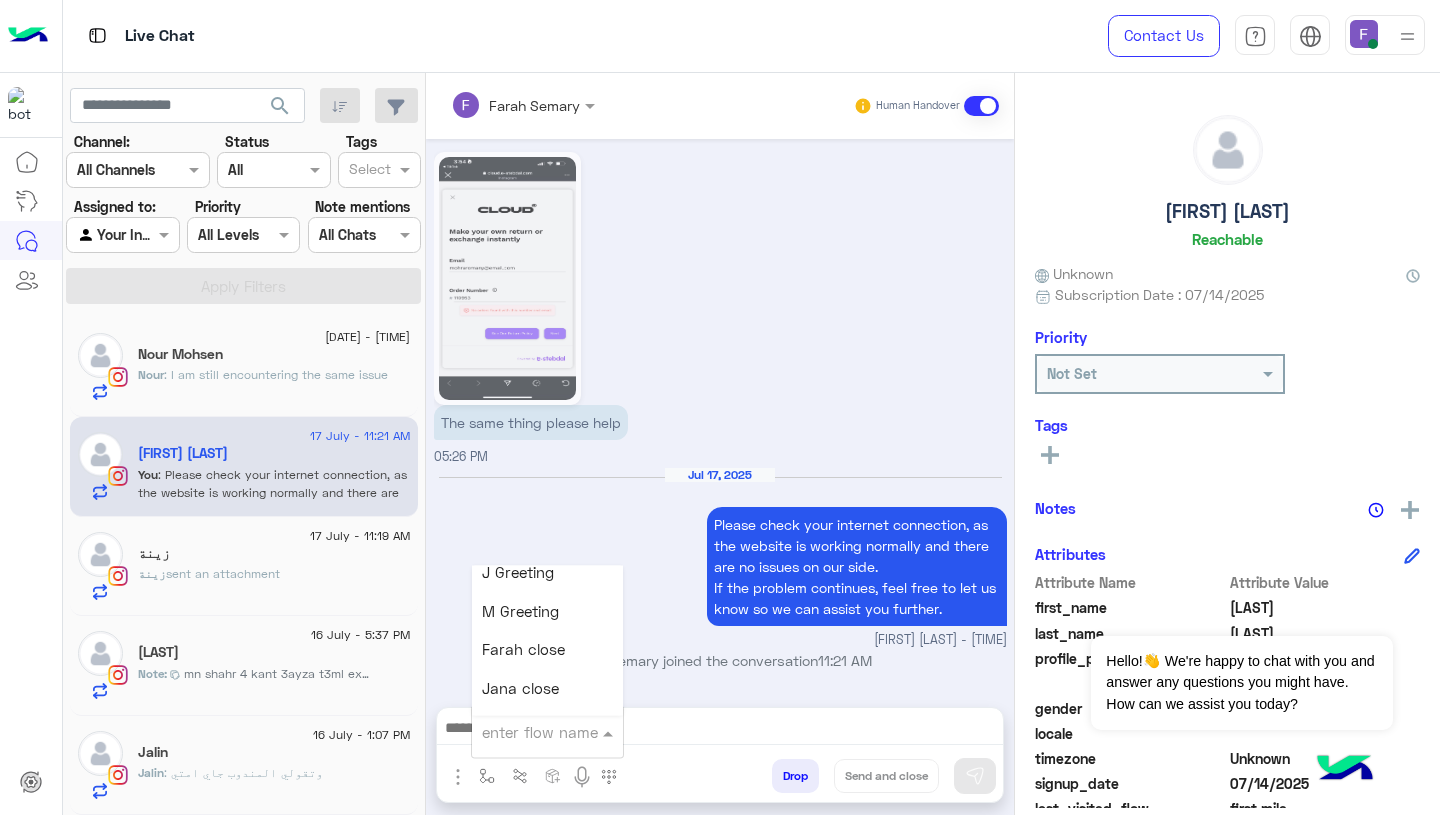 scroll, scrollTop: 2499, scrollLeft: 0, axis: vertical 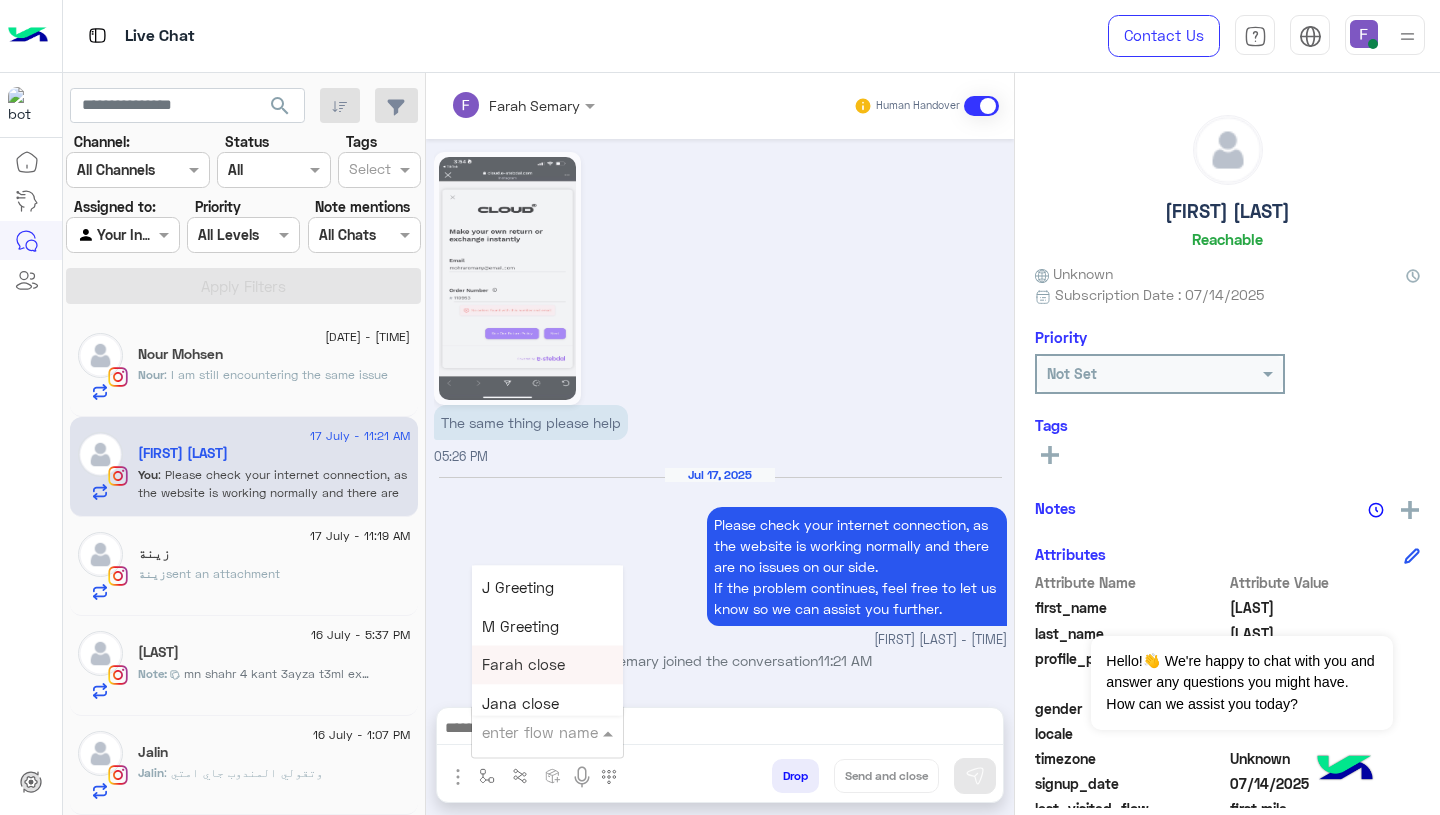 click on "Farah close" at bounding box center (523, 665) 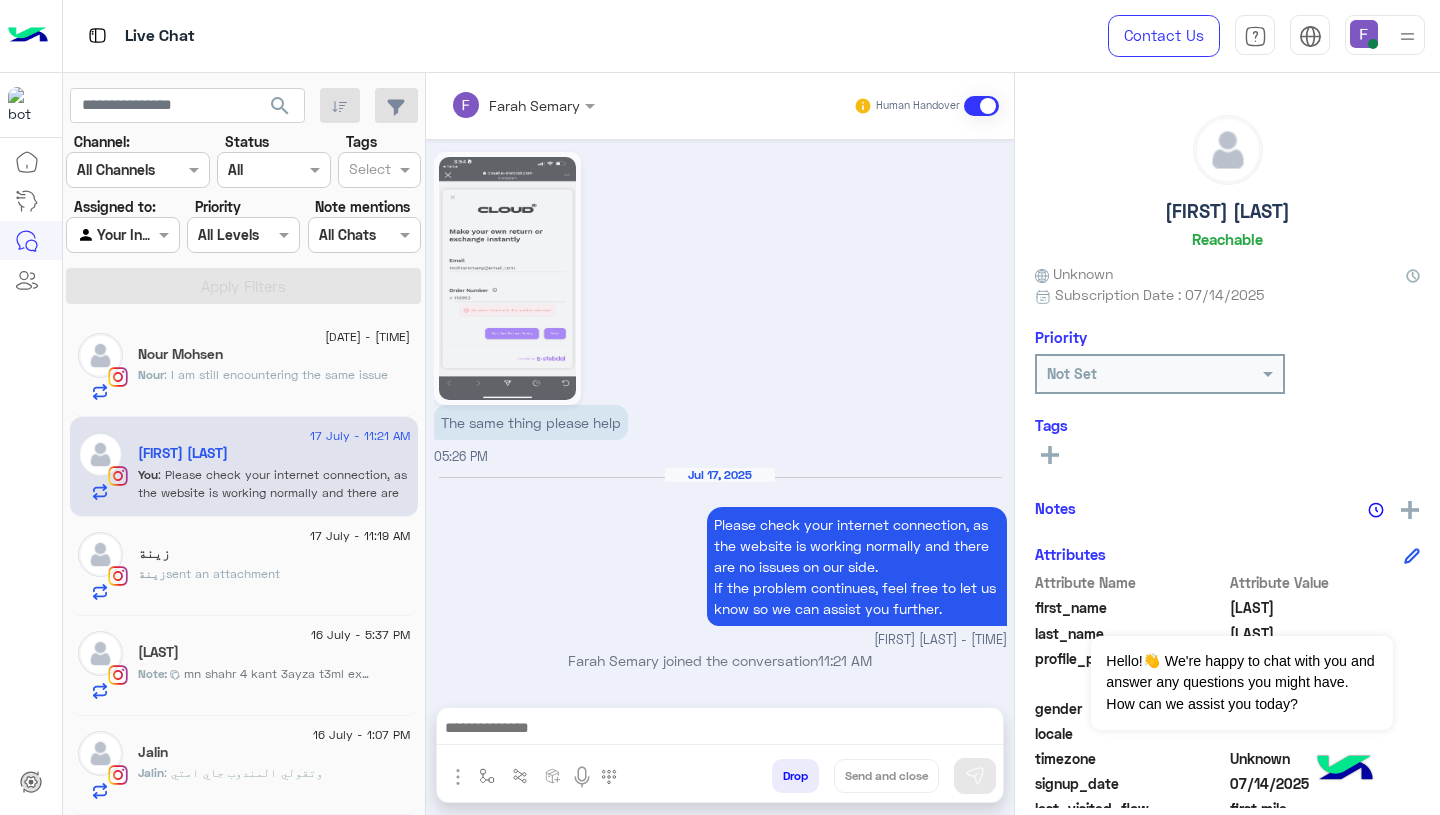type on "**********" 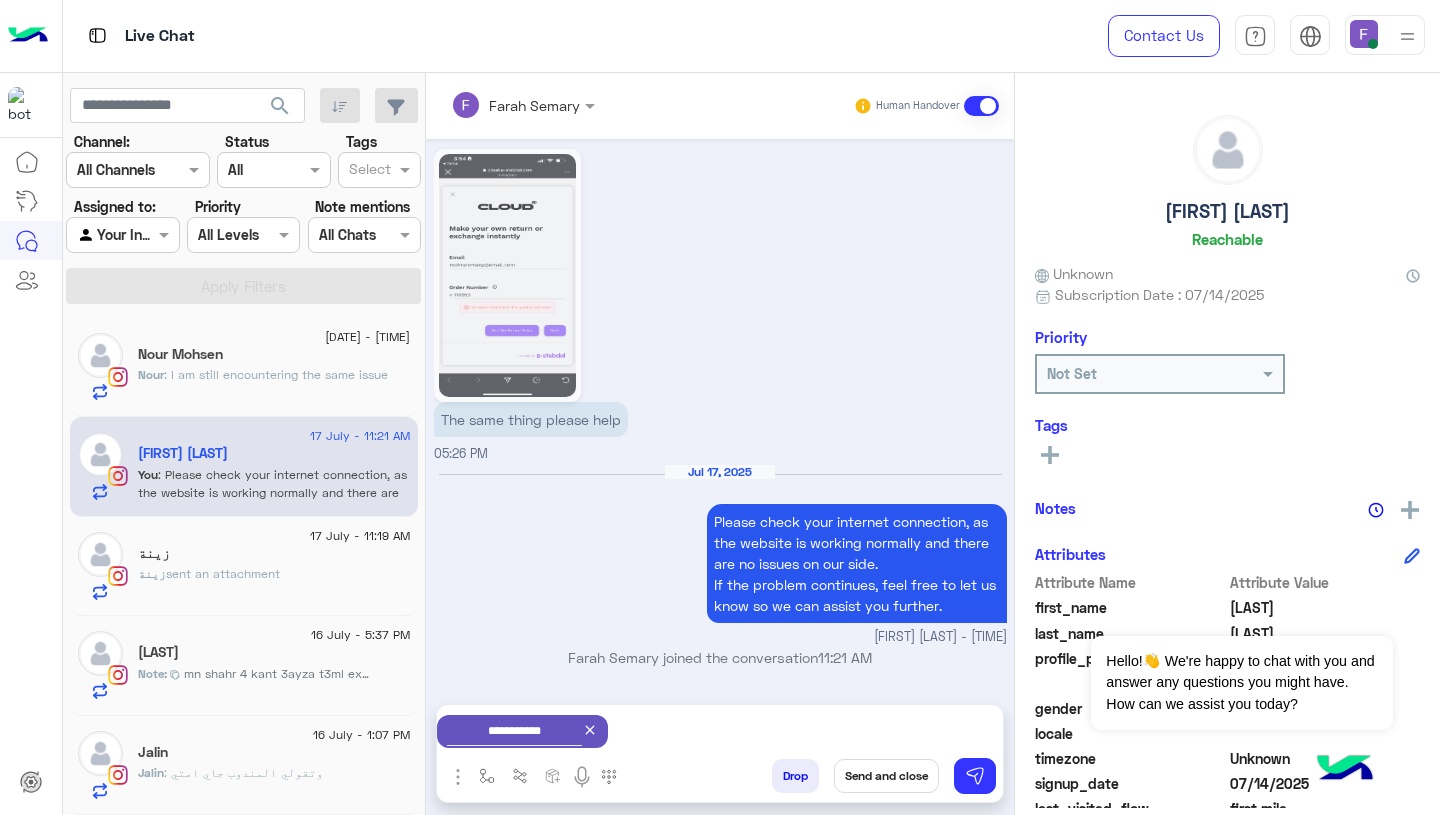 click on "Send and close" at bounding box center (886, 776) 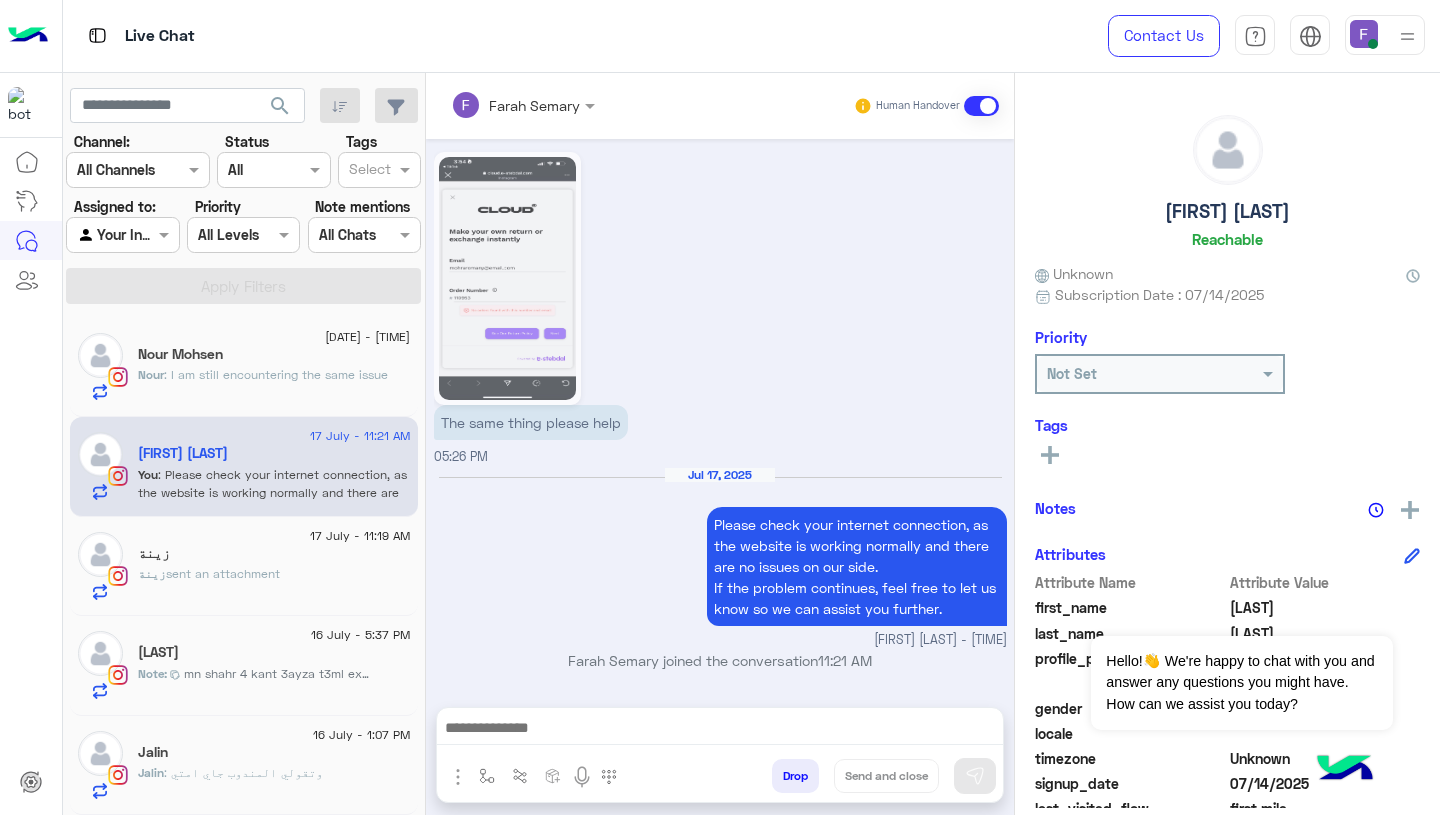 scroll, scrollTop: 2073, scrollLeft: 0, axis: vertical 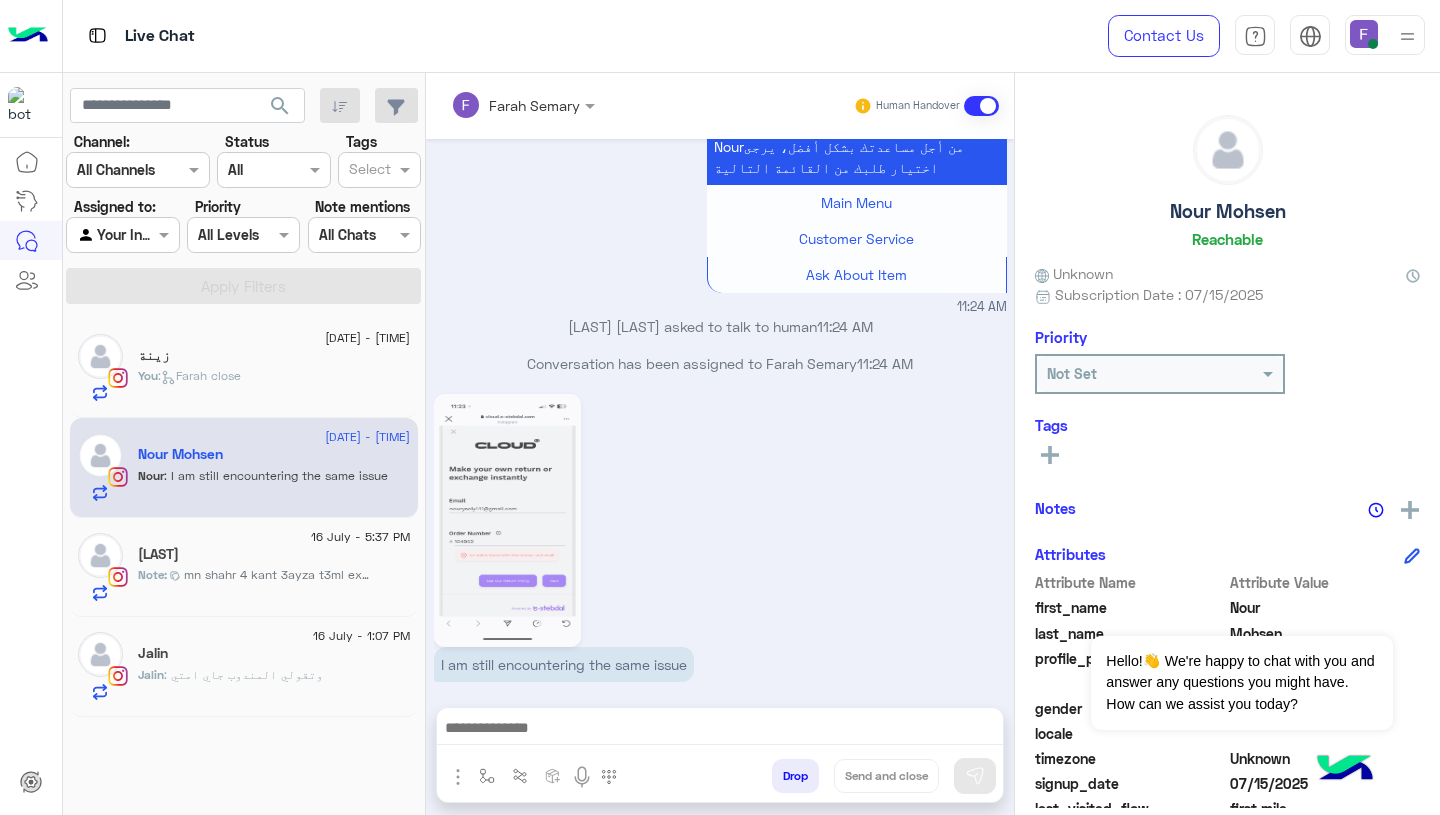 click on "You  :   Farah close" 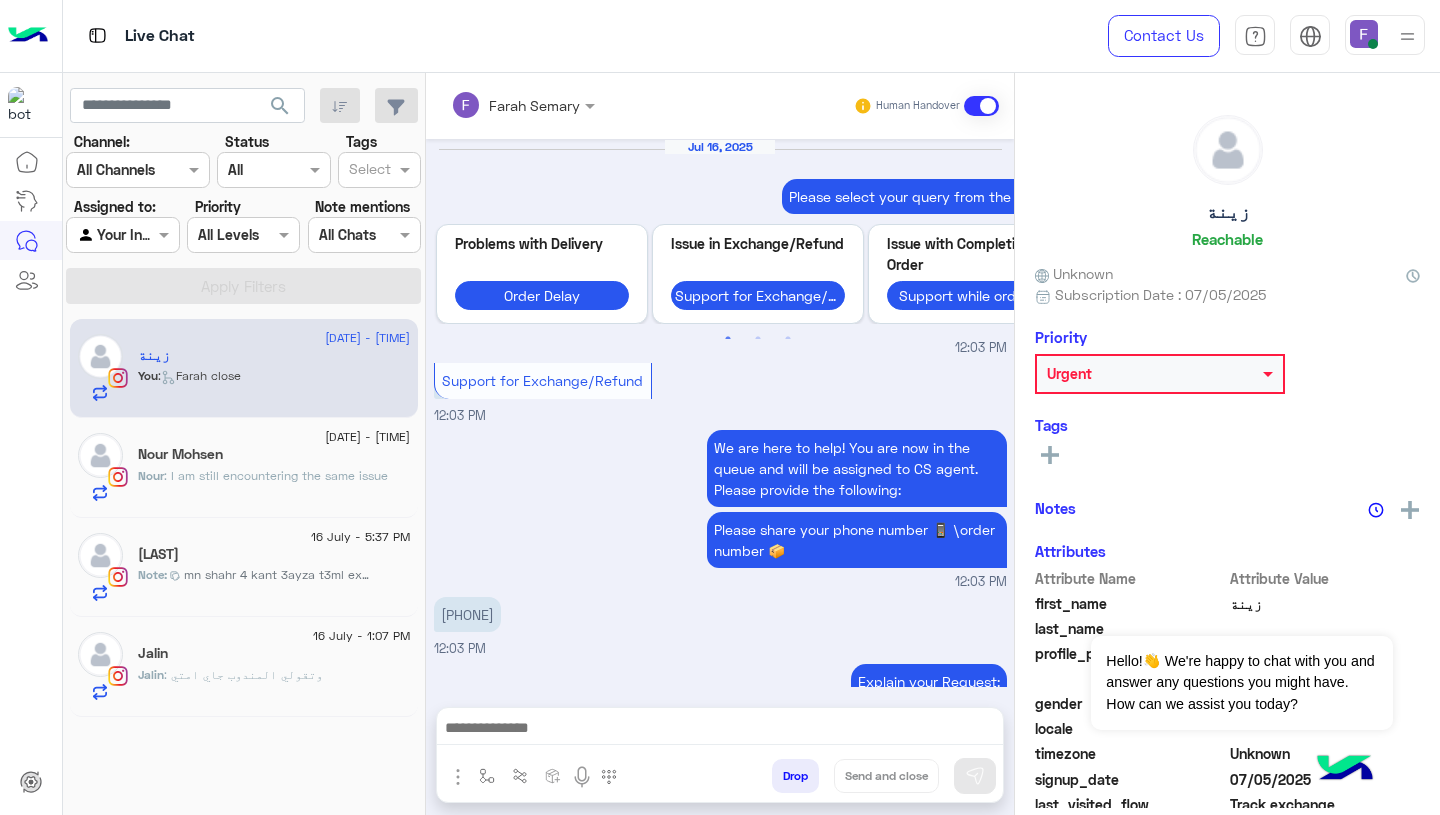 scroll, scrollTop: 1808, scrollLeft: 0, axis: vertical 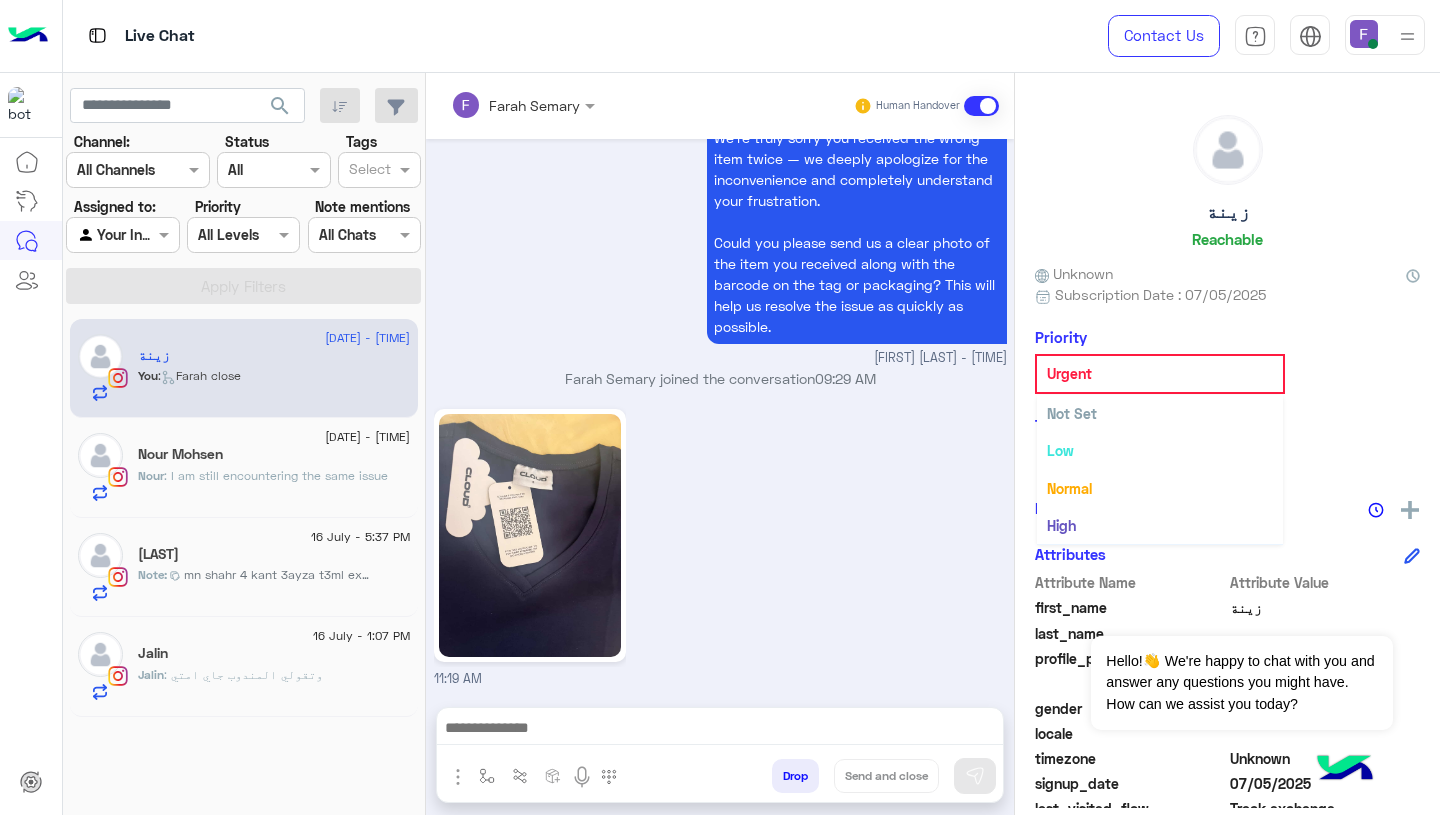 click 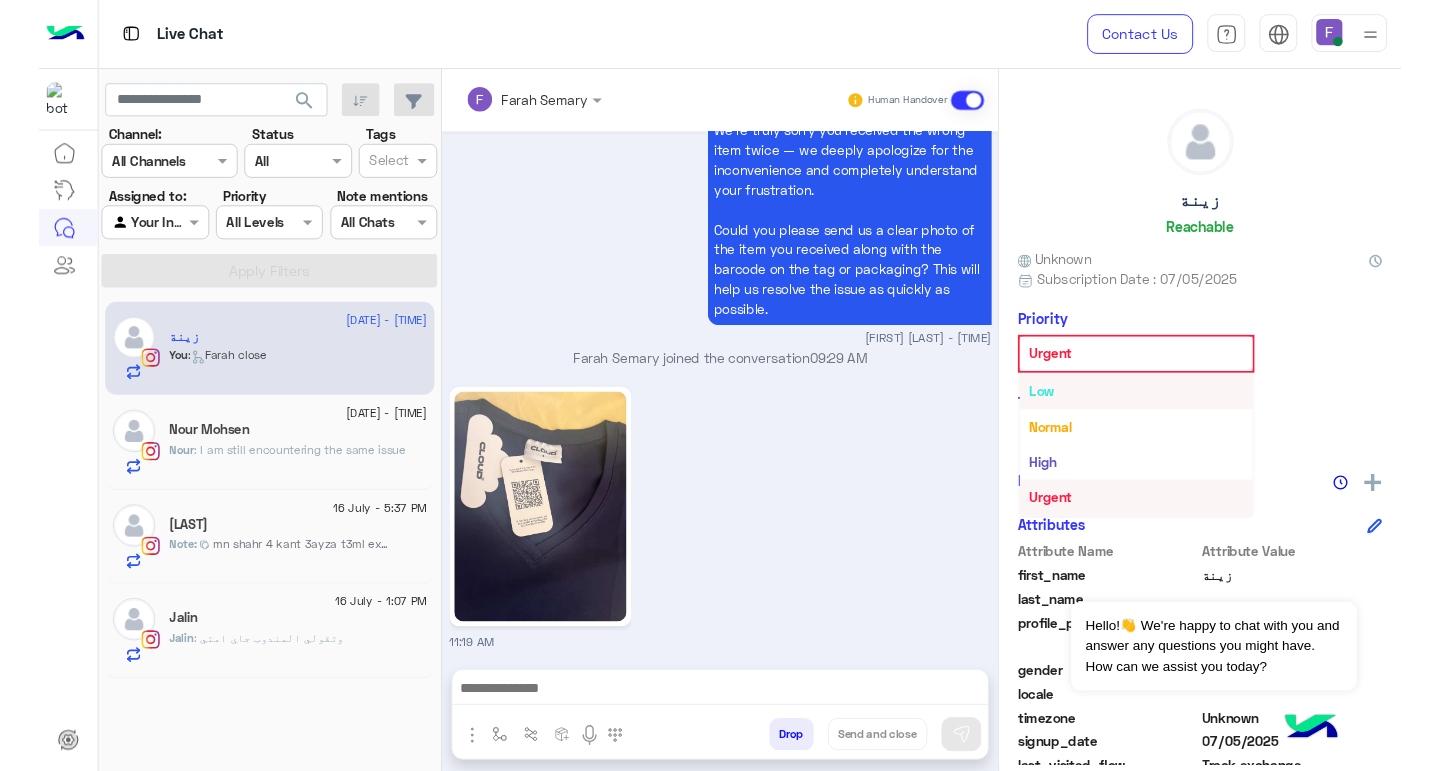 scroll, scrollTop: 0, scrollLeft: 0, axis: both 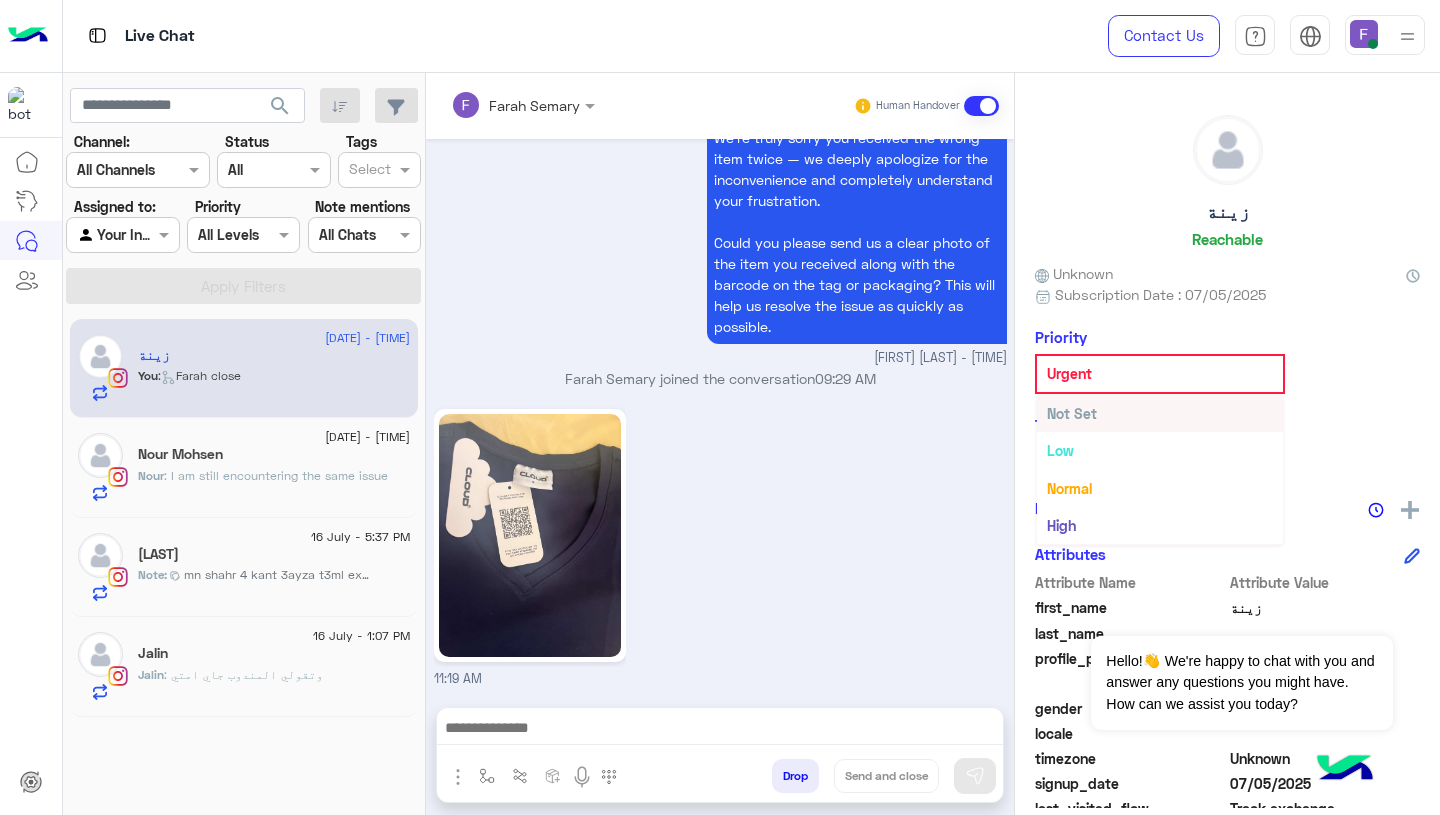 click on "Not Set" at bounding box center [1072, 413] 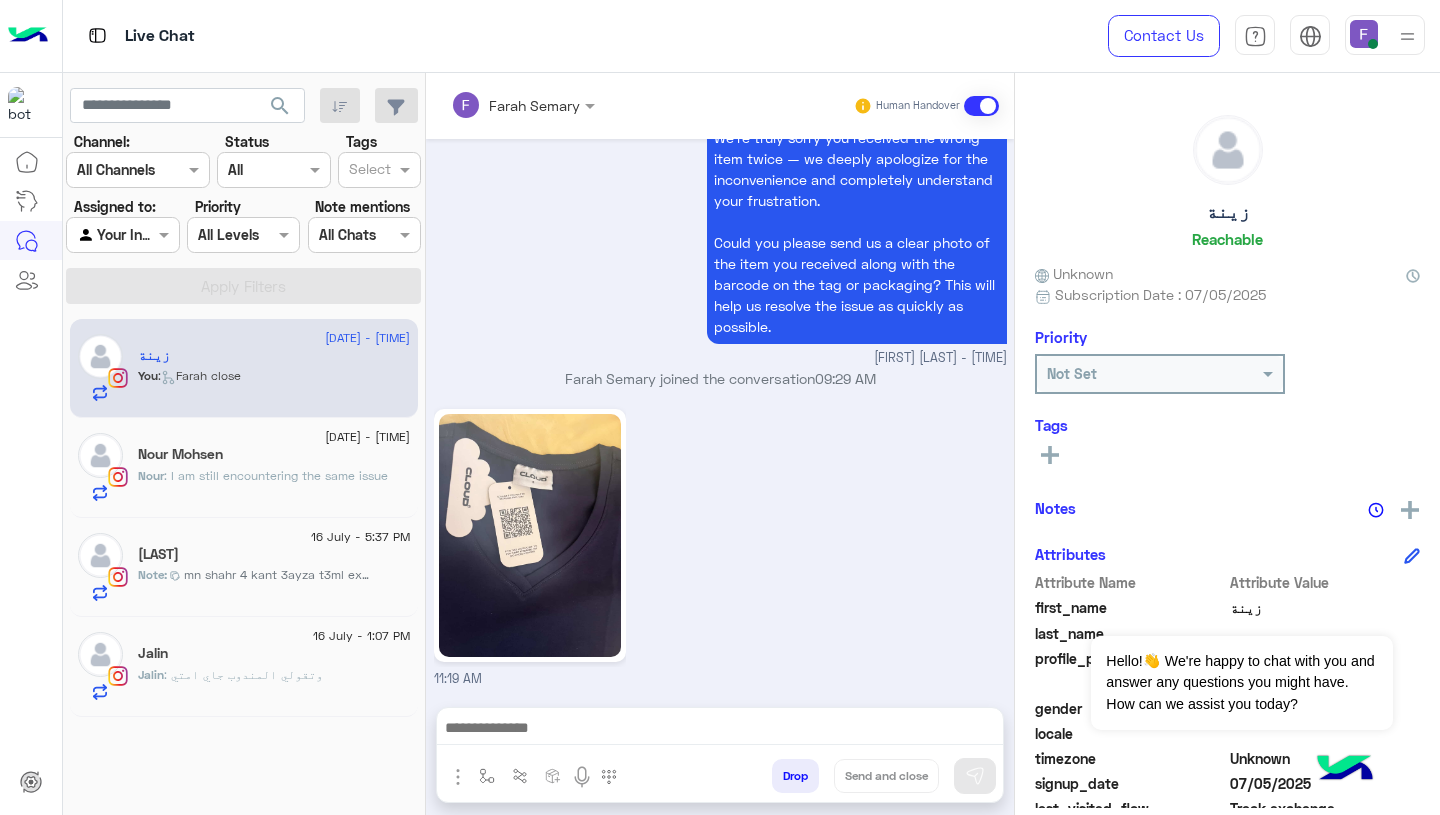 click on "11:19 AM" at bounding box center (720, 546) 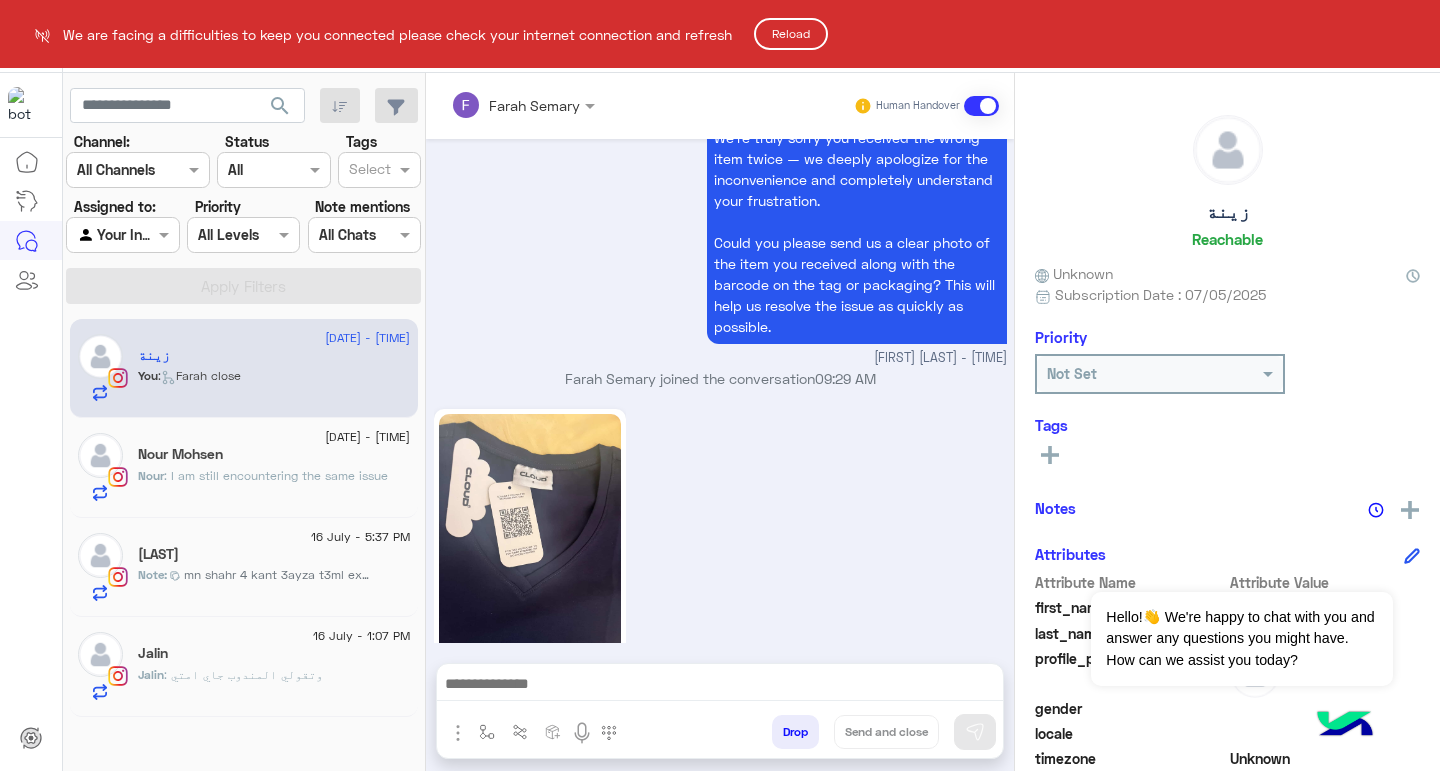 click on "Reload" 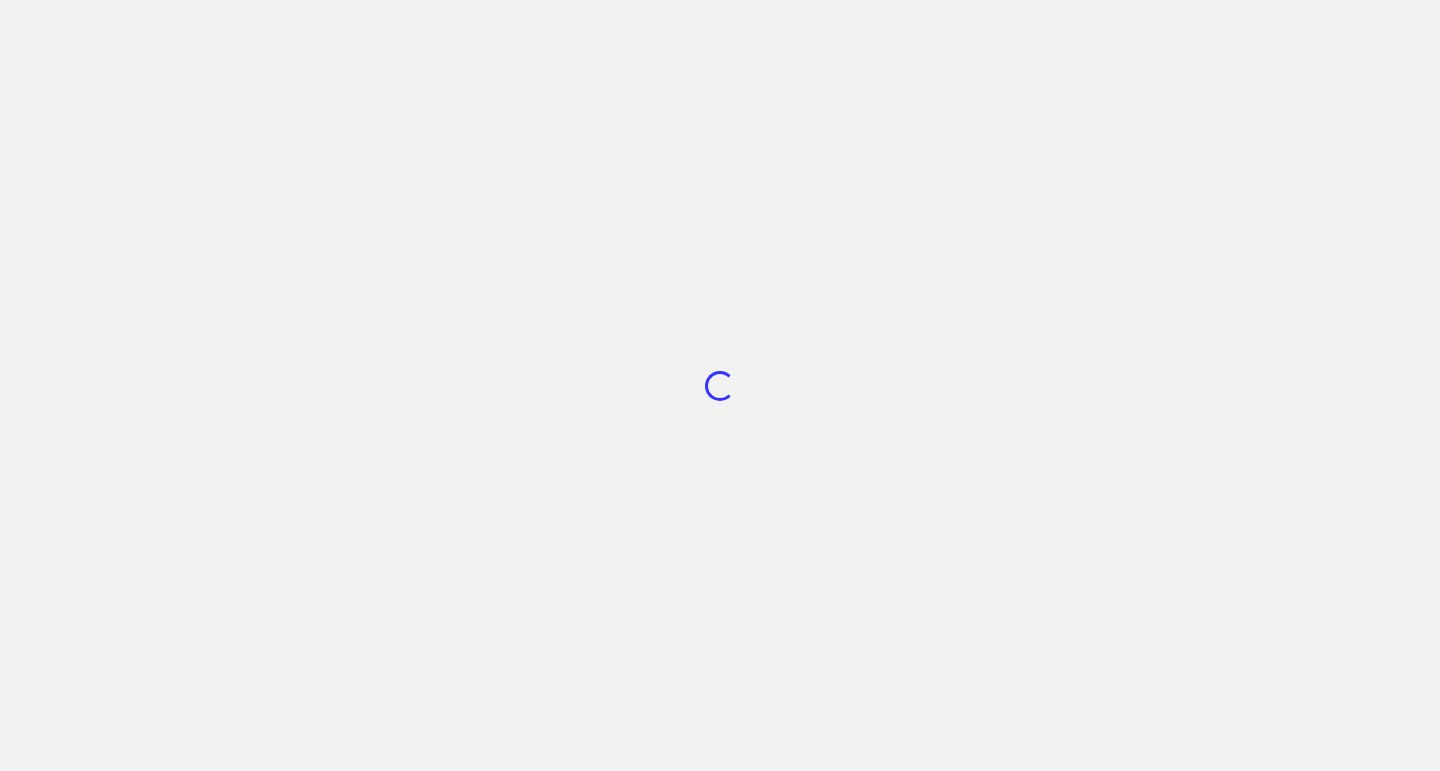scroll, scrollTop: 0, scrollLeft: 0, axis: both 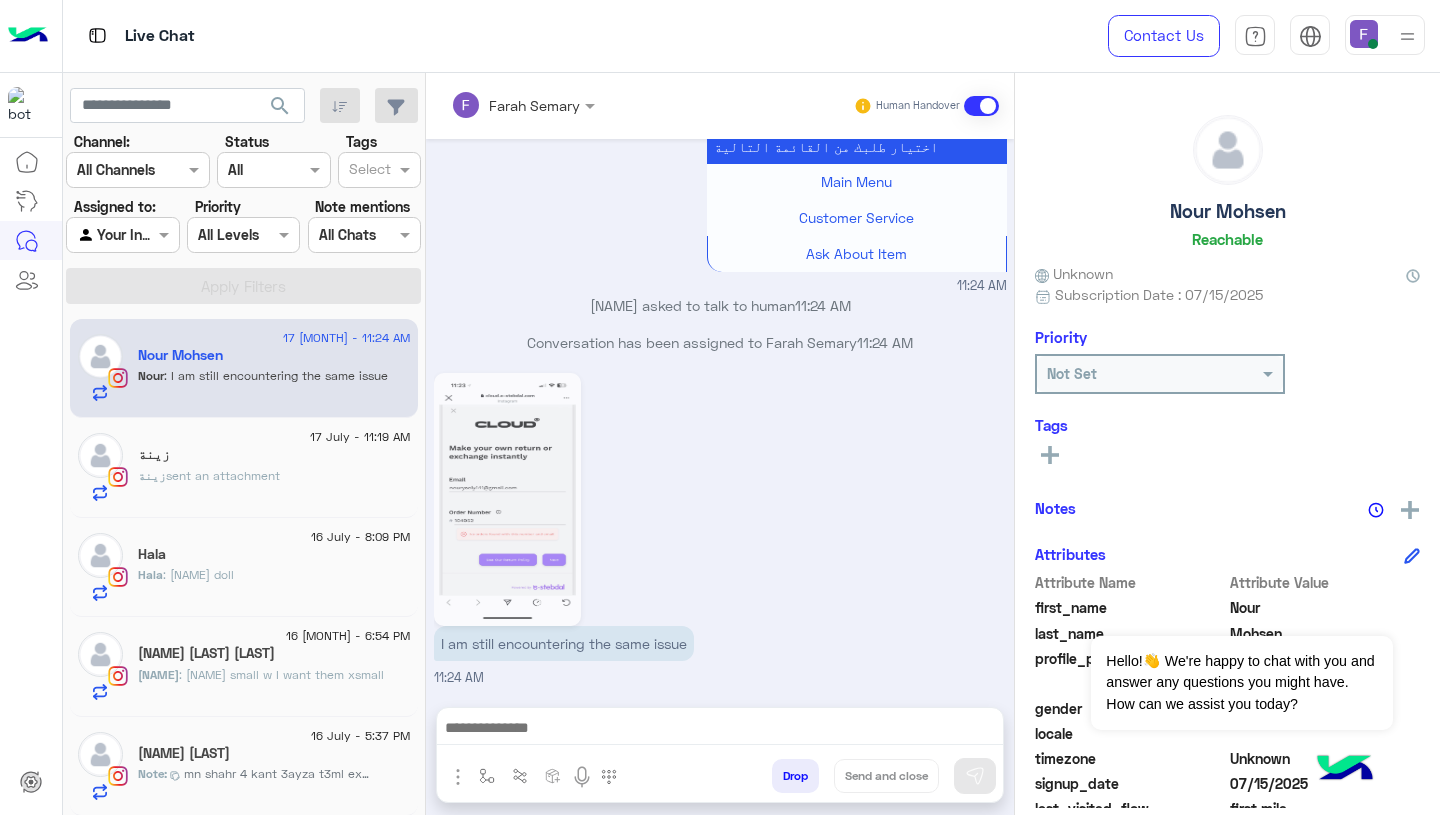click on "[NAME] sent an attachment" 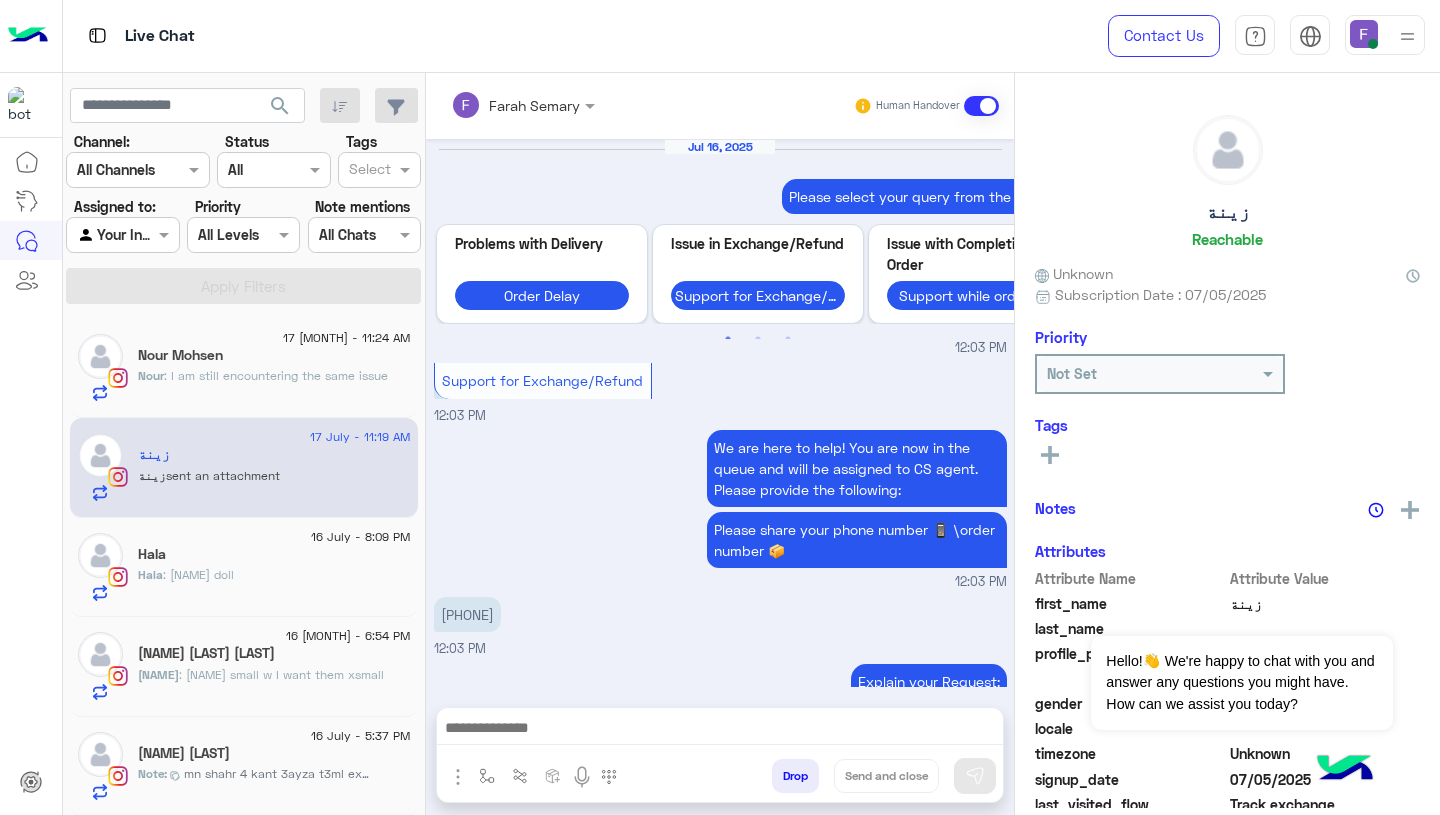 scroll, scrollTop: 1808, scrollLeft: 0, axis: vertical 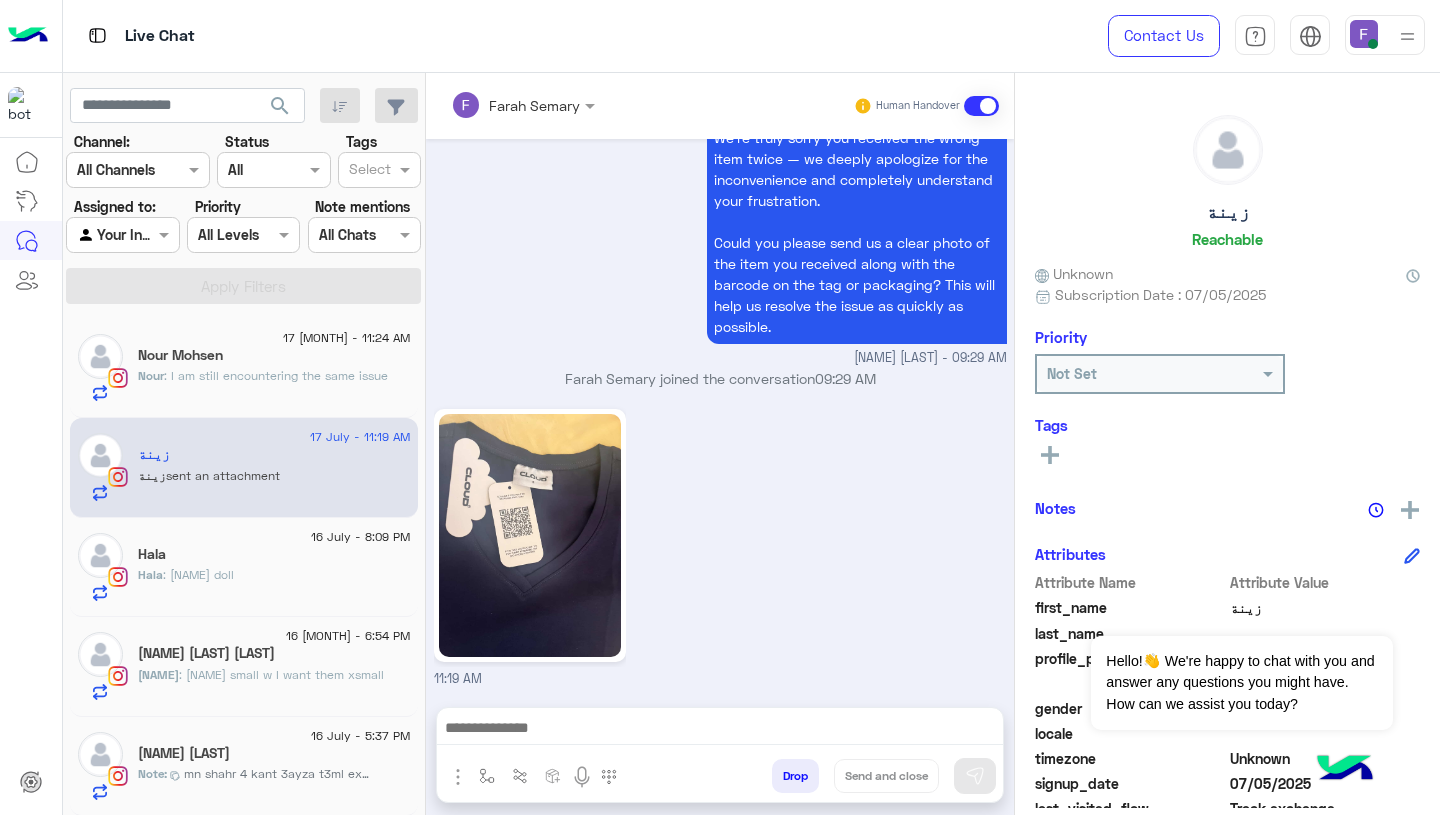 click 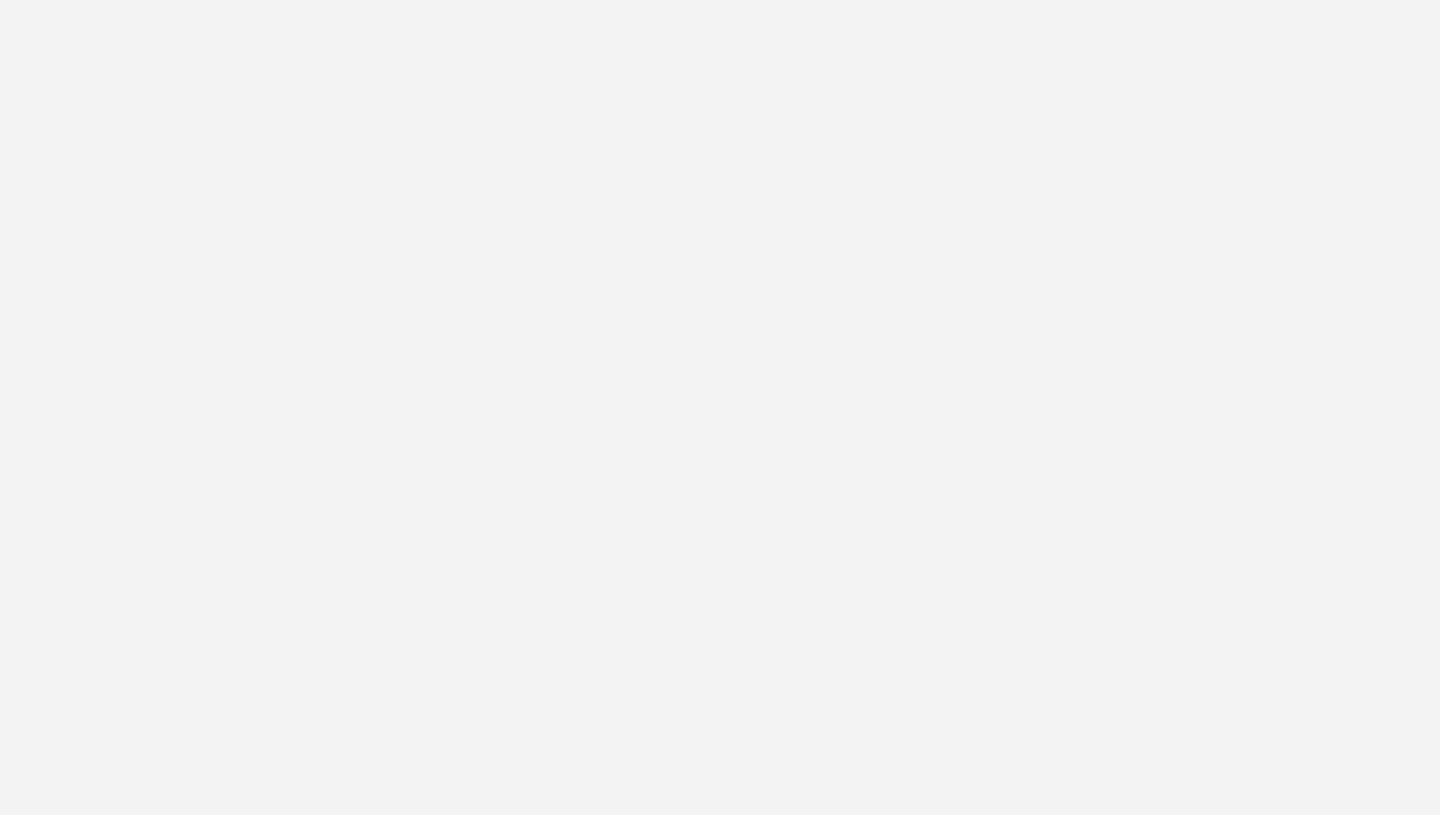 scroll, scrollTop: 0, scrollLeft: 0, axis: both 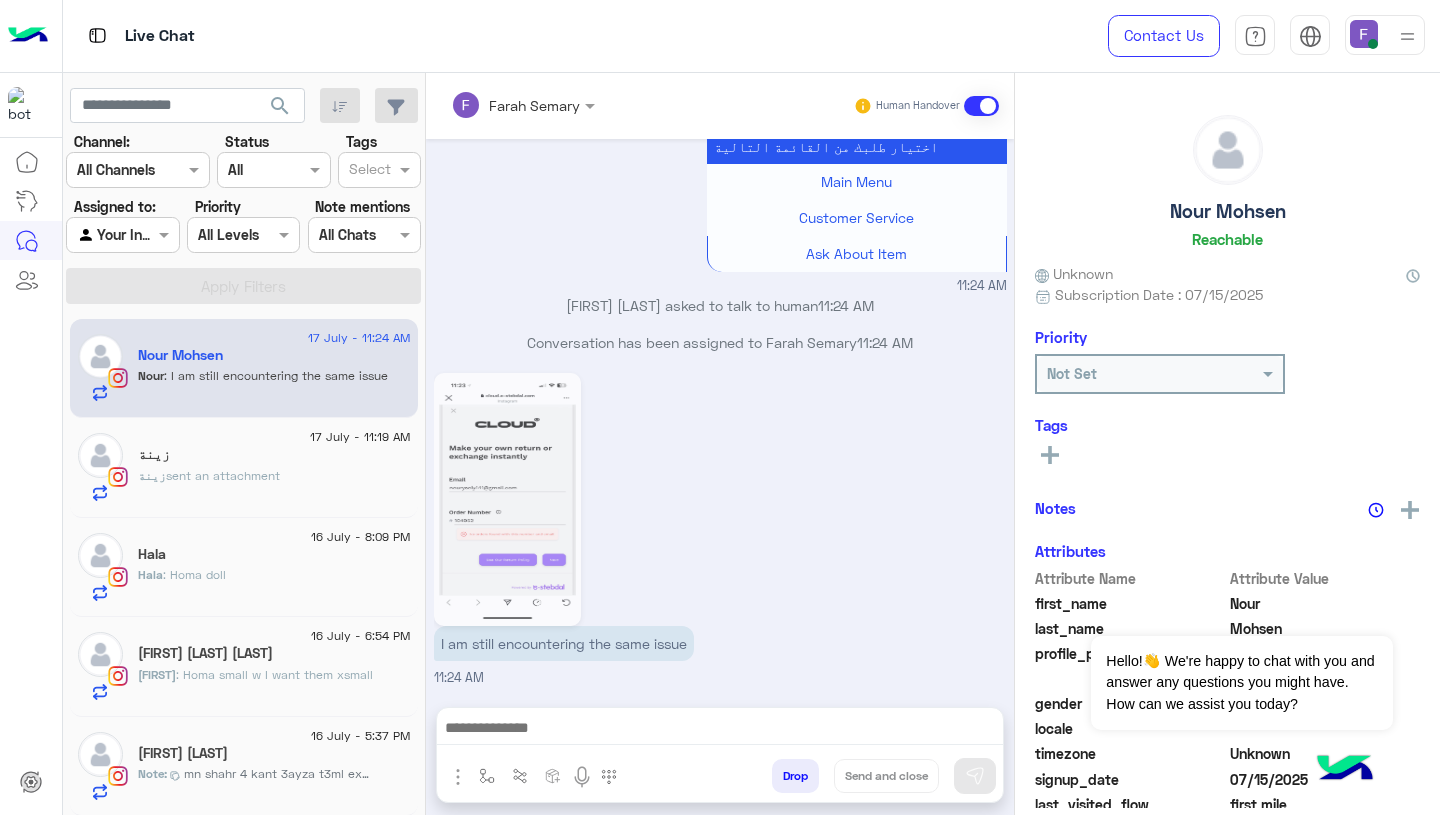 click on "زينة  sent an attachment" 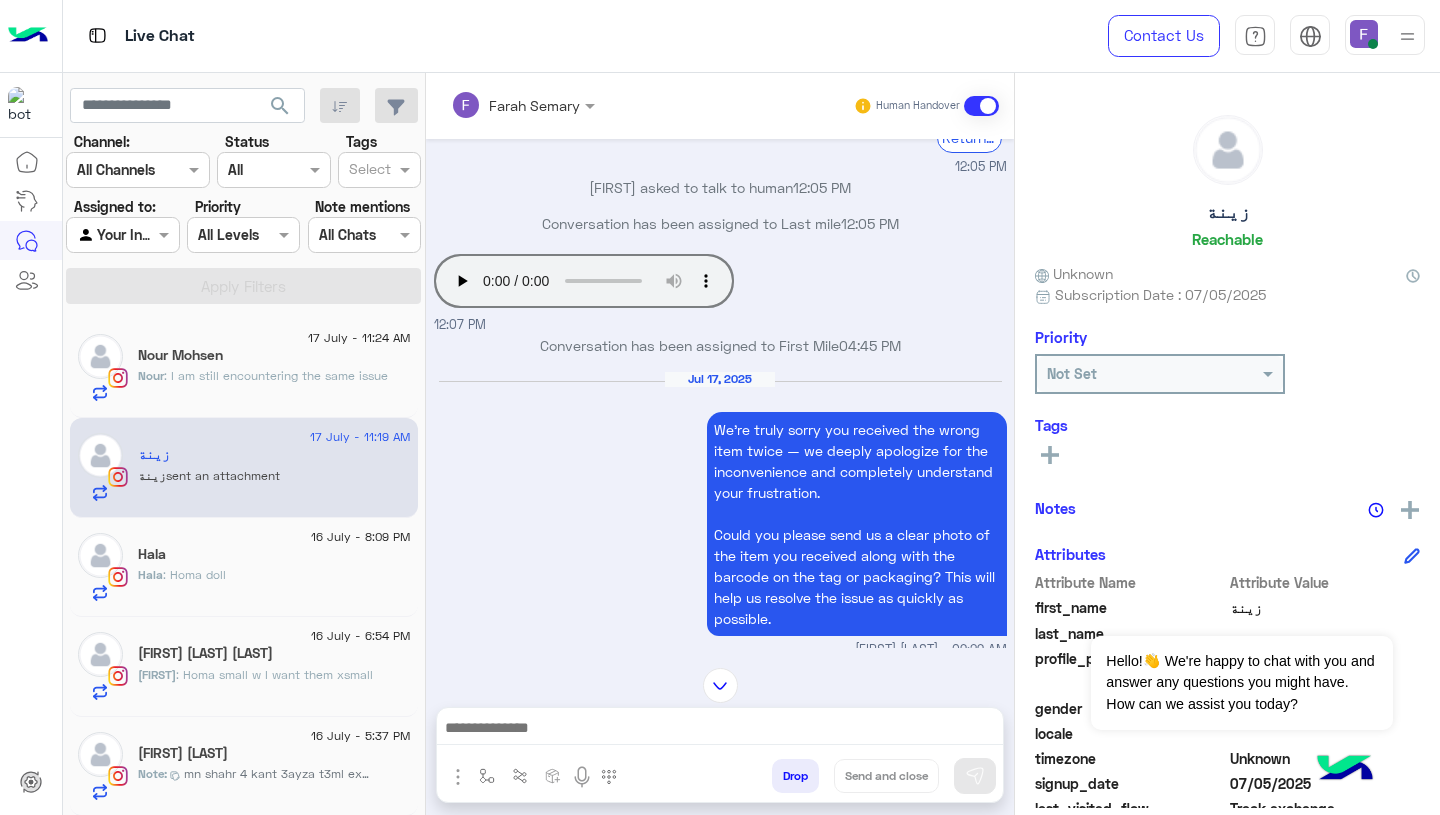scroll, scrollTop: 1515, scrollLeft: 0, axis: vertical 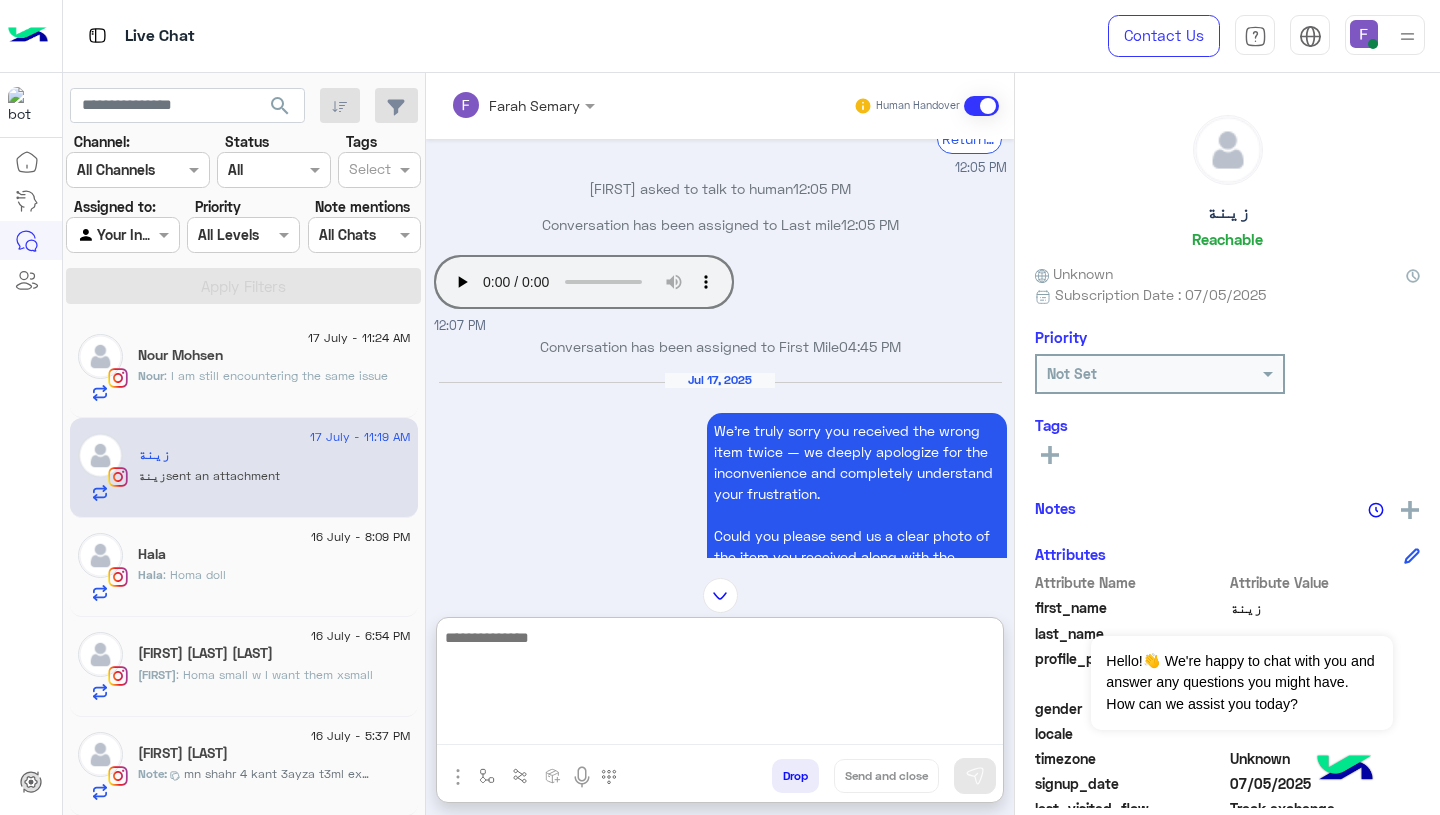 click at bounding box center (720, 685) 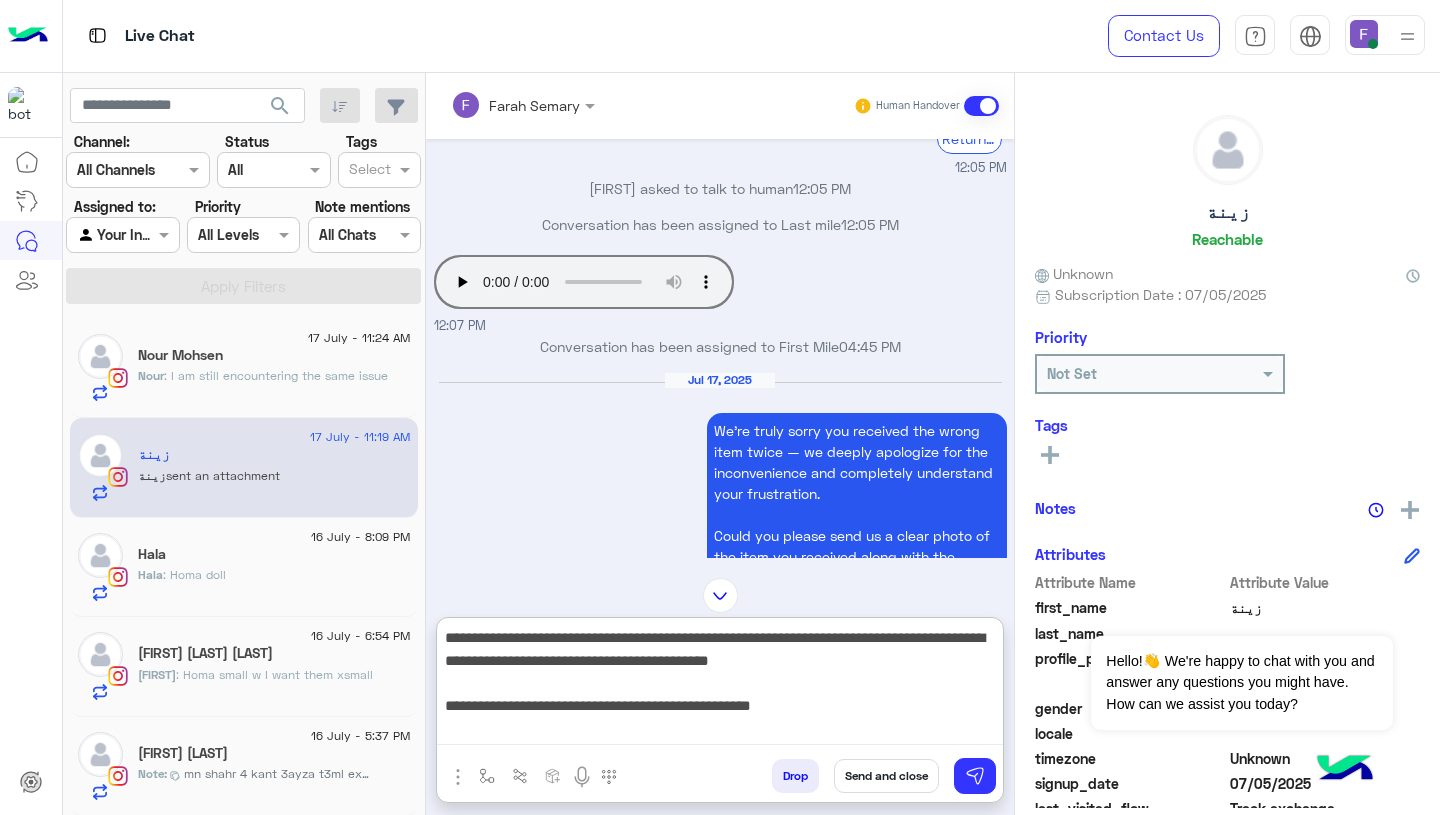 scroll, scrollTop: 106, scrollLeft: 0, axis: vertical 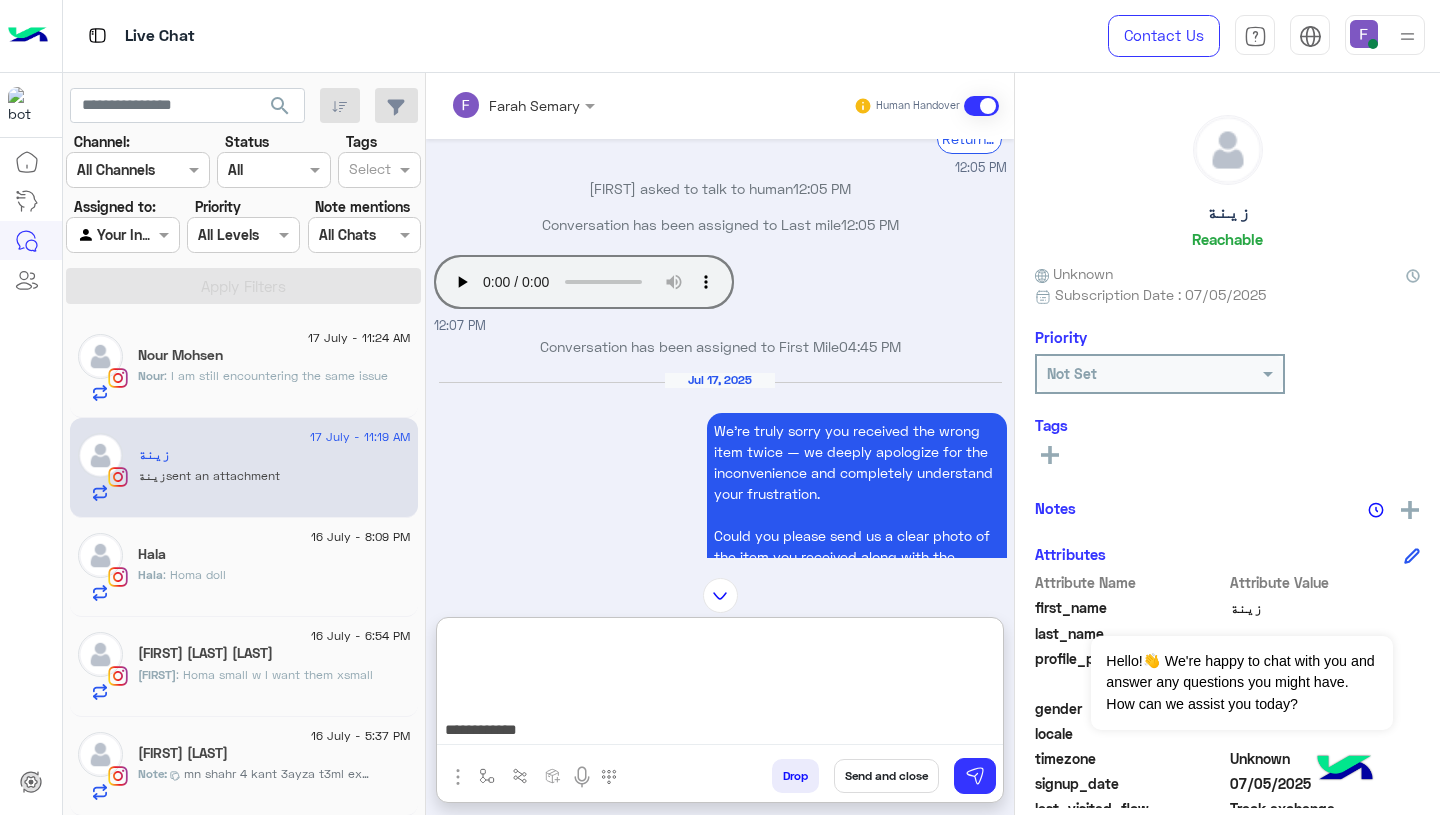 click on "**********" at bounding box center (720, 685) 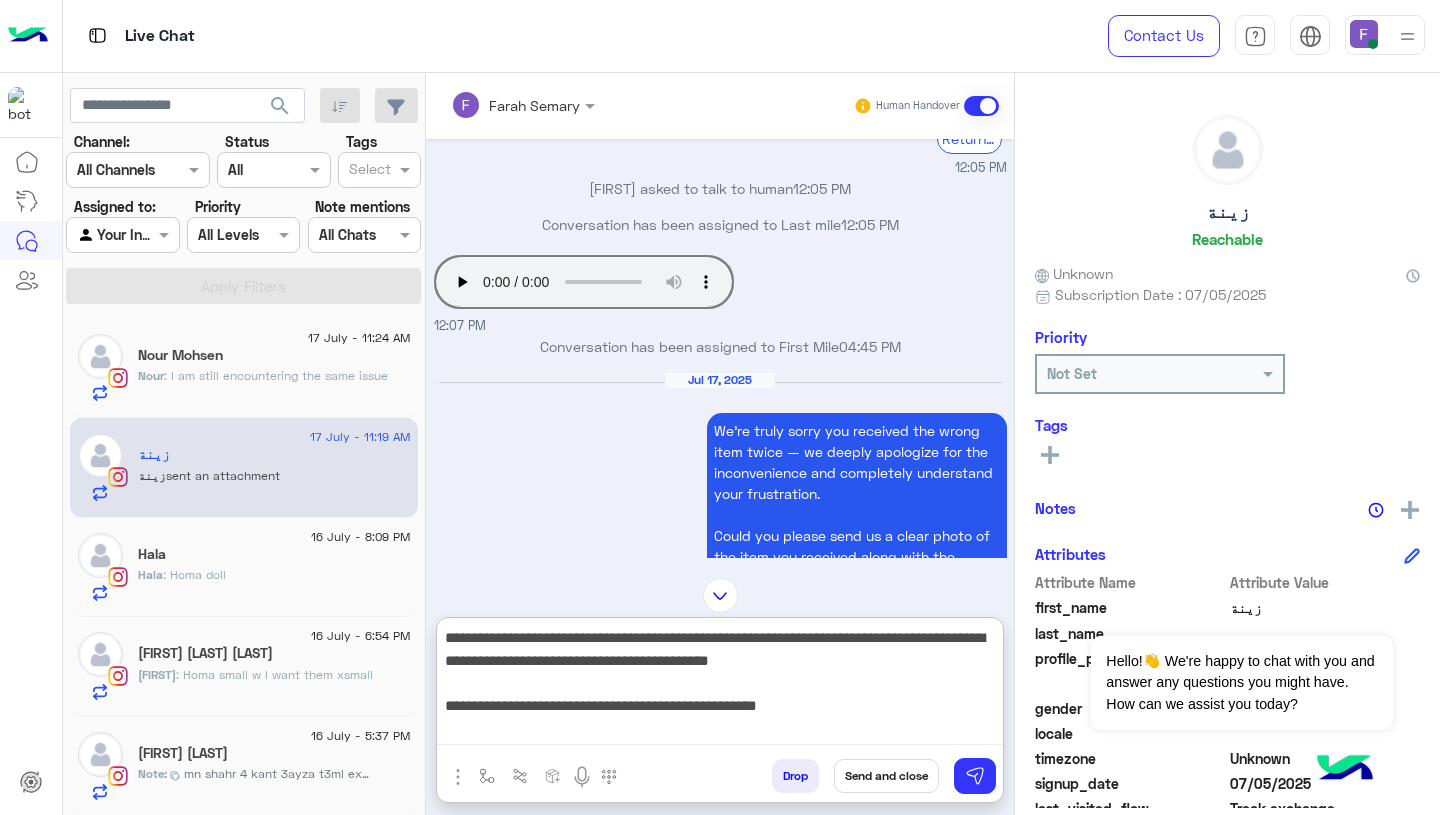 scroll, scrollTop: 0, scrollLeft: 0, axis: both 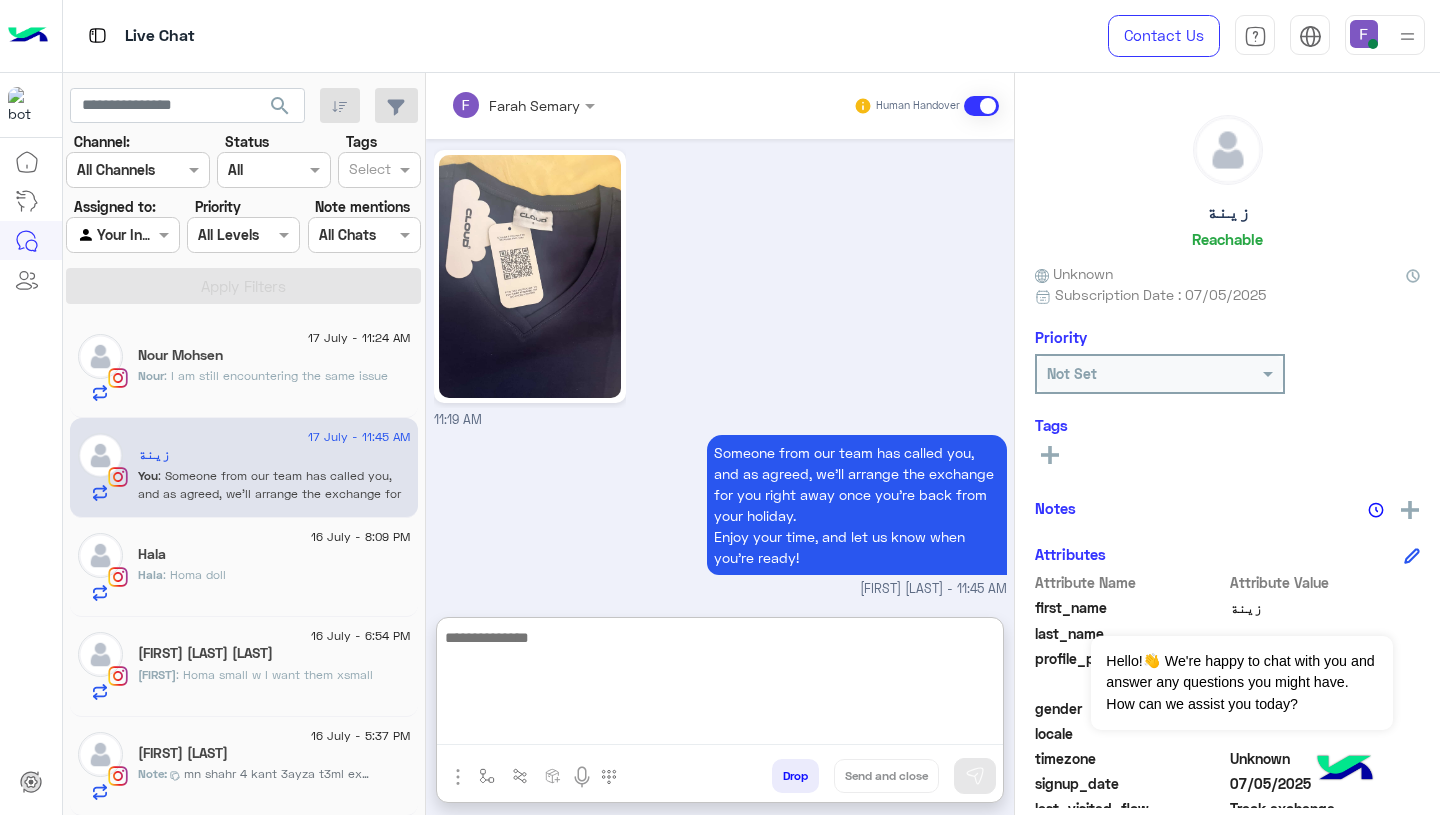 click on "Someone from our team has called you, and as agreed, we’ll arrange the exchange for you right away once you're back from your holiday. Enjoy your time, and let us know when you're ready!  Farah Semary -  11:45 AM" at bounding box center [720, 514] 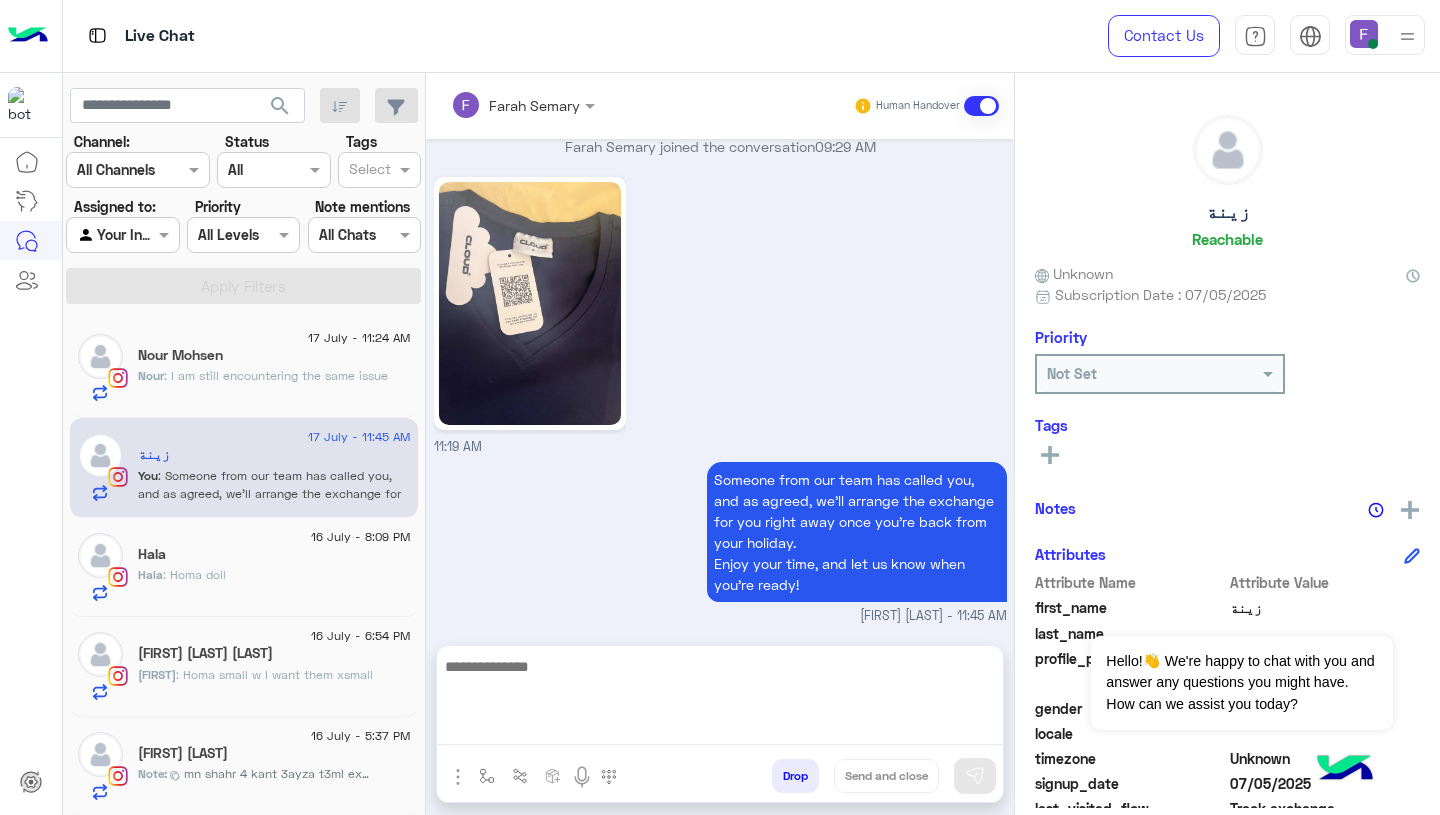 scroll, scrollTop: 1977, scrollLeft: 0, axis: vertical 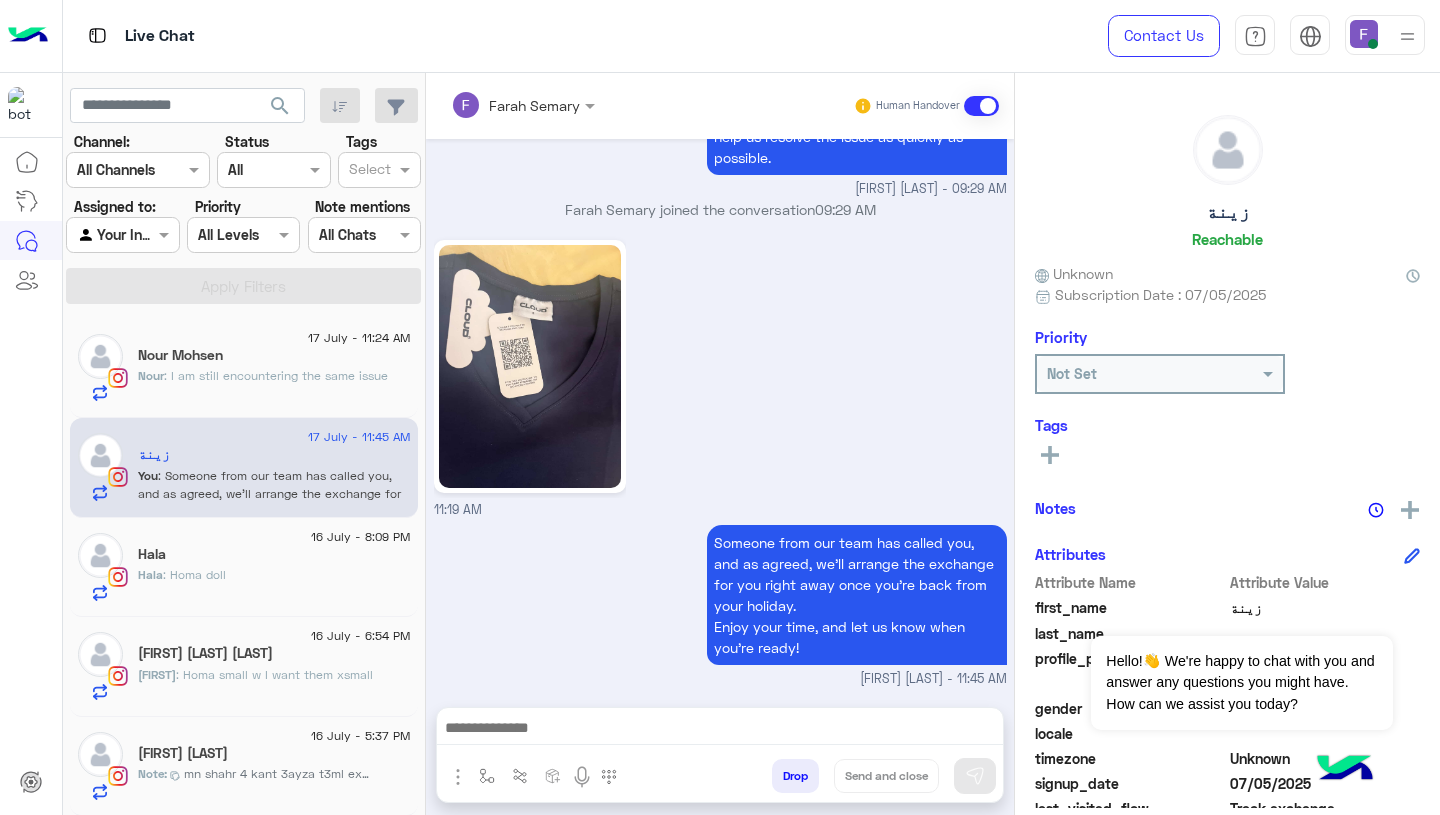 click on "Nour : I am still encountering the same issue" 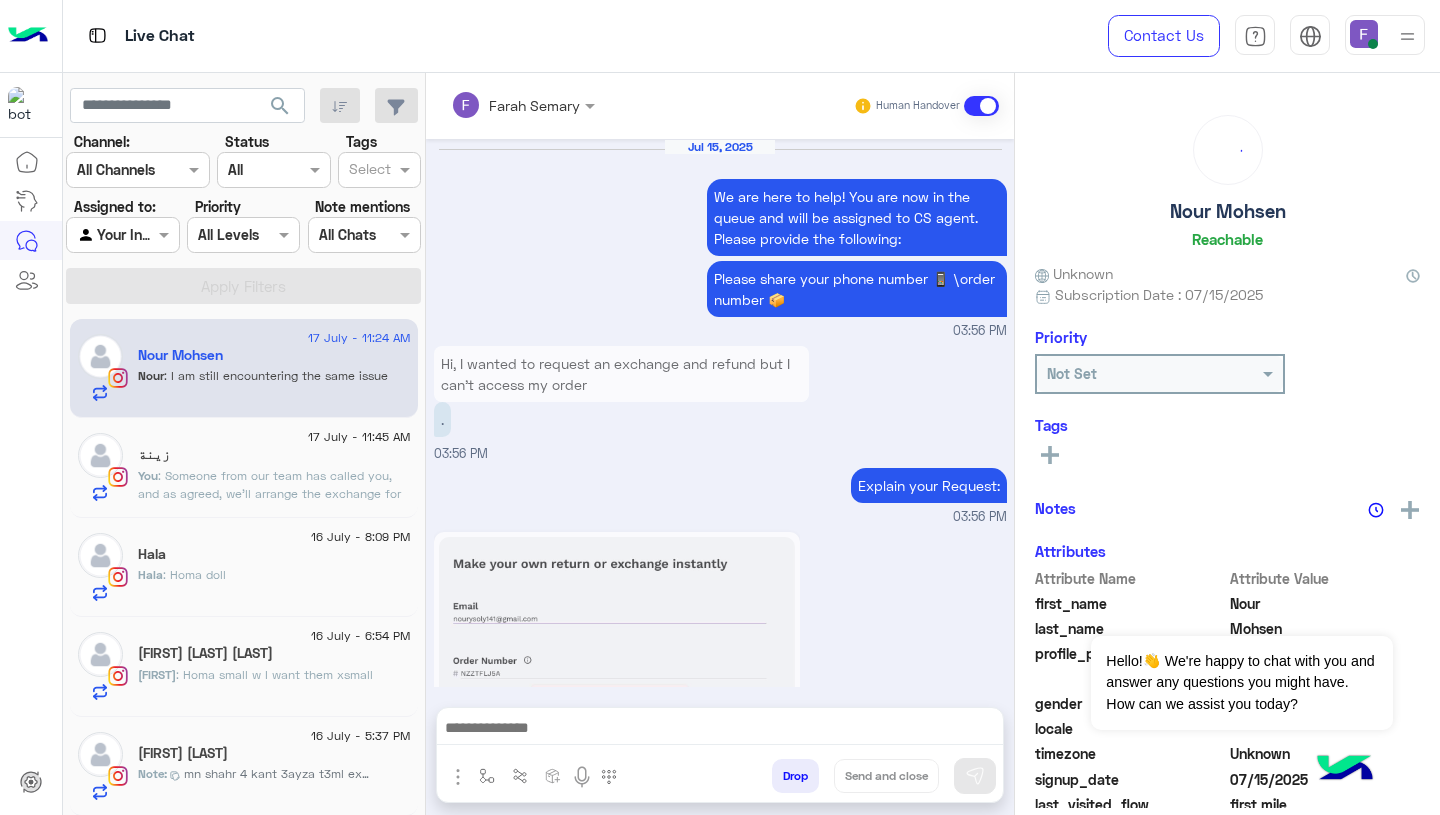 scroll, scrollTop: 2696, scrollLeft: 0, axis: vertical 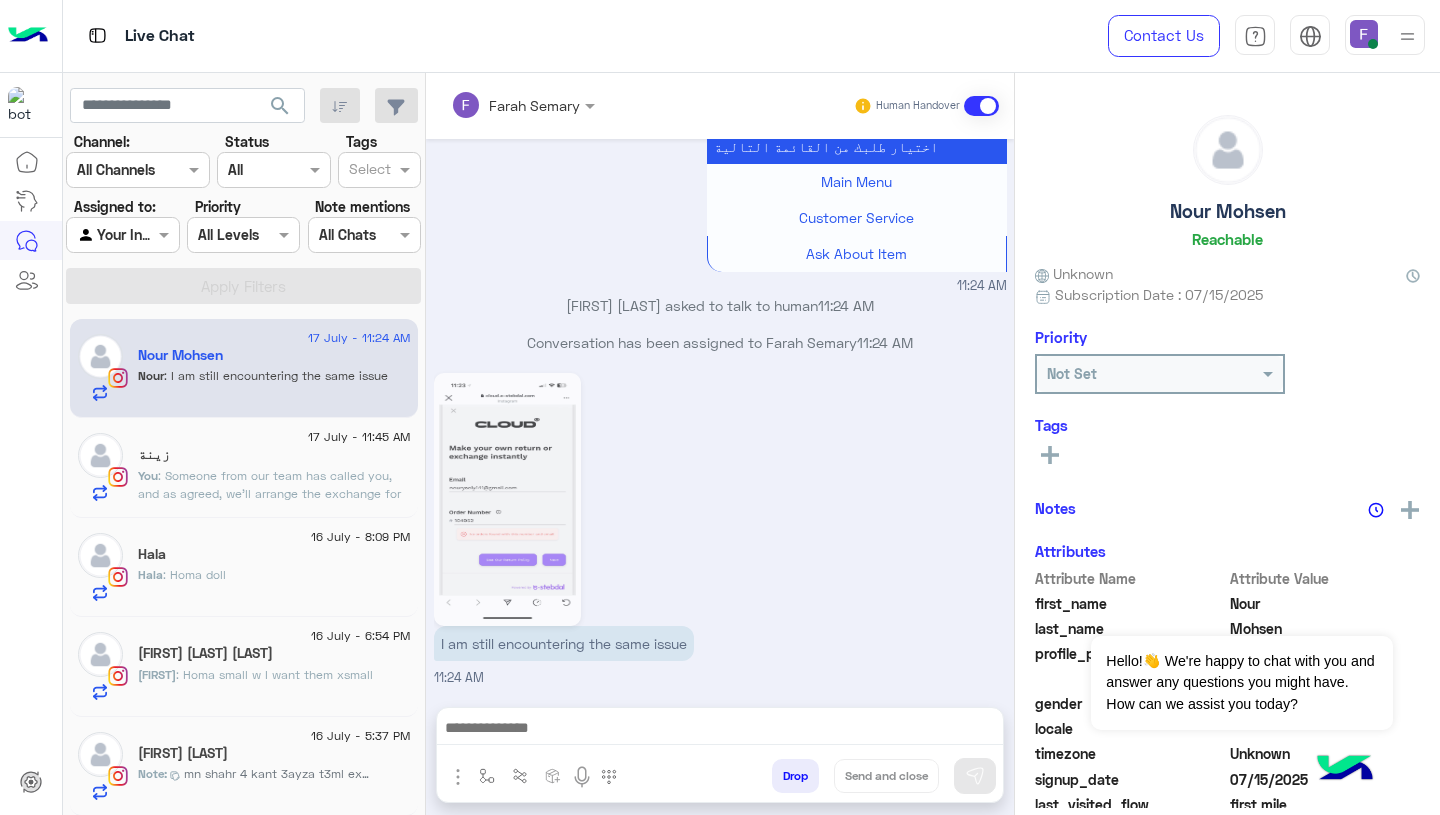 click on "Hala" 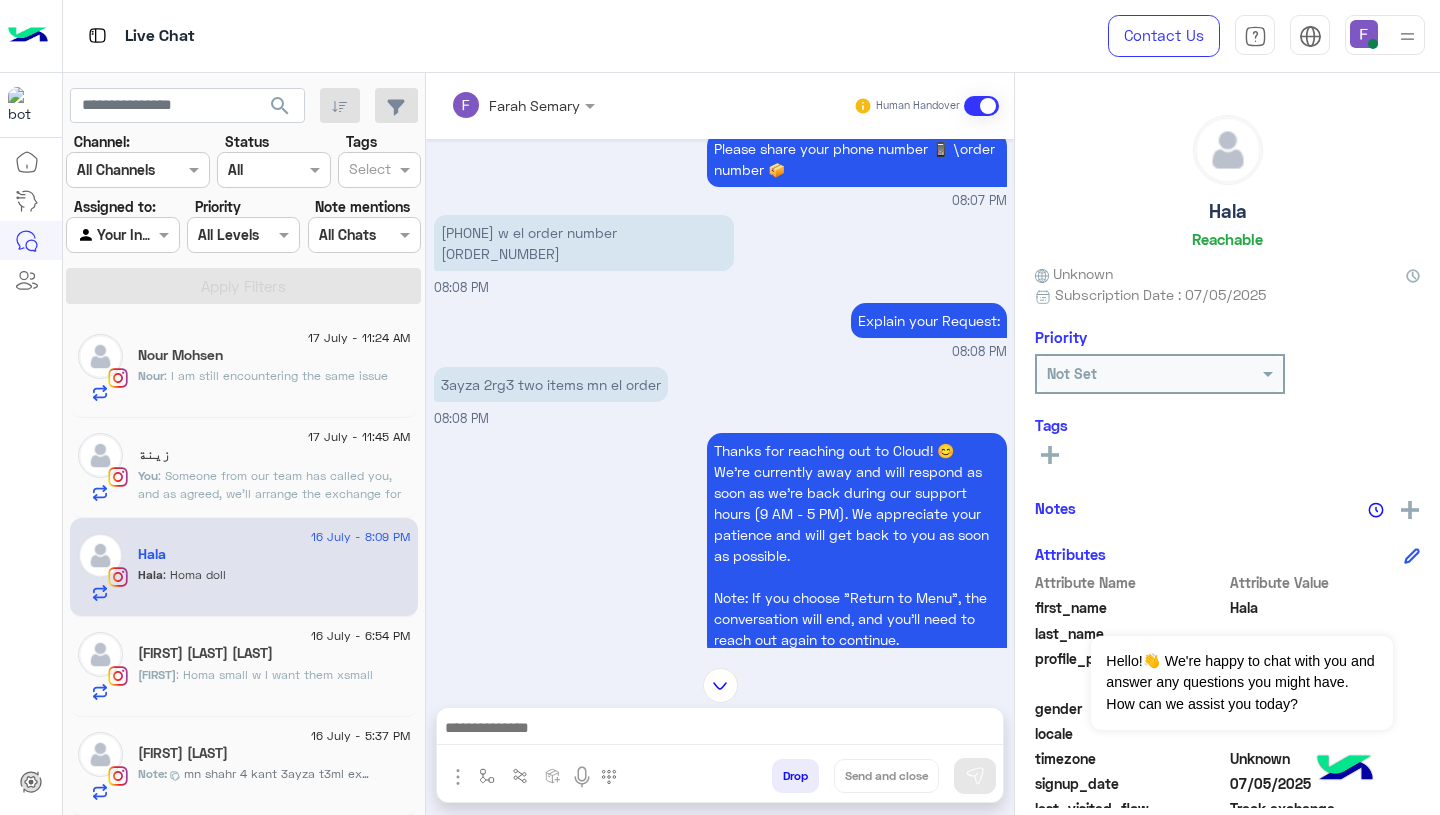 scroll, scrollTop: 2050, scrollLeft: 0, axis: vertical 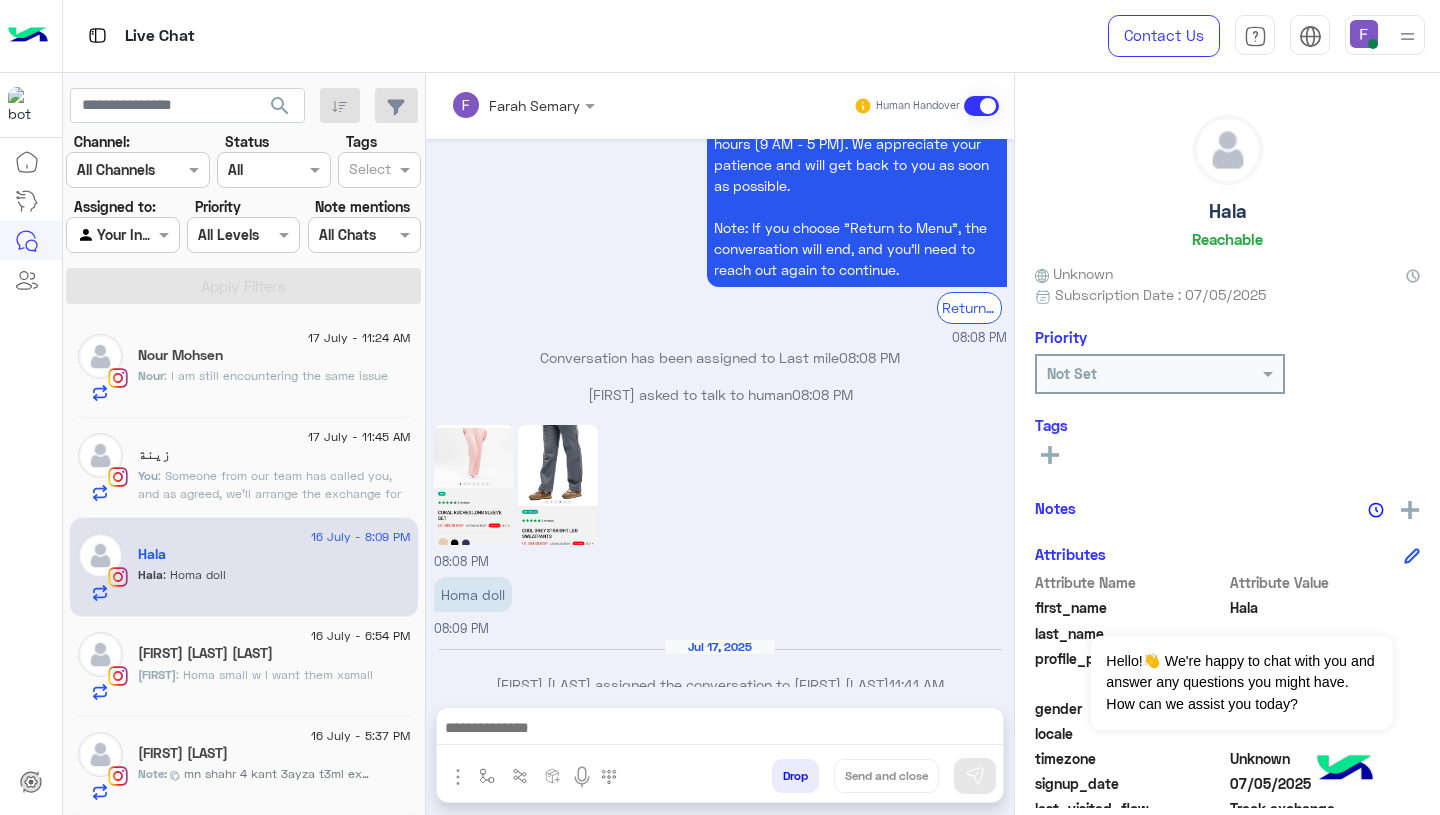 click at bounding box center (720, 730) 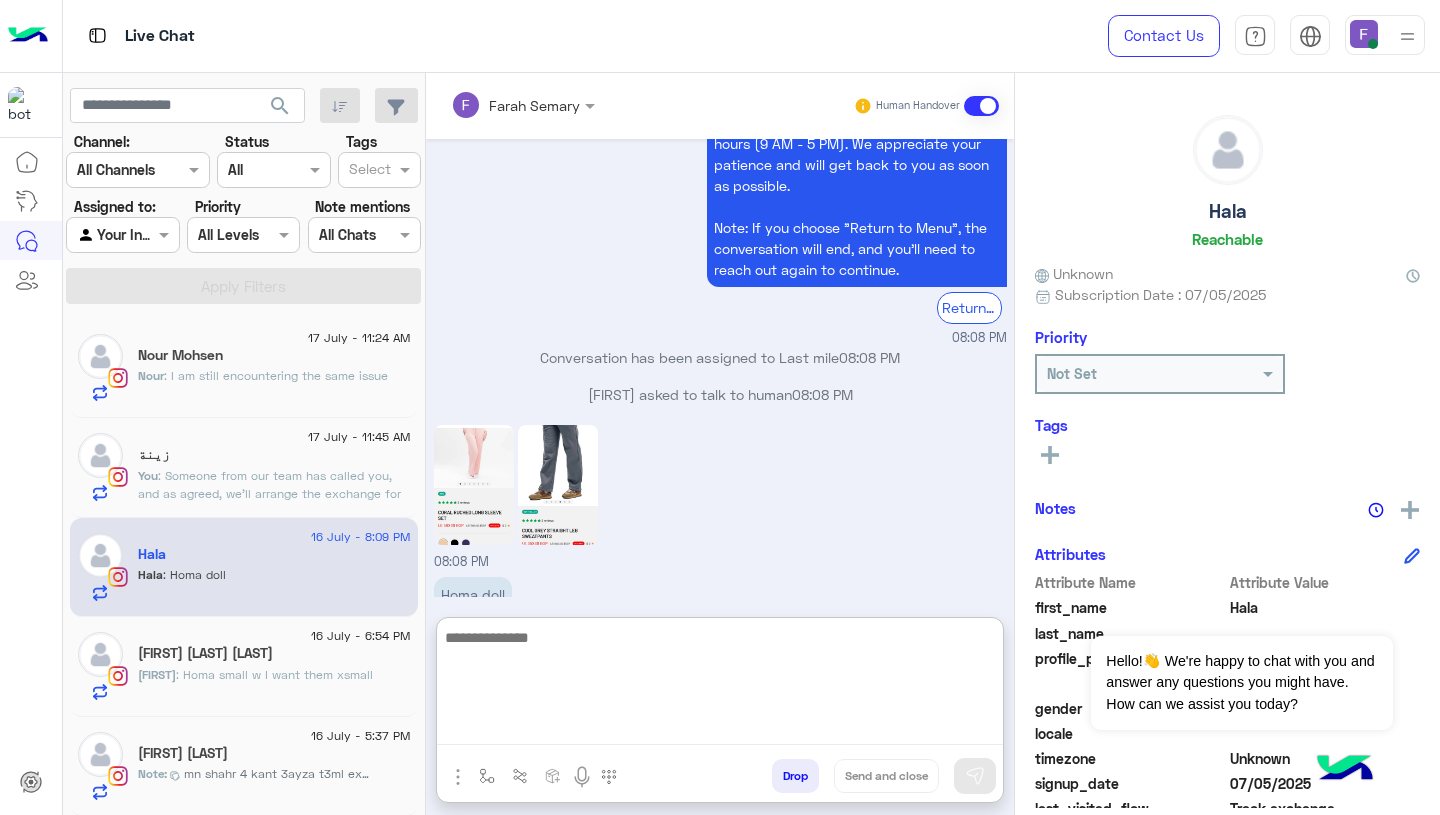 paste on "**********" 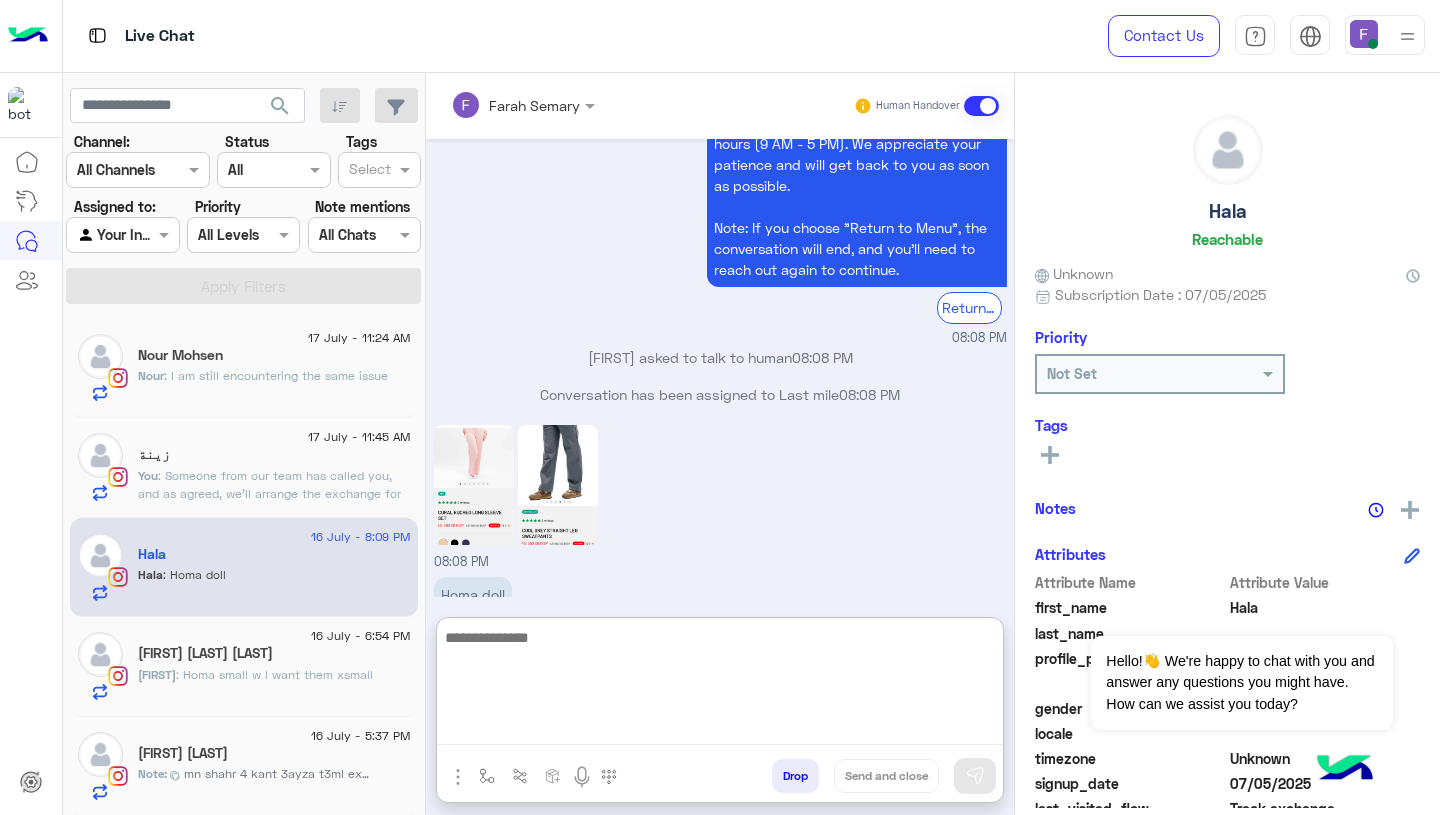 scroll, scrollTop: 0, scrollLeft: 0, axis: both 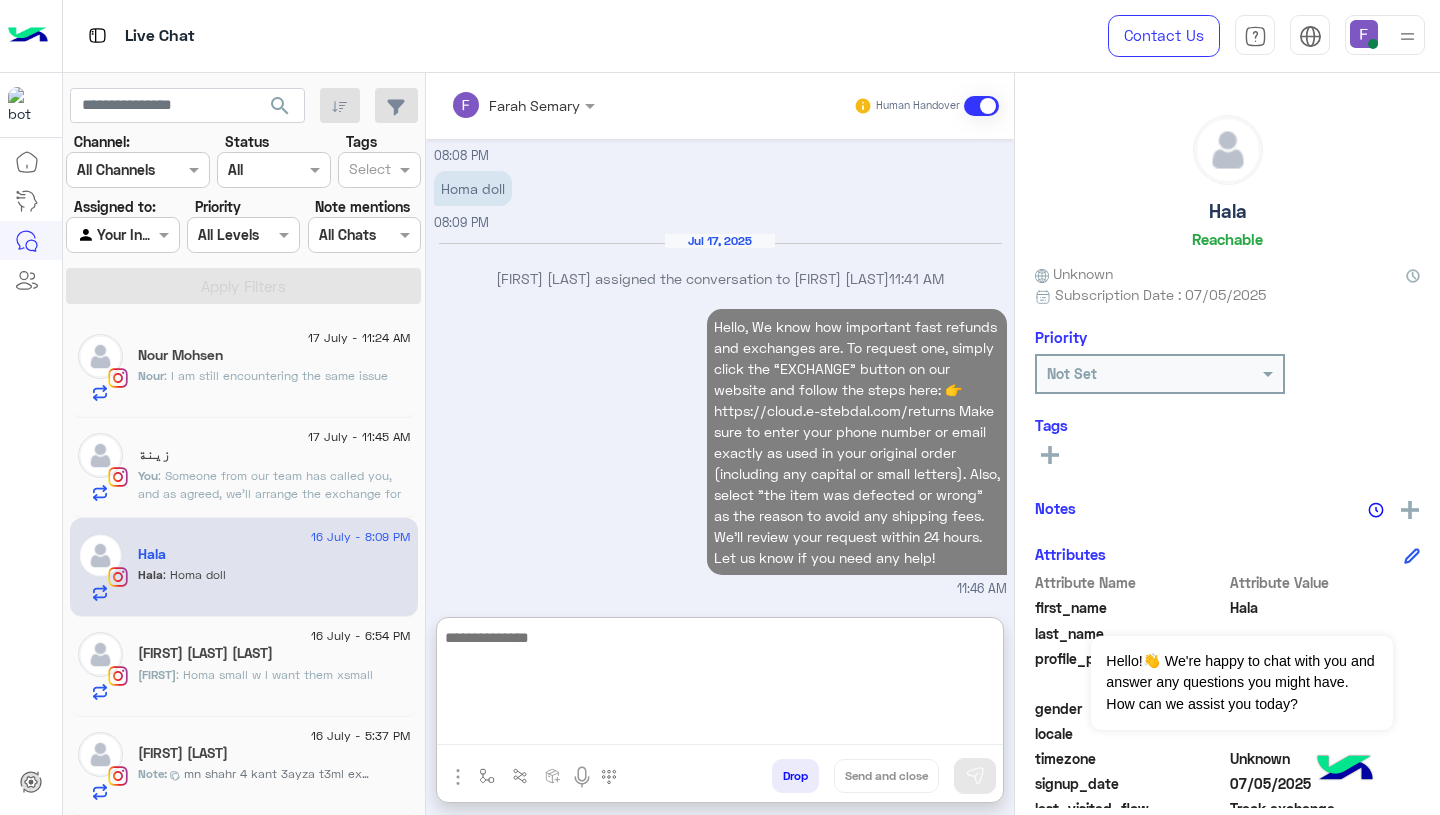 click on ": Homa small w I want them xsmall" 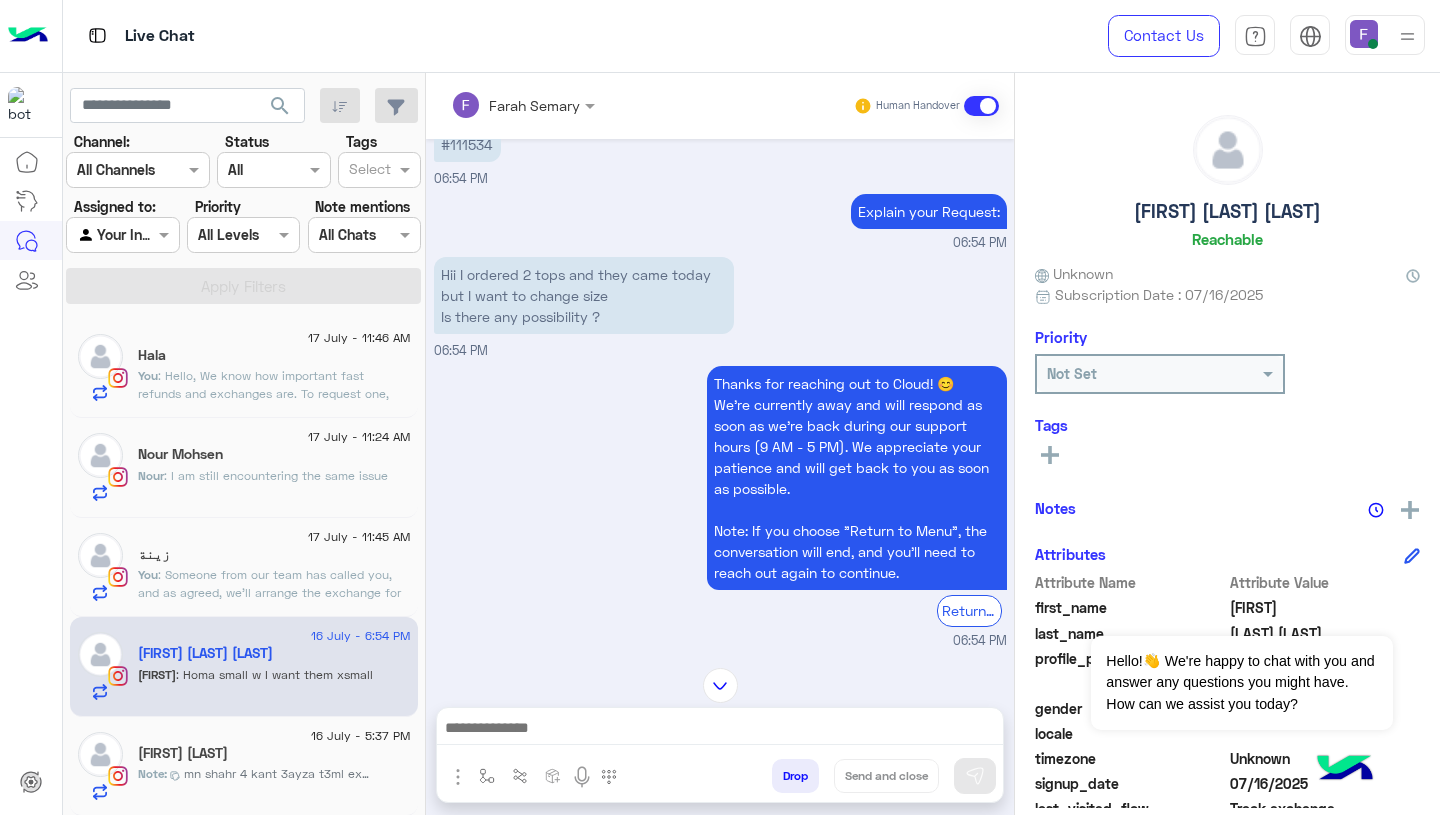 scroll, scrollTop: 1860, scrollLeft: 0, axis: vertical 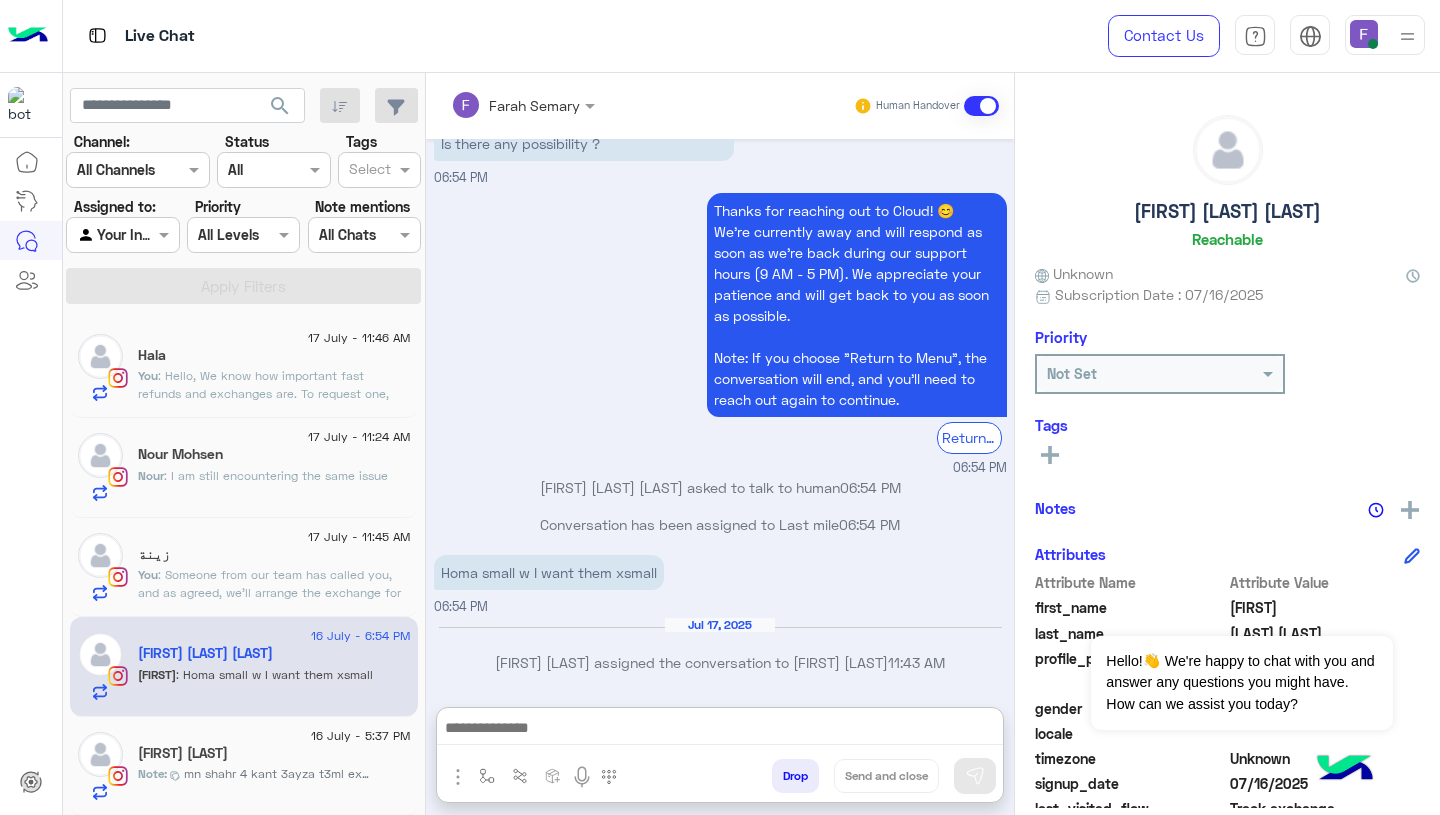 click at bounding box center [720, 730] 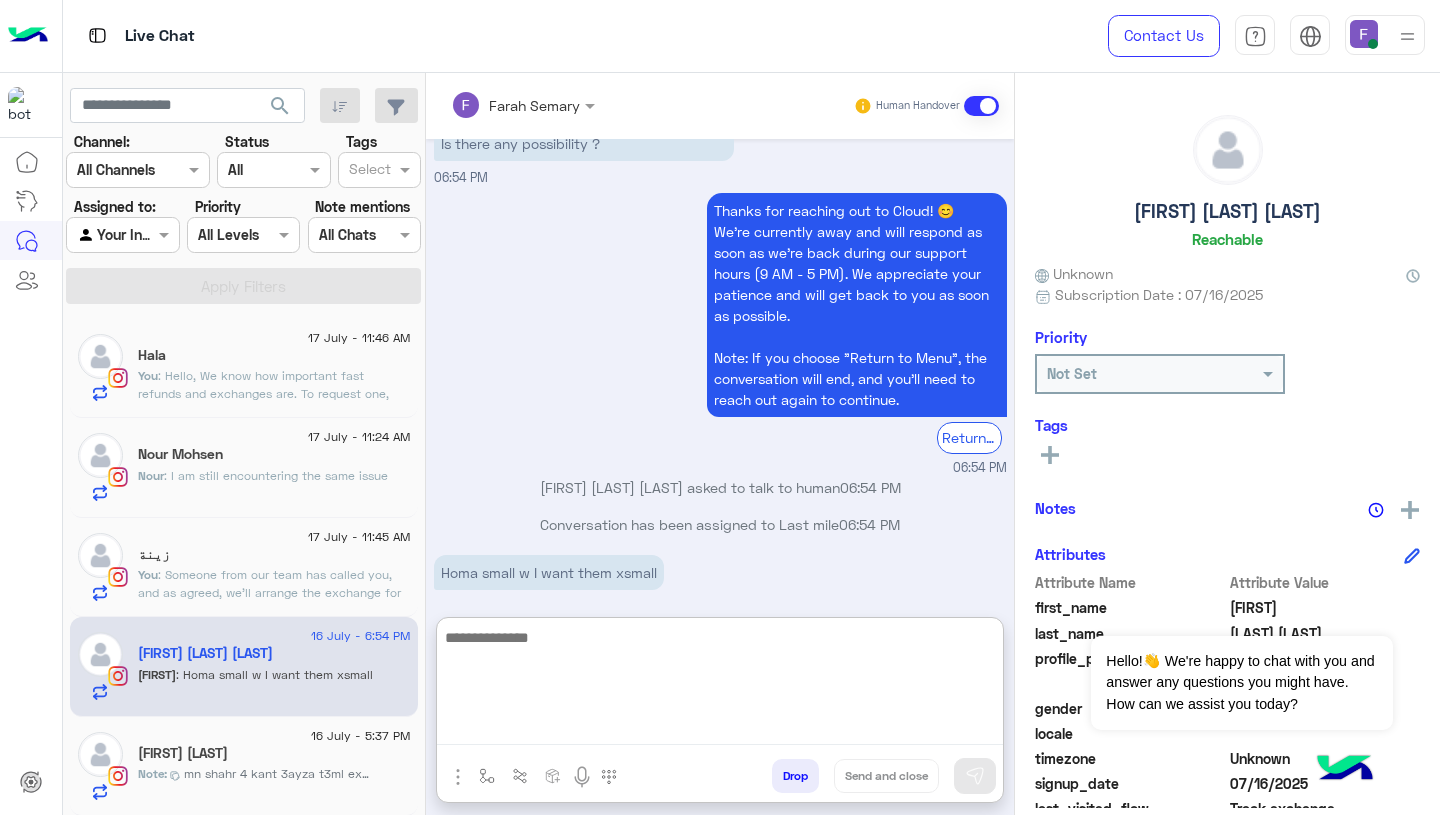 paste on "**********" 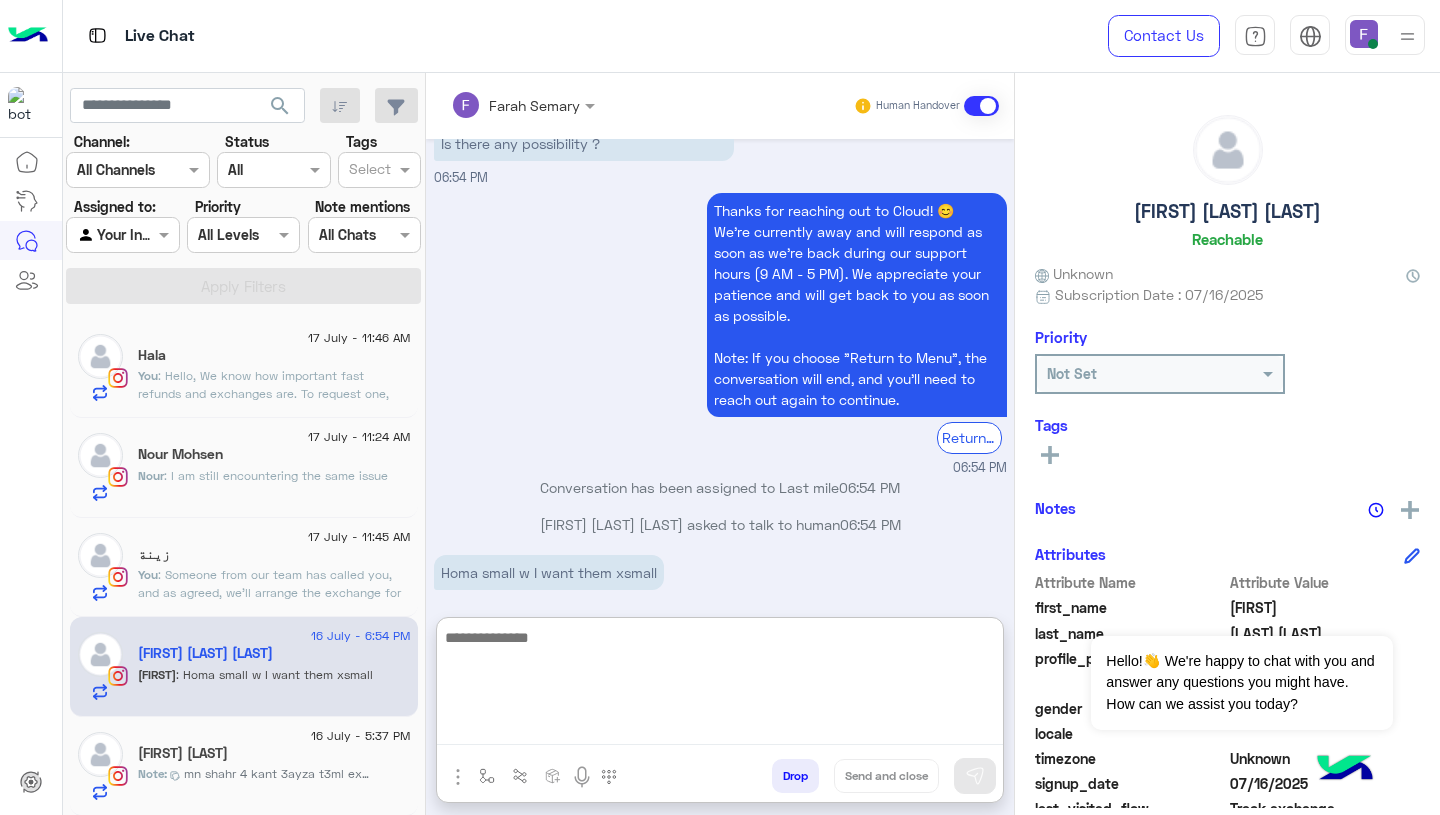 scroll, scrollTop: 0, scrollLeft: 0, axis: both 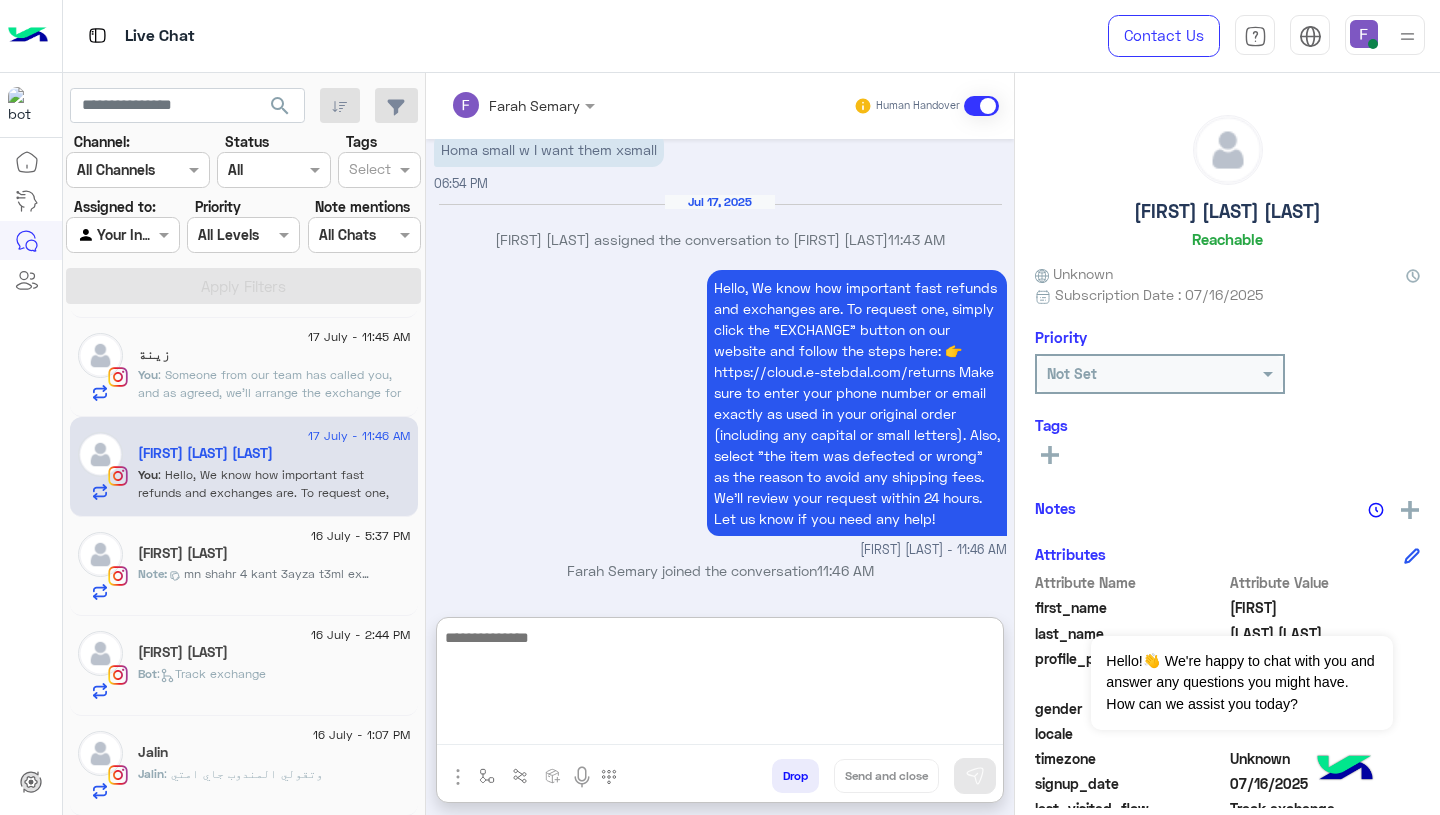 click on "Bot :   Track exchange" 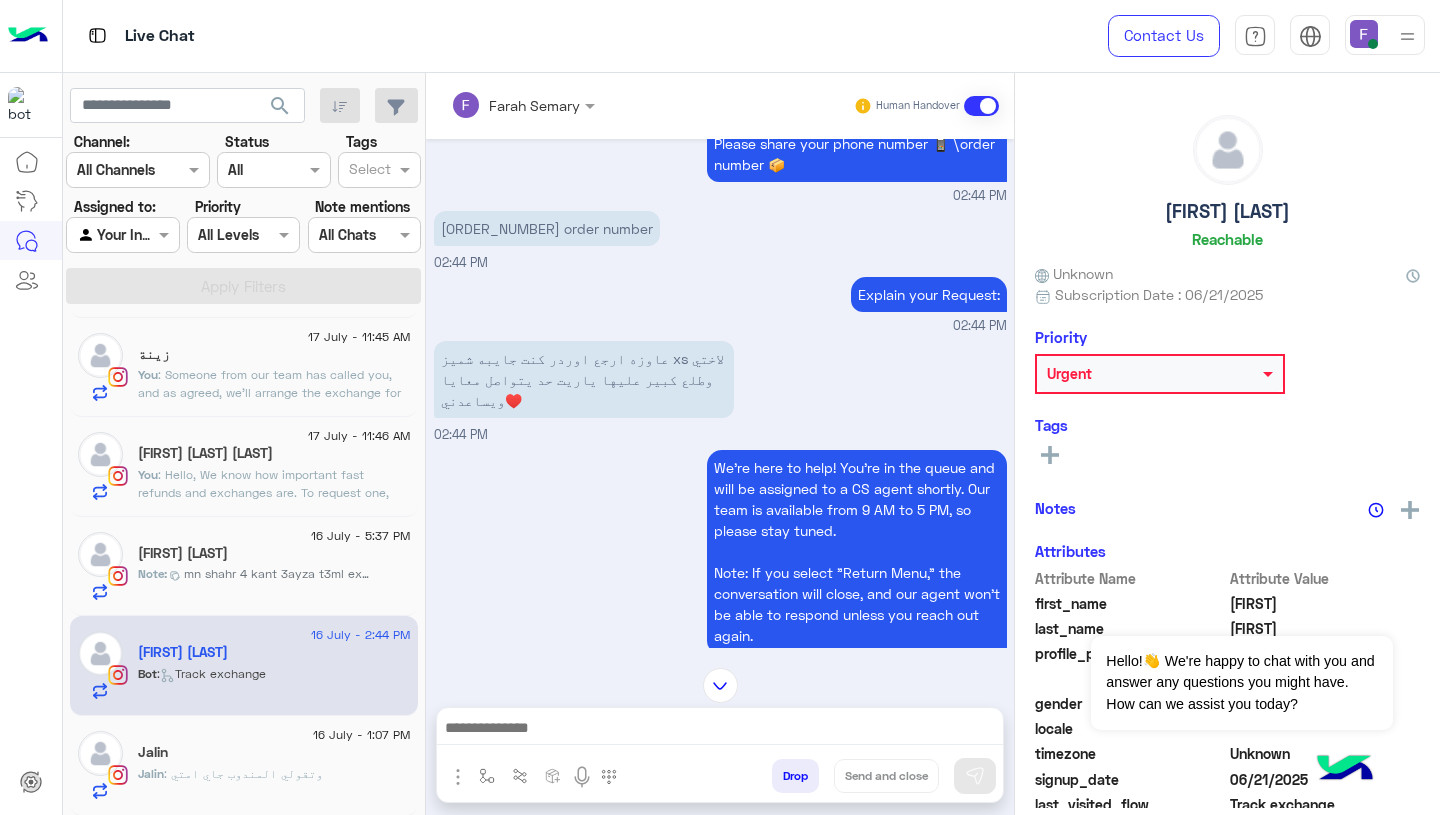 scroll, scrollTop: 1280, scrollLeft: 0, axis: vertical 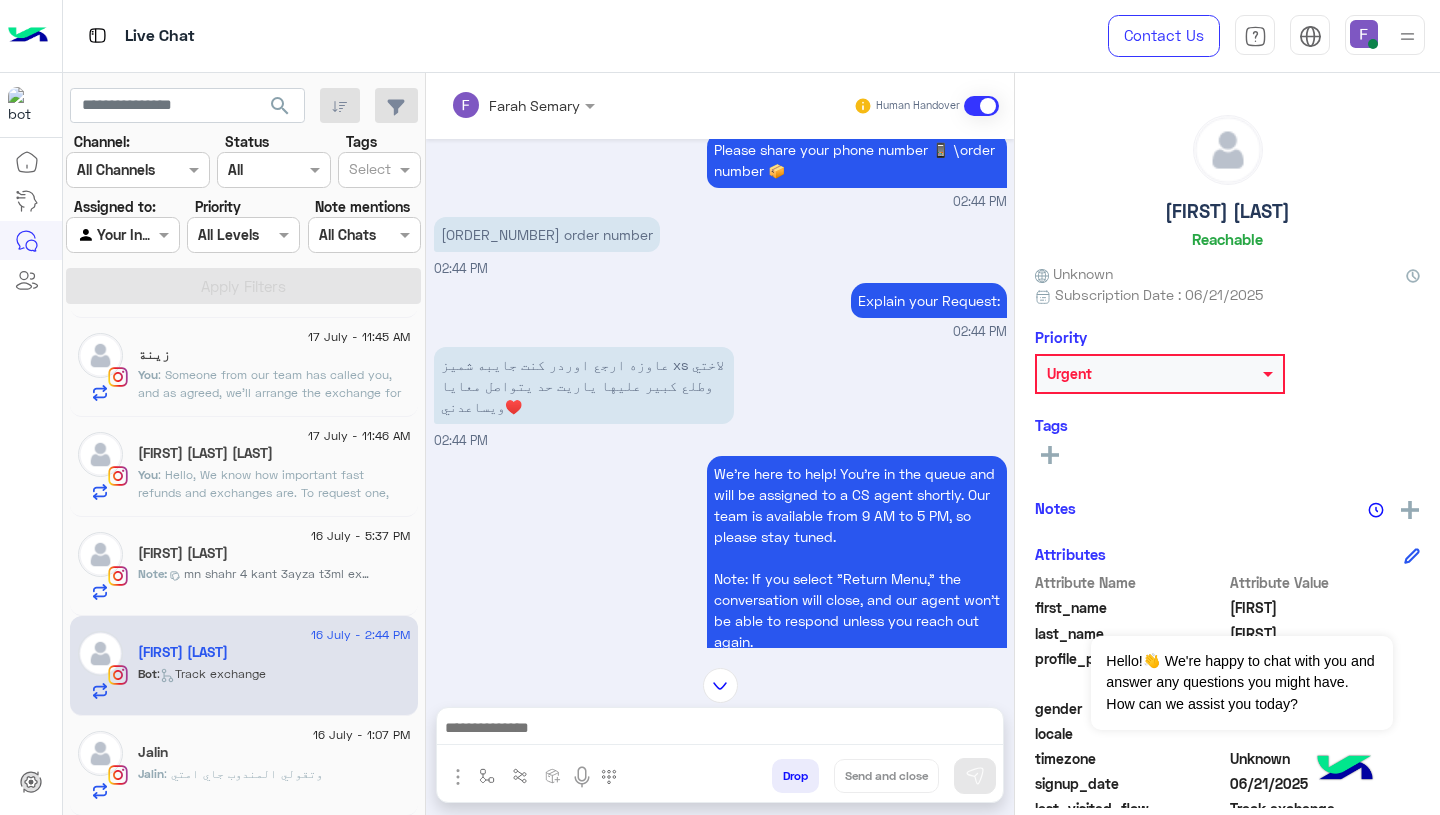 click on "عاوزه ارجع اوردر كنت جايبه شميز xs لاختي وطلع كبير عليها ياريت حد يتواصل معايا ويساعدني♥️" at bounding box center (584, 385) 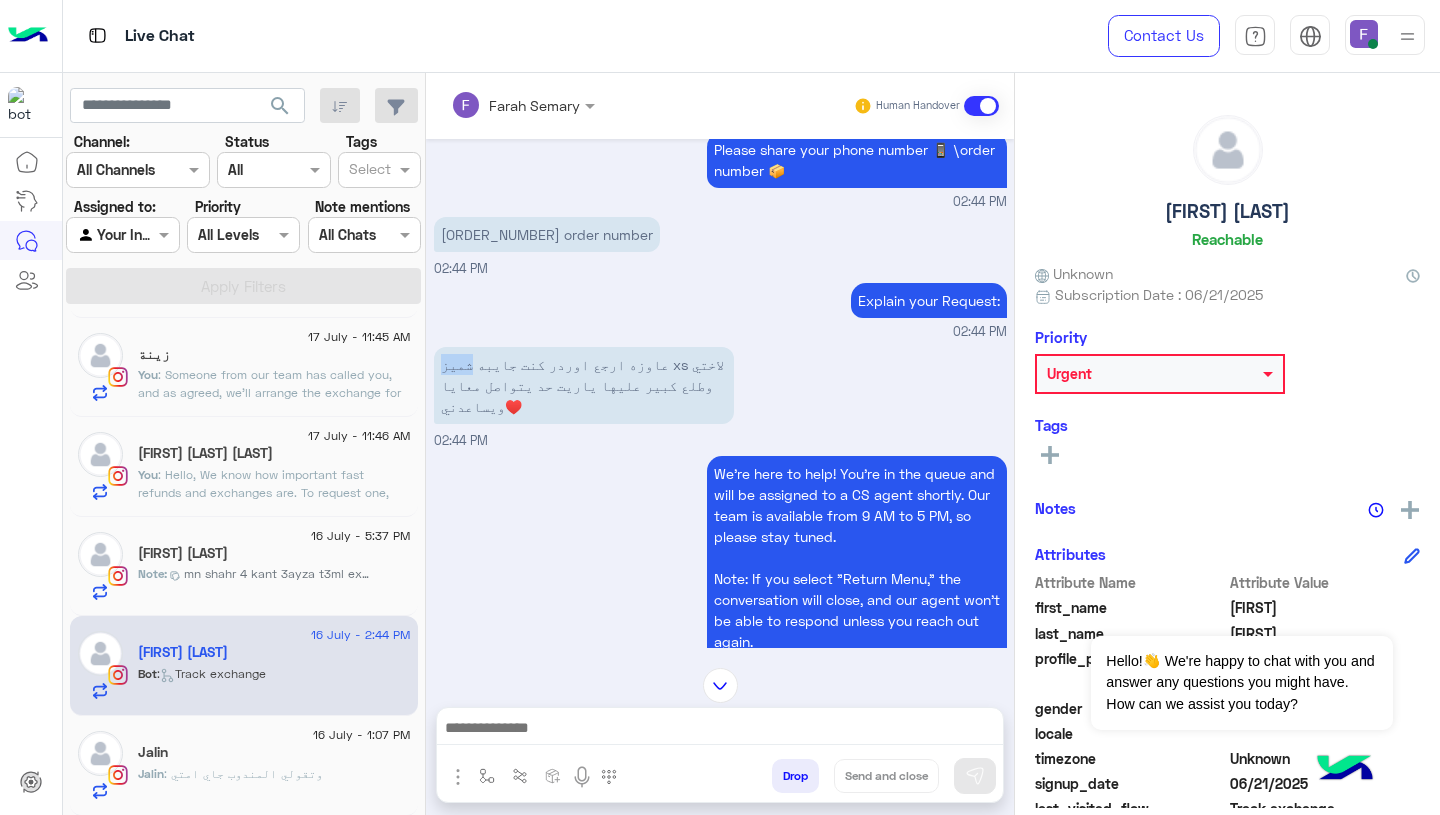 click on "عاوزه ارجع اوردر كنت جايبه شميز xs لاختي وطلع كبير عليها ياريت حد يتواصل معايا ويساعدني♥️" at bounding box center [584, 385] 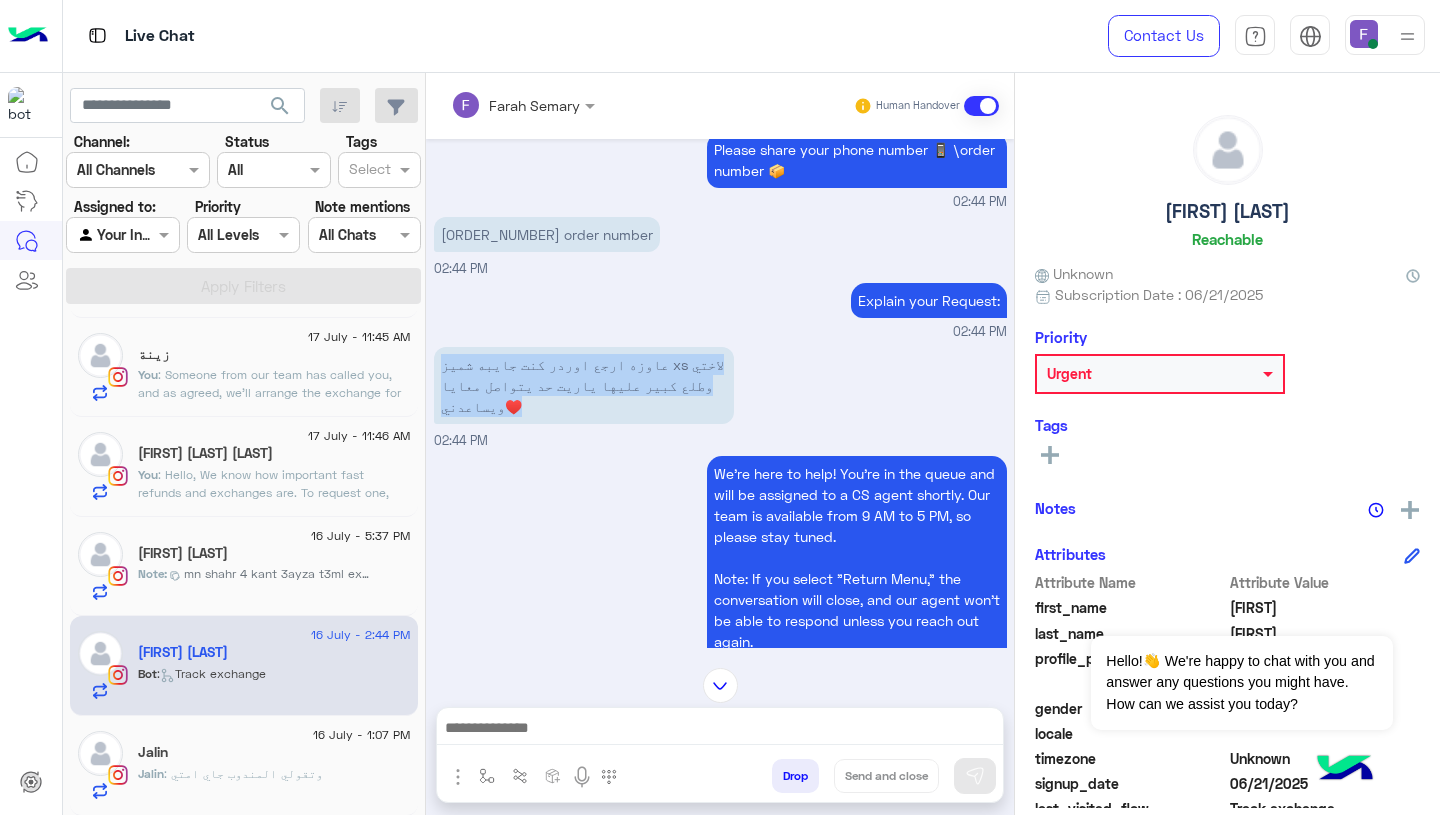 click on "عاوزه ارجع اوردر كنت جايبه شميز xs لاختي وطلع كبير عليها ياريت حد يتواصل معايا ويساعدني♥️" at bounding box center [584, 385] 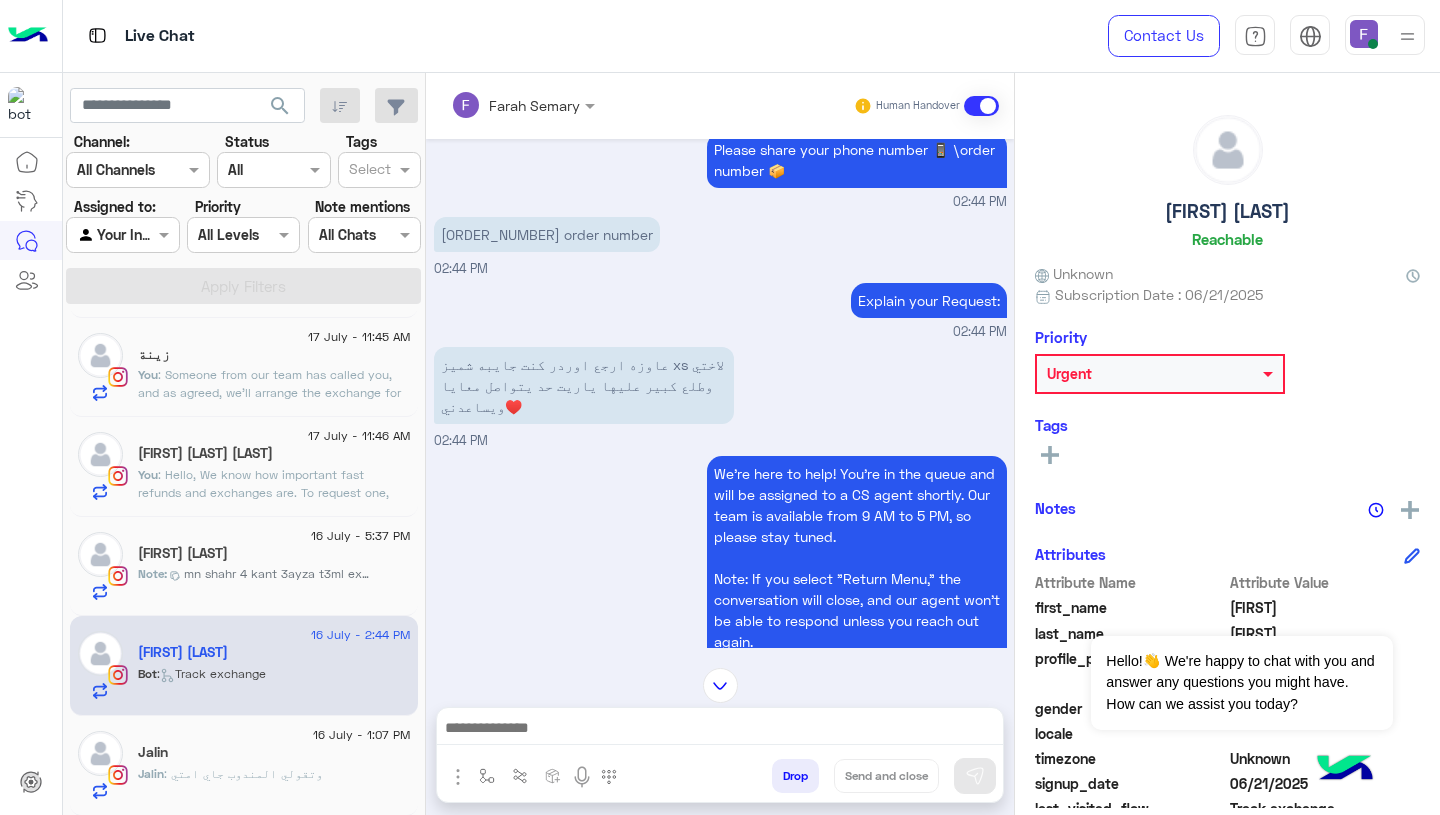 click at bounding box center [720, 733] 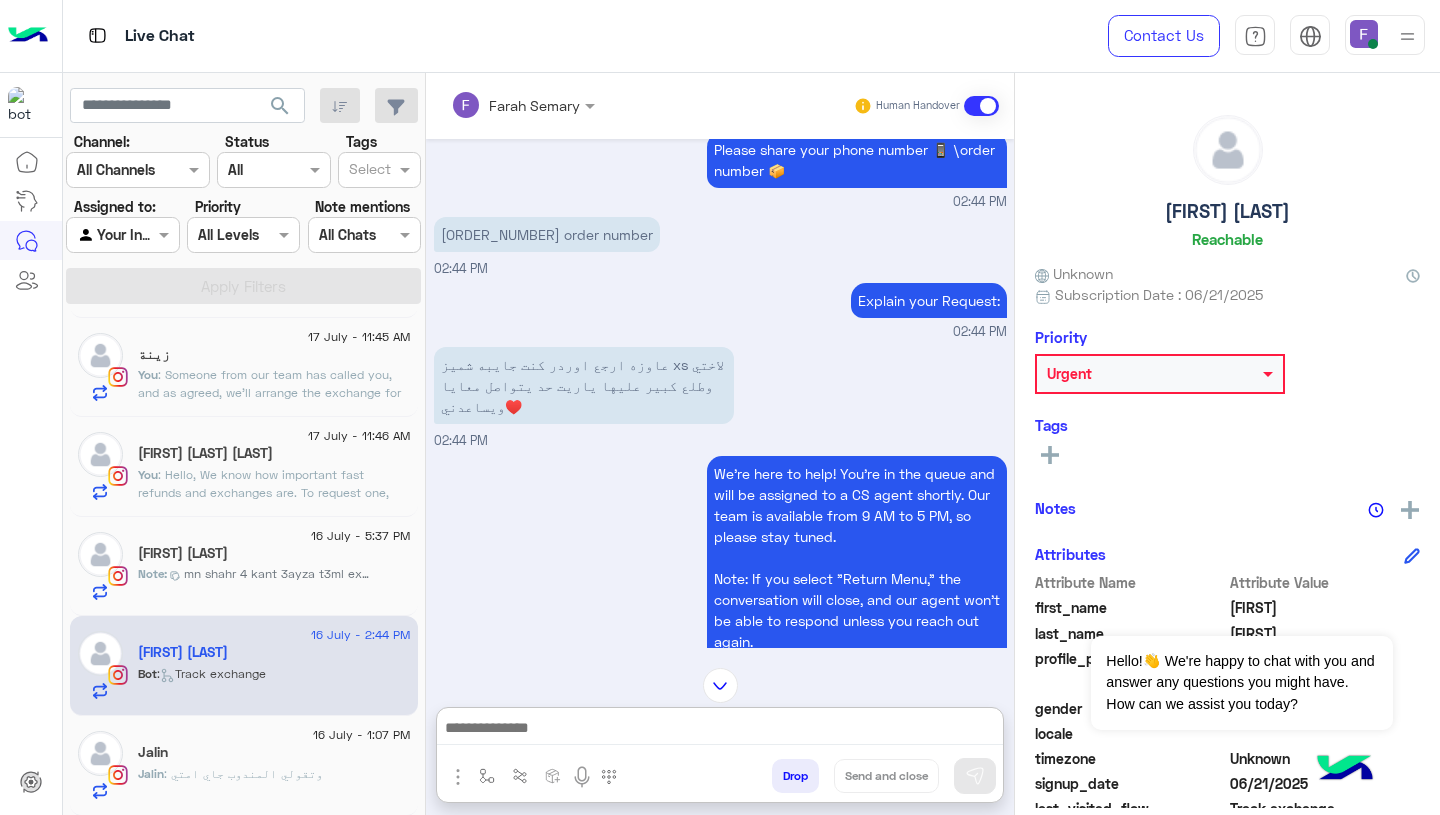 click at bounding box center [720, 730] 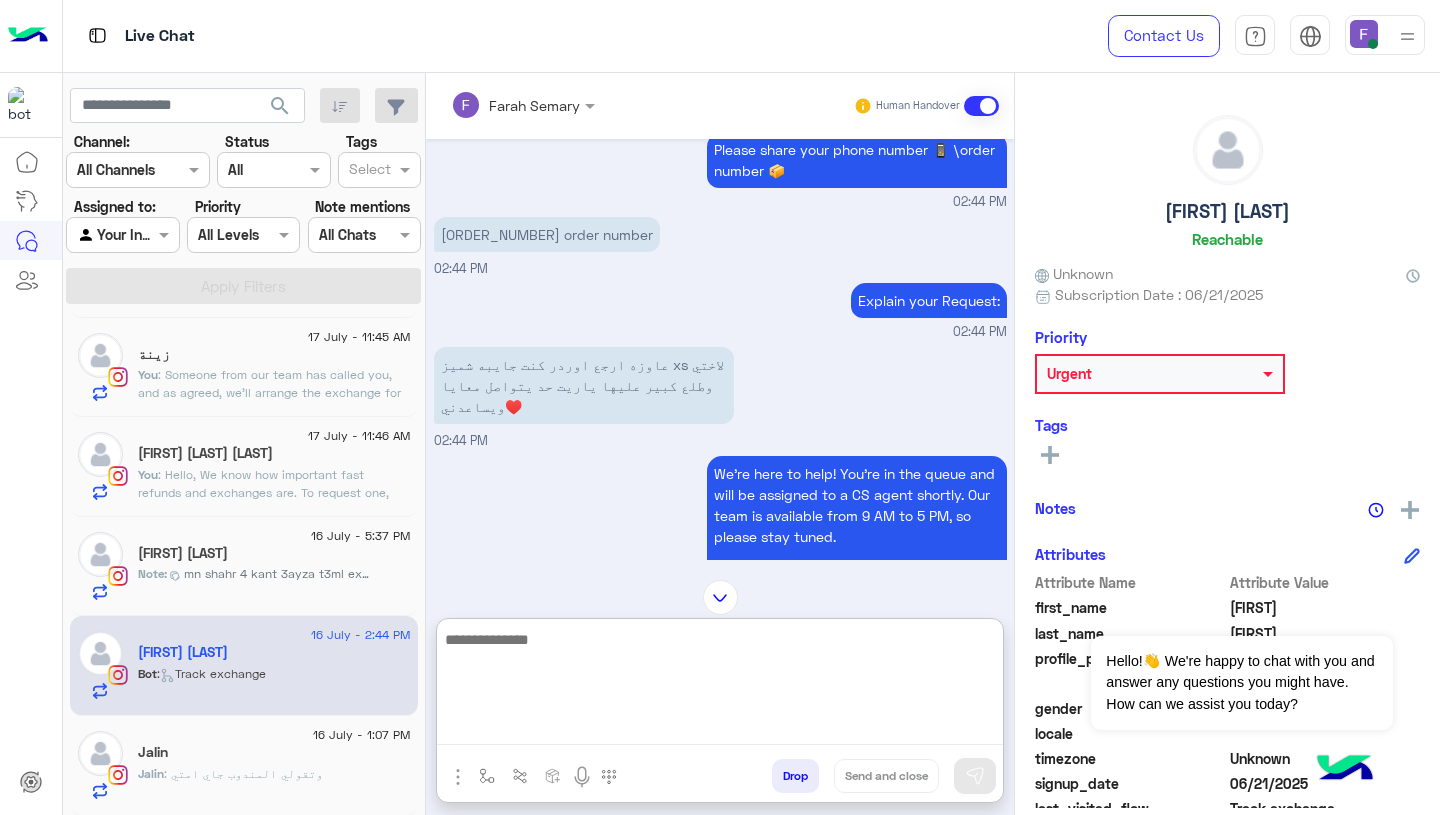 paste on "**********" 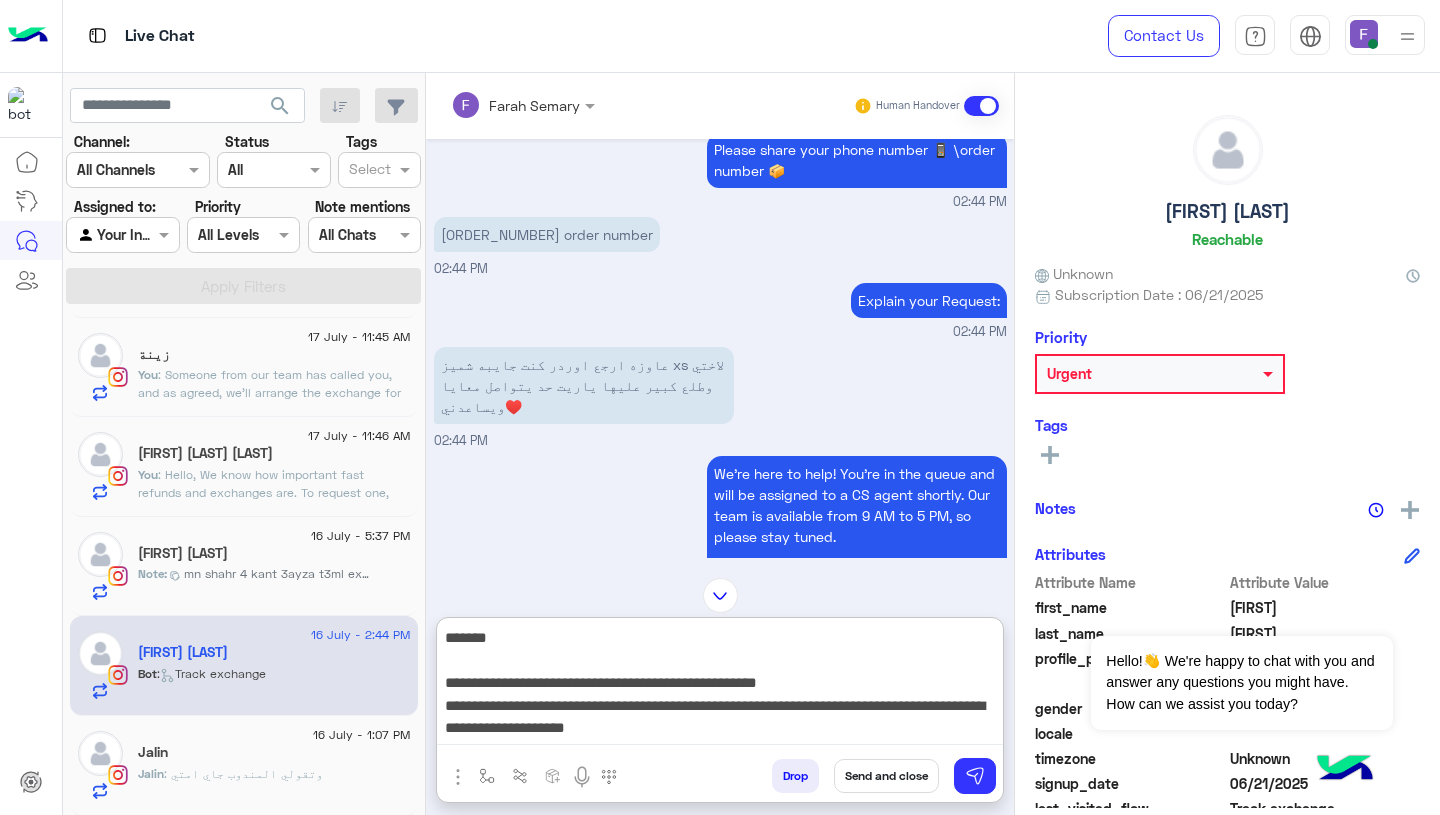 scroll, scrollTop: 308, scrollLeft: 0, axis: vertical 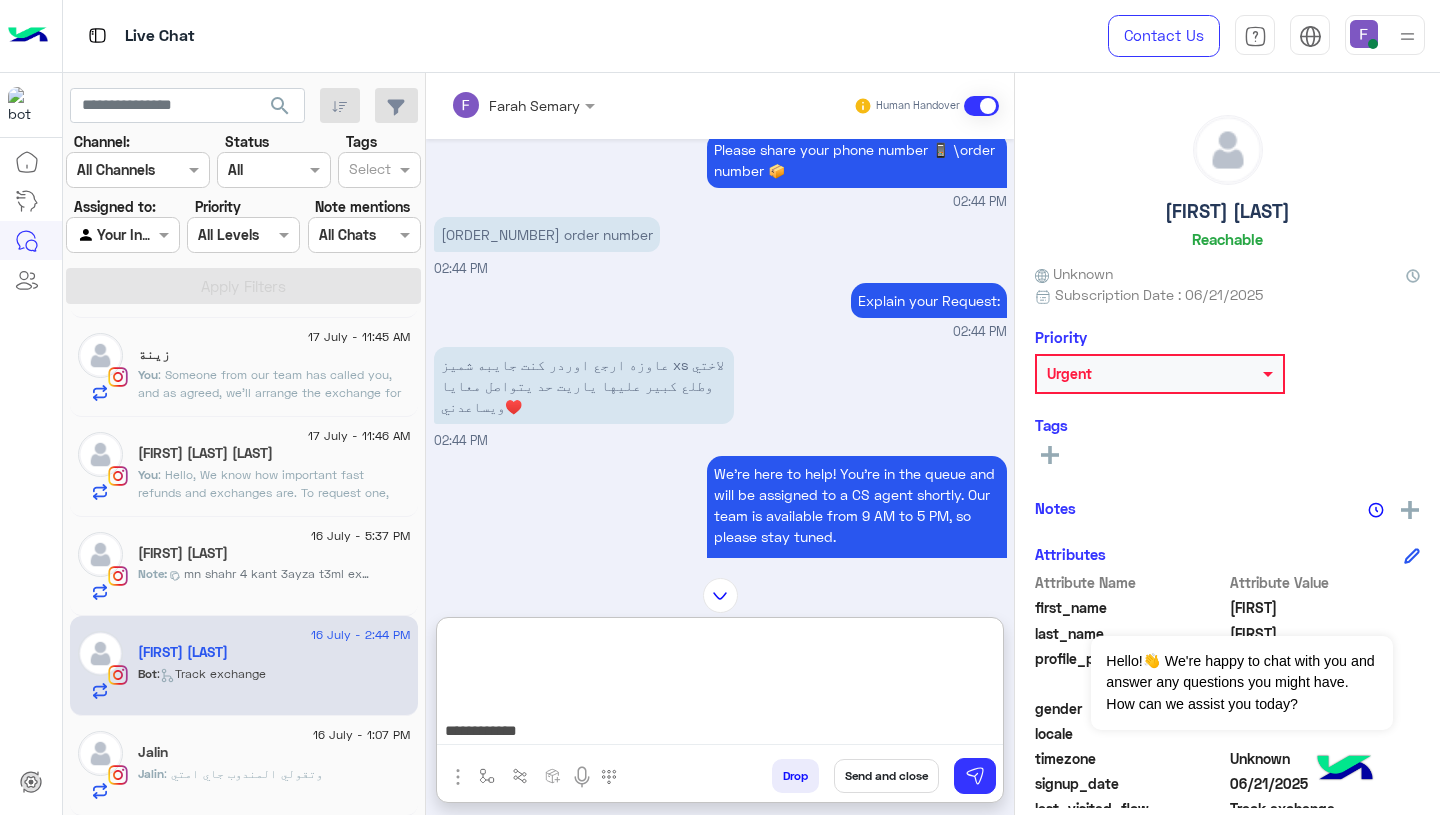 click on "**********" at bounding box center (720, 685) 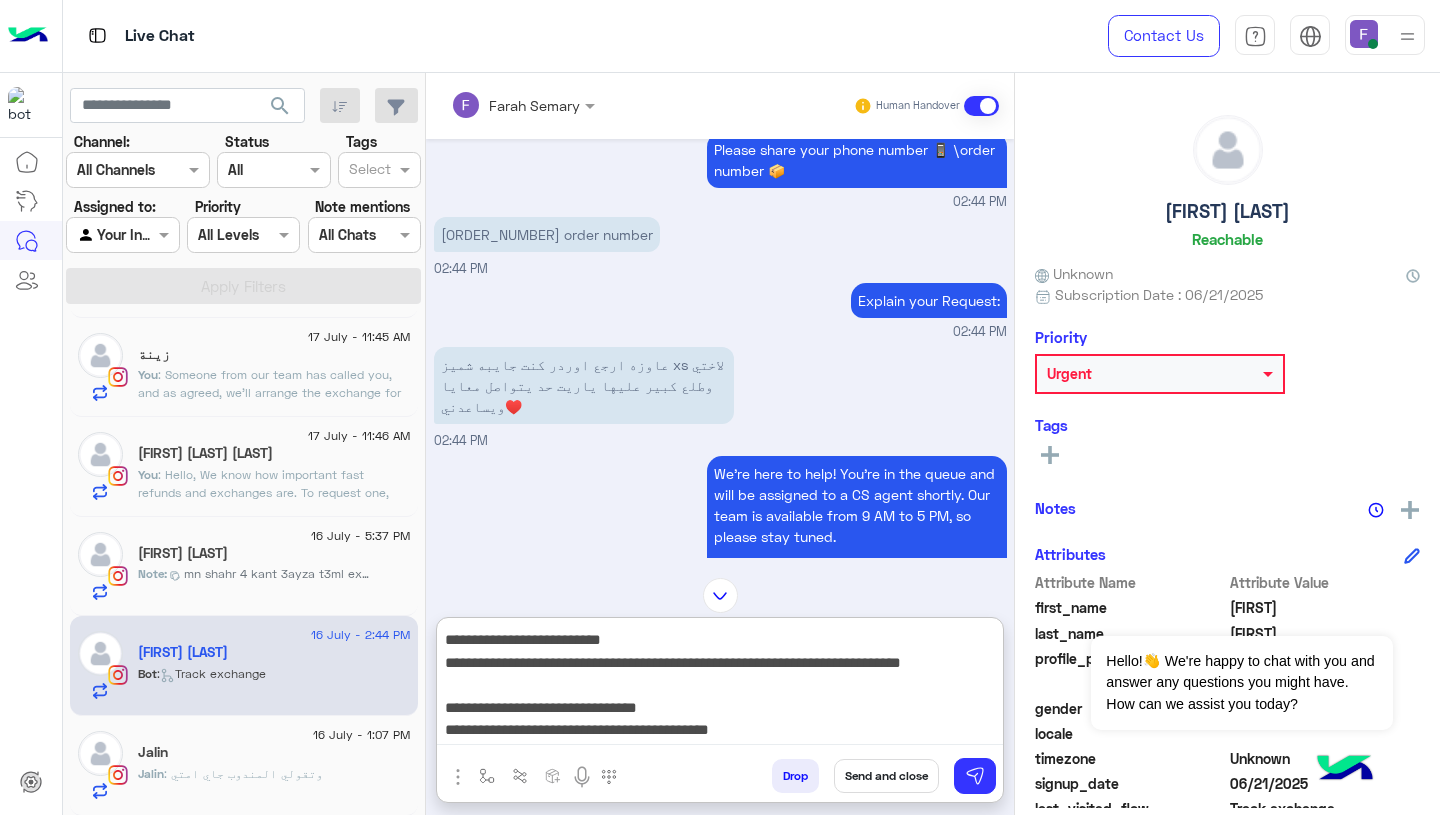 scroll, scrollTop: 200, scrollLeft: 0, axis: vertical 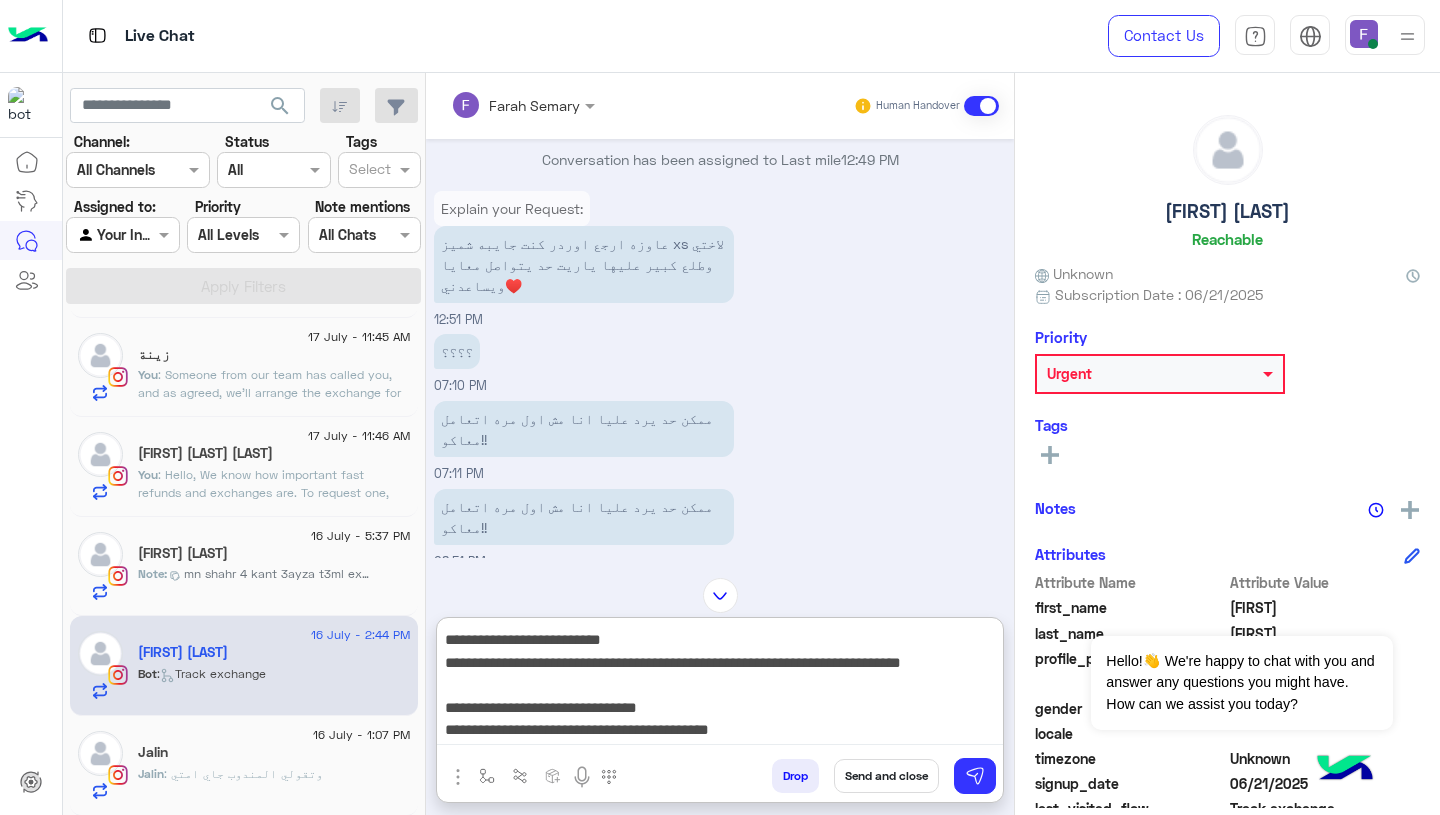 type on "**********" 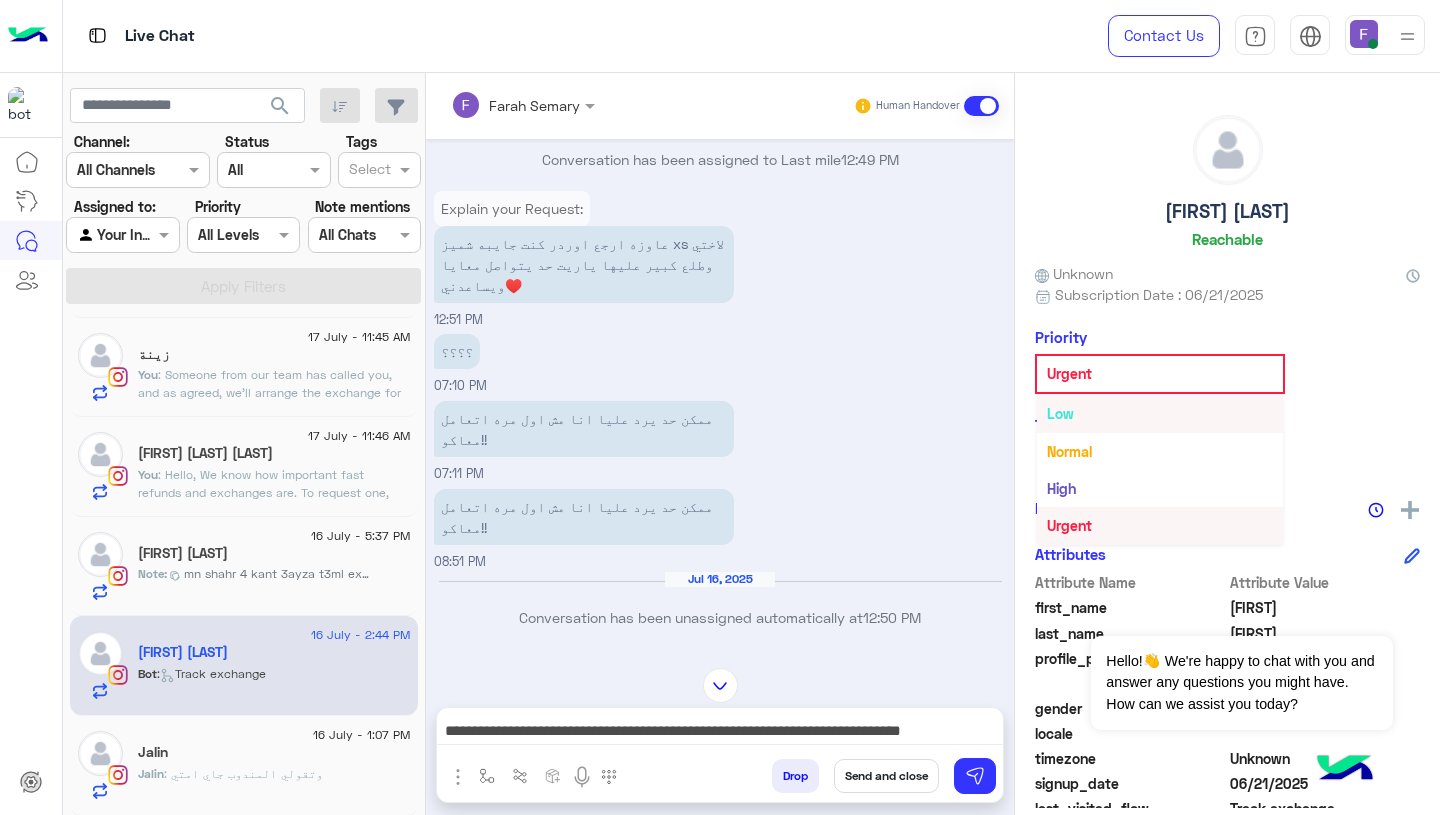 scroll, scrollTop: 0, scrollLeft: 0, axis: both 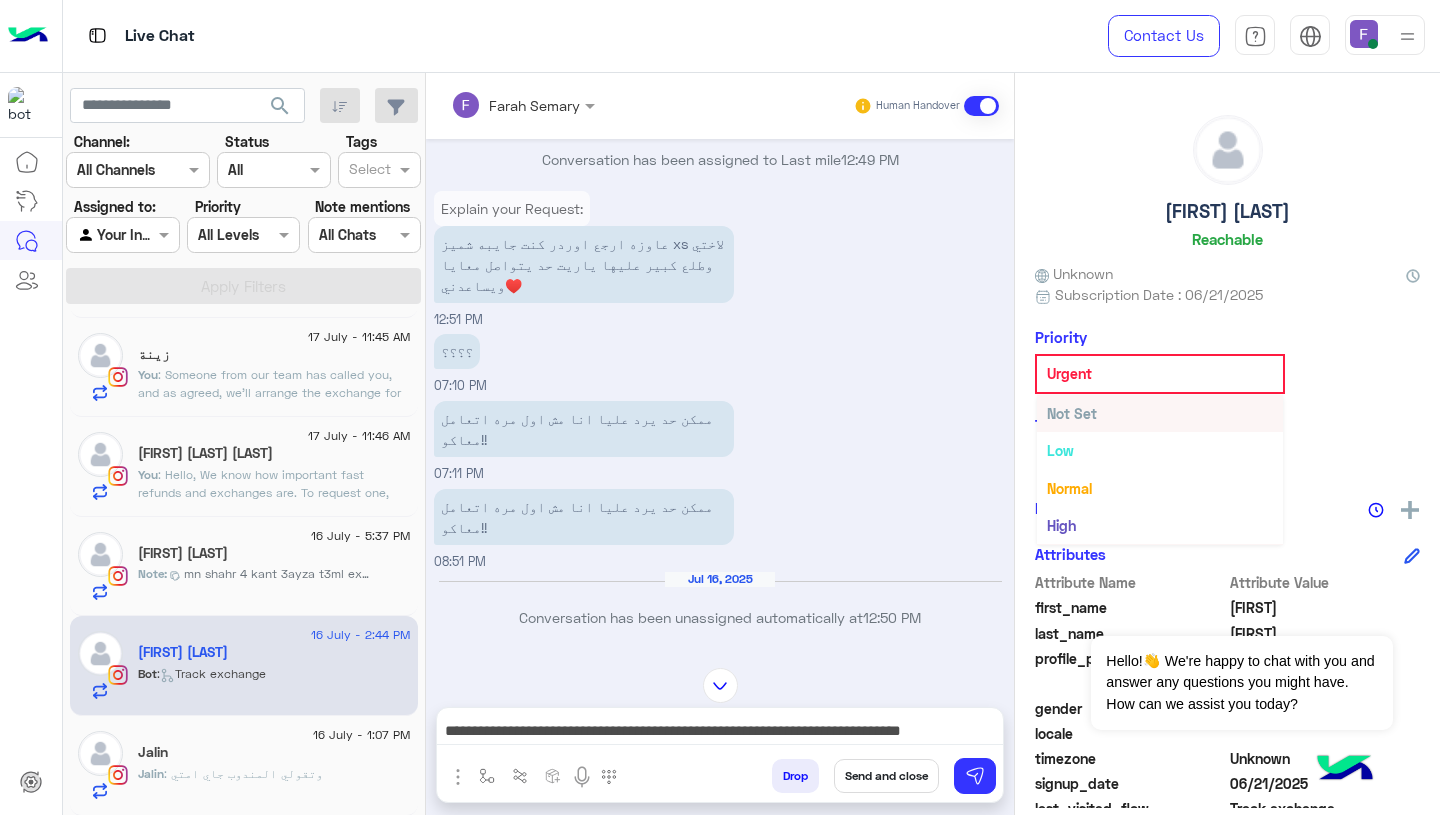 click on "Not Set" at bounding box center (1072, 413) 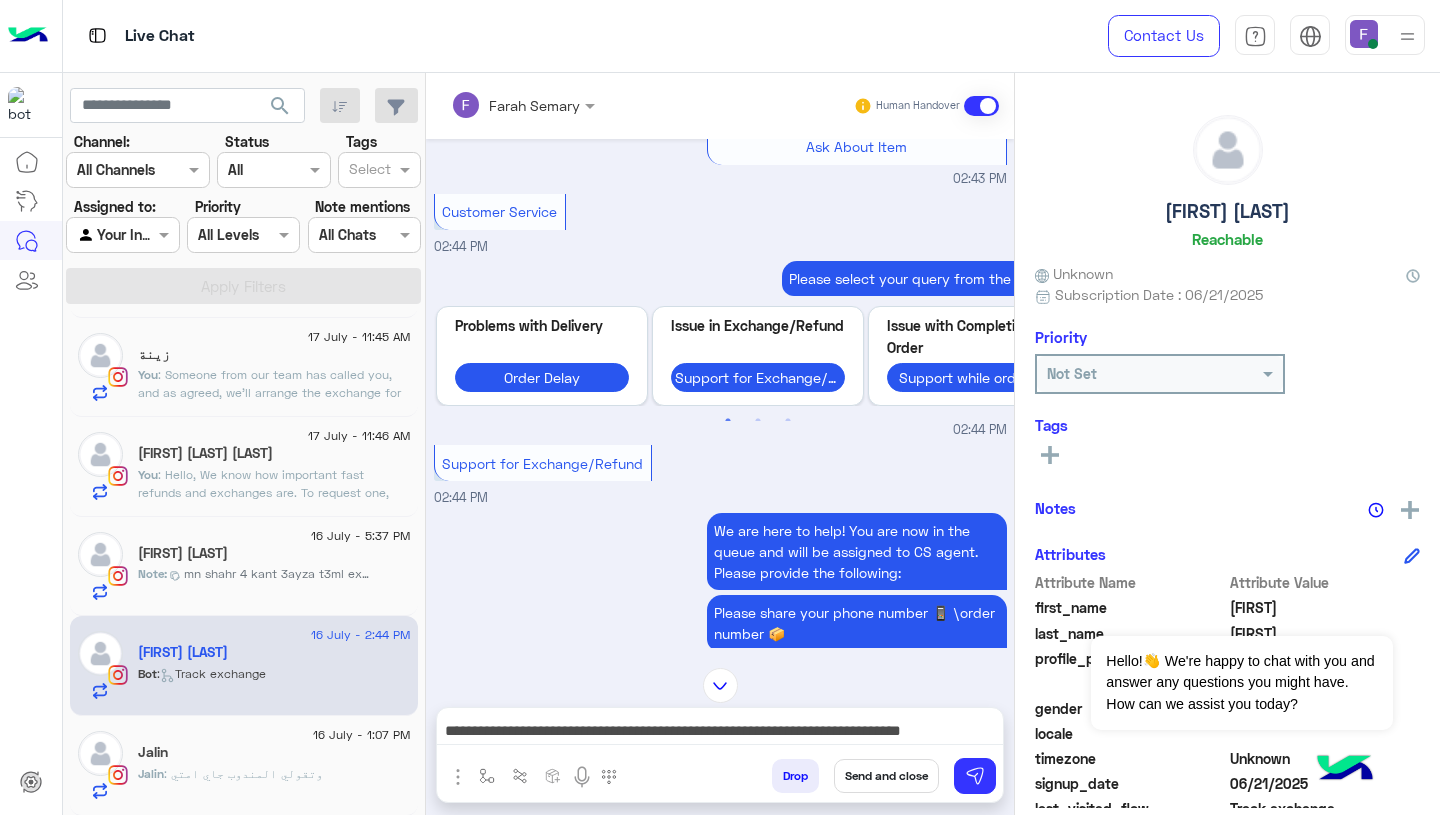 scroll, scrollTop: 1412, scrollLeft: 0, axis: vertical 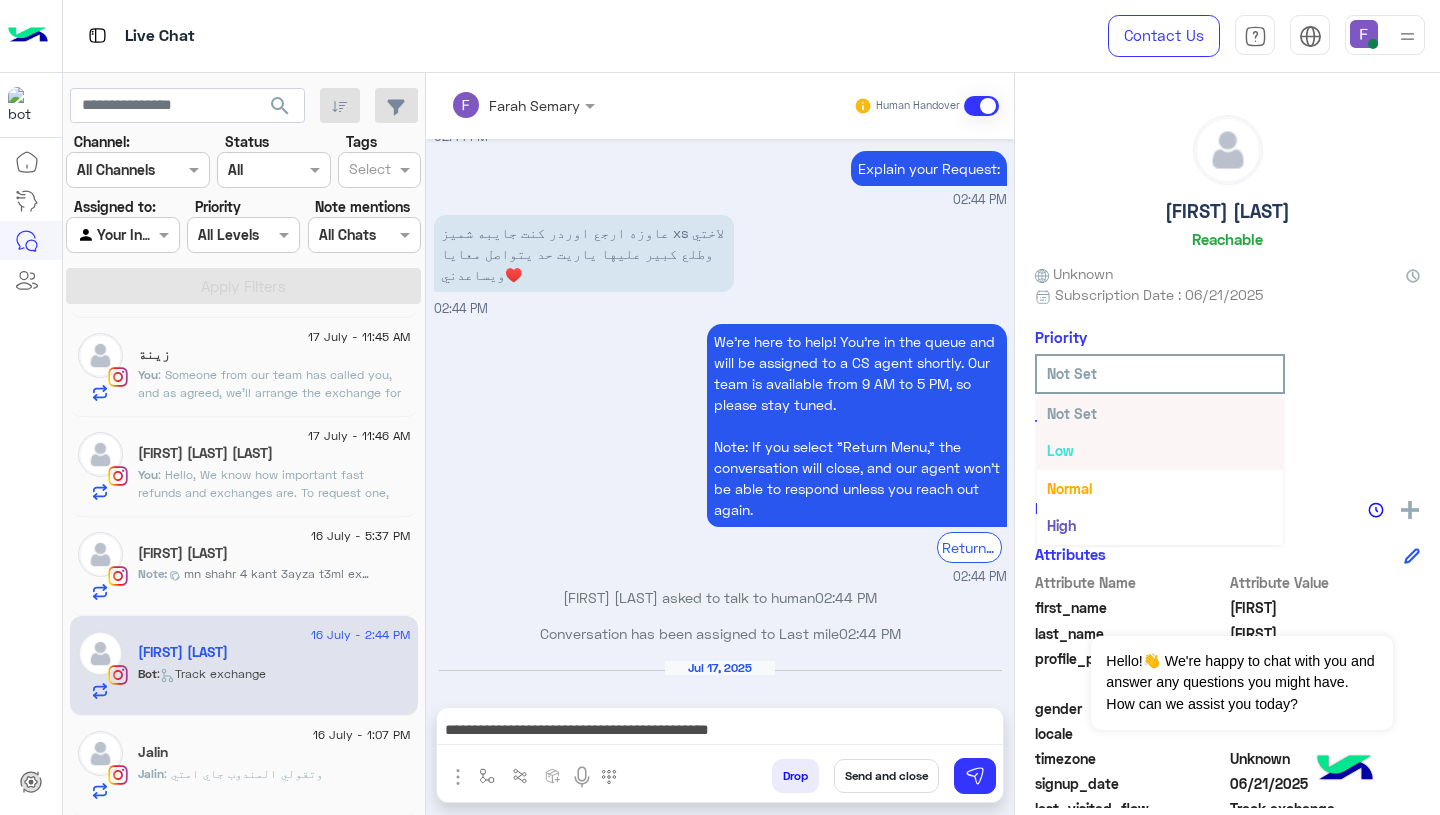 click on "Jul 17, 2025" at bounding box center [720, 668] 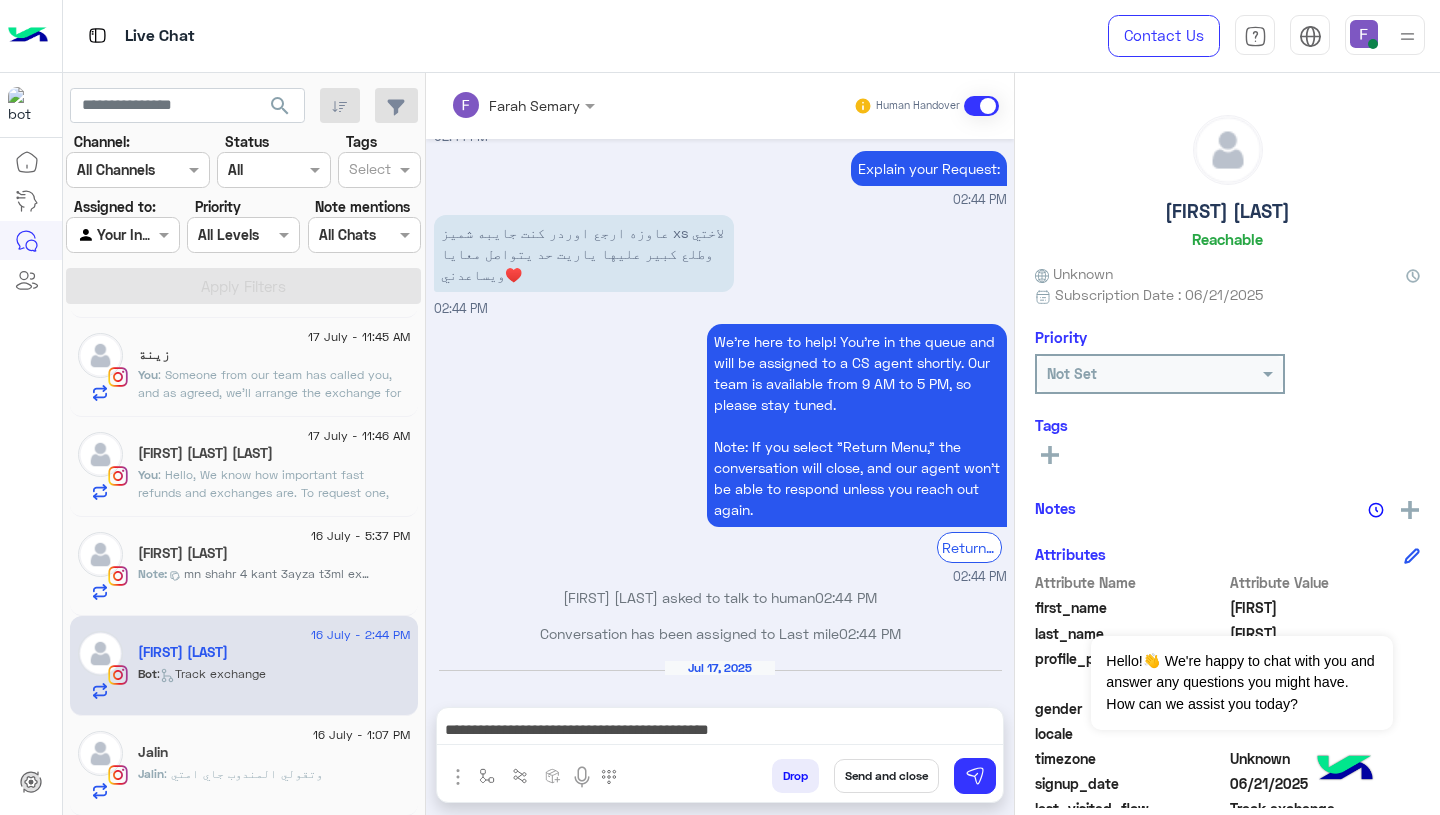 click on "**********" at bounding box center [720, 730] 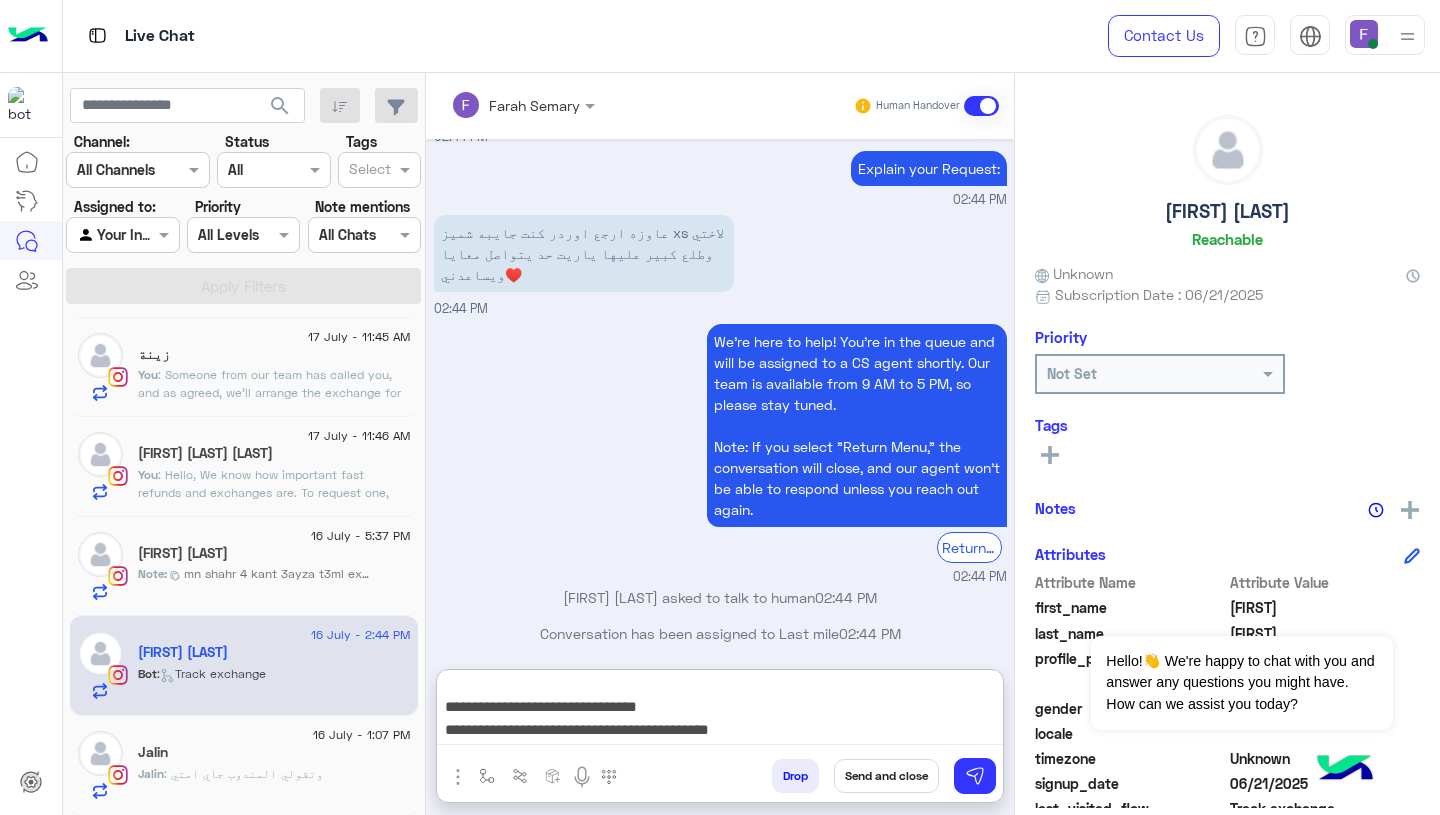 scroll, scrollTop: 204, scrollLeft: 0, axis: vertical 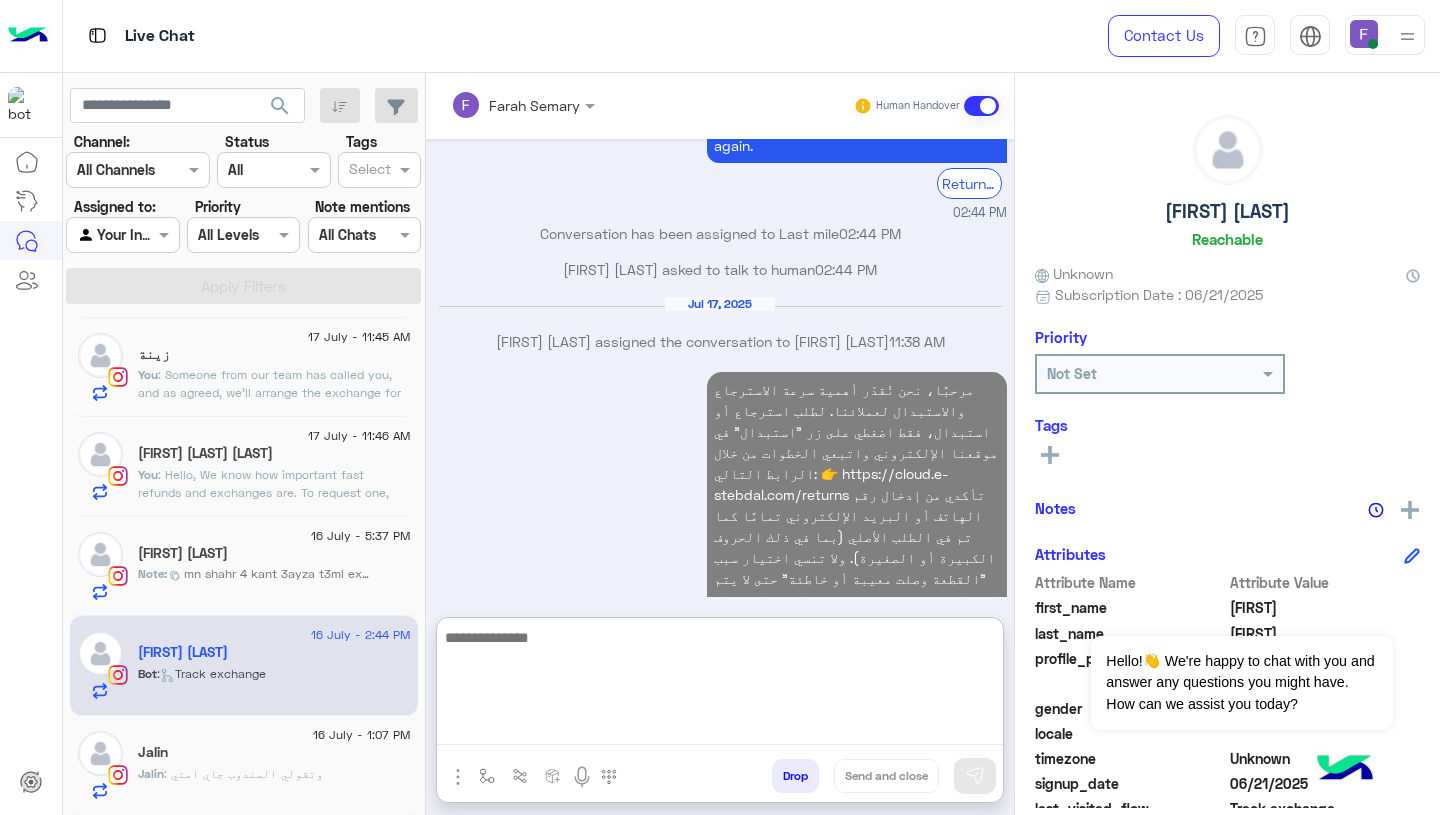 click on "مرحبًا،
نحن نُقدّر أهمية سرعة الاسترجاع والاستبدال لعملائنا.
لطلب استرجاع أو استبدال، فقط اضغطي على زر "استبدال" في موقعنا الإلكتروني واتبعي الخطوات من خلال الرابط التالي:
👉 https://cloud.e-stebdal.com/returns
تأكدي من إدخال رقم الهاتف أو البريد الإلكتروني تمامًا كما تم في الطلب الأصلي (بما في ذلك الحروف الكبيرة أو الصغيرة).
ولا تنسي اختيار سبب "القطعة وصلت معيبة أو خاطئة" حتى لا يتم احتساب رسوم شحن.
سنقوم بمراجعة طلبك خلال 24 ساعة.
إذا احتجتِ أي مساعدة، نحن دائمًا هنا لدعمك!      11:47 AM" at bounding box center (720, 525) 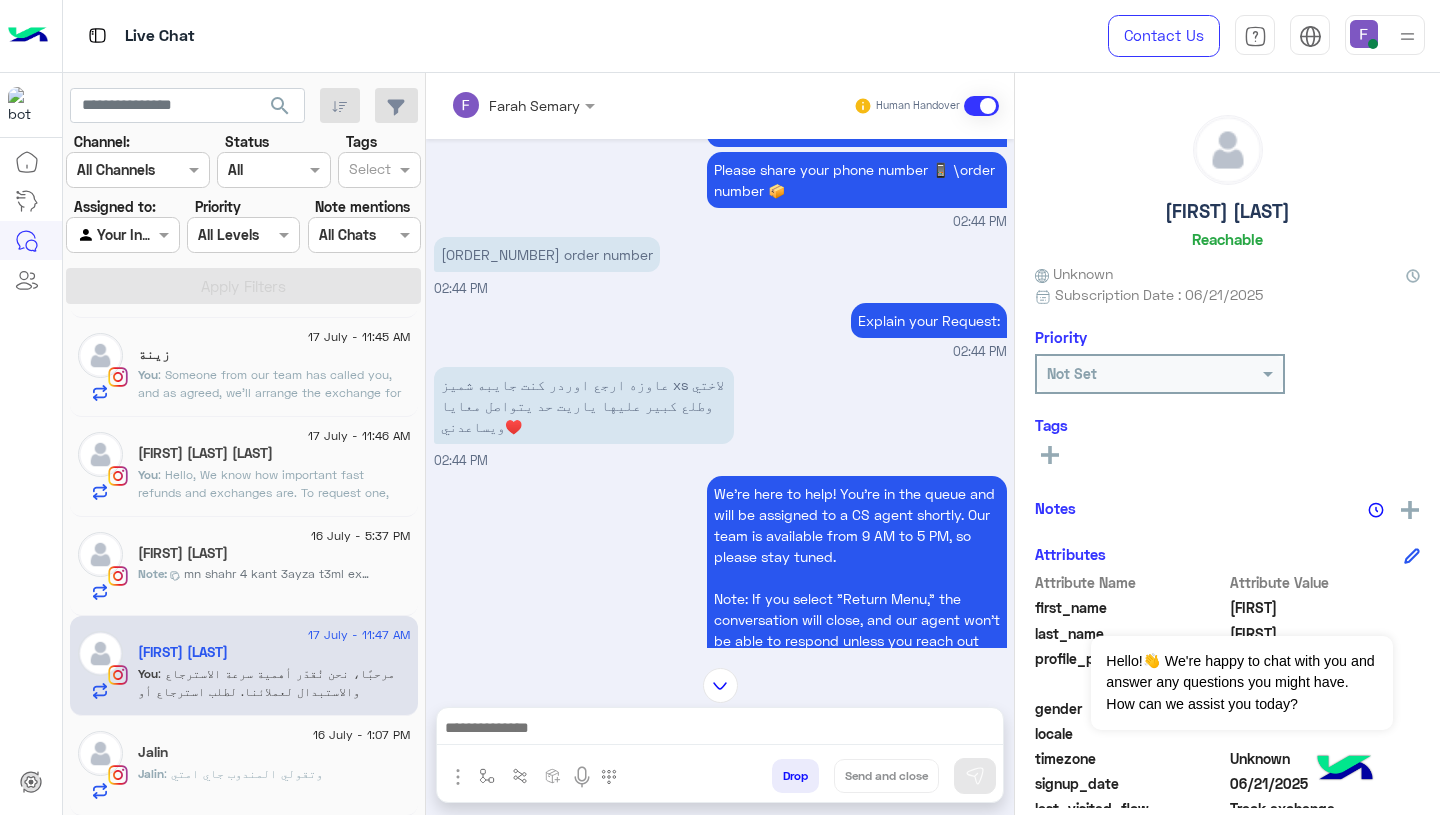 scroll, scrollTop: 1257, scrollLeft: 0, axis: vertical 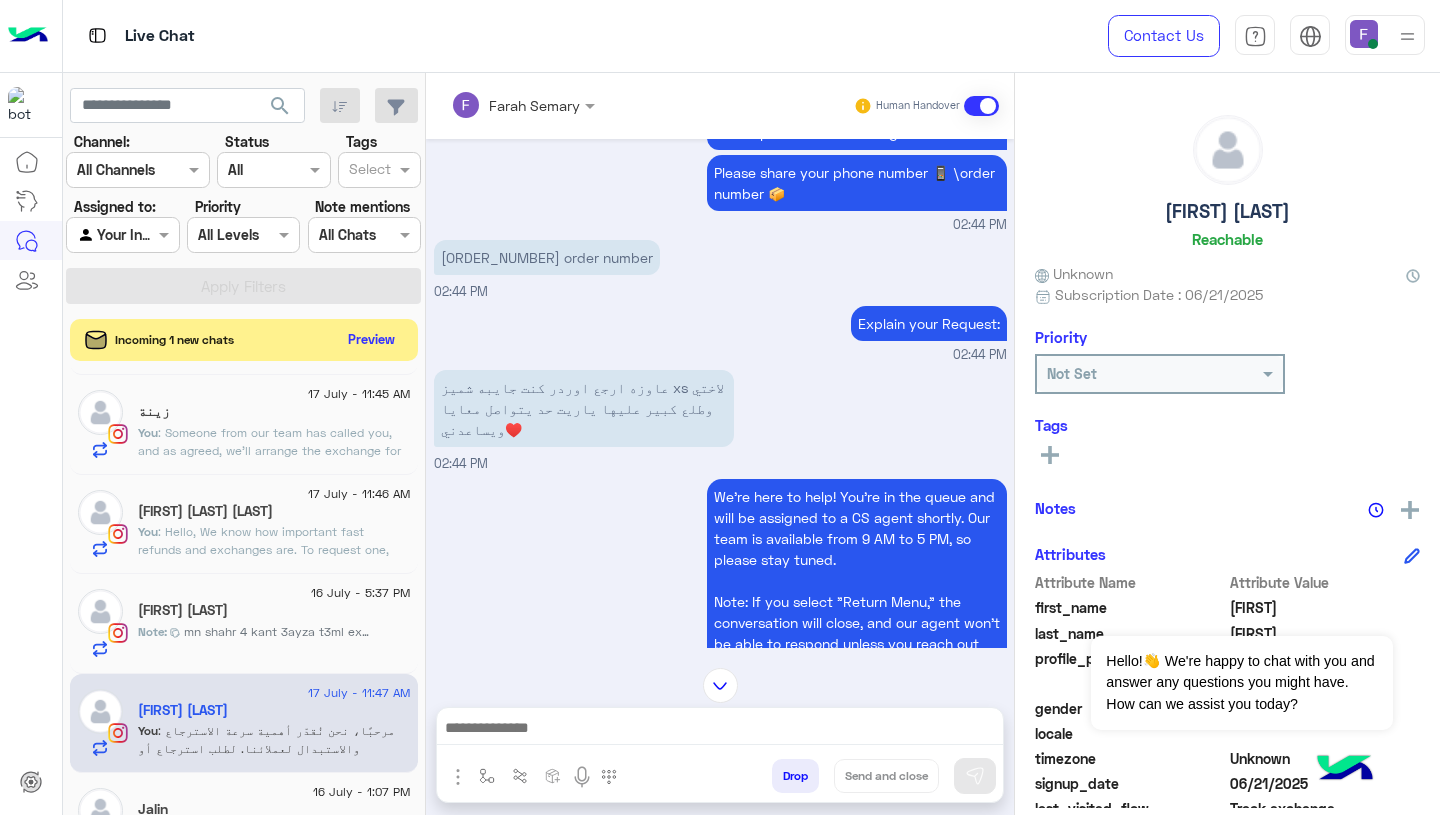 click on "Preview" 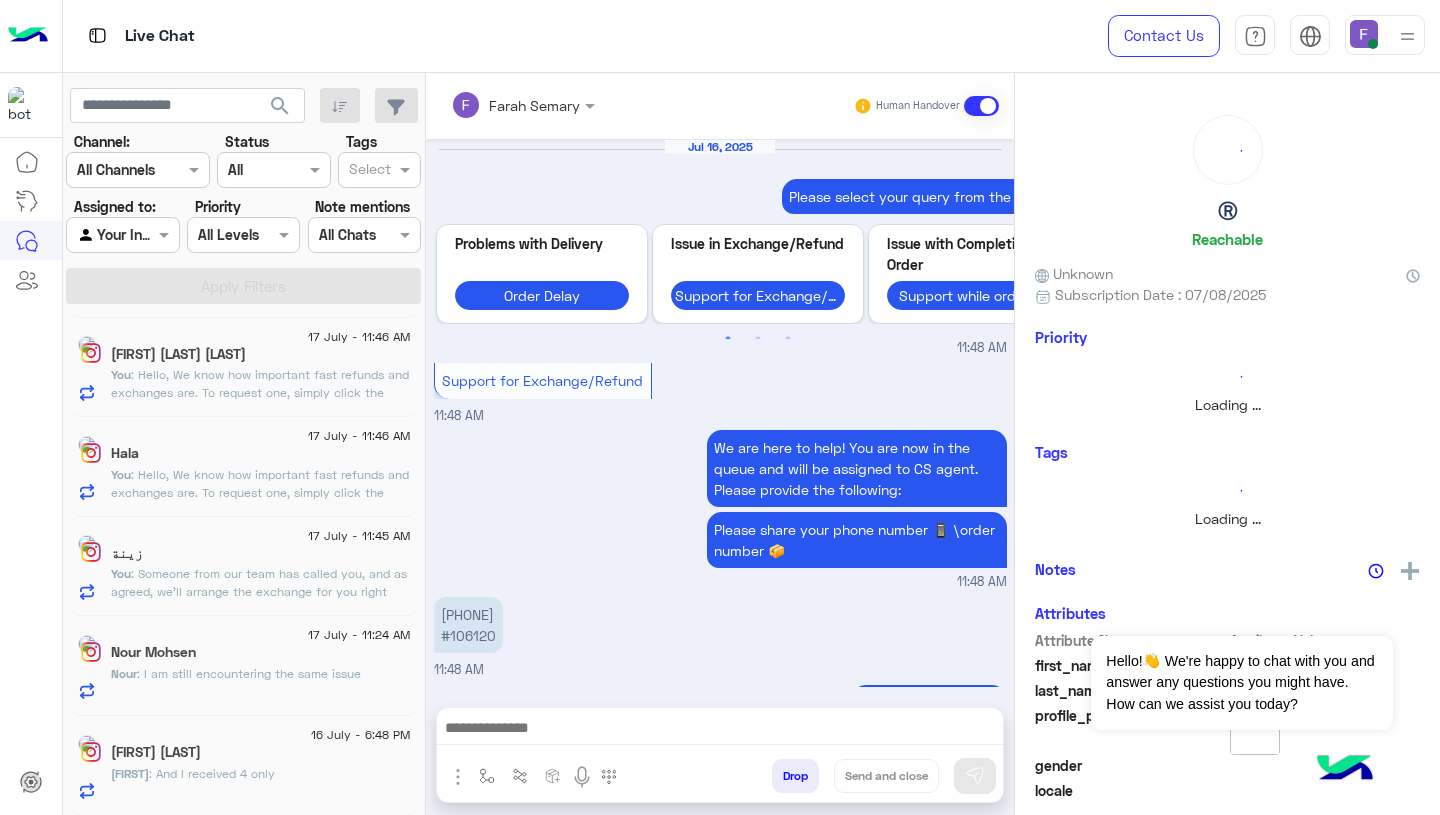 scroll, scrollTop: 1795, scrollLeft: 0, axis: vertical 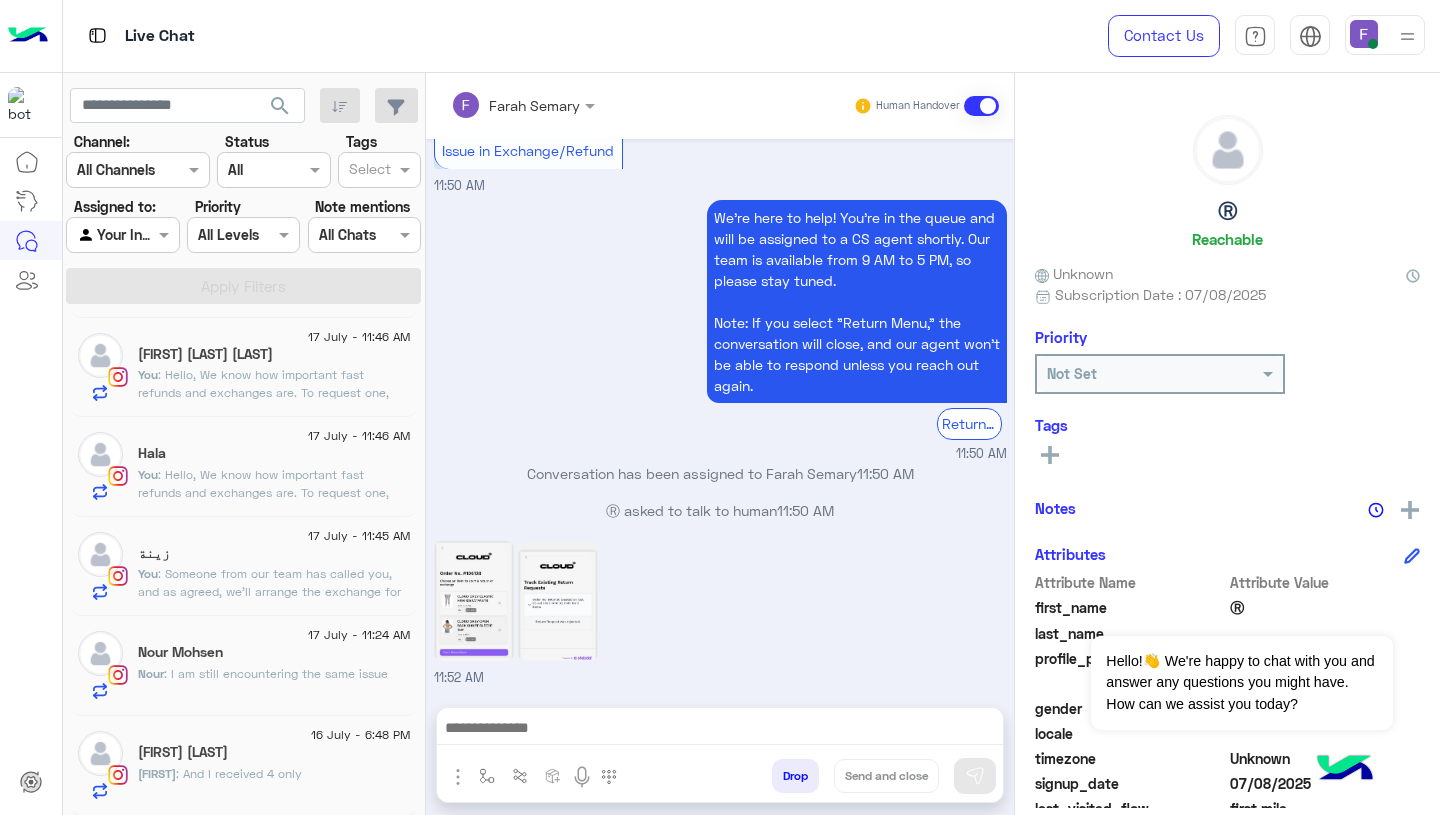 click on "Cloudia El-kess Rafaeel" 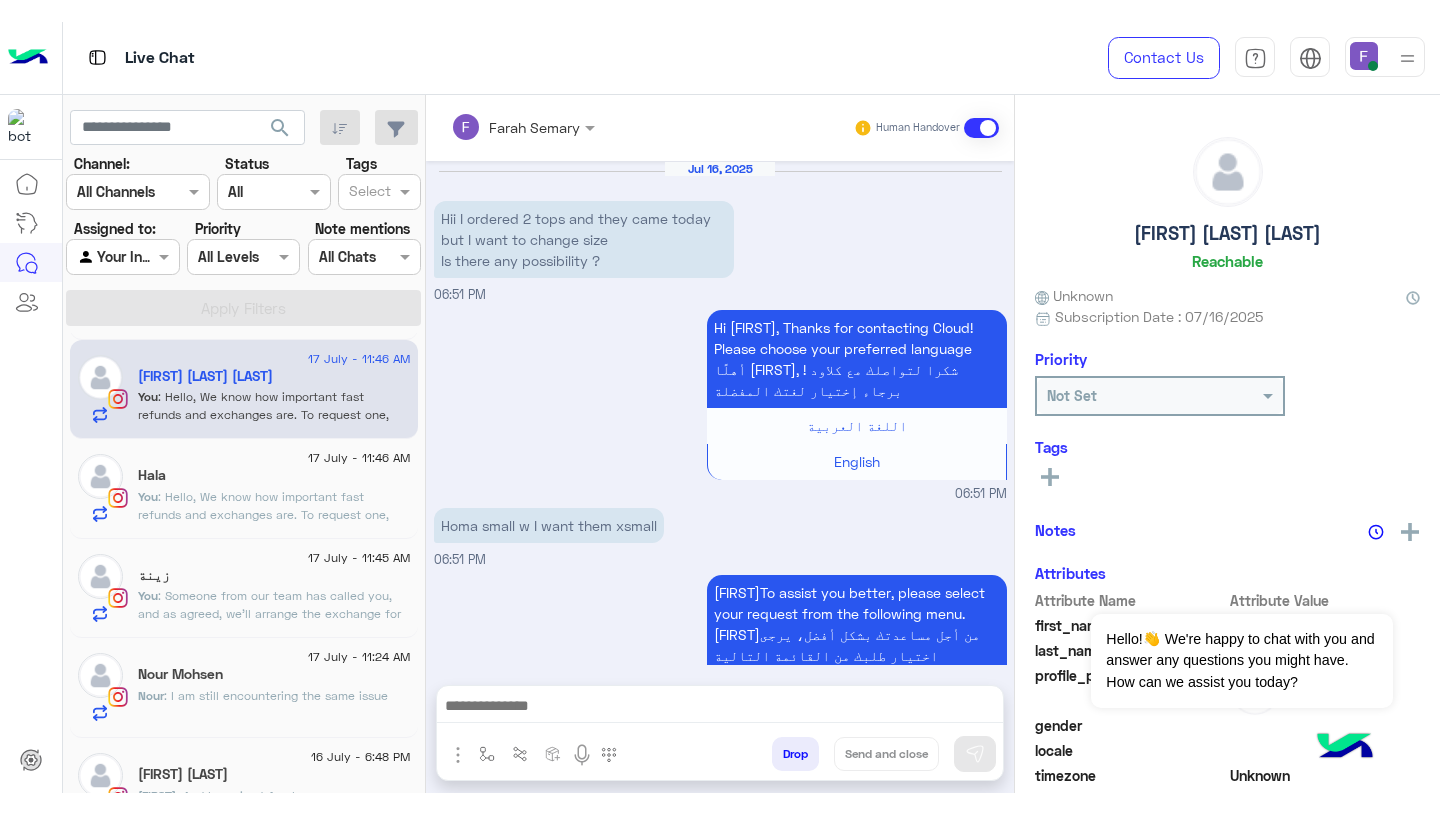 scroll, scrollTop: 2212, scrollLeft: 0, axis: vertical 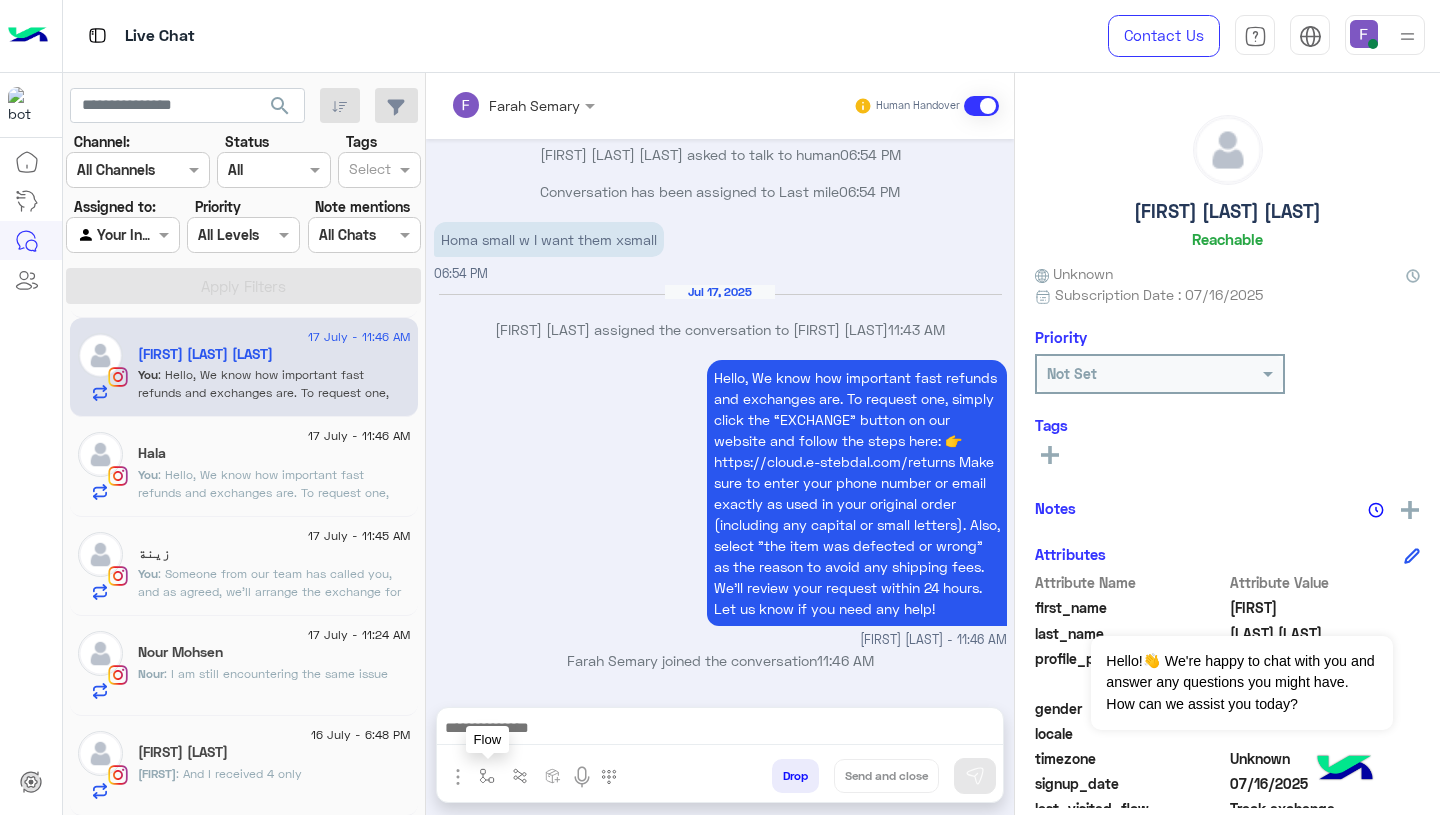 click at bounding box center (487, 776) 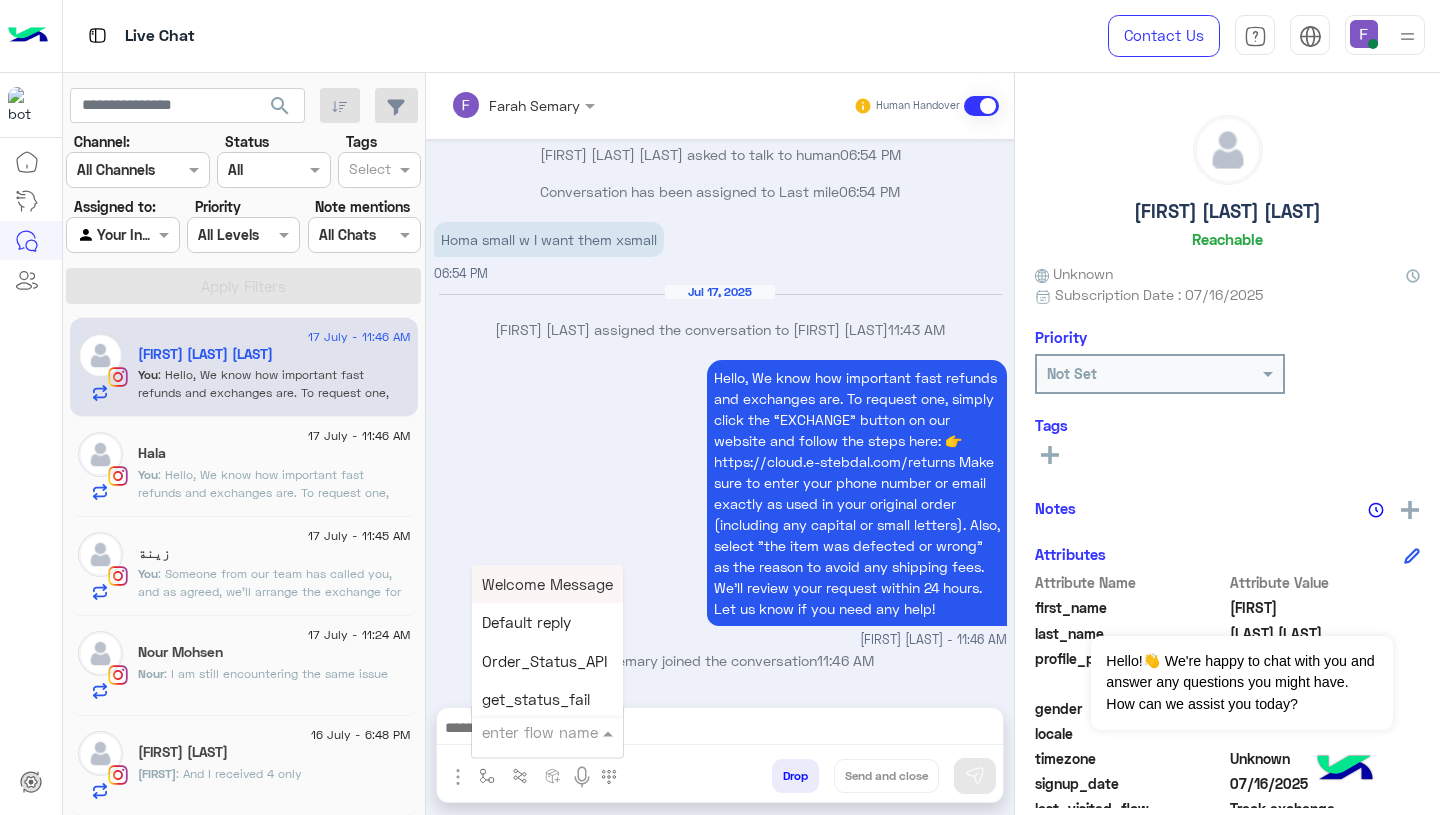click at bounding box center [523, 732] 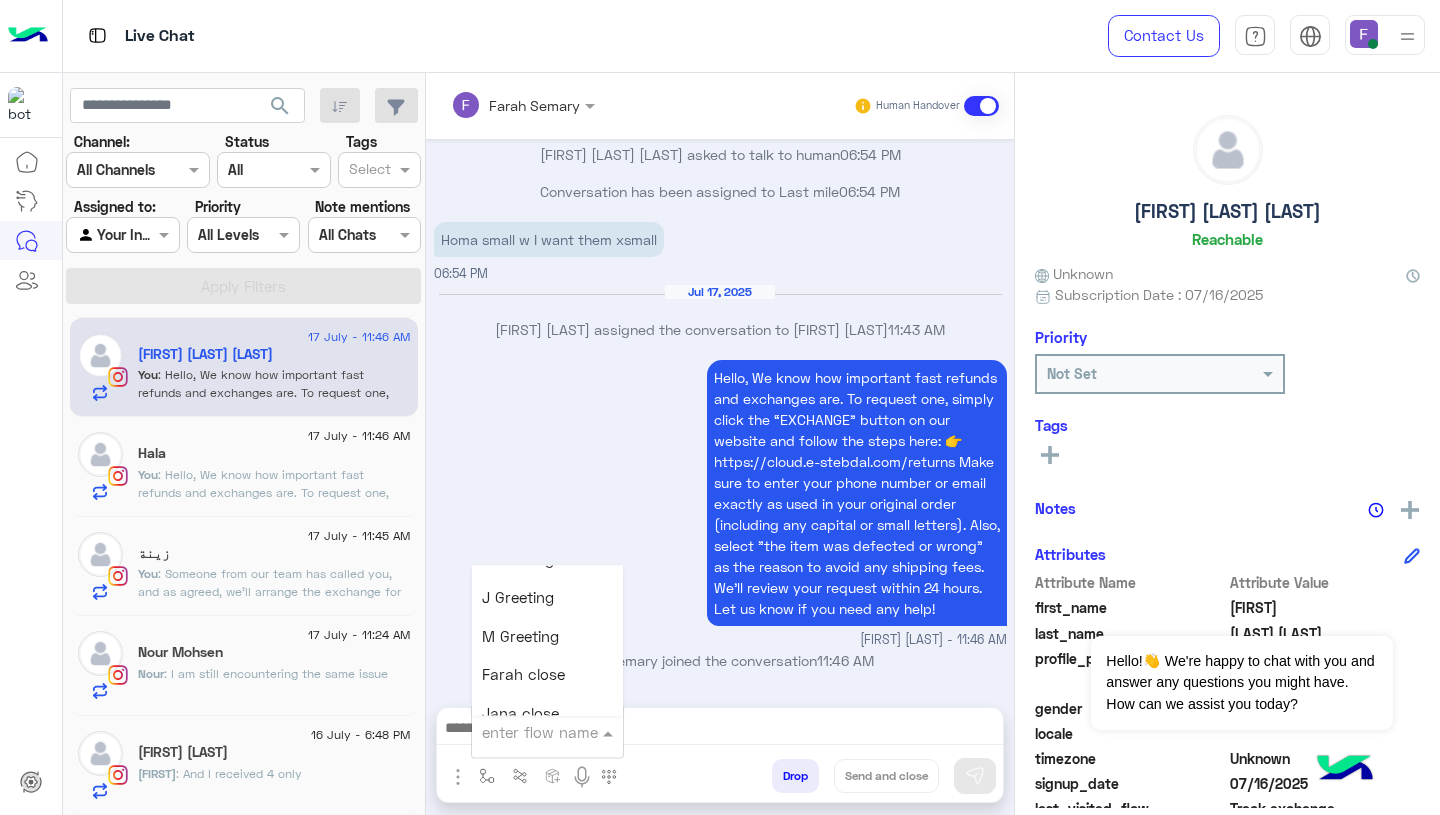 scroll, scrollTop: 2488, scrollLeft: 0, axis: vertical 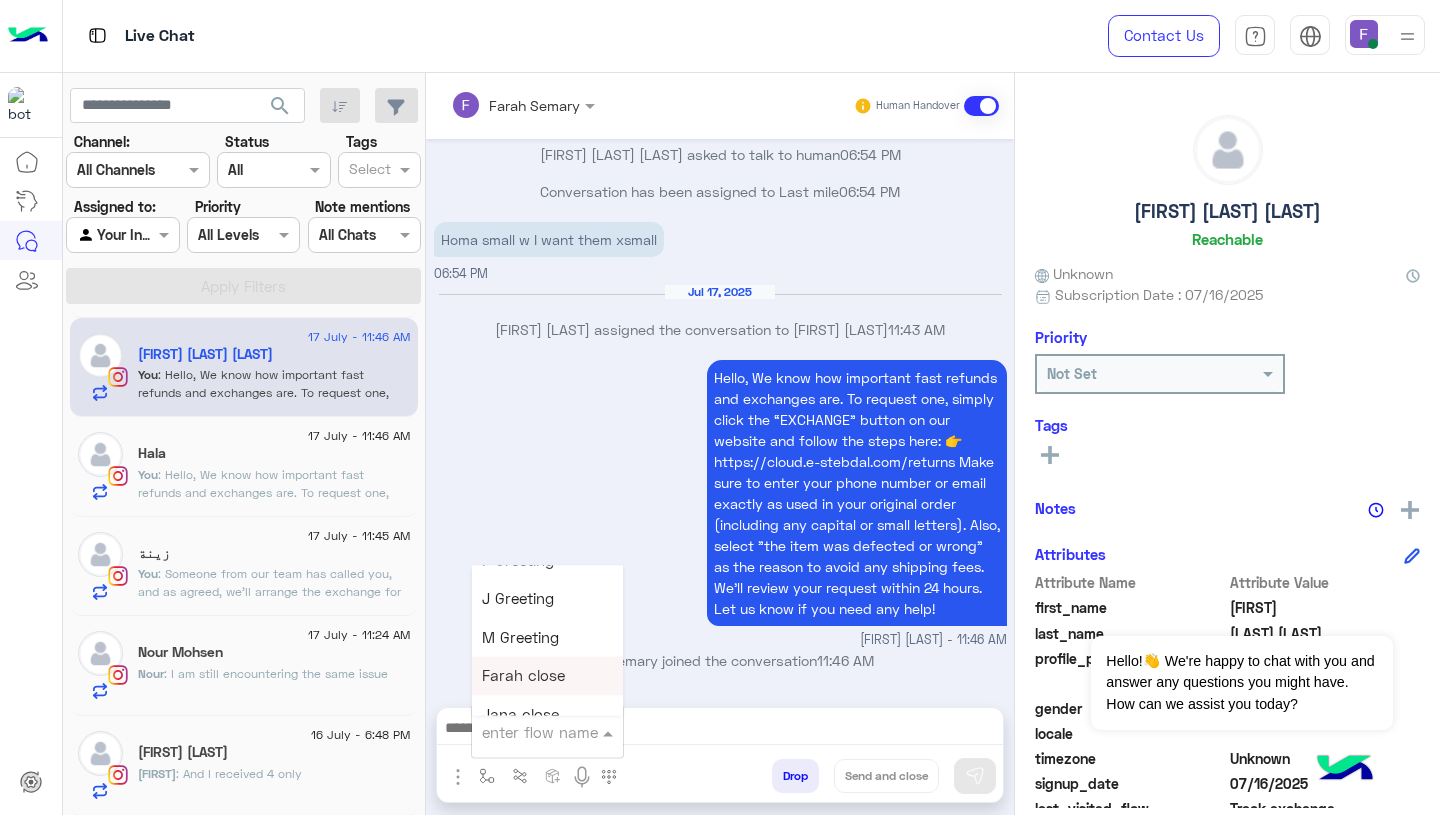 click on "Farah close" at bounding box center (523, 676) 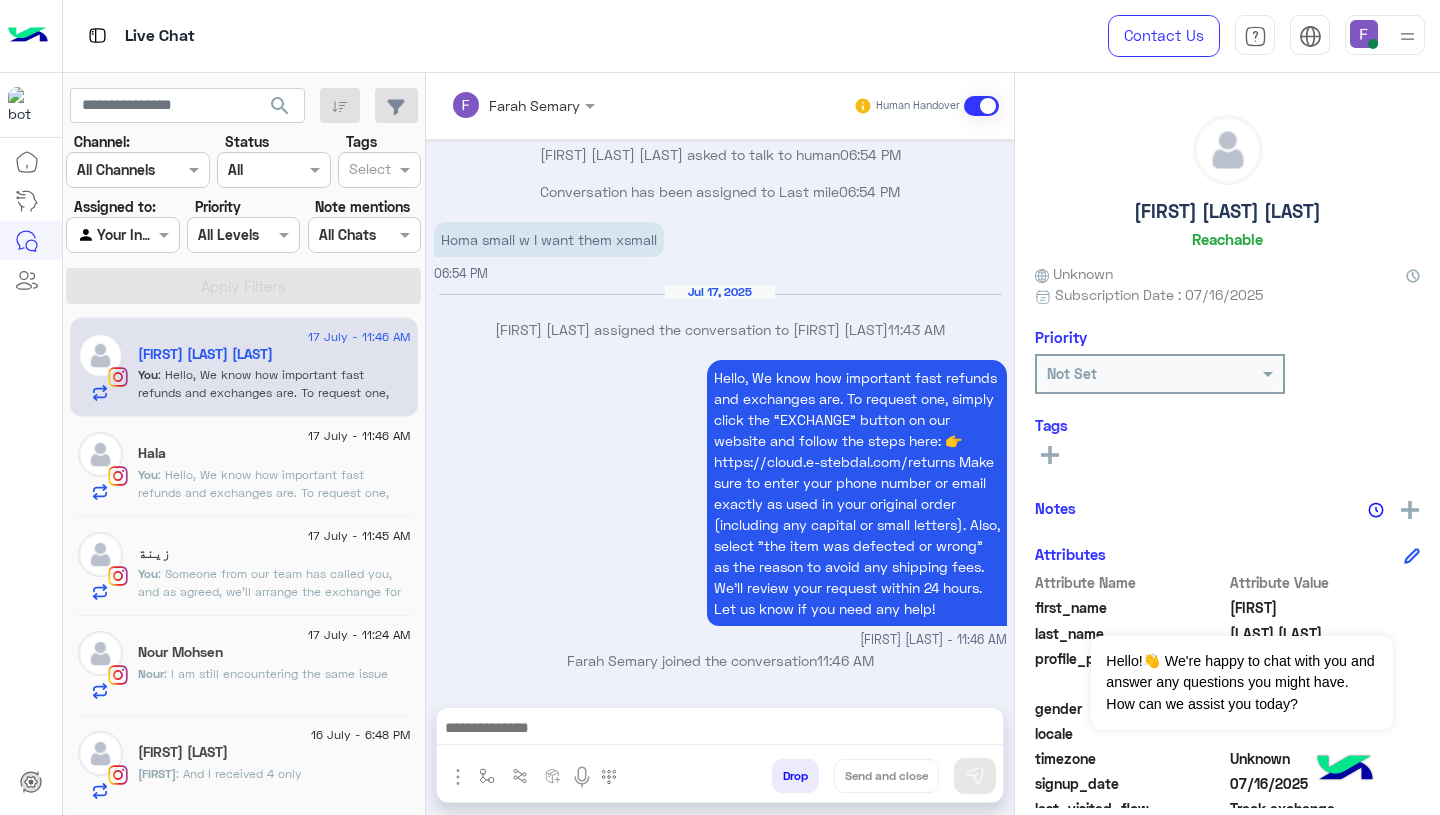 type on "**********" 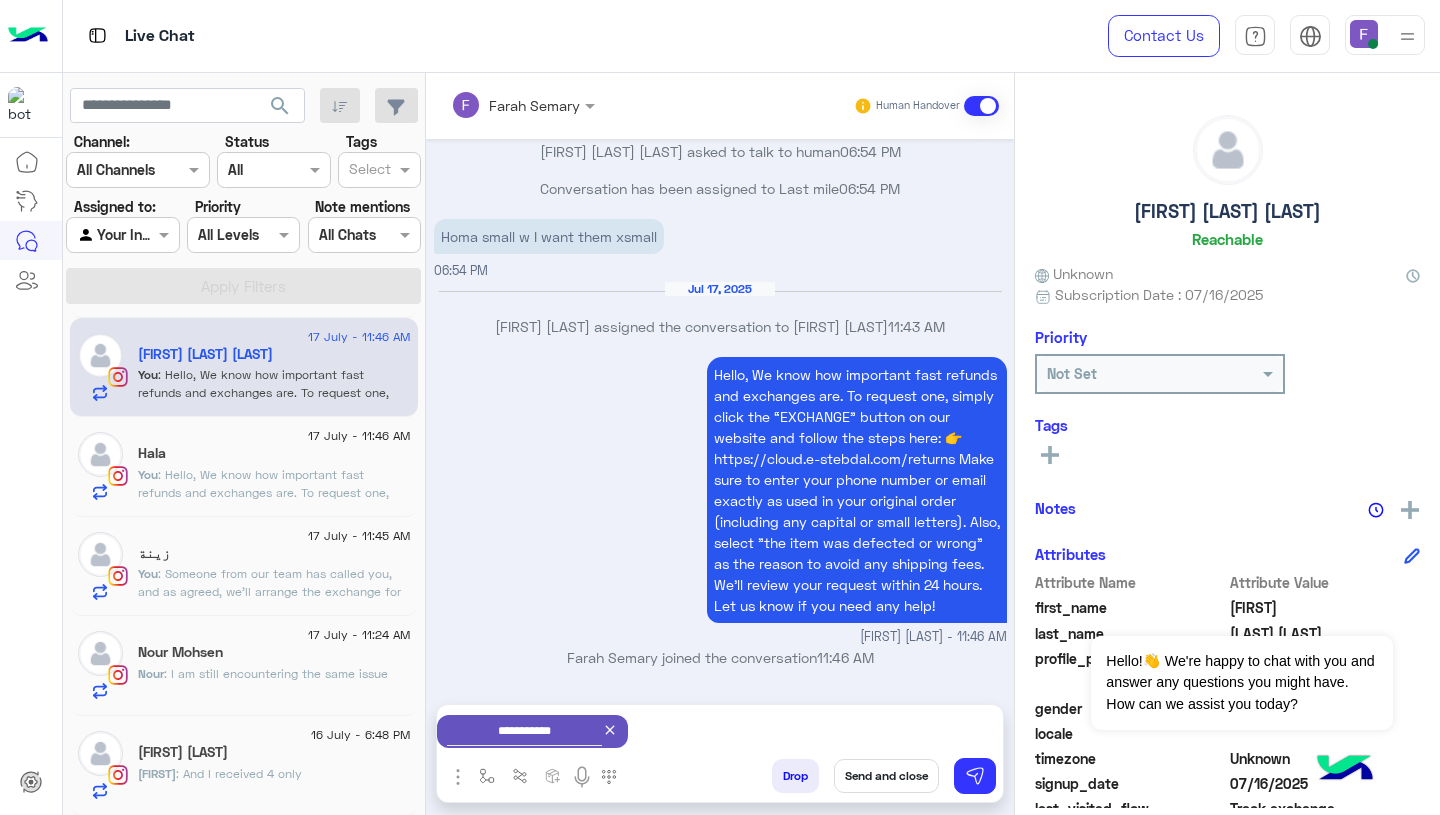 click on "Send and close" at bounding box center [886, 776] 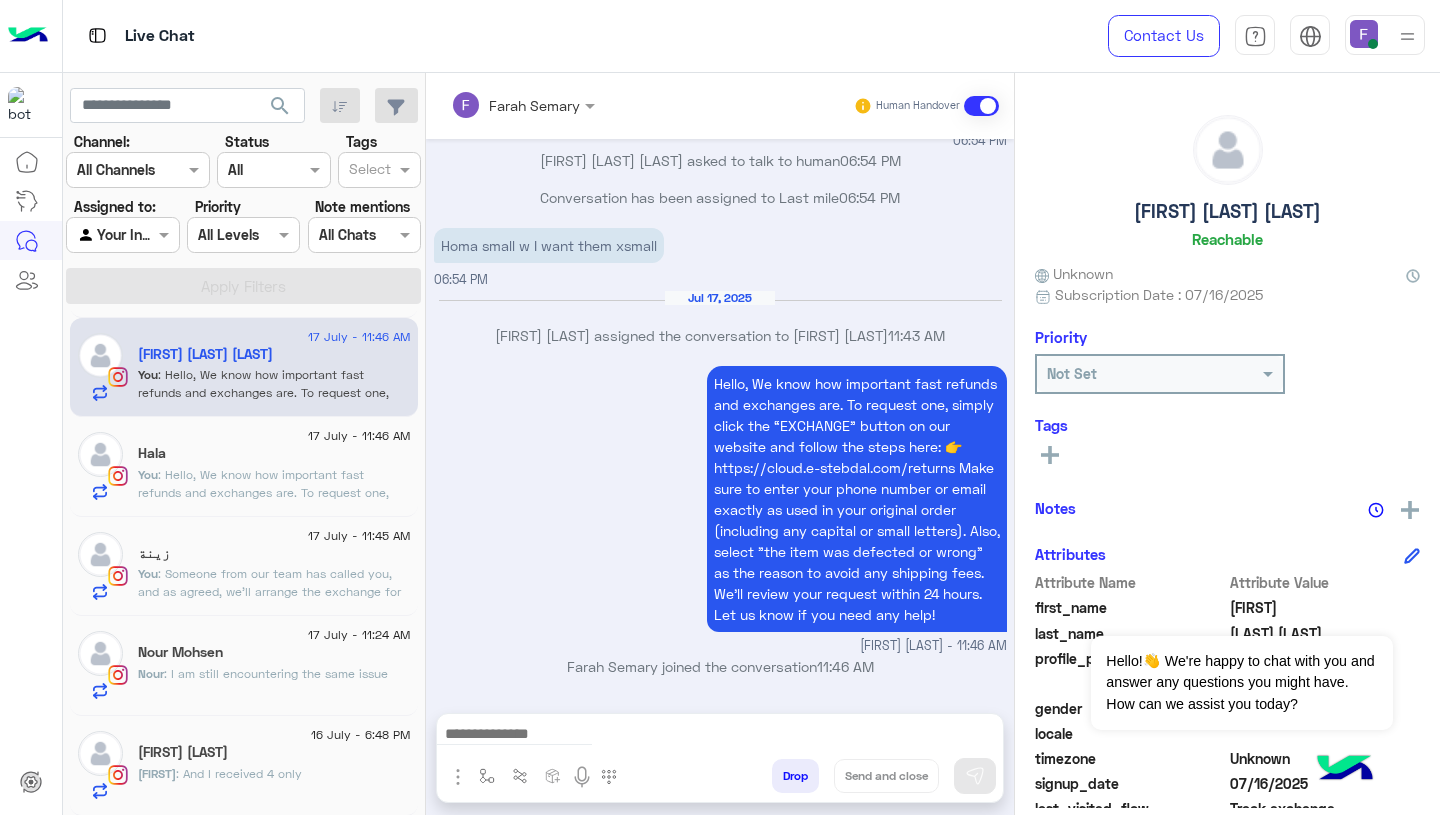 scroll, scrollTop: 2212, scrollLeft: 0, axis: vertical 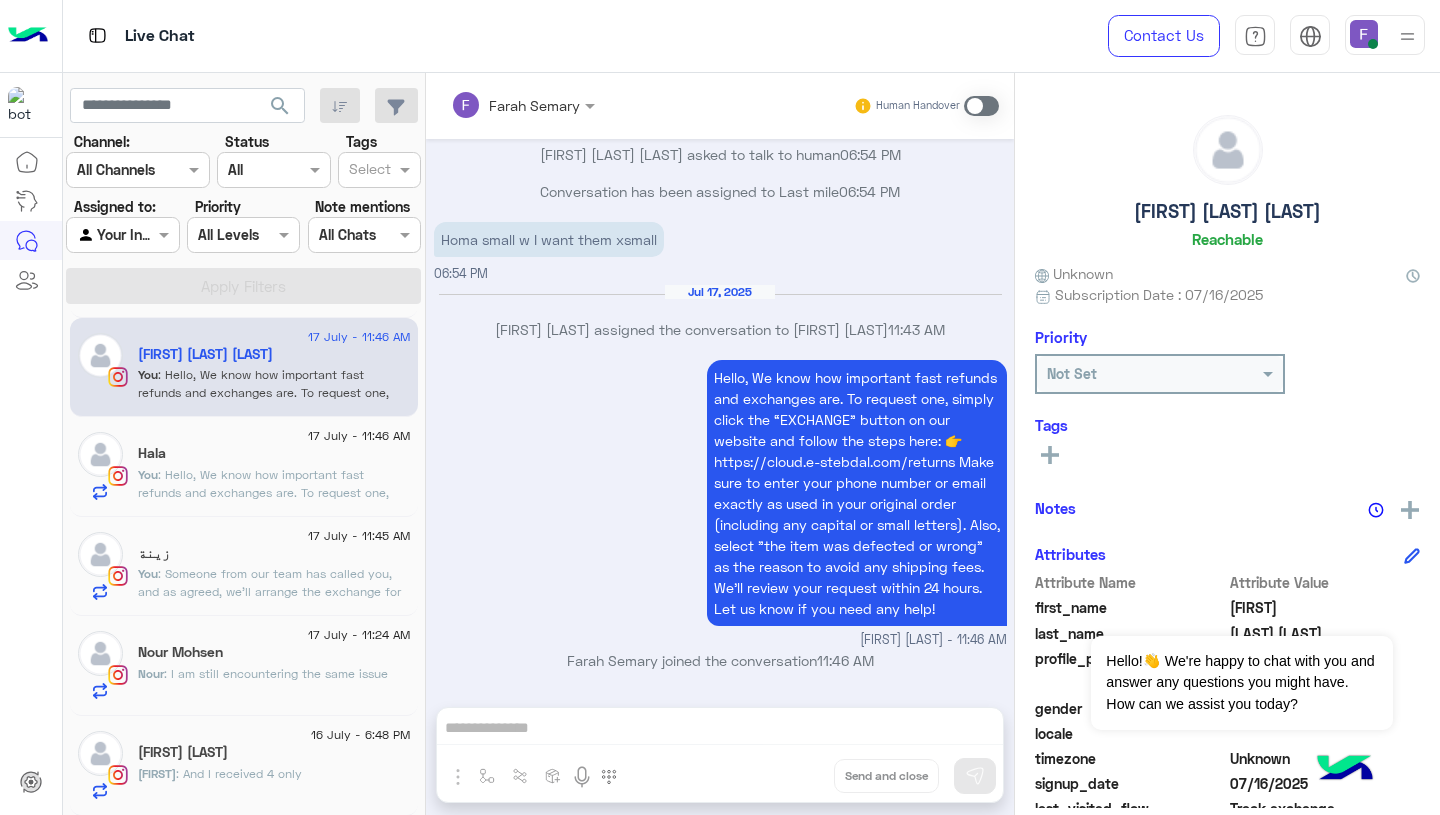 click on "Hala" 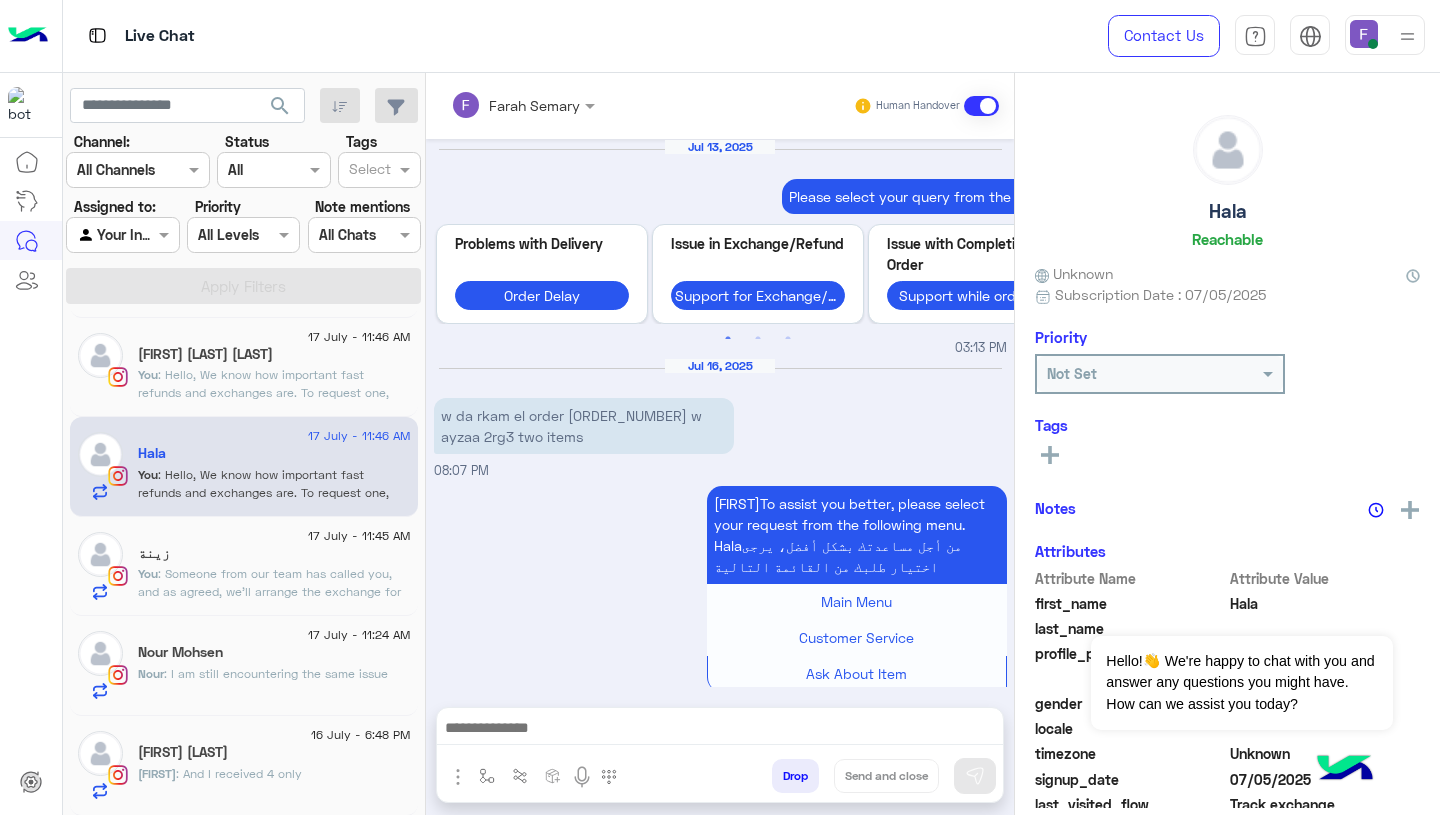 scroll, scrollTop: 2100, scrollLeft: 0, axis: vertical 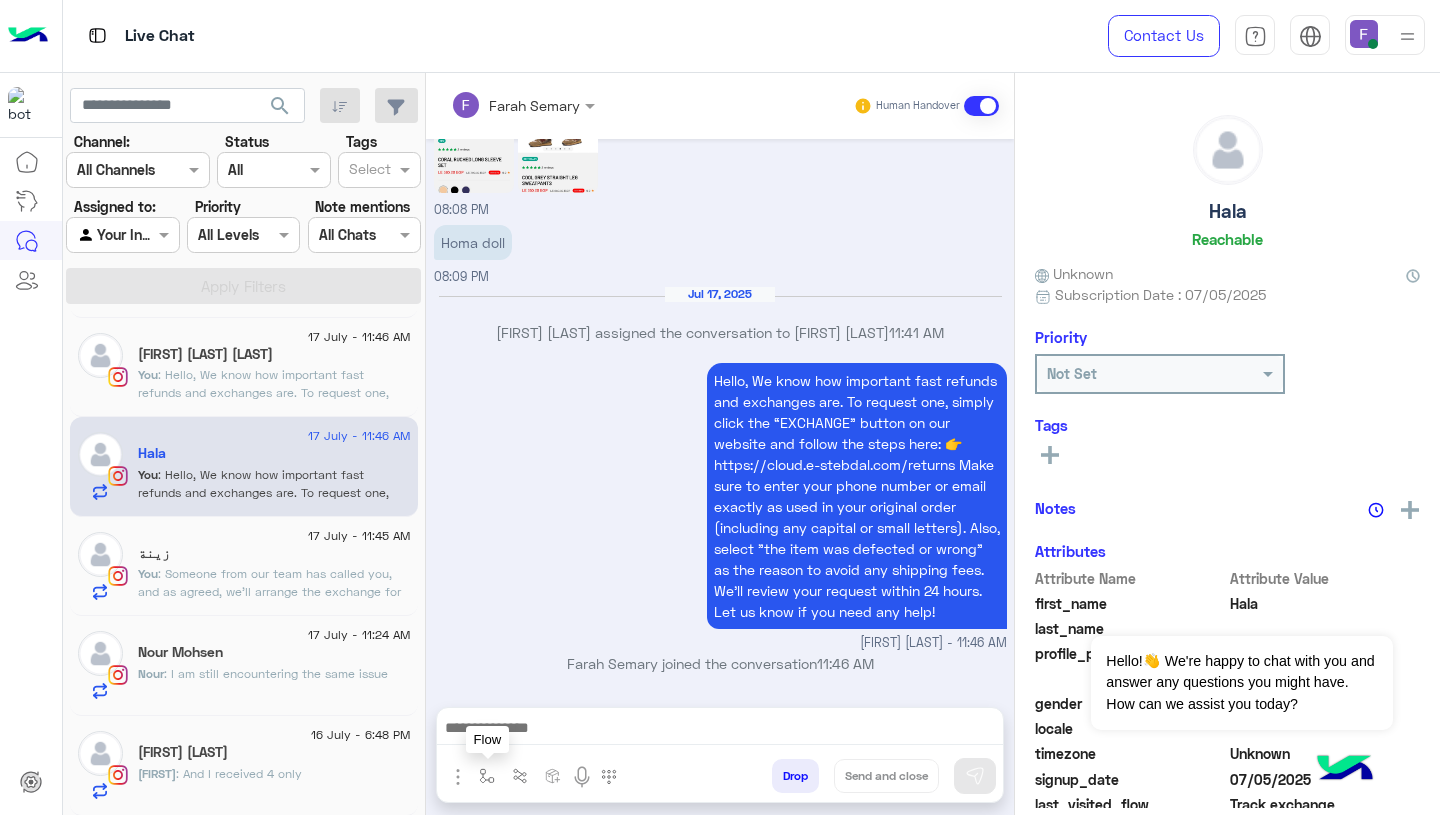 click at bounding box center (487, 776) 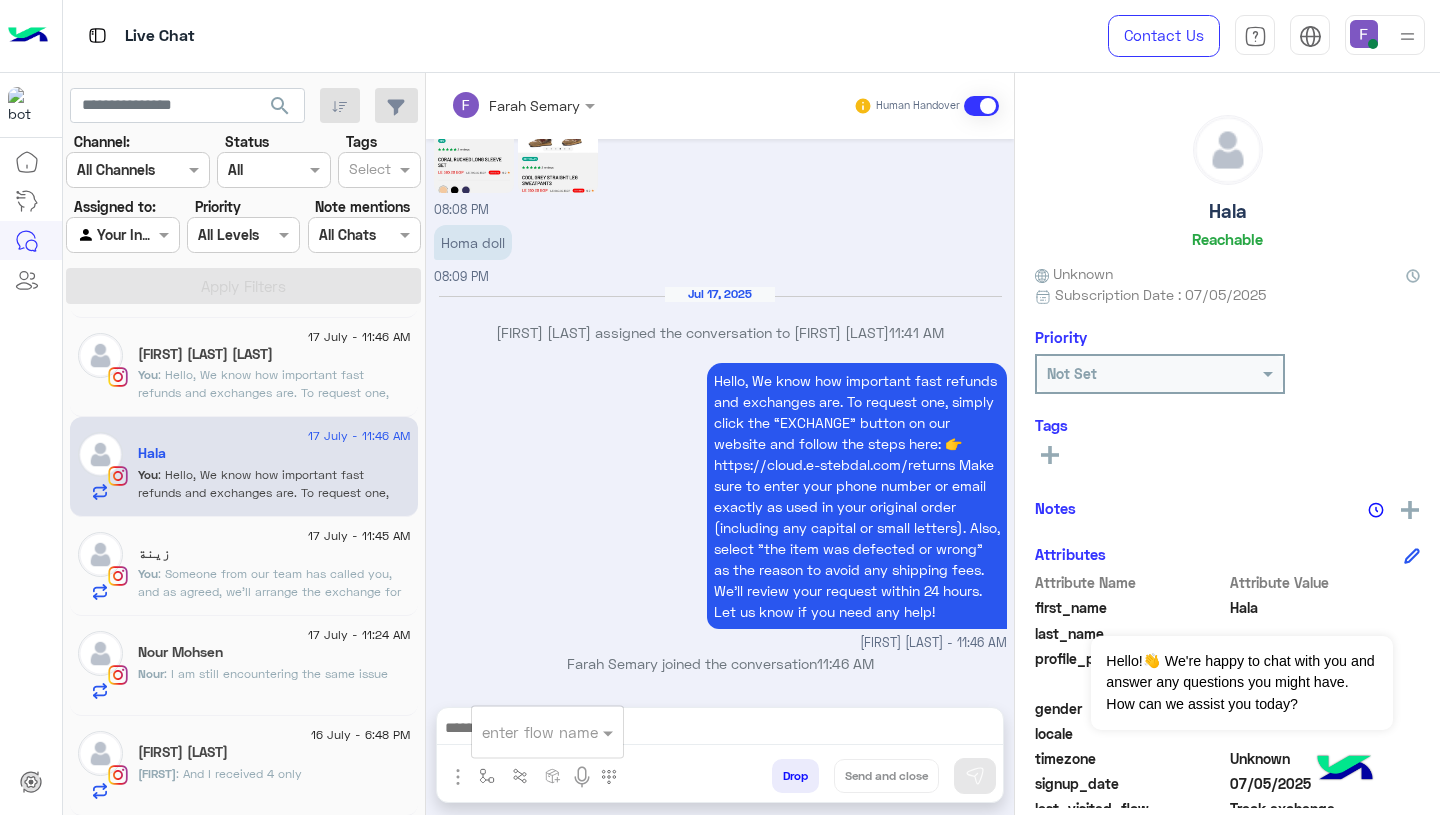 click at bounding box center [523, 732] 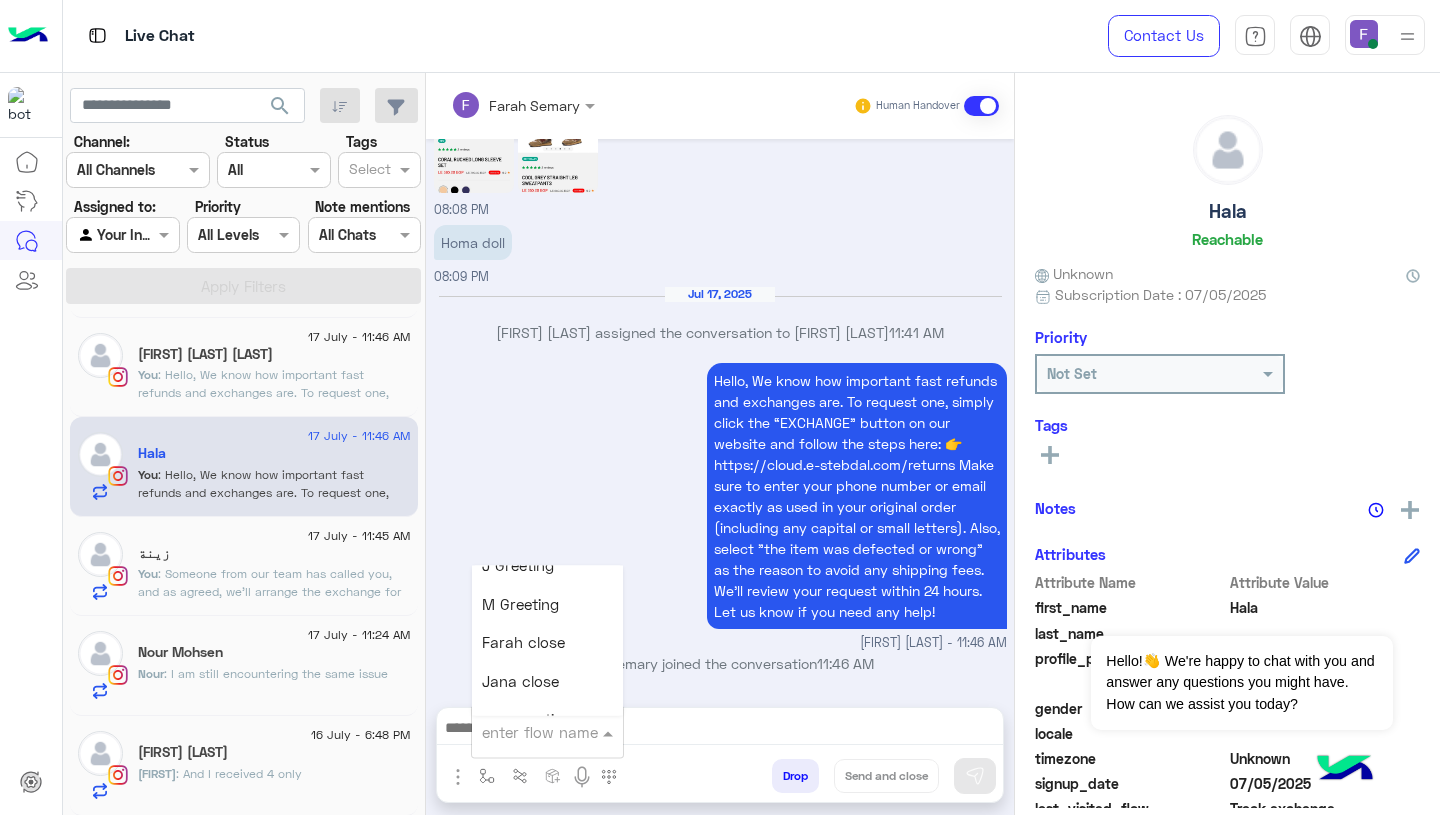 scroll, scrollTop: 2513, scrollLeft: 0, axis: vertical 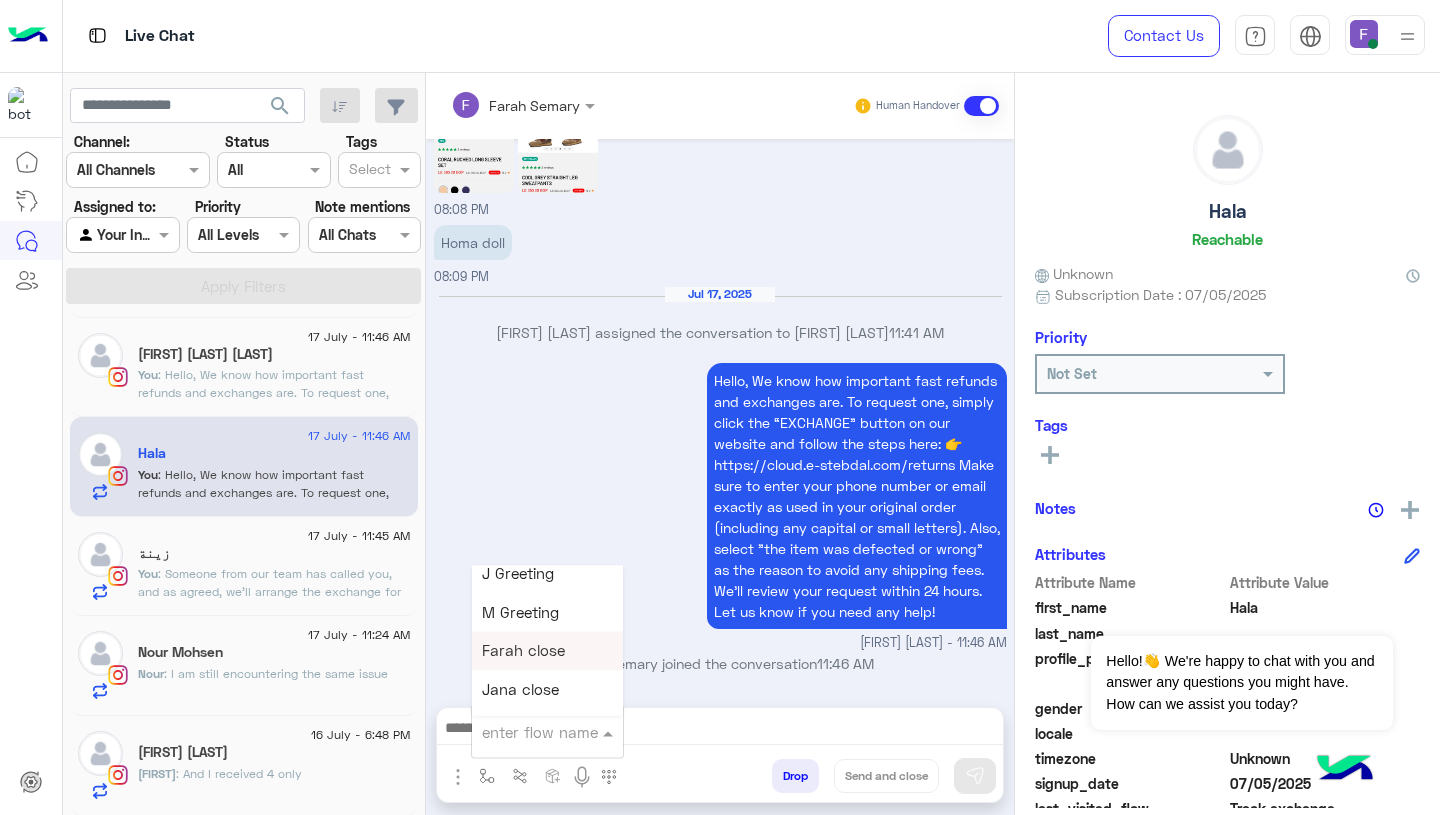click on "Farah close" at bounding box center (547, 651) 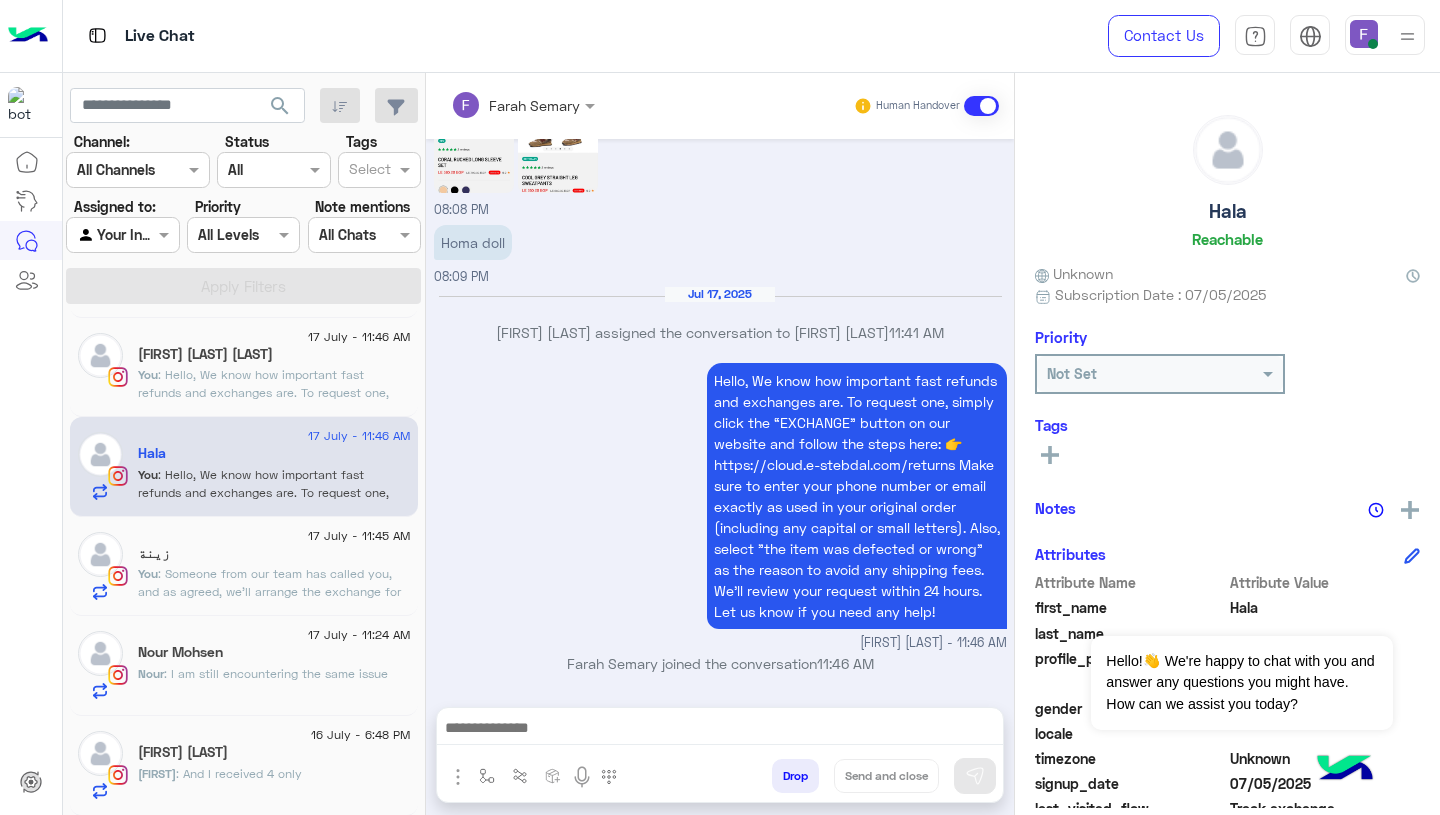 type on "**********" 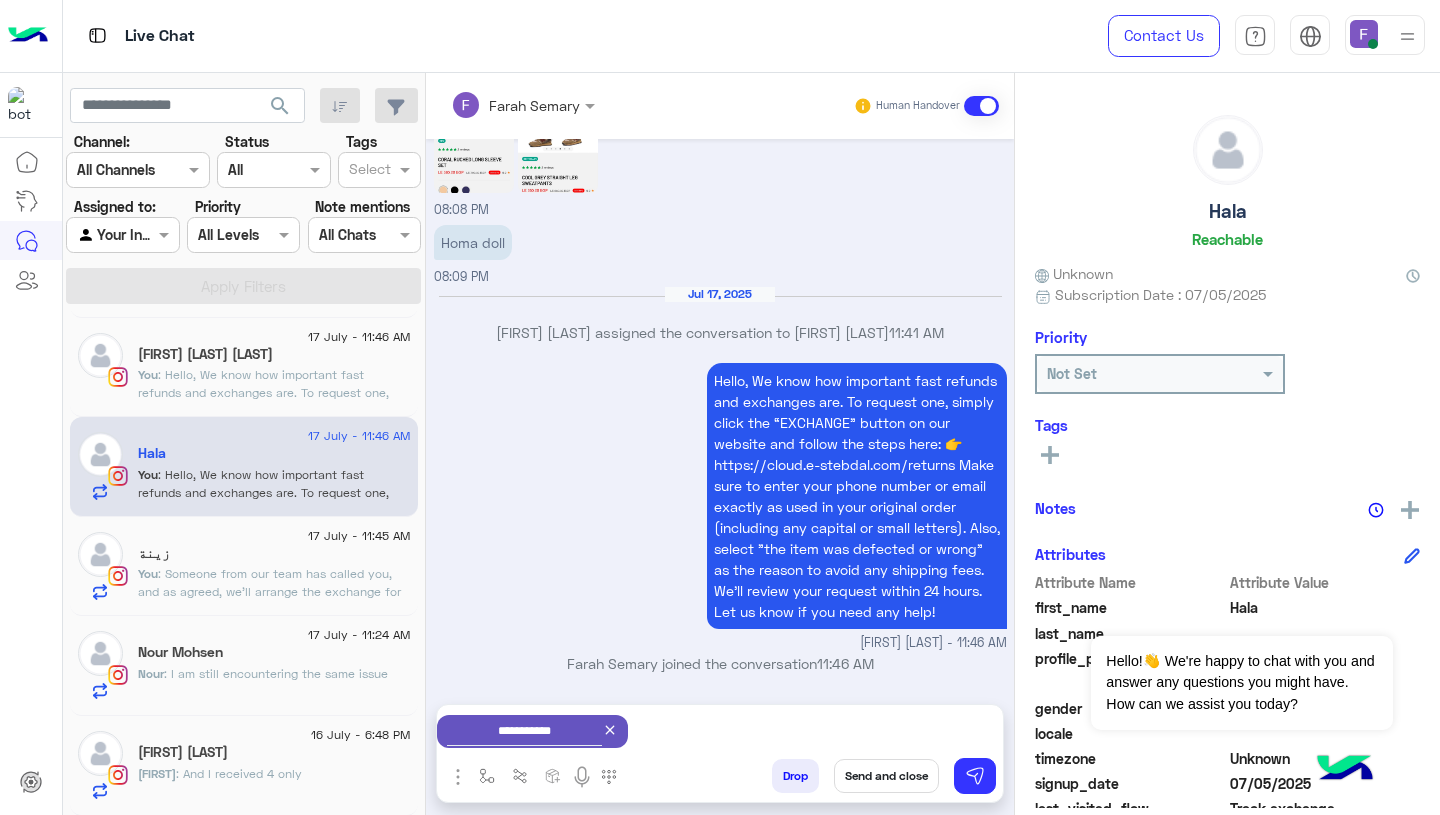 click on "Send and close" at bounding box center [886, 776] 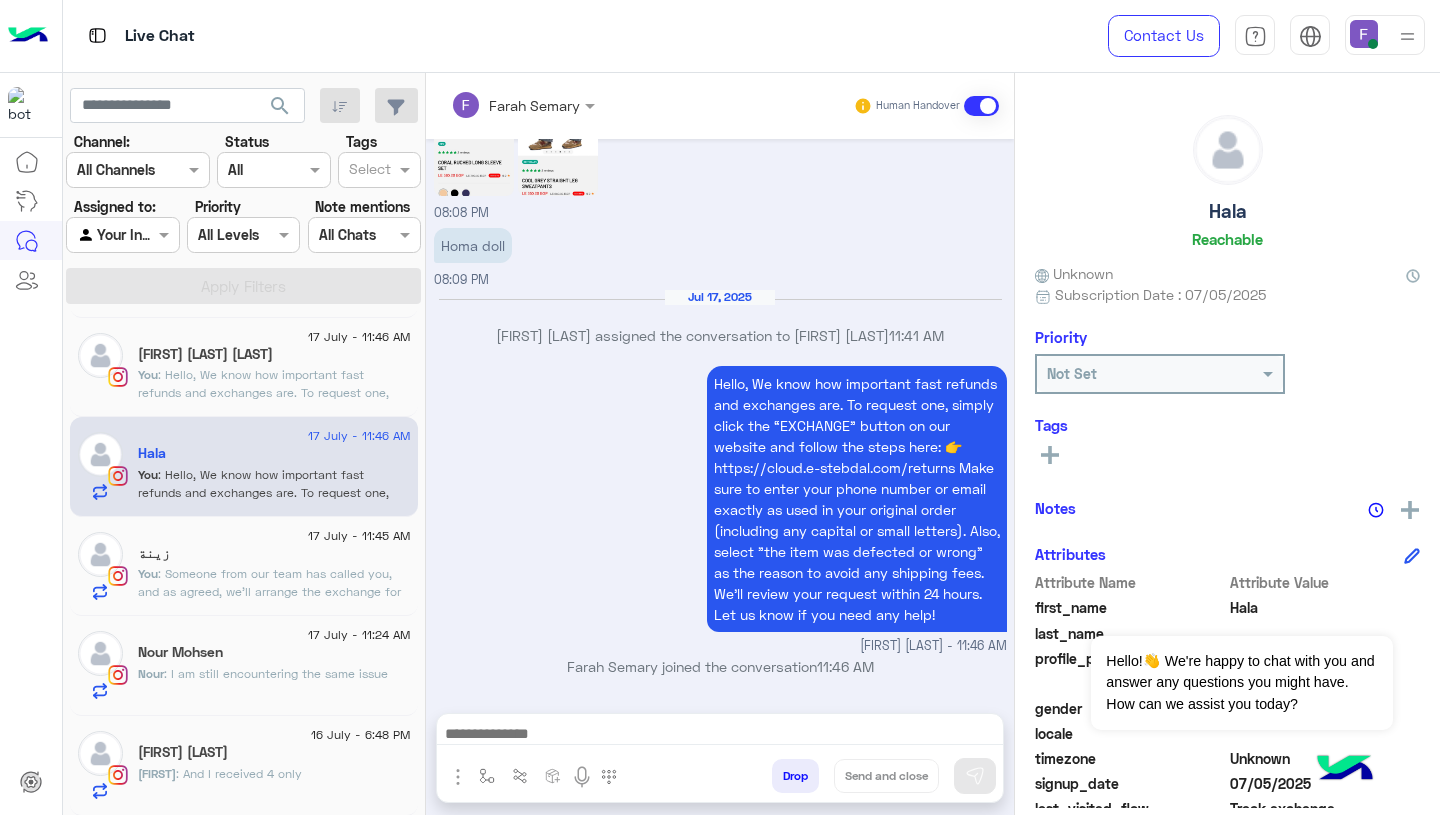 scroll, scrollTop: 2100, scrollLeft: 0, axis: vertical 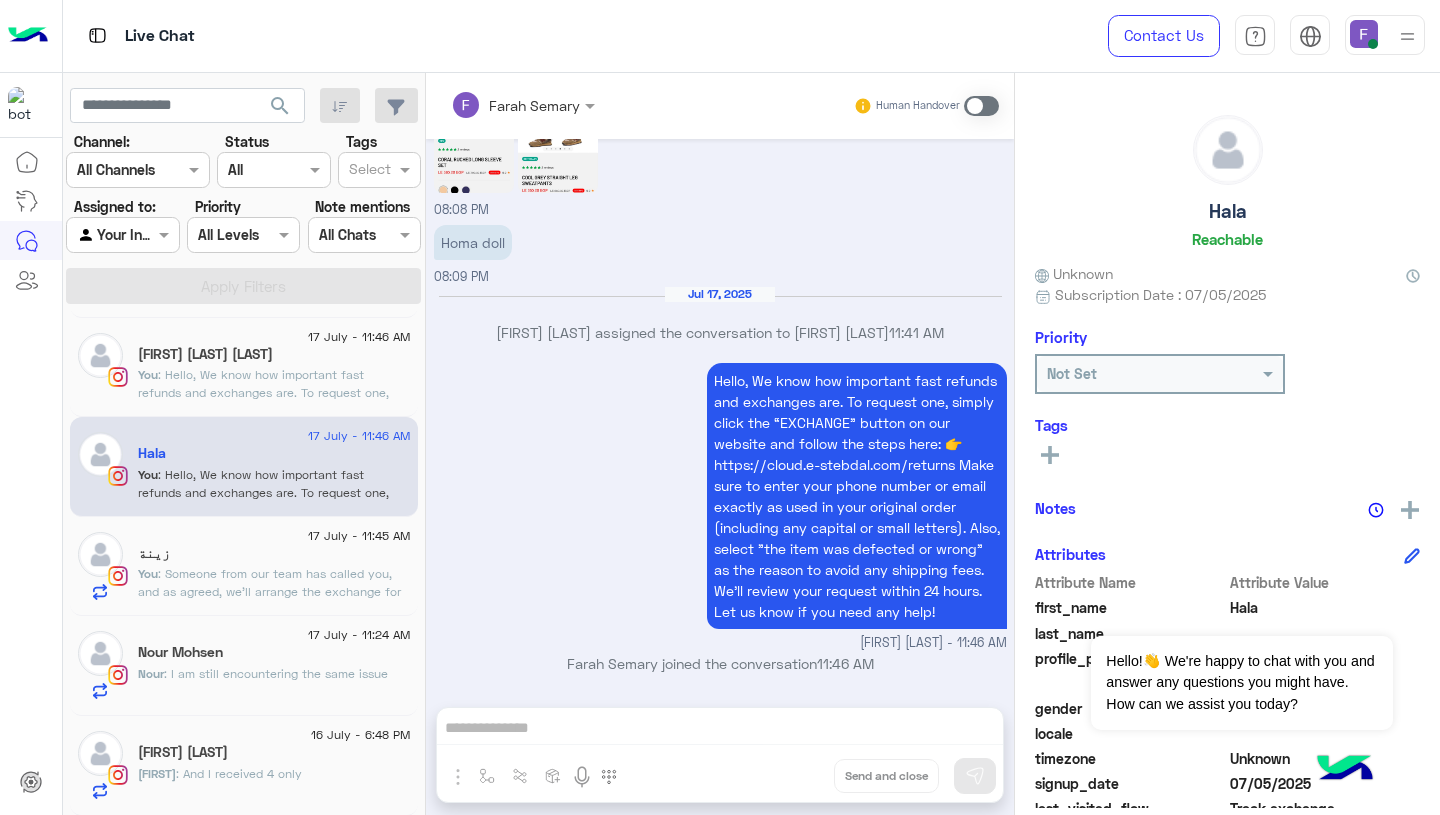 click on ": Someone from our team has called you, and as agreed, we’ll arrange the exchange for you right away once you're back from your holiday.
Enjoy your time, and let us know when you're ready!" 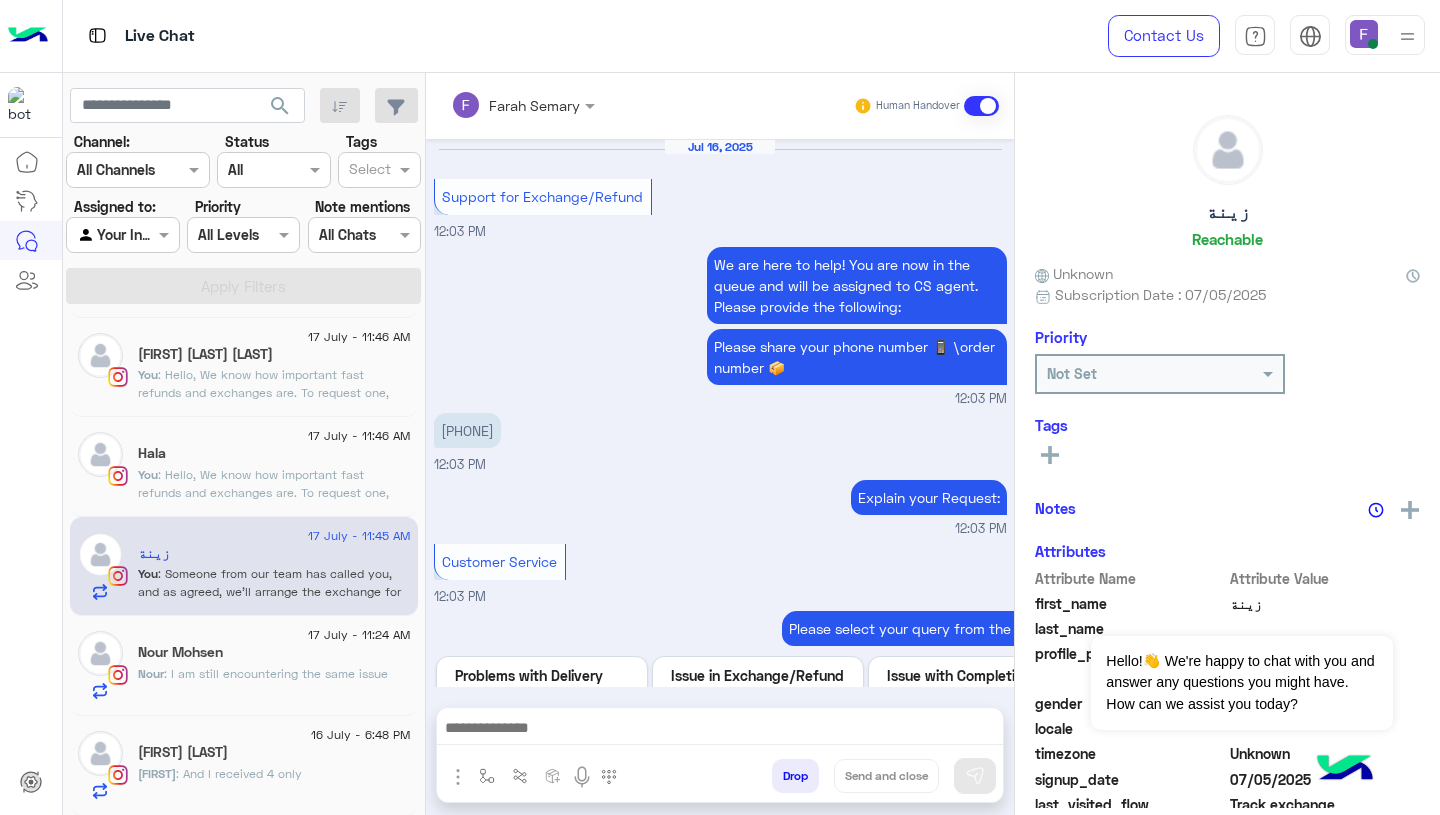 scroll, scrollTop: 1793, scrollLeft: 0, axis: vertical 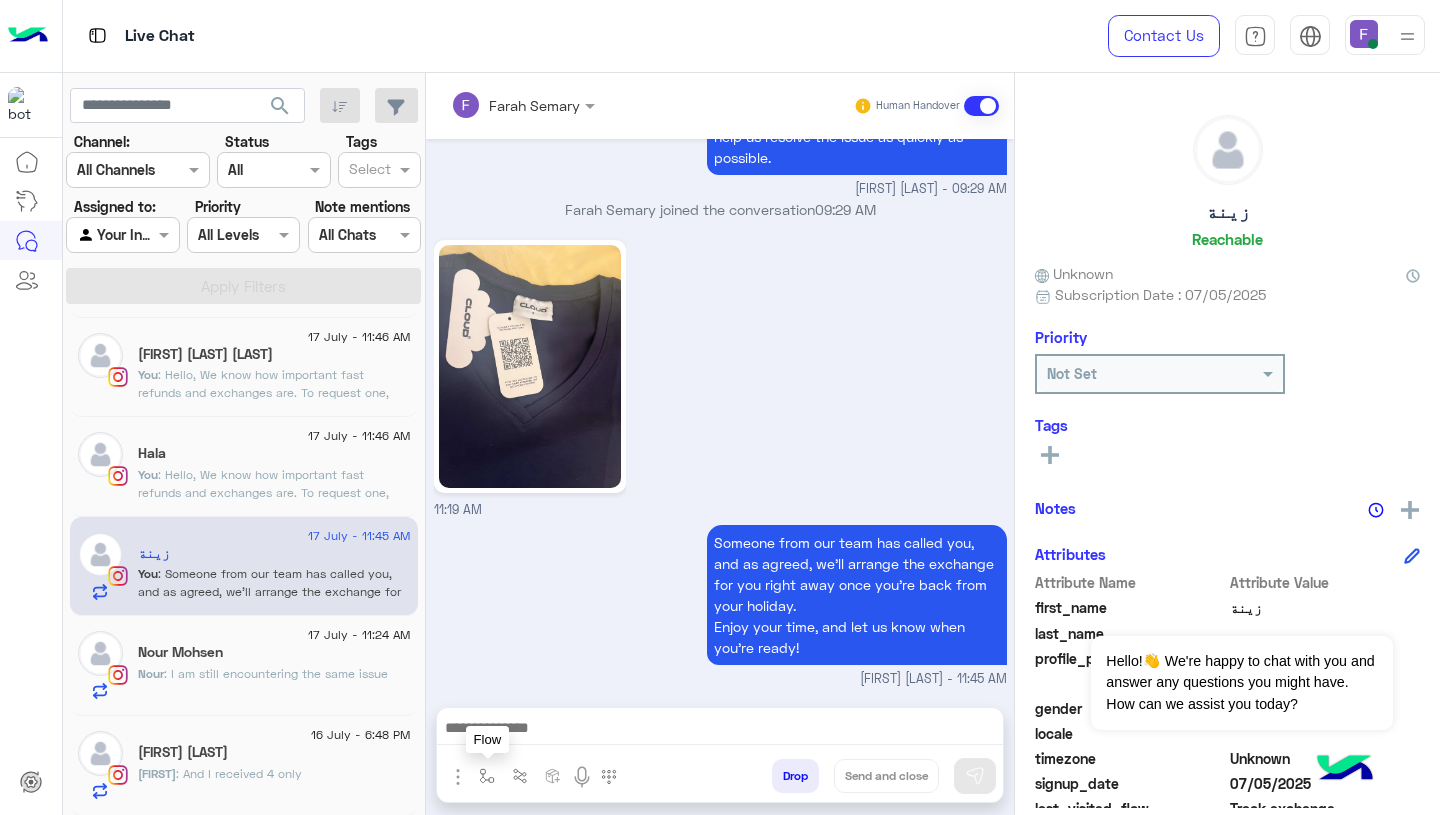 click at bounding box center (487, 776) 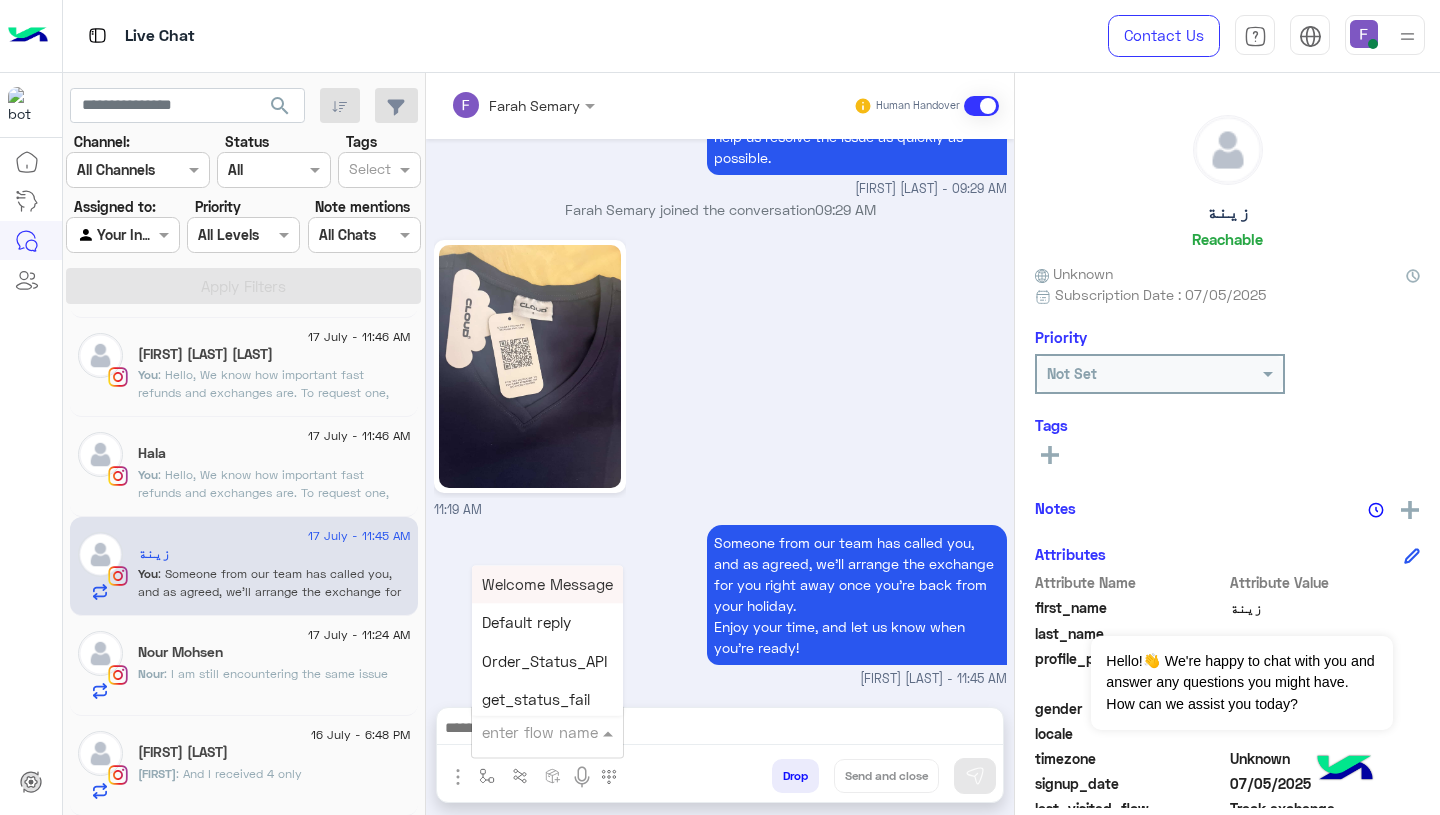 click at bounding box center [523, 732] 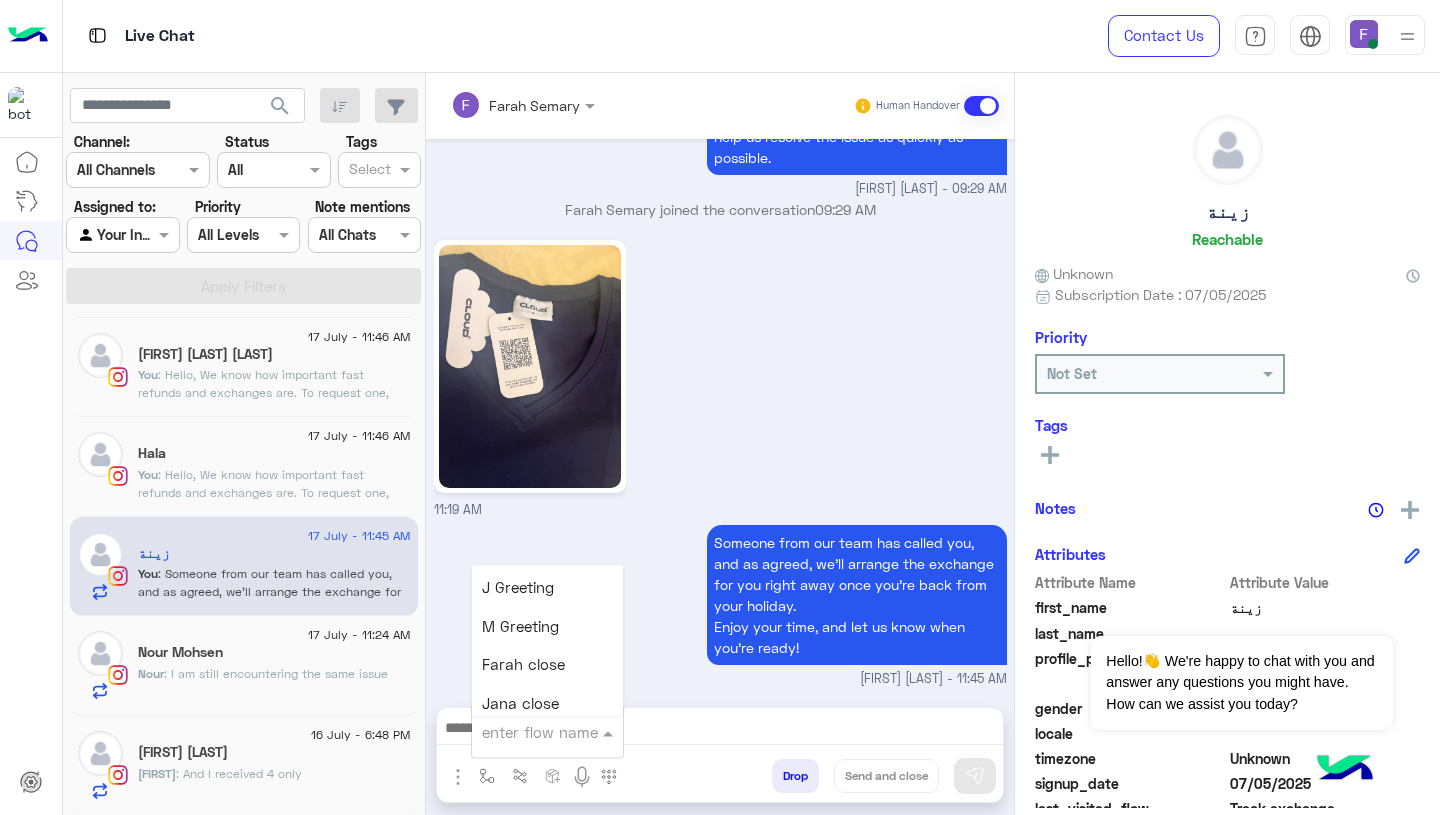 scroll, scrollTop: 2497, scrollLeft: 0, axis: vertical 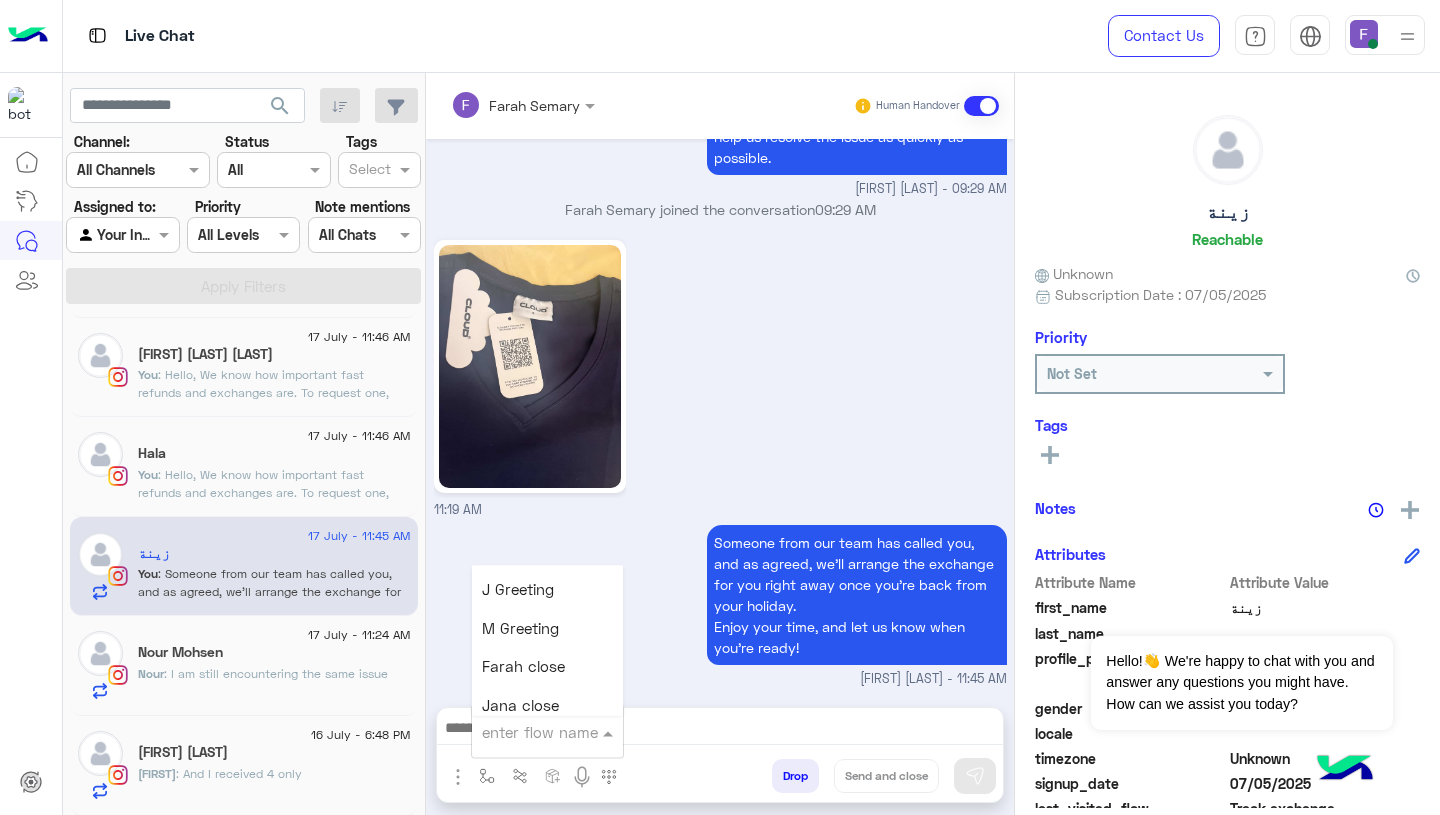 click on "Farah close" at bounding box center [523, 667] 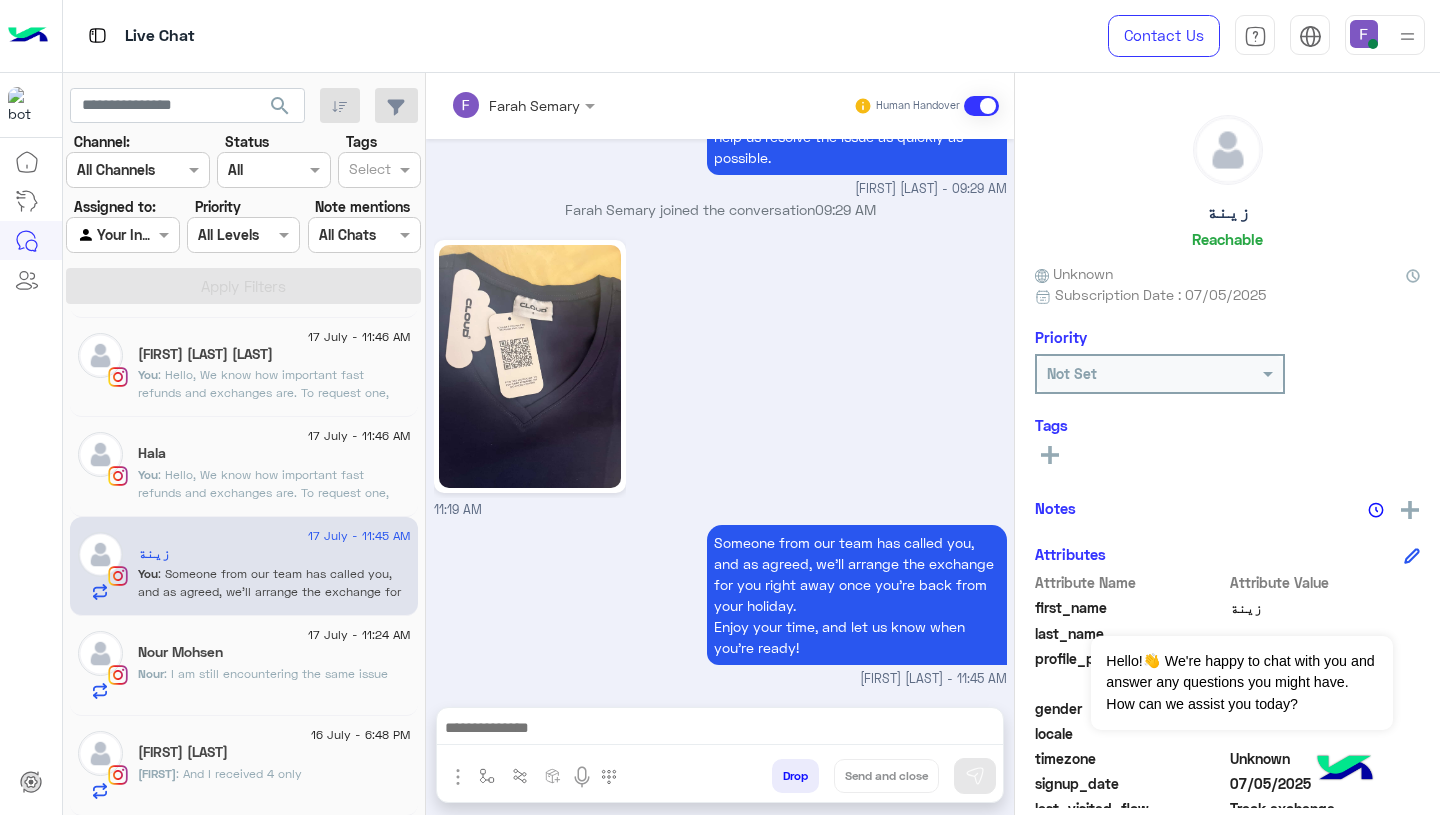 type on "**********" 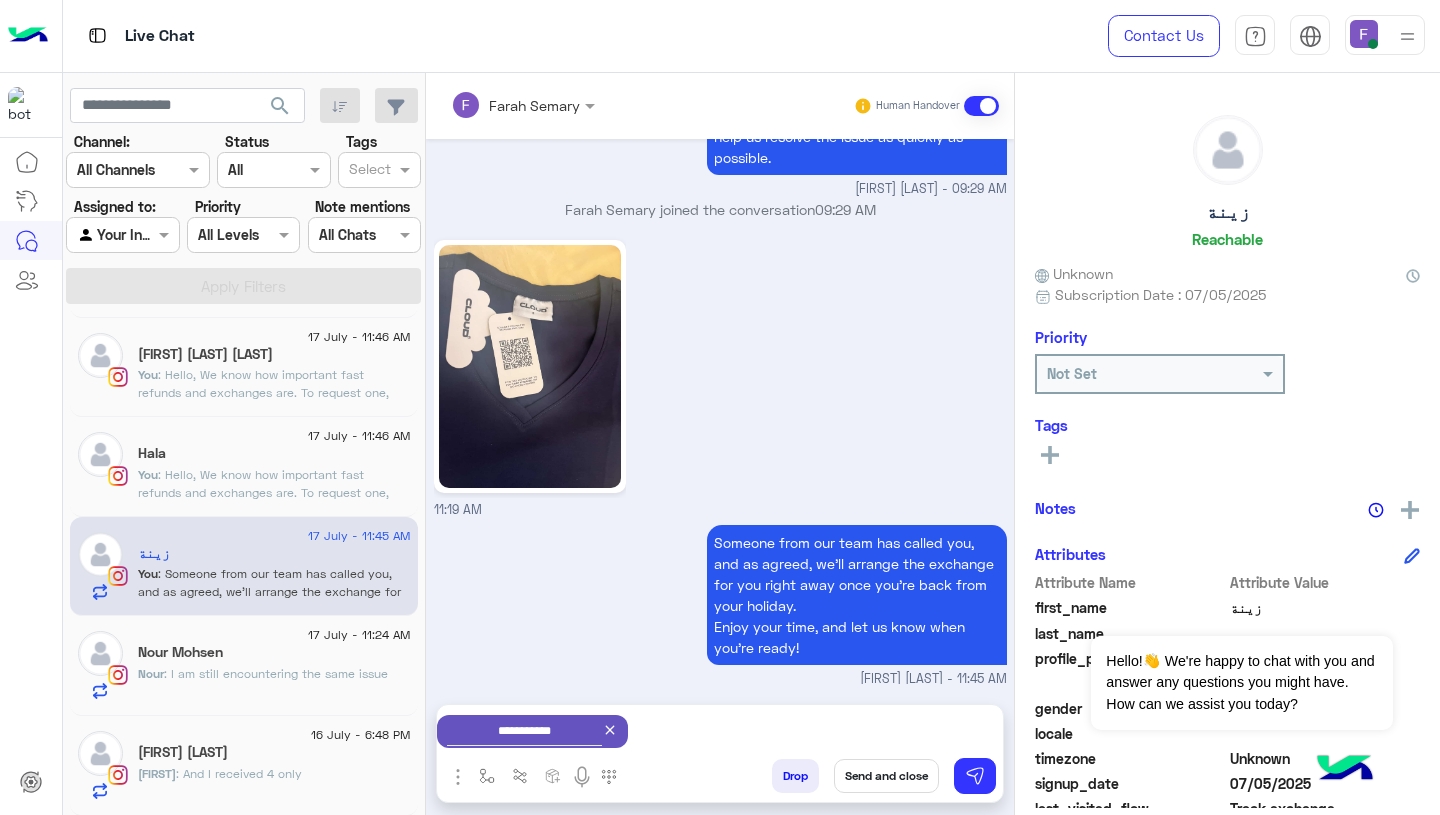 click on "Send and close" at bounding box center [886, 776] 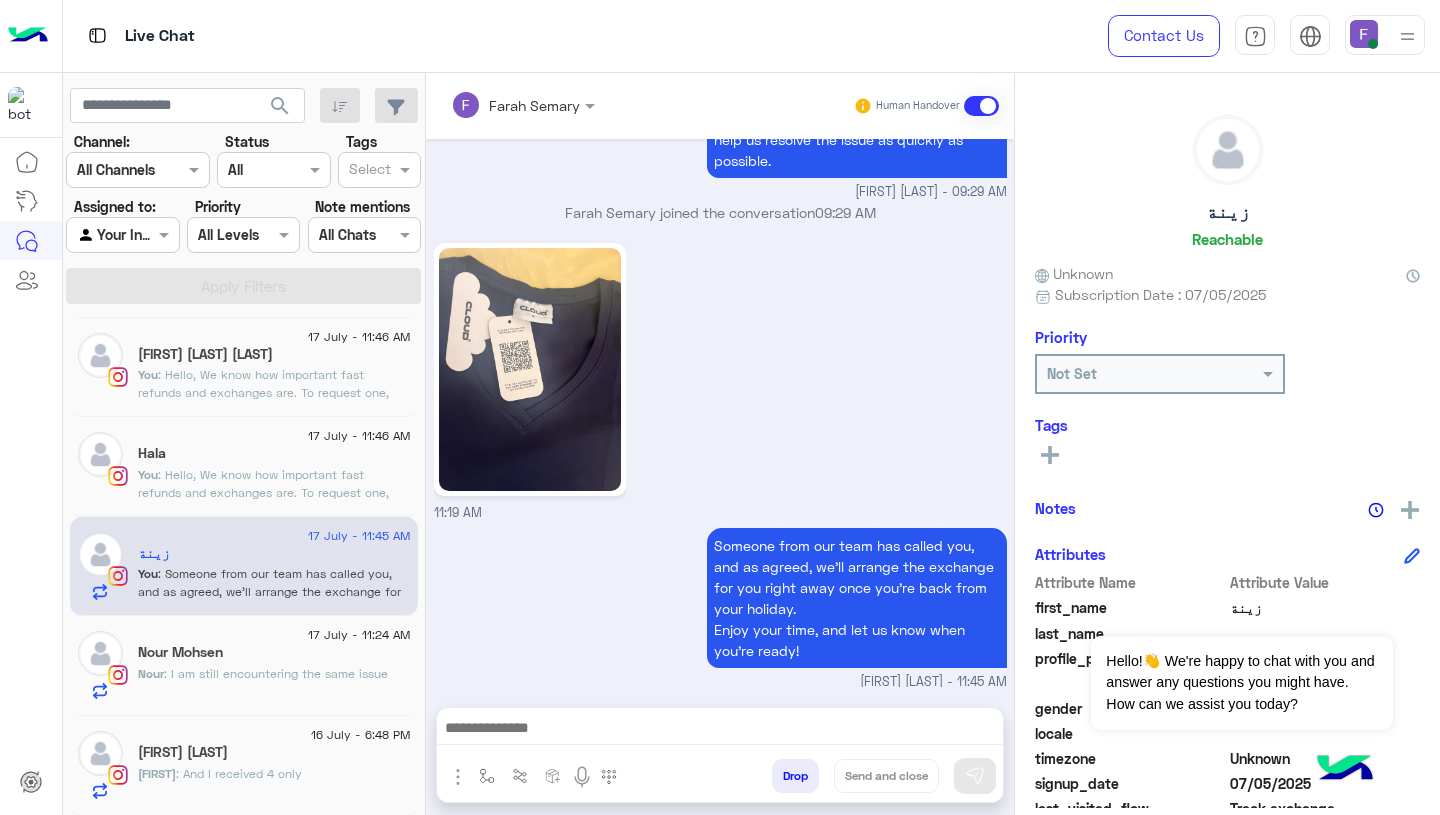 scroll, scrollTop: 1793, scrollLeft: 0, axis: vertical 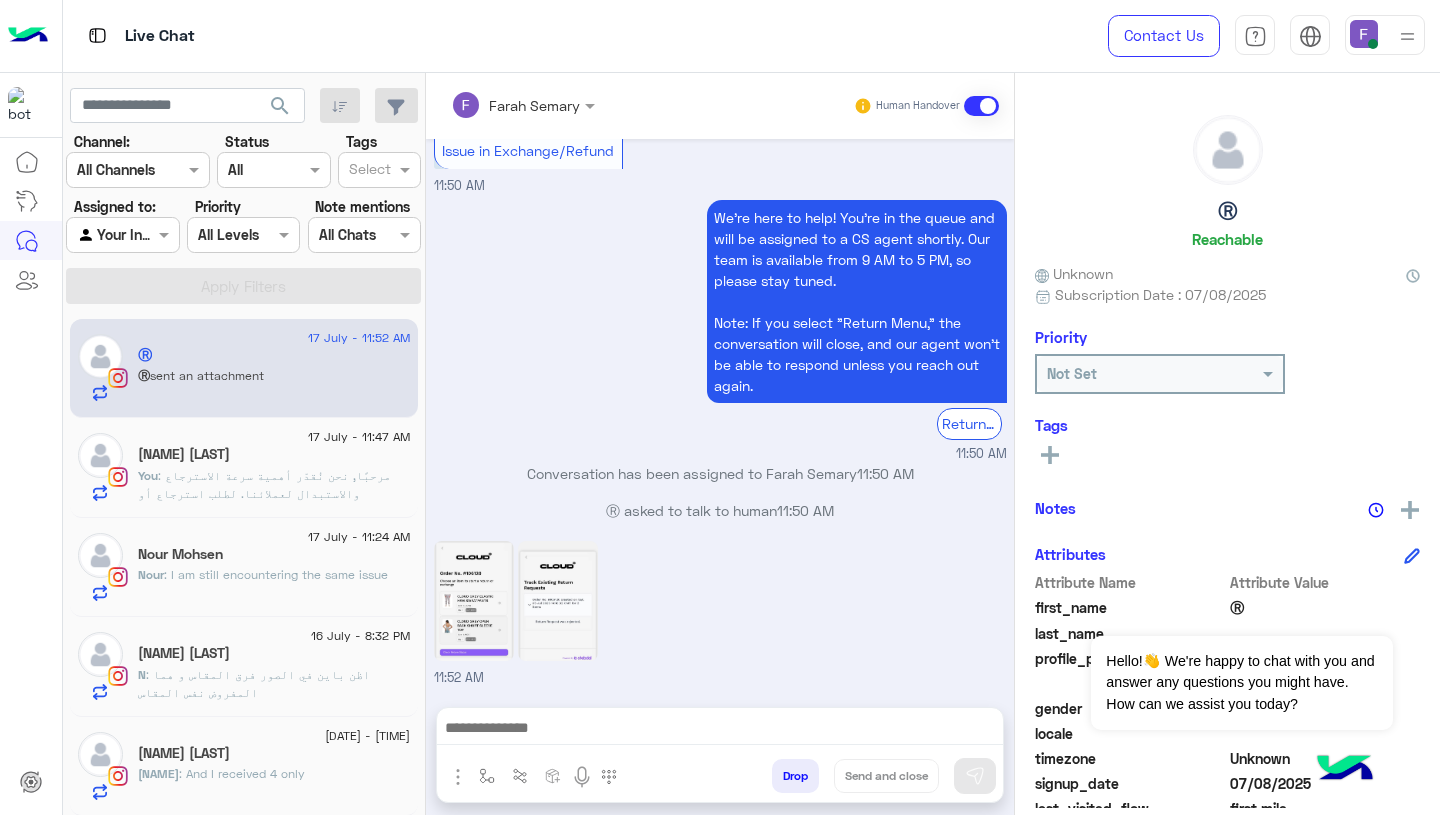 click on "We're here to help! You’re in the queue and will be assigned to a CS agent shortly. Our team is available from 9 AM to 5 PM, so please stay tuned. Note: If you select "Return Menu," the conversation will close, and our agent won’t be able to respond unless you reach out again.  Return to Main Menu     11:50 AM" at bounding box center [720, 329] 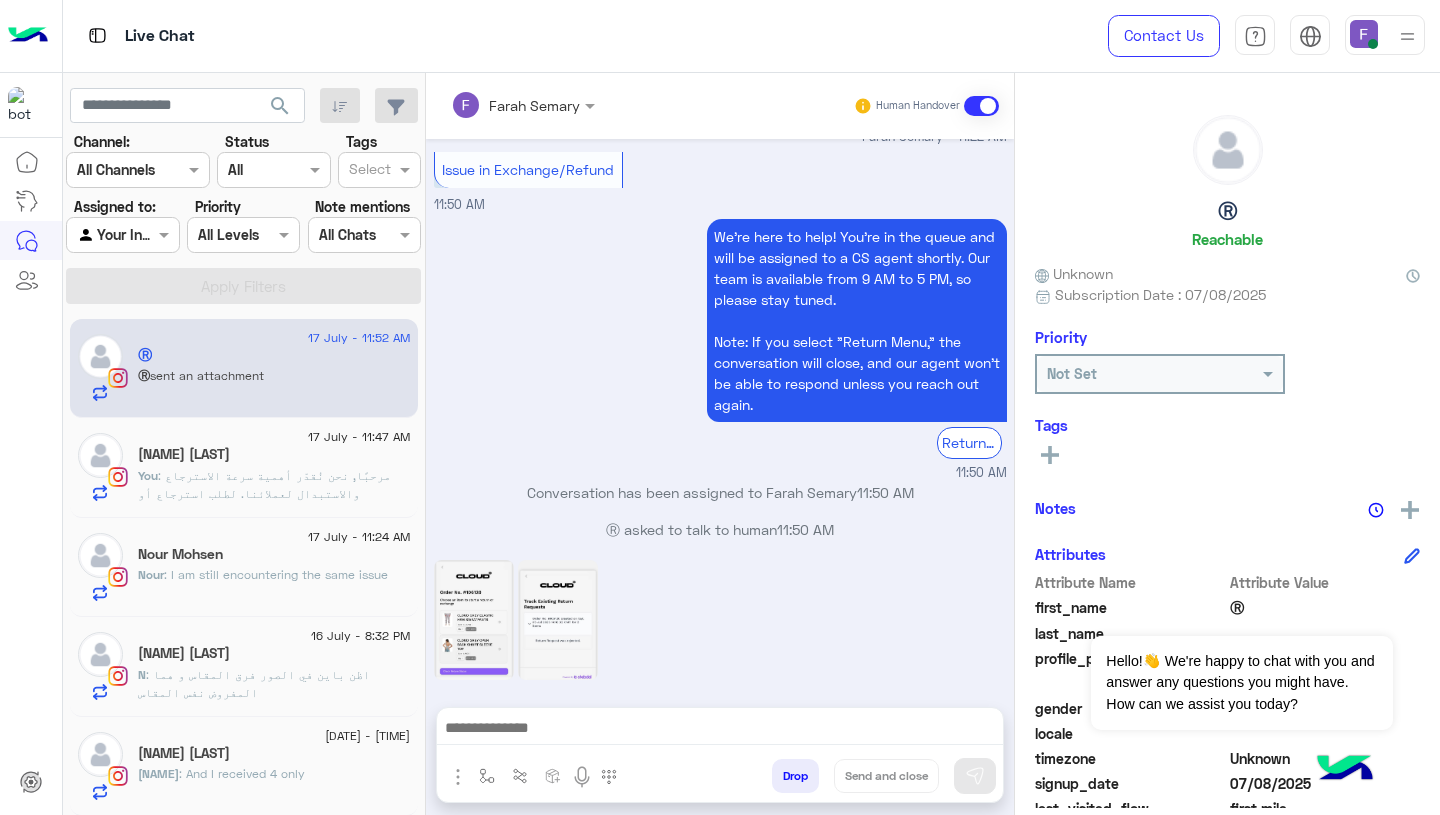 scroll, scrollTop: 1795, scrollLeft: 0, axis: vertical 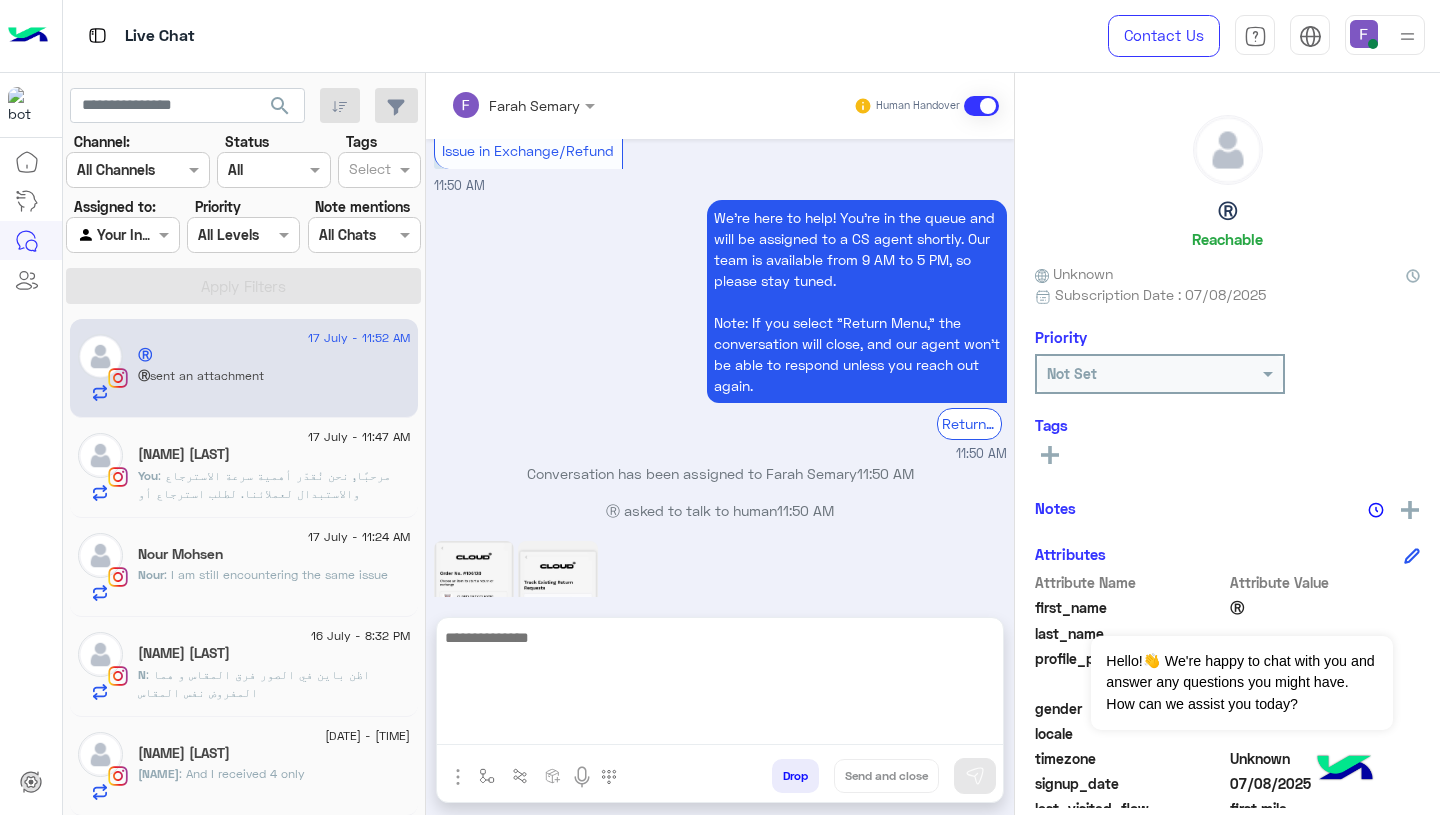 click at bounding box center [720, 685] 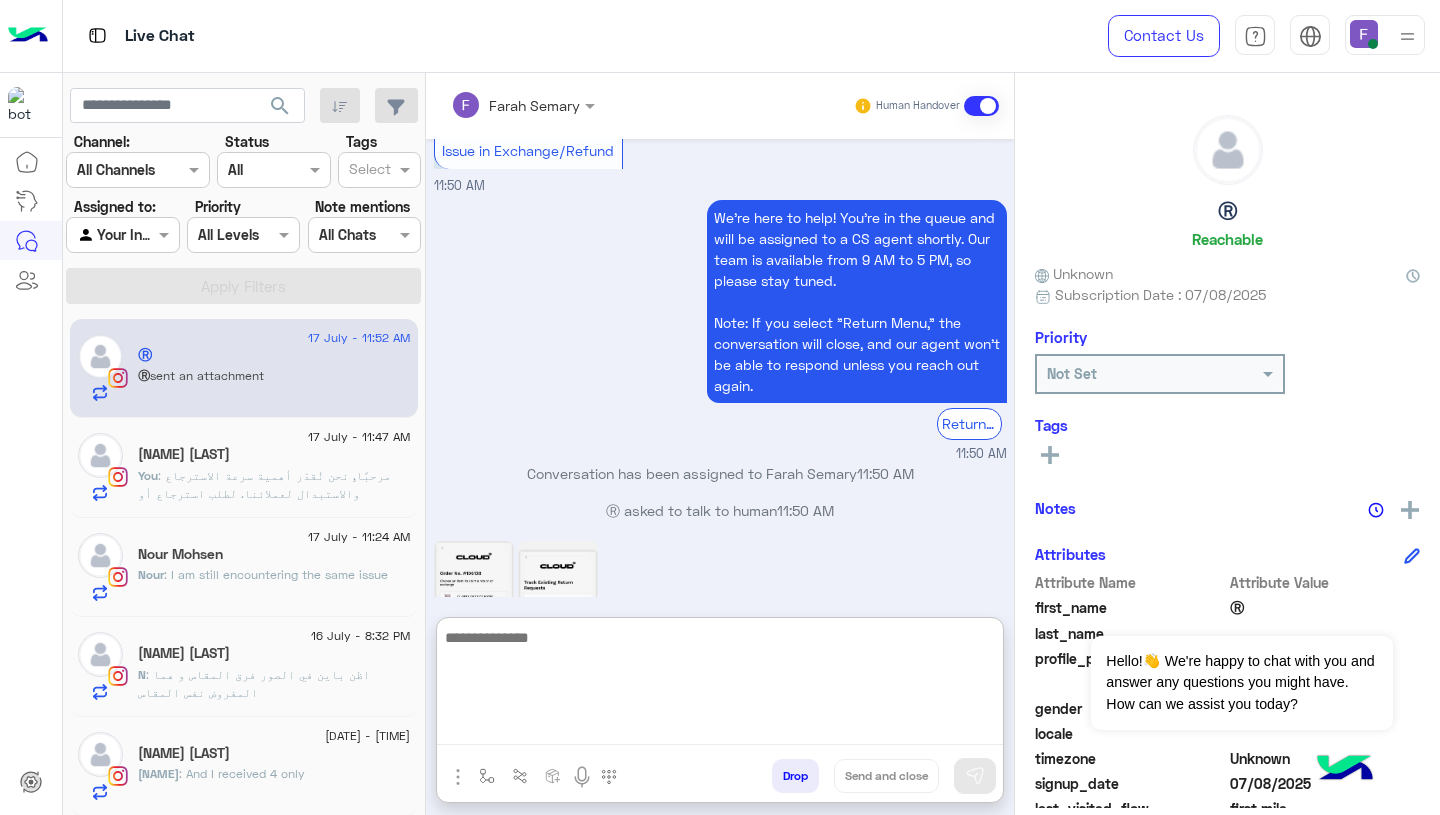 paste on "**********" 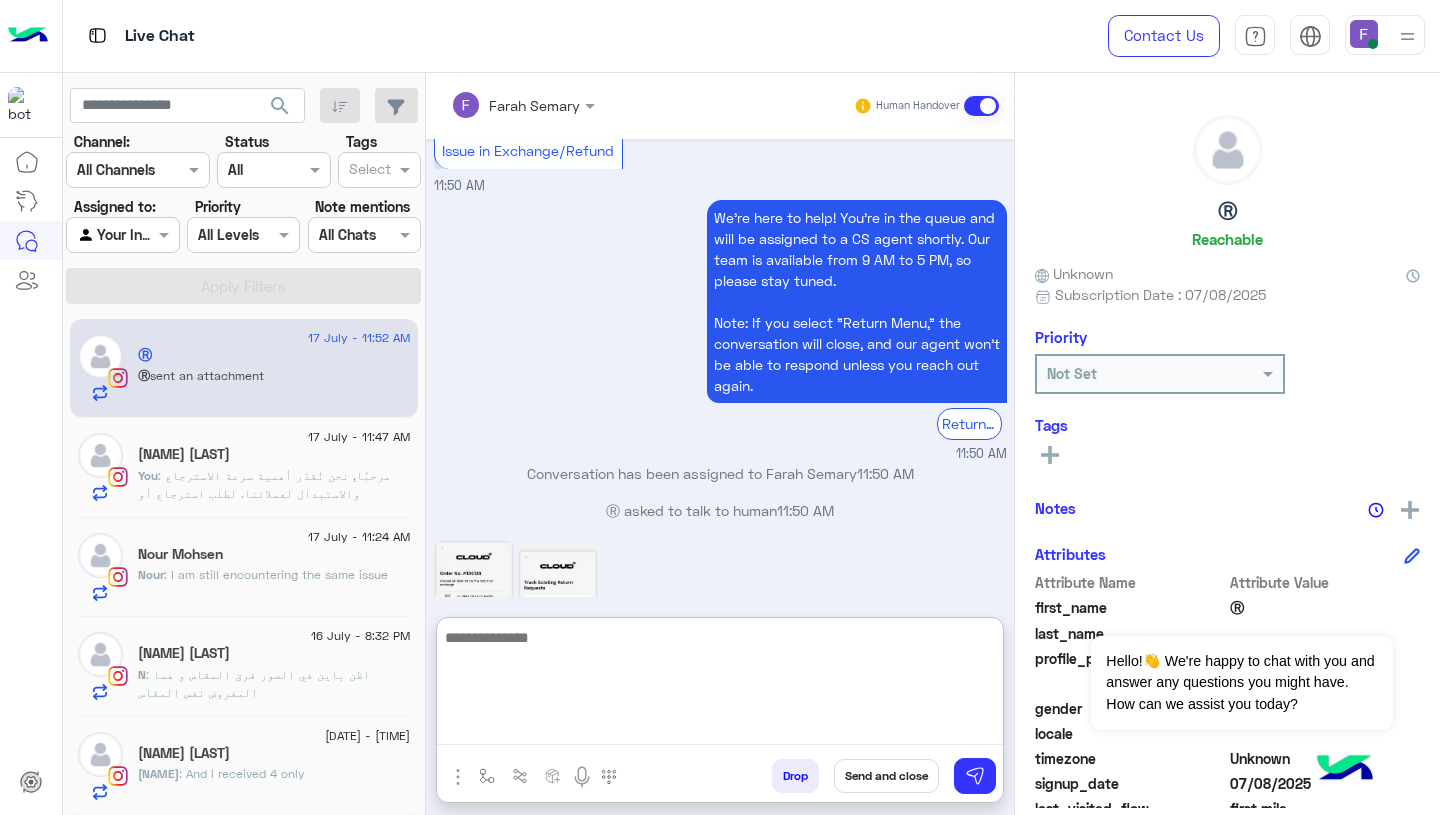 scroll, scrollTop: 1990, scrollLeft: 0, axis: vertical 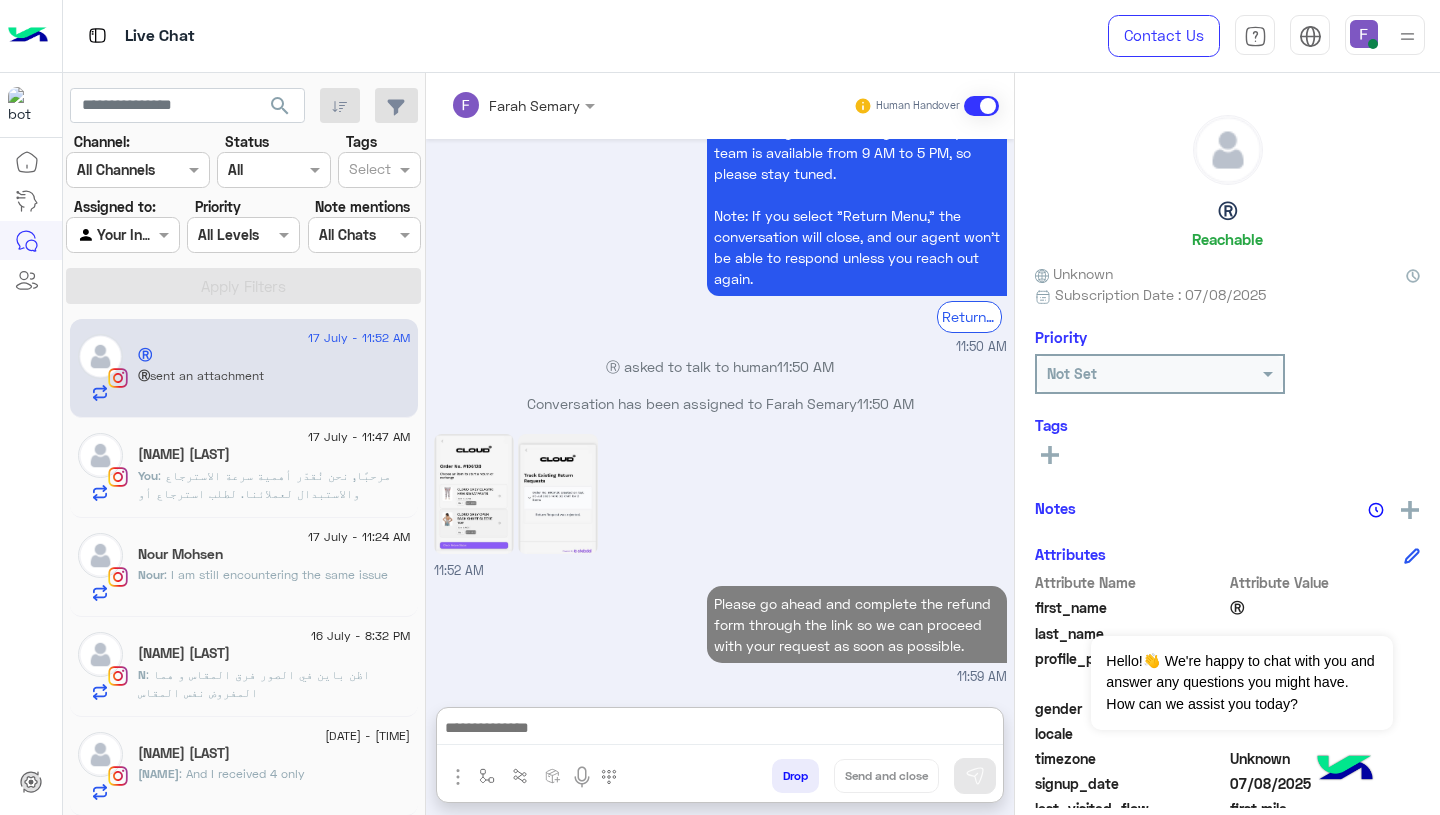 click on ": مرحبًا,
نحن نُقدّر أهمية سرعة الاسترجاع والاستبدال لعملائنا.
لطلب استرجاع أو استبدال، فقط اضغطي على زر "استبدال" في موقعنا الإلكتروني واتبعي الخطوات من خلال الرابط التالي:
👉 https://cloud.e-stebdal.com/returns
تأكدي من إدخال رقم الهاتف أو البريد الإلكتروني تمامًا كما تم في الطلب الأصلي (بما في ذلك الحروف الكبيرة أو الصغيرة).
ولا تنسي اختيار سبب "القطعة وصلت معيبة أو خاطئة" حتى لا يتم احتساب رسوم شحن.
سنقوم بمراجعة طلبك خلال 24 ساعة.
إذا احتجتِ أي مساعدة، نحن دائمًا هنا لدعمك!" 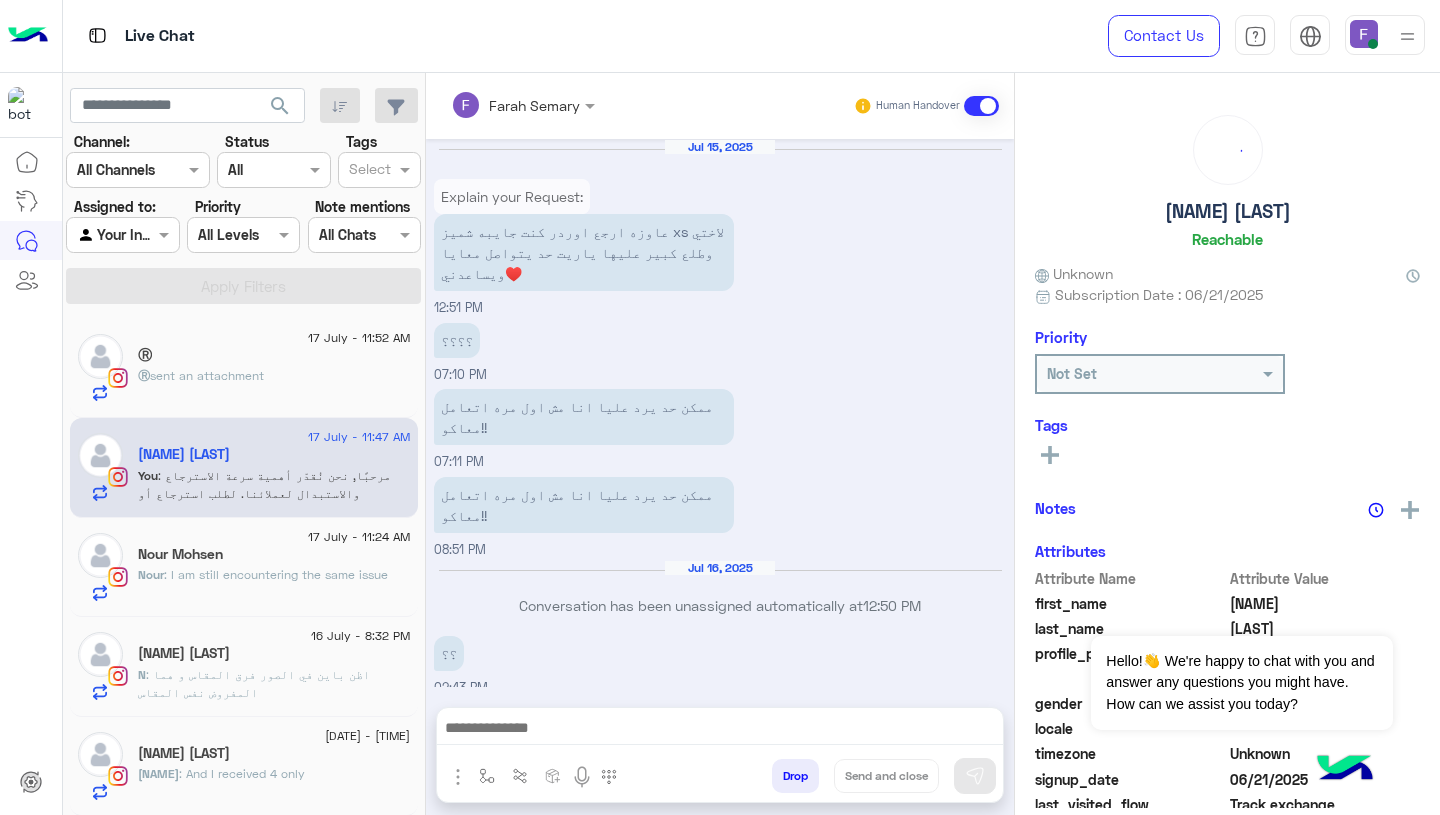 scroll, scrollTop: 1649, scrollLeft: 0, axis: vertical 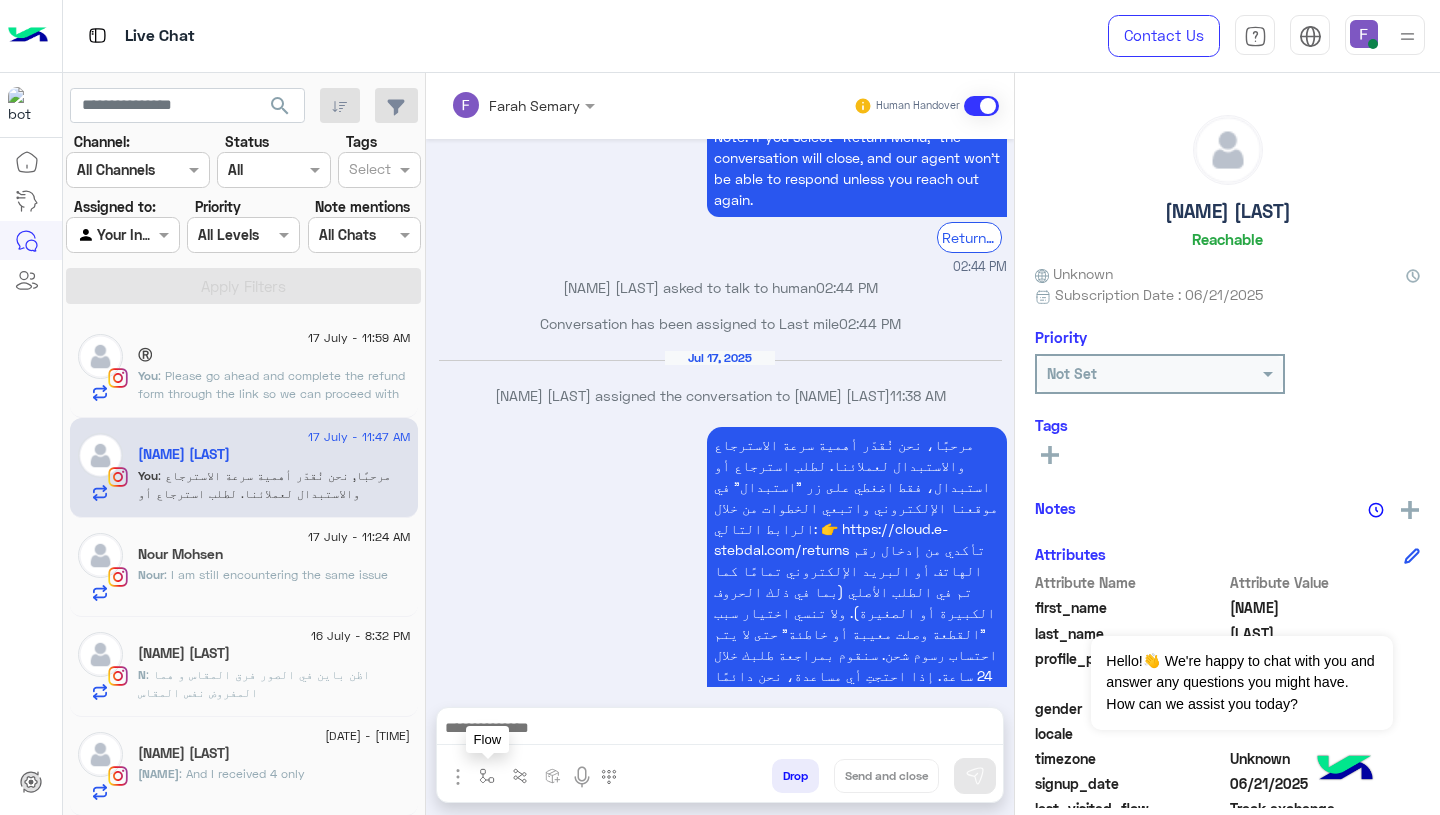 click at bounding box center (487, 776) 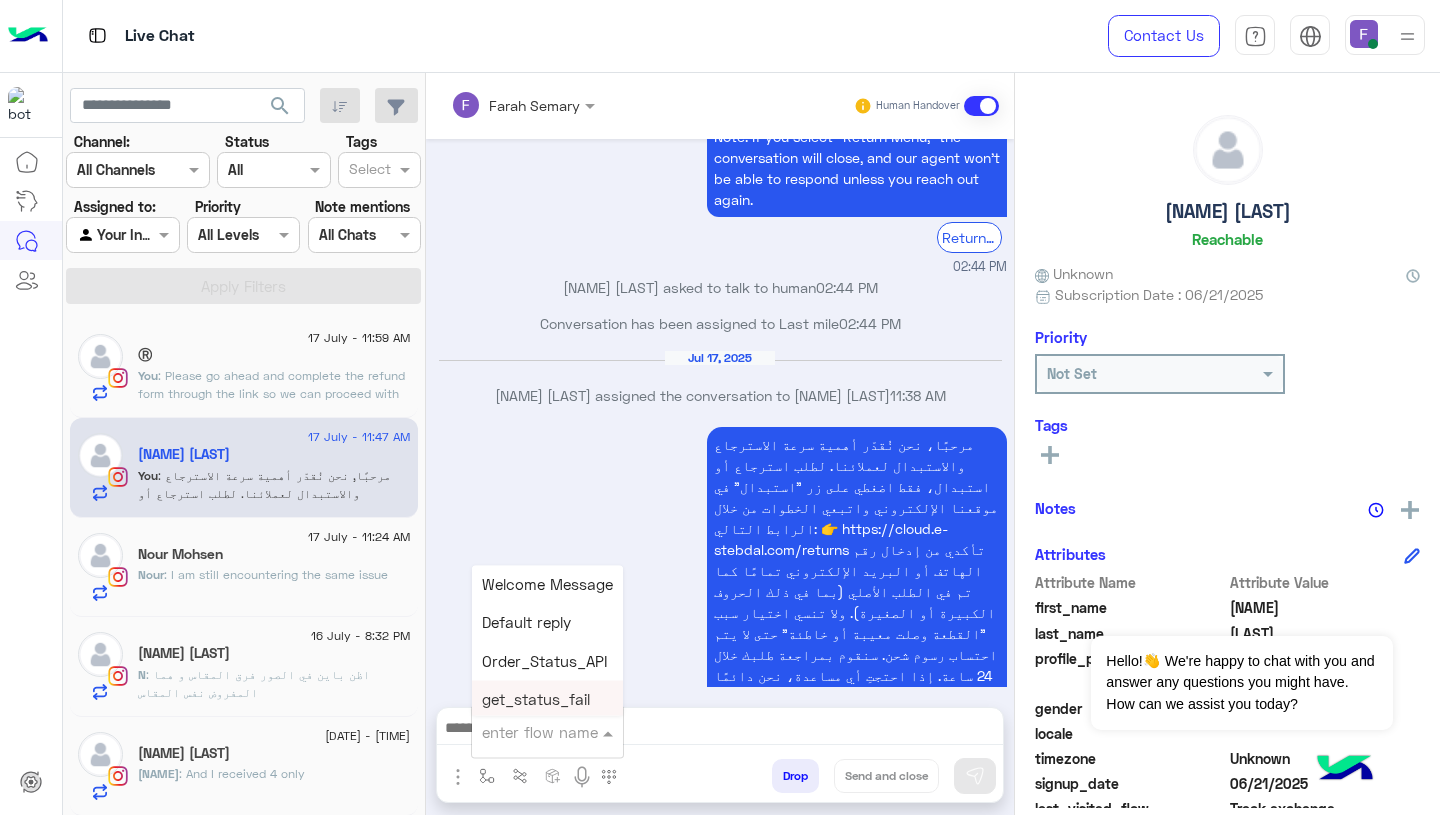 click on "enter flow name Welcome Message Default reply Order_Status_API get_status_fail Check_Status Show_Status Routing_To_Issues GoogleSheet_API Returned to shipper Submit_Complain Reschudled Rejected اللغة العربية  استبدال / استرجاع طلبك تتبع طلبك  مدة وسياسة التوصيل سياسة الاستبدال والاسترجاع الشكاوى و المشاكل last mile ar first mile ar general support  تأخير اوردر تتبع الاستبدال تتبع الاستبدال_copy_1 اللغة العربية _copy_1 الغاء الطلب english  Exchange / Refund  Order Tracking  Delivery Time Exchange &Refund Policy Complaint or Problem last mile first mile General Questions delay order data Track exchange General Q data english _copy_1 cancel request FAQs How do I know my size ? the wrong size Our stores How should I wash the product? Product Meterial   restocked Open the package The prices of this items  place an order on your website AVERAGE ANSWER TIME CS" at bounding box center (547, 732) 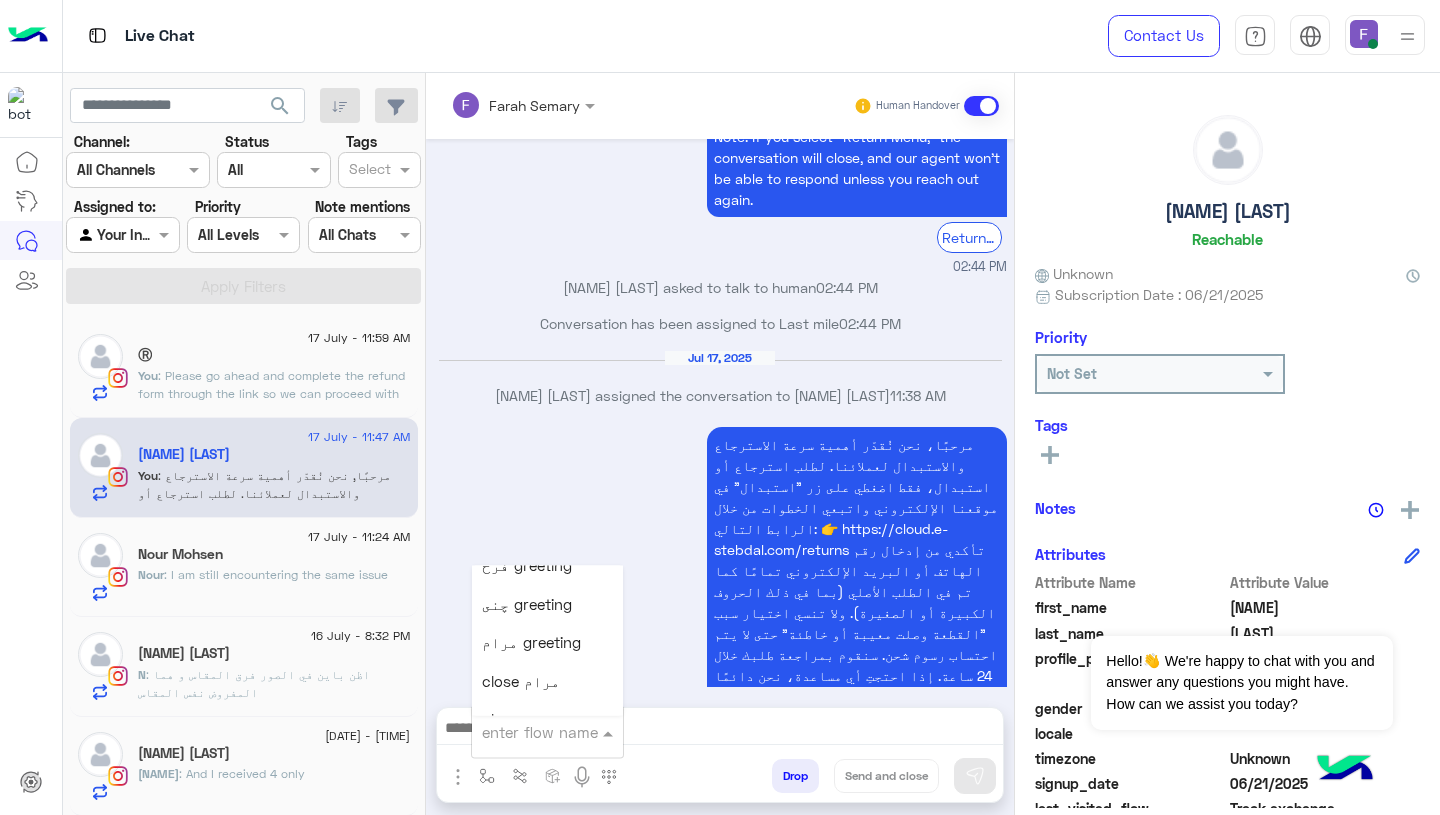 scroll, scrollTop: 2814, scrollLeft: 0, axis: vertical 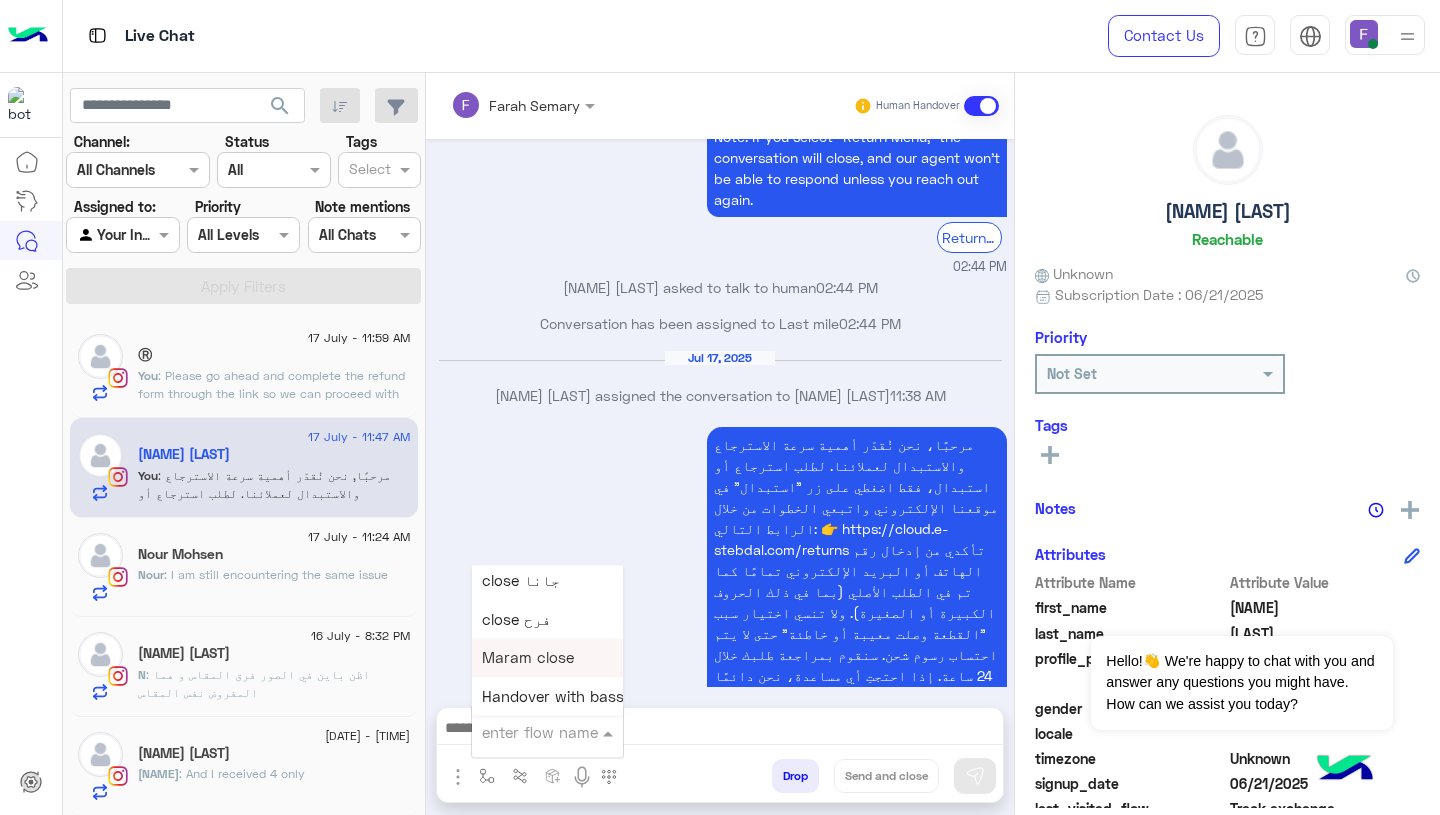 click on "close فرح" at bounding box center (547, 619) 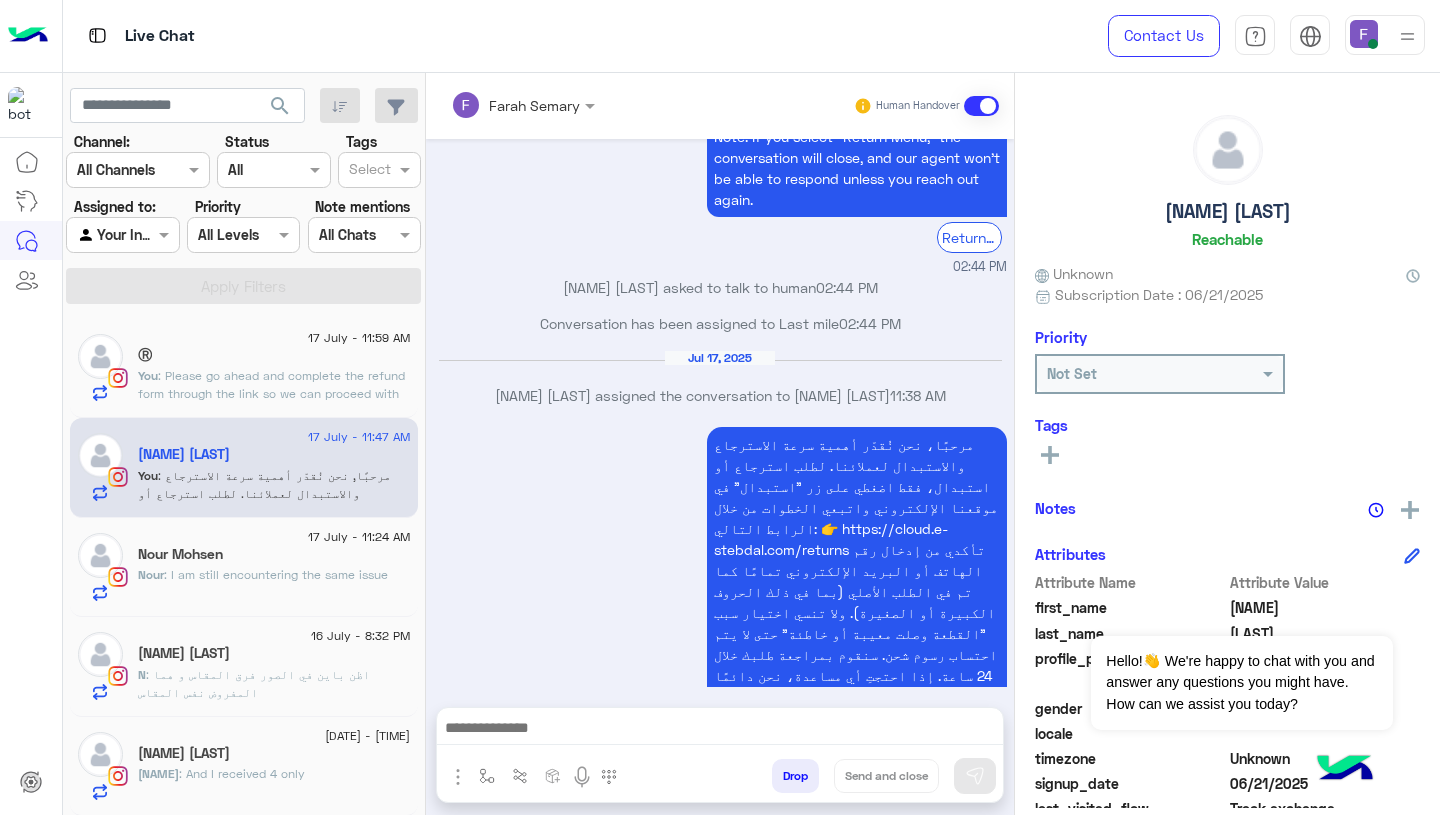 type on "*********" 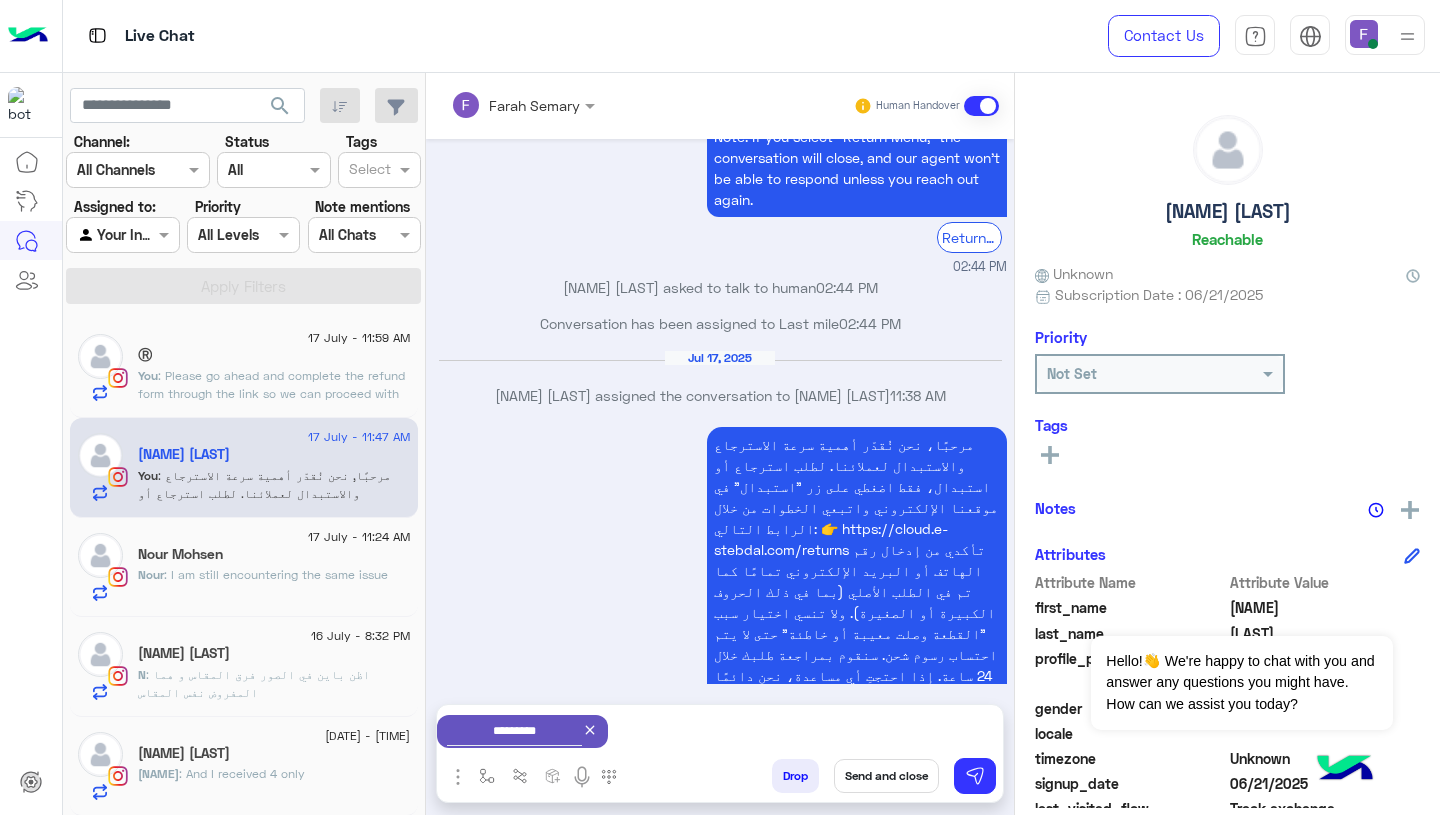 click on "Send and close" at bounding box center [886, 776] 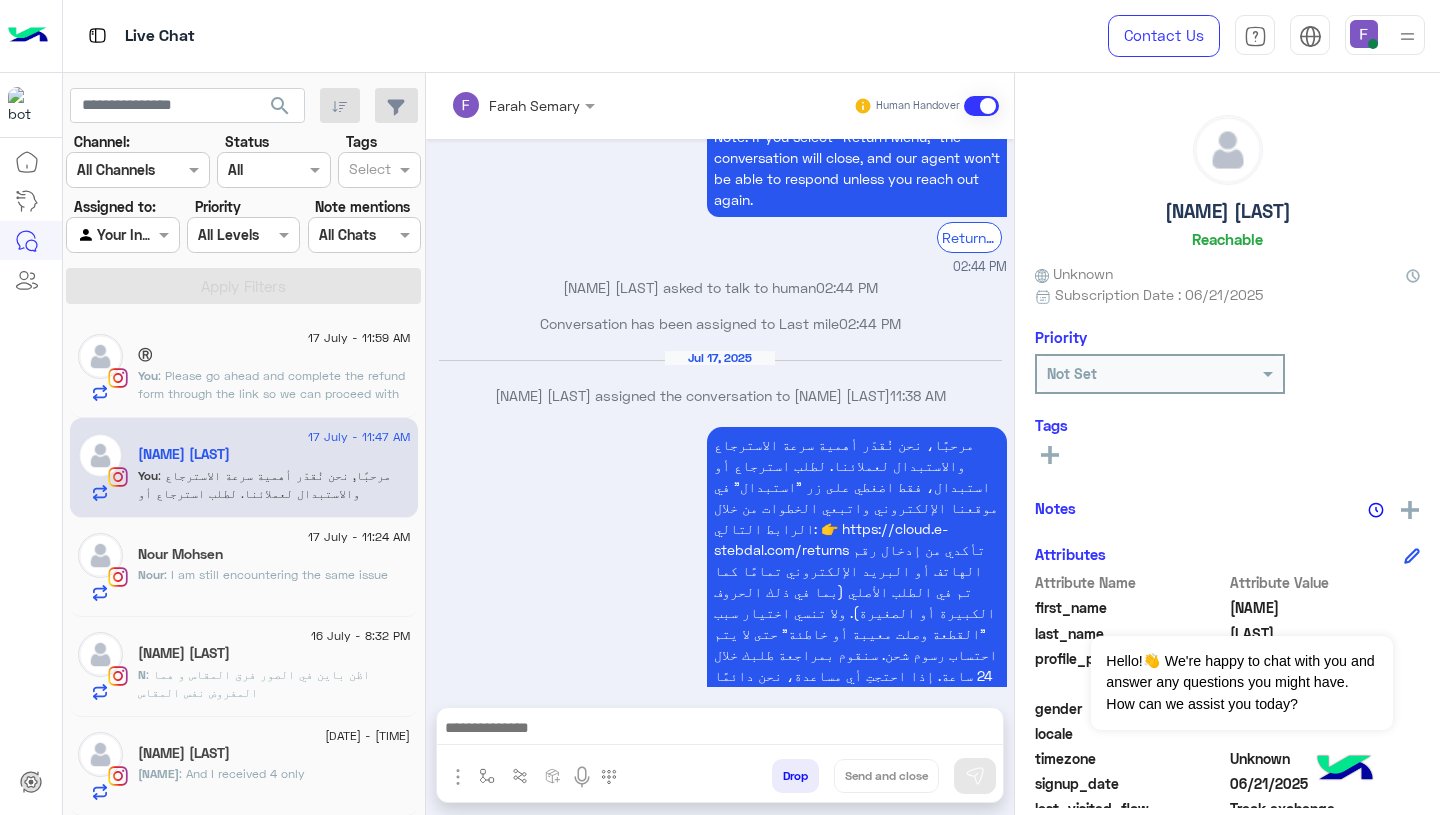 scroll, scrollTop: 1686, scrollLeft: 0, axis: vertical 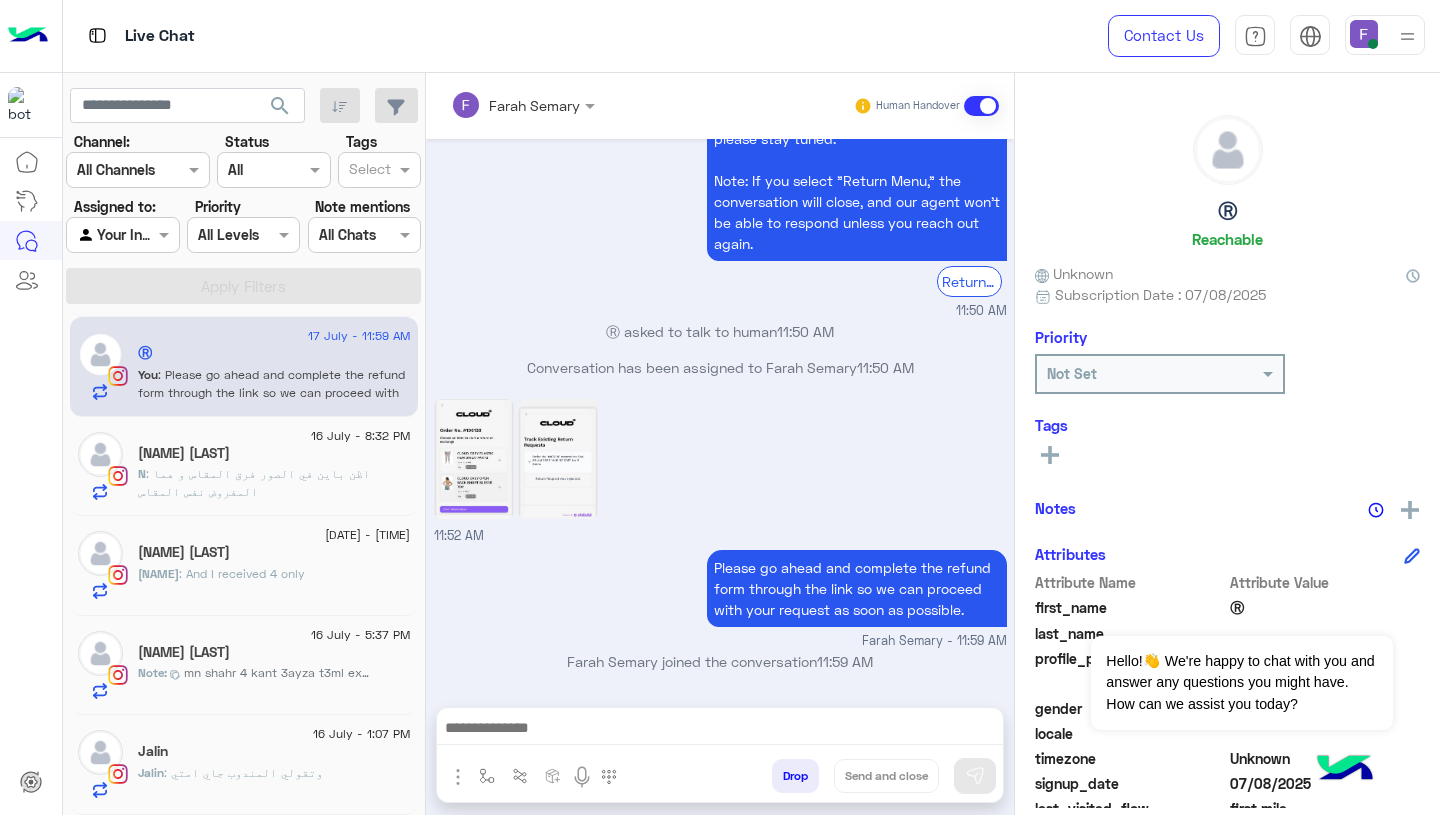 click on "N : اظن باين في الصور فرق المقاس و هما المفروض نفس المقاس" 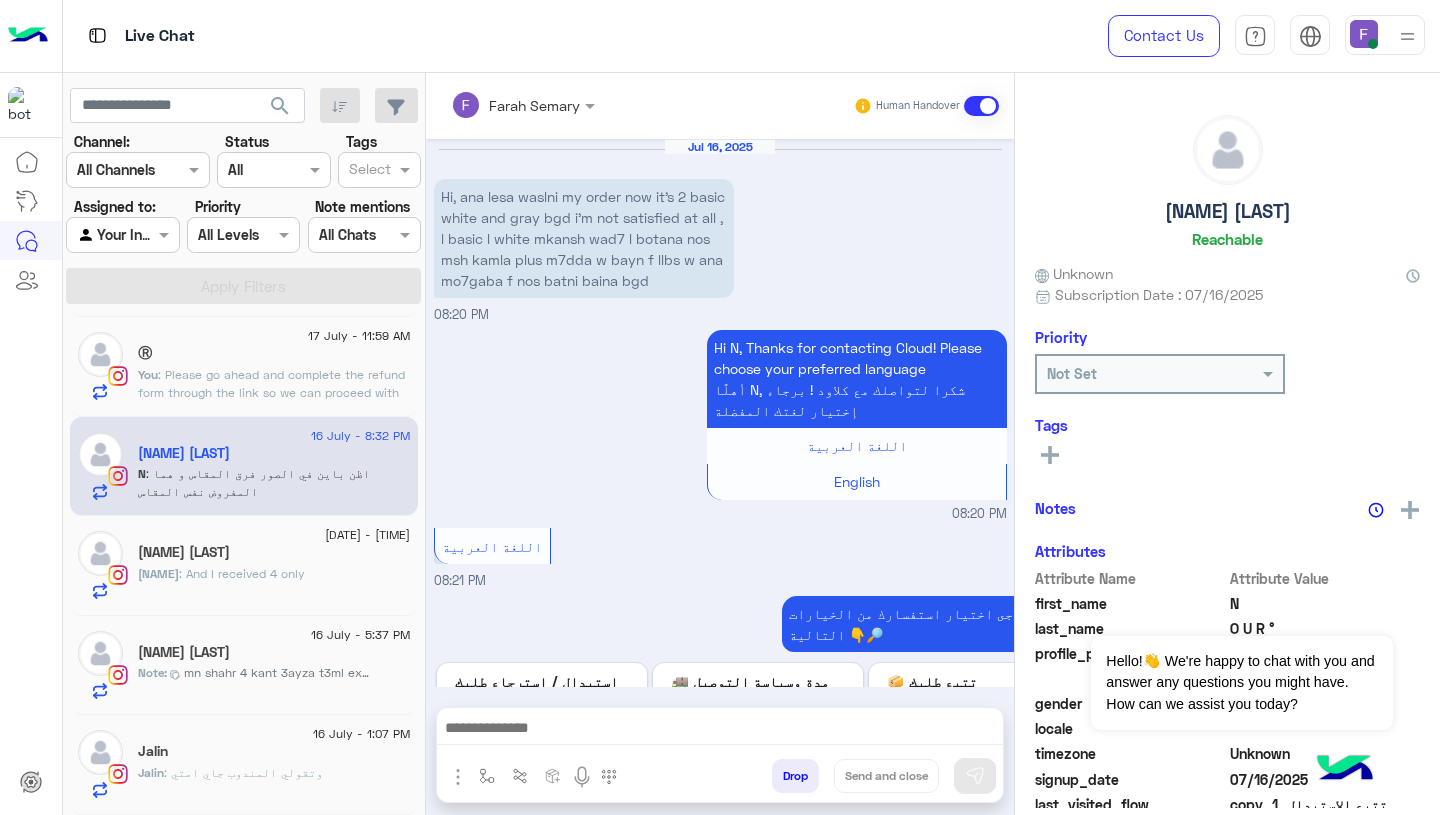 scroll, scrollTop: 2082, scrollLeft: 0, axis: vertical 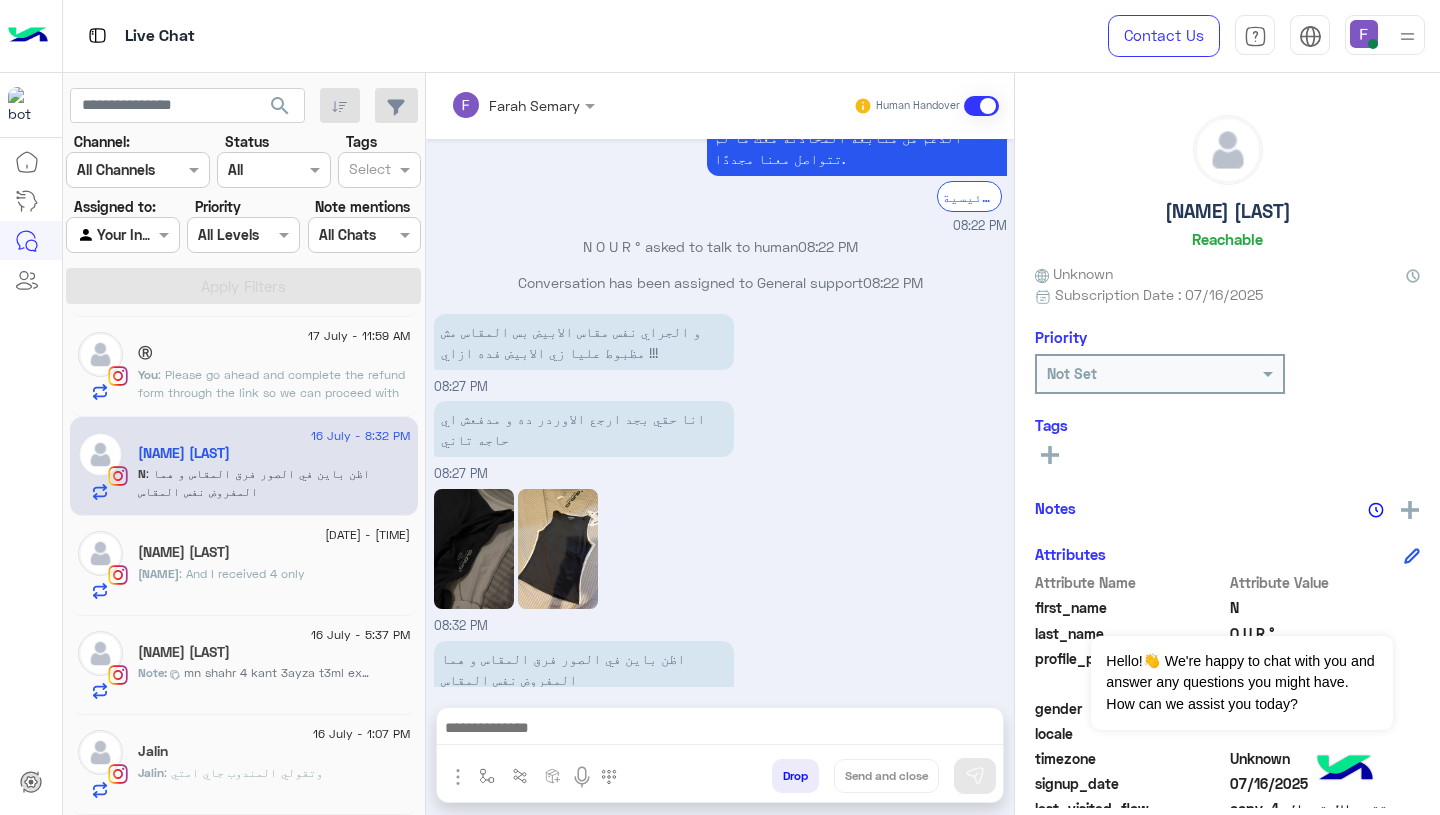 click on ": And I received 4 only" 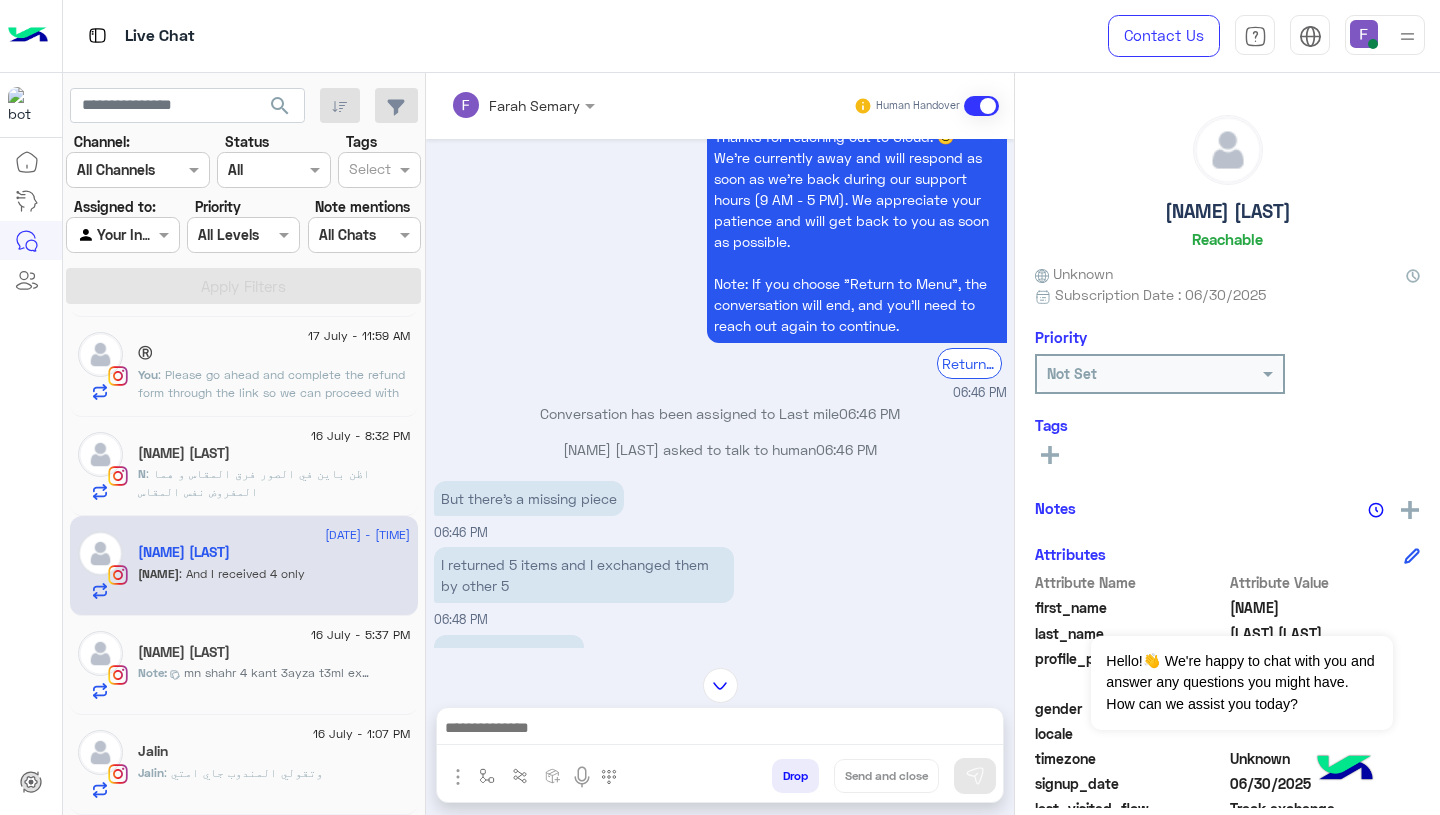 scroll, scrollTop: 1357, scrollLeft: 0, axis: vertical 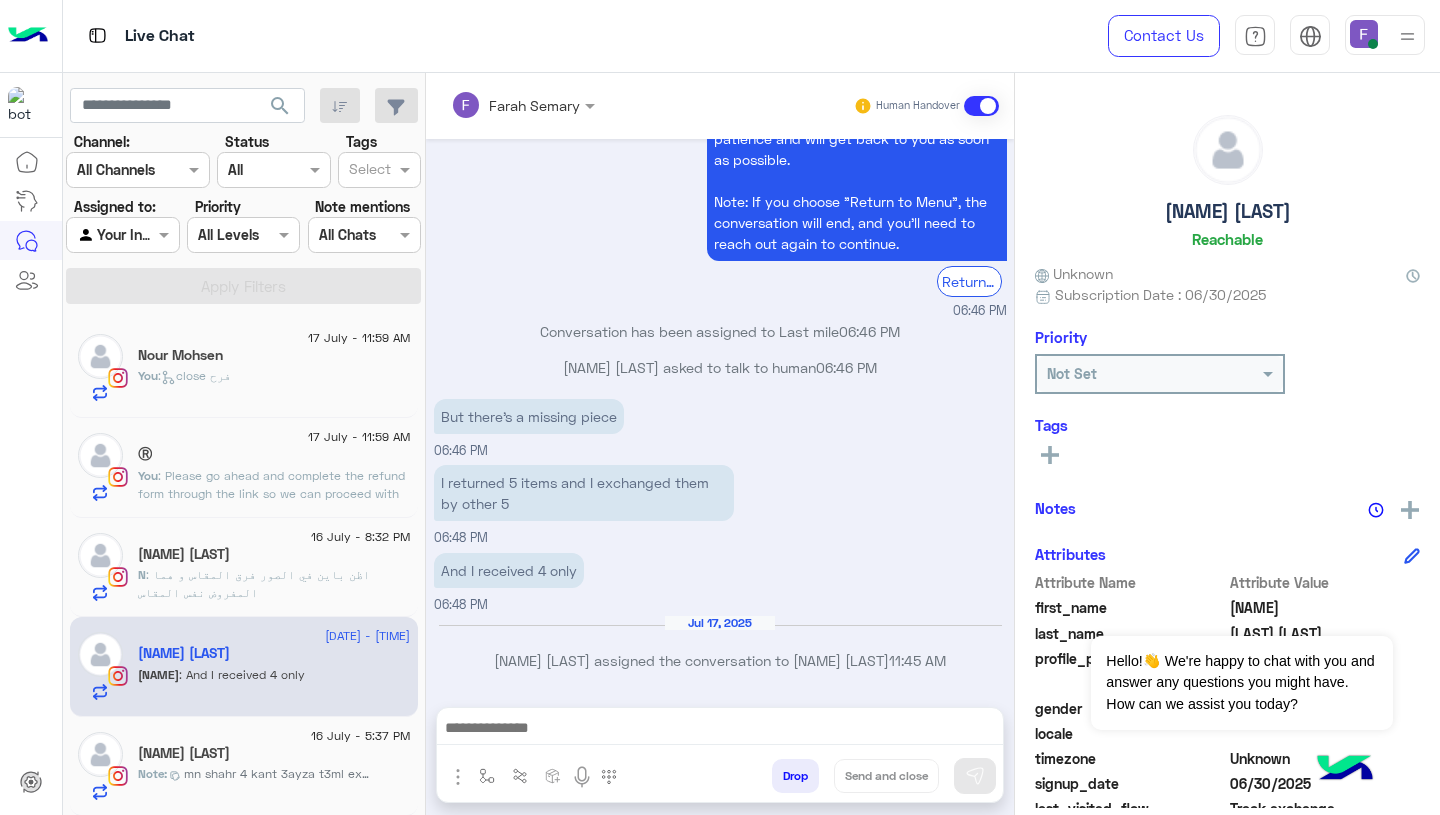 click on "You : close [NAME]" 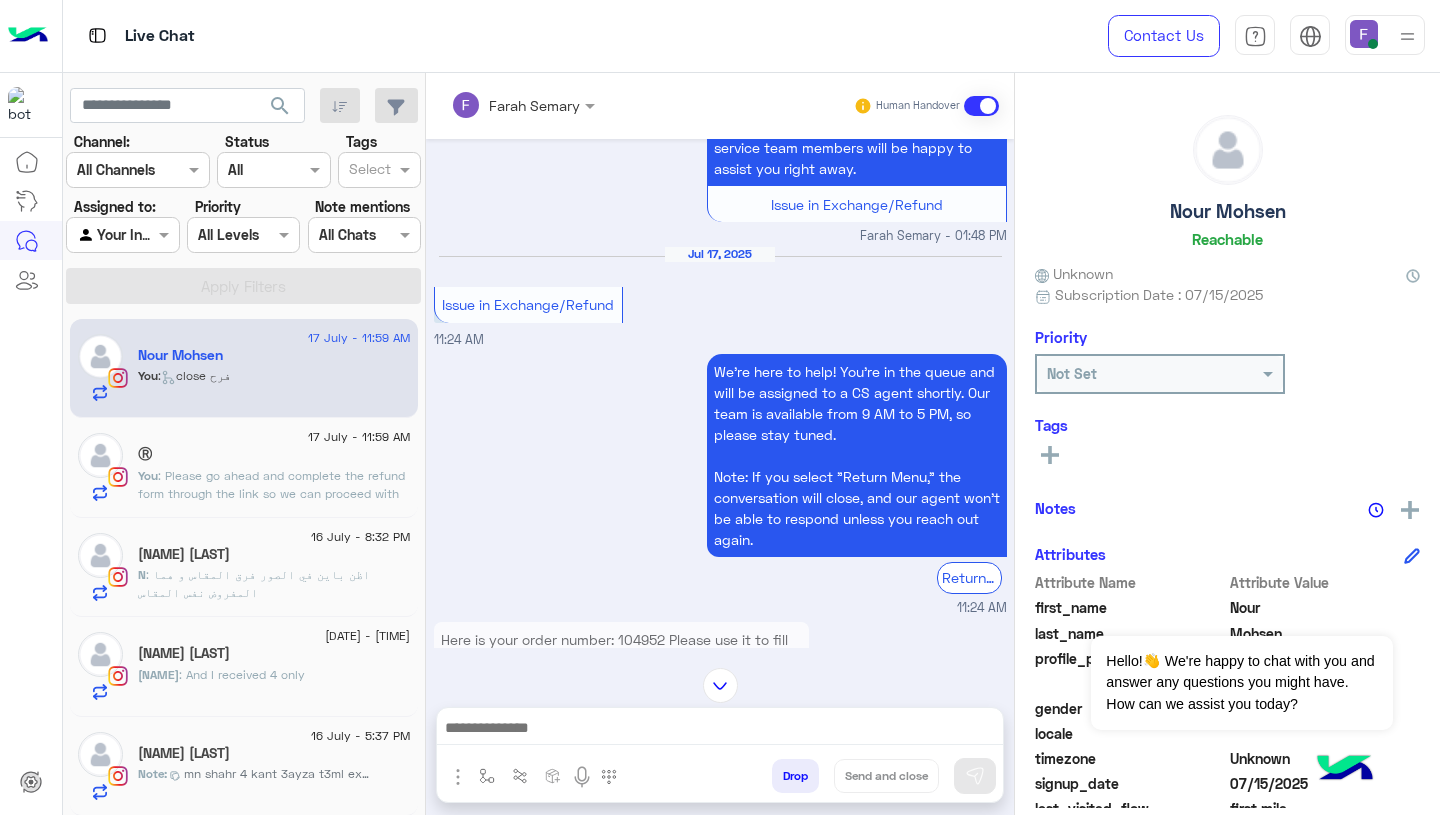 scroll, scrollTop: 2696, scrollLeft: 0, axis: vertical 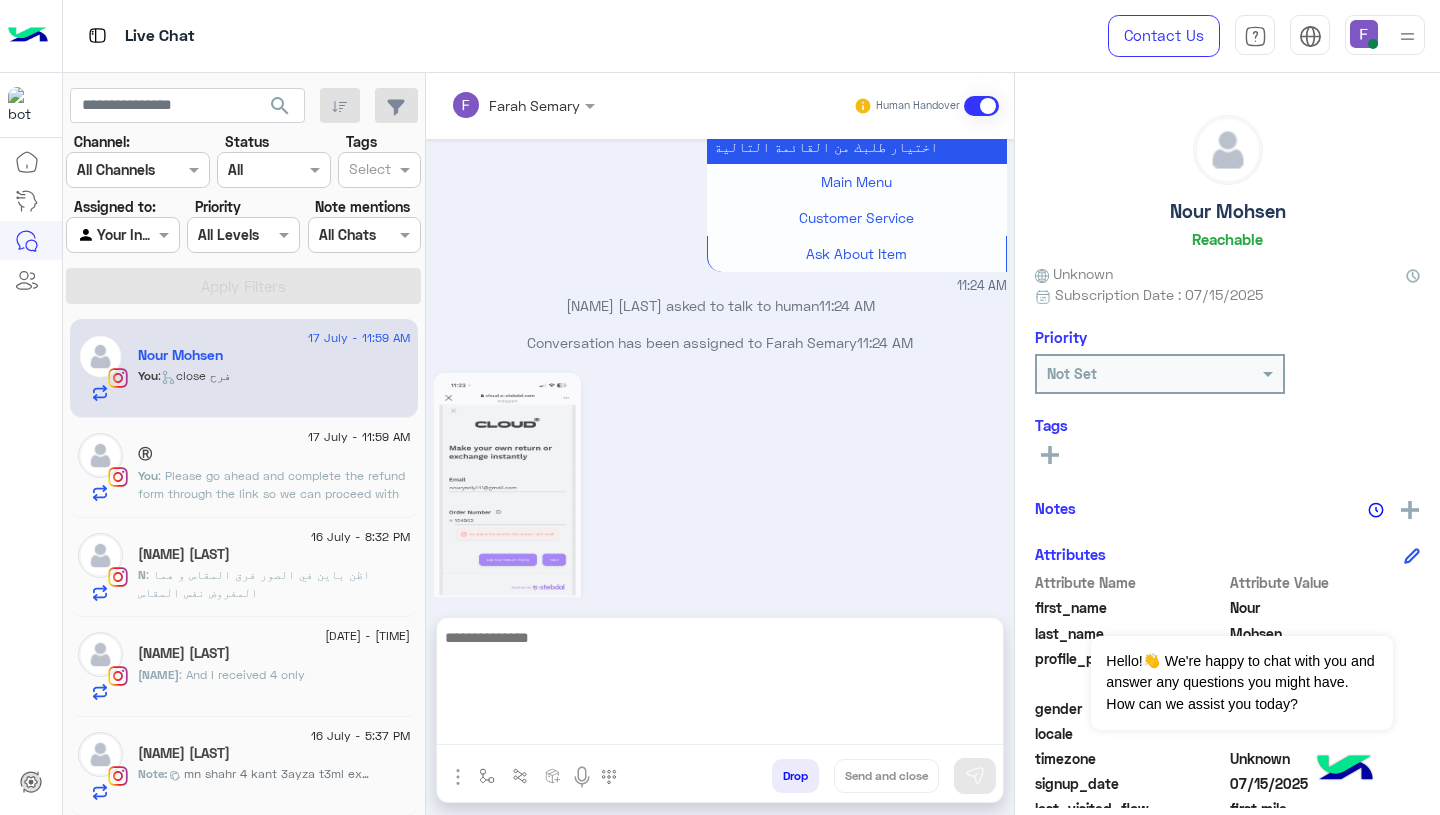 click at bounding box center (720, 685) 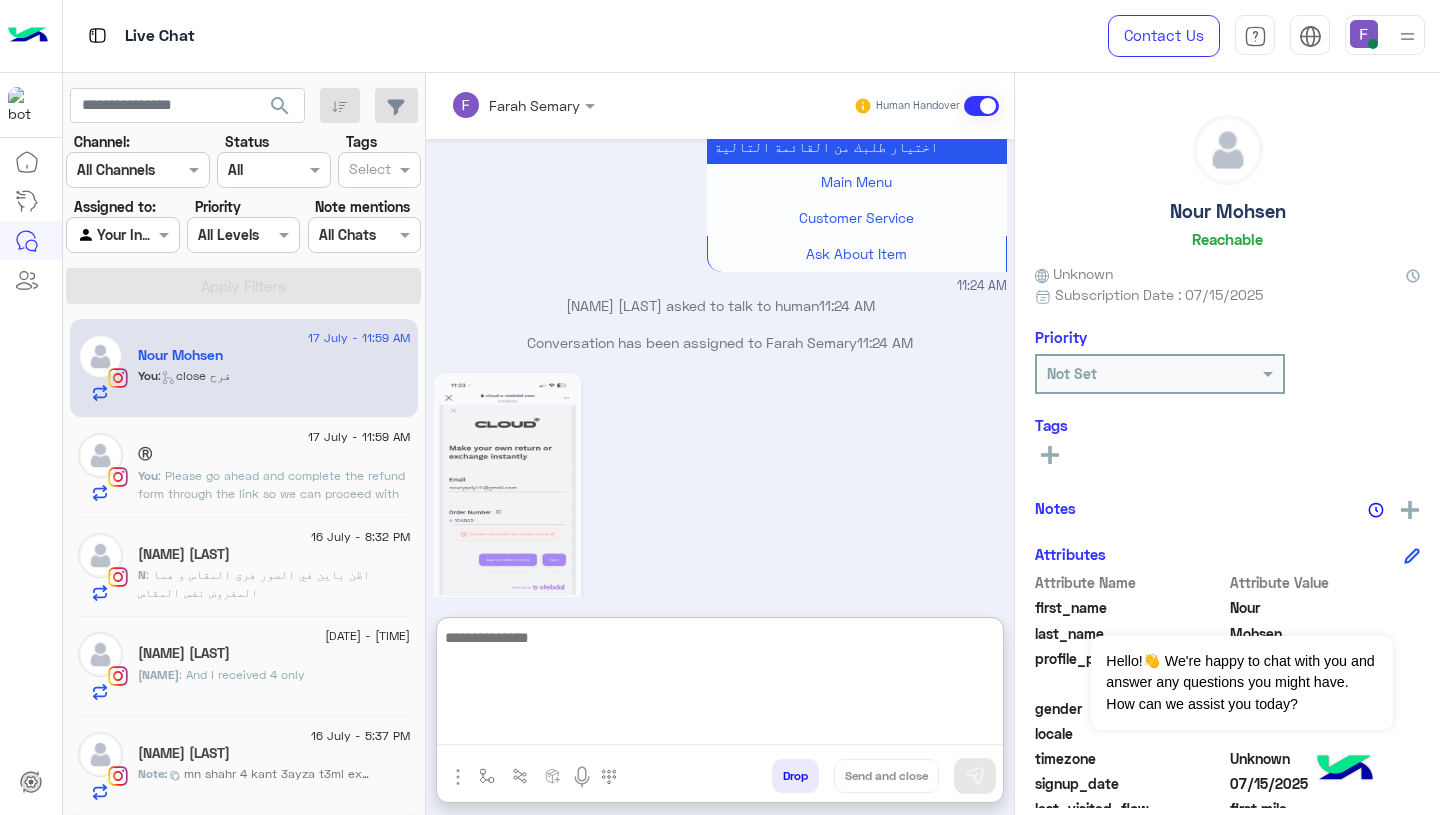 paste on "**********" 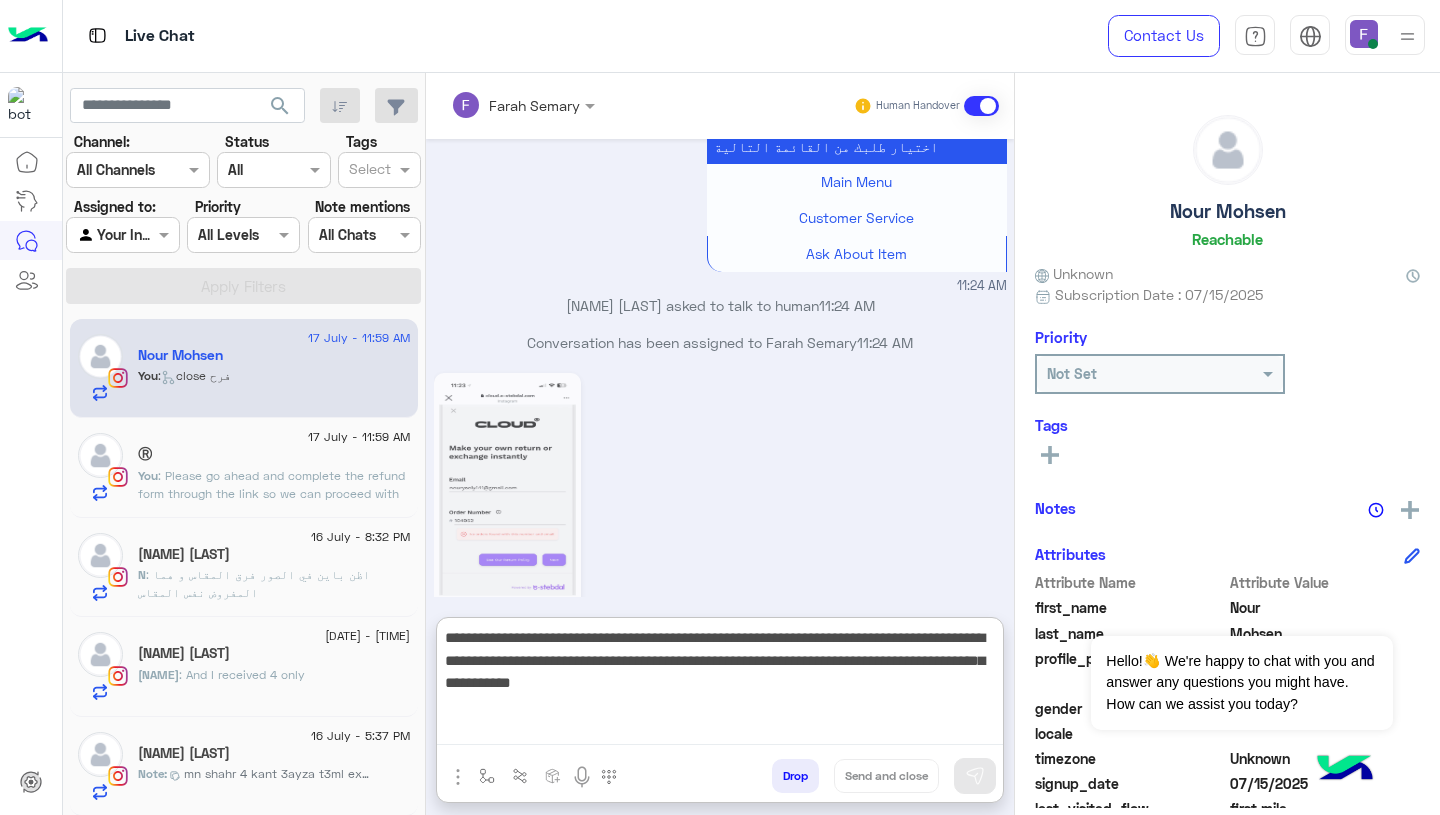 scroll, scrollTop: 83, scrollLeft: 0, axis: vertical 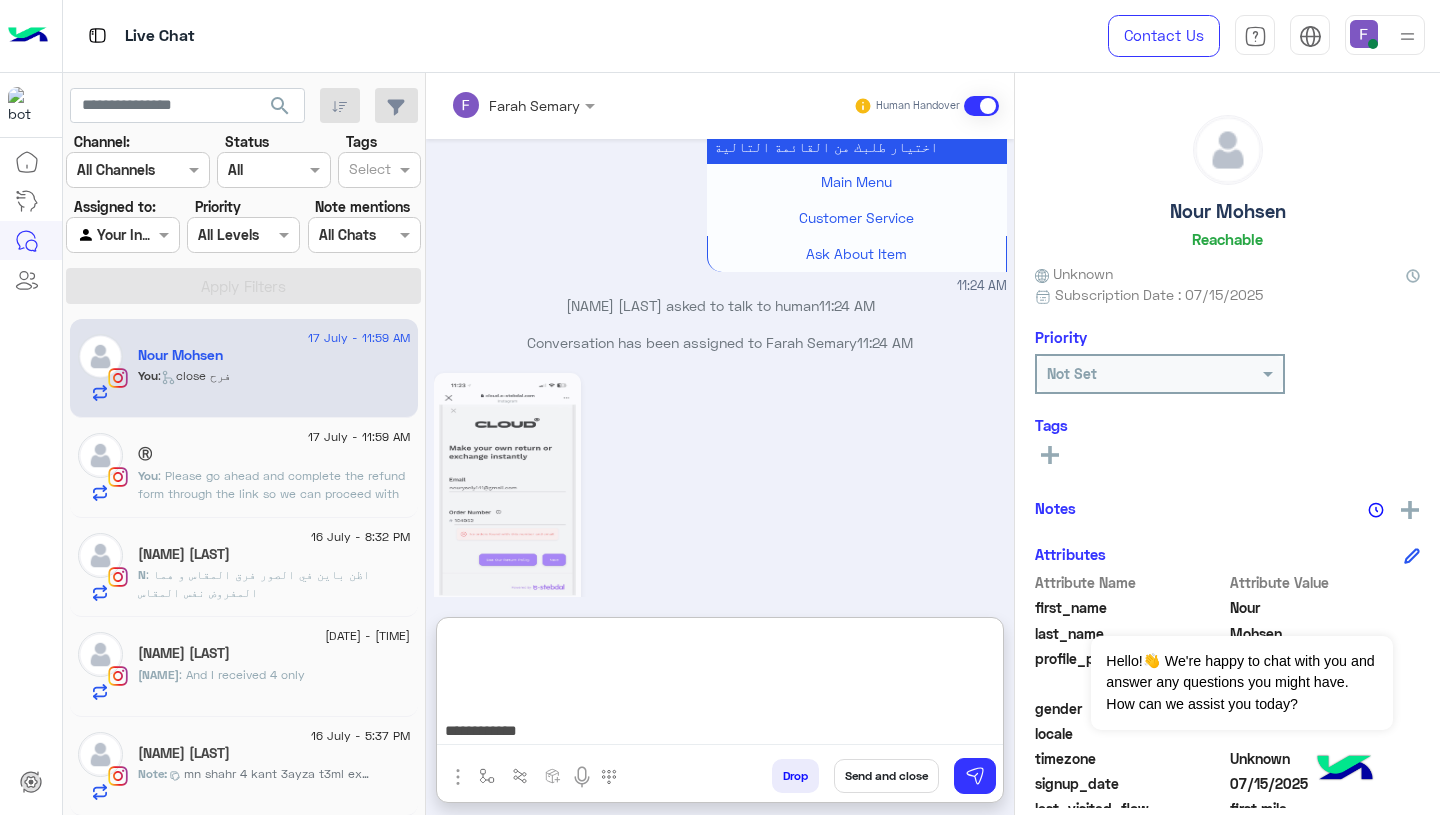 click on "**********" at bounding box center [720, 685] 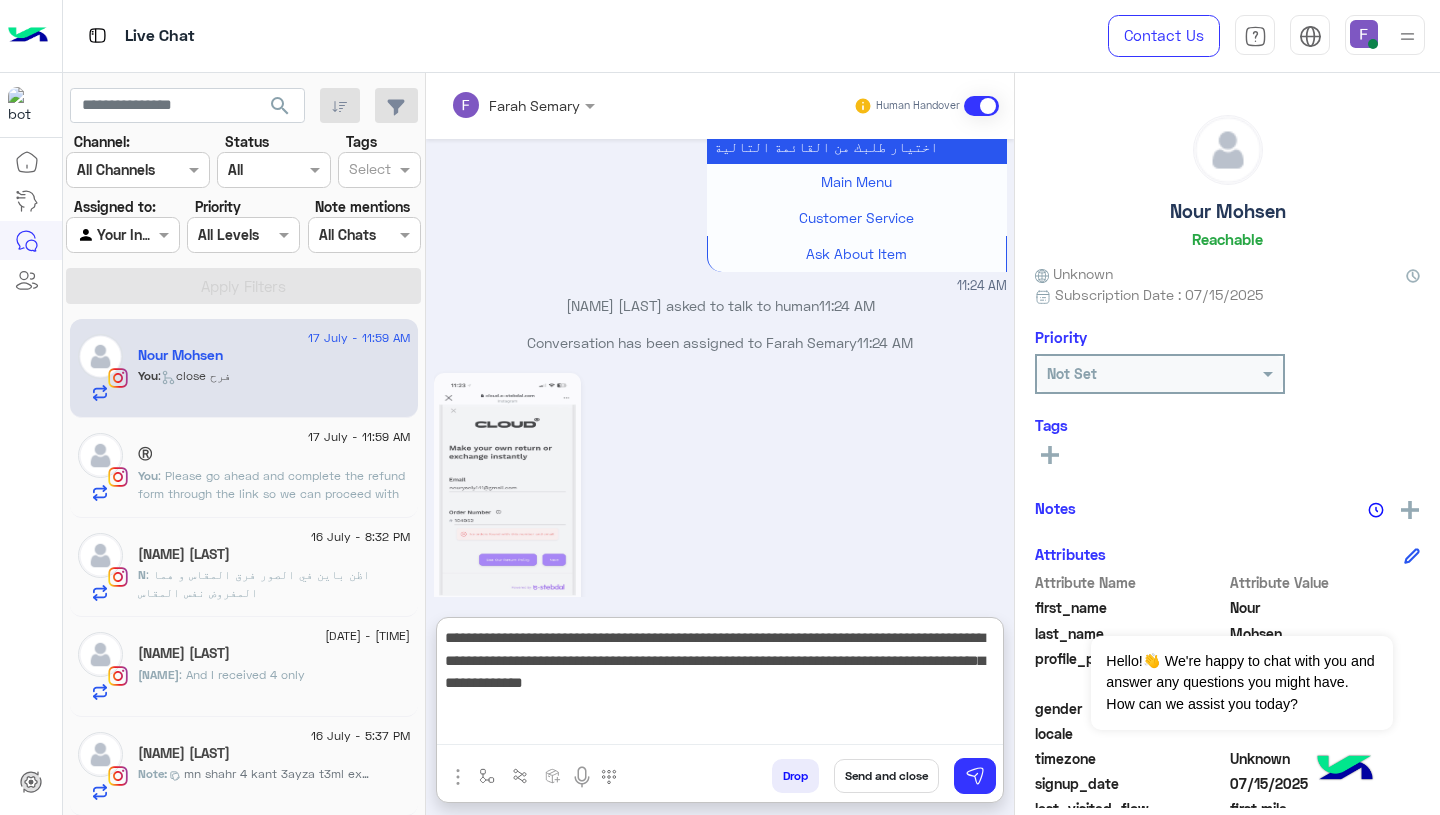 scroll, scrollTop: 0, scrollLeft: 0, axis: both 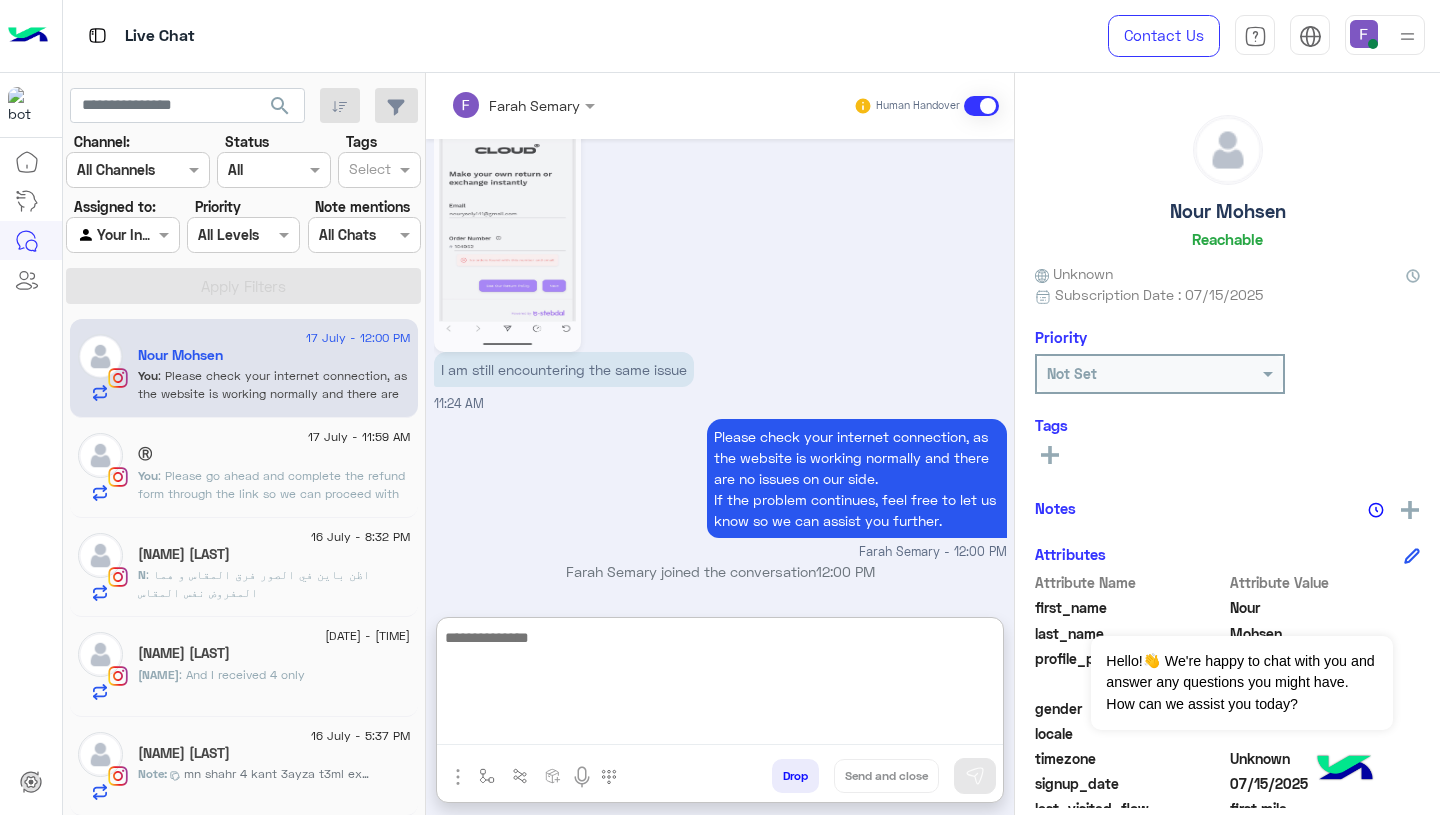 click on "I am still encountering the same issue   11:24 AM" at bounding box center (720, 254) 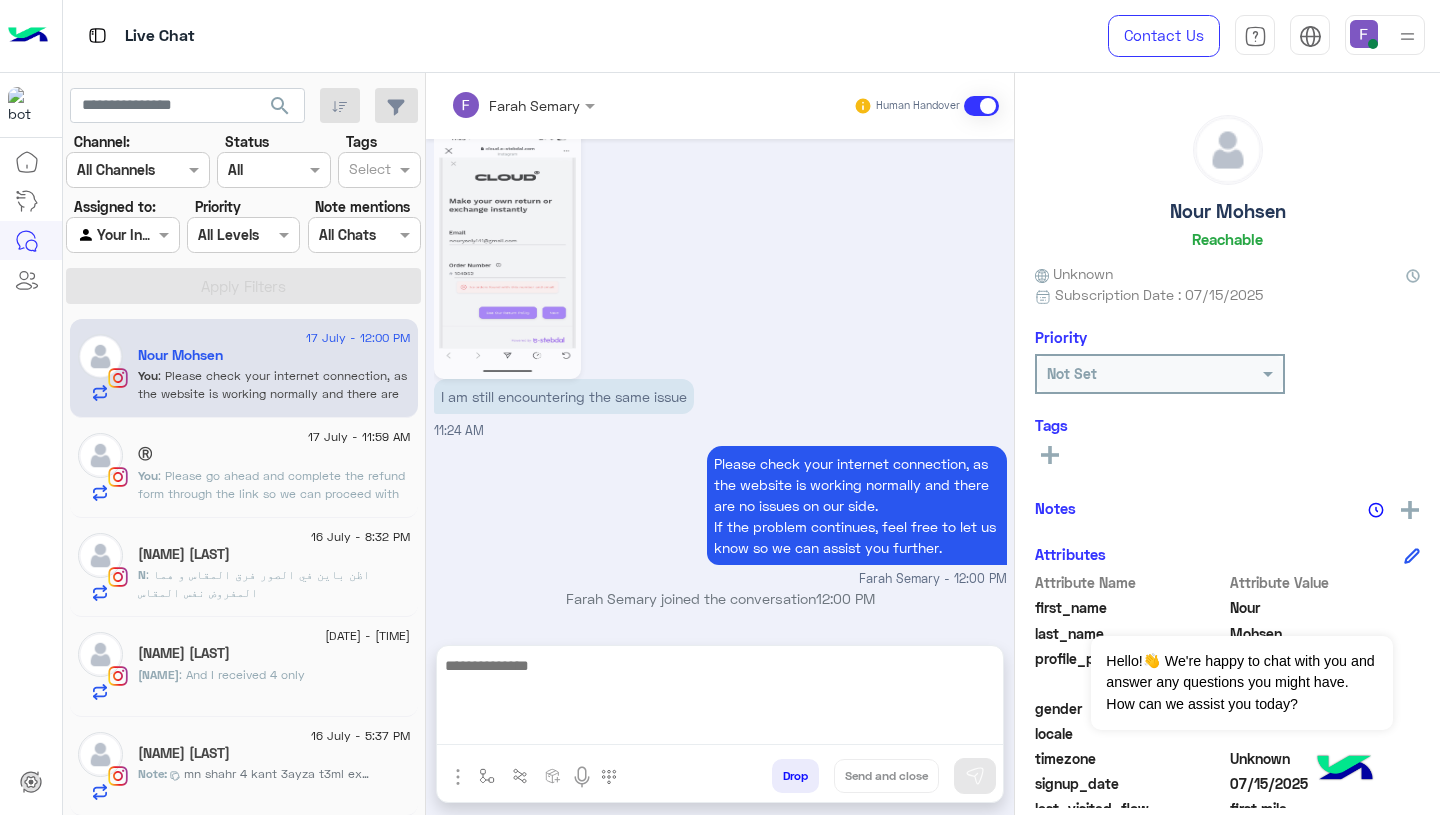 scroll, scrollTop: 2880, scrollLeft: 0, axis: vertical 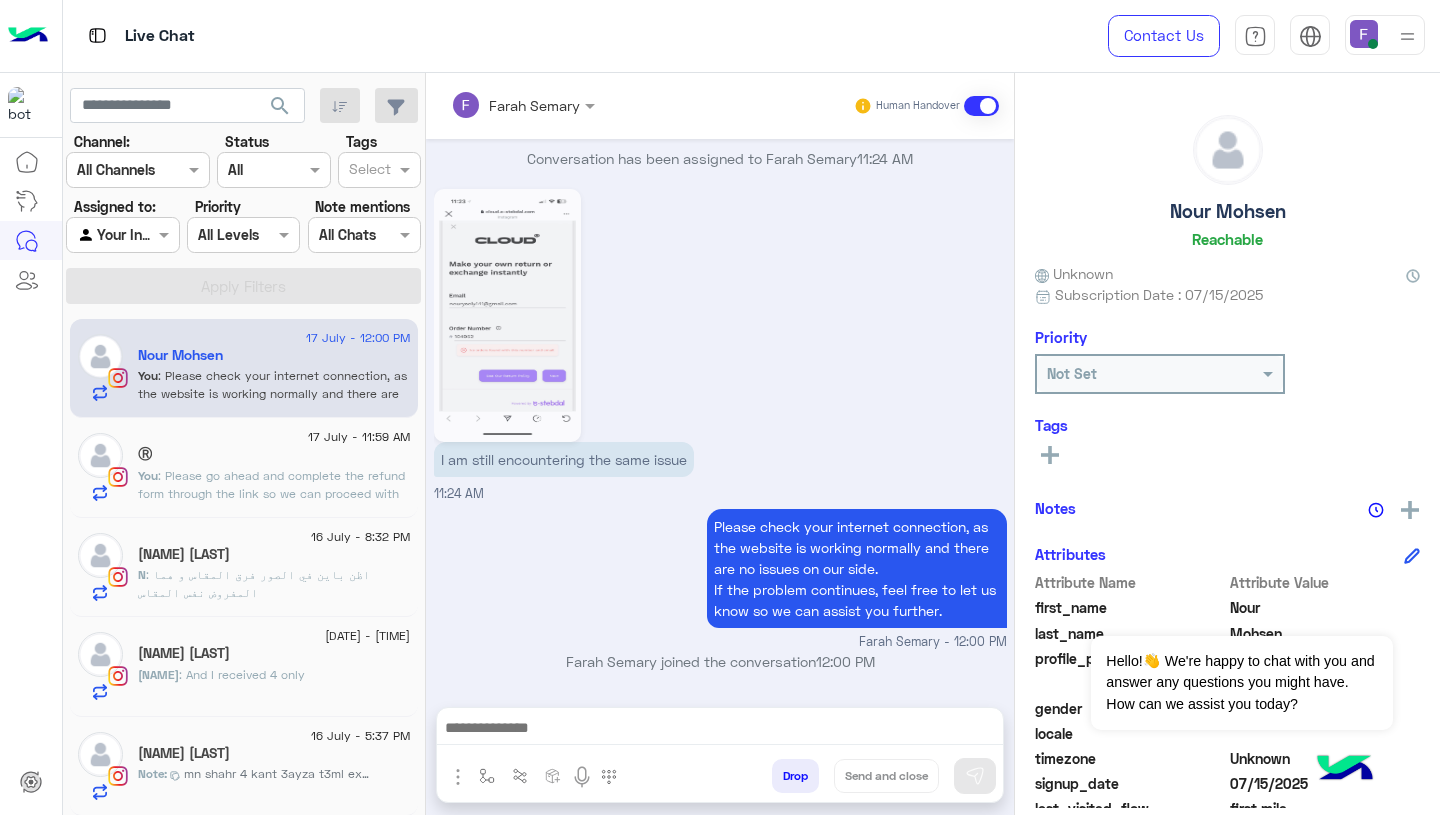 click on "[NAME] [LAST]" 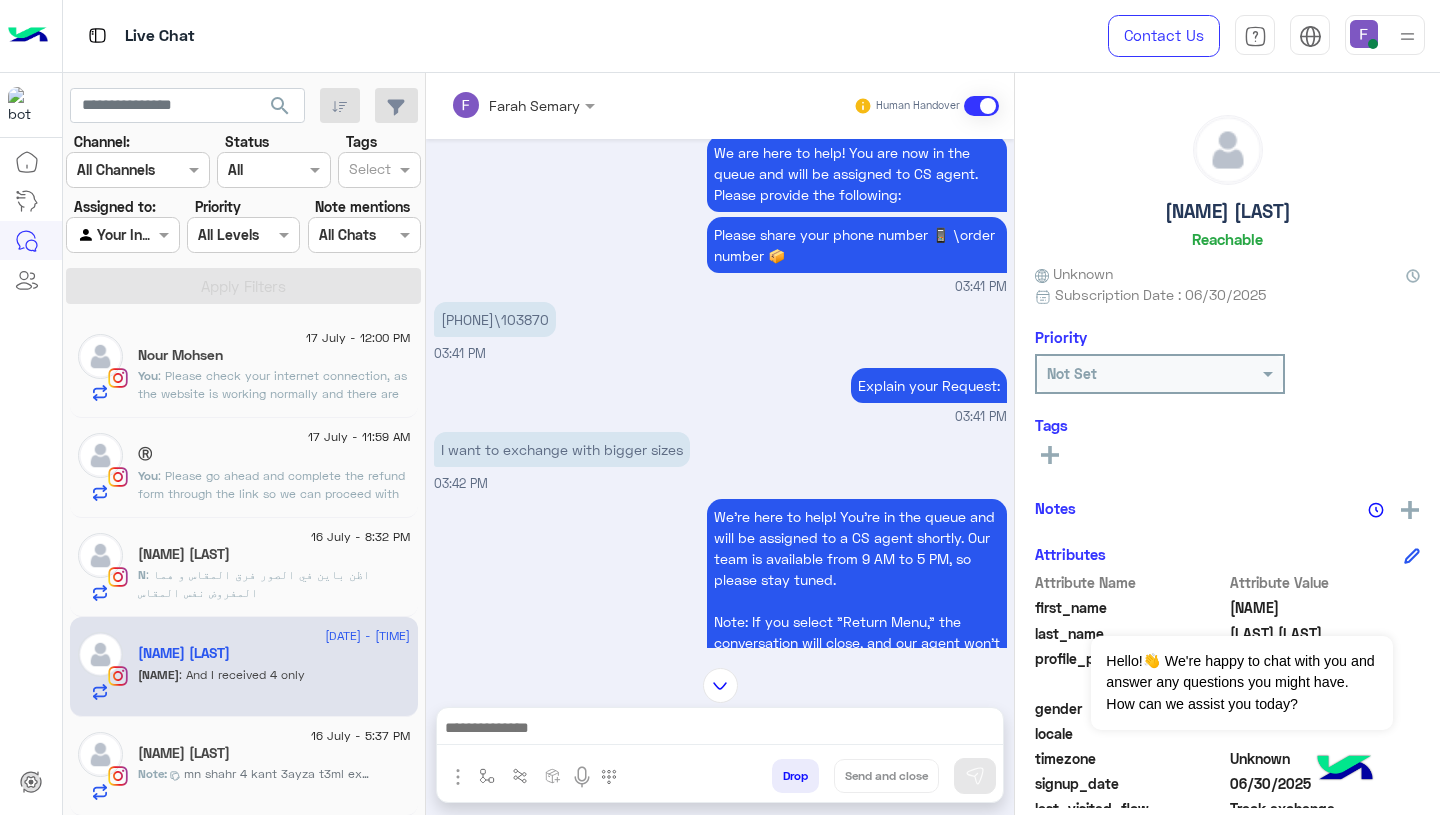 scroll, scrollTop: 1799, scrollLeft: 0, axis: vertical 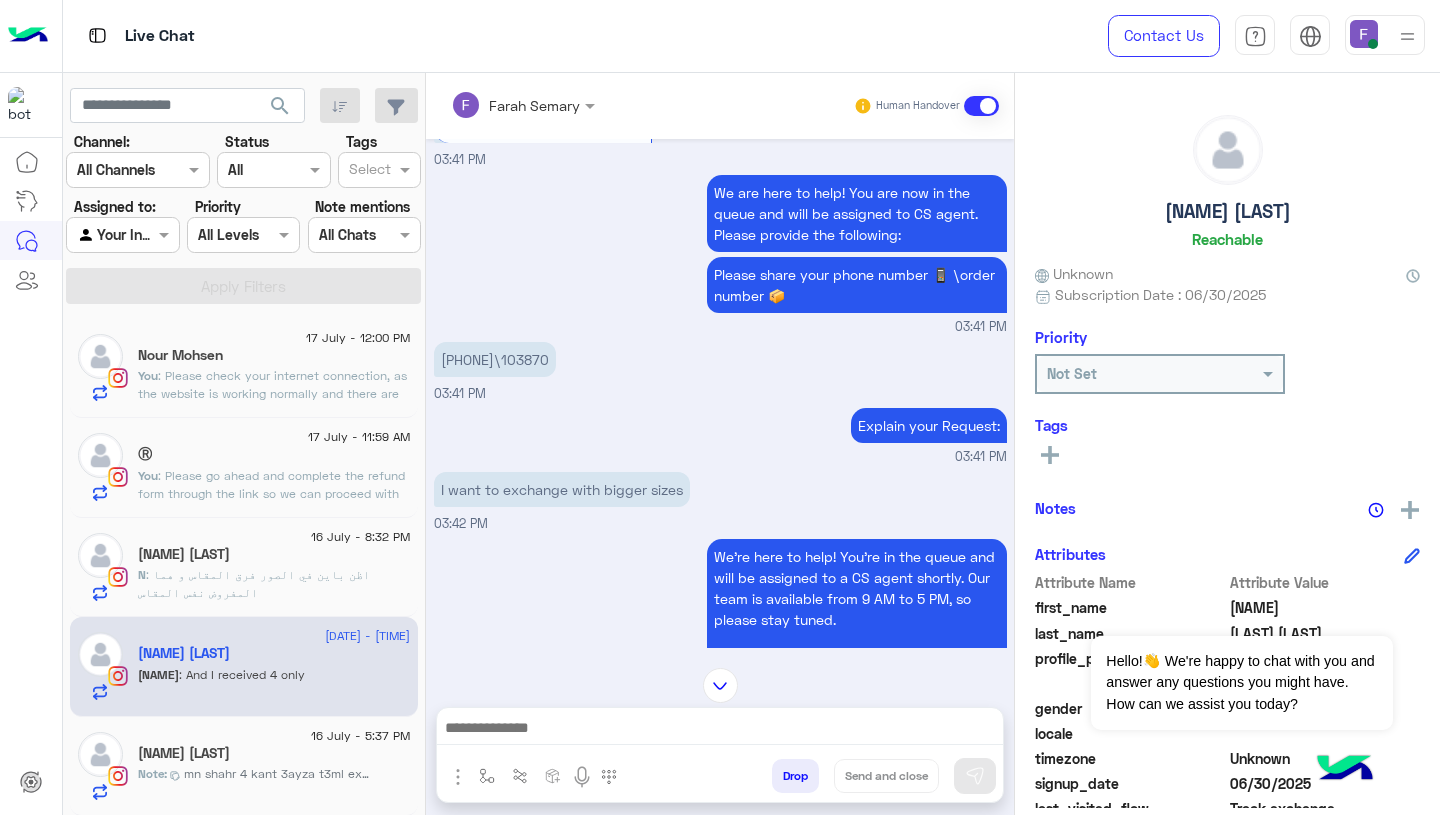 click on "[PHONE]\103870" at bounding box center (495, 359) 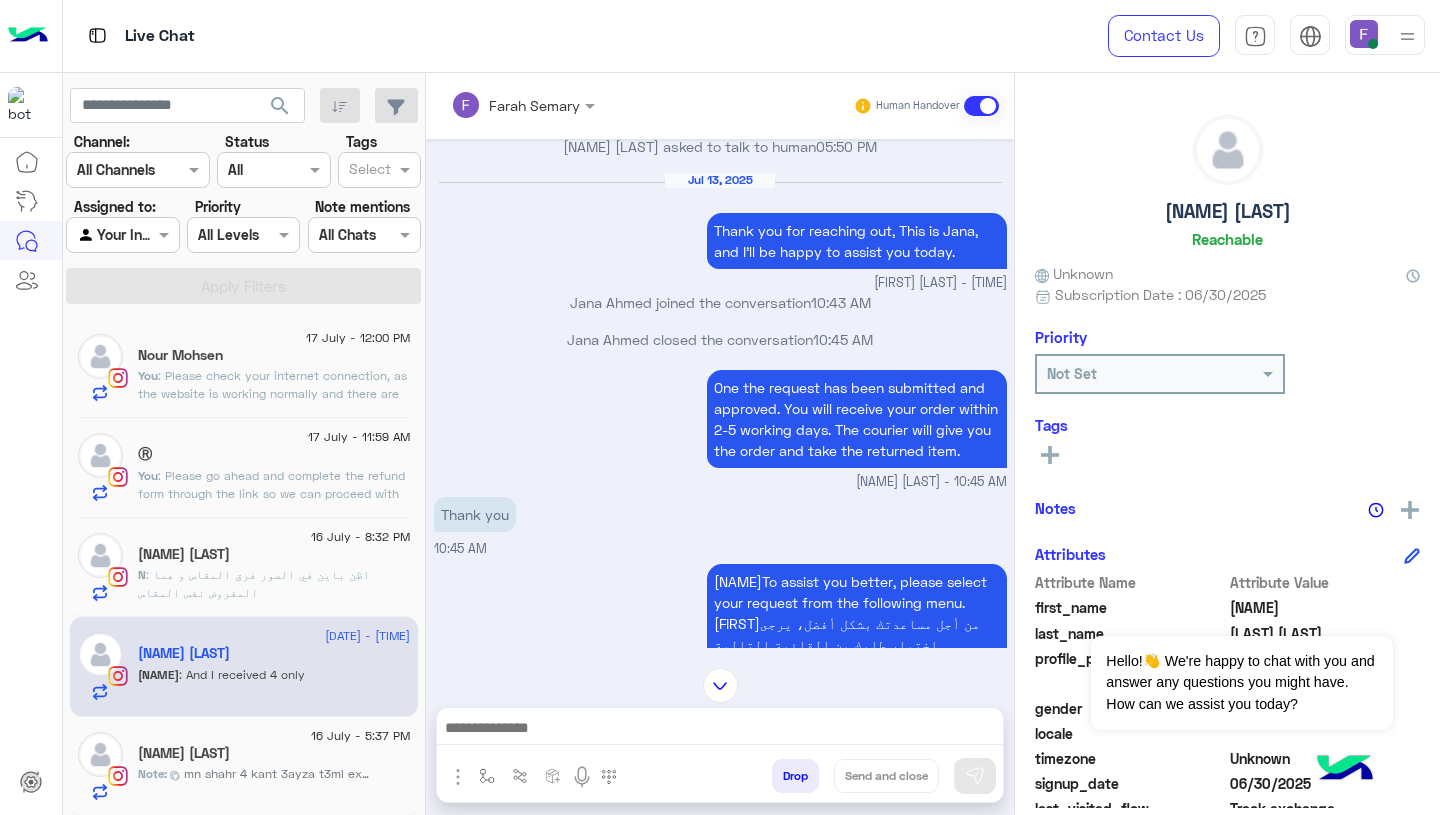 scroll, scrollTop: 6350, scrollLeft: 0, axis: vertical 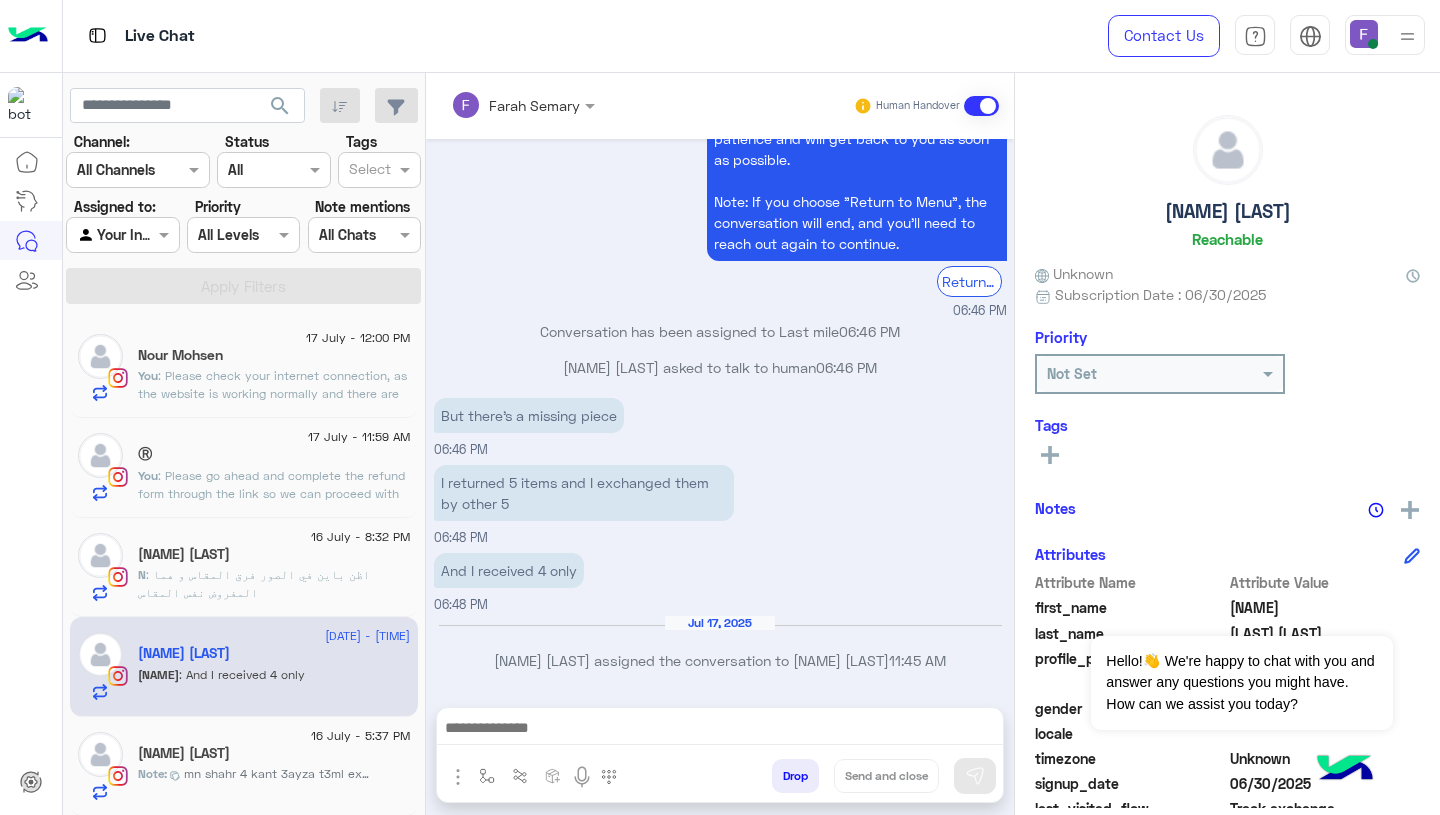 click on "I returned 5 items and I exchanged them by other 5" at bounding box center (584, 493) 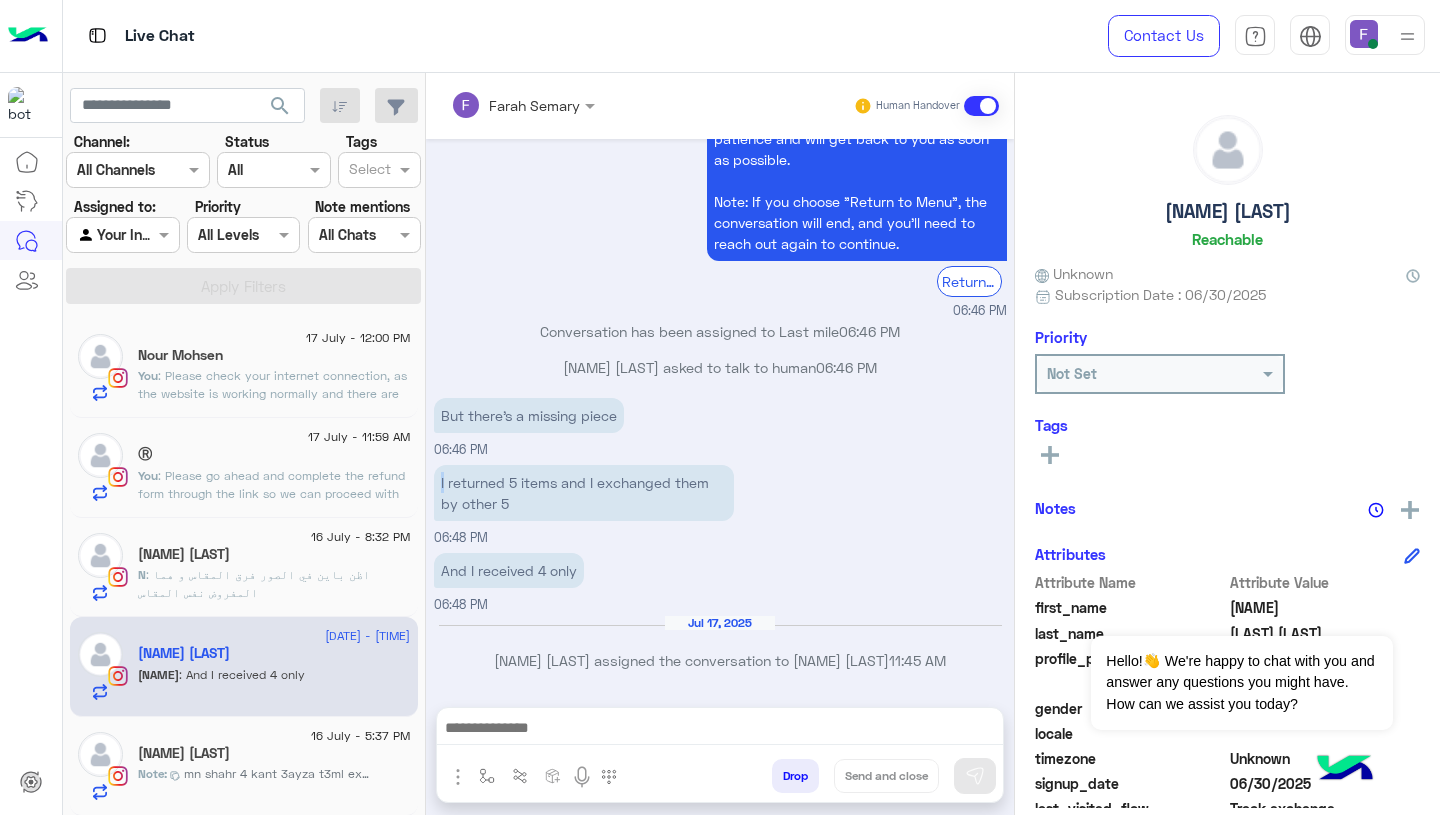 click on "I returned 5 items and I exchanged them by other 5" at bounding box center [584, 493] 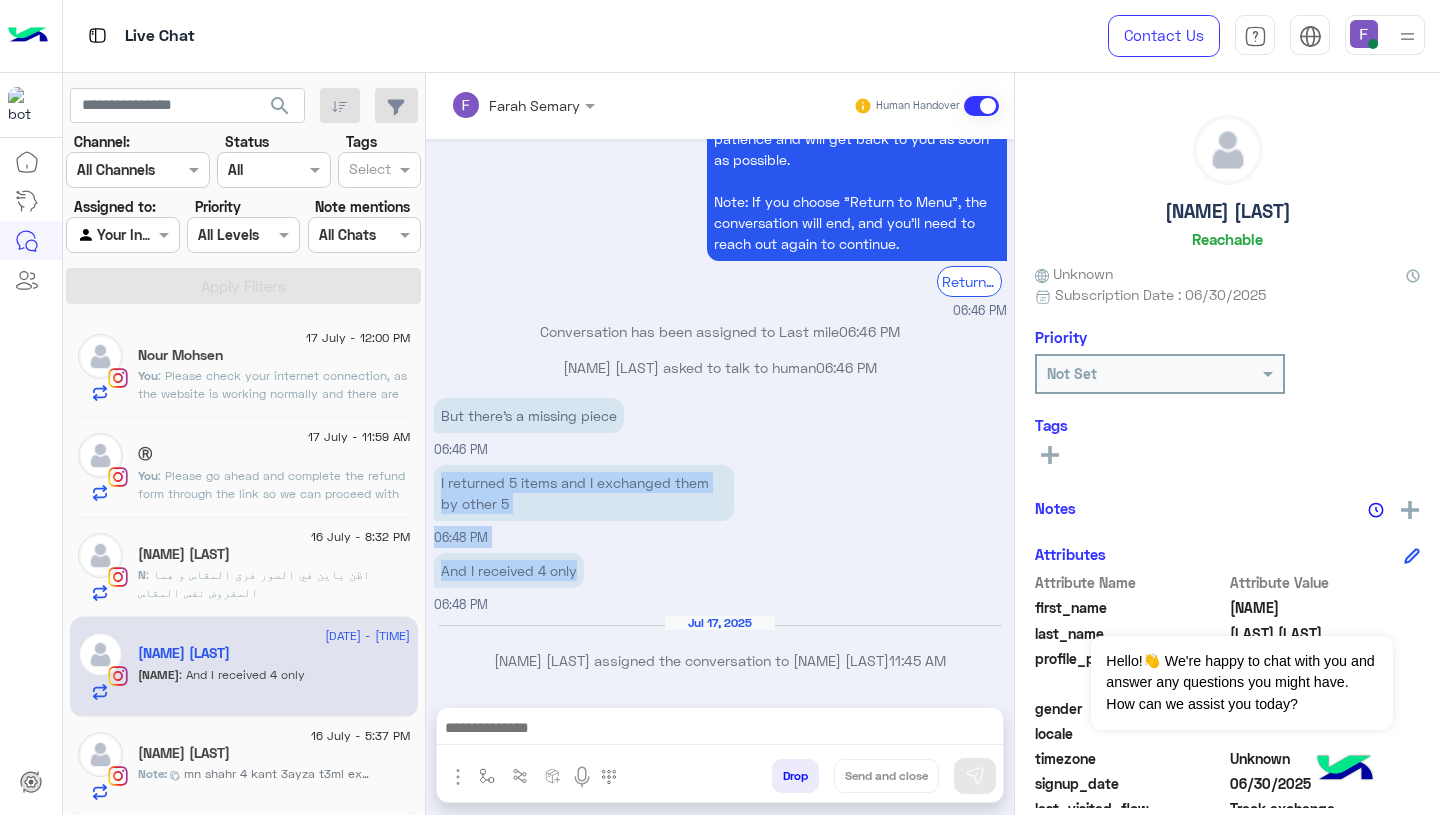 drag, startPoint x: 438, startPoint y: 484, endPoint x: 456, endPoint y: 558, distance: 76.15773 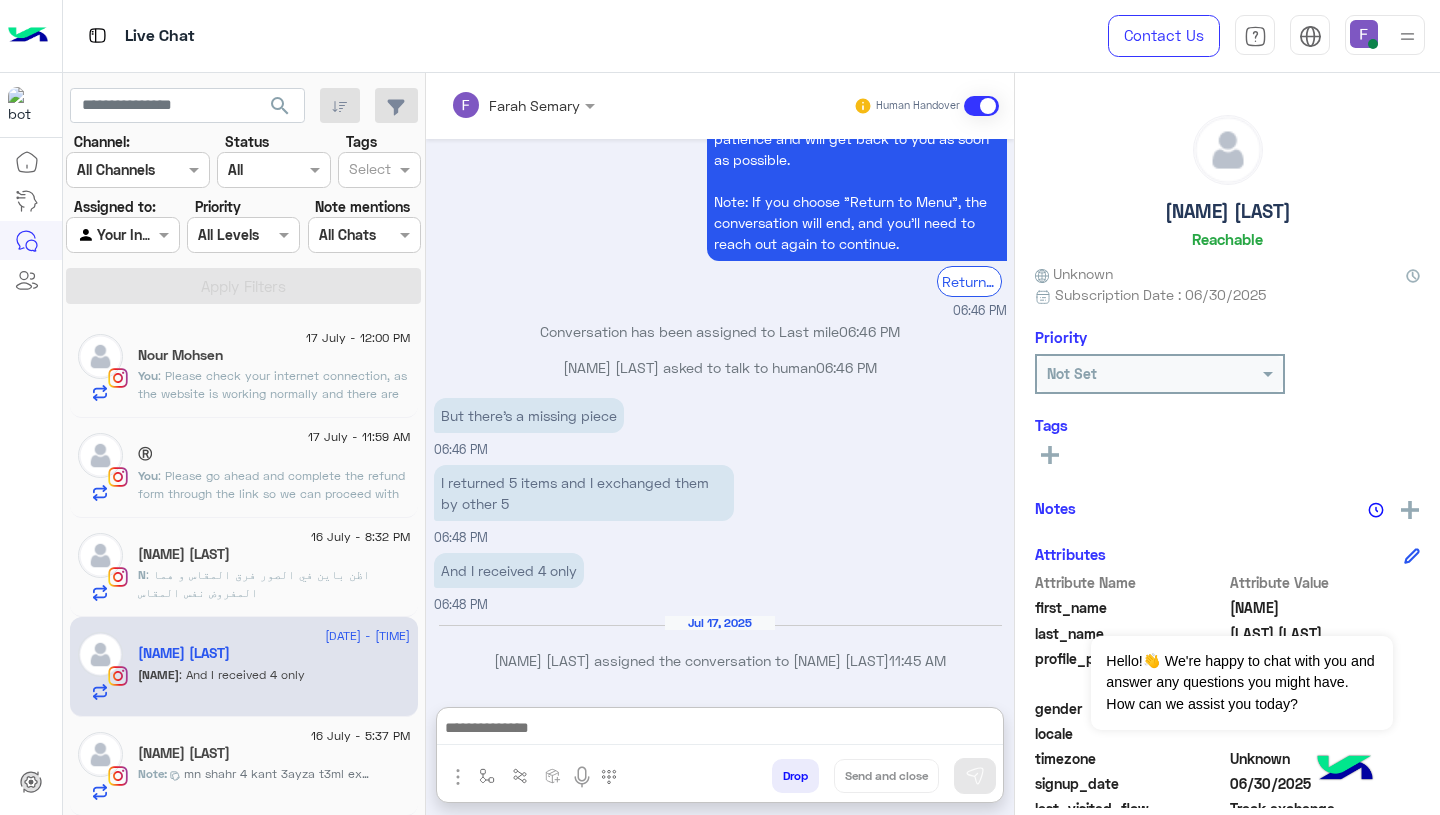 click at bounding box center (720, 730) 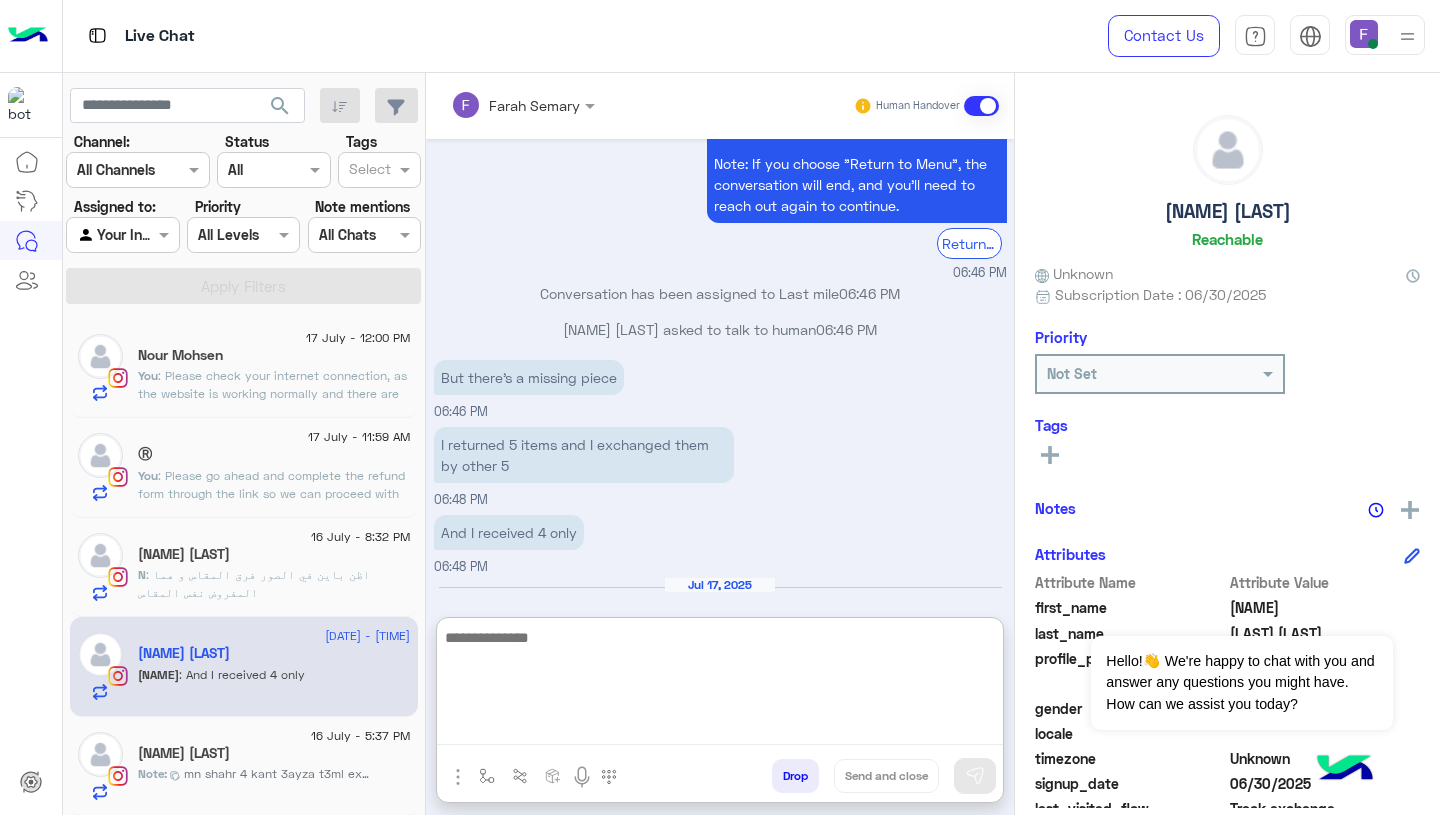 paste on "**********" 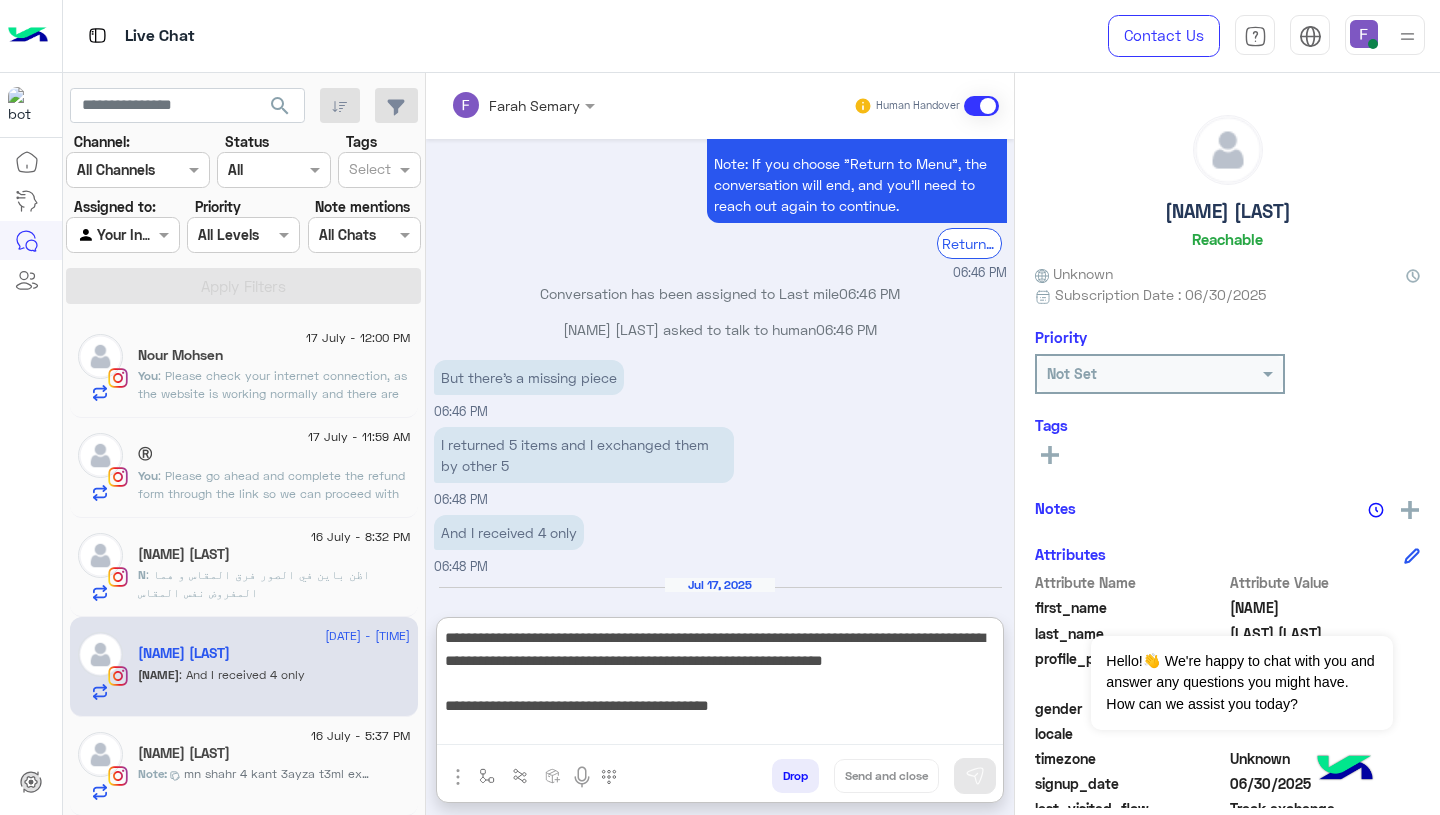 scroll, scrollTop: 128, scrollLeft: 0, axis: vertical 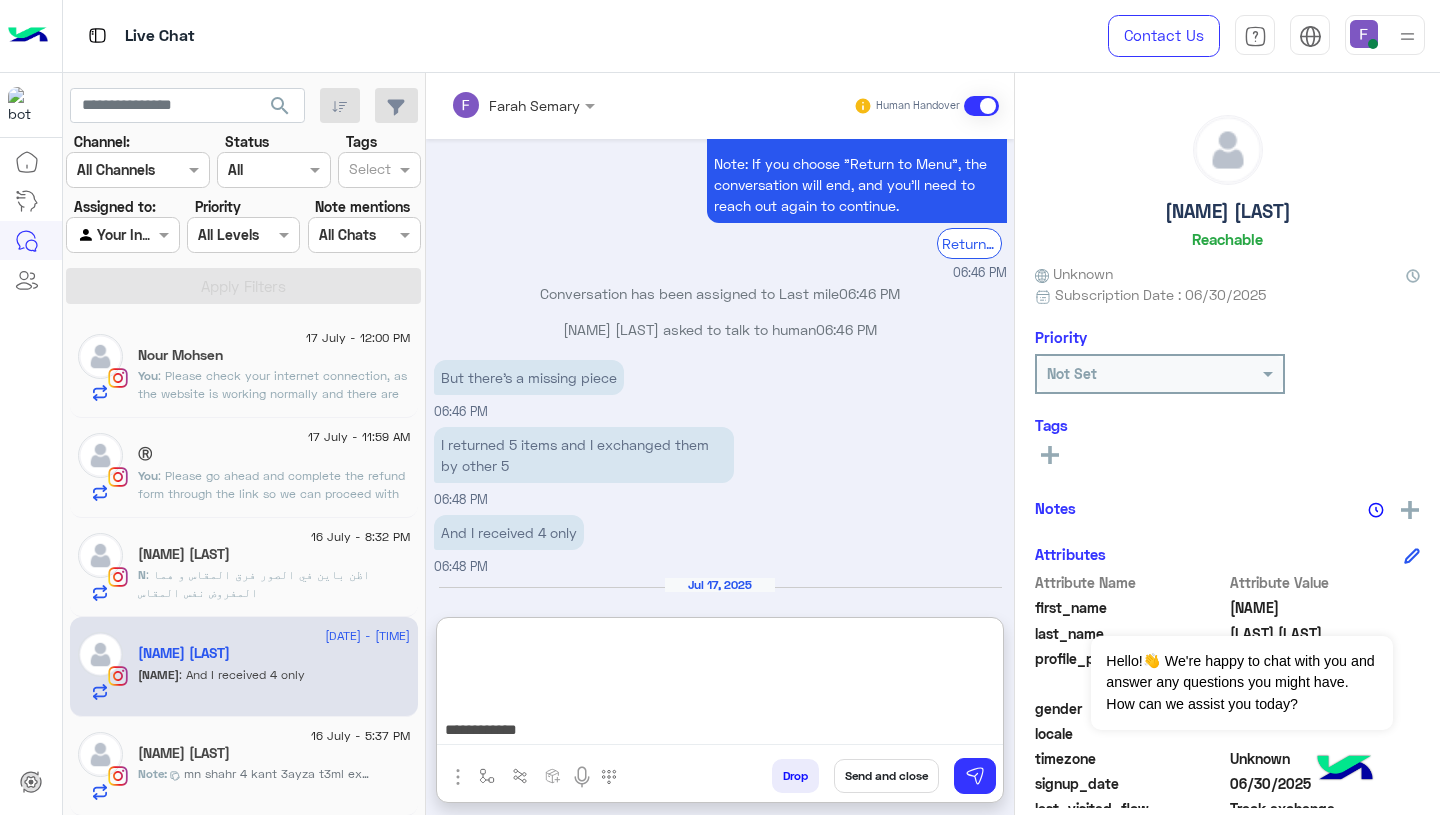 click on "**********" at bounding box center (720, 685) 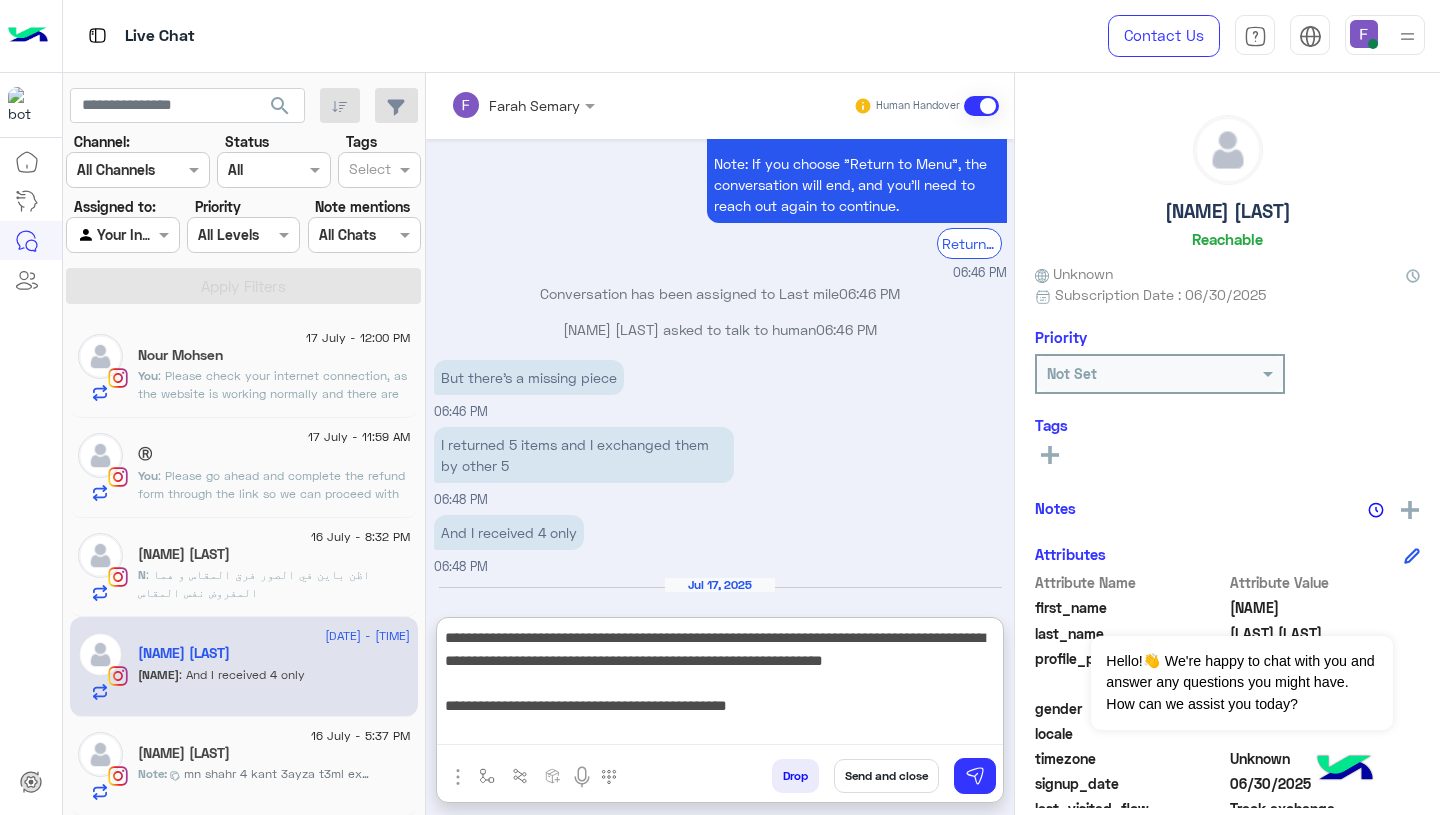 scroll, scrollTop: 42, scrollLeft: 0, axis: vertical 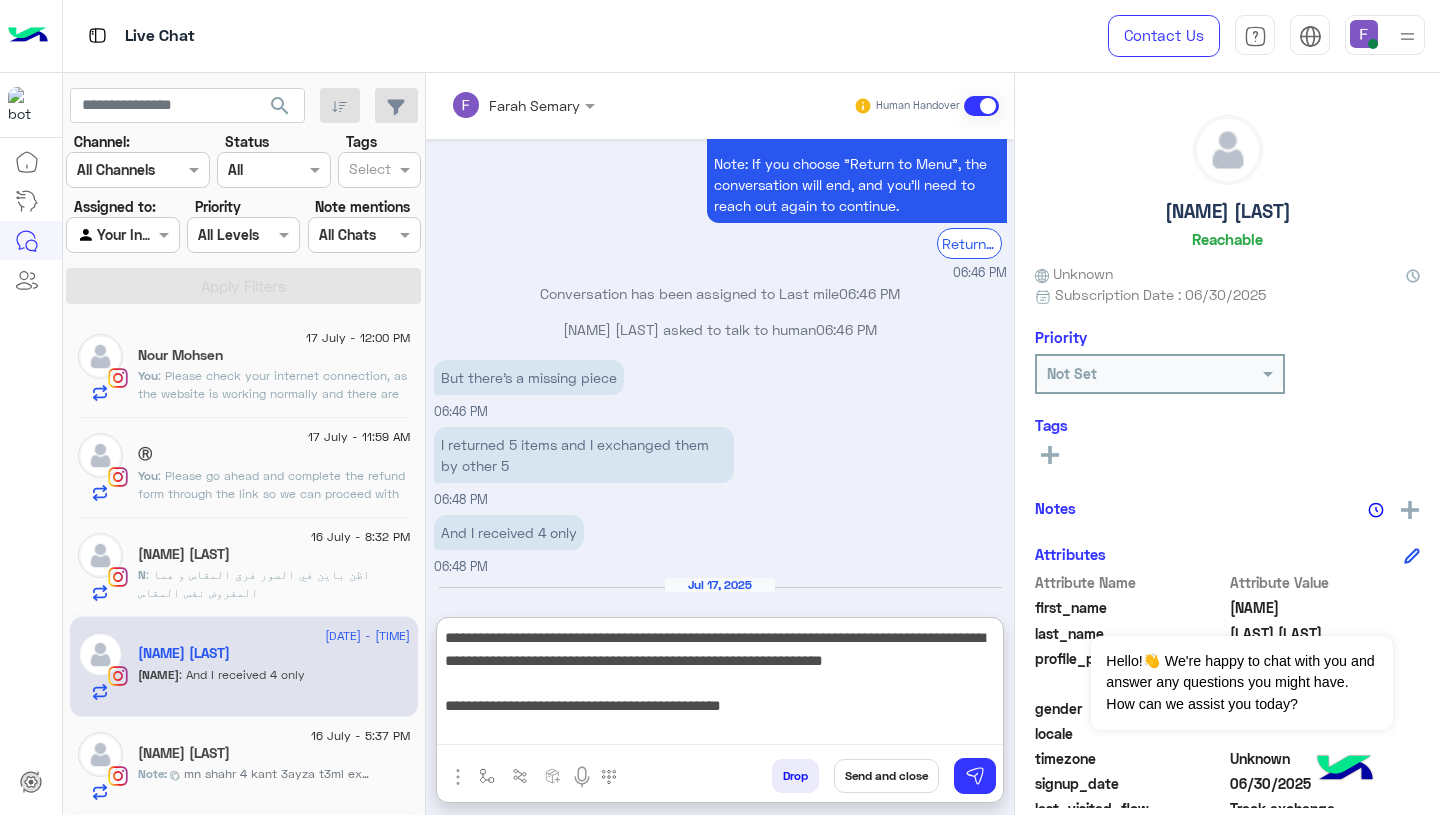 click on "**********" at bounding box center (720, 685) 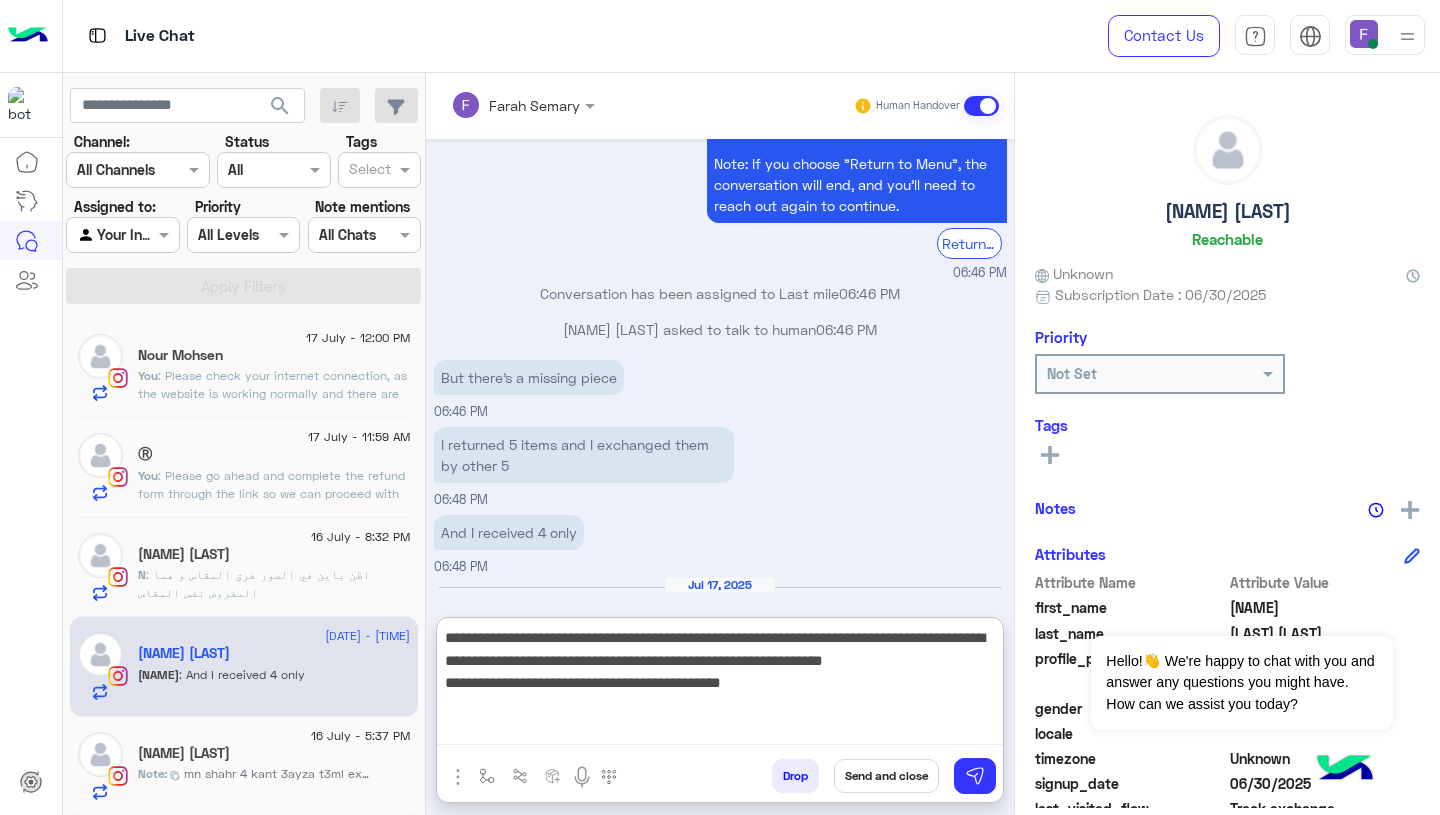 scroll, scrollTop: 0, scrollLeft: 0, axis: both 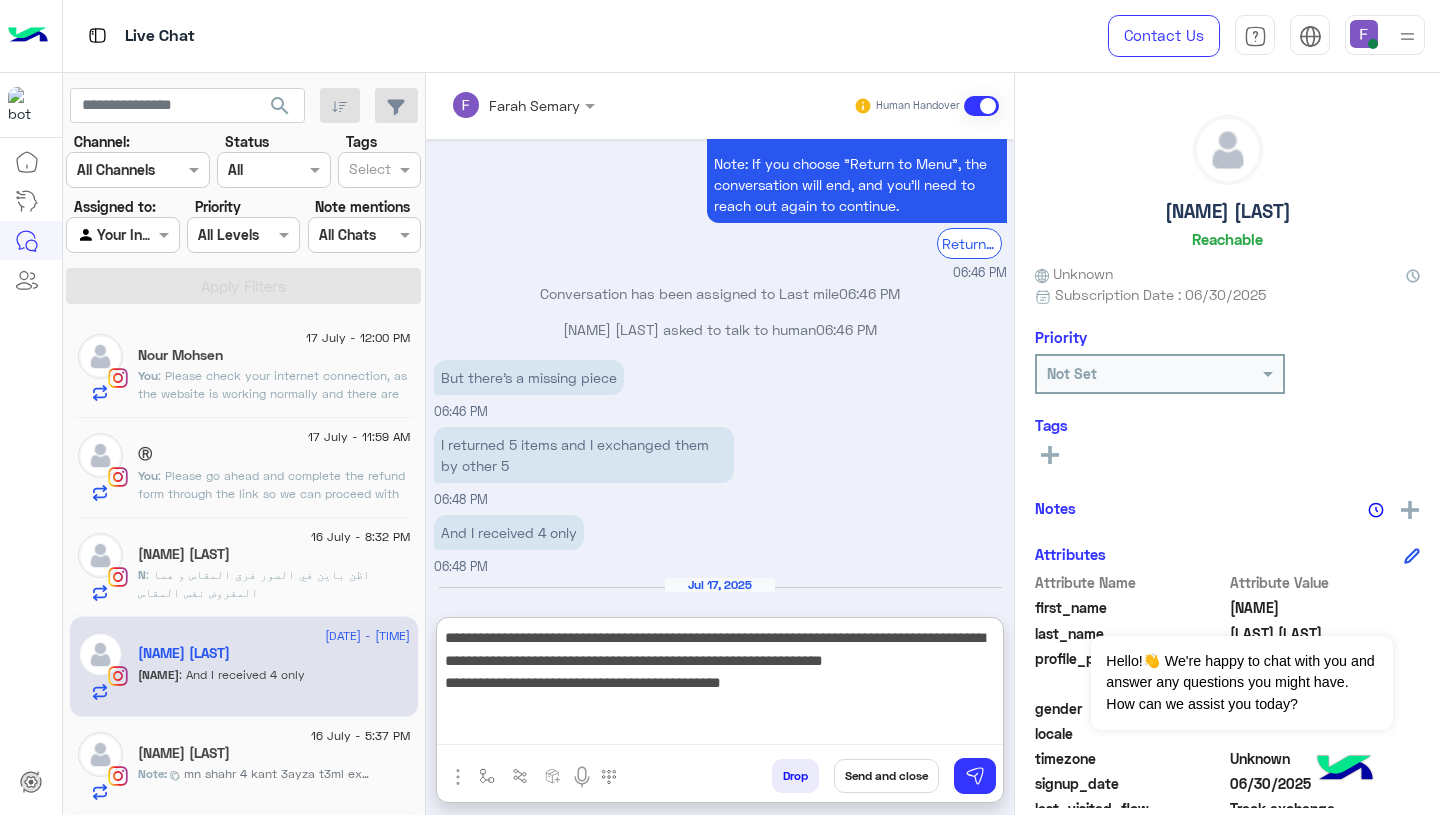 click on "**********" at bounding box center (720, 685) 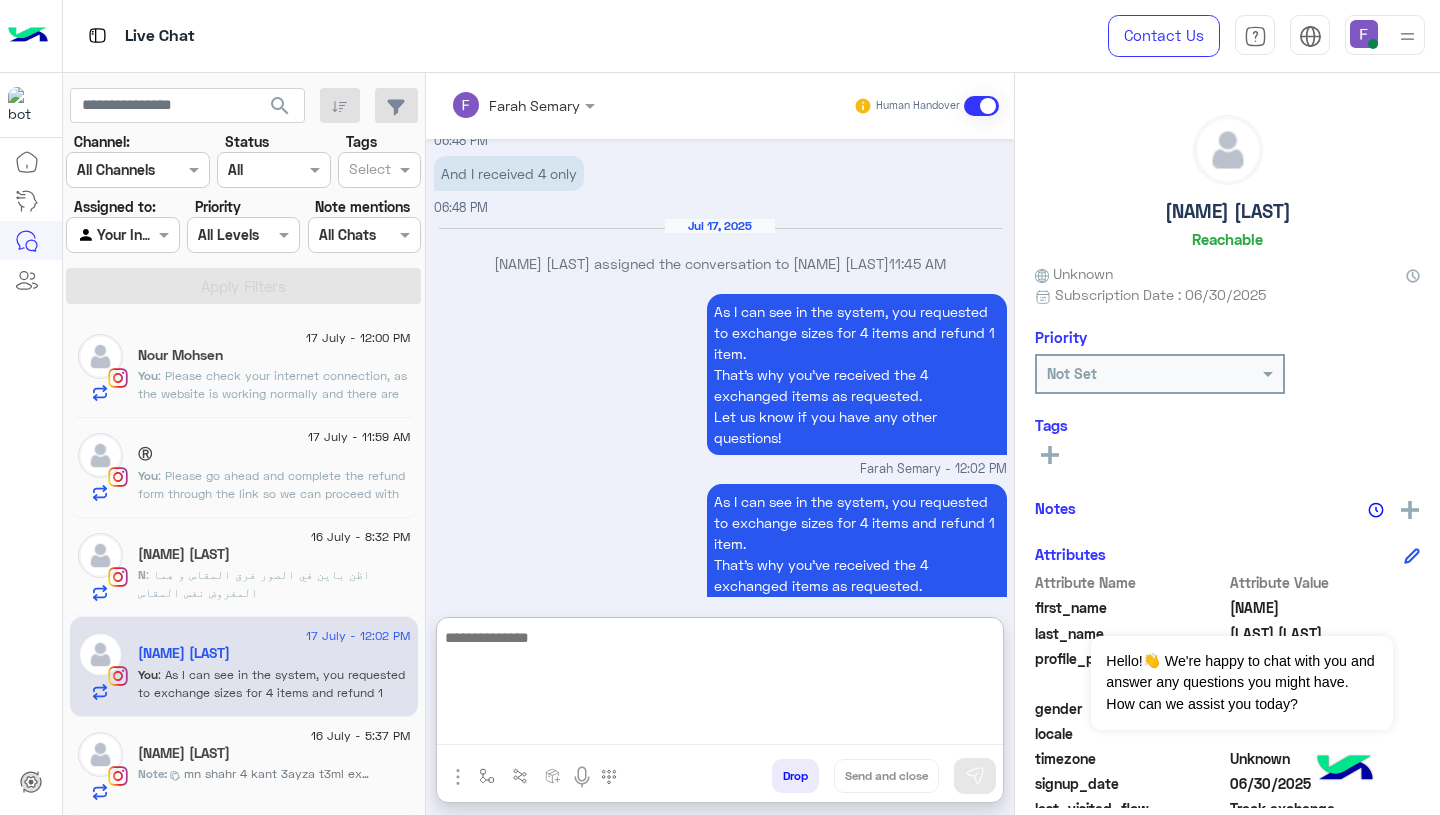 scroll, scrollTop: 6892, scrollLeft: 0, axis: vertical 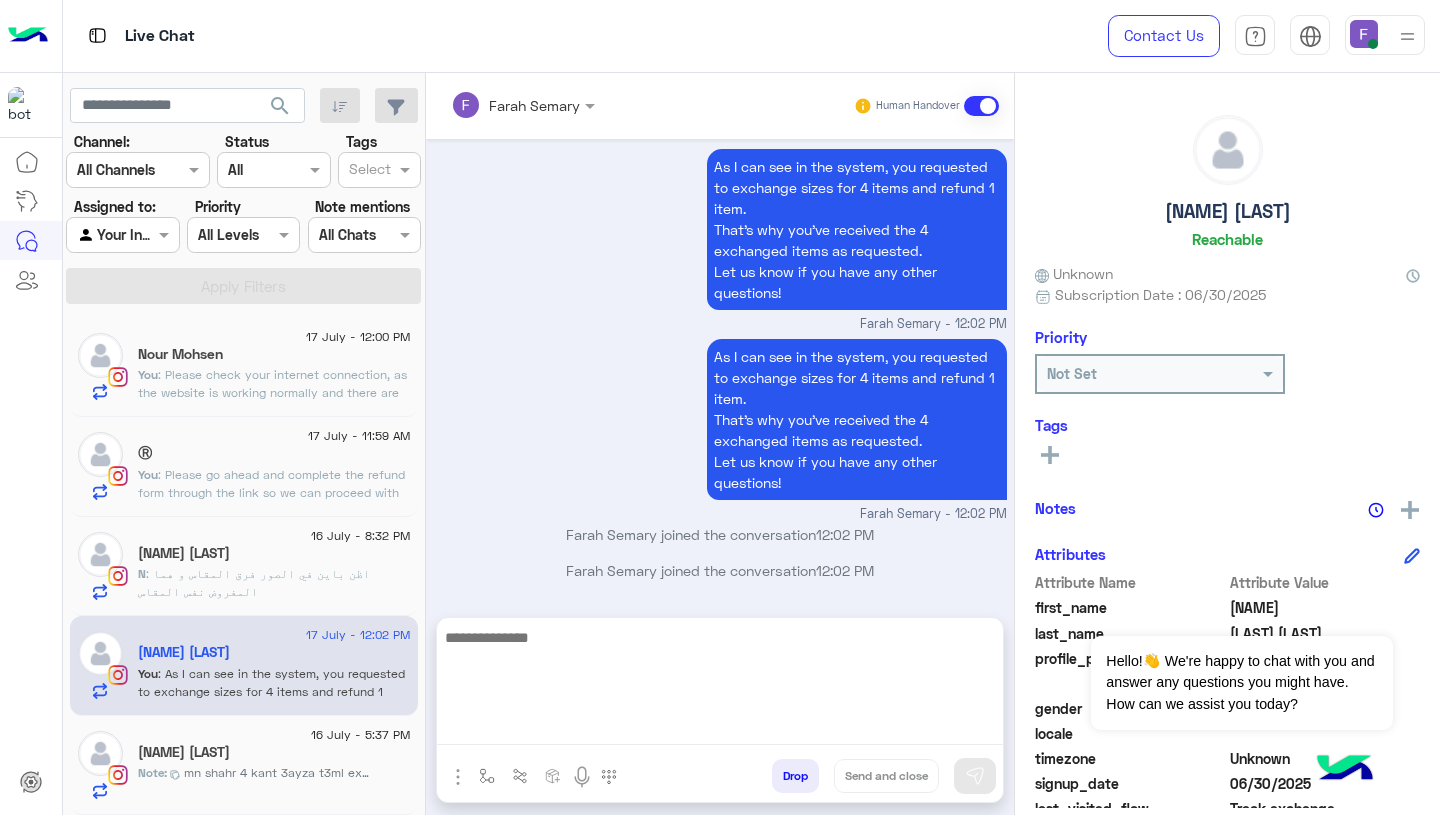 click on ": اظن باين في الصور فرق المقاس و هما المفروض نفس المقاس" 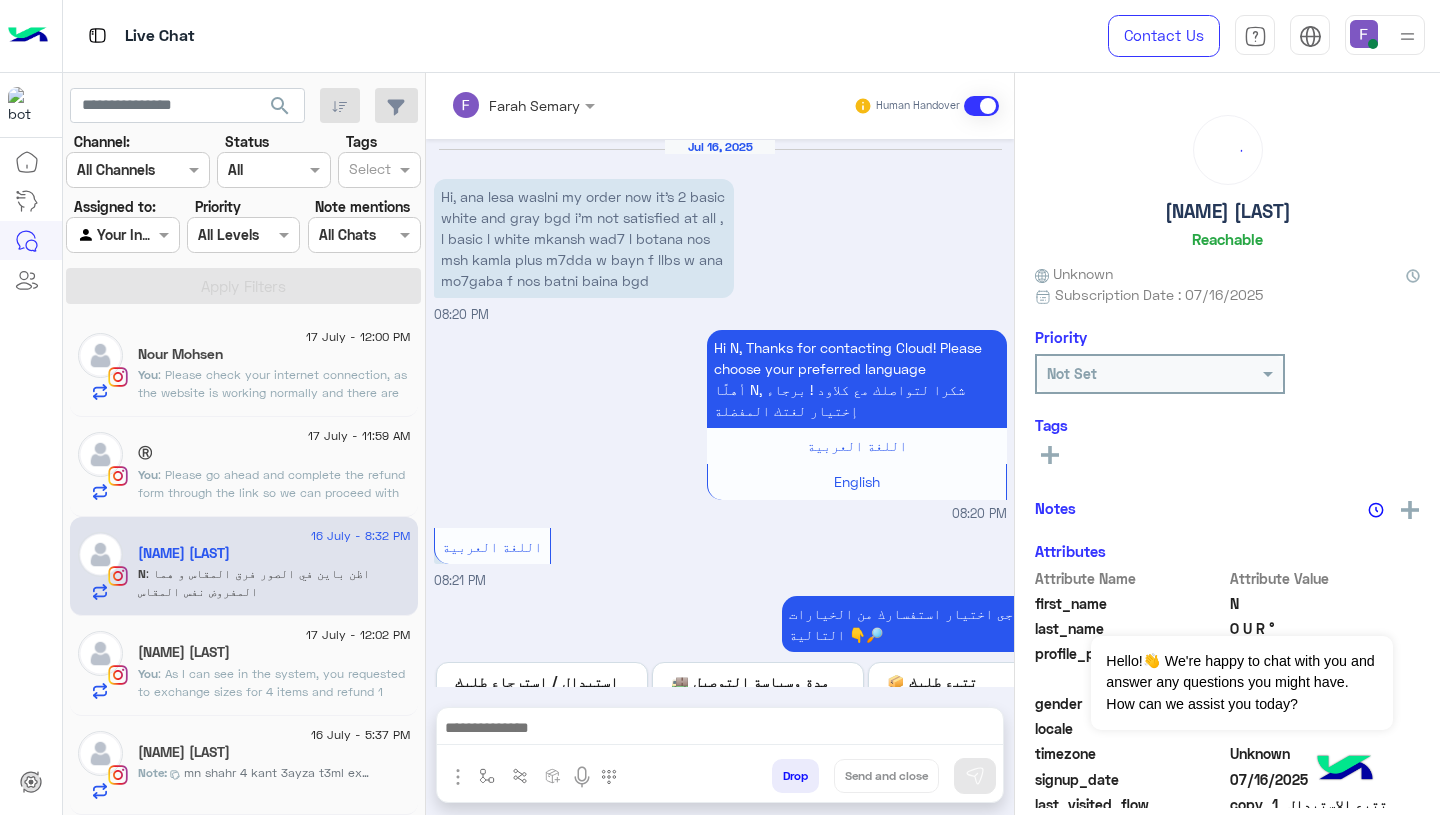 scroll, scrollTop: 2082, scrollLeft: 0, axis: vertical 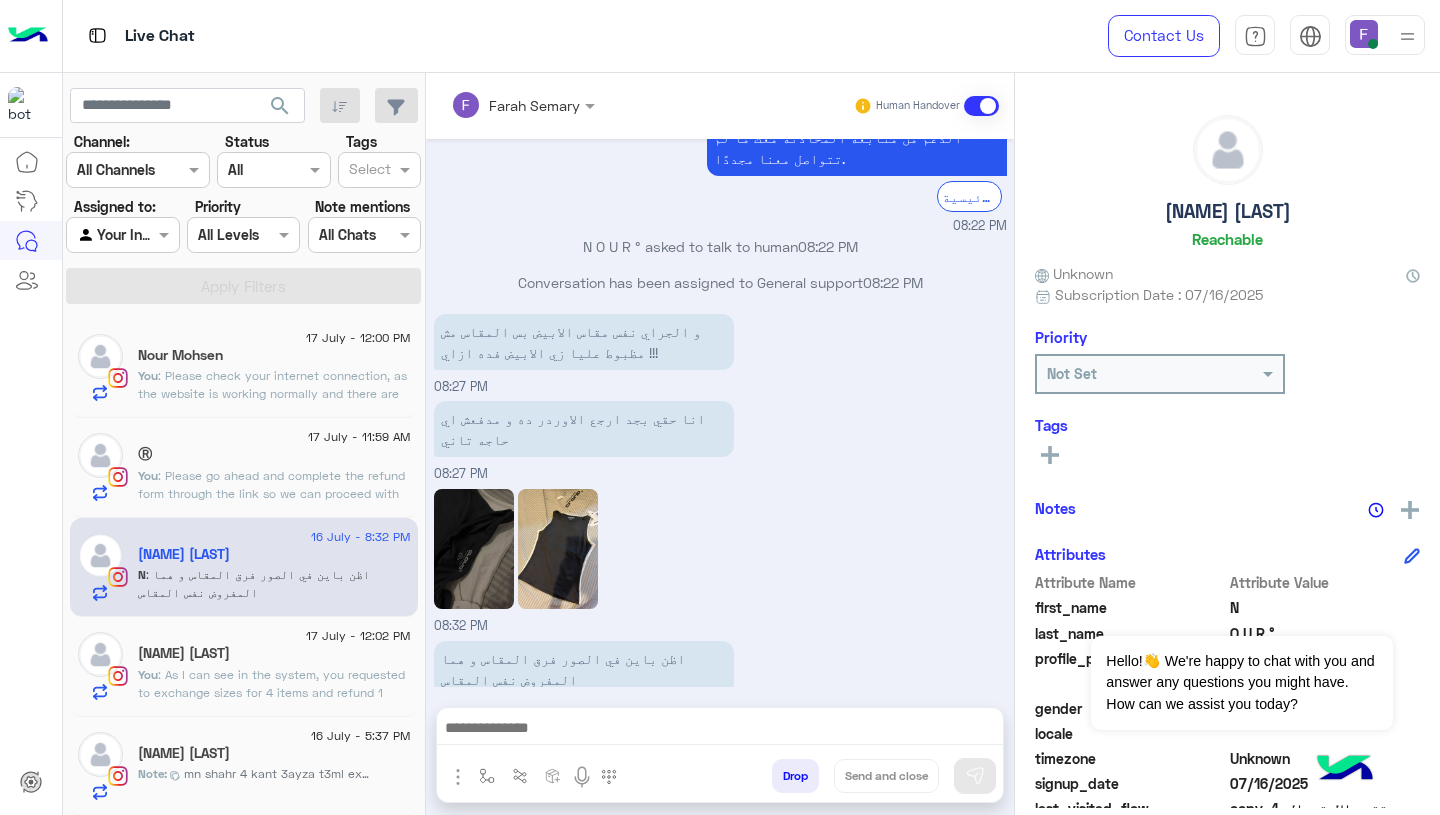 click on "Ⓡ︎" 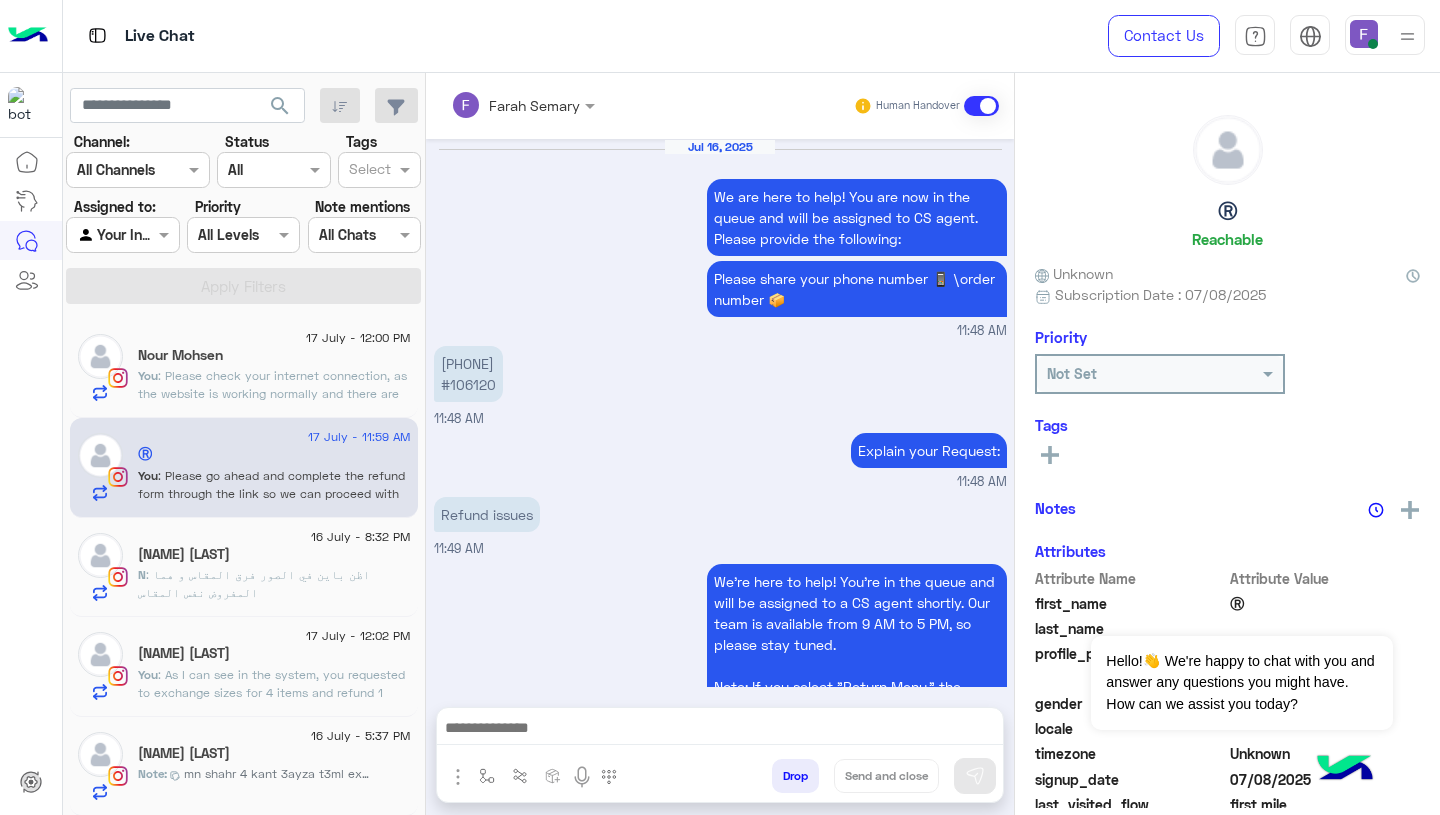 scroll, scrollTop: 1686, scrollLeft: 0, axis: vertical 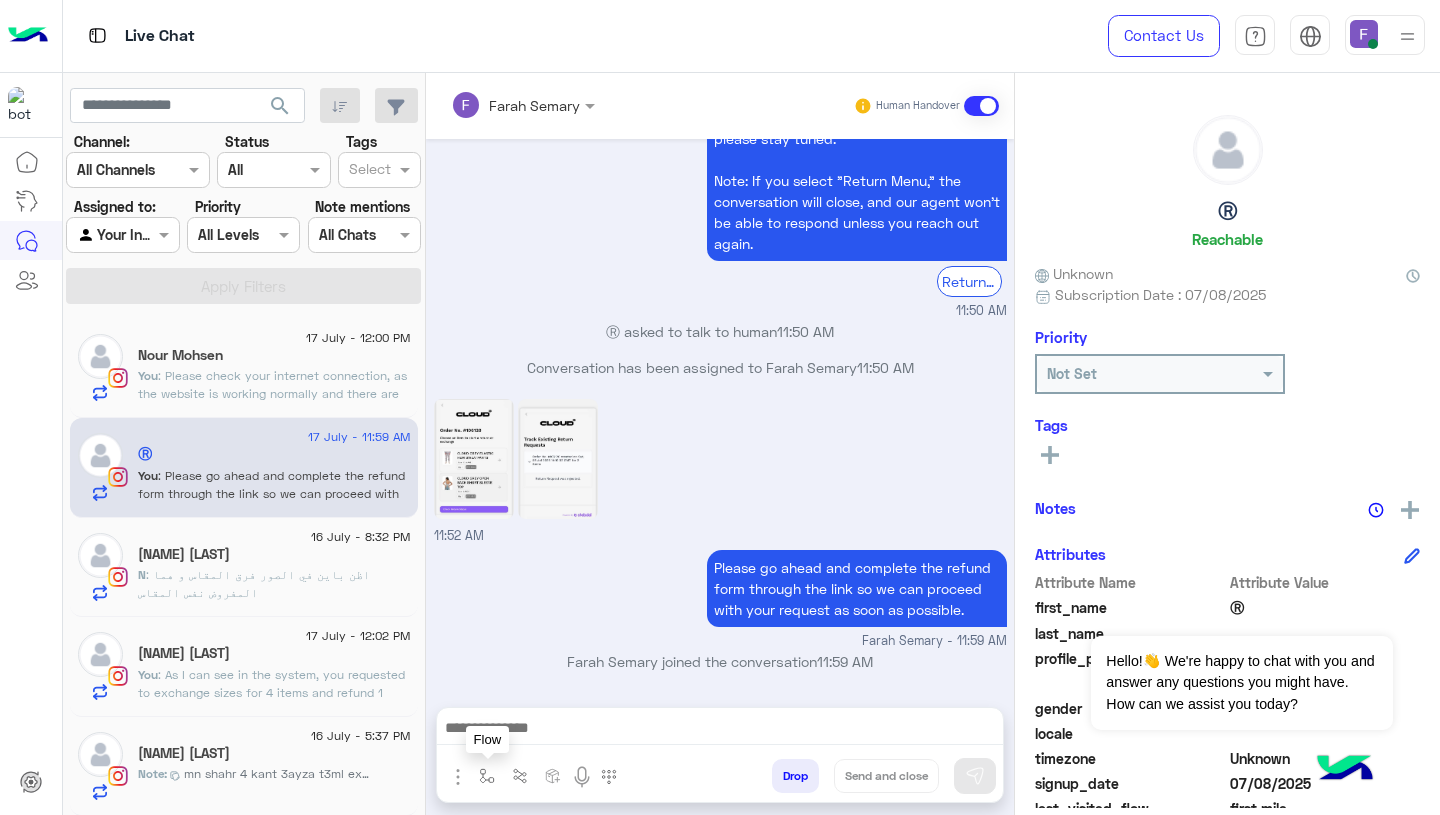 click at bounding box center (487, 776) 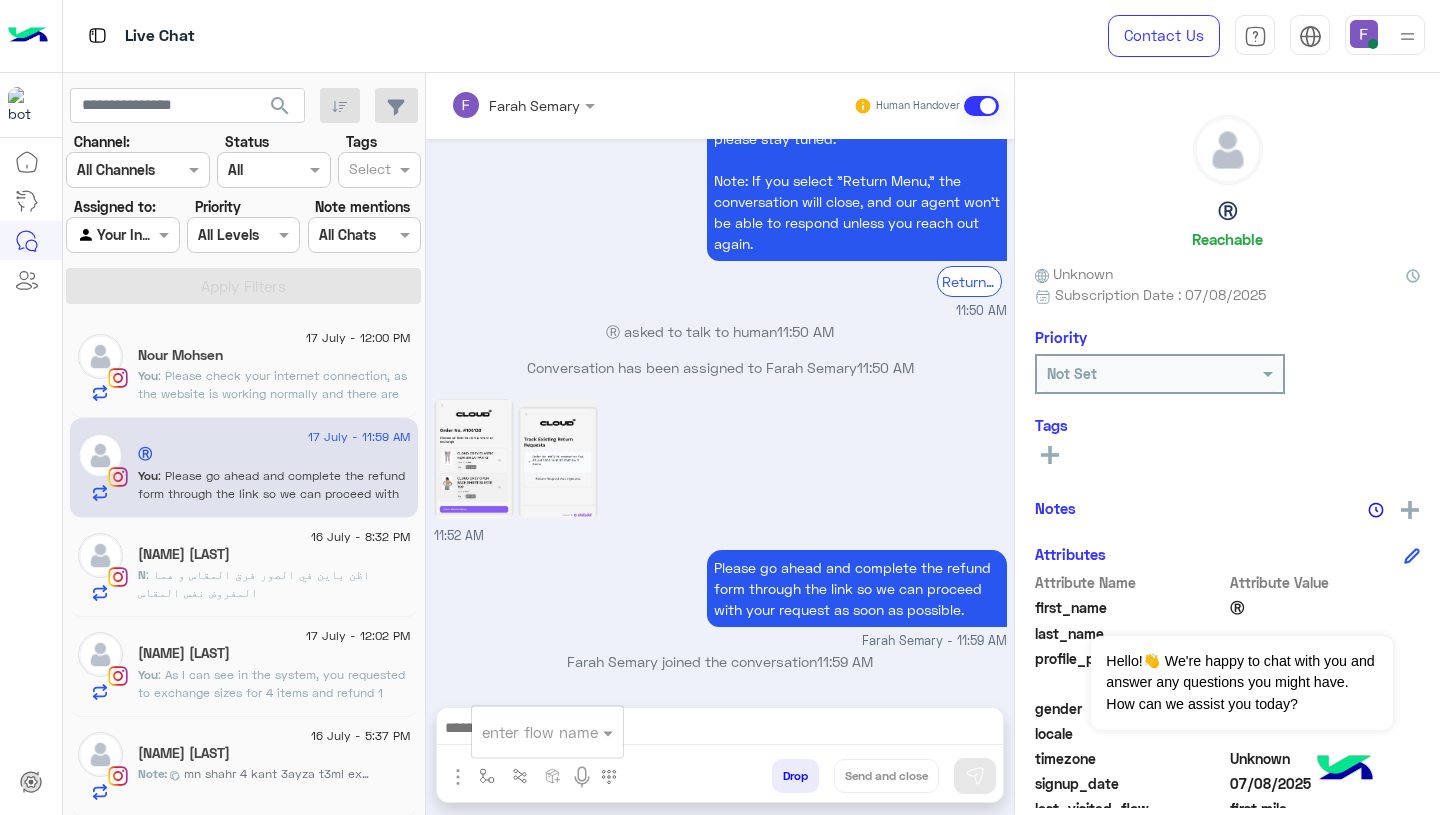 click at bounding box center (523, 732) 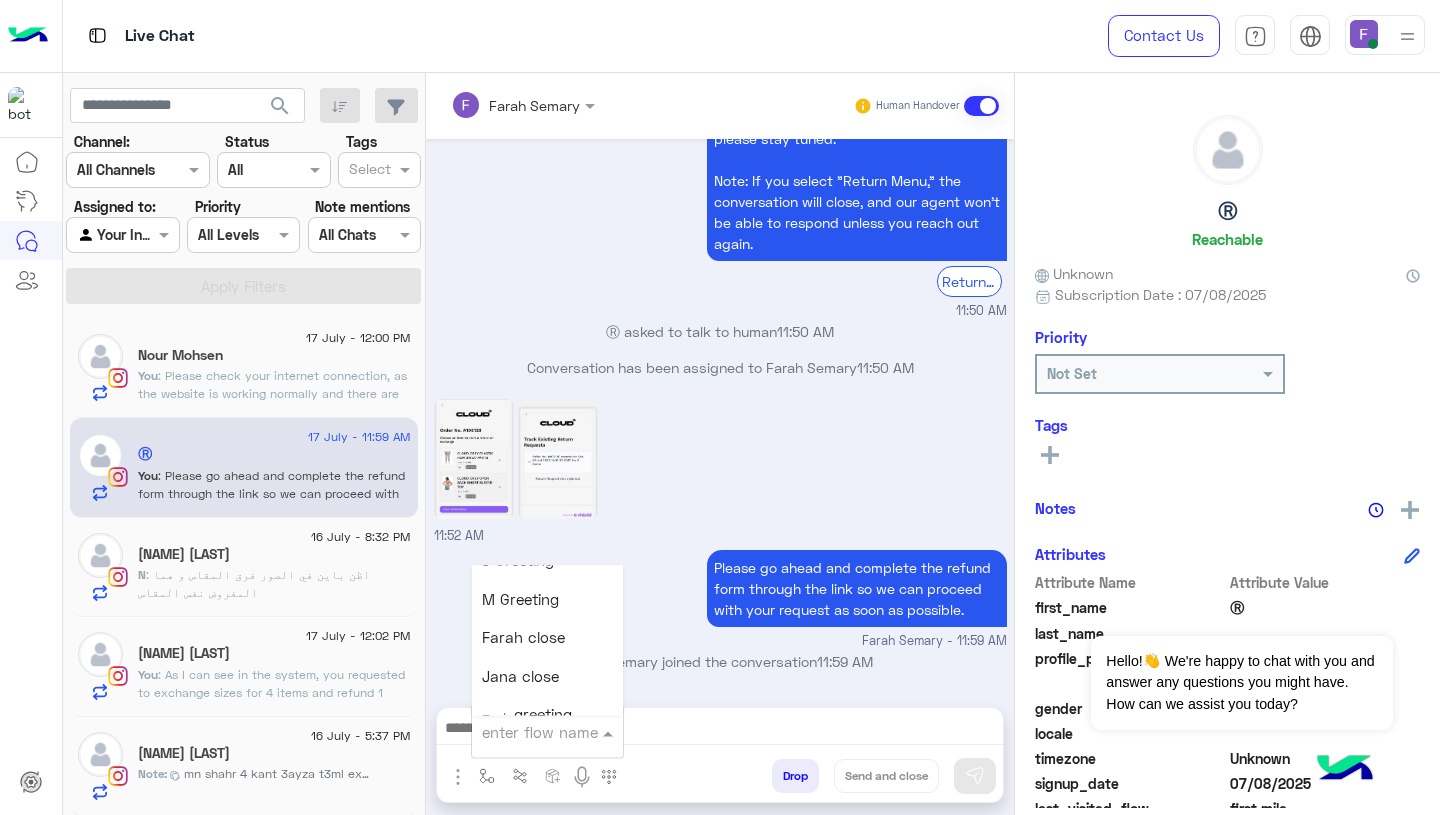 scroll, scrollTop: 2500, scrollLeft: 0, axis: vertical 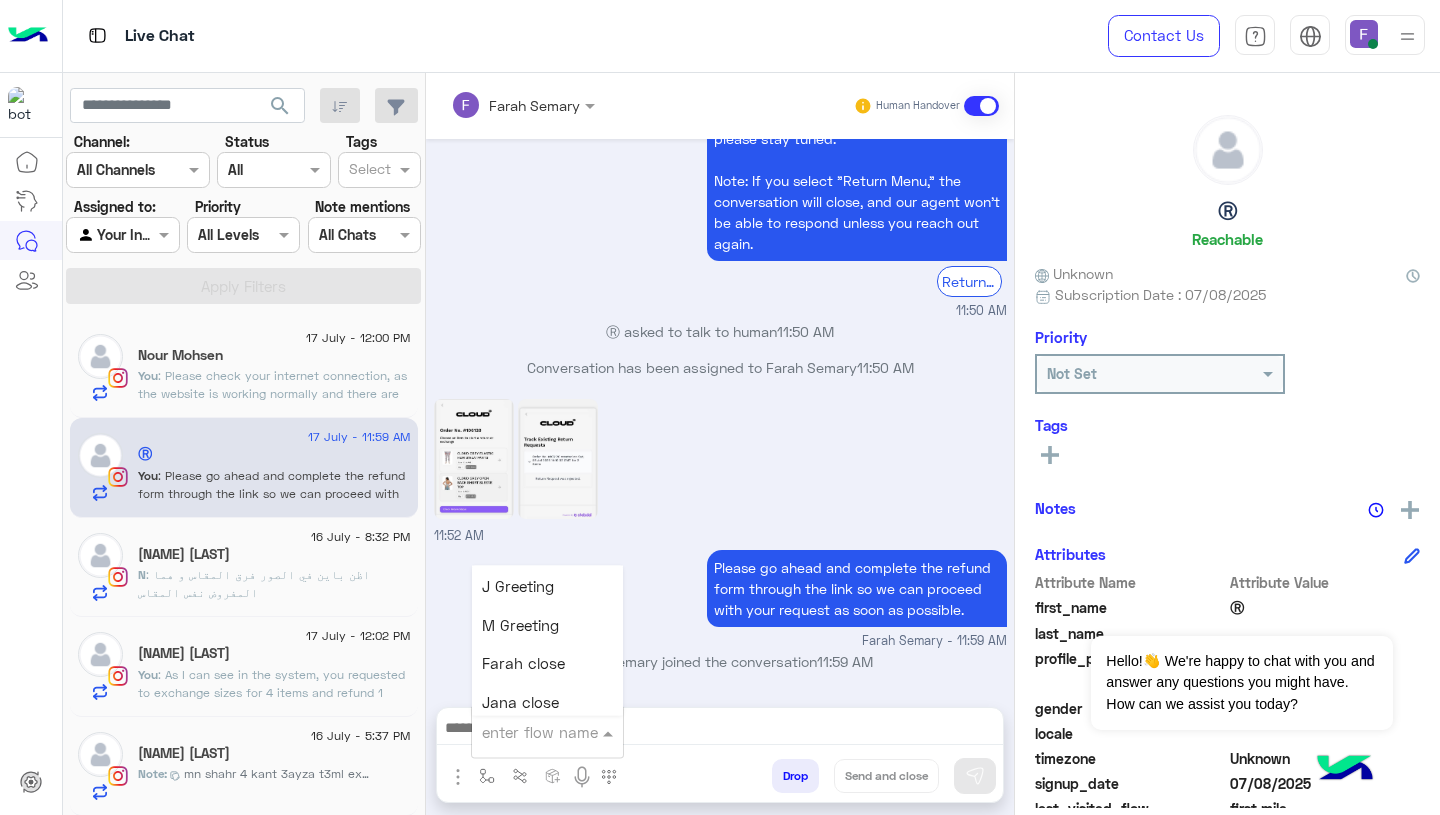 click on "Farah close" at bounding box center (547, 664) 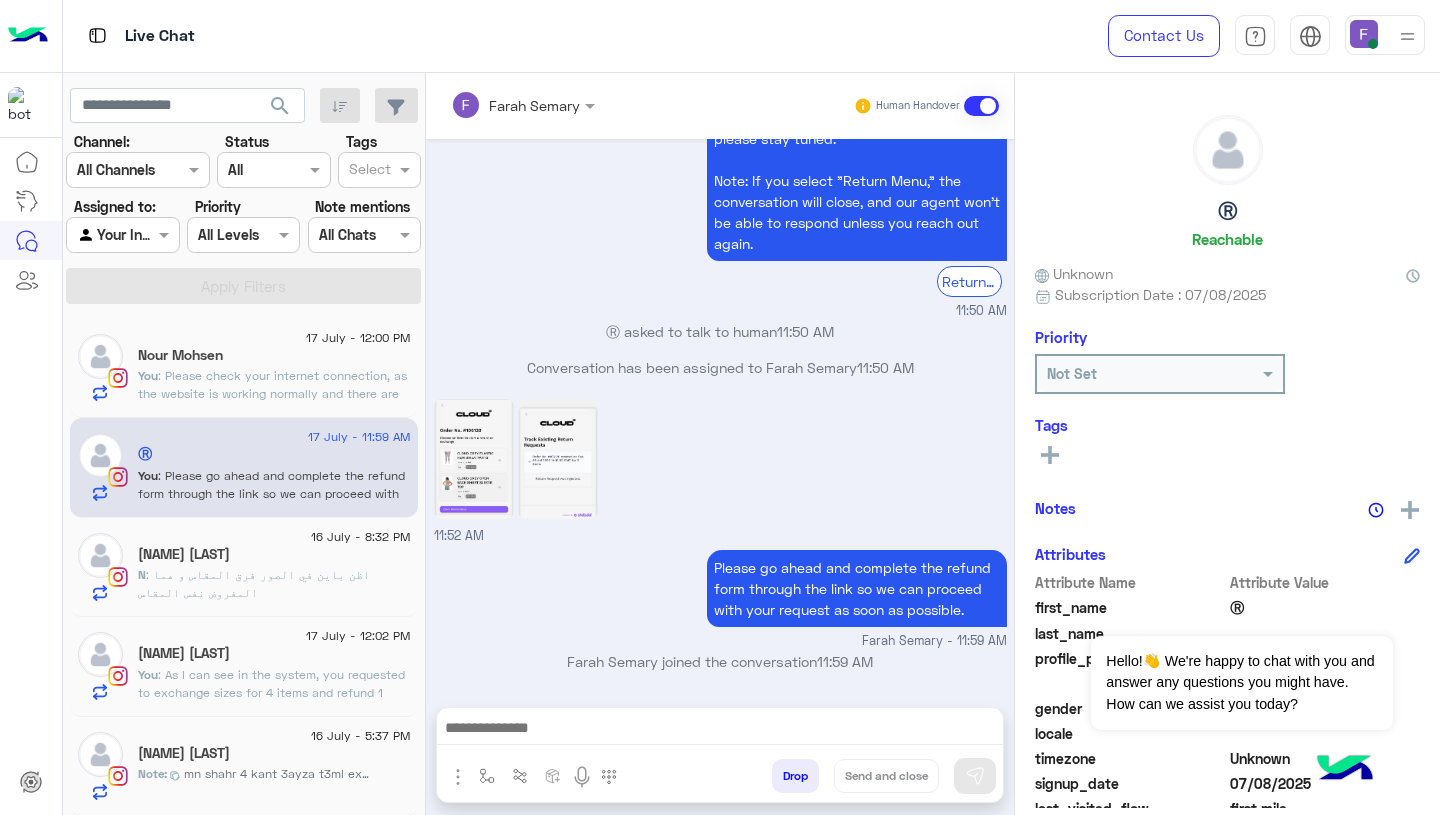 type on "**********" 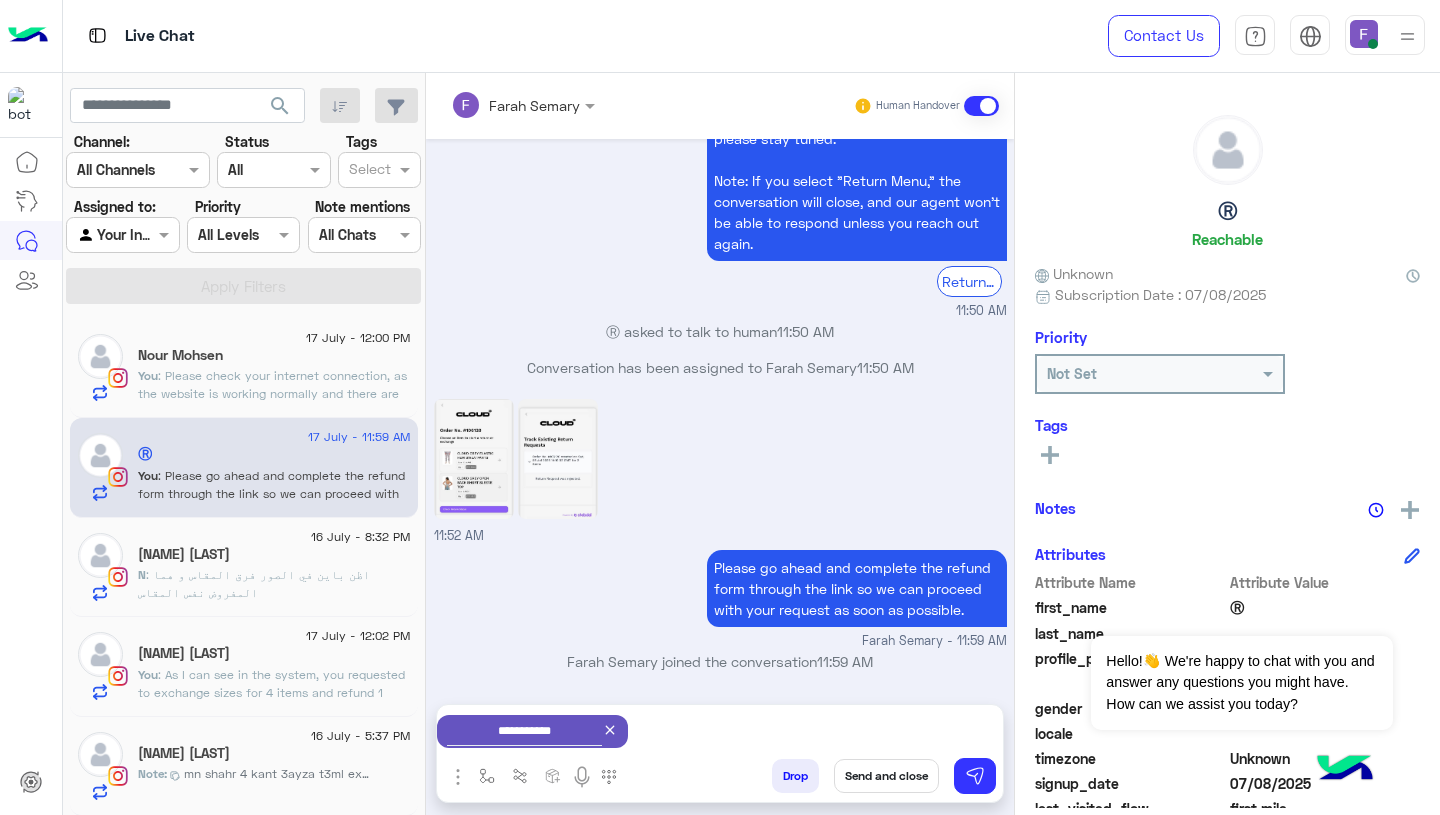 click on "Send and close" at bounding box center [886, 776] 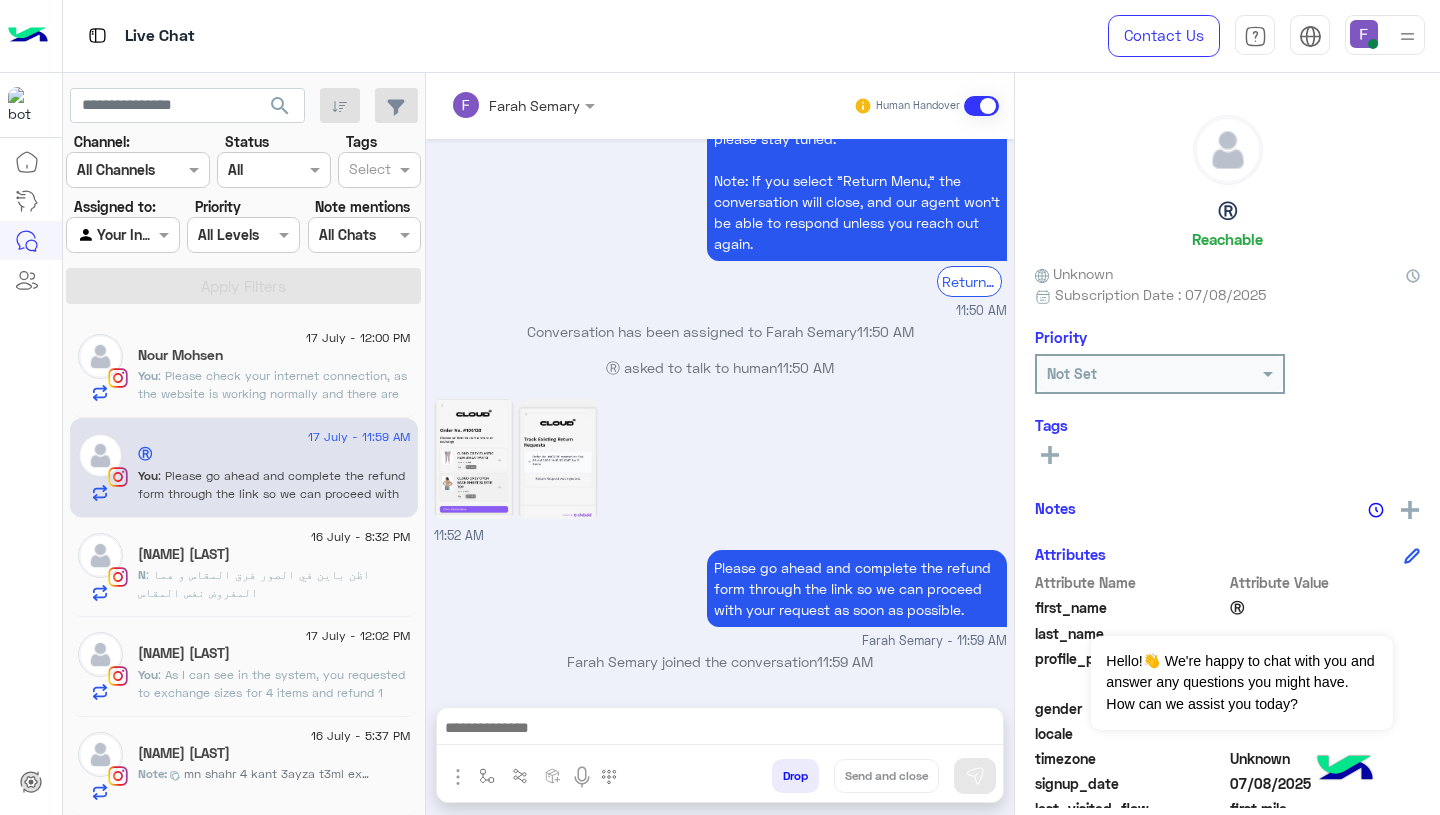 scroll, scrollTop: 1722, scrollLeft: 0, axis: vertical 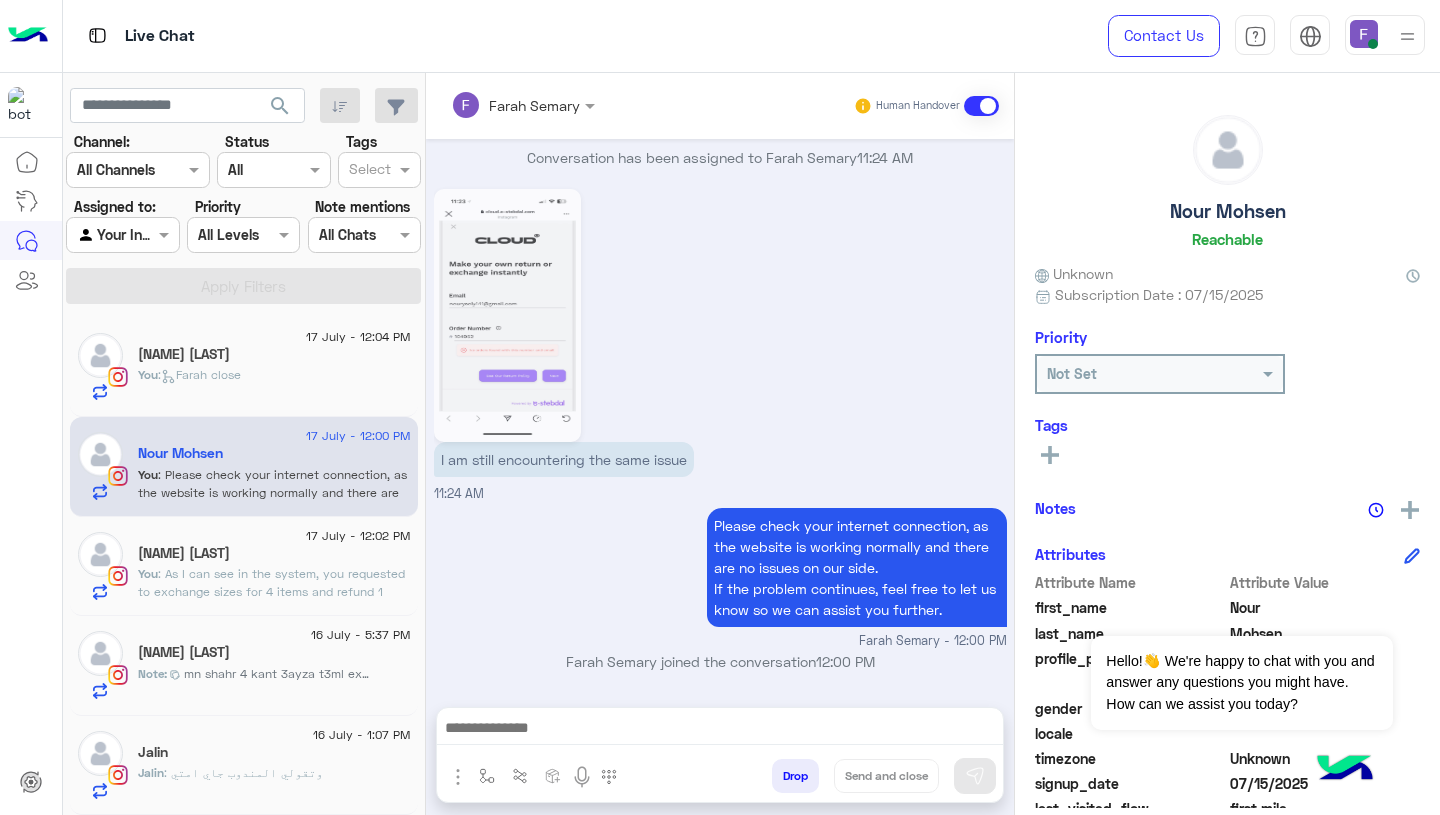 click on ": As I can see in the system, you requested to exchange sizes for 4 items and refund 1 item. That’s why you’ve received the 4 exchanged items as requested. Let us know if you have any other questions!" 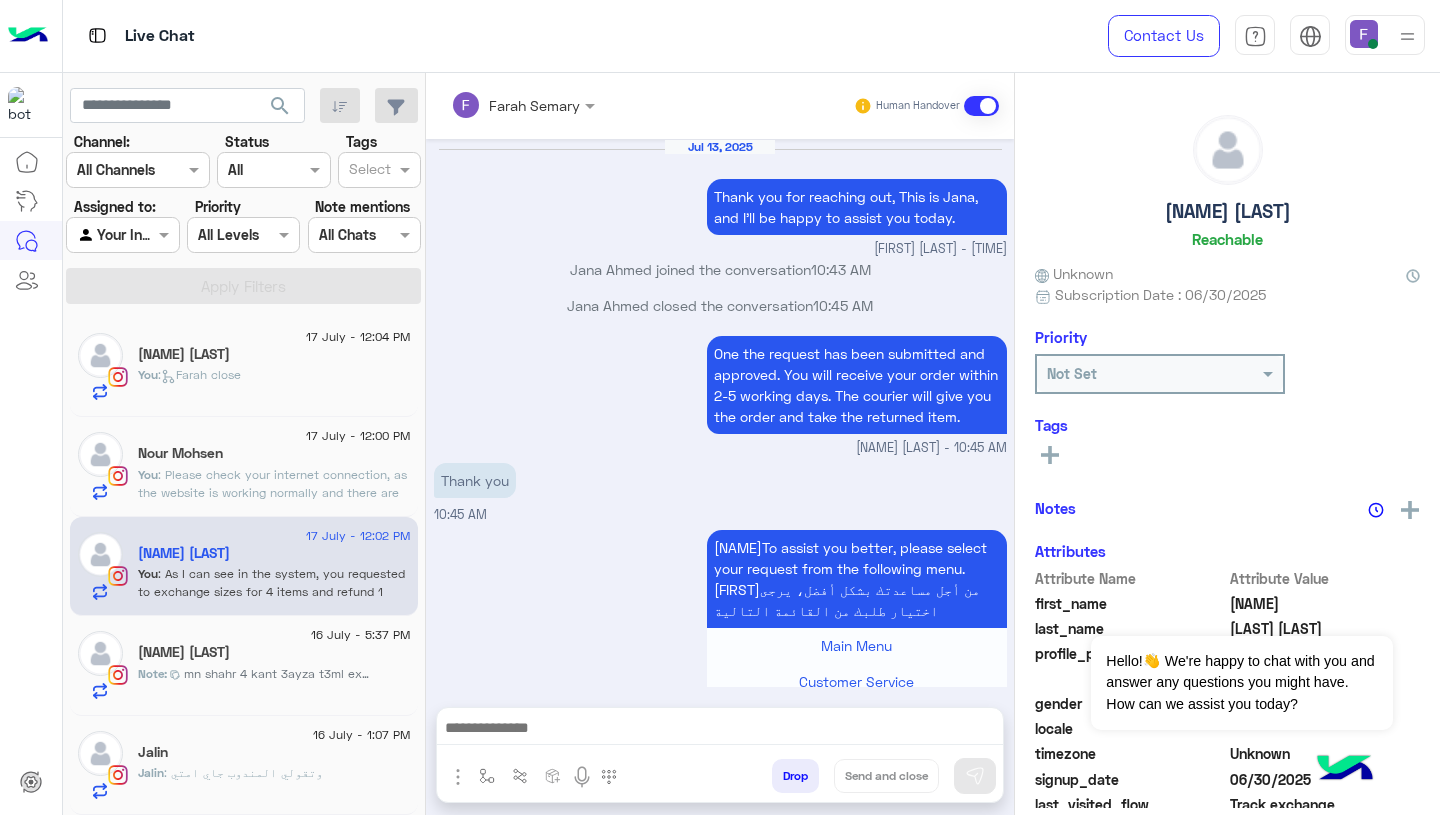 scroll, scrollTop: 1475, scrollLeft: 0, axis: vertical 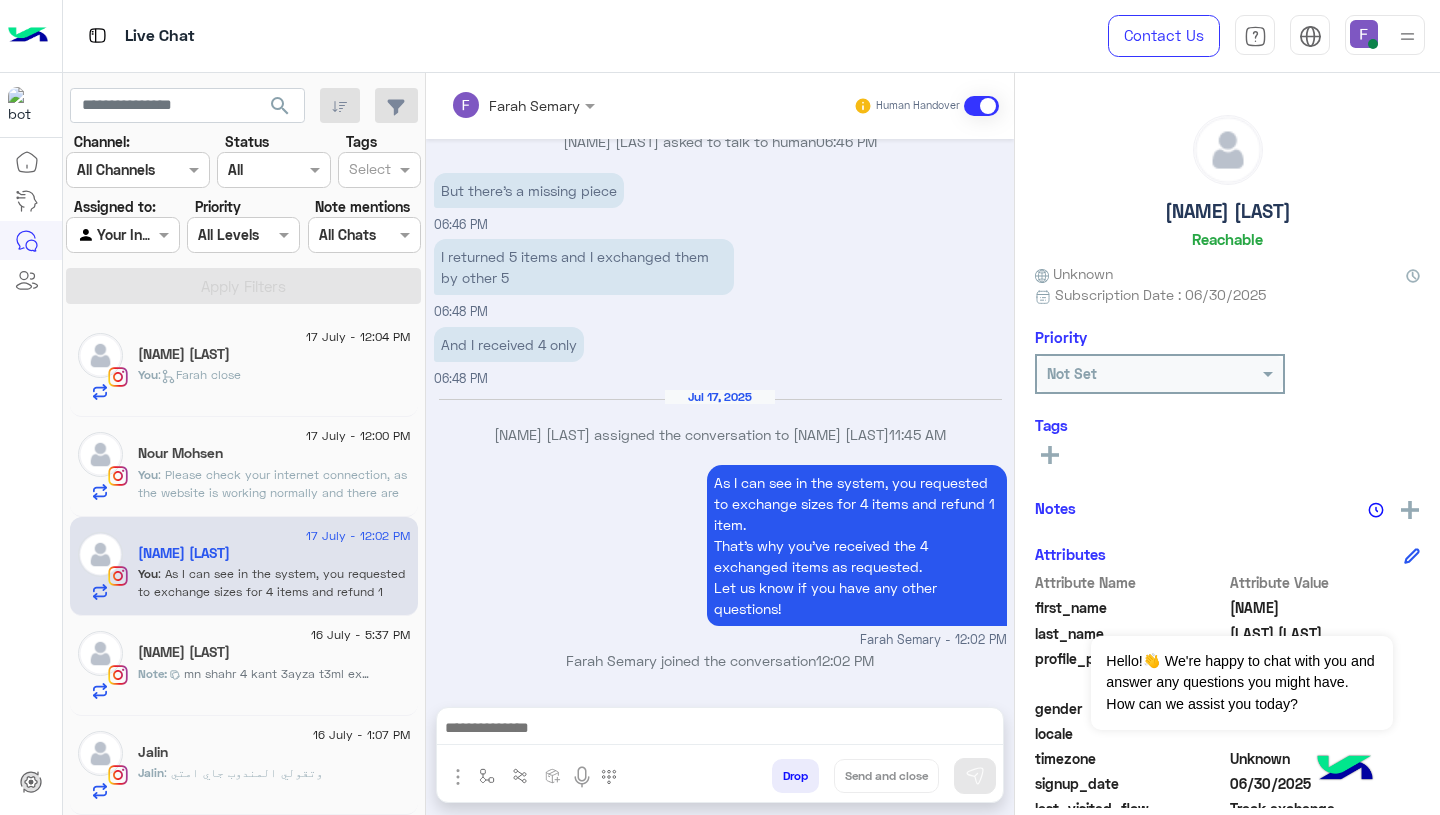 click on "17 July - 12:00 PM" 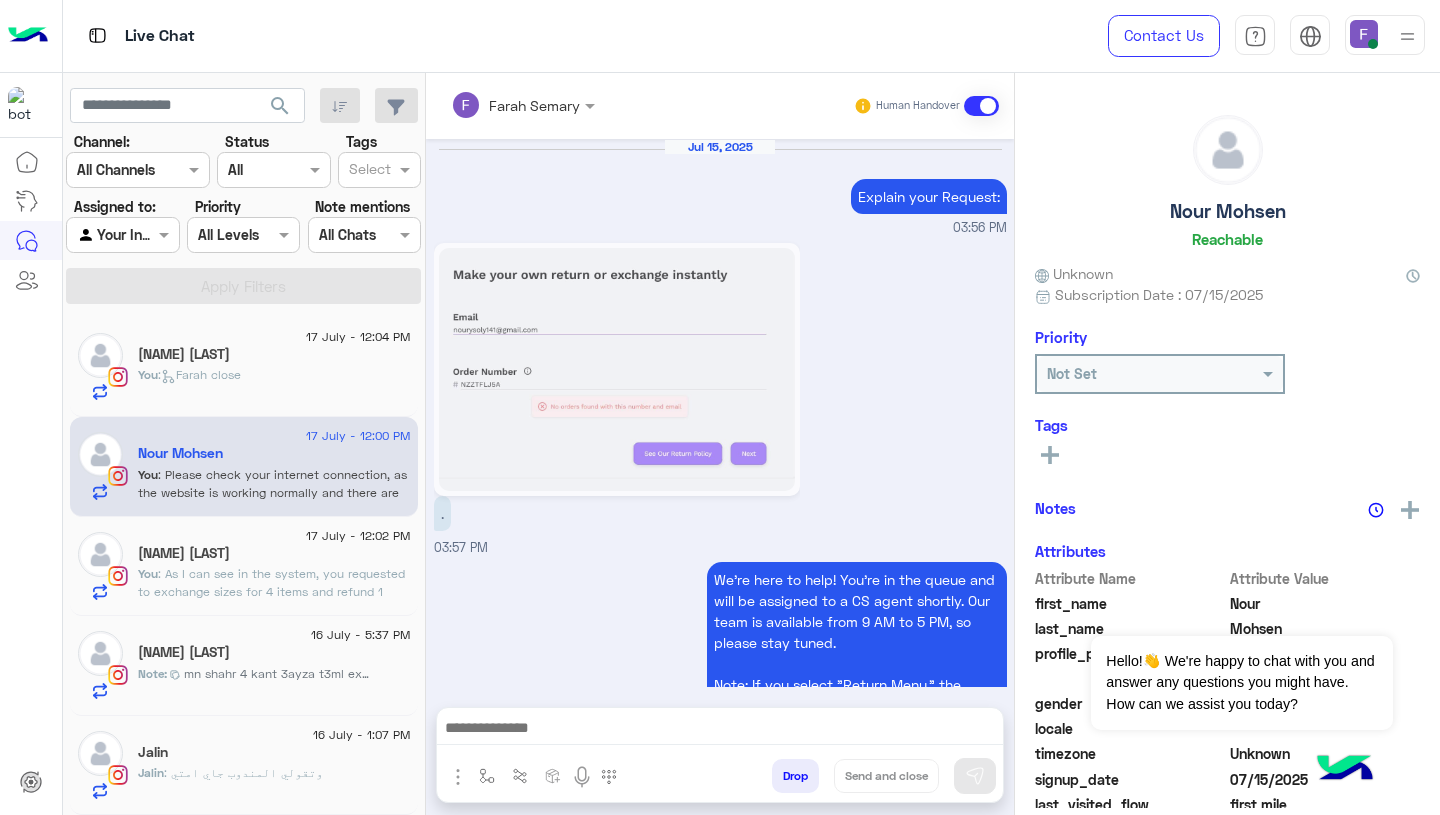 scroll, scrollTop: 2591, scrollLeft: 0, axis: vertical 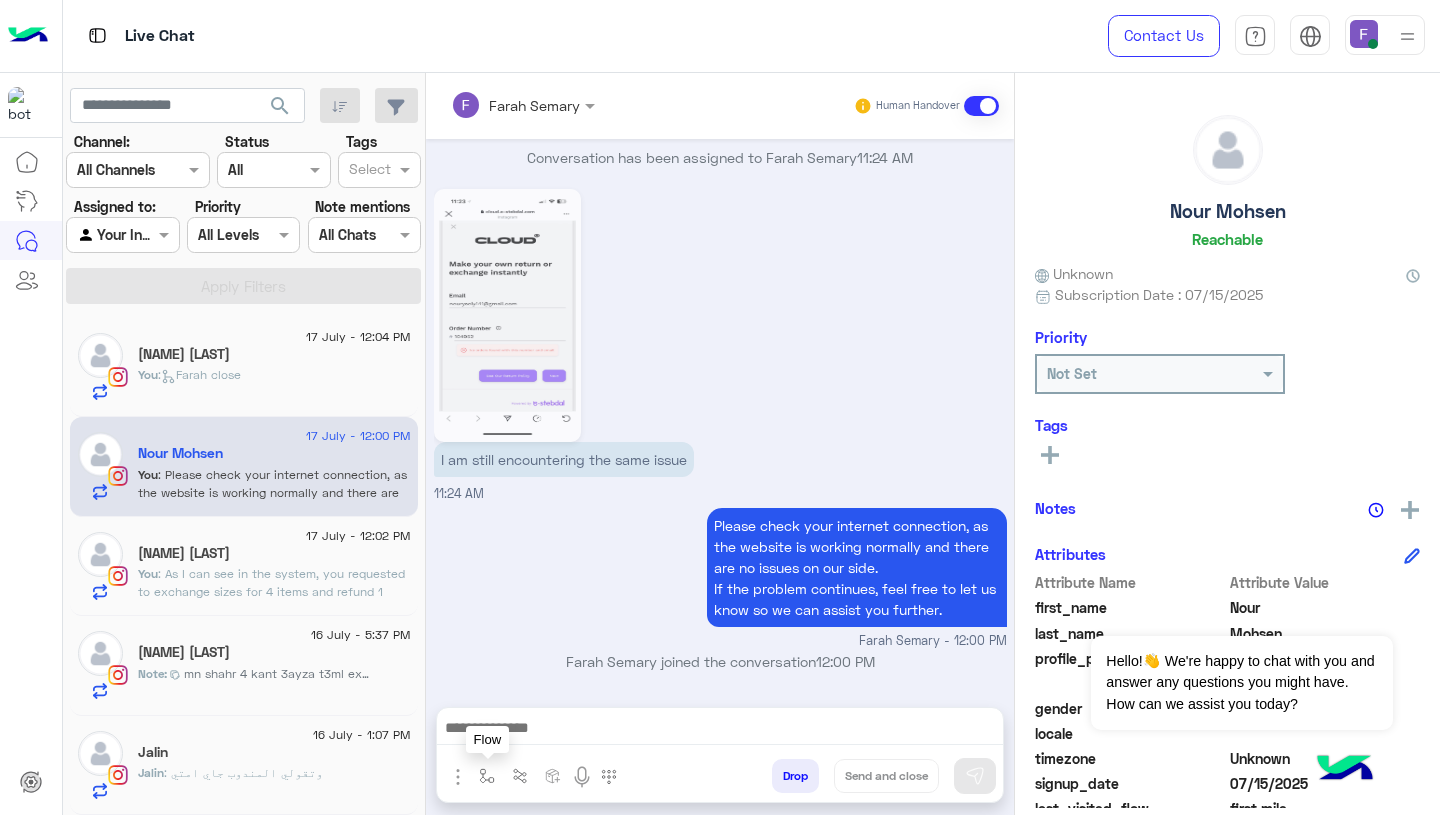 click at bounding box center [487, 776] 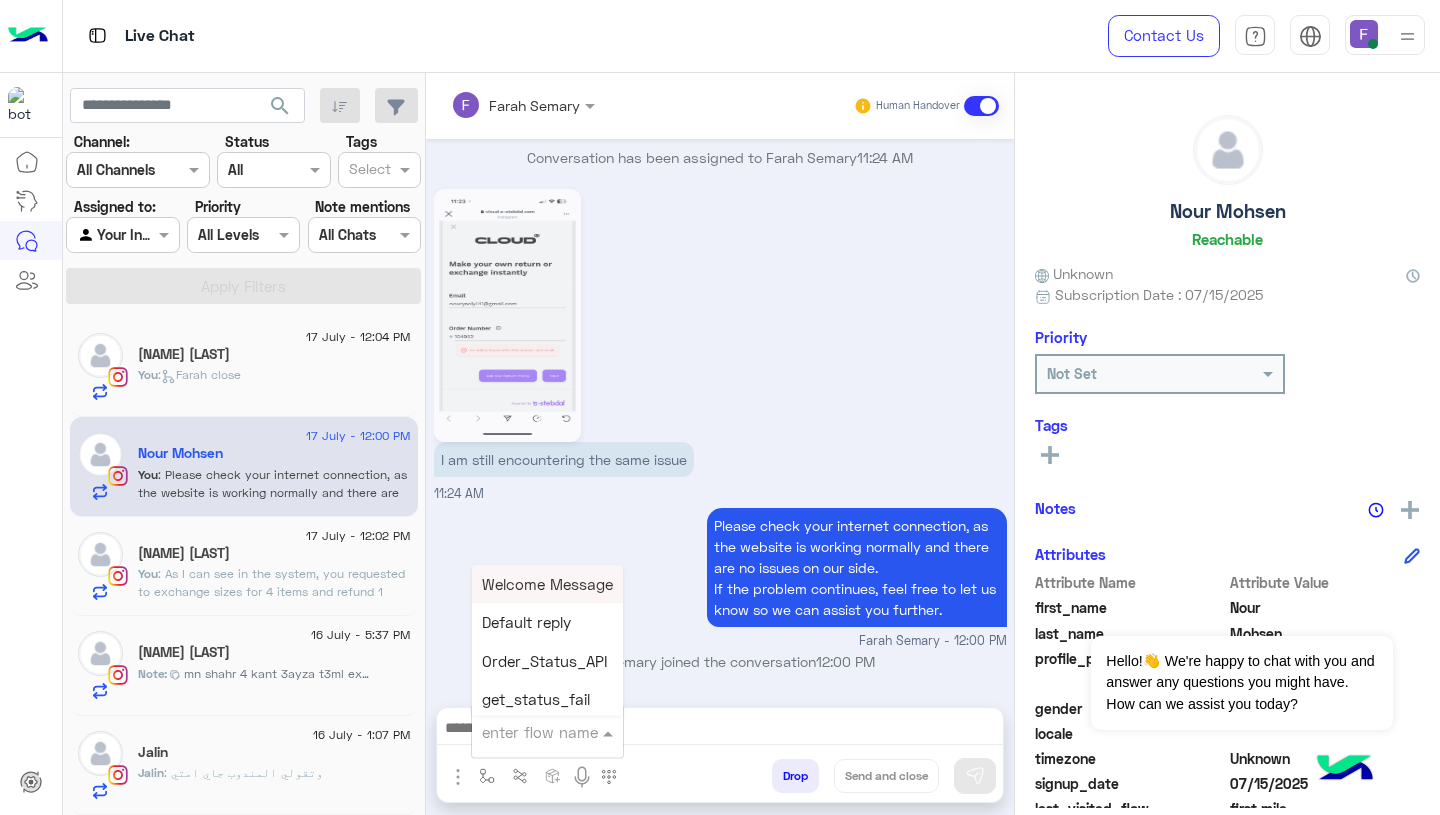 click at bounding box center (523, 732) 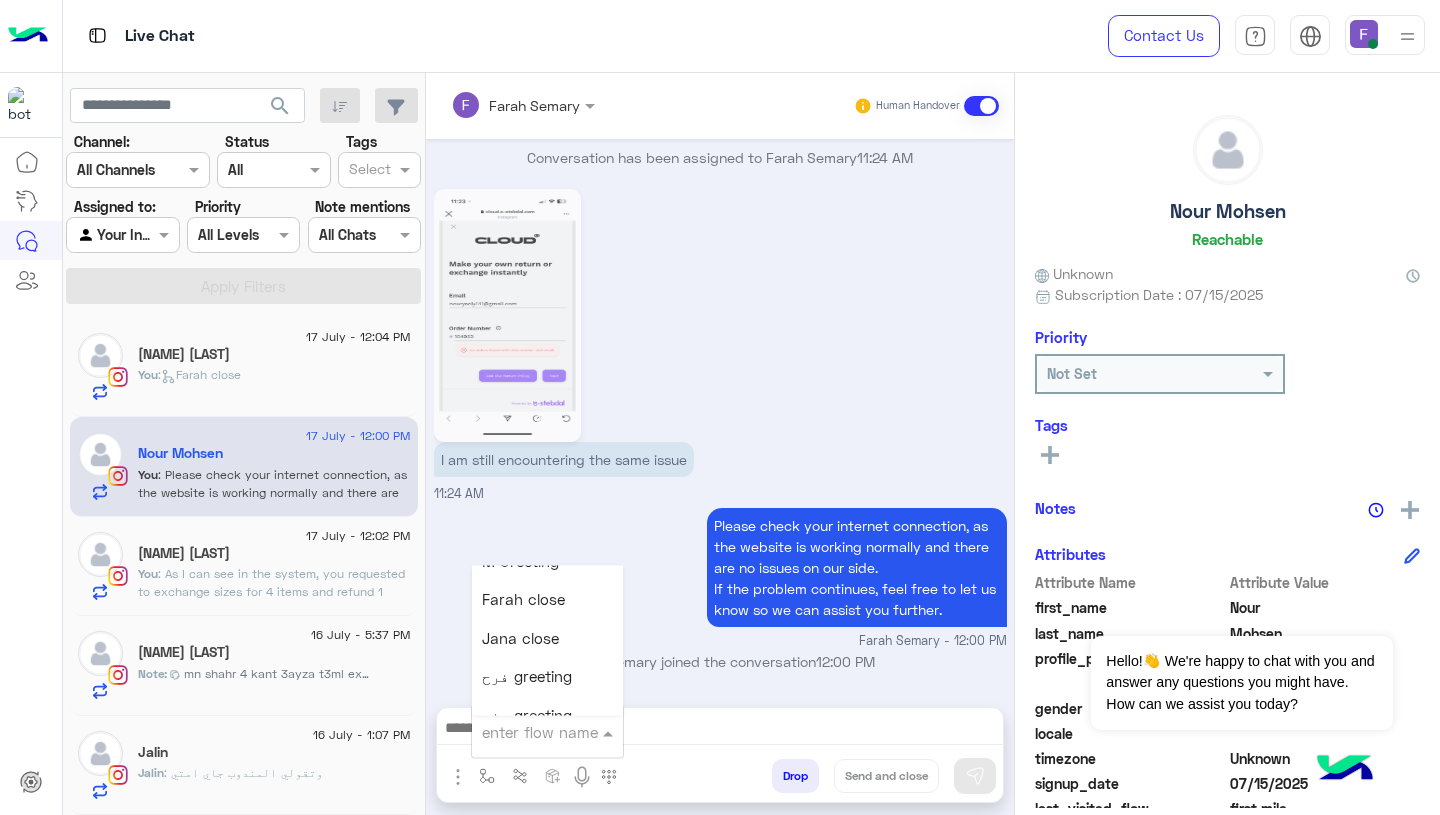 scroll, scrollTop: 2548, scrollLeft: 0, axis: vertical 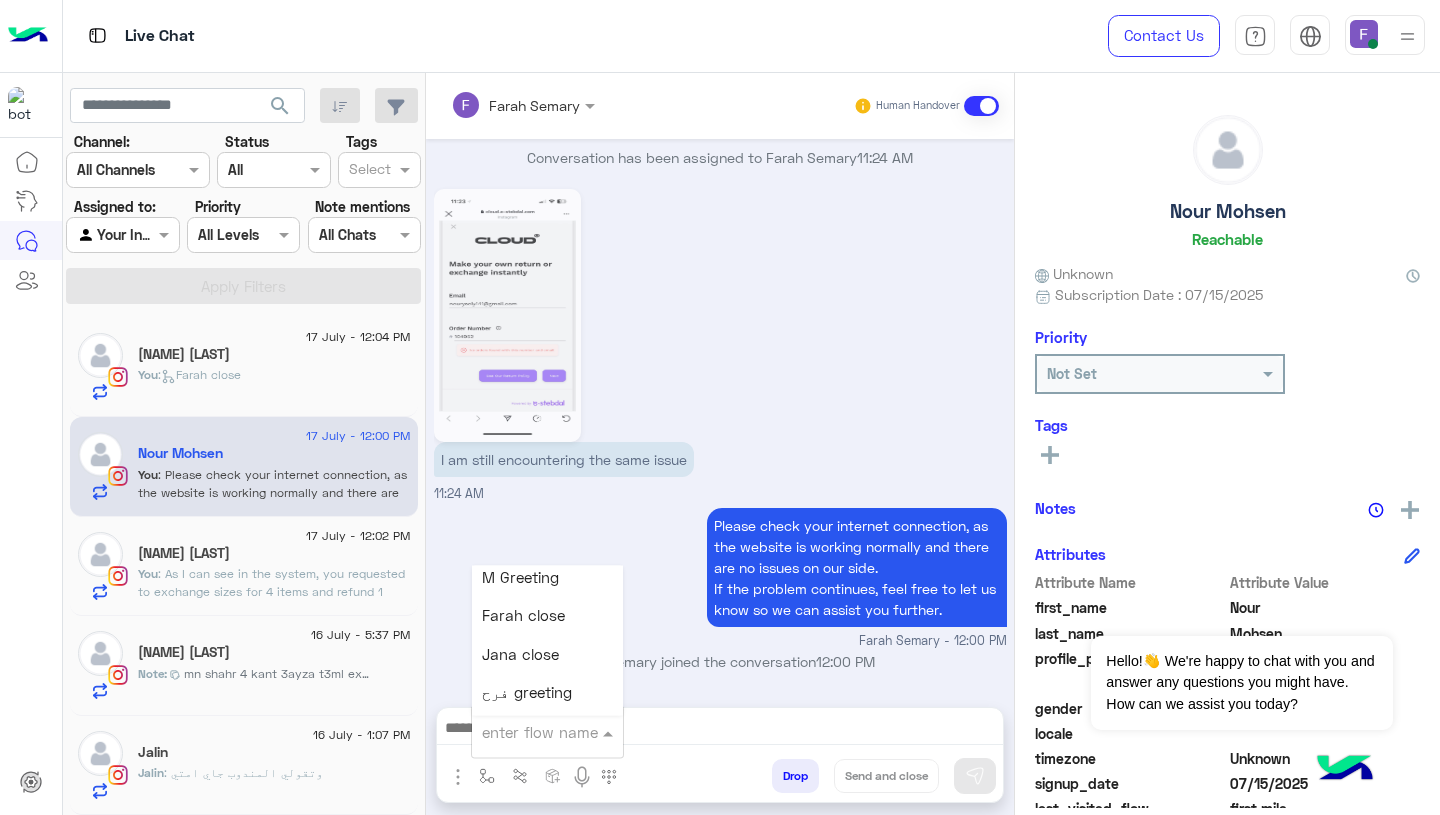 click on "Farah close" at bounding box center (547, 616) 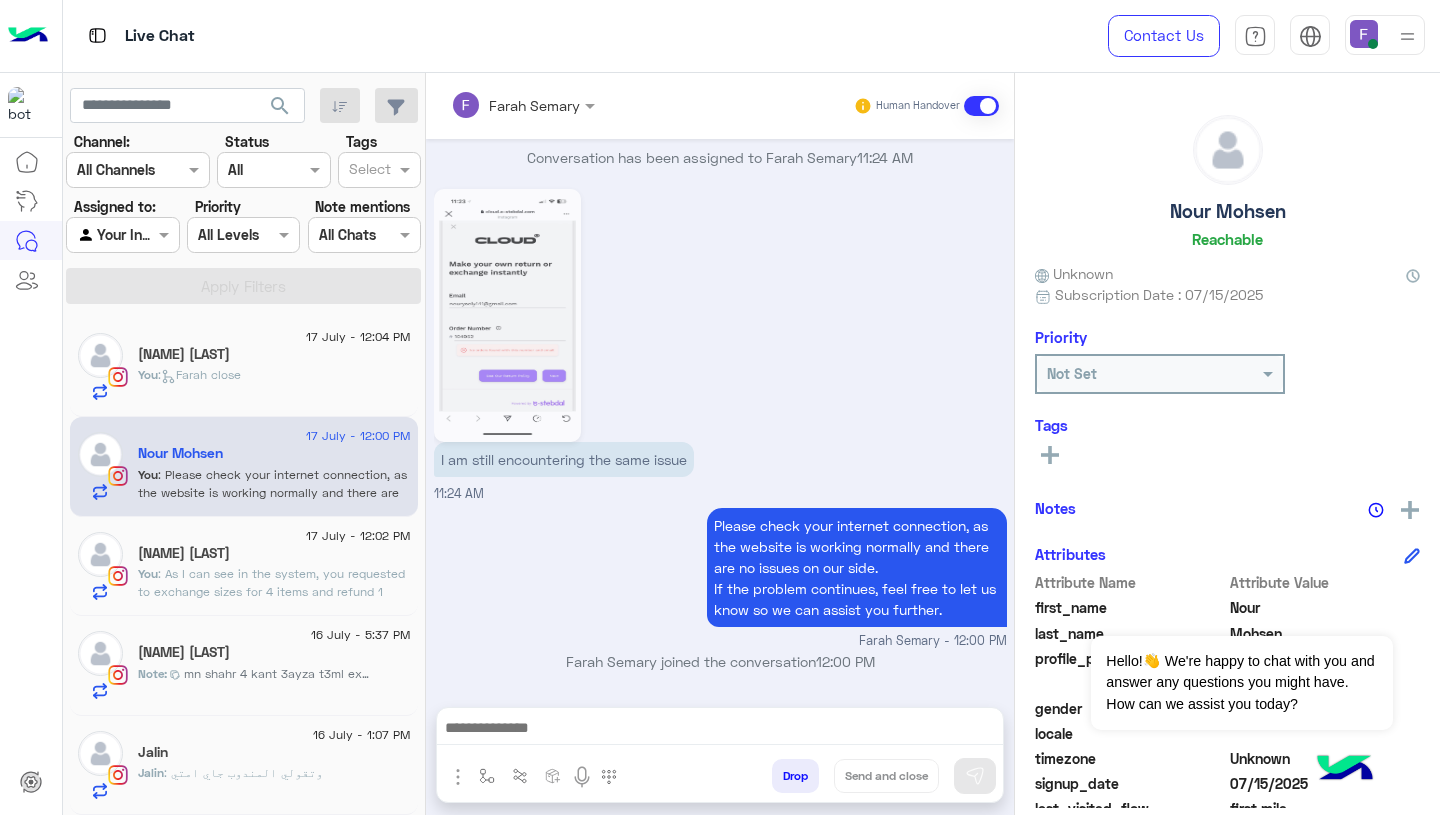 type on "**********" 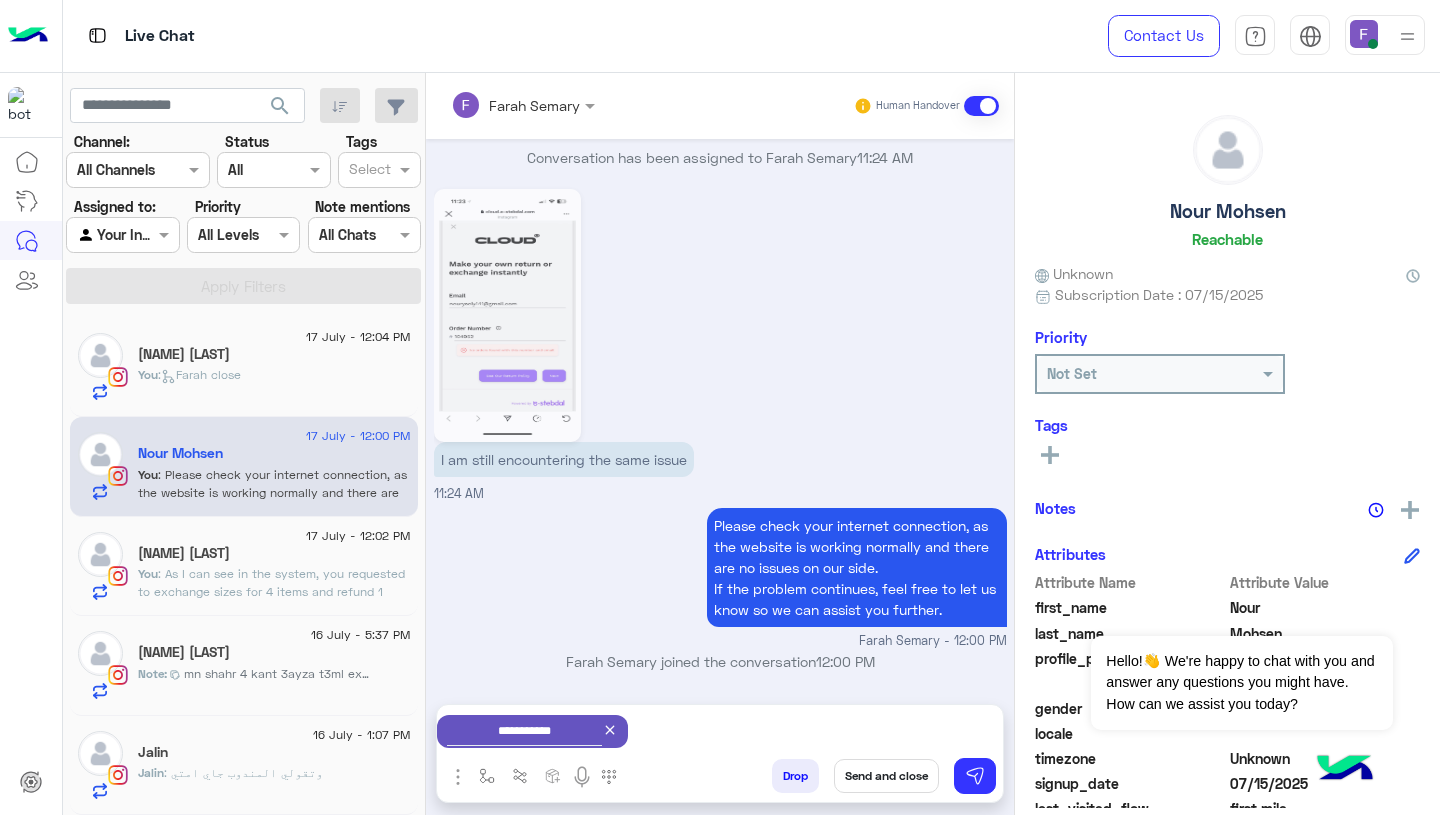 click on "Send and close" at bounding box center [886, 776] 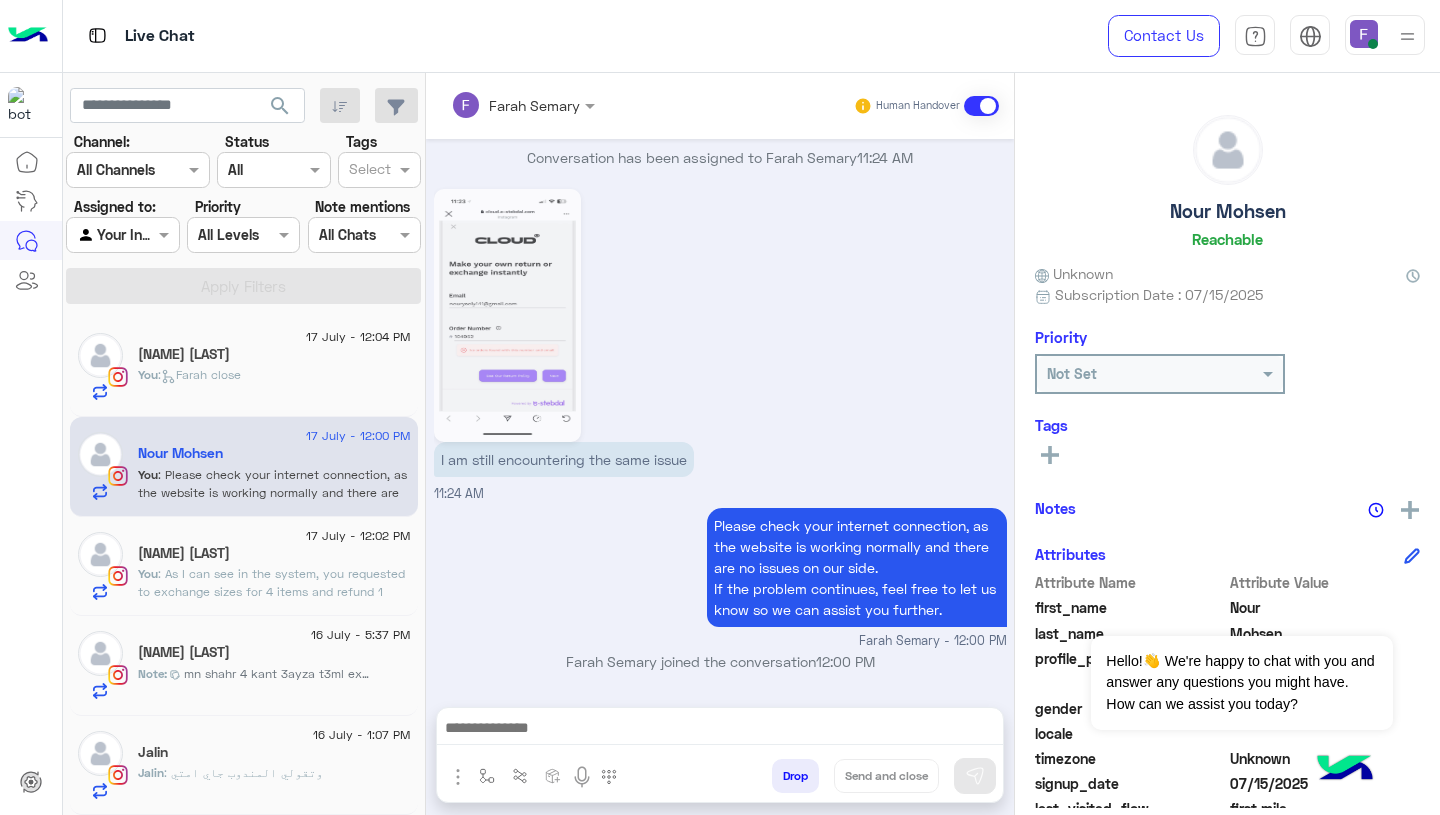 scroll, scrollTop: 2627, scrollLeft: 0, axis: vertical 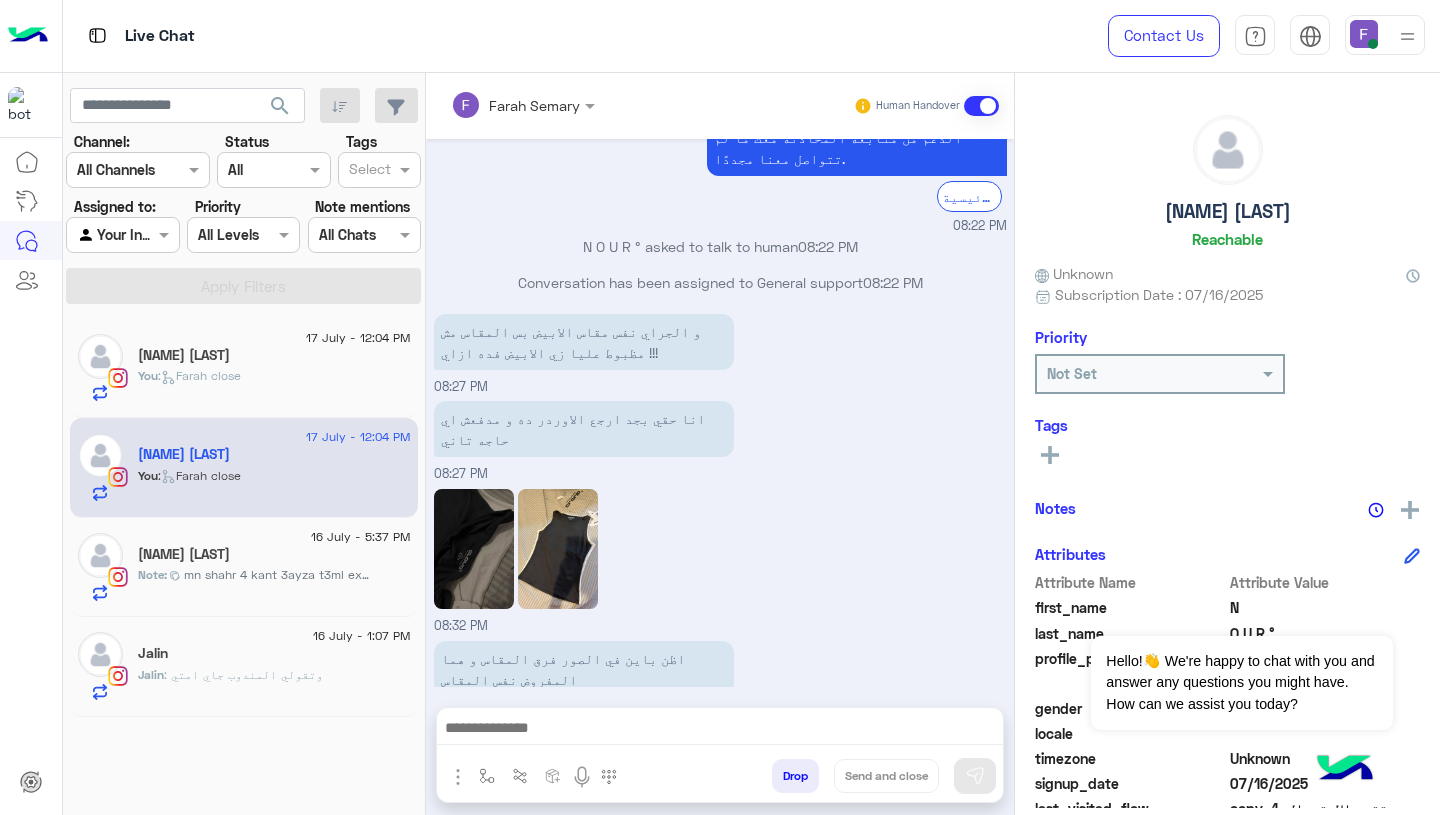 click on "[NAME] [LAST]" 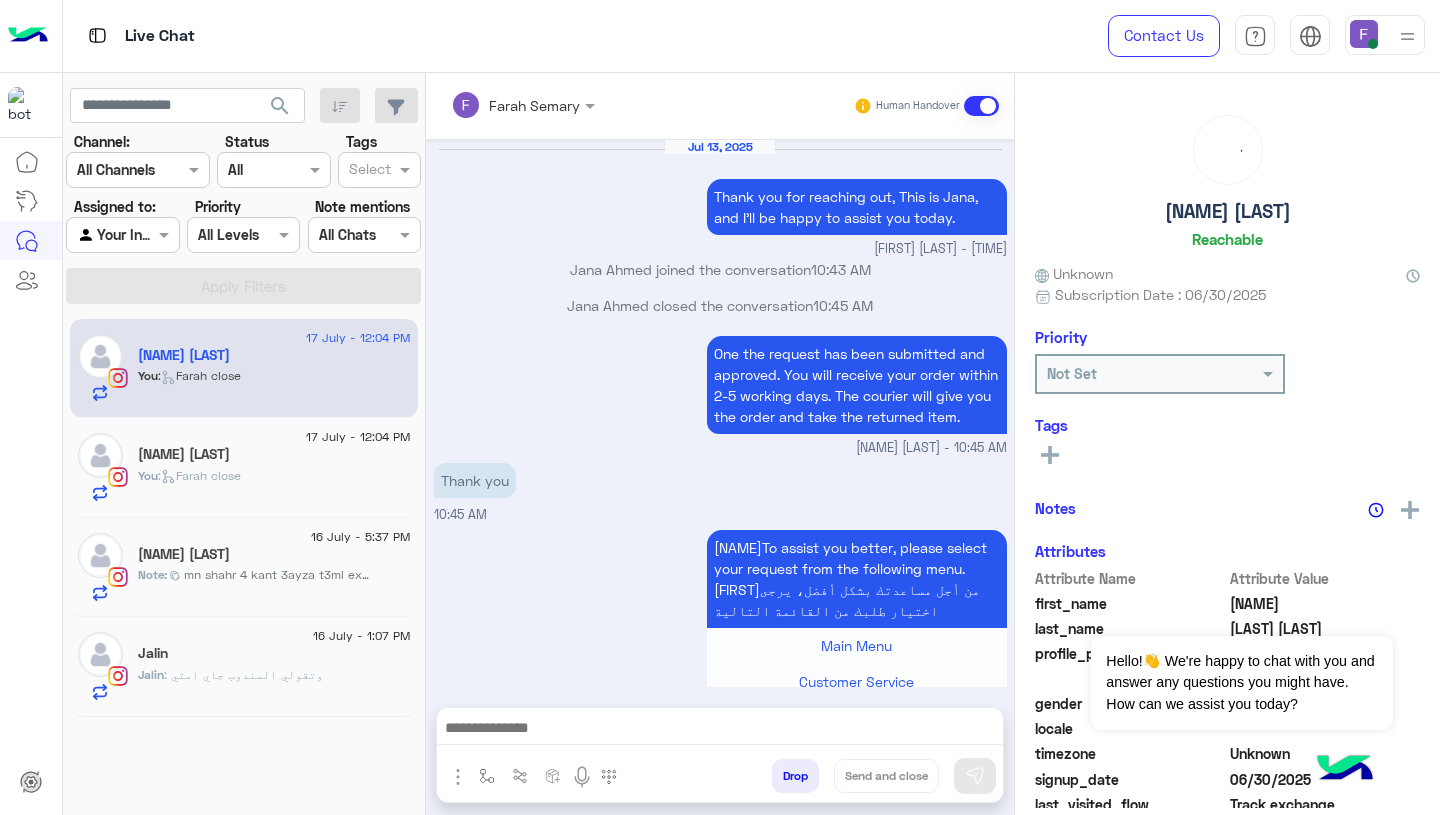 scroll, scrollTop: 1475, scrollLeft: 0, axis: vertical 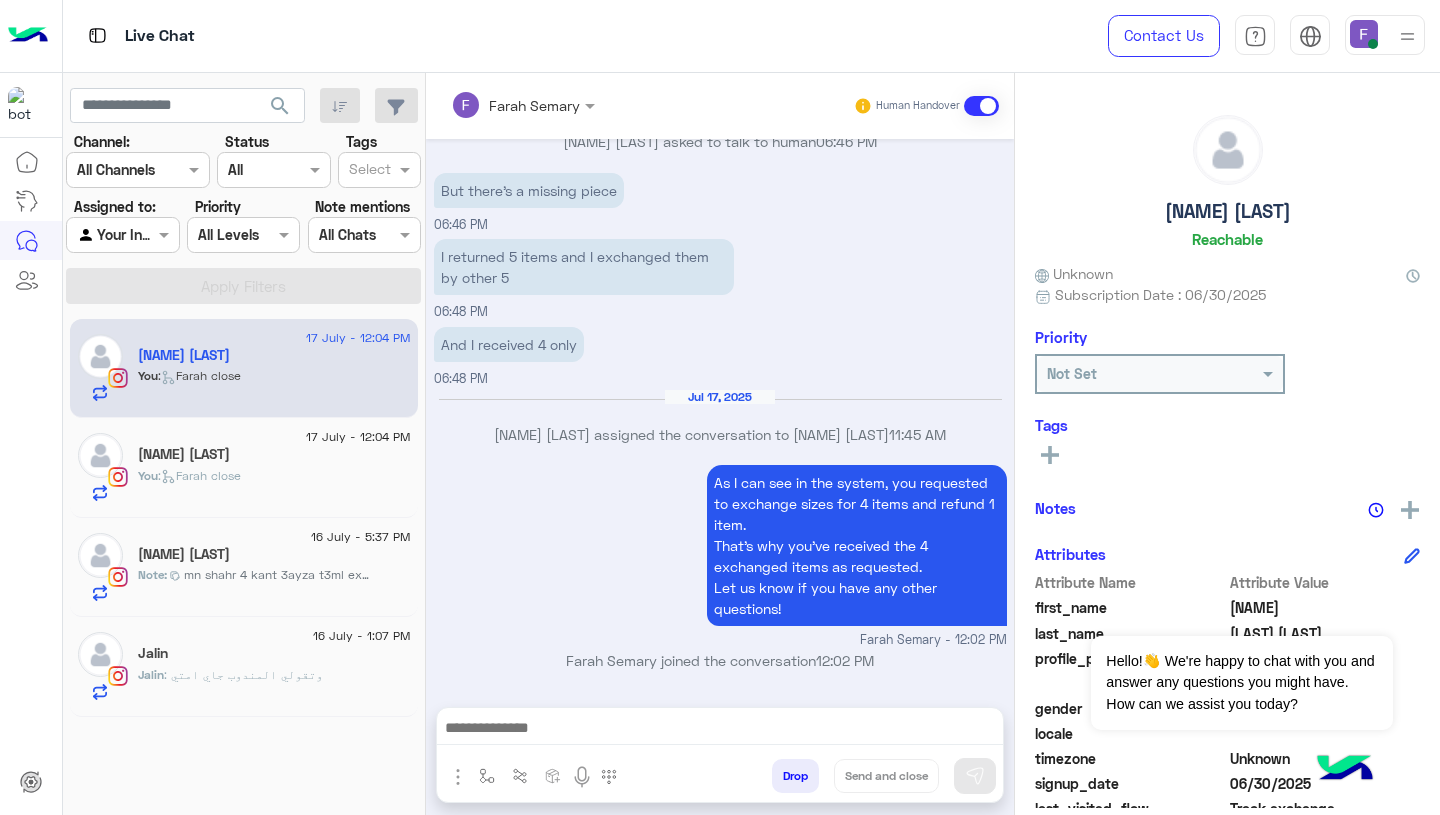 click on "17 July - 12:04 PM" 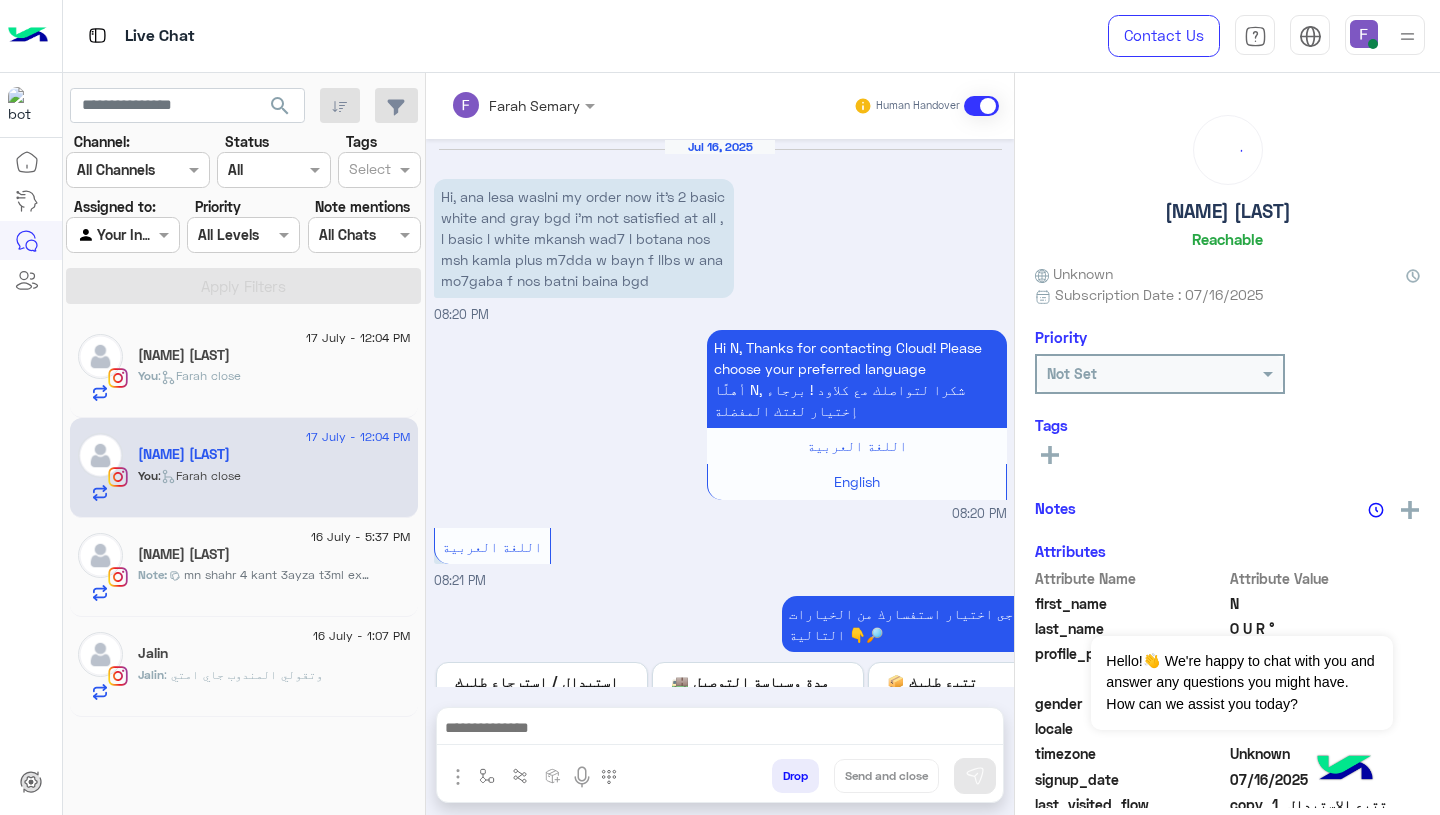 scroll, scrollTop: 2082, scrollLeft: 0, axis: vertical 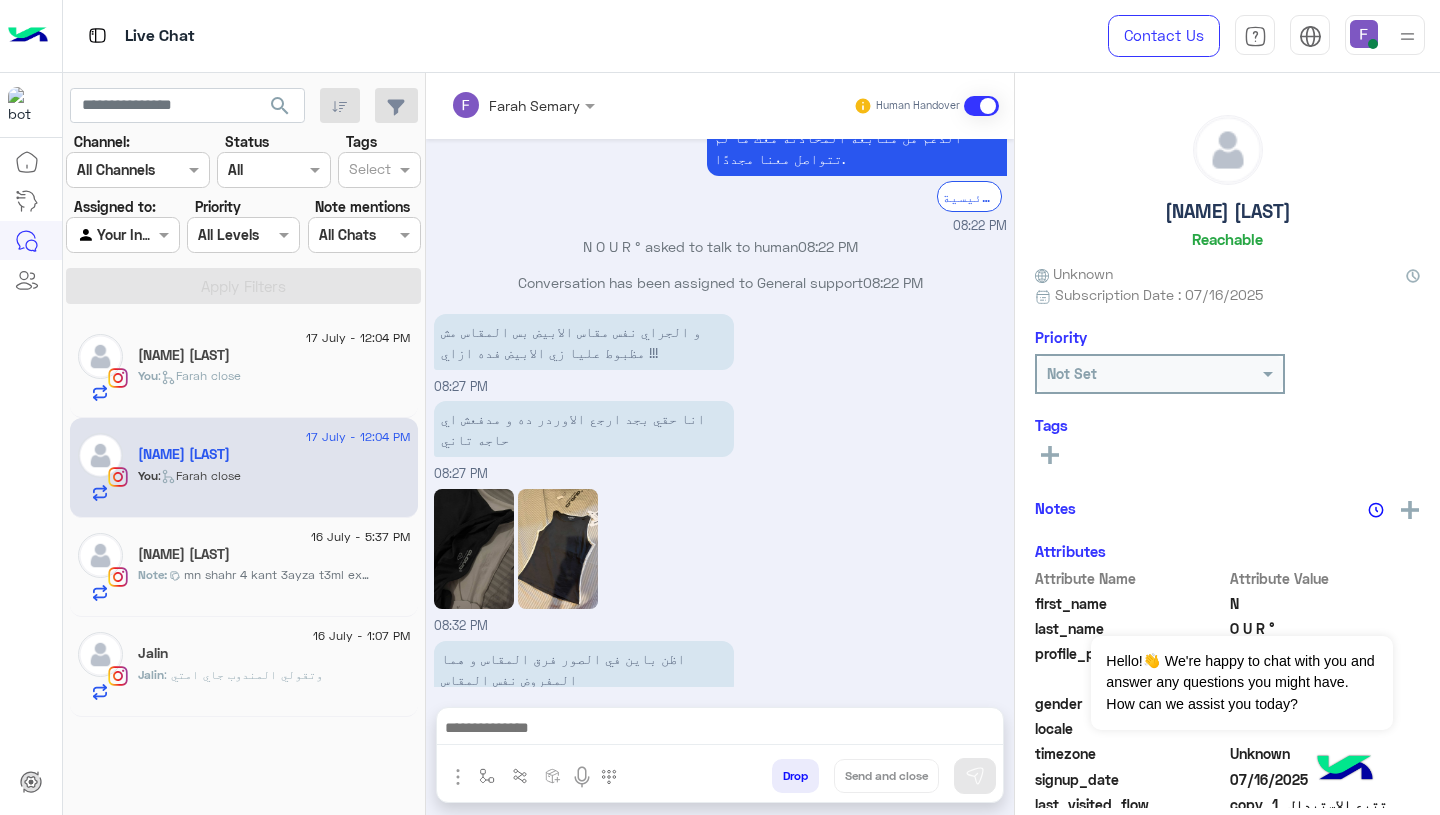 click on "16 July - 5:37 PM" 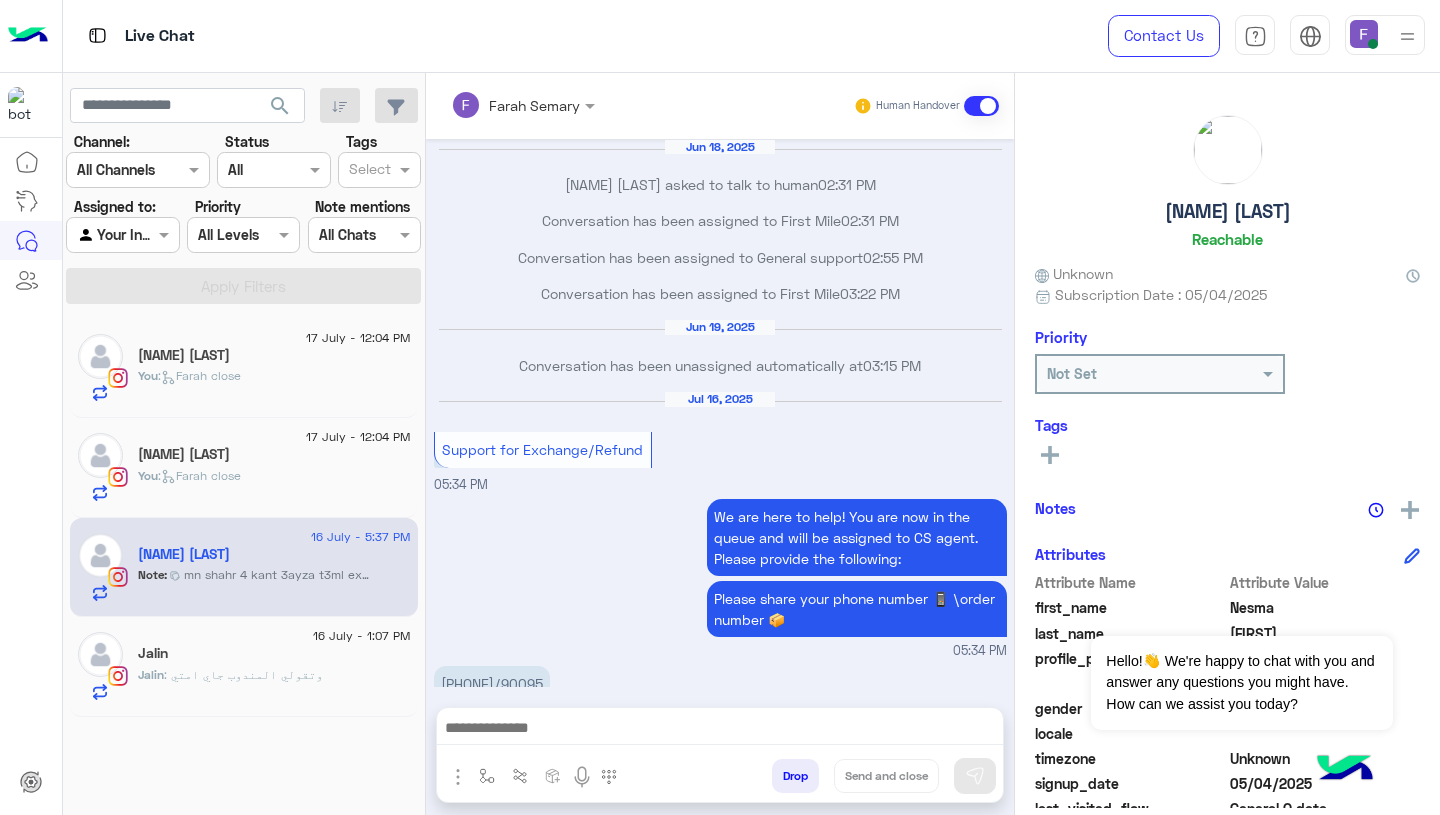 scroll, scrollTop: 1298, scrollLeft: 0, axis: vertical 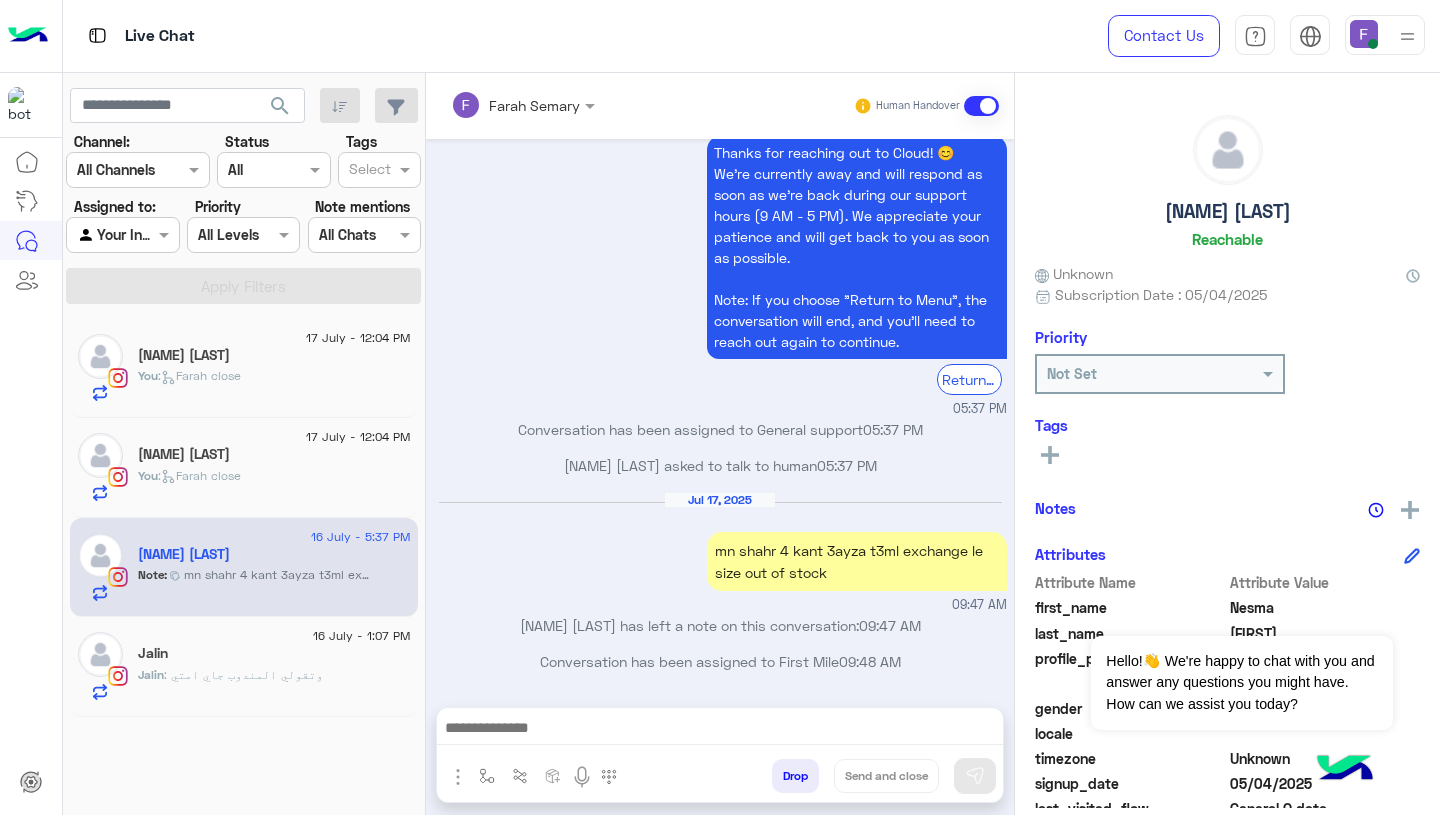 click on "16 July - 1:07 PM" 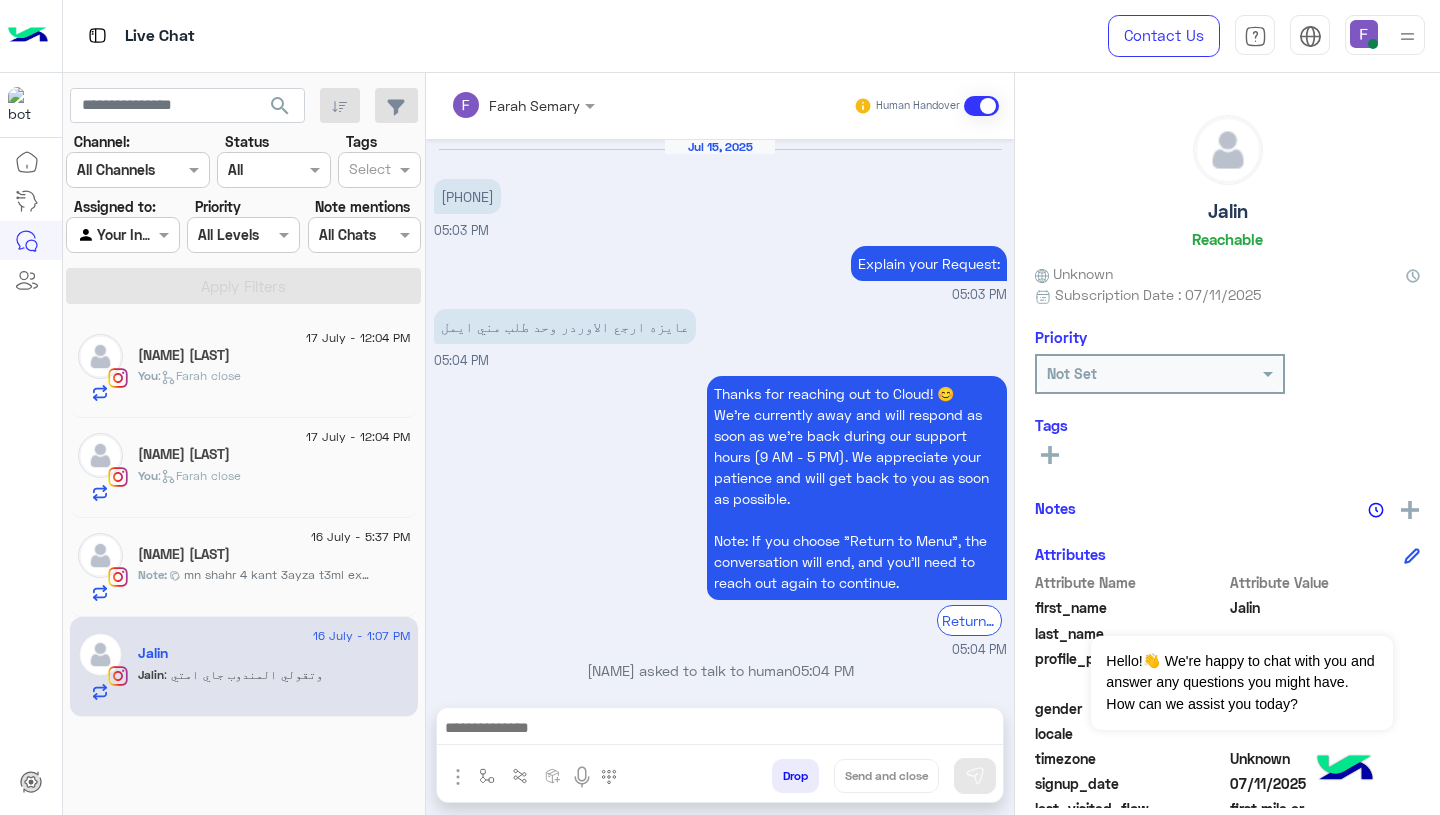 scroll, scrollTop: 1690, scrollLeft: 0, axis: vertical 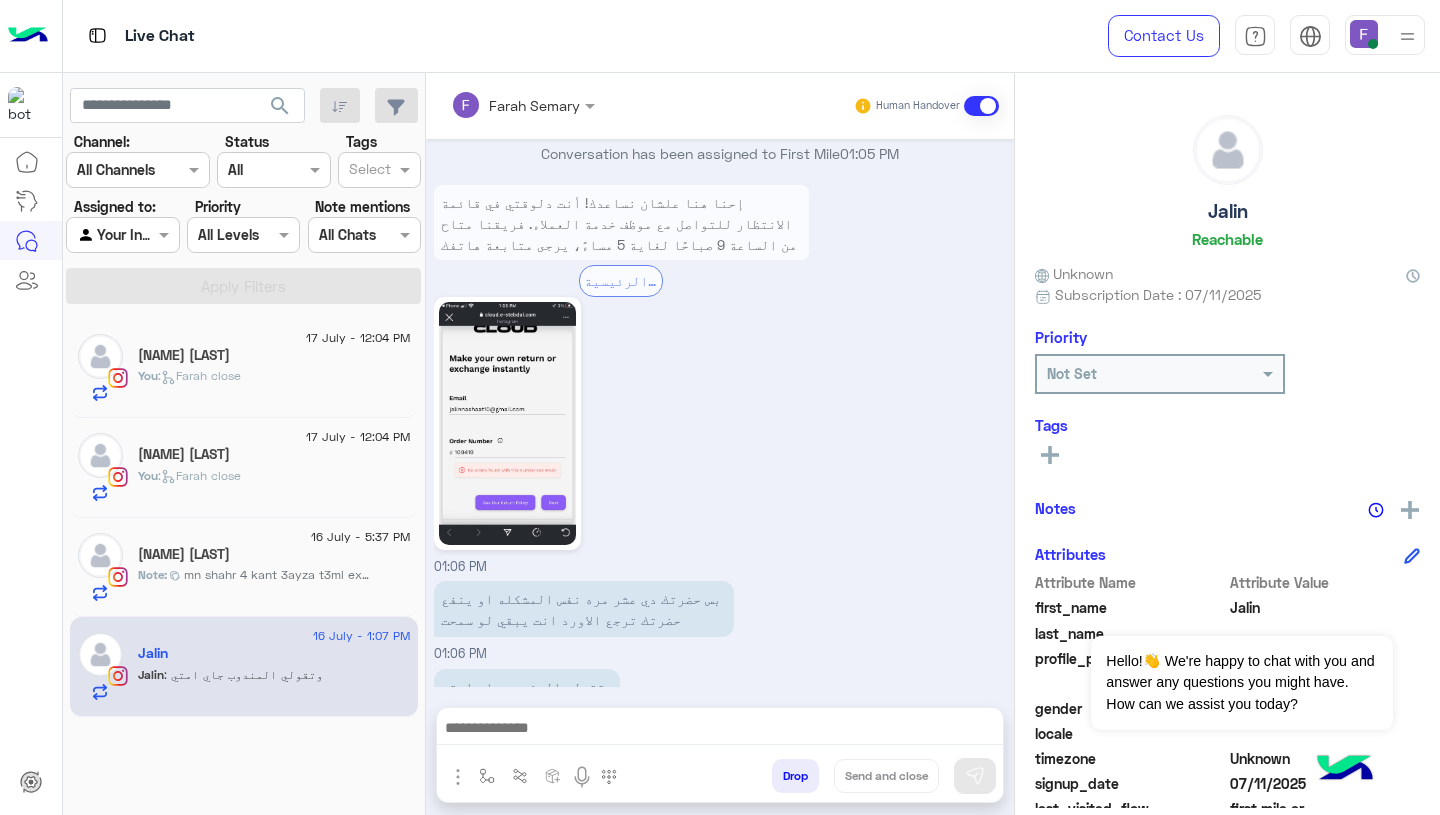 click on "You  :   Farah close" 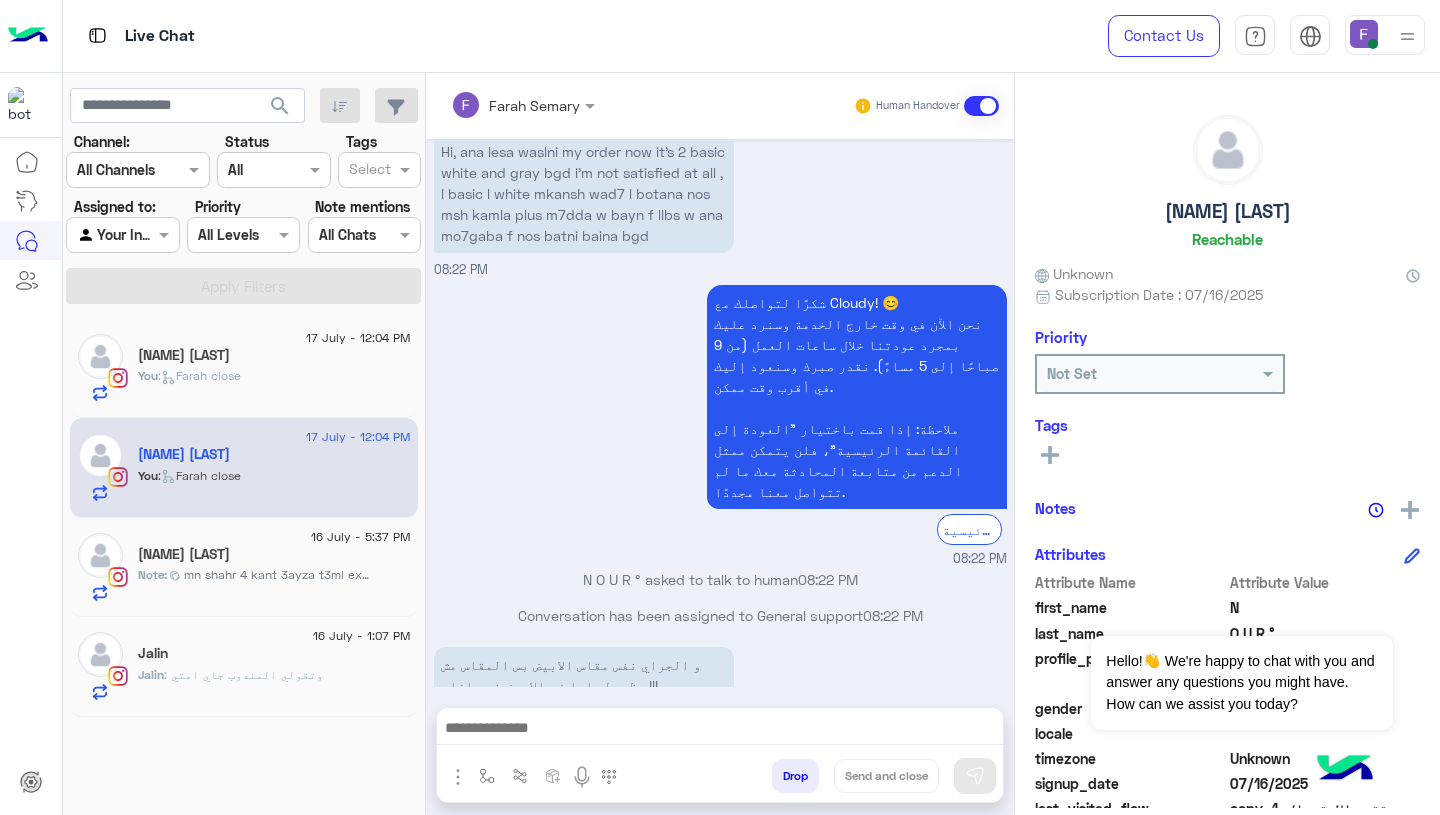 scroll, scrollTop: 2082, scrollLeft: 0, axis: vertical 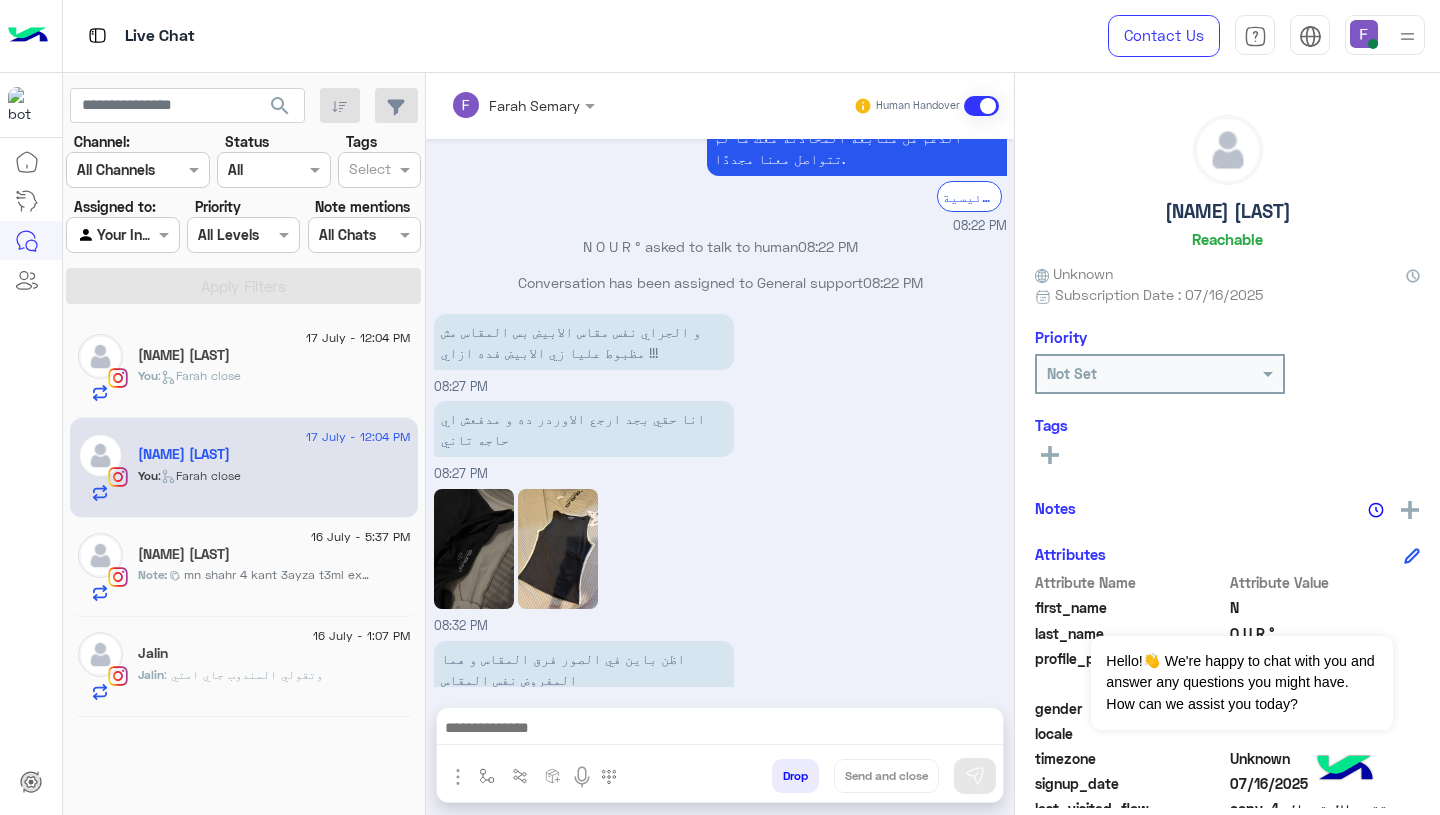 click on "انا حقي بجد ارجع الاوردر ده و مدفعش اي حاجه تاني" at bounding box center [584, 429] 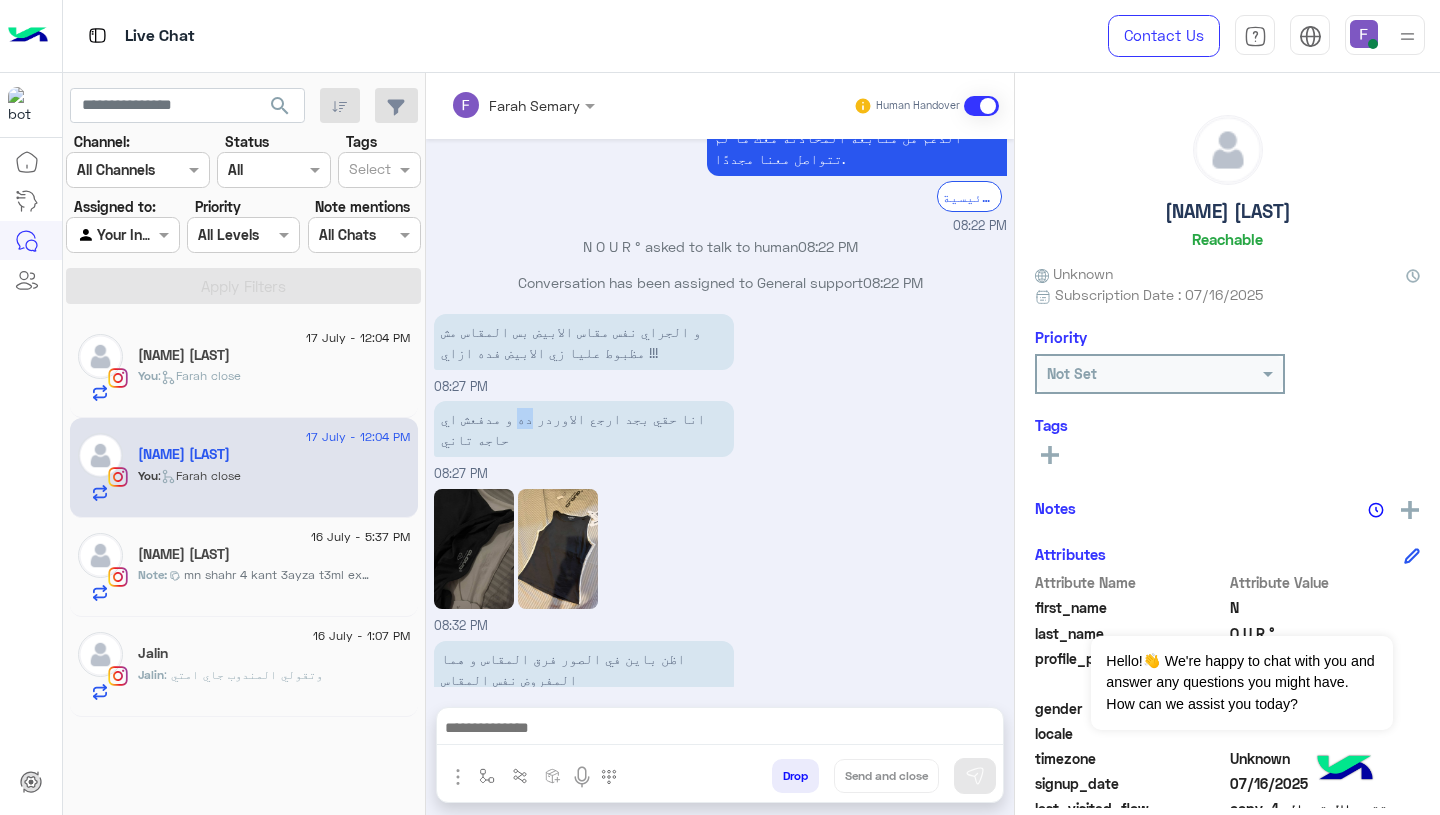 click on "انا حقي بجد ارجع الاوردر ده و مدفعش اي حاجه تاني" at bounding box center [584, 429] 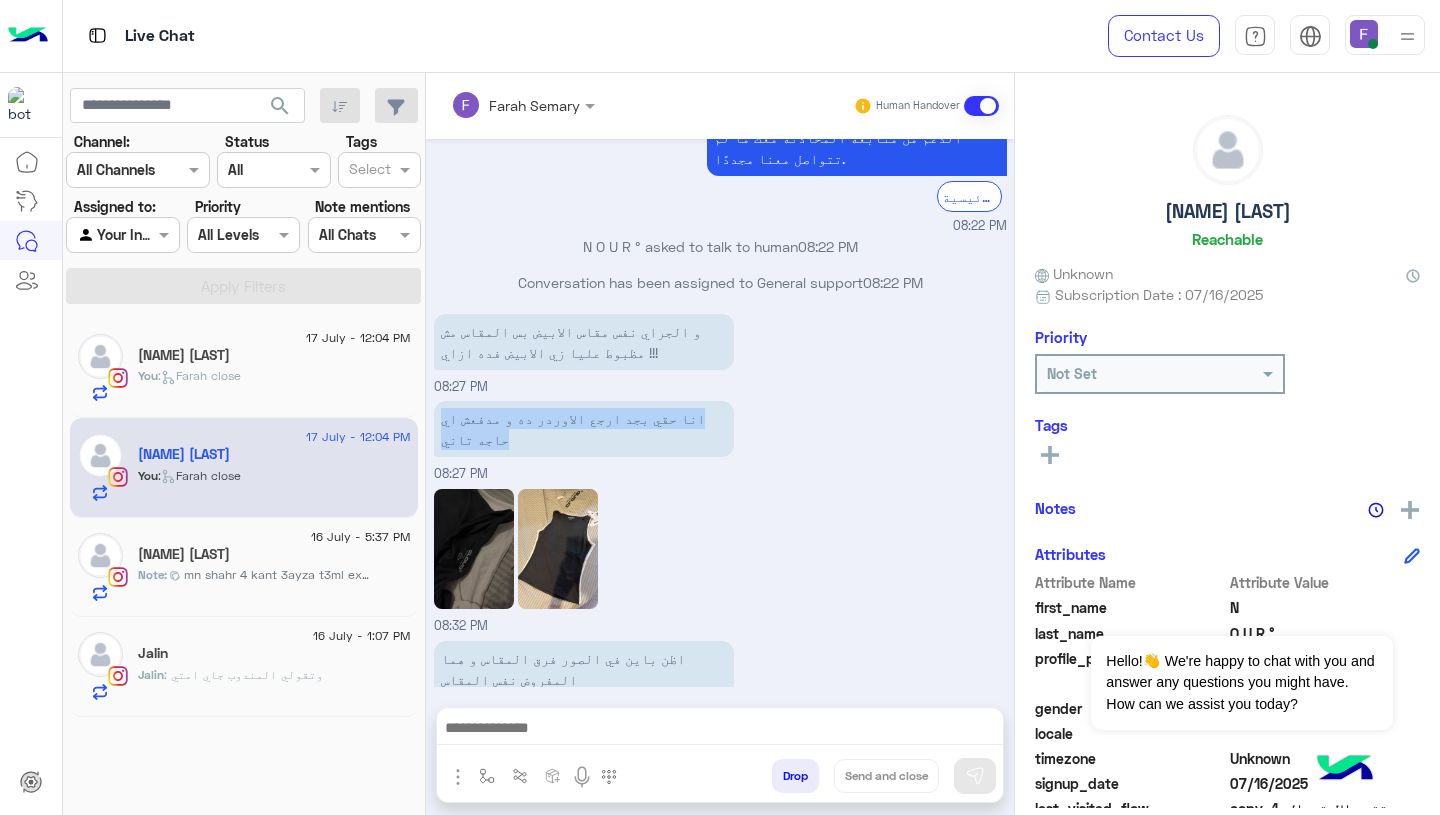click on "انا حقي بجد ارجع الاوردر ده و مدفعش اي حاجه تاني" at bounding box center (584, 429) 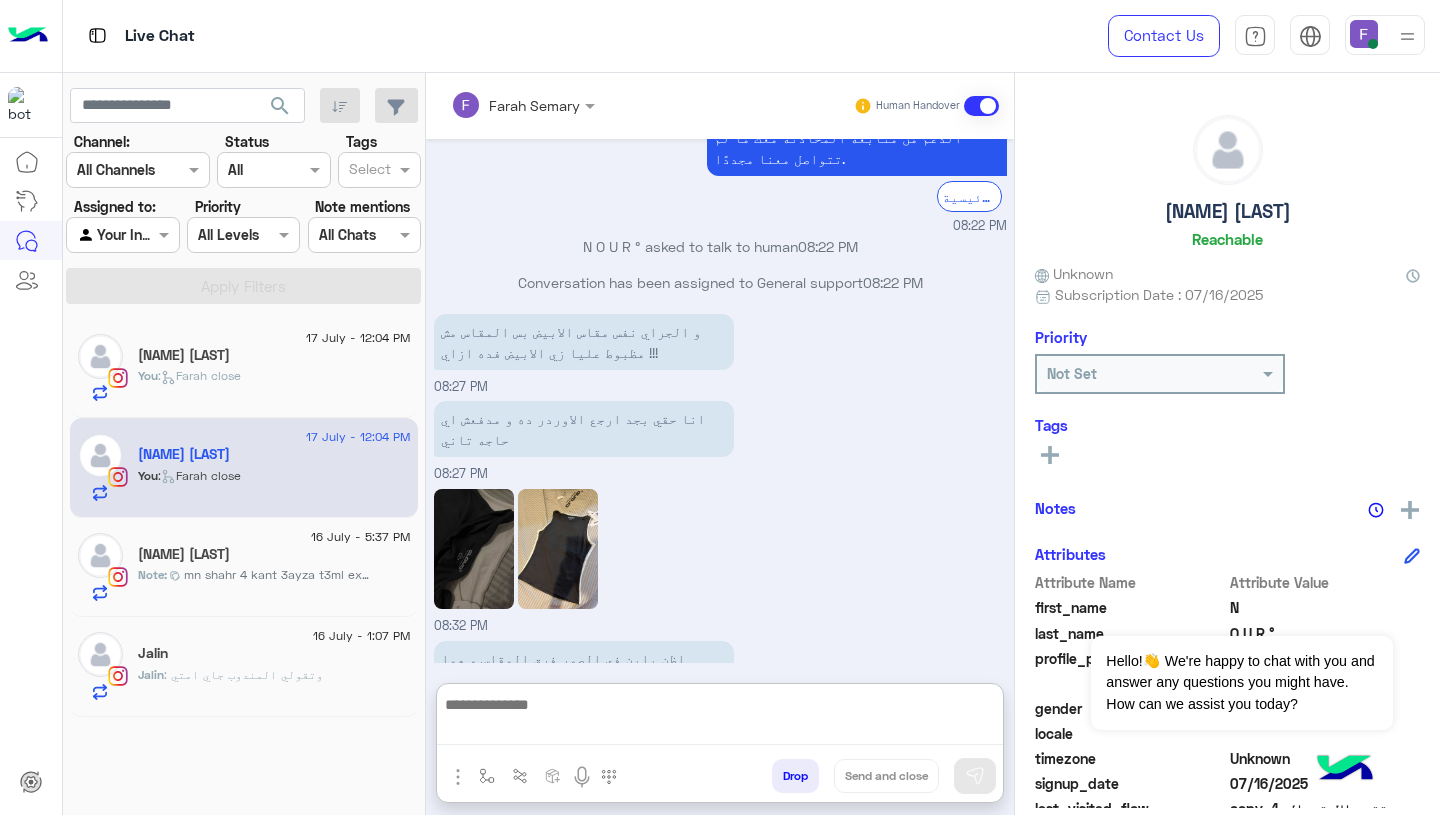 click at bounding box center [720, 718] 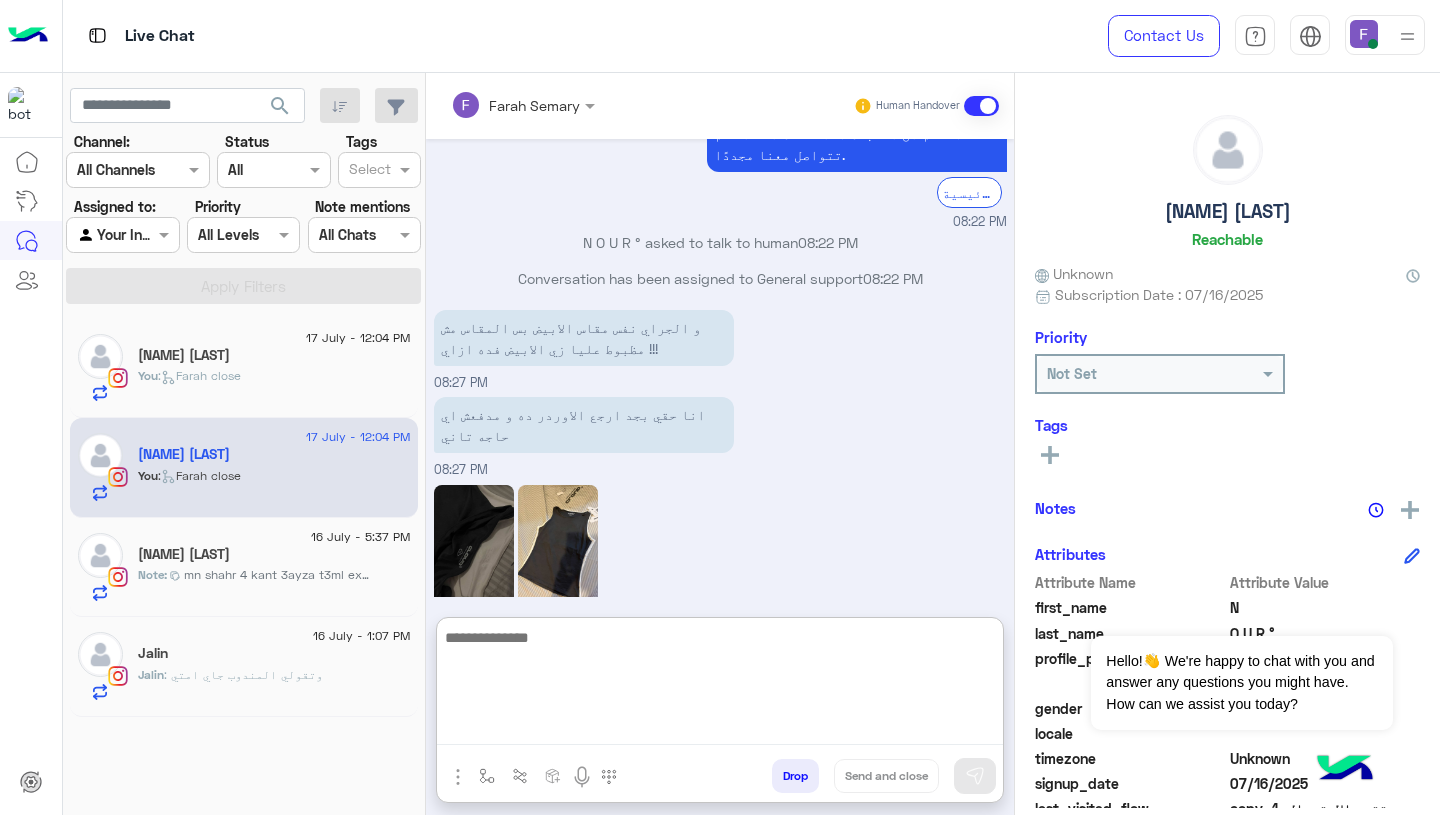 paste on "**********" 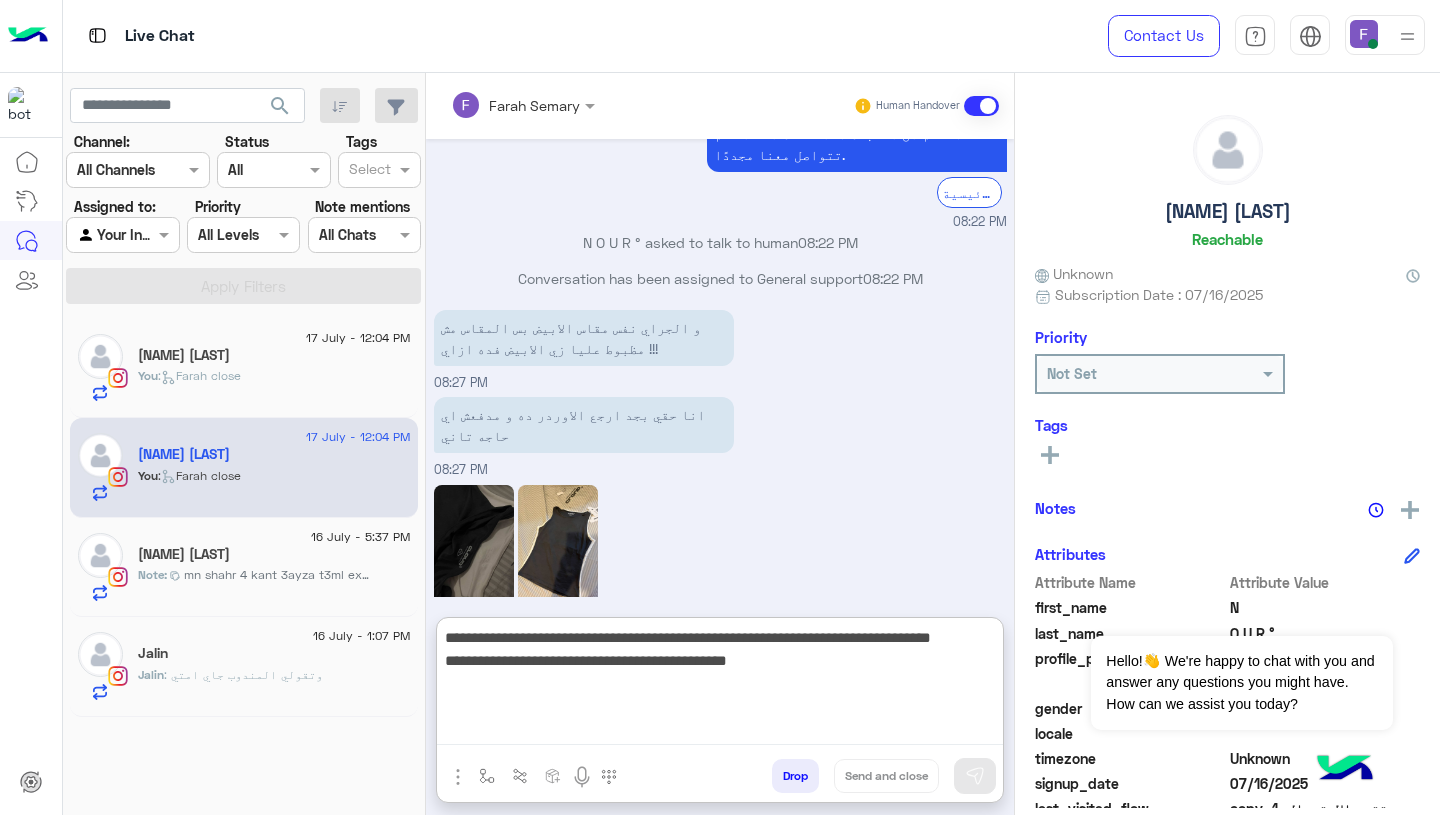 scroll, scrollTop: 83, scrollLeft: 0, axis: vertical 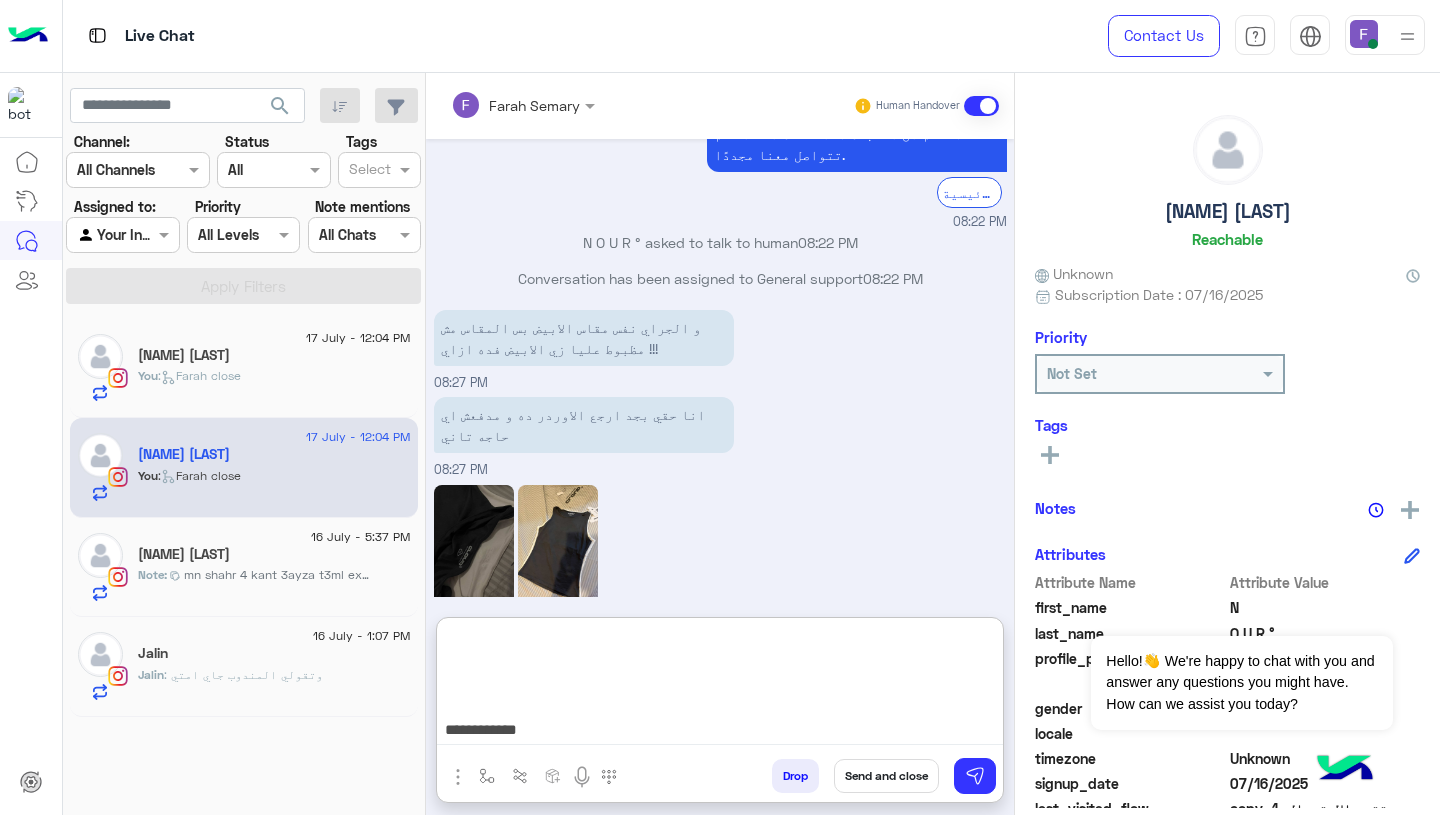 click on "**********" at bounding box center (720, 685) 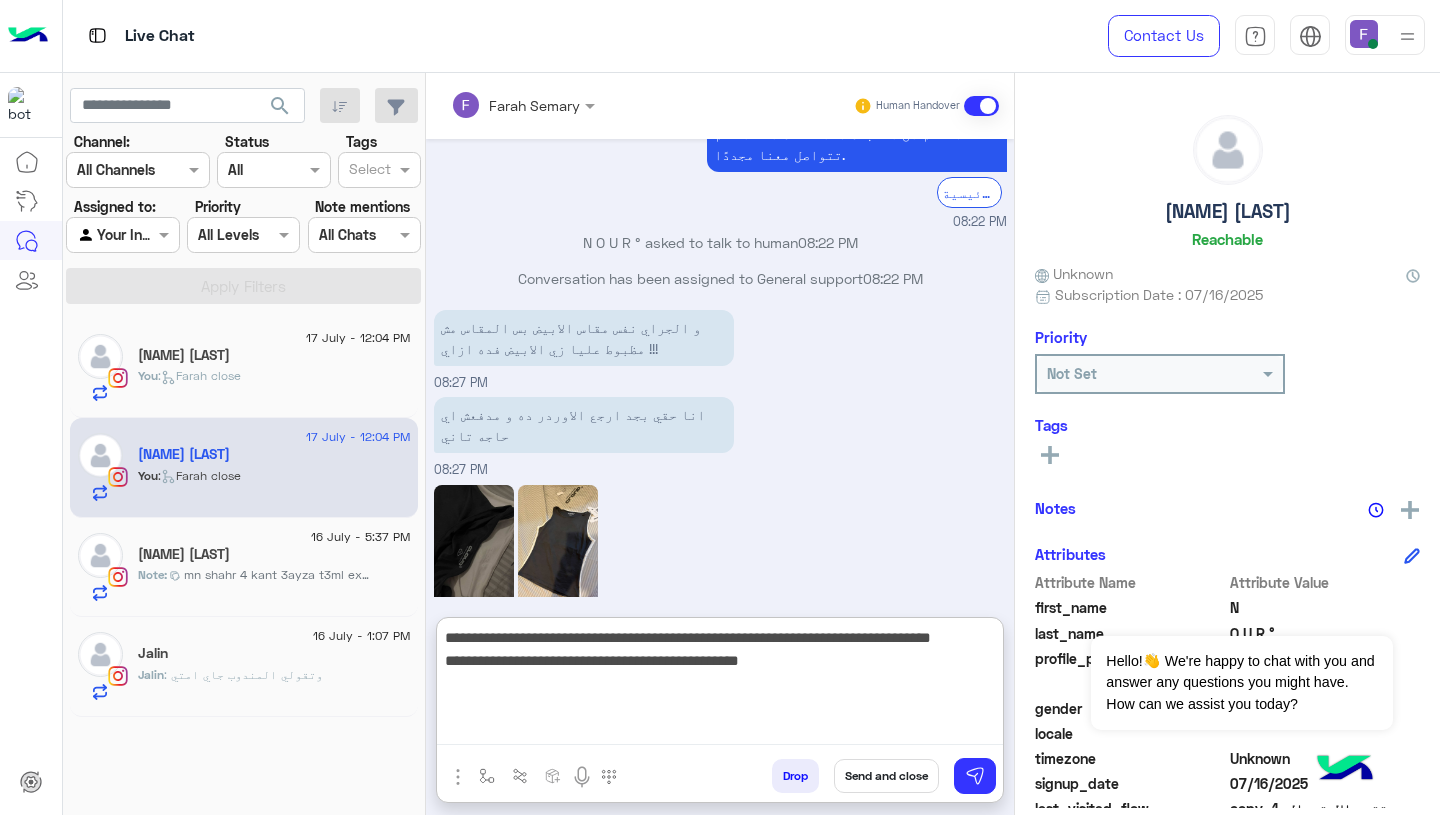 scroll, scrollTop: 0, scrollLeft: 0, axis: both 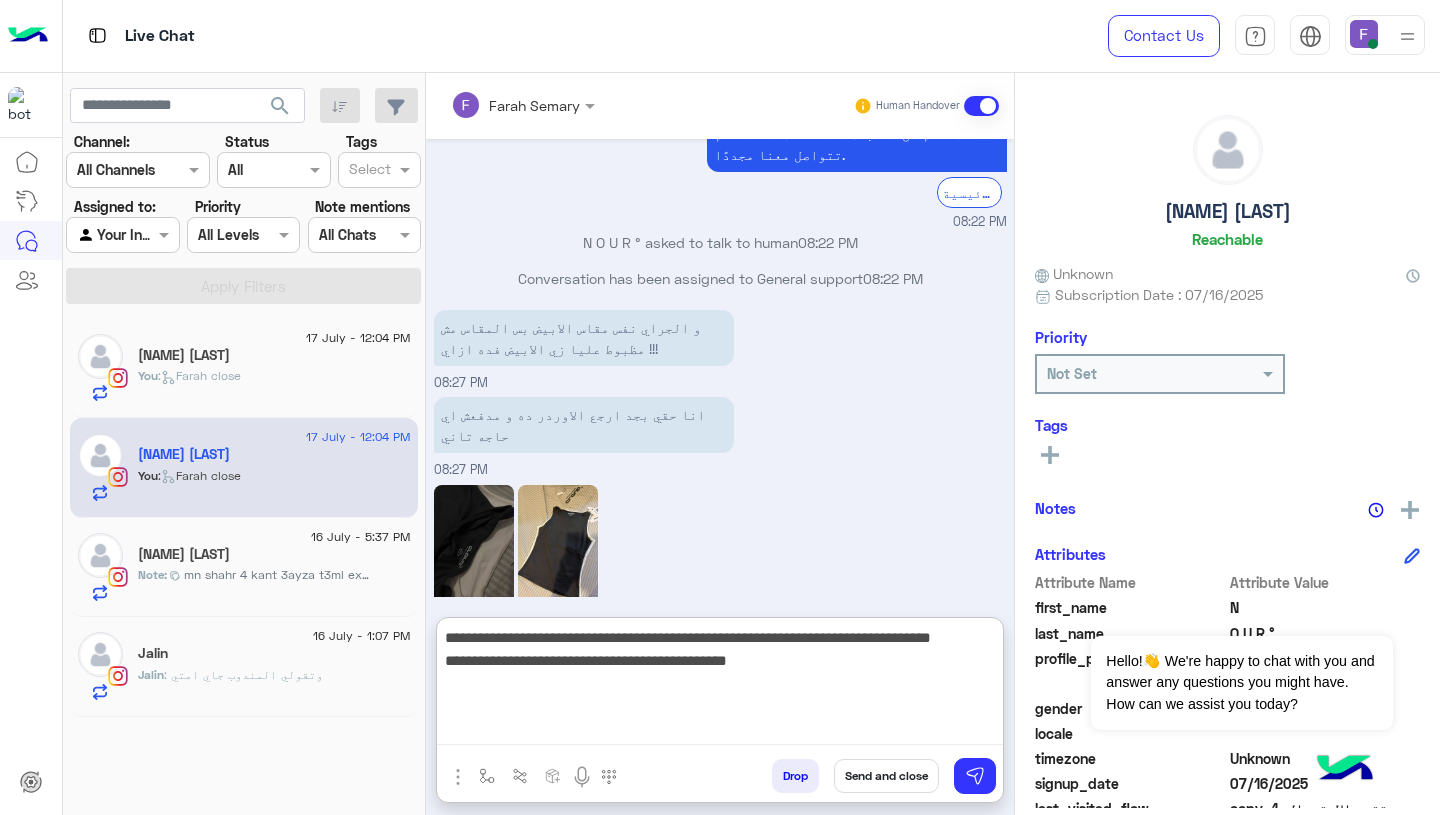 drag, startPoint x: 486, startPoint y: 643, endPoint x: 528, endPoint y: 643, distance: 42 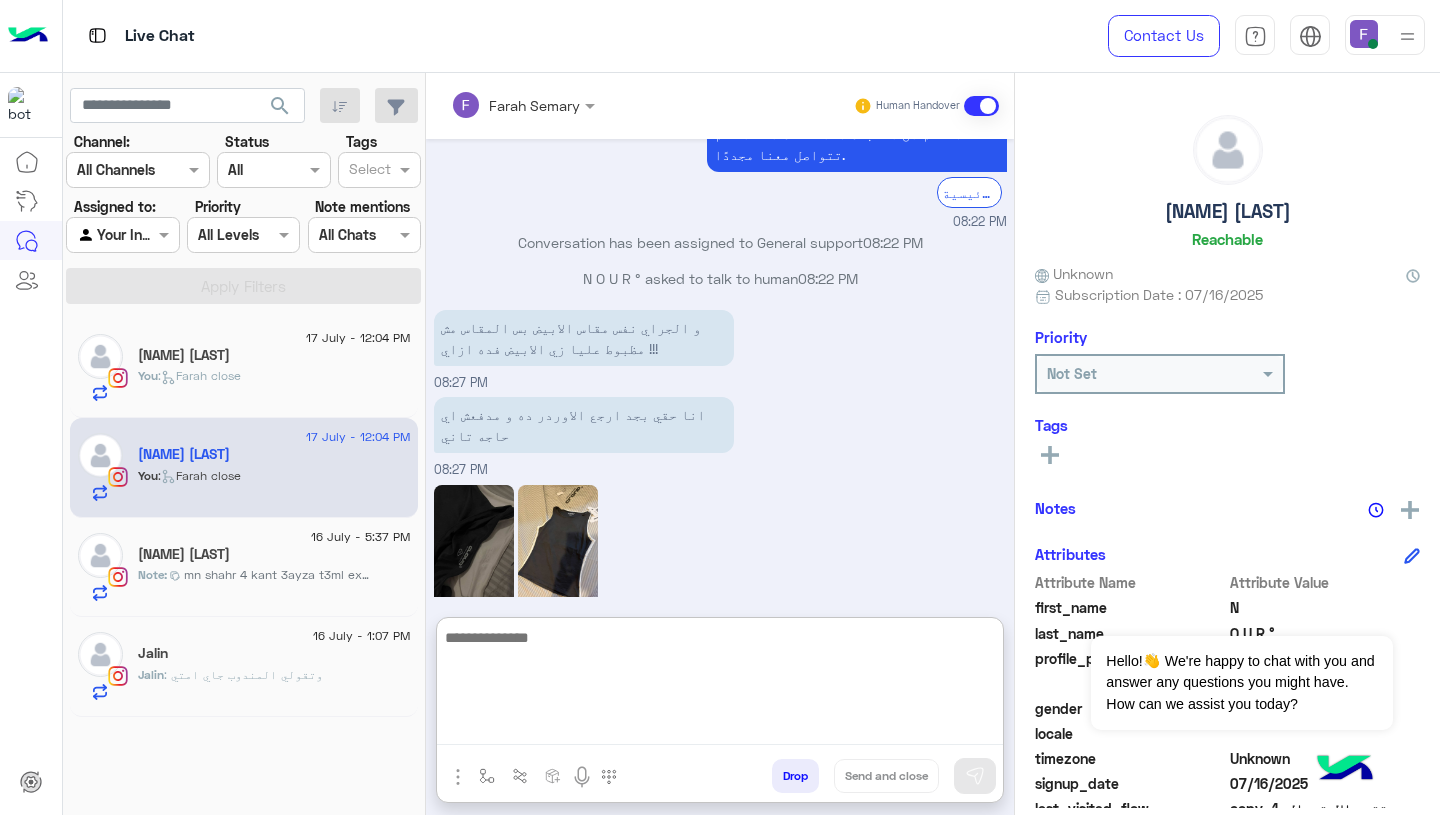 scroll, scrollTop: 2278, scrollLeft: 0, axis: vertical 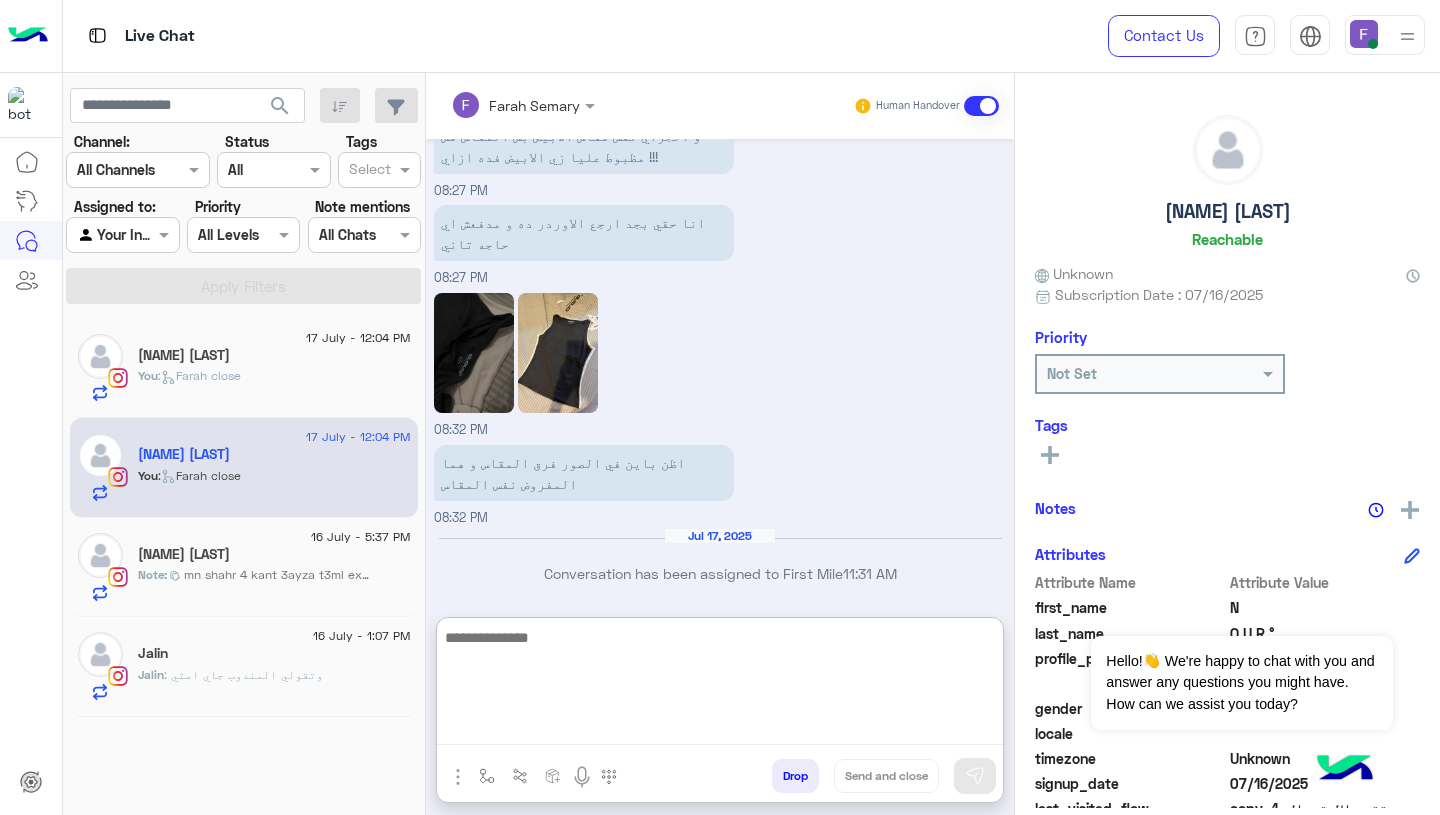 click on "بالطبع، من حقك استرجاع الطلب دون دفع أي رسوم شحن إضافية، ونعتذر لك عمّا حدث. نقدّر تفهّمك، ونحن هنا دائمًا لضمان رضاك التام.   12:24 PM" at bounding box center (720, 662) 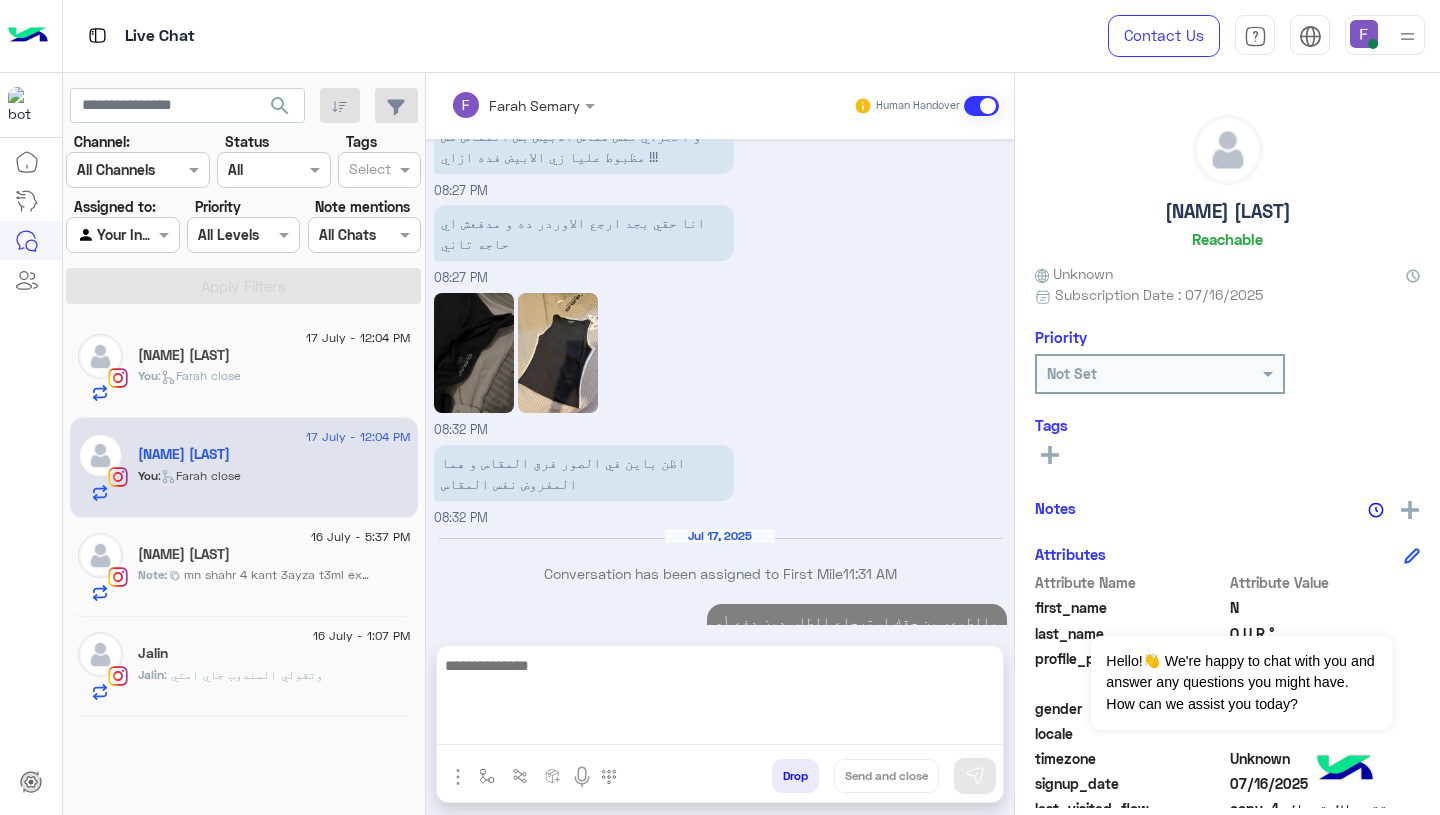 scroll, scrollTop: 2188, scrollLeft: 0, axis: vertical 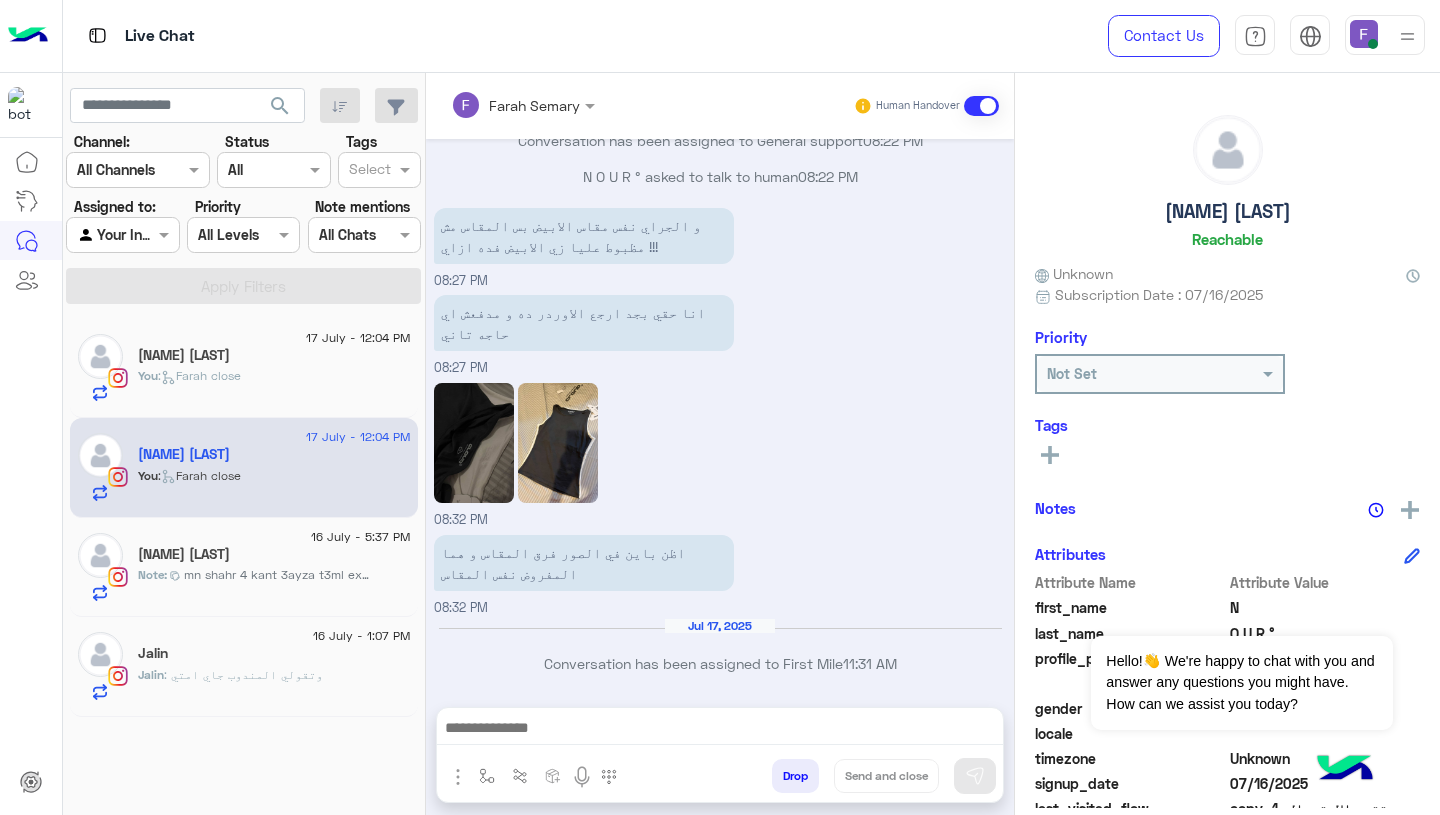 click 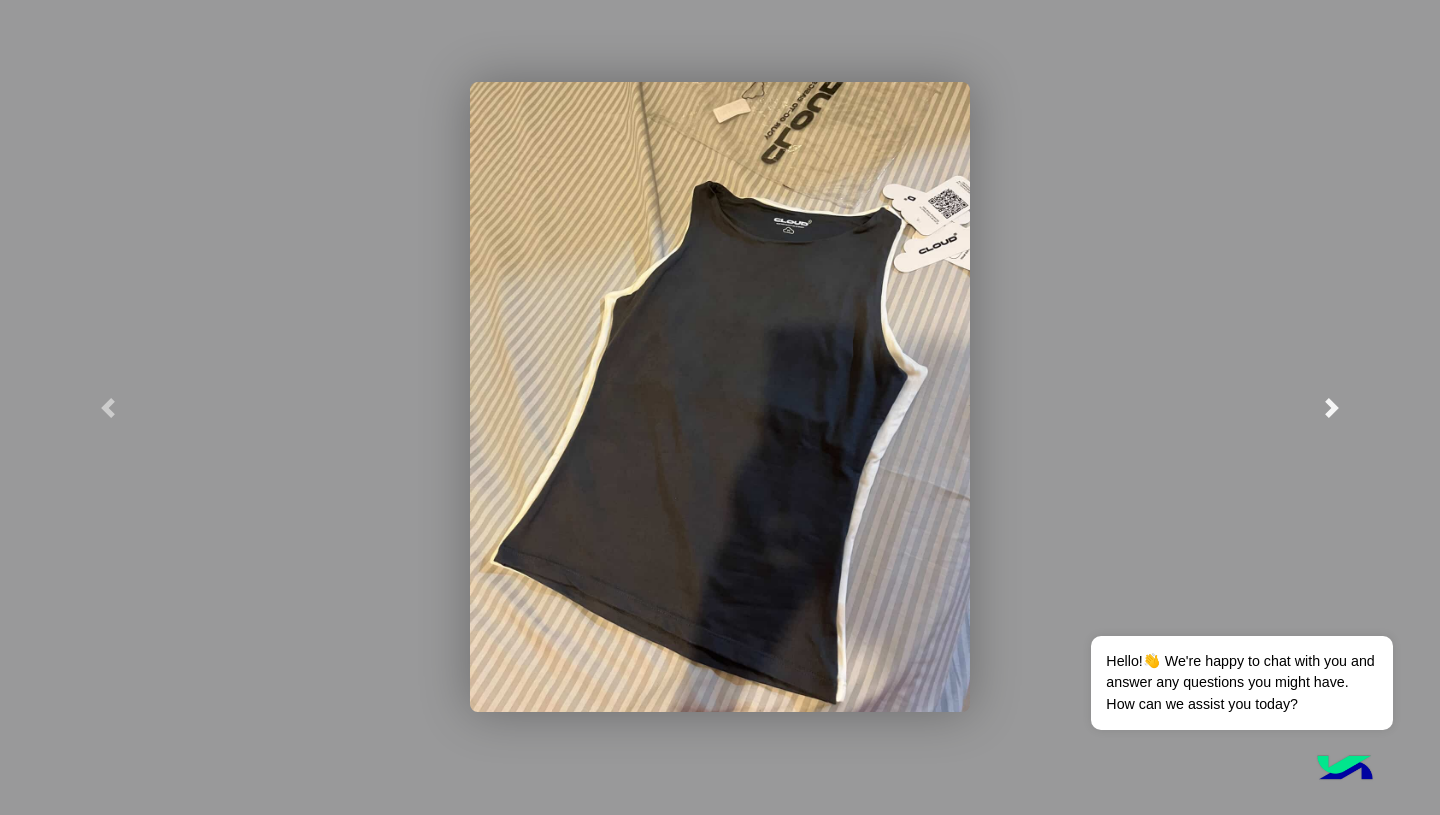 click at bounding box center [1332, 407] 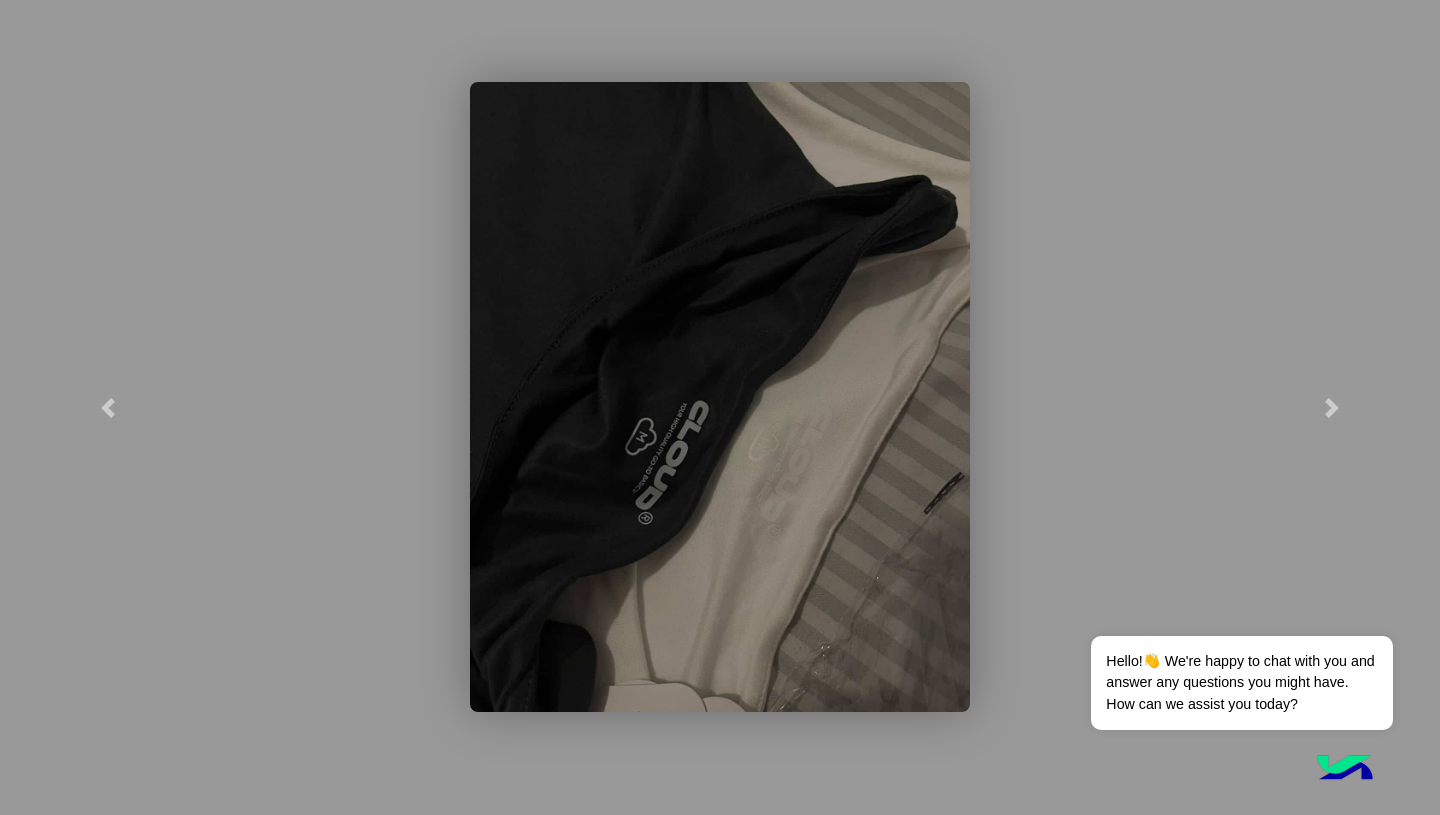click 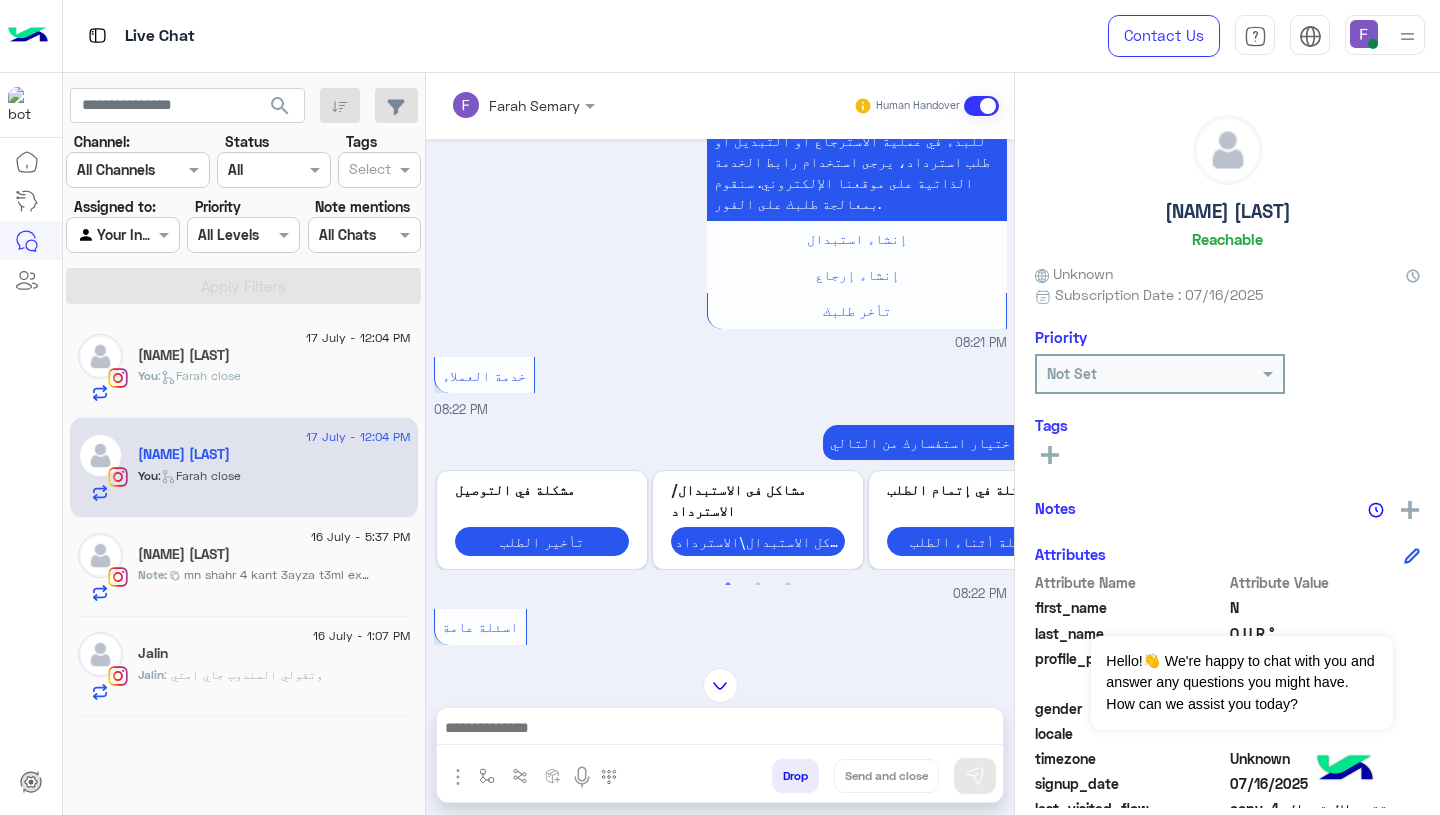 scroll, scrollTop: 2188, scrollLeft: 0, axis: vertical 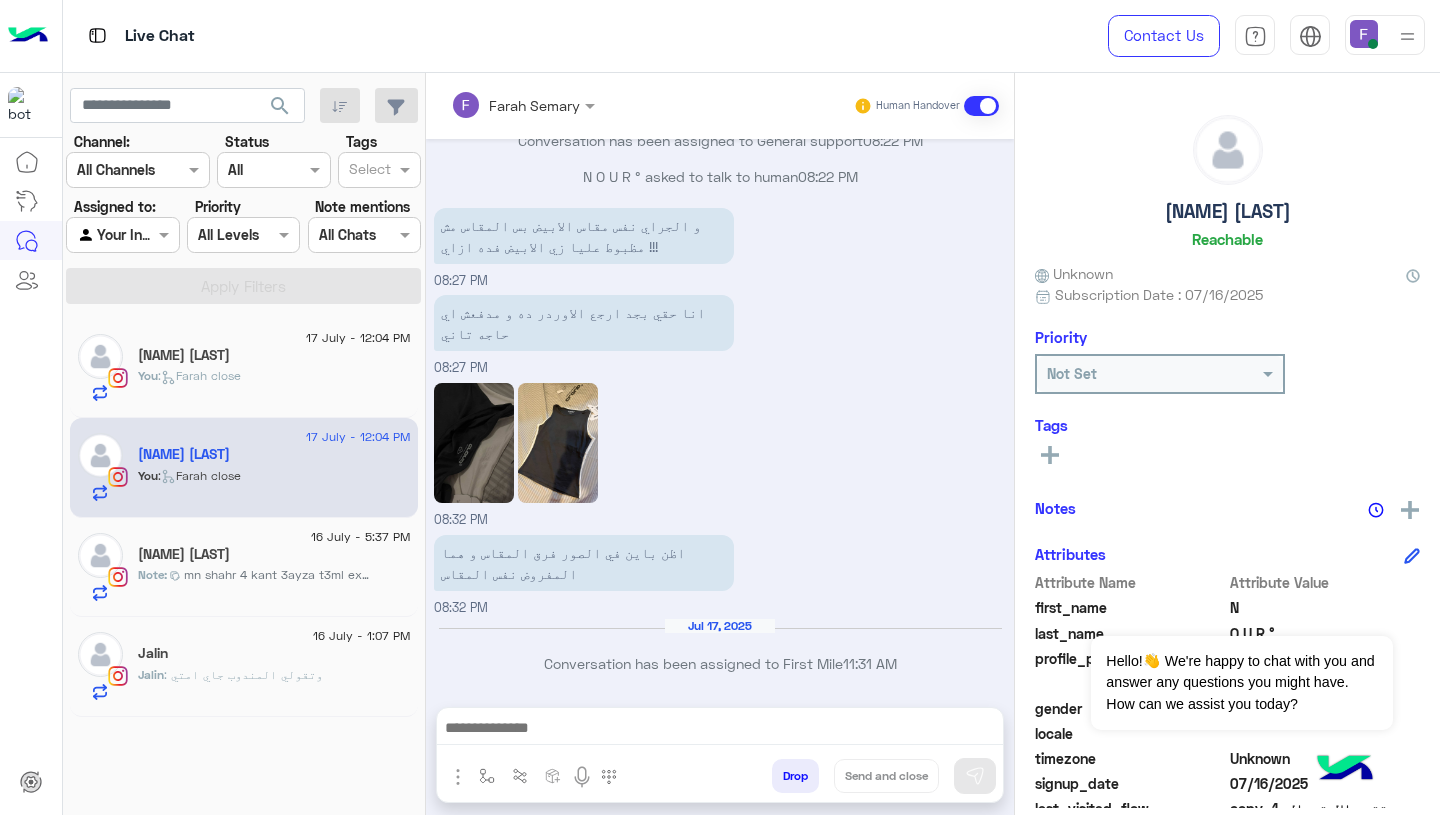 click on "Jul 17, 2025   Conversation has been assigned to First Mile   11:31 AM" at bounding box center [720, 654] 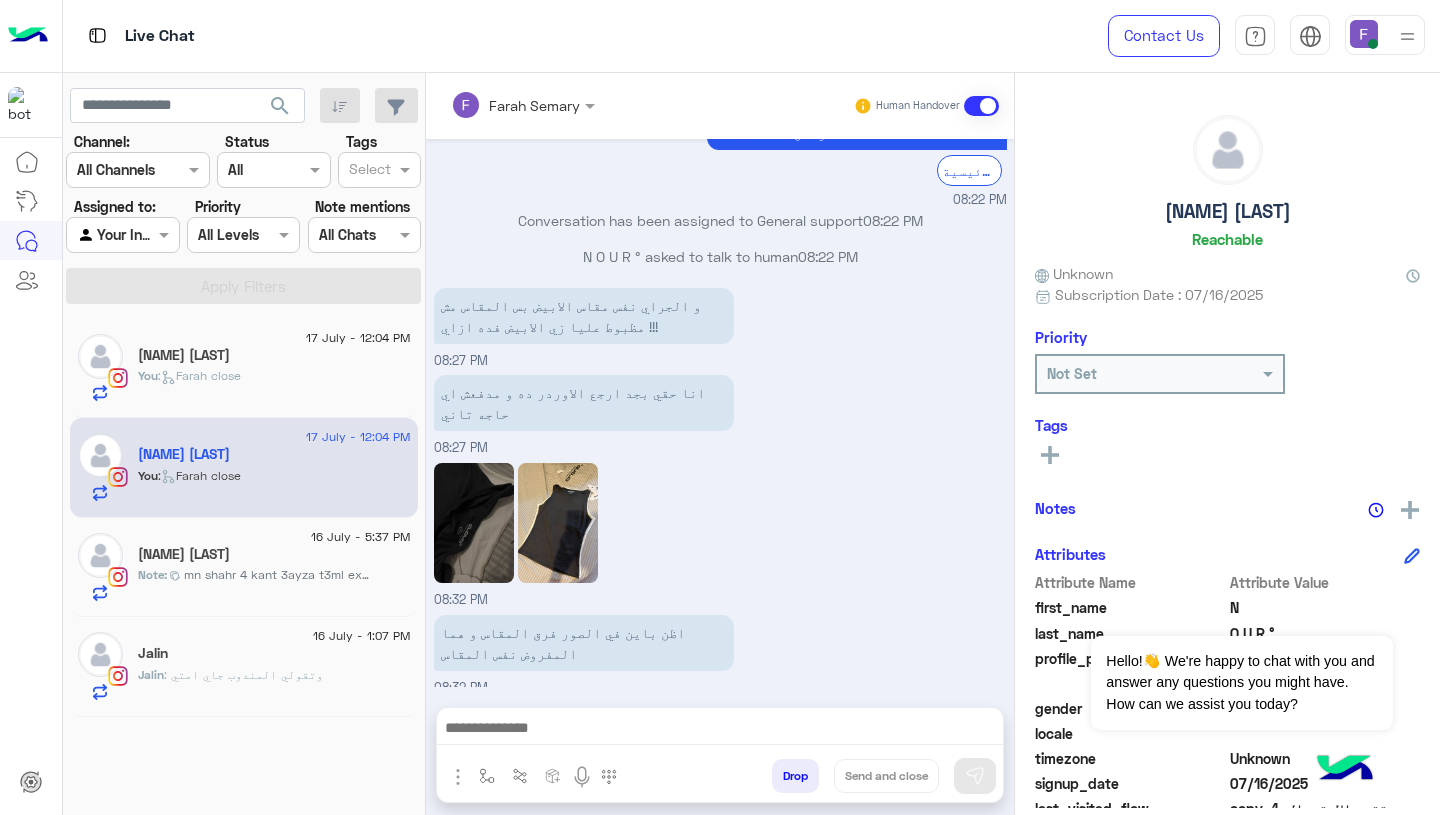 scroll, scrollTop: 2188, scrollLeft: 0, axis: vertical 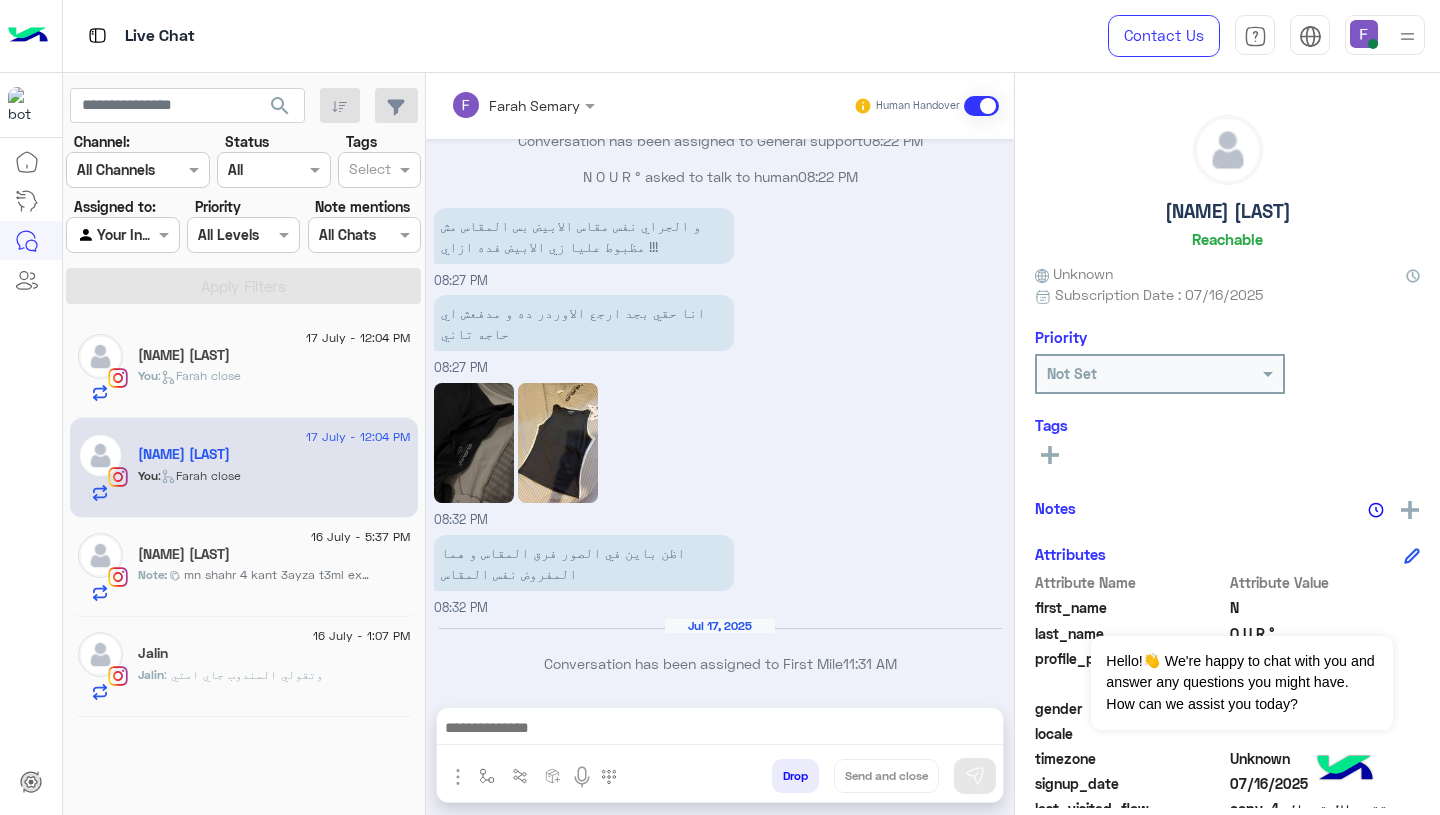 click at bounding box center [720, 730] 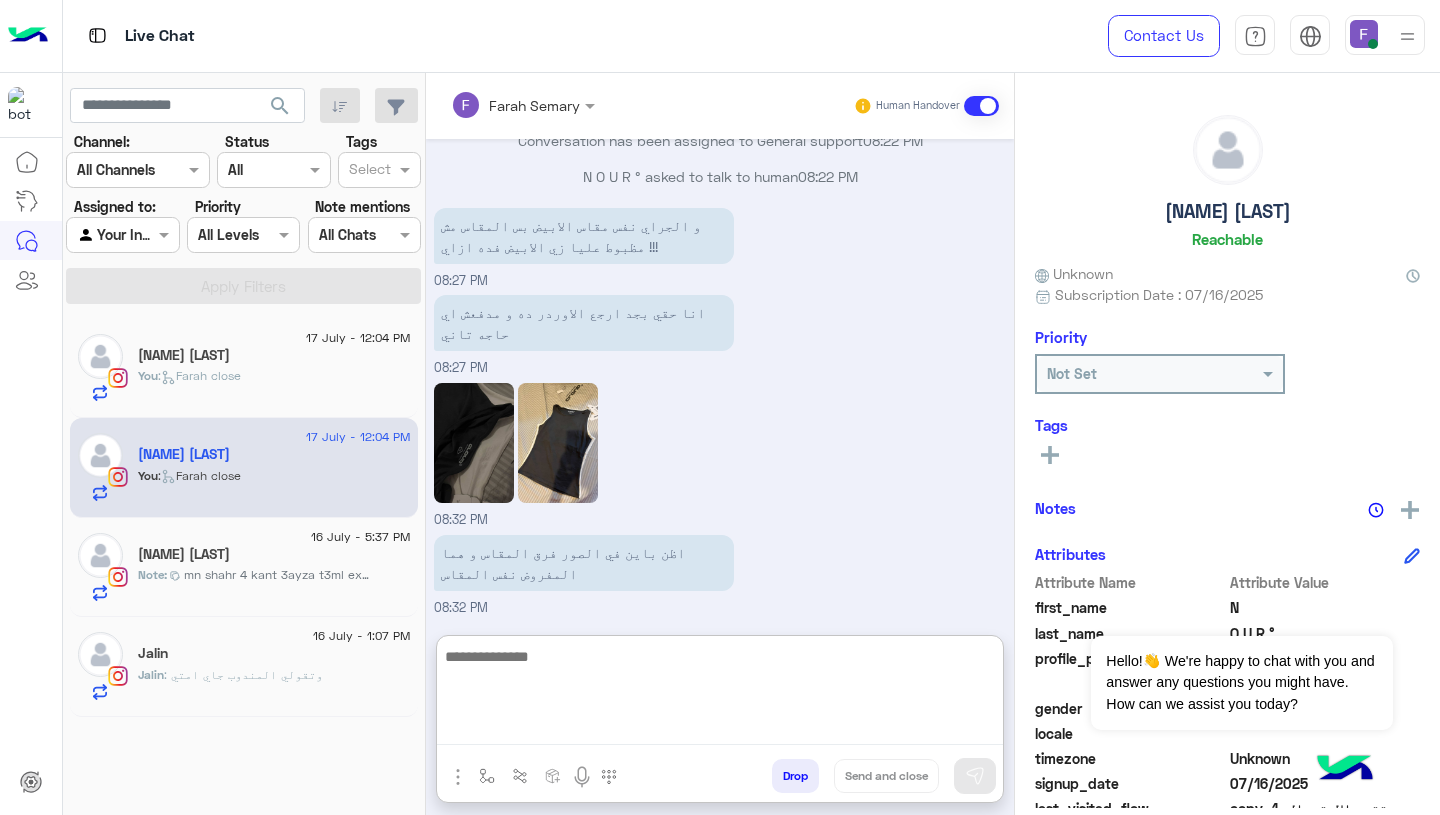 paste on "**********" 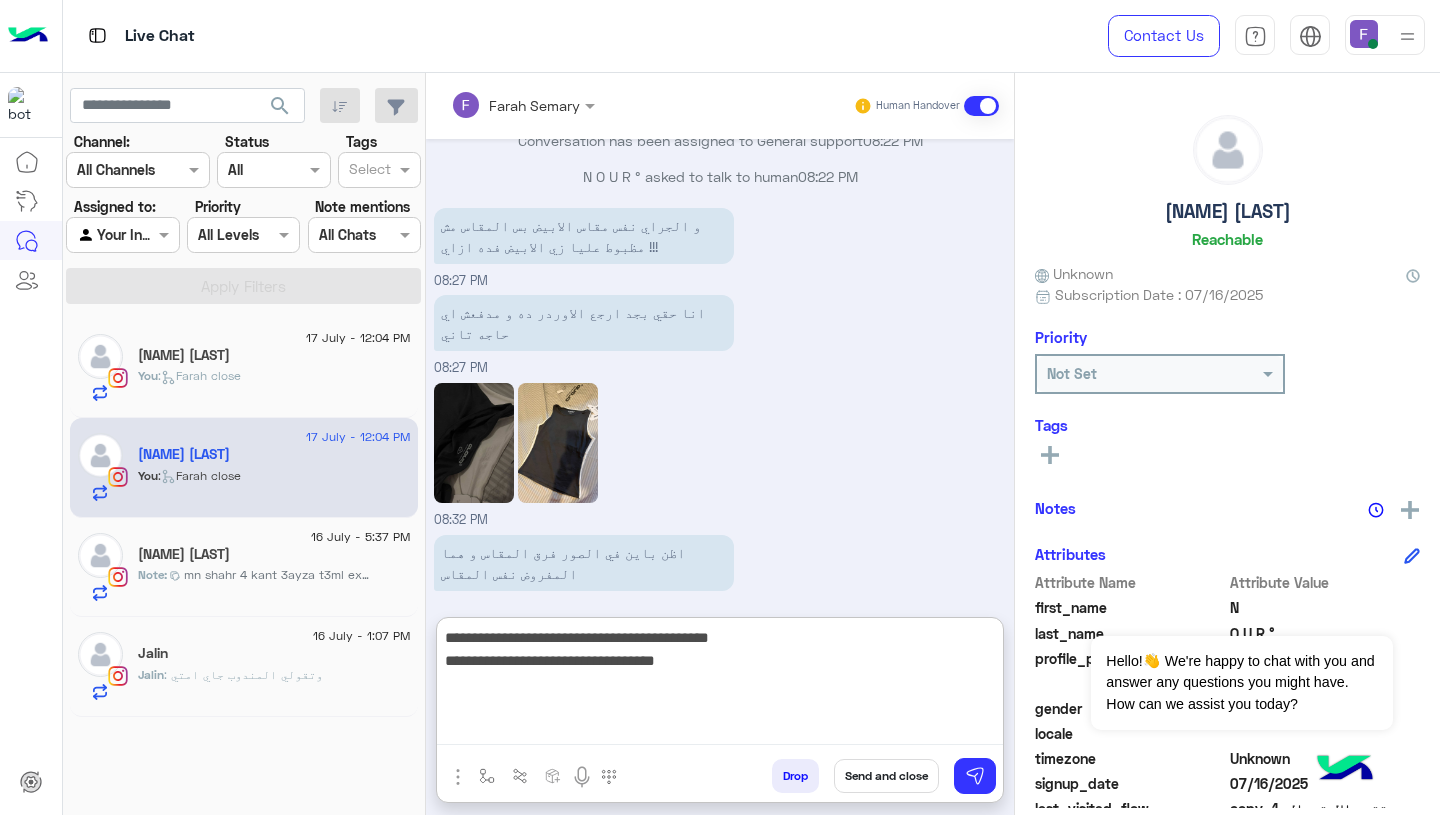 scroll, scrollTop: 61, scrollLeft: 0, axis: vertical 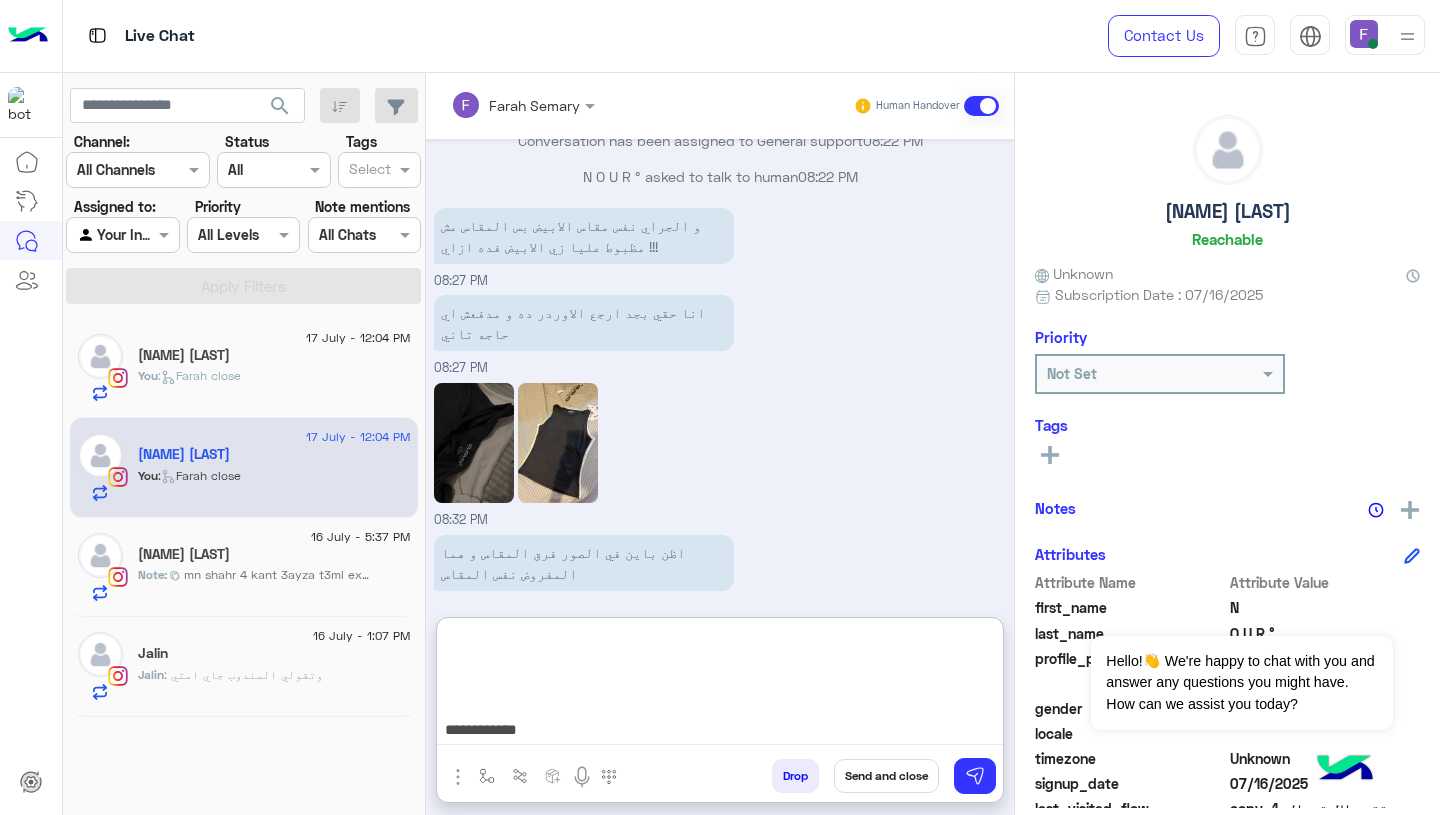 click on "**********" at bounding box center [720, 685] 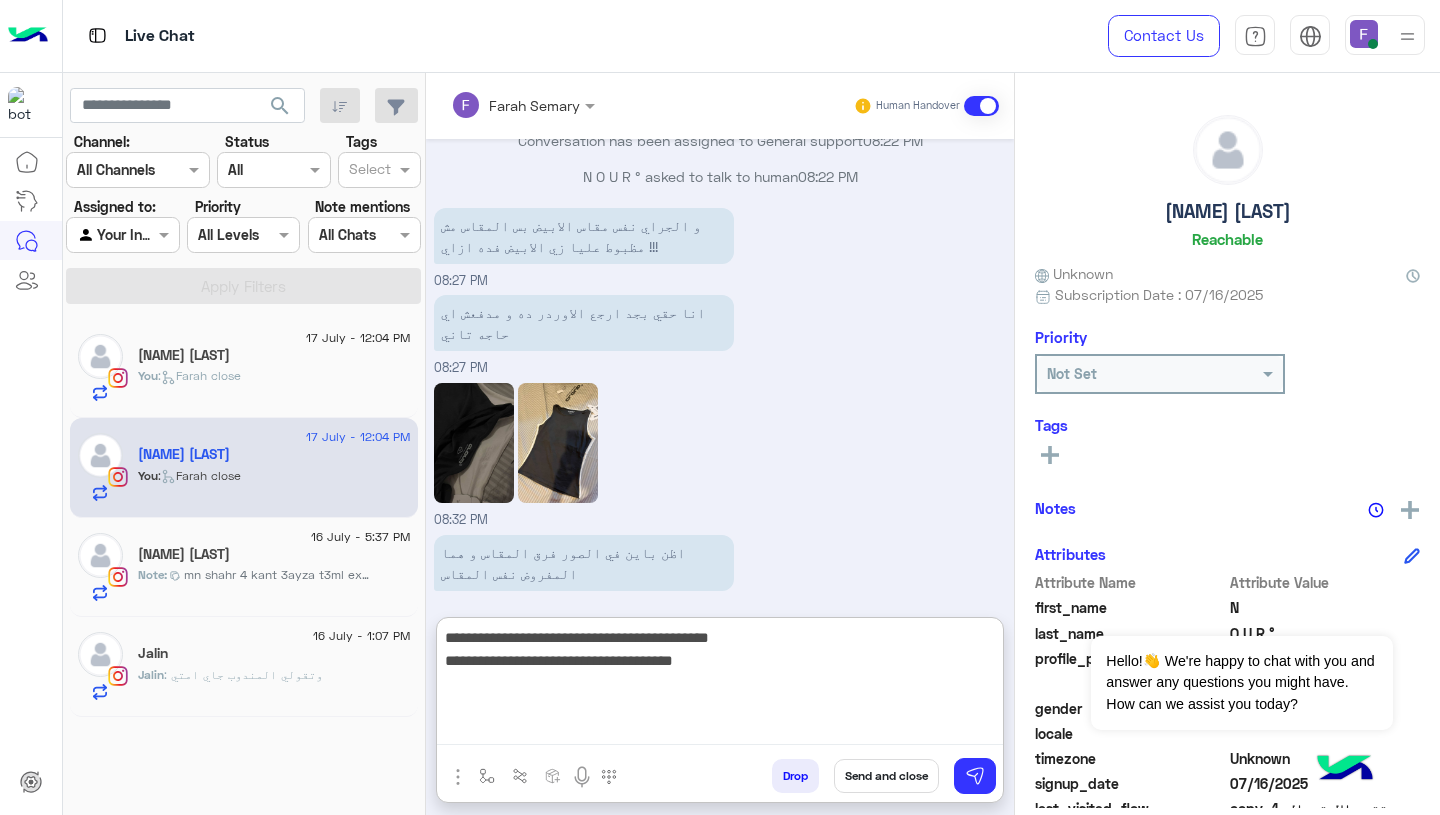 scroll, scrollTop: 0, scrollLeft: 0, axis: both 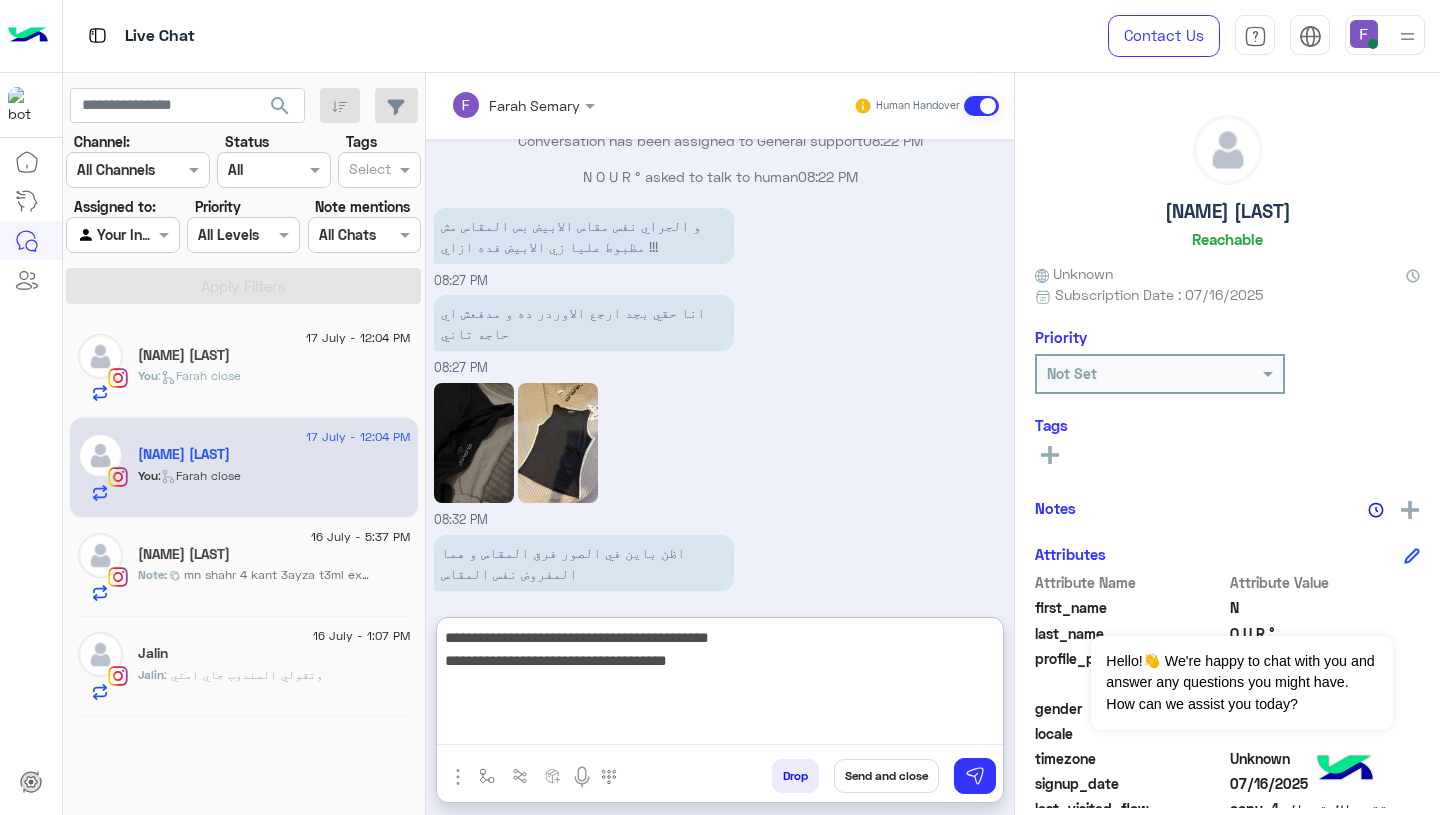type on "**********" 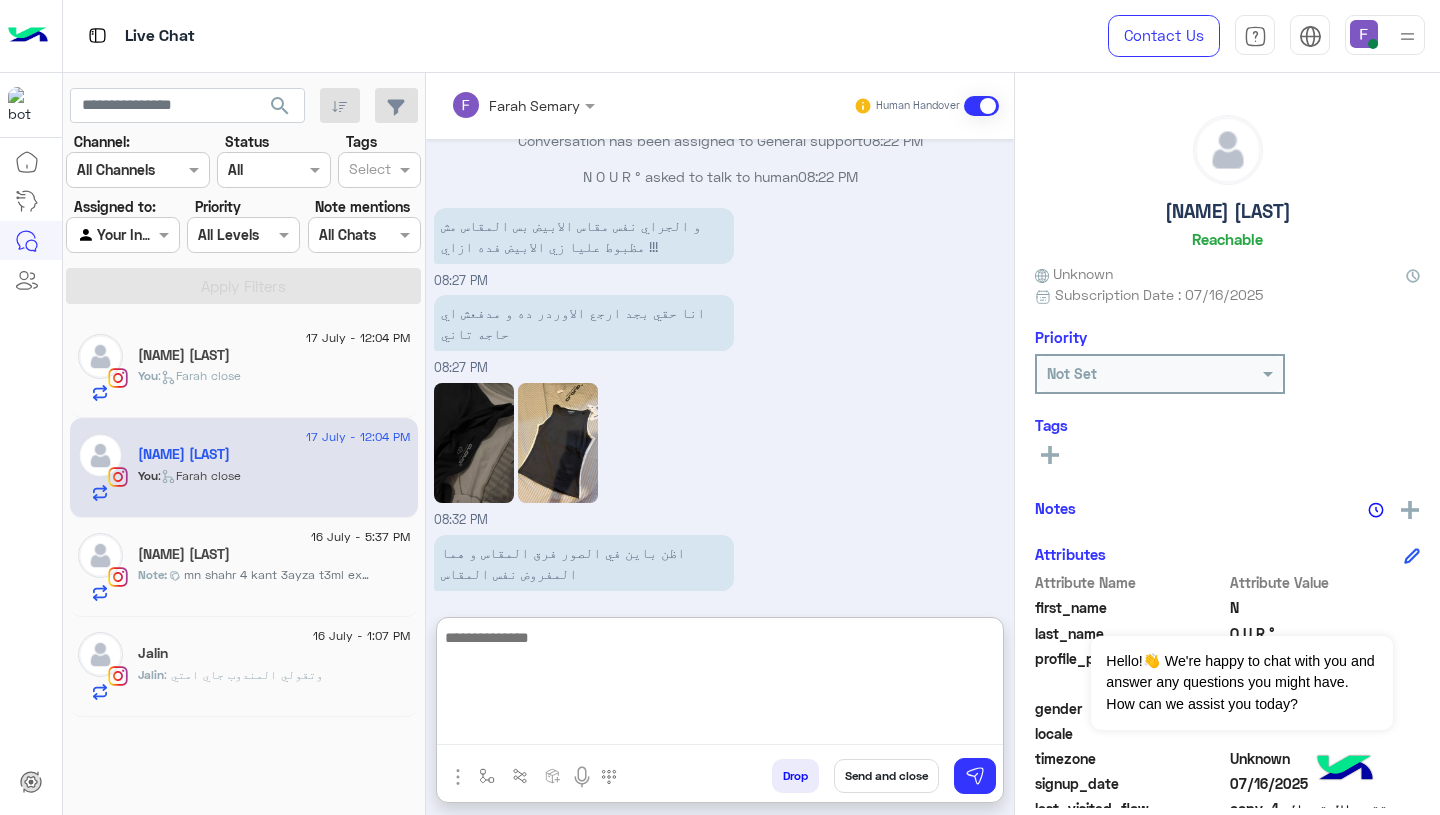scroll, scrollTop: 2384, scrollLeft: 0, axis: vertical 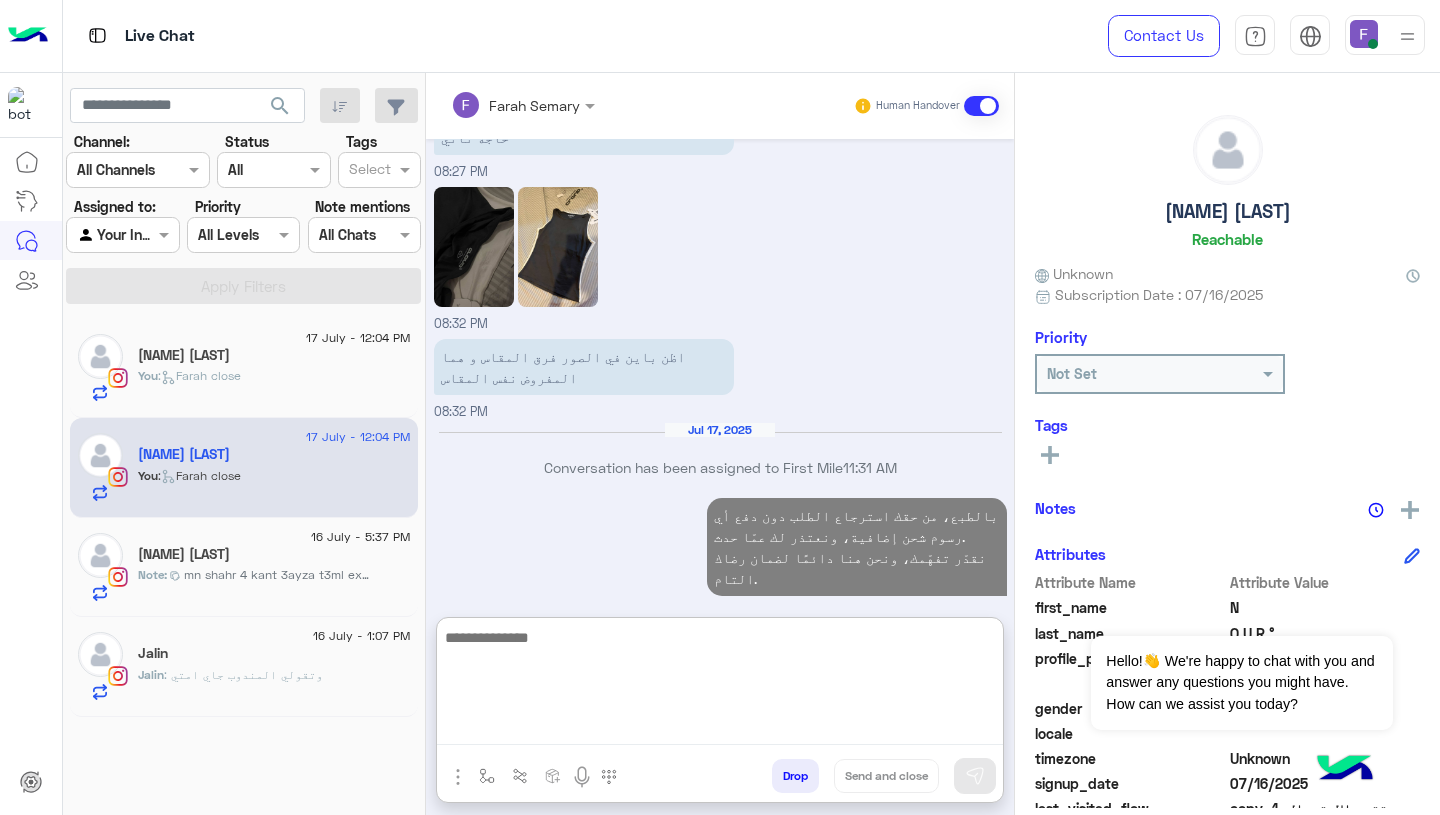 click on "بالطبع، من حقك استرجاع الطلب دون دفع أي رسوم شحن إضافية، ونعتذر لك عمّا حدث. نقدّر تفهّمك، ونحن هنا دائمًا لضمان رضاك التام.   12:24 PM" at bounding box center (720, 556) 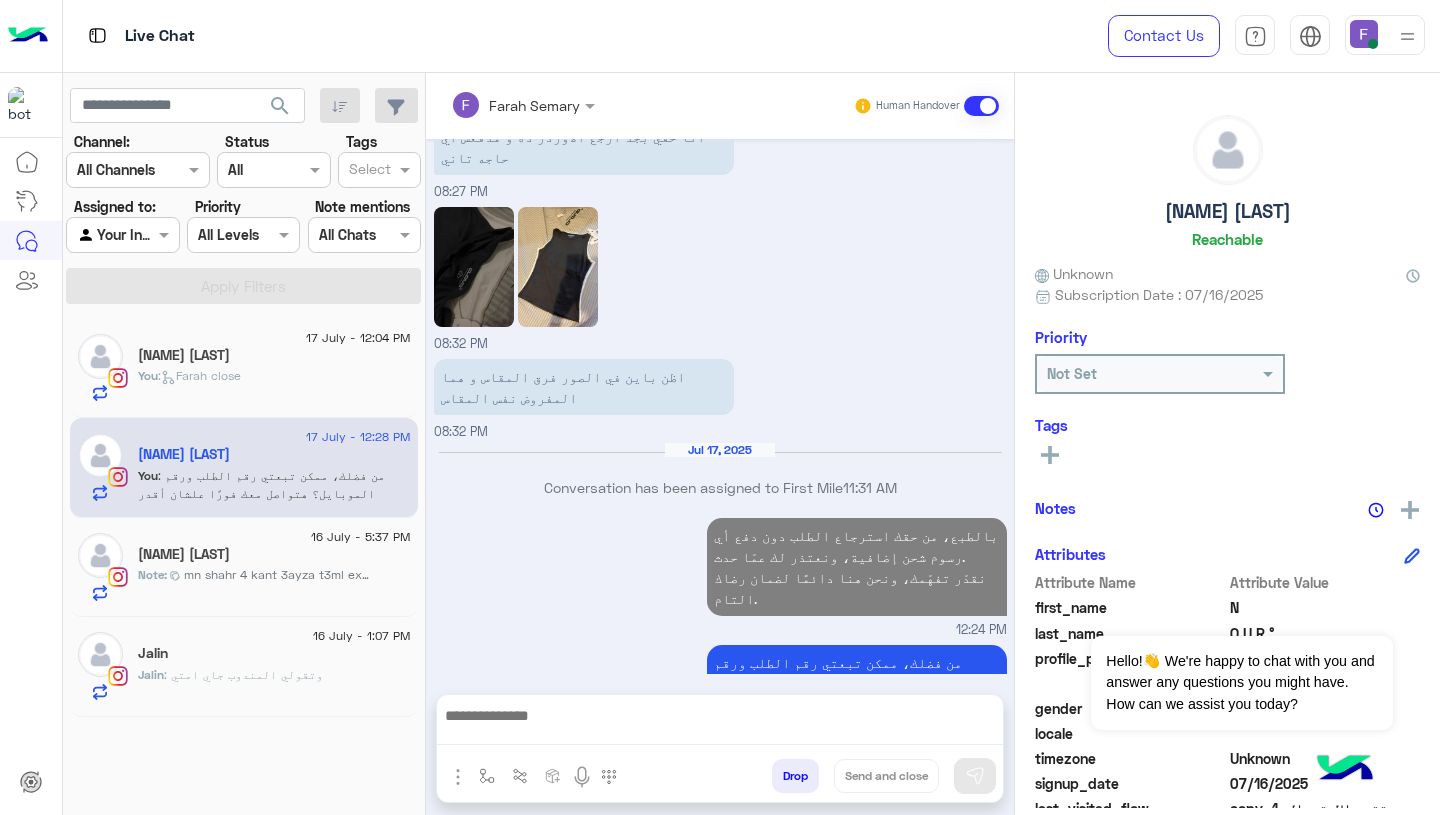 scroll, scrollTop: 2330, scrollLeft: 0, axis: vertical 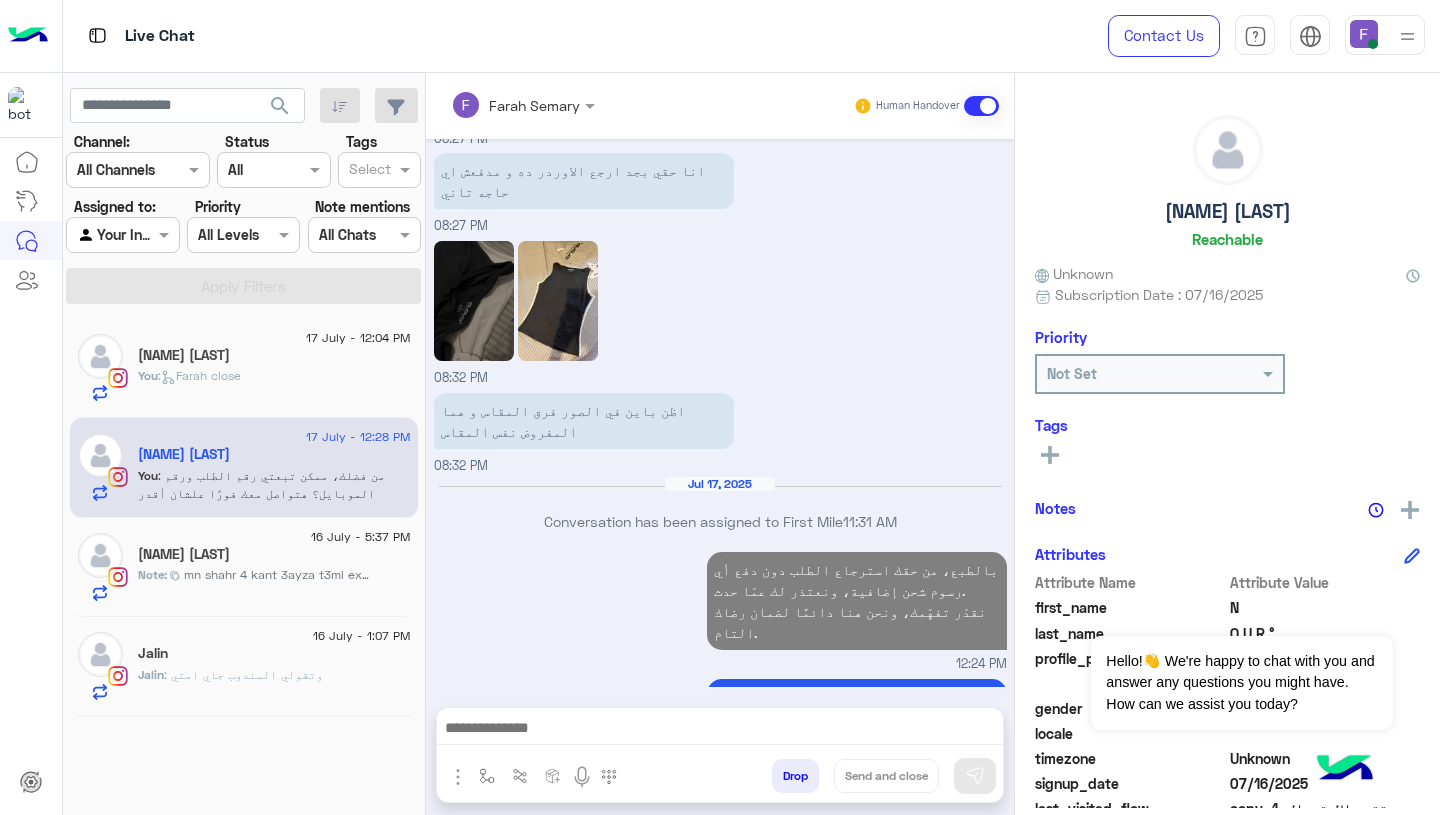 click on "You  :   Farah close" 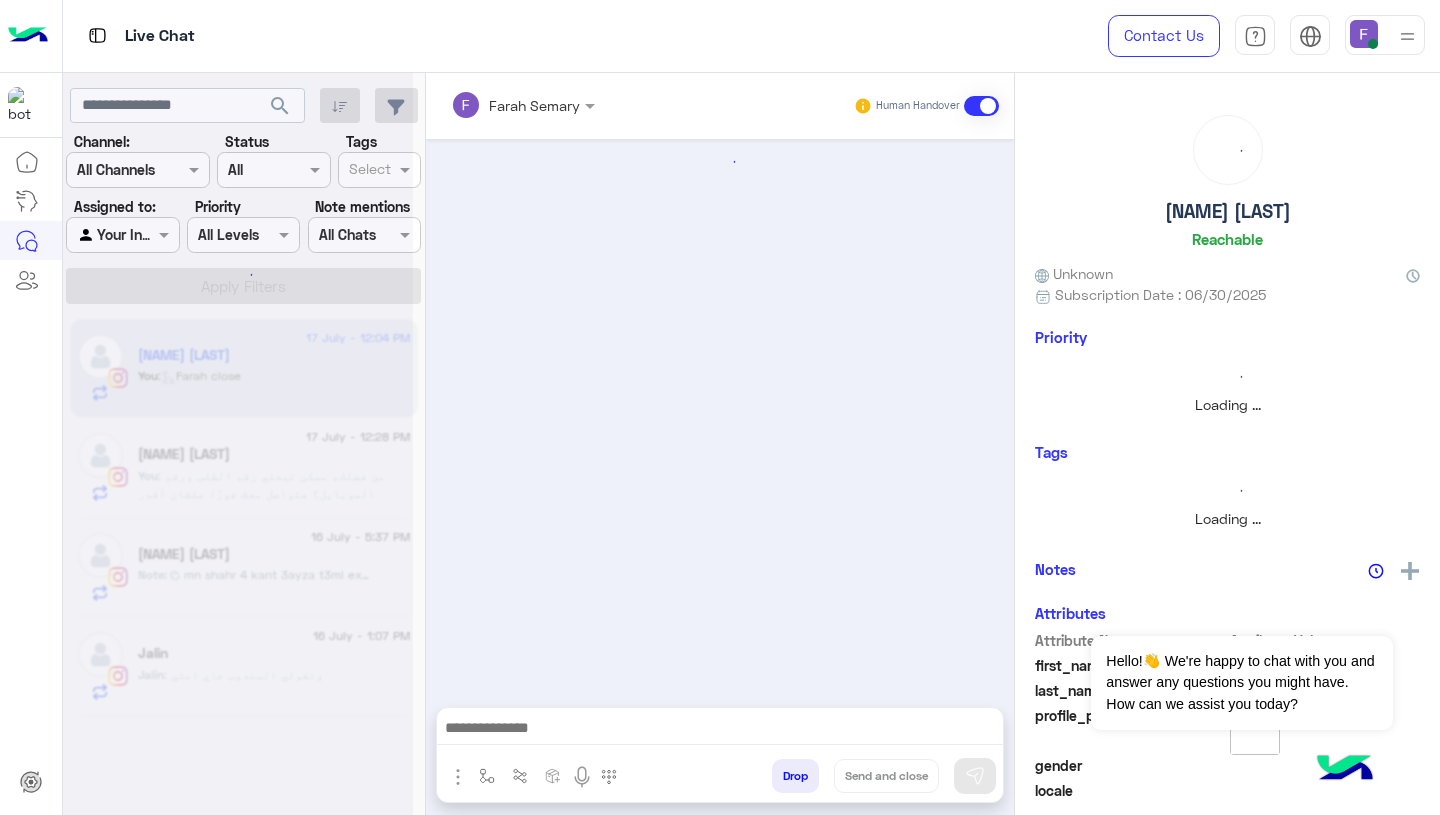 scroll, scrollTop: 1475, scrollLeft: 0, axis: vertical 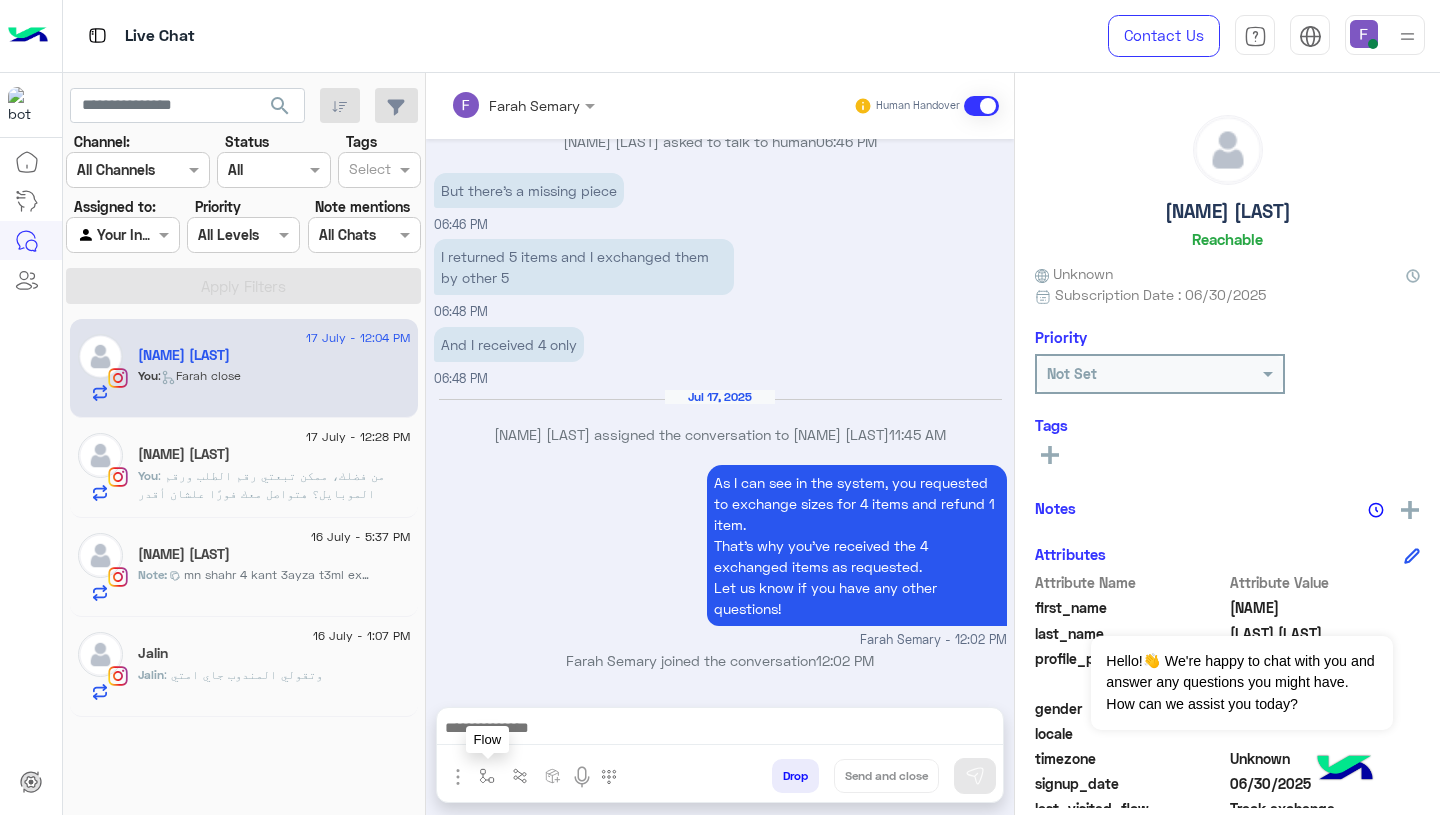 click at bounding box center (487, 776) 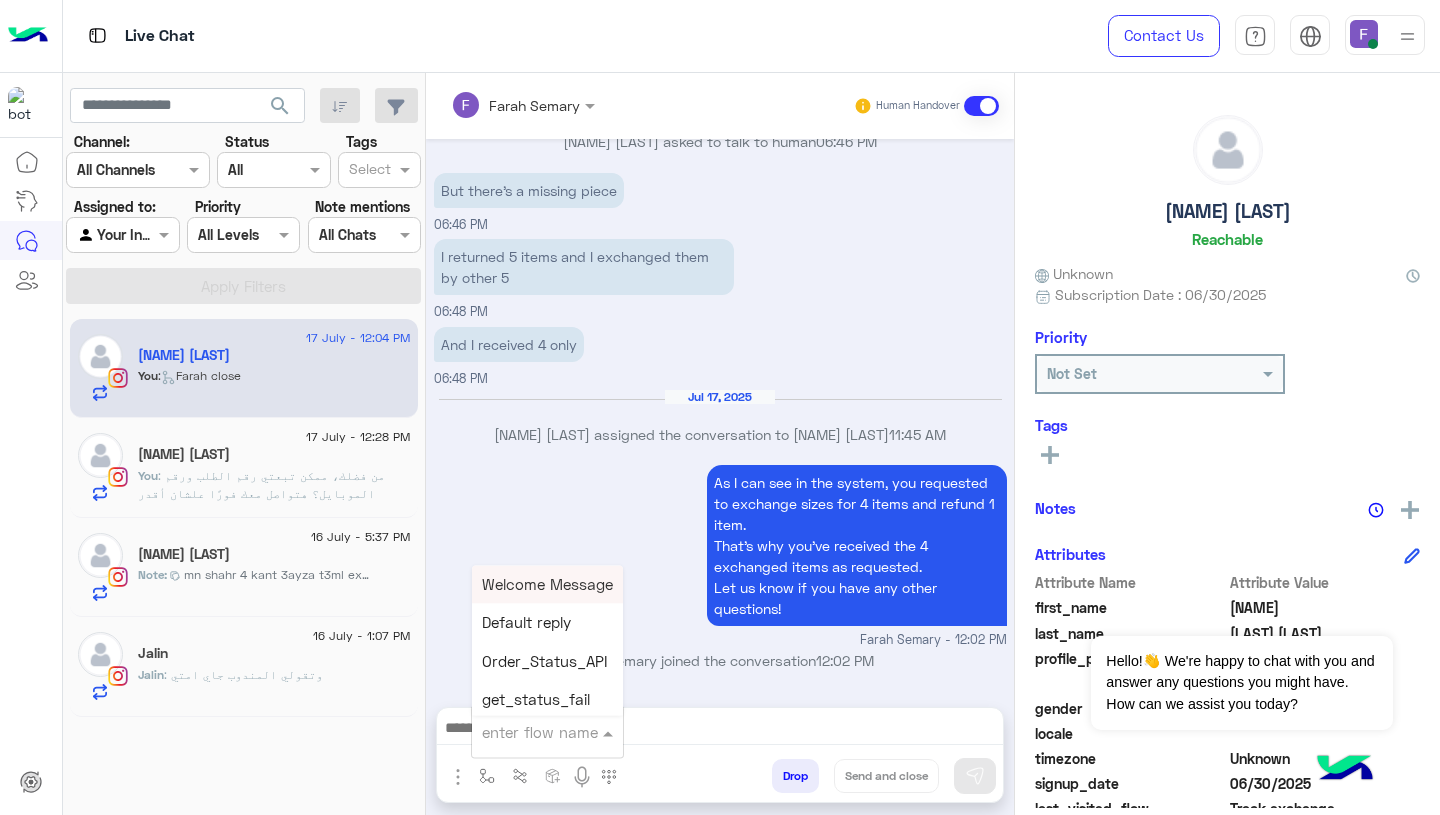 click at bounding box center [523, 732] 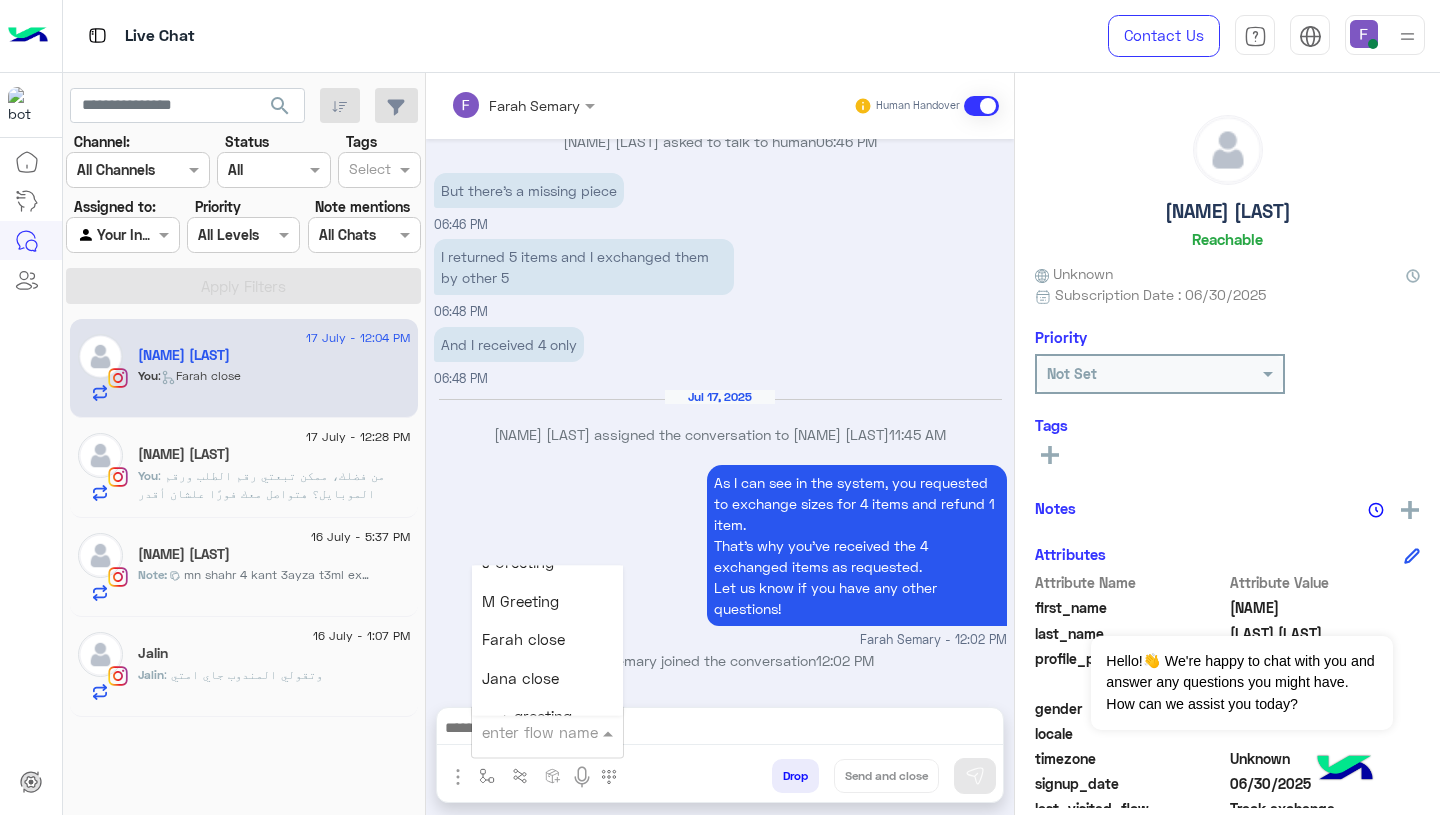 scroll, scrollTop: 2523, scrollLeft: 0, axis: vertical 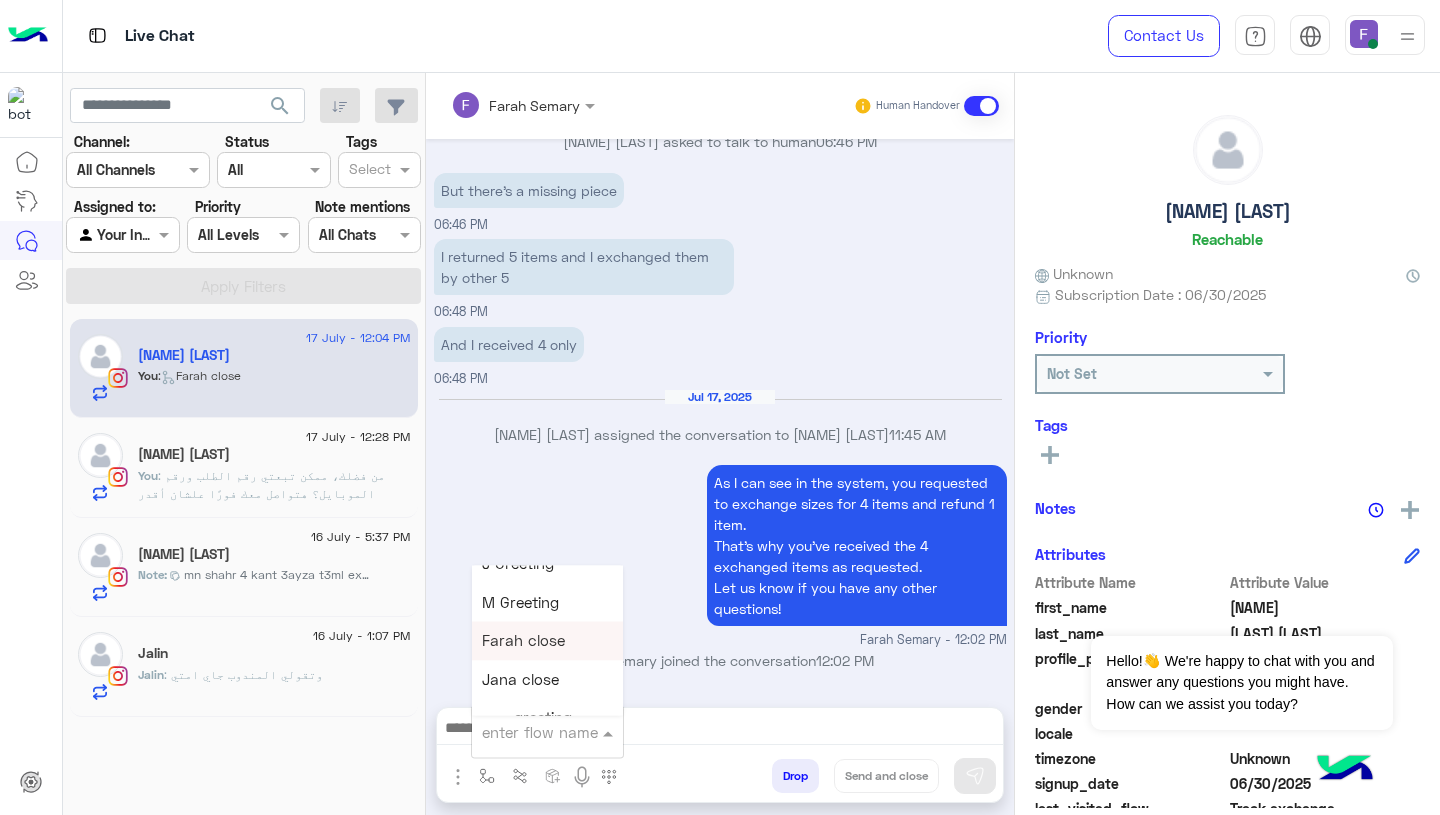 click on "Farah close" at bounding box center [523, 641] 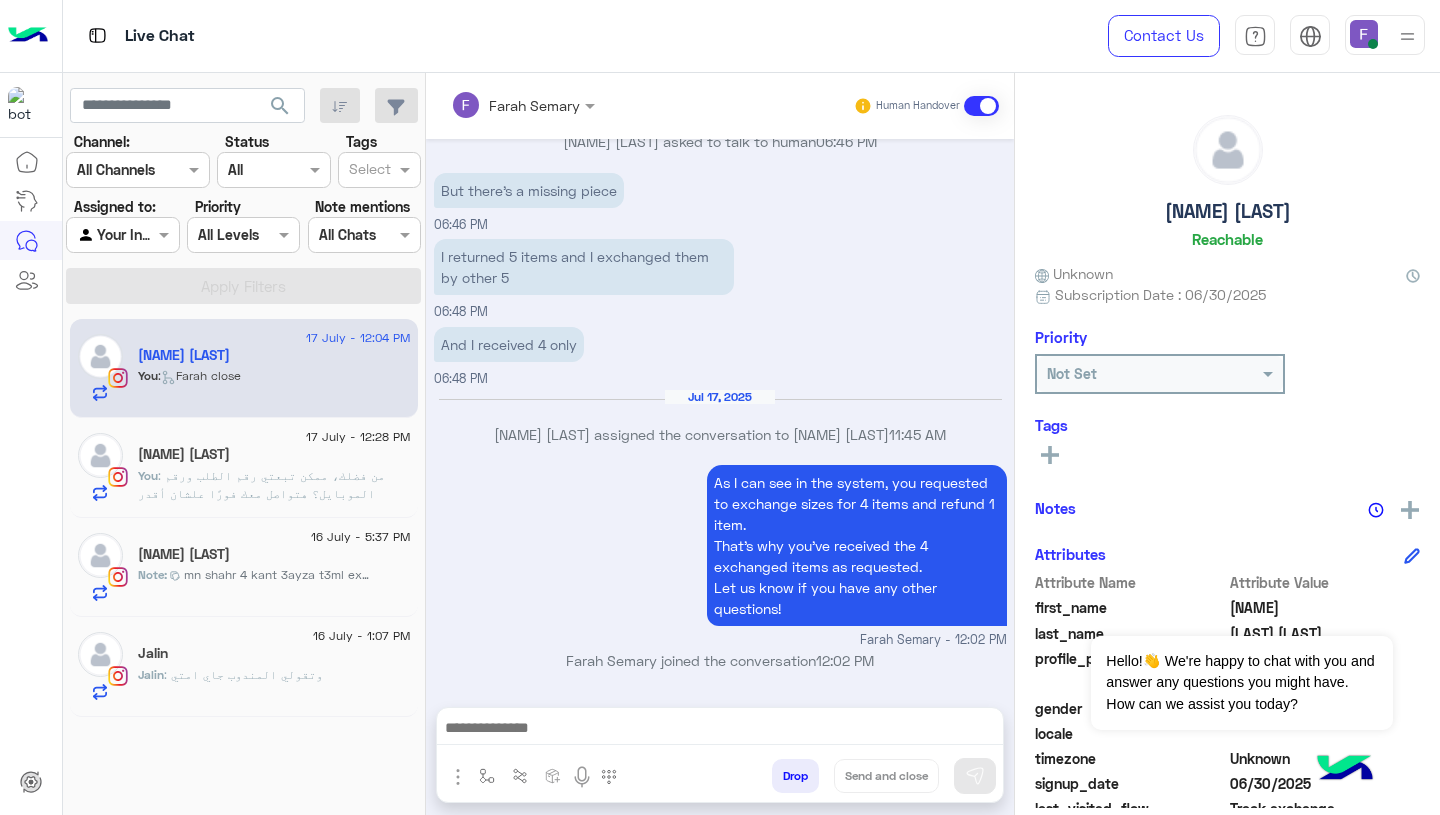 type on "**********" 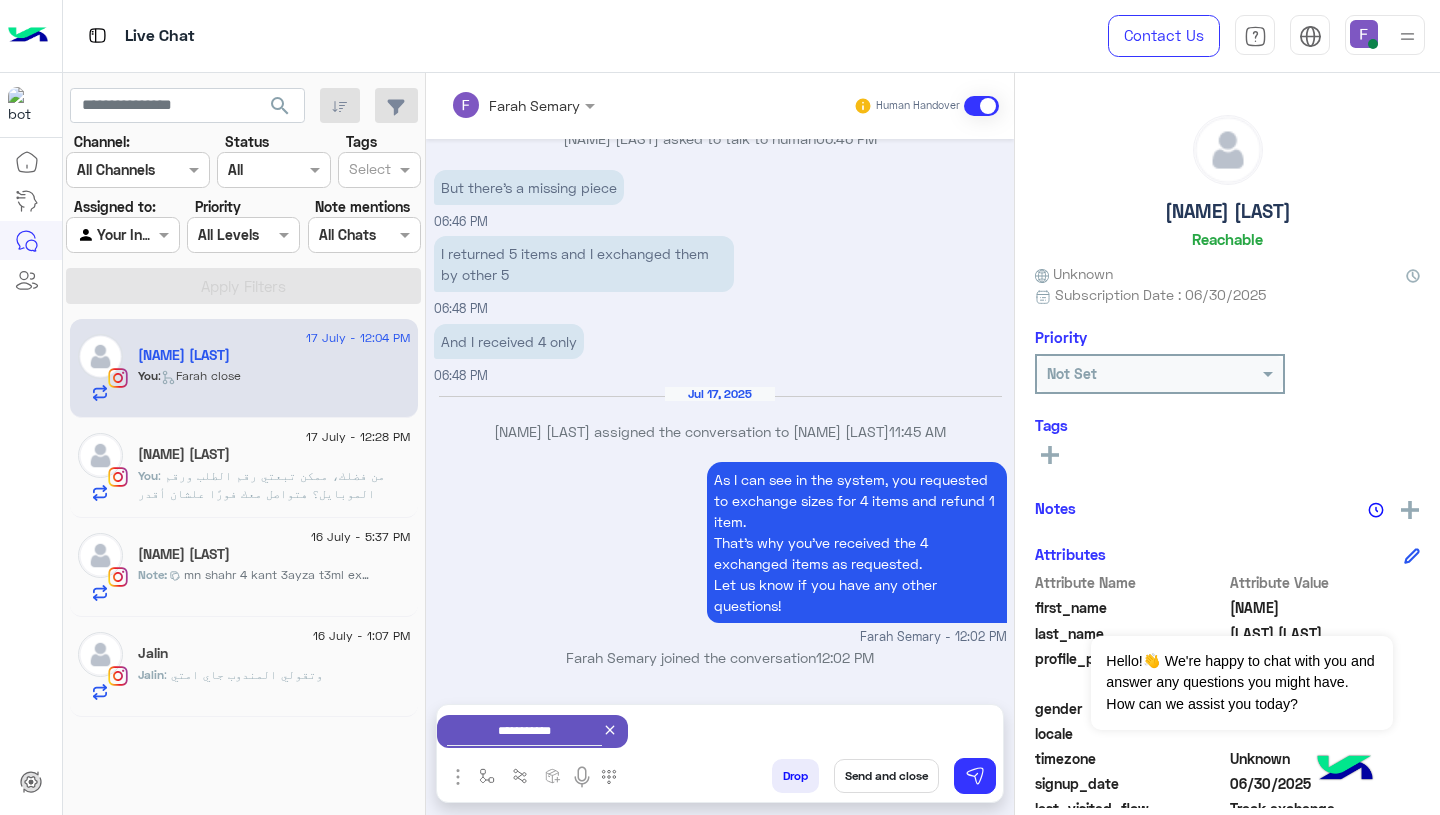 click on "Send and close" at bounding box center (886, 776) 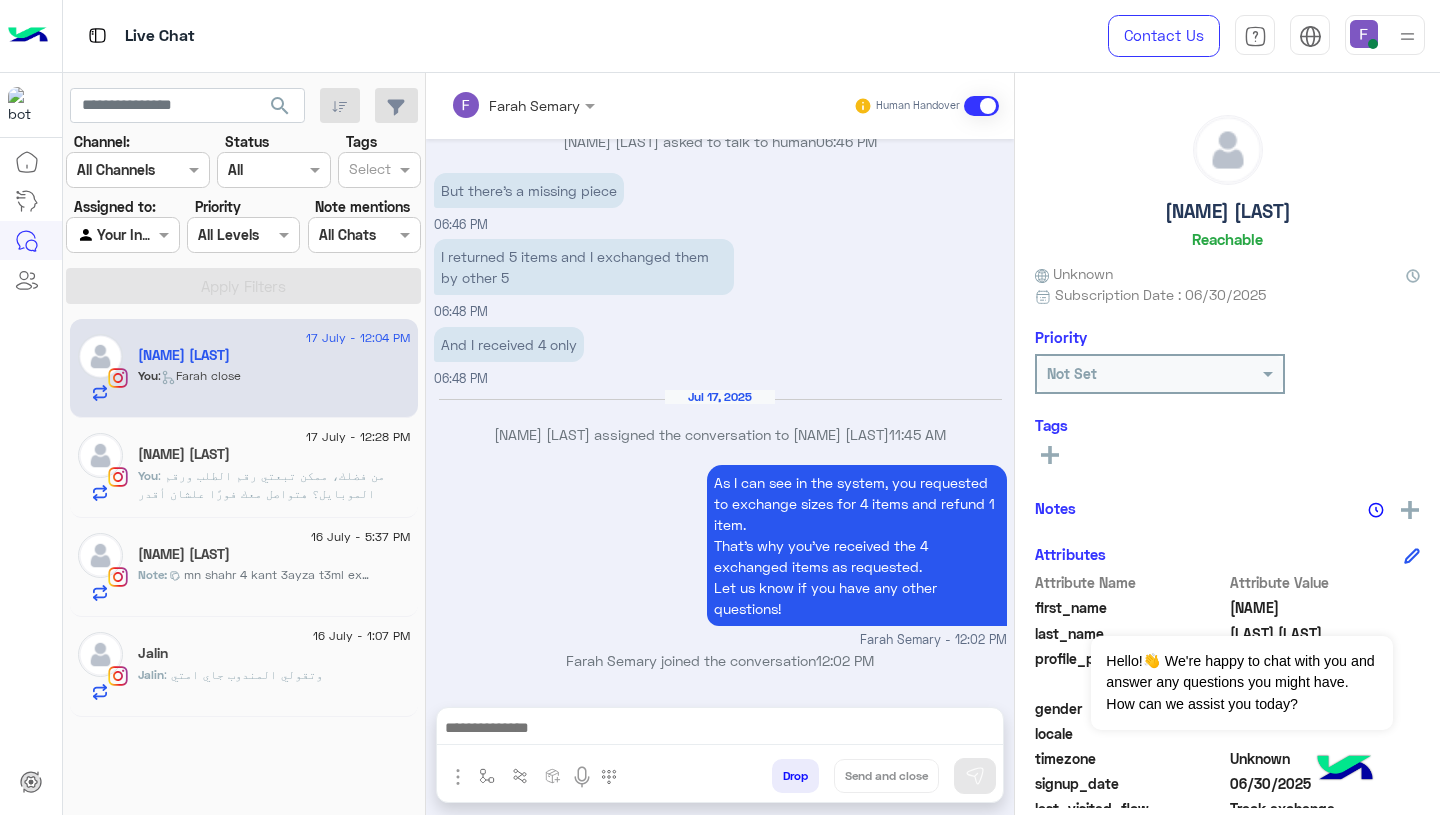 scroll, scrollTop: 1511, scrollLeft: 0, axis: vertical 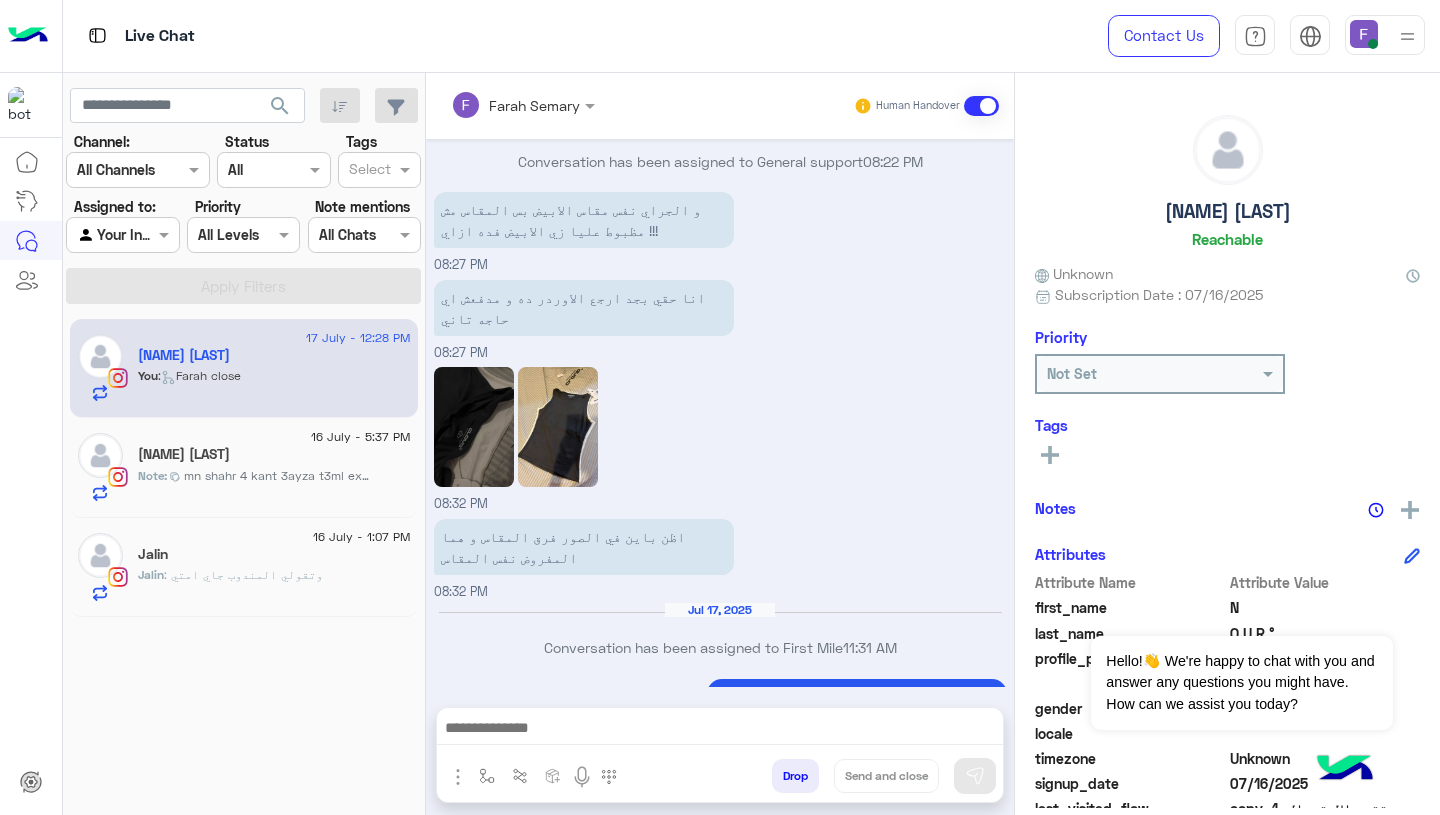 click on "[FIRST] : وتقولي المندوب جاي امتي" 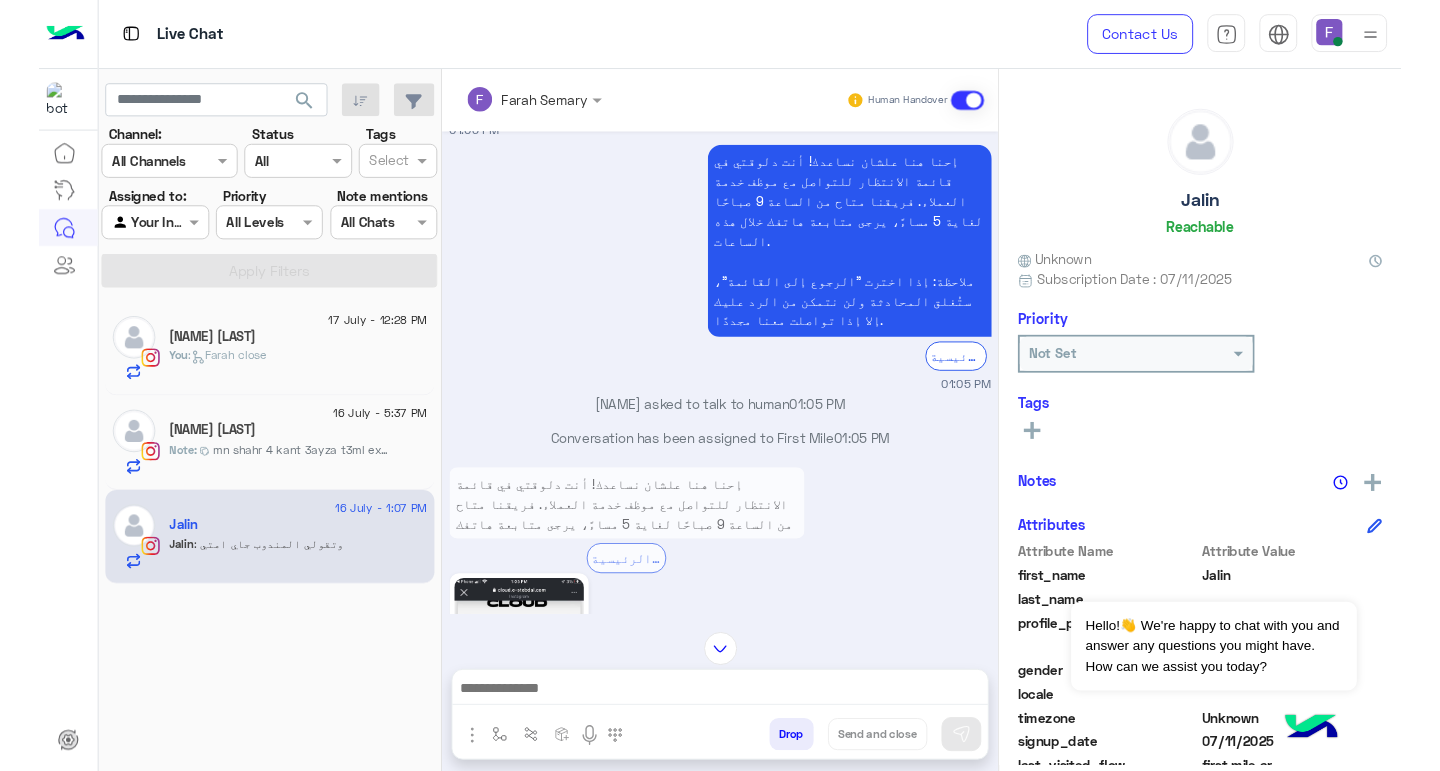 scroll, scrollTop: 1230, scrollLeft: 0, axis: vertical 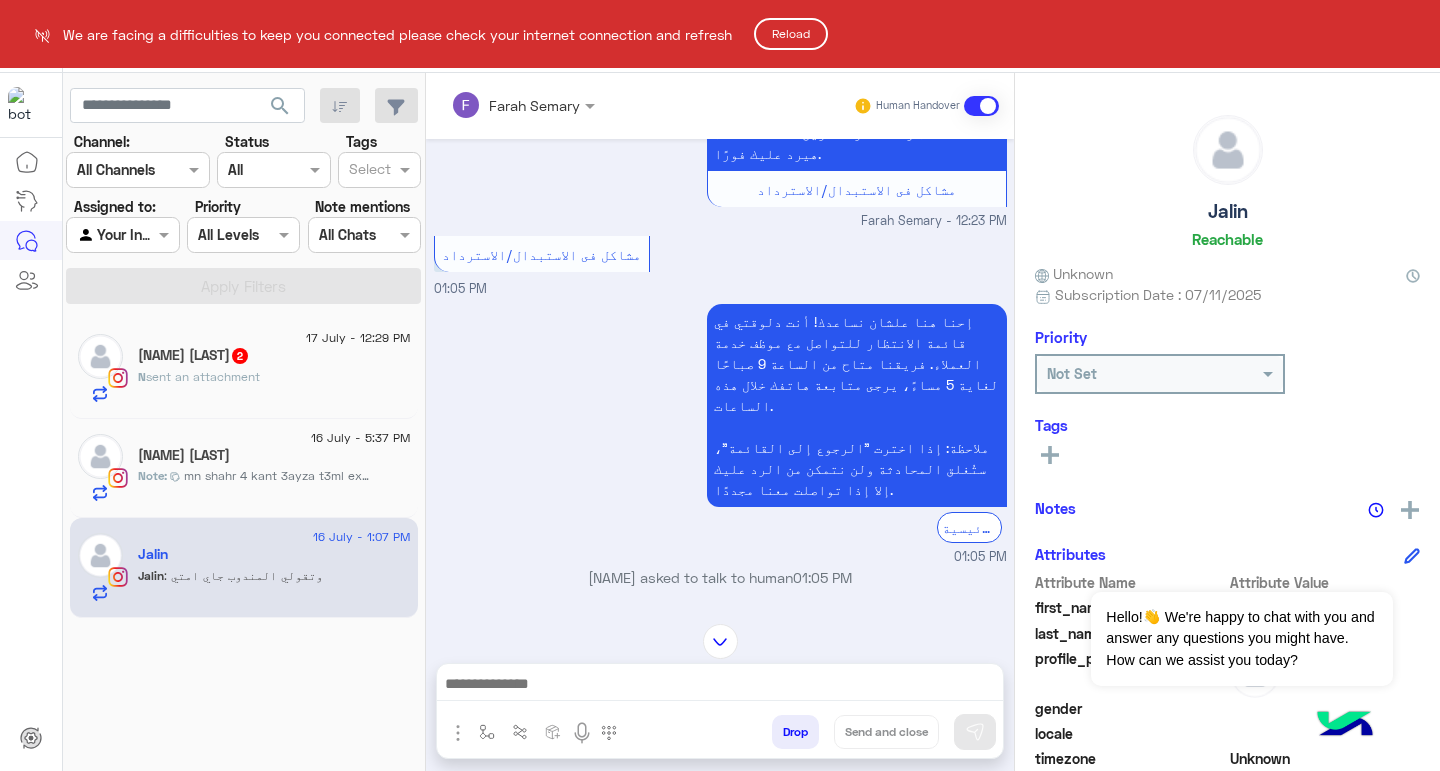 click on "Reload" 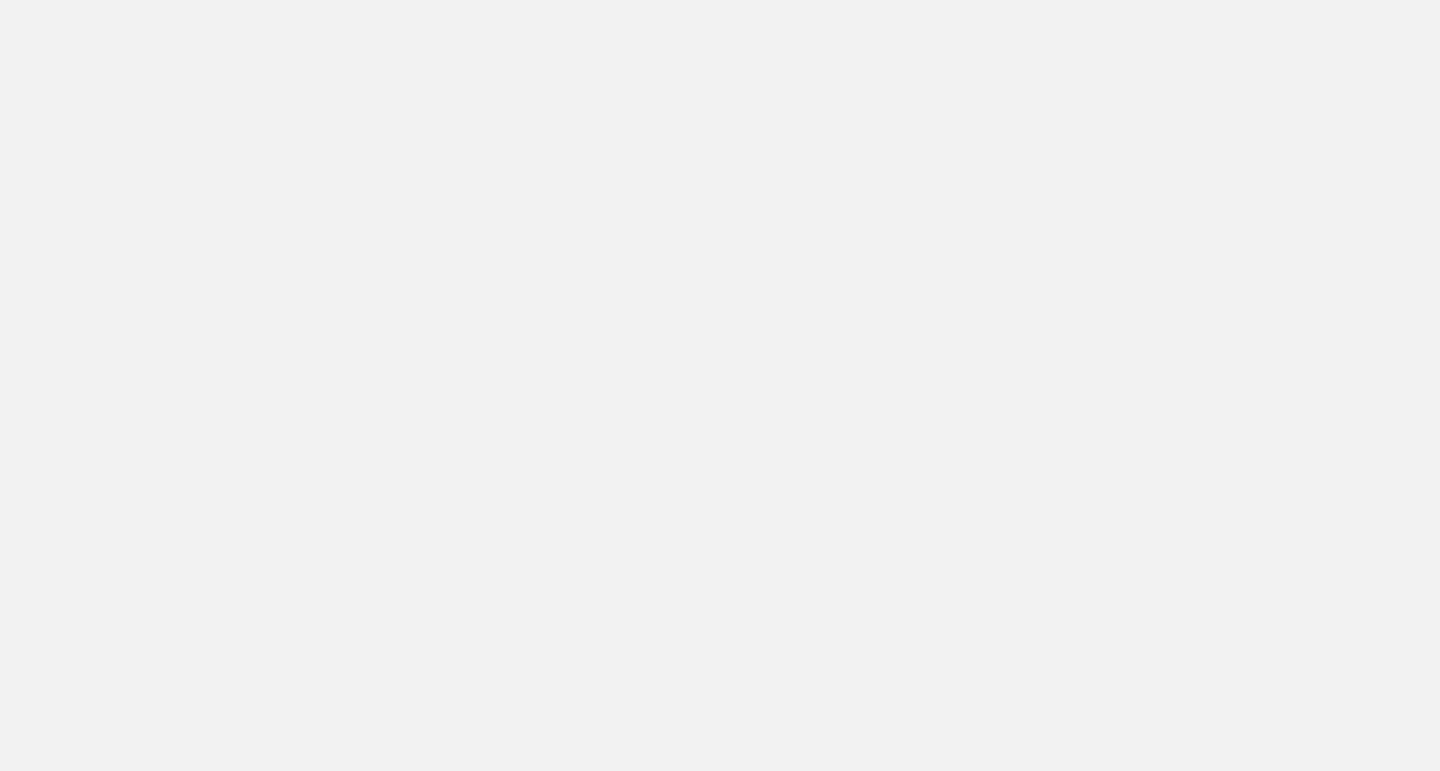 scroll, scrollTop: 0, scrollLeft: 0, axis: both 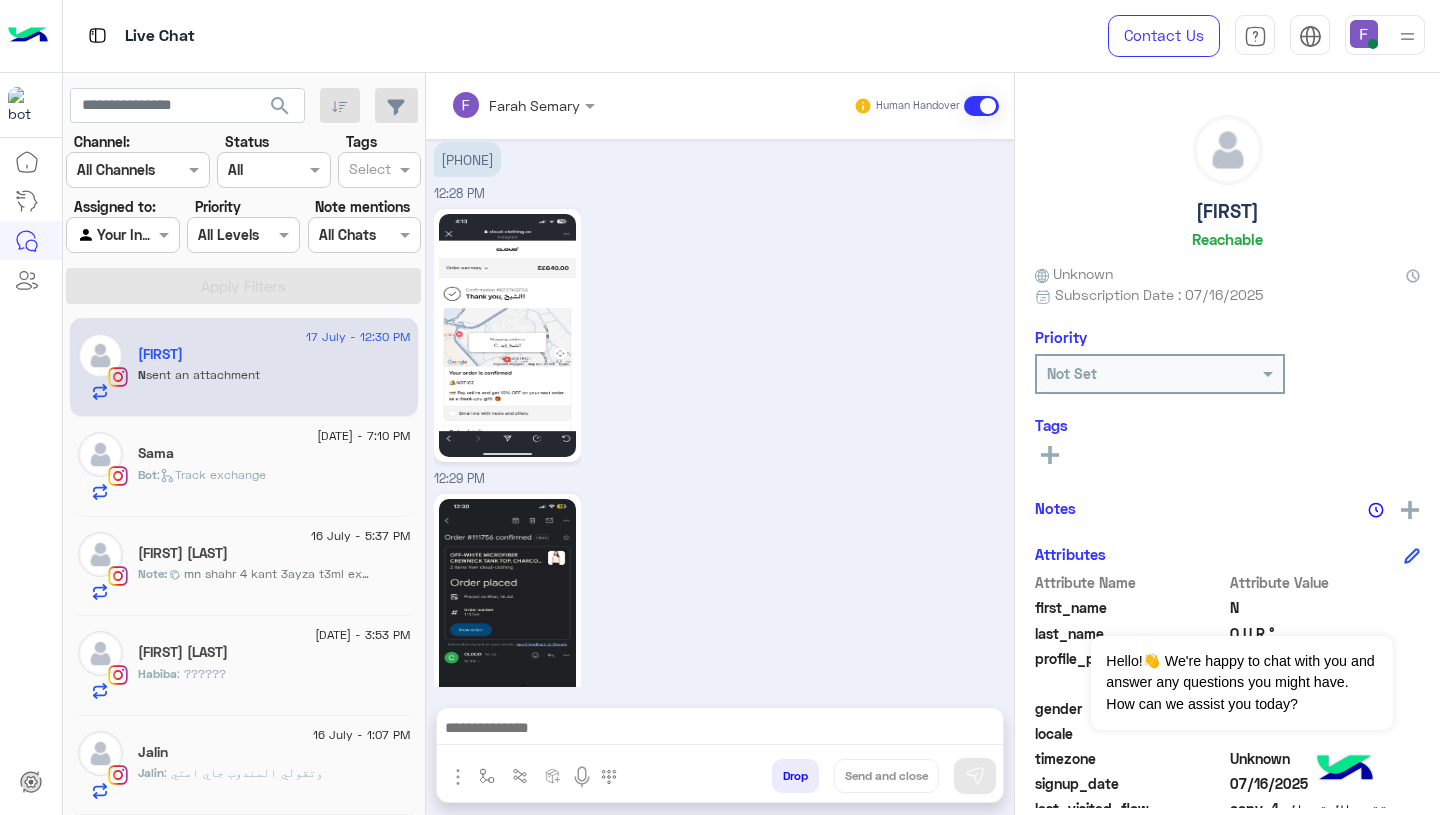 click on "[FIRST] : وتقولي المندوب جاي امتي" 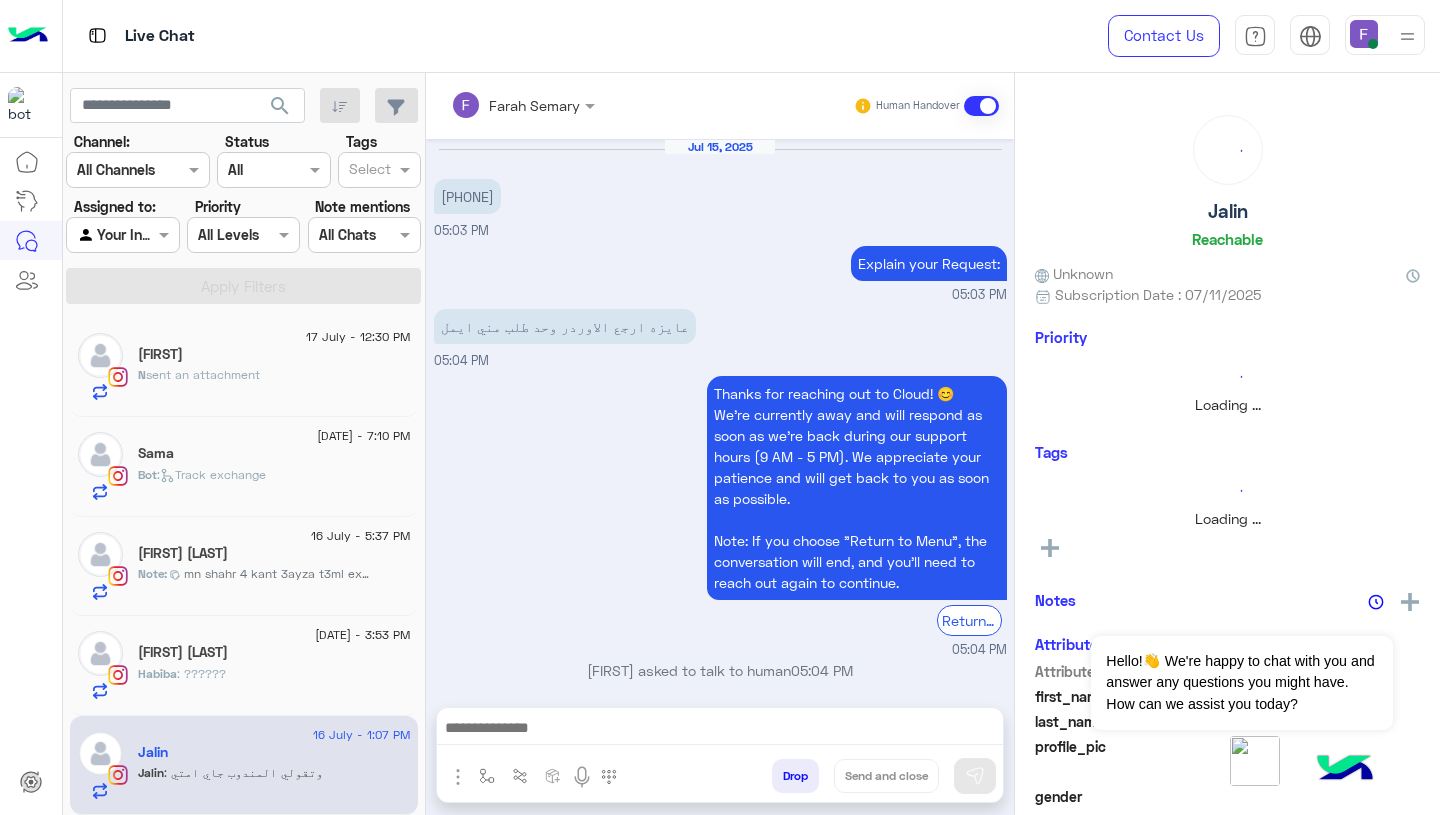 scroll, scrollTop: 1690, scrollLeft: 0, axis: vertical 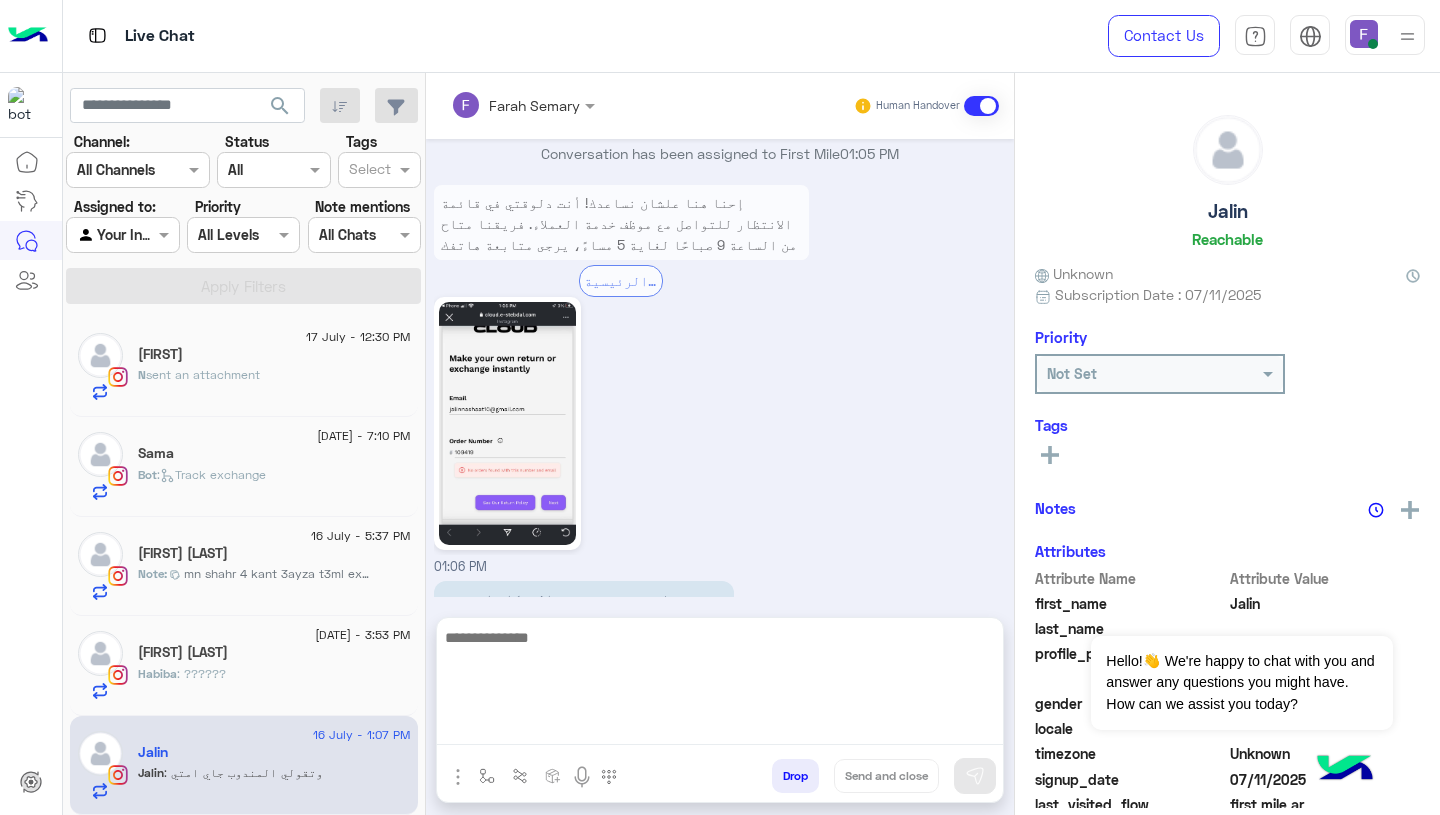 click at bounding box center (720, 685) 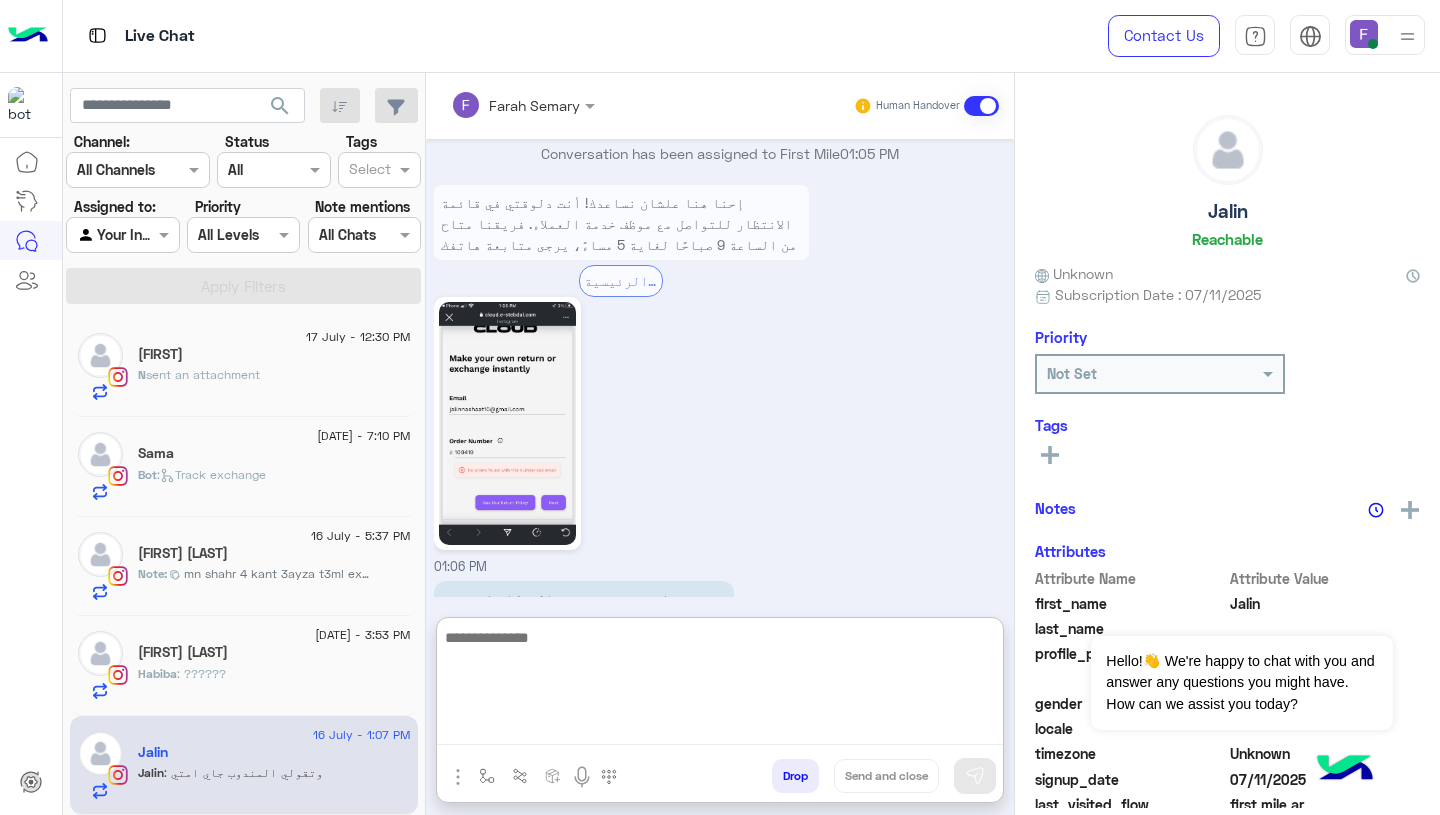 paste on "**********" 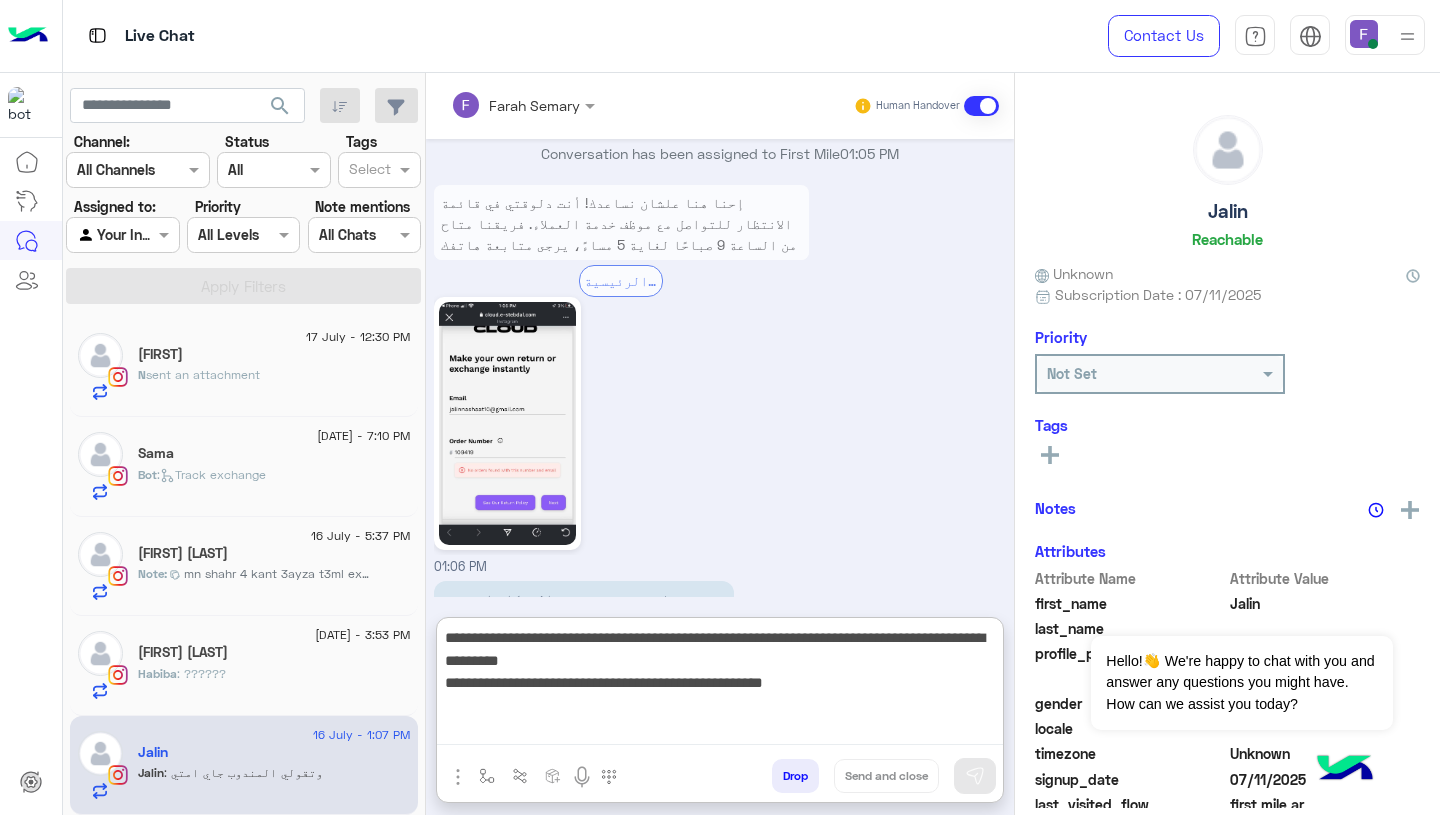 scroll, scrollTop: 83, scrollLeft: 0, axis: vertical 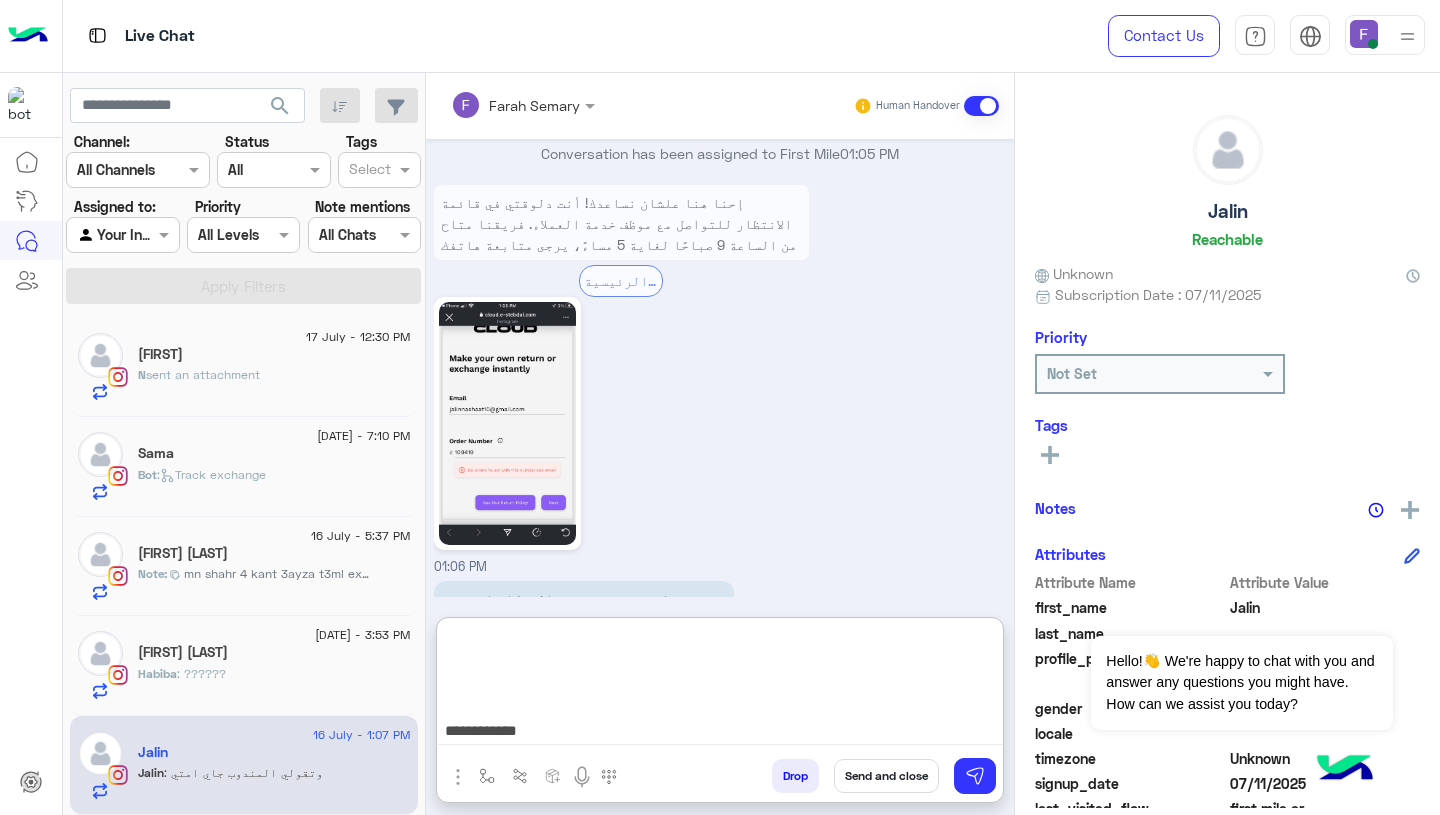 click on "**********" at bounding box center (720, 685) 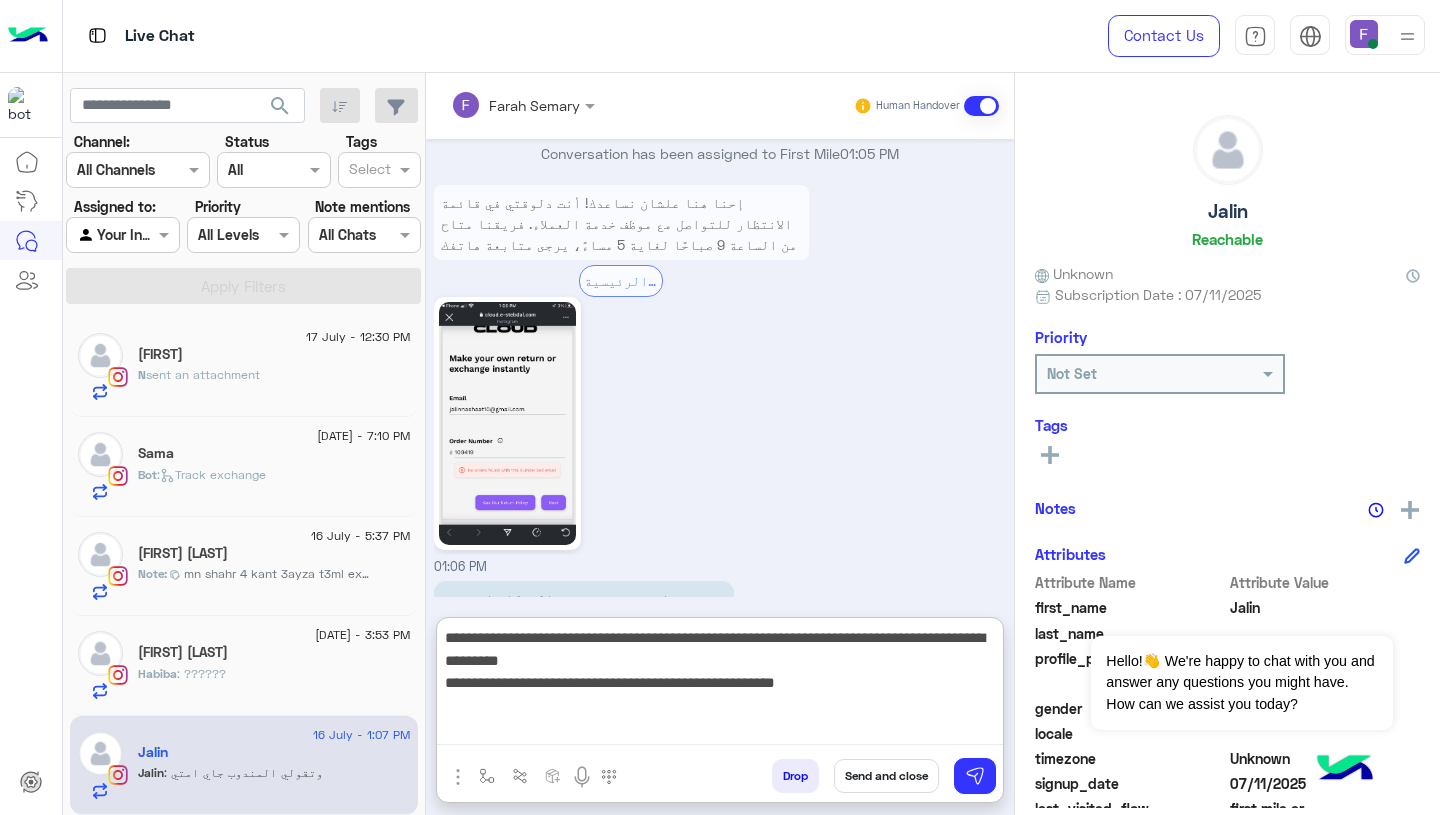 scroll, scrollTop: 0, scrollLeft: 0, axis: both 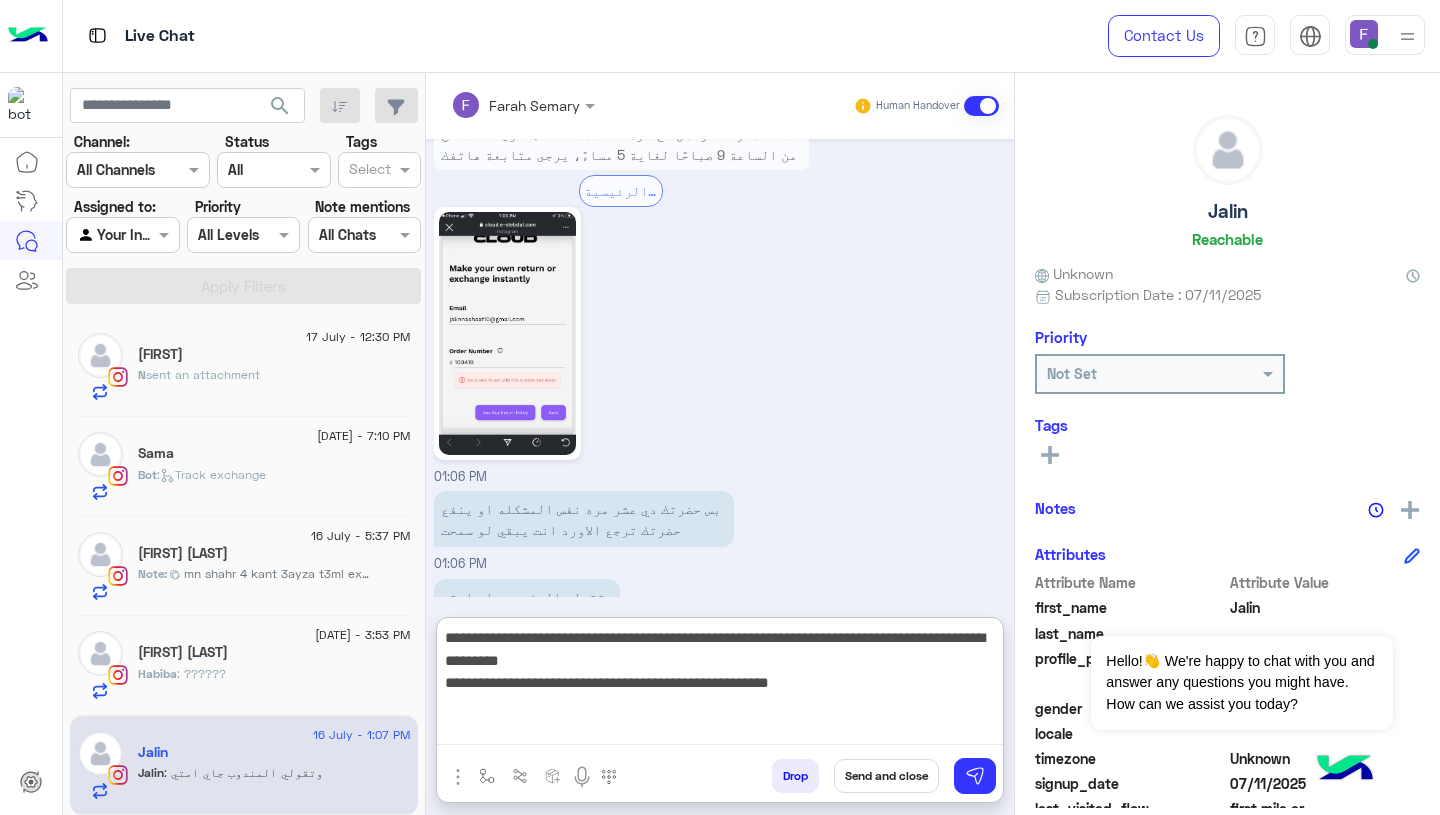 type on "**********" 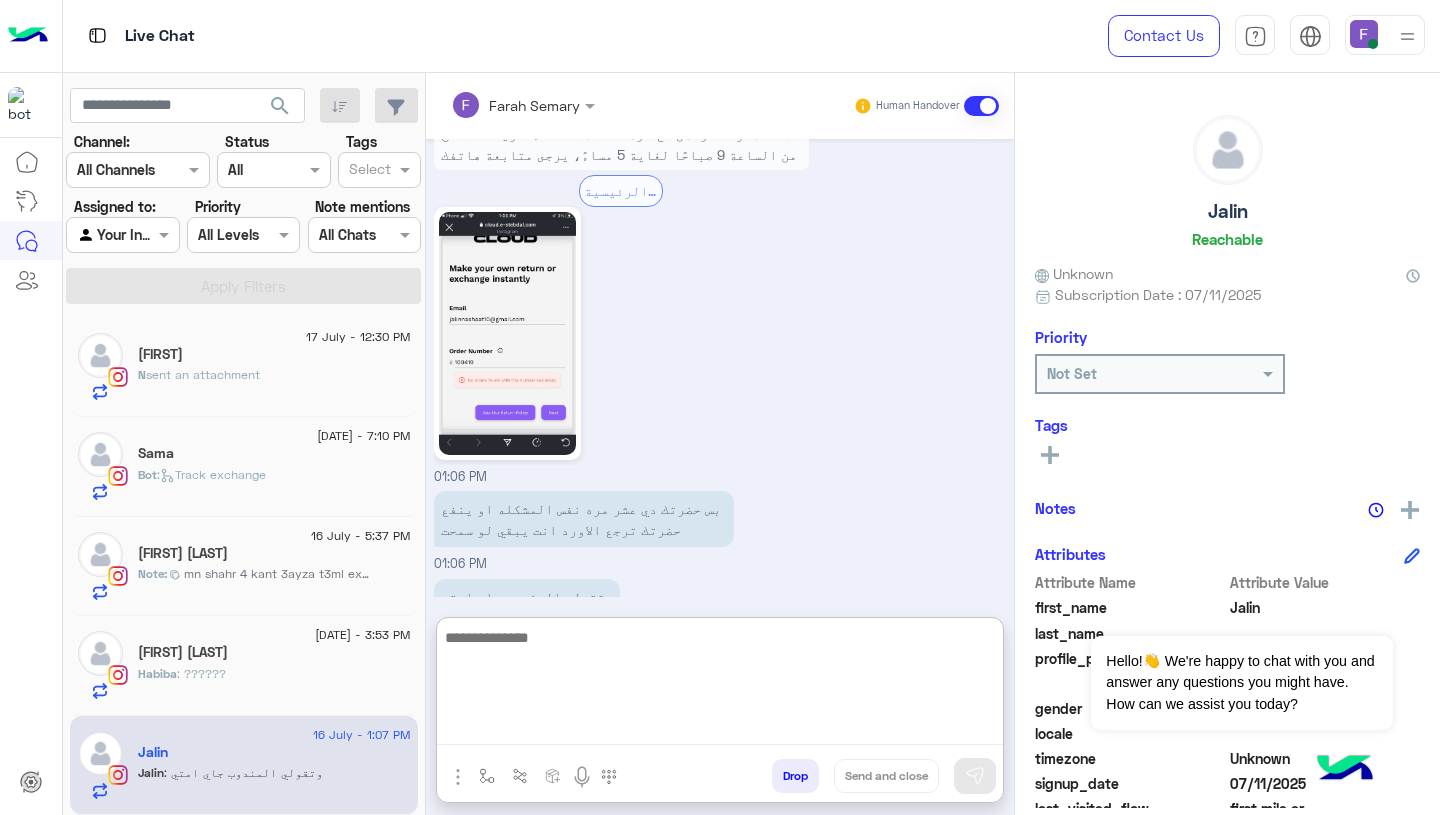 paste on "**********" 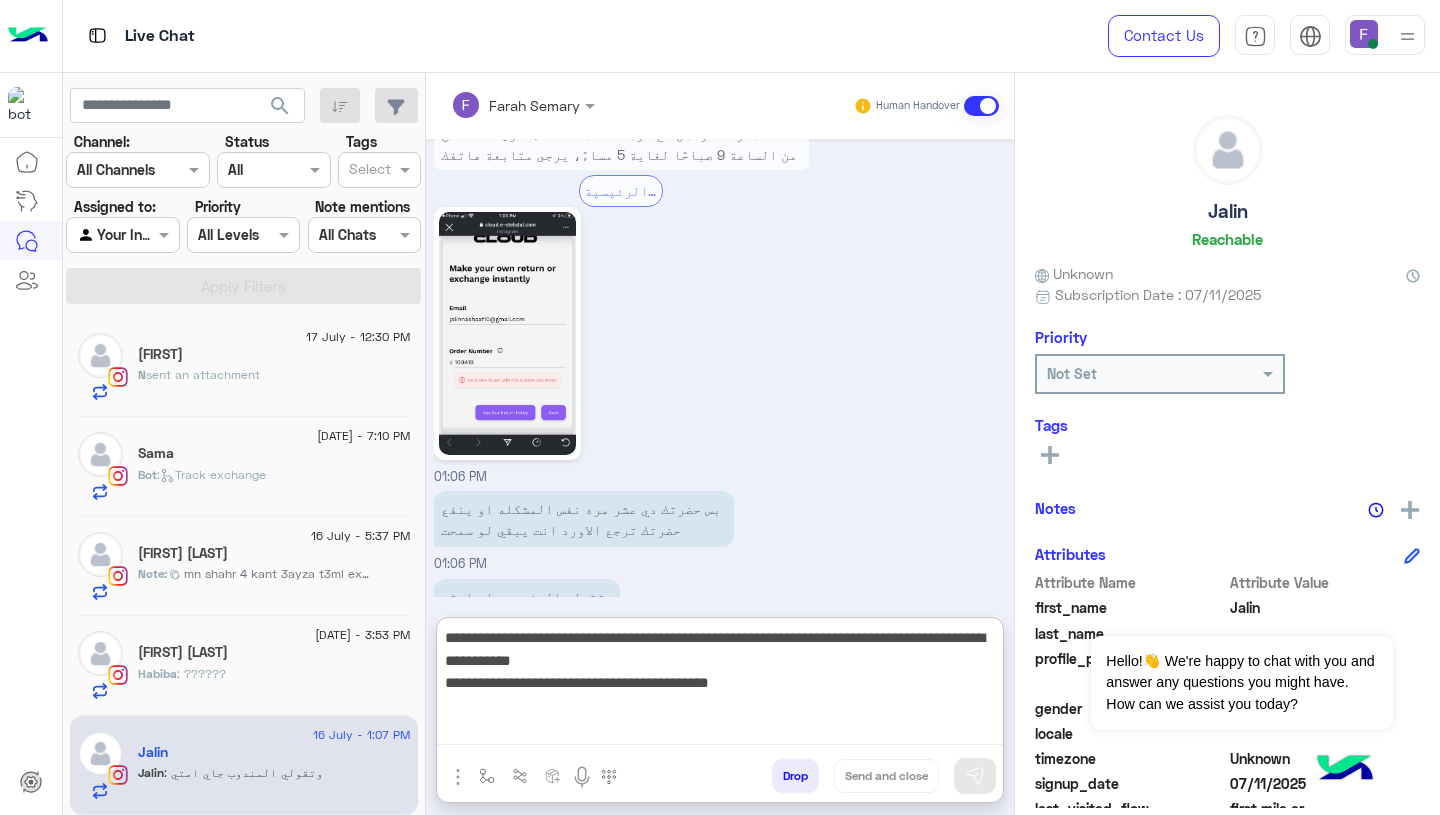 scroll, scrollTop: 83, scrollLeft: 0, axis: vertical 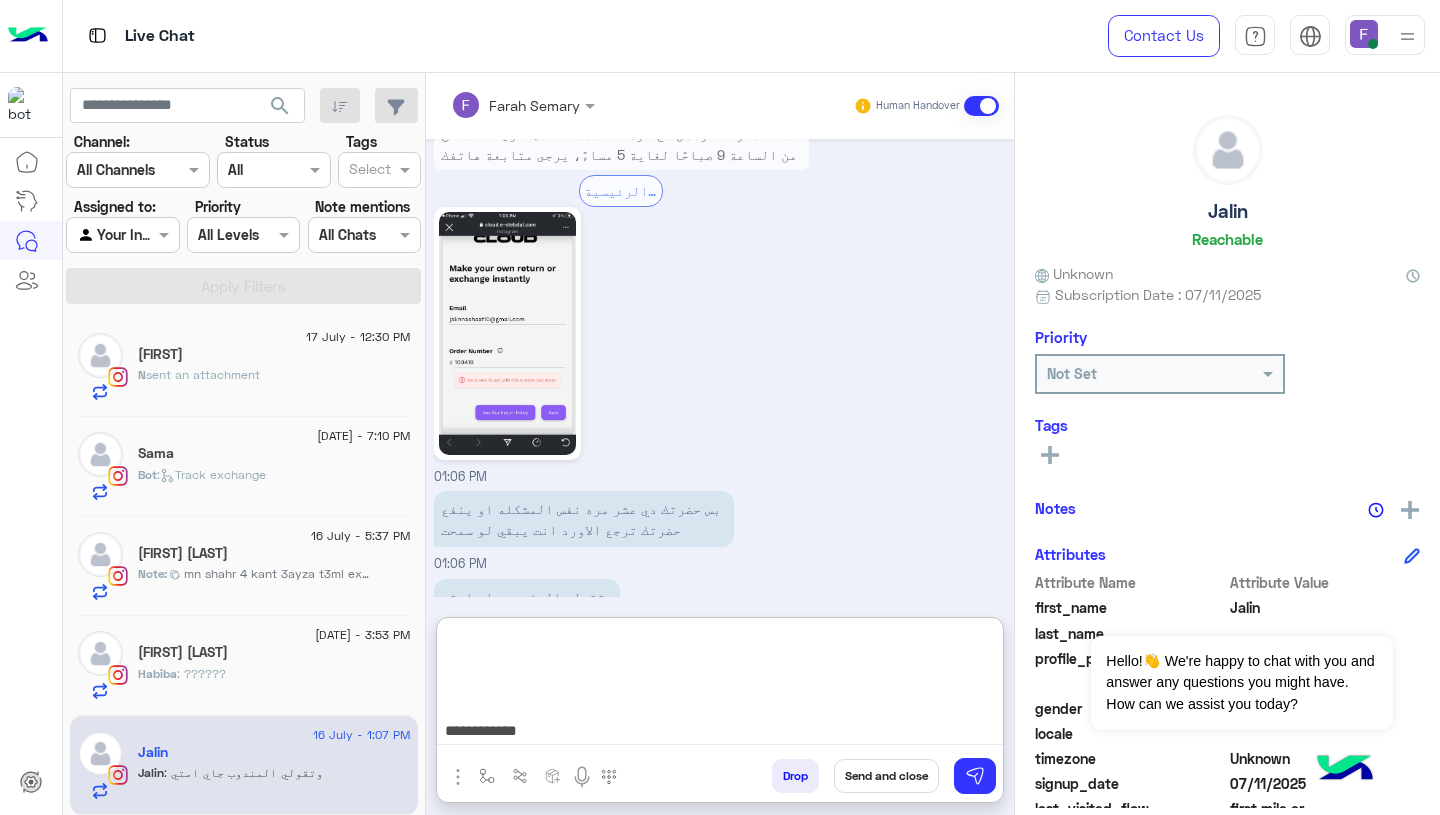 click on "**********" at bounding box center [720, 685] 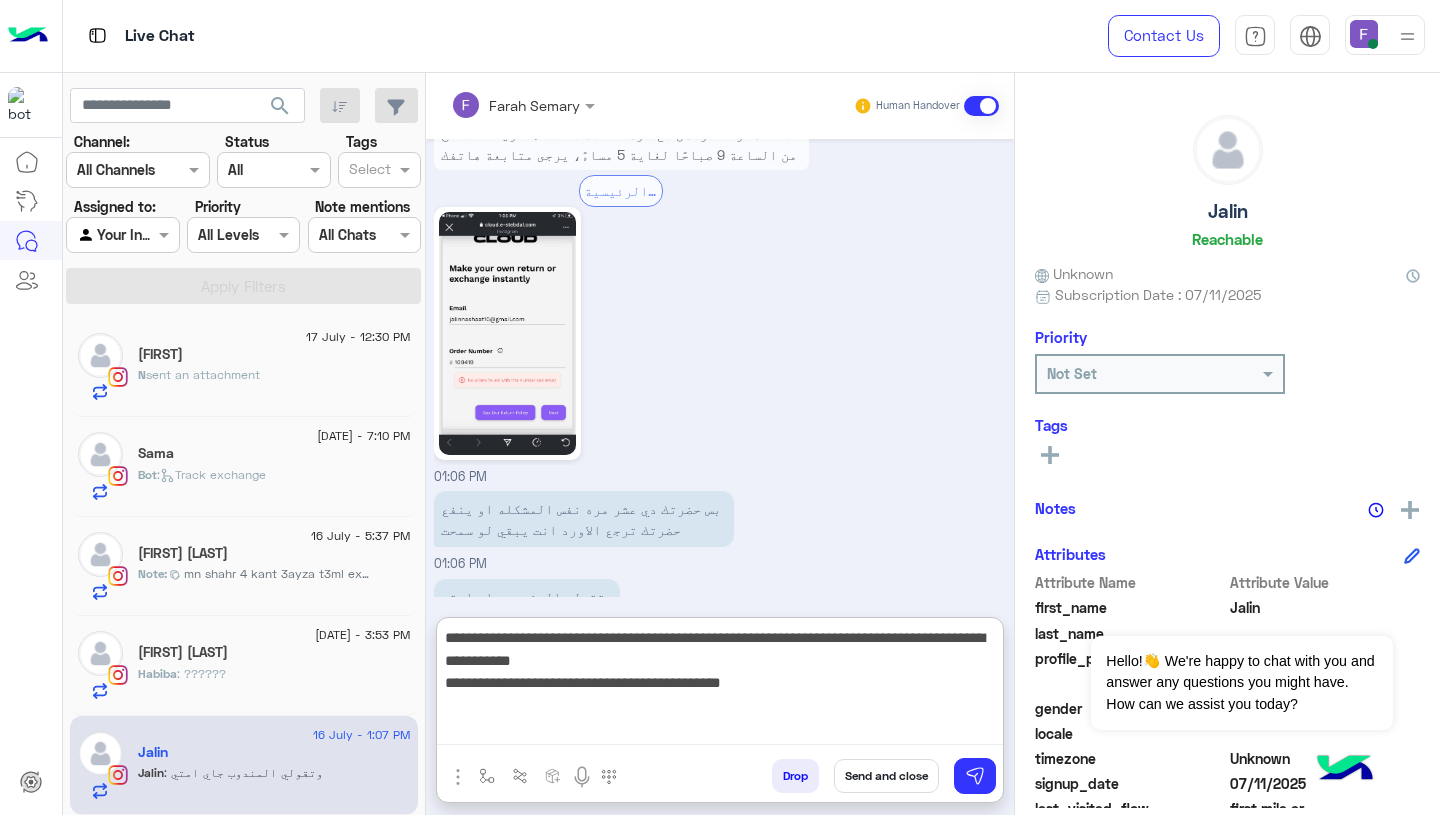 scroll, scrollTop: 0, scrollLeft: 0, axis: both 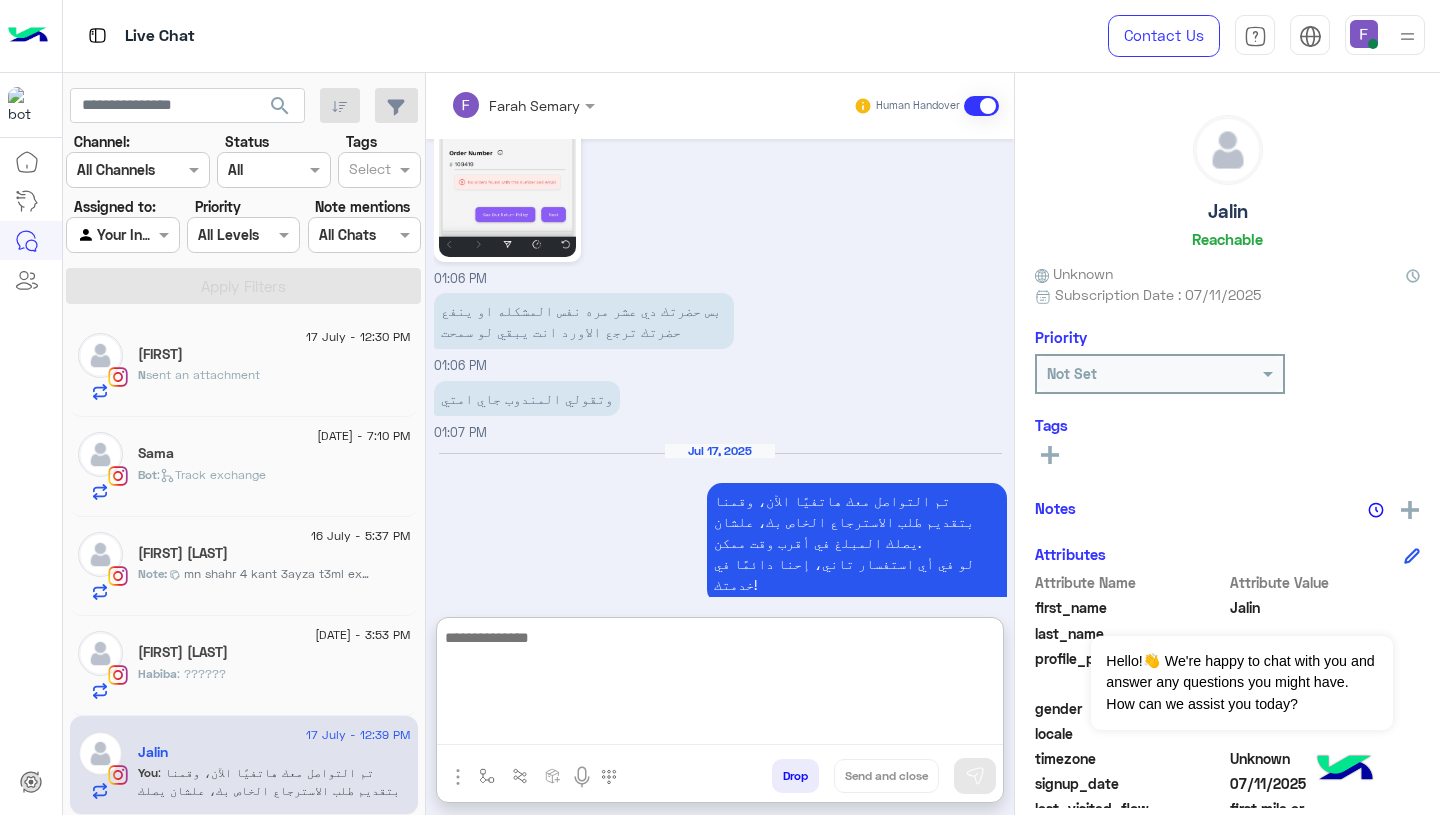 click on "[FIRST] [LAST]" 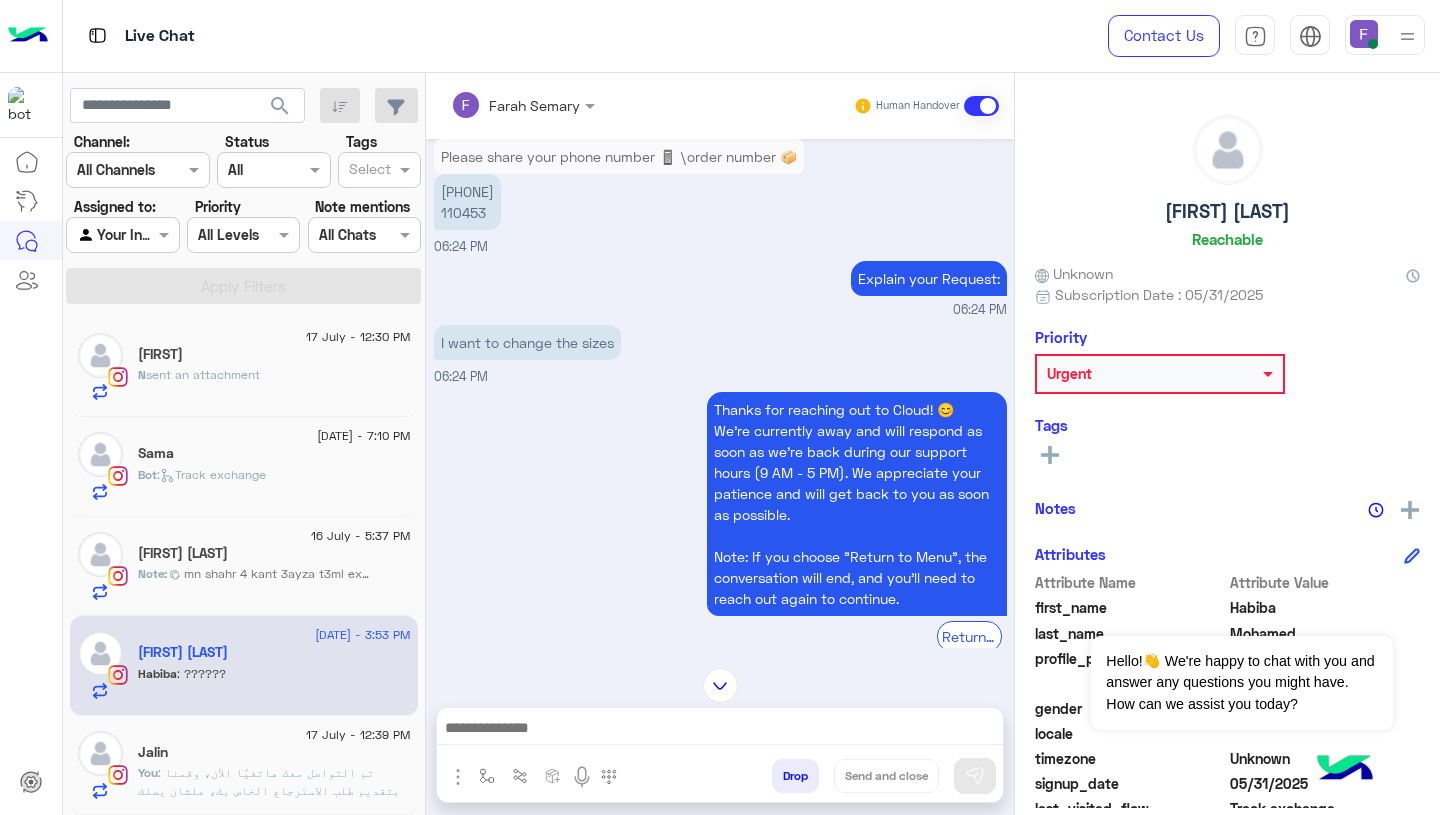 scroll, scrollTop: 1076, scrollLeft: 0, axis: vertical 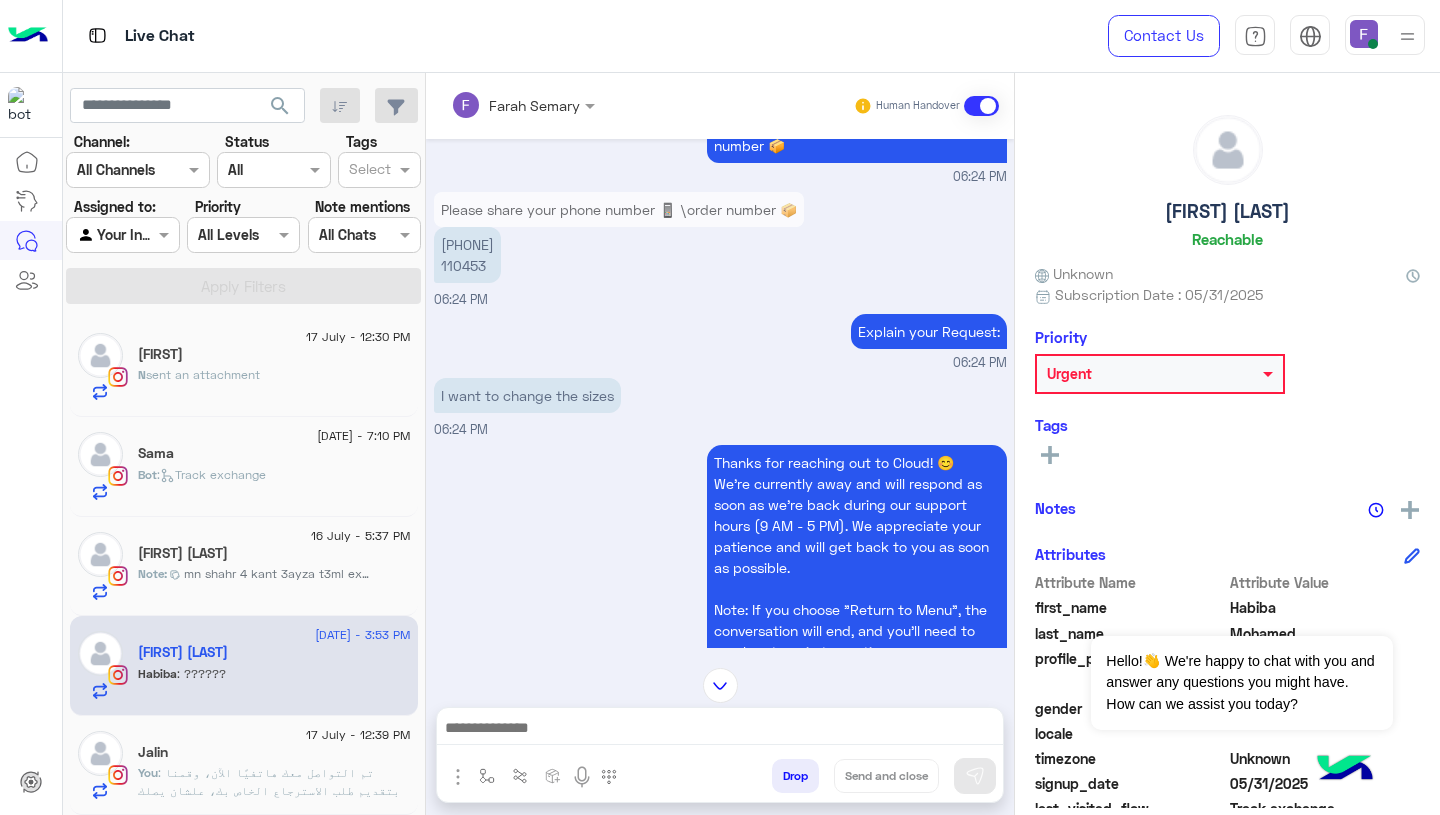 click on "[PHONE]  [NUMBER]" at bounding box center (467, 255) 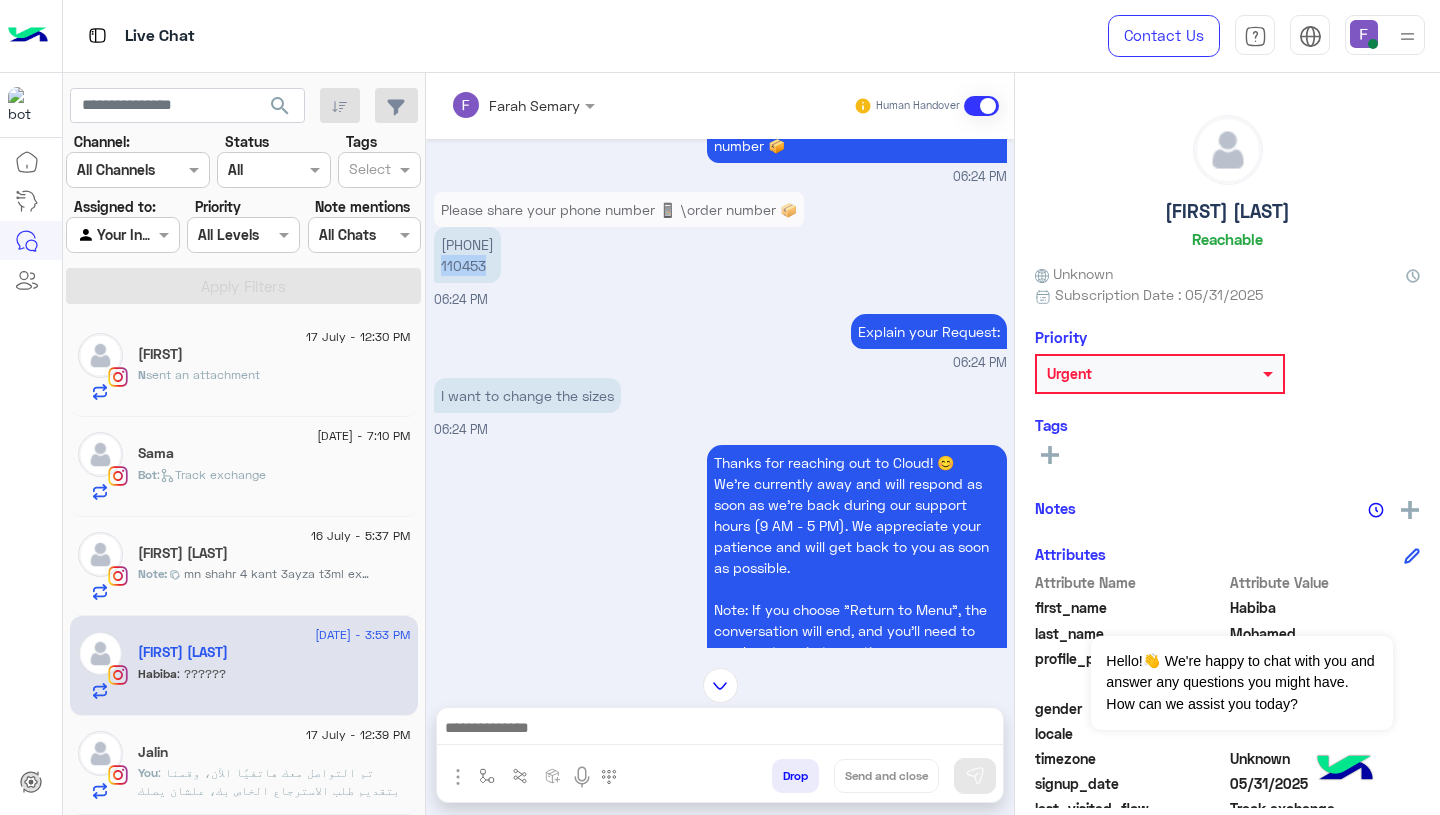 click on "[PHONE]  [NUMBER]" at bounding box center [467, 255] 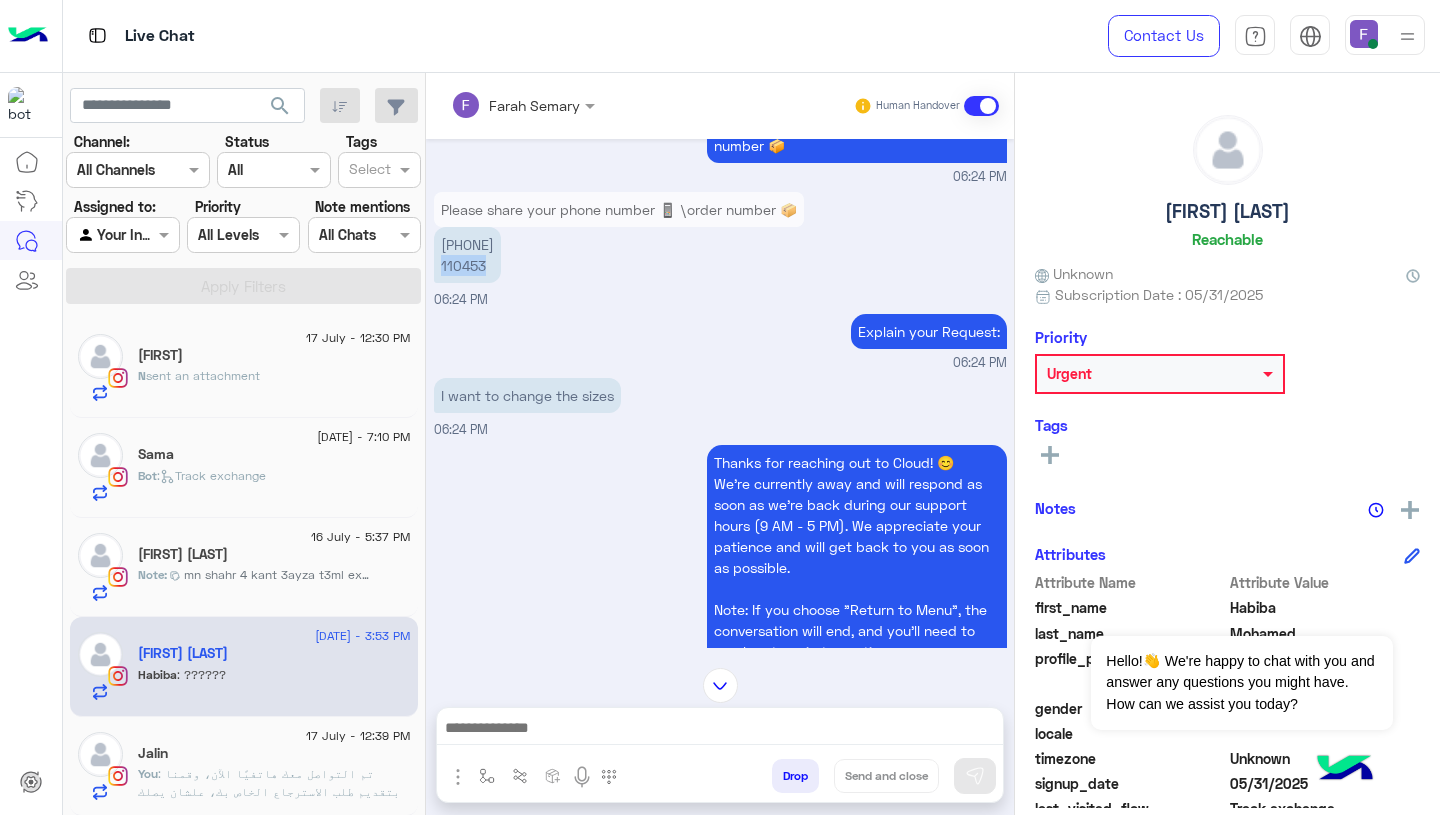 scroll, scrollTop: 1, scrollLeft: 0, axis: vertical 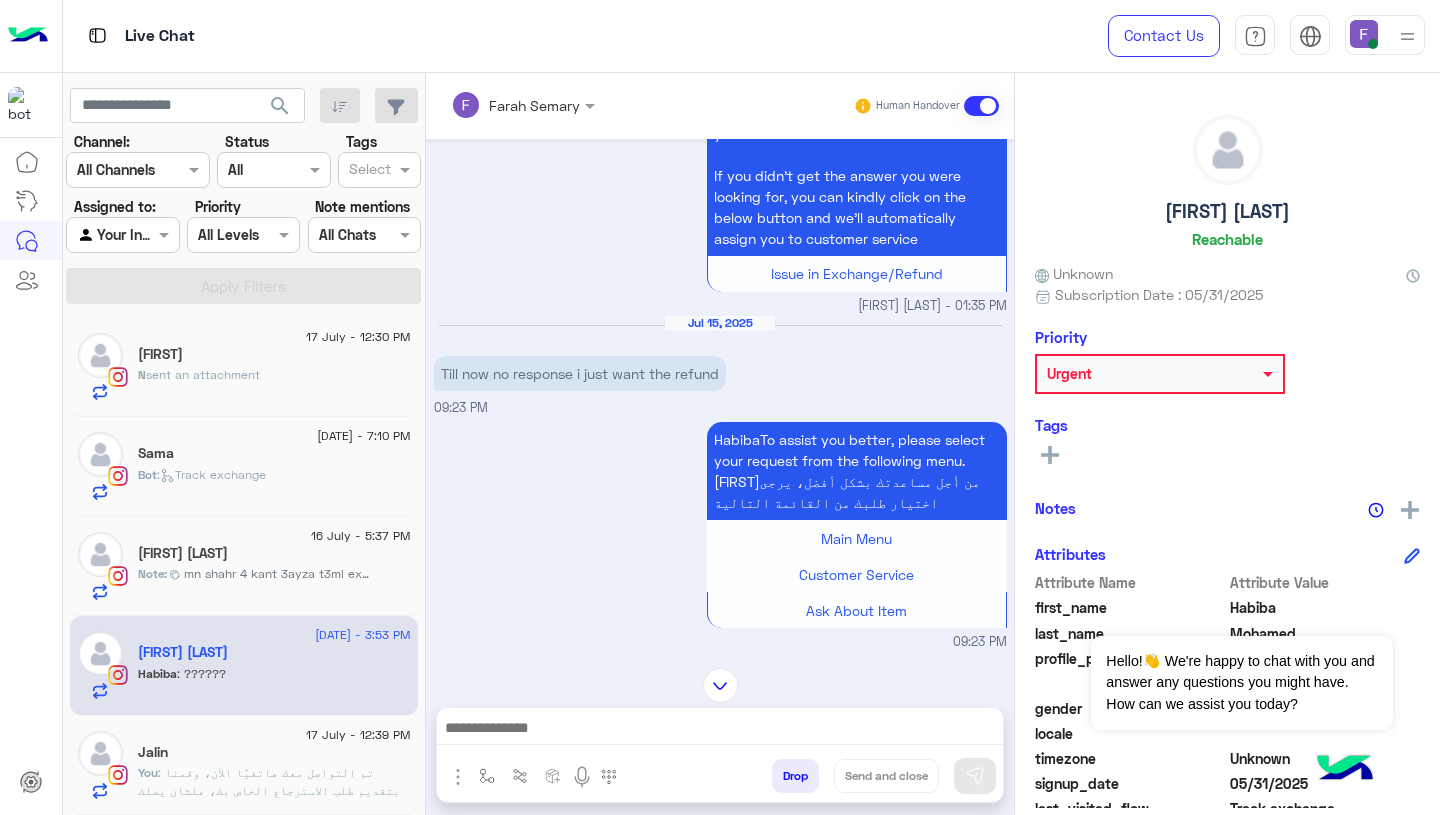 click at bounding box center [720, 730] 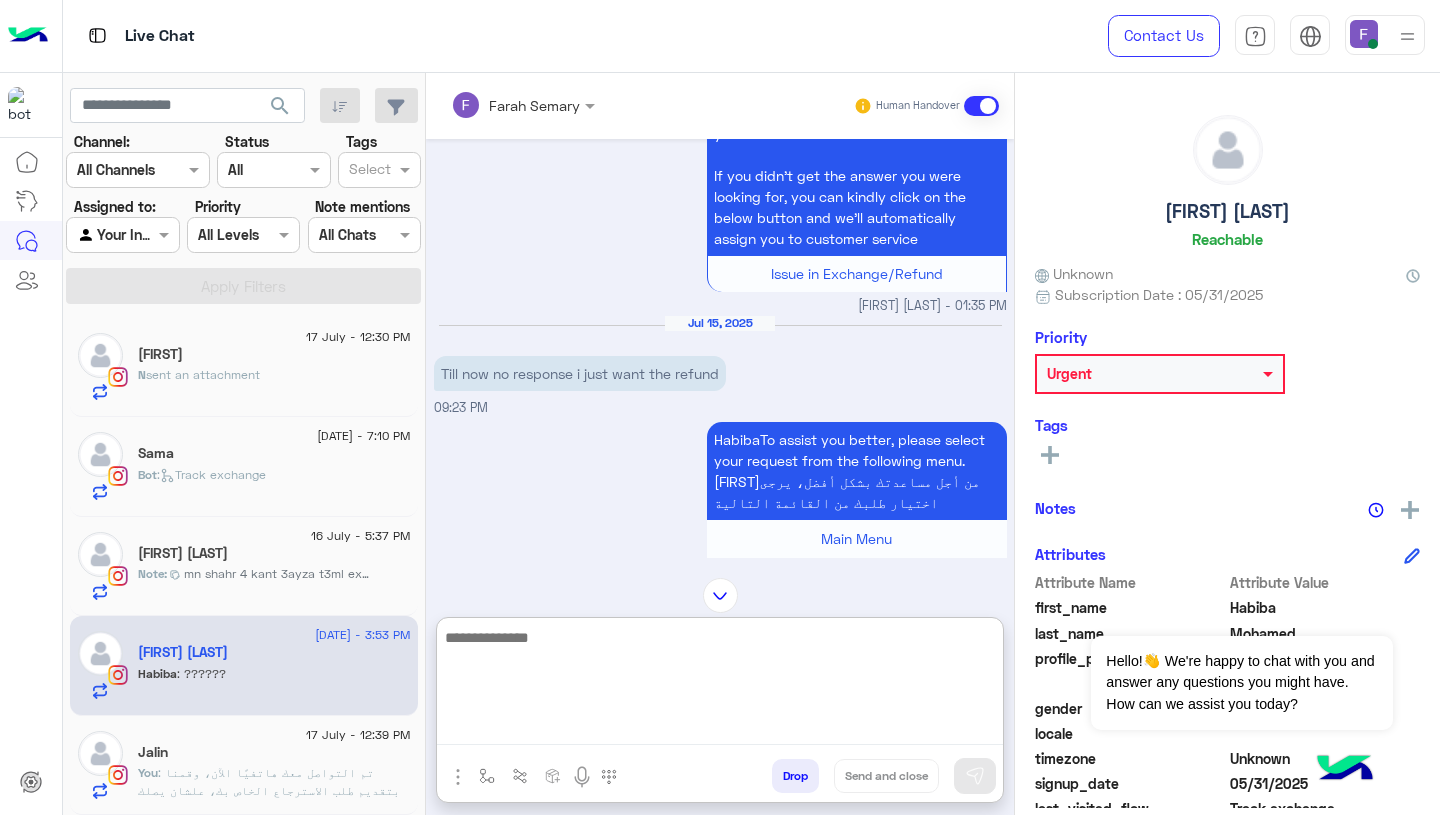paste on "**********" 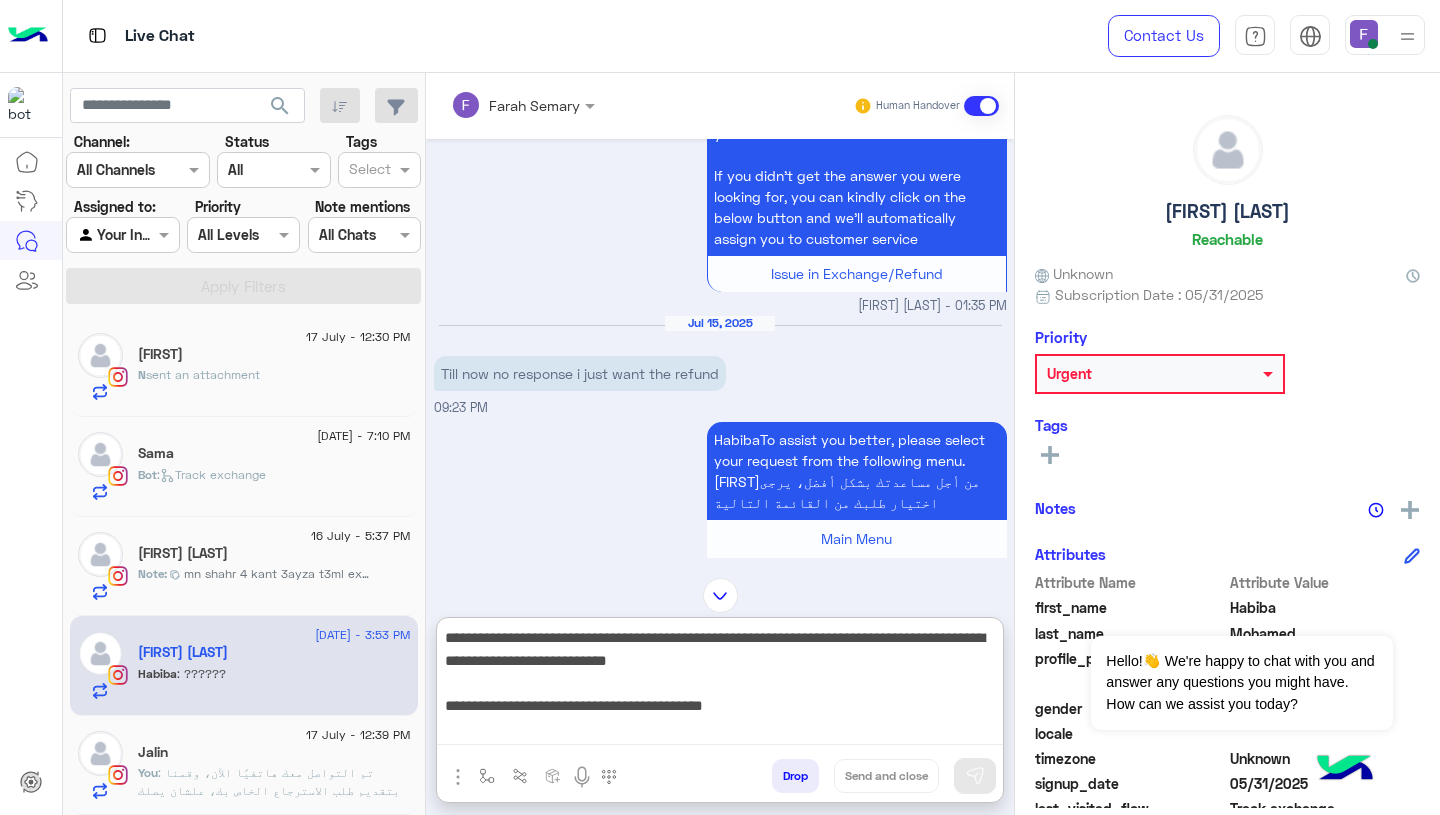 scroll, scrollTop: 106, scrollLeft: 0, axis: vertical 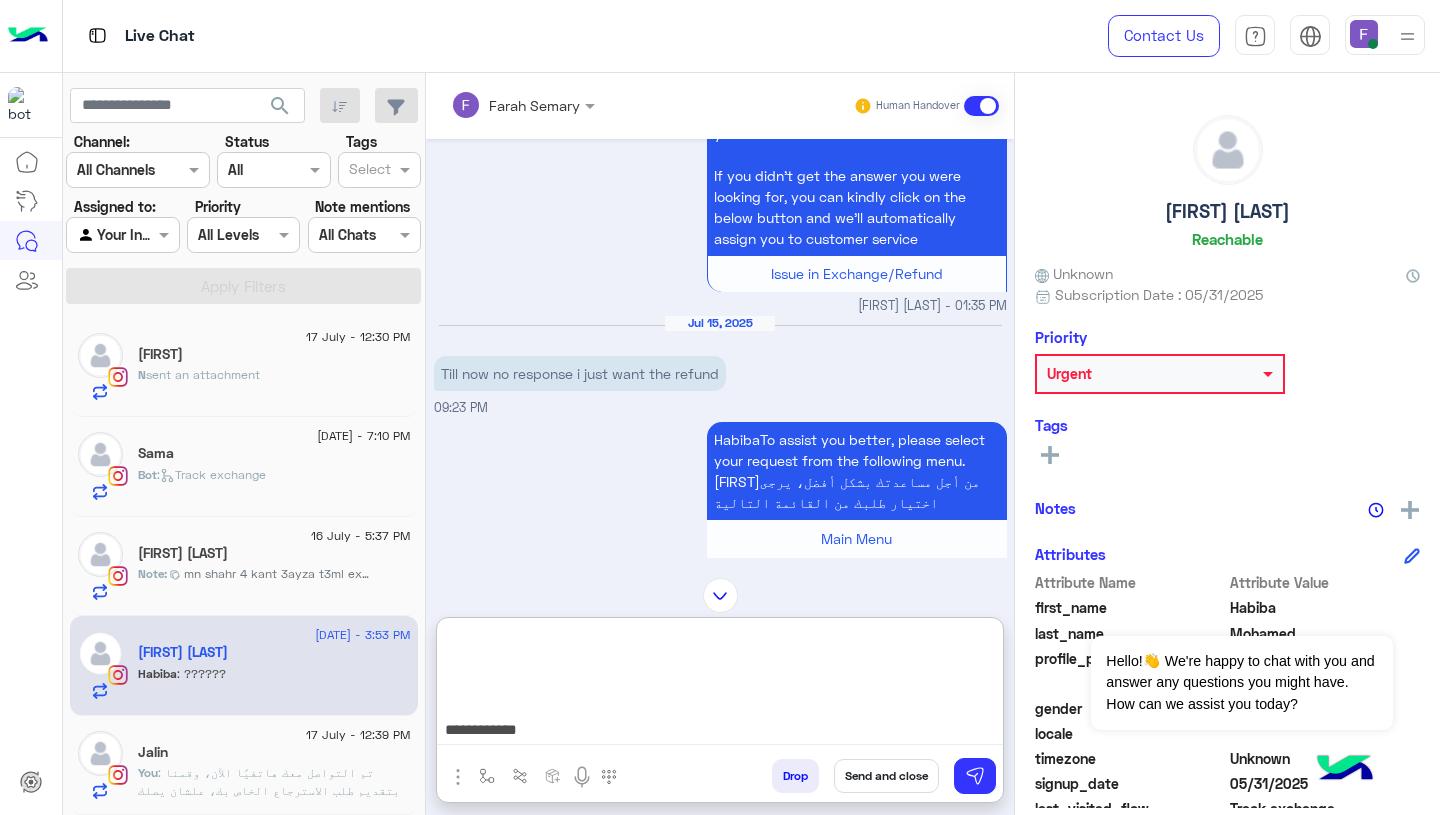click on "**********" at bounding box center (720, 685) 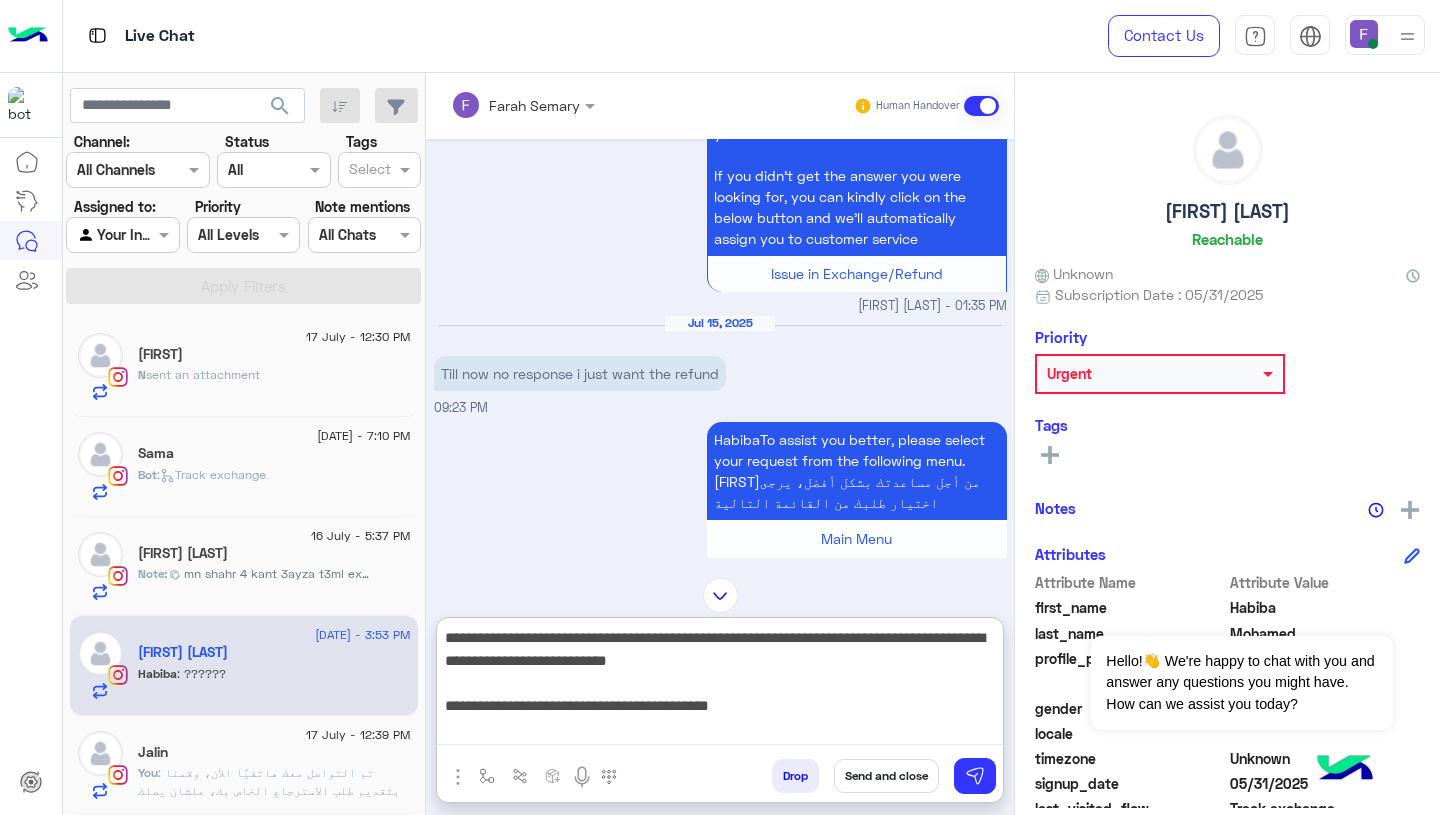 scroll, scrollTop: 0, scrollLeft: 0, axis: both 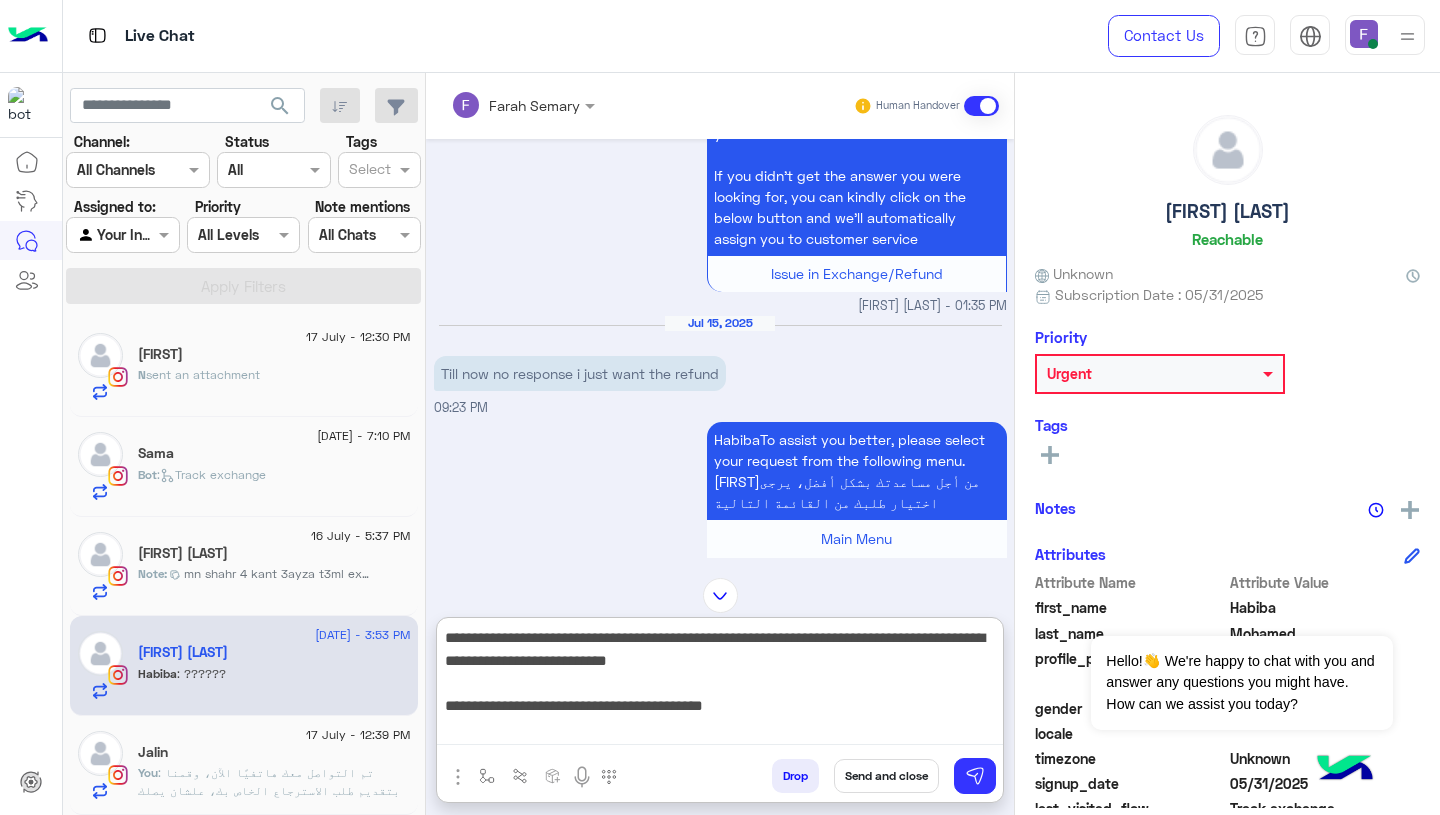 click on "**********" at bounding box center (720, 685) 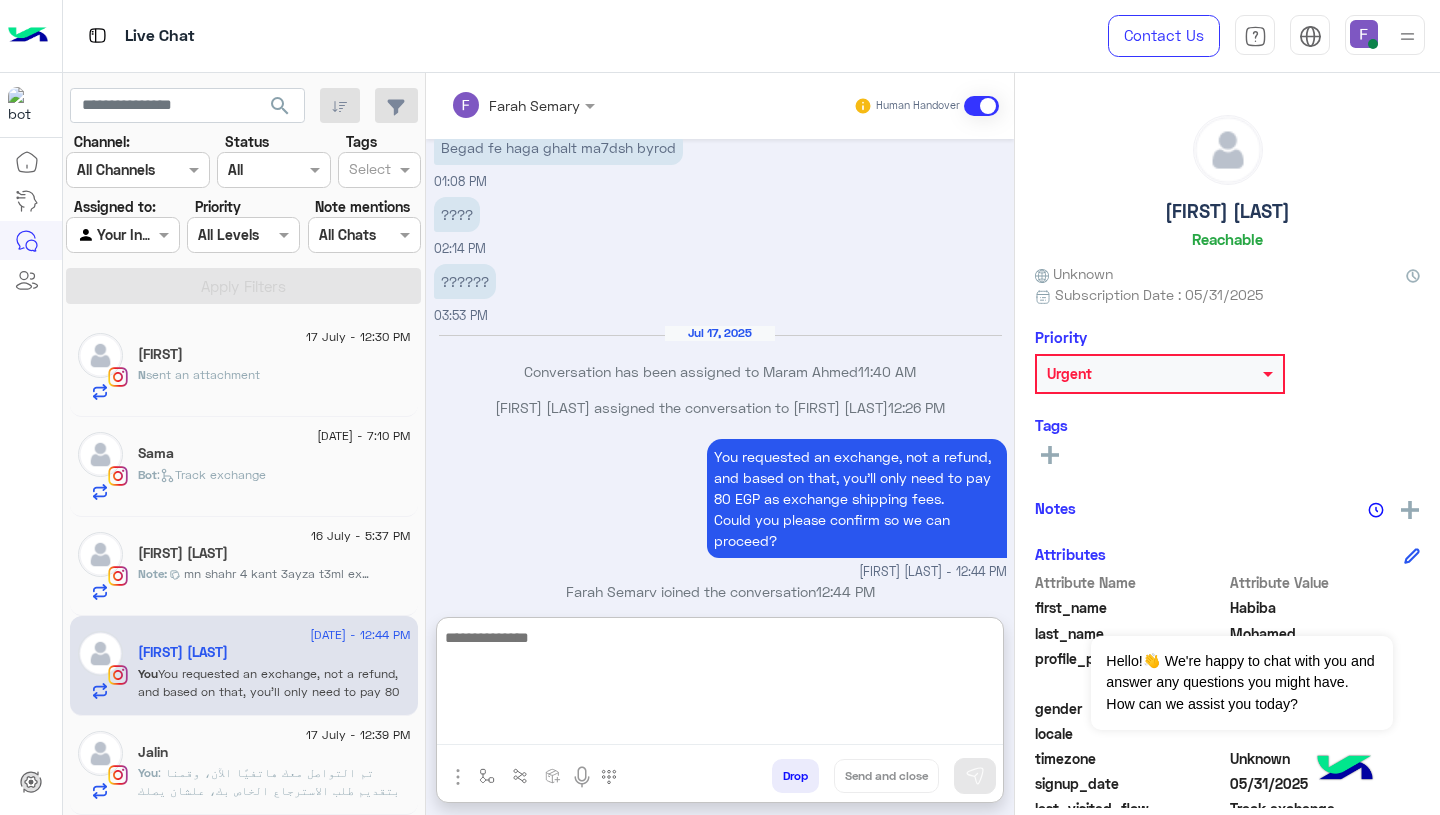 scroll, scrollTop: 4398, scrollLeft: 0, axis: vertical 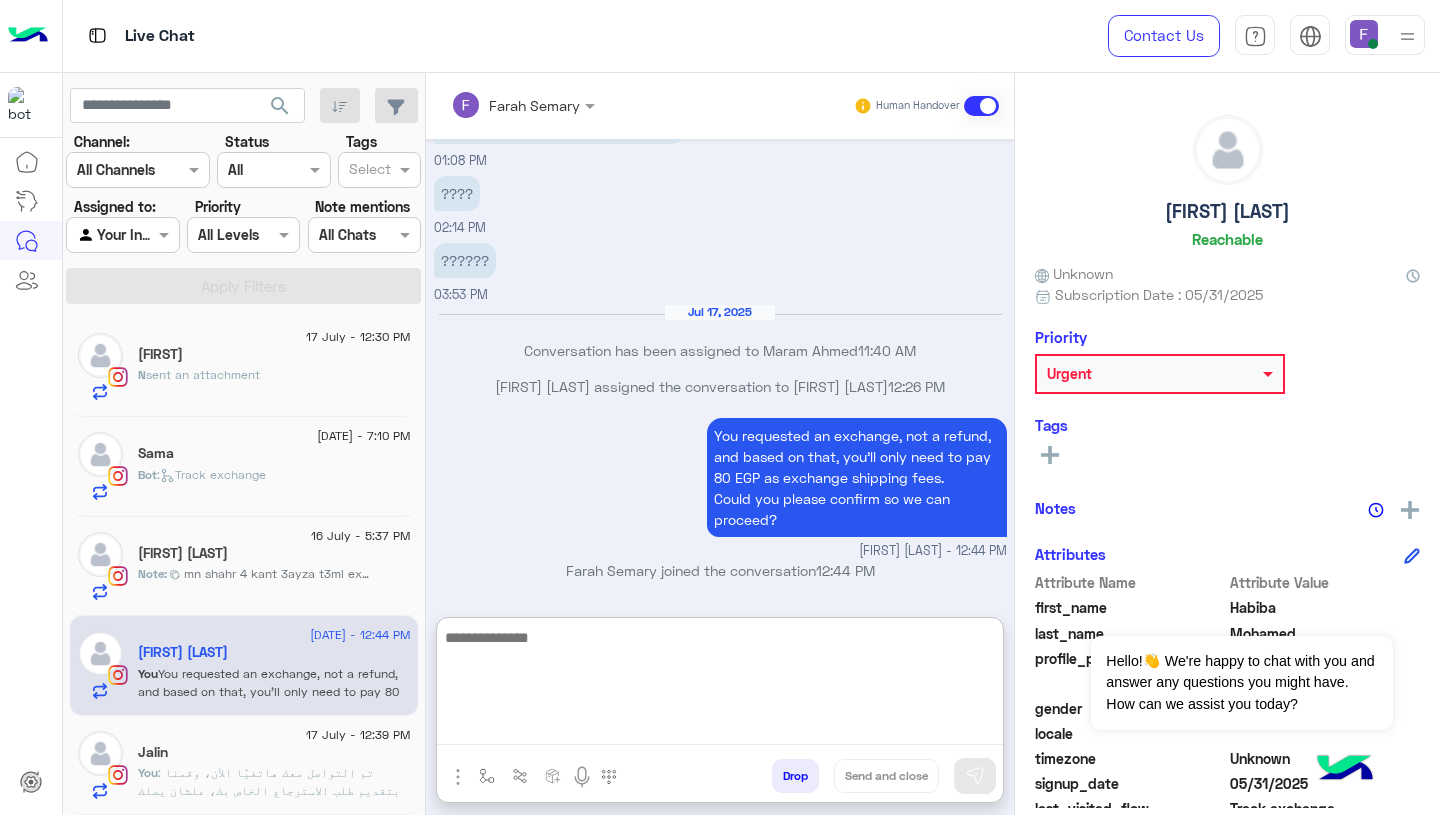 click on "Jalin" 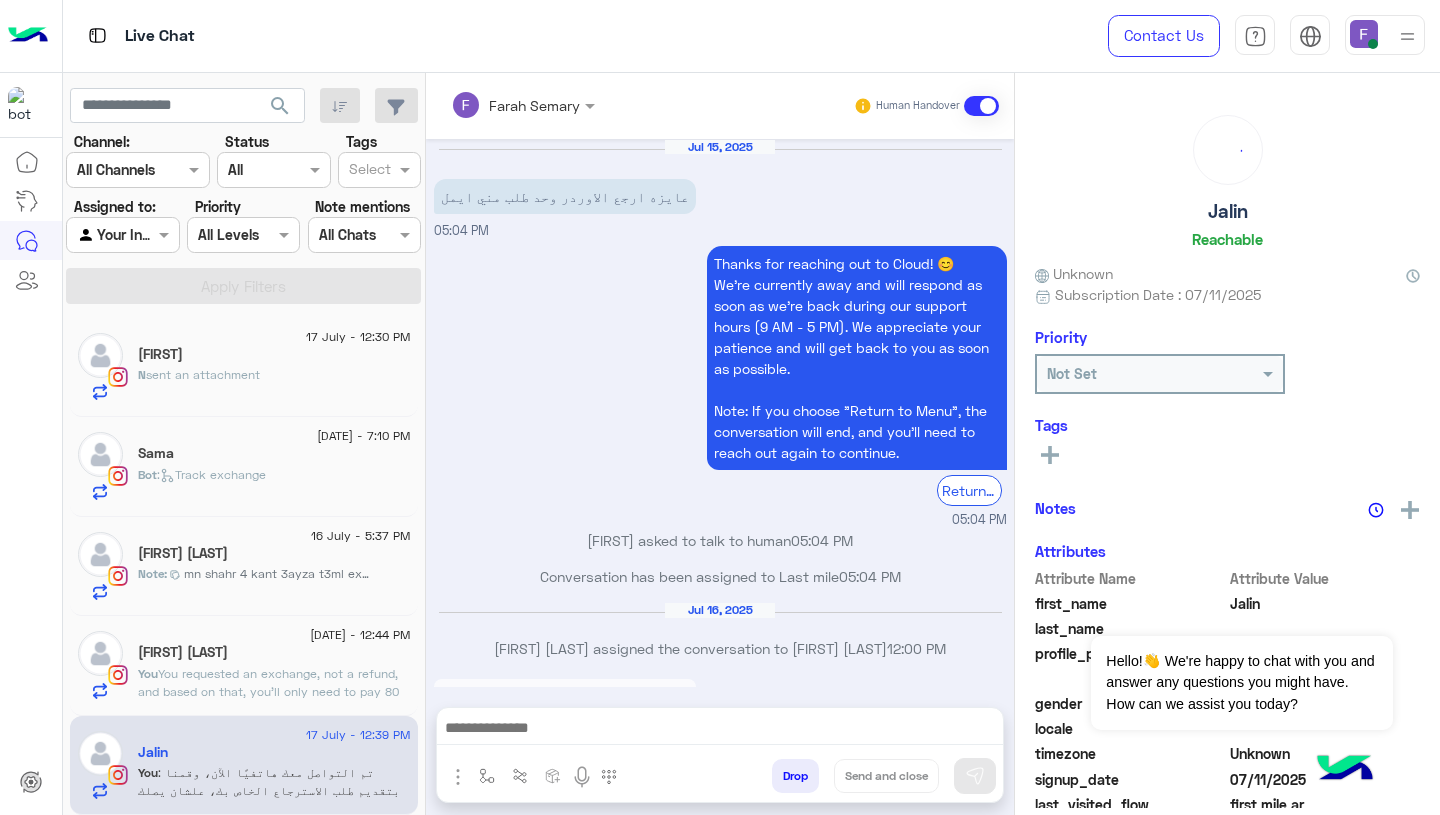 scroll, scrollTop: 1758, scrollLeft: 0, axis: vertical 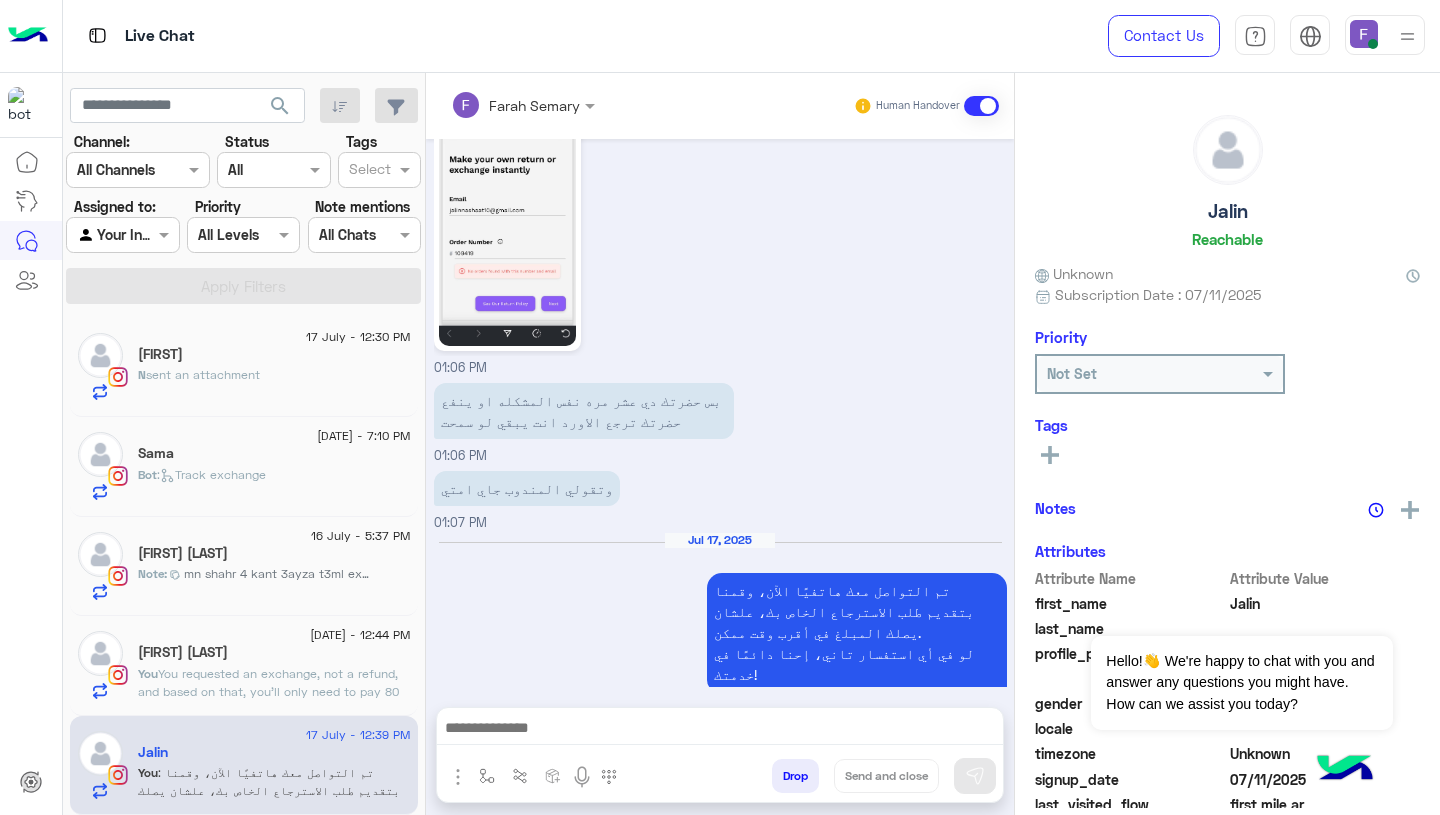 click at bounding box center (487, 776) 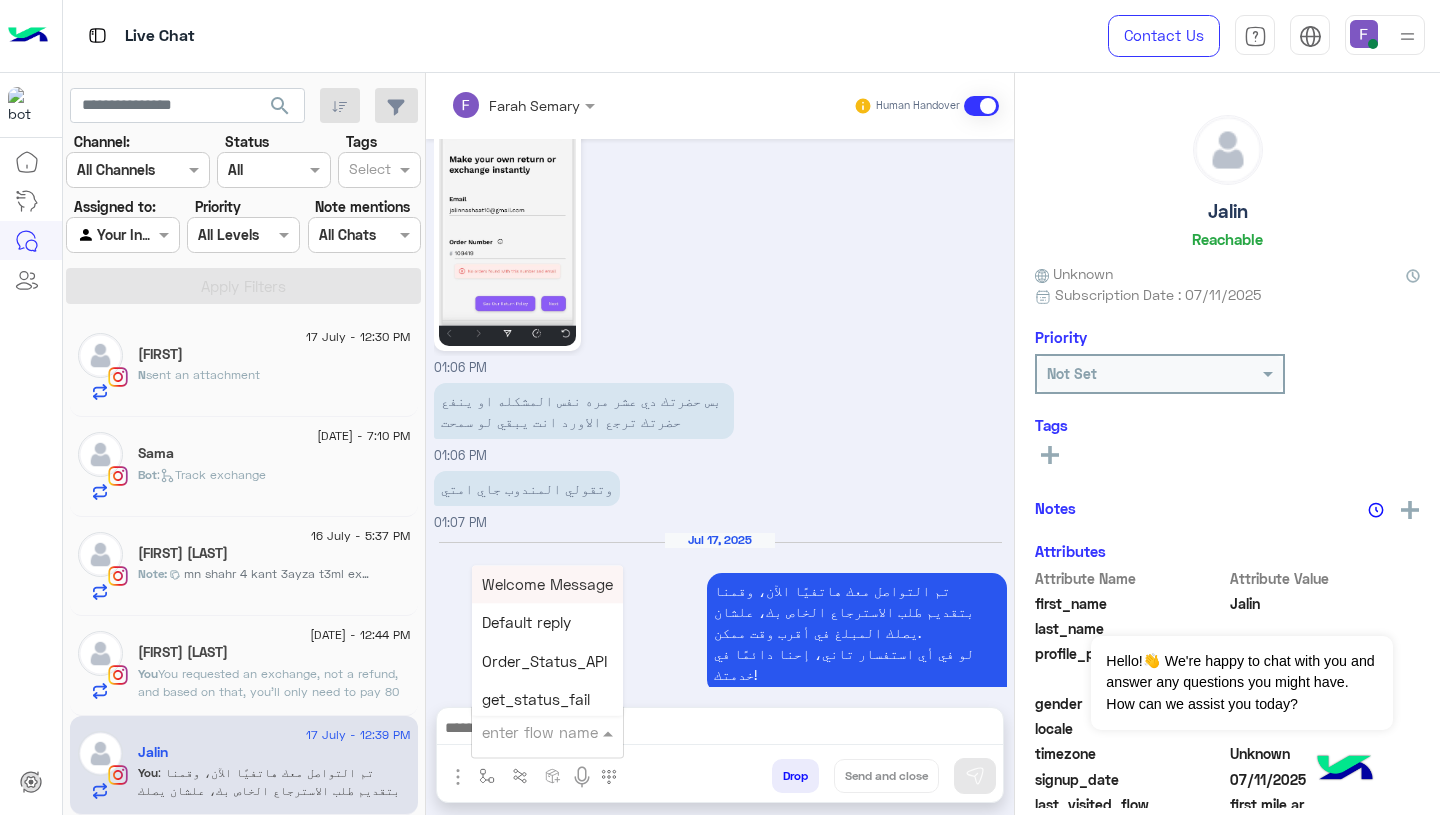 click at bounding box center [523, 732] 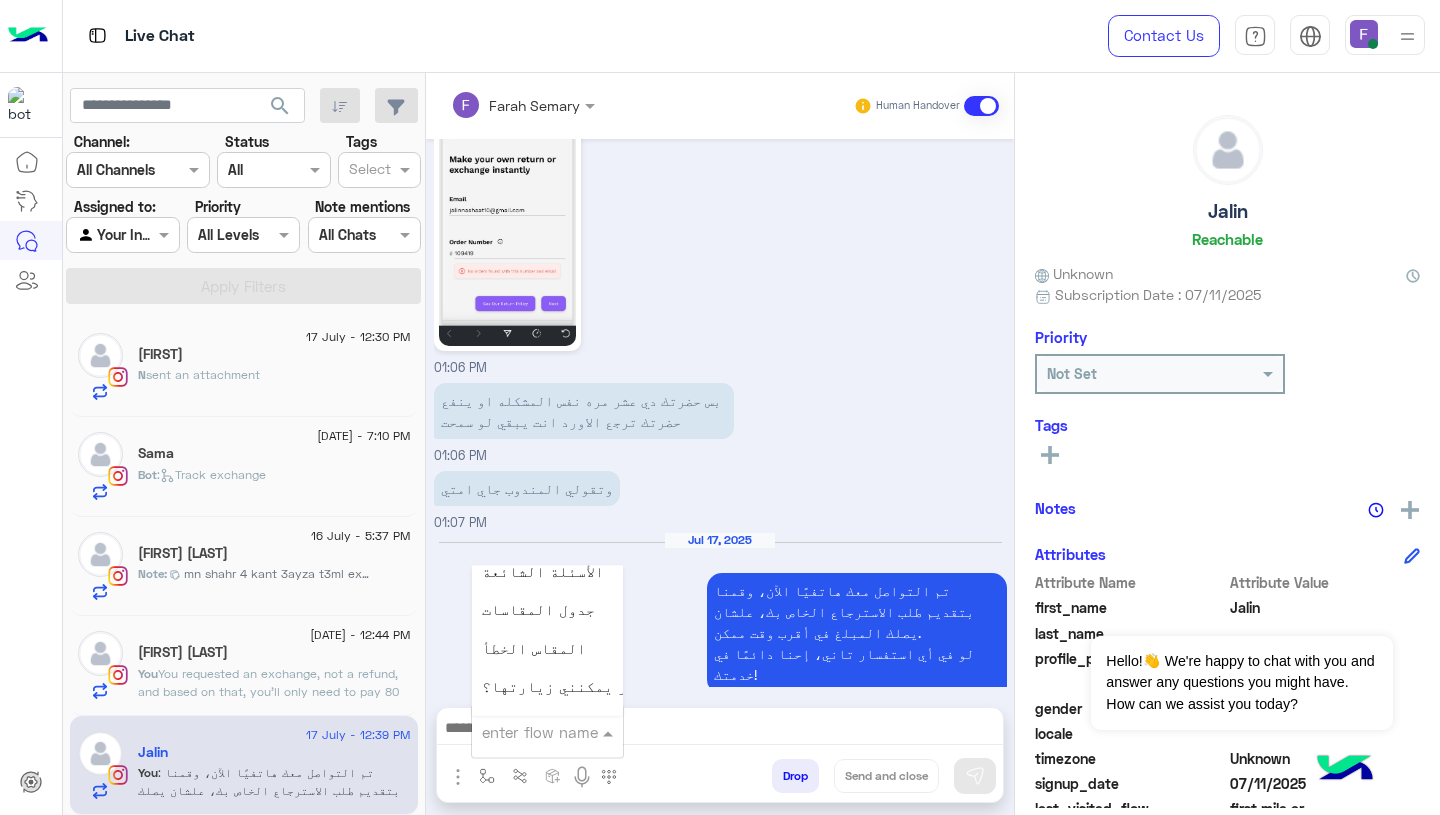 scroll, scrollTop: 2814, scrollLeft: 0, axis: vertical 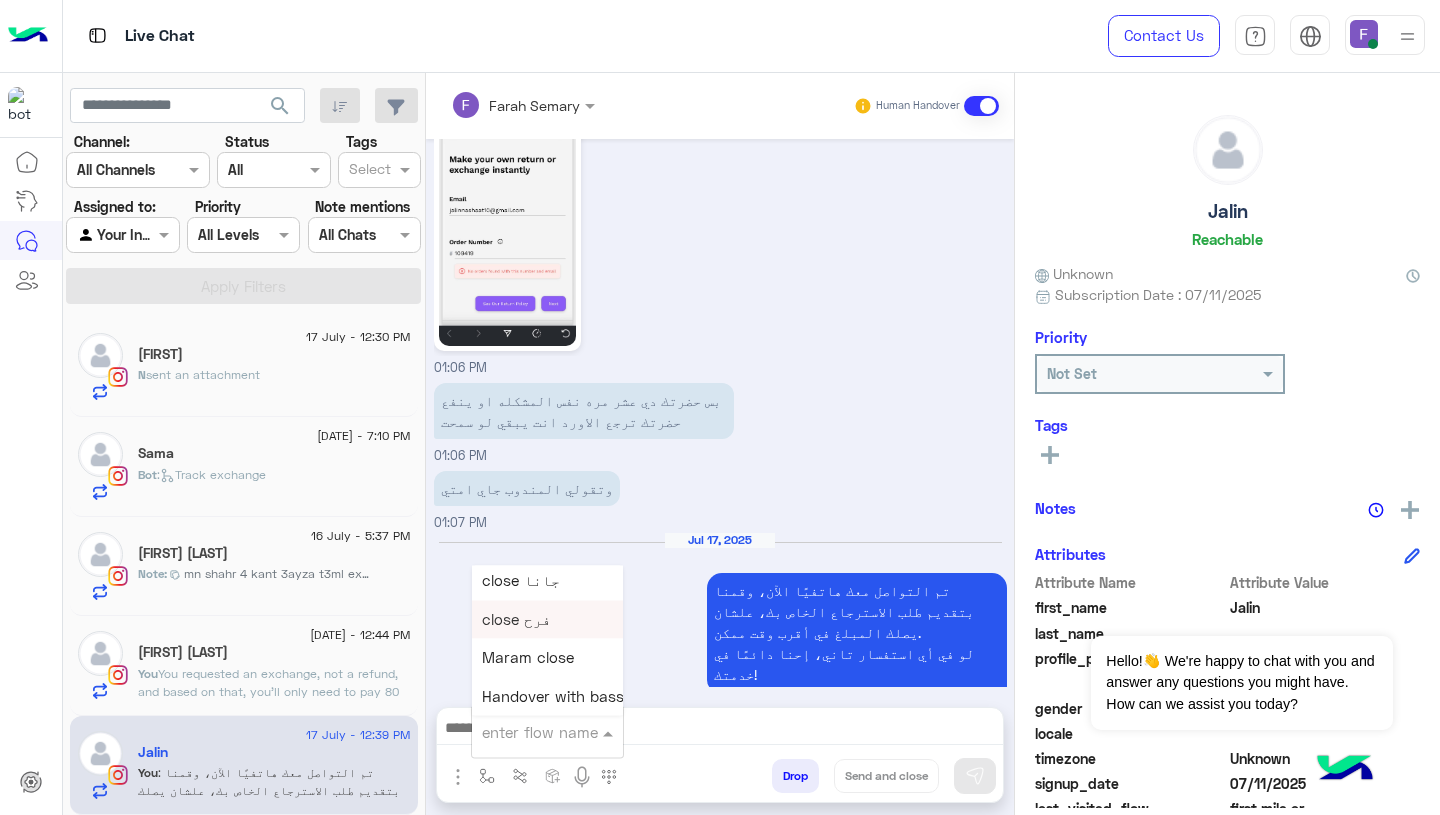 click on "close فرح" at bounding box center (547, 619) 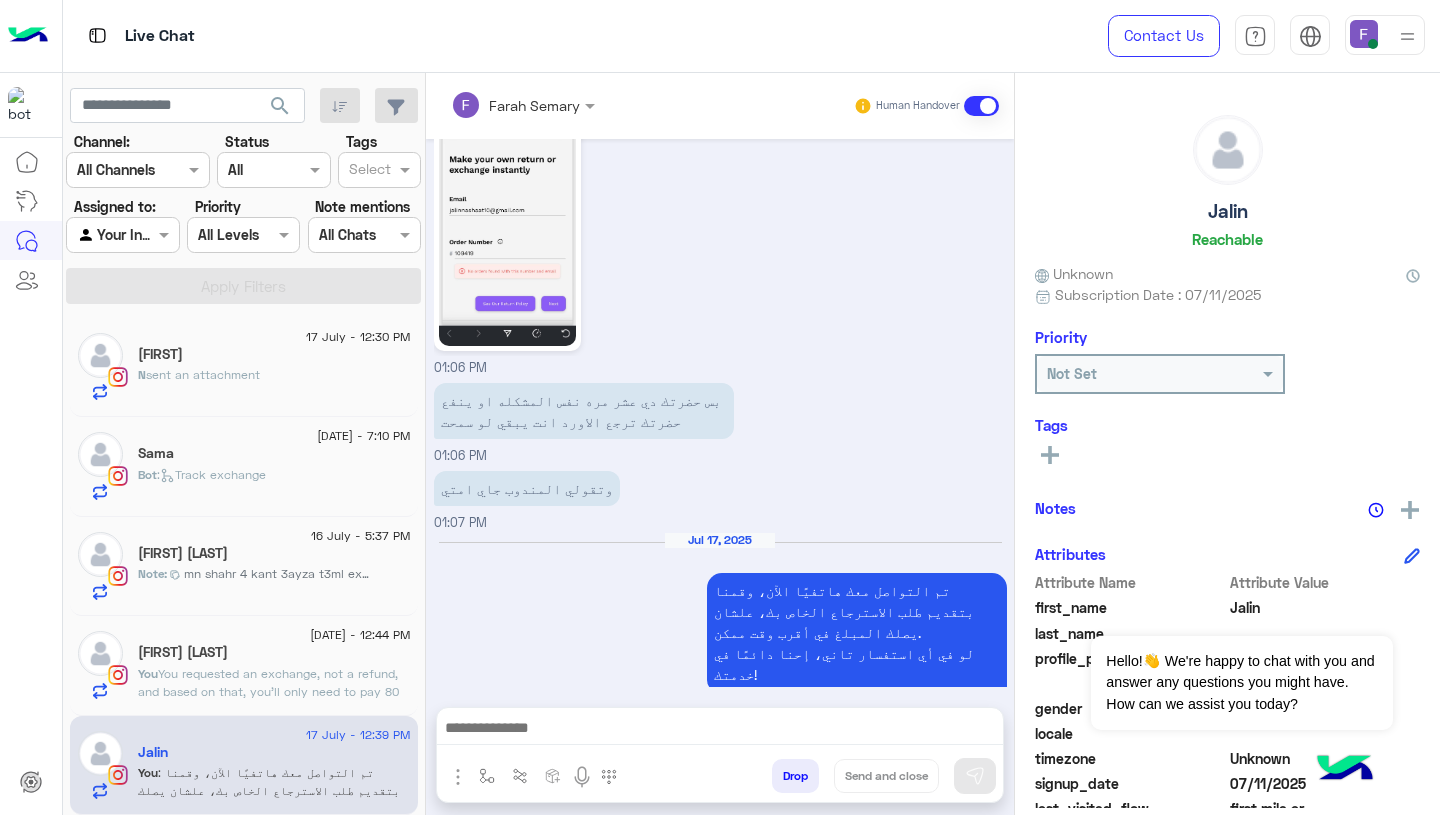 type on "*********" 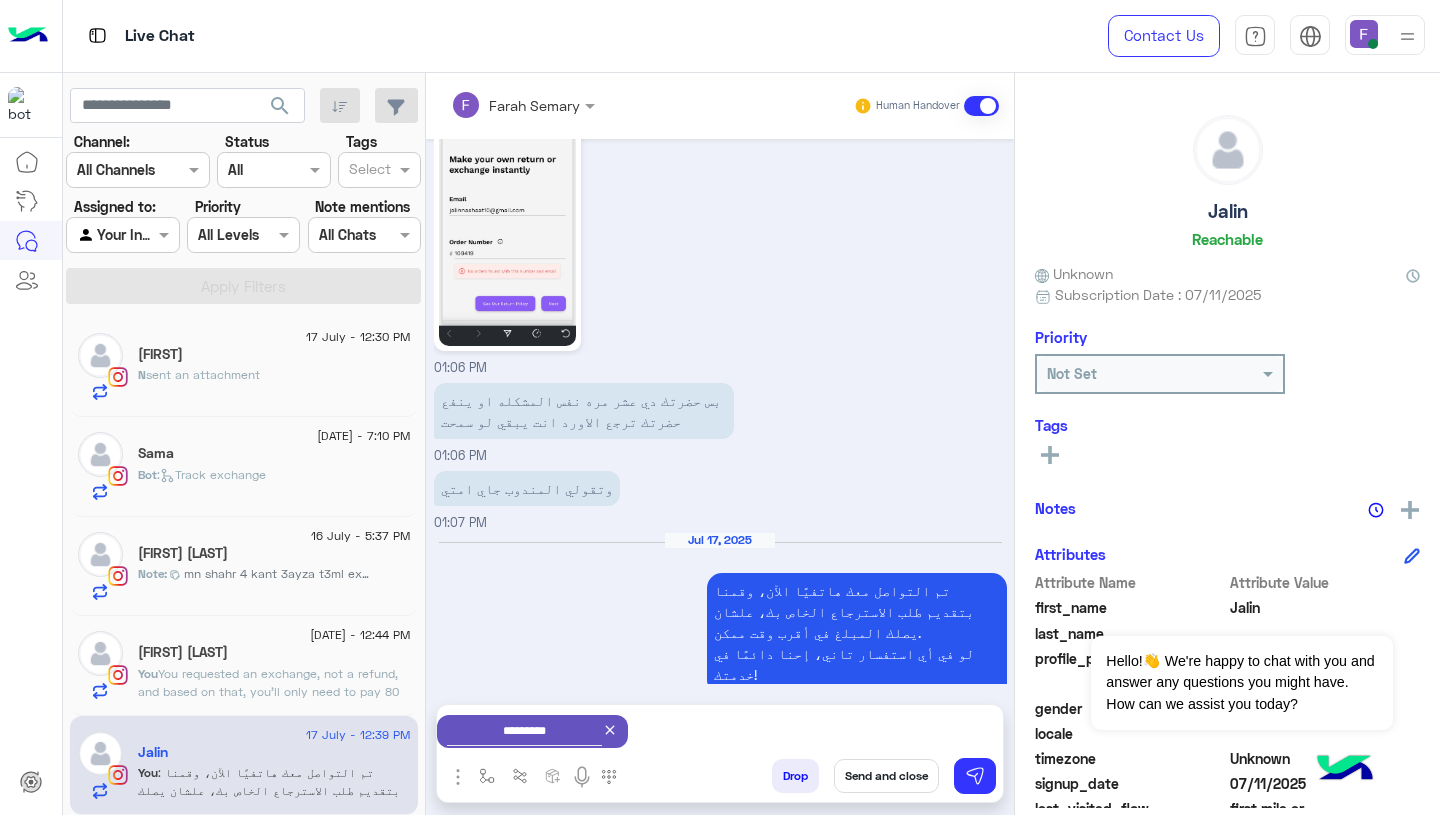 click on "Send and close" at bounding box center (886, 776) 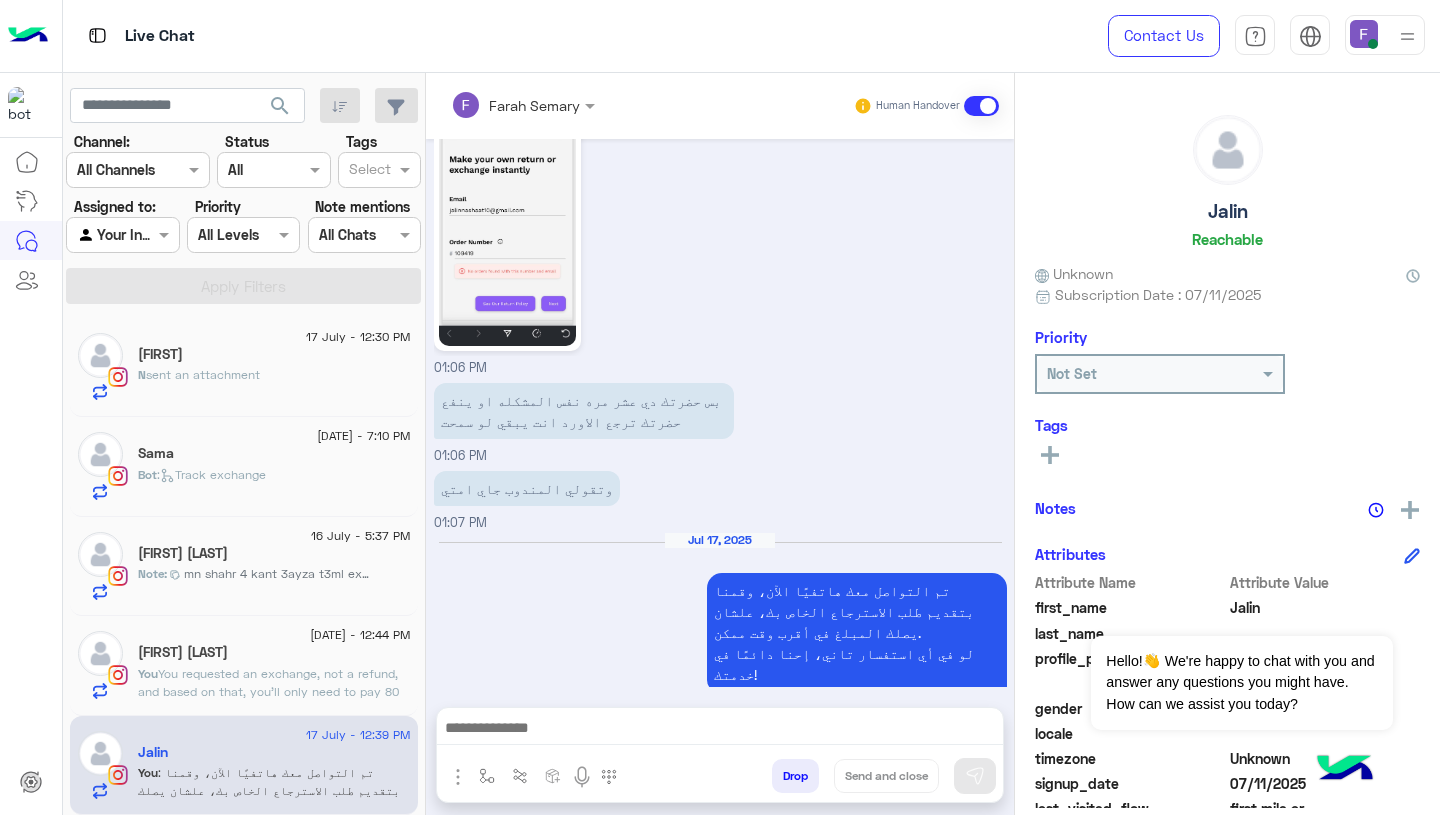 scroll, scrollTop: 1795, scrollLeft: 0, axis: vertical 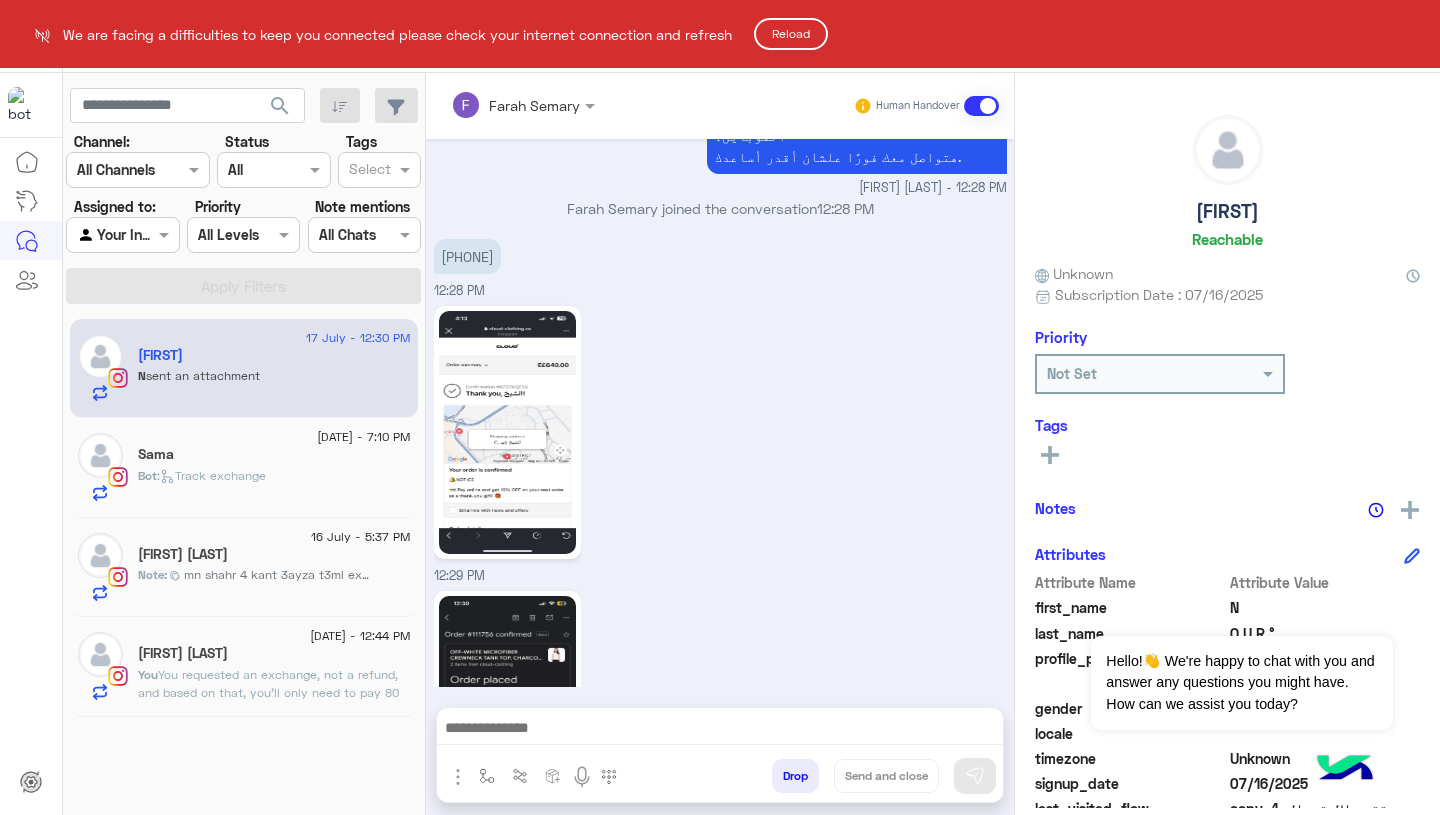 click on "Reload" 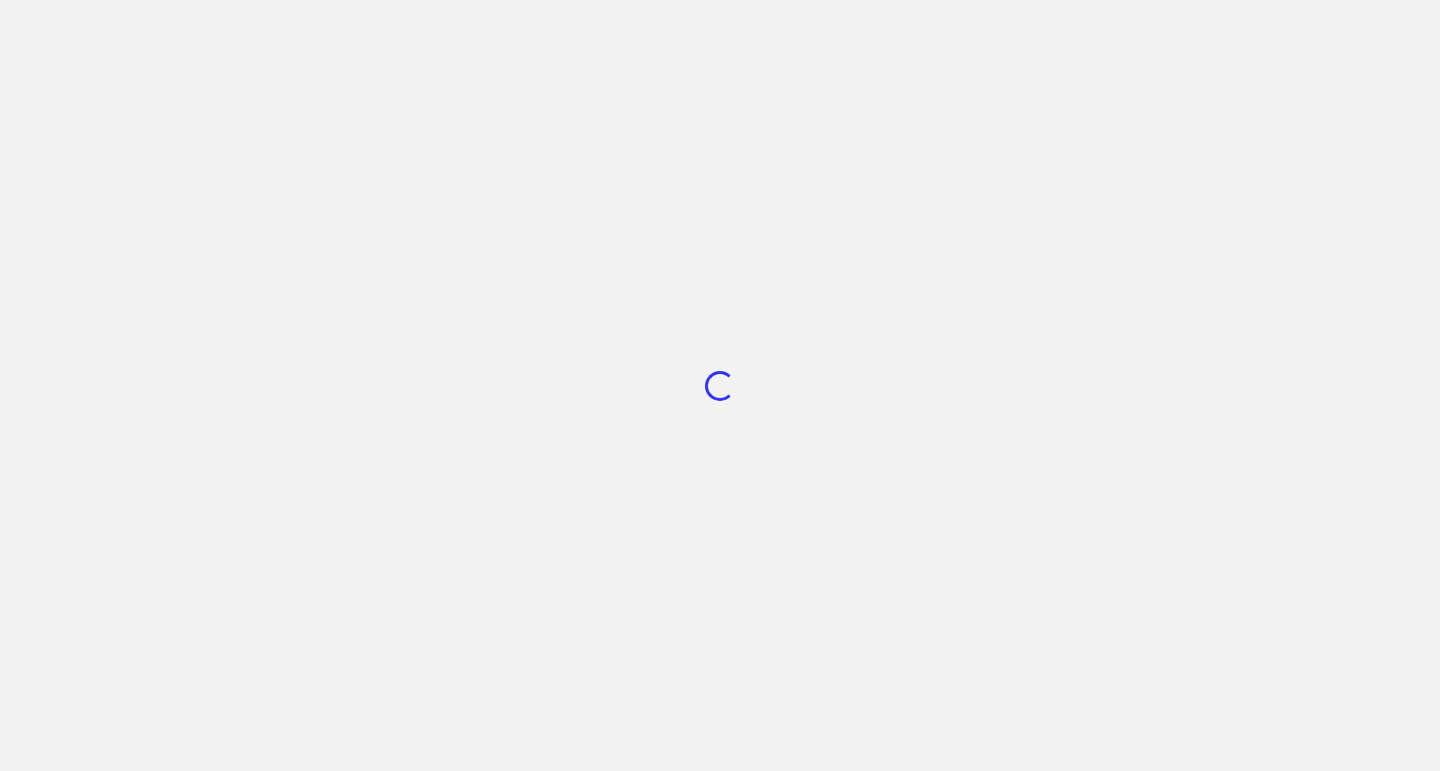 scroll, scrollTop: 0, scrollLeft: 0, axis: both 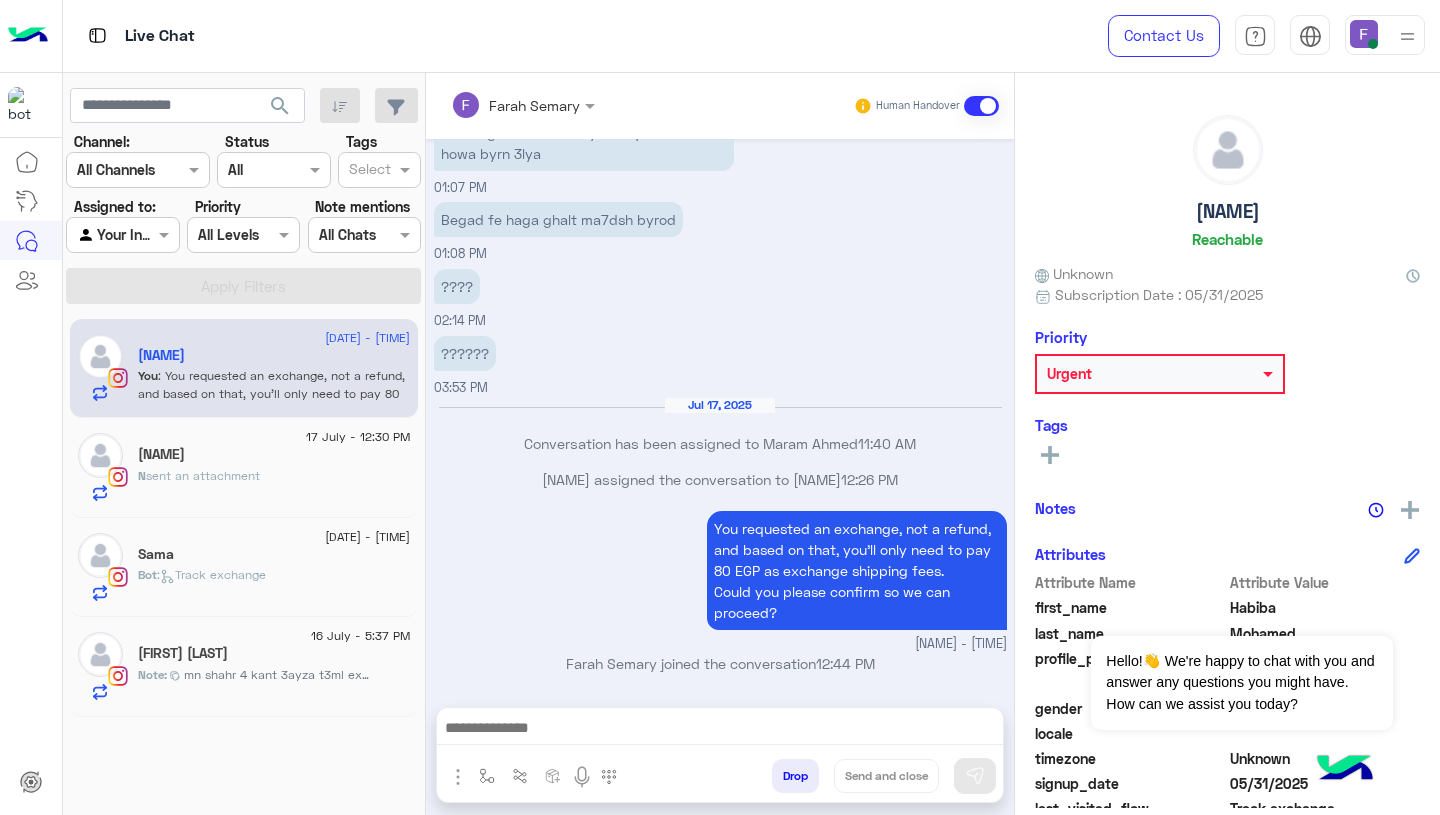 click on "N  sent an attachment" 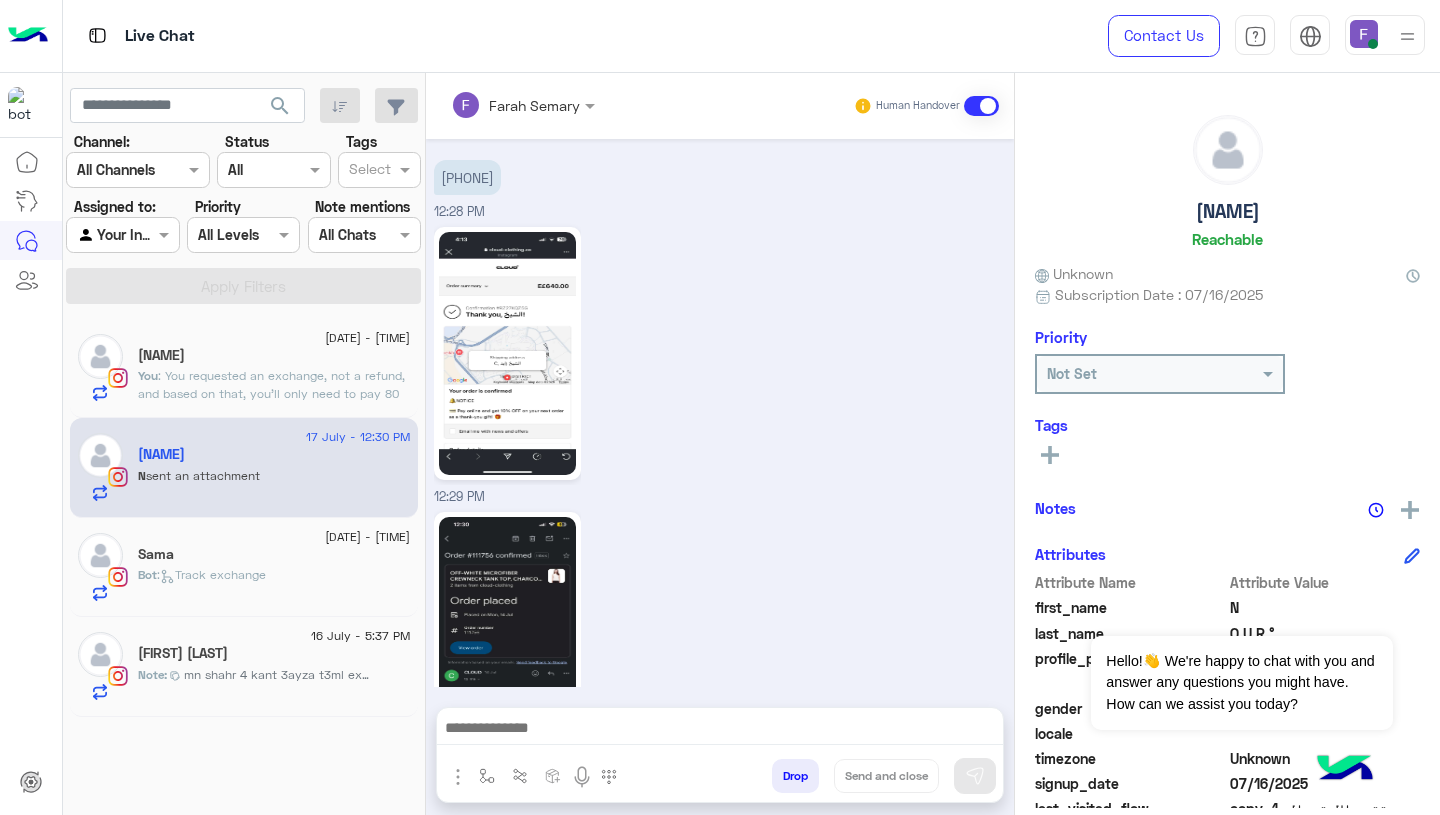 scroll, scrollTop: 2241, scrollLeft: 0, axis: vertical 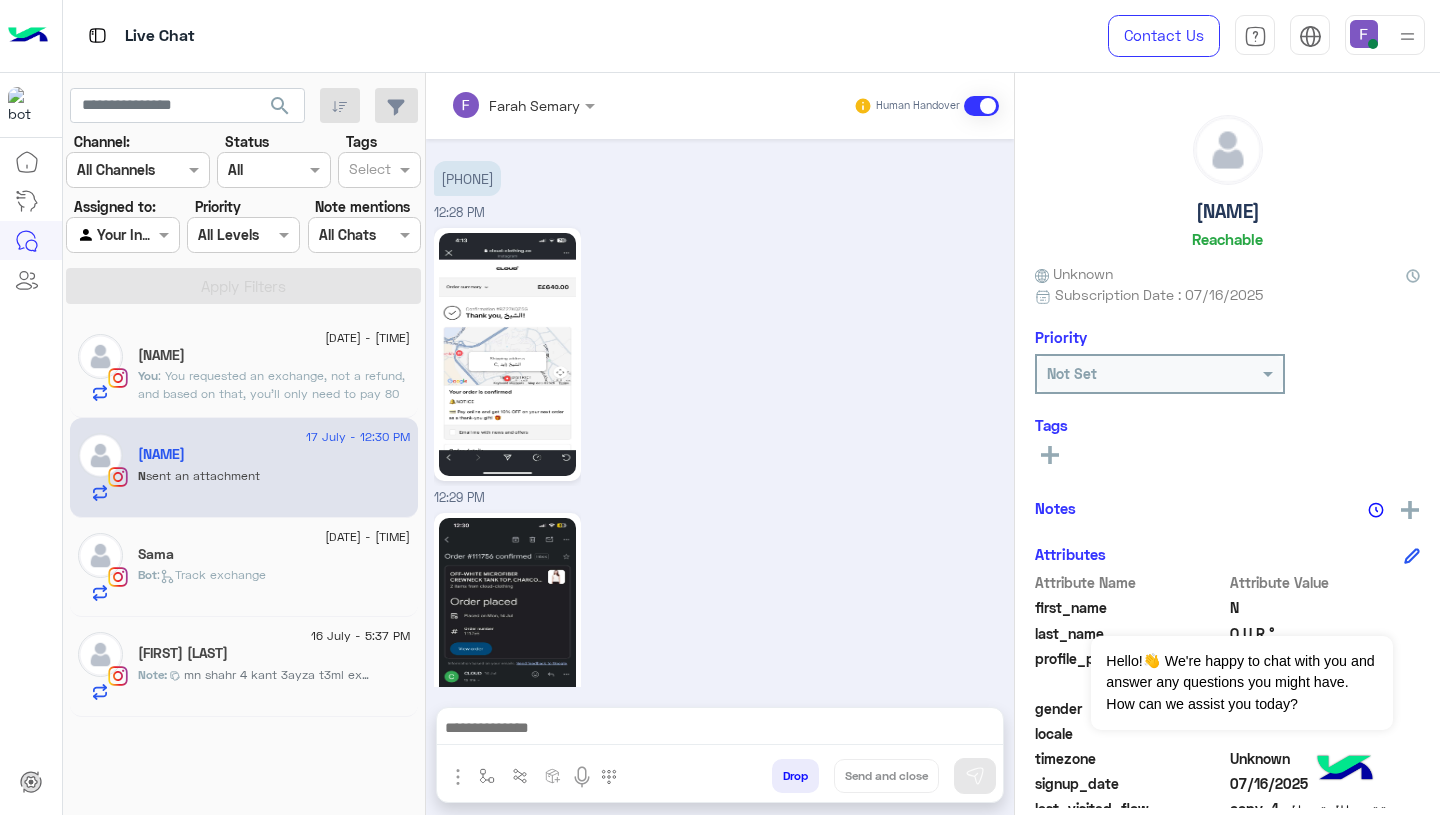 click on "12:30 PM" at bounding box center [720, 650] 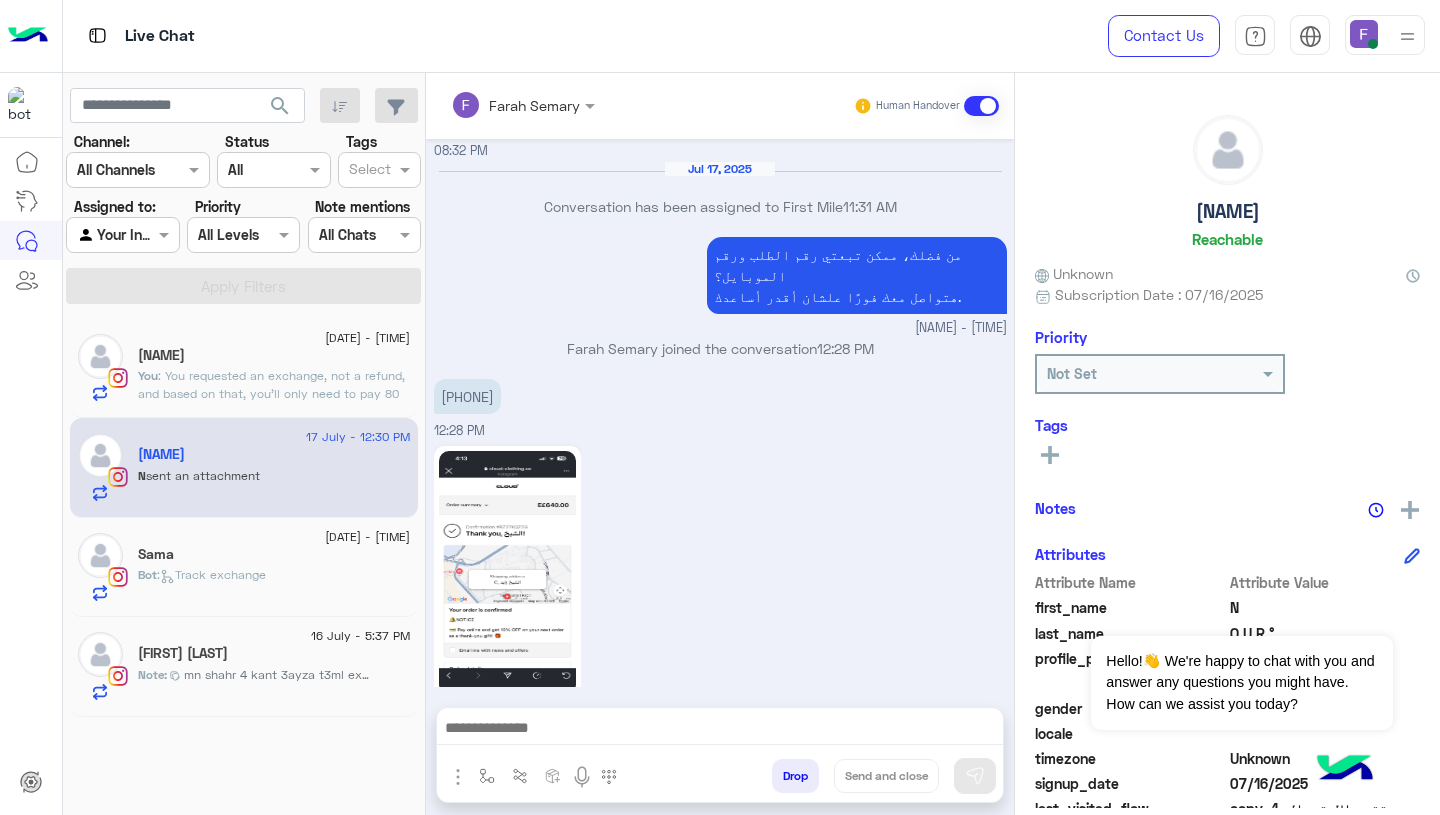 scroll, scrollTop: 2260, scrollLeft: 0, axis: vertical 